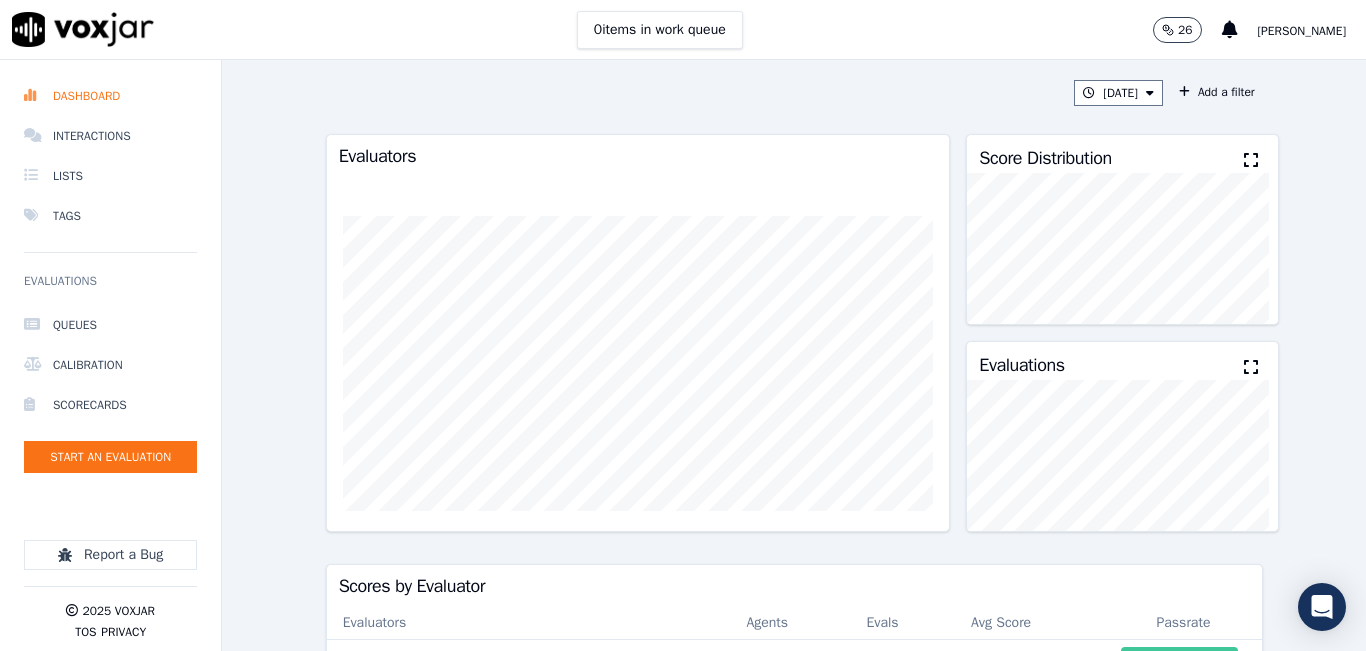 scroll, scrollTop: 0, scrollLeft: 0, axis: both 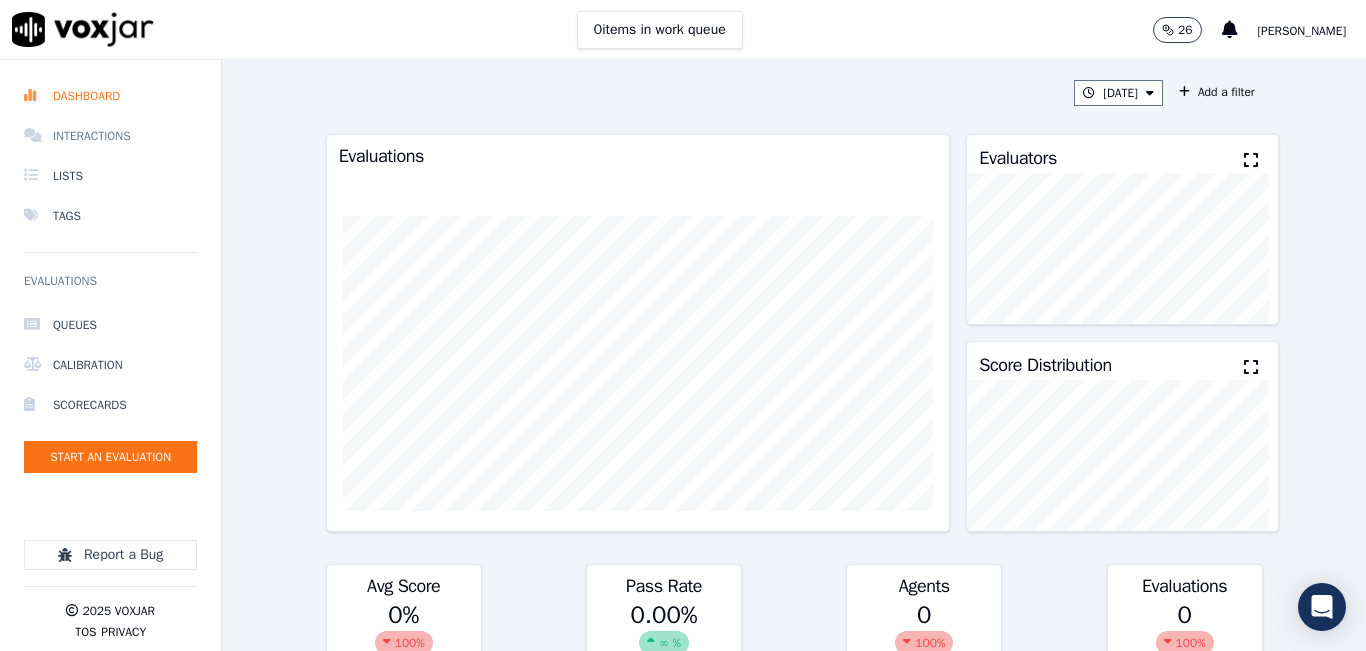 click on "Interactions" at bounding box center [110, 136] 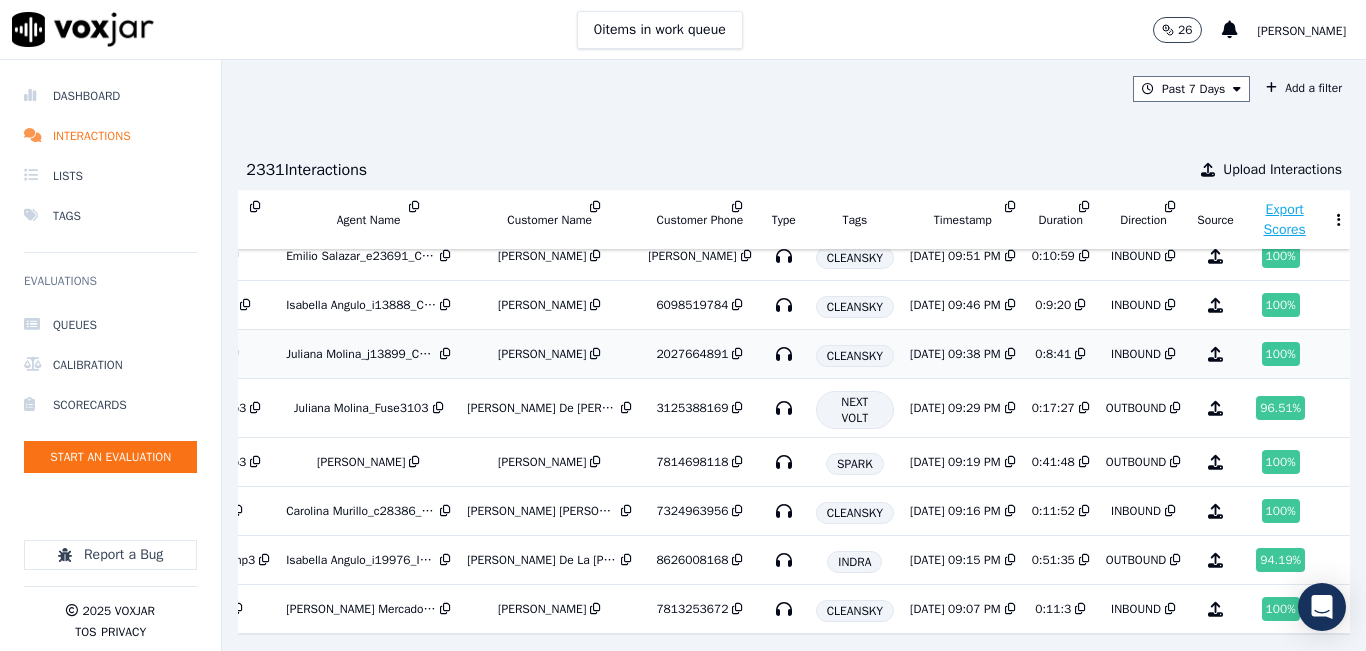 scroll, scrollTop: 705, scrollLeft: 380, axis: both 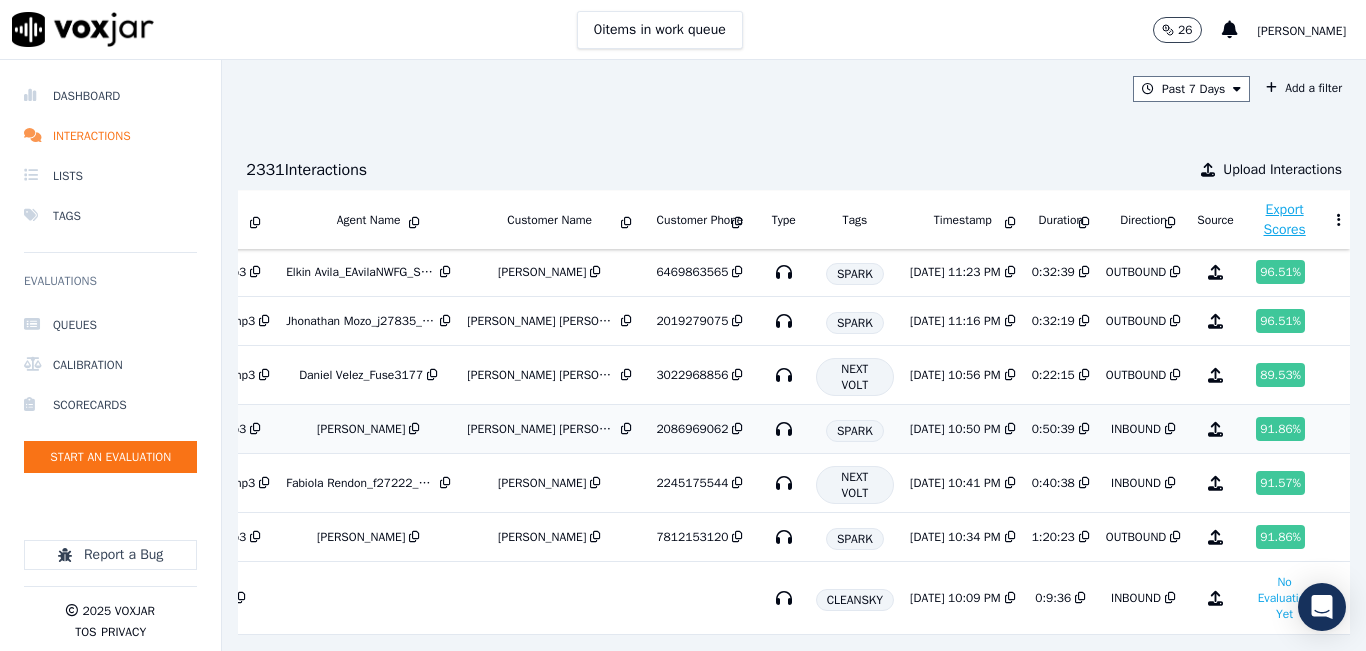 click on "SPARK" at bounding box center (855, 431) 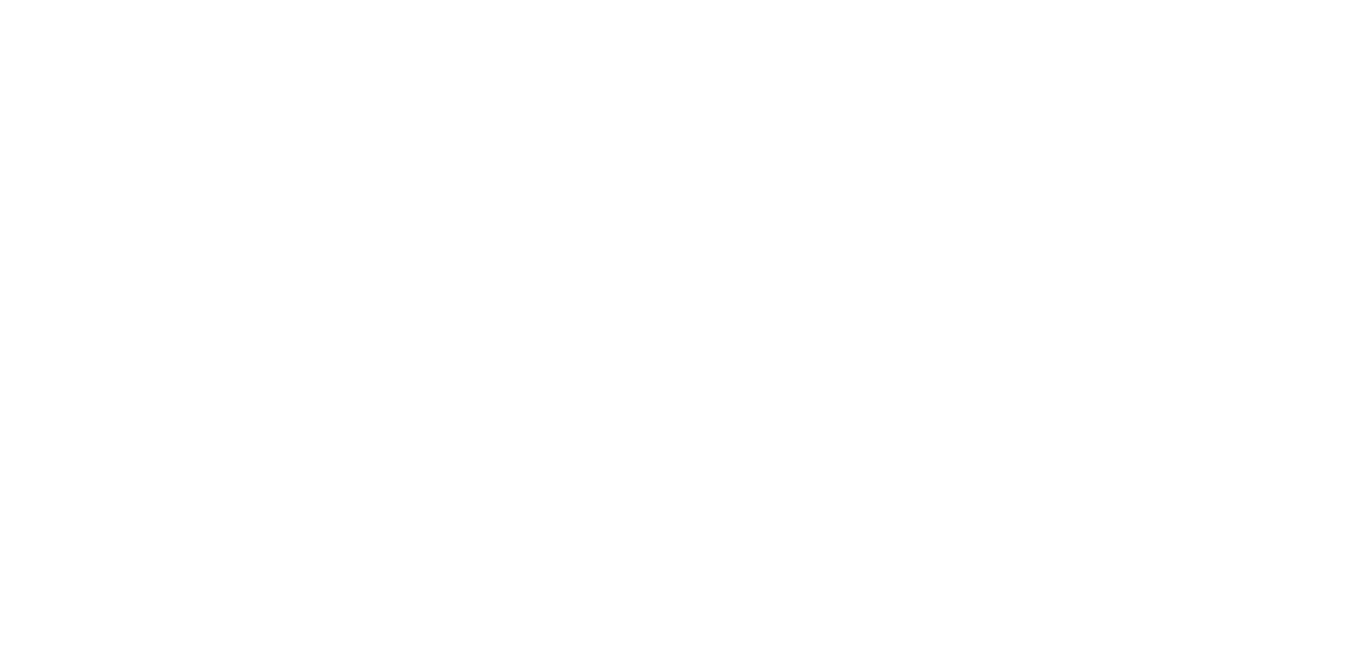 scroll, scrollTop: 0, scrollLeft: 0, axis: both 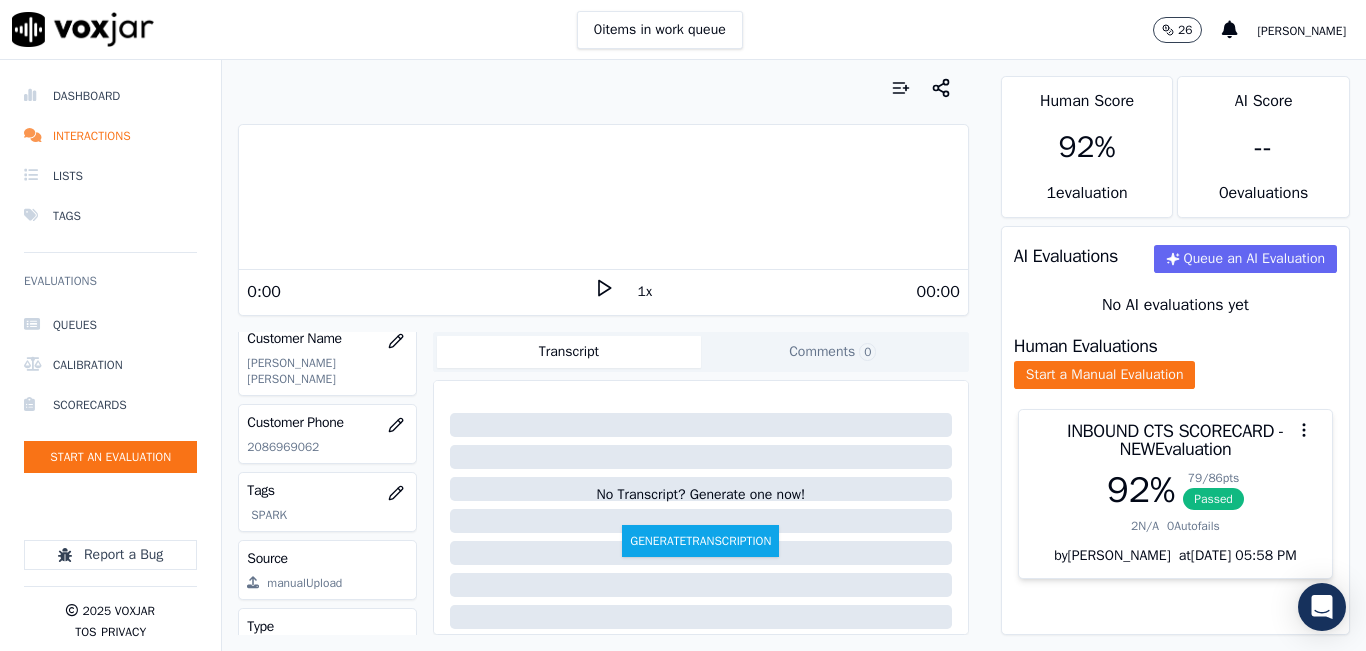 click on "2086969062" 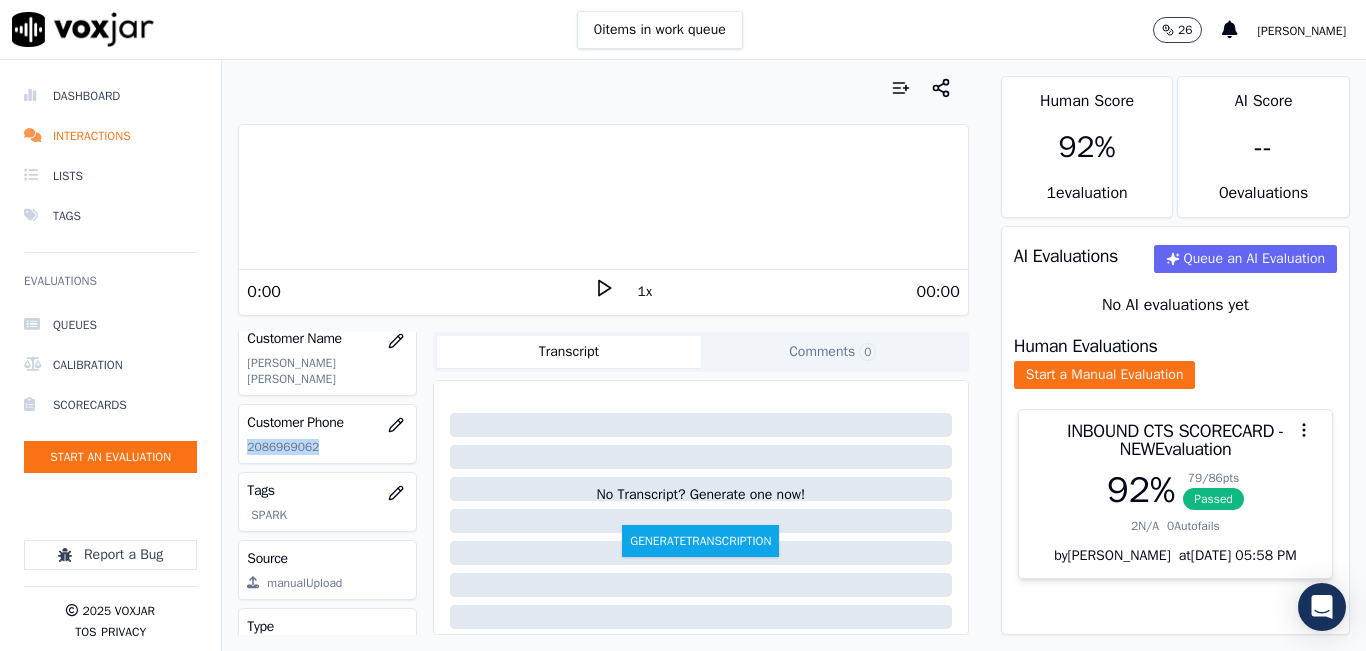 click on "2086969062" 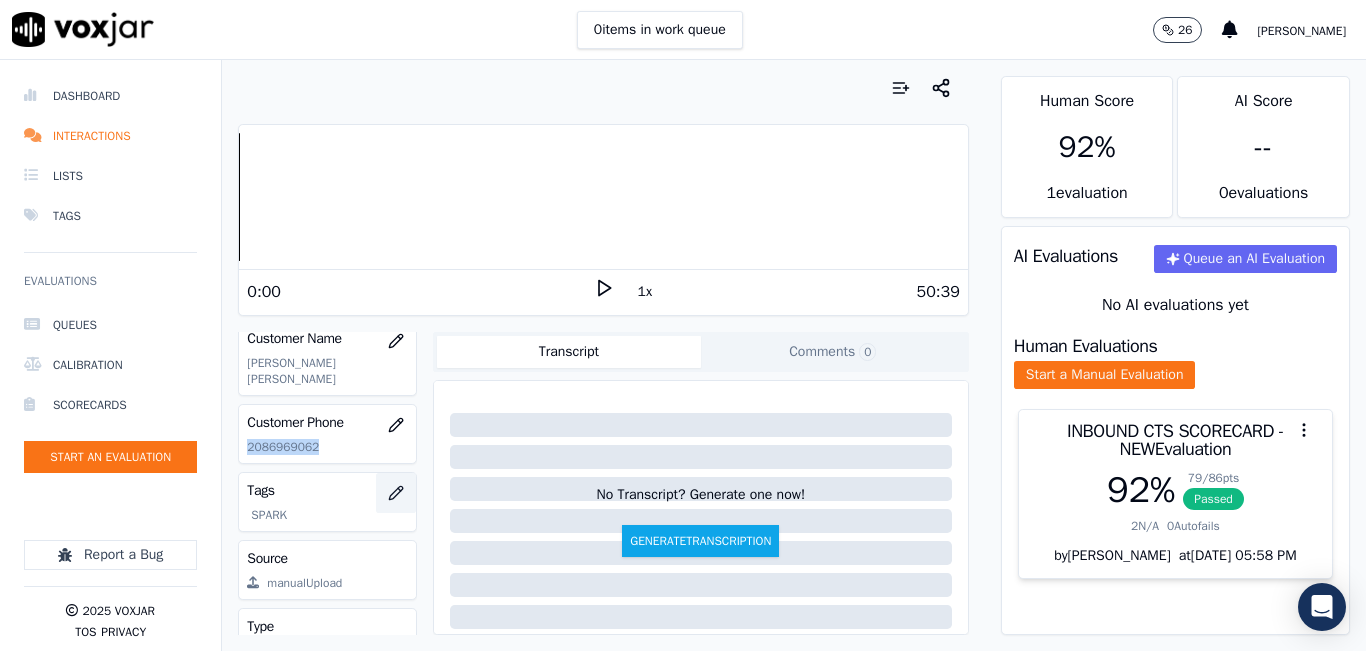click at bounding box center (396, 493) 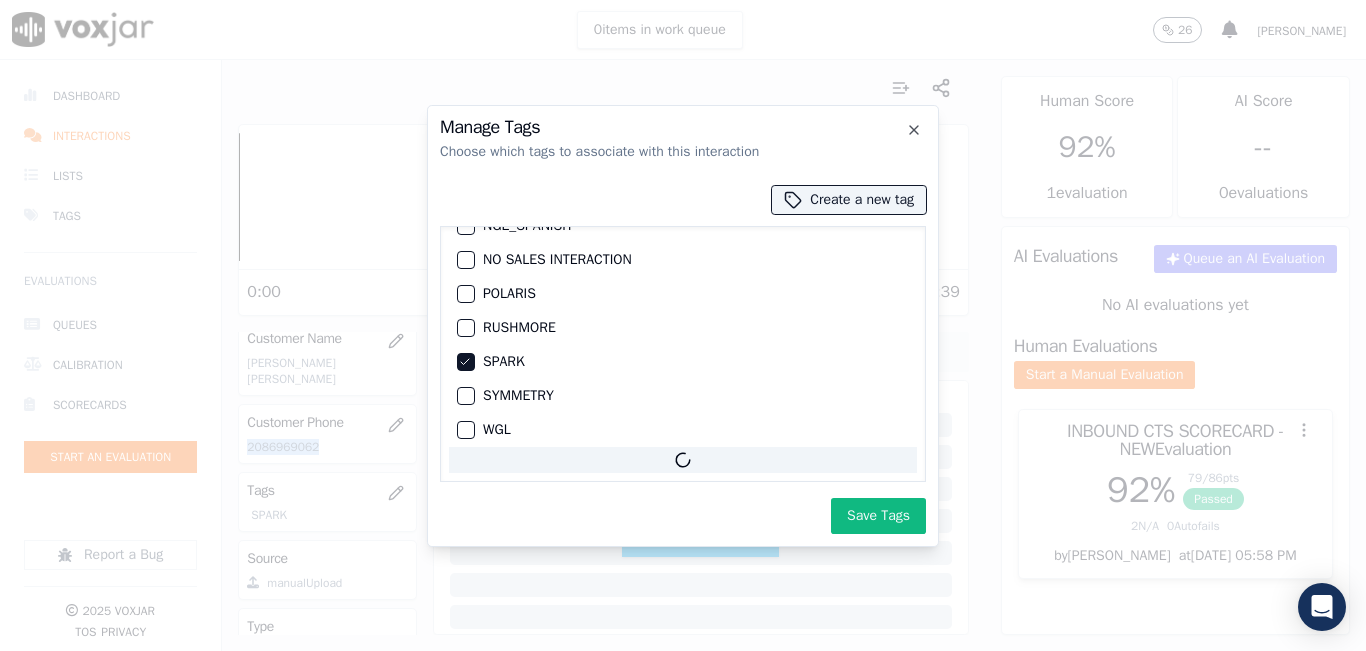 scroll, scrollTop: 355, scrollLeft: 0, axis: vertical 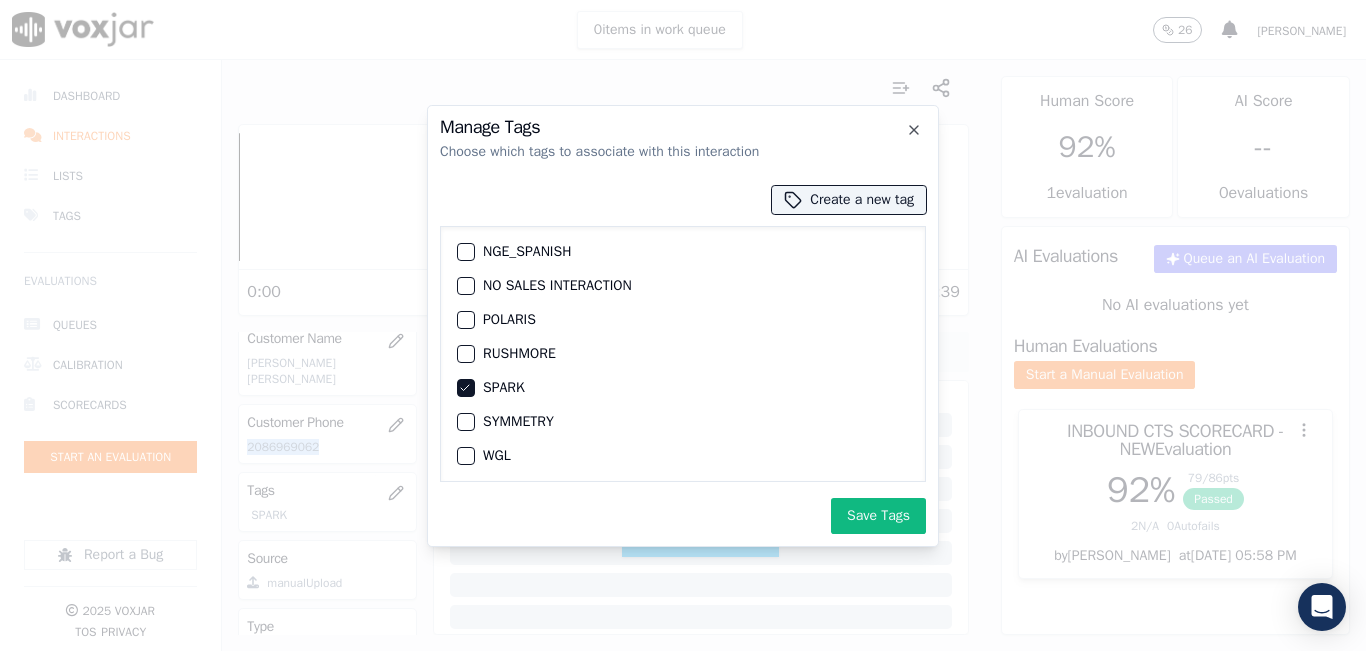 click 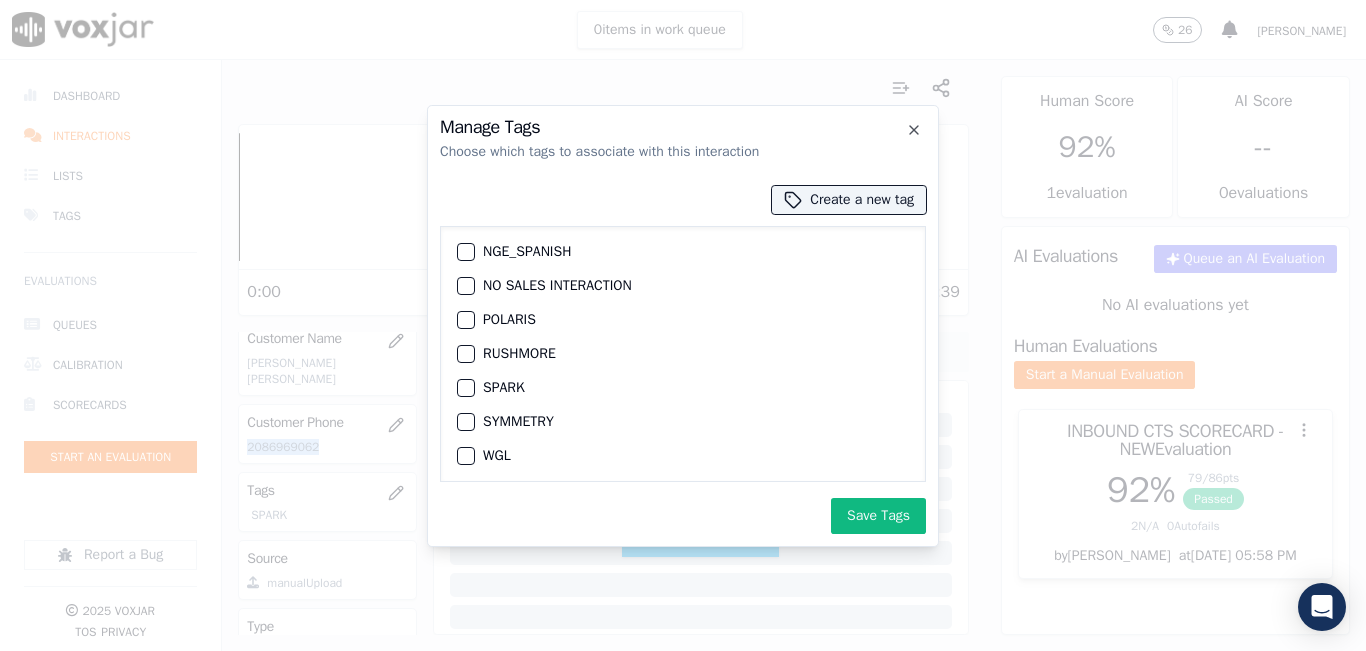 click at bounding box center [465, 422] 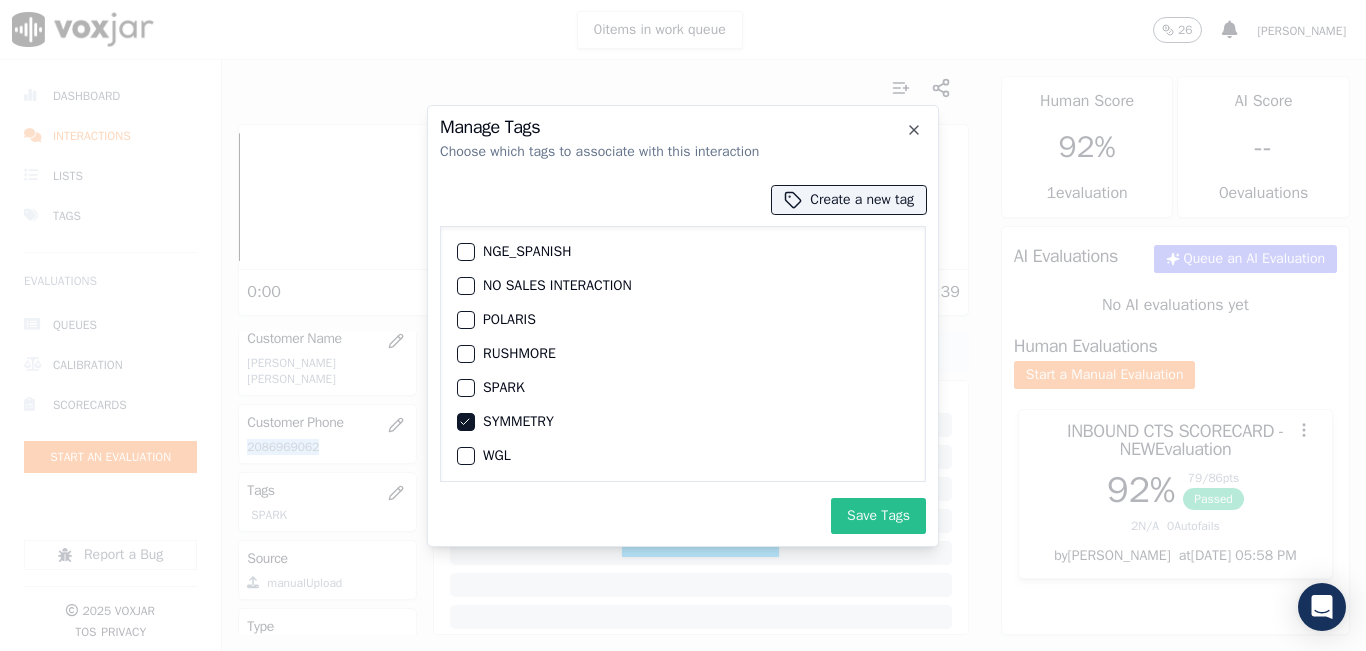 click on "Save Tags" at bounding box center (878, 516) 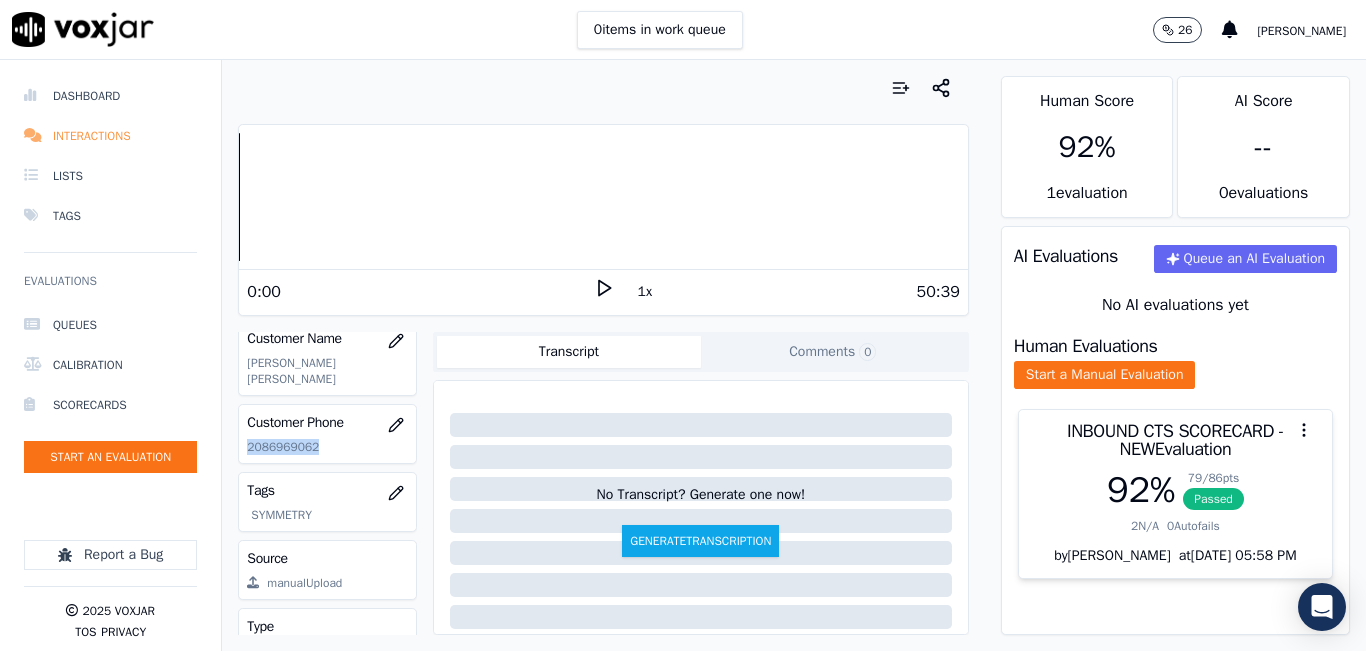 click on "Interactions" at bounding box center [110, 136] 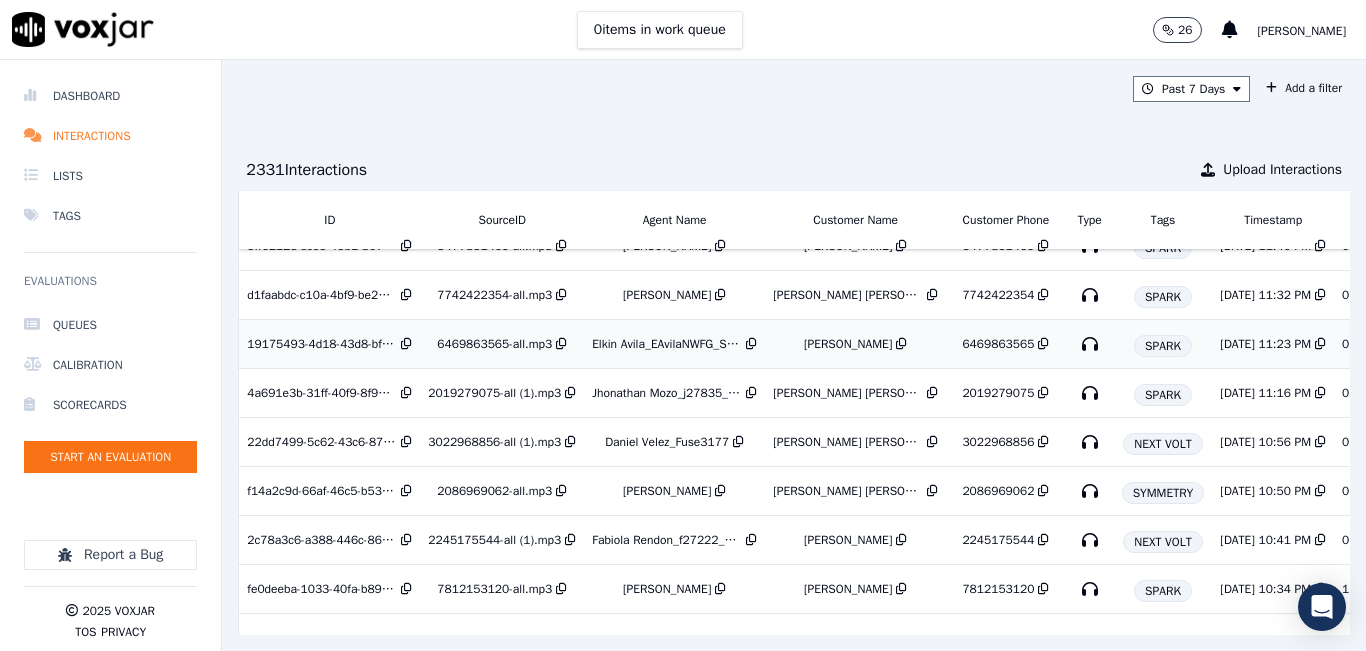 scroll, scrollTop: 0, scrollLeft: 0, axis: both 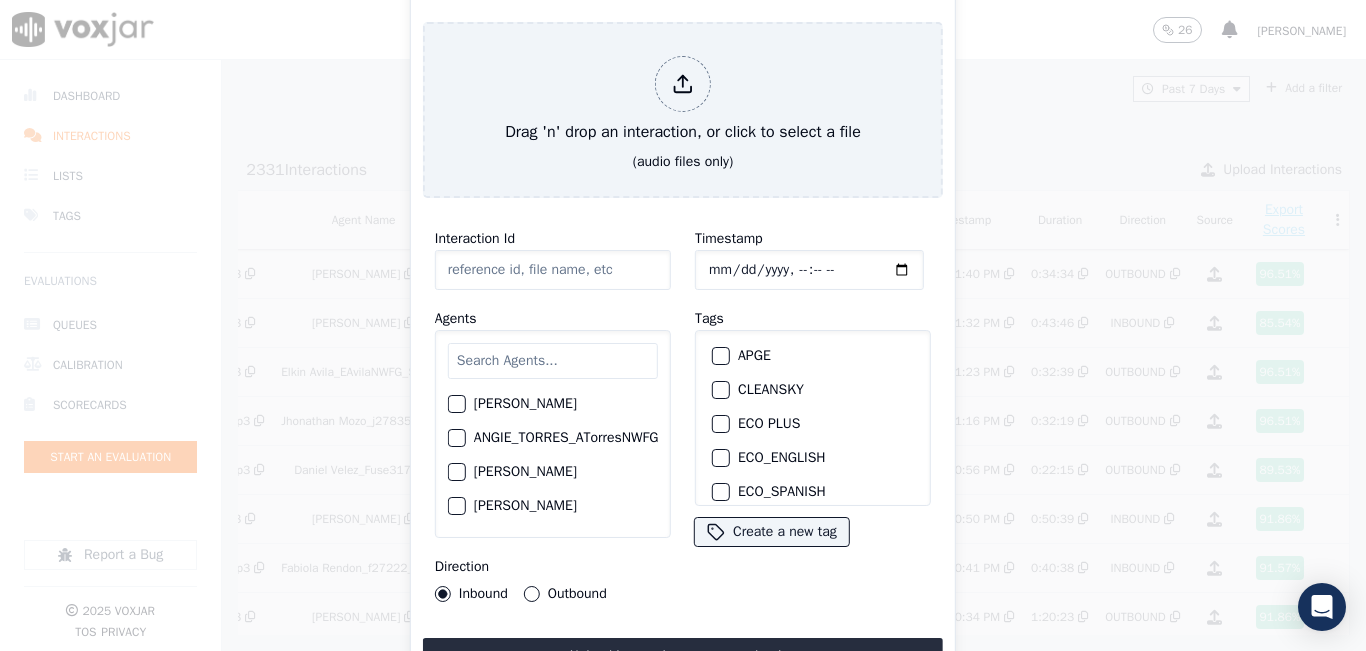 click at bounding box center (553, 361) 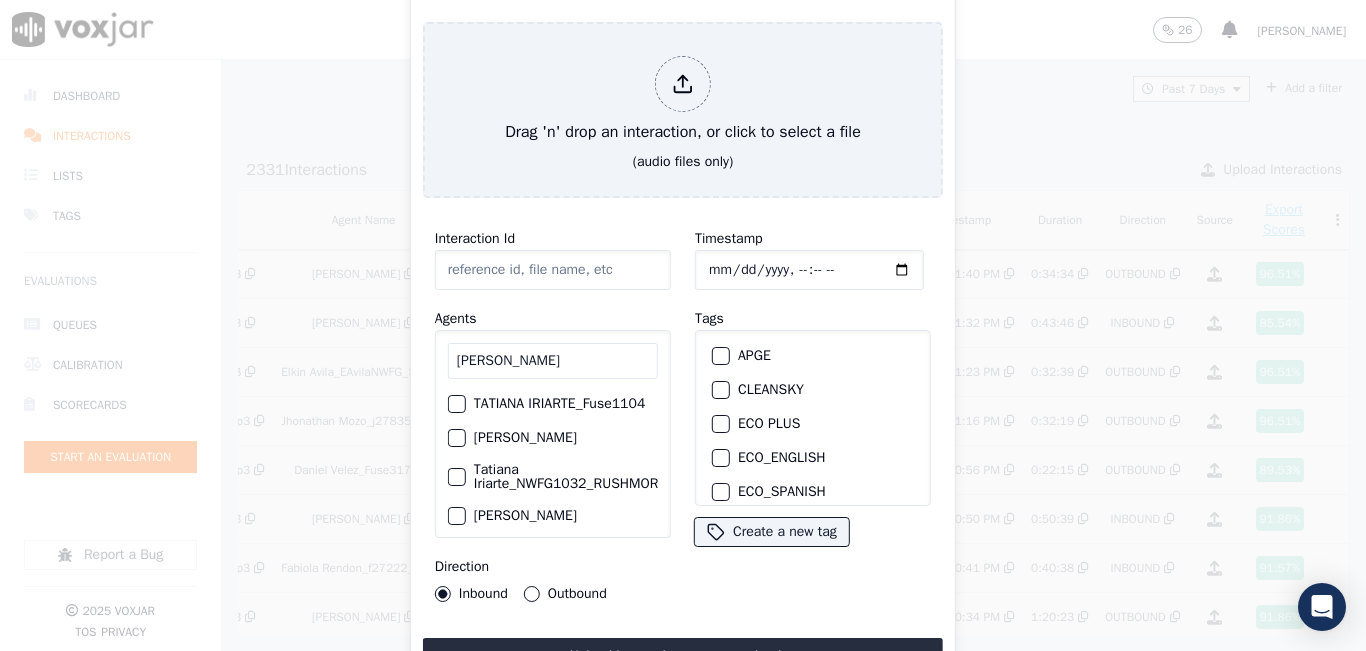 type on "TATIANA" 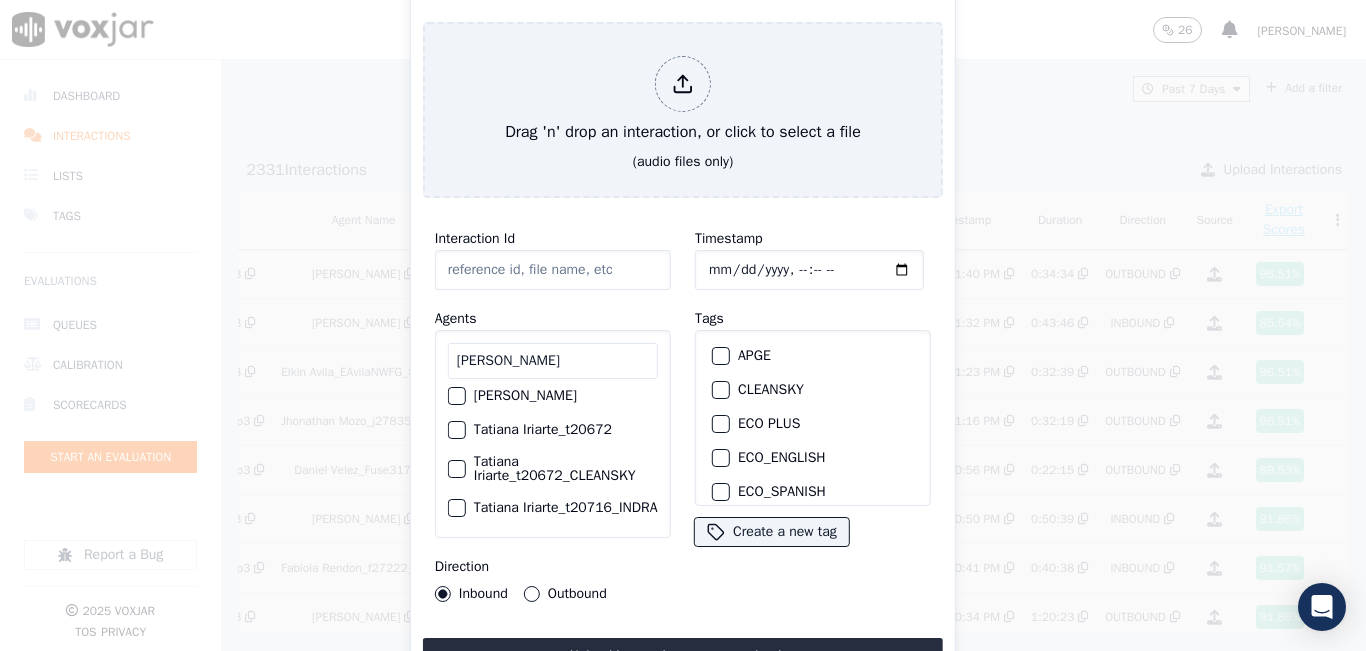 scroll, scrollTop: 210, scrollLeft: 0, axis: vertical 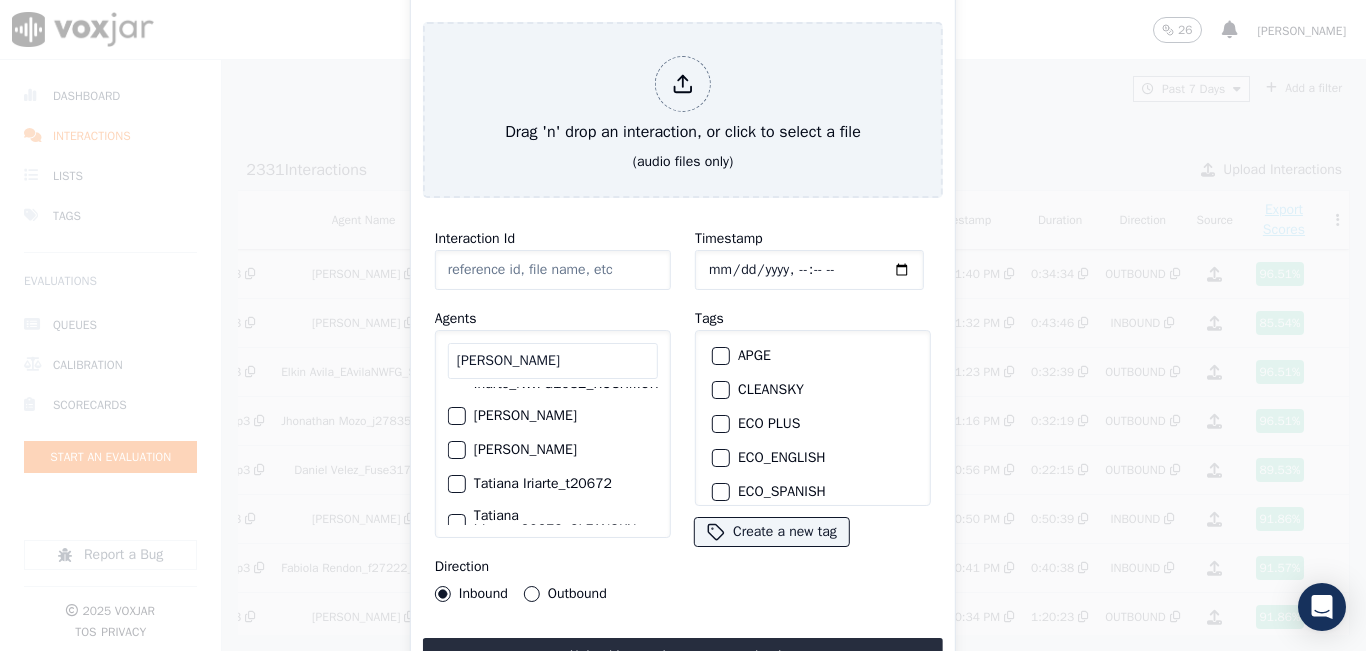 click at bounding box center [456, 450] 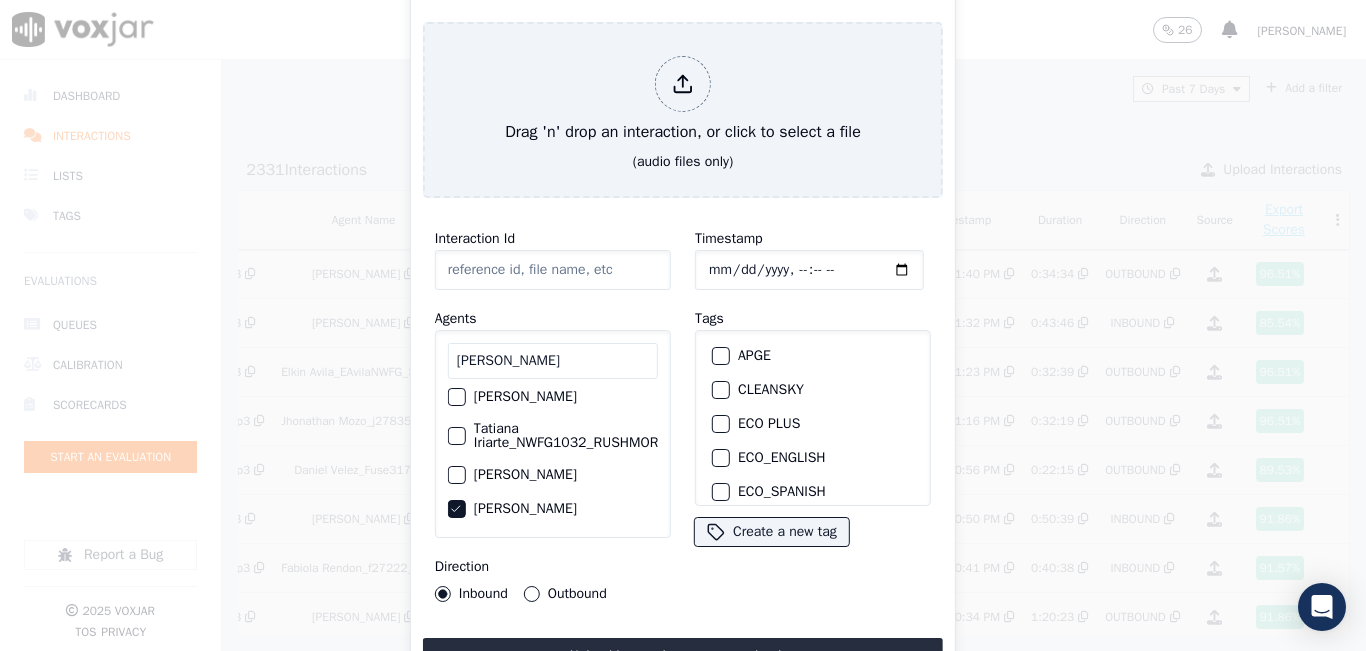 scroll, scrollTop: 0, scrollLeft: 0, axis: both 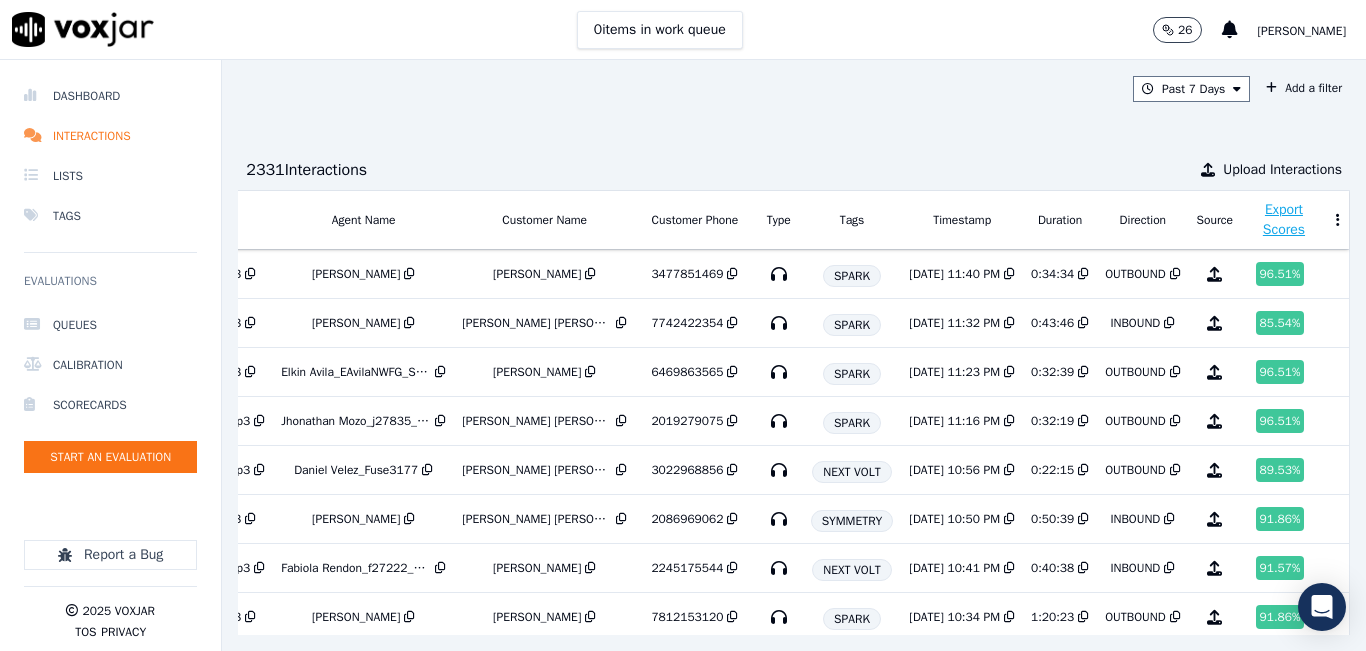 click on "[PERSON_NAME]" at bounding box center (1302, 31) 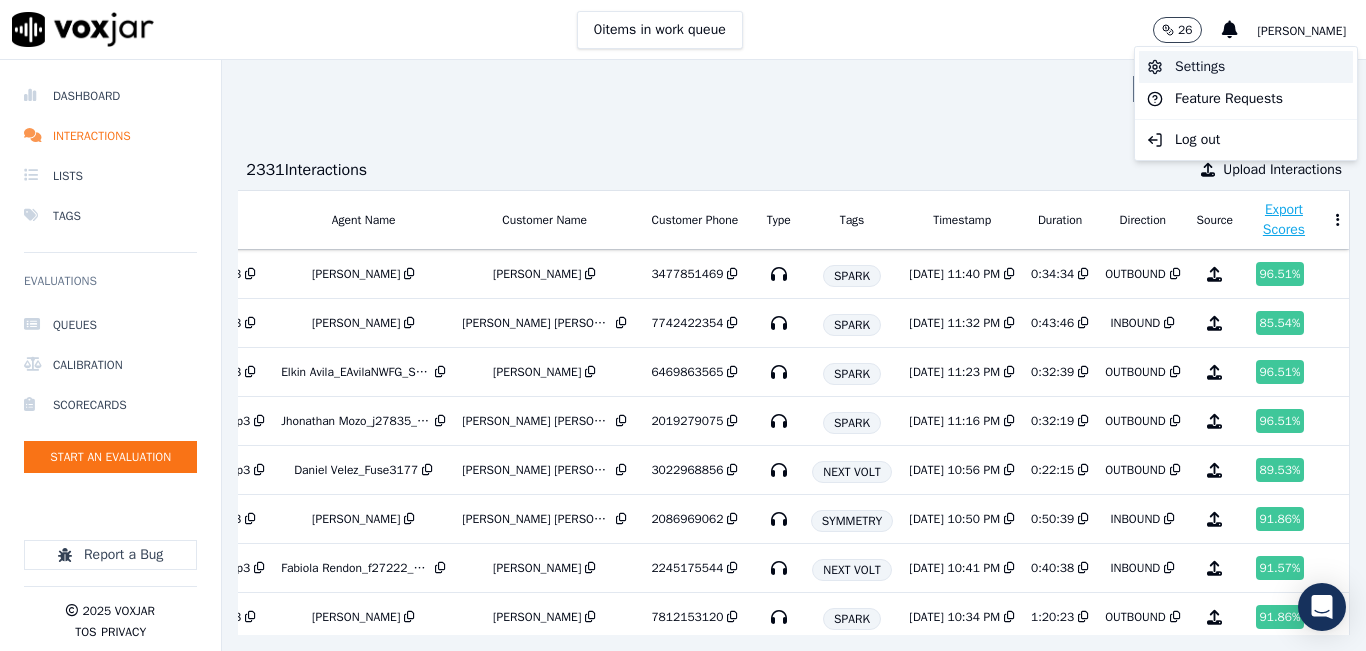 click on "Settings" at bounding box center (1246, 67) 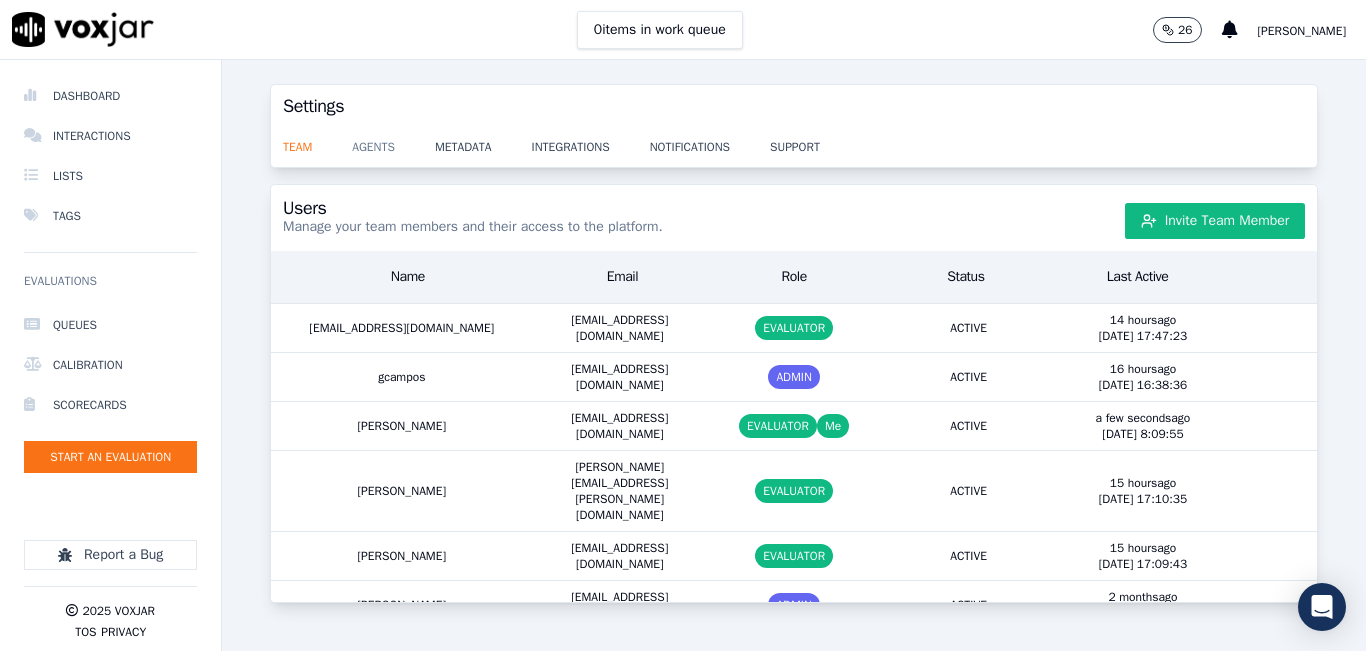 click on "agents" at bounding box center [393, 141] 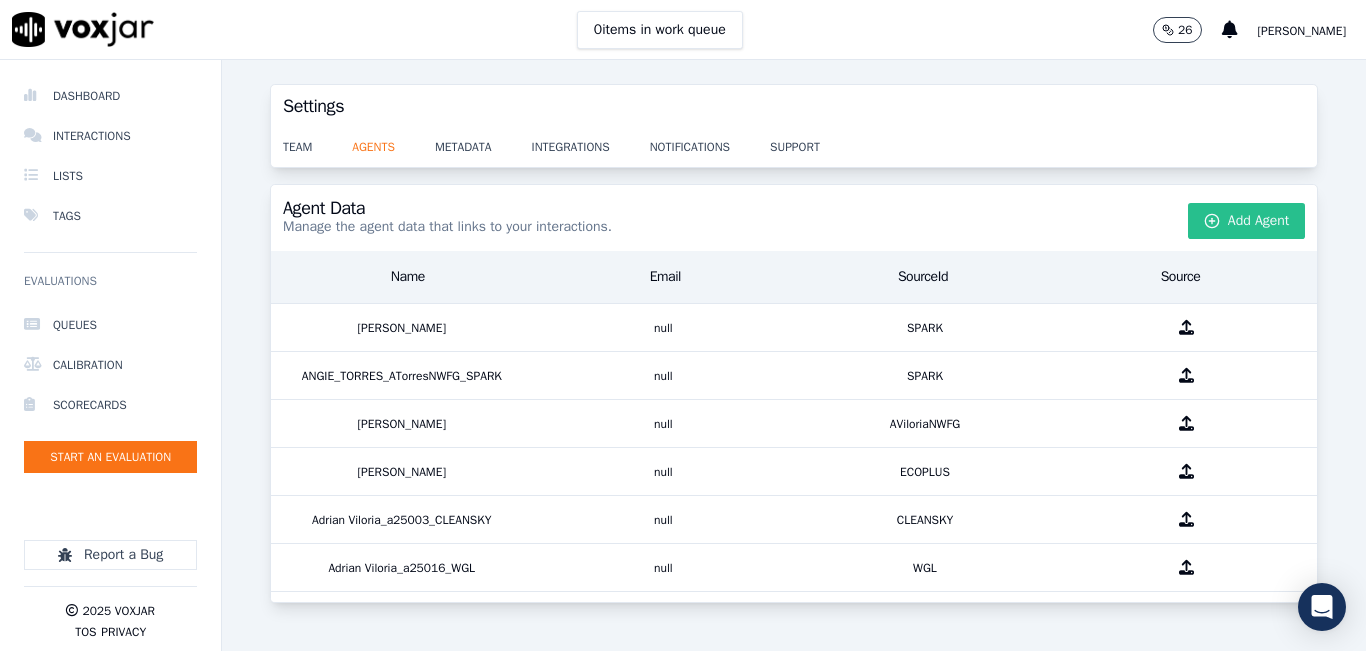 click on "Add Agent" at bounding box center [1247, 221] 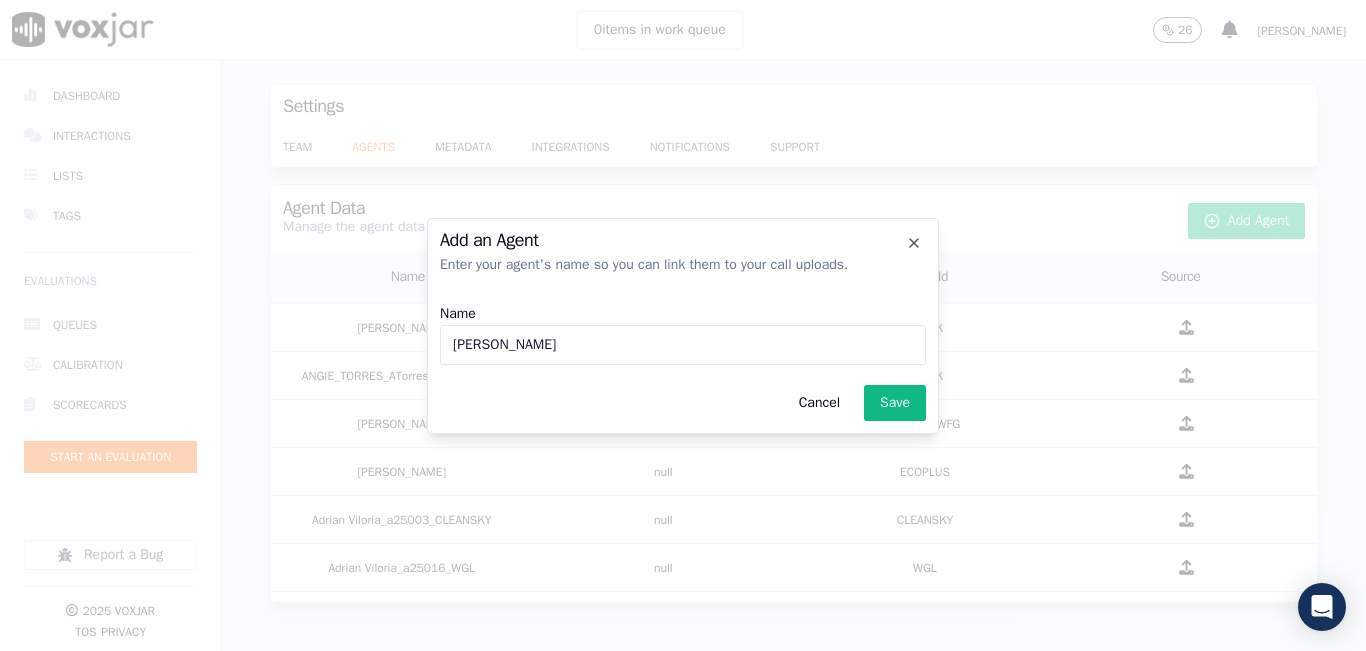 paste on "WANN1104" 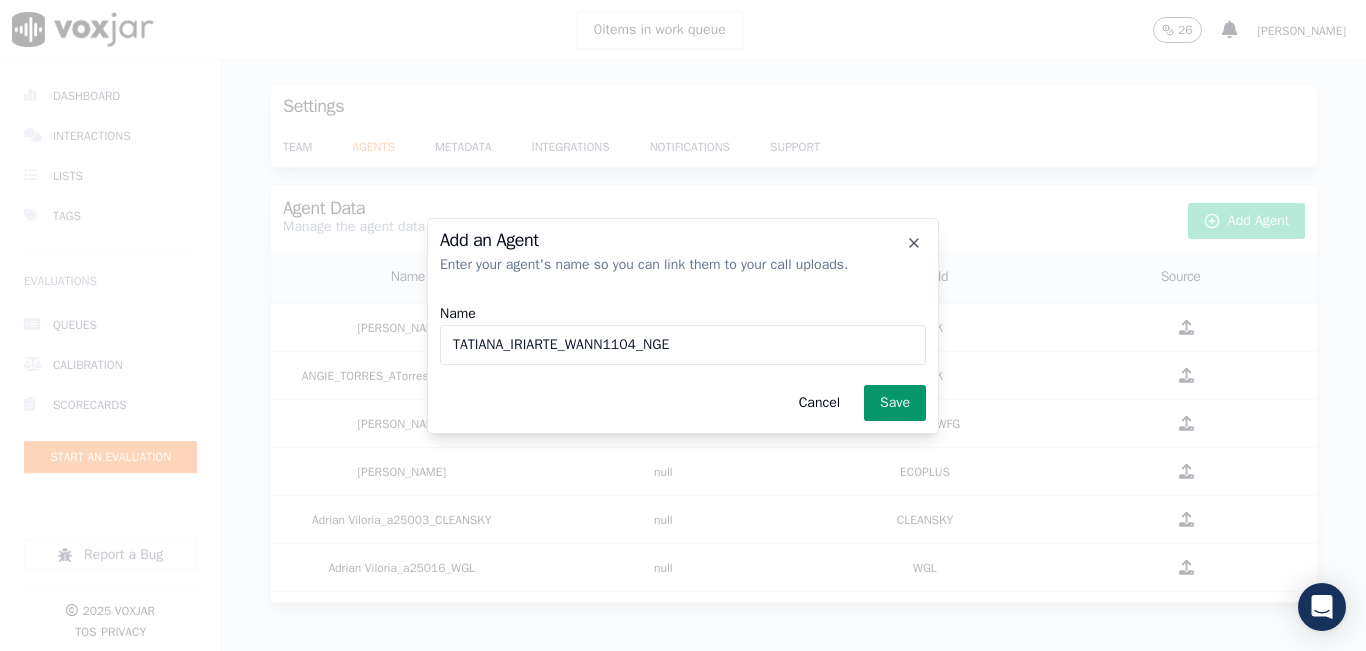 type on "TATIANA_IRIARTE_WANN1104_NGE" 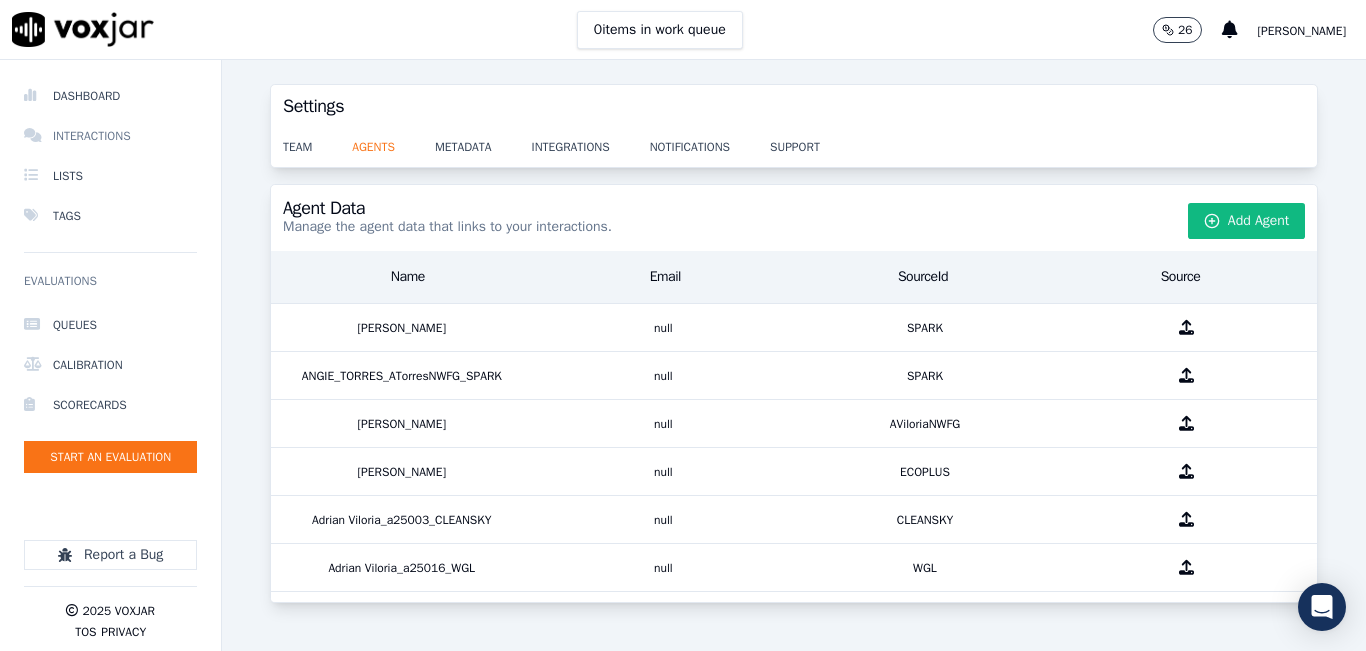click on "Interactions" at bounding box center (110, 136) 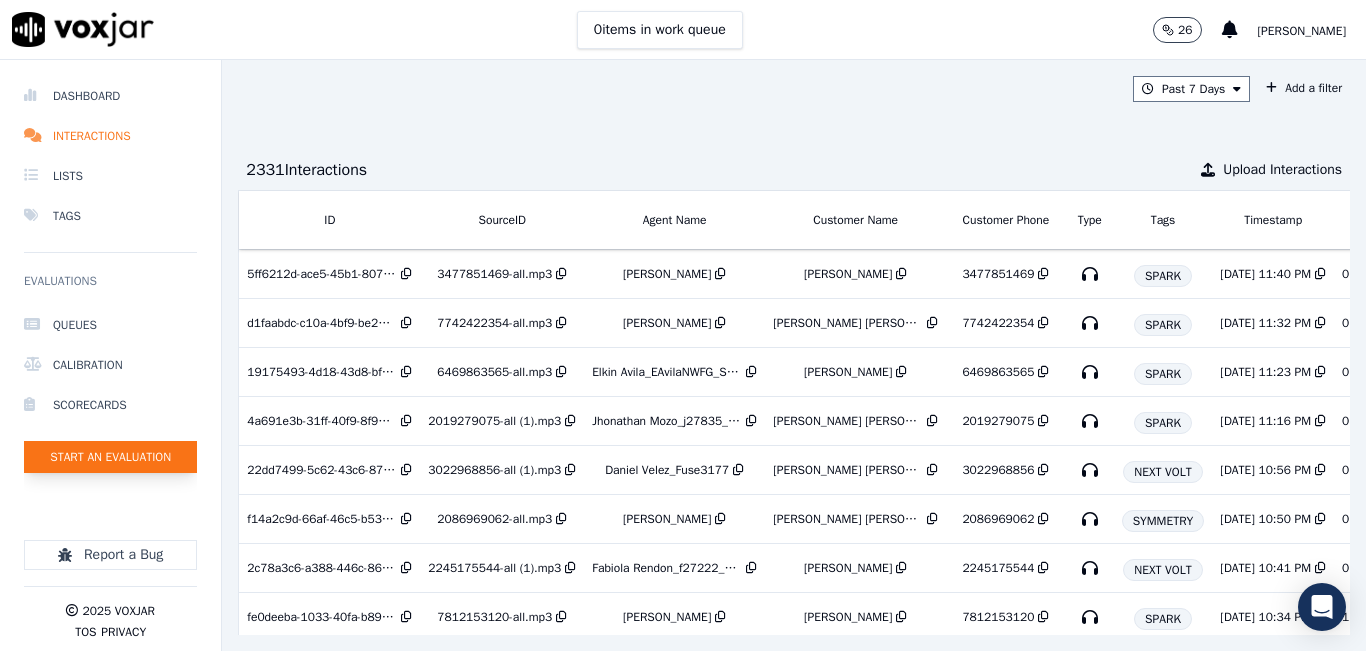 click on "Start an Evaluation" 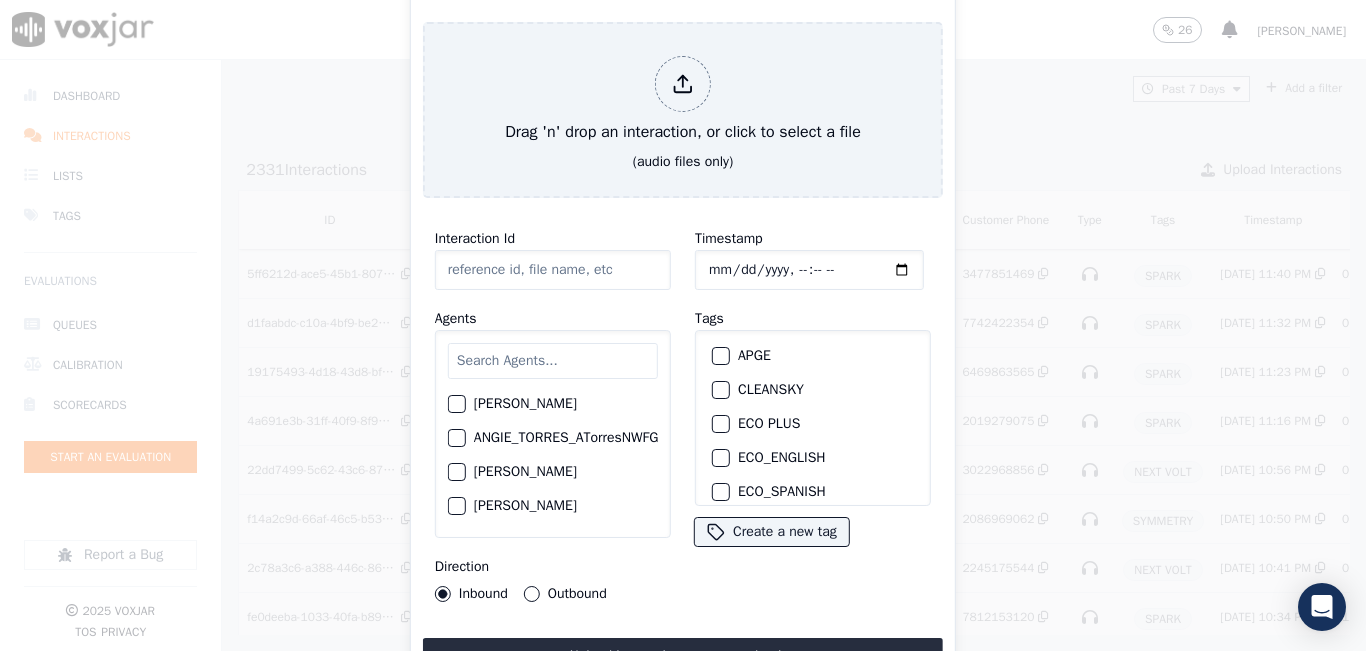 click on "Yeraldin Dias_YDiasNWFG_SPARK     ANGIE_TORRES_ATorresNWFG_SPARK     Adrian Viloria_AViloriaNWFG     Adrian Viloria_ECOPLUS     Adrian Viloria_a25003_CLEANSKY     Adrian Viloria_a25016_WGL     Adrian Viloria_a25046_INDRA     Adrian Viloria_fuse1164_NGE     Alan Marruaga_a26181_WGL     Alejandra Chavarro_SYMMETRY     Alejandra Chavarro_a26184_WGL     Alejandro Vizcaino_a13916_CLEANSKY     Alejandro Vizcaino­_NW2906_CLEANSKY     Andres Higuita_AHiguitaNWFG_SPARK     Andres Higuita_Fuse3185_NGE     Andres Higuita_No Sales      Andres Higuita_a27435_CLEANSKY     Andres Higuita_a27490_INDRA     Andres Prias_APriasNWFG     Andres Prias_SYMMETRY     Andres Prias_a27400_CLEANSKY     Andres Prias_a27447_INDRA     Andres Prias_fuse1184_NGE     Angie Torres_ATorresNWFG     Angie Torres_SYMMETRY     Angie Torres_WANN1185_NGE     Angie Torres_a27399_CLEANSKY     Angie Torres_a27445_INDRA     Brandon Camacho_BAQ2083_INDRA     Brandon Camacho_BCamachoNWFG     Brandon Camacho_ECOPLUS     Brandon Camacho_b27395_CLEANSKY" 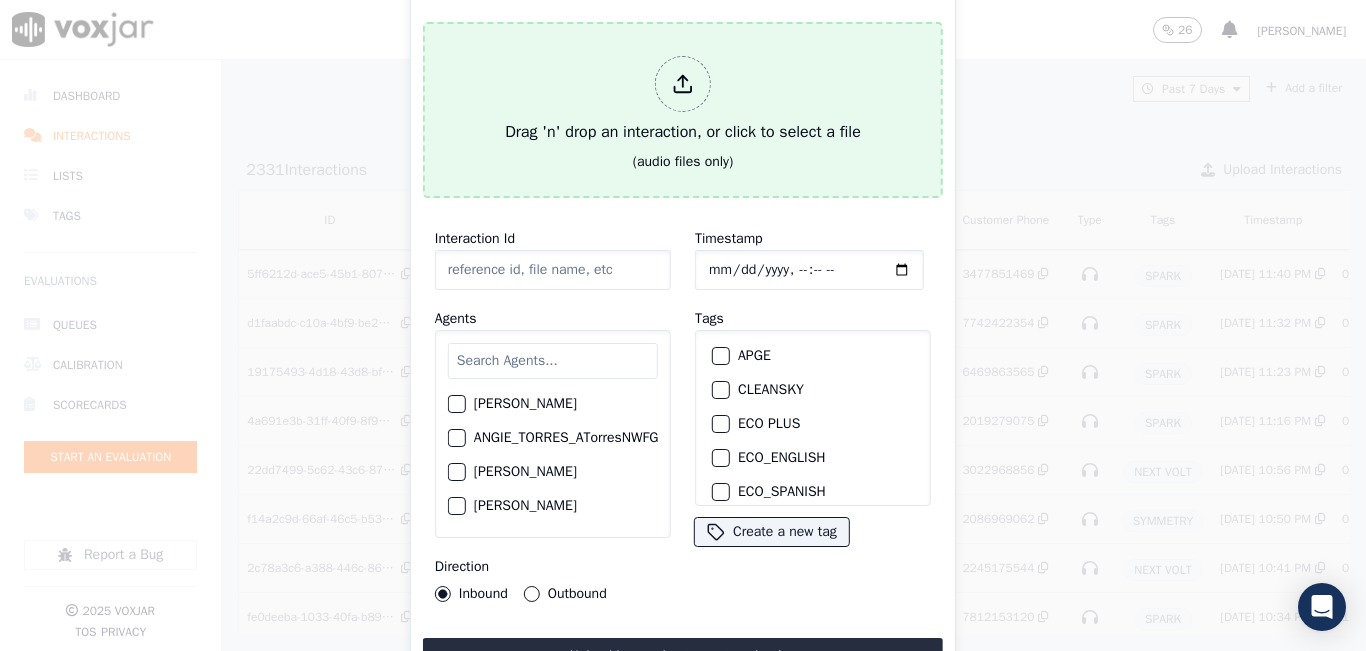 click on "Drag 'n' drop an interaction, or click to select a file" at bounding box center [683, 100] 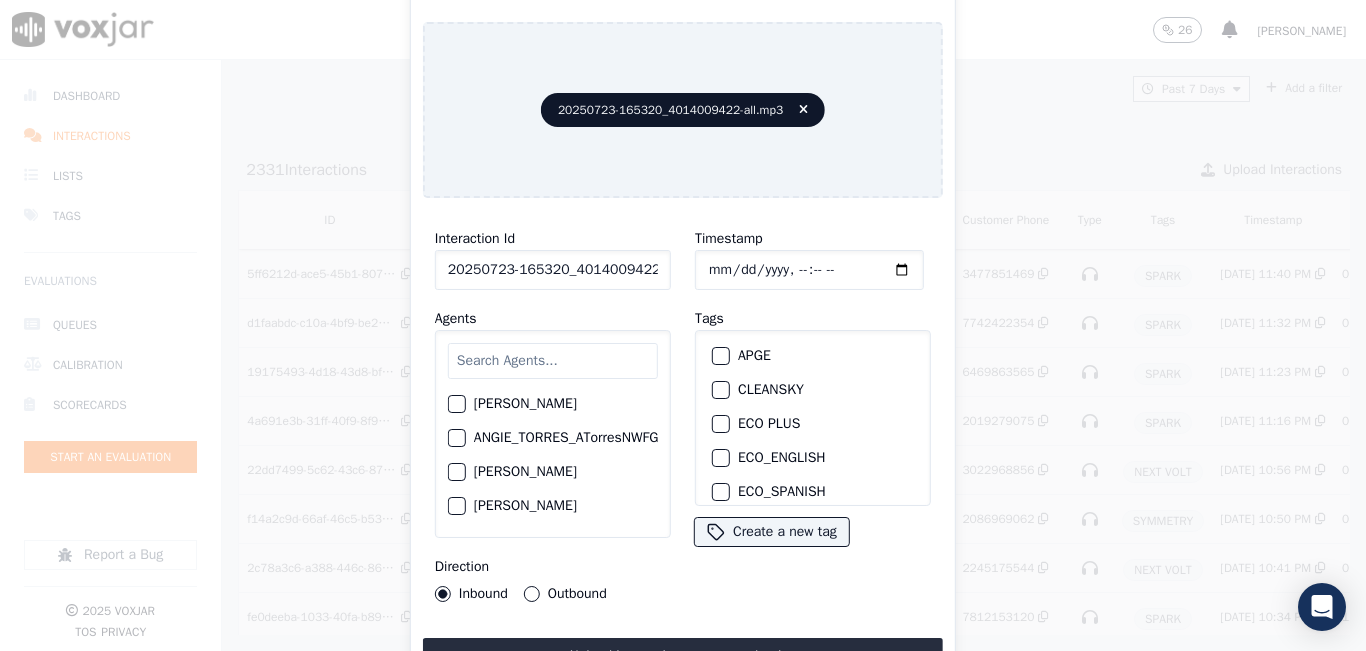 click at bounding box center [553, 361] 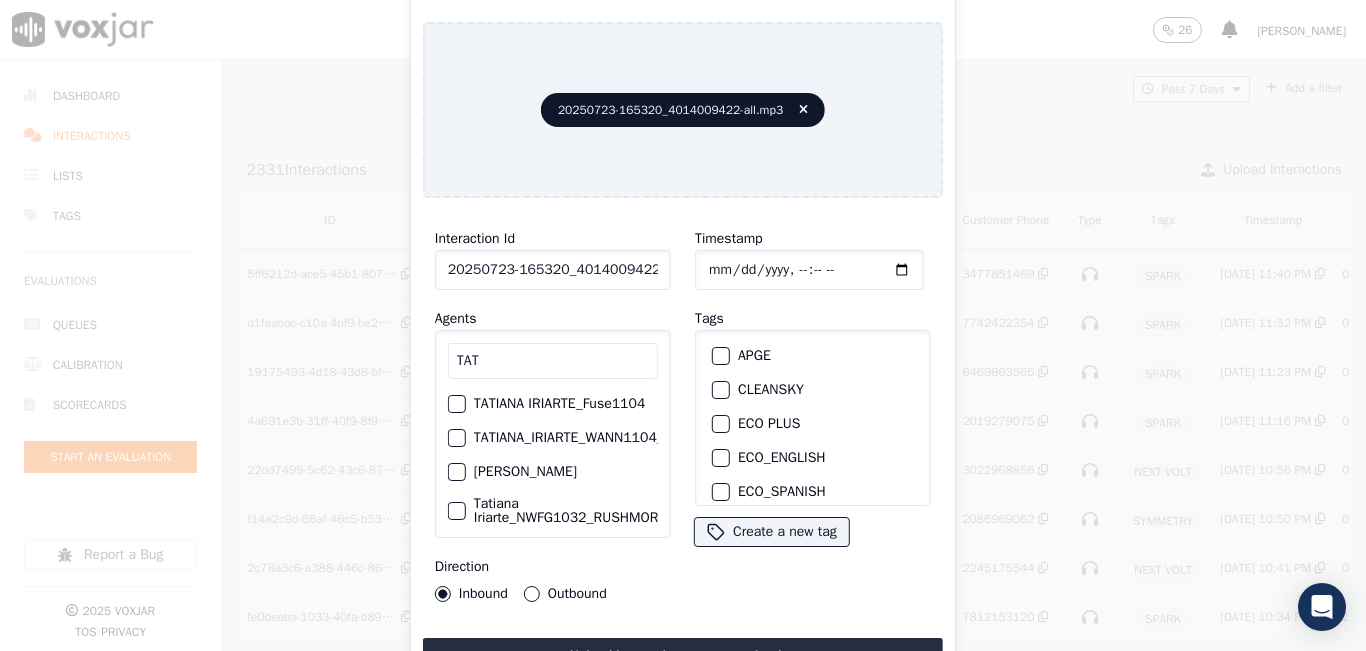 type on "TAT" 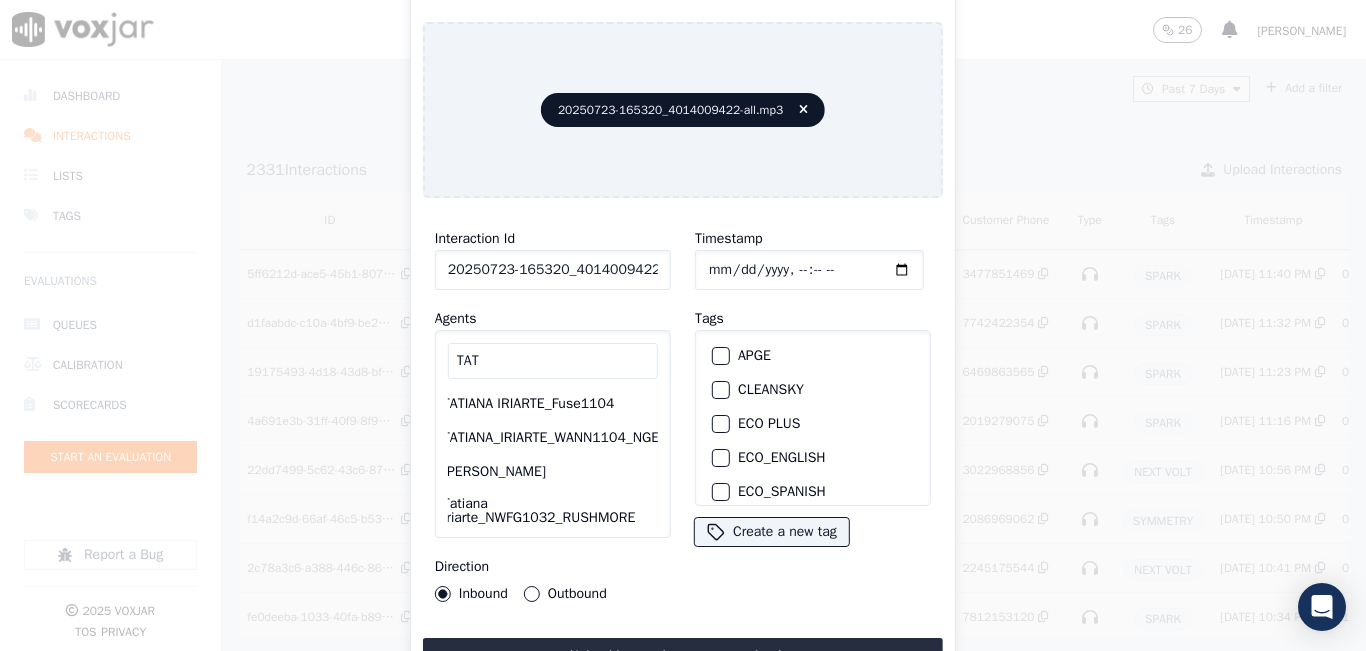 scroll, scrollTop: 0, scrollLeft: 27, axis: horizontal 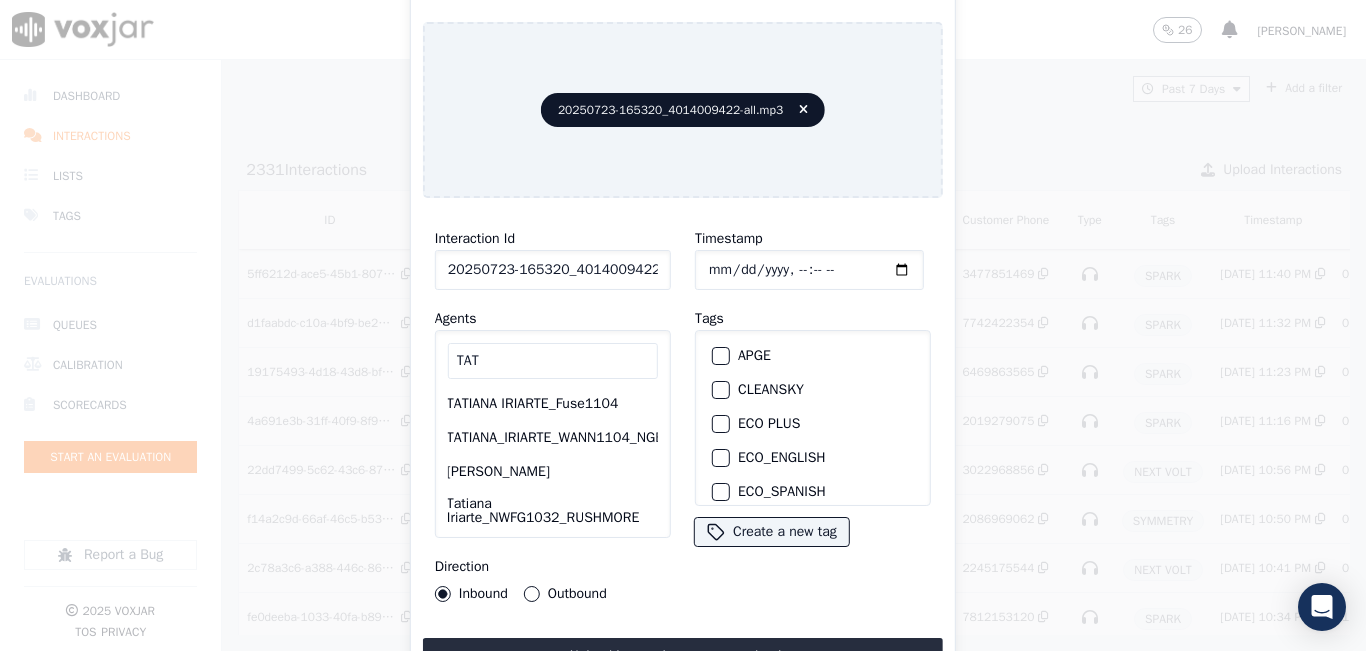 click on "TATIANA_IRIARTE_WANN1104_NGE" 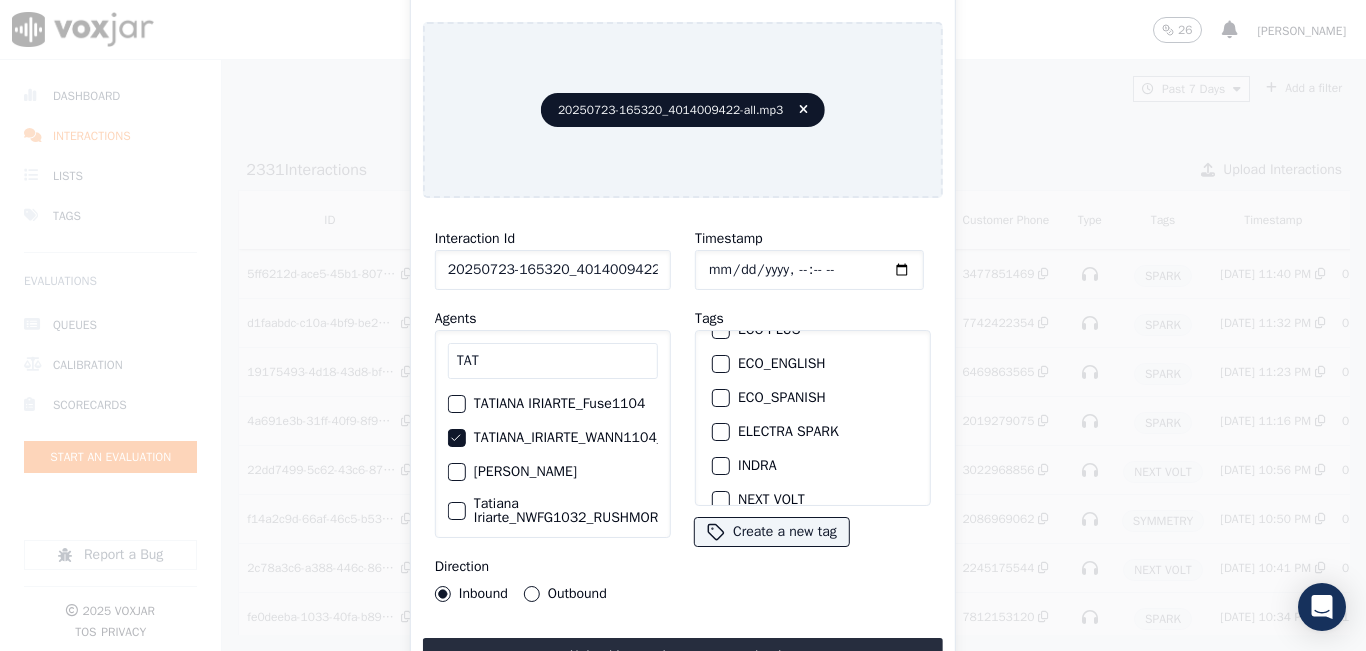 scroll, scrollTop: 200, scrollLeft: 0, axis: vertical 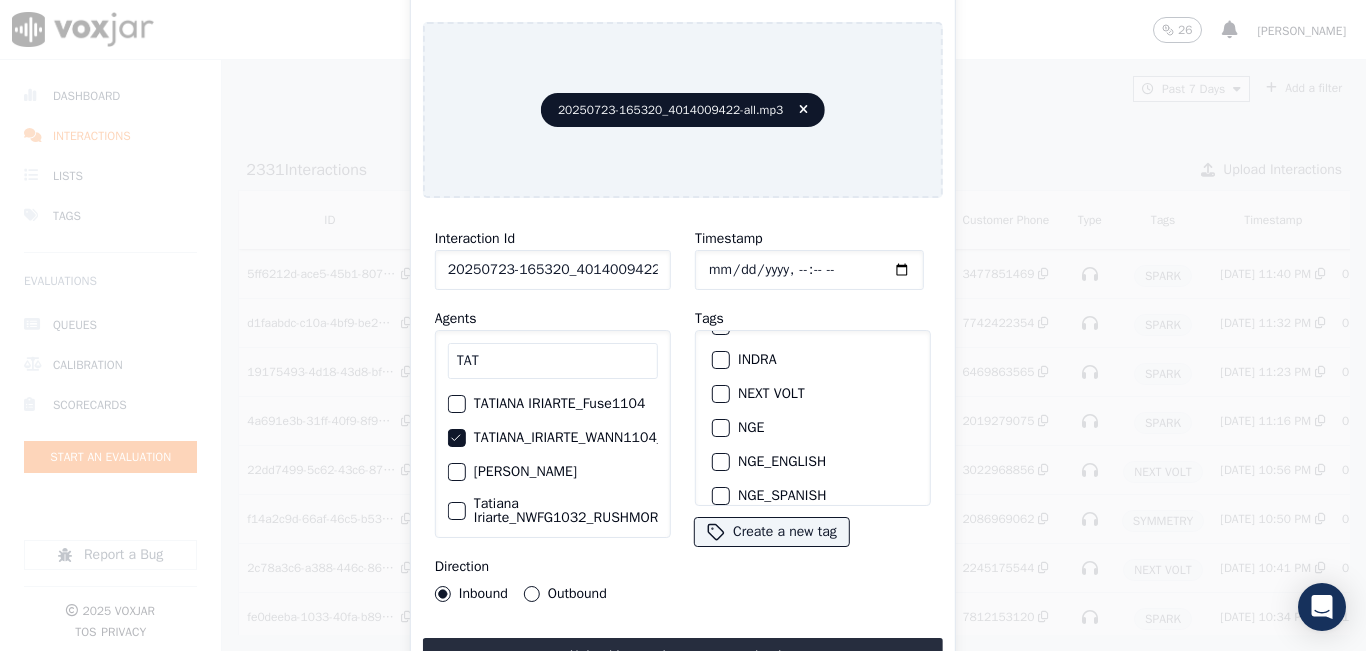 click at bounding box center (720, 428) 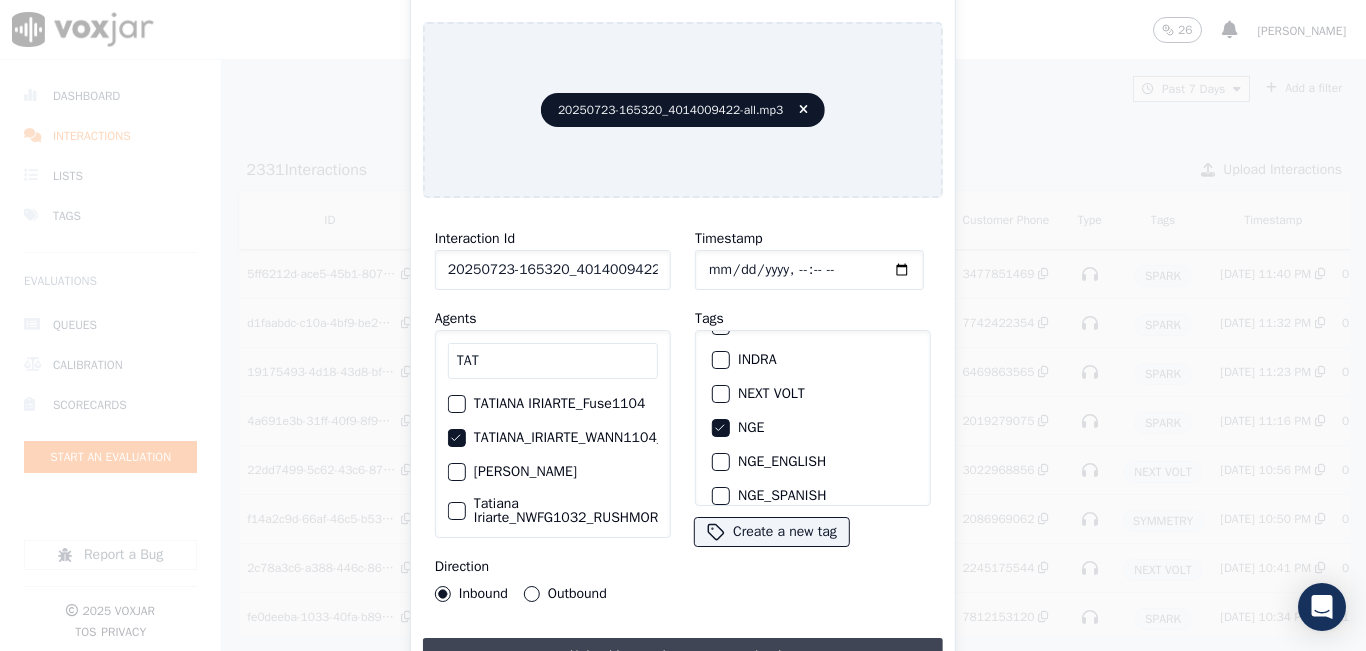 click on "Upload interaction to start evaluation" at bounding box center [683, 656] 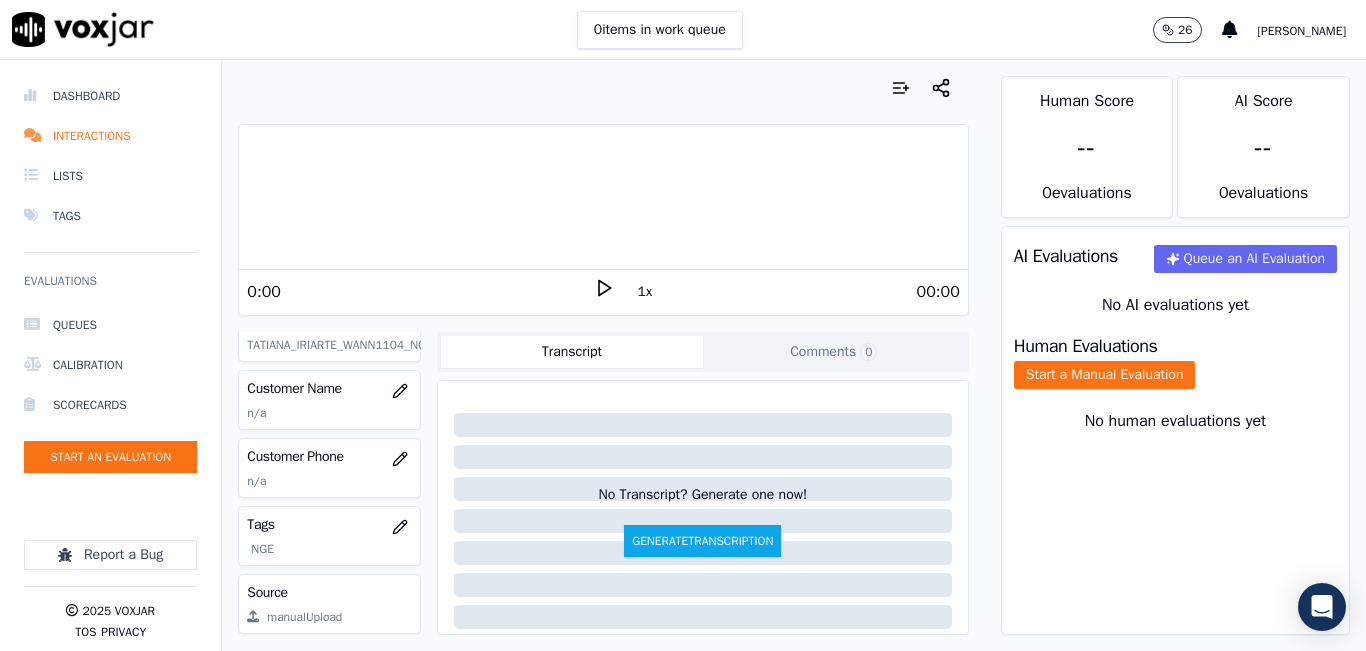 scroll, scrollTop: 300, scrollLeft: 0, axis: vertical 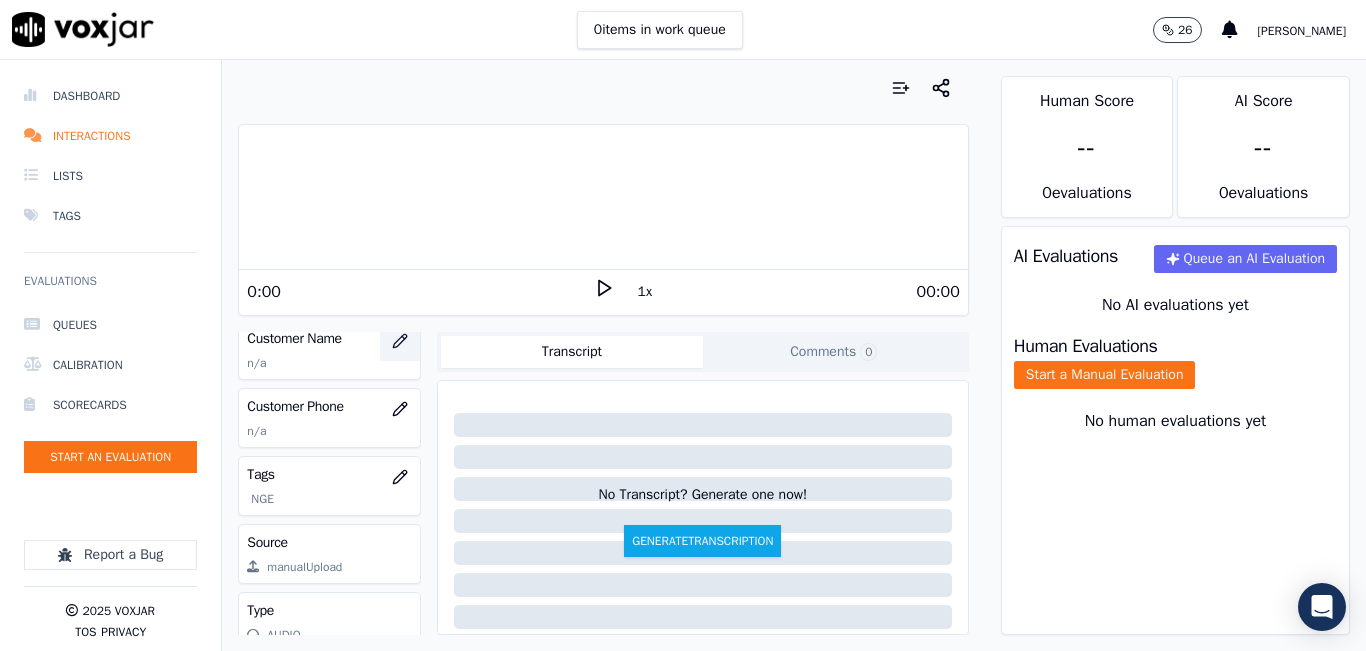 click at bounding box center (400, 341) 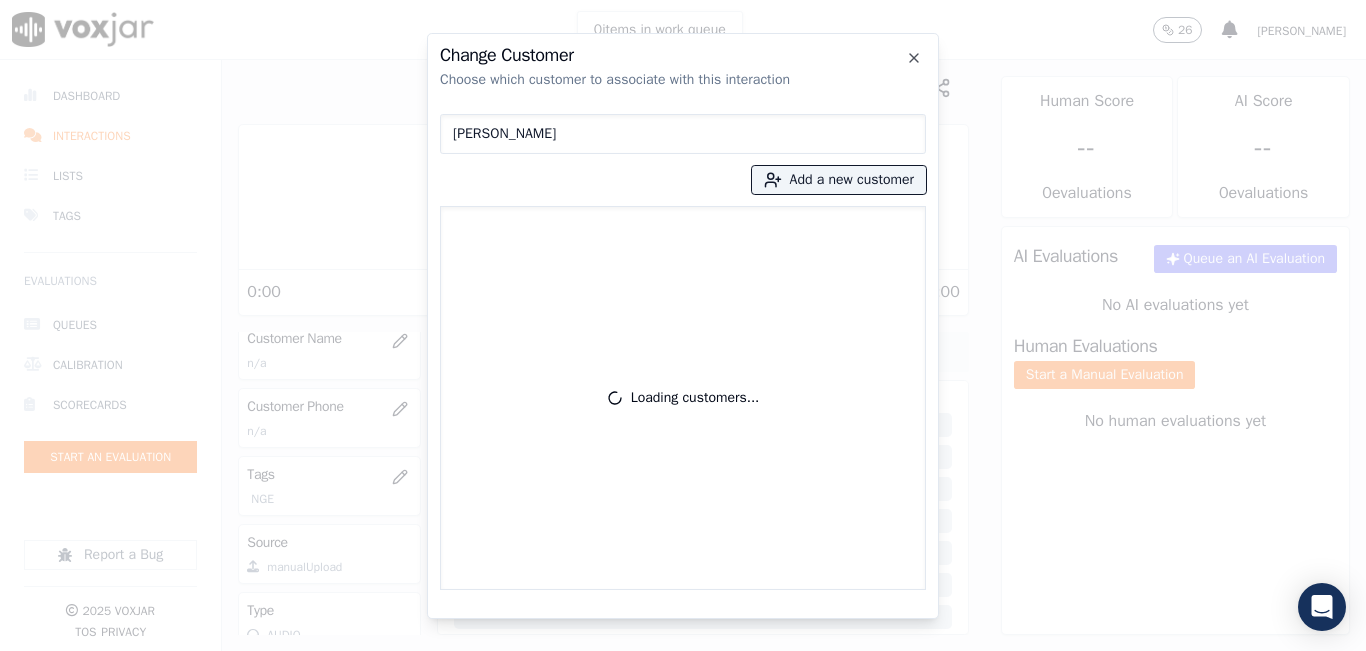 type on "[PERSON_NAME]" 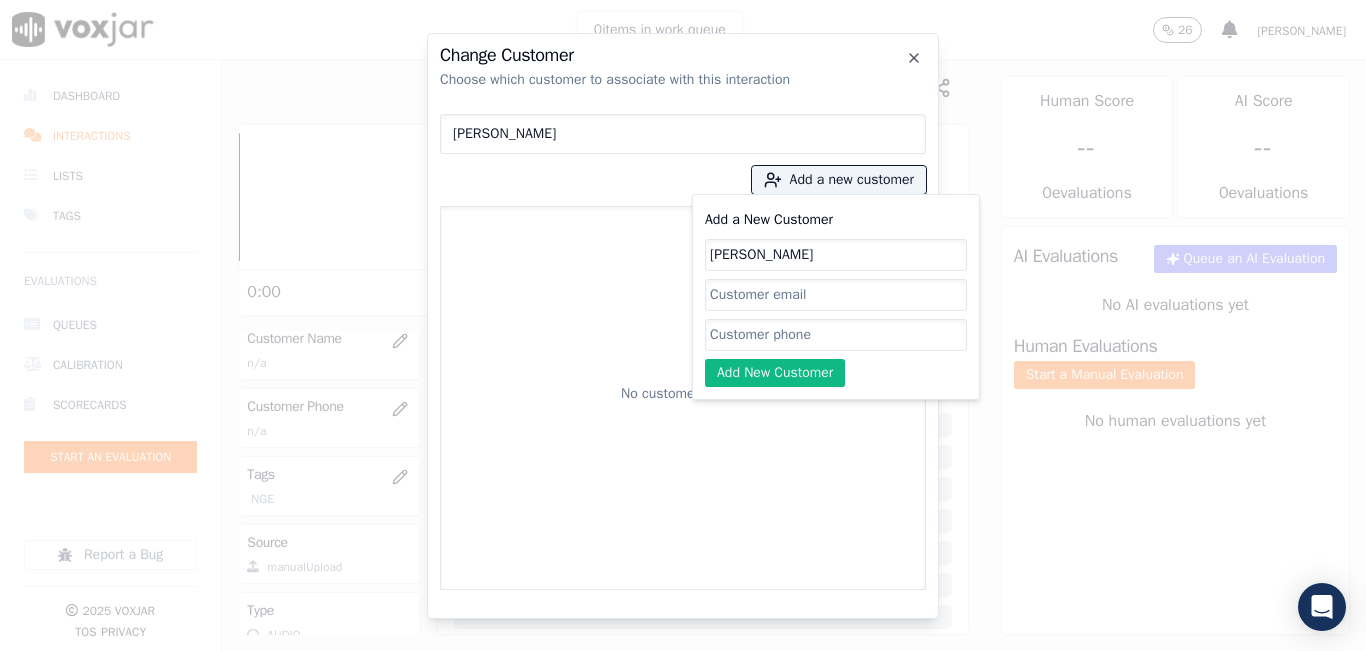 type on "[PERSON_NAME]" 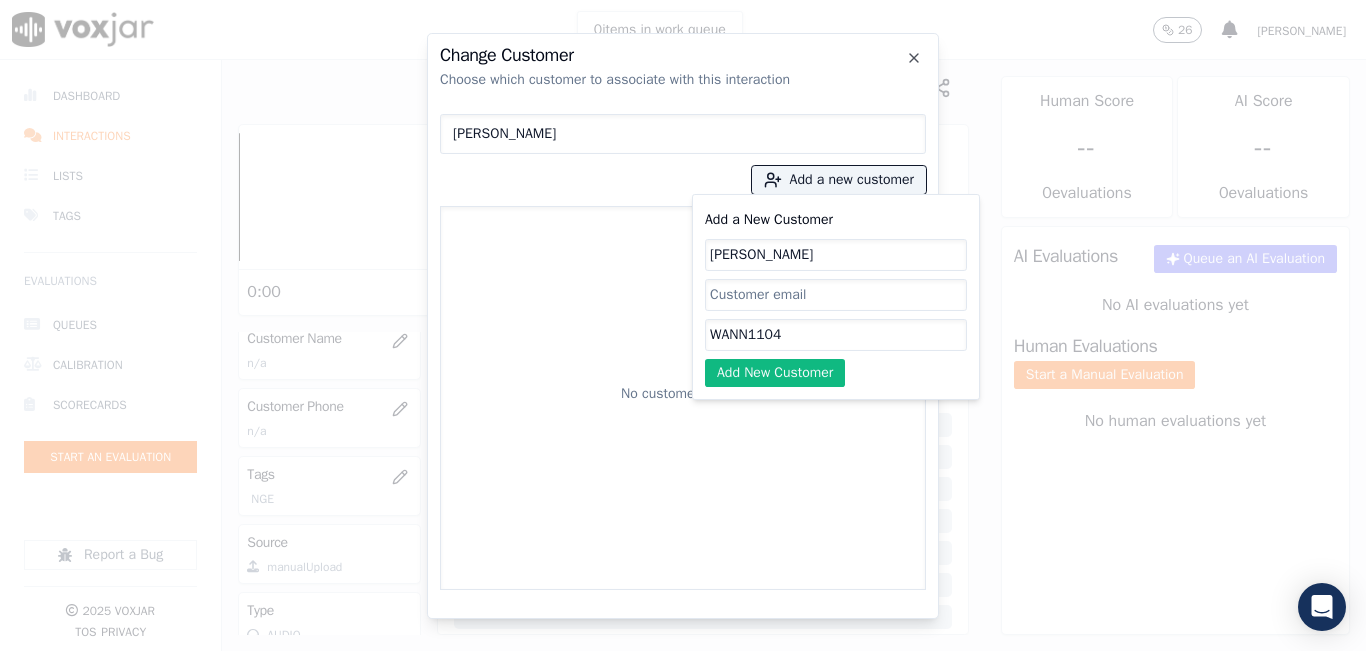 click on "WANN1104" 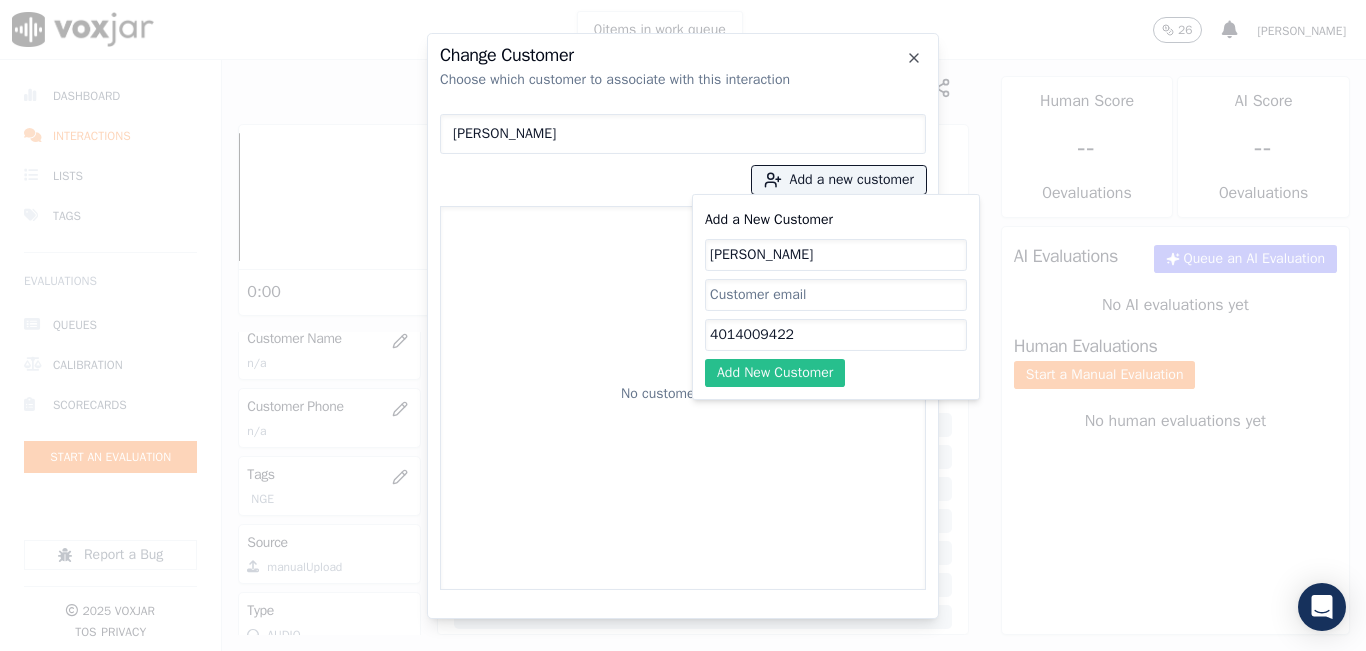 type on "4014009422" 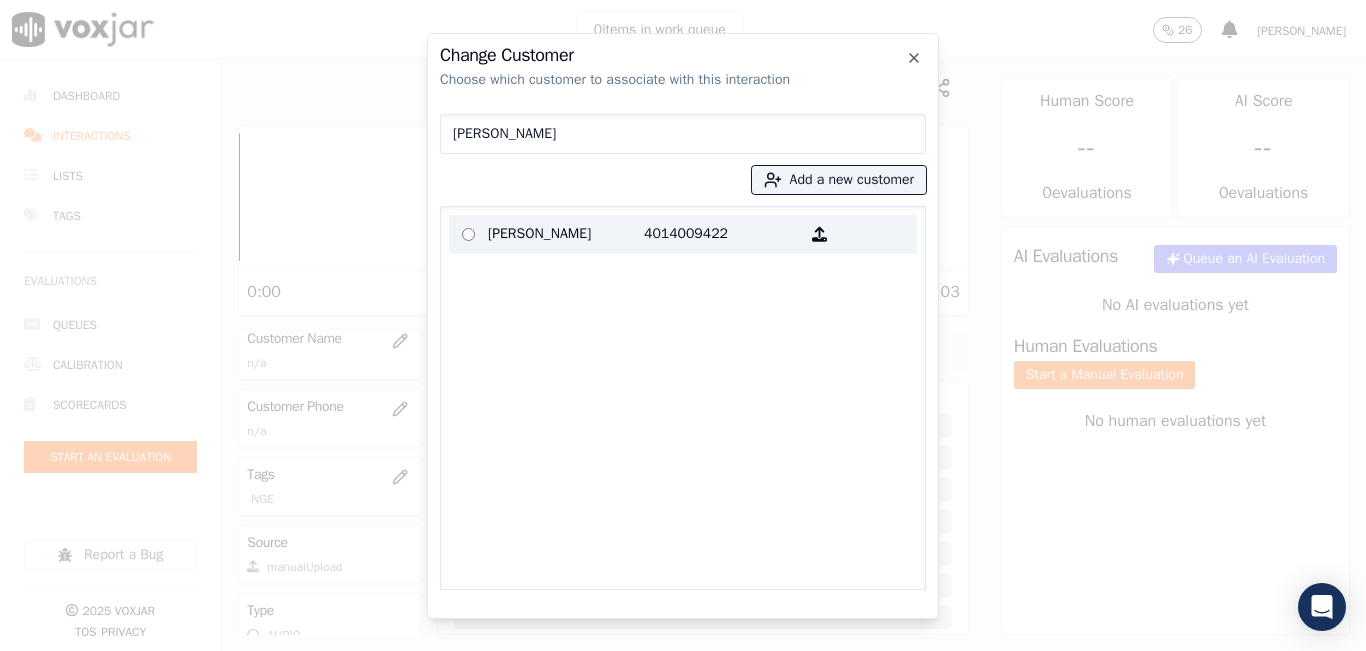 click on "[PERSON_NAME]" at bounding box center (566, 234) 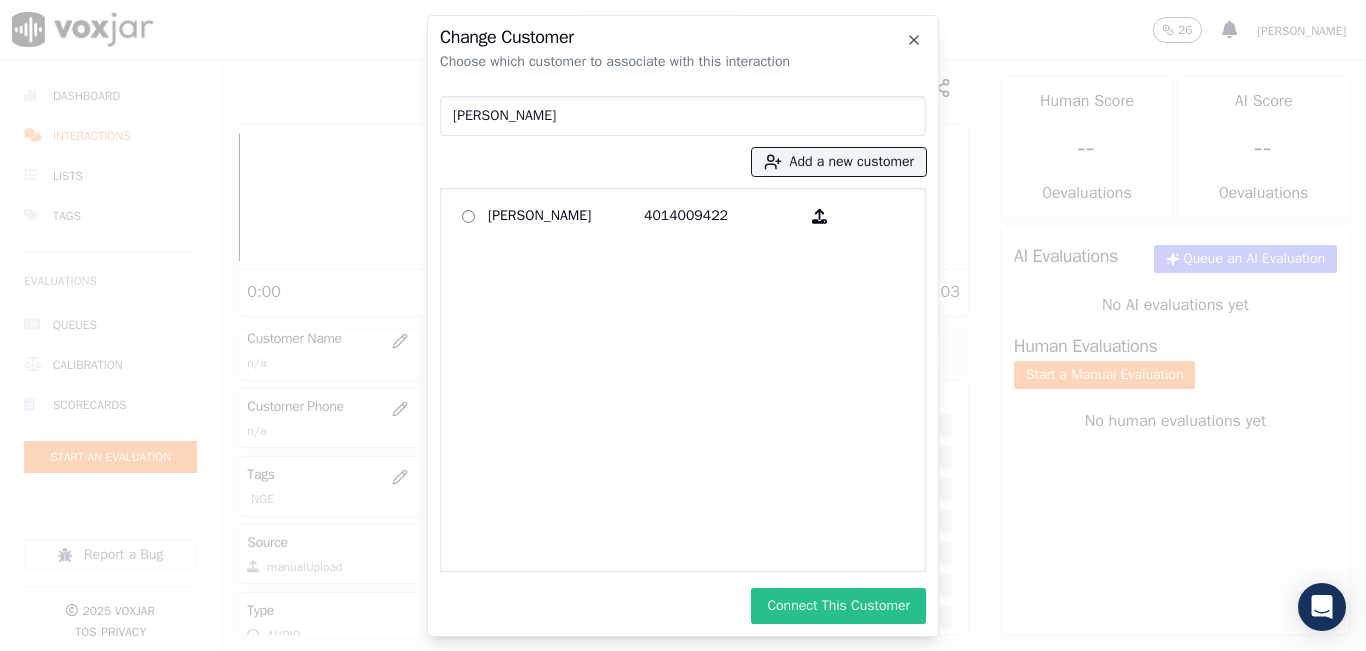 click on "Connect This Customer" at bounding box center (838, 606) 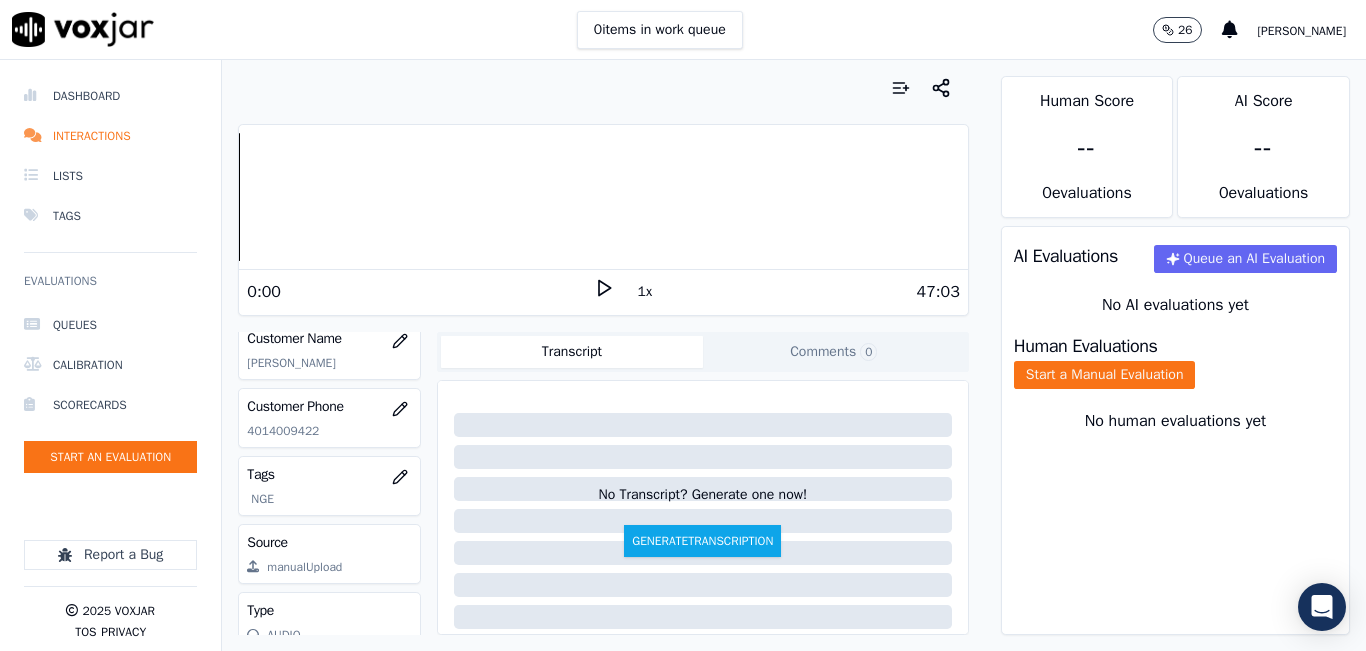 click on "1x" at bounding box center [645, 292] 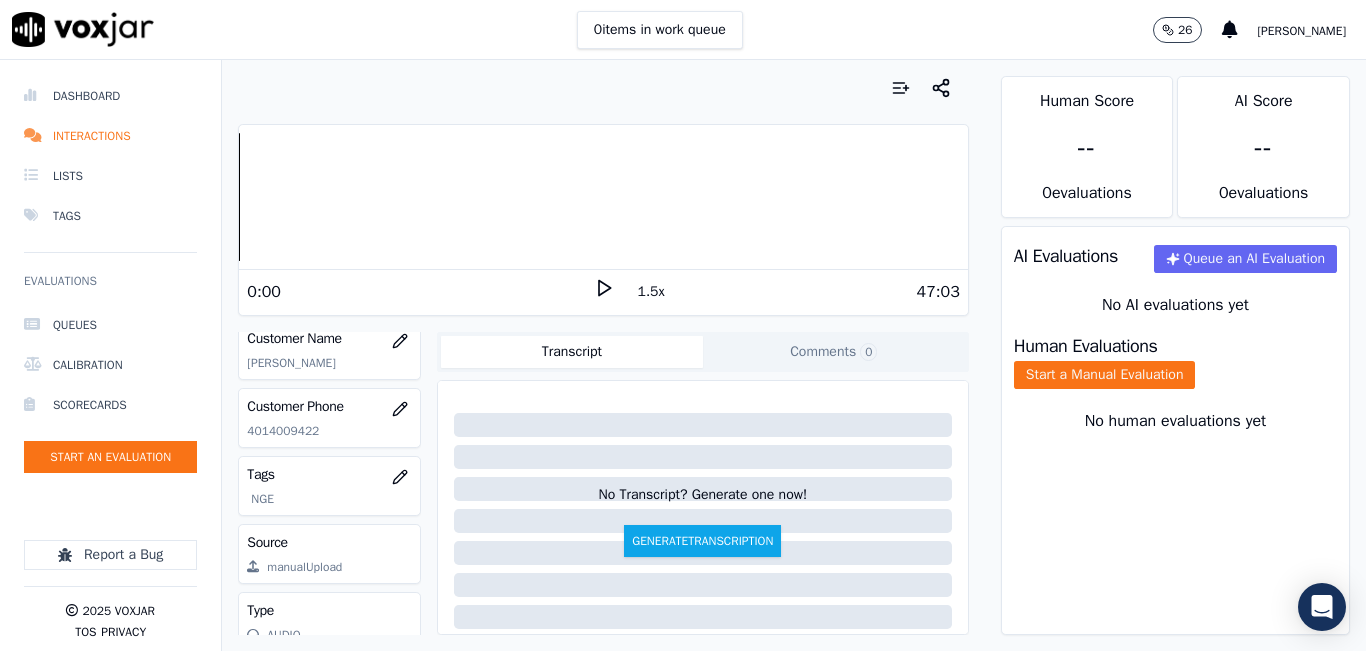 drag, startPoint x: 627, startPoint y: 280, endPoint x: 583, endPoint y: 294, distance: 46.173584 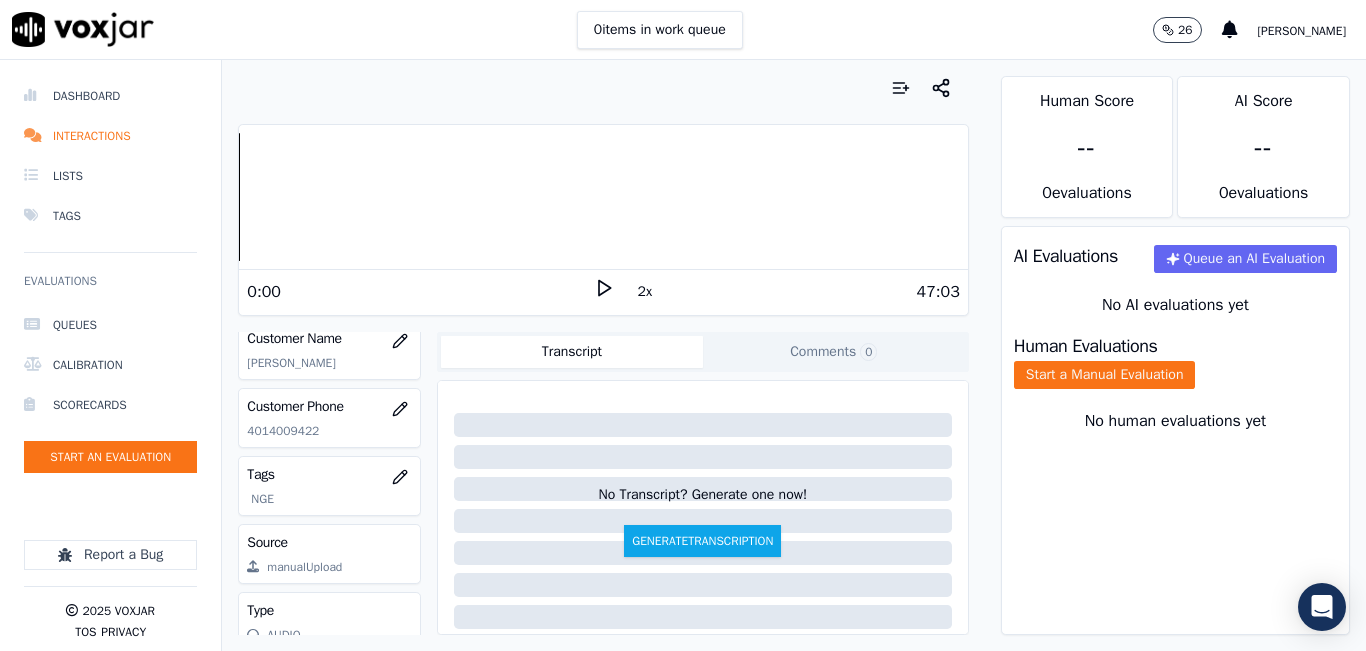 click 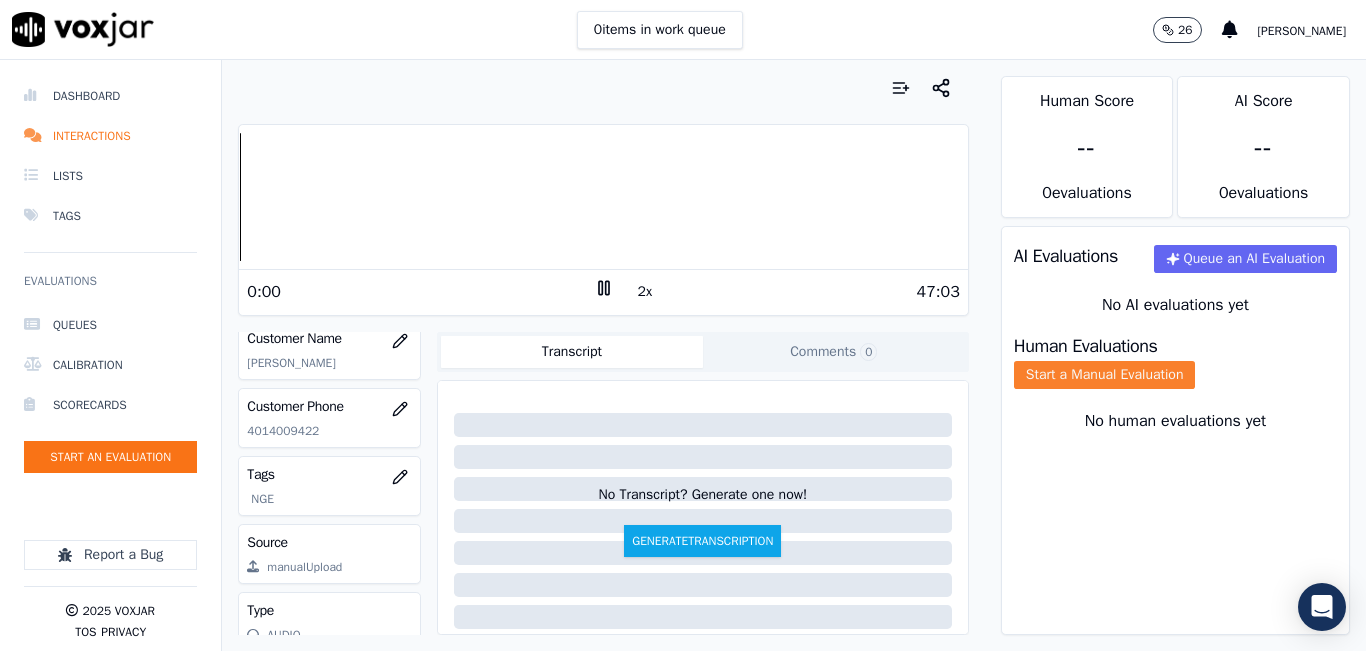 click on "Start a Manual Evaluation" 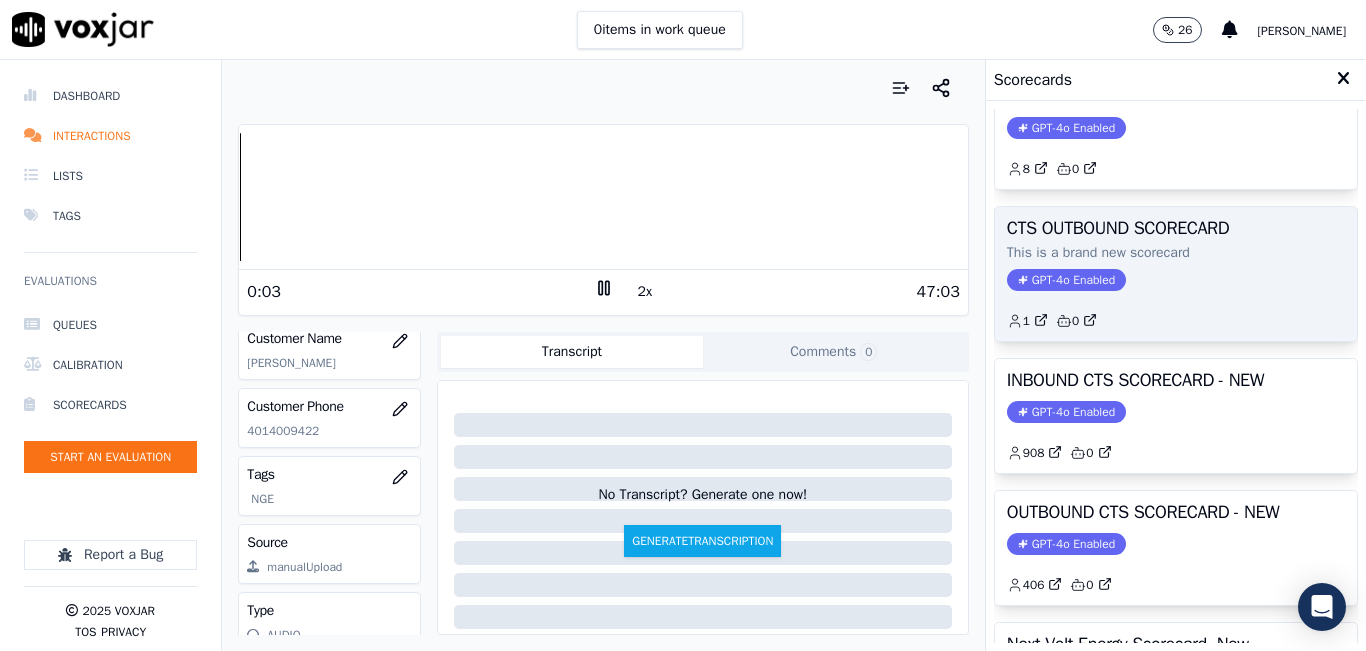 scroll, scrollTop: 100, scrollLeft: 0, axis: vertical 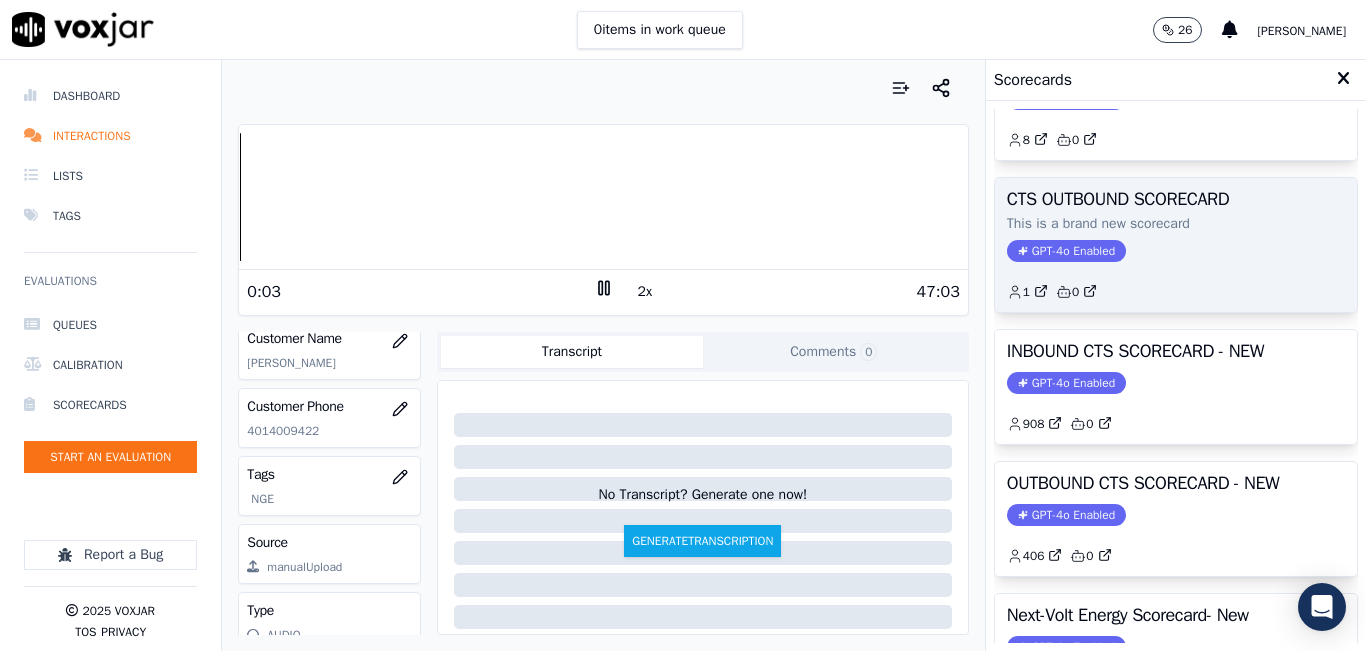 click on "GPT-4o Enabled" 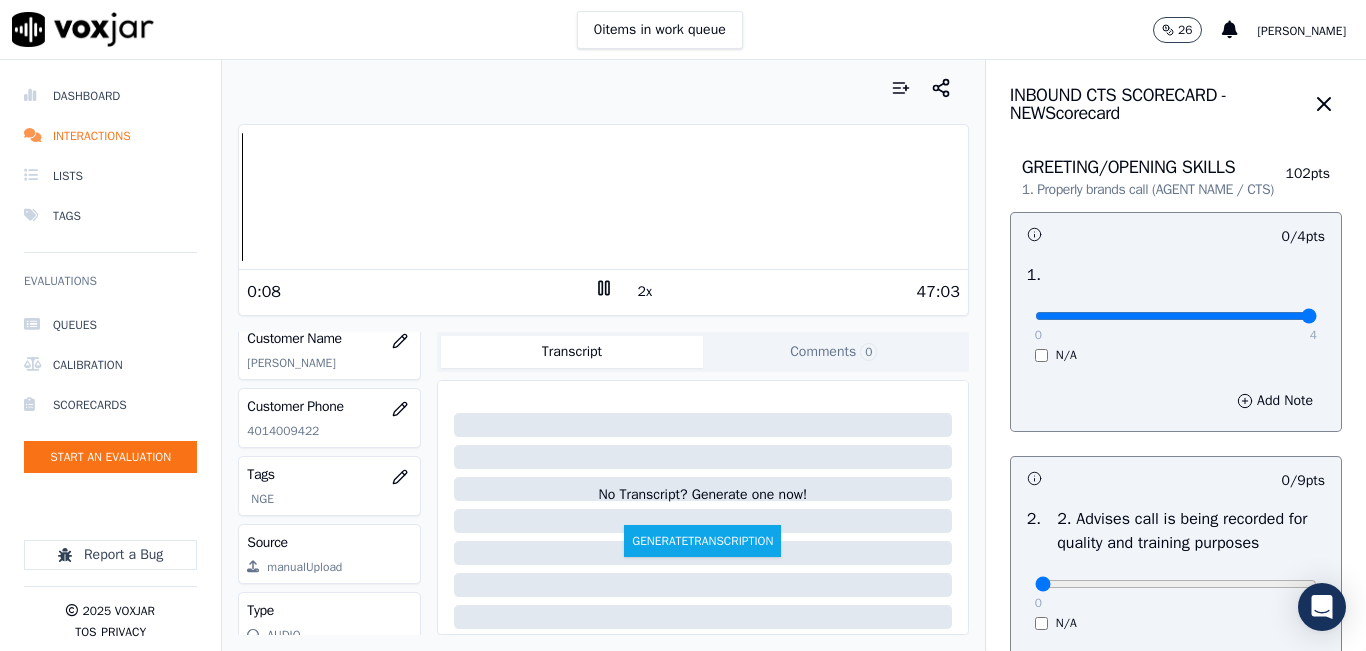 type on "4" 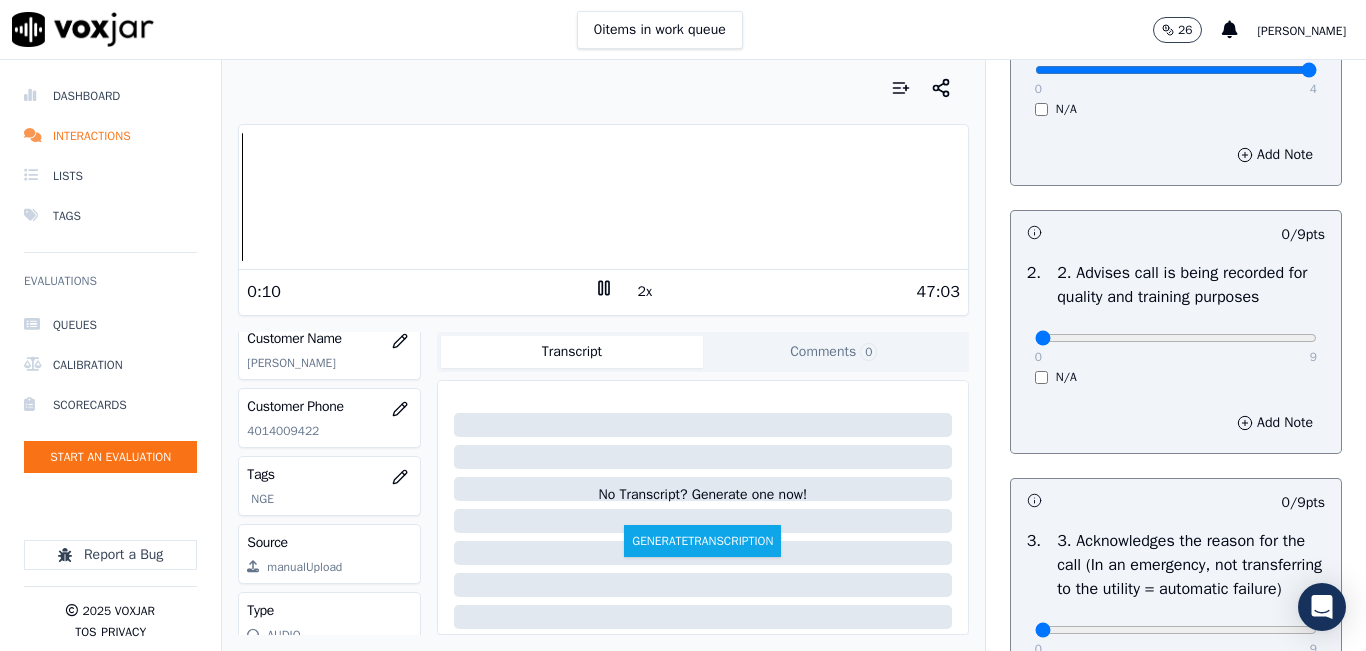 scroll, scrollTop: 300, scrollLeft: 0, axis: vertical 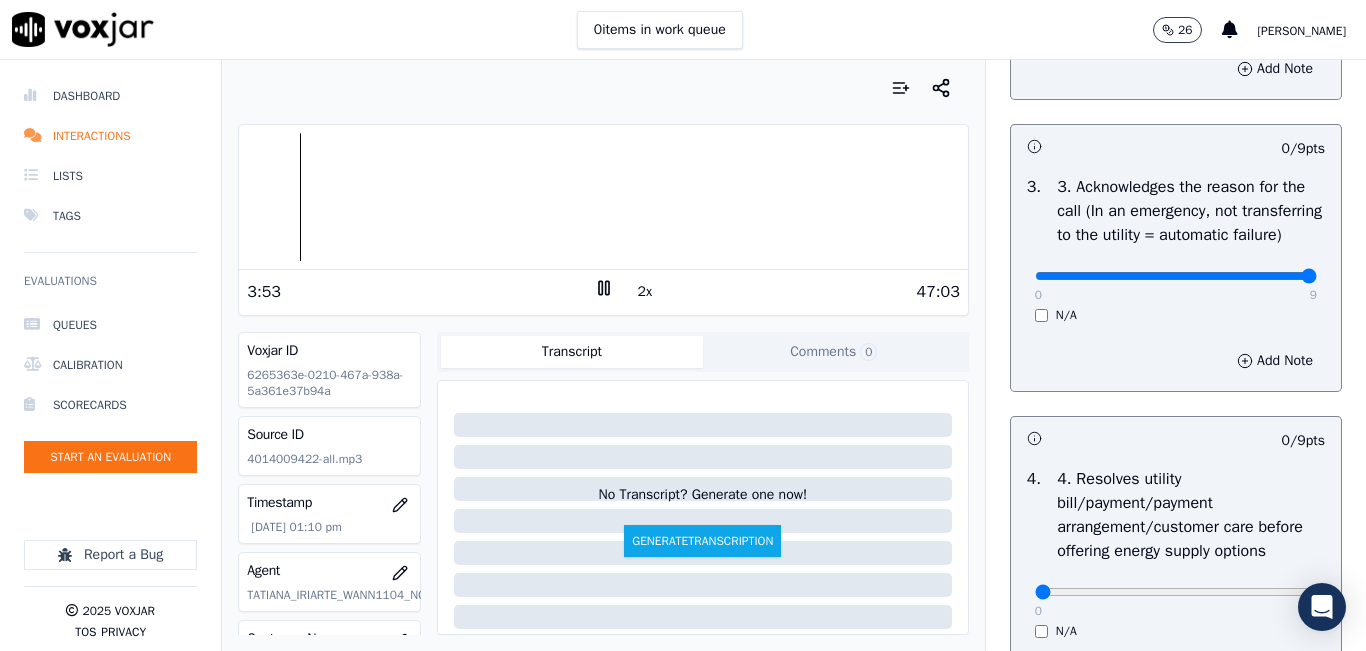drag, startPoint x: 1251, startPoint y: 317, endPoint x: 1340, endPoint y: 305, distance: 89.80534 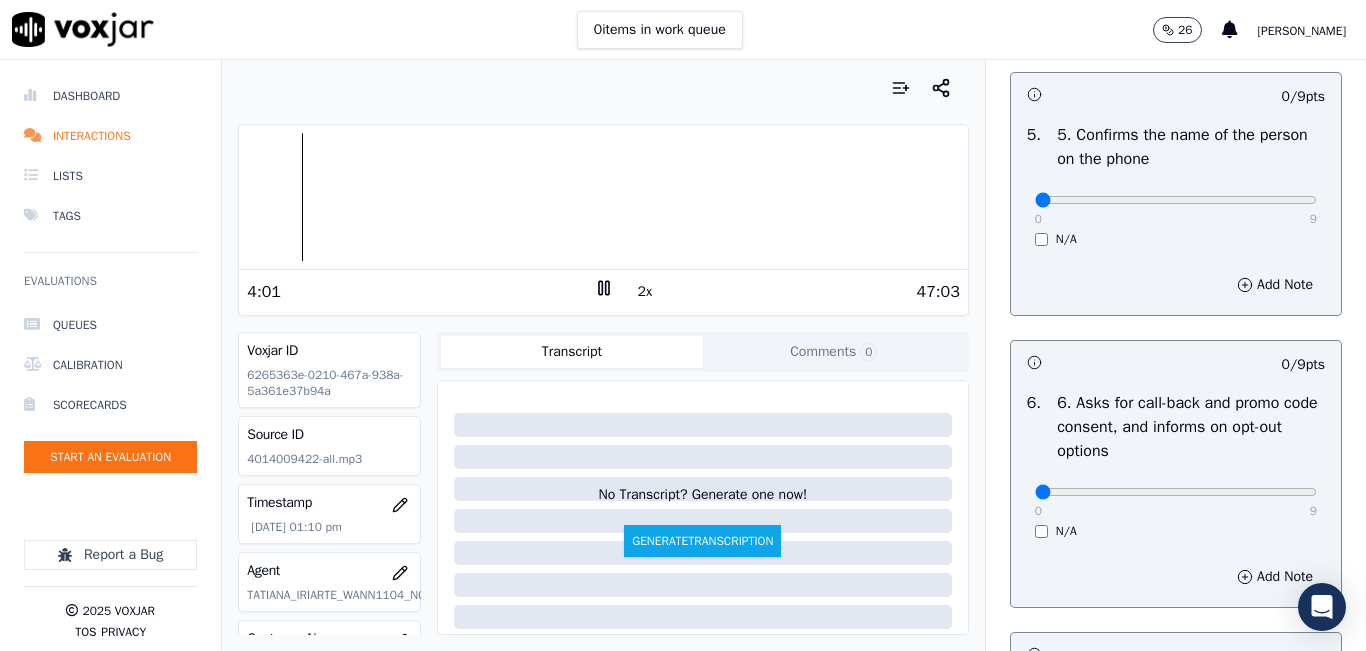 scroll, scrollTop: 1300, scrollLeft: 0, axis: vertical 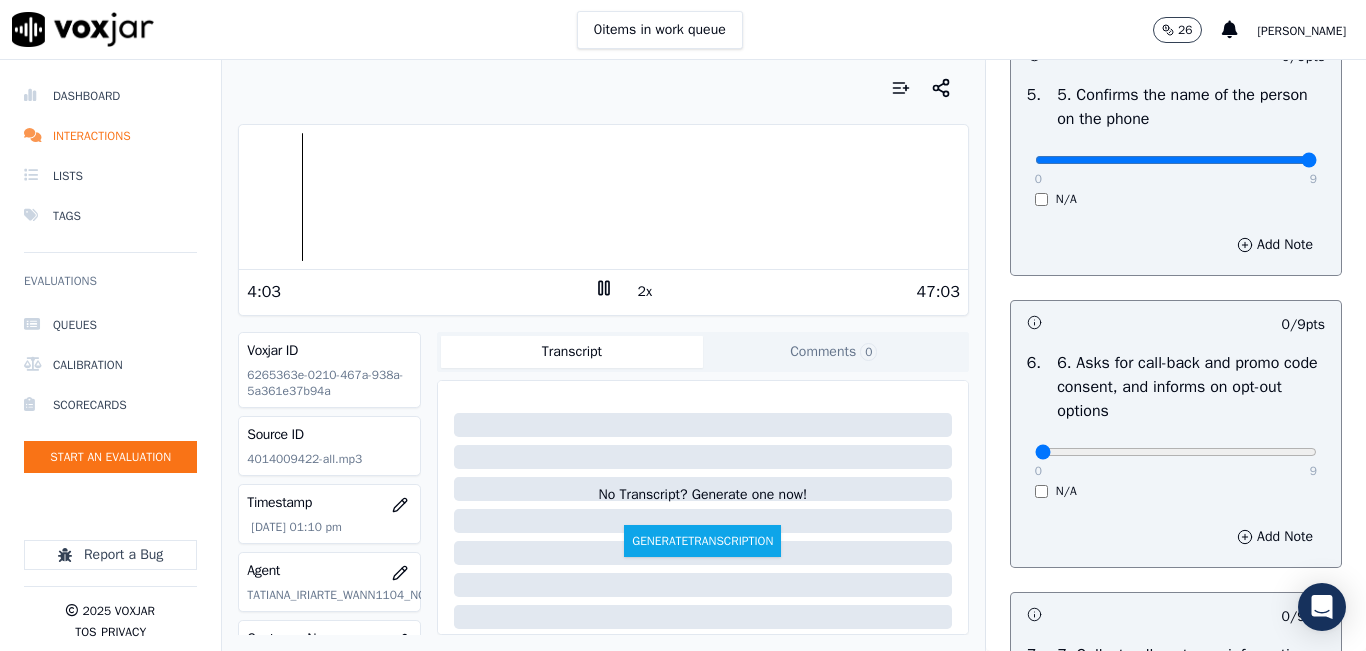 type on "9" 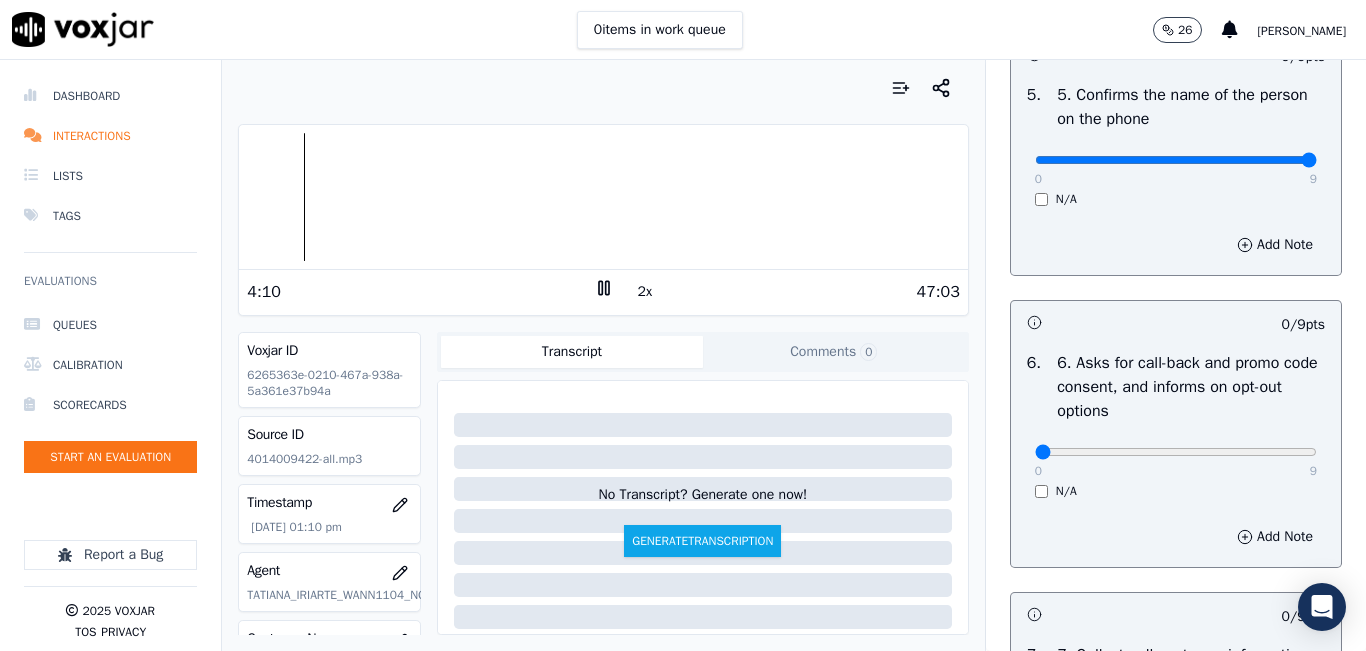 scroll, scrollTop: 1600, scrollLeft: 0, axis: vertical 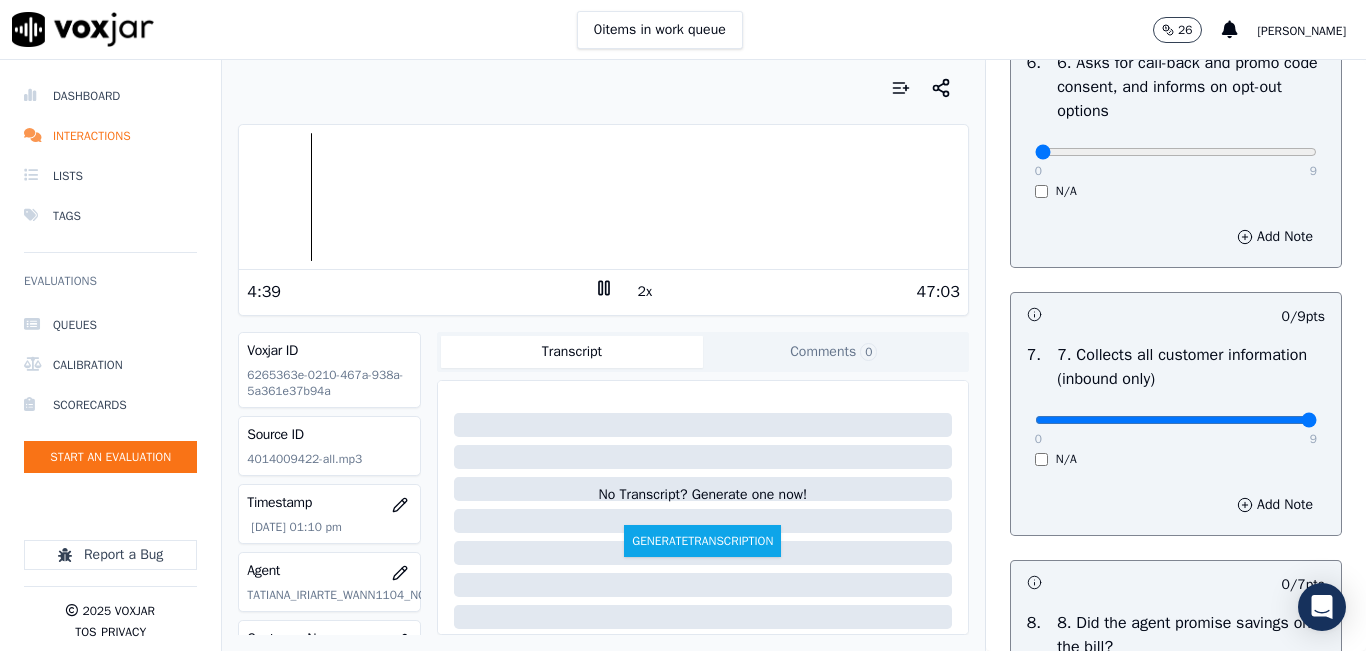 type on "9" 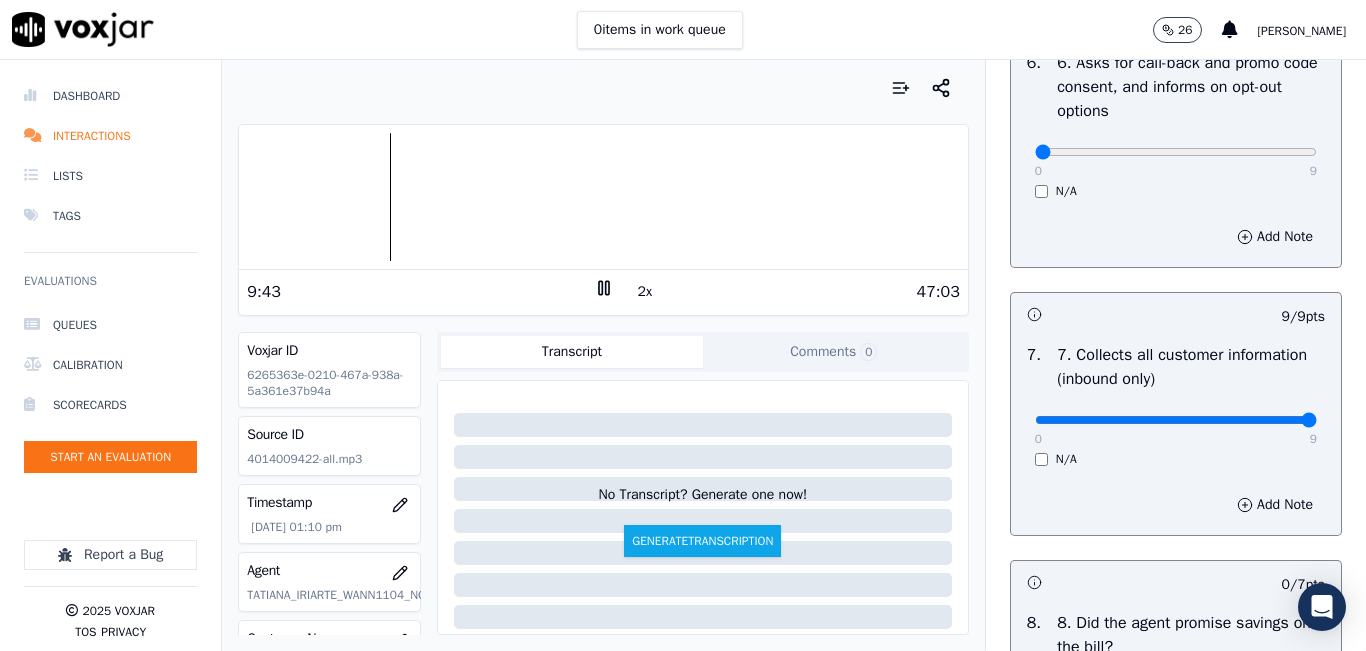 click at bounding box center [603, 197] 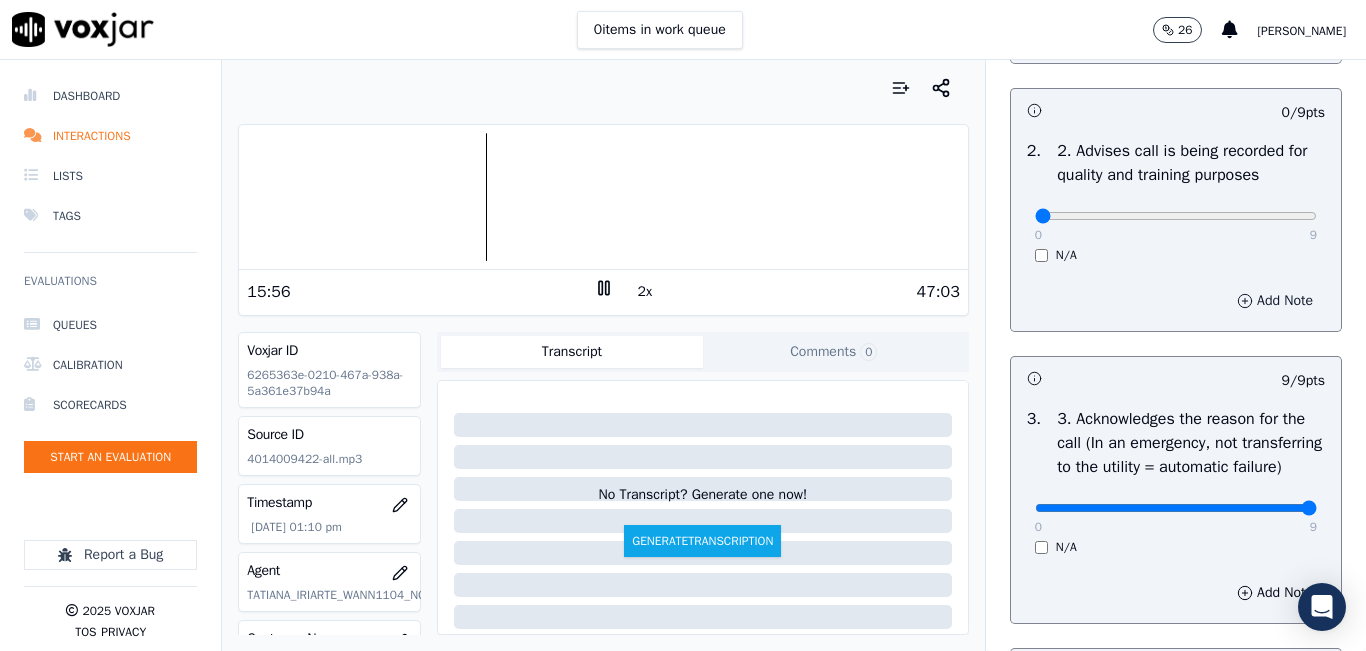 scroll, scrollTop: 200, scrollLeft: 0, axis: vertical 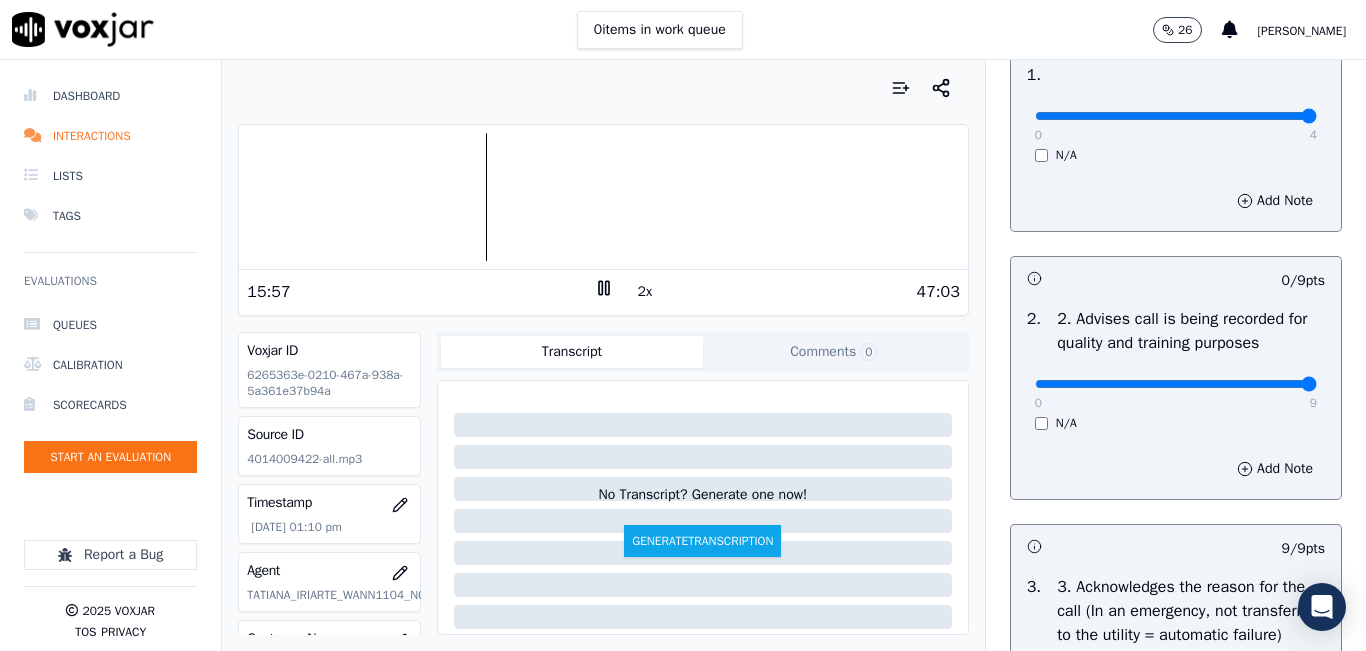 type on "9" 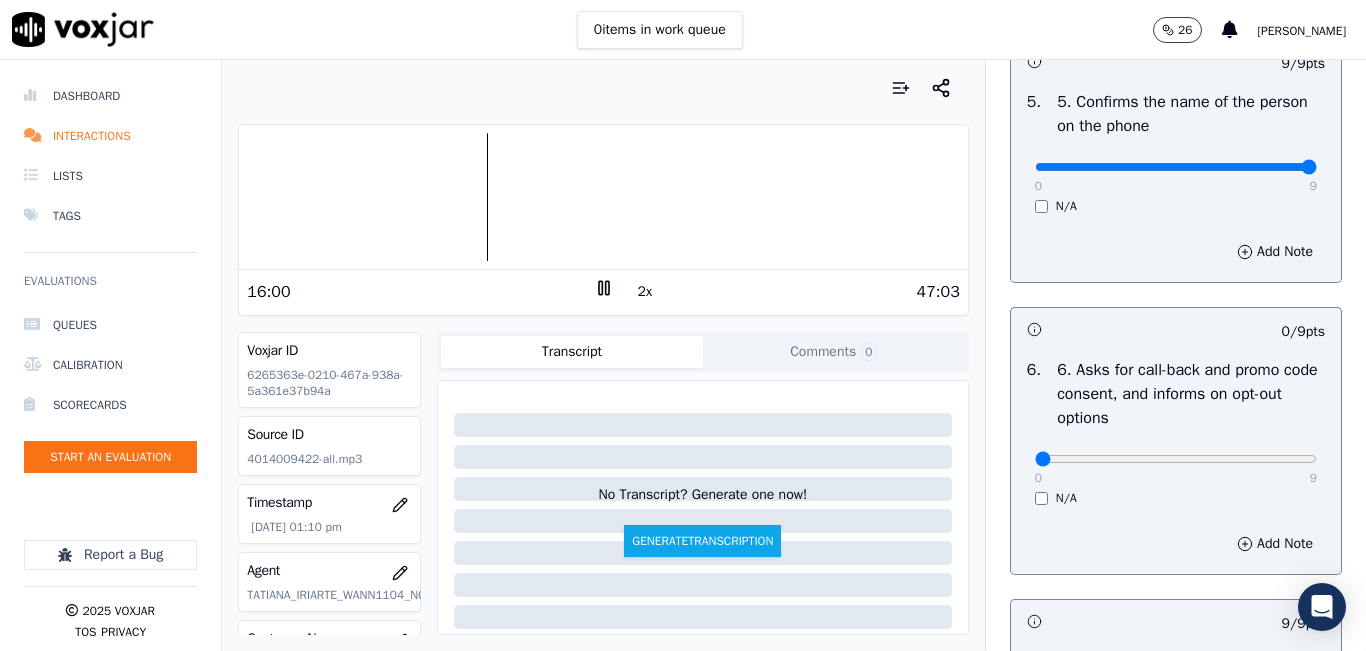 scroll, scrollTop: 1300, scrollLeft: 0, axis: vertical 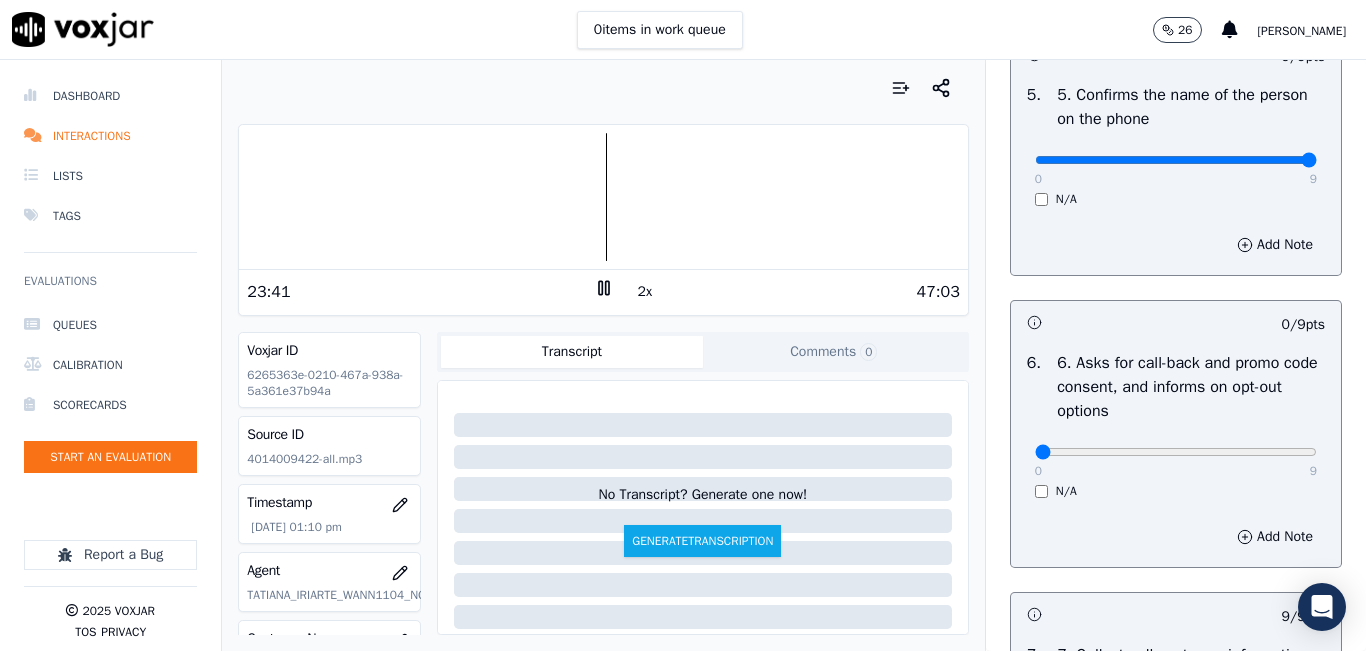 click on "0   9     N/A" at bounding box center (1176, 461) 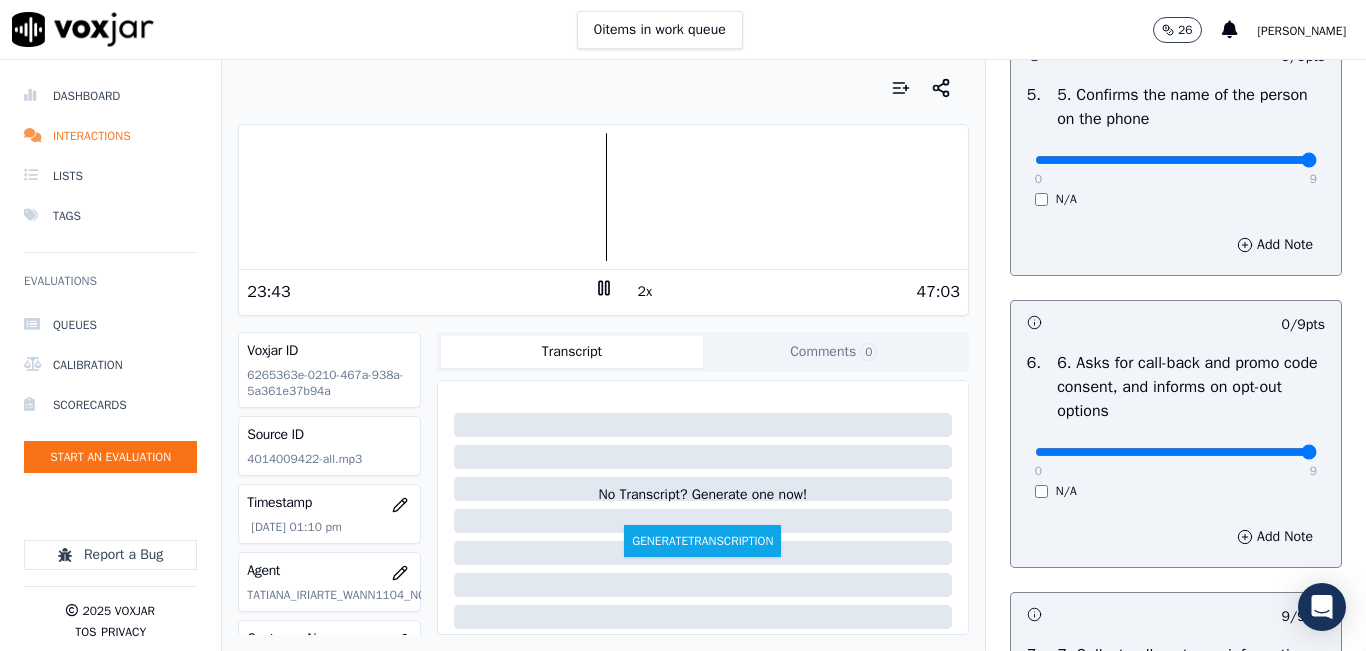 type on "9" 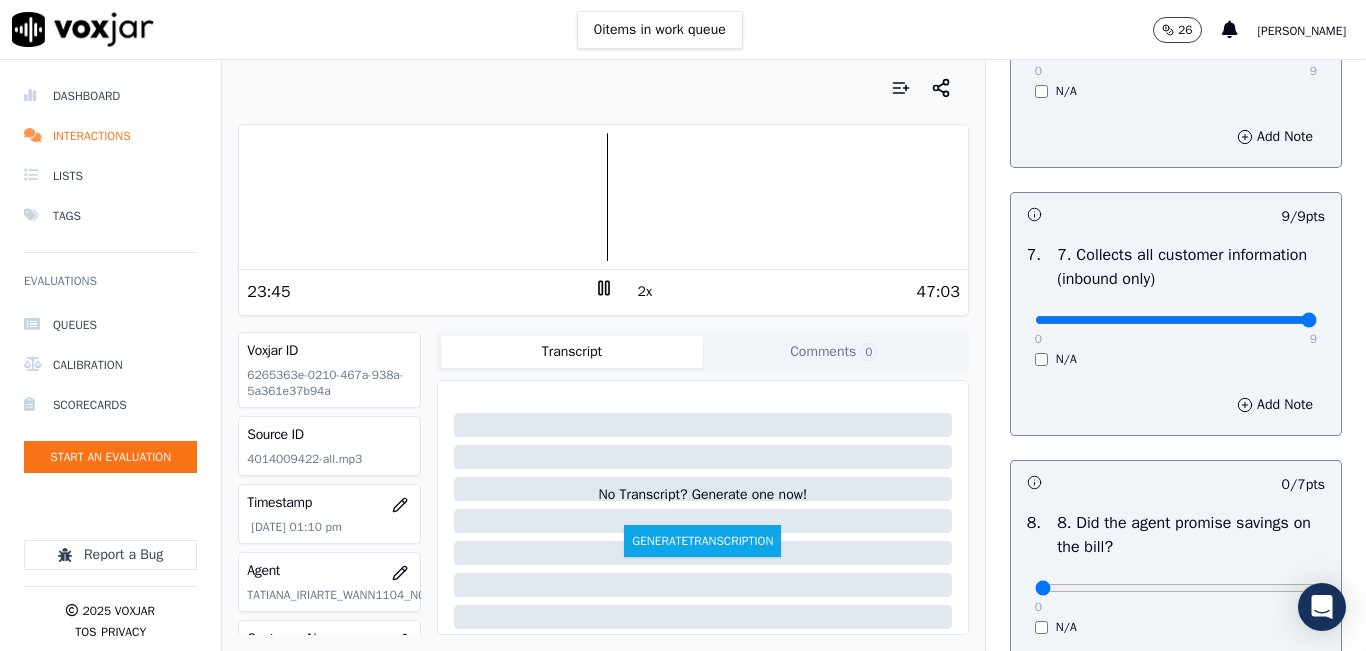 scroll, scrollTop: 2300, scrollLeft: 0, axis: vertical 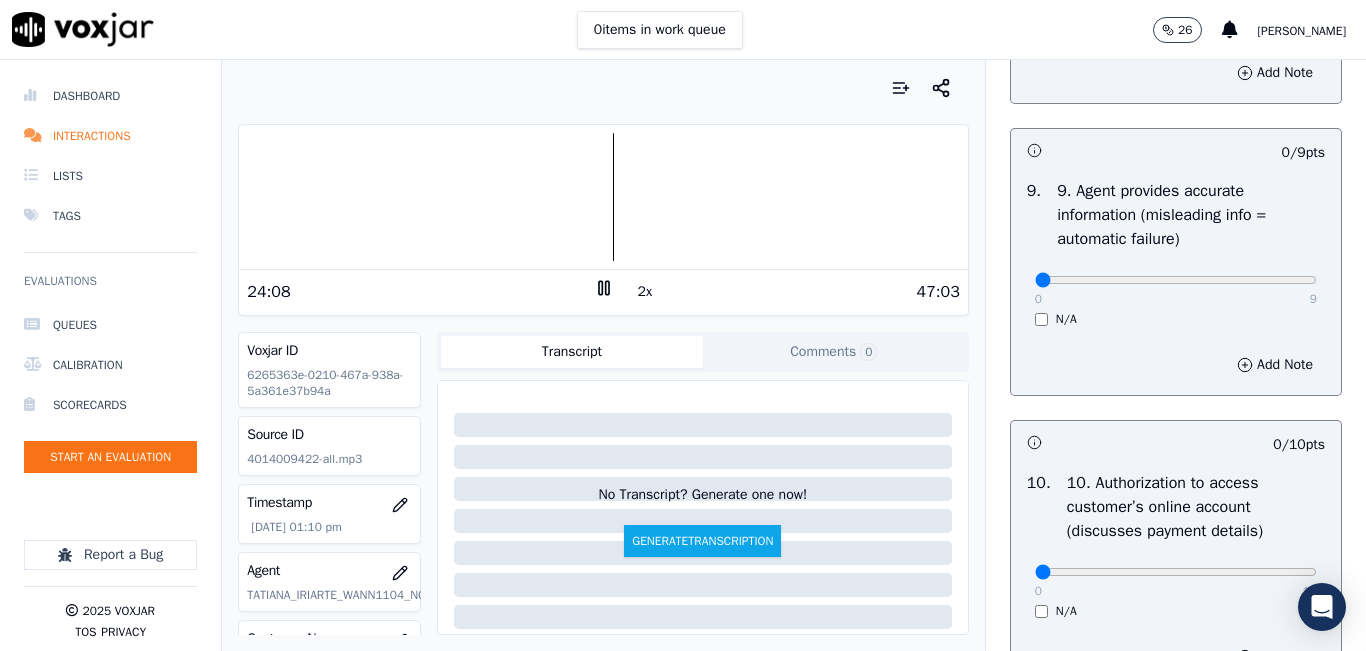 click at bounding box center (603, 197) 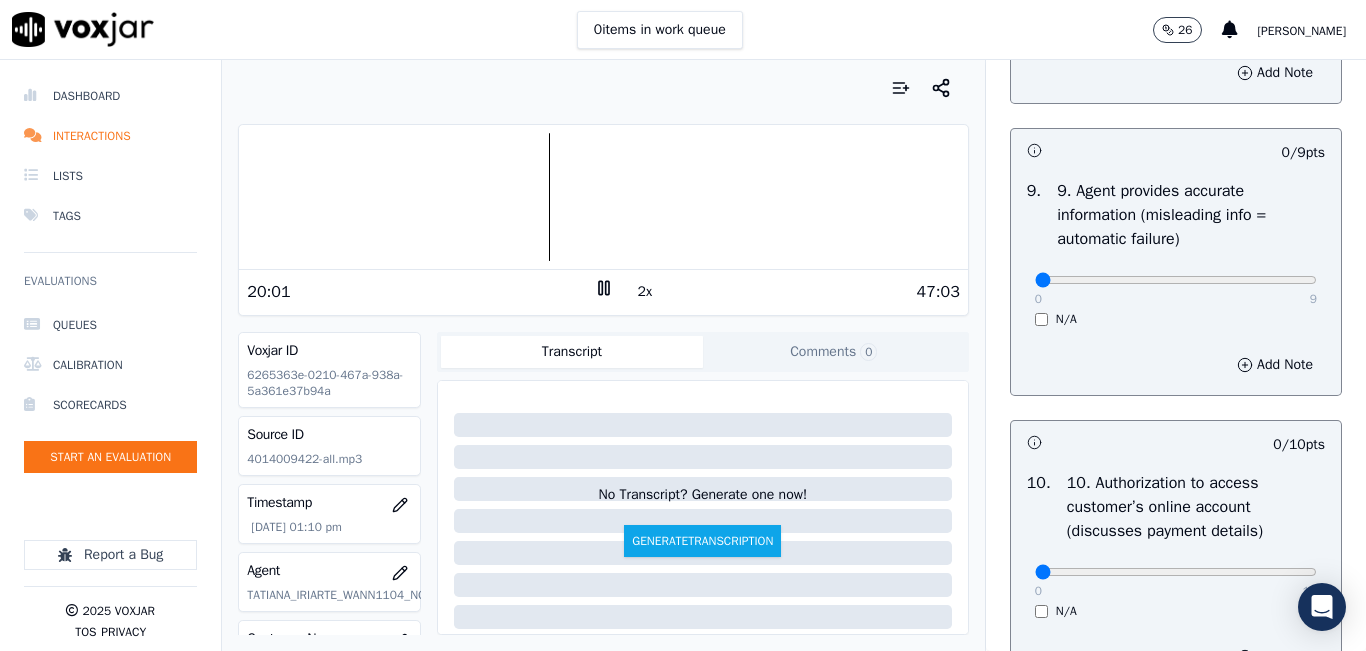 click at bounding box center (603, 197) 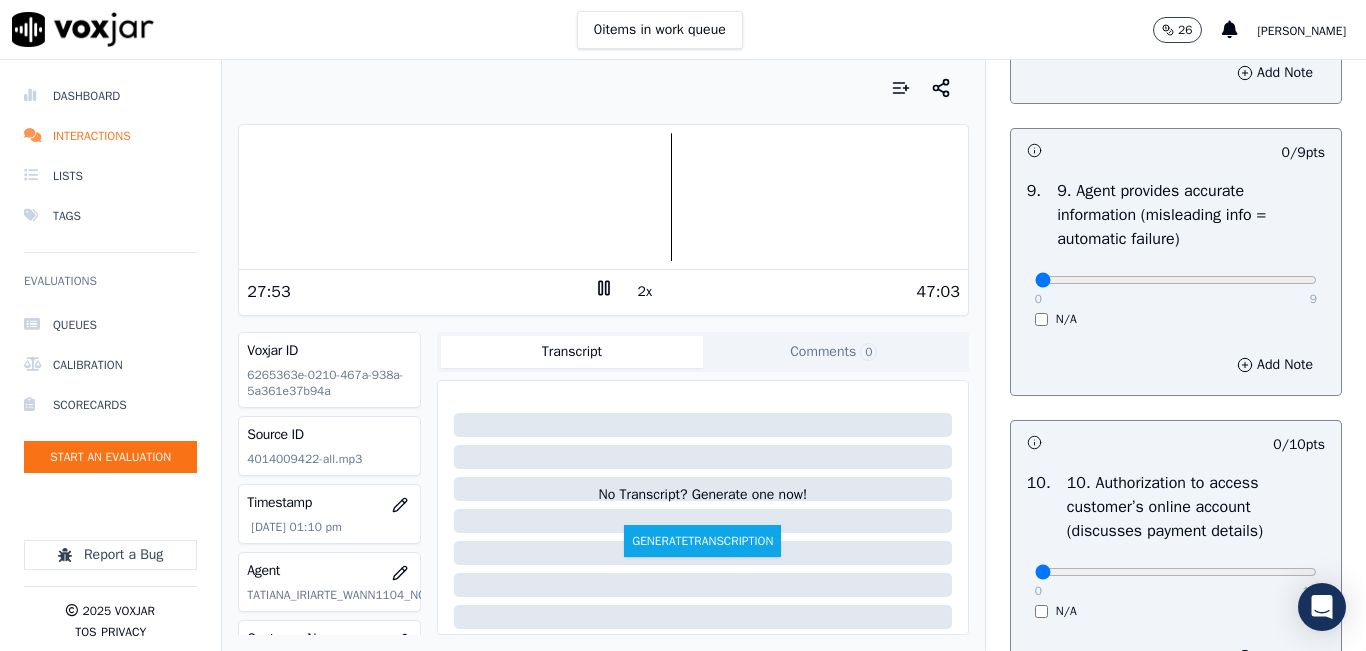 click at bounding box center (603, 197) 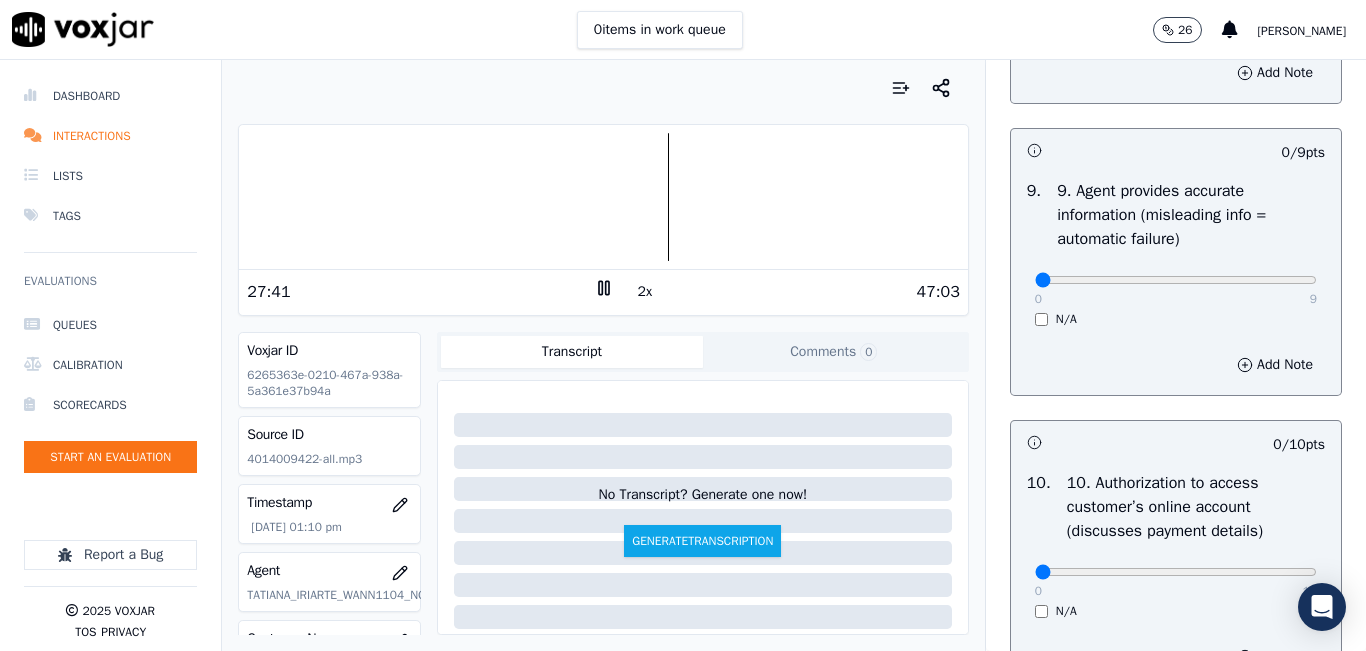 click at bounding box center (603, 197) 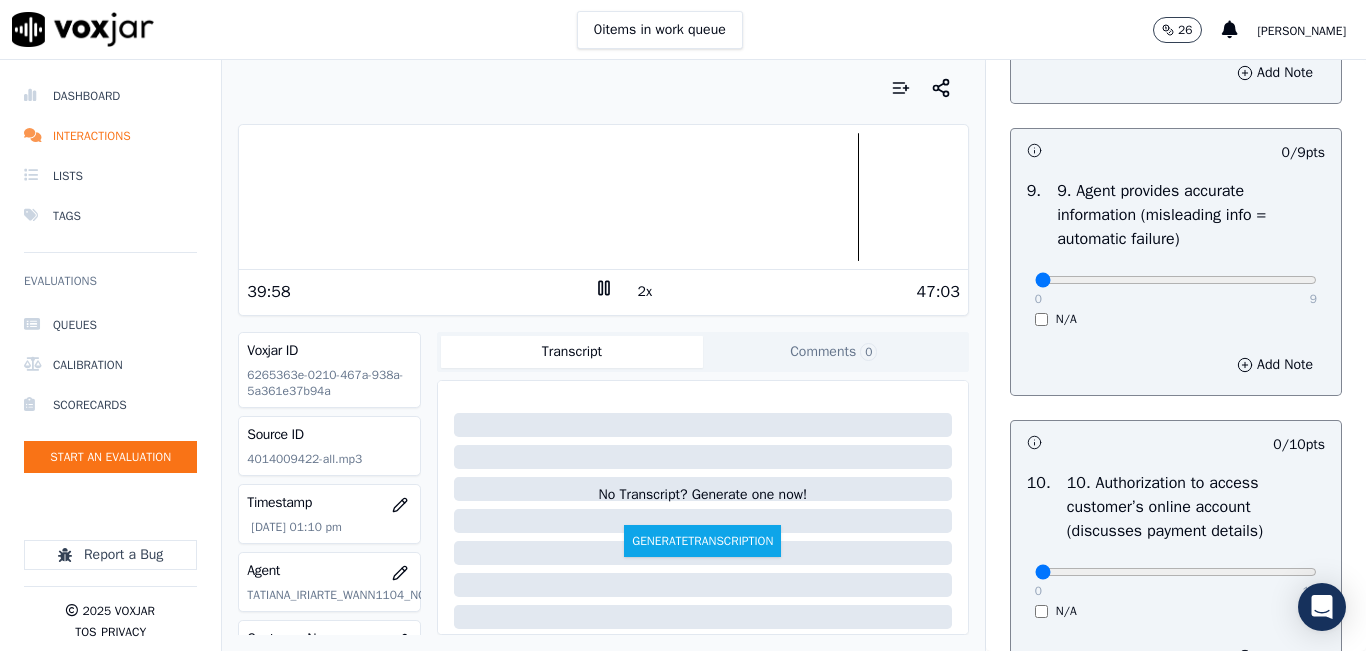 click at bounding box center [603, 197] 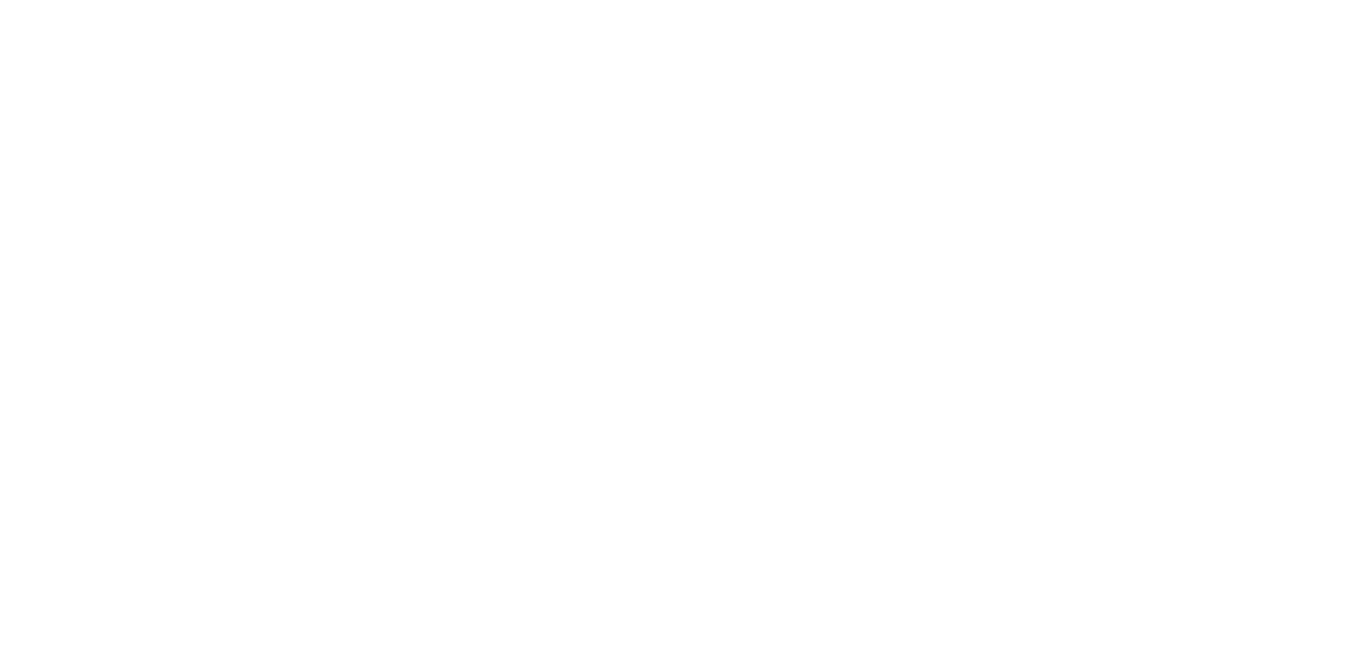 scroll, scrollTop: 0, scrollLeft: 0, axis: both 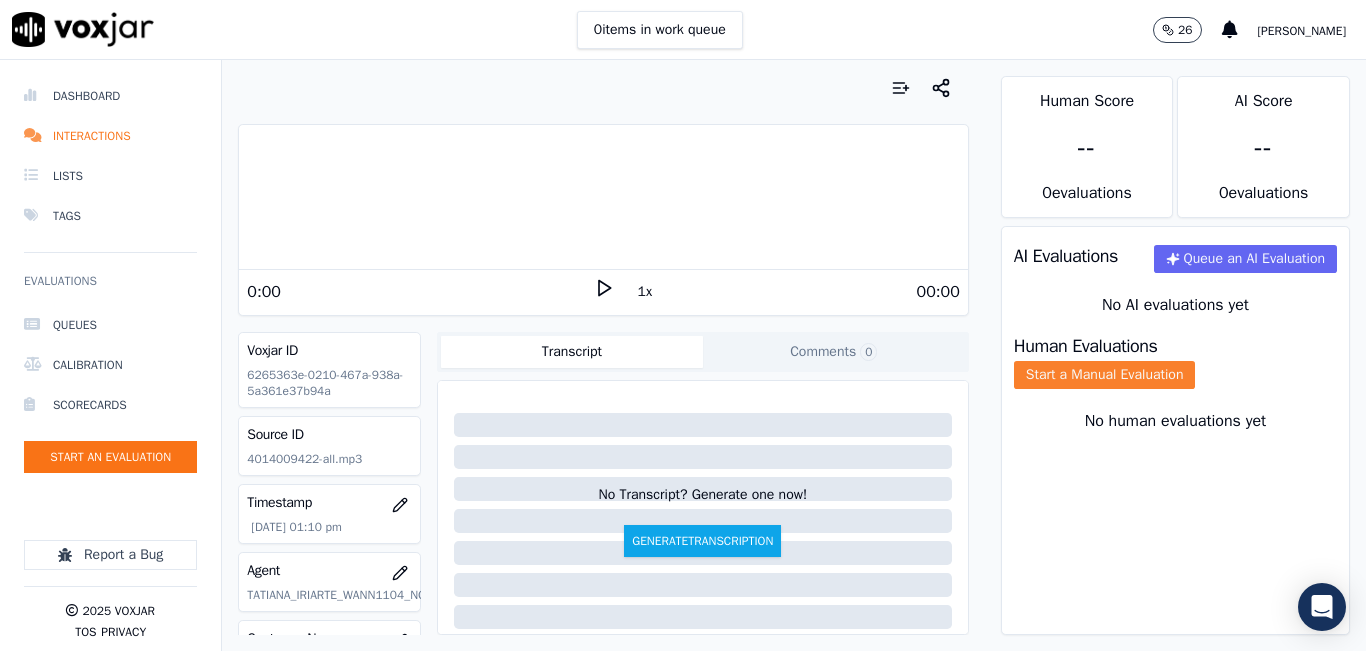 click on "Start a Manual Evaluation" 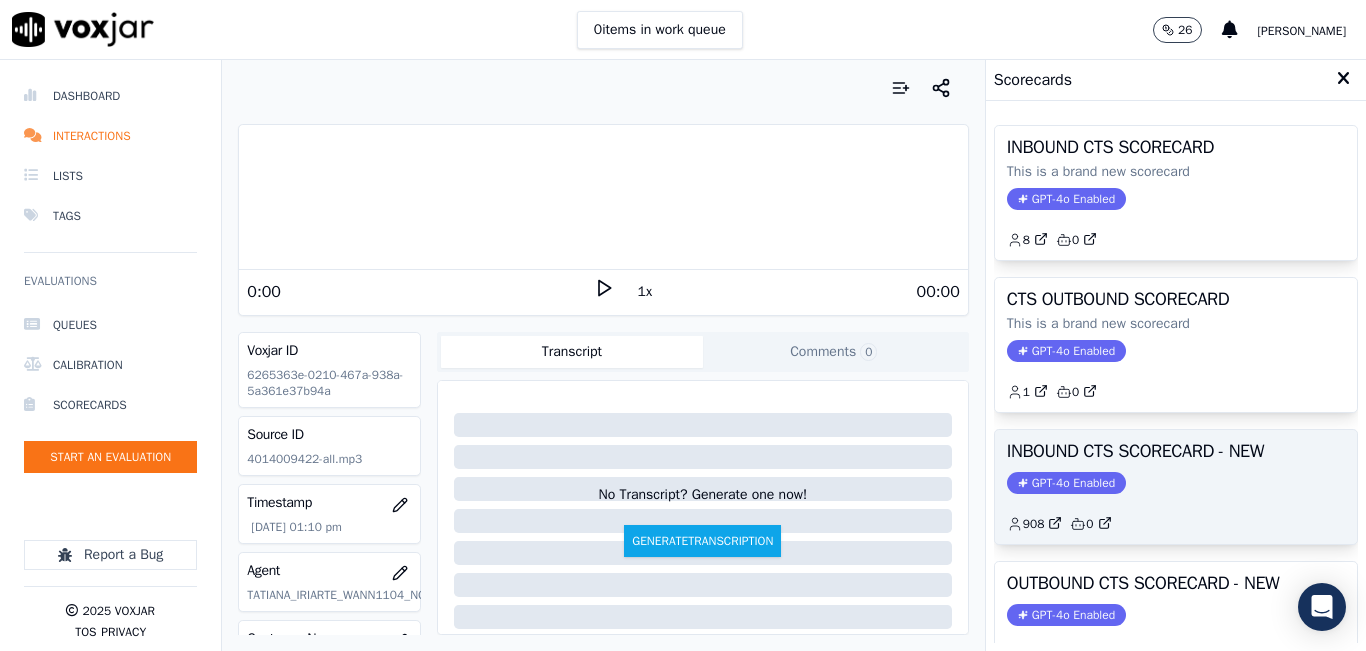 click on "INBOUND CTS SCORECARD - NEW" at bounding box center [1176, 451] 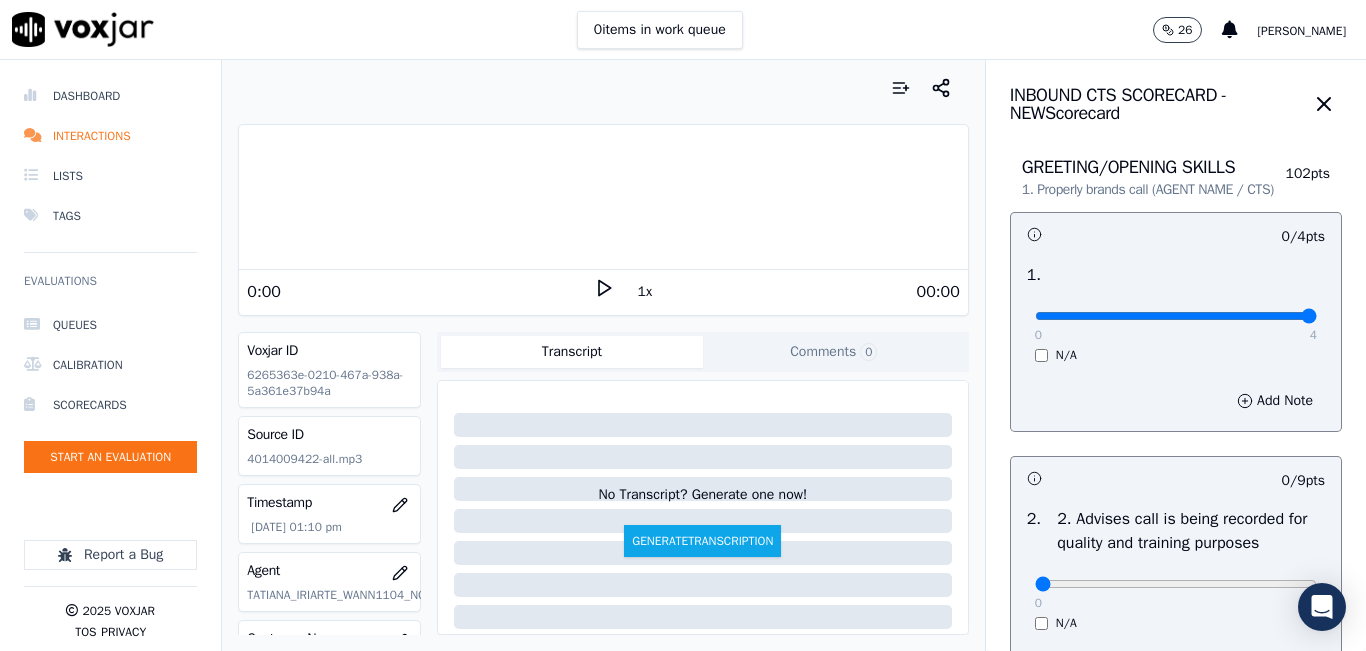 drag, startPoint x: 1222, startPoint y: 354, endPoint x: 1292, endPoint y: 360, distance: 70.256676 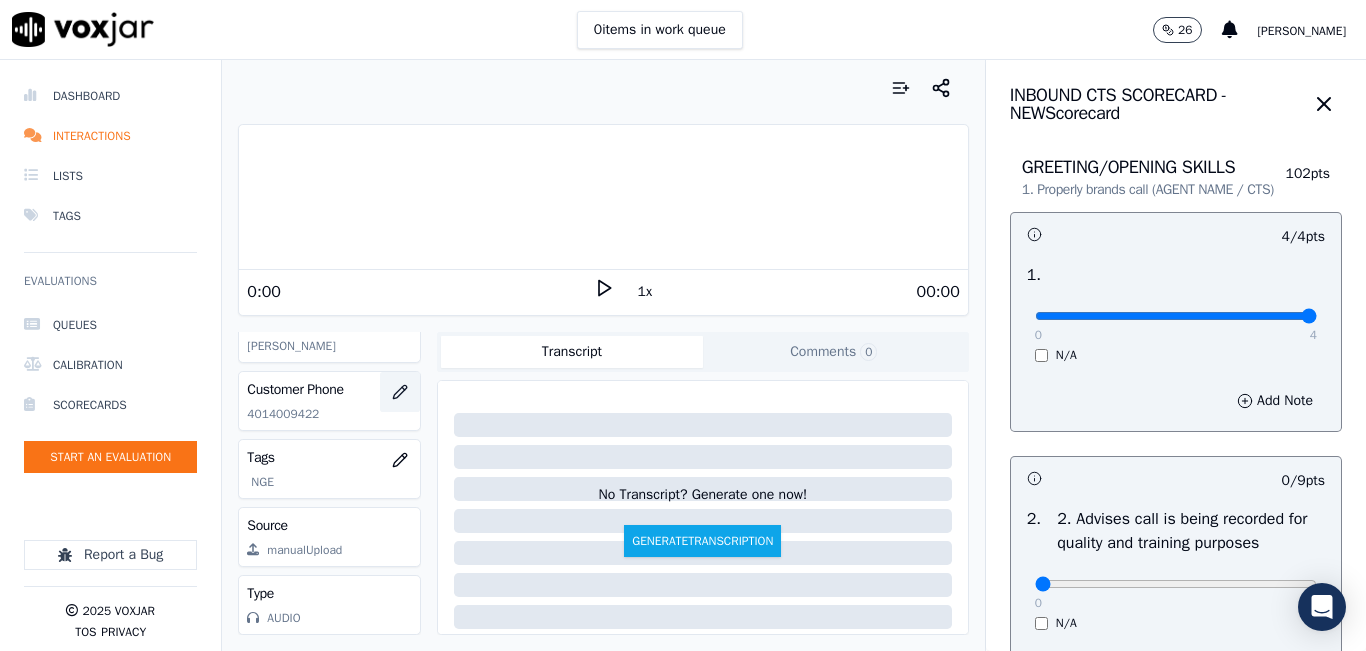 scroll, scrollTop: 362, scrollLeft: 0, axis: vertical 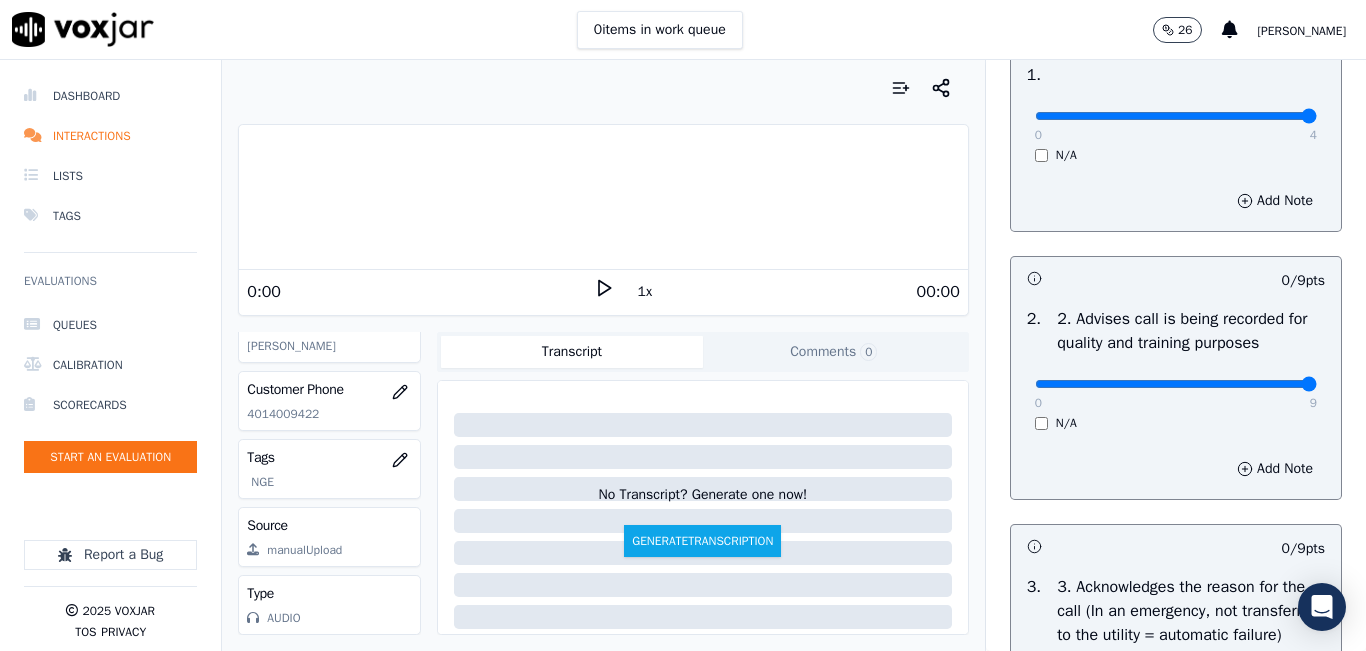 type on "9" 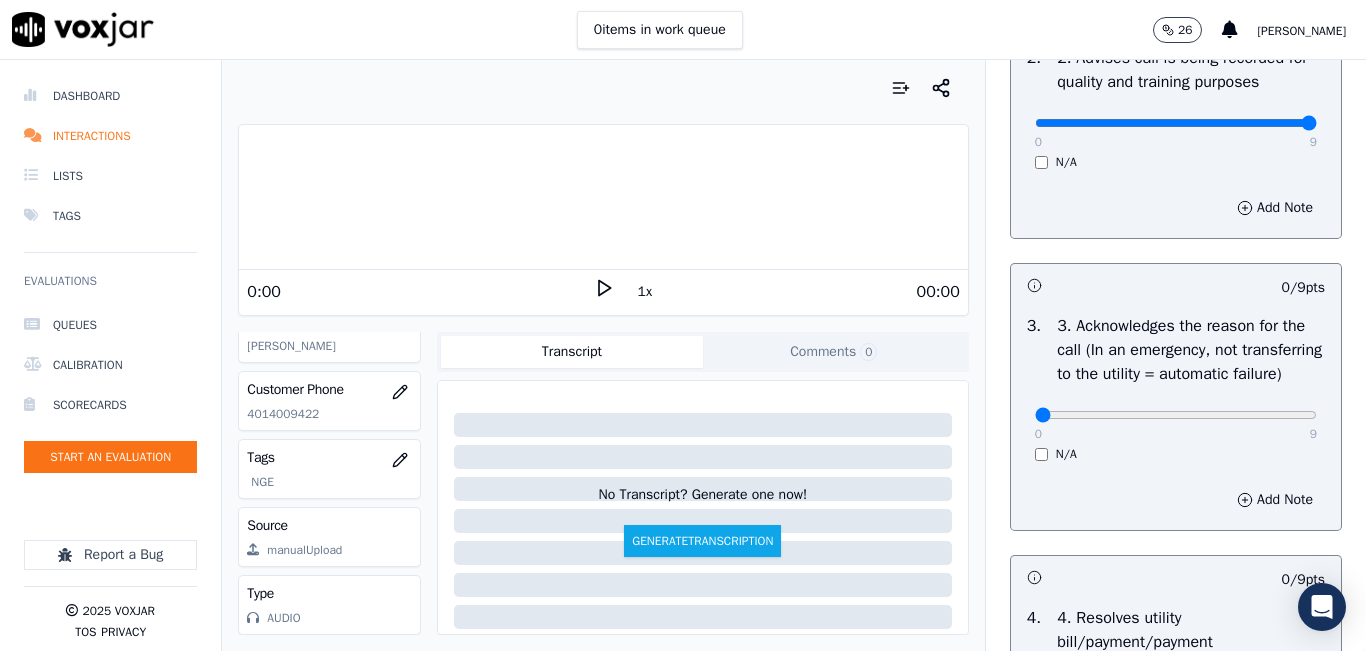 scroll, scrollTop: 500, scrollLeft: 0, axis: vertical 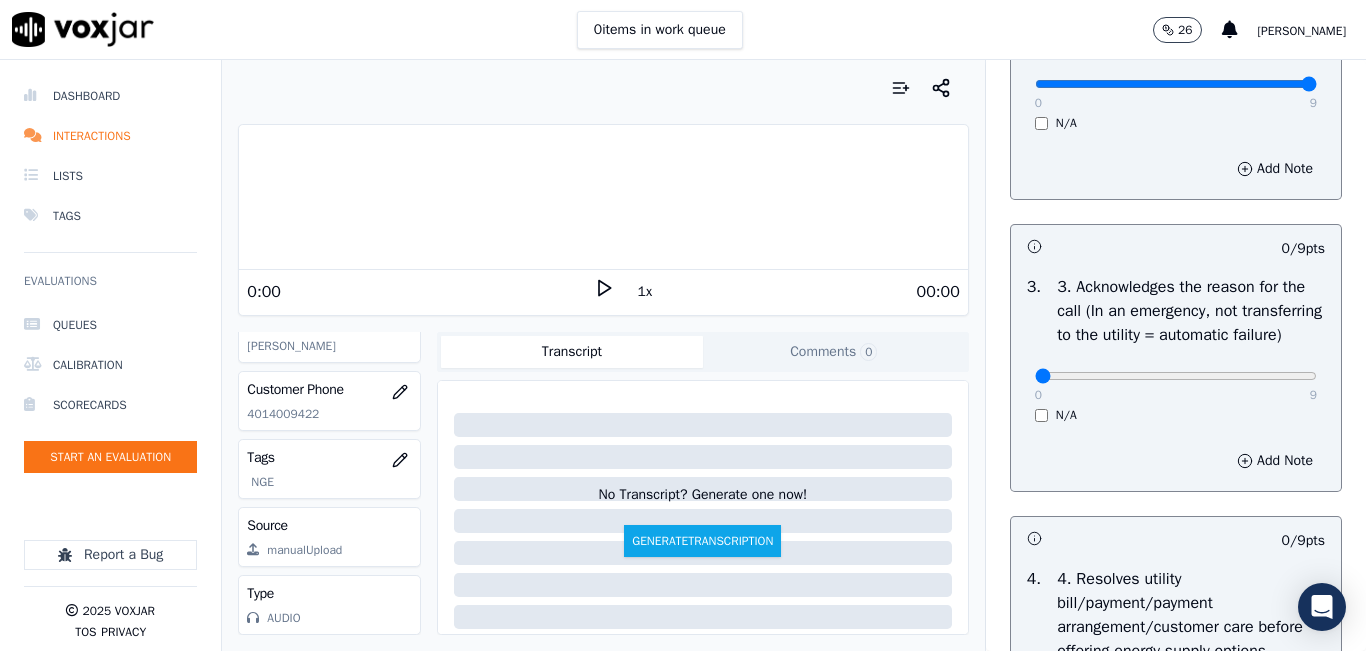 click on "0   9     N/A" at bounding box center [1176, 385] 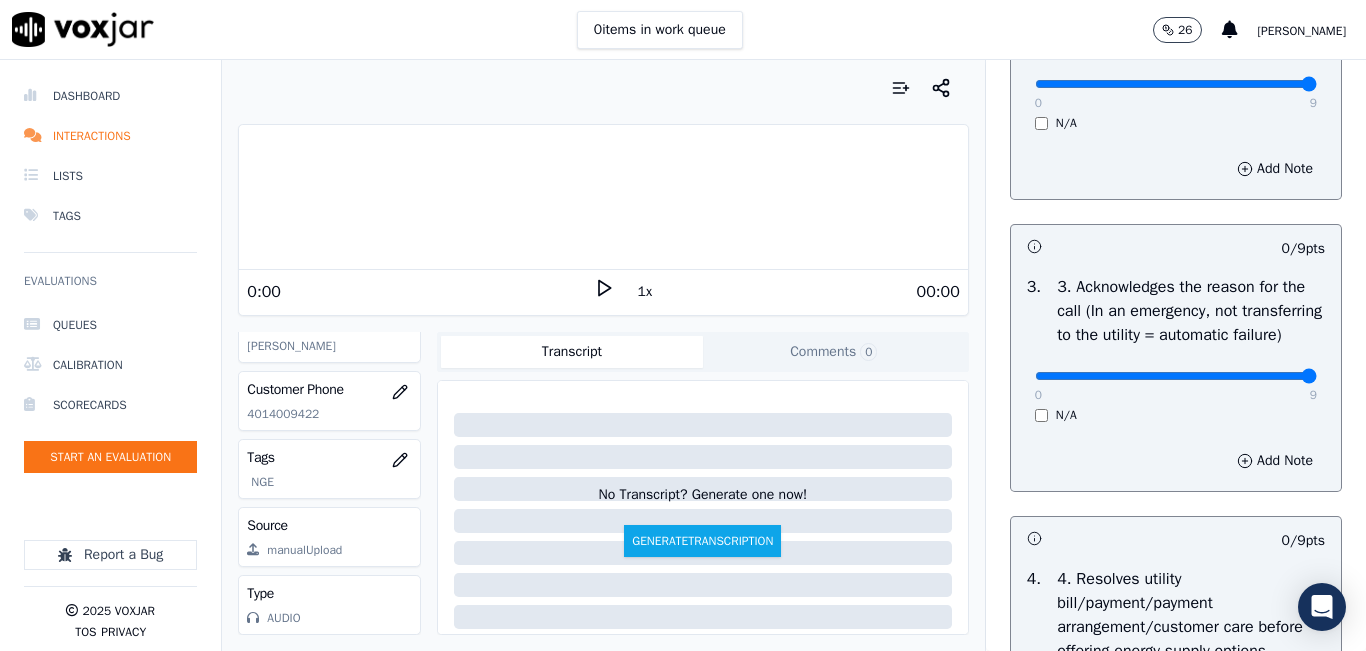 type on "9" 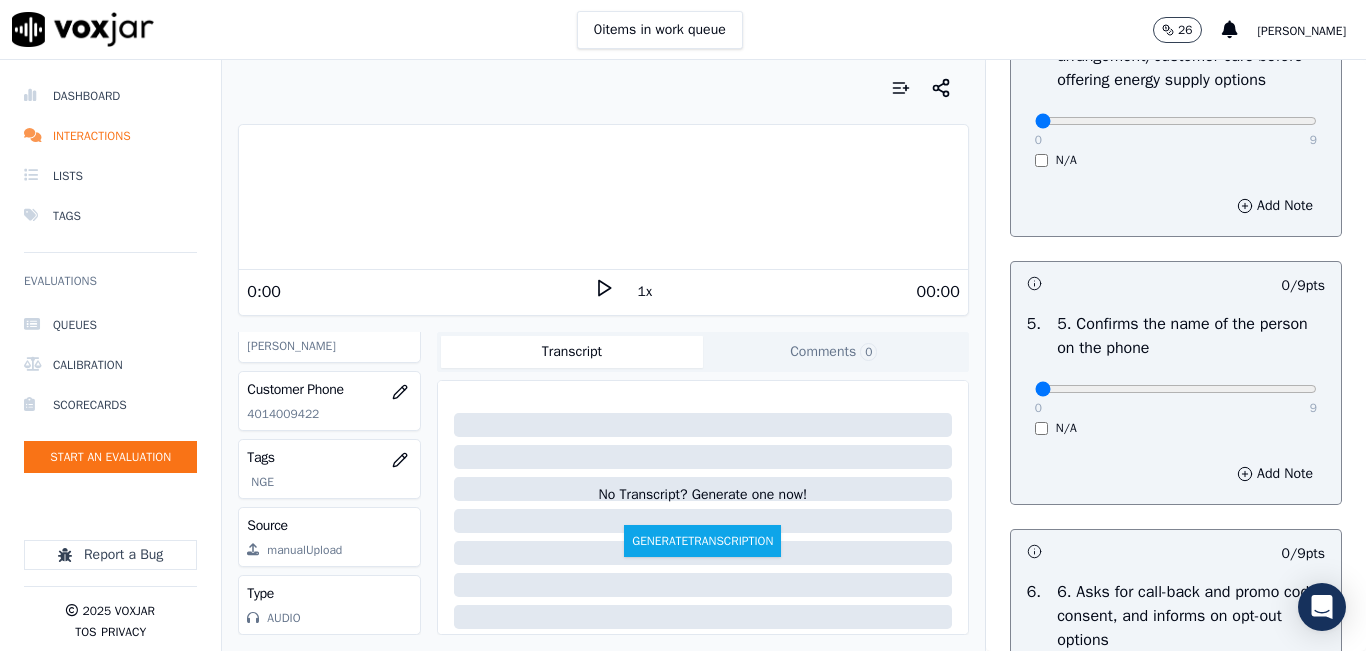 scroll, scrollTop: 1100, scrollLeft: 0, axis: vertical 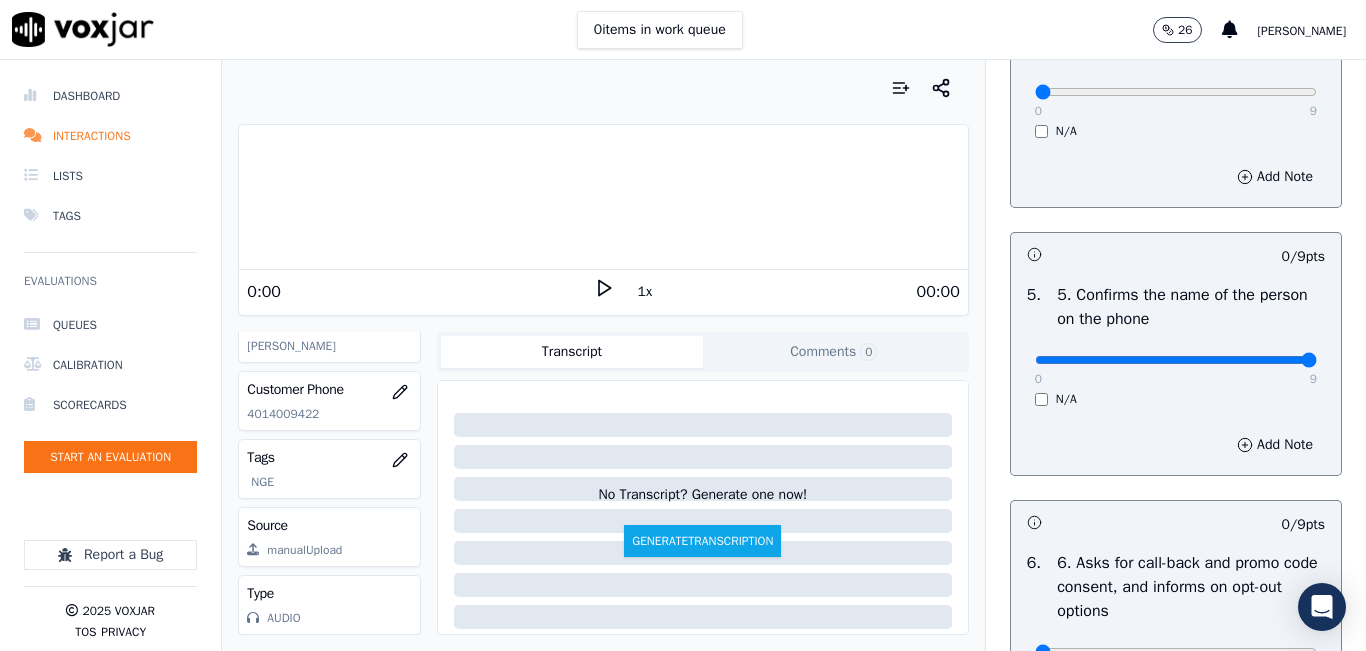 type on "9" 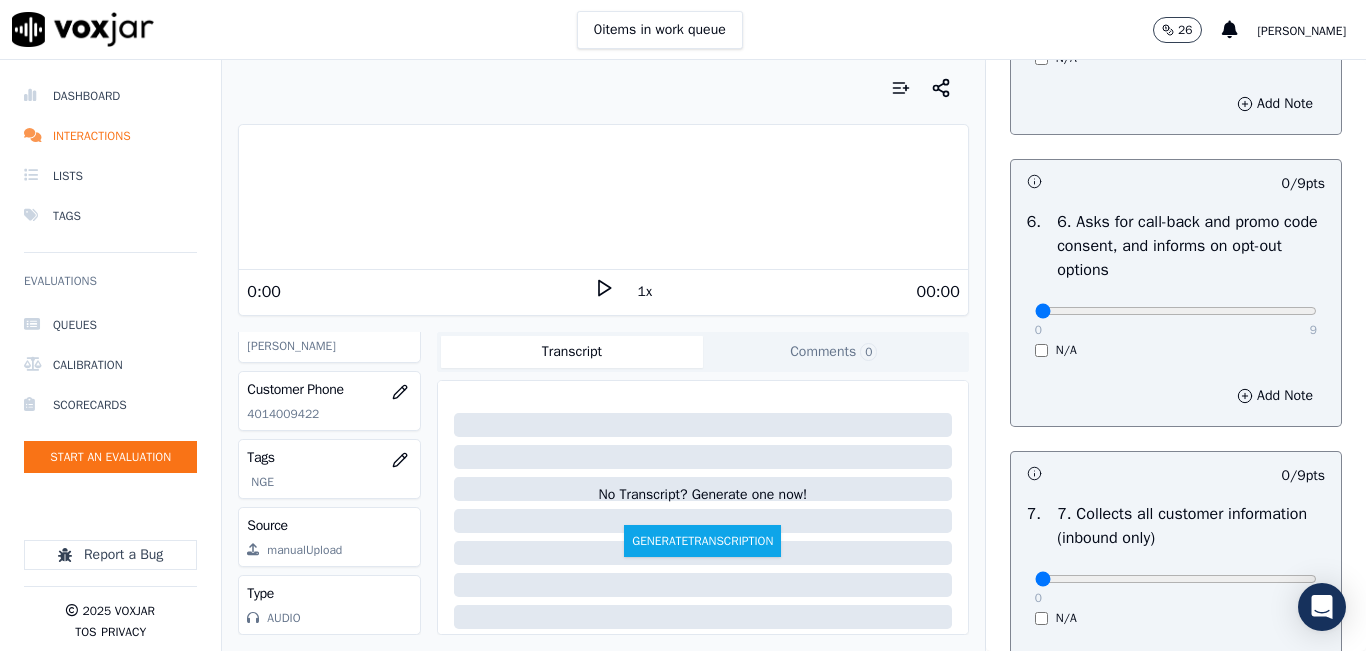 scroll, scrollTop: 1500, scrollLeft: 0, axis: vertical 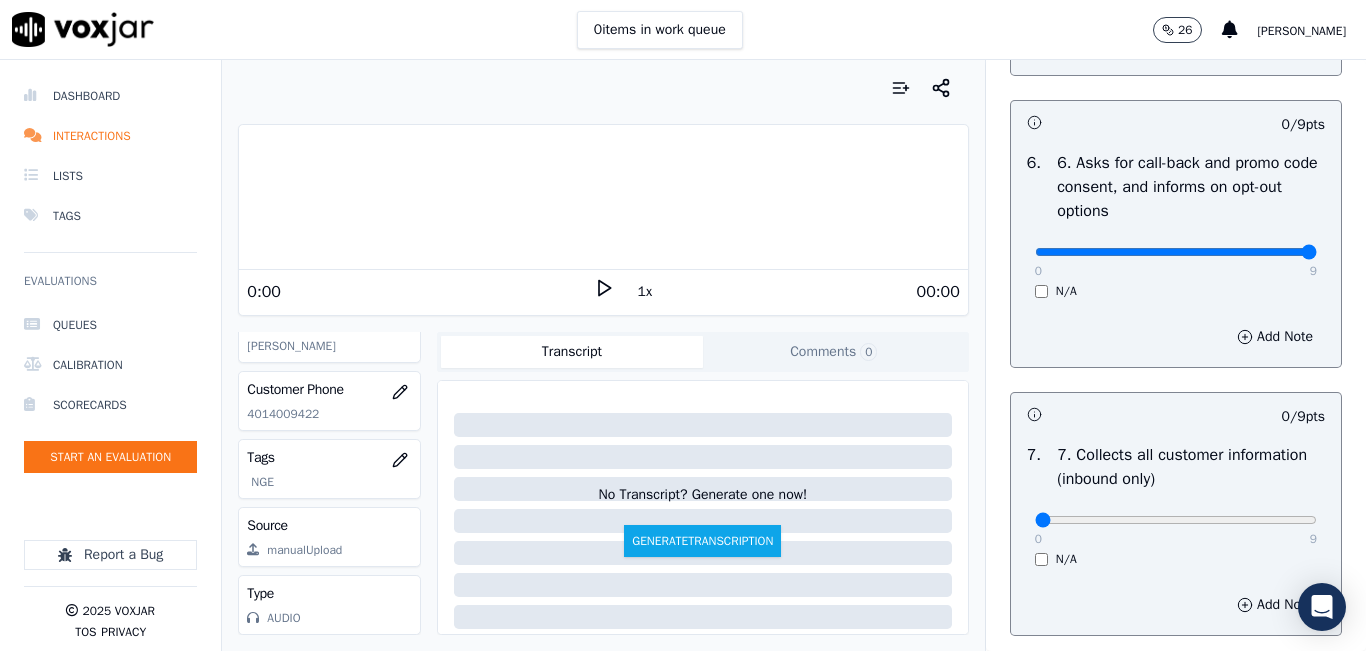 type on "9" 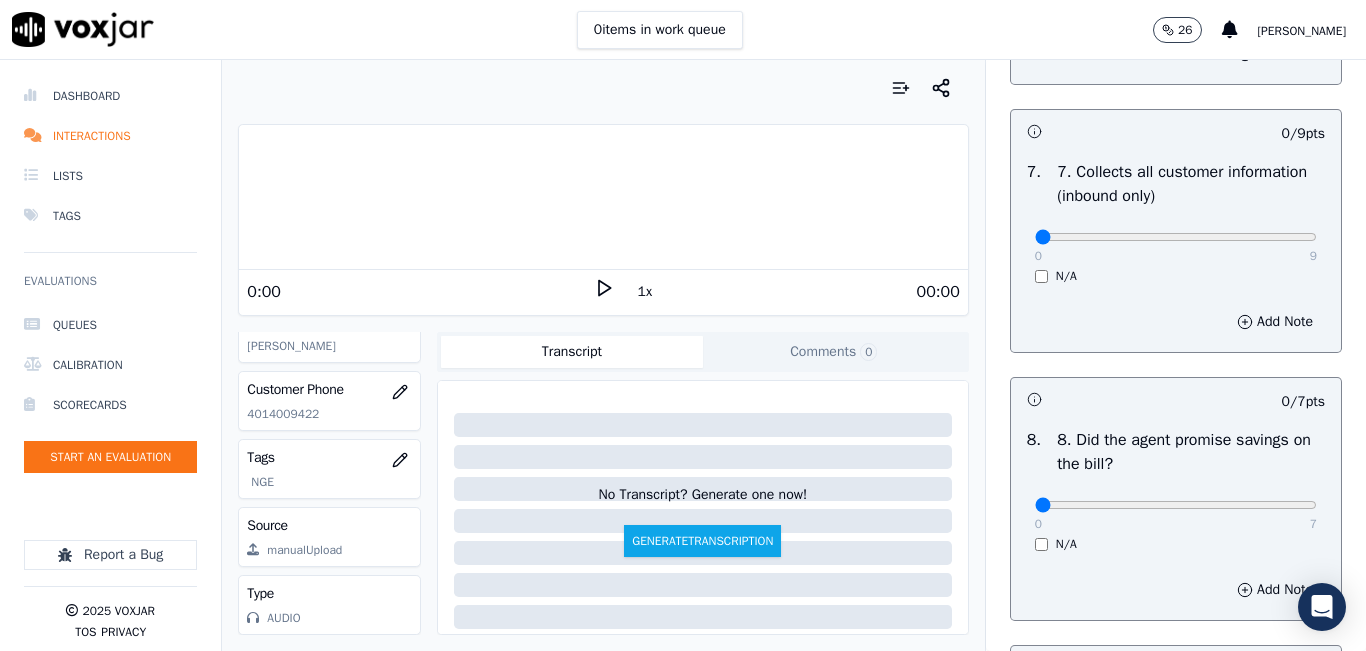 scroll, scrollTop: 1800, scrollLeft: 0, axis: vertical 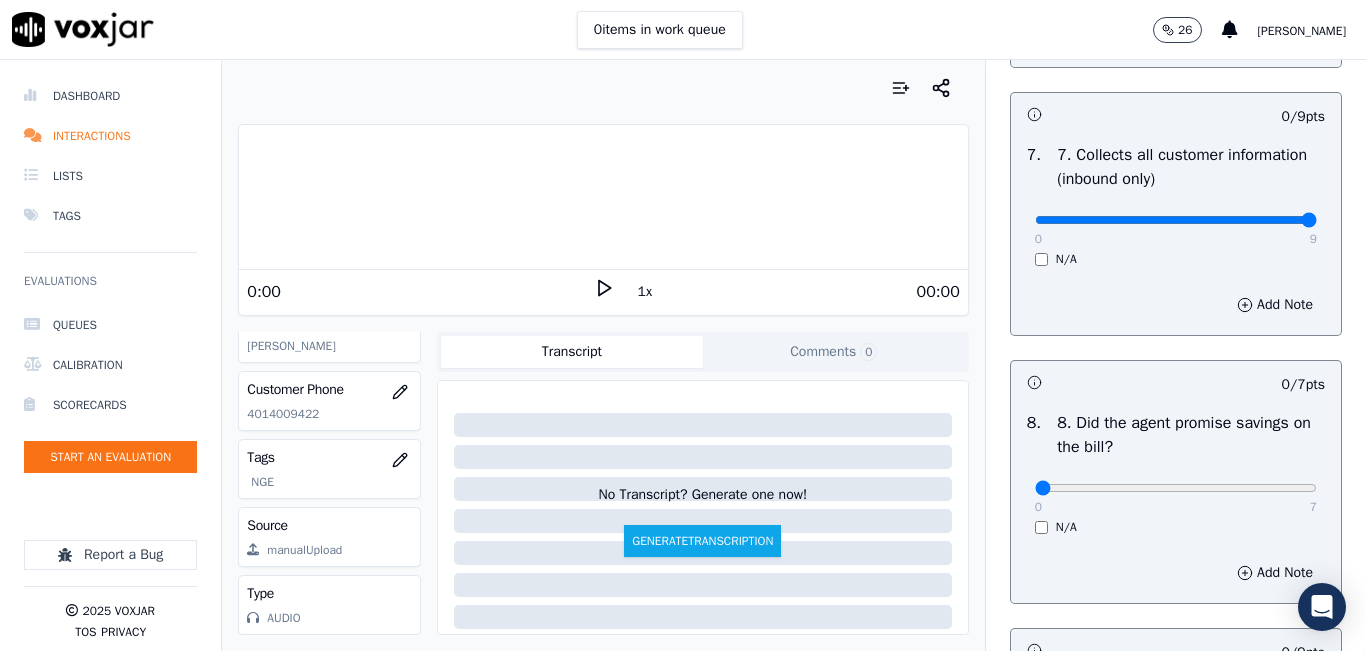 type on "9" 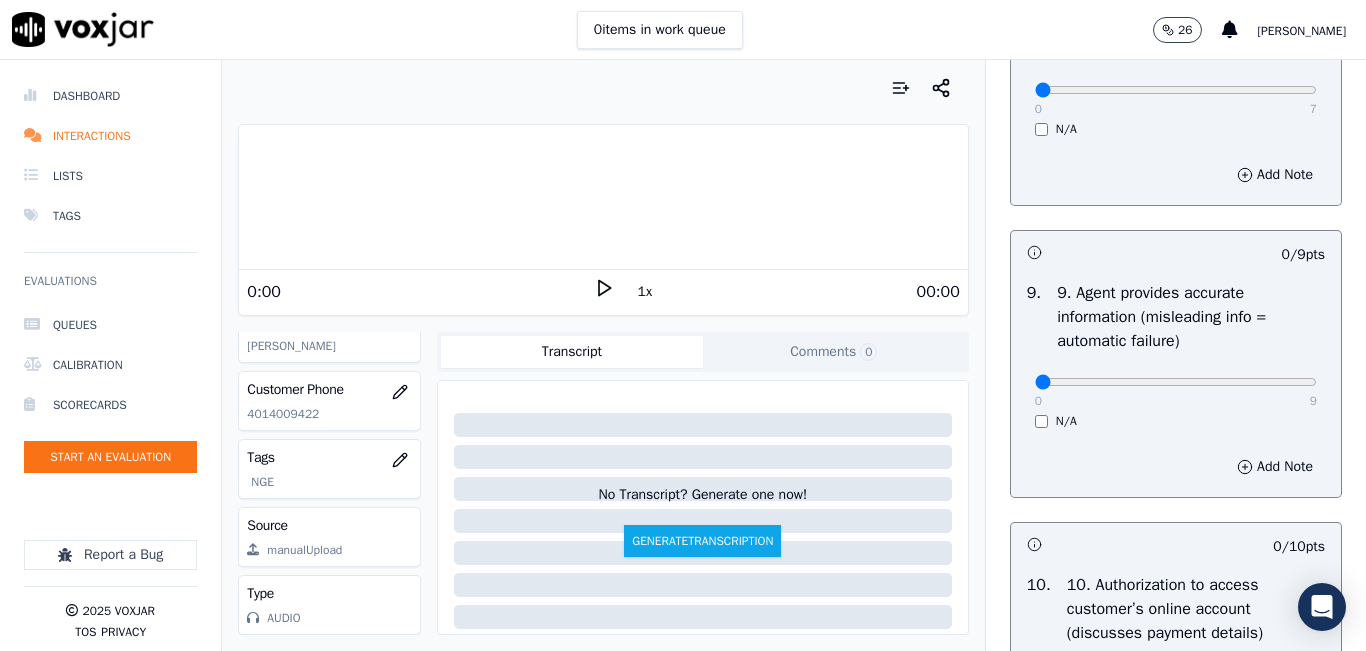 scroll, scrollTop: 2200, scrollLeft: 0, axis: vertical 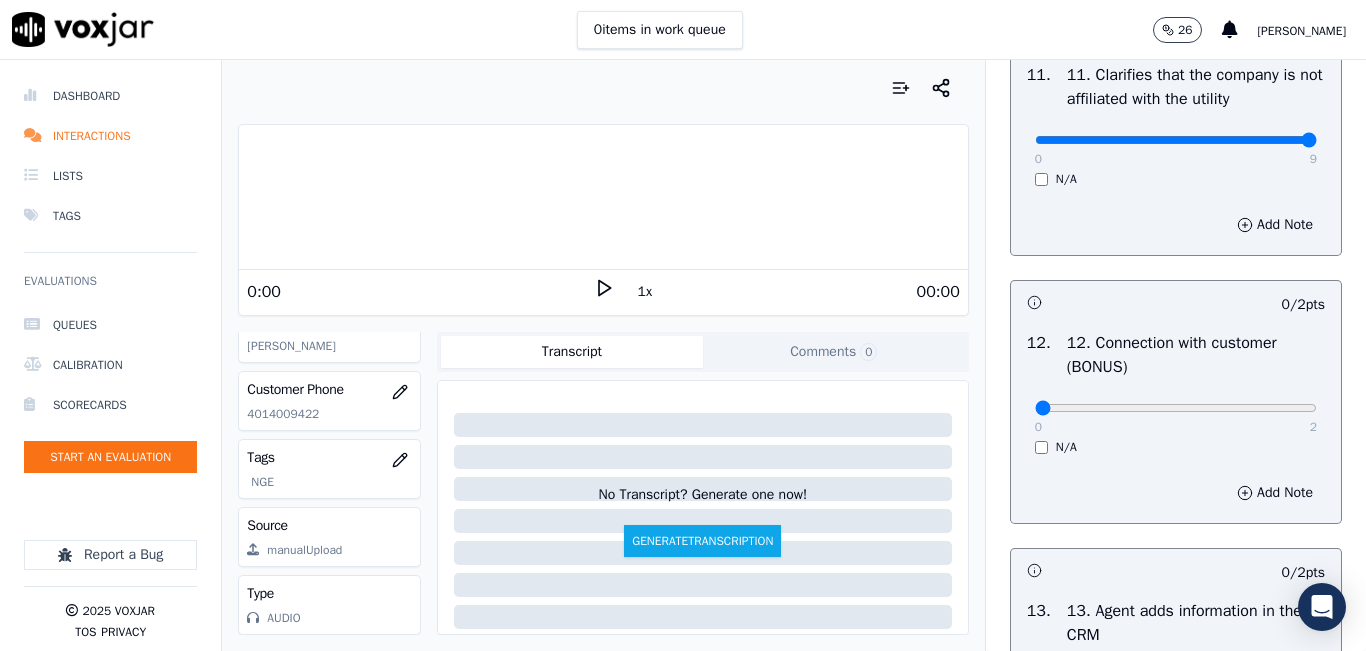 type on "9" 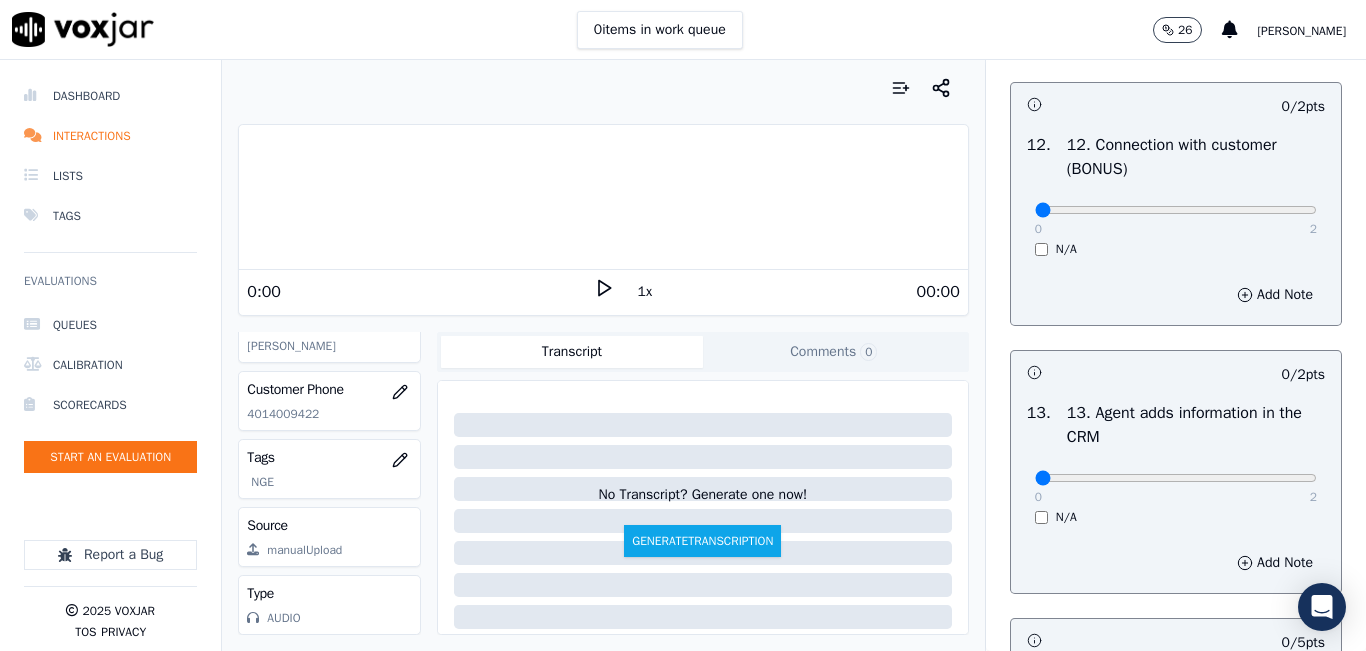 scroll, scrollTop: 3200, scrollLeft: 0, axis: vertical 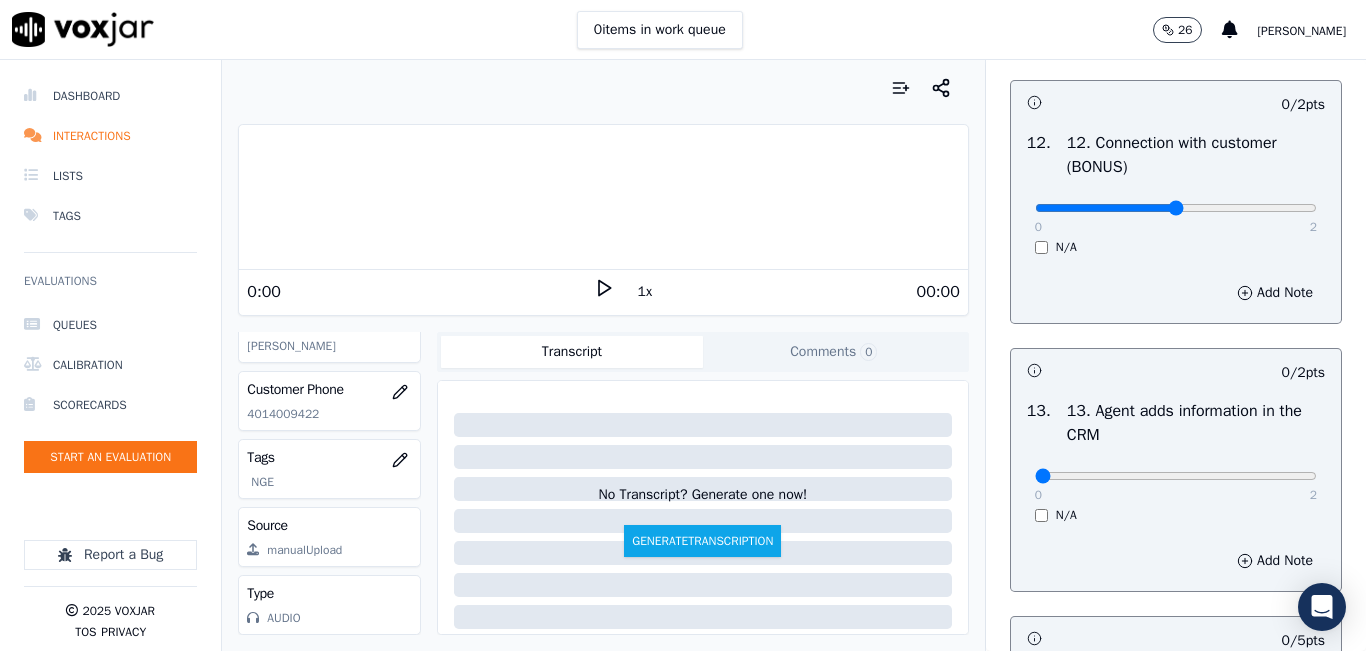 type on "1" 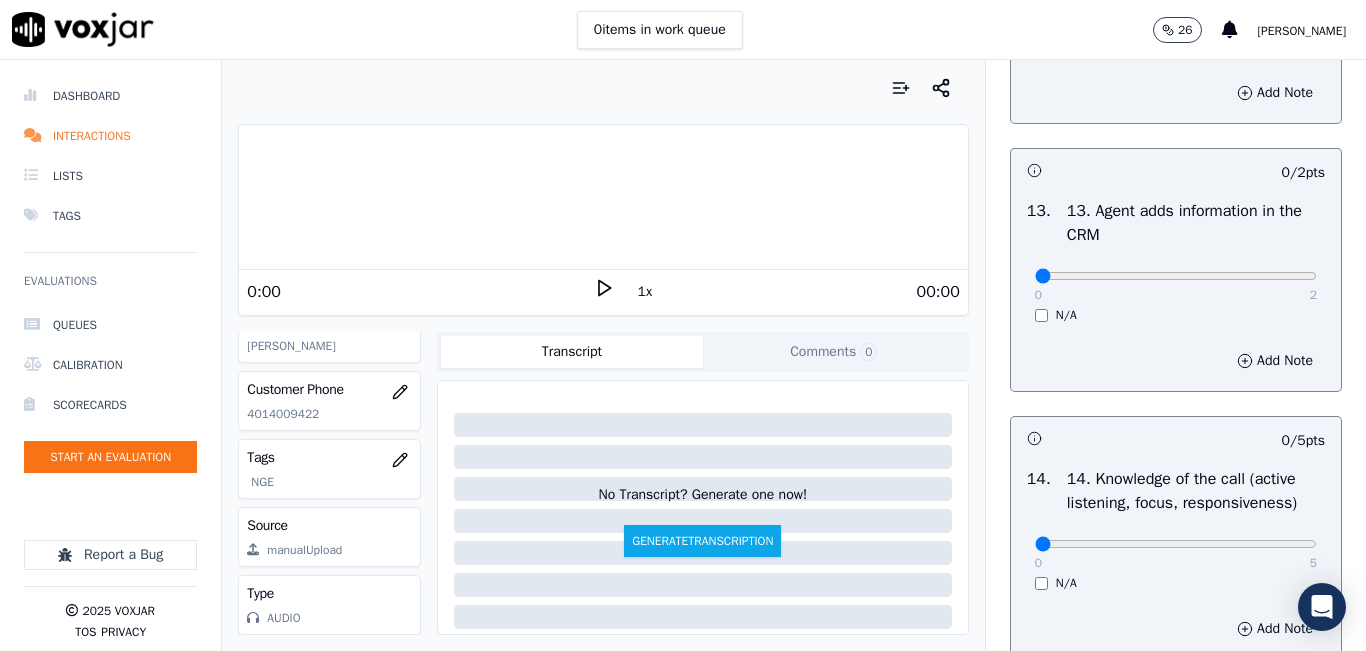 scroll, scrollTop: 3500, scrollLeft: 0, axis: vertical 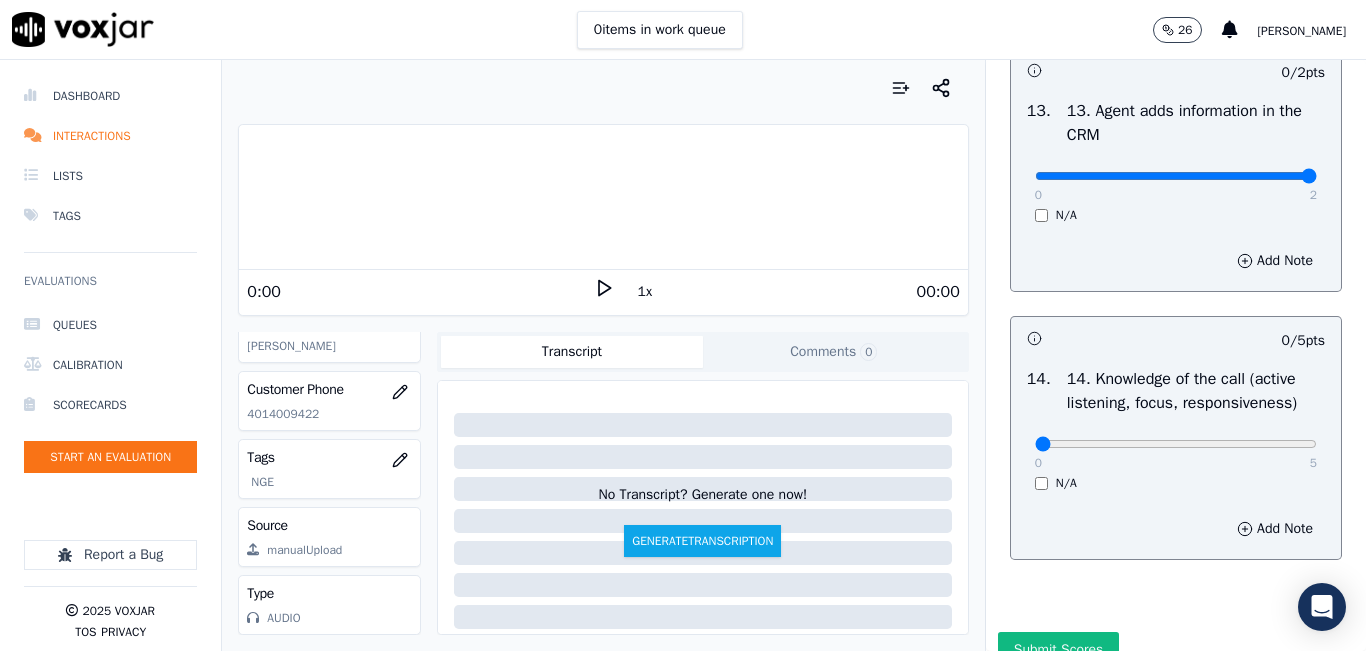 type on "2" 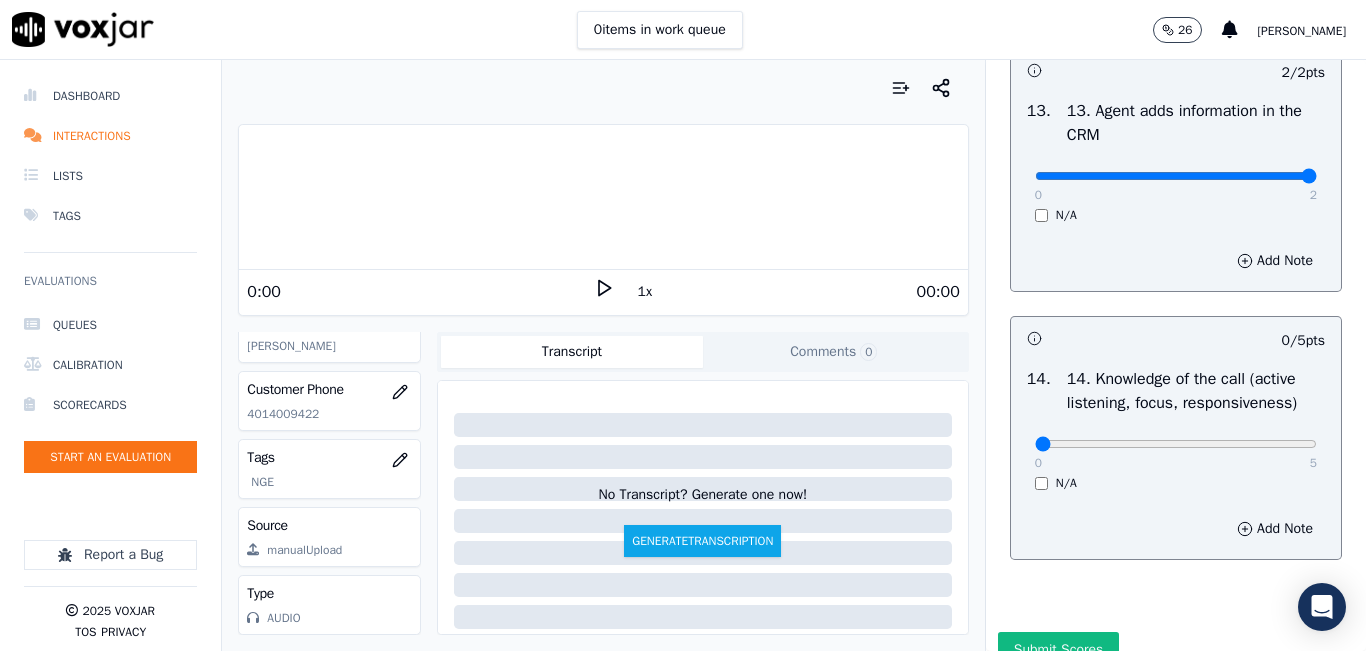 click 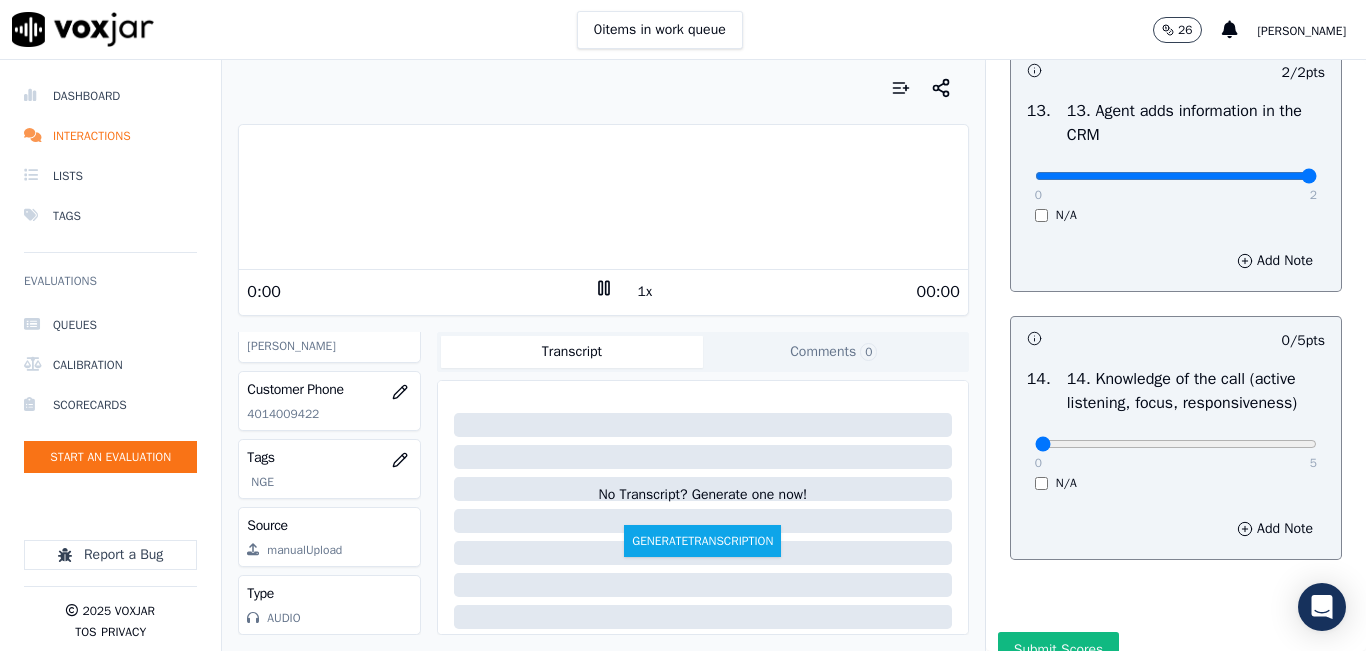 click on "1x" at bounding box center [645, 292] 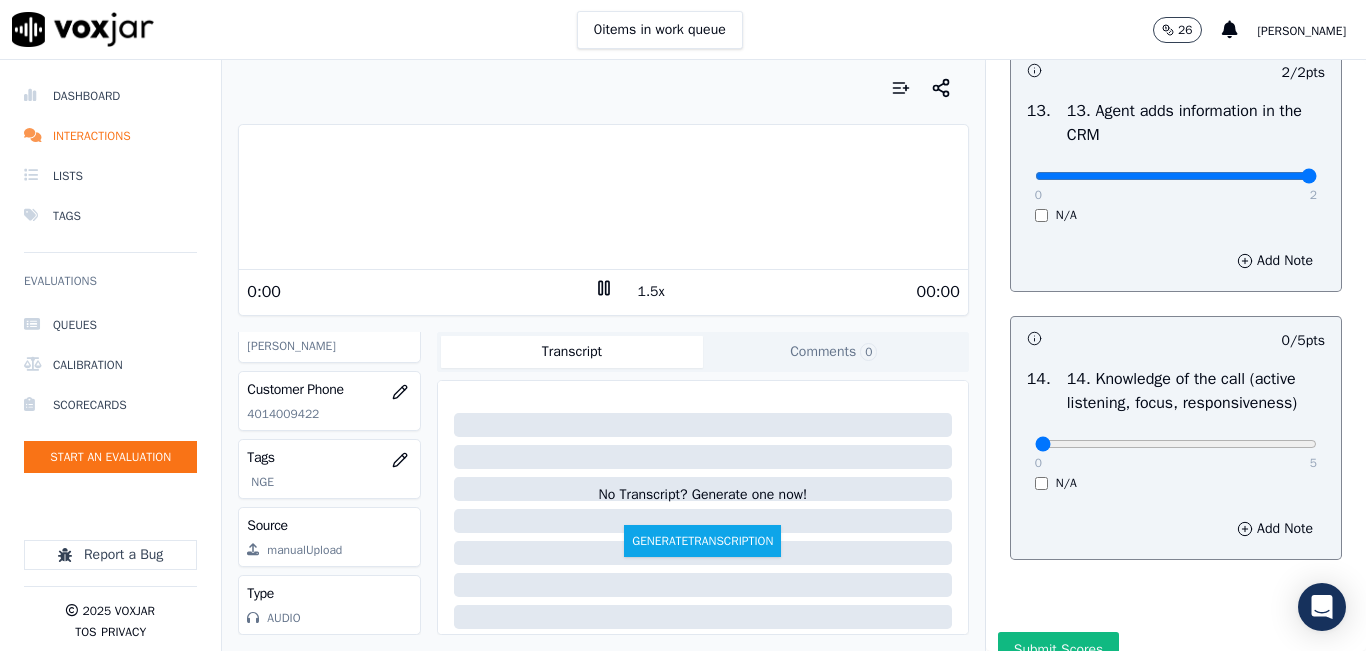click on "1.5x" at bounding box center [651, 292] 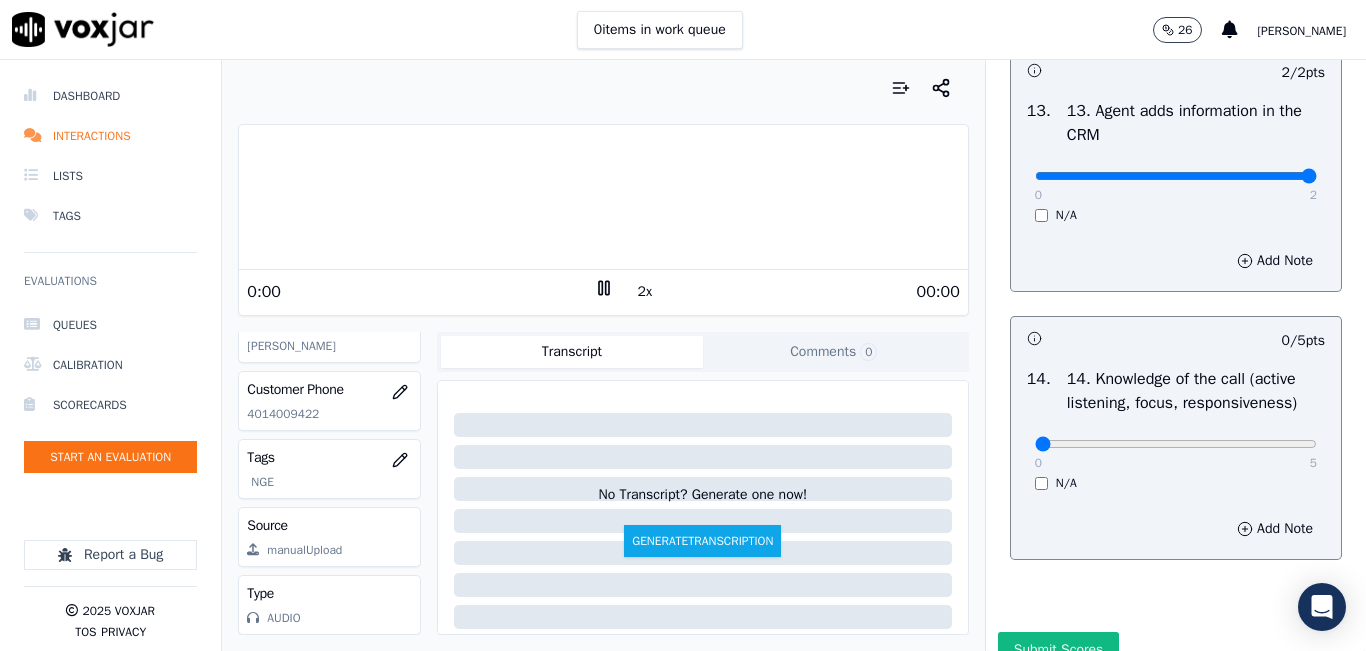 click at bounding box center (603, 197) 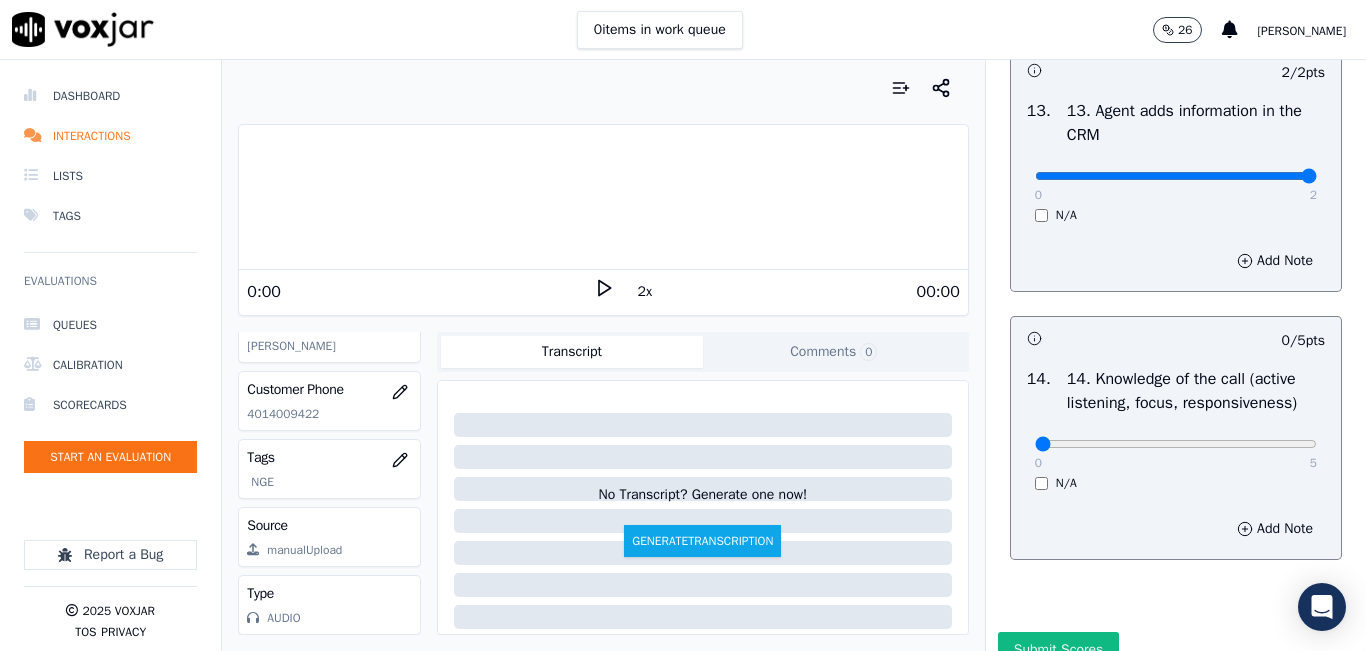 click 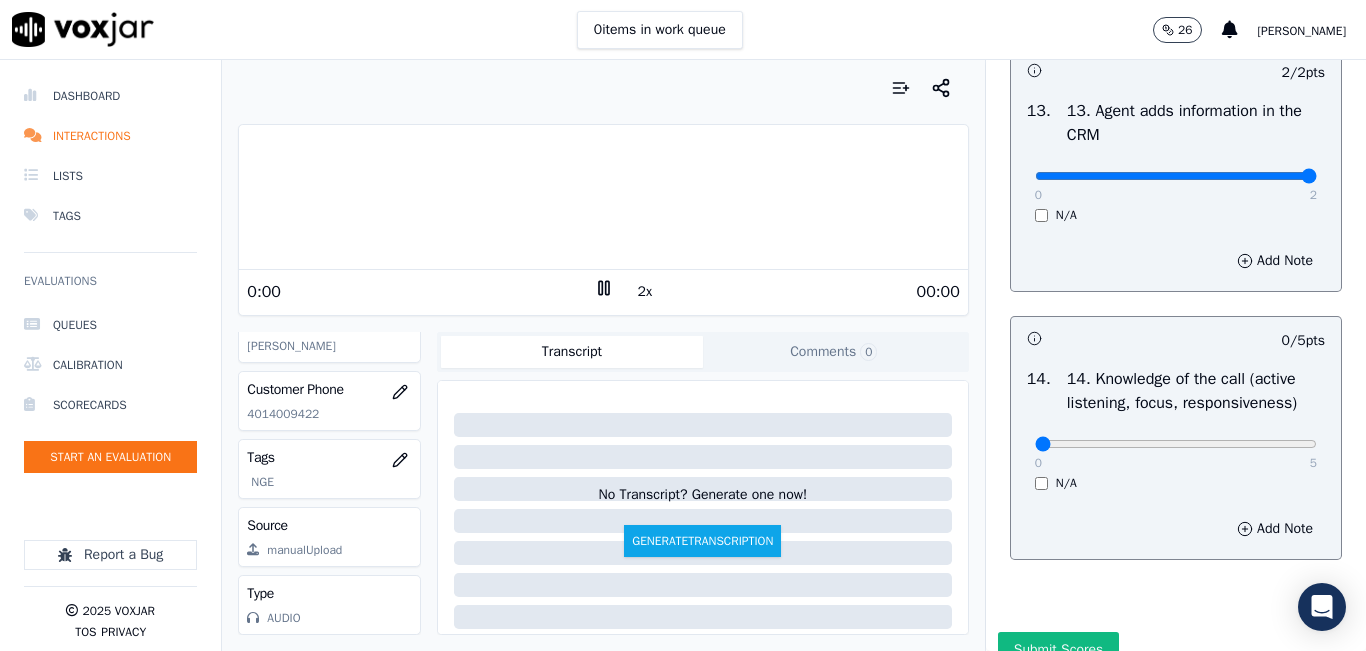 click 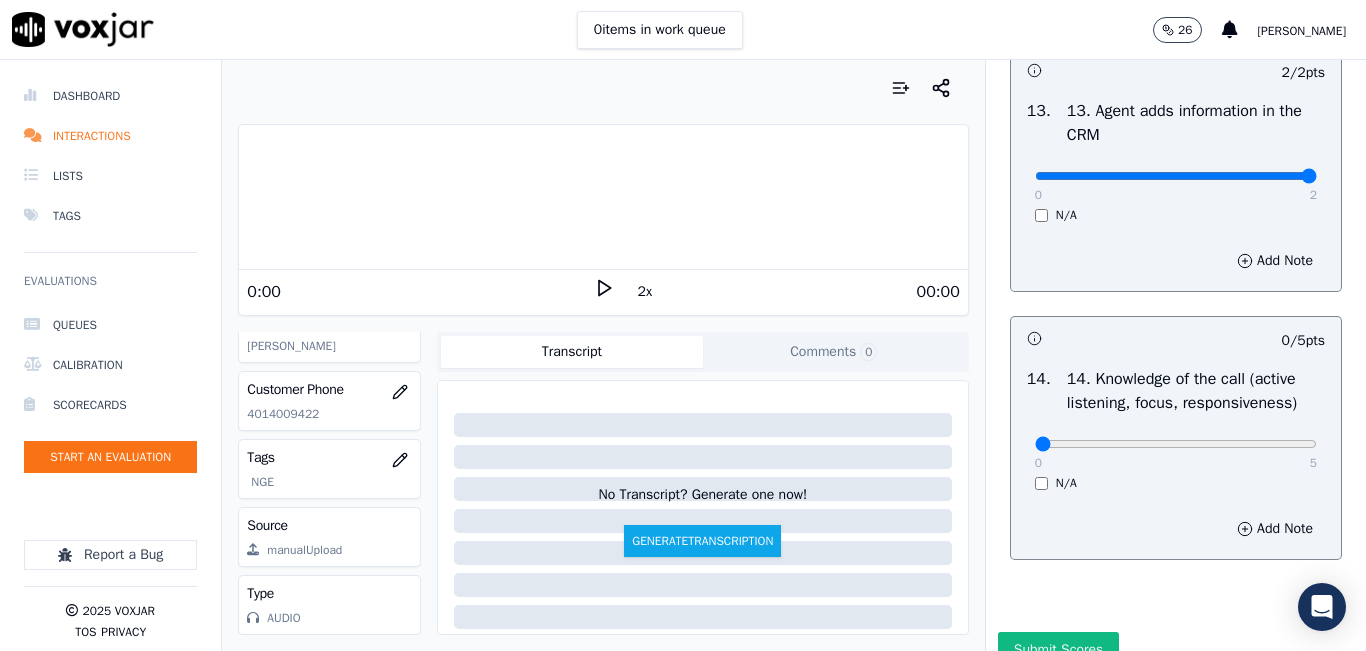 click 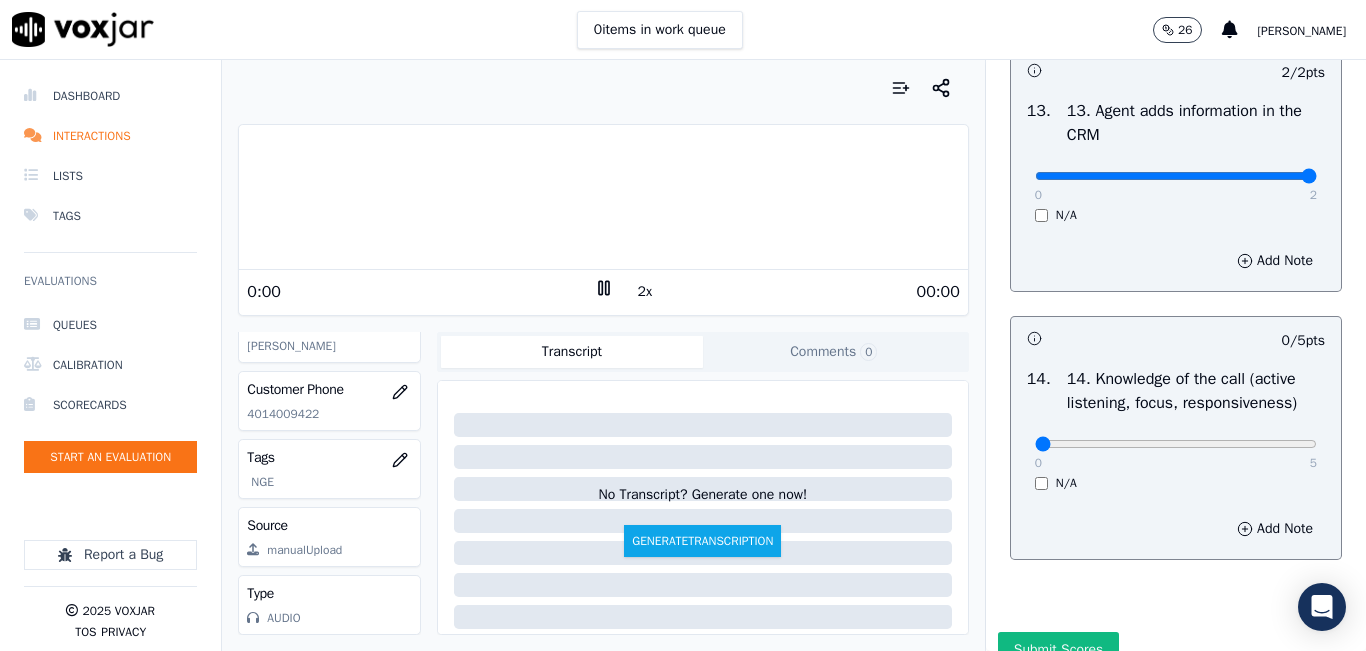 click 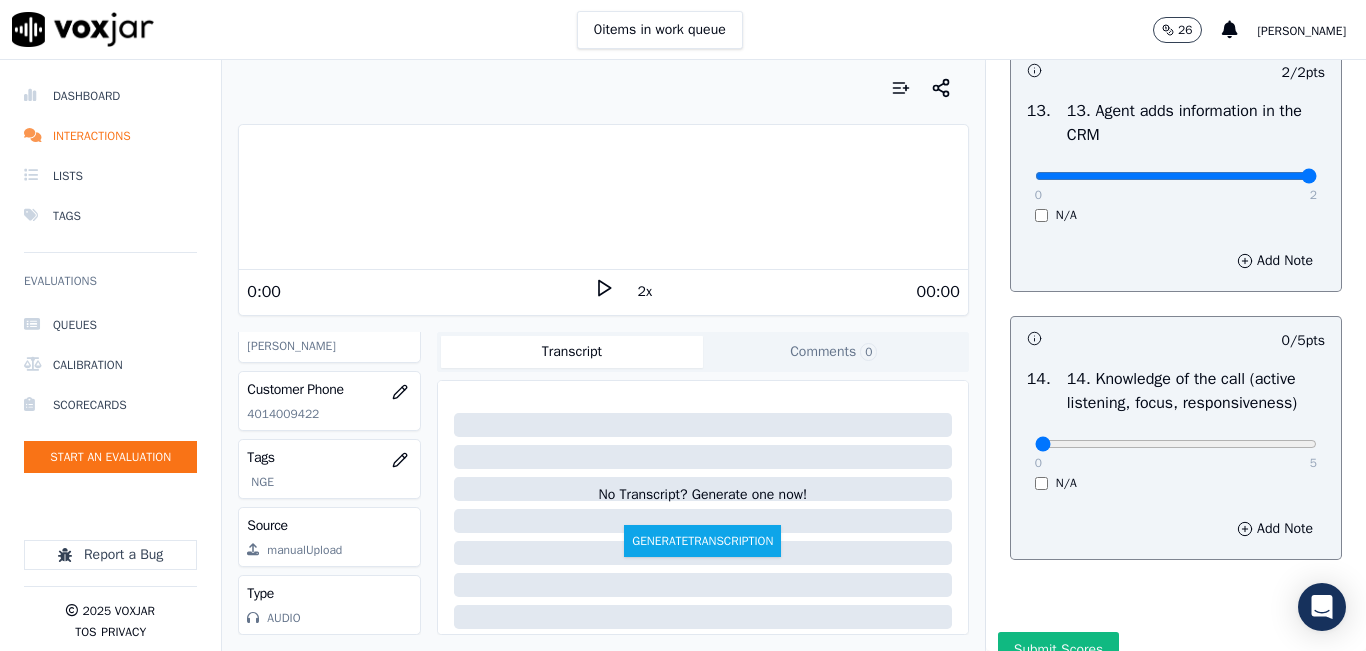 click 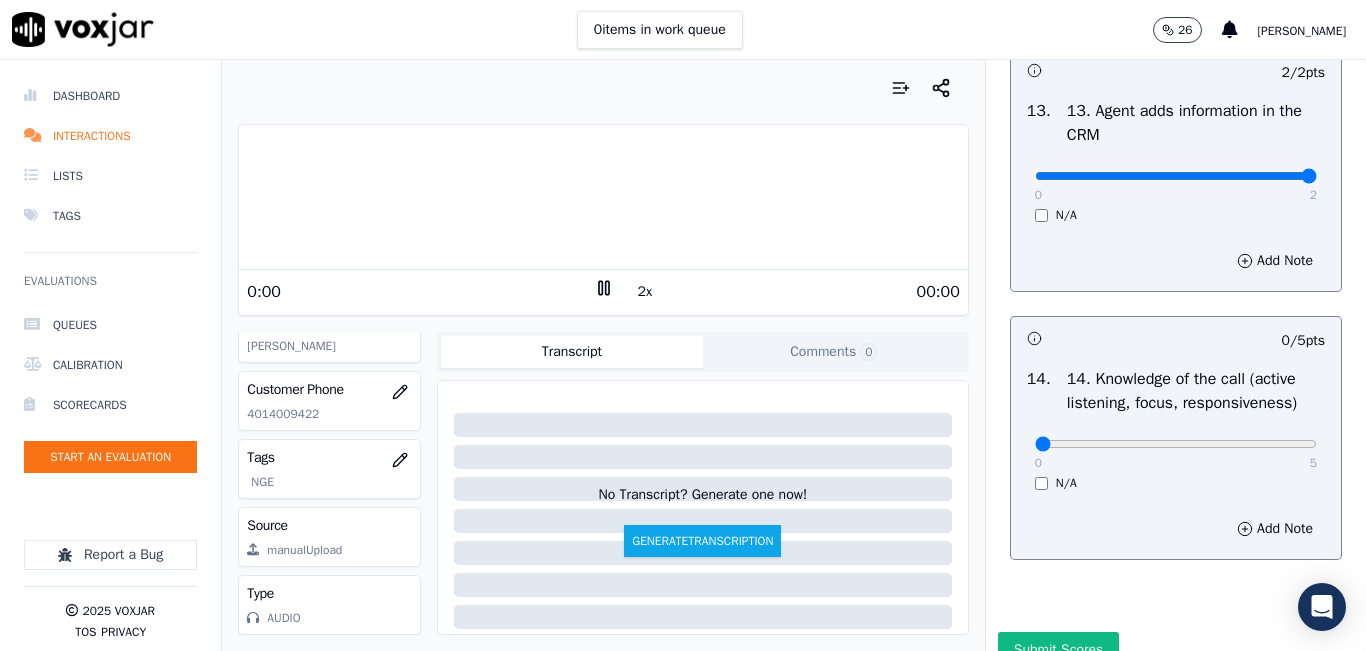 click 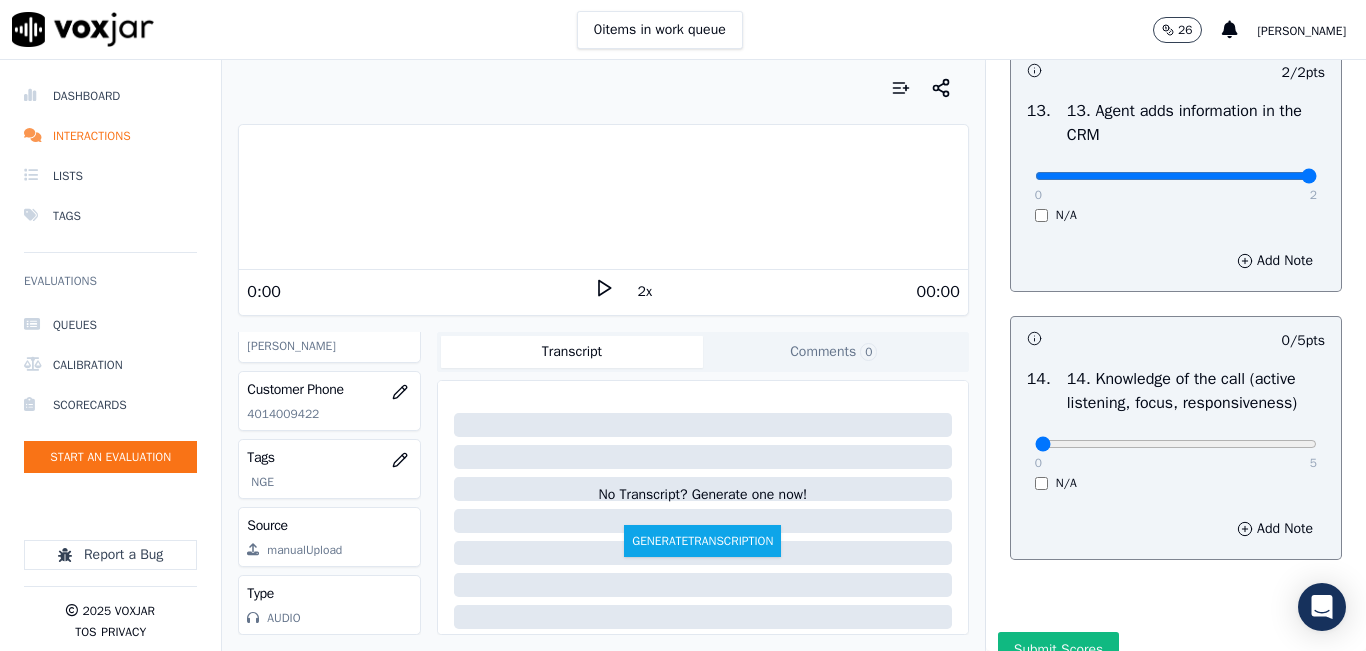 click 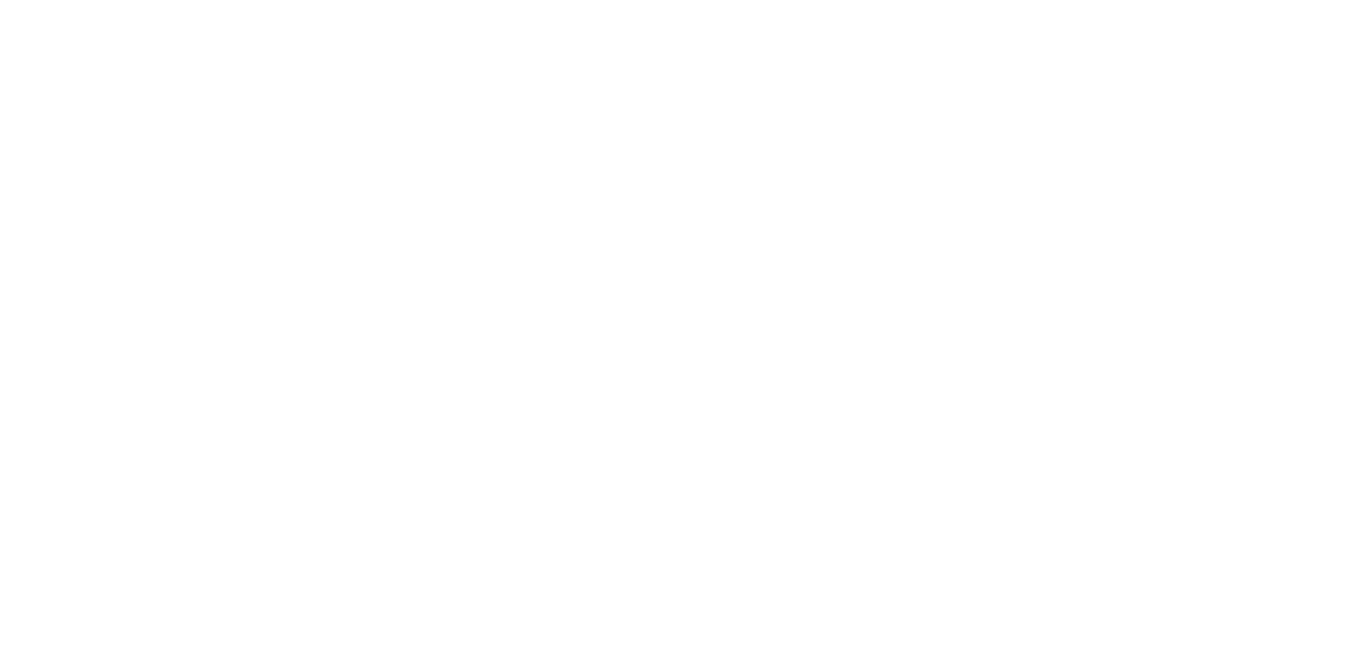 scroll, scrollTop: 0, scrollLeft: 0, axis: both 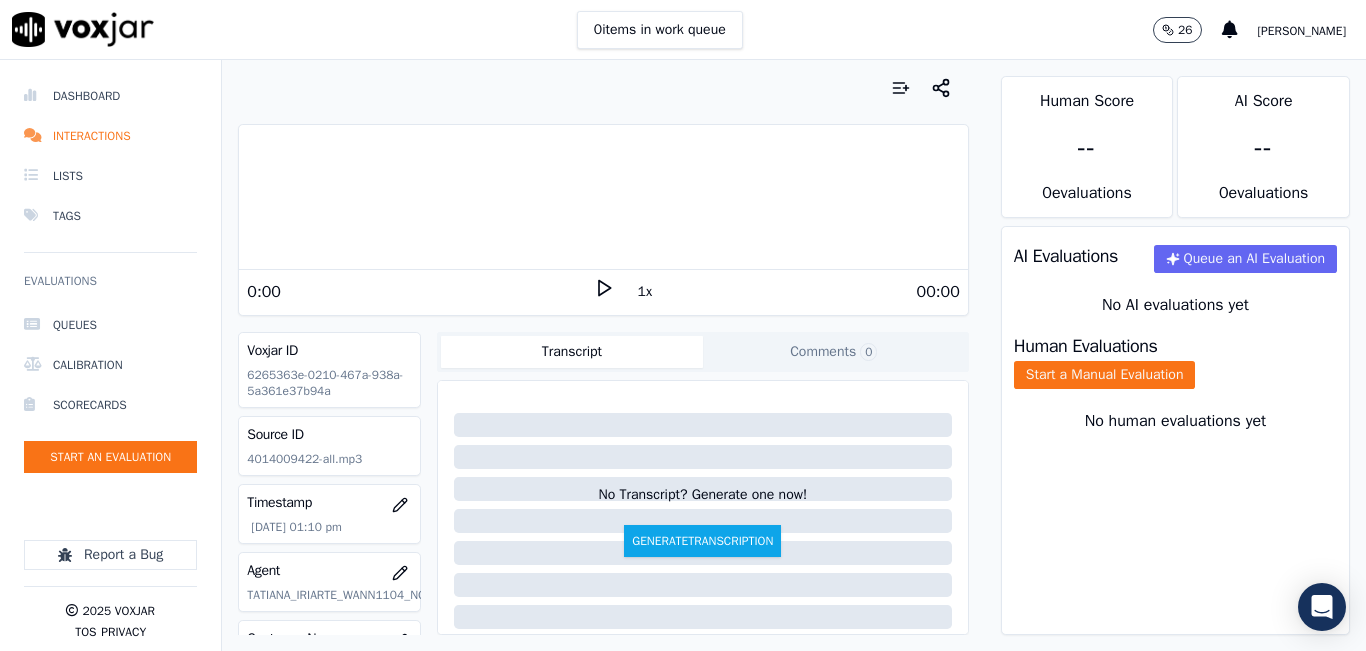 click 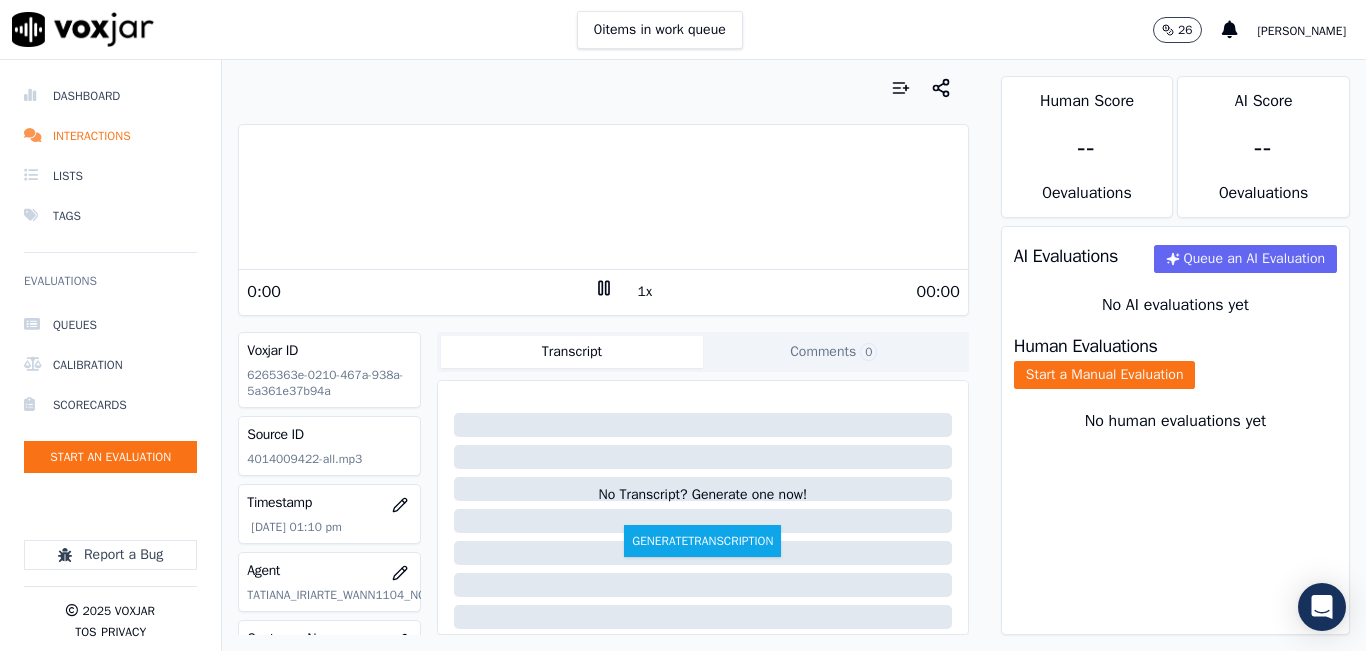 click on "0:00" at bounding box center (420, 292) 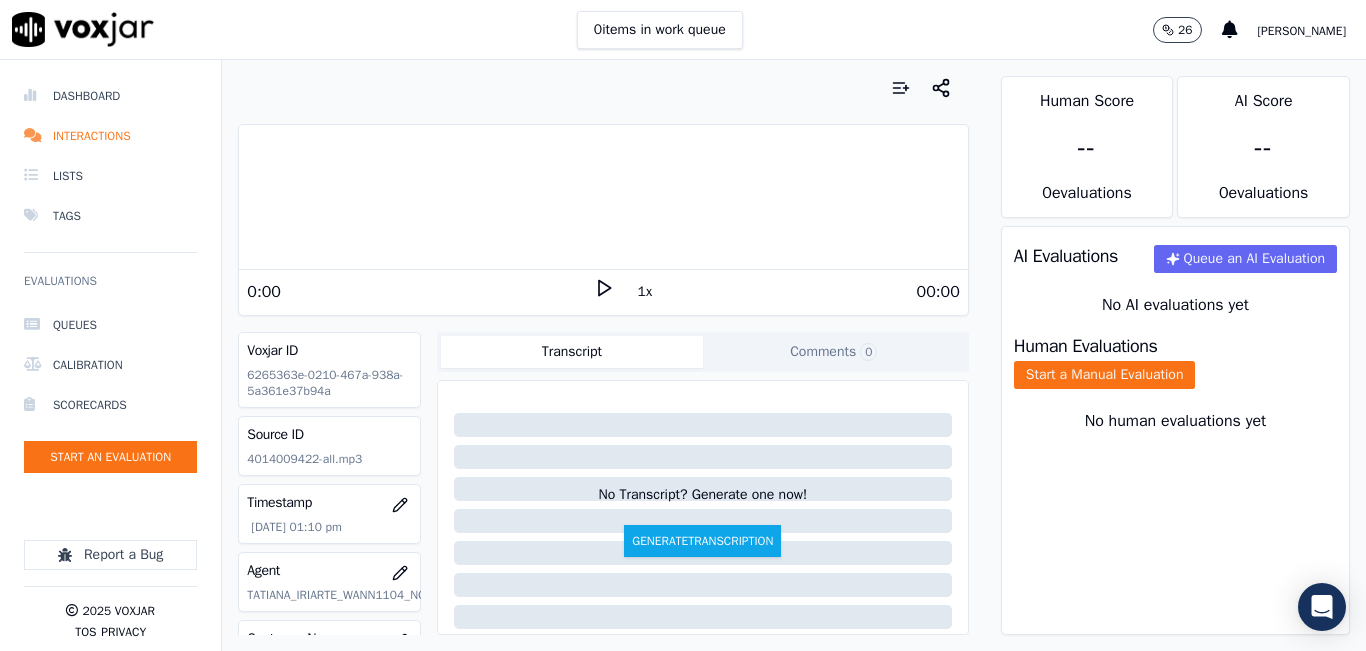 click 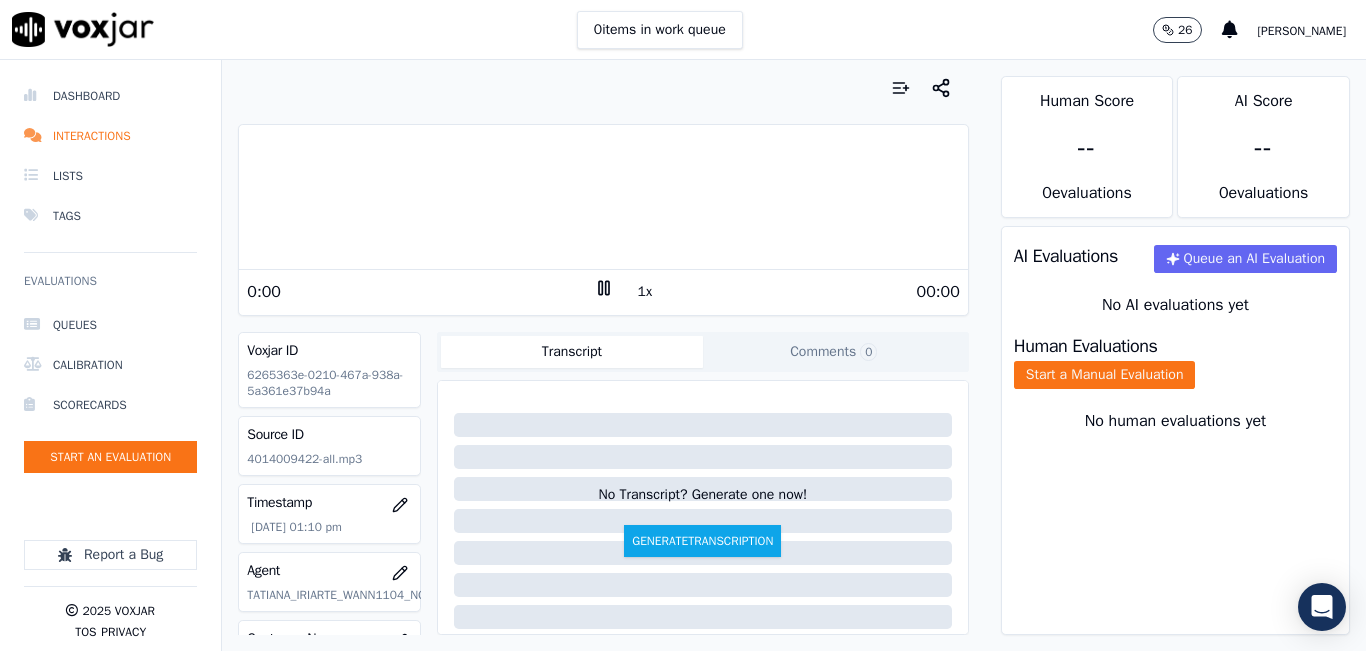click 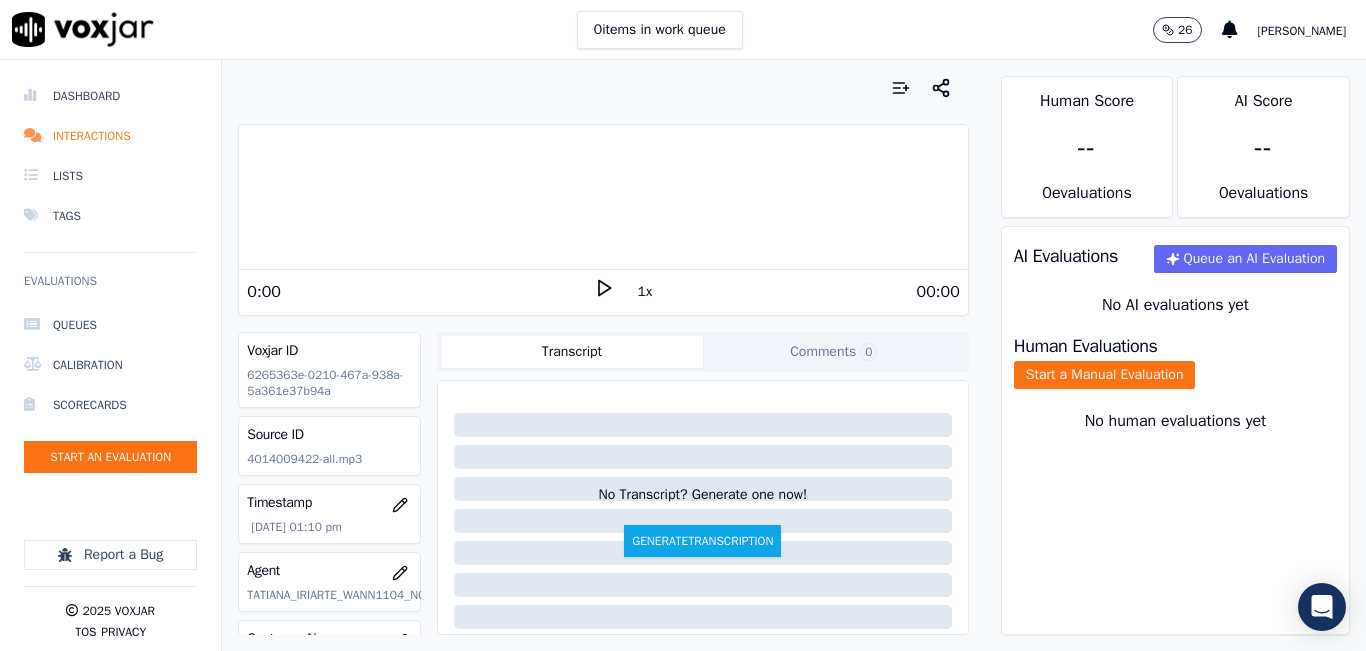 click 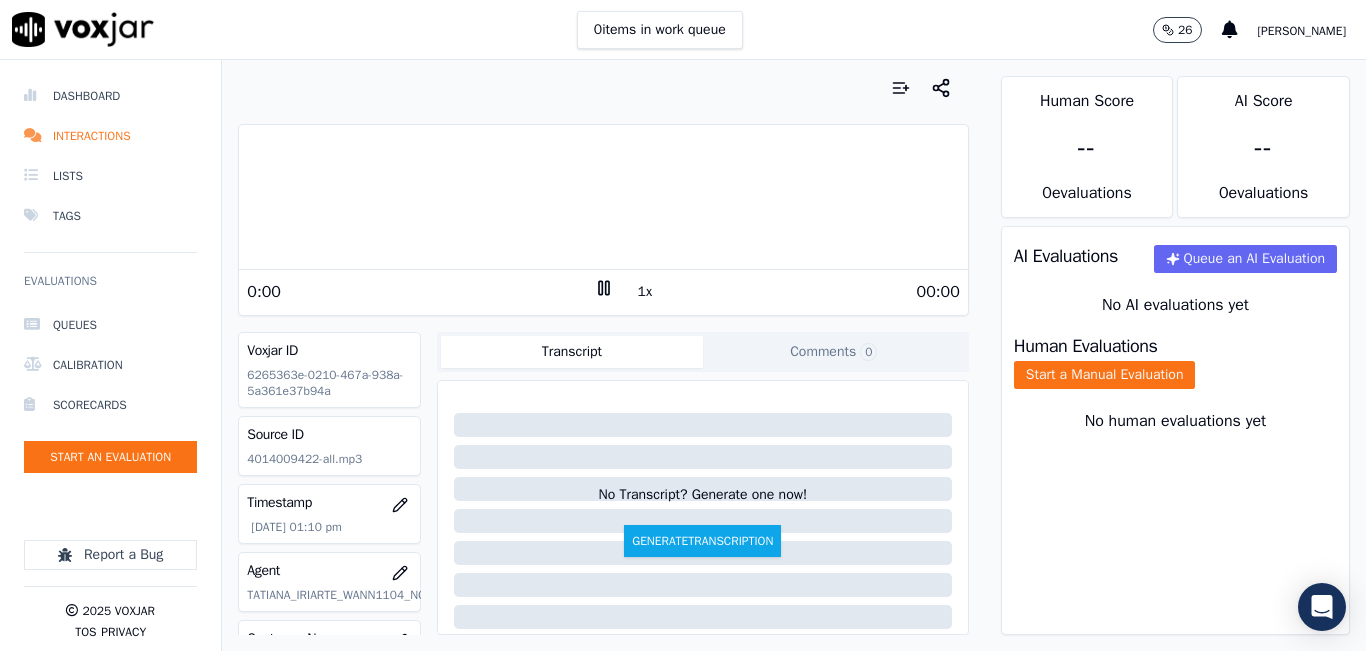 click 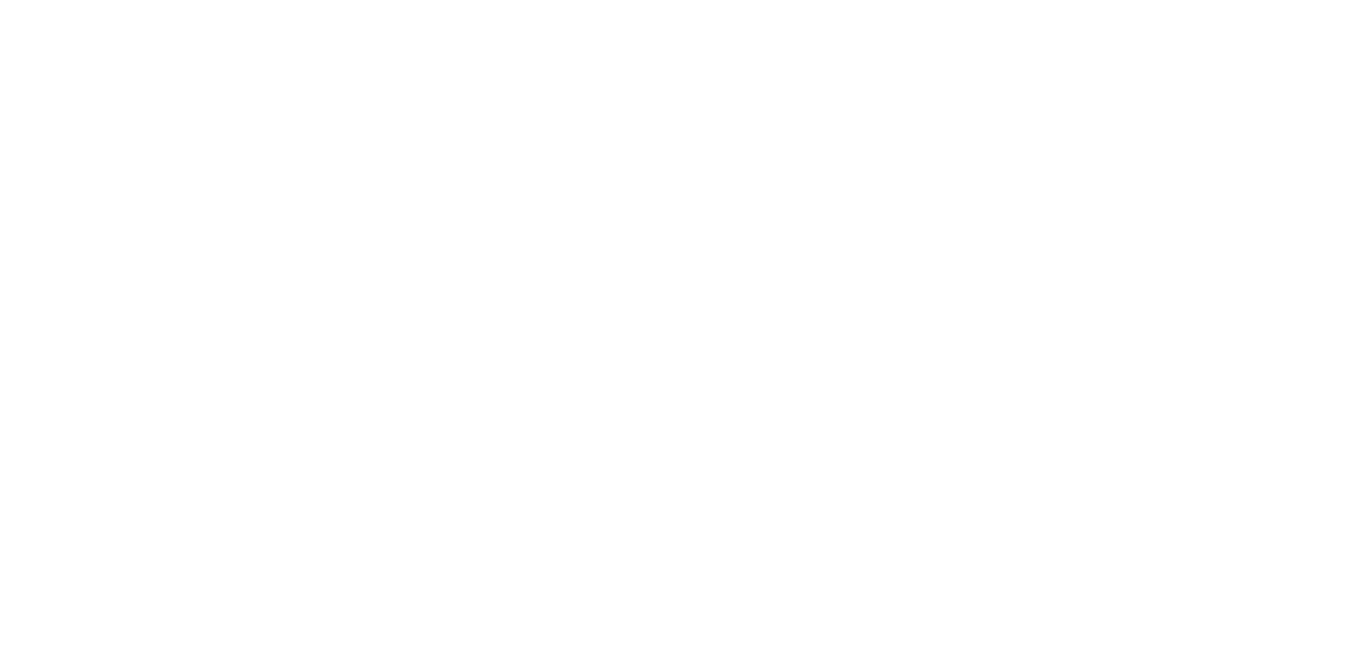 scroll, scrollTop: 0, scrollLeft: 0, axis: both 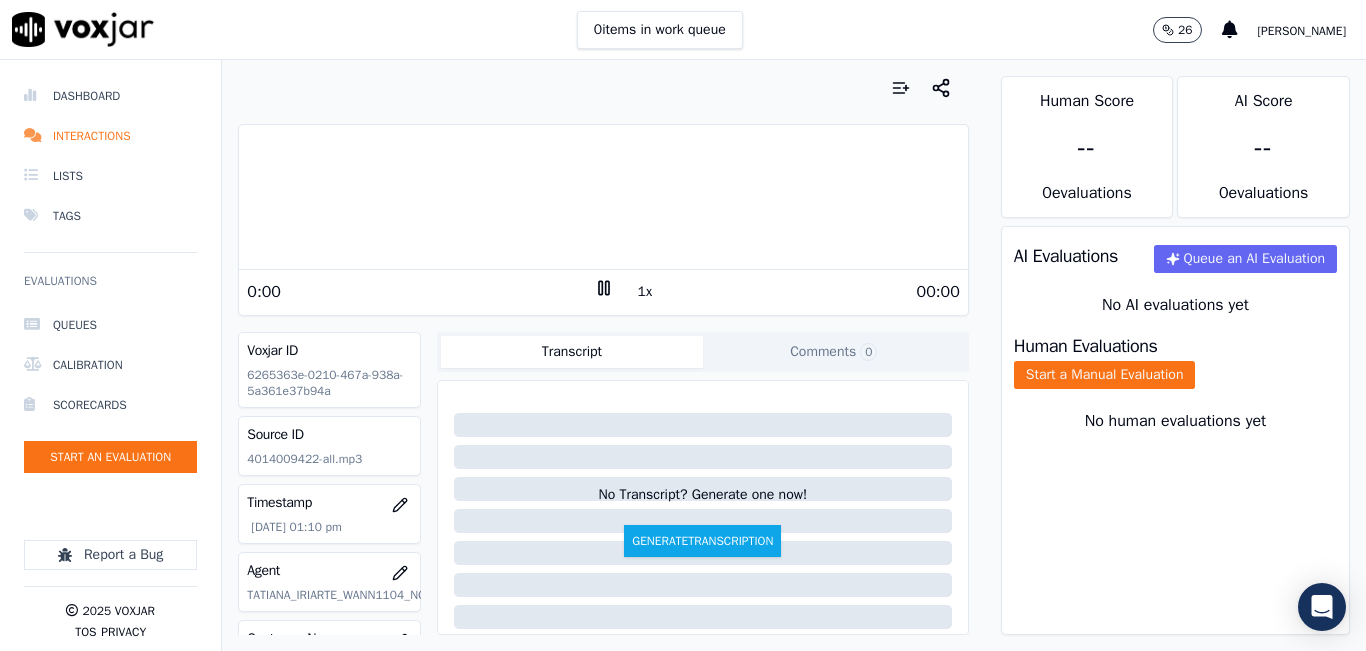 click 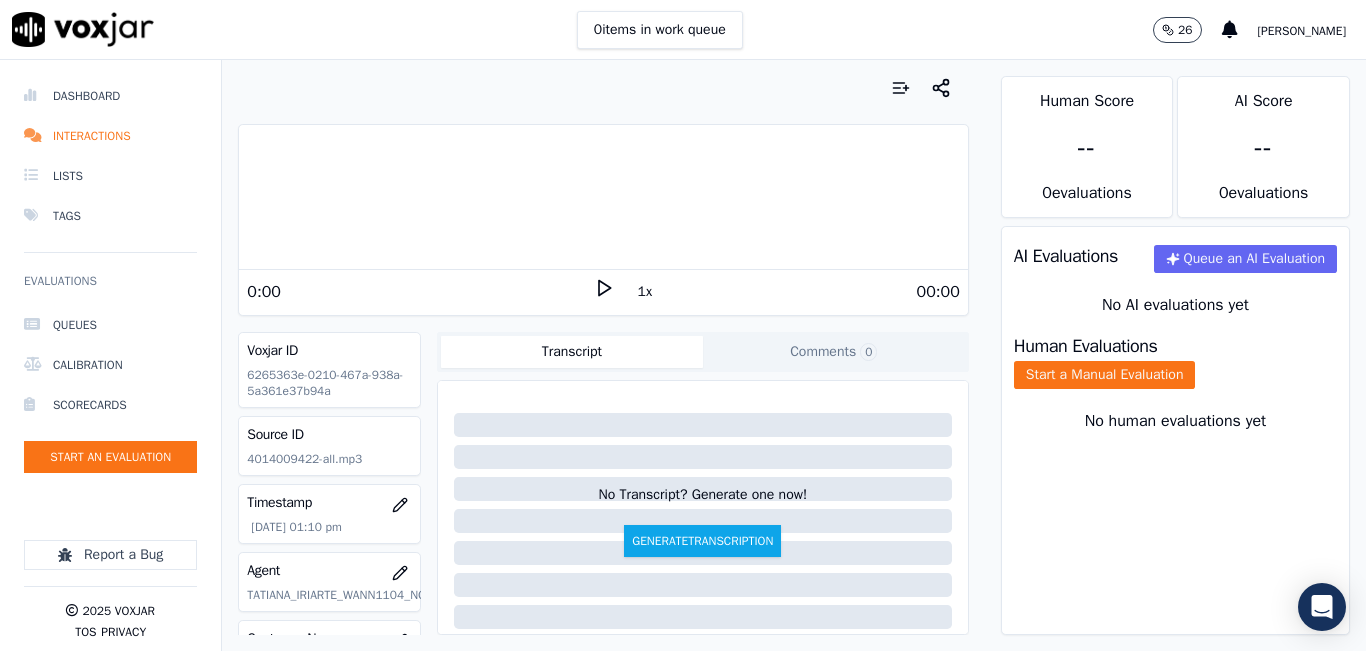 click on "0:00     1x   00:00" at bounding box center [603, 291] 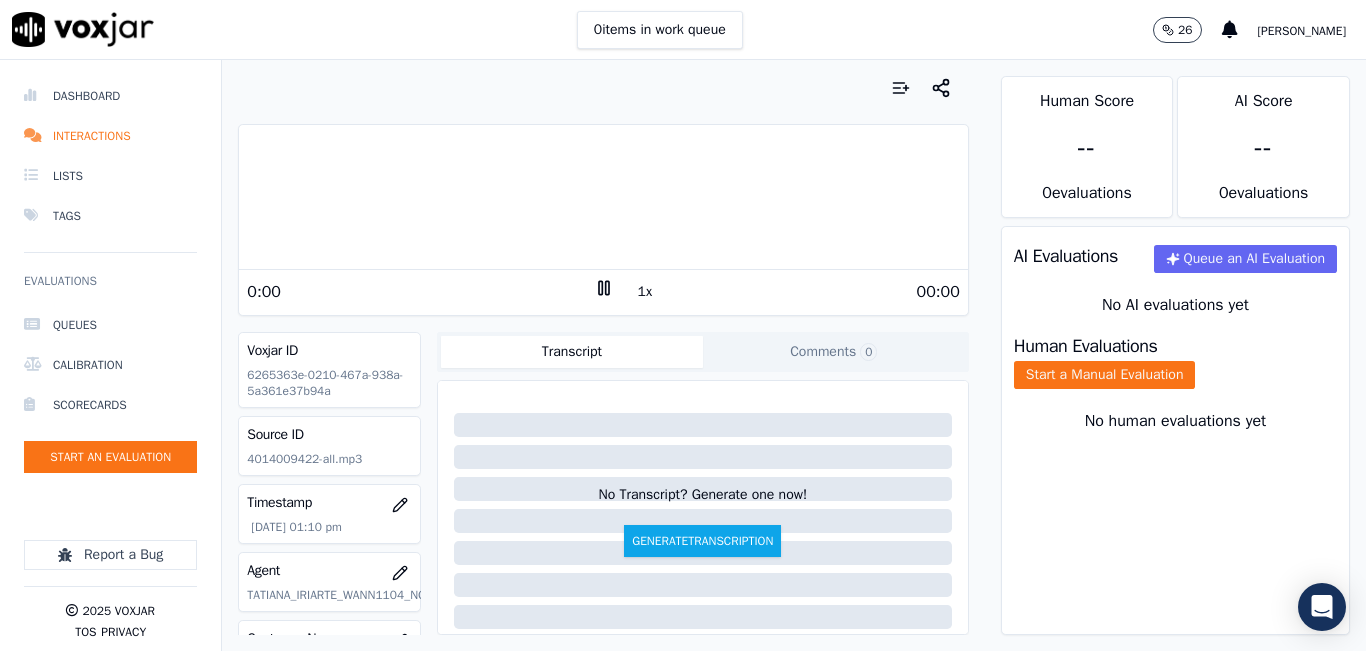 click 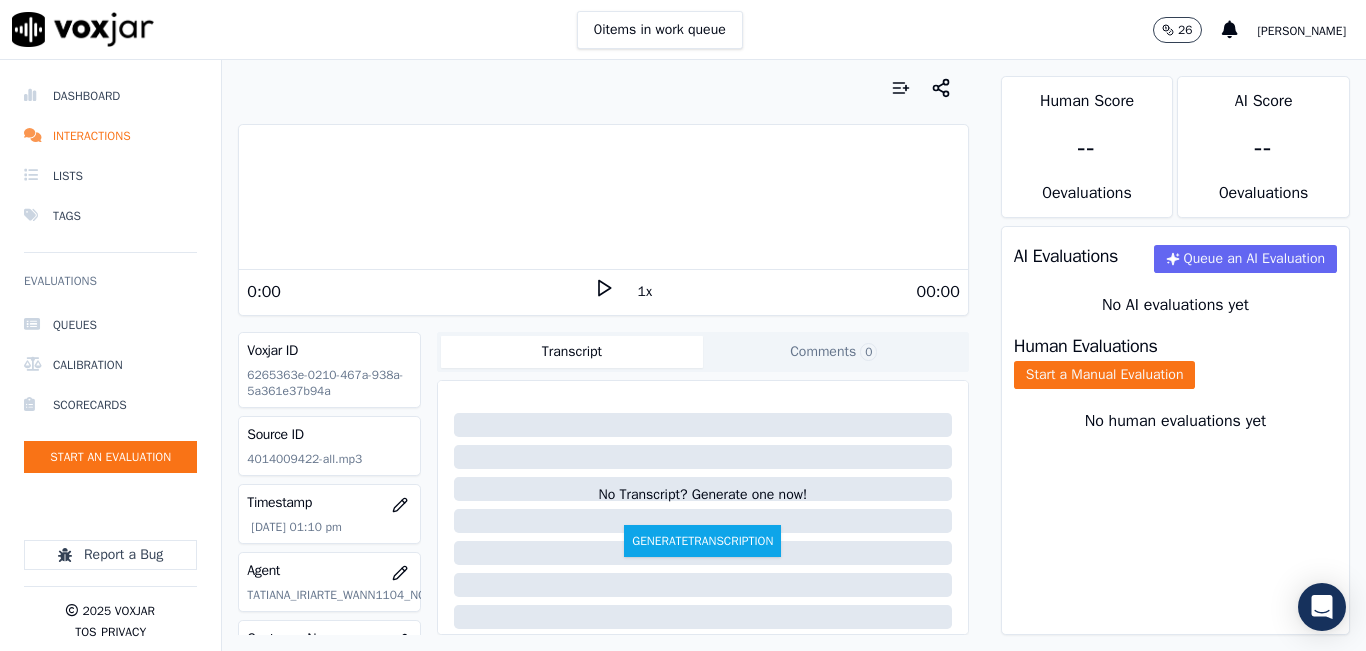 click 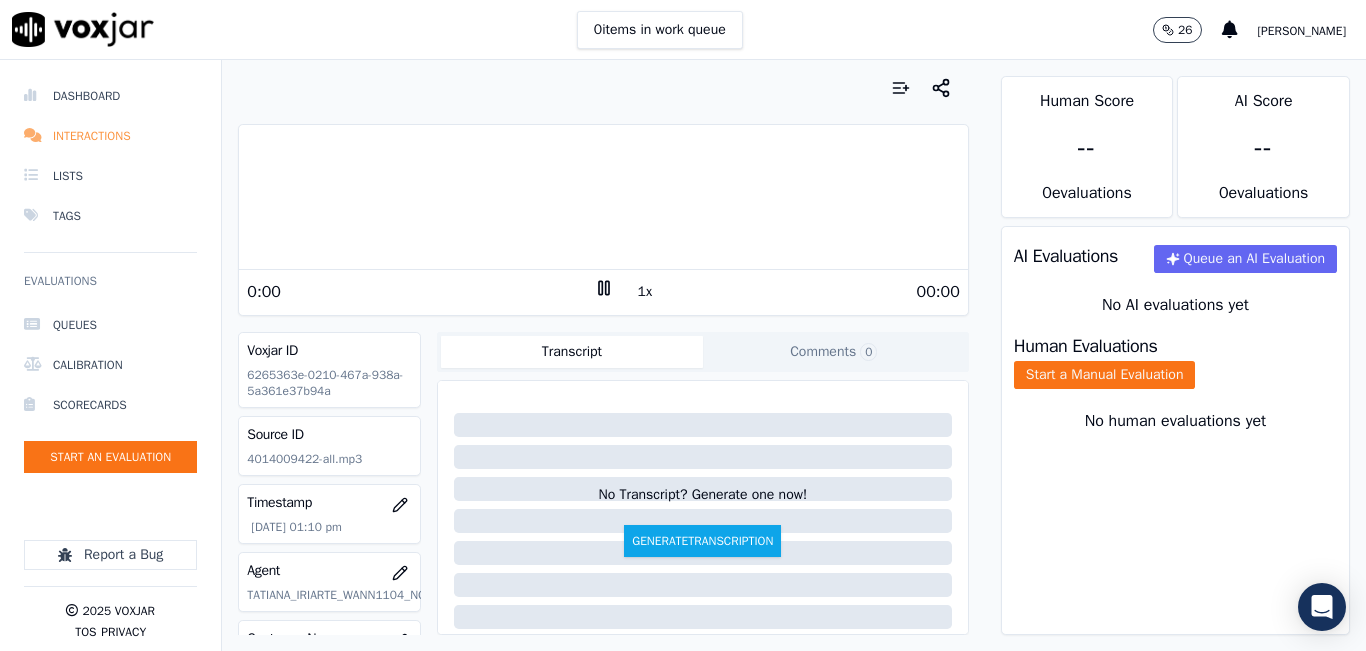click on "Interactions" at bounding box center (110, 136) 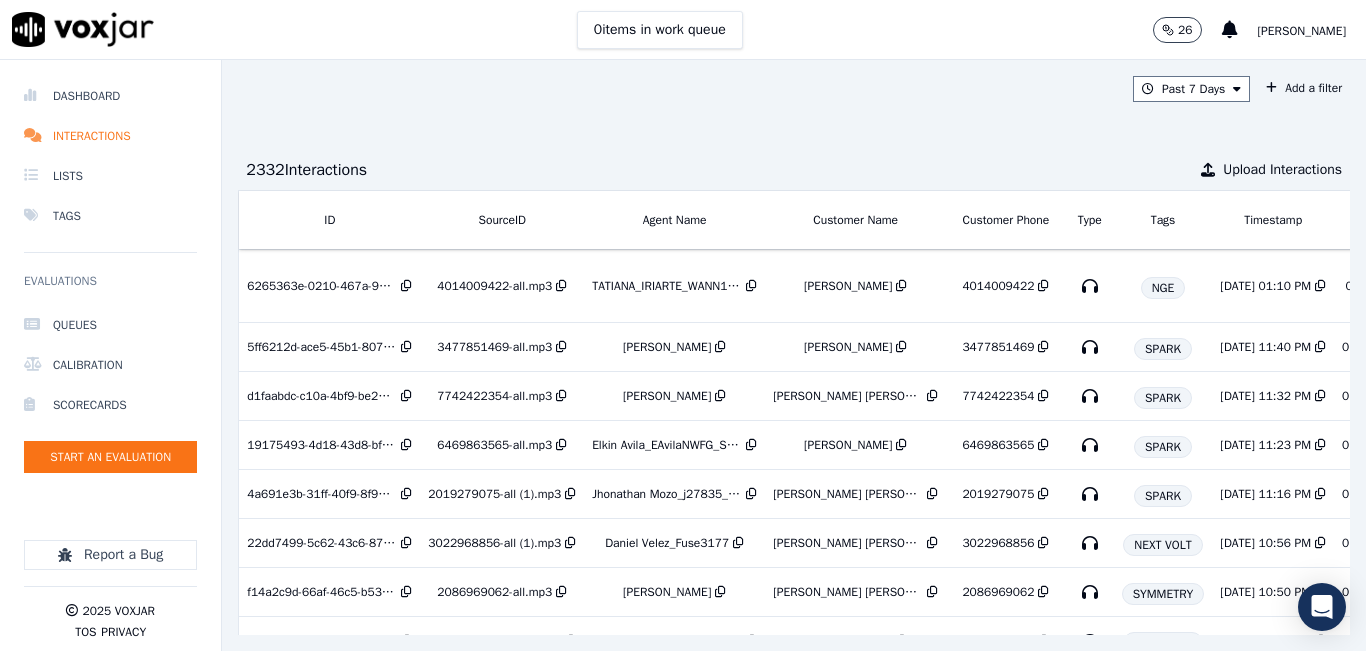 scroll, scrollTop: 0, scrollLeft: 405, axis: horizontal 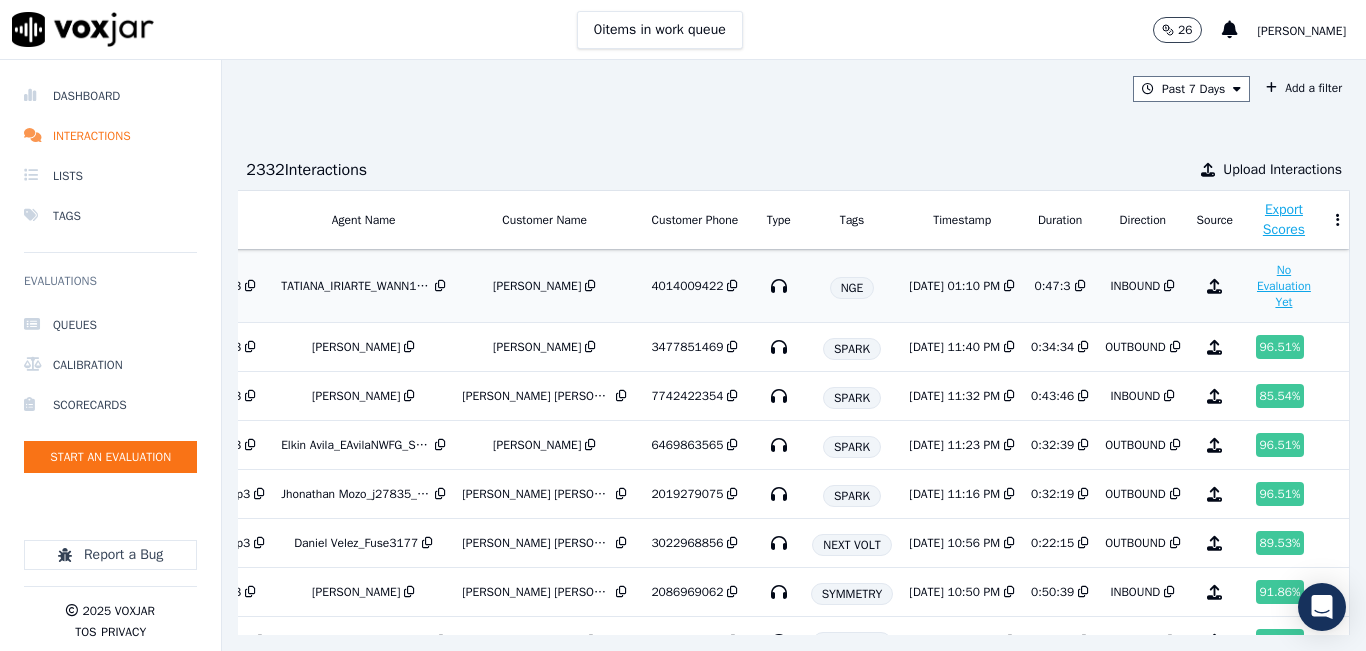 click on "No Evaluation Yet" at bounding box center (1284, 286) 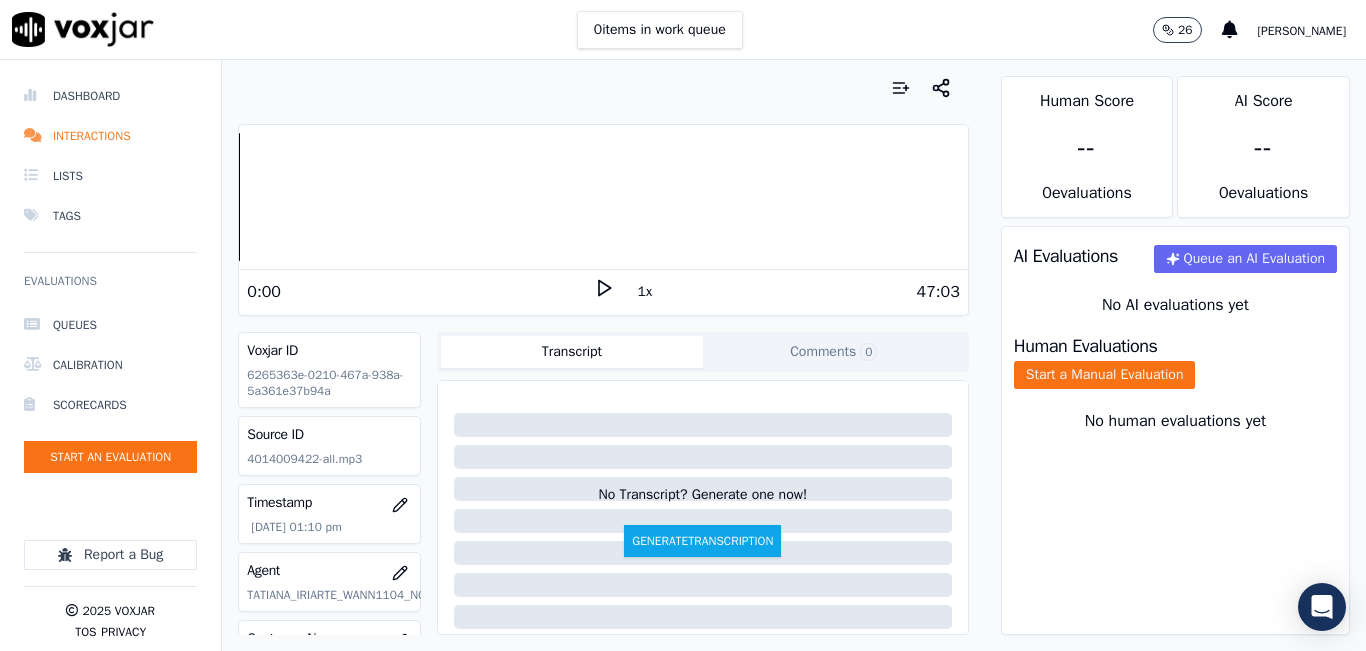 click 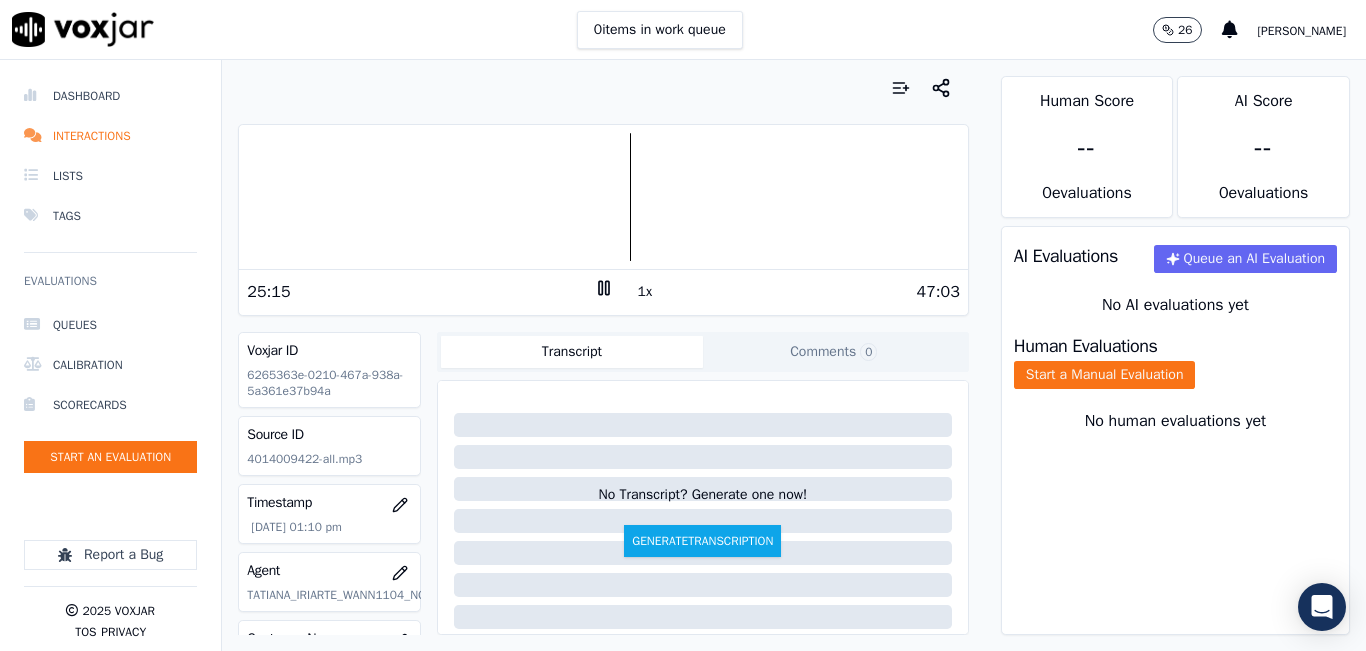click on "1x" at bounding box center [645, 292] 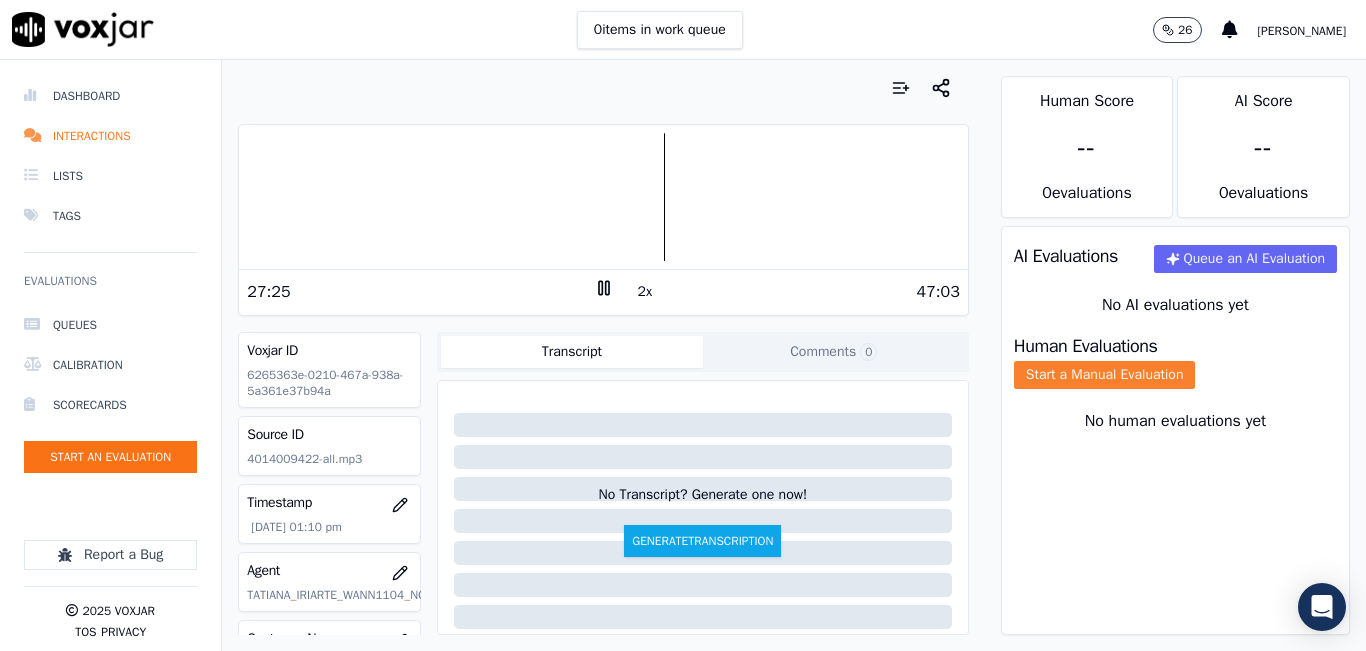 click on "Start a Manual Evaluation" 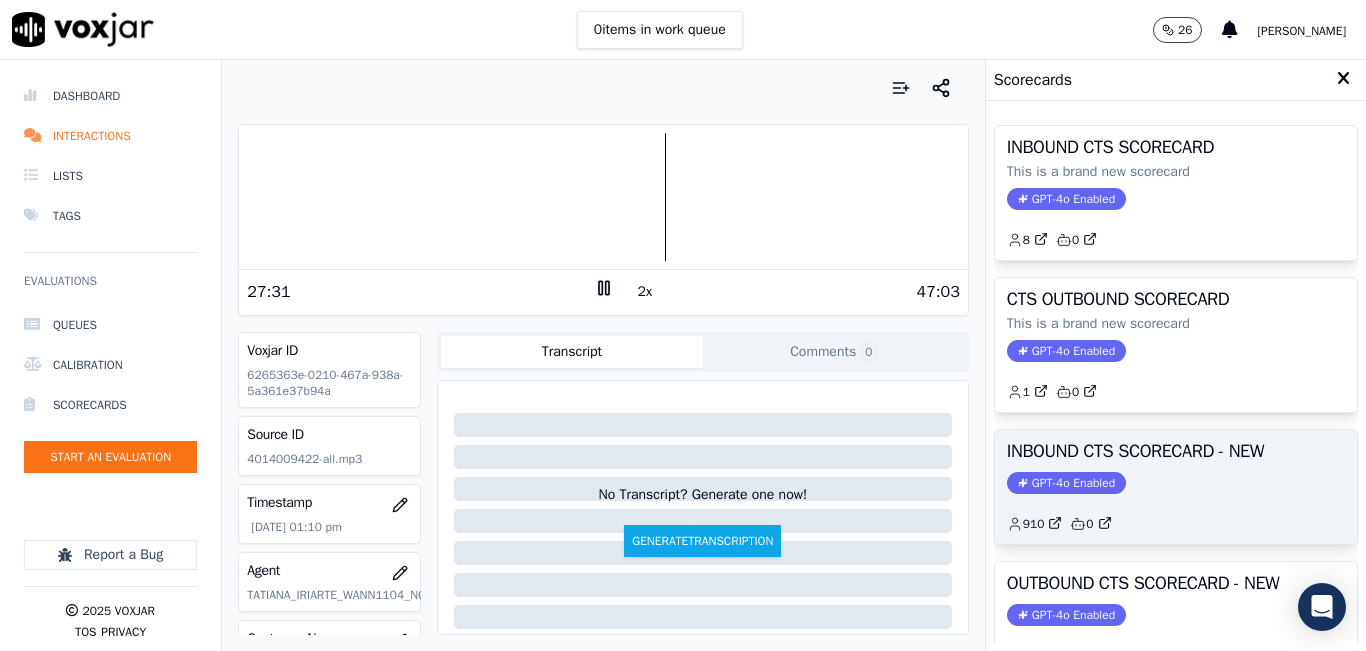 click on "INBOUND CTS SCORECARD - NEW        GPT-4o Enabled       910         0" at bounding box center (1176, 487) 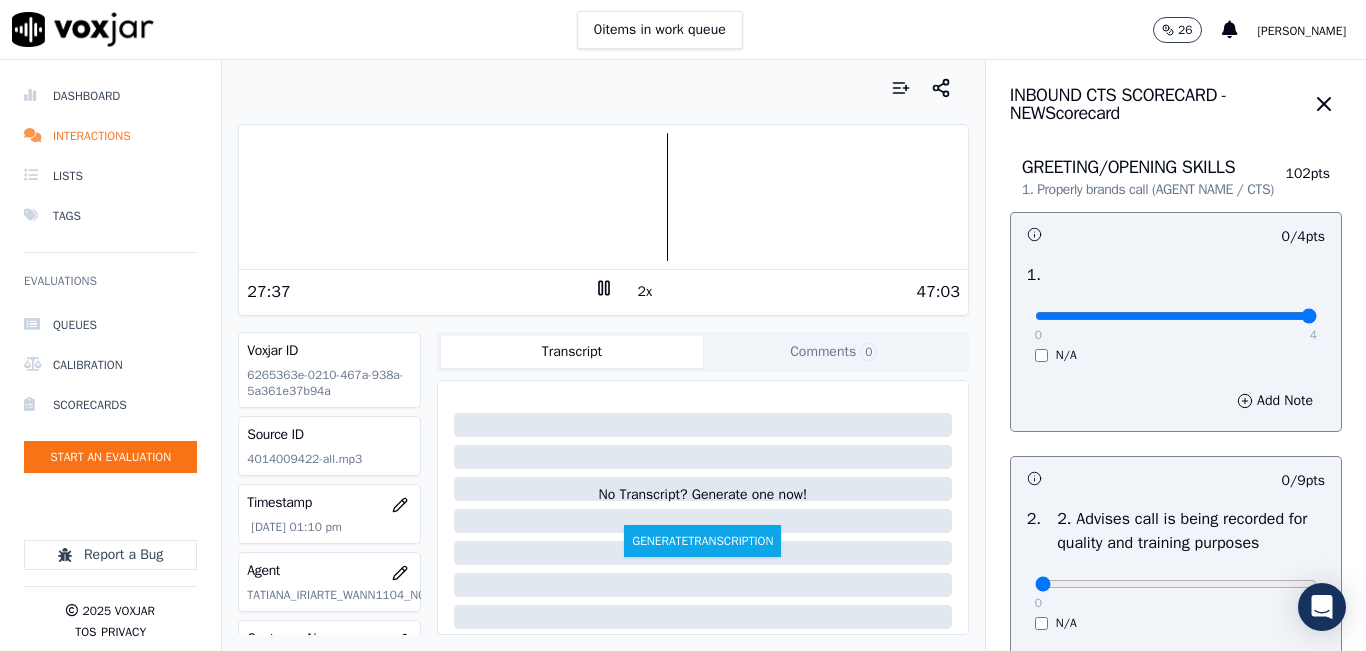 type on "4" 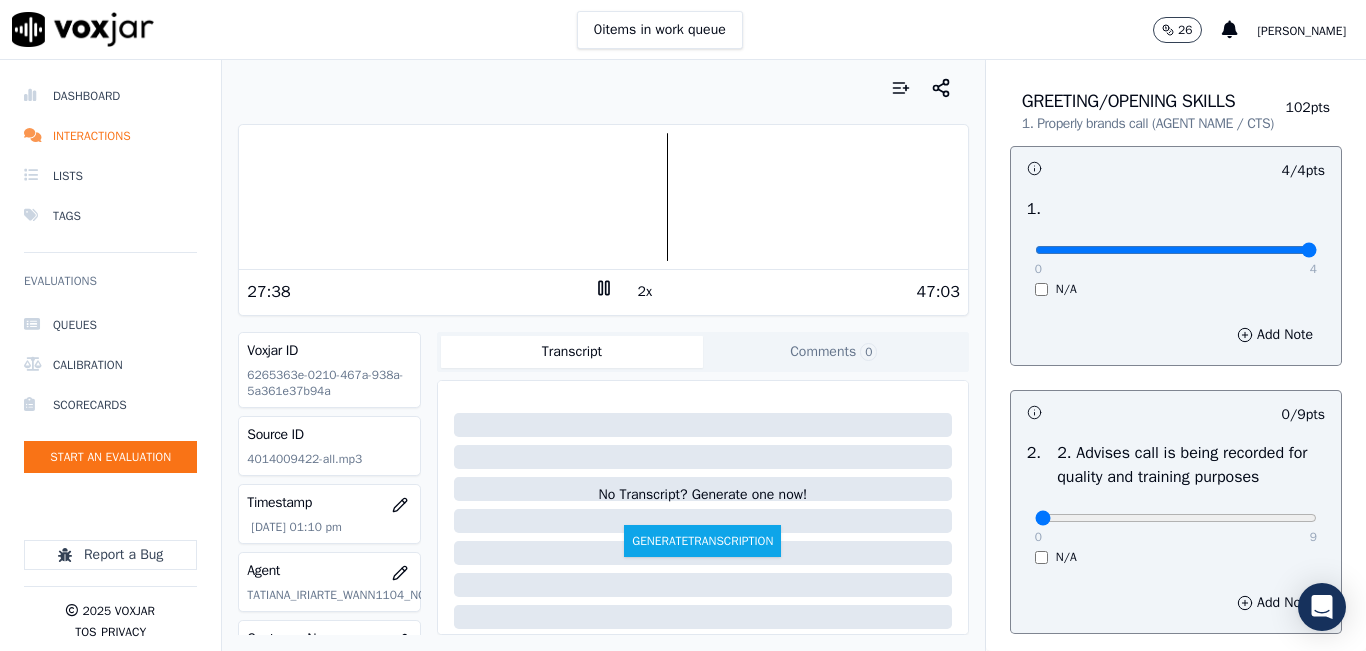 scroll, scrollTop: 100, scrollLeft: 0, axis: vertical 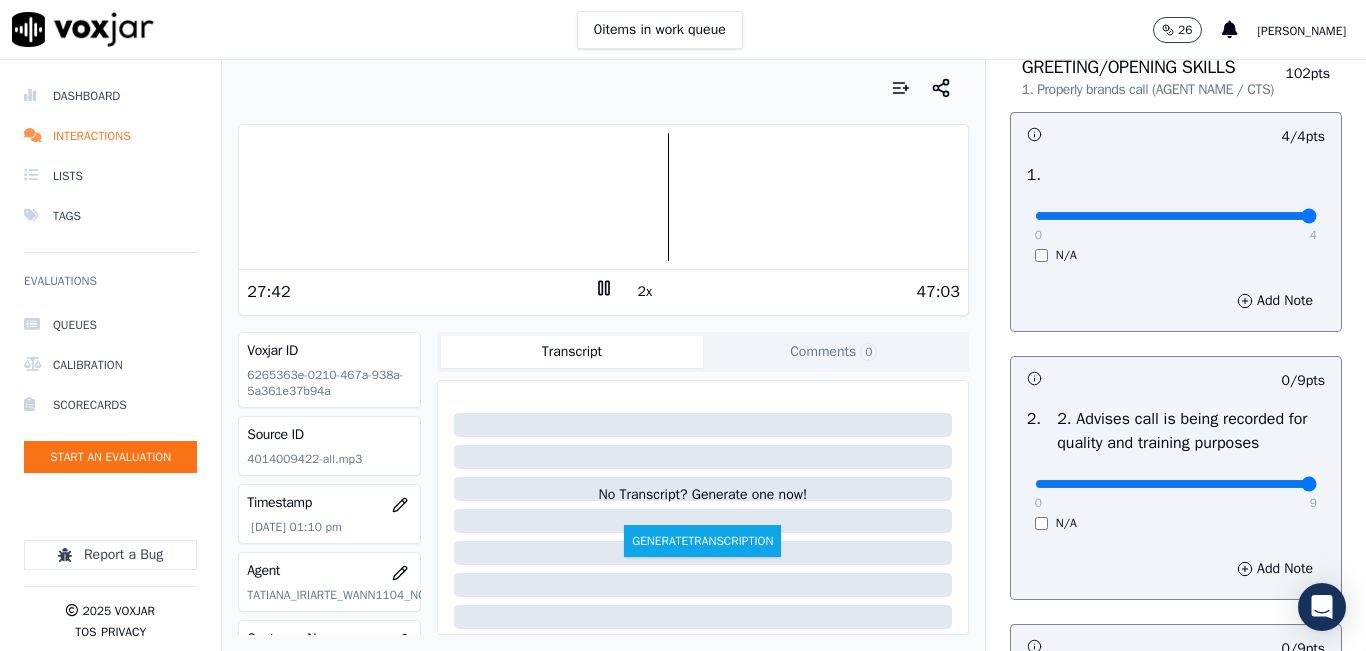 type on "9" 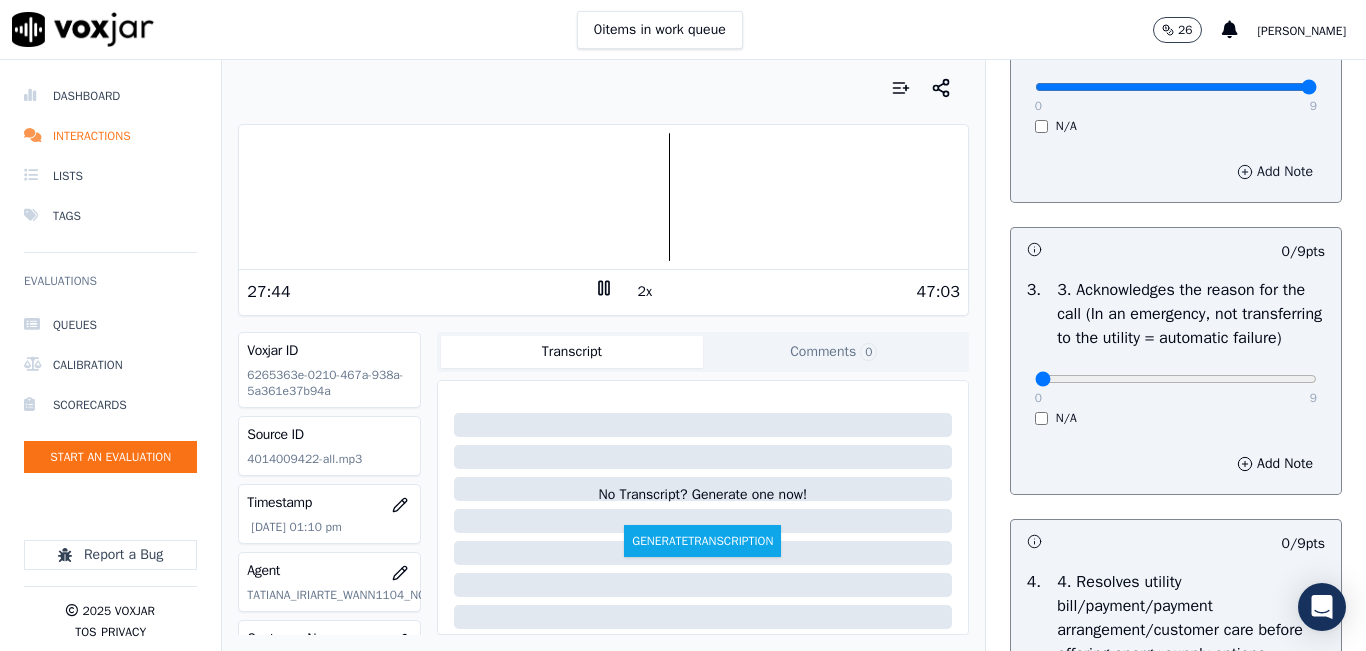 scroll, scrollTop: 500, scrollLeft: 0, axis: vertical 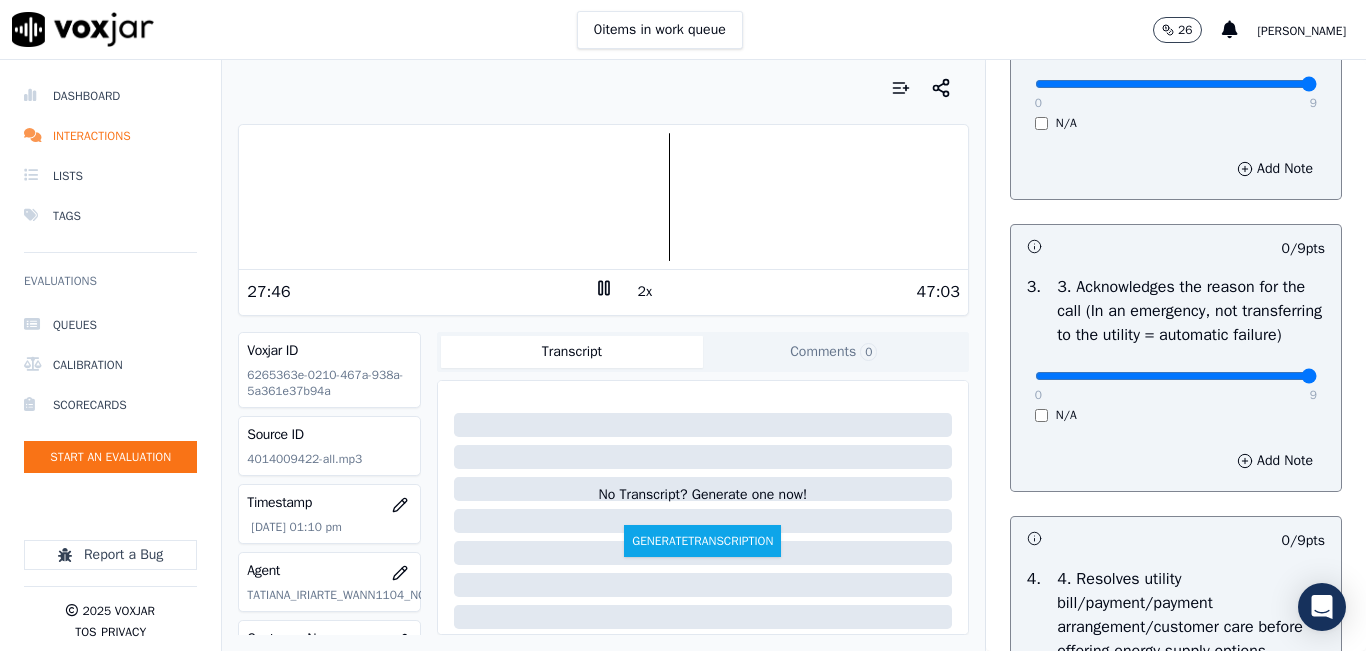 type on "9" 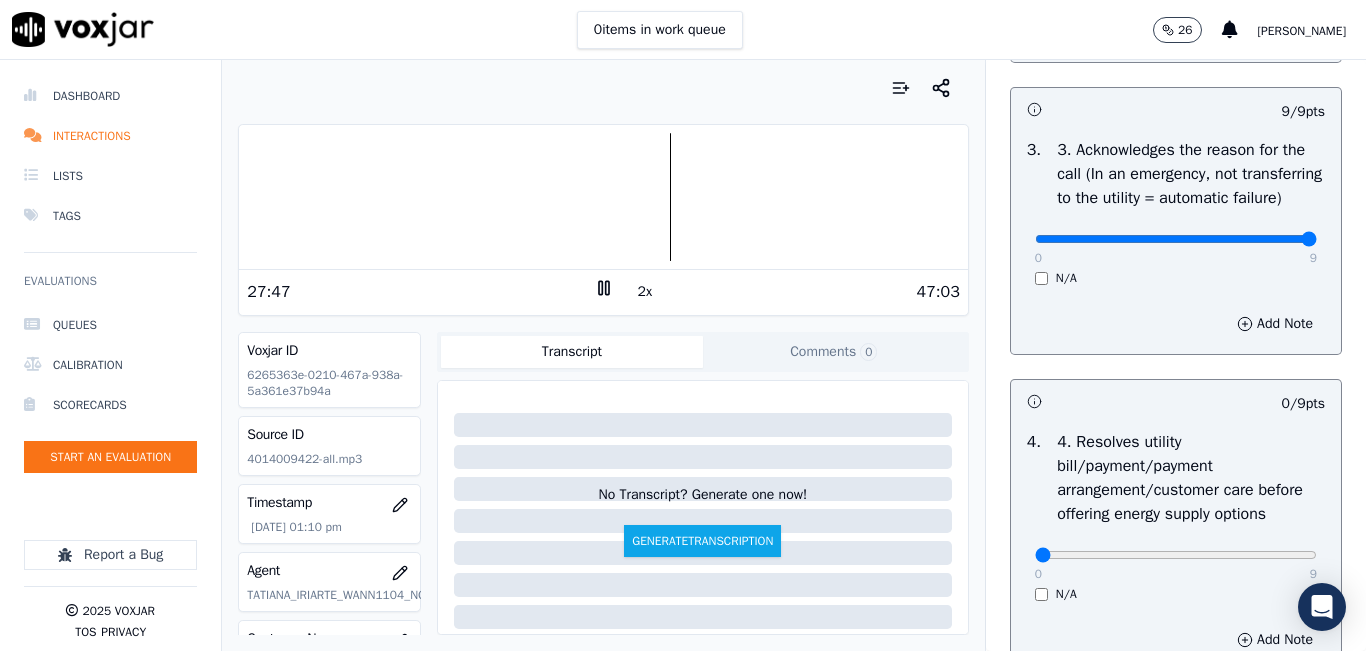 scroll, scrollTop: 900, scrollLeft: 0, axis: vertical 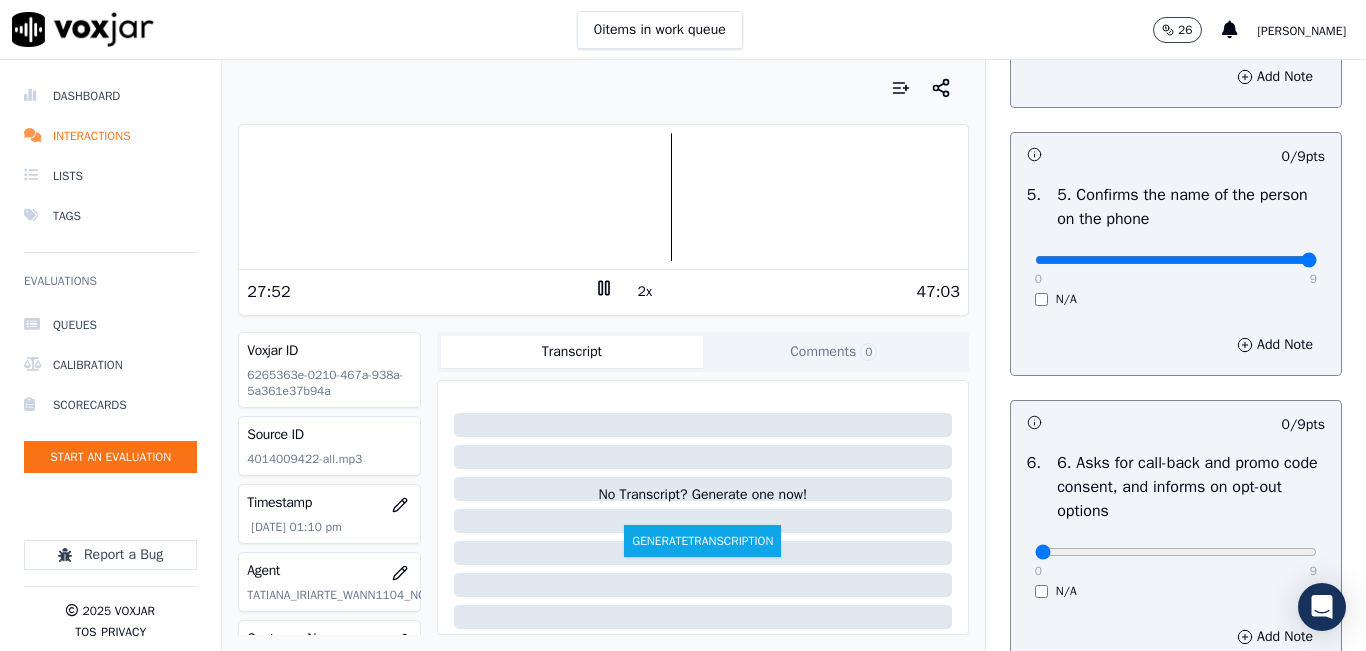 type on "9" 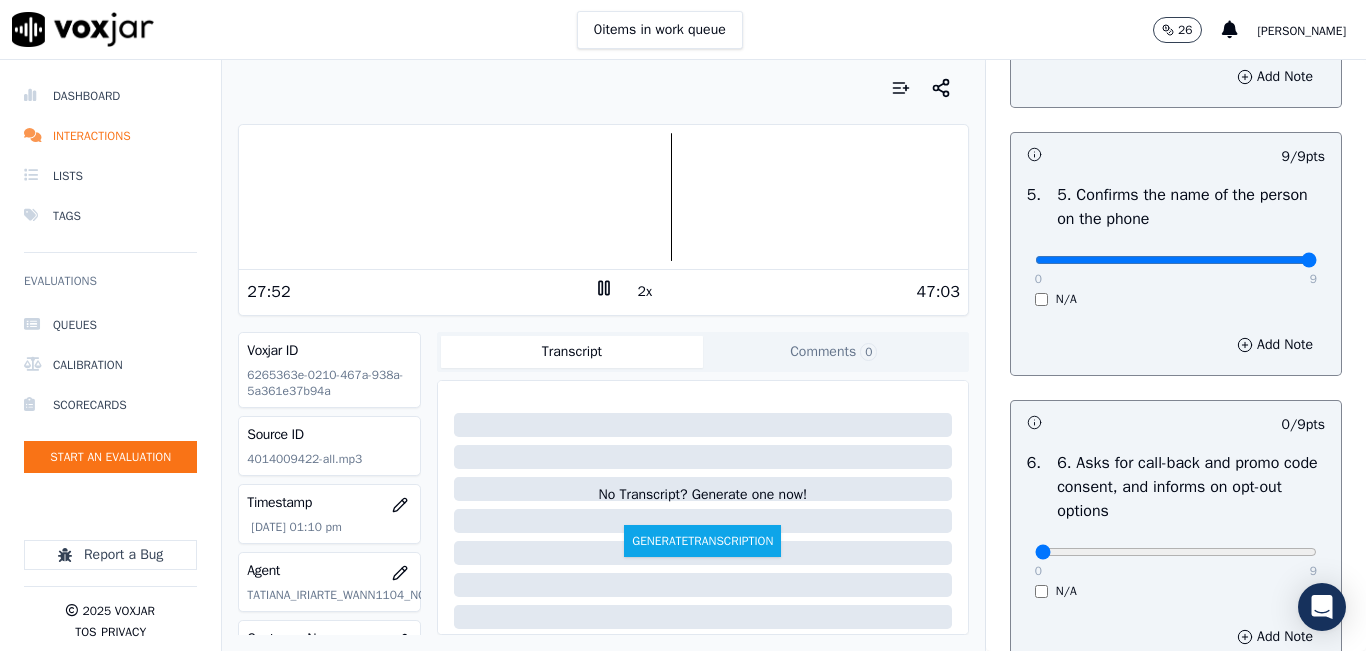 scroll, scrollTop: 1400, scrollLeft: 0, axis: vertical 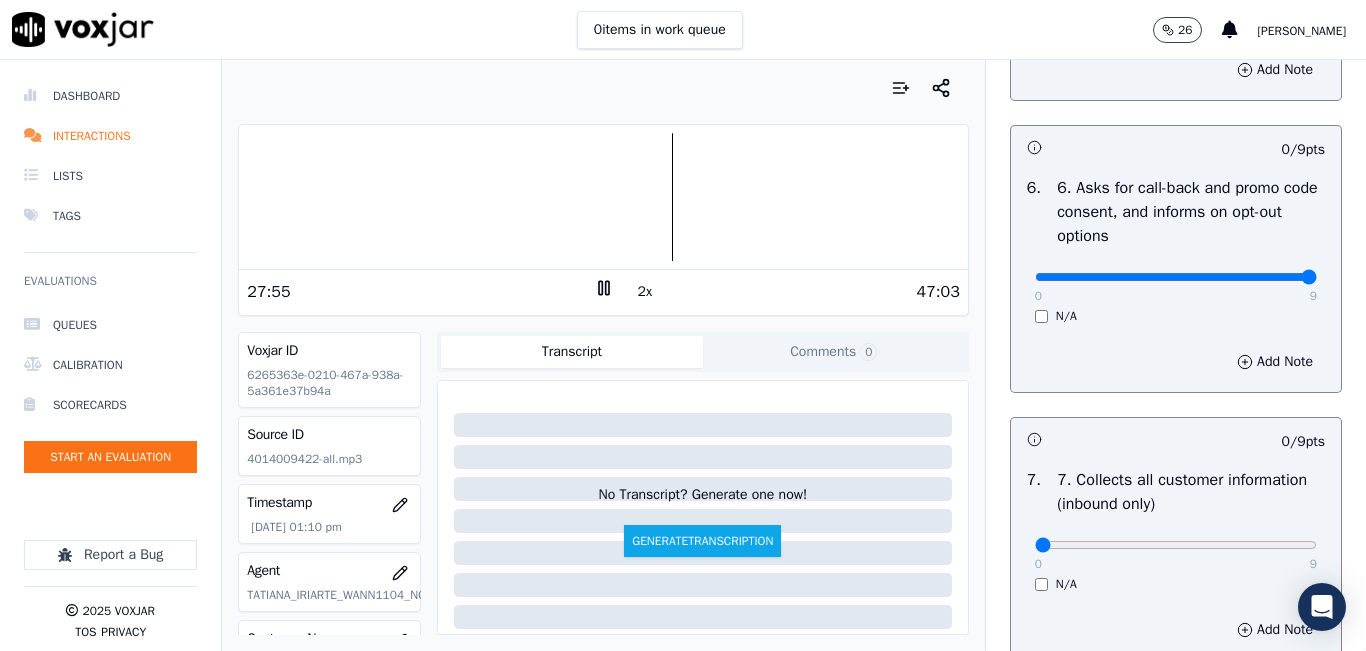 type on "9" 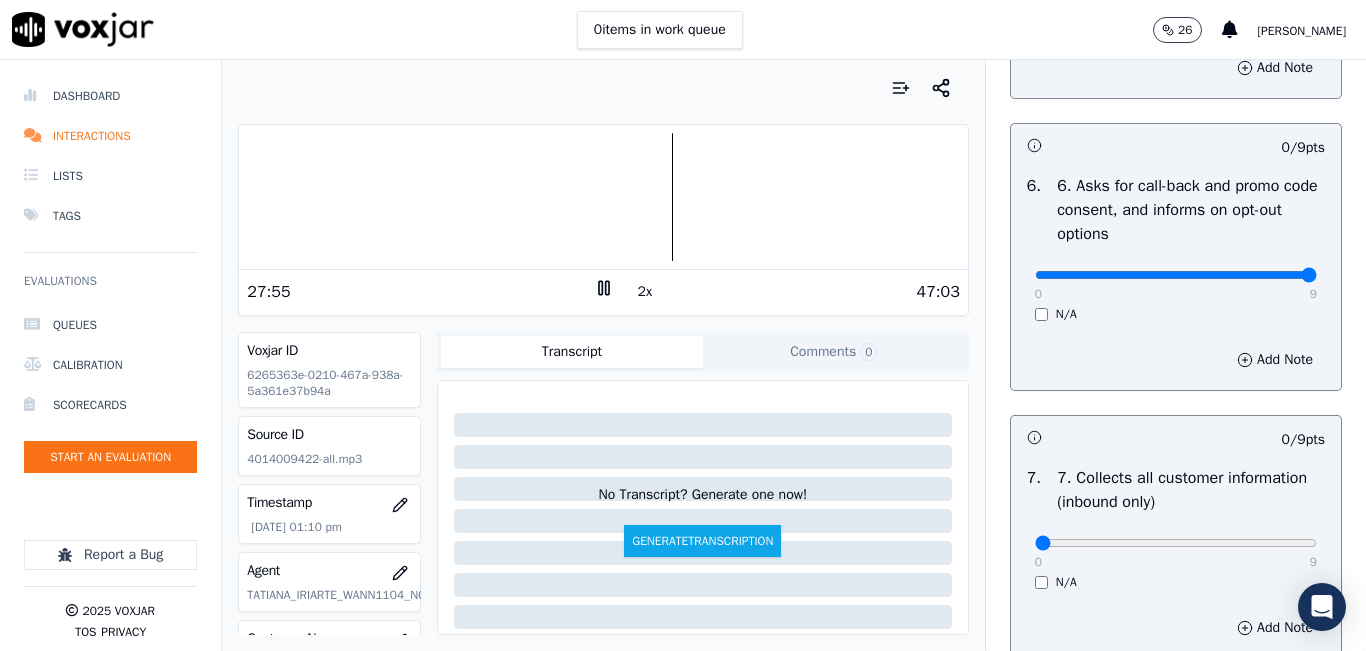 click at bounding box center [1176, -1161] 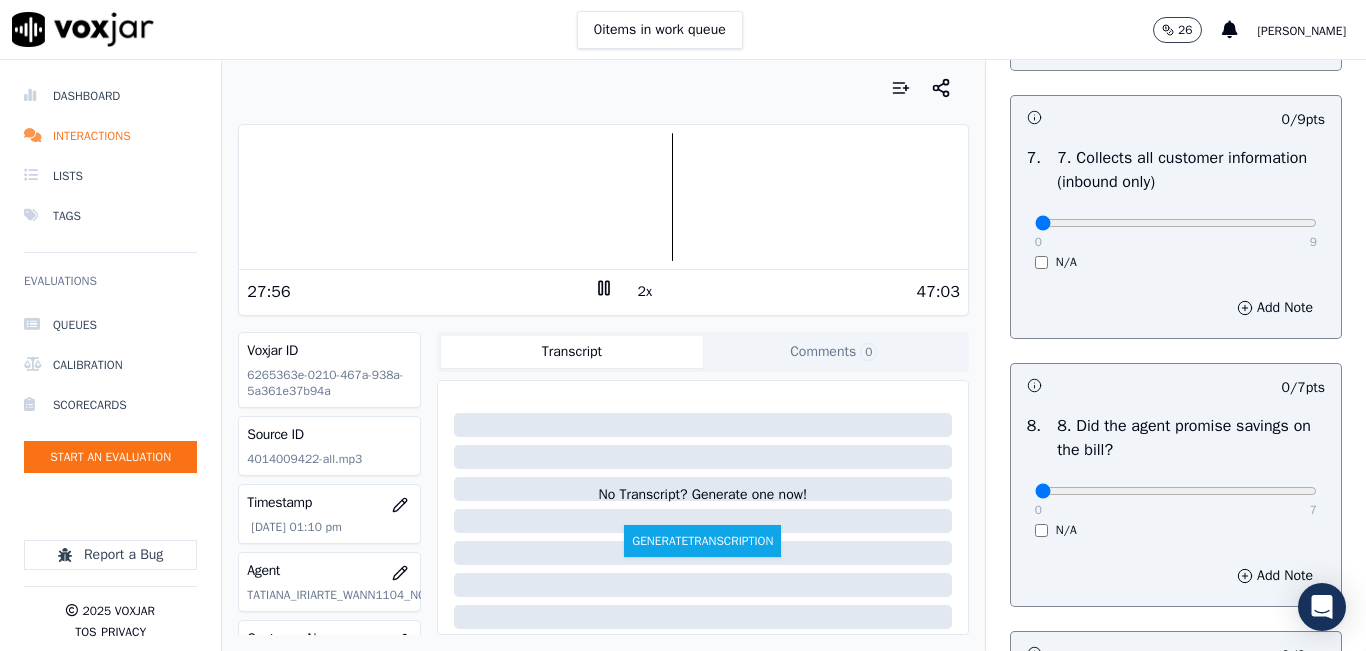 scroll, scrollTop: 1800, scrollLeft: 0, axis: vertical 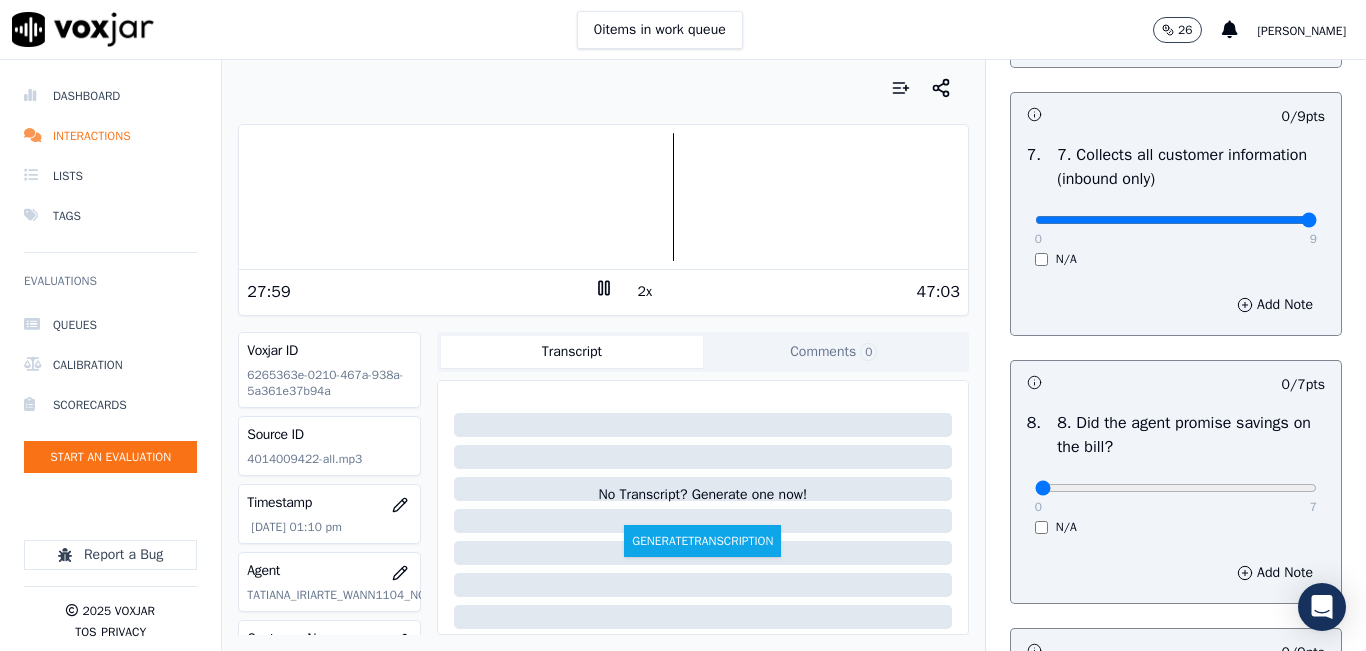 type on "9" 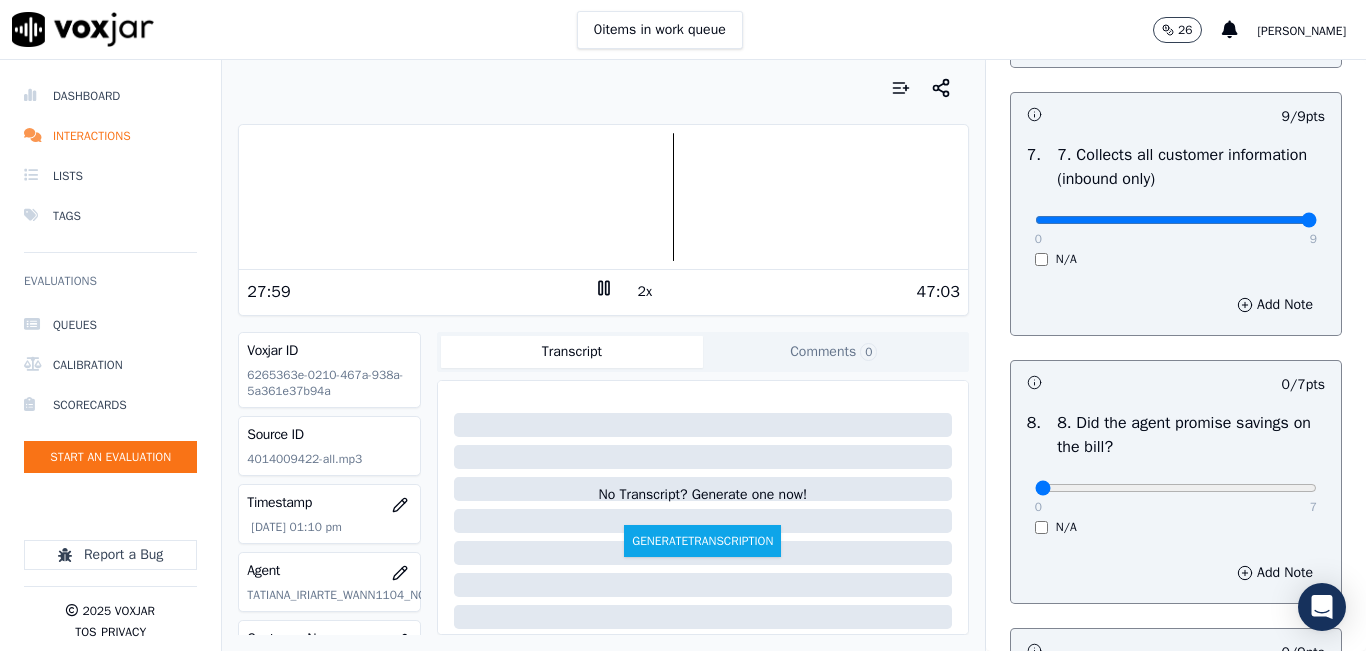 scroll, scrollTop: 2100, scrollLeft: 0, axis: vertical 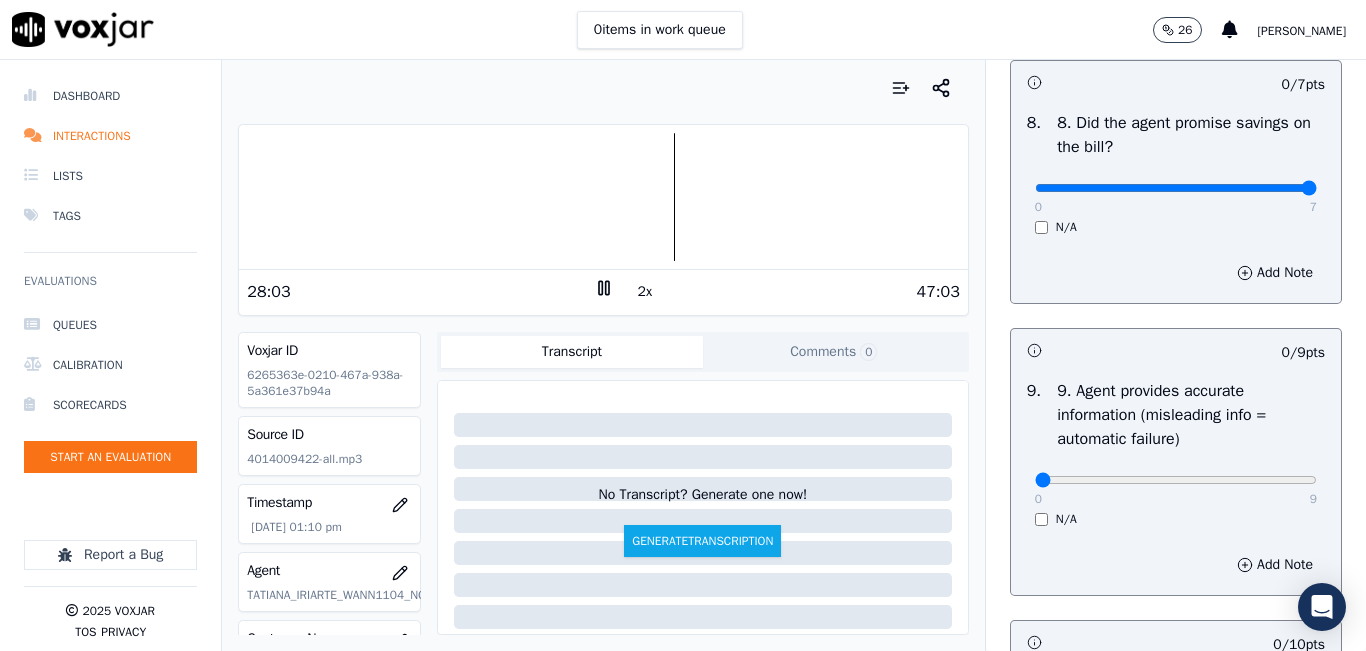type on "7" 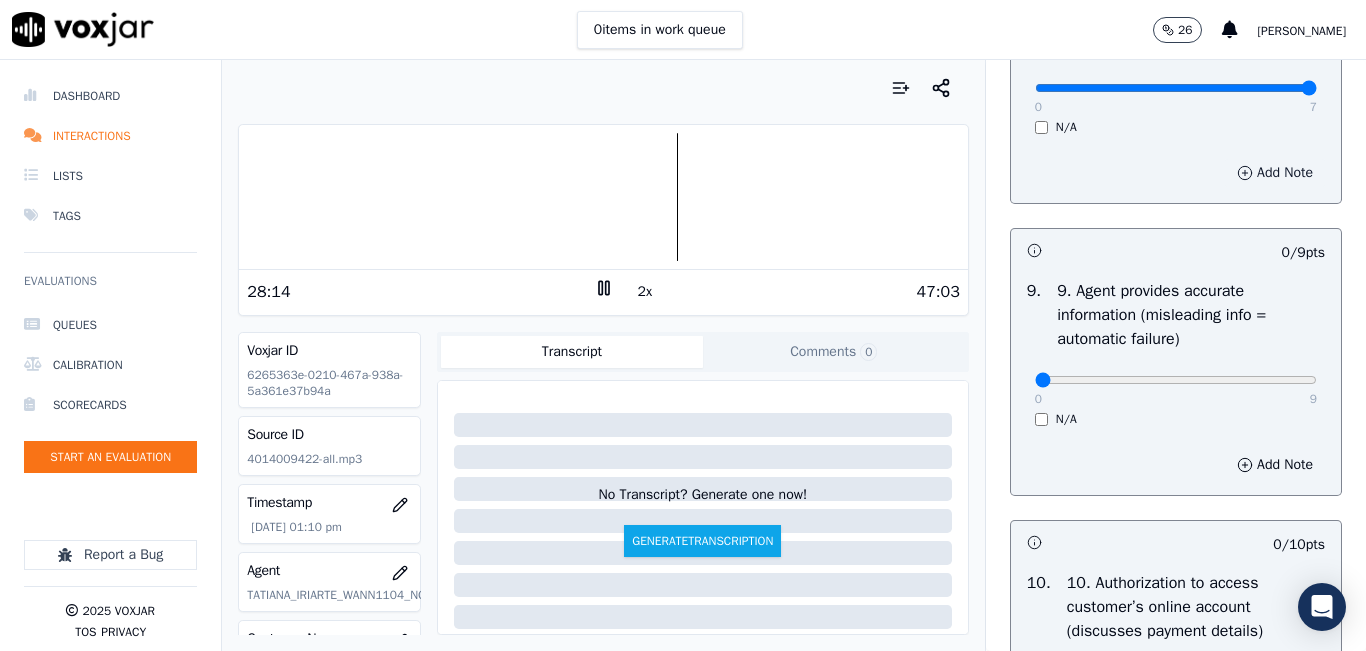 scroll, scrollTop: 2300, scrollLeft: 0, axis: vertical 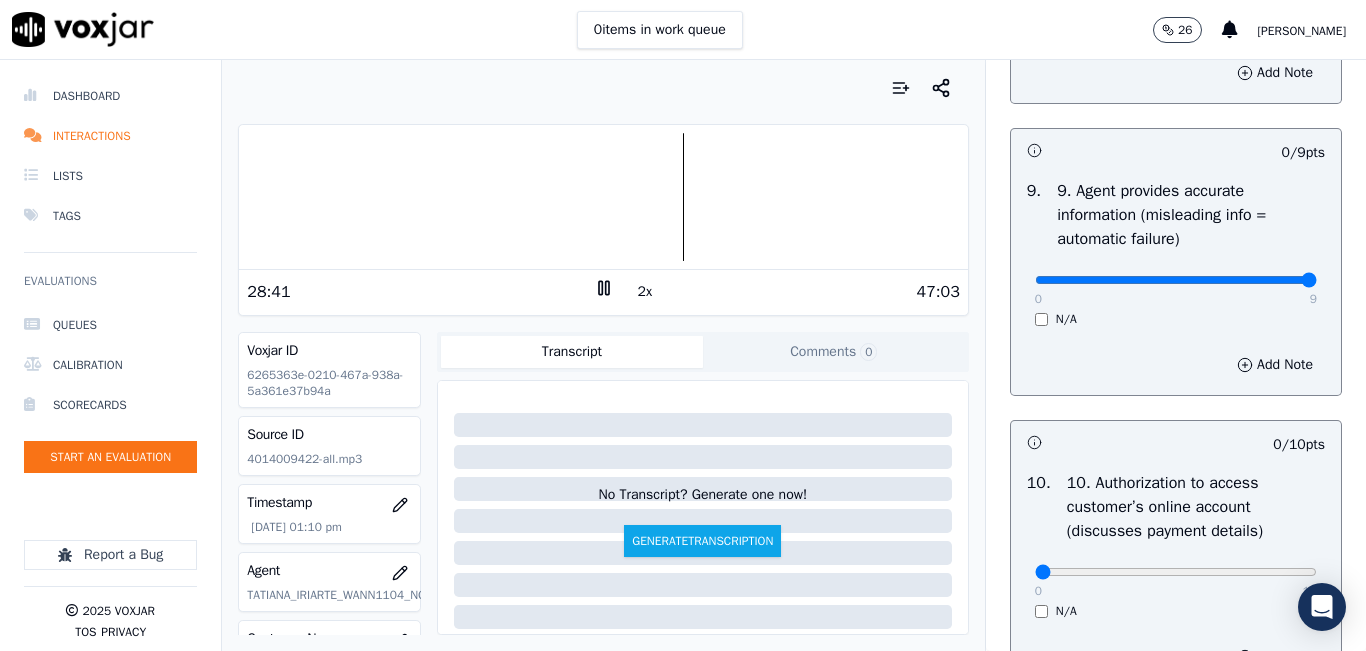 type on "9" 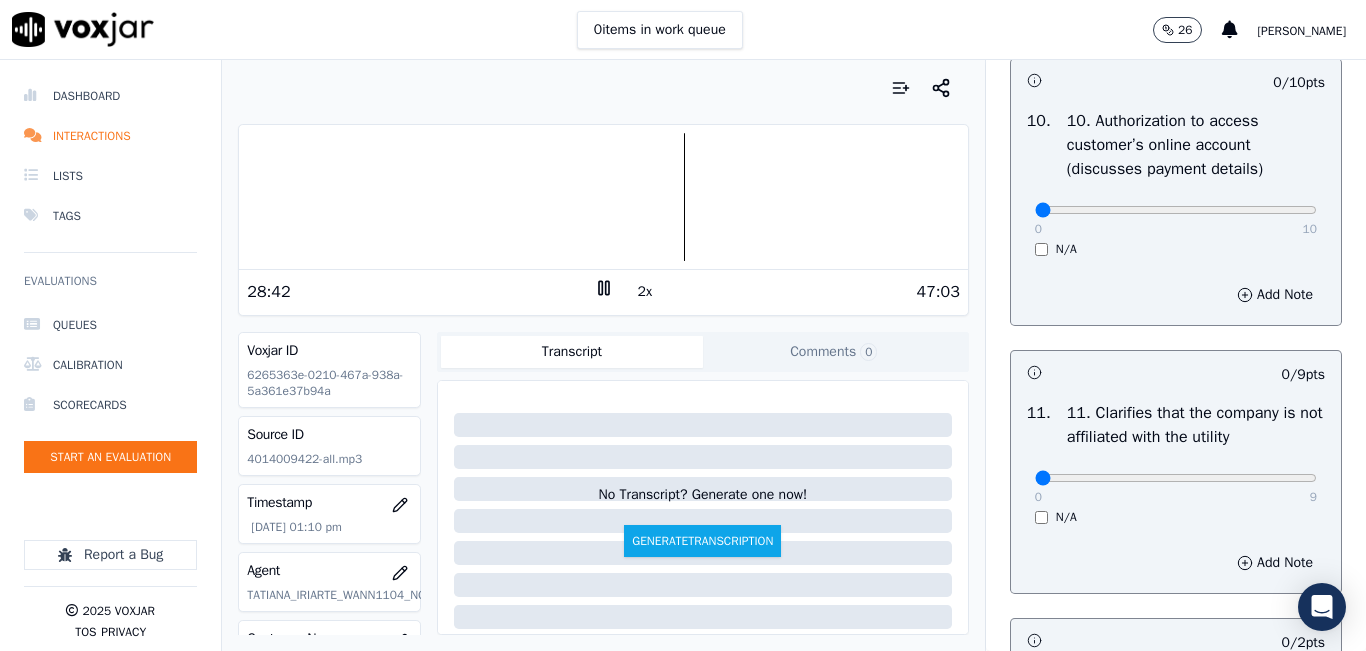 scroll, scrollTop: 2700, scrollLeft: 0, axis: vertical 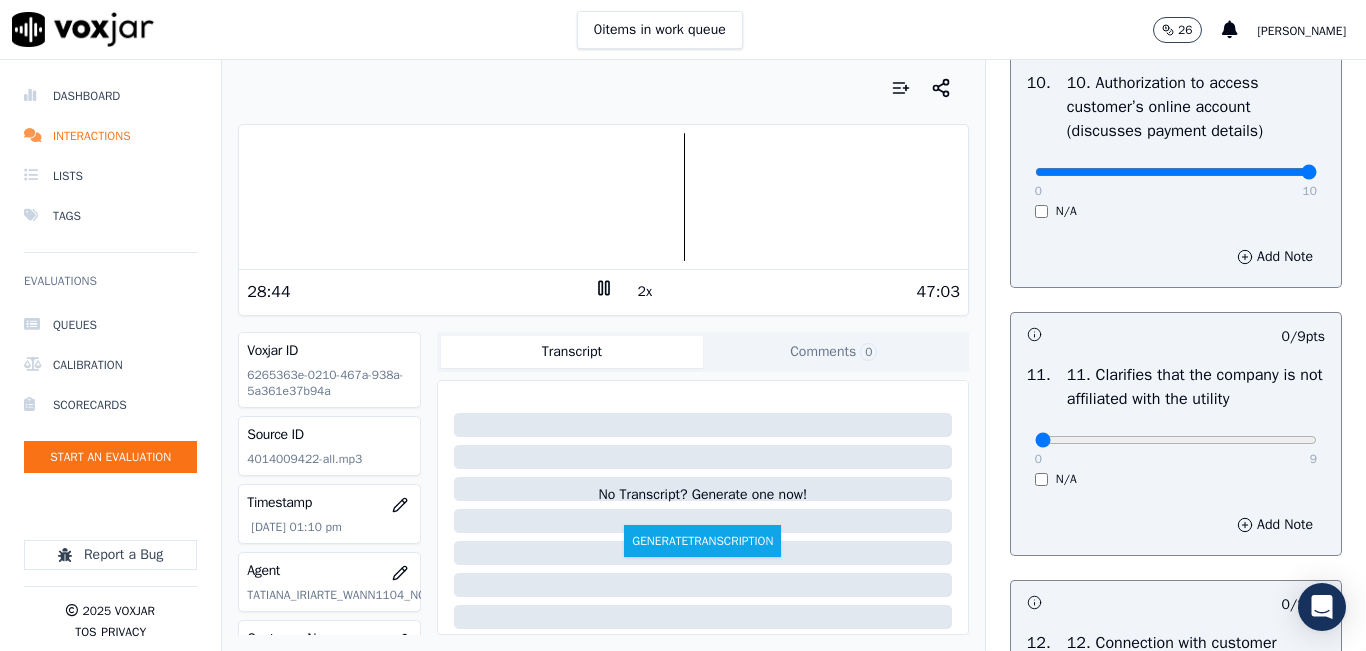 type on "10" 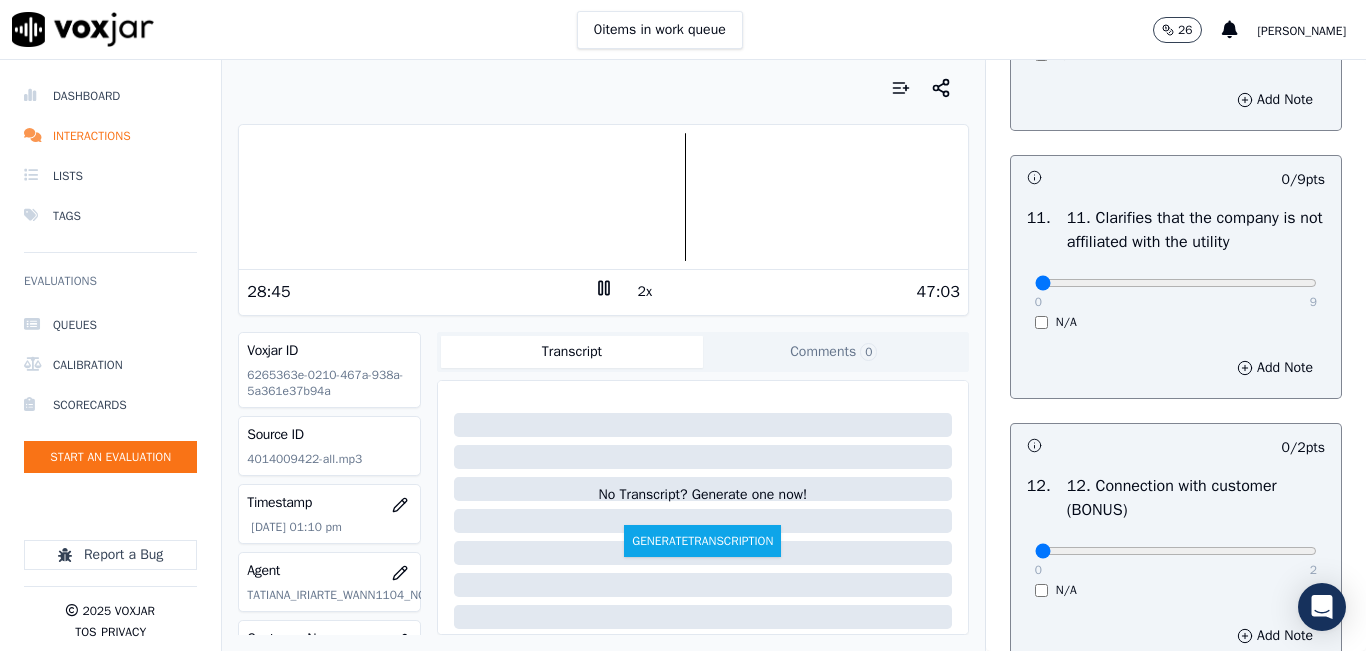 scroll, scrollTop: 2900, scrollLeft: 0, axis: vertical 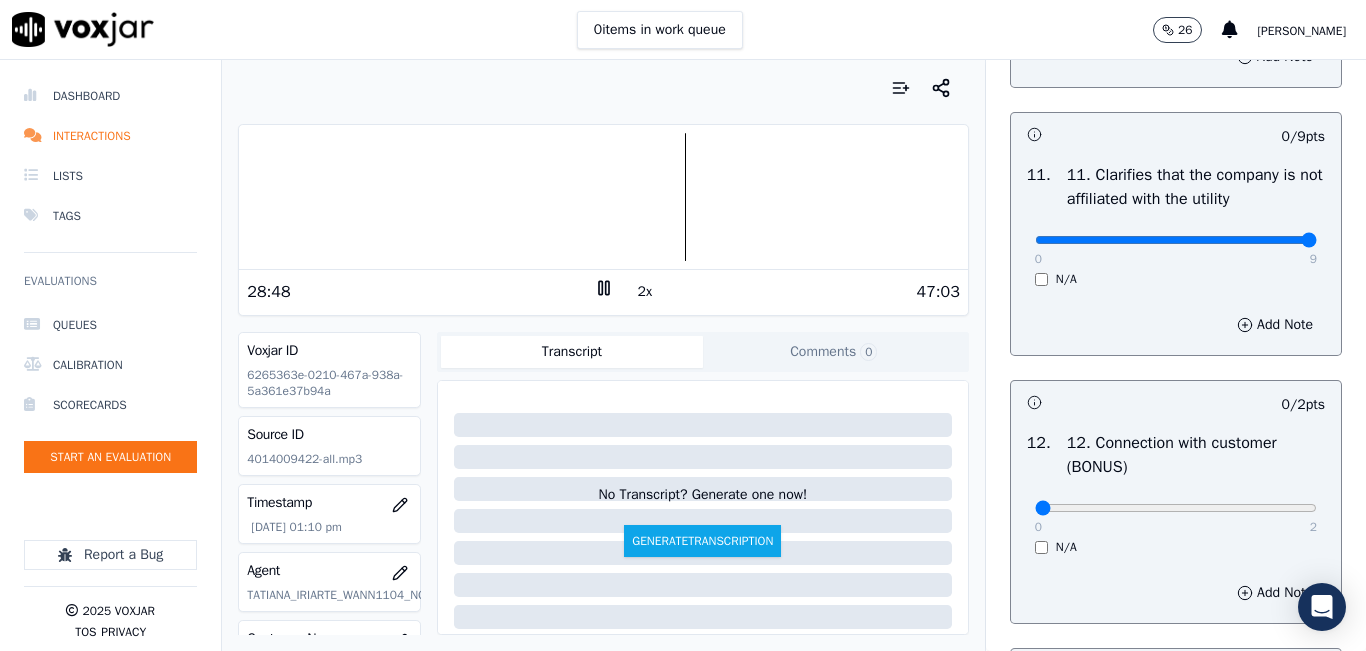 type on "9" 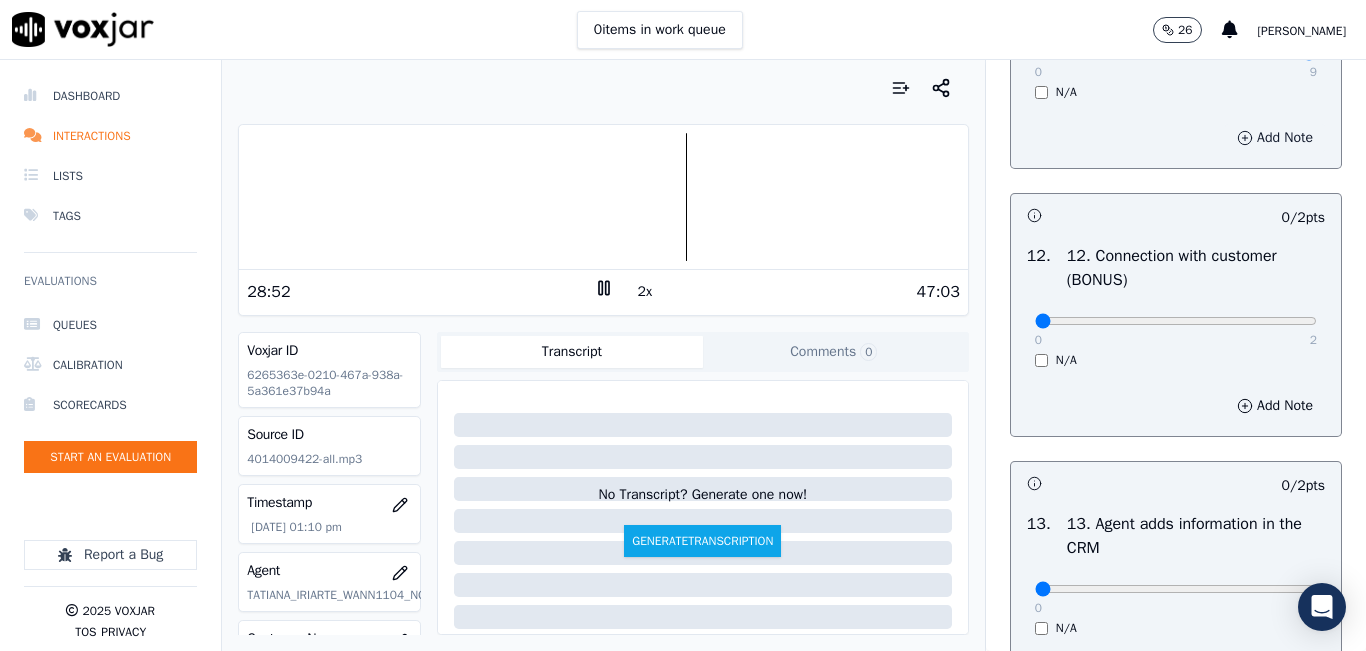 scroll, scrollTop: 3100, scrollLeft: 0, axis: vertical 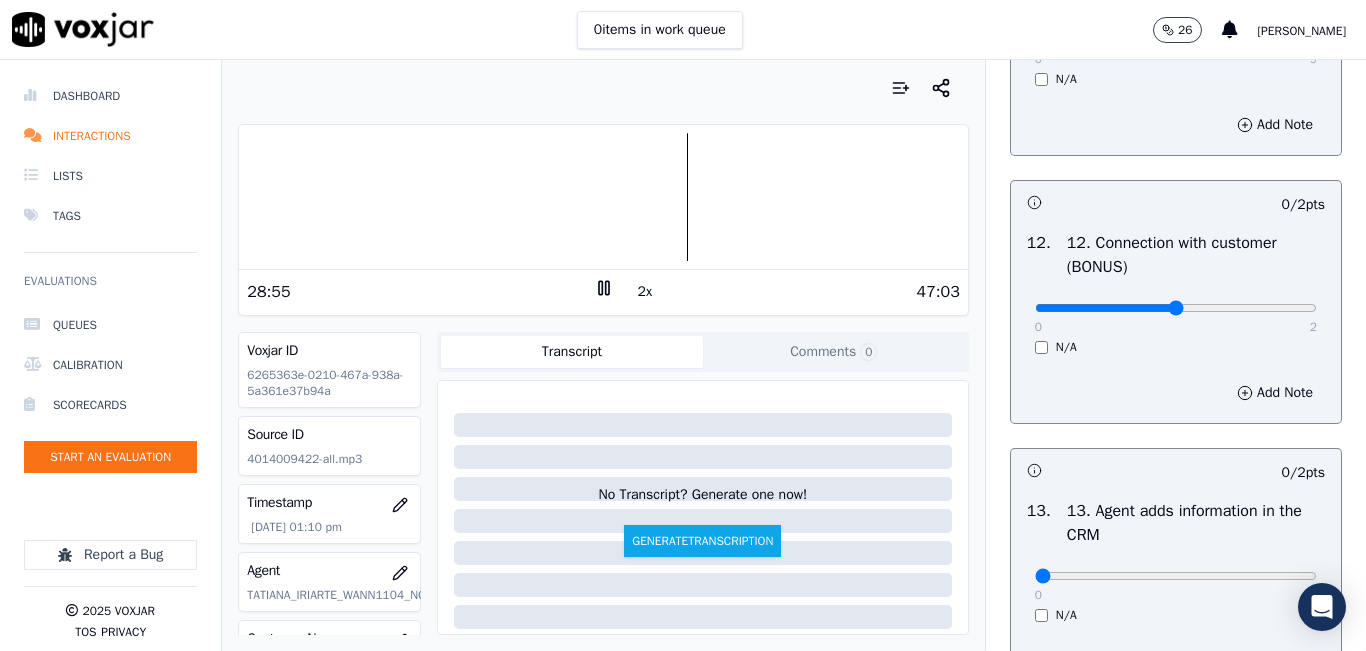 type on "1" 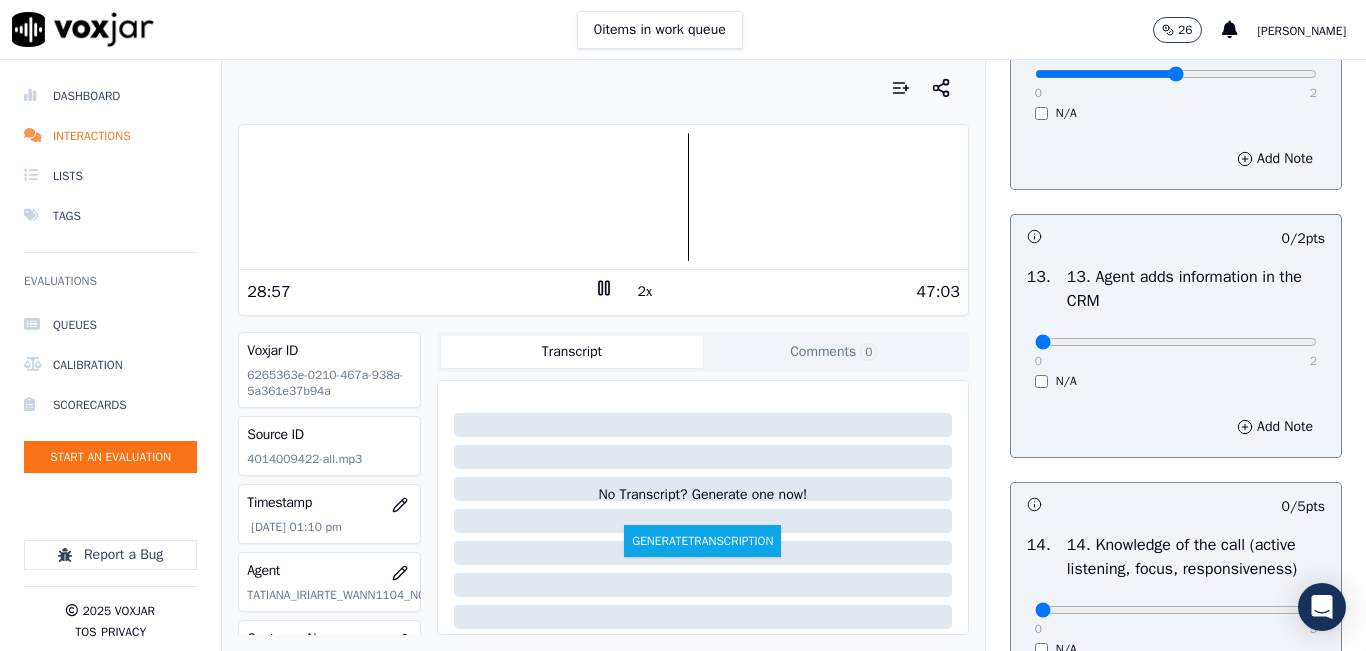 scroll, scrollTop: 3400, scrollLeft: 0, axis: vertical 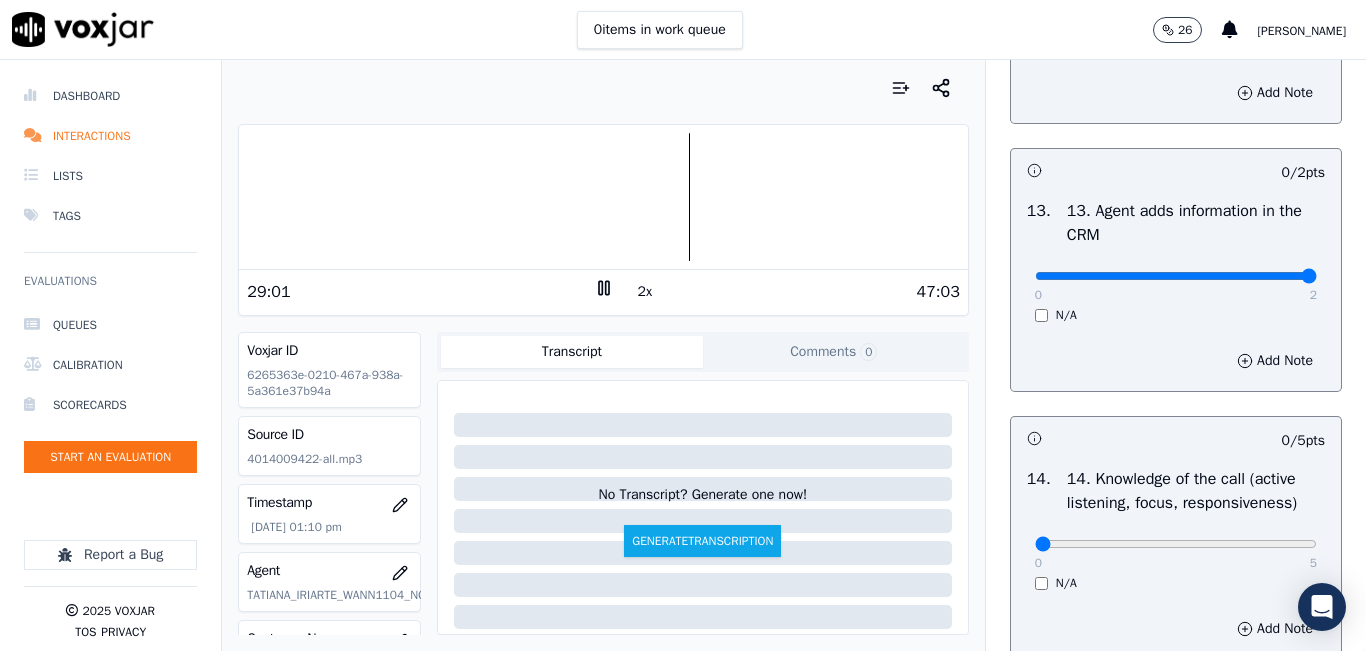 type on "2" 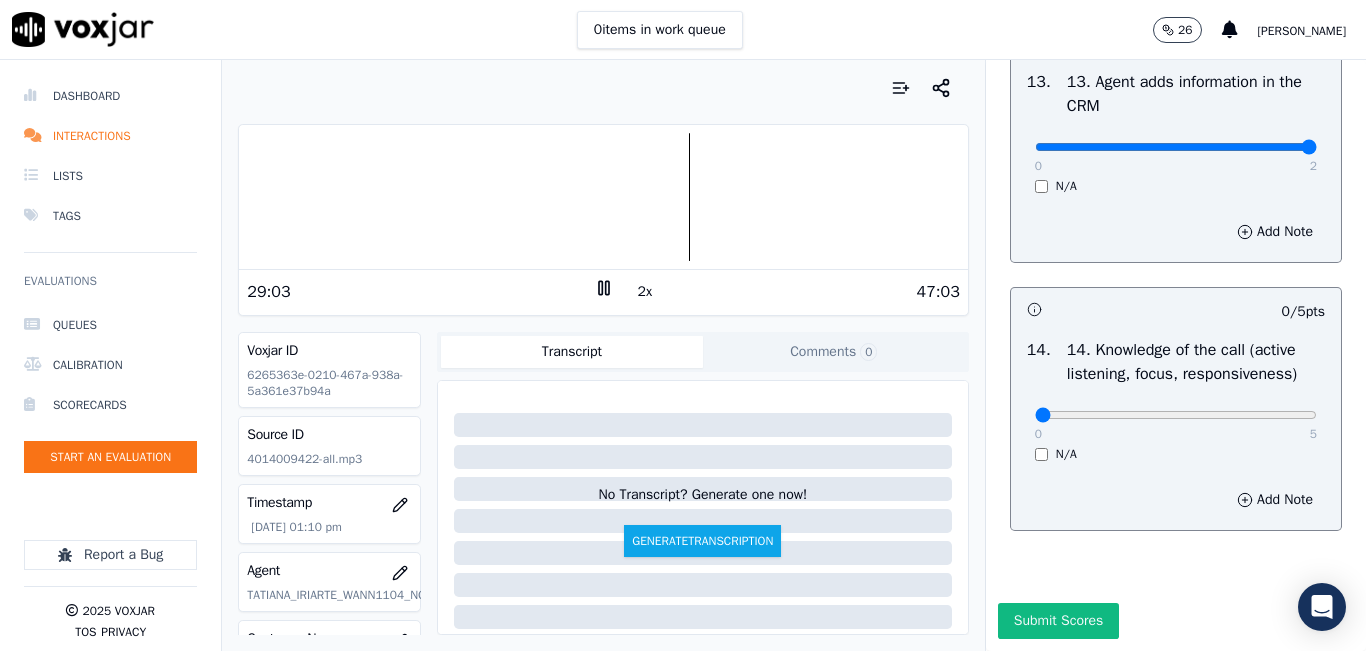 scroll, scrollTop: 3642, scrollLeft: 0, axis: vertical 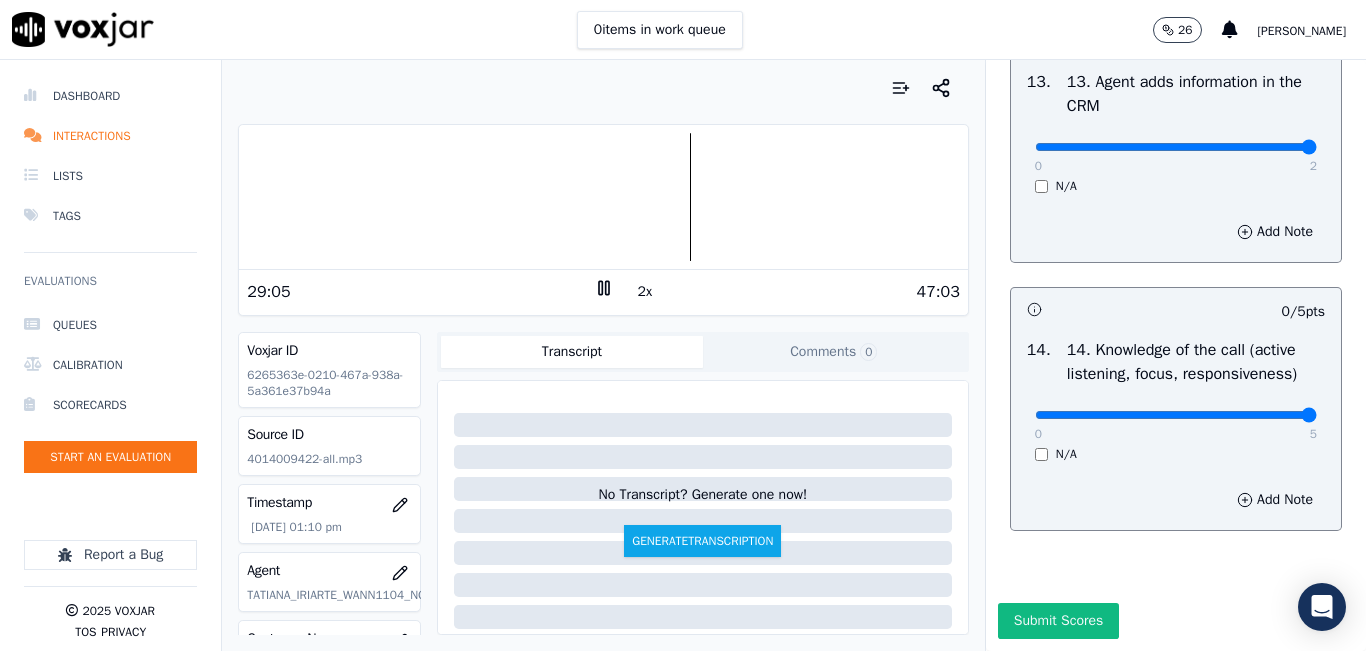 type on "5" 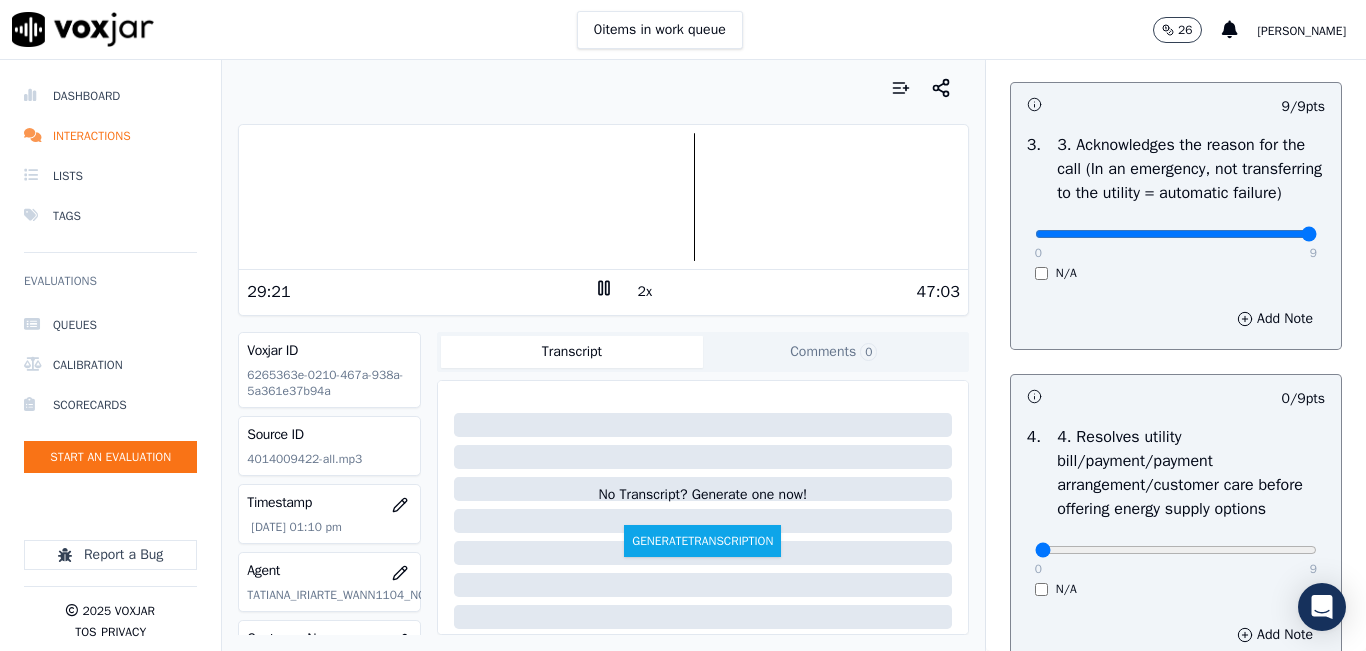 scroll, scrollTop: 742, scrollLeft: 0, axis: vertical 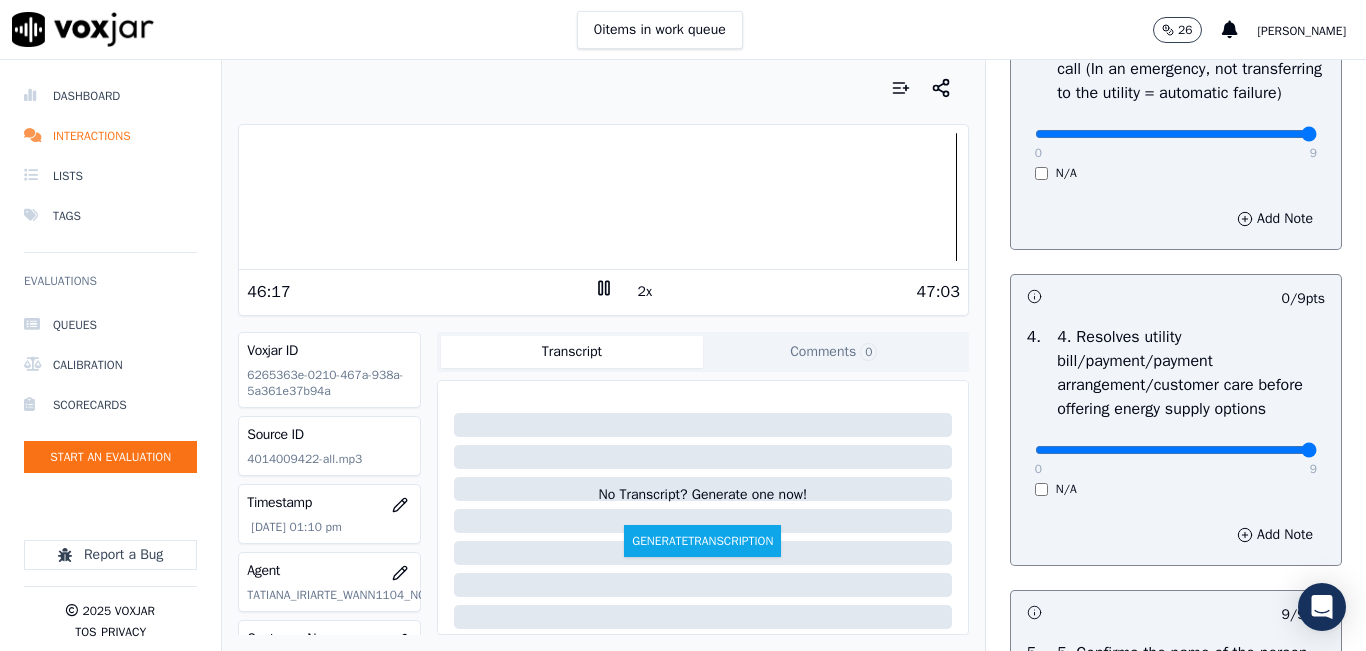 type on "9" 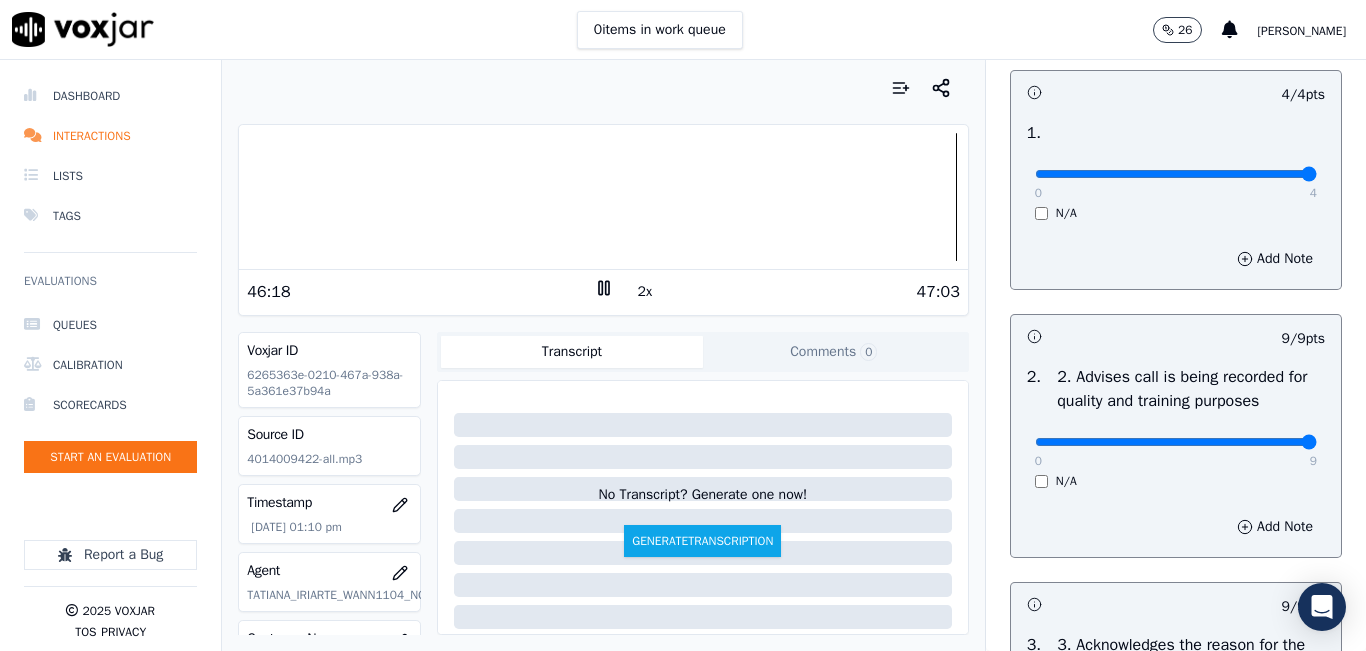 scroll, scrollTop: 0, scrollLeft: 0, axis: both 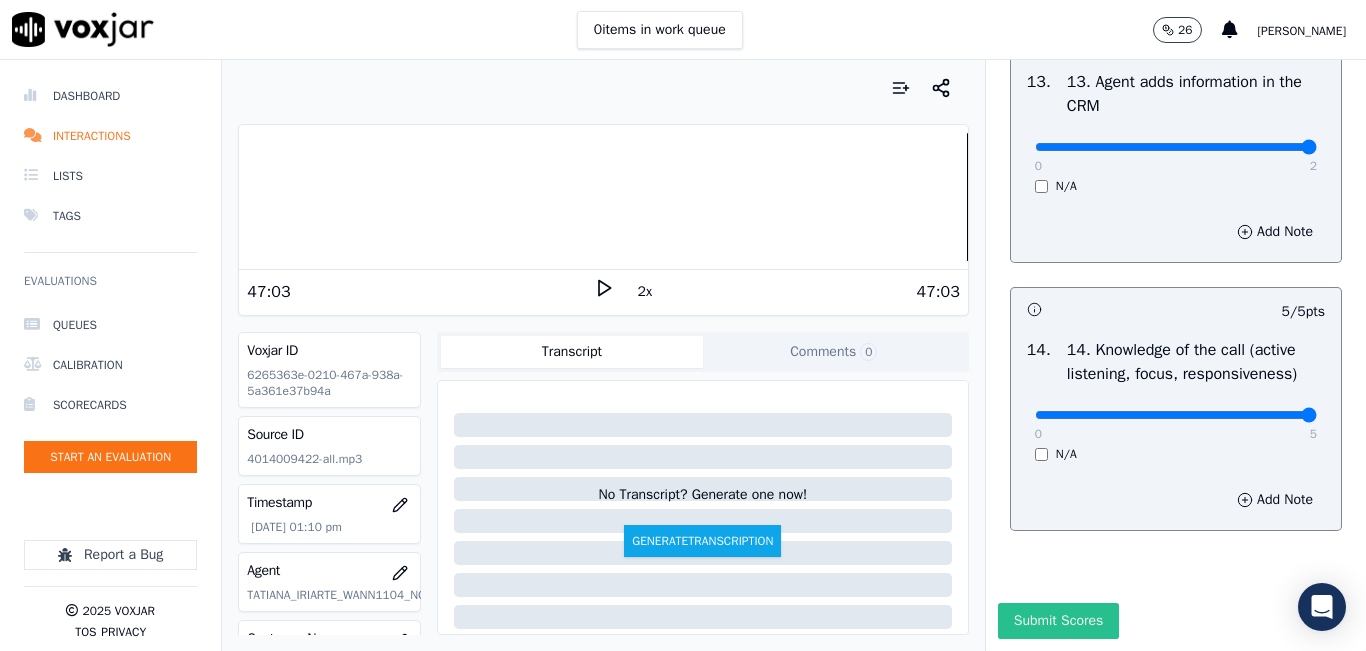 click on "Submit Scores" at bounding box center (1058, 621) 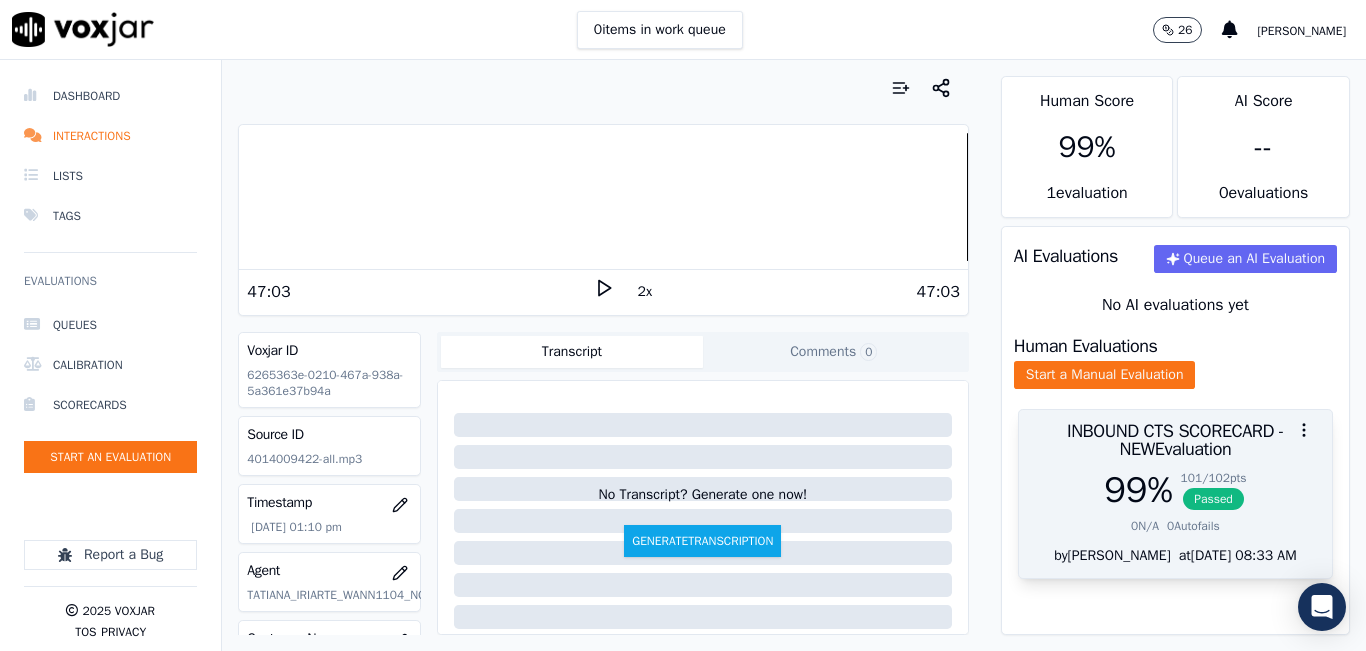click on "101 / 102  pts" at bounding box center [1214, 478] 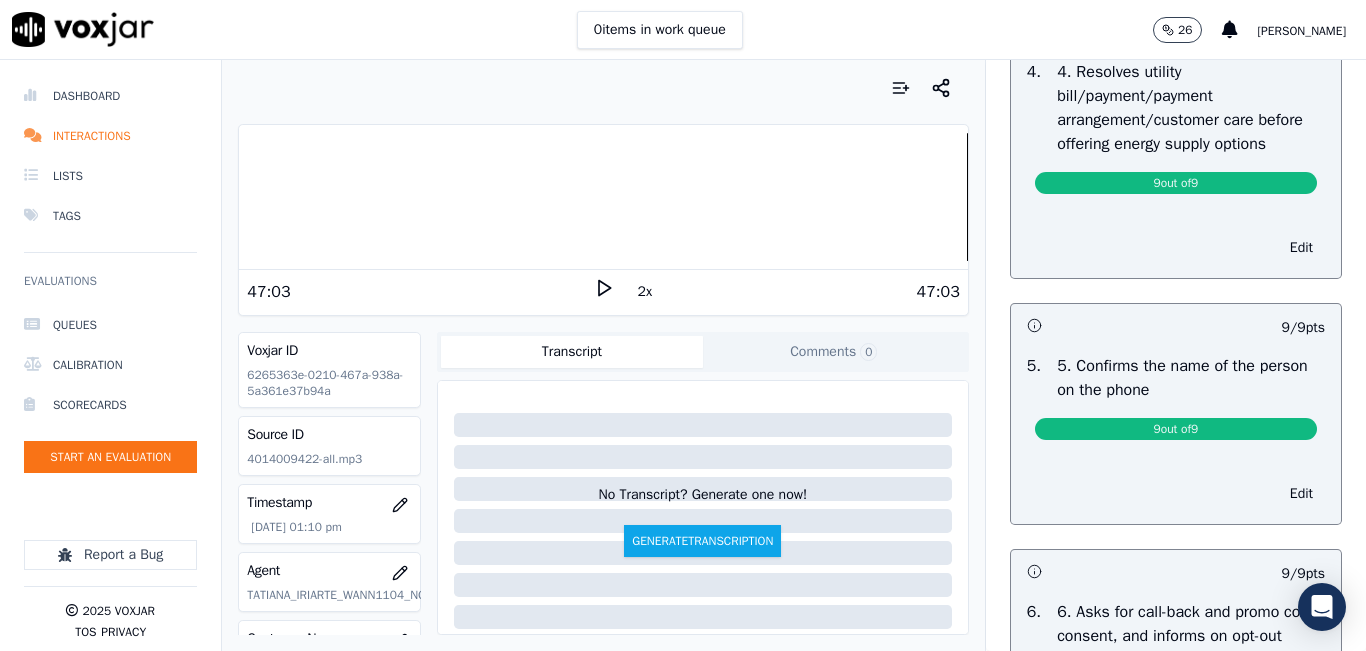 scroll, scrollTop: 900, scrollLeft: 0, axis: vertical 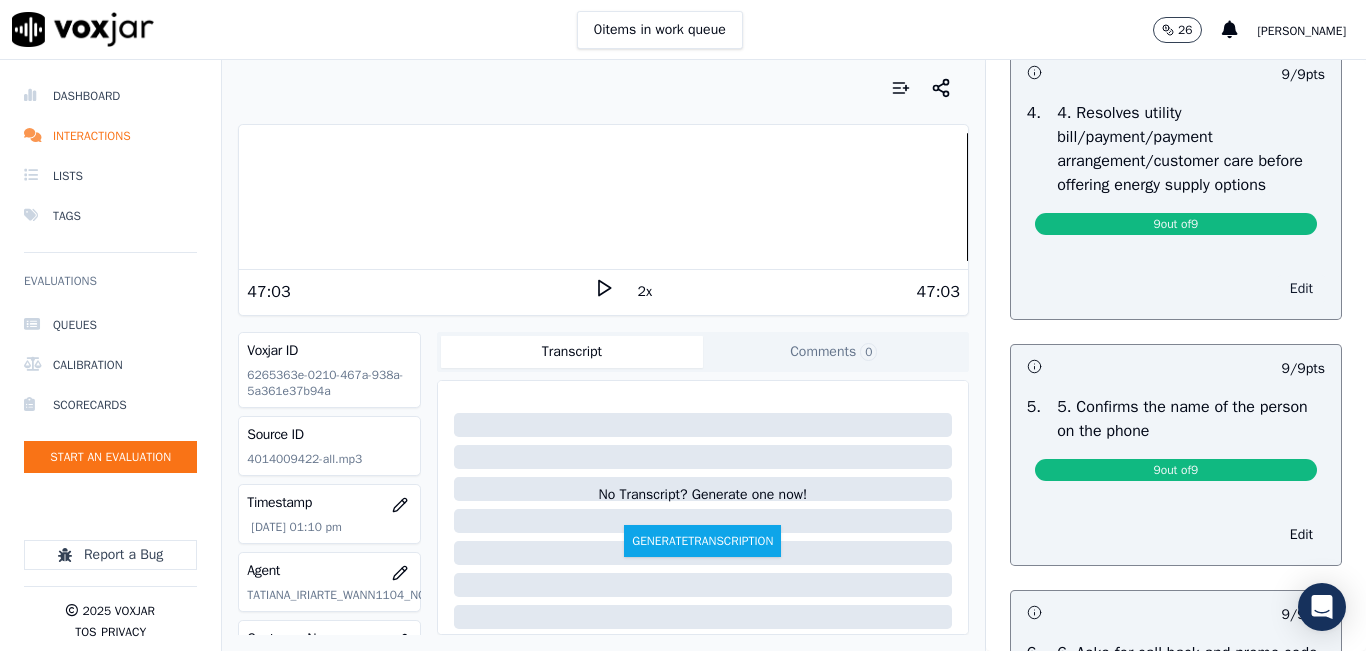 click on "Edit" at bounding box center (1301, 289) 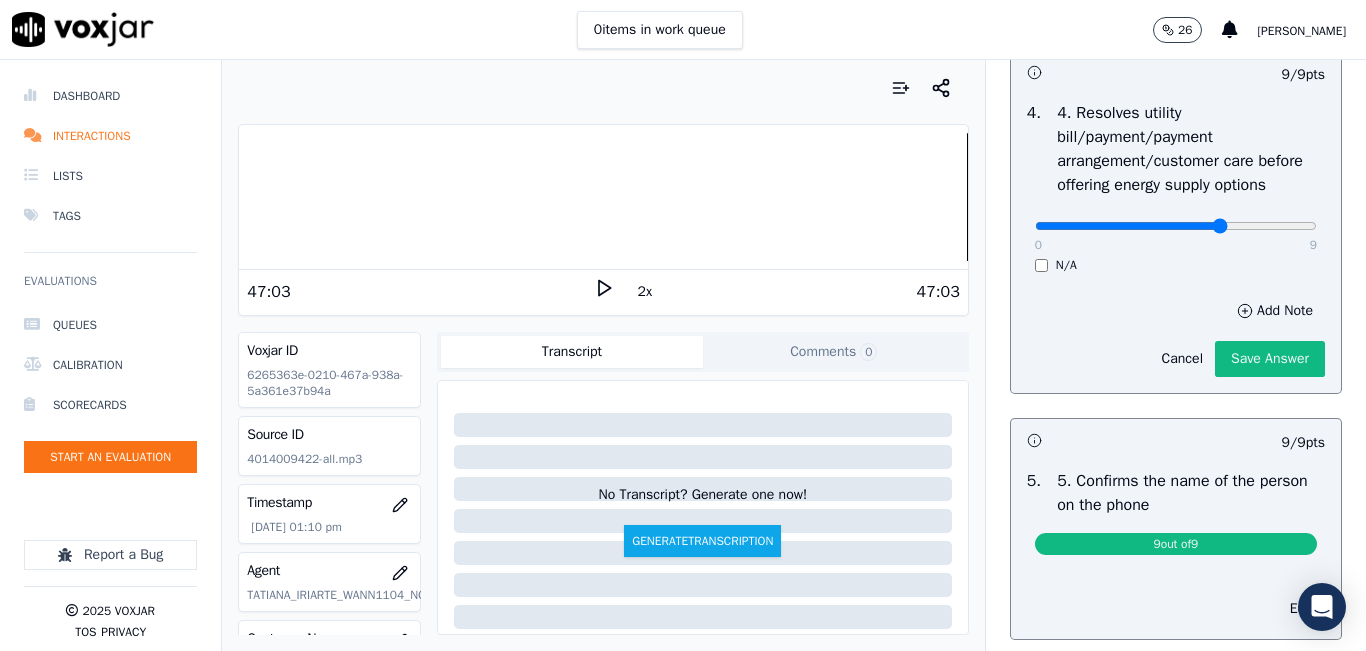 type on "6" 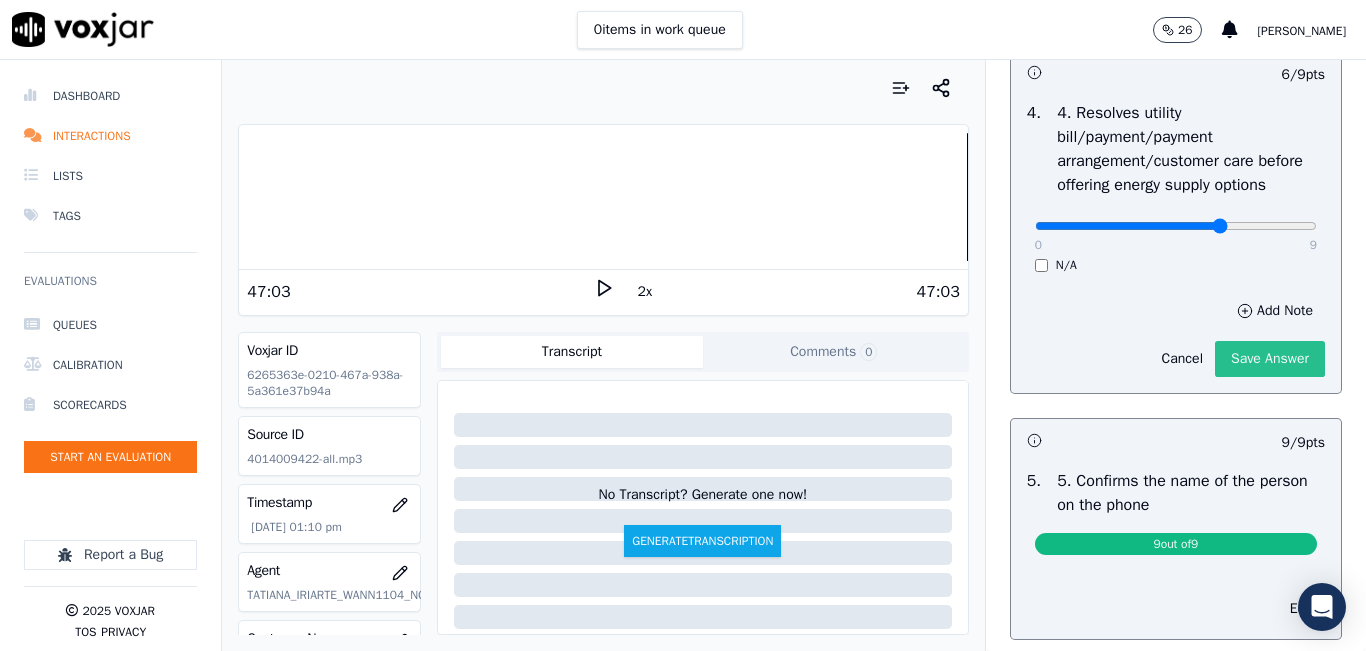 click on "Save Answer" 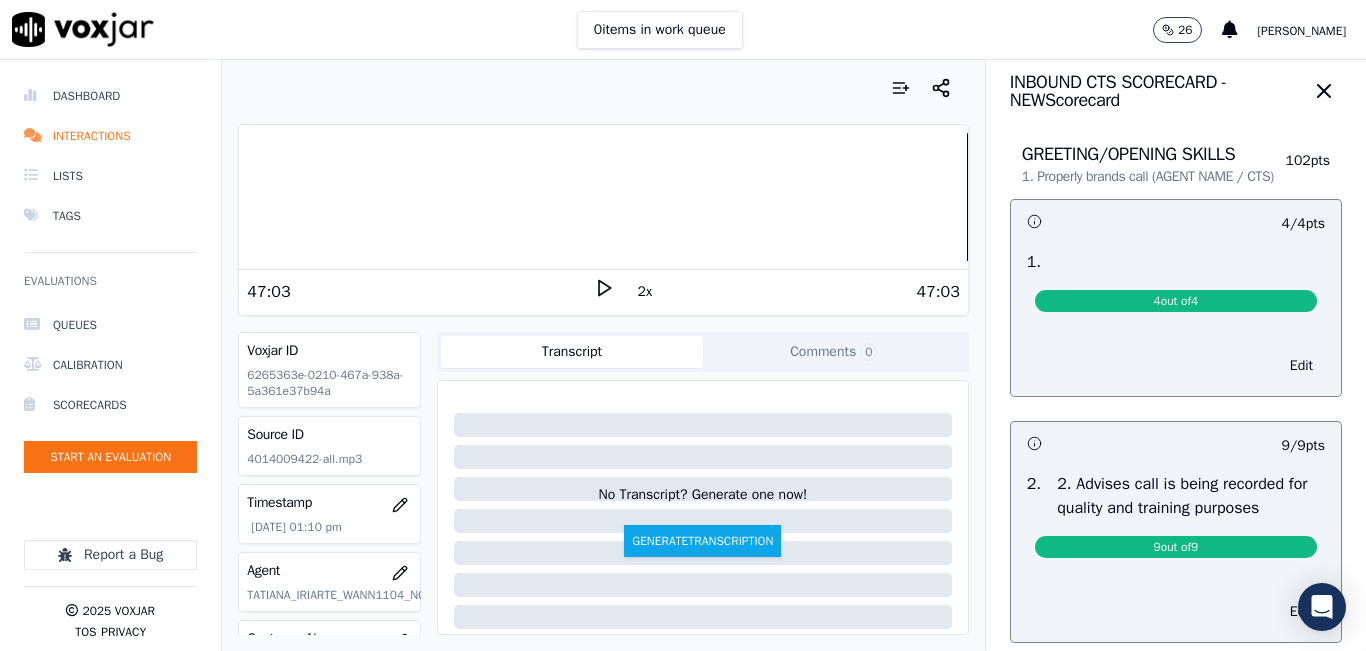 scroll, scrollTop: 0, scrollLeft: 0, axis: both 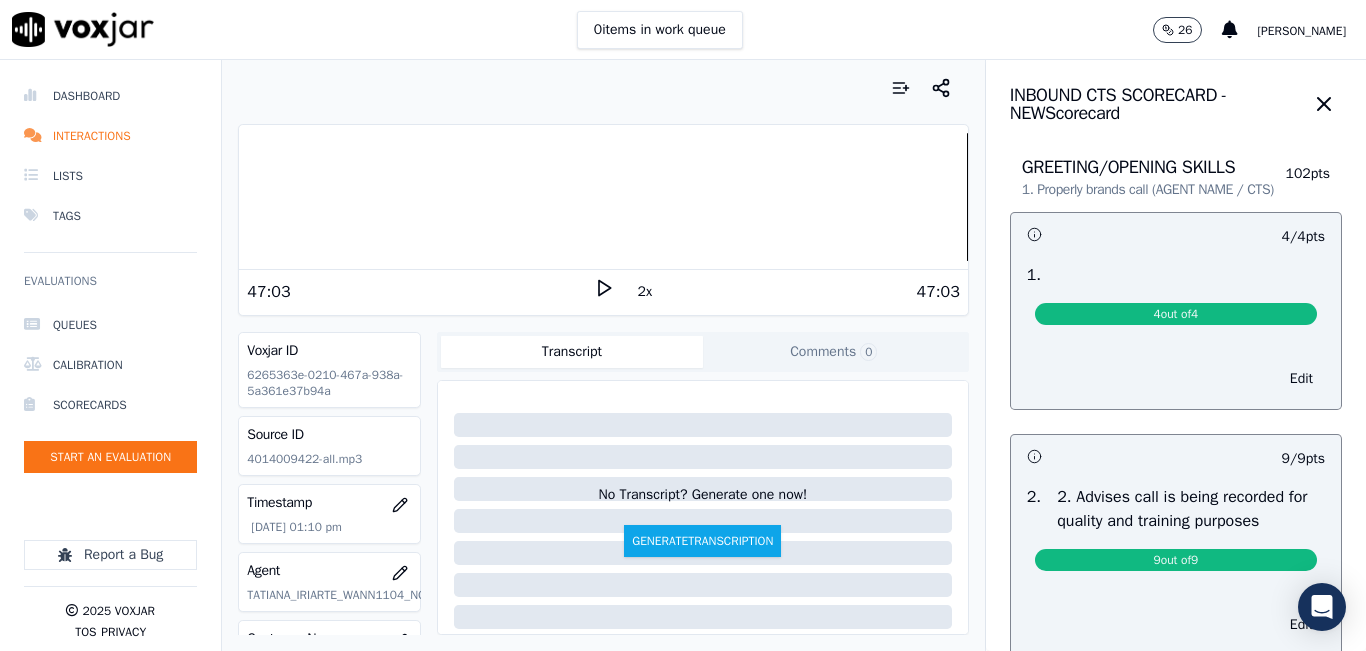 click 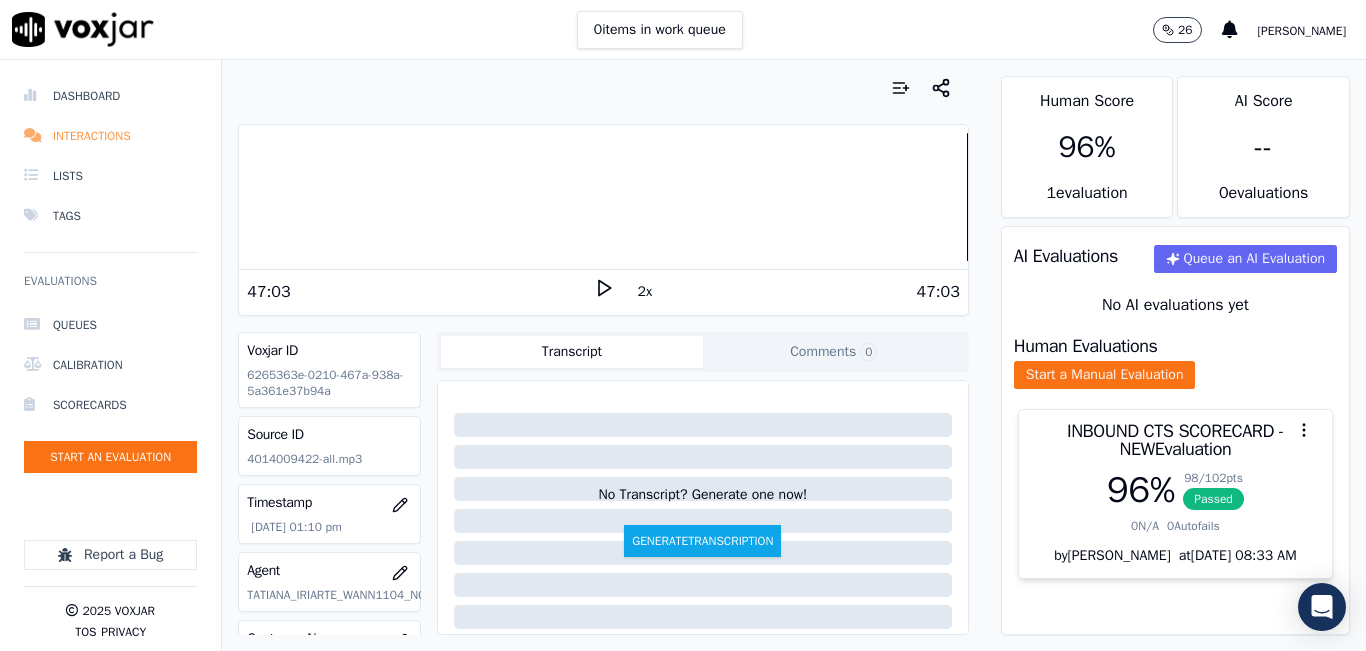 click on "Interactions" at bounding box center (110, 136) 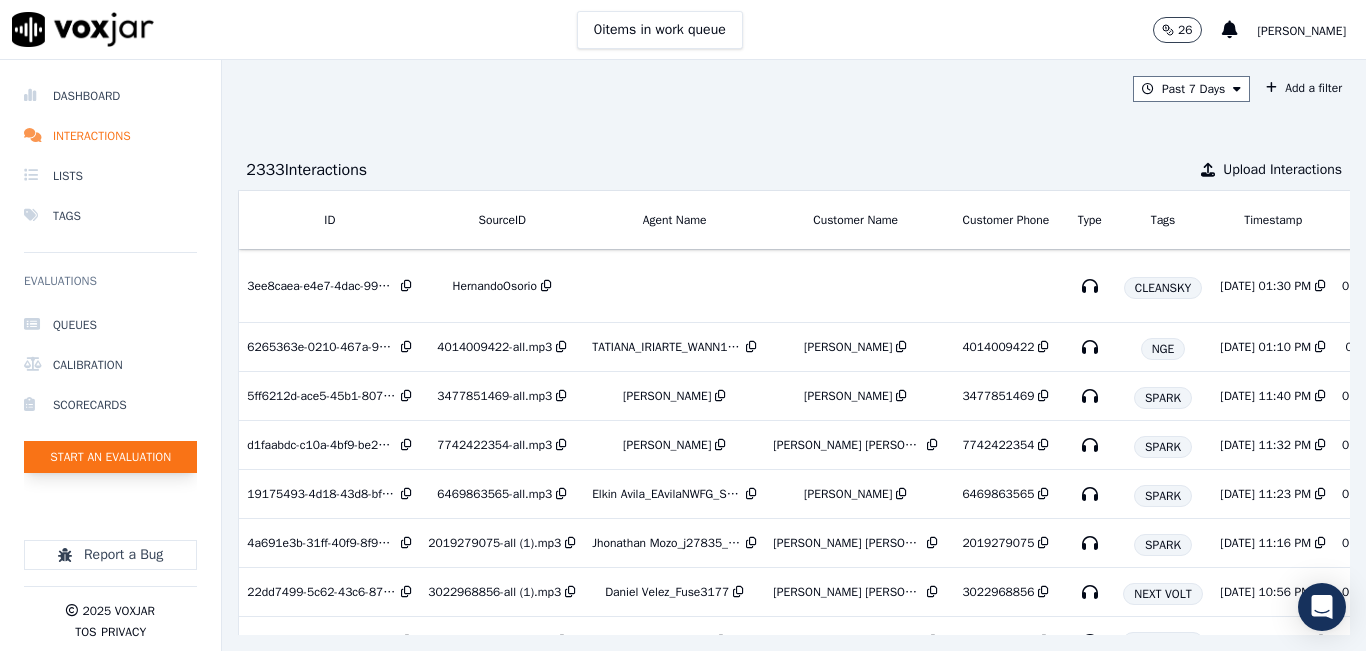 click on "Start an Evaluation" 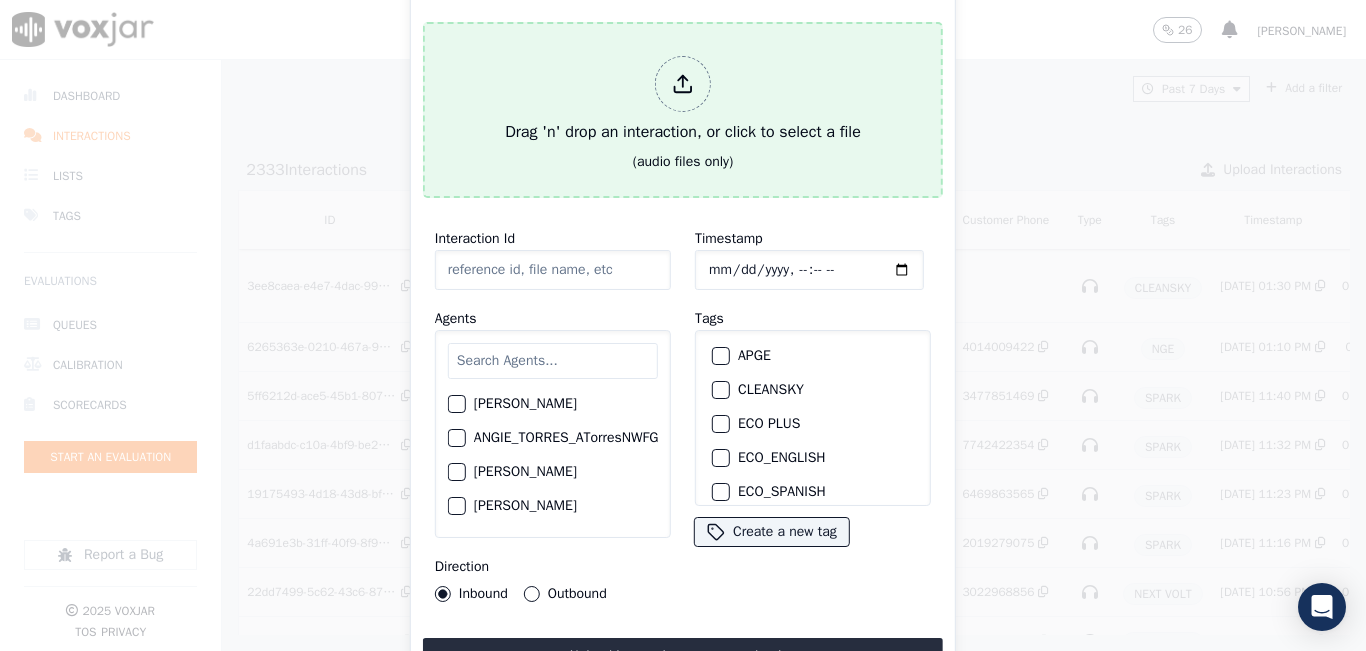 click on "Drag 'n' drop an interaction, or click to select a file" at bounding box center (683, 100) 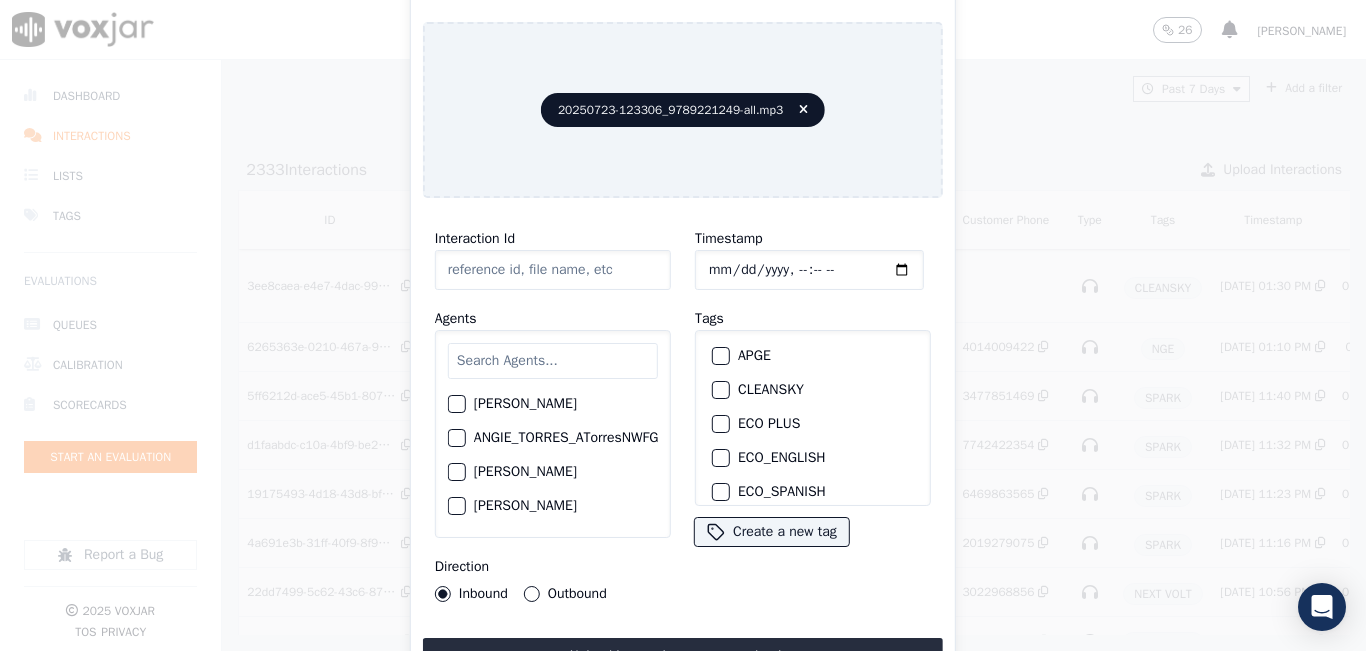 type on "20250723-123306_9789221249-all.mp3" 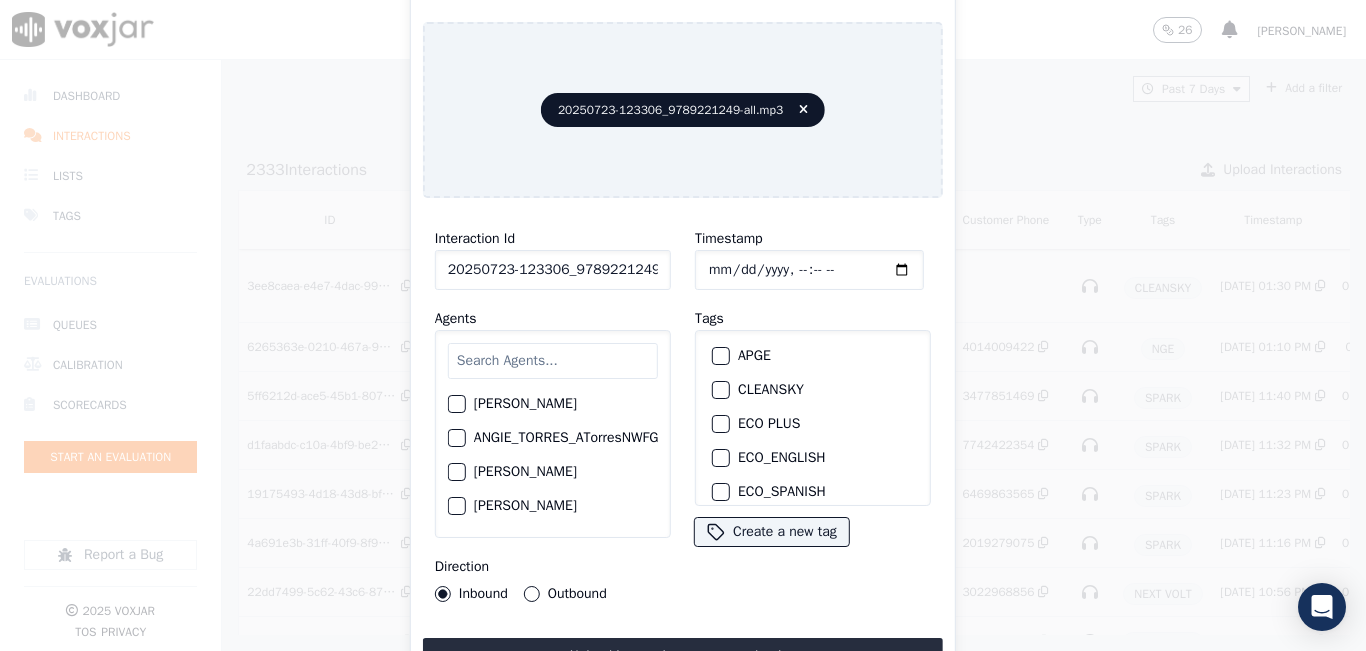 click at bounding box center [553, 361] 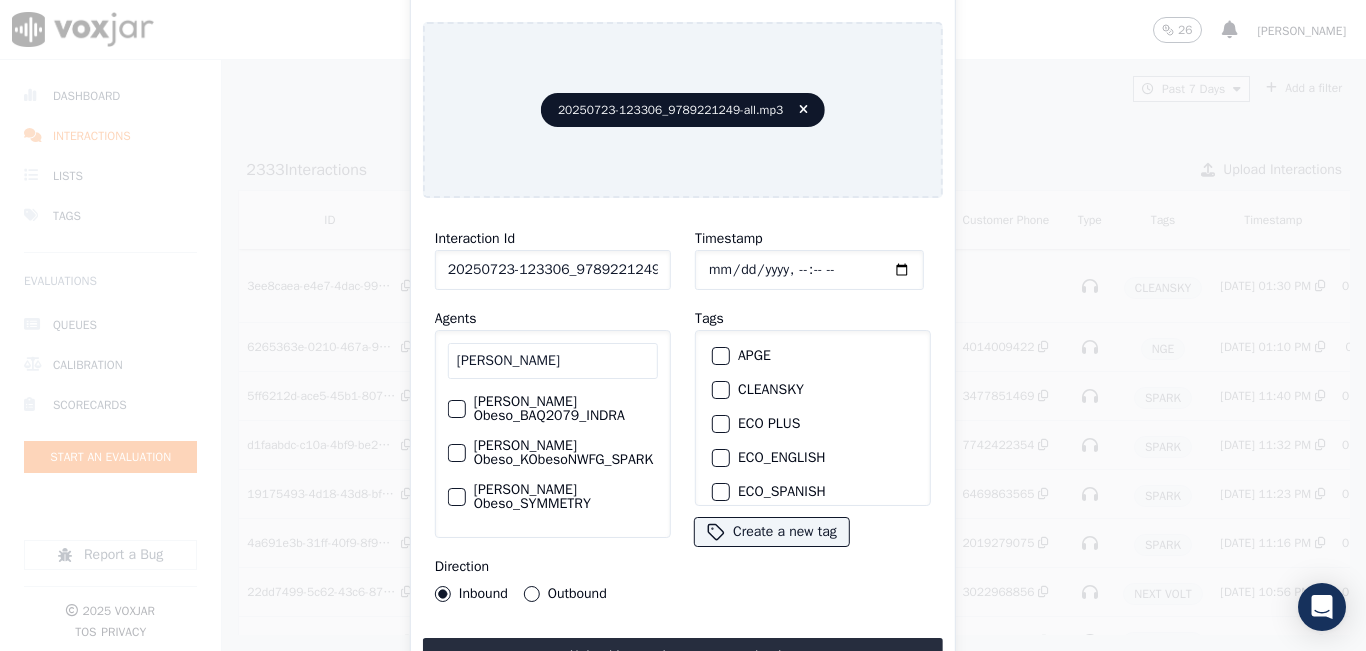 type on "KELLY" 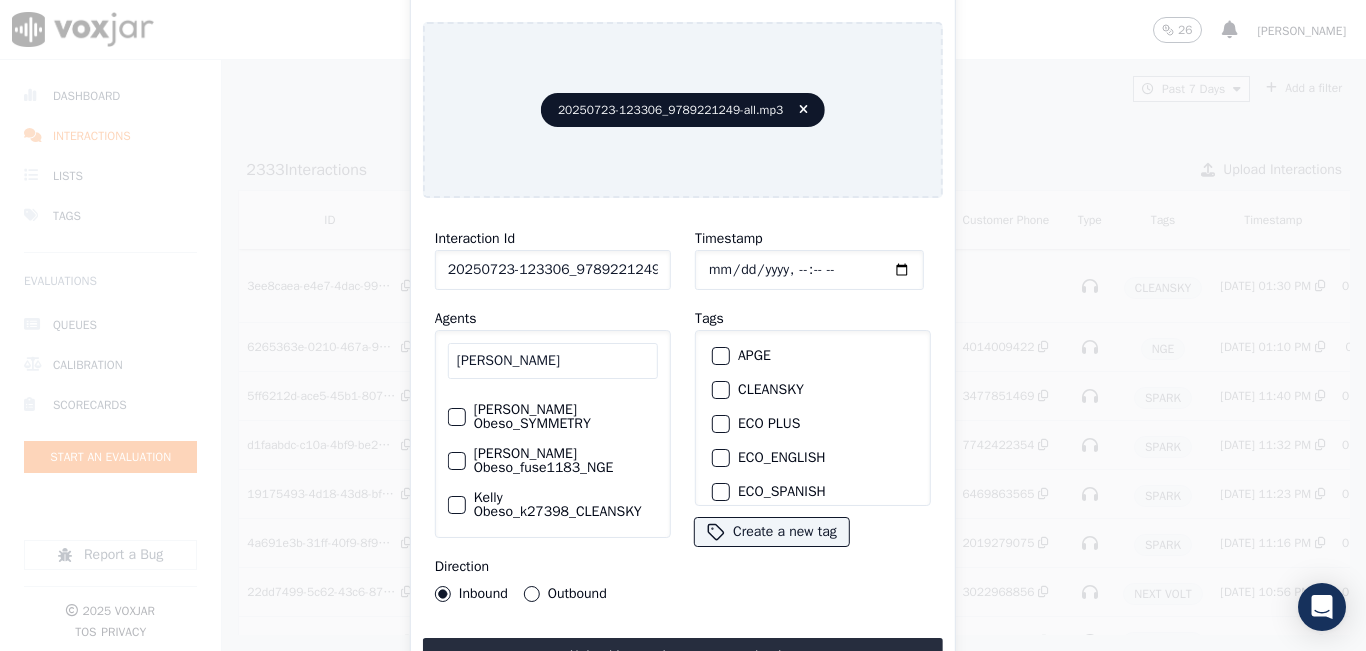 scroll, scrollTop: 88, scrollLeft: 22, axis: both 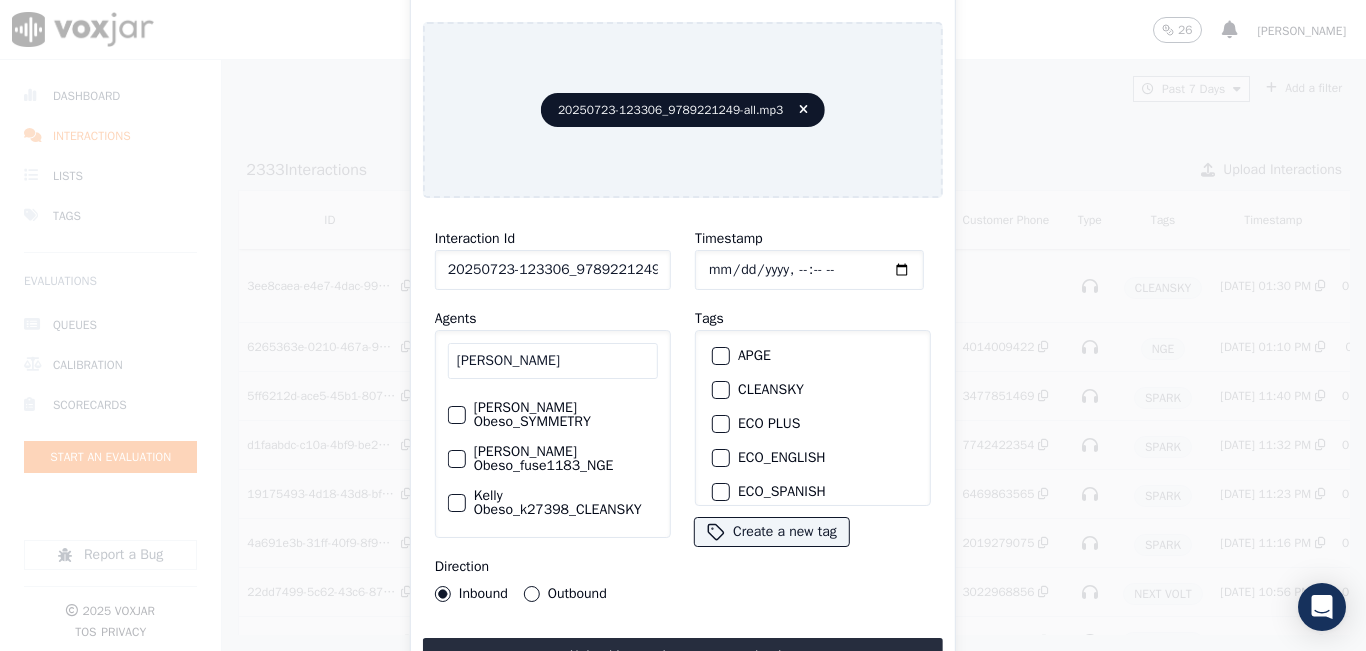 click on "[PERSON_NAME] Obeso_fuse1183_NGE" at bounding box center [553, 459] 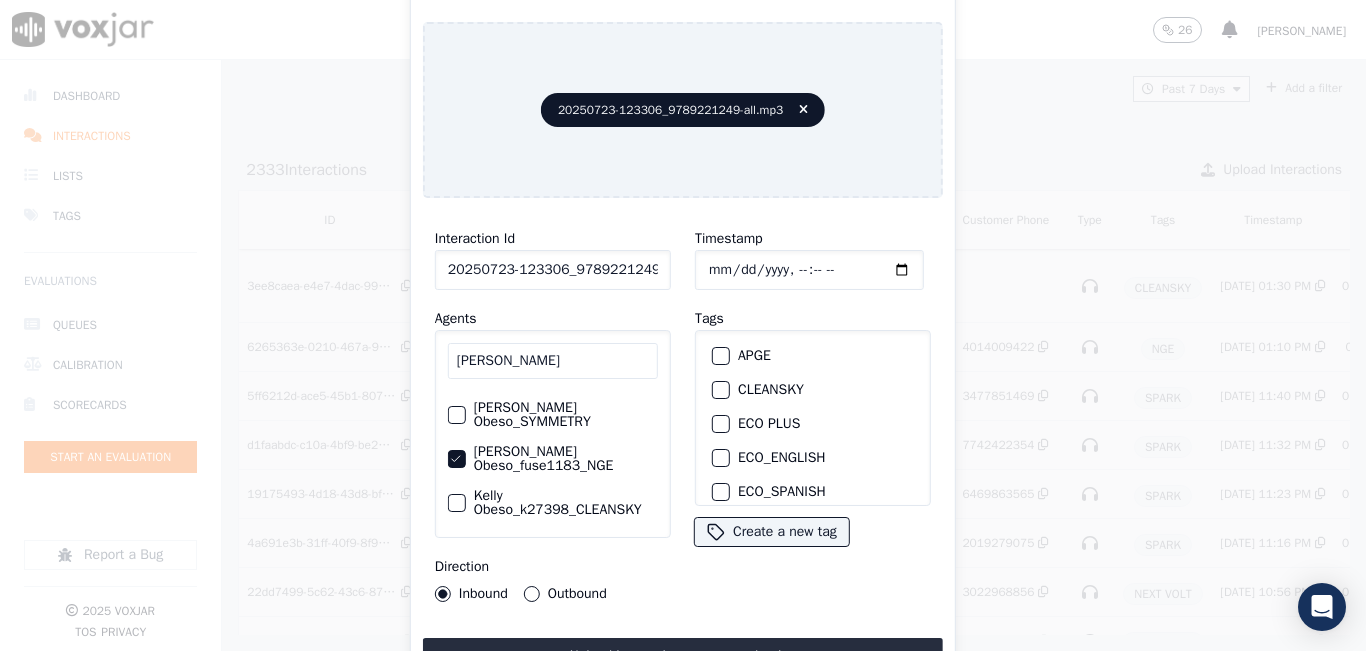 click on "Outbound" at bounding box center [532, 594] 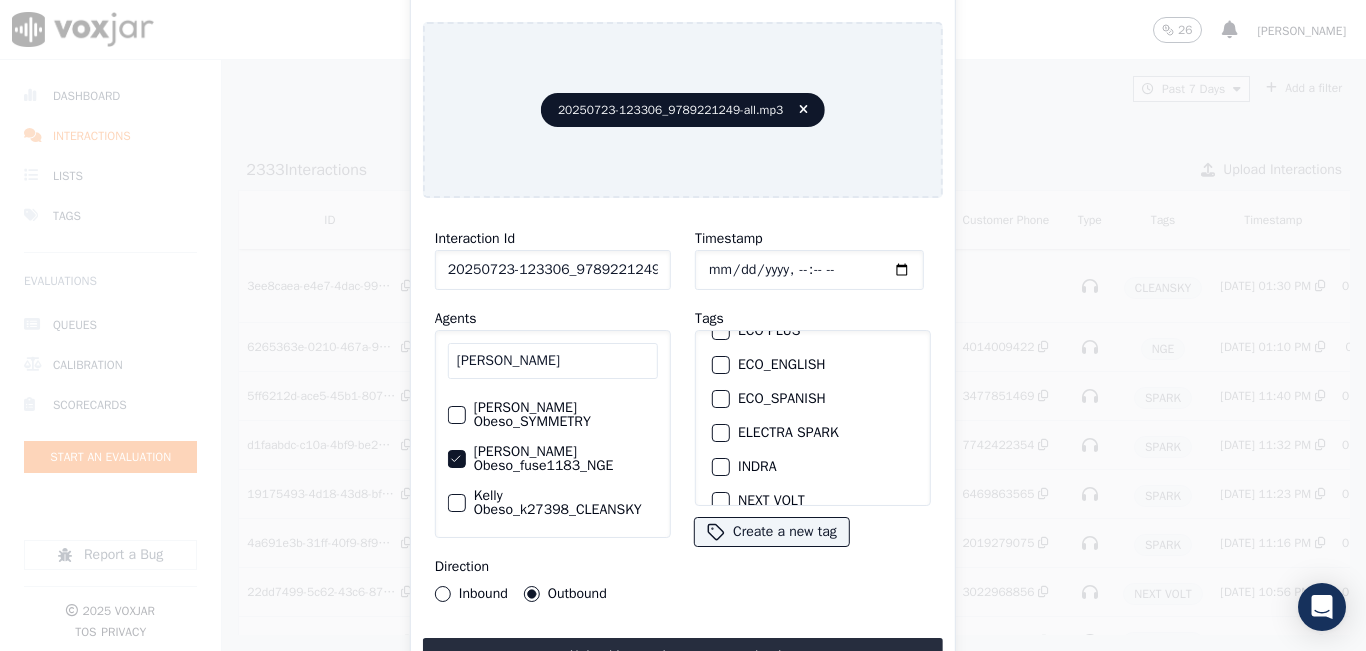 scroll, scrollTop: 200, scrollLeft: 0, axis: vertical 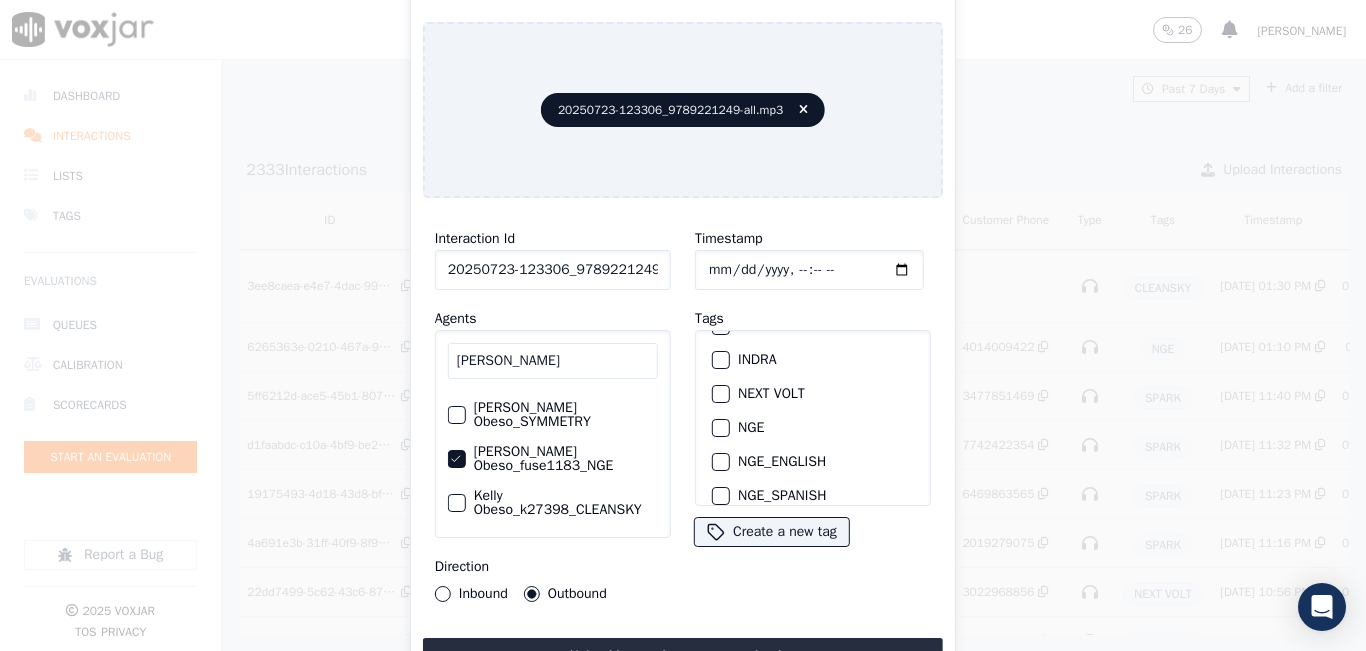click at bounding box center [720, 428] 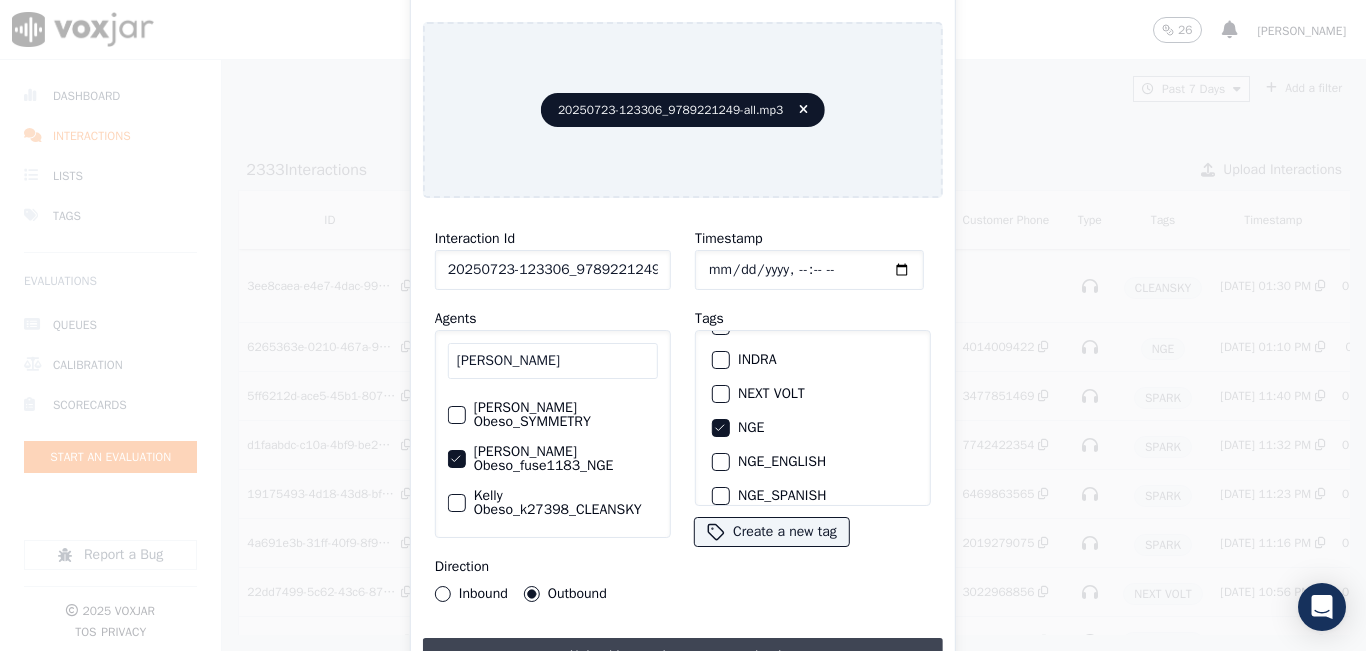 click on "Upload interaction to start evaluation" at bounding box center (683, 656) 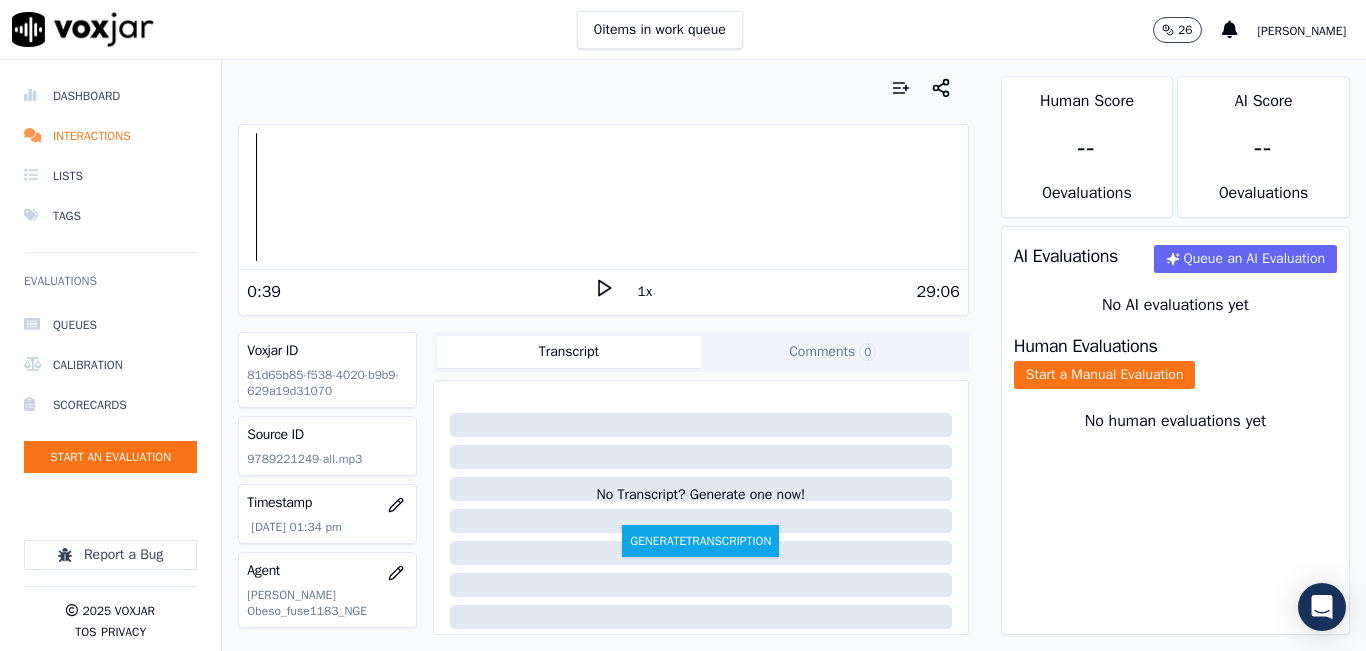 click 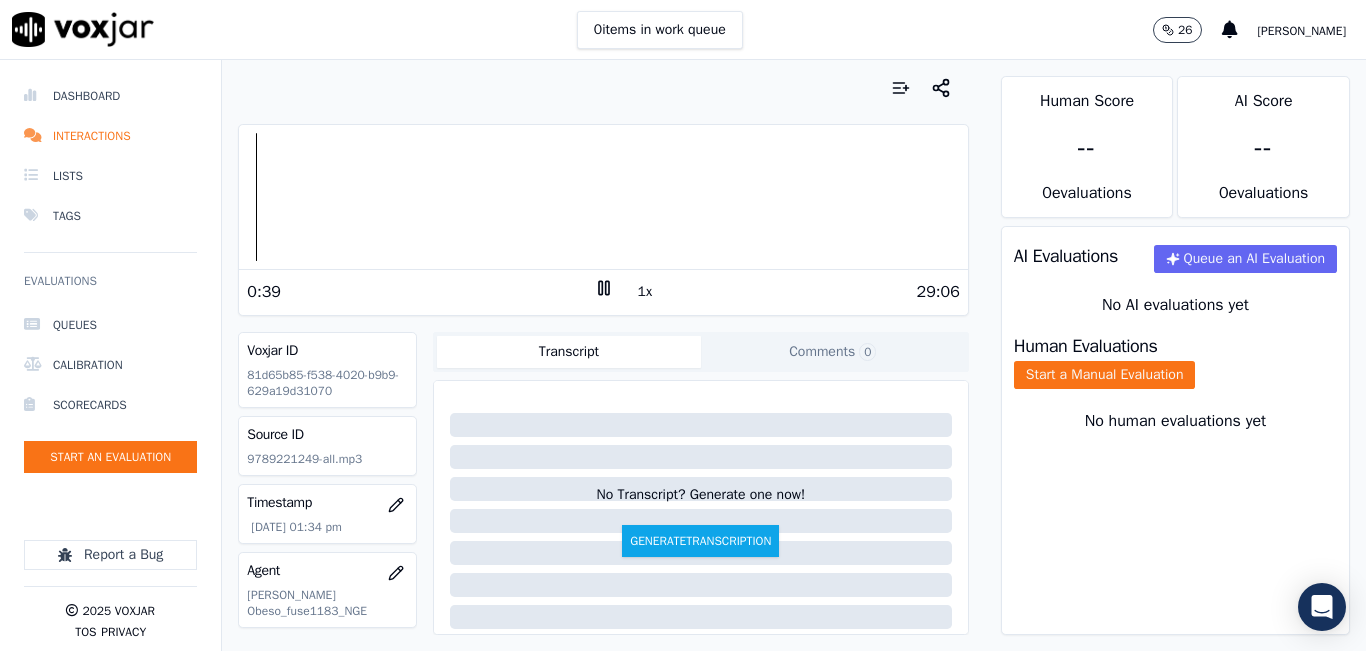 click on "1x" at bounding box center [645, 292] 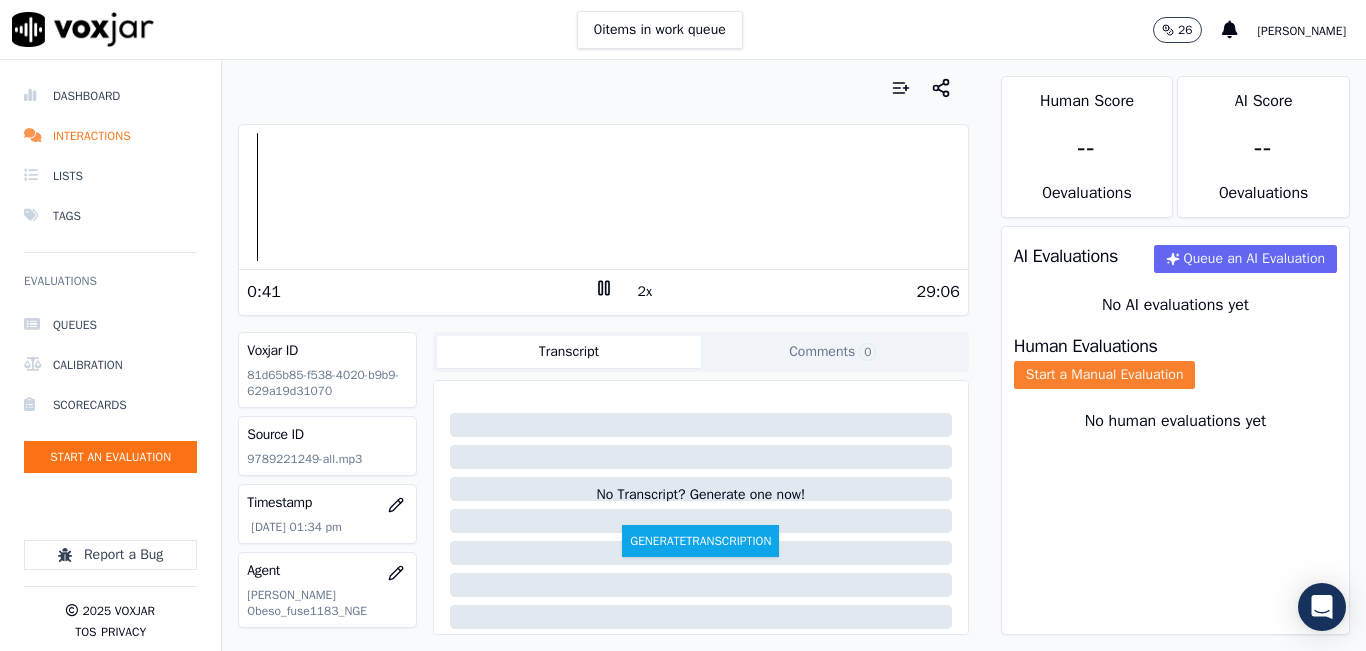 click on "Start a Manual Evaluation" 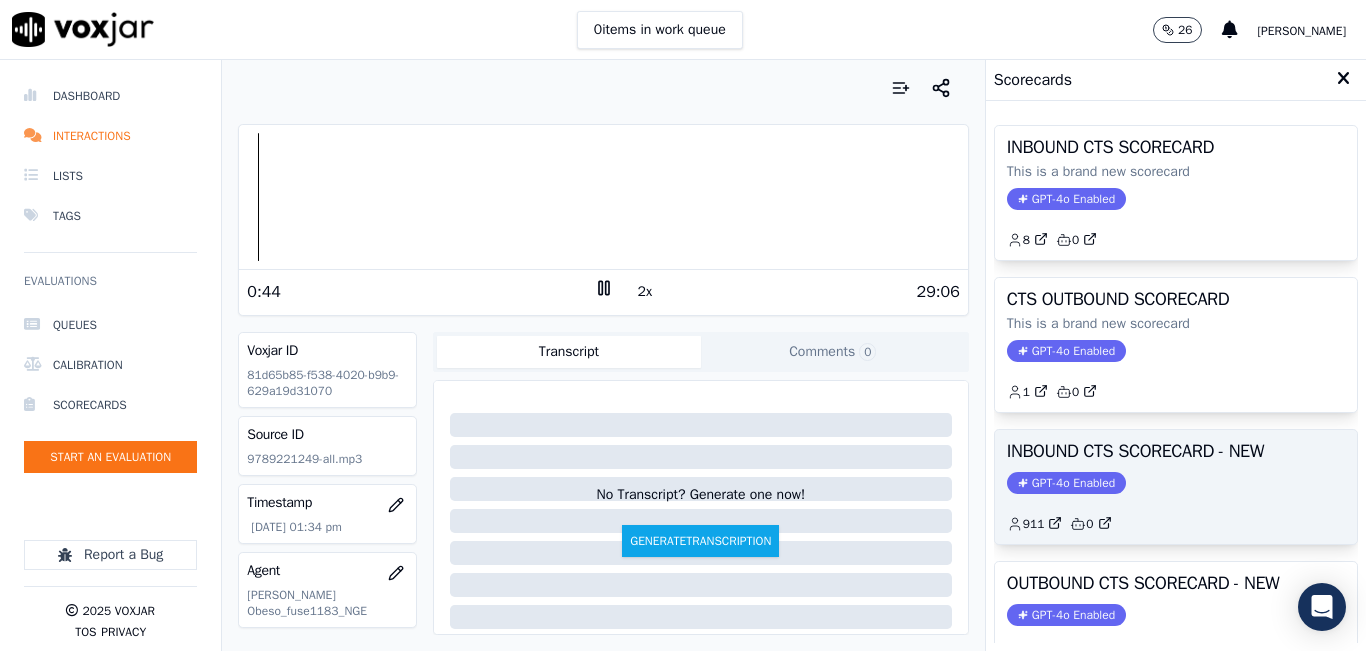 scroll, scrollTop: 100, scrollLeft: 0, axis: vertical 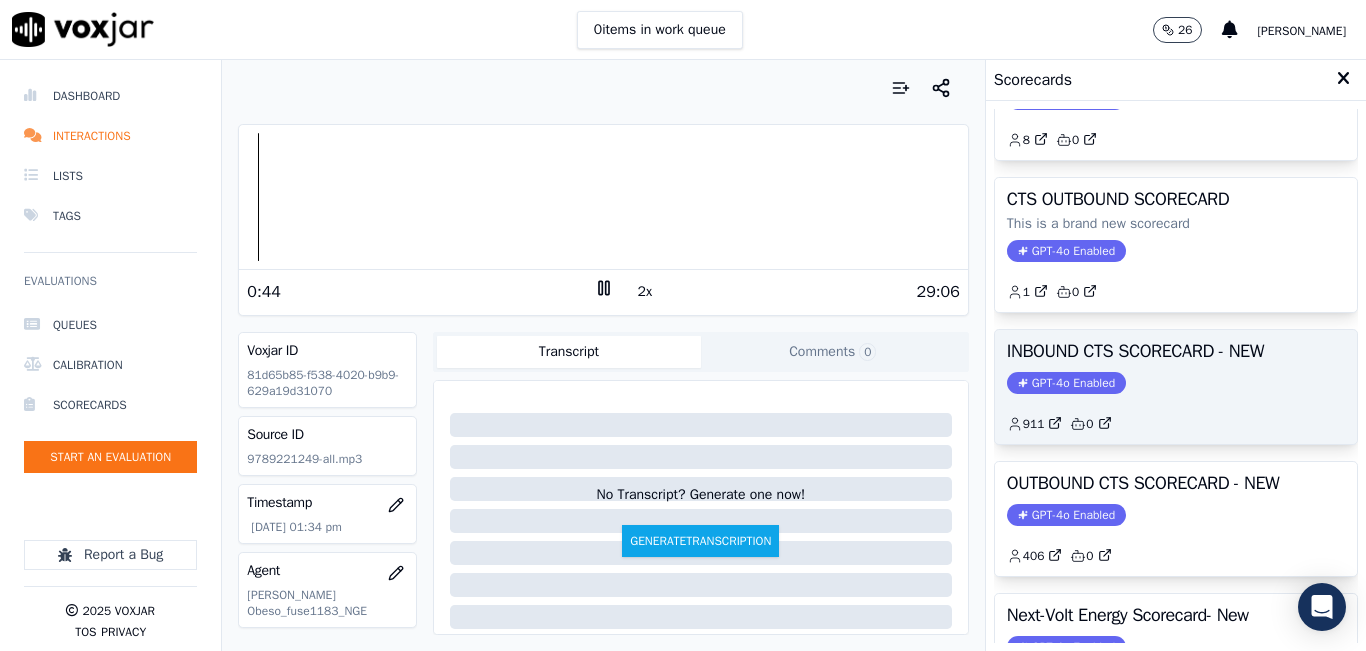 click on "OUTBOUND CTS SCORECARD - NEW        GPT-4o Enabled       406         0" at bounding box center [1176, 519] 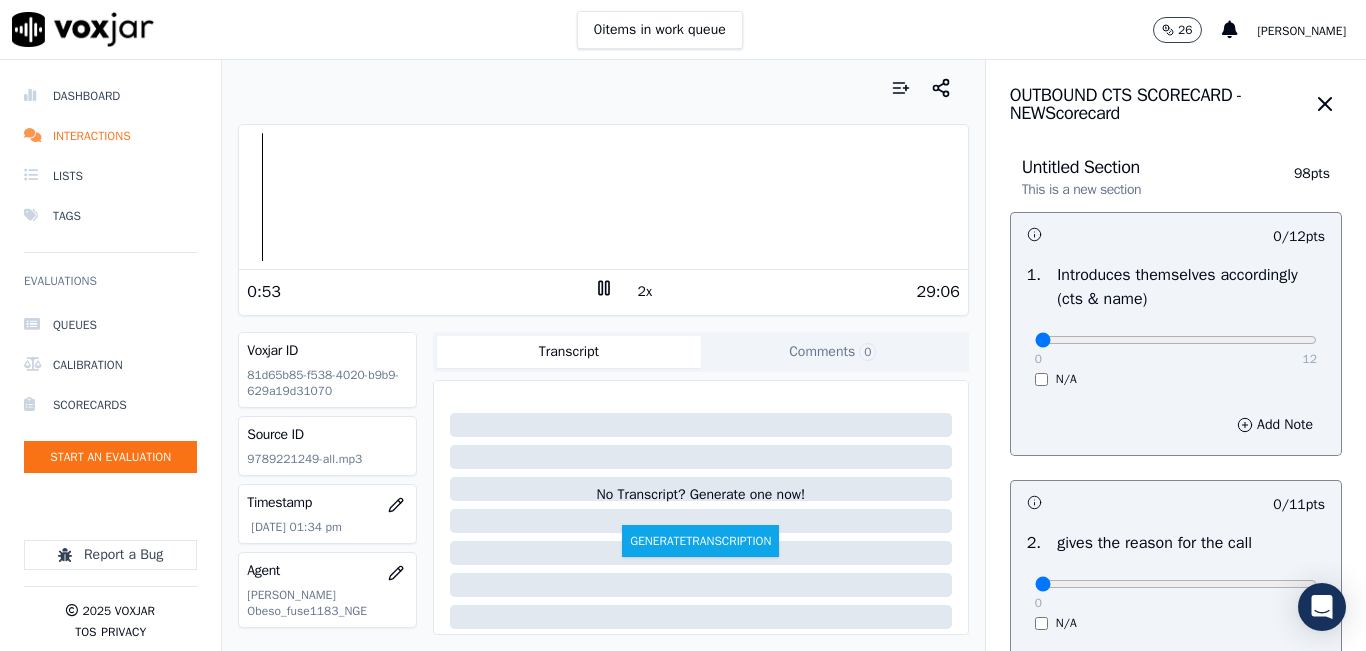 click on "12" at bounding box center [1310, 359] 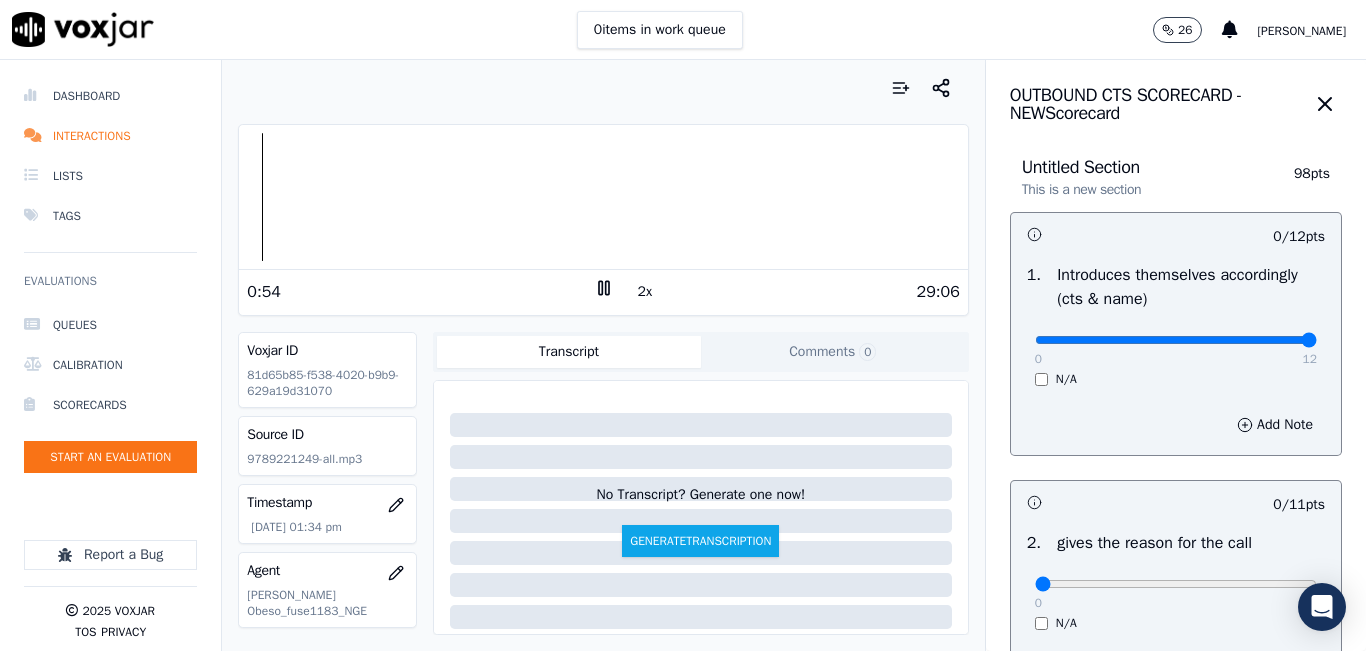 type on "12" 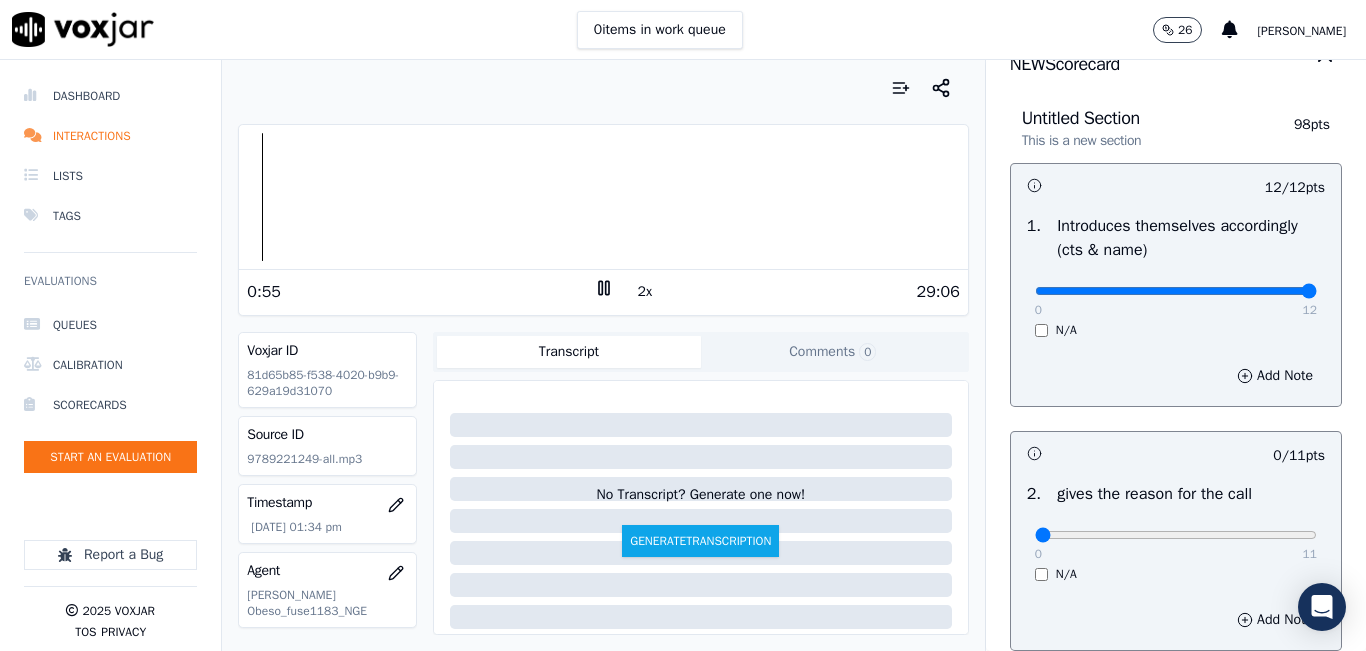 scroll, scrollTop: 100, scrollLeft: 0, axis: vertical 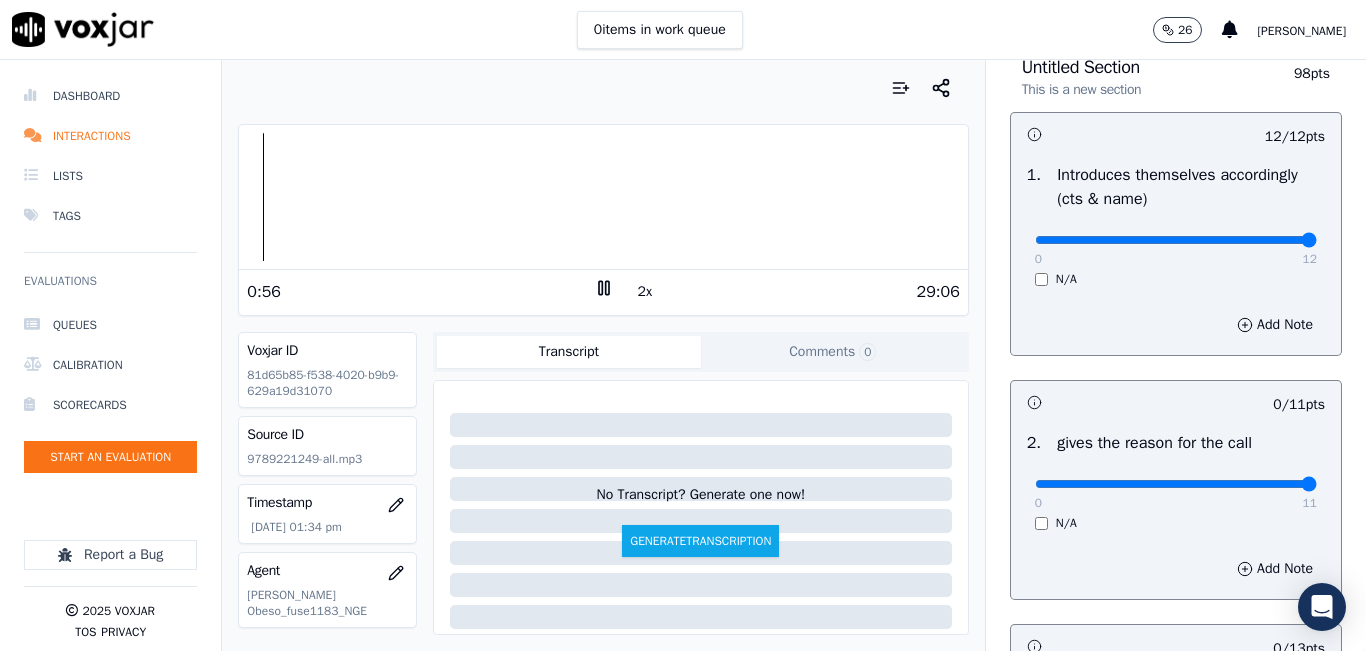 type on "11" 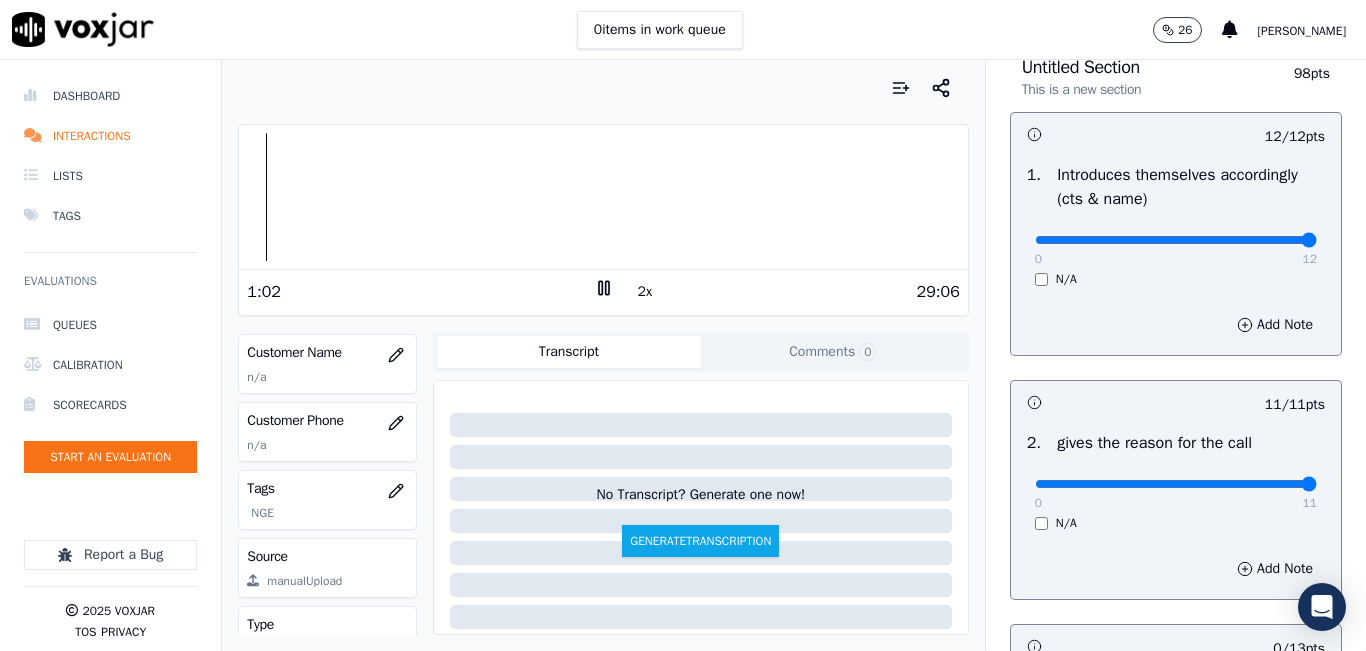 scroll, scrollTop: 178, scrollLeft: 0, axis: vertical 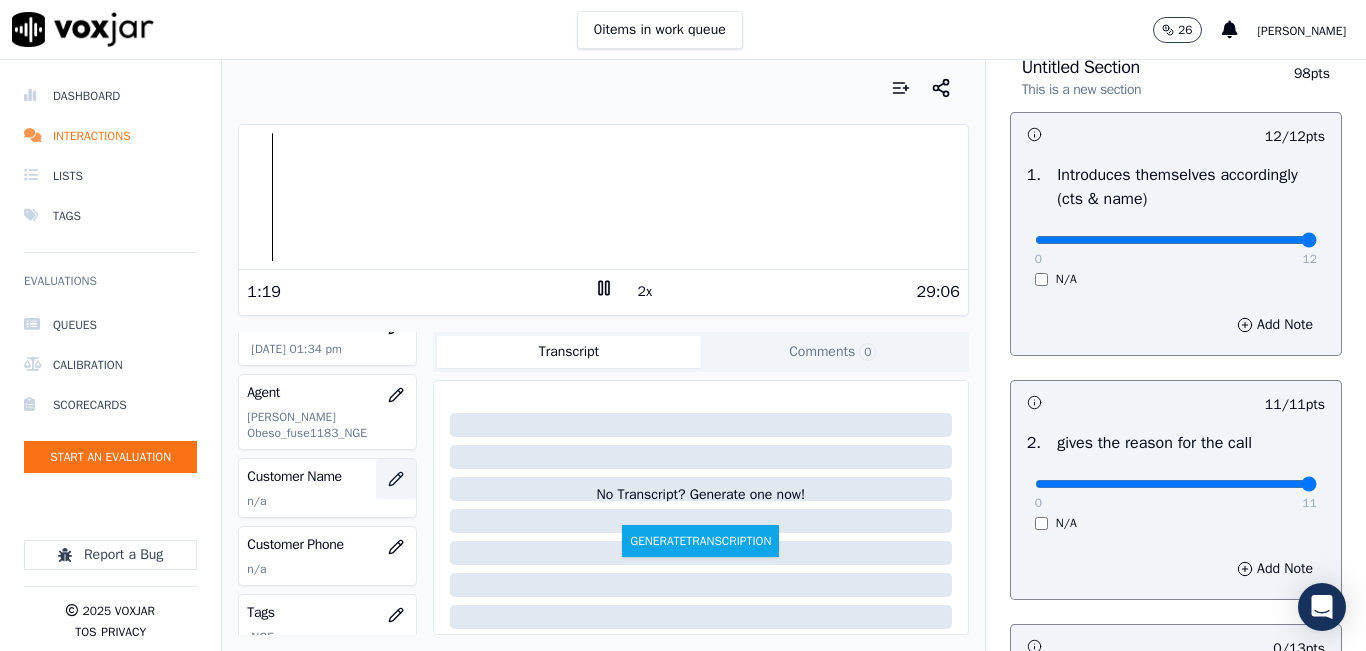 click 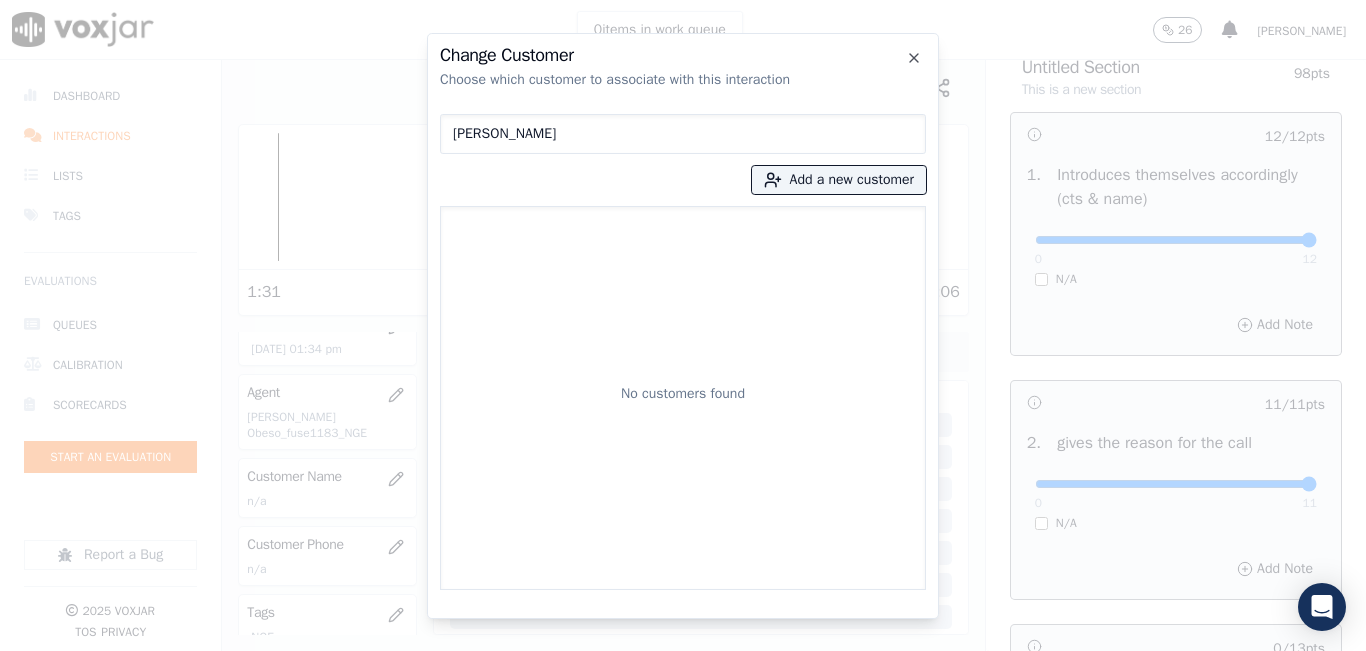 type on "[PERSON_NAME]" 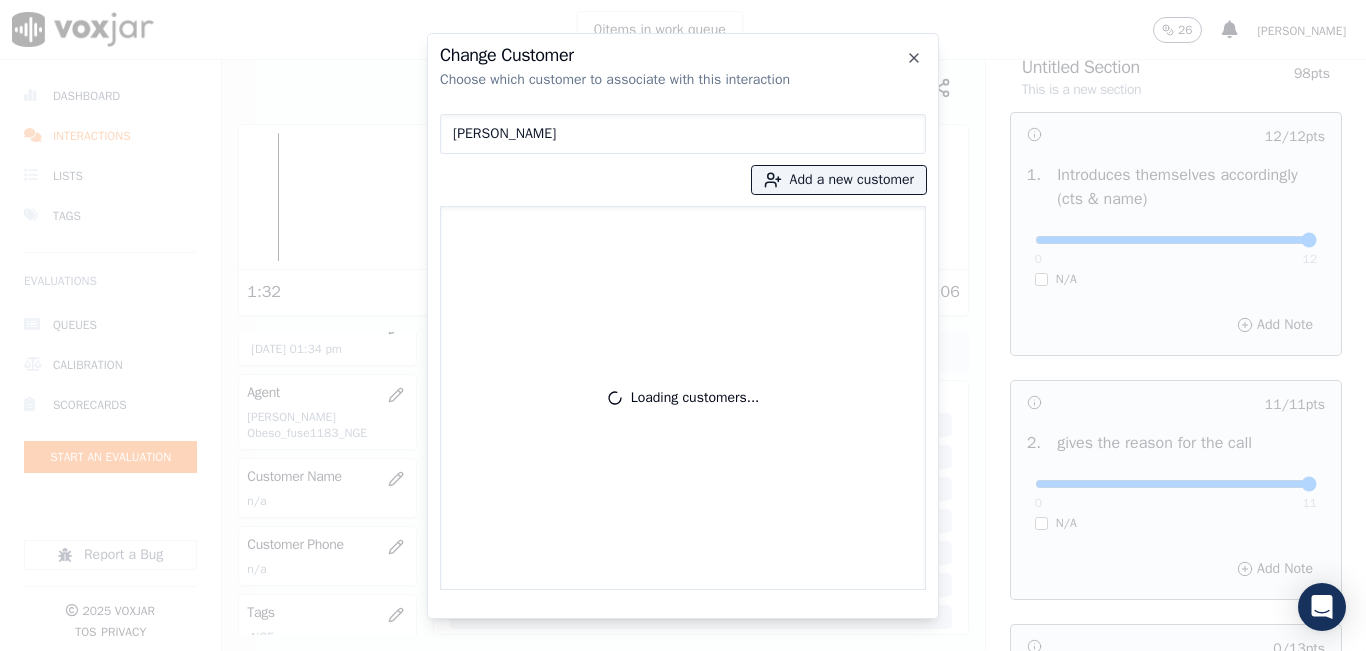 type 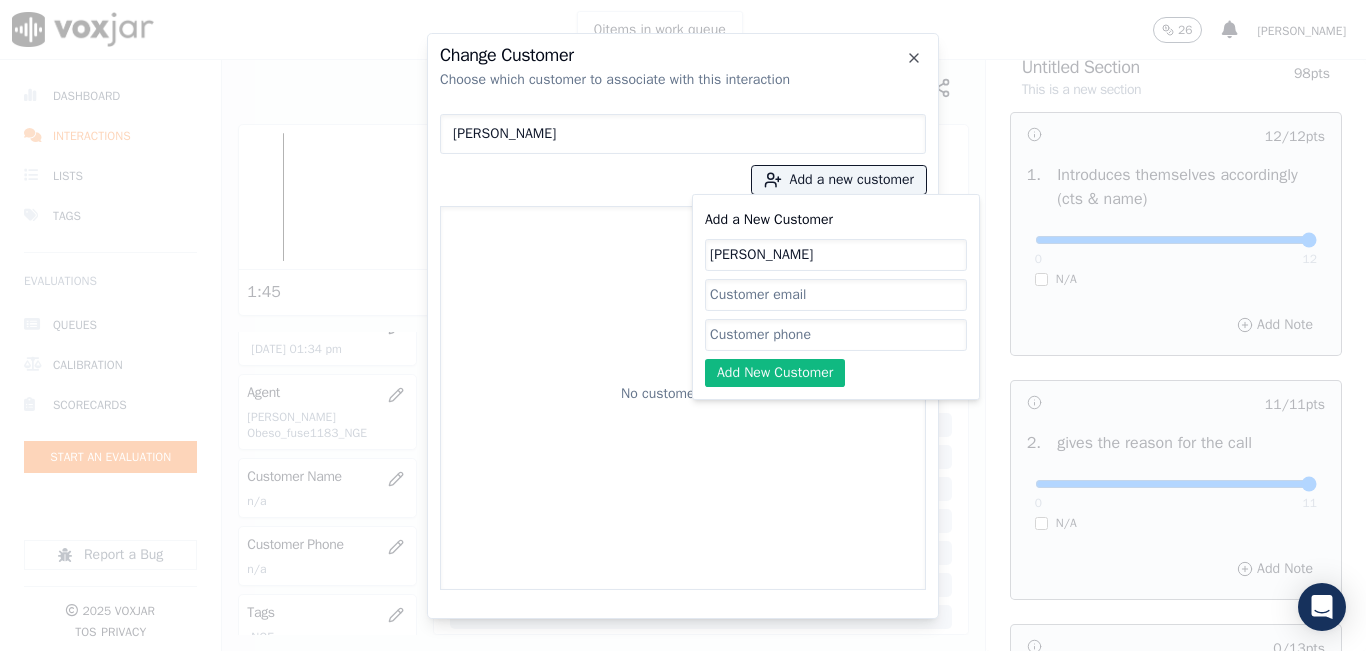 type on "[PERSON_NAME]" 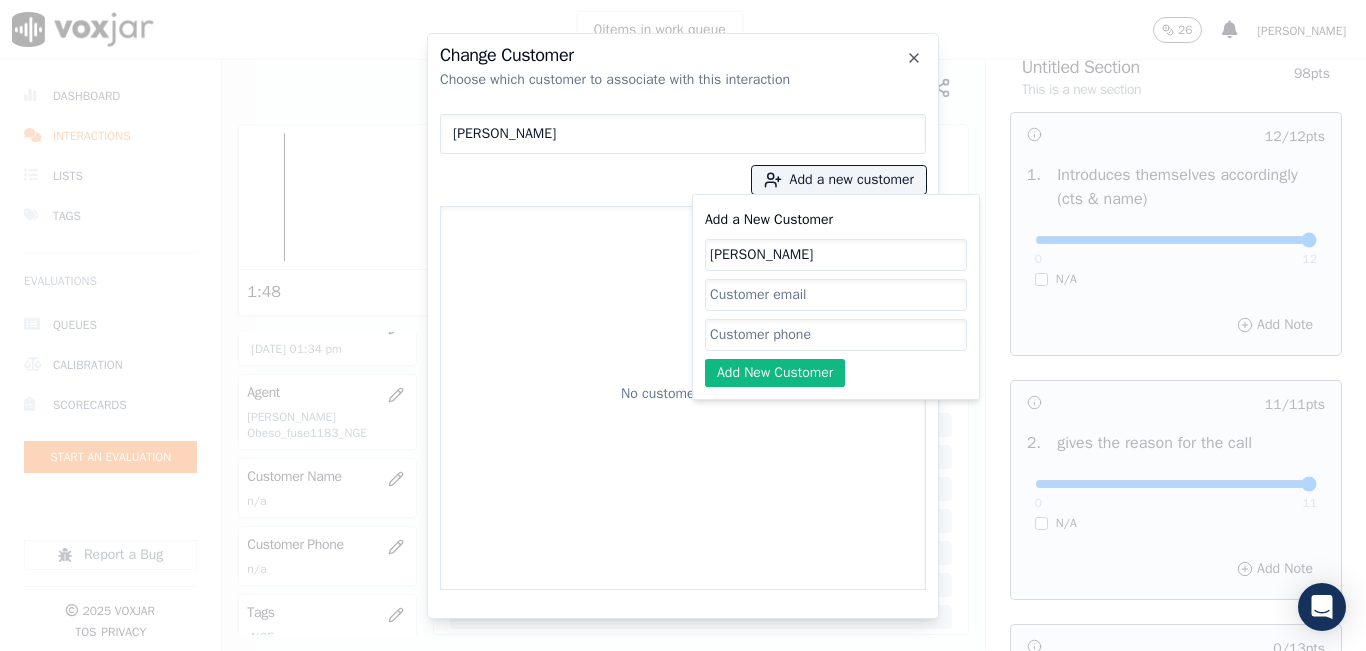 paste on "9789221249" 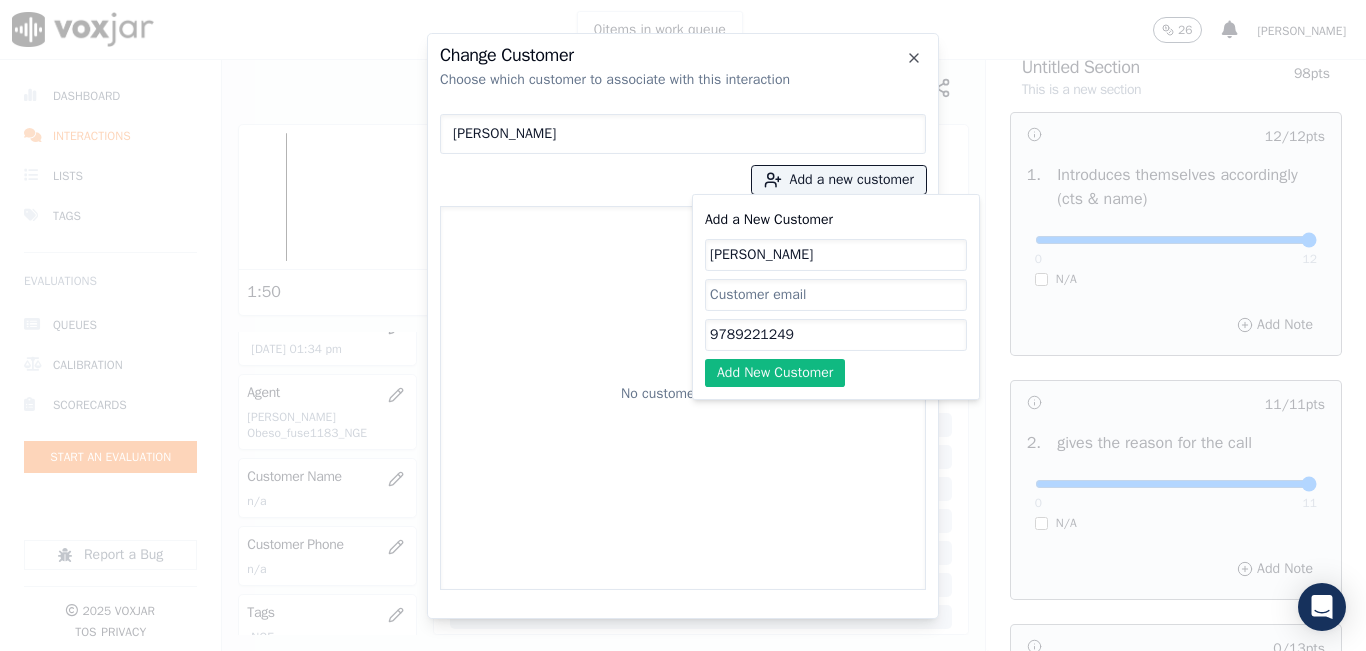 type on "9789221249" 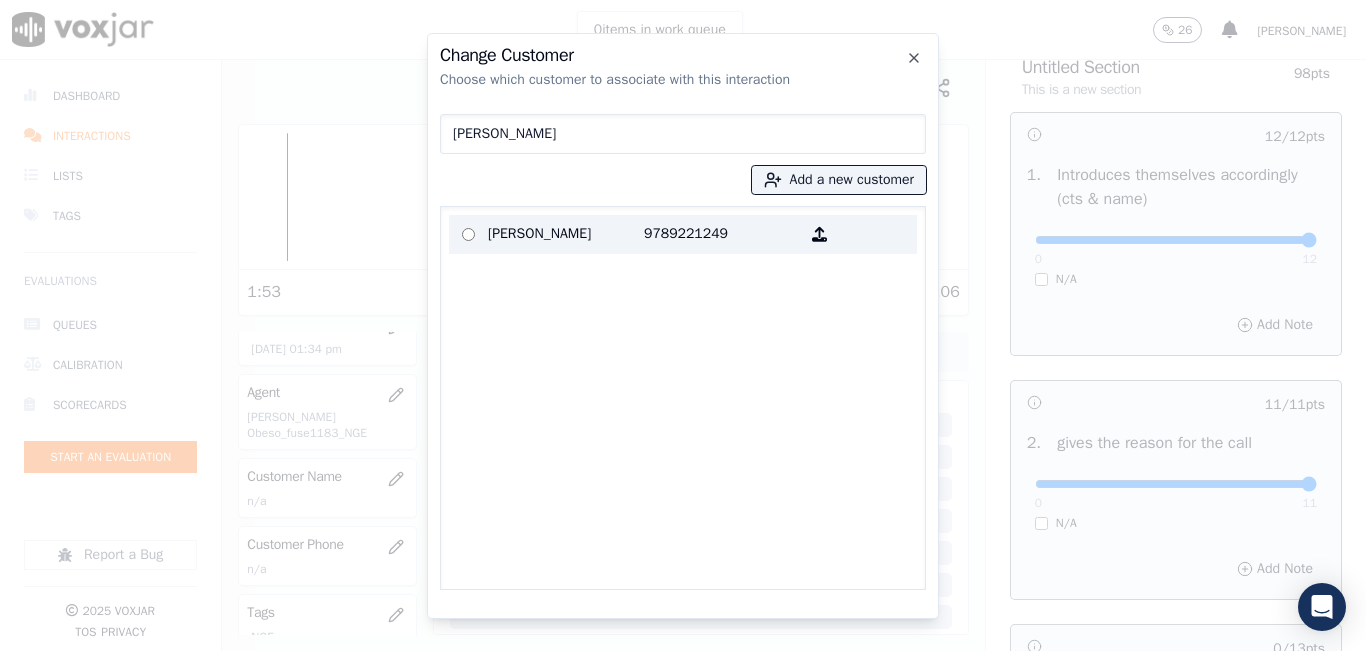 click on "[PERSON_NAME]" at bounding box center (566, 234) 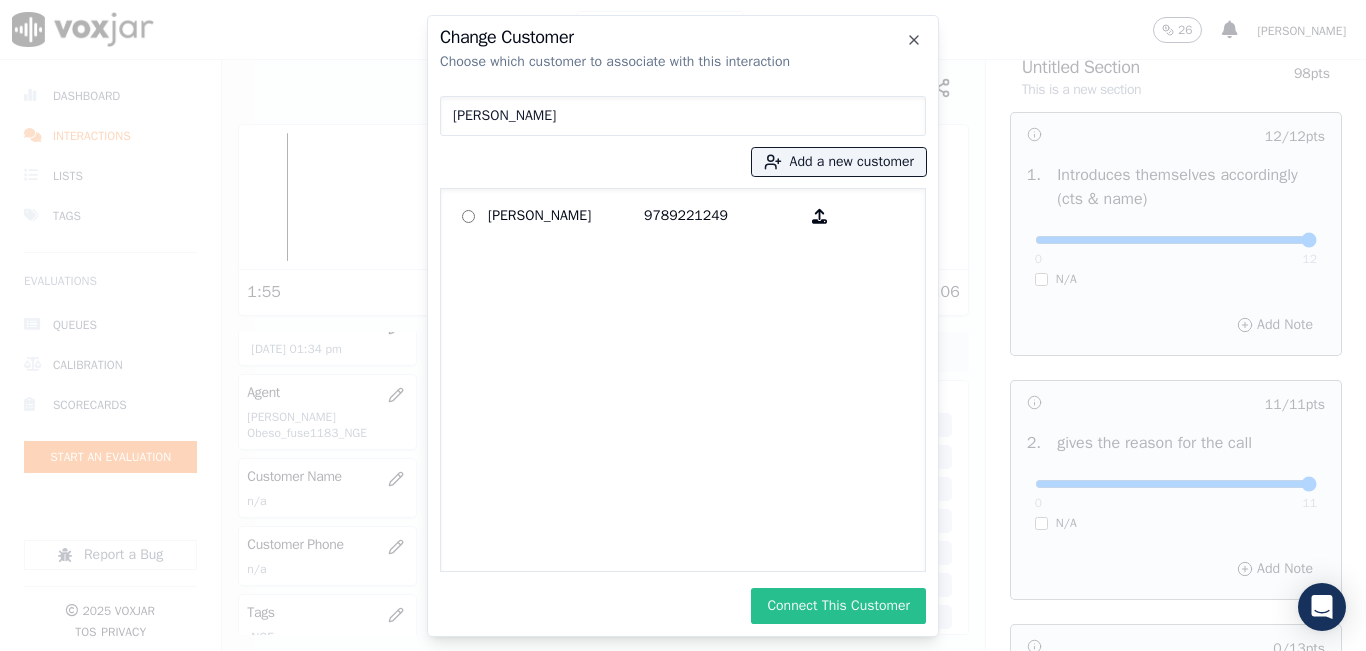 click on "Connect This Customer" at bounding box center [838, 606] 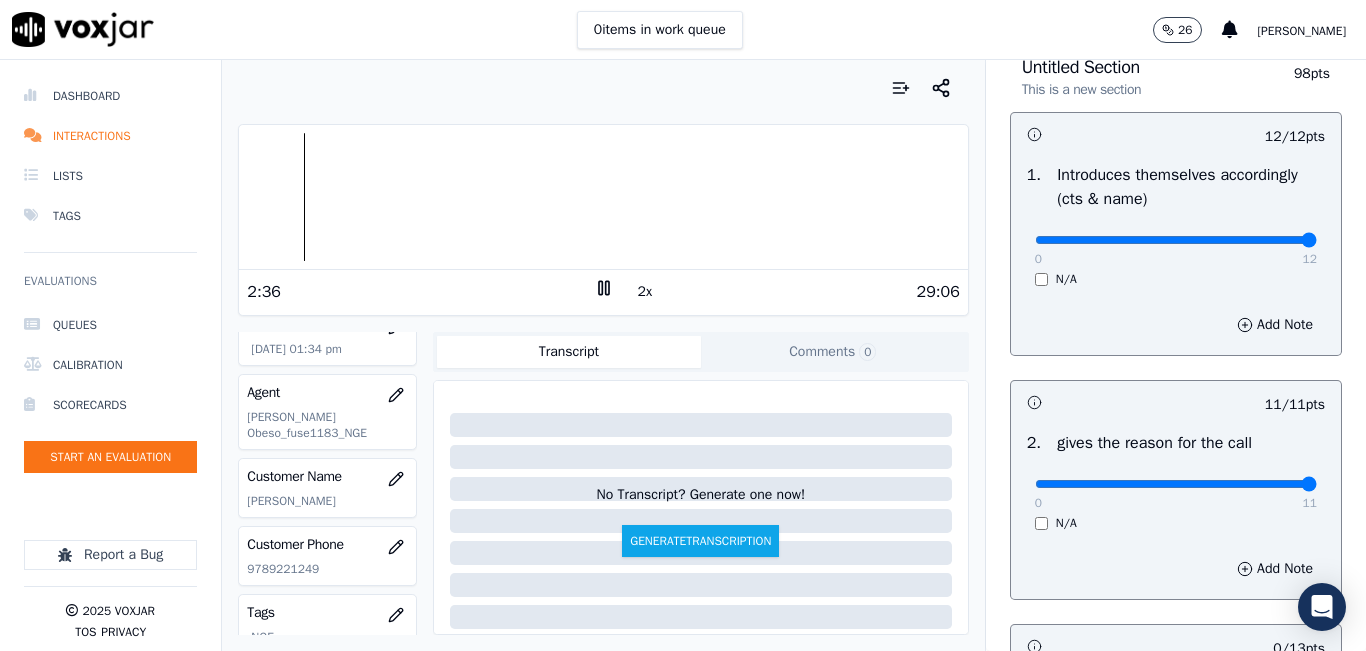 click at bounding box center (603, 197) 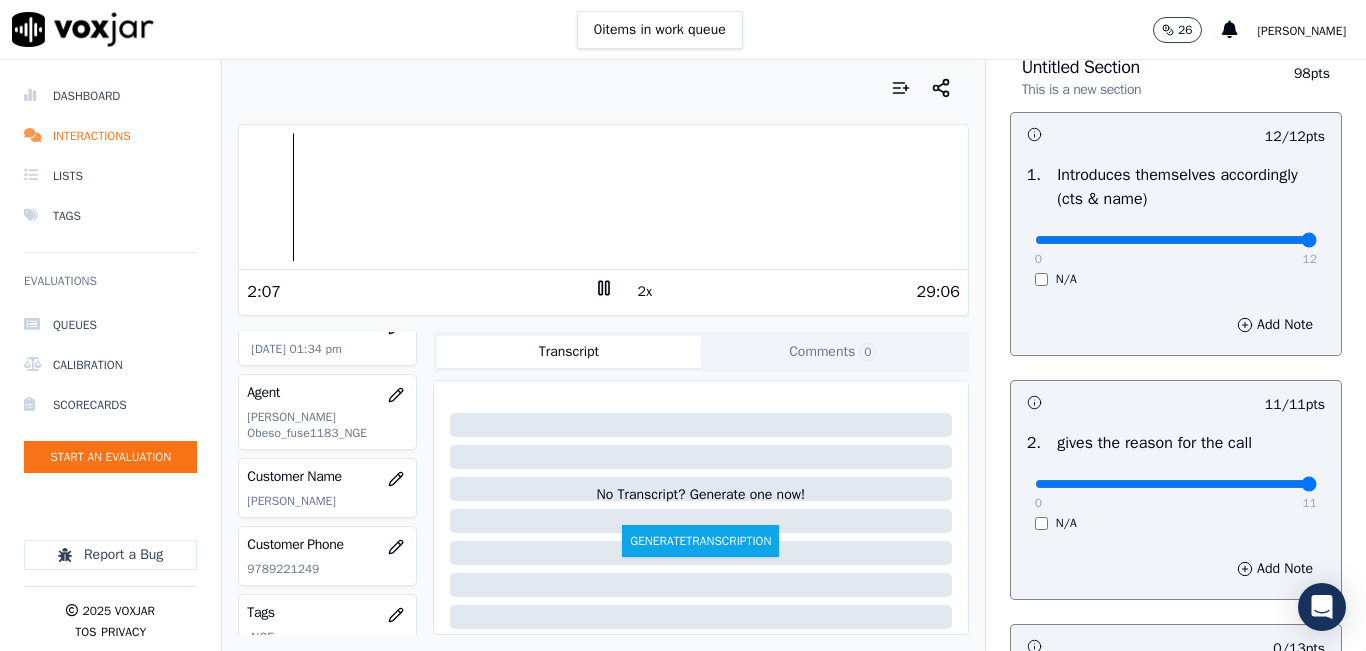click at bounding box center (603, 197) 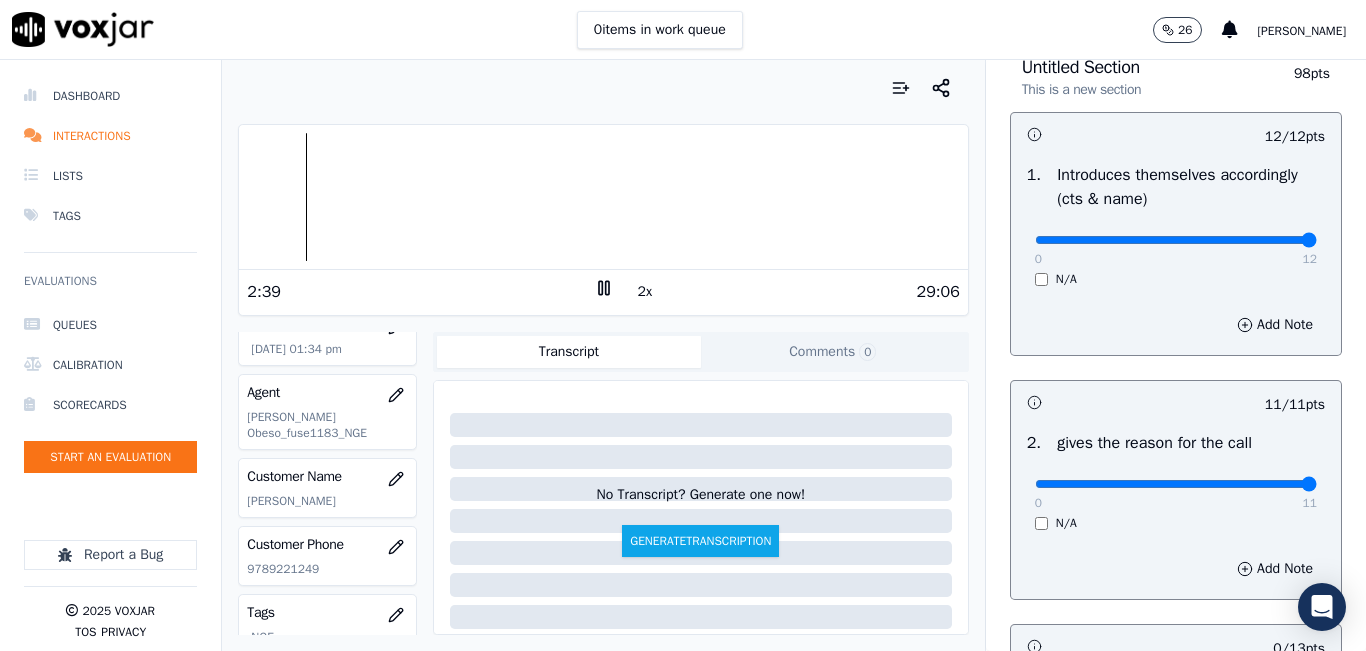 click at bounding box center (603, 197) 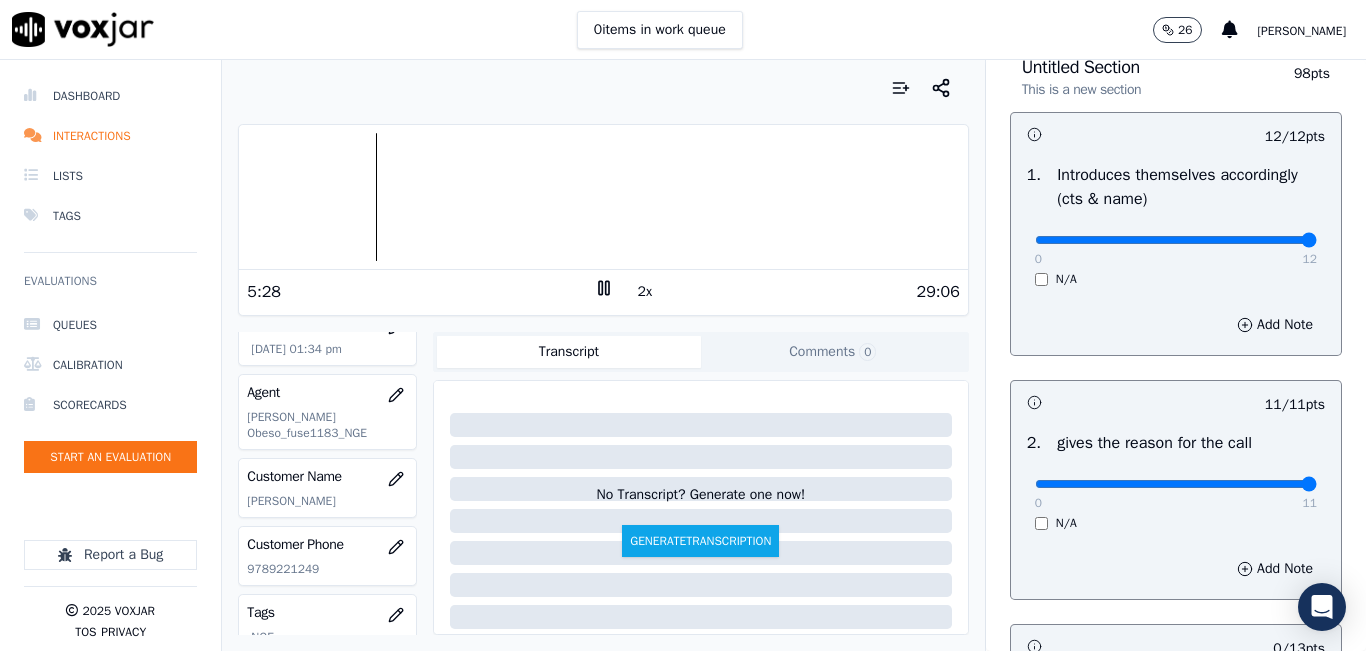 click on "2x" at bounding box center (604, 291) 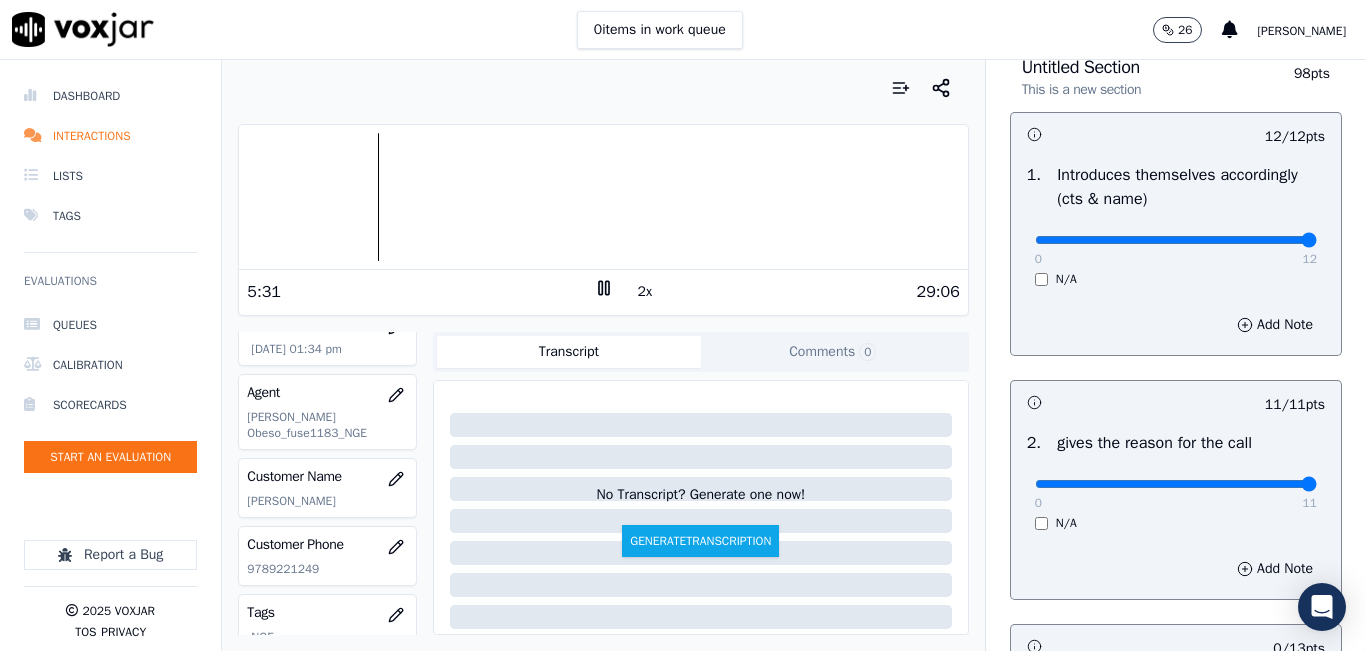 click 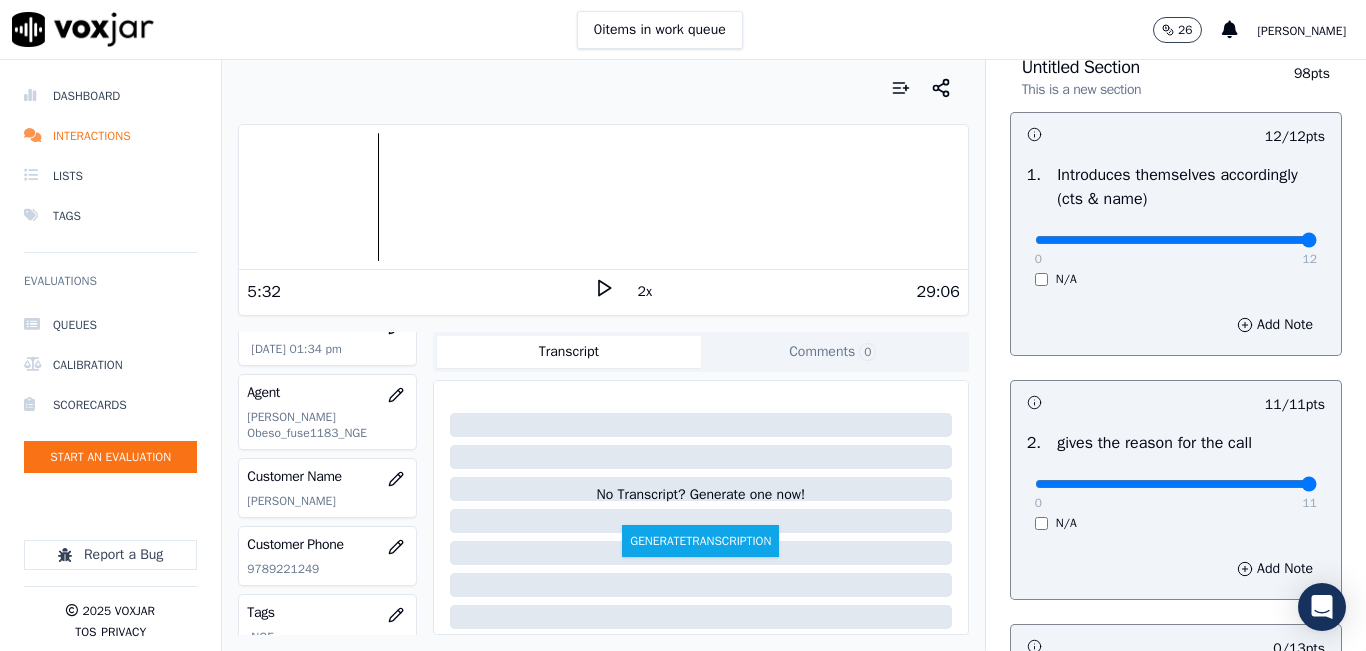 click 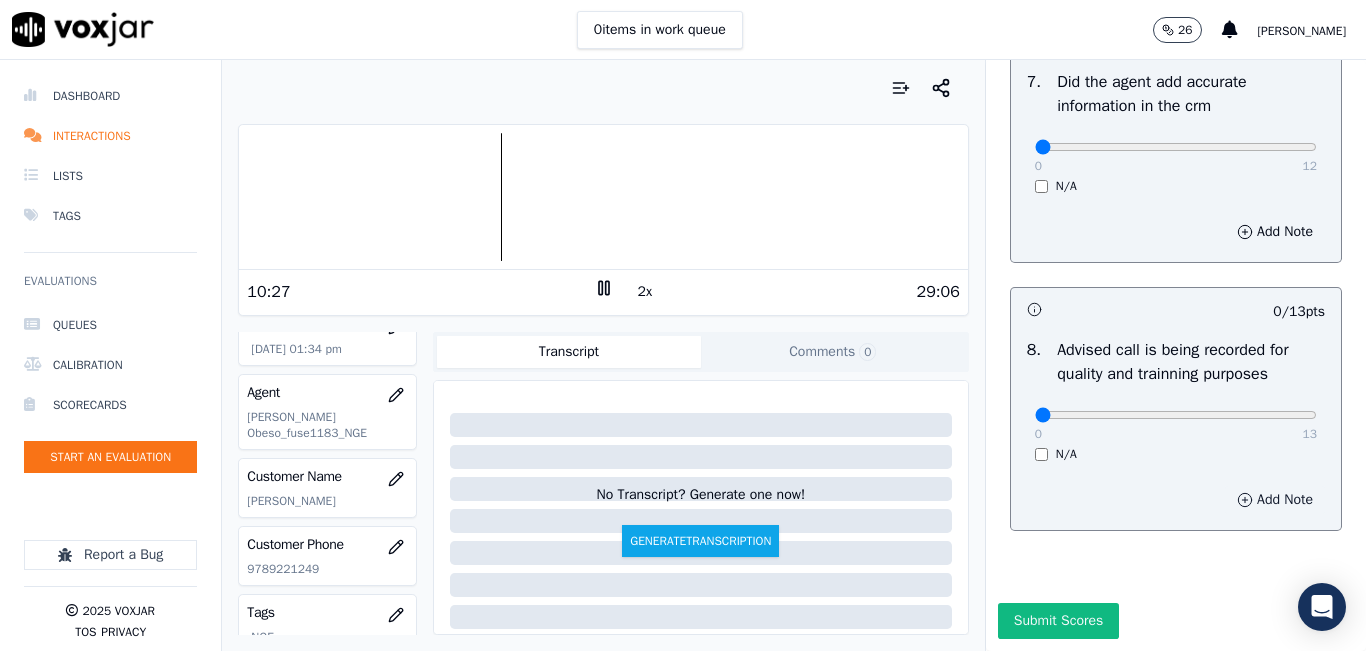scroll, scrollTop: 1918, scrollLeft: 0, axis: vertical 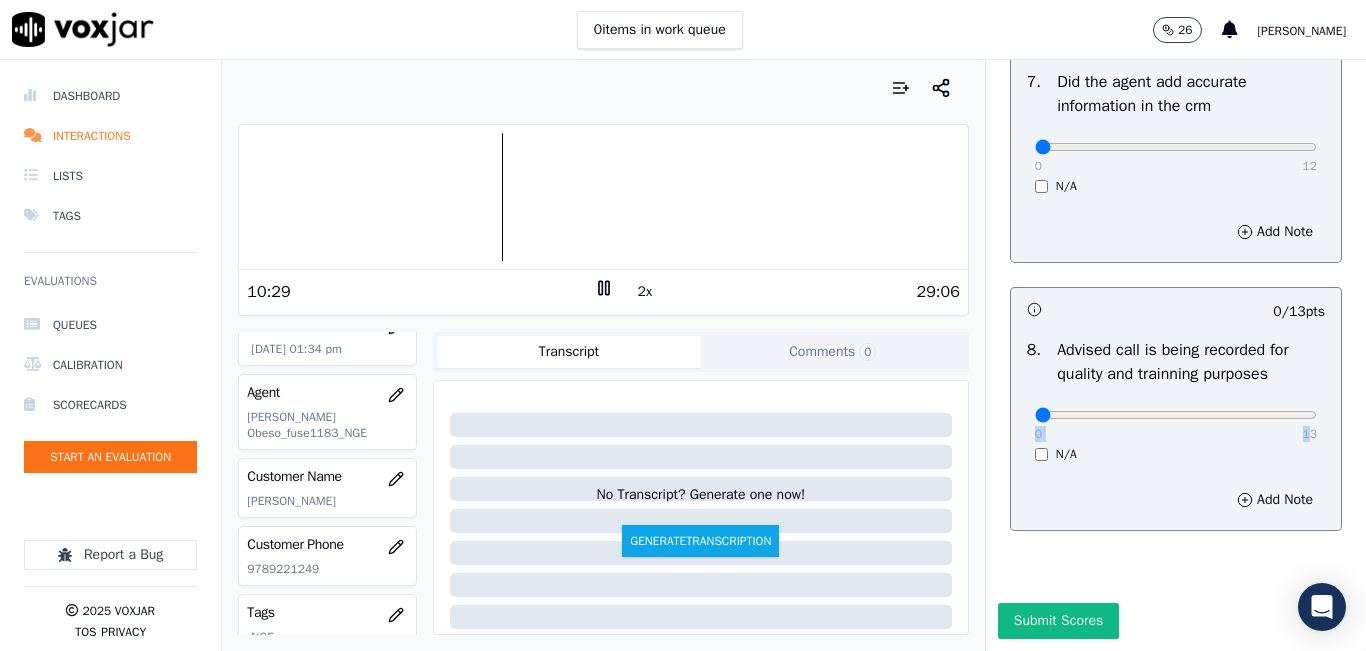click on "0   13" at bounding box center (1176, 414) 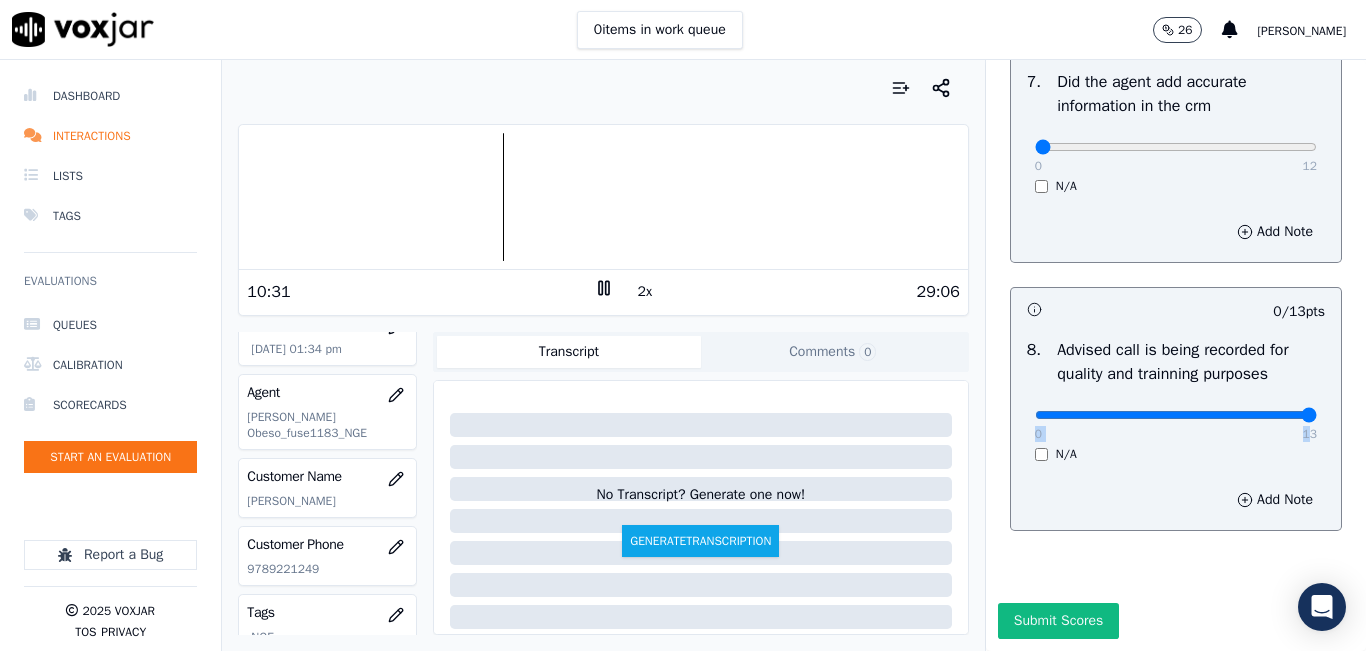 type on "13" 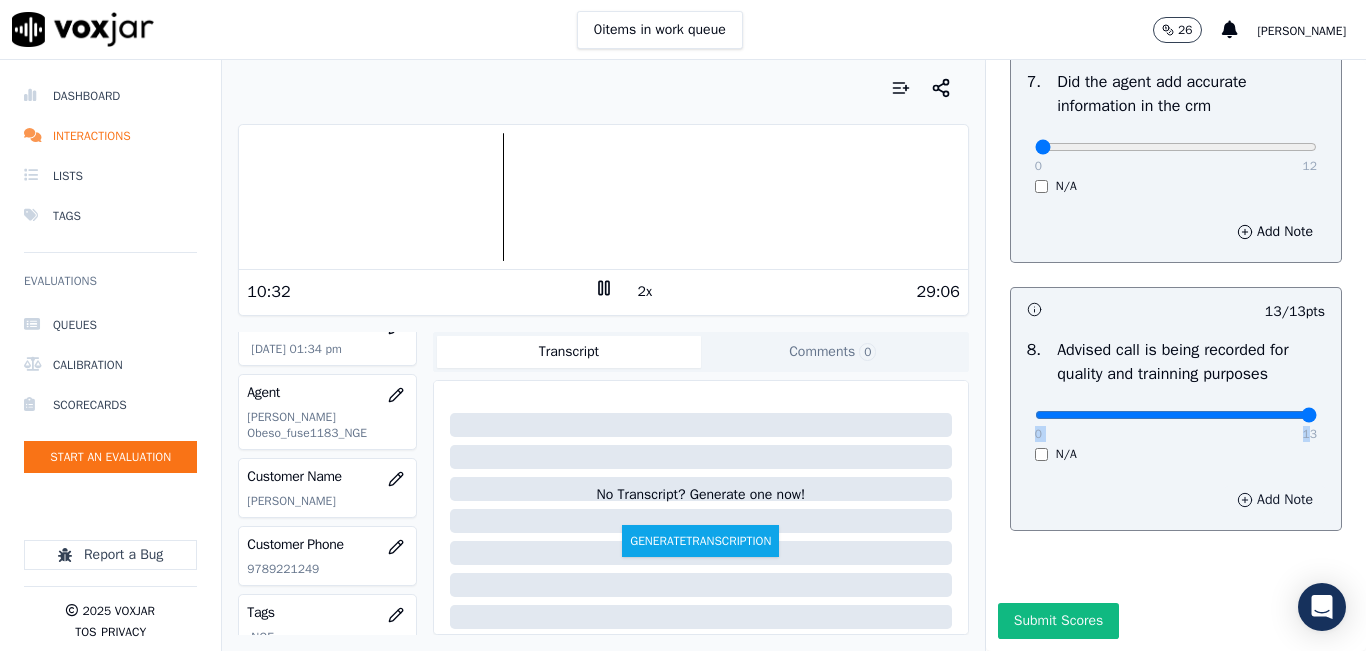 click on "Add Note" at bounding box center (1275, 500) 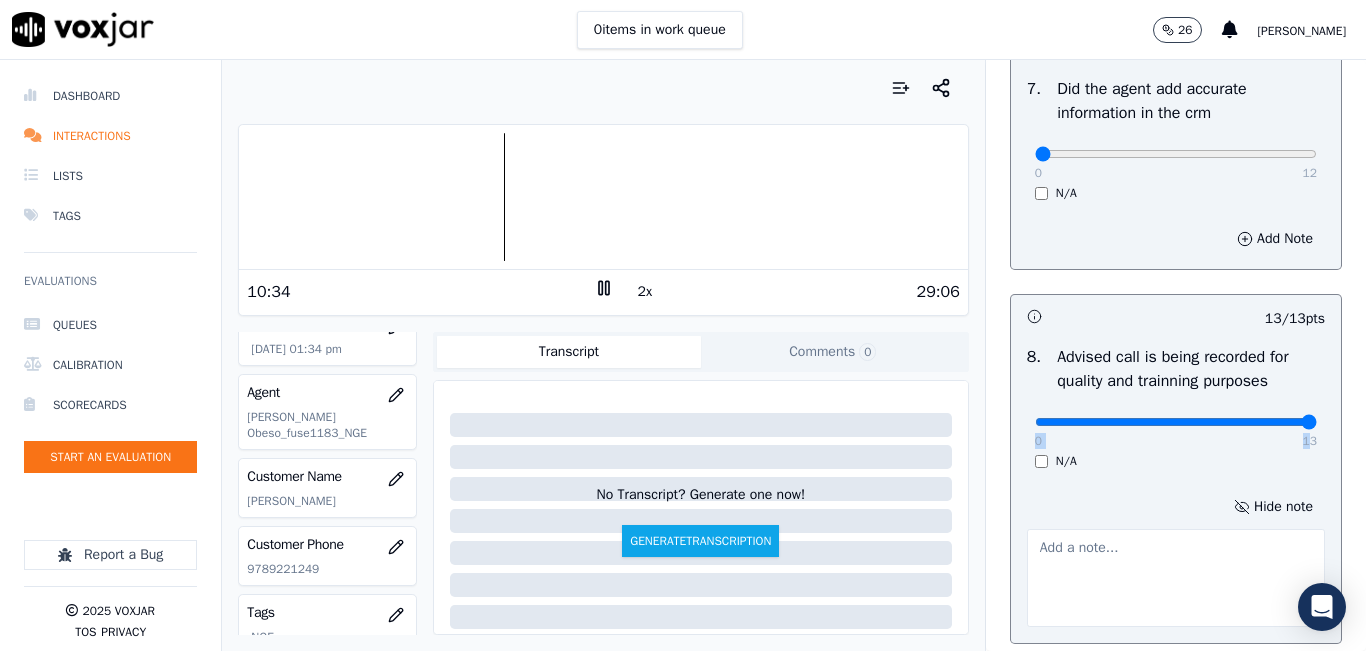 scroll, scrollTop: 1918, scrollLeft: 0, axis: vertical 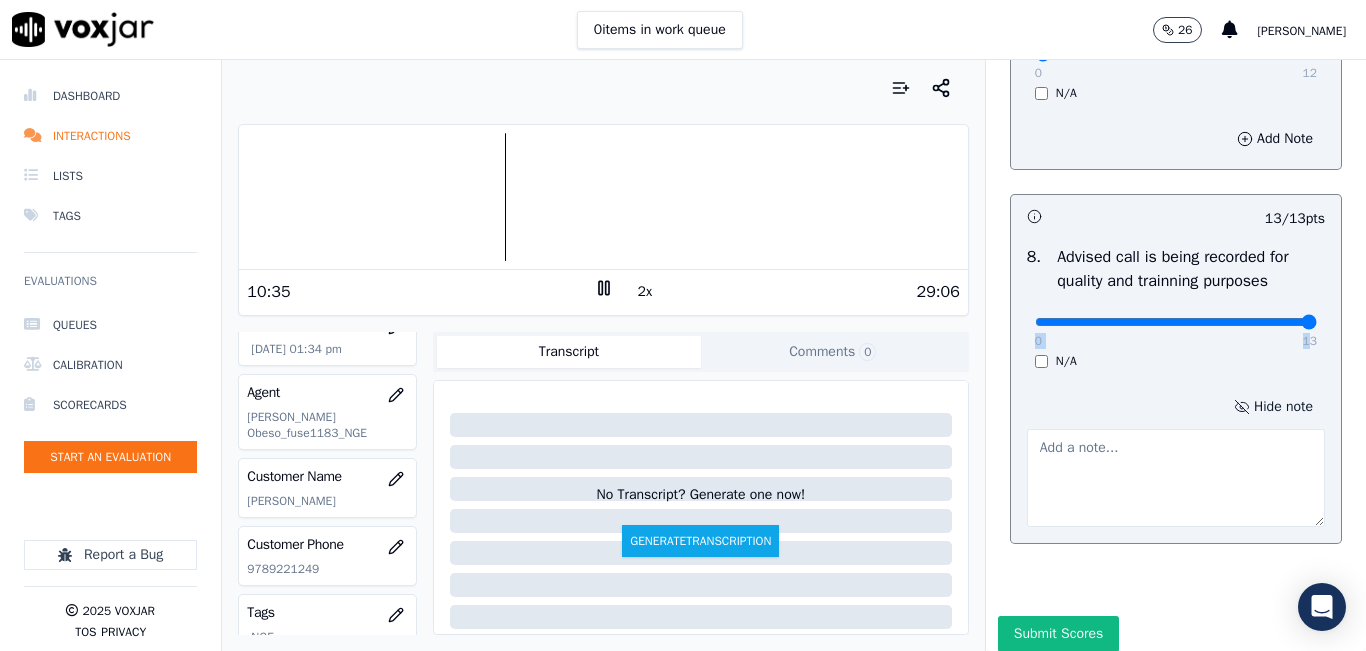 click on "Hide note" at bounding box center (1273, 407) 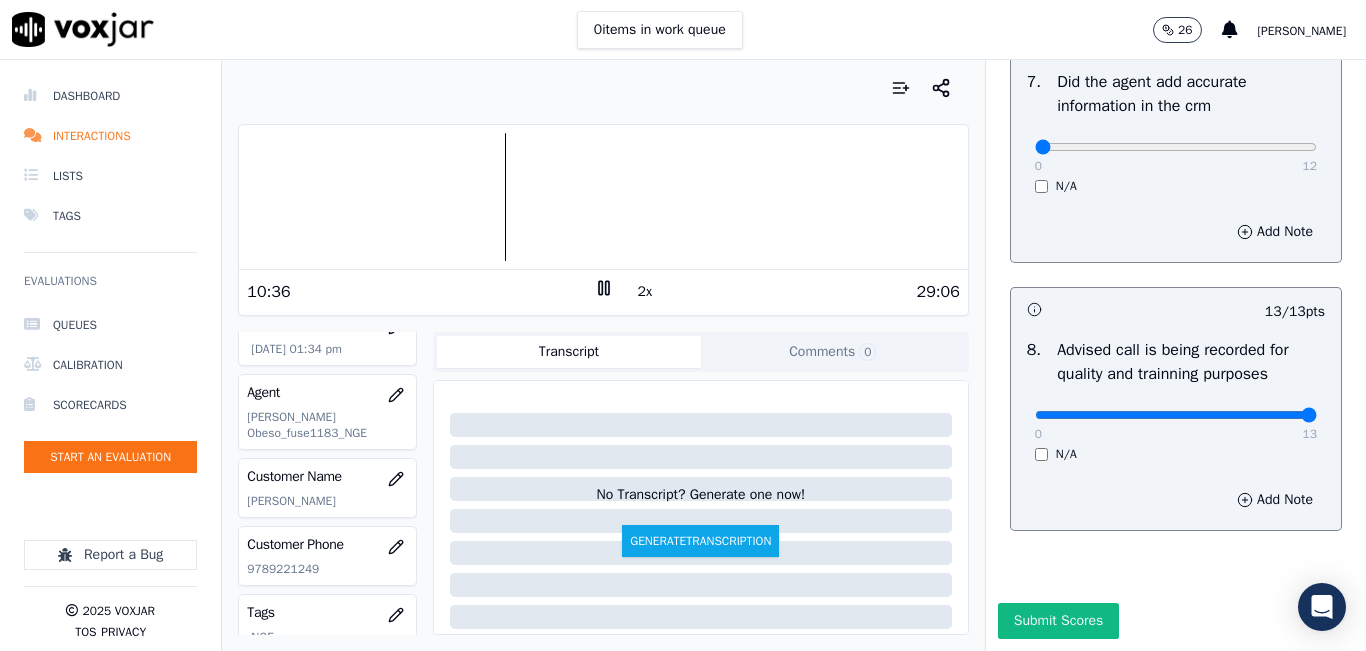 click on "N/A" at bounding box center (1176, 454) 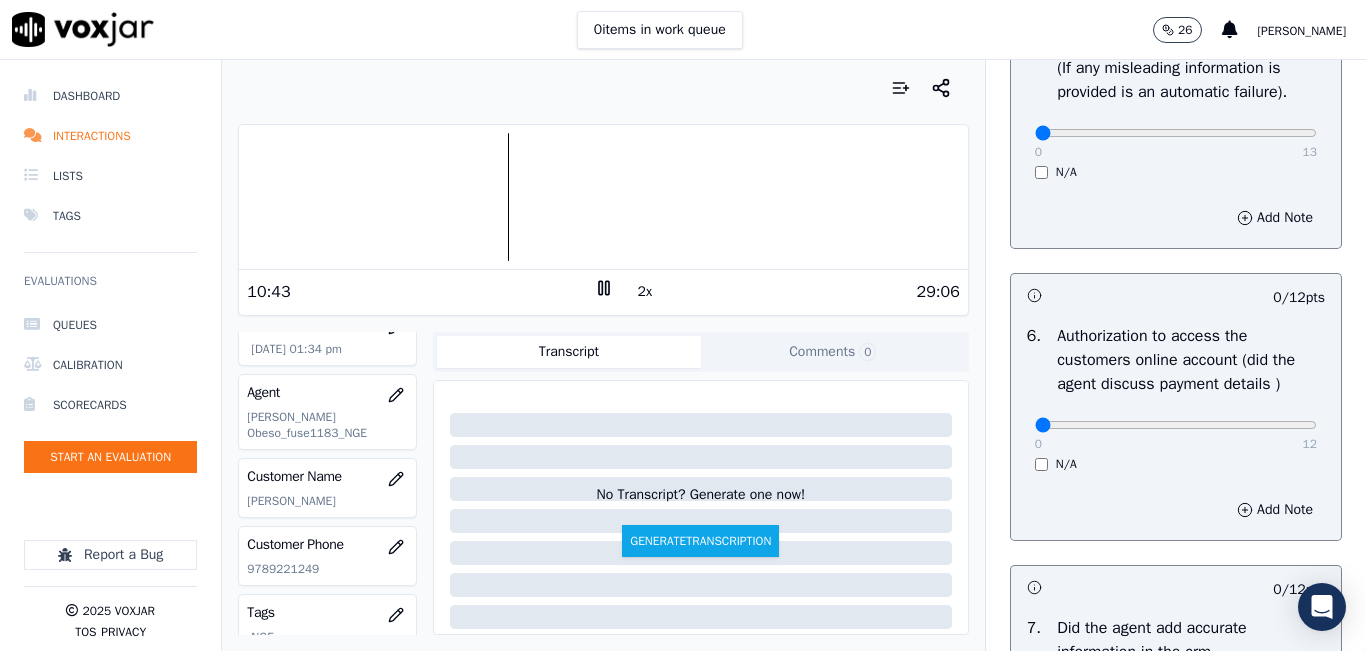 scroll, scrollTop: 1318, scrollLeft: 0, axis: vertical 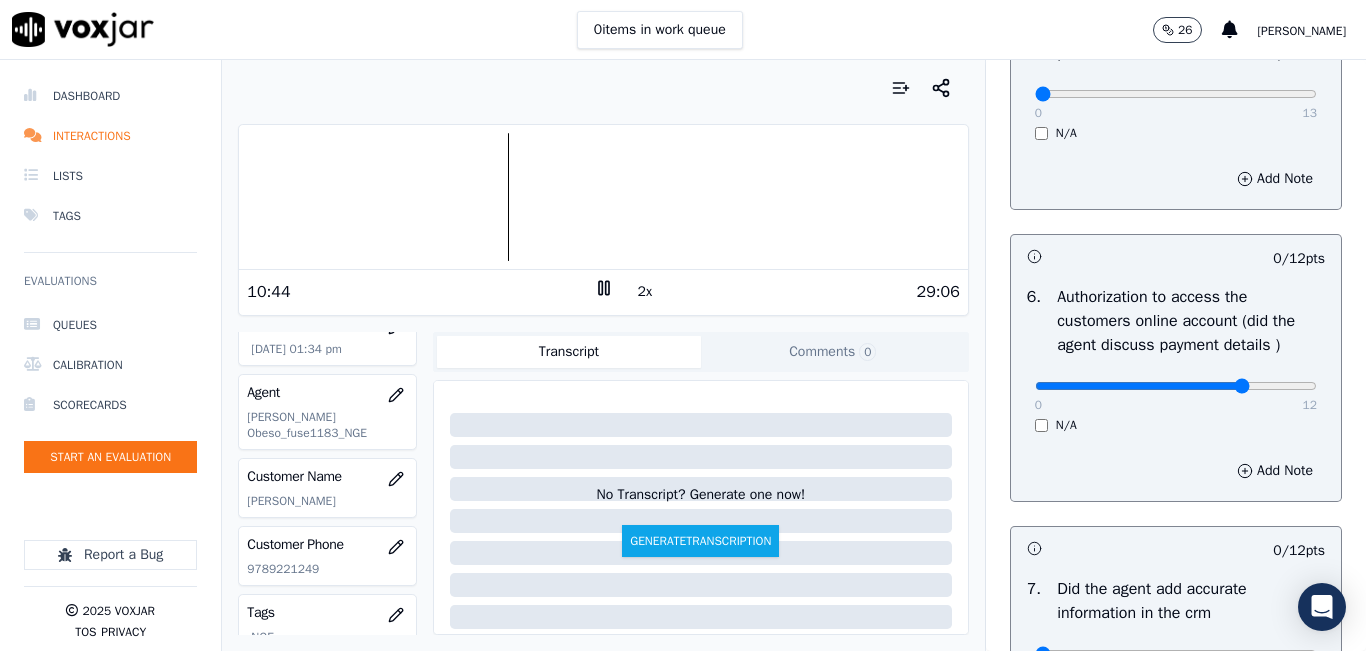 type on "9" 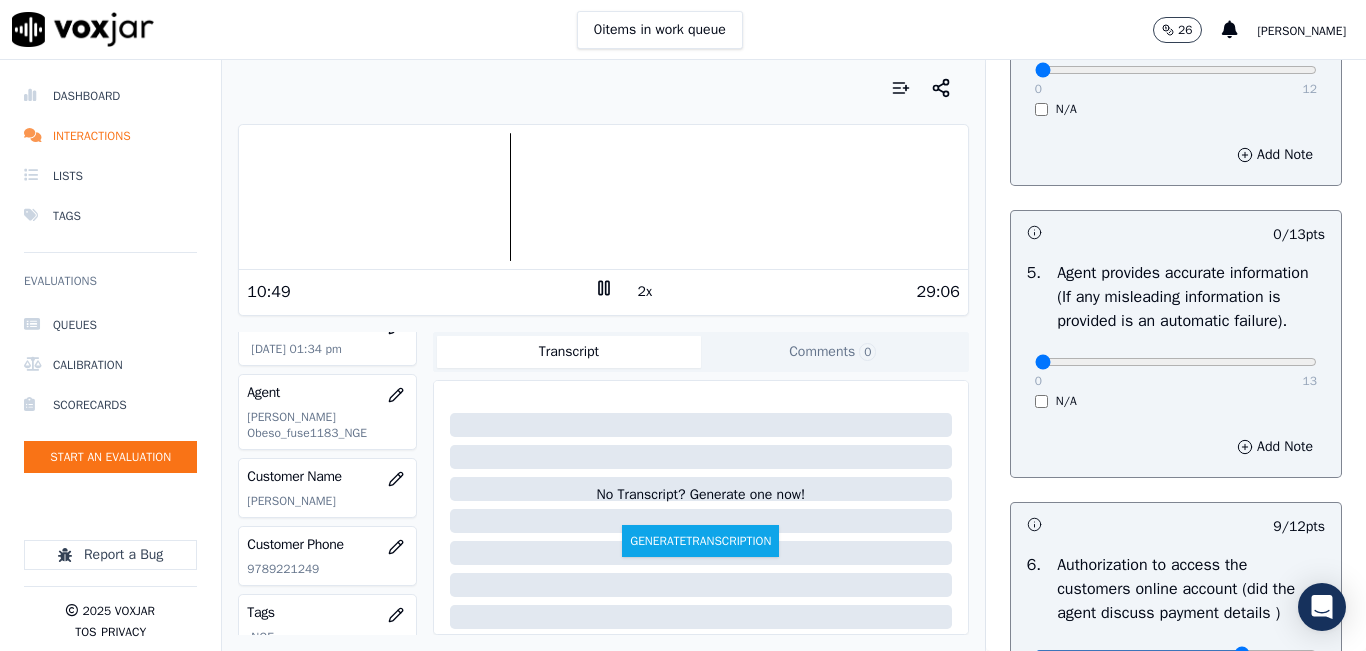 scroll, scrollTop: 718, scrollLeft: 0, axis: vertical 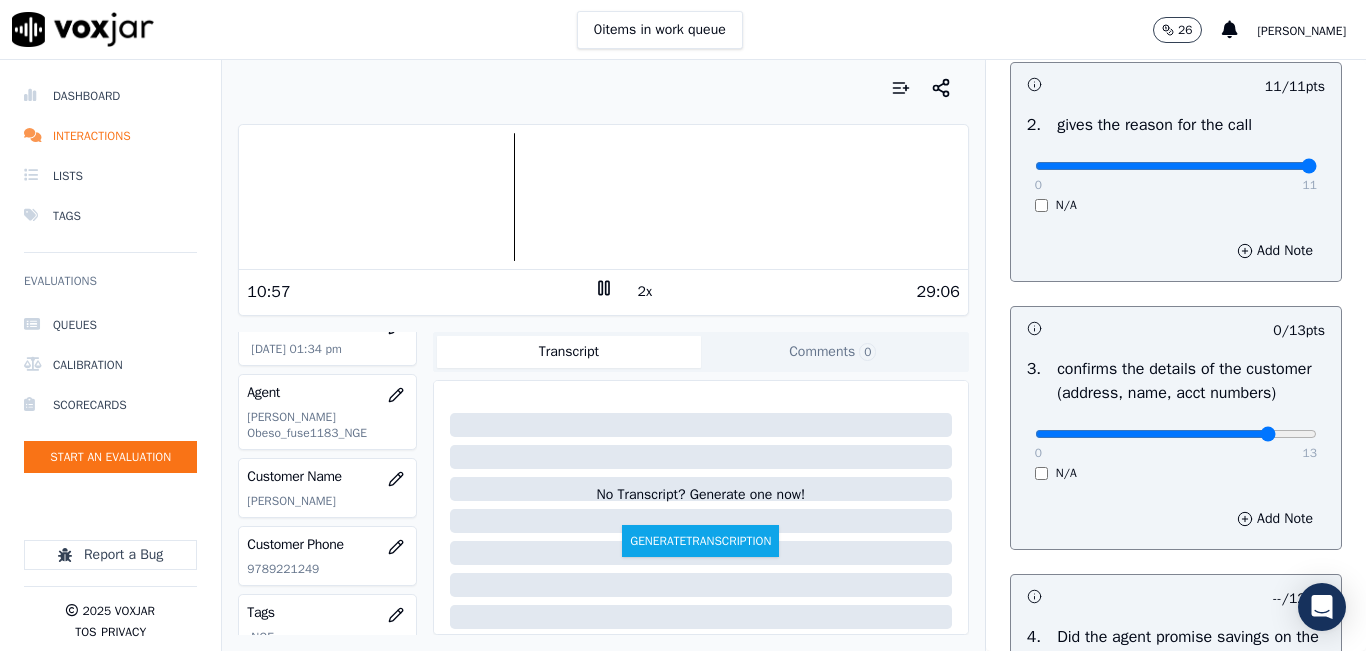 type on "11" 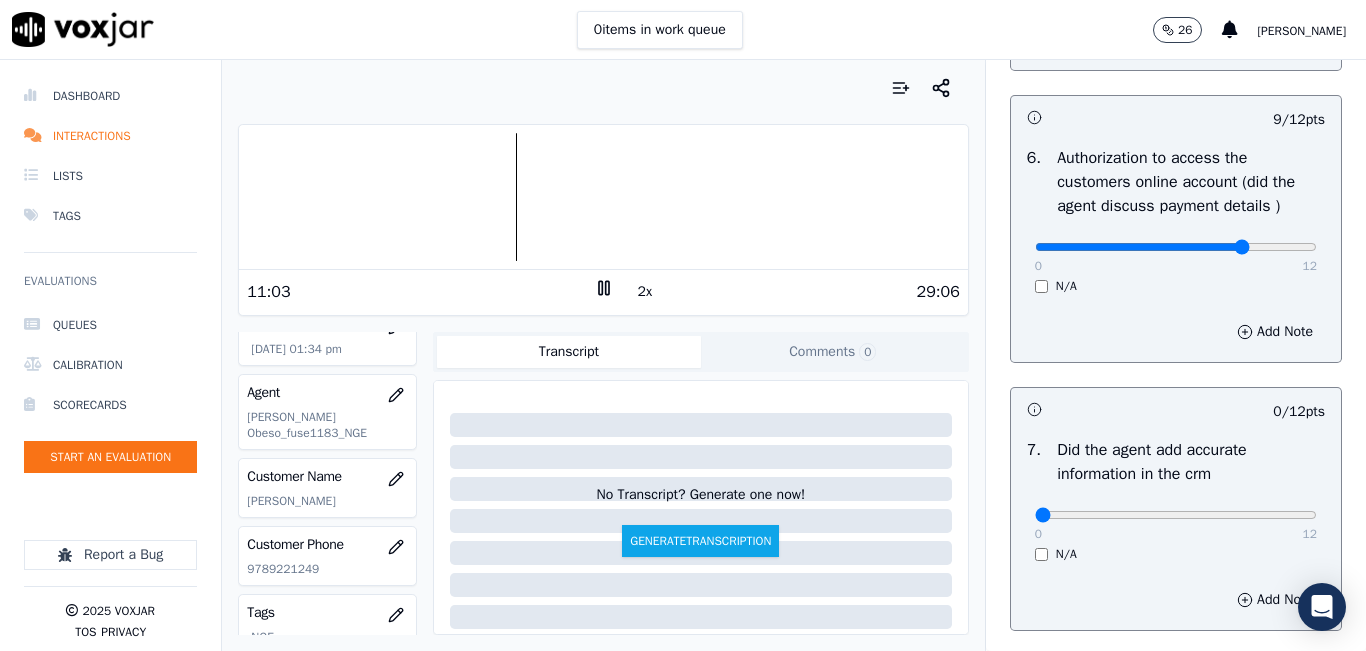 scroll, scrollTop: 1418, scrollLeft: 0, axis: vertical 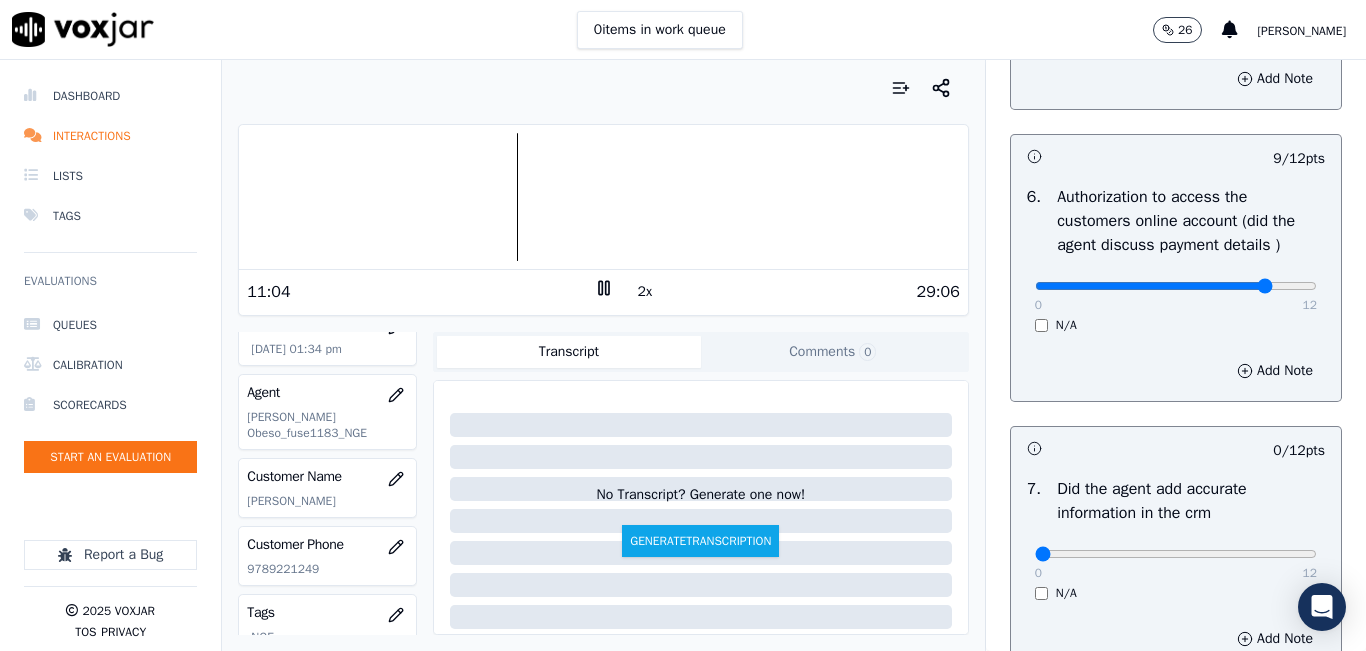 type on "10" 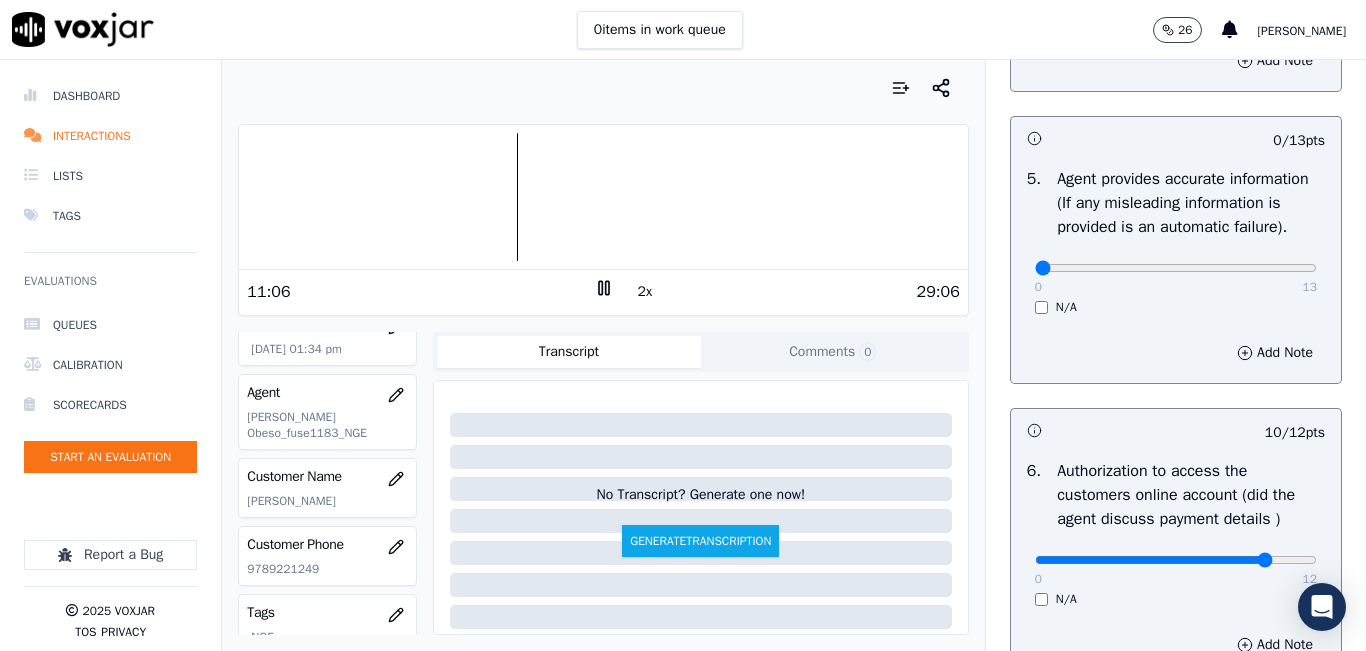 scroll, scrollTop: 1118, scrollLeft: 0, axis: vertical 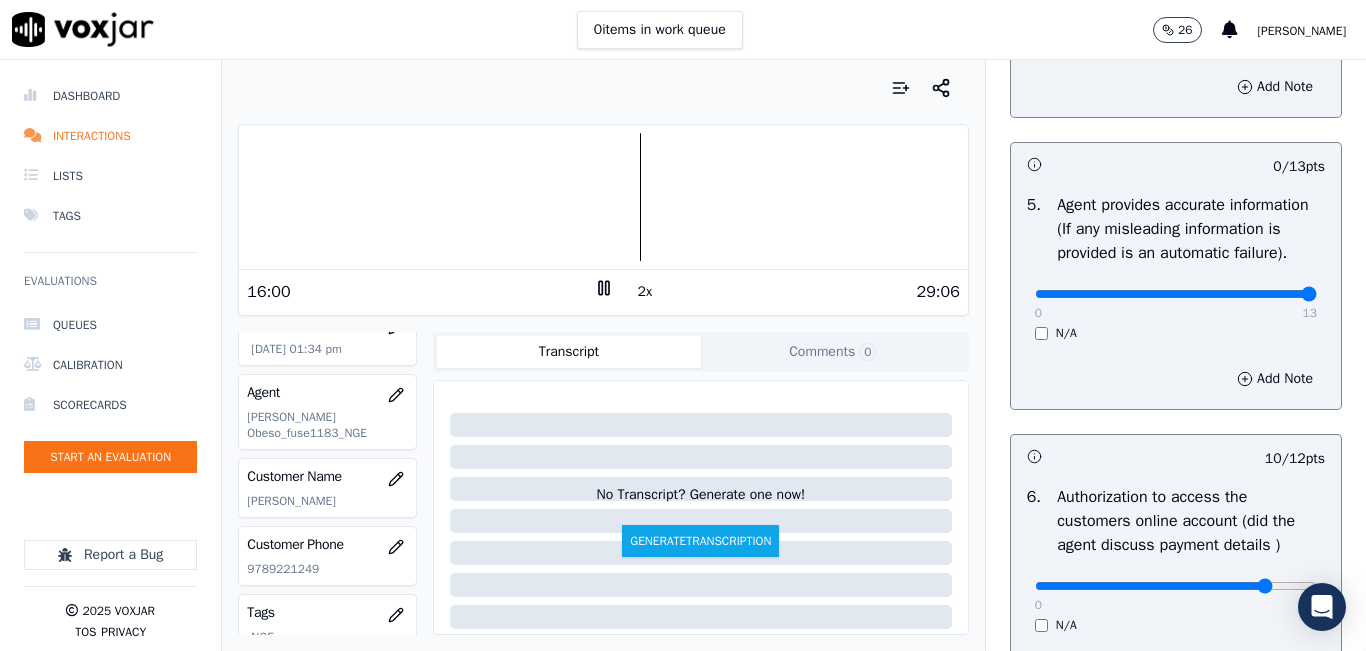 type on "13" 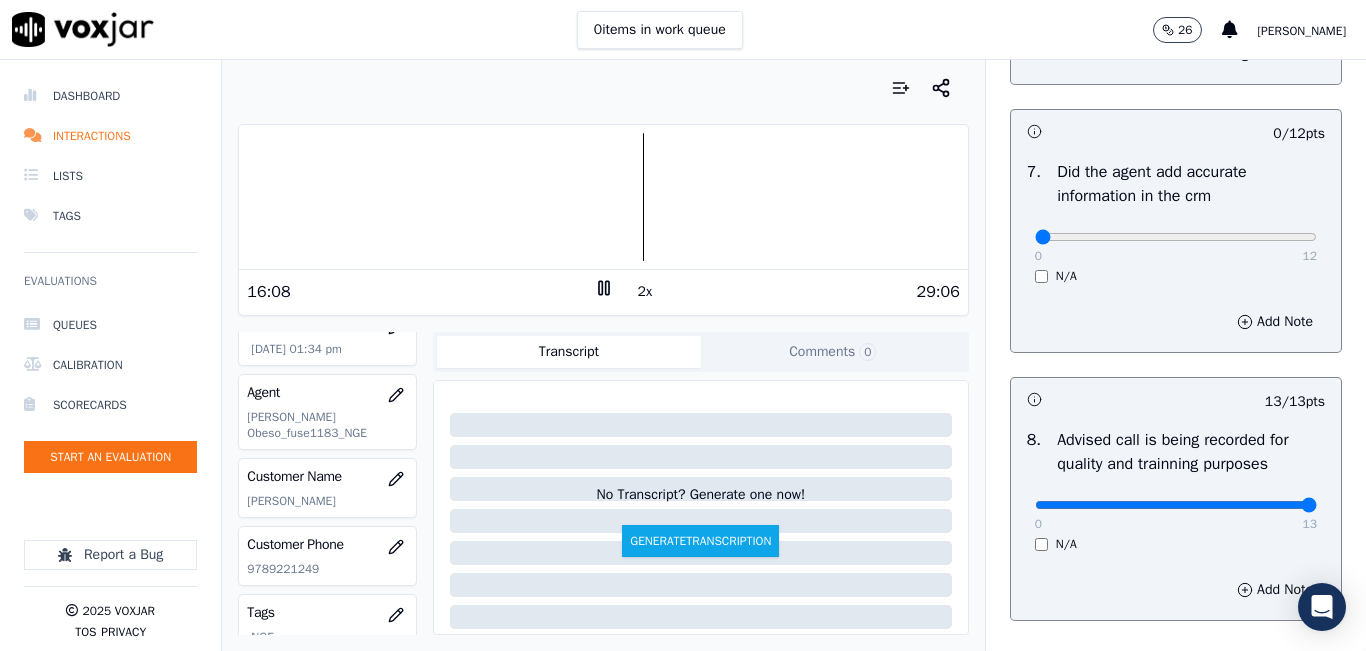 scroll, scrollTop: 1718, scrollLeft: 0, axis: vertical 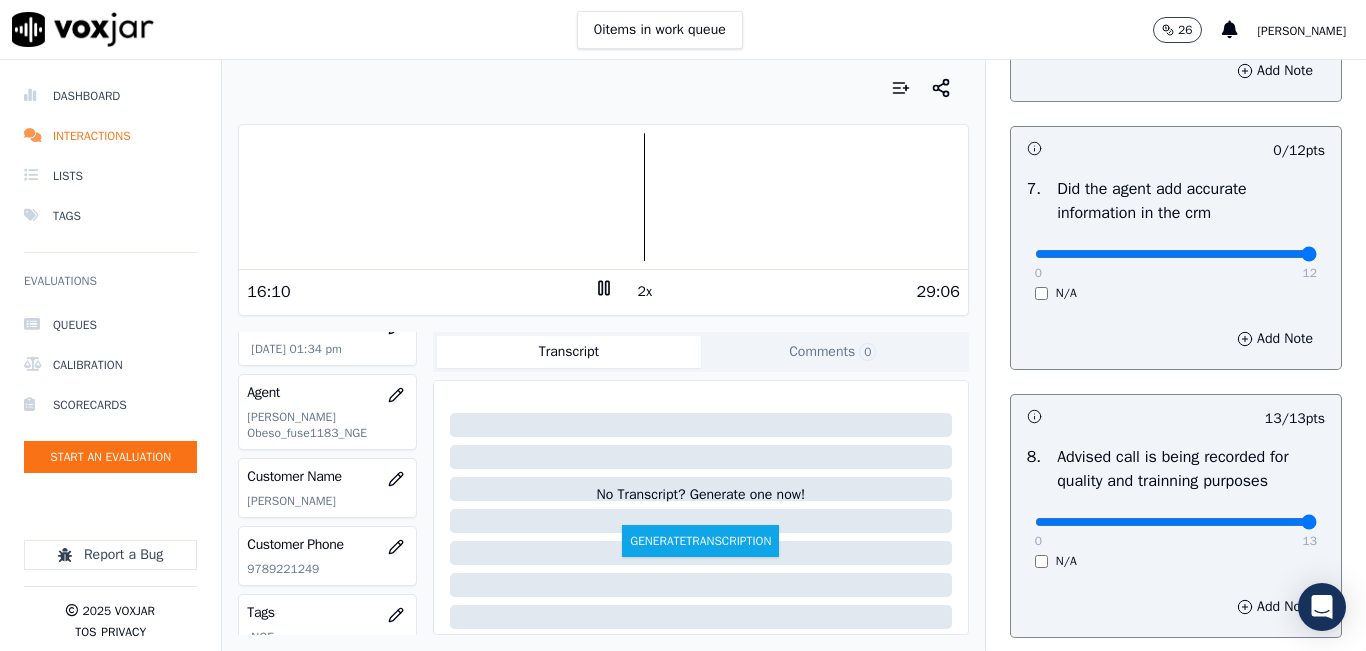 type on "12" 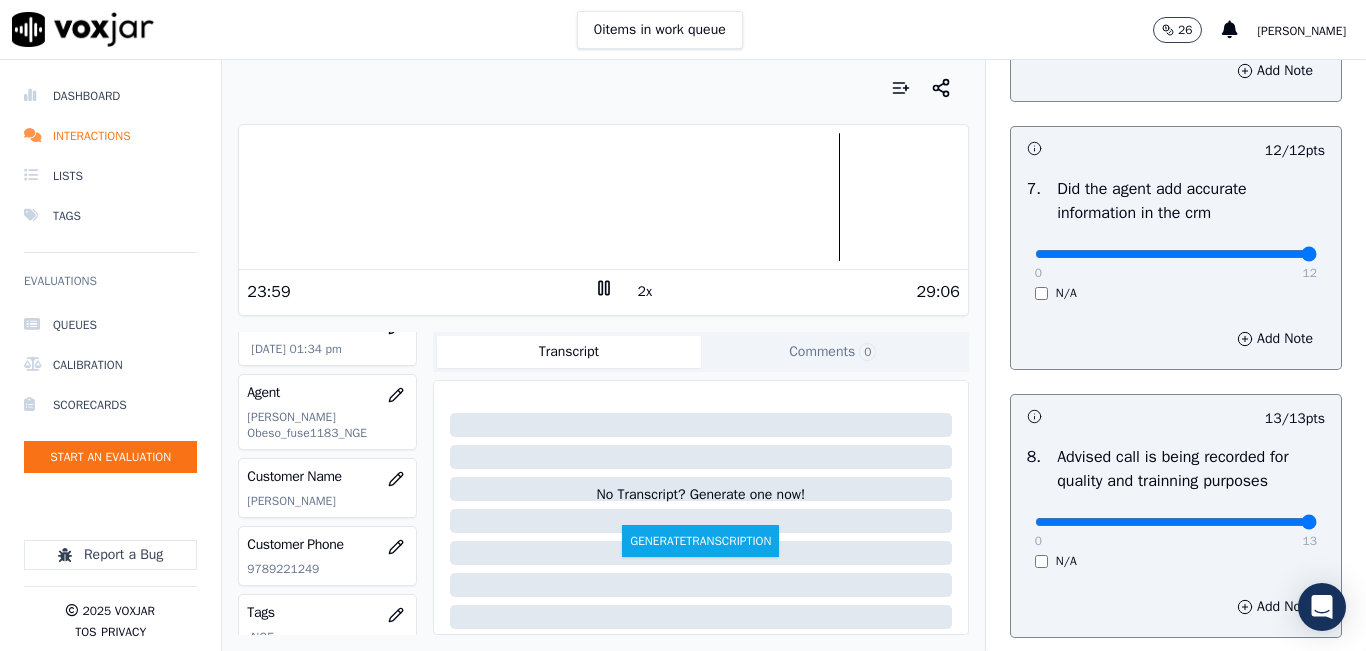 scroll, scrollTop: 1918, scrollLeft: 0, axis: vertical 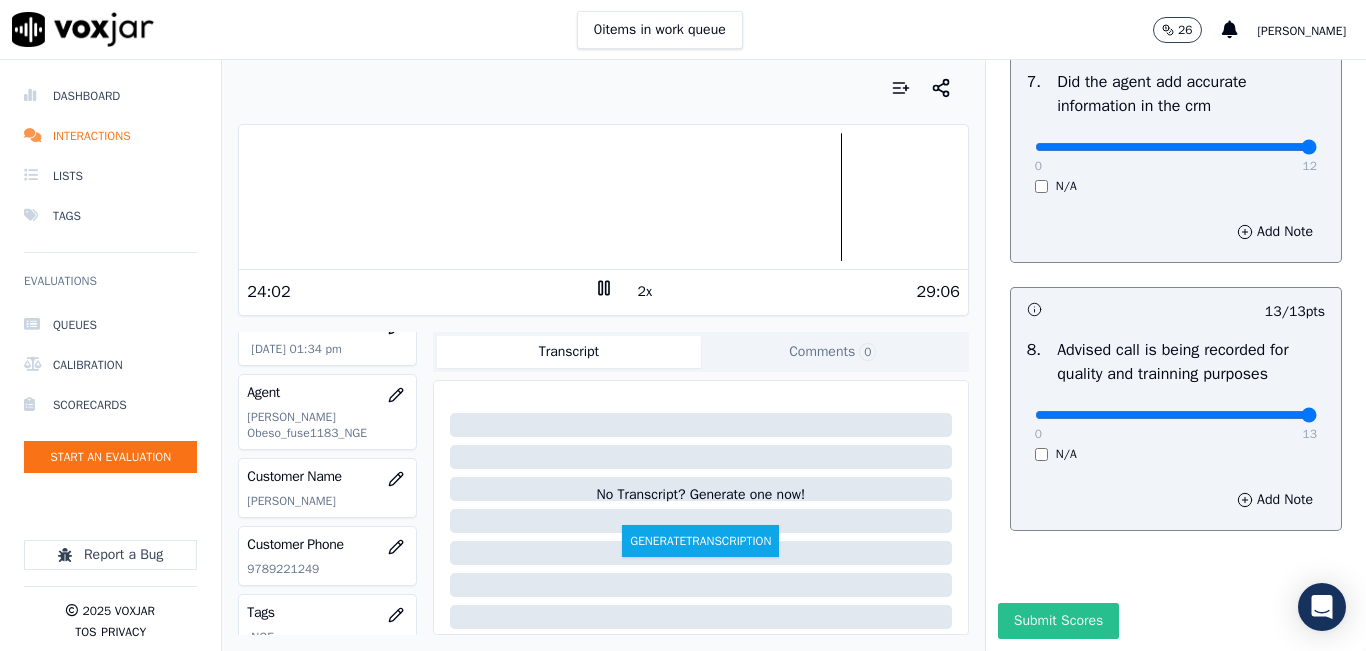click on "Submit Scores" at bounding box center [1058, 621] 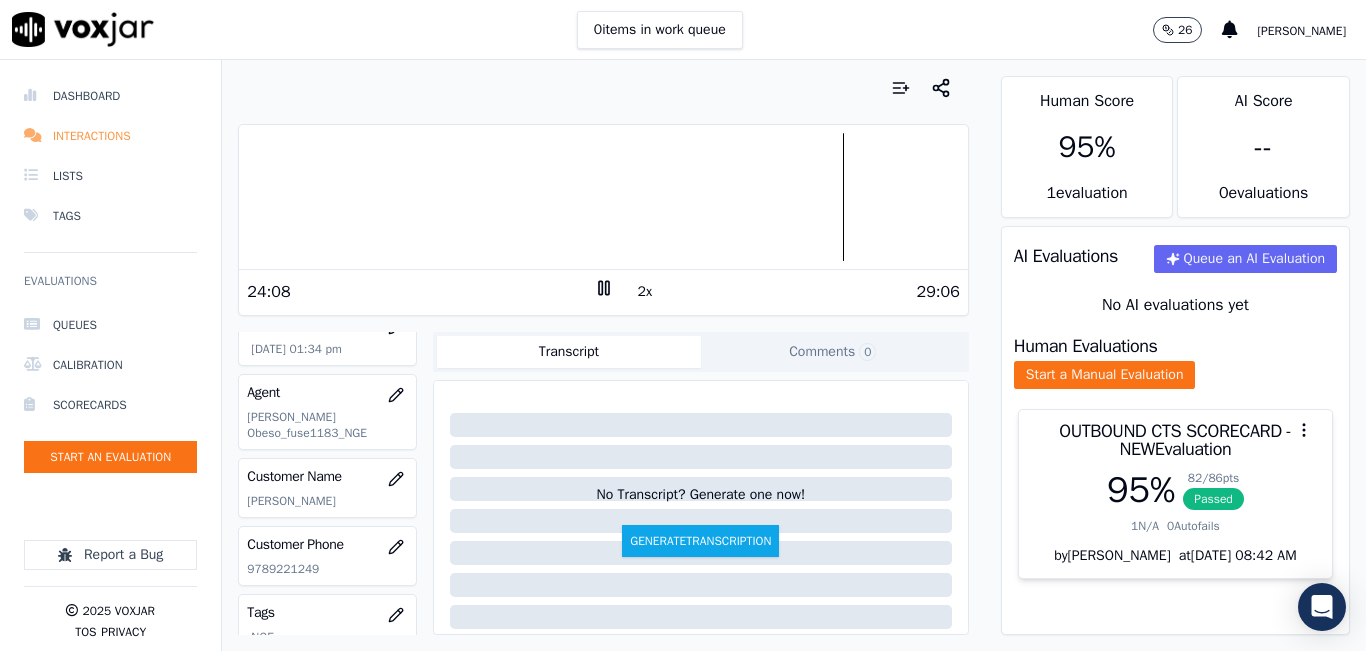 click on "Interactions" at bounding box center (110, 136) 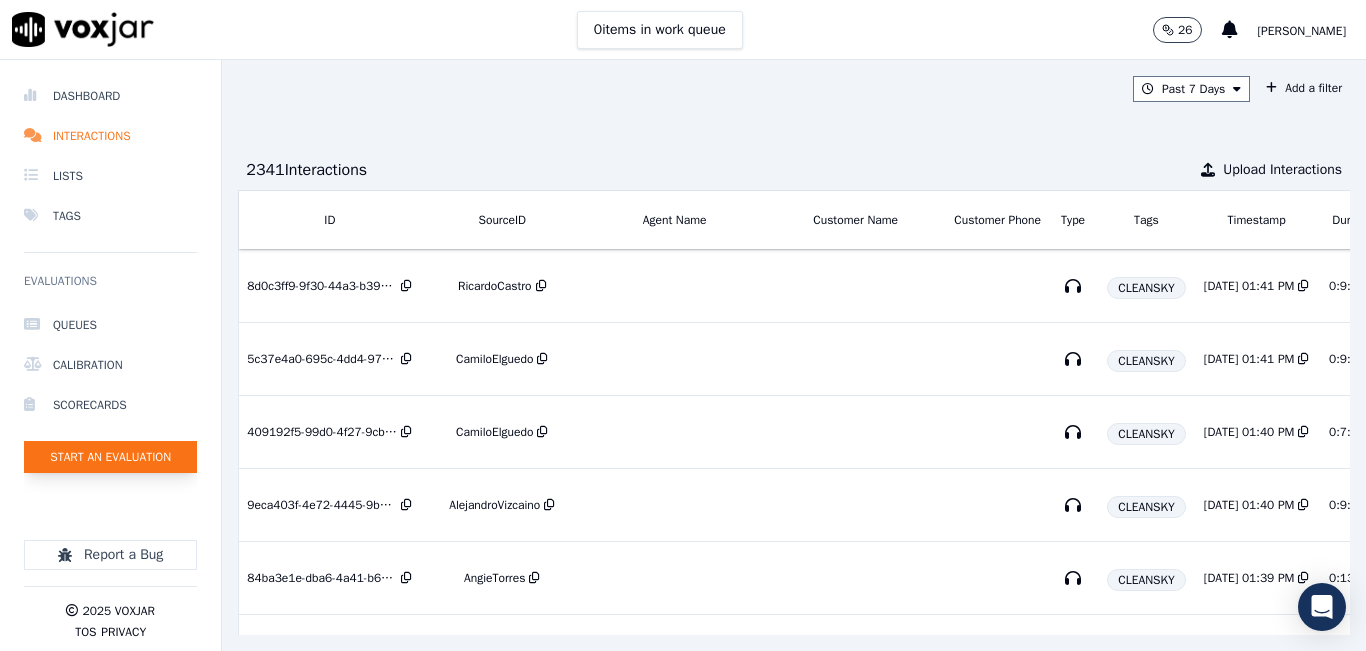 click on "Start an Evaluation" 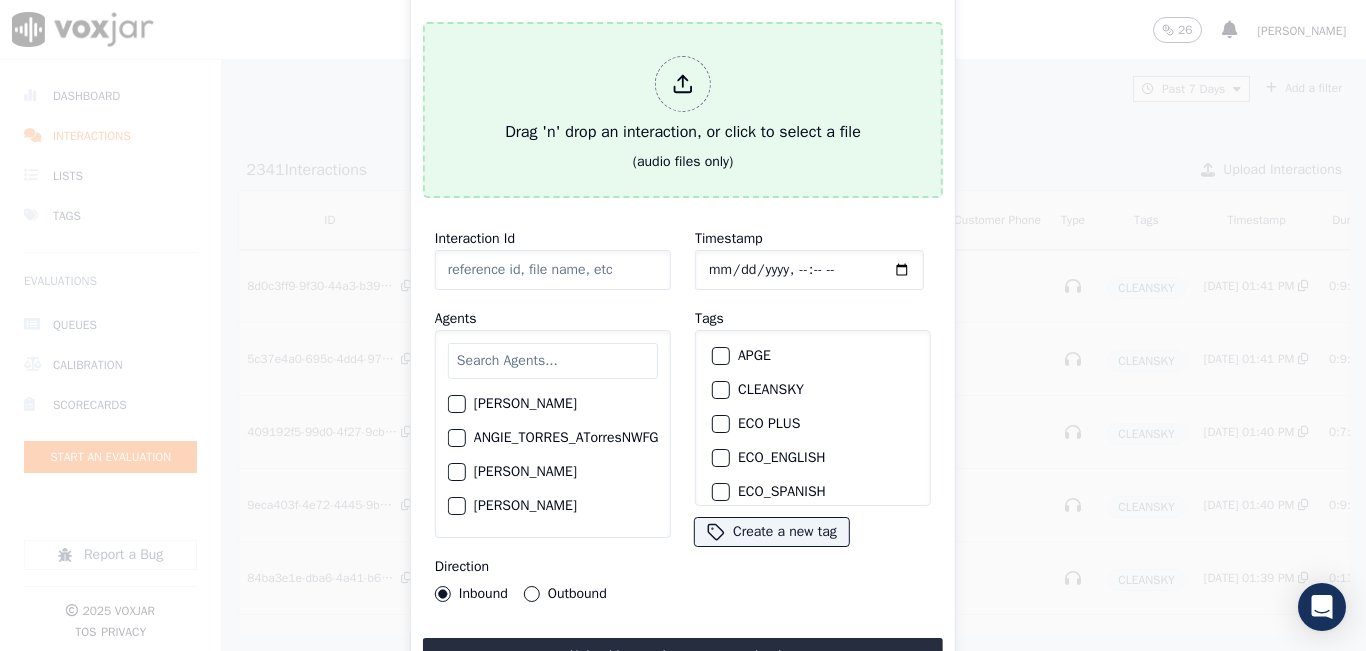 click on "Drag 'n' drop an interaction, or click to select a file" at bounding box center [683, 100] 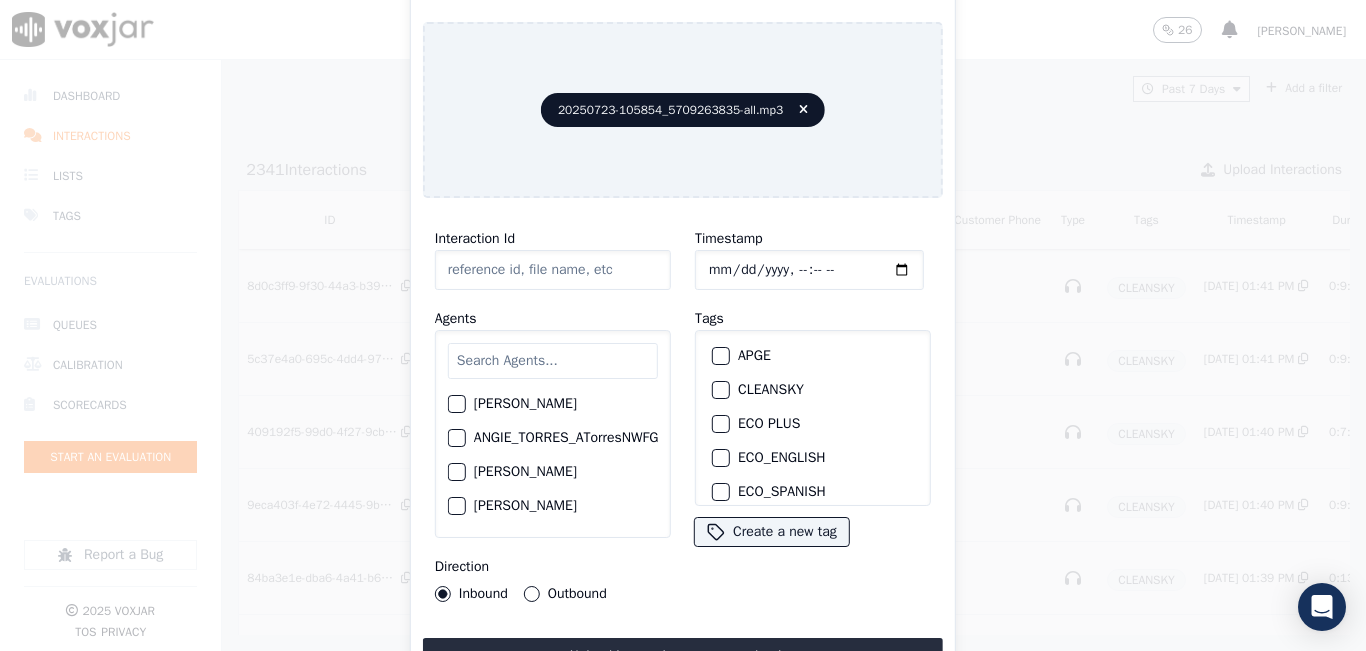 type on "20250723-105854_5709263835-all.mp3" 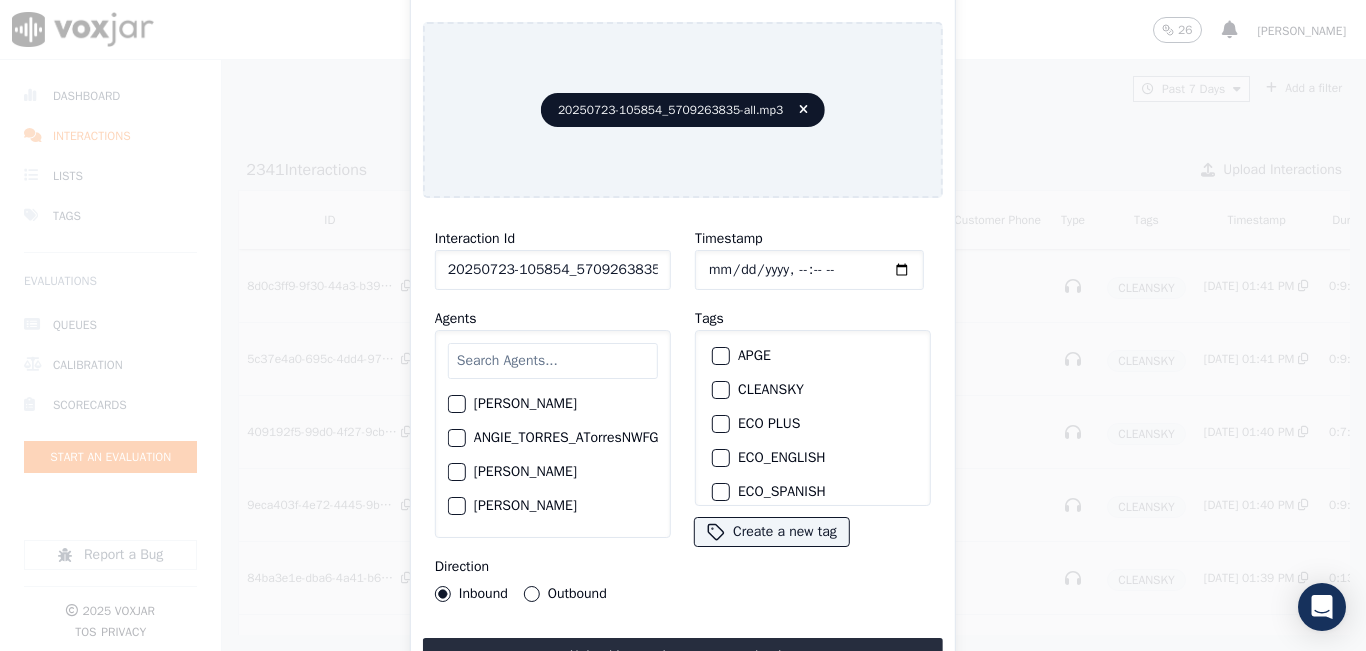 click at bounding box center [553, 361] 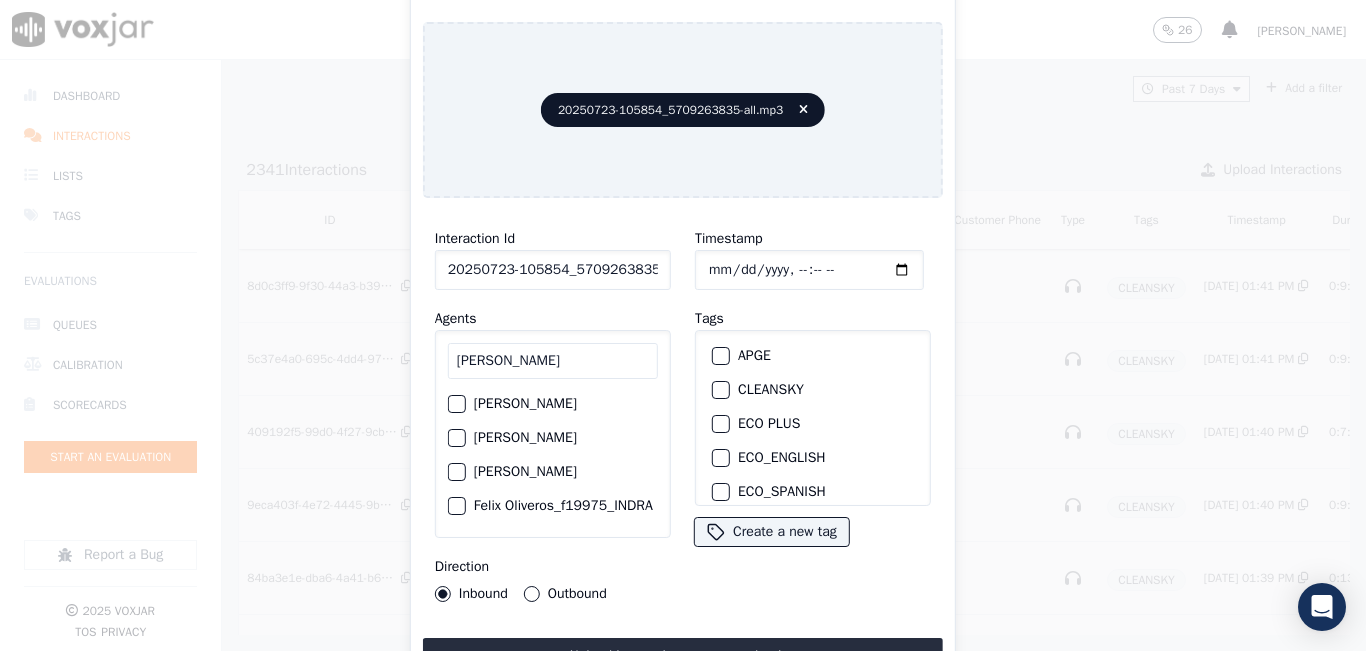 type on "FELIX" 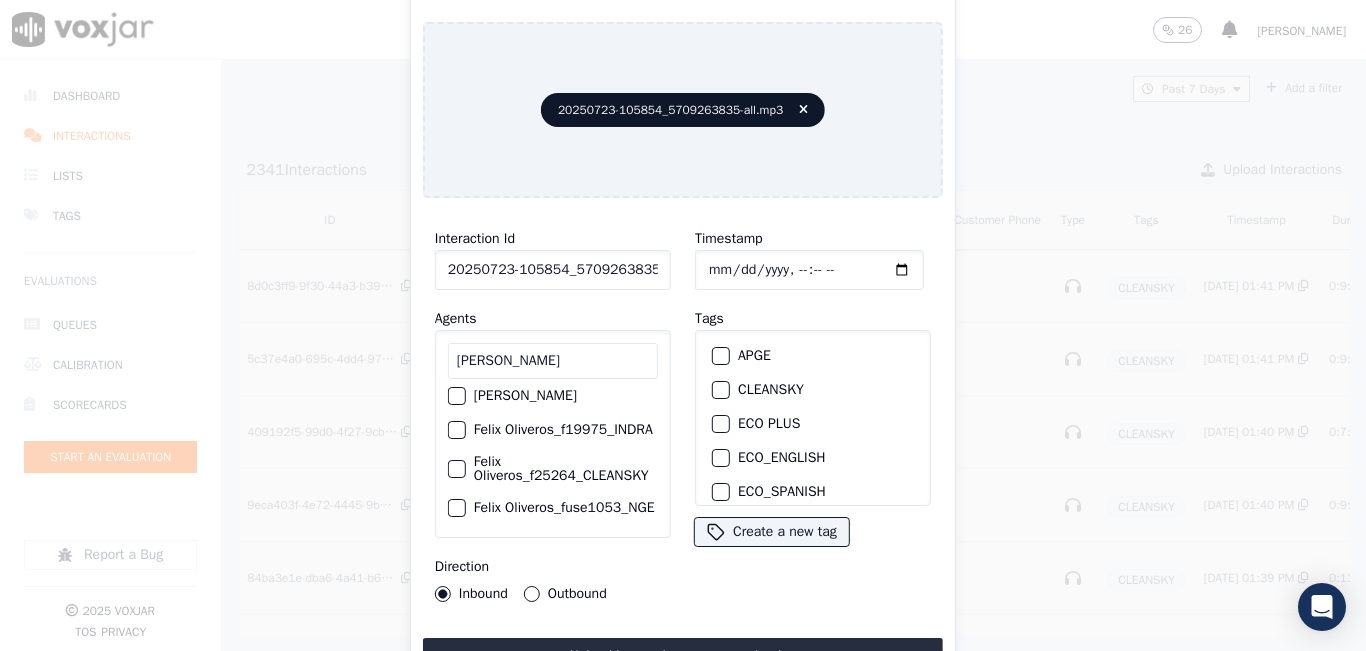 scroll, scrollTop: 132, scrollLeft: 43, axis: both 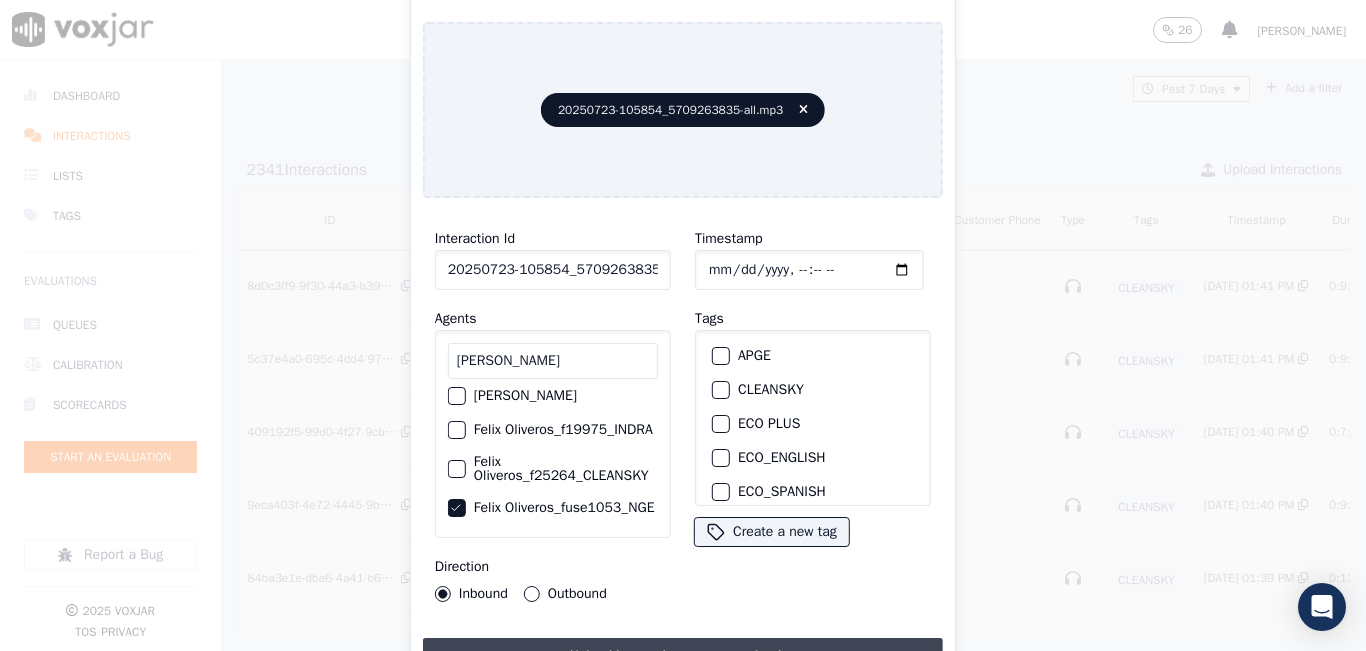 click on "Upload interaction to start evaluation" at bounding box center [683, 656] 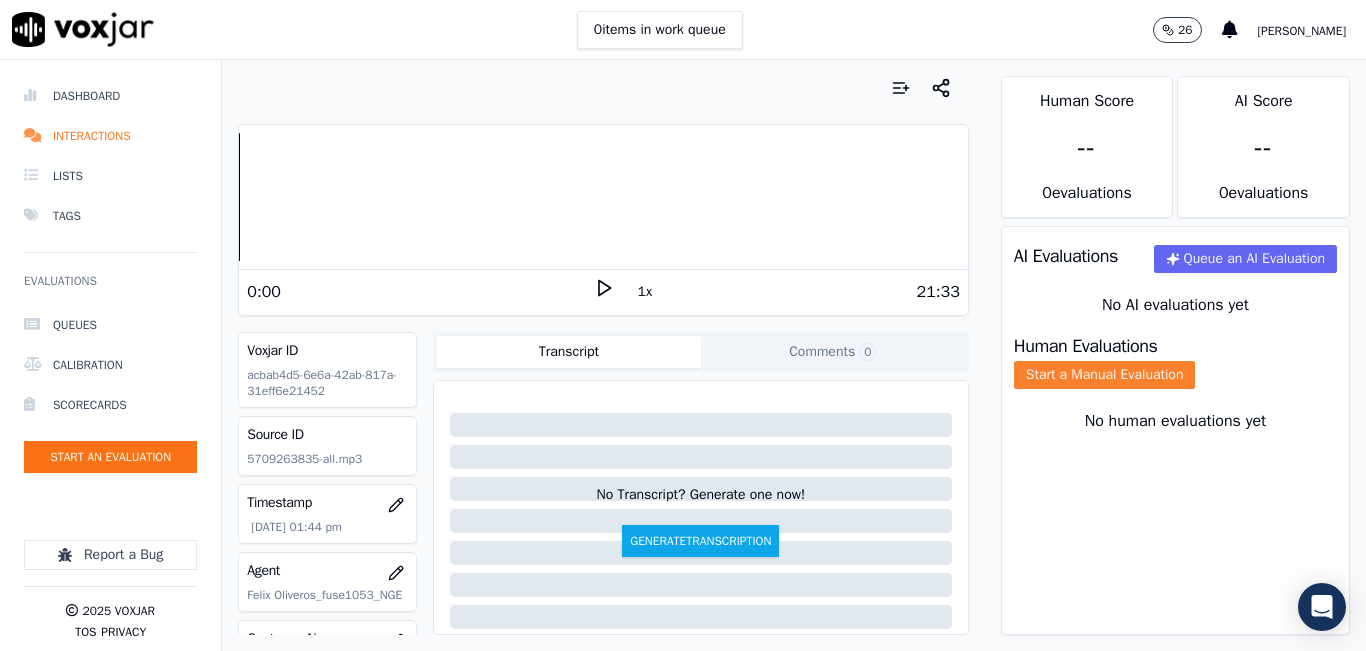 click on "Start a Manual Evaluation" 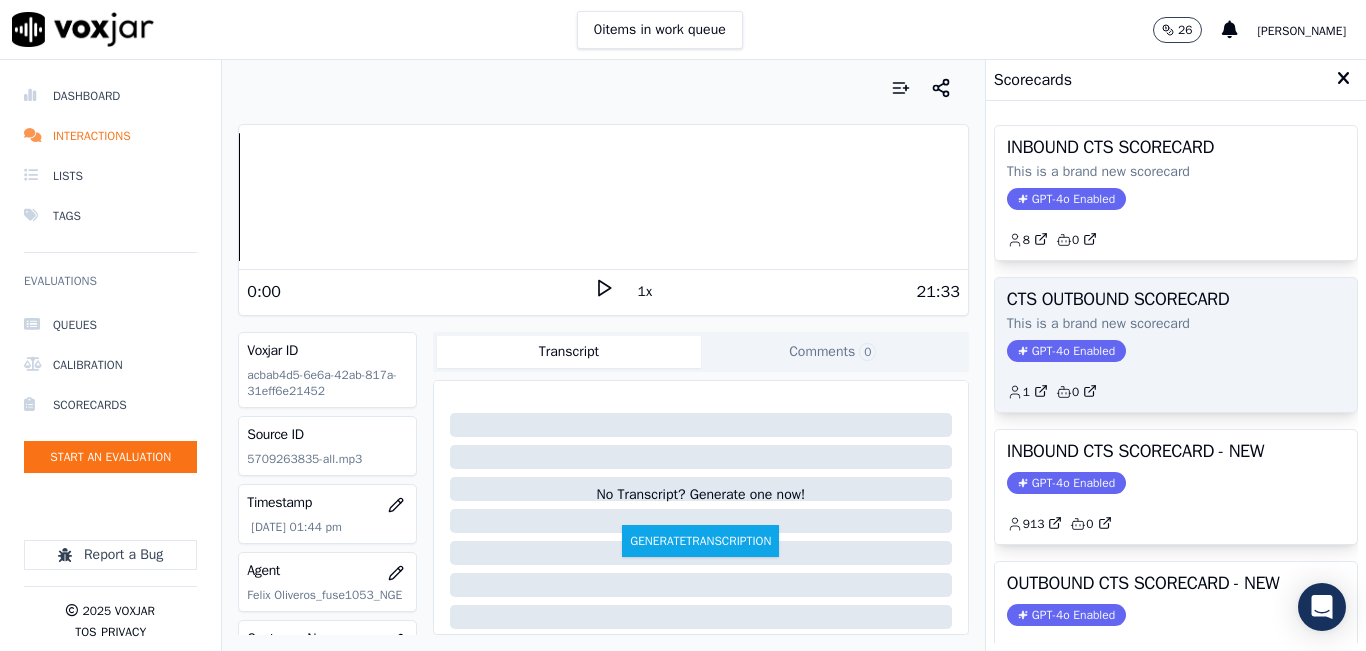 scroll, scrollTop: 100, scrollLeft: 0, axis: vertical 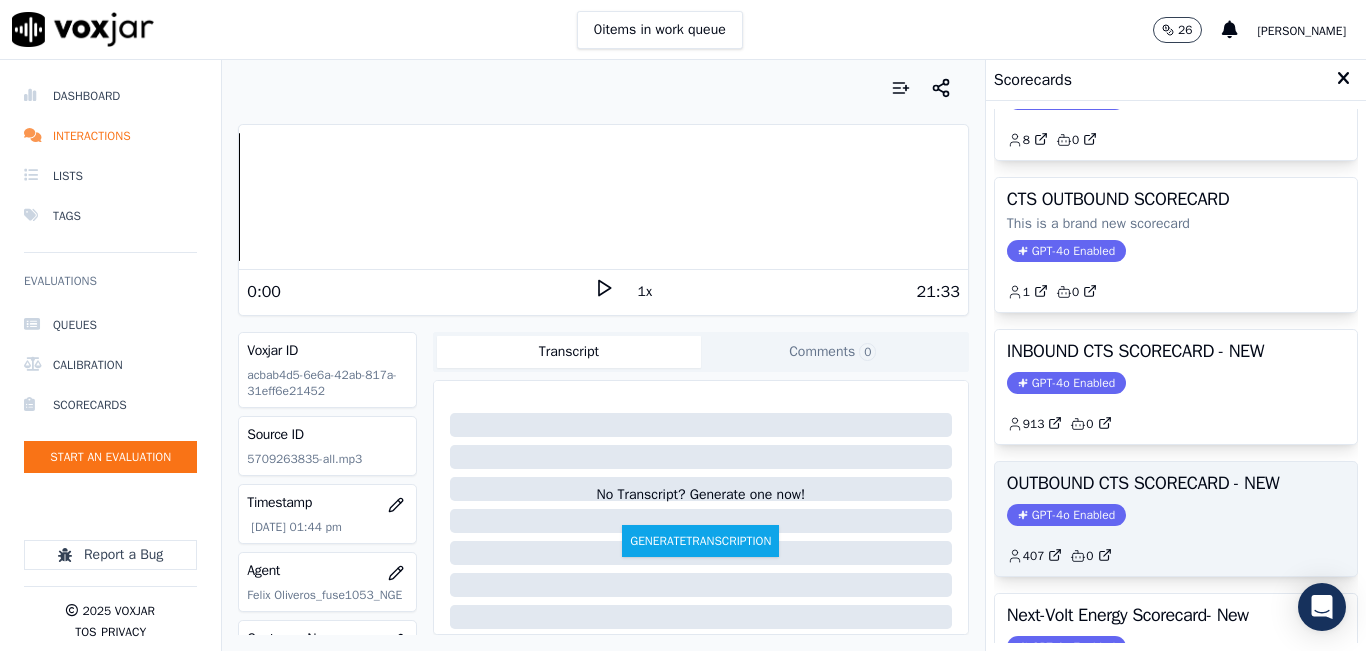 click on "OUTBOUND CTS SCORECARD - NEW" at bounding box center (1176, 483) 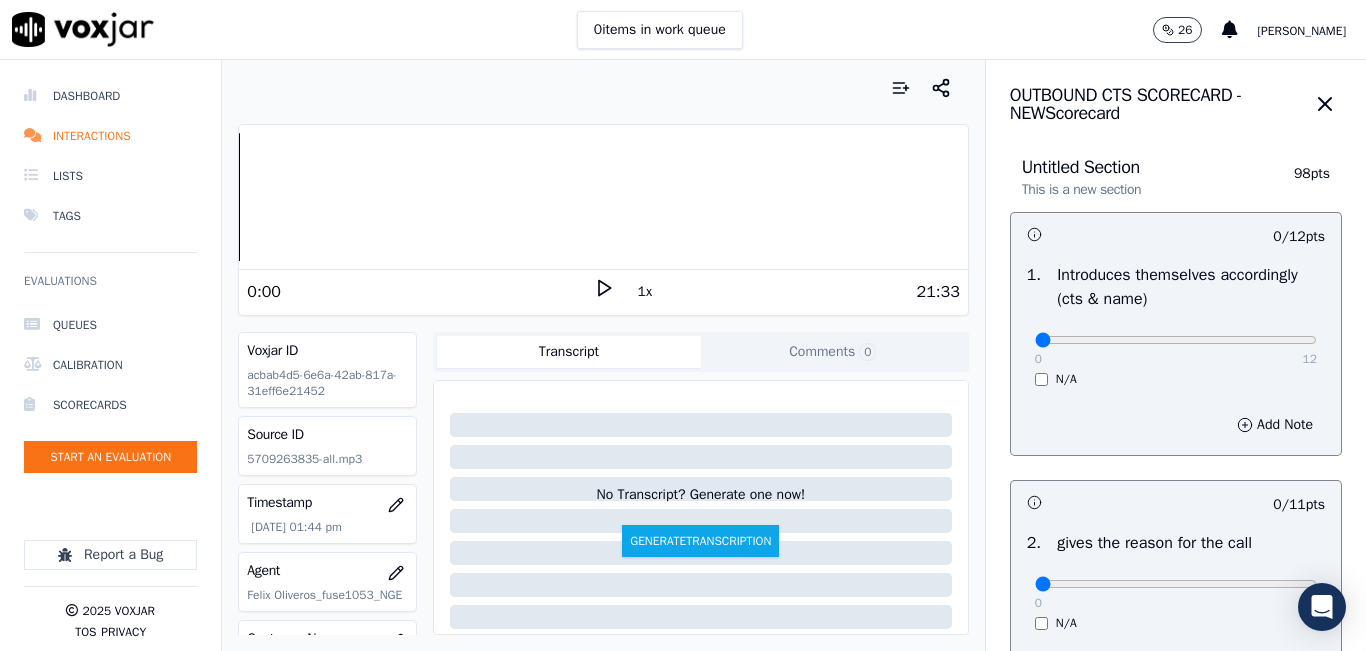 click on "1x" at bounding box center (645, 292) 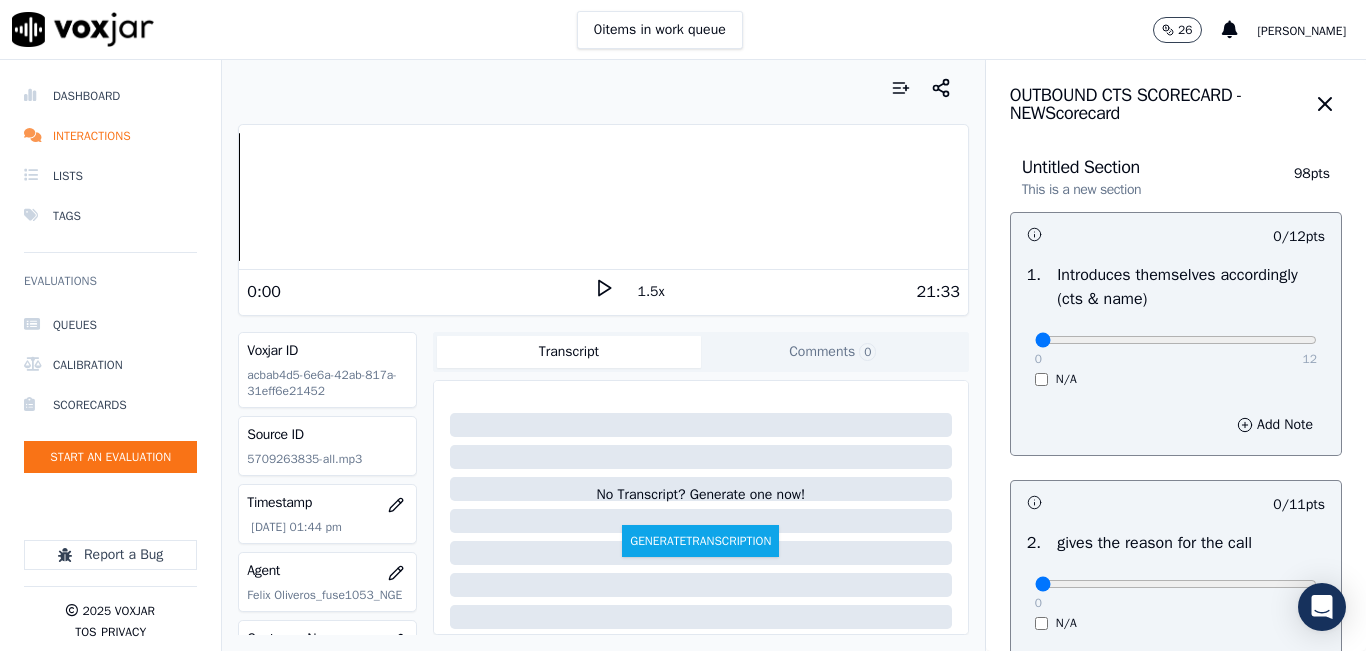 click on "1.5x" at bounding box center (651, 292) 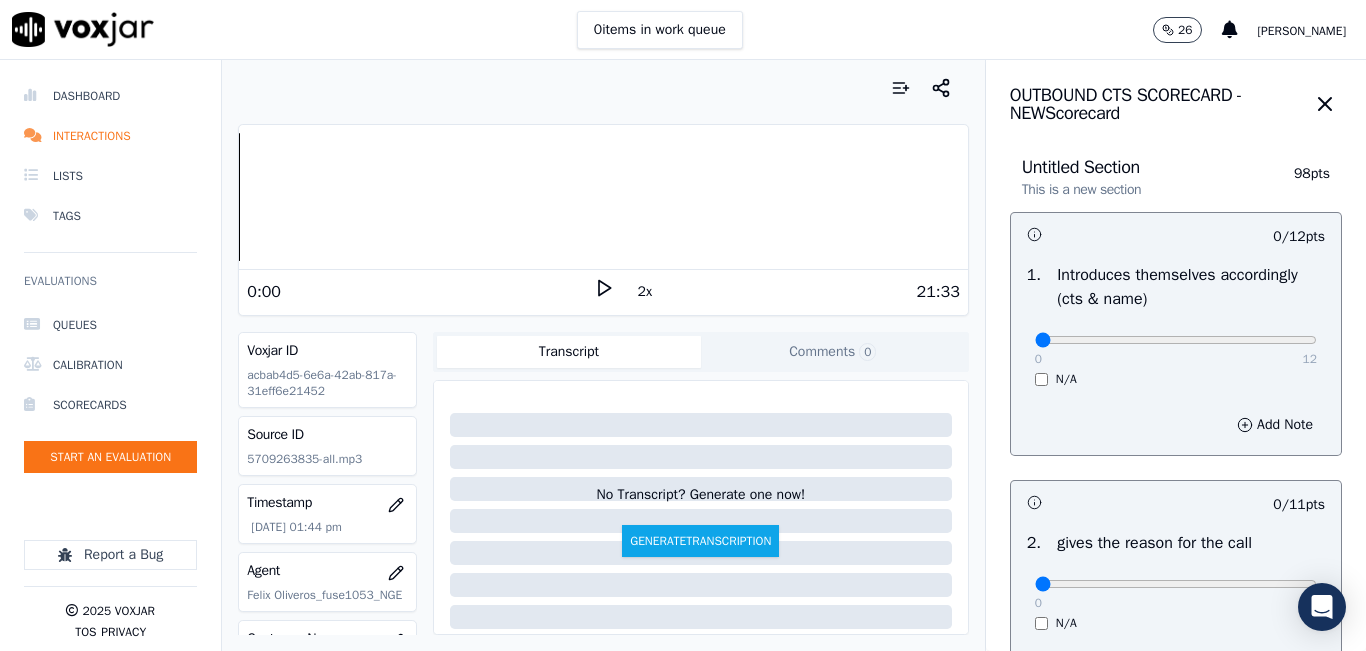 click 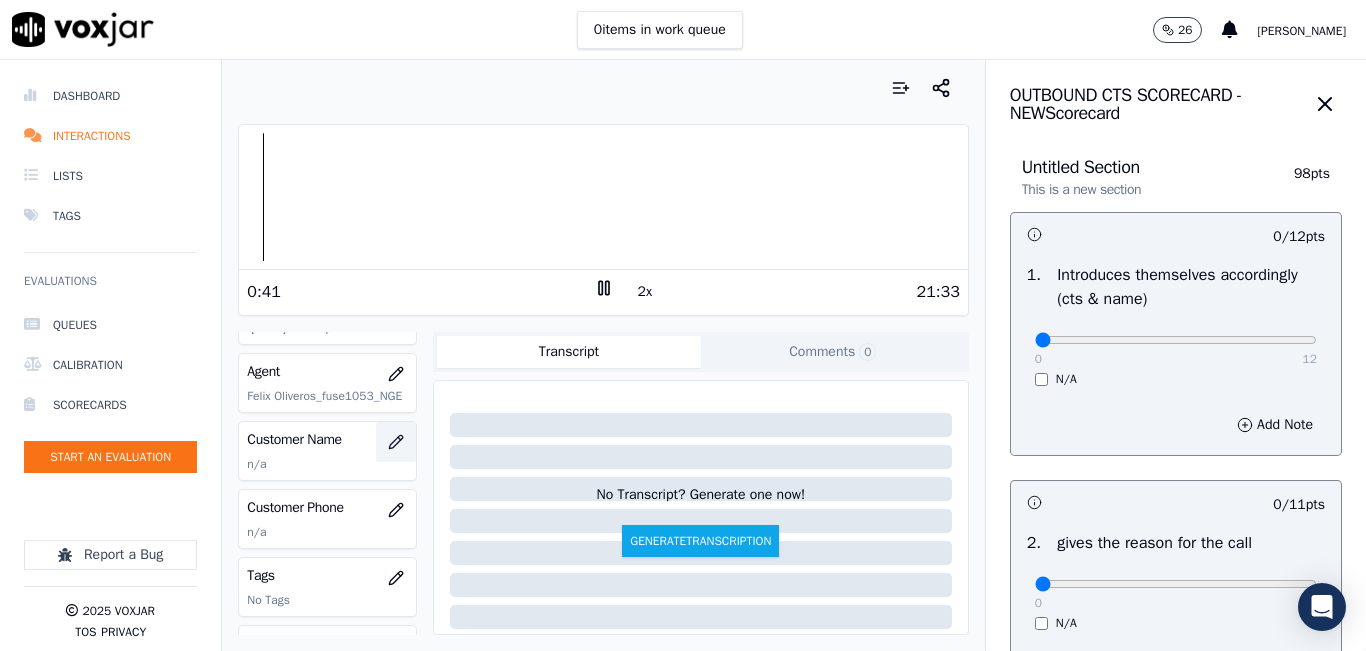 scroll, scrollTop: 200, scrollLeft: 0, axis: vertical 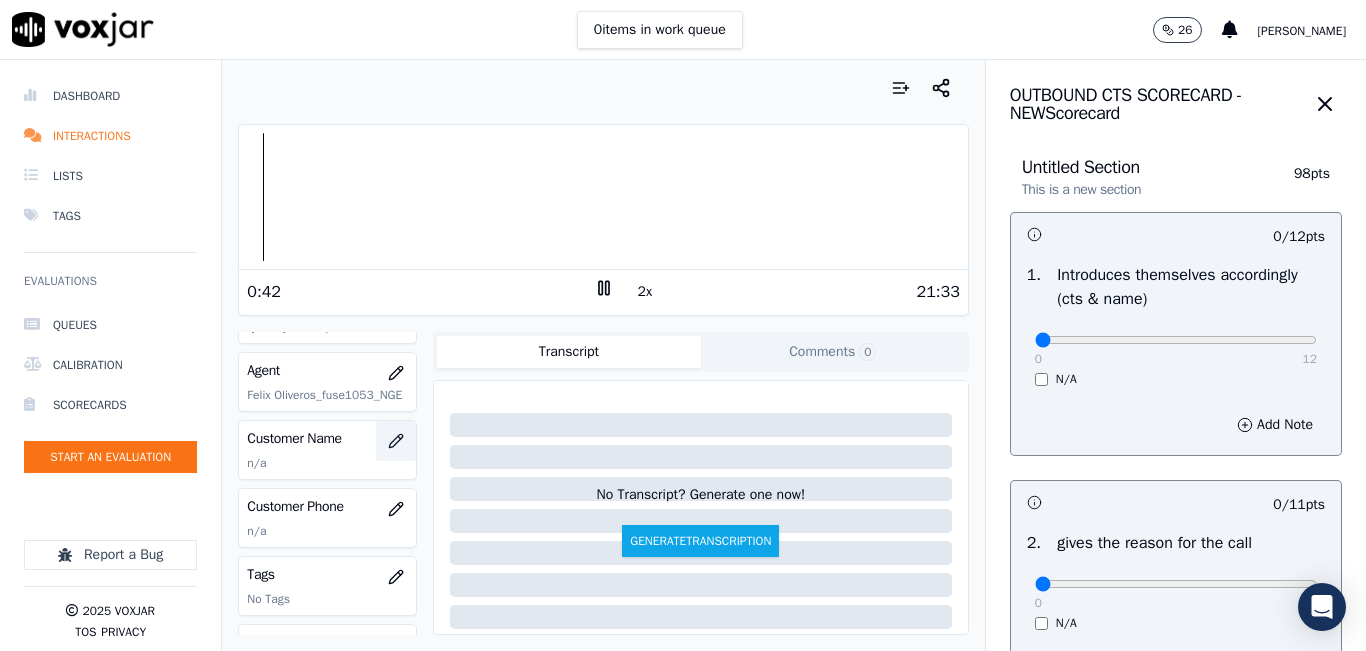 click 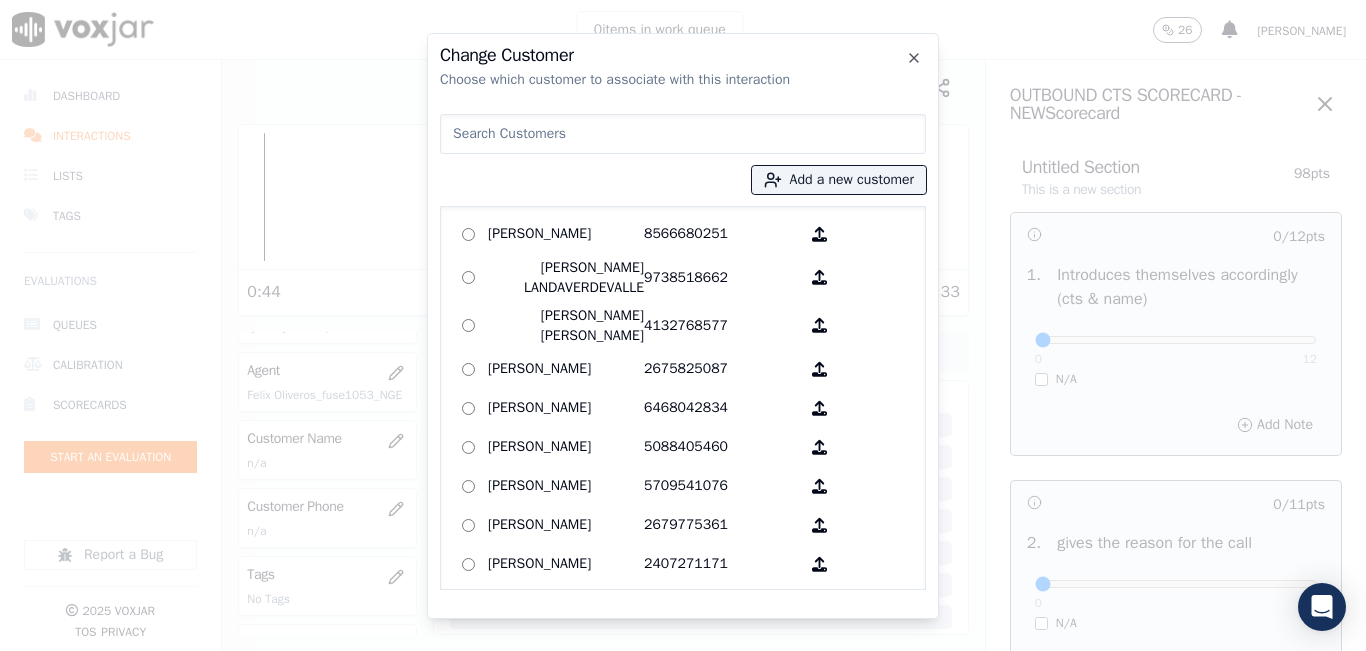 click at bounding box center (683, 134) 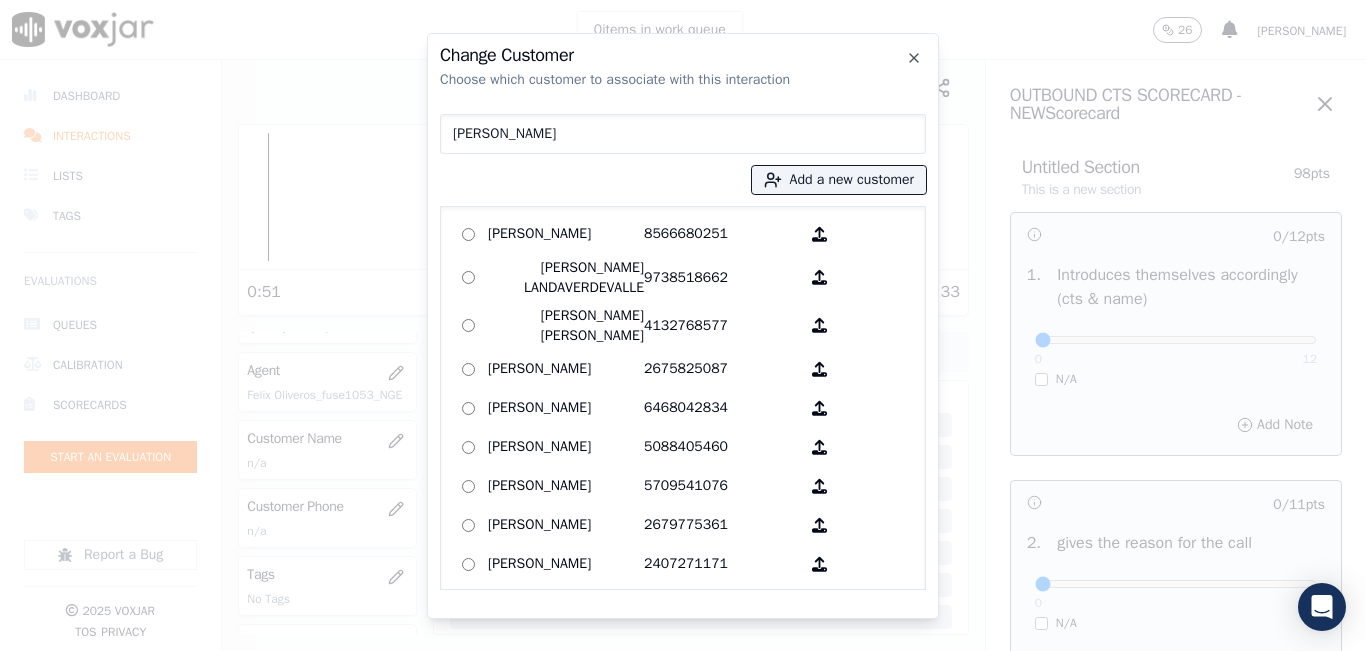 type on "JUANA CASTILLO" 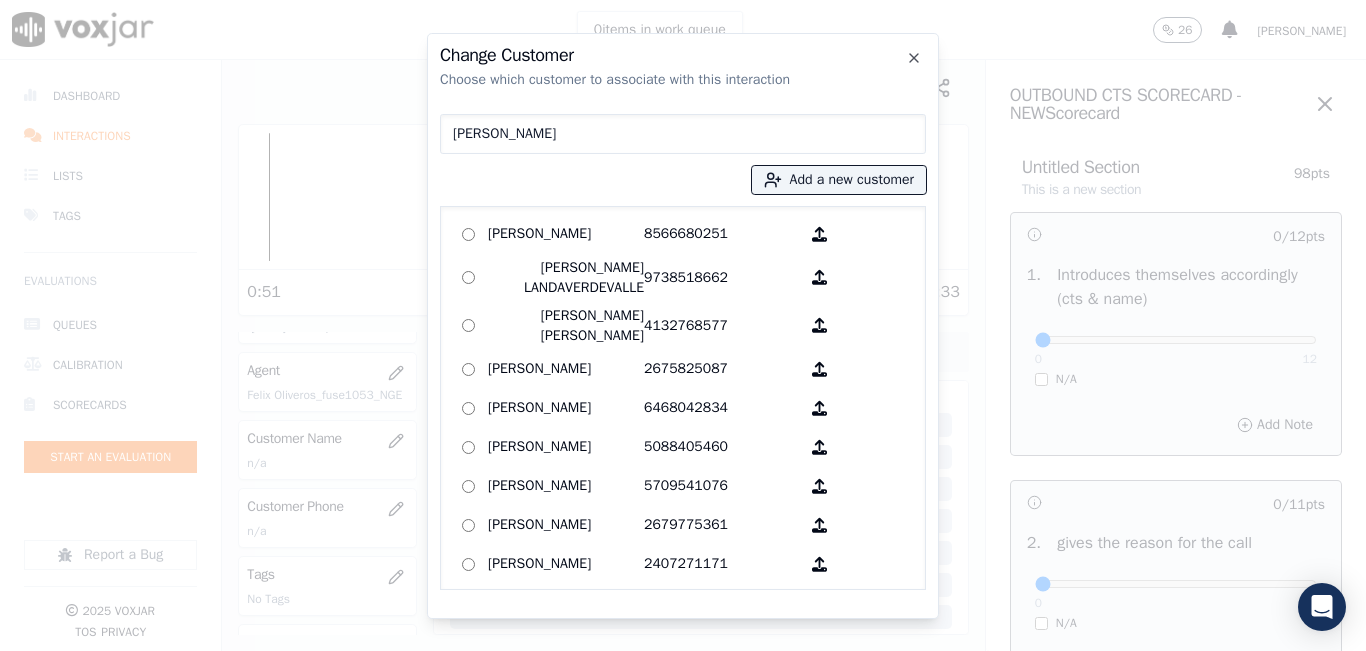 type 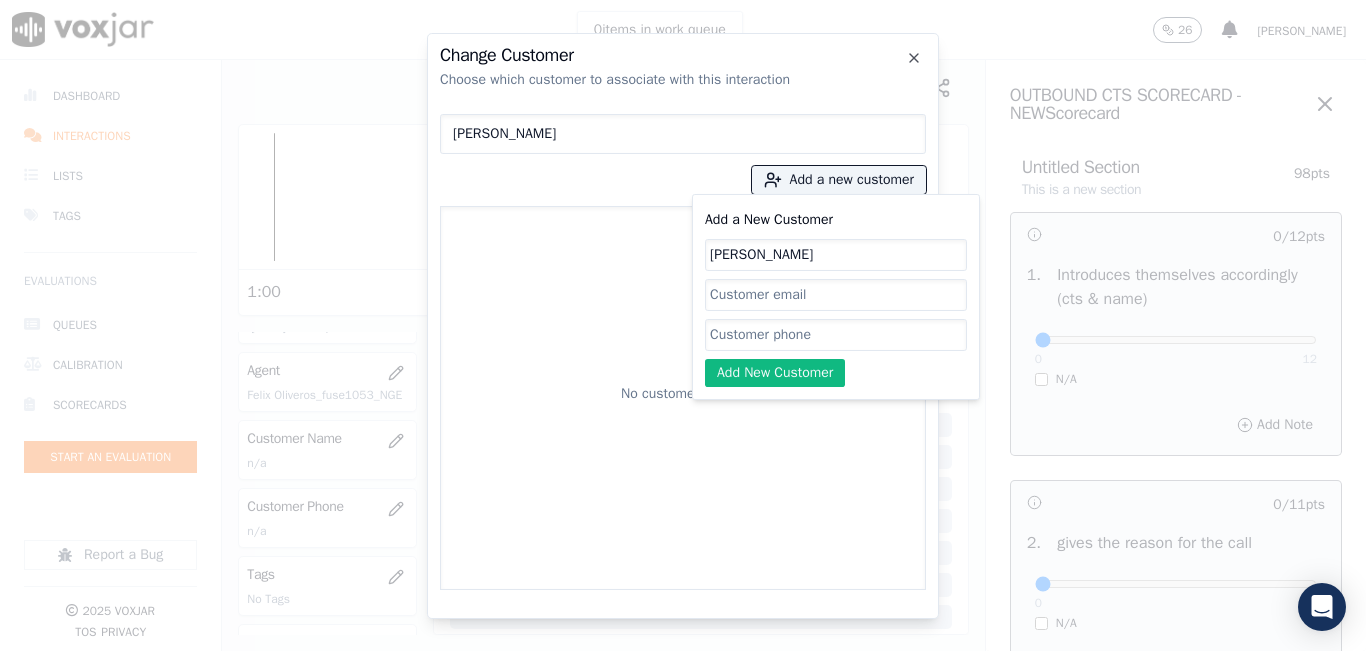 type on "JUANA CASTILLO" 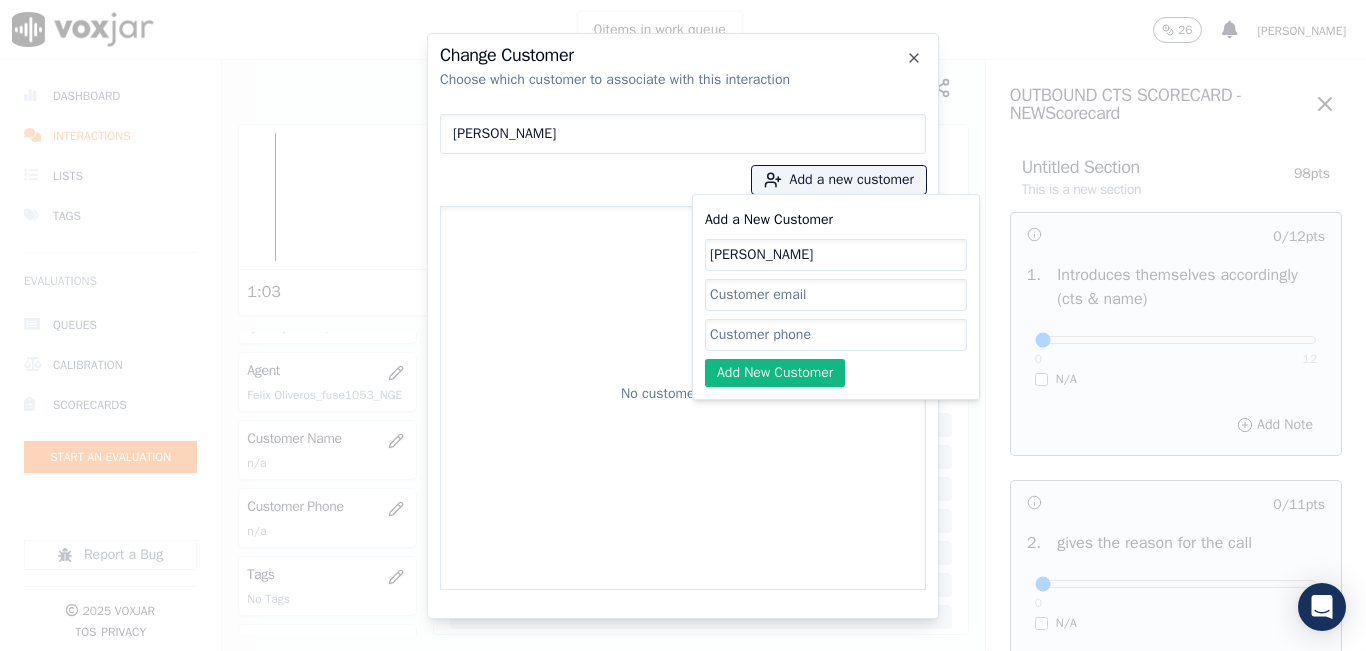 paste on "5709263835" 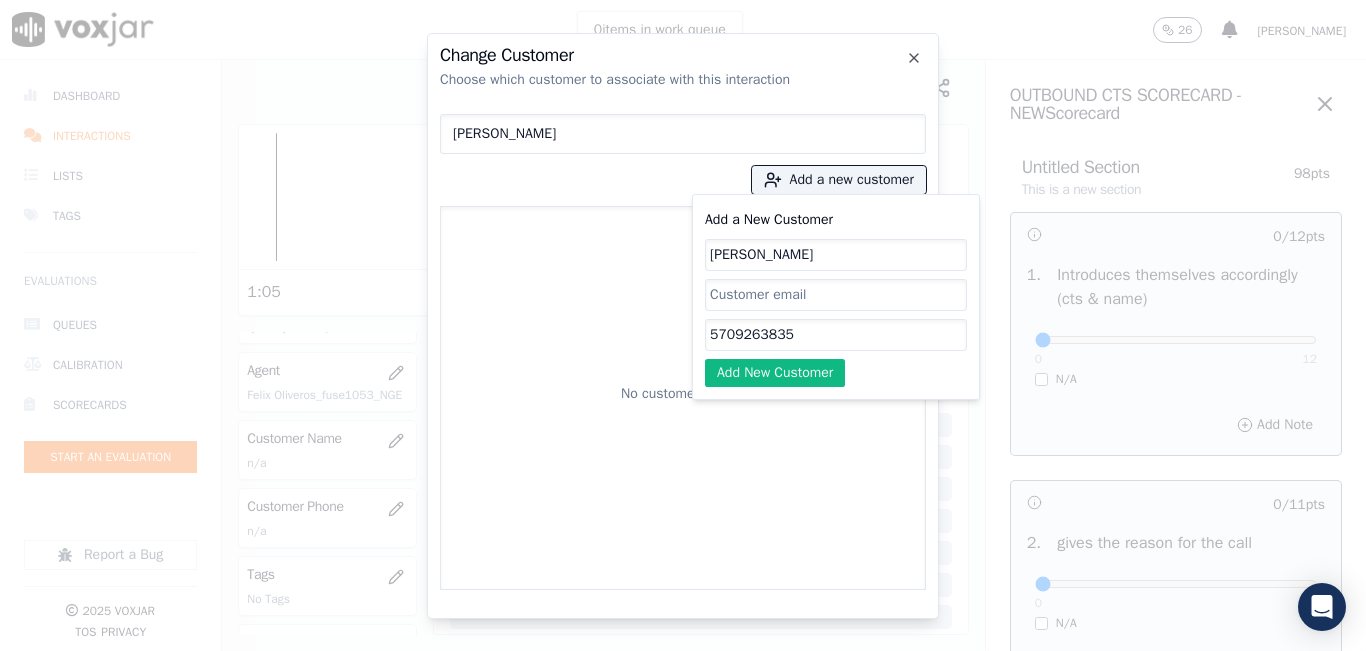 type on "5709263835" 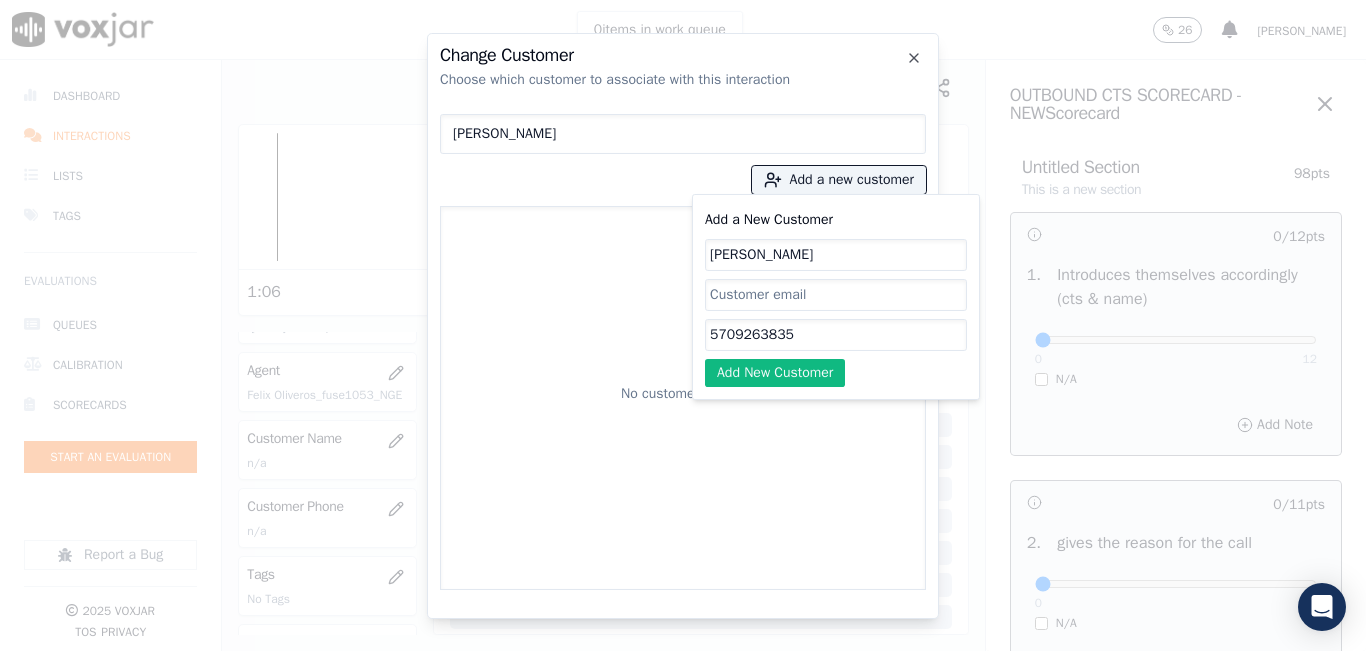 click on "Add New Customer" 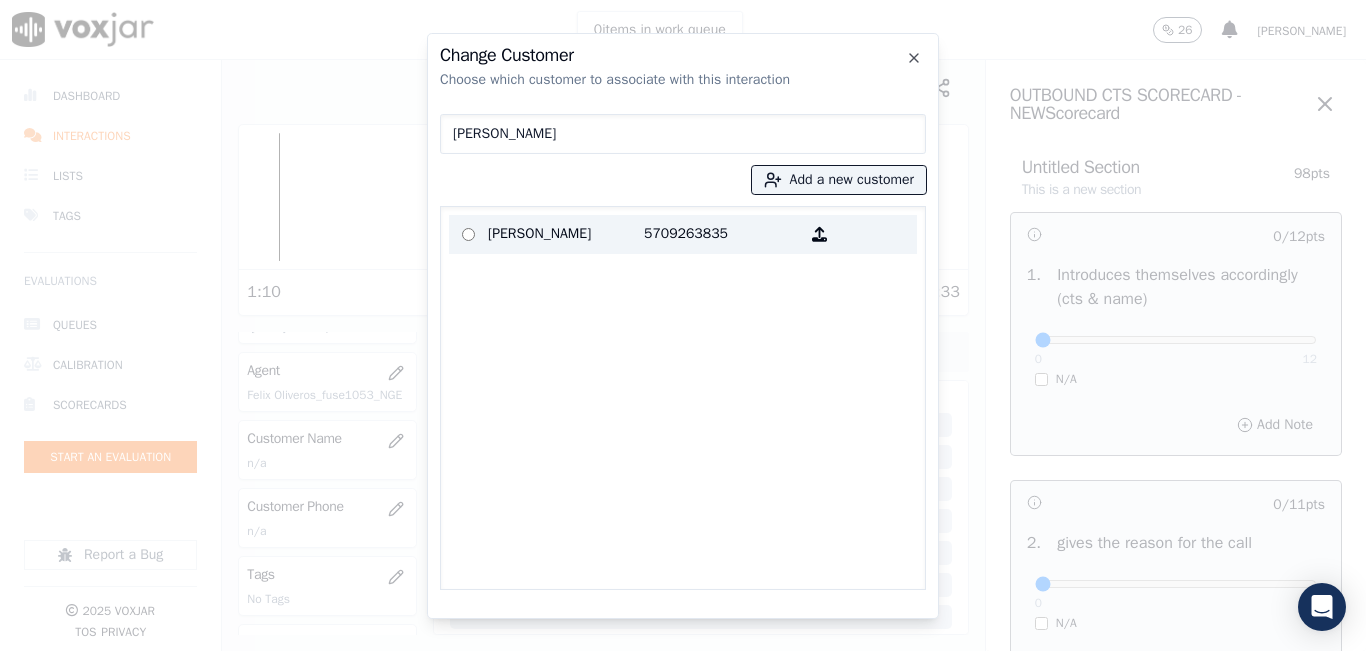 click on "JUANA CASTILLO" at bounding box center [566, 234] 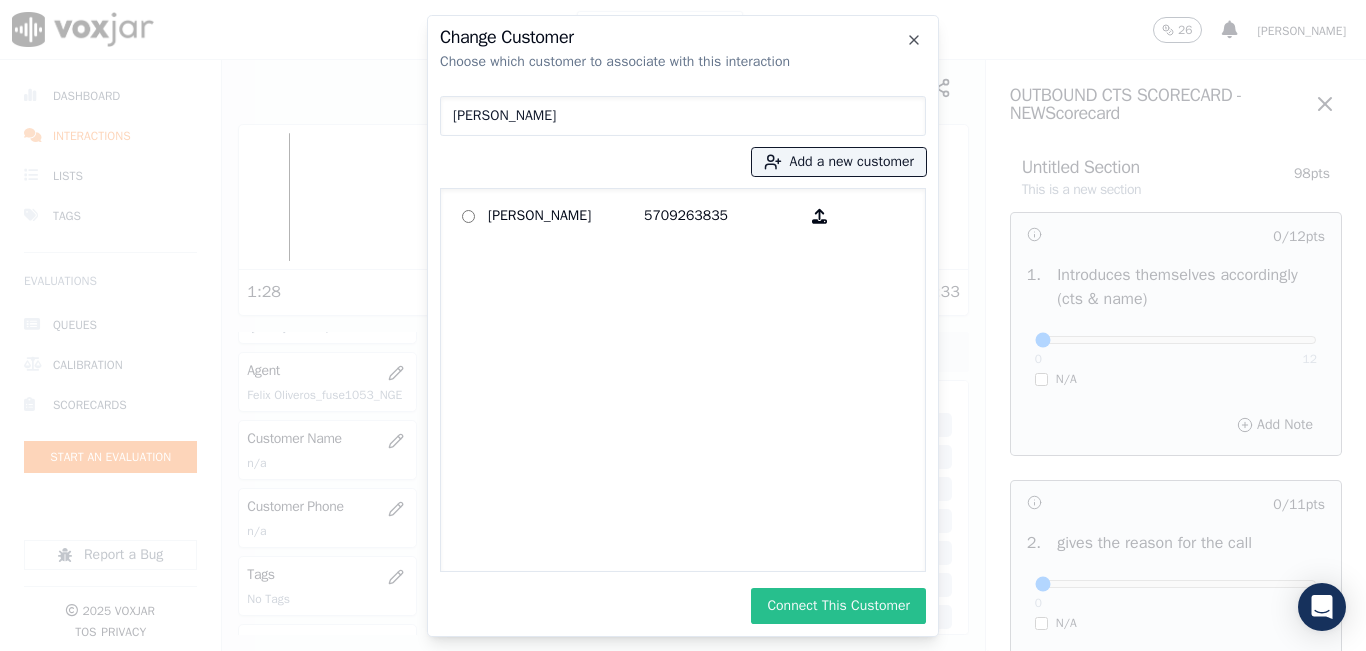 click on "Connect This Customer" at bounding box center [838, 606] 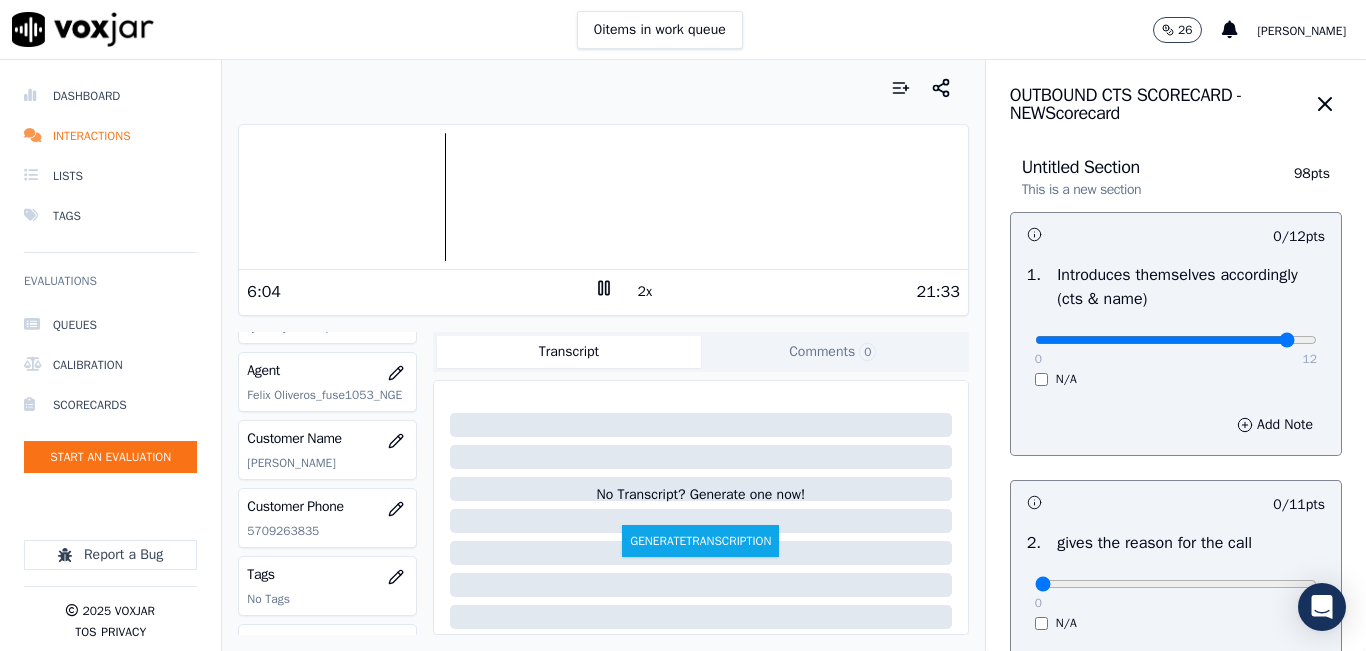 click at bounding box center (1176, 340) 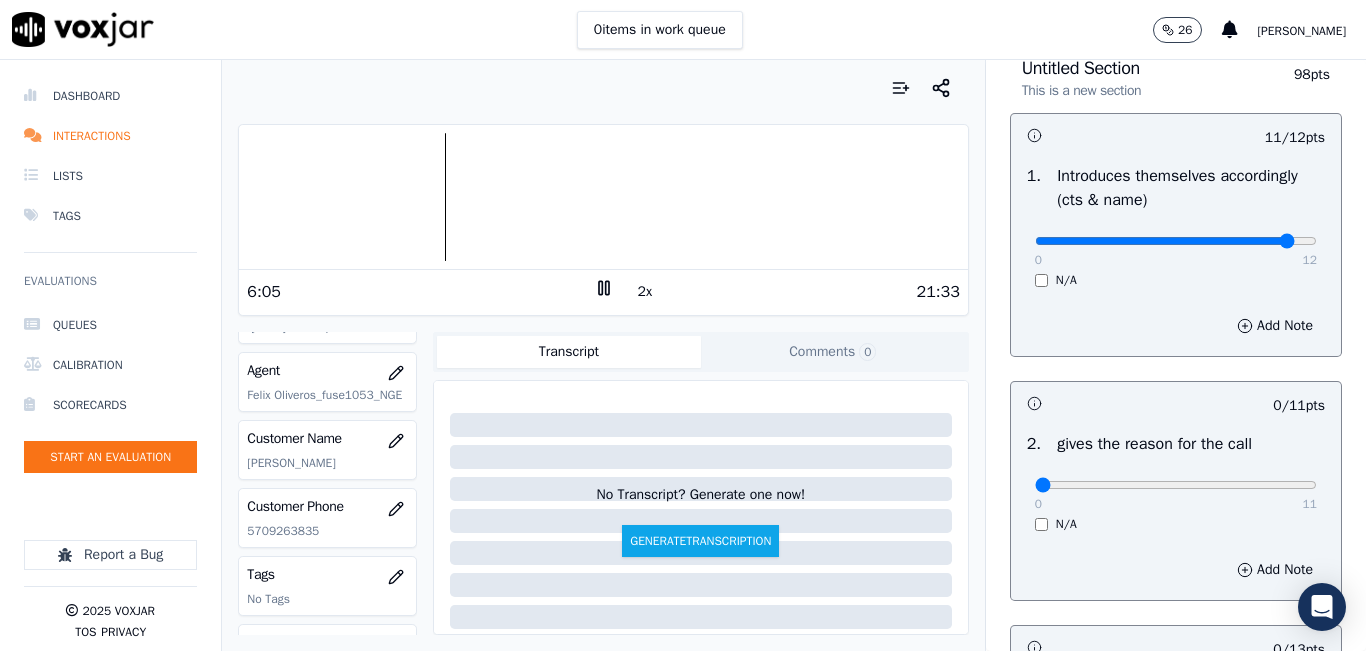 scroll, scrollTop: 100, scrollLeft: 0, axis: vertical 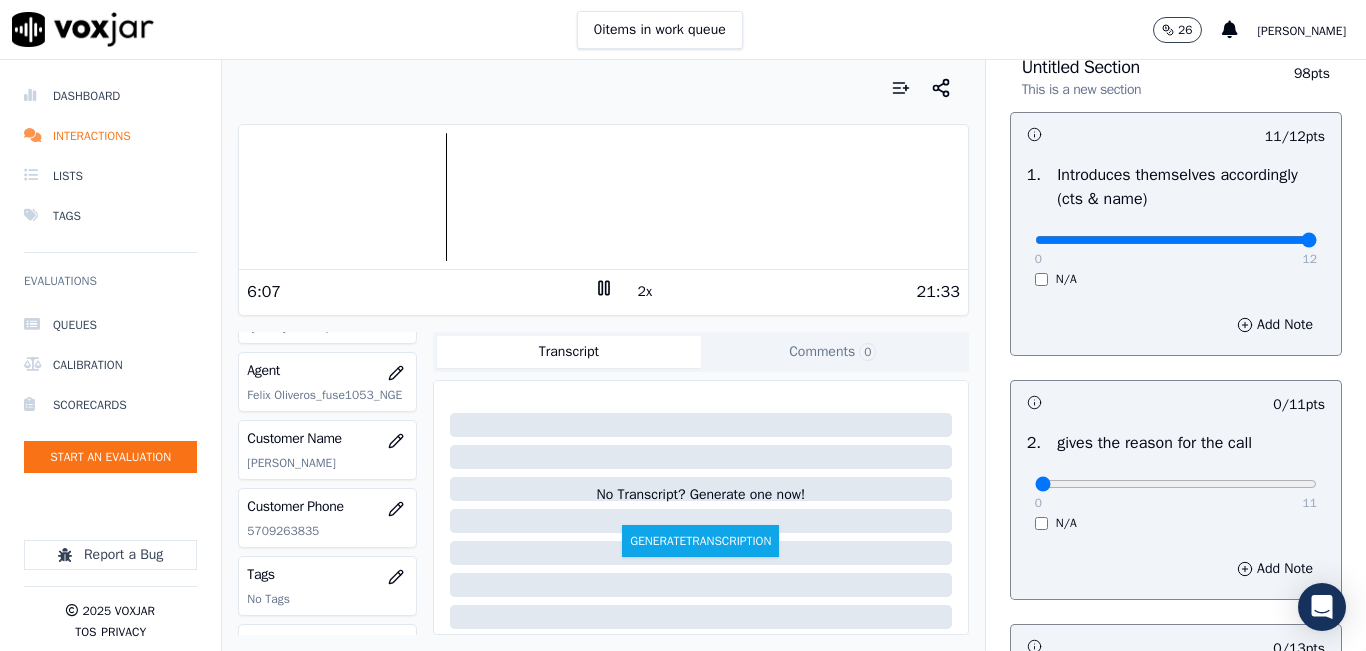 type on "12" 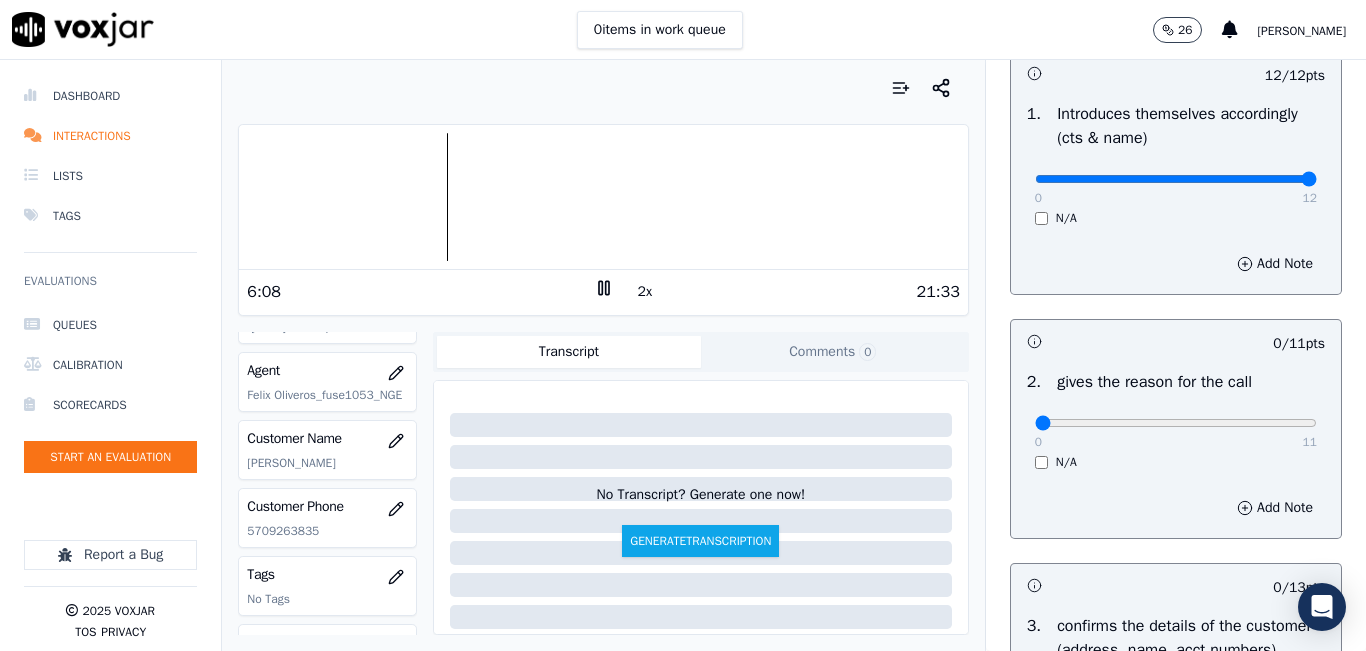 scroll, scrollTop: 200, scrollLeft: 0, axis: vertical 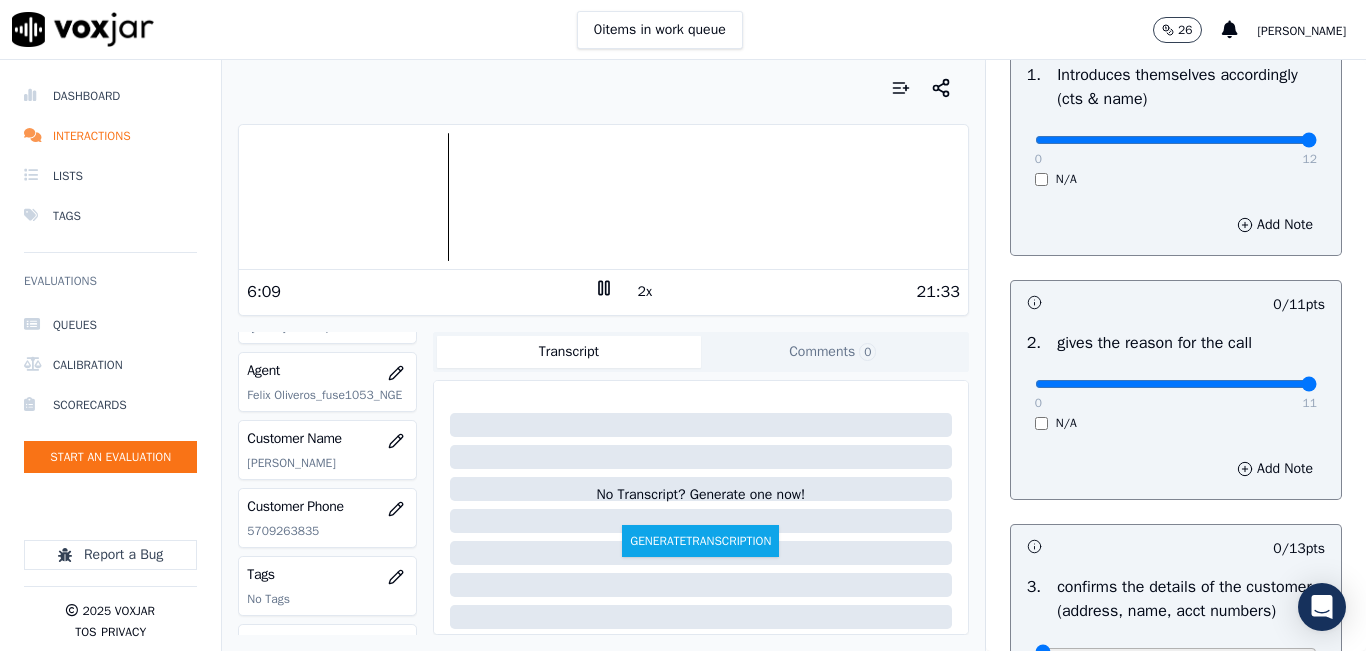 type on "11" 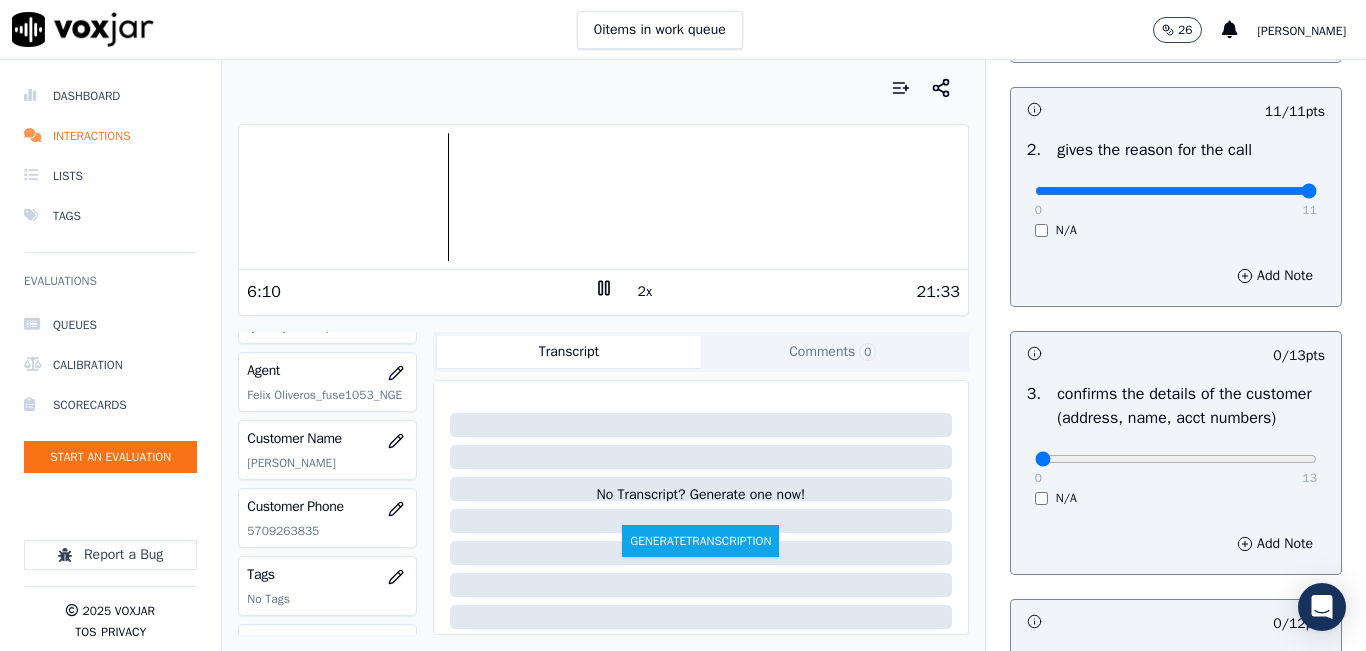 scroll, scrollTop: 500, scrollLeft: 0, axis: vertical 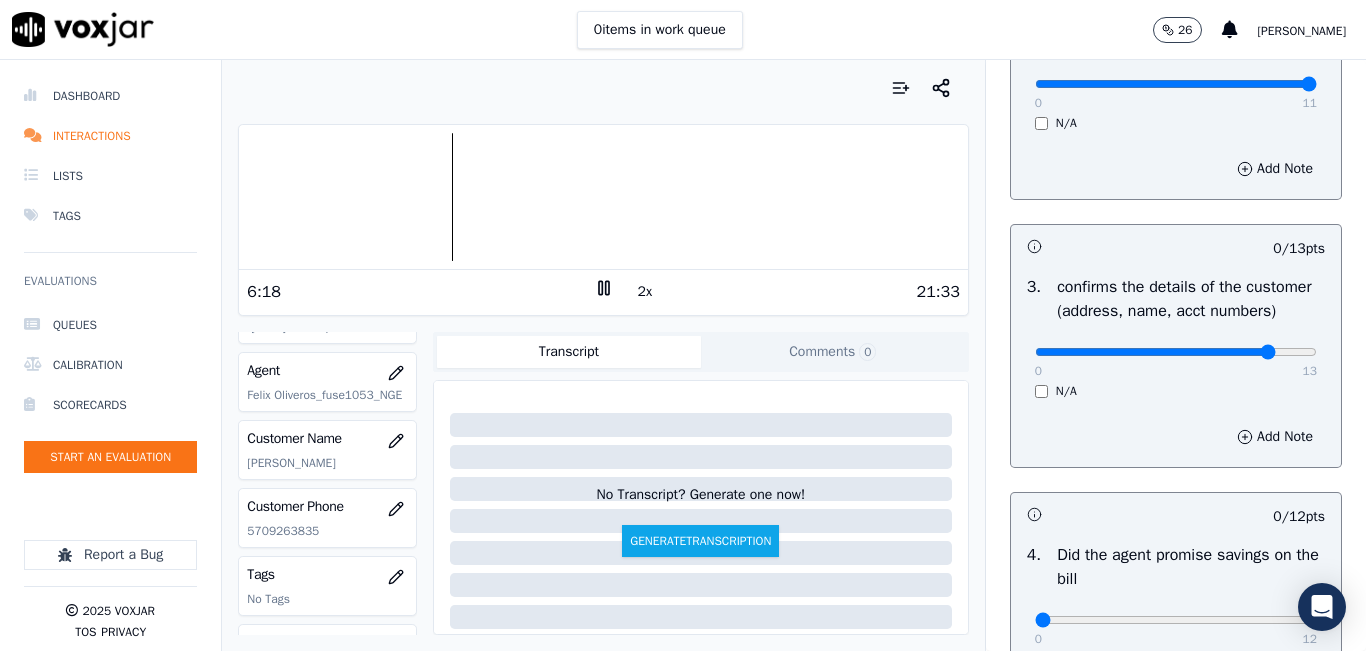 type on "11" 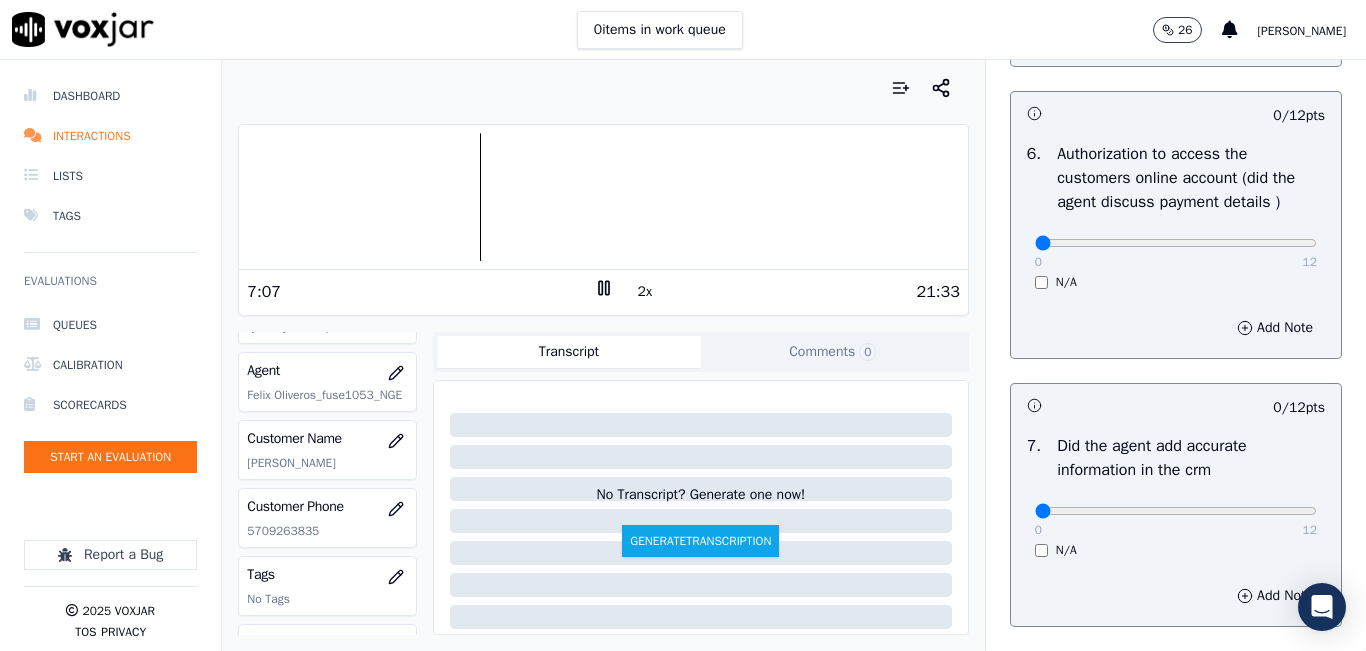 scroll, scrollTop: 1918, scrollLeft: 0, axis: vertical 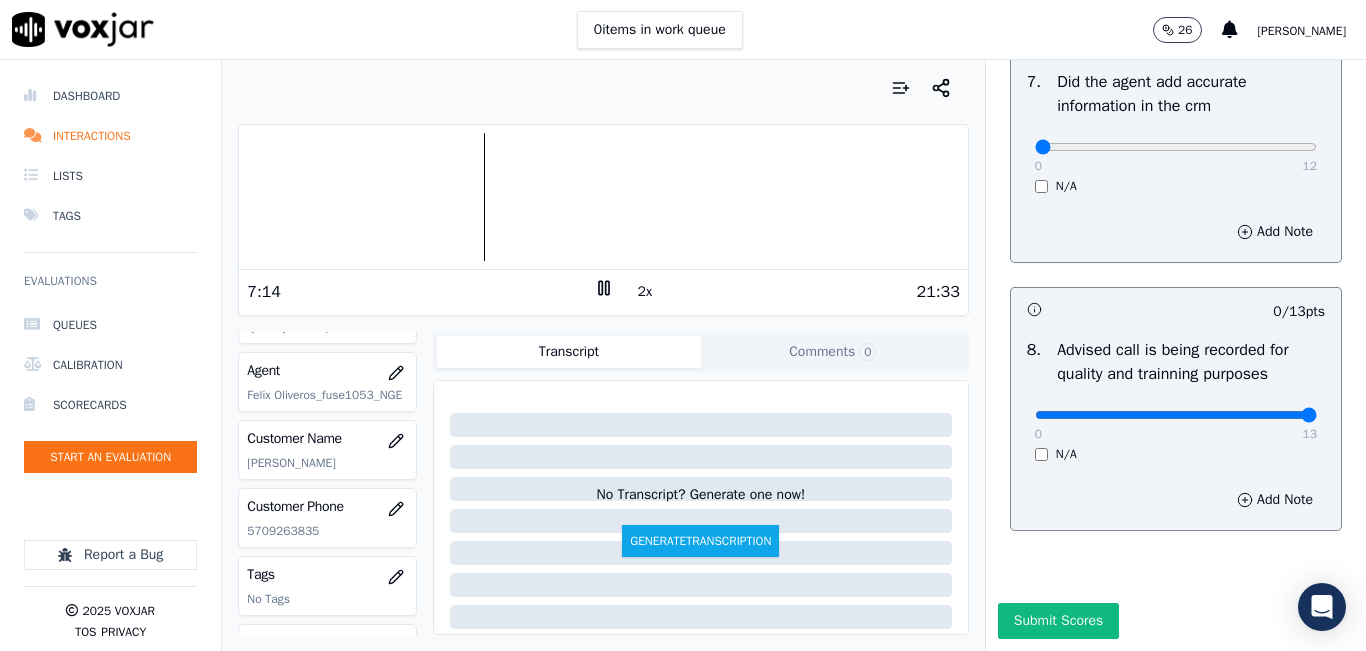 type on "13" 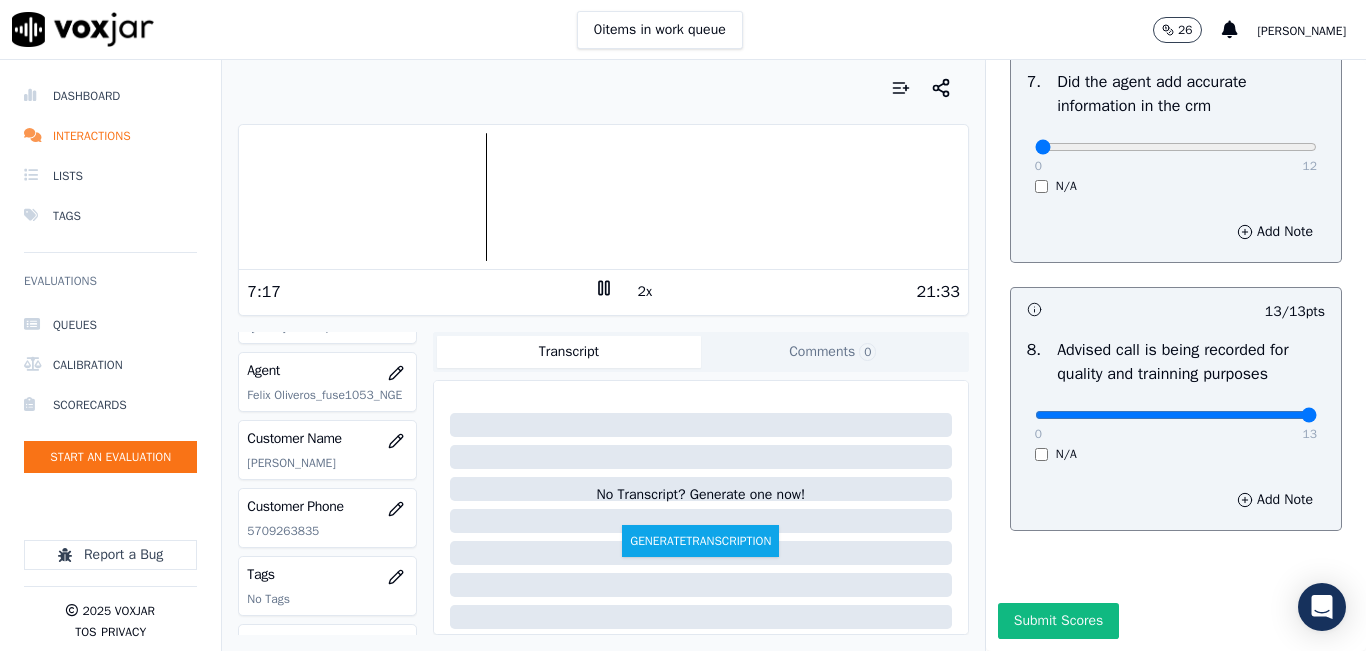 click at bounding box center (603, 197) 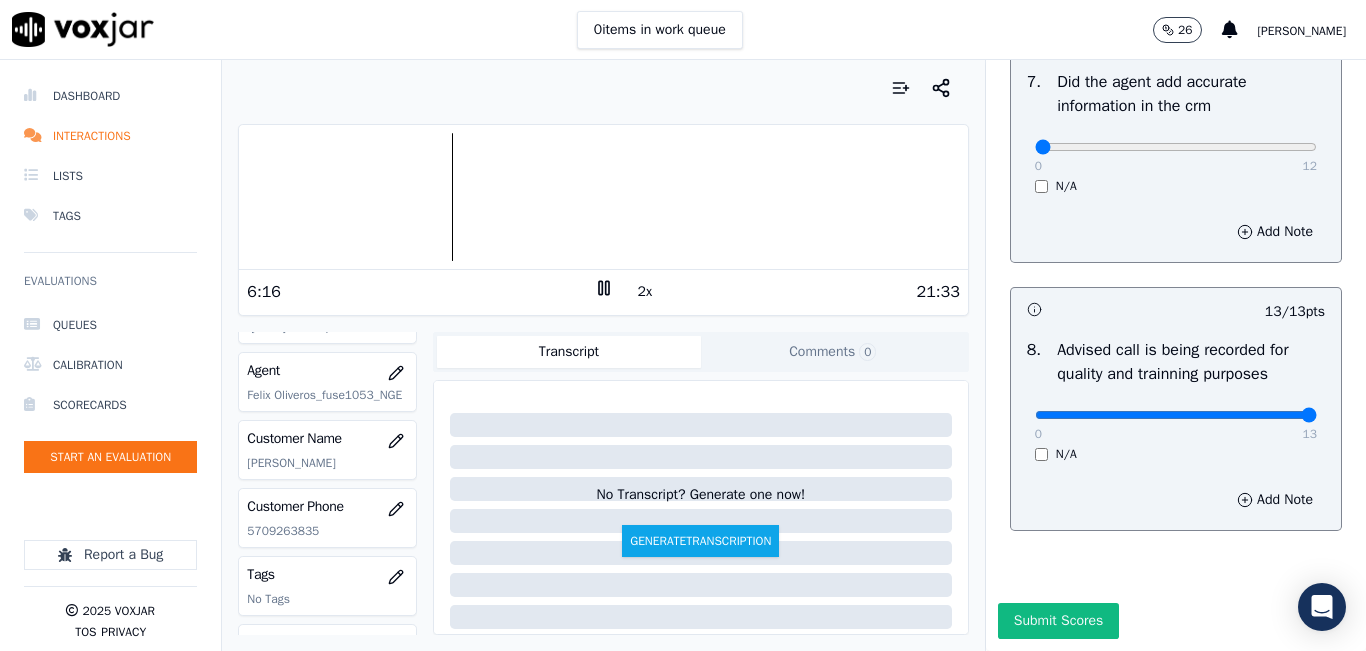 click at bounding box center [603, 197] 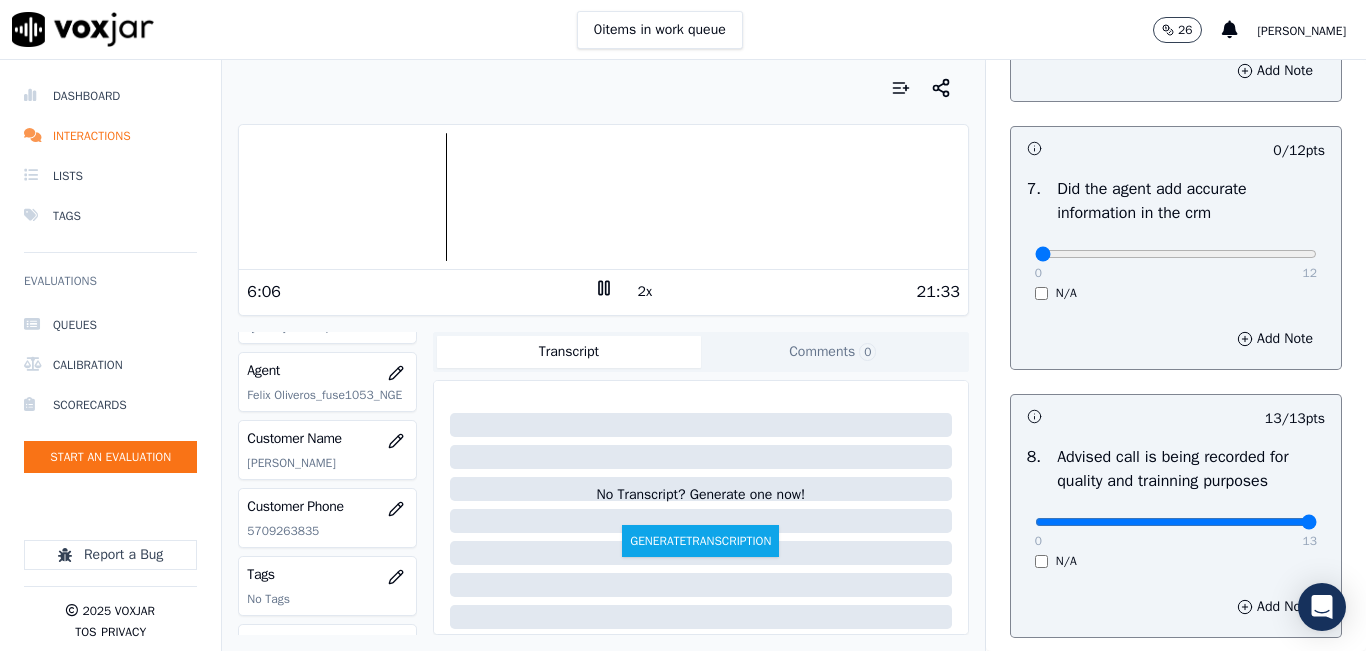 scroll, scrollTop: 1618, scrollLeft: 0, axis: vertical 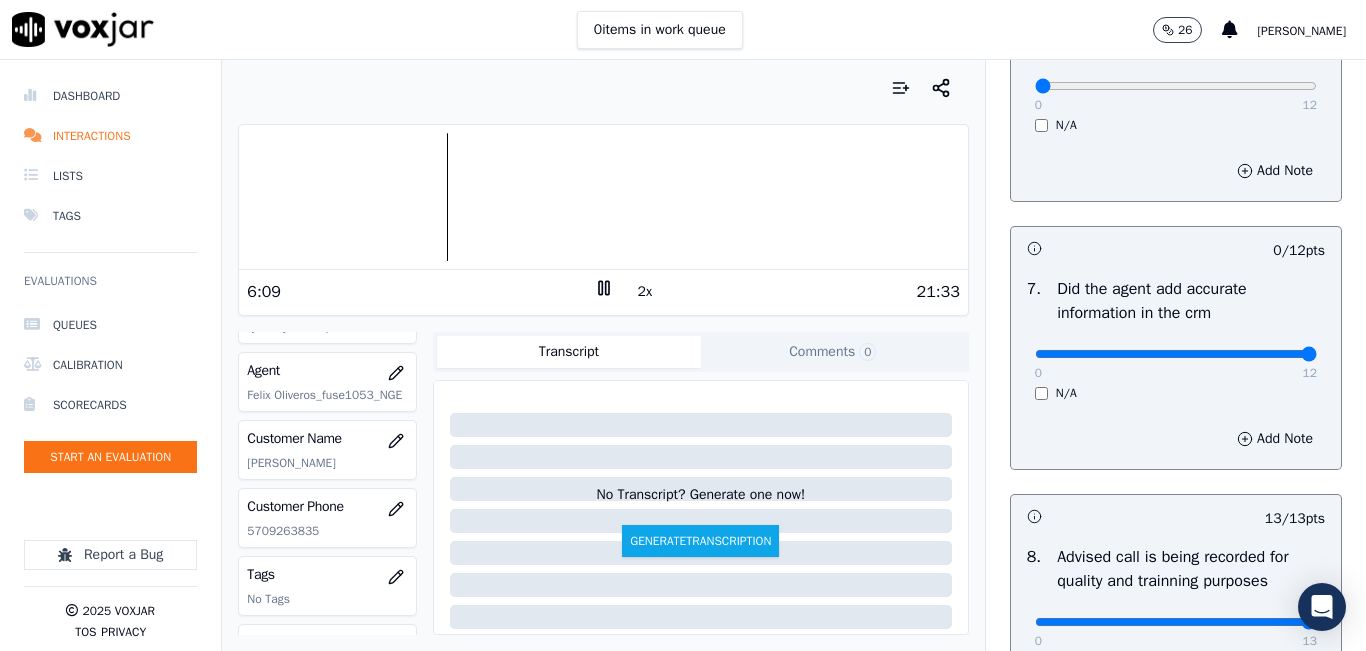 type on "12" 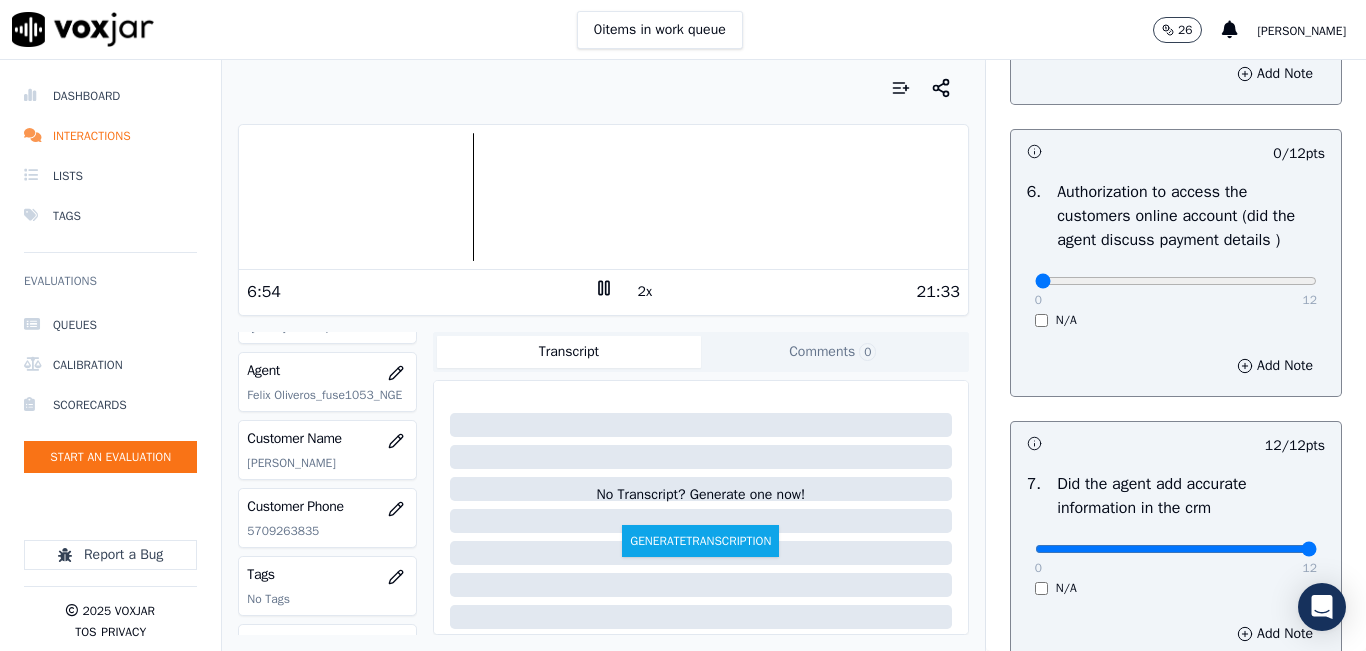 scroll, scrollTop: 1418, scrollLeft: 0, axis: vertical 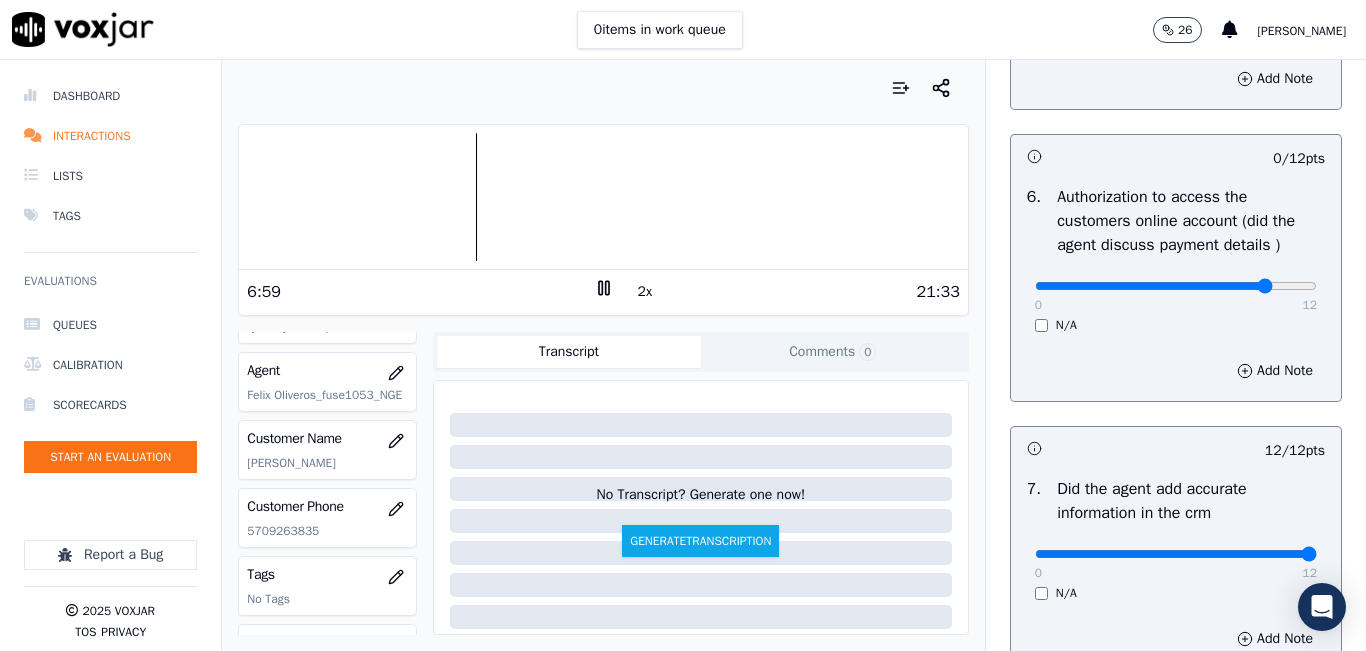type on "10" 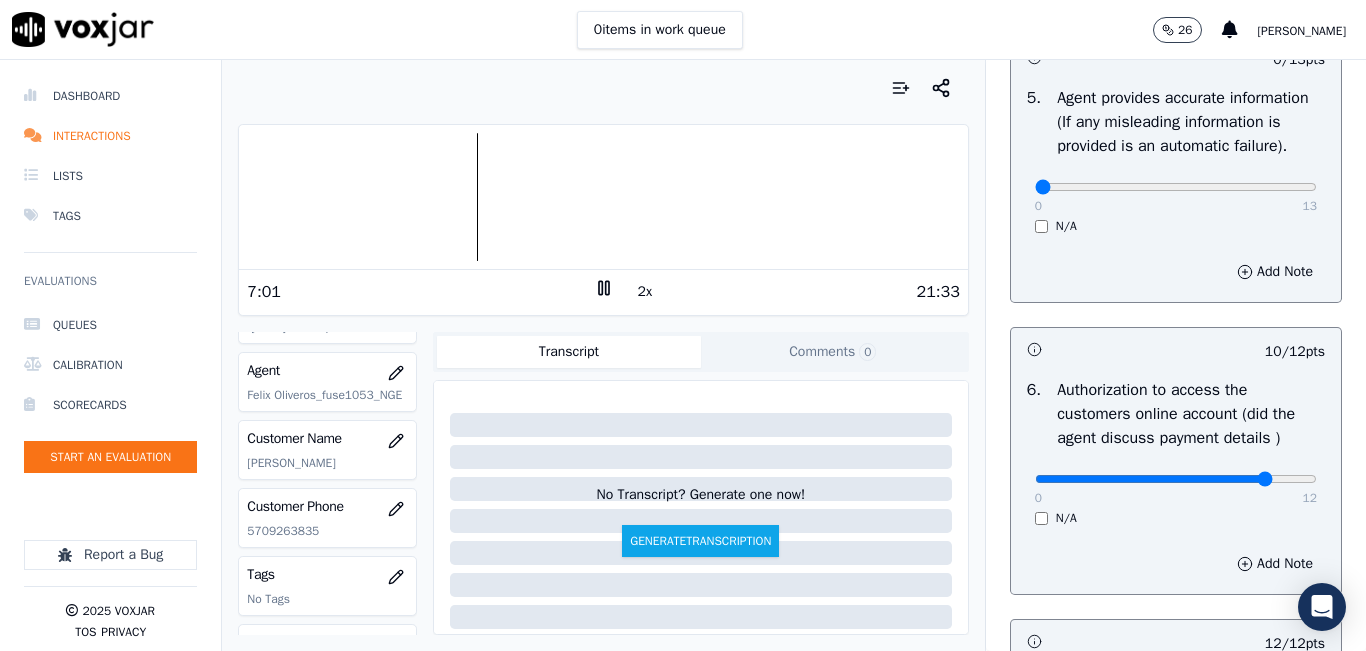 scroll, scrollTop: 1118, scrollLeft: 0, axis: vertical 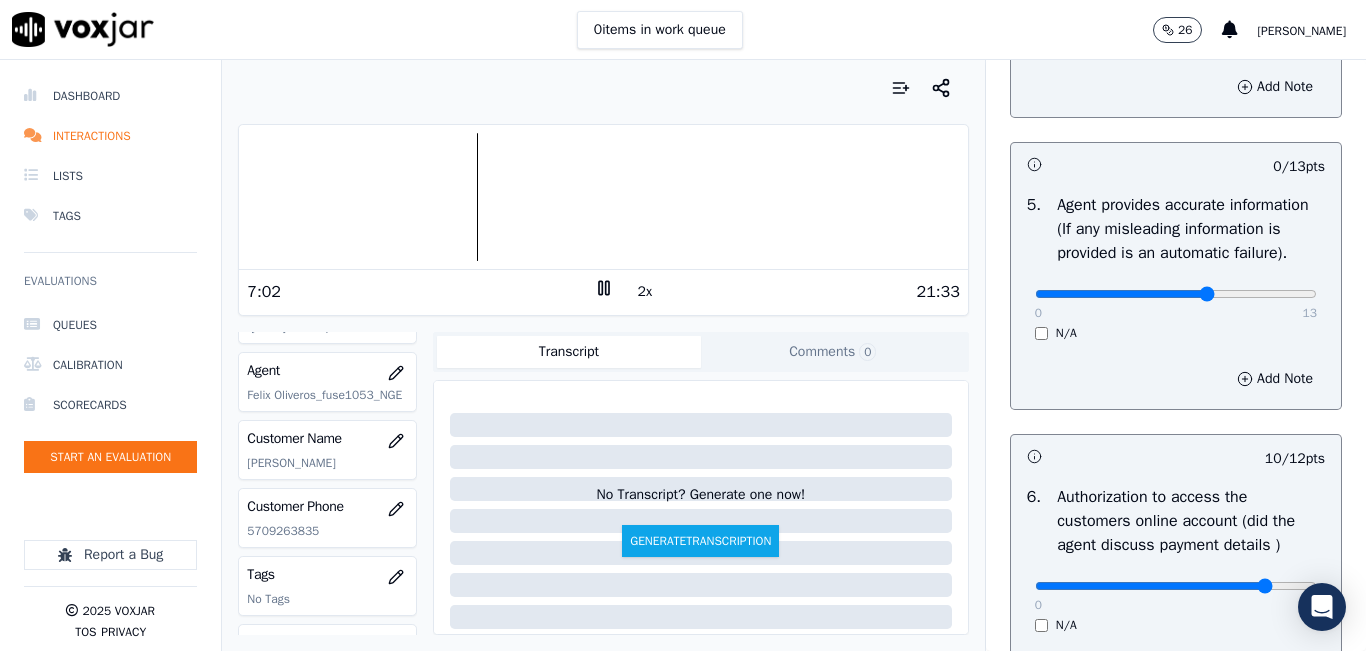 type on "8" 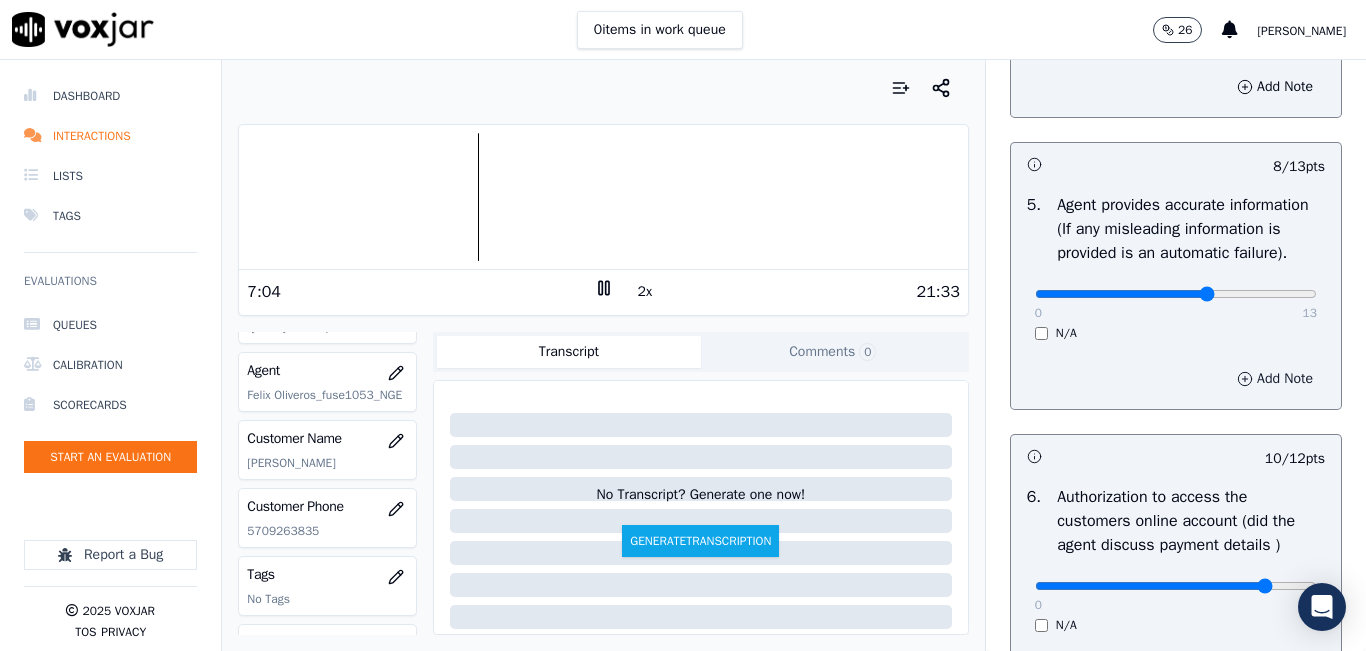 click on "Add Note" at bounding box center [1275, 379] 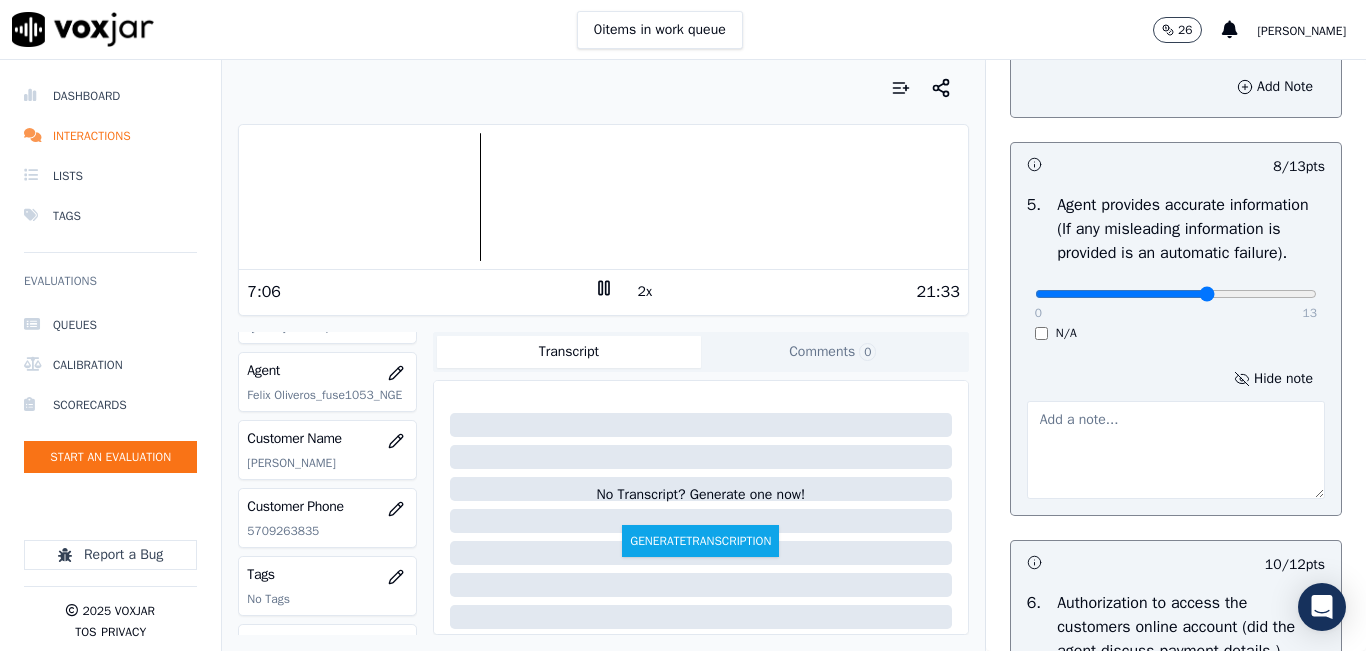 click at bounding box center [1176, 450] 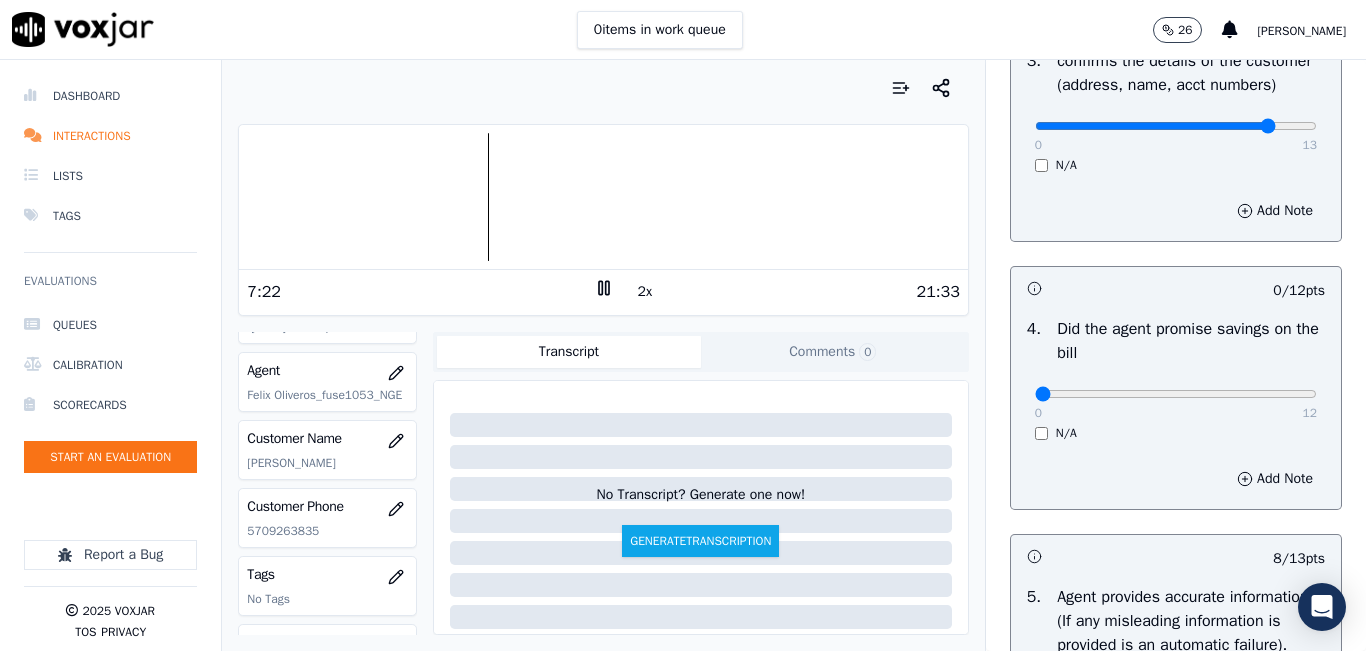 scroll, scrollTop: 718, scrollLeft: 0, axis: vertical 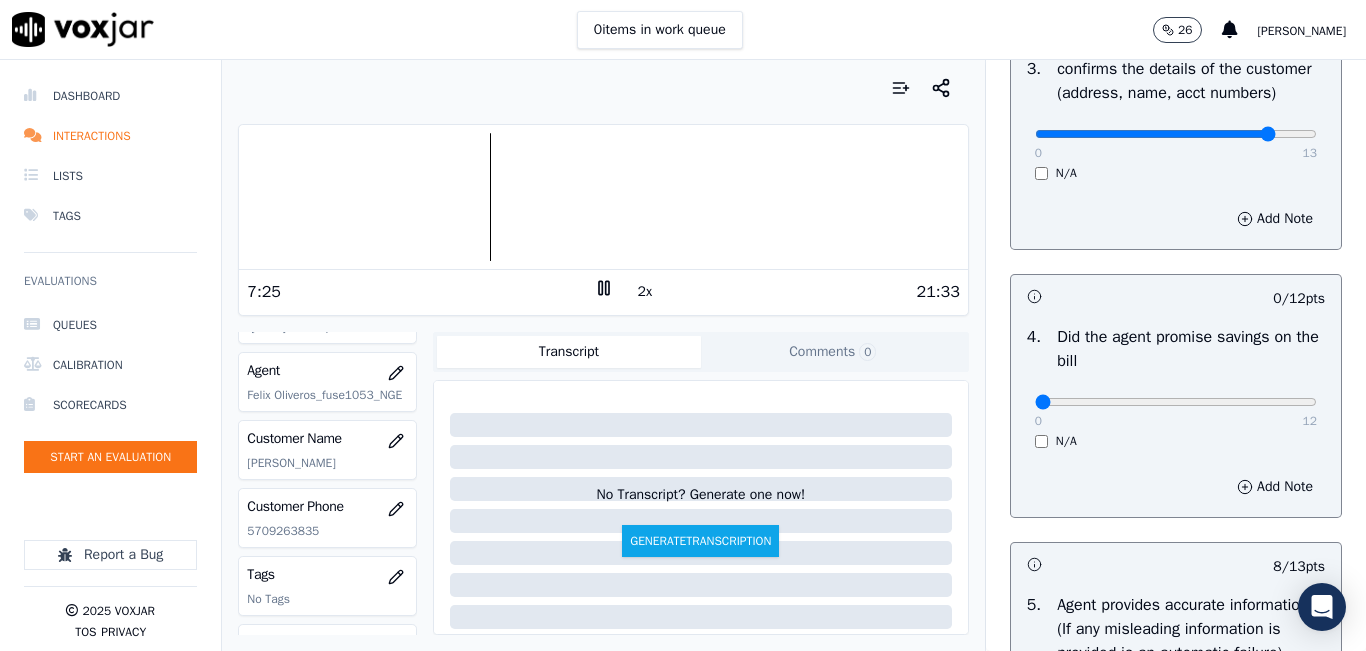 type on "SPITCH" 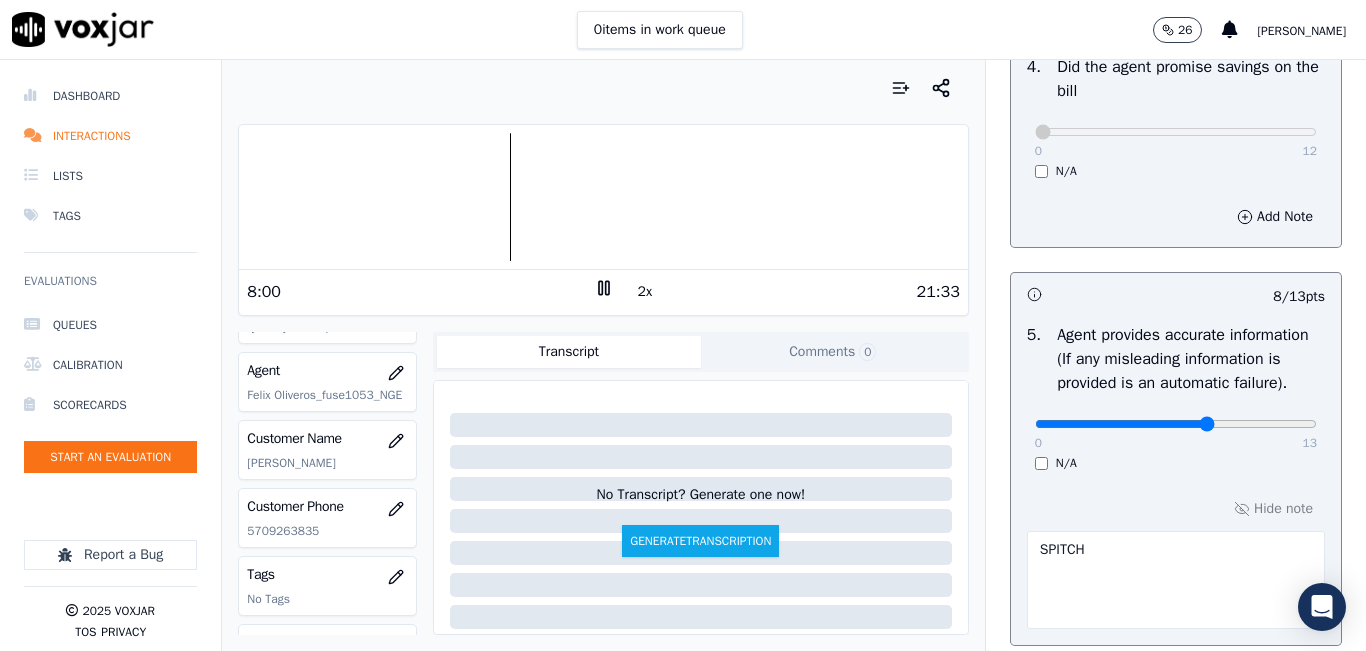 scroll, scrollTop: 1024, scrollLeft: 0, axis: vertical 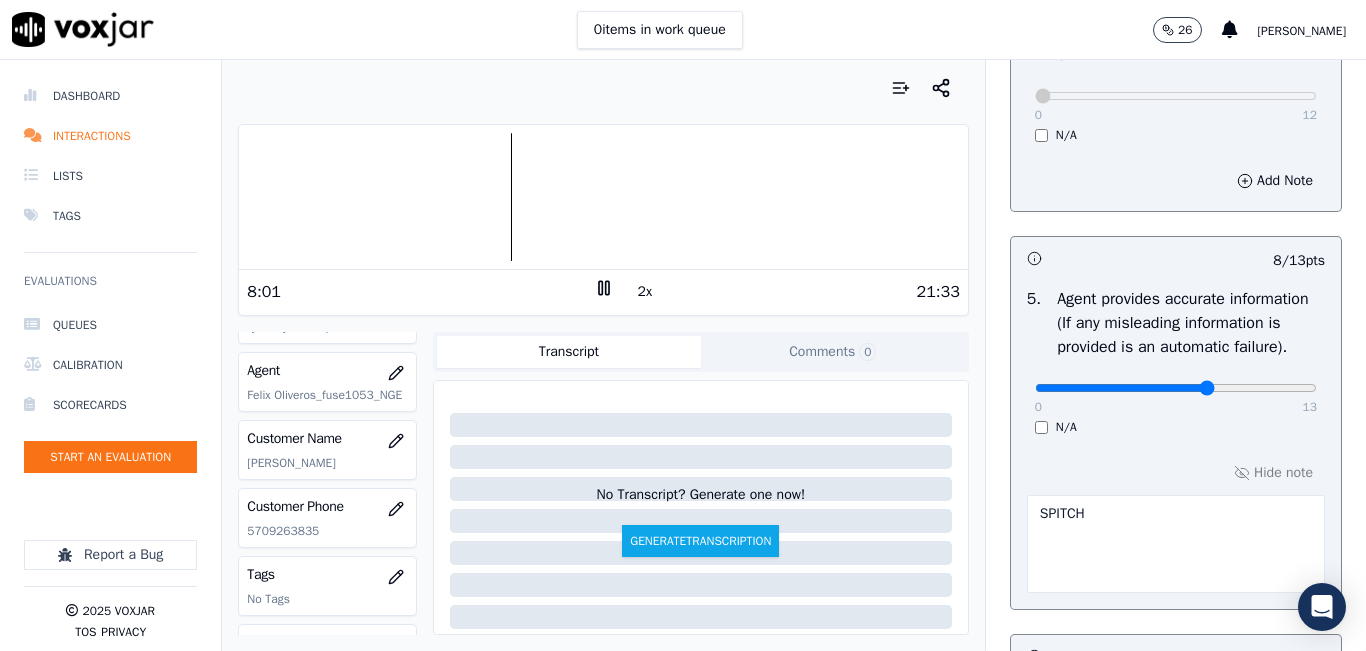 click at bounding box center (1176, -684) 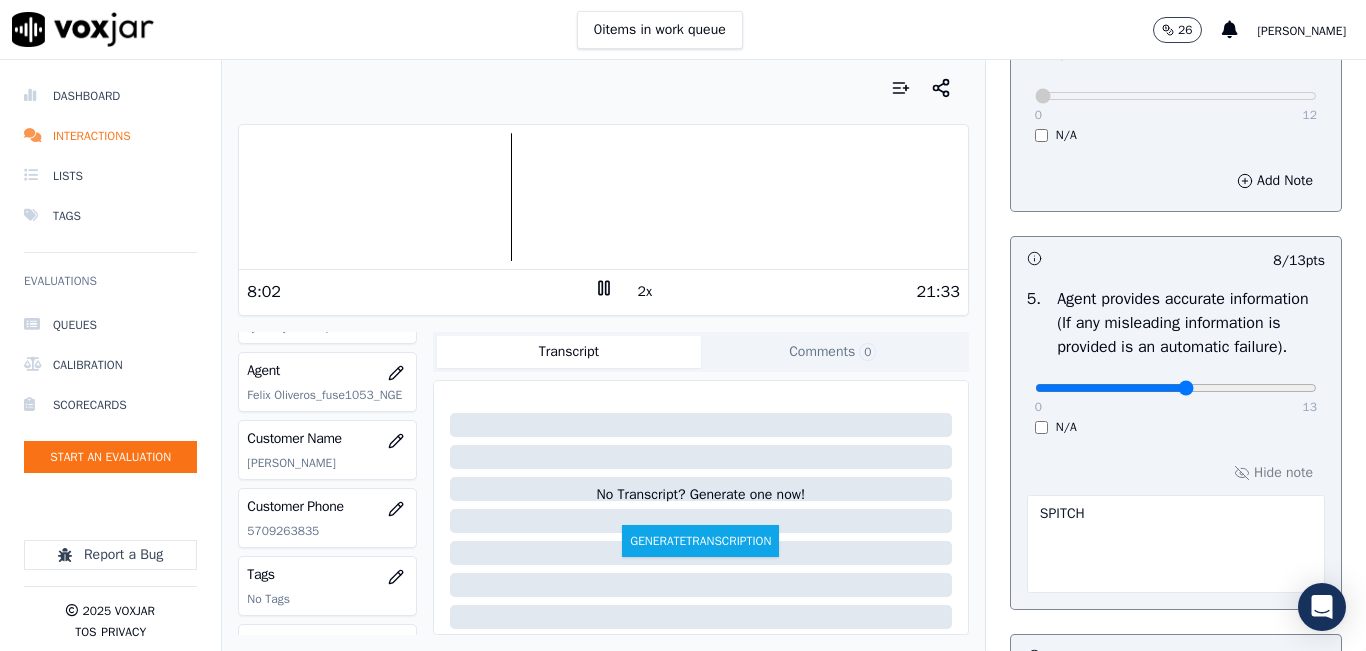 type on "7" 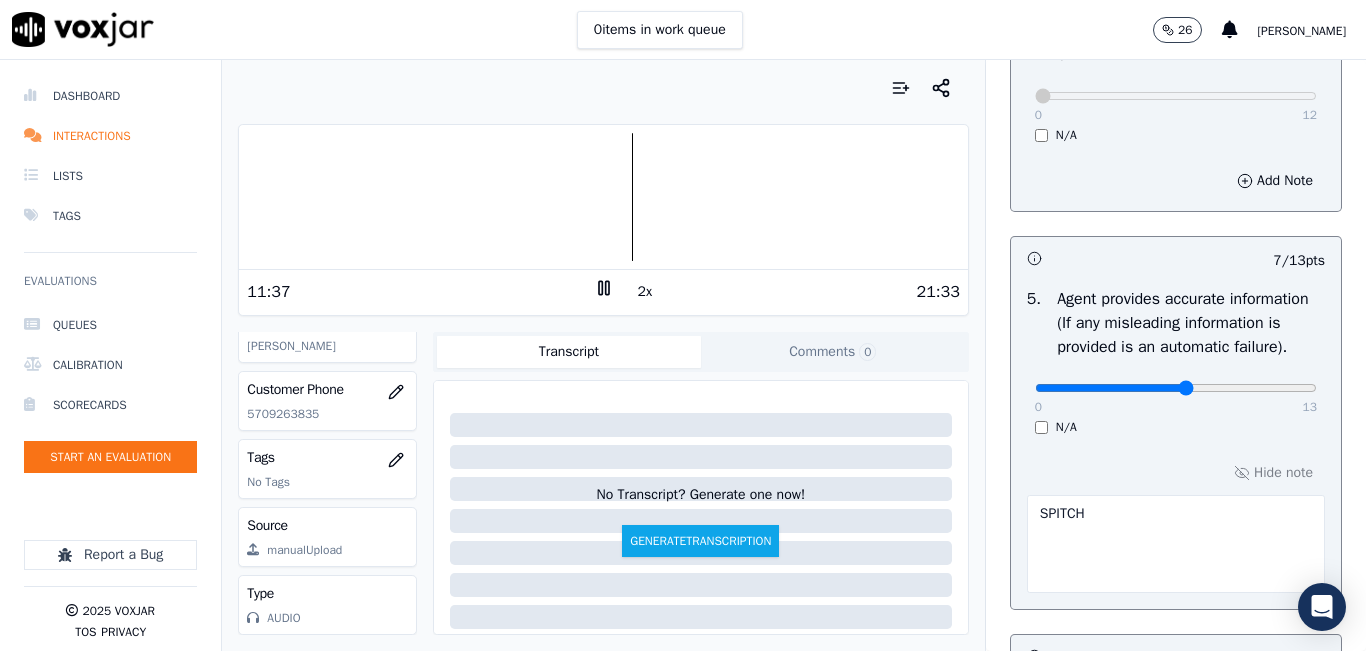 scroll, scrollTop: 378, scrollLeft: 0, axis: vertical 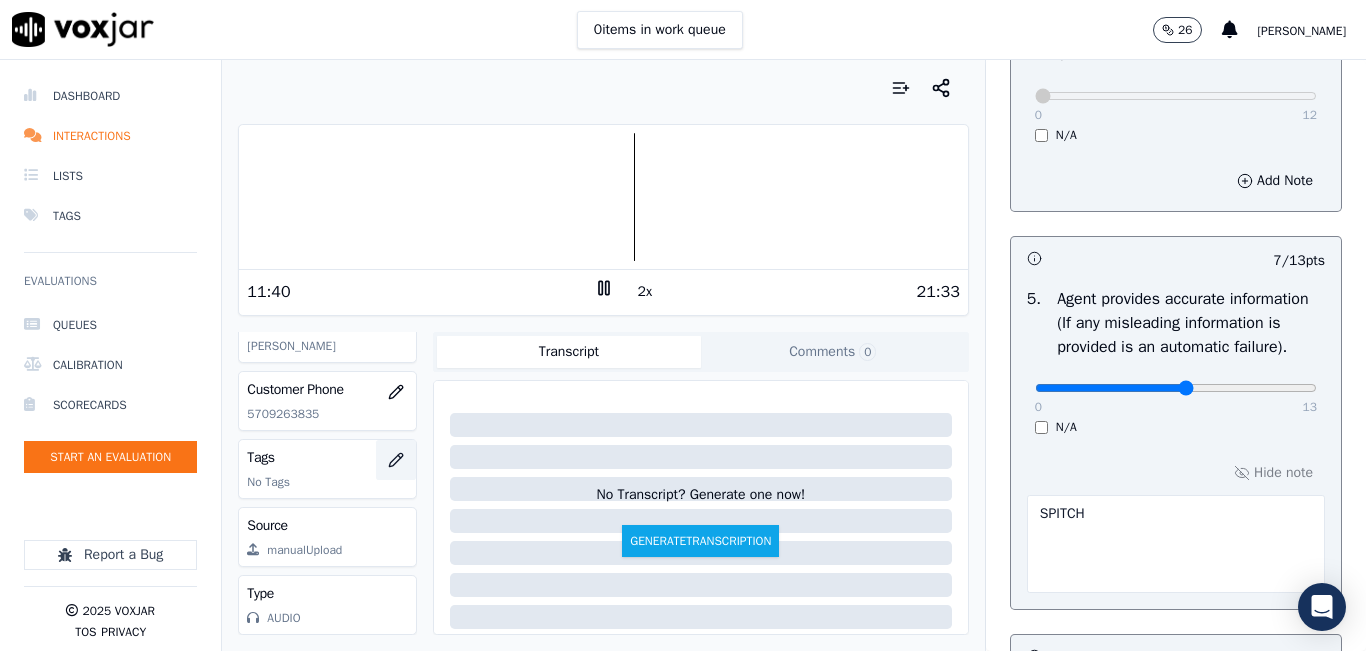 click 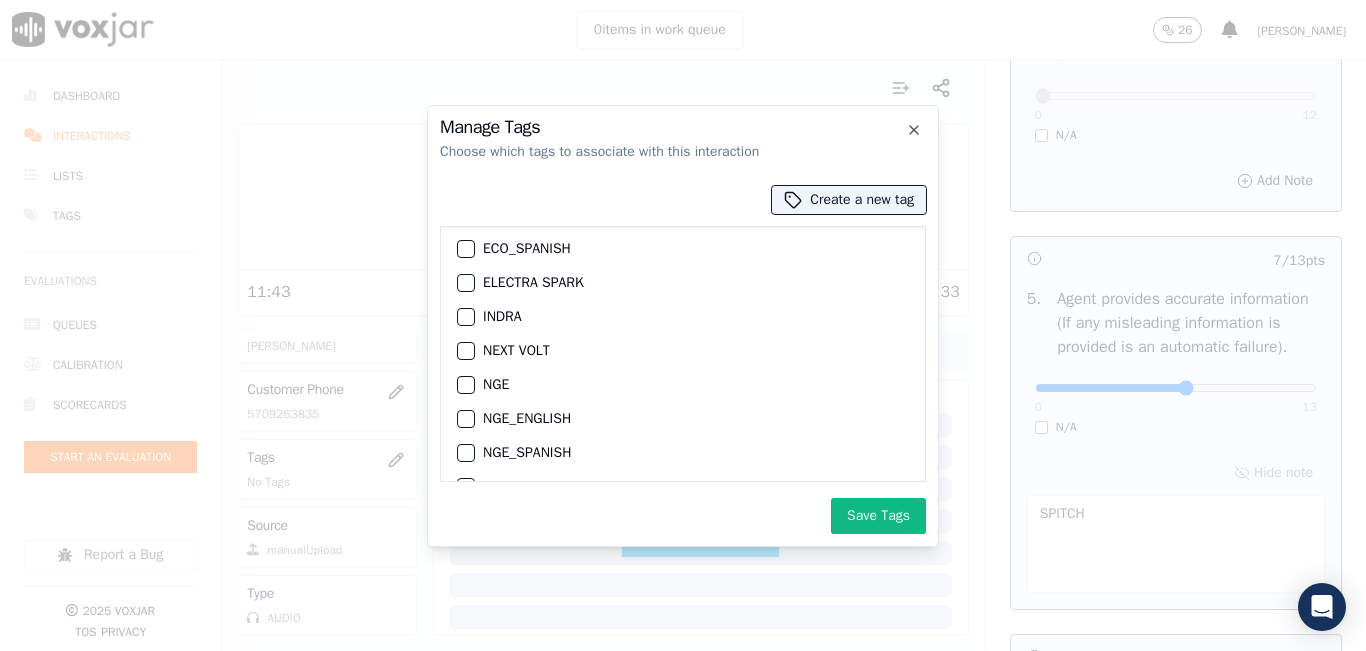 scroll, scrollTop: 200, scrollLeft: 0, axis: vertical 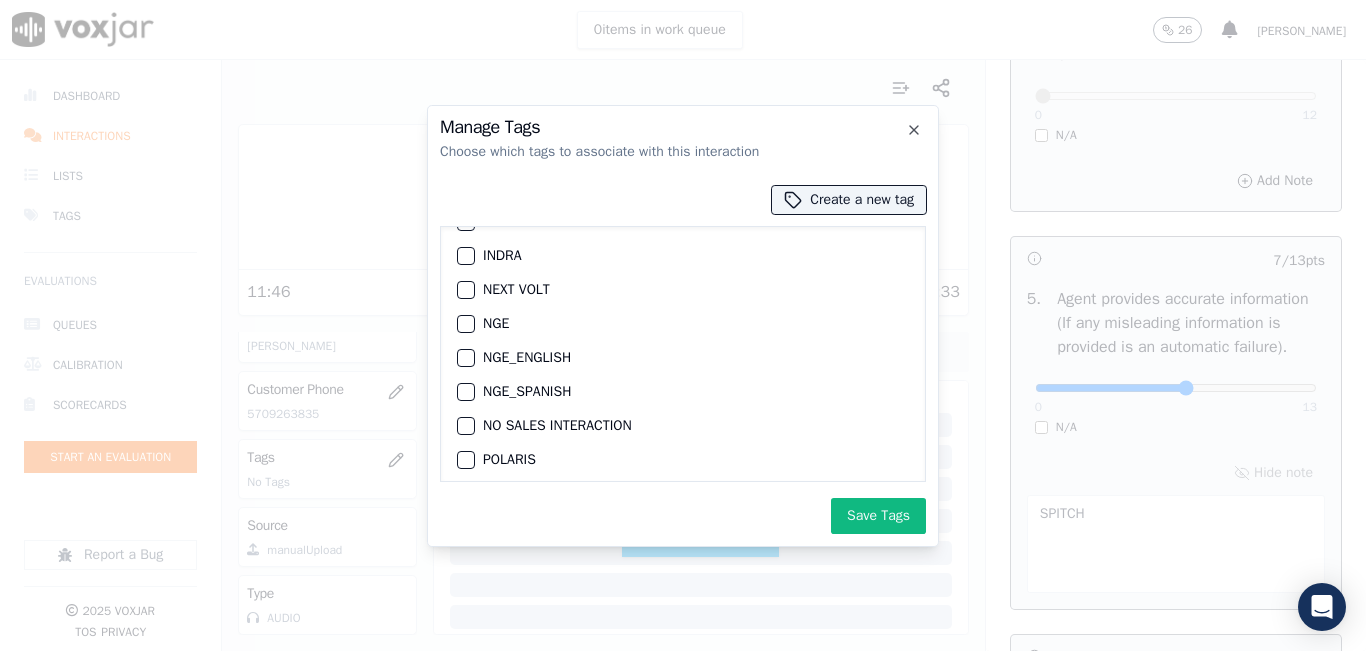 click at bounding box center (465, 324) 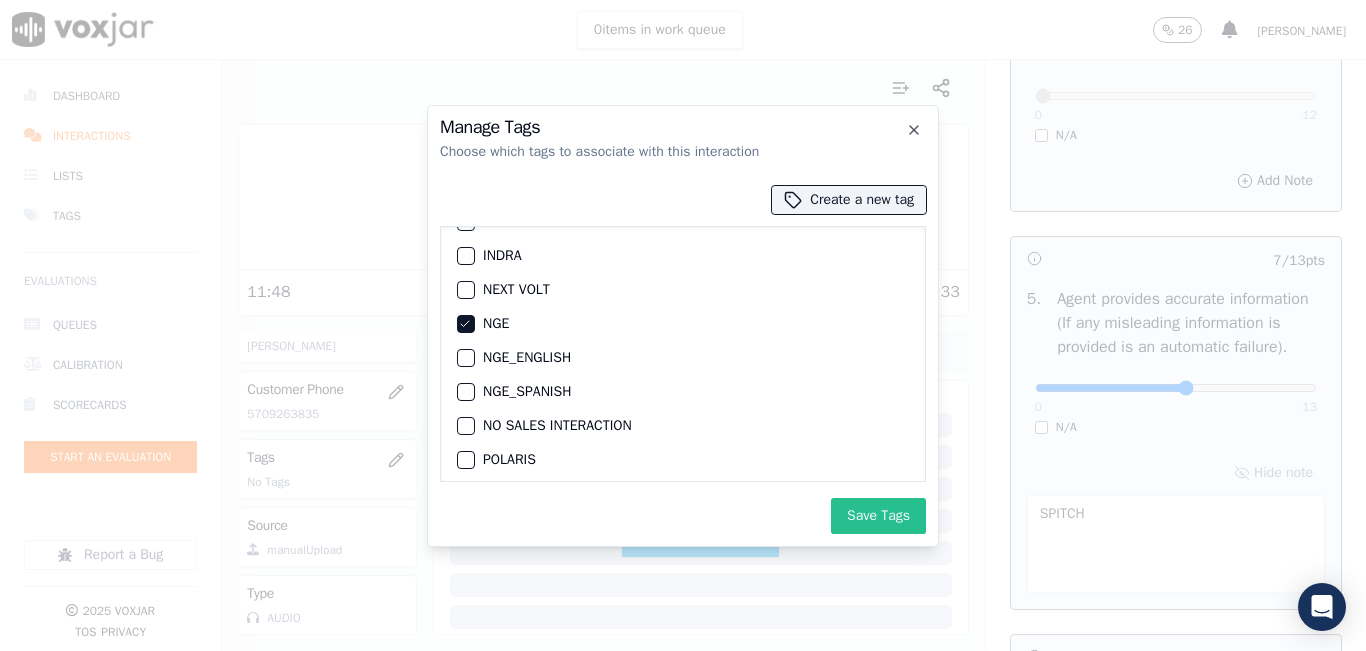 click on "Save Tags" at bounding box center [878, 516] 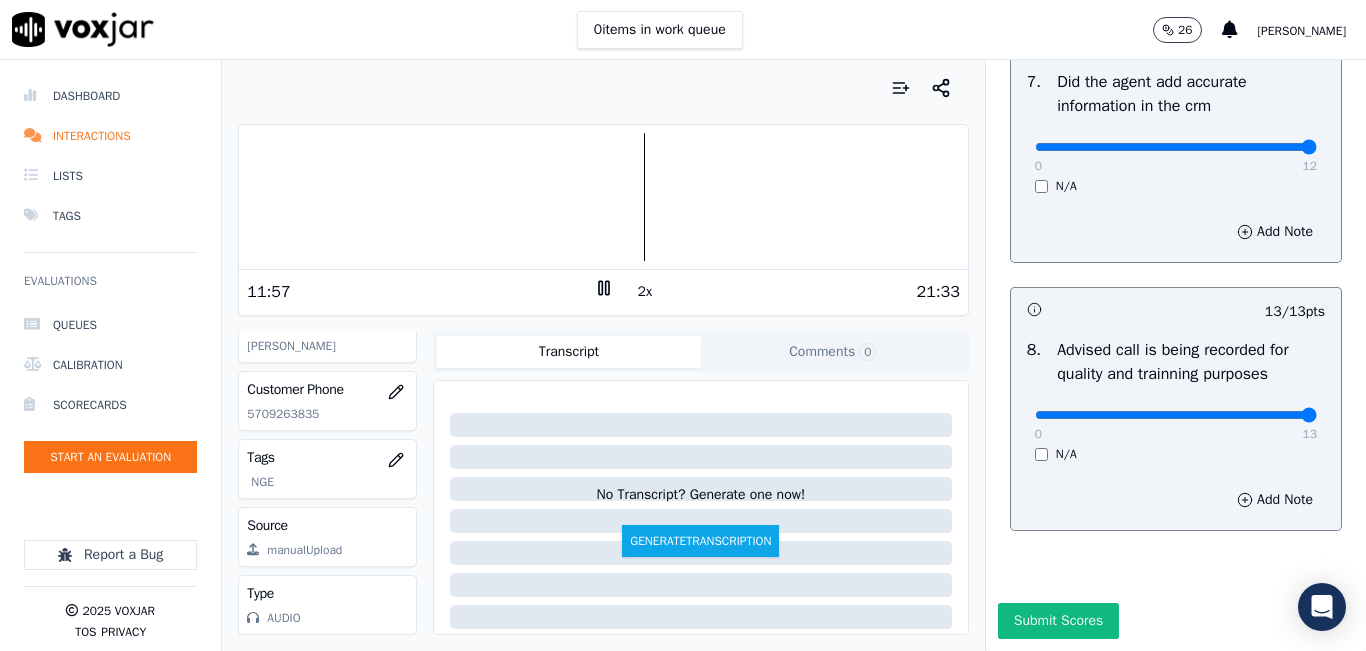 scroll, scrollTop: 2024, scrollLeft: 0, axis: vertical 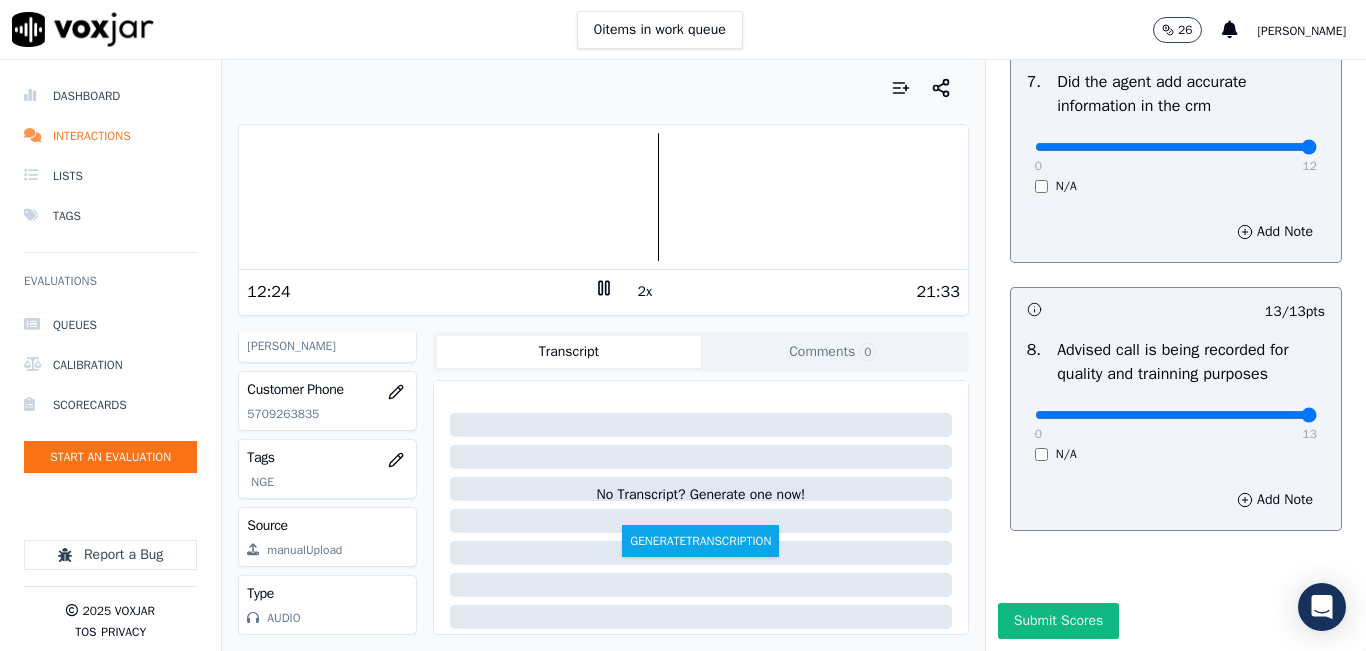 click on "2x" at bounding box center (604, 291) 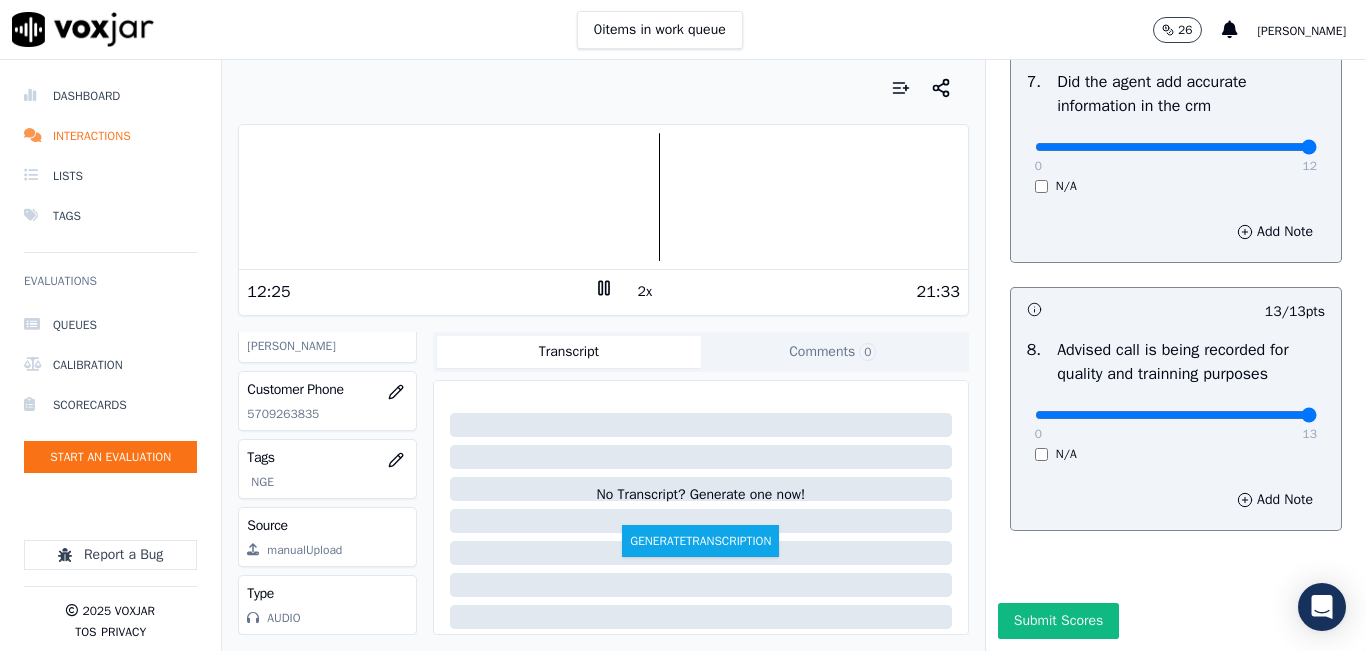 click 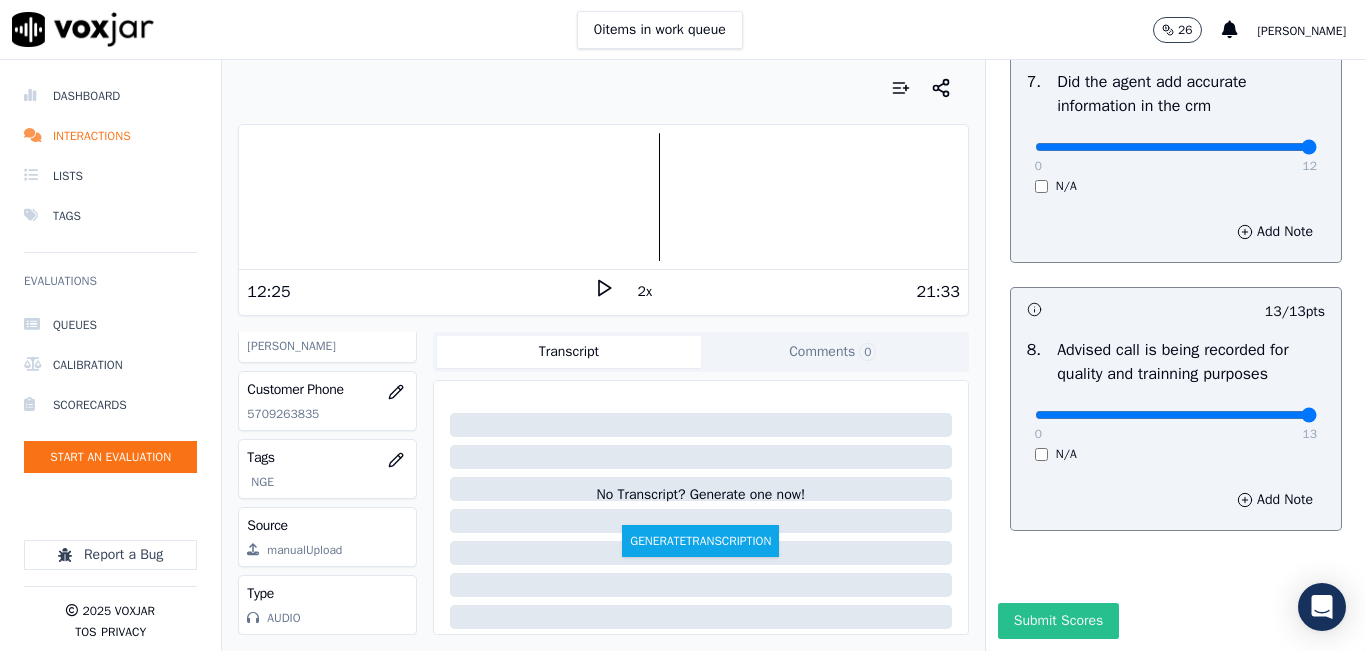 click on "Submit Scores" at bounding box center [1058, 621] 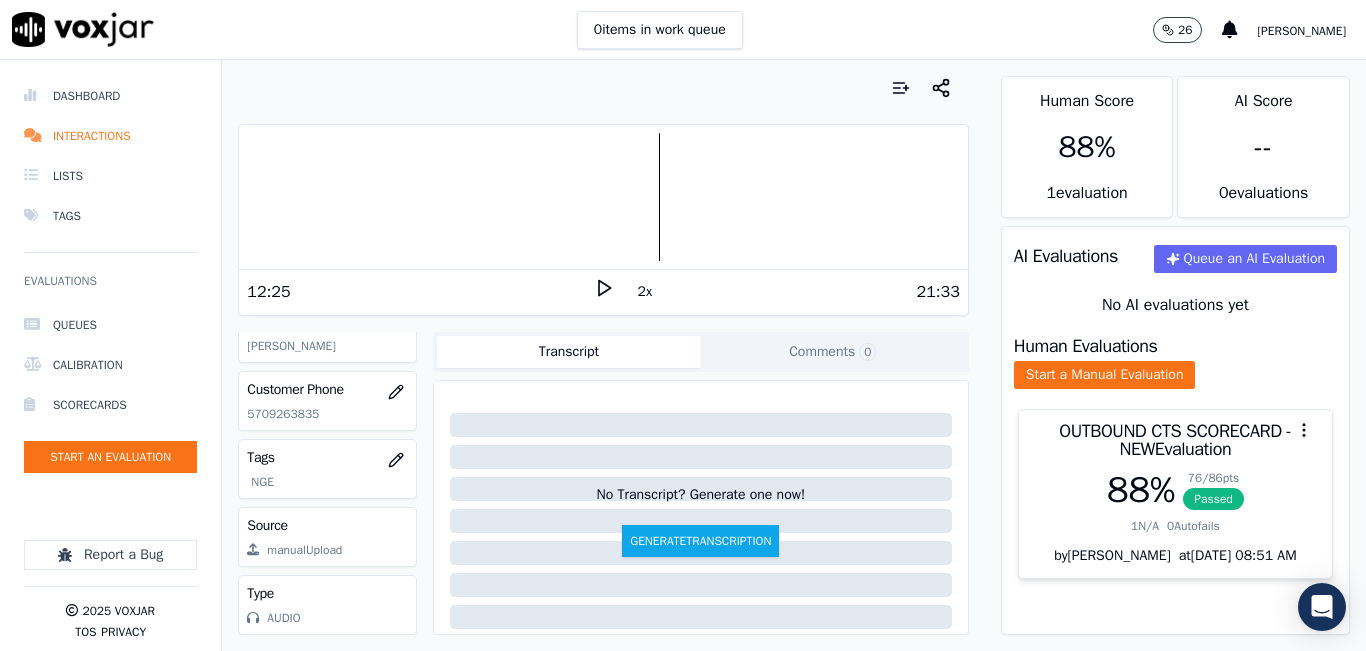 click on "Your browser does not support the audio element.   12:25     2x   21:33   Voxjar ID   acbab4d5-6e6a-42ab-817a-31eff6e21452   Source ID   5709263835-all.mp3   Timestamp
07/24/2025 01:44 pm     Agent
Felix Oliveros_fuse1053_NGE     Customer Name     JUANA CASTILLO     Customer Phone     5709263835     Tags
NGE     Source     manualUpload   Type     AUDIO       Transcript   Comments  0   No Transcript? Generate one now!   Generate  Transcription         Add Comment" at bounding box center (603, 355) 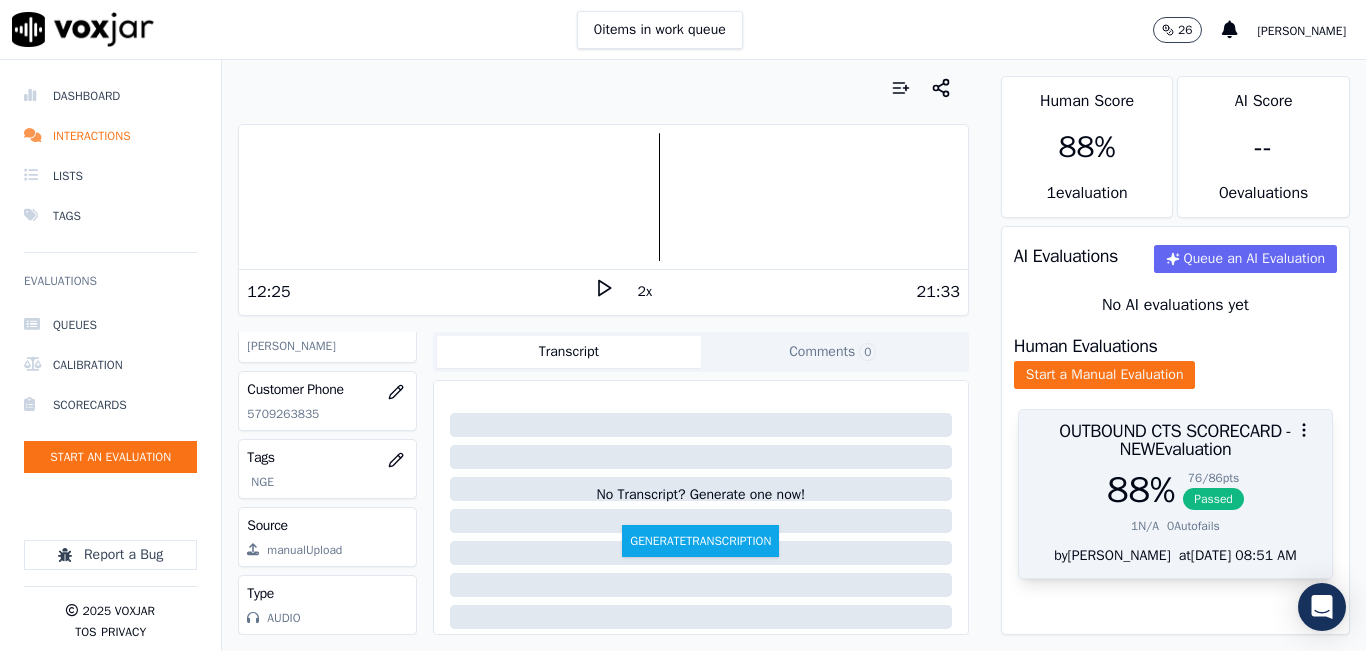 click on "OUTBOUND CTS SCORECARD - NEW   Evaluation" at bounding box center (1175, 440) 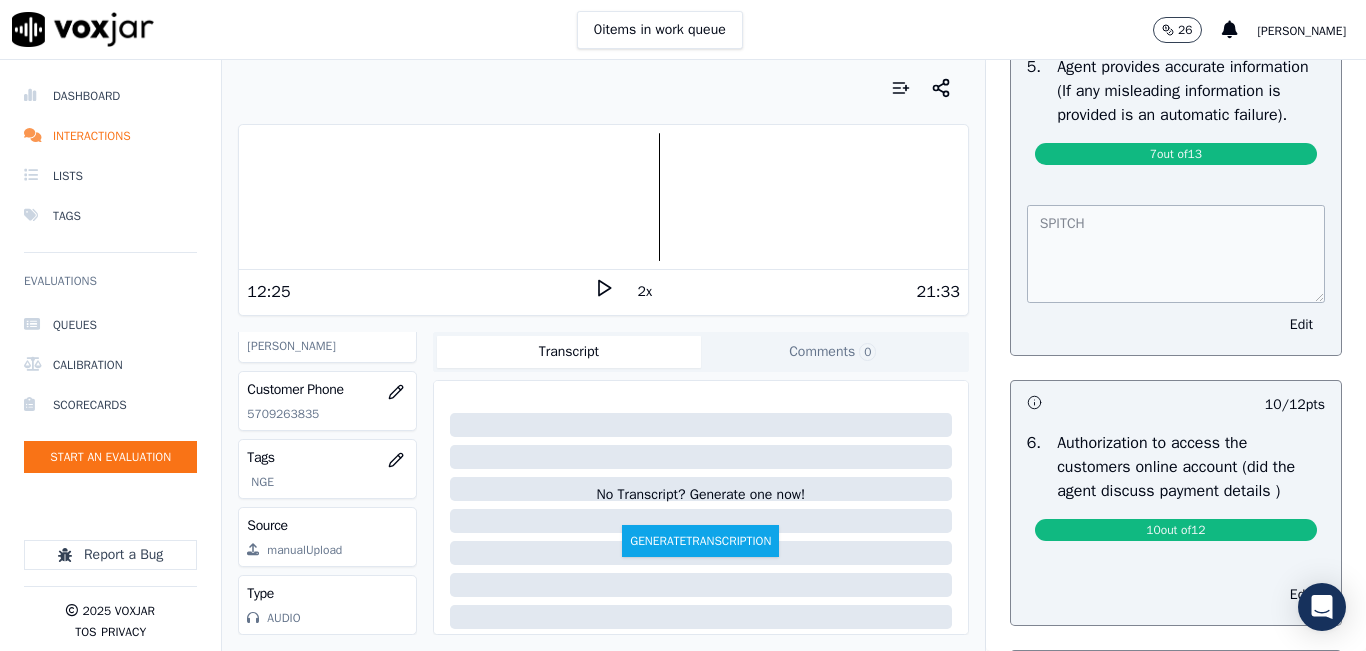 scroll, scrollTop: 1100, scrollLeft: 0, axis: vertical 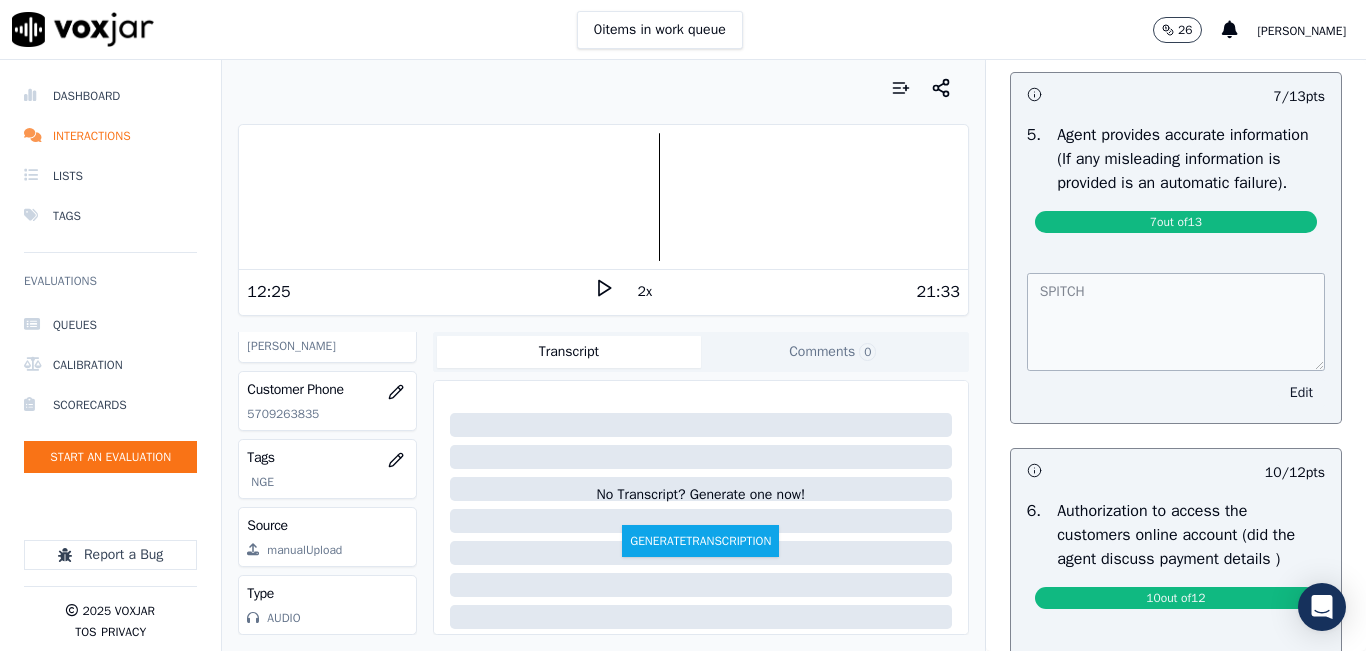 click on "Edit" at bounding box center (1301, 393) 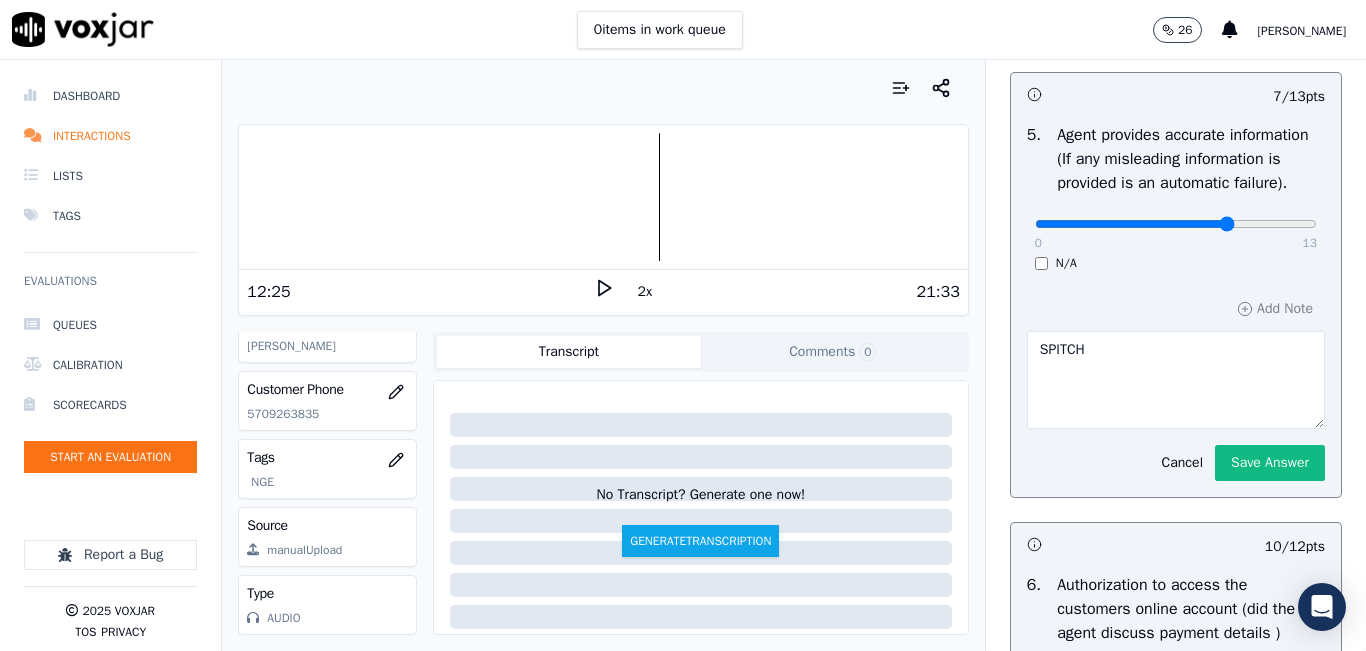 click at bounding box center (1176, 224) 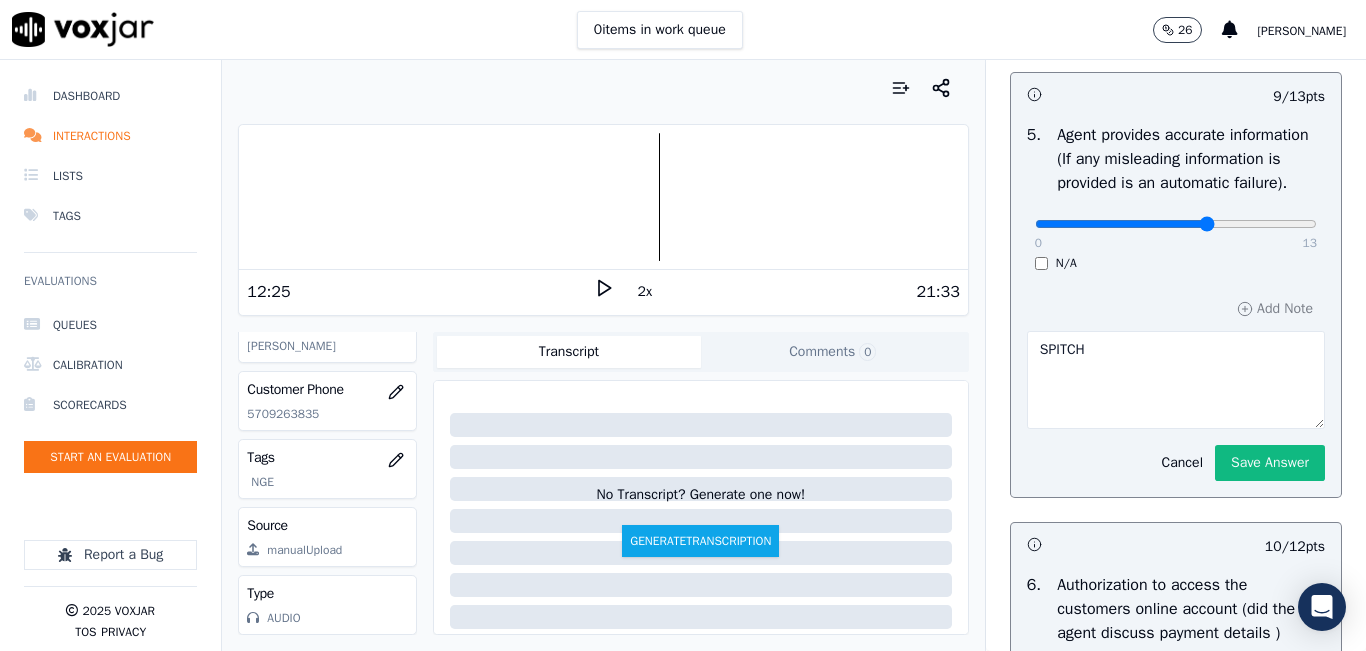 type on "8" 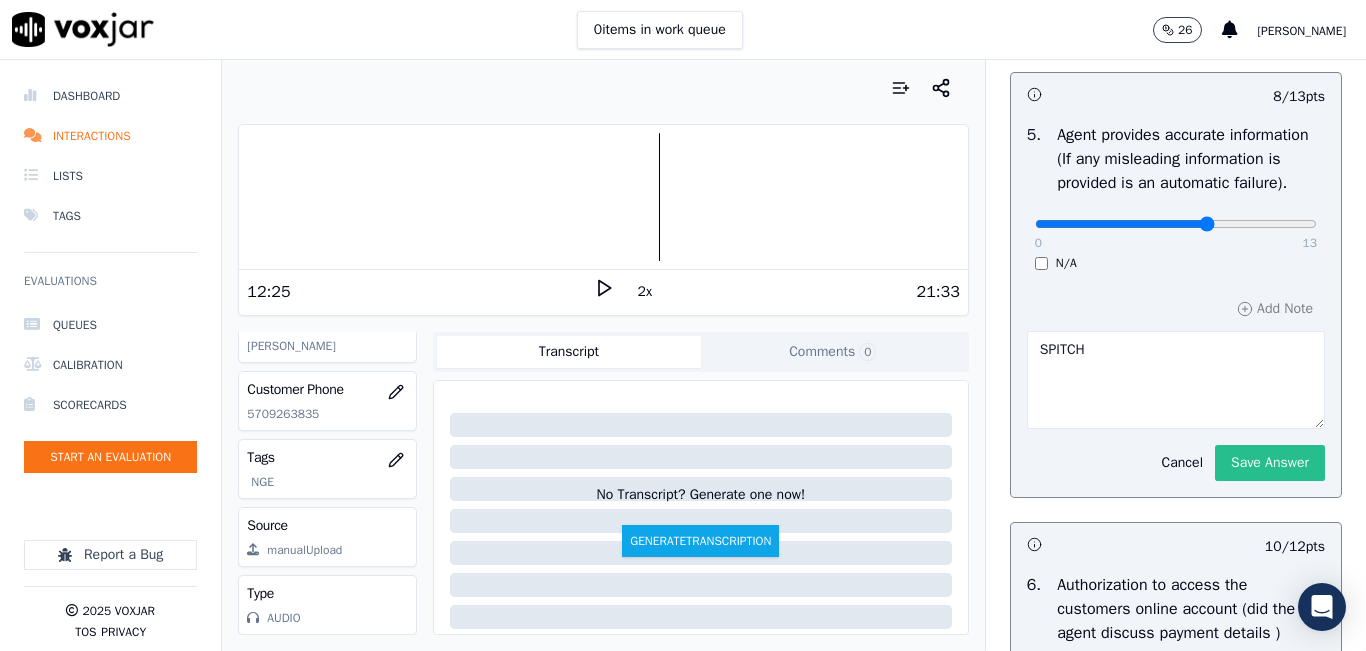 click on "Save Answer" 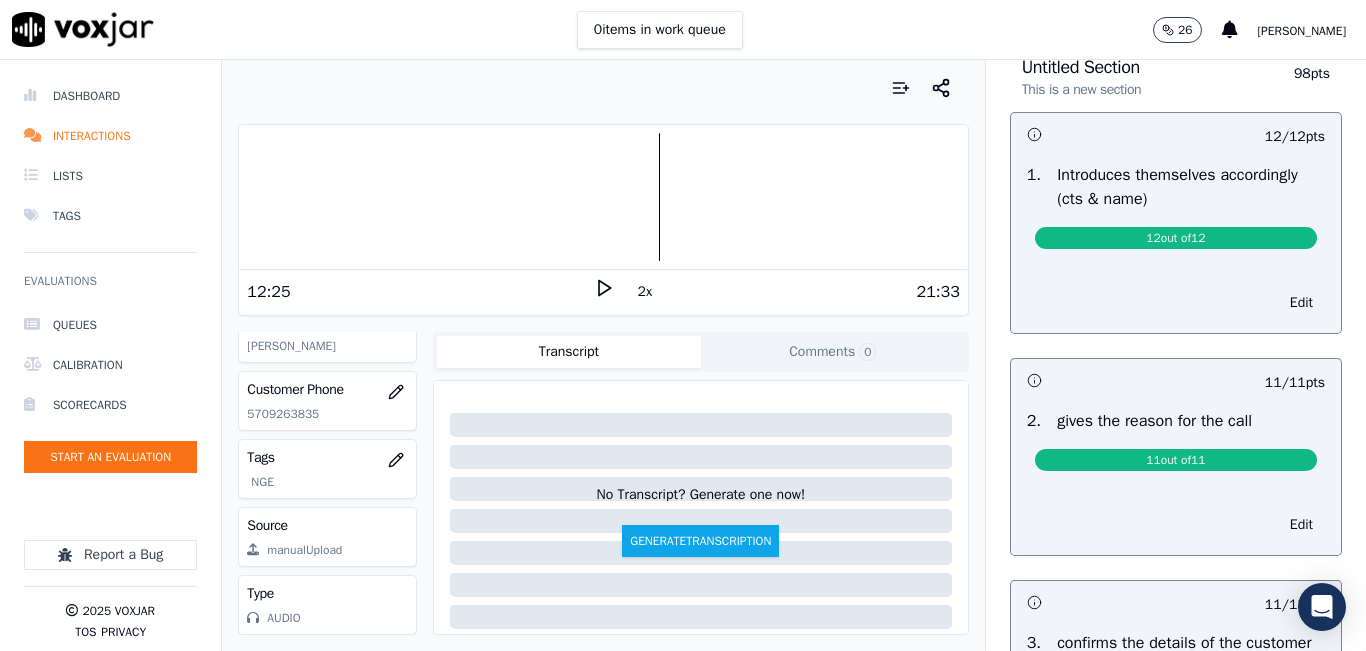 scroll, scrollTop: 0, scrollLeft: 0, axis: both 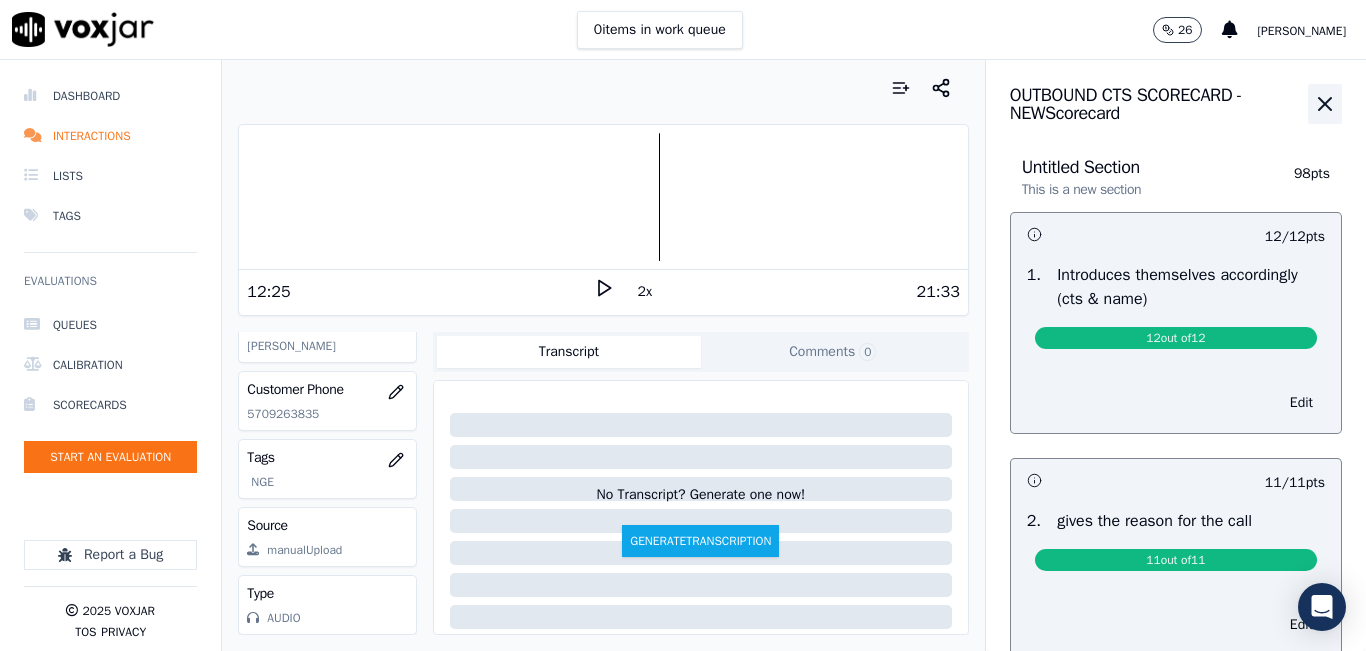 click 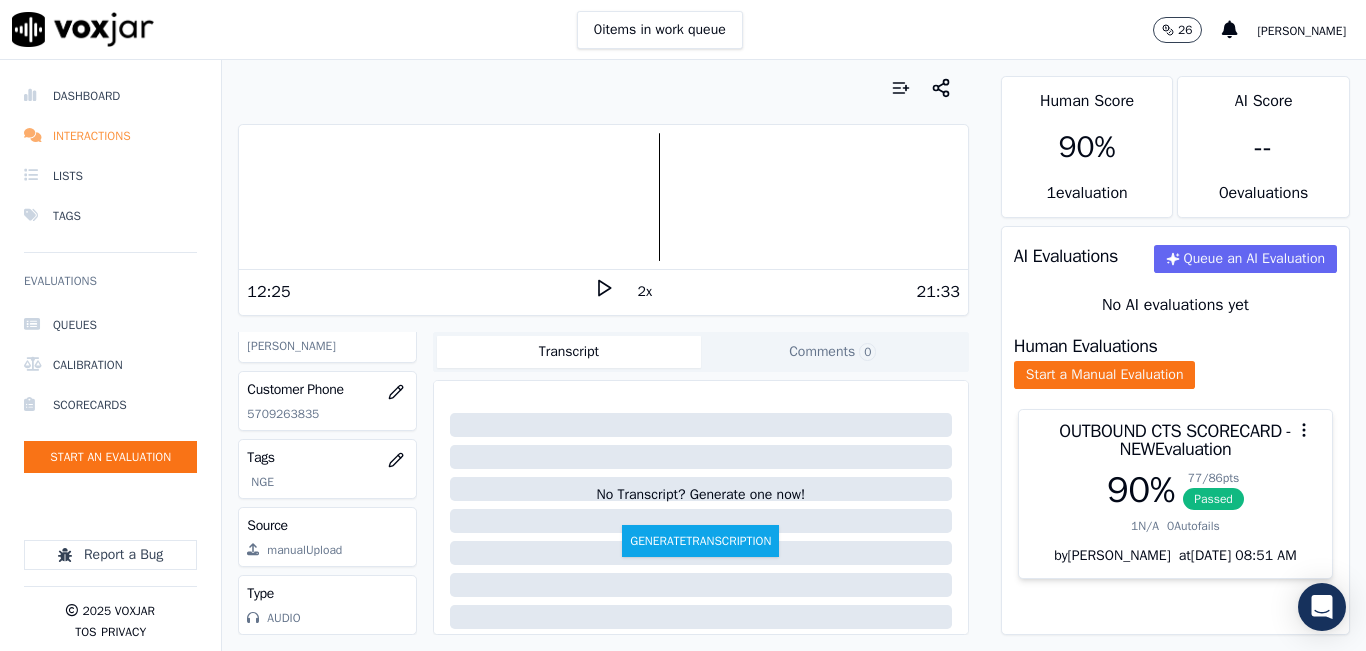 click on "Interactions" at bounding box center [110, 136] 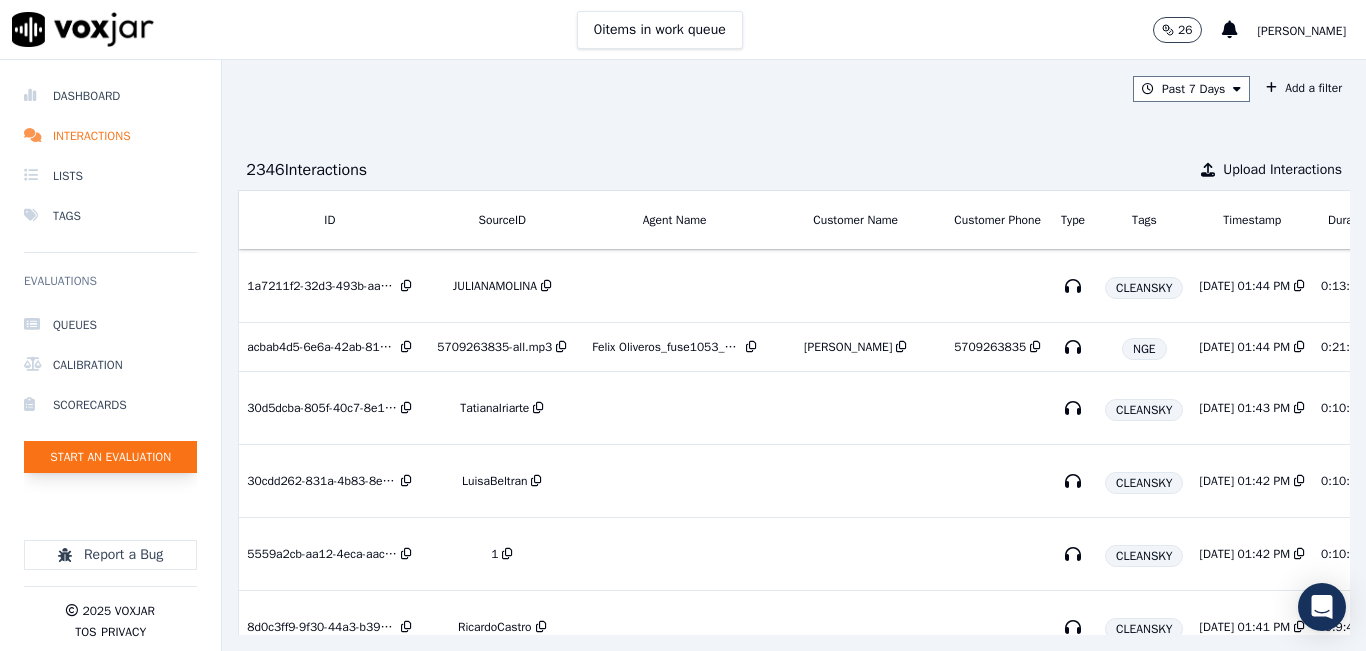 click on "Start an Evaluation" 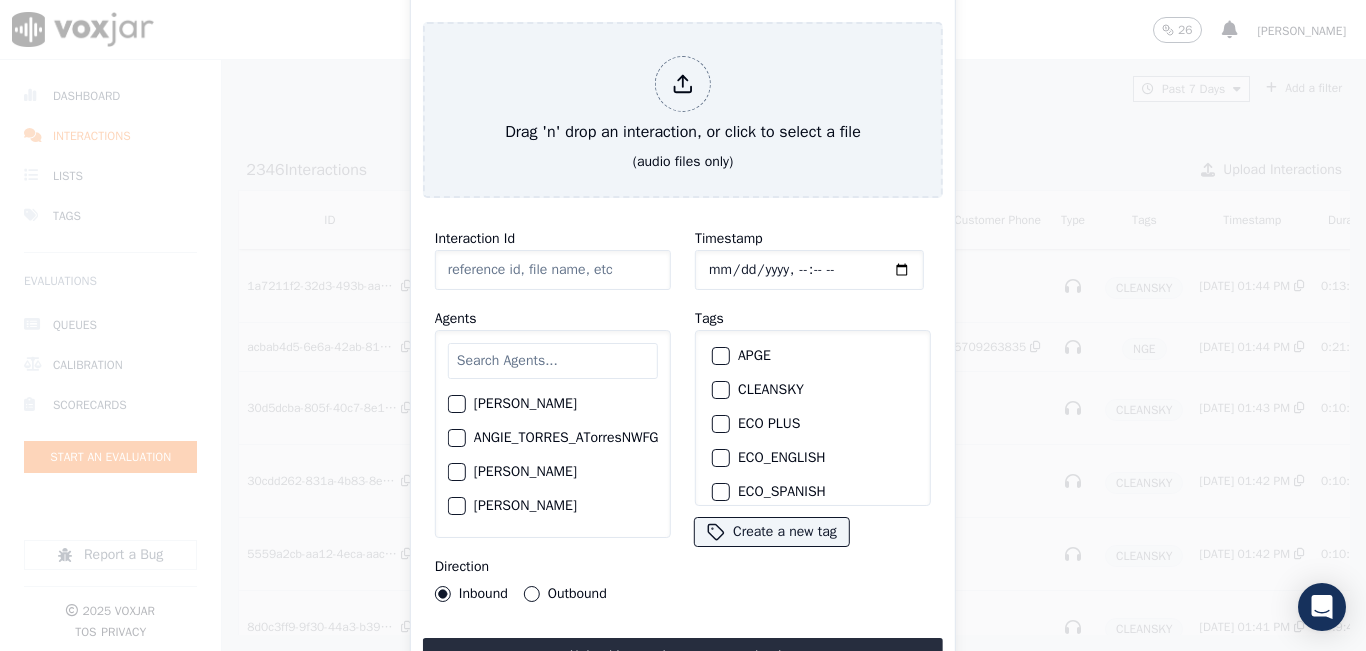 click at bounding box center [553, 361] 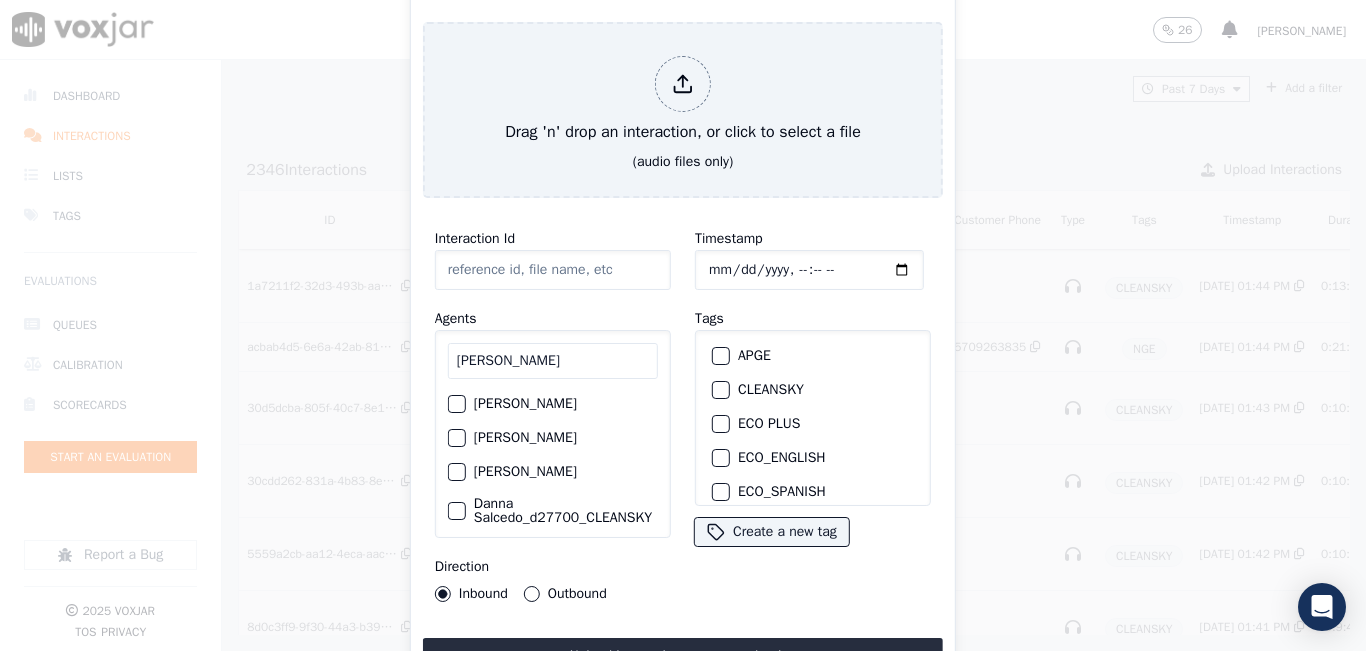 type on "DANNA" 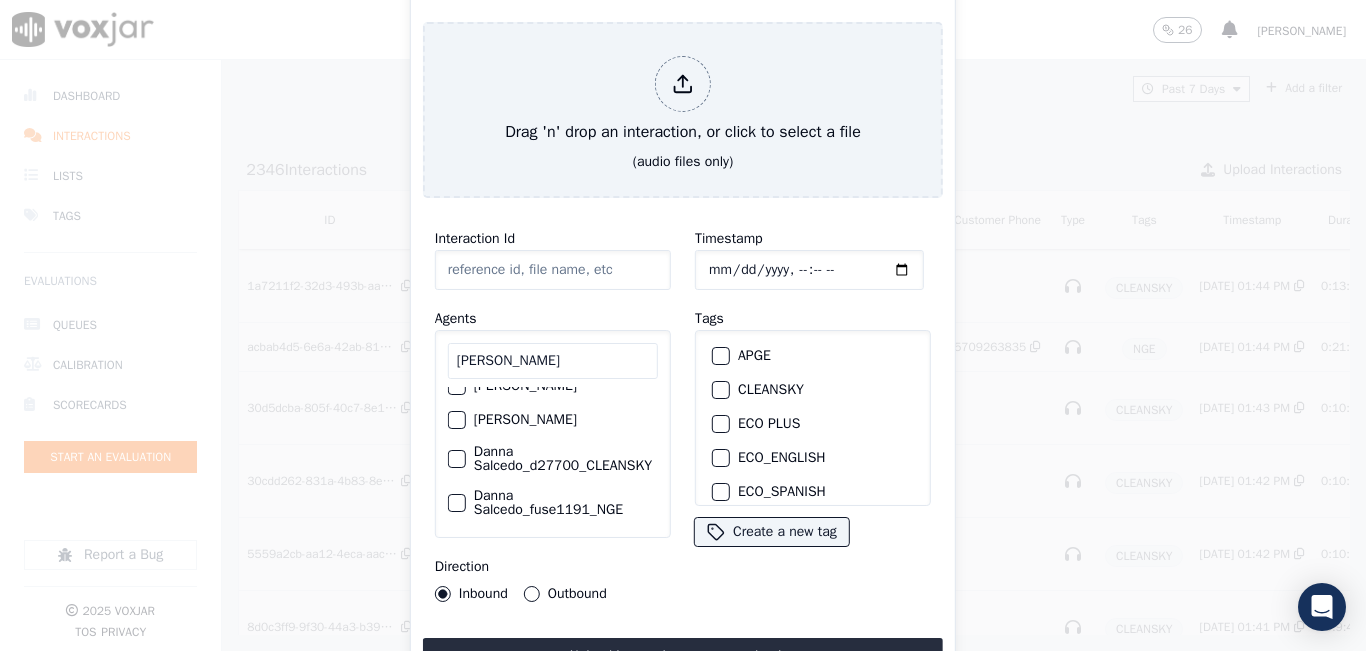 scroll, scrollTop: 88, scrollLeft: 41, axis: both 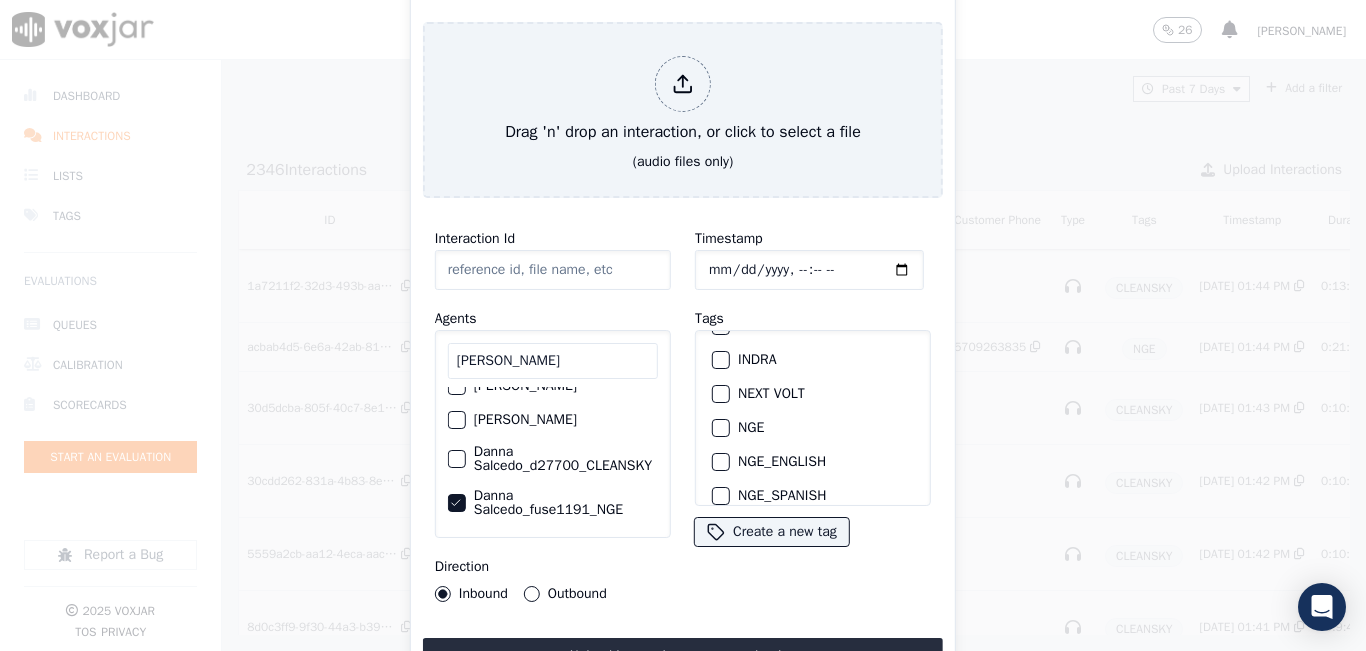 click on "NGE" at bounding box center [721, 428] 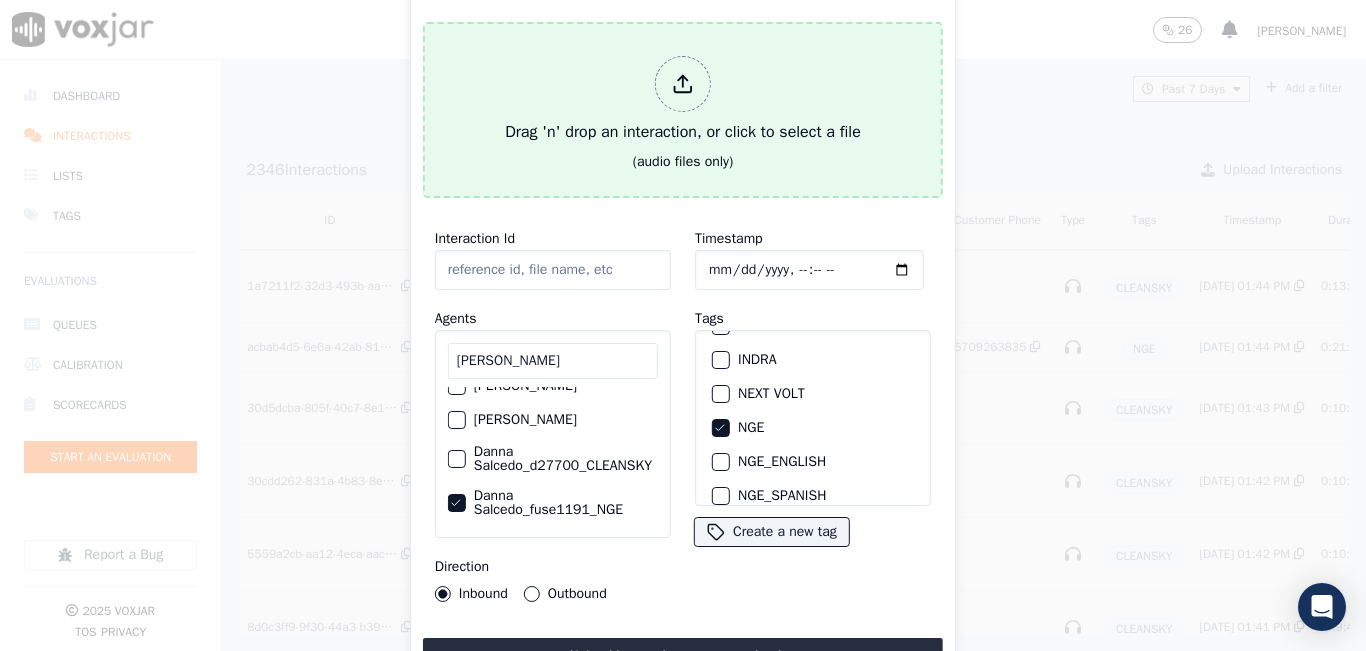 click on "Drag 'n' drop an interaction, or click to select a file" at bounding box center [683, 100] 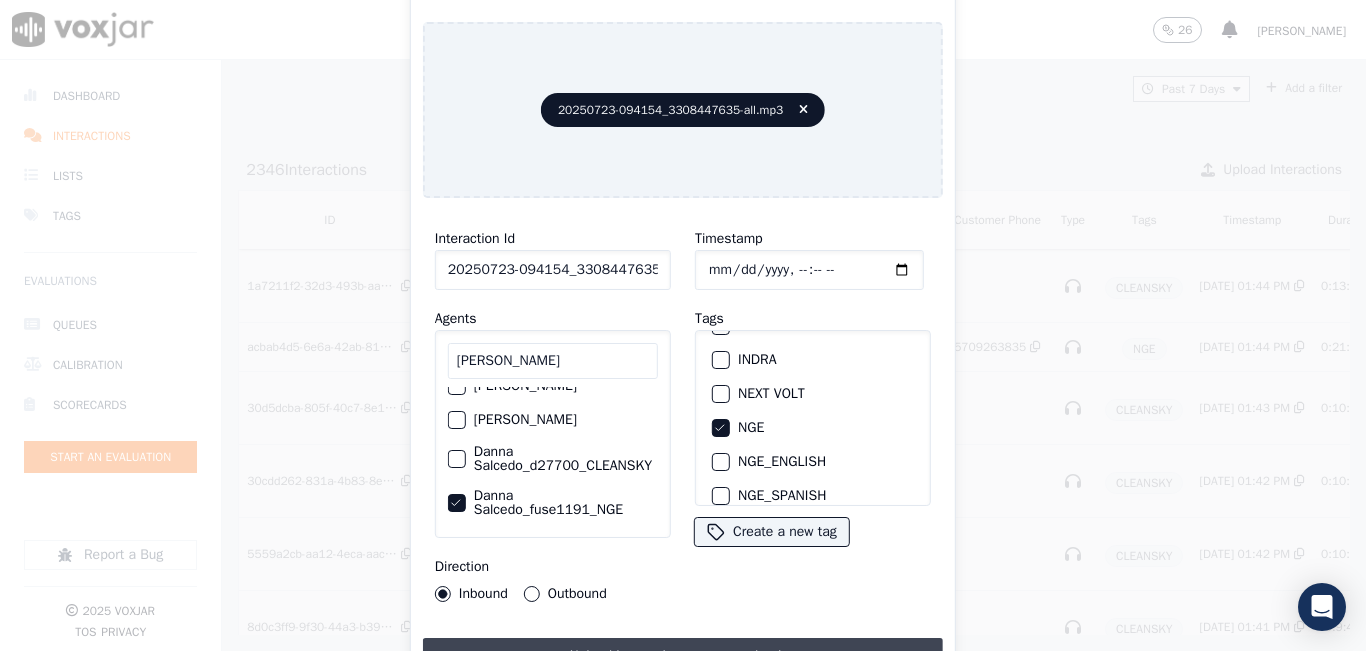 click on "Upload interaction to start evaluation" at bounding box center (683, 656) 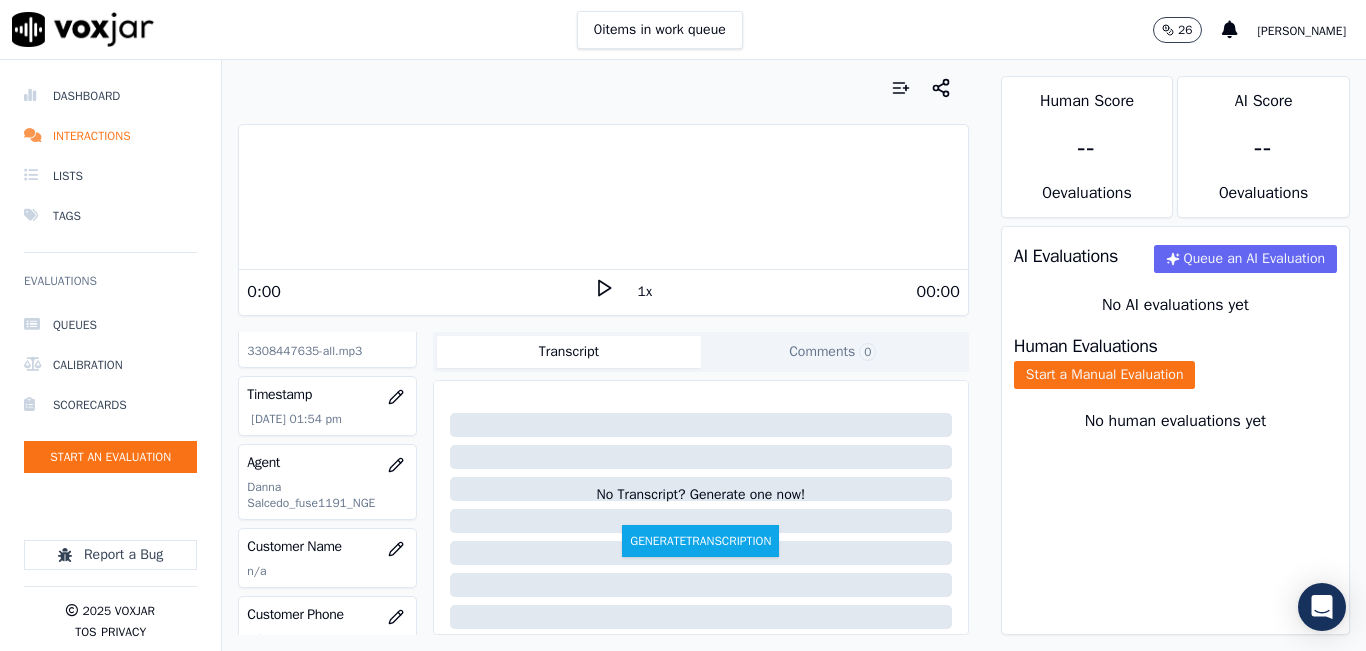 scroll, scrollTop: 200, scrollLeft: 0, axis: vertical 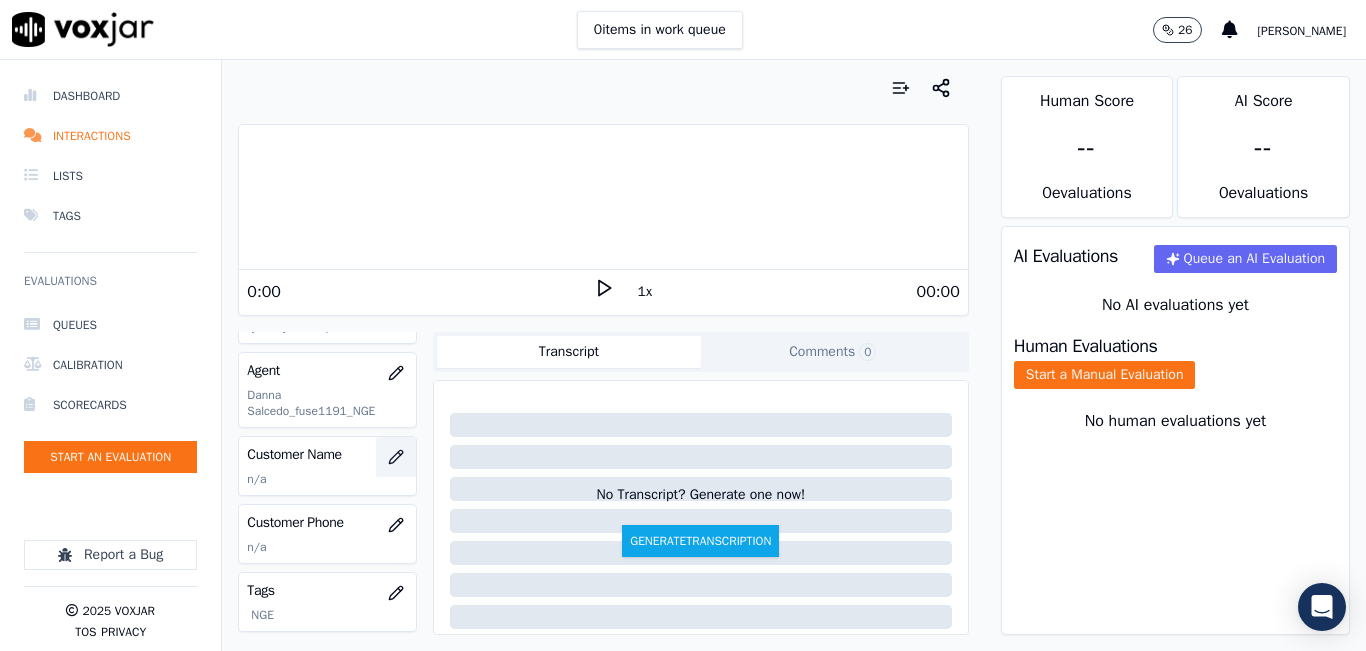 click at bounding box center [396, 457] 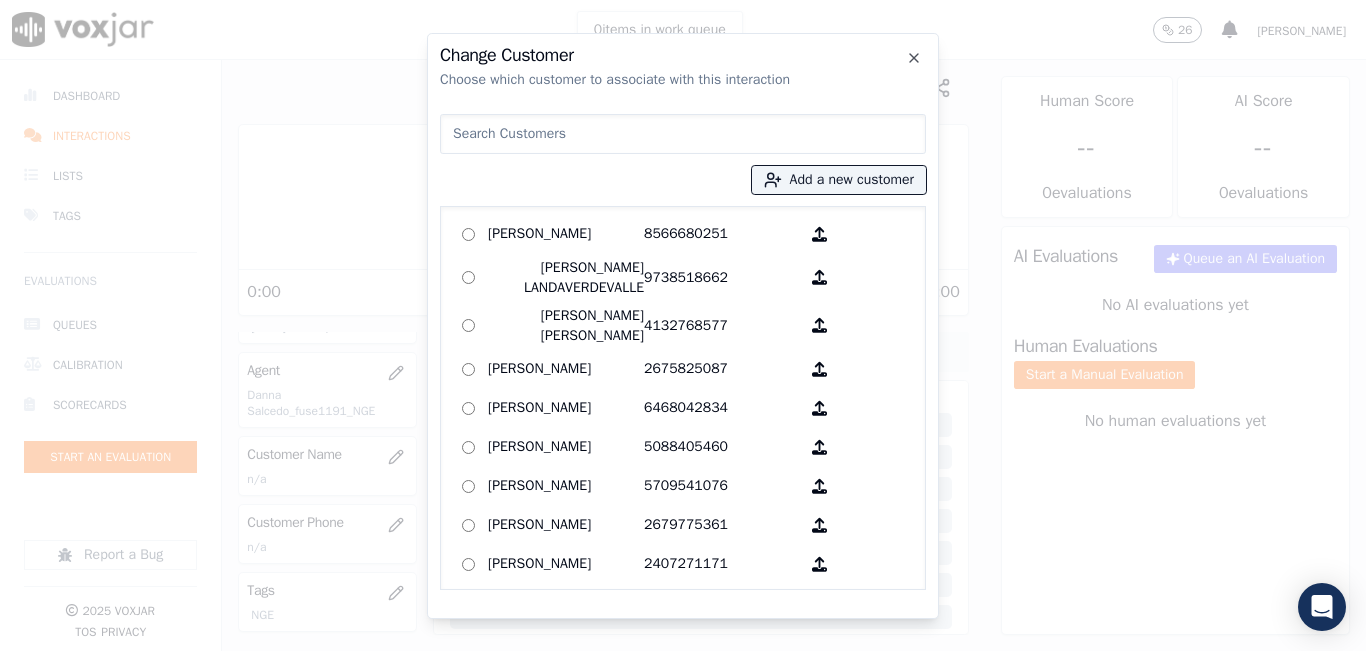 click at bounding box center [683, 134] 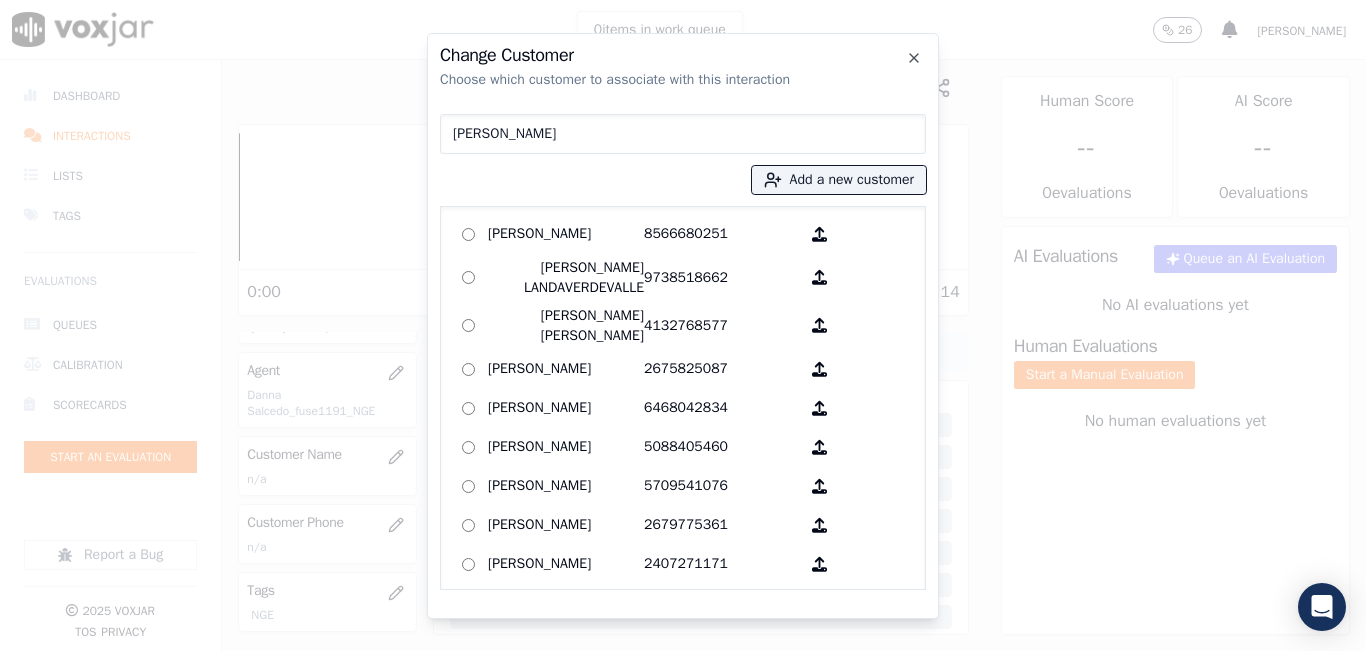 type on "[PERSON_NAME]" 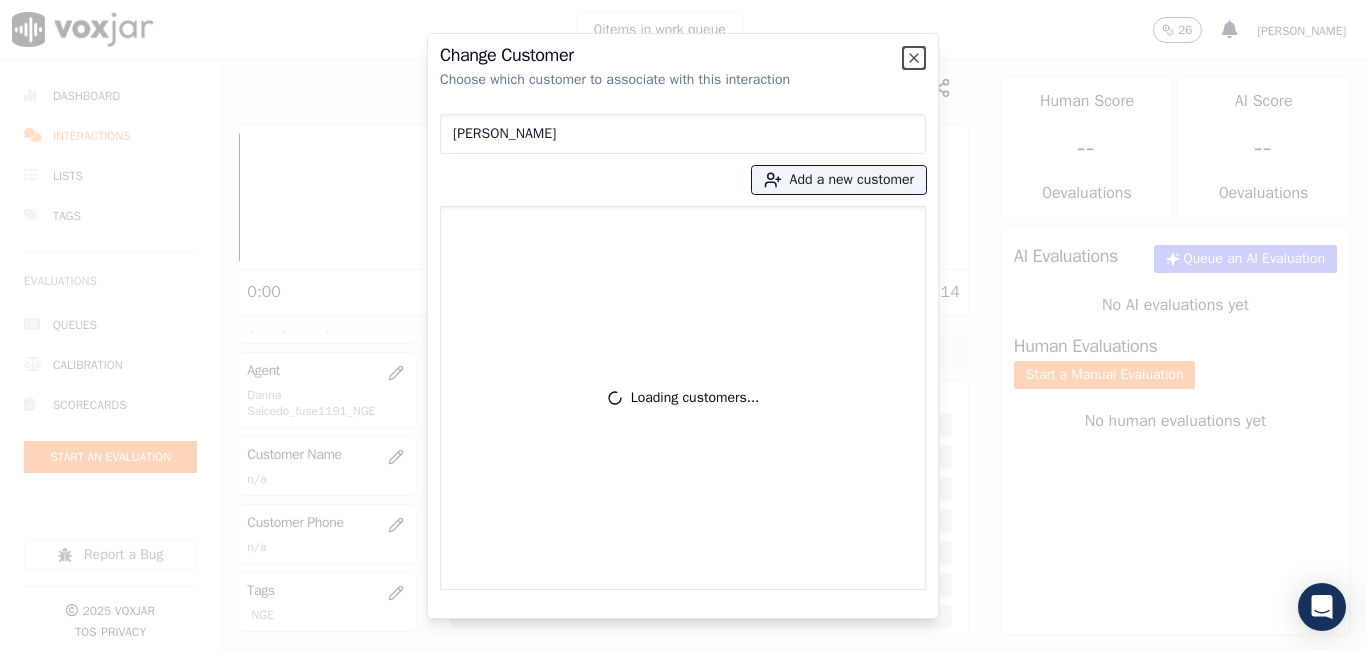 type 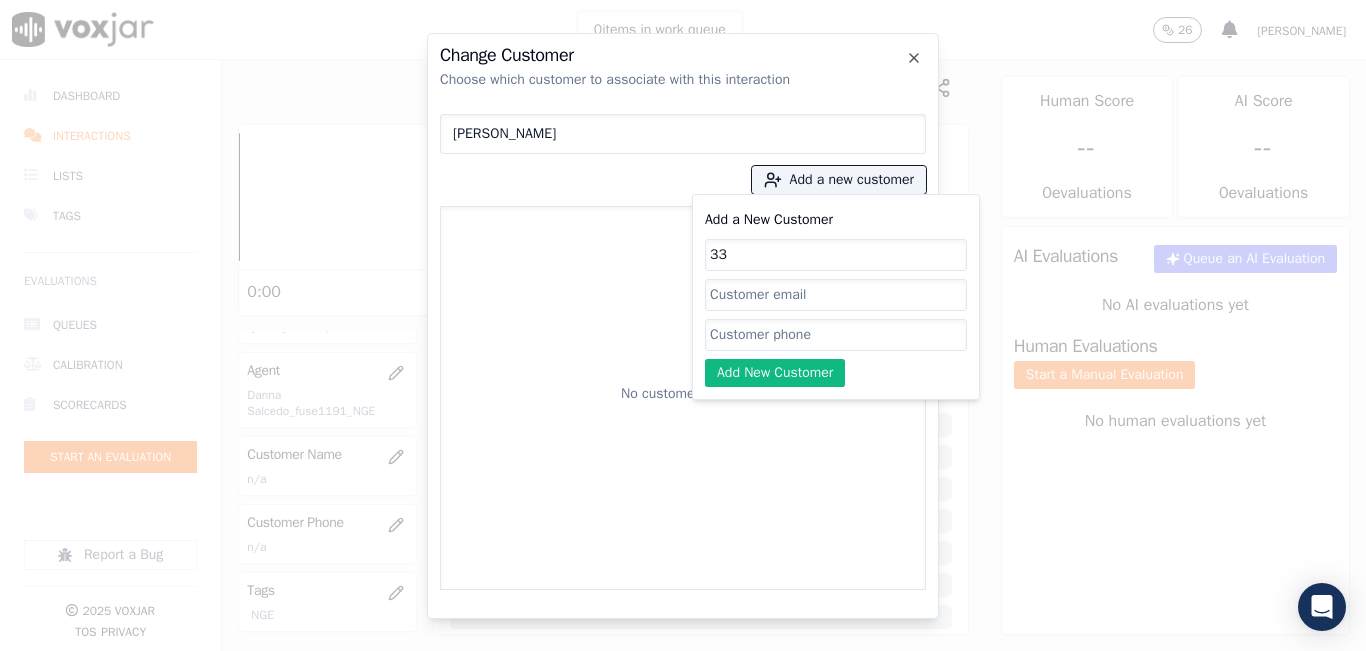 type on "3" 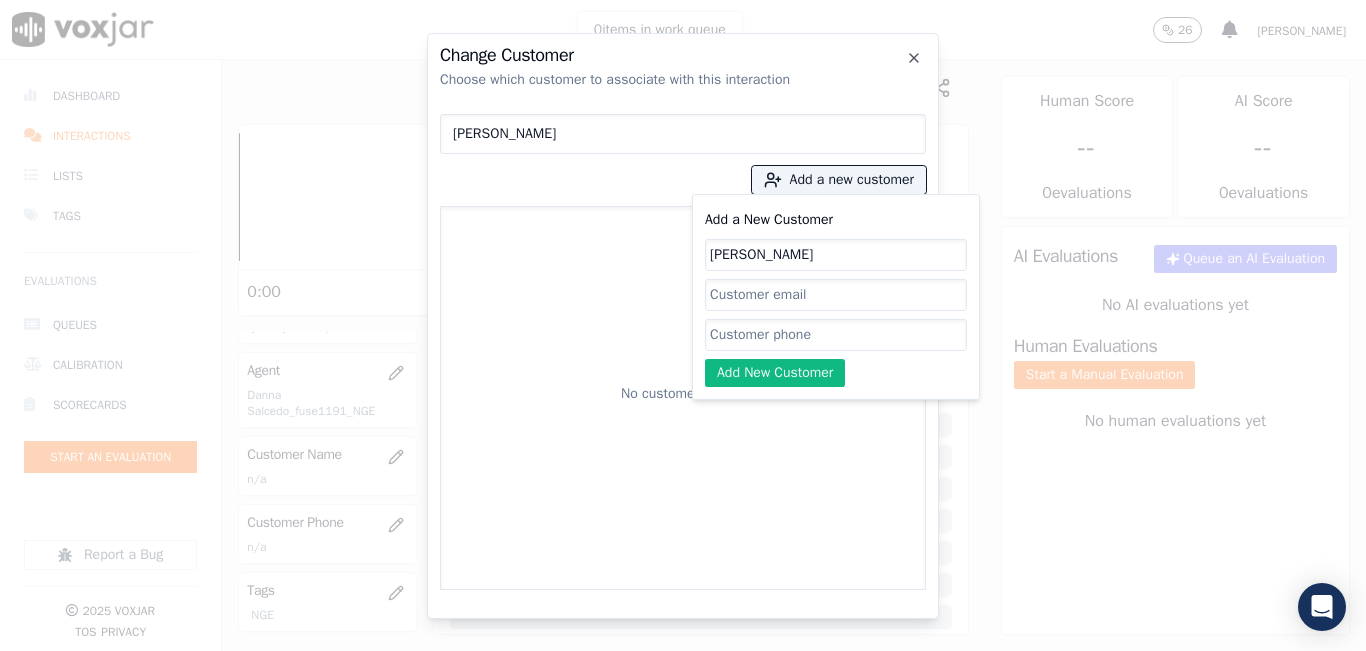type on "[PERSON_NAME]" 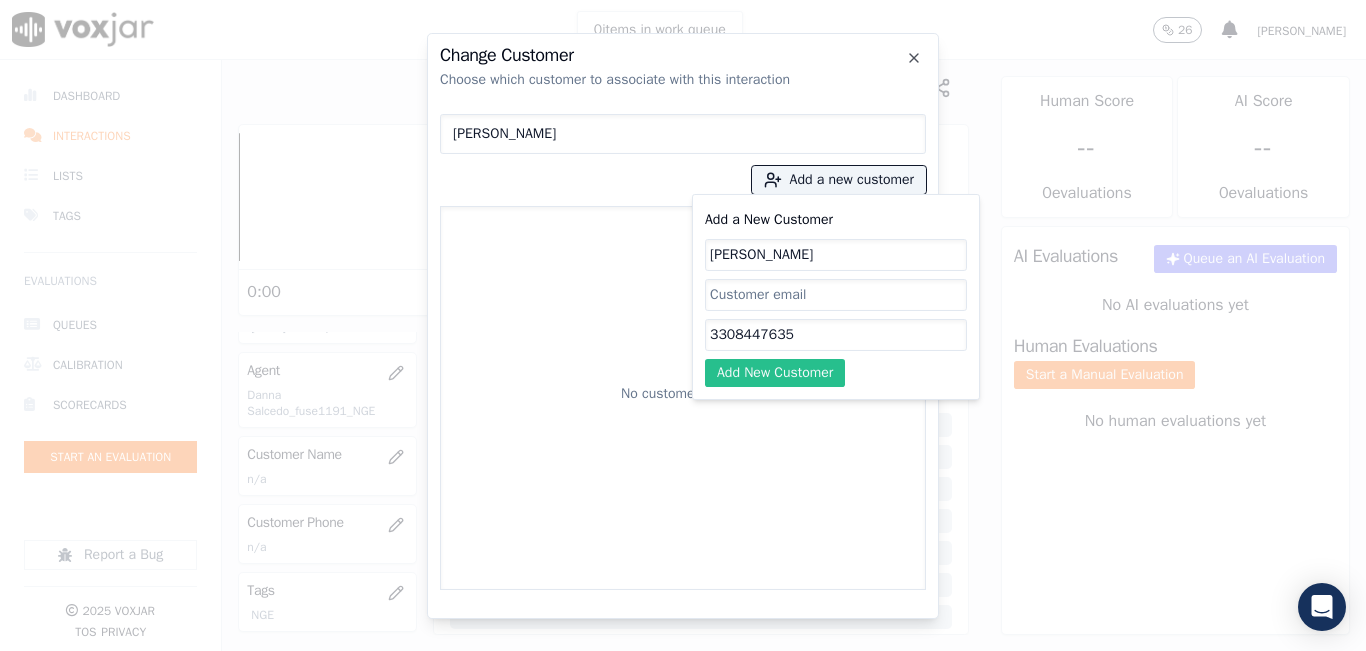 type on "3308447635" 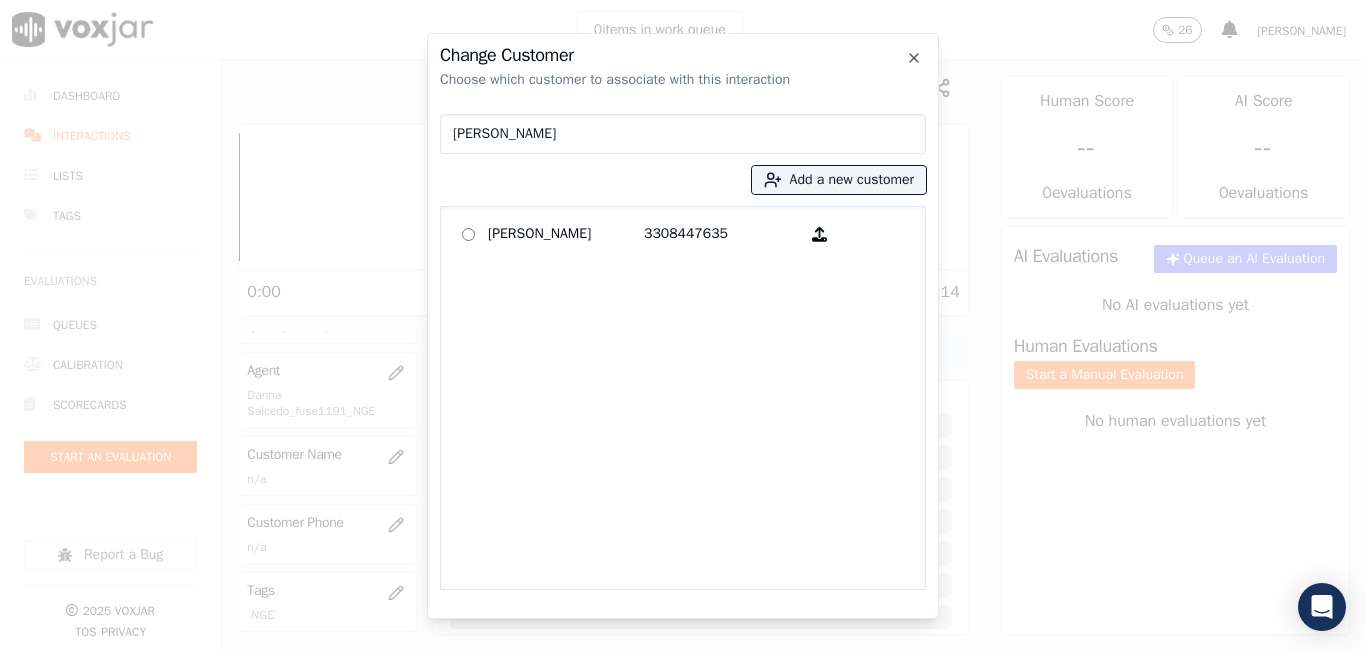 click on "JACK W MILLER
Add a new customer           JACK W MILLER   3308447635" at bounding box center [683, 348] 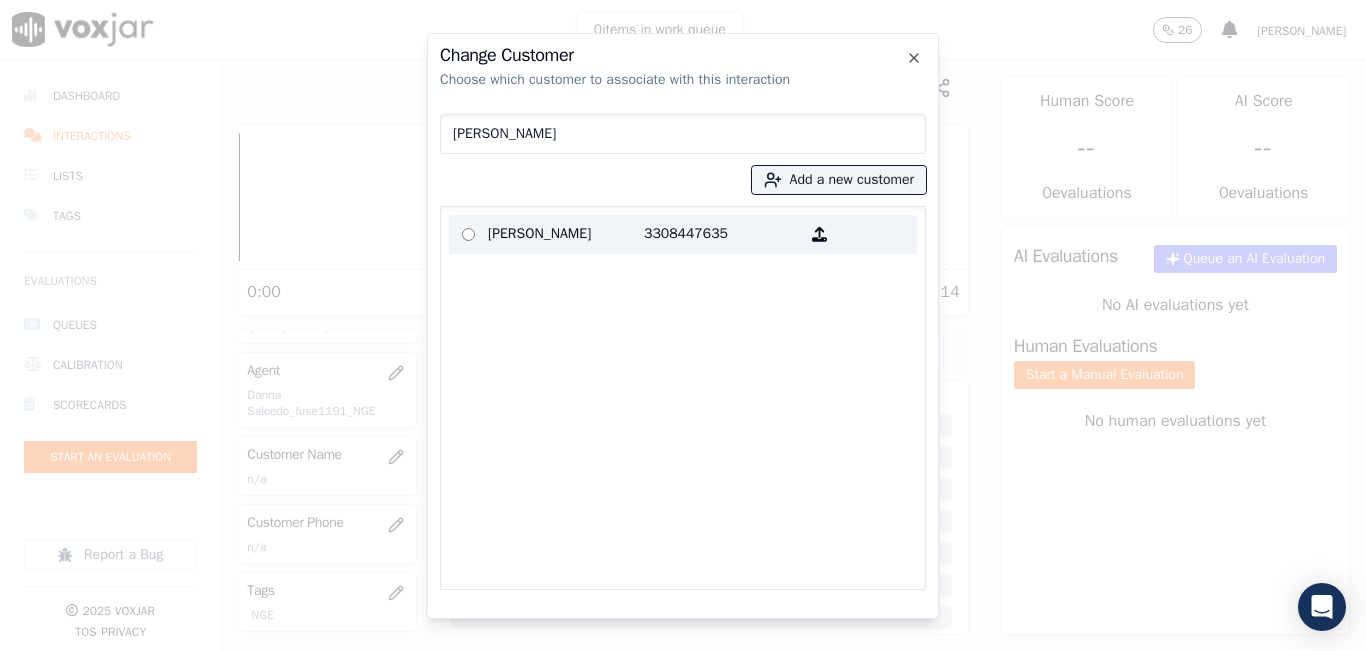 click on "3308447635" at bounding box center [722, 234] 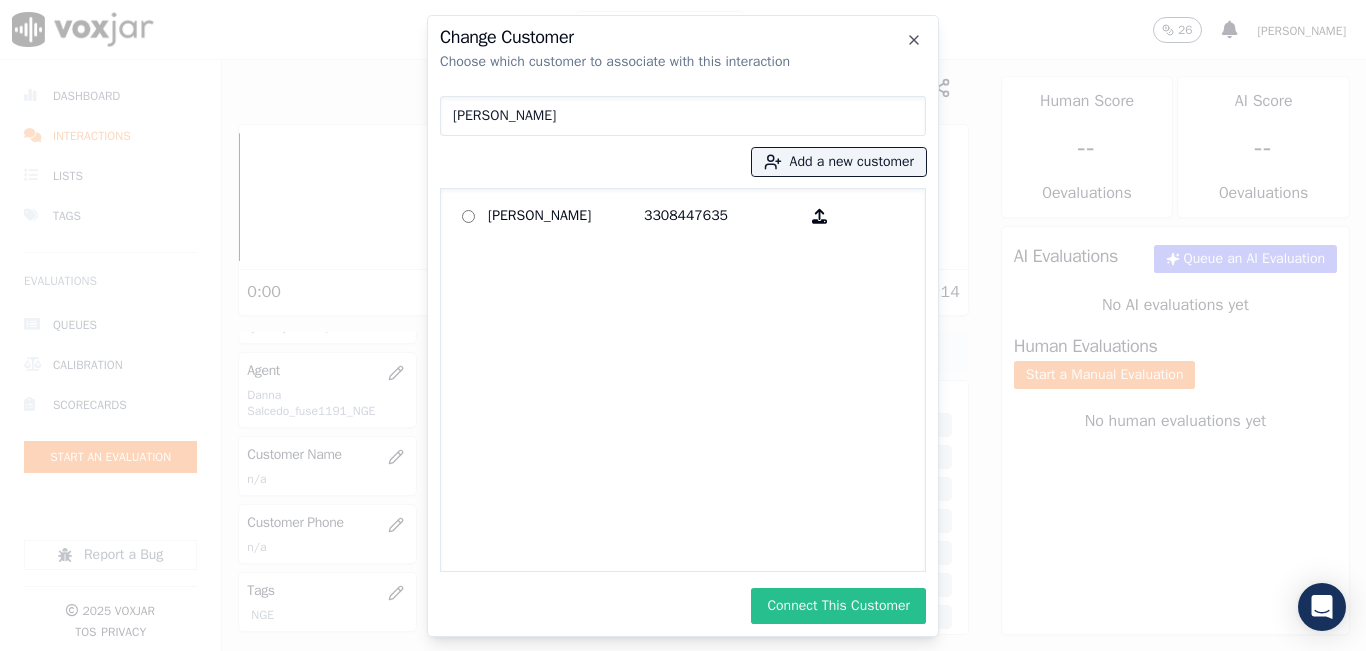 click on "Connect This Customer" at bounding box center [838, 606] 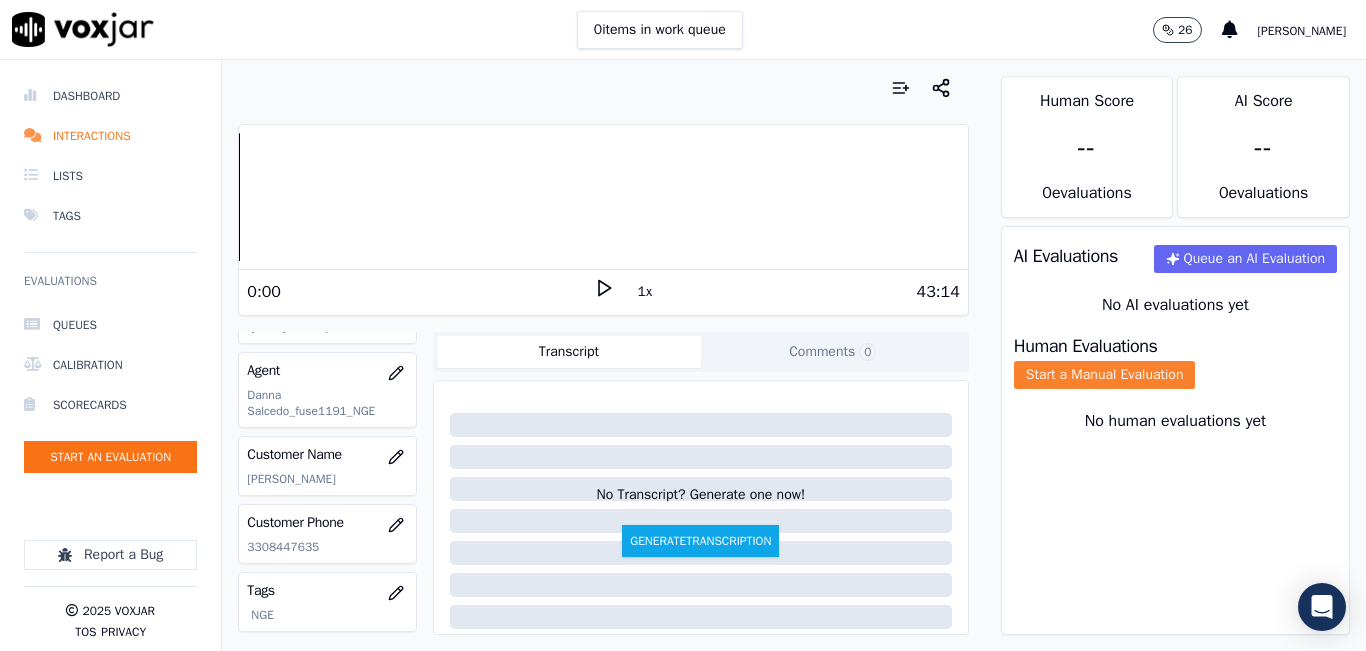 click on "Start a Manual Evaluation" 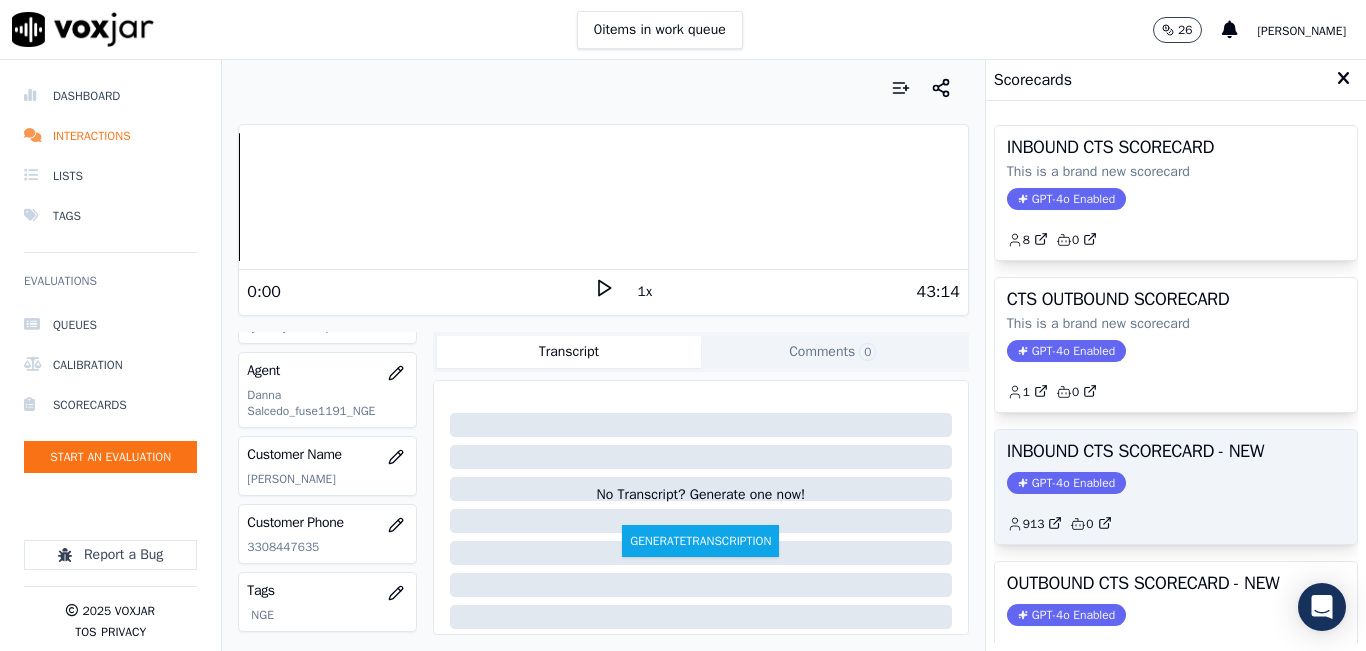 click on "GPT-4o Enabled" 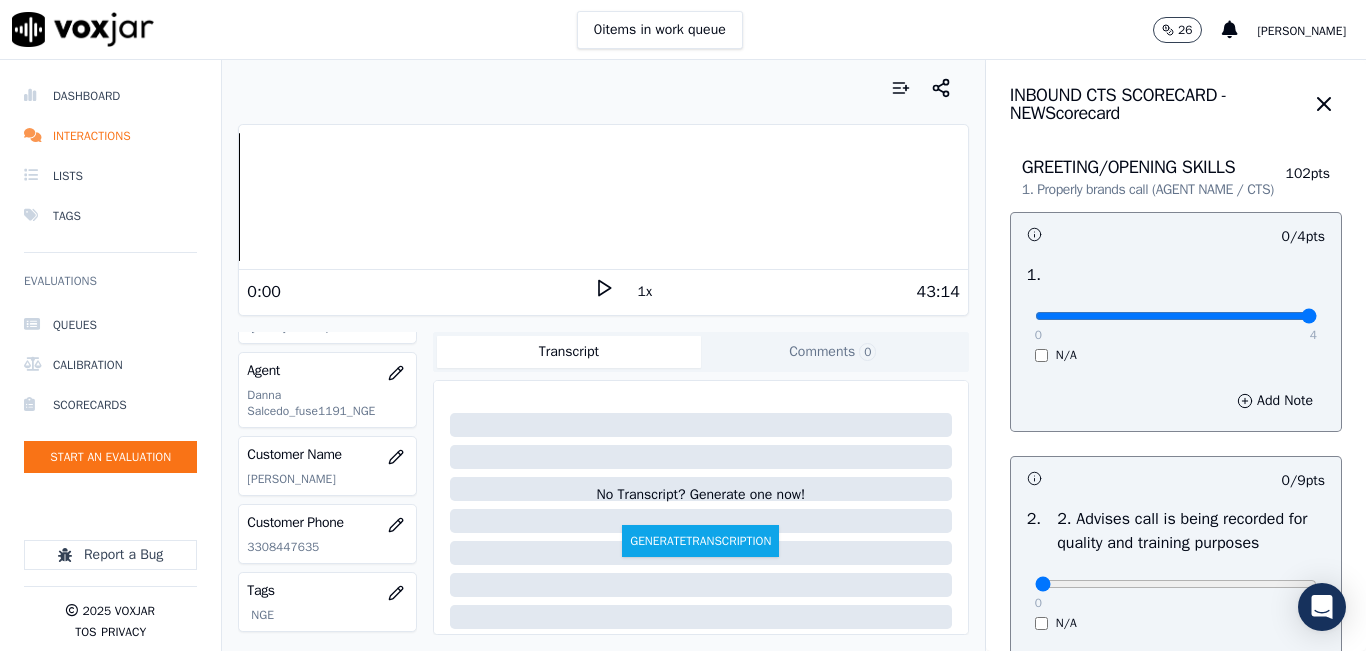 drag, startPoint x: 1190, startPoint y: 336, endPoint x: 1313, endPoint y: 339, distance: 123.03658 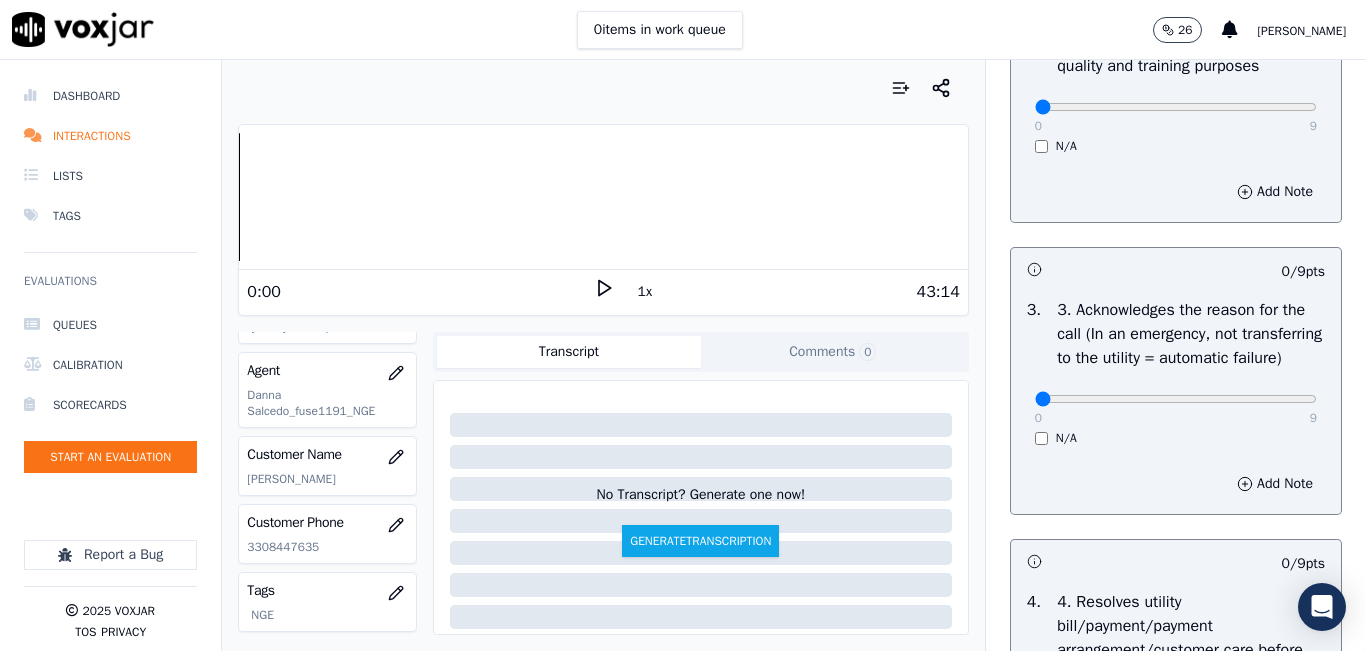 scroll, scrollTop: 500, scrollLeft: 0, axis: vertical 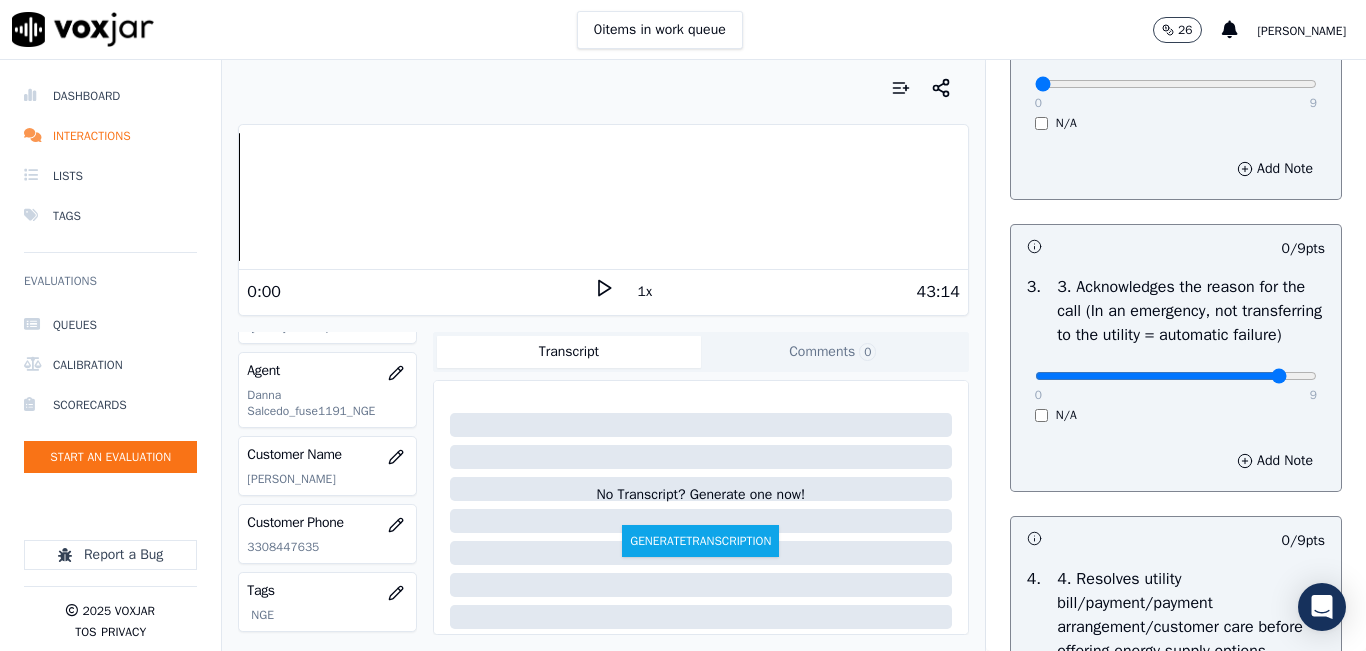 click at bounding box center (1176, -184) 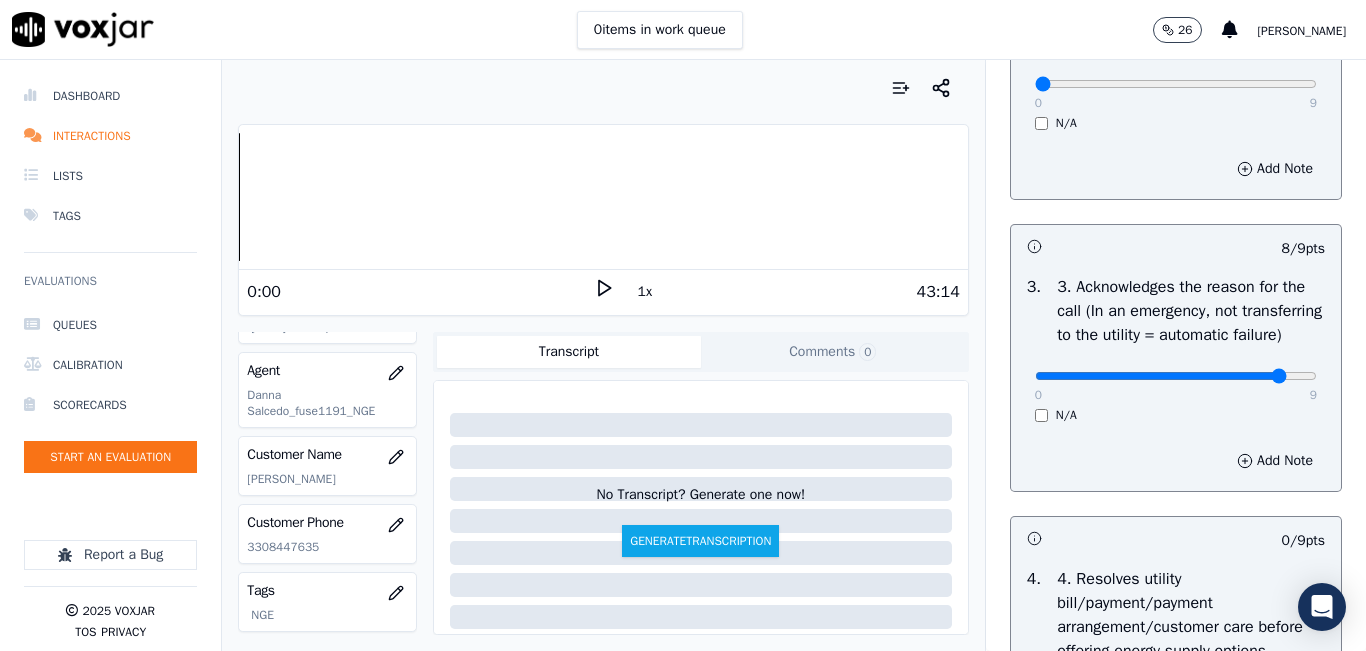 click on "0   9     N/A" at bounding box center (1176, 385) 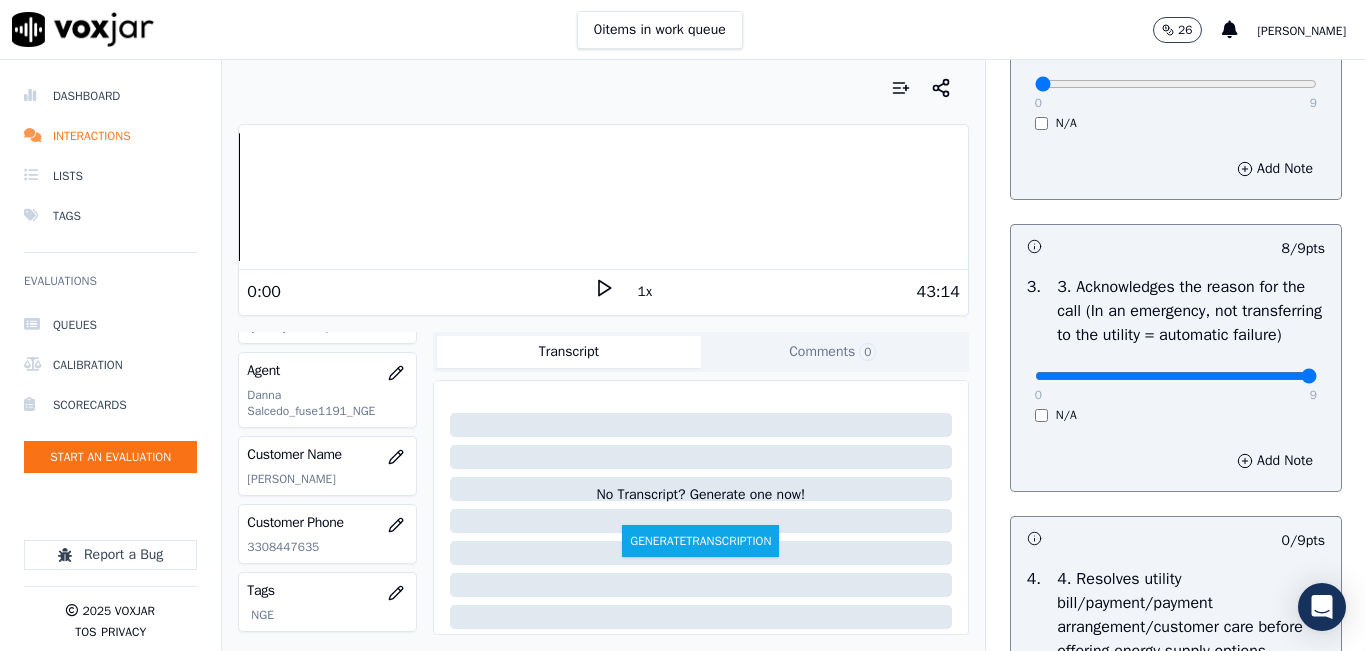 type on "9" 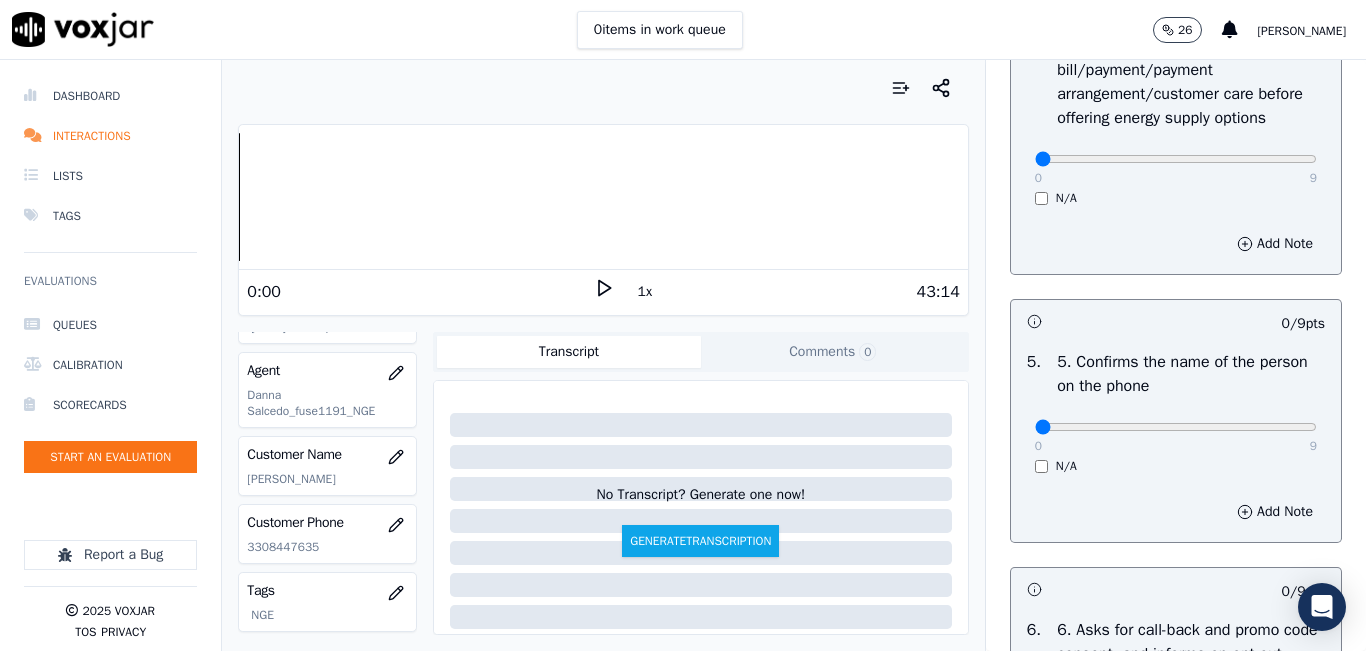 scroll, scrollTop: 1100, scrollLeft: 0, axis: vertical 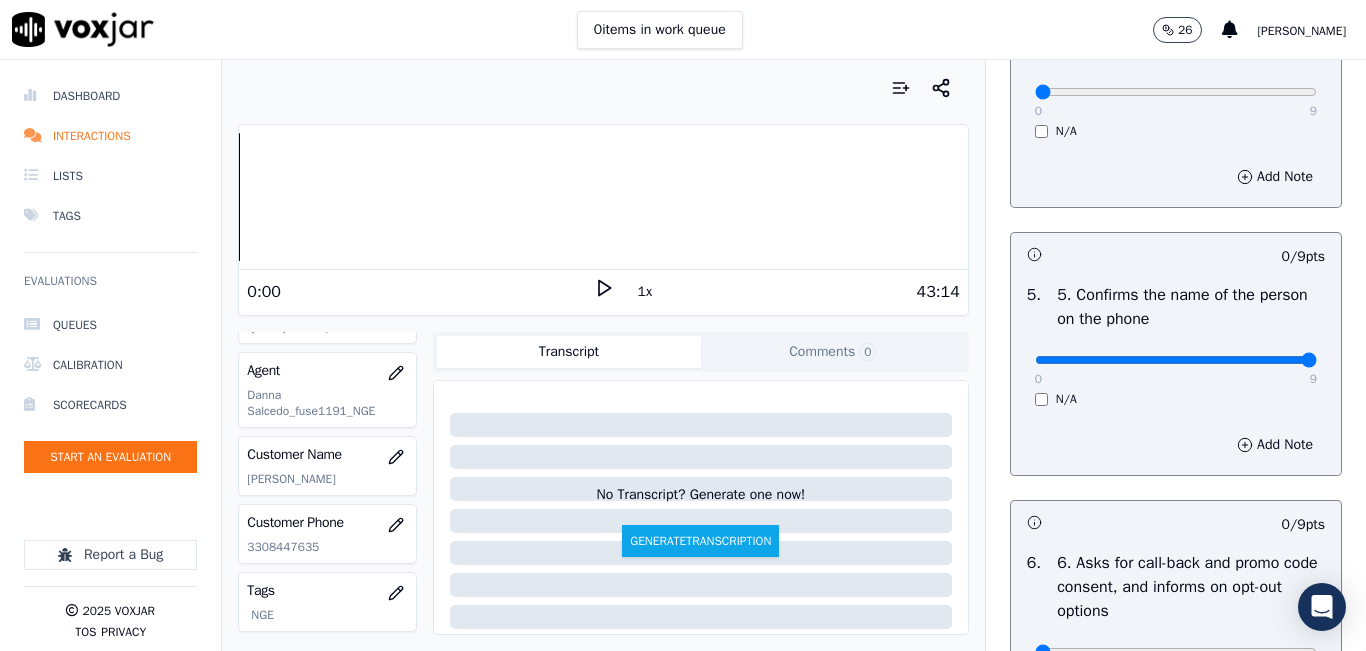 type on "9" 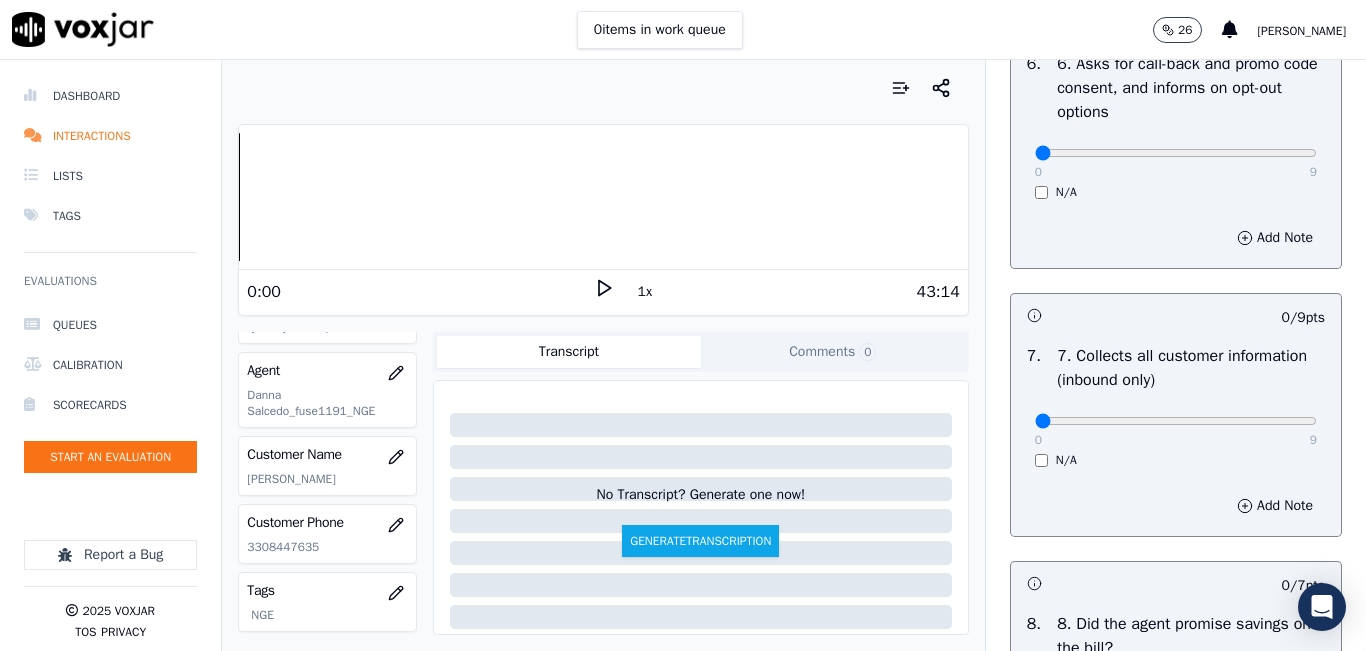 scroll, scrollTop: 1600, scrollLeft: 0, axis: vertical 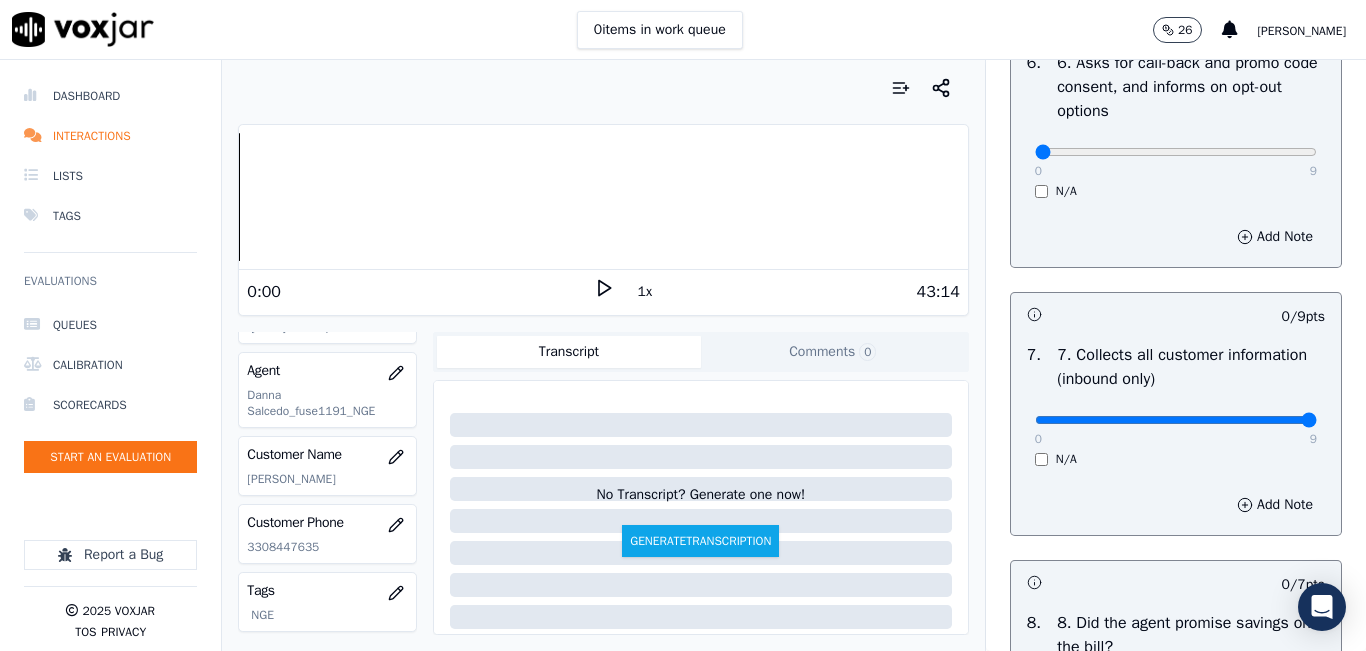 type on "9" 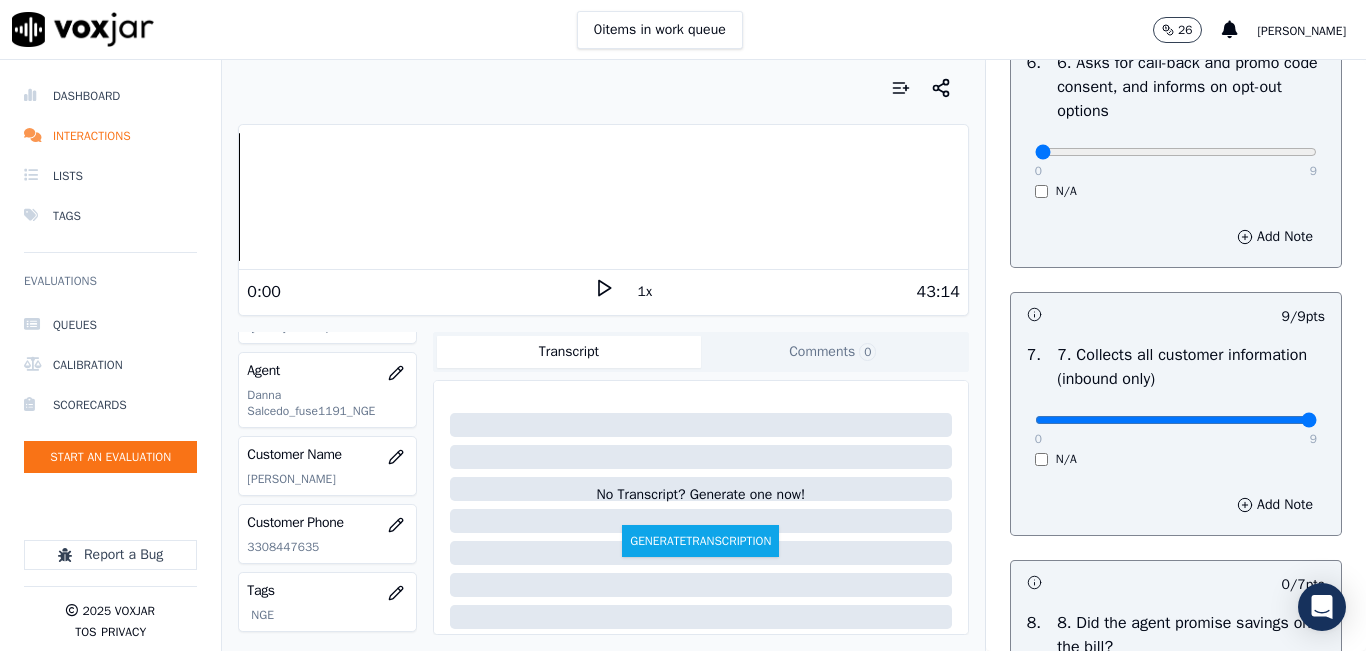 click at bounding box center [603, 88] 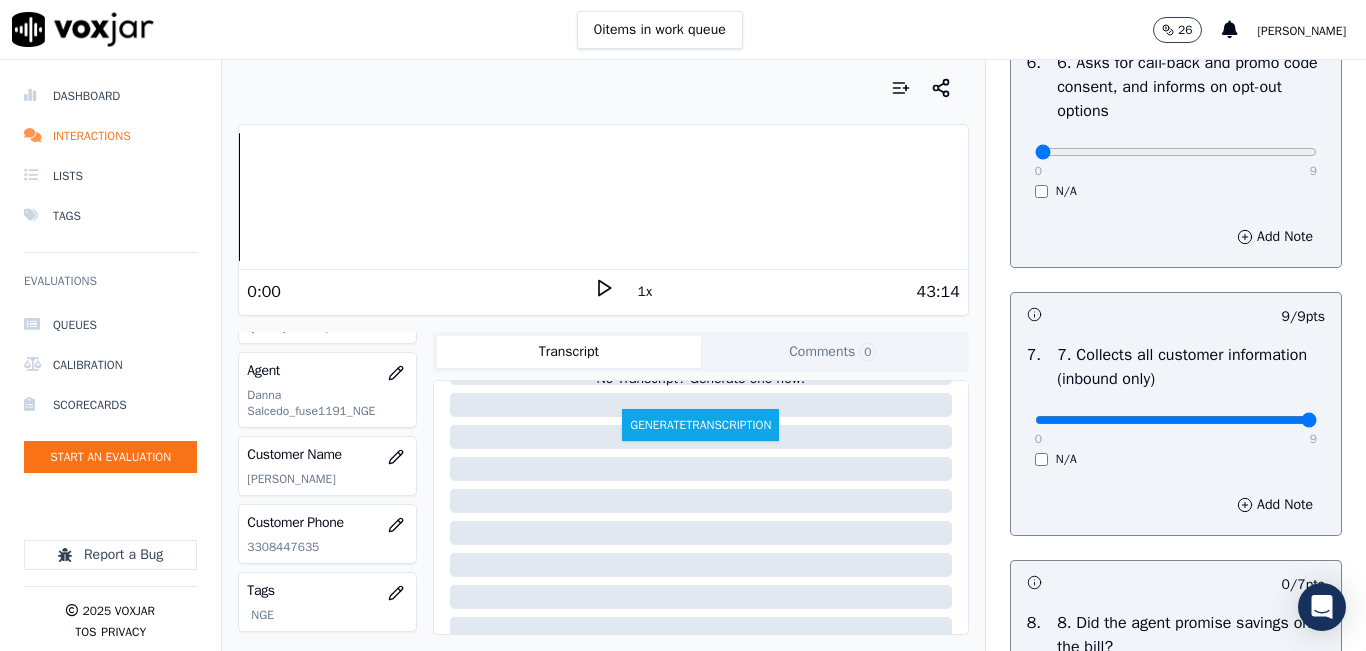 scroll, scrollTop: 0, scrollLeft: 0, axis: both 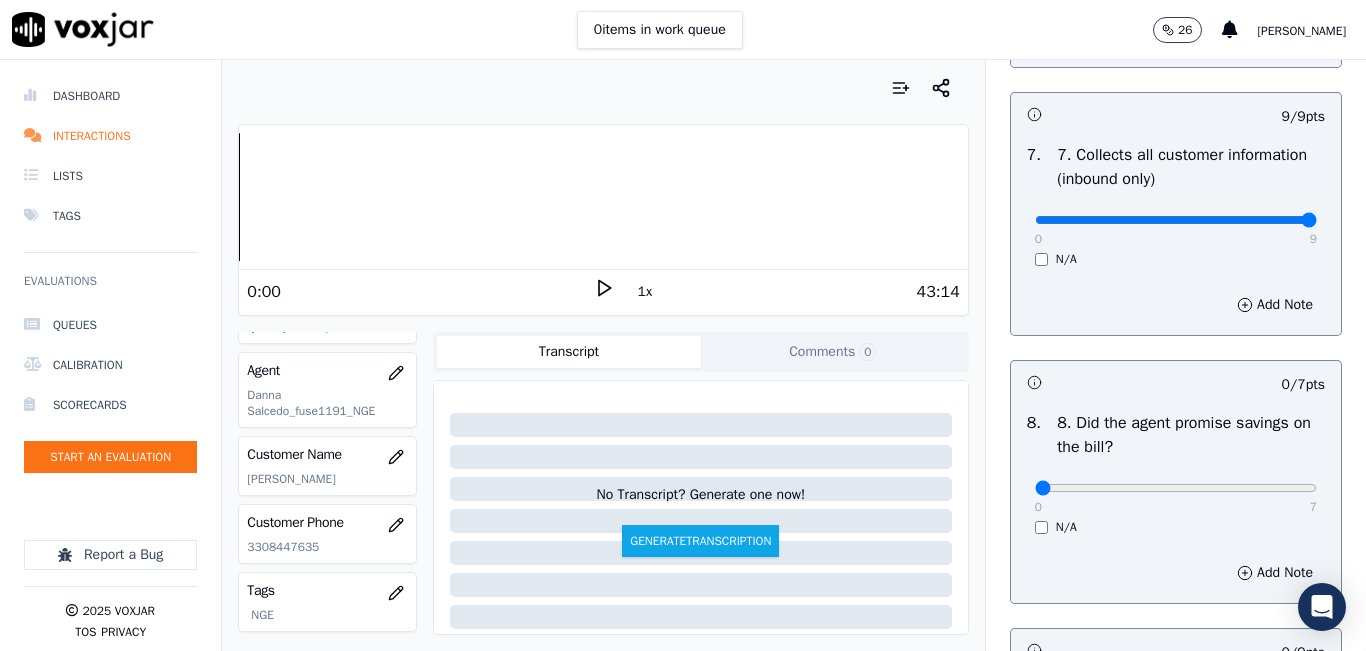 click on "0  items in work queue     26         [PERSON_NAME]" at bounding box center [683, 30] 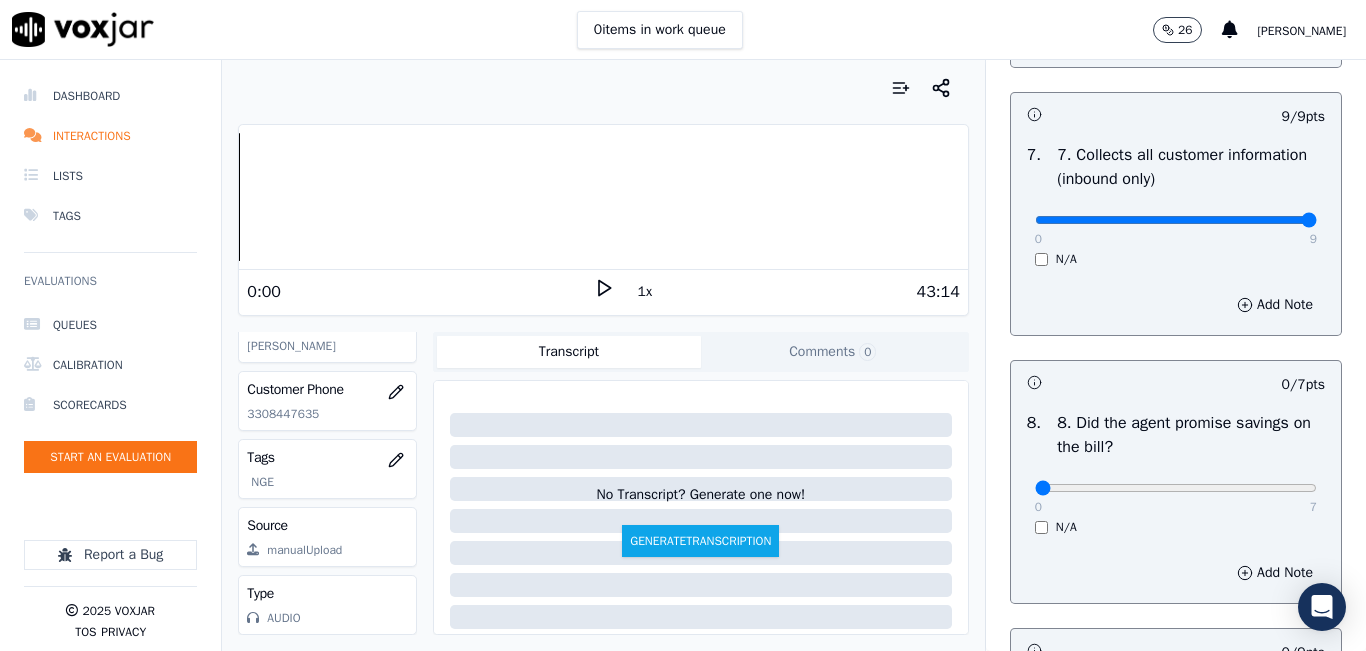scroll, scrollTop: 378, scrollLeft: 0, axis: vertical 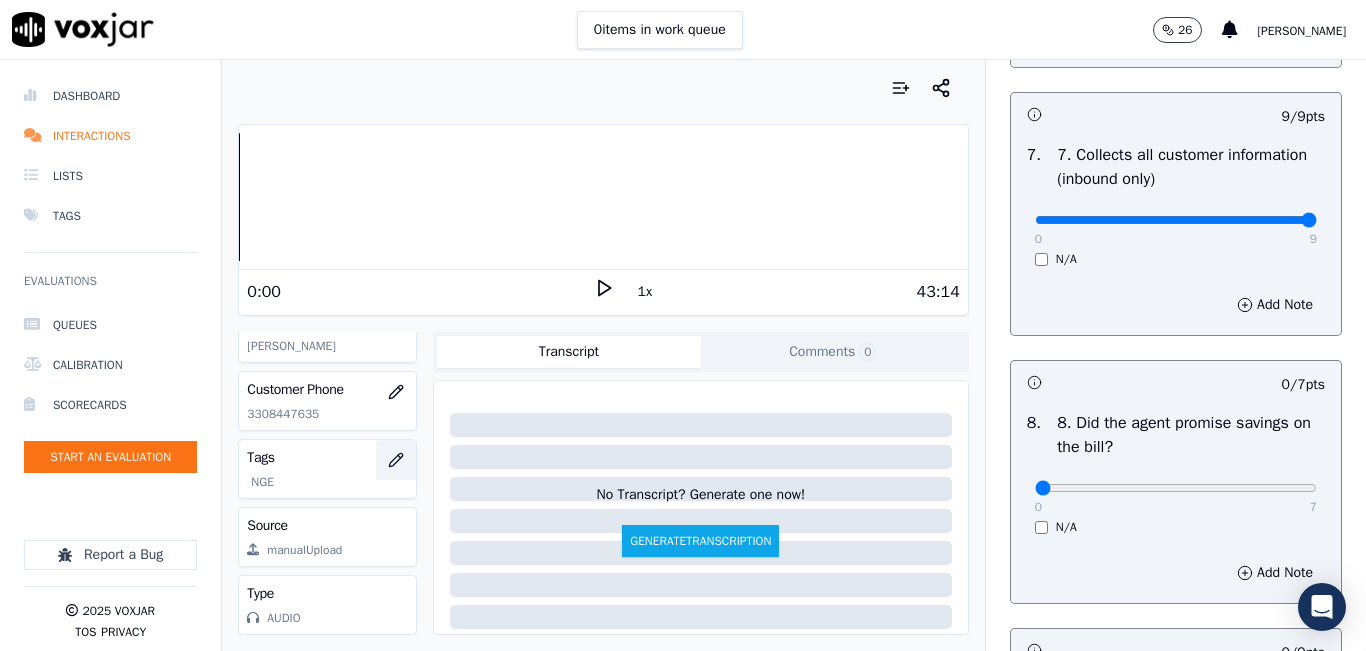 click at bounding box center [396, 460] 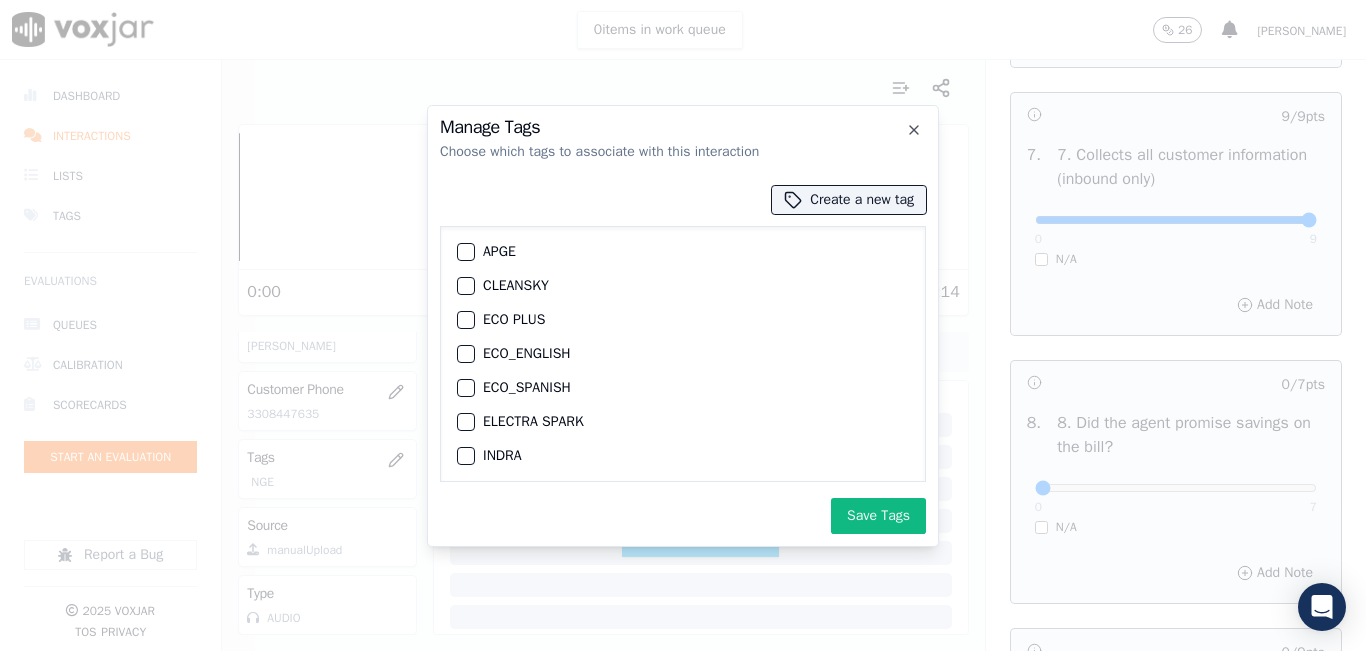 click at bounding box center [465, 286] 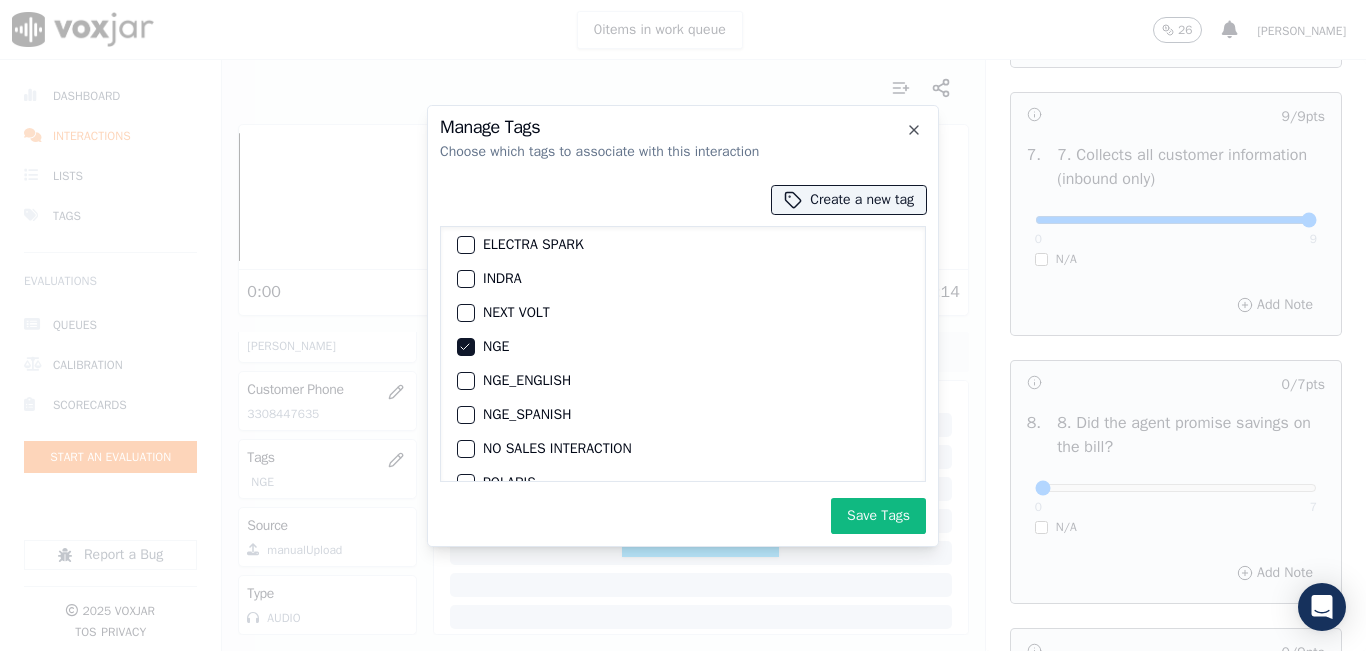 scroll, scrollTop: 300, scrollLeft: 0, axis: vertical 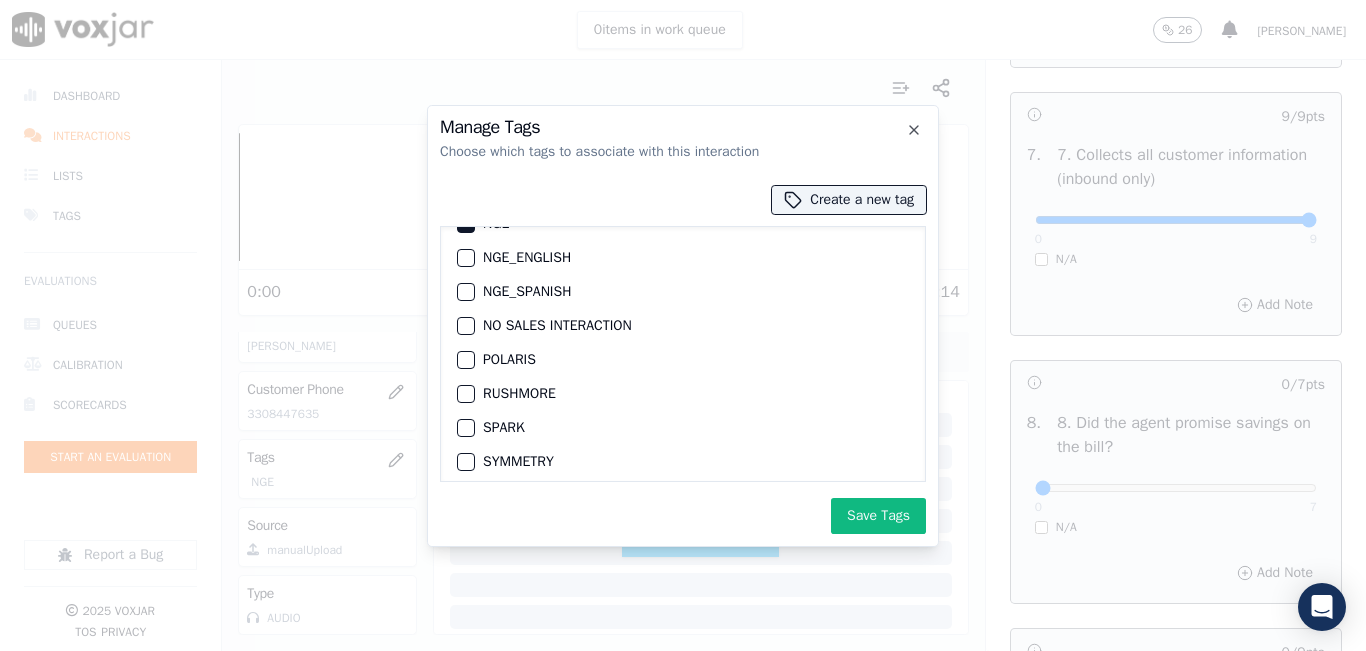 click on "APGE   CLEANSKY   ECO PLUS   ECO_ENGLISH   ECO_SPANISH   ELECTRA SPARK   INDRA   NEXT VOLT   NGE   NGE_ENGLISH   NGE_SPANISH   NO SALES INTERACTION   POLARIS   RUSHMORE   SPARK   SYMMETRY   WGL" 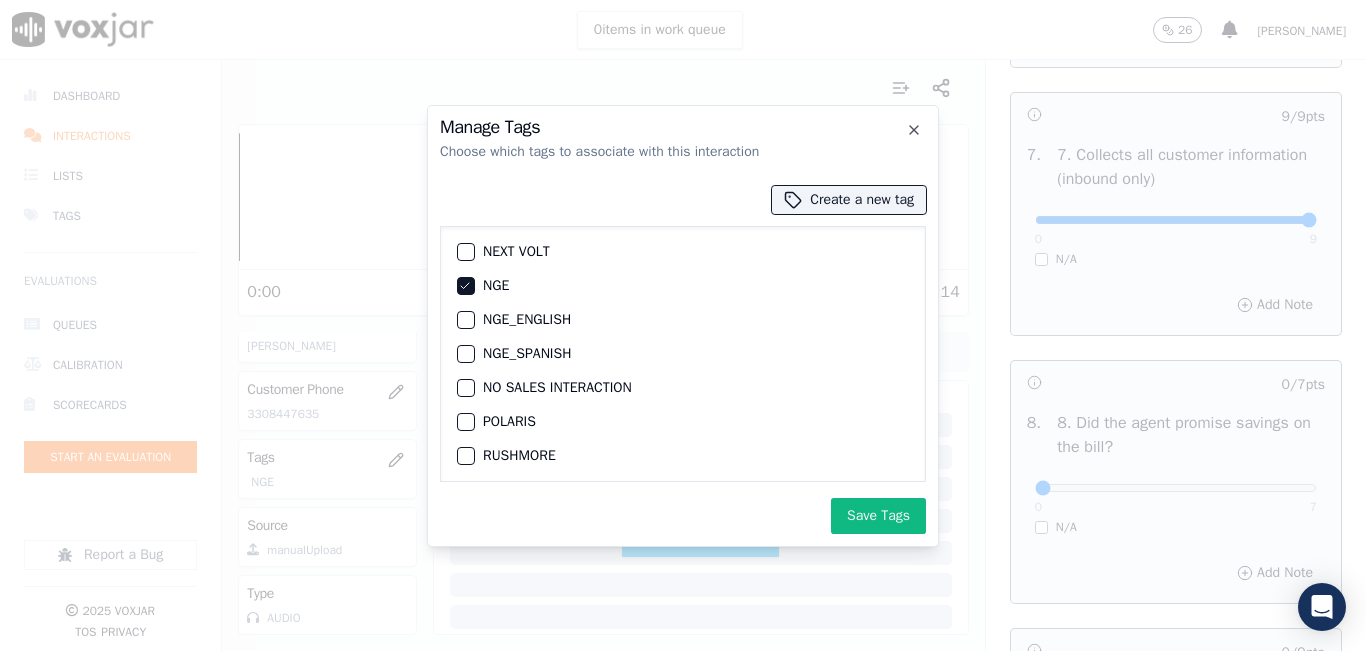 scroll, scrollTop: 200, scrollLeft: 0, axis: vertical 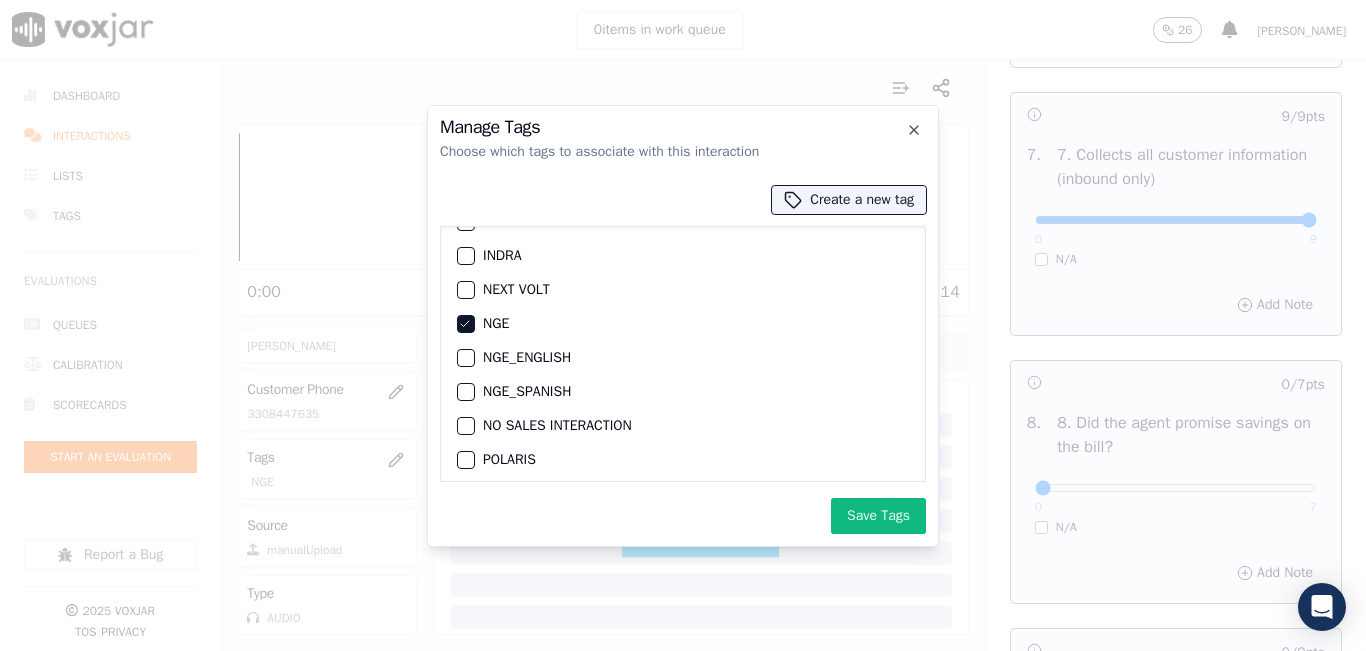 click 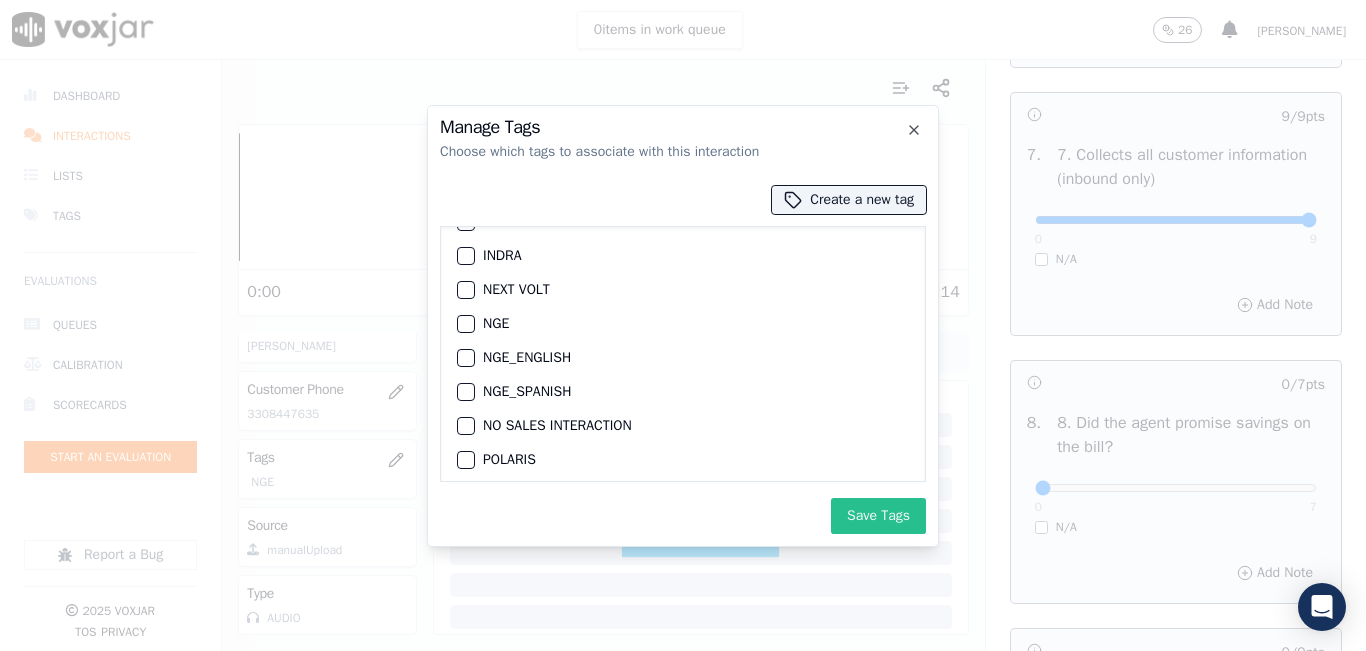 click on "Save Tags" at bounding box center [878, 516] 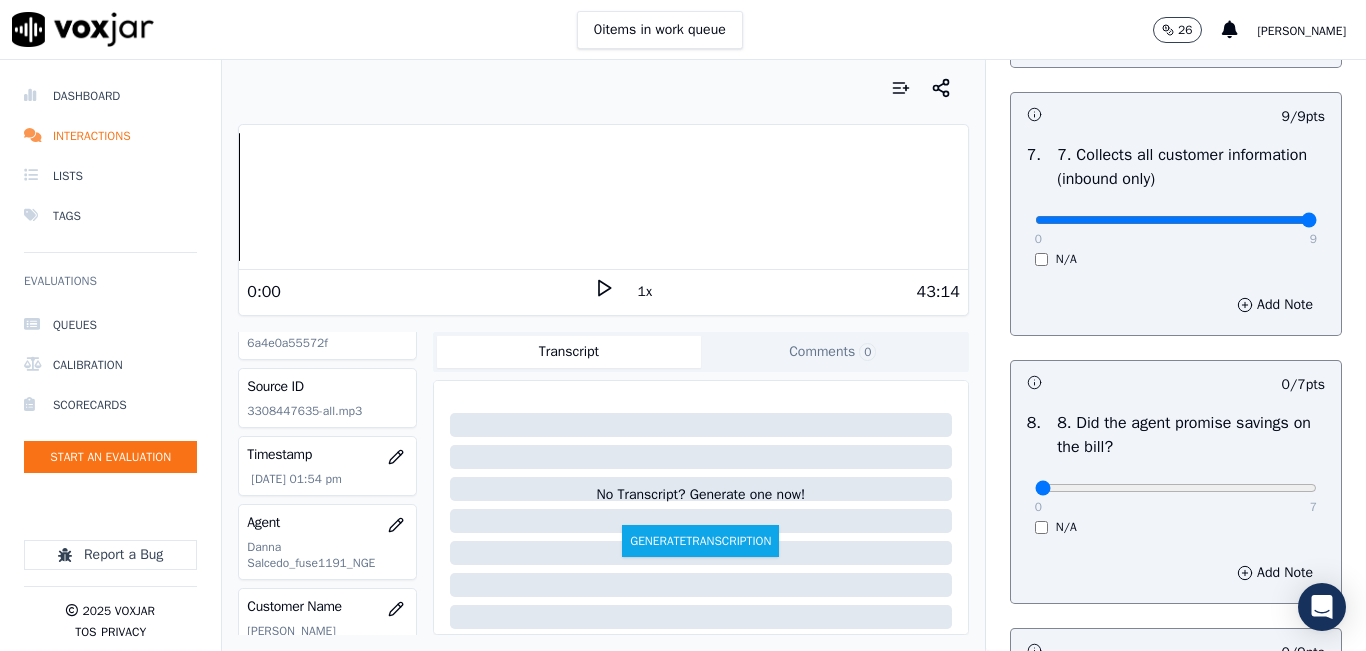 scroll, scrollTop: 0, scrollLeft: 0, axis: both 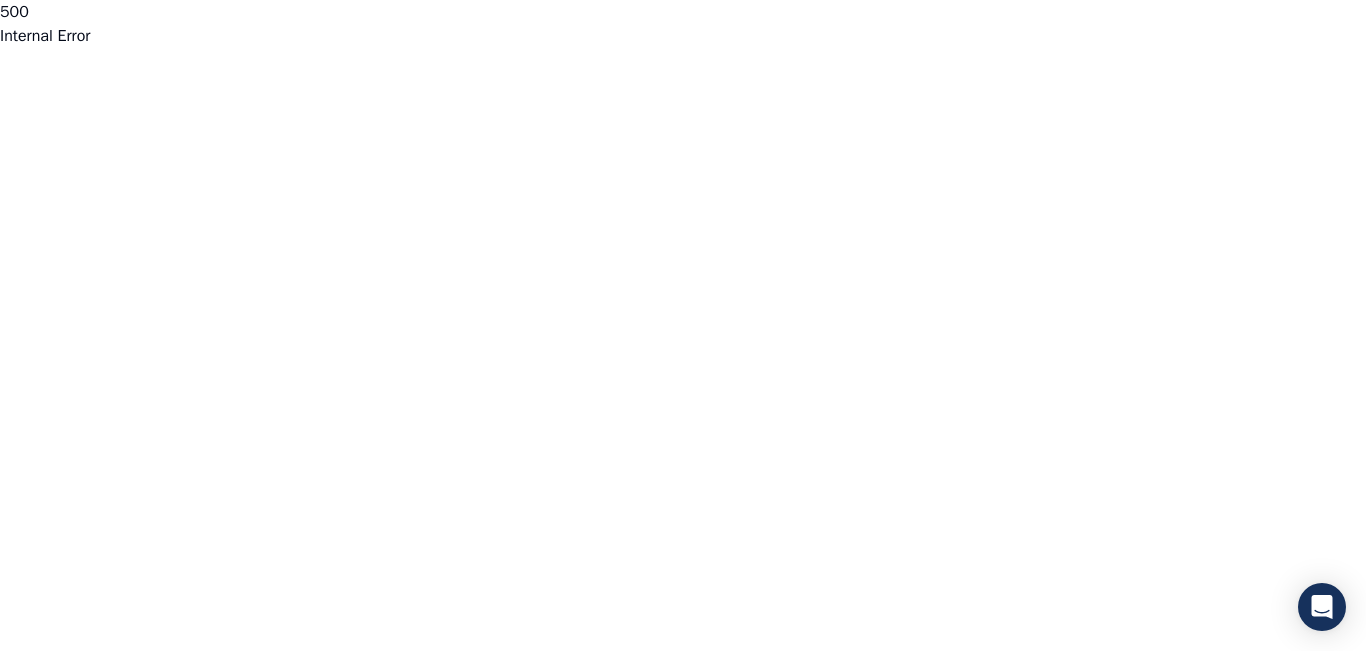 click on "500   Internal Error   untitled page" at bounding box center [683, 24] 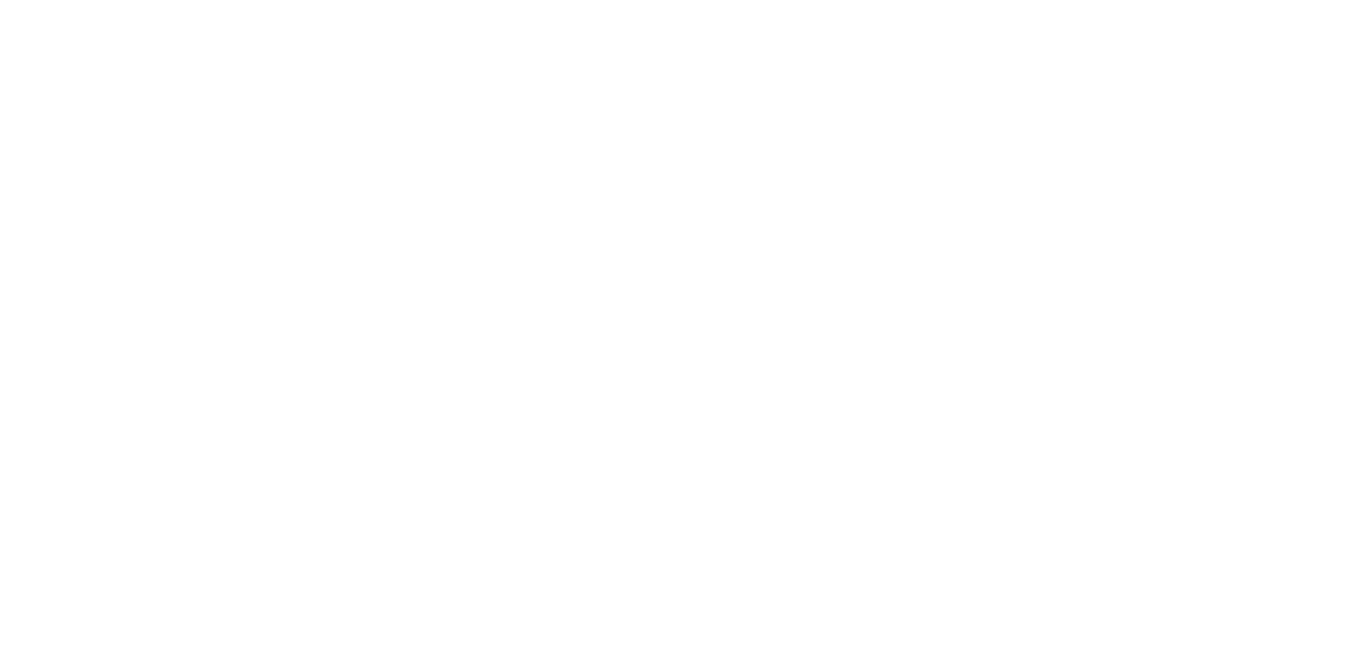 scroll, scrollTop: 0, scrollLeft: 0, axis: both 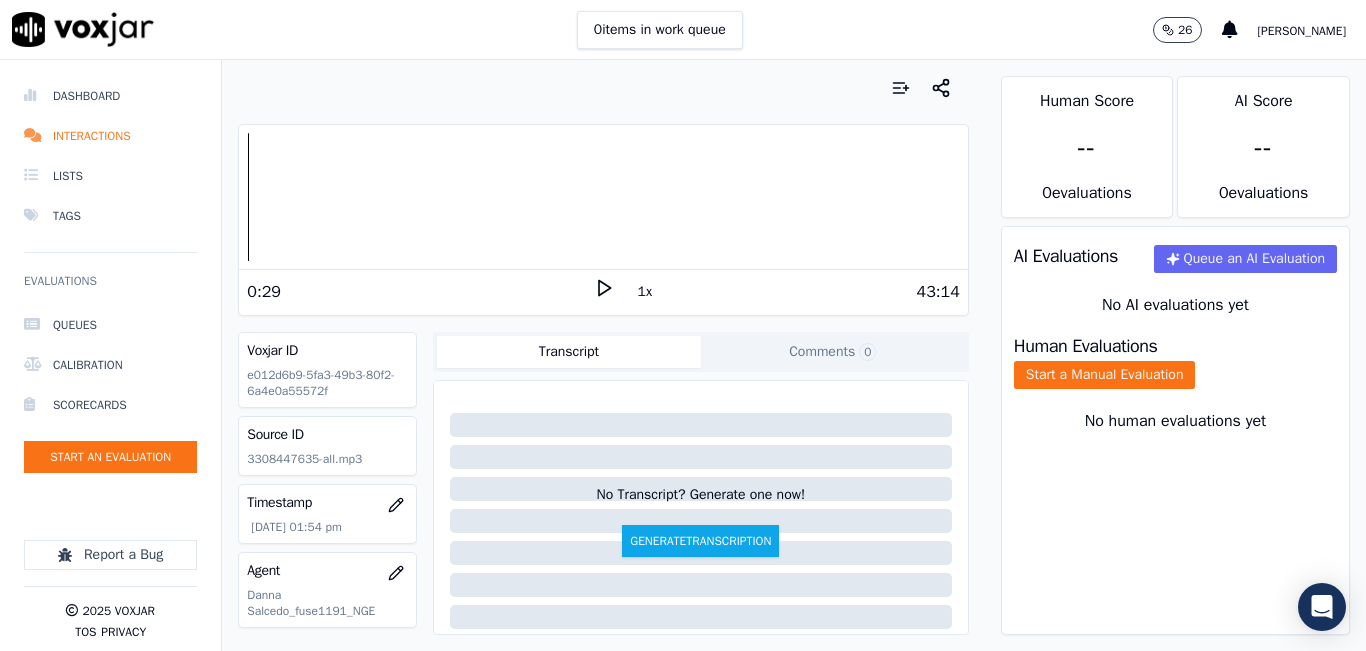 click 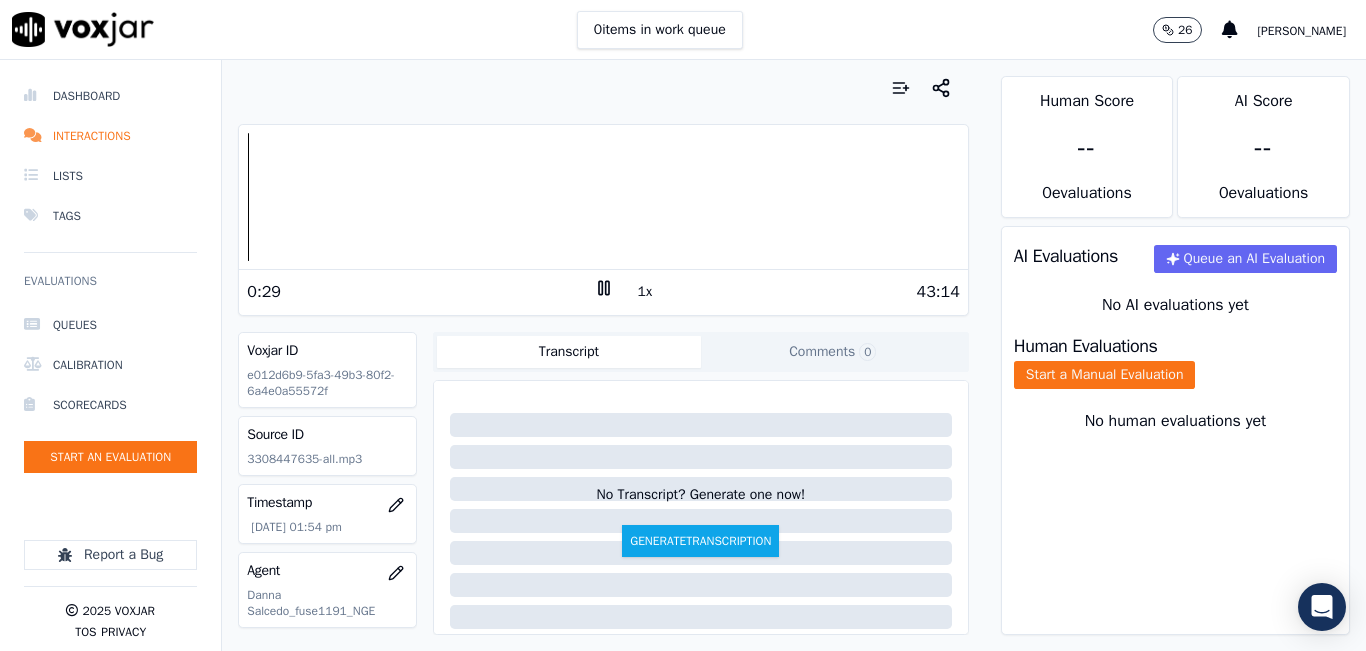 click on "1x" at bounding box center (645, 292) 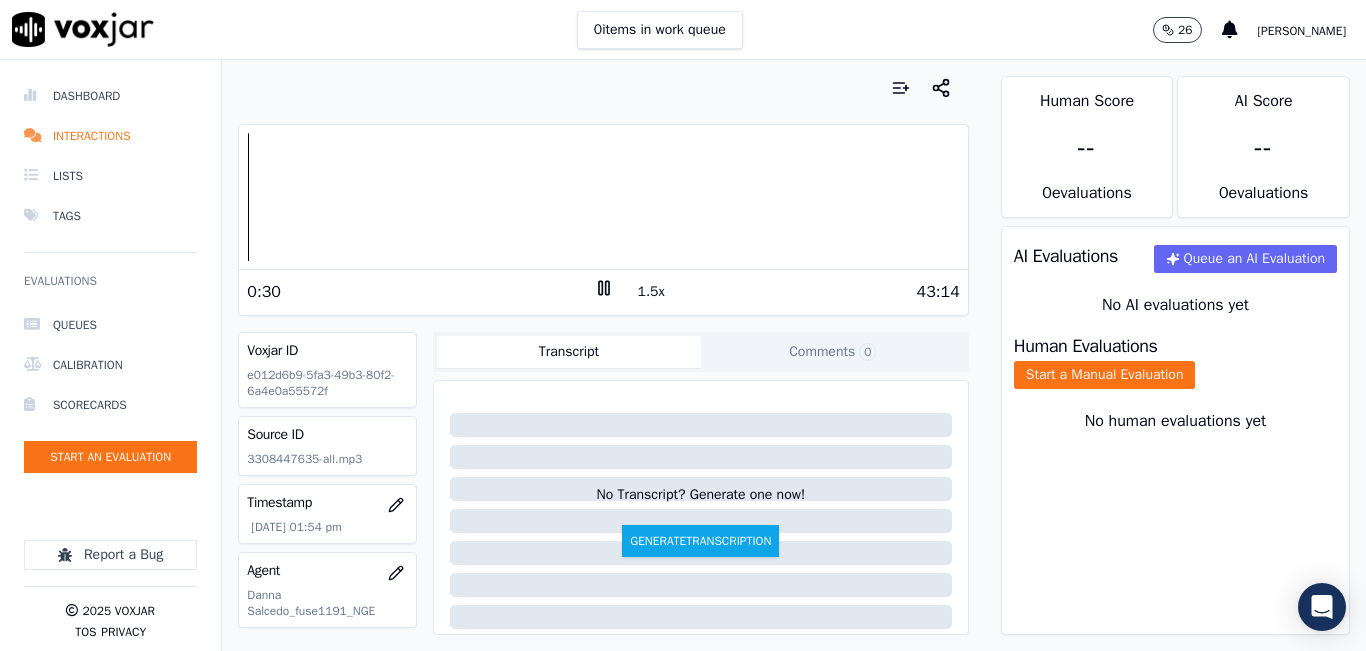 click on "1.5x" at bounding box center [651, 292] 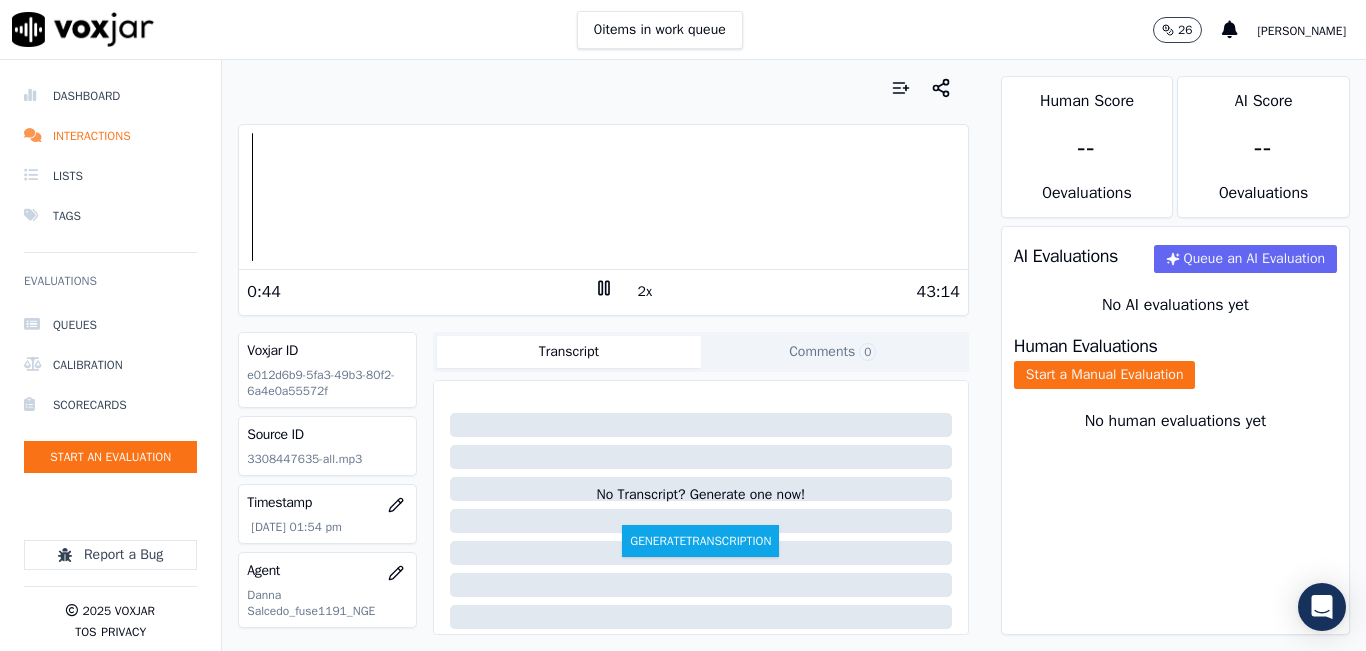 click at bounding box center (603, 88) 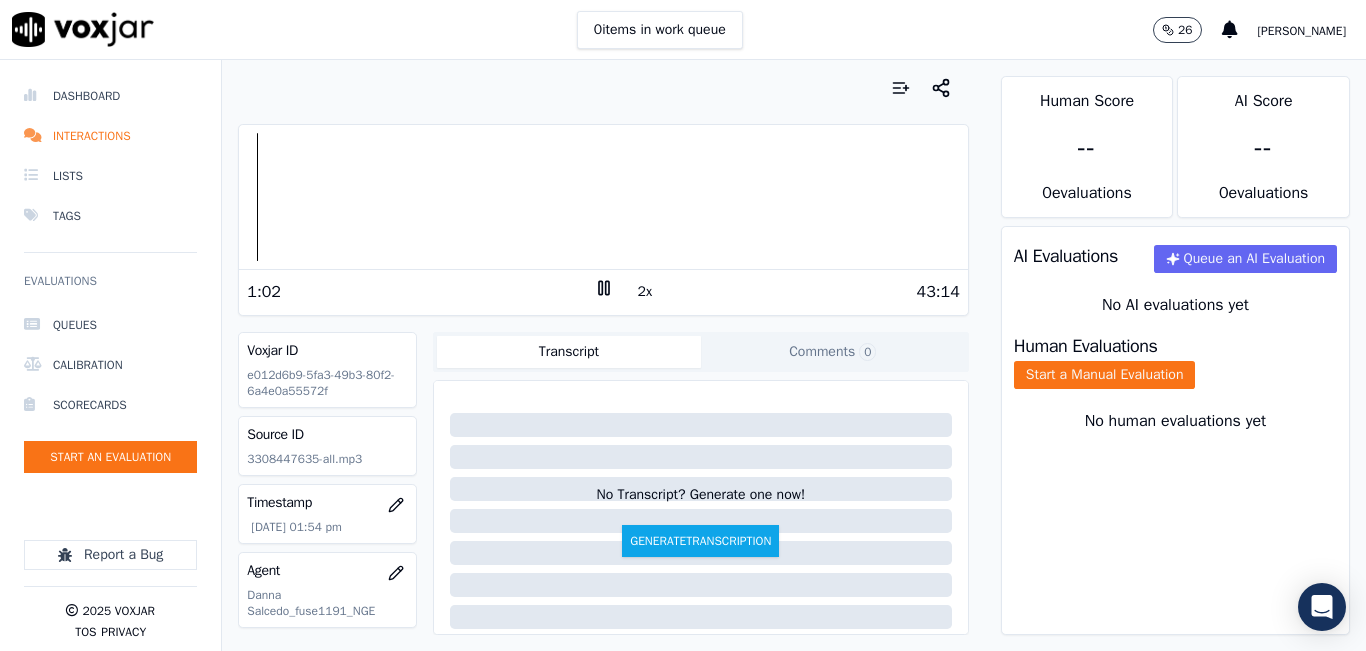 click on "Your browser does not support the audio element.   1:02     2x   43:14   Voxjar ID   e012d6b9-5fa3-49b3-80f2-6a4e0a55572f   Source ID   3308447635-all.mp3   Timestamp
[DATE] 01:54 pm     Agent
[PERSON_NAME] Salcedo_fuse1191_NGE     Customer Name     [PERSON_NAME]     Customer Phone     [PHONE_NUMBER]     Tags
CLEANSKY     Source     manualUpload   Type     AUDIO       Transcript   Comments  0   No Transcript? Generate one now!   Generate  Transcription         Add Comment" at bounding box center (603, 355) 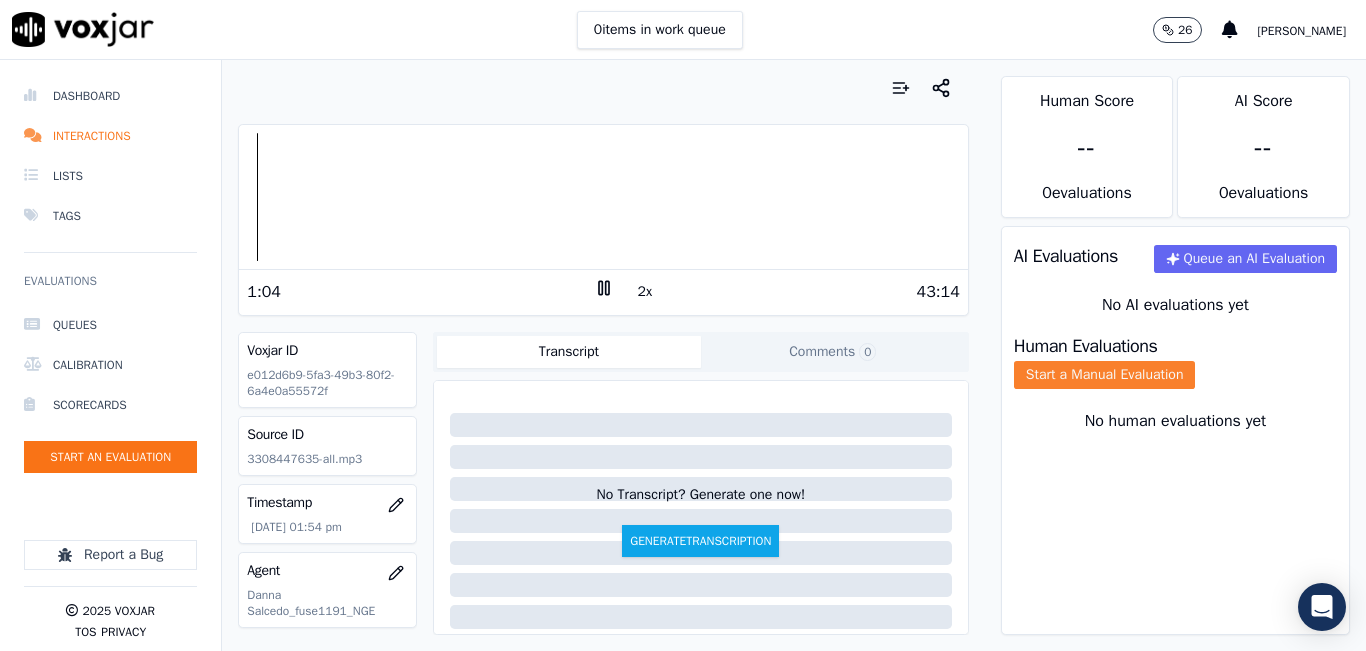 click on "Start a Manual Evaluation" 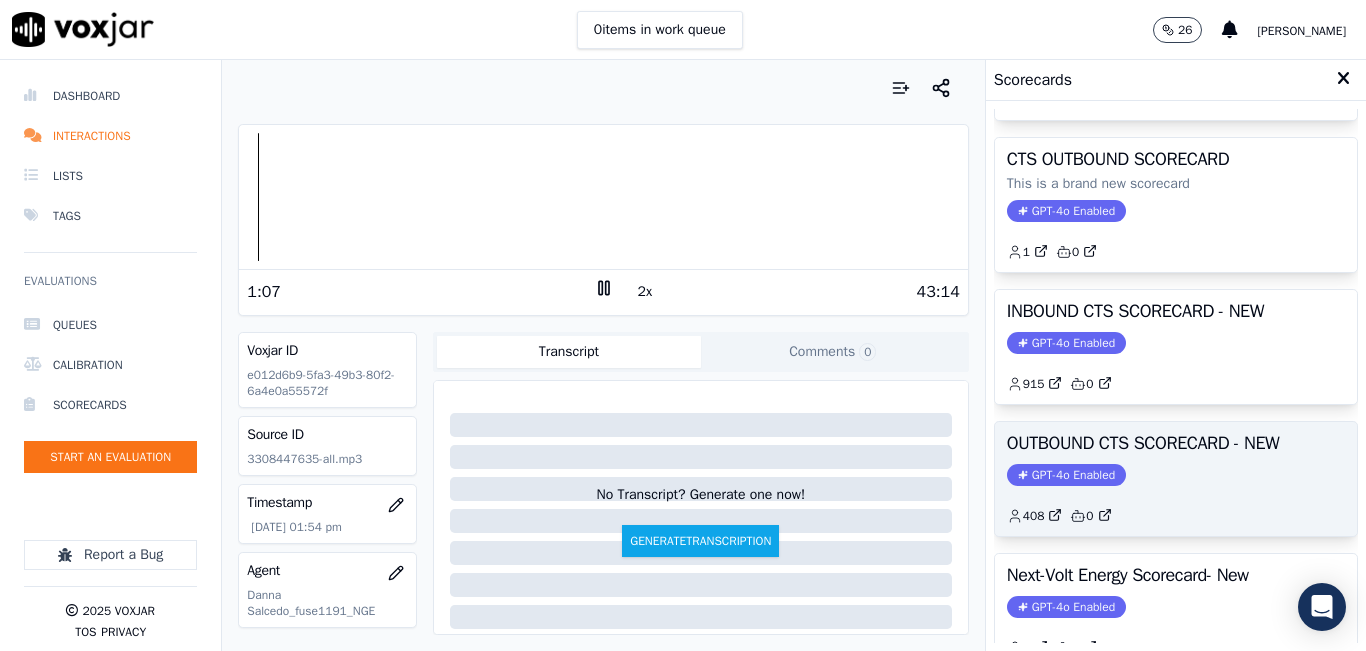 scroll, scrollTop: 200, scrollLeft: 0, axis: vertical 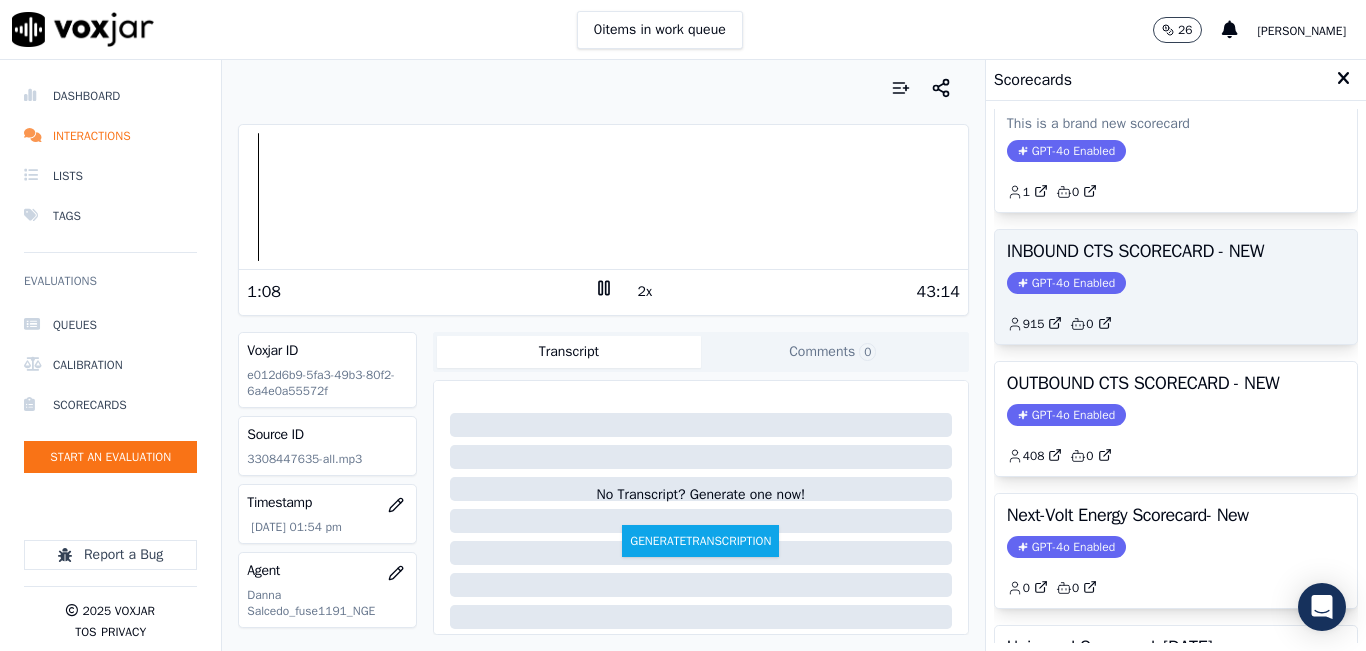 click on "INBOUND CTS SCORECARD - NEW        GPT-4o Enabled       915         0" at bounding box center (1176, 287) 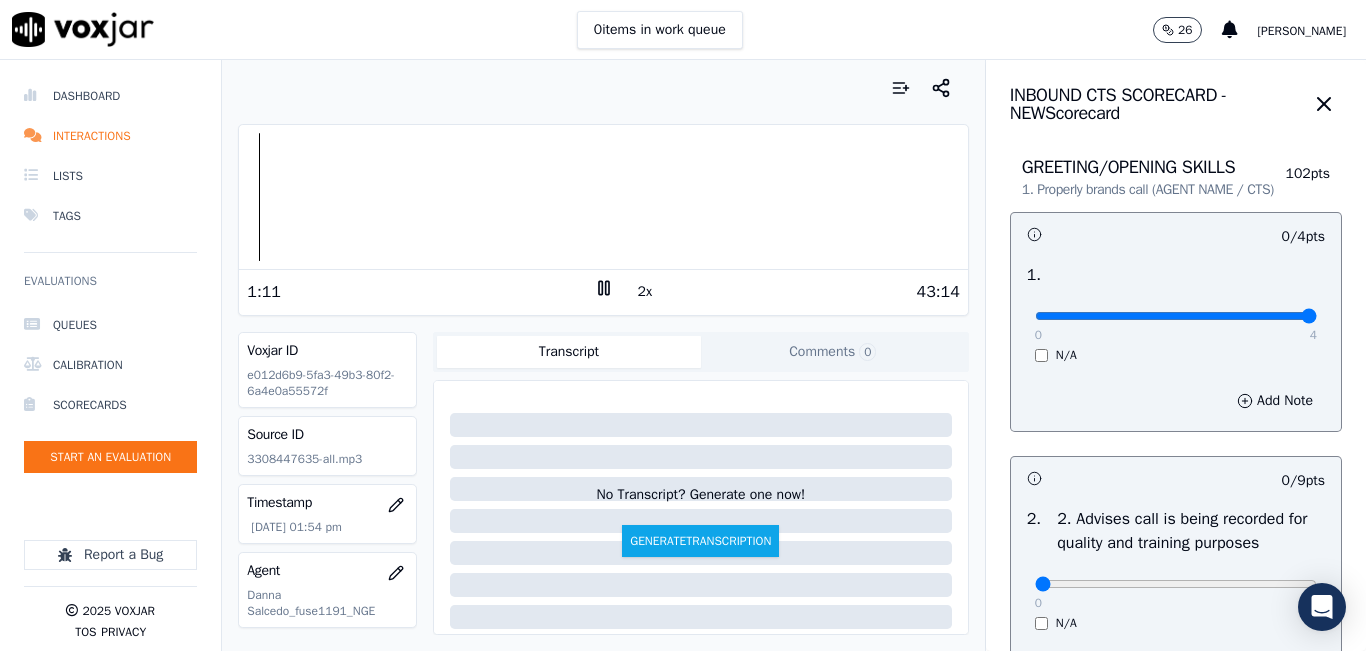 type on "4" 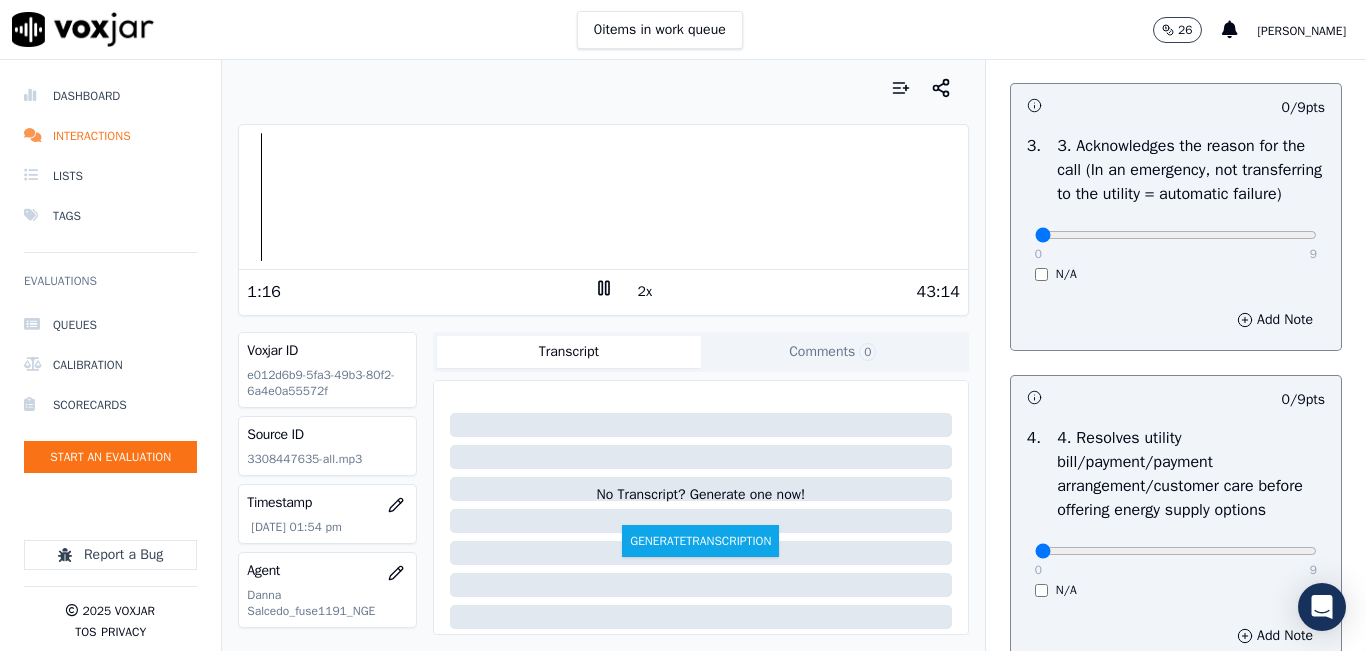 scroll, scrollTop: 600, scrollLeft: 0, axis: vertical 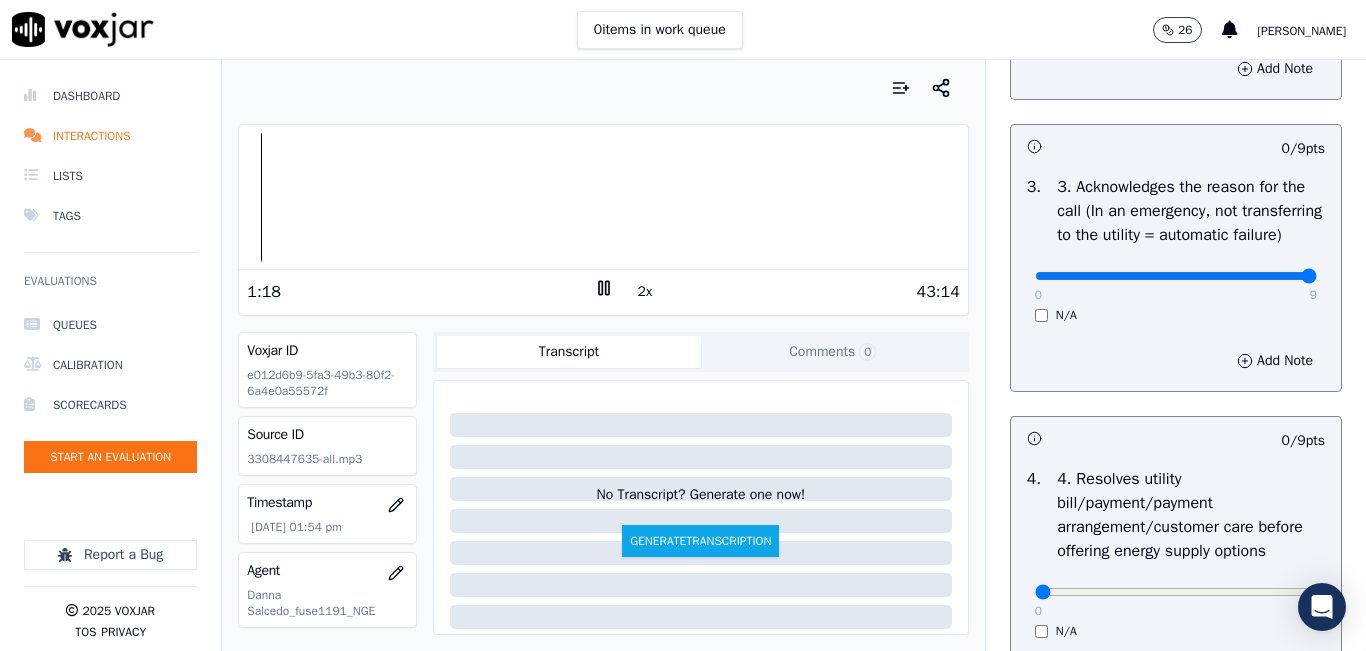 type on "9" 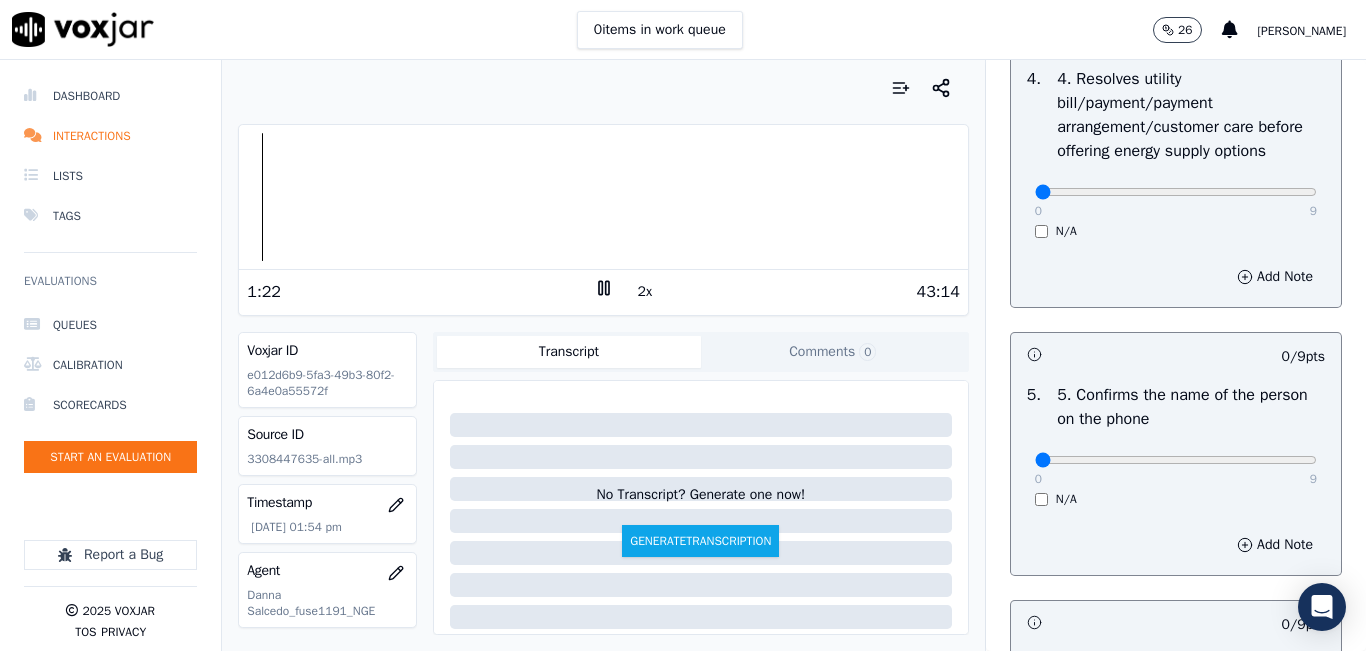 scroll, scrollTop: 1100, scrollLeft: 0, axis: vertical 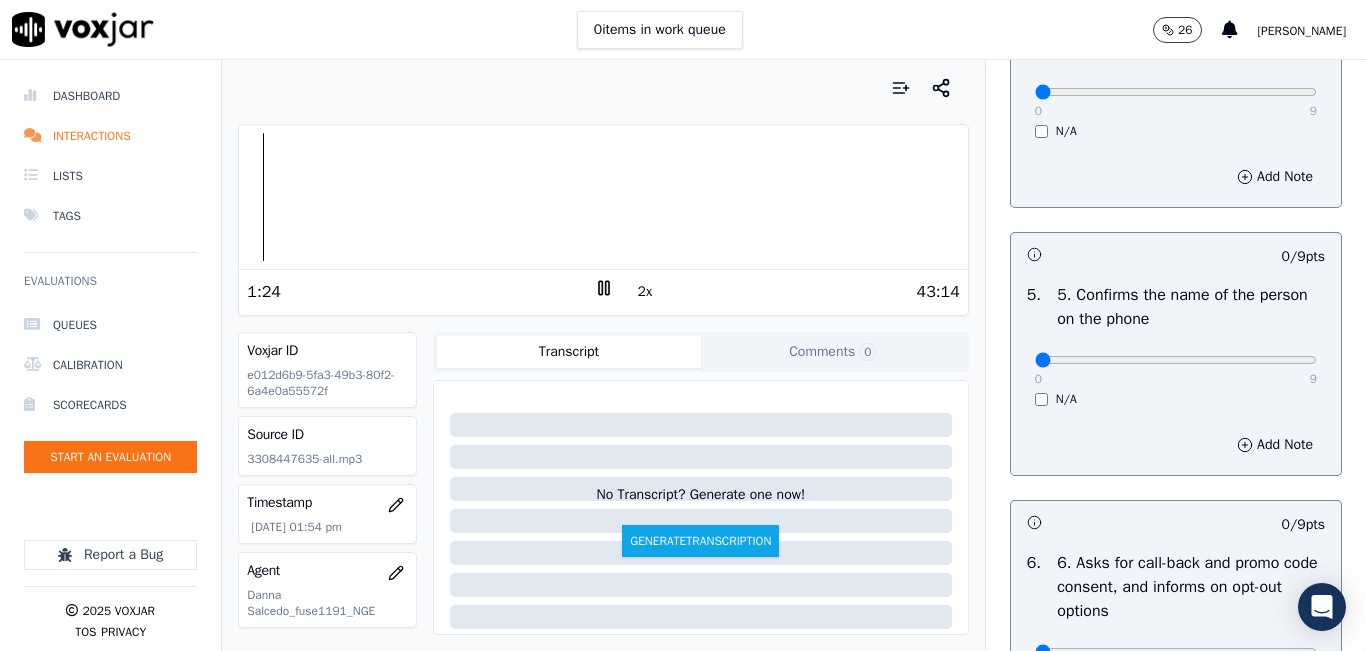 click on "0   9     N/A" at bounding box center (1176, 369) 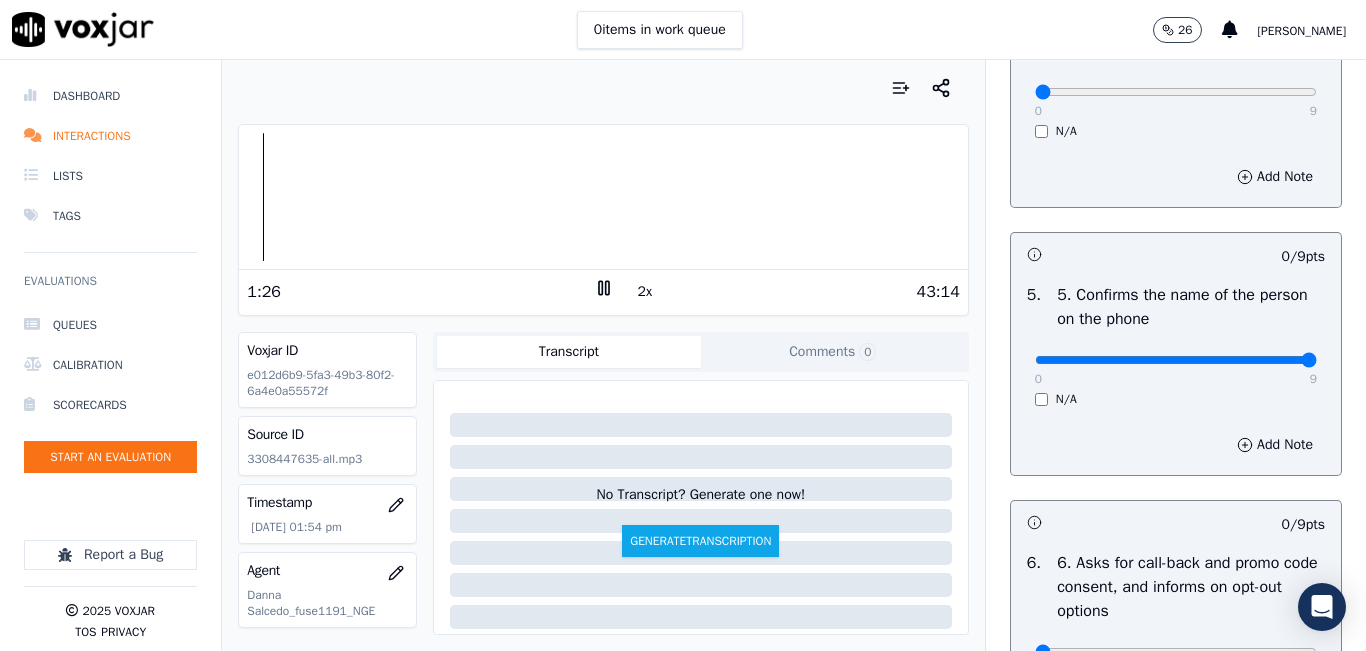 type on "9" 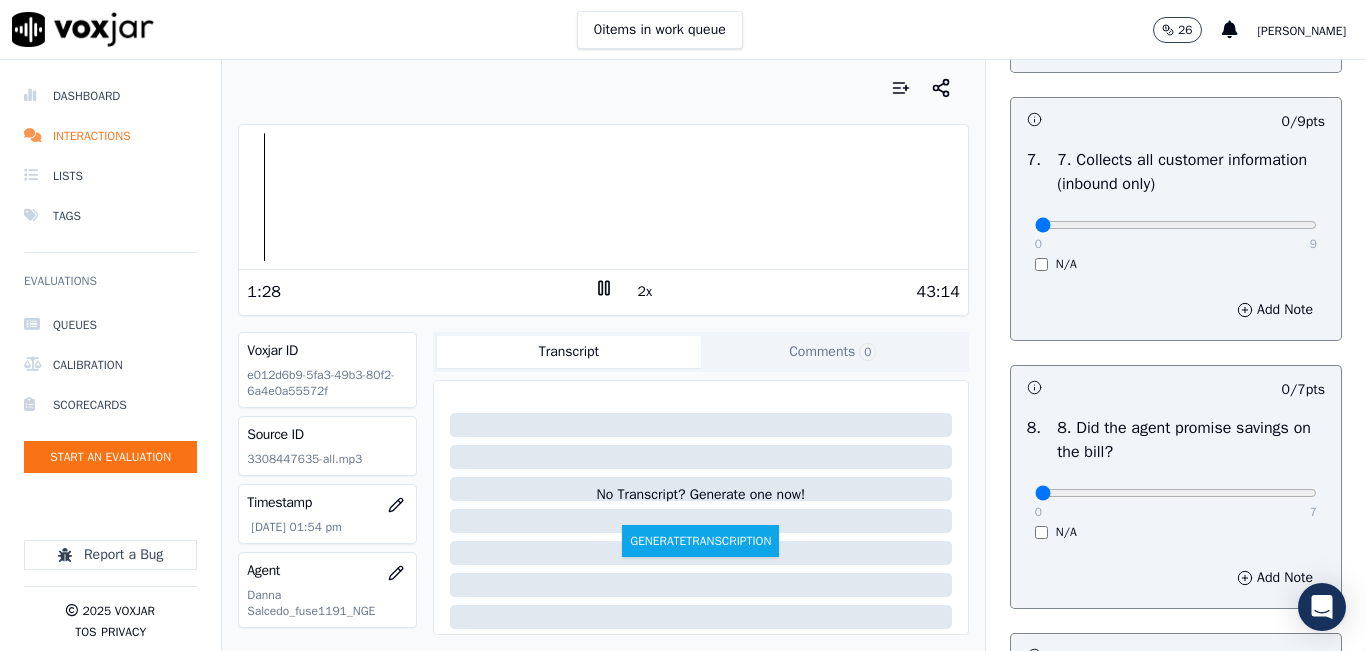 scroll, scrollTop: 1800, scrollLeft: 0, axis: vertical 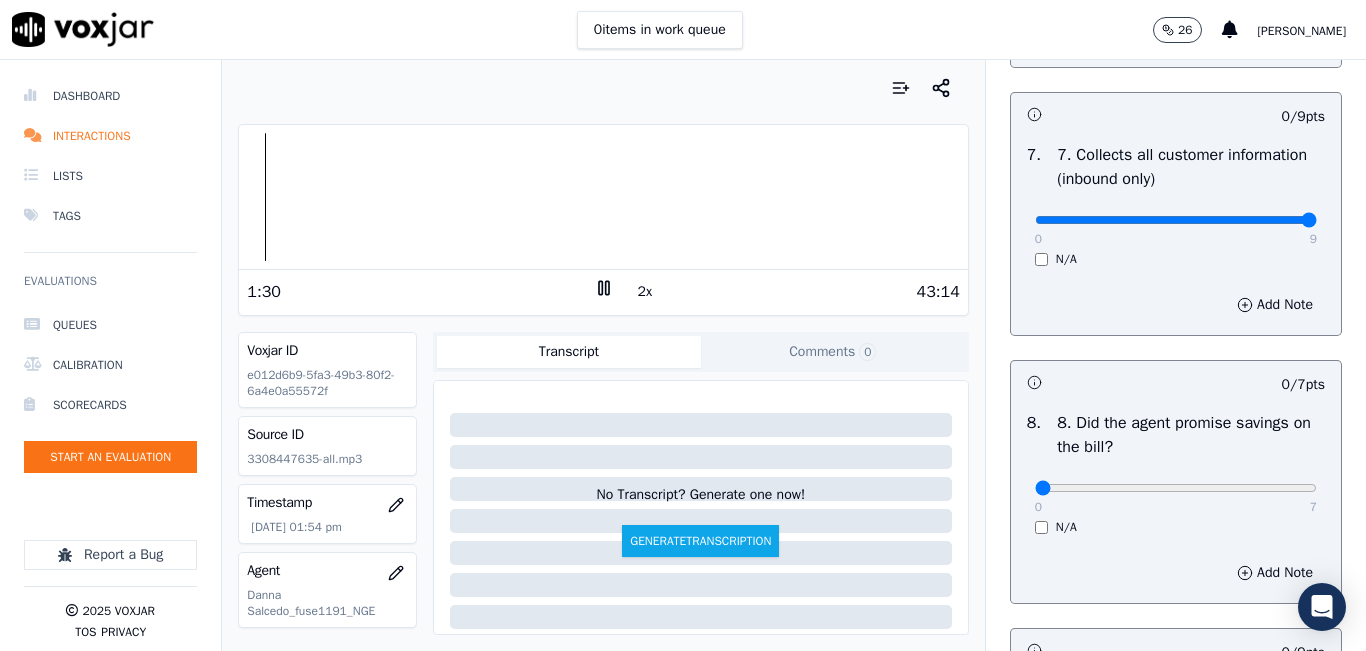 type on "9" 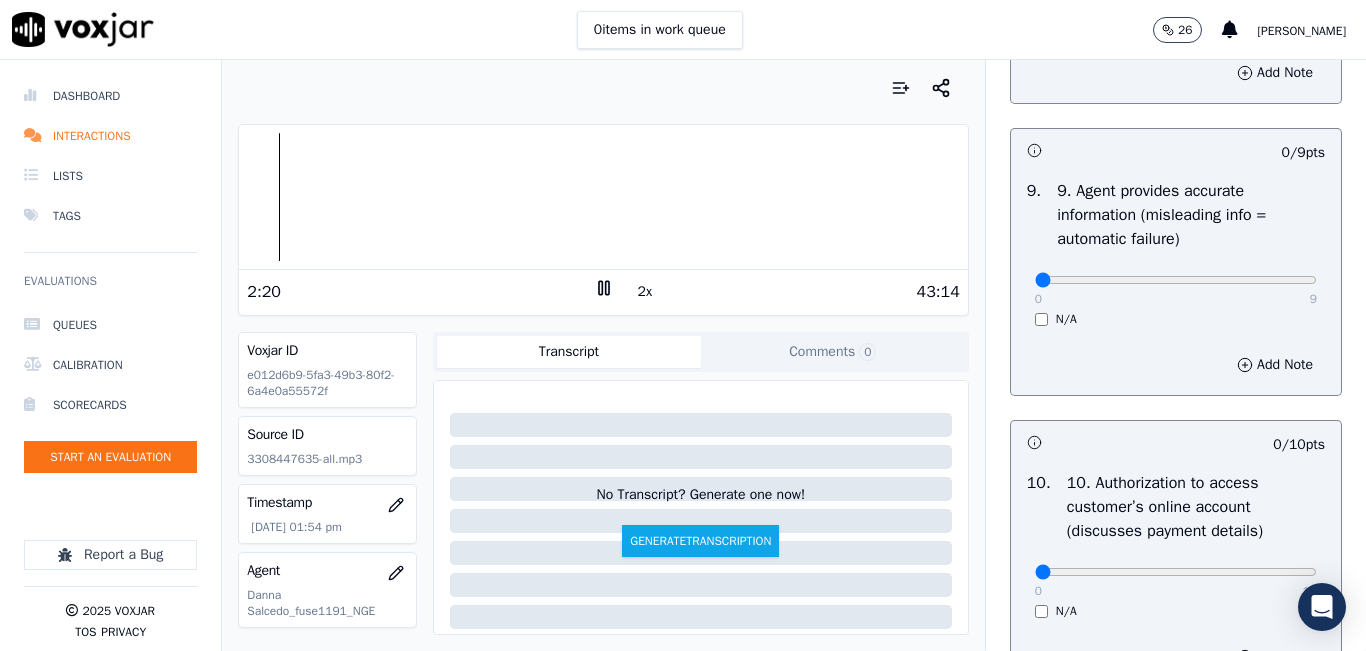 scroll, scrollTop: 2400, scrollLeft: 0, axis: vertical 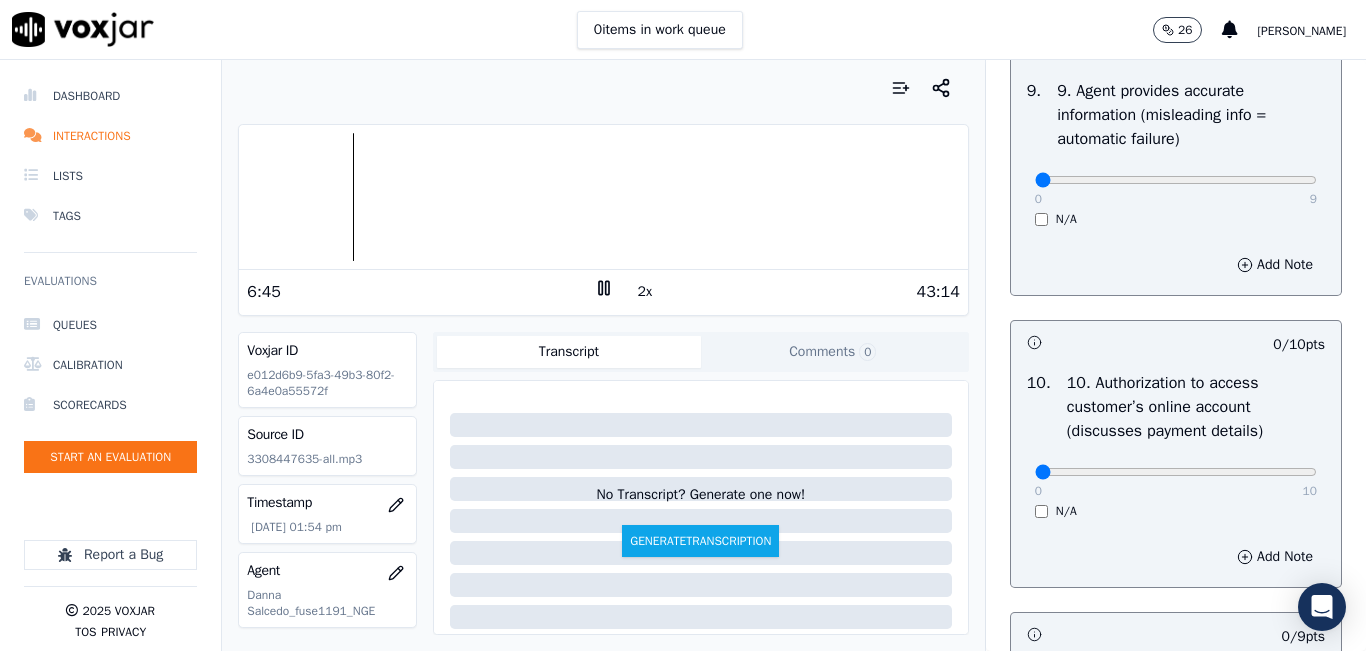 click 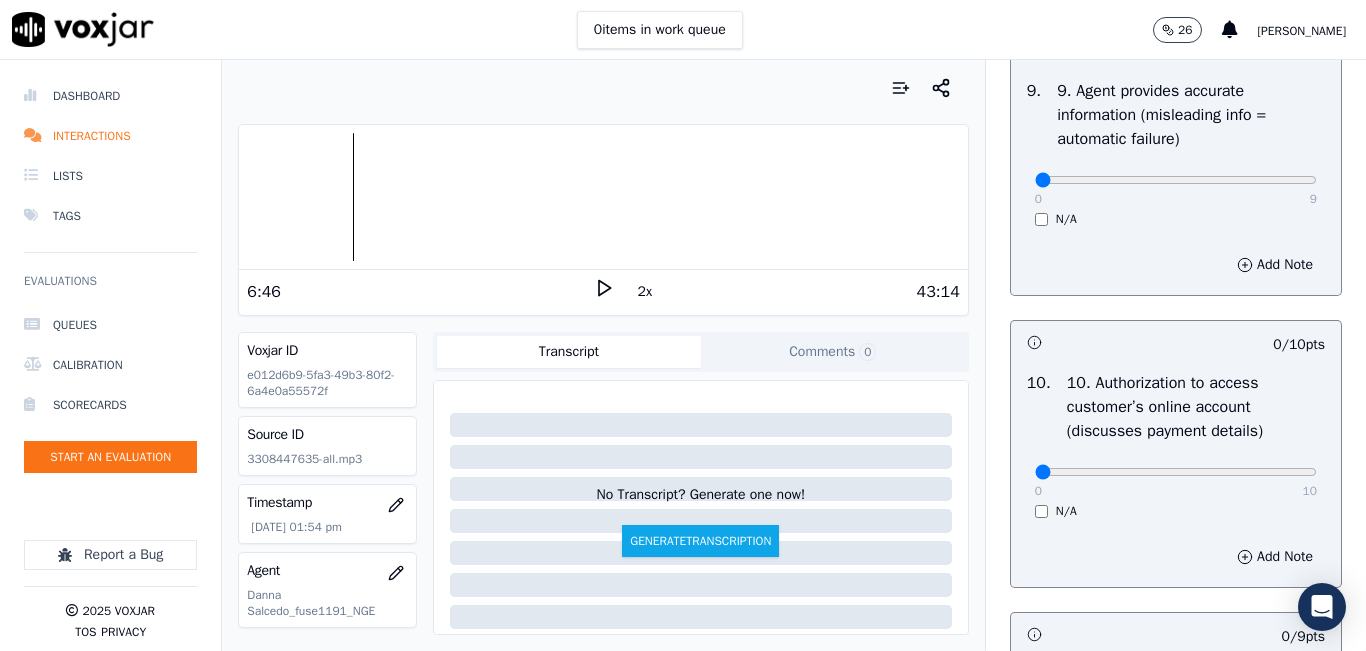 click at bounding box center [603, 197] 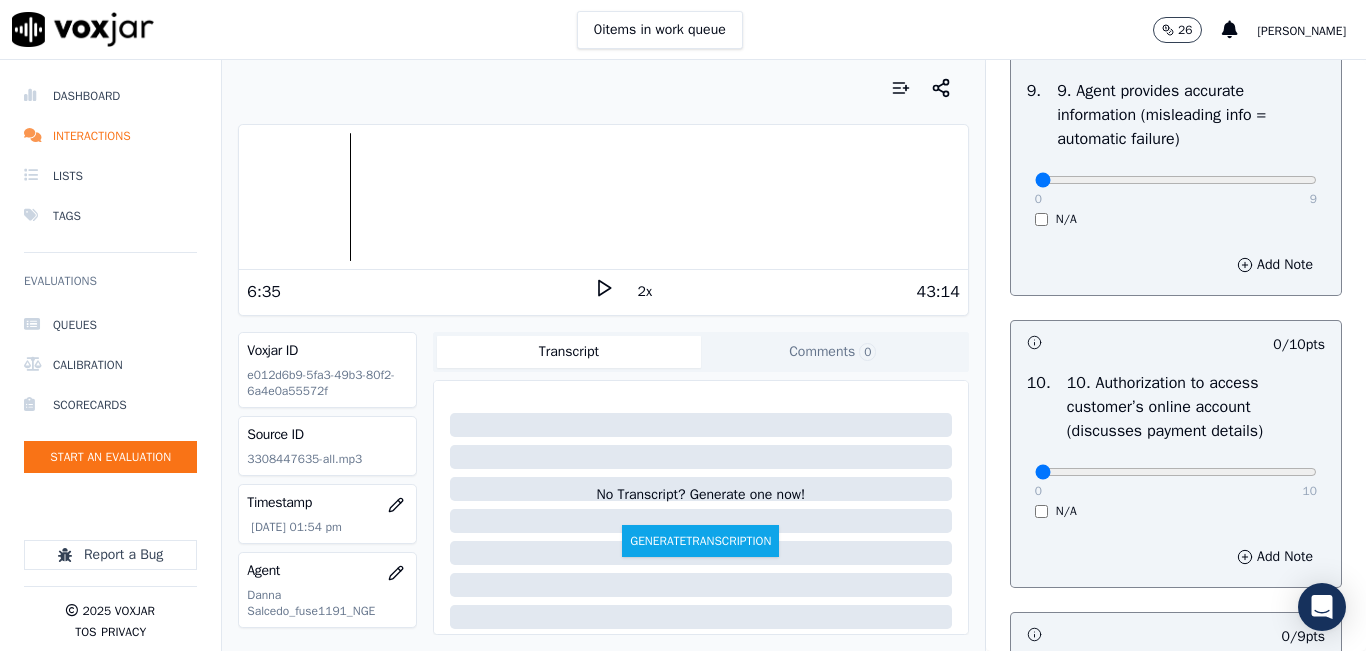click 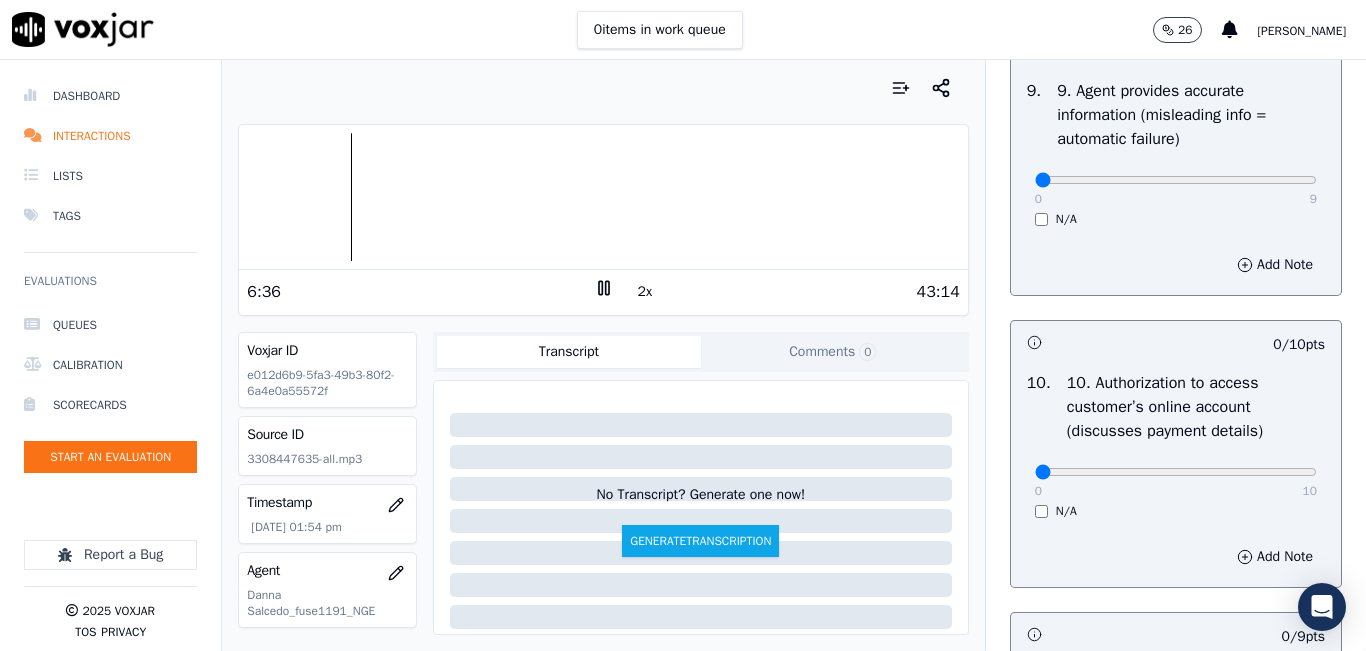 click on "2x" at bounding box center [645, 292] 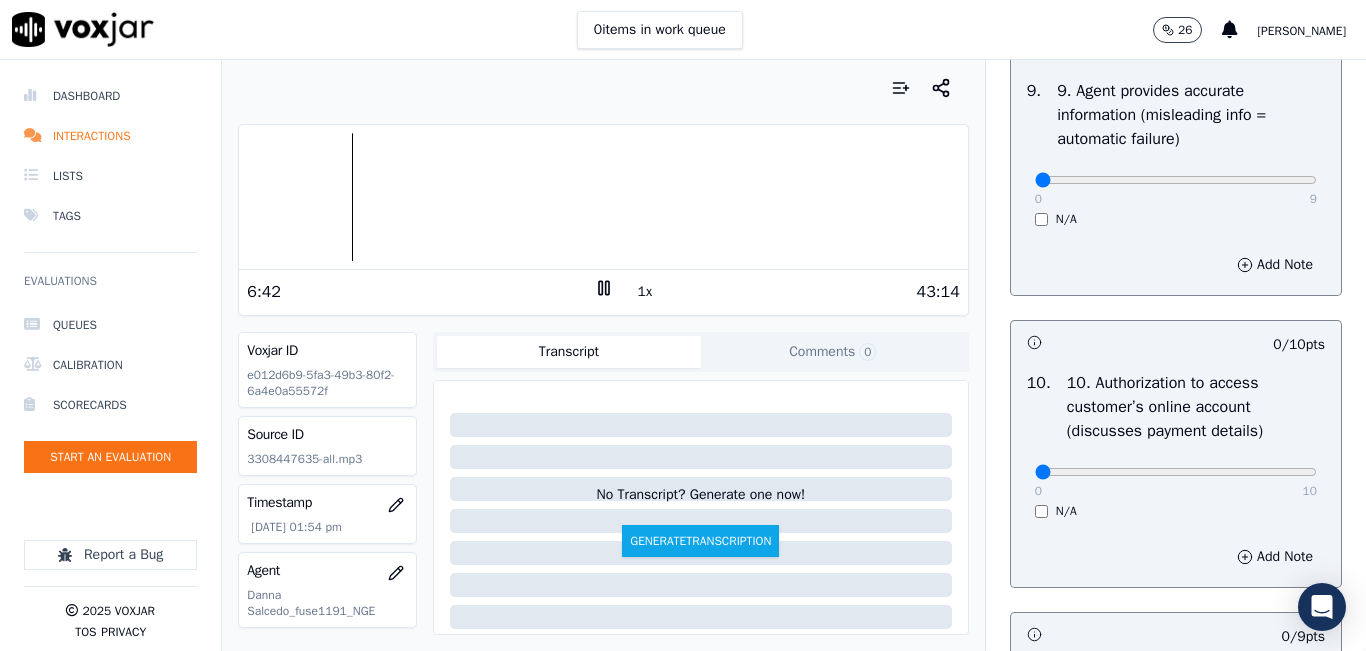 click on "1x" at bounding box center (645, 292) 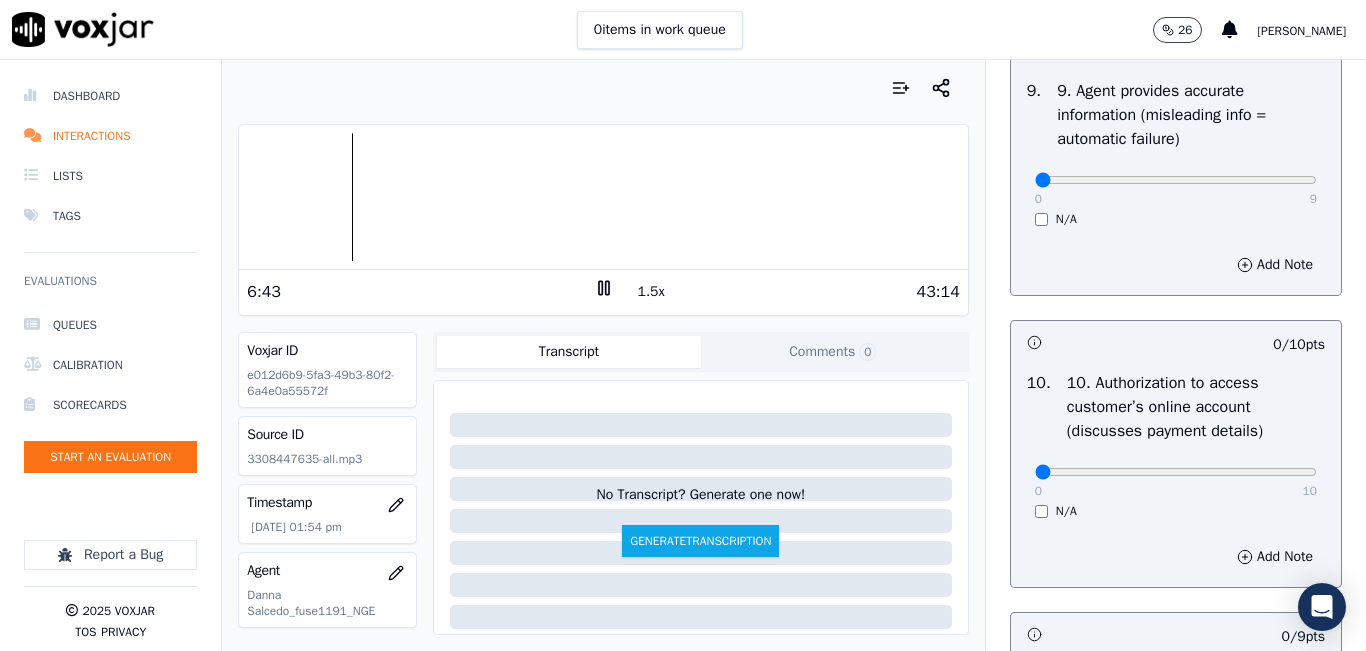 click on "1.5x" at bounding box center (651, 292) 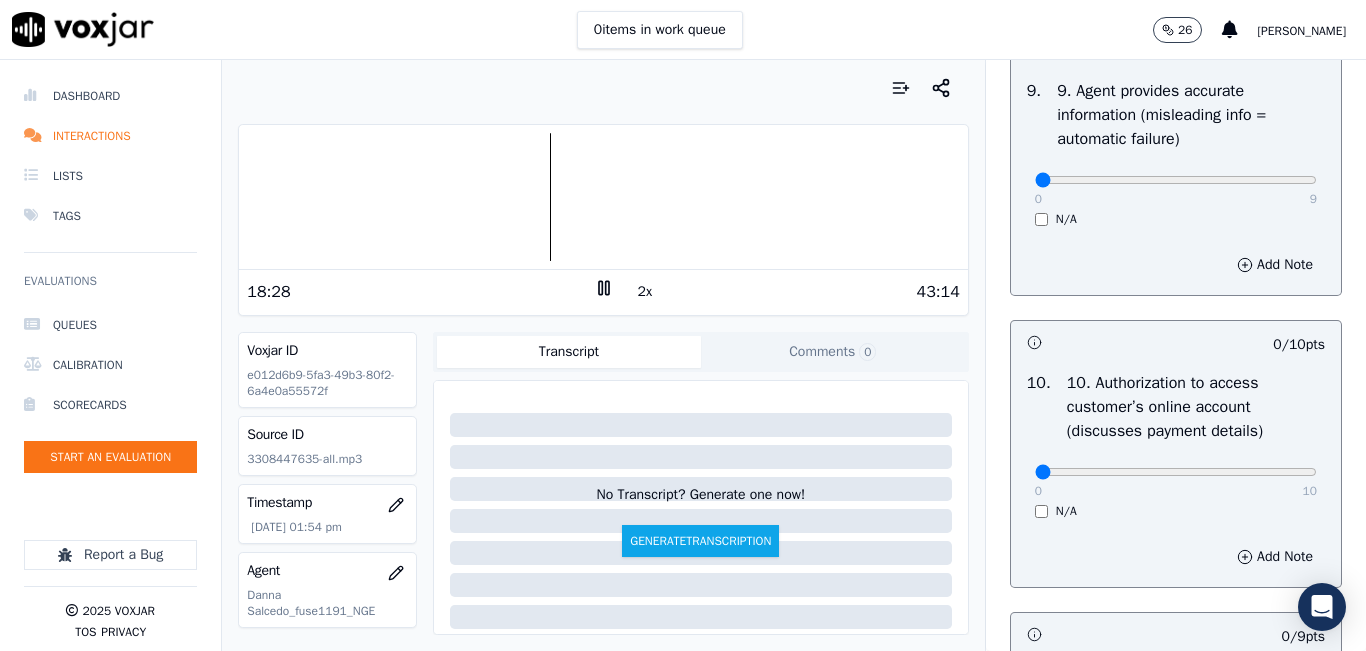 click at bounding box center (603, 197) 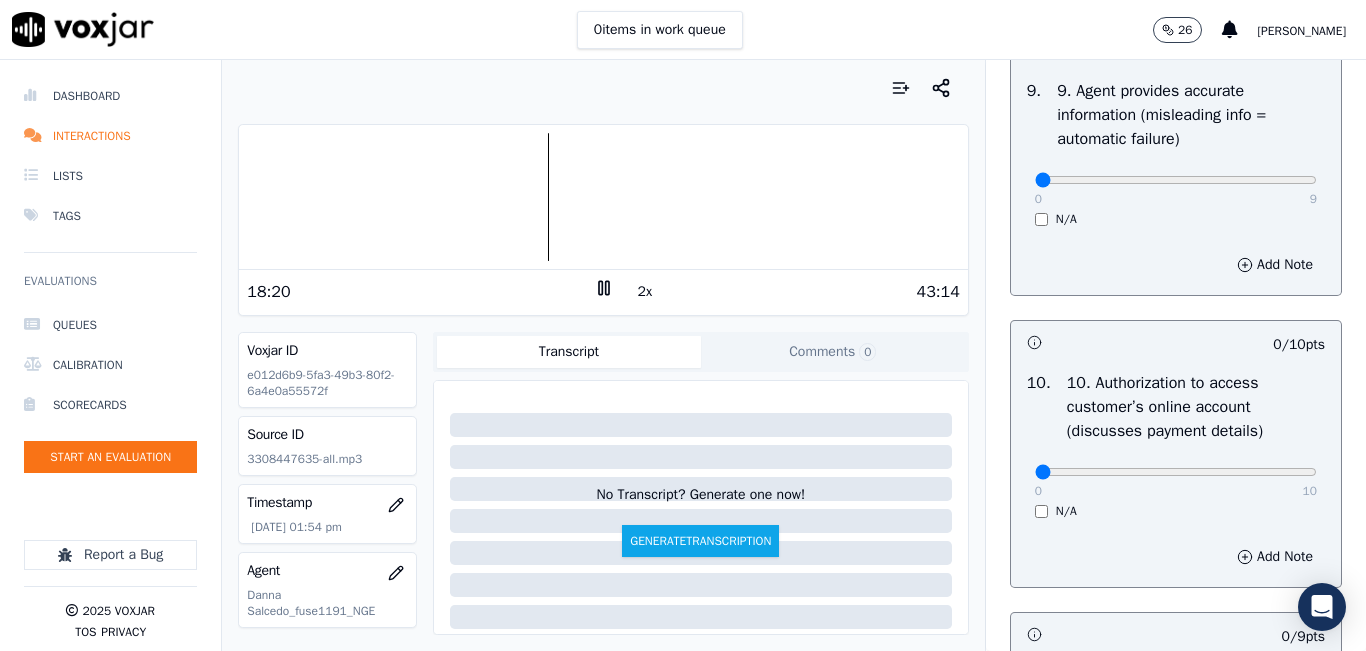 click at bounding box center (603, 197) 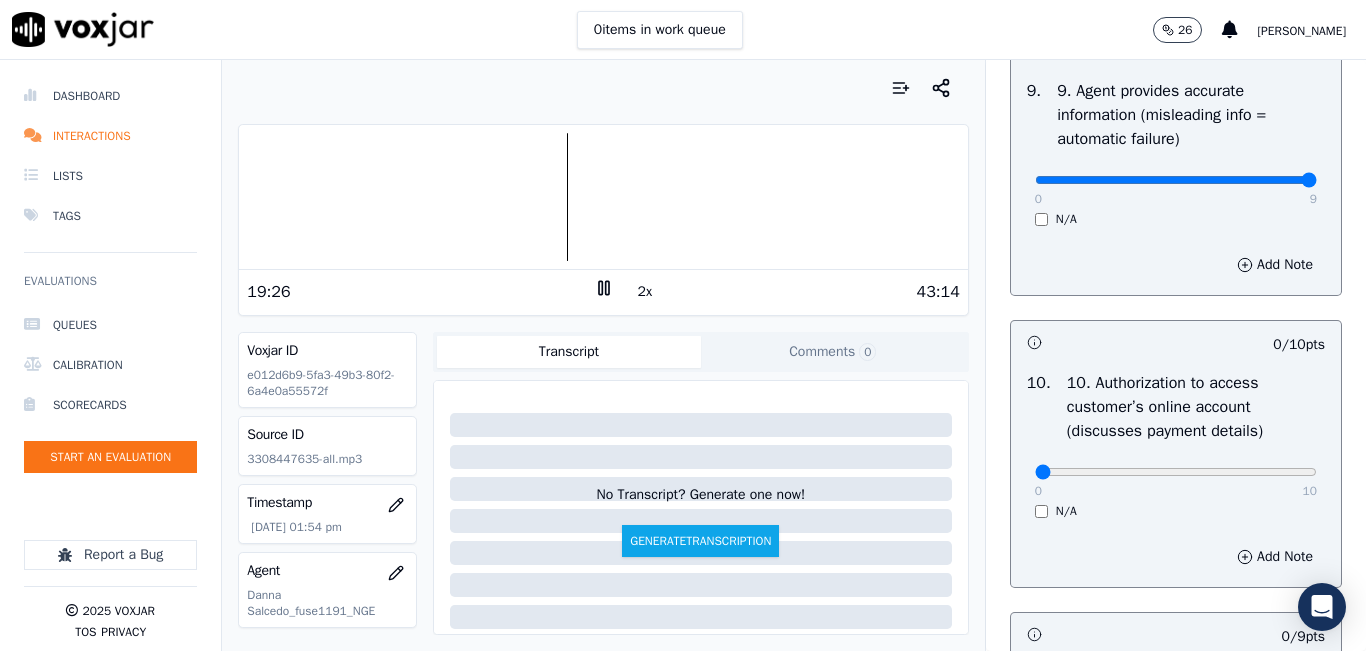 drag, startPoint x: 1264, startPoint y: 251, endPoint x: 1304, endPoint y: 310, distance: 71.281136 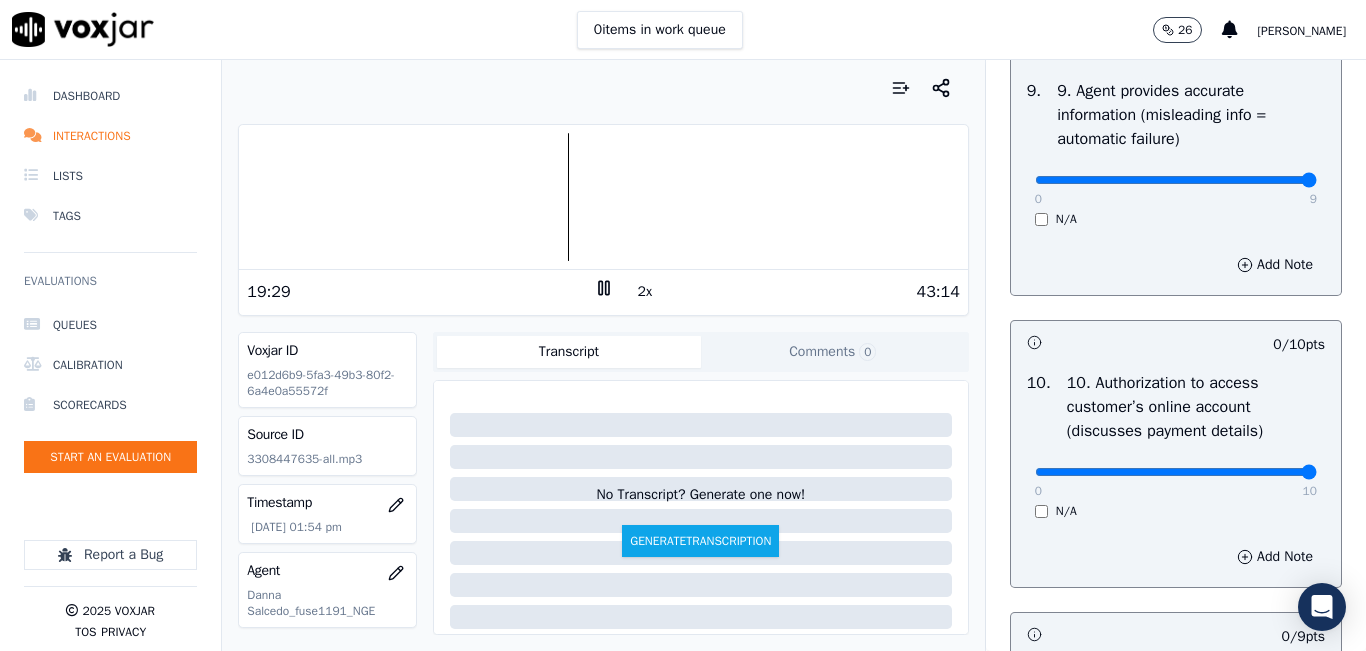 type on "10" 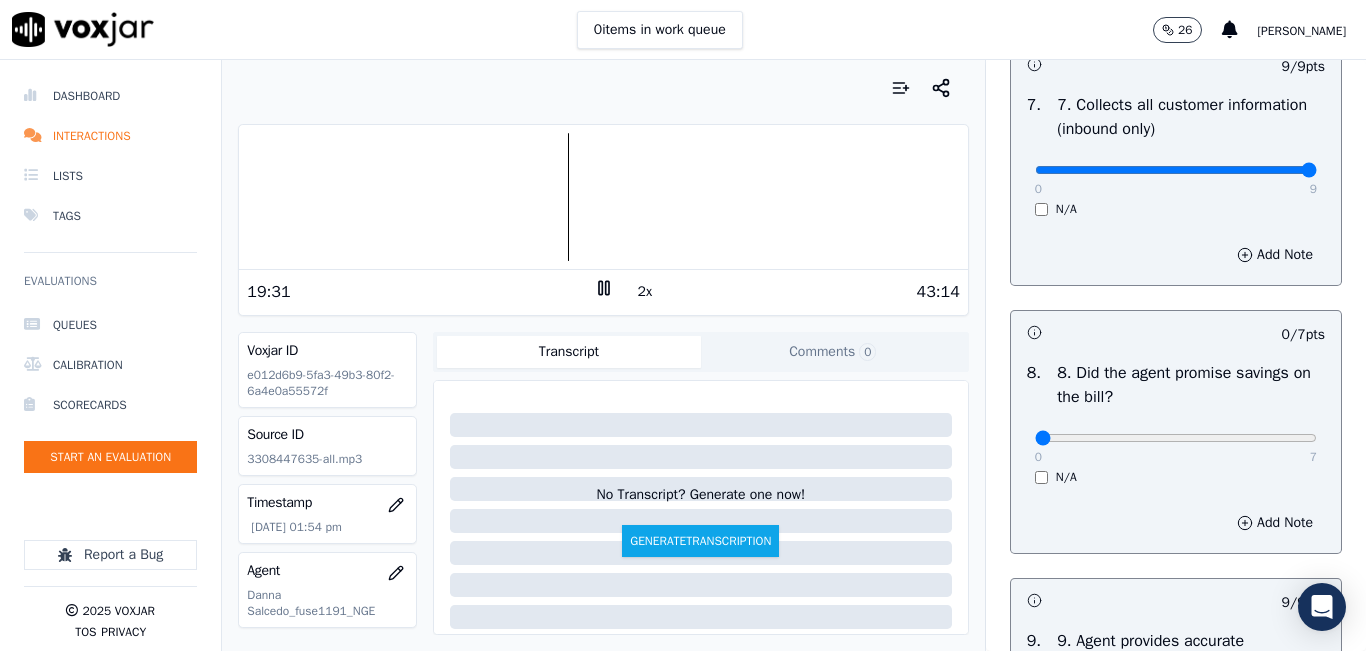 scroll, scrollTop: 1800, scrollLeft: 0, axis: vertical 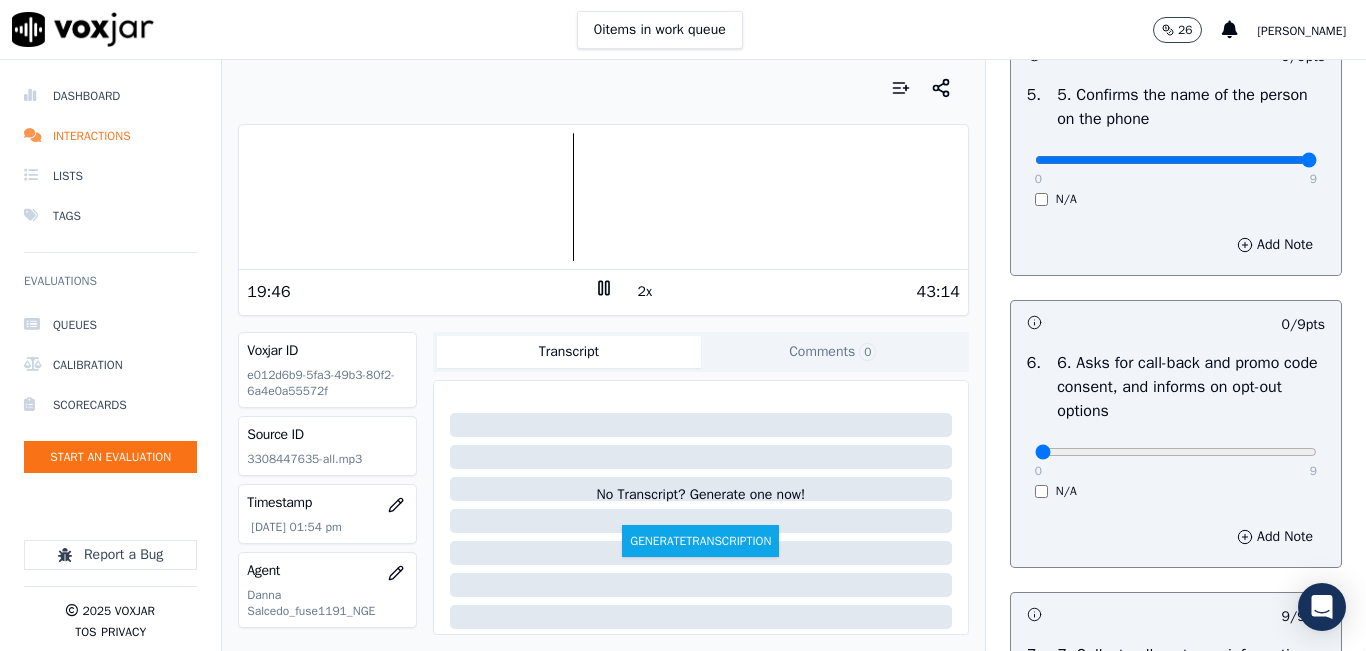 click at bounding box center (603, 197) 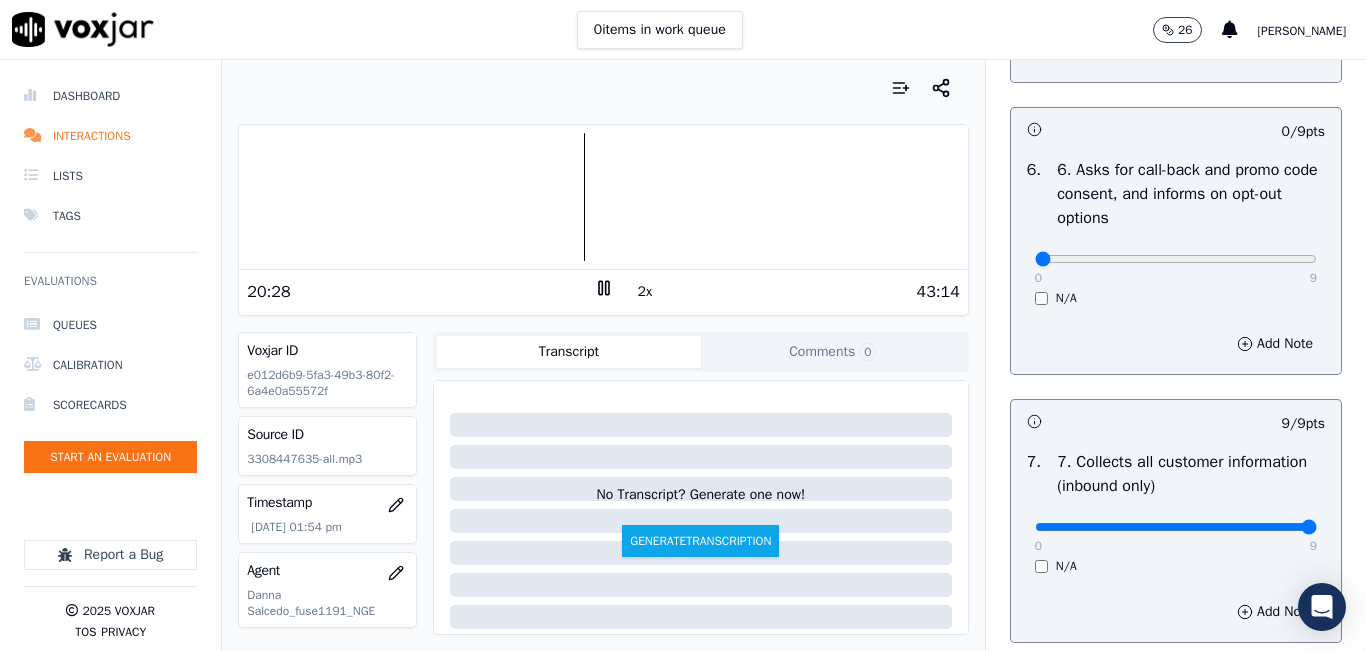 scroll, scrollTop: 1500, scrollLeft: 0, axis: vertical 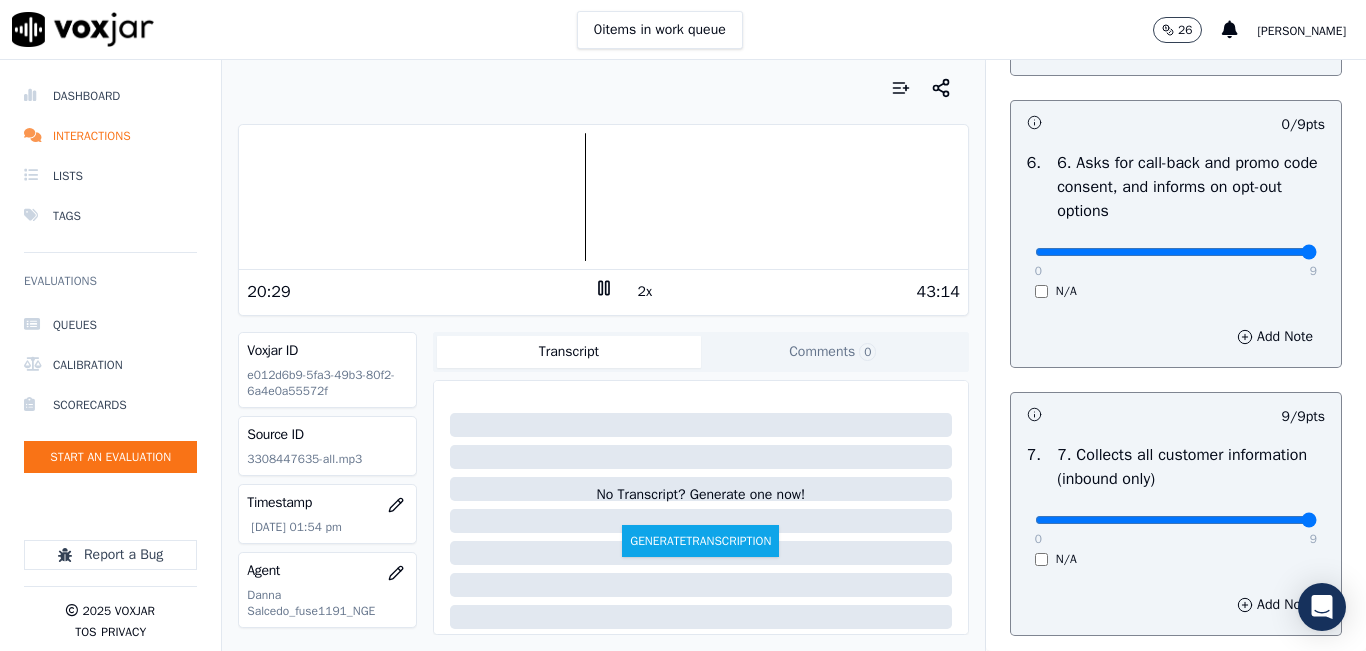 drag, startPoint x: 1259, startPoint y: 325, endPoint x: 1308, endPoint y: 312, distance: 50.695168 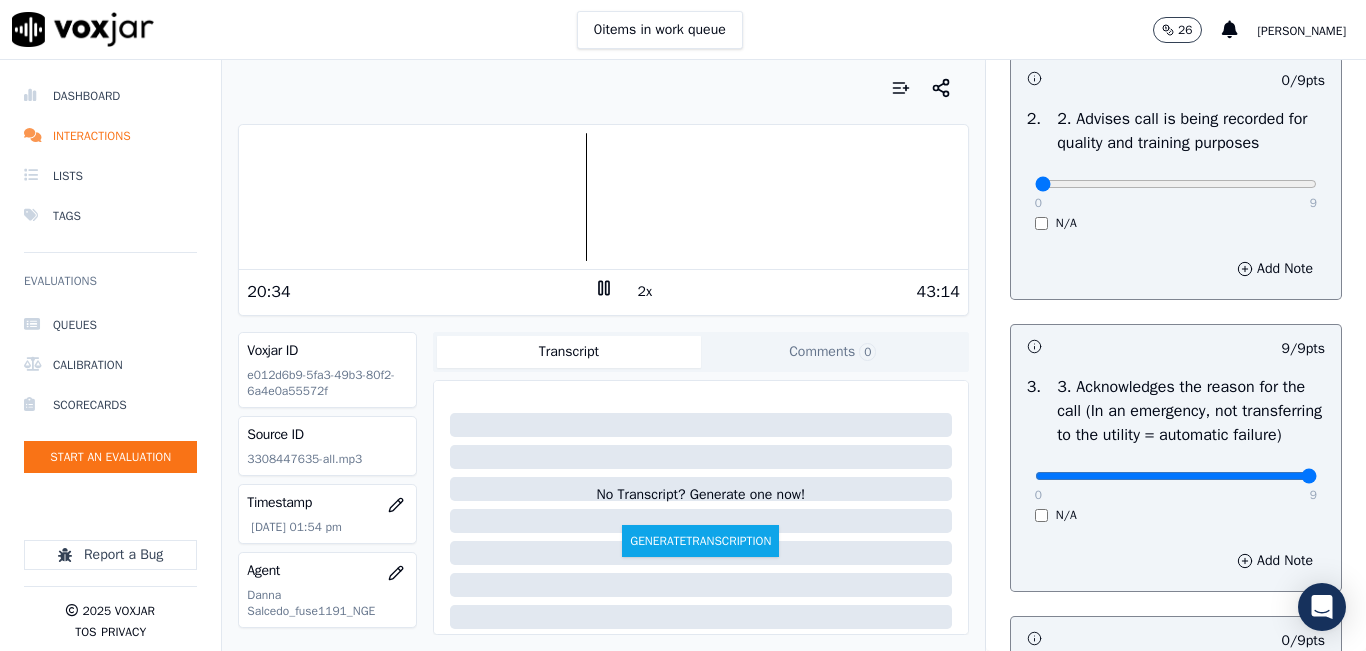 scroll, scrollTop: 100, scrollLeft: 0, axis: vertical 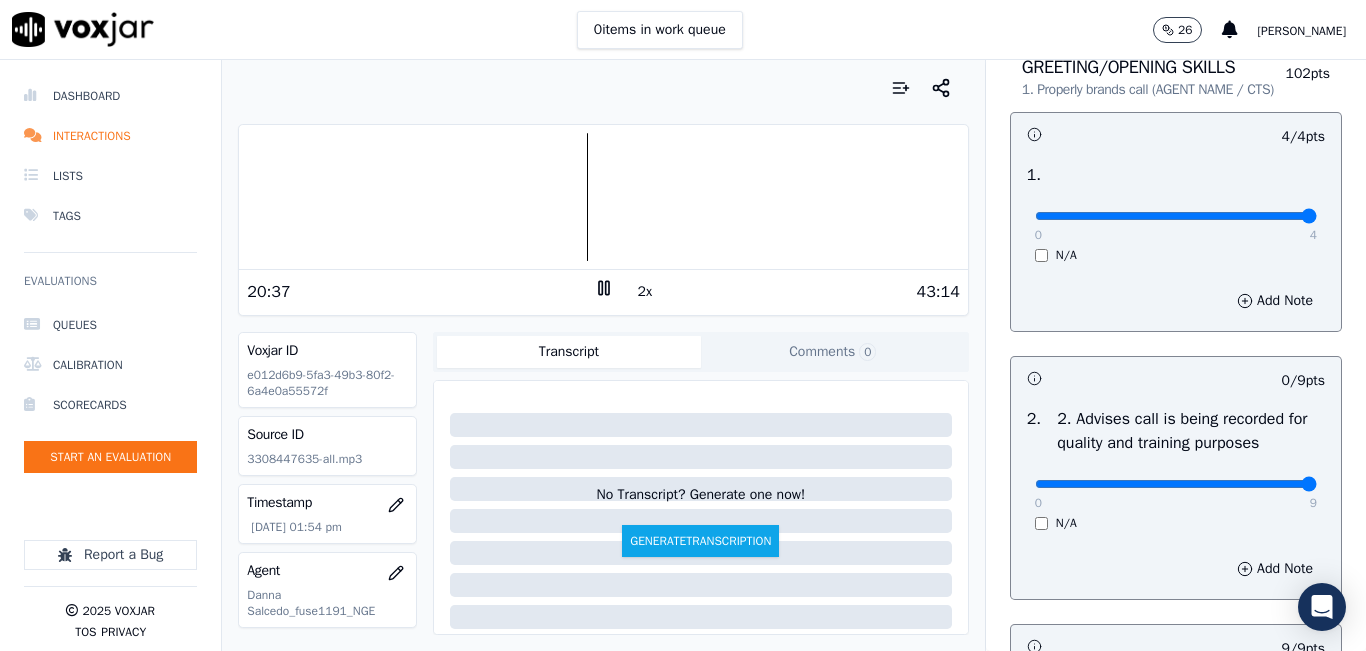 type on "9" 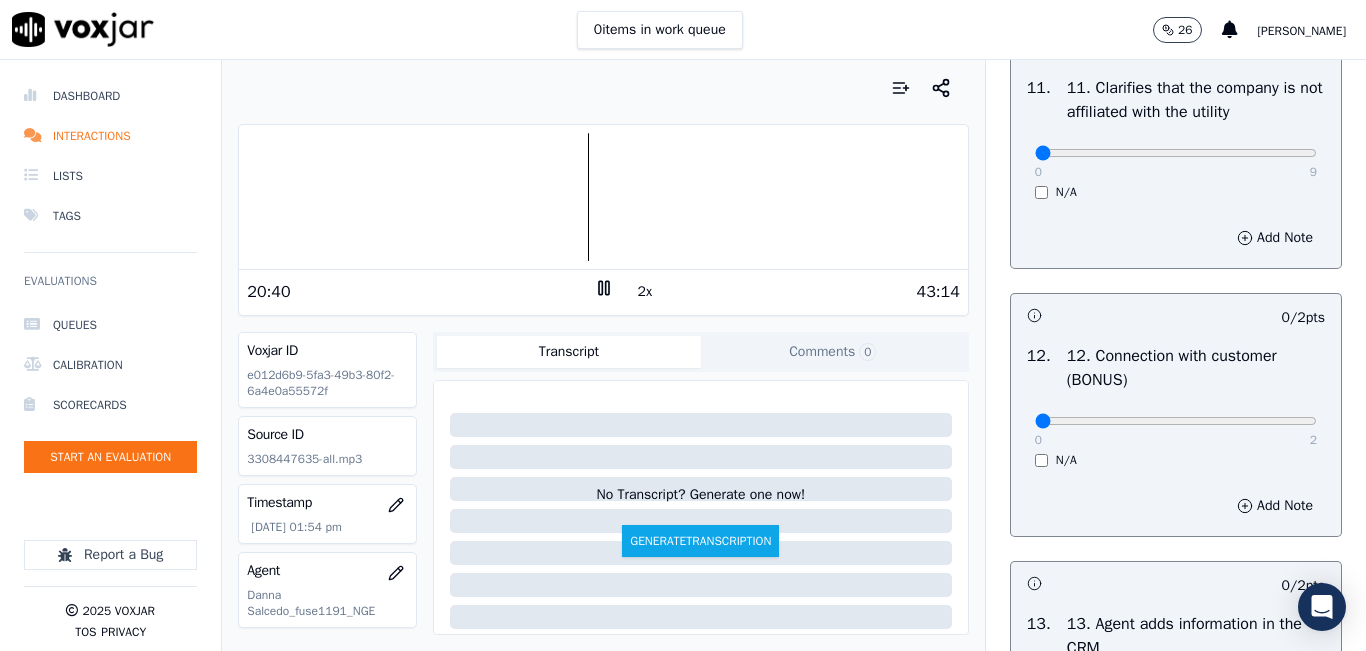 scroll, scrollTop: 3642, scrollLeft: 0, axis: vertical 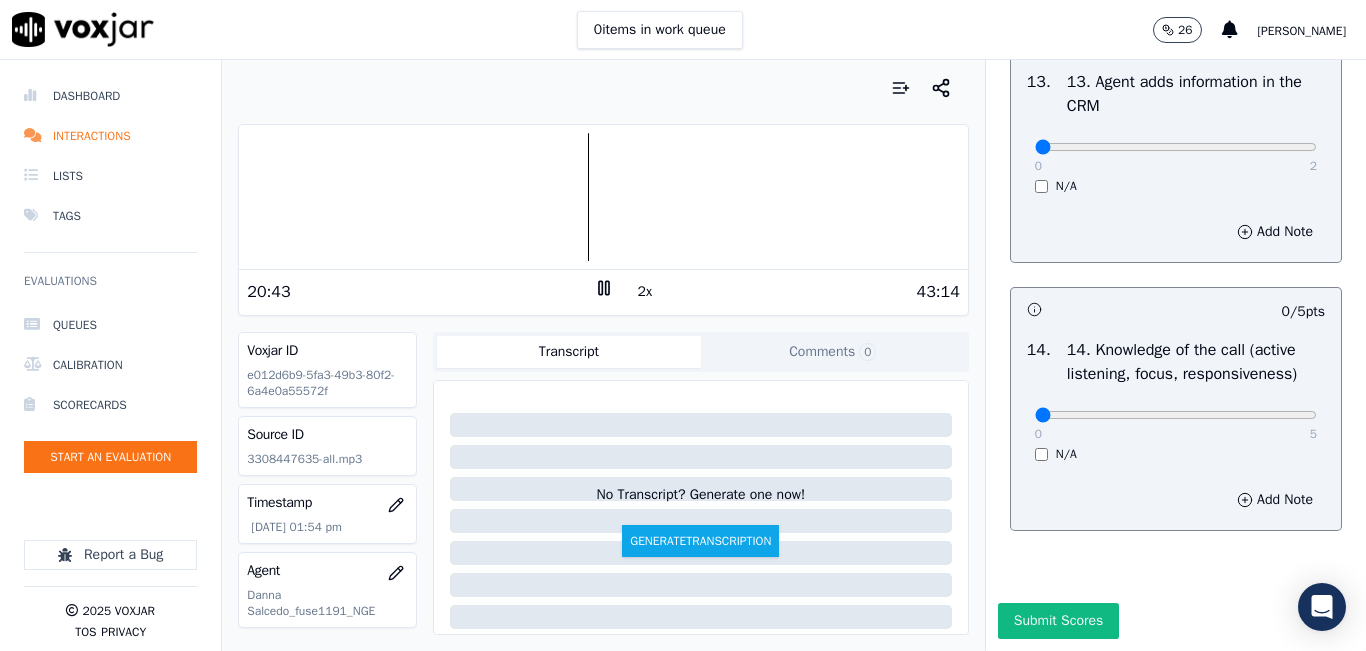 click on "0   5" at bounding box center (1176, 414) 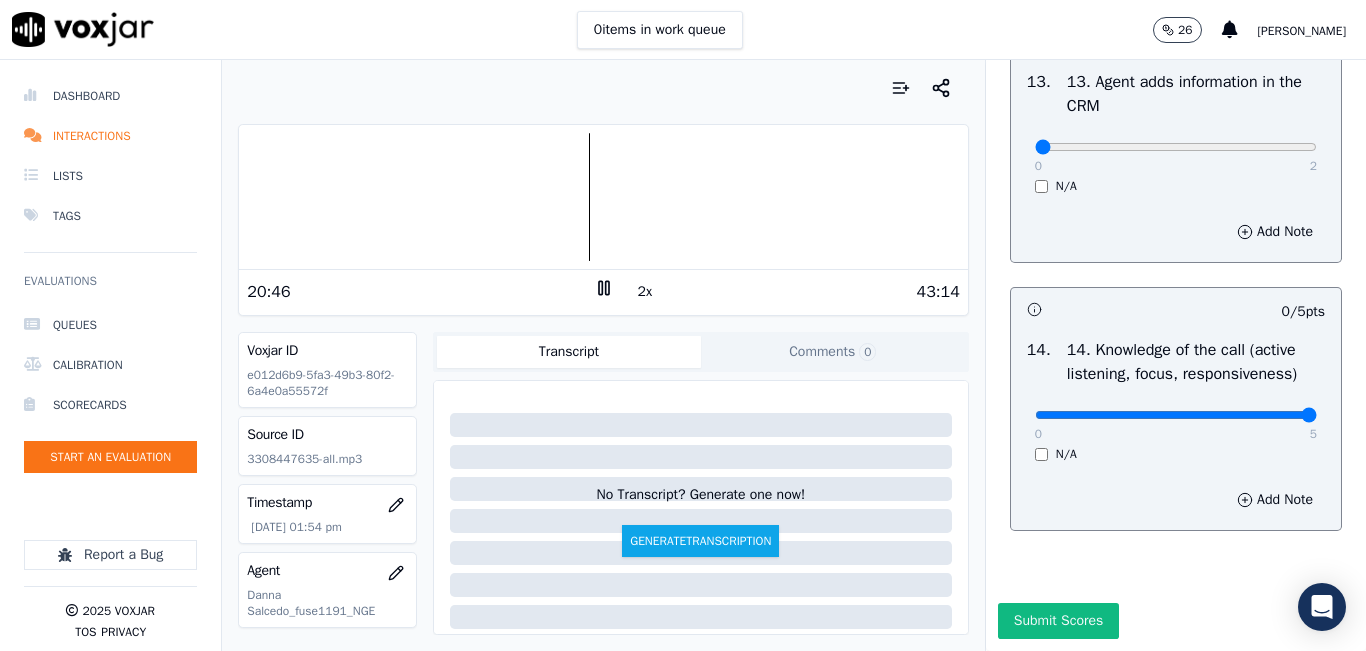 type on "5" 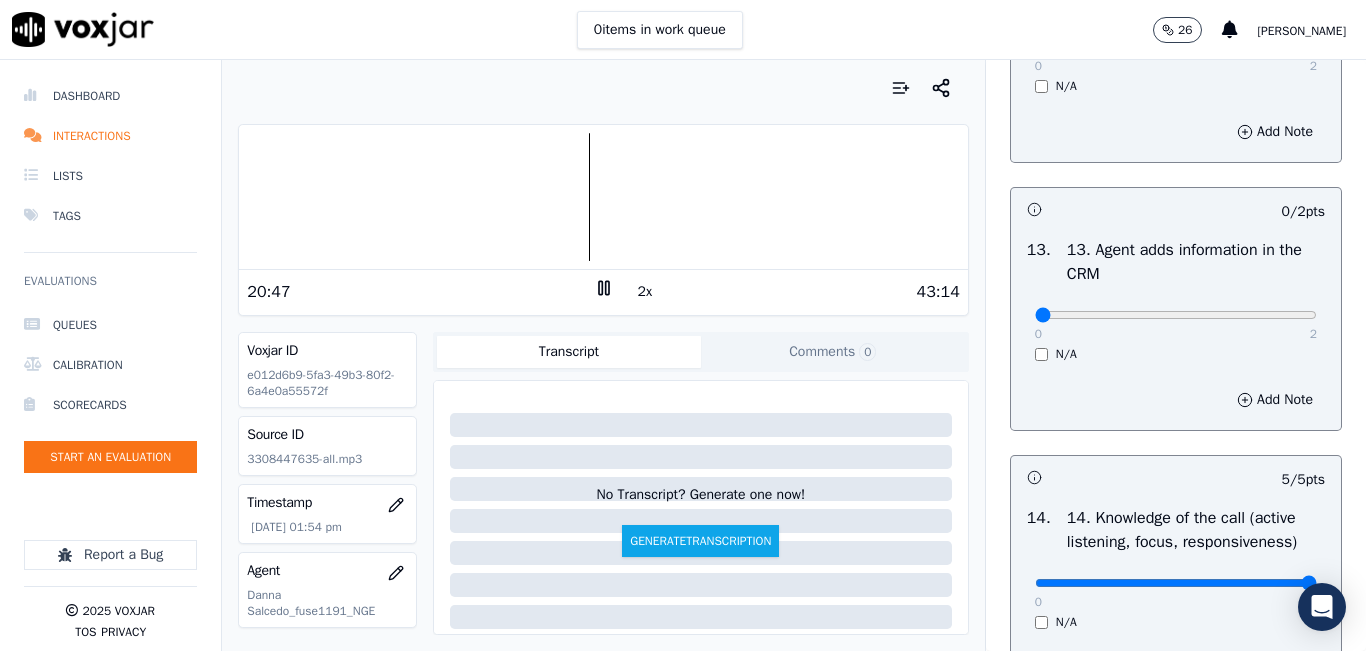 scroll, scrollTop: 3342, scrollLeft: 0, axis: vertical 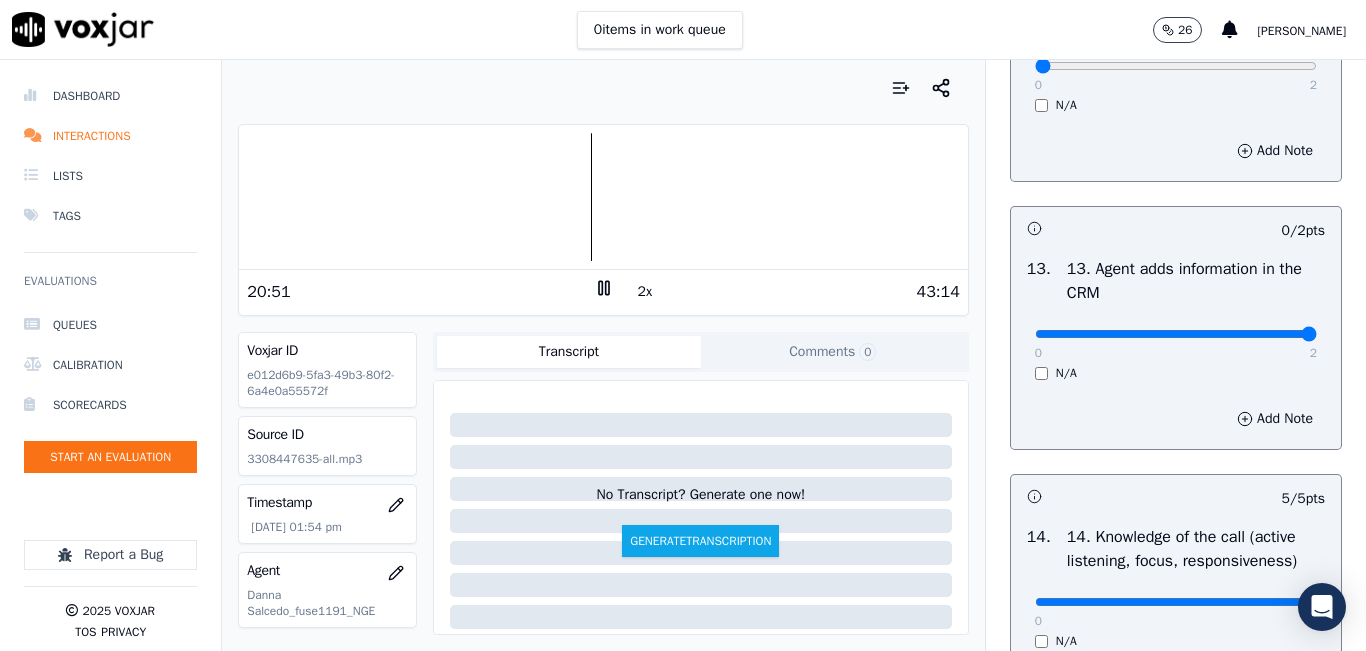 type on "2" 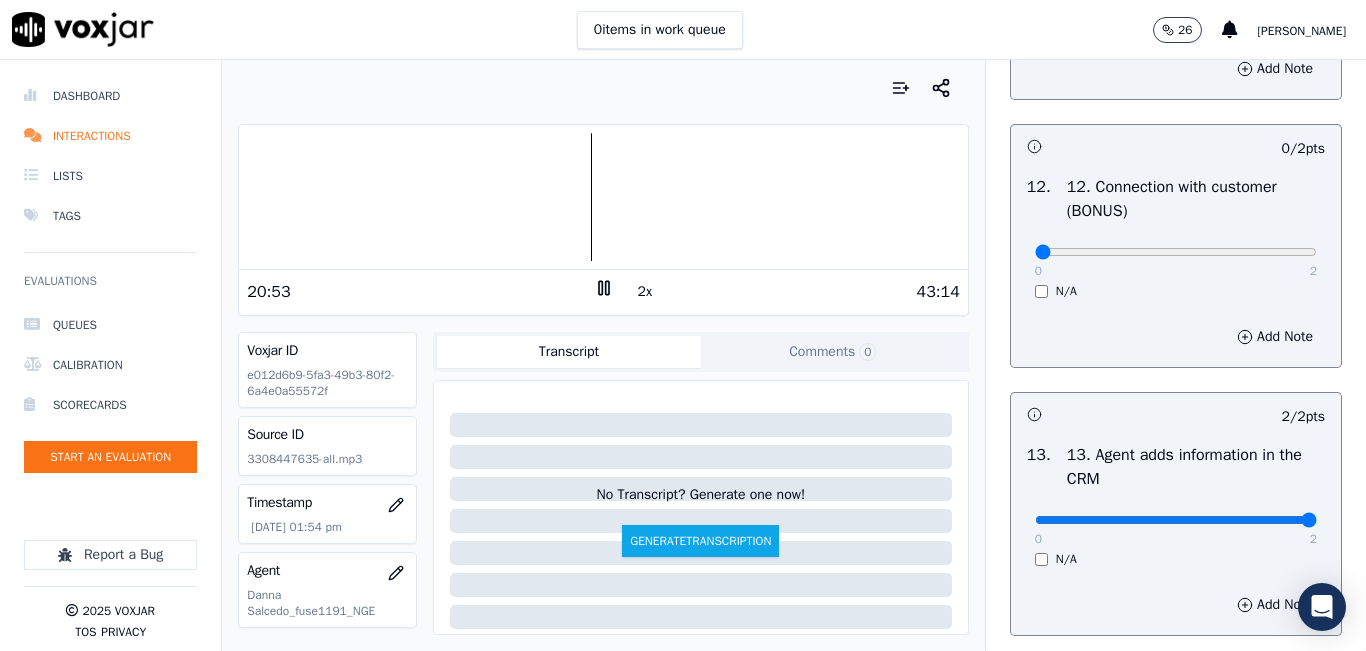 scroll, scrollTop: 3142, scrollLeft: 0, axis: vertical 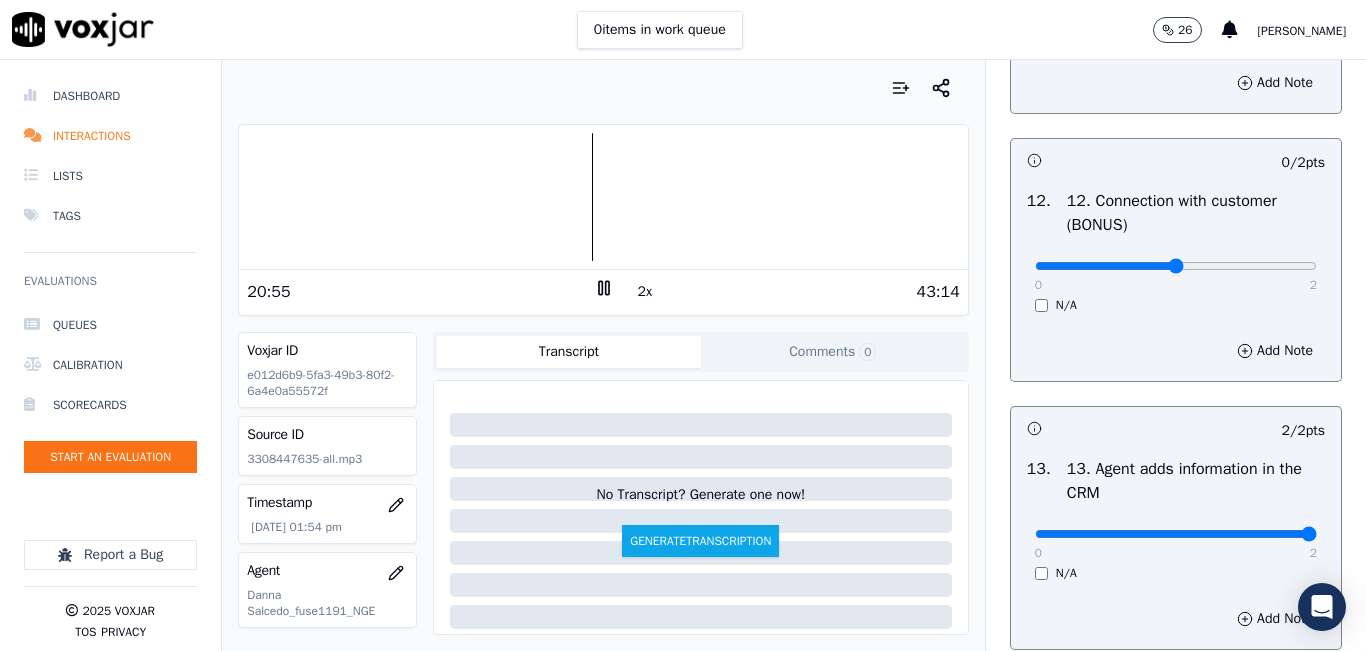 type on "1" 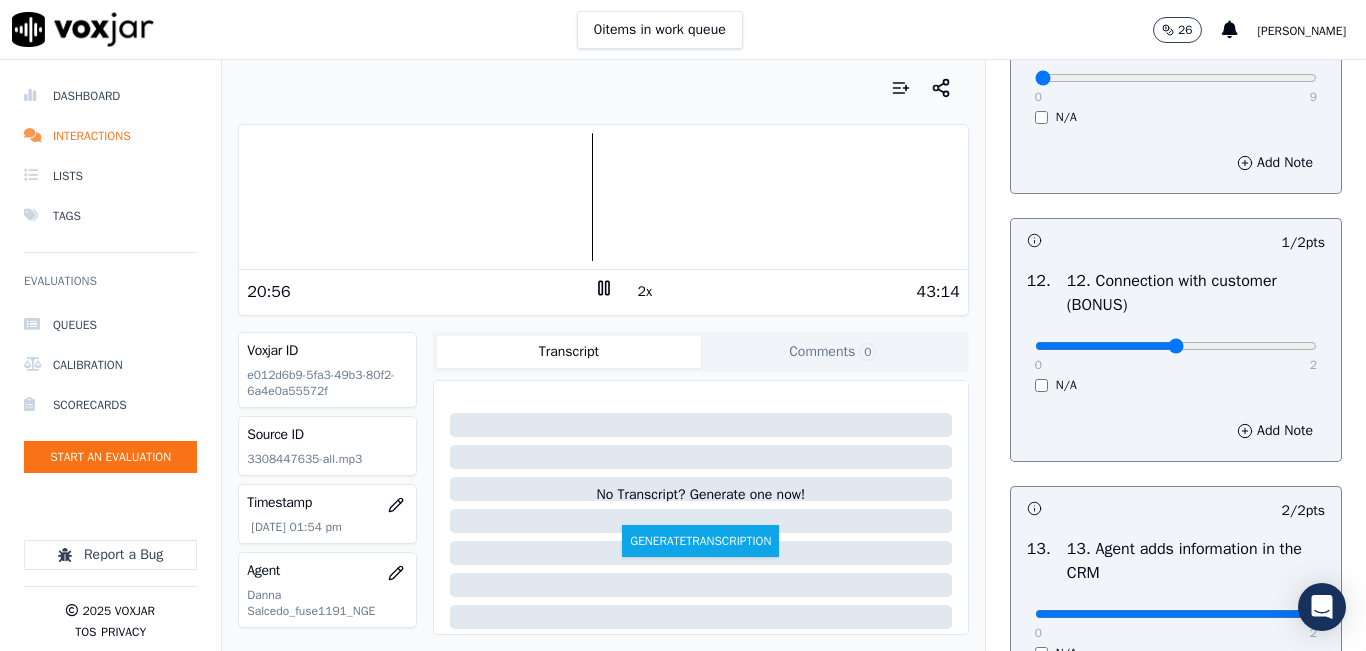 scroll, scrollTop: 2842, scrollLeft: 0, axis: vertical 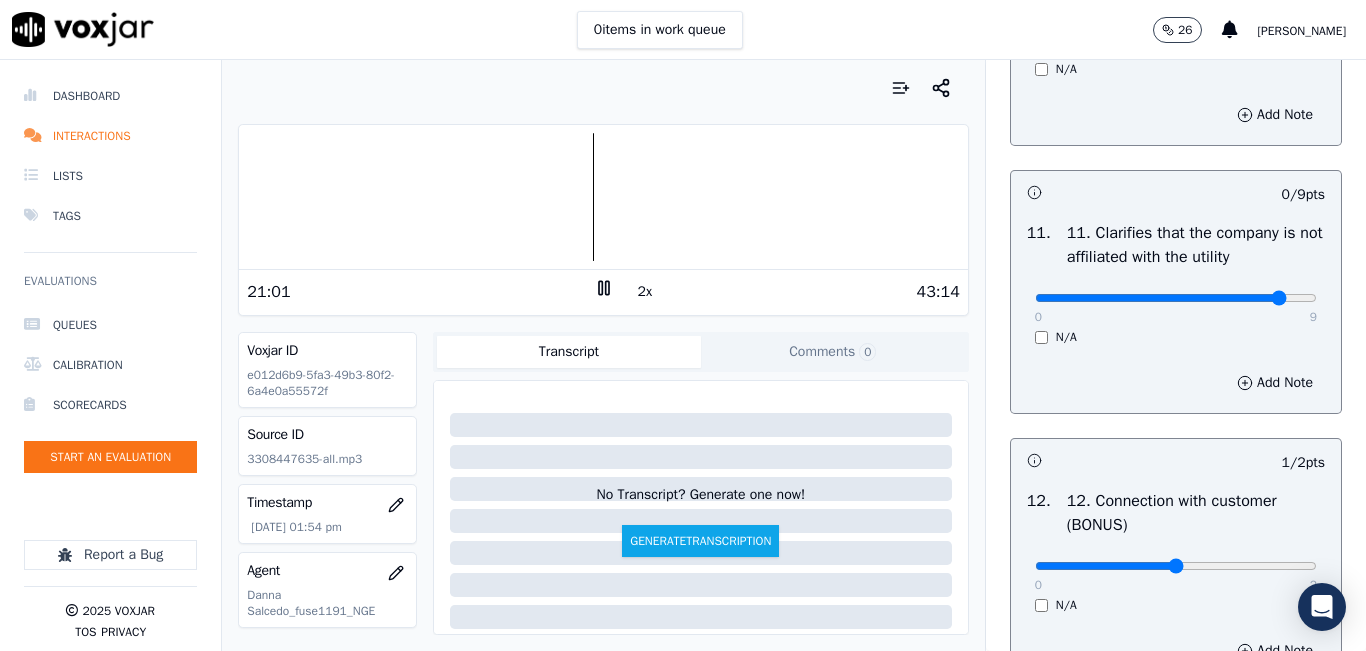 type on "8" 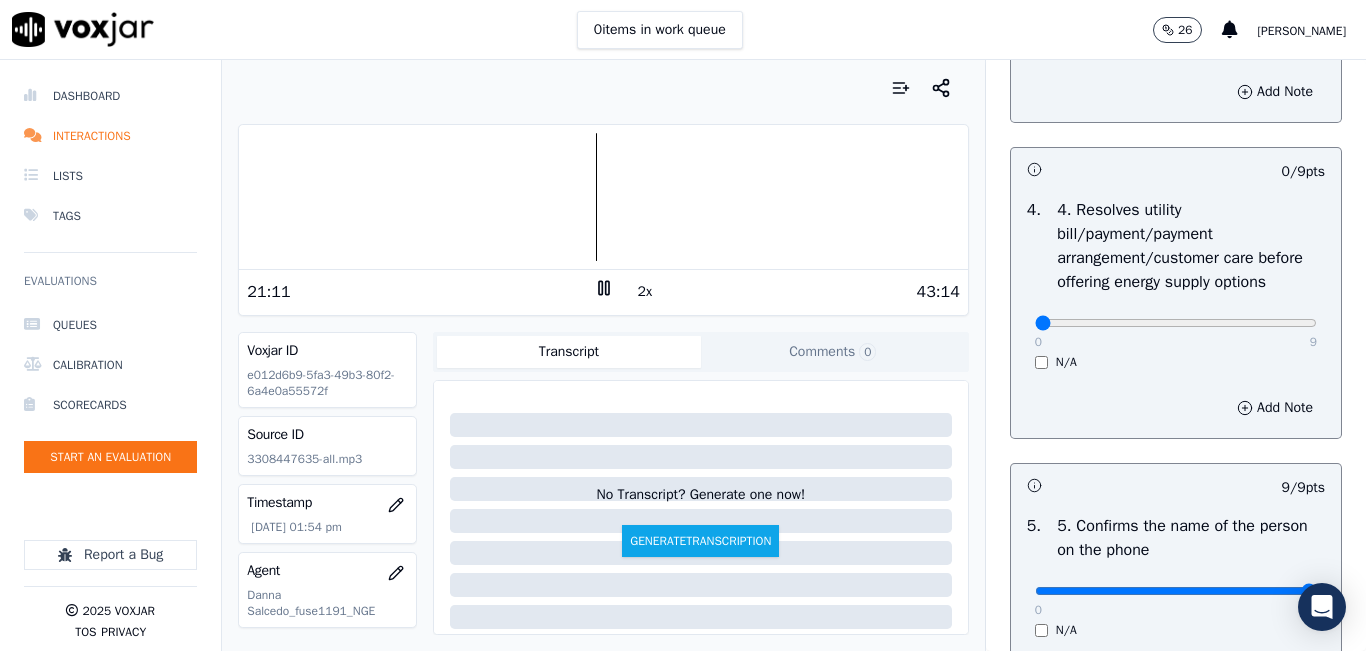 scroll, scrollTop: 900, scrollLeft: 0, axis: vertical 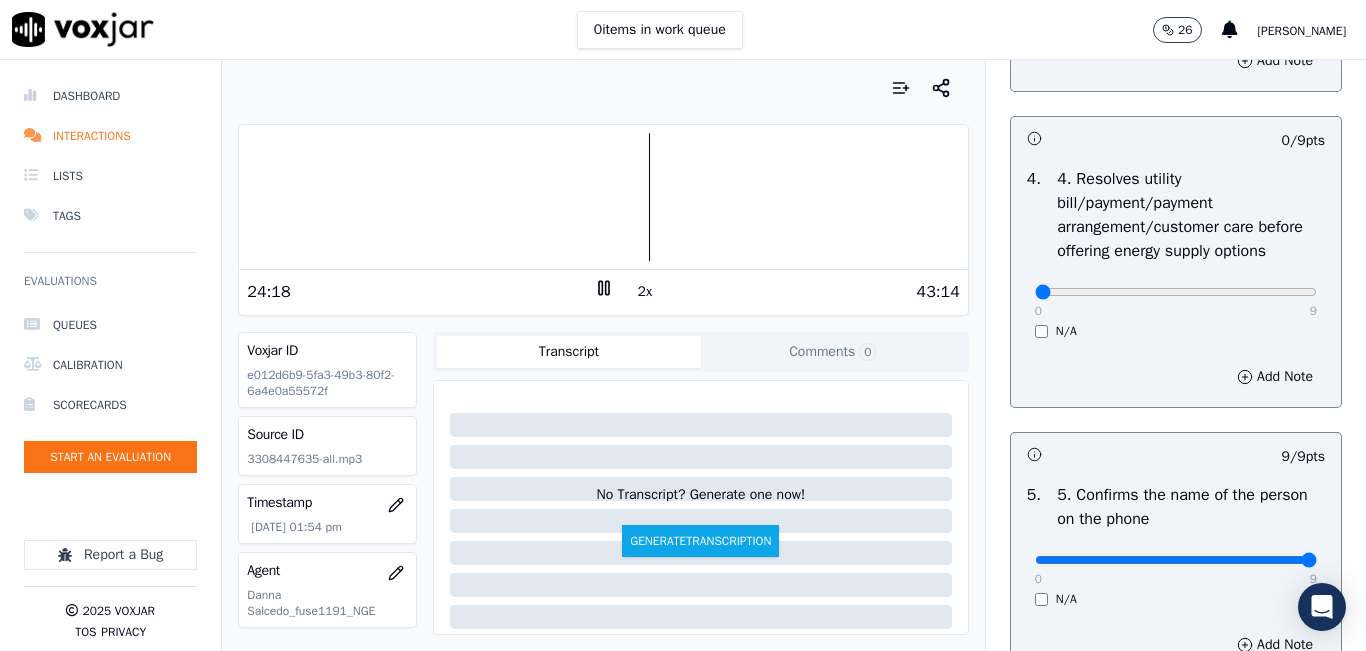 click at bounding box center [603, 197] 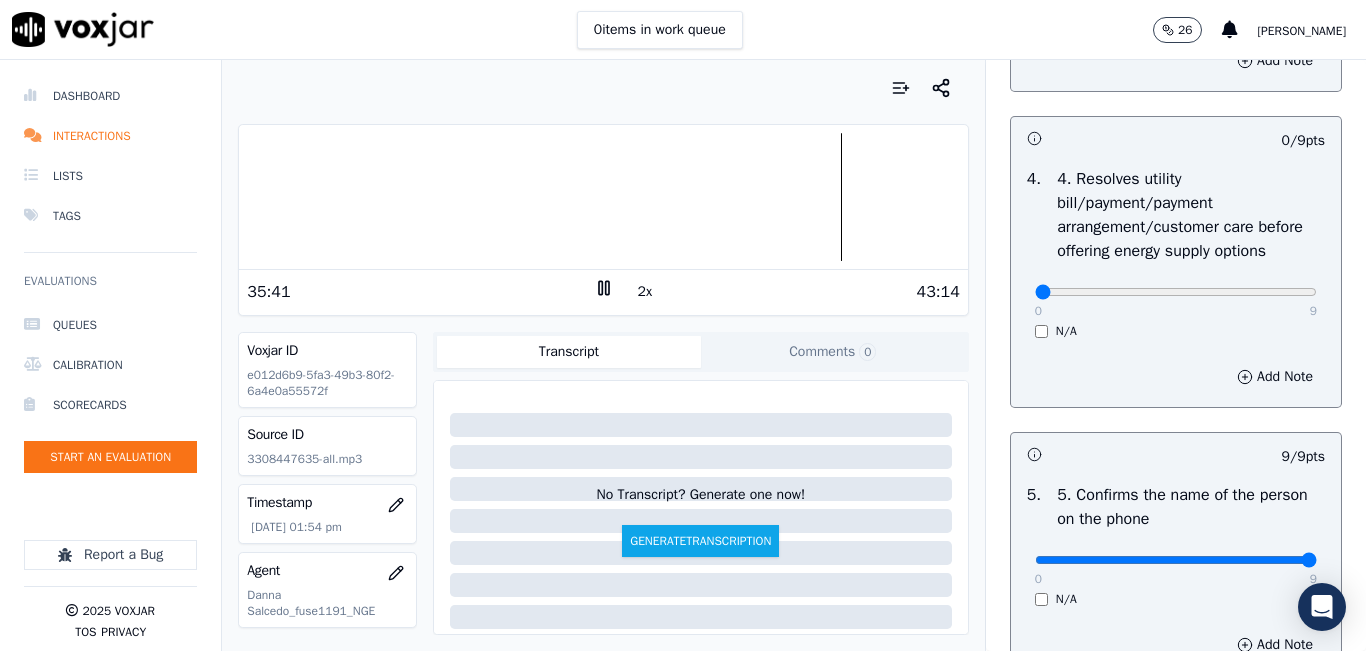 click at bounding box center [603, 197] 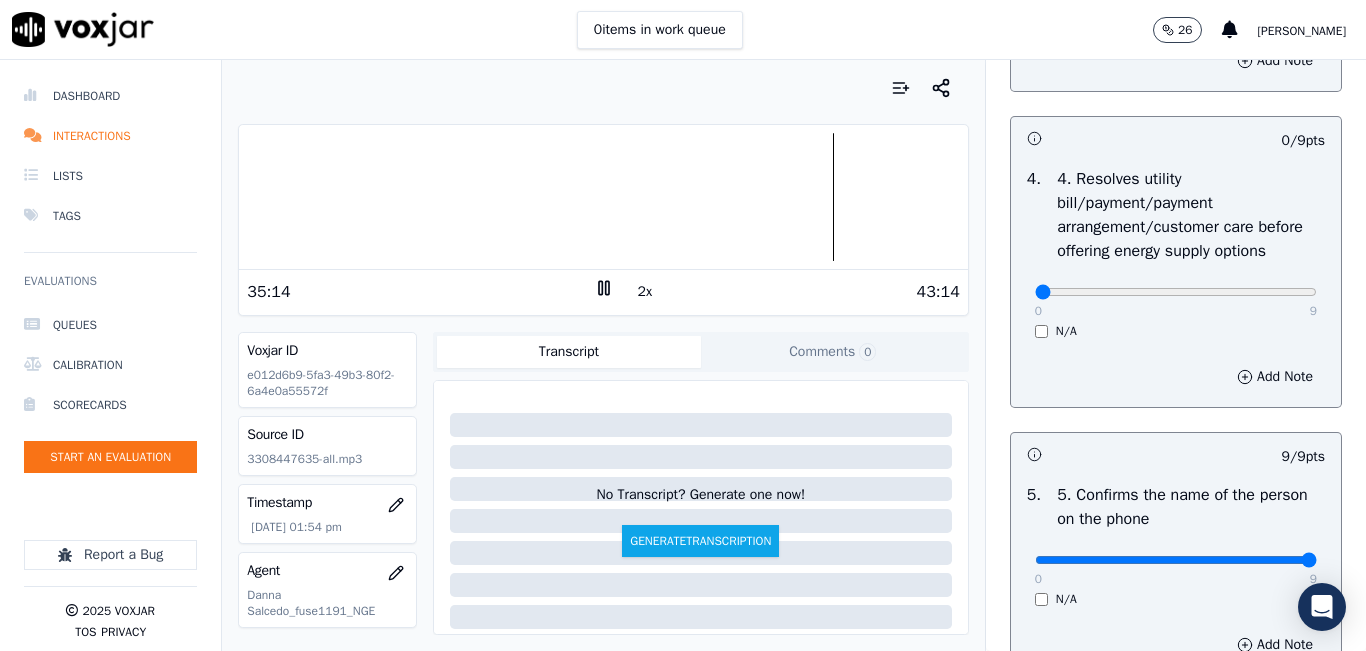 click at bounding box center (603, 197) 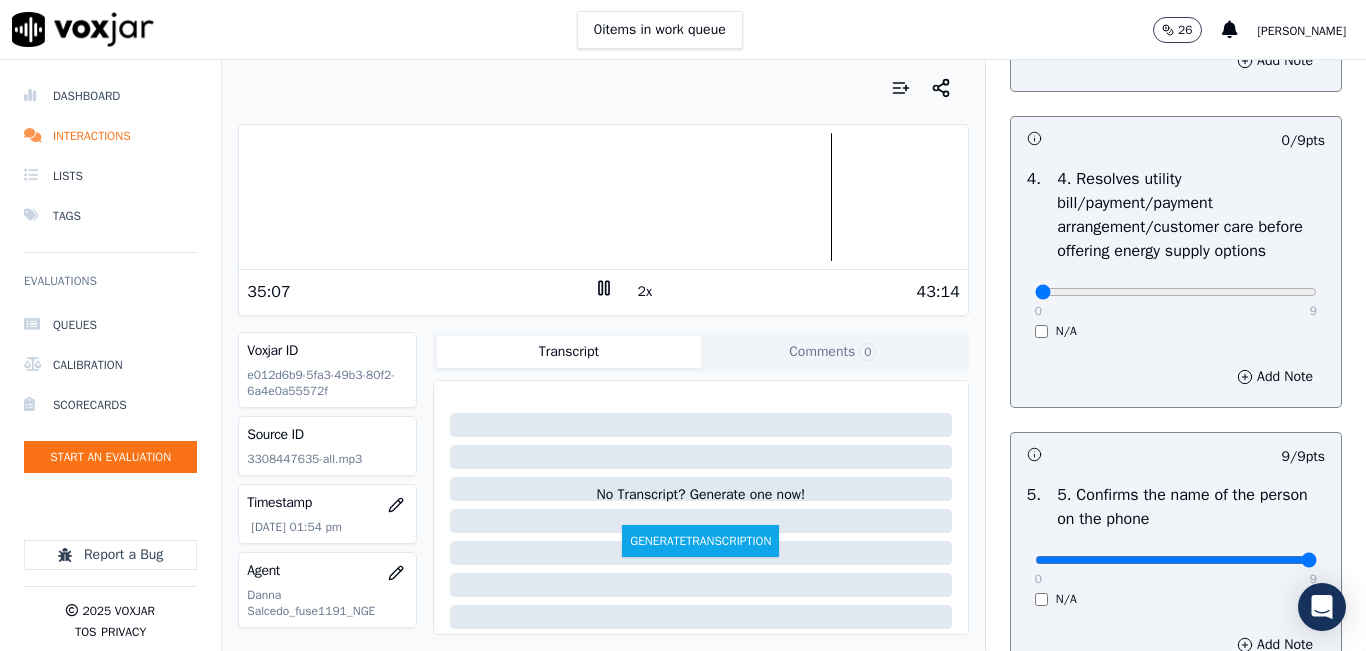 click at bounding box center [603, 197] 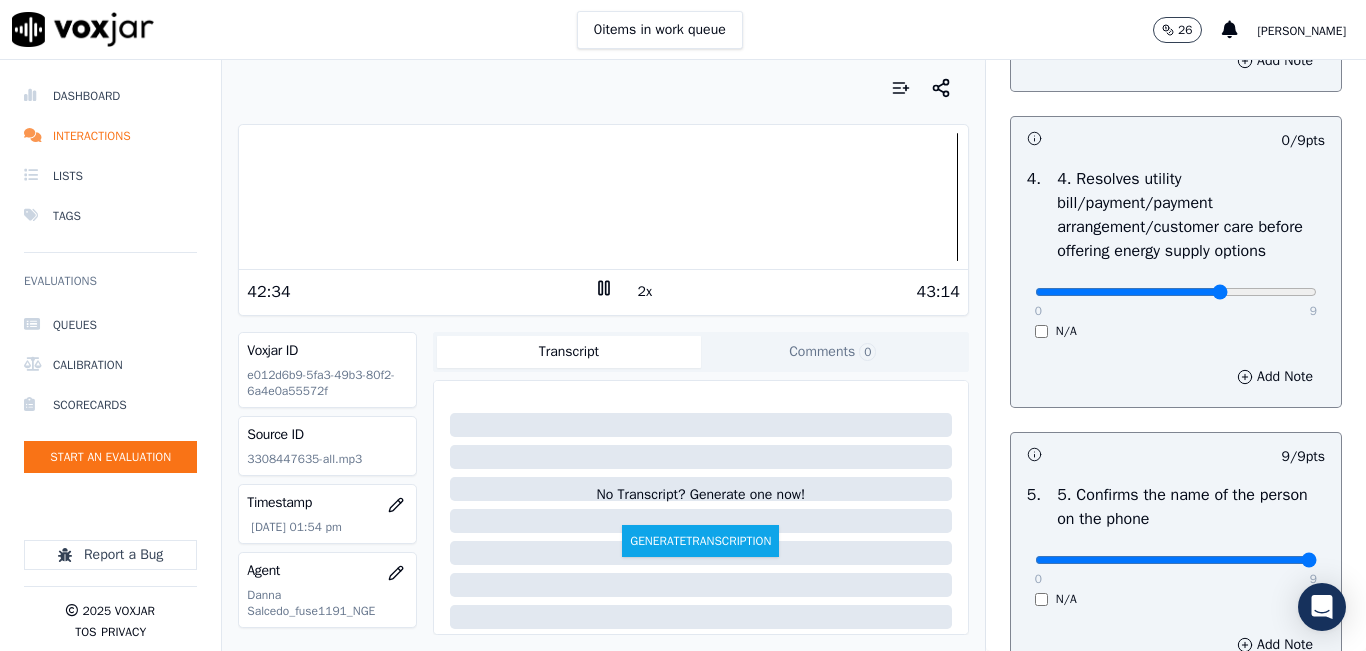 type on "6" 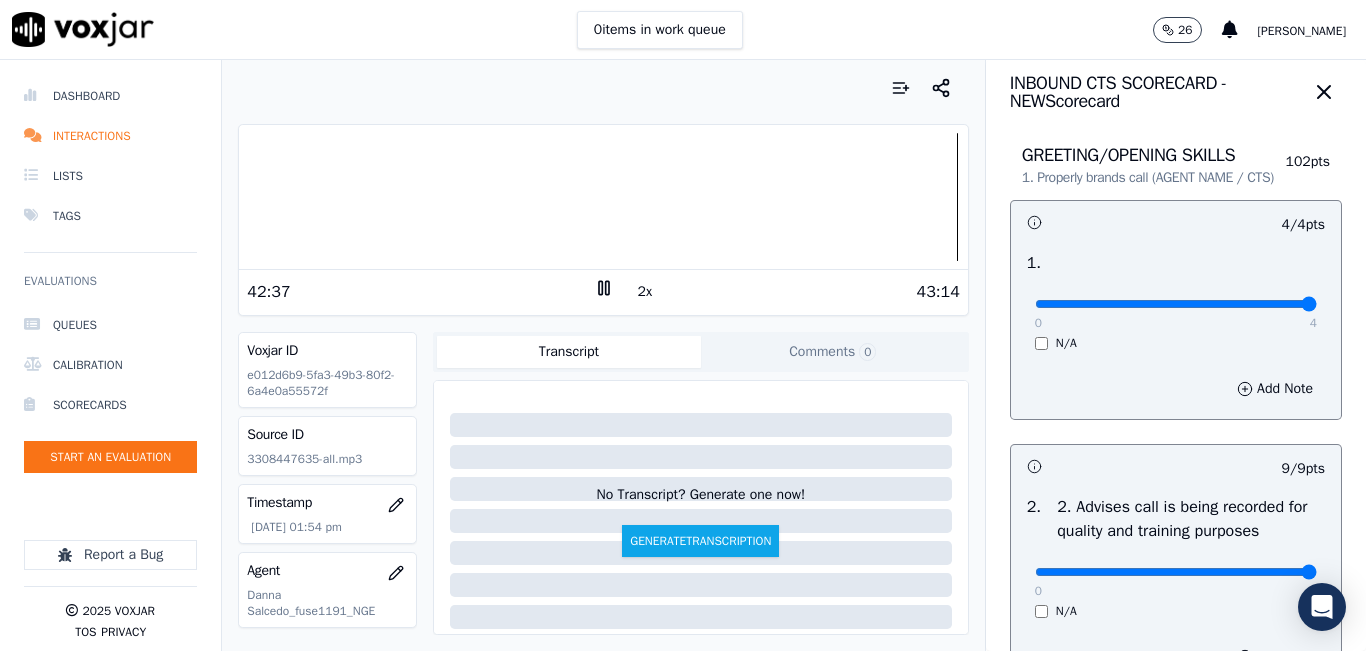 scroll, scrollTop: 0, scrollLeft: 0, axis: both 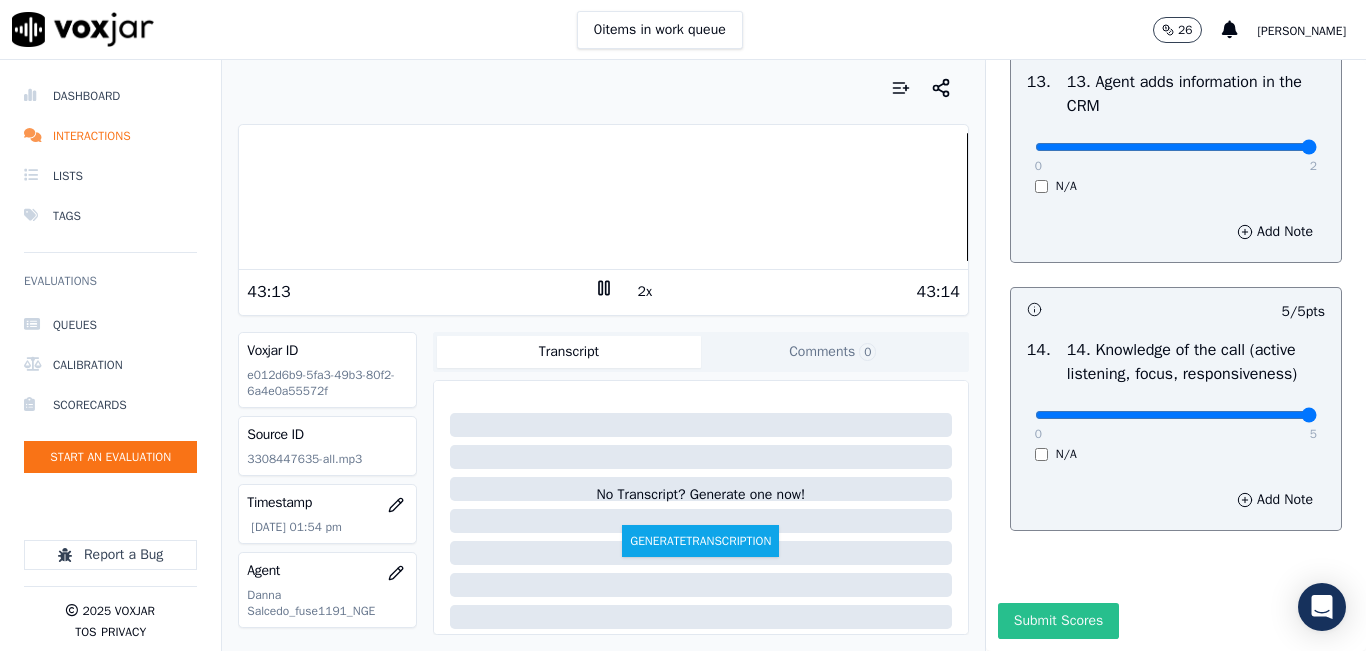 click on "Submit Scores" at bounding box center (1058, 621) 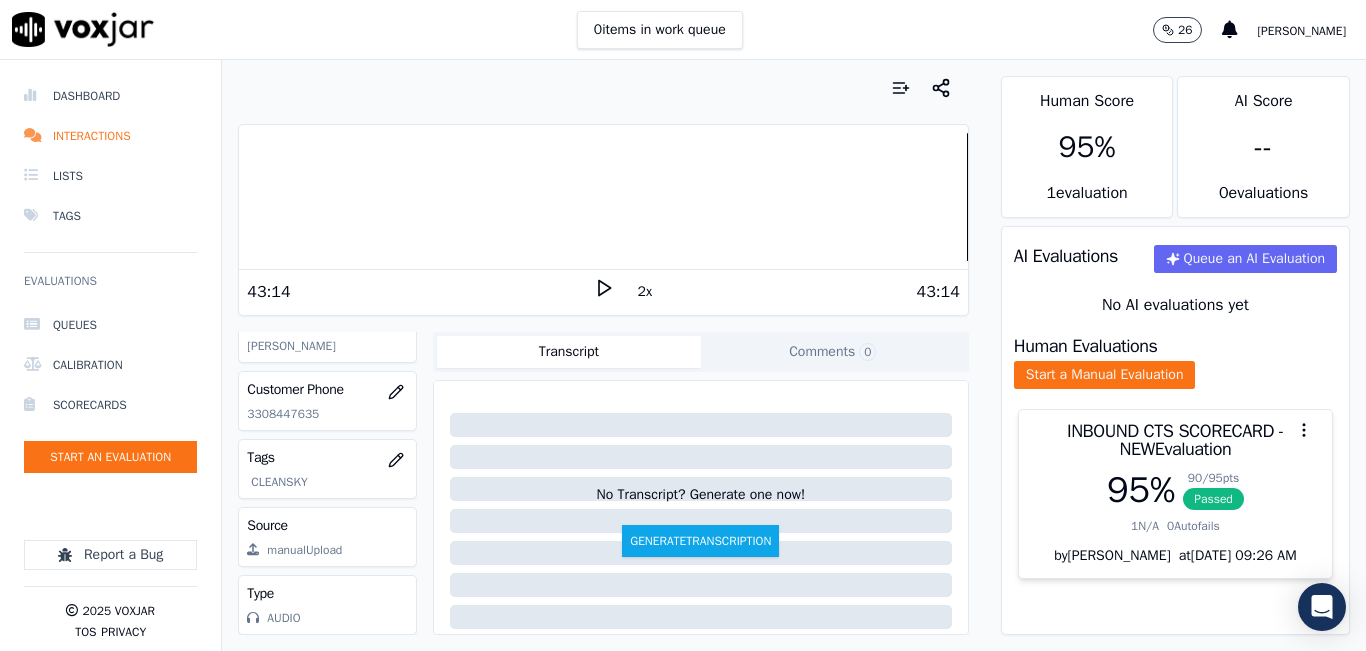 scroll, scrollTop: 378, scrollLeft: 0, axis: vertical 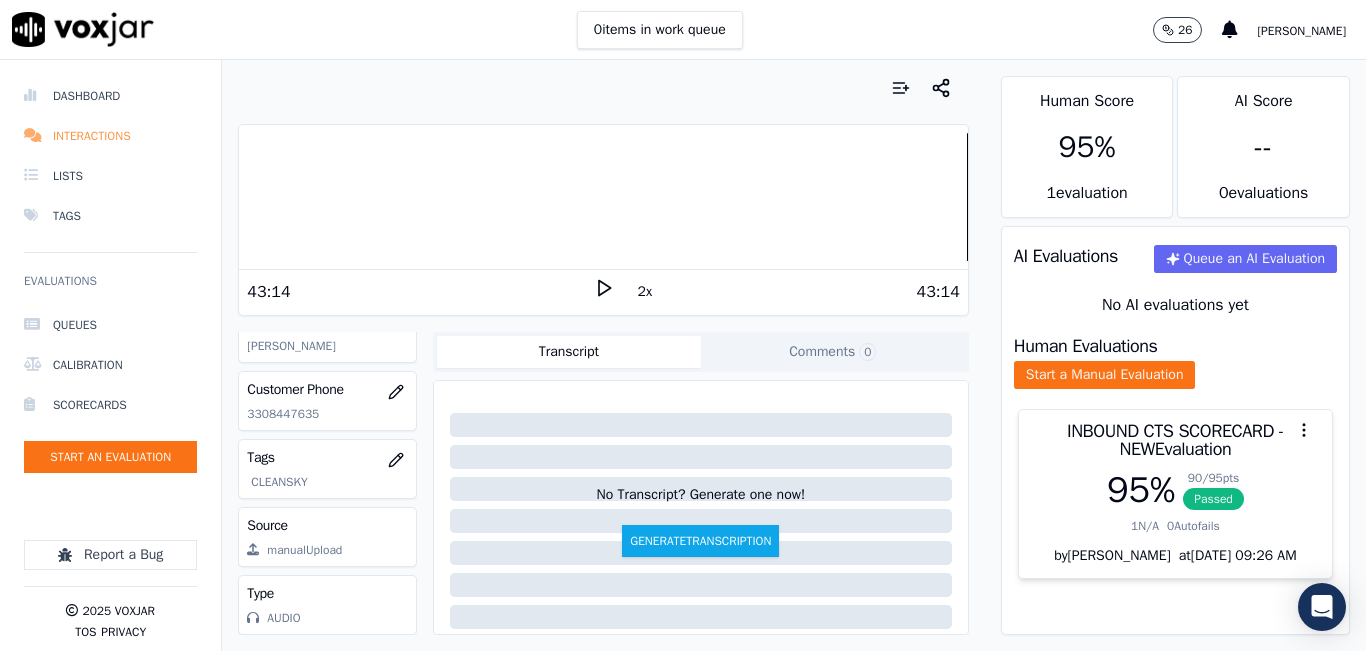 click on "Interactions" at bounding box center [110, 136] 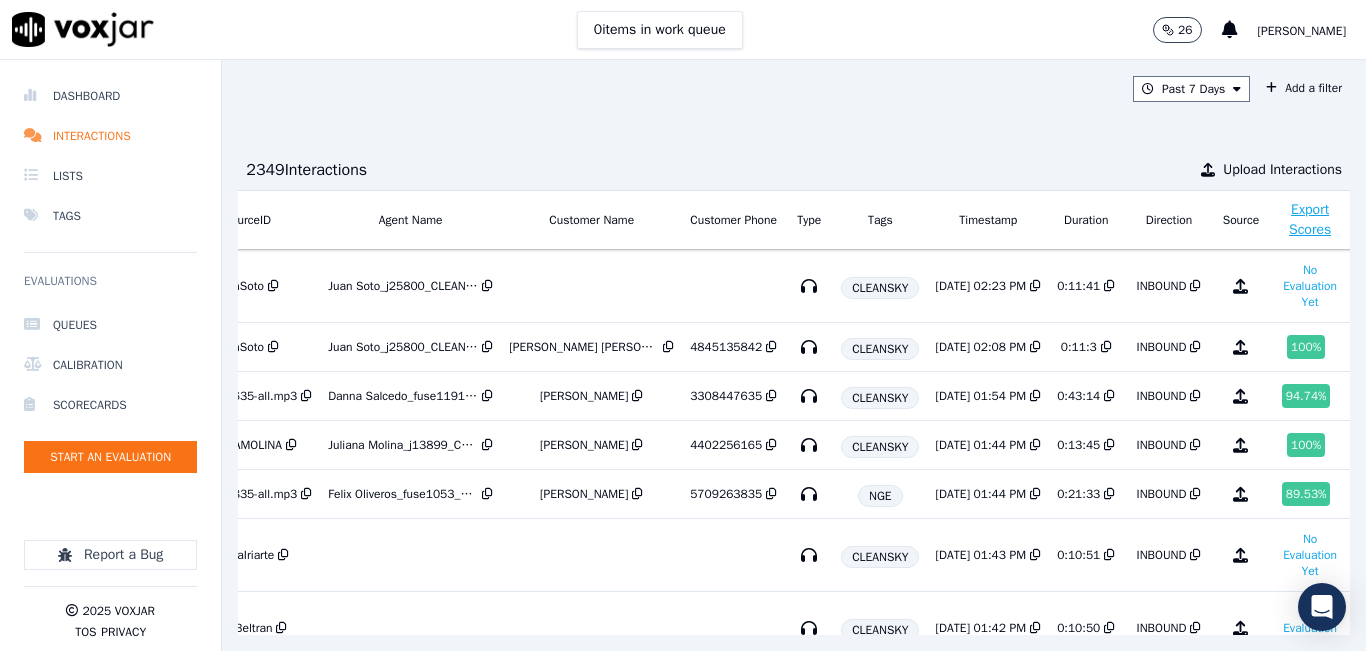 scroll, scrollTop: 0, scrollLeft: 257, axis: horizontal 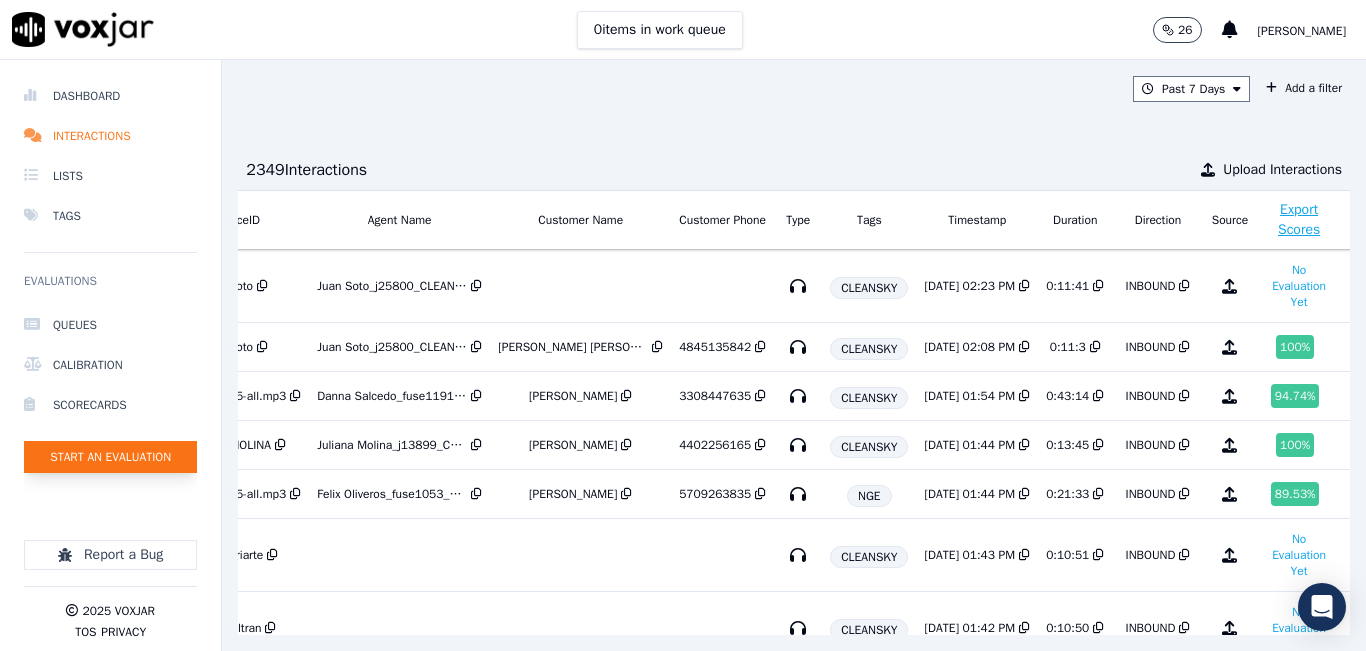 click on "Start an Evaluation" 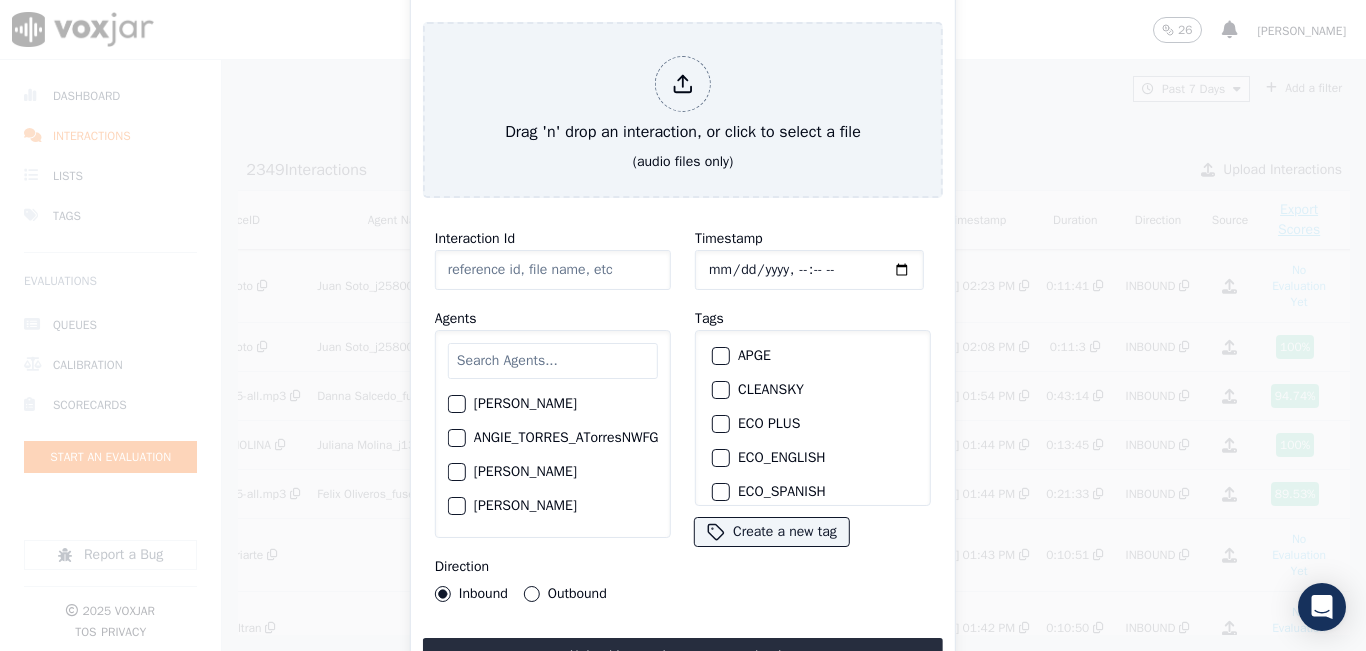 click at bounding box center (553, 361) 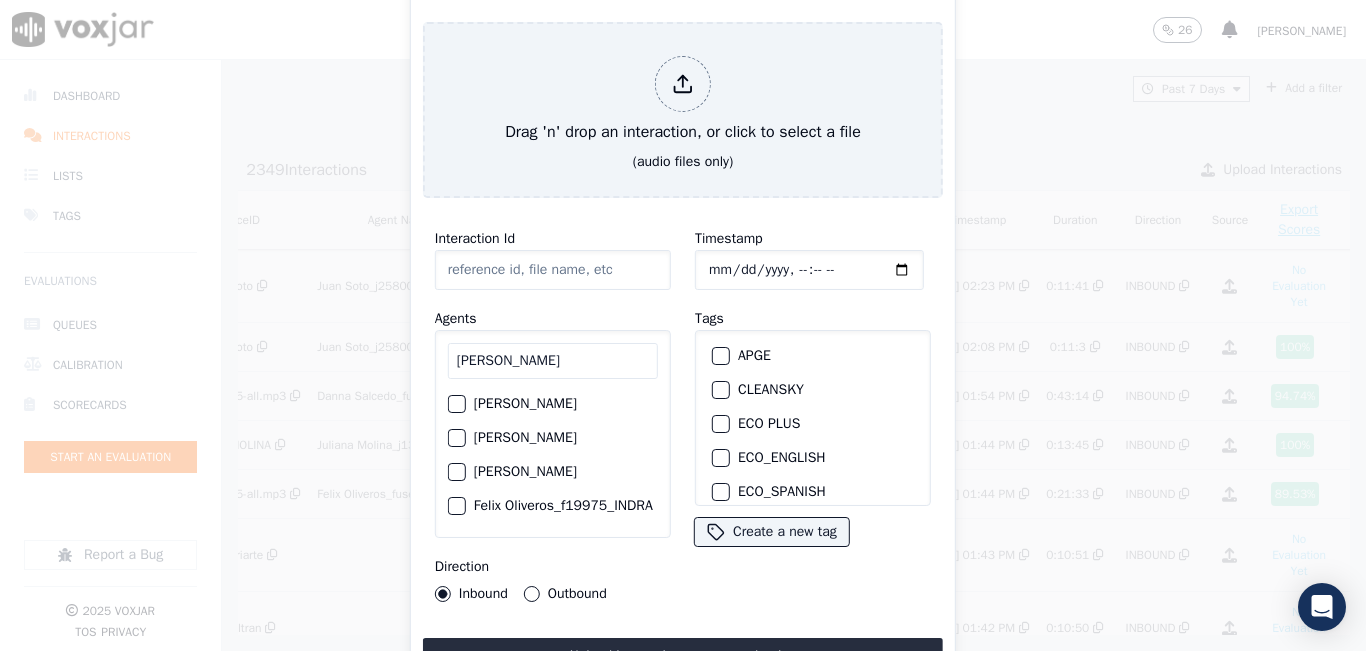type on "FELIX" 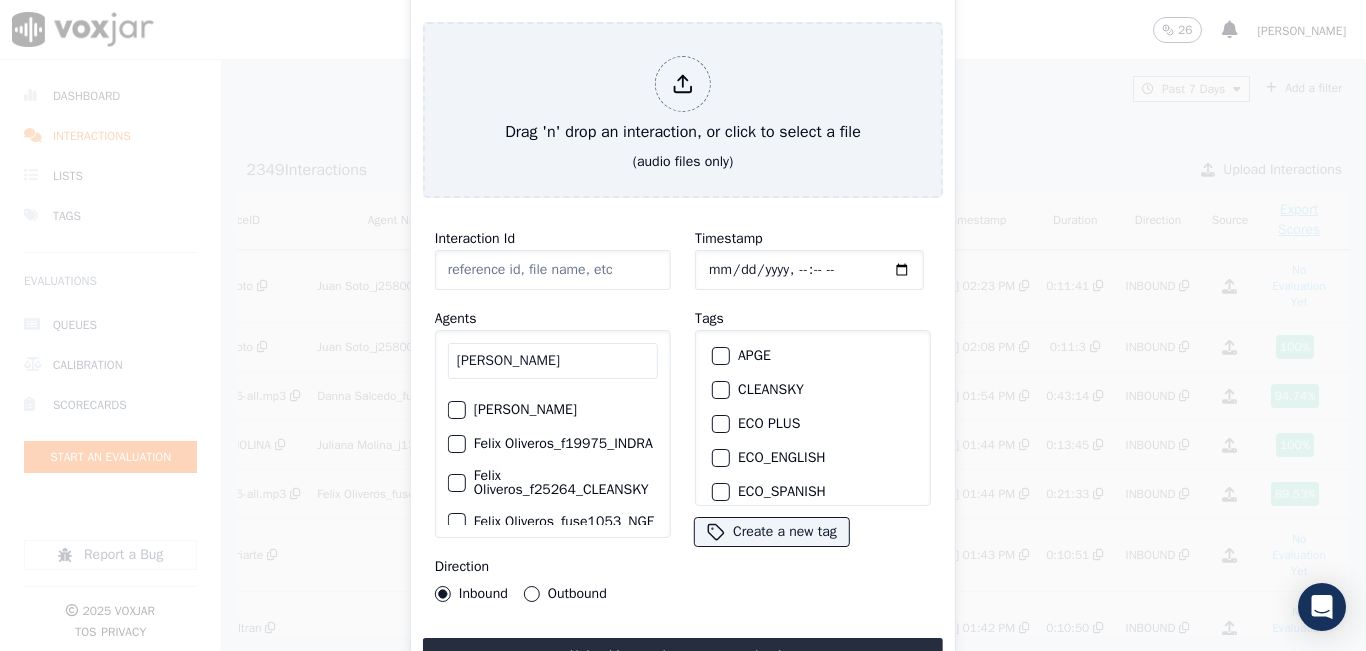scroll, scrollTop: 132, scrollLeft: 43, axis: both 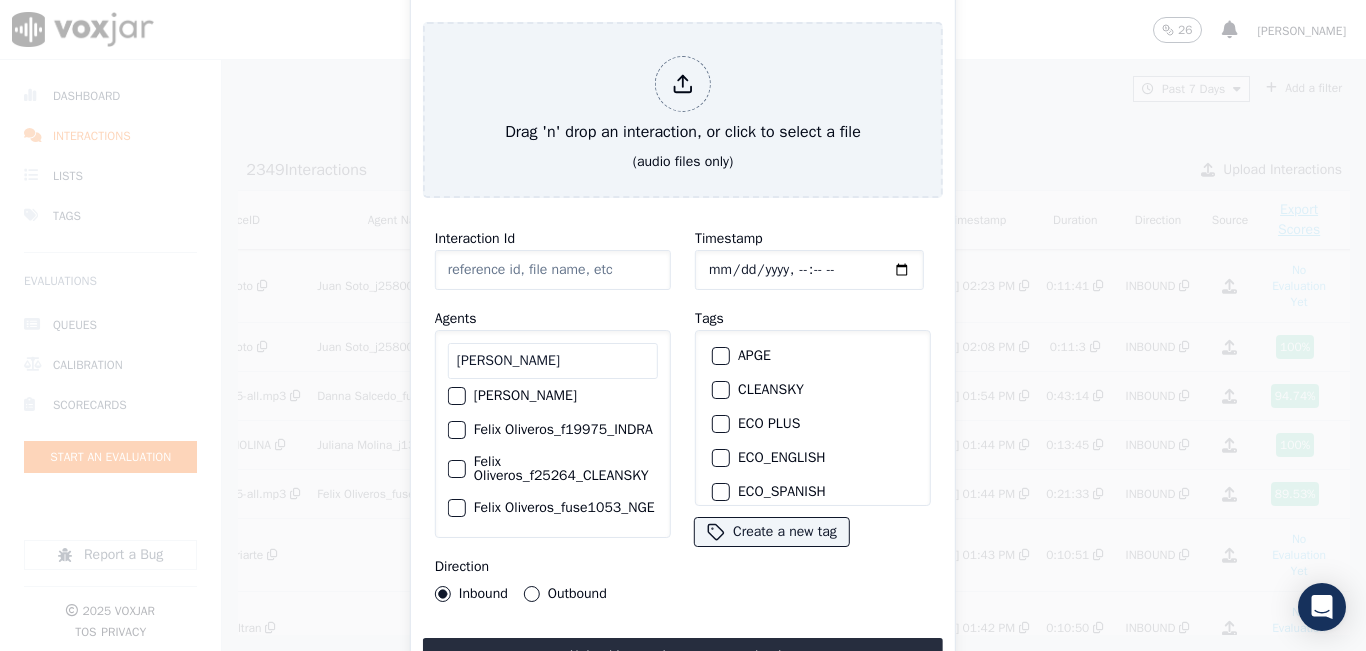 click on "Felix Oliveros_f25264_CLEANSKY" 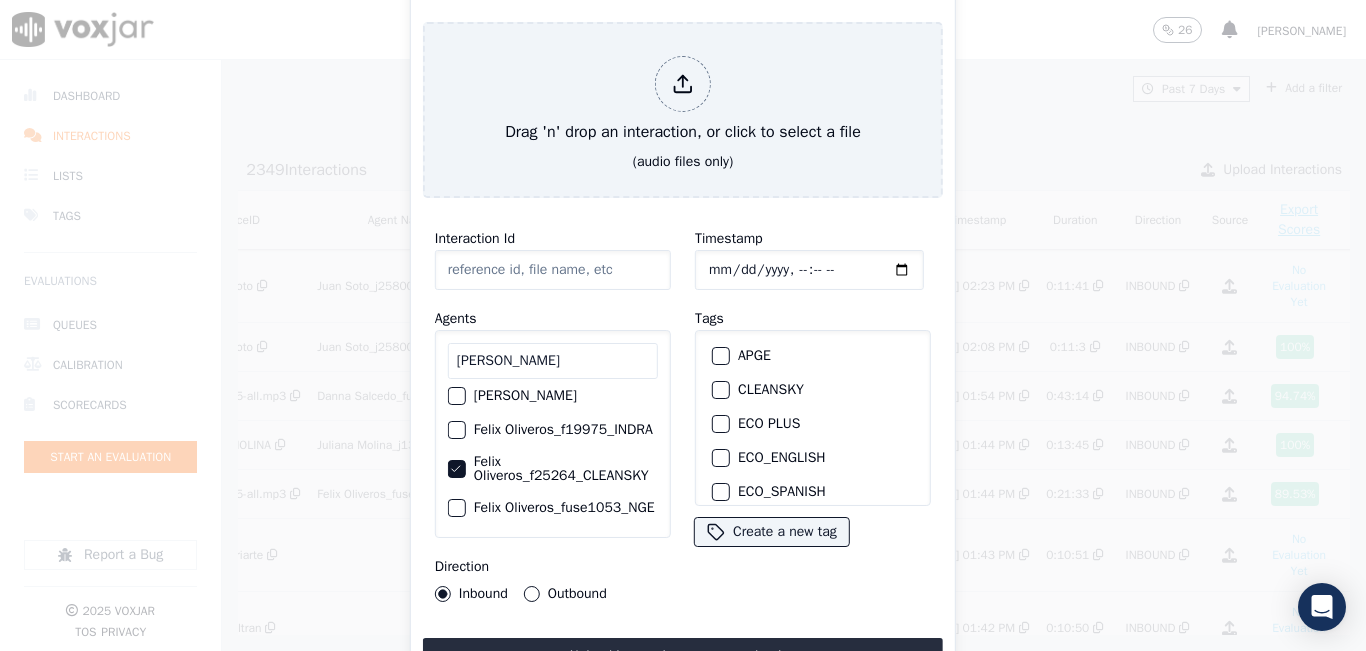 scroll, scrollTop: 132, scrollLeft: 0, axis: vertical 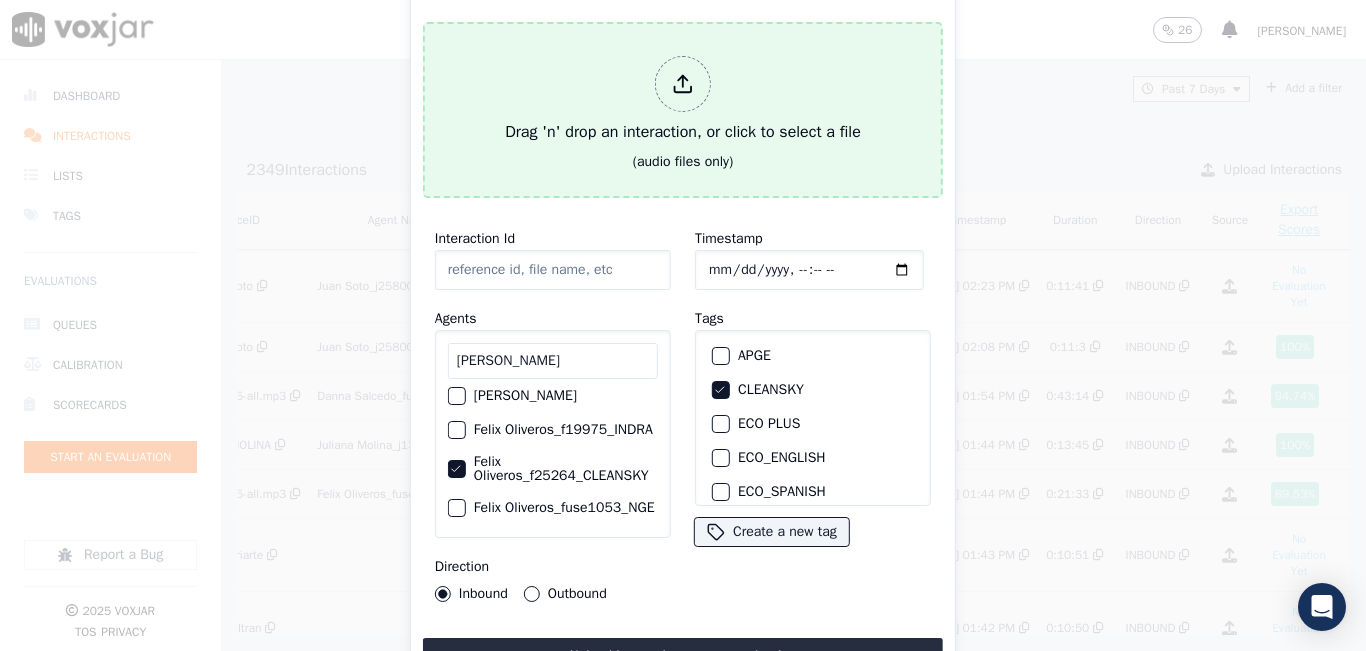 click on "Drag 'n' drop an interaction, or click to select a file" at bounding box center (683, 100) 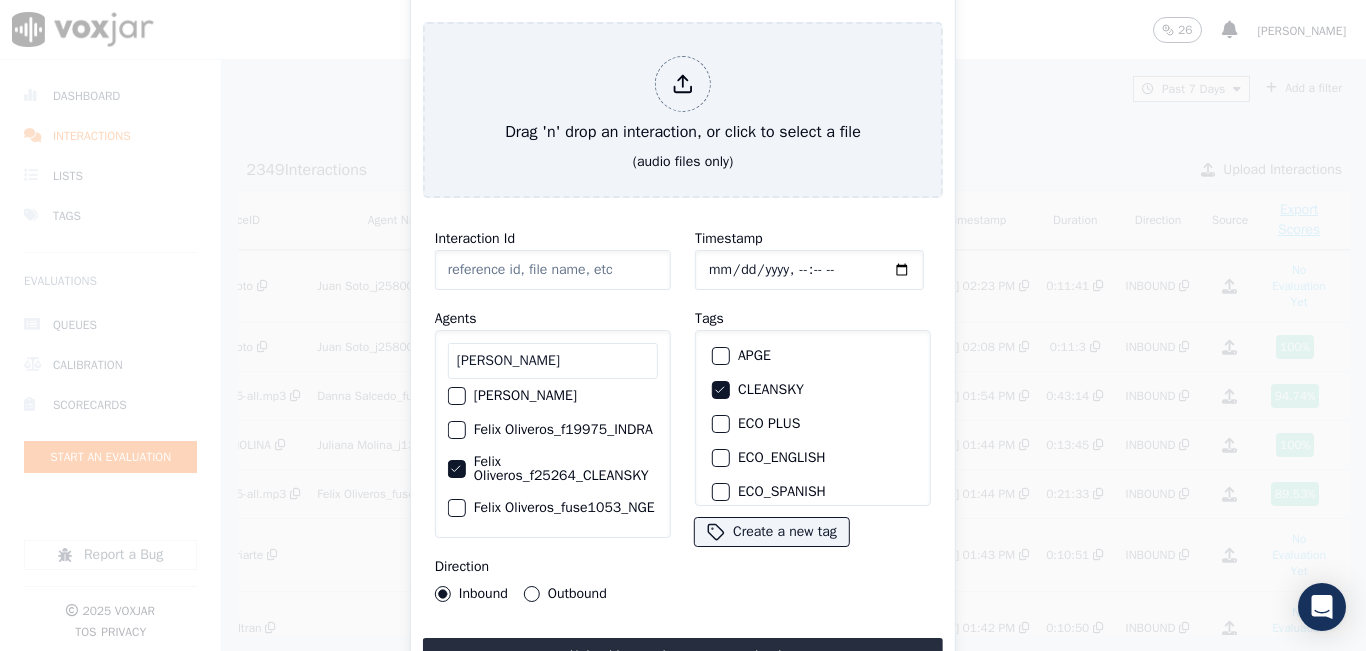 type on "20250723-100312_6143072563-all.mp3" 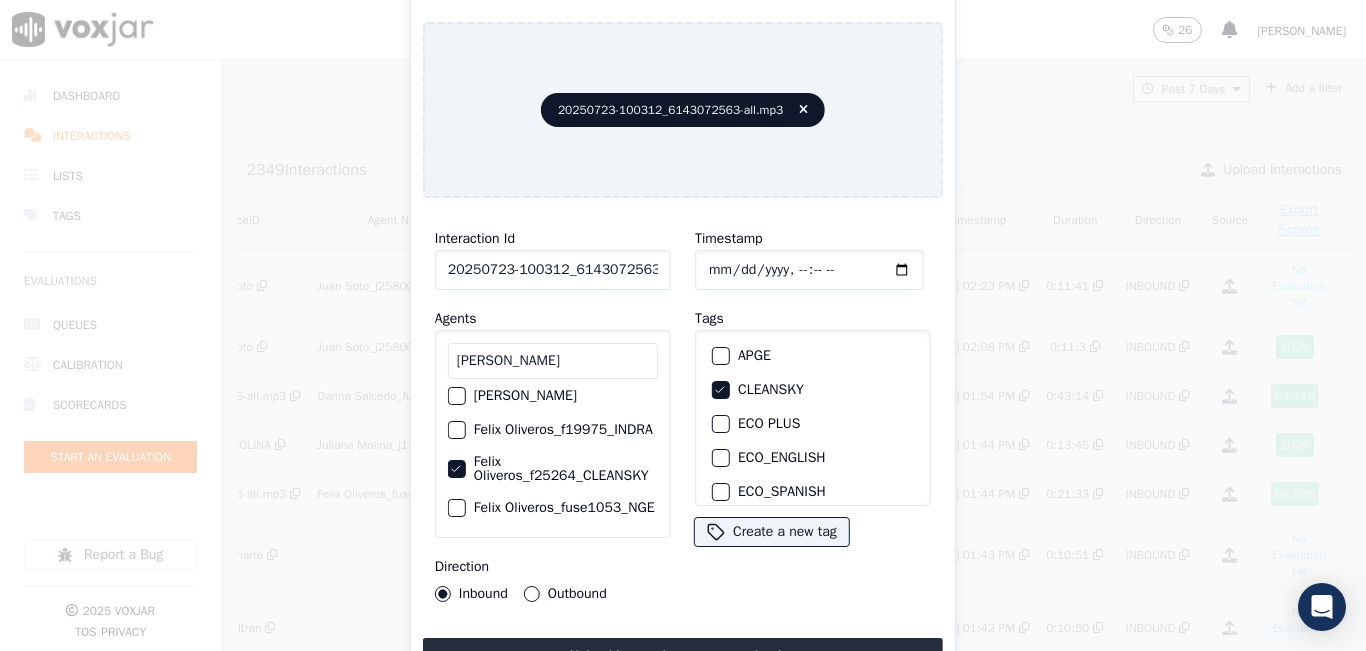click on "Outbound" at bounding box center (532, 594) 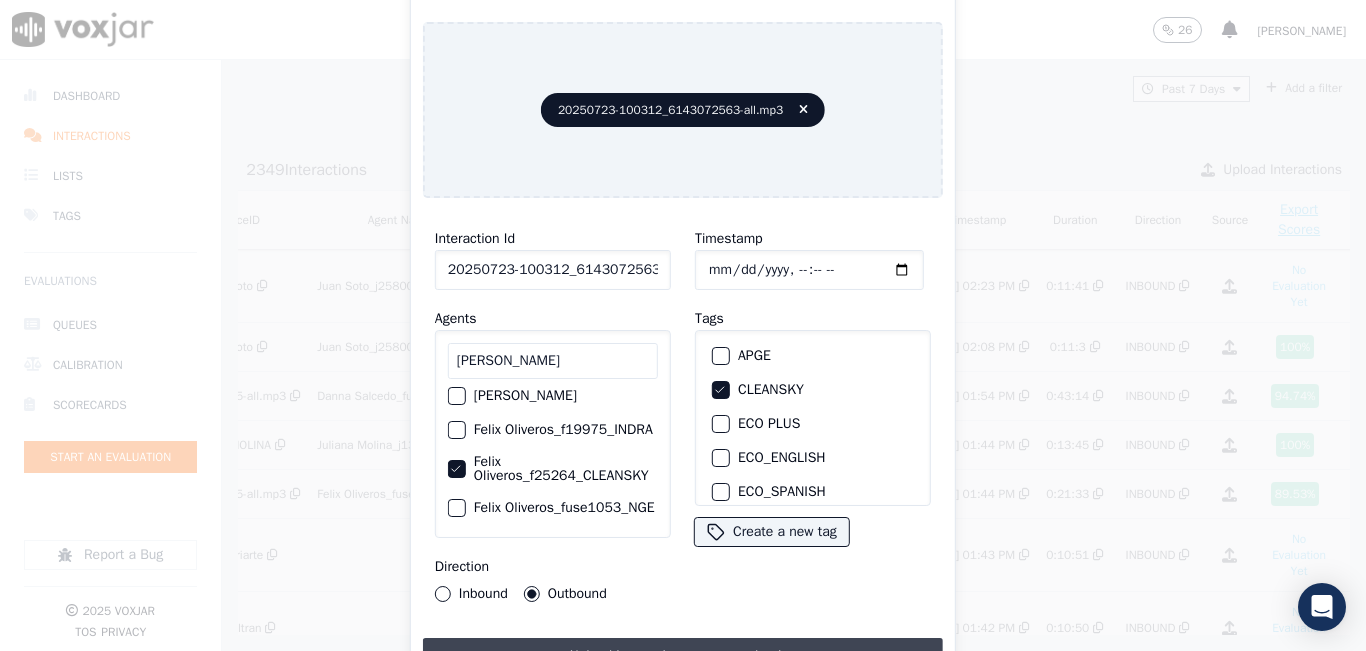 click on "Upload interaction to start evaluation" at bounding box center (683, 656) 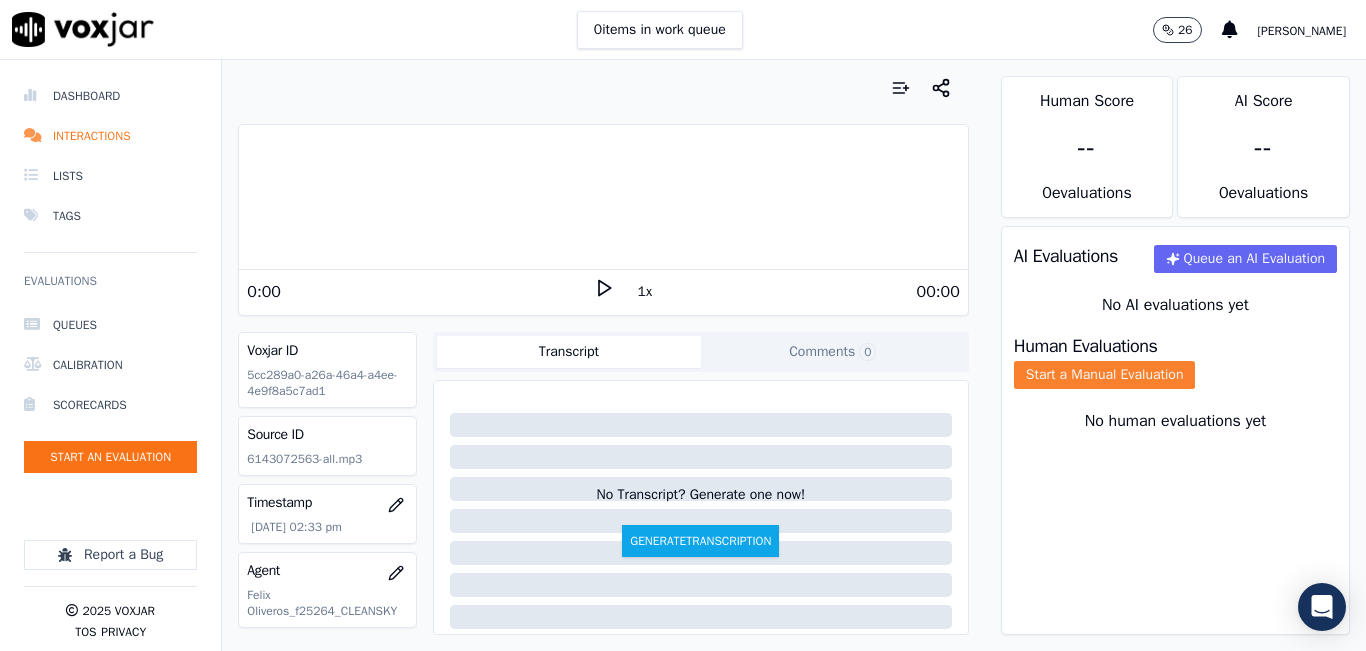 click on "Start a Manual Evaluation" 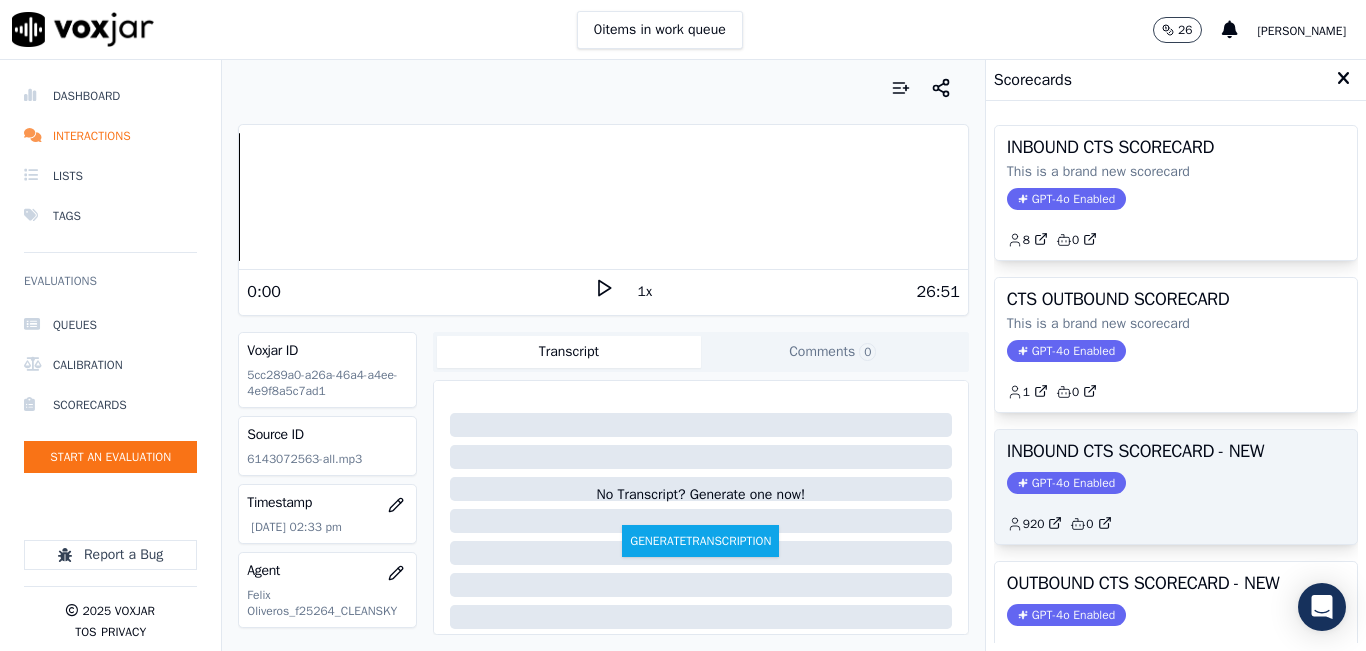scroll, scrollTop: 100, scrollLeft: 0, axis: vertical 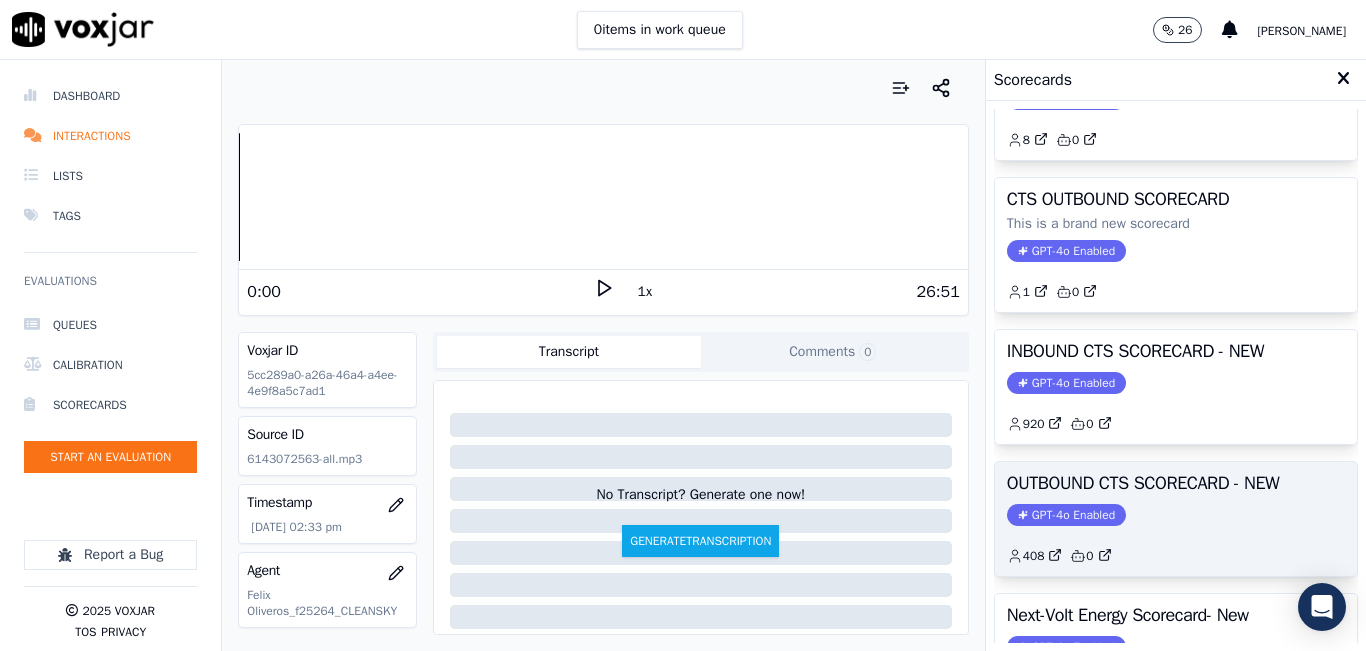 click on "GPT-4o Enabled" 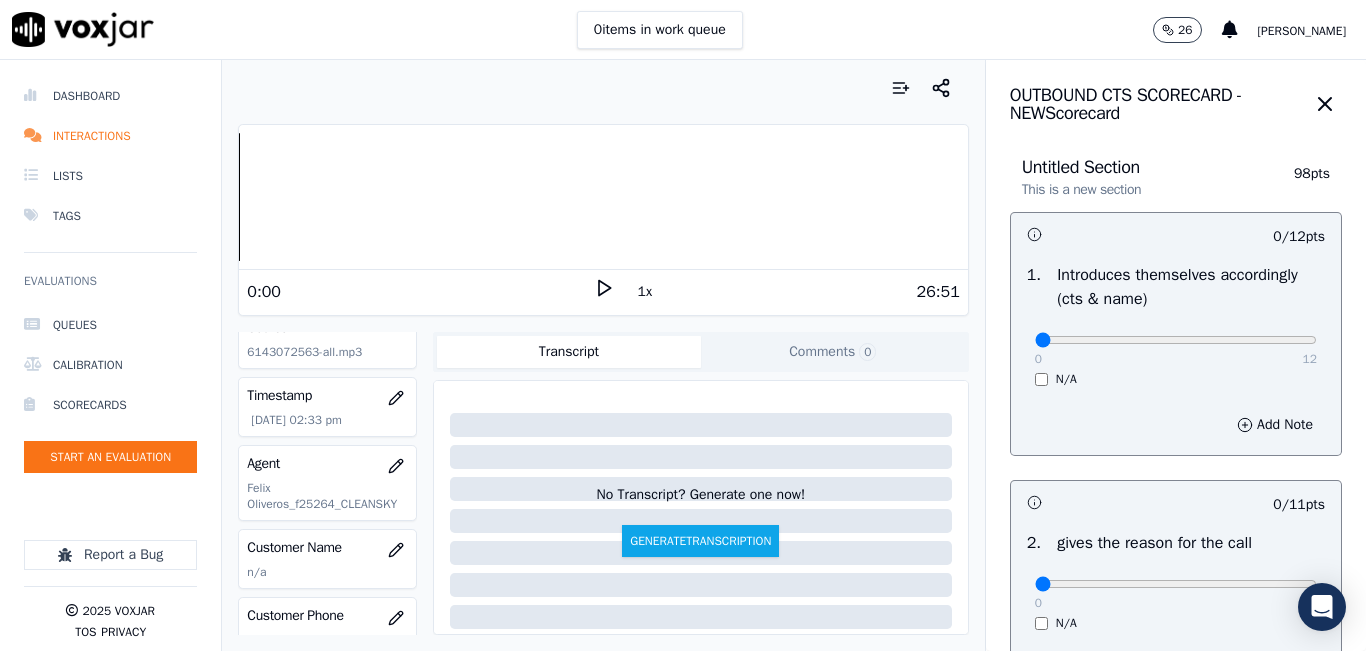 scroll, scrollTop: 200, scrollLeft: 0, axis: vertical 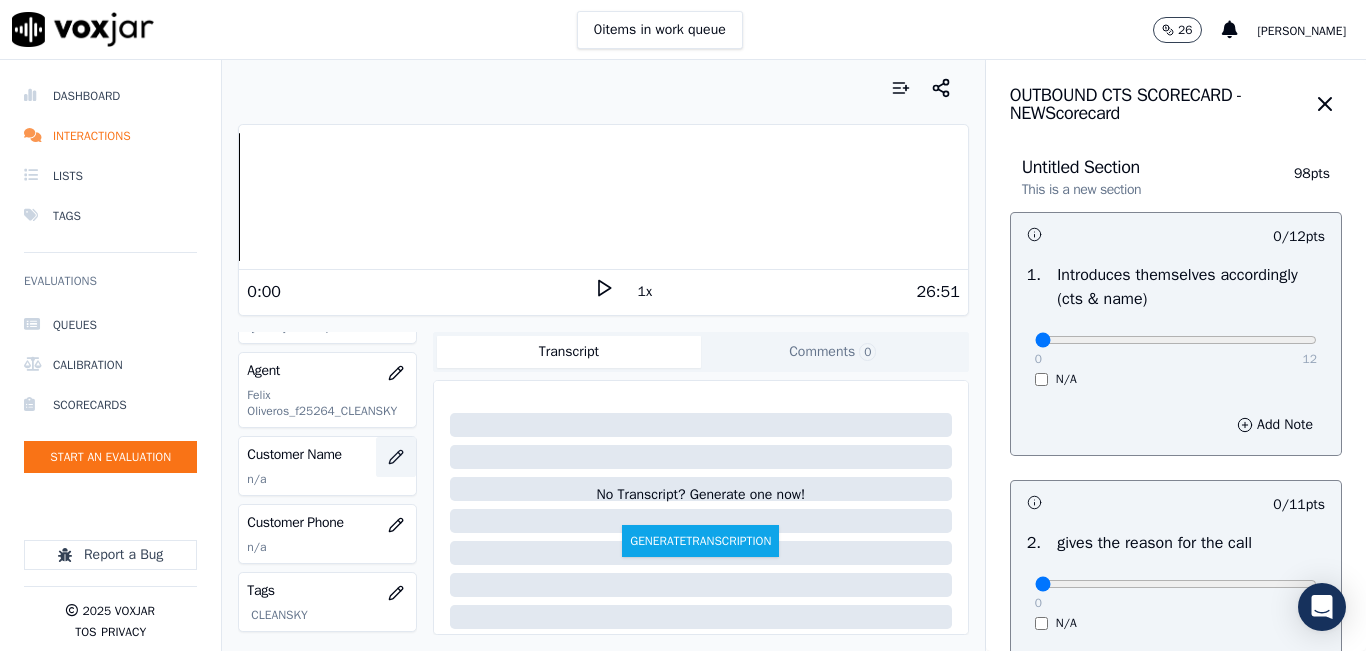 click 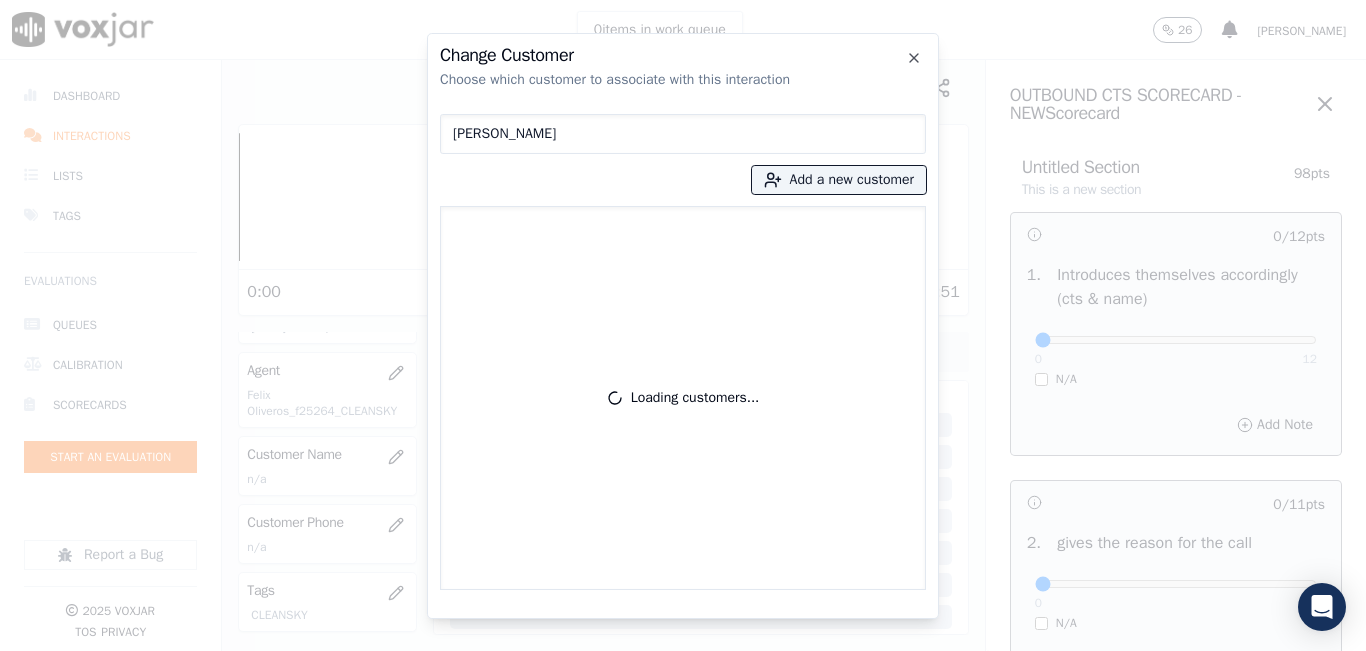 type on "[PERSON_NAME]" 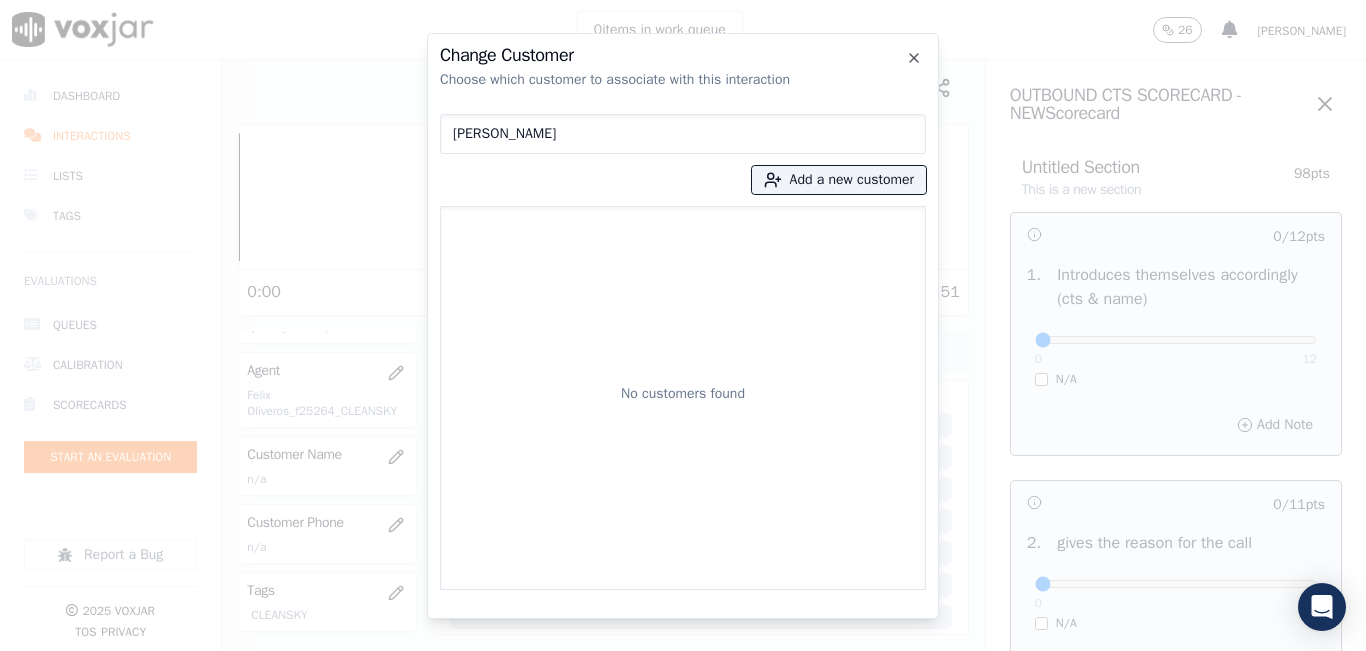 type 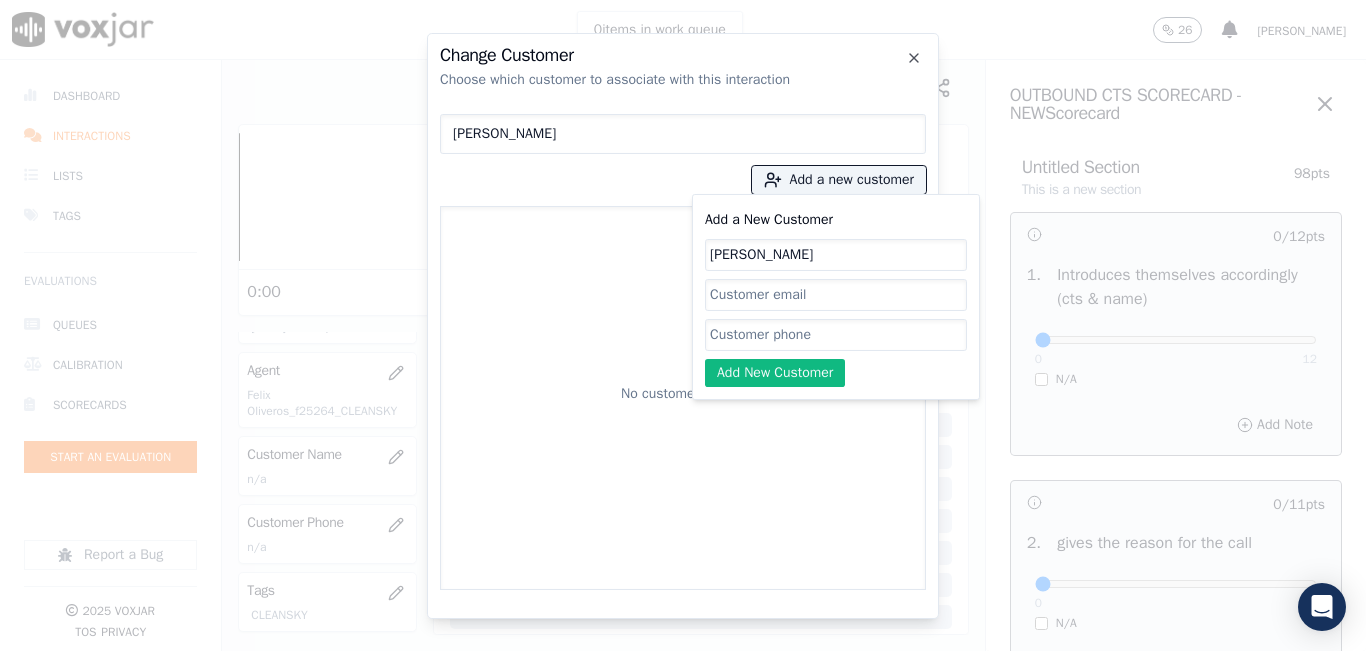 type on "[PERSON_NAME]" 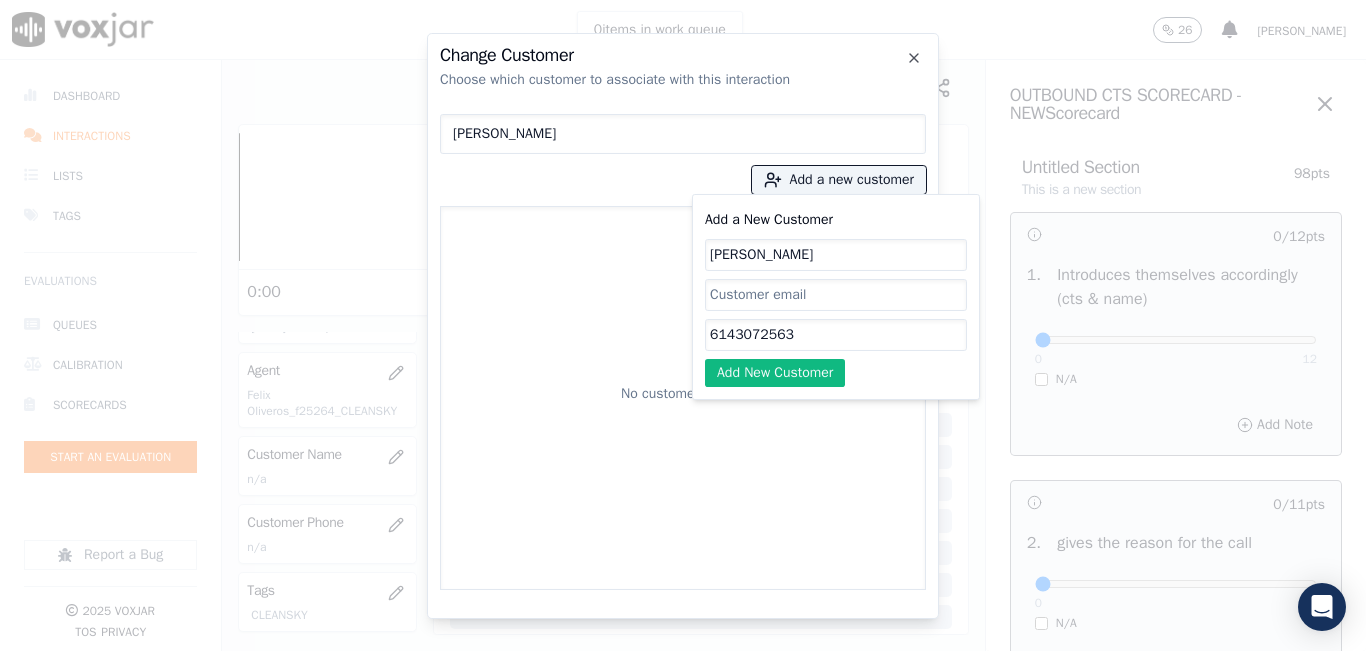 type on "6143072563" 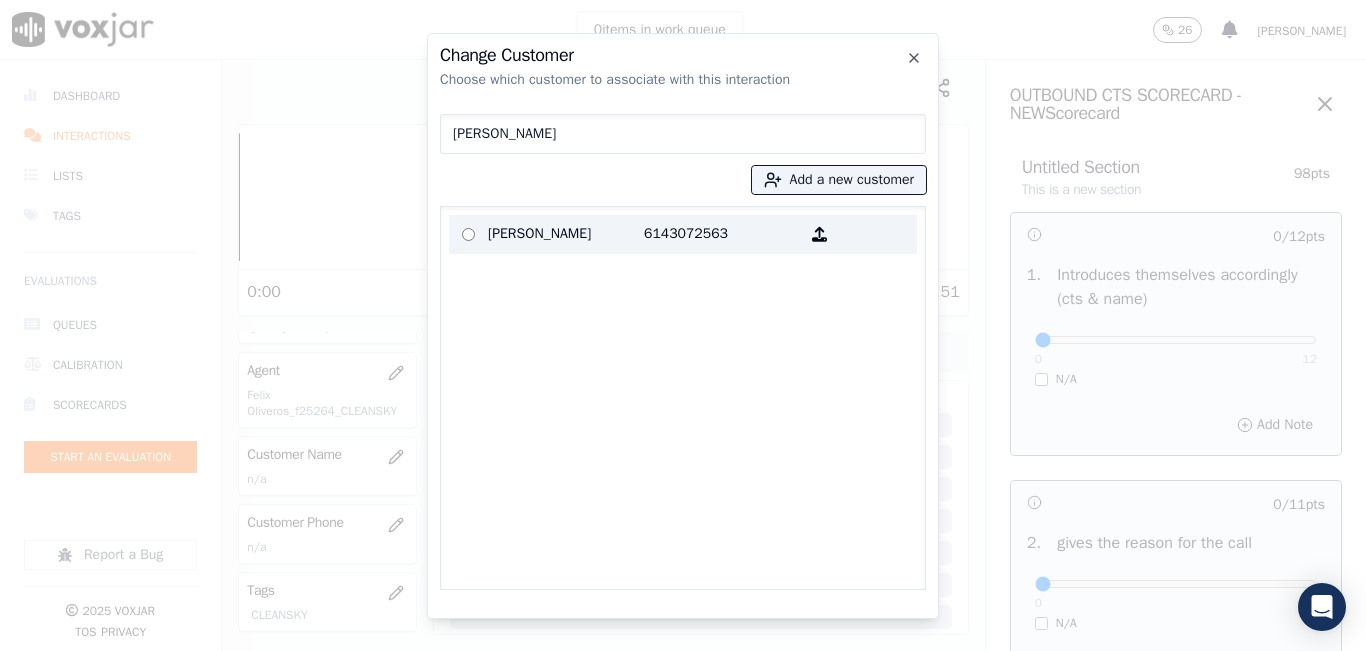 click on "[PERSON_NAME]" at bounding box center (566, 234) 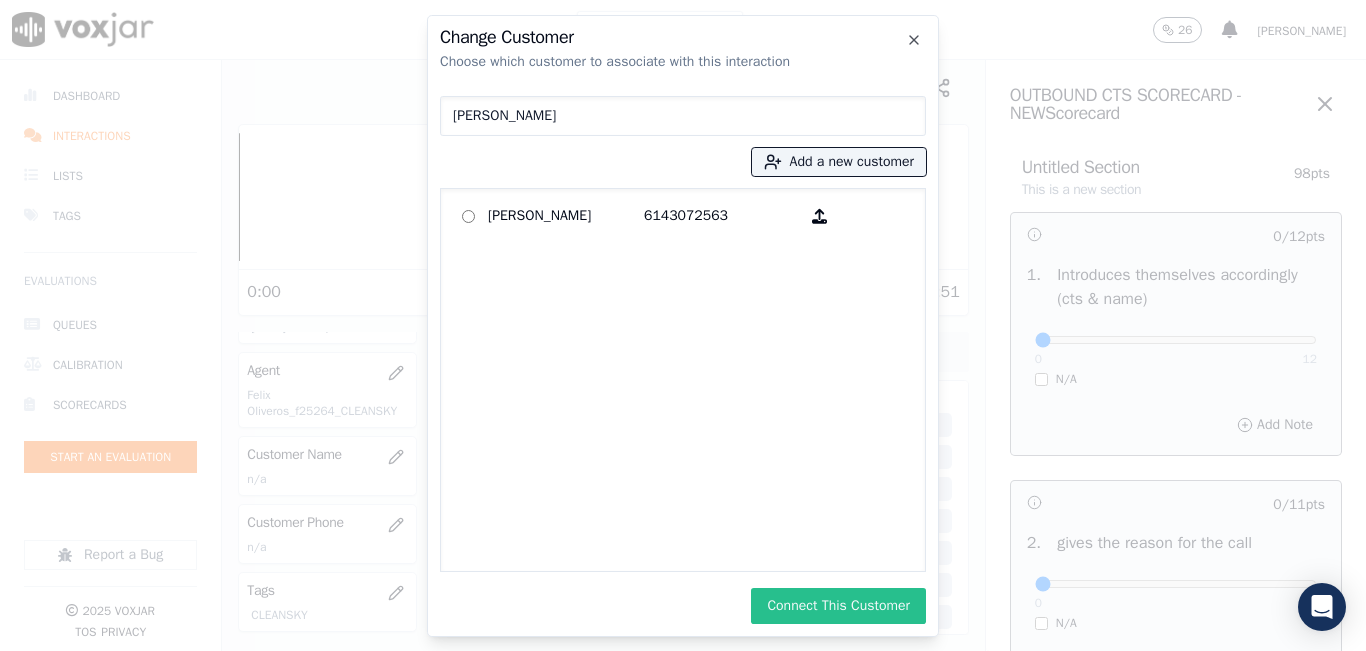click on "Connect This Customer" at bounding box center (838, 606) 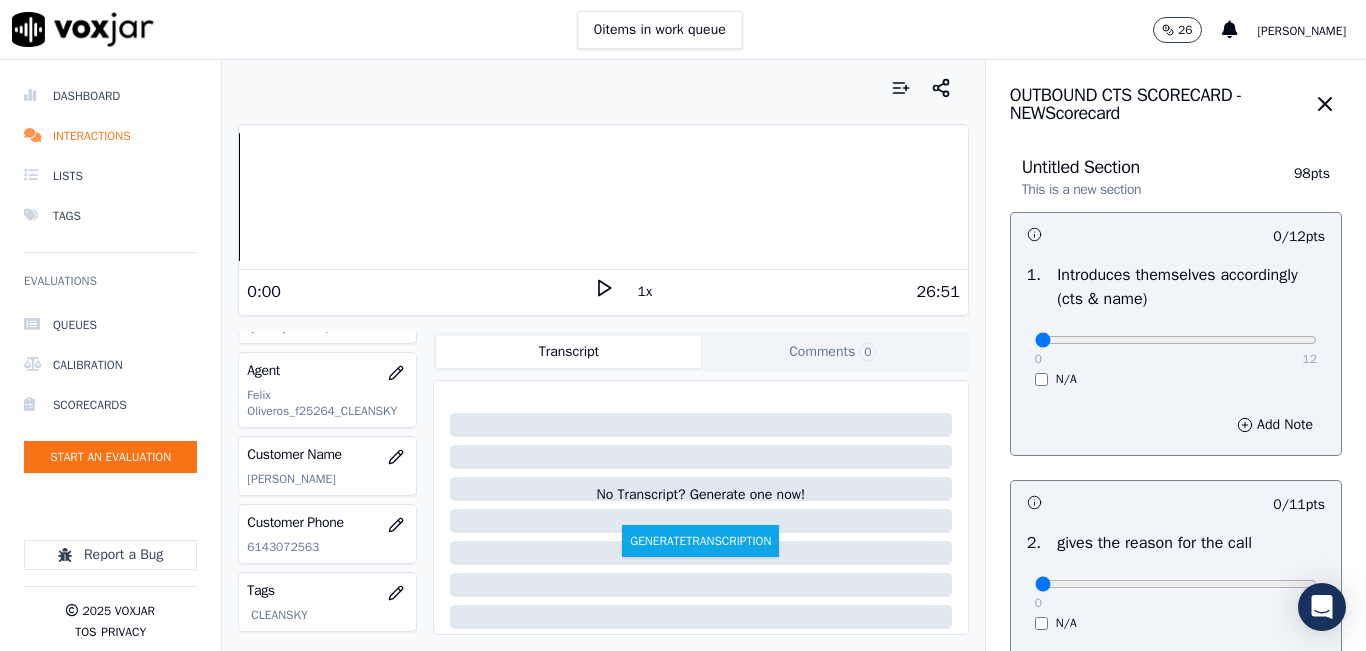 click on "Your browser does not support the audio element.   0:00     1x   26:51   Voxjar ID   5cc289a0-a26a-46a4-a4ee-4e9f8a5c7ad1   Source ID   6143072563-all.mp3   Timestamp
07/24/2025 02:33 pm     Agent
Felix Oliveros_f25264_CLEANSKY     Customer Name     ULDIMARI GARCIA     Customer Phone     6143072563     Tags
CLEANSKY     Source     manualUpload   Type     AUDIO       Transcript   Comments  0   No Transcript? Generate one now!   Generate  Transcription         Add Comment" at bounding box center (603, 355) 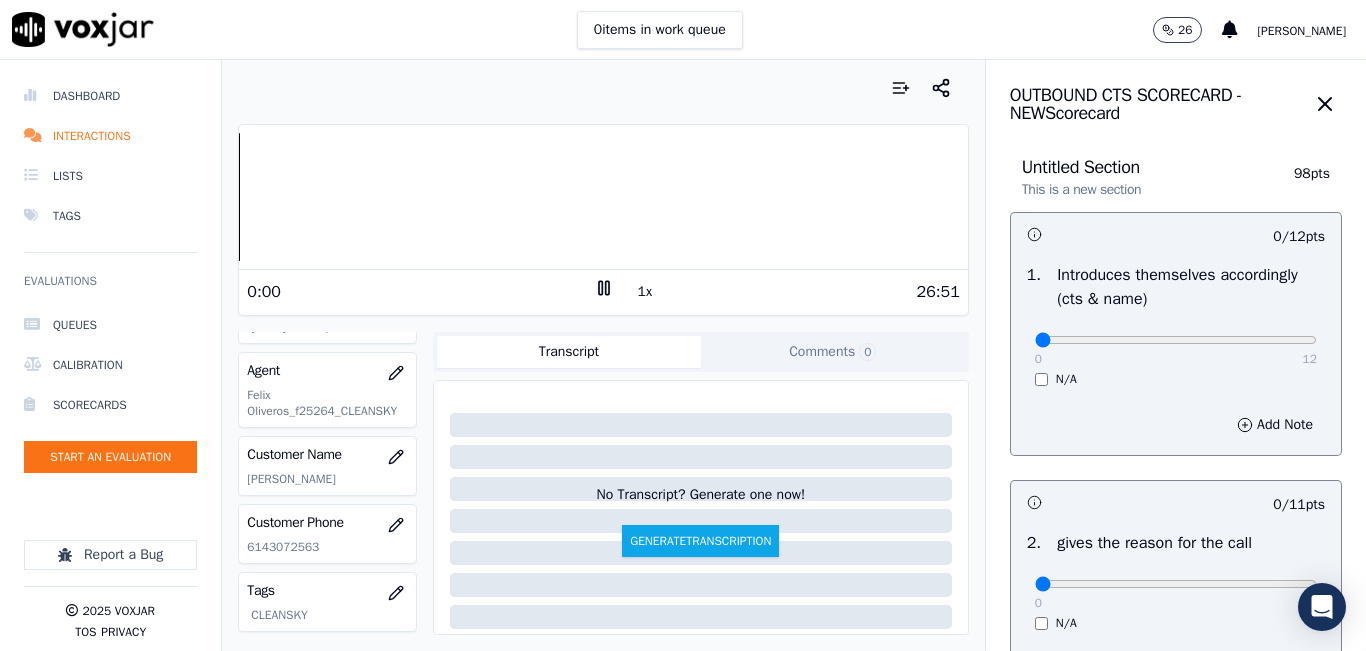 click on "26:51" at bounding box center [787, 292] 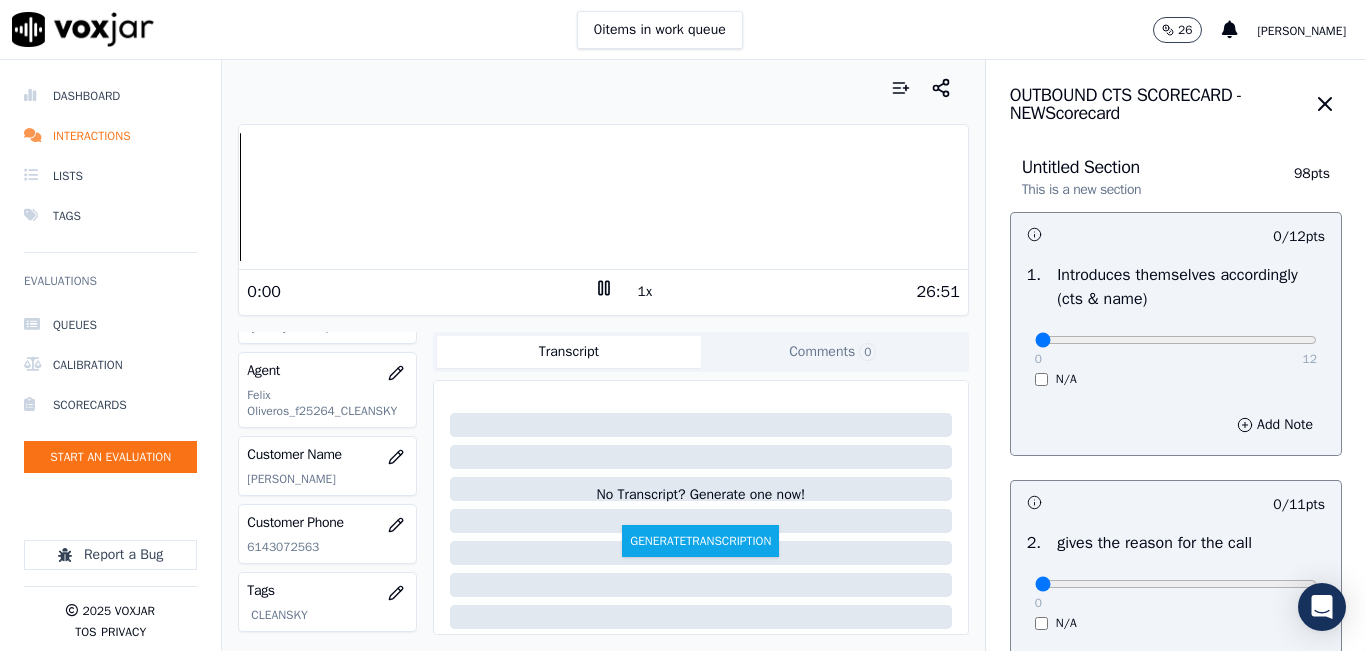 click on "1x" at bounding box center [645, 292] 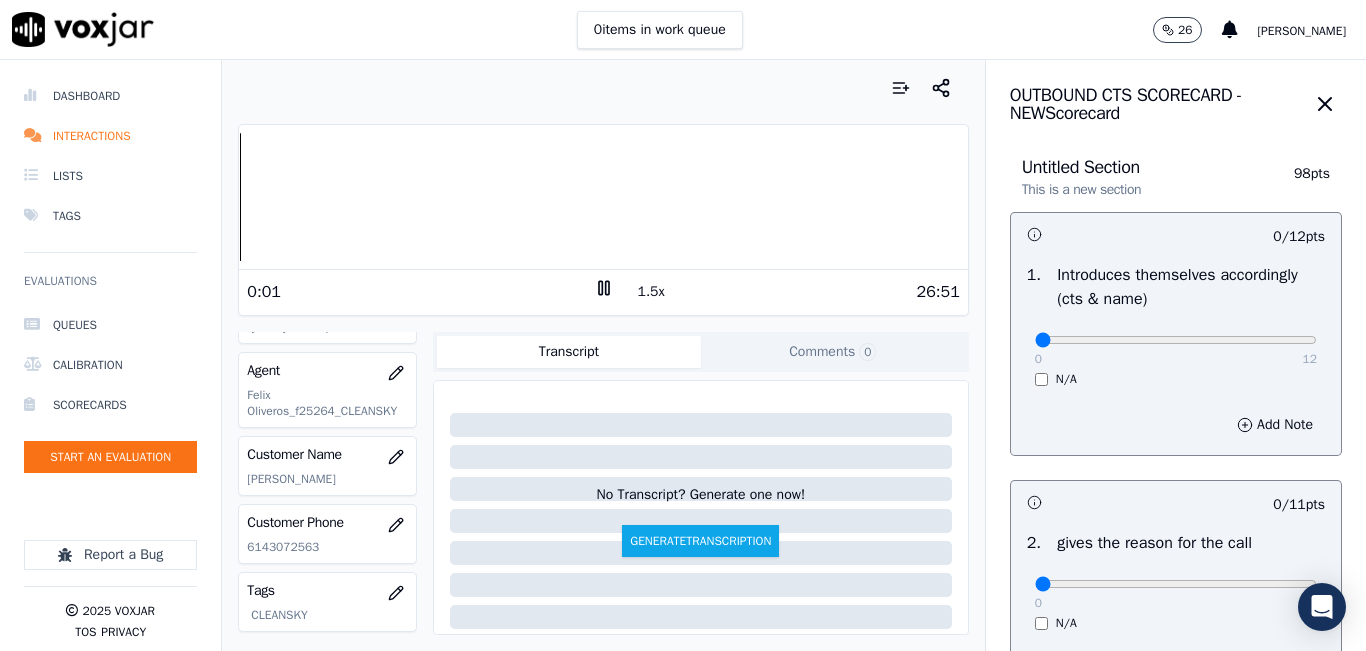 click on "1.5x" at bounding box center (651, 292) 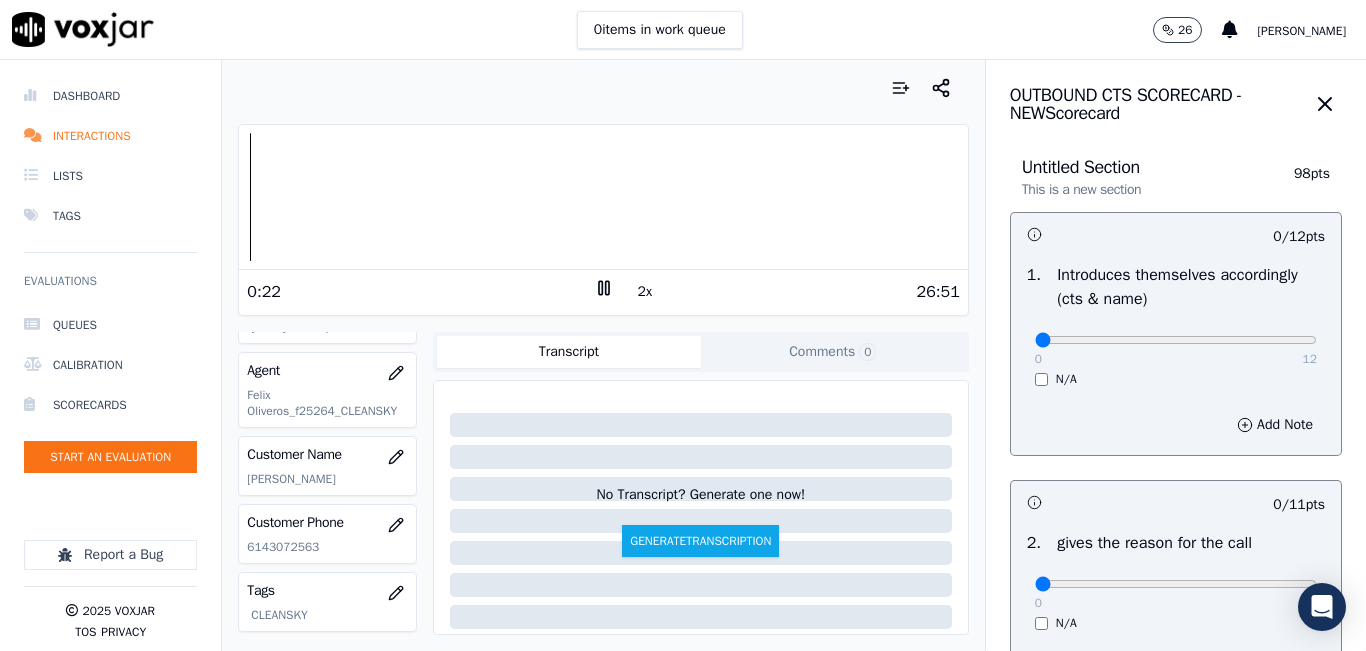 click at bounding box center [603, 88] 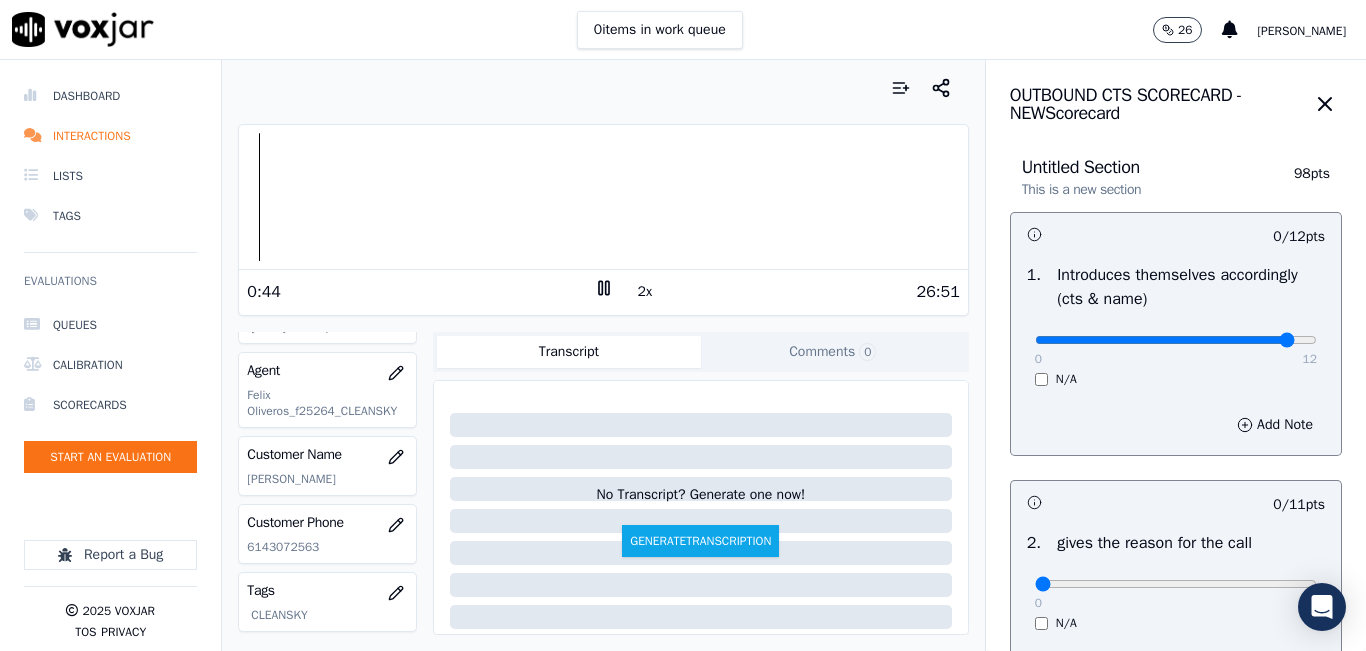 type on "11" 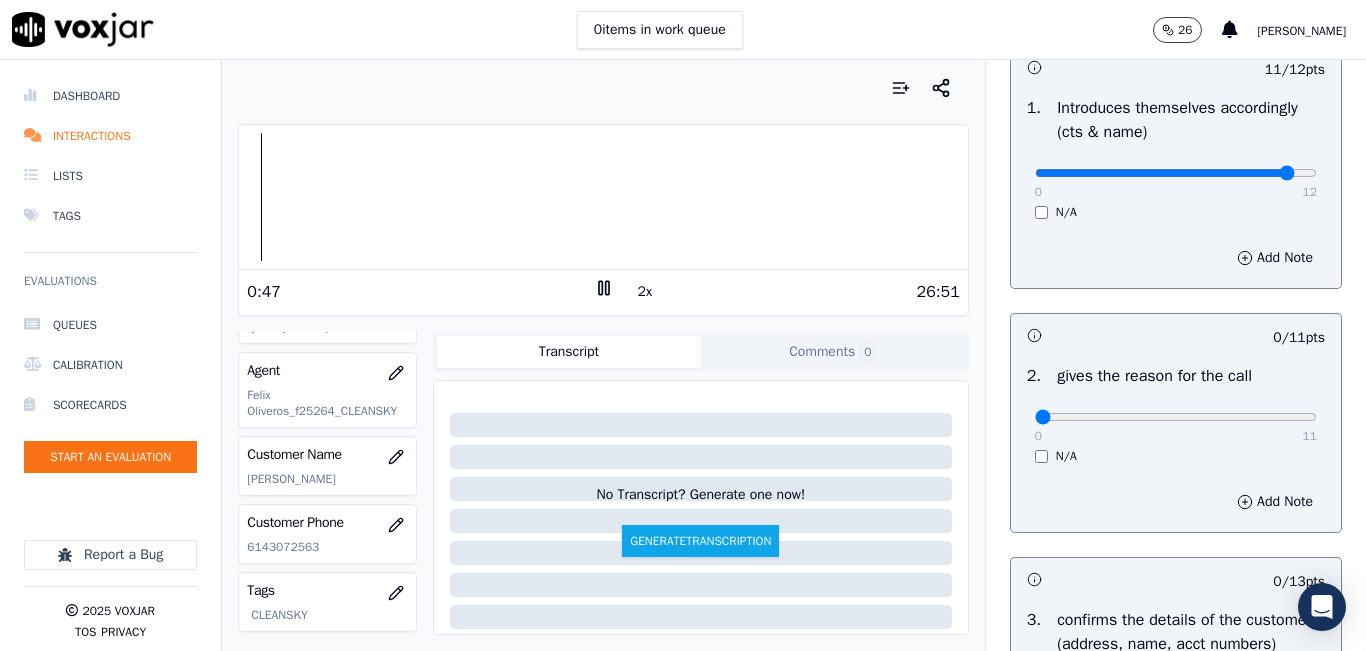scroll, scrollTop: 200, scrollLeft: 0, axis: vertical 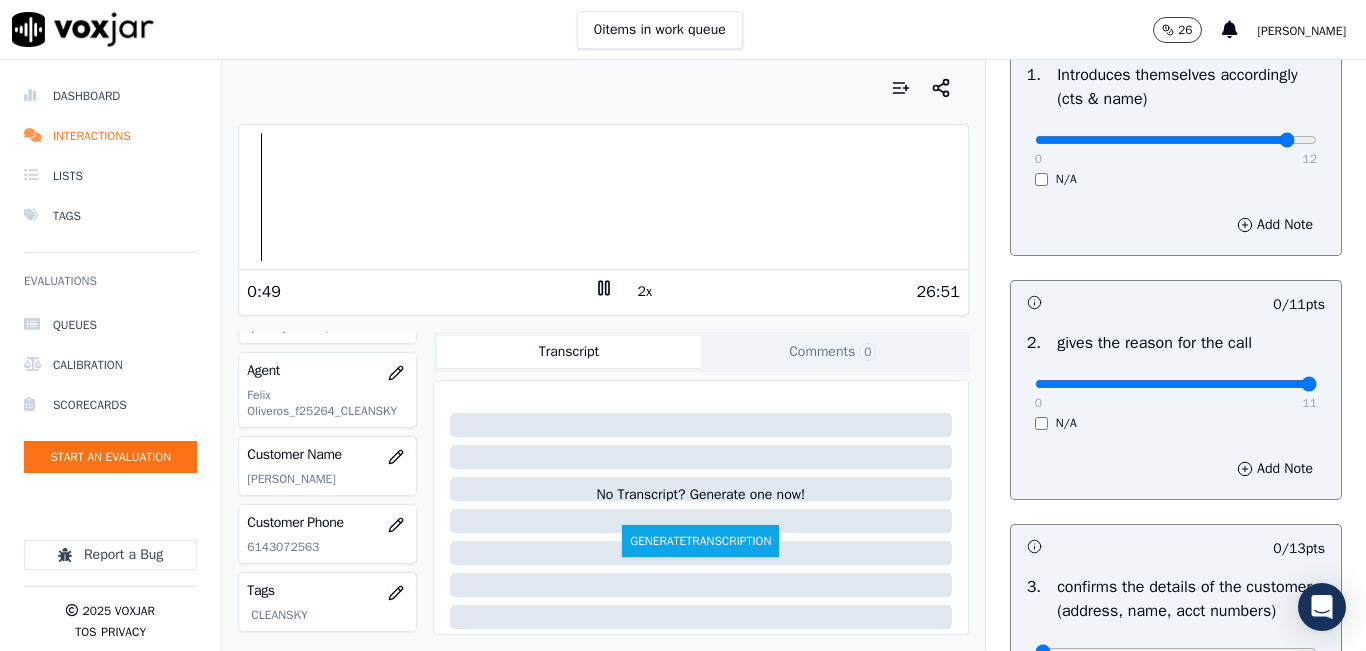 type on "11" 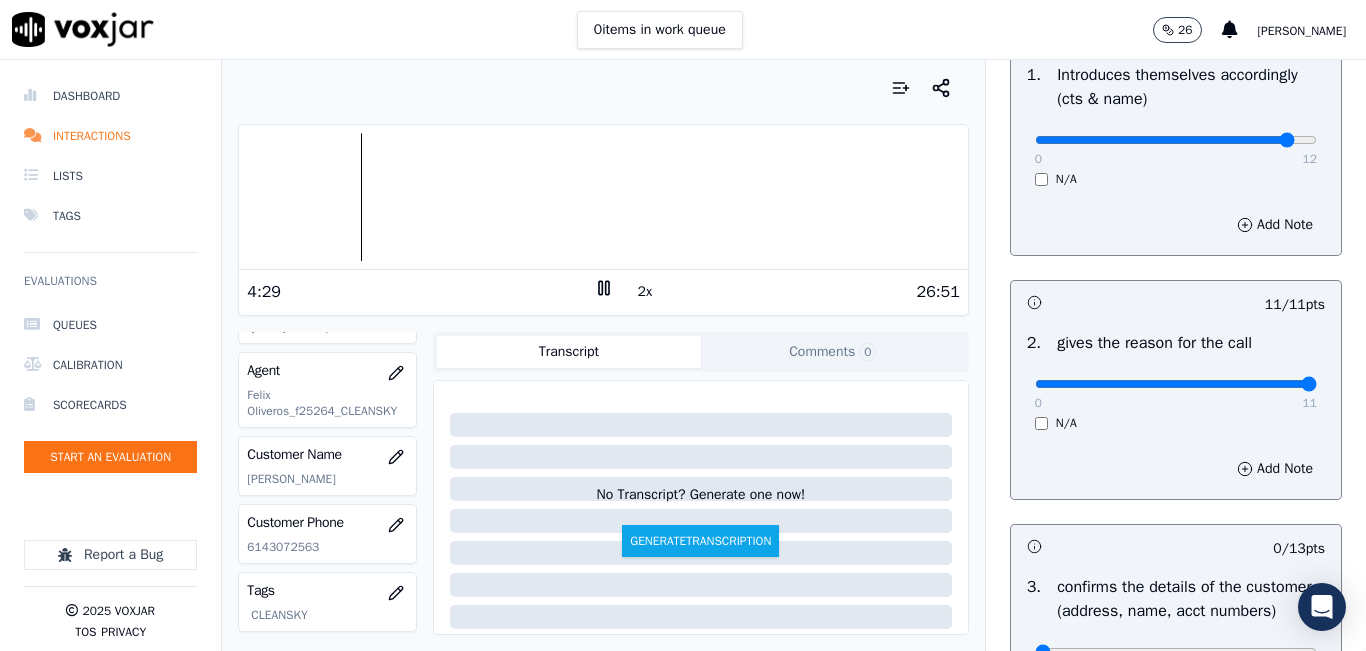 click on "0  items in work queue     26         [PERSON_NAME]" at bounding box center [683, 30] 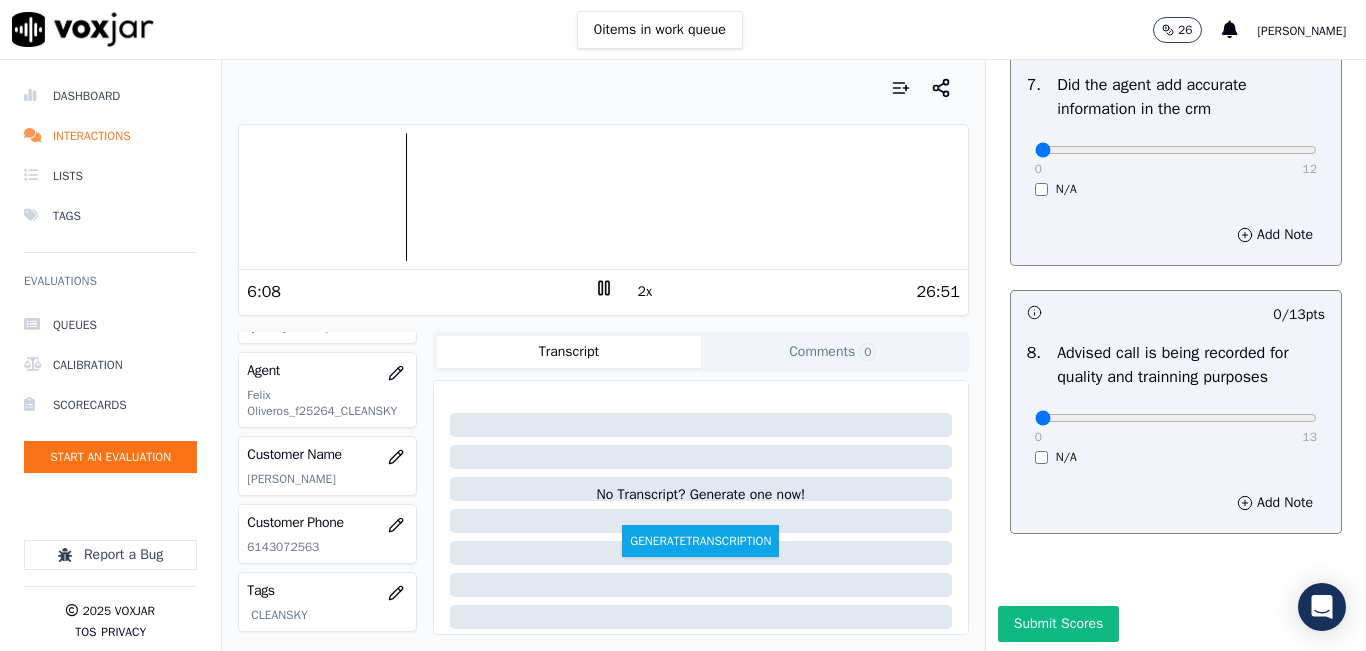 scroll, scrollTop: 1818, scrollLeft: 0, axis: vertical 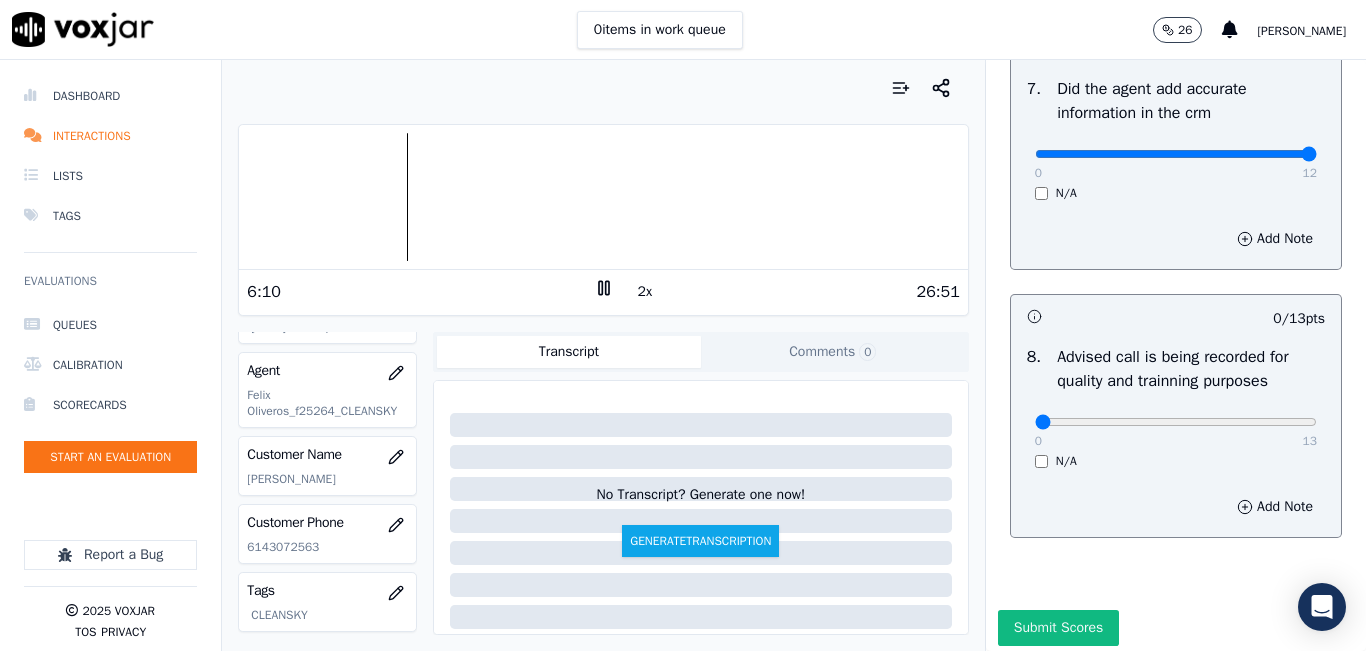 type on "12" 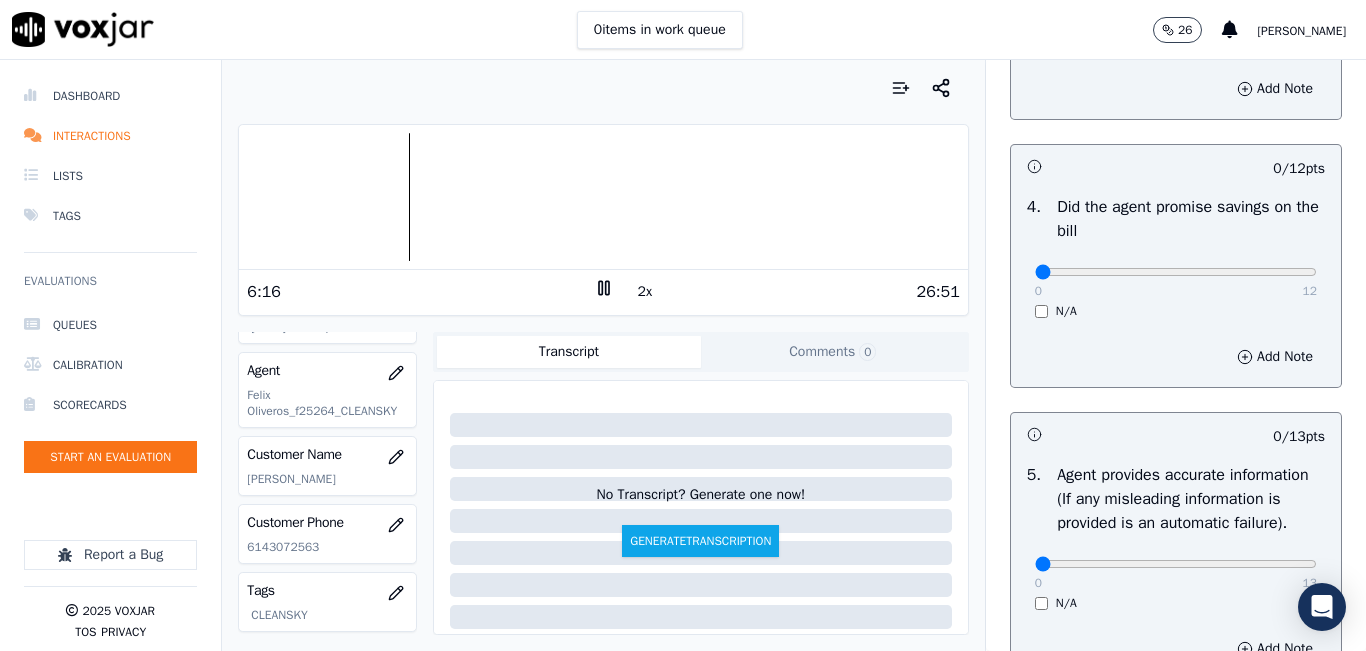 scroll, scrollTop: 818, scrollLeft: 0, axis: vertical 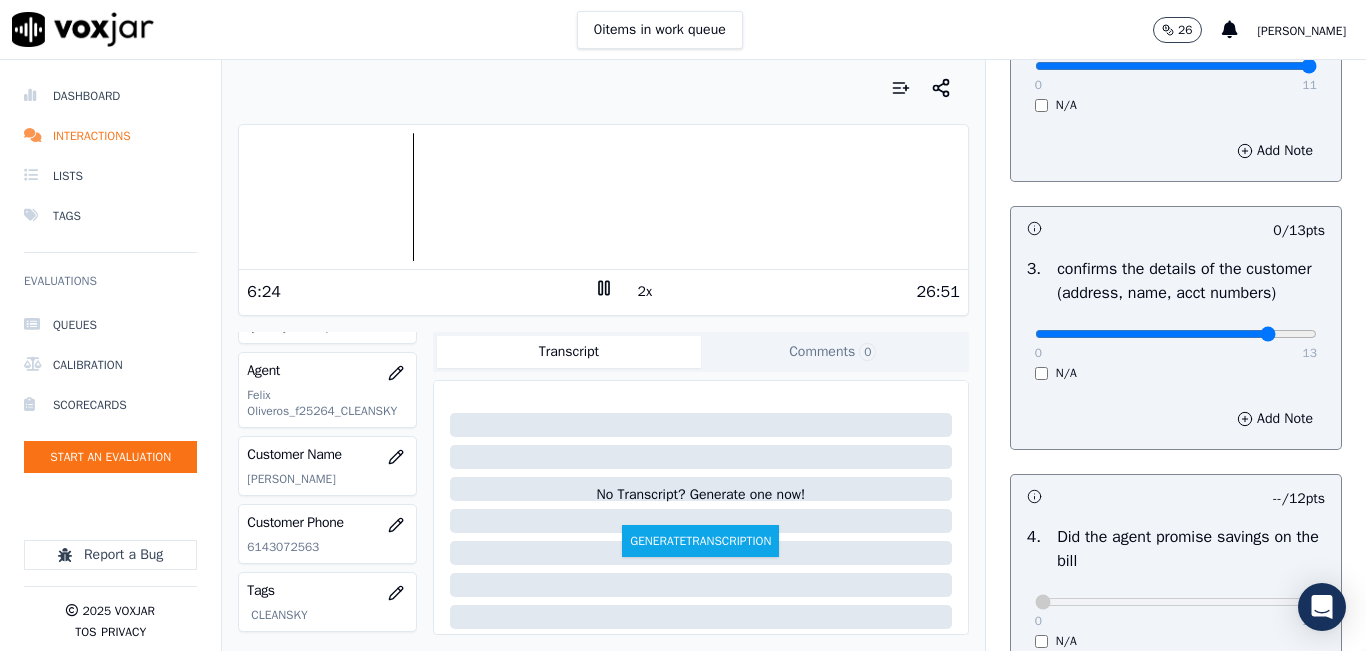 type on "11" 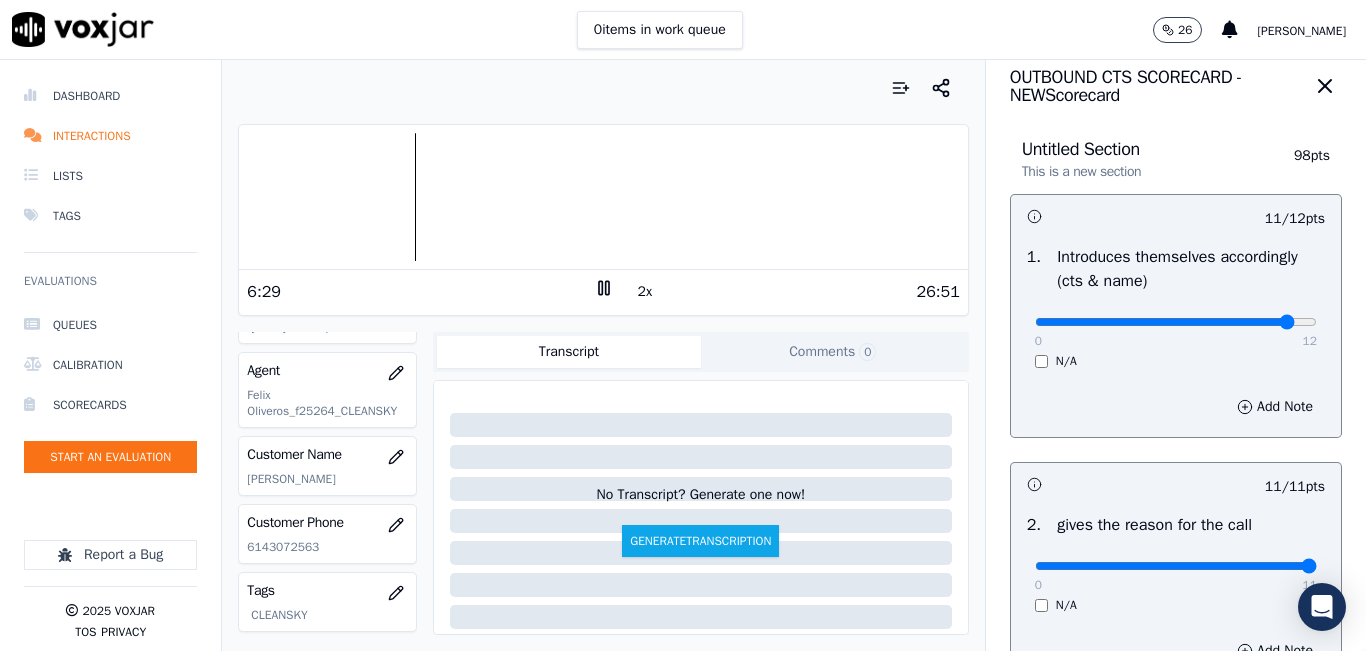 scroll, scrollTop: 0, scrollLeft: 0, axis: both 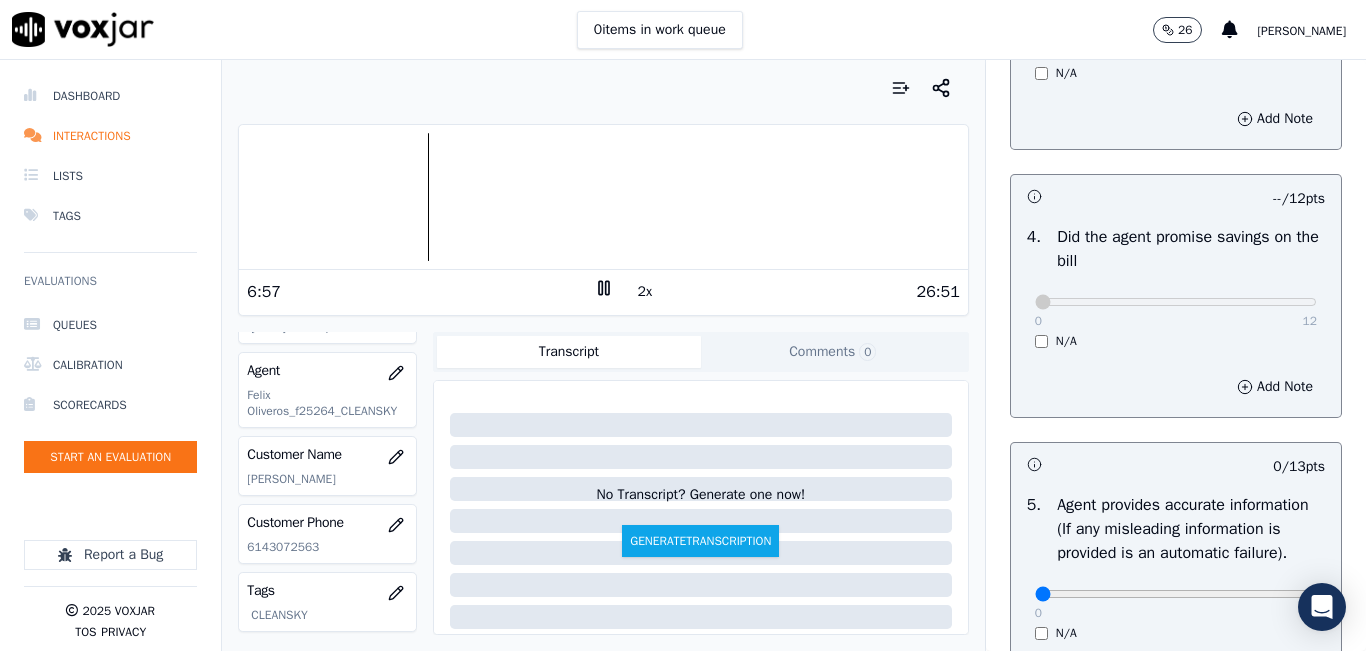 click on "N/A" at bounding box center [1176, 341] 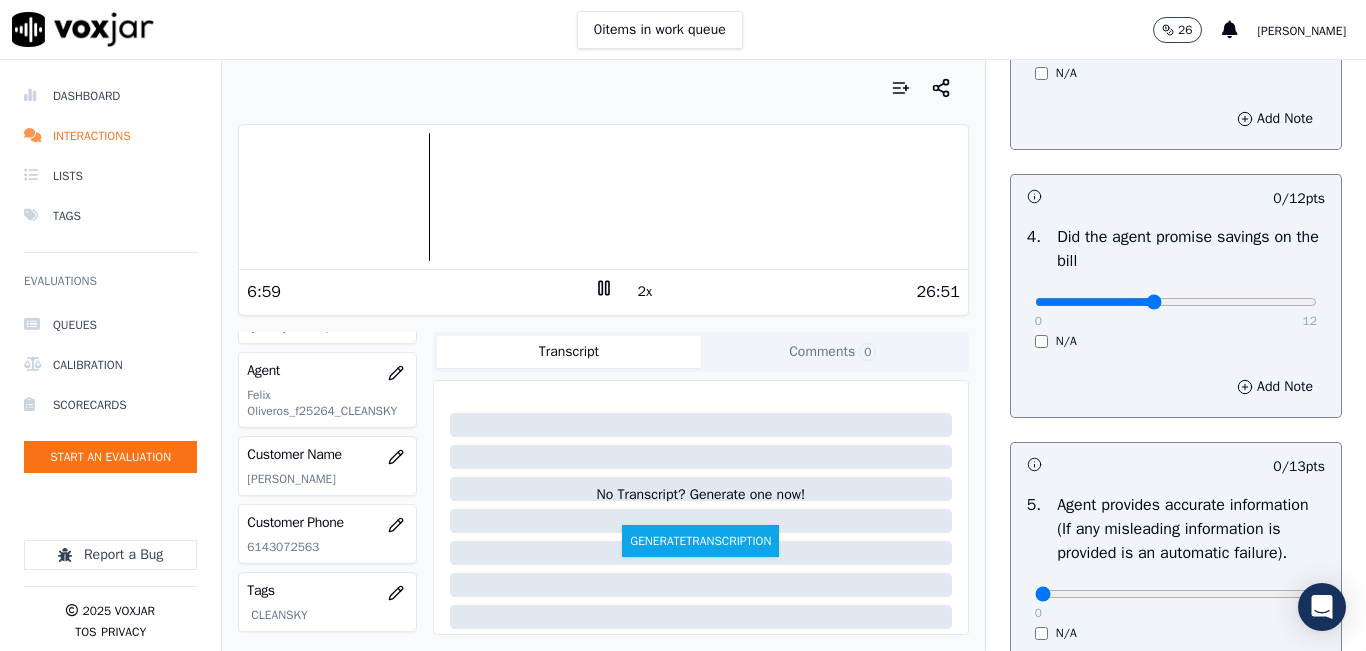click at bounding box center [1176, -478] 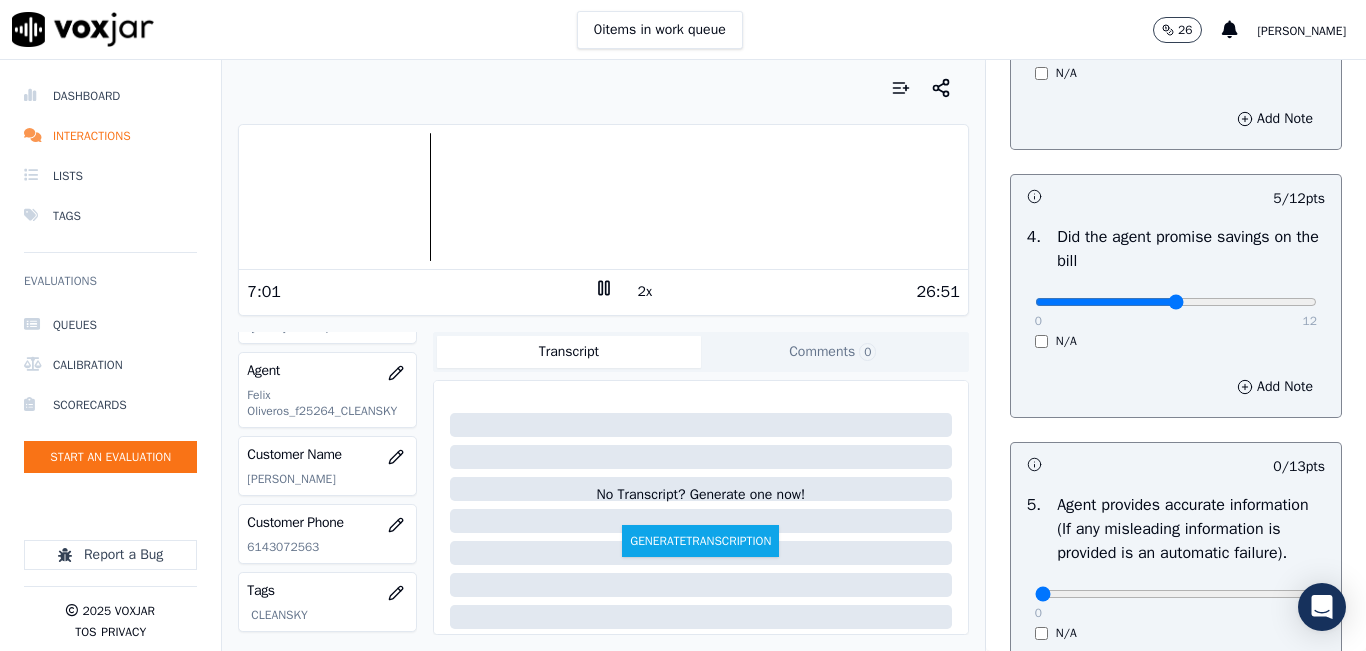 type on "6" 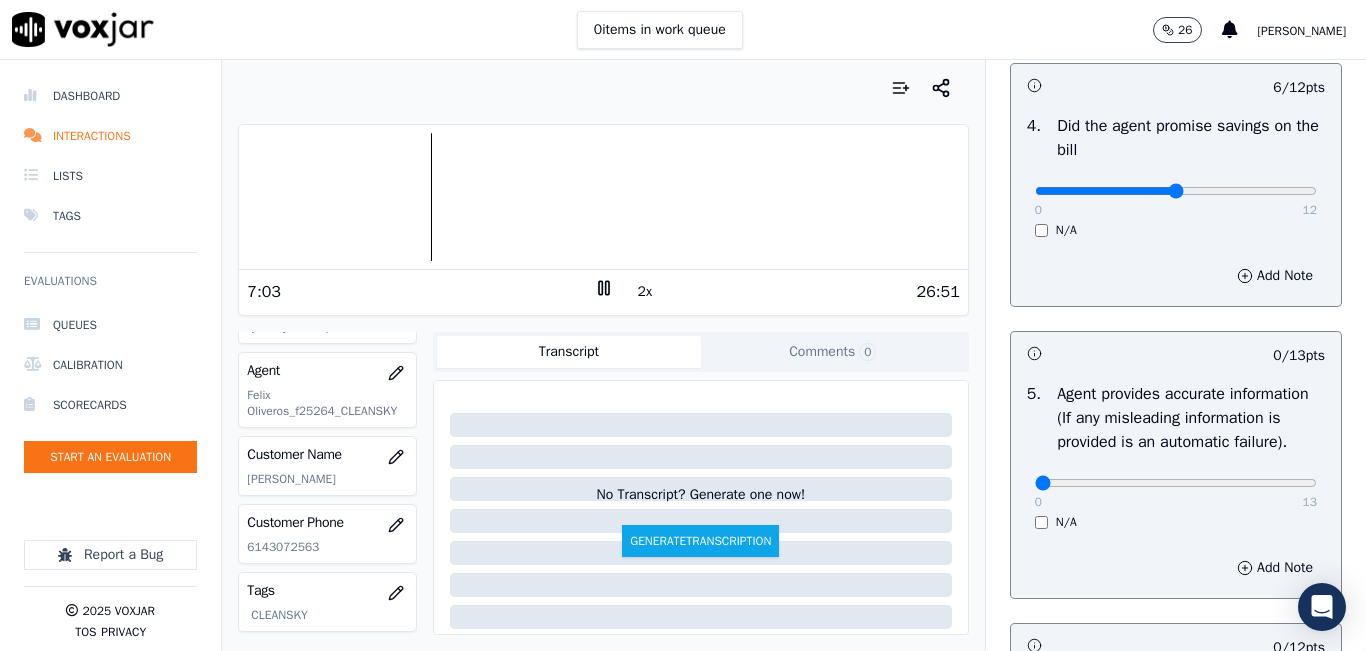 scroll, scrollTop: 1218, scrollLeft: 0, axis: vertical 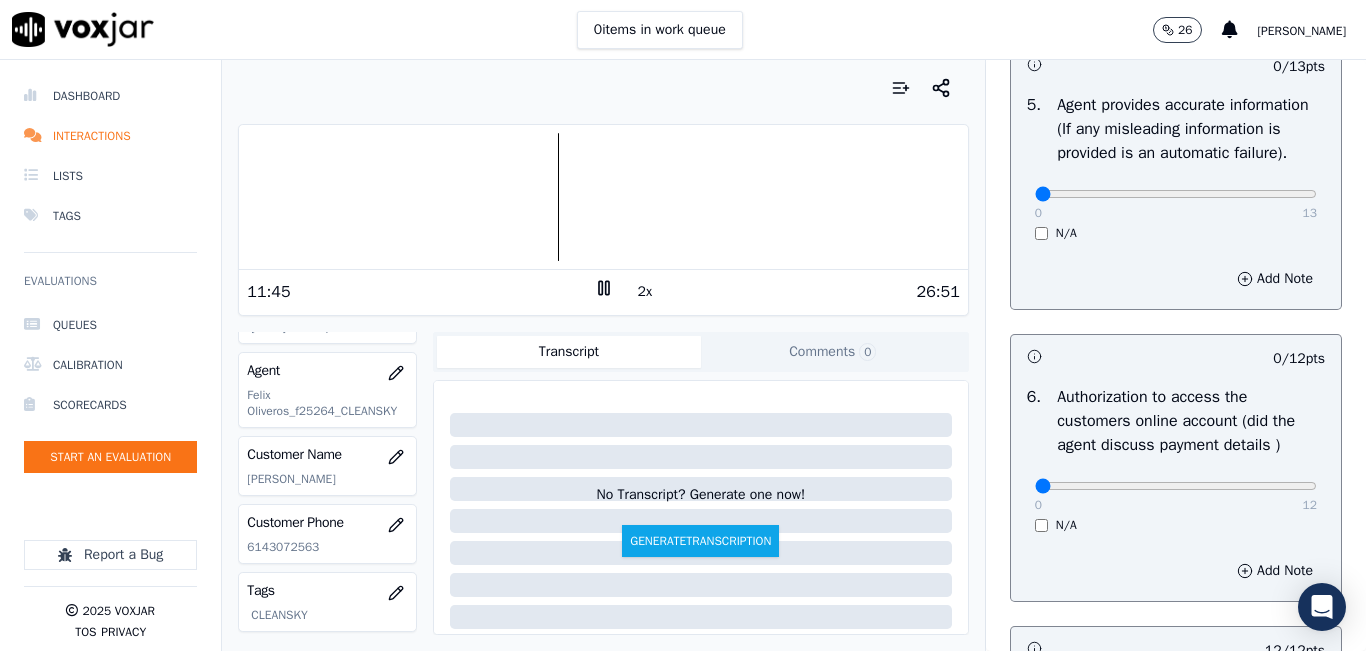 click on "0  items in work queue     26         [PERSON_NAME]" at bounding box center [683, 30] 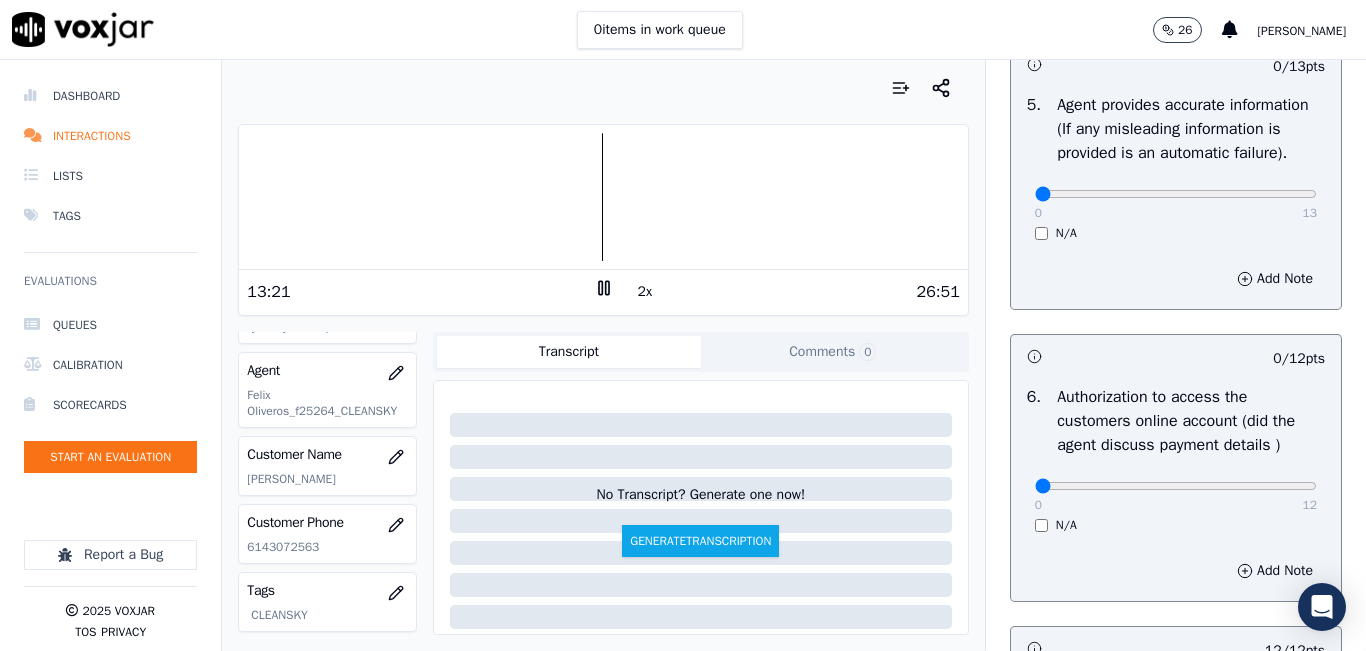 click at bounding box center [603, 197] 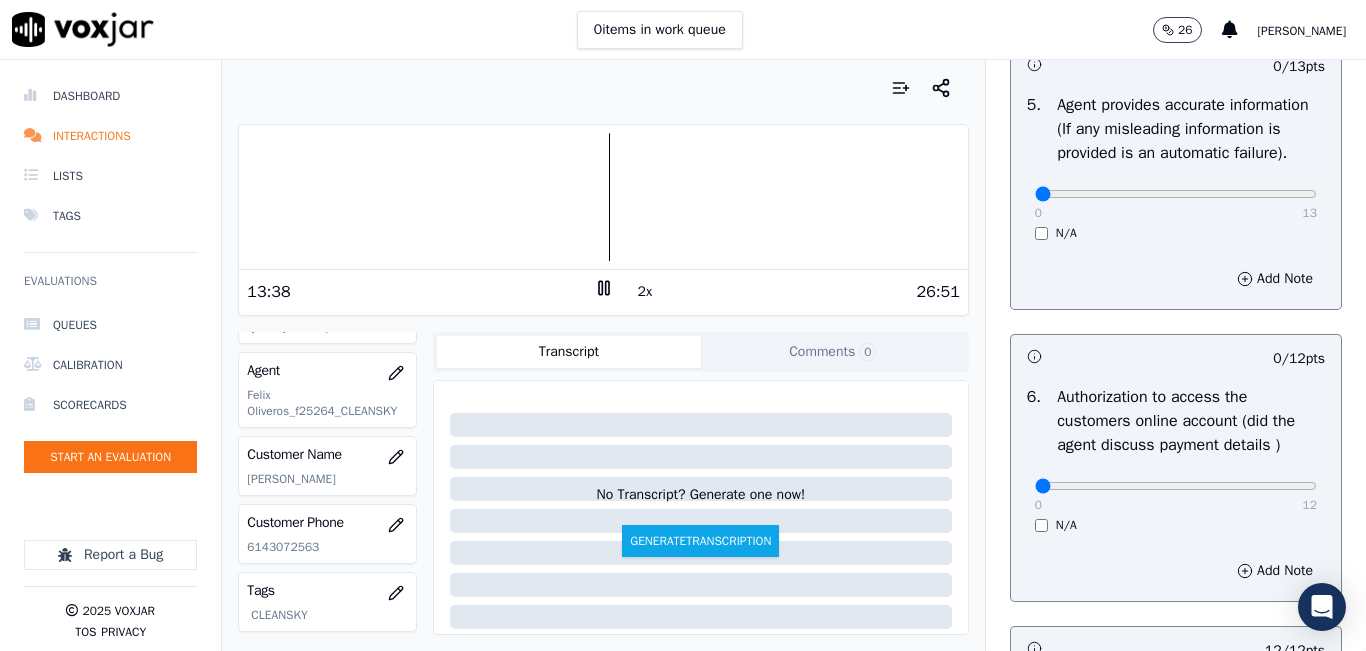 click on "0  items in work queue     26         [PERSON_NAME]" at bounding box center [683, 30] 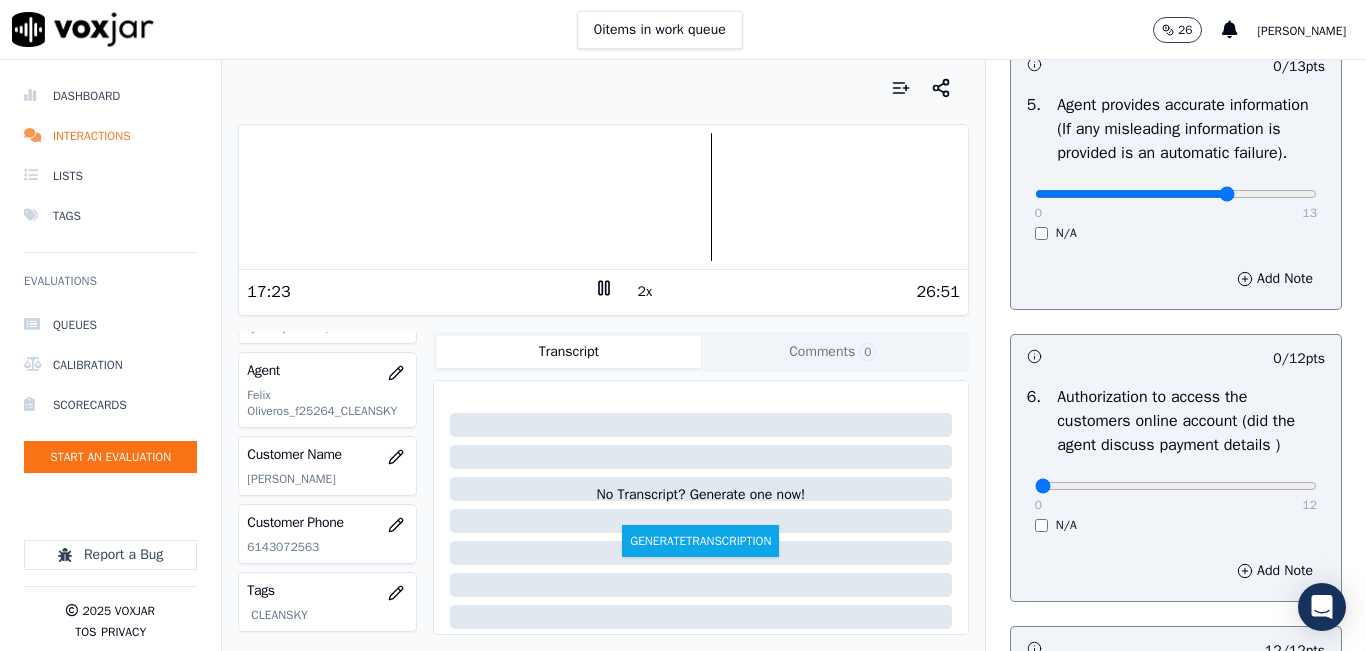 click at bounding box center [1176, -878] 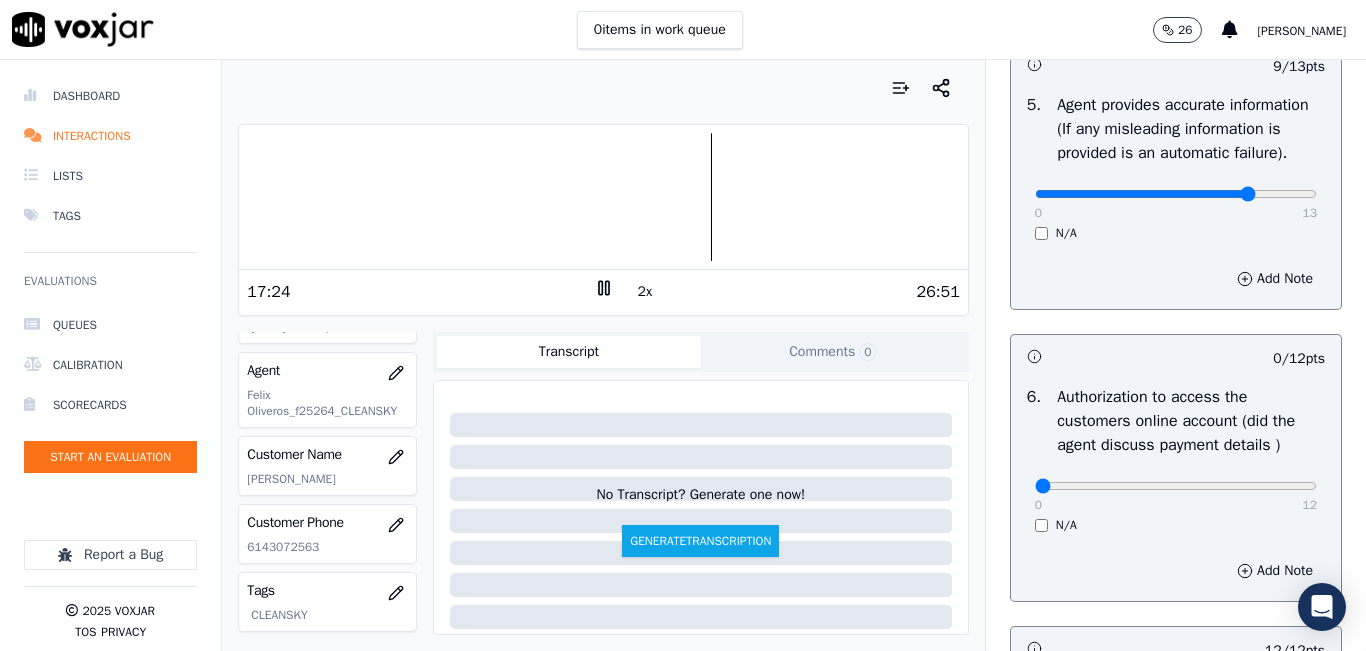 type on "10" 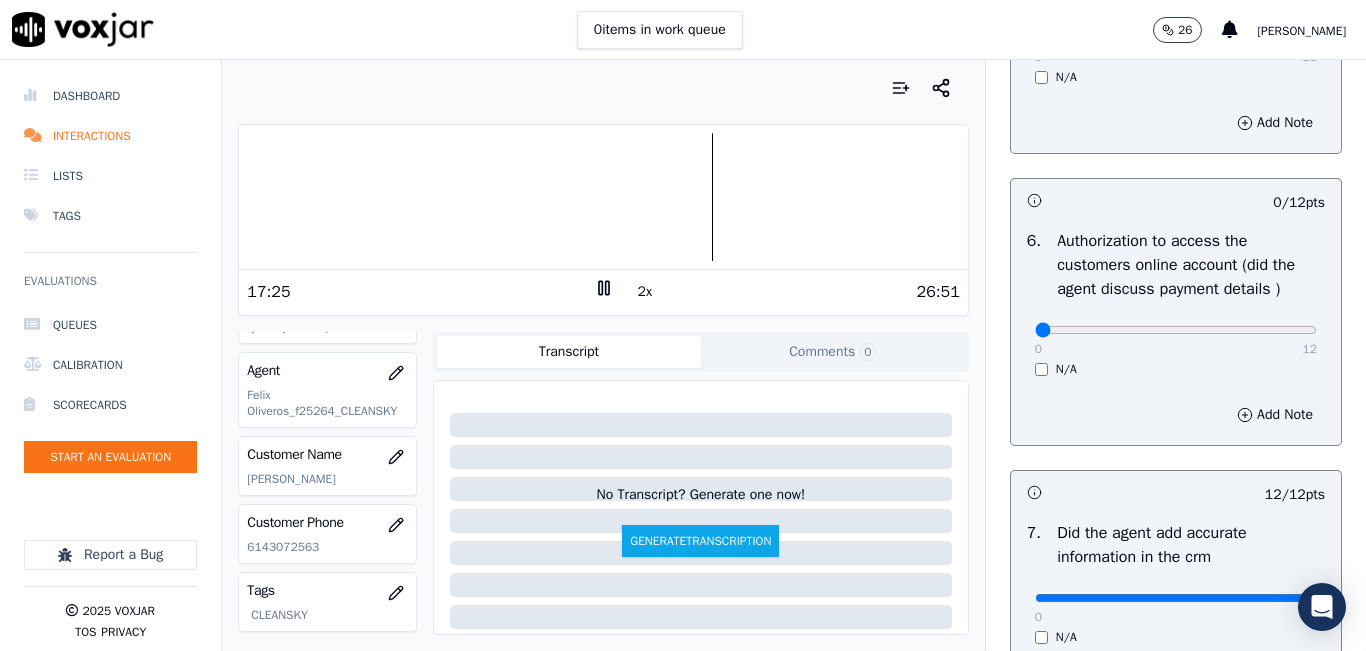 scroll, scrollTop: 1418, scrollLeft: 0, axis: vertical 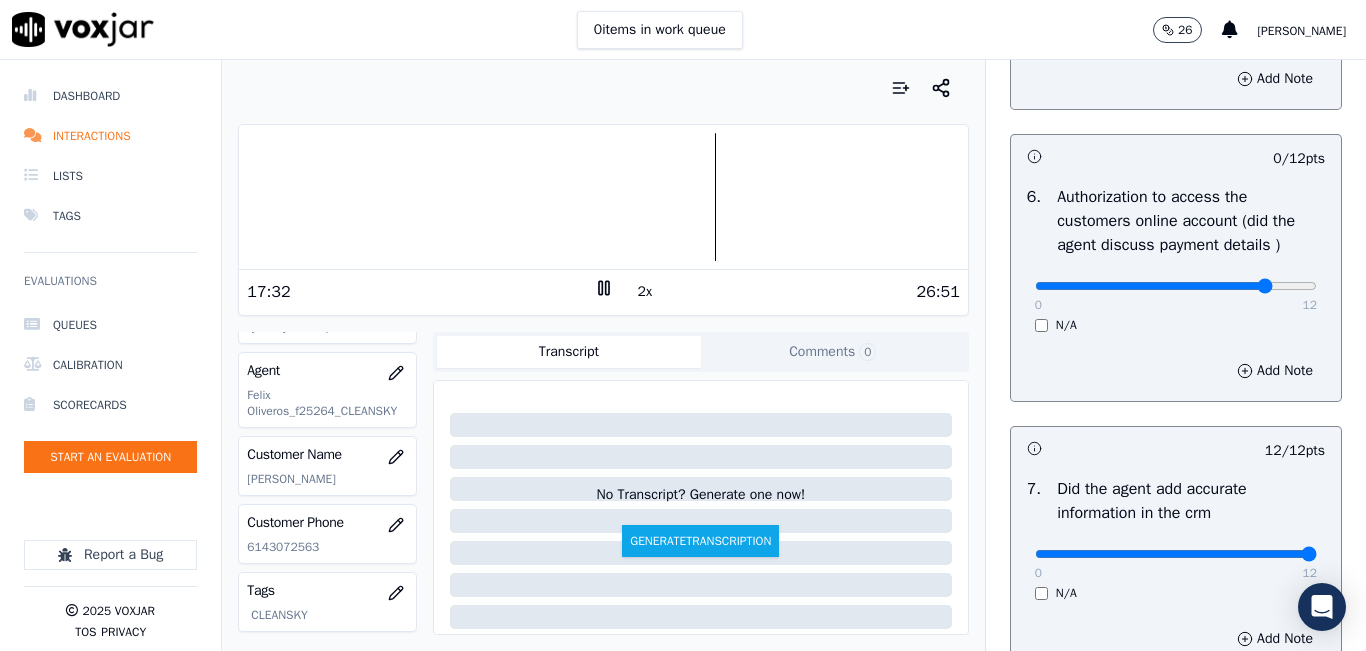 type on "10" 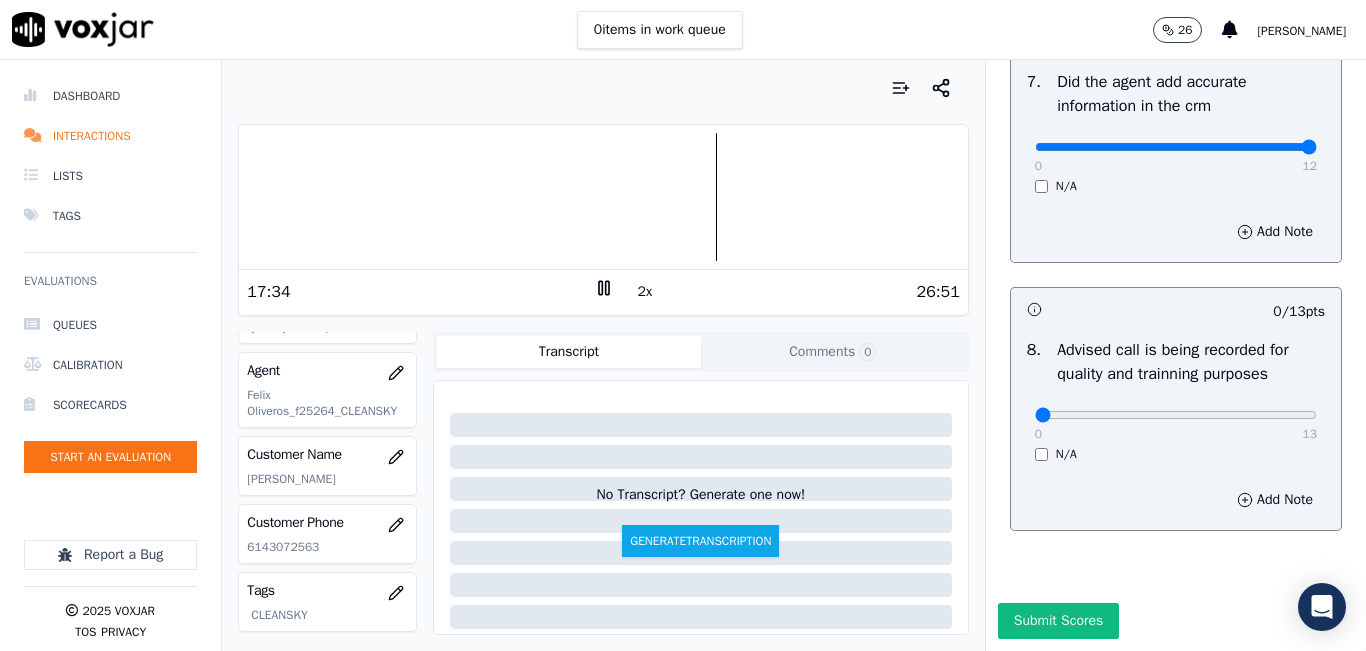 scroll, scrollTop: 1918, scrollLeft: 0, axis: vertical 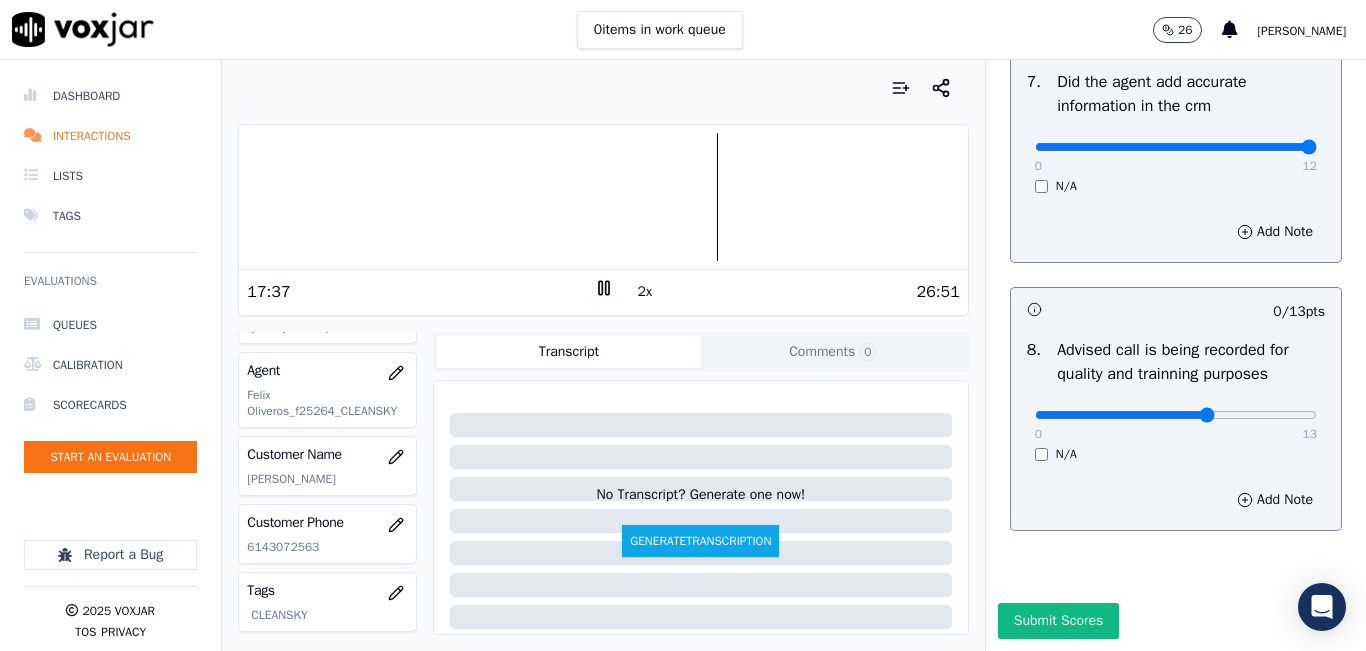 type on "8" 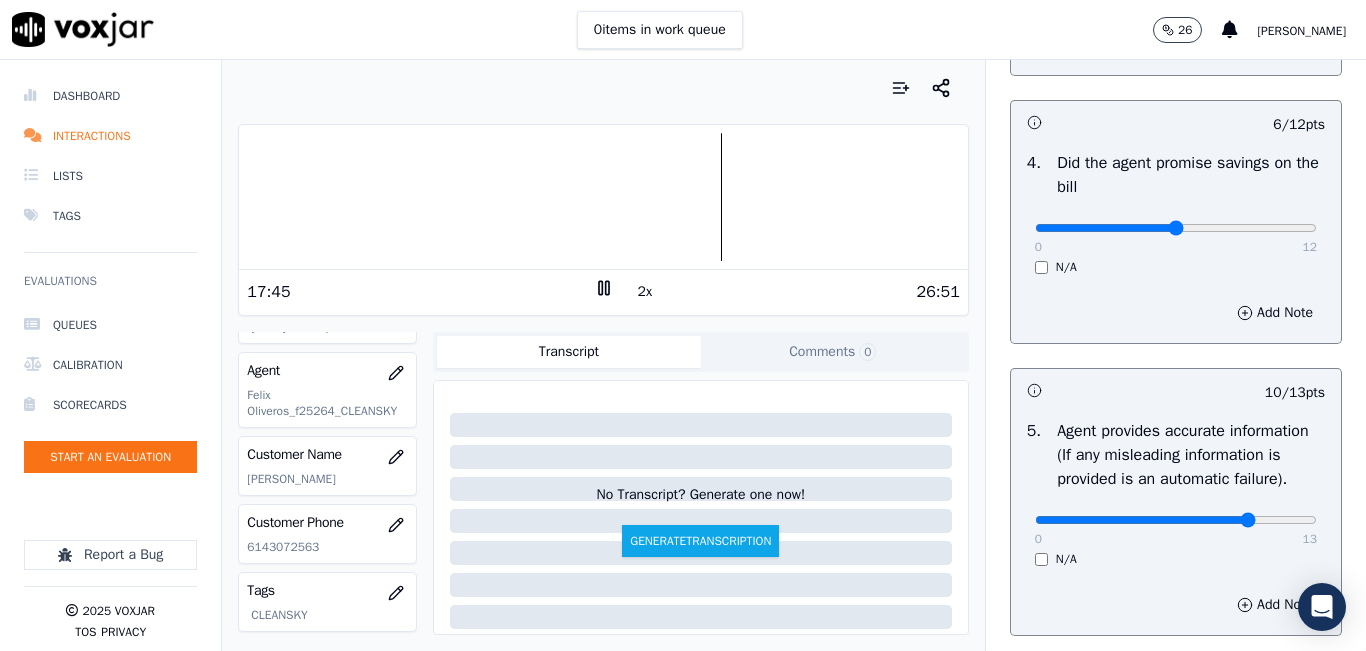 scroll, scrollTop: 900, scrollLeft: 0, axis: vertical 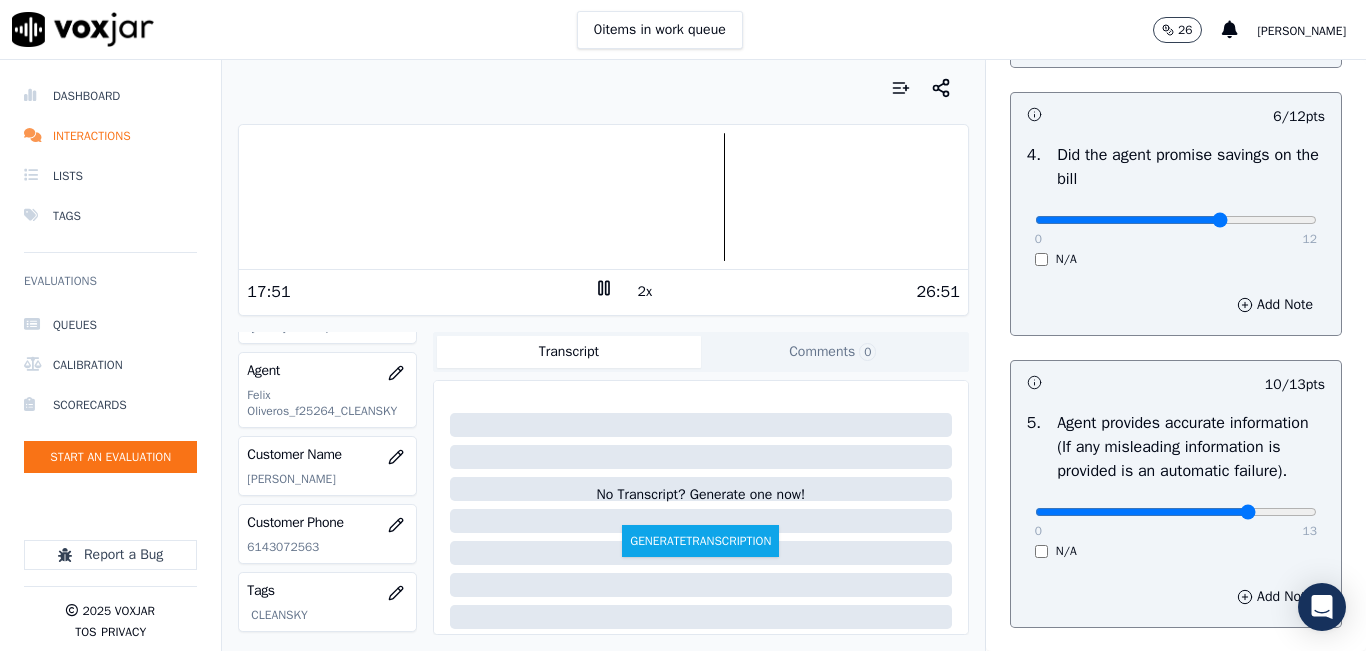 type on "8" 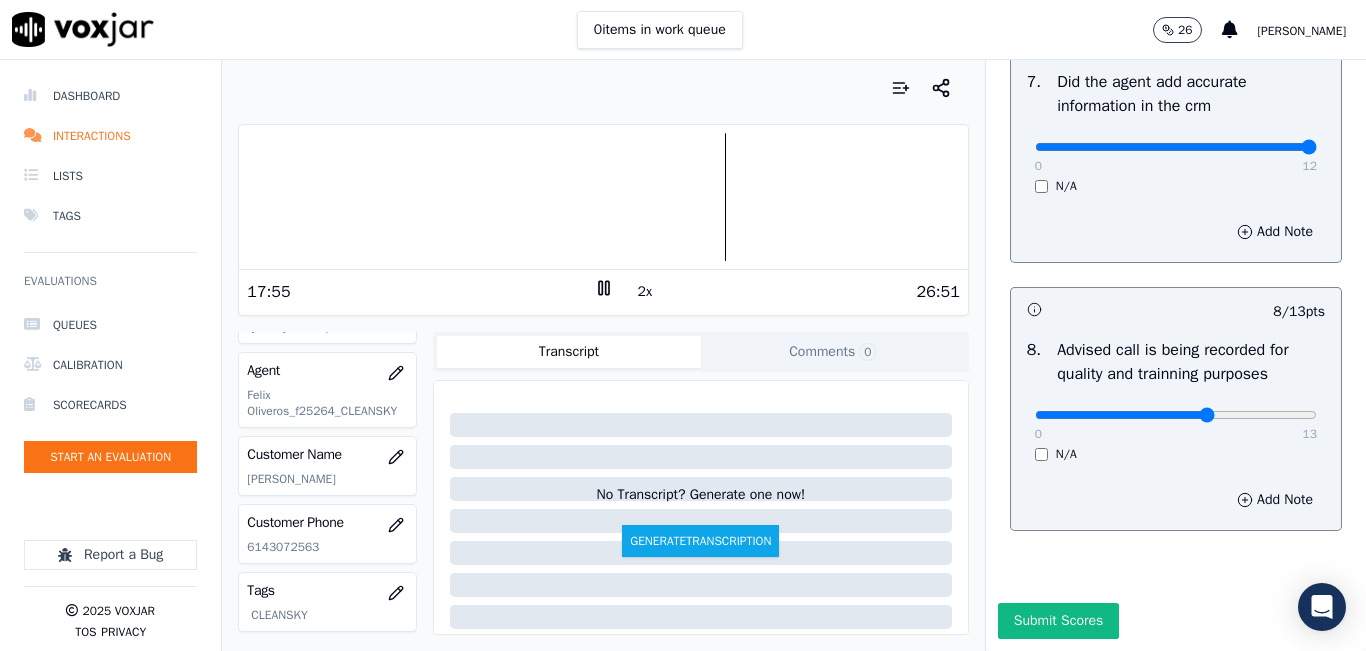 scroll, scrollTop: 1918, scrollLeft: 0, axis: vertical 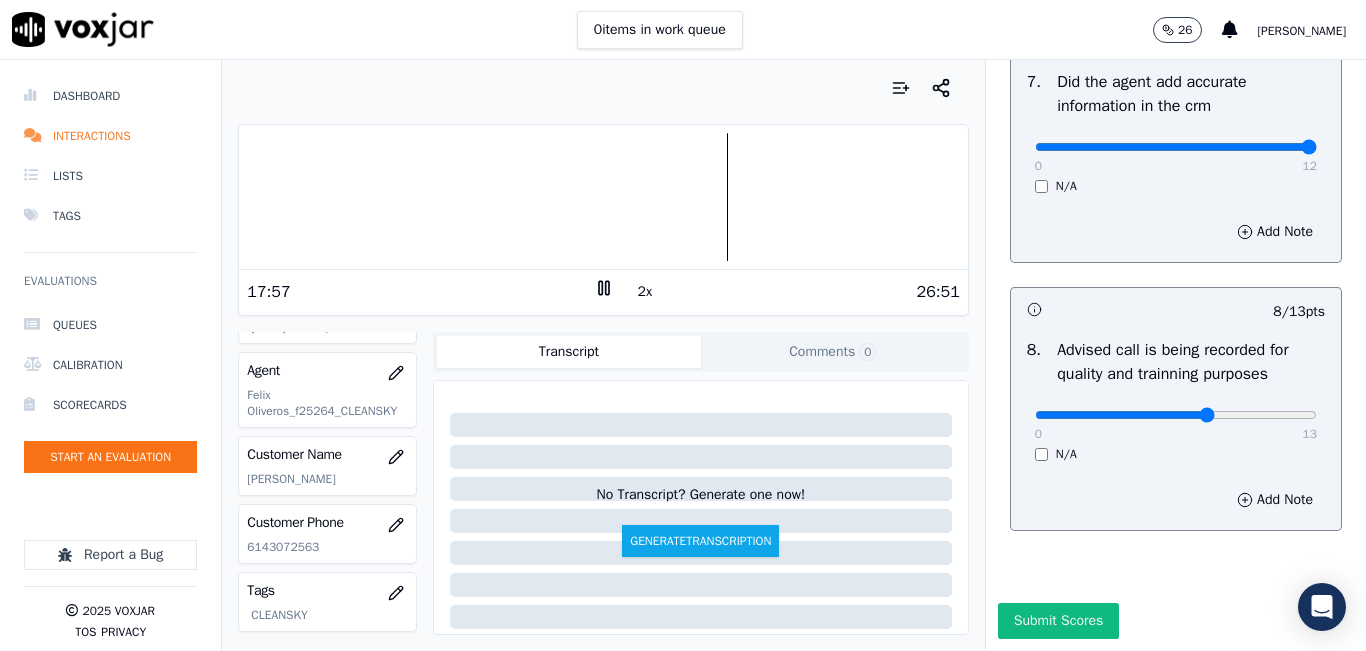 click on "Untitled Section   This is a new section   98  pts                 11 / 12  pts     1 .   Introduces themselves accordingly (cts & name)     0   12     N/A      Add Note                           11 / 11  pts     2 .   gives the reason for the call      0   11     N/A      Add Note                           11 / 13  pts     3 .   confirms the details of the customer (address, name, acct numbers)     0   13     N/A      Add Note                           8 / 12  pts     4 .   Did the agent promise savings on the bill     0   12     N/A      Add Note                           10 / 13  pts     5 .   Agent provides accurate information  (If any misleading information is provided is an automatic failure).     0   13     N/A      Add Note                           10 / 12  pts     6 .   Authorization to access the customers online account (did the agent discuss payment details )     0   12     N/A      Add Note                           12 / 12  pts     7 .   Did the agent add accurate information in the crm" at bounding box center (1176, -546) 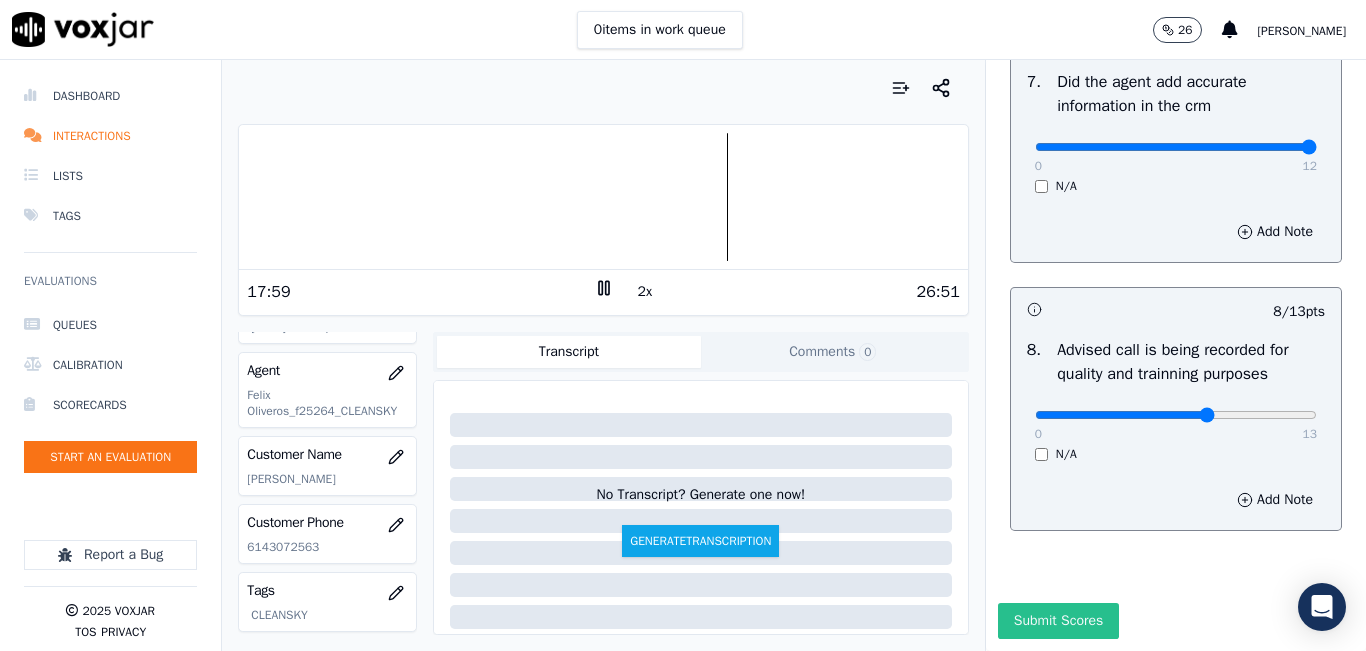 click on "Submit Scores" at bounding box center (1058, 621) 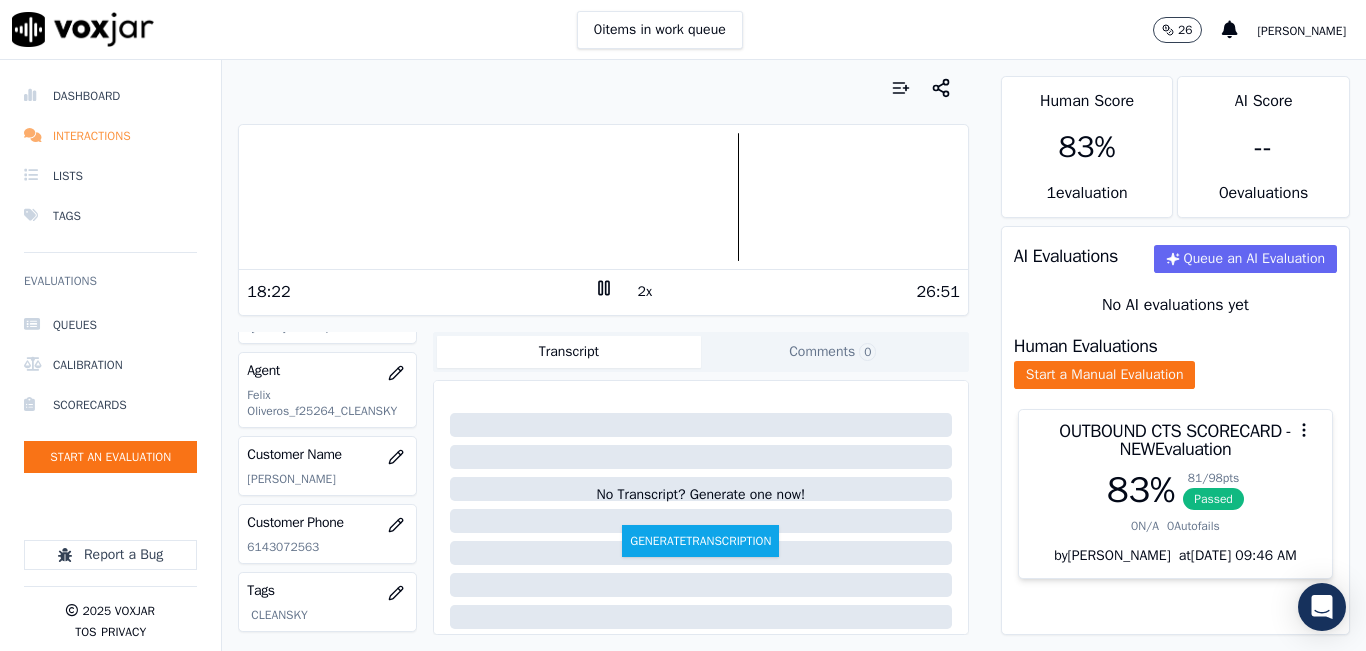 click on "Interactions" at bounding box center (110, 136) 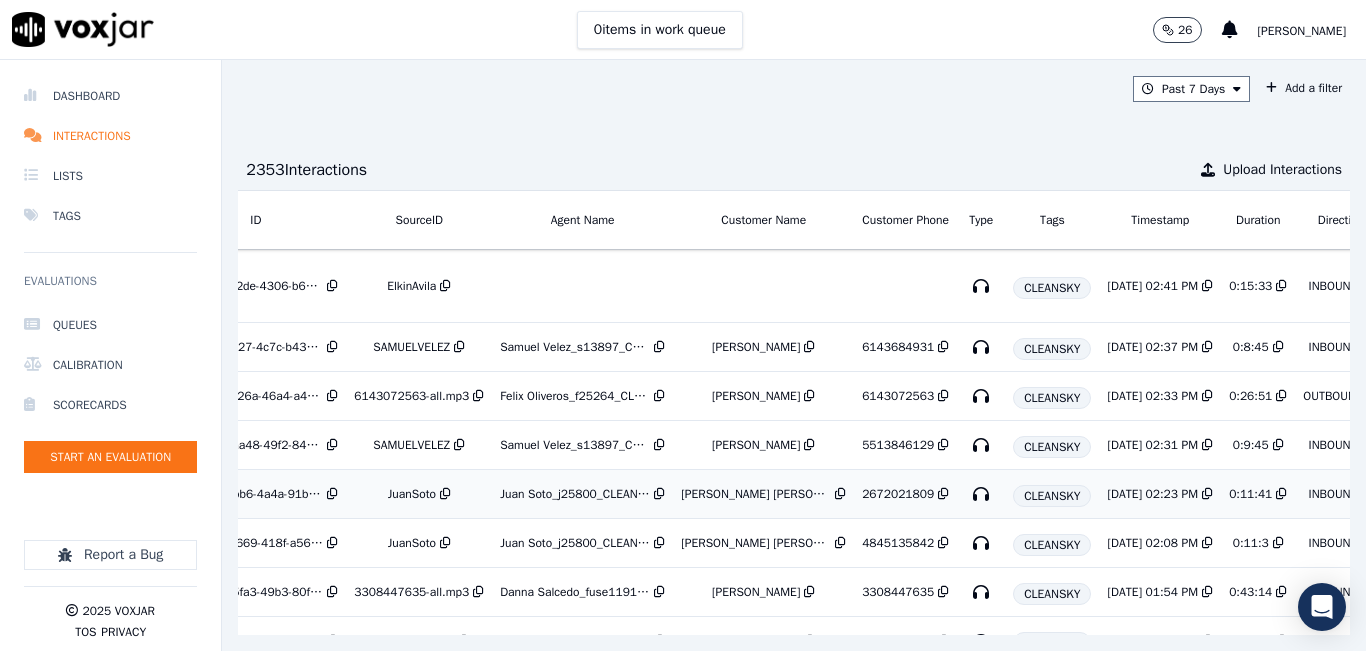 scroll, scrollTop: 0, scrollLeft: 268, axis: horizontal 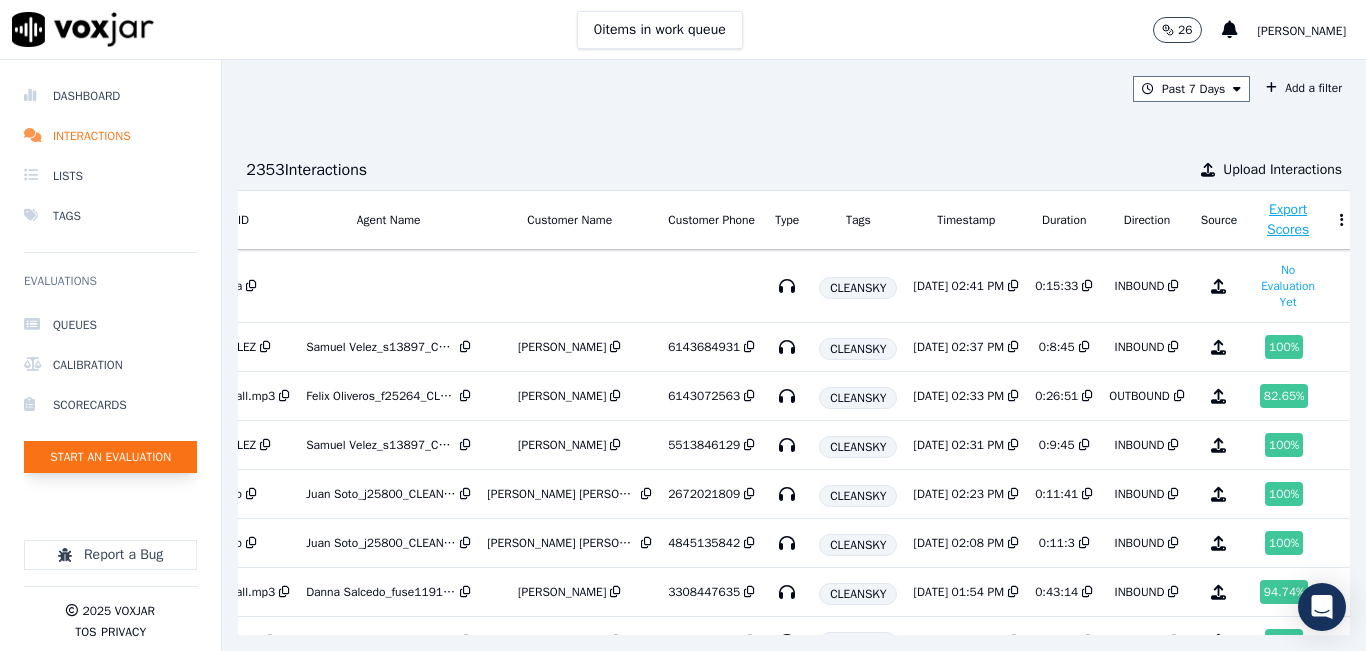 click on "Start an Evaluation" 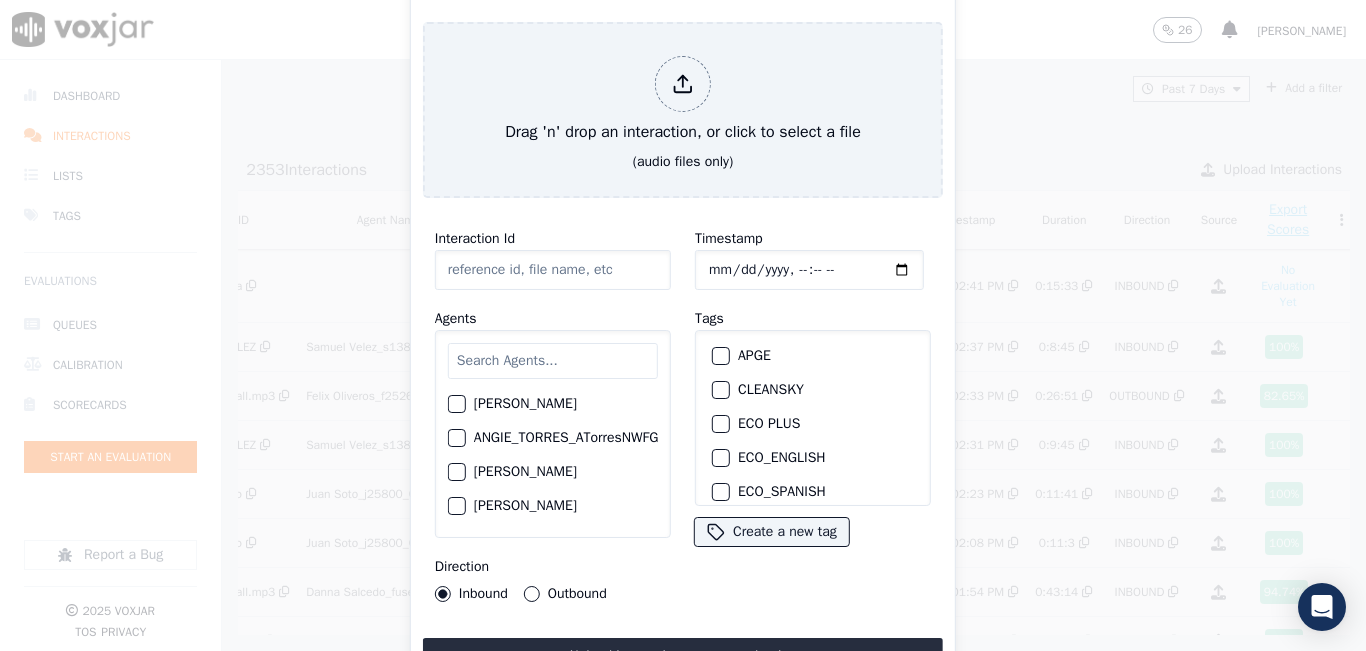 click at bounding box center [553, 361] 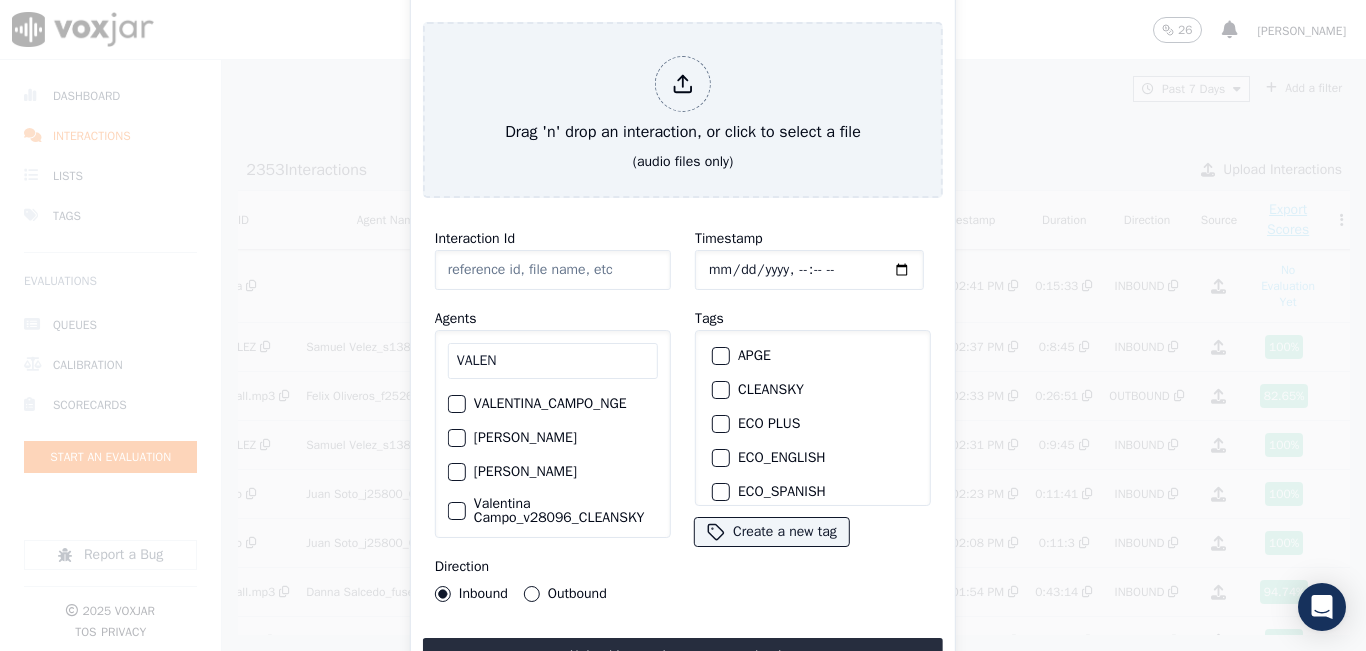 type on "VALEN" 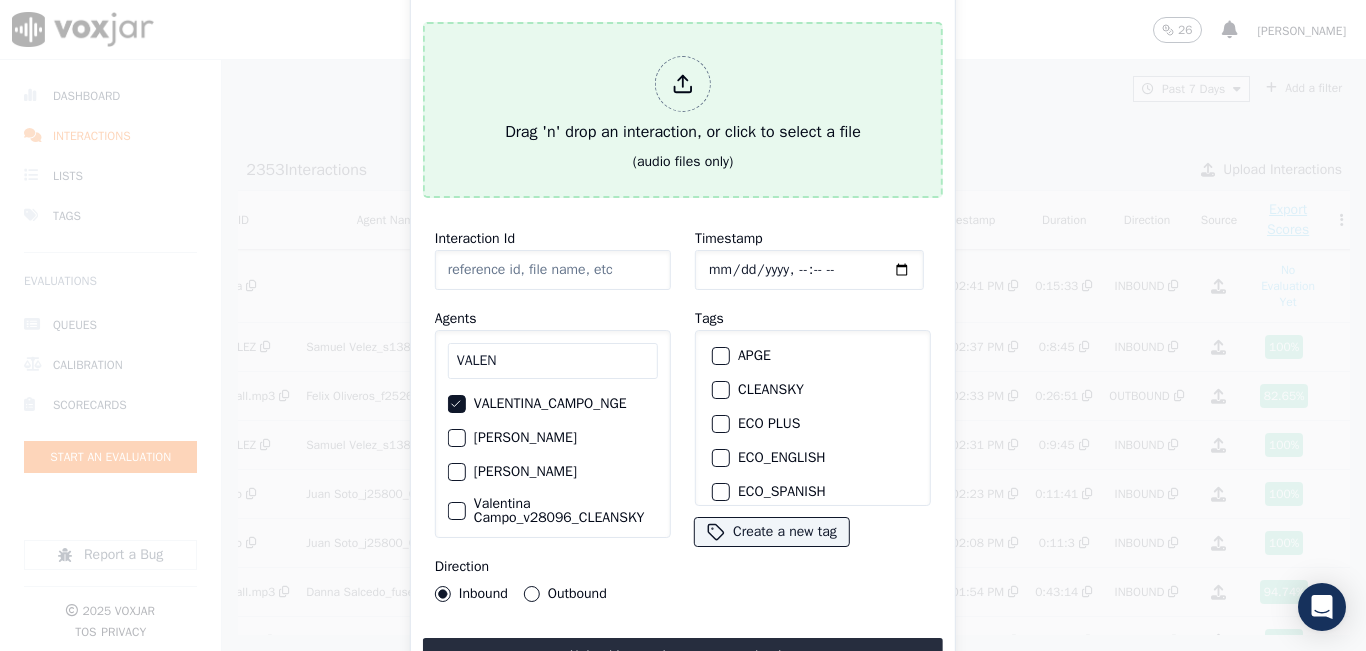 click on "Drag 'n' drop an interaction, or click to select a file" at bounding box center (683, 100) 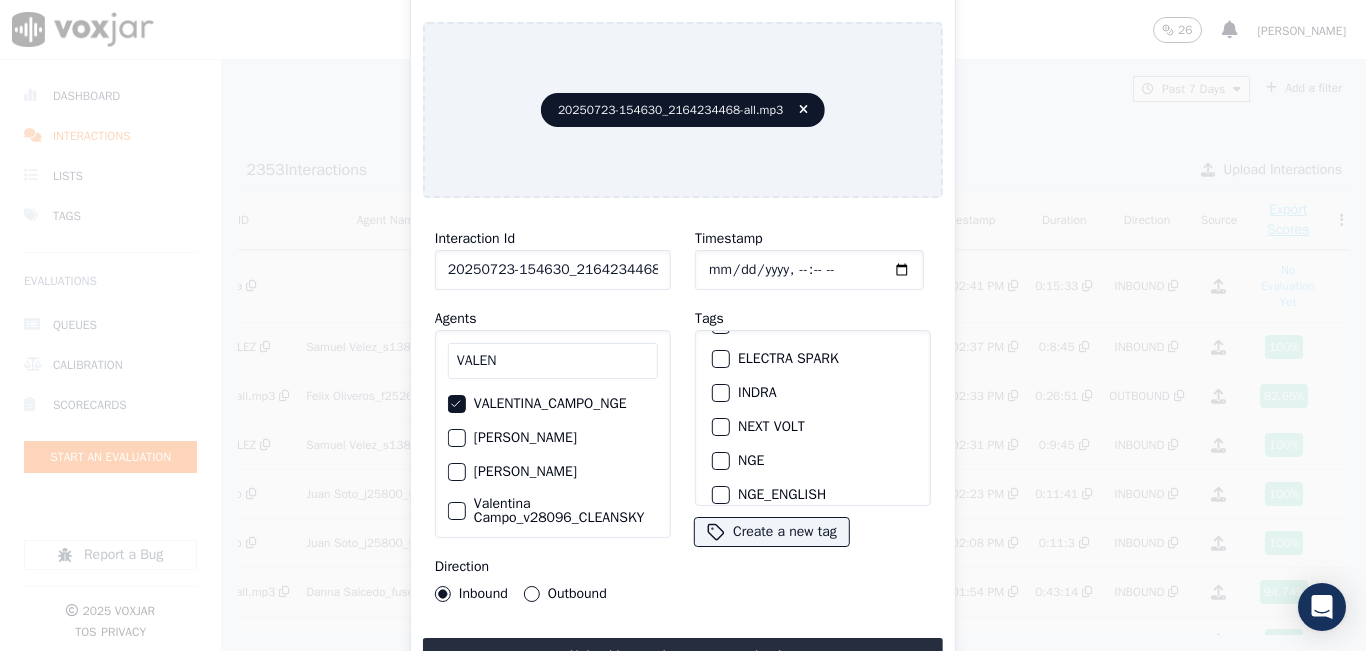 scroll, scrollTop: 200, scrollLeft: 0, axis: vertical 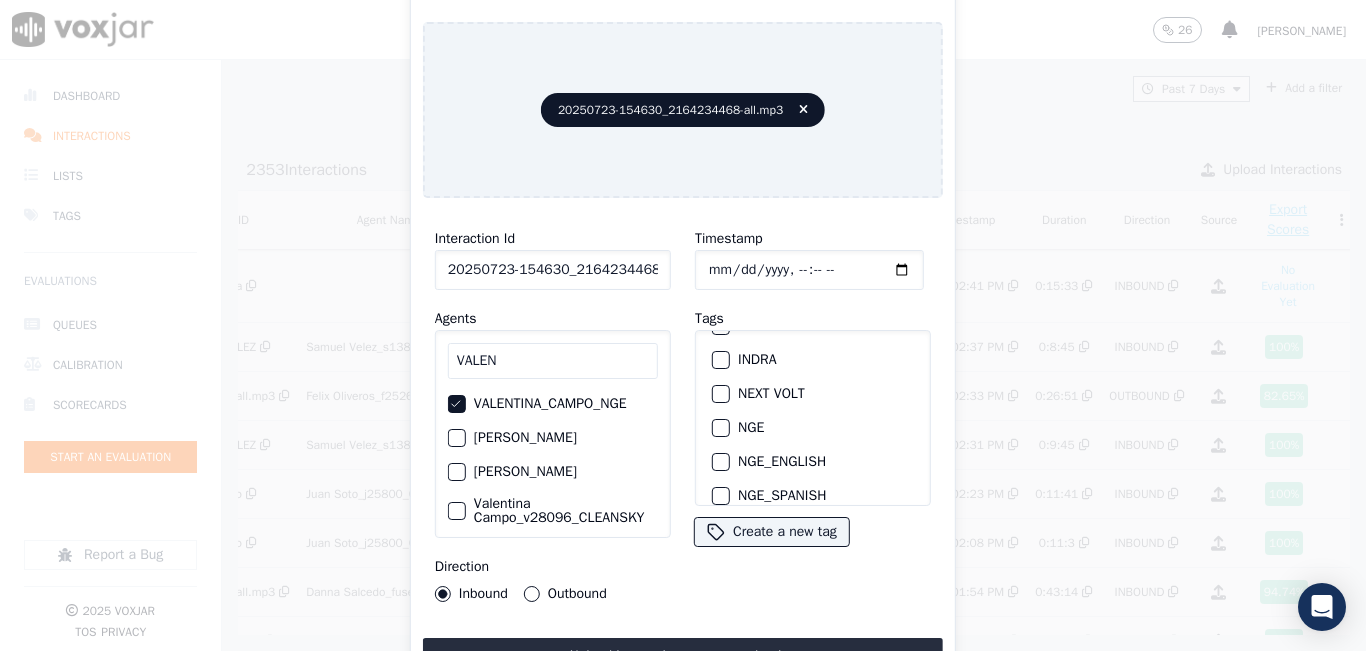 click at bounding box center (720, 428) 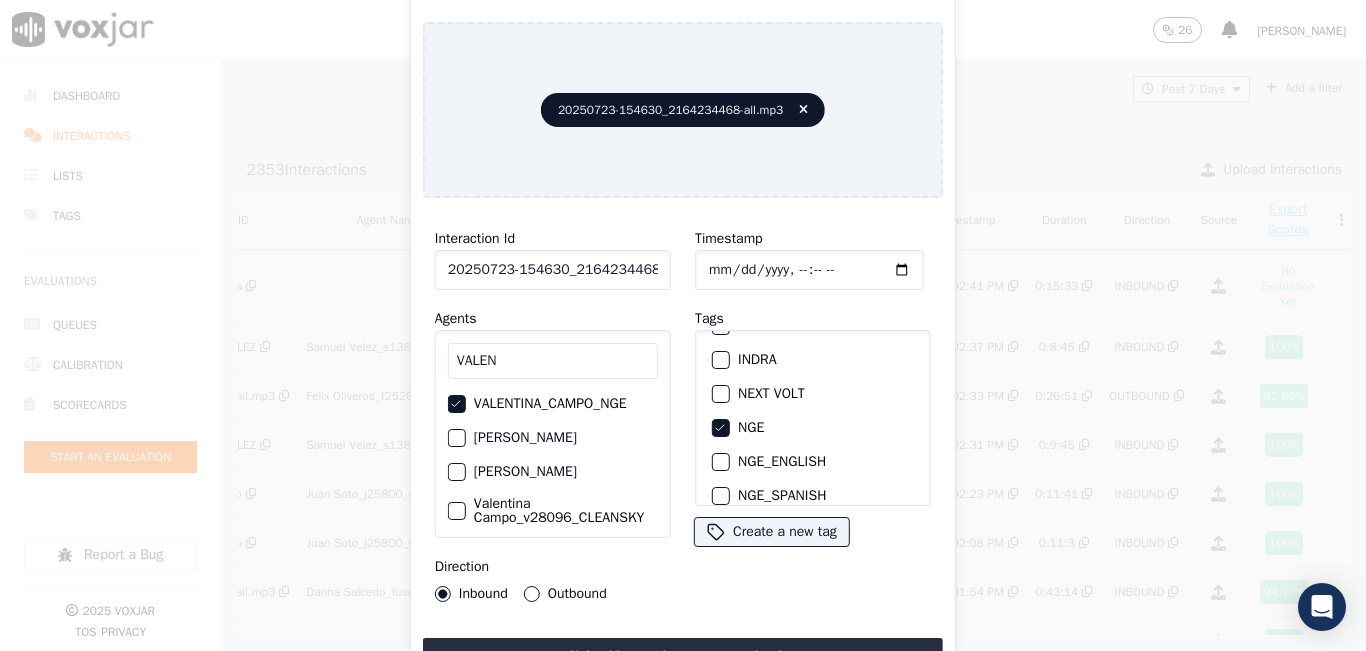 click on "Outbound" at bounding box center (532, 594) 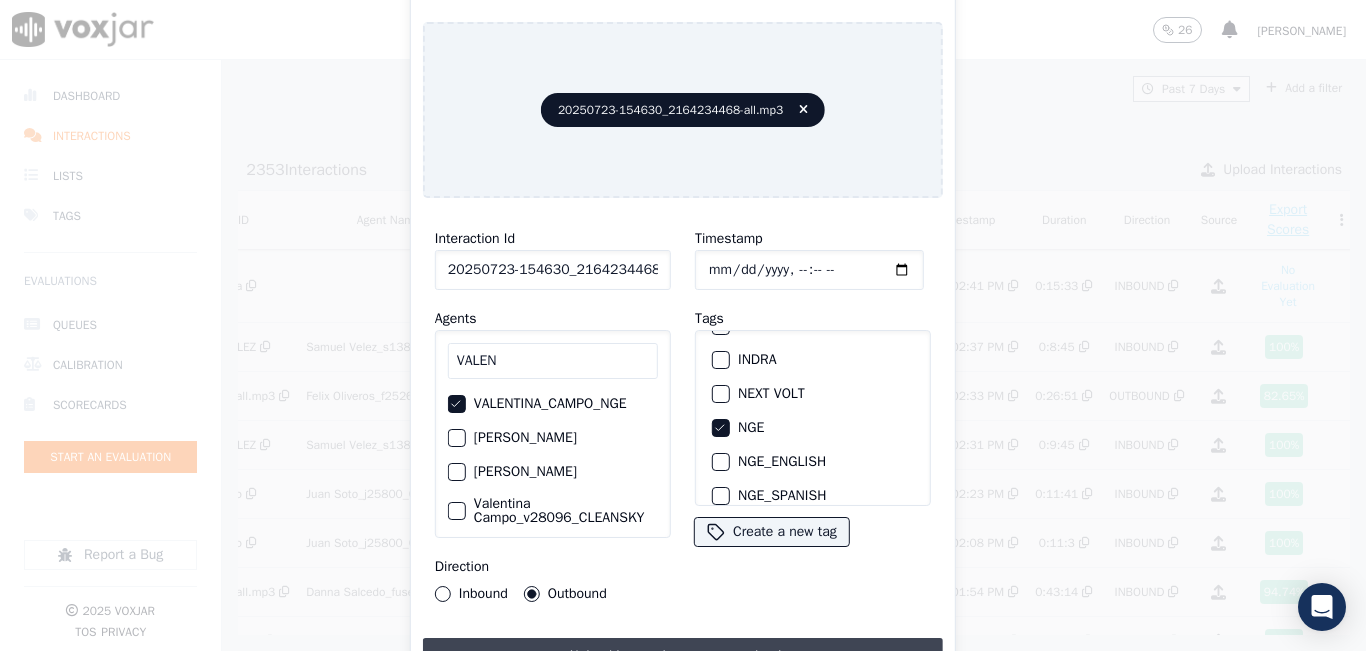 click on "Upload interaction to start evaluation" at bounding box center [683, 656] 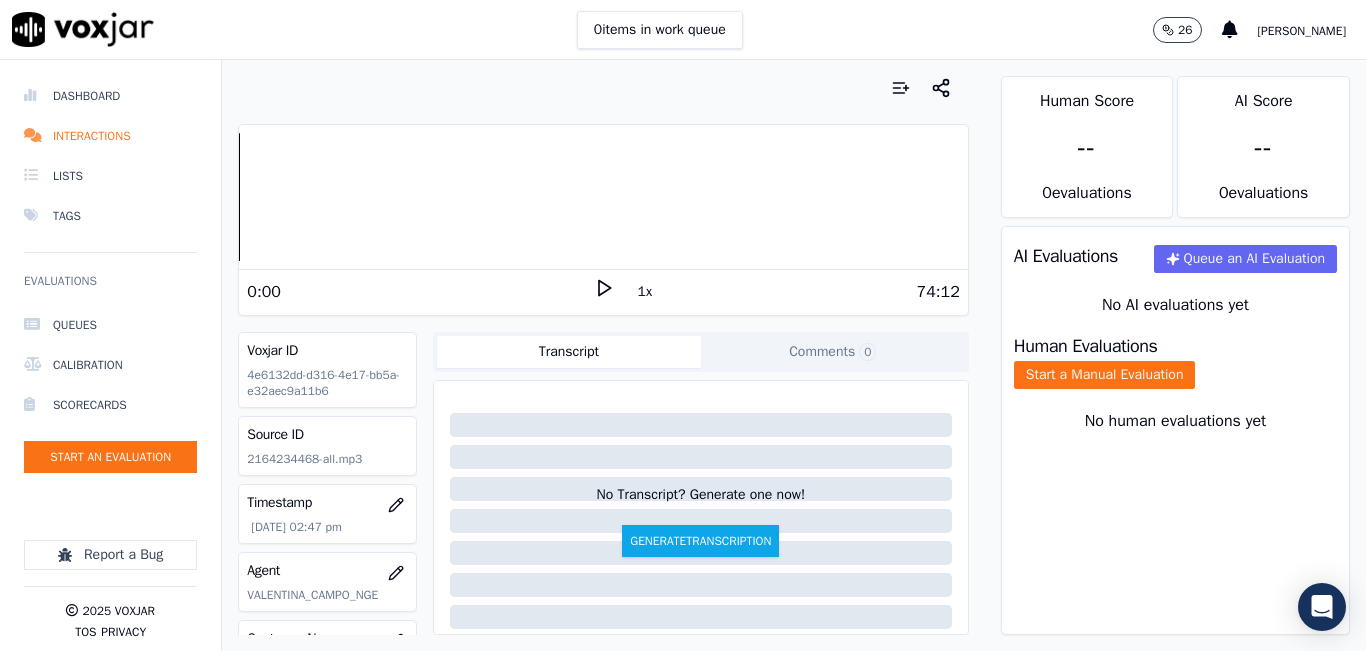 click 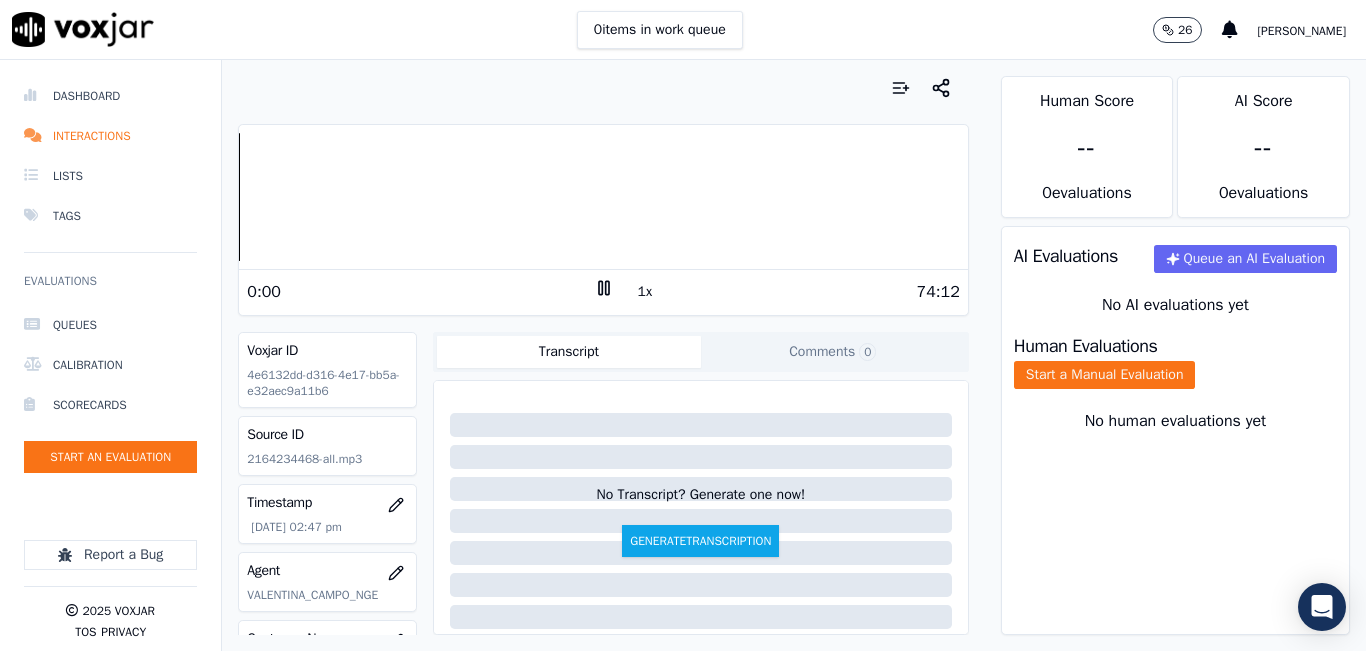 click on "1x" at bounding box center [645, 292] 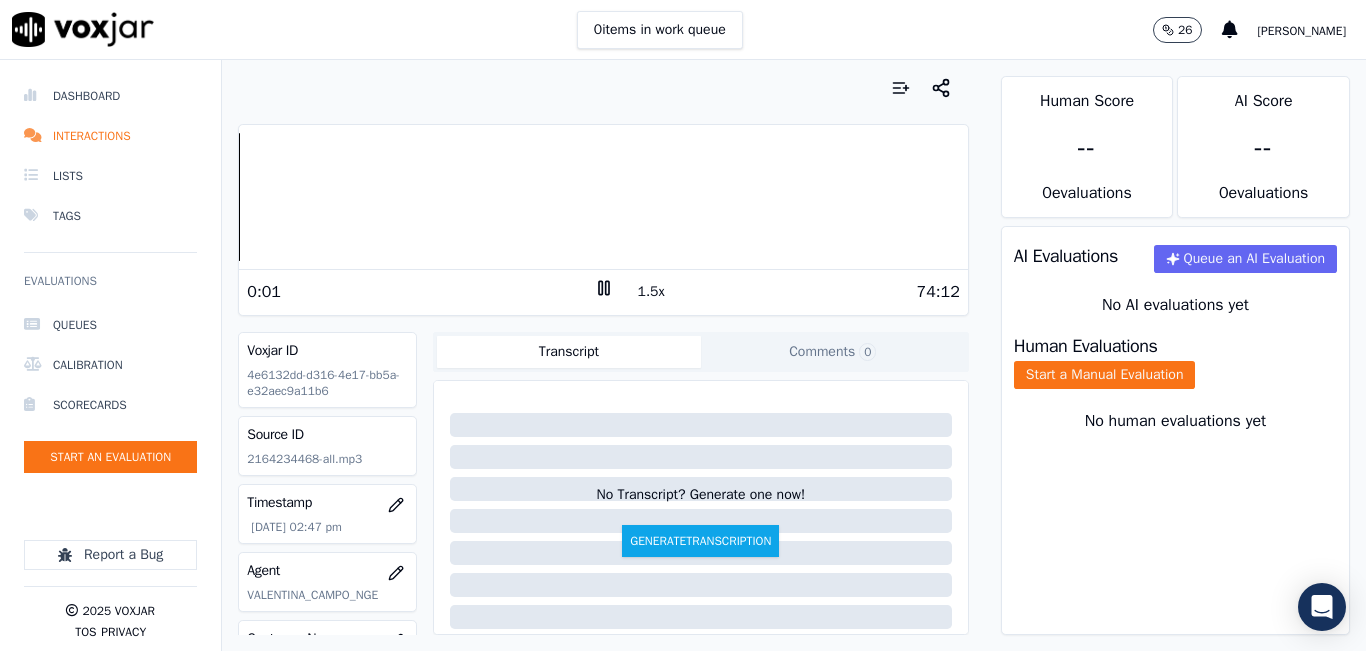 click on "1.5x" at bounding box center (651, 292) 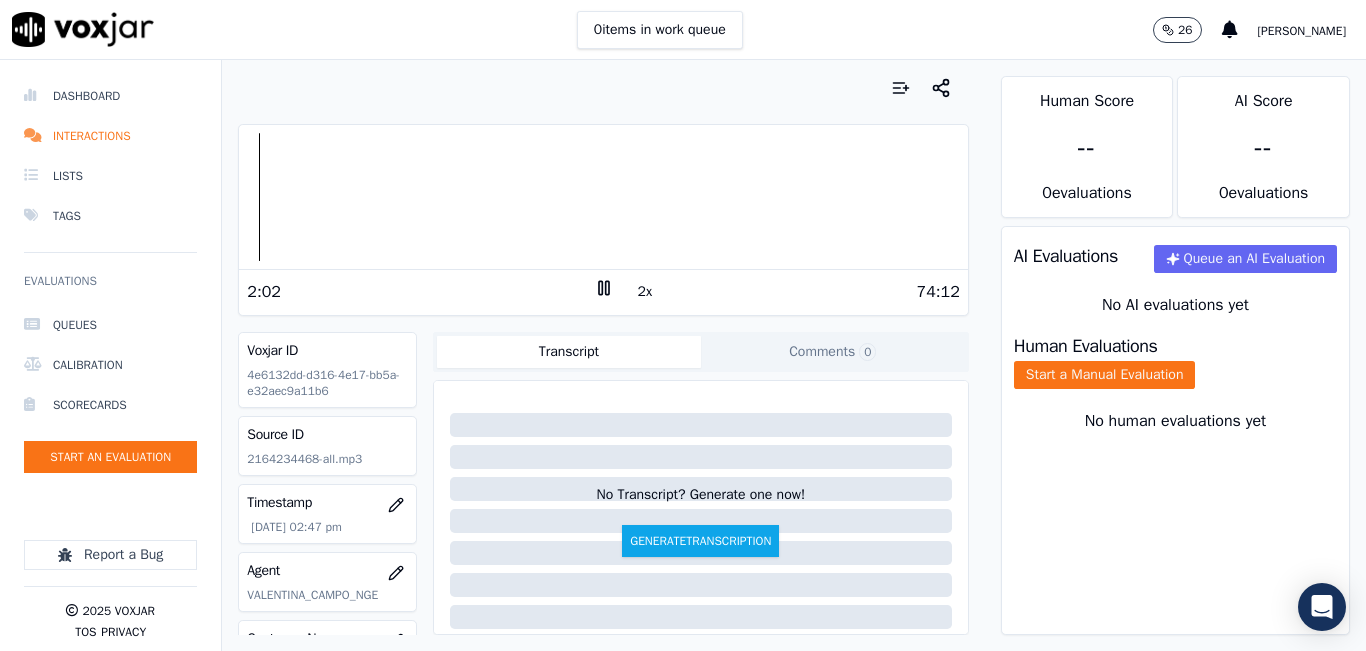 click at bounding box center (603, 197) 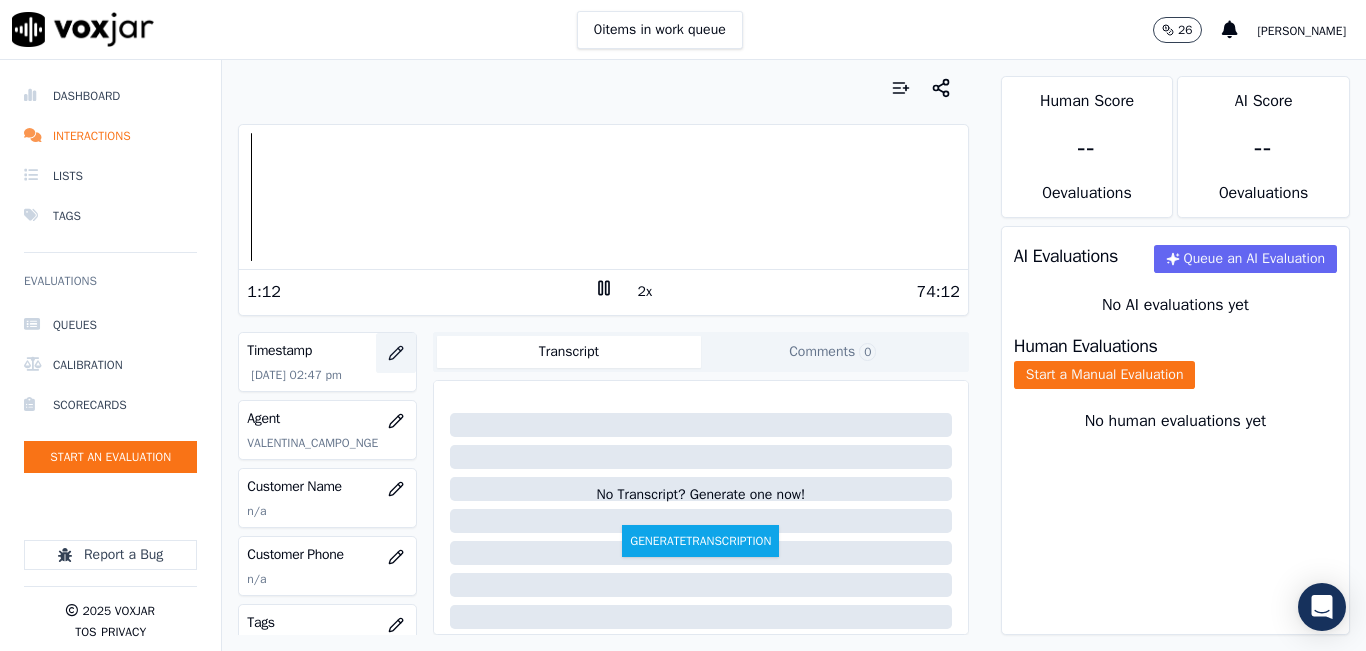 scroll, scrollTop: 200, scrollLeft: 0, axis: vertical 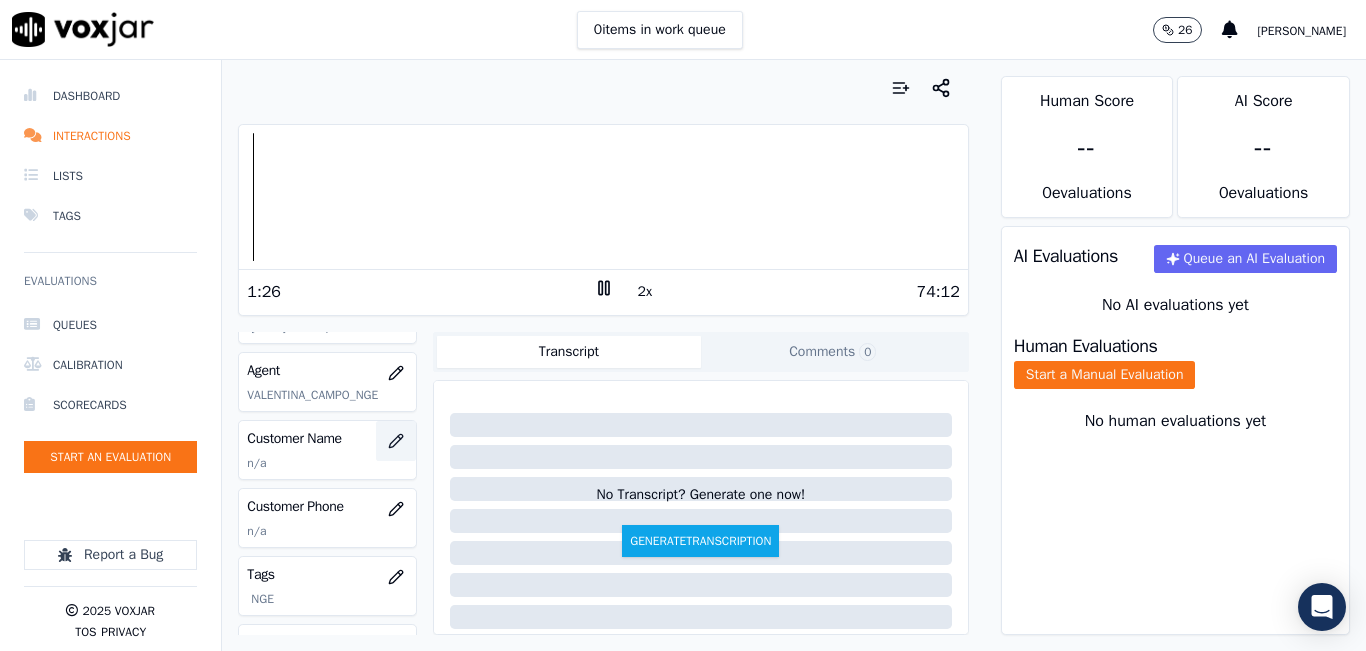 click 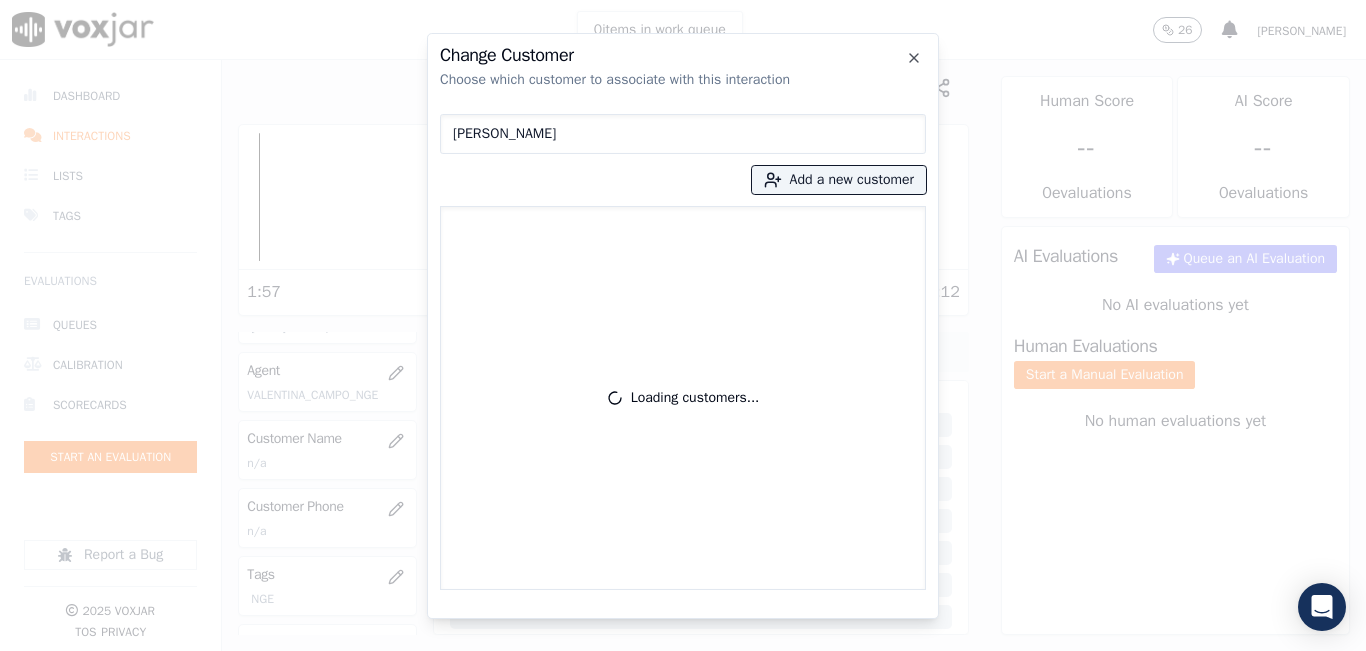 type on "TIMOTHY MORRIS" 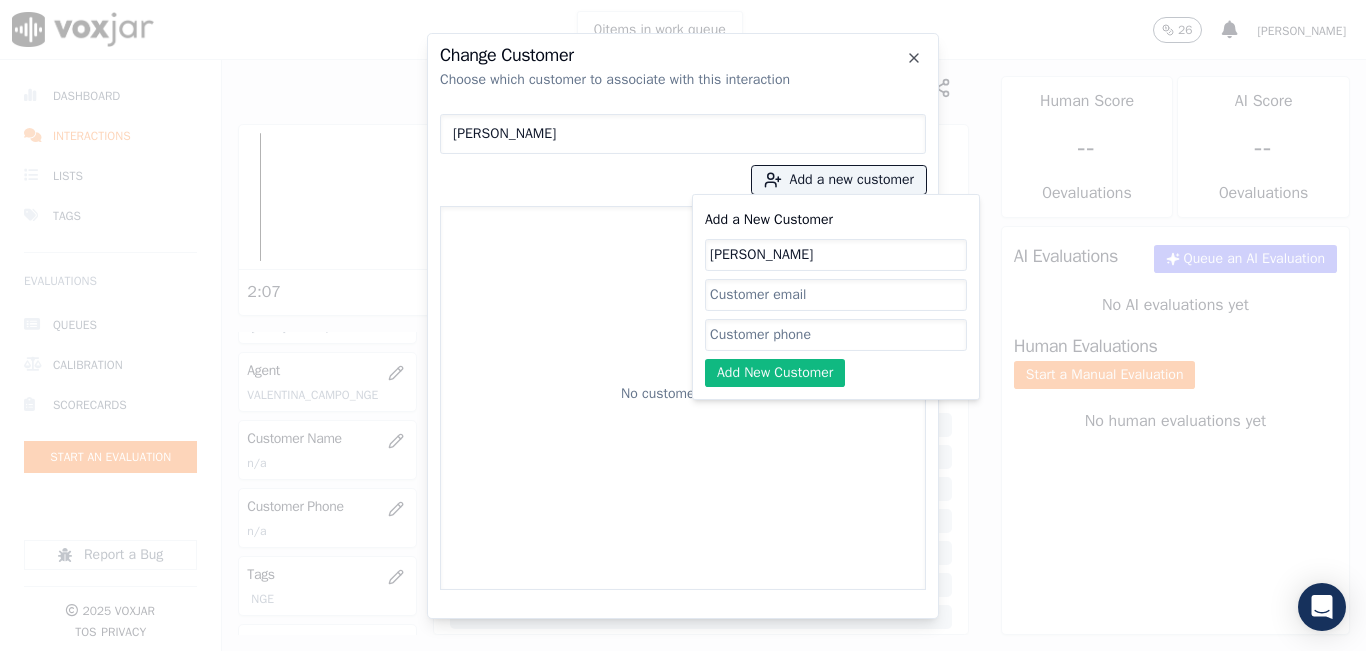 type on "TIMOTHY MORRIS" 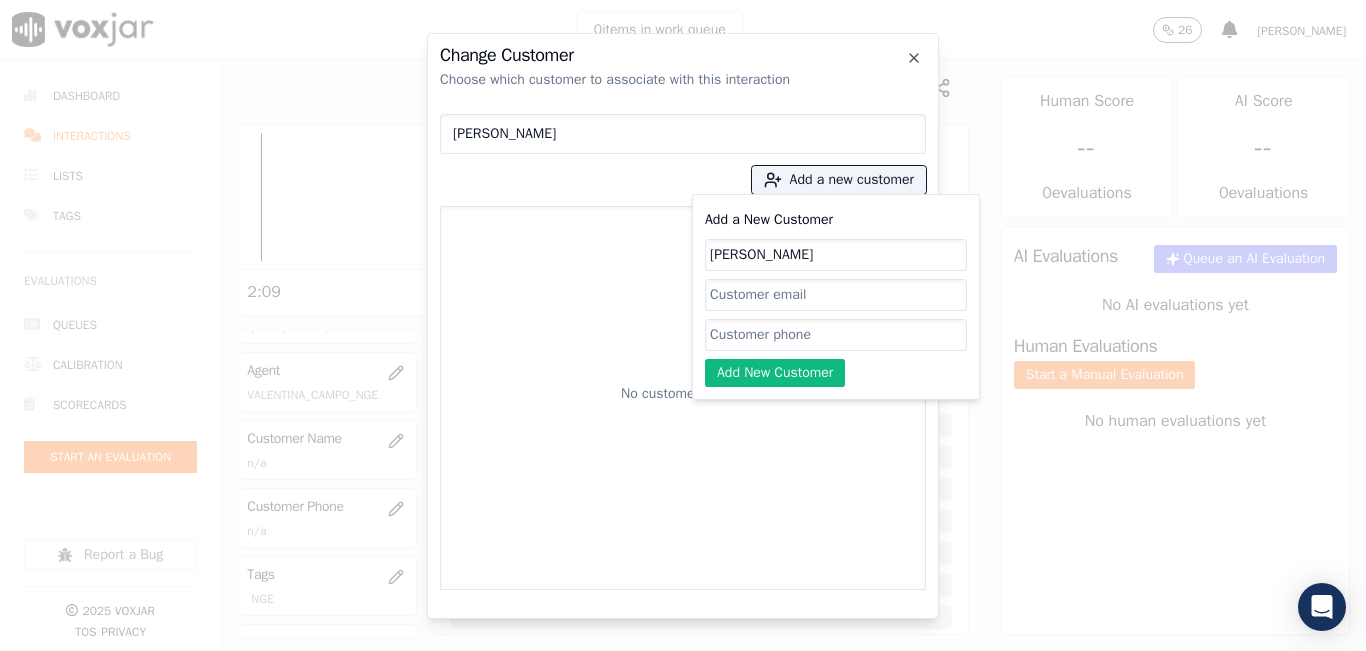 paste on "12164234468" 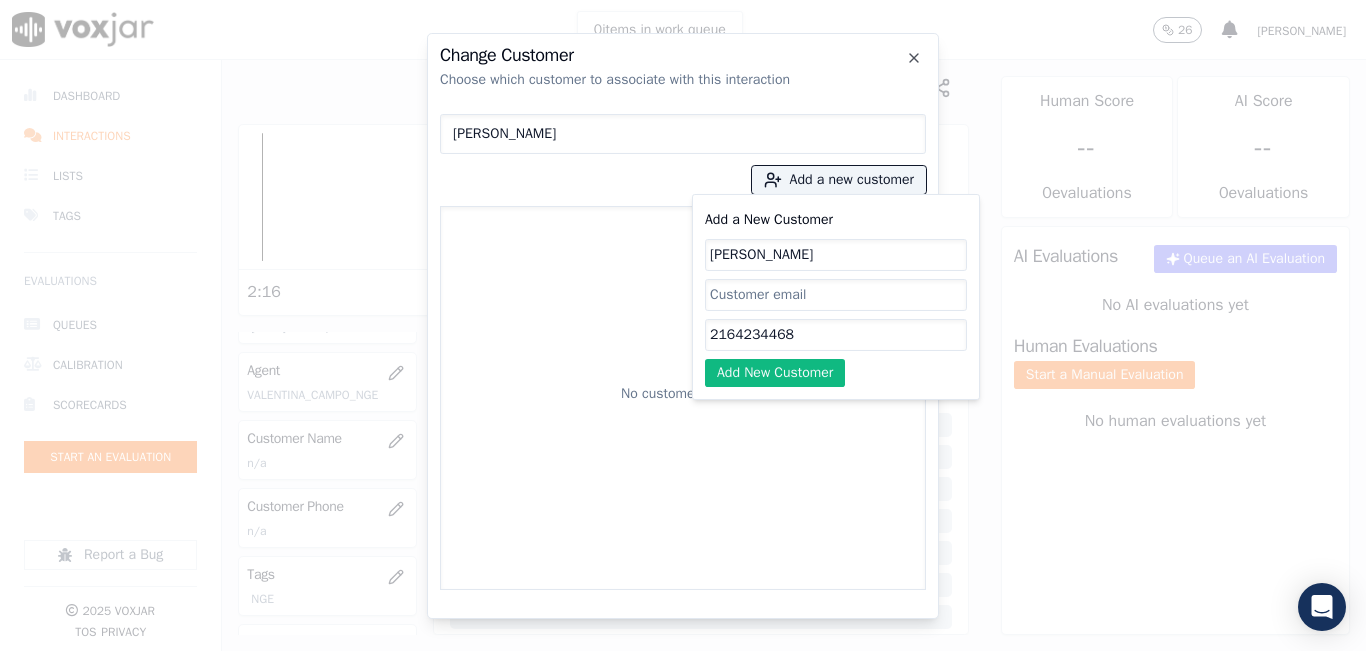 type on "2164234468" 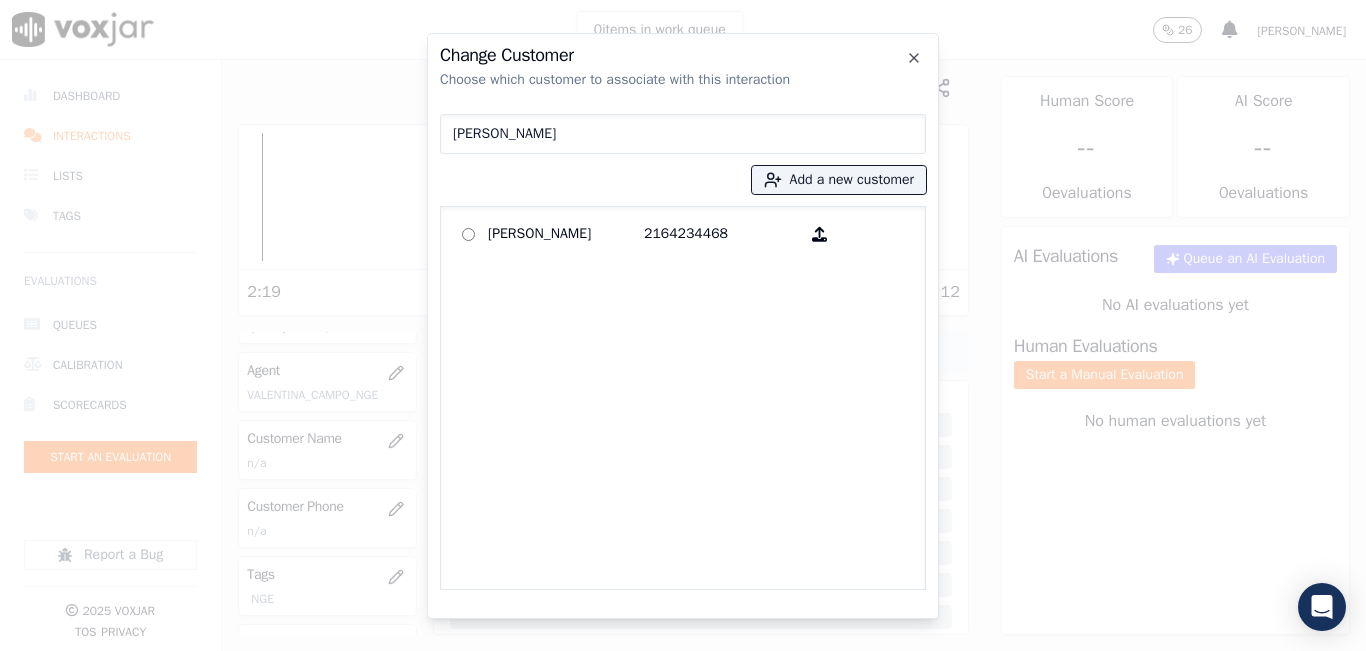 drag, startPoint x: 636, startPoint y: 241, endPoint x: 725, endPoint y: 342, distance: 134.61798 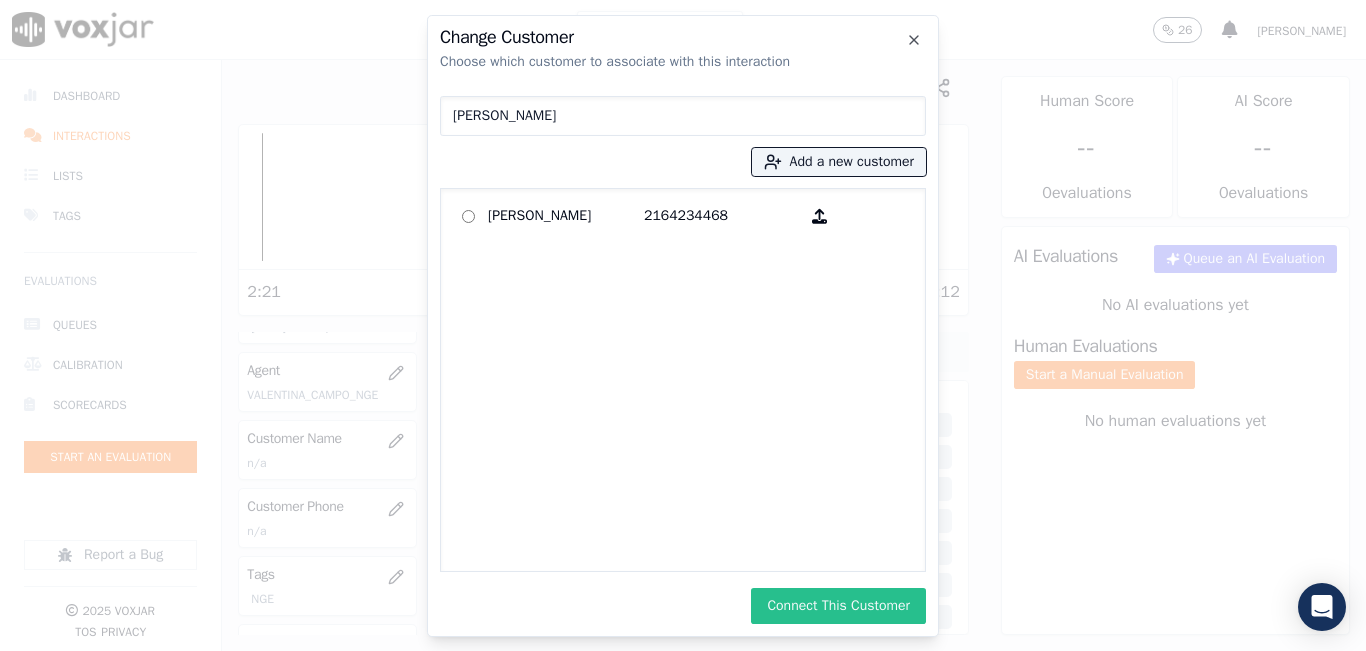 click on "Connect This Customer" at bounding box center [838, 606] 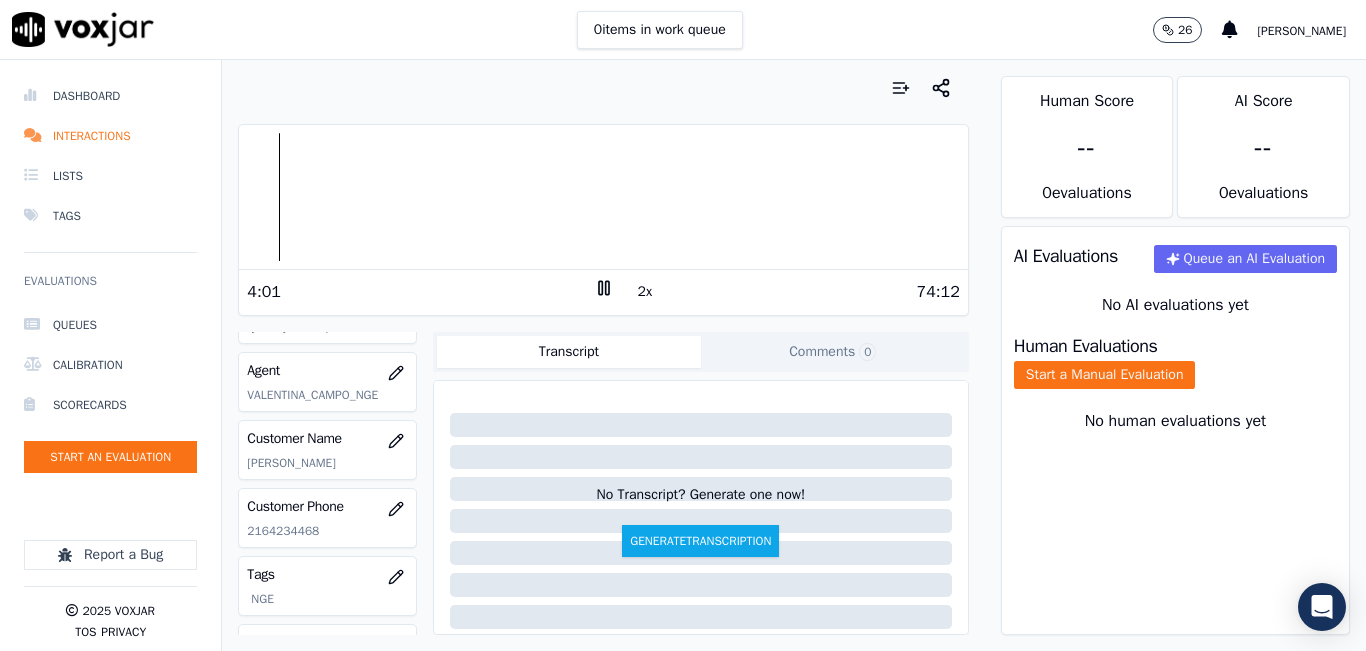 click at bounding box center (603, 88) 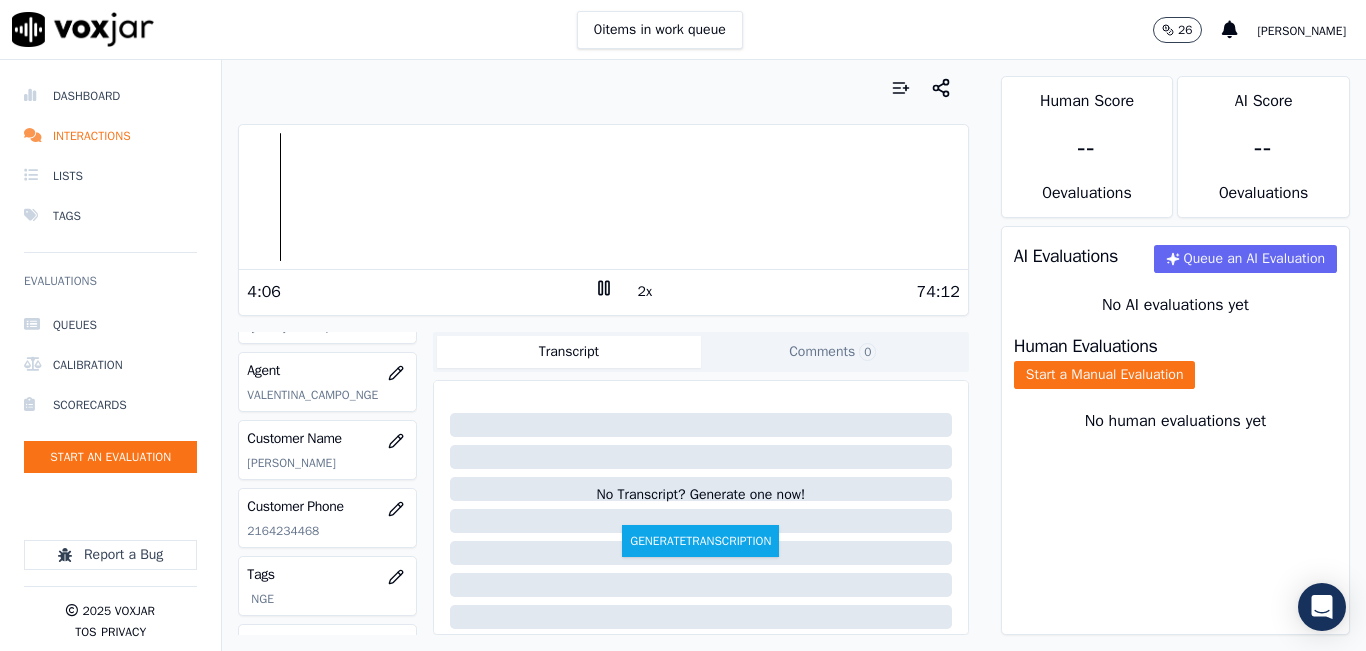 click on "Human Evaluations   Start a Manual Evaluation" at bounding box center [1175, 363] 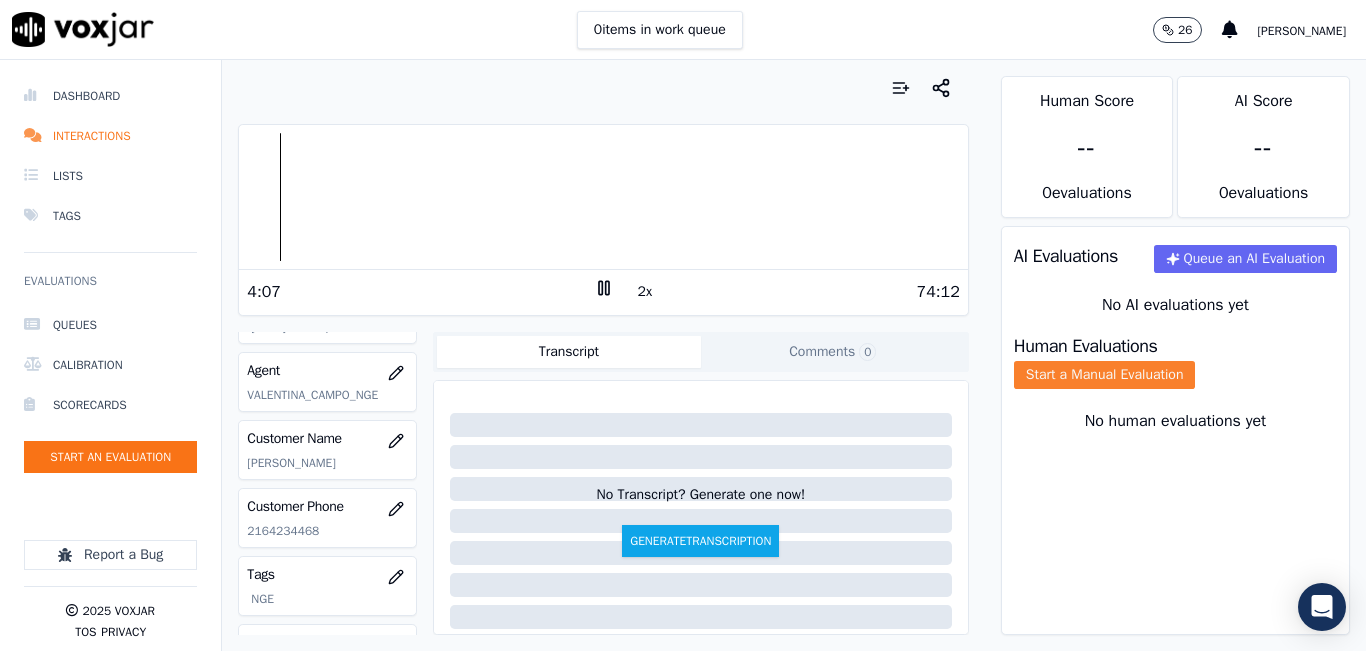 click on "Start a Manual Evaluation" 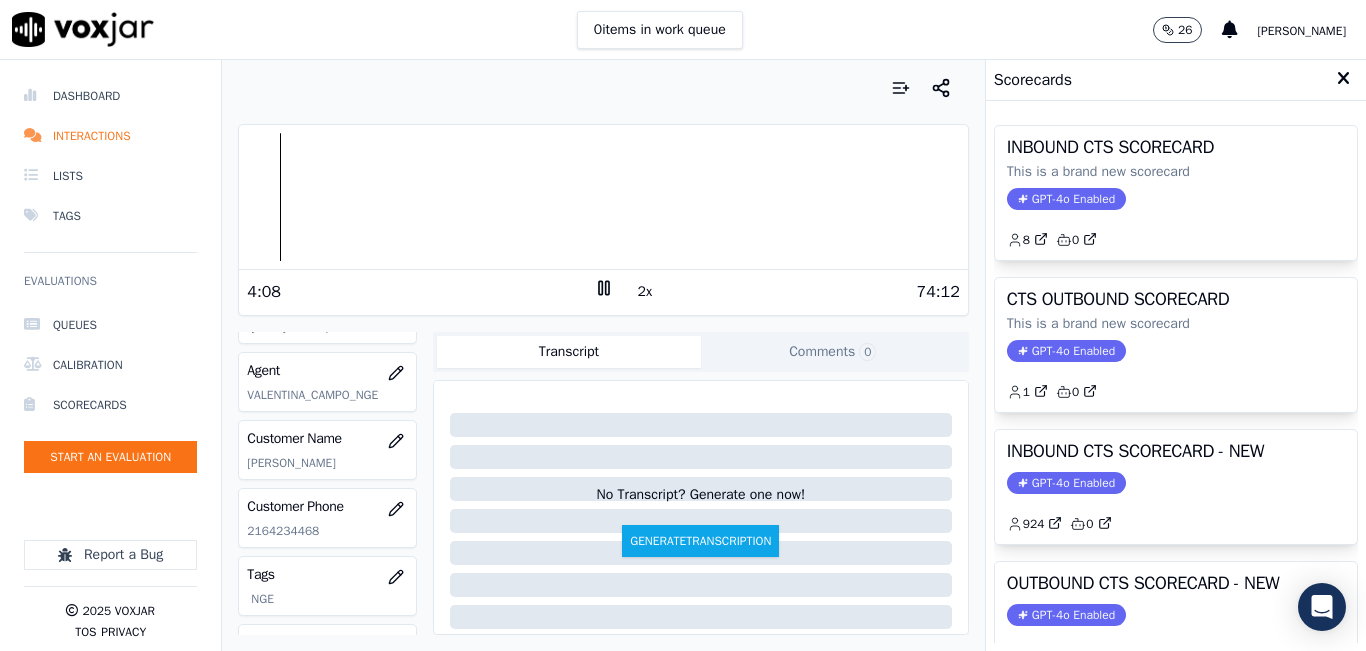 scroll, scrollTop: 200, scrollLeft: 0, axis: vertical 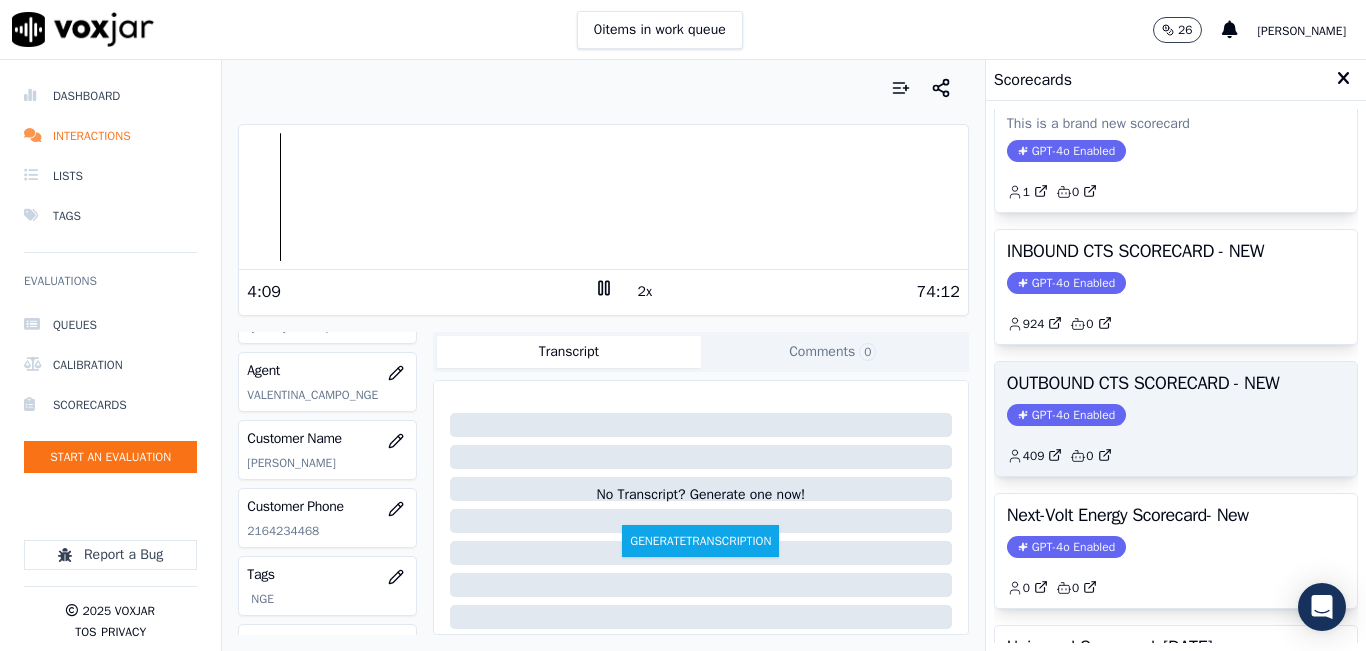 click on "OUTBOUND CTS SCORECARD - NEW        GPT-4o Enabled       409         0" at bounding box center (1176, 419) 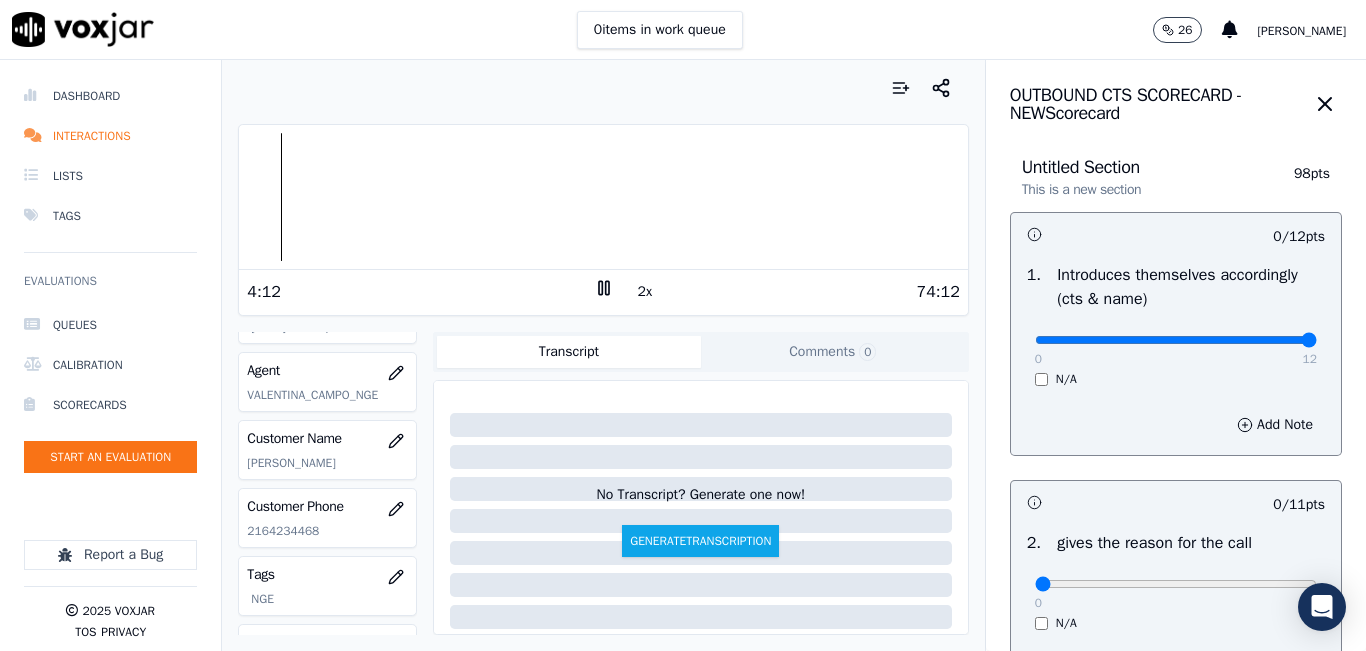 type on "12" 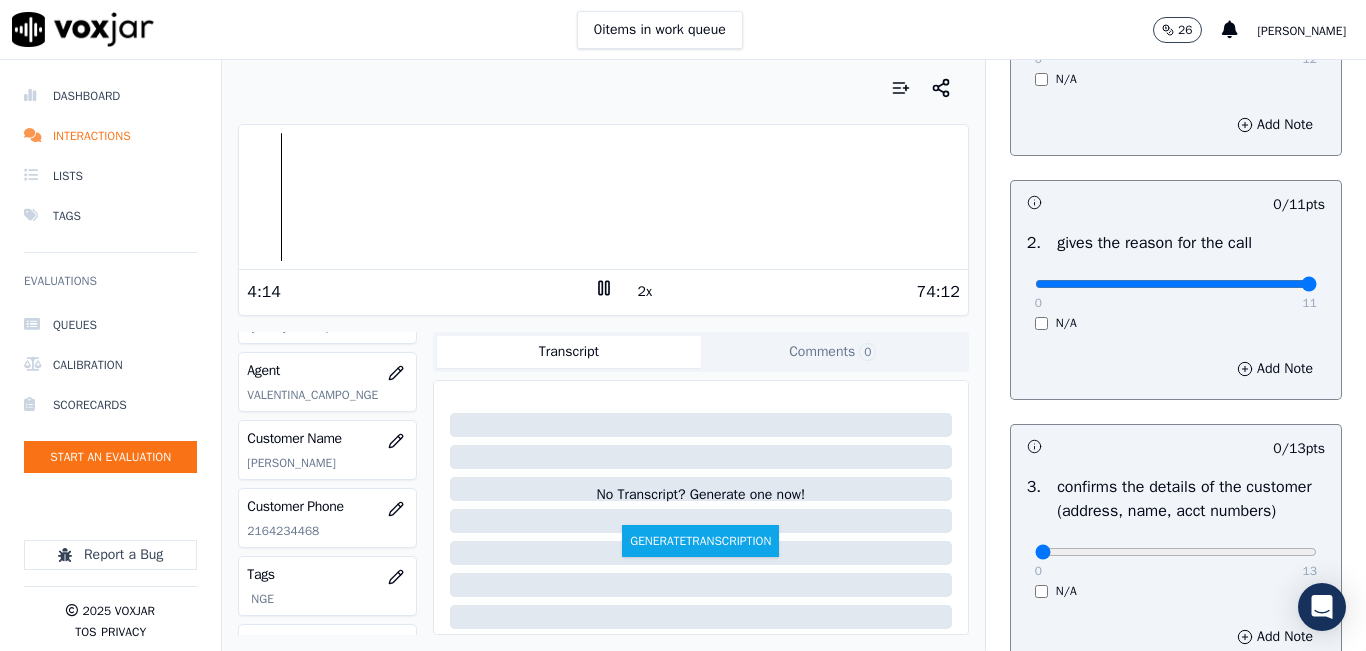 type on "11" 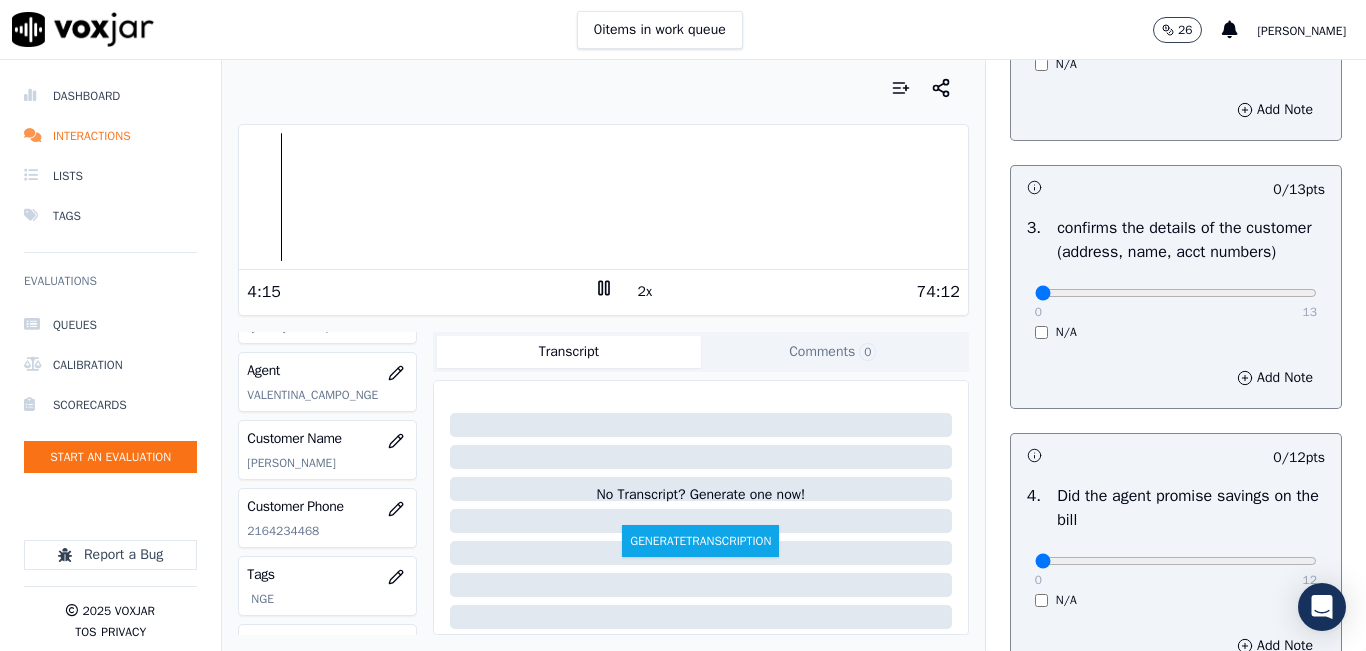 scroll, scrollTop: 600, scrollLeft: 0, axis: vertical 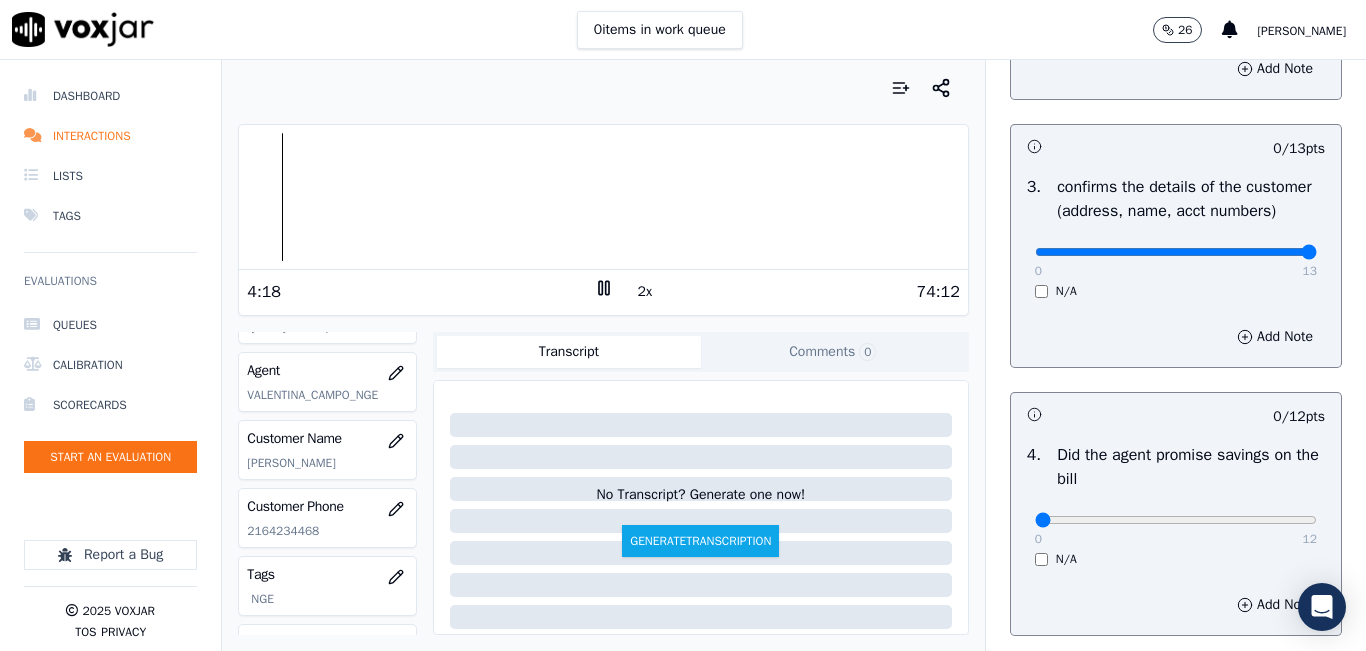 type on "13" 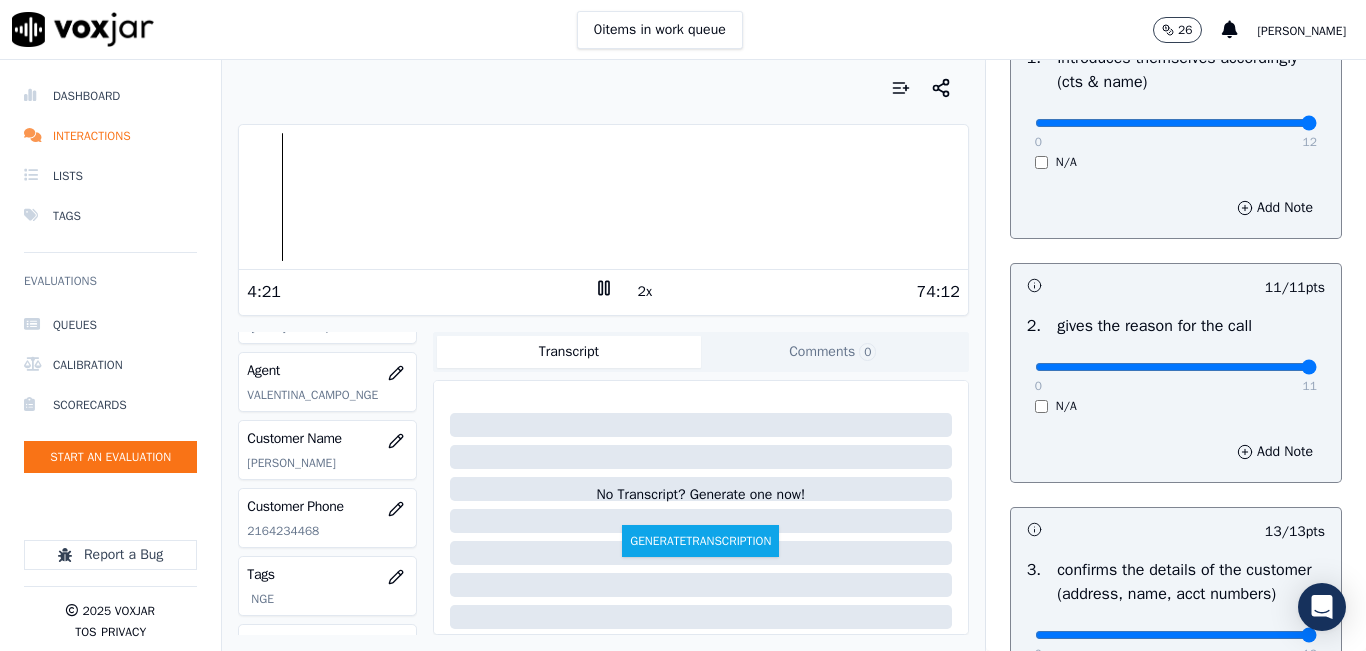 scroll, scrollTop: 100, scrollLeft: 0, axis: vertical 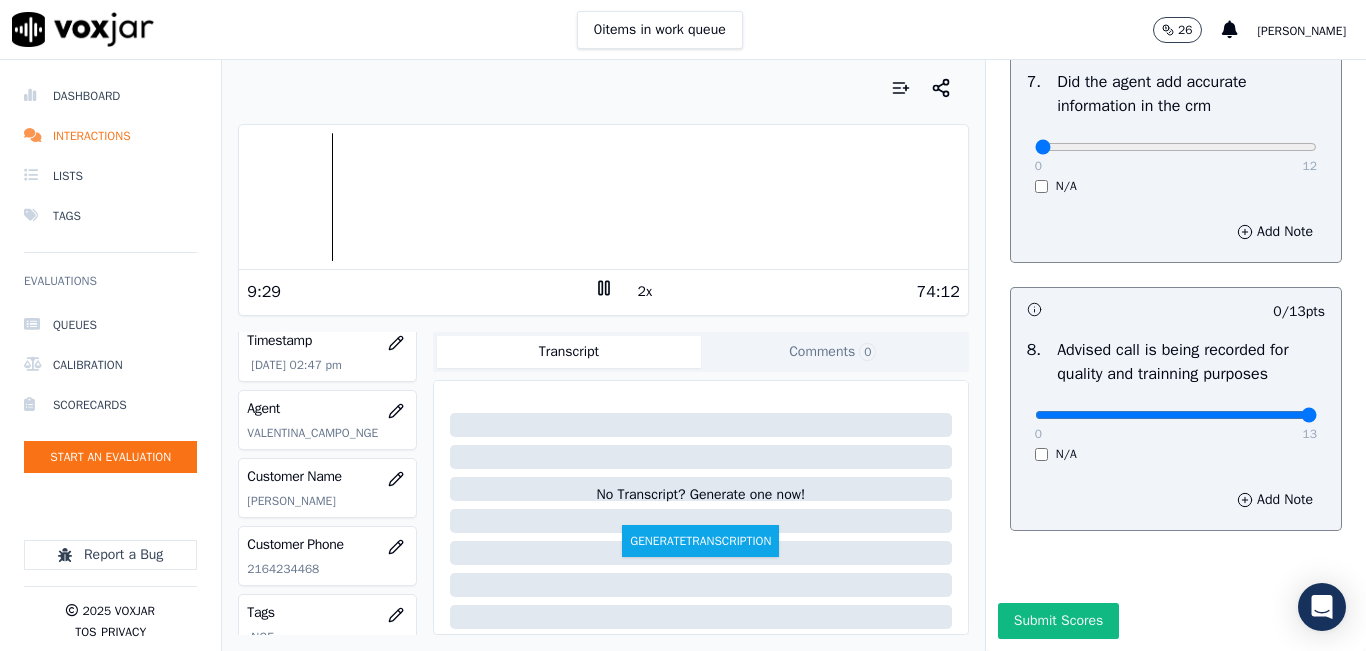 drag, startPoint x: 1264, startPoint y: 368, endPoint x: 1298, endPoint y: 326, distance: 54.037025 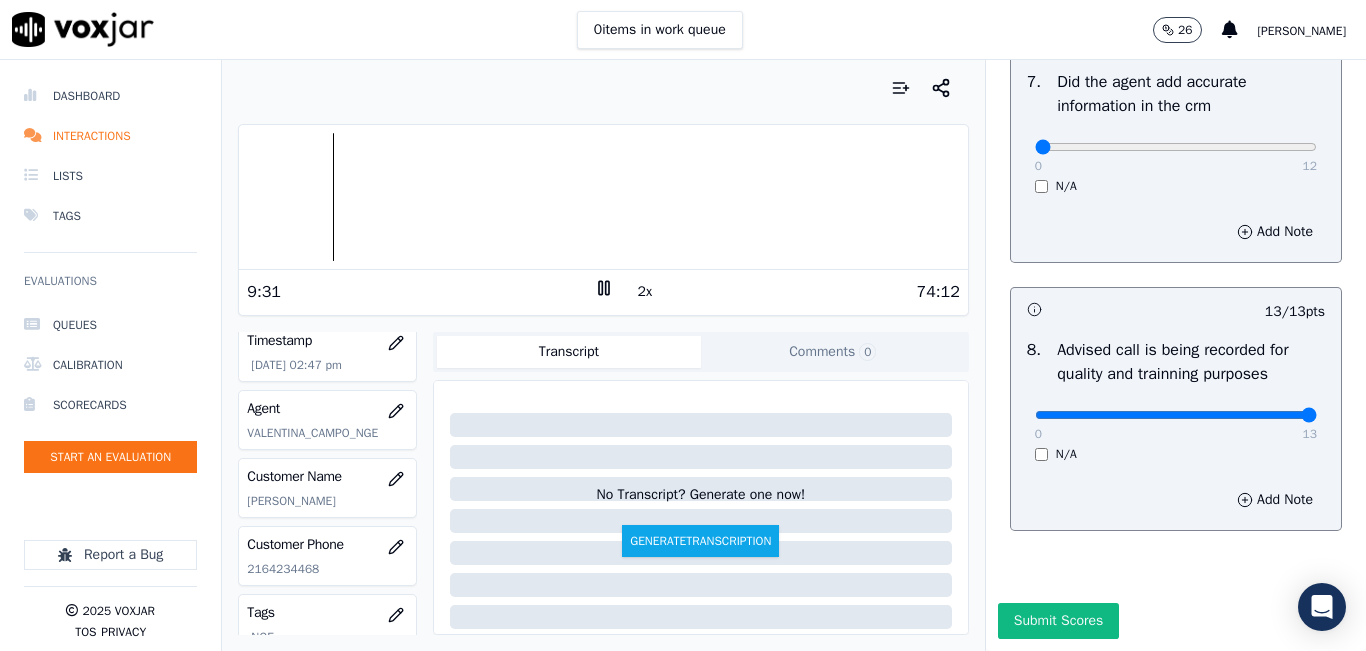 scroll, scrollTop: 1818, scrollLeft: 0, axis: vertical 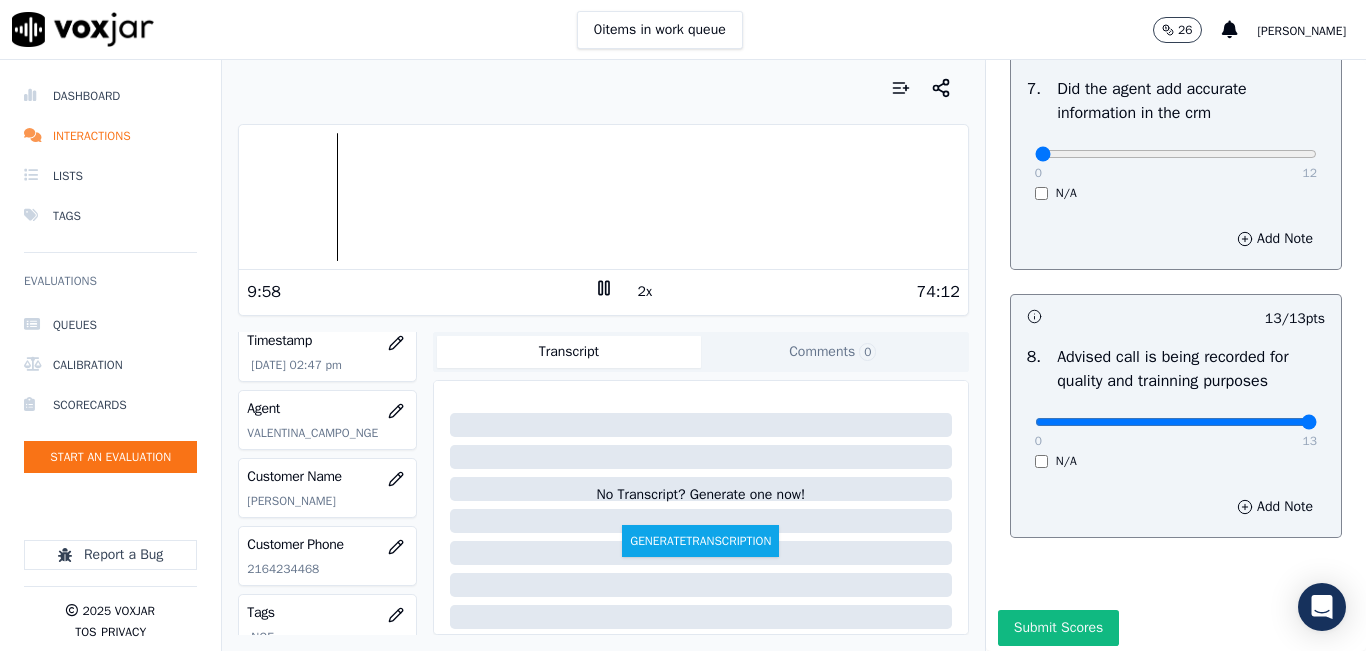 click 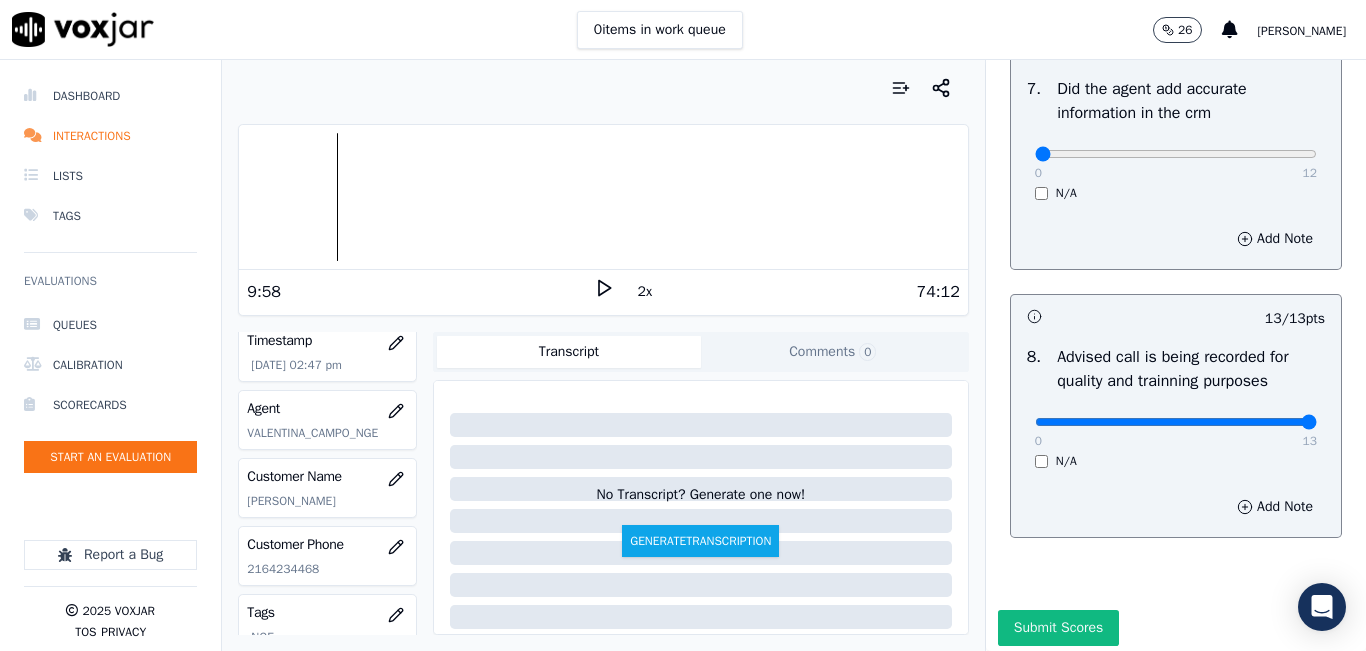 click 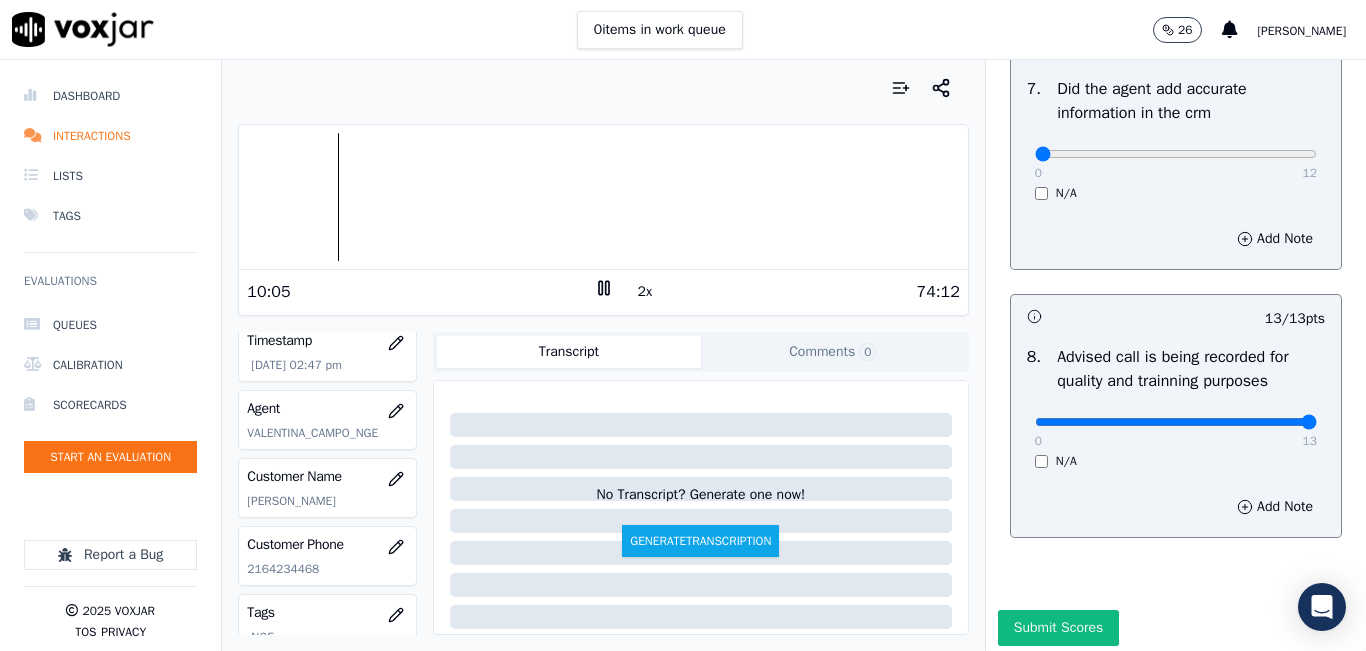 click 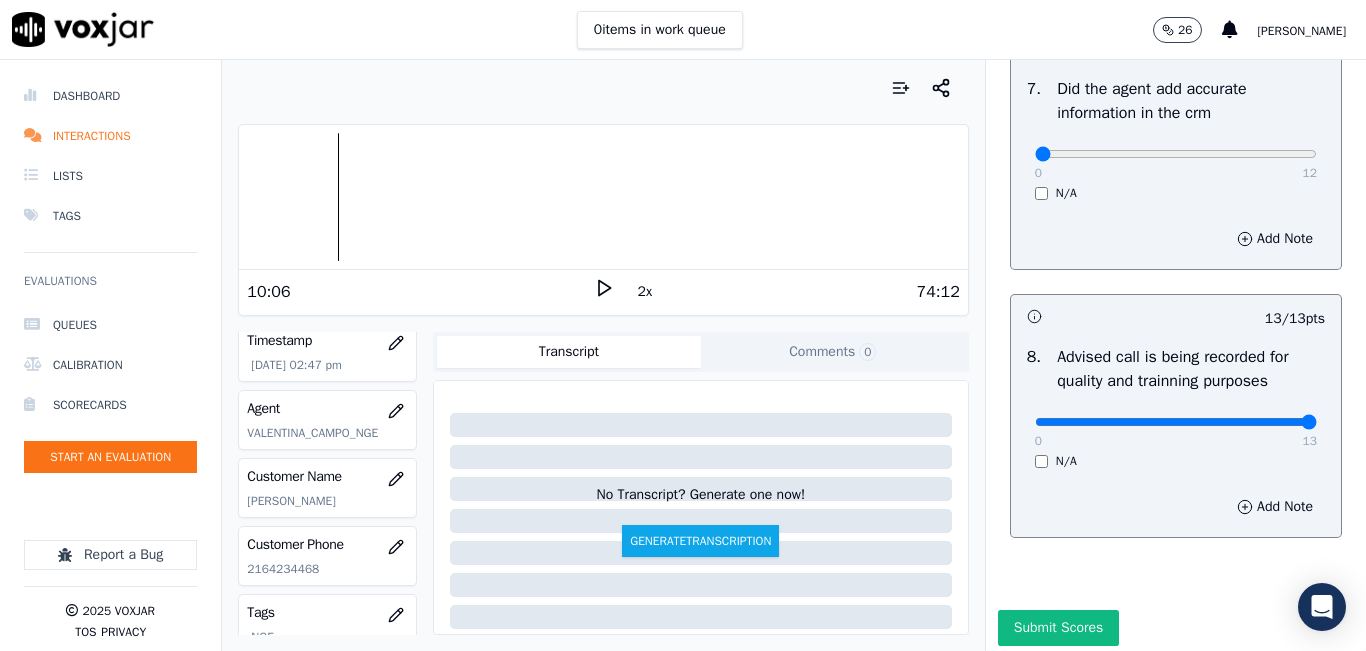click 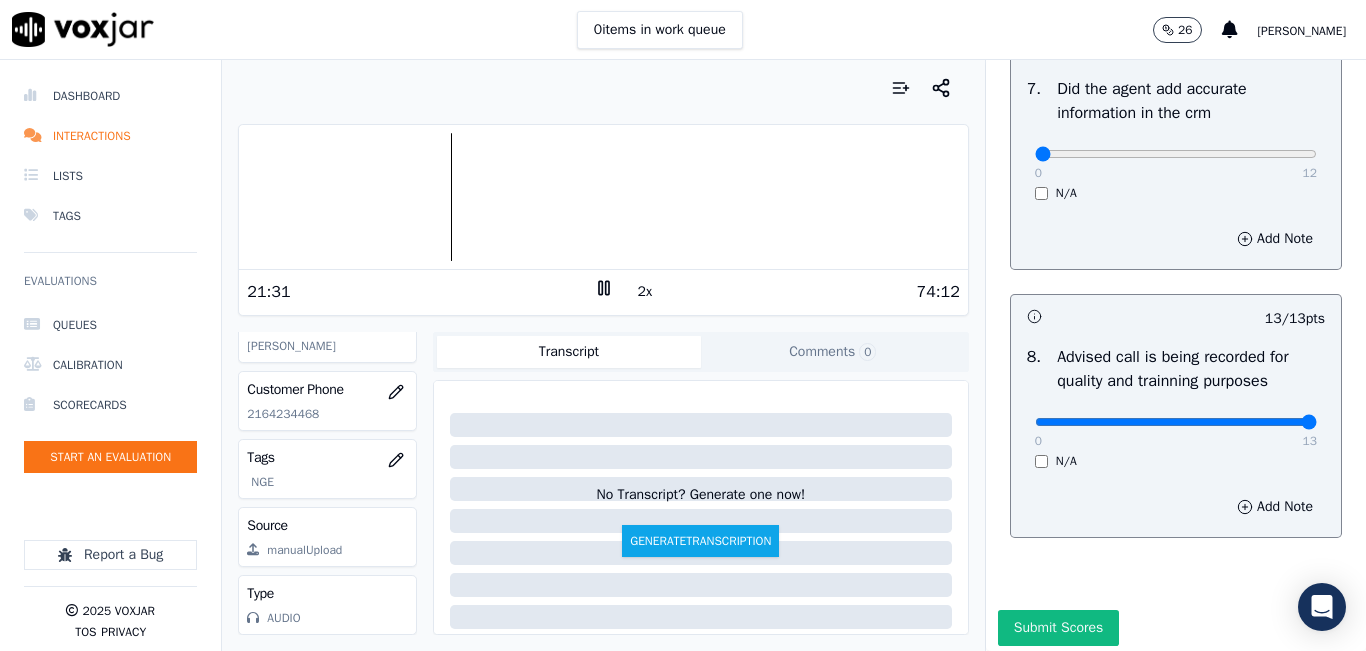 scroll, scrollTop: 362, scrollLeft: 0, axis: vertical 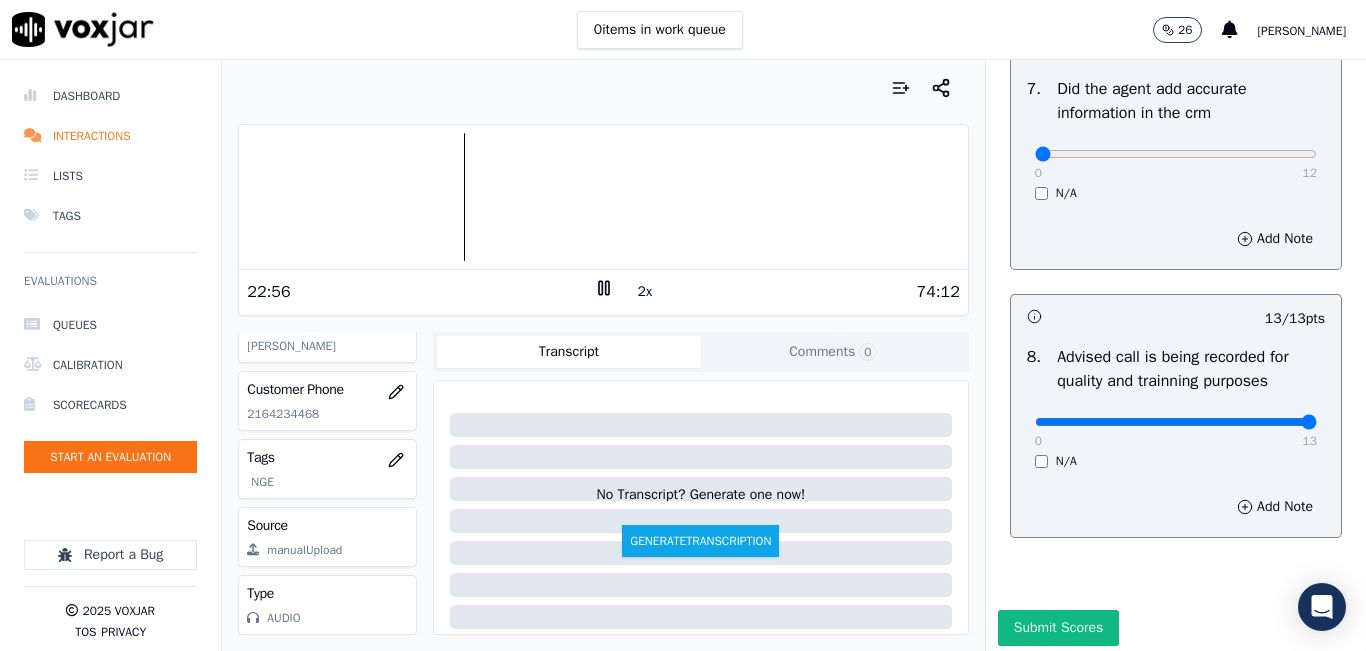 click at bounding box center (603, 197) 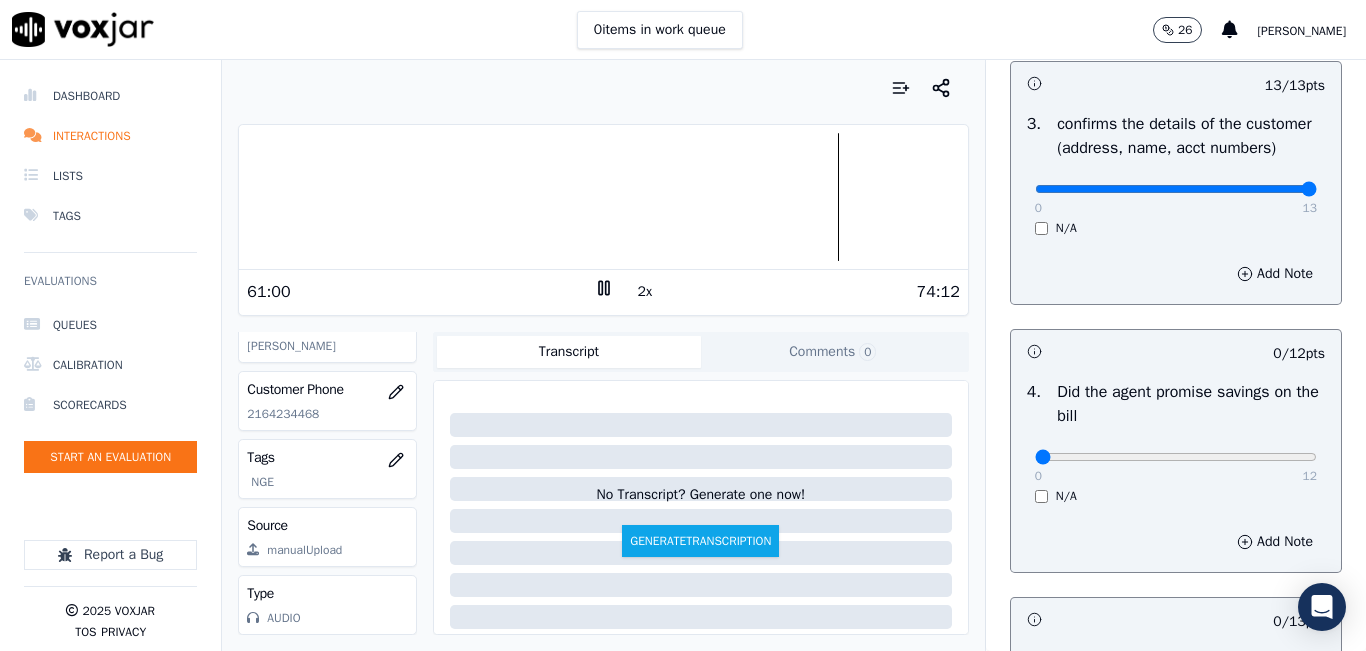 scroll, scrollTop: 618, scrollLeft: 0, axis: vertical 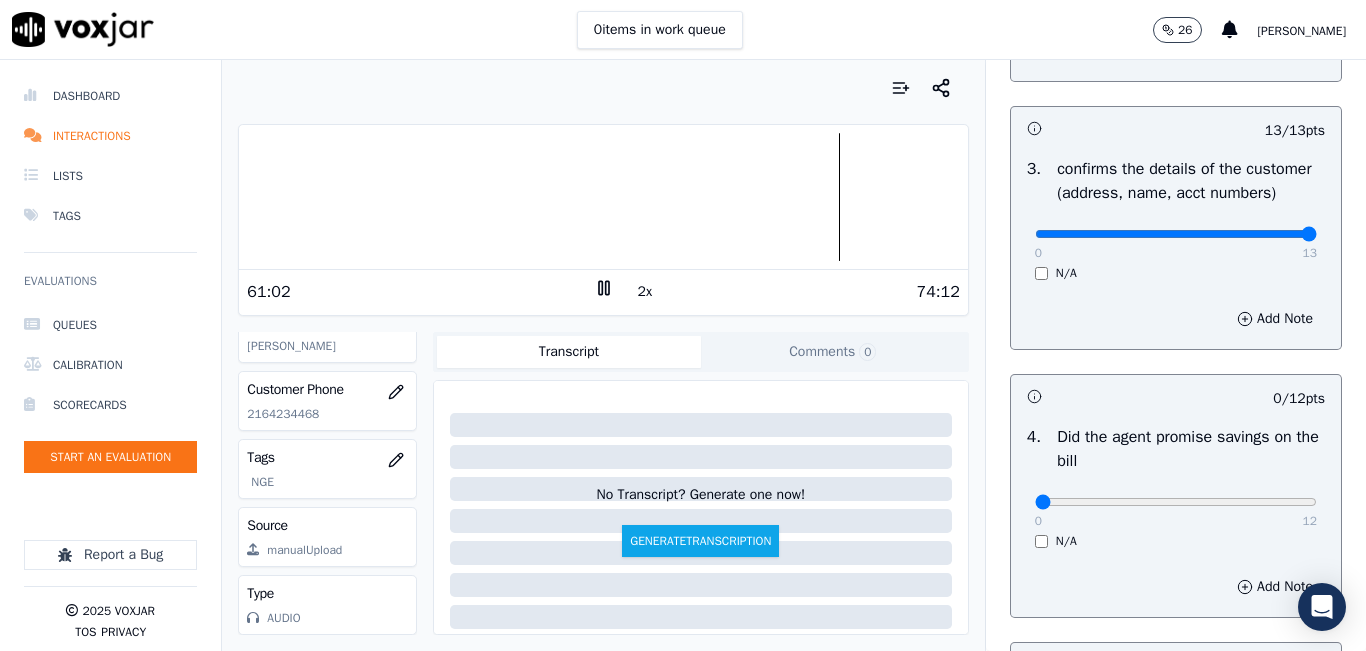 drag, startPoint x: 1018, startPoint y: 557, endPoint x: 1143, endPoint y: 440, distance: 171.21332 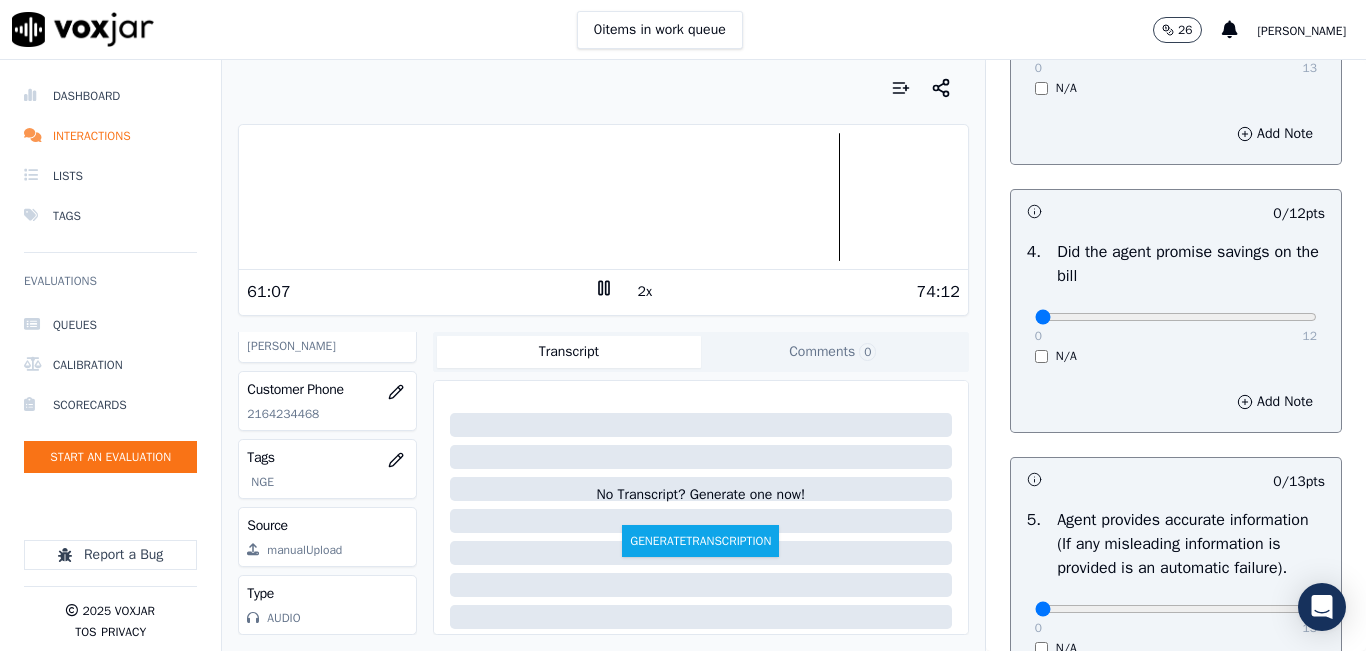 scroll, scrollTop: 800, scrollLeft: 0, axis: vertical 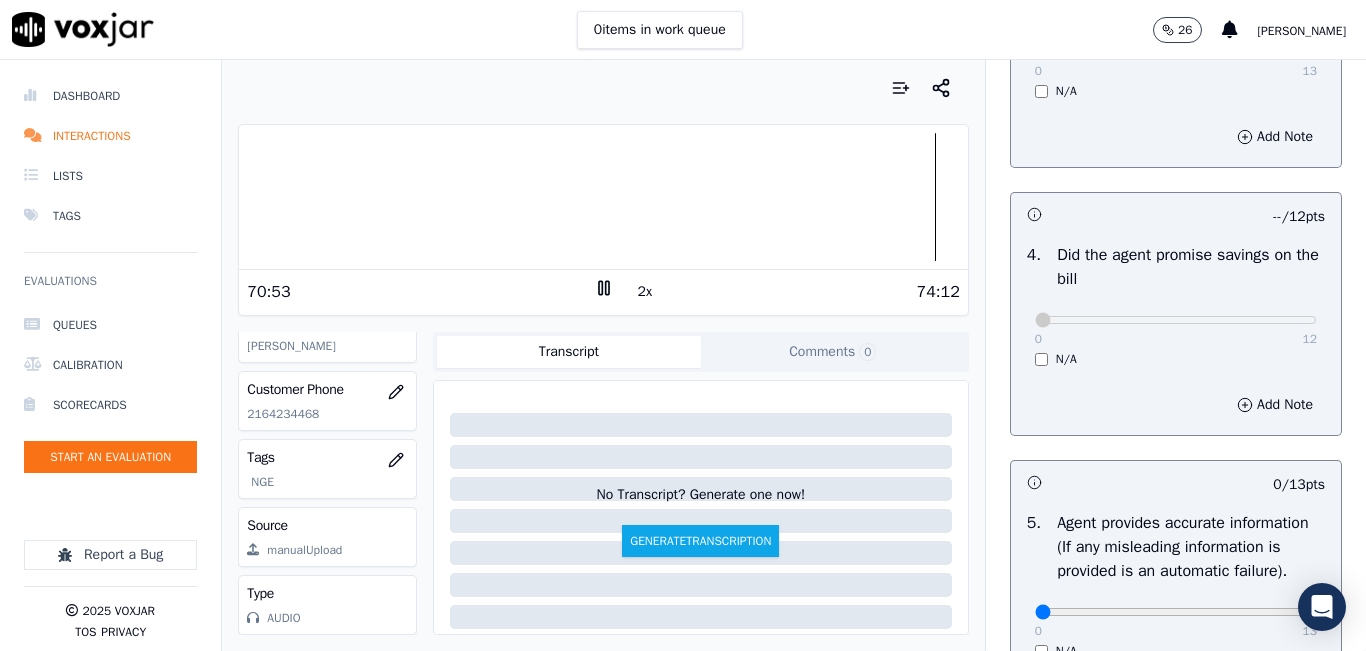 click at bounding box center (603, 197) 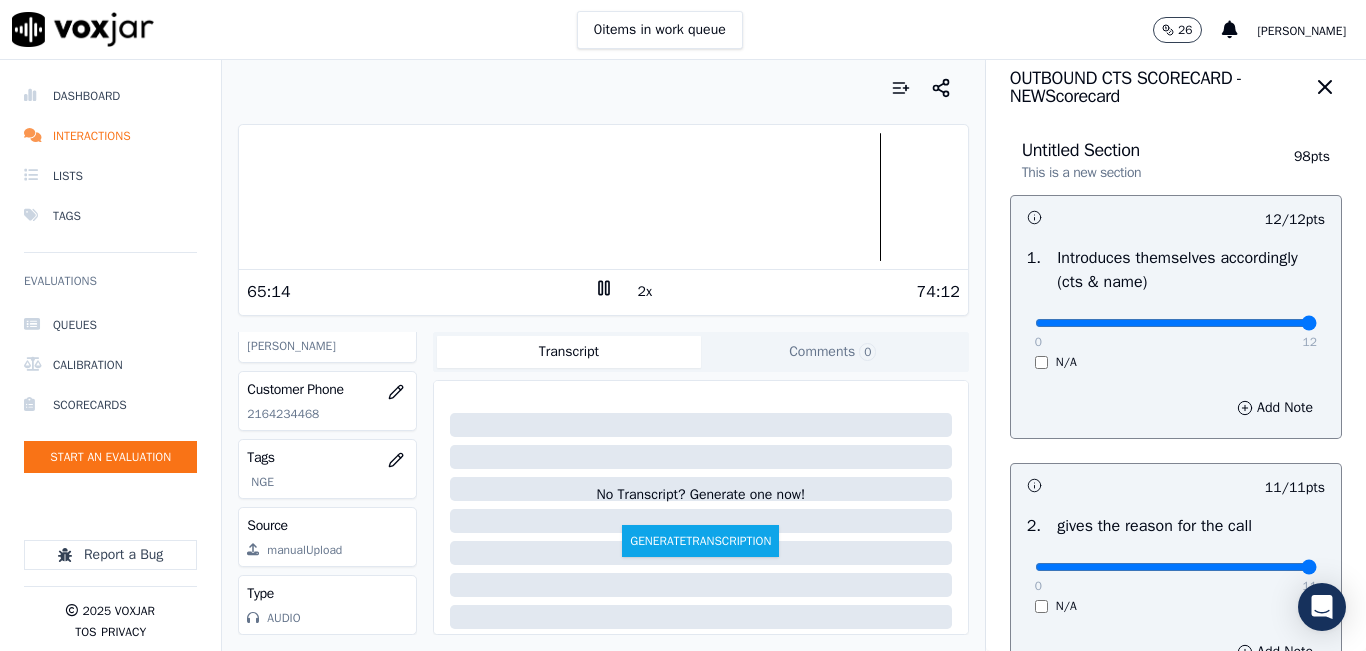 scroll, scrollTop: 0, scrollLeft: 0, axis: both 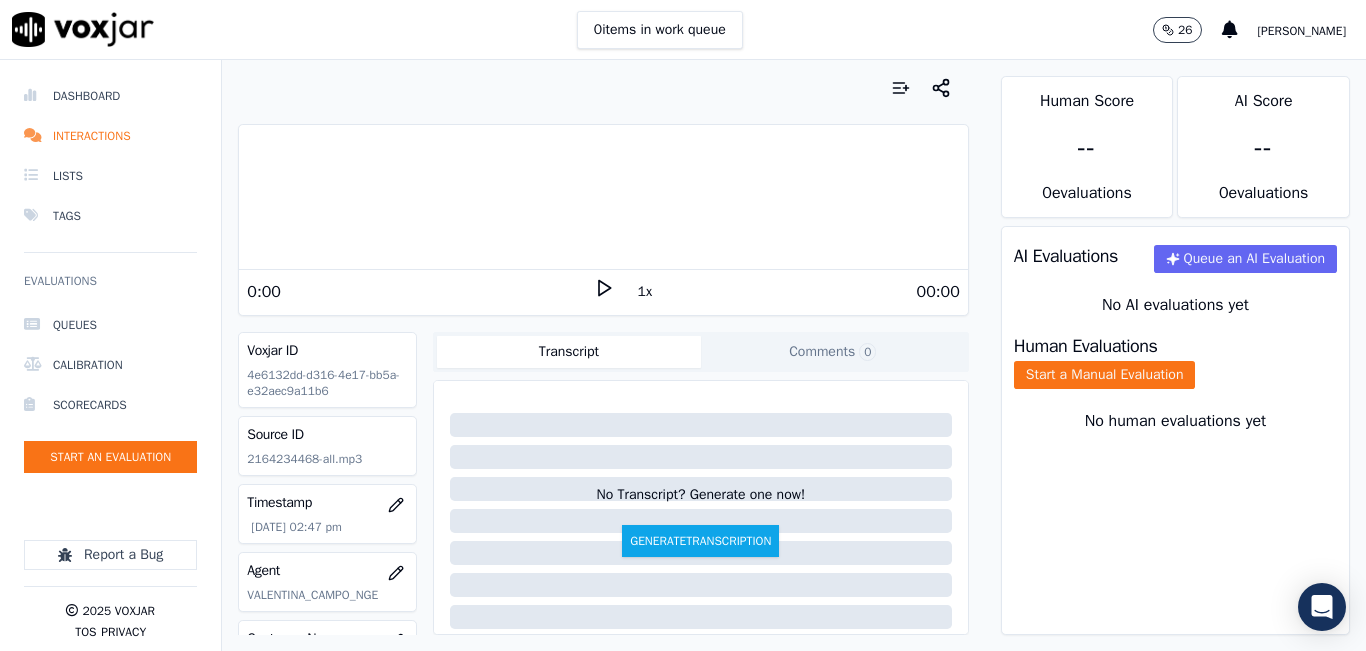 click 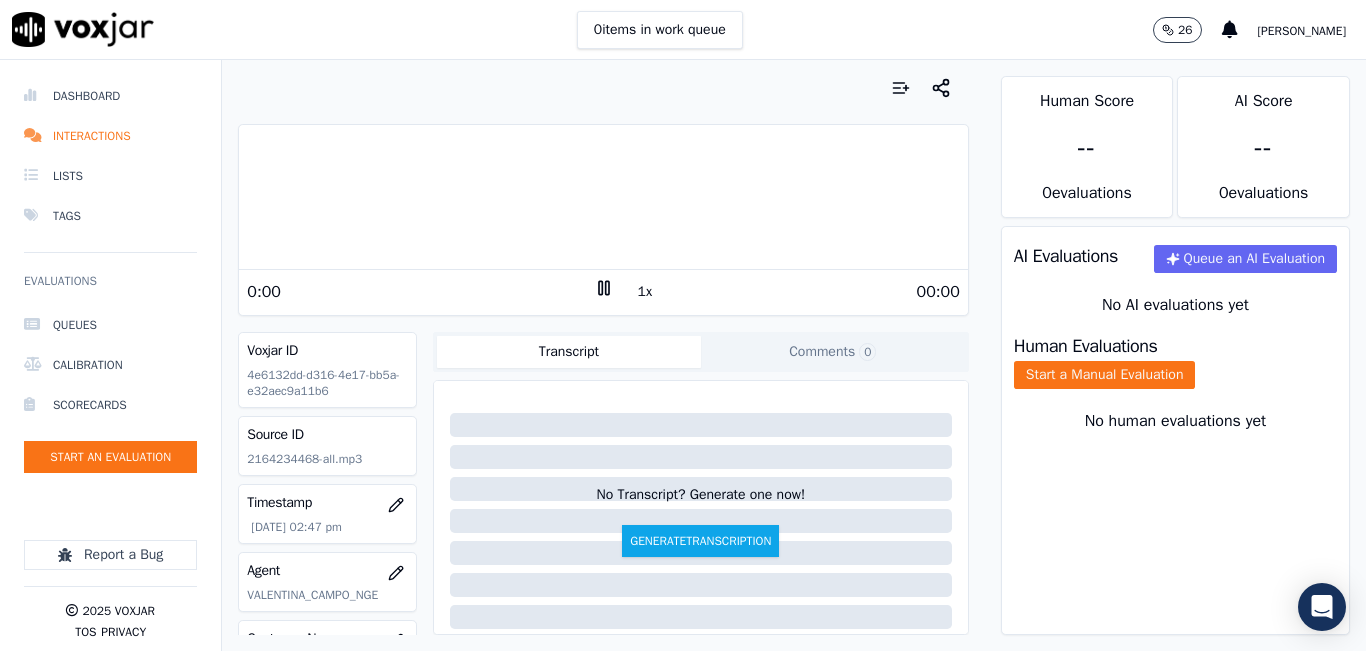 click at bounding box center (603, 197) 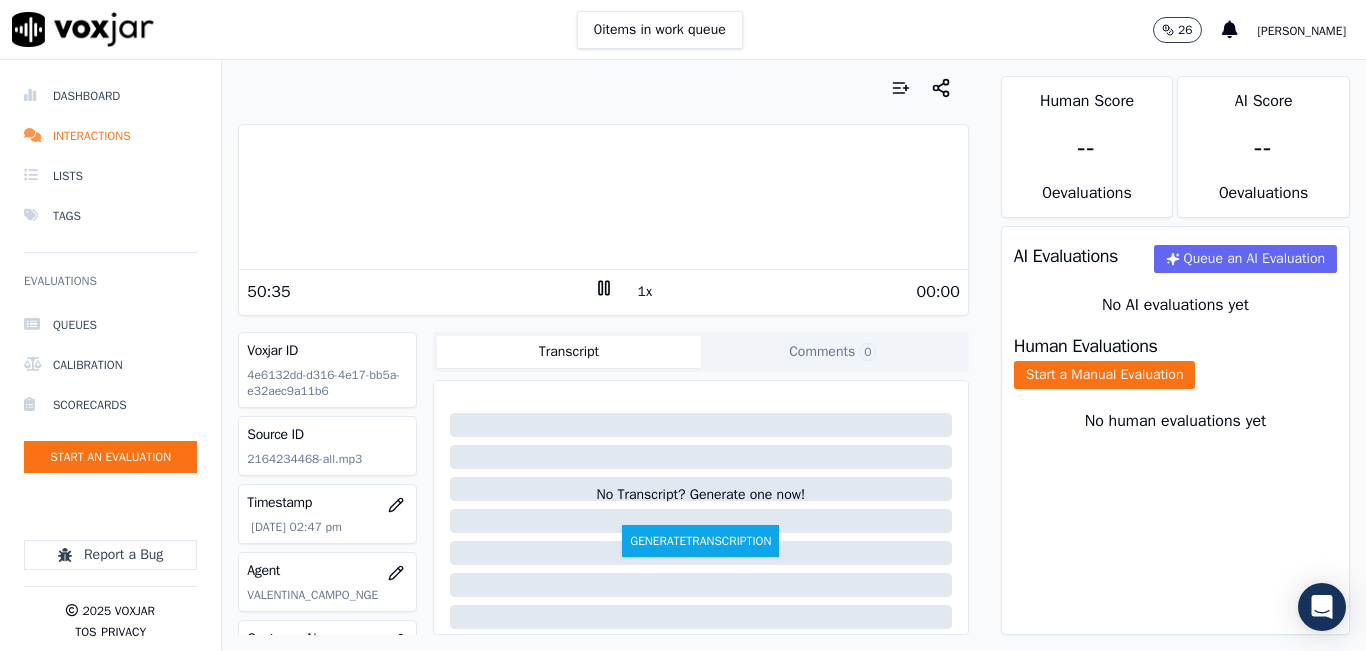 click at bounding box center [603, 197] 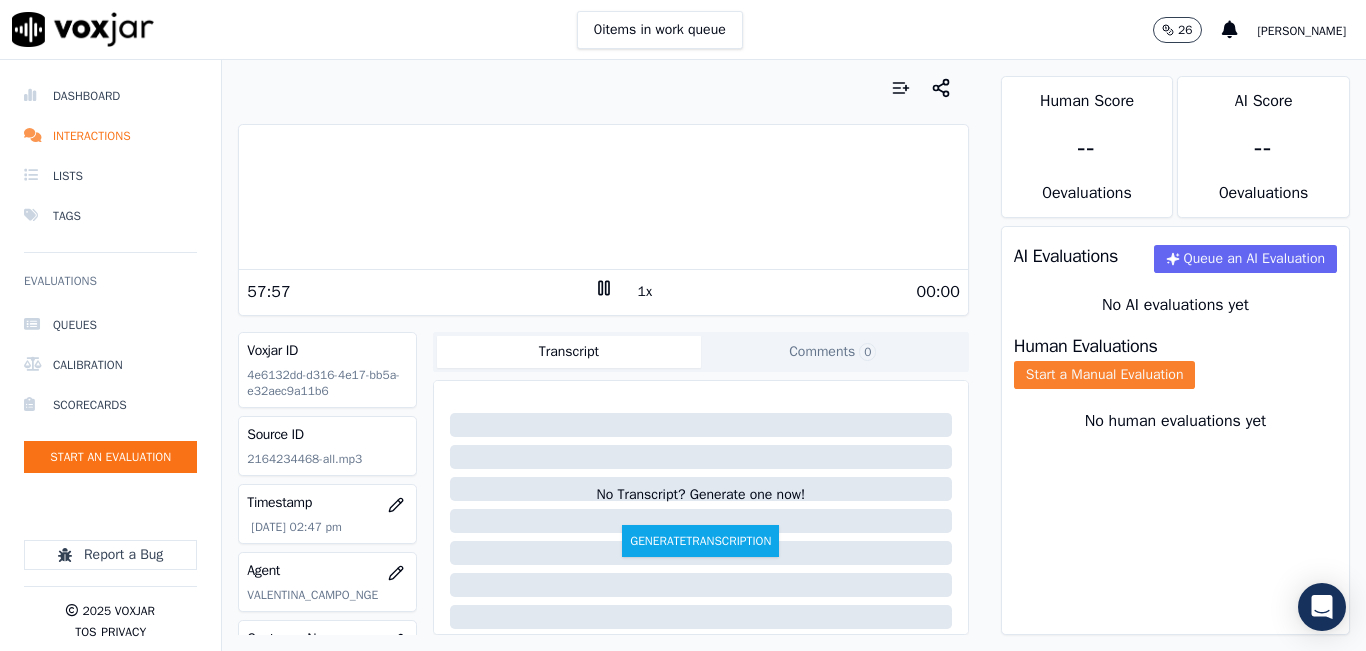 click on "Start a Manual Evaluation" 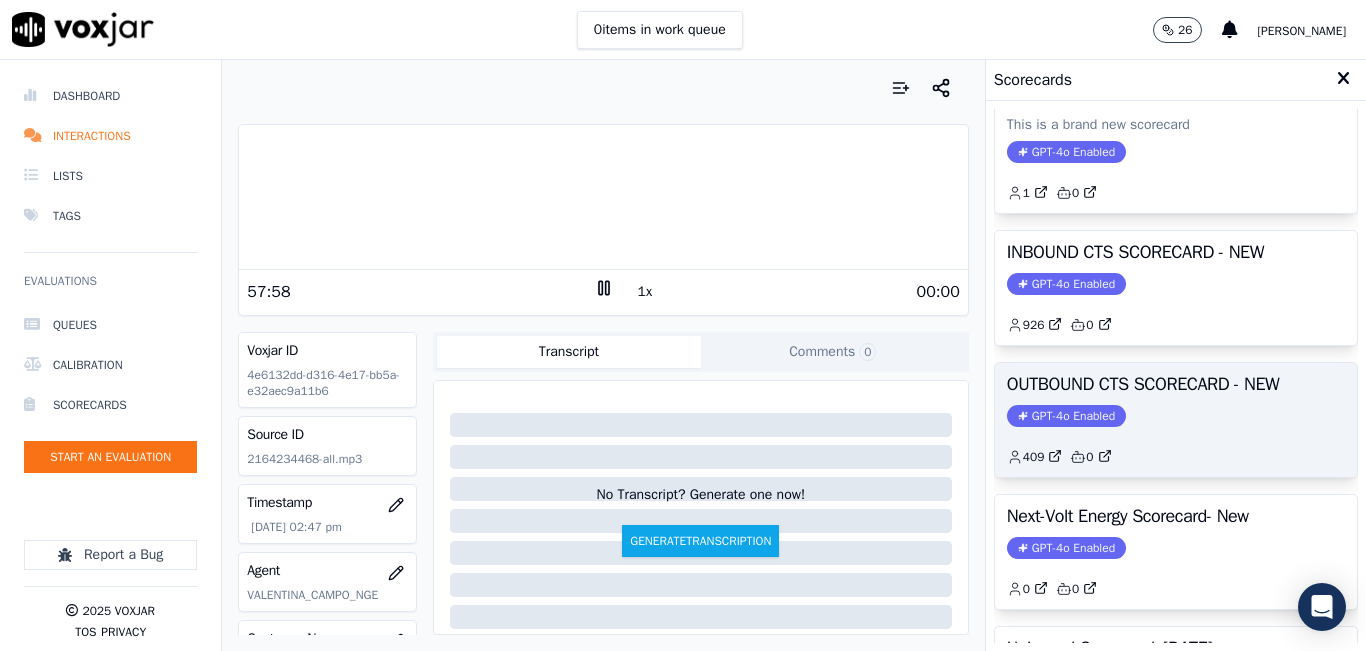 scroll, scrollTop: 200, scrollLeft: 0, axis: vertical 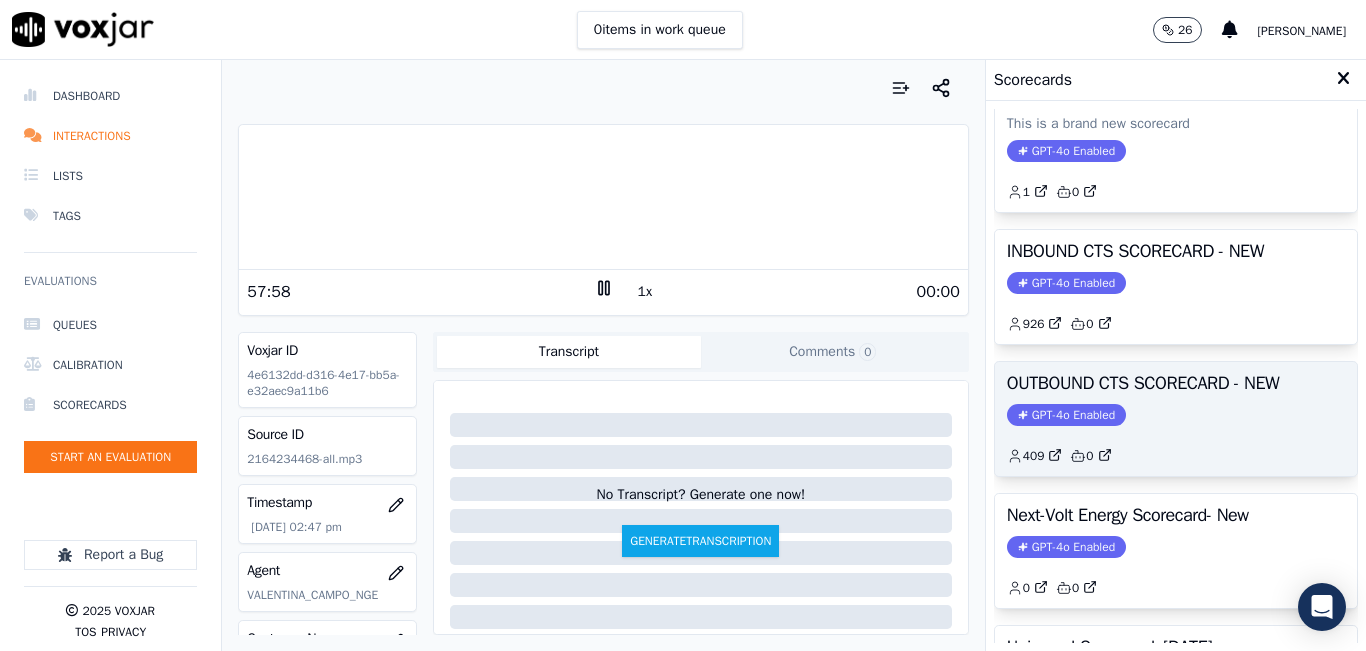 click on "409         0" 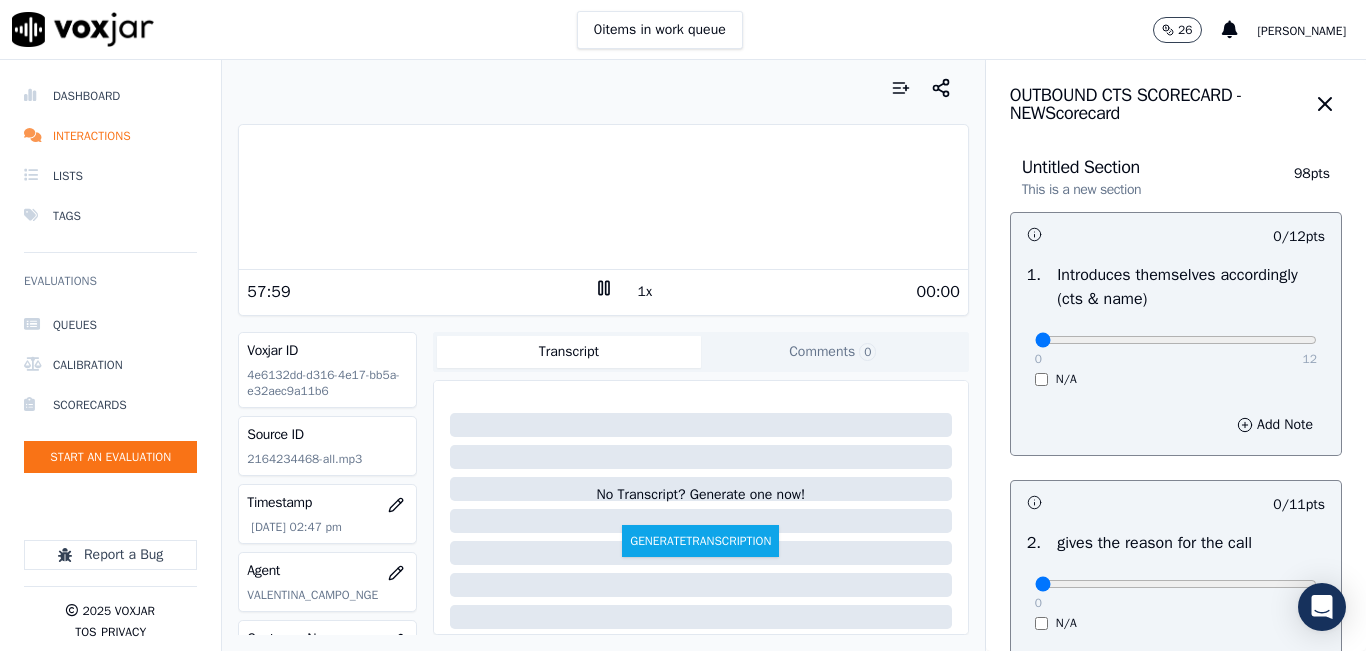 click at bounding box center [603, 197] 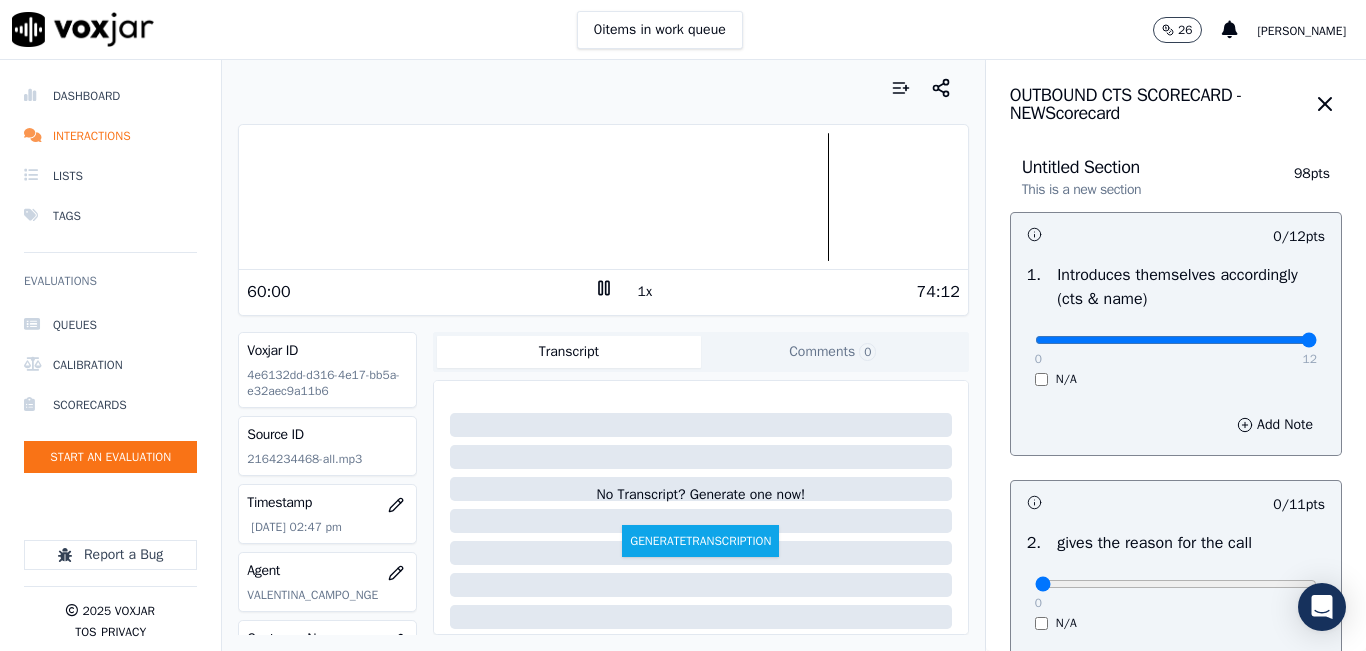 type on "12" 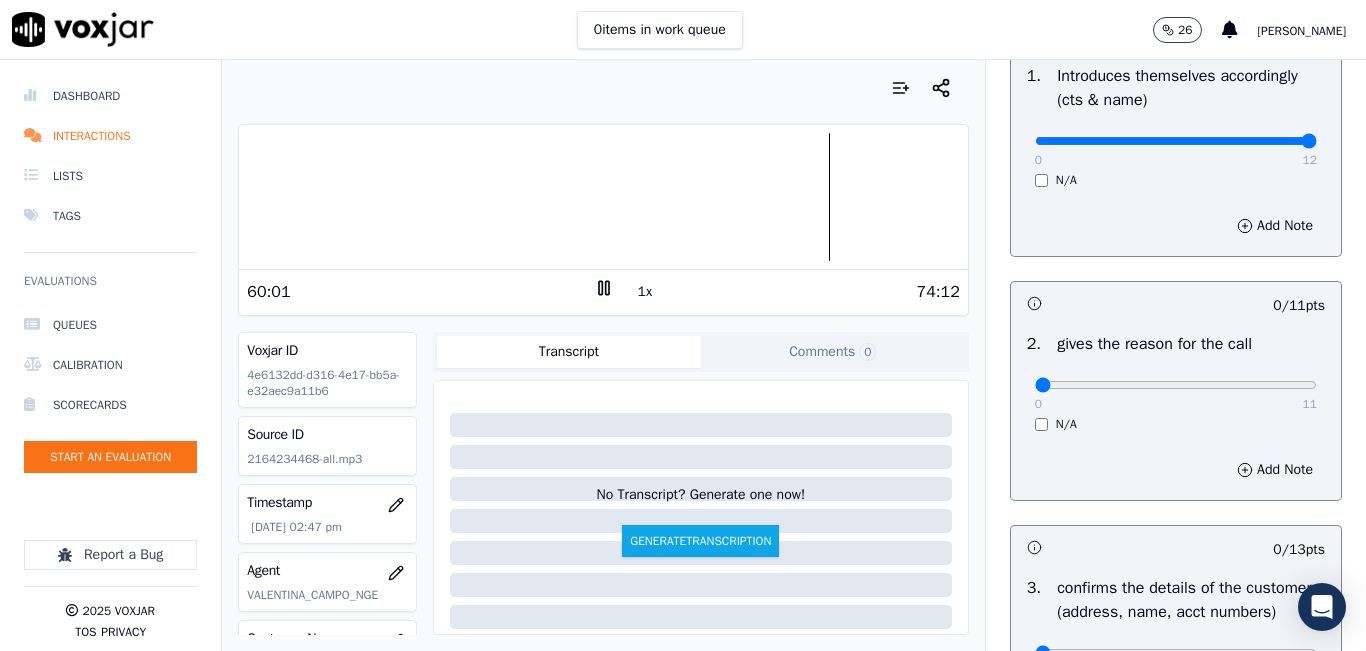 scroll, scrollTop: 200, scrollLeft: 0, axis: vertical 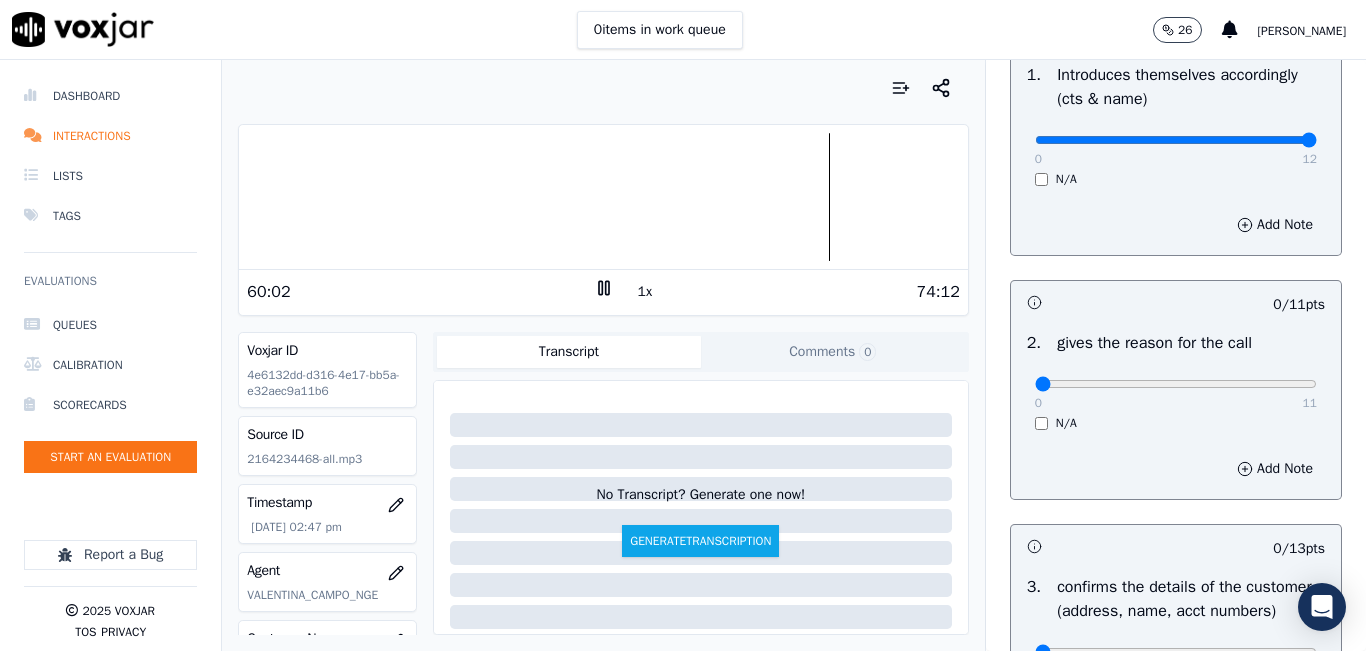 drag, startPoint x: 1346, startPoint y: 389, endPoint x: 1335, endPoint y: 367, distance: 24.596748 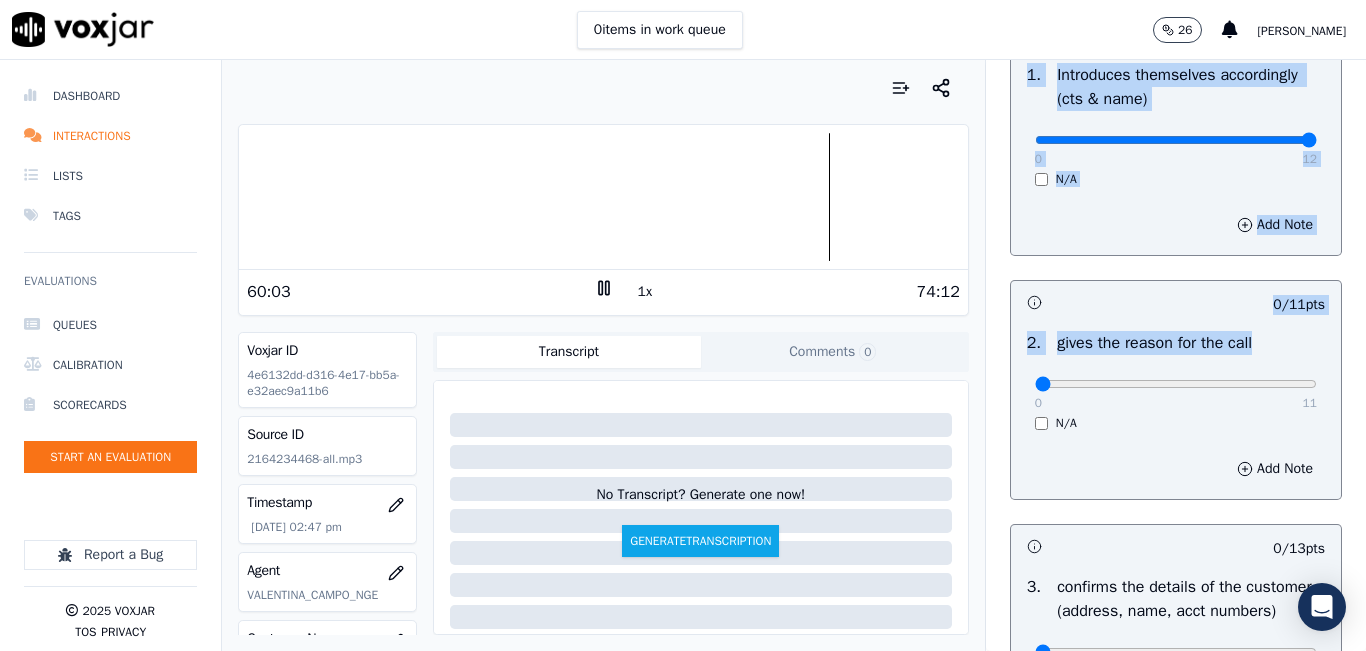 click on "0   11     N/A" at bounding box center (1176, 393) 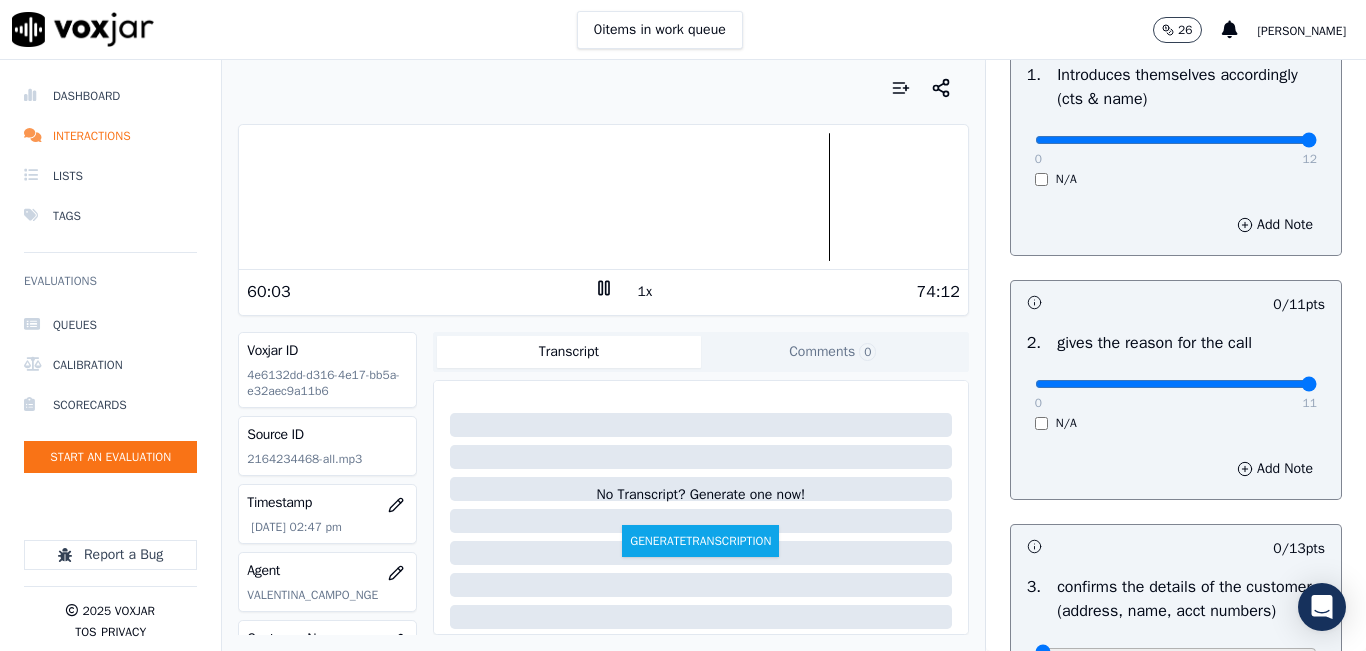 type on "11" 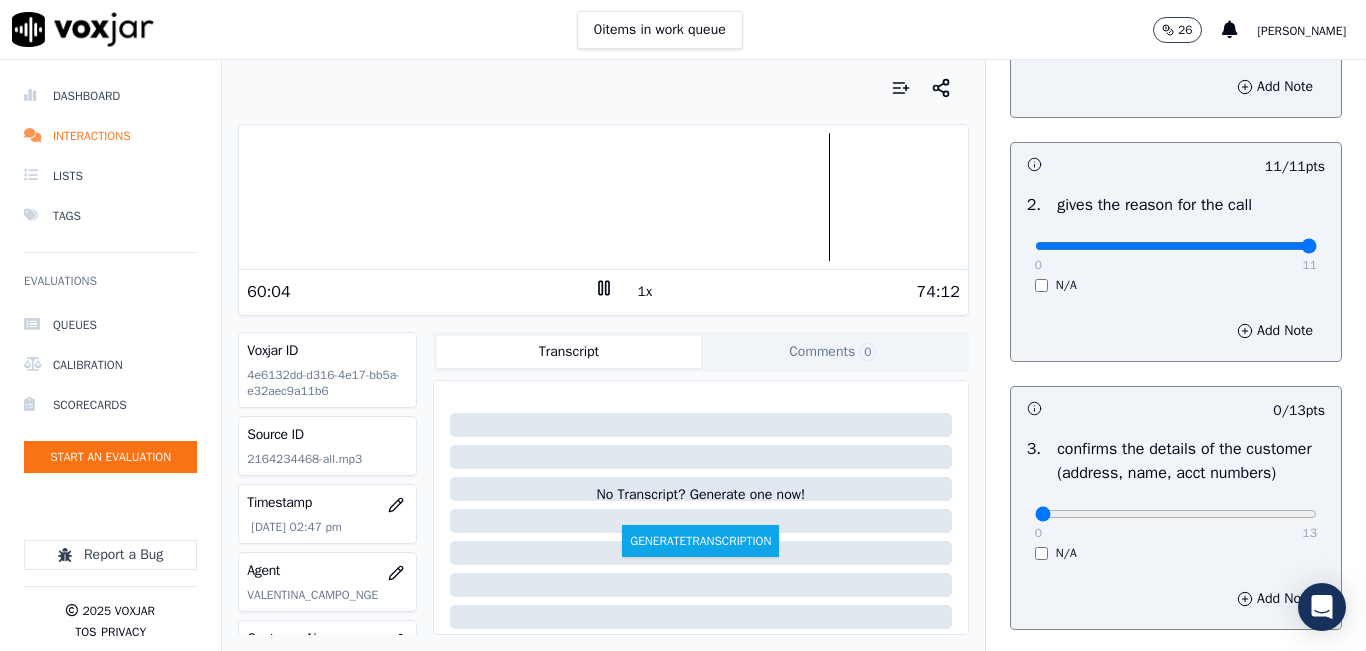 scroll, scrollTop: 500, scrollLeft: 0, axis: vertical 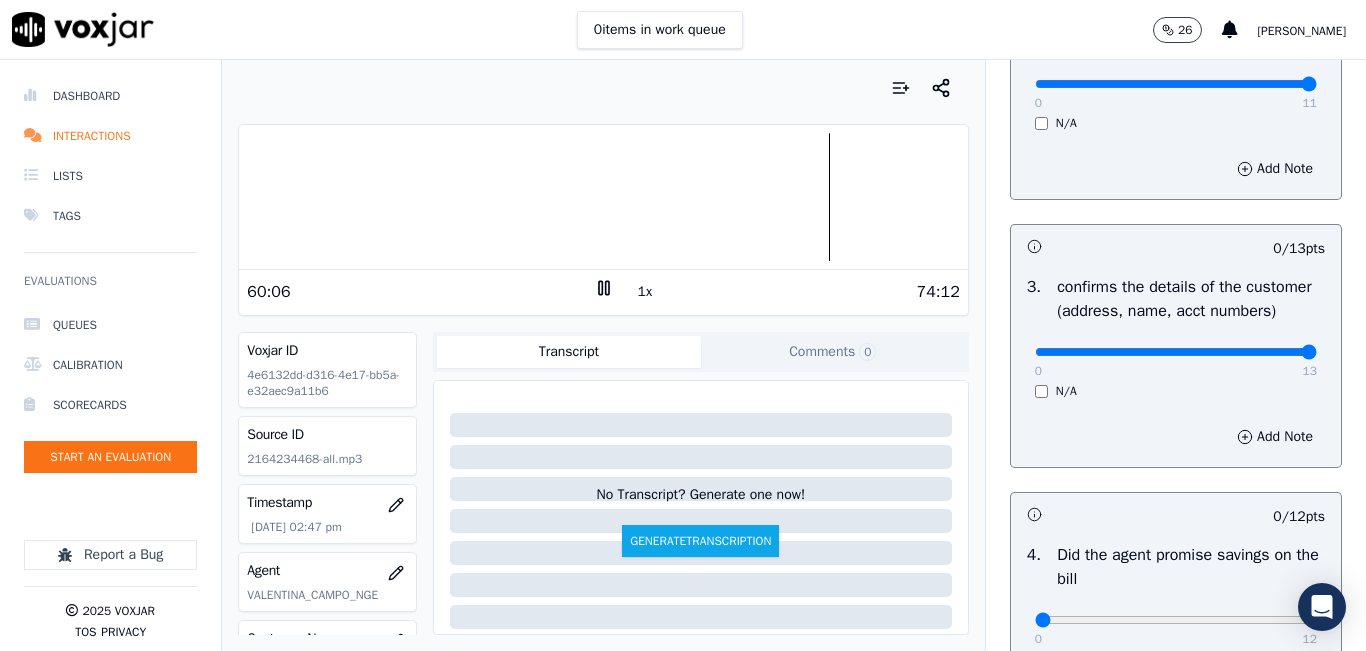 drag, startPoint x: 1251, startPoint y: 377, endPoint x: 1292, endPoint y: 380, distance: 41.109608 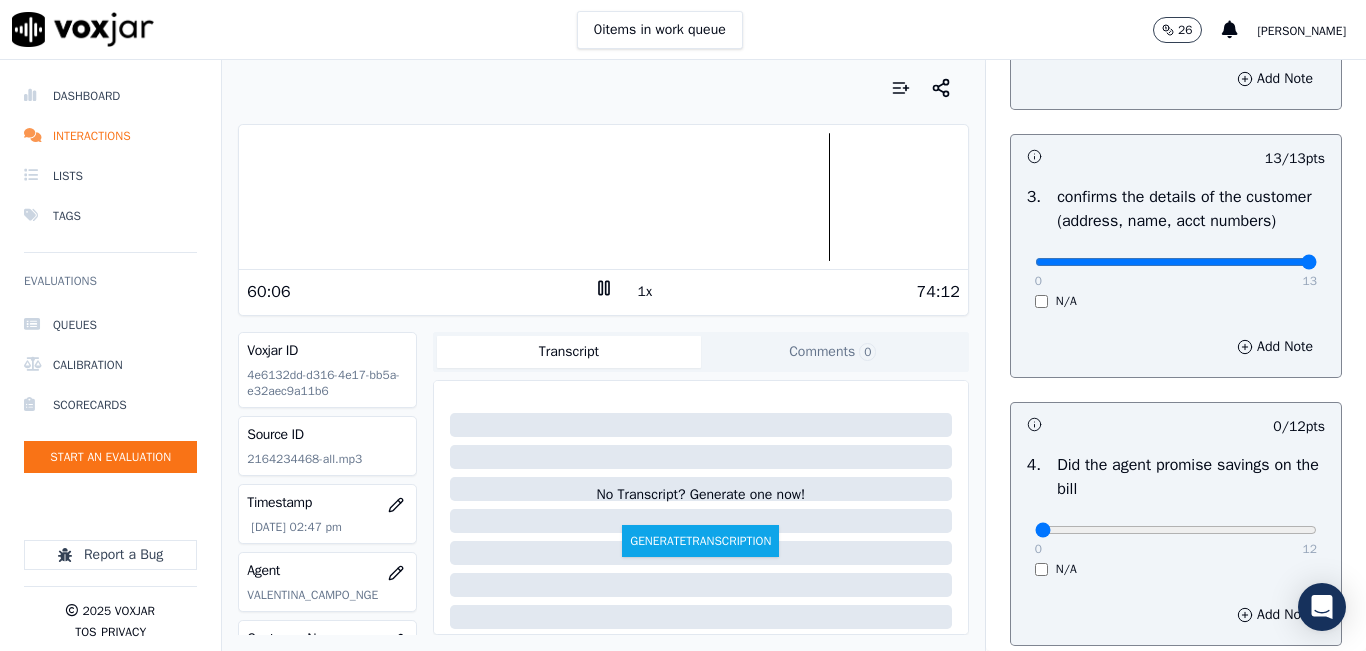 scroll, scrollTop: 800, scrollLeft: 0, axis: vertical 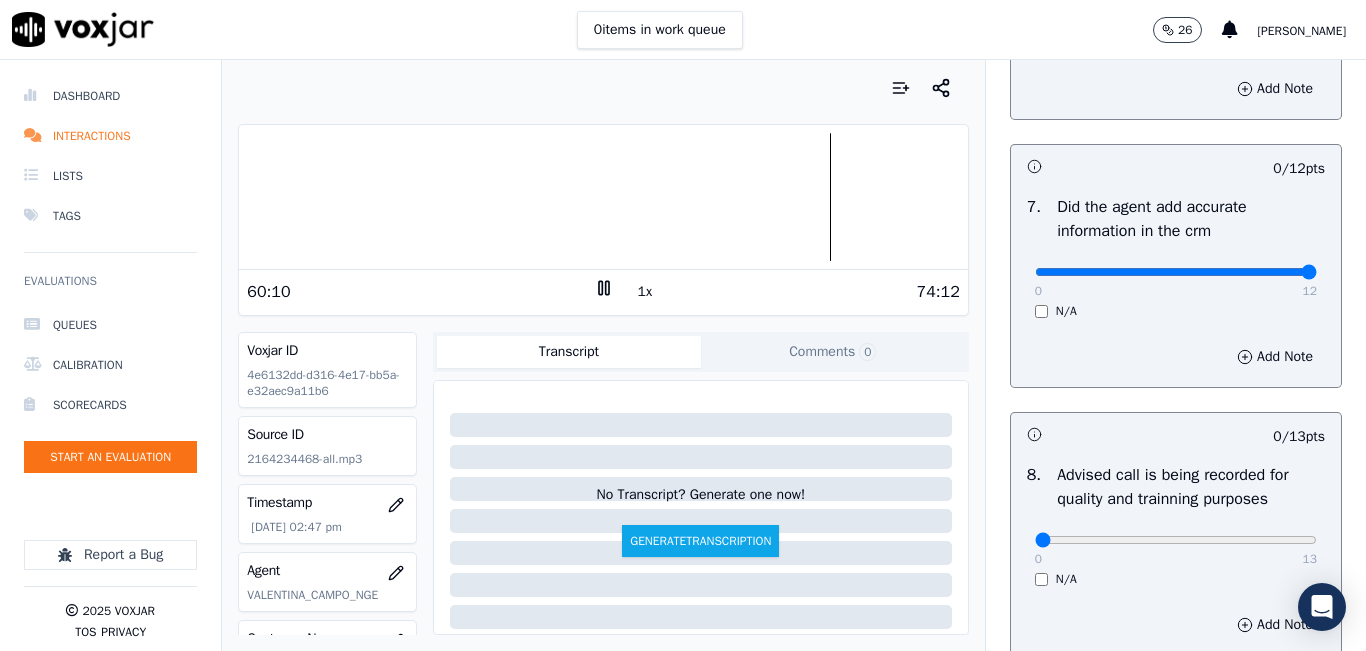 drag, startPoint x: 1208, startPoint y: 317, endPoint x: 1287, endPoint y: 328, distance: 79.762146 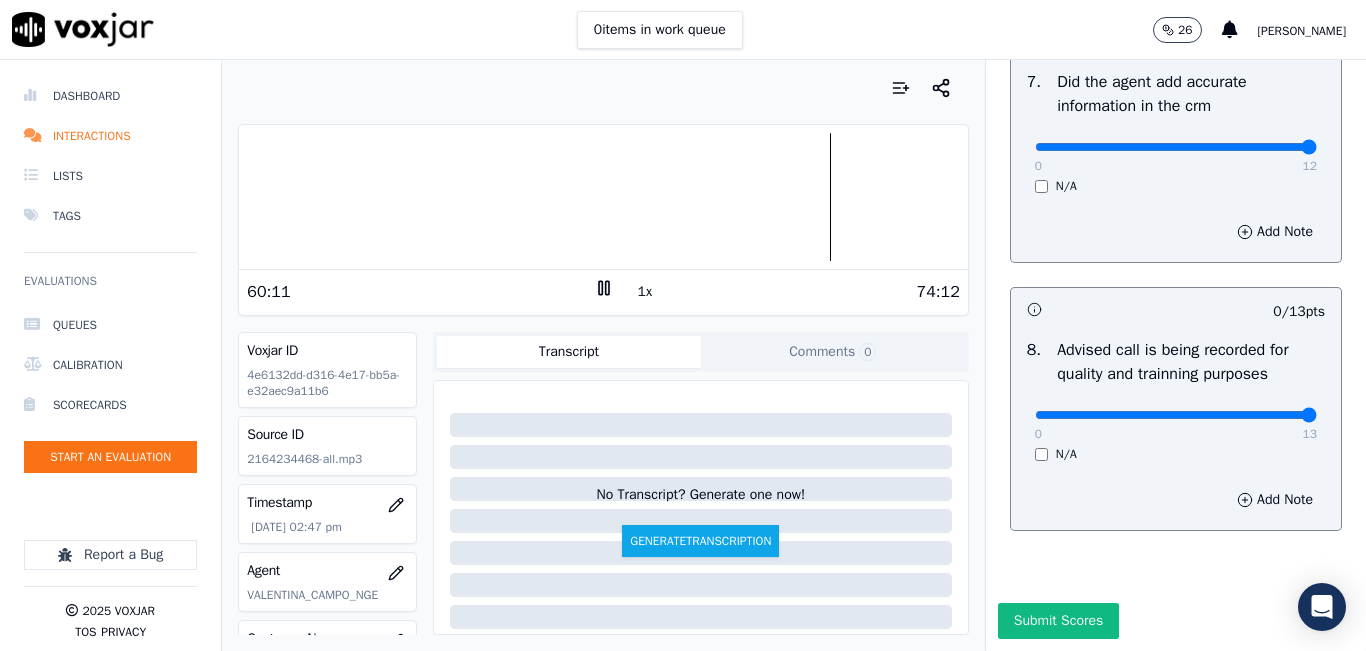 drag, startPoint x: 1255, startPoint y: 373, endPoint x: 1233, endPoint y: 349, distance: 32.55764 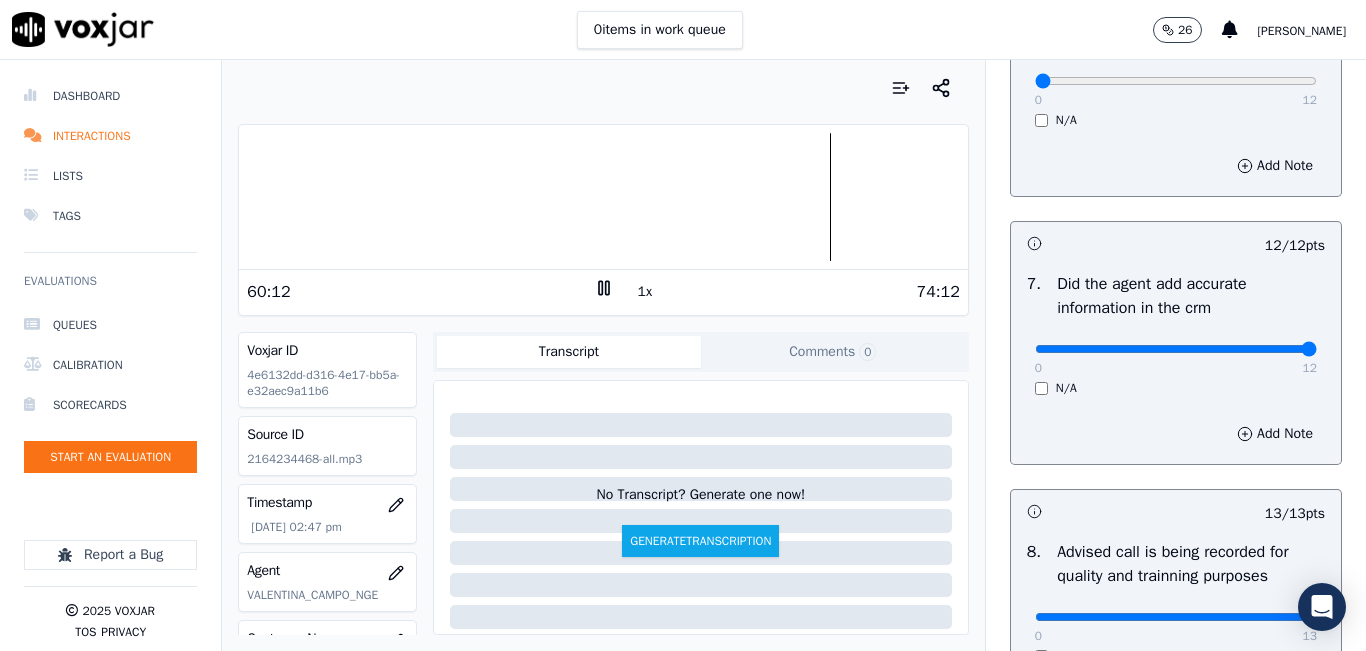 scroll, scrollTop: 1618, scrollLeft: 0, axis: vertical 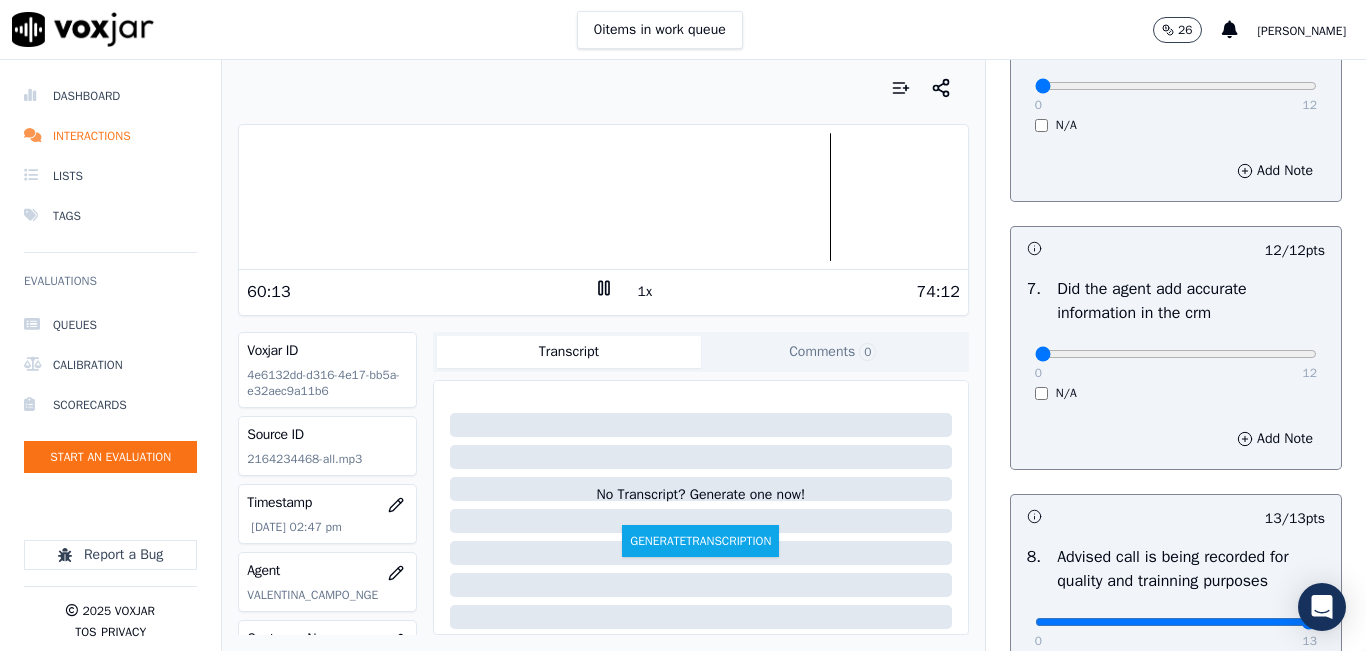 drag, startPoint x: 1065, startPoint y: 404, endPoint x: 937, endPoint y: 404, distance: 128 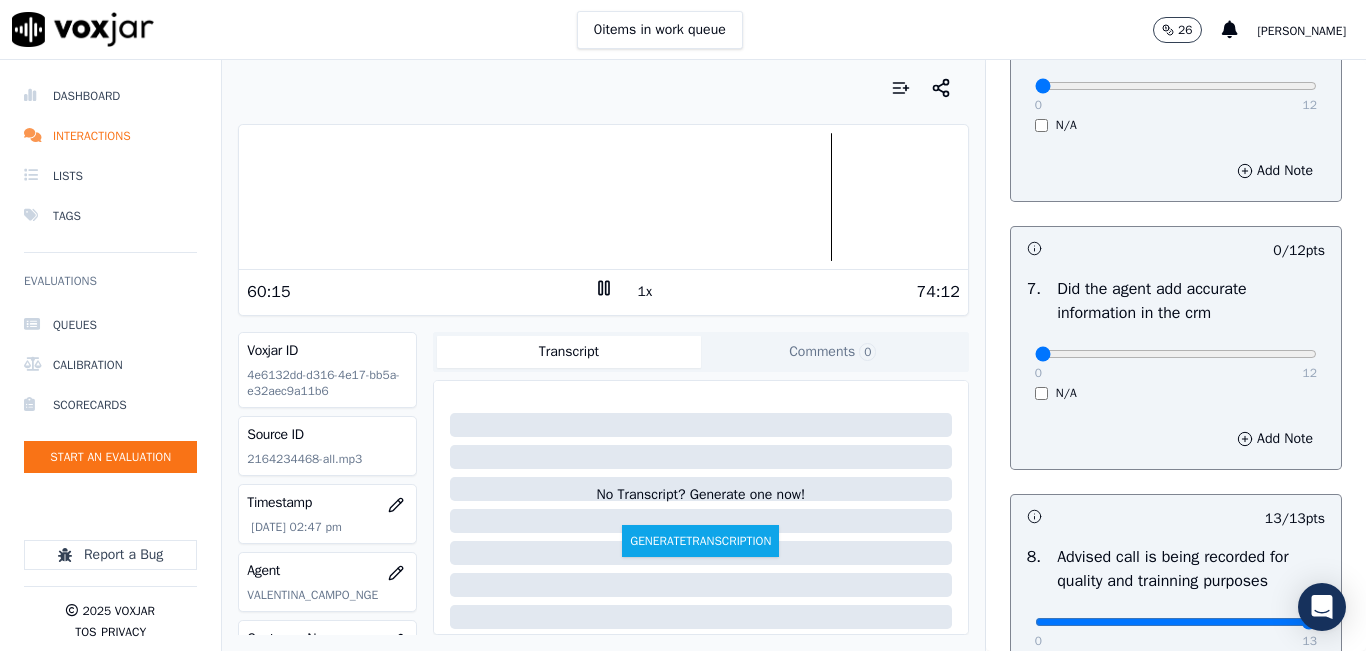click on "1x" at bounding box center (645, 292) 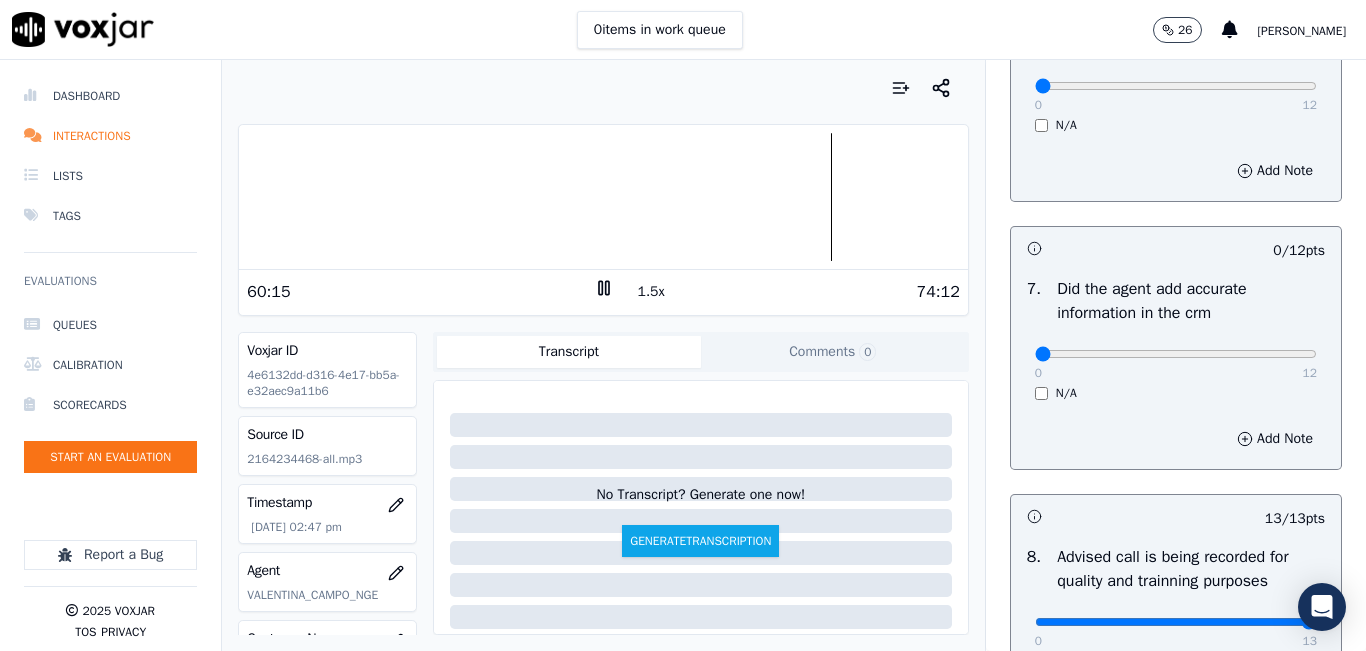 click on "1.5x" at bounding box center (651, 292) 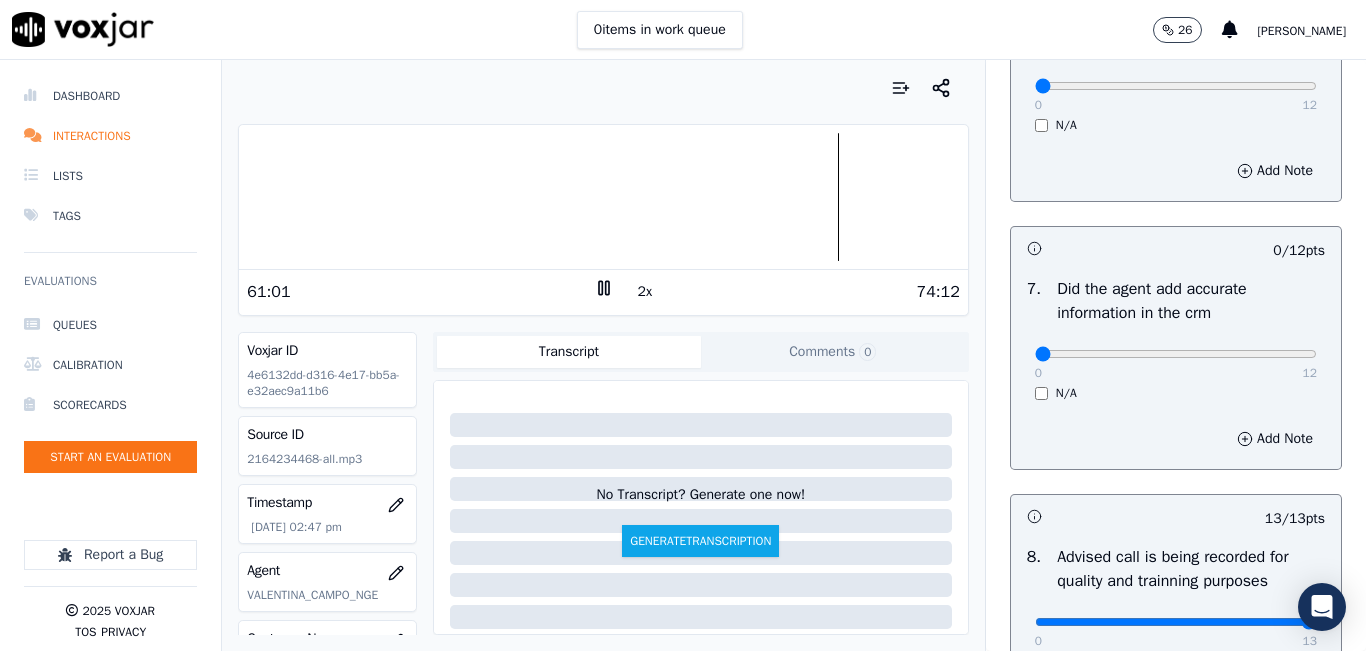 click at bounding box center [603, 197] 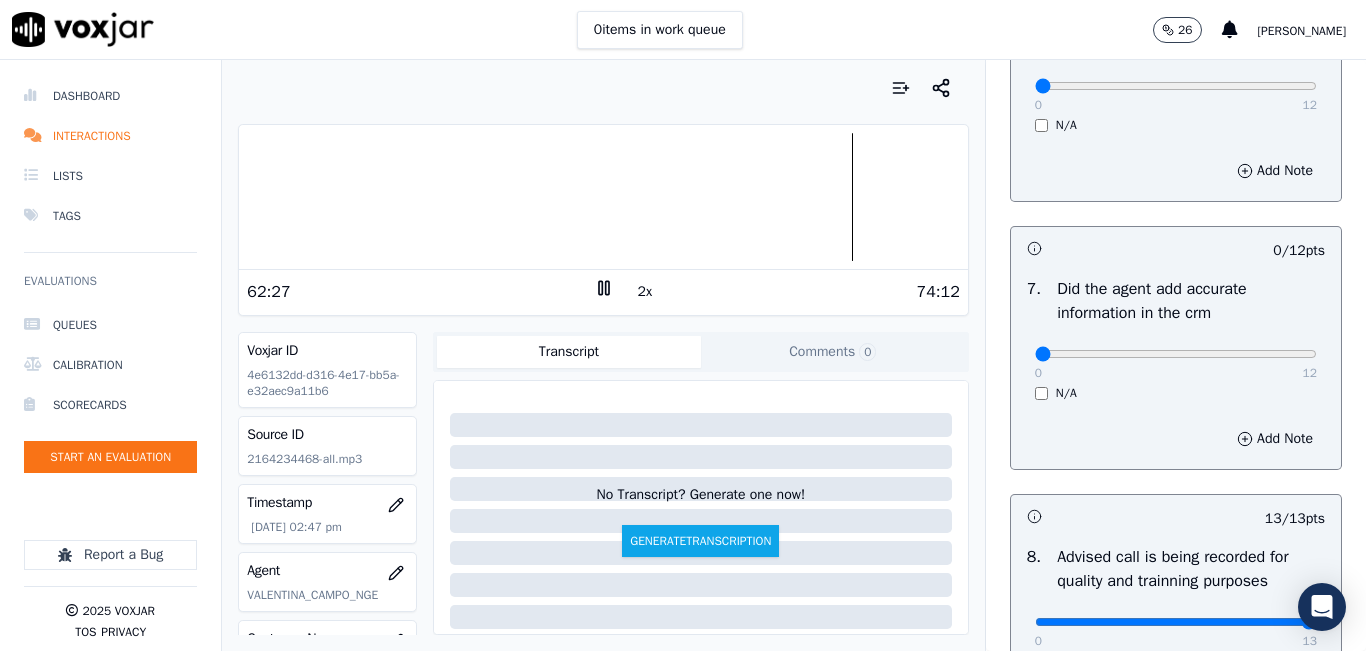 click at bounding box center [603, 197] 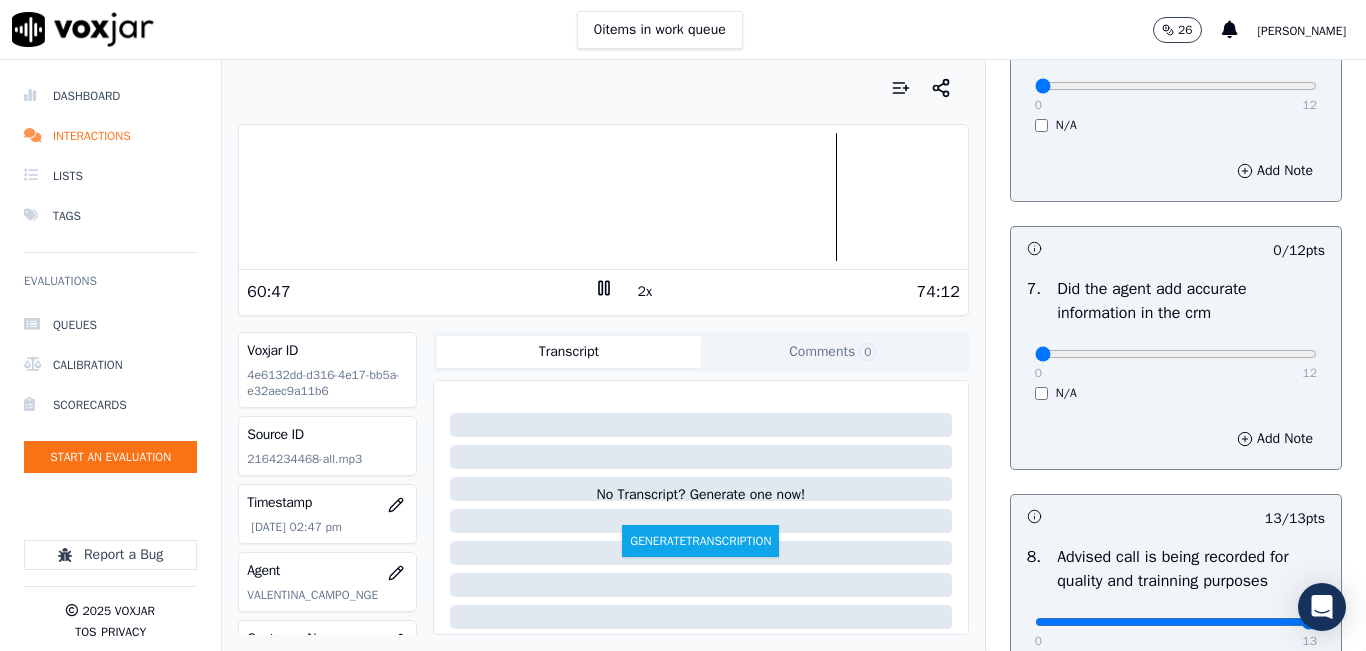 click at bounding box center (603, 197) 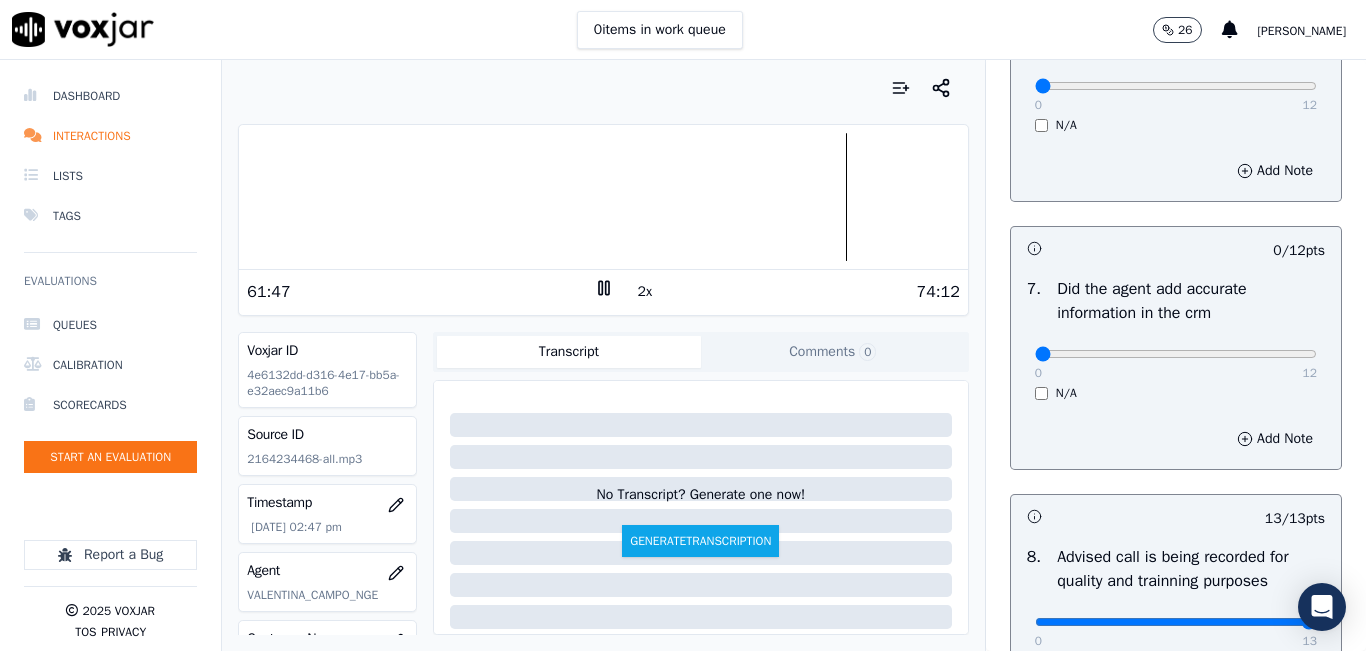 click at bounding box center [603, 197] 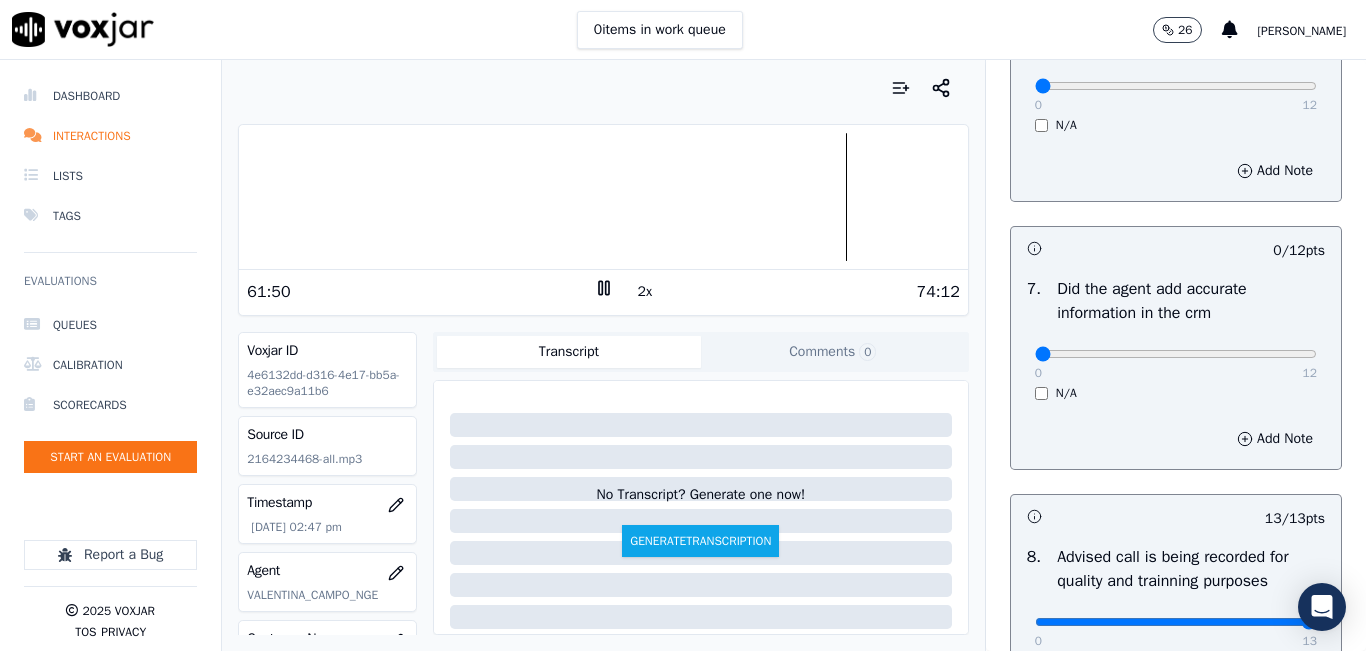 click at bounding box center (603, 197) 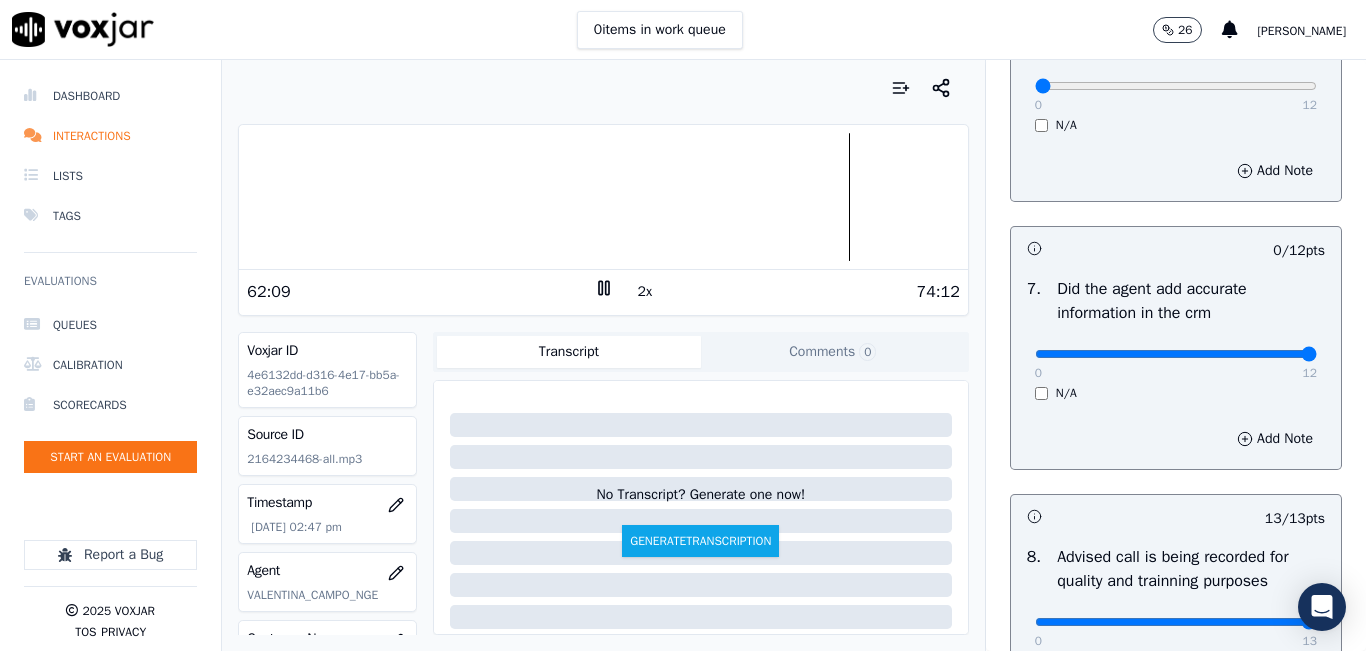 drag, startPoint x: 1264, startPoint y: 407, endPoint x: 1291, endPoint y: 342, distance: 70.38466 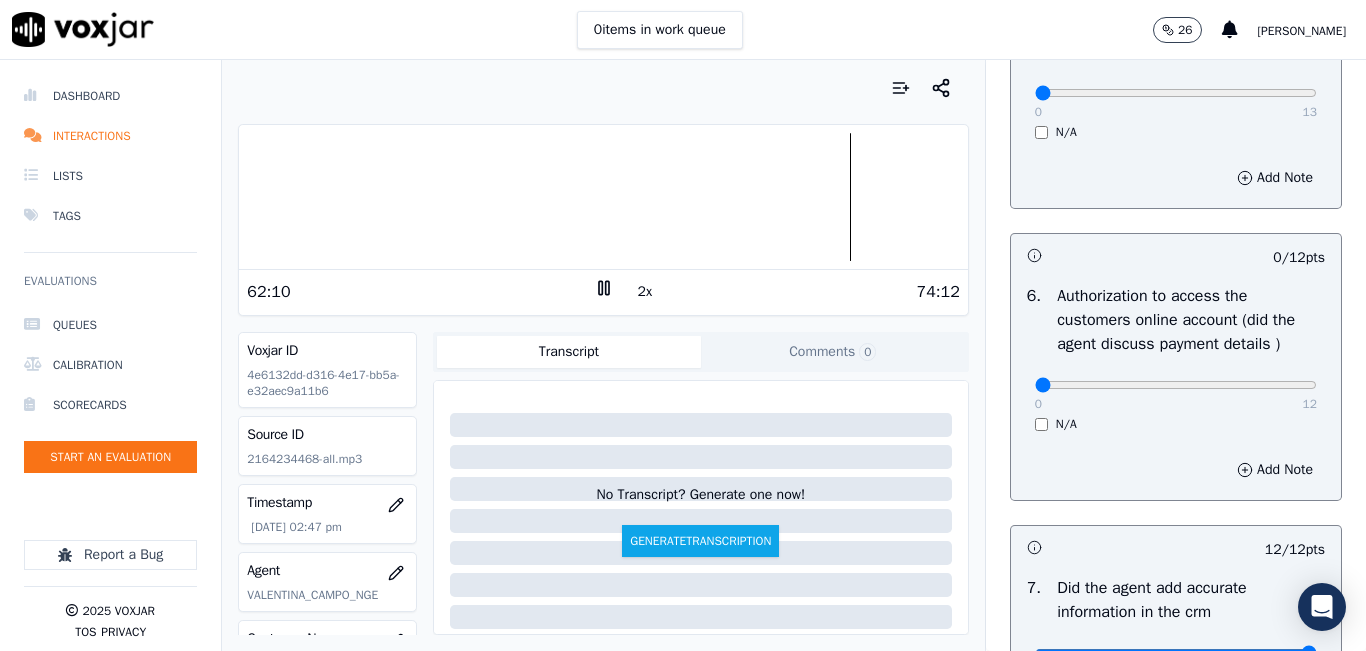 scroll, scrollTop: 1318, scrollLeft: 0, axis: vertical 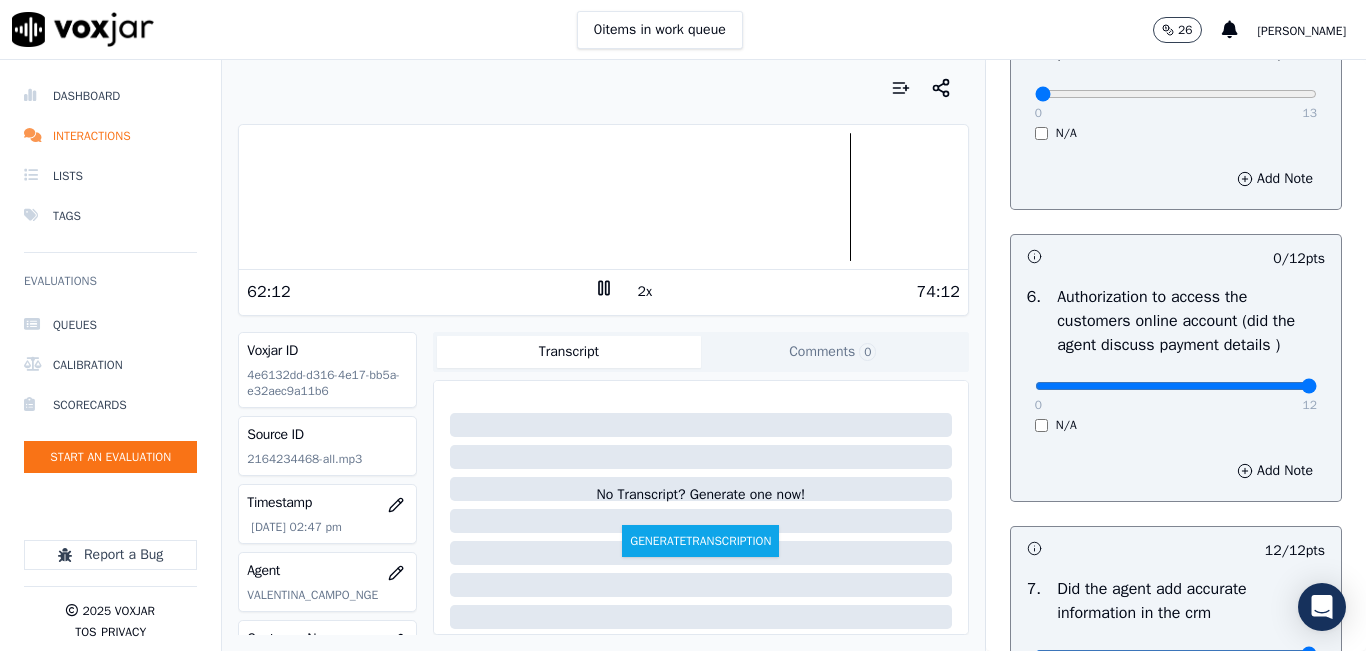 drag, startPoint x: 1261, startPoint y: 431, endPoint x: 1260, endPoint y: 387, distance: 44.011364 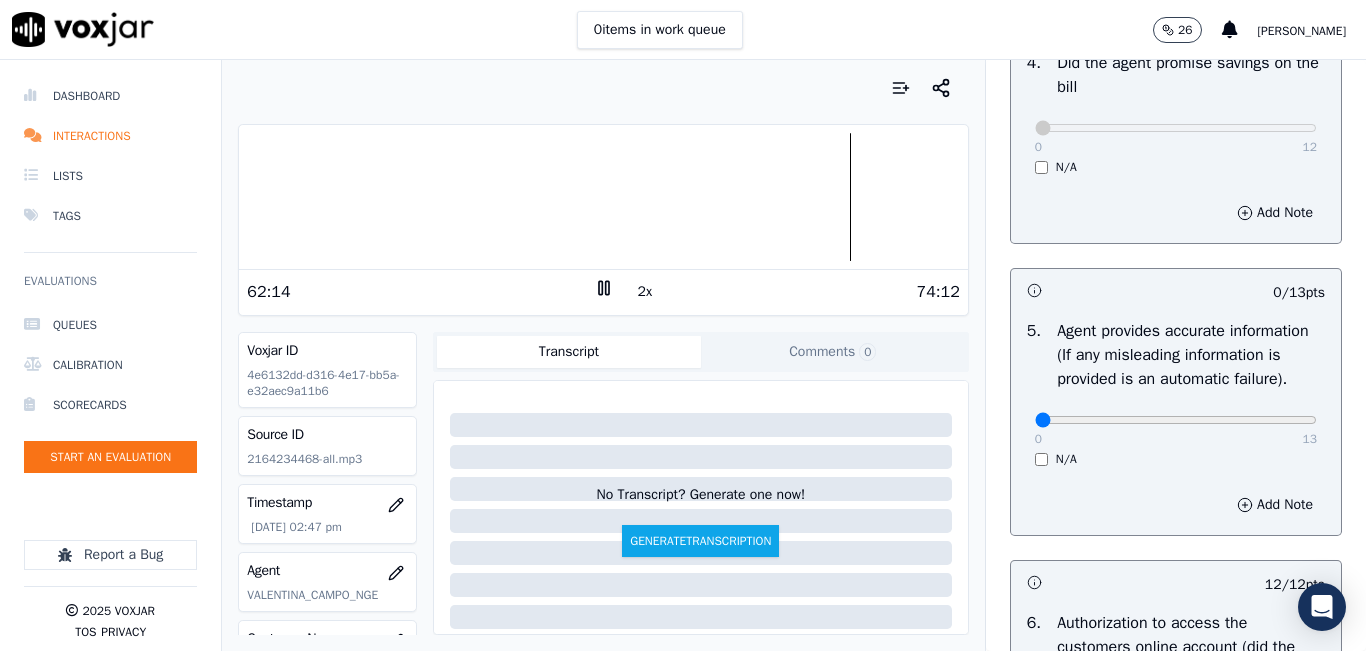 scroll, scrollTop: 1018, scrollLeft: 0, axis: vertical 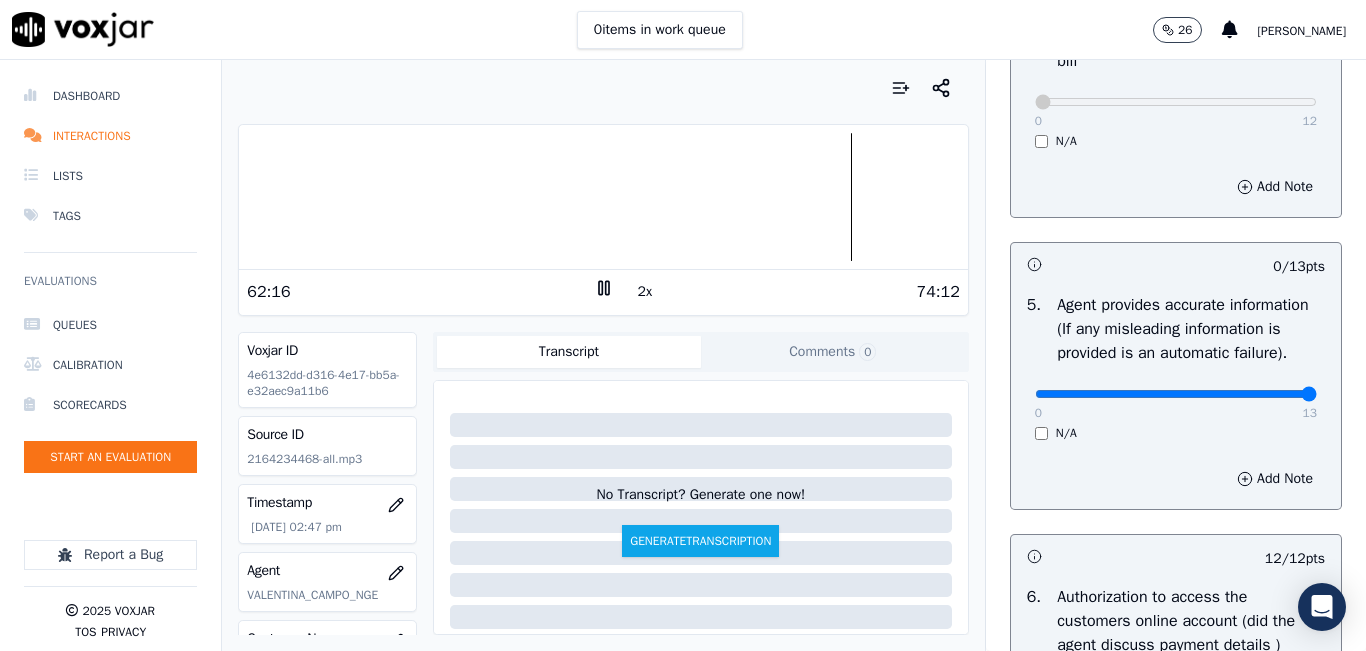 type on "13" 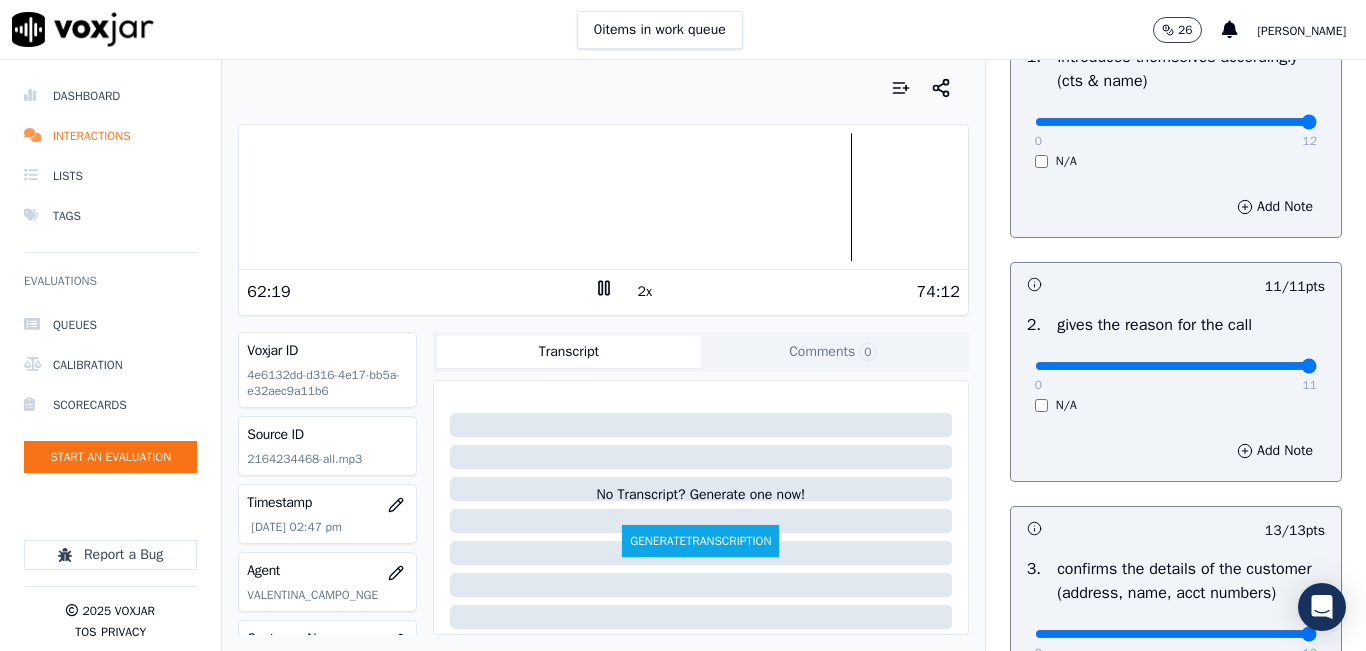 scroll, scrollTop: 0, scrollLeft: 0, axis: both 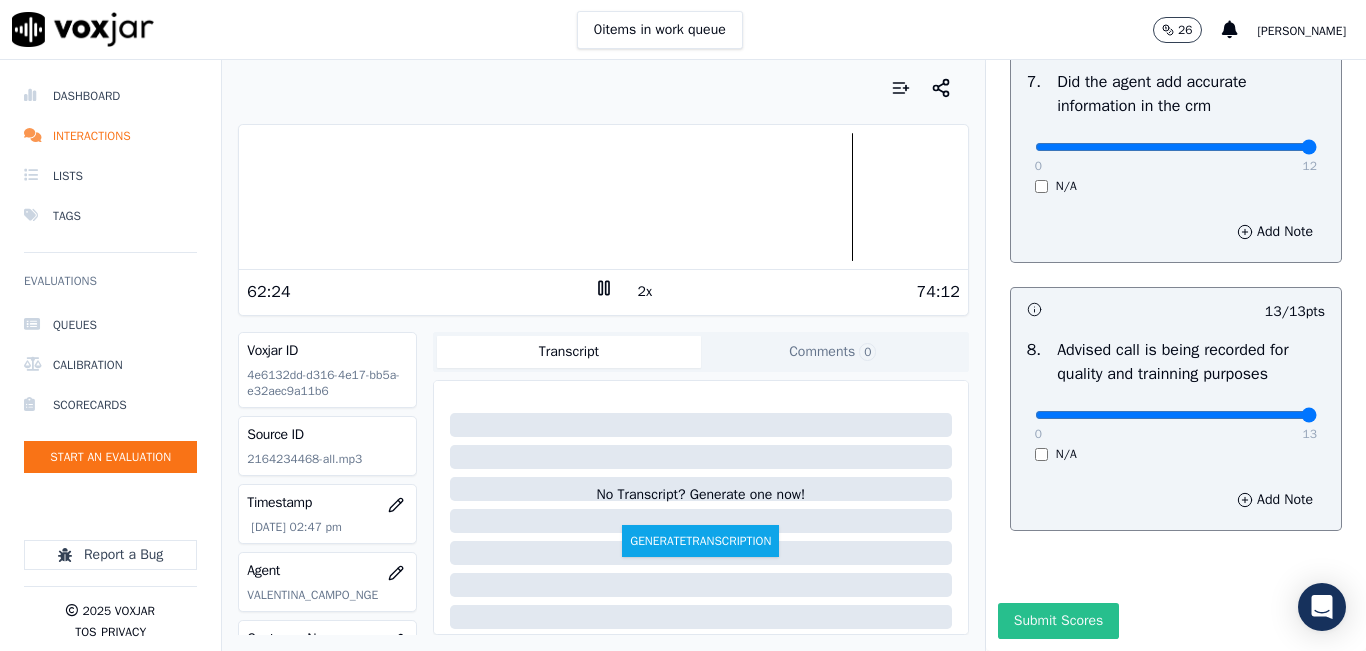 click on "Submit Scores" at bounding box center (1058, 621) 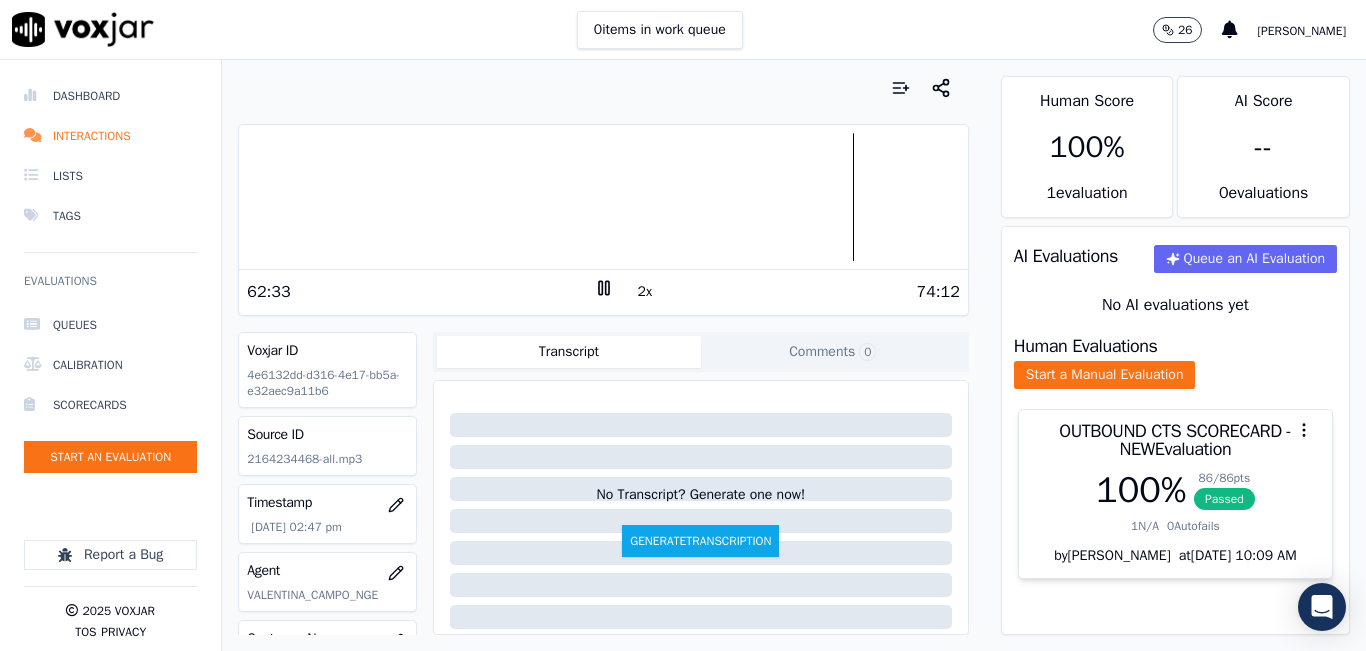 click on "Your browser does not support the audio element.   62:33     2x   74:12   Voxjar ID   4e6132dd-d316-4e17-bb5a-e32aec9a11b6   Source ID   2164234468-all.mp3   Timestamp
[DATE] 02:47 pm     Agent
[PERSON_NAME]     Customer Name     [PERSON_NAME]     Customer Phone     [PHONE_NUMBER]     Tags
NGE     Source     manualUpload   Type     AUDIO       Transcript   Comments  0   No Transcript? Generate one now!   Generate  Transcription         Add Comment" at bounding box center (603, 355) 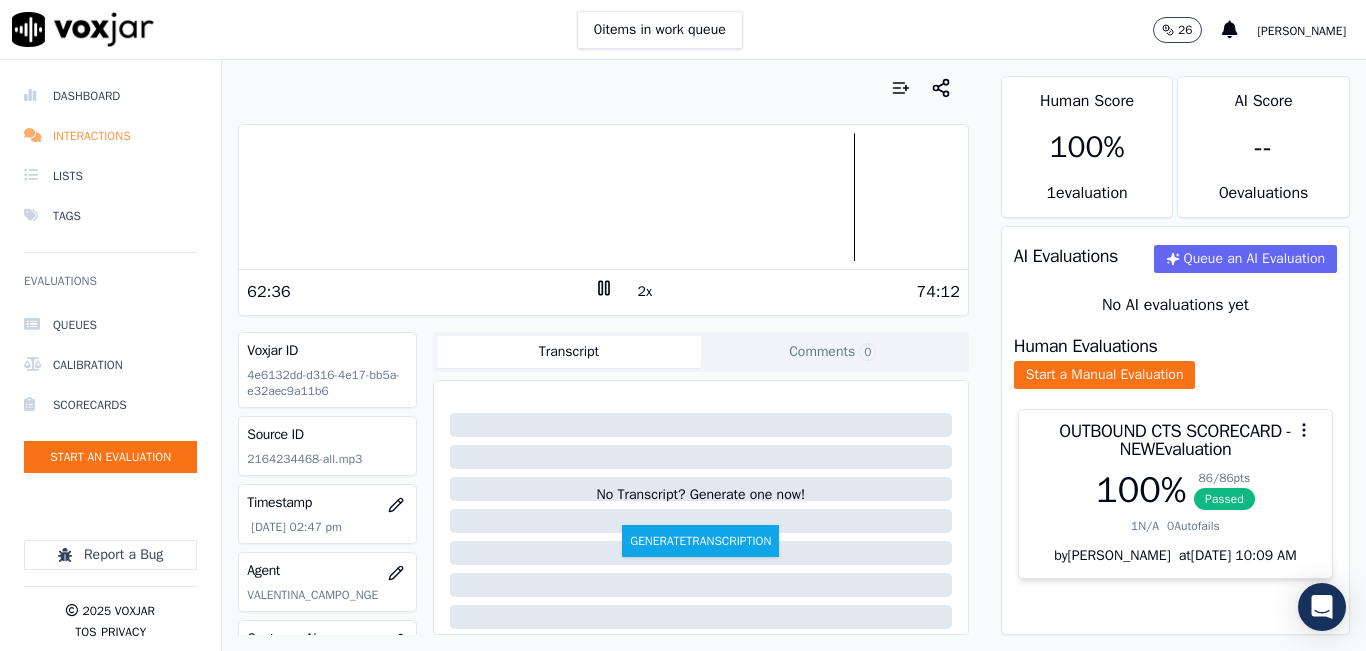 click on "Interactions" at bounding box center [110, 136] 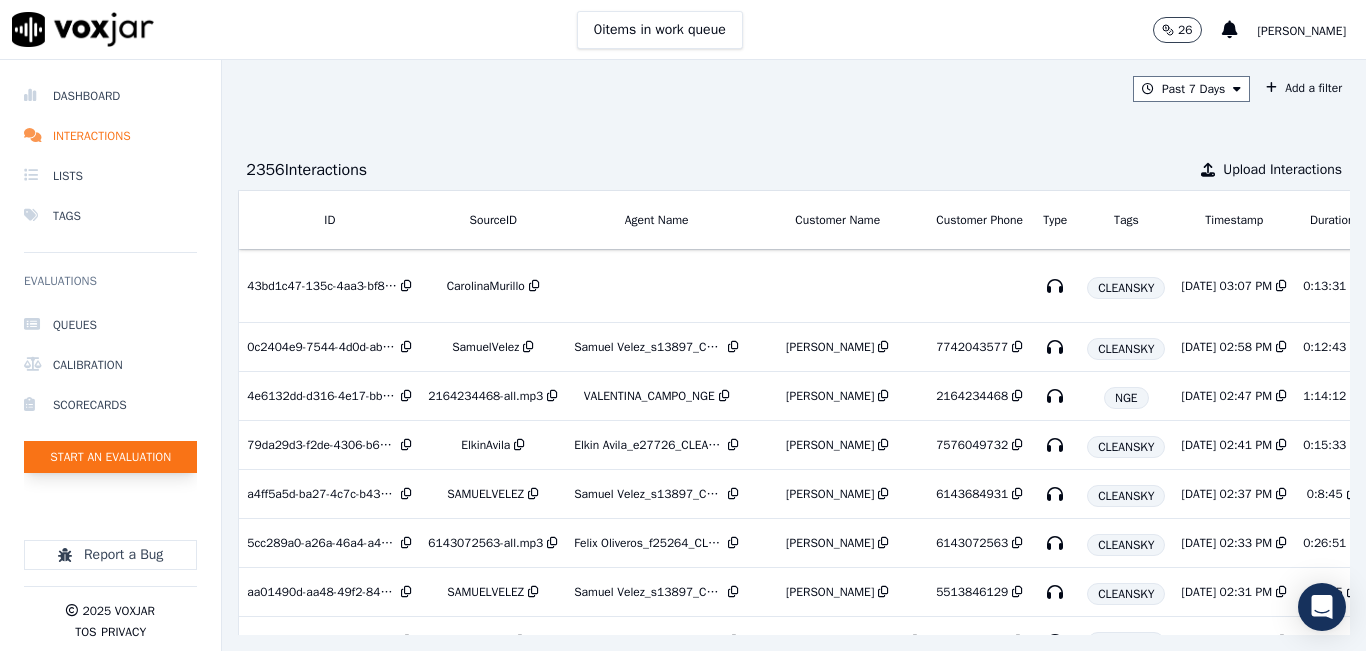 click on "Start an Evaluation" 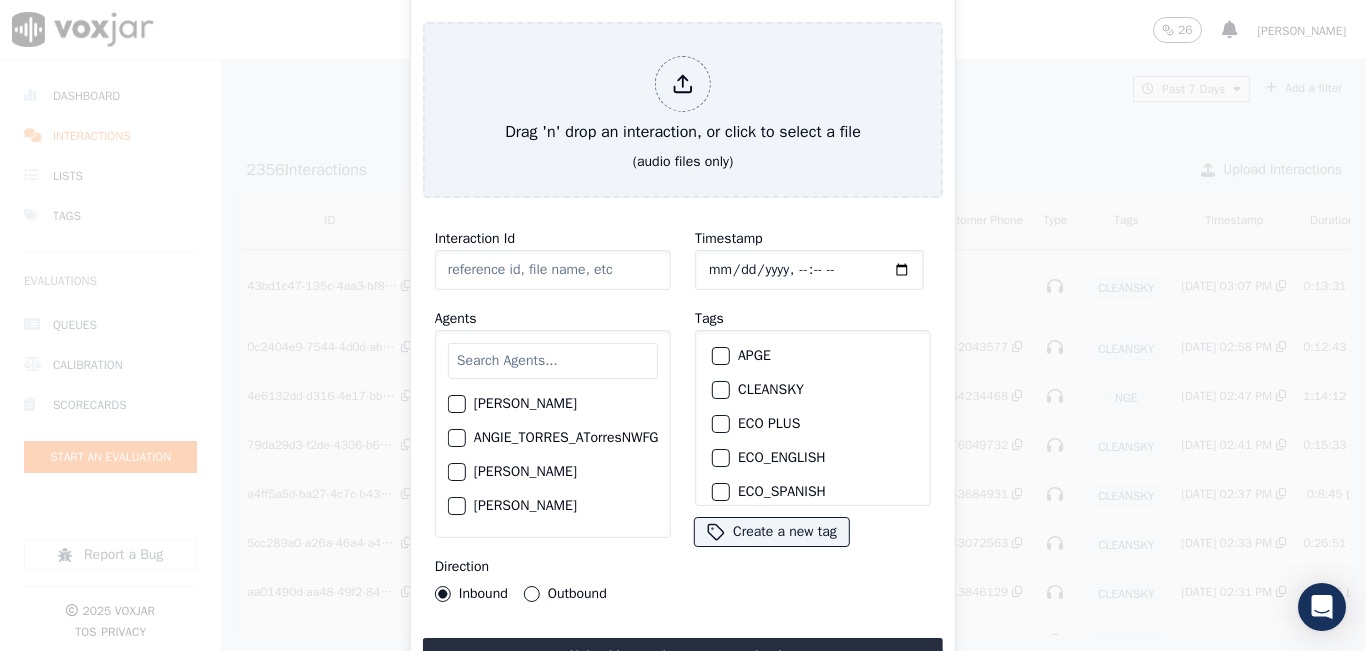 click at bounding box center [553, 361] 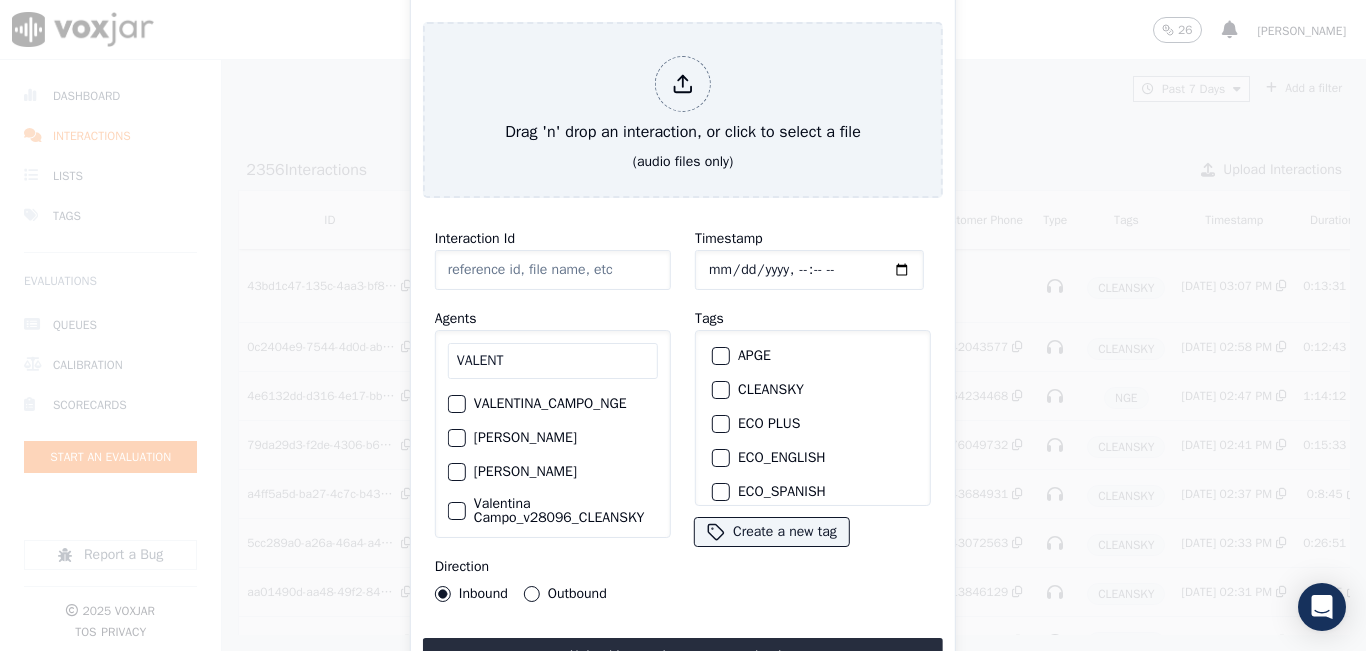 type on "VALENT" 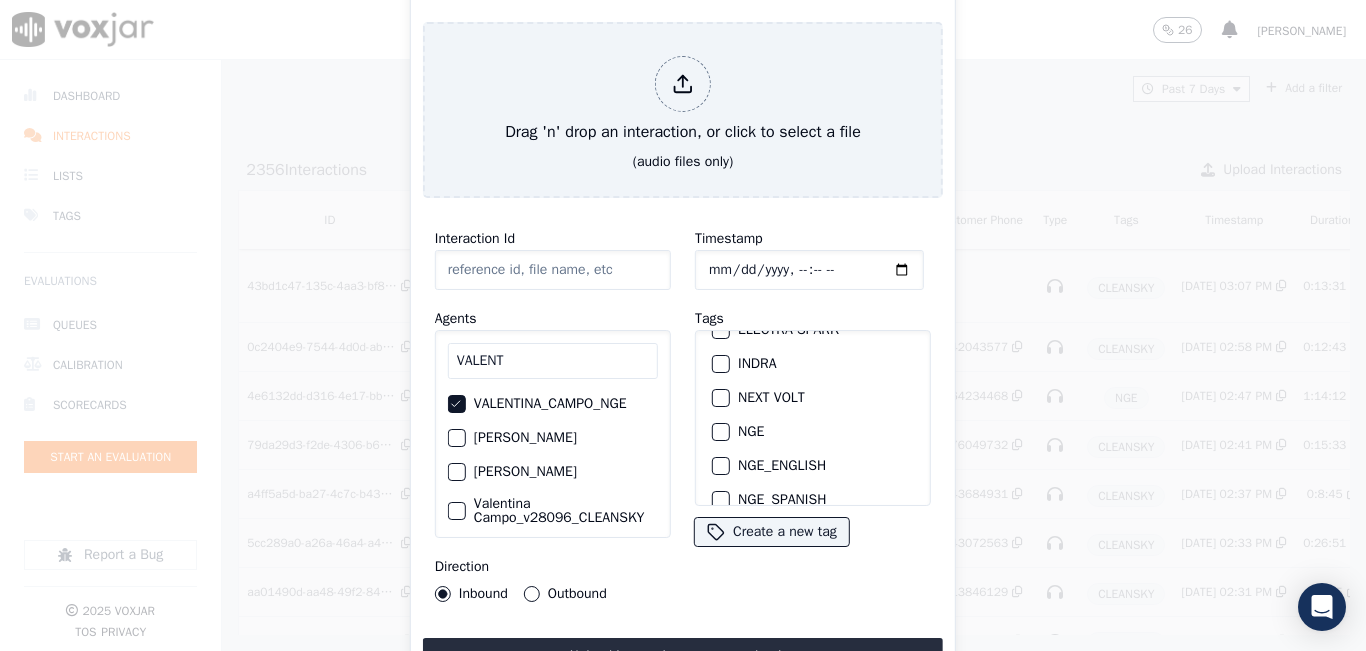 scroll, scrollTop: 200, scrollLeft: 0, axis: vertical 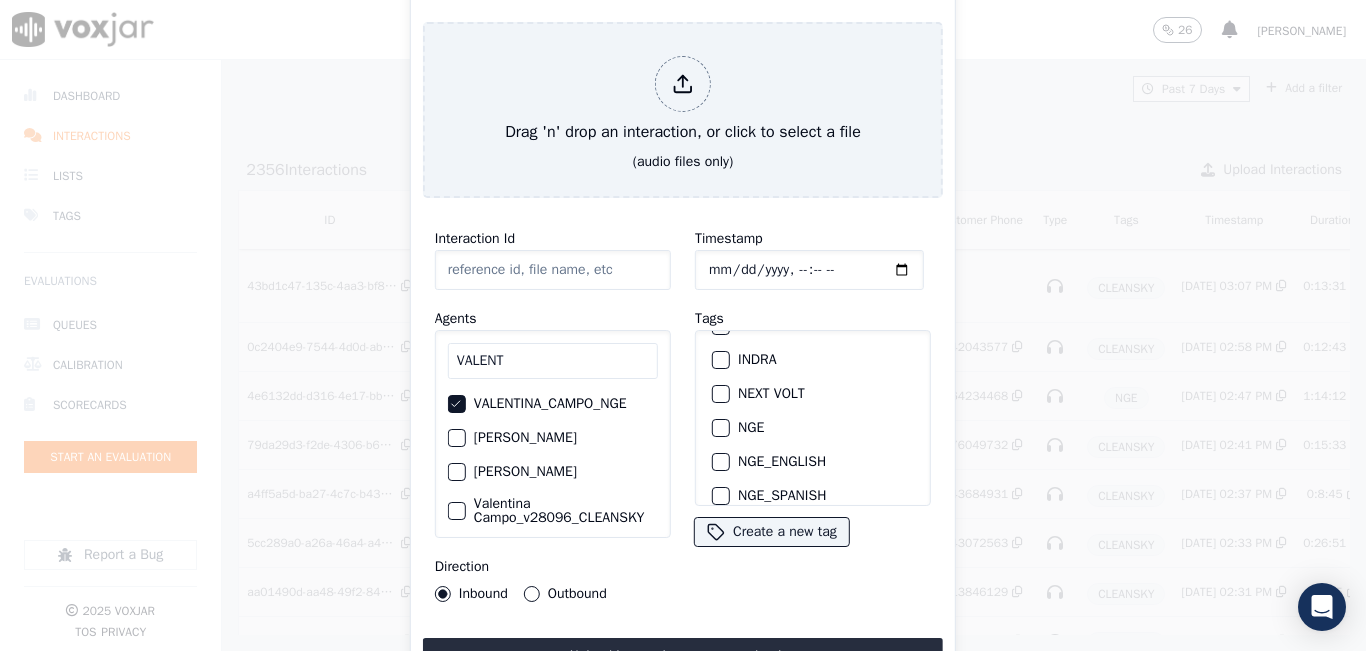 click at bounding box center (720, 428) 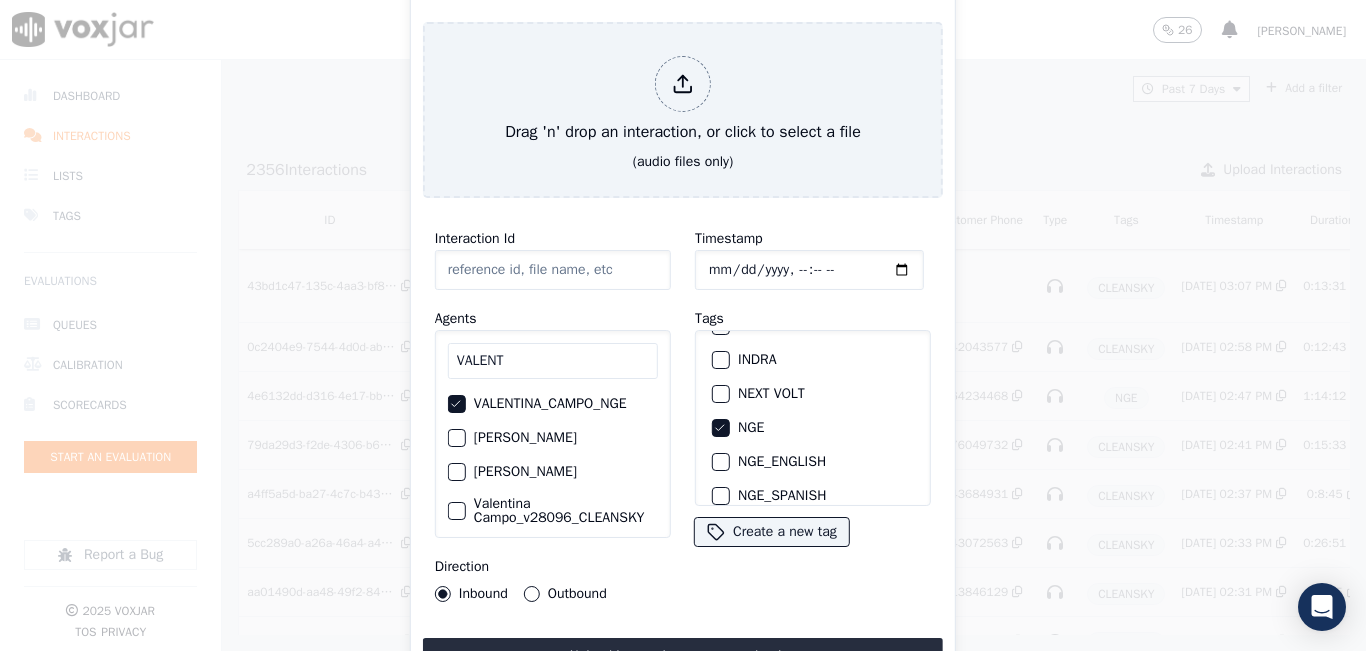 click on "Outbound" at bounding box center (532, 594) 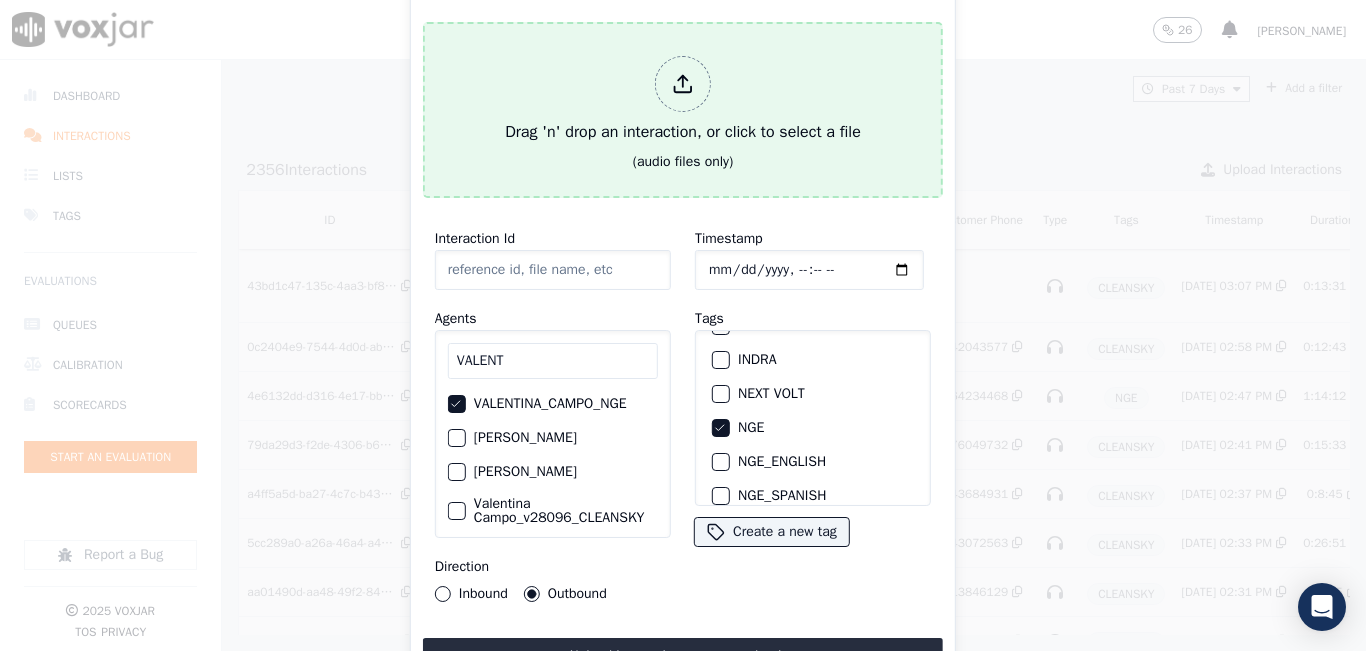 click on "Drag 'n' drop an interaction, or click to select a file" at bounding box center (683, 100) 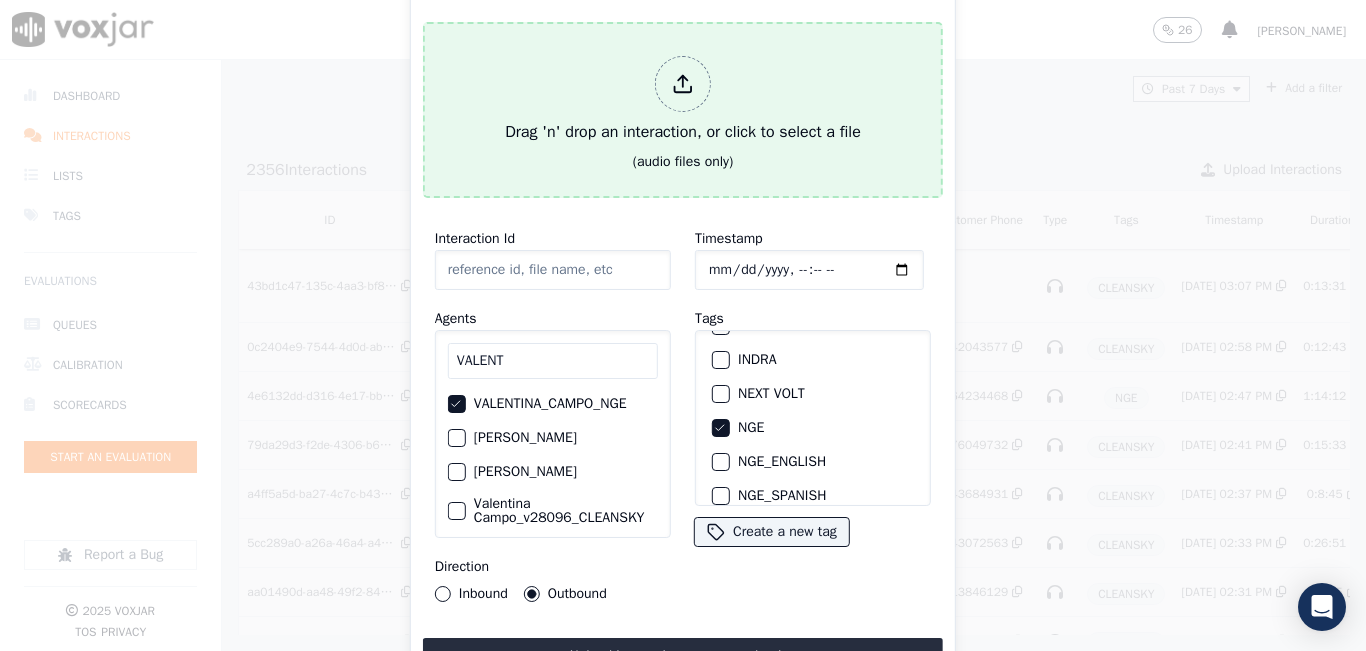 type on "20250723-131745_8573125871-all.mp3" 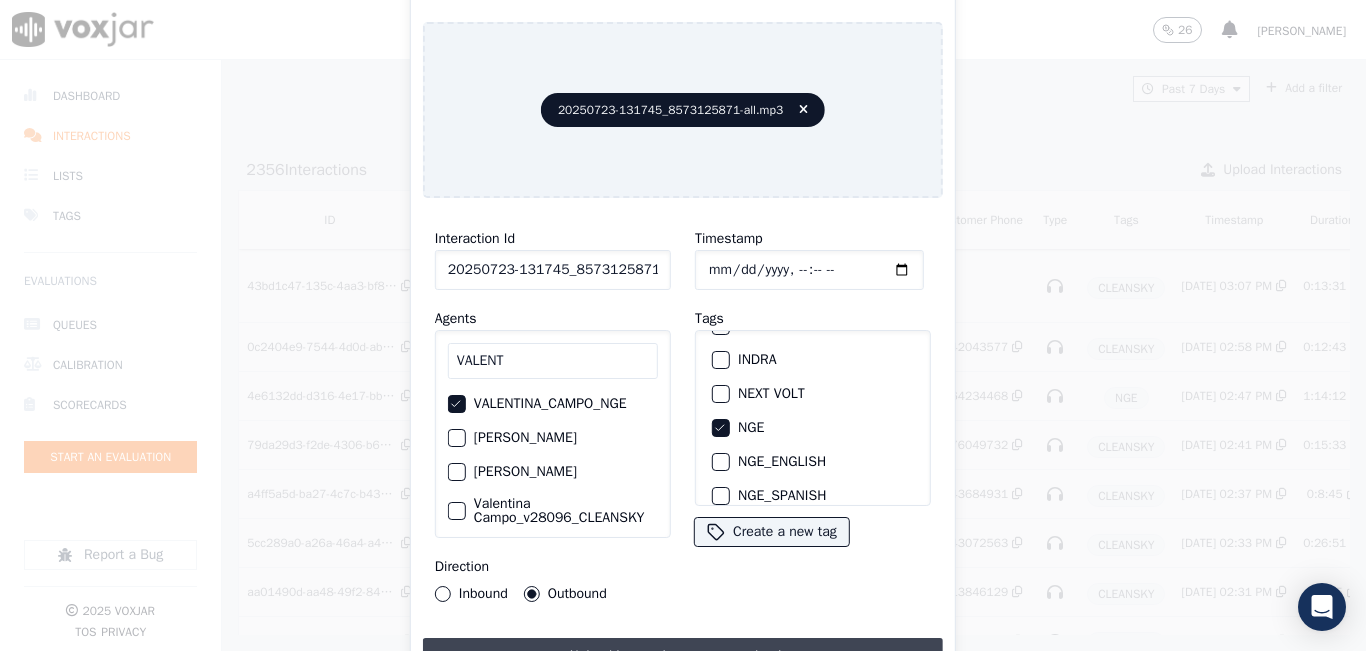 click on "Upload interaction to start evaluation" at bounding box center [683, 656] 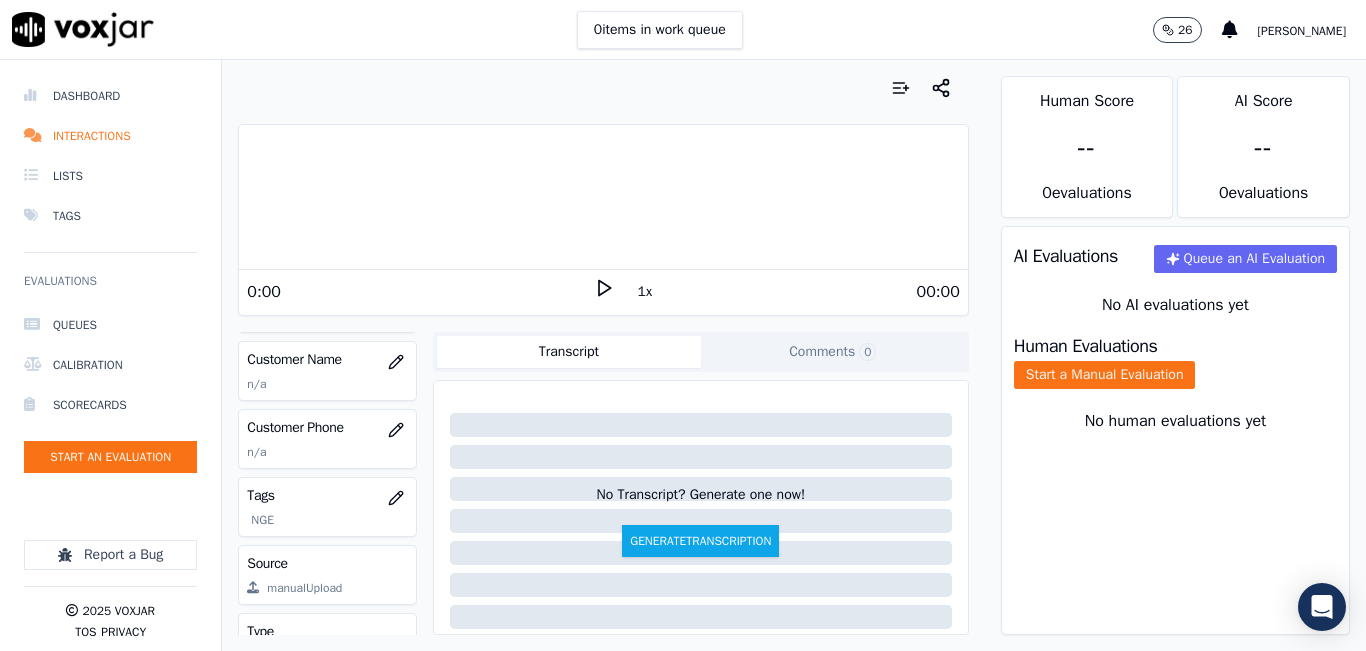 scroll, scrollTop: 300, scrollLeft: 0, axis: vertical 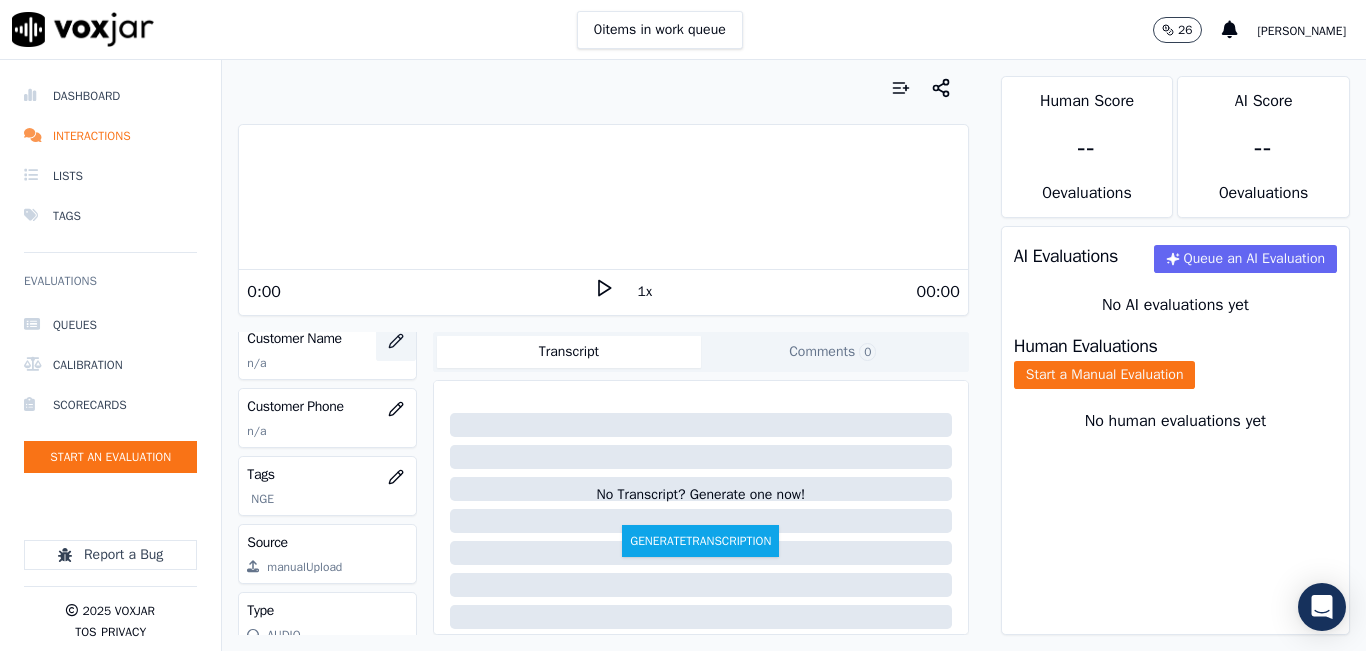click 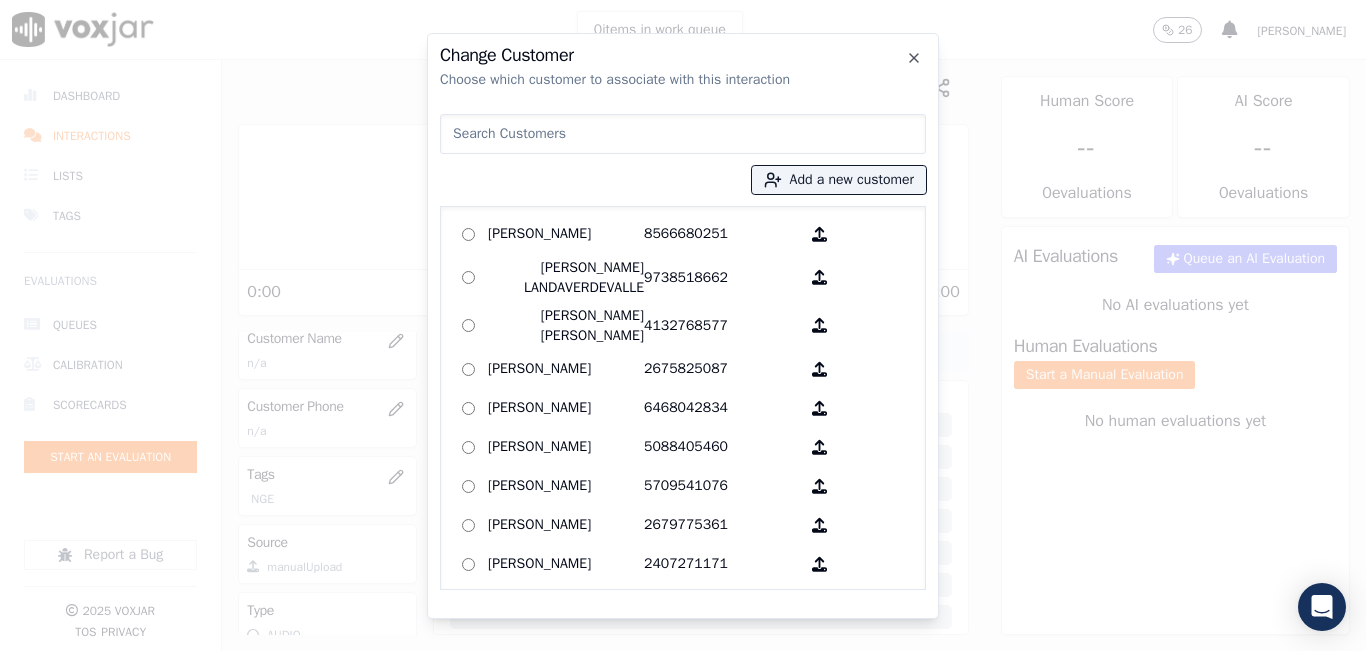 click at bounding box center (683, 134) 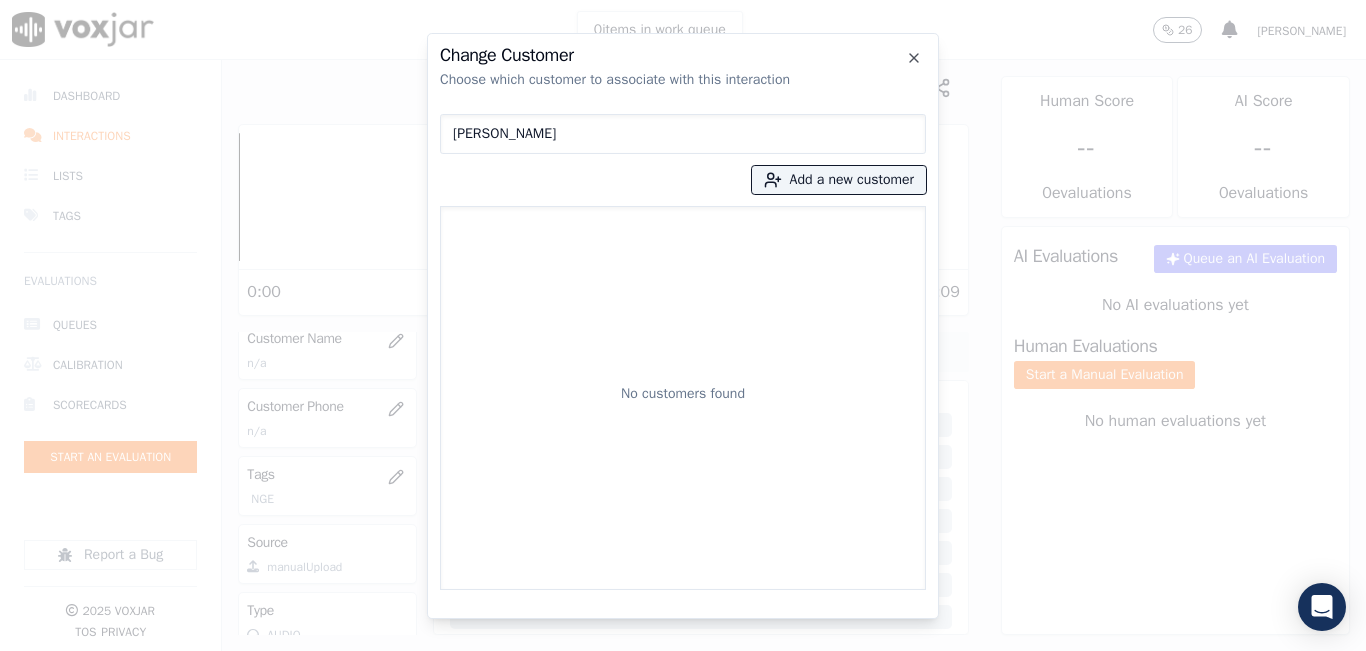 type on "[PERSON_NAME]" 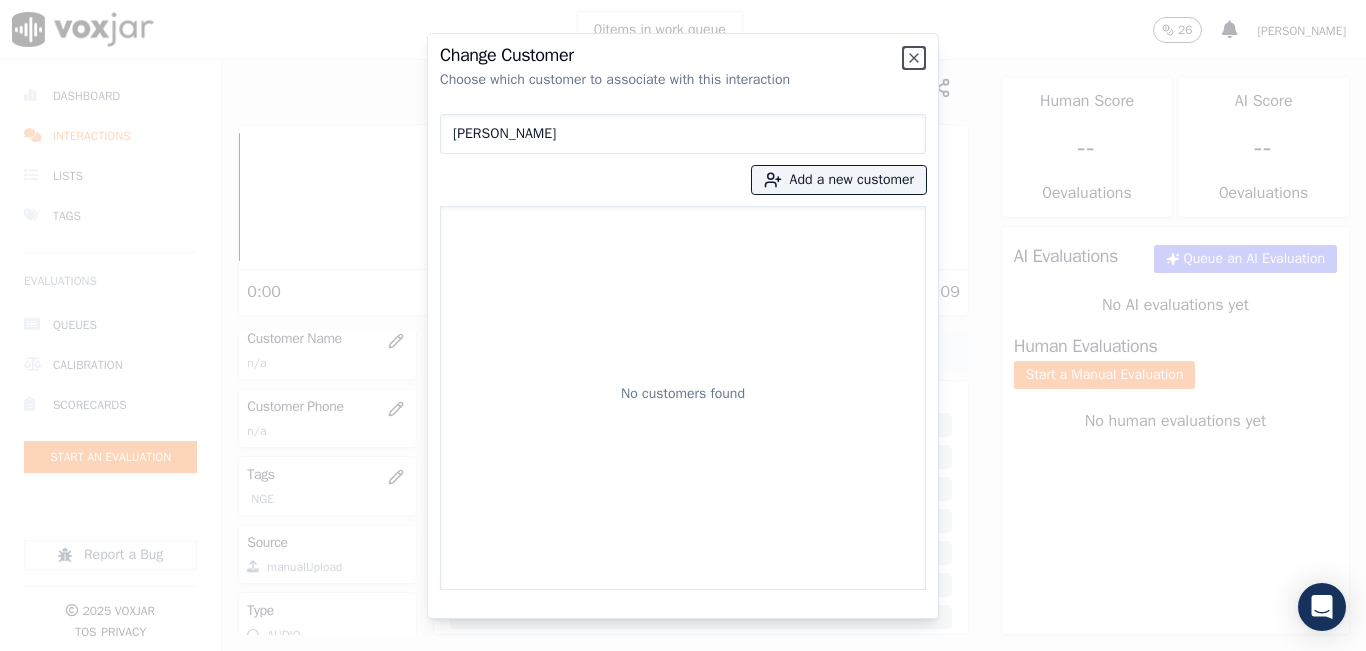 type 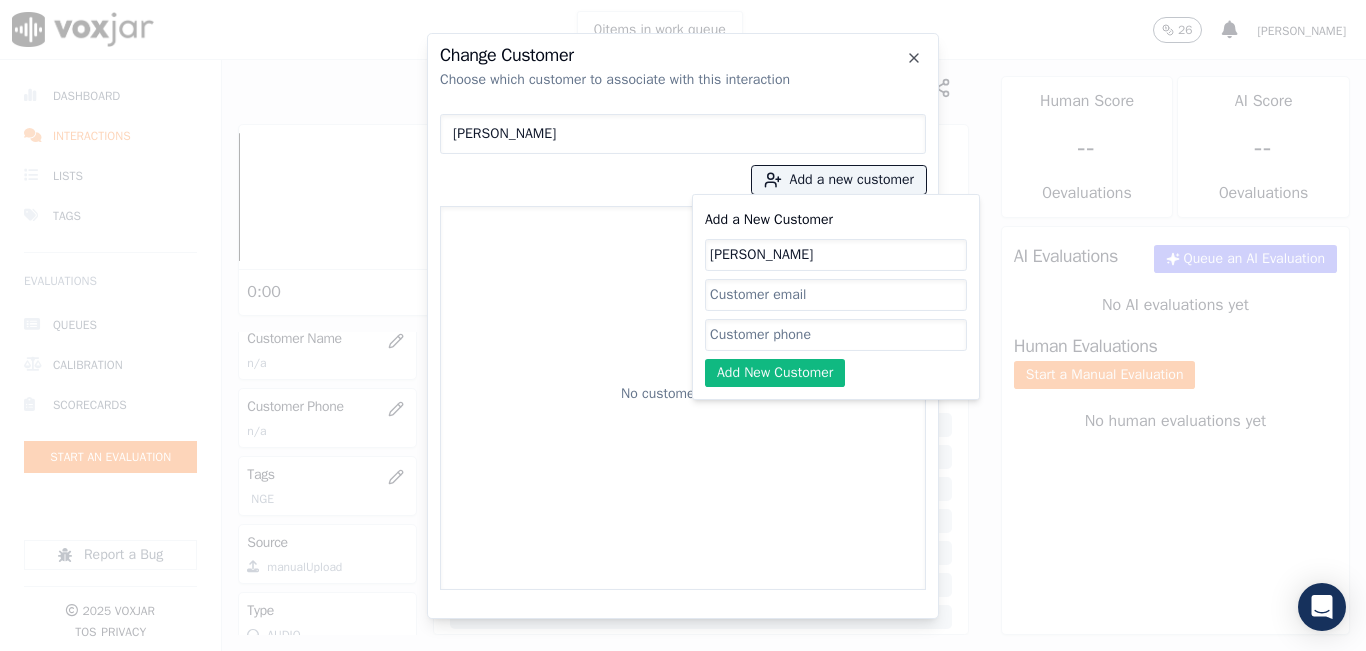 type on "[PERSON_NAME]" 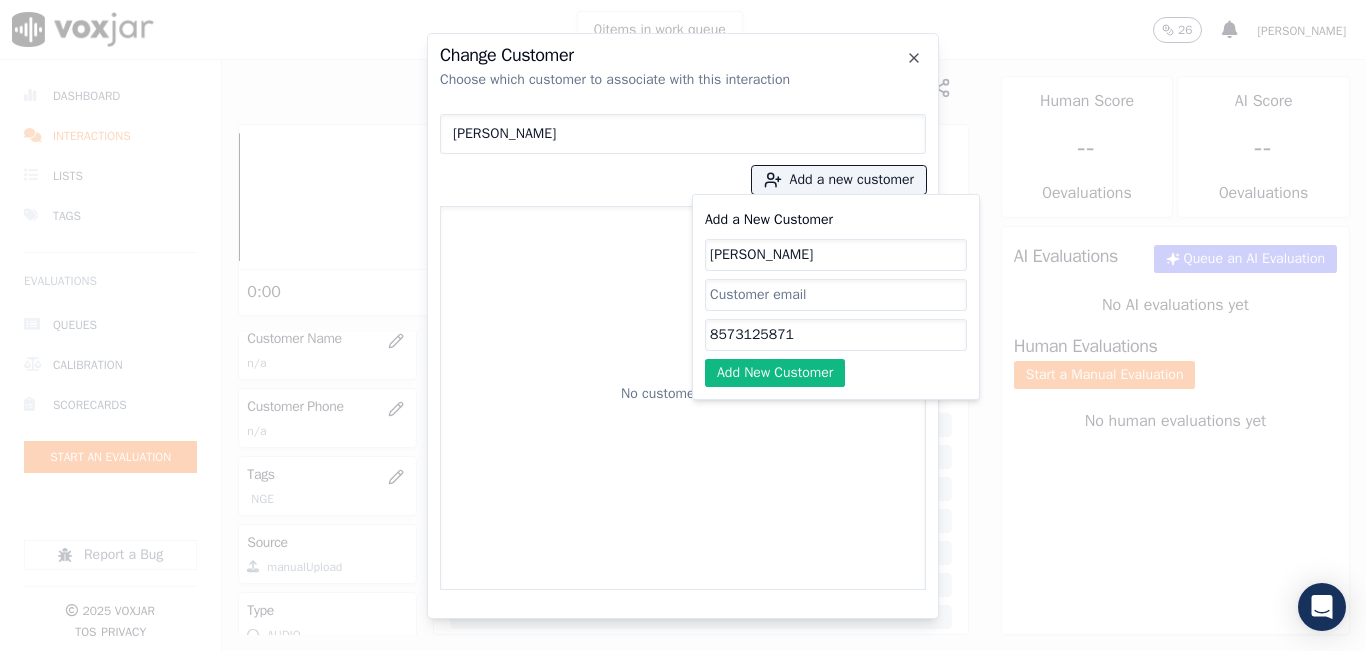 type on "8573125871" 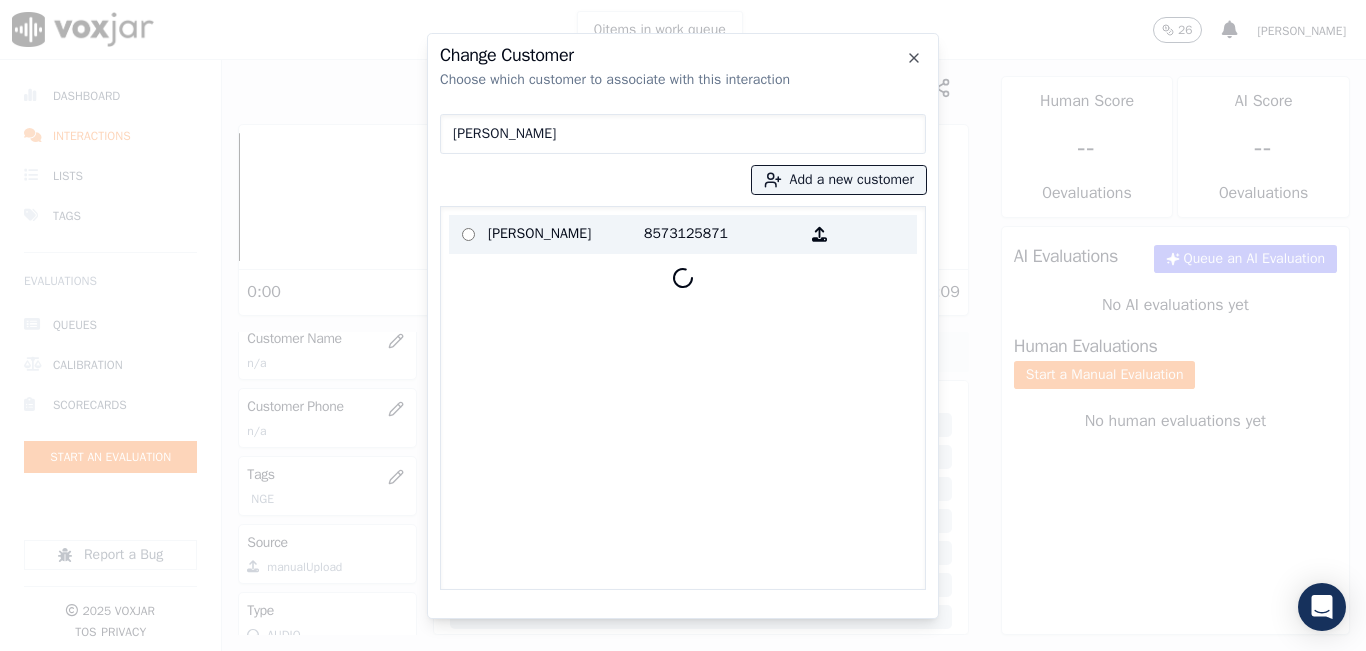 click on "[PERSON_NAME]" at bounding box center (566, 234) 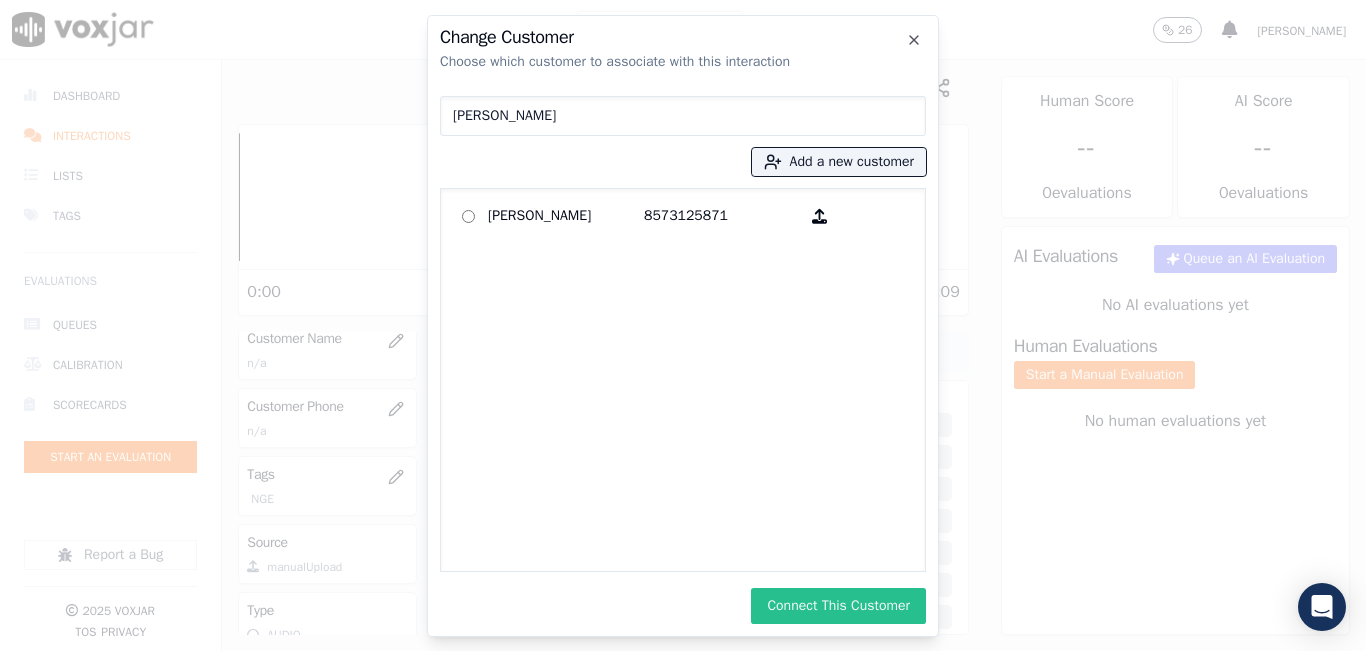 click on "Connect This Customer" at bounding box center [838, 606] 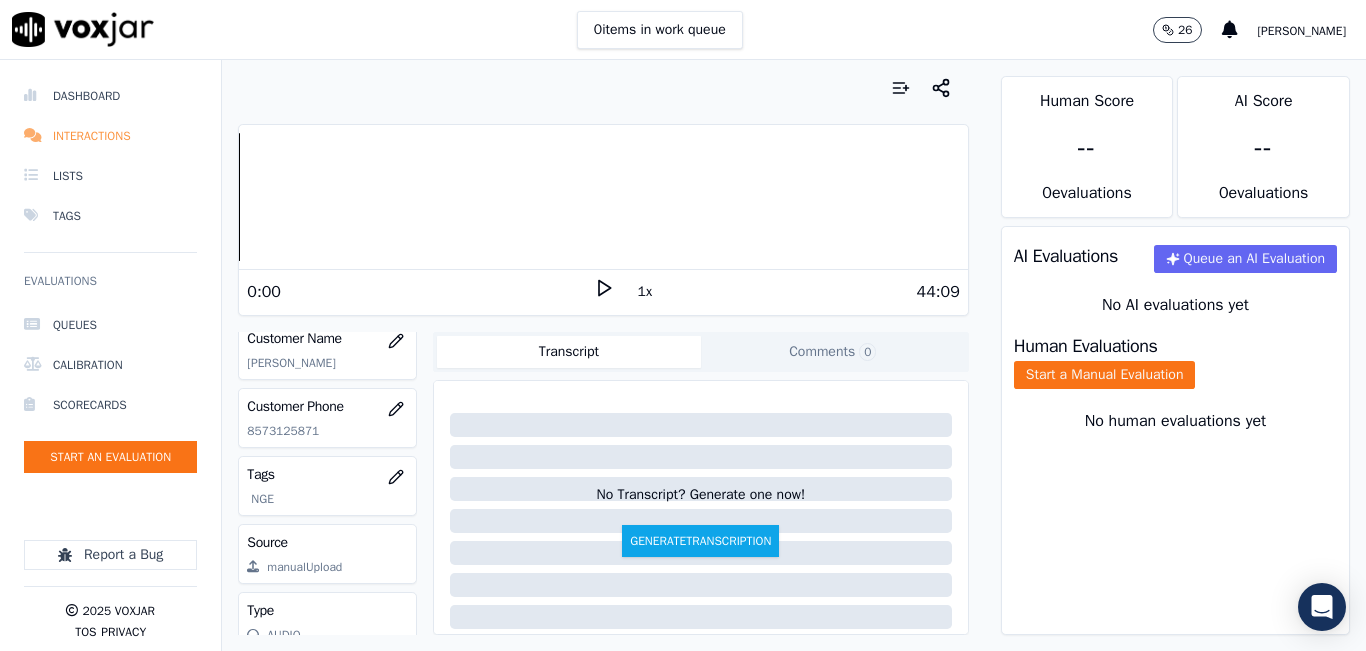 click on "Interactions" at bounding box center (110, 136) 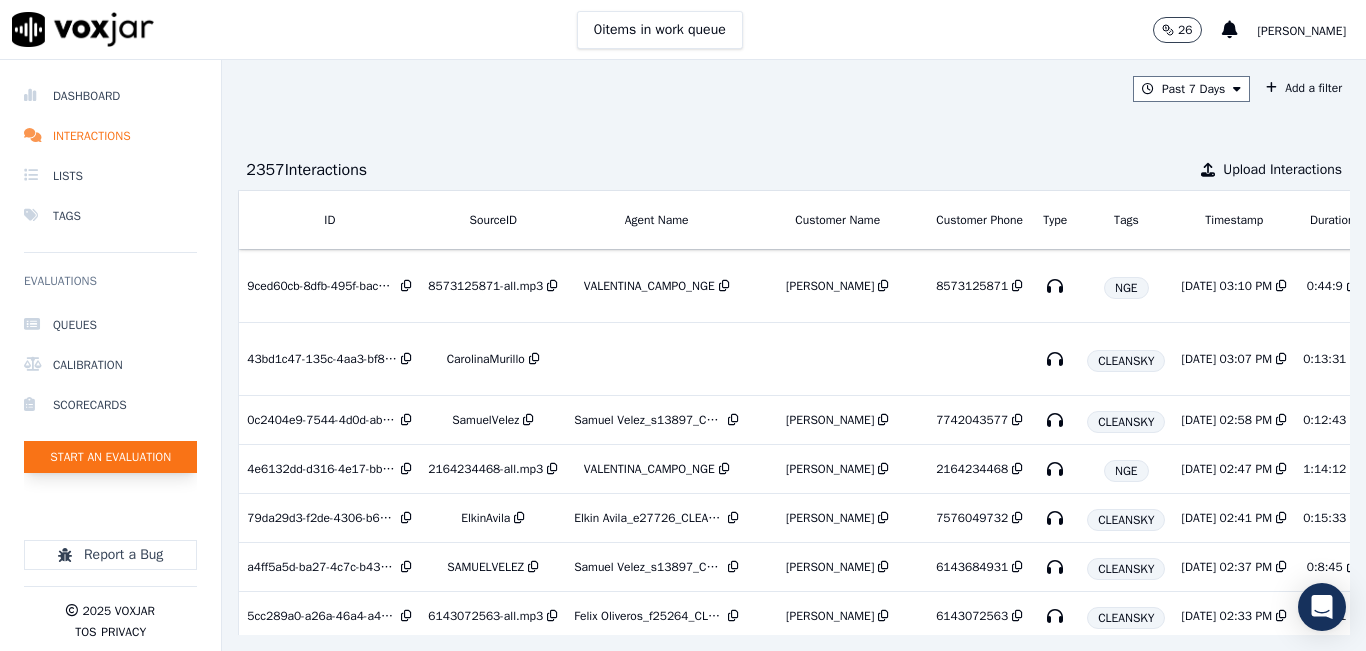 click on "Start an Evaluation" 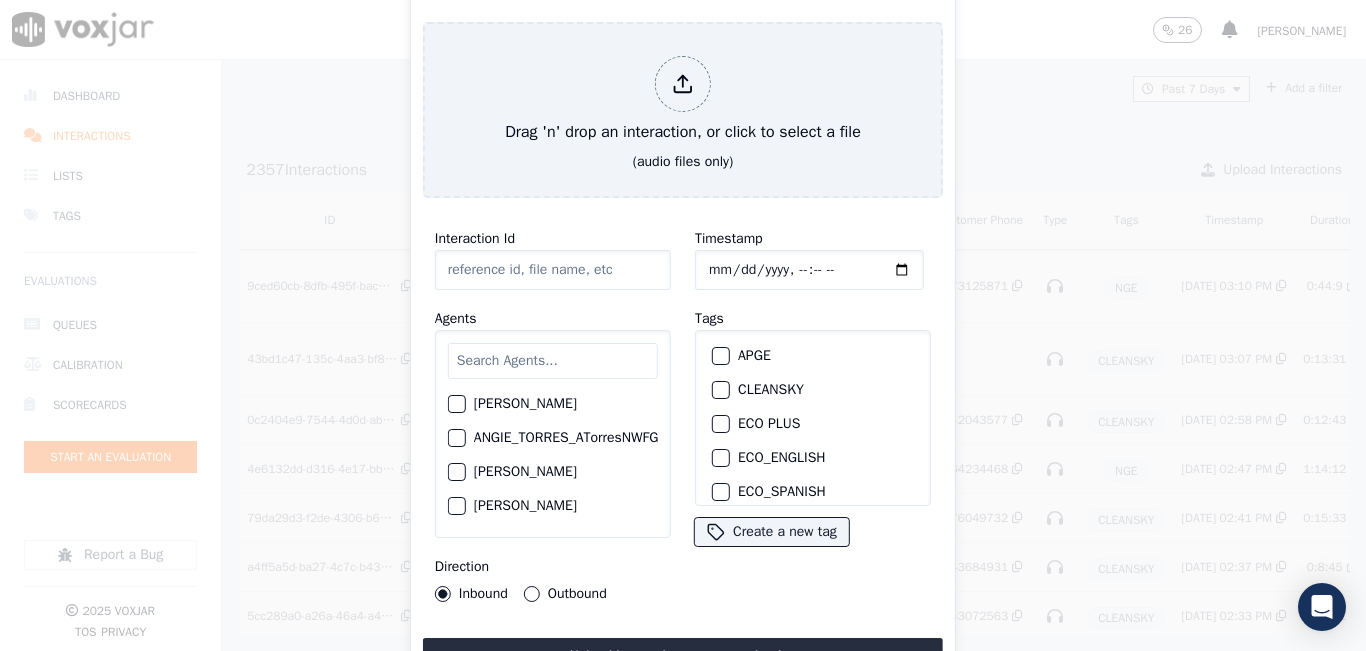 click at bounding box center (553, 361) 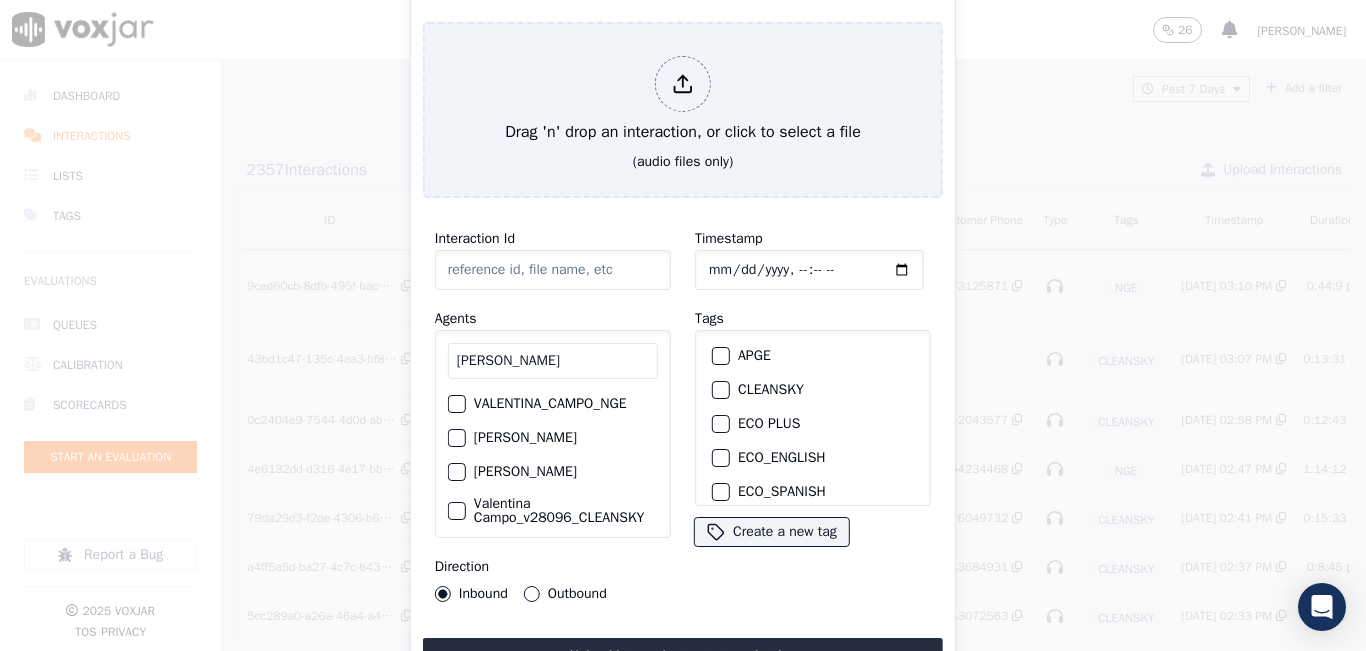 type on "[PERSON_NAME]" 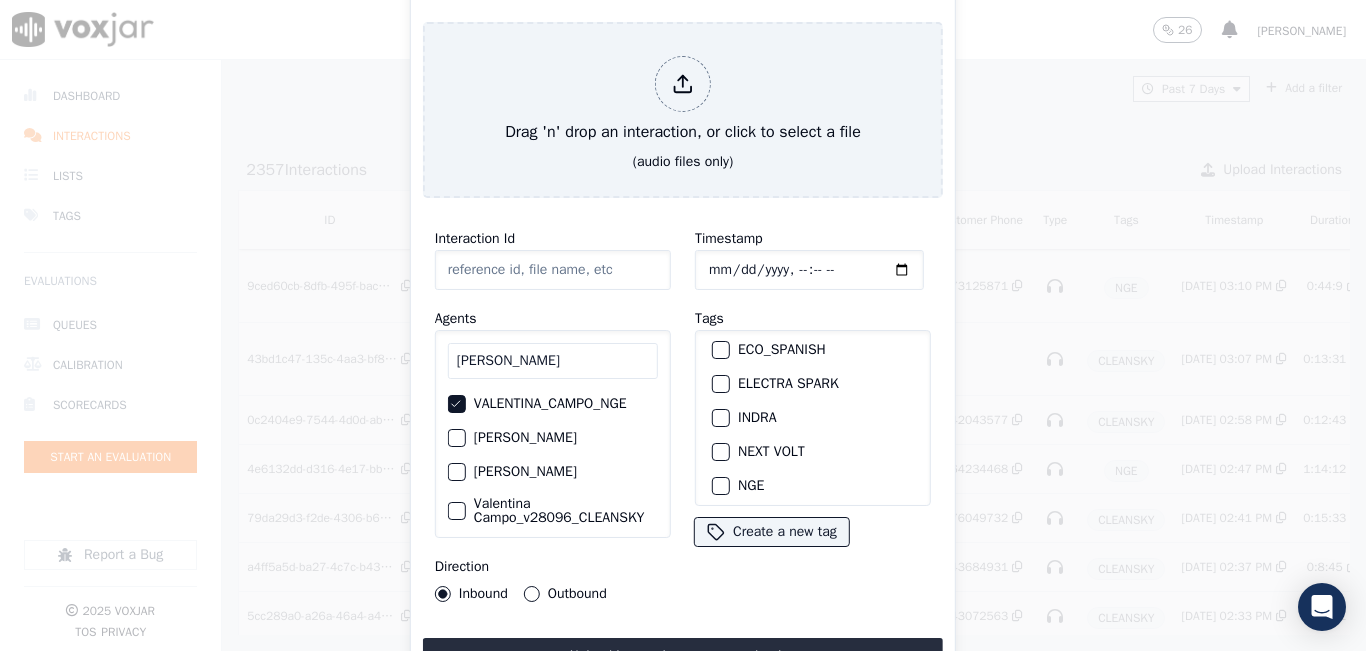 scroll, scrollTop: 200, scrollLeft: 0, axis: vertical 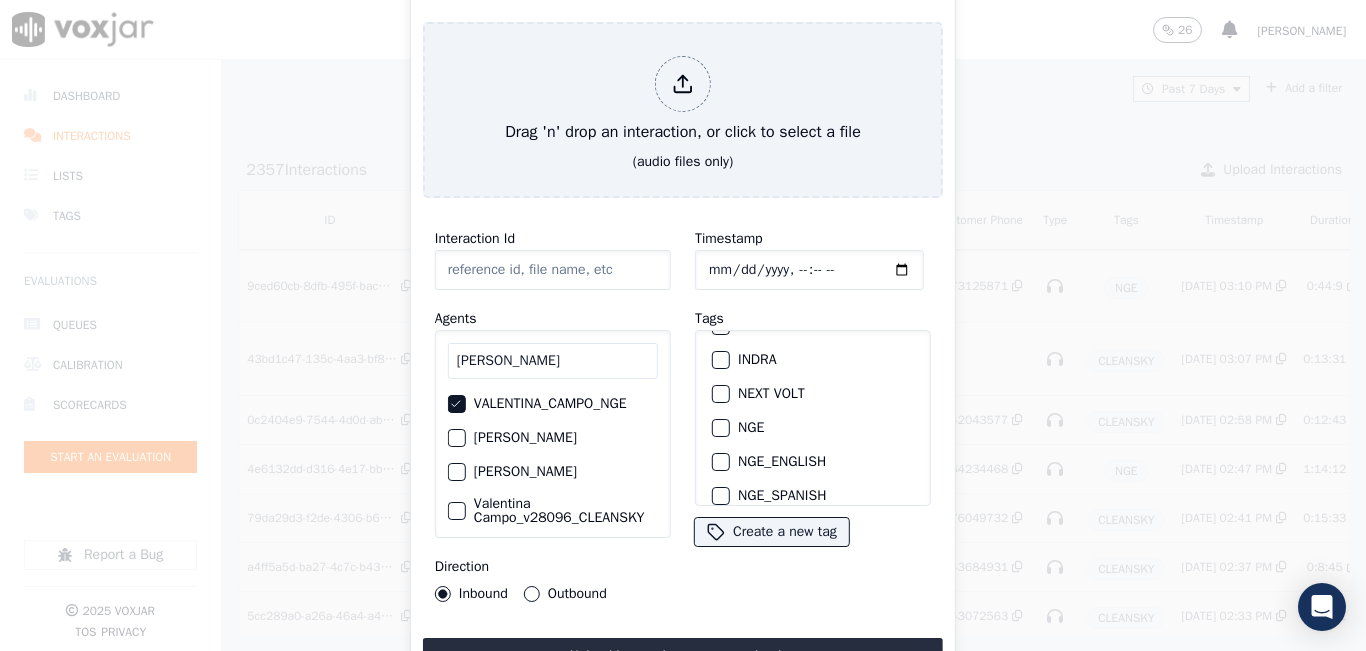 click at bounding box center [720, 428] 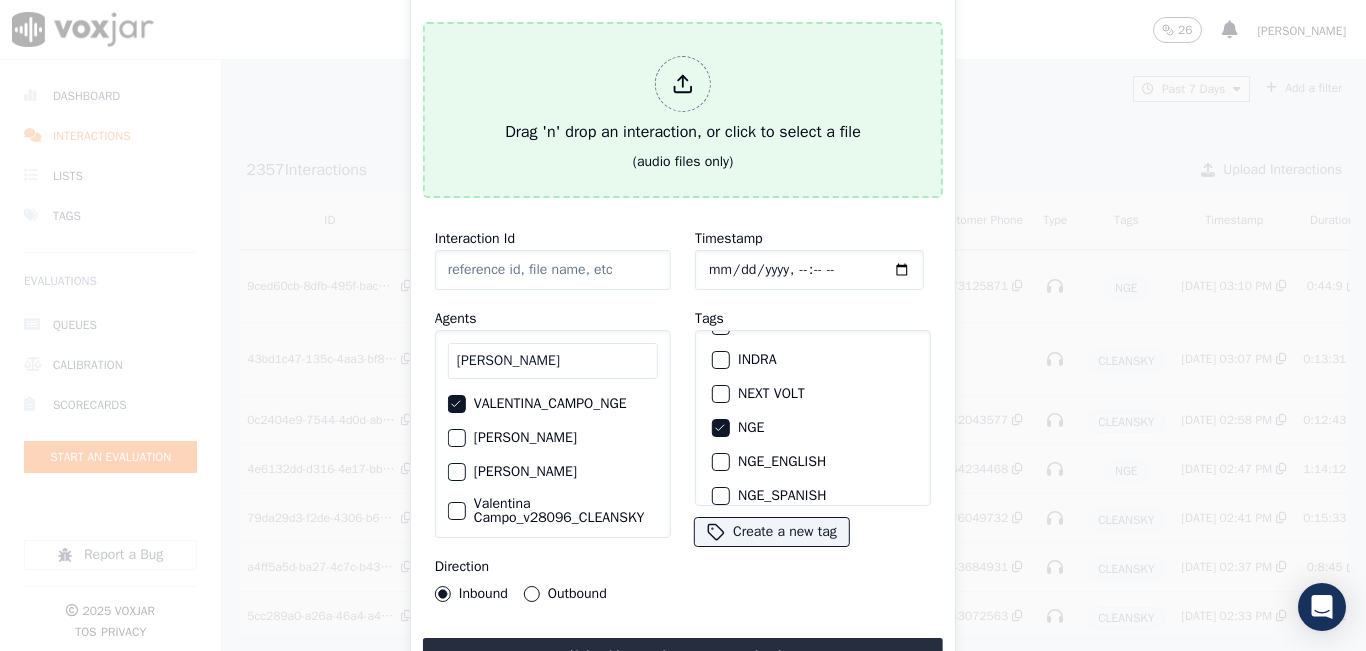 click on "Drag 'n' drop an interaction, or click to select a file" at bounding box center (683, 100) 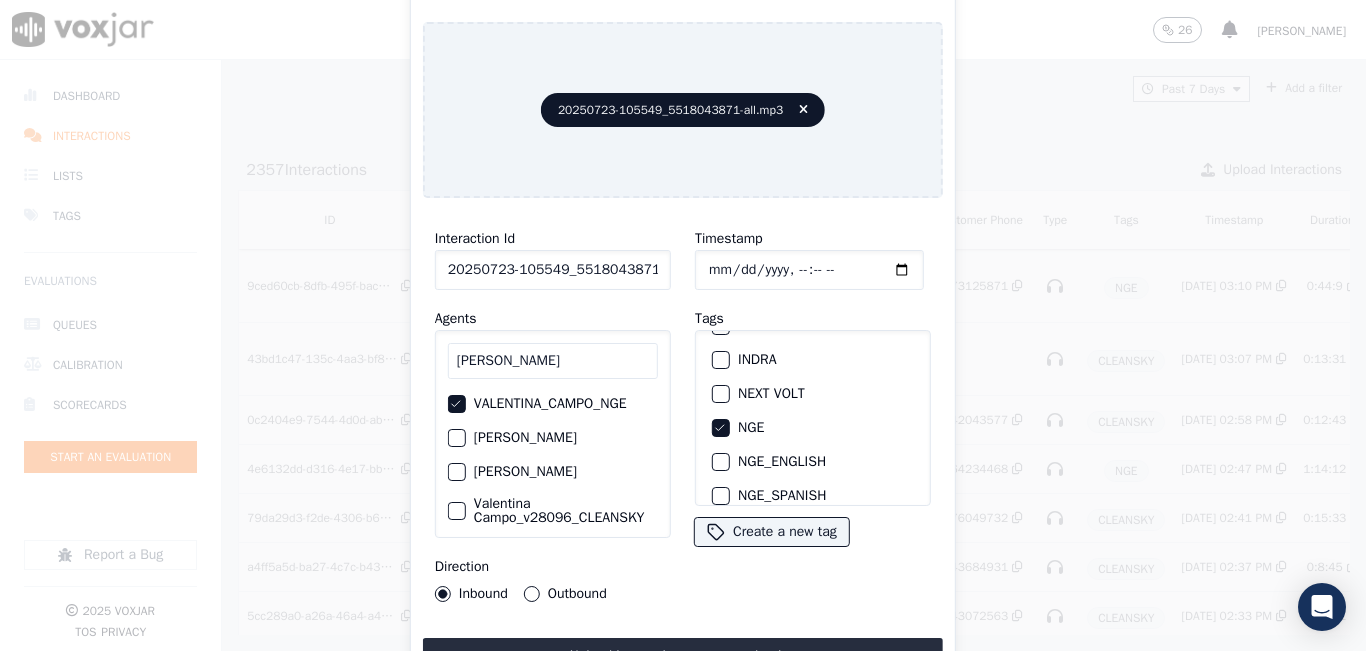 click on "Outbound" at bounding box center [532, 594] 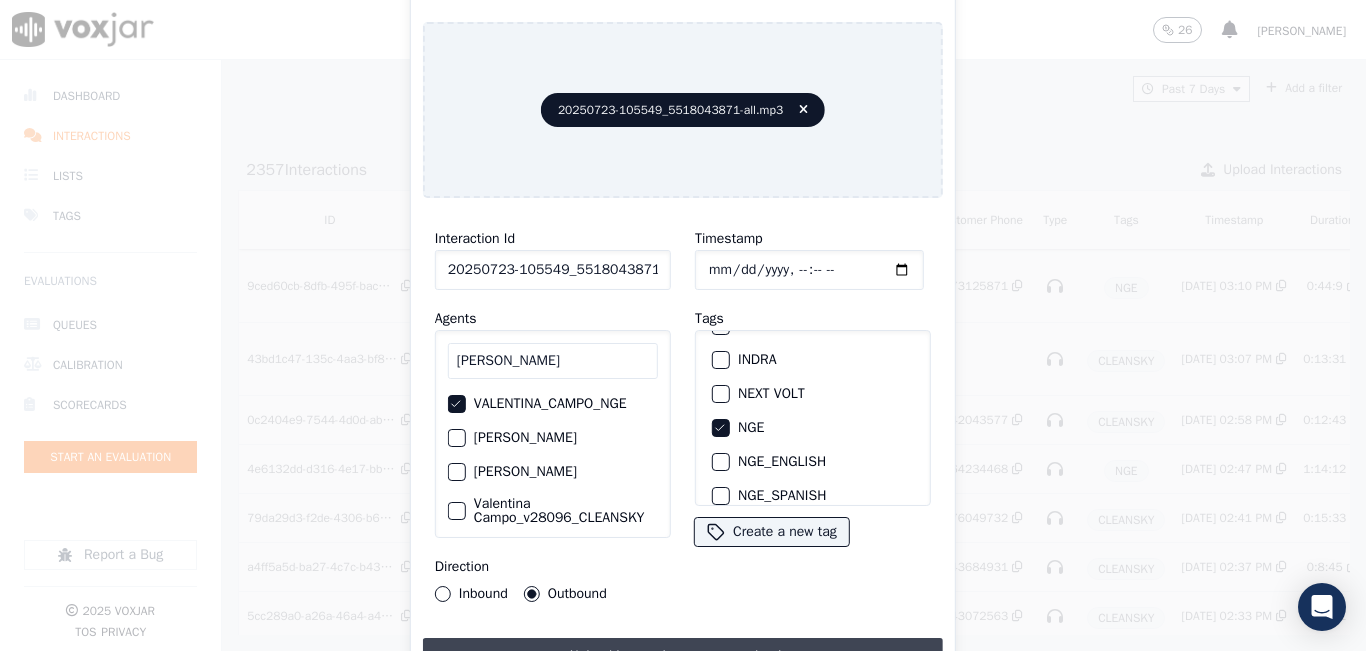 click on "Upload interaction to start evaluation" at bounding box center (683, 656) 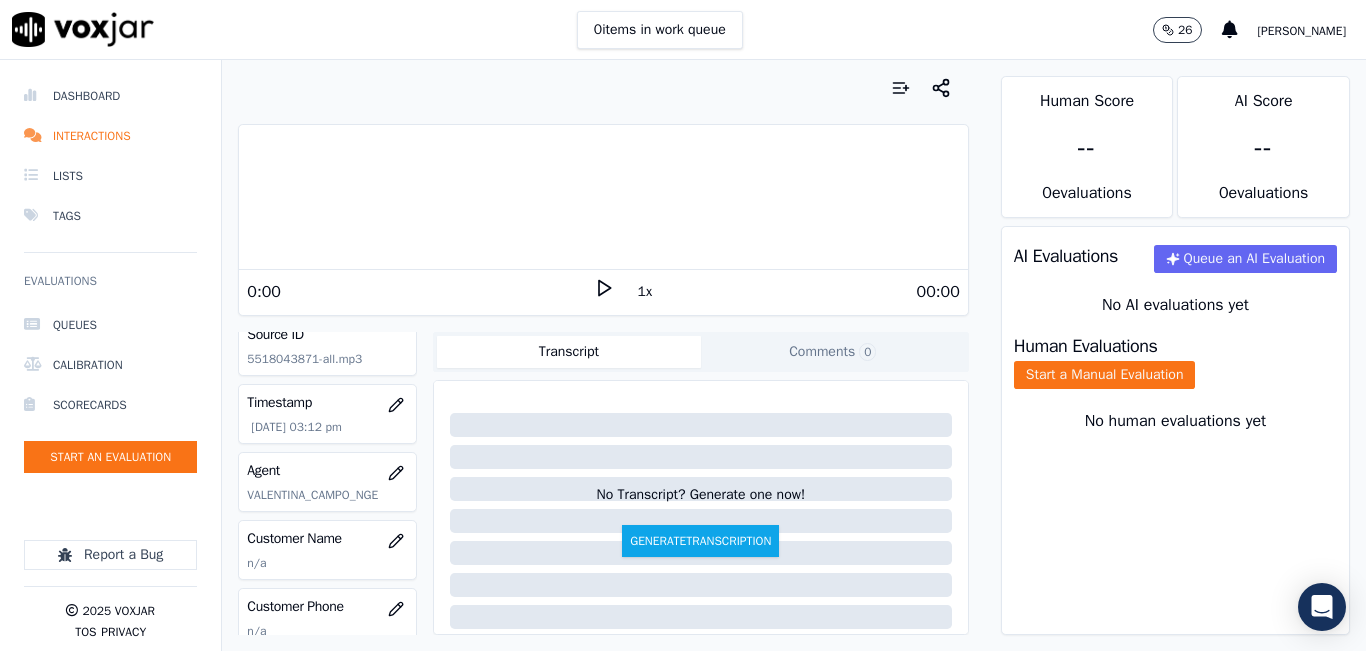 scroll, scrollTop: 200, scrollLeft: 0, axis: vertical 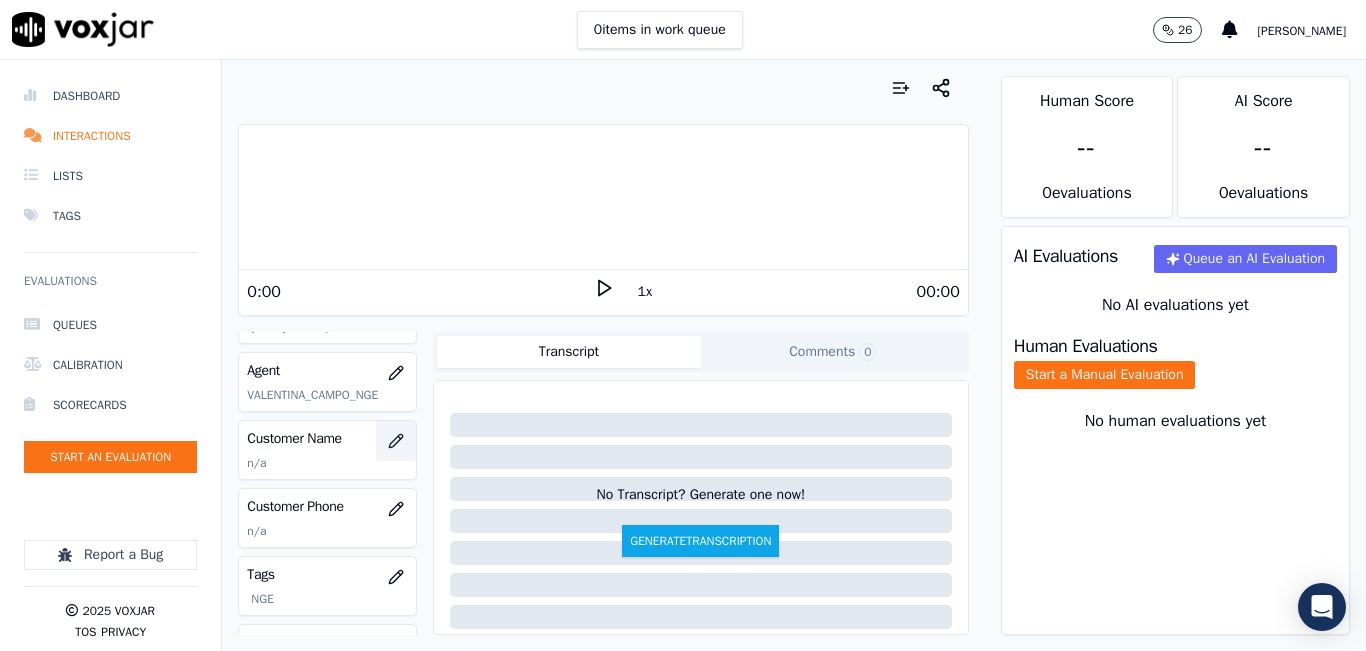 click 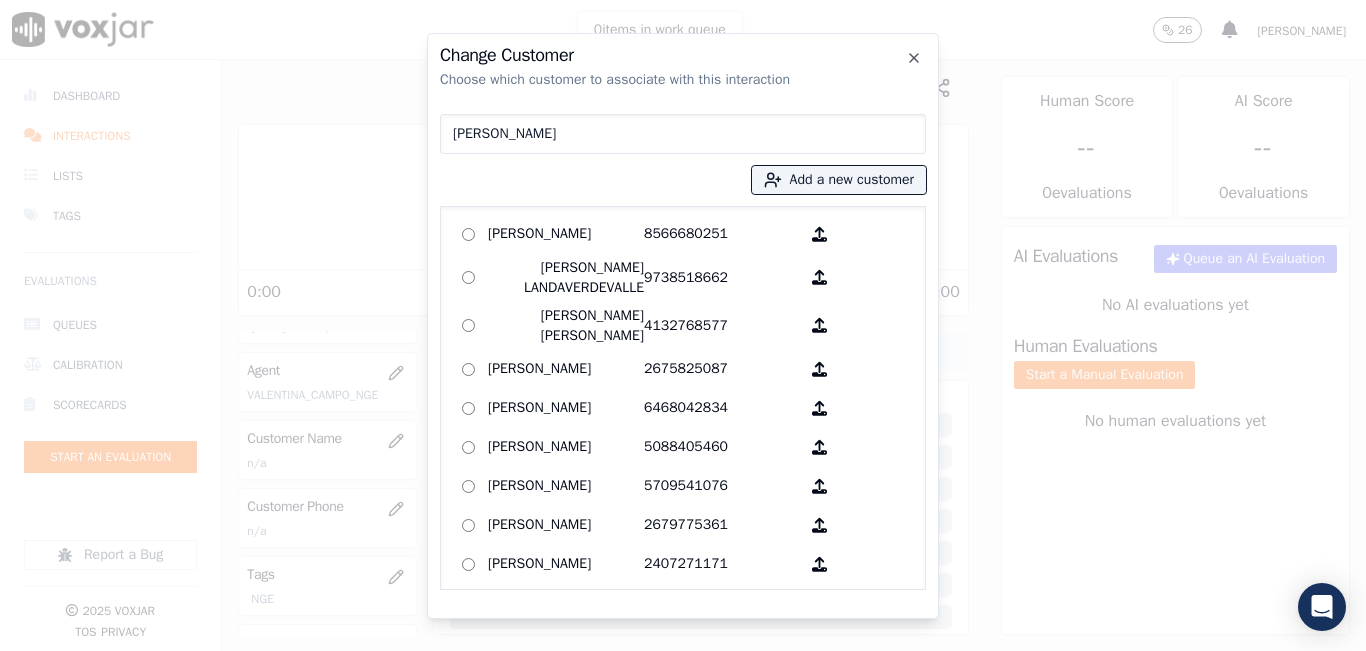 type on "[PERSON_NAME]" 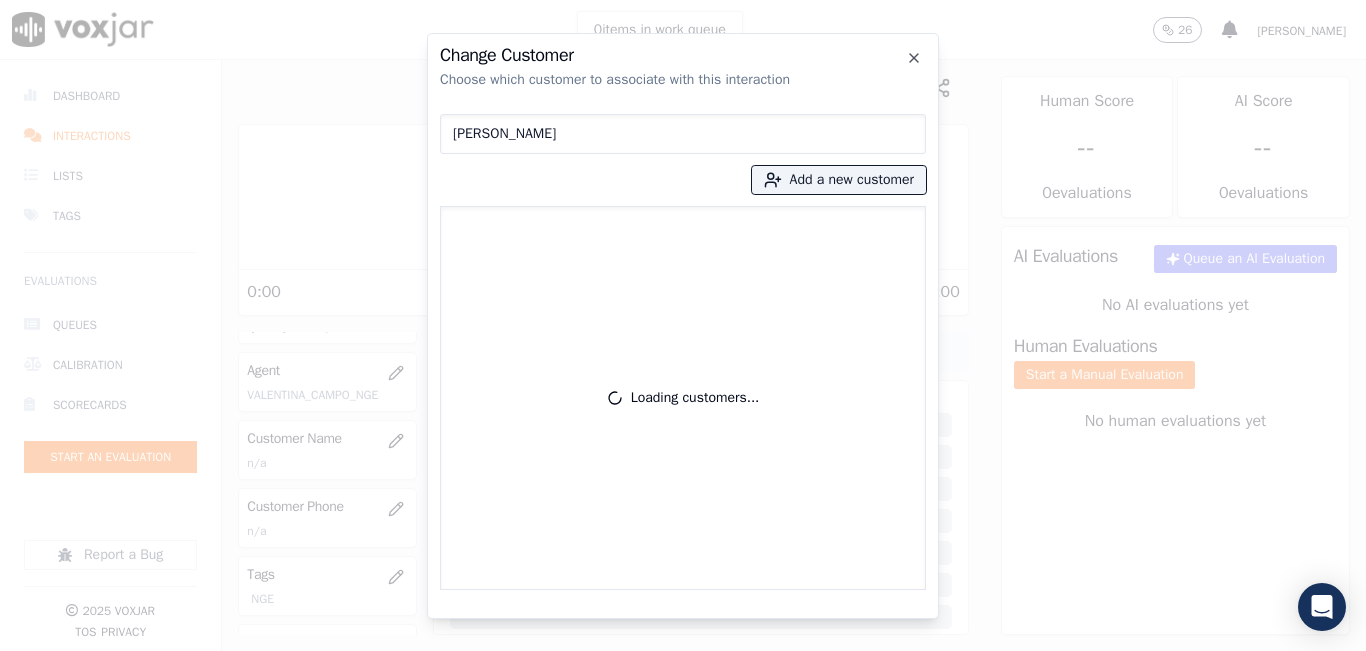 type 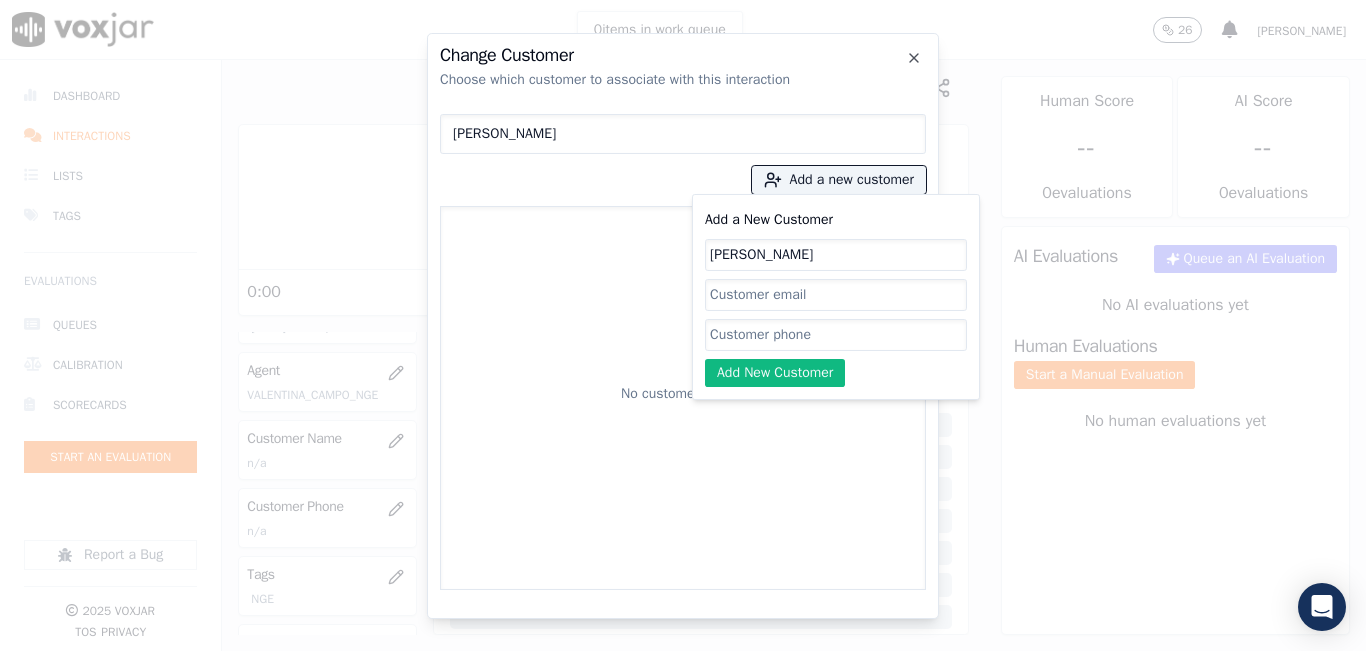 type on "[PERSON_NAME]" 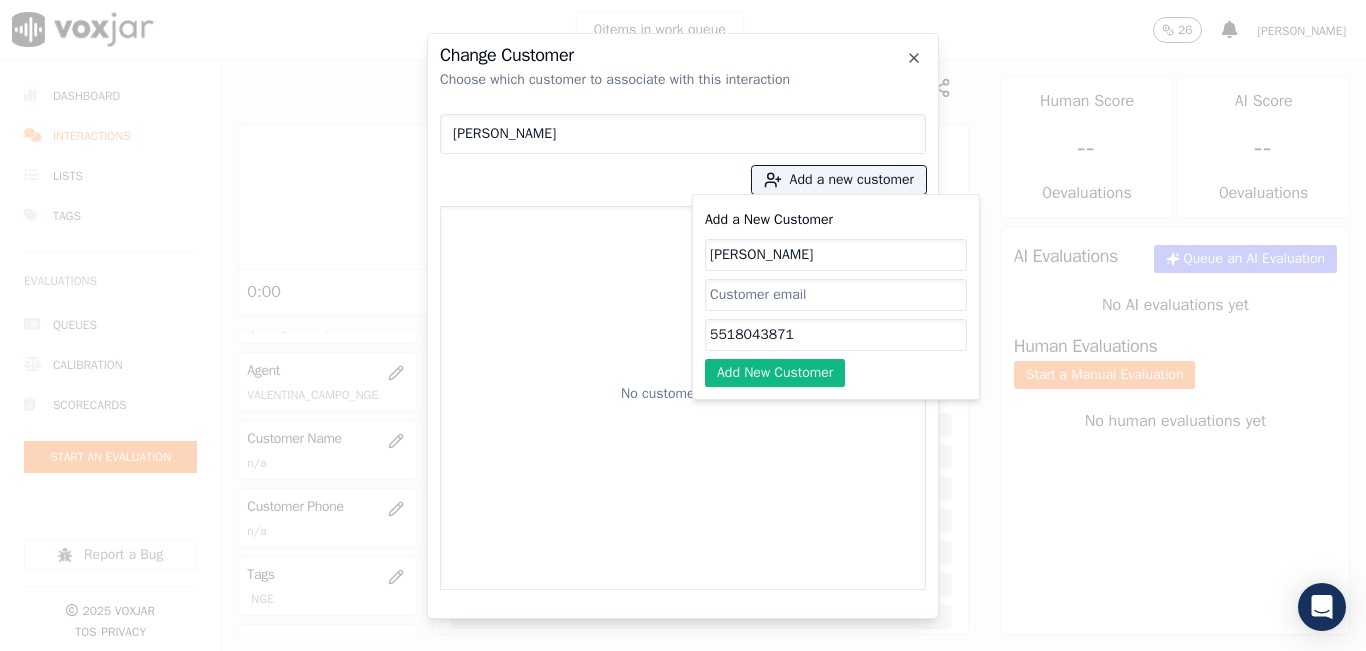 type on "5518043871" 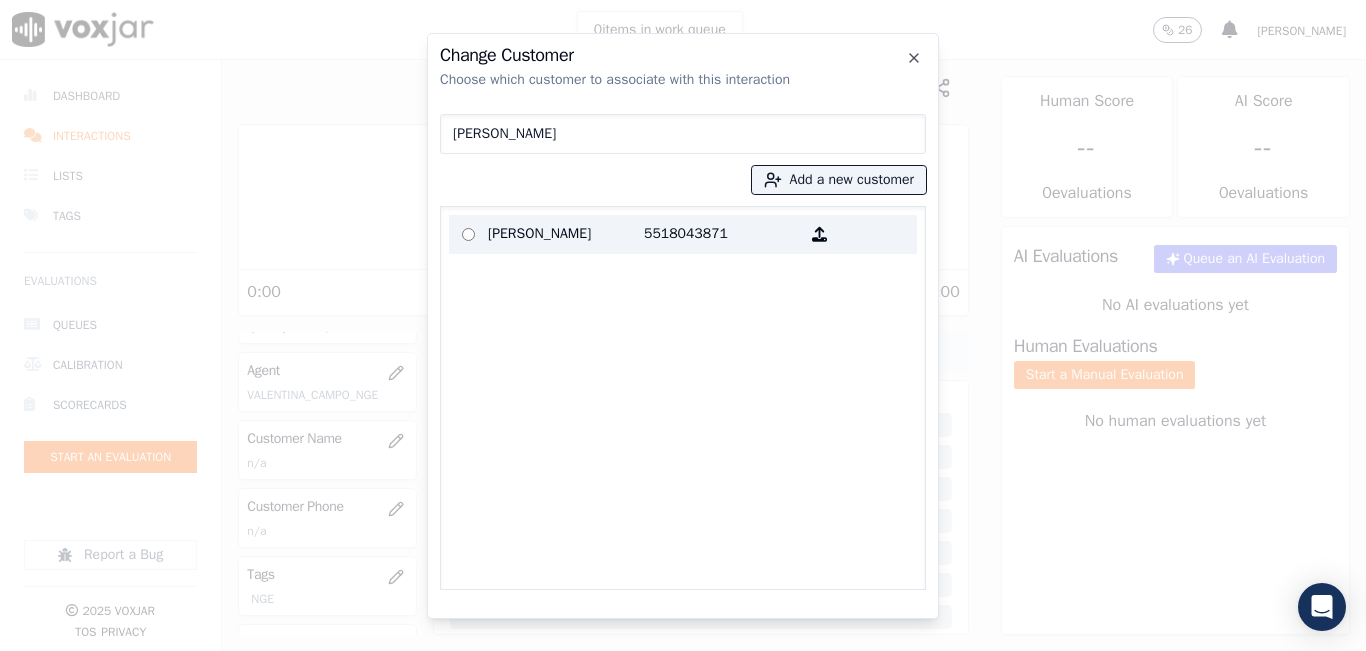 click on "[PERSON_NAME]" at bounding box center [566, 234] 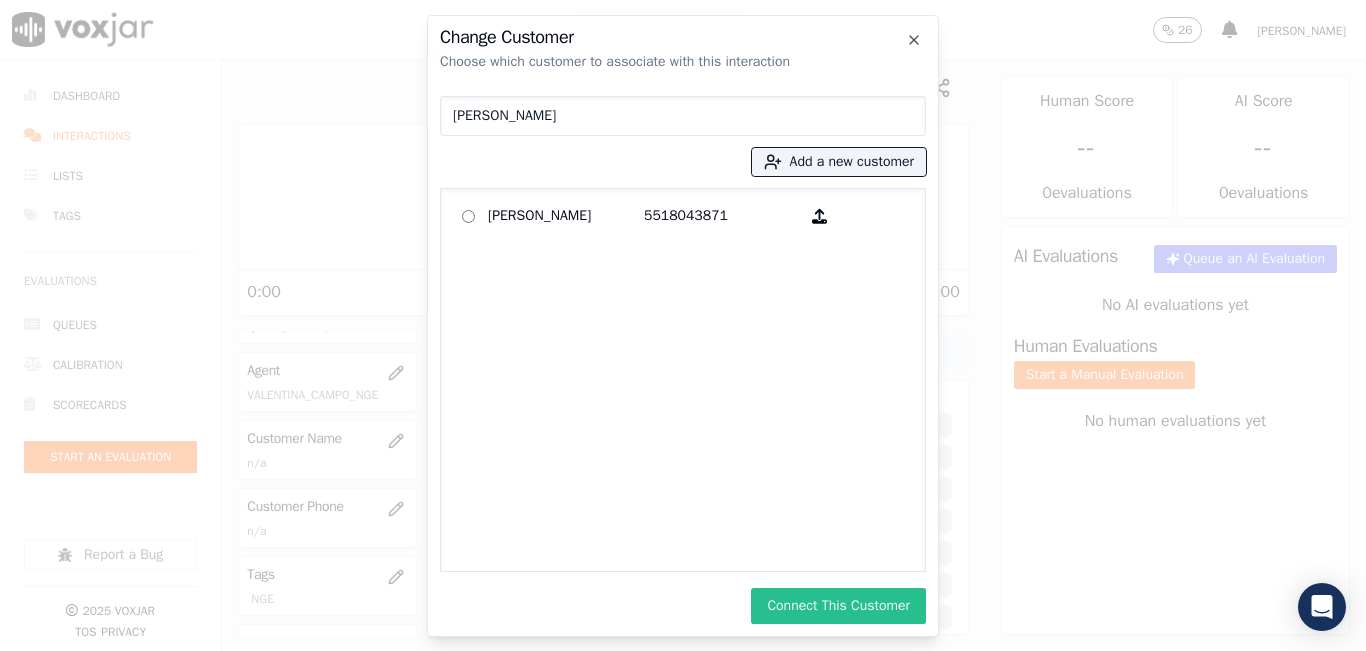 click on "Connect This Customer" at bounding box center [838, 606] 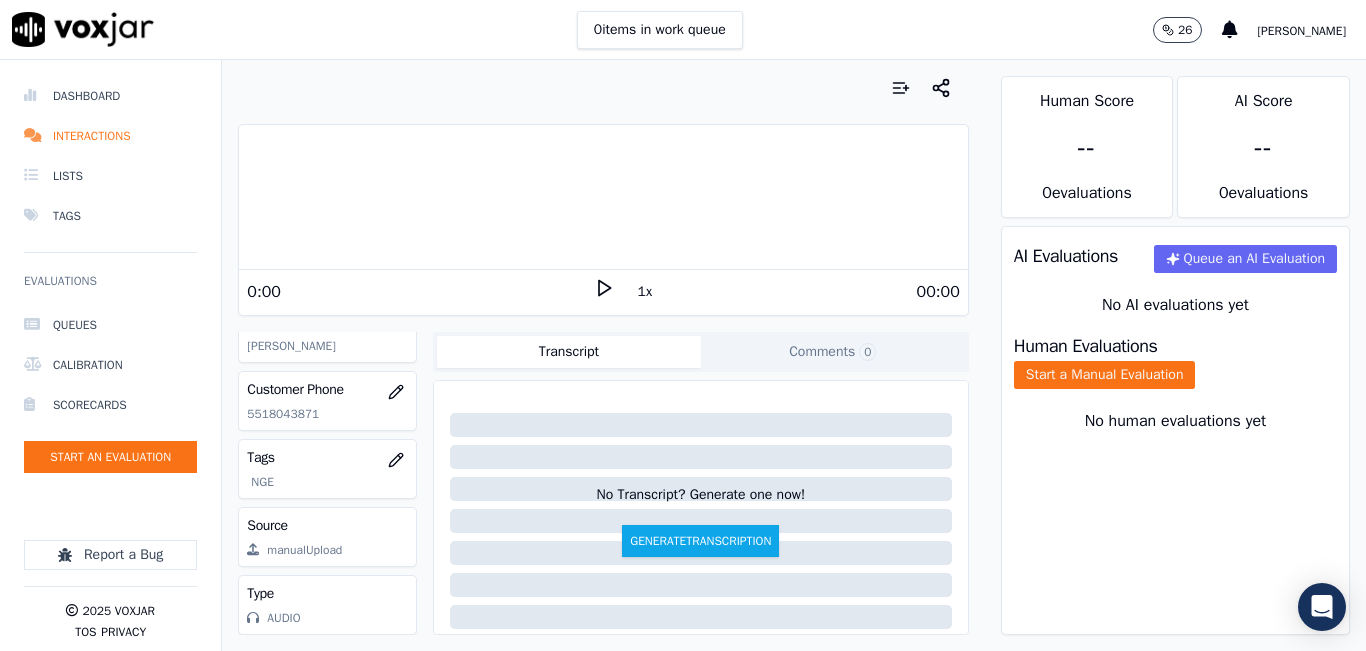 scroll, scrollTop: 362, scrollLeft: 0, axis: vertical 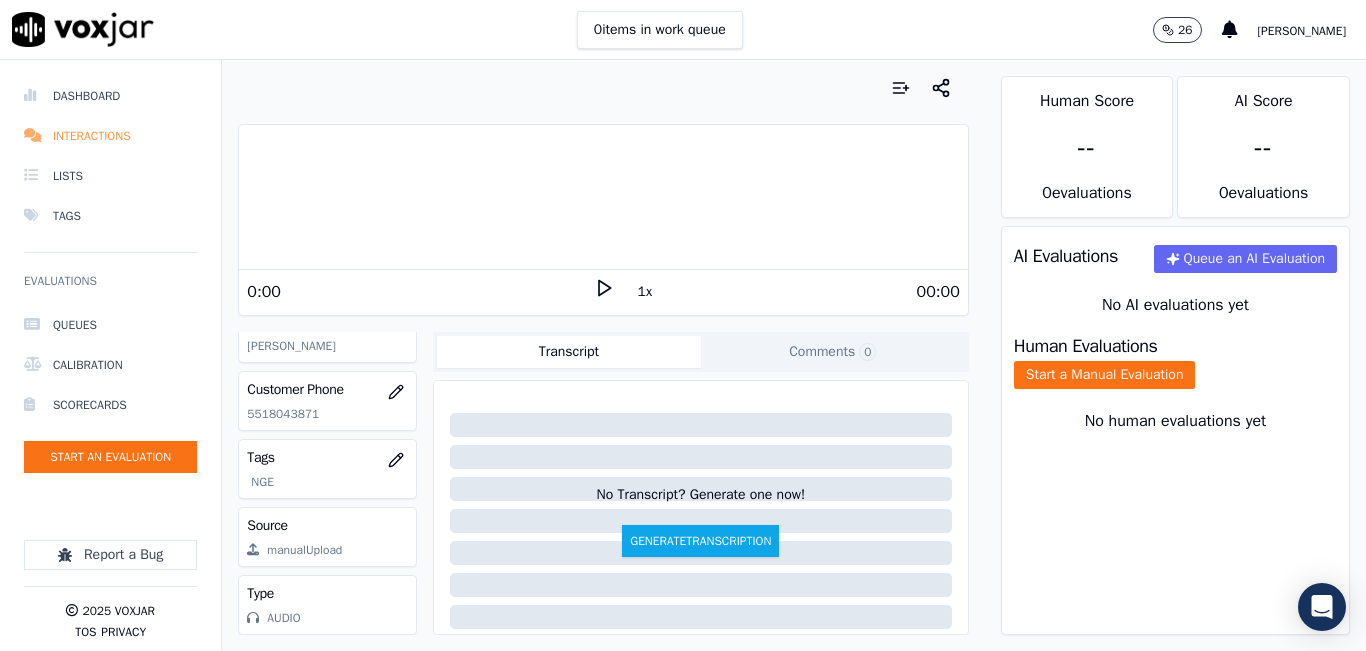 click on "Interactions" at bounding box center [110, 136] 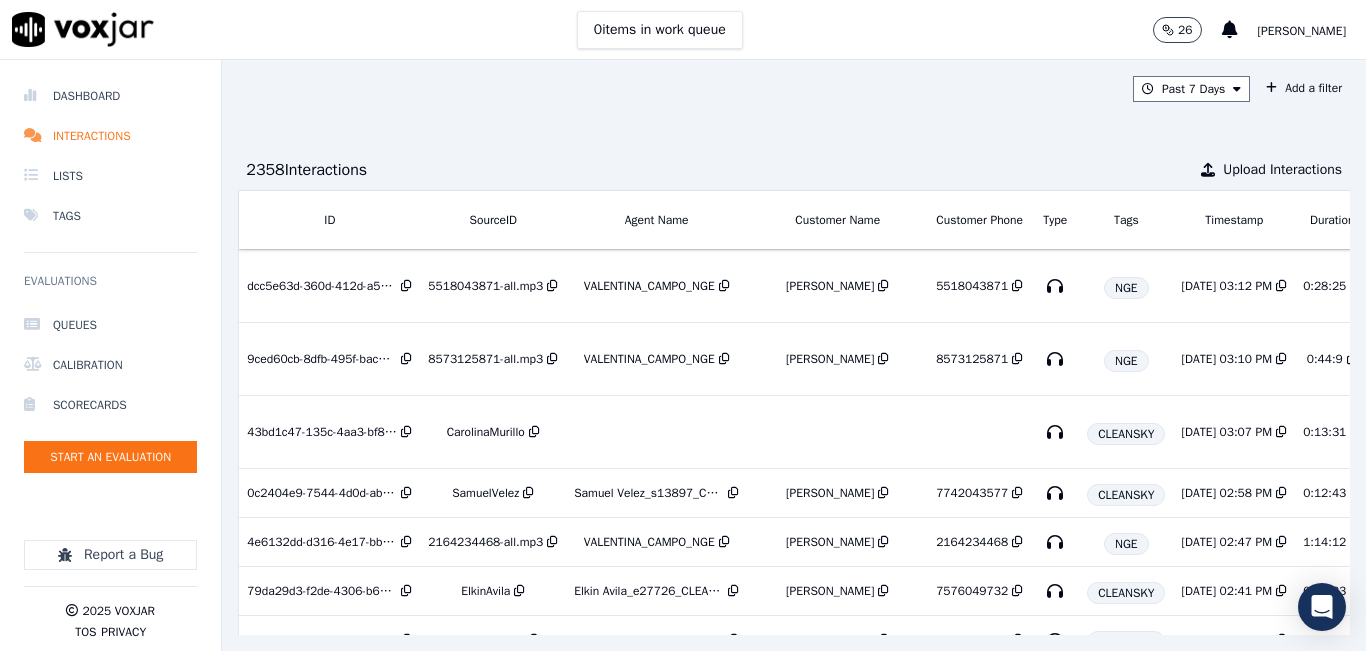 scroll, scrollTop: 0, scrollLeft: 316, axis: horizontal 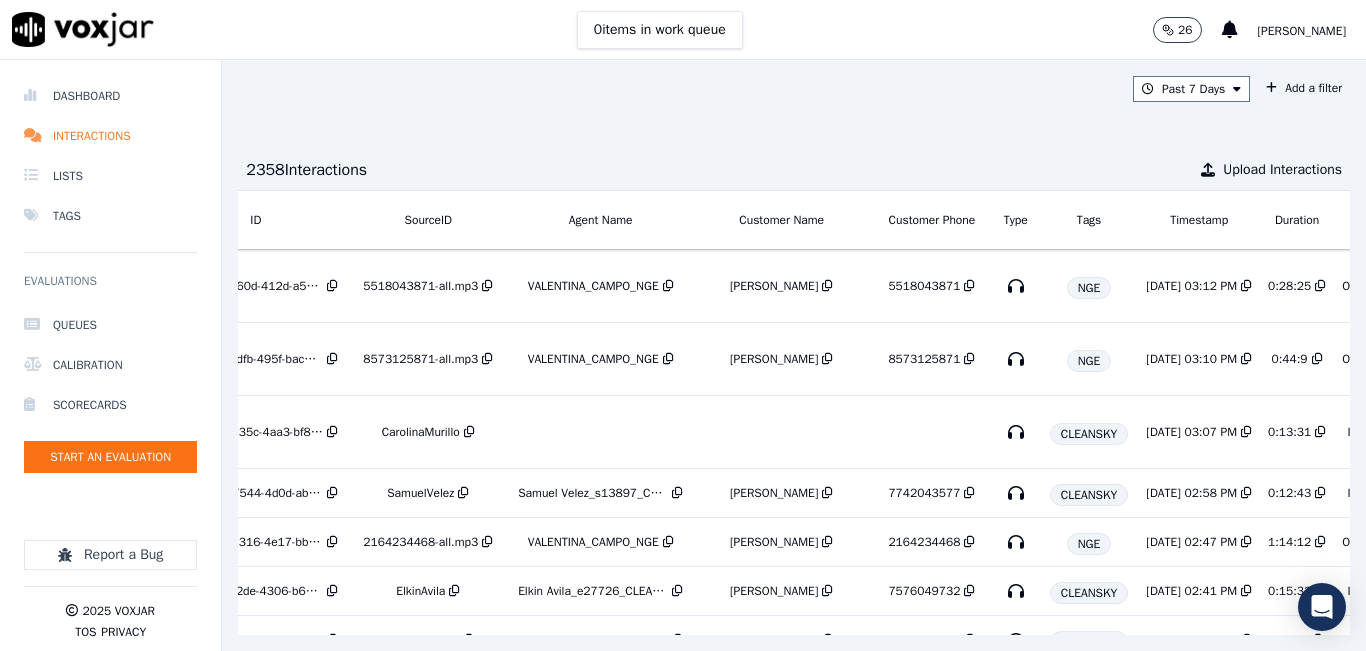 click on "Queues   Calibration   Scorecards   Start an Evaluation" 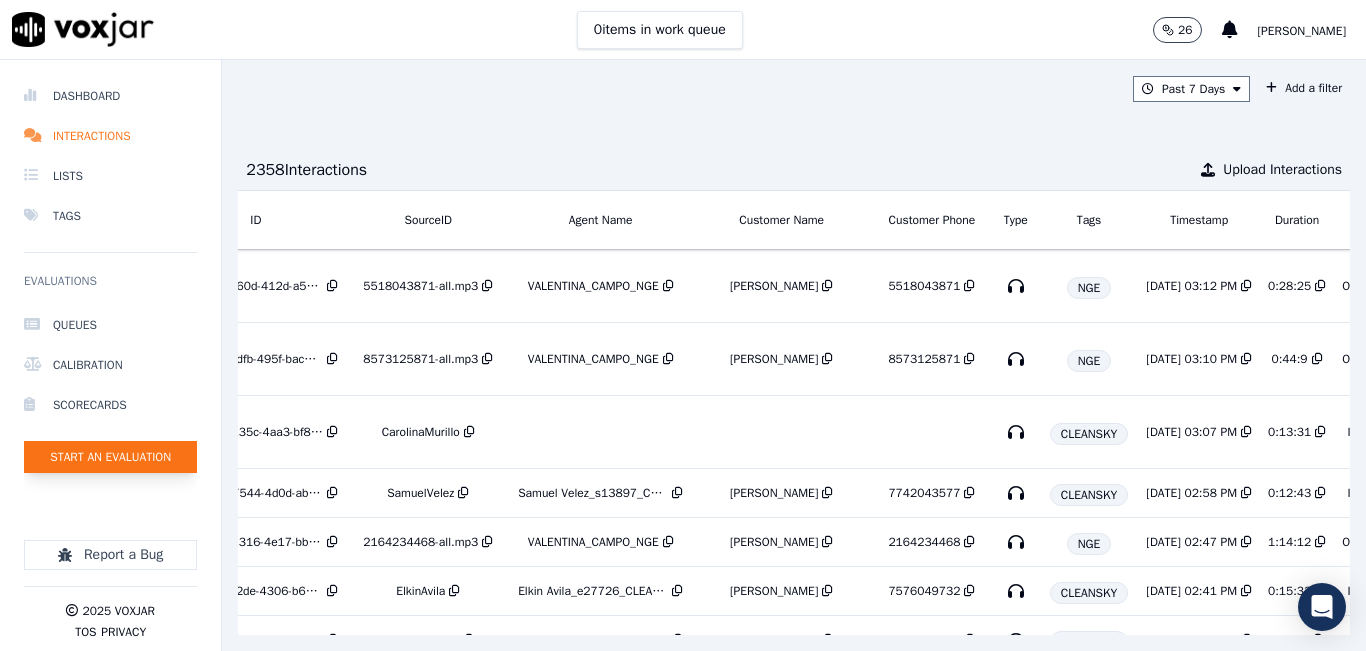click on "Start an Evaluation" 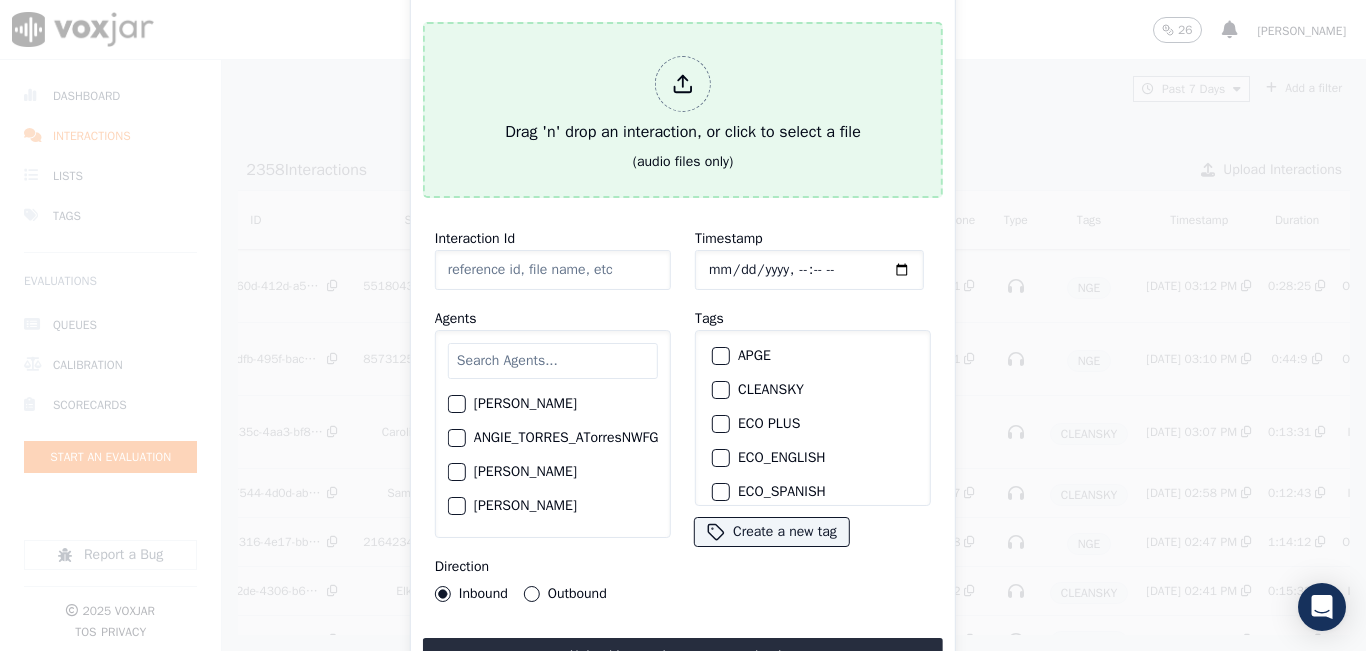 click on "Drag 'n' drop an interaction, or click to select a file" at bounding box center (683, 100) 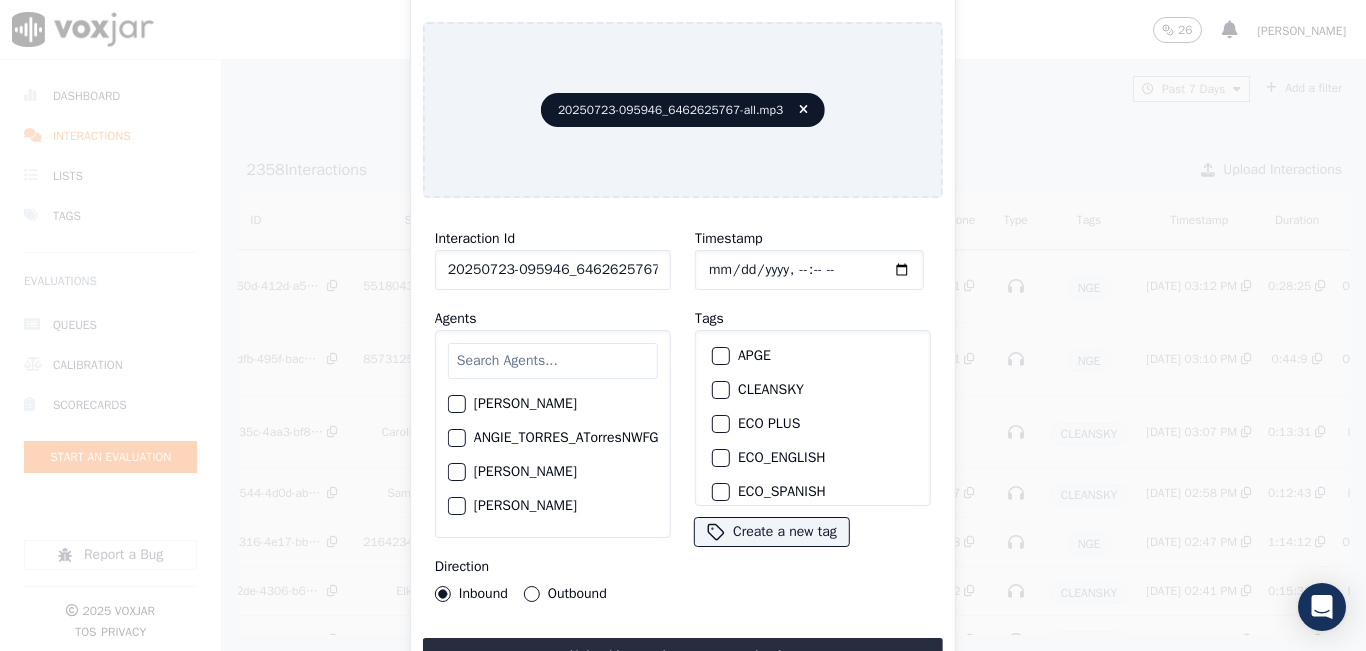 click at bounding box center (553, 361) 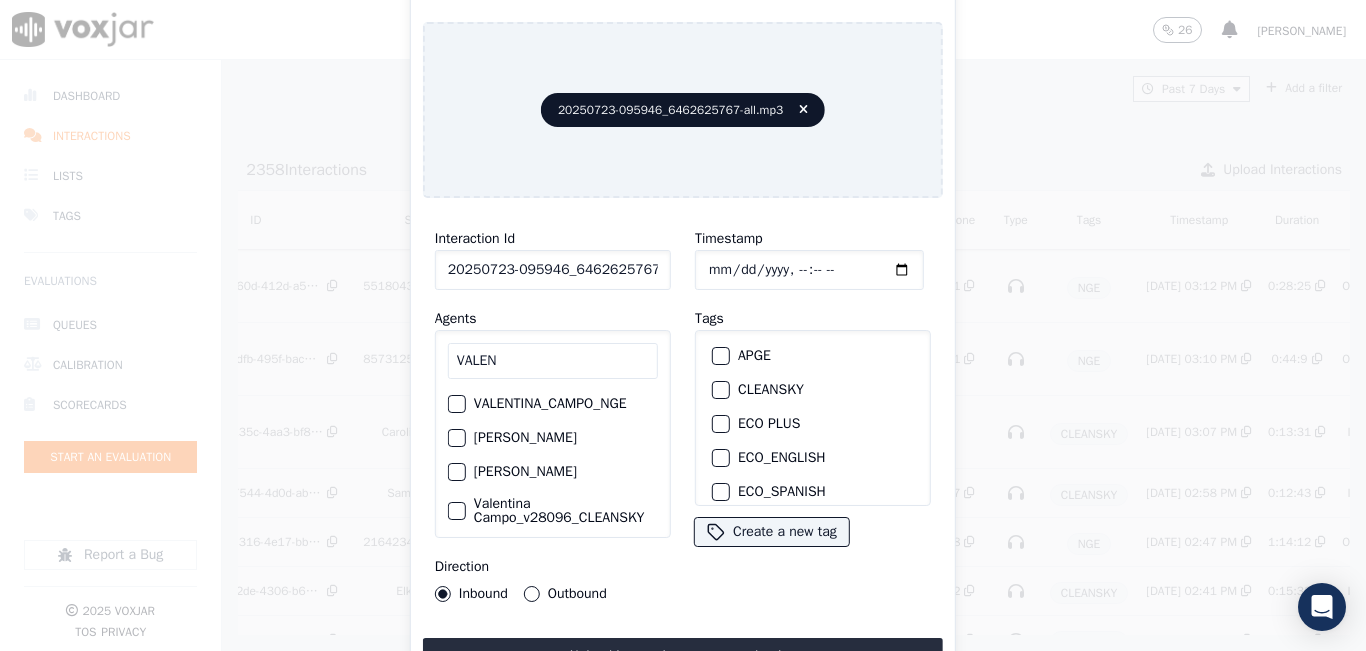 type on "VALEN" 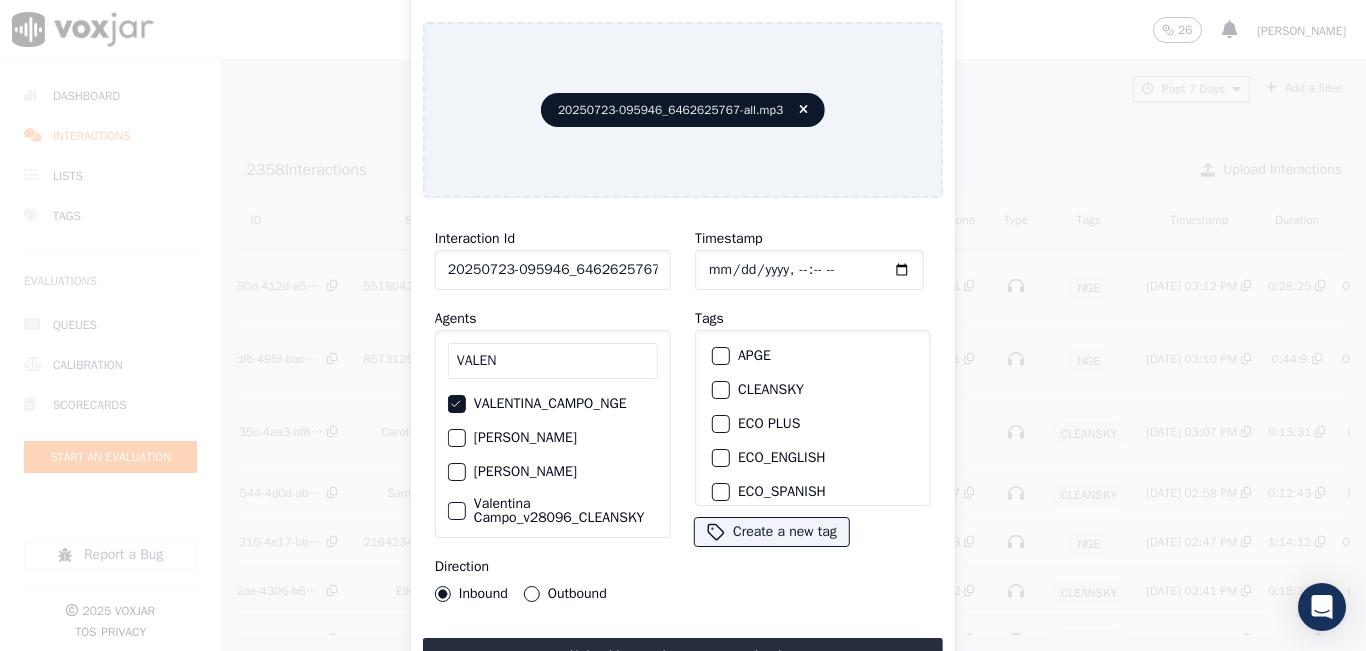 click on "Outbound" at bounding box center (532, 594) 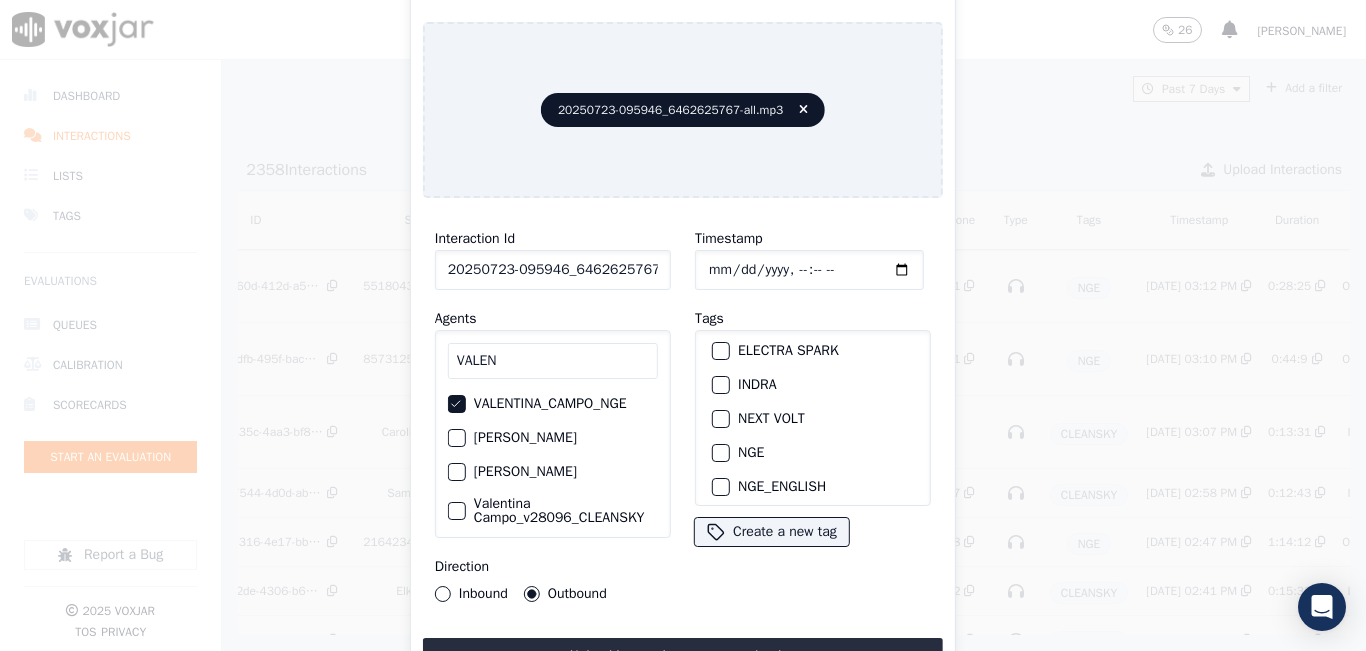 scroll, scrollTop: 200, scrollLeft: 0, axis: vertical 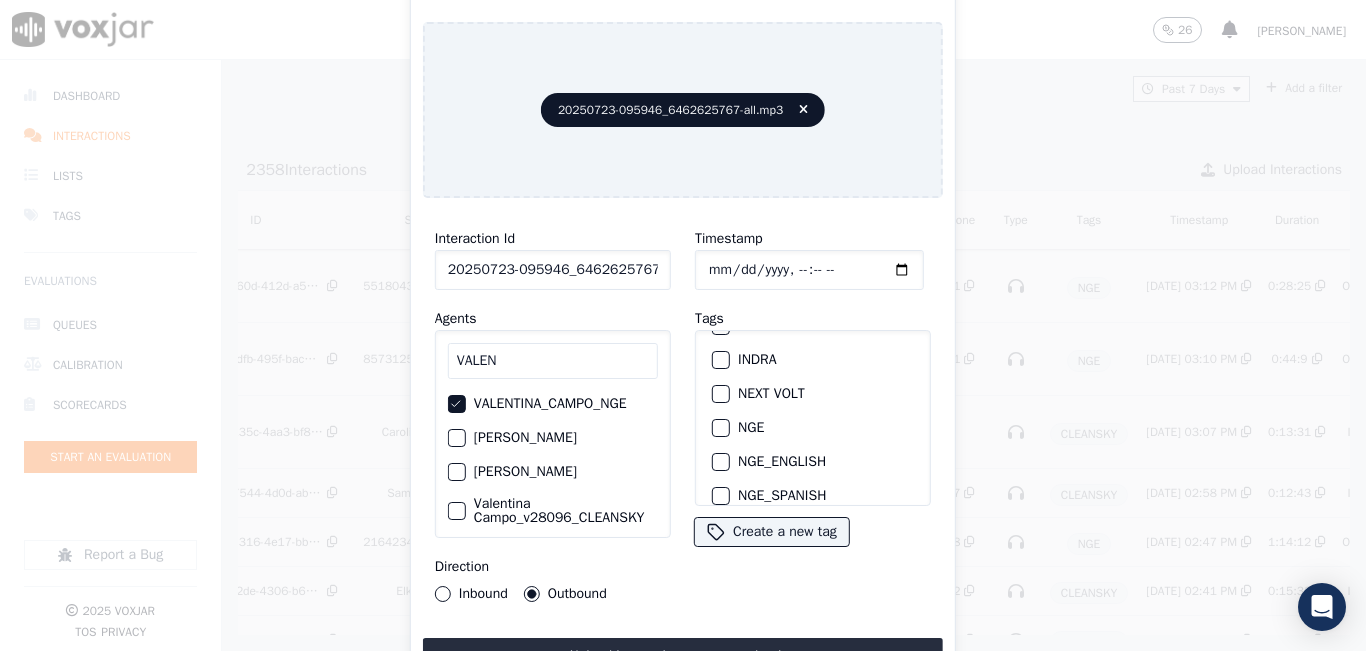 click on "NGE" at bounding box center (721, 428) 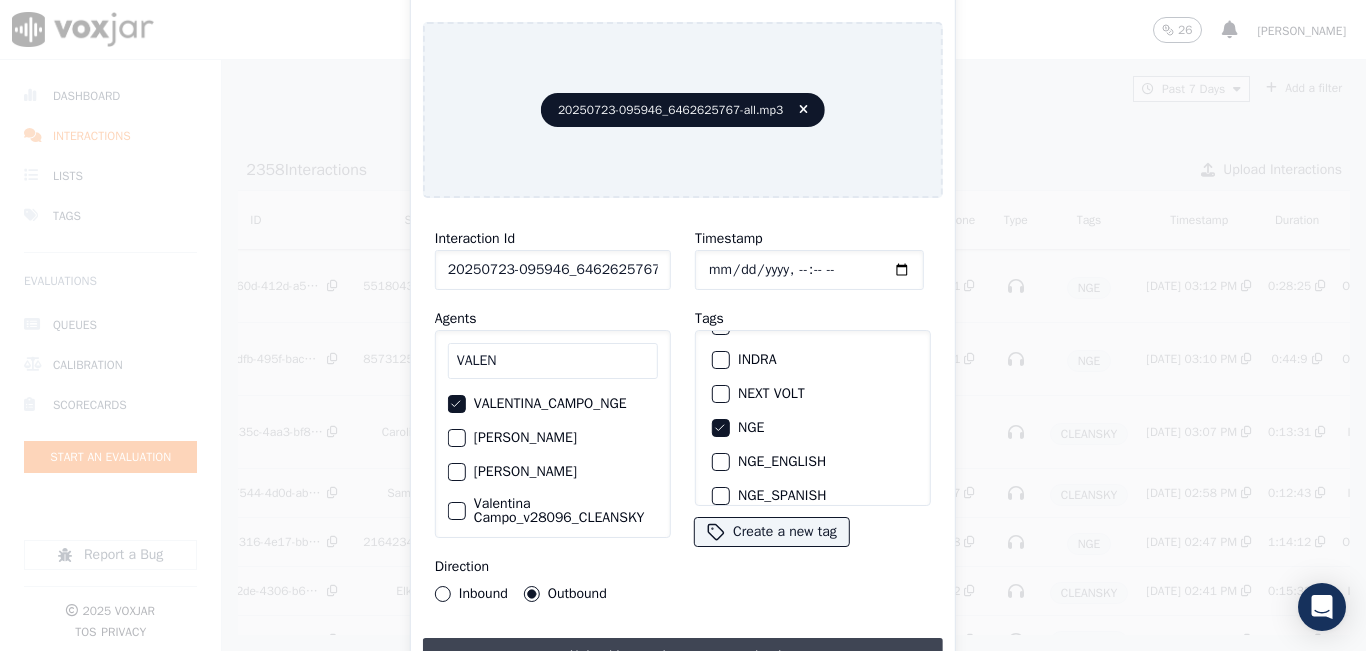 click on "Upload interaction to start evaluation" at bounding box center (683, 656) 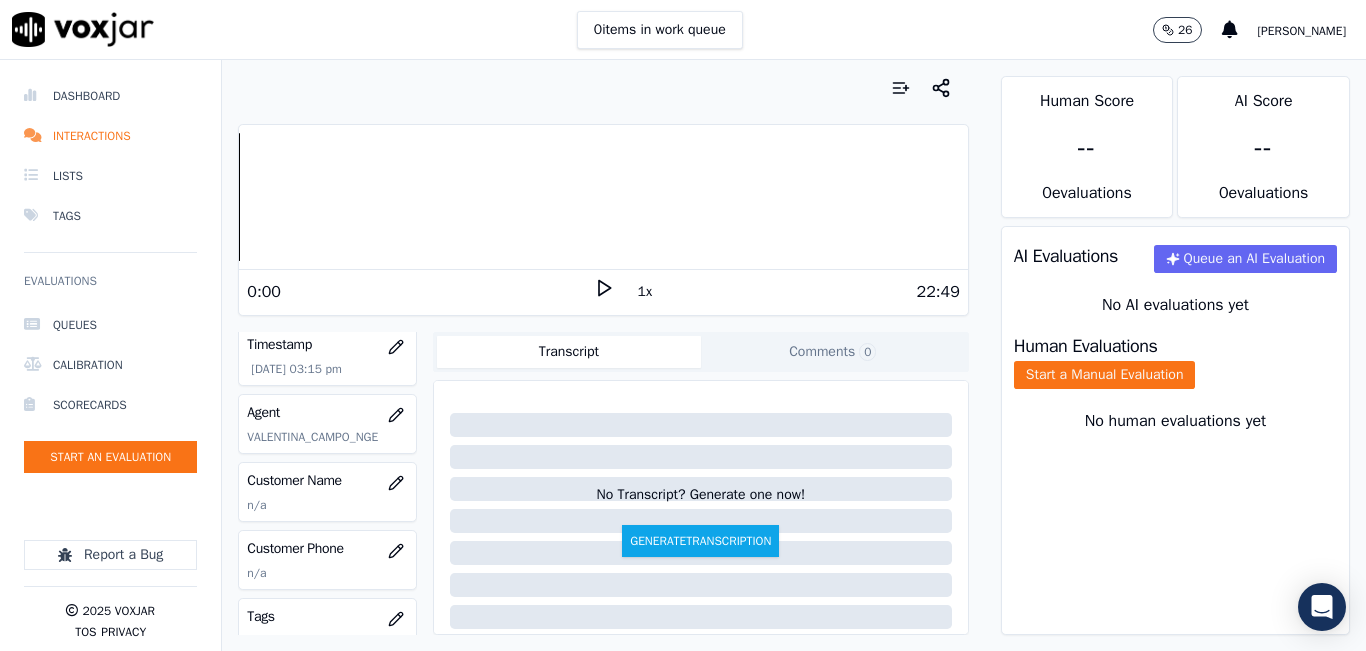 scroll, scrollTop: 200, scrollLeft: 0, axis: vertical 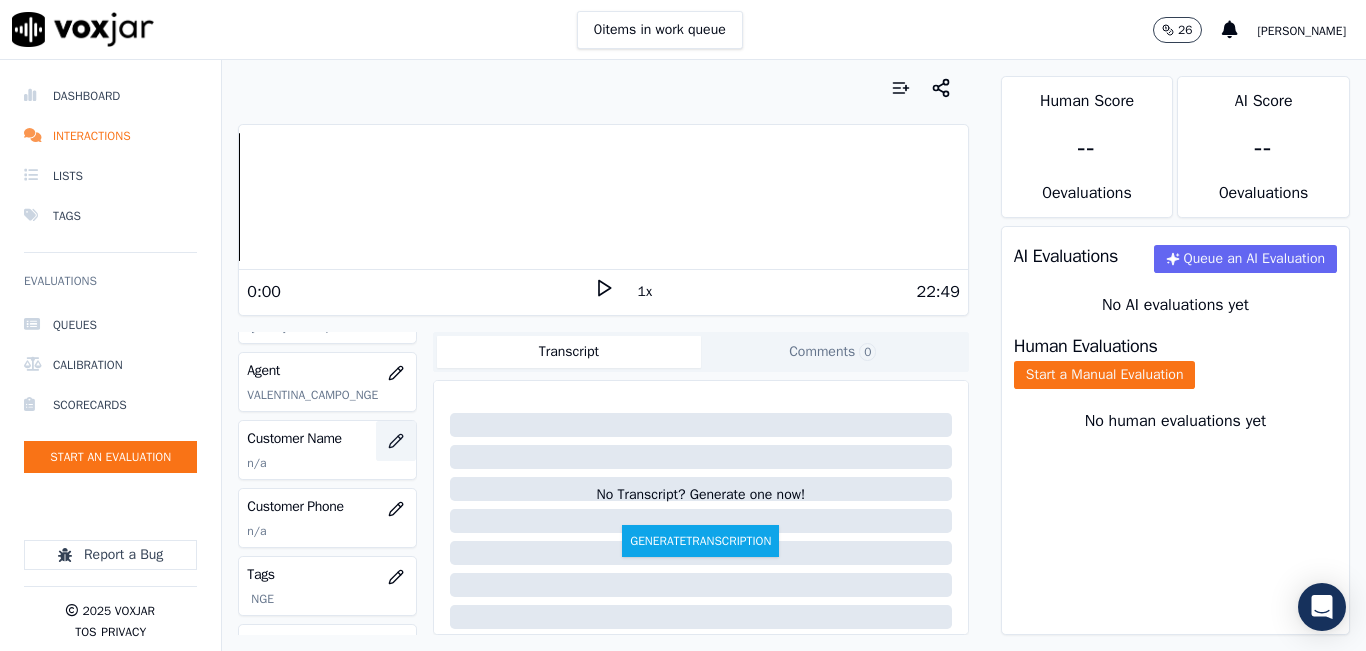 click 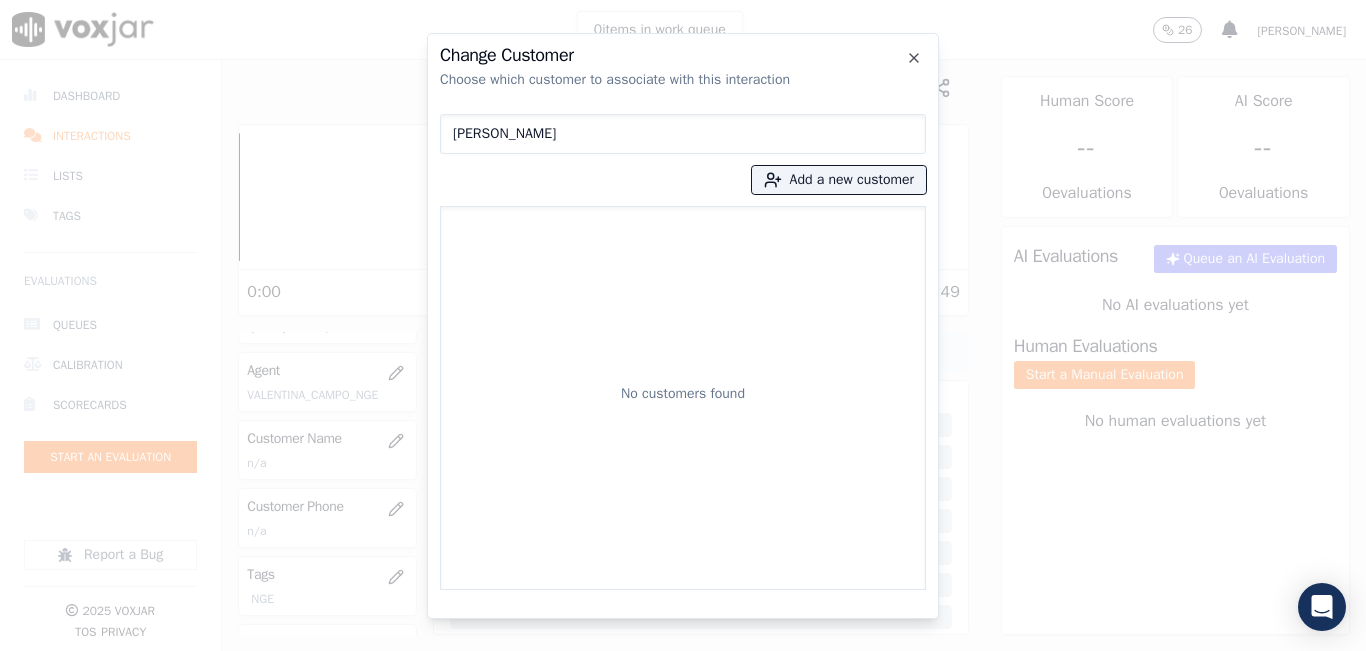 type on "[PERSON_NAME]" 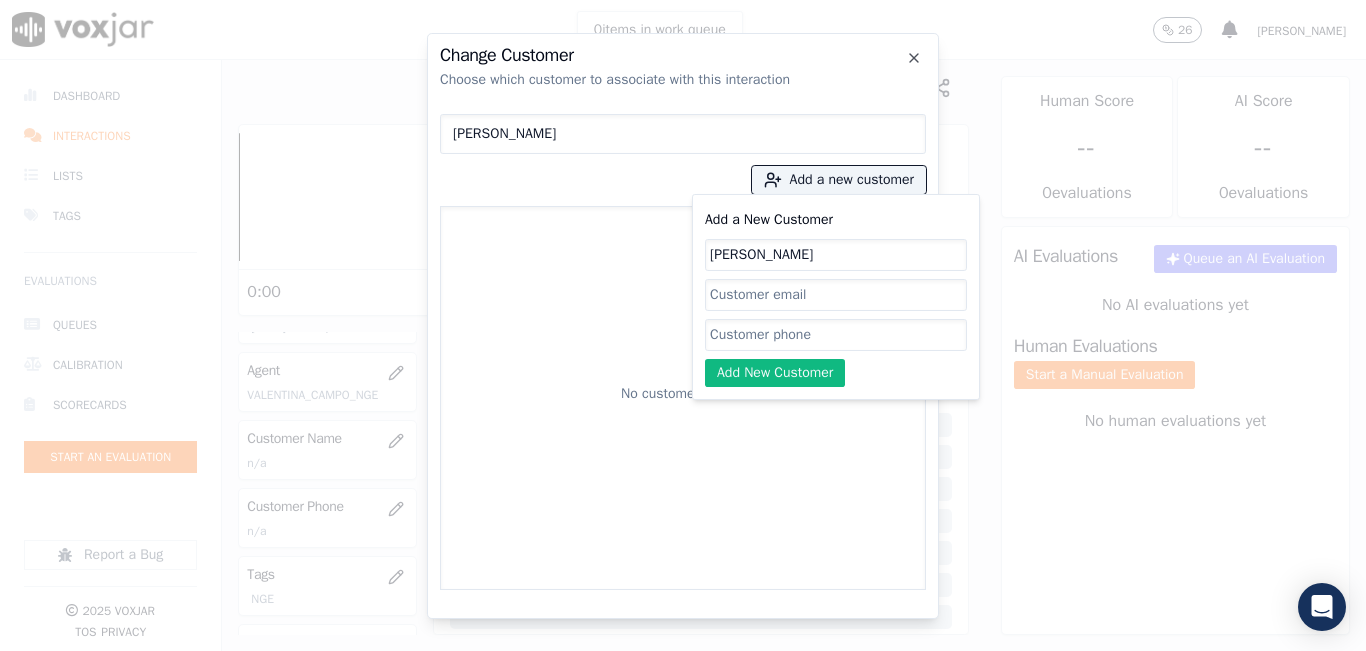 type on "[PERSON_NAME]" 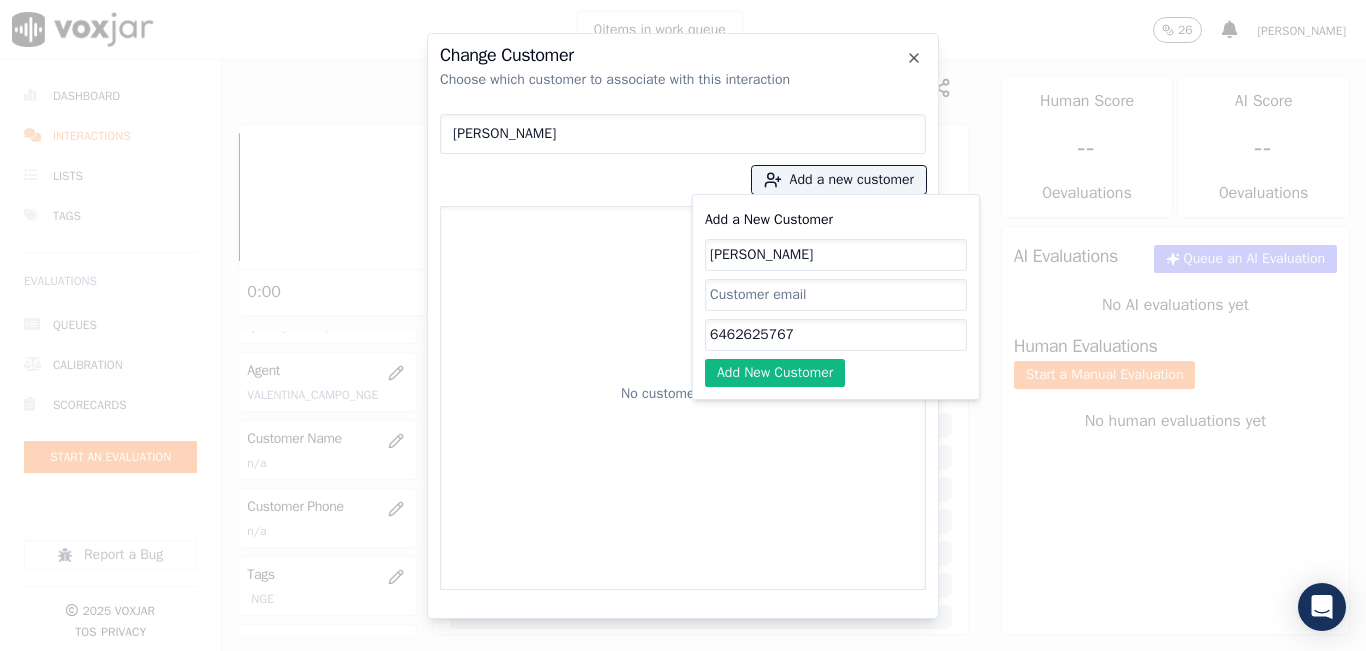 type on "6462625767" 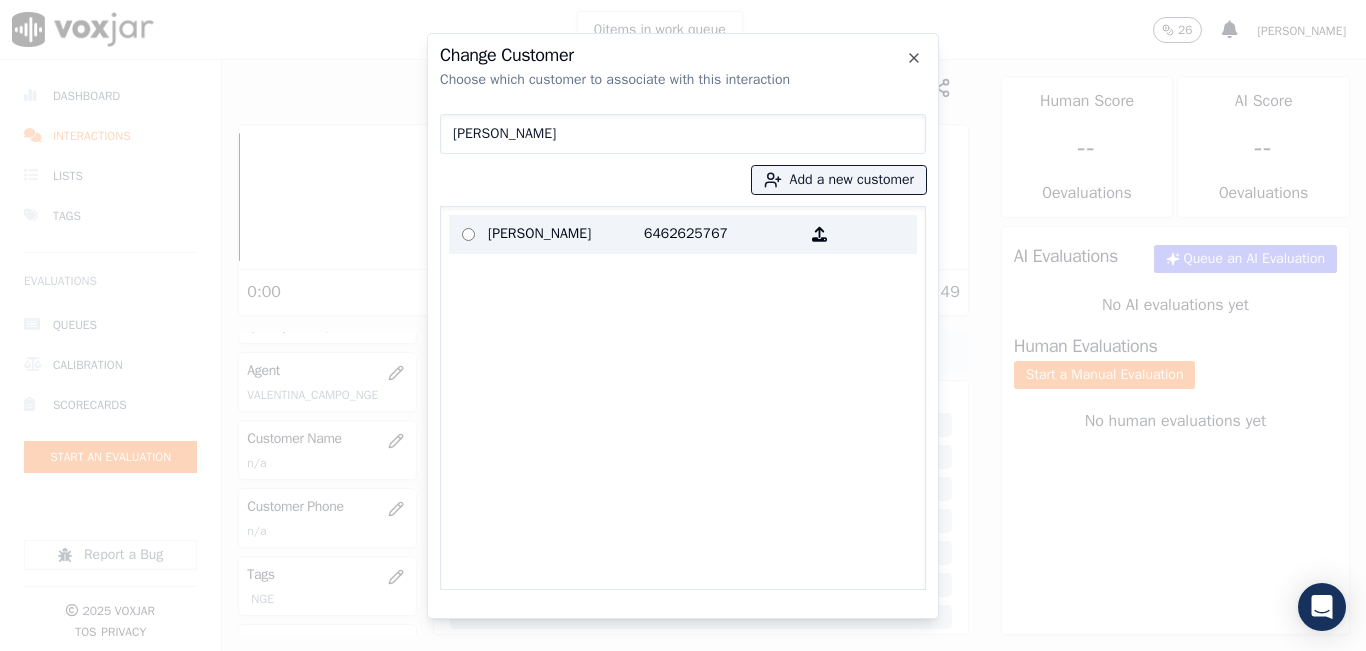 click on "6462625767" at bounding box center (722, 234) 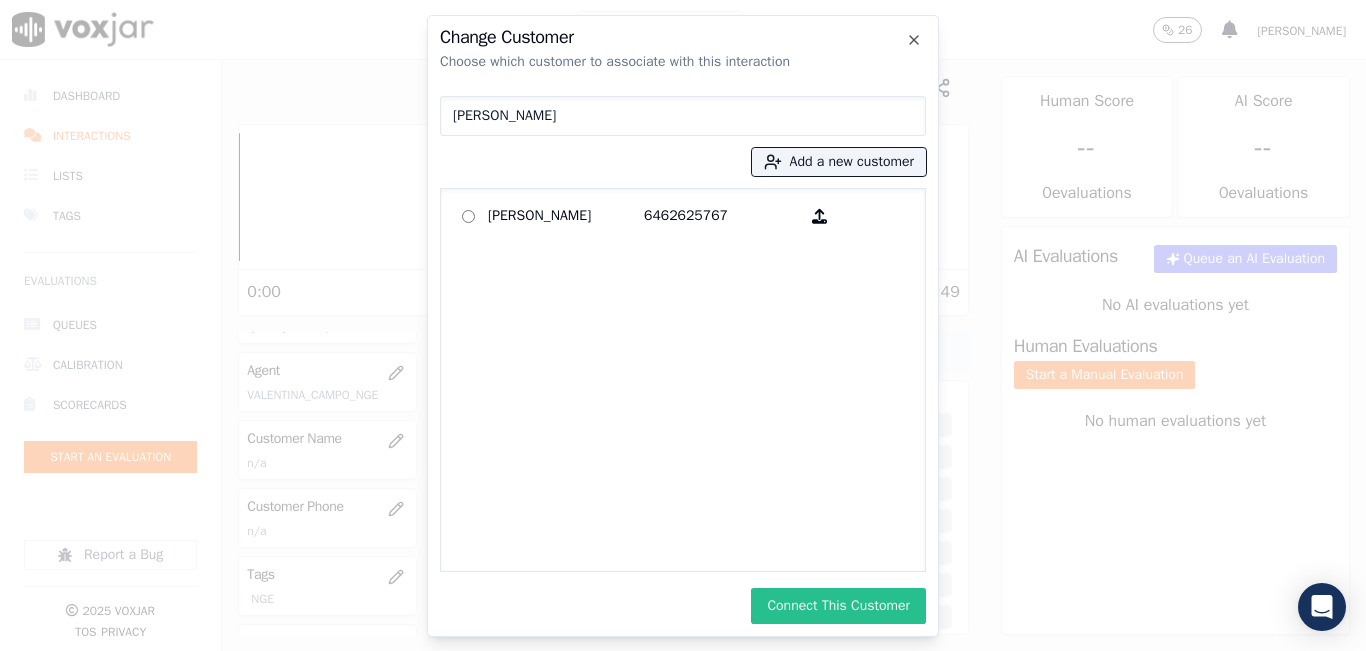 click on "Connect This Customer" at bounding box center [838, 606] 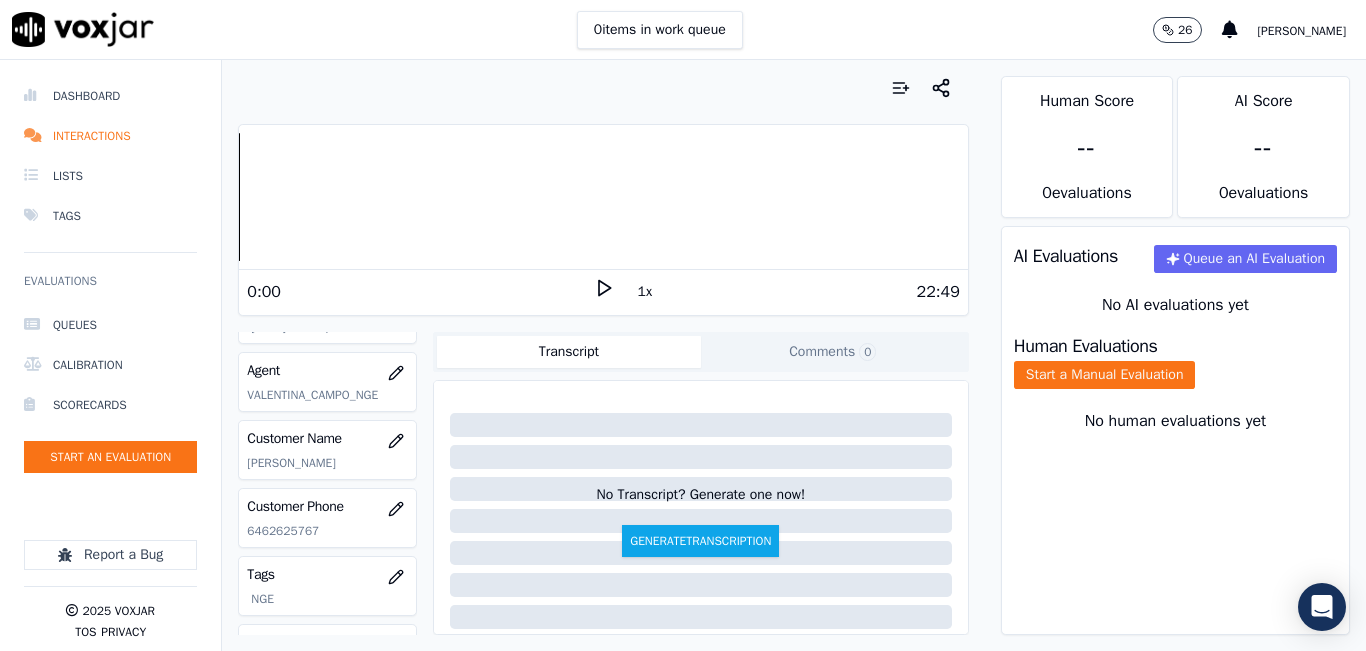scroll, scrollTop: 300, scrollLeft: 0, axis: vertical 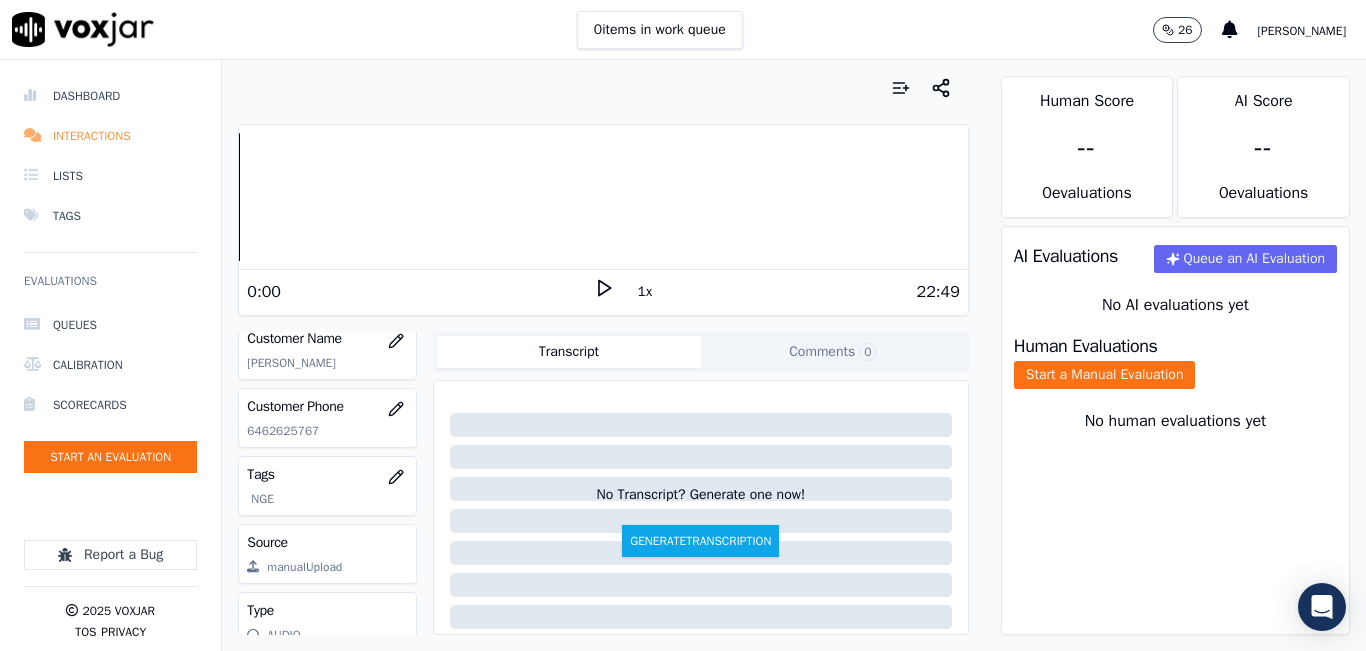 click on "Interactions" at bounding box center [110, 136] 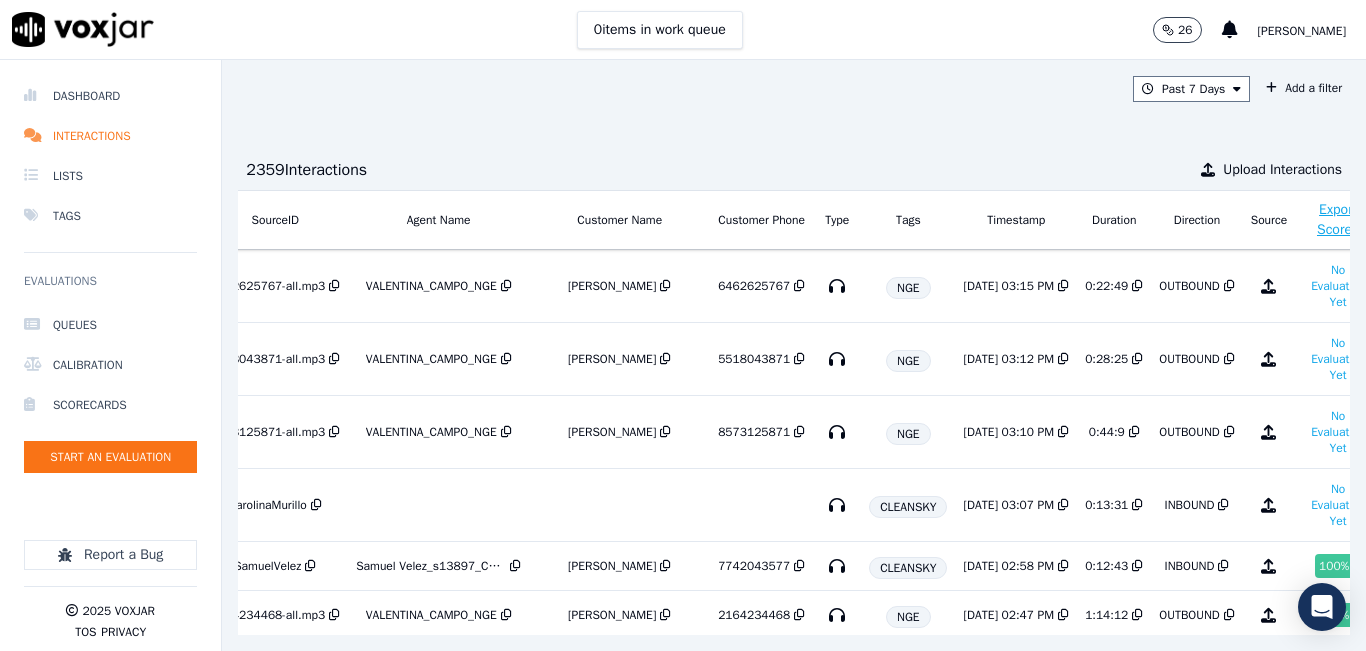 scroll, scrollTop: 0, scrollLeft: 316, axis: horizontal 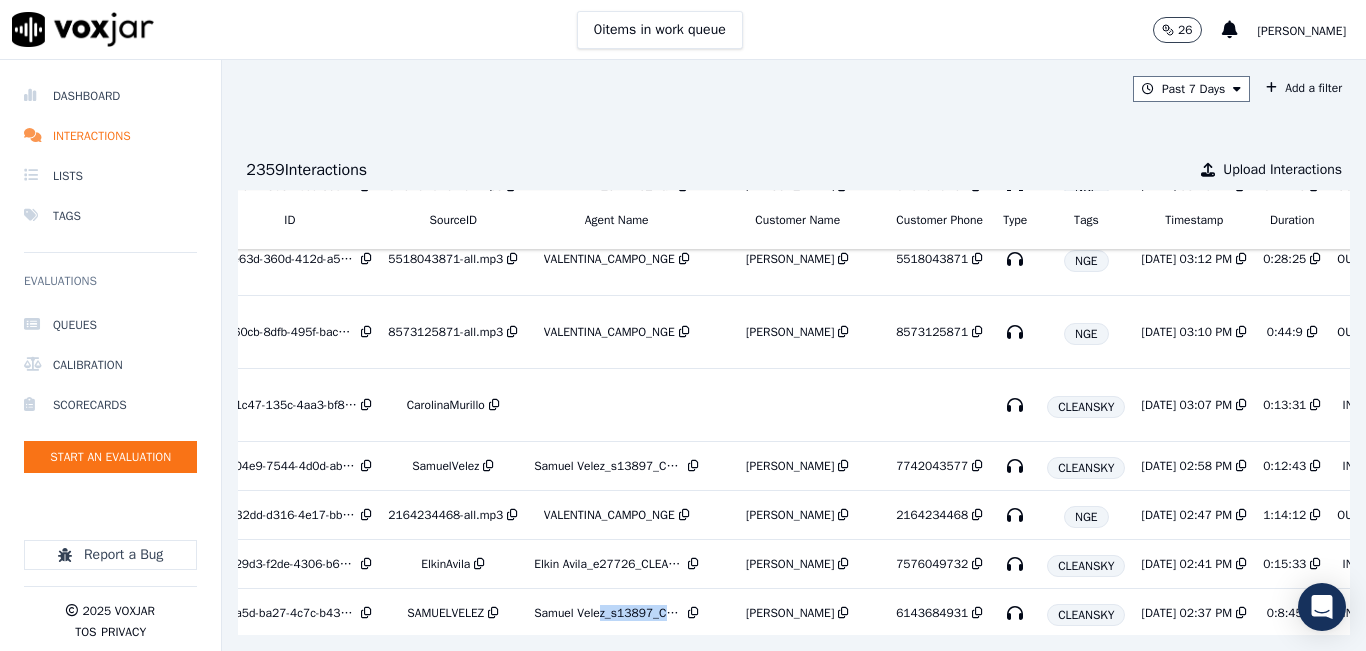 drag, startPoint x: 592, startPoint y: 611, endPoint x: 684, endPoint y: 603, distance: 92.34717 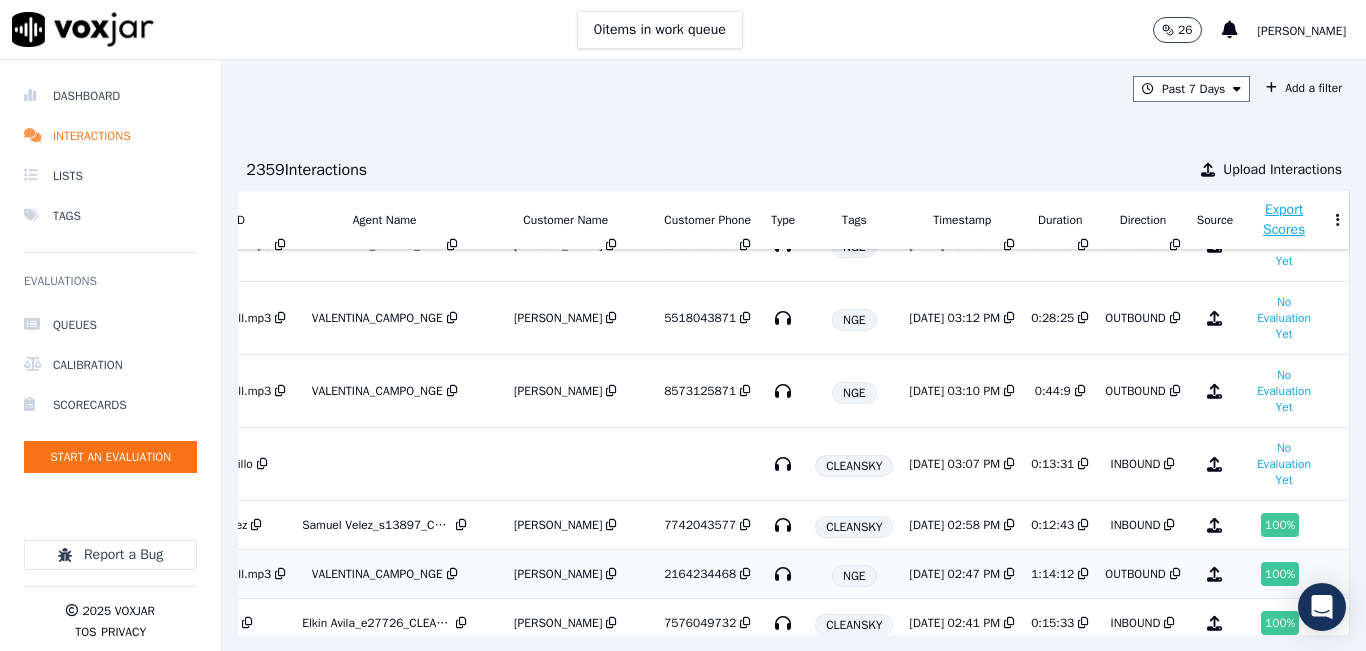 scroll, scrollTop: 0, scrollLeft: 316, axis: horizontal 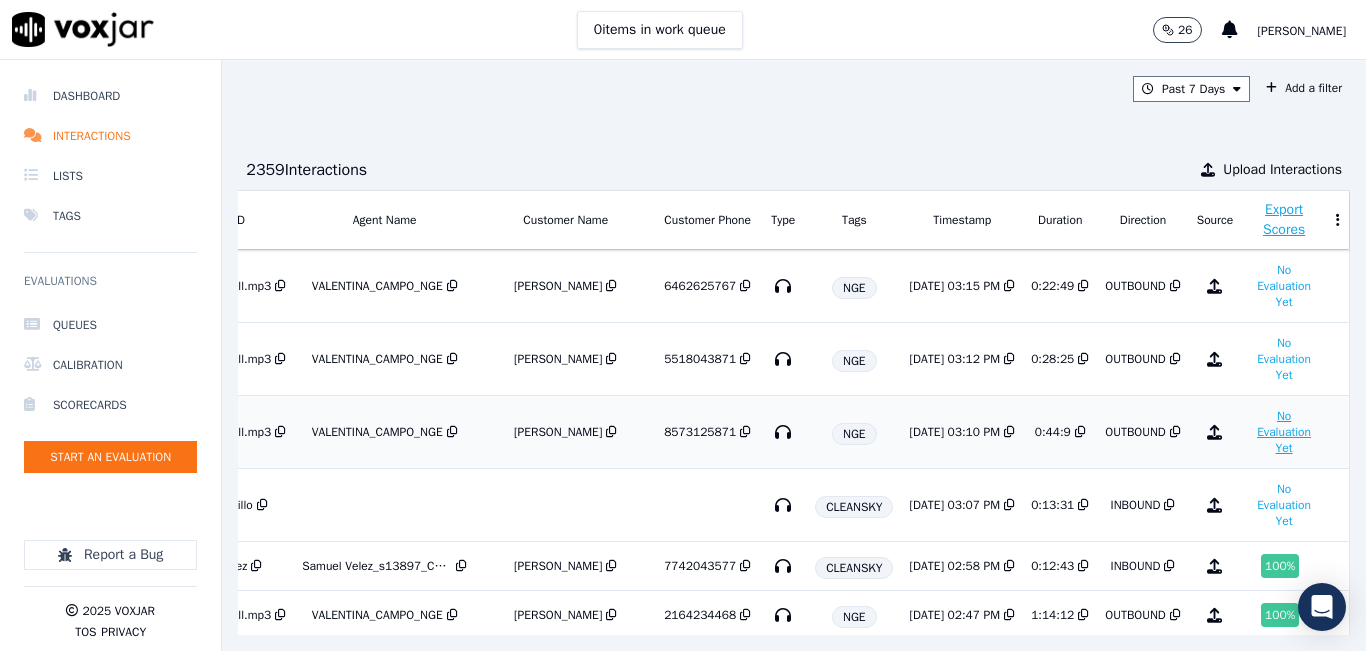 click on "No Evaluation Yet" at bounding box center (1284, 432) 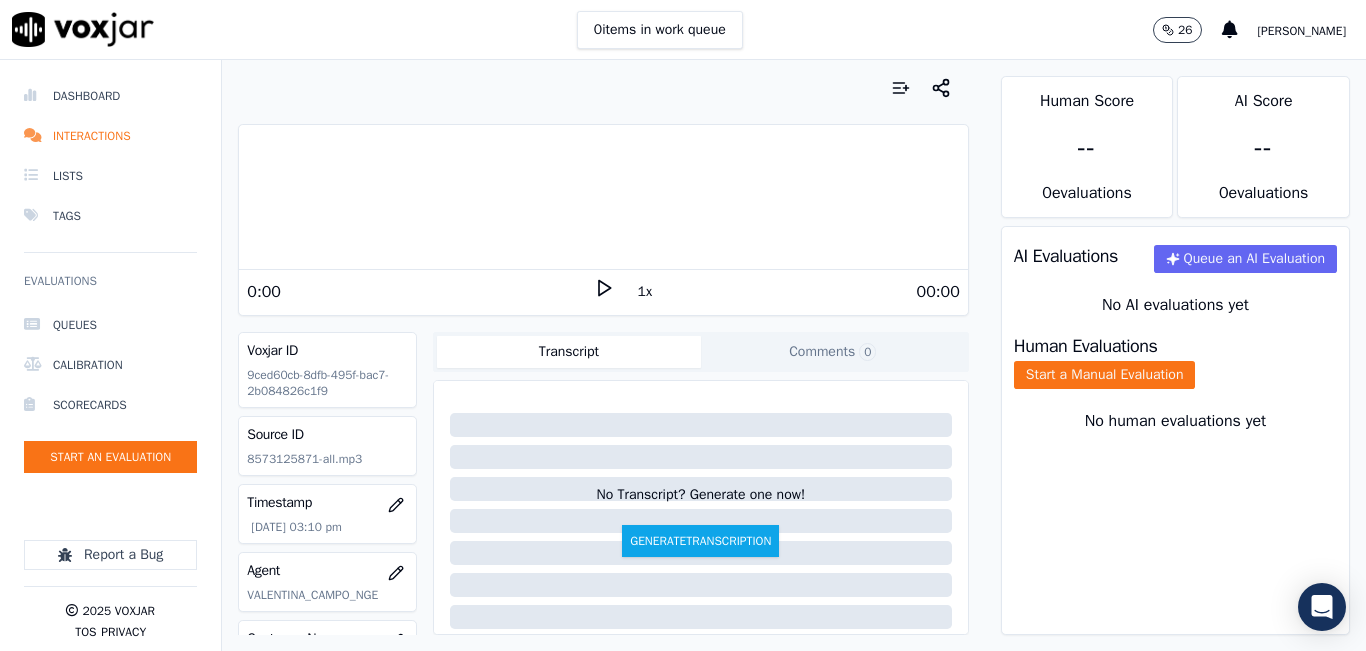 click 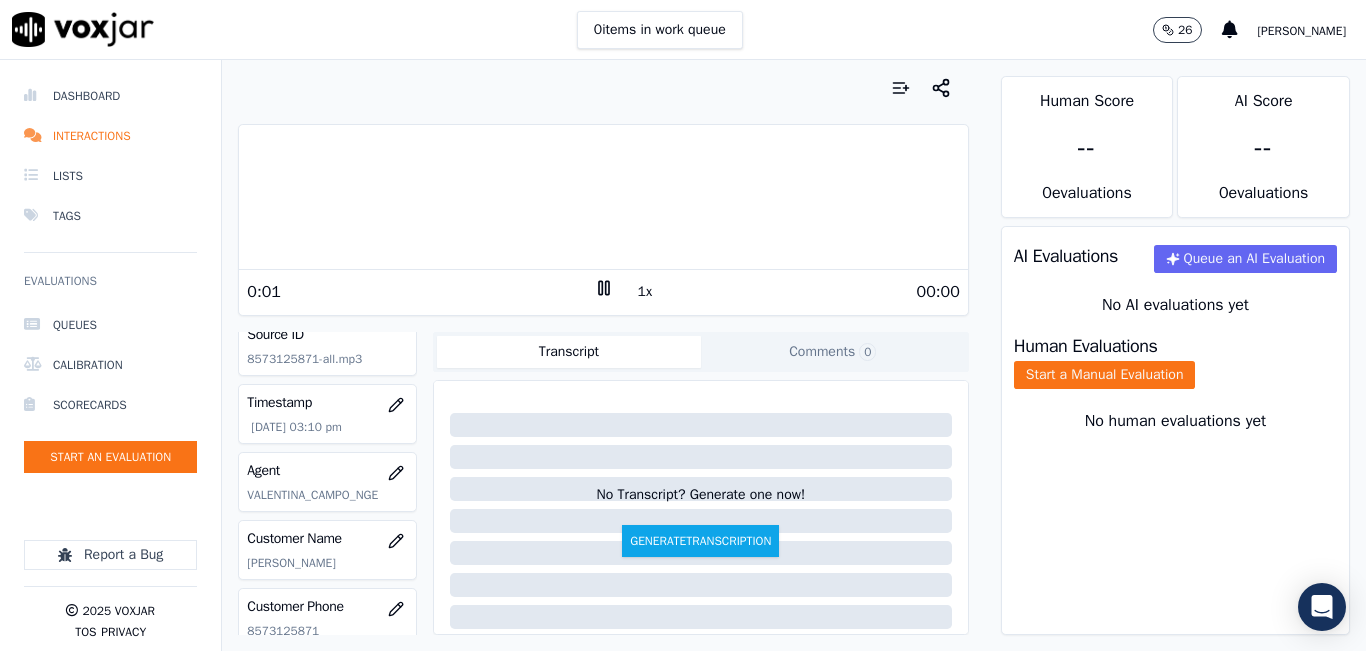 scroll, scrollTop: 200, scrollLeft: 0, axis: vertical 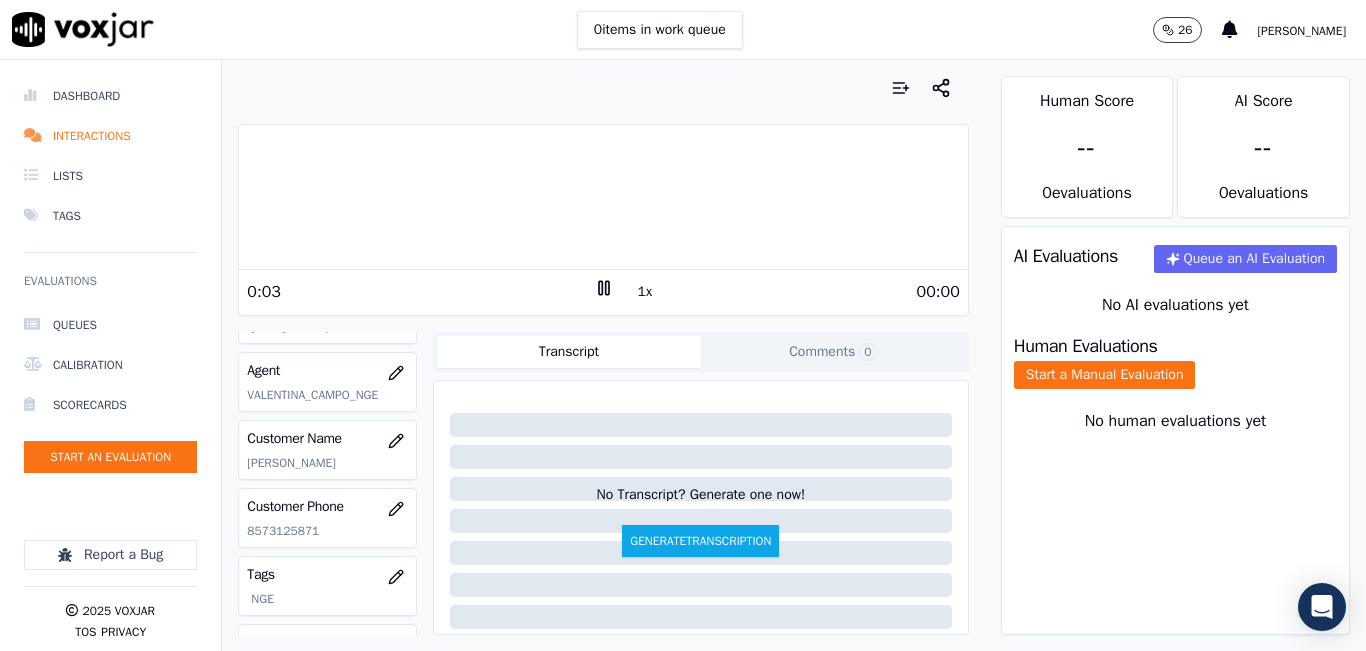 click on "8573125871" 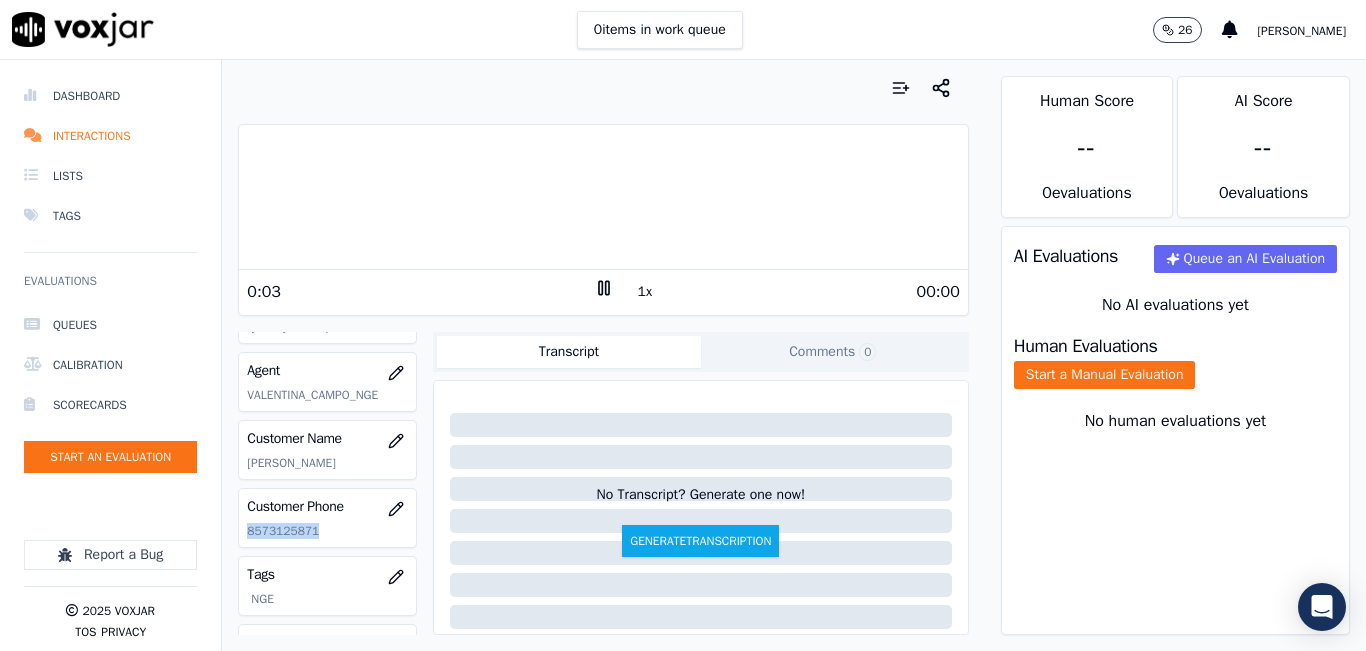 click on "8573125871" 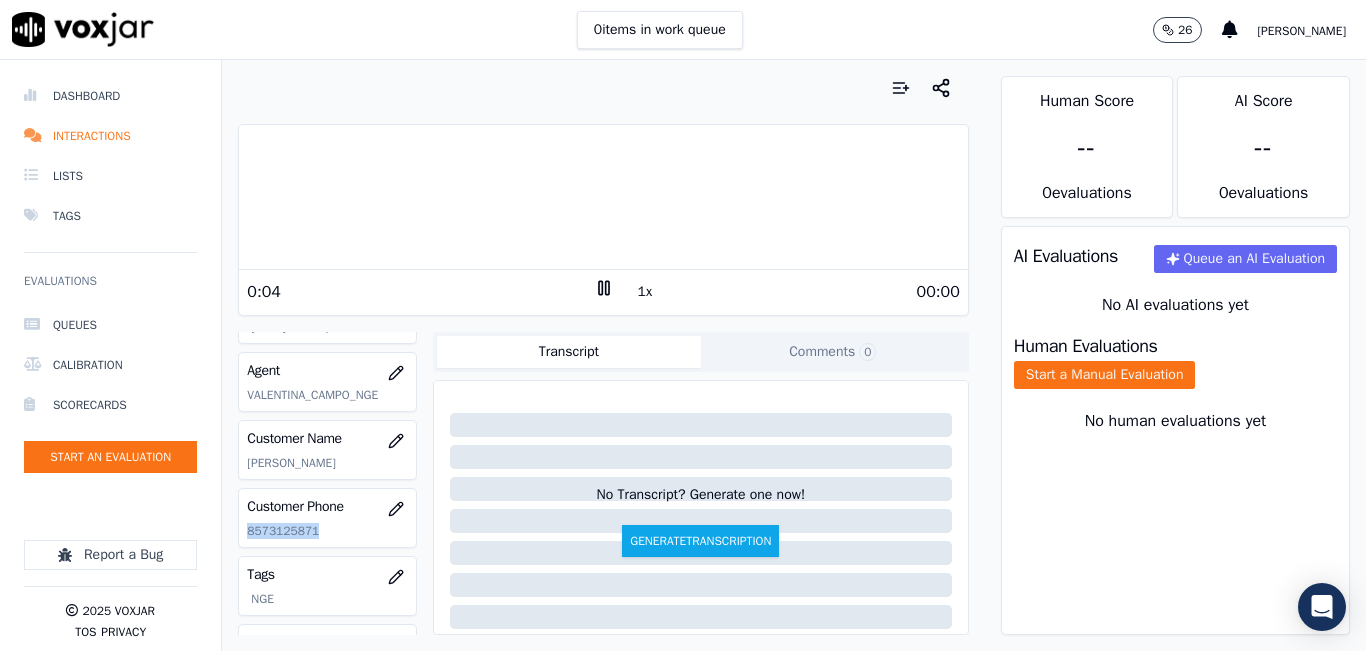 copy on "8573125871" 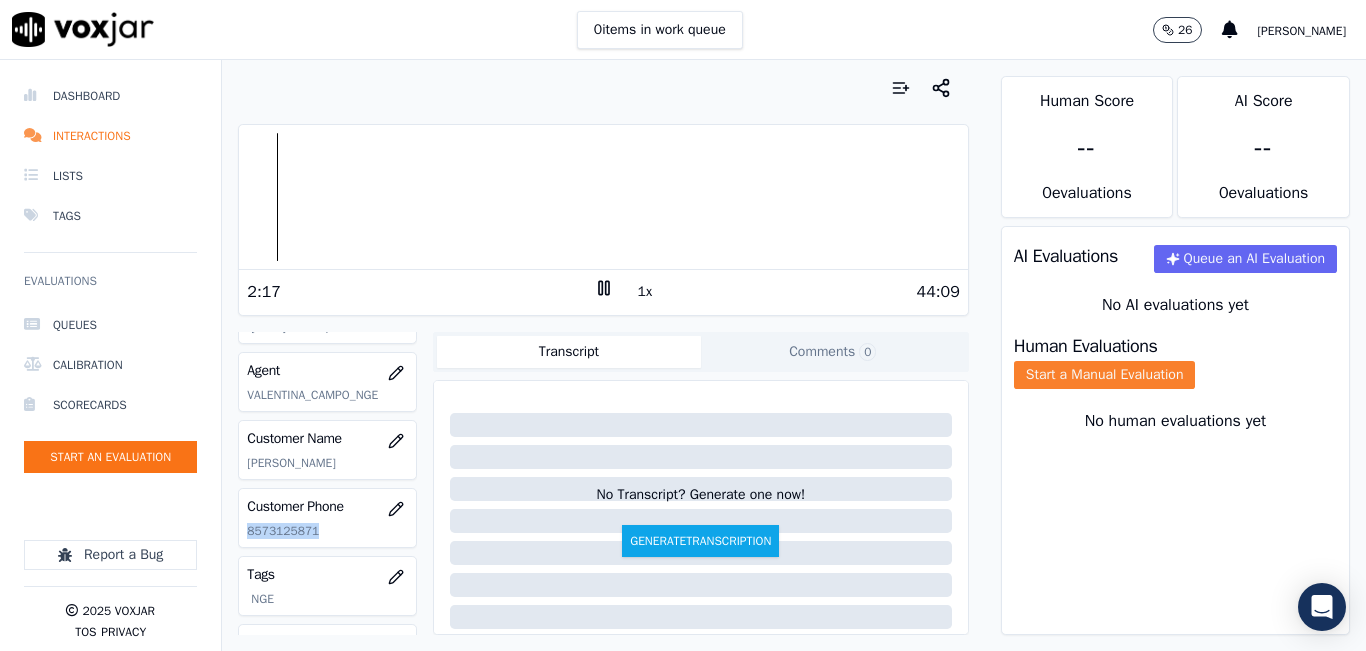 click on "Start a Manual Evaluation" 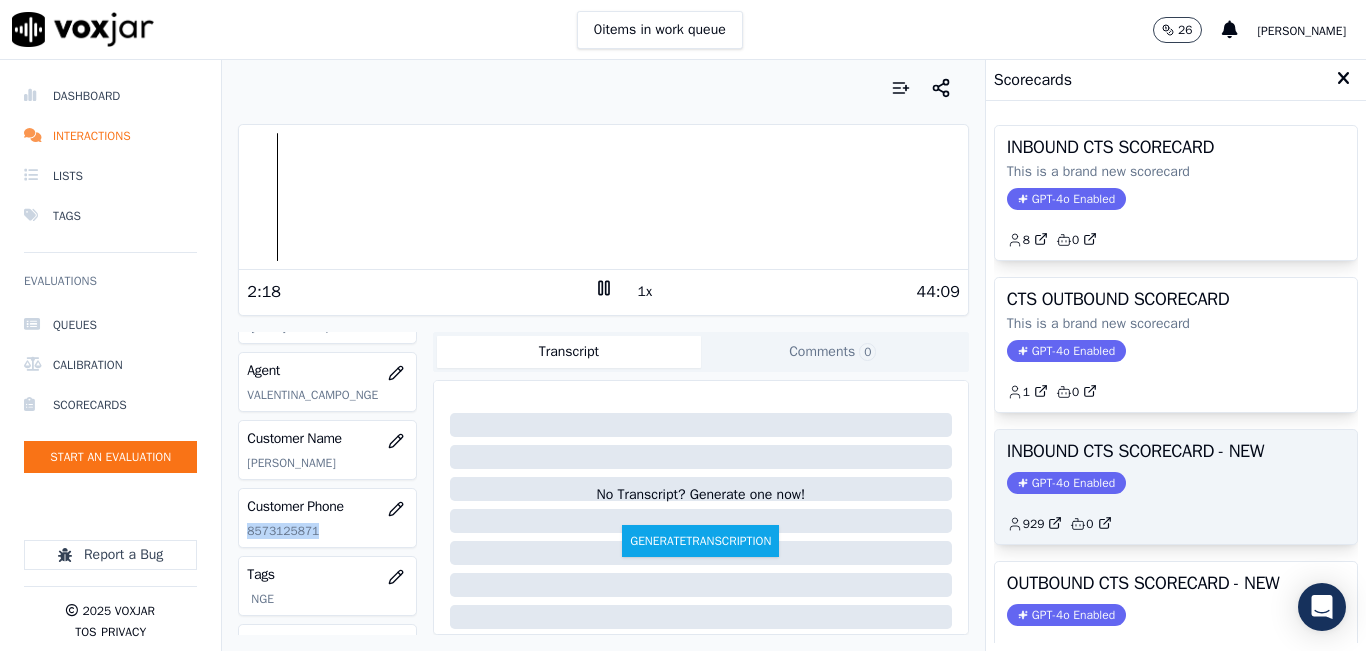 scroll, scrollTop: 100, scrollLeft: 0, axis: vertical 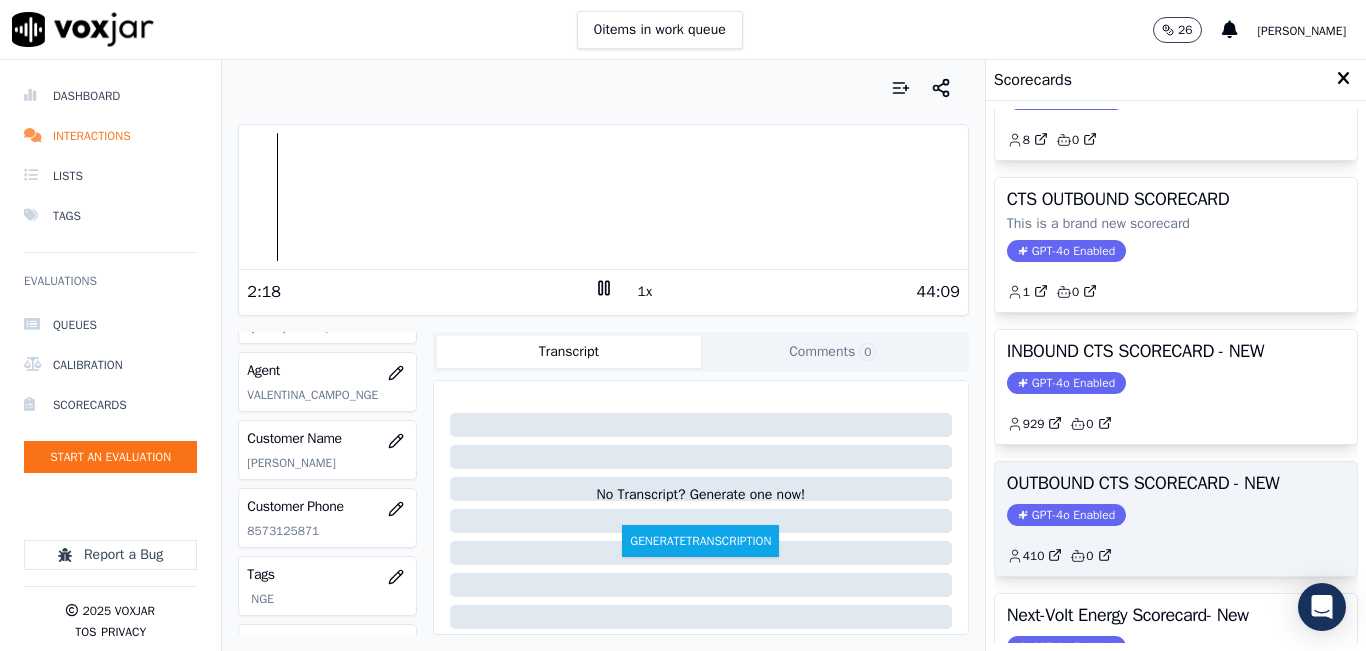 click on "GPT-4o Enabled" 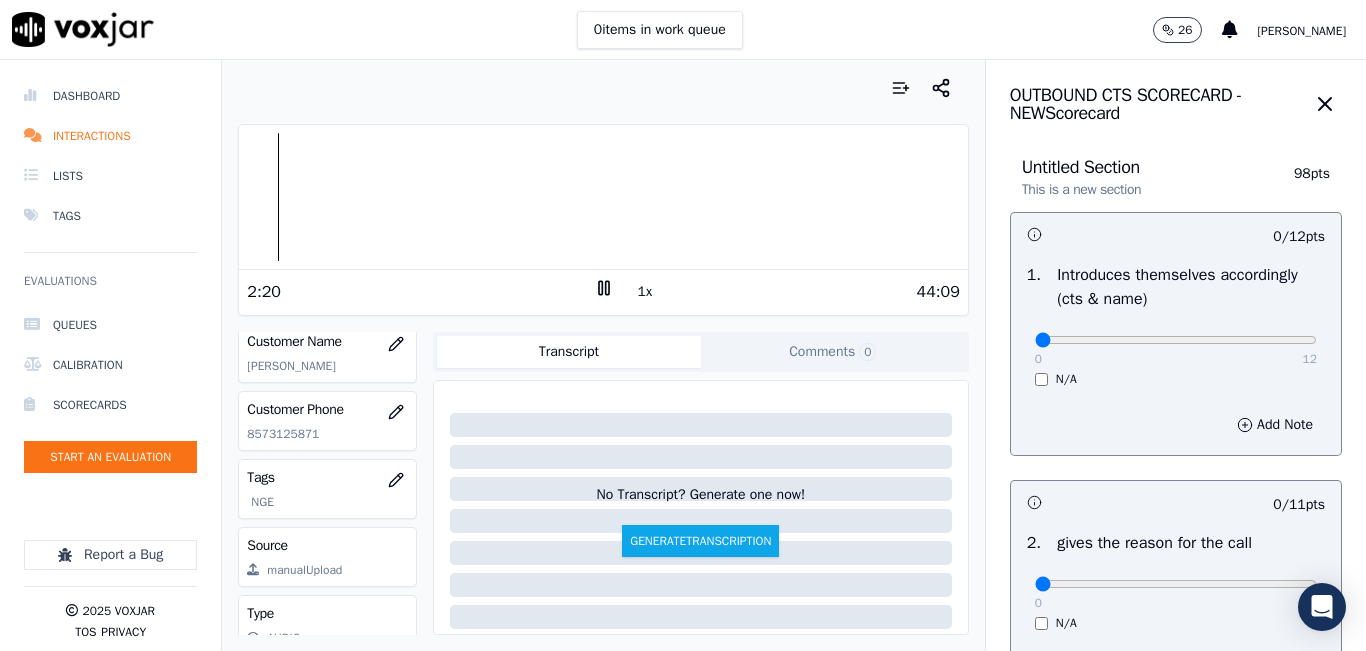 scroll, scrollTop: 300, scrollLeft: 0, axis: vertical 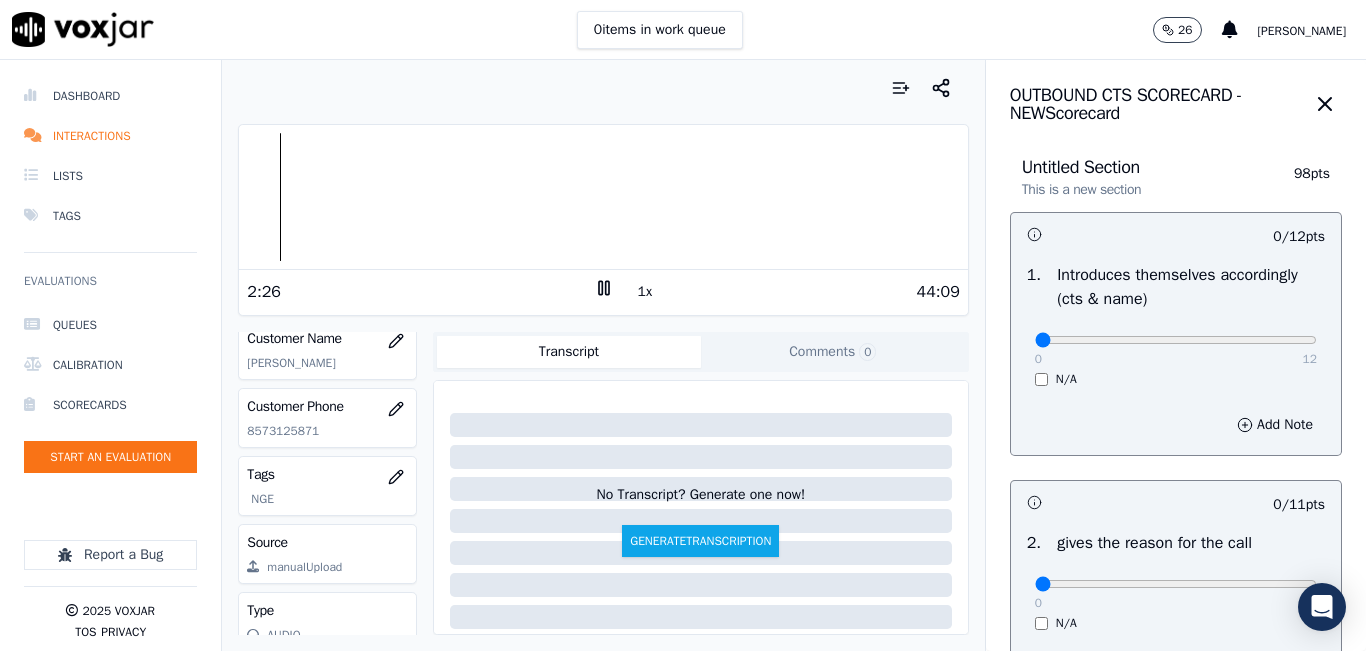click at bounding box center (603, 88) 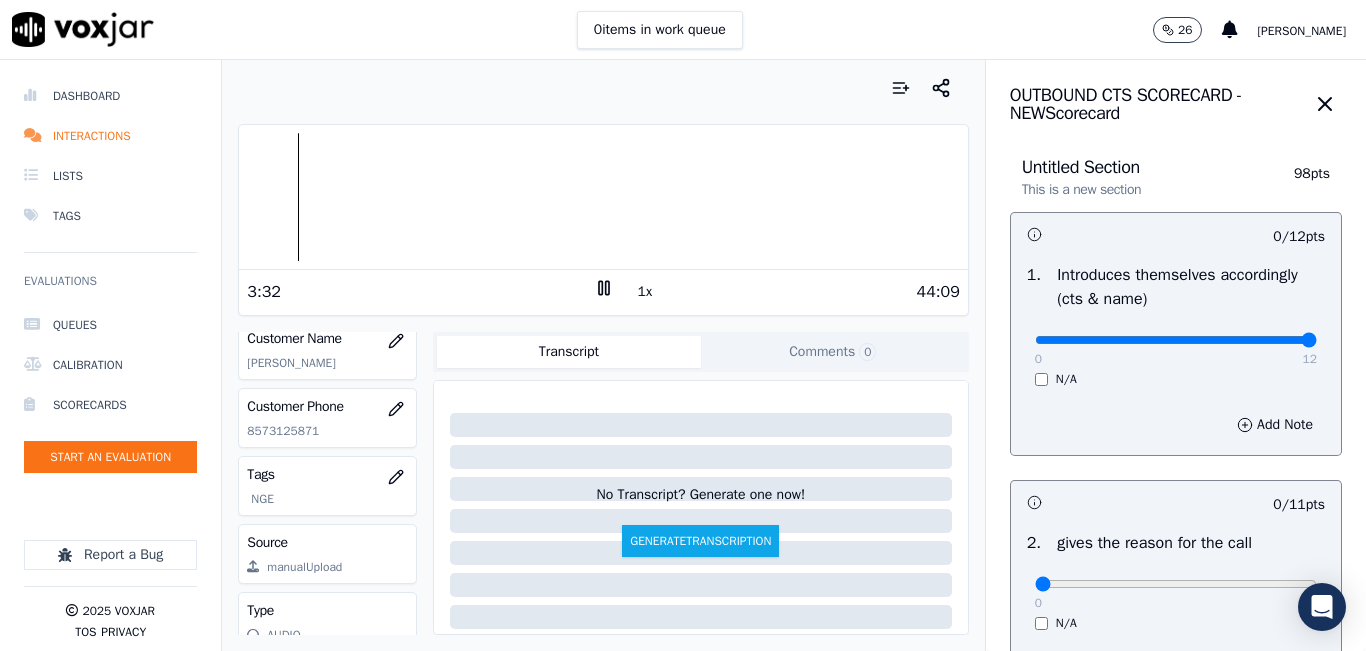 drag, startPoint x: 1232, startPoint y: 333, endPoint x: 1304, endPoint y: 340, distance: 72.33948 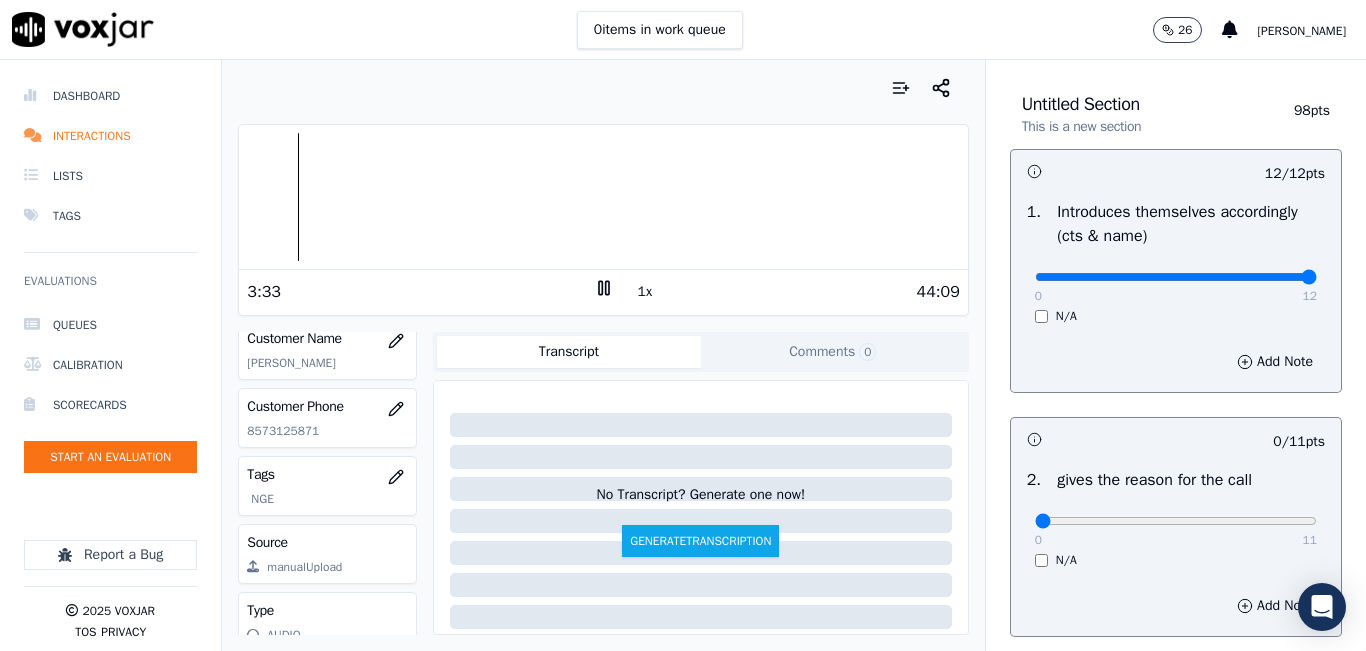 scroll, scrollTop: 100, scrollLeft: 0, axis: vertical 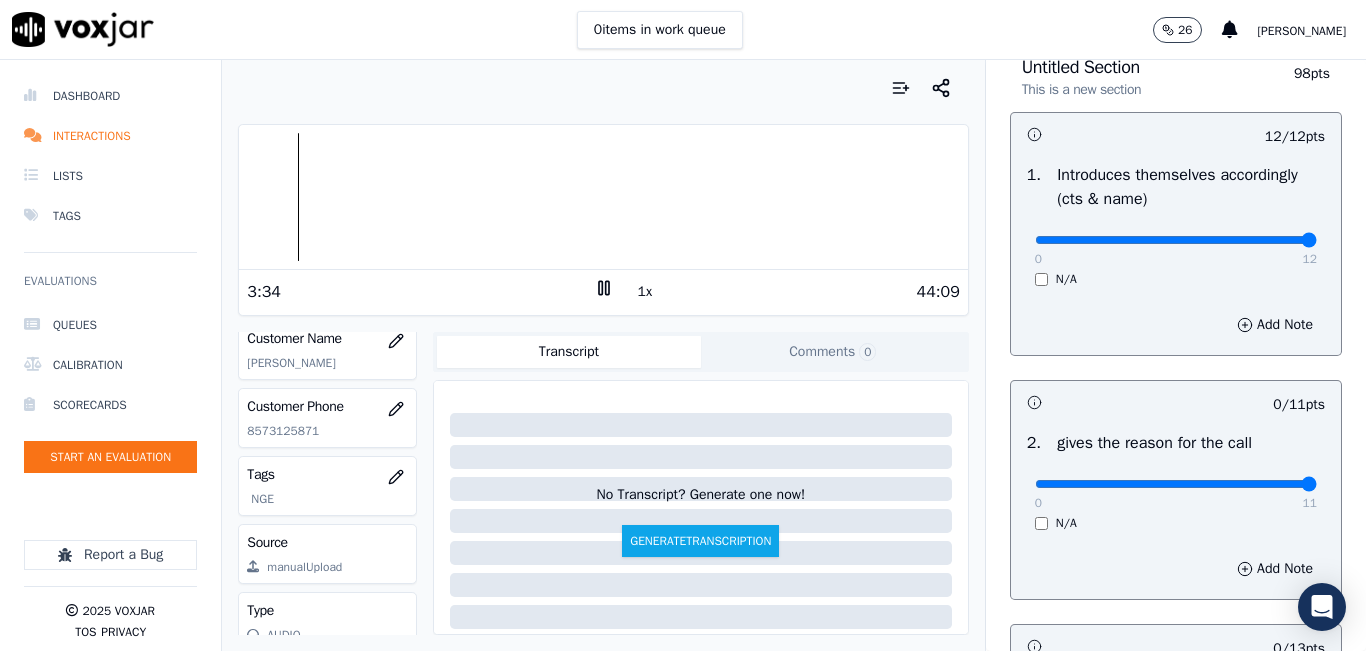 drag, startPoint x: 1257, startPoint y: 479, endPoint x: 1290, endPoint y: 468, distance: 34.785053 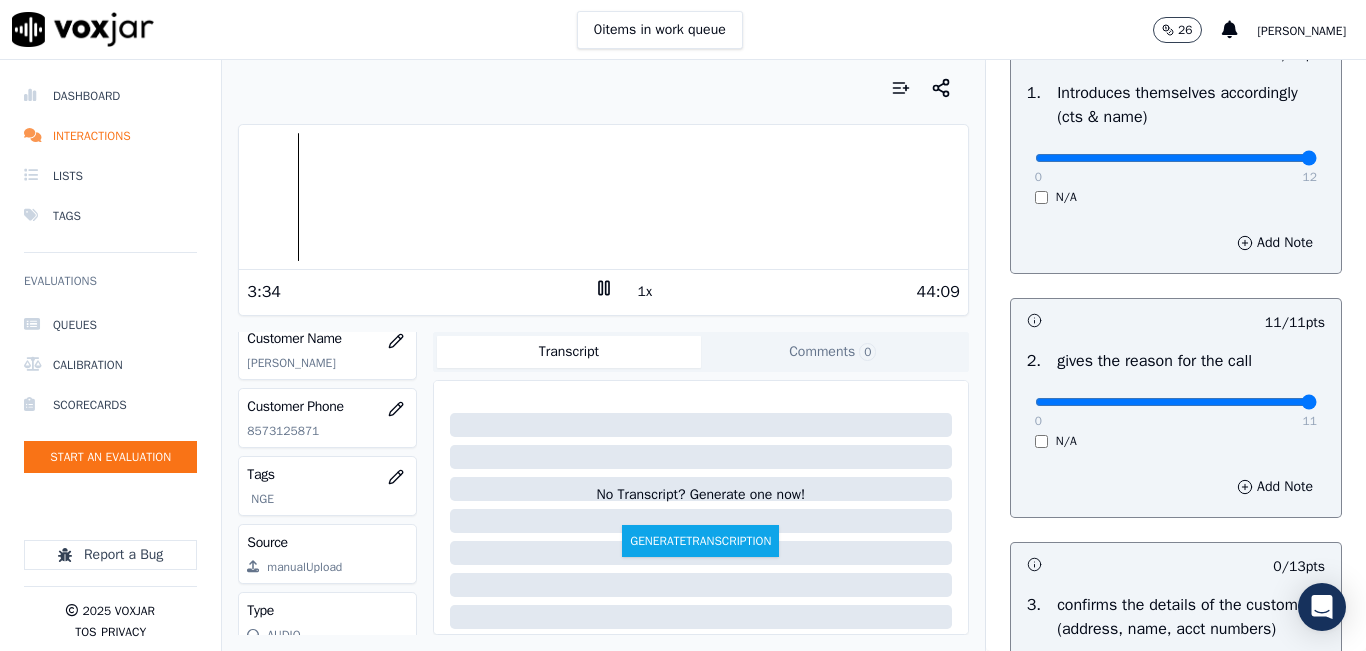 scroll, scrollTop: 400, scrollLeft: 0, axis: vertical 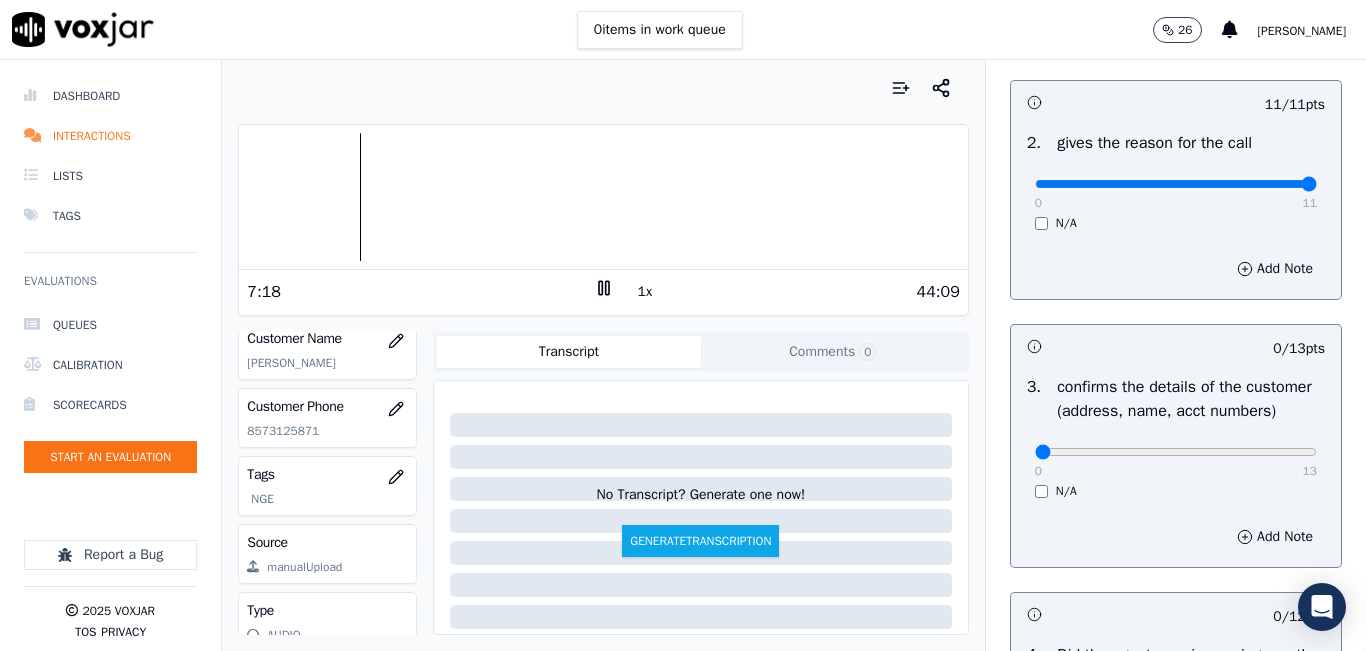 click on "Dashboard   Interactions   Lists   Tags       Evaluations     Queues   Calibration   Scorecards   Start an Evaluation
Report a Bug       2025   Voxjar   TOS   Privacy" 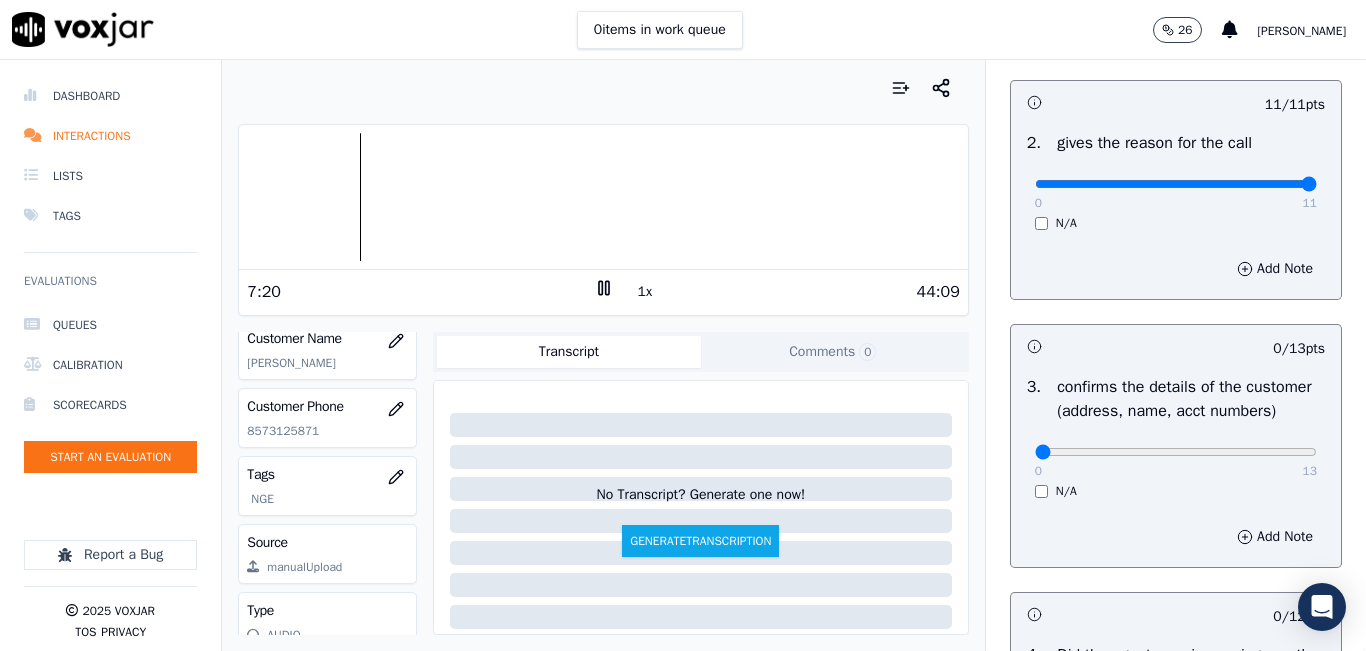 click 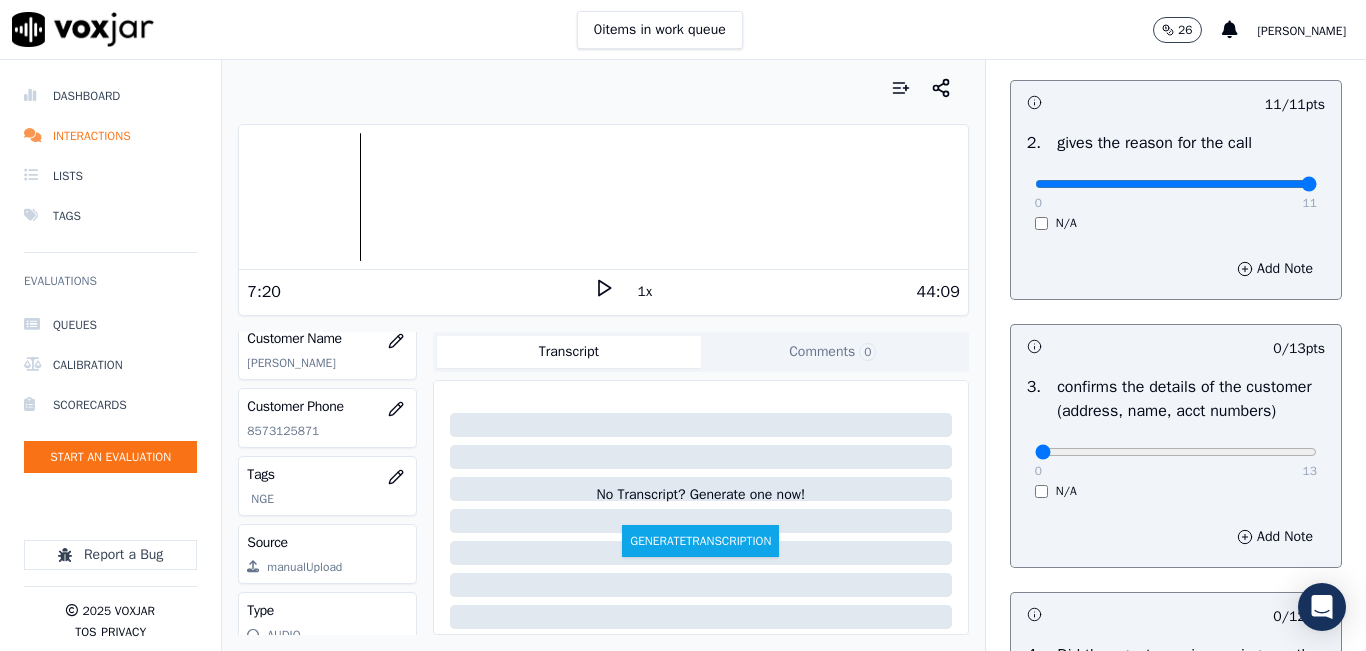 click 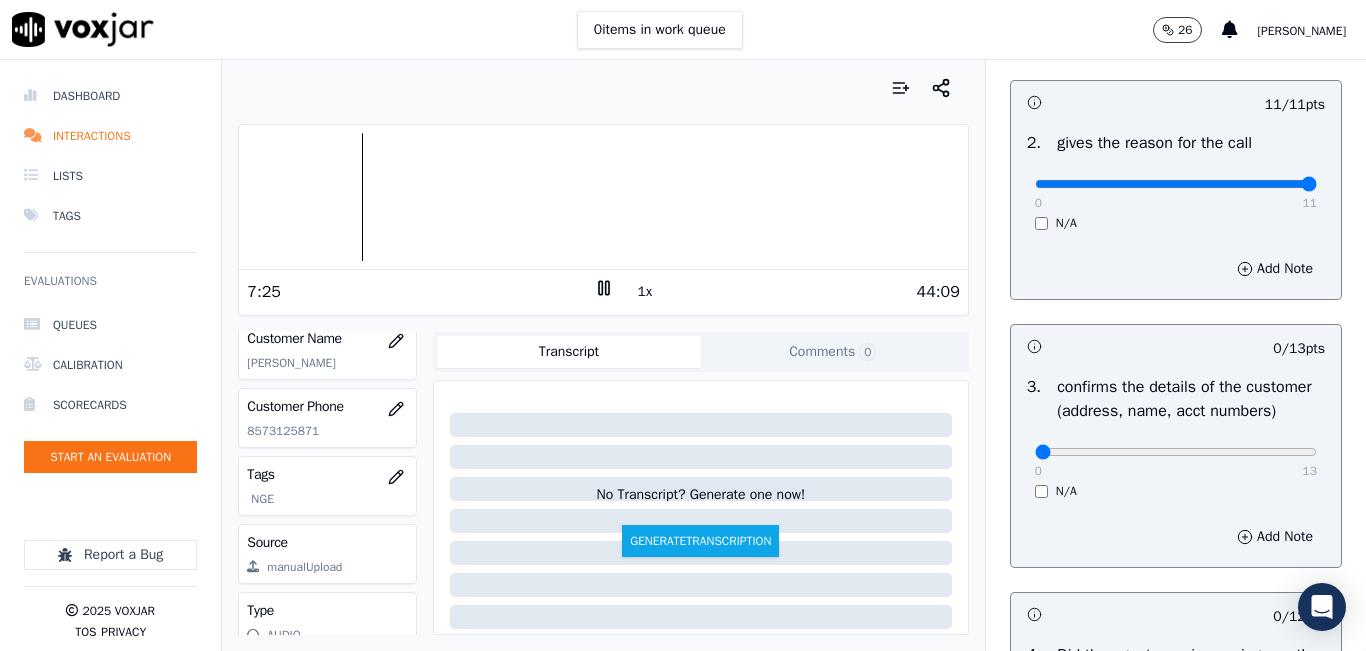 click on "0  items in work queue     26         [PERSON_NAME]" at bounding box center [683, 30] 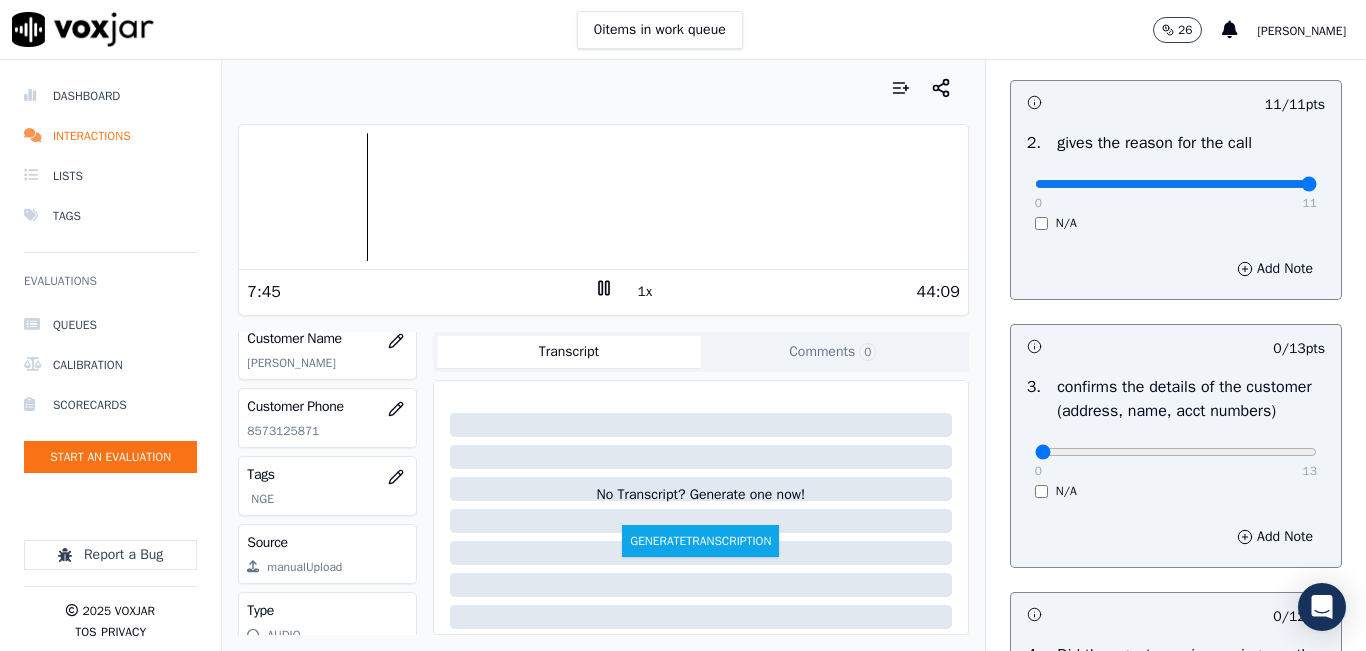click on "Your browser does not support the audio element.   7:45     1x   44:09   Voxjar ID   9ced60cb-8dfb-495f-bac7-2b084826c1f9   Source ID   8573125871-all.mp3   Timestamp
07/24/2025 03:10 pm     Agent
VALENTINA_CAMPO_NGE     Customer Name     LOURDES LOBO     Customer Phone     8573125871     Tags
NGE     Source     manualUpload   Type     AUDIO       Transcript   Comments  0   No Transcript? Generate one now!   Generate  Transcription         Add Comment" at bounding box center (603, 355) 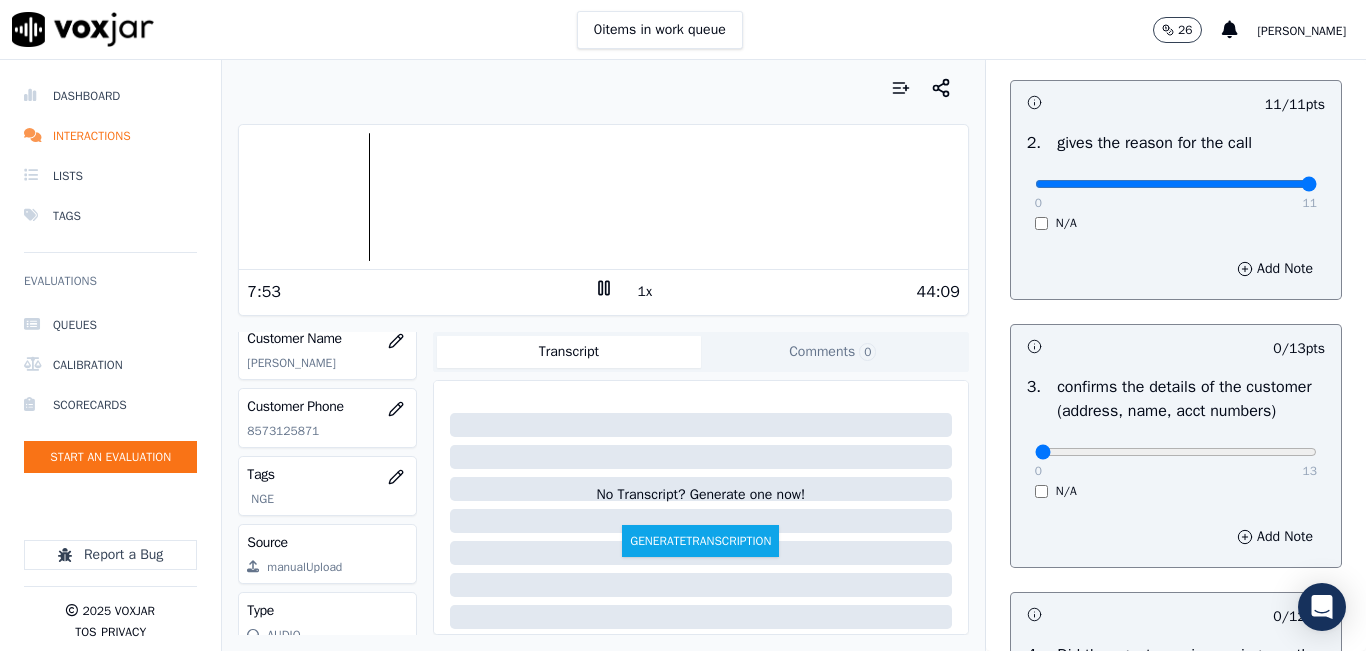 click on "0  items in work queue     26         [PERSON_NAME]" at bounding box center (683, 30) 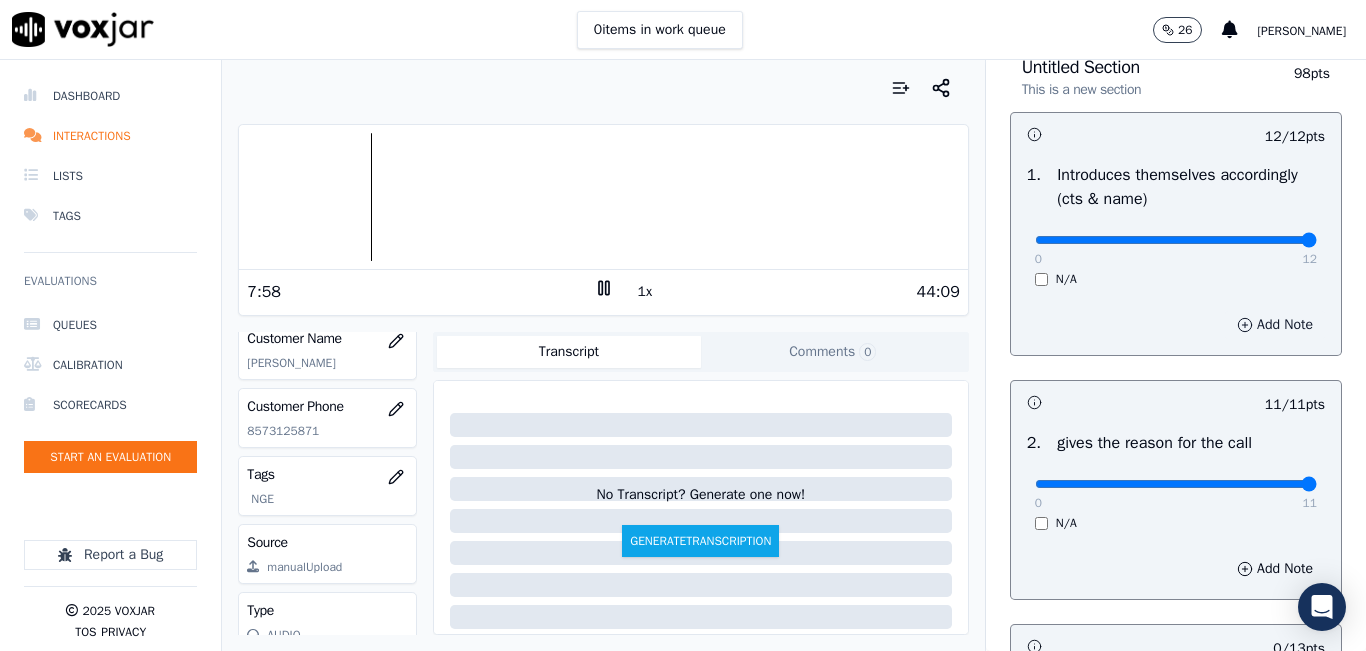 scroll, scrollTop: 0, scrollLeft: 0, axis: both 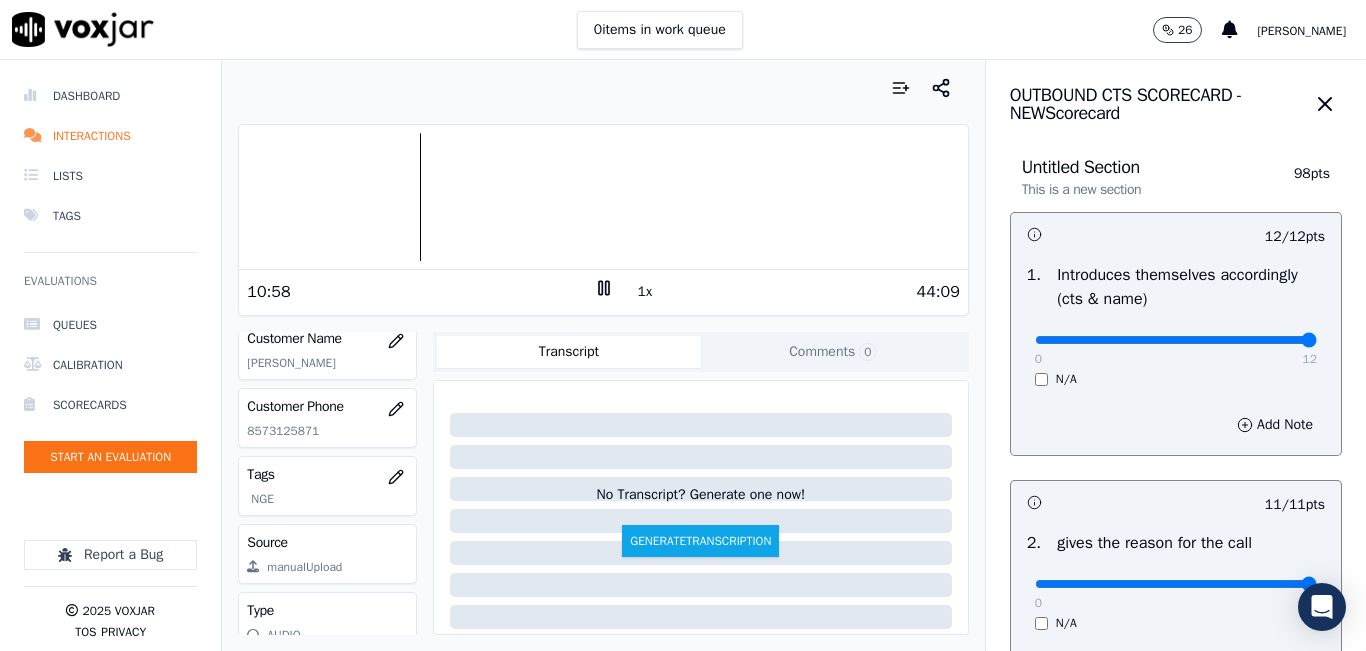 click on "1x" at bounding box center (645, 292) 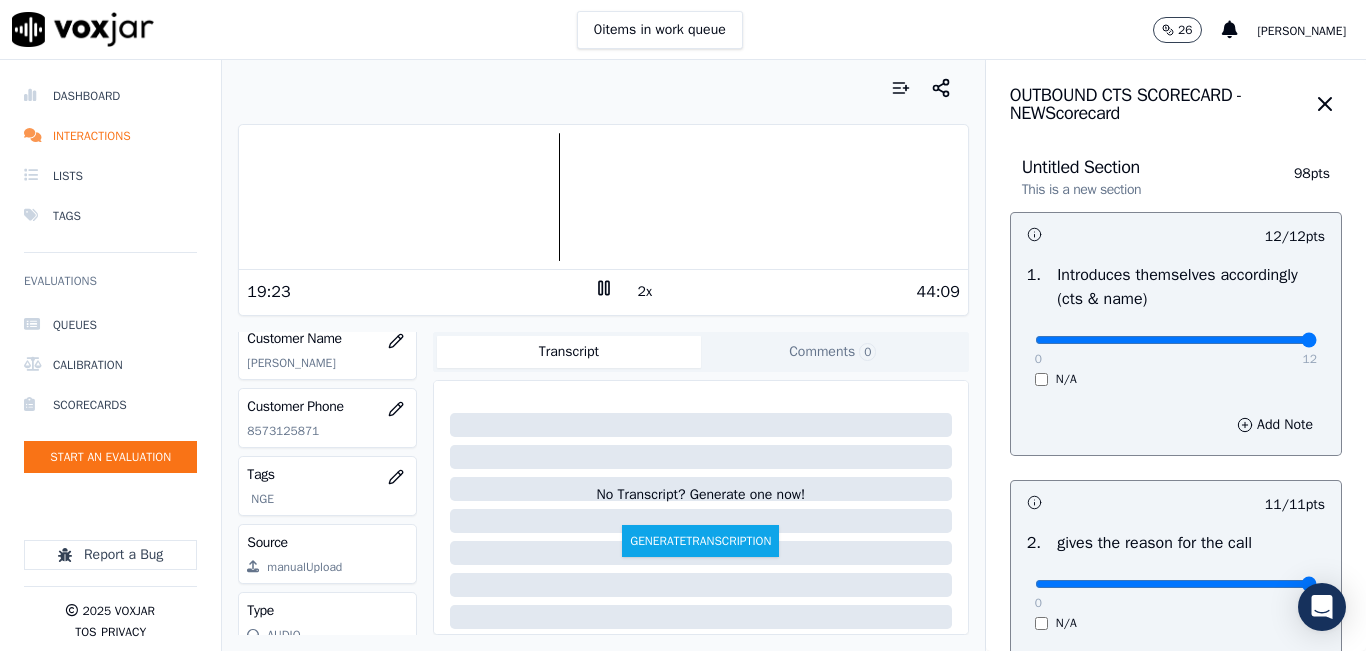 click at bounding box center (603, 88) 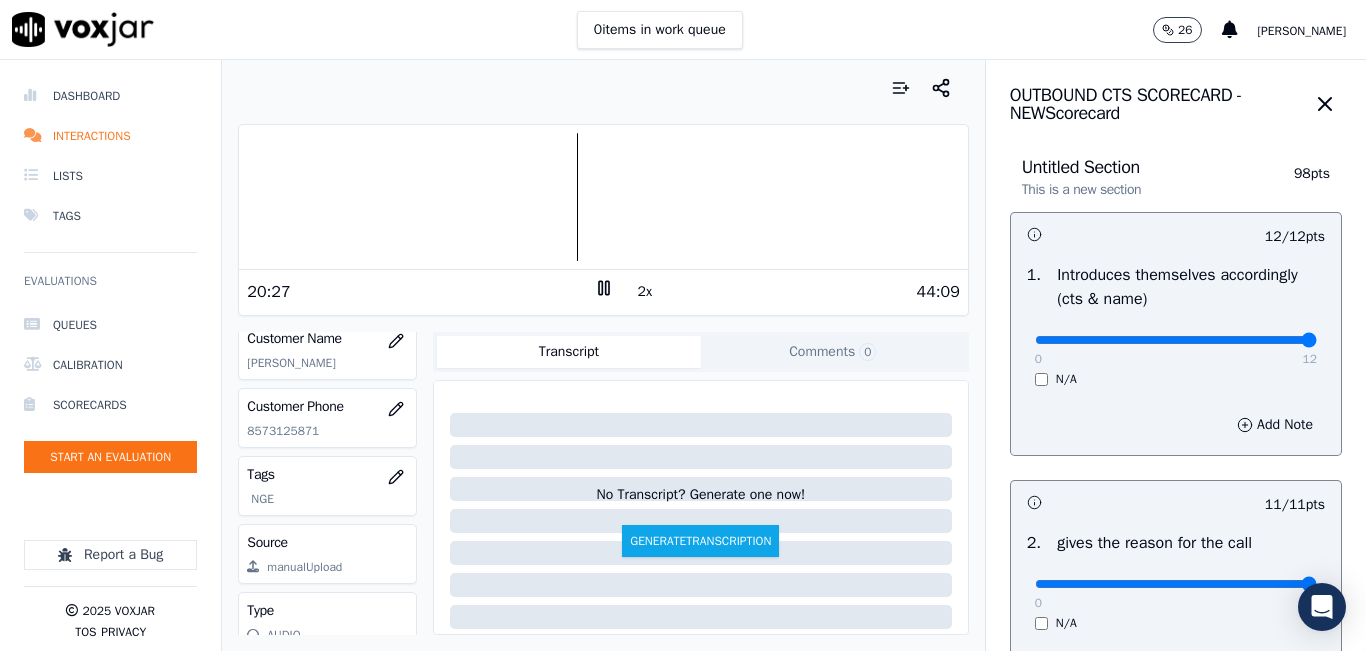 click at bounding box center [603, 197] 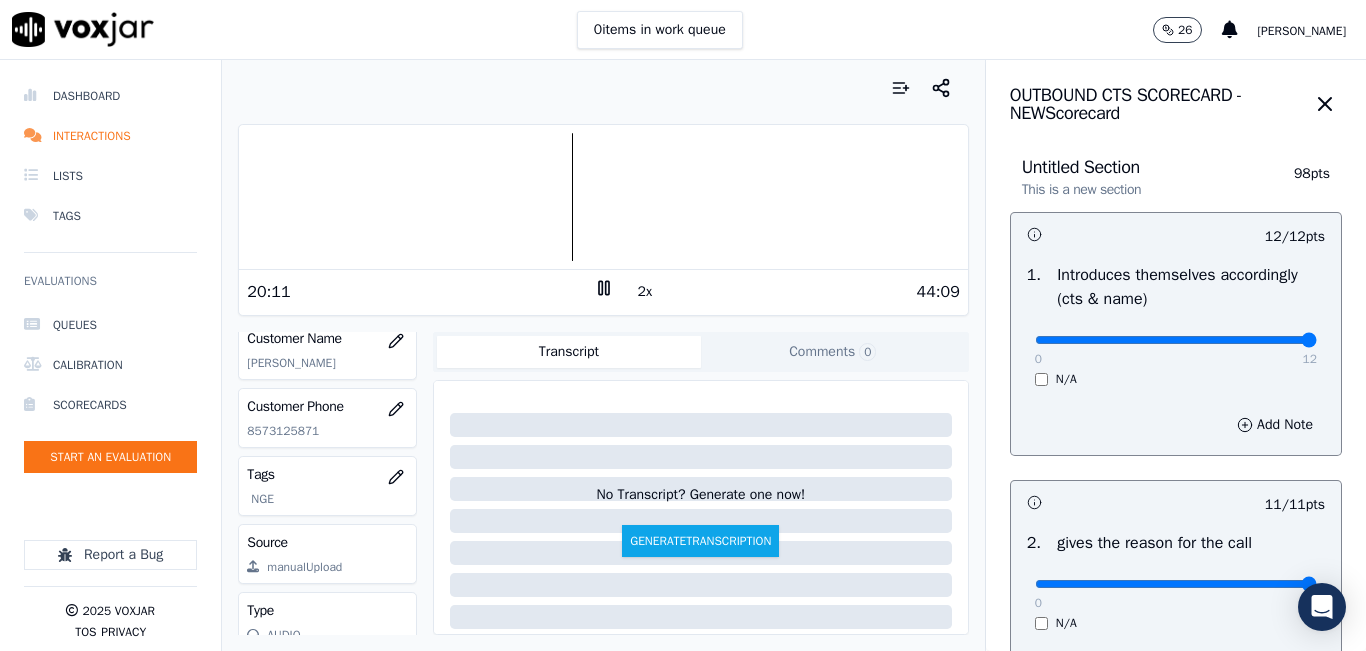 click at bounding box center [603, 197] 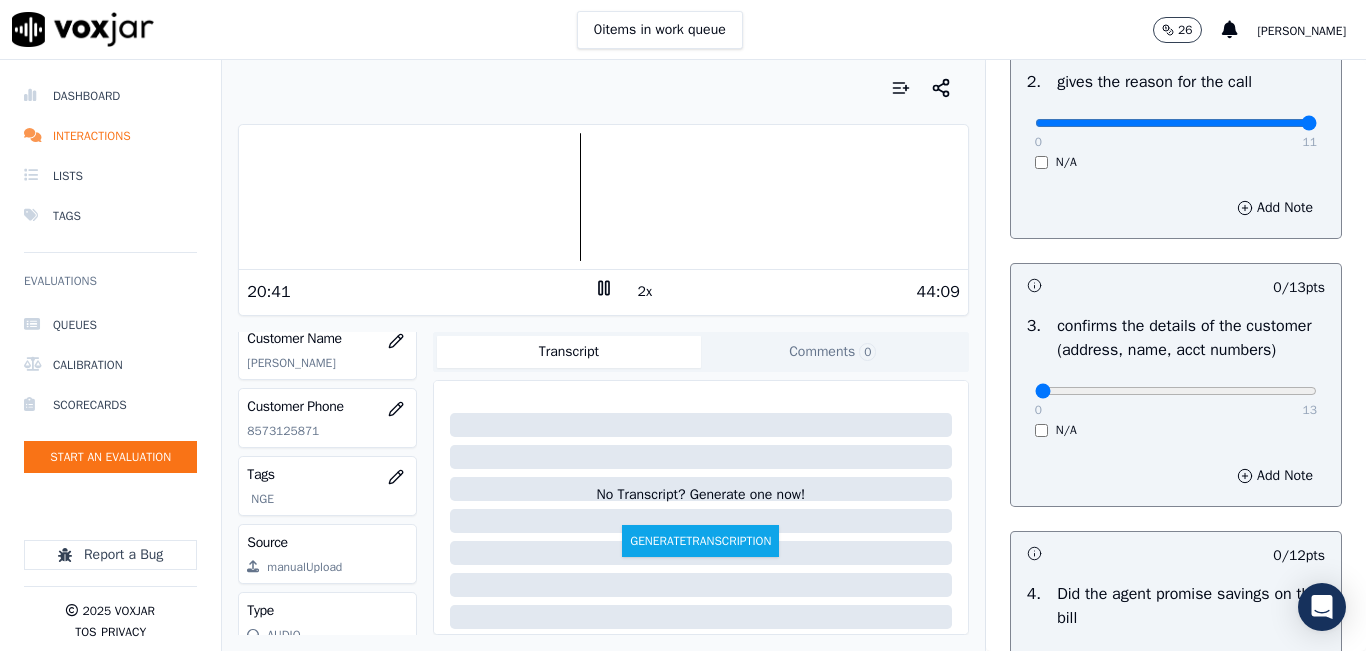 scroll, scrollTop: 500, scrollLeft: 0, axis: vertical 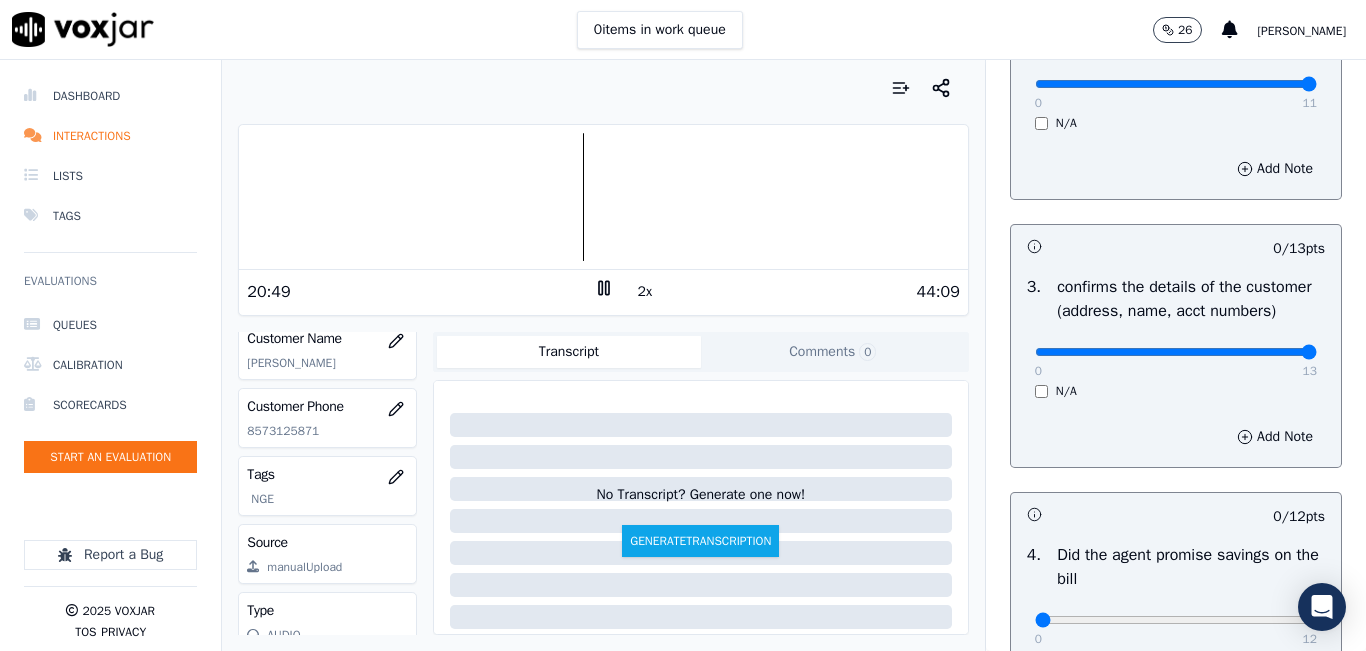 type on "13" 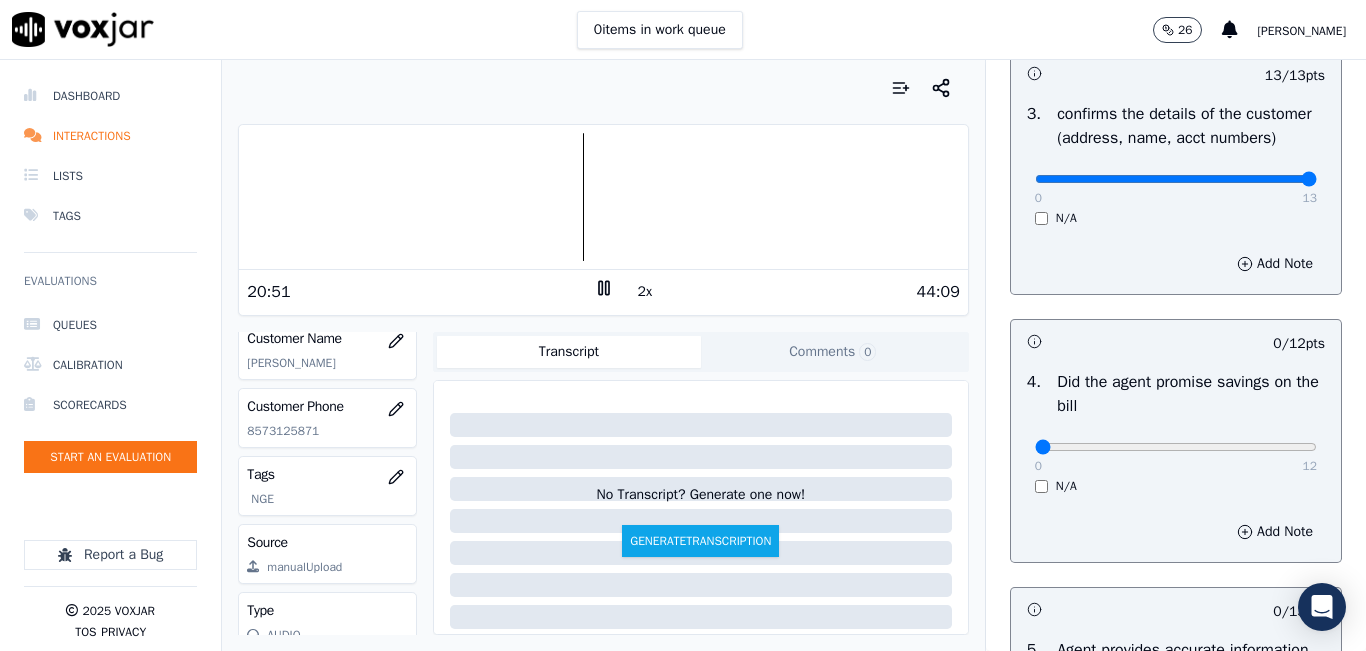 scroll, scrollTop: 700, scrollLeft: 0, axis: vertical 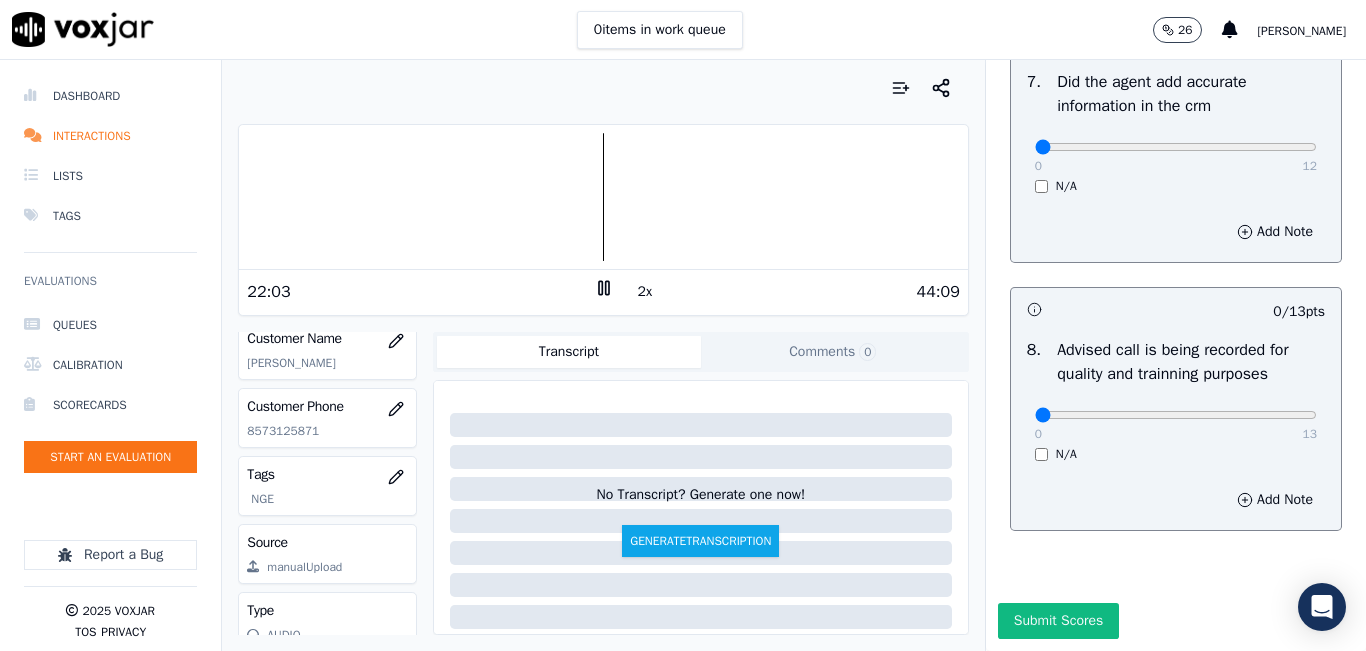 click at bounding box center [603, 197] 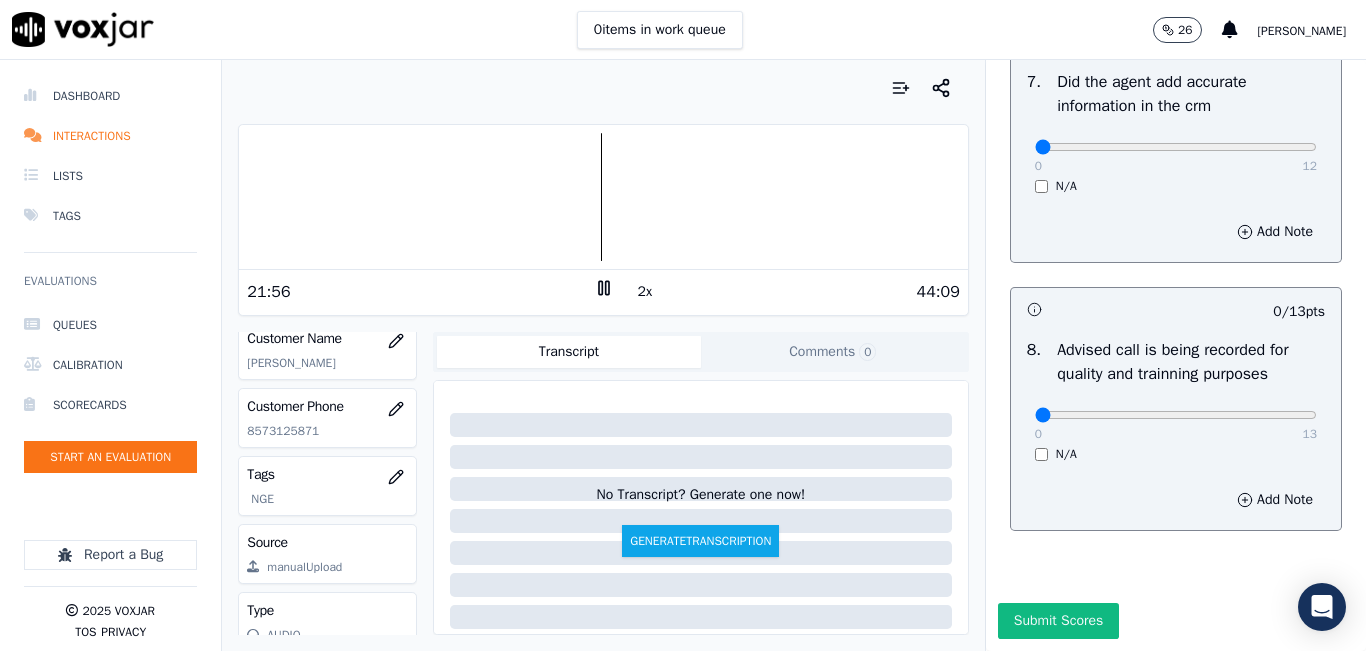 click at bounding box center (603, 197) 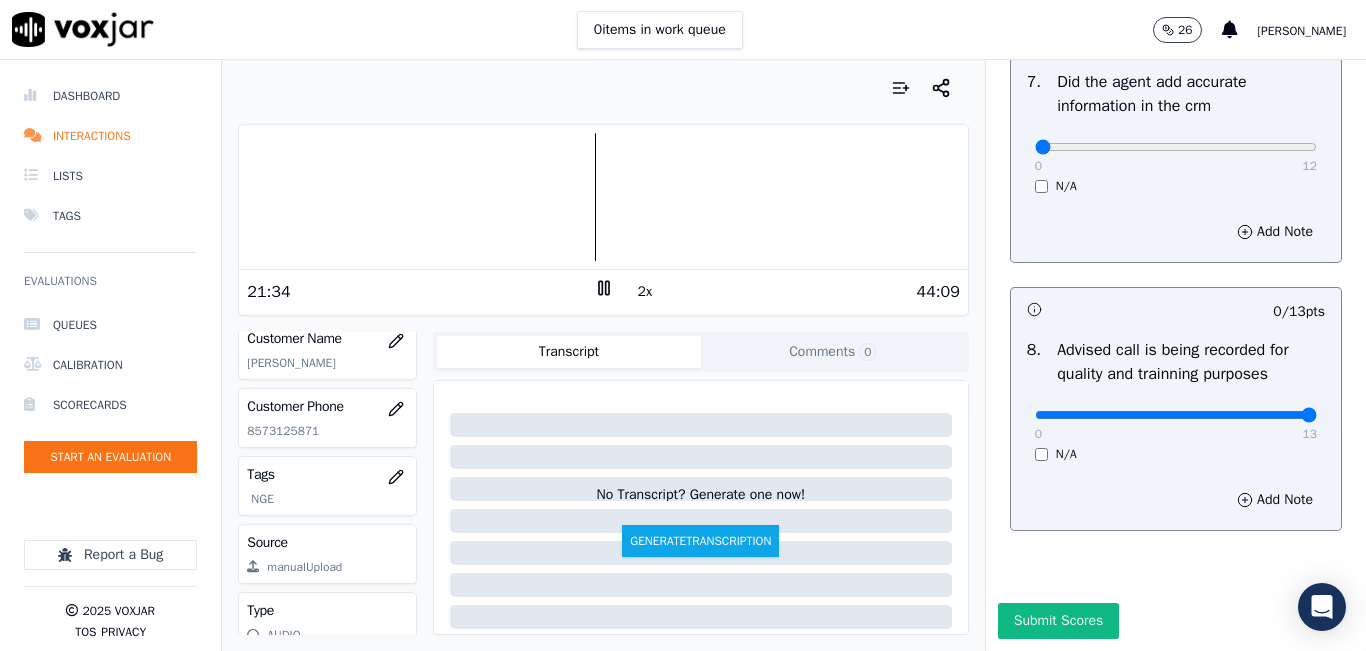 drag, startPoint x: 1247, startPoint y: 384, endPoint x: 1272, endPoint y: 391, distance: 25.96151 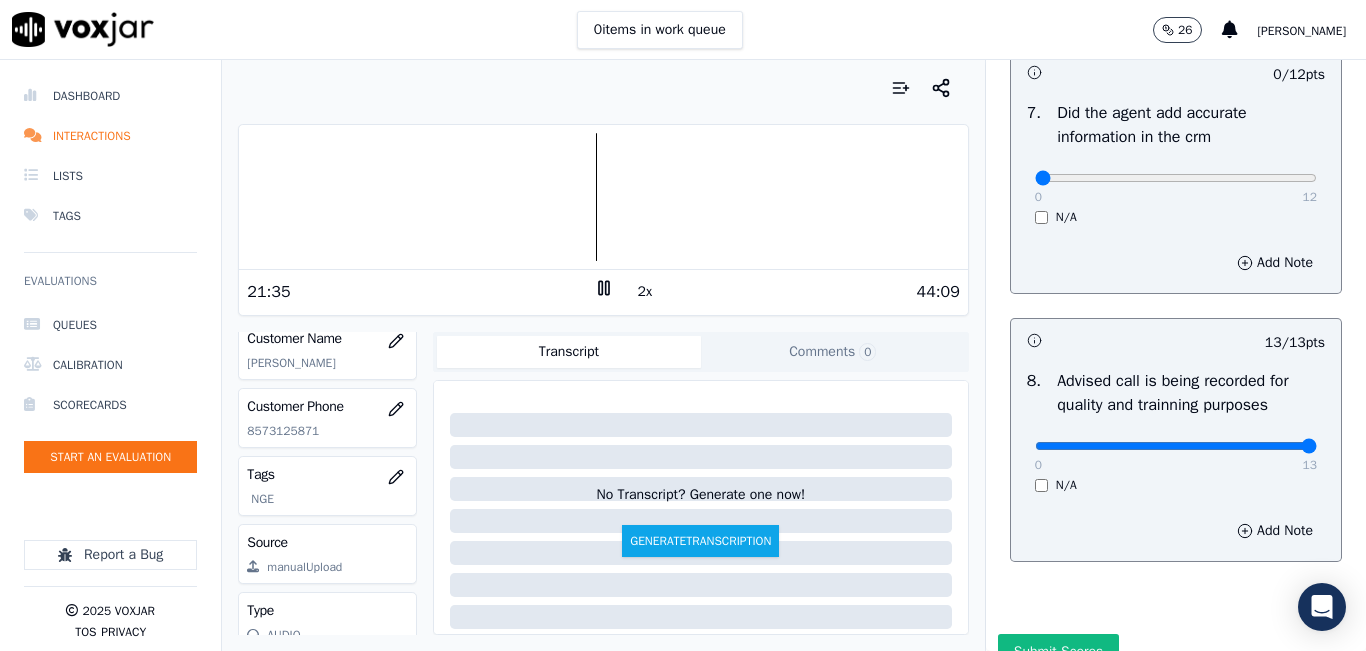 scroll, scrollTop: 1500, scrollLeft: 0, axis: vertical 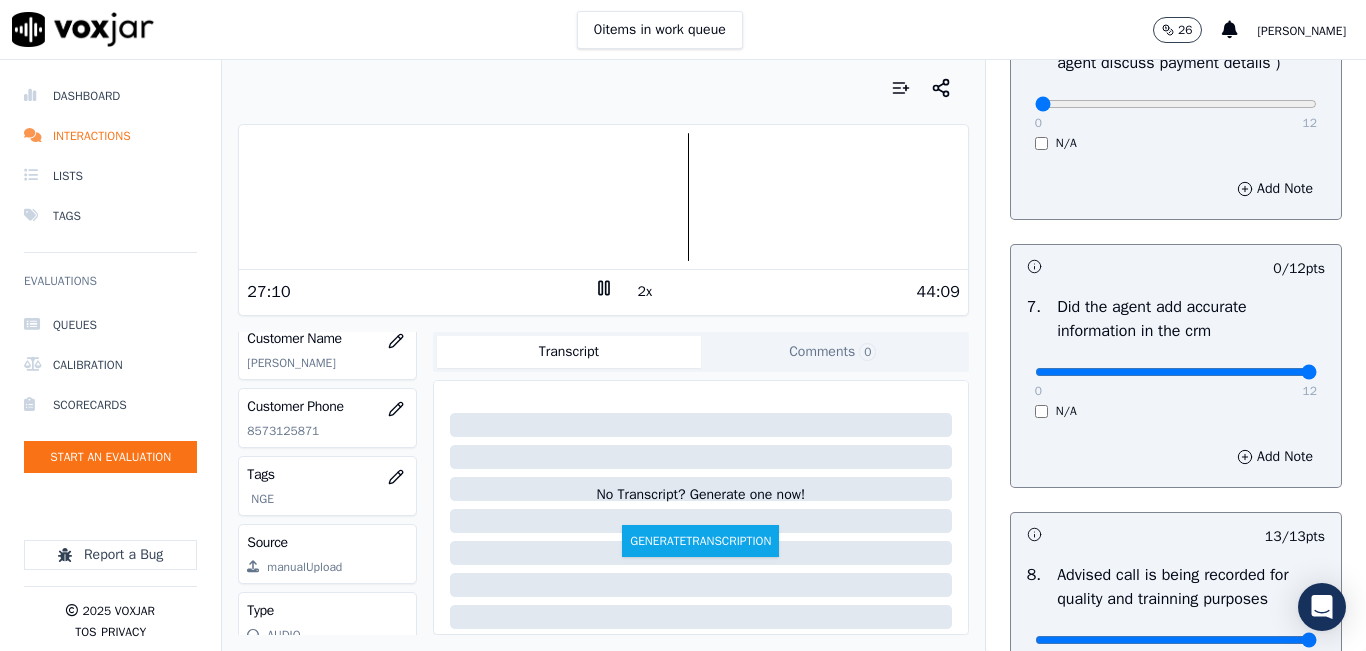 type on "12" 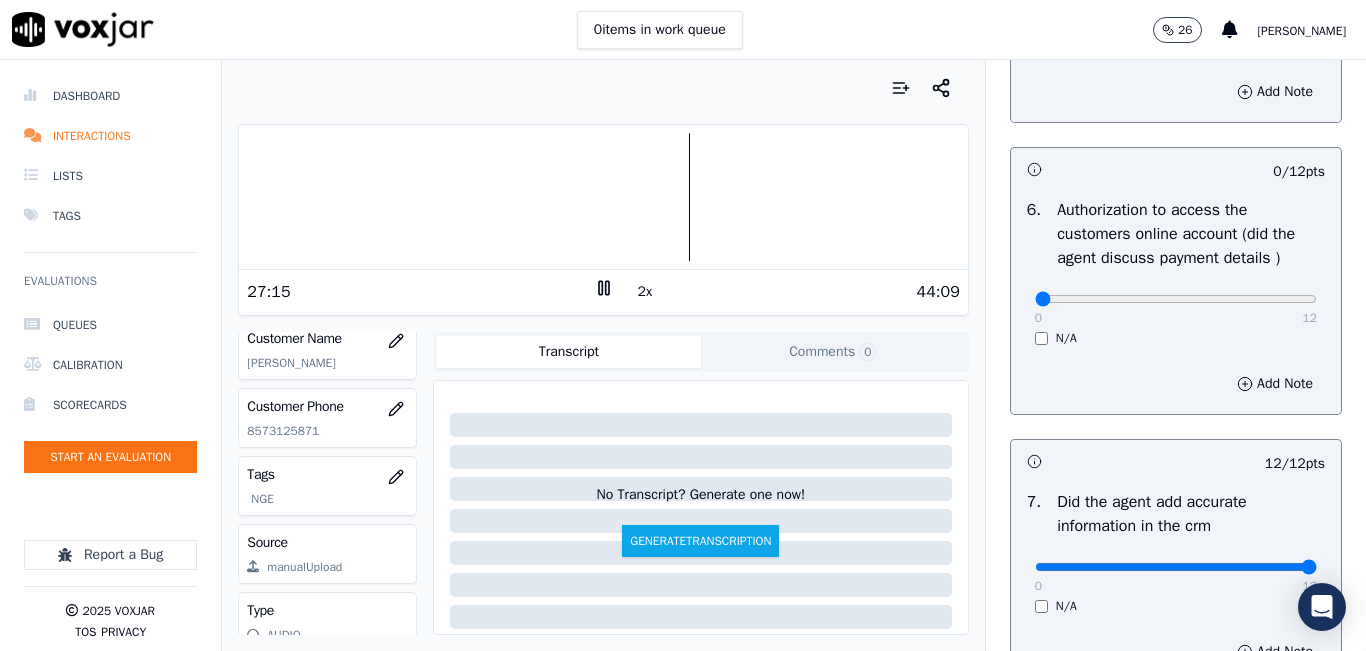 scroll, scrollTop: 1400, scrollLeft: 0, axis: vertical 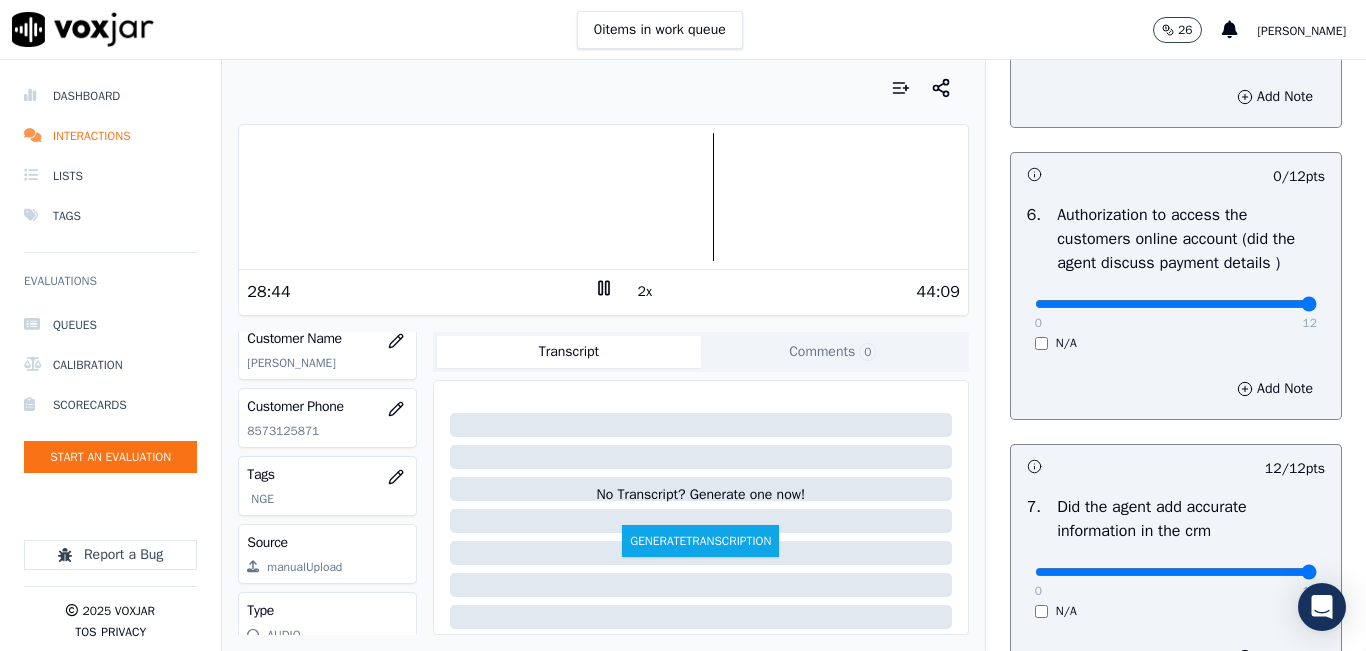 click at bounding box center (1176, -1060) 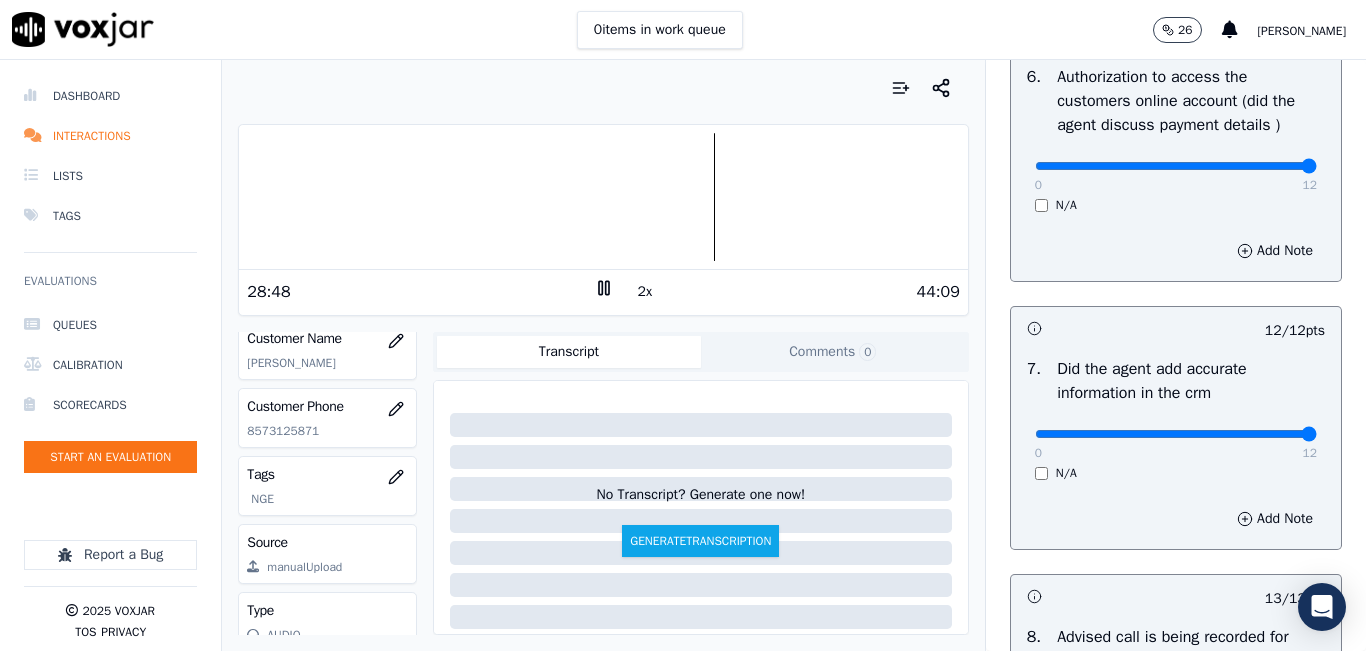 scroll, scrollTop: 1500, scrollLeft: 0, axis: vertical 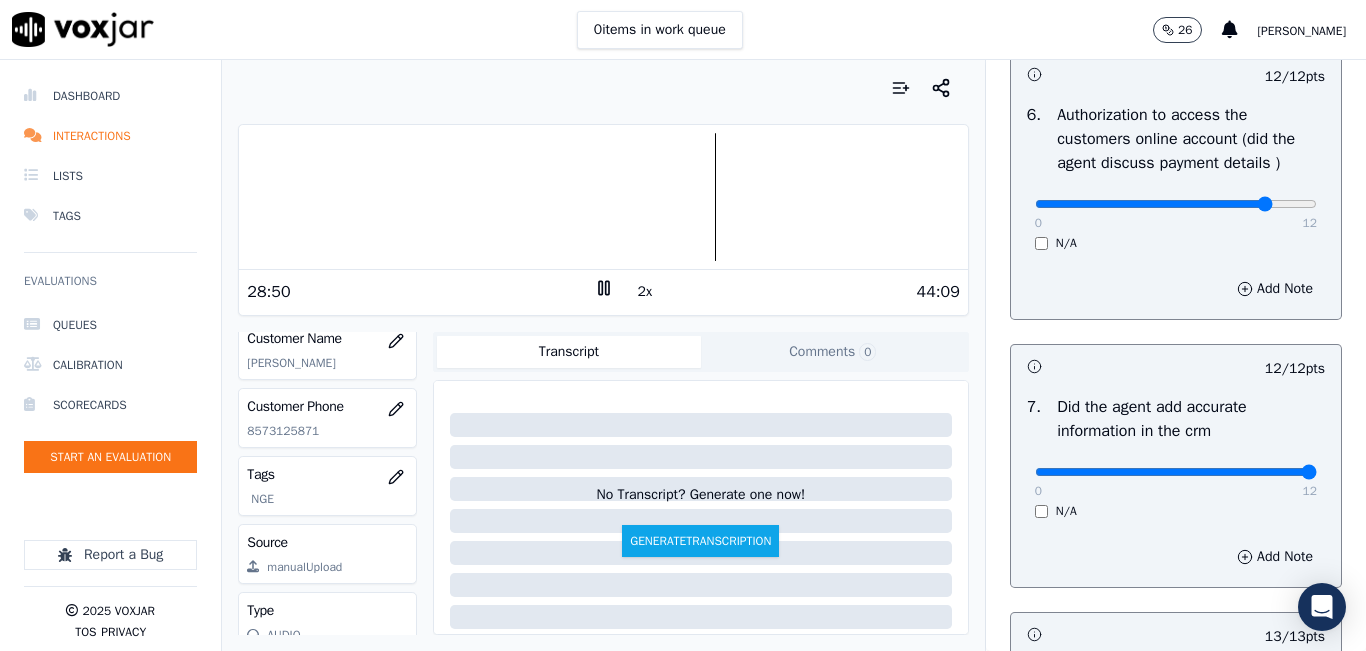 type on "10" 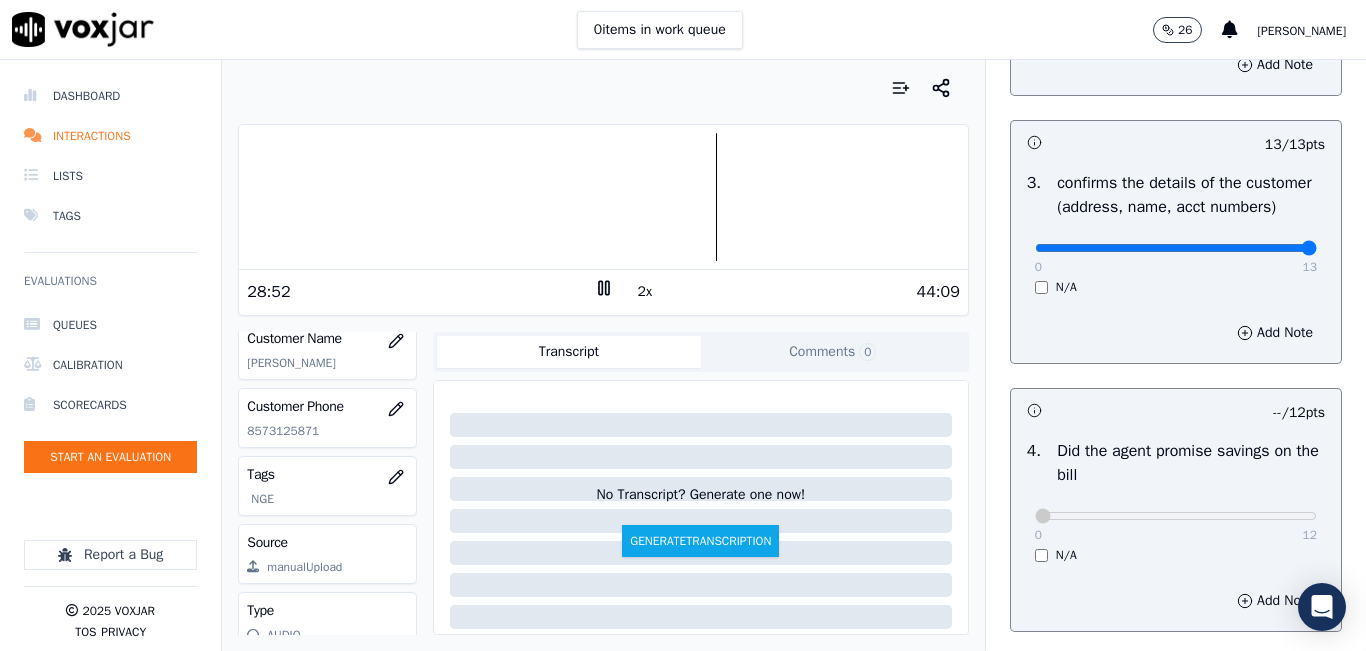 scroll, scrollTop: 600, scrollLeft: 0, axis: vertical 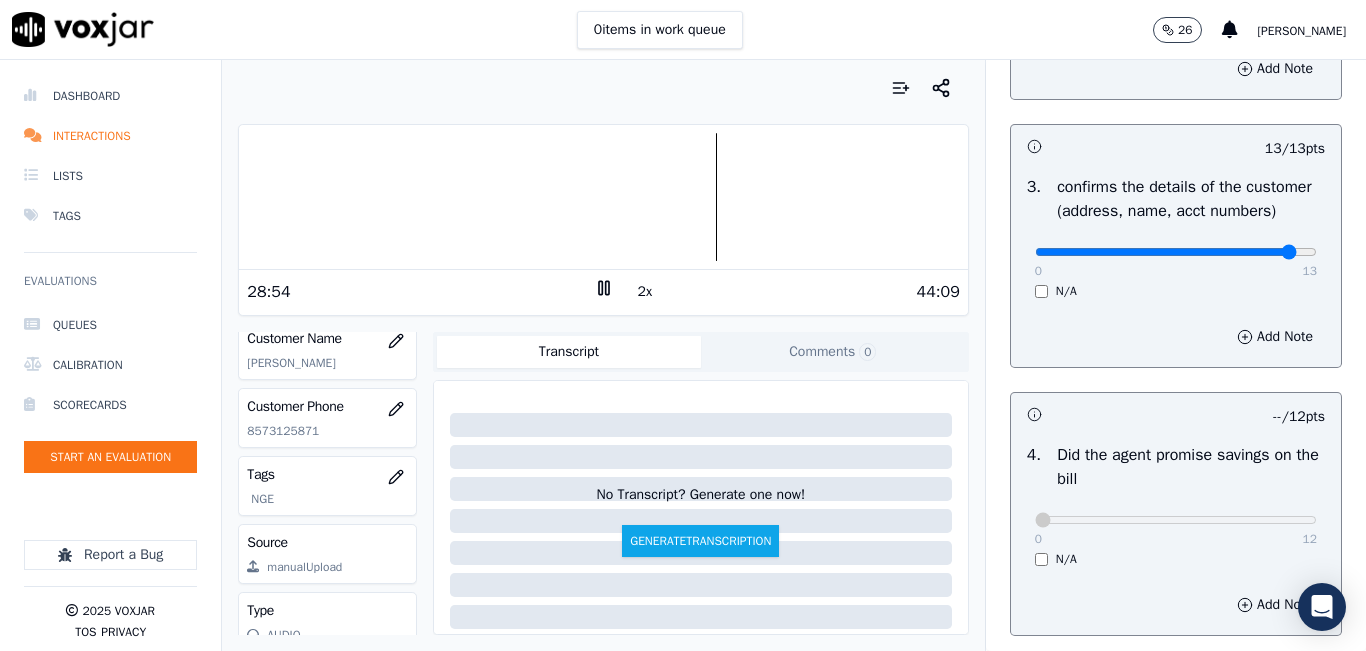 click at bounding box center (1176, -260) 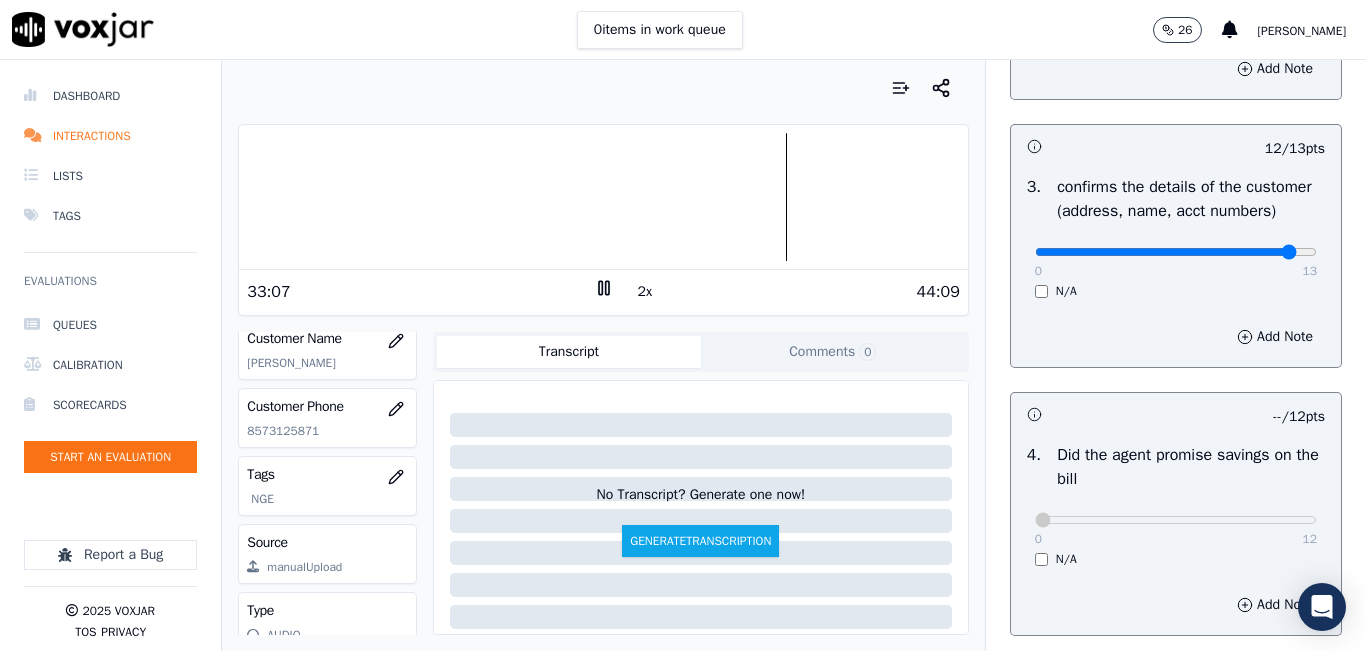 click at bounding box center (603, 197) 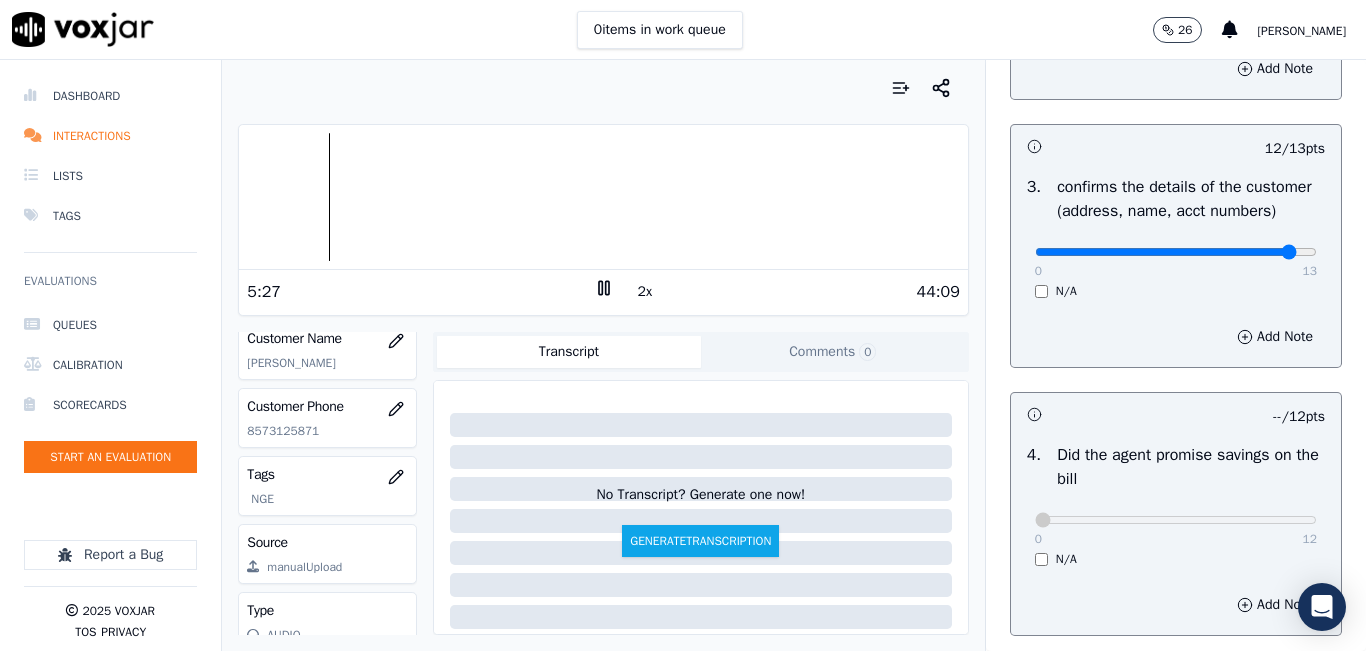 click at bounding box center (603, 197) 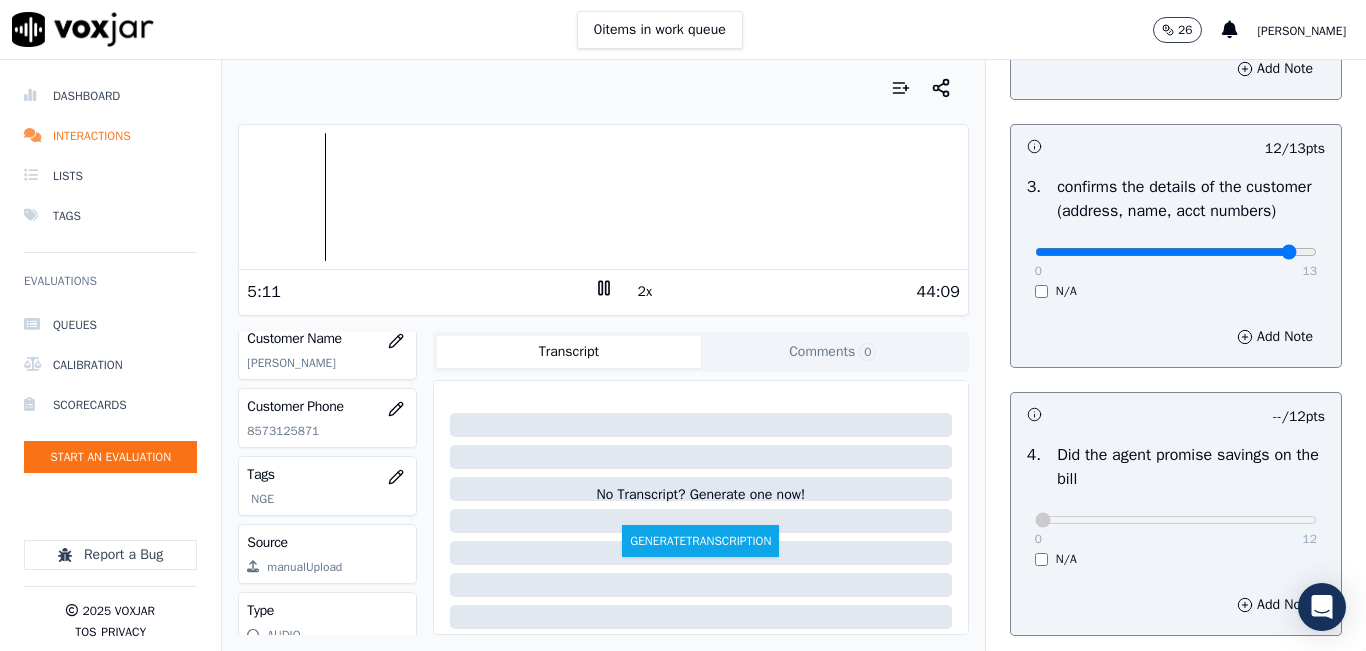 click at bounding box center [603, 197] 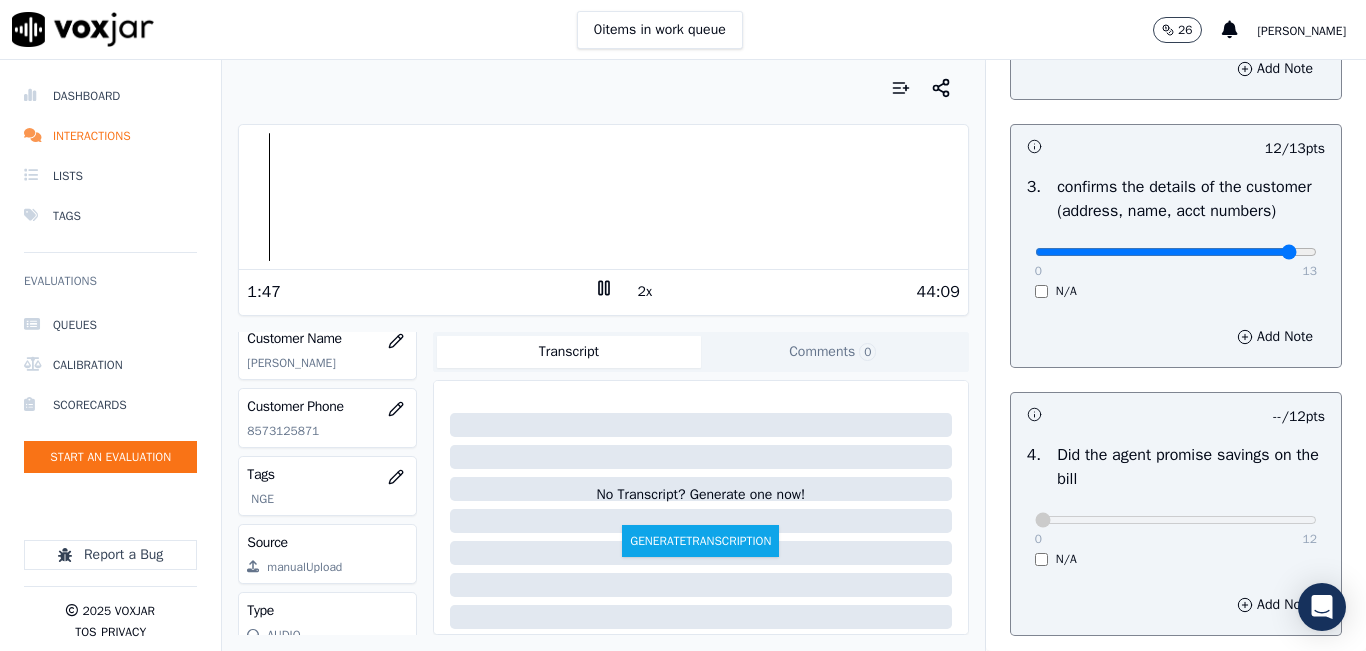 click at bounding box center (603, 197) 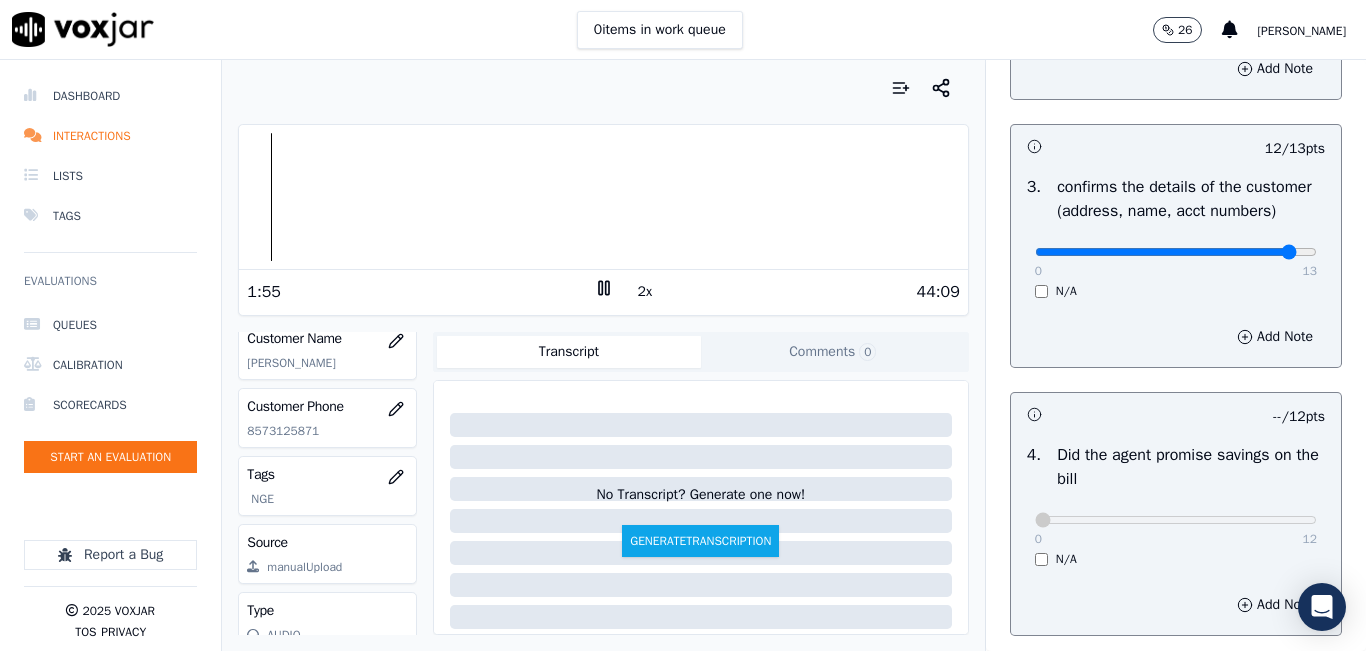 click at bounding box center (603, 197) 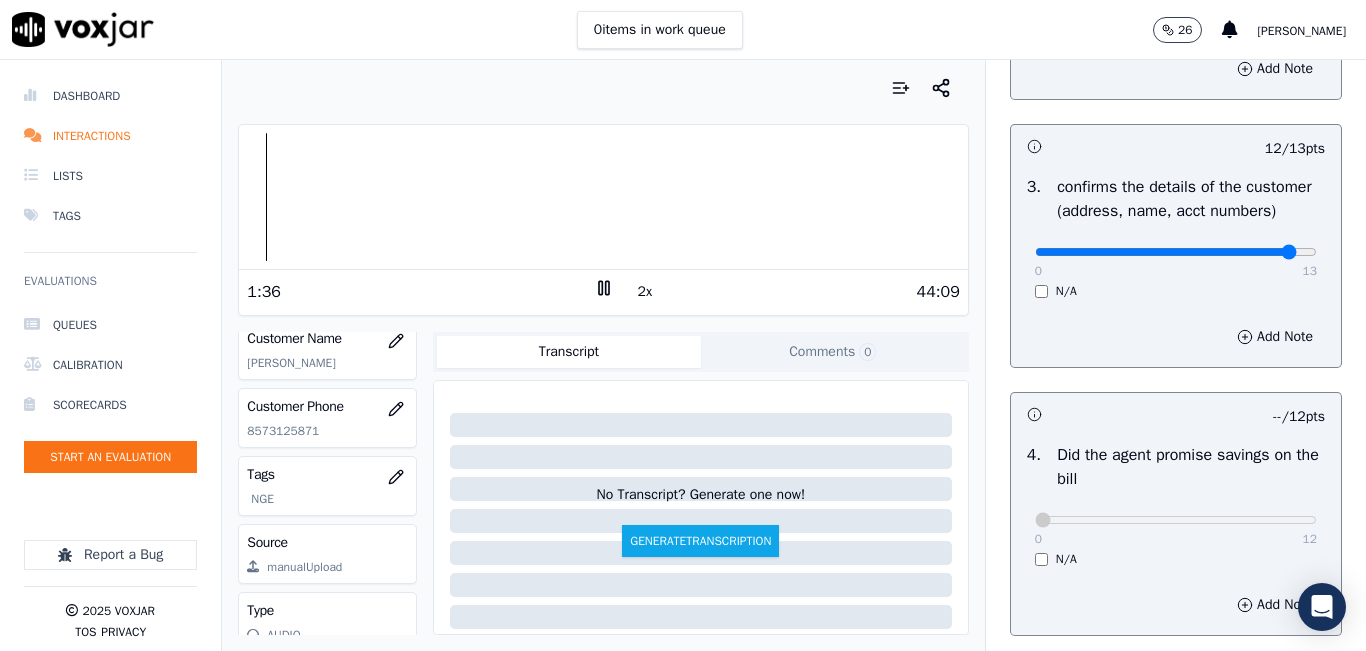 click at bounding box center (603, 197) 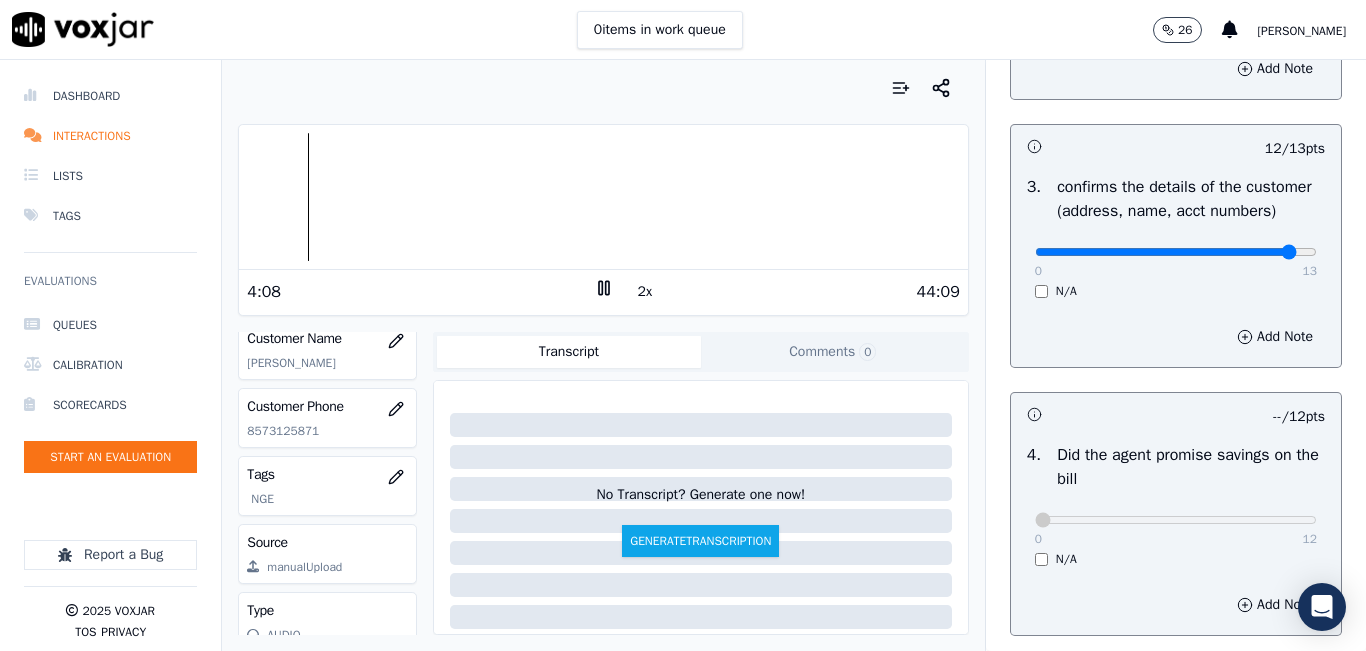 click at bounding box center (603, 197) 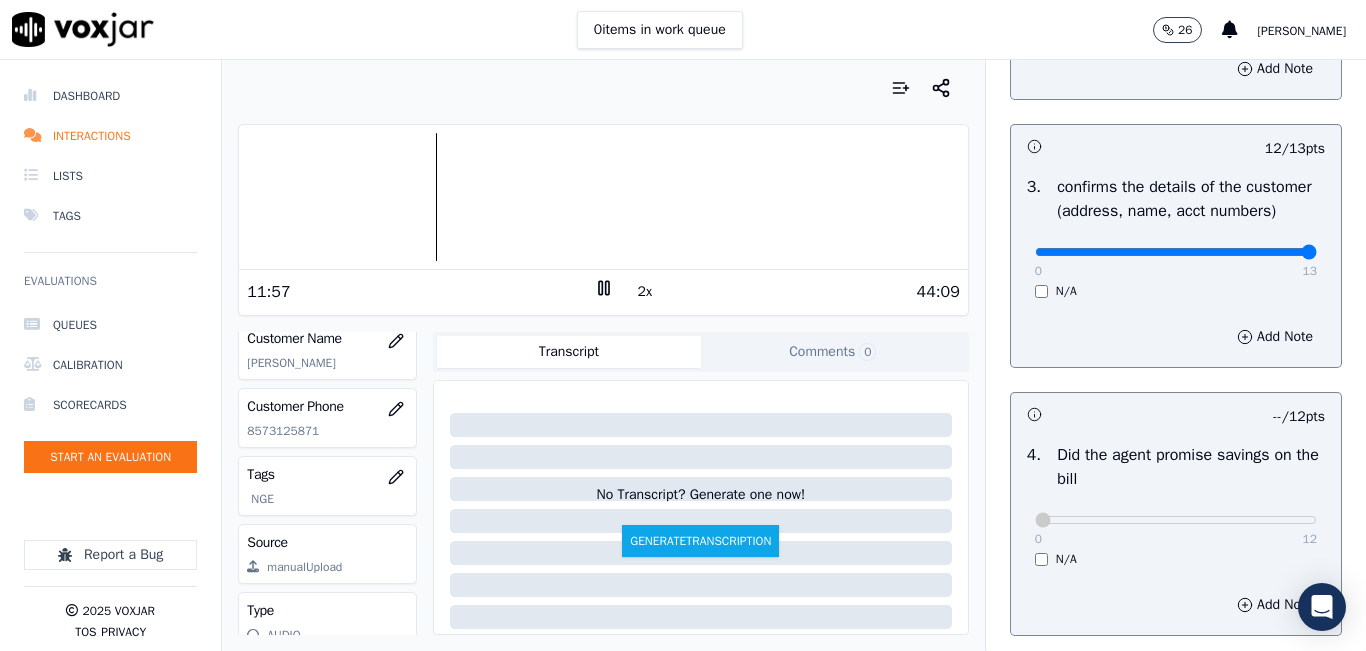 drag, startPoint x: 1257, startPoint y: 270, endPoint x: 1325, endPoint y: 262, distance: 68.46897 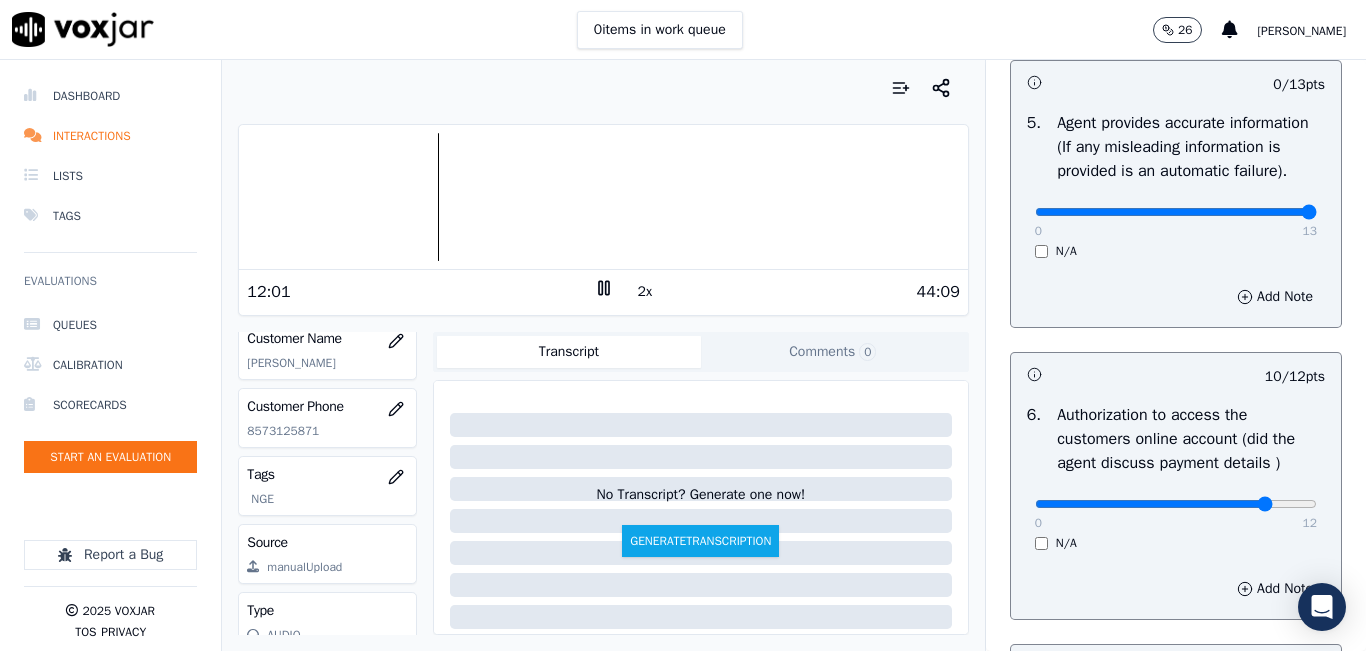 drag, startPoint x: 1248, startPoint y: 254, endPoint x: 1315, endPoint y: 262, distance: 67.47592 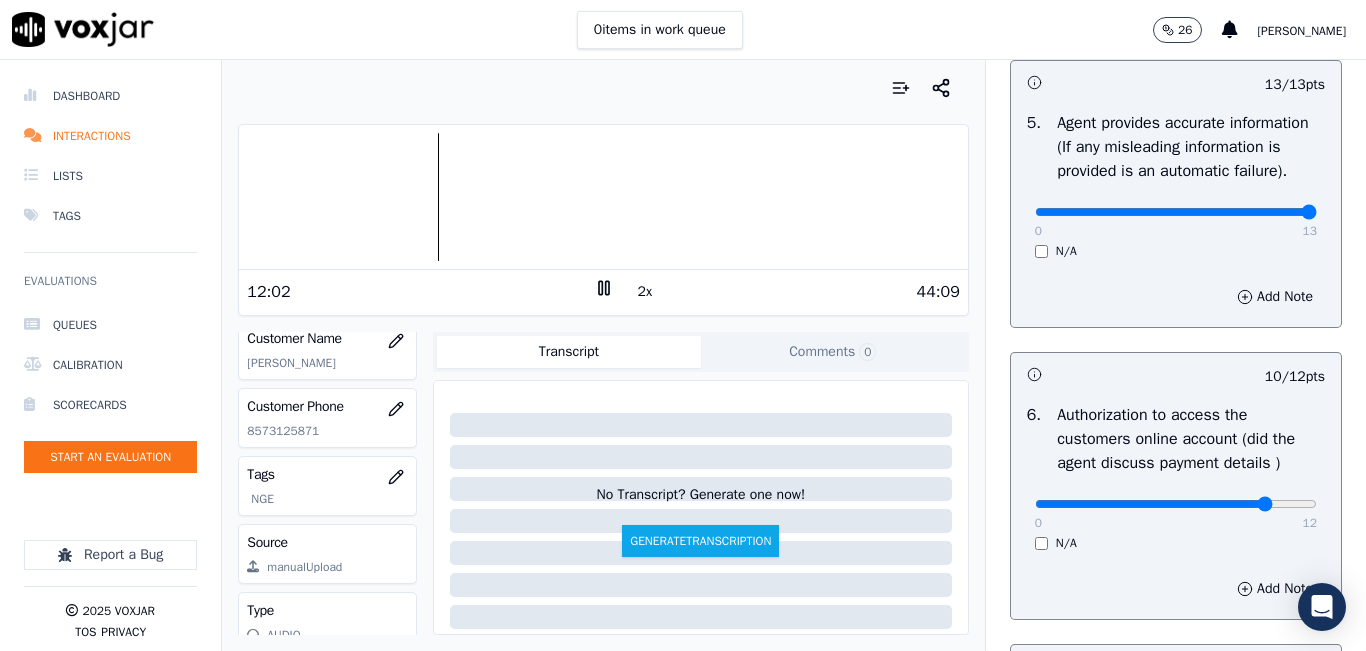 scroll, scrollTop: 1500, scrollLeft: 0, axis: vertical 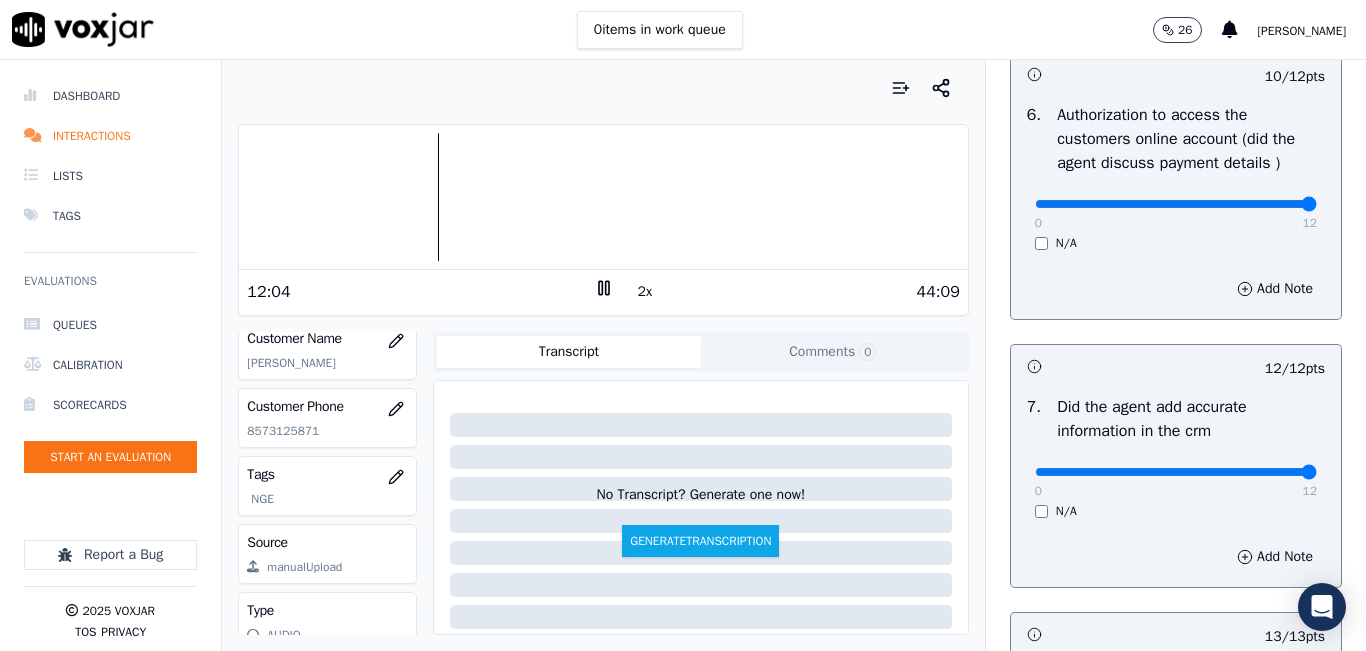 drag, startPoint x: 1258, startPoint y: 255, endPoint x: 1316, endPoint y: 250, distance: 58.21512 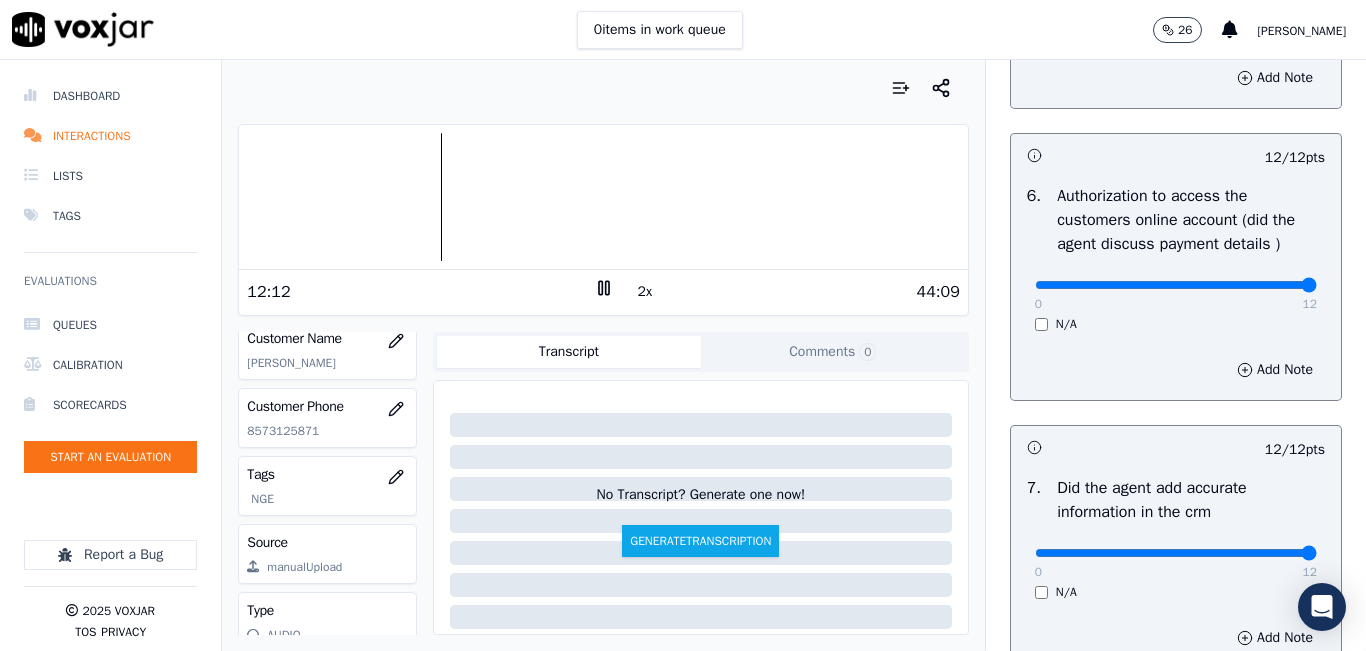 scroll, scrollTop: 1418, scrollLeft: 0, axis: vertical 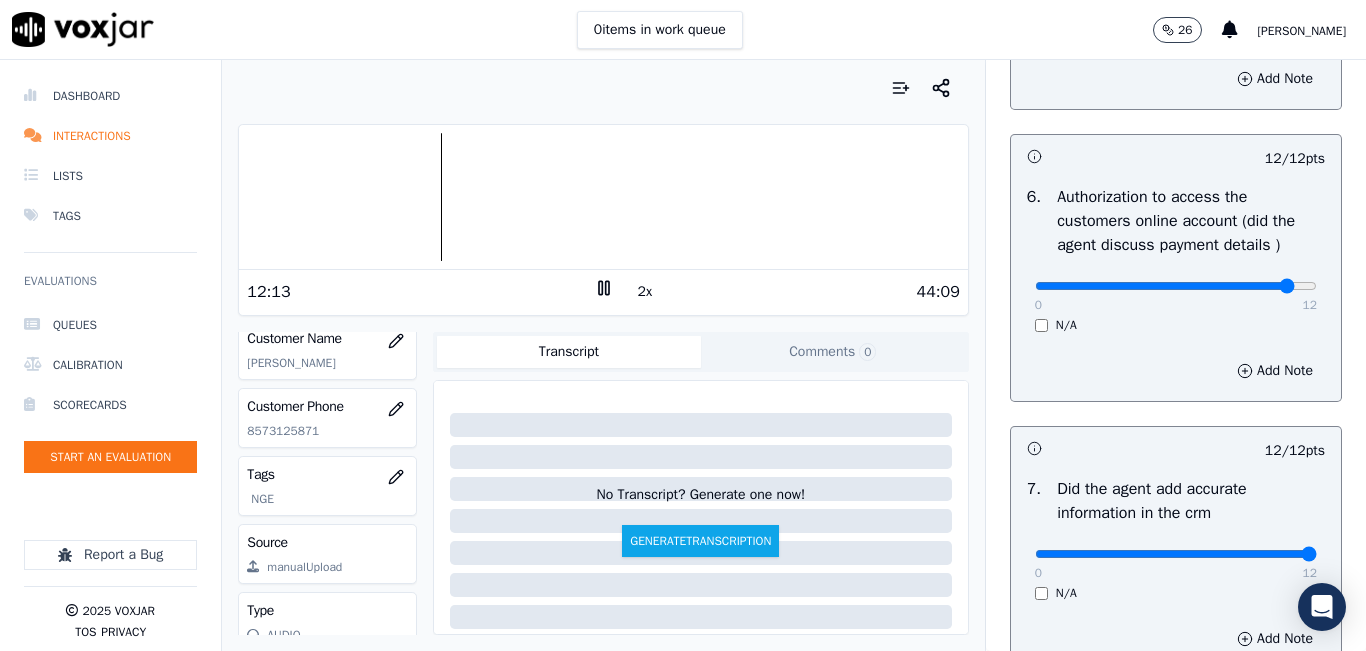 click at bounding box center (1176, -1078) 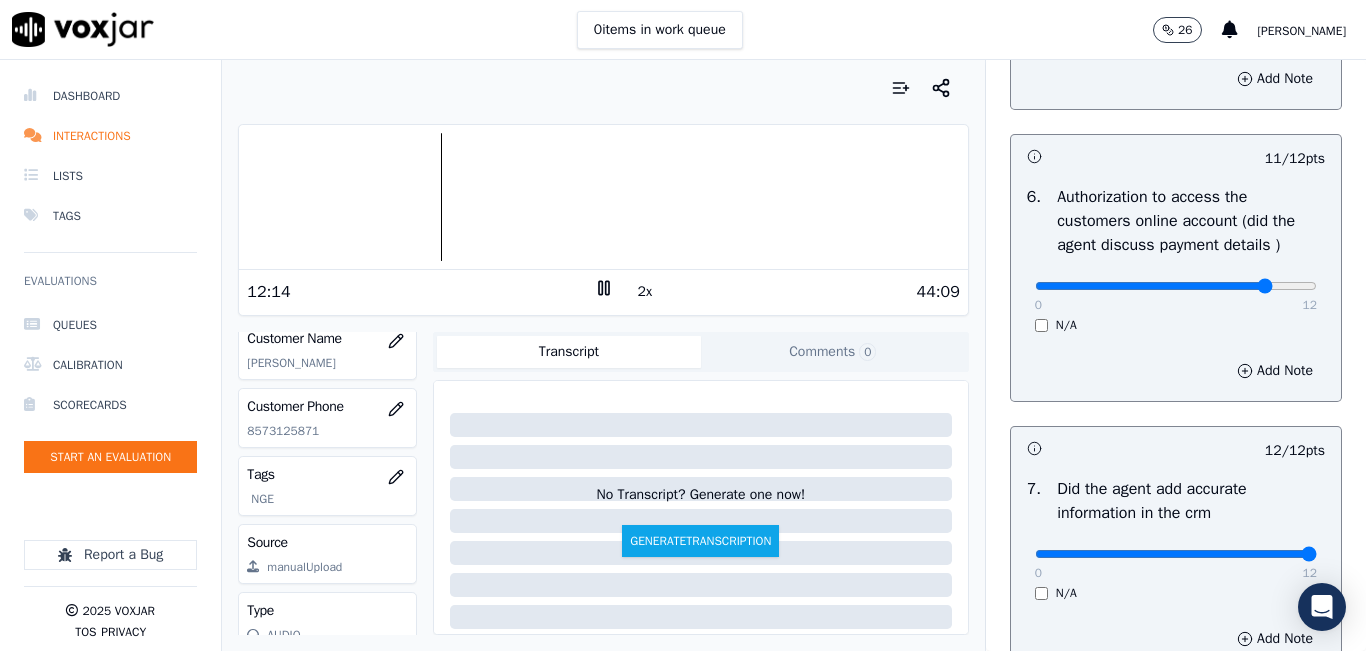 type on "10" 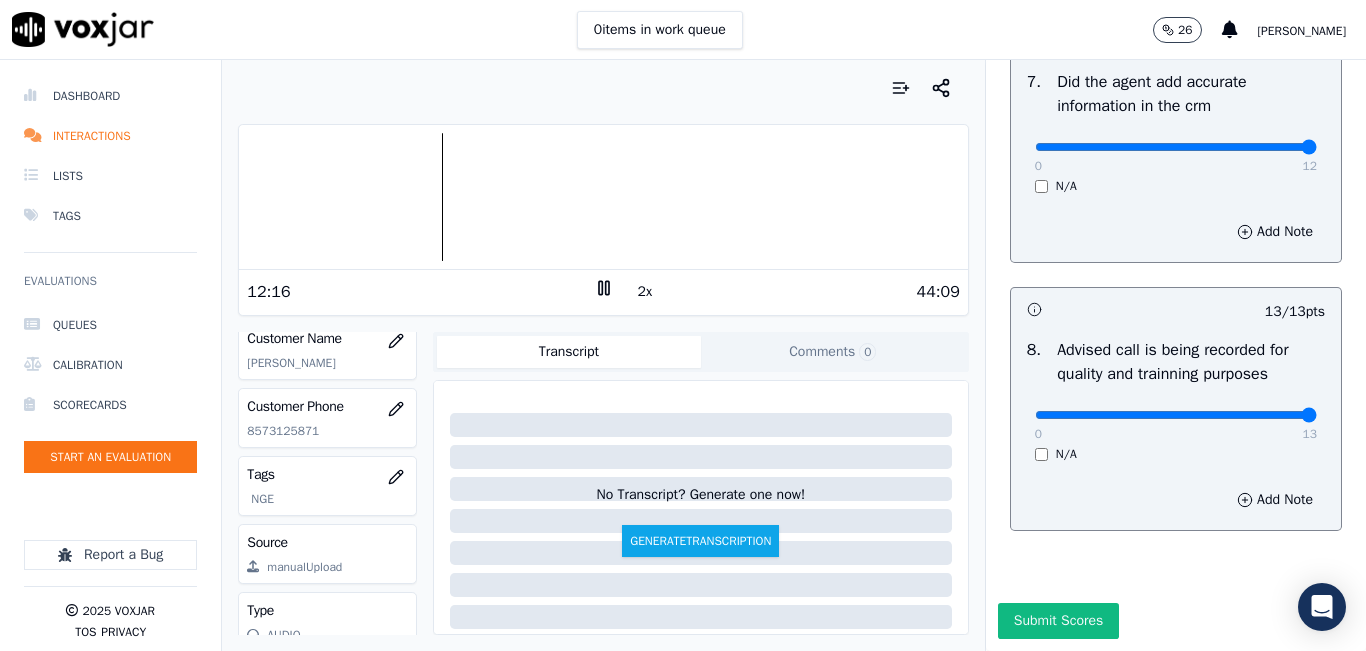 scroll, scrollTop: 1918, scrollLeft: 0, axis: vertical 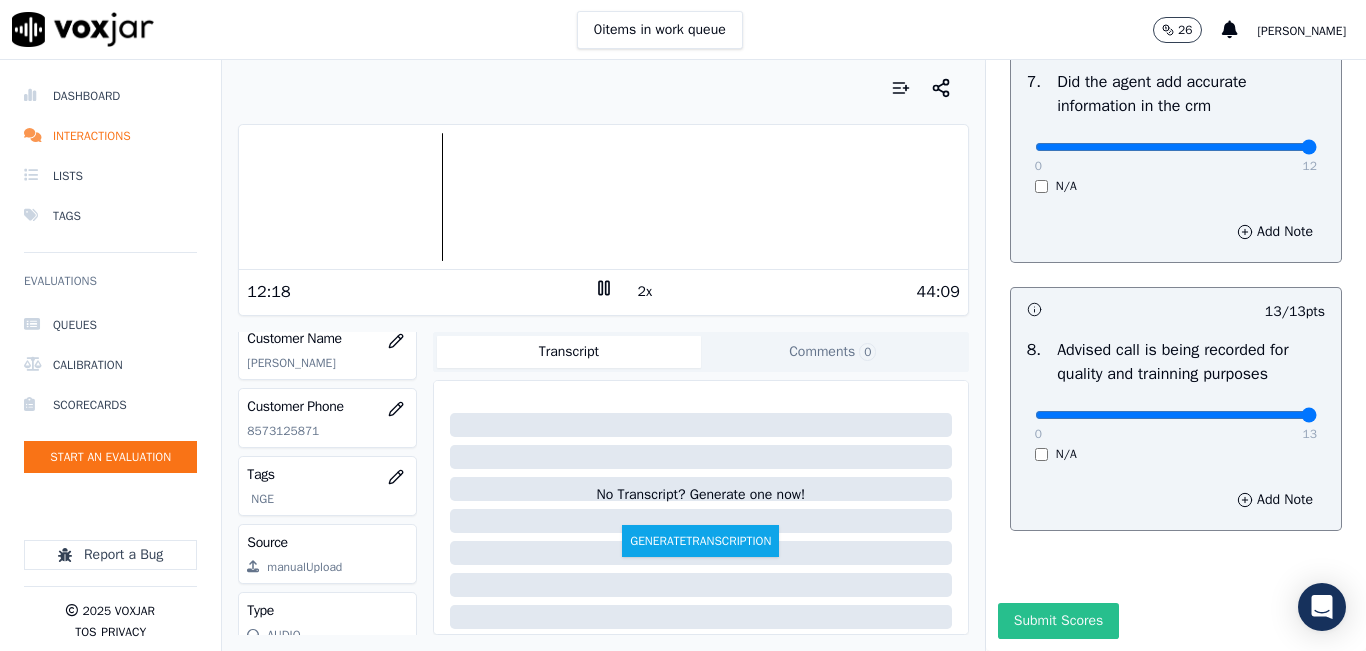 click on "Submit Scores" at bounding box center (1058, 621) 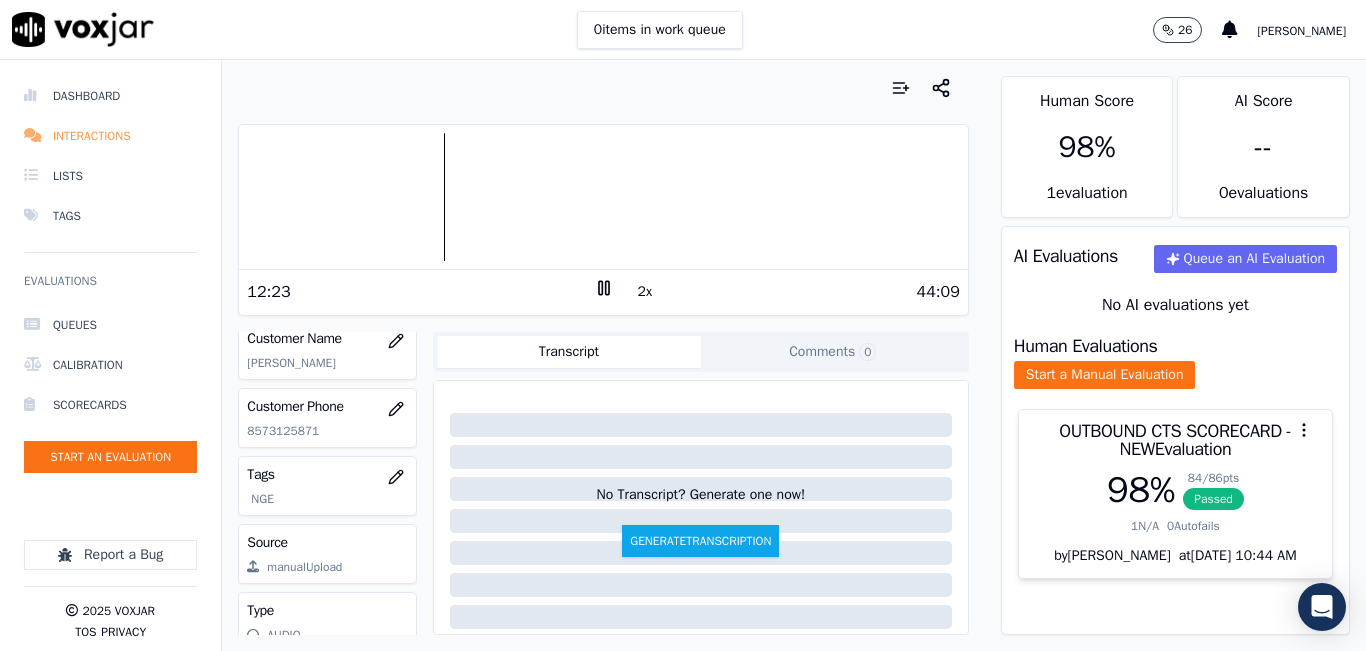 click on "Interactions" at bounding box center (110, 136) 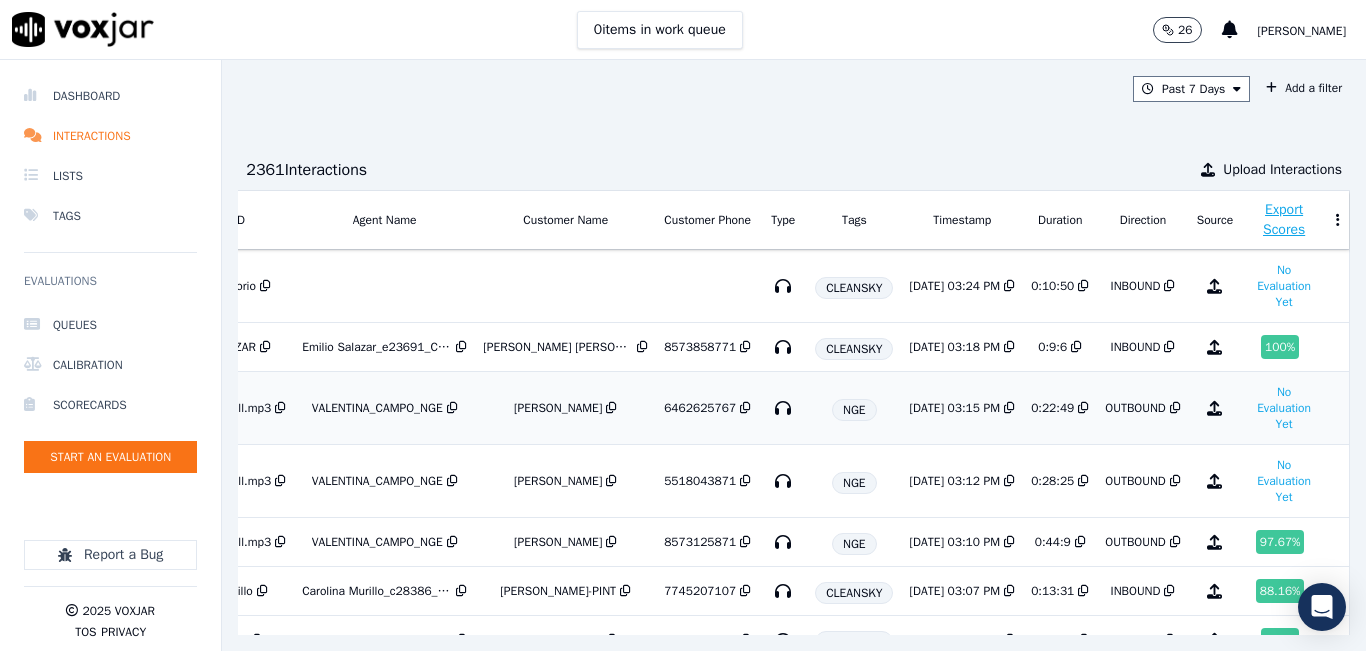 scroll, scrollTop: 100, scrollLeft: 320, axis: both 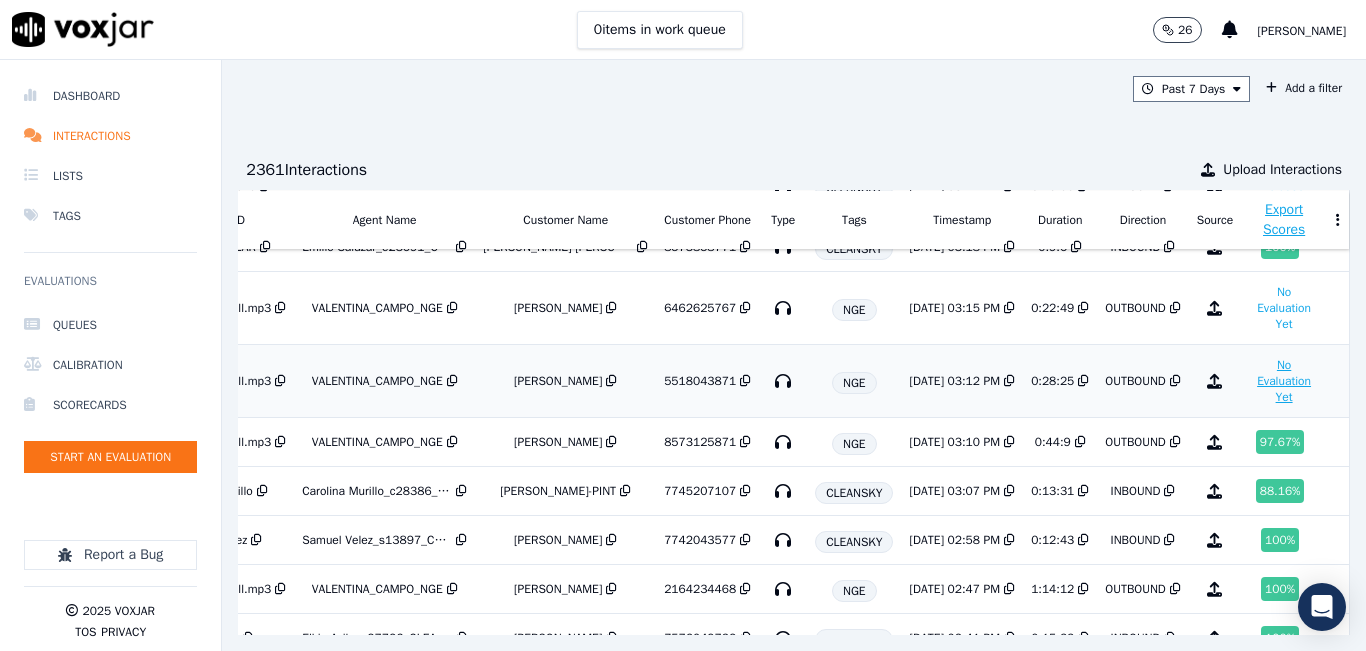 click on "No Evaluation Yet" at bounding box center [1284, 381] 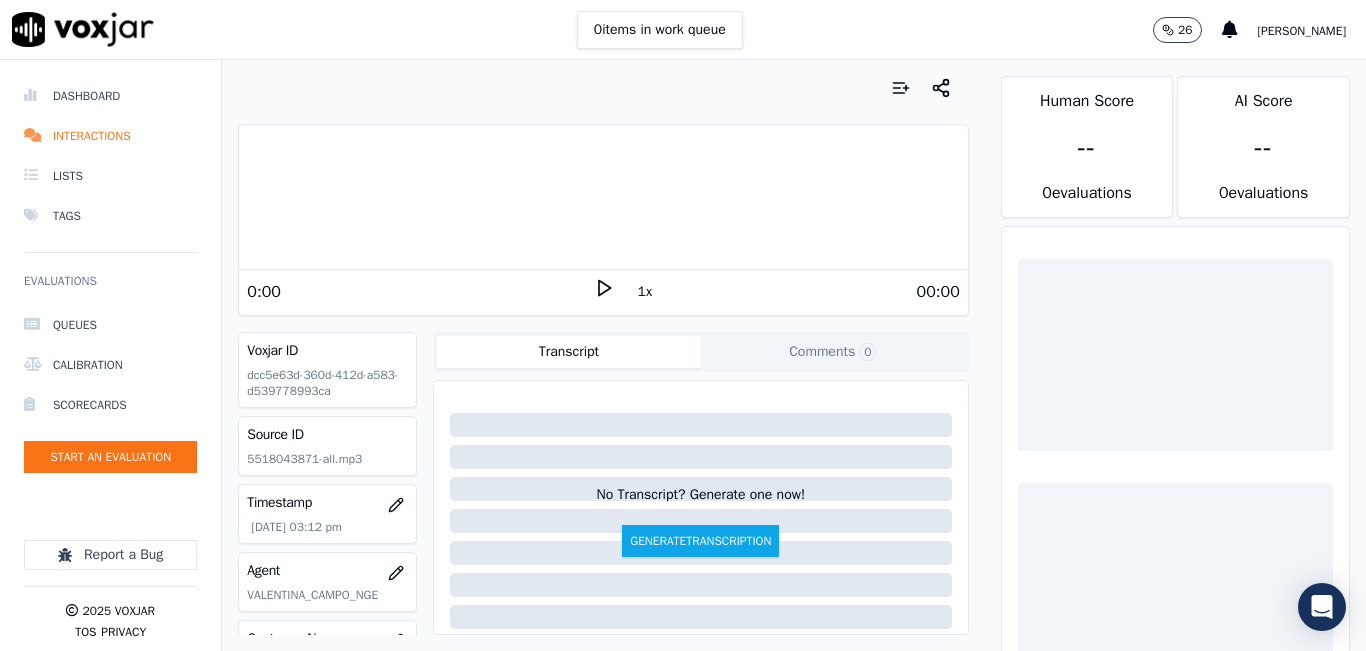 click on "1x" at bounding box center (645, 292) 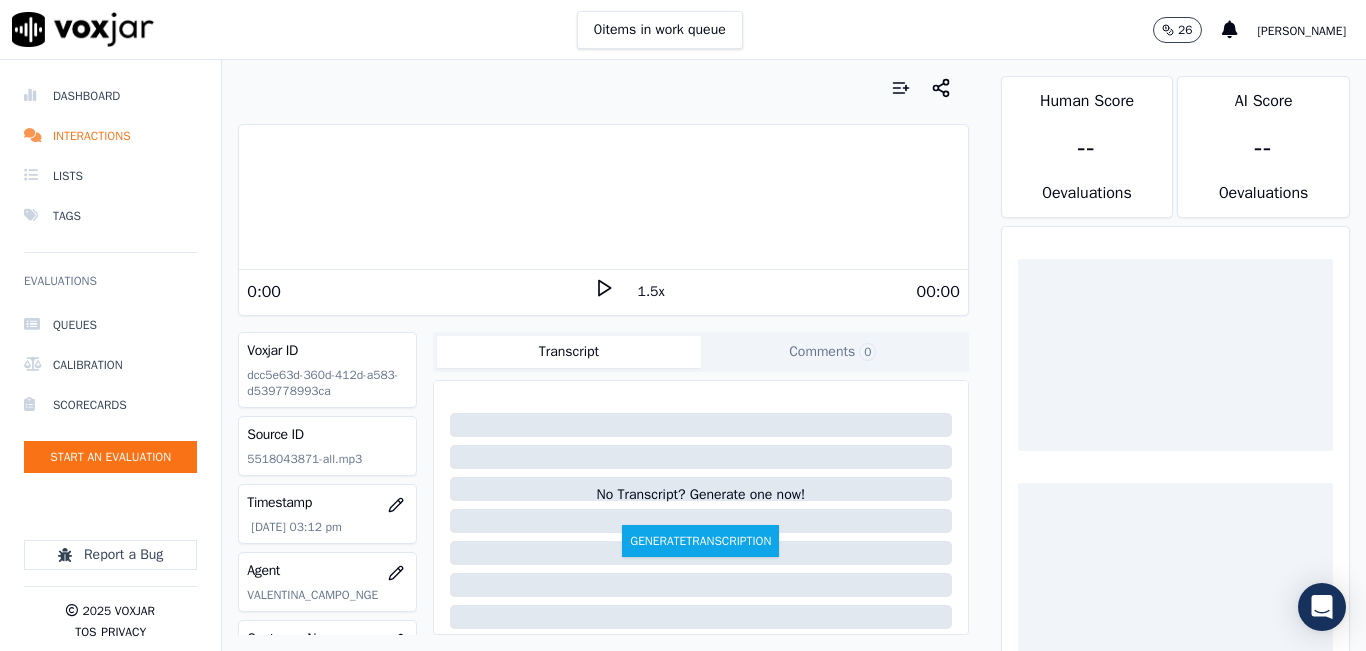 click on "1.5x" at bounding box center (651, 292) 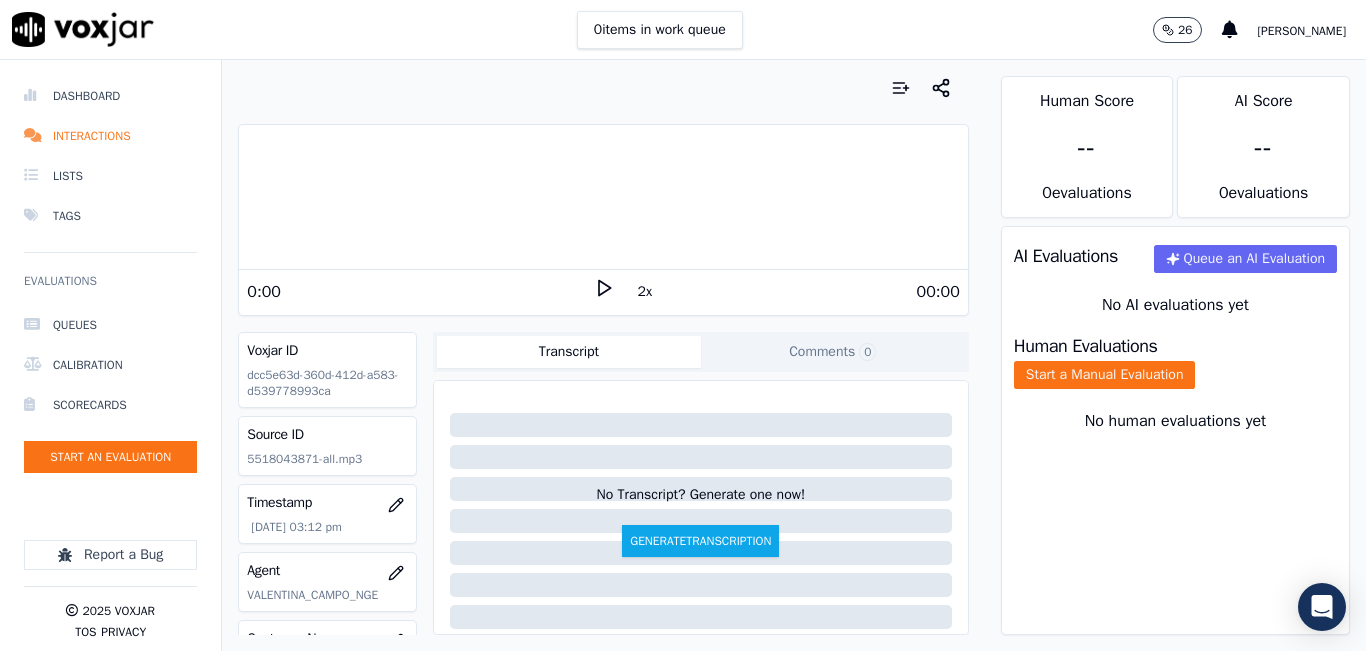 click 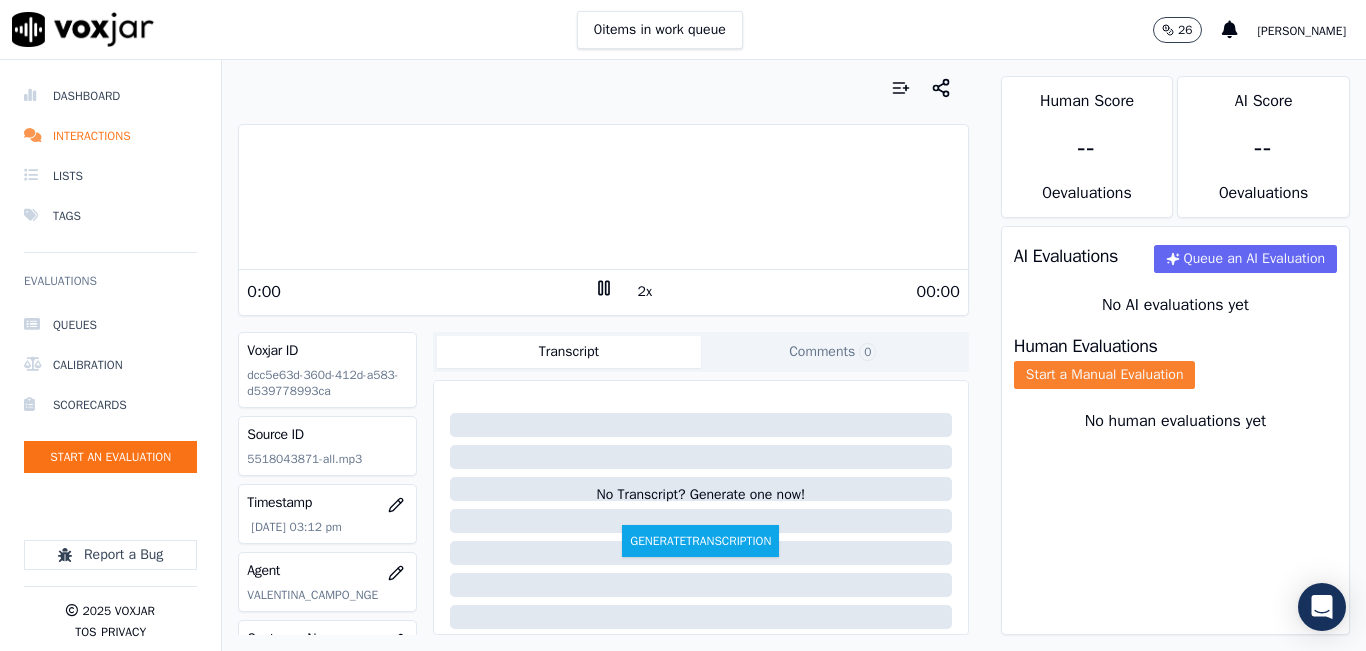 click on "Start a Manual Evaluation" 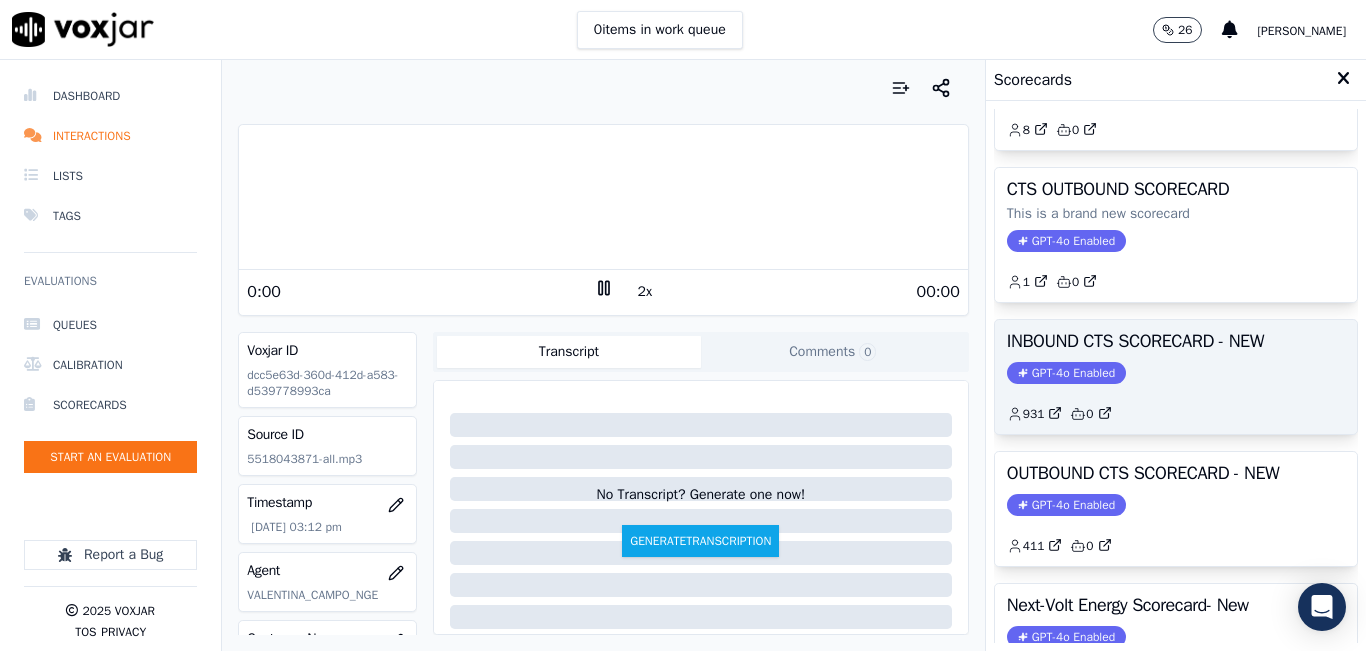 scroll, scrollTop: 200, scrollLeft: 0, axis: vertical 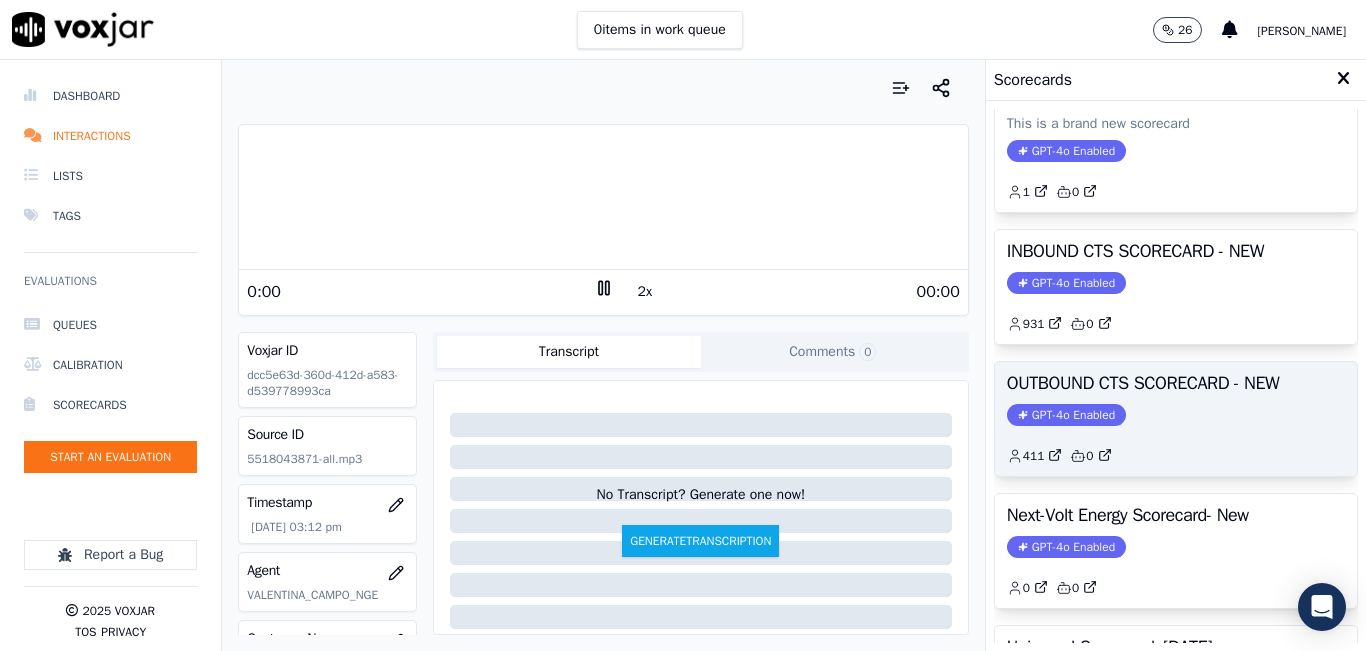 click on "411         0" 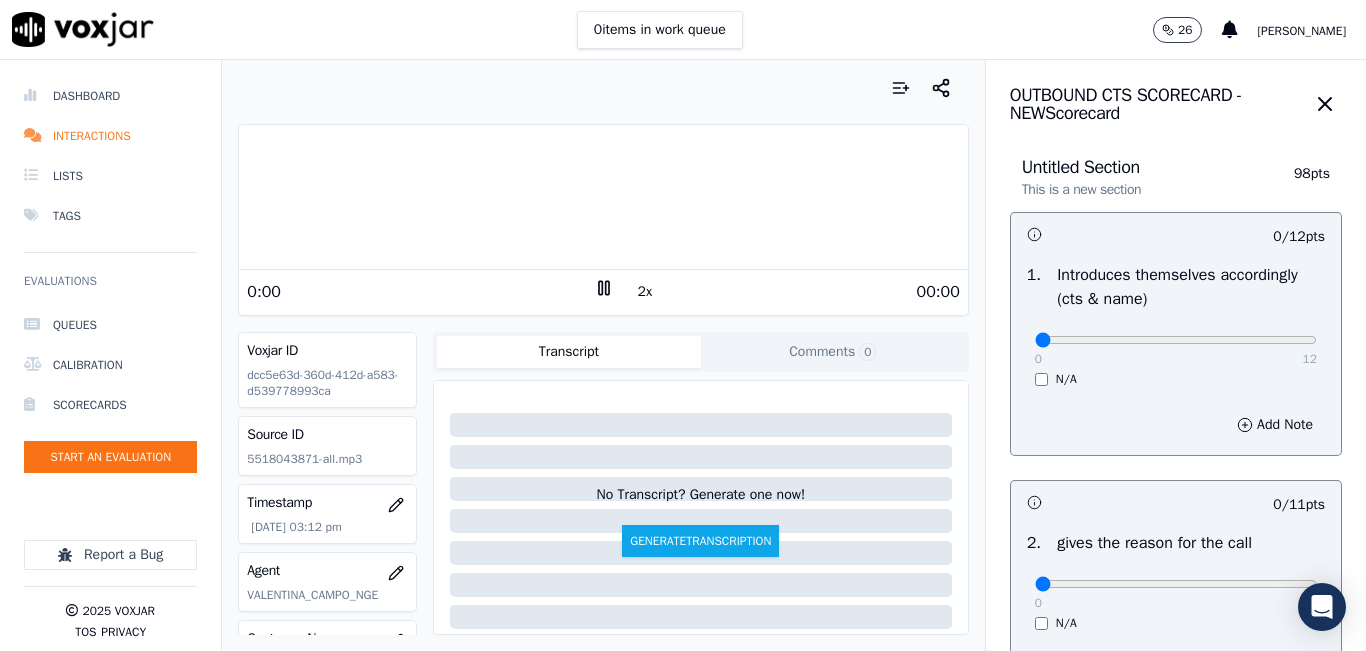 scroll, scrollTop: 300, scrollLeft: 0, axis: vertical 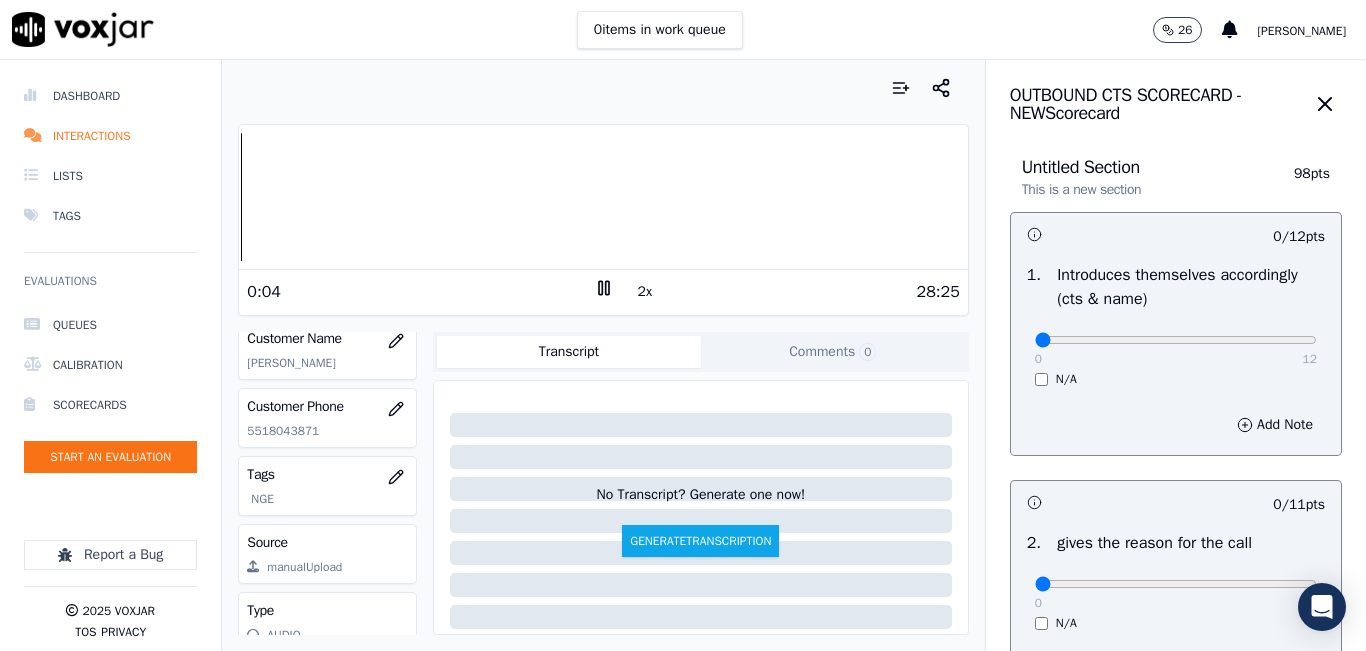click on "5518043871" 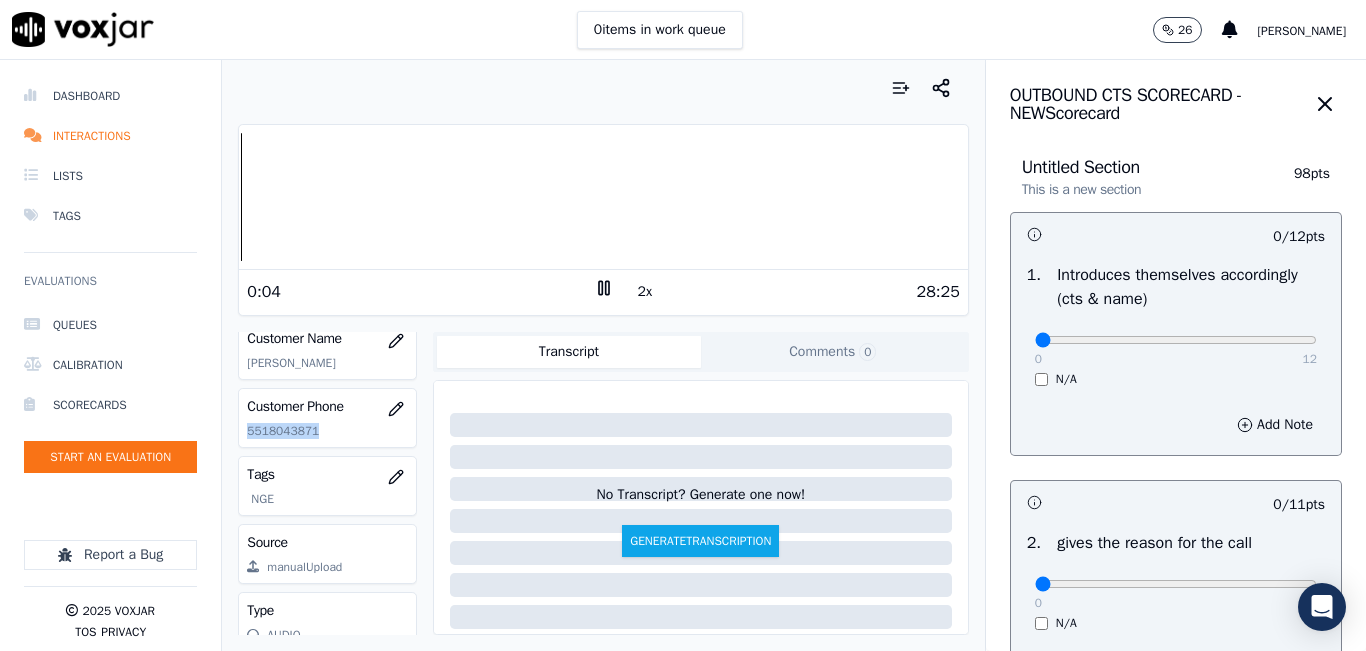 click on "5518043871" 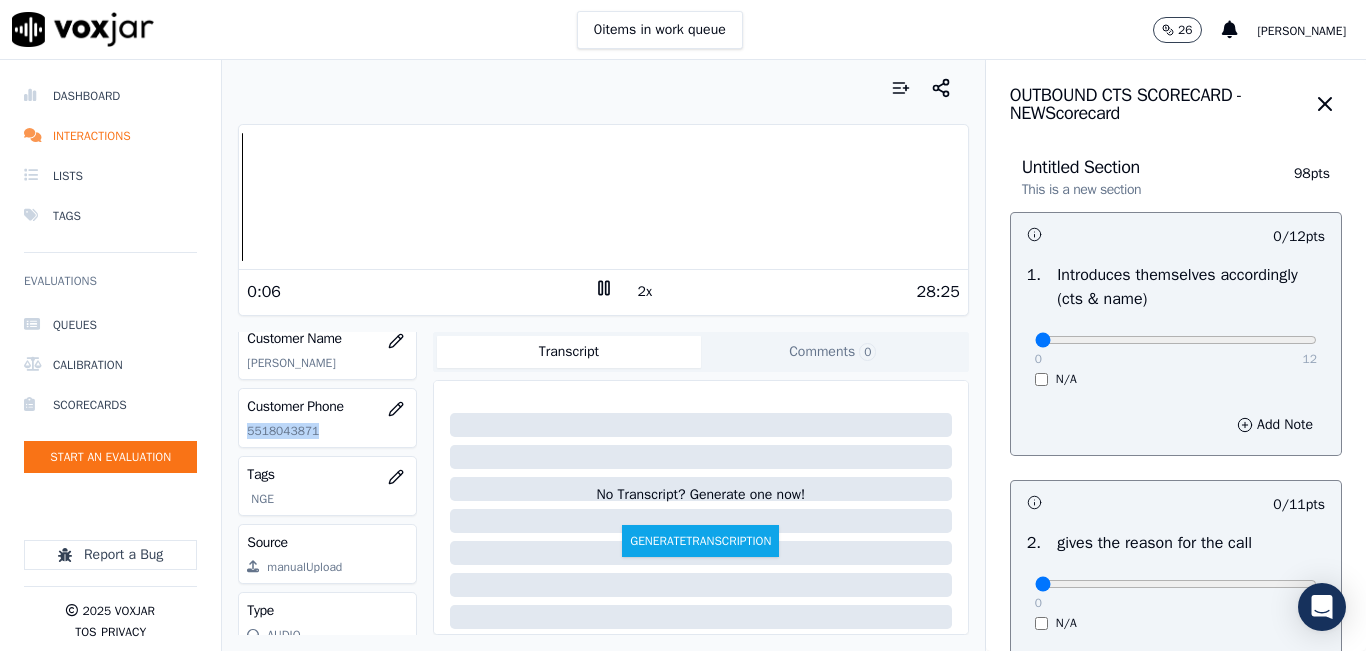 copy on "5518043871" 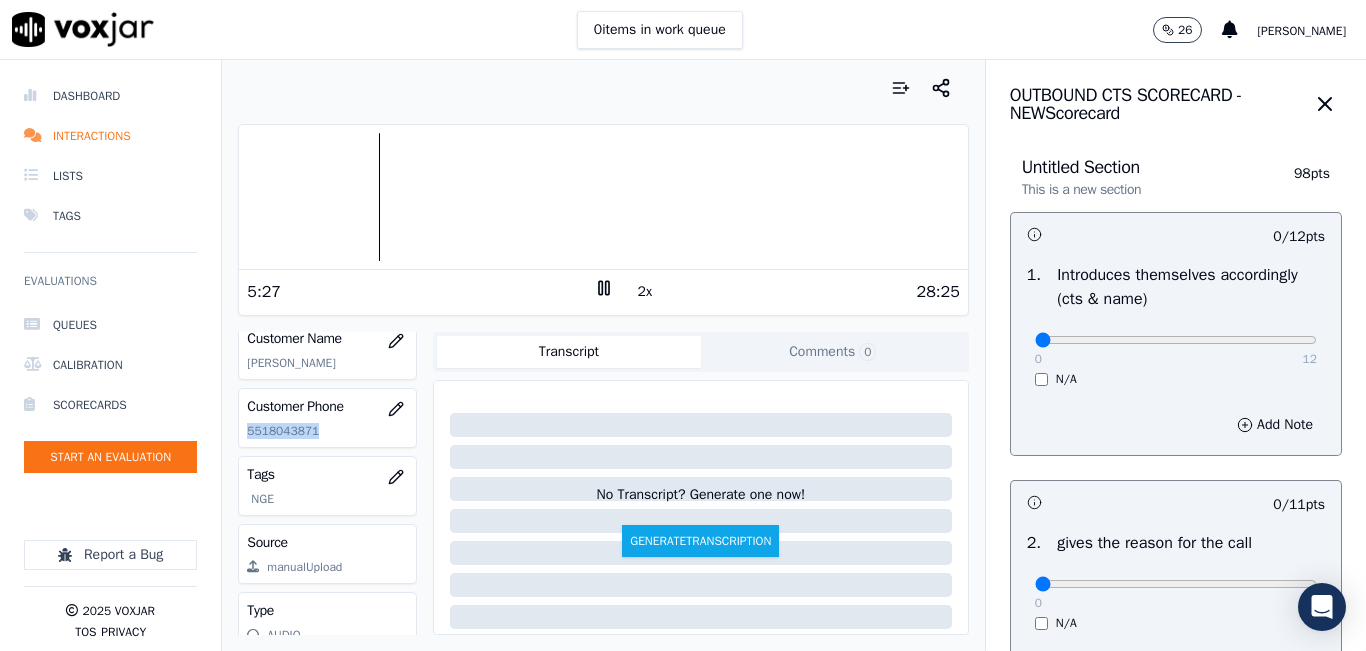 click on "Your browser does not support the audio element.   5:27     2x   28:25   Voxjar ID   dcc5e63d-360d-412d-a583-d539778993ca   Source ID   5518043871-all.mp3   Timestamp
07/24/2025 03:12 pm     Agent
VALENTINA_CAMPO_NGE     Customer Name     CAROLINA ROSALES     Customer Phone     5518043871     Tags
NGE     Source     manualUpload   Type     AUDIO       Transcript   Comments  0   No Transcript? Generate one now!   Generate  Transcription         Add Comment" at bounding box center (603, 355) 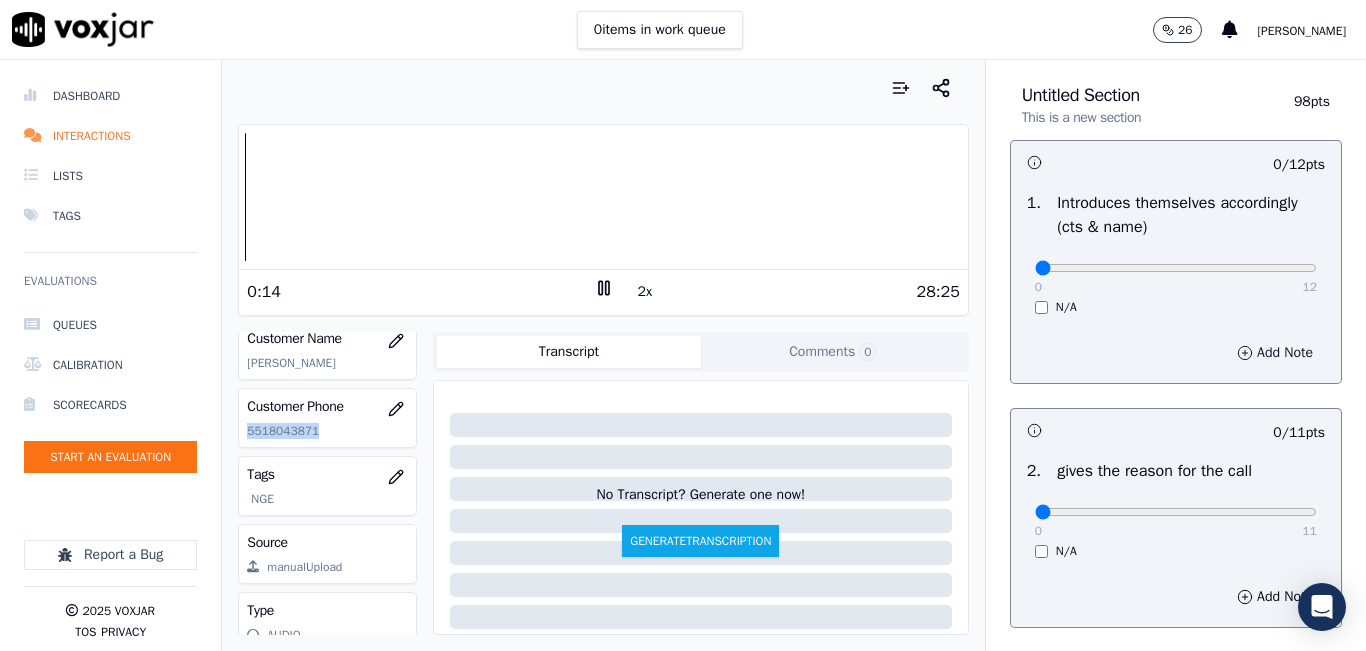 scroll, scrollTop: 200, scrollLeft: 0, axis: vertical 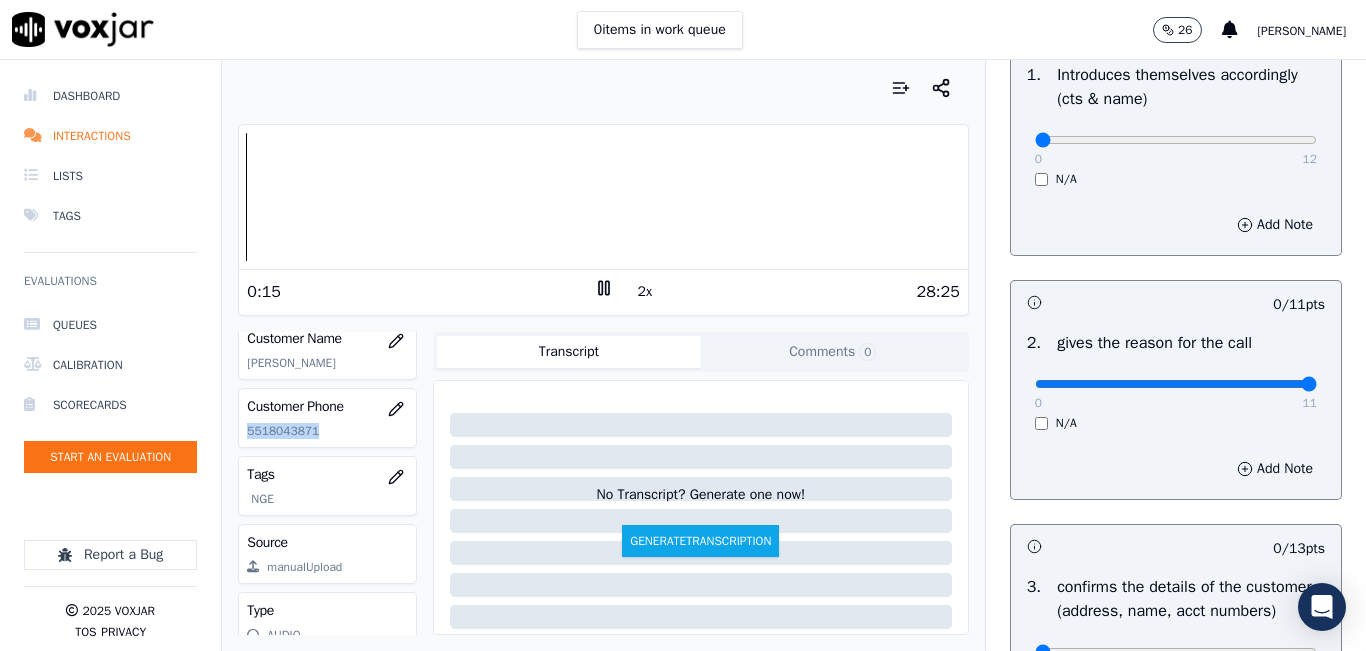 drag, startPoint x: 1259, startPoint y: 385, endPoint x: 1285, endPoint y: 380, distance: 26.476404 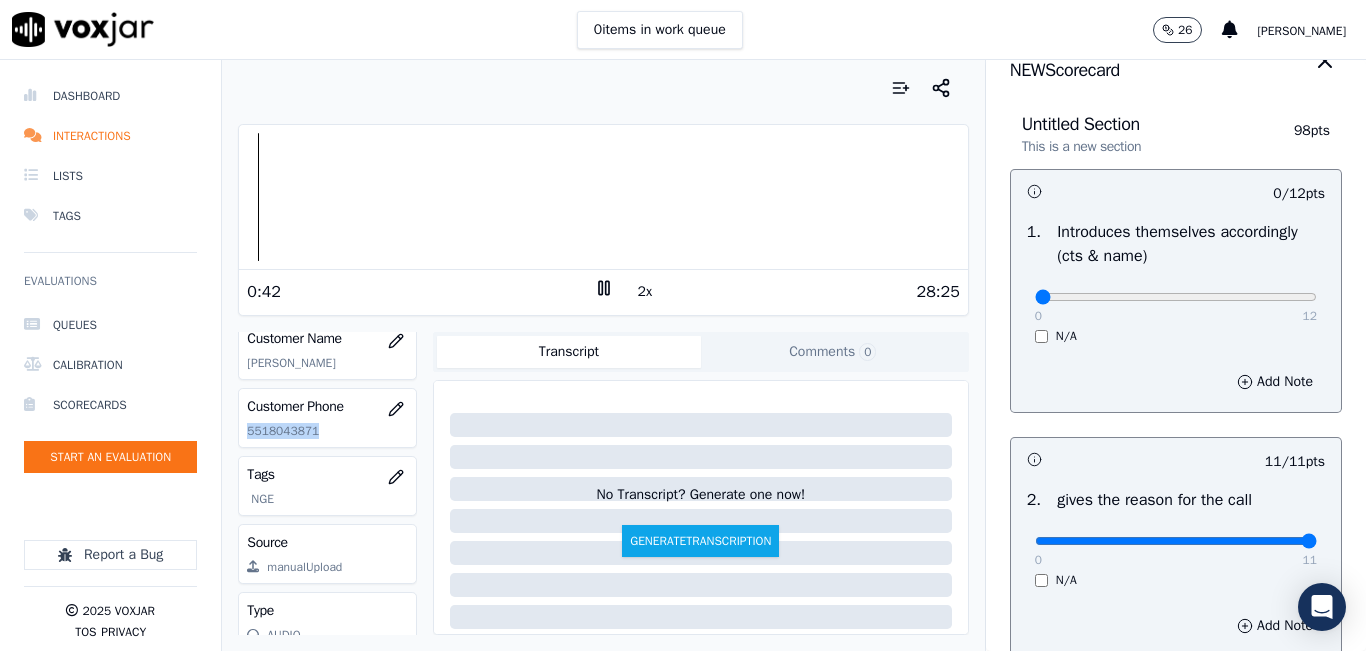 scroll, scrollTop: 0, scrollLeft: 0, axis: both 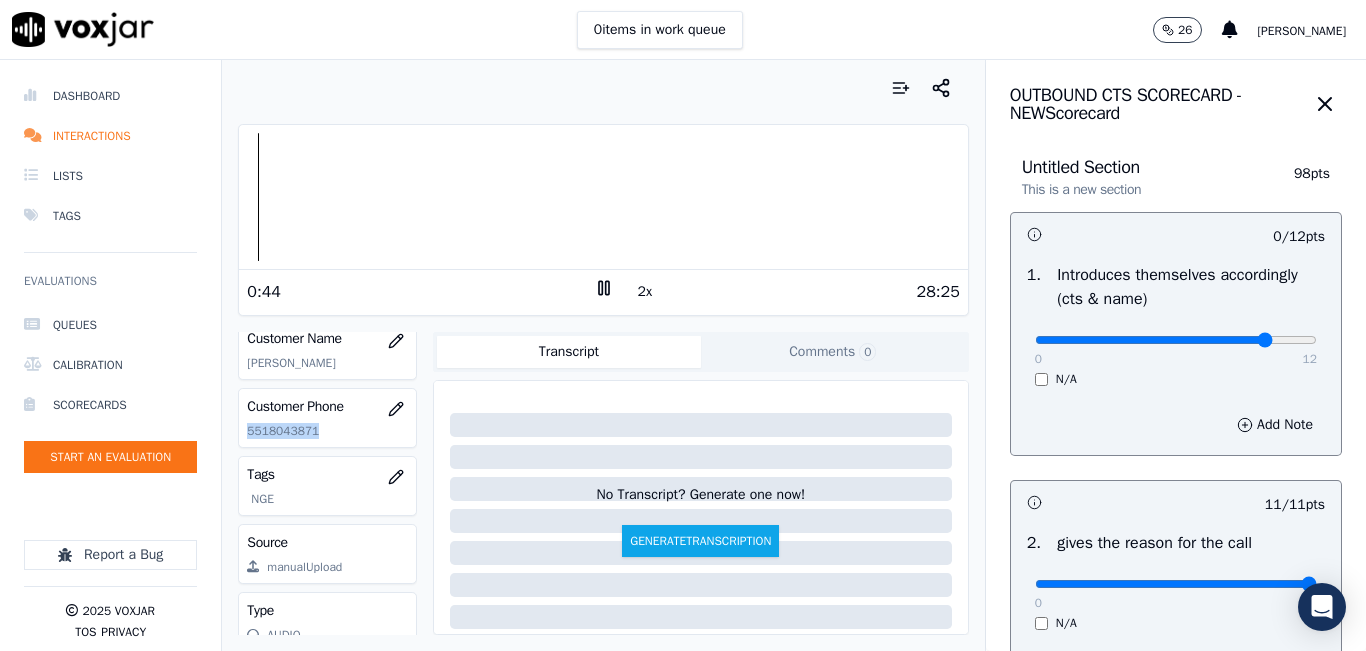 type on "10" 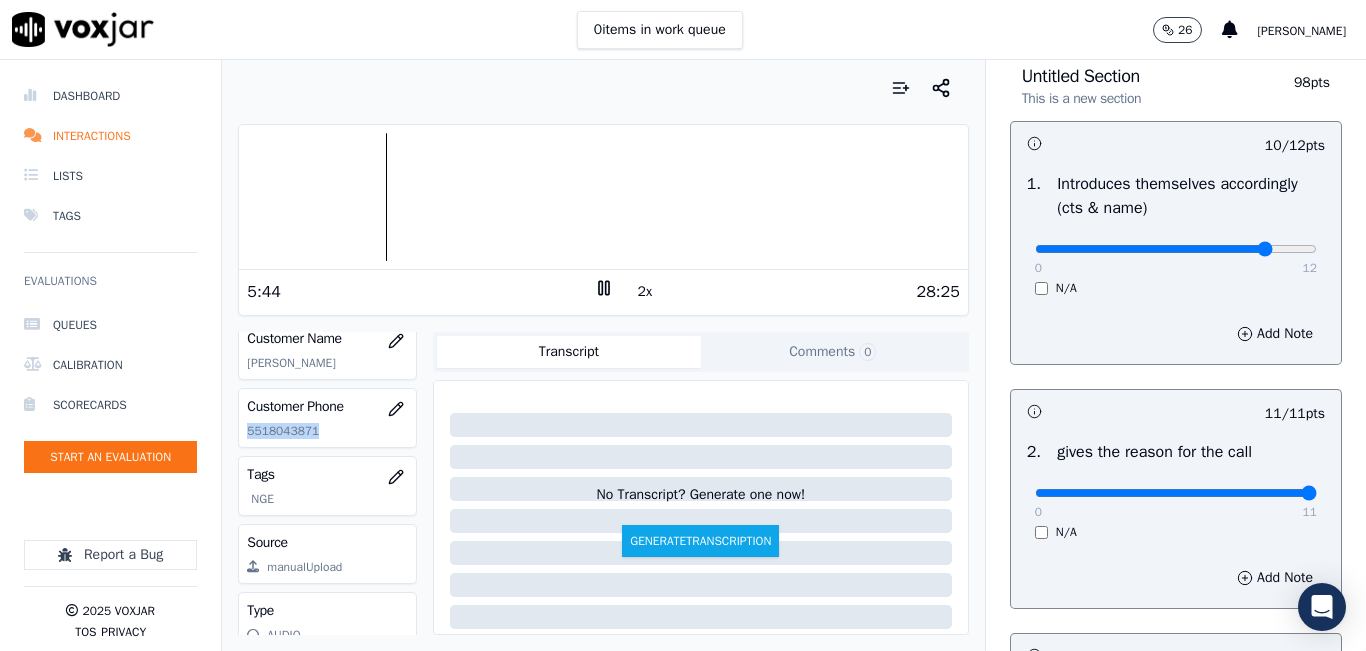 scroll, scrollTop: 500, scrollLeft: 0, axis: vertical 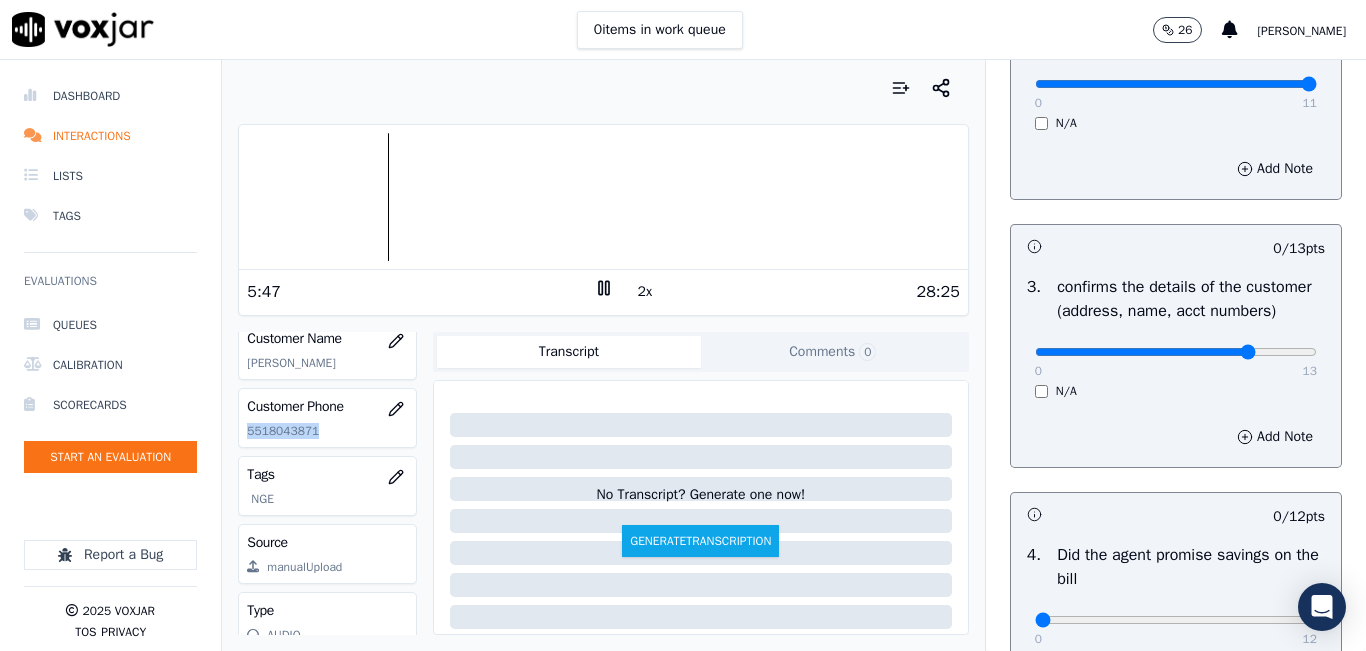 click at bounding box center [1176, -160] 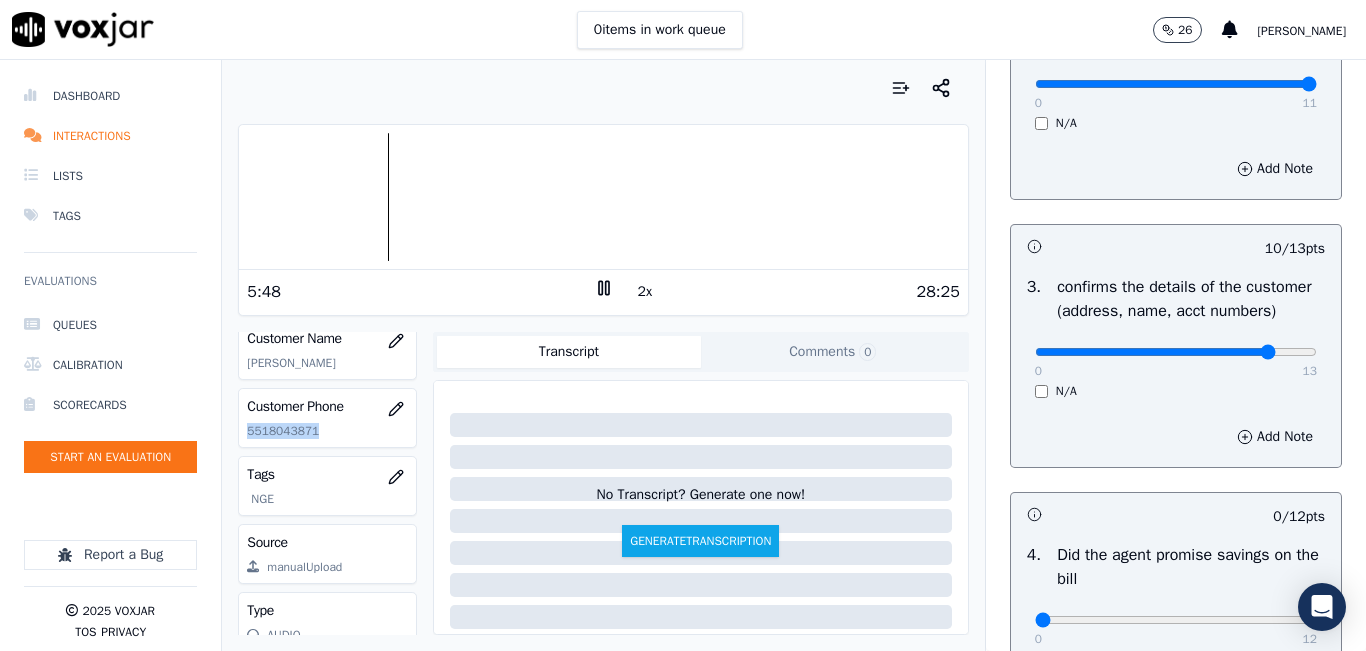 type on "11" 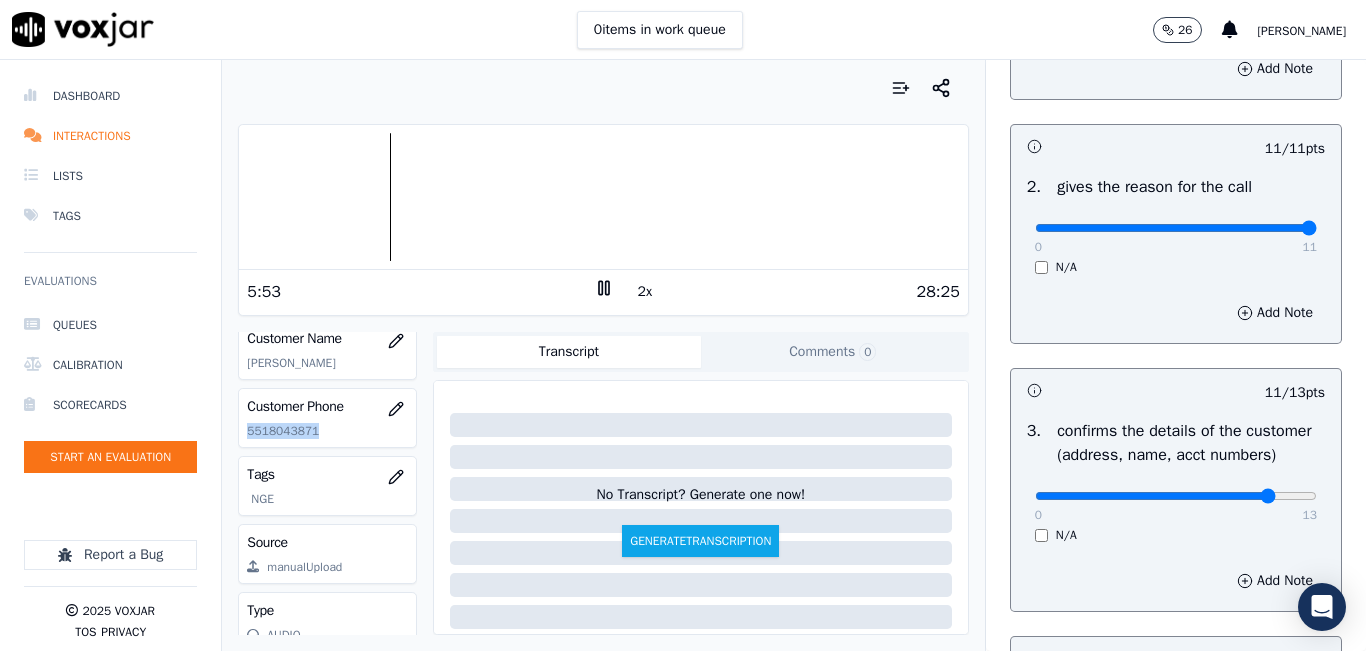 scroll, scrollTop: 400, scrollLeft: 0, axis: vertical 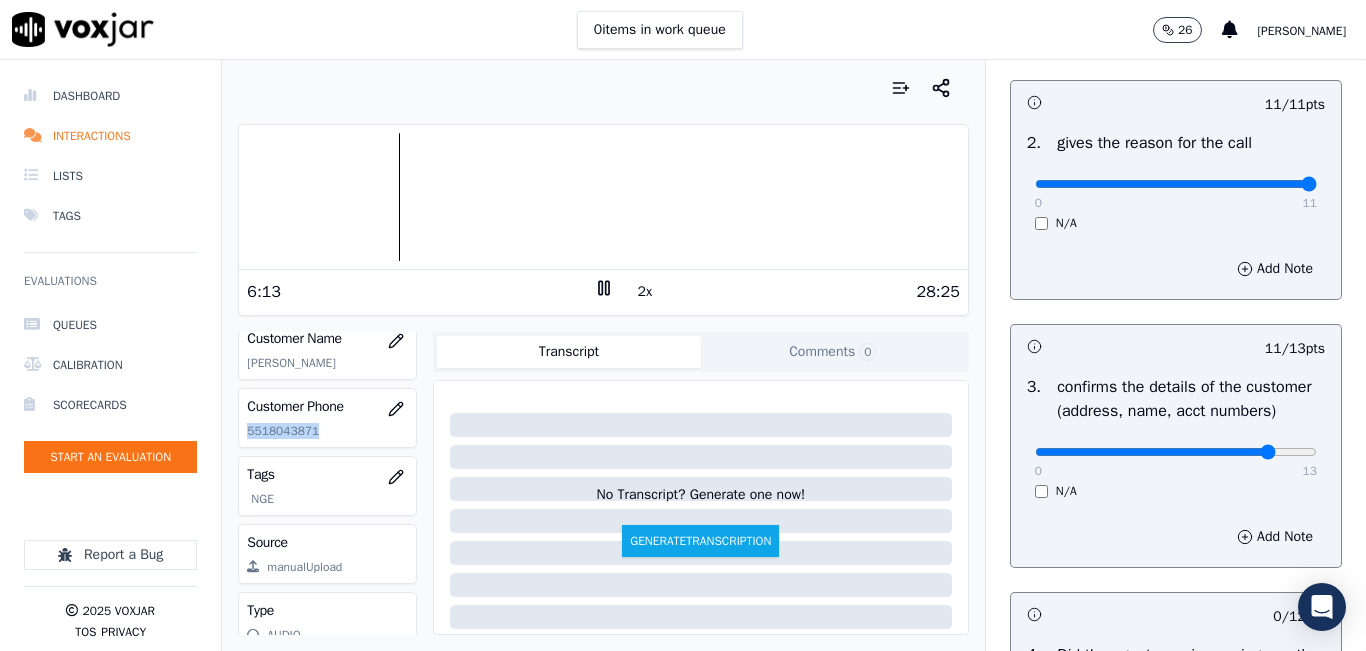 click at bounding box center [603, 88] 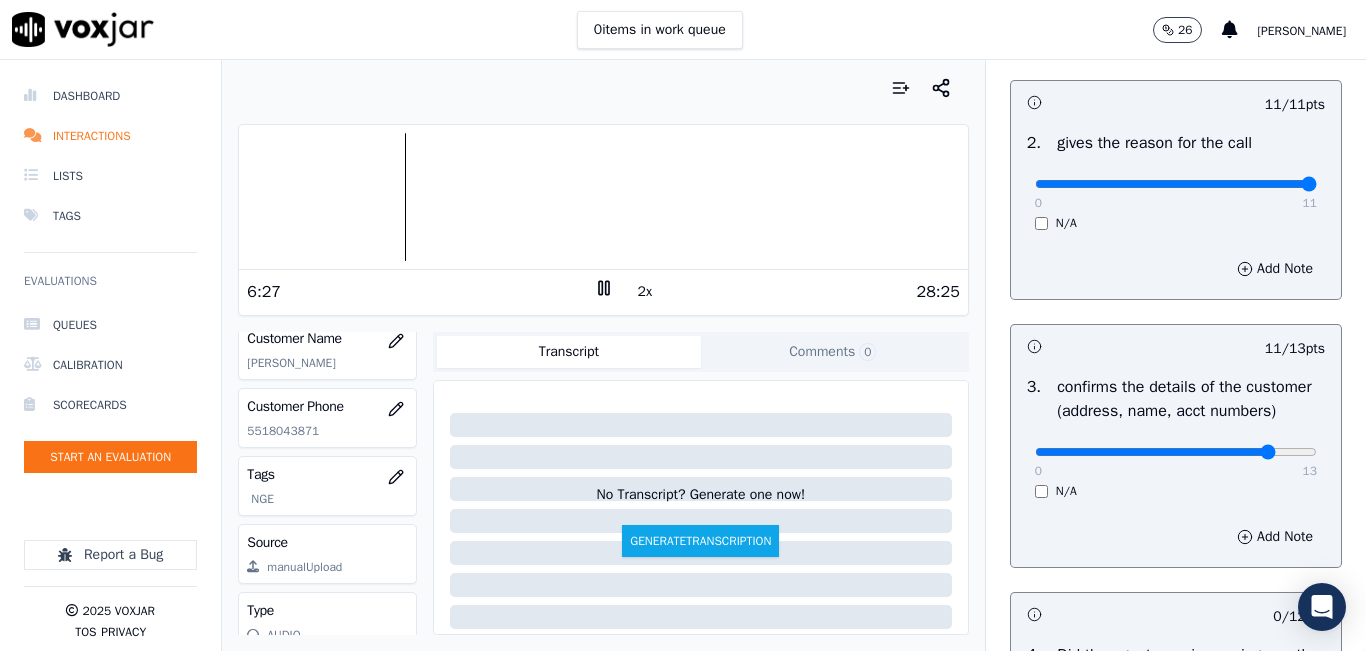click at bounding box center (603, 88) 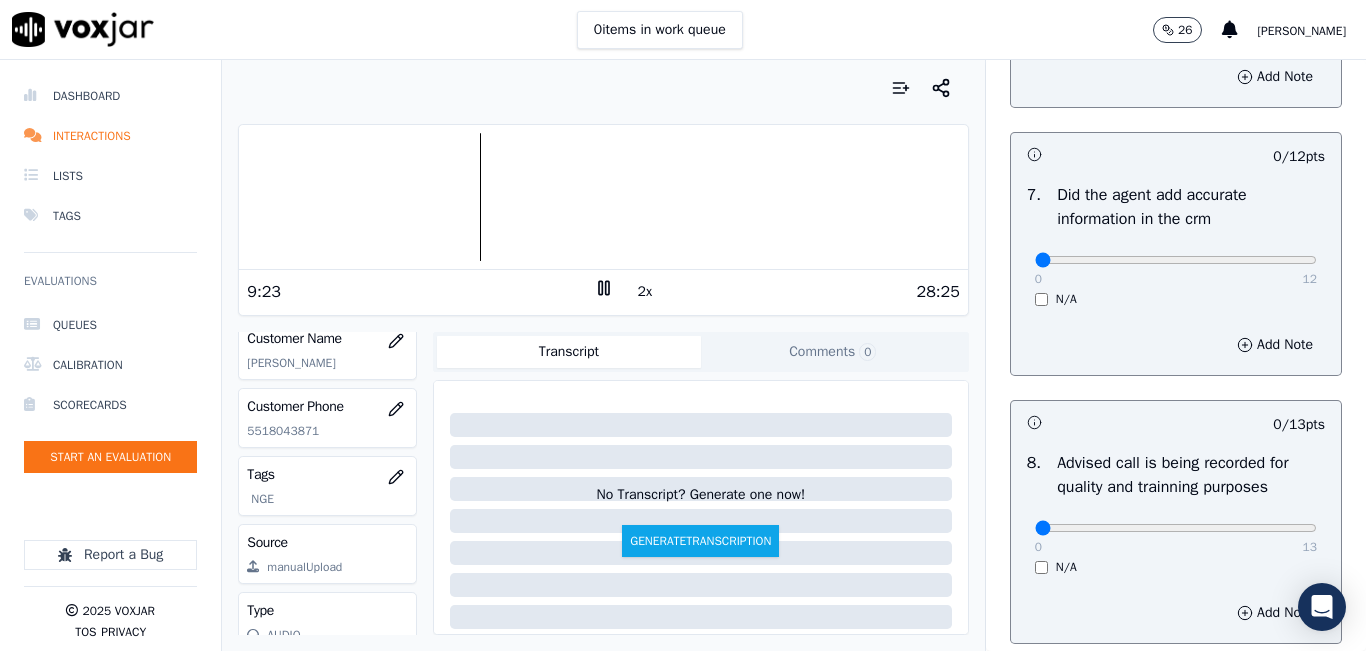 scroll, scrollTop: 1918, scrollLeft: 0, axis: vertical 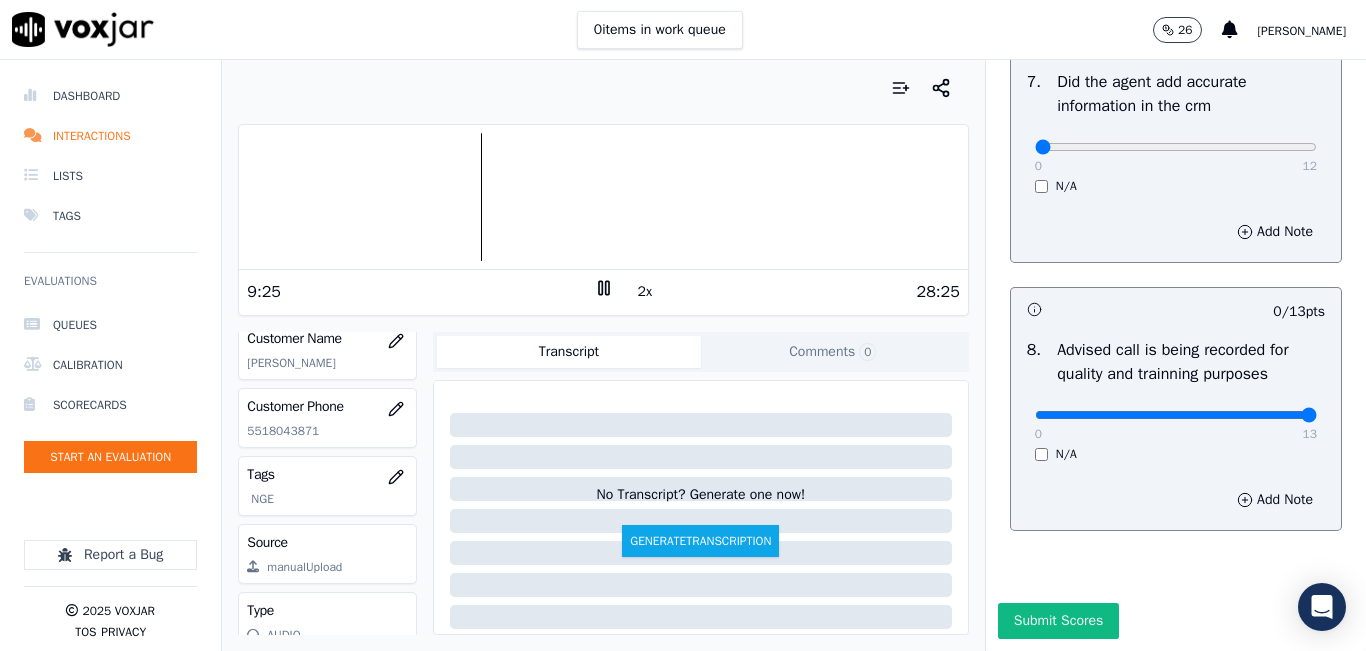 drag, startPoint x: 1248, startPoint y: 372, endPoint x: 1258, endPoint y: 370, distance: 10.198039 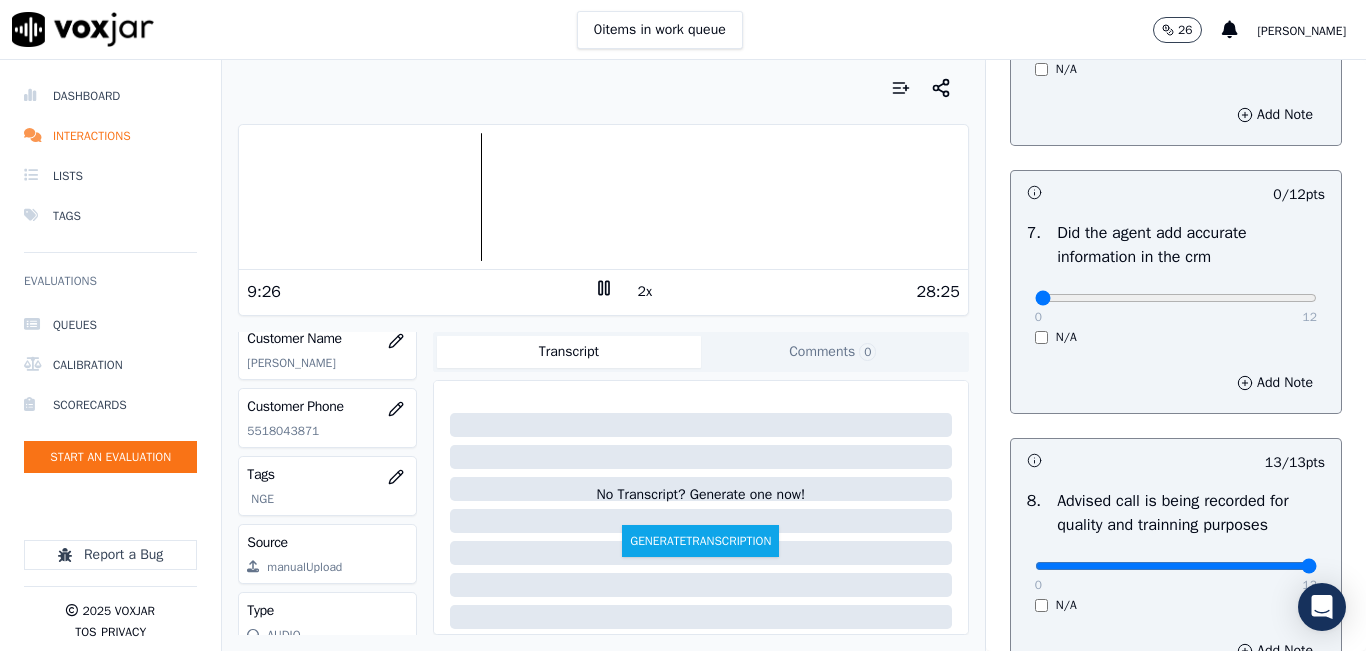 scroll, scrollTop: 1618, scrollLeft: 0, axis: vertical 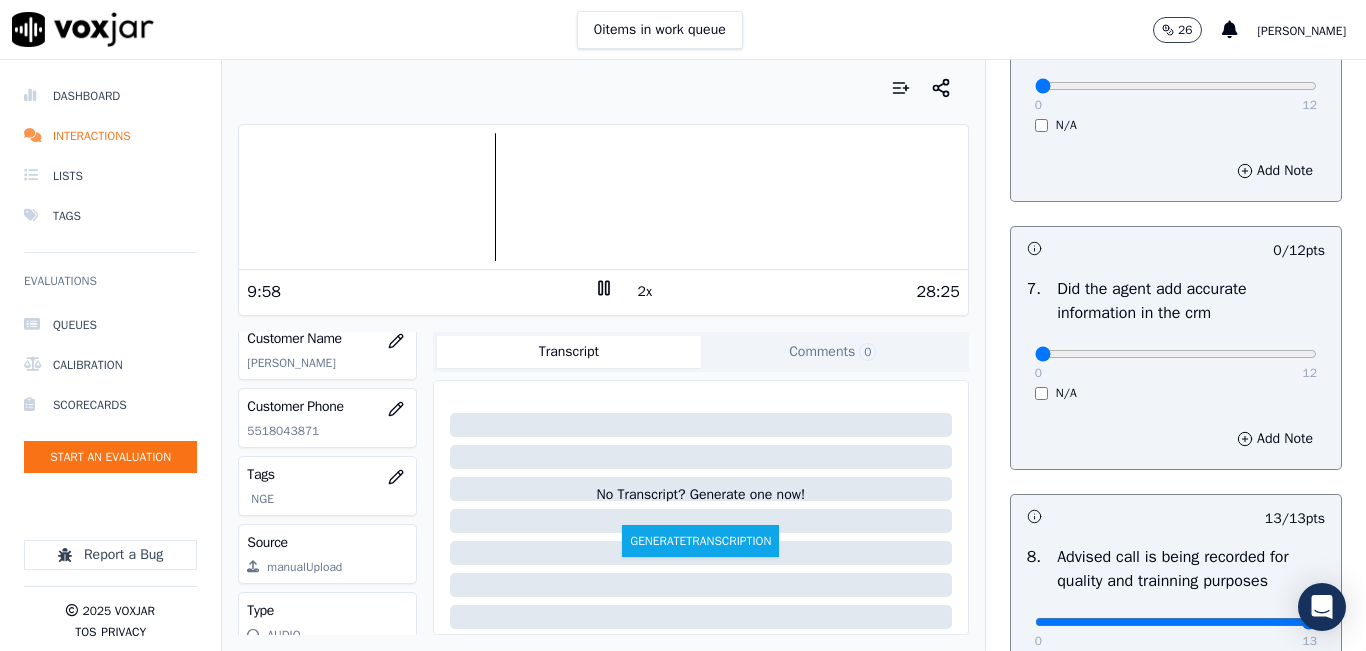 click 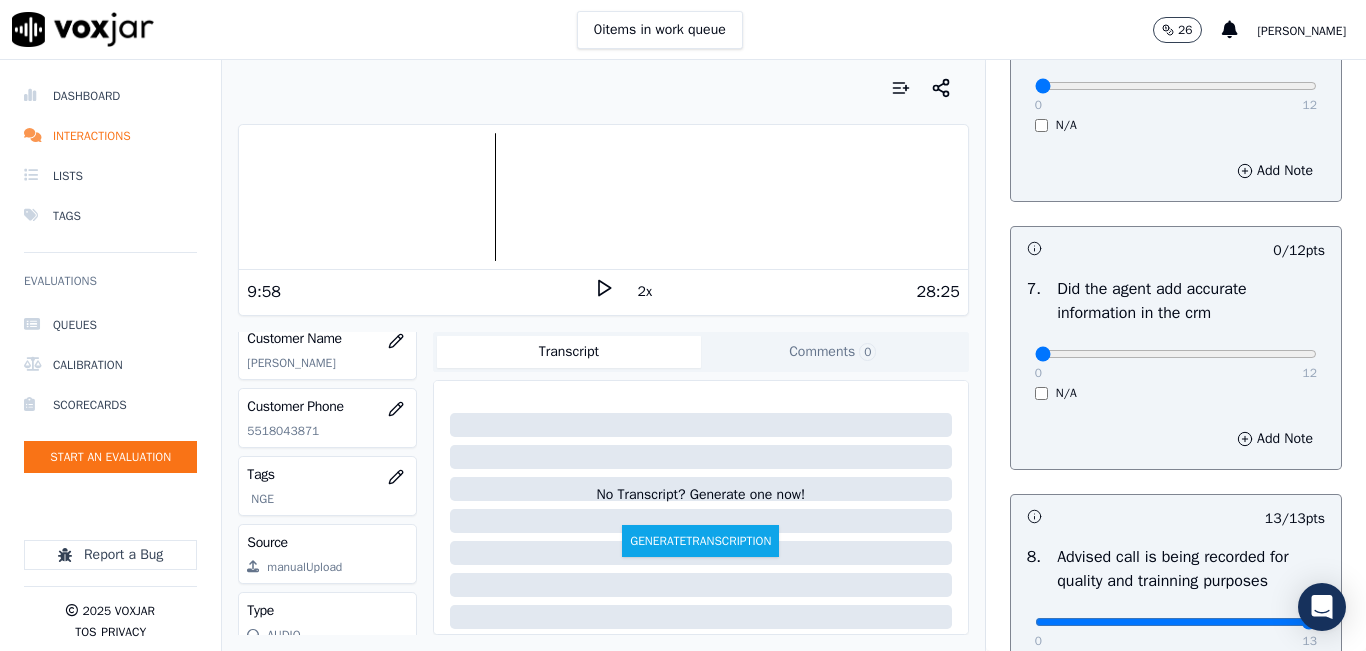 click 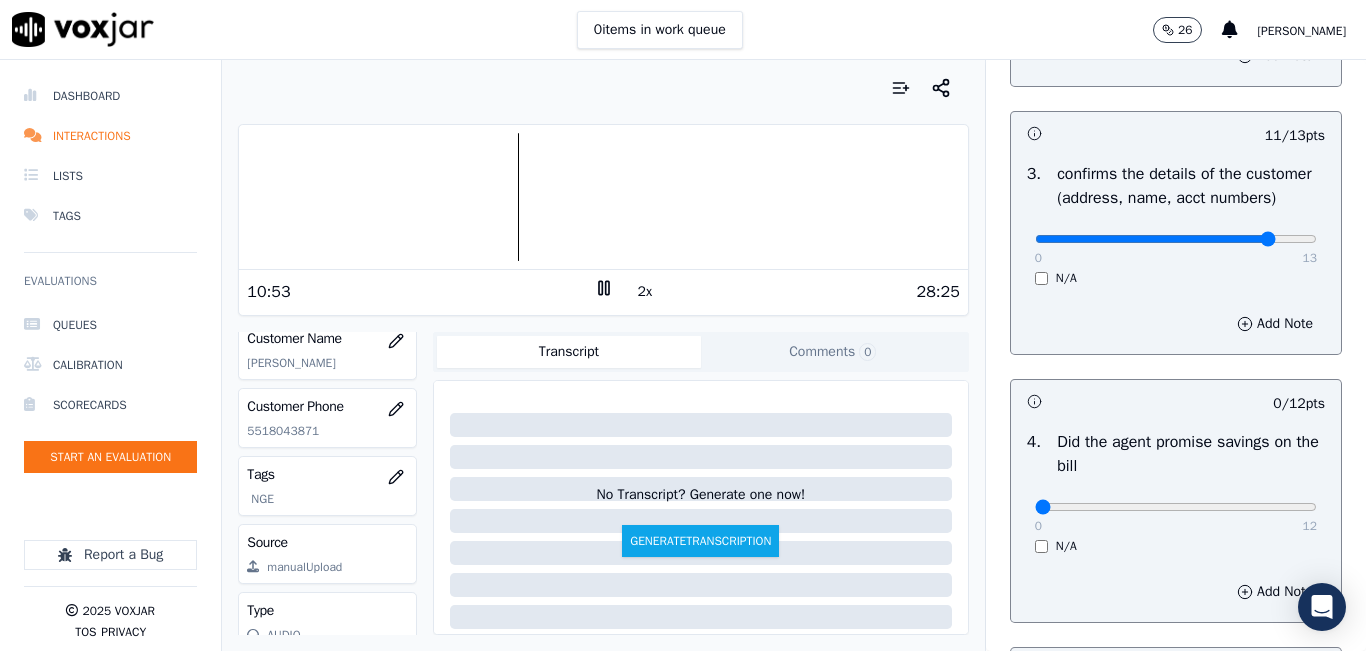 scroll, scrollTop: 618, scrollLeft: 0, axis: vertical 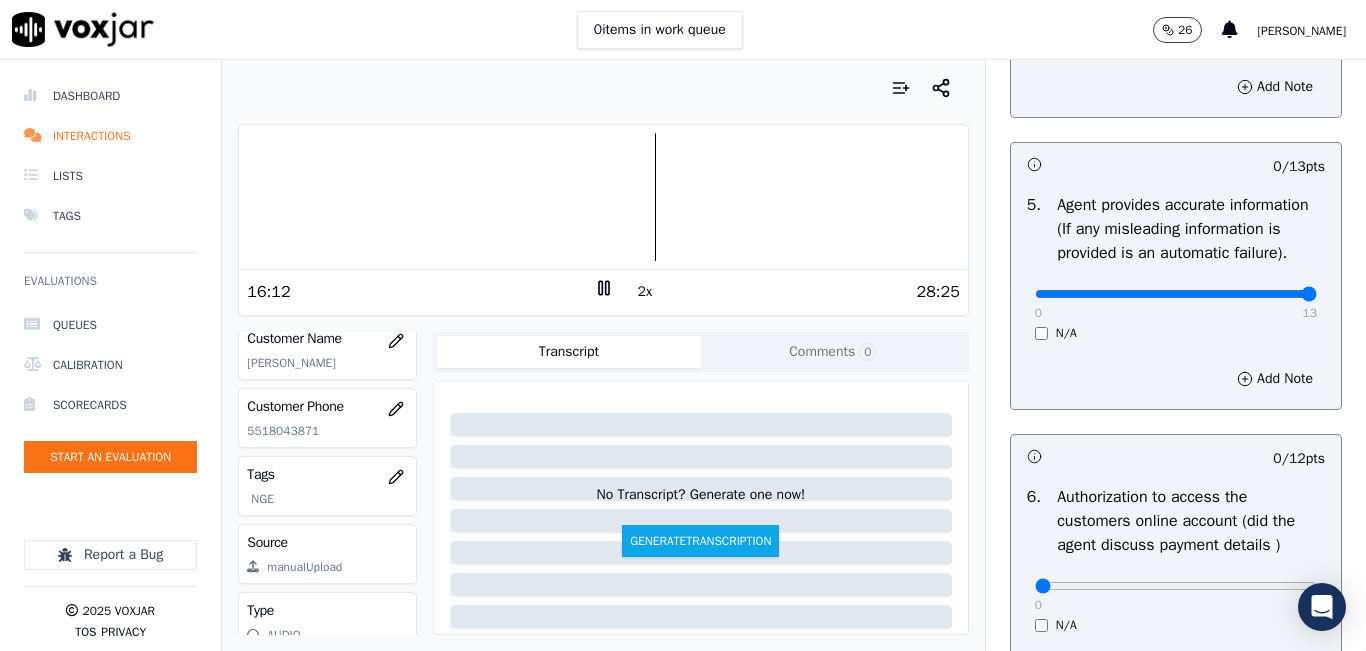 type on "13" 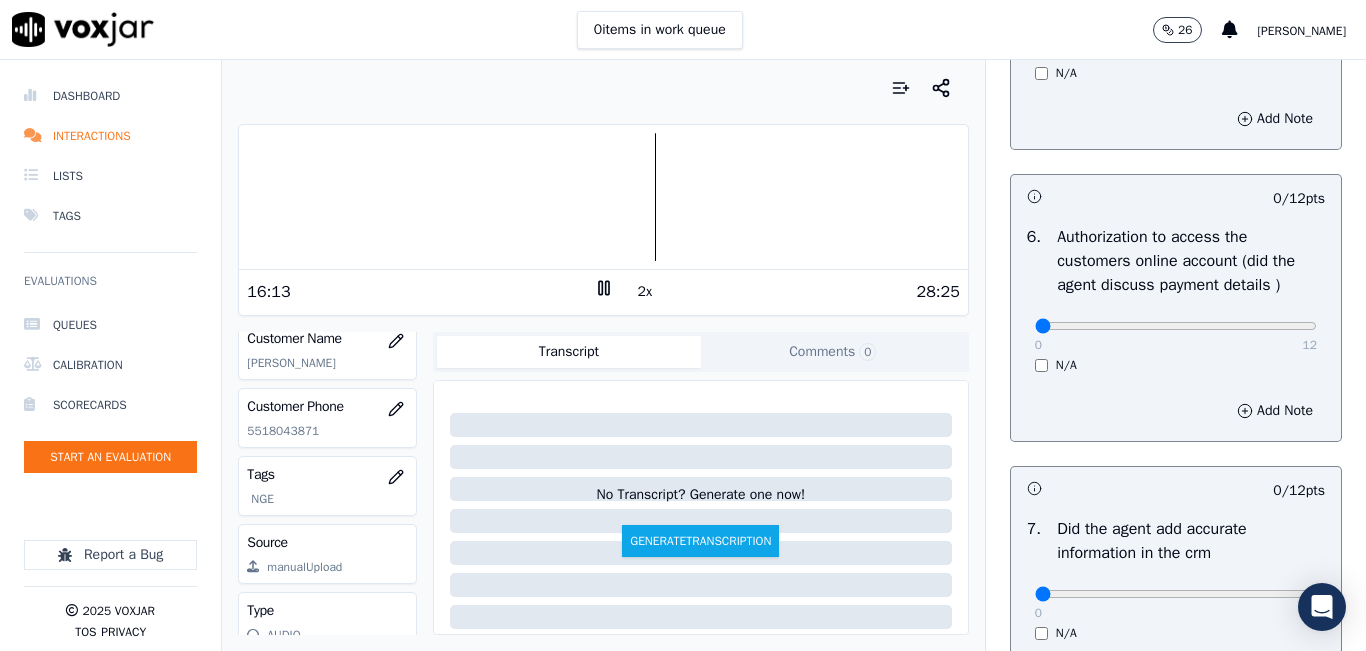 scroll, scrollTop: 1418, scrollLeft: 0, axis: vertical 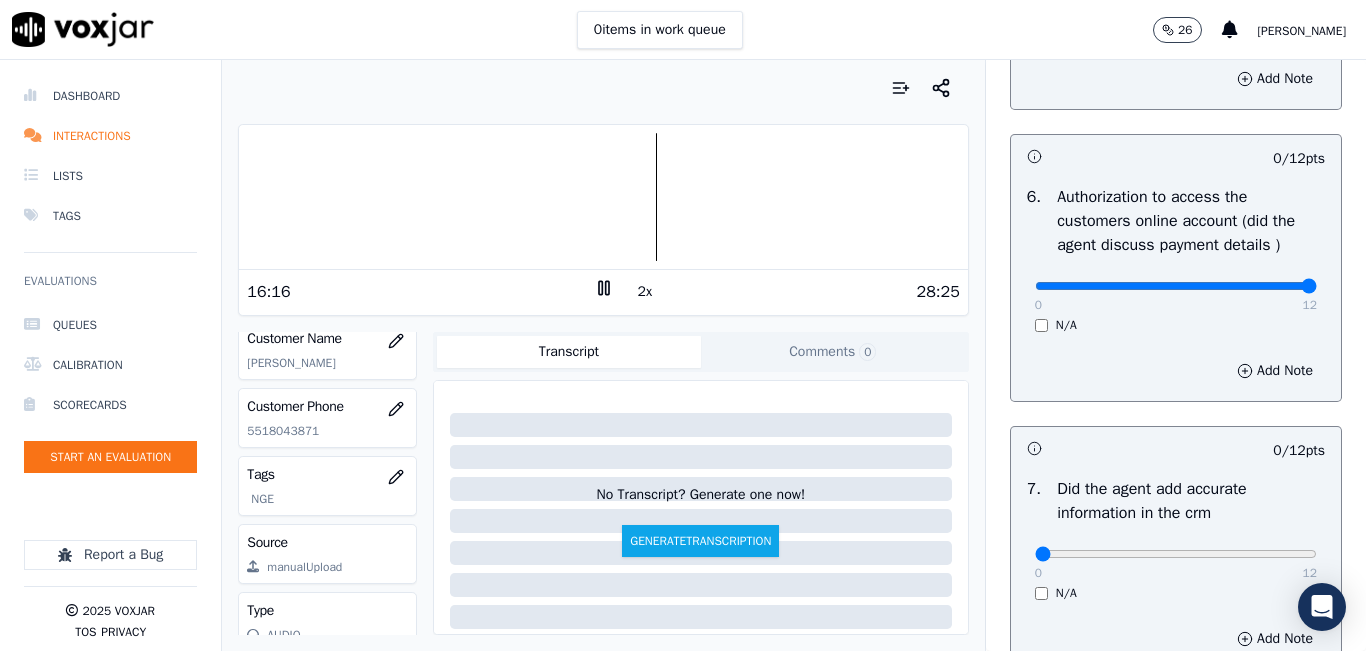 type on "12" 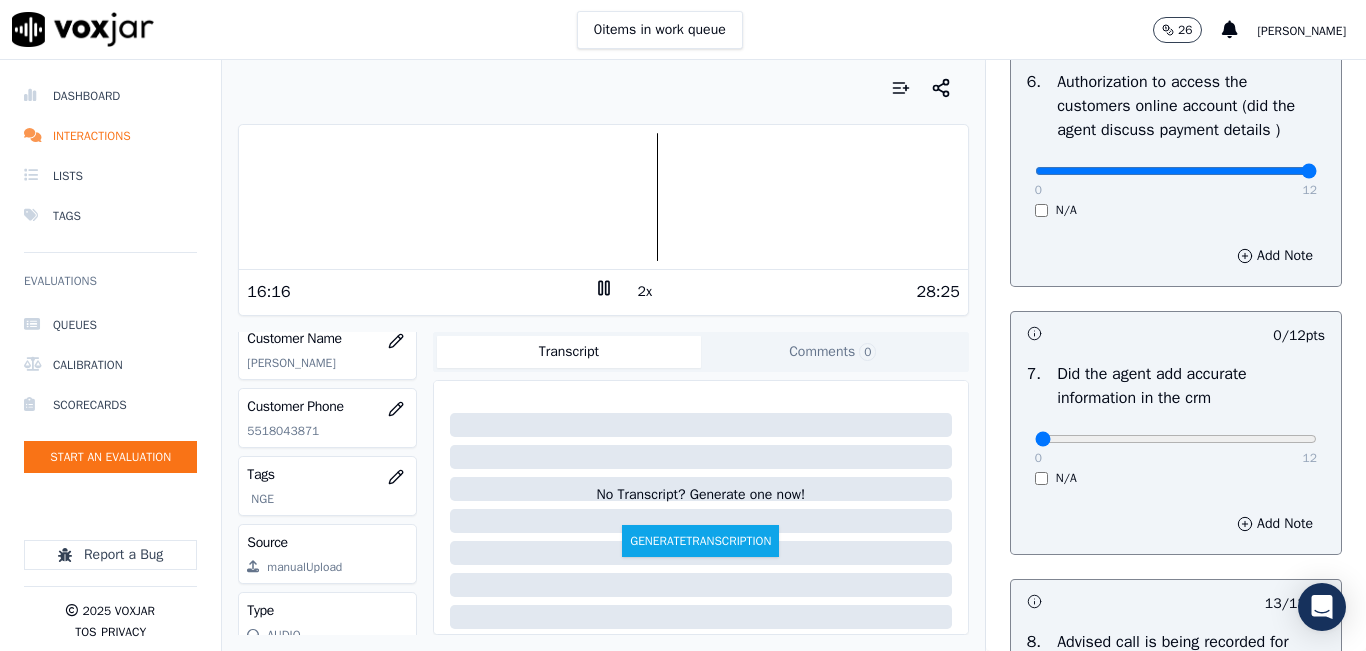 scroll, scrollTop: 1718, scrollLeft: 0, axis: vertical 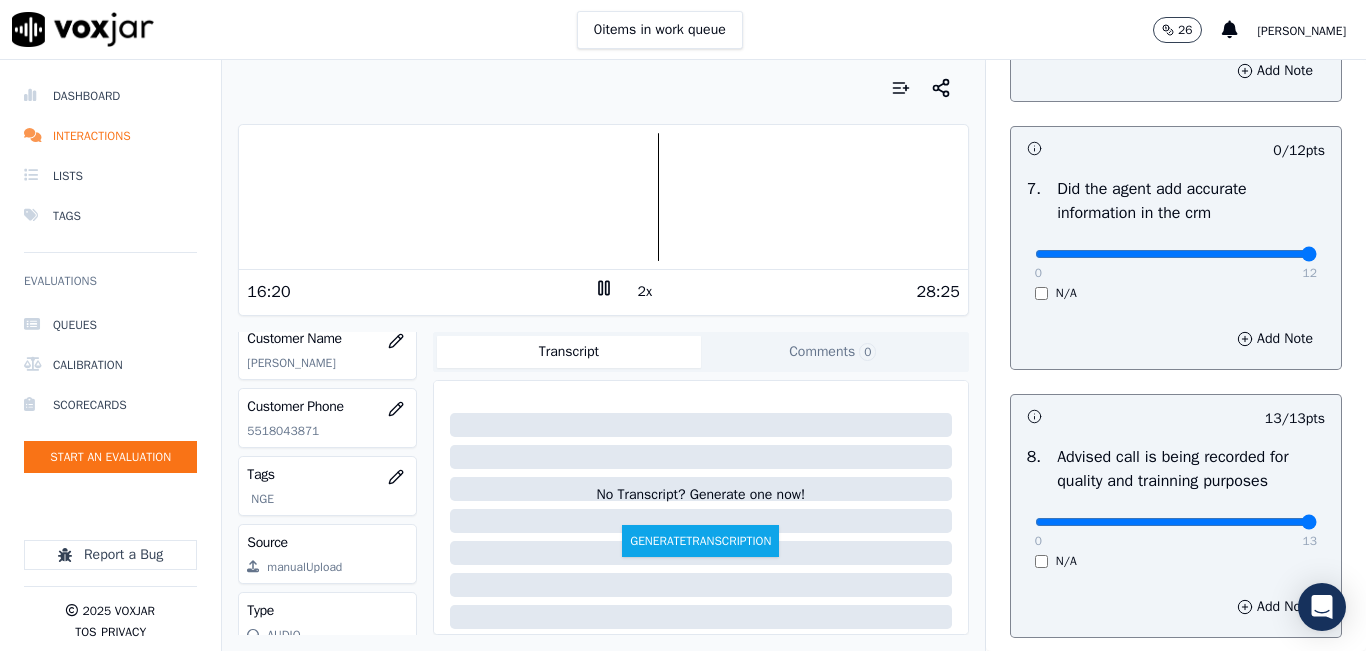 type on "12" 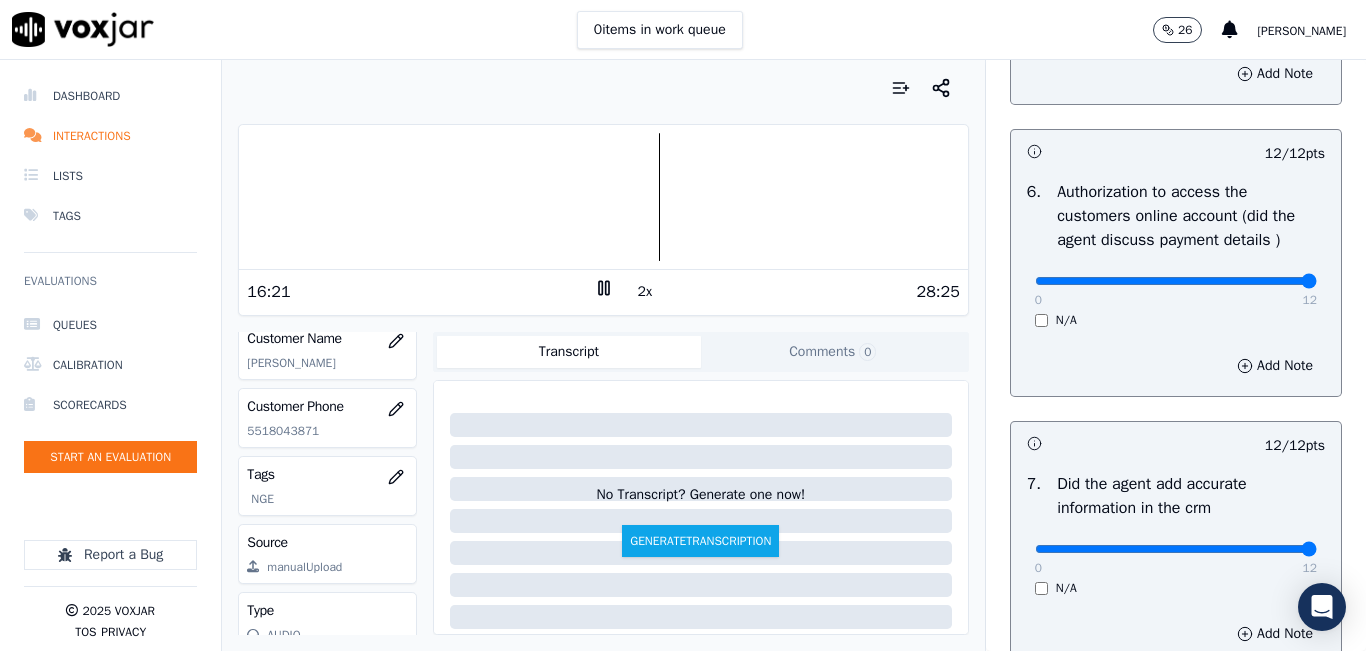 scroll, scrollTop: 1418, scrollLeft: 0, axis: vertical 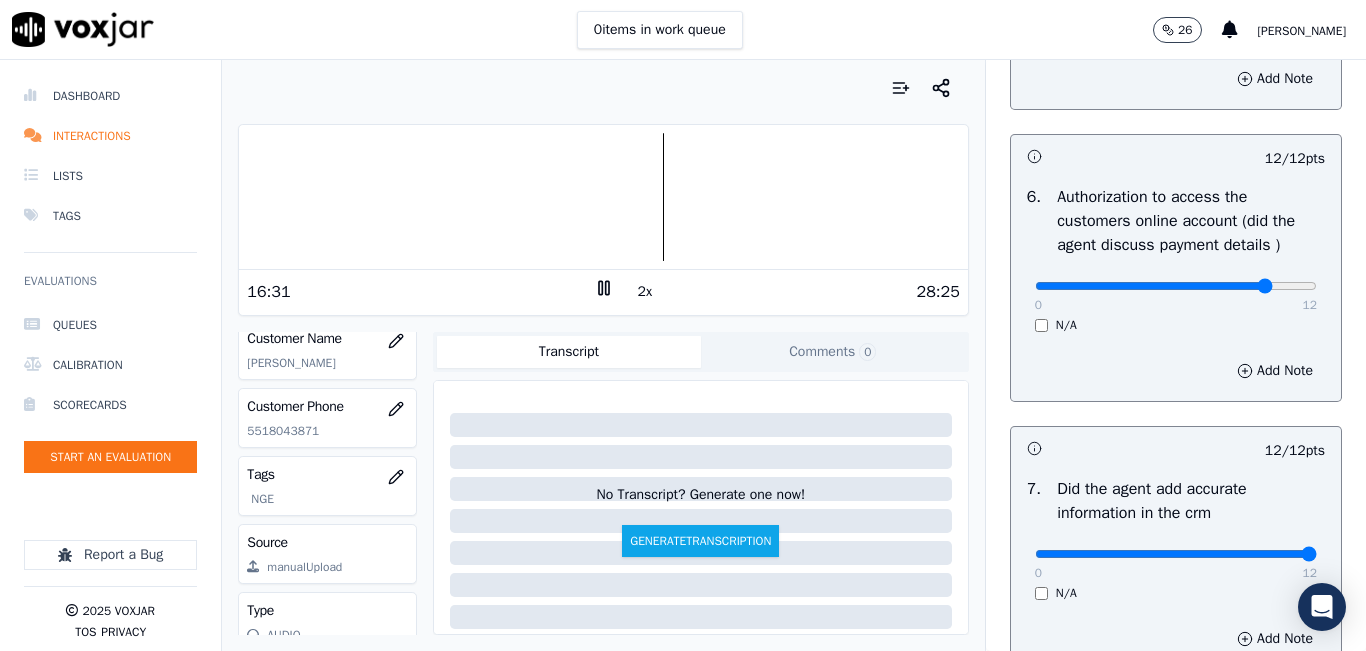 type on "10" 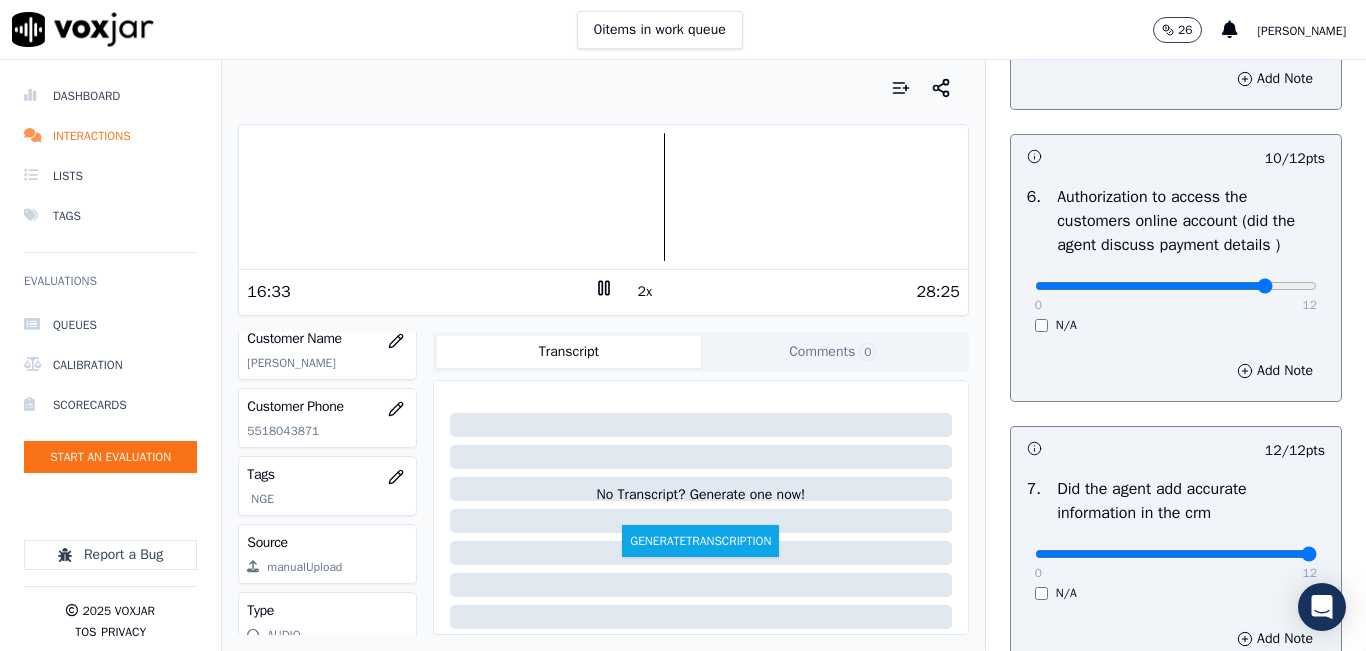 click at bounding box center [603, 197] 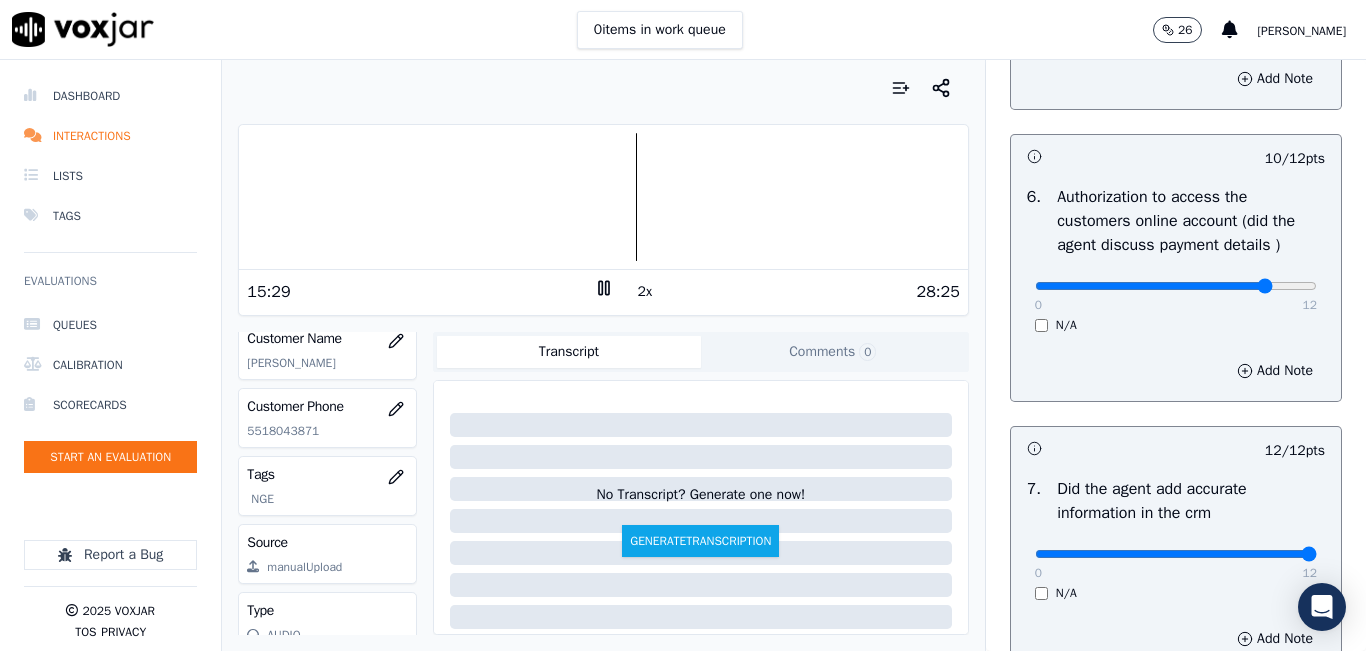 click at bounding box center (603, 197) 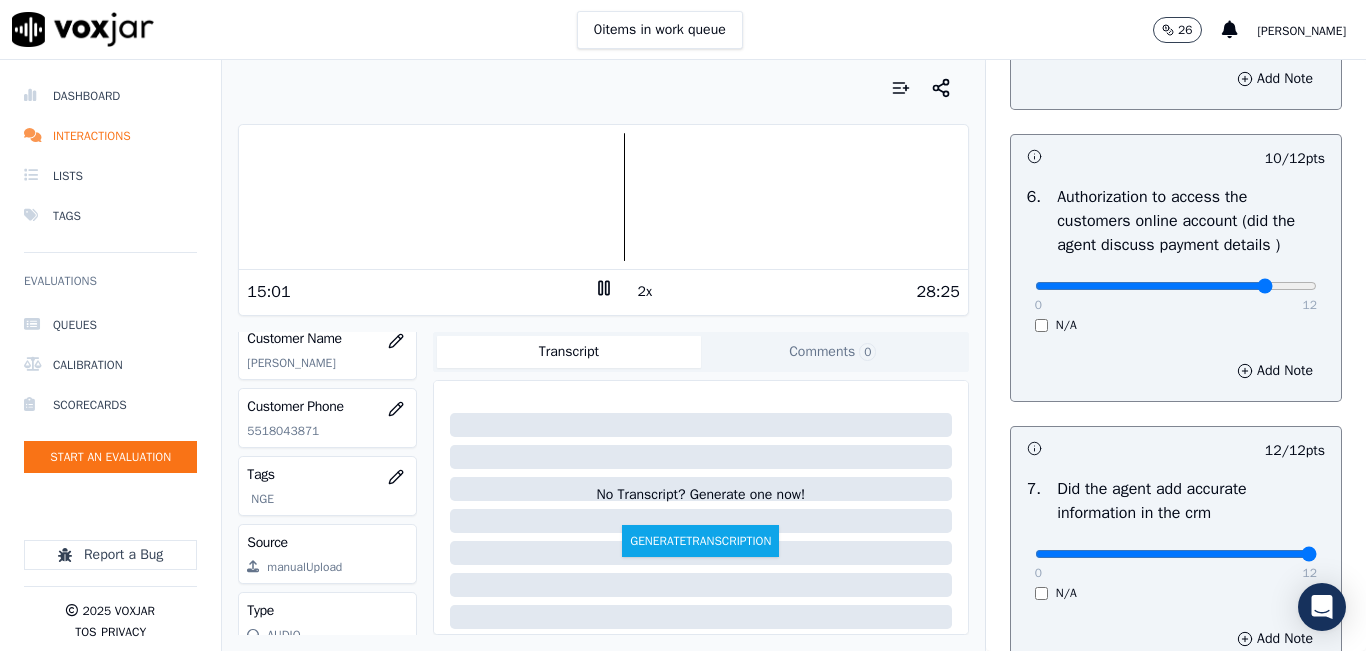 click at bounding box center [603, 197] 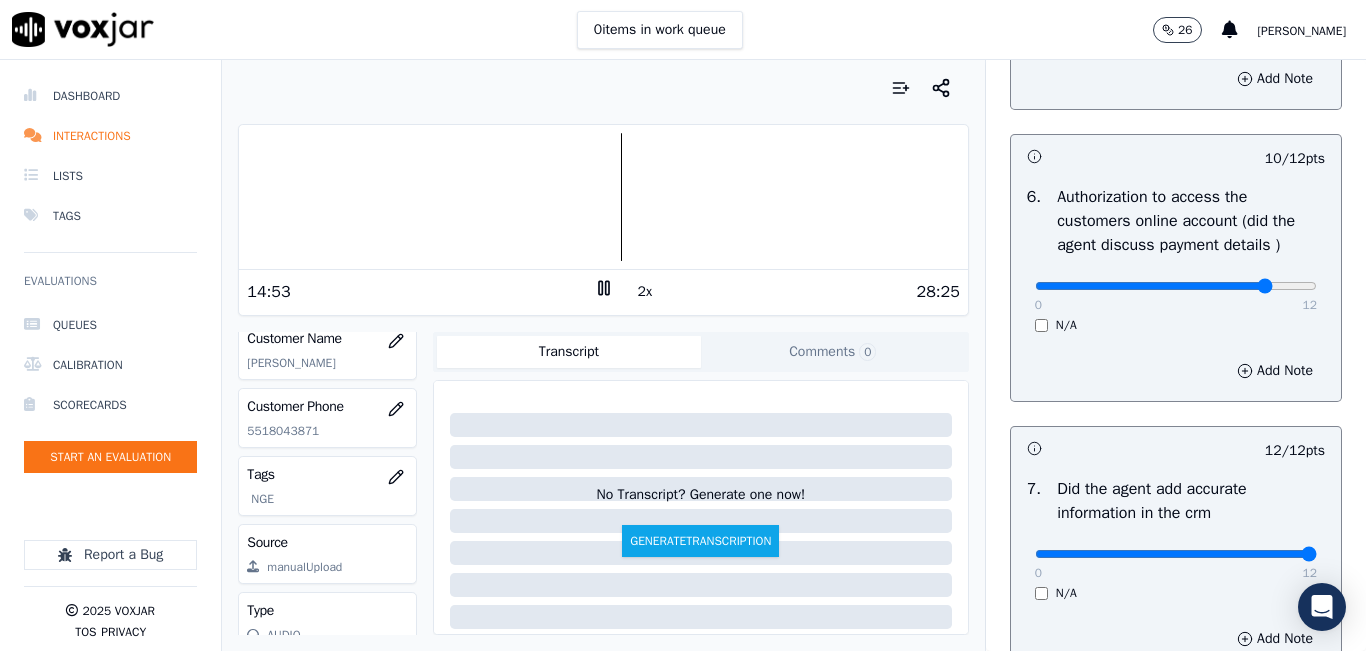 click at bounding box center [603, 197] 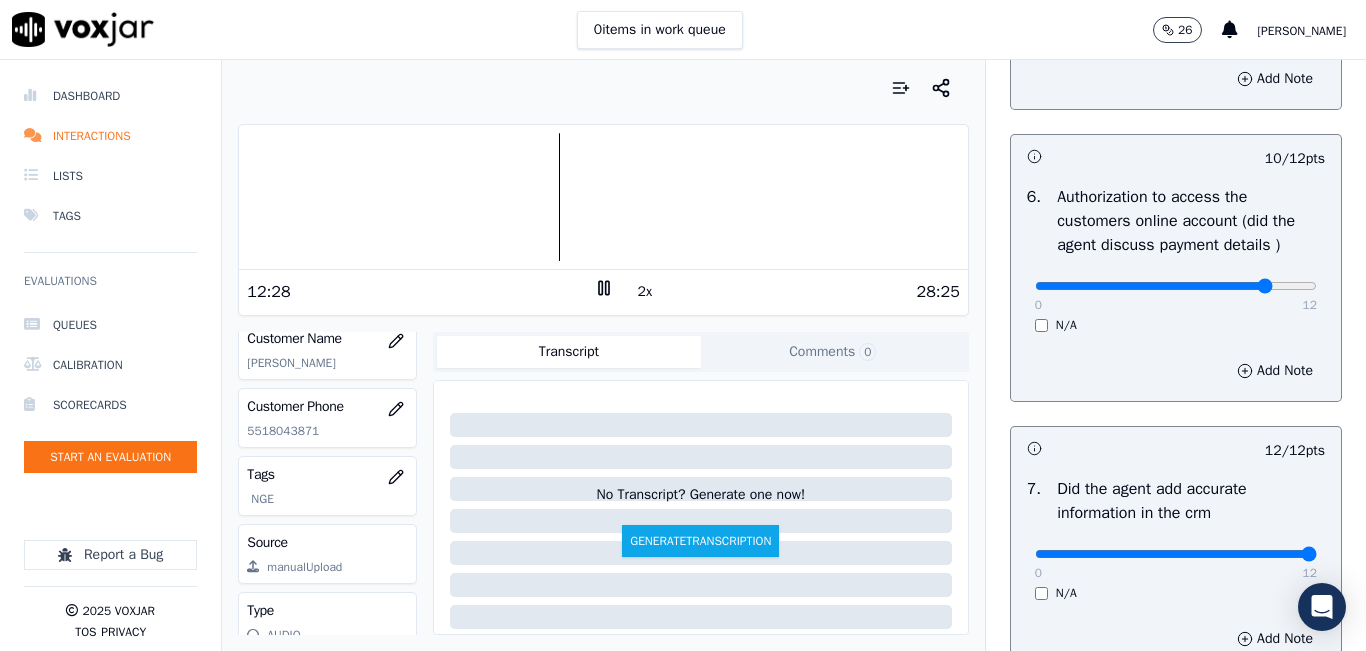 click at bounding box center (603, 197) 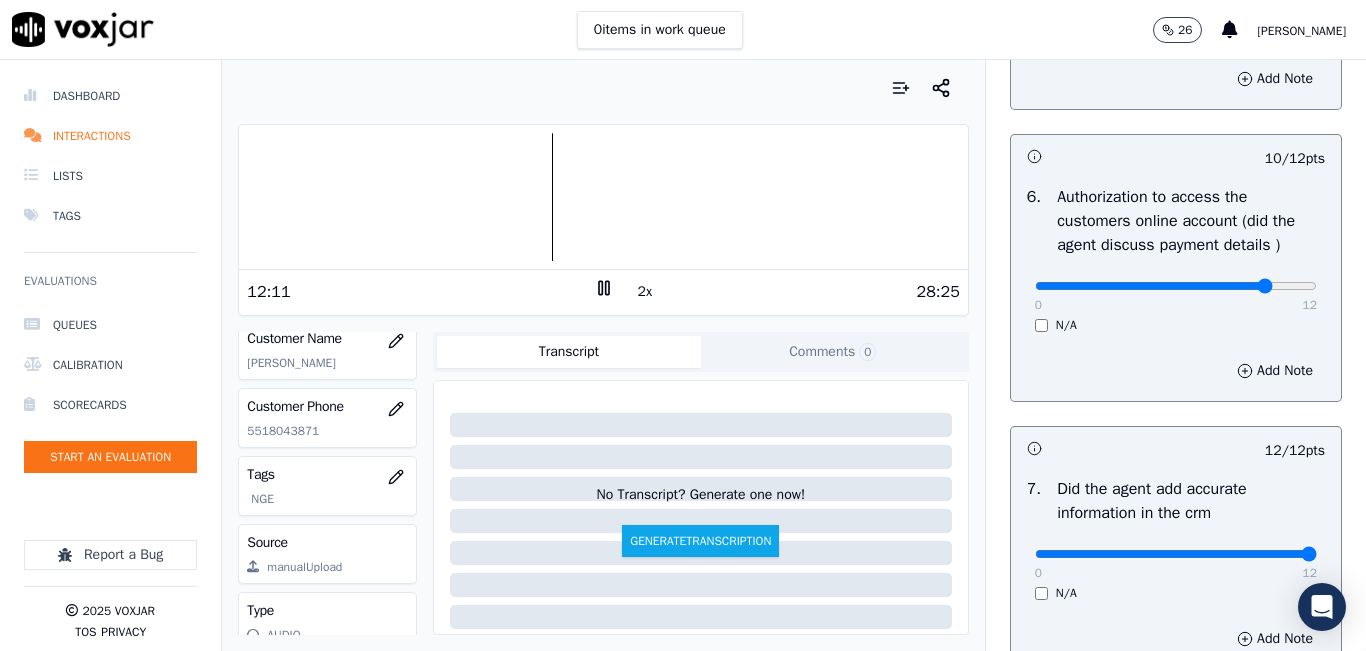 click at bounding box center (603, 197) 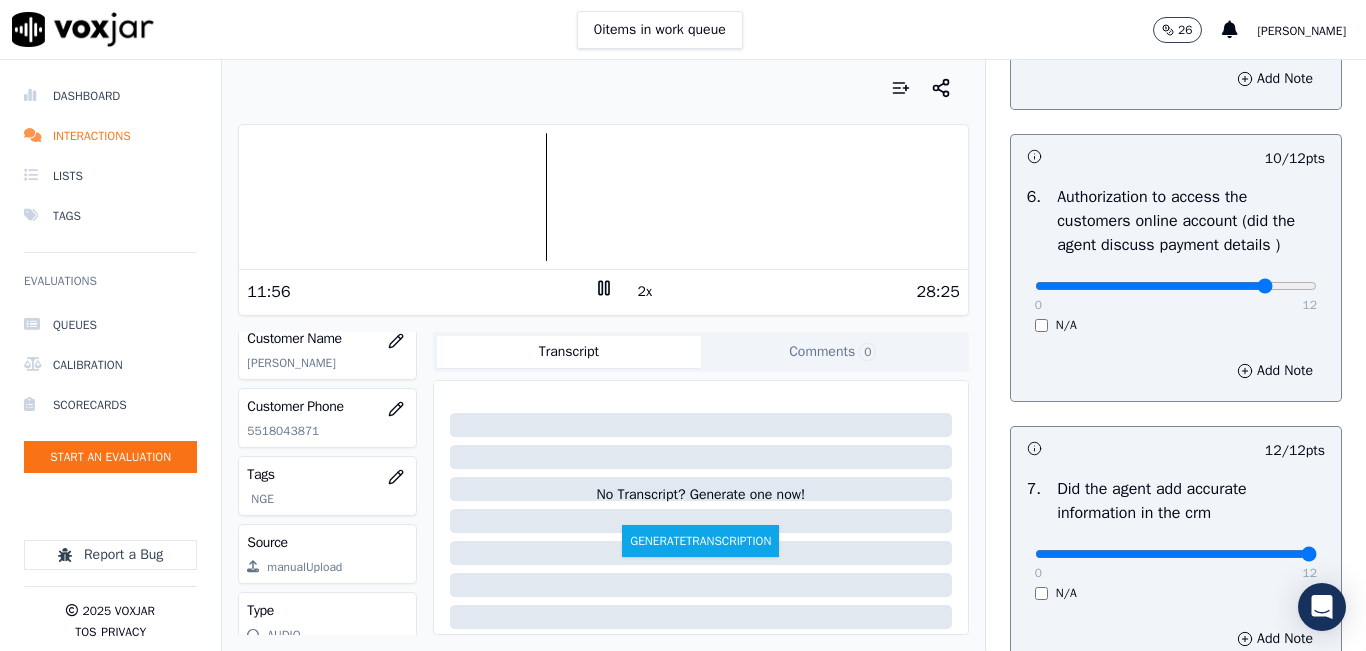 click at bounding box center [603, 197] 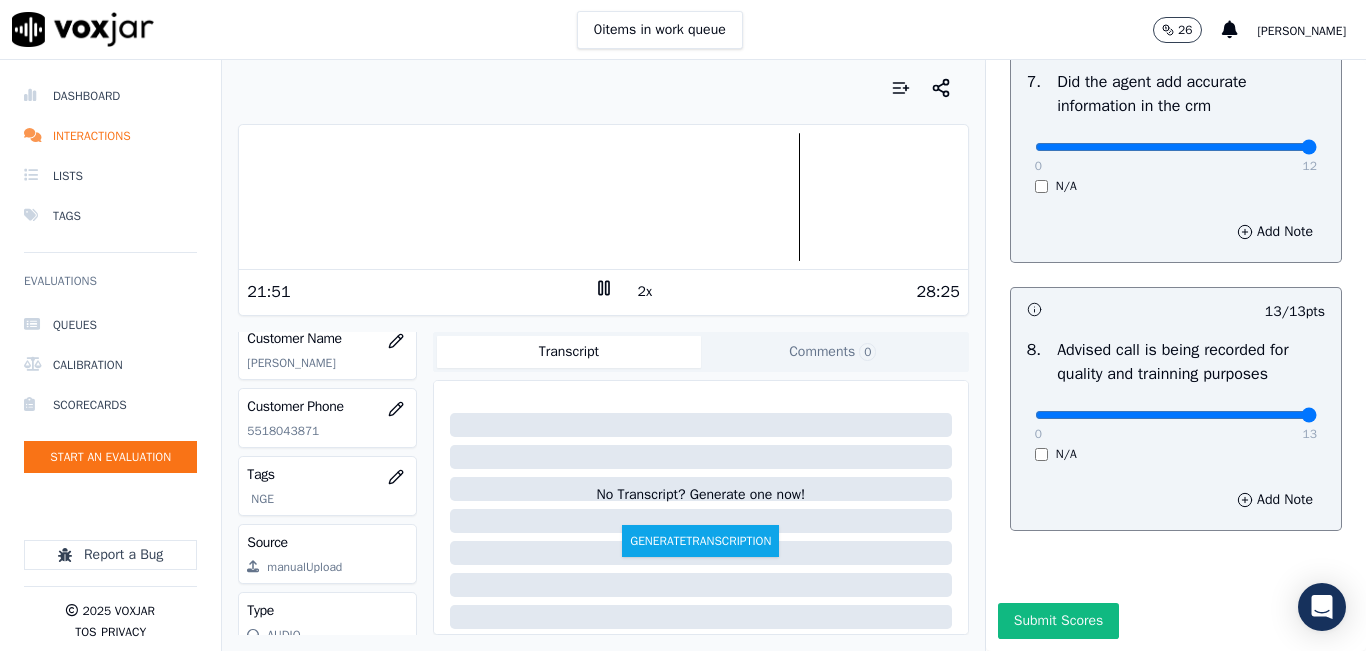 scroll, scrollTop: 1918, scrollLeft: 0, axis: vertical 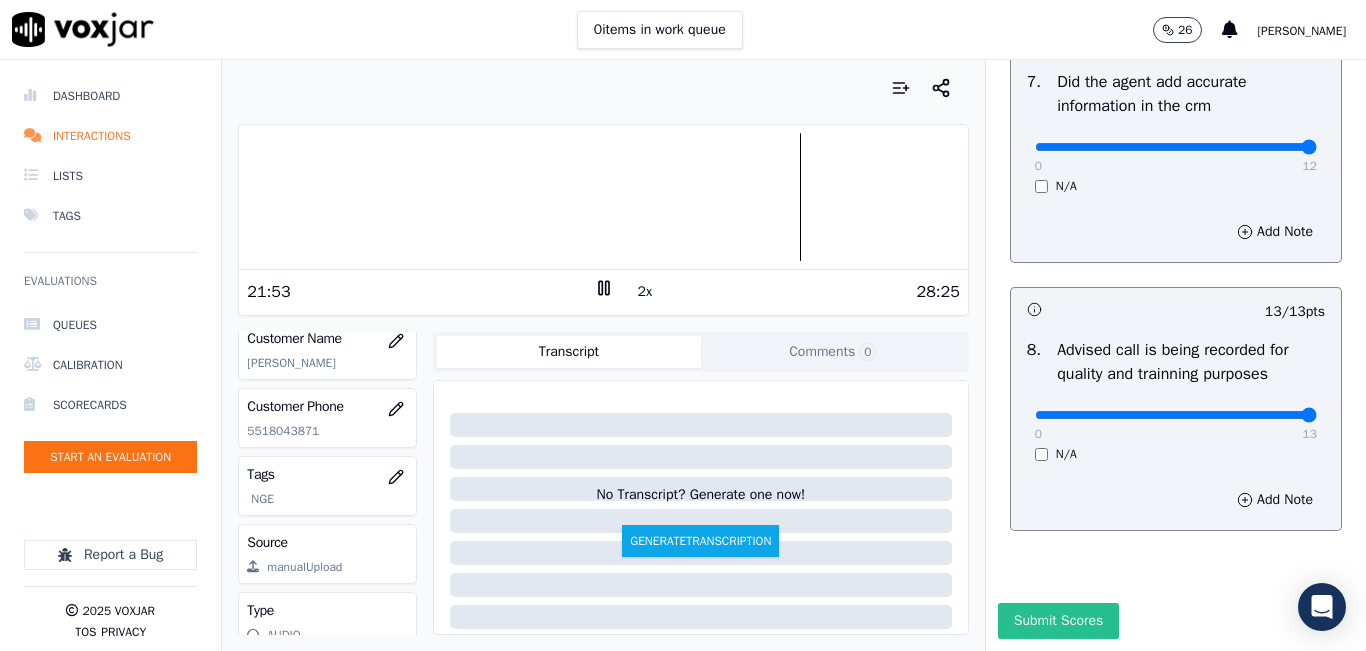 click on "Submit Scores" at bounding box center (1058, 621) 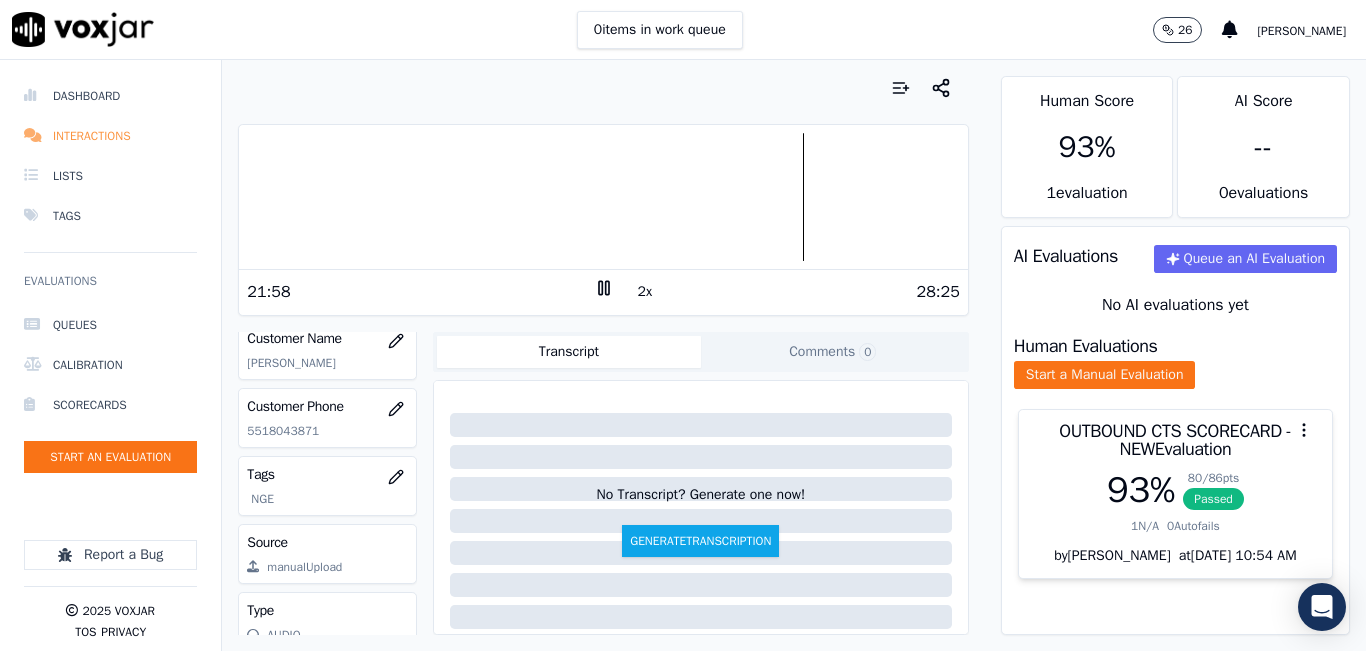 click on "Interactions" at bounding box center [110, 136] 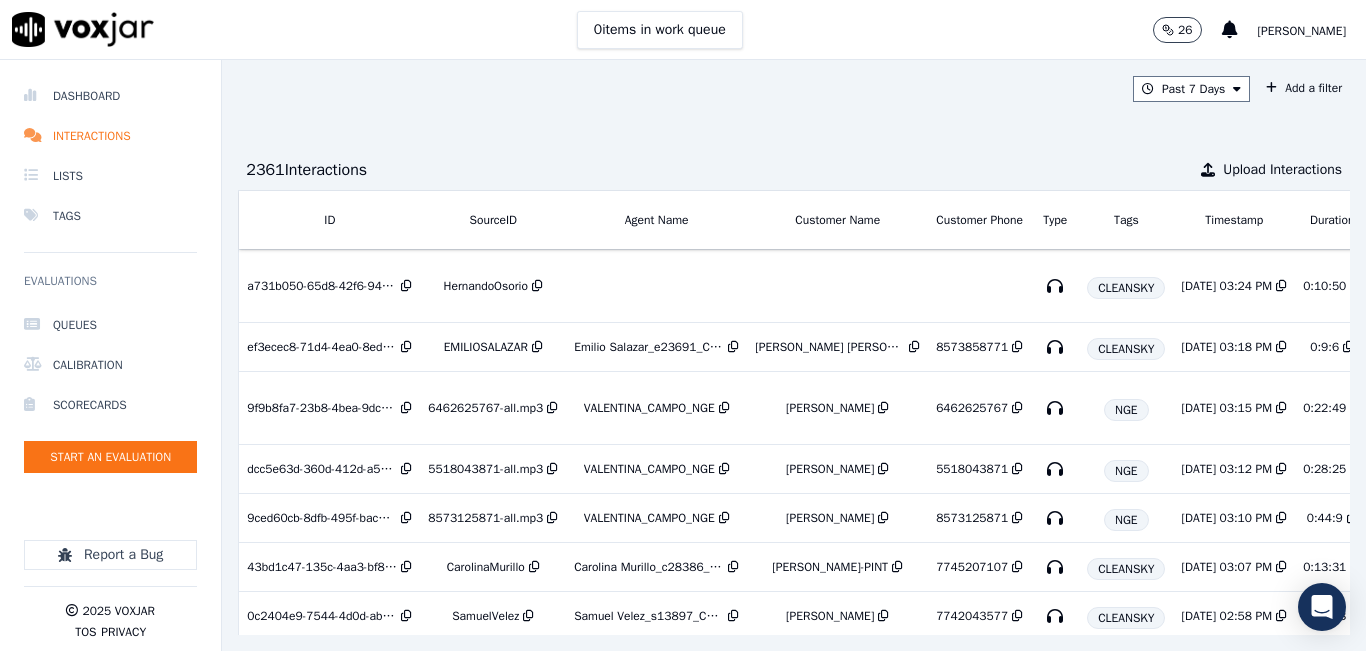 scroll, scrollTop: 0, scrollLeft: 320, axis: horizontal 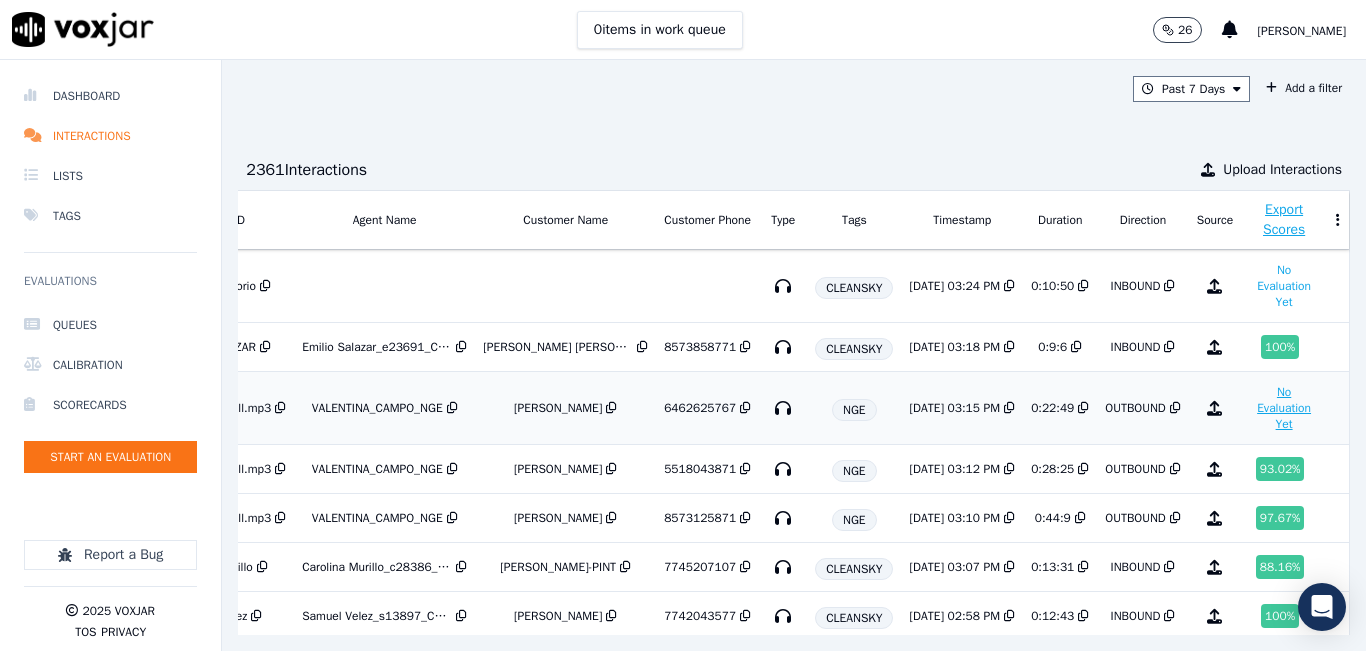 click on "No Evaluation Yet" at bounding box center [1284, 408] 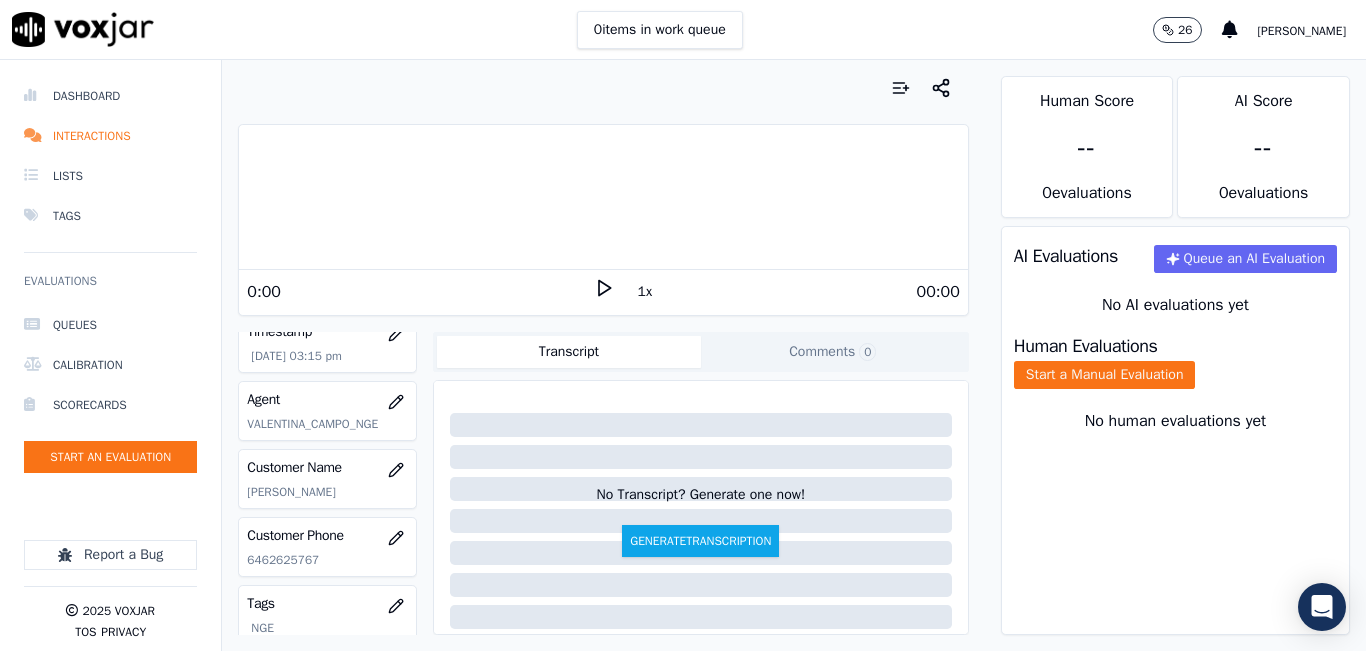 scroll, scrollTop: 200, scrollLeft: 0, axis: vertical 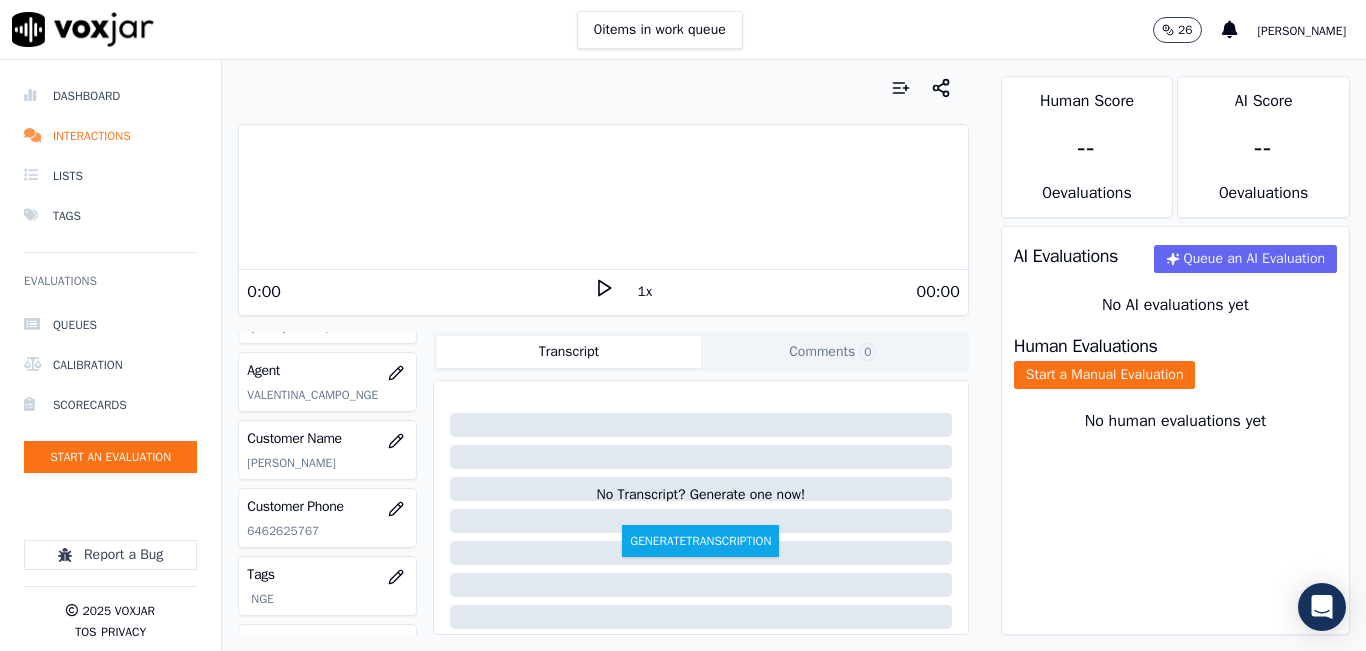 click on "6462625767" 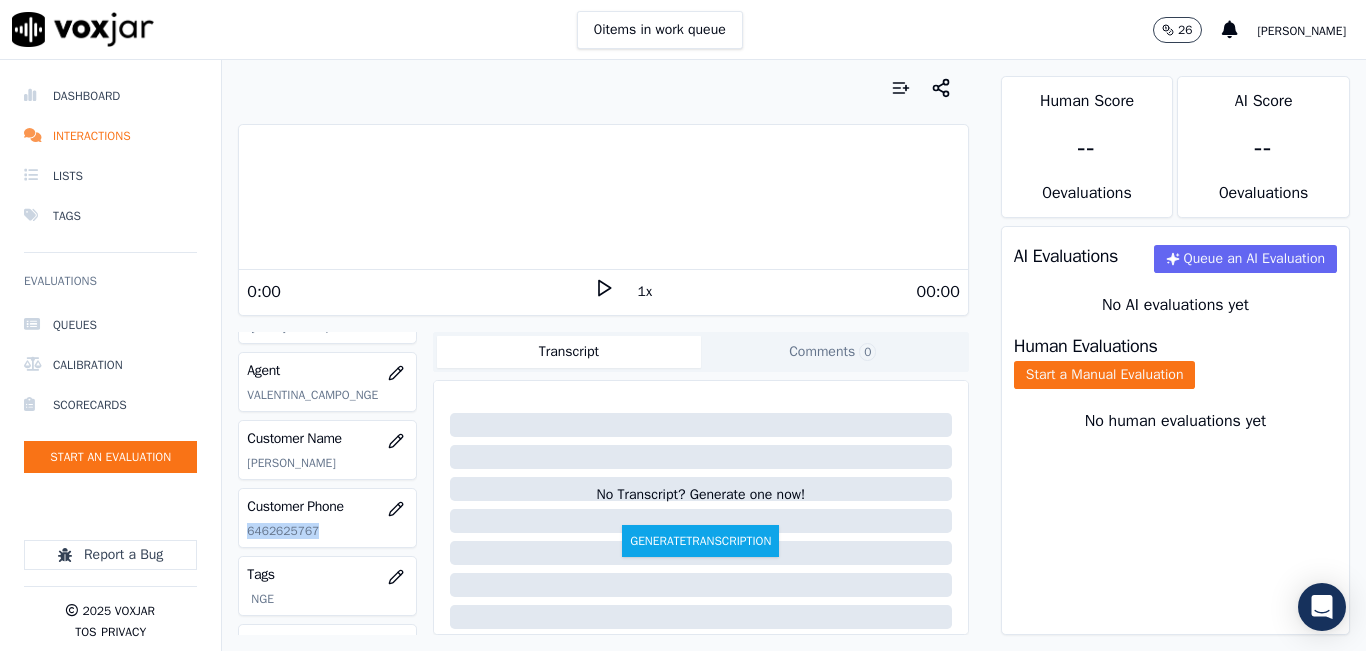 click on "6462625767" 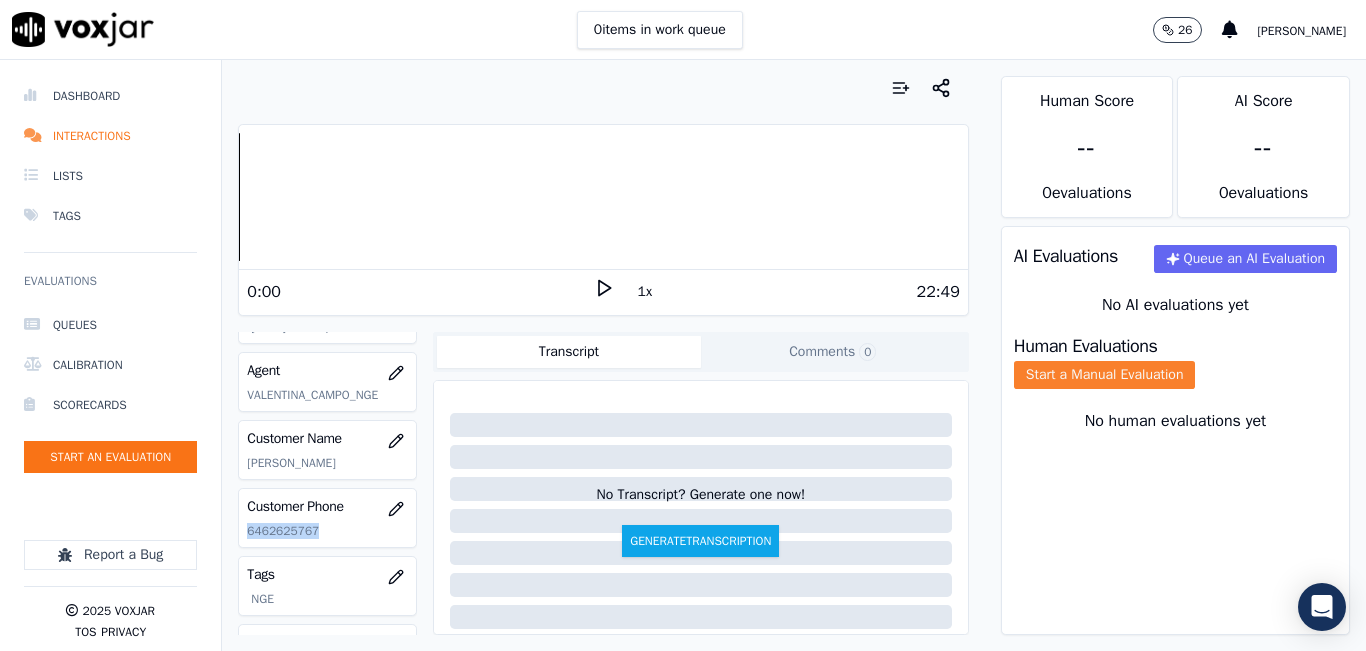 click on "Start a Manual Evaluation" 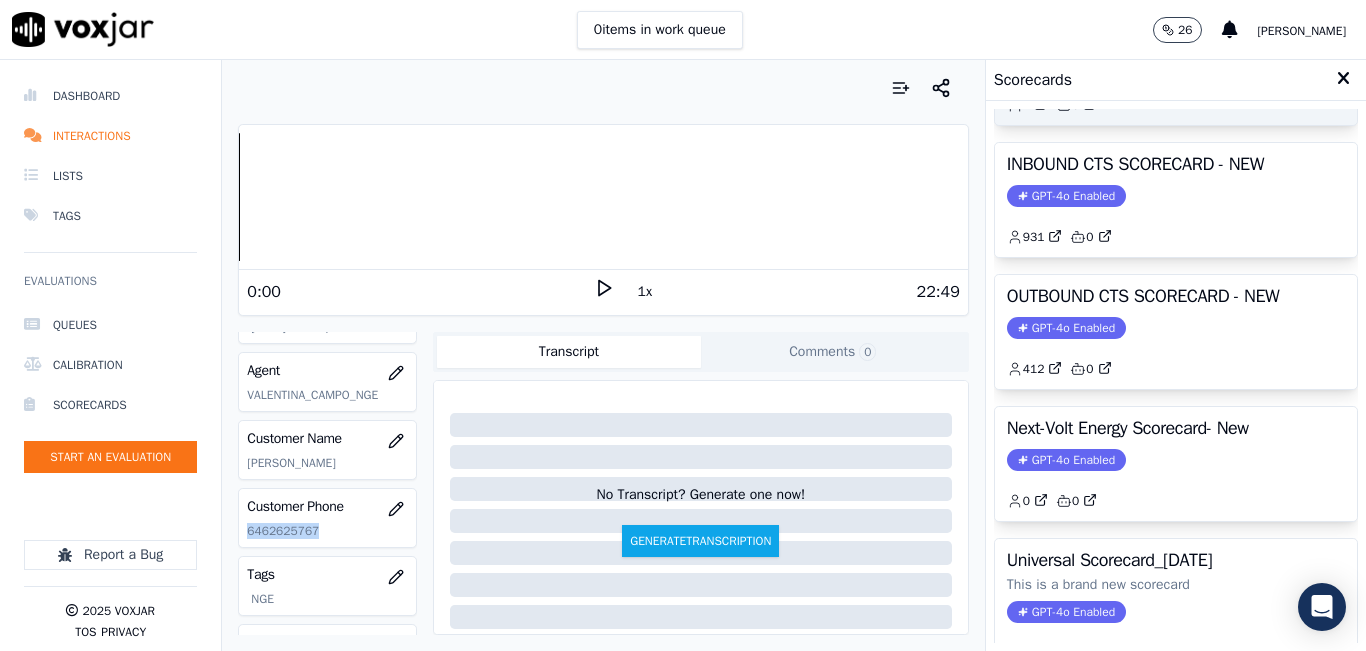 scroll, scrollTop: 427, scrollLeft: 0, axis: vertical 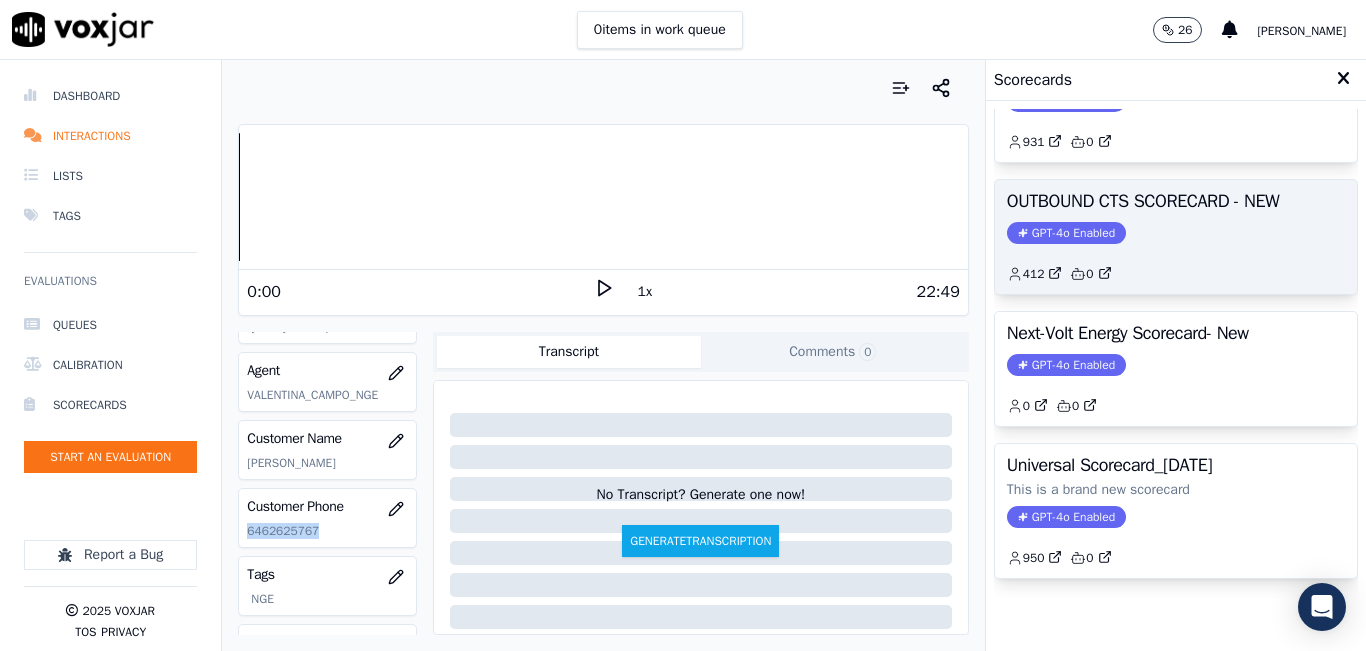 click on "GPT-4o Enabled" at bounding box center (1066, 233) 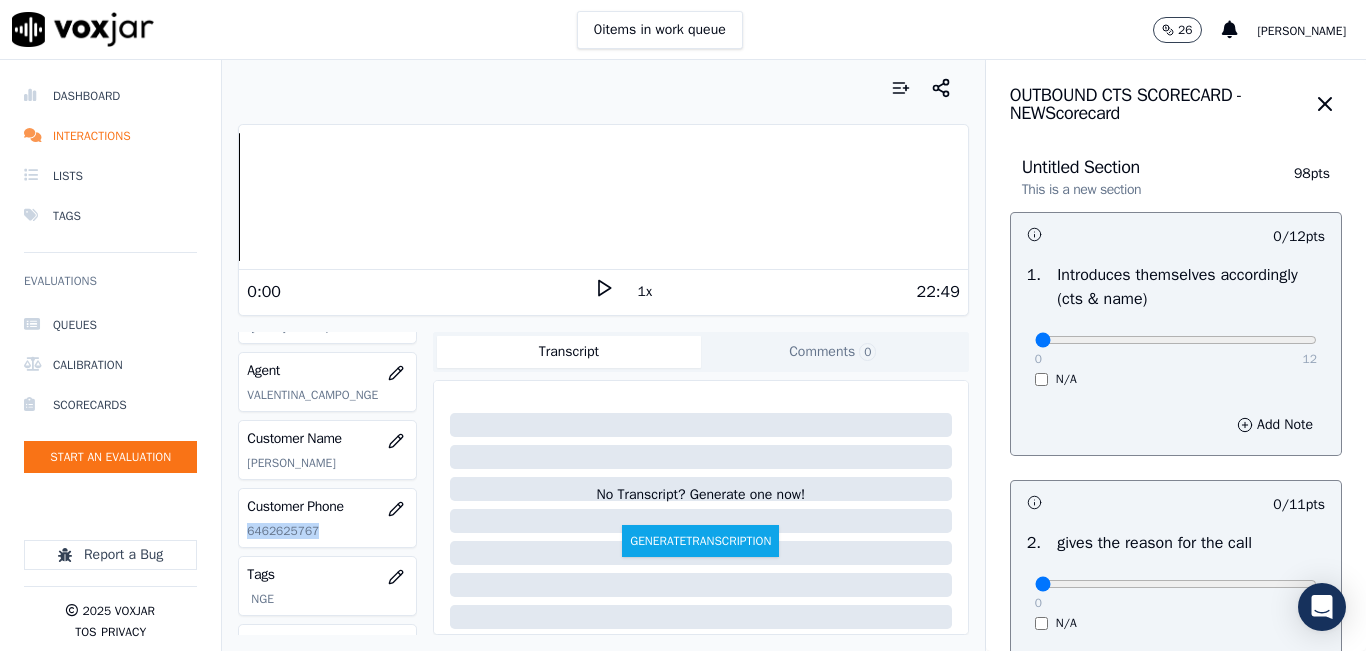 click 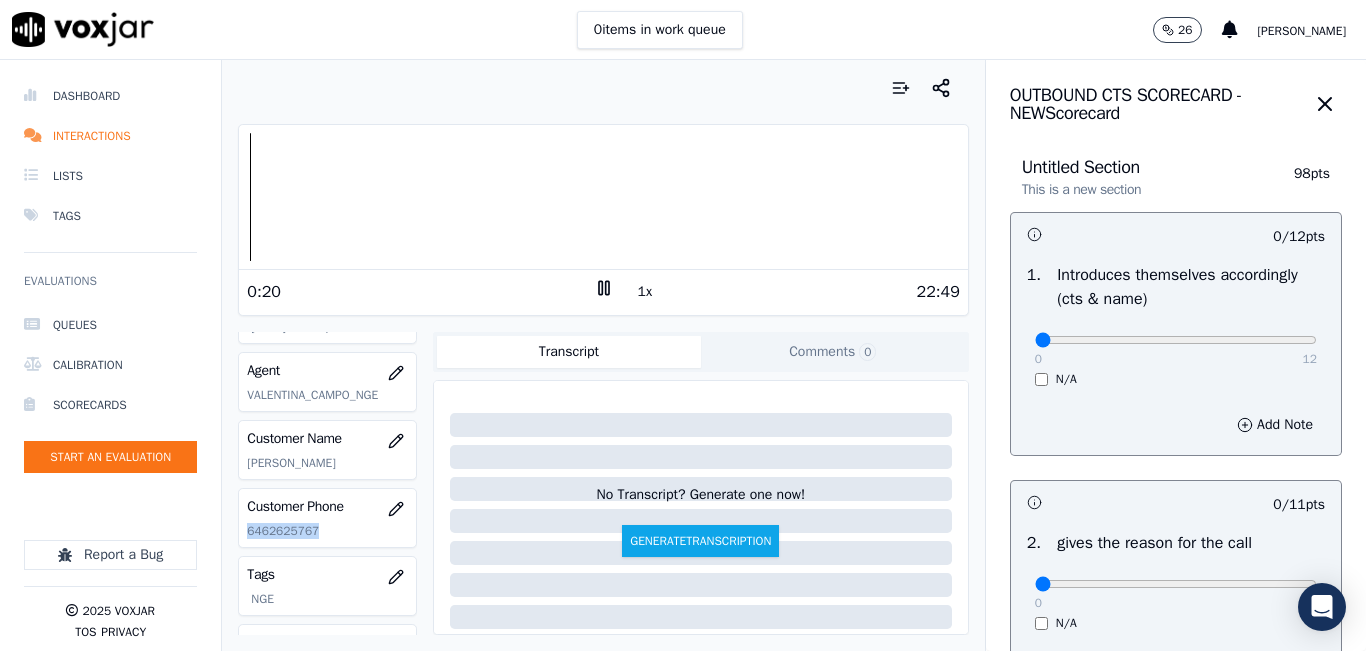 click on "1x" at bounding box center [645, 292] 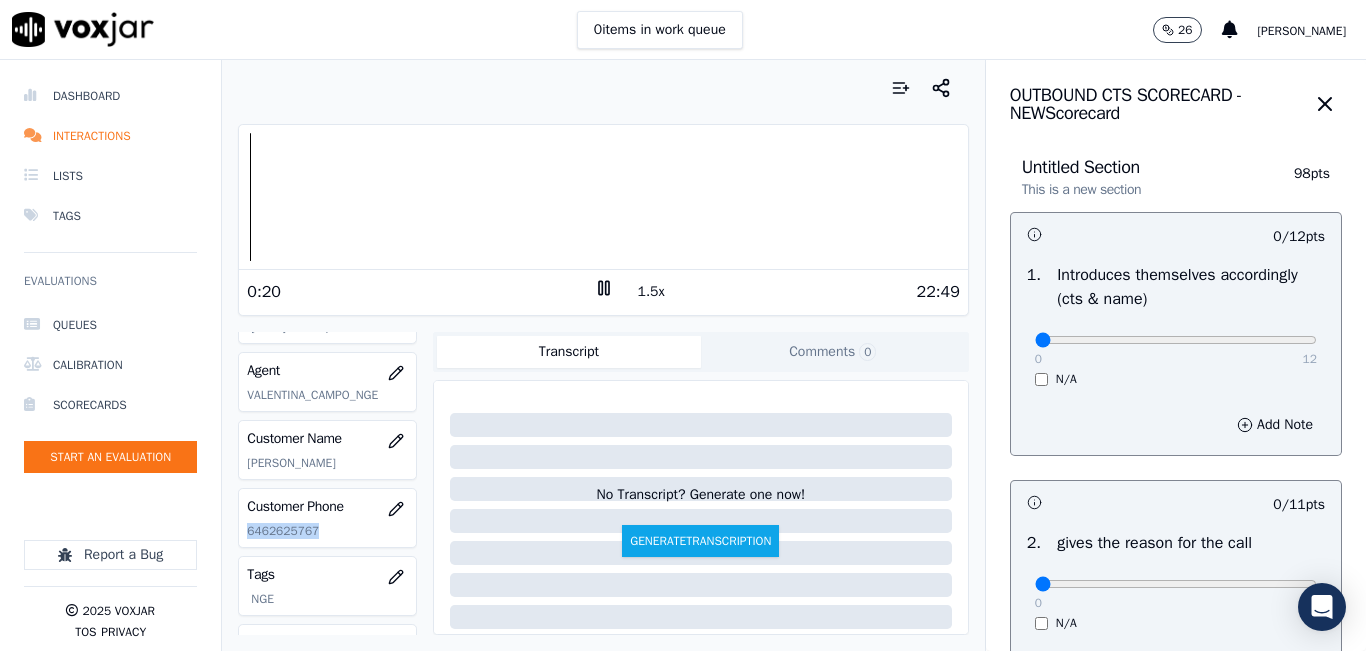 click on "1.5x" at bounding box center (651, 292) 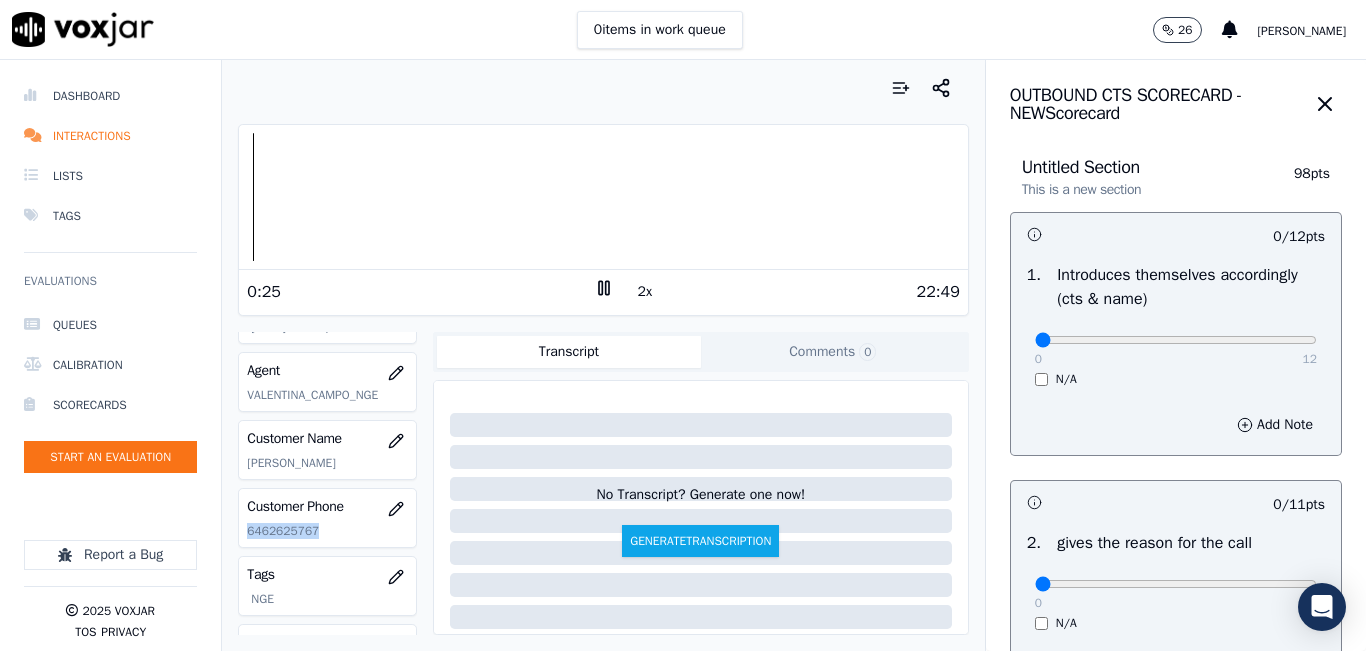 click on "2x" at bounding box center (645, 292) 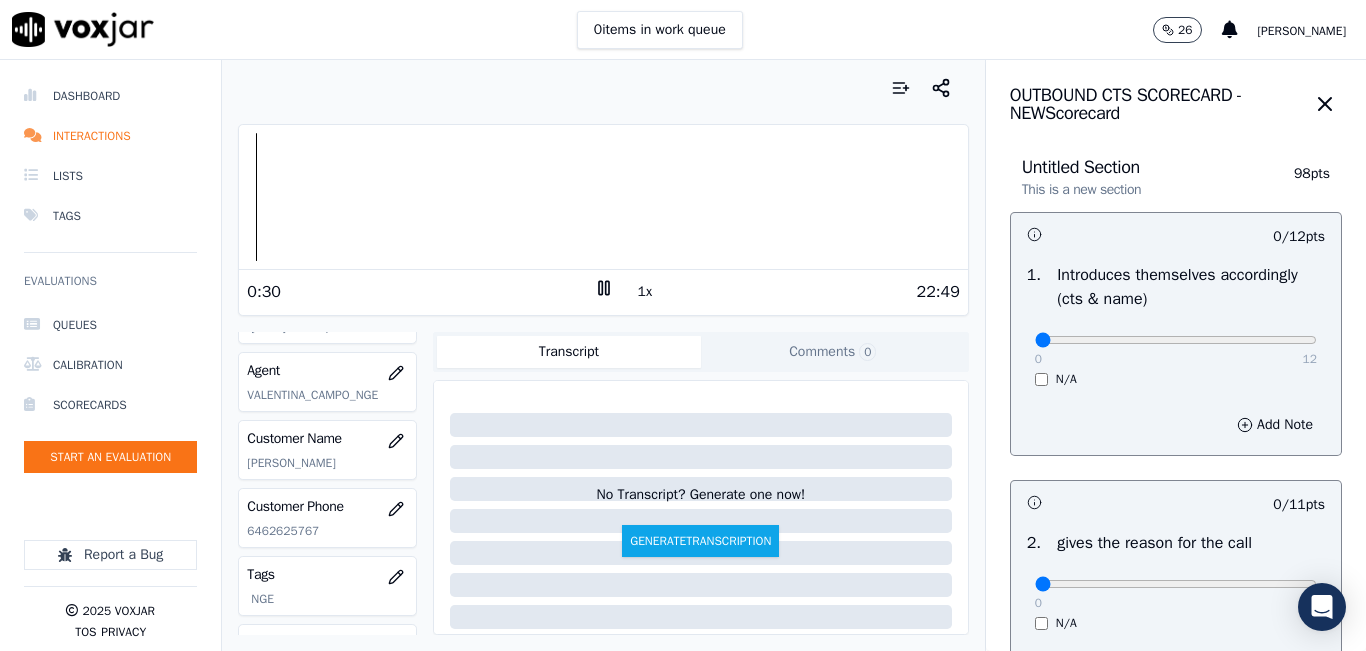 click on "Voxjar ID   9f9b8fa7-23b8-4bea-9dcb-9c637d48f553   Source ID   6462625767-all.mp3   Timestamp
07/24/2025 03:15 pm     Agent
VALENTINA_CAMPO_NGE     Customer Name     OLIVER MARTE     Customer Phone     6462625767     Tags
NGE     Source     manualUpload   Type     AUDIO       Transcript   Comments  0   No Transcript? Generate one now!   Generate  Transcription         Add Comment" at bounding box center [603, 483] 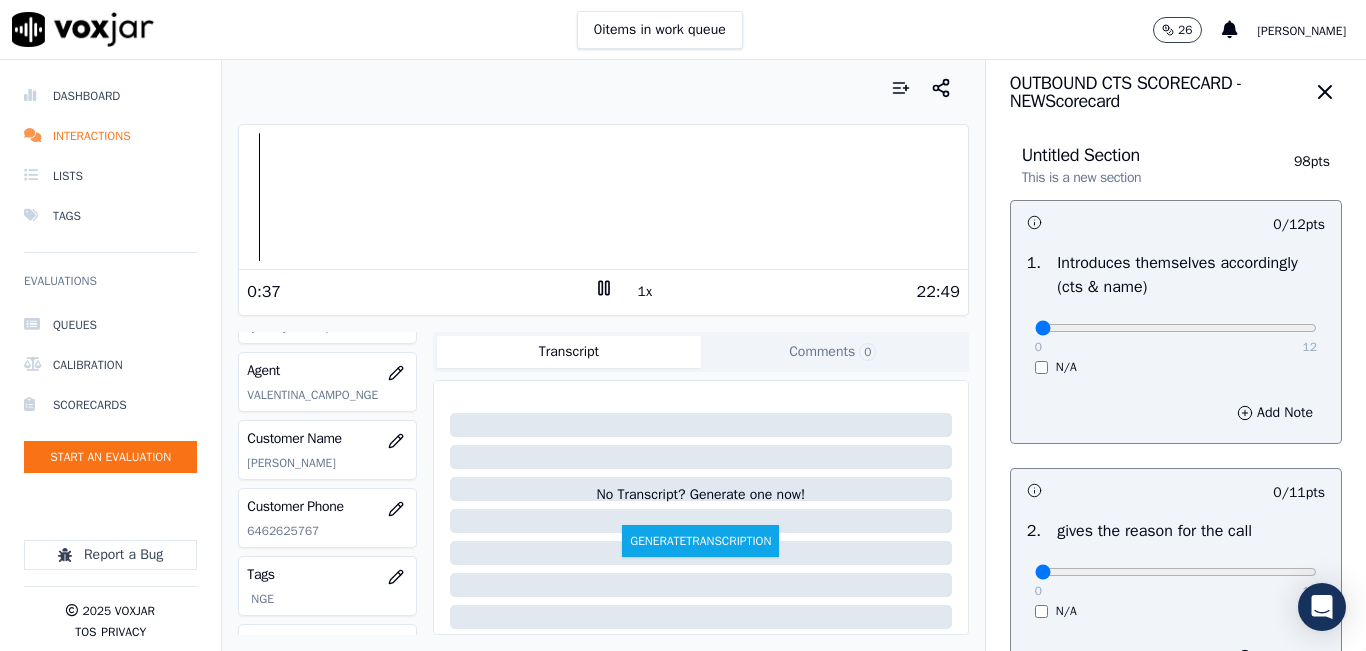 scroll, scrollTop: 0, scrollLeft: 0, axis: both 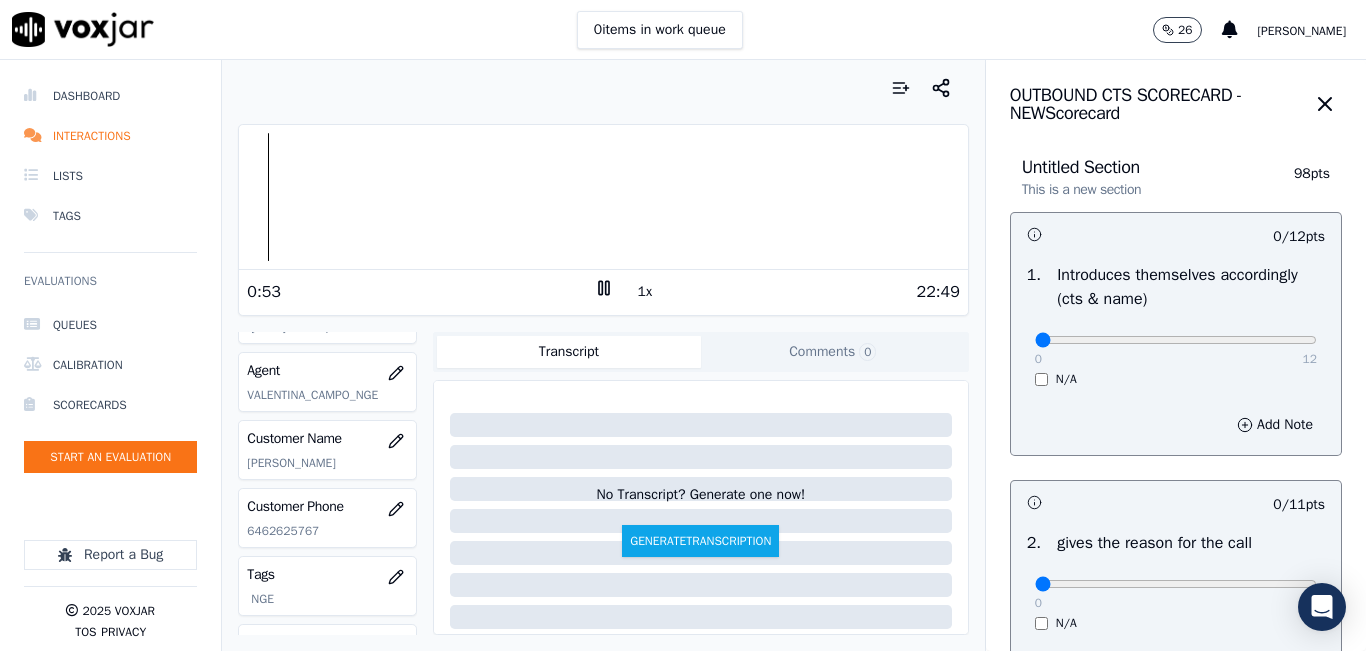 click on "1x" at bounding box center [645, 292] 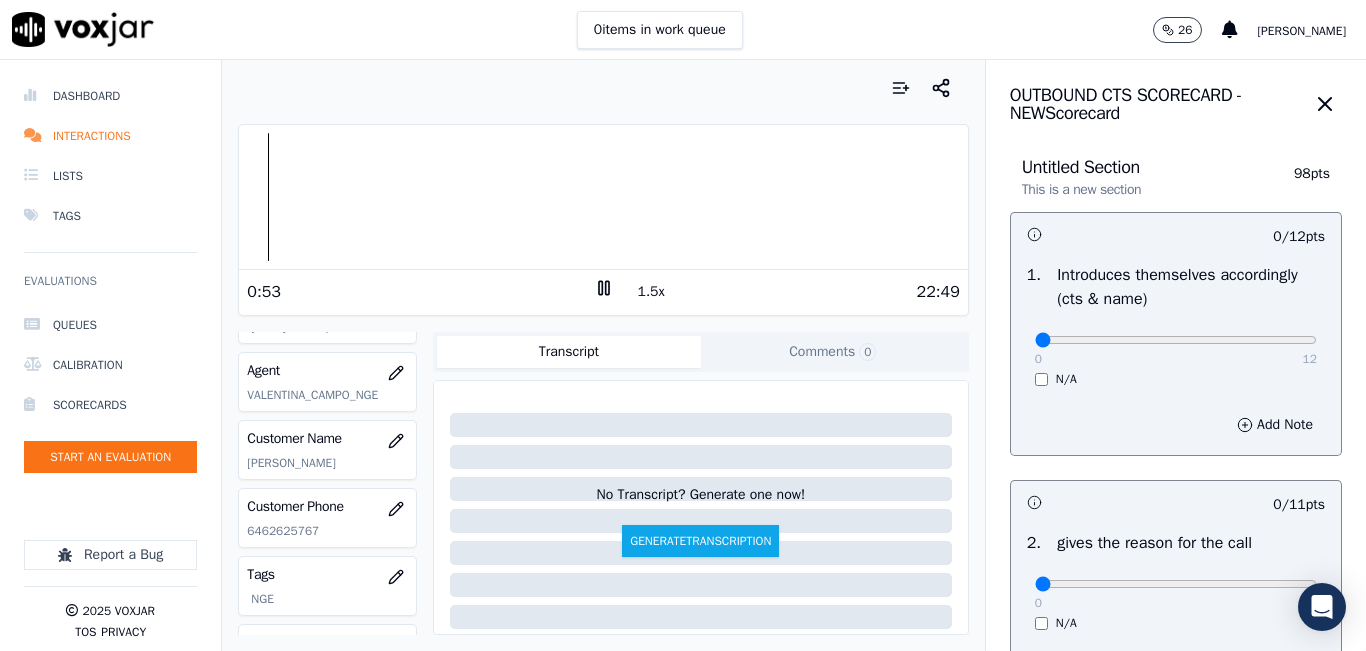 click on "1.5x" at bounding box center (651, 292) 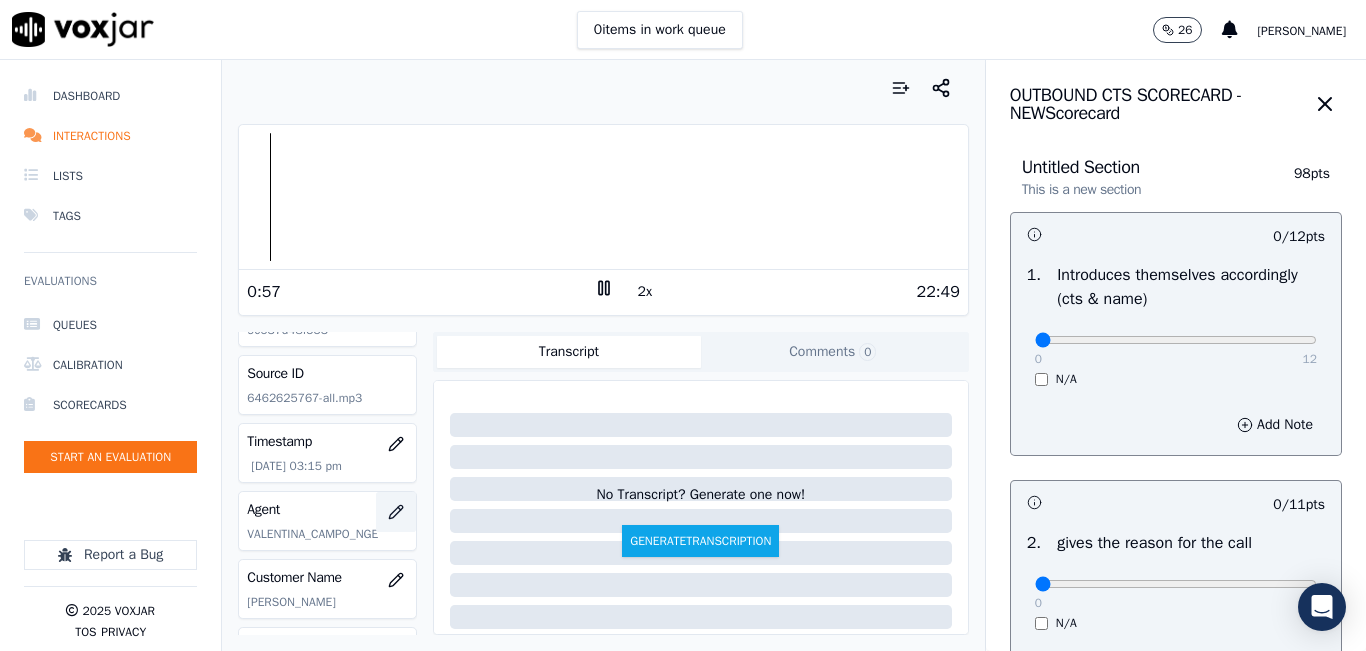 scroll, scrollTop: 0, scrollLeft: 0, axis: both 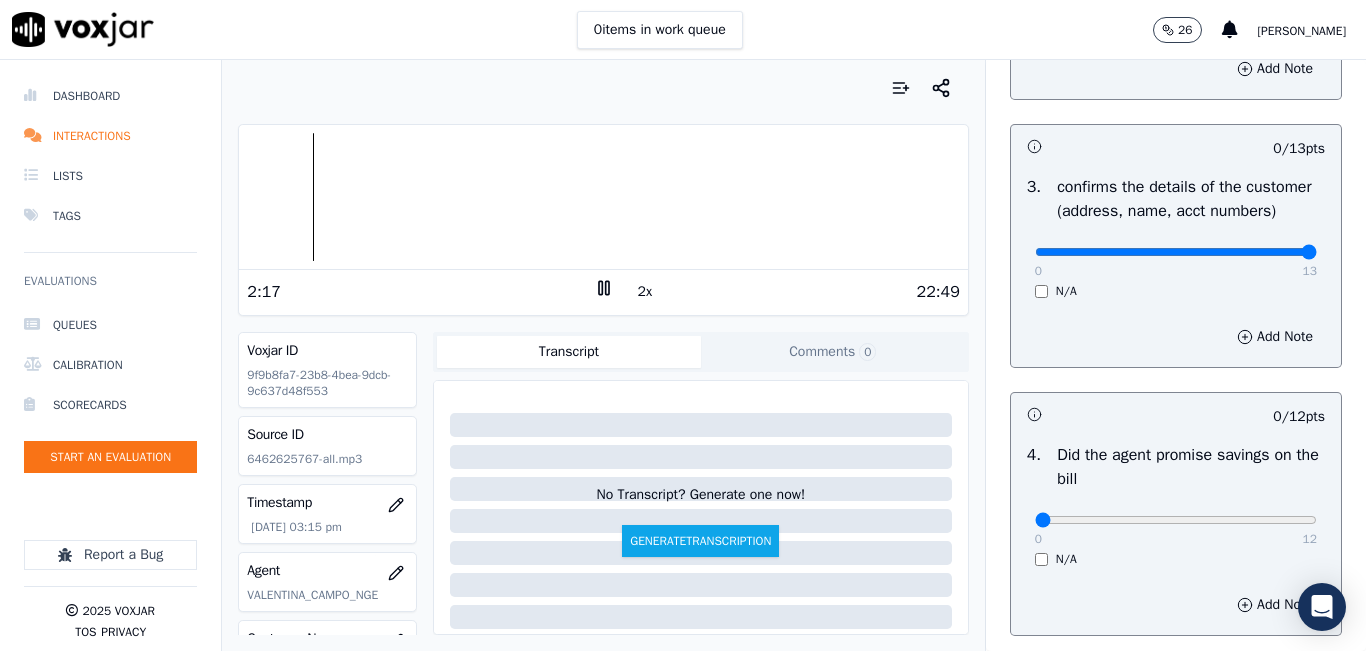 drag, startPoint x: 1243, startPoint y: 282, endPoint x: 1306, endPoint y: 283, distance: 63.007935 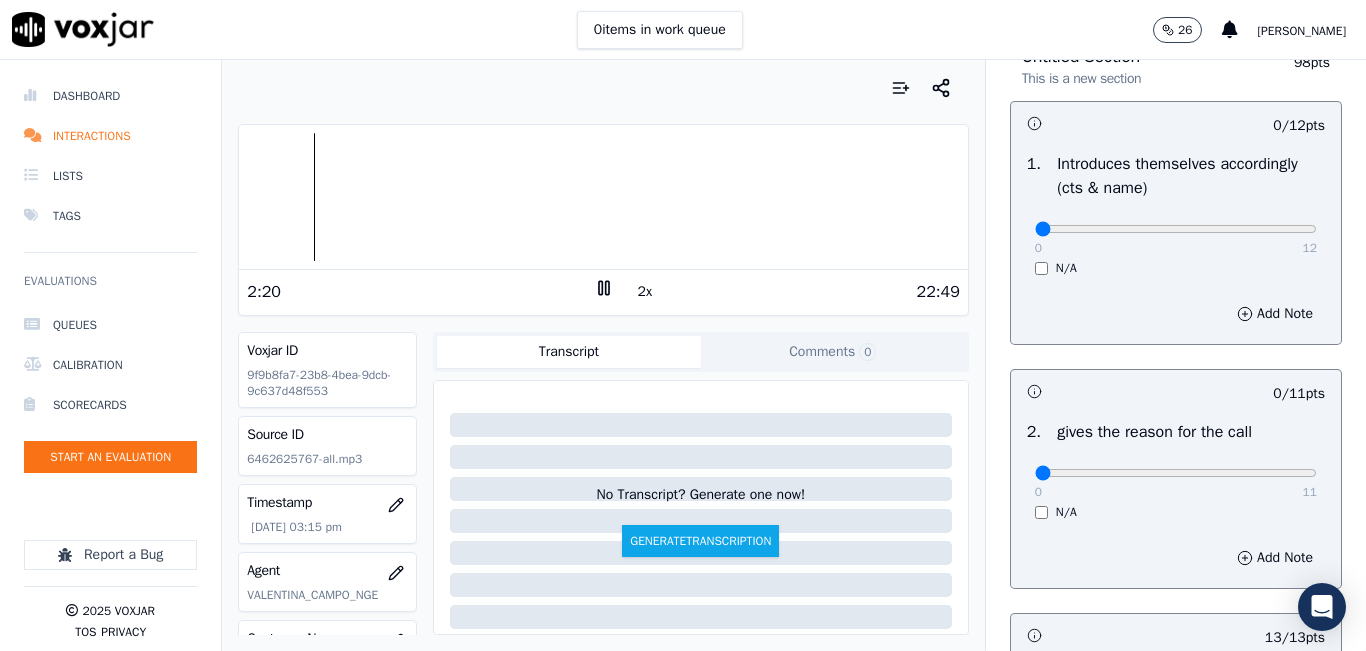 scroll, scrollTop: 0, scrollLeft: 0, axis: both 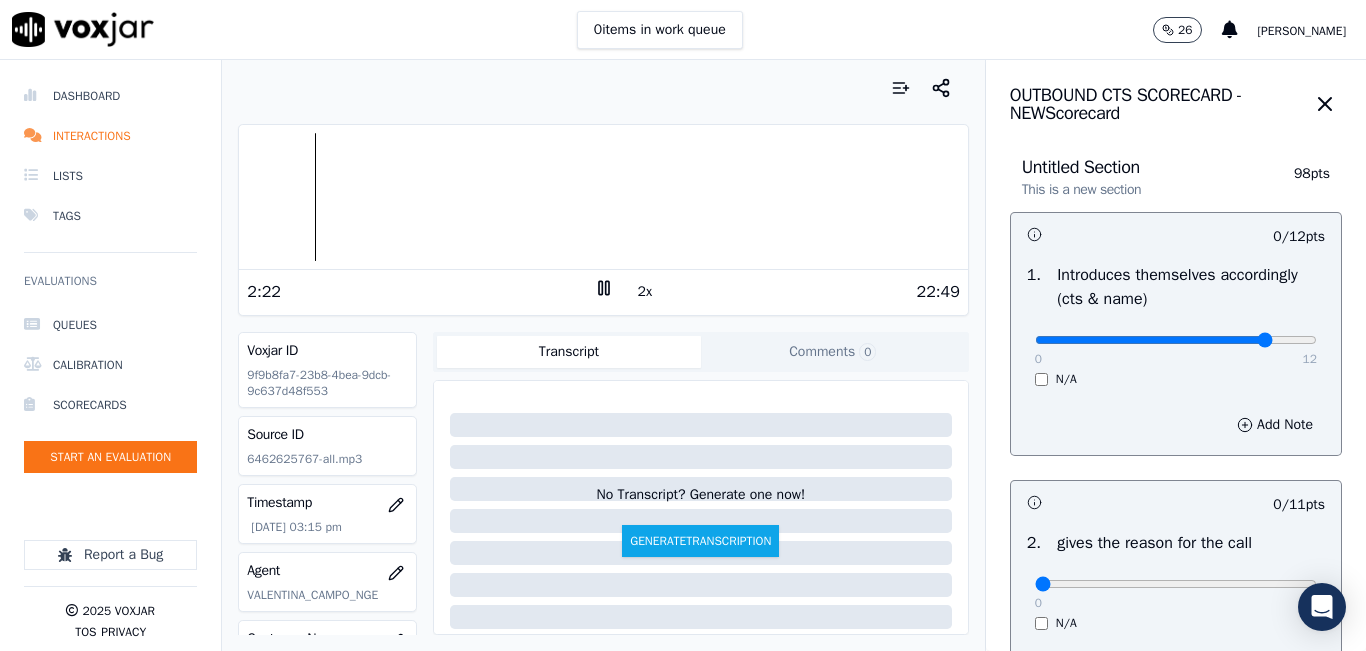 type on "10" 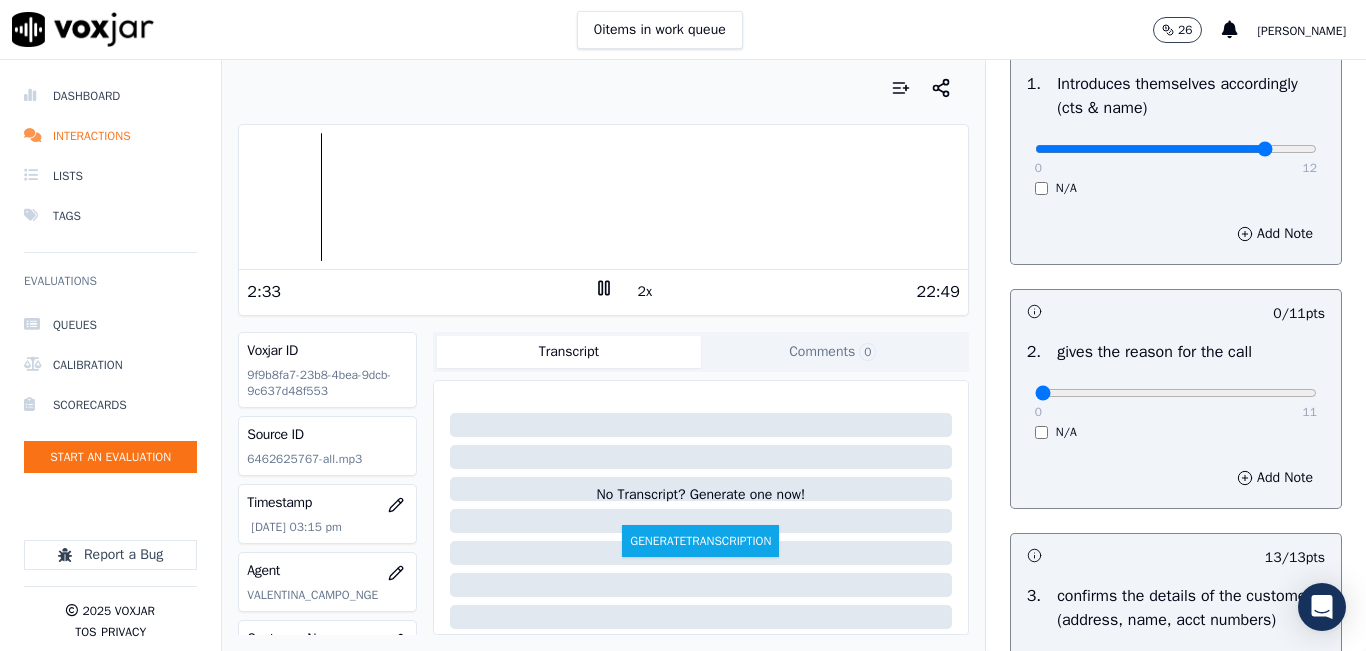 scroll, scrollTop: 200, scrollLeft: 0, axis: vertical 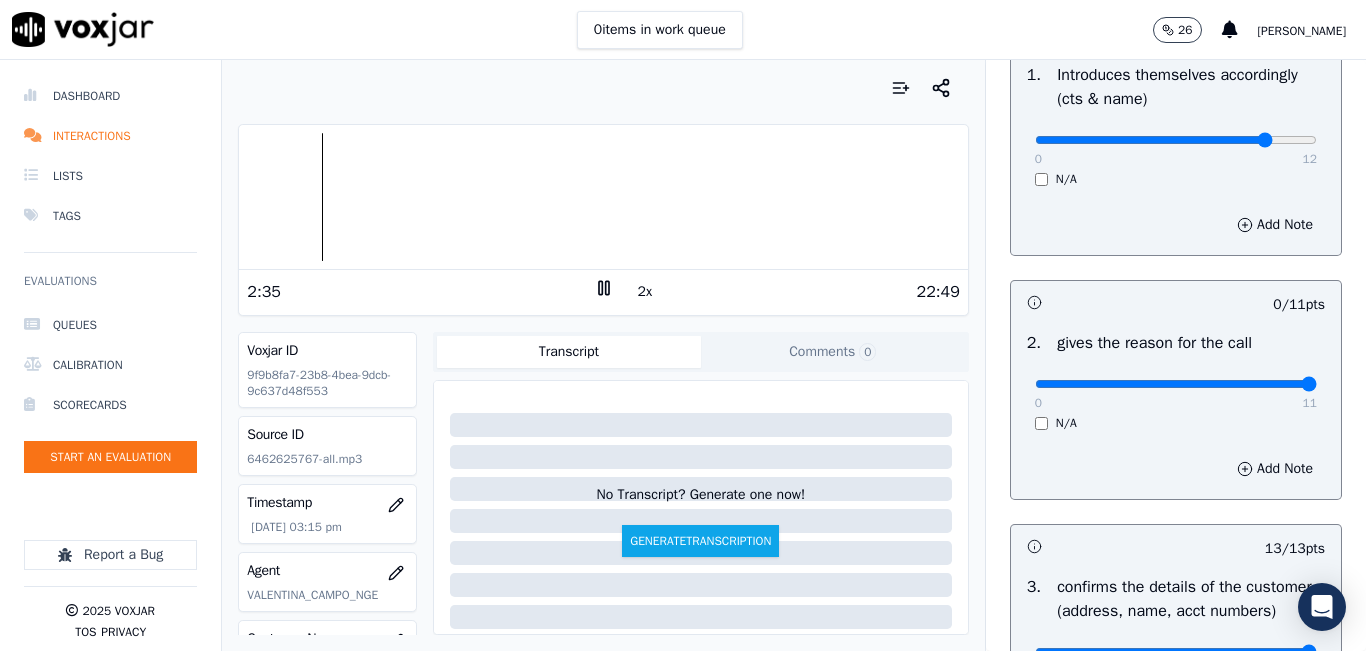 type on "11" 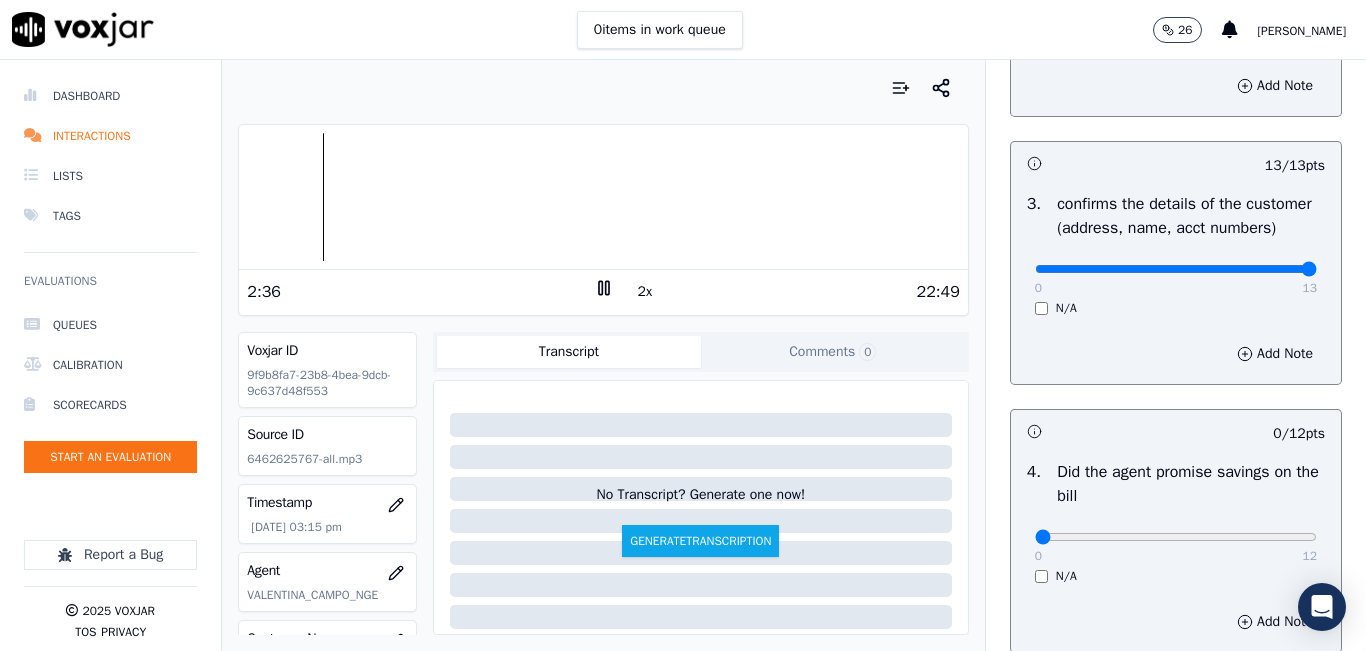 scroll, scrollTop: 600, scrollLeft: 0, axis: vertical 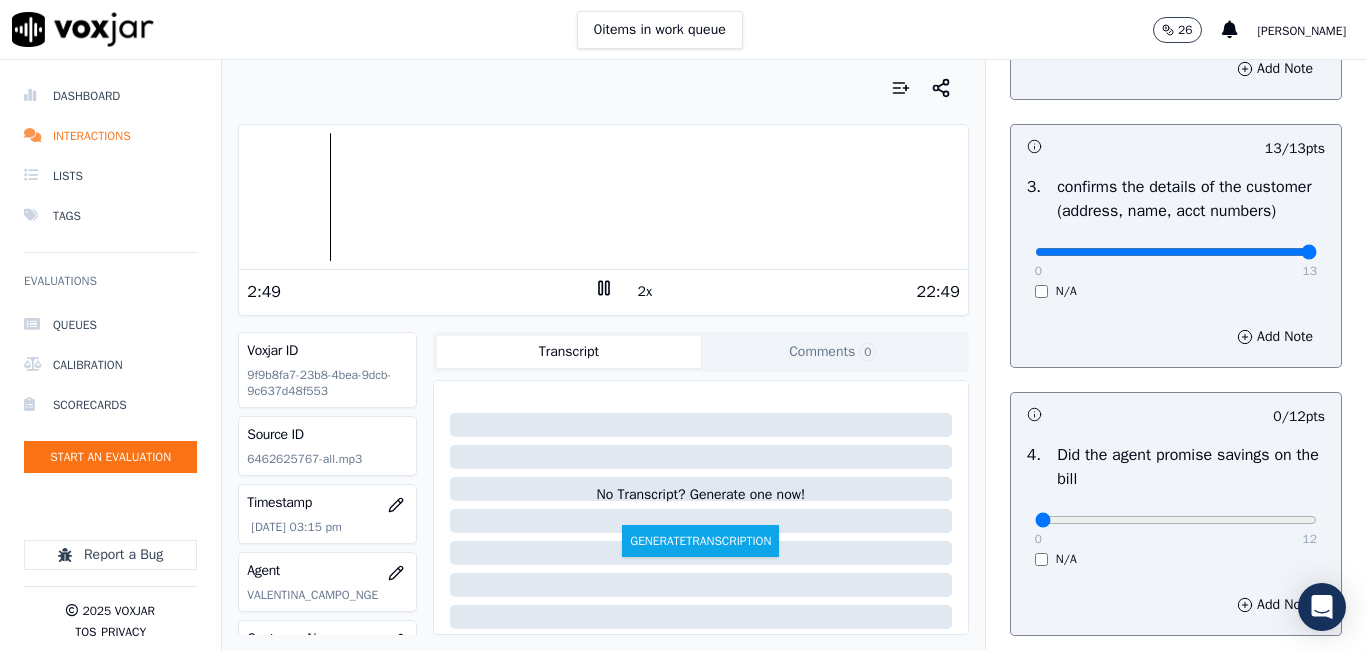 click 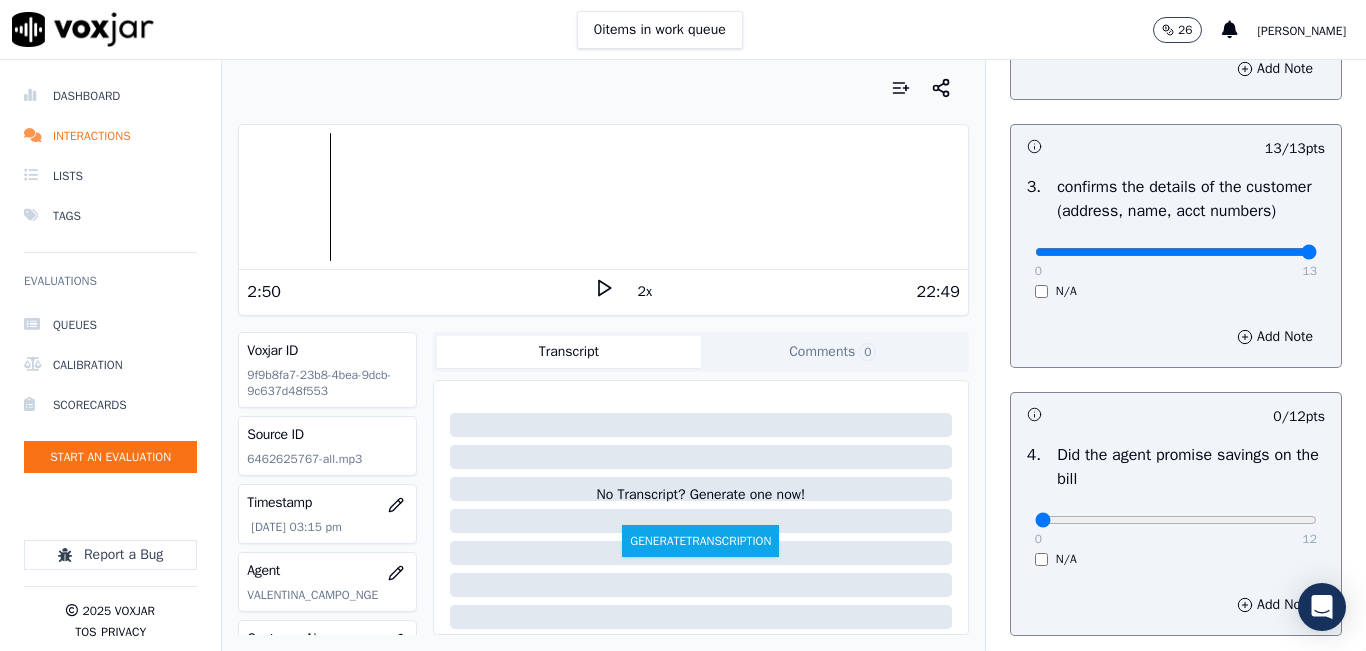 click on "Your browser does not support the audio element.   2:50     2x   22:49   Voxjar ID   9f9b8fa7-23b8-4bea-9dcb-9c637d48f553   Source ID   6462625767-all.mp3   Timestamp
07/24/2025 03:15 pm     Agent
VALENTINA_CAMPO_NGE     Customer Name     OLIVER MARTE     Customer Phone     6462625767     Tags
NGE     Source     manualUpload   Type     AUDIO       Transcript   Comments  0   No Transcript? Generate one now!   Generate  Transcription         Add Comment" at bounding box center (603, 355) 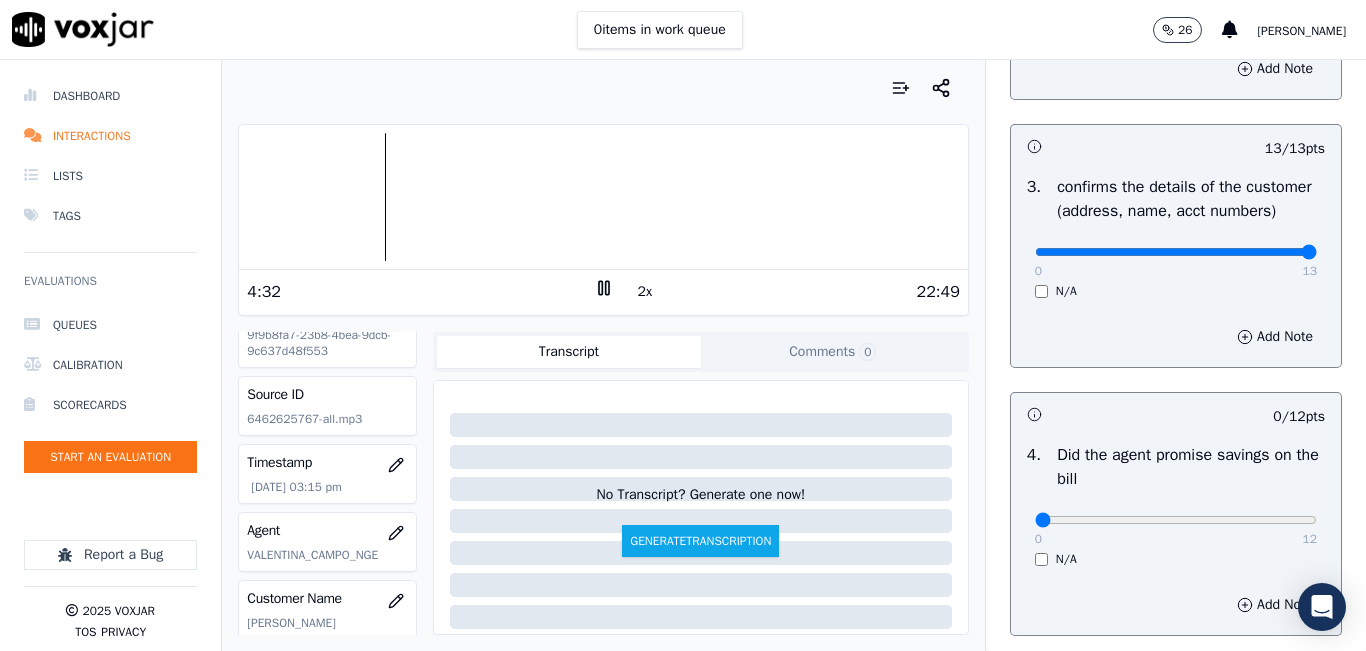 scroll, scrollTop: 0, scrollLeft: 0, axis: both 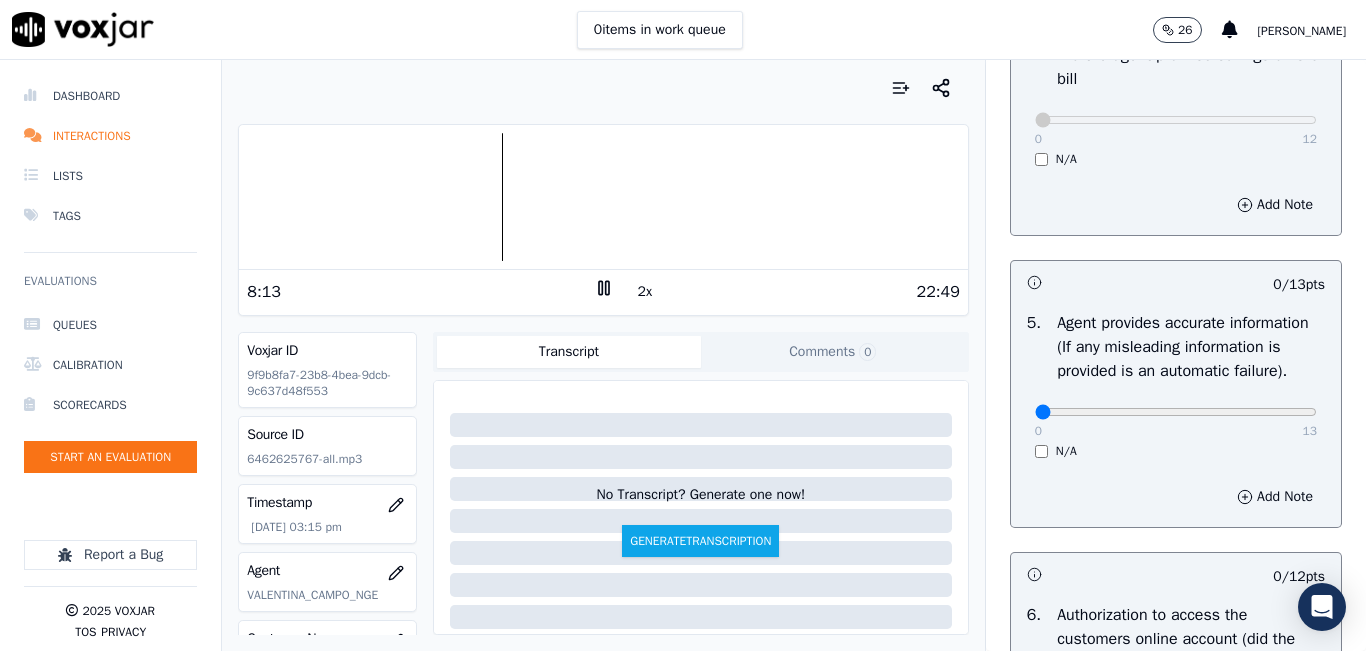 click at bounding box center [603, 197] 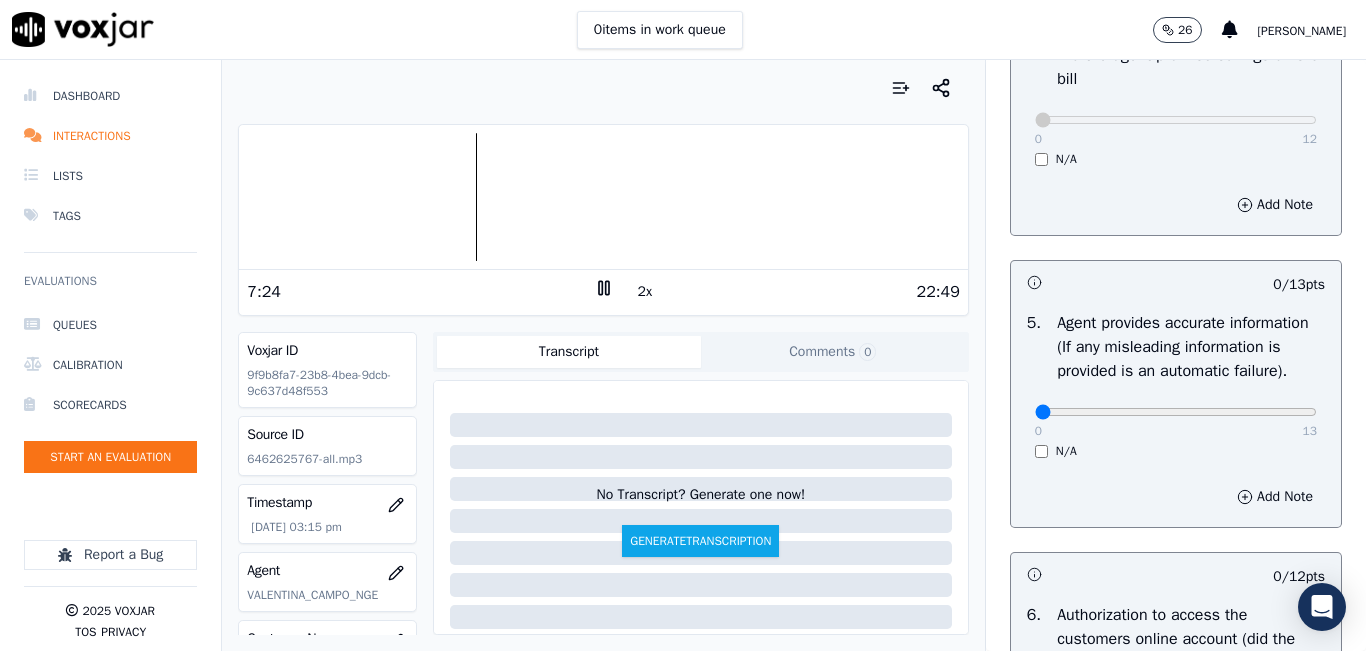 click at bounding box center (603, 197) 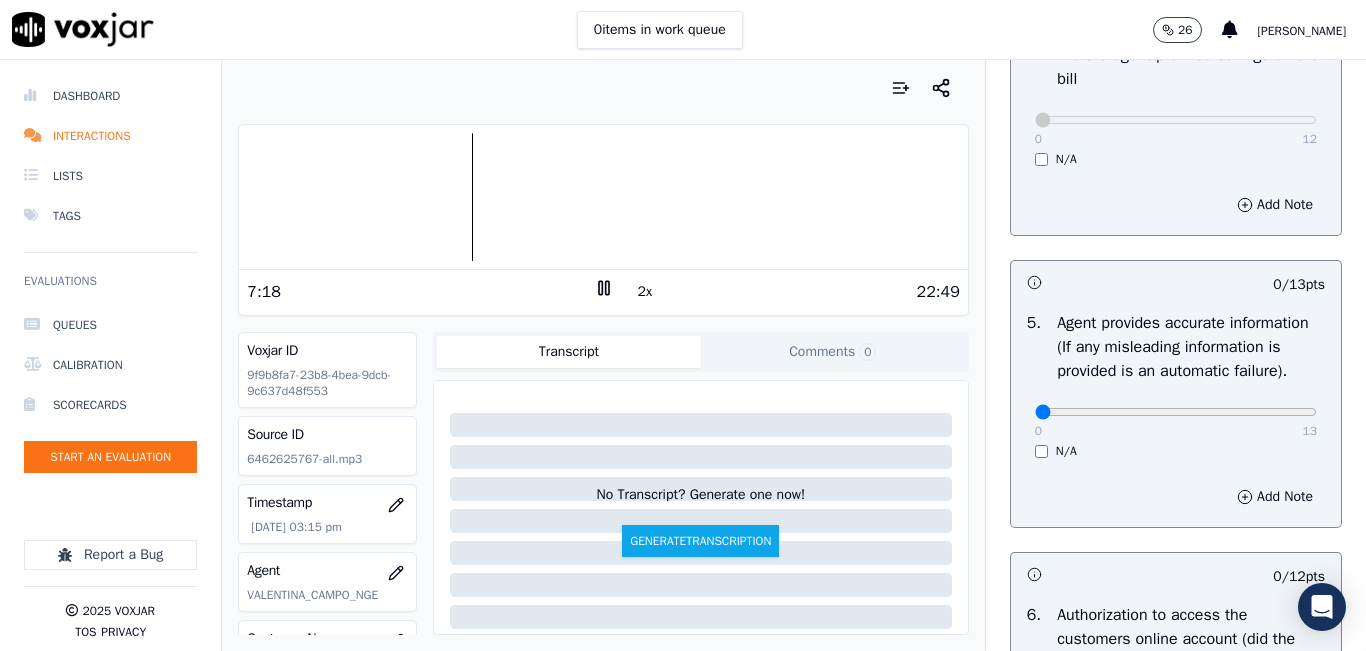 click at bounding box center [603, 197] 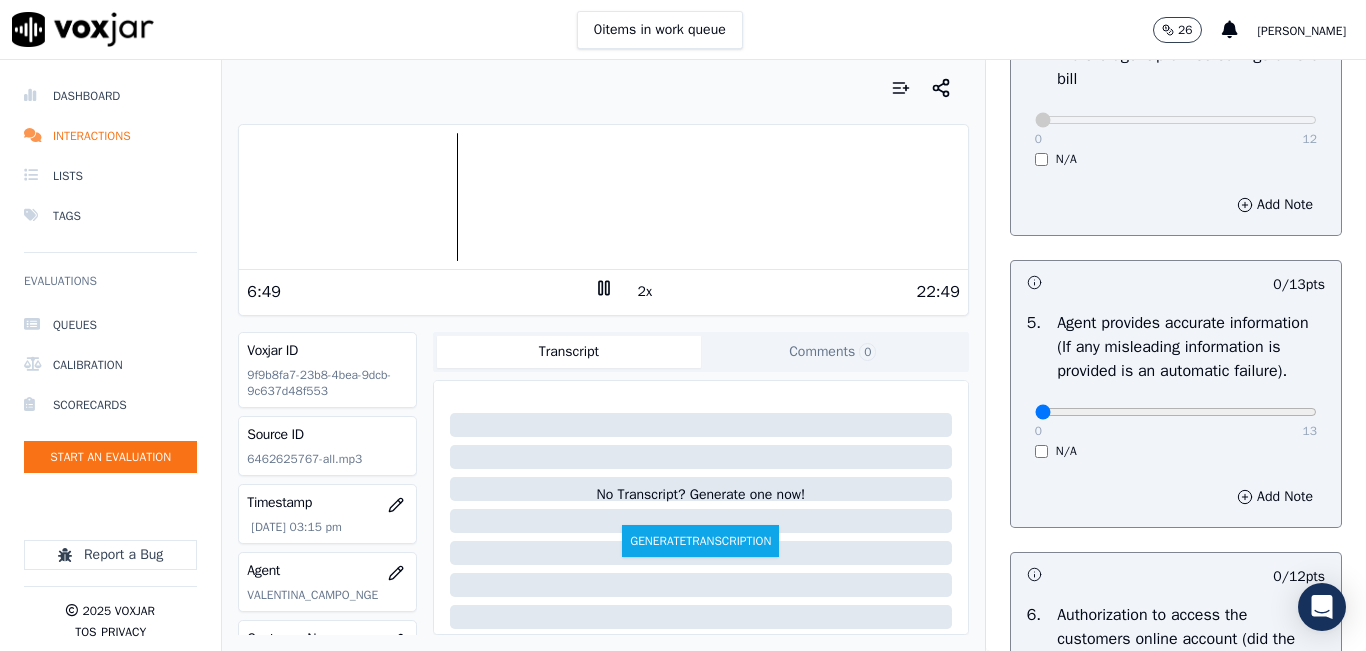 click at bounding box center [603, 197] 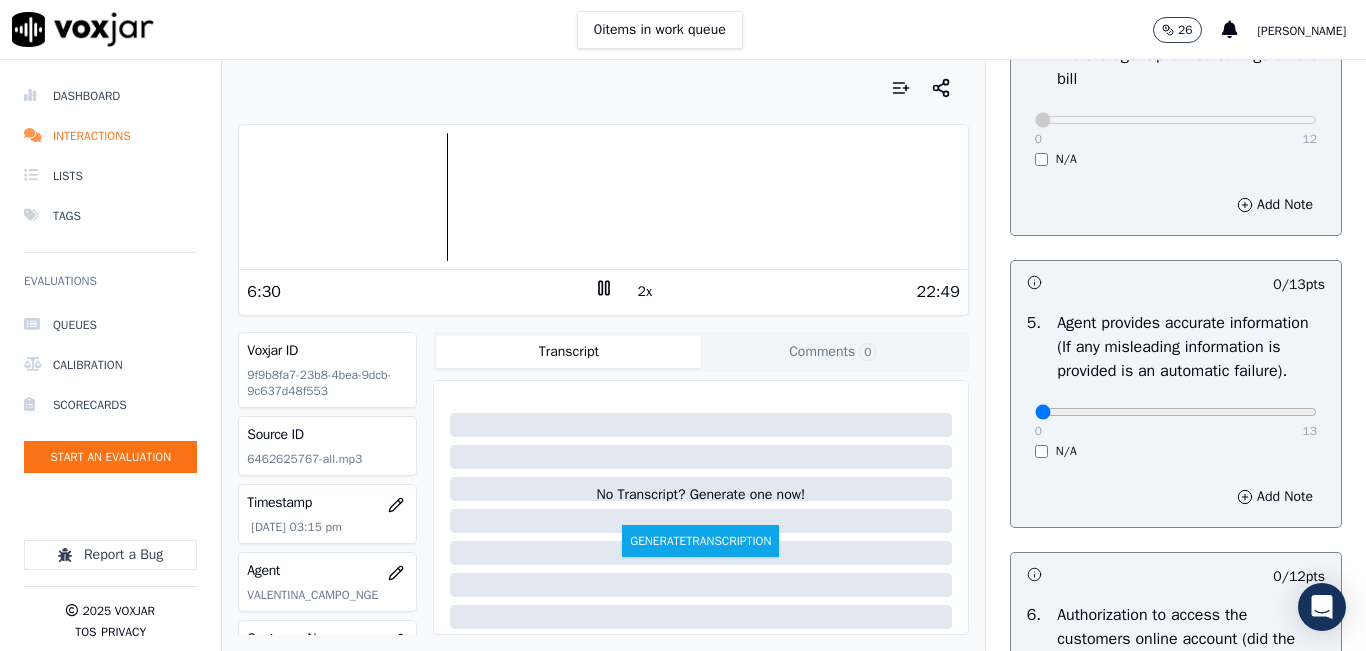 click at bounding box center [603, 197] 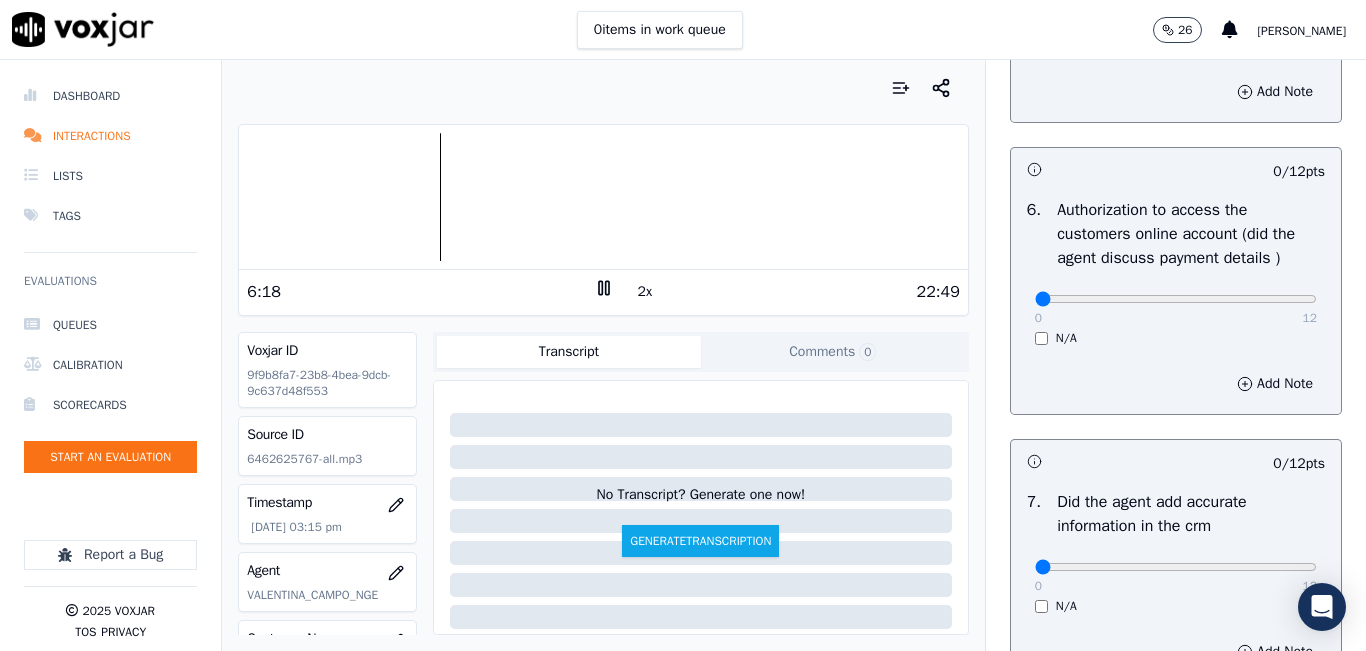 scroll, scrollTop: 1918, scrollLeft: 0, axis: vertical 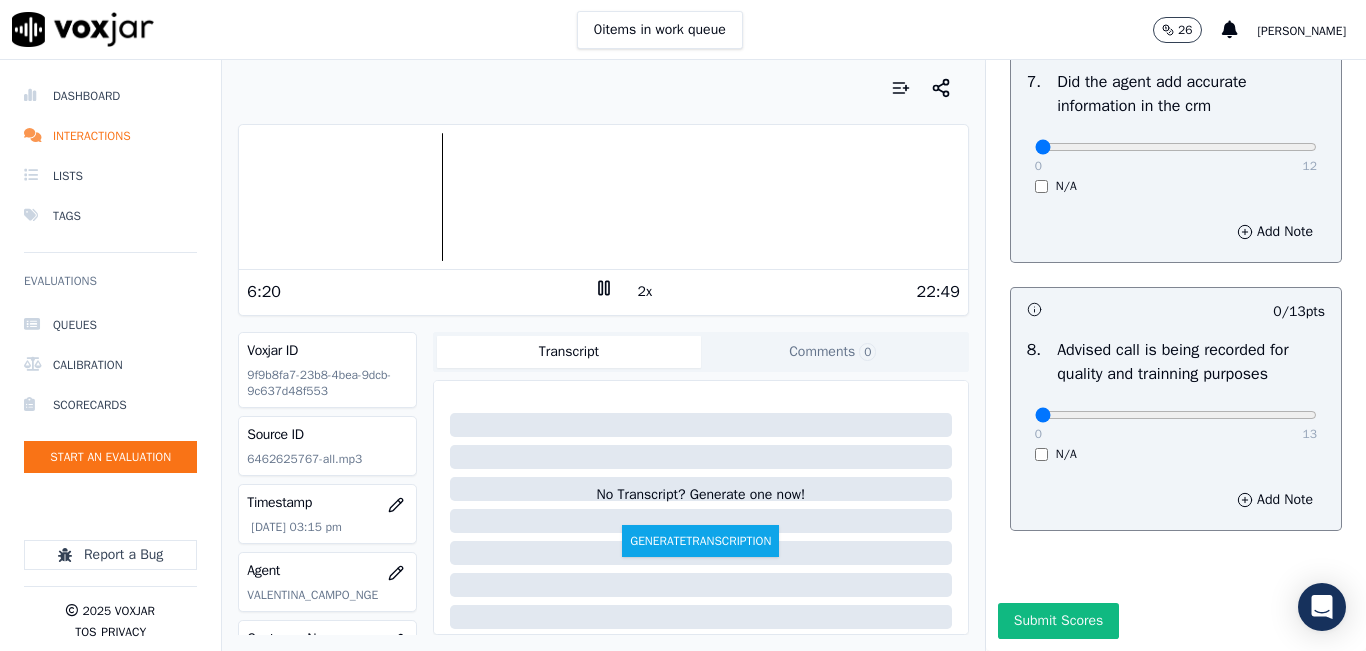 click on "0   13     N/A" at bounding box center (1176, 424) 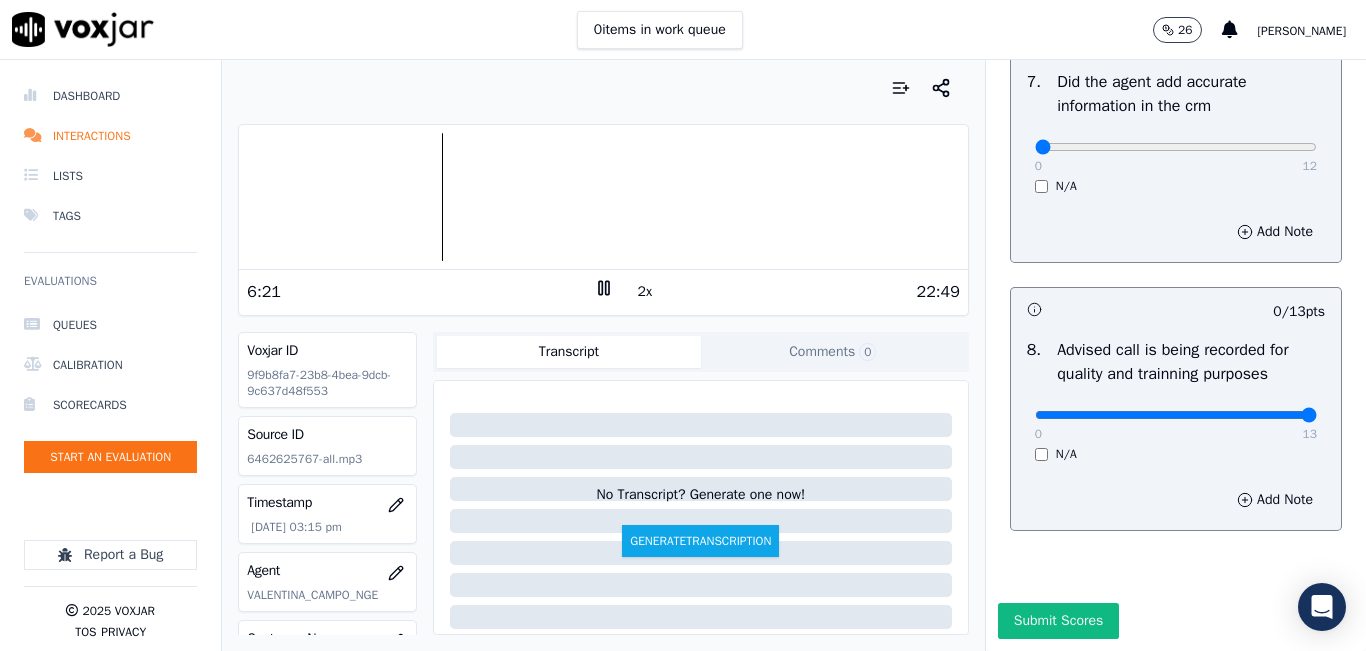 type on "13" 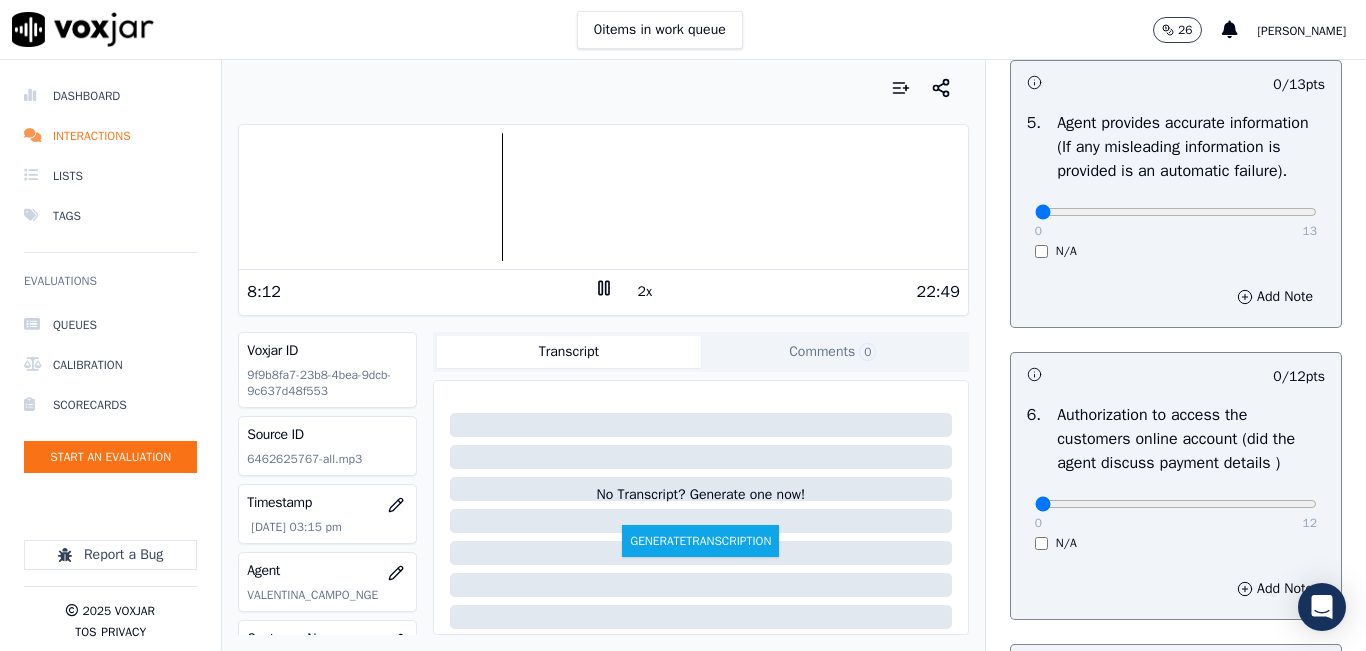 scroll, scrollTop: 1300, scrollLeft: 0, axis: vertical 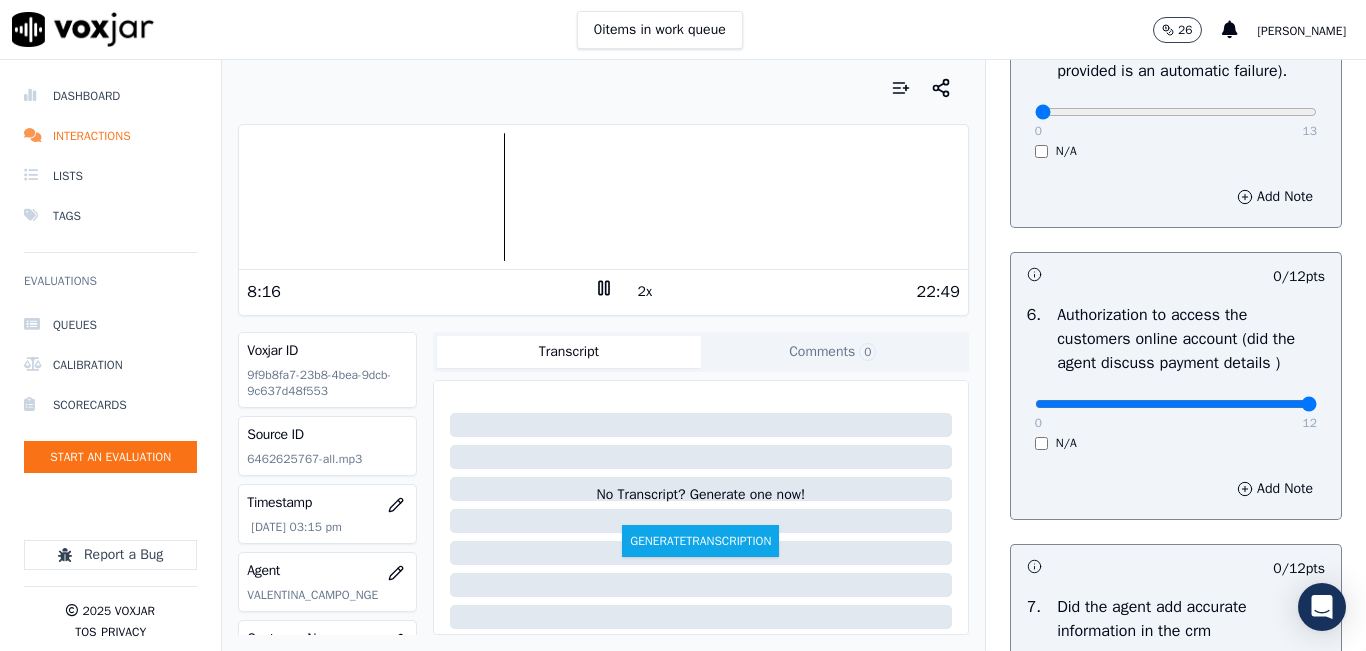type on "12" 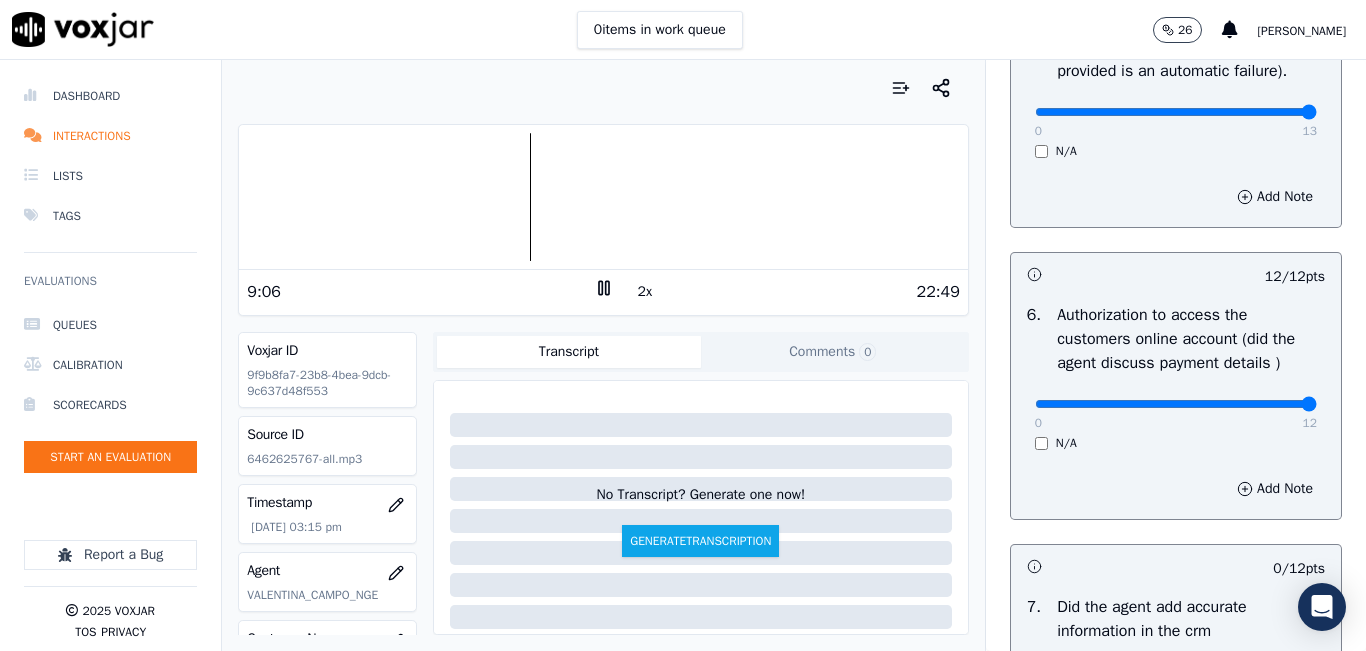 type on "13" 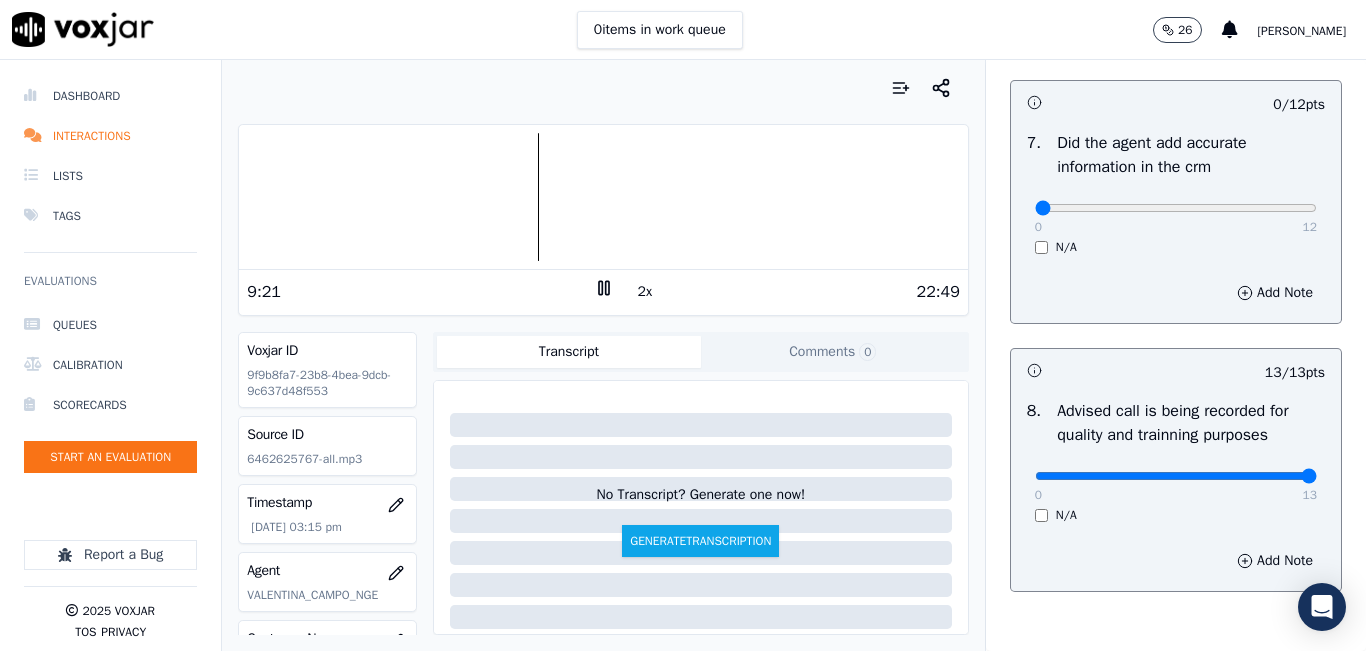 scroll, scrollTop: 1800, scrollLeft: 0, axis: vertical 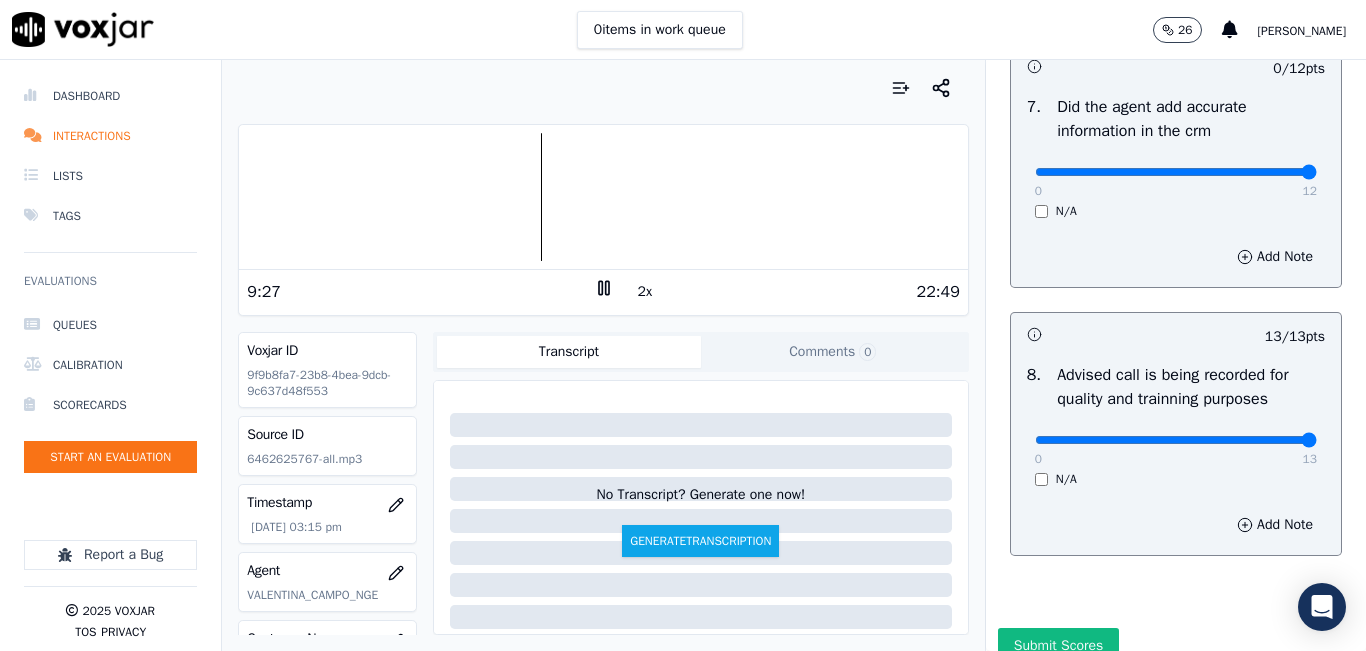 drag, startPoint x: 1255, startPoint y: 220, endPoint x: 1268, endPoint y: 218, distance: 13.152946 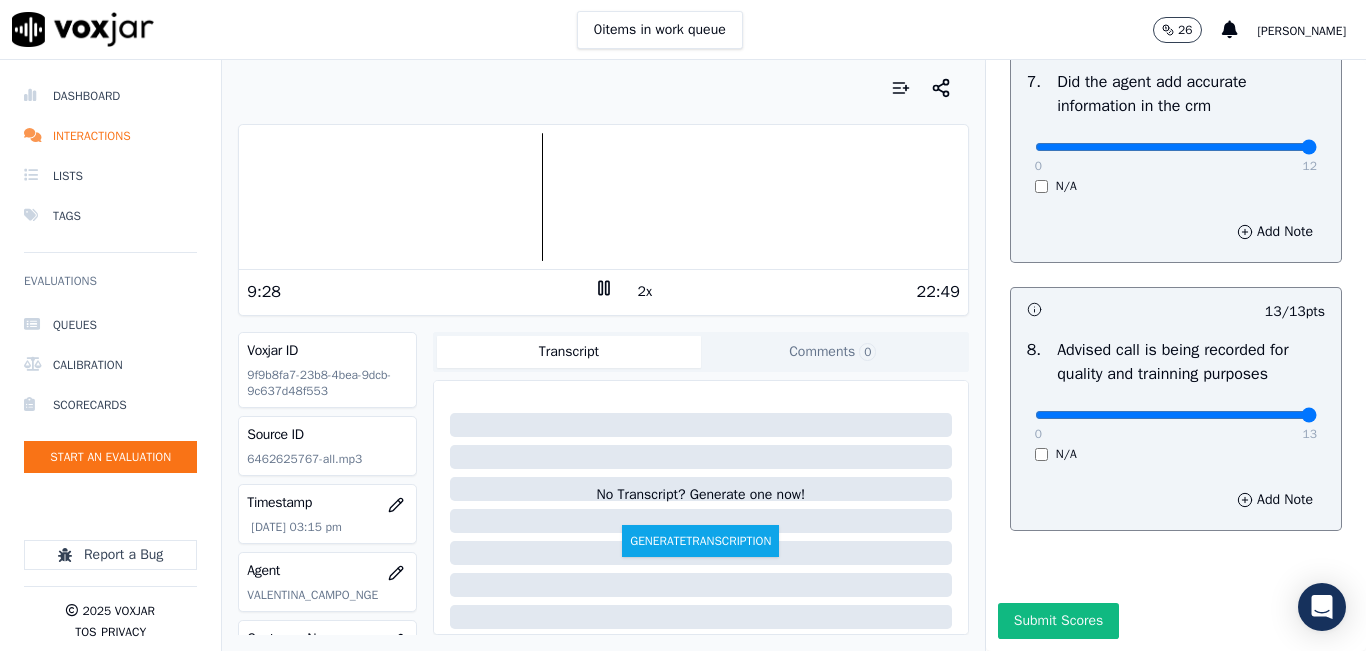 scroll, scrollTop: 1918, scrollLeft: 0, axis: vertical 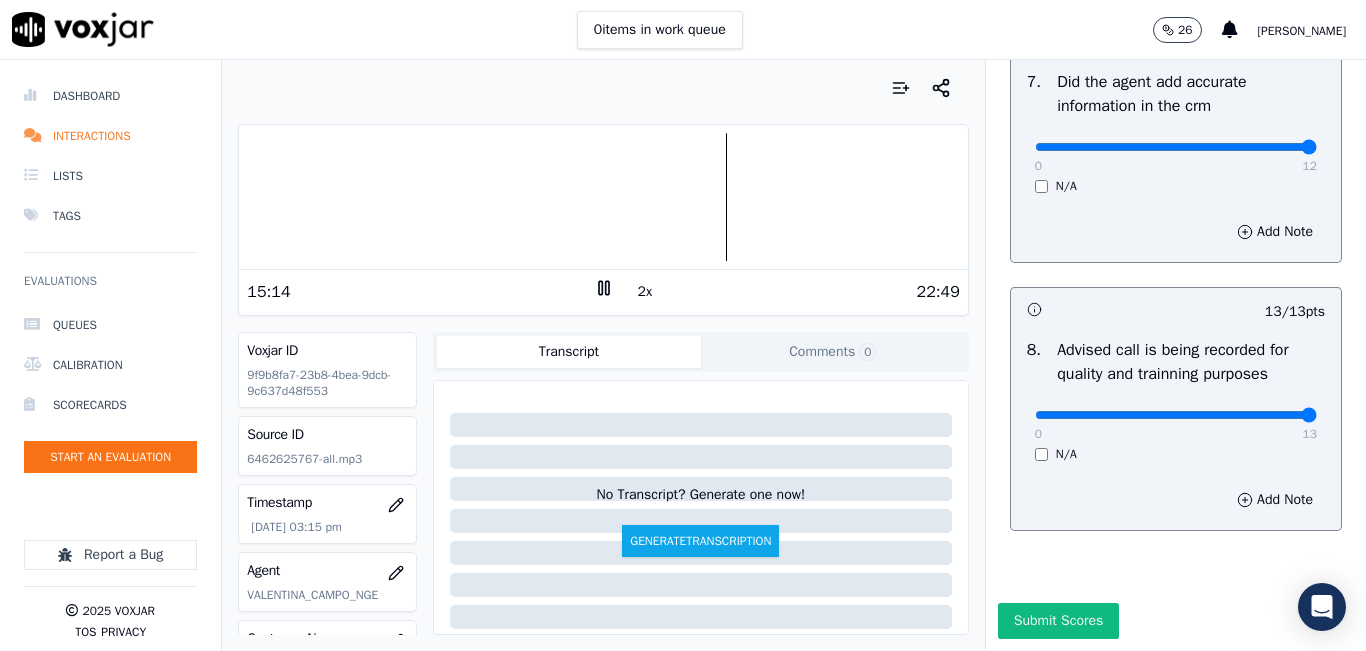 click at bounding box center (603, 197) 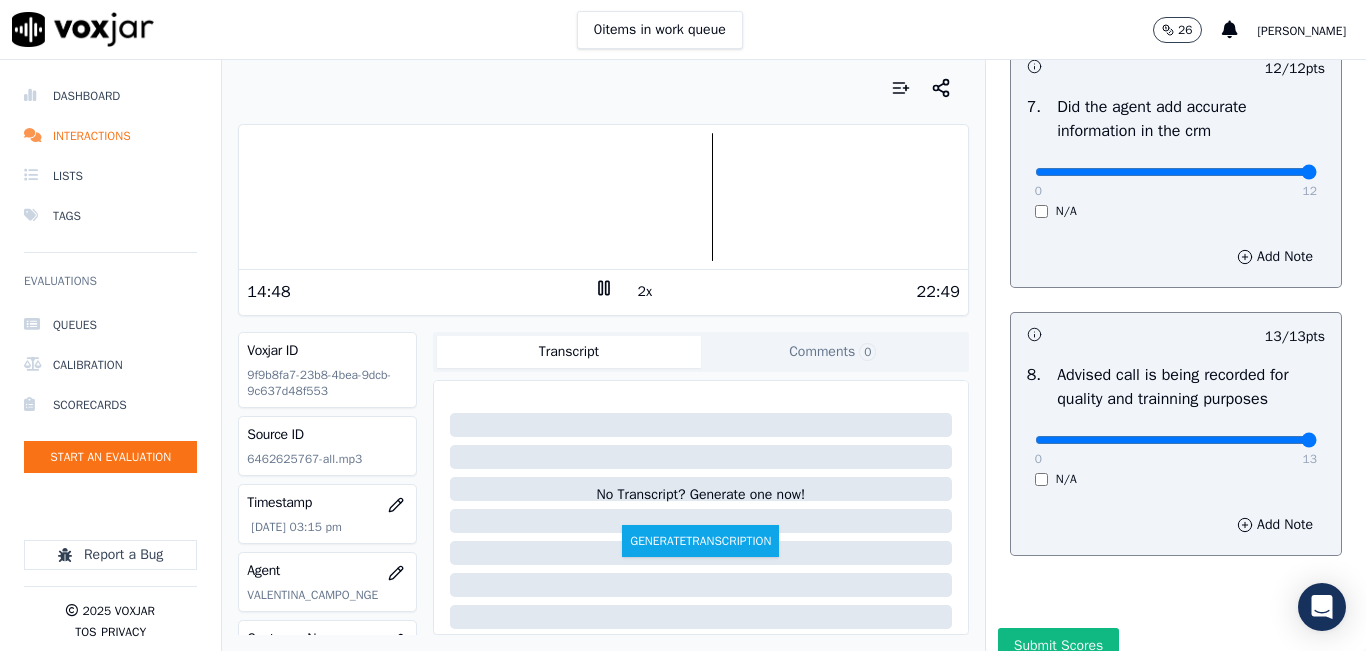 scroll, scrollTop: 1918, scrollLeft: 0, axis: vertical 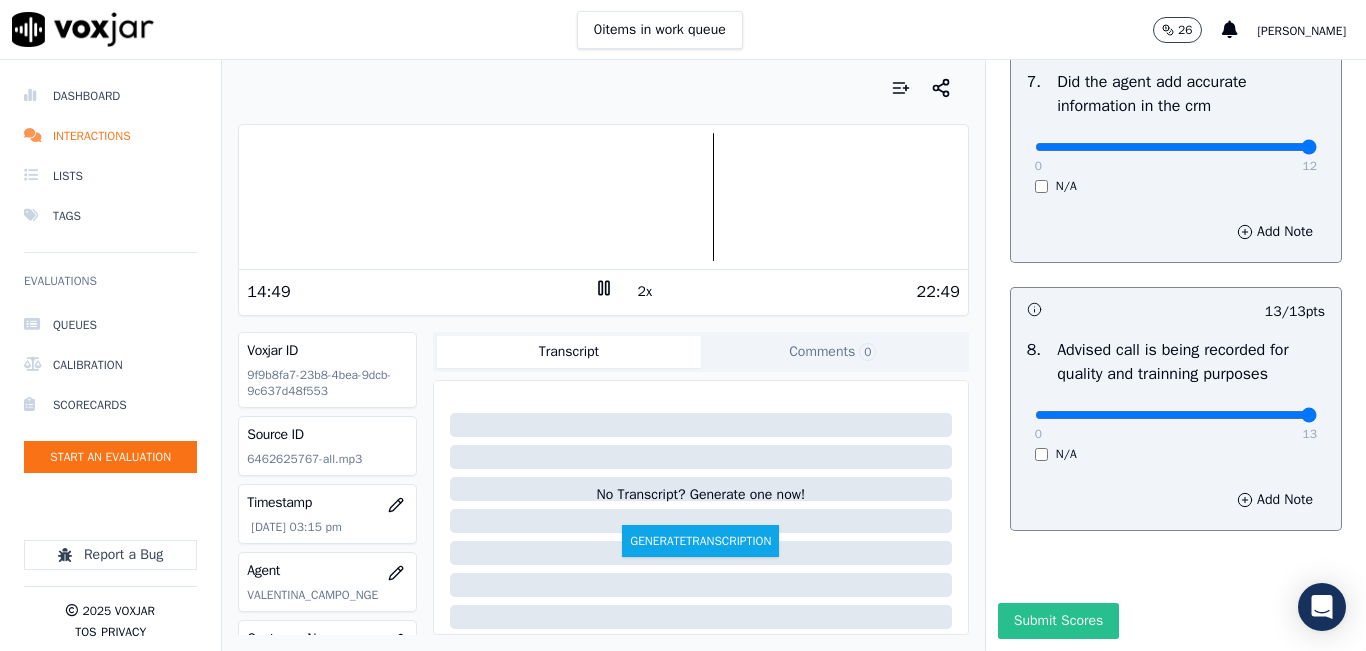 click on "Submit Scores" at bounding box center [1058, 621] 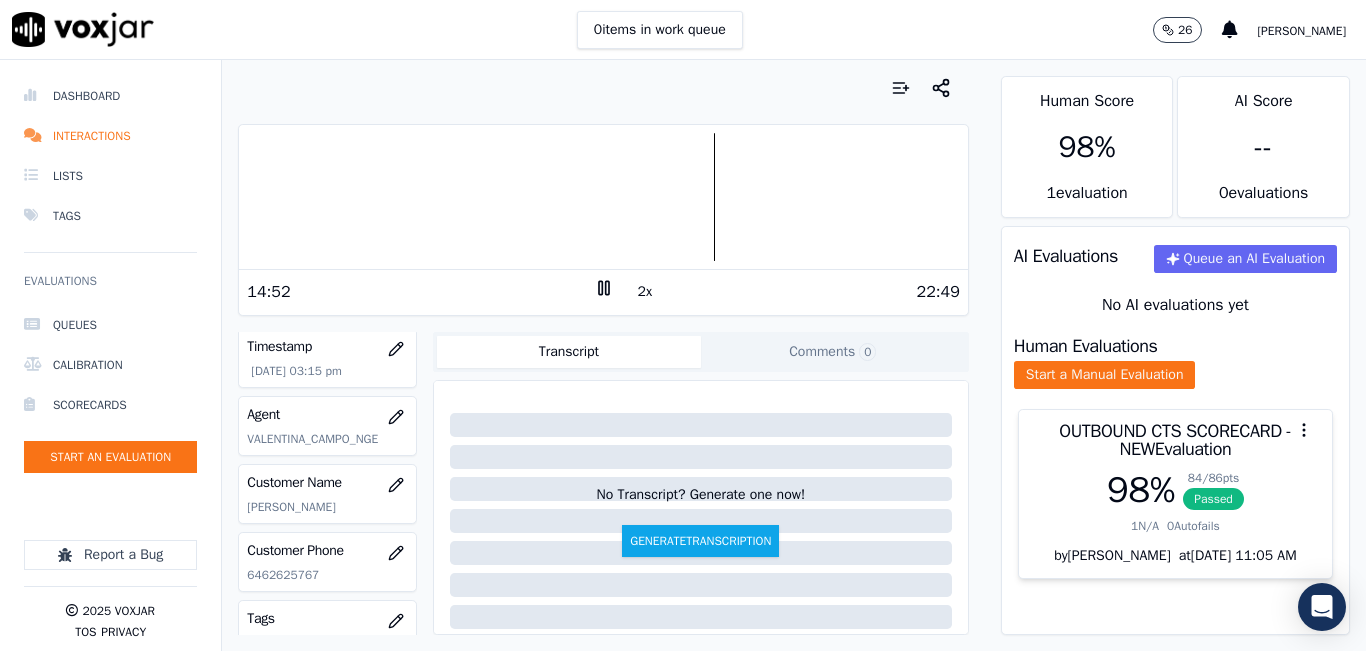 scroll, scrollTop: 362, scrollLeft: 0, axis: vertical 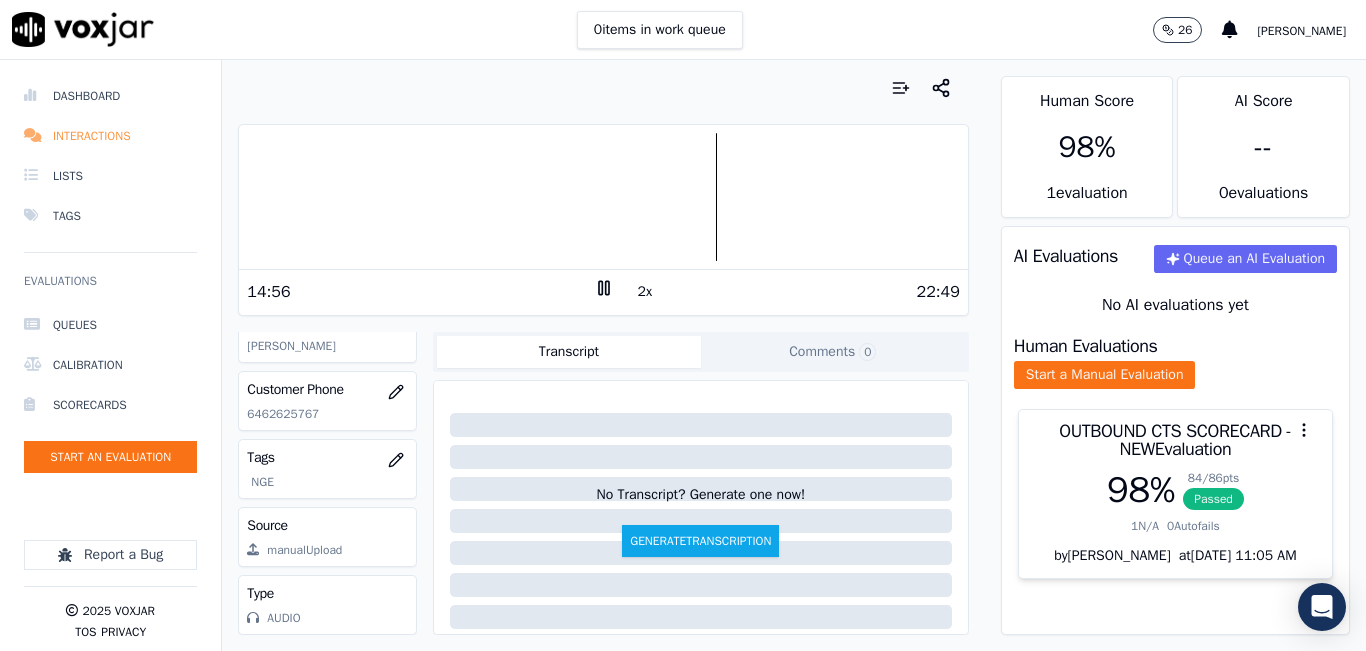 click on "Interactions" at bounding box center (110, 136) 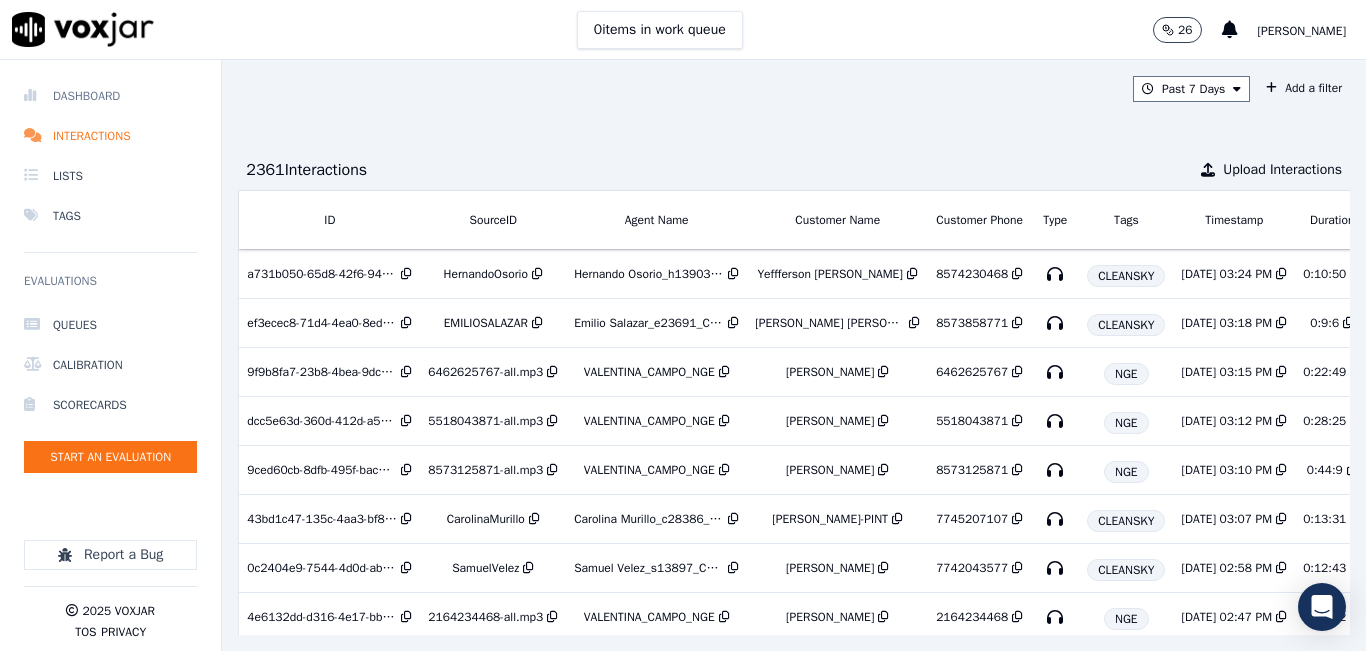 click on "Dashboard" at bounding box center (110, 96) 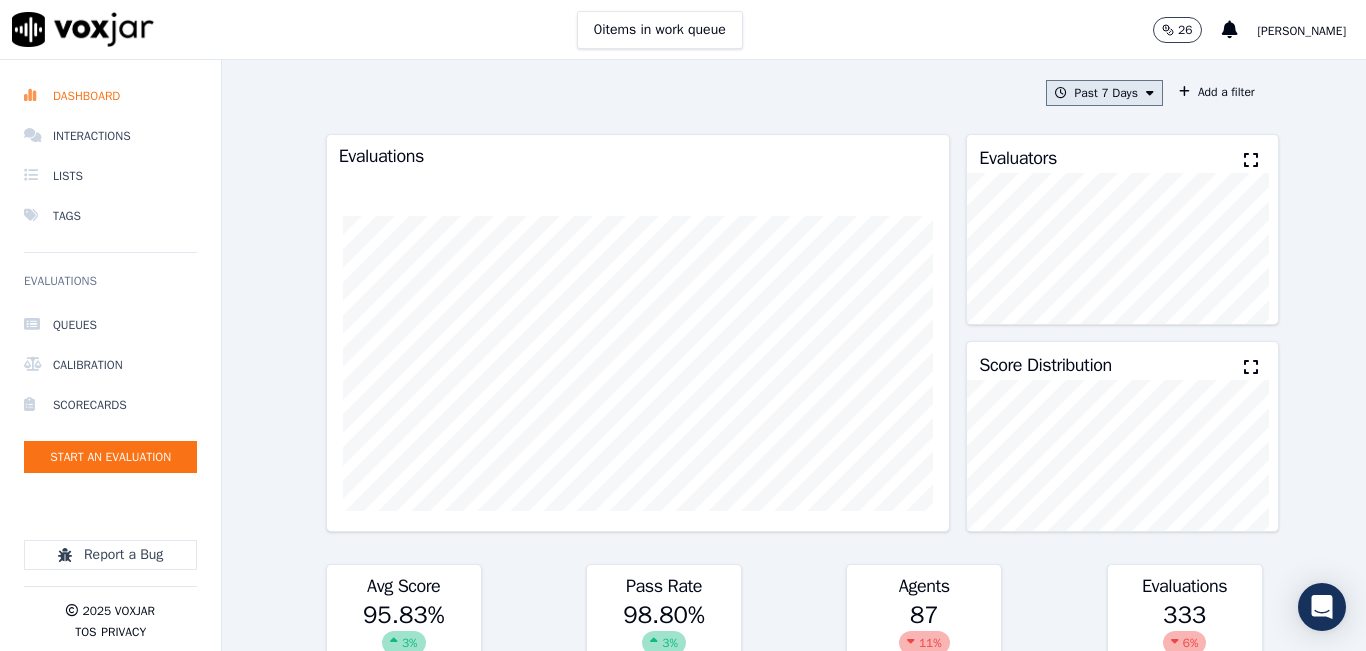 click on "Past 7 Days" at bounding box center (1104, 93) 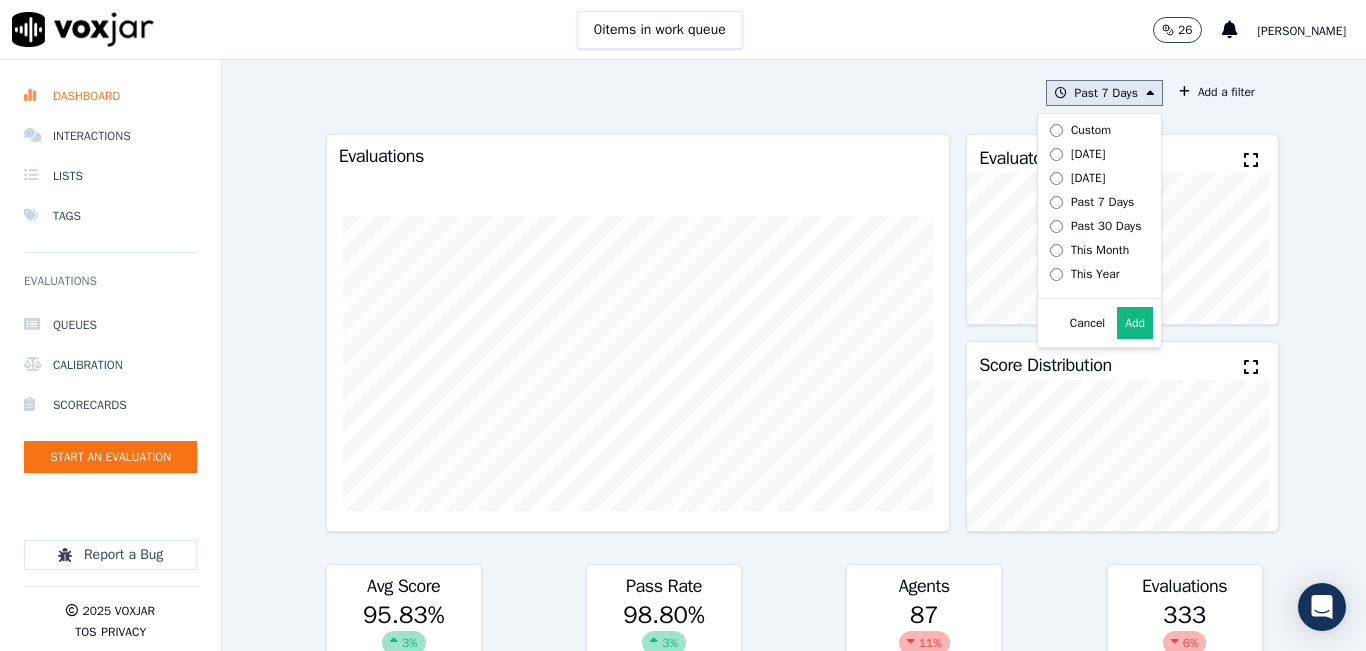 click on "[DATE]" at bounding box center (1088, 154) 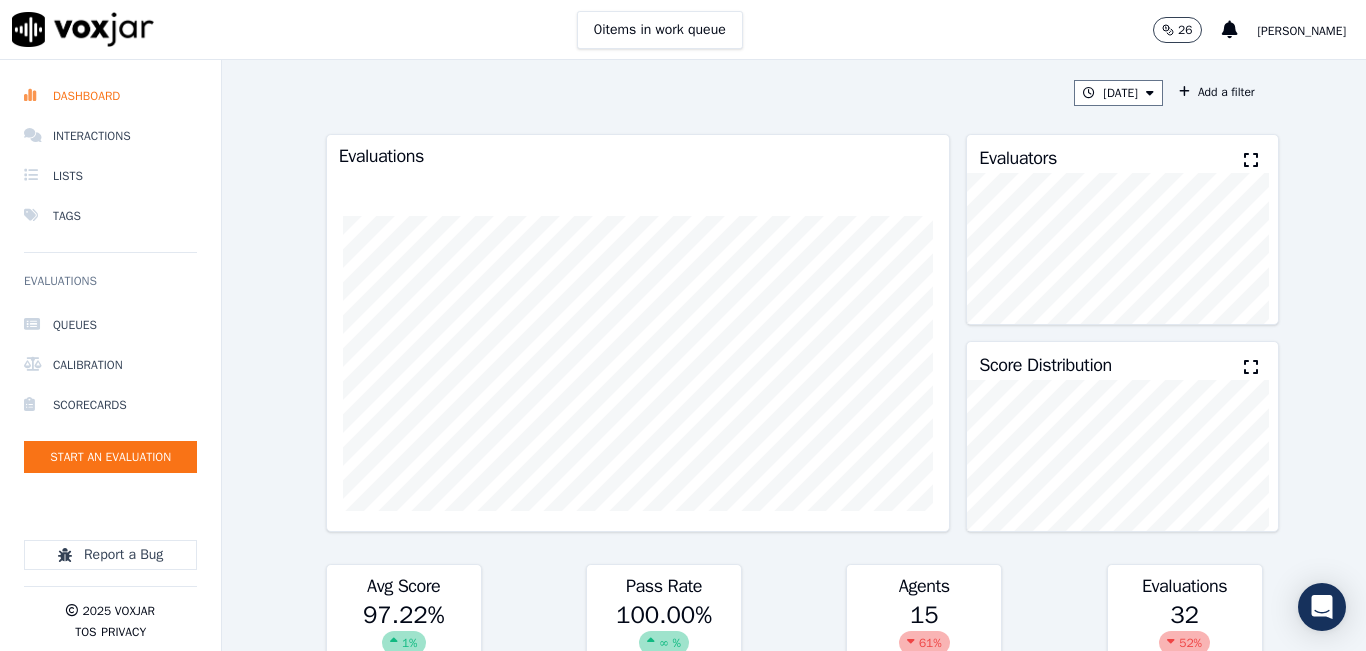 click at bounding box center (1251, 160) 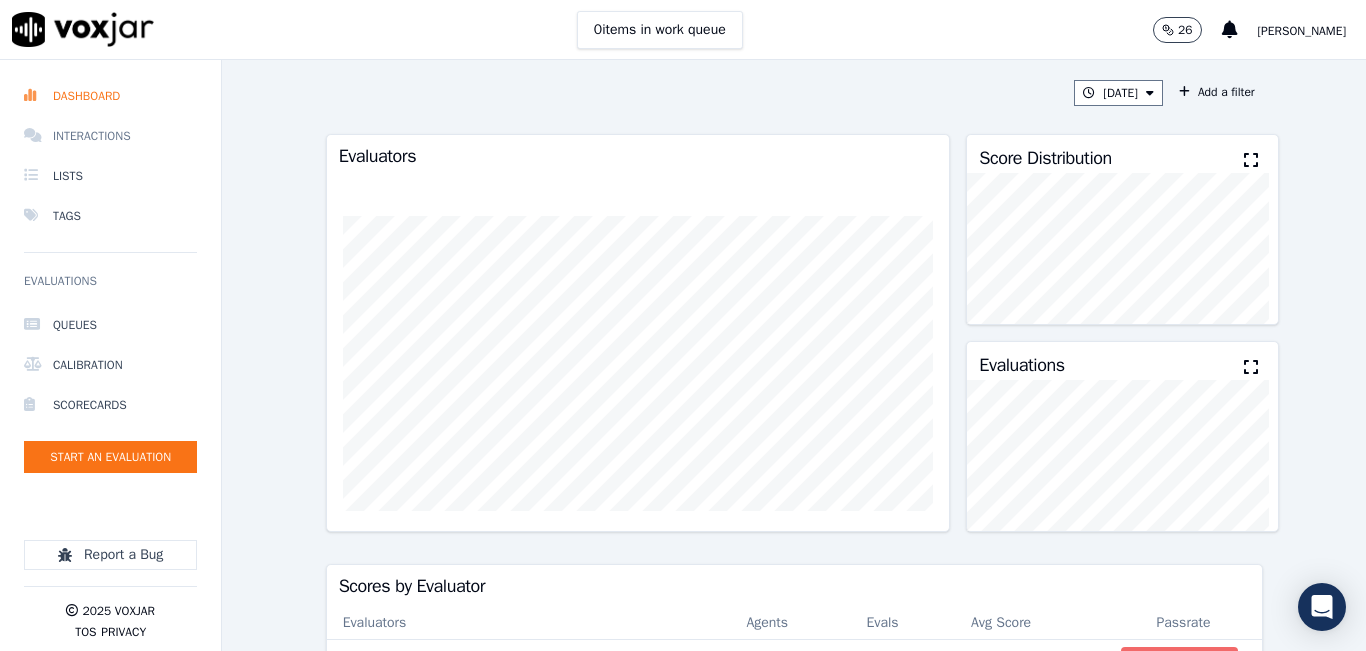 click on "Interactions" at bounding box center (110, 136) 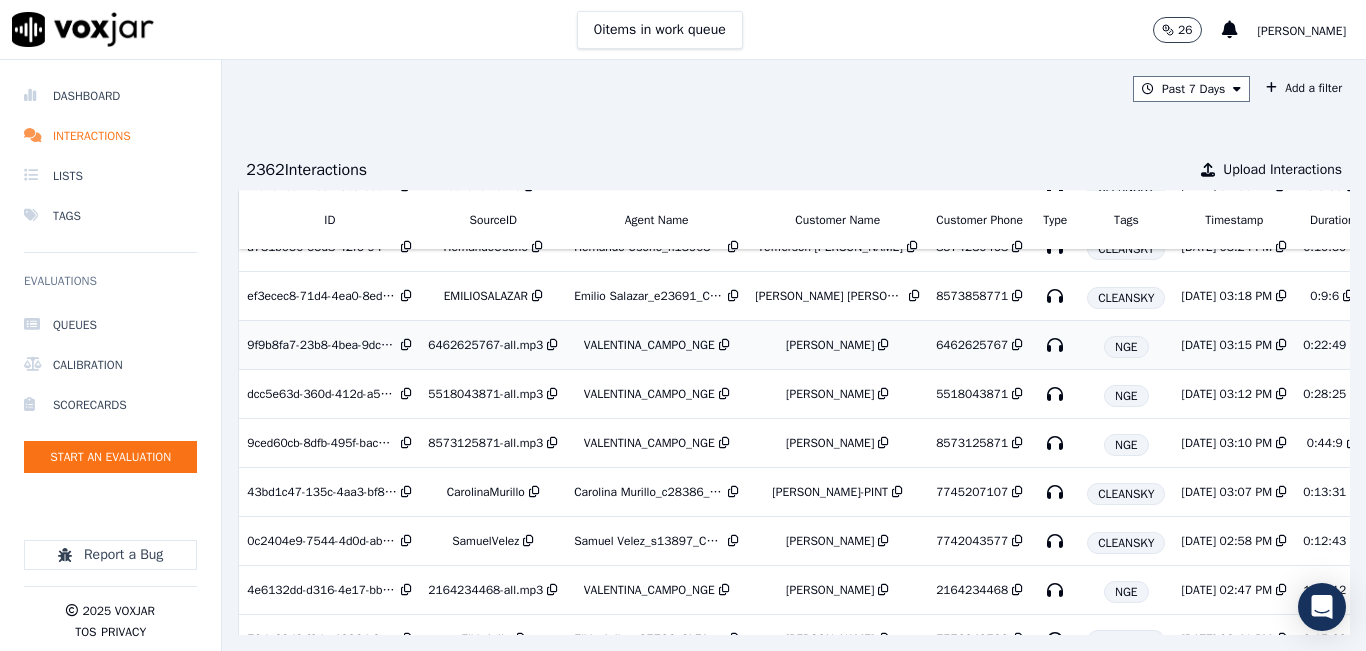 scroll, scrollTop: 0, scrollLeft: 0, axis: both 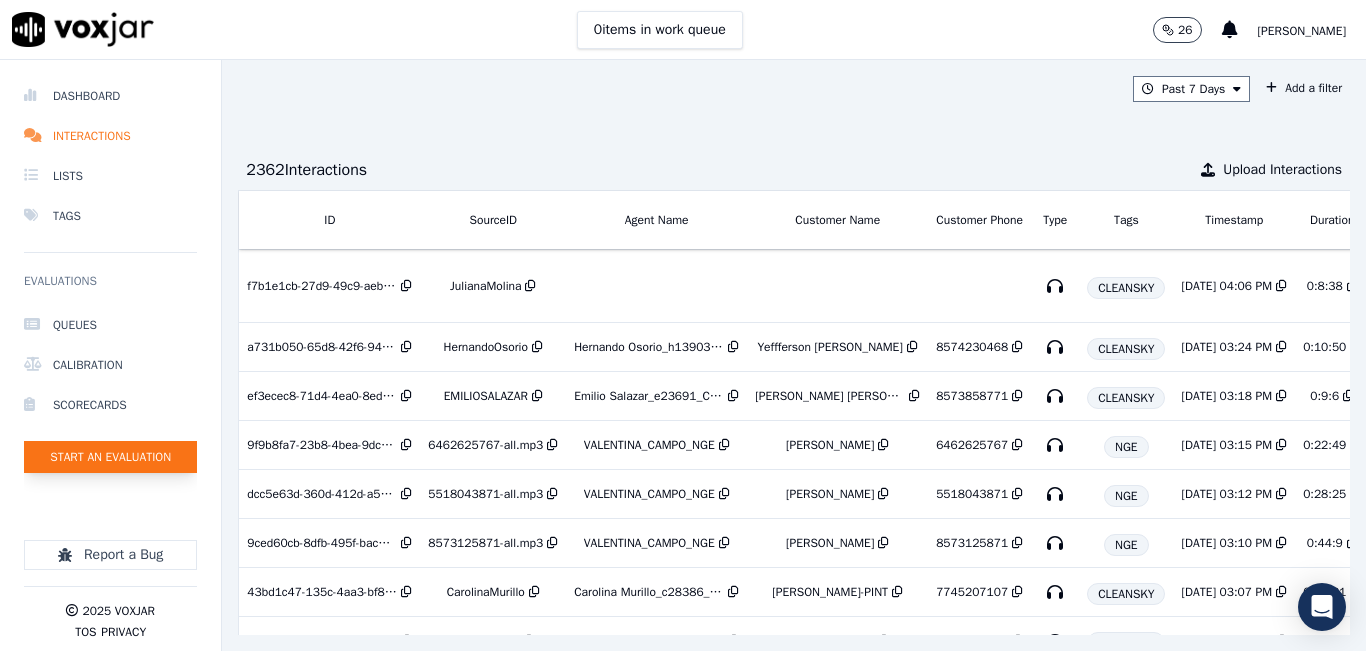 click on "Start an Evaluation" 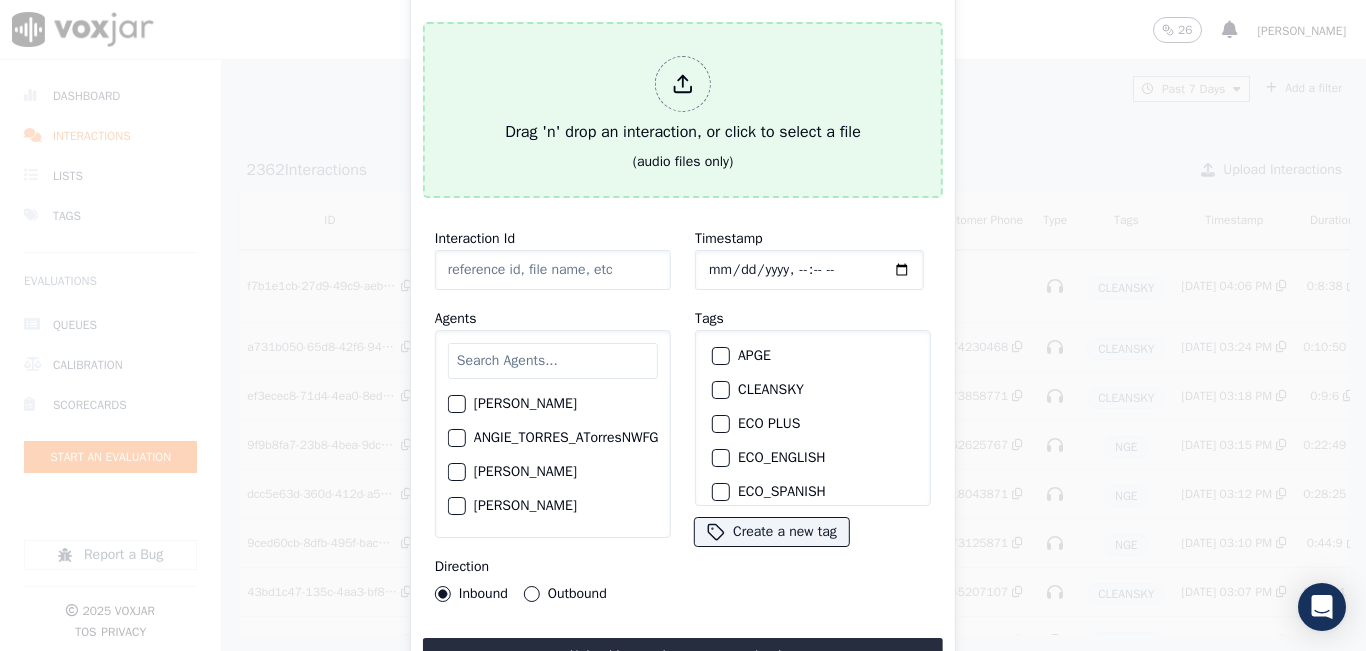 click on "Drag 'n' drop an interaction, or click to select a file" at bounding box center [683, 100] 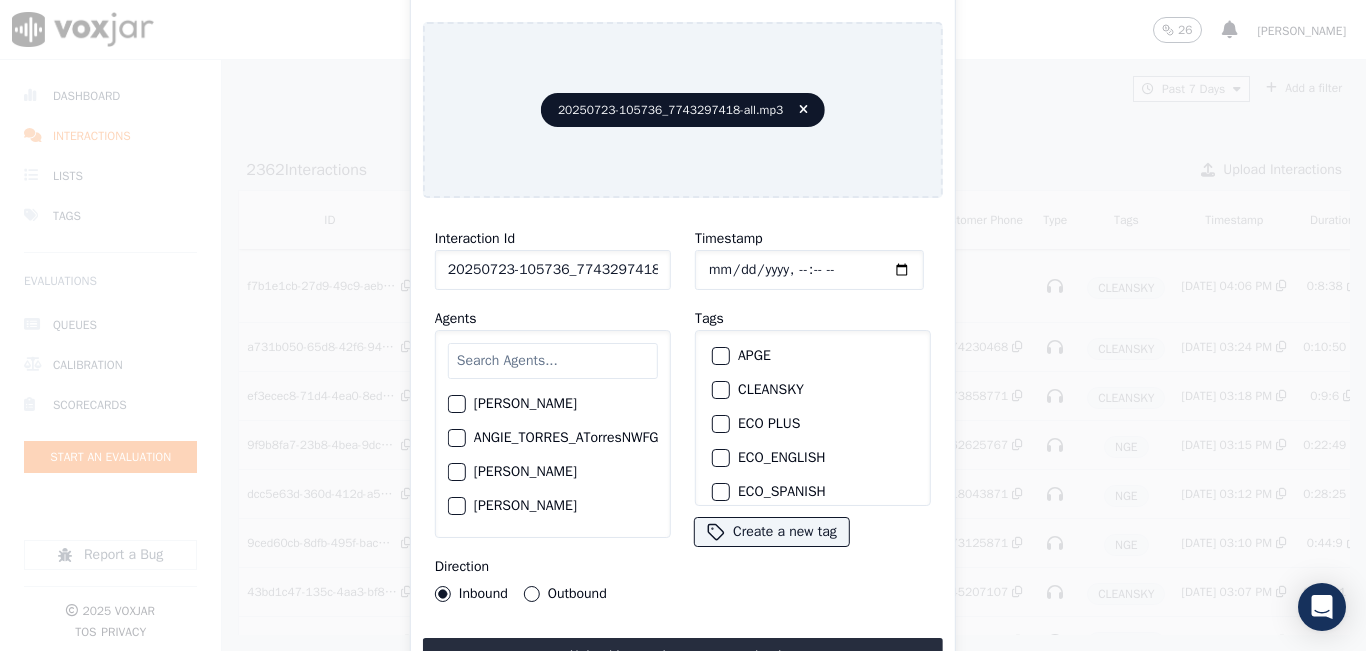 click at bounding box center (553, 361) 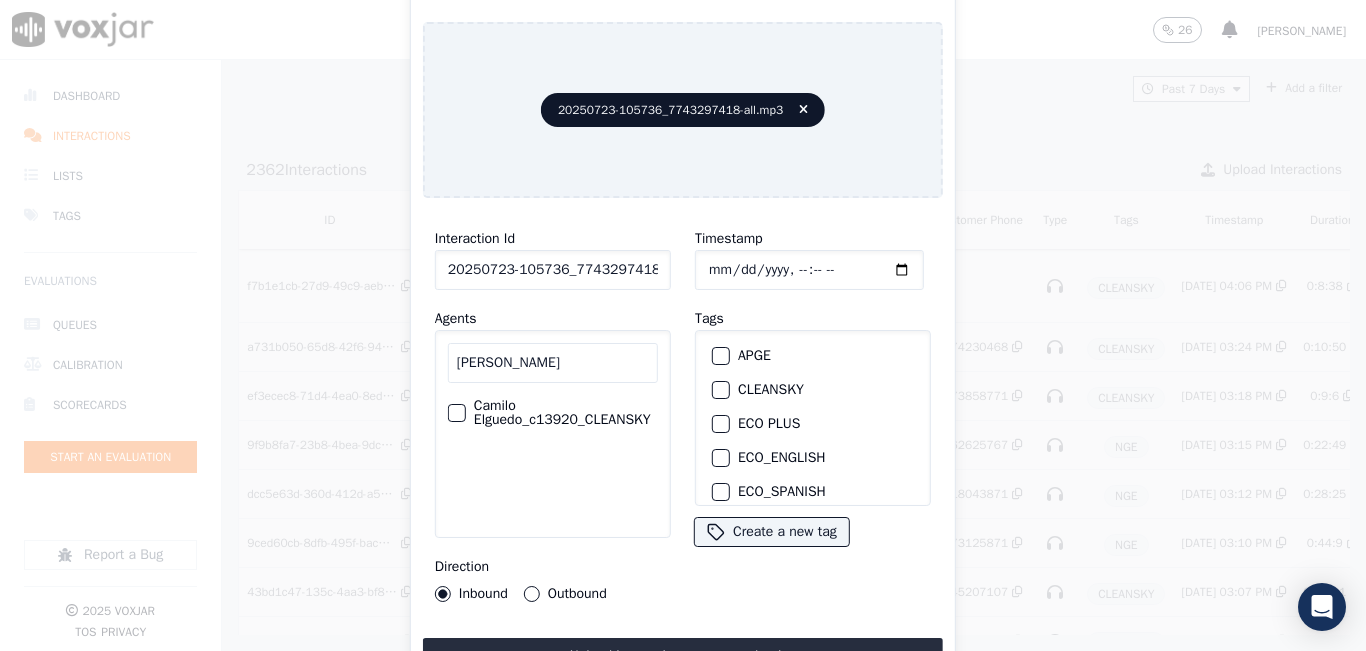 type on "CAMILO ELGU" 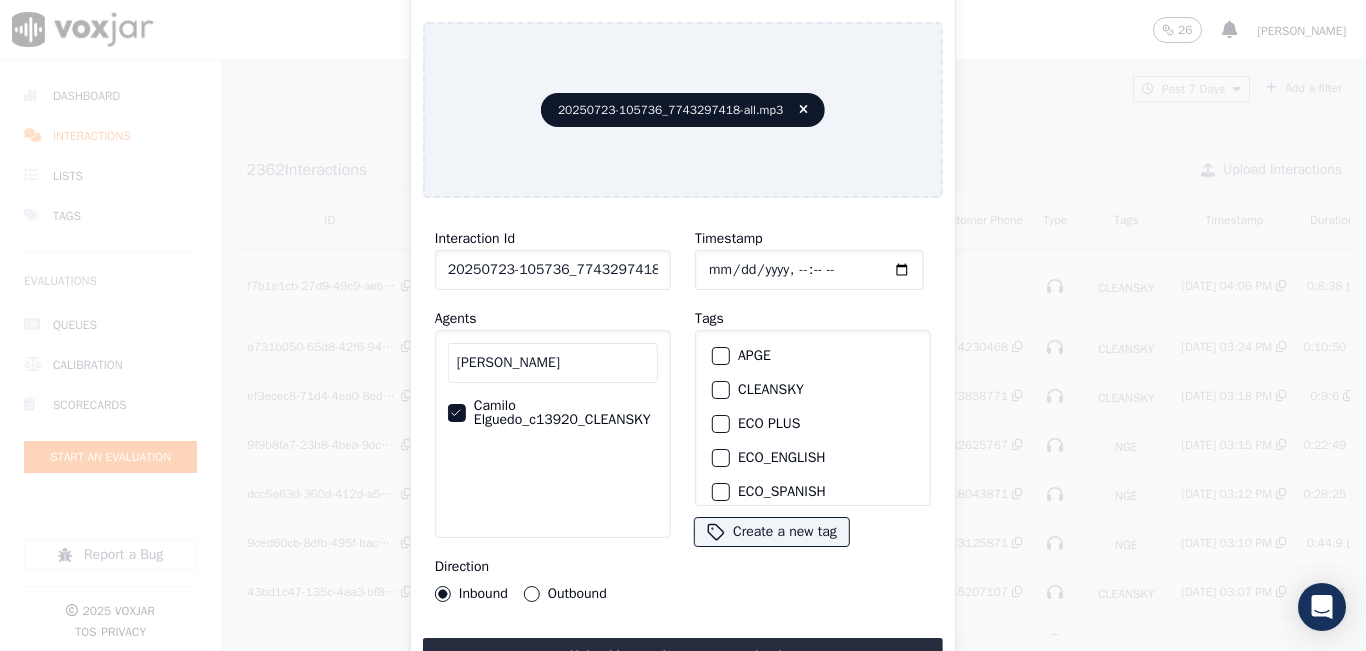 click on "Outbound" at bounding box center (565, 594) 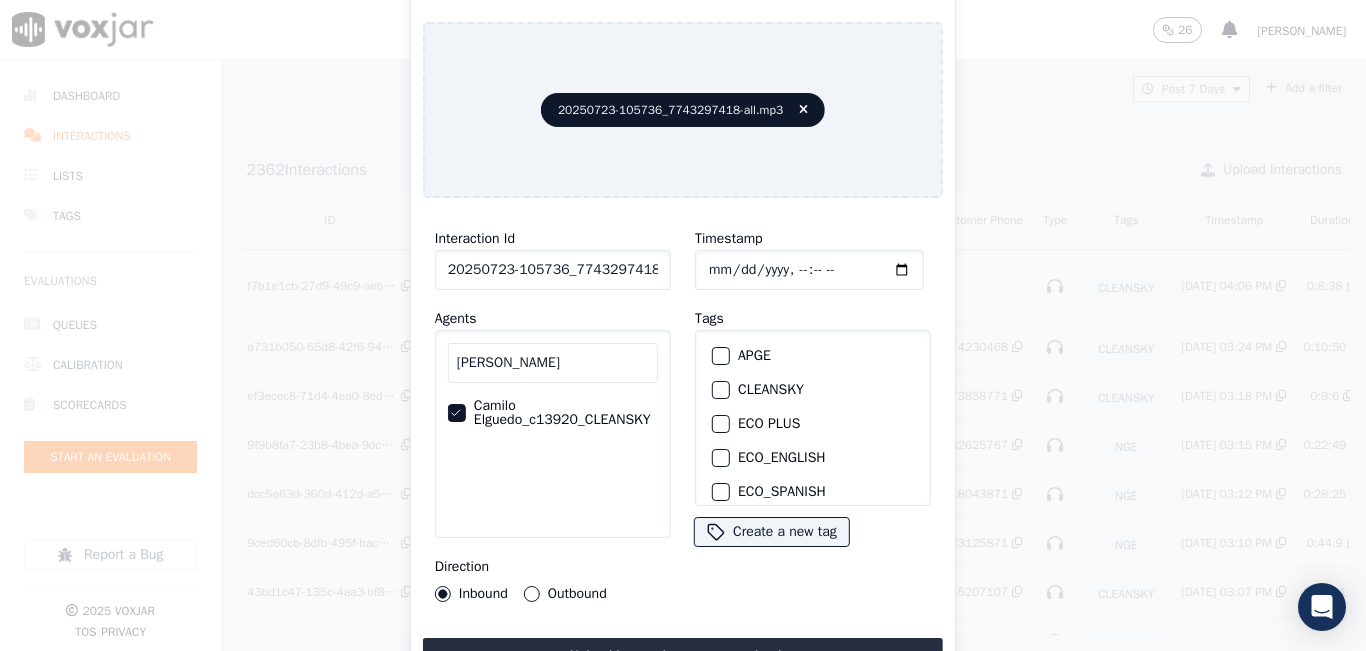 click on "Outbound" at bounding box center [532, 594] 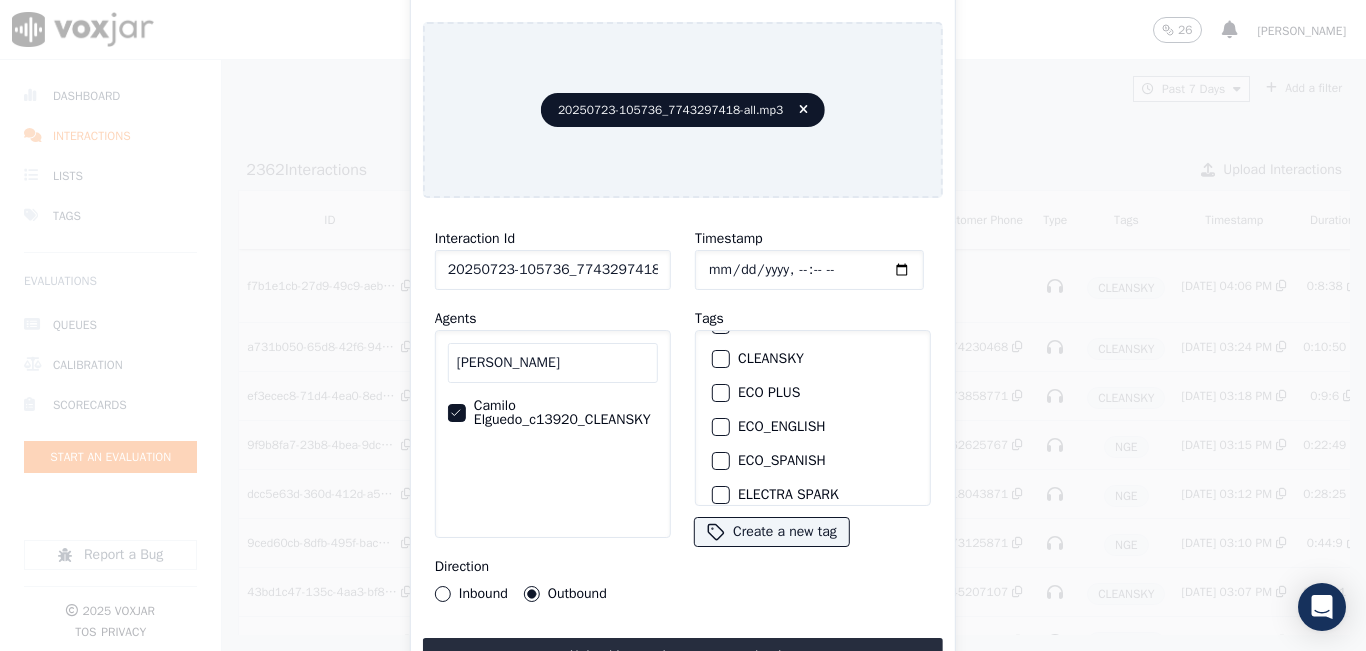 scroll, scrollTop: 0, scrollLeft: 0, axis: both 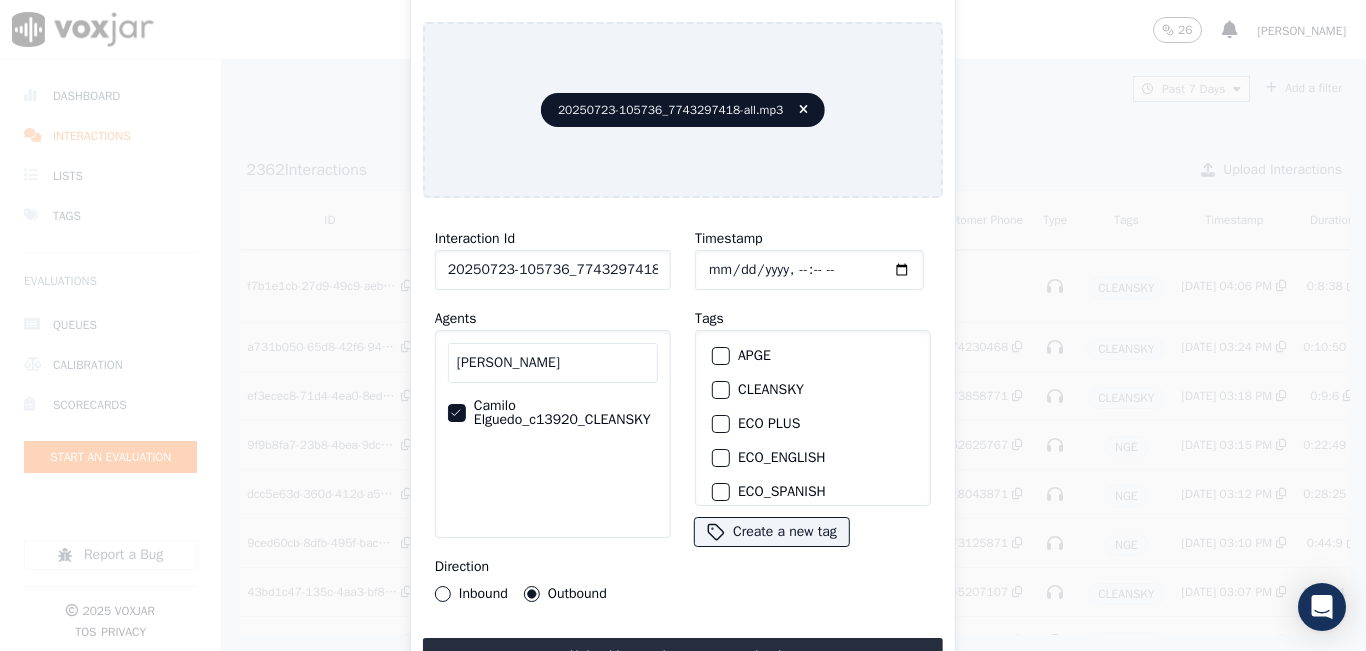 click at bounding box center (720, 390) 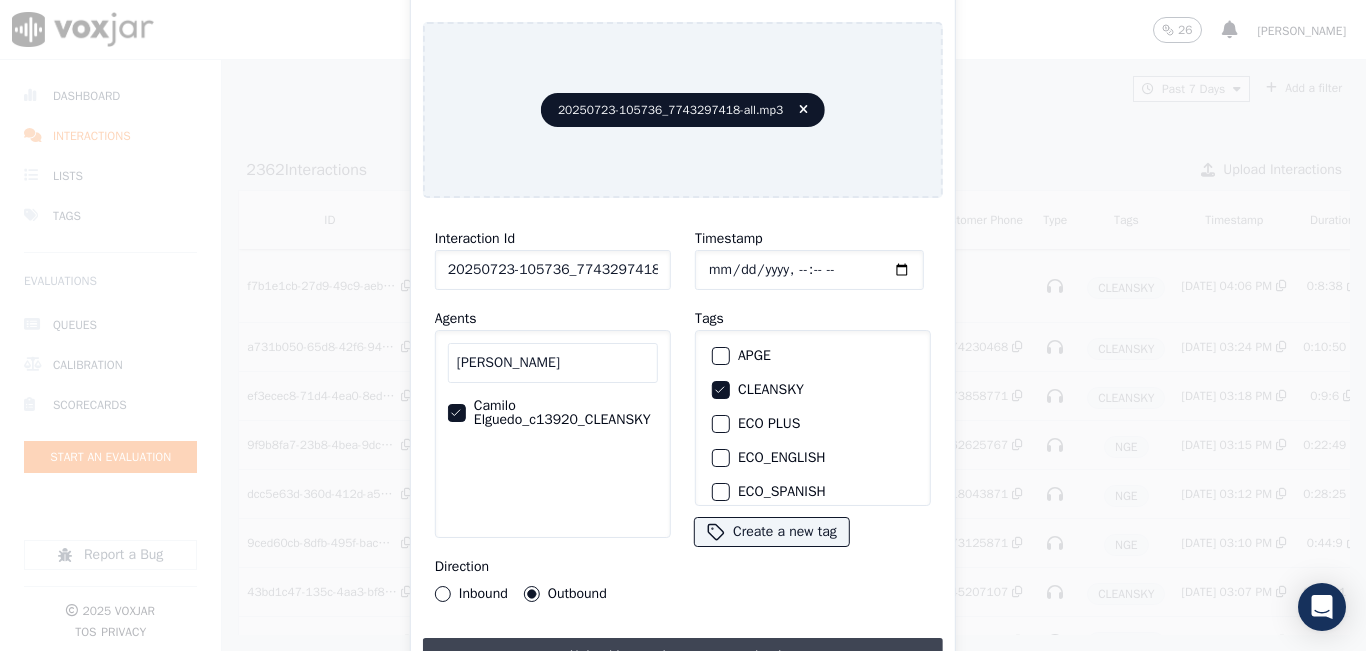 click on "Upload interaction to start evaluation" at bounding box center (683, 656) 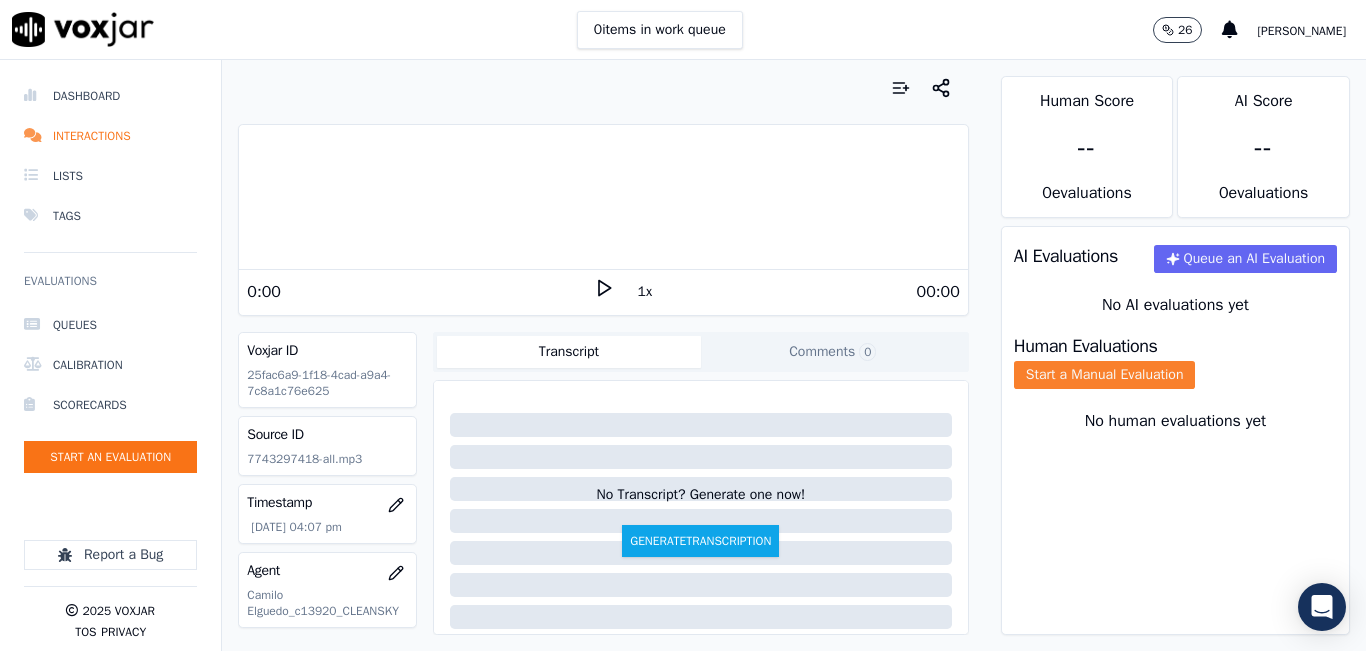 click on "Start a Manual Evaluation" 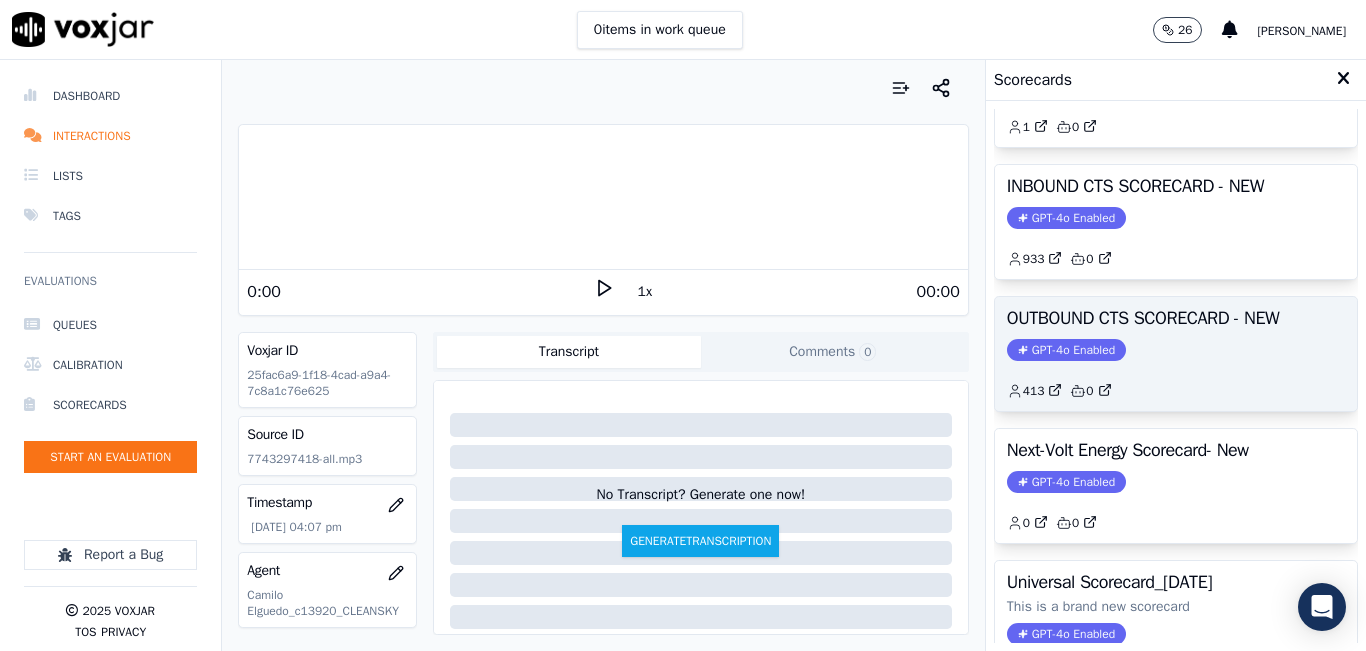 scroll, scrollTop: 300, scrollLeft: 0, axis: vertical 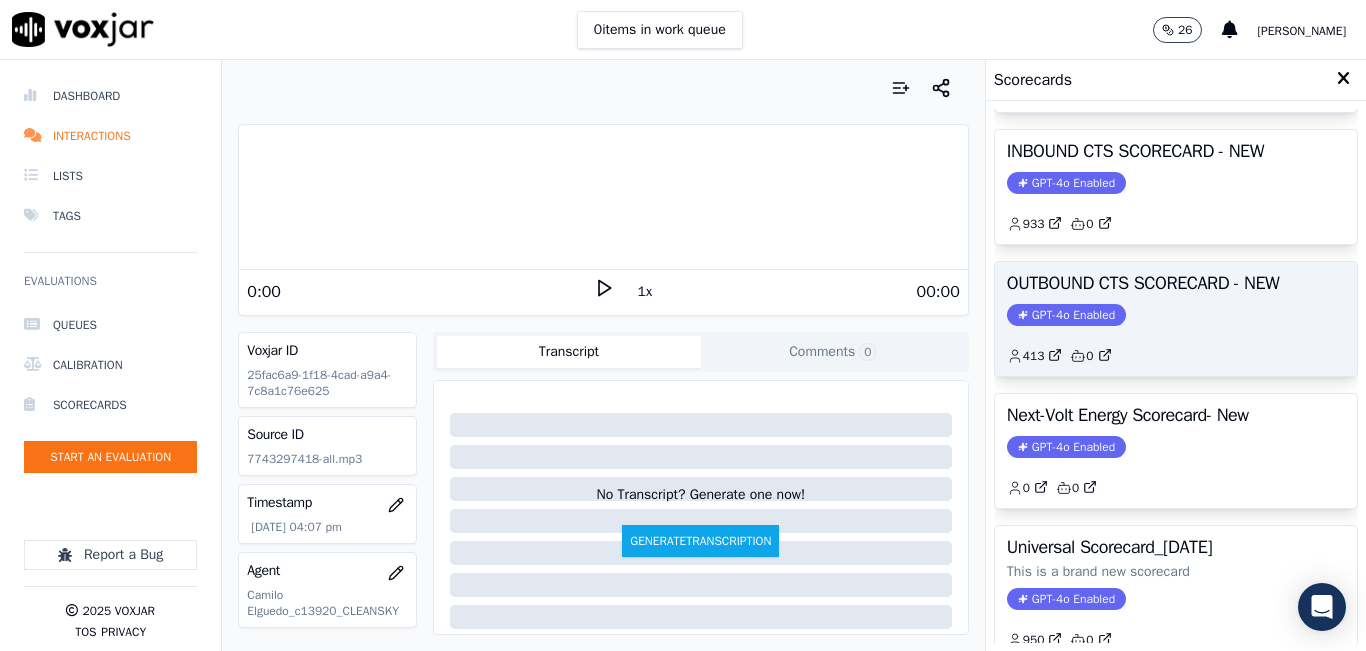 click on "OUTBOUND CTS SCORECARD - NEW" at bounding box center (1176, 283) 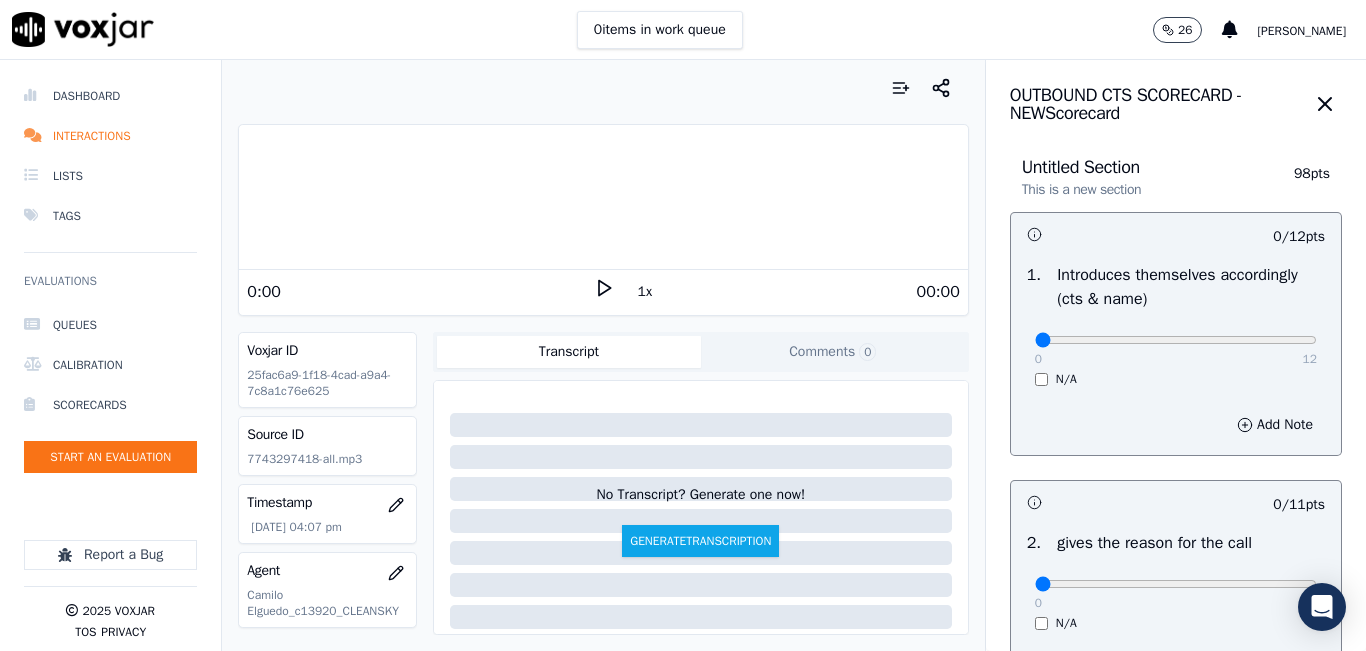 scroll, scrollTop: 100, scrollLeft: 0, axis: vertical 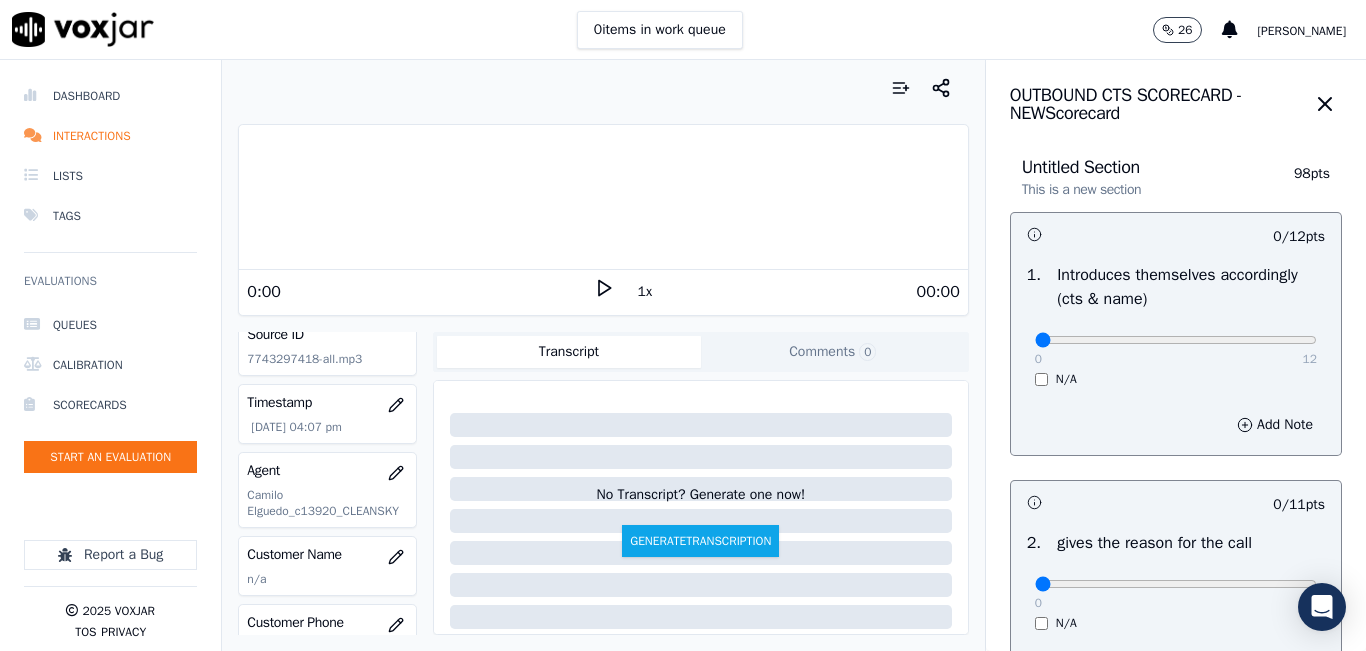 click on "Your browser does not support the audio element.   0:00     1x   00:00   Voxjar ID   25fac6a9-1f18-4cad-a9a4-7c8a1c76e625   Source ID   7743297418-all.mp3   Timestamp
07/24/2025 04:07 pm     Agent
Camilo Elguedo_c13920_CLEANSKY     Customer Name     n/a     Customer Phone     n/a     Tags
CLEANSKY     Source     manualUpload   Type     AUDIO       Transcript   Comments  0   No Transcript? Generate one now!   Generate  Transcription         Add Comment" at bounding box center (603, 355) 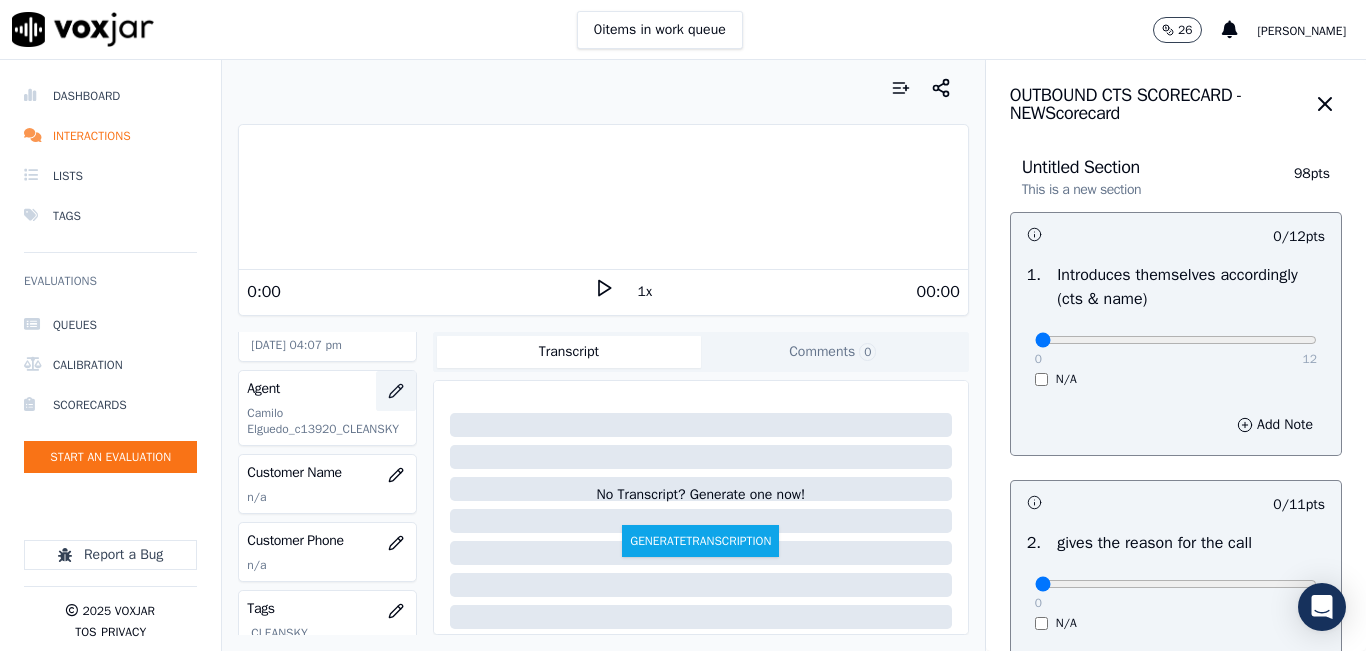 scroll, scrollTop: 200, scrollLeft: 0, axis: vertical 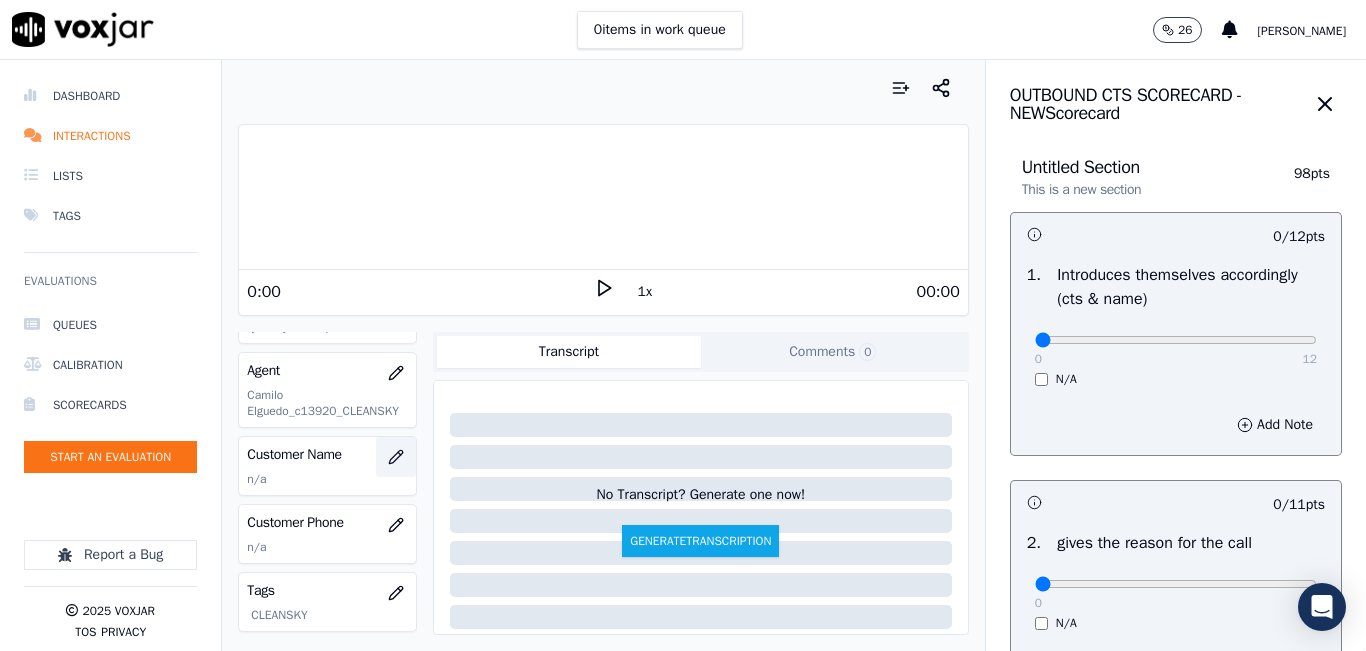 click at bounding box center (396, 457) 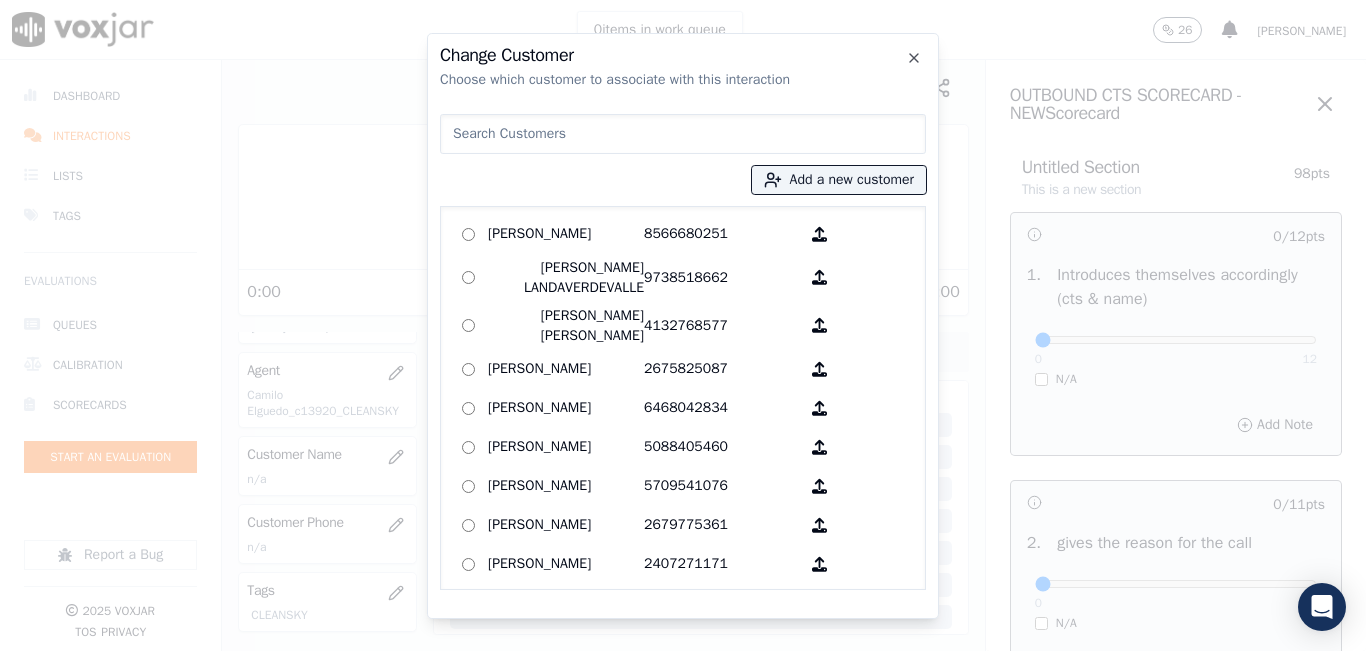 click at bounding box center (683, 134) 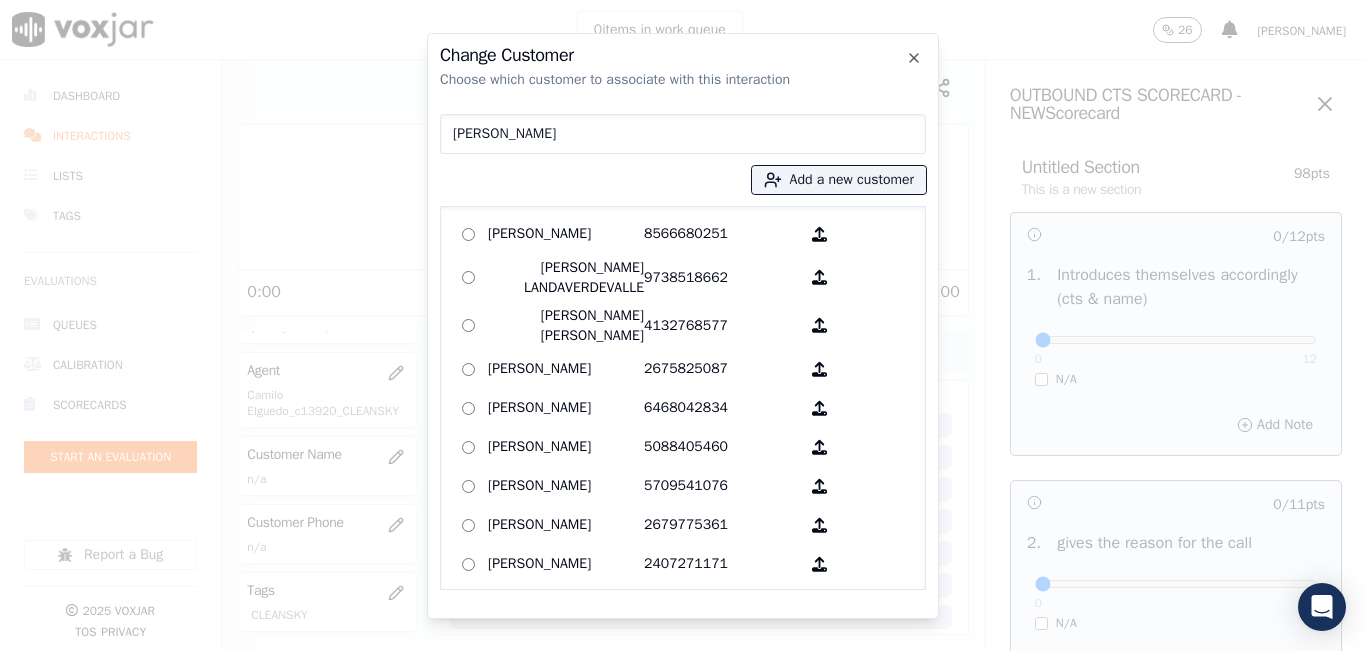 type on "[PERSON_NAME]" 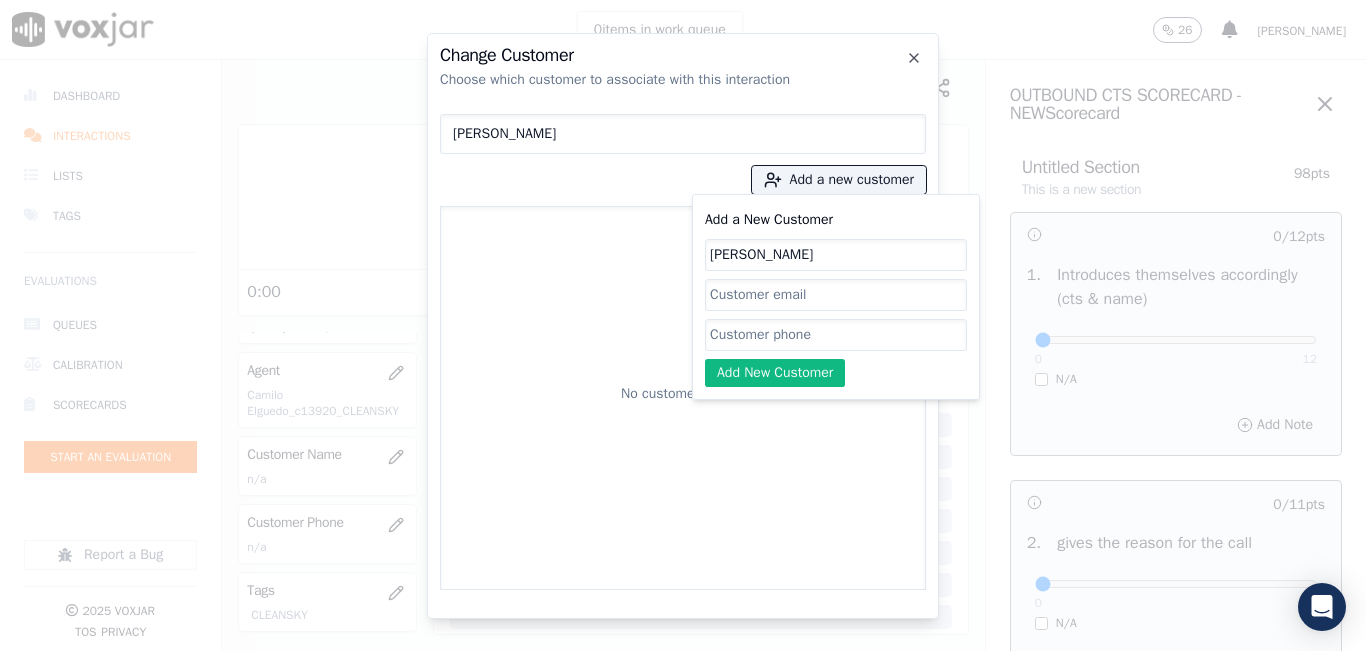 type on "[PERSON_NAME]" 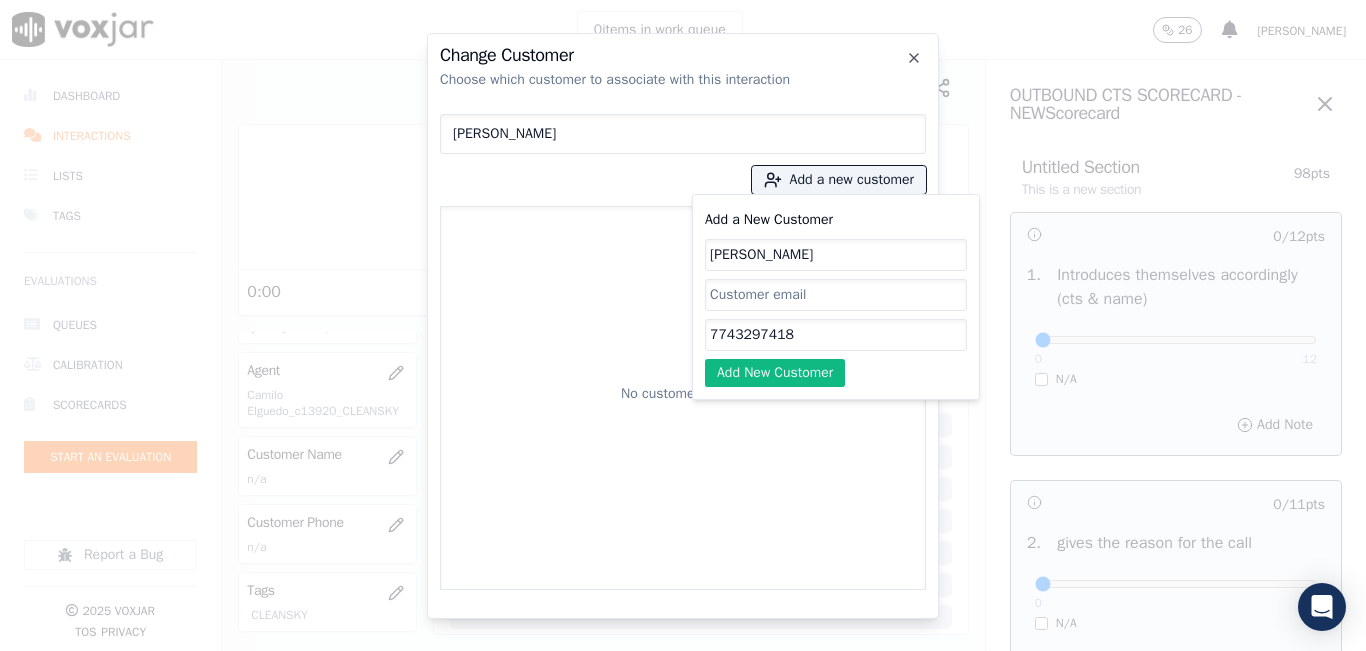 type on "7743297418" 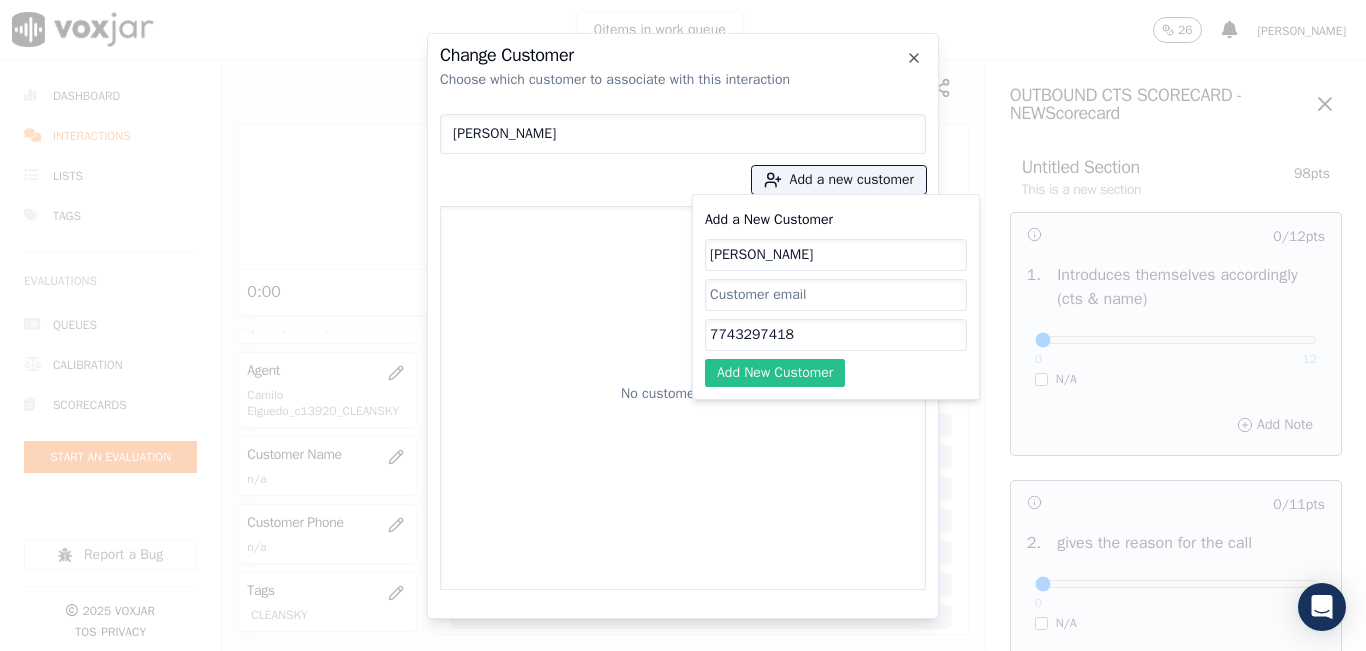 click on "Add New Customer" 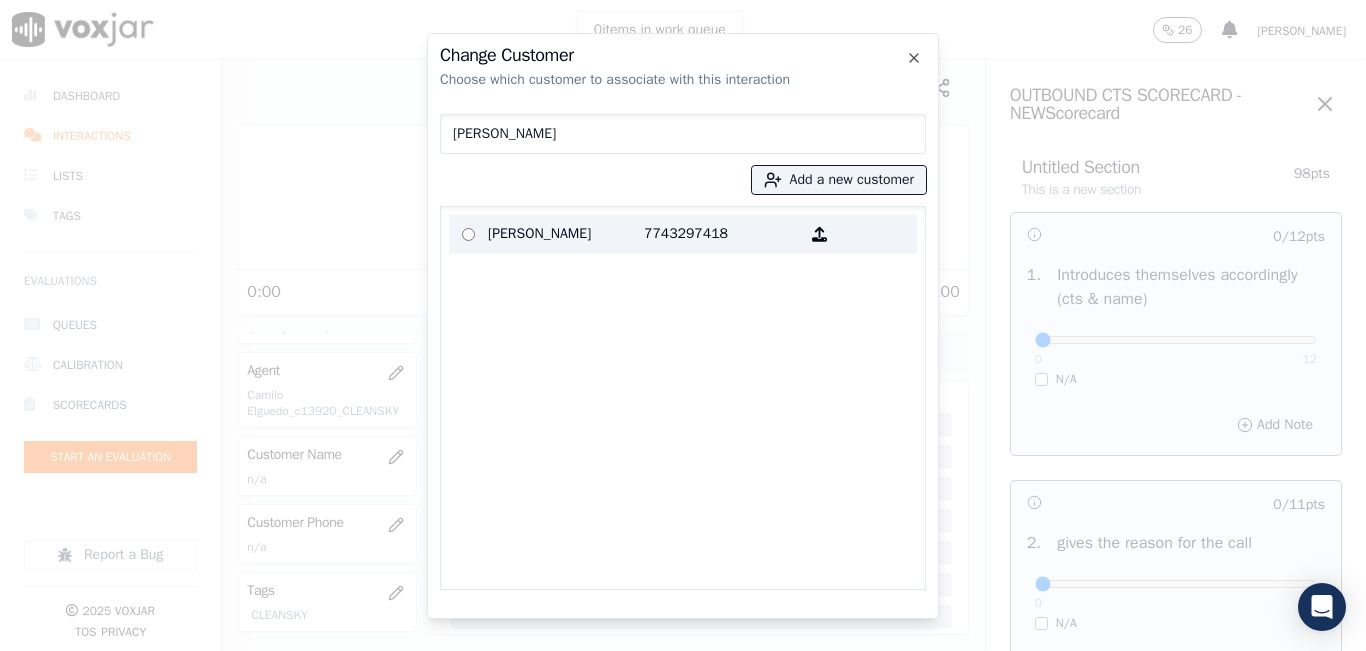 click on "7743297418" at bounding box center [722, 234] 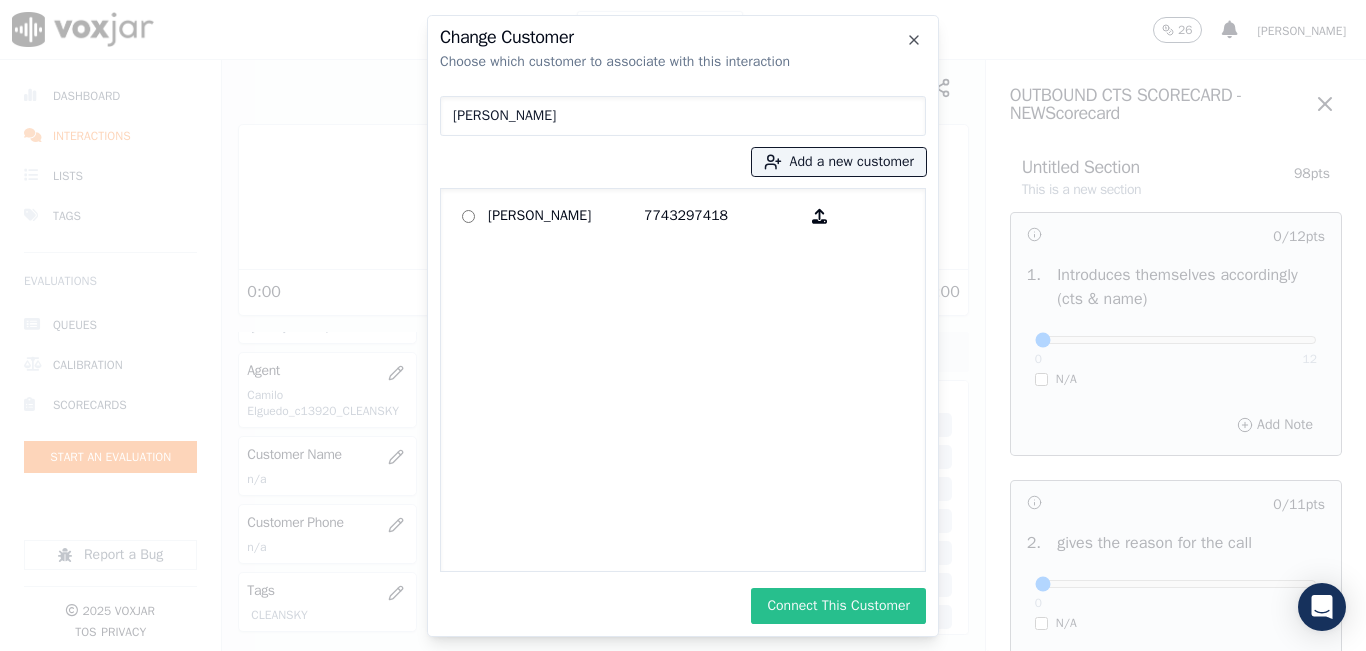 click on "Connect This Customer" at bounding box center (838, 606) 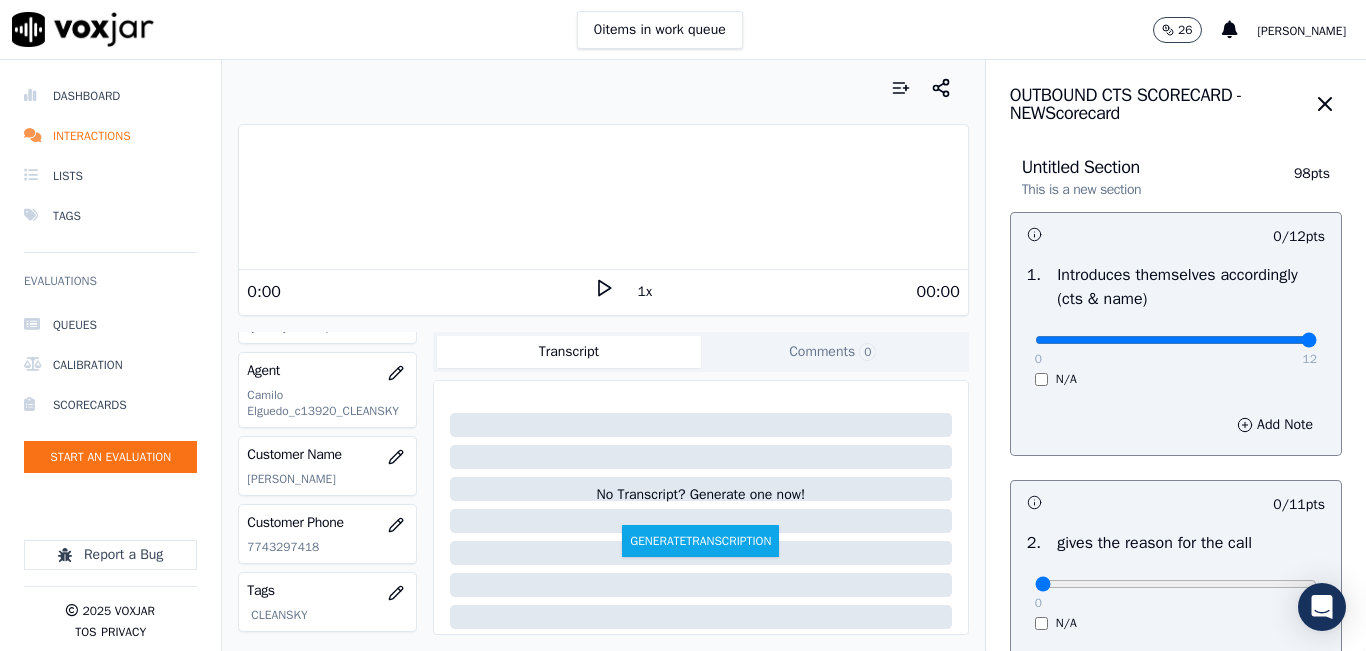 drag, startPoint x: 1235, startPoint y: 333, endPoint x: 1283, endPoint y: 324, distance: 48.83646 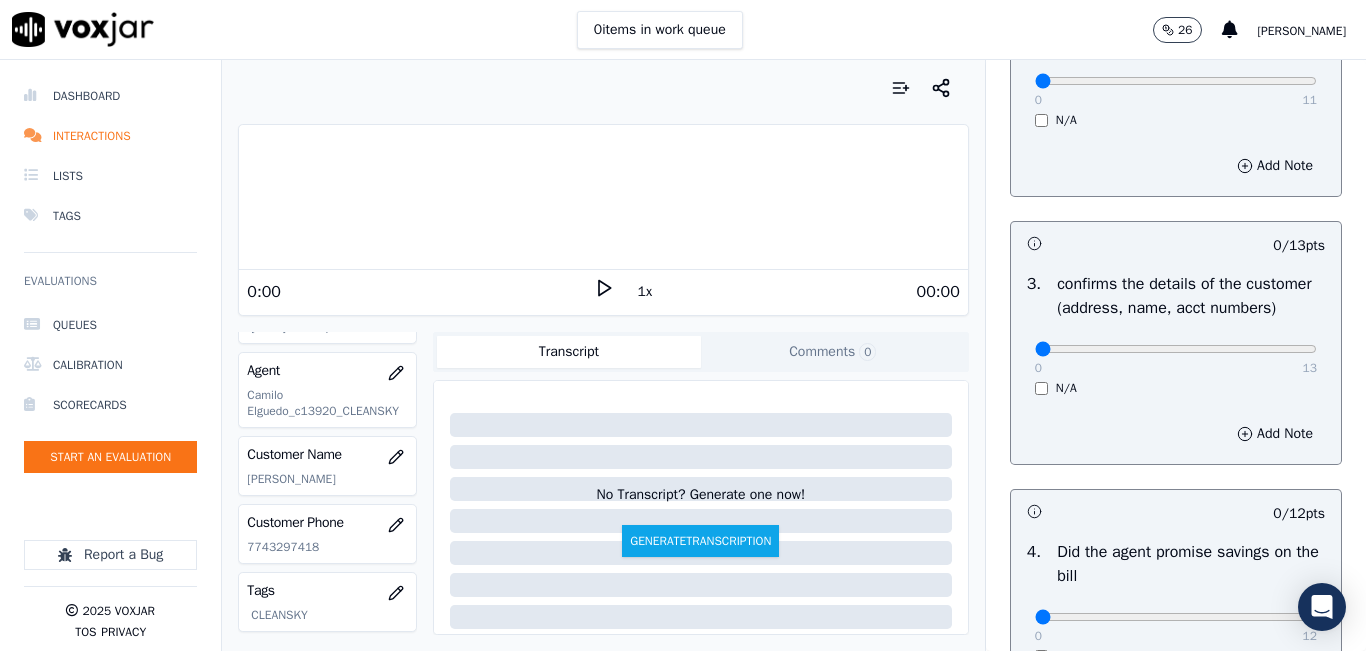 scroll, scrollTop: 600, scrollLeft: 0, axis: vertical 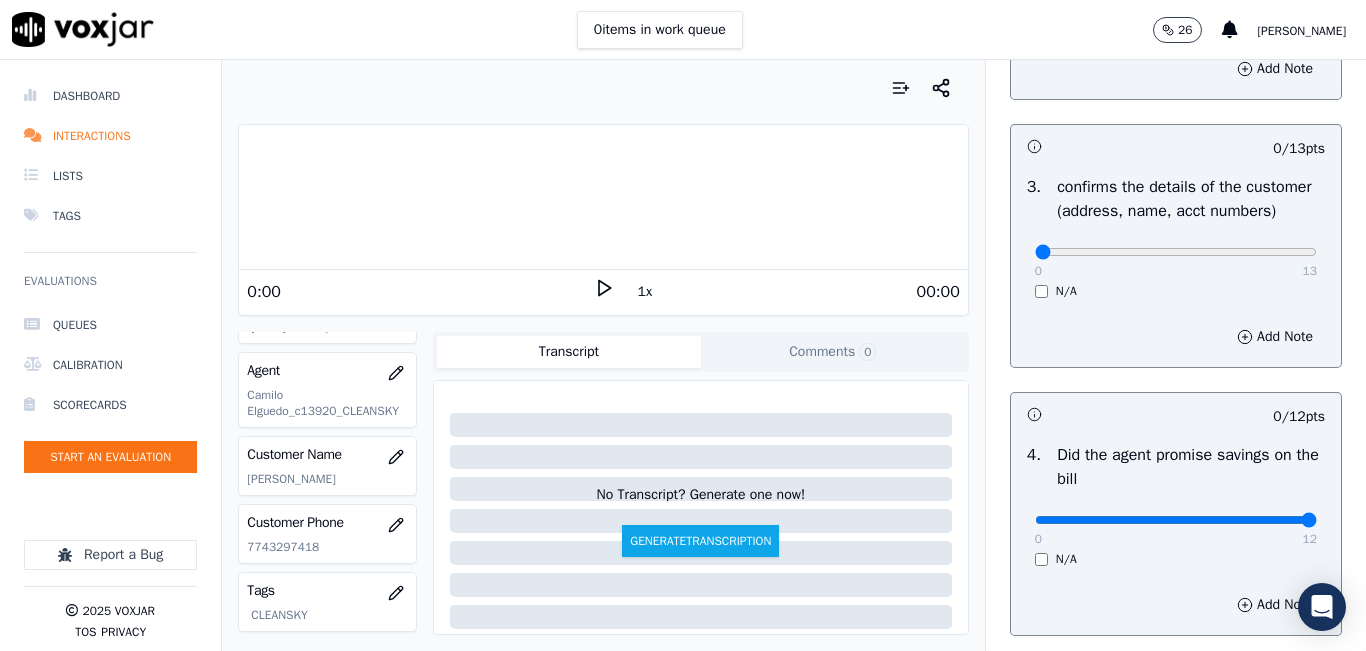 type on "12" 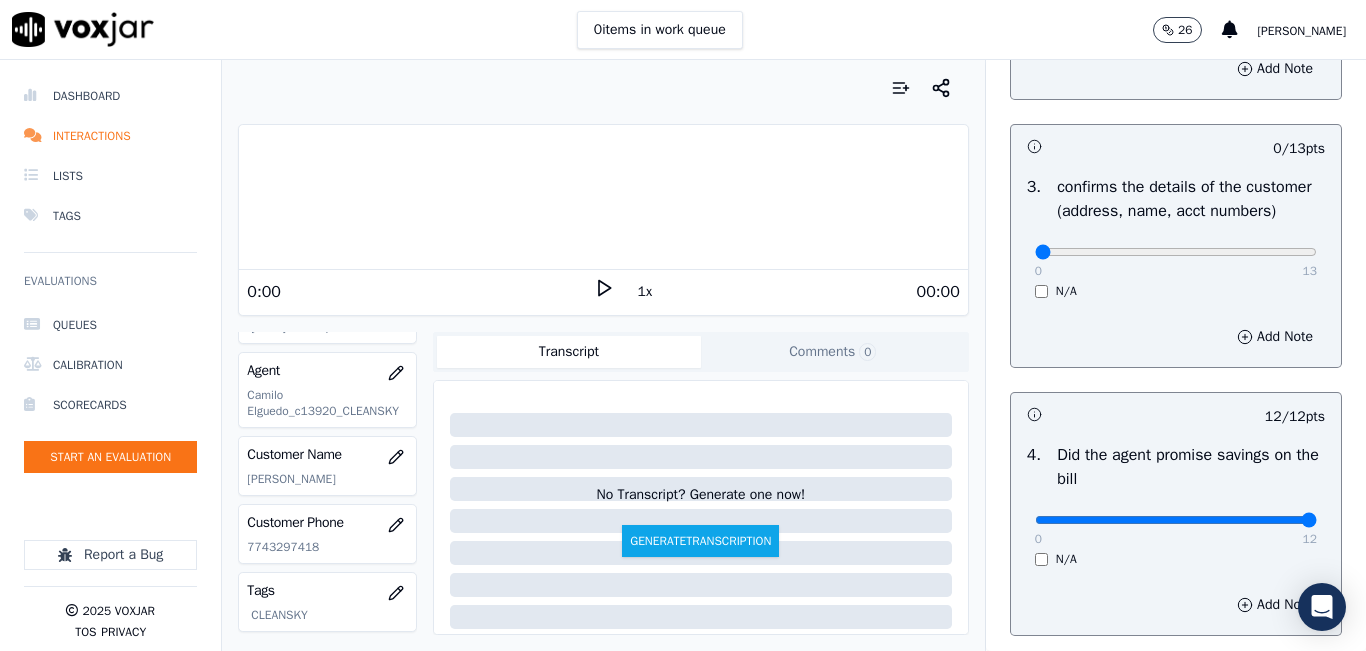 click at bounding box center (603, 197) 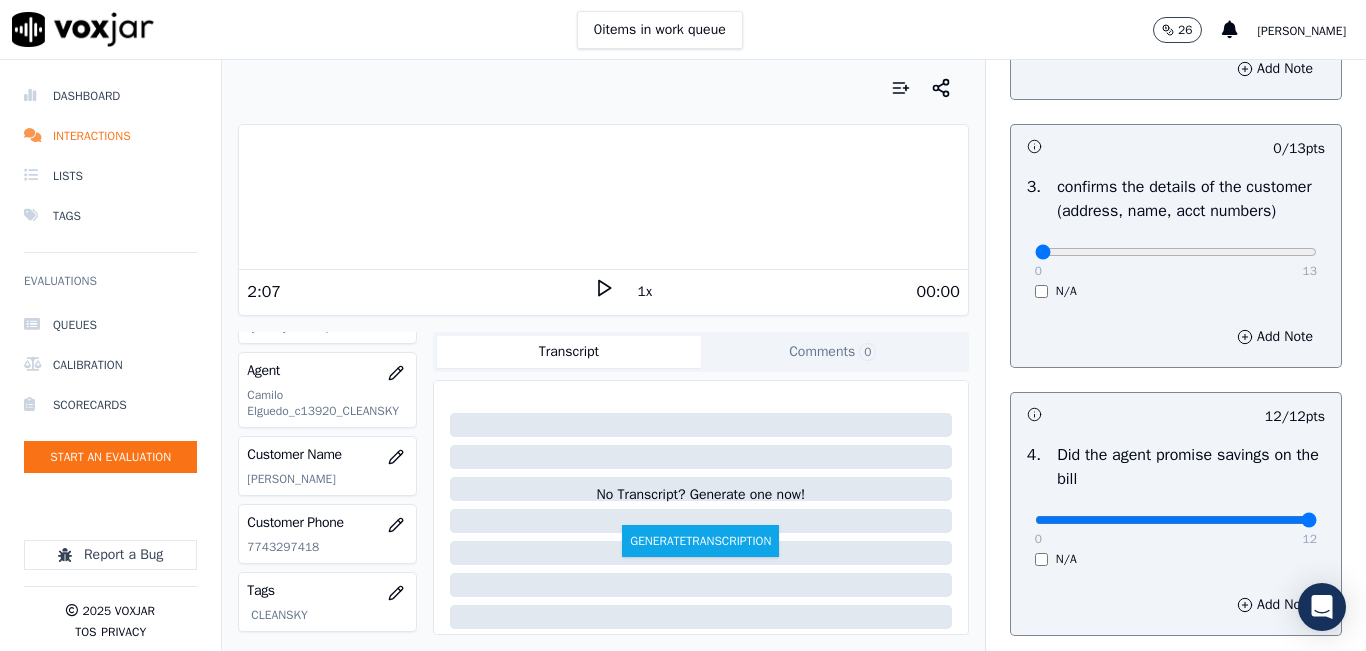 click 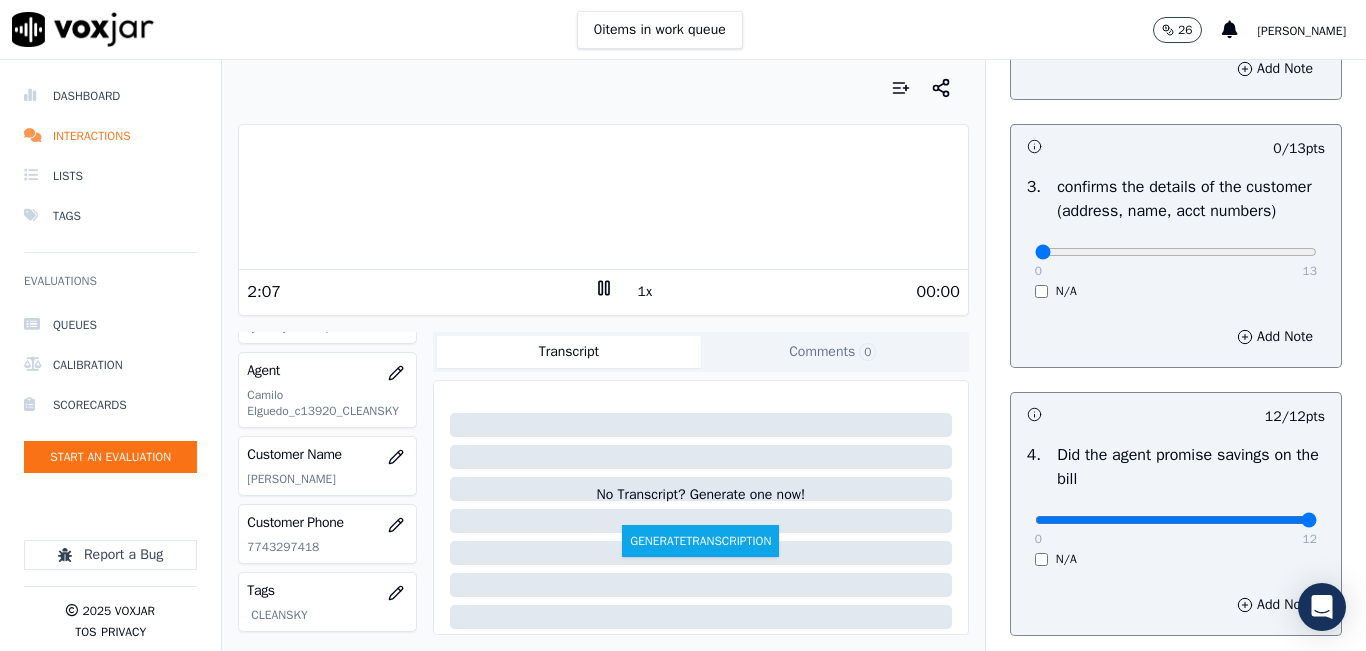 click on "1x" at bounding box center [645, 292] 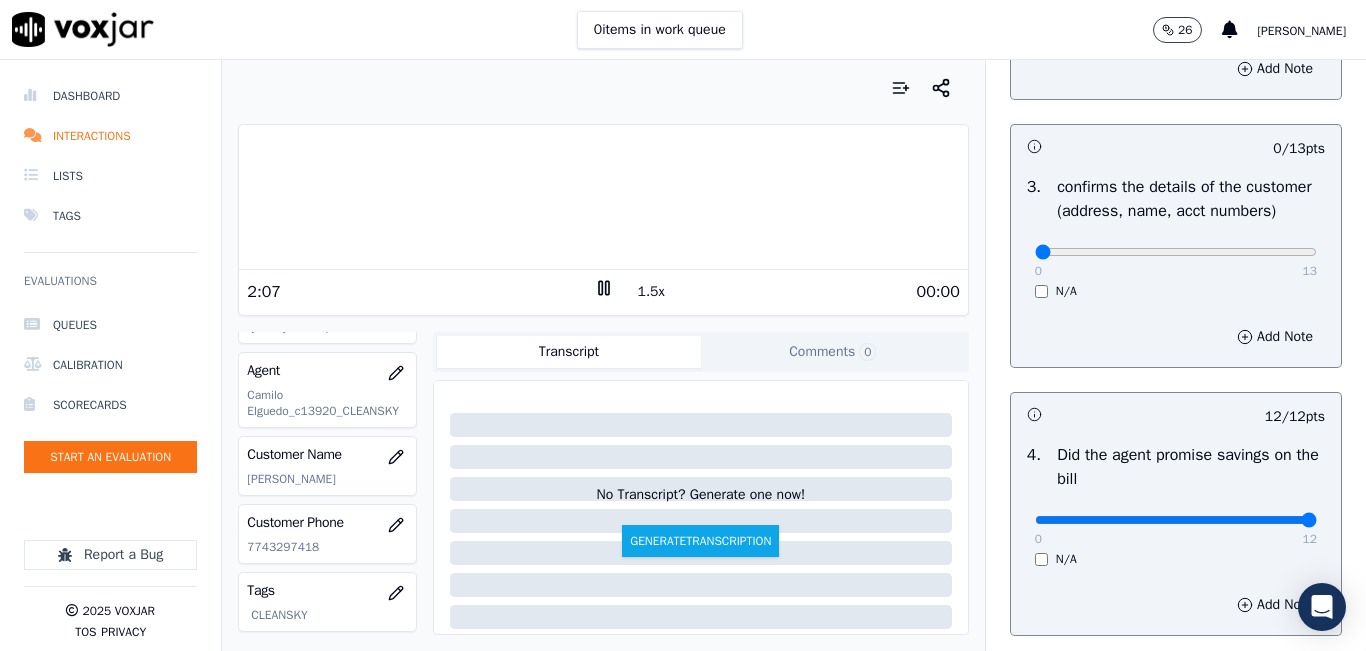 click on "1.5x" at bounding box center (651, 292) 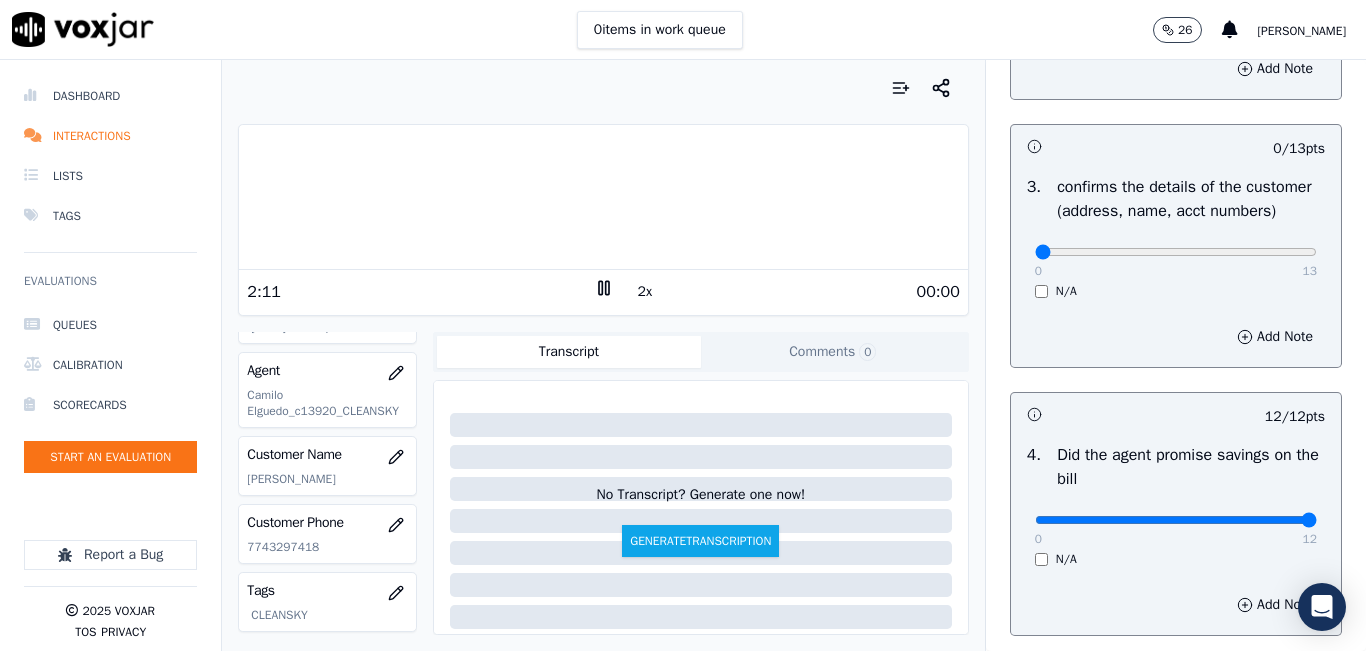 click at bounding box center [603, 197] 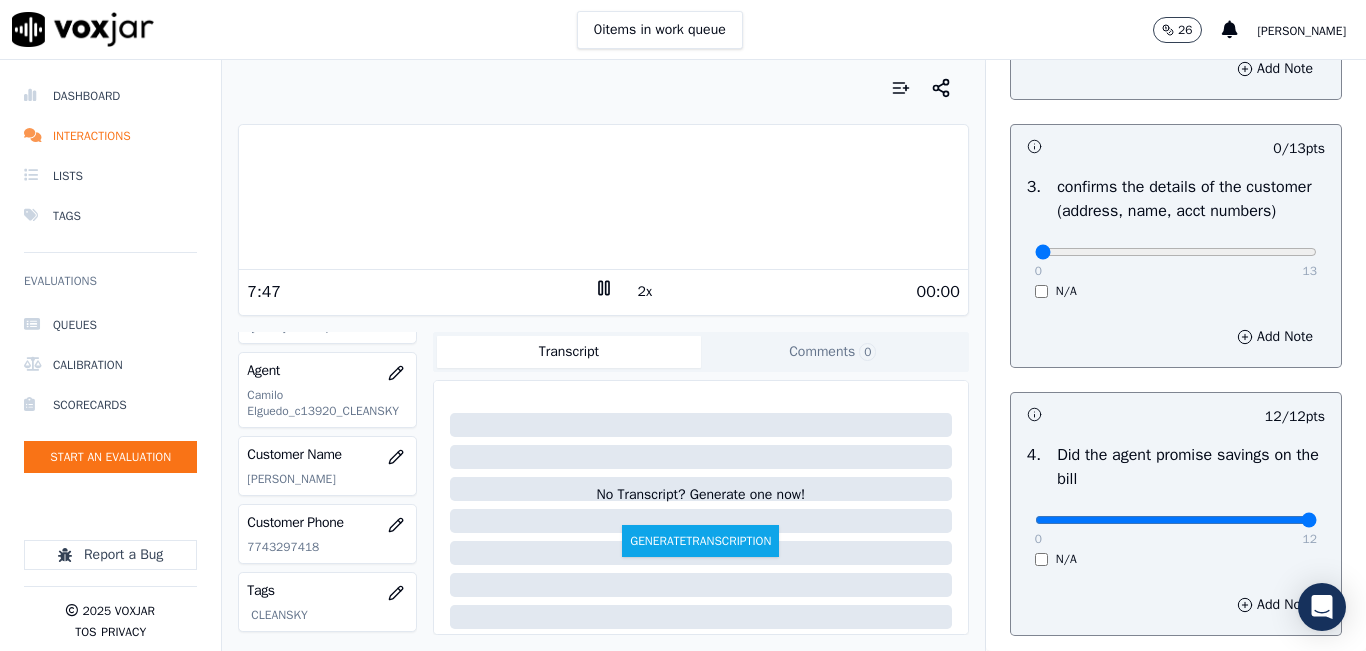 click 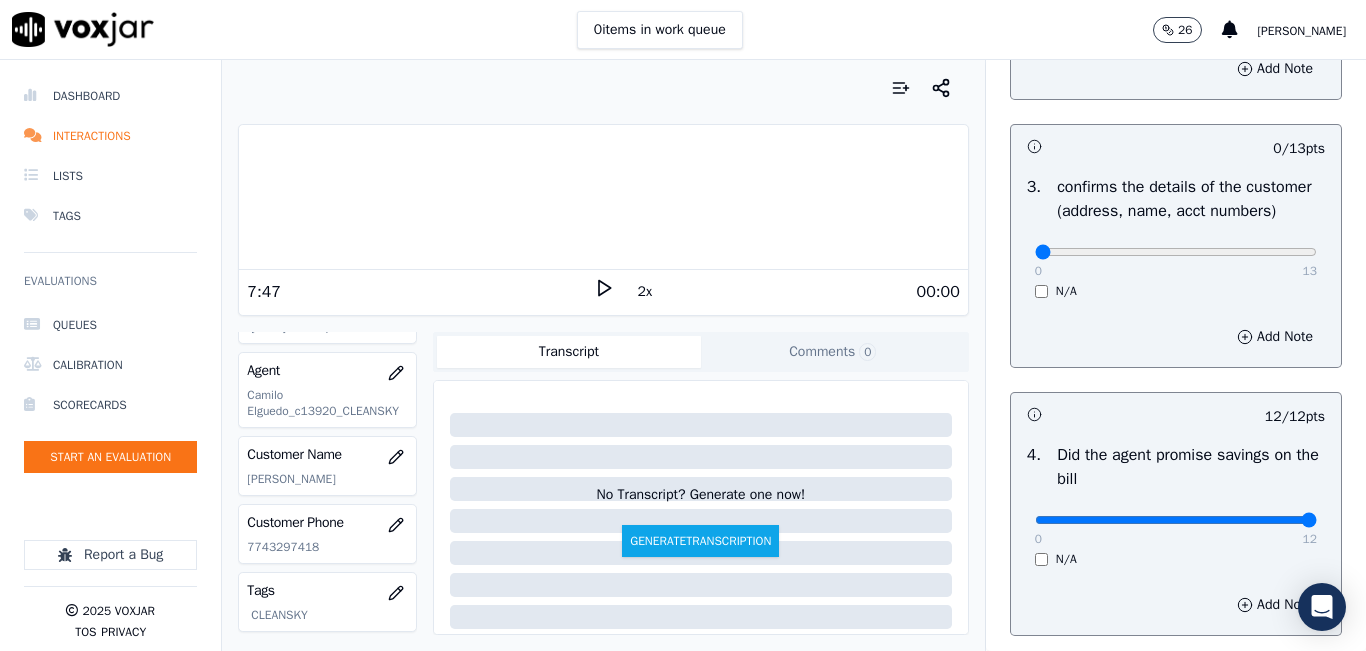 click 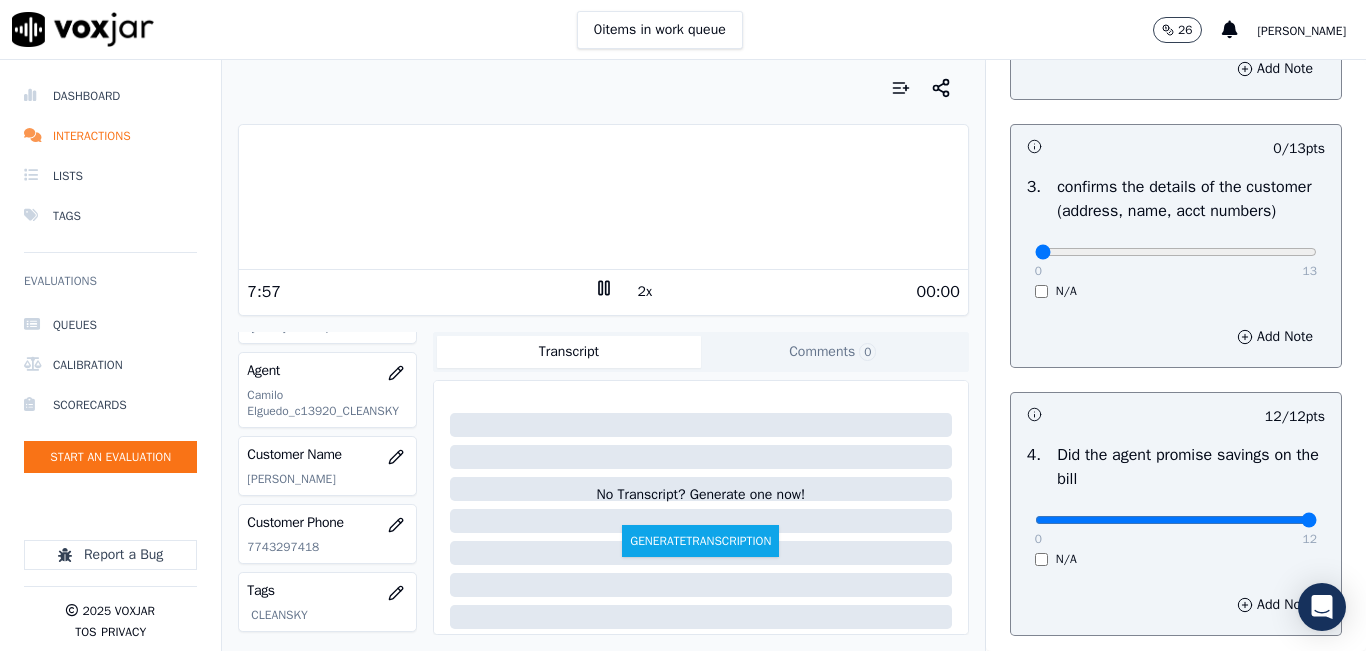 click at bounding box center (603, 197) 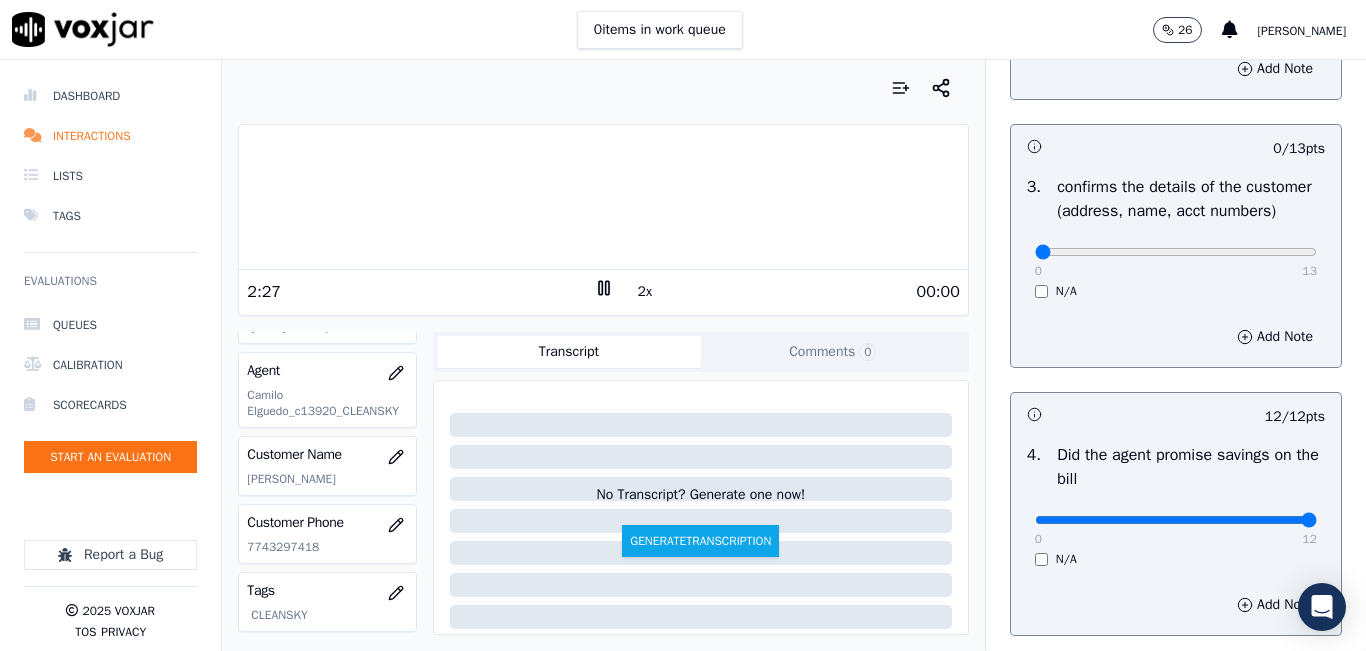 click at bounding box center (603, 197) 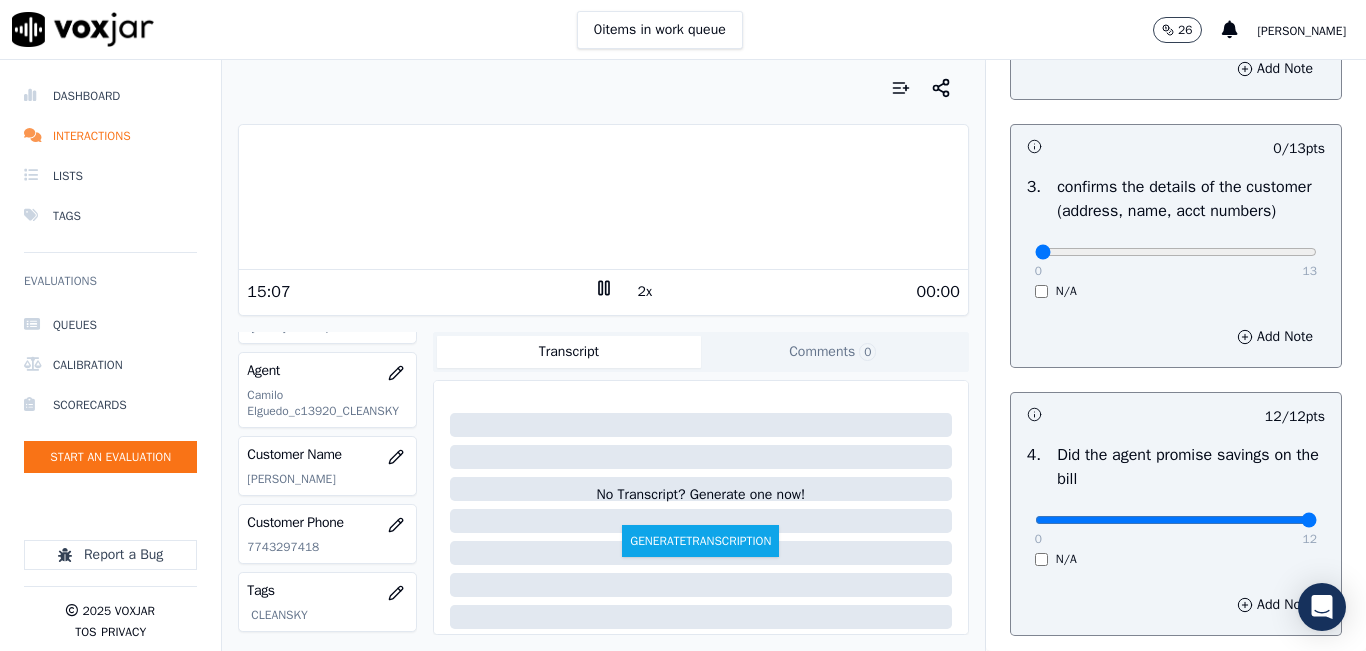 click at bounding box center [603, 197] 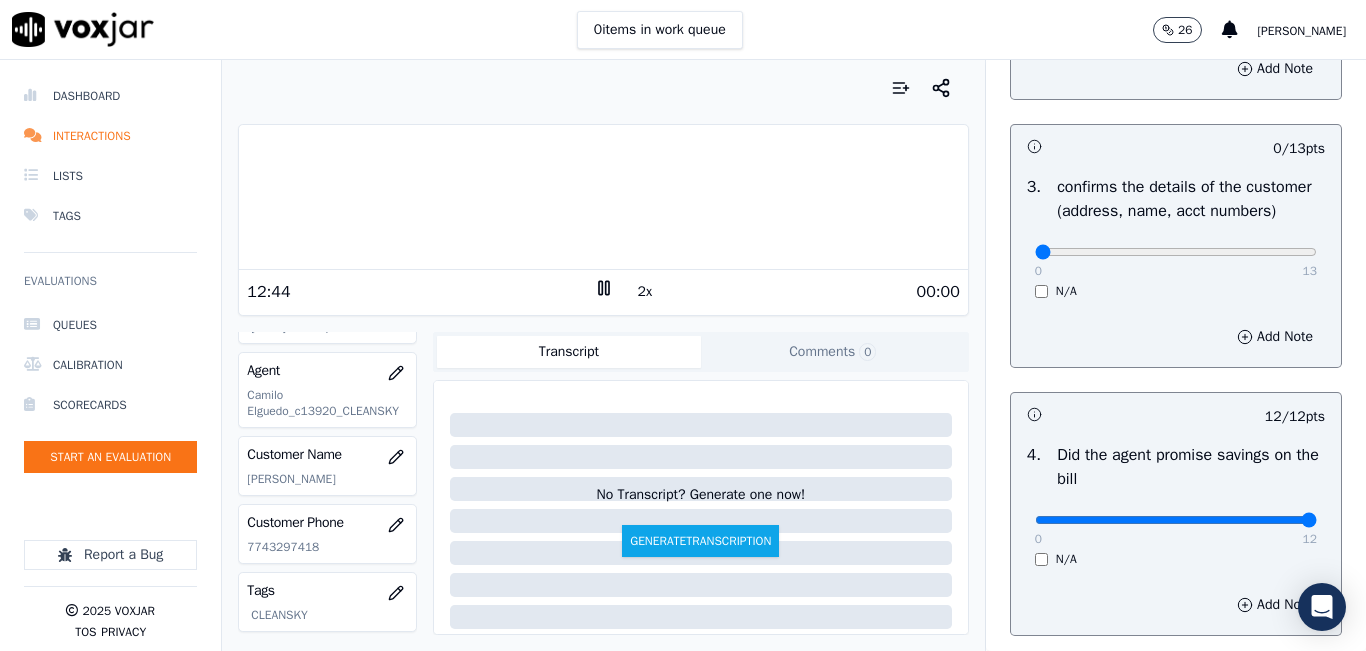 click at bounding box center (603, 197) 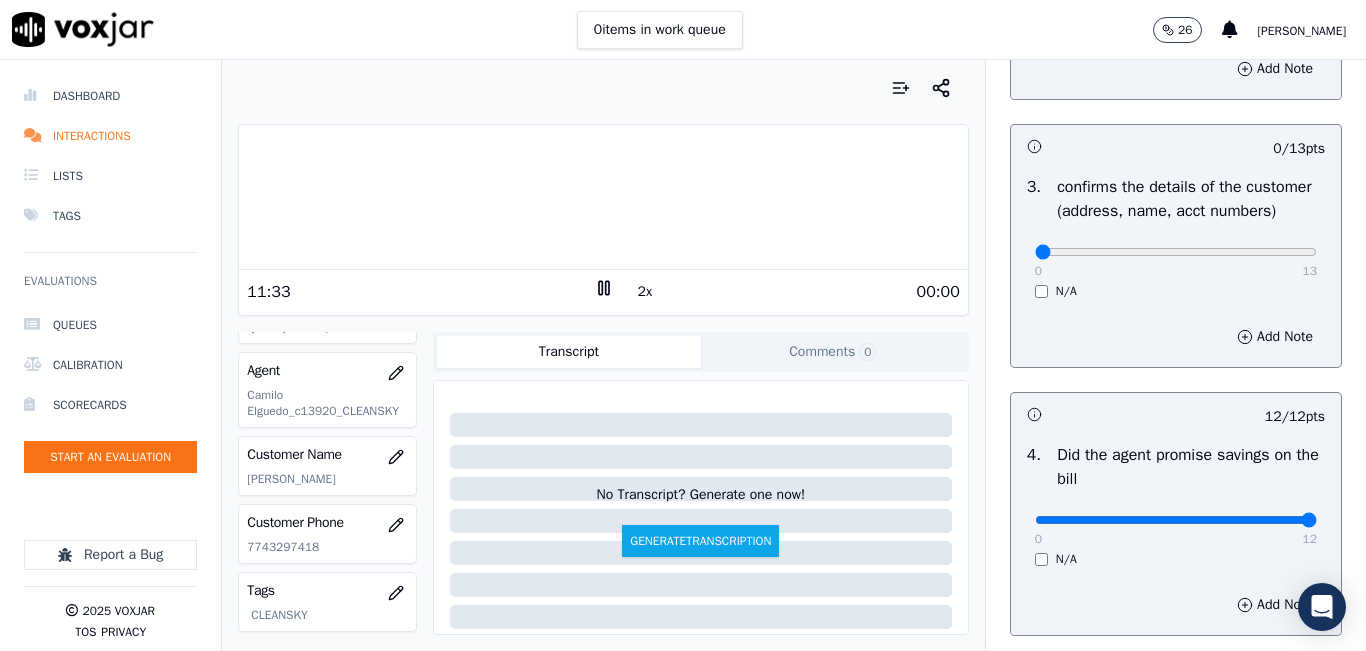 click at bounding box center [603, 197] 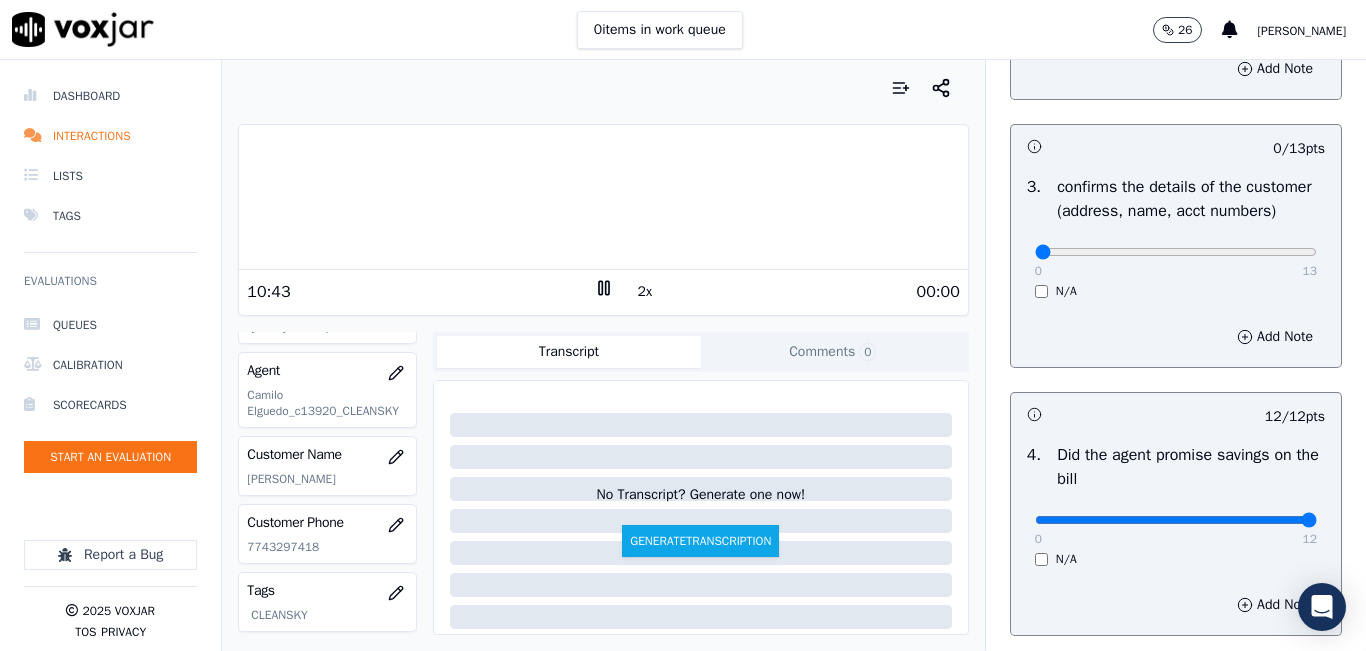 click at bounding box center (603, 197) 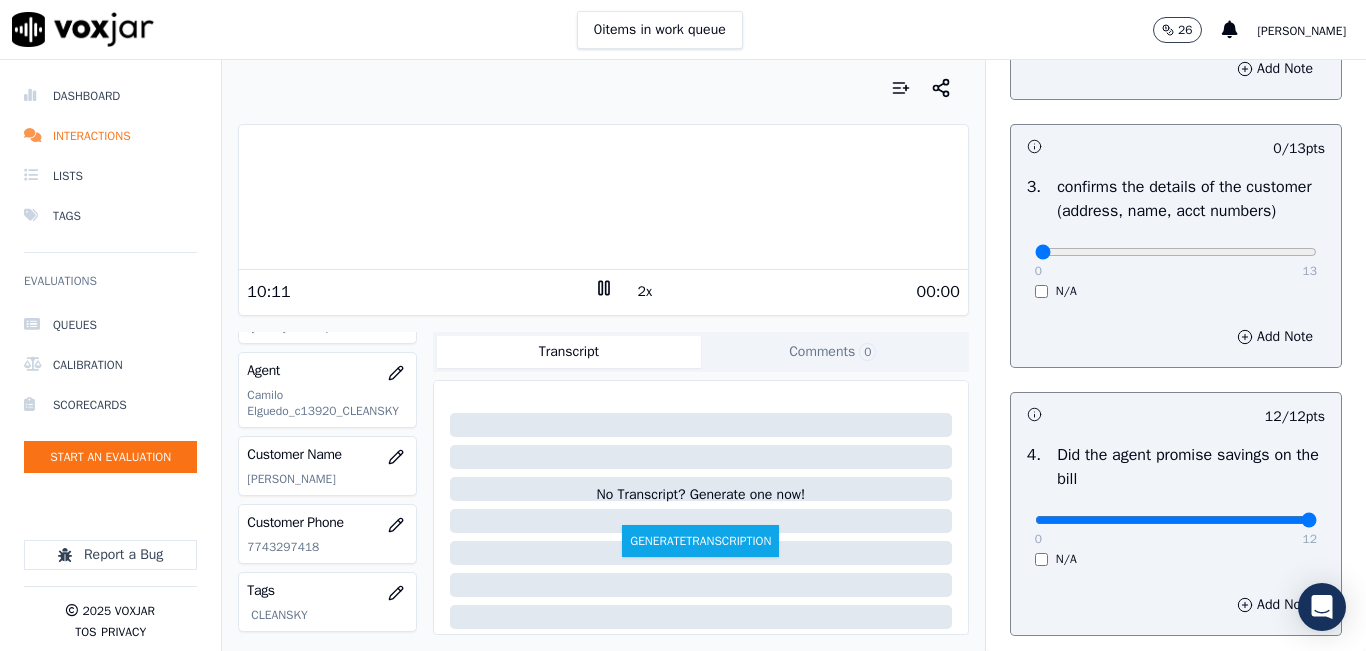 click at bounding box center [603, 197] 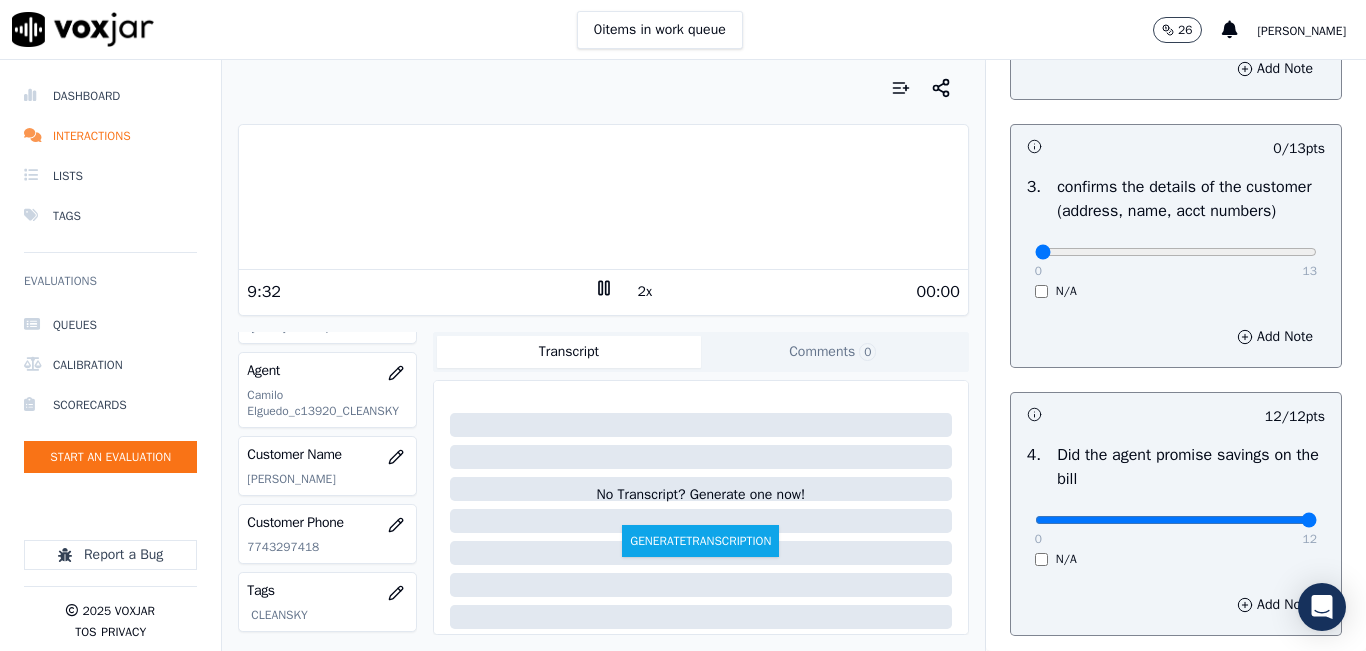 click at bounding box center [603, 197] 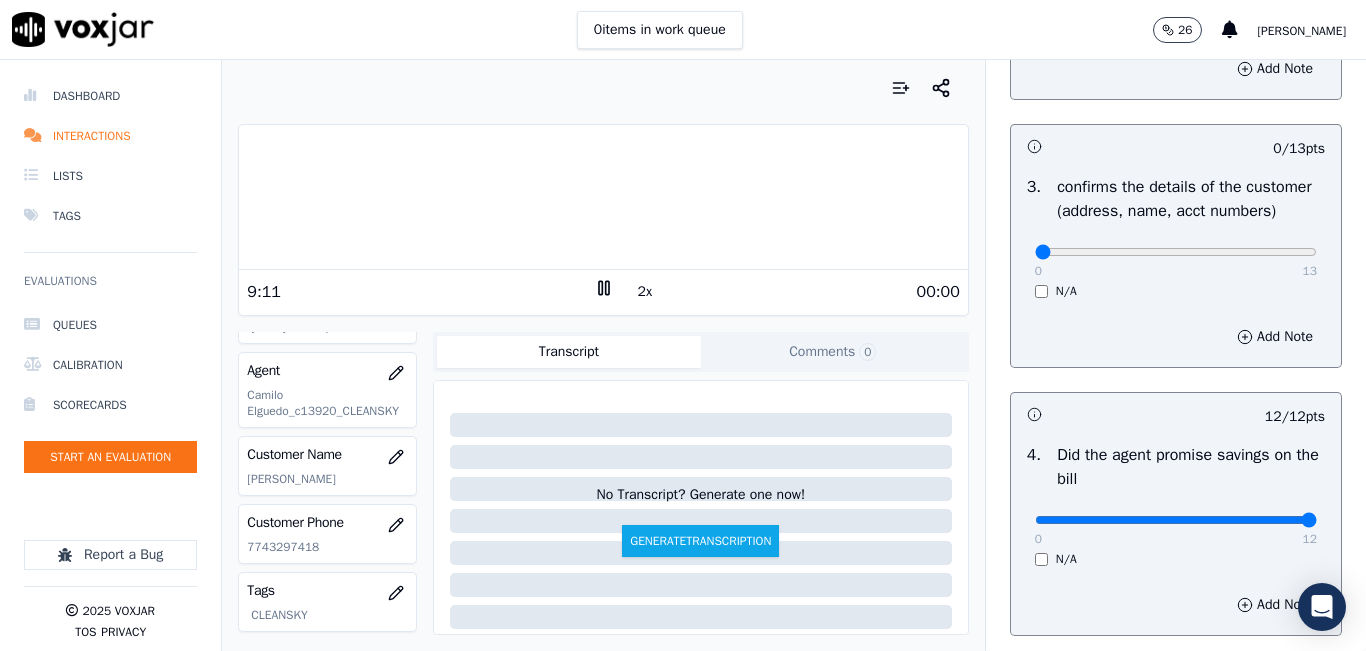click at bounding box center (603, 197) 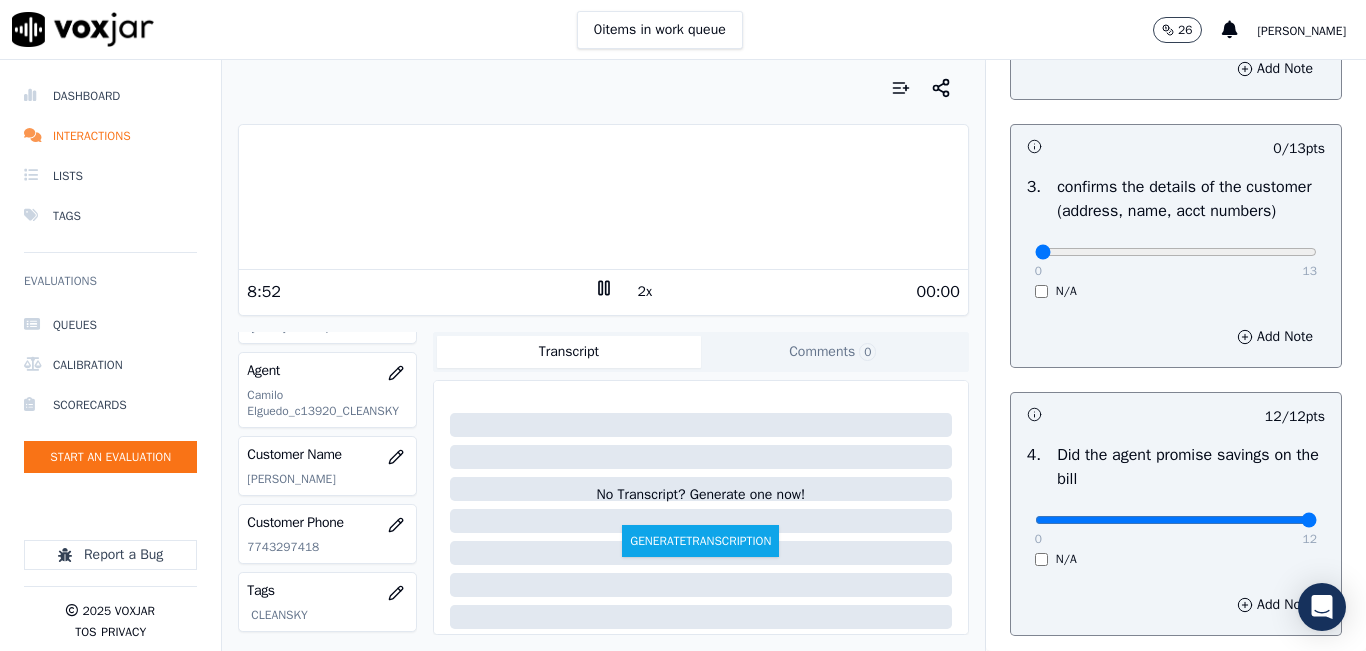 click at bounding box center (603, 197) 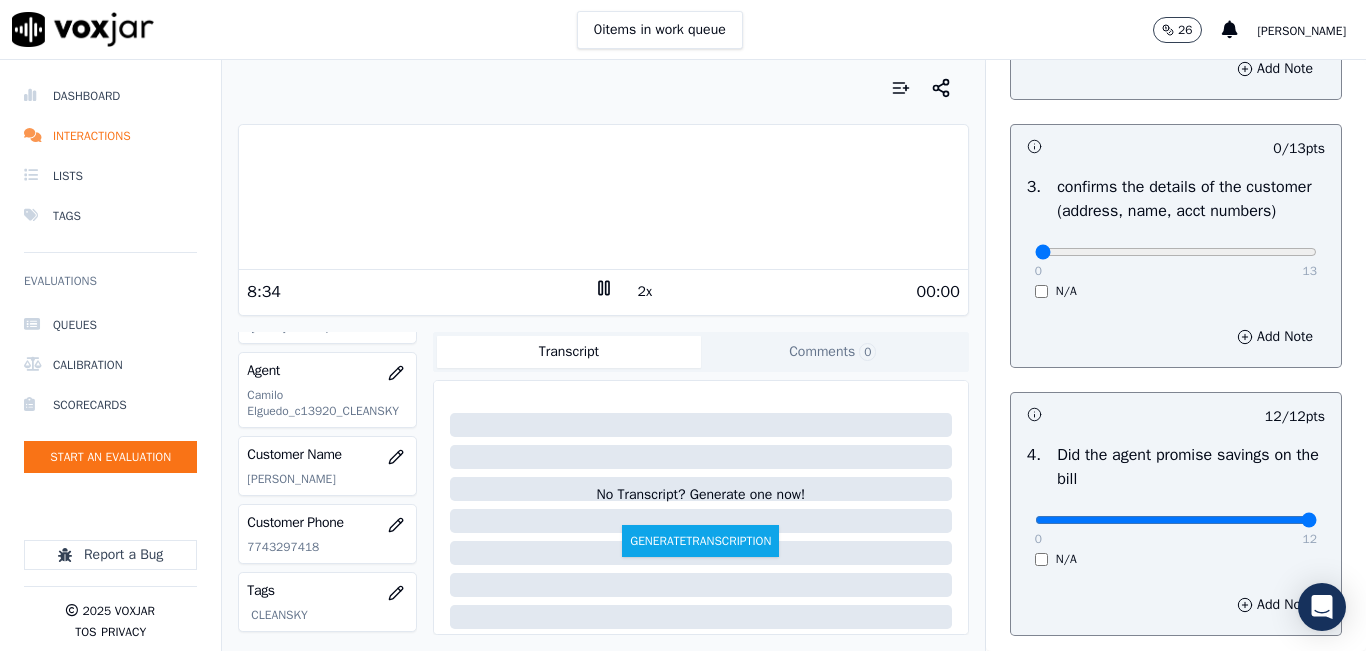 click at bounding box center (603, 197) 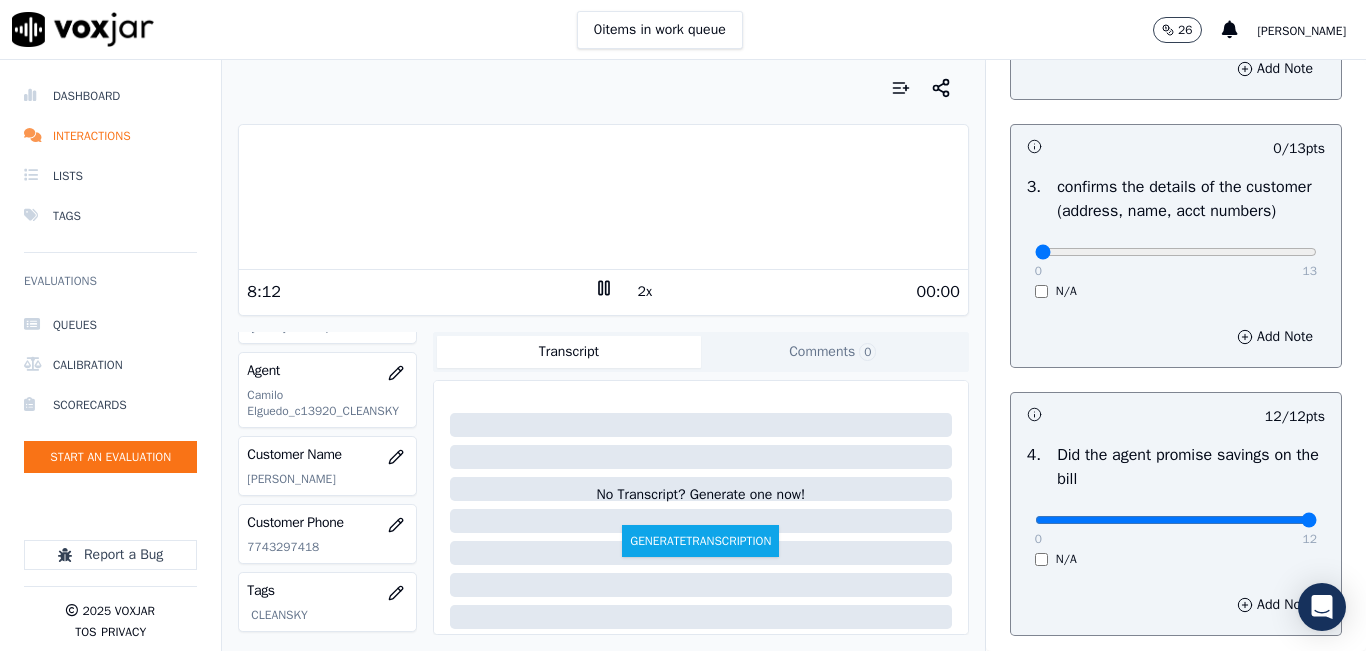 click at bounding box center [603, 197] 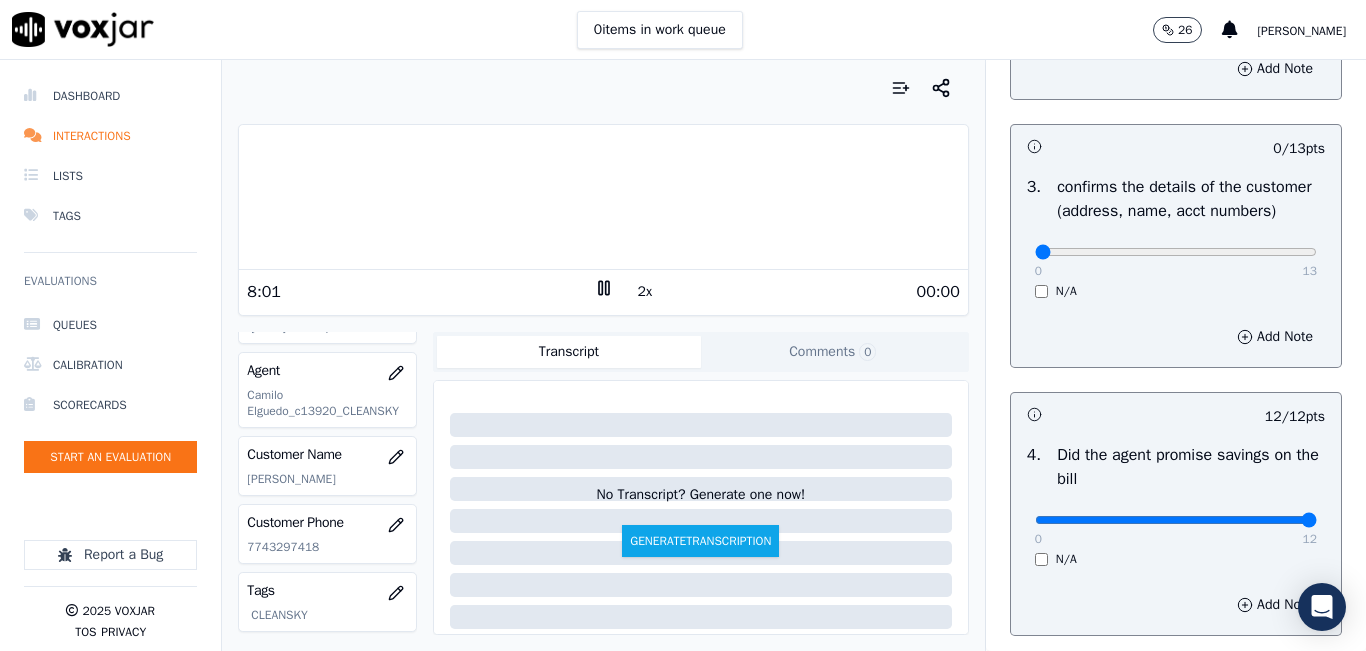 click at bounding box center (603, 197) 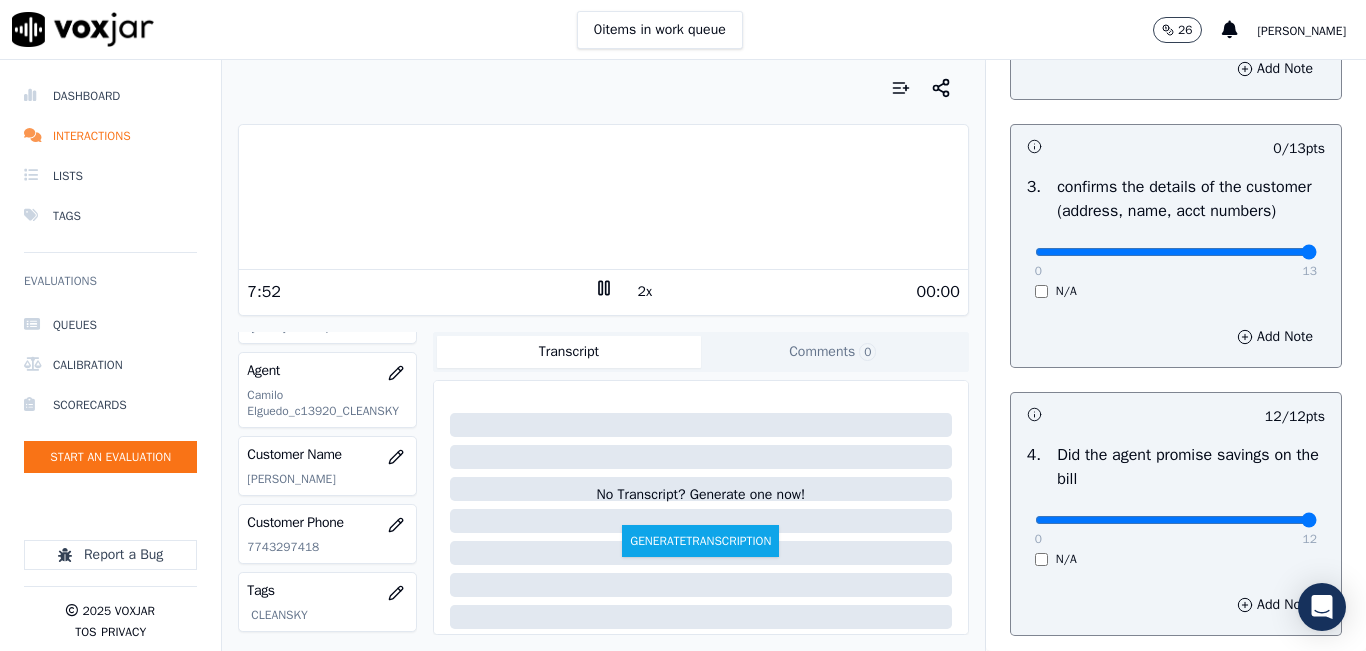 drag, startPoint x: 1211, startPoint y: 273, endPoint x: 1275, endPoint y: 273, distance: 64 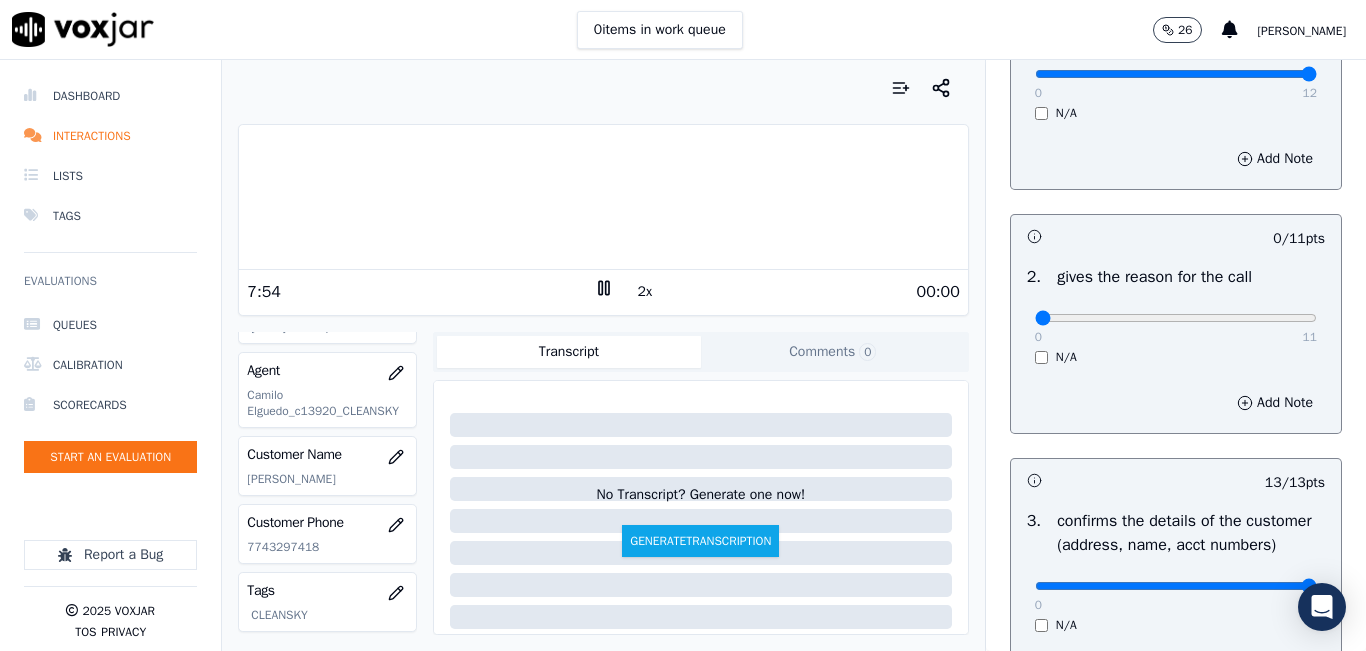 scroll, scrollTop: 200, scrollLeft: 0, axis: vertical 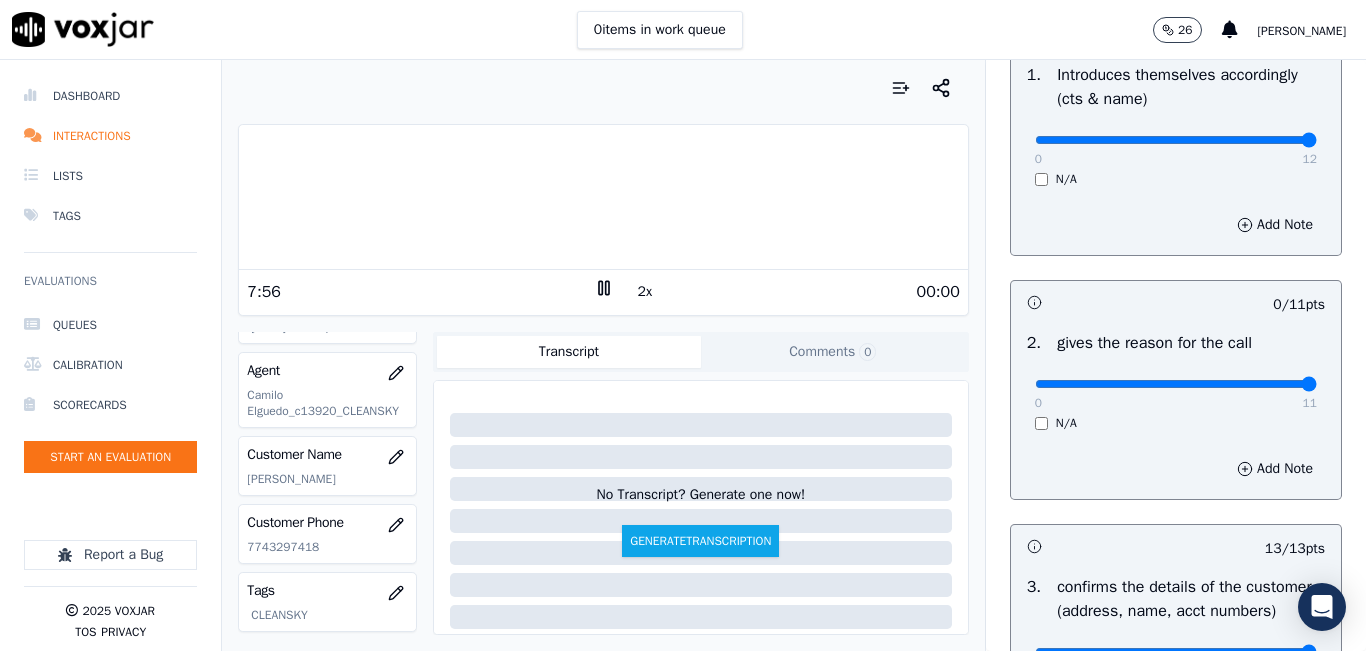 type on "11" 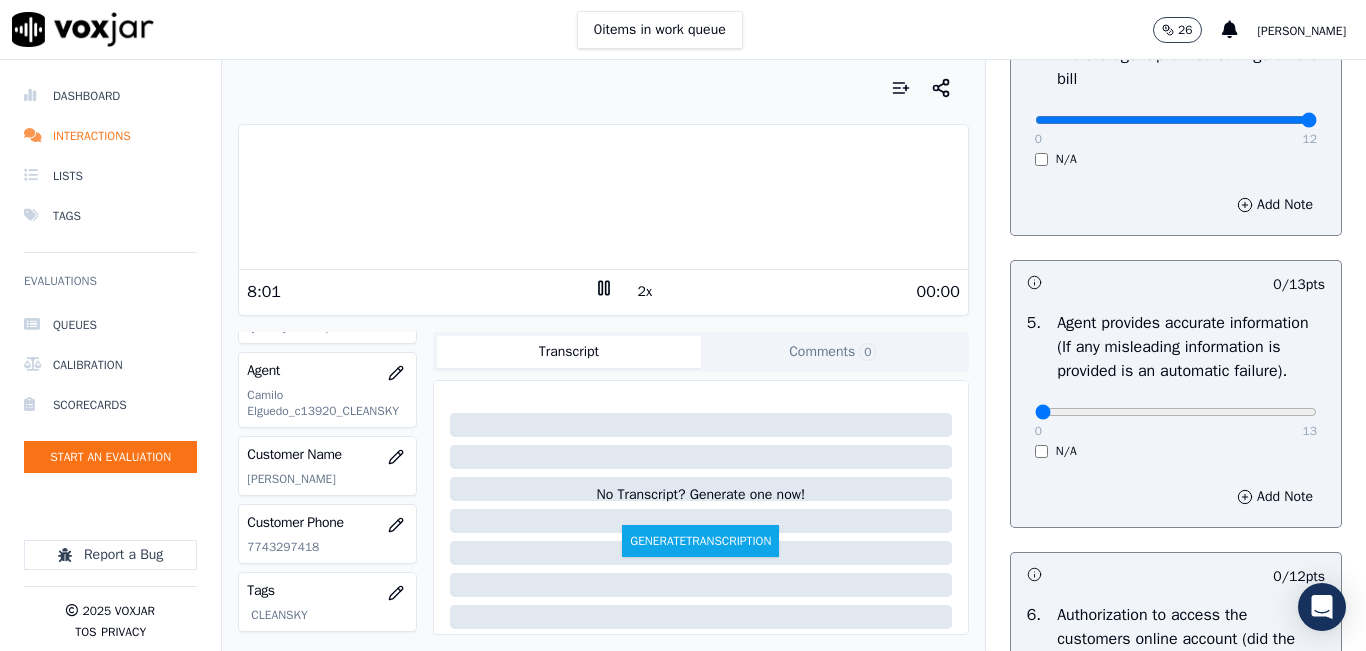 scroll, scrollTop: 1100, scrollLeft: 0, axis: vertical 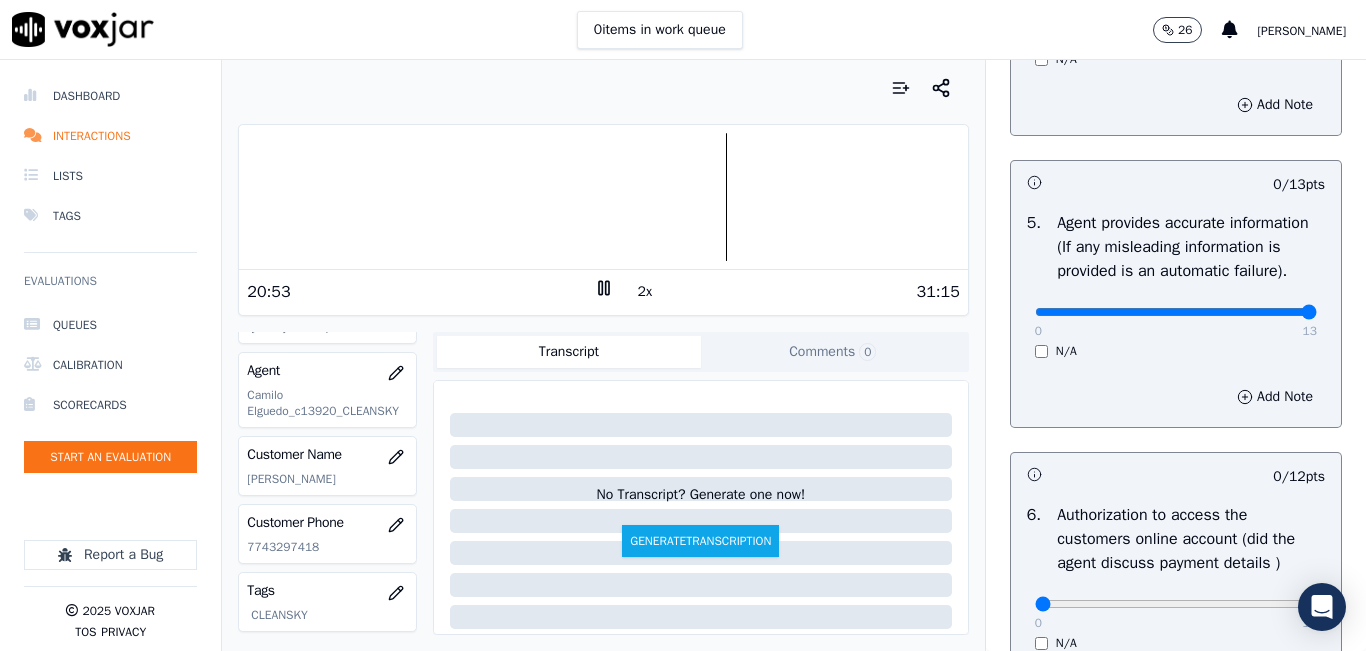 type on "13" 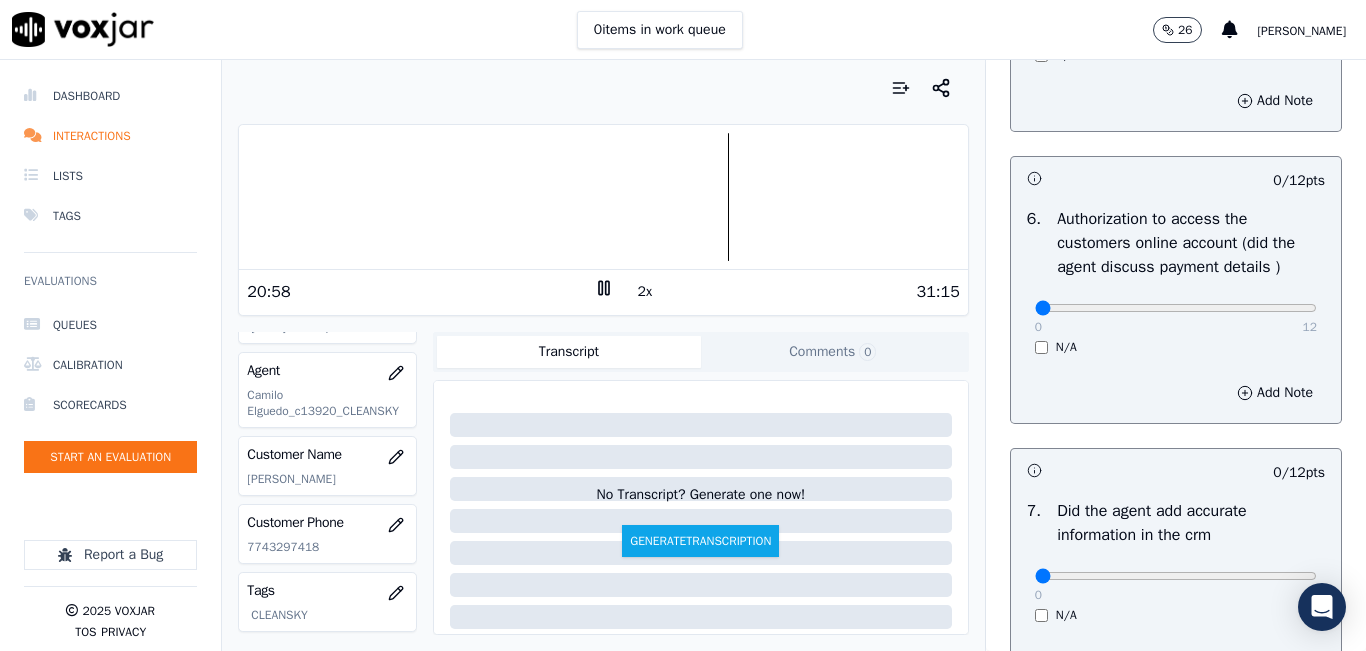 scroll, scrollTop: 1400, scrollLeft: 0, axis: vertical 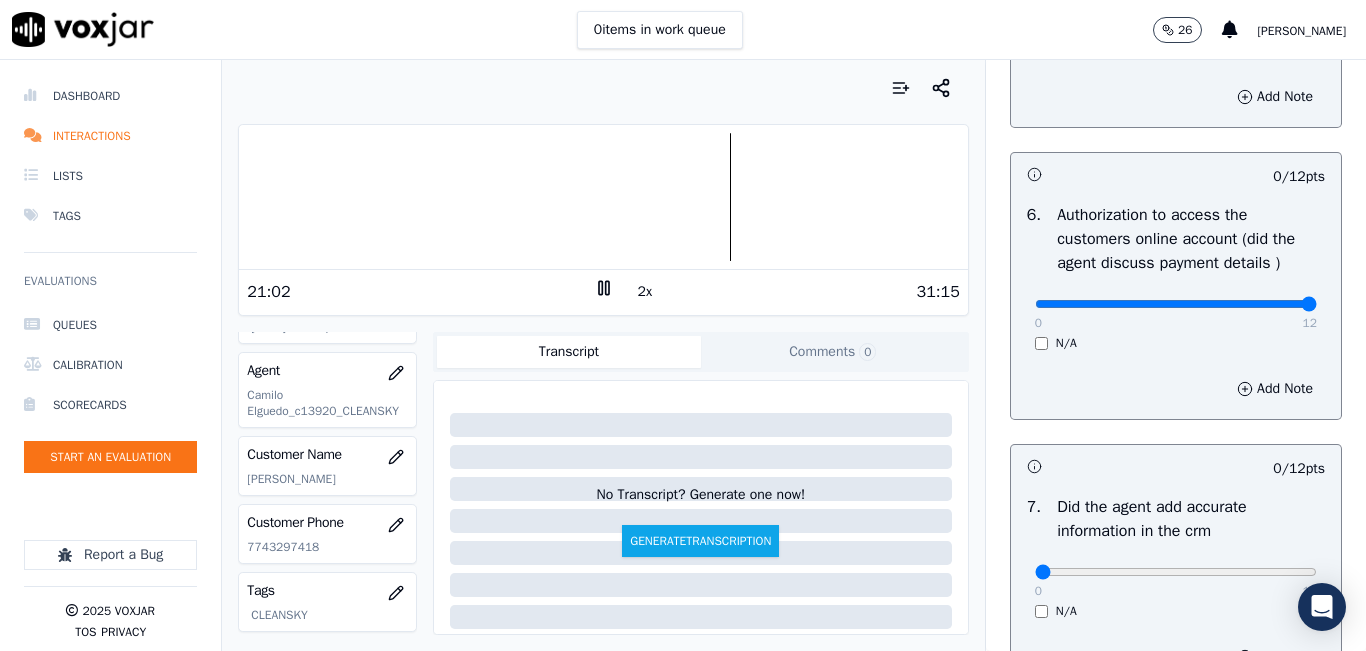 type on "12" 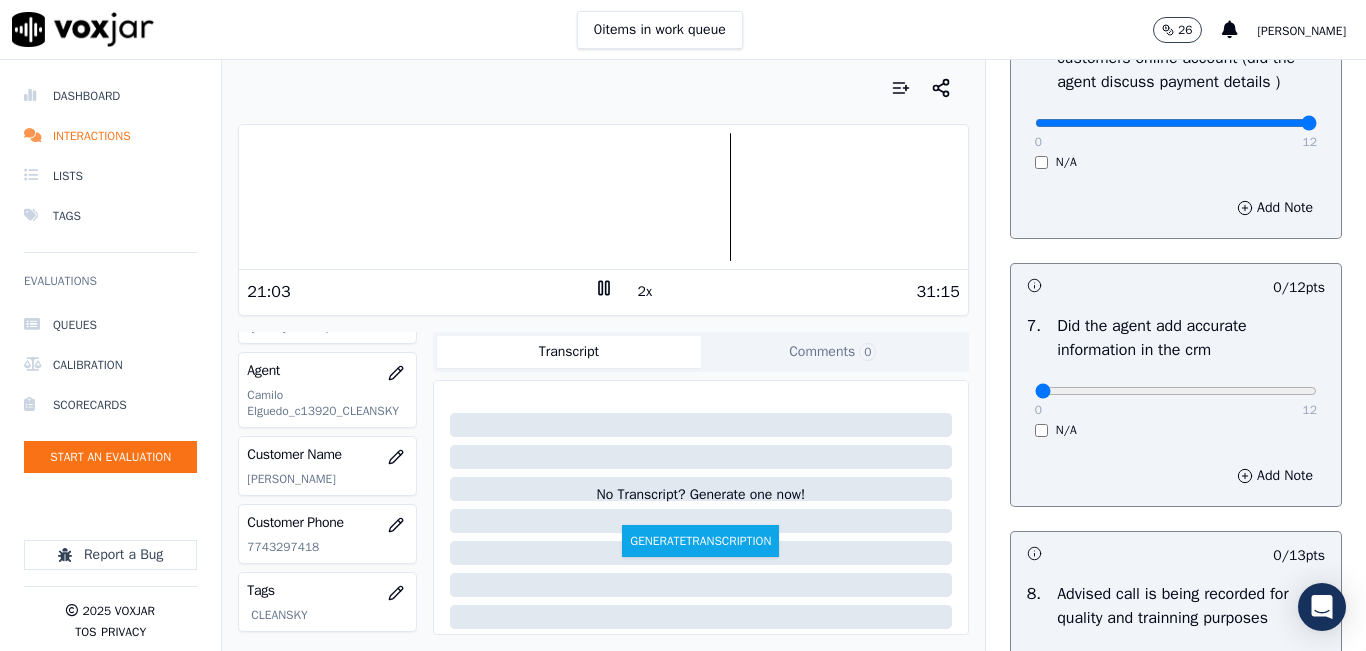 scroll, scrollTop: 1700, scrollLeft: 0, axis: vertical 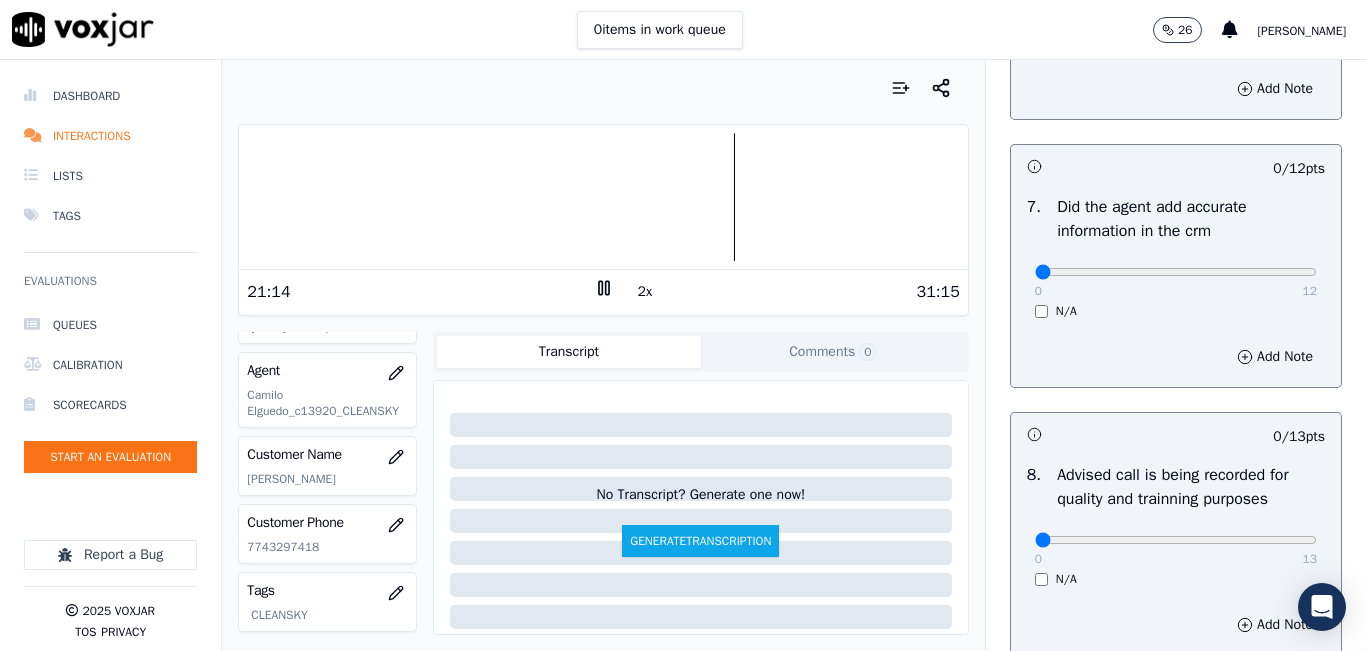 click at bounding box center [603, 197] 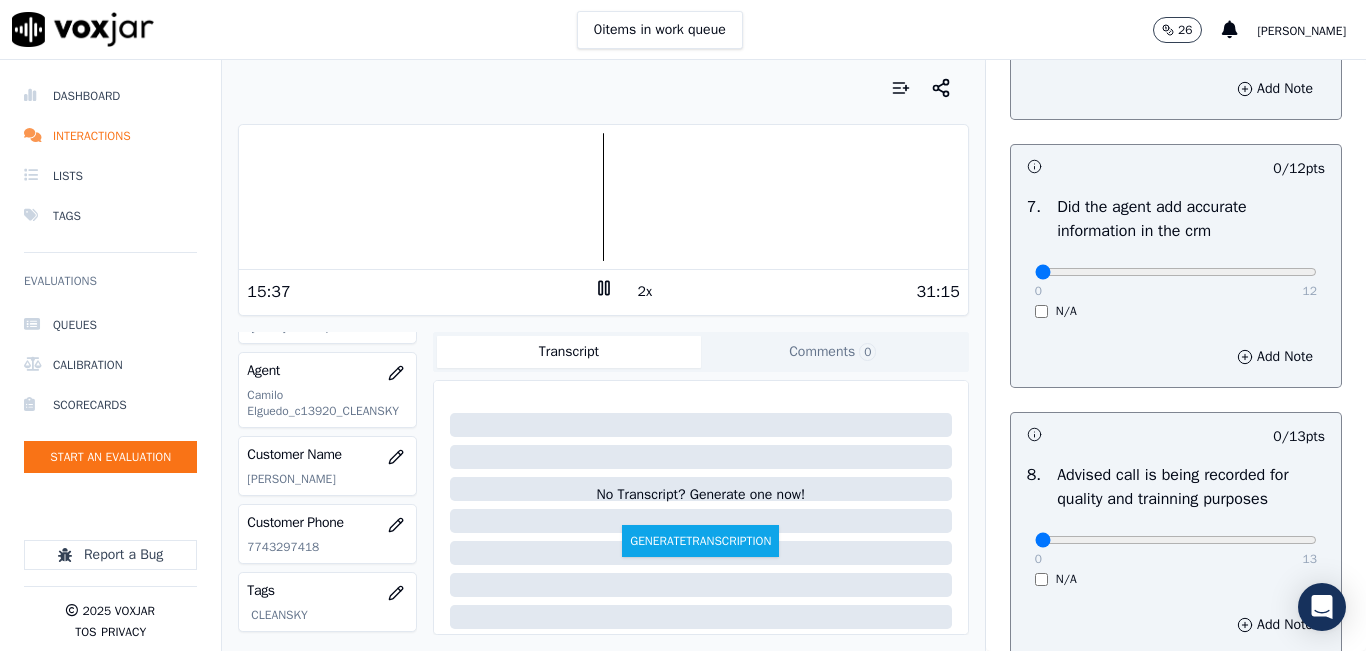 click at bounding box center (603, 197) 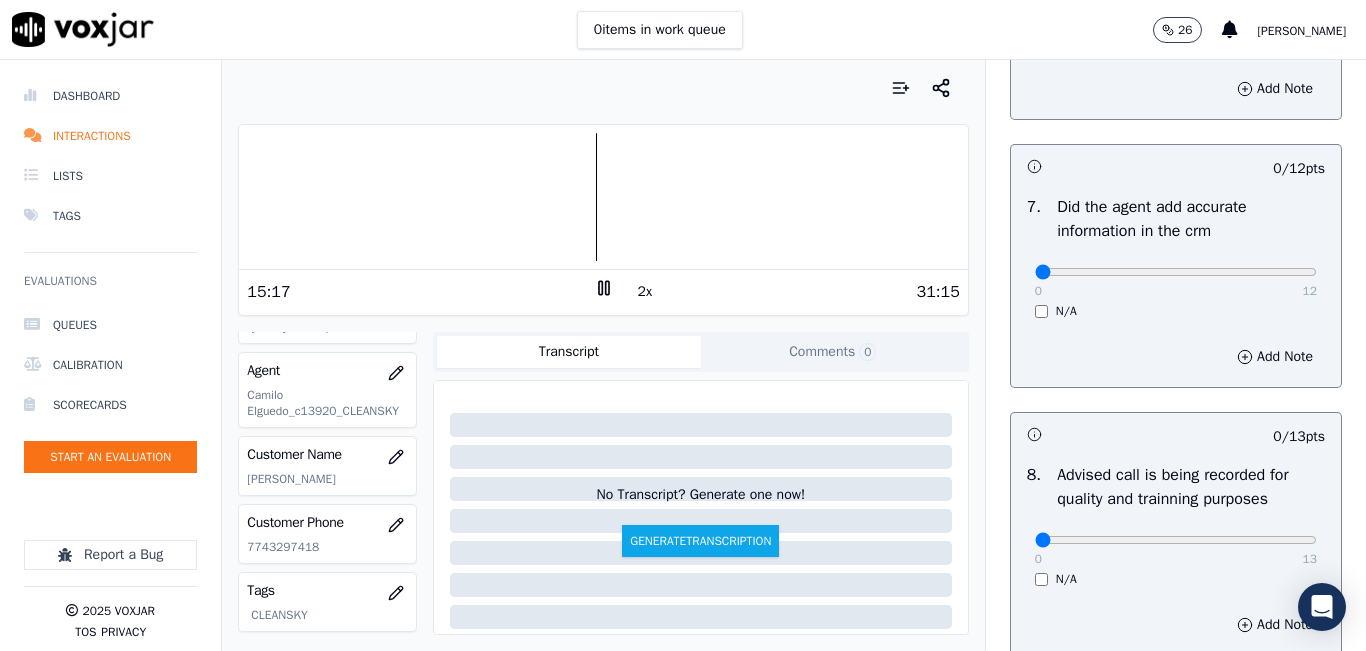 click at bounding box center [603, 197] 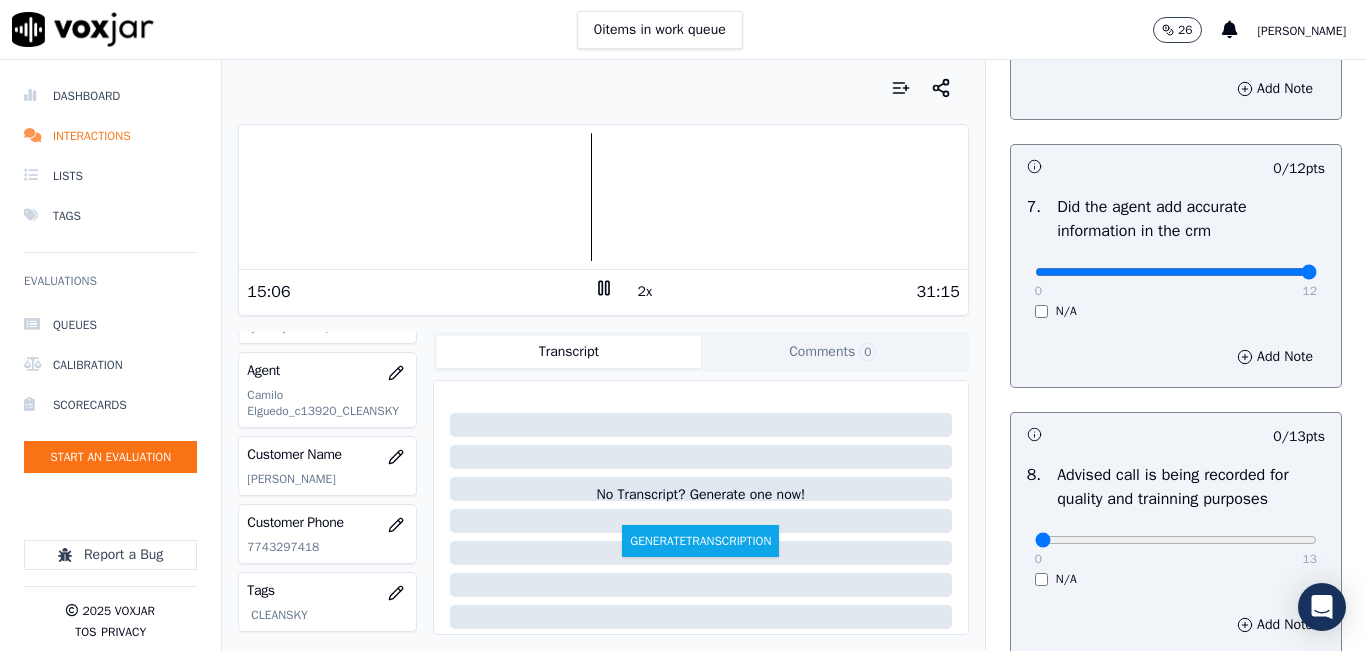 type on "12" 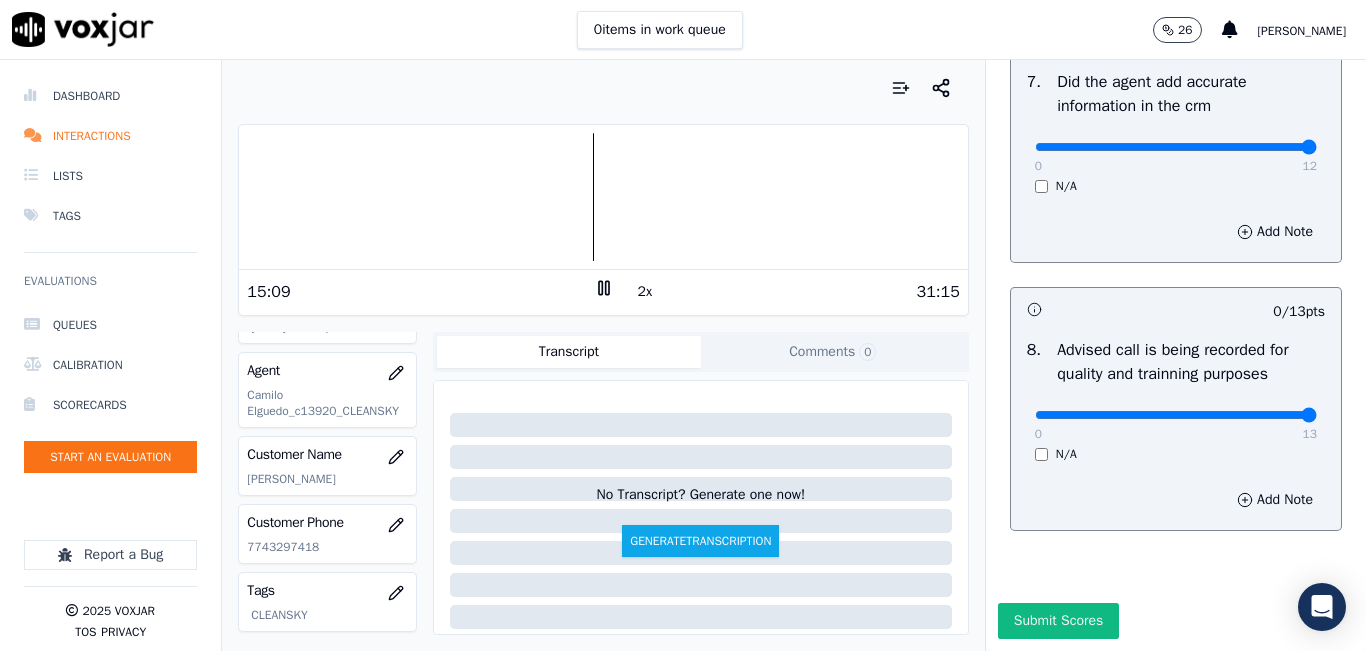 type on "13" 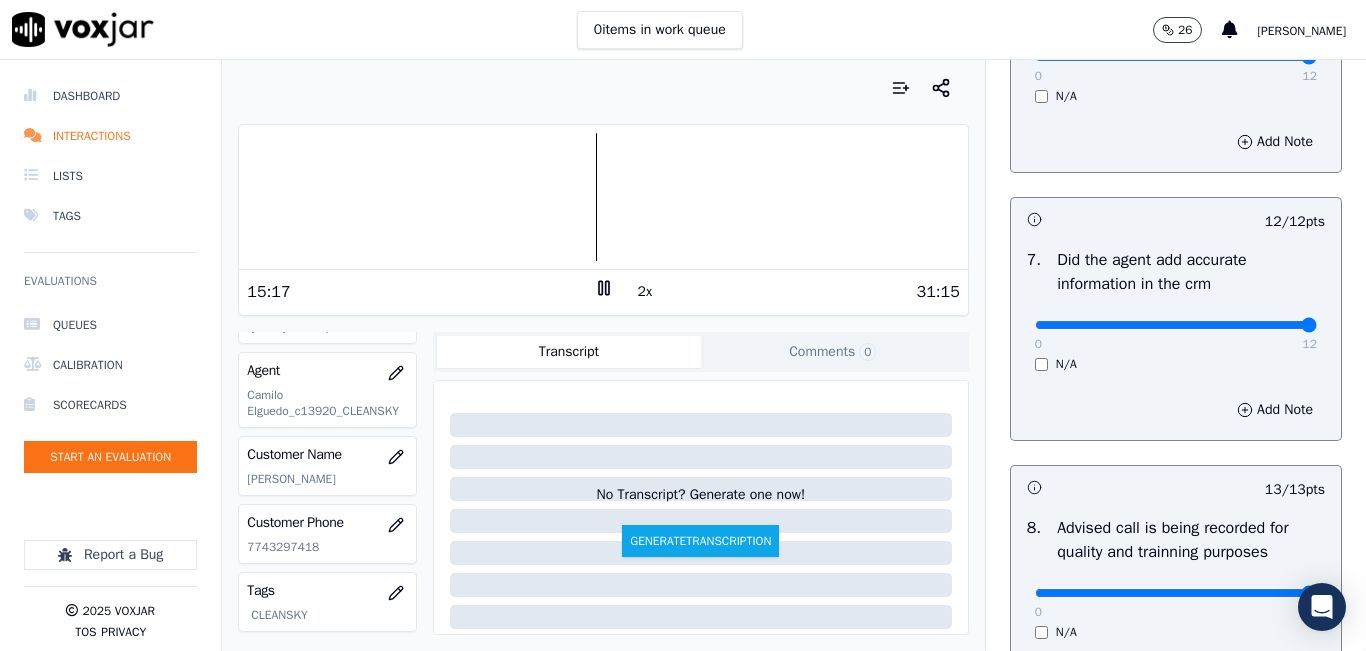 scroll, scrollTop: 1900, scrollLeft: 0, axis: vertical 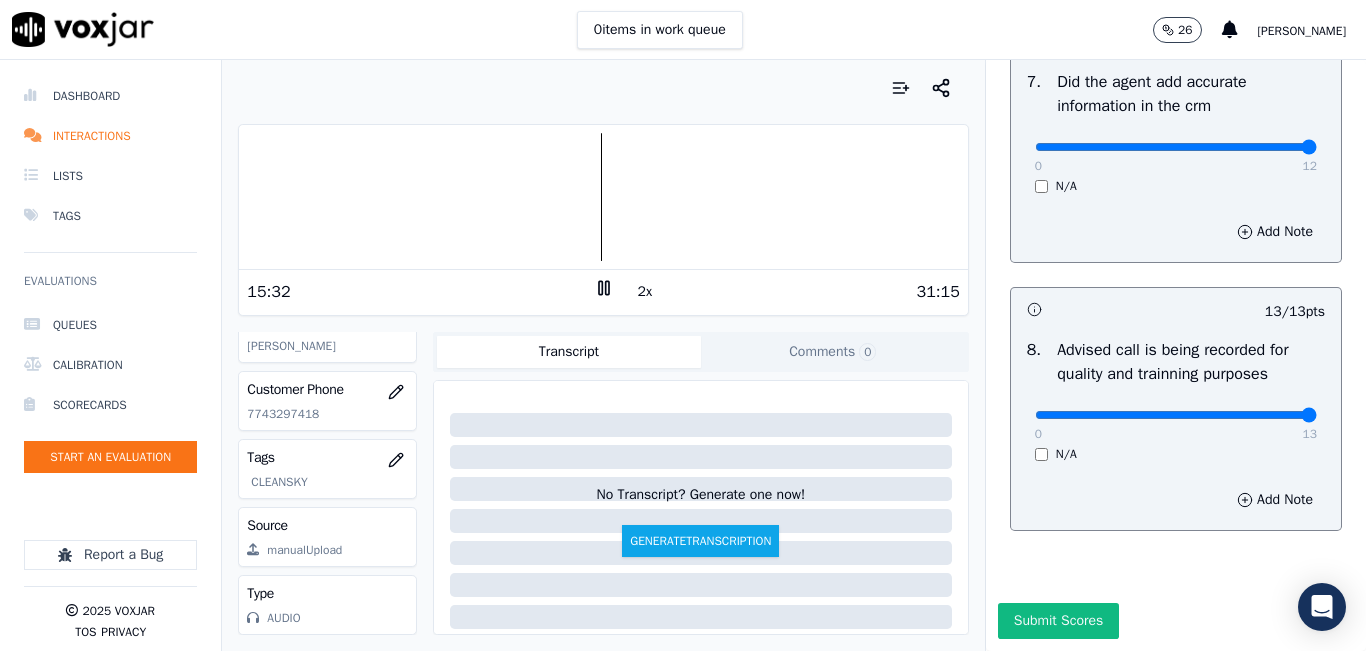 click at bounding box center [603, 88] 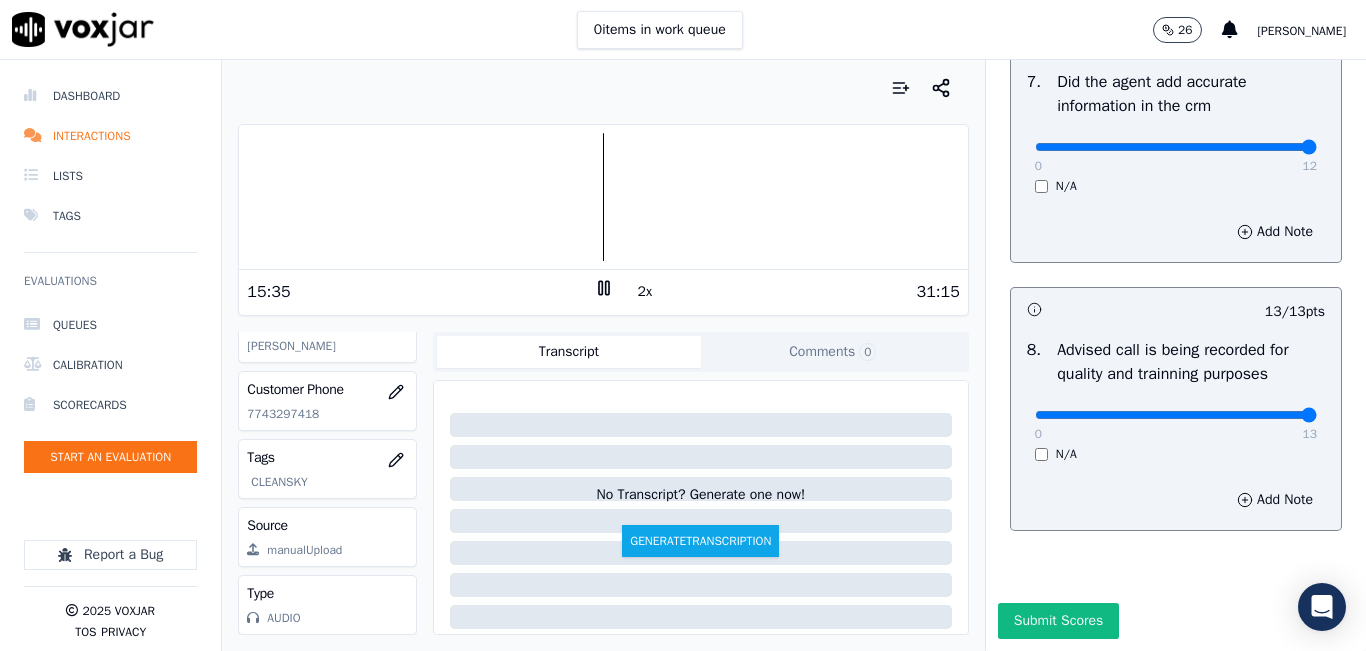 click at bounding box center [603, 197] 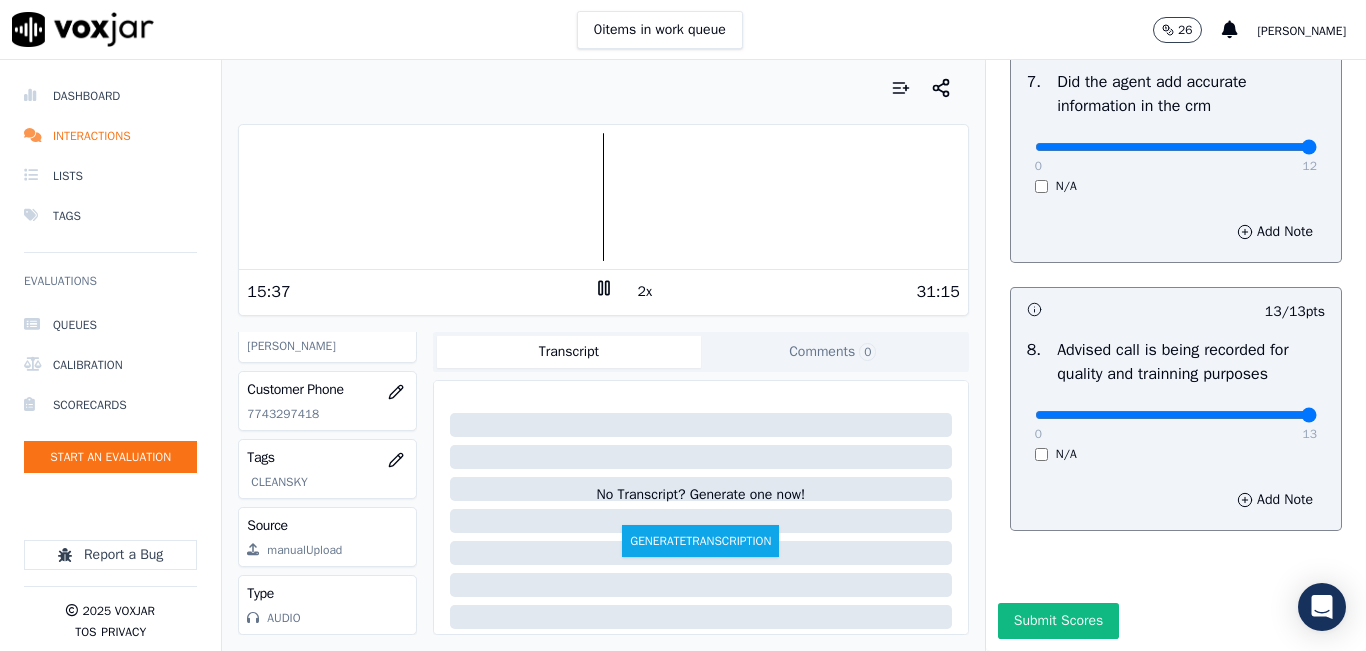 click at bounding box center [603, 197] 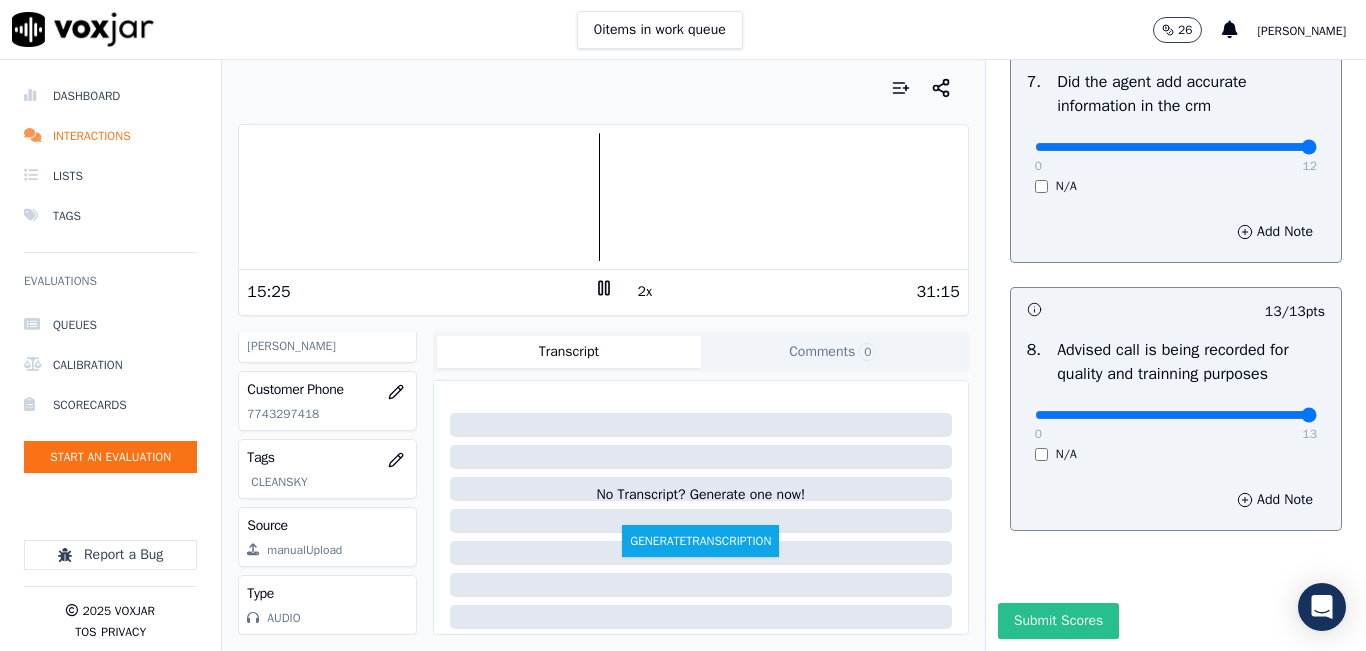 click on "Submit Scores" at bounding box center (1058, 621) 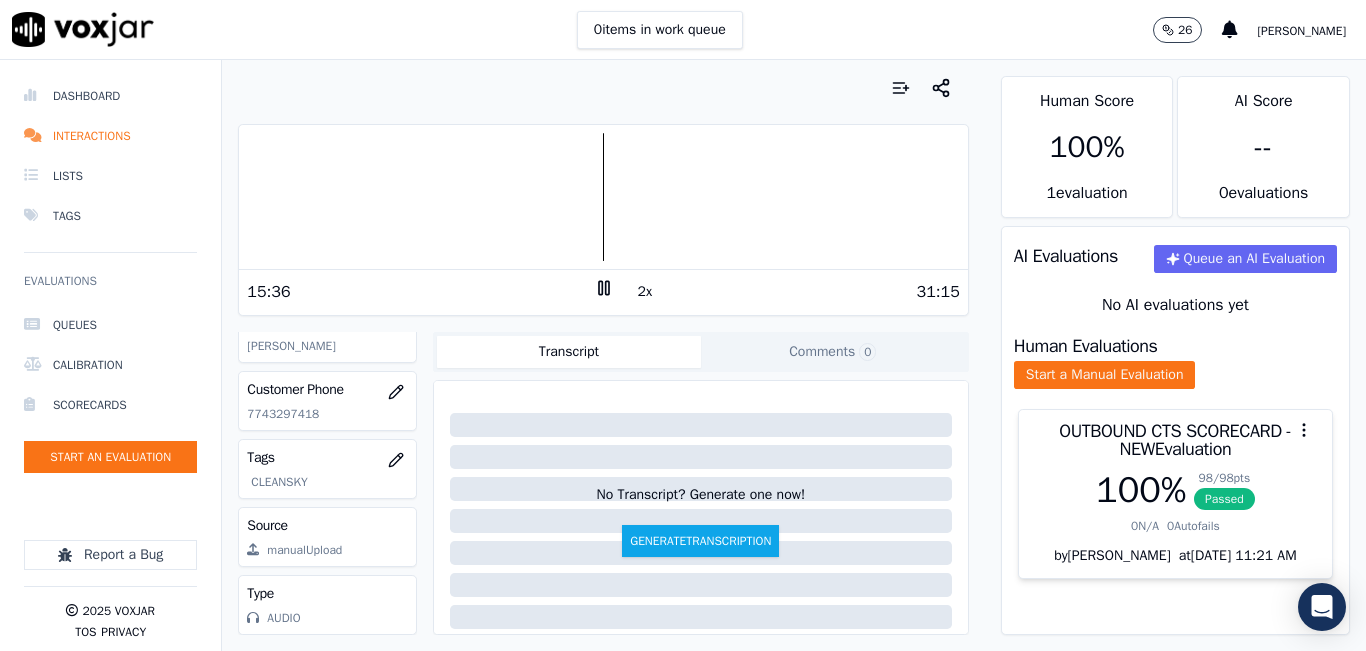 click on "Your browser does not support the audio element.   15:36     2x   31:15   Voxjar ID   25fac6a9-1f18-4cad-a9a4-7c8a1c76e625   Source ID   7743297418-all.mp3   Timestamp
07/24/2025 04:07 pm     Agent
Camilo Elguedo_c13920_CLEANSKY     Customer Name     MERLIN RAMOS     Customer Phone     7743297418     Tags
CLEANSKY     Source     manualUpload   Type     AUDIO       Transcript   Comments  0   No Transcript? Generate one now!   Generate  Transcription         Add Comment" at bounding box center (603, 355) 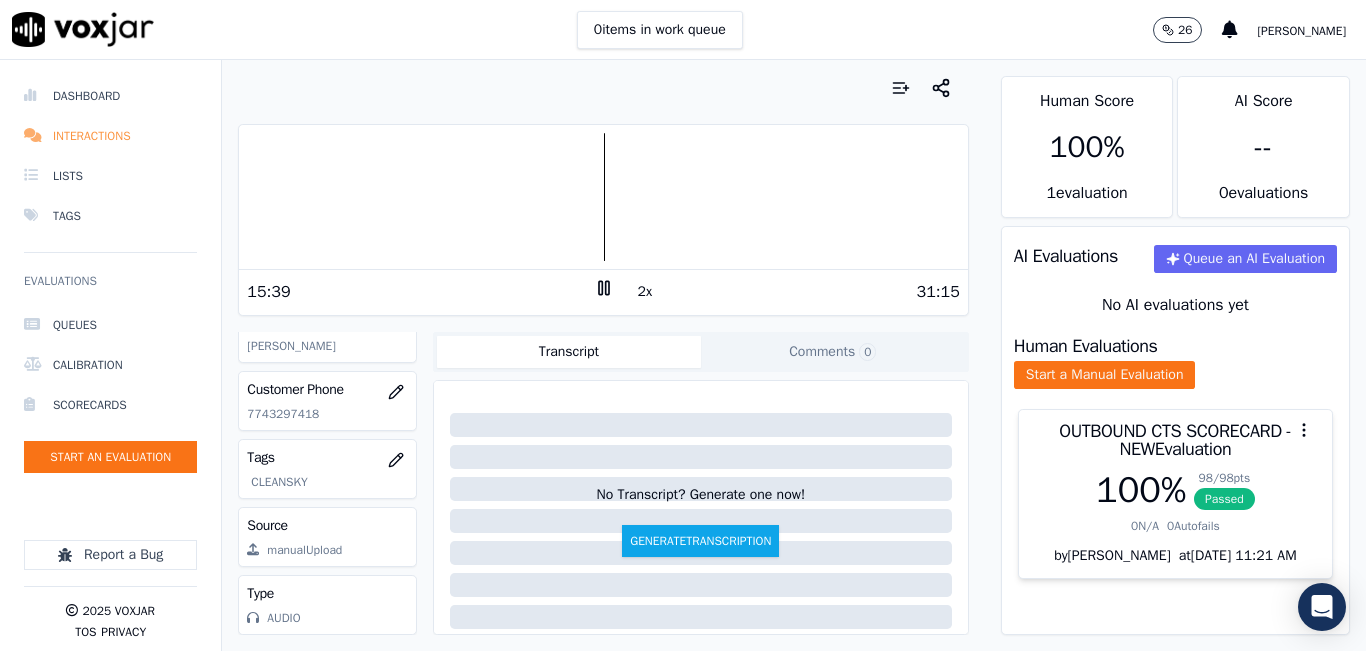 click on "Interactions" at bounding box center [110, 136] 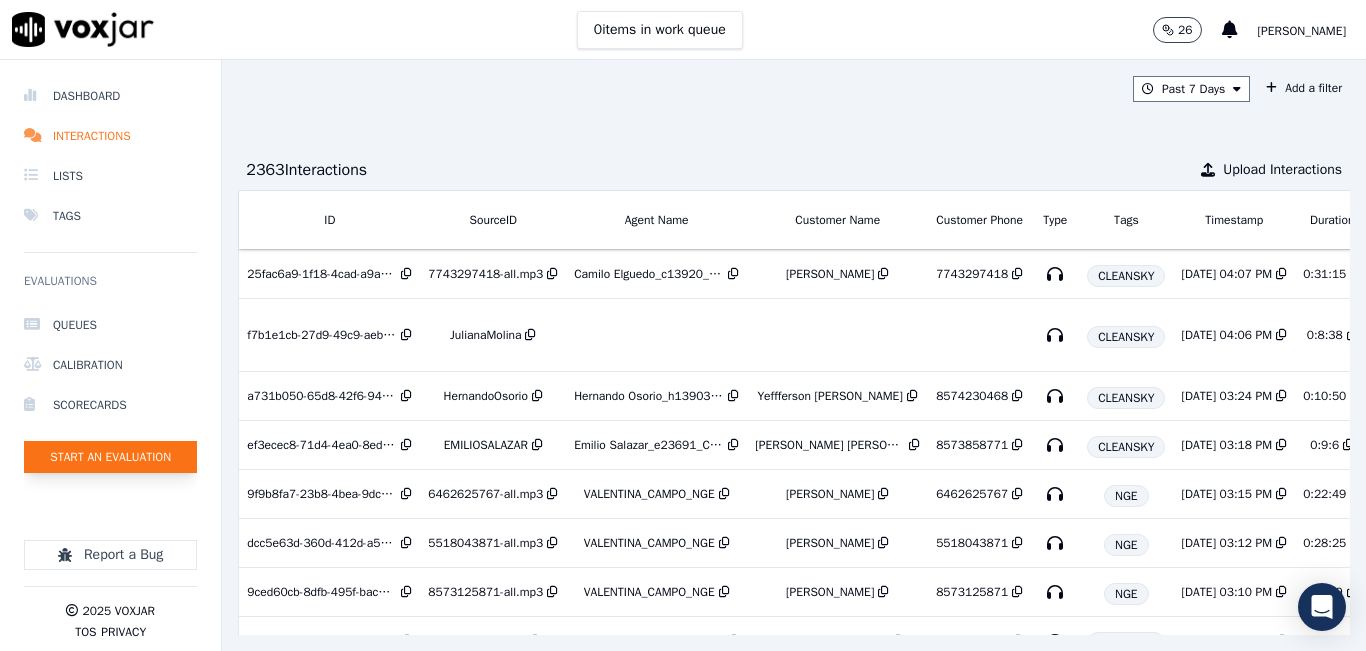 click on "Start an Evaluation" 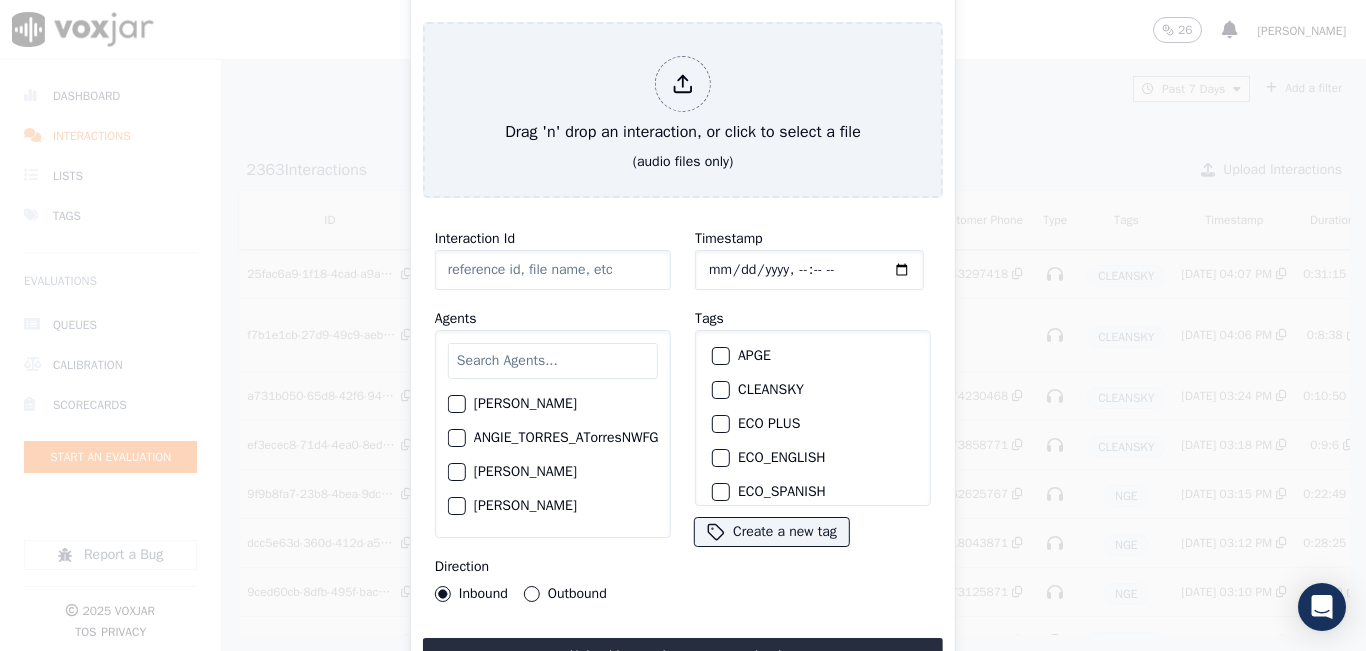 click at bounding box center [553, 361] 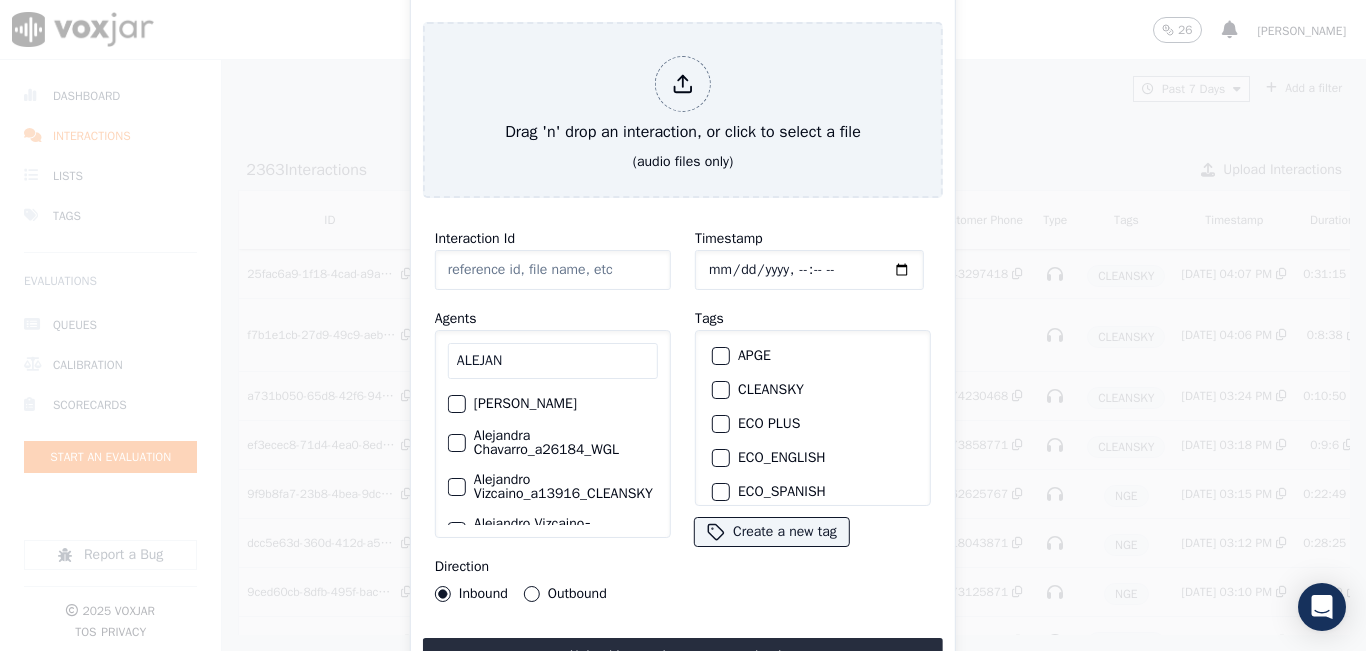 type on "ALEJAN" 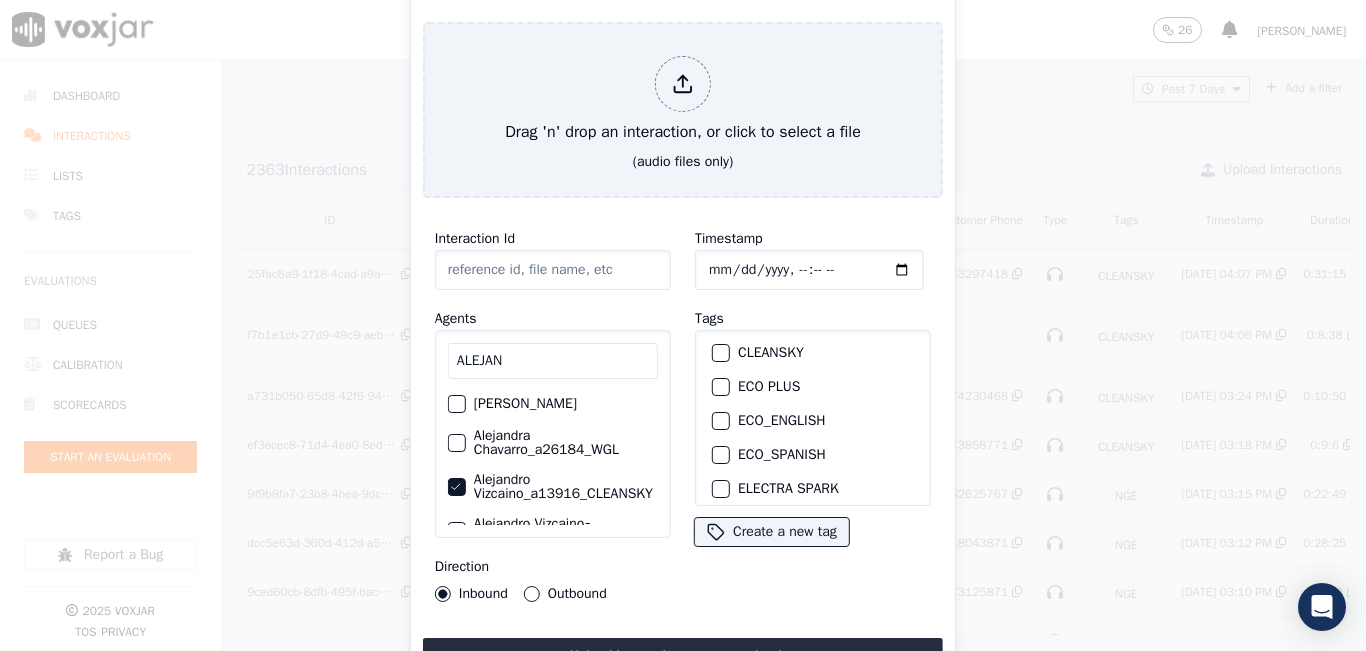 scroll, scrollTop: 0, scrollLeft: 0, axis: both 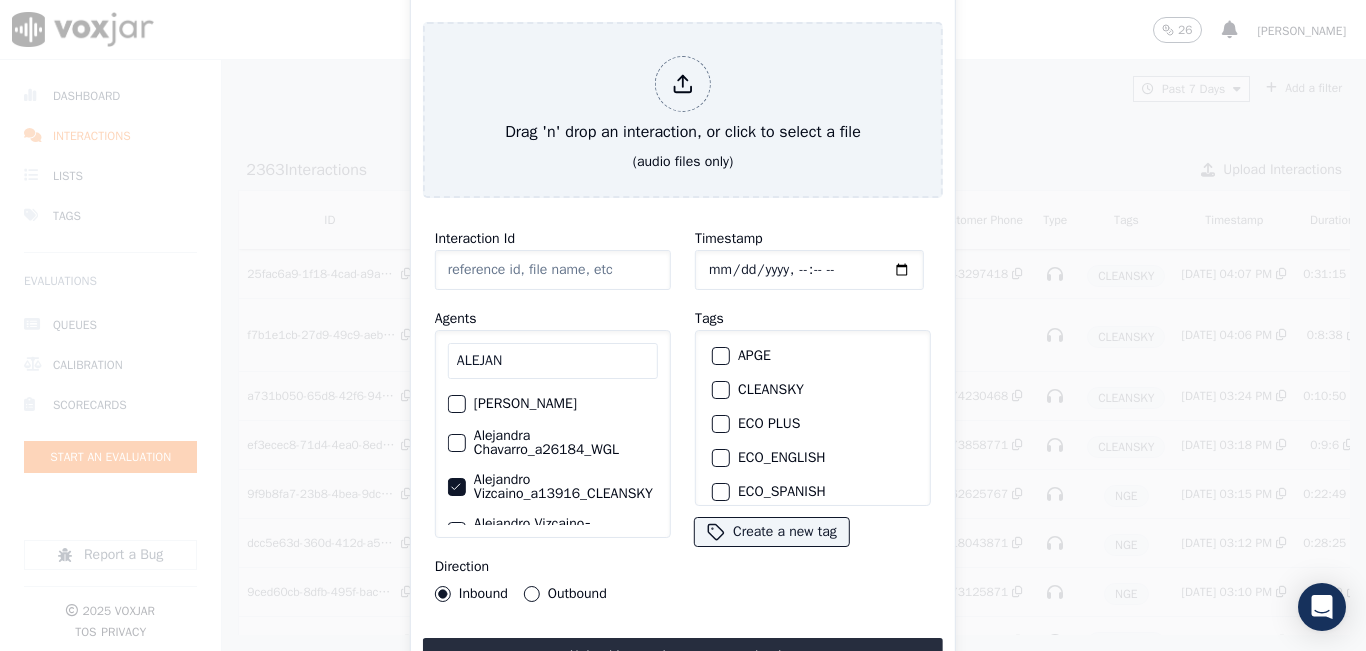 click at bounding box center [720, 390] 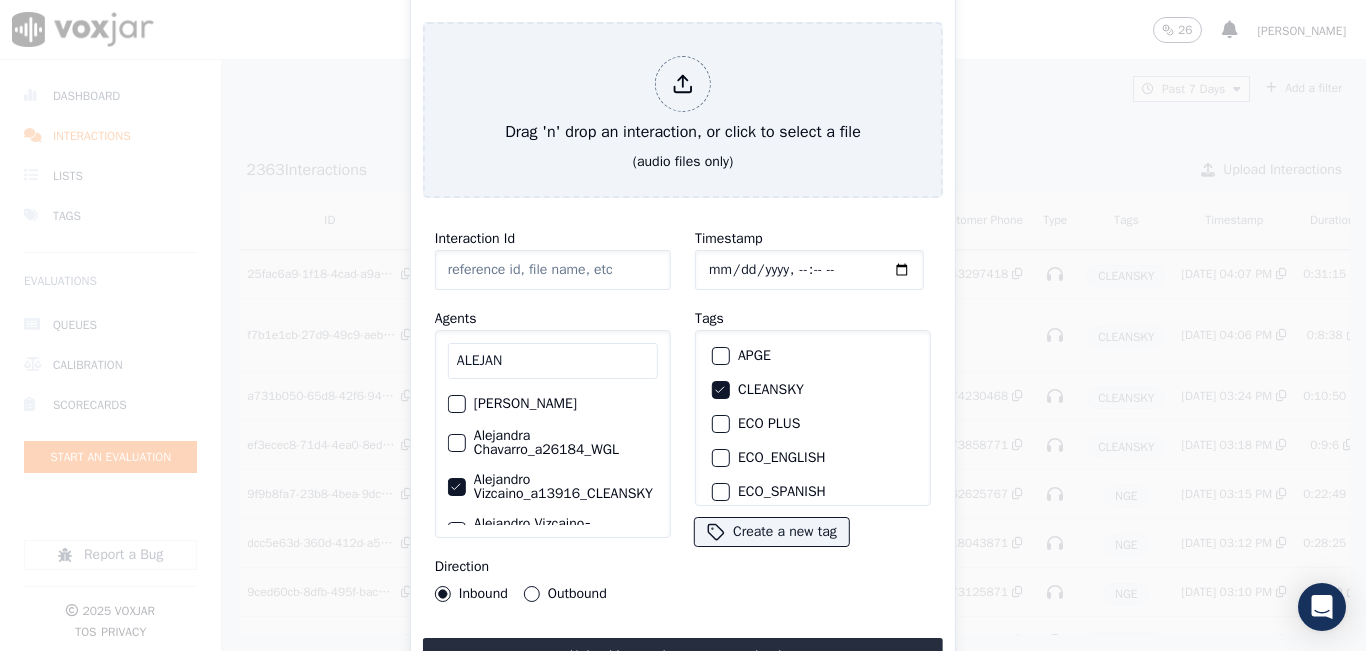 click on "Direction     Inbound     Outbound" at bounding box center [553, 578] 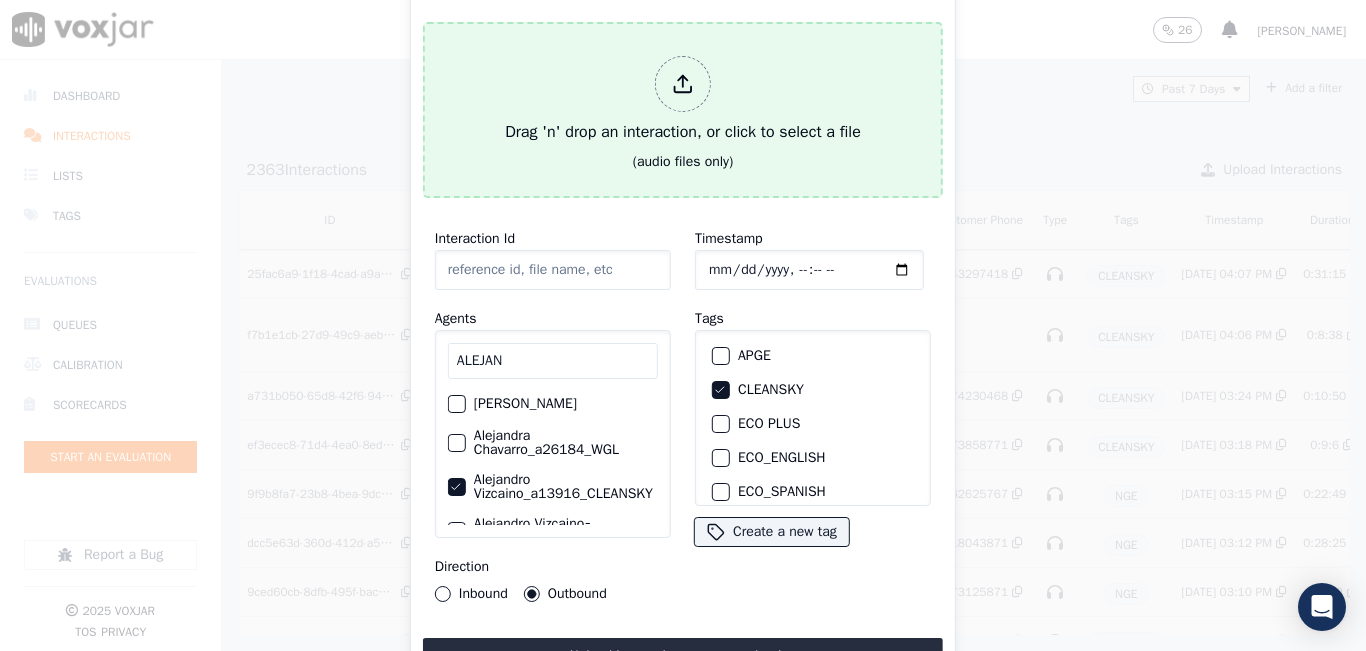 click 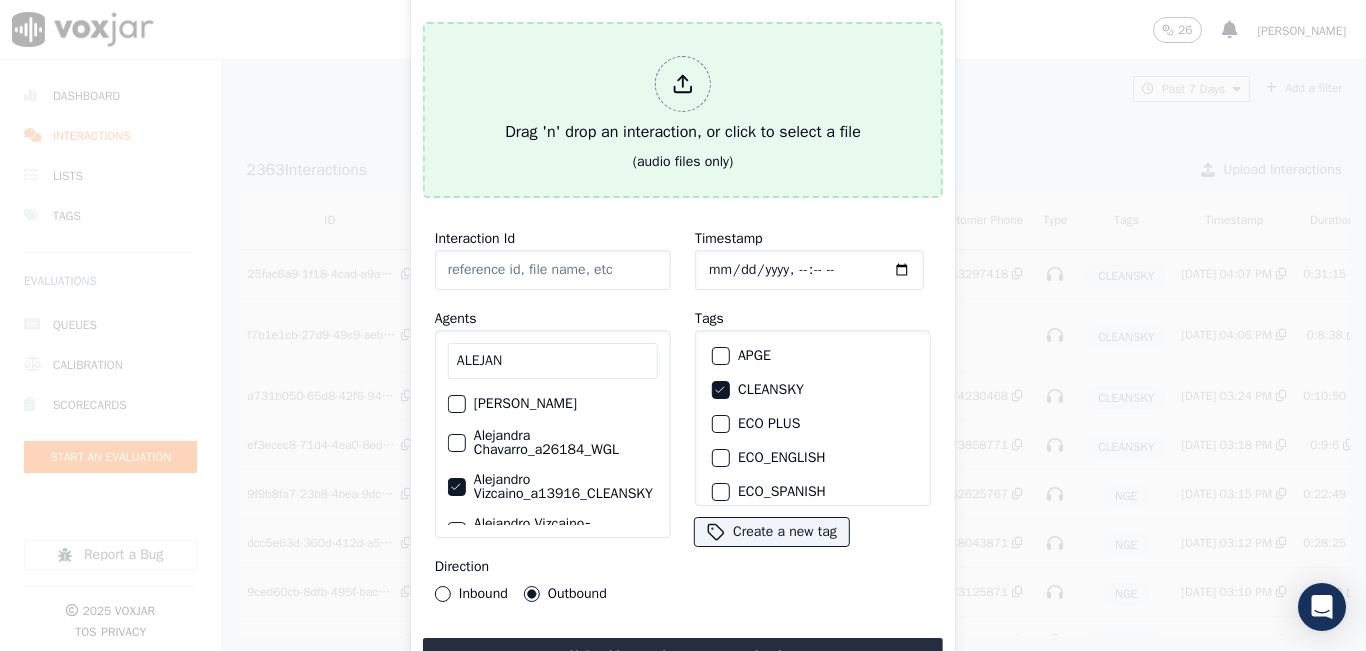 type on "20250723-111550_9783056945-all.mp3" 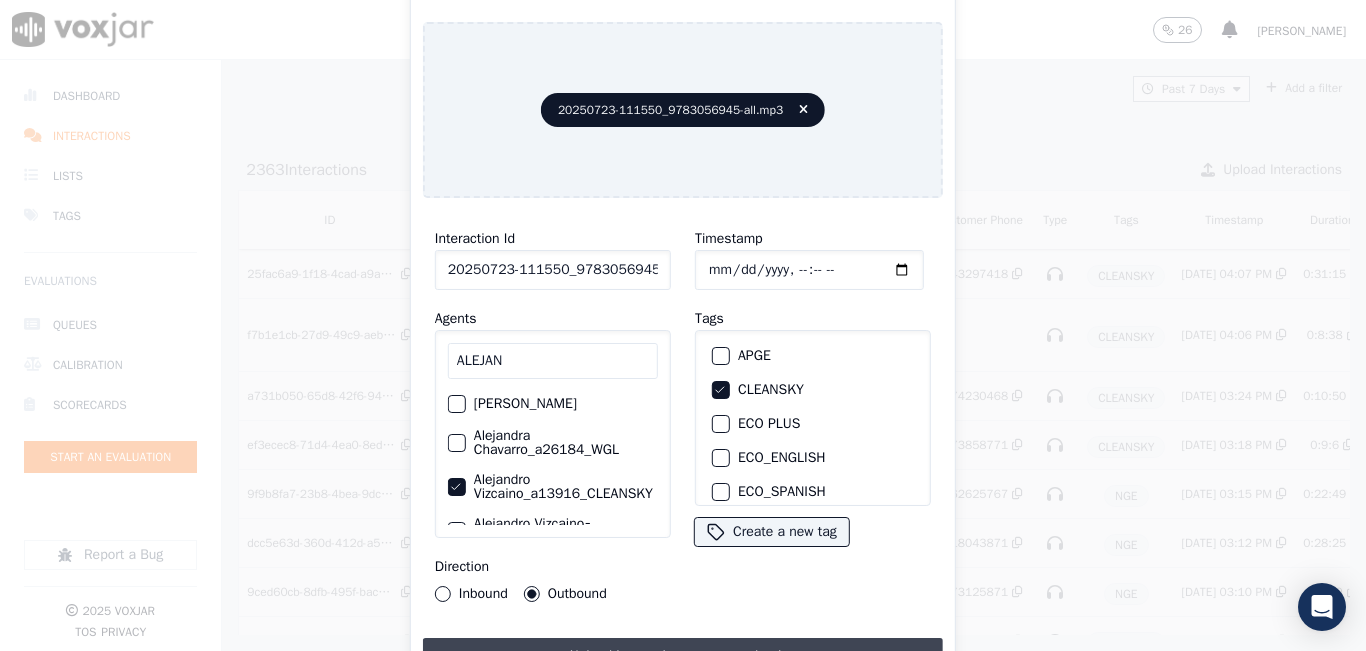 click on "Upload interaction to start evaluation" at bounding box center [683, 656] 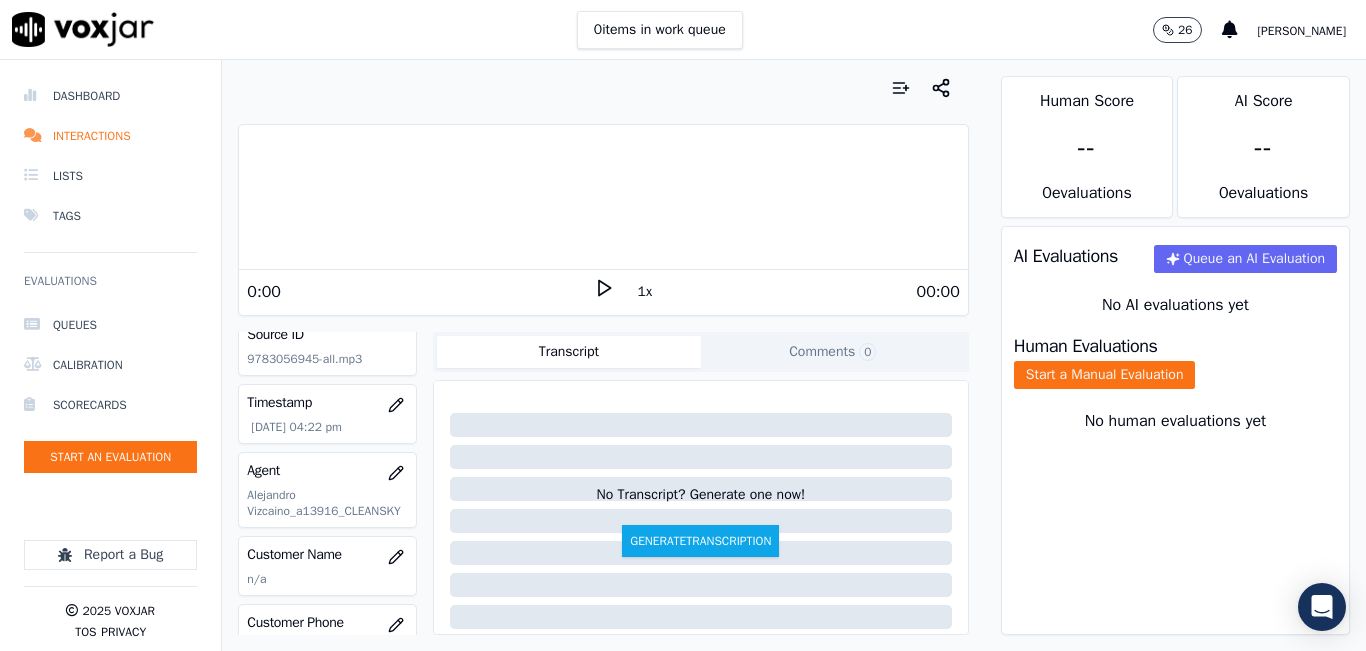 scroll, scrollTop: 200, scrollLeft: 0, axis: vertical 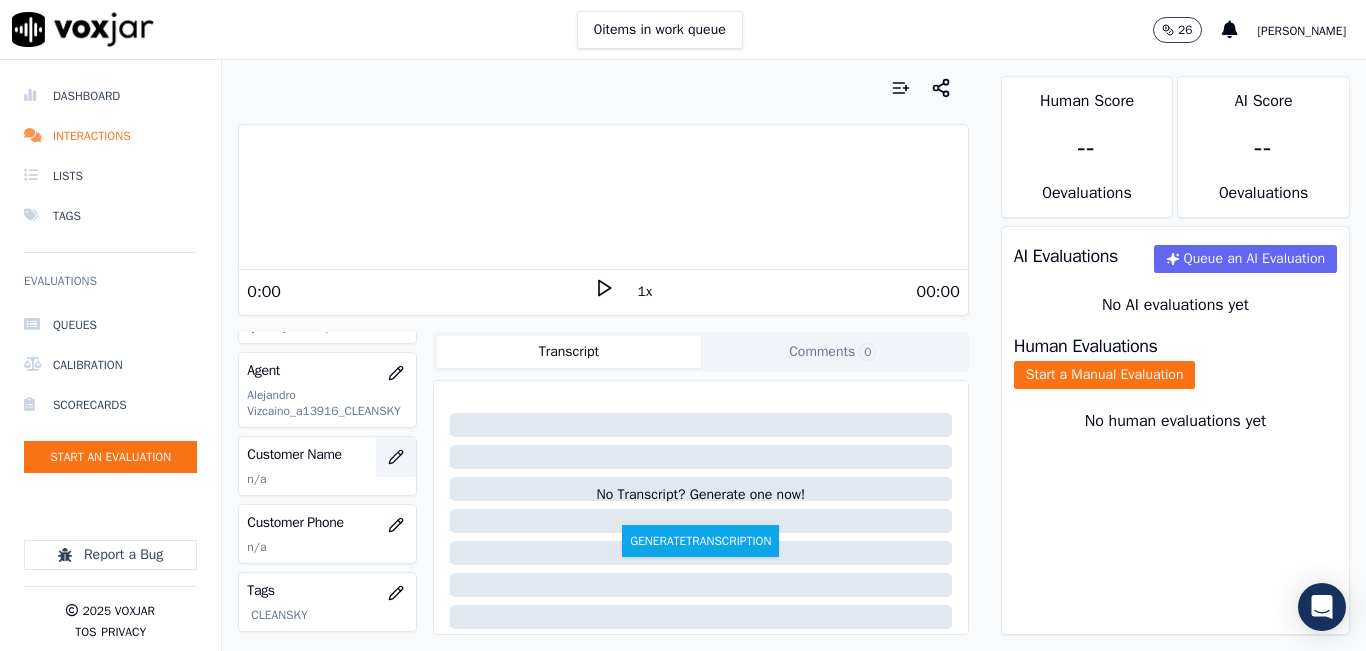 click 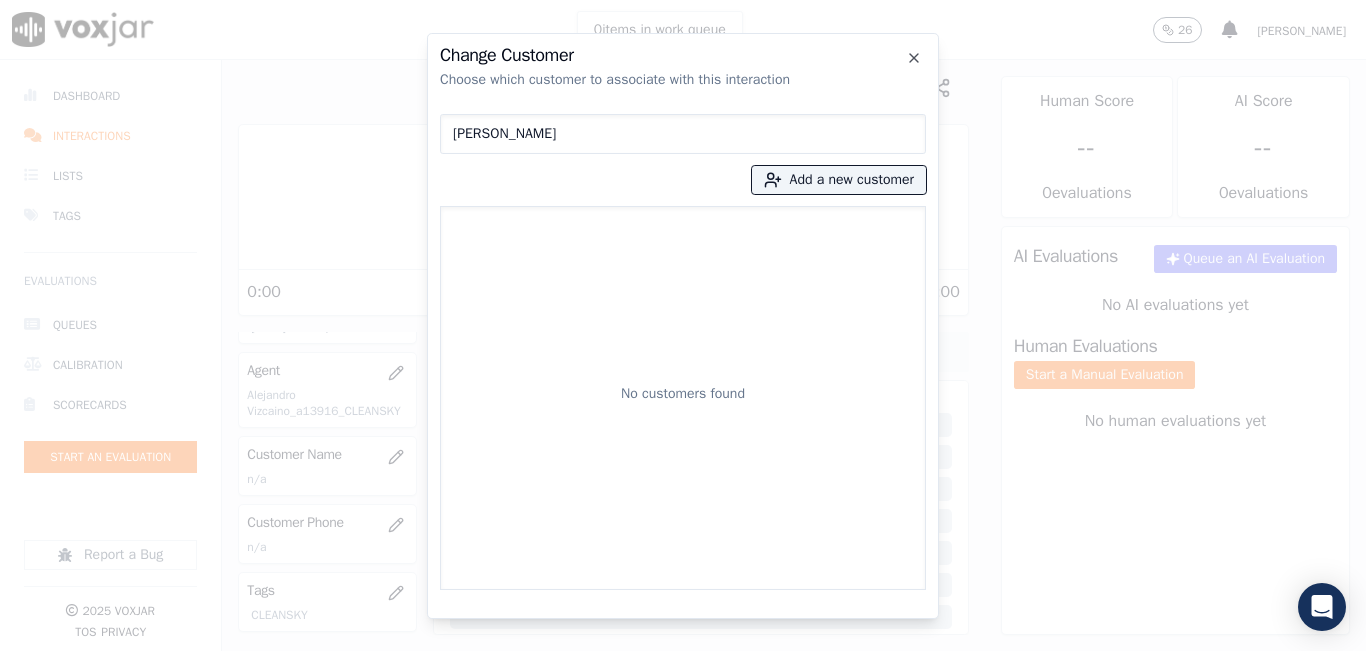 type on "[PERSON_NAME]" 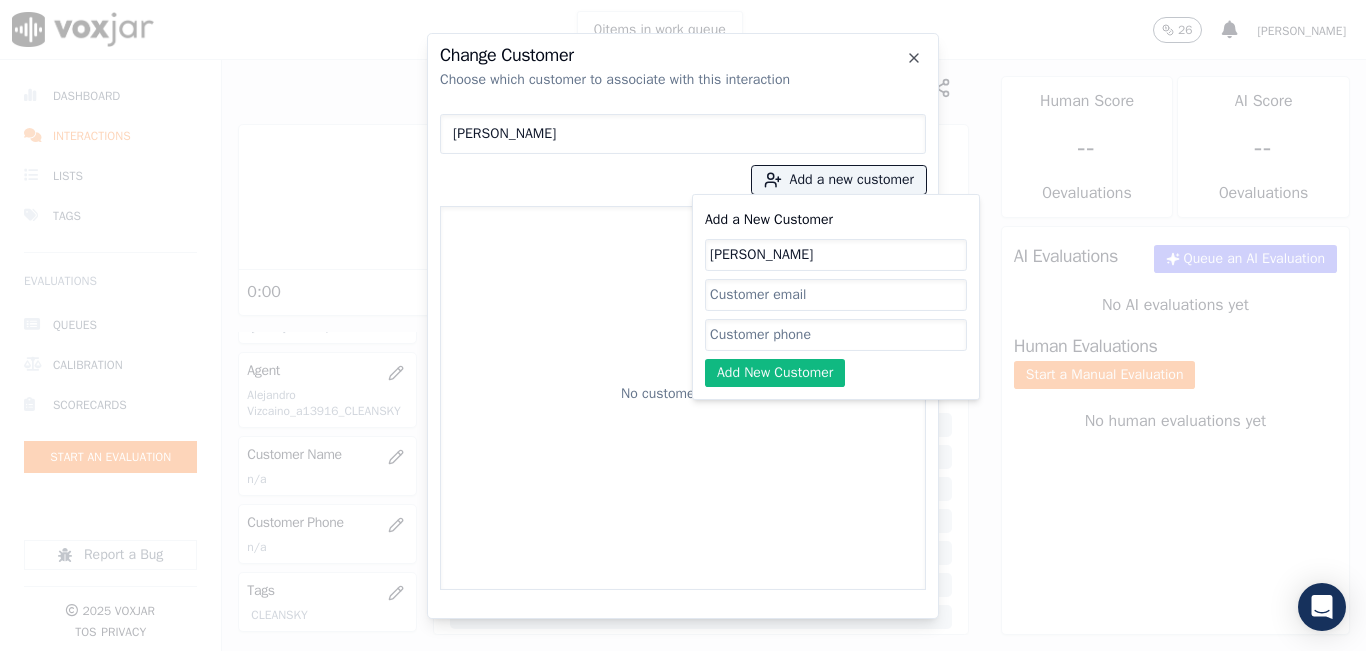 type on "[PERSON_NAME]" 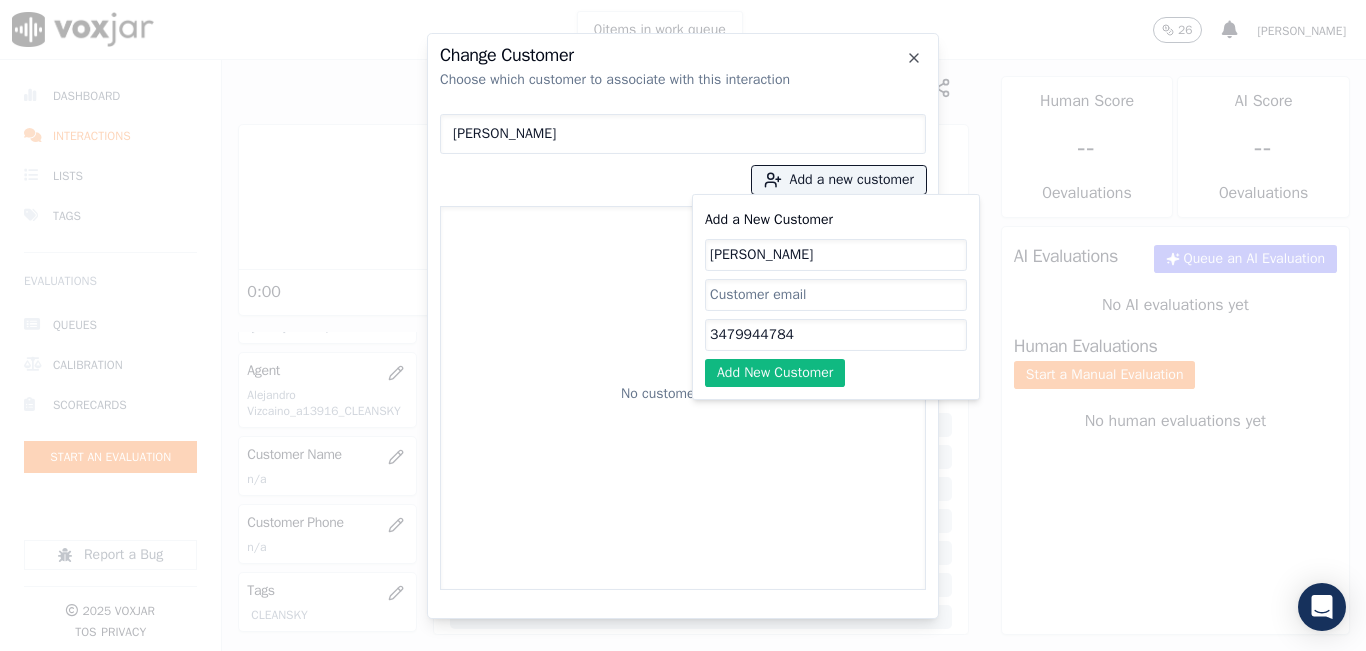 type on "3479944784" 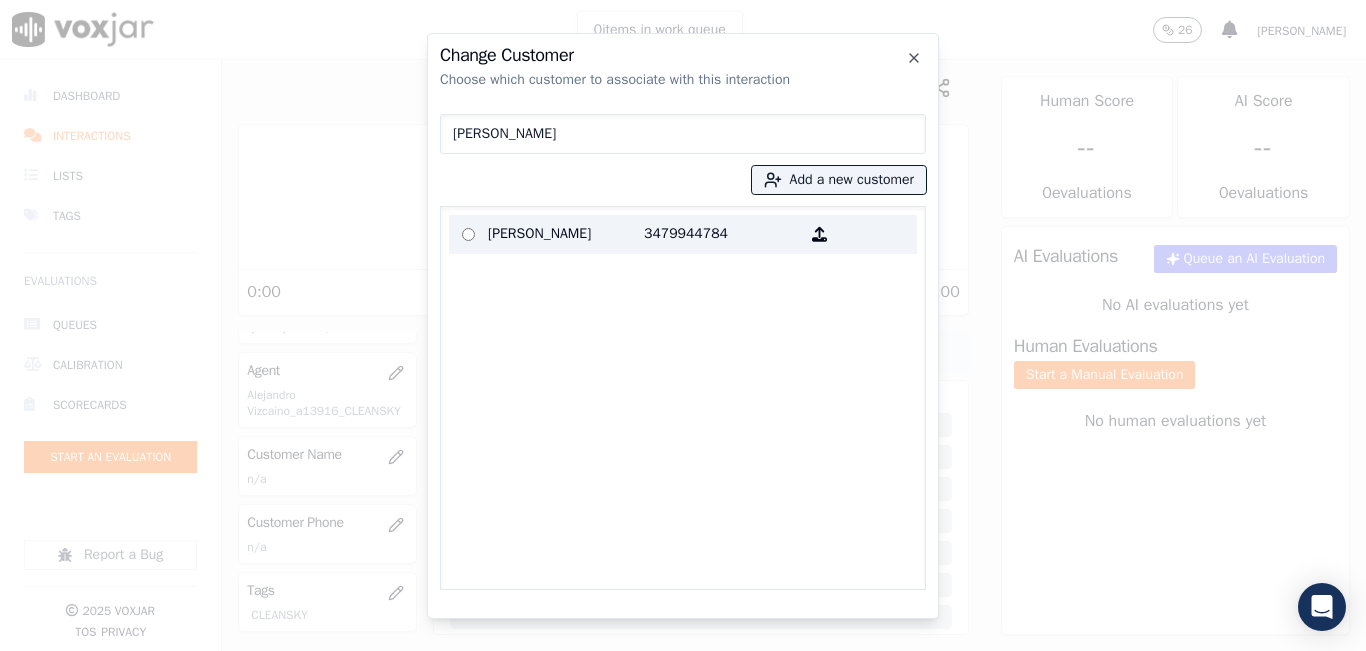 click on "[PERSON_NAME]" at bounding box center (566, 234) 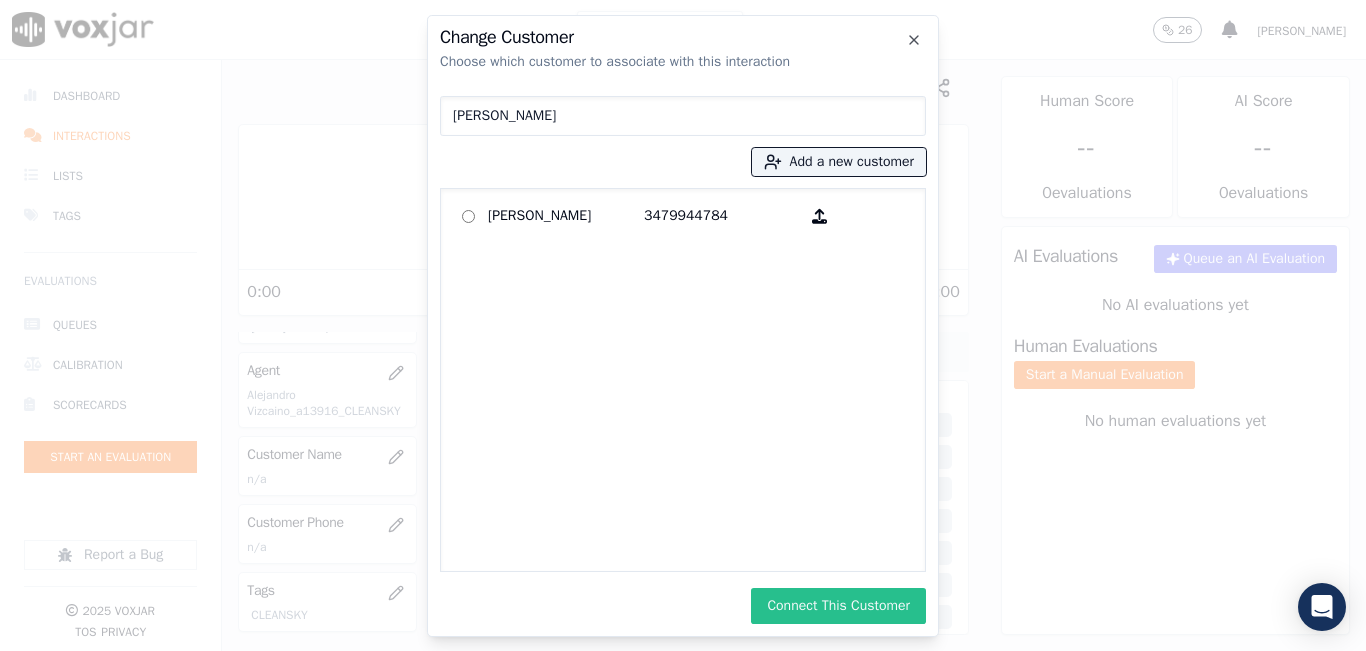 click on "Connect This Customer" at bounding box center (838, 606) 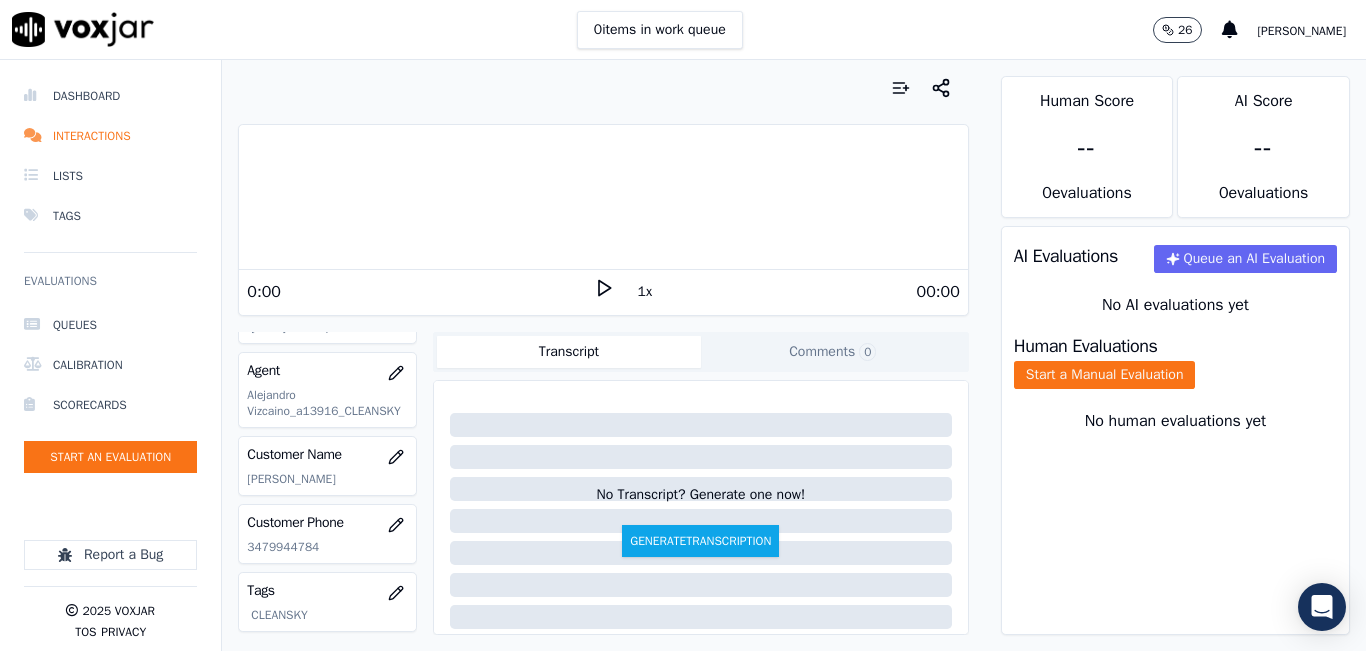 click on "Start a Manual Evaluation" 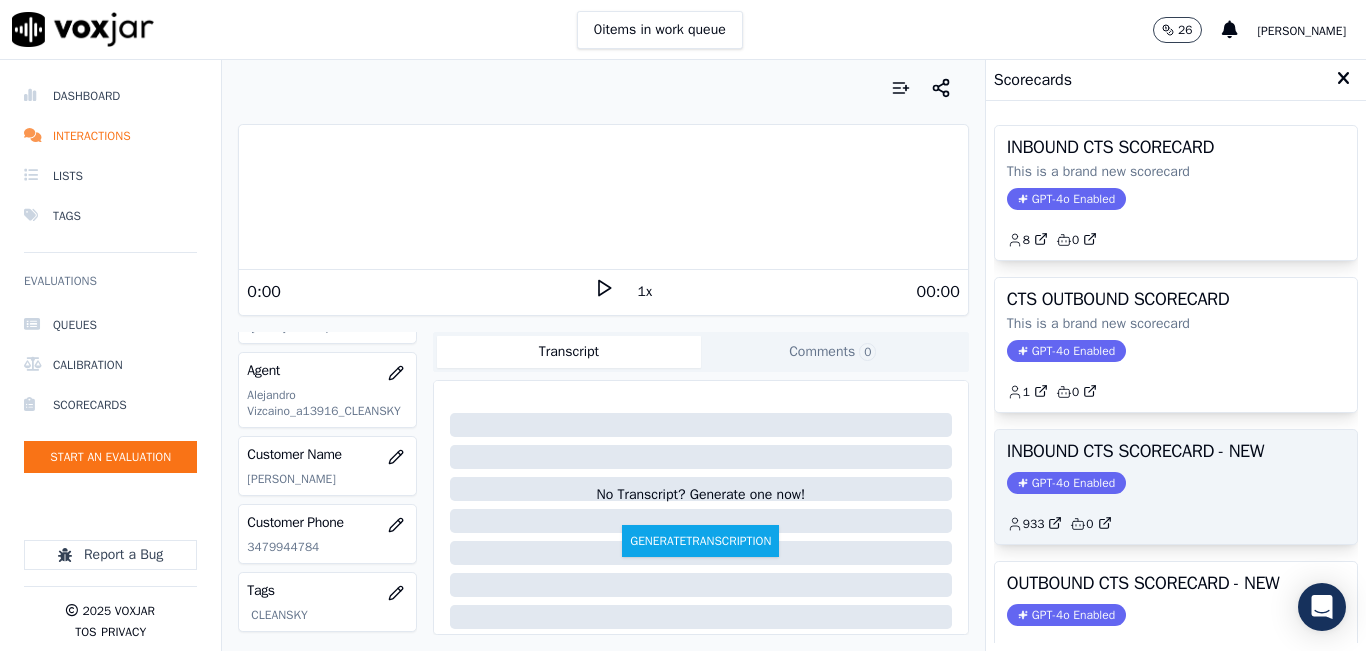 scroll, scrollTop: 200, scrollLeft: 0, axis: vertical 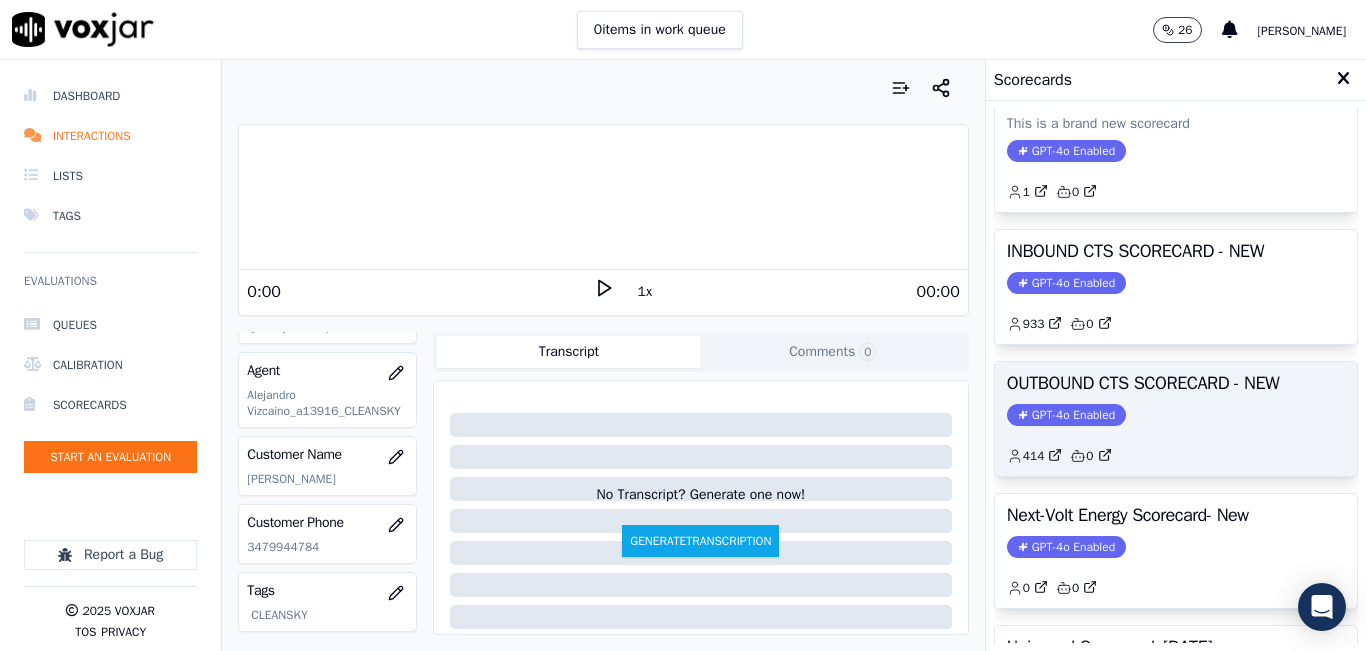 click on "OUTBOUND CTS SCORECARD - NEW        GPT-4o Enabled       414         0" at bounding box center (1176, 419) 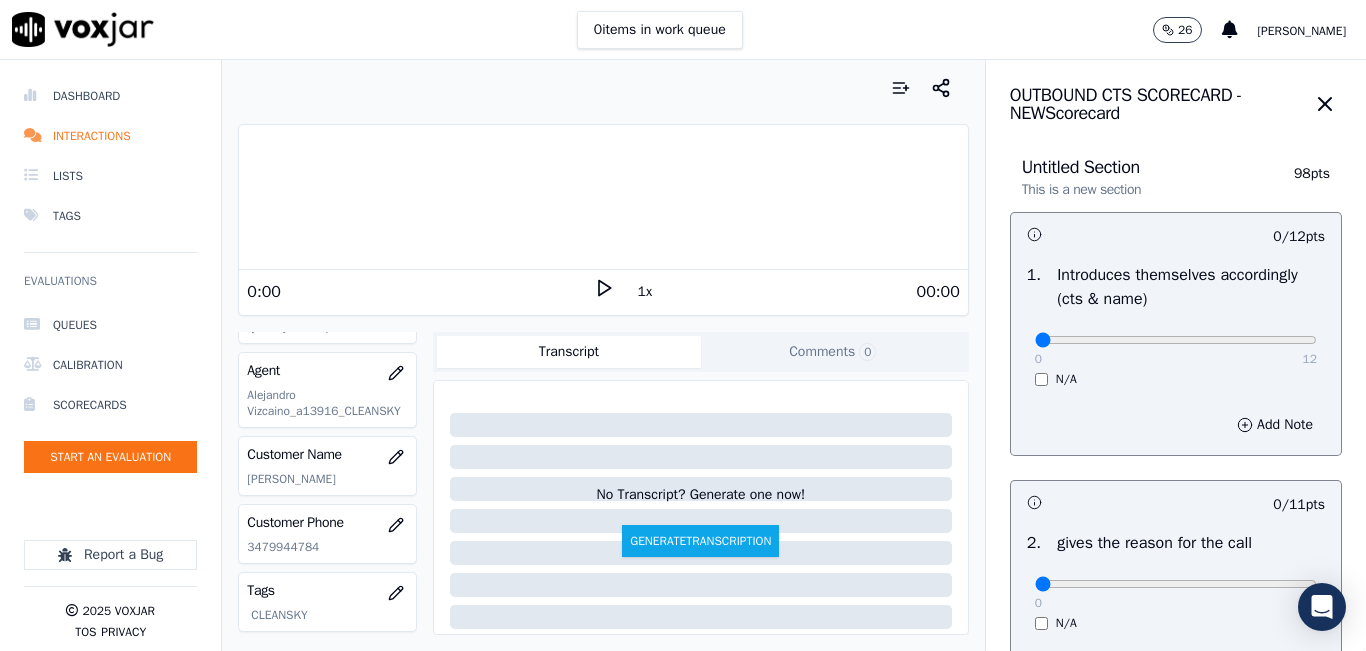 drag, startPoint x: 583, startPoint y: 287, endPoint x: 642, endPoint y: 294, distance: 59.413803 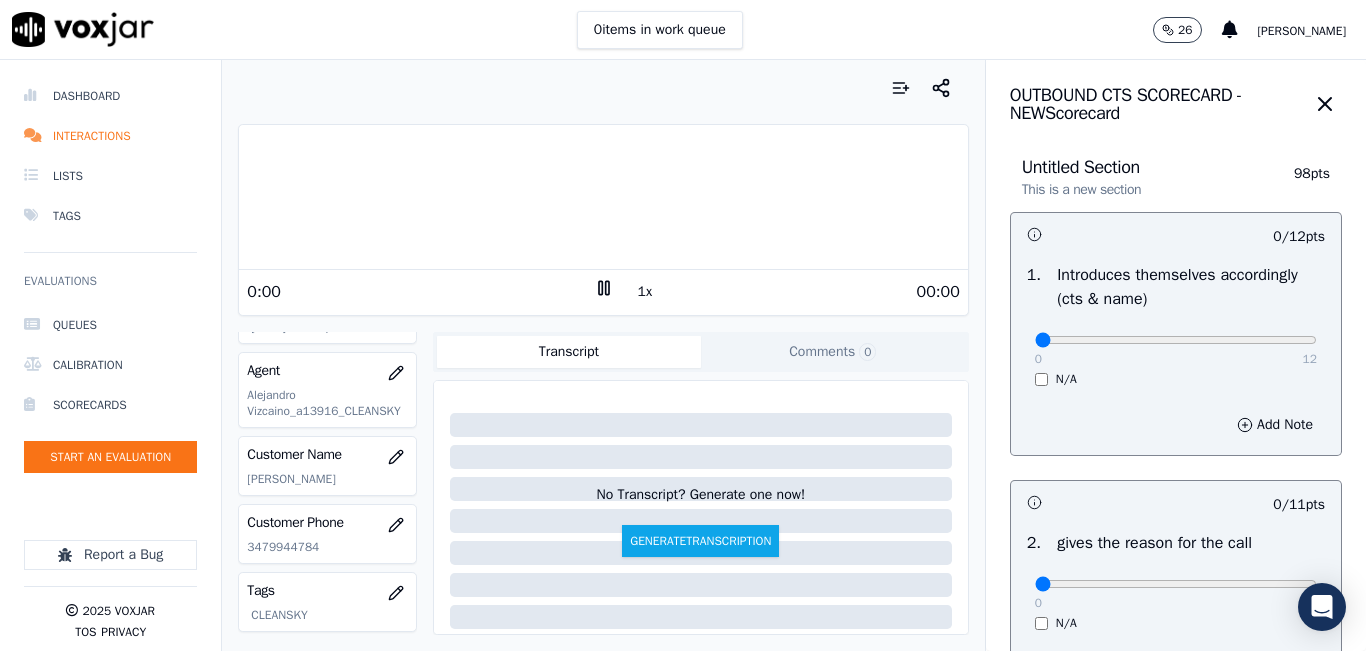 click on "00:00" at bounding box center [787, 292] 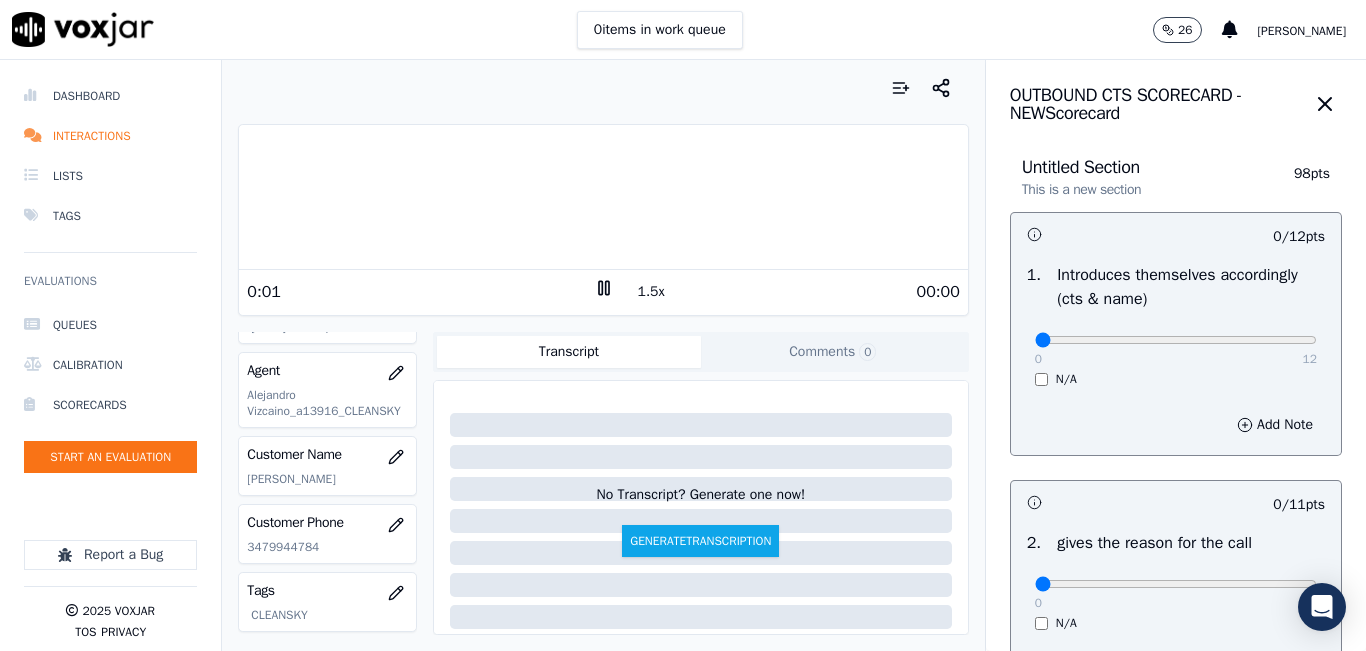 click on "1.5x" at bounding box center [651, 292] 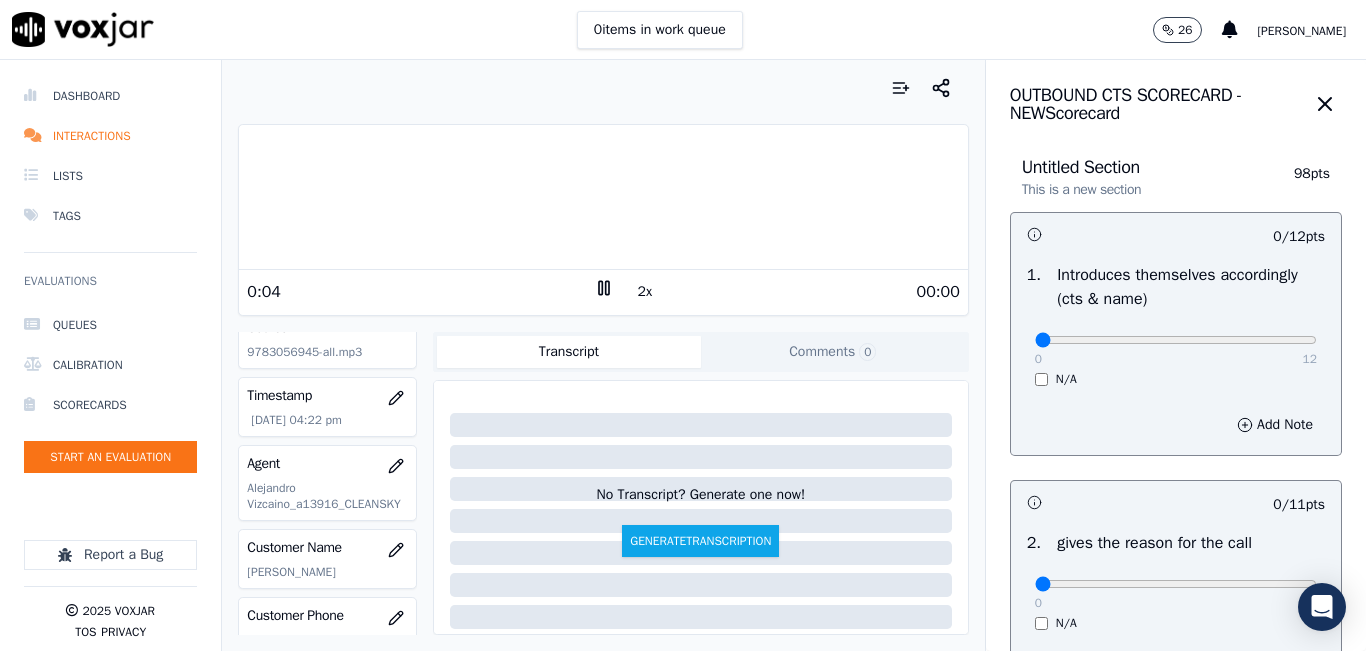 scroll, scrollTop: 0, scrollLeft: 0, axis: both 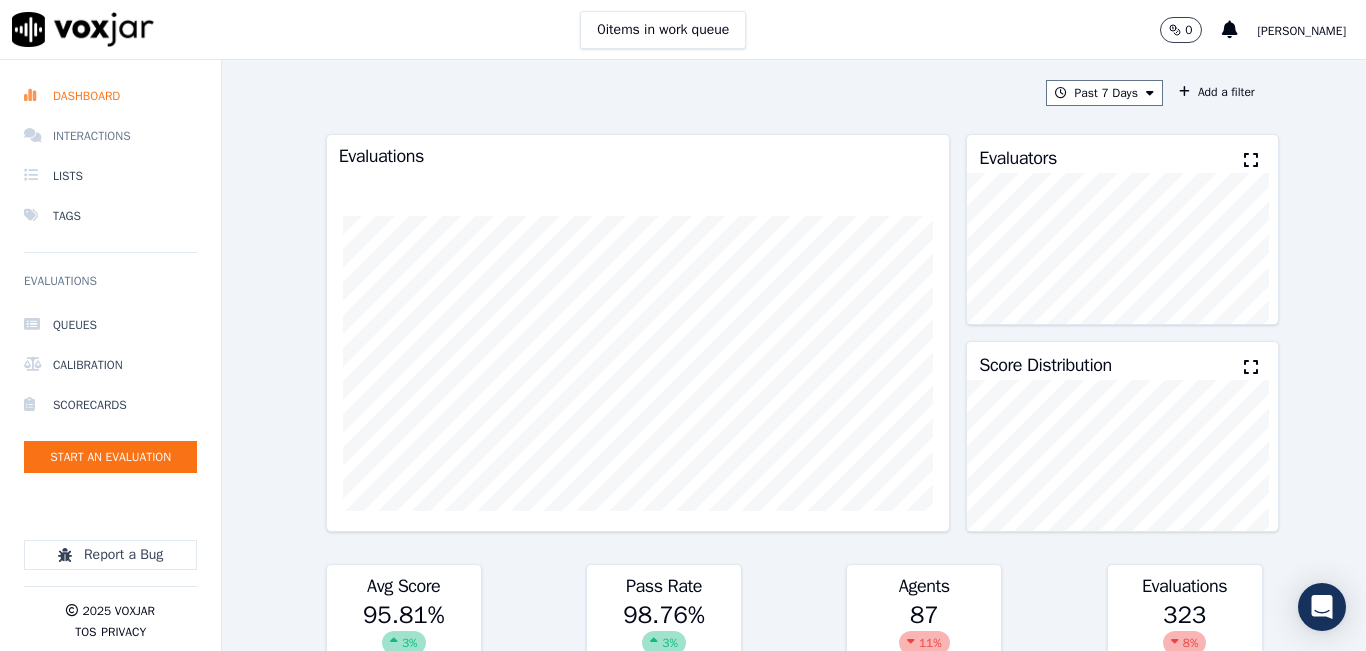 click on "Interactions" at bounding box center [110, 136] 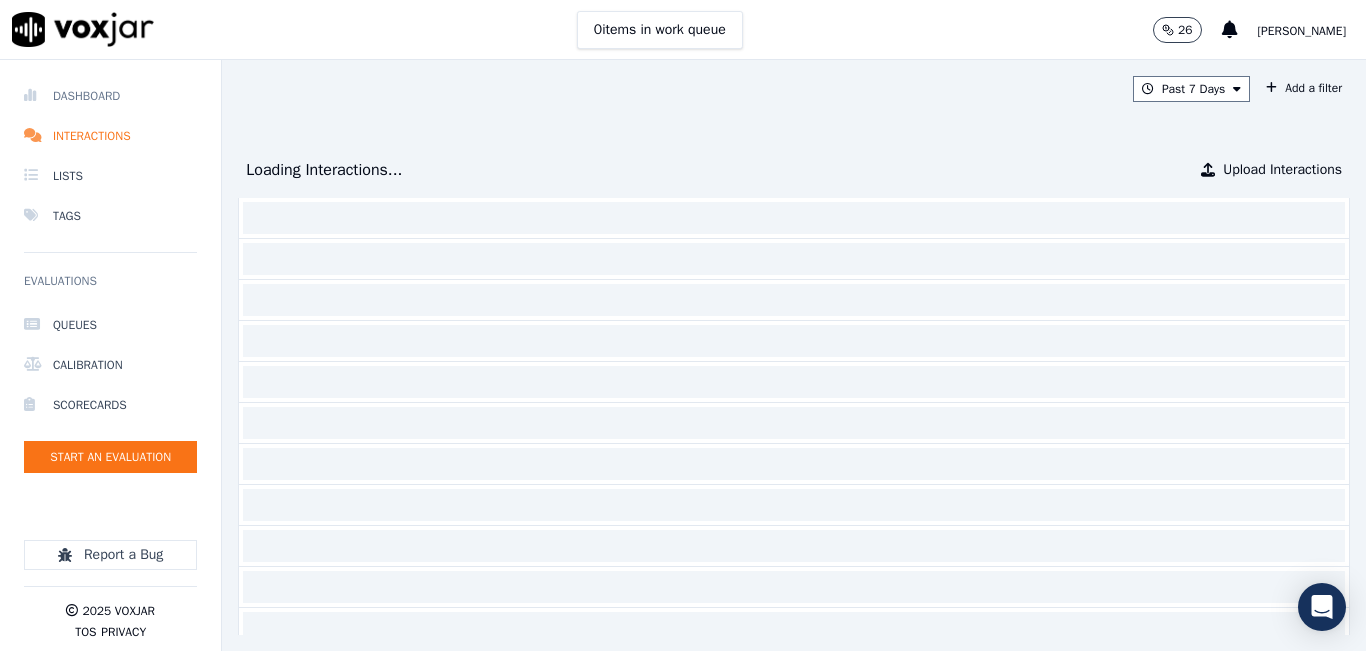 click on "Dashboard" at bounding box center (110, 96) 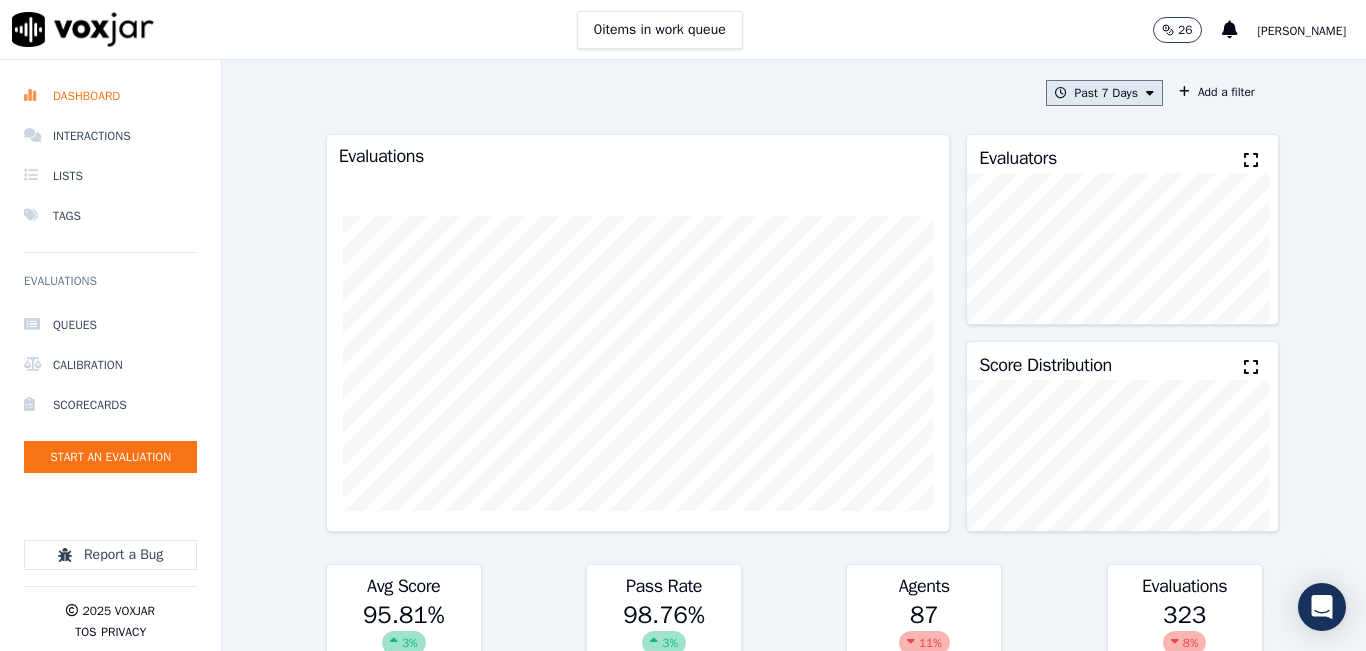 click on "Past 7 Days" at bounding box center (1104, 93) 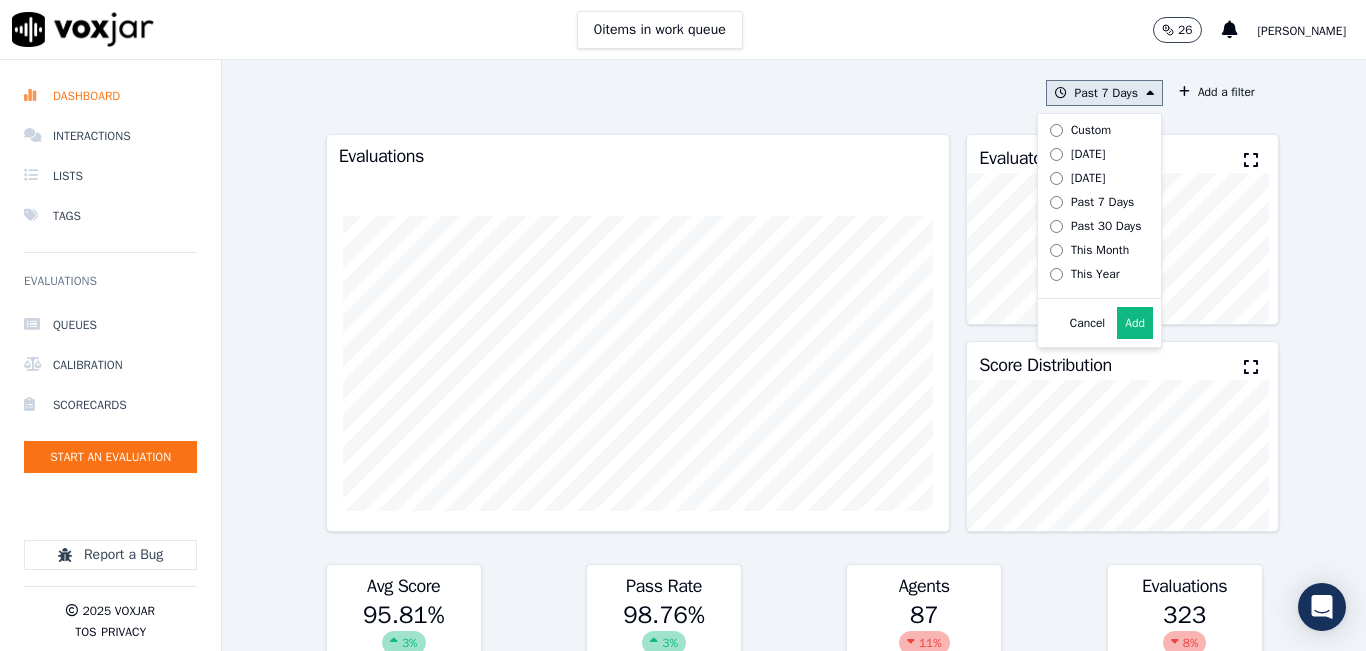 click on "[DATE]" at bounding box center [1088, 154] 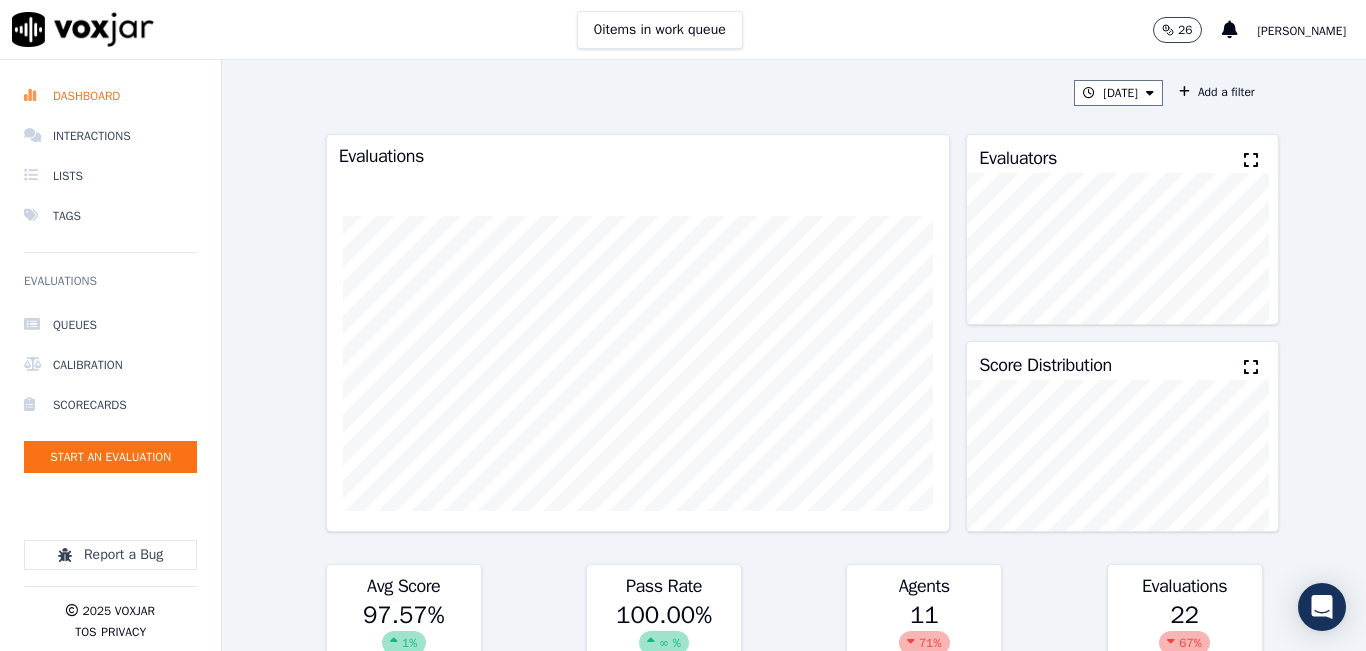 click at bounding box center [1251, 160] 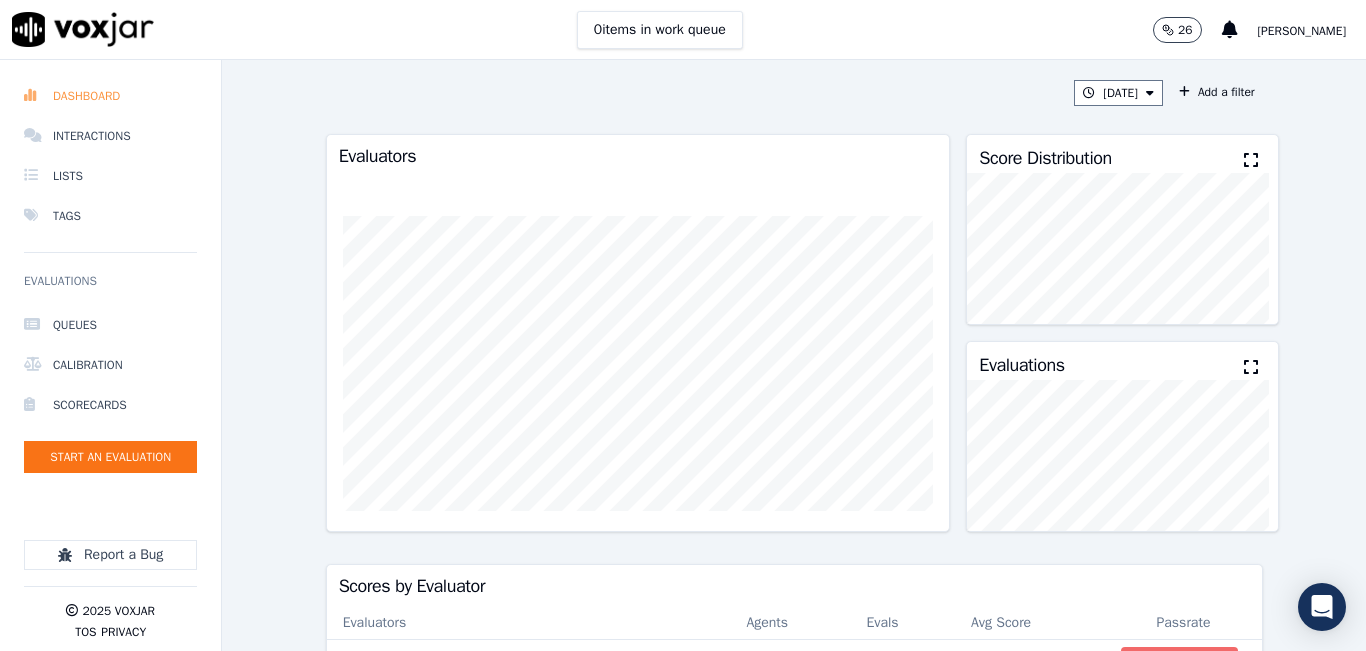 click on "Dashboard" at bounding box center (110, 96) 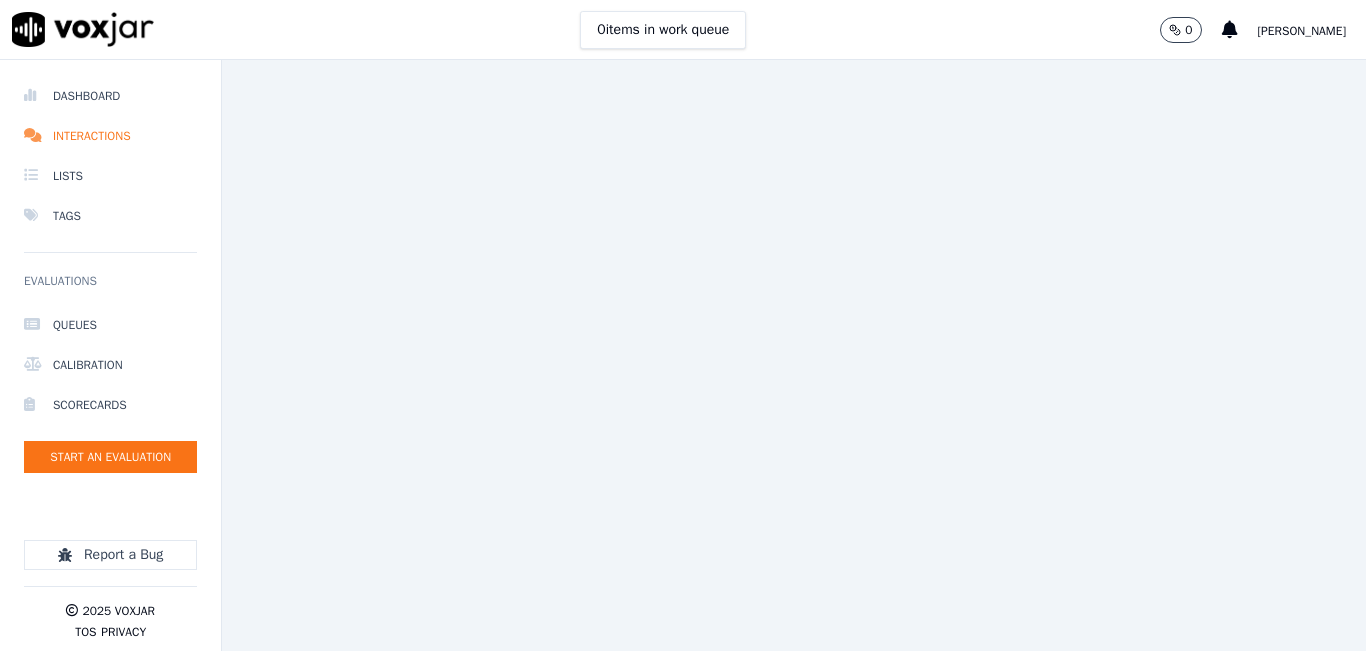 scroll, scrollTop: 0, scrollLeft: 0, axis: both 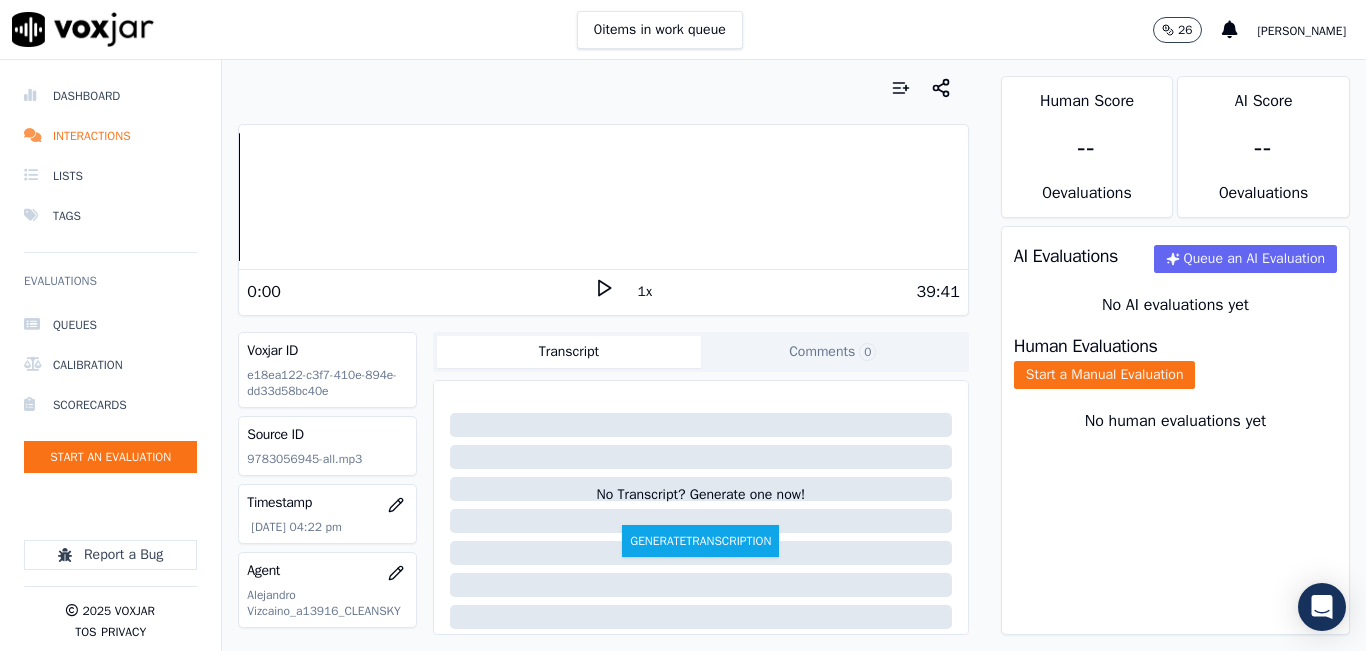 click on "1x" at bounding box center [645, 292] 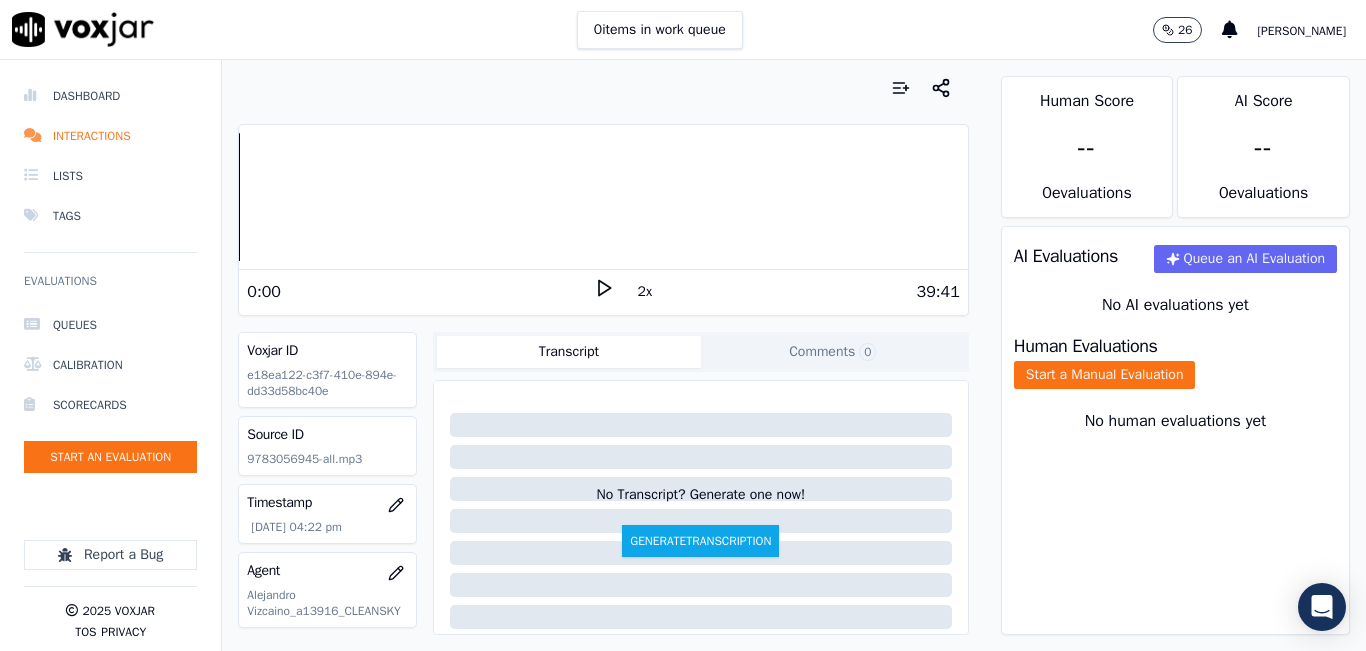 click 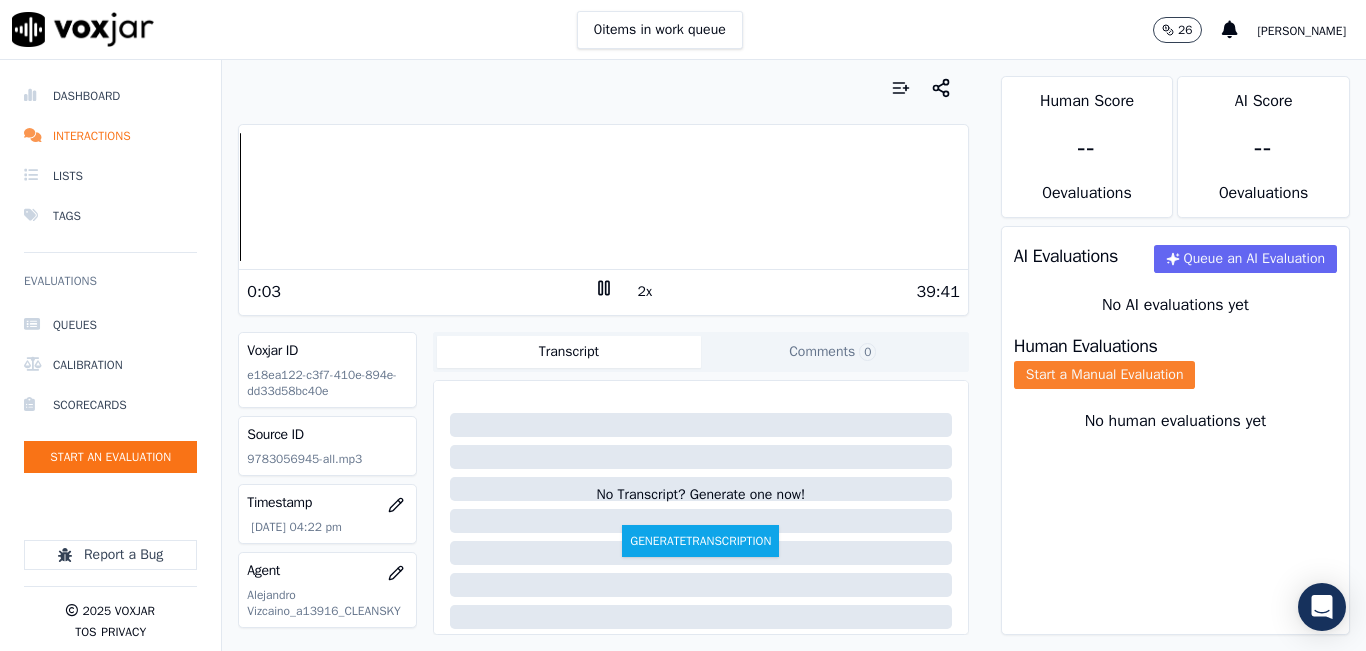 click on "Start a Manual Evaluation" 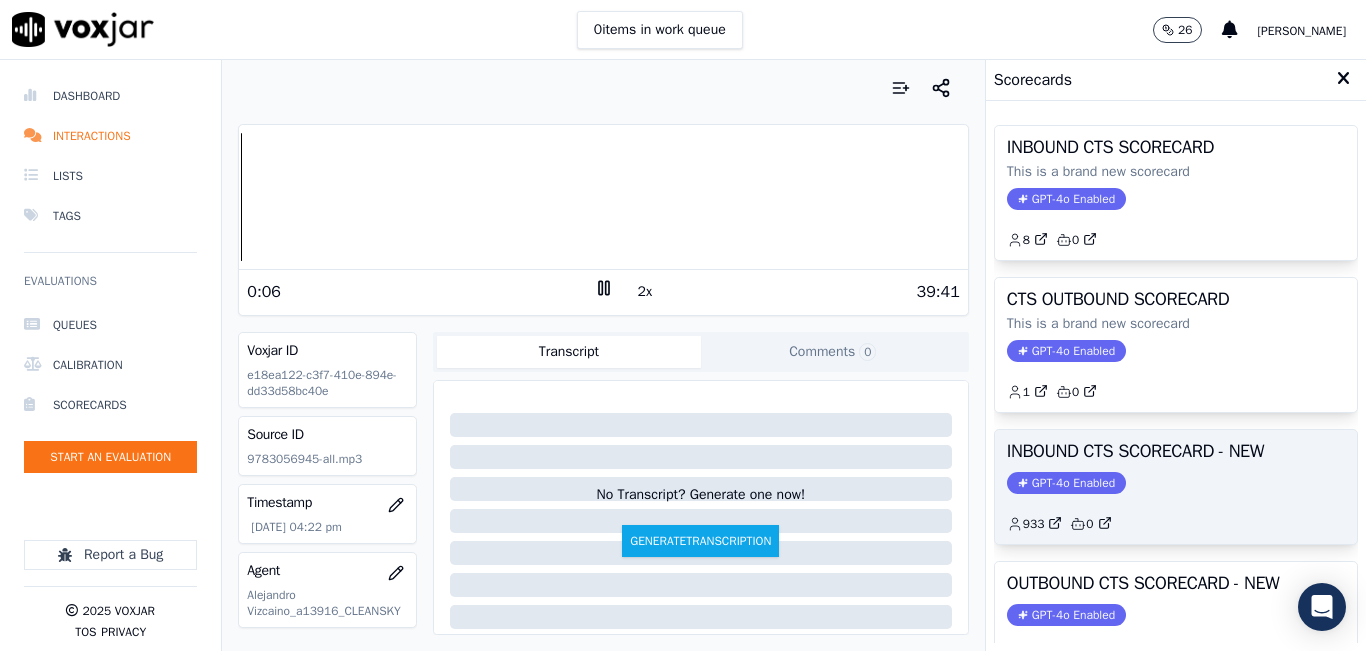 scroll, scrollTop: 100, scrollLeft: 0, axis: vertical 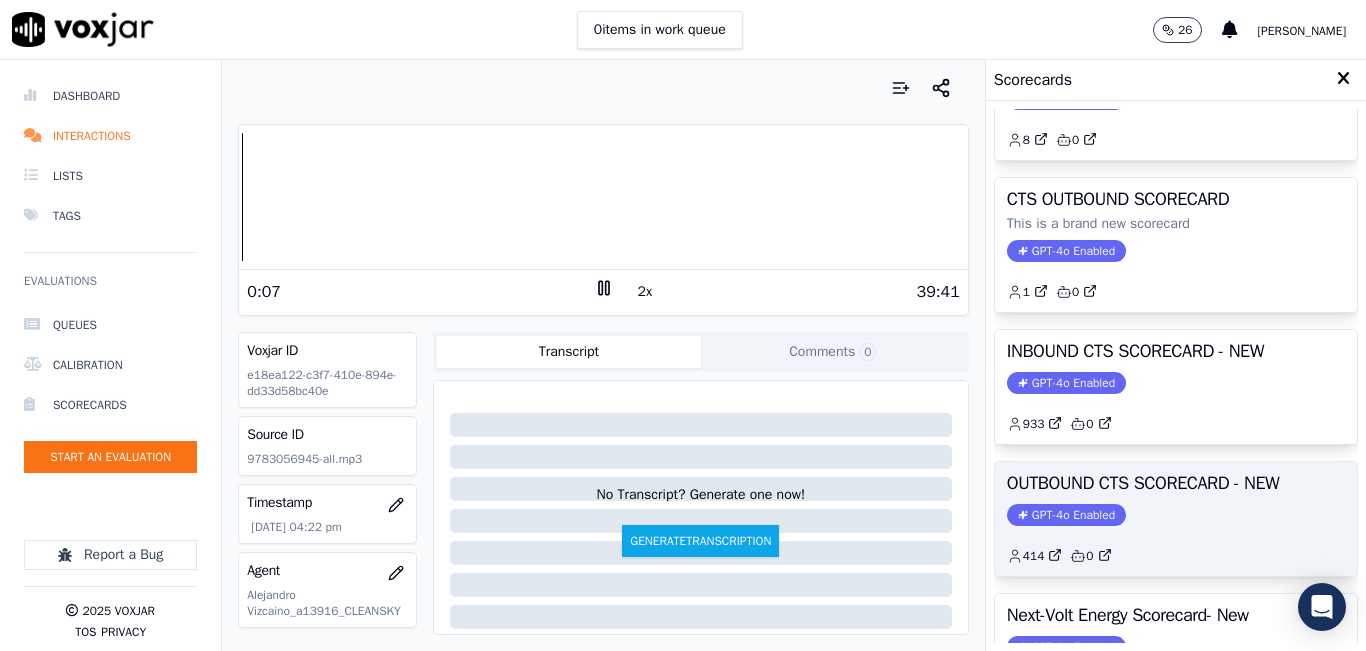 click on "OUTBOUND CTS SCORECARD - NEW" at bounding box center (1176, 483) 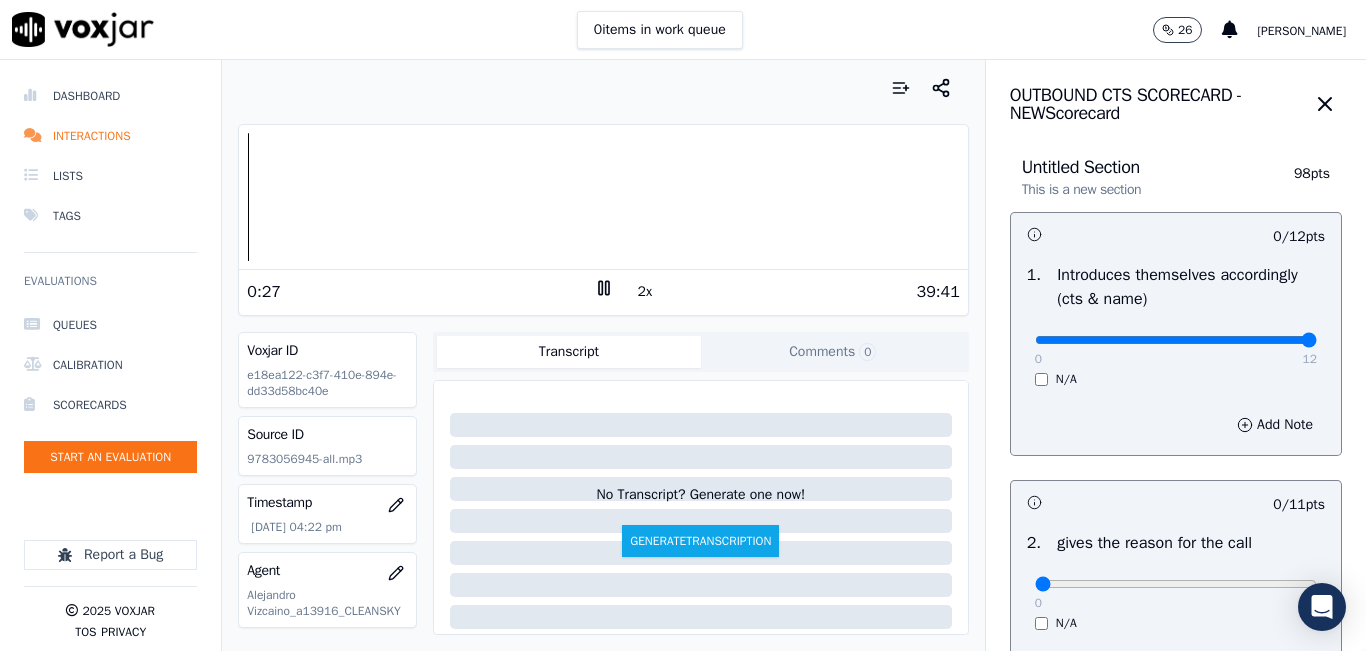 type on "12" 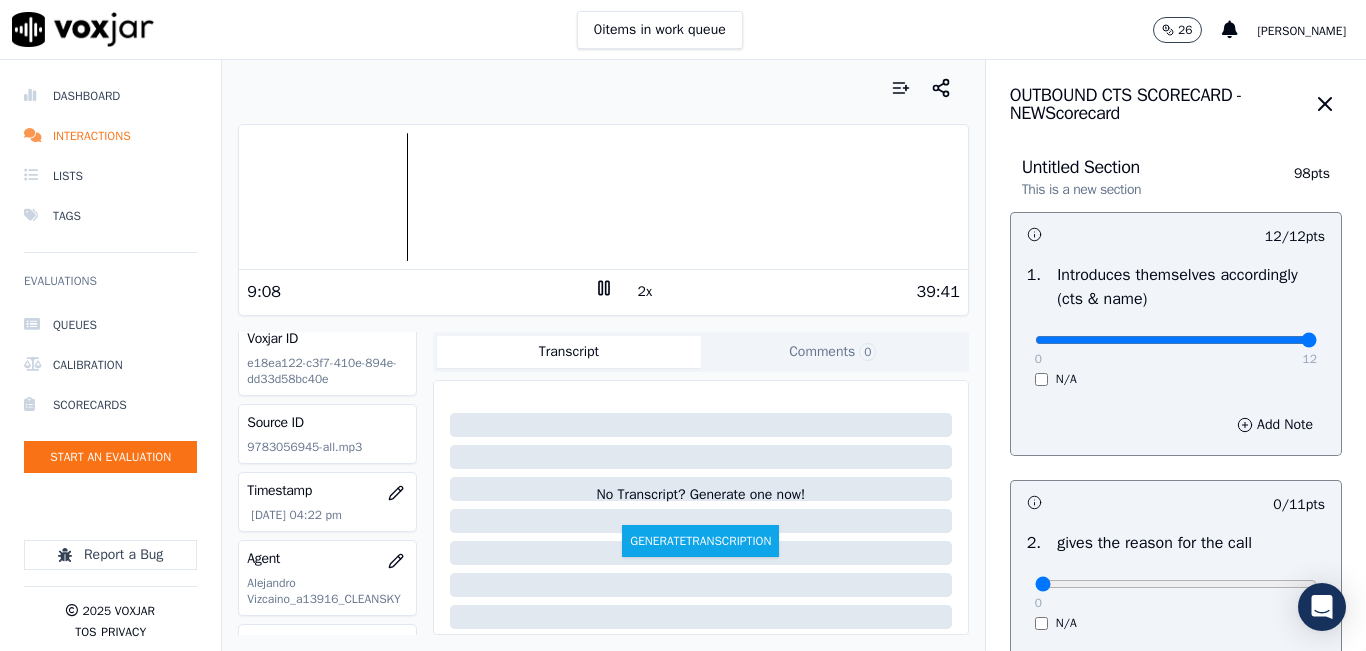 scroll, scrollTop: 0, scrollLeft: 0, axis: both 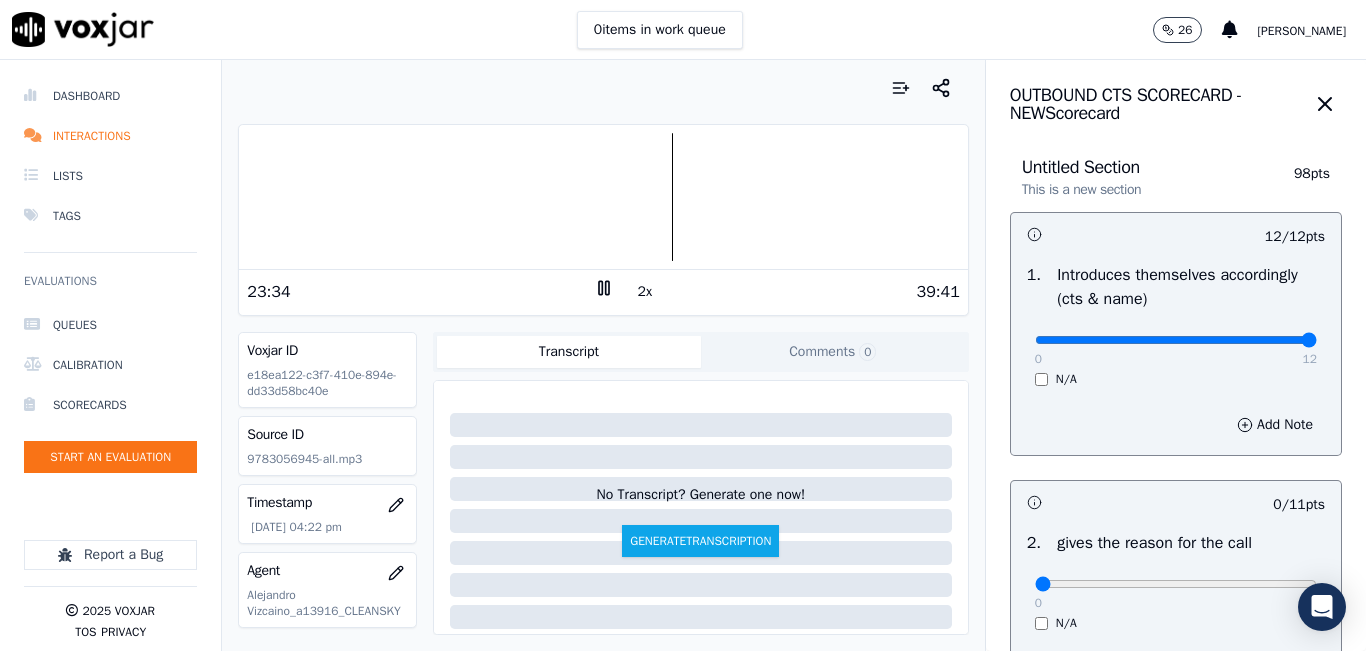 click 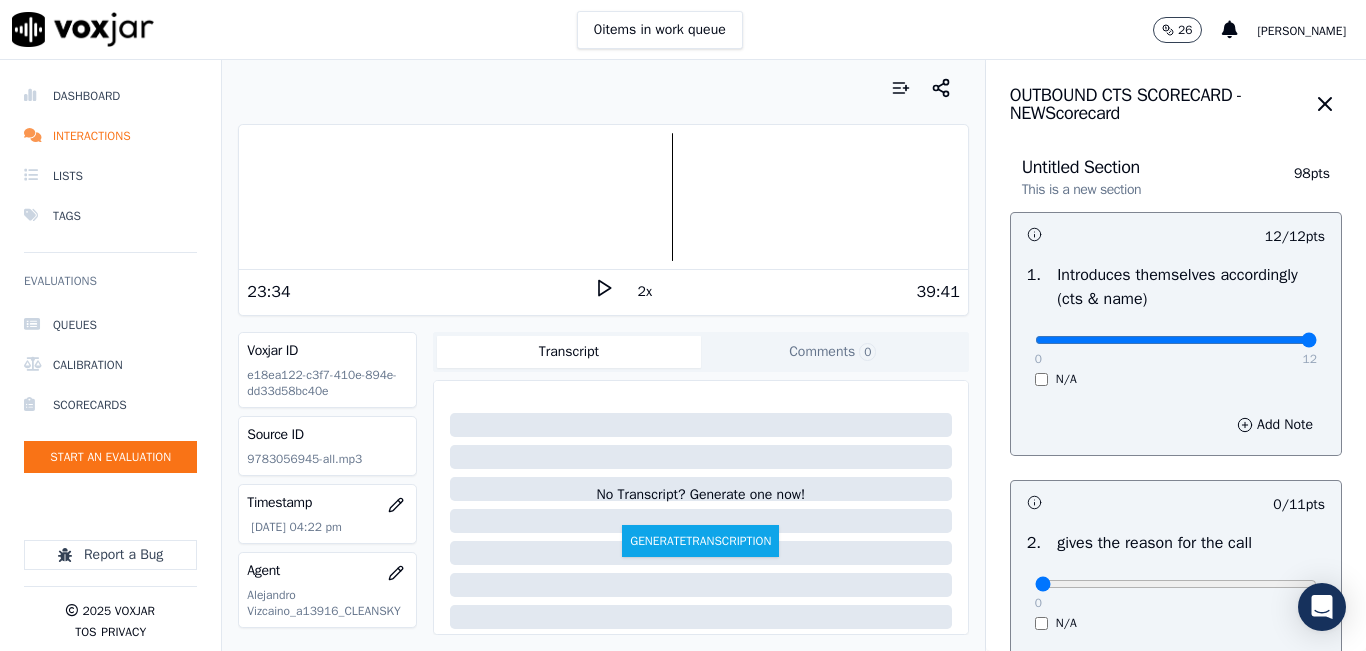 click 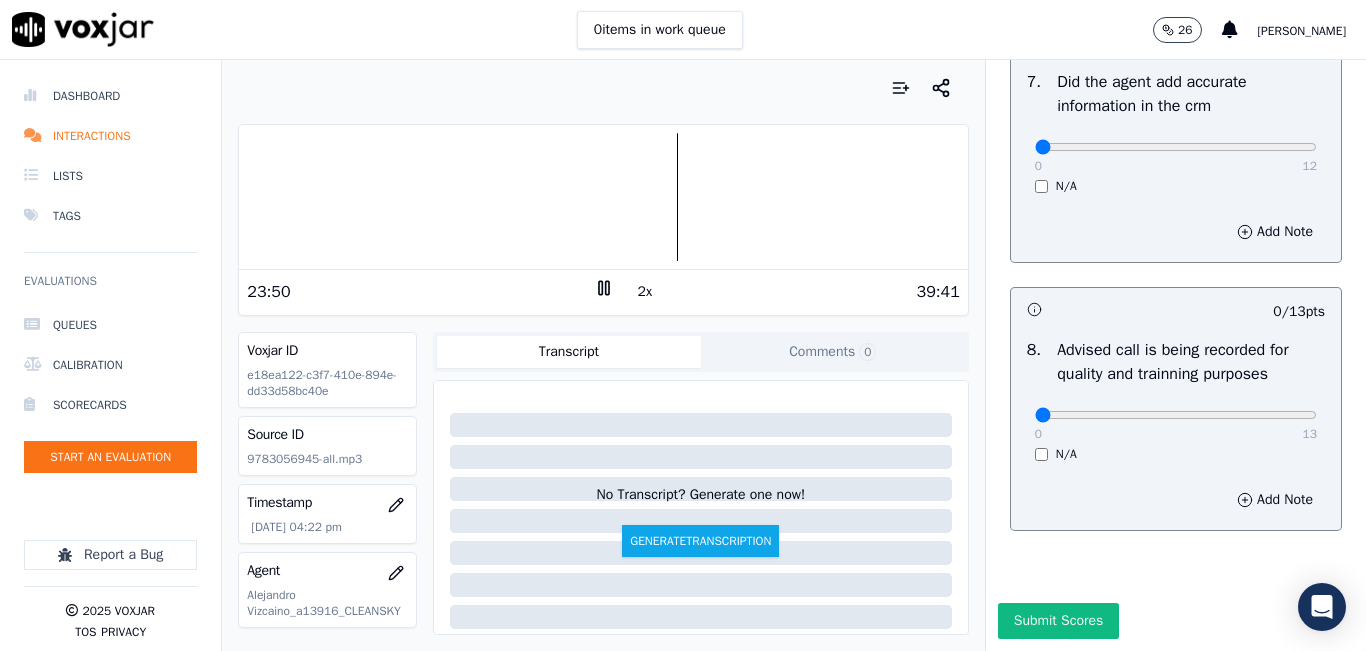 scroll, scrollTop: 1918, scrollLeft: 0, axis: vertical 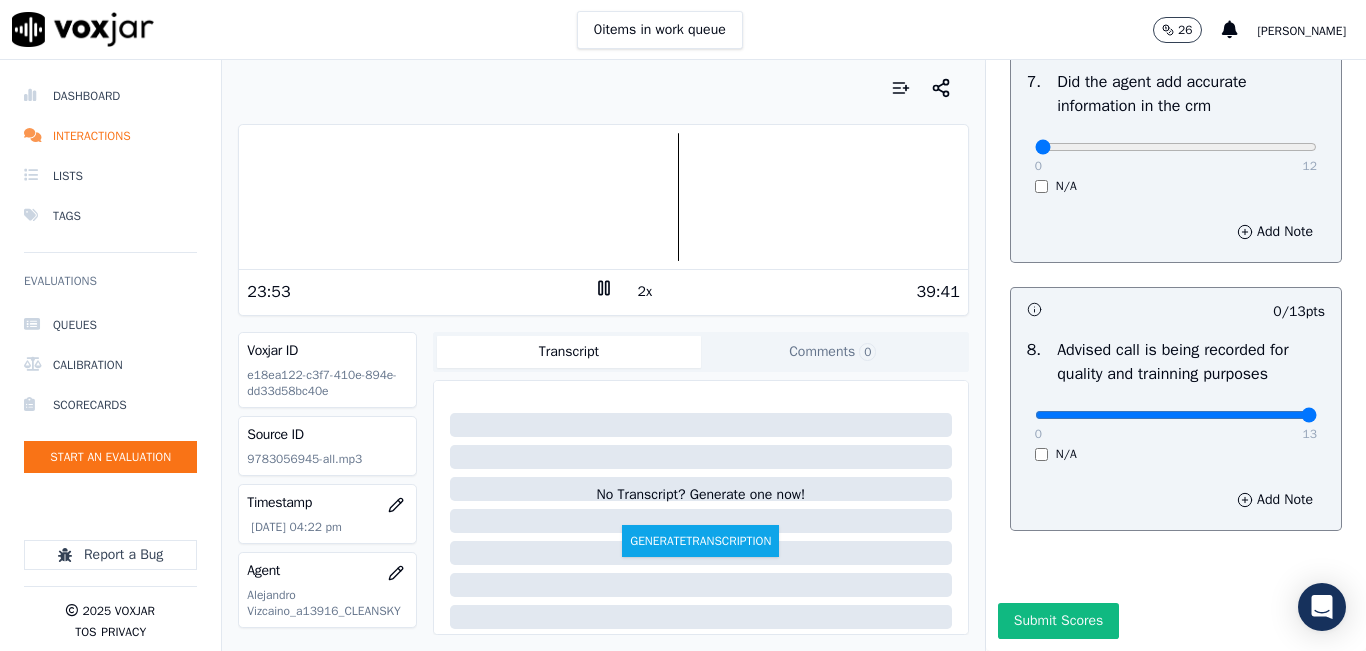 type on "13" 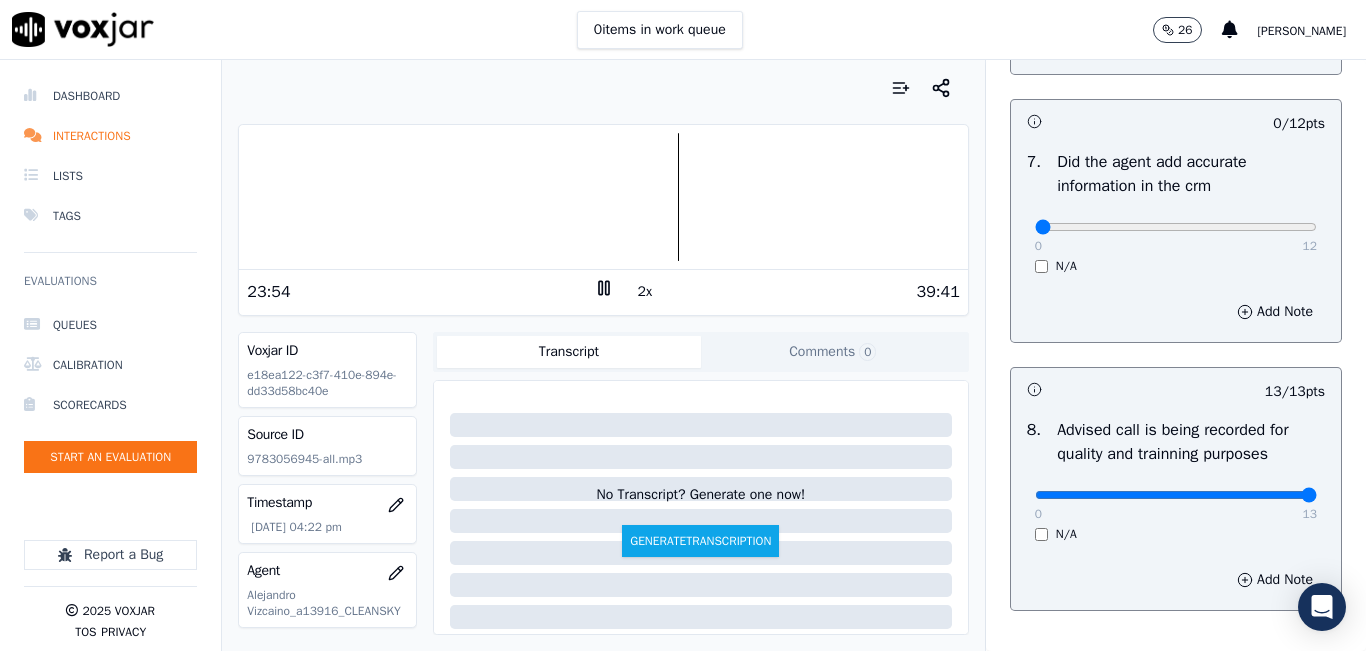 scroll, scrollTop: 1718, scrollLeft: 0, axis: vertical 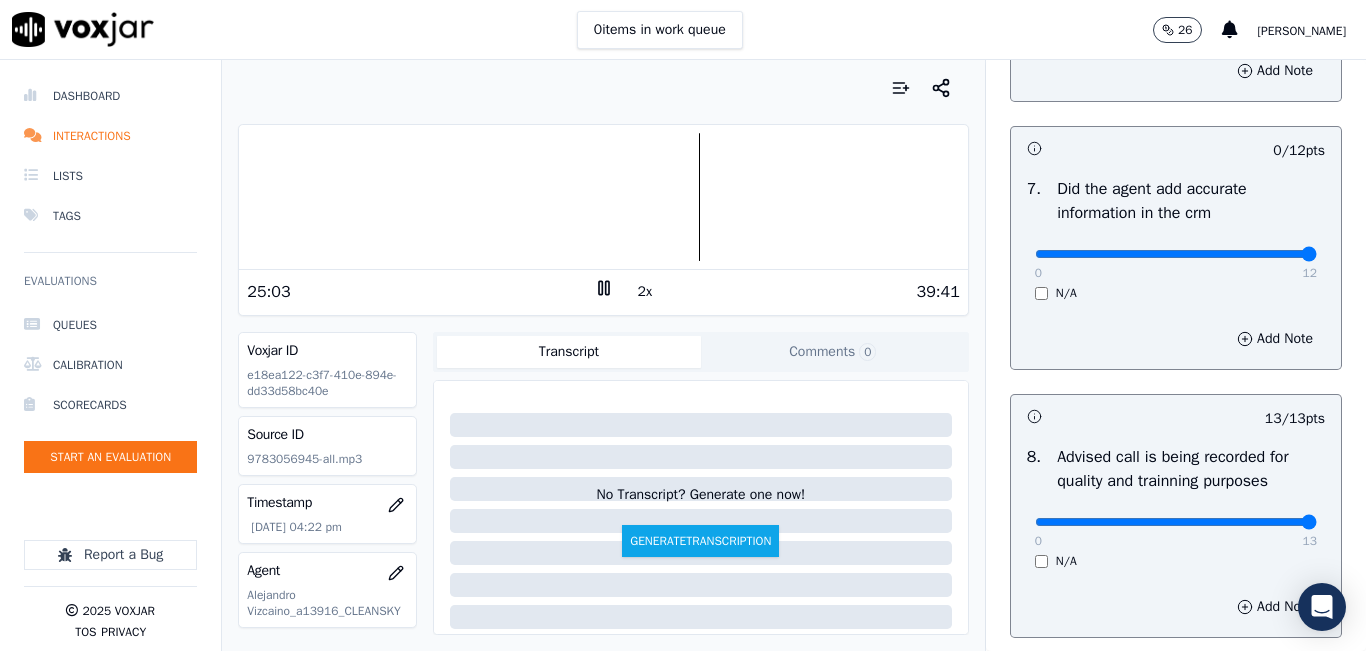 type on "12" 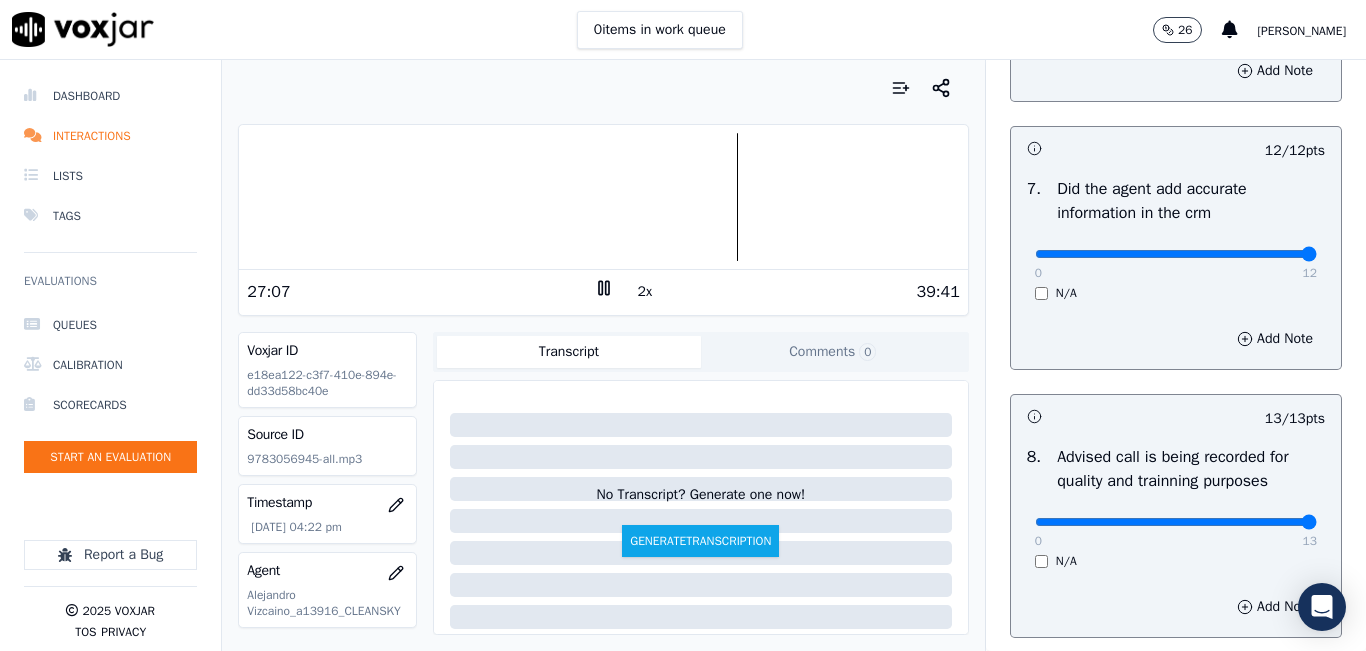 click 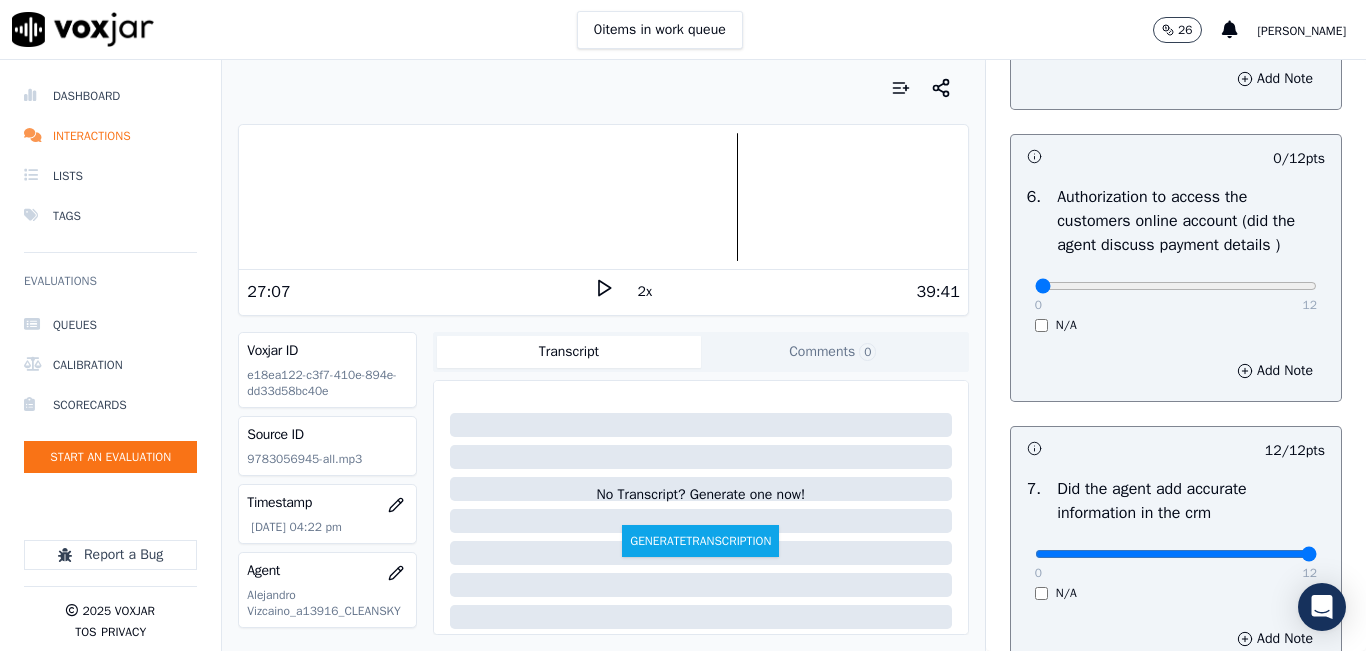 scroll, scrollTop: 1318, scrollLeft: 0, axis: vertical 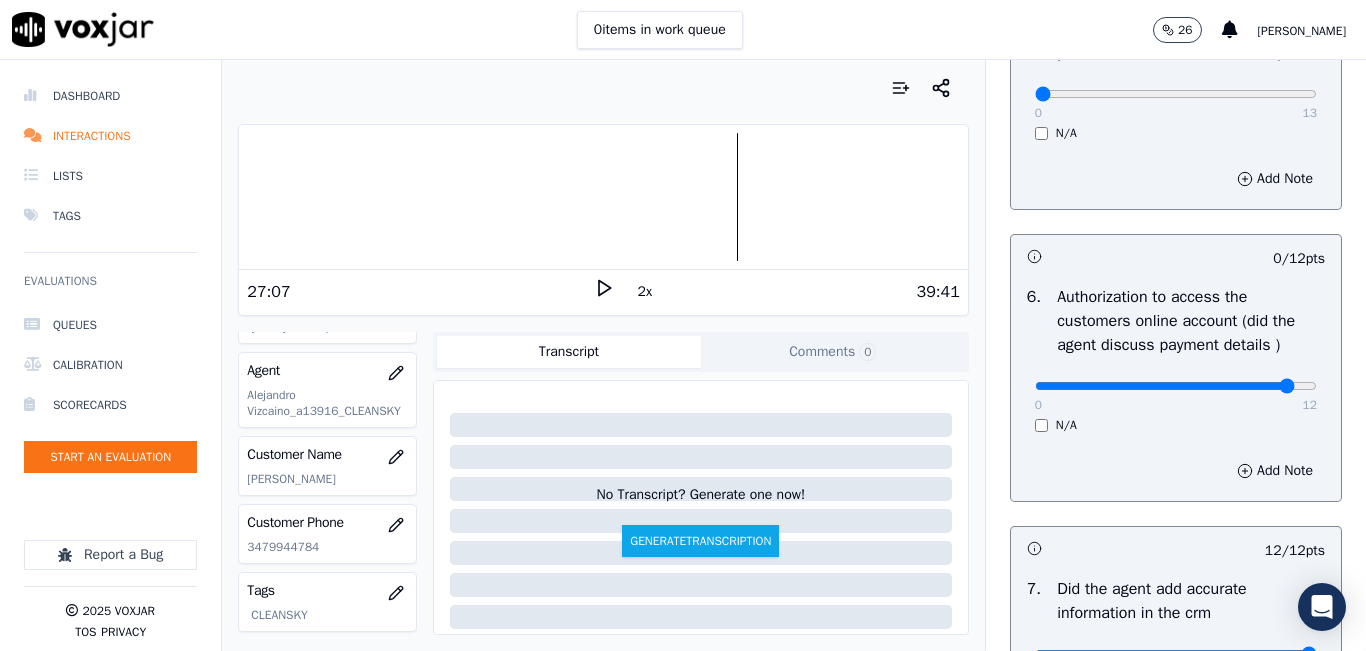 click at bounding box center [1176, -978] 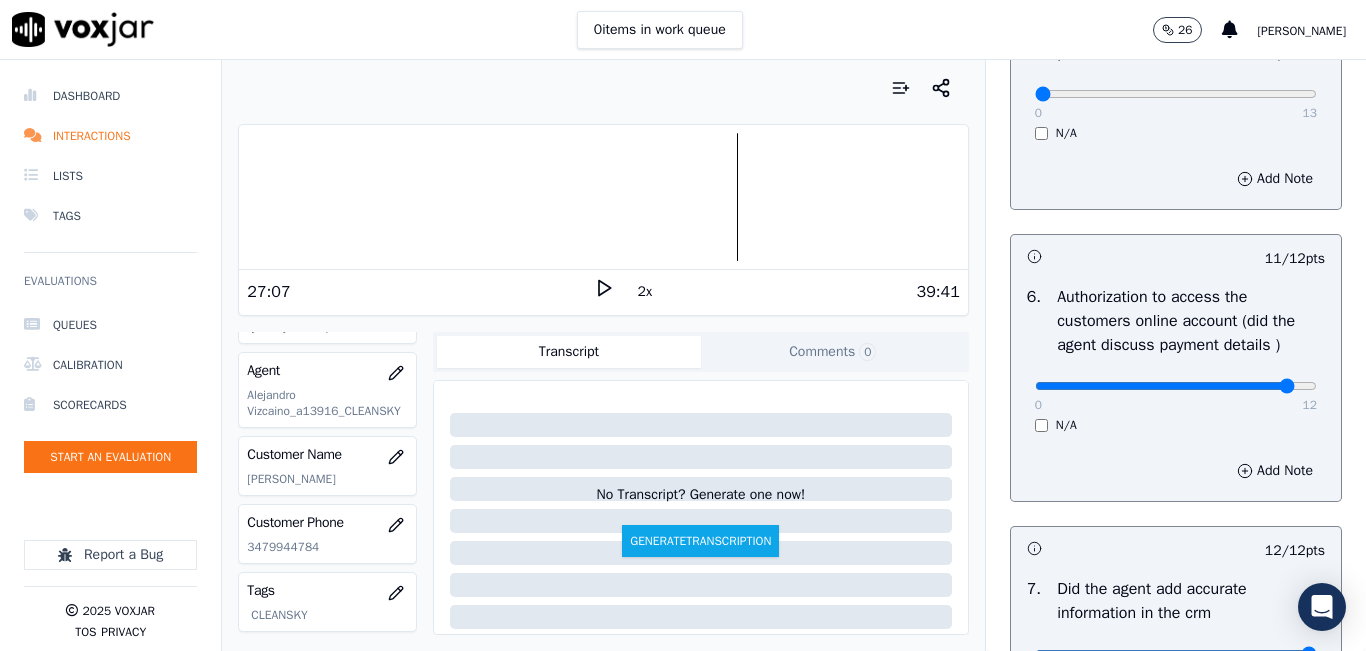 click at bounding box center (1176, -978) 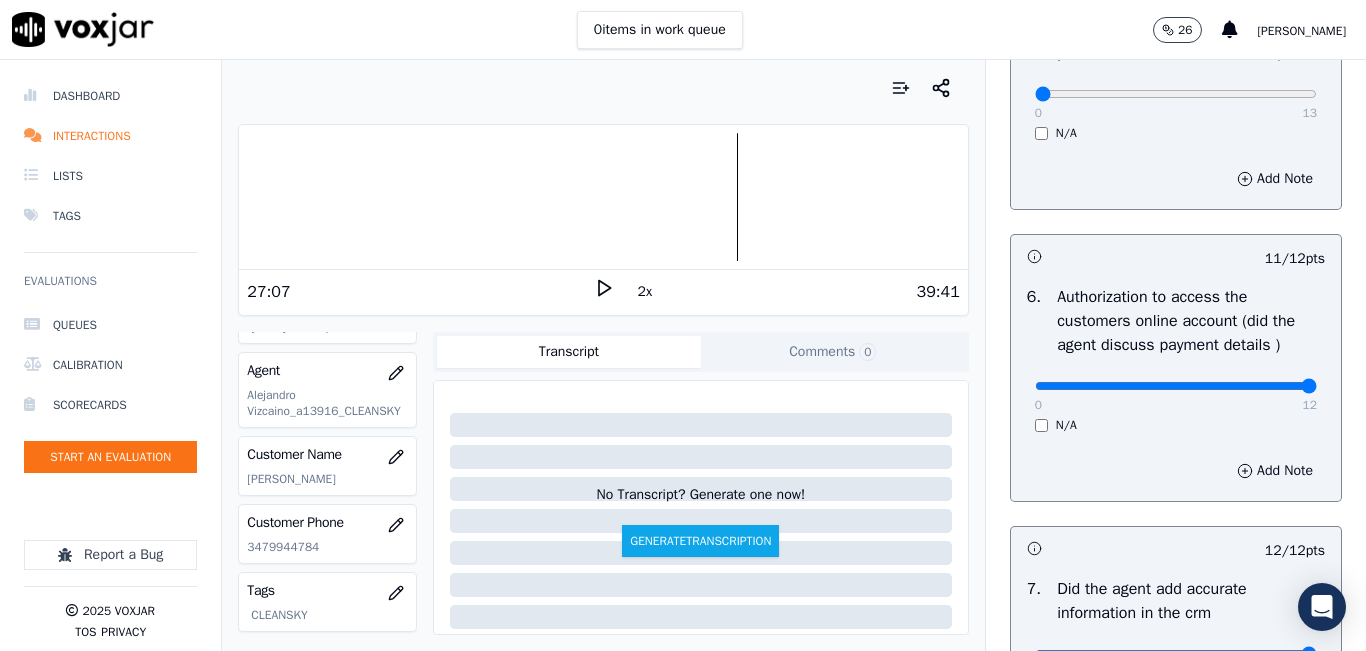 drag, startPoint x: 1259, startPoint y: 437, endPoint x: 1271, endPoint y: 398, distance: 40.804413 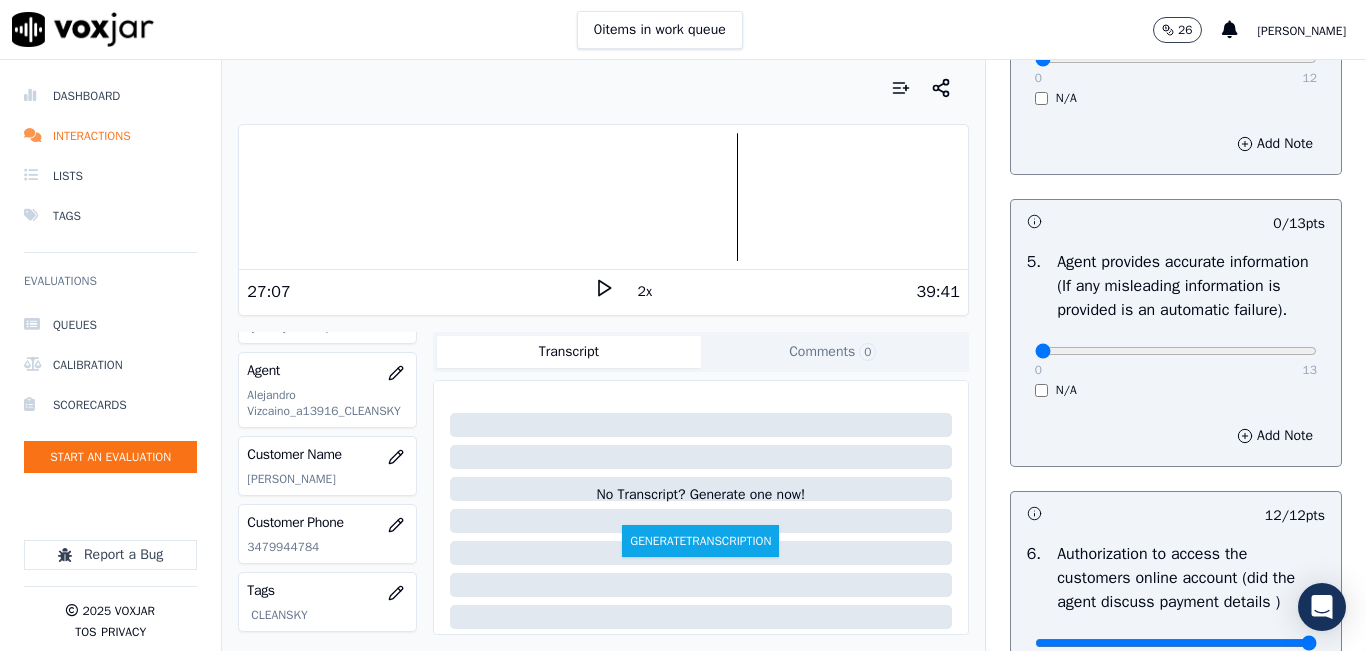 scroll, scrollTop: 1018, scrollLeft: 0, axis: vertical 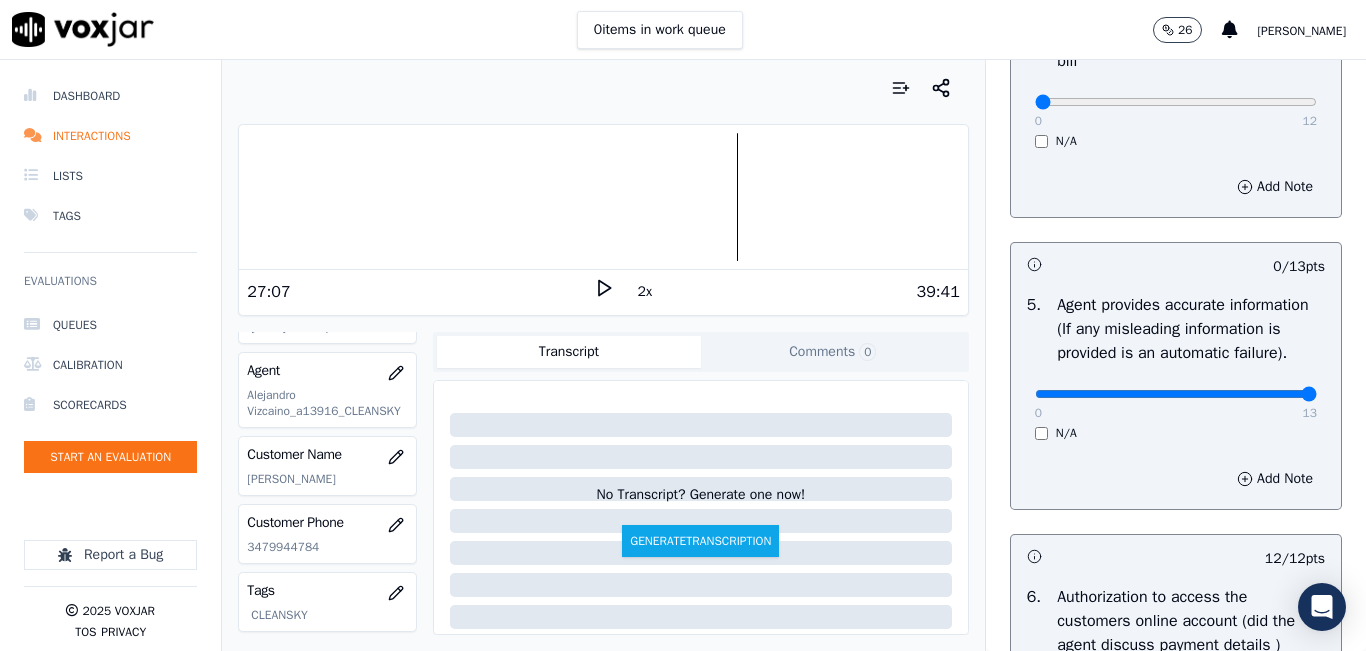 type on "13" 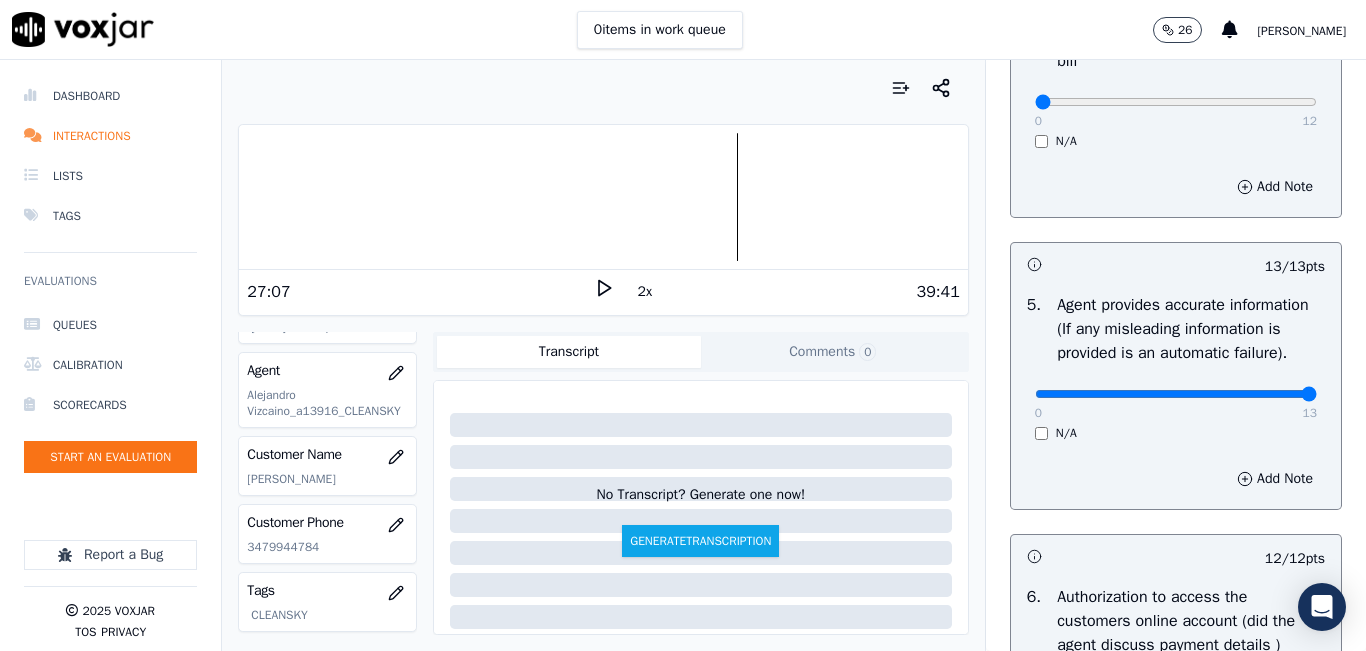 click 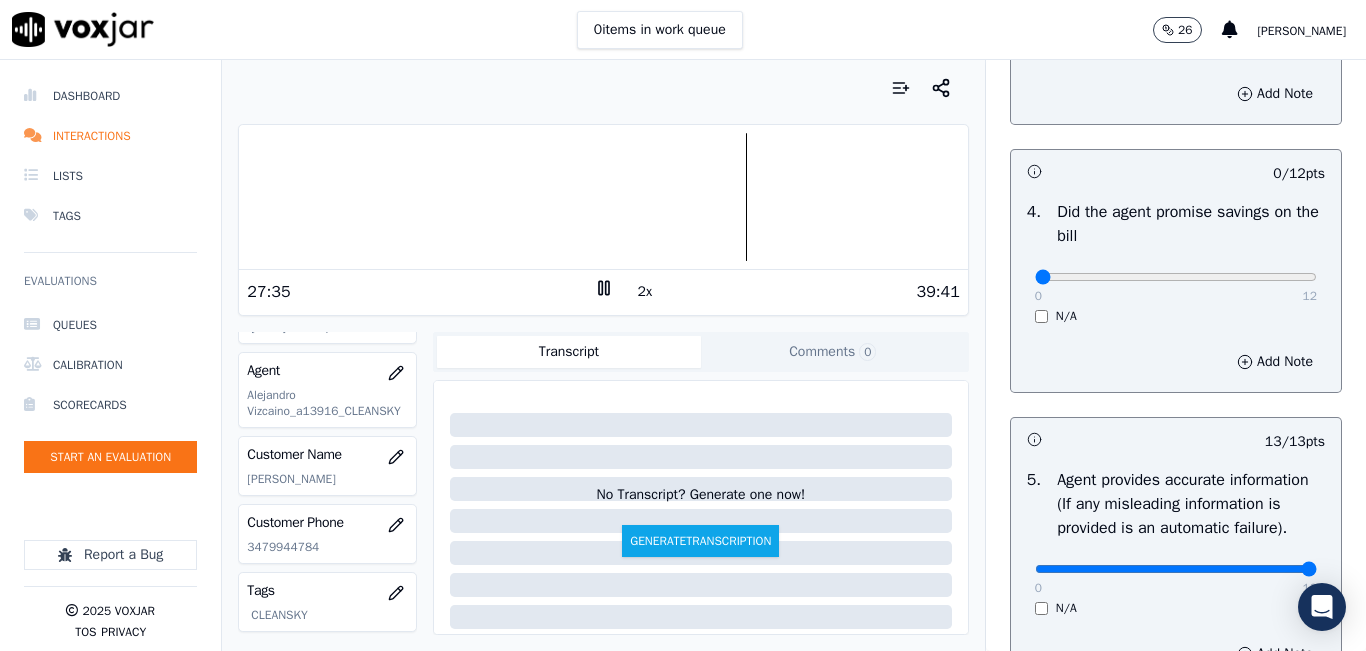 scroll, scrollTop: 818, scrollLeft: 0, axis: vertical 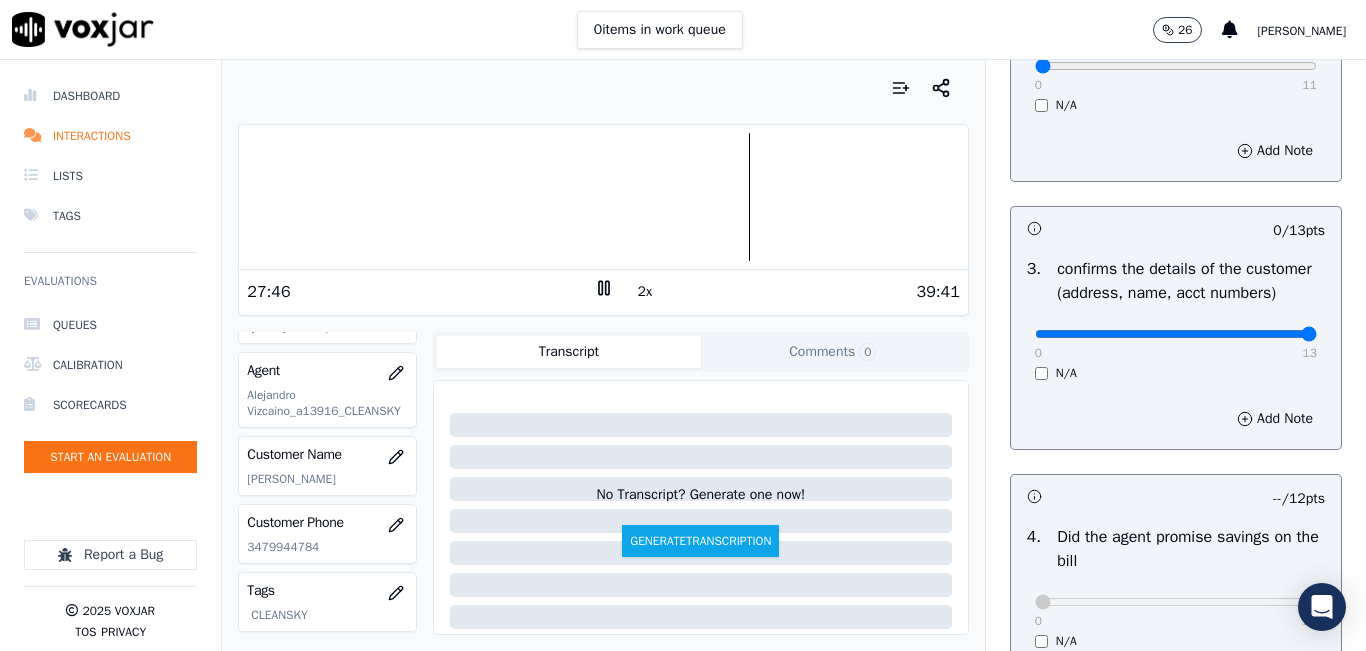 type on "13" 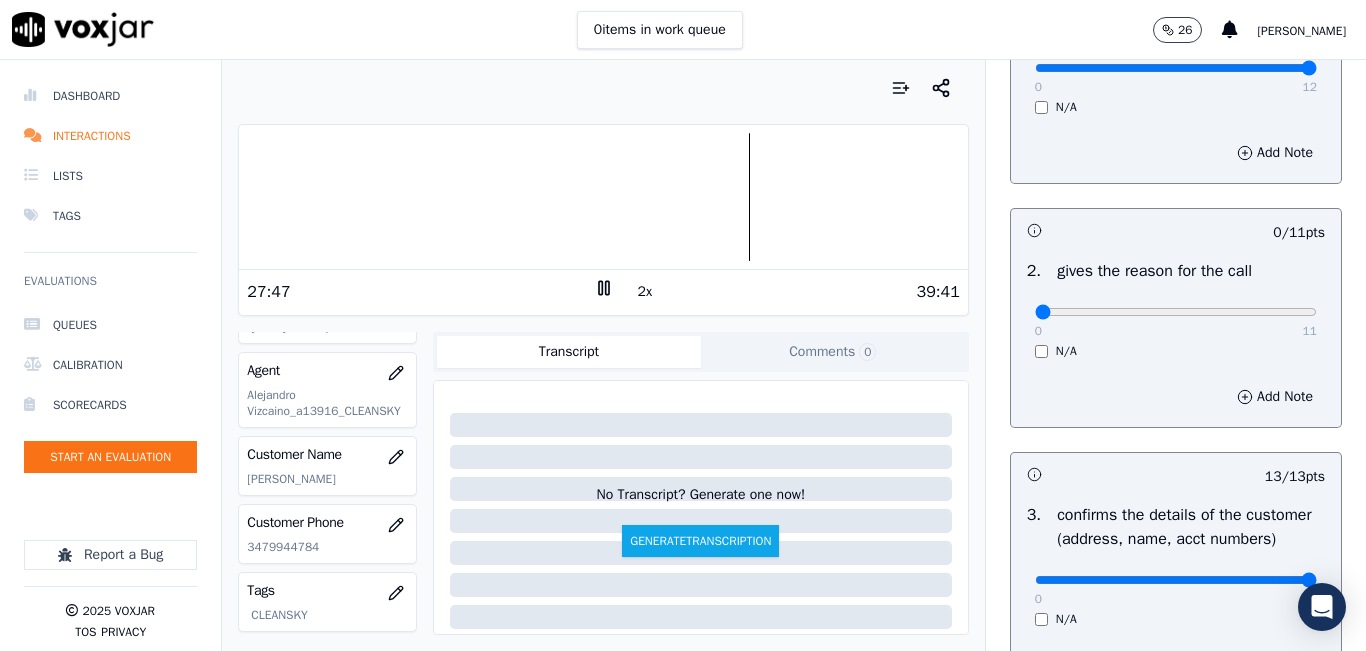 scroll, scrollTop: 218, scrollLeft: 0, axis: vertical 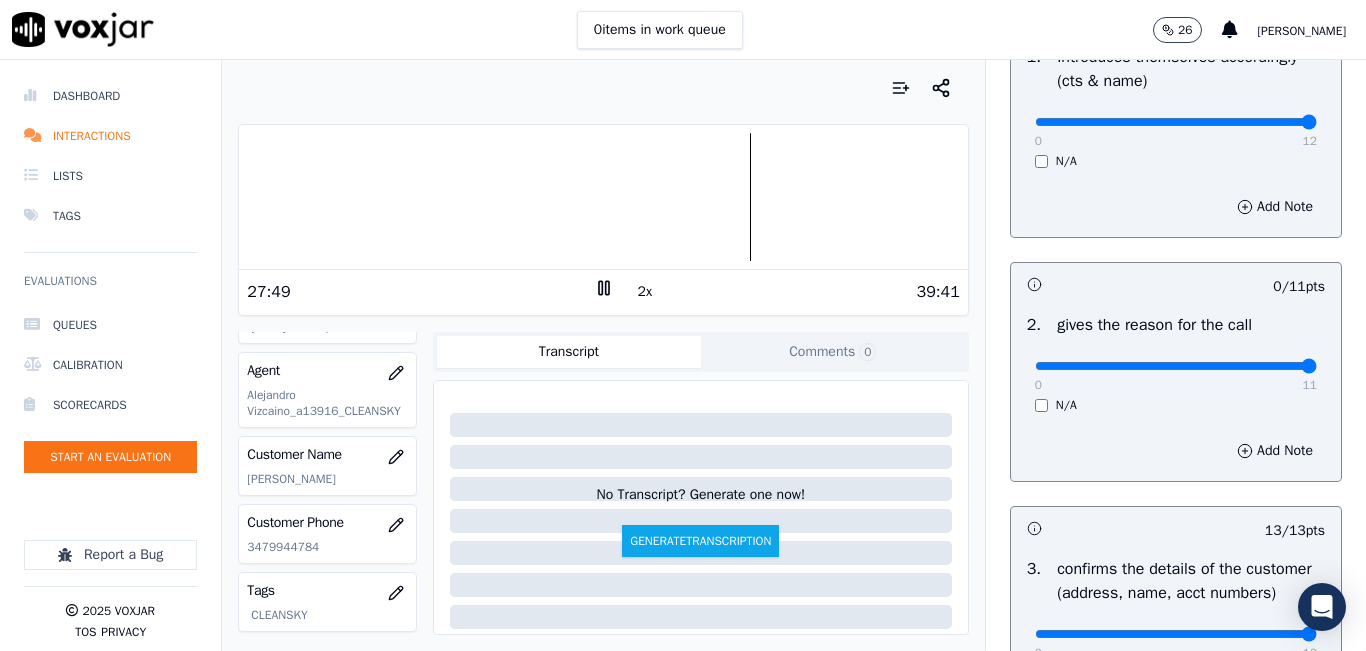 type on "11" 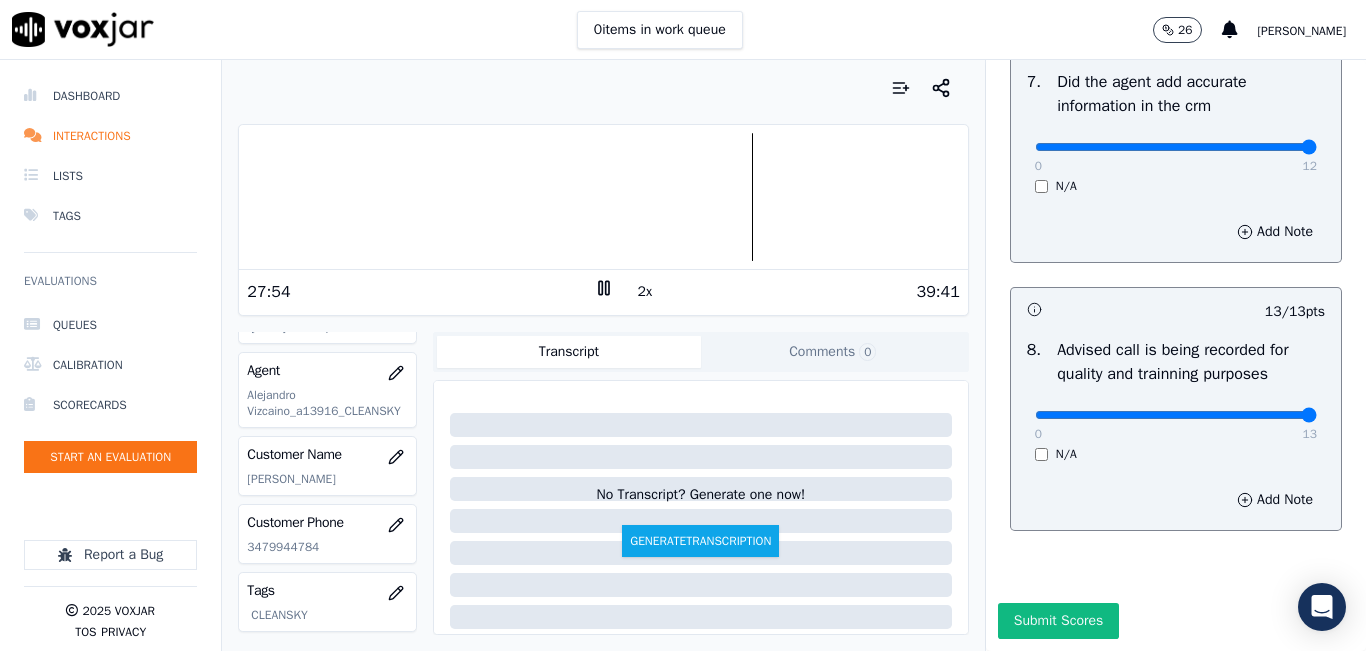 scroll, scrollTop: 1918, scrollLeft: 0, axis: vertical 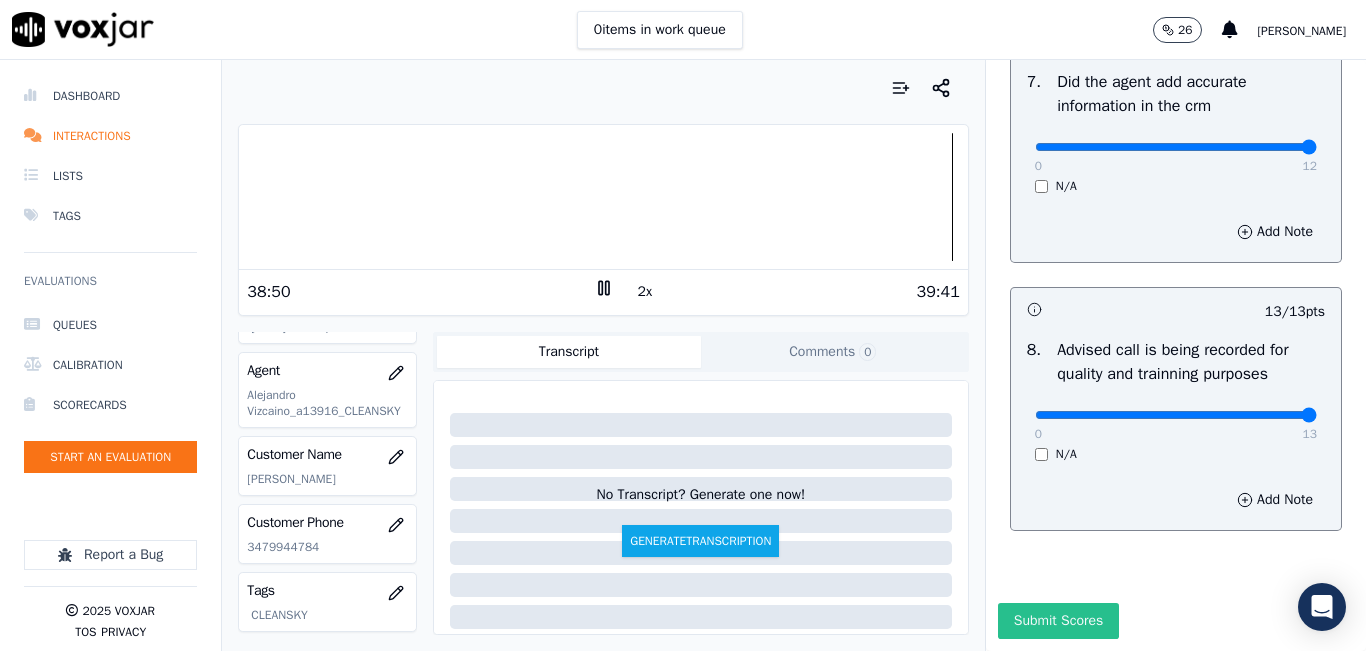 click on "Submit Scores" at bounding box center (1058, 621) 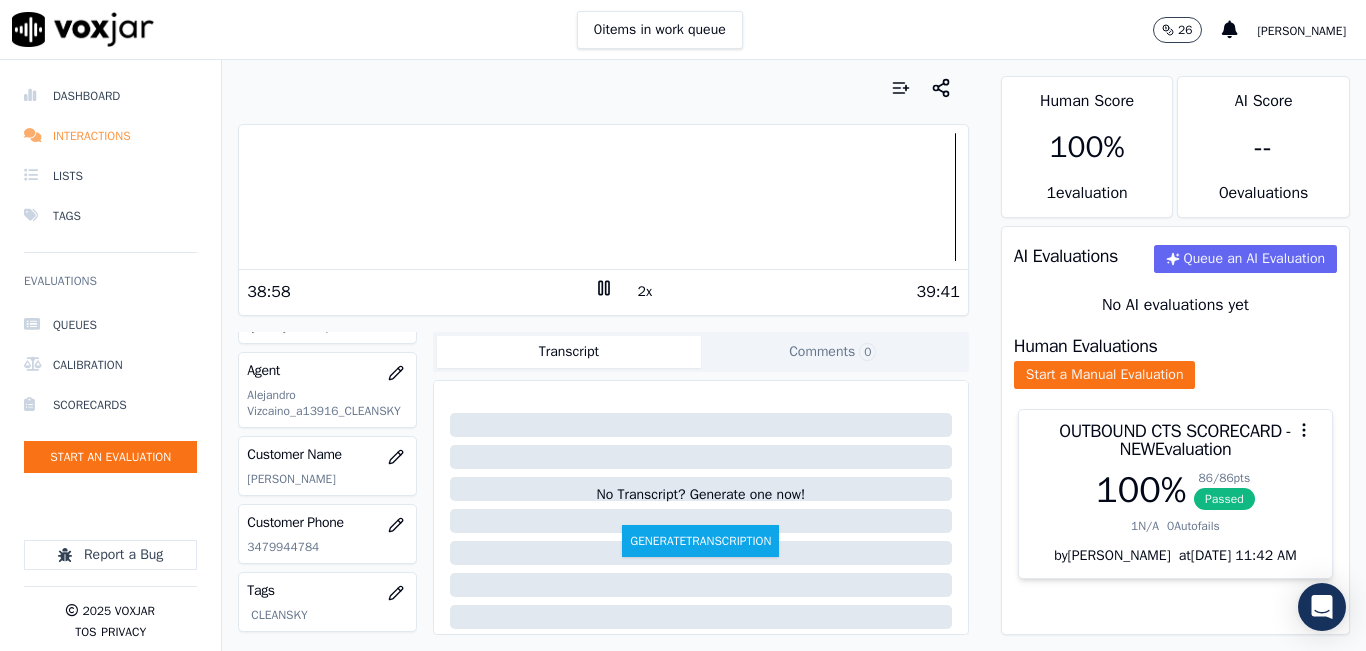 click on "Interactions" at bounding box center (110, 136) 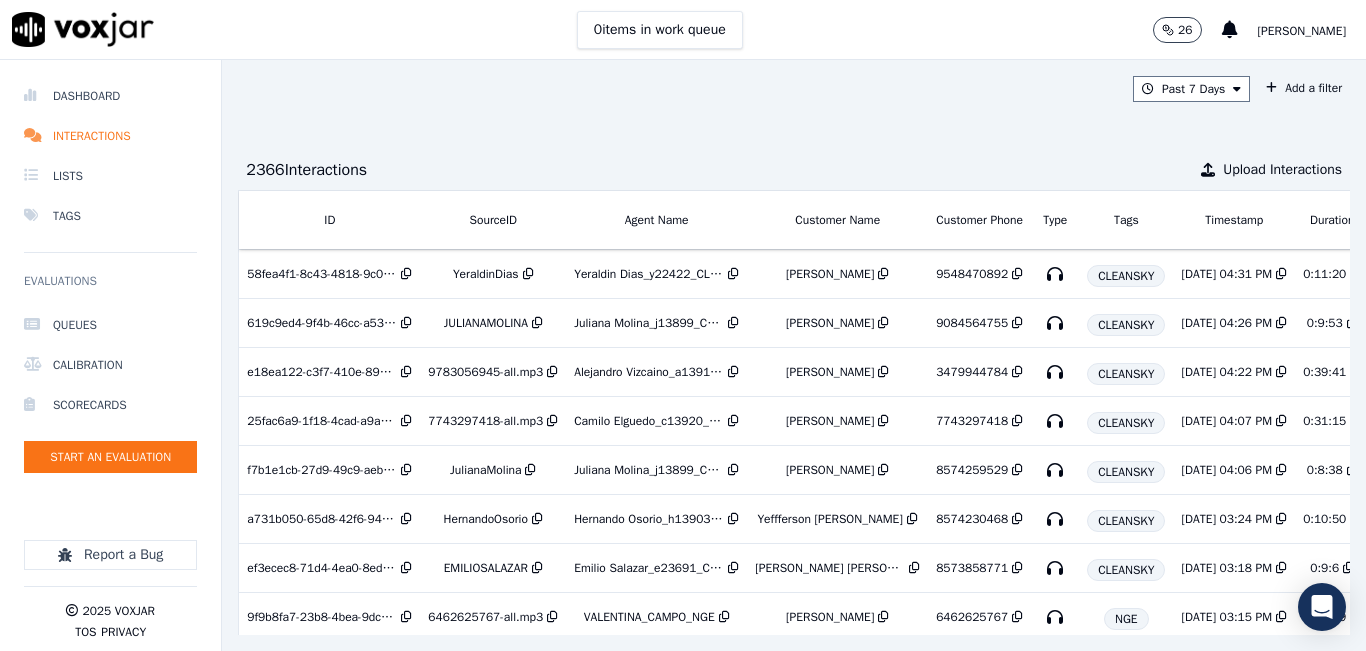scroll, scrollTop: 0, scrollLeft: 303, axis: horizontal 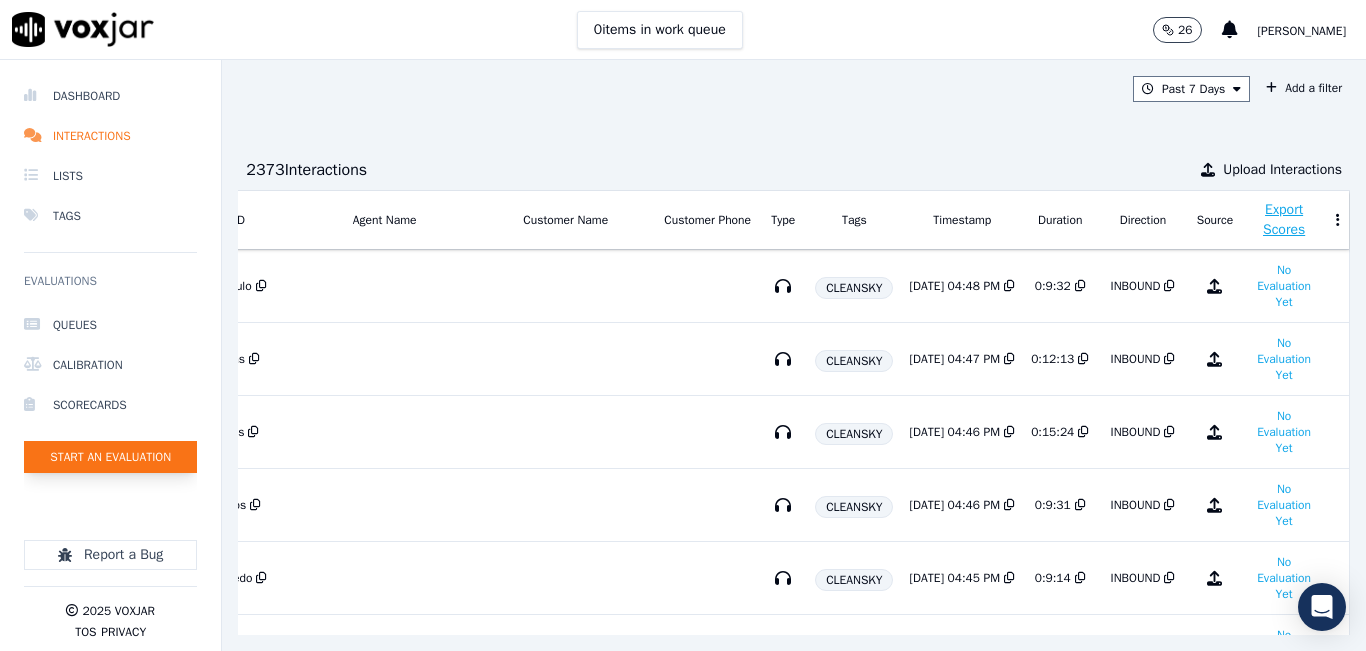 click on "Start an Evaluation" 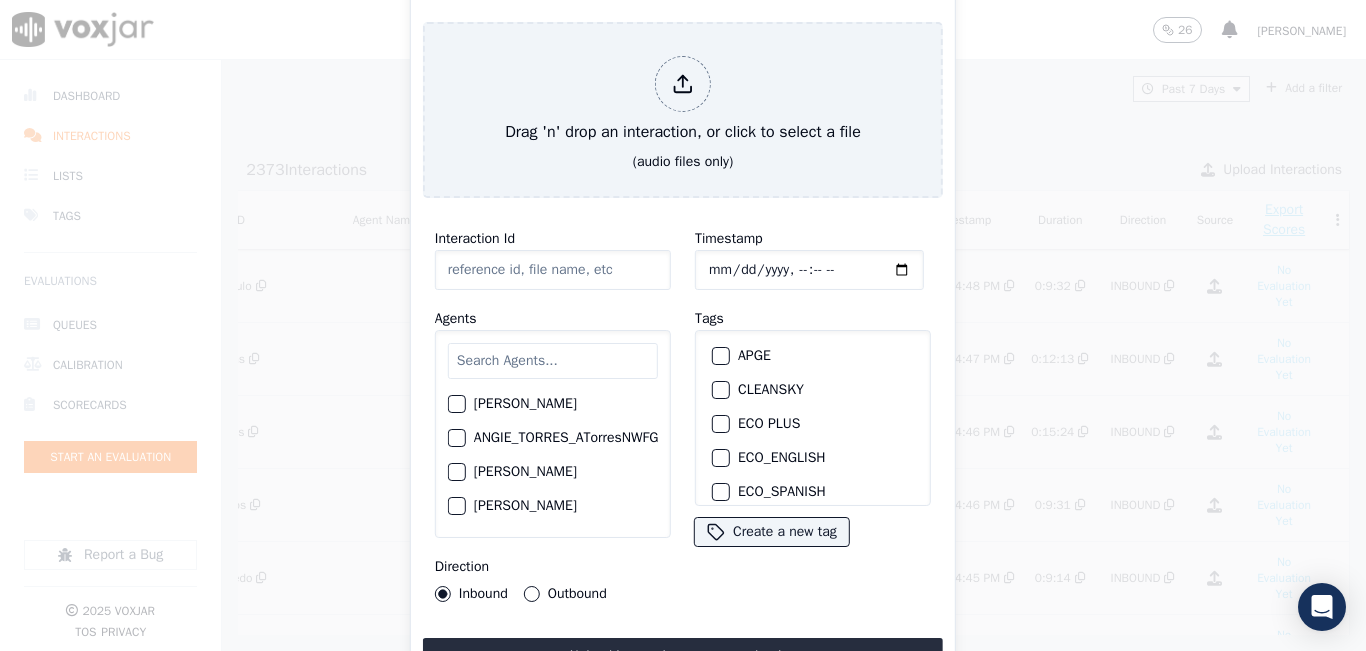 click at bounding box center (553, 361) 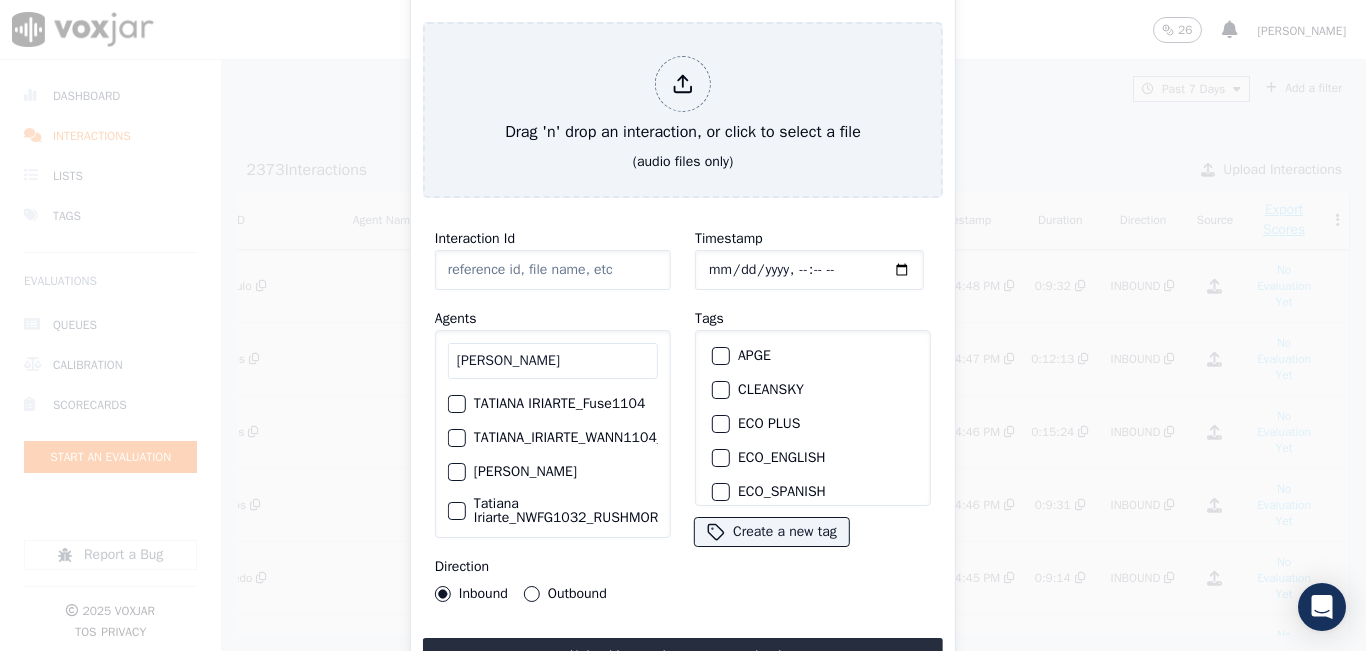 type on "[PERSON_NAME]" 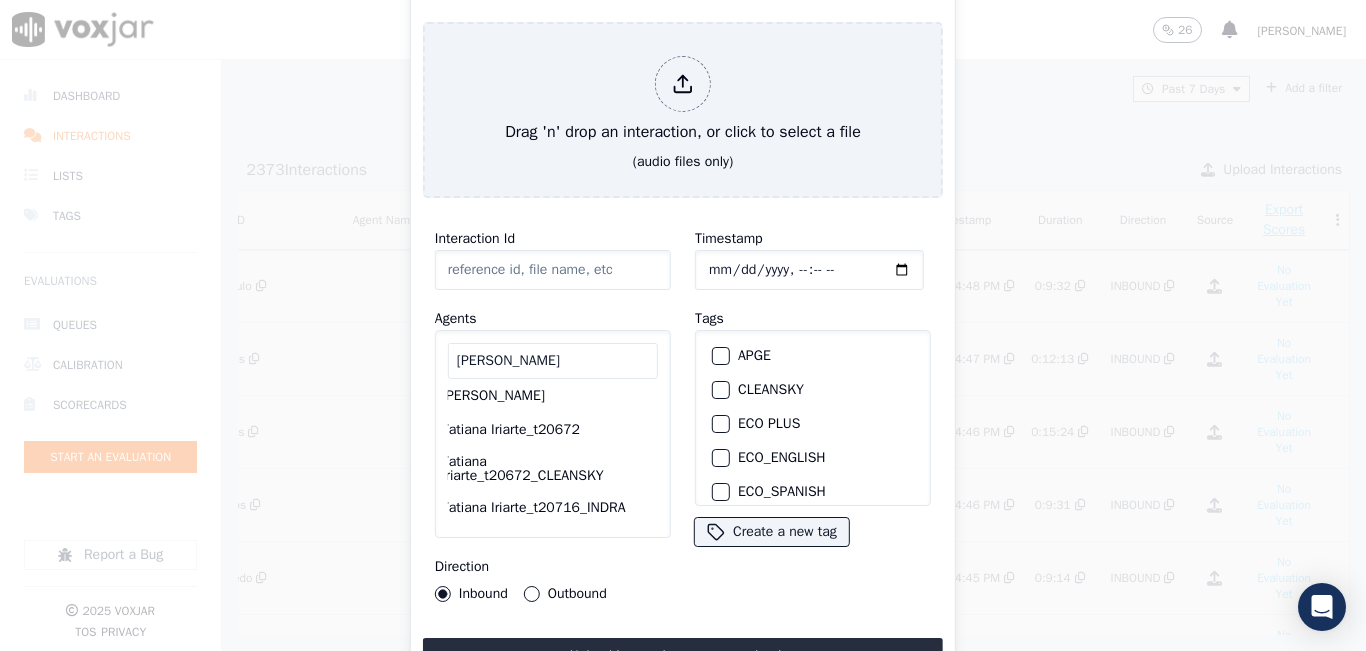 scroll, scrollTop: 244, scrollLeft: 60, axis: both 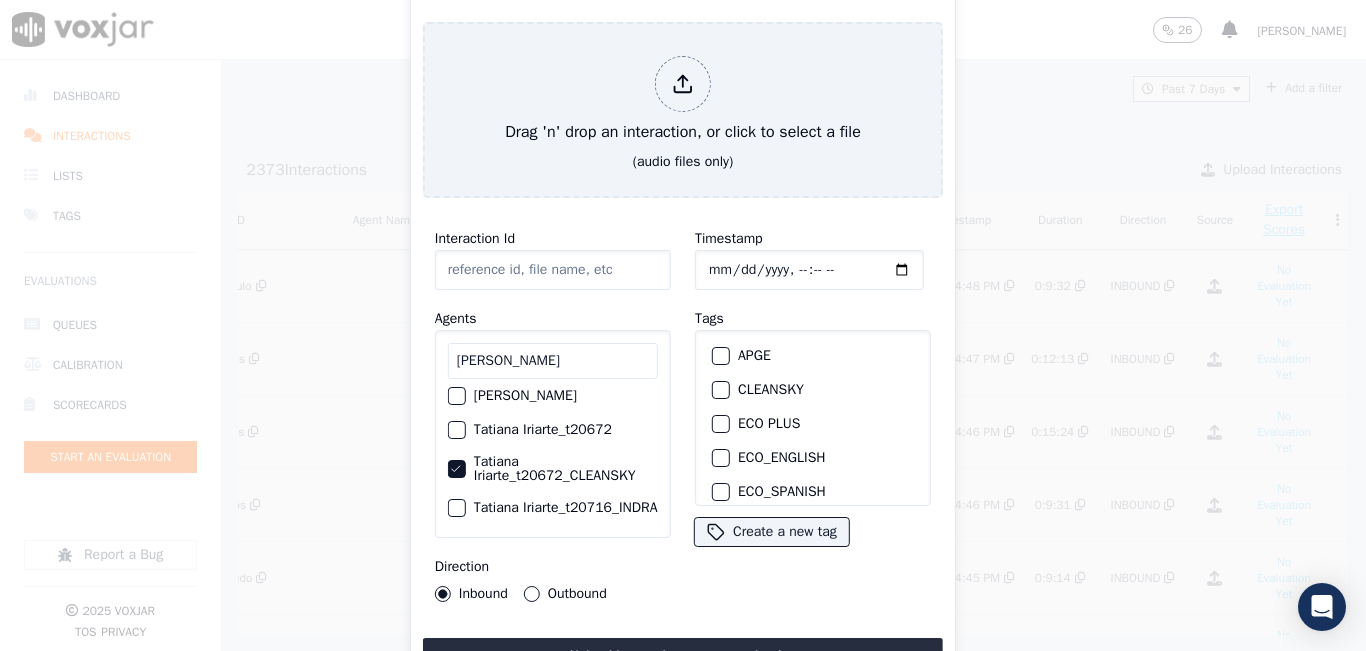 click at bounding box center (720, 390) 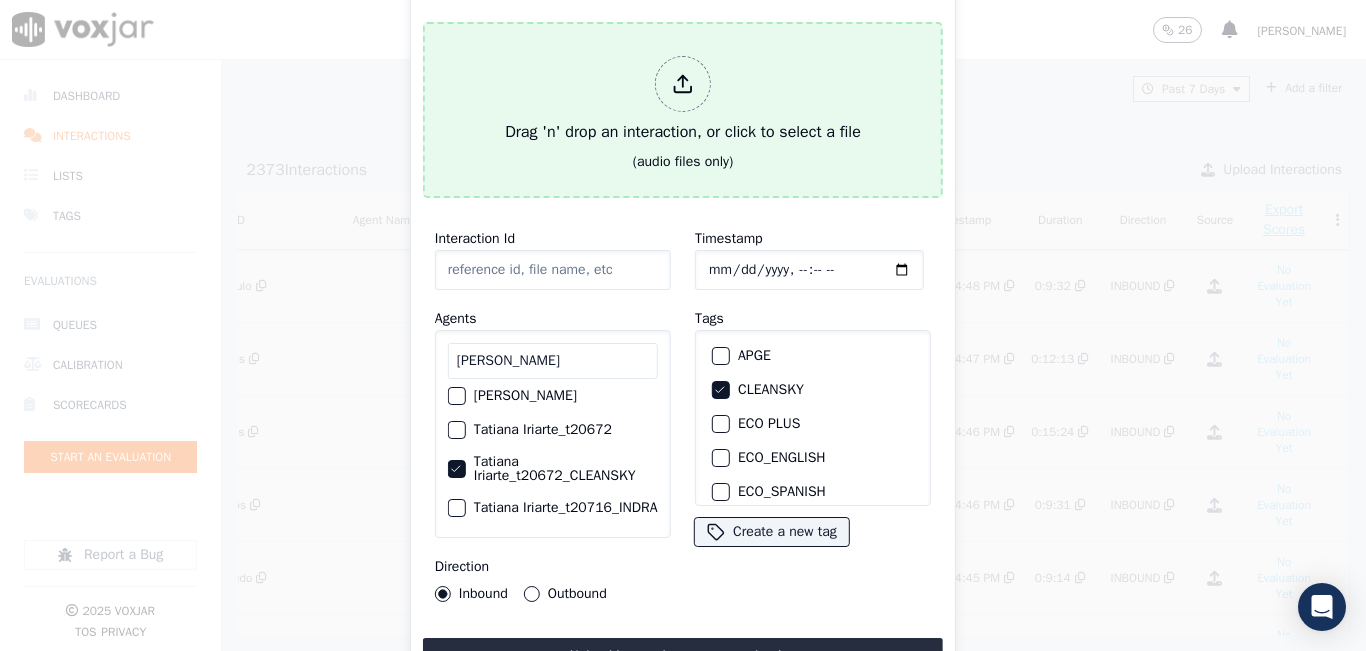 click on "Drag 'n' drop an interaction, or click to select a file" at bounding box center [683, 100] 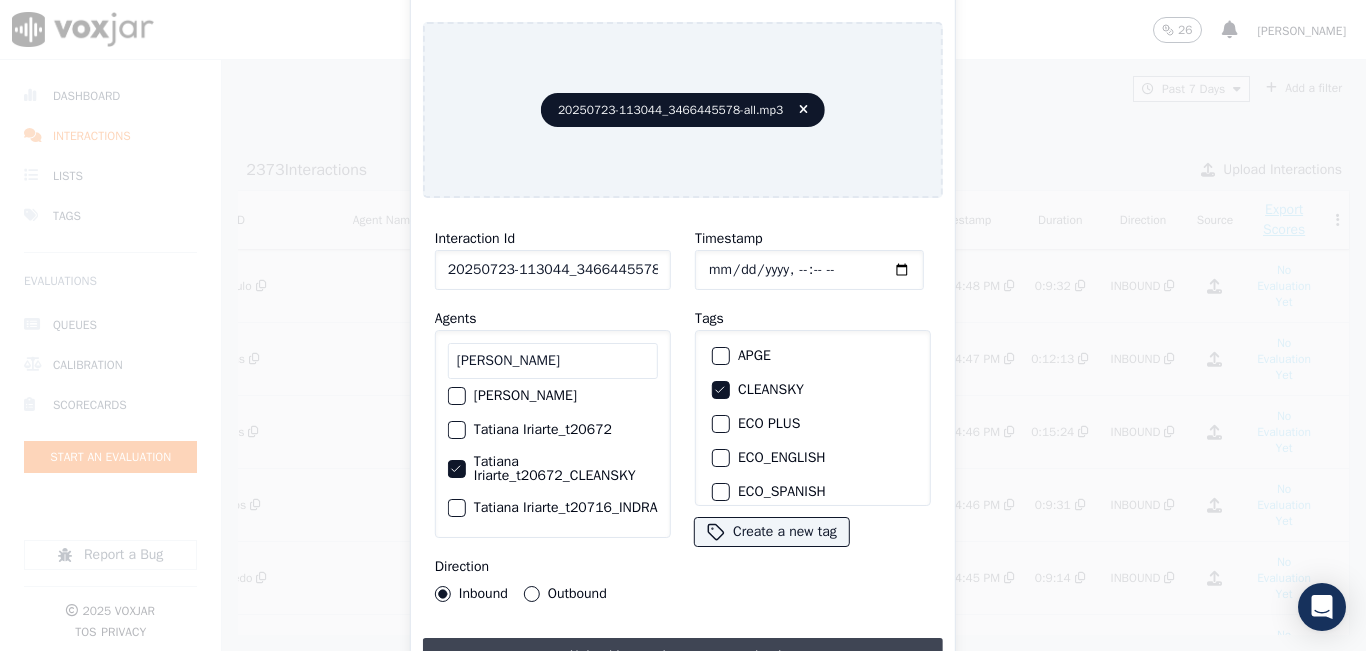 click on "Upload interaction to start evaluation" at bounding box center (683, 656) 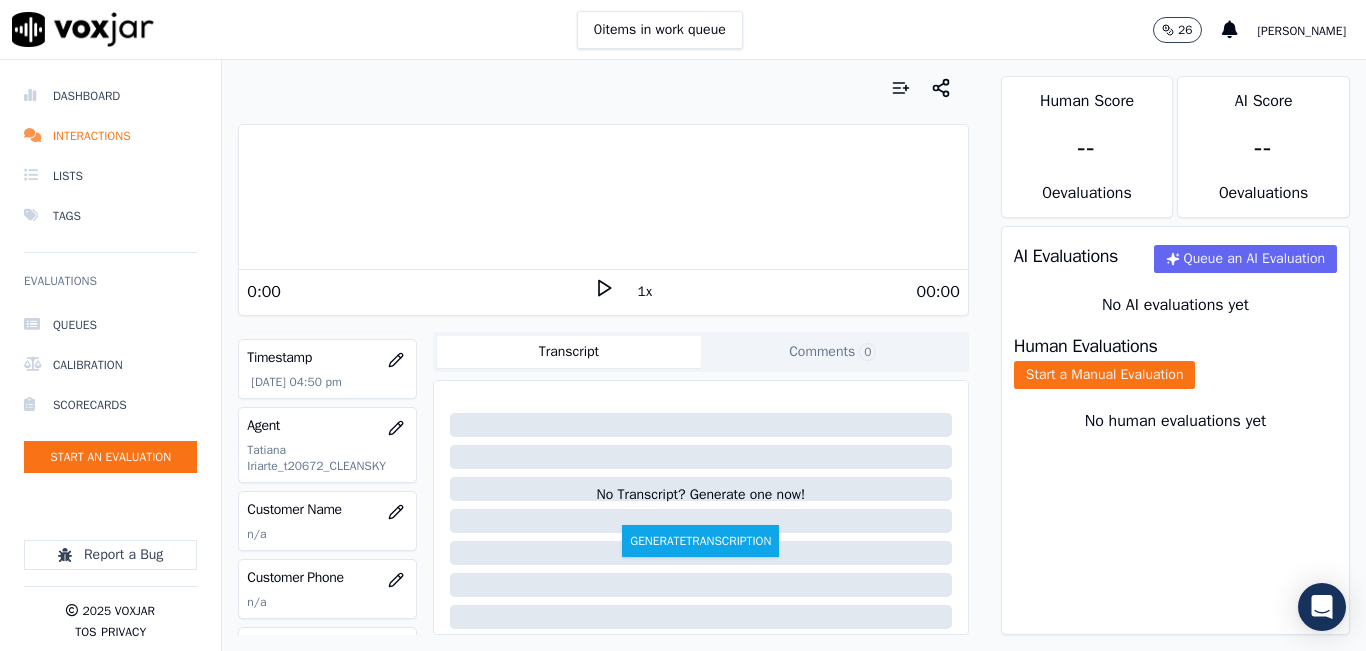 scroll, scrollTop: 200, scrollLeft: 0, axis: vertical 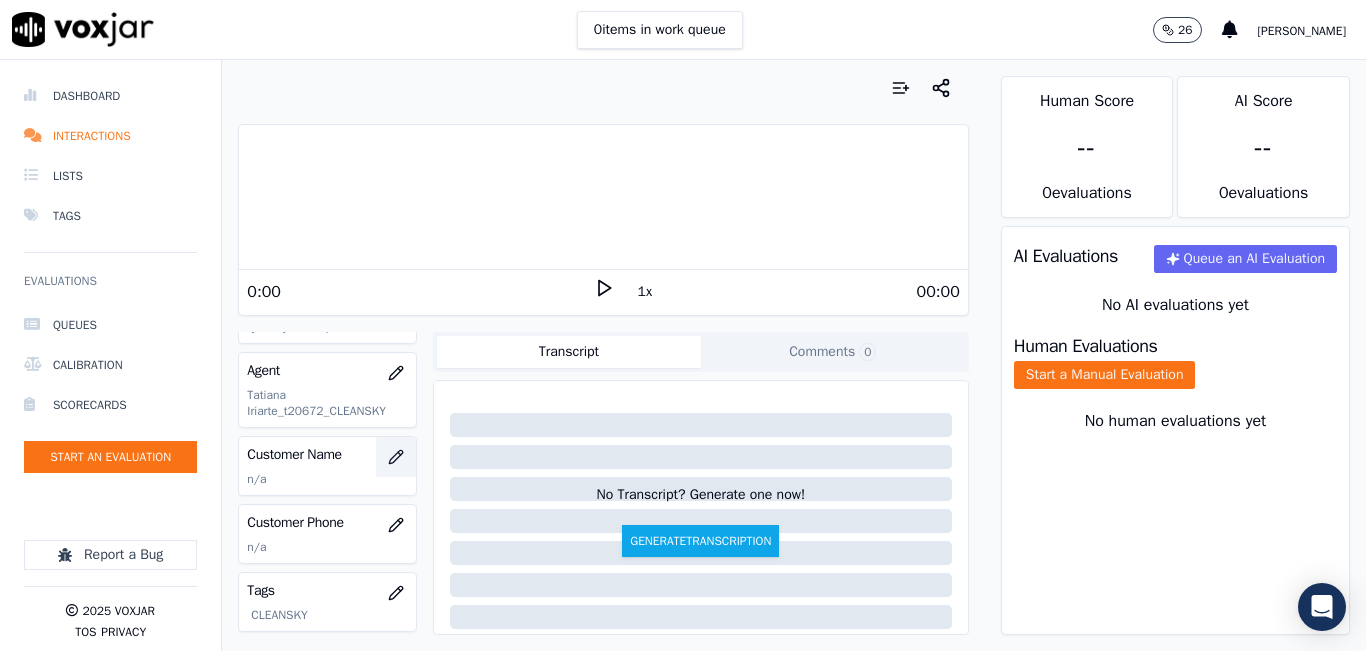click at bounding box center [396, 457] 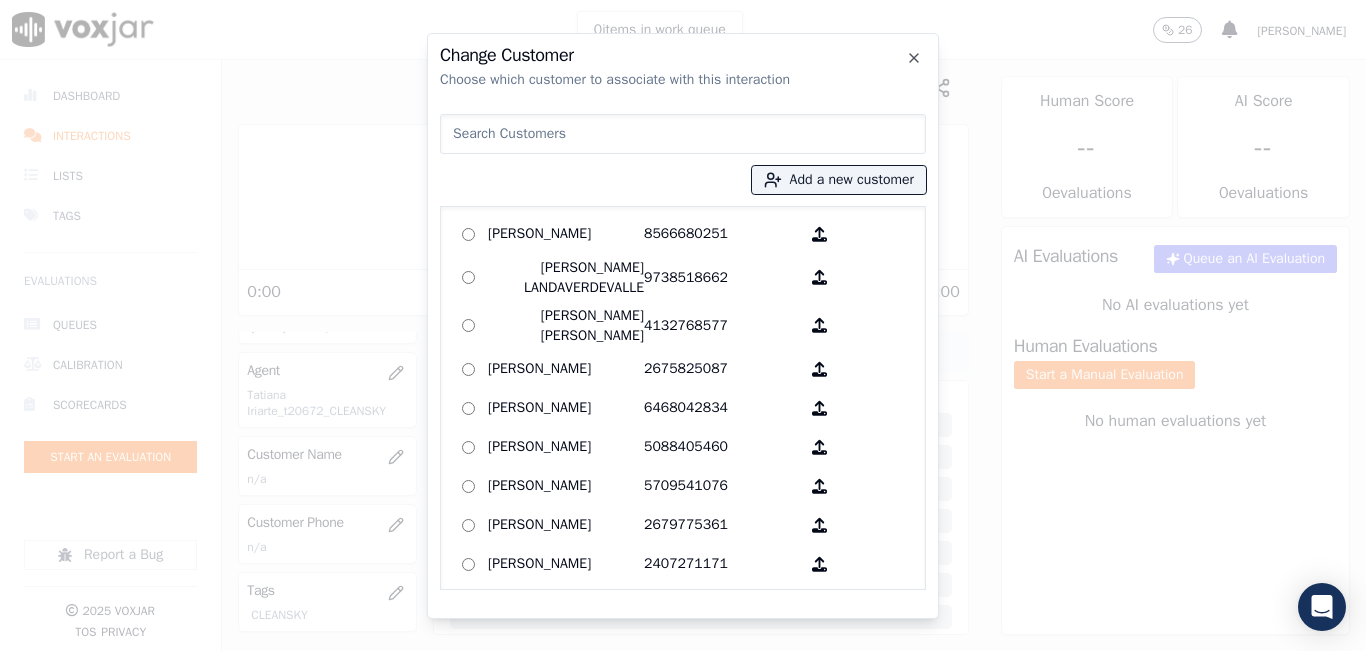 click at bounding box center [683, 134] 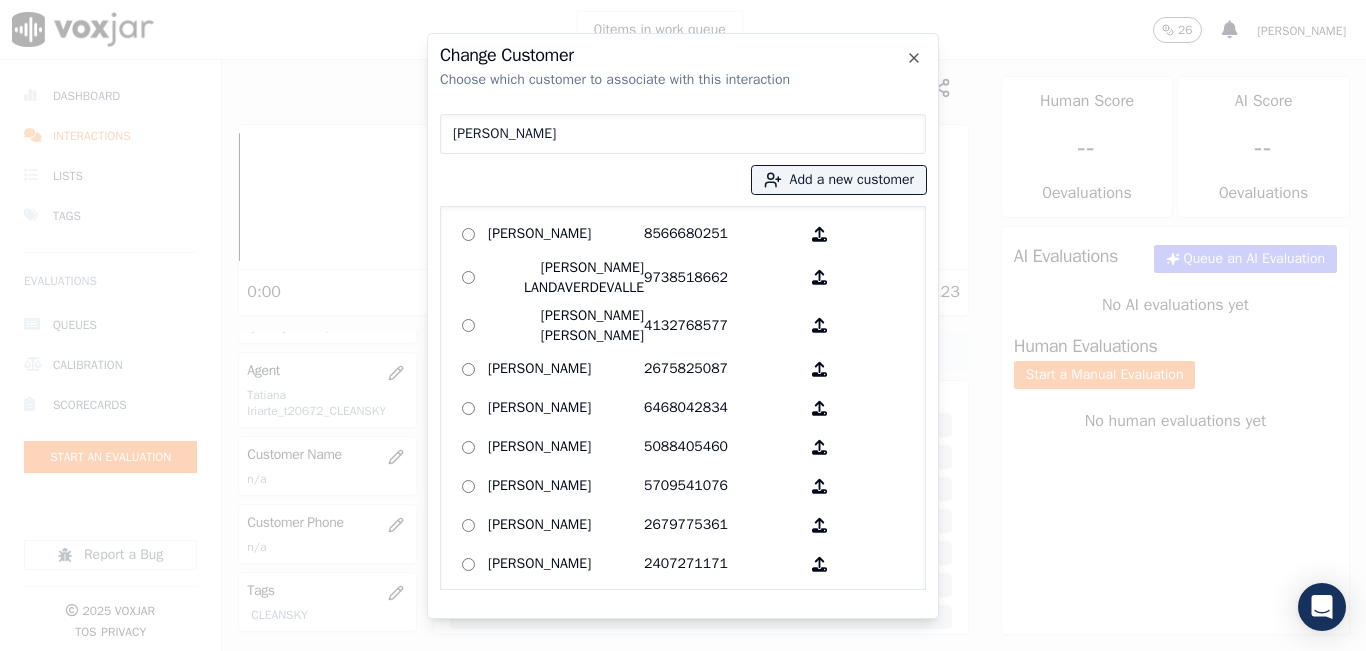 type on "[PERSON_NAME]" 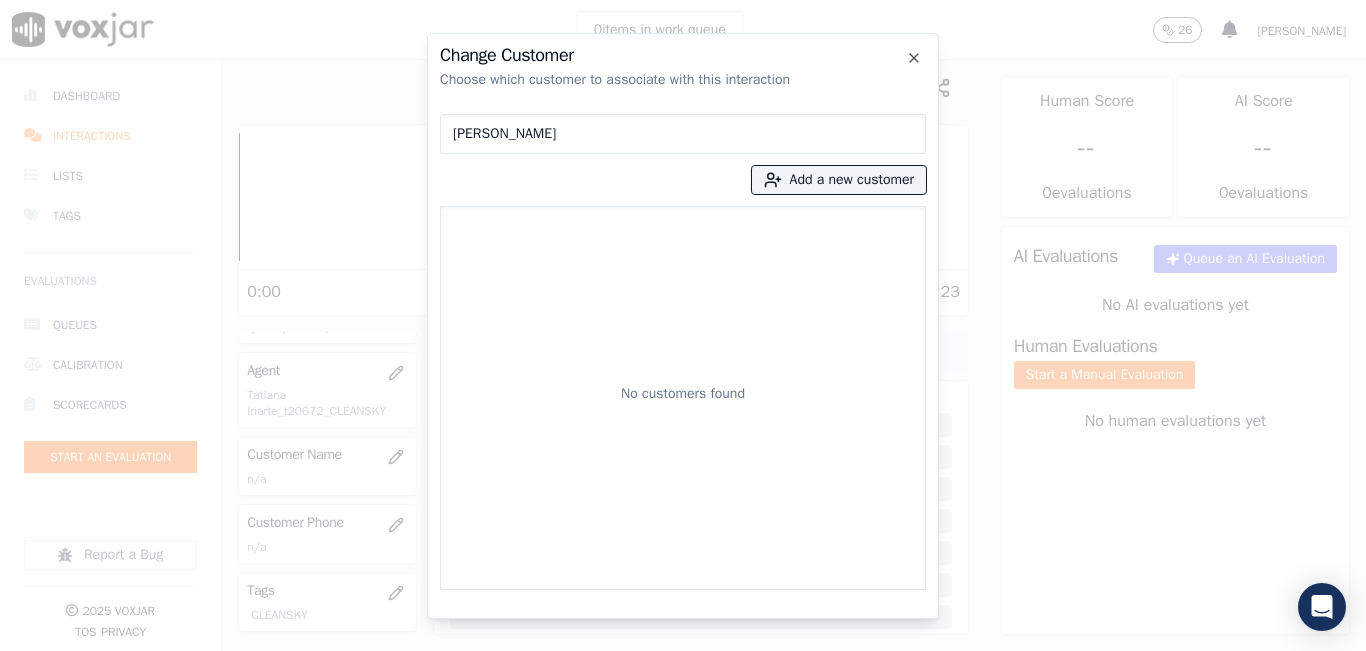type 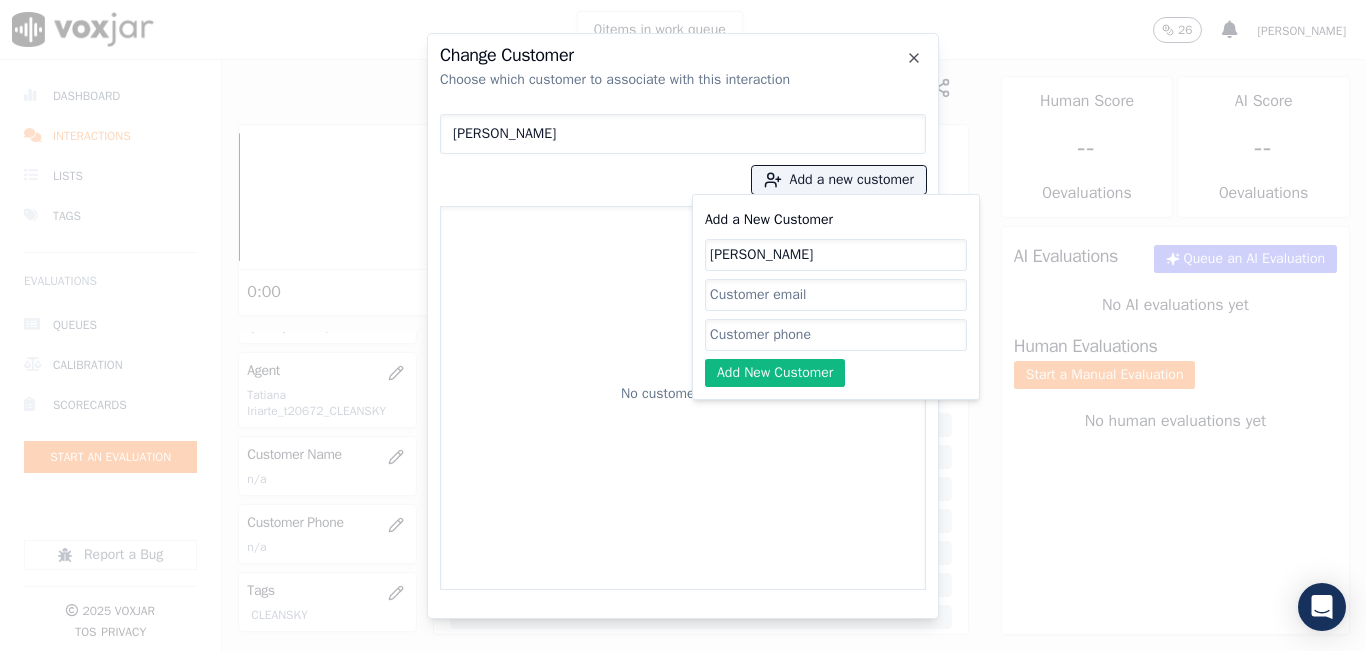 type on "[PERSON_NAME]" 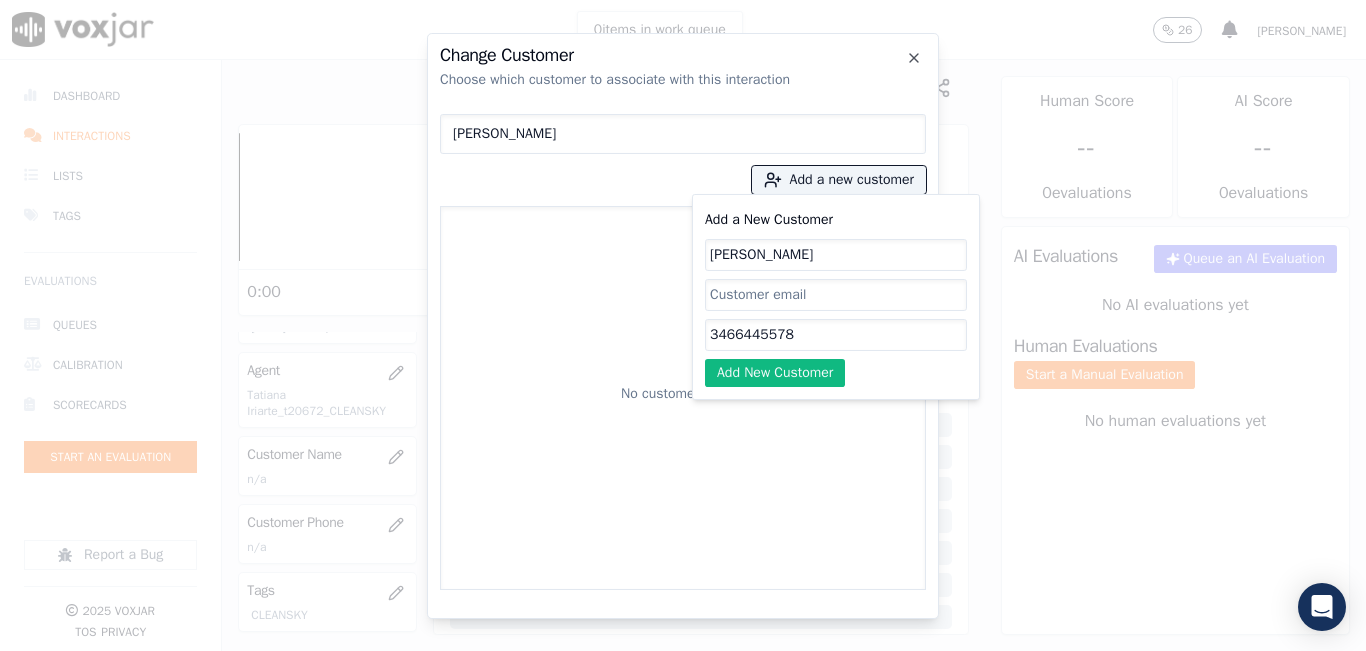 type on "3466445578" 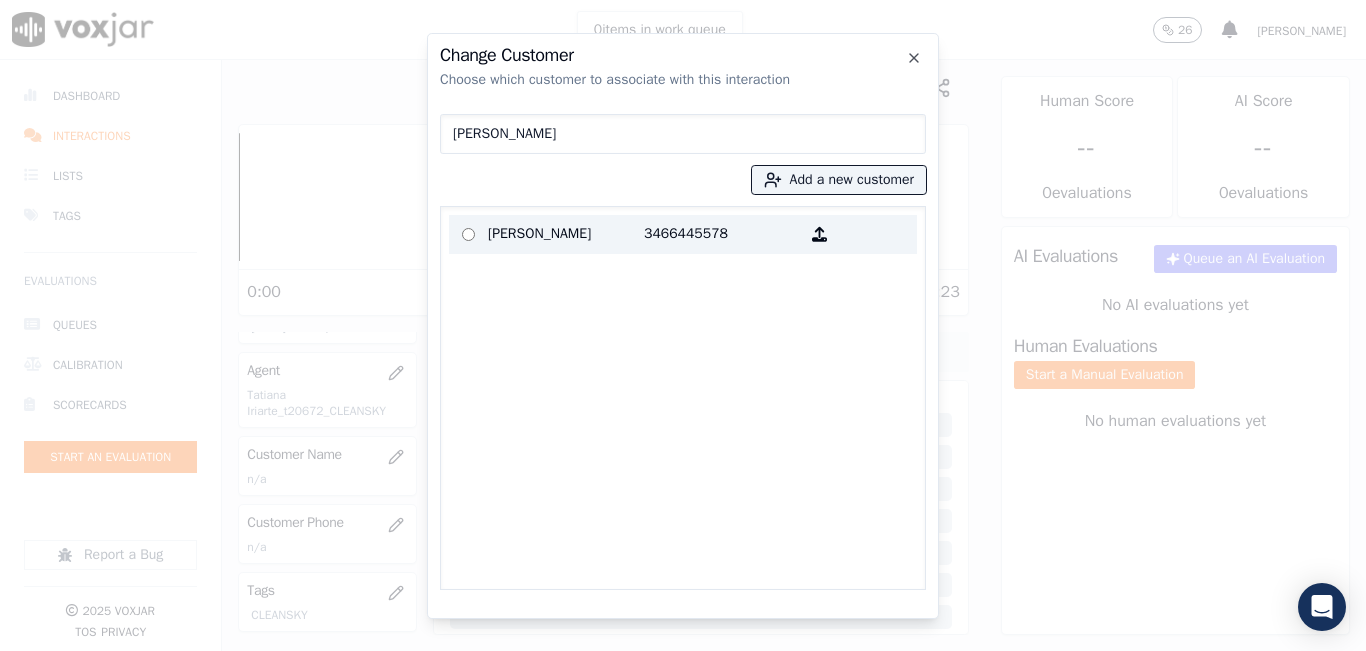 click on "3466445578" at bounding box center (722, 234) 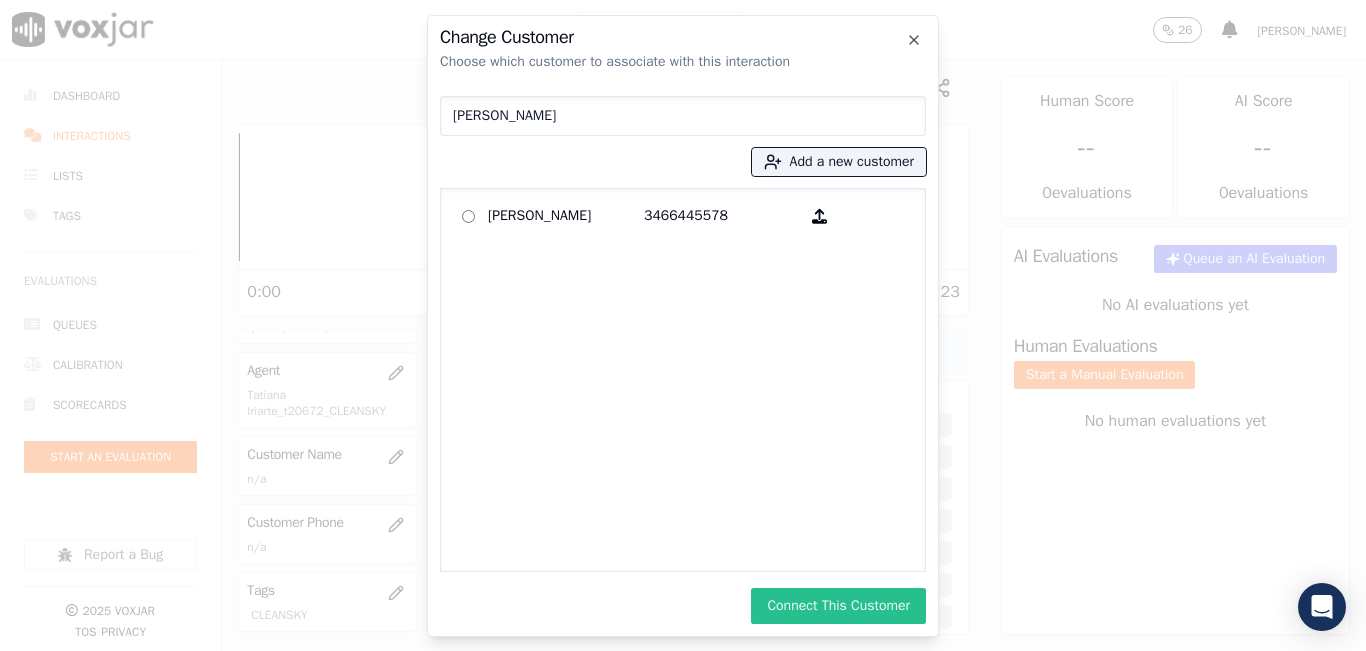 click on "Connect This Customer" at bounding box center [838, 606] 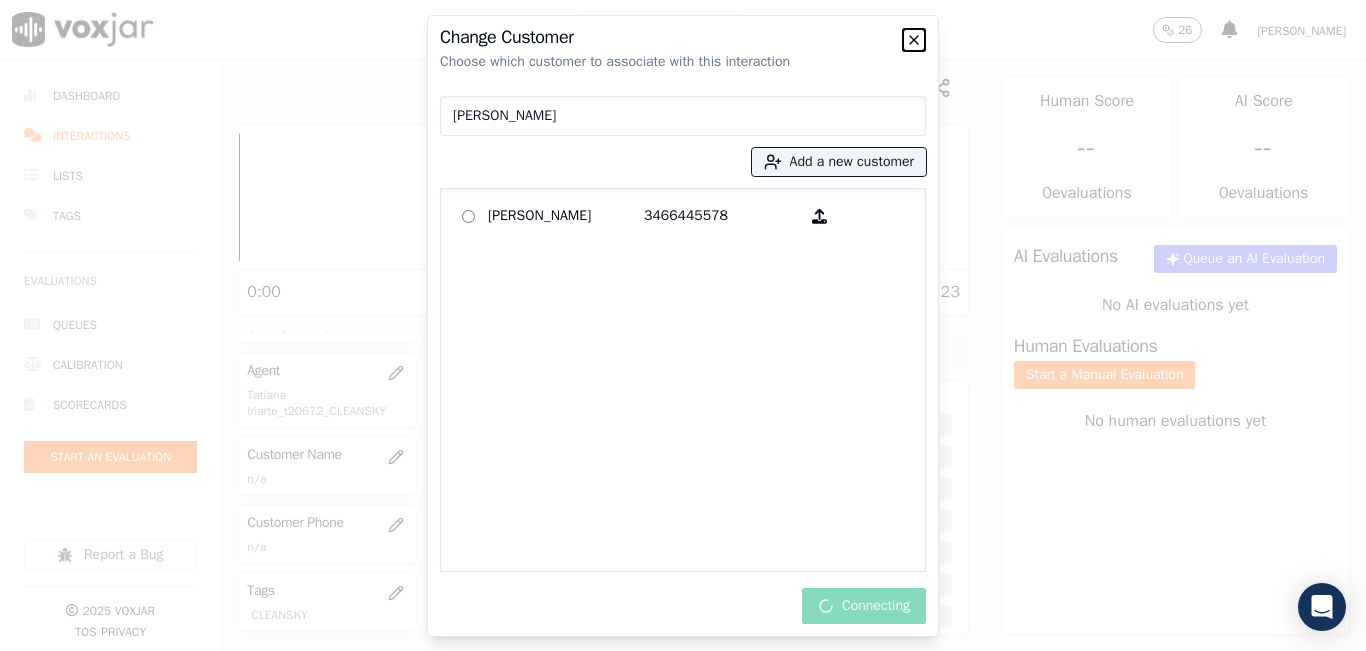 click 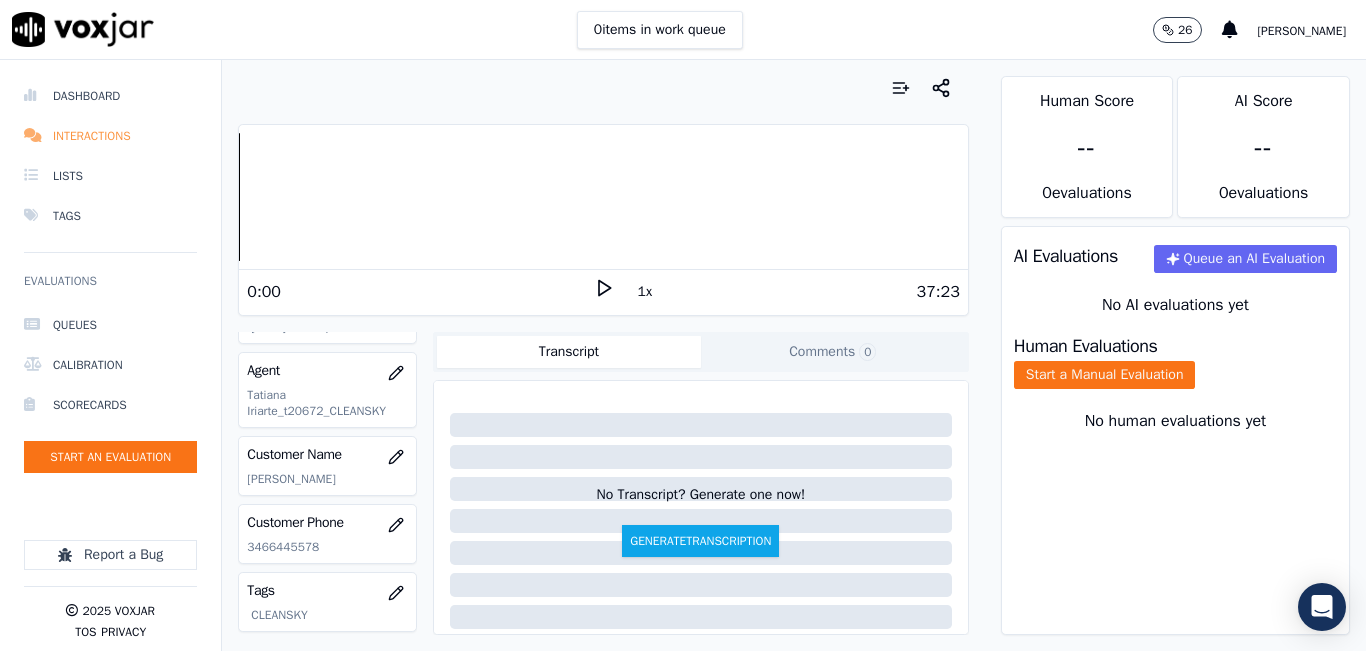 click on "Interactions" at bounding box center (110, 136) 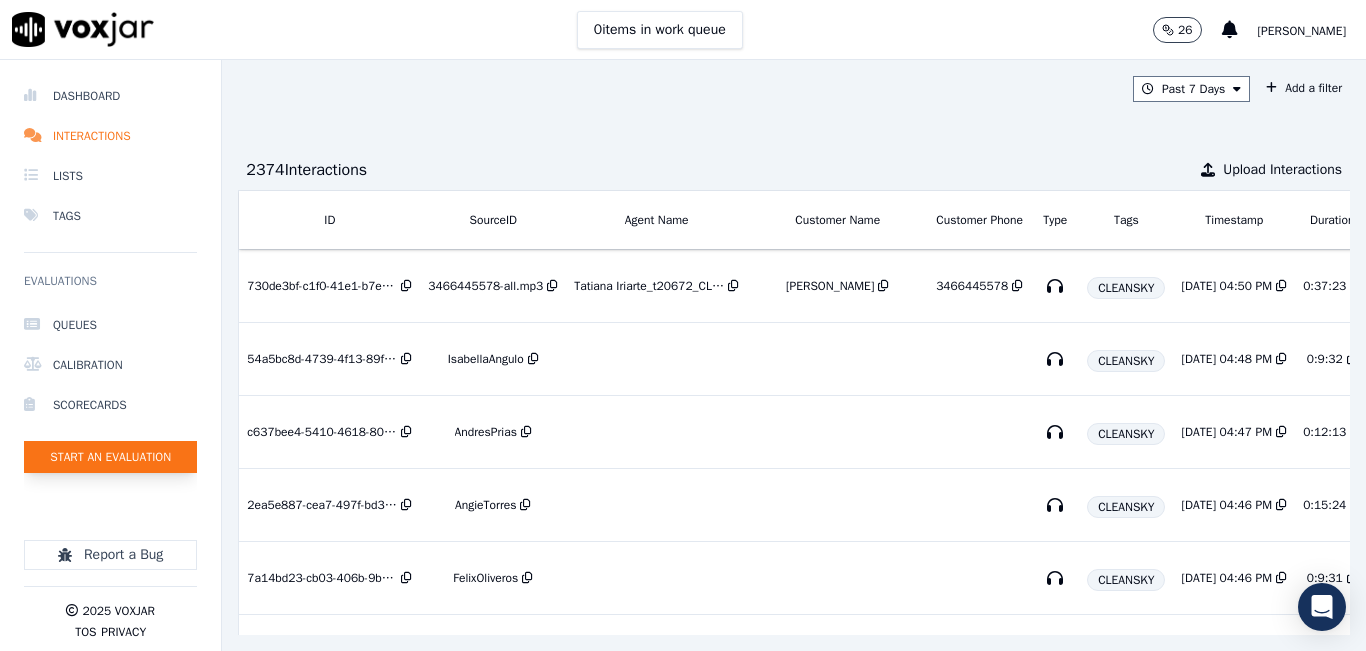 click on "Start an Evaluation" 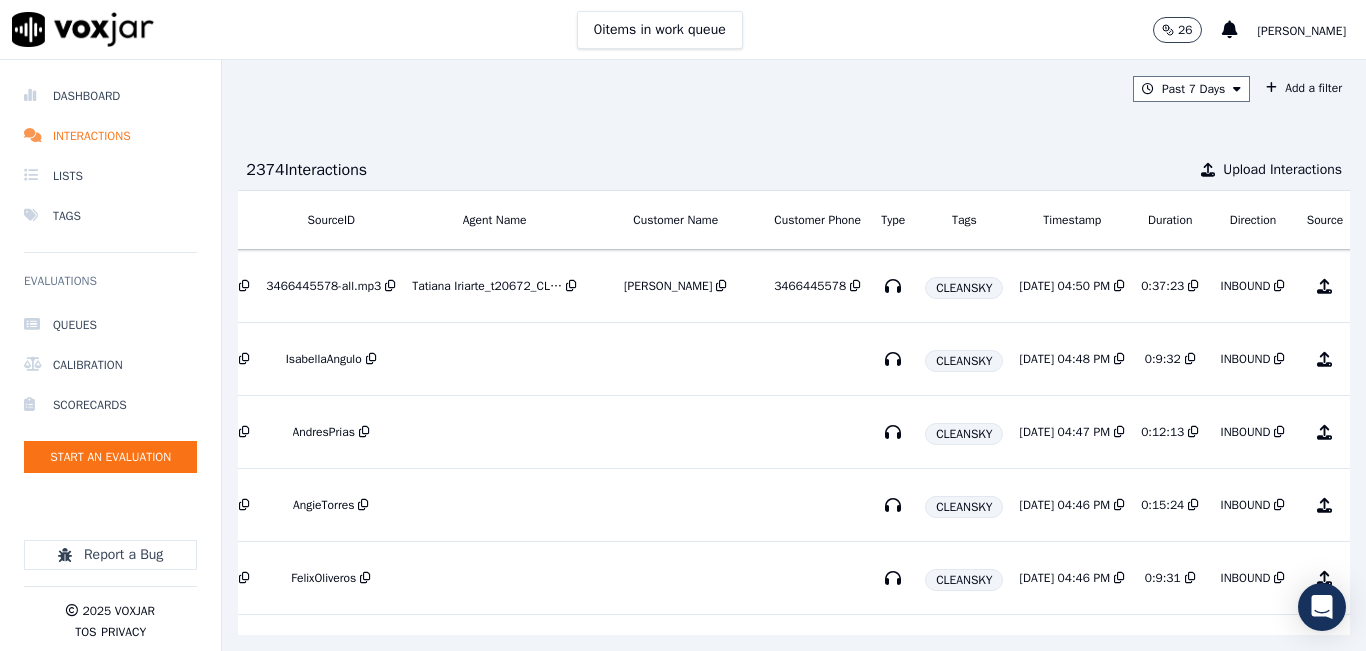 scroll, scrollTop: 0, scrollLeft: 320, axis: horizontal 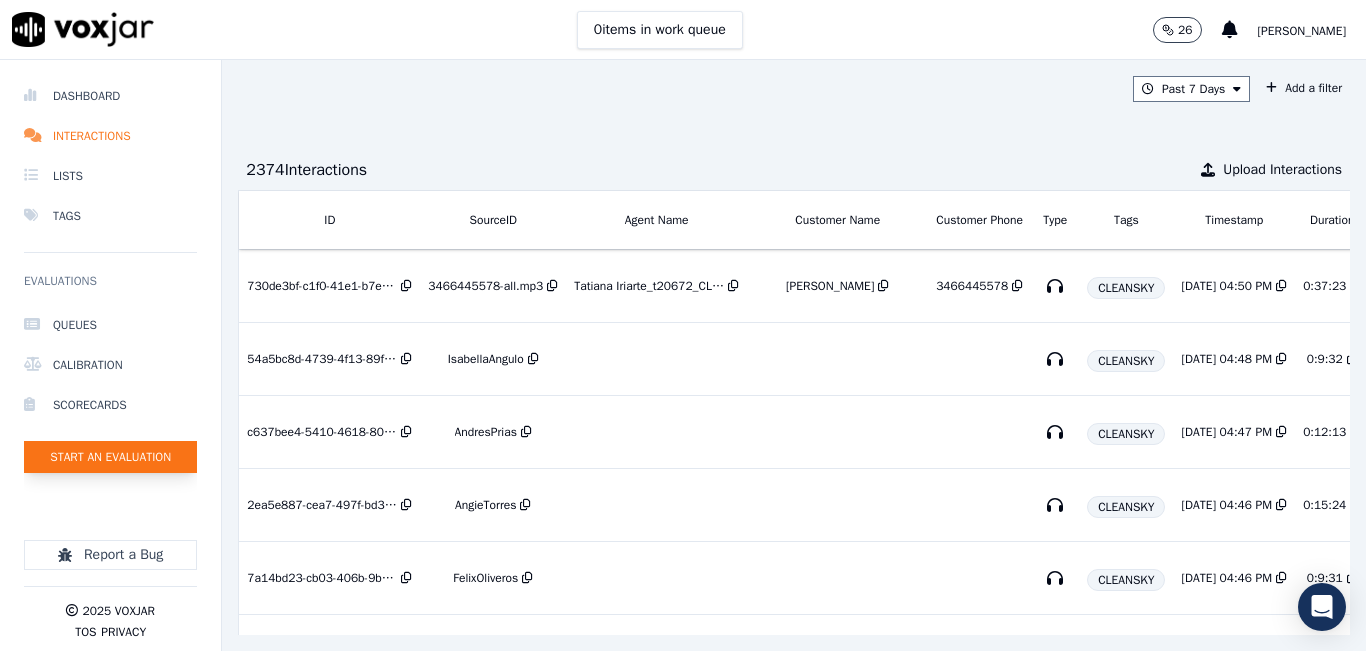 click on "Start an Evaluation" 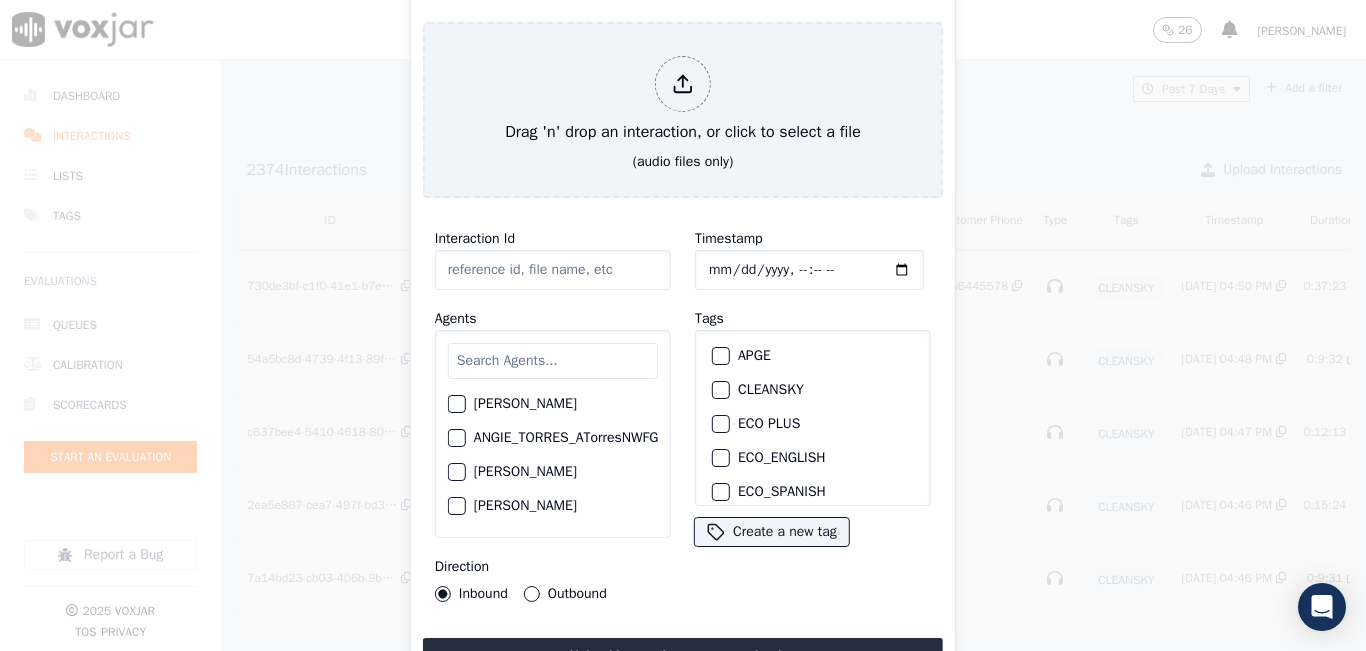 click at bounding box center (553, 361) 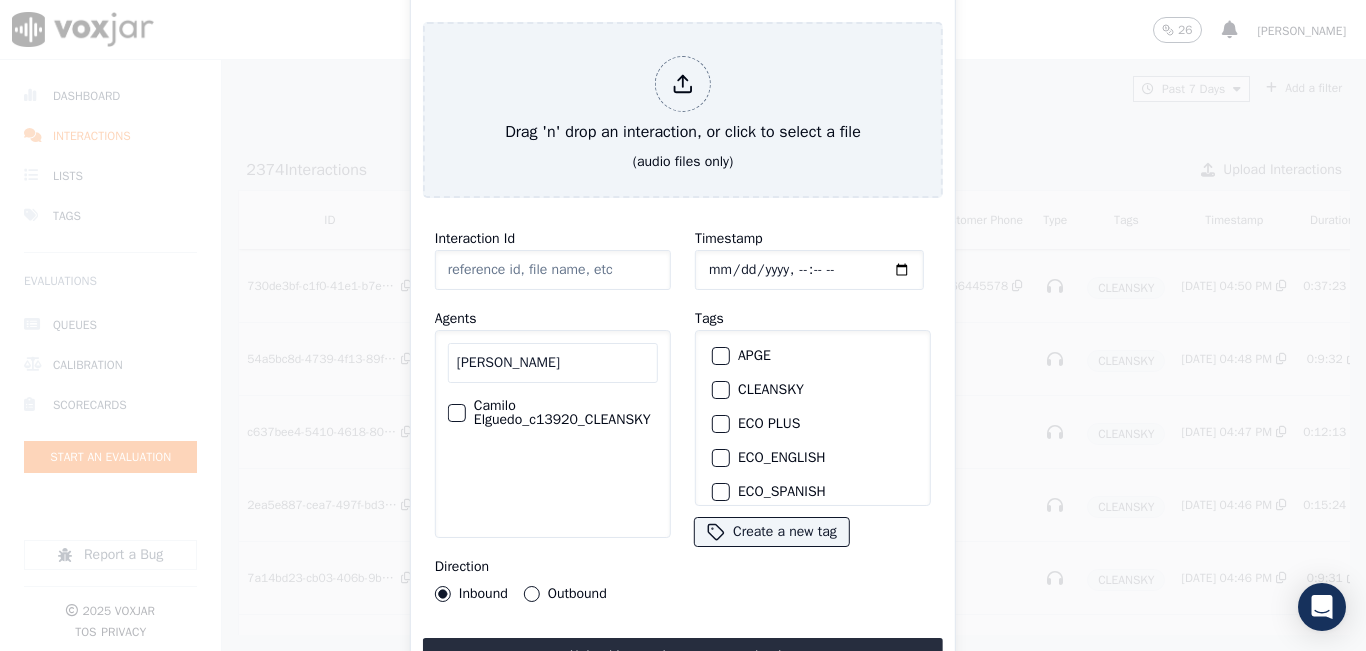 type on "CAMILO EL" 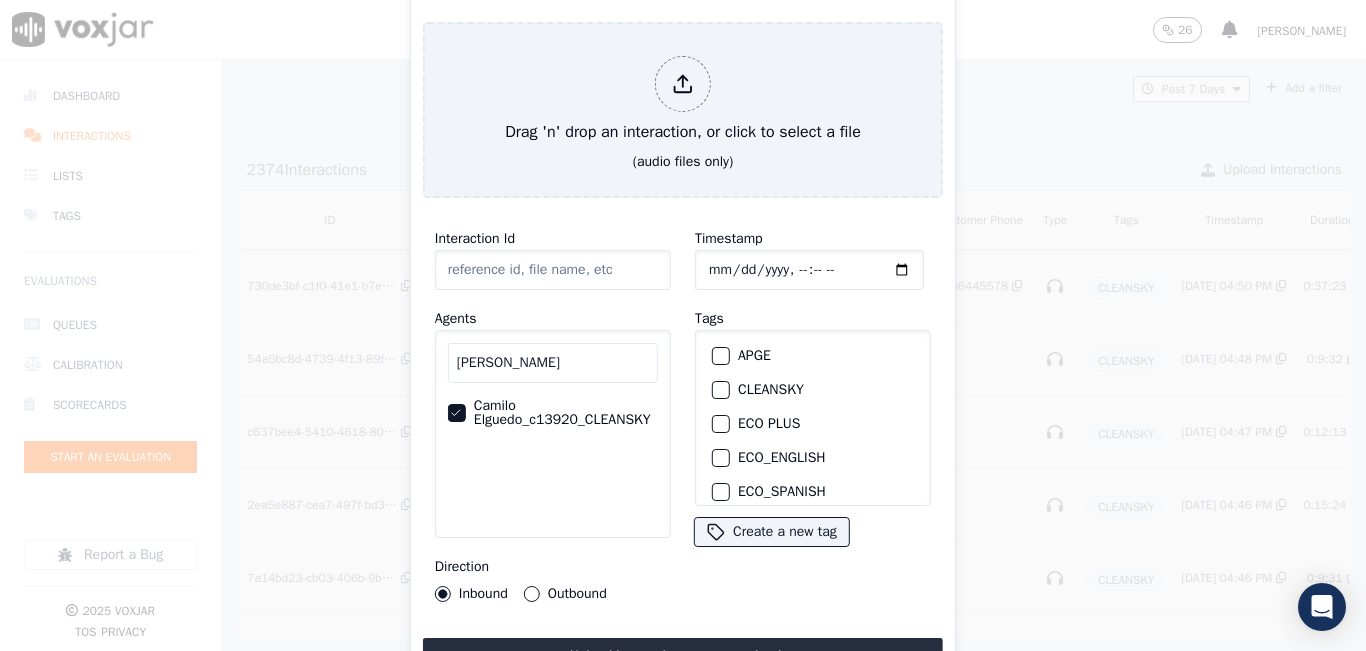 click at bounding box center (720, 390) 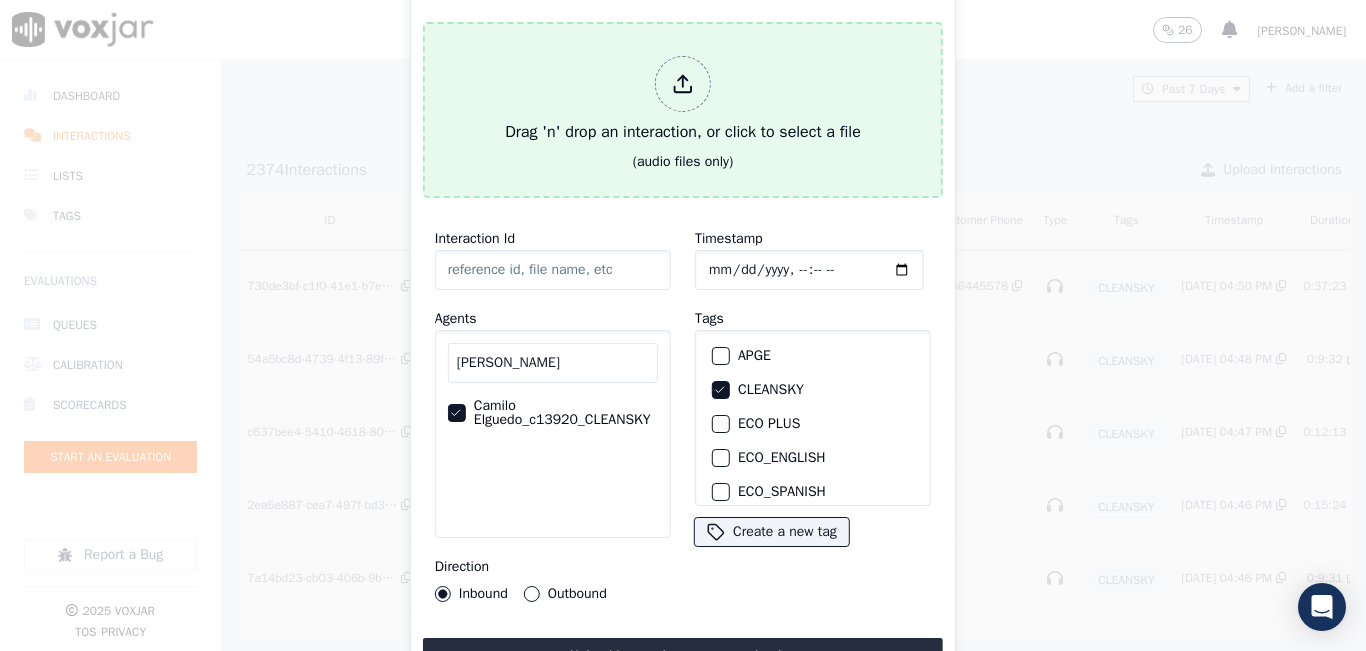 click on "Drag 'n' drop an interaction, or click to select a file" at bounding box center [683, 100] 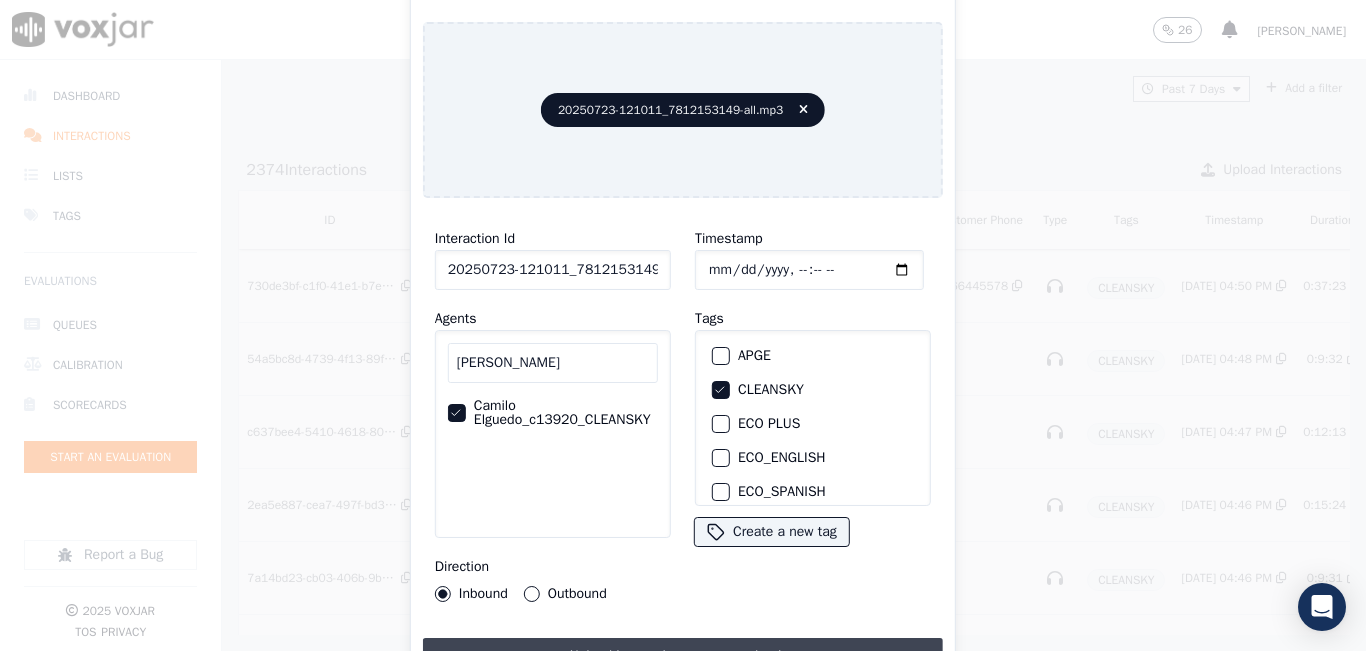 click on "Upload interaction to start evaluation" at bounding box center (683, 656) 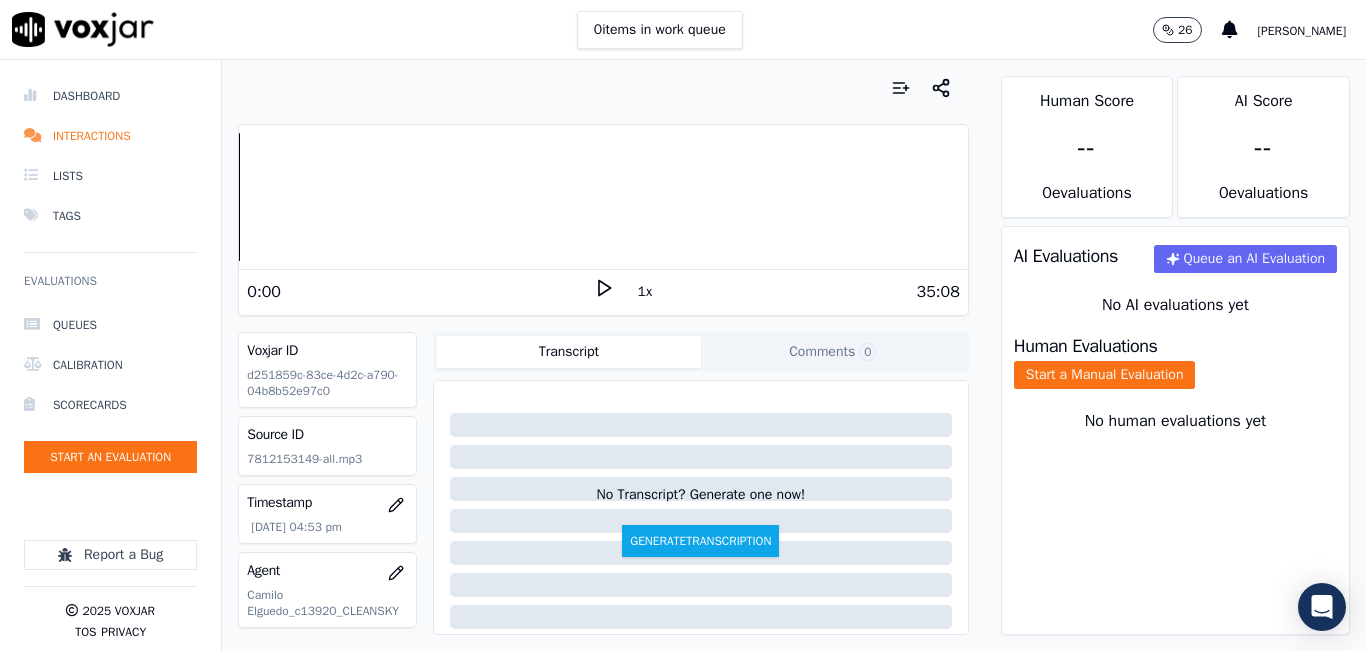 scroll, scrollTop: 200, scrollLeft: 0, axis: vertical 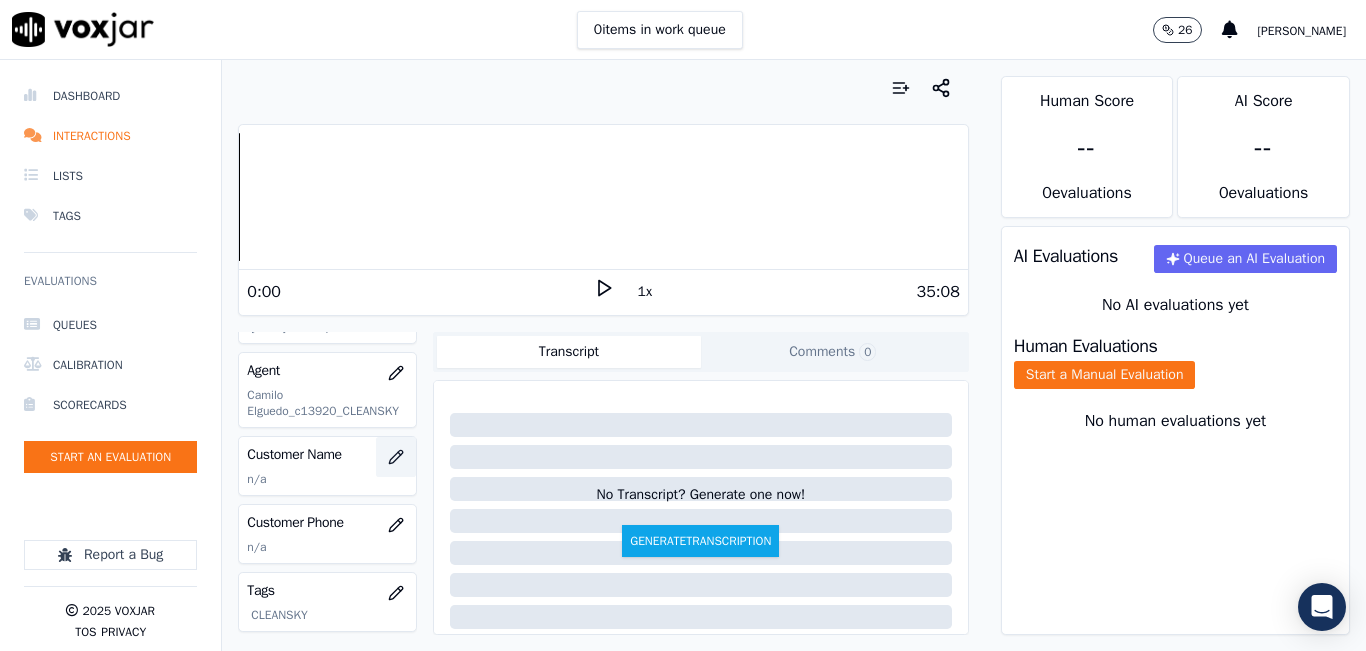 click at bounding box center (396, 457) 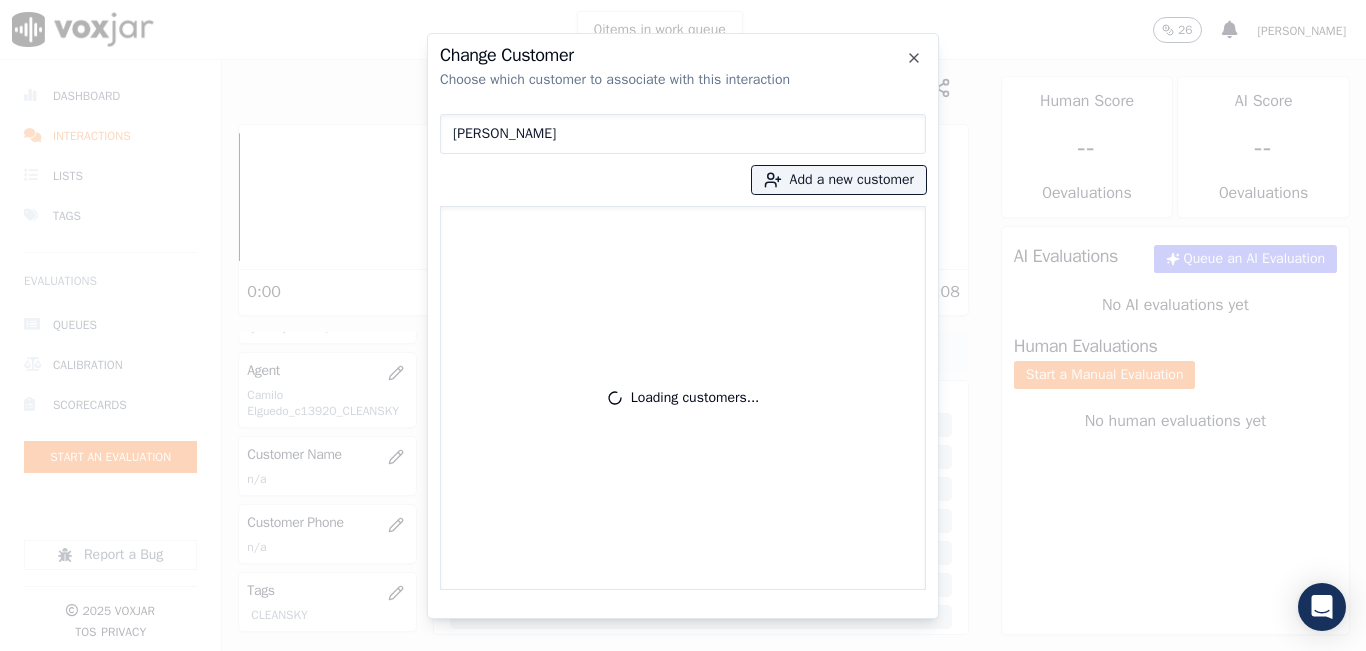 type on "[PERSON_NAME]" 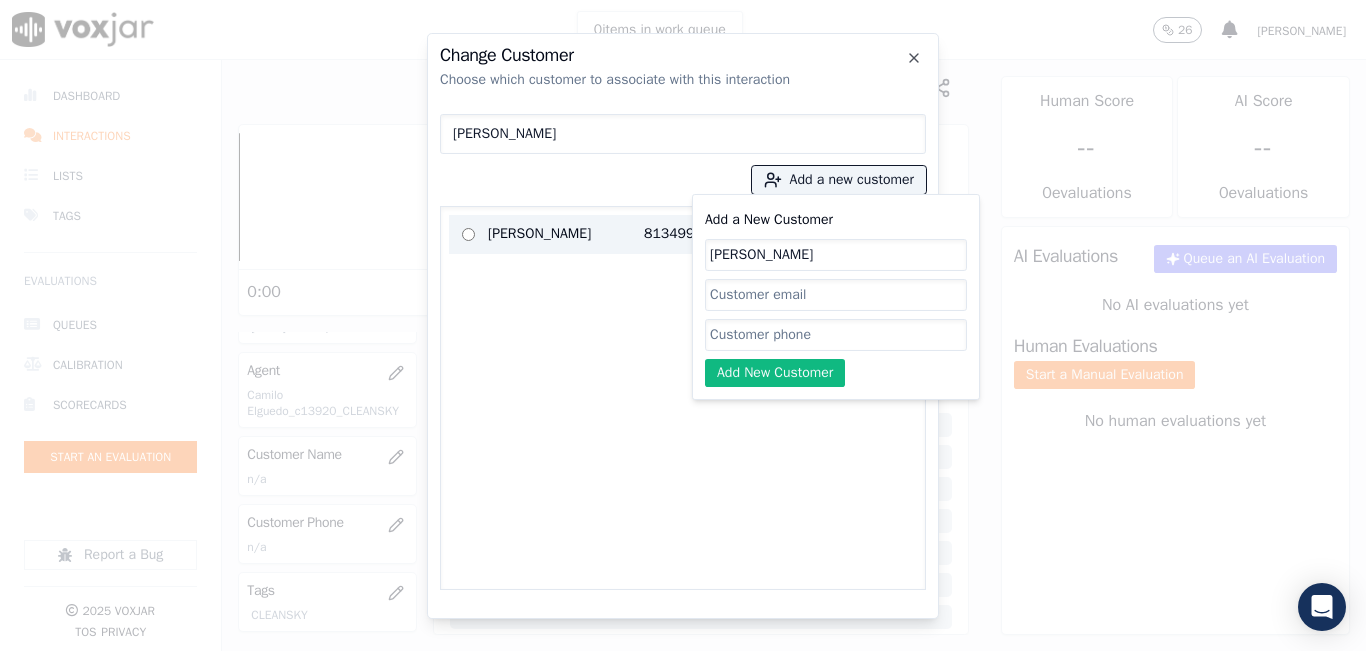 click on "Jose Rodriguez" at bounding box center [566, 234] 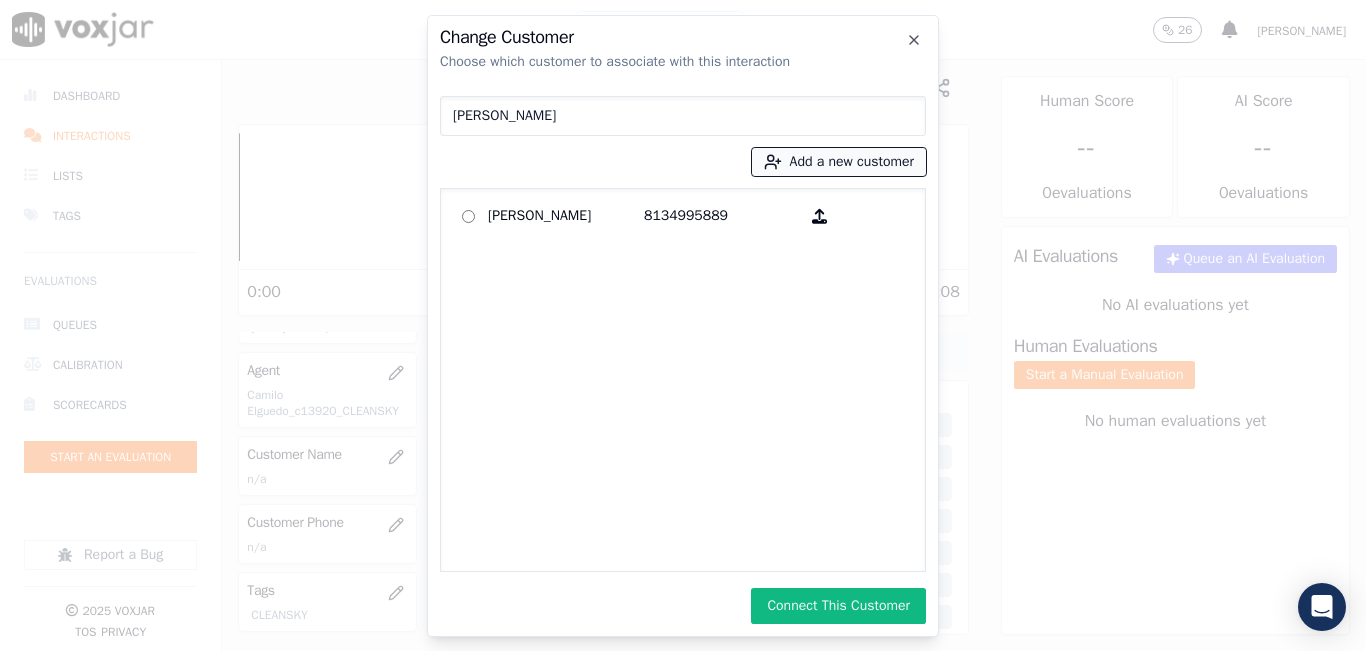 click on "Add a new customer" at bounding box center [839, 162] 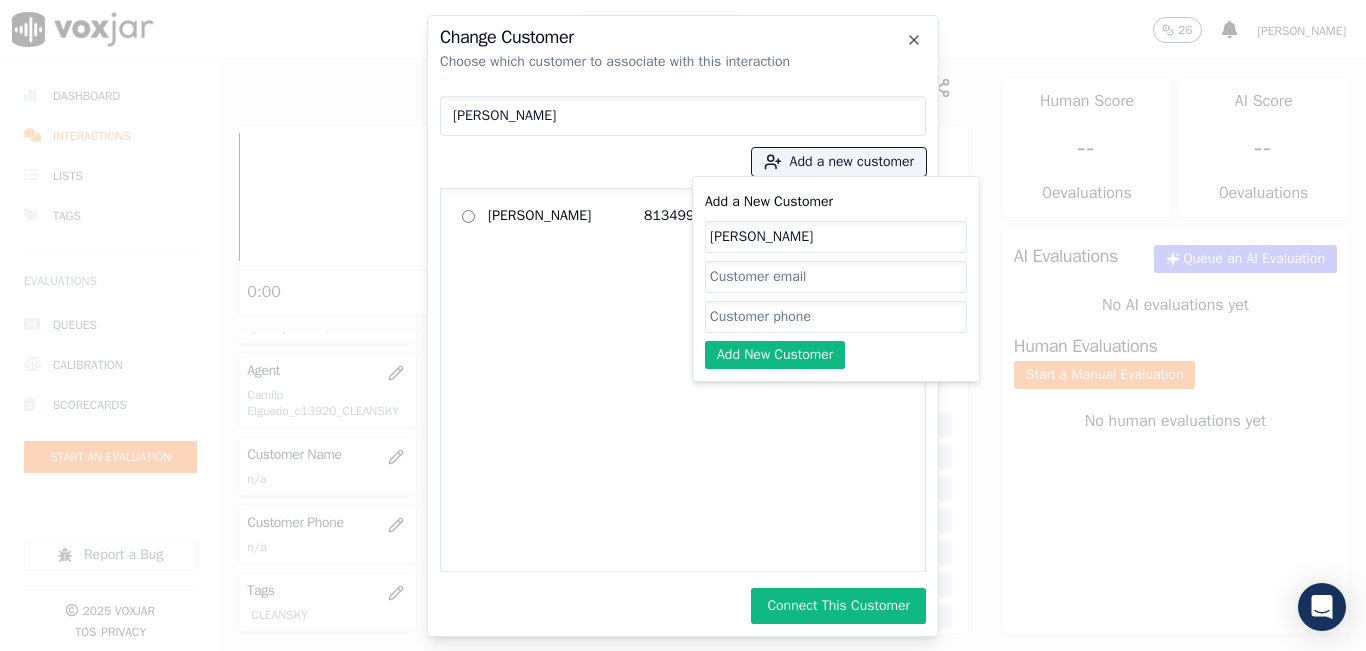 click on "JOSE" 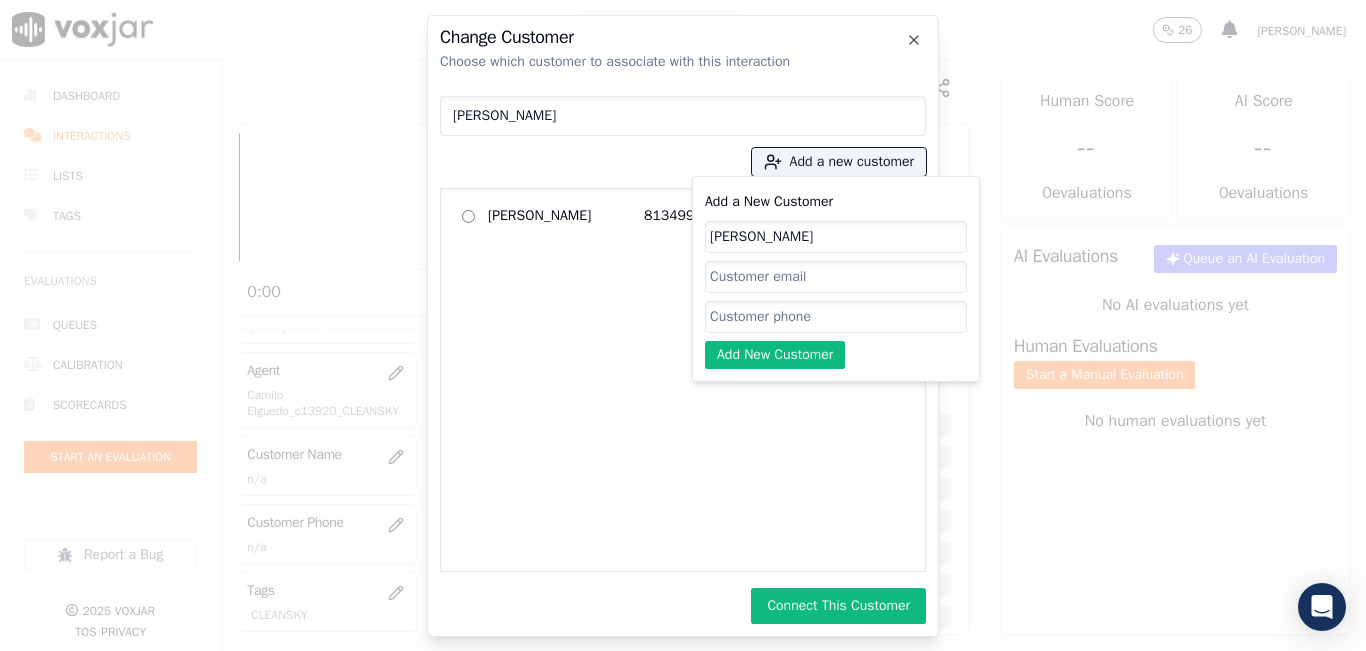 type on "[PERSON_NAME]" 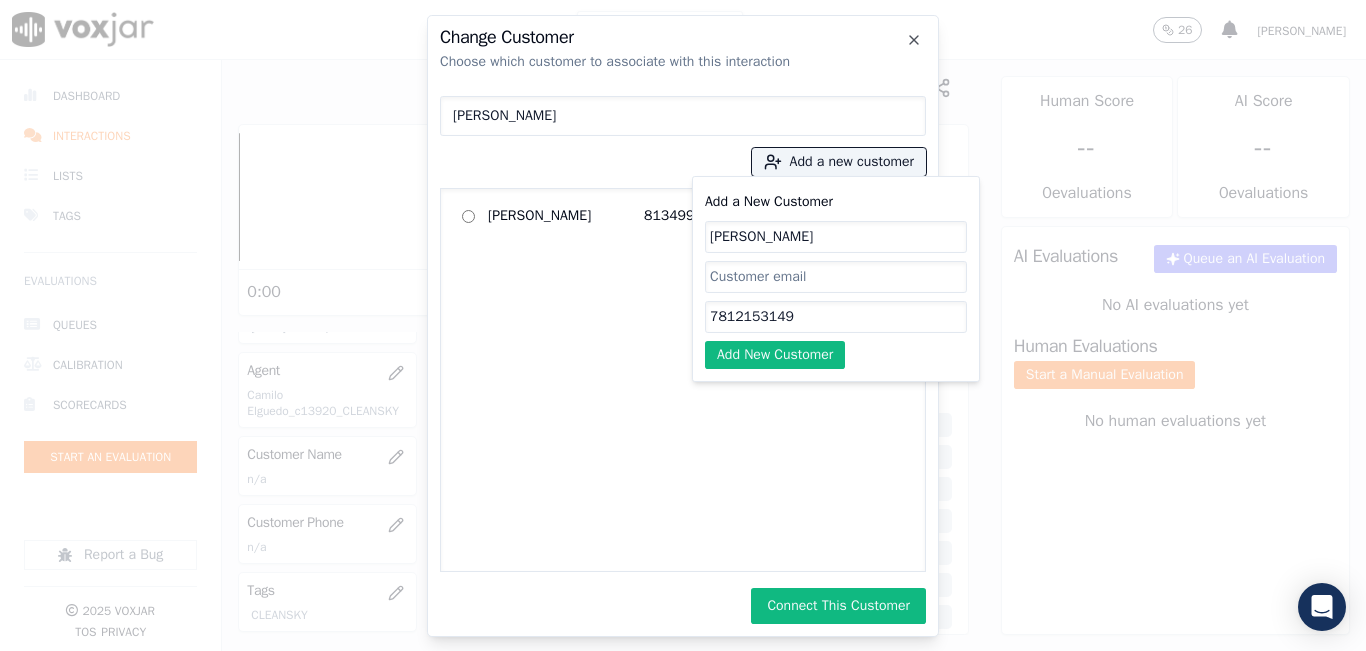 type on "7812153149" 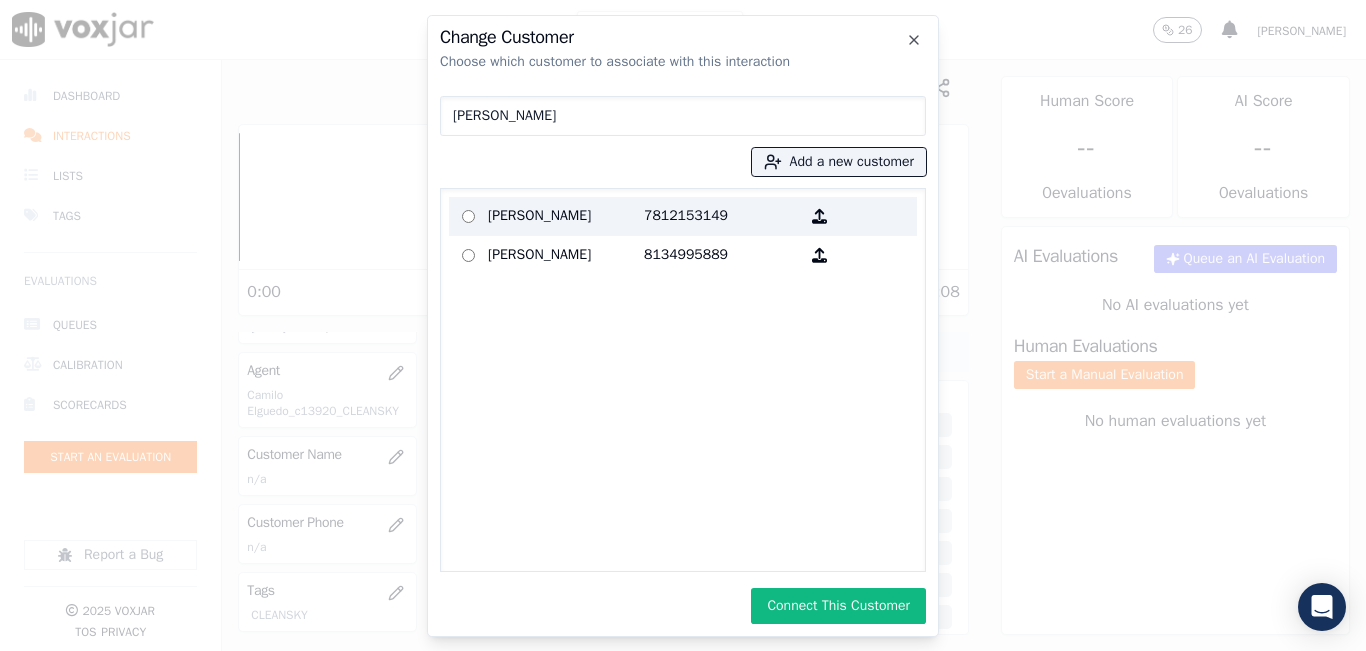 click on "[PERSON_NAME]" at bounding box center [566, 216] 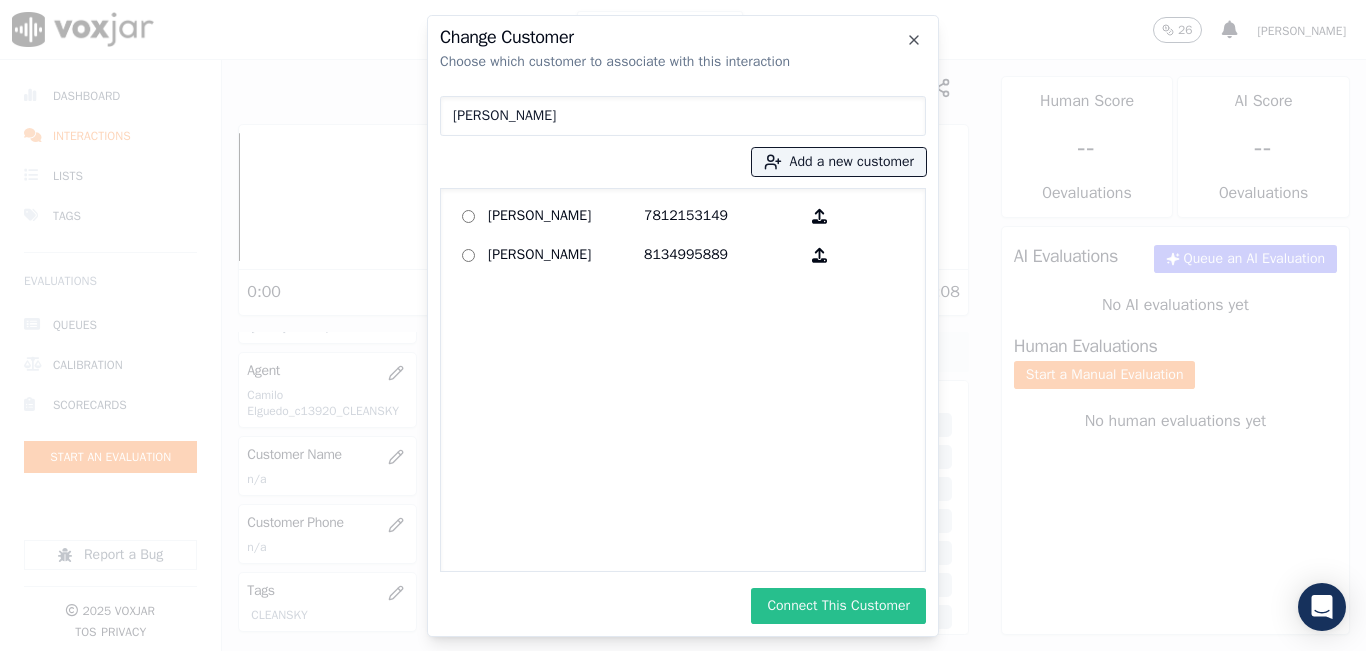 click on "Connect This Customer" at bounding box center [838, 606] 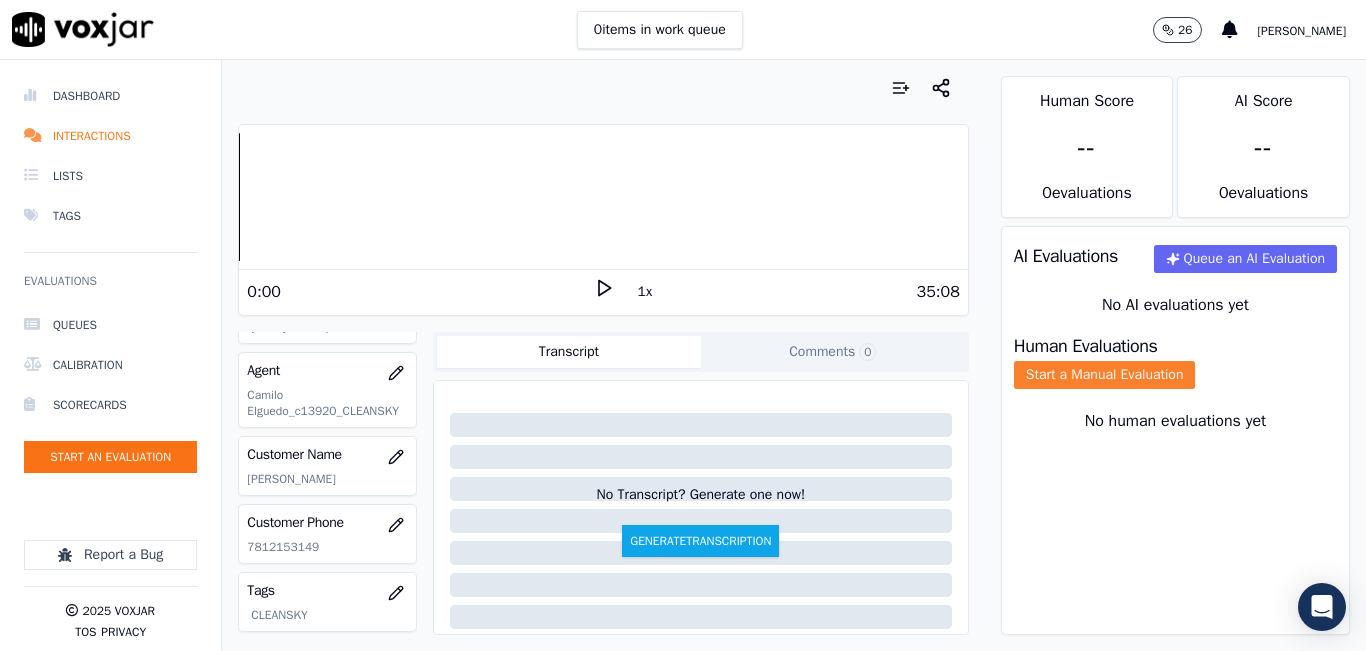 click on "Start a Manual Evaluation" 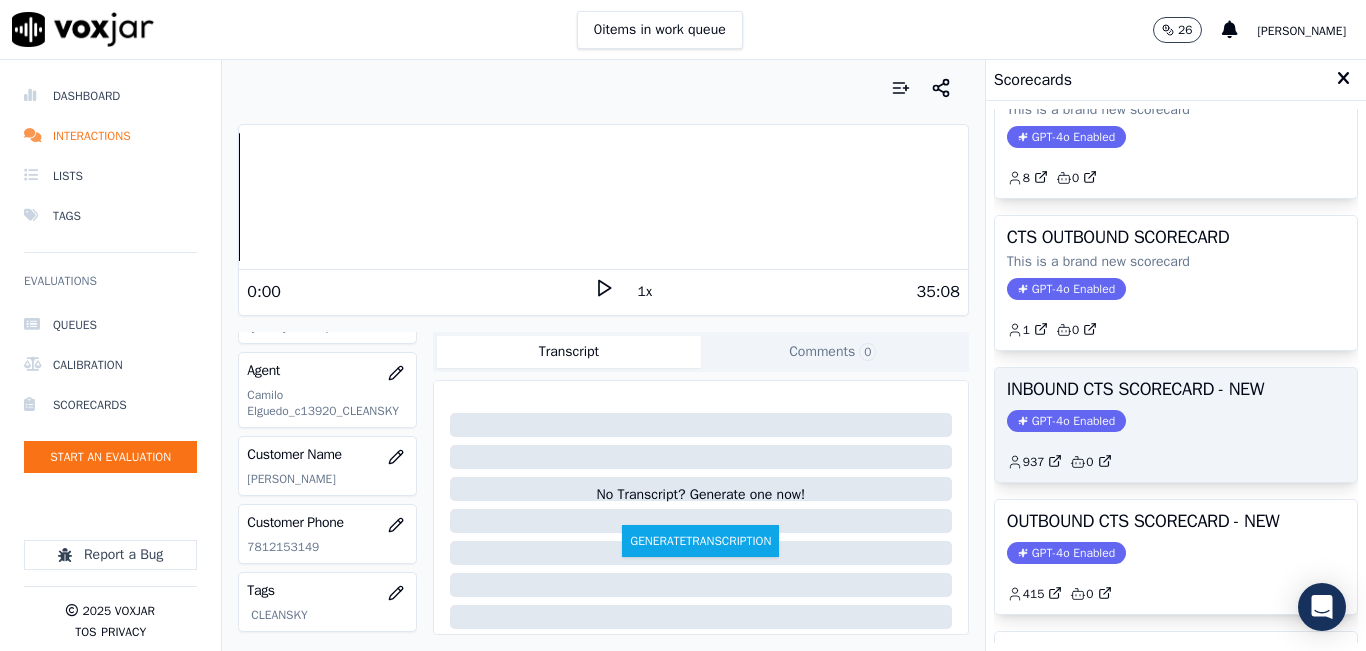 scroll, scrollTop: 100, scrollLeft: 0, axis: vertical 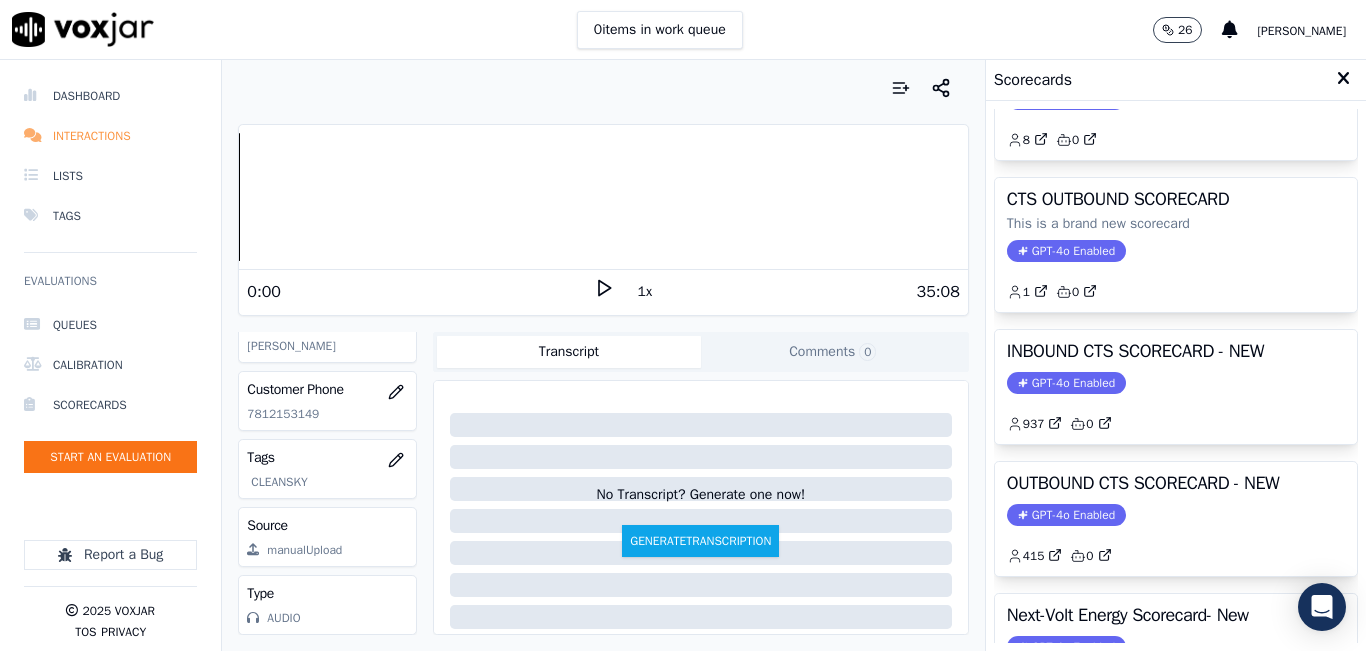 click on "Interactions" at bounding box center (110, 136) 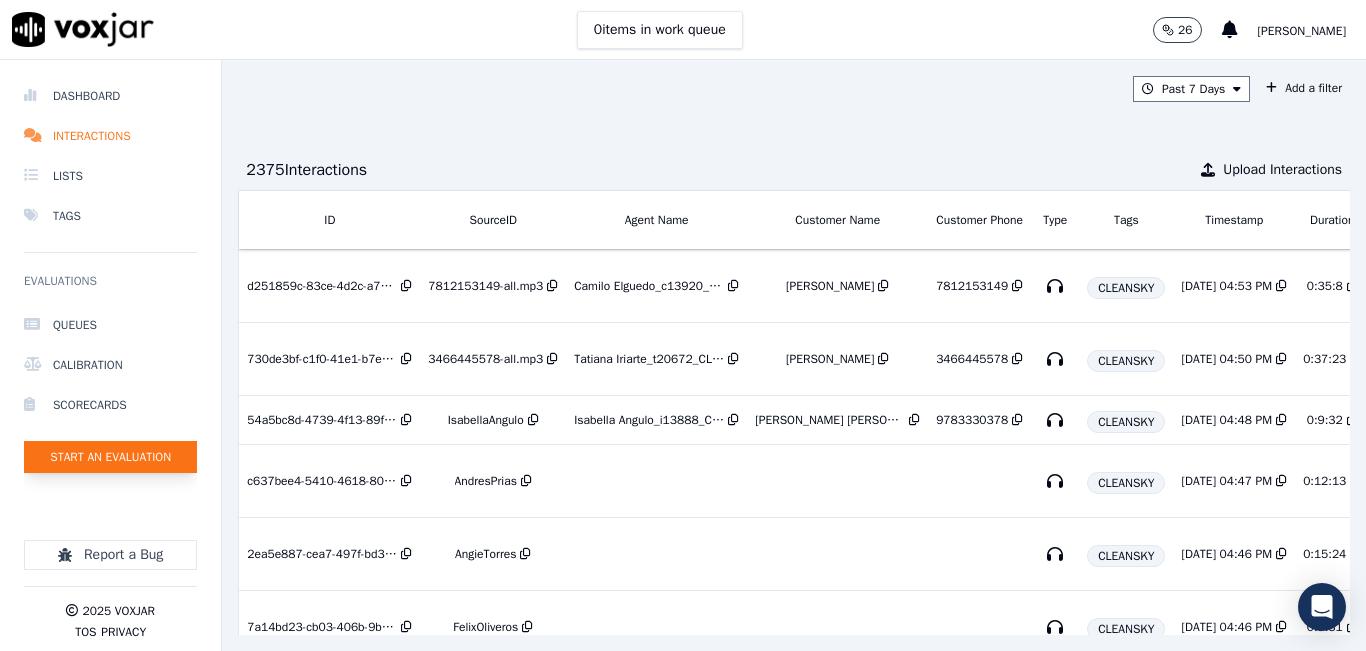 click on "Start an Evaluation" 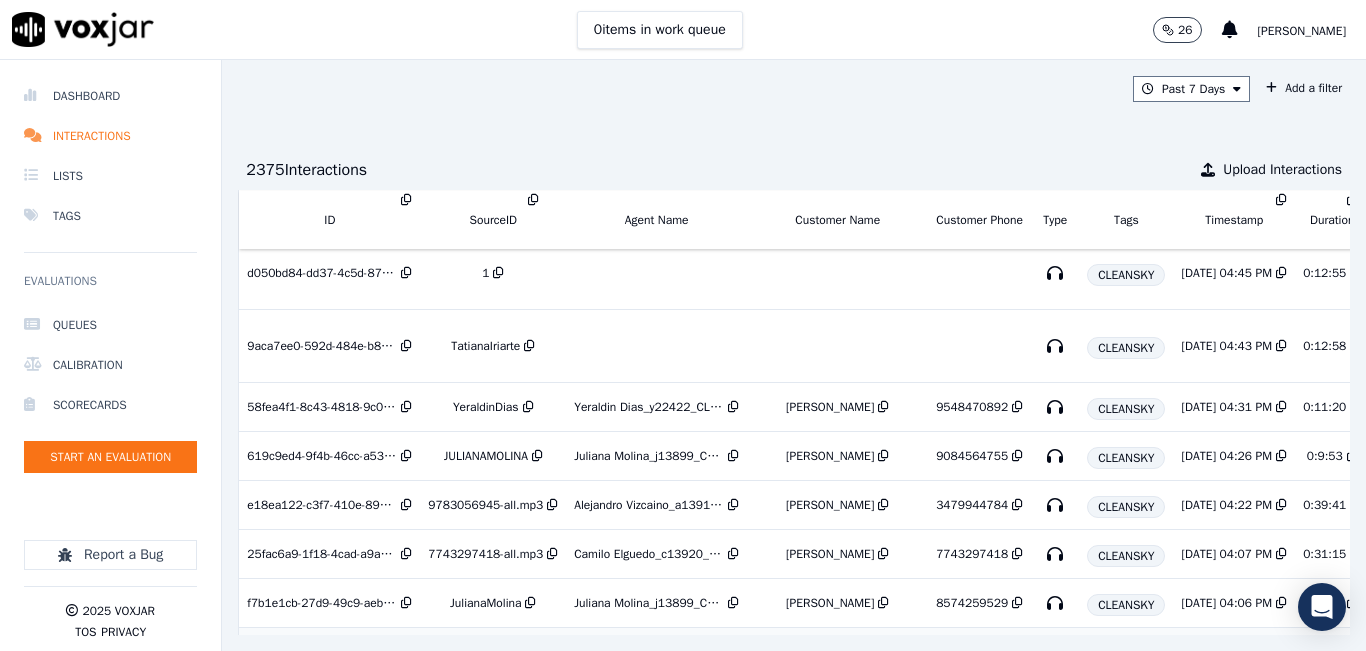 scroll, scrollTop: 600, scrollLeft: 0, axis: vertical 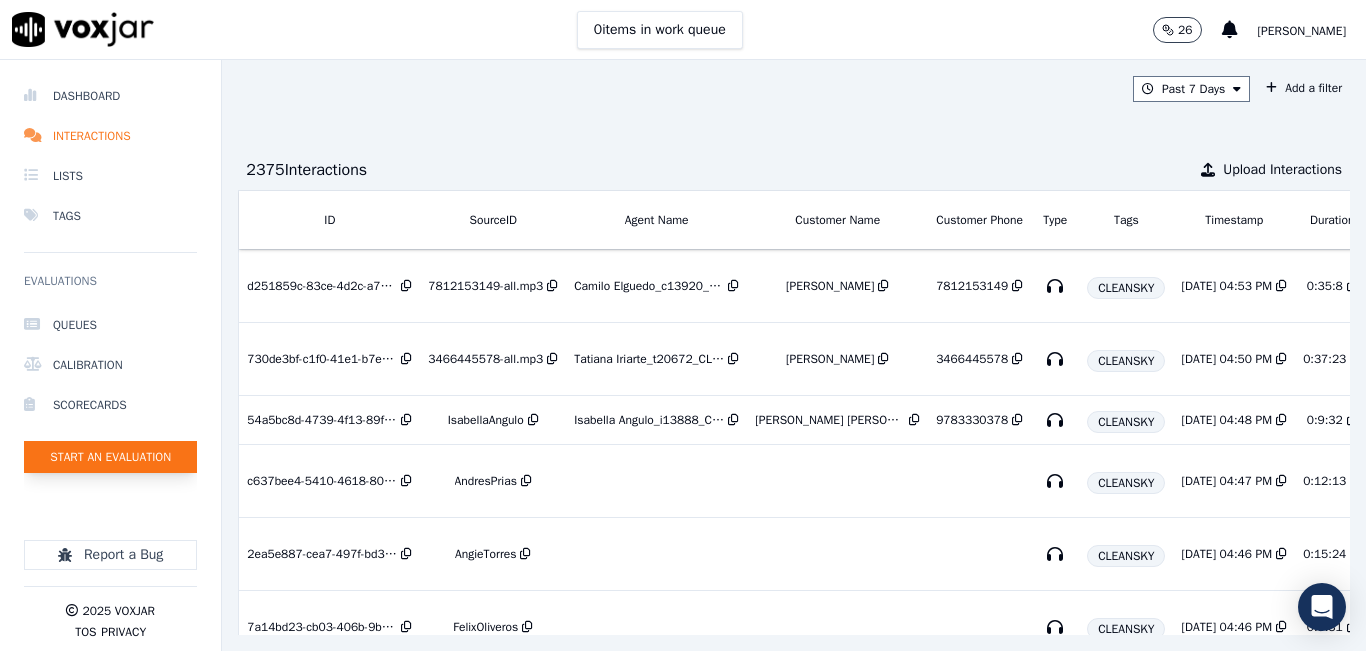 click on "Start an Evaluation" 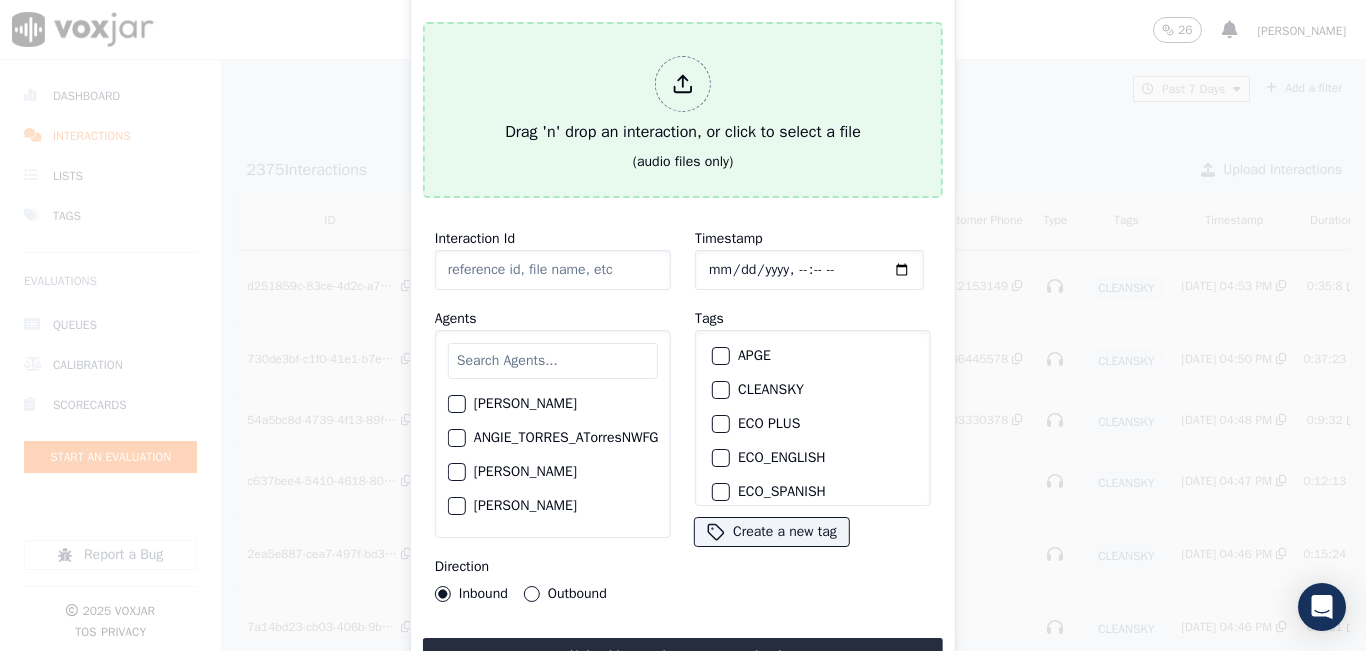 click on "Drag 'n' drop an interaction, or click to select a file   (audio files only)" at bounding box center (683, 110) 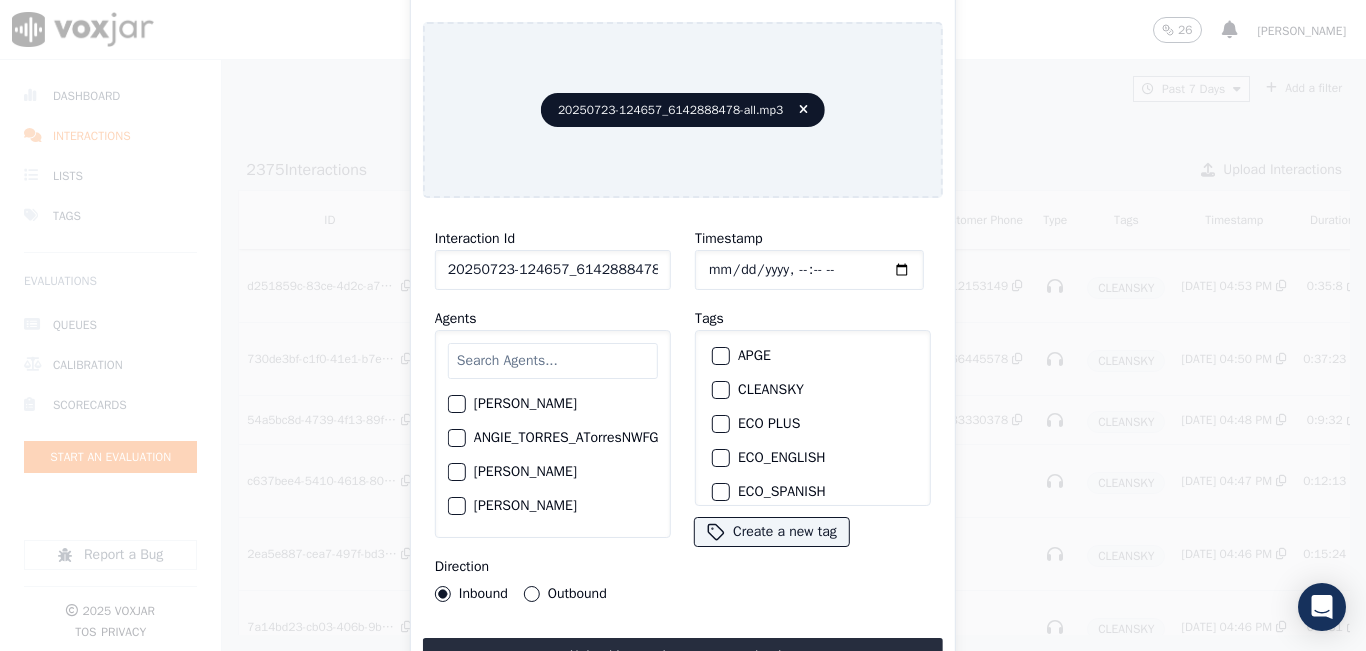 click at bounding box center [553, 361] 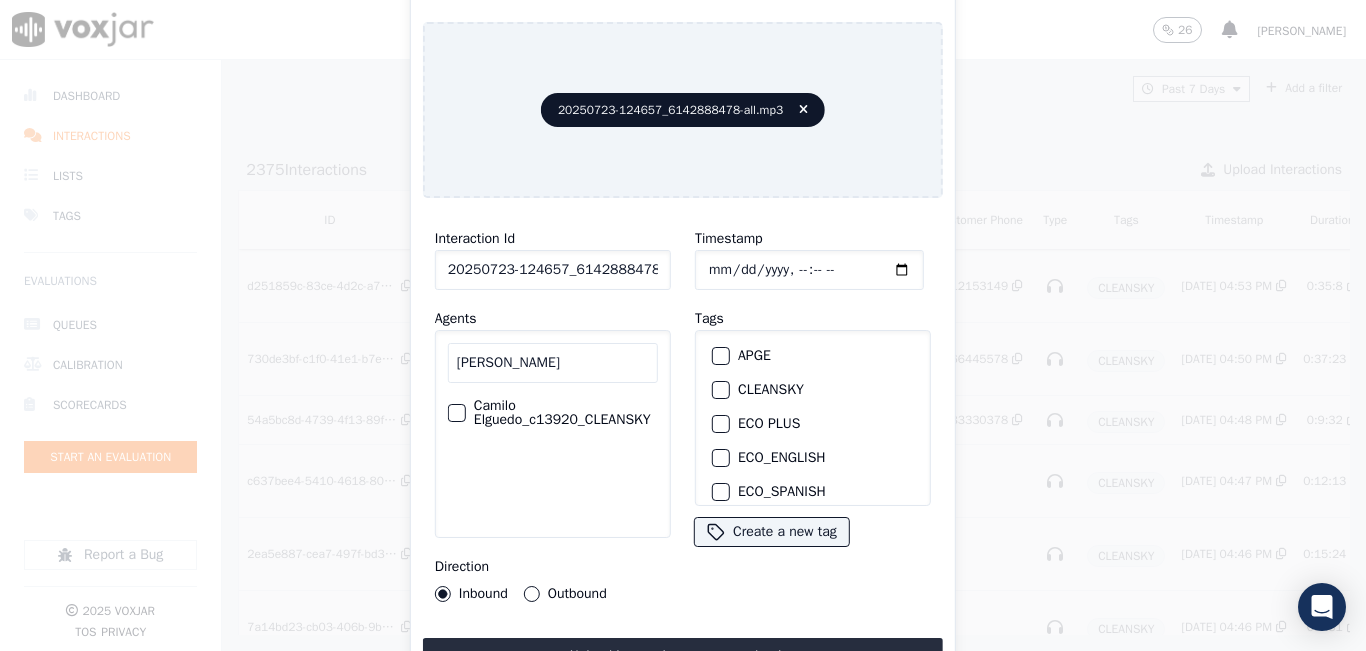 type on "CAMILO EL" 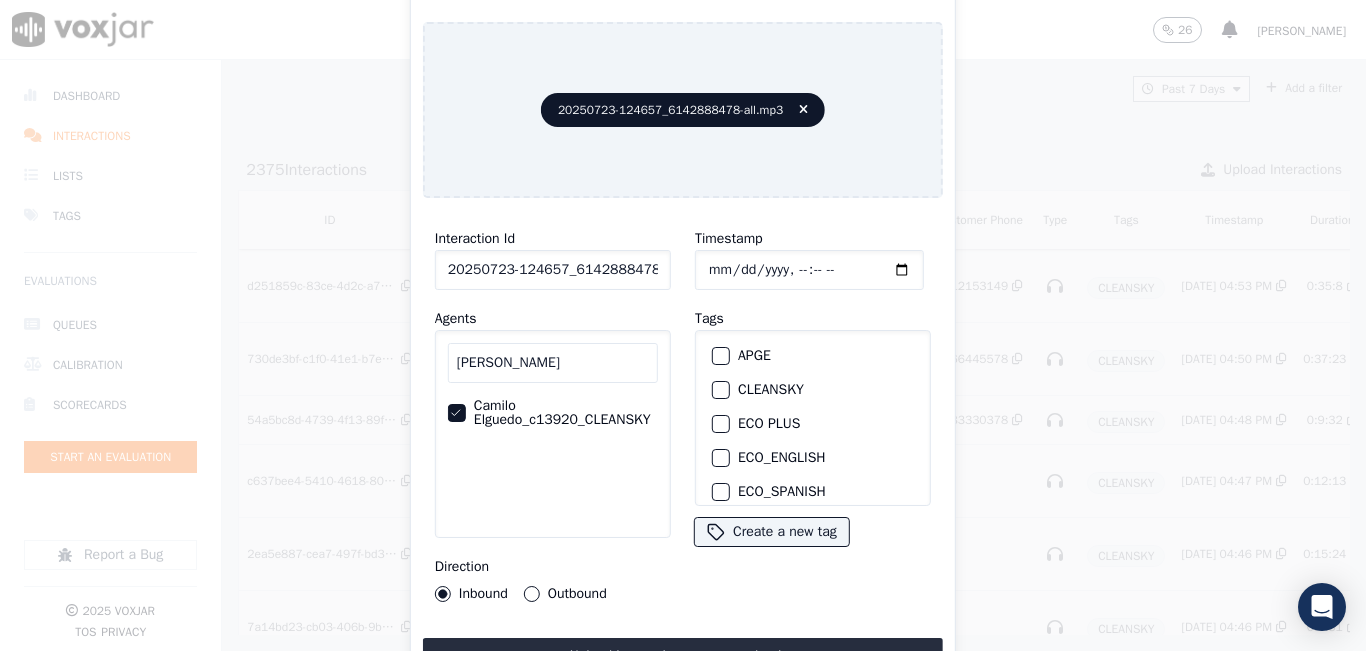 click at bounding box center (720, 390) 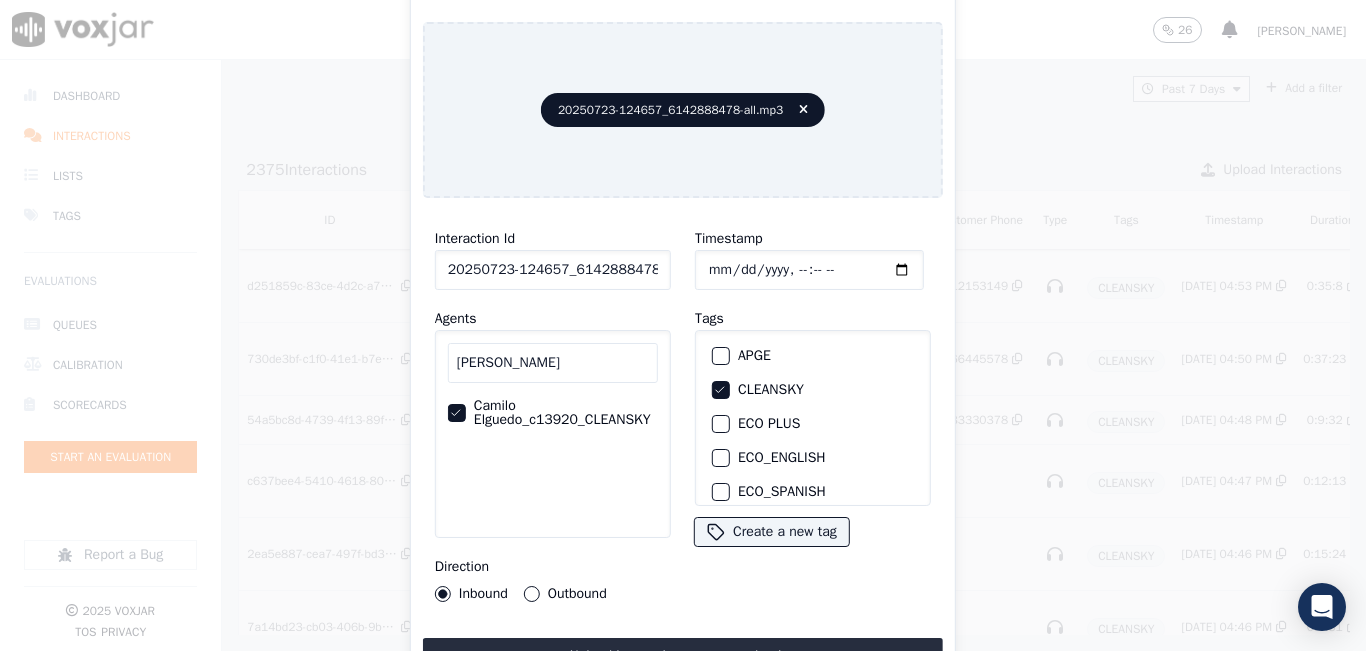 click on "Outbound" at bounding box center [532, 594] 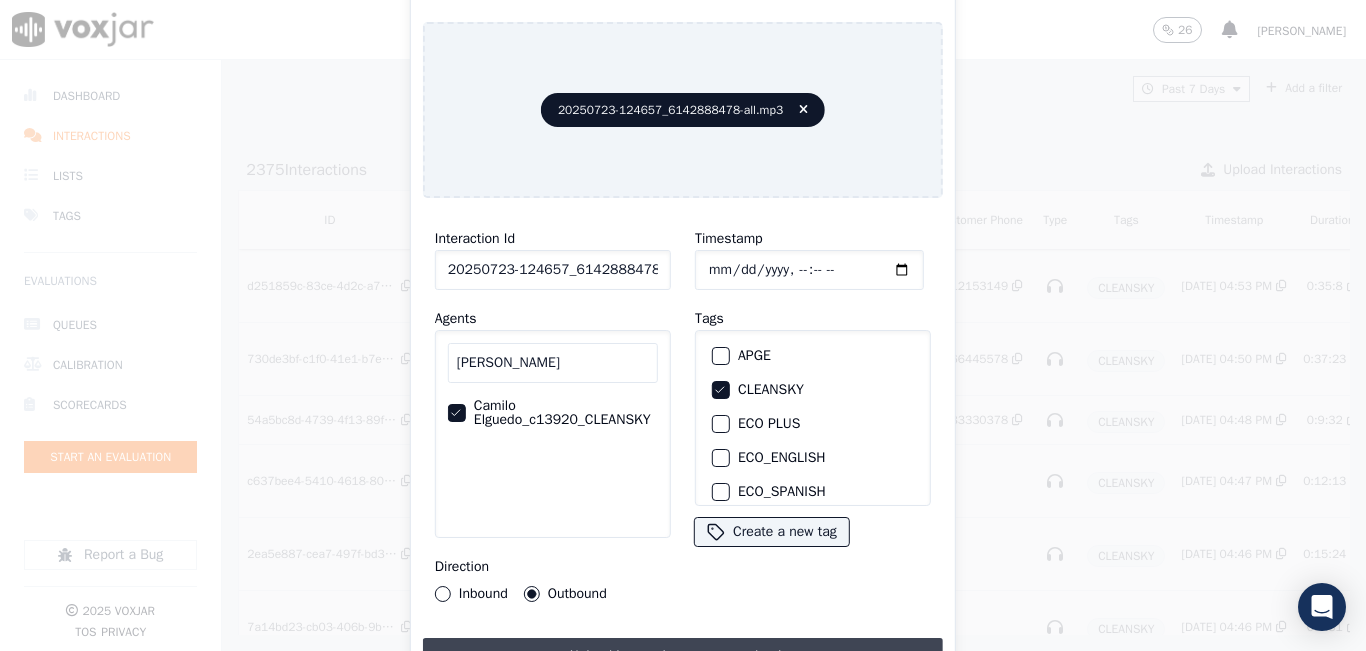 click on "Upload interaction to start evaluation" at bounding box center [683, 656] 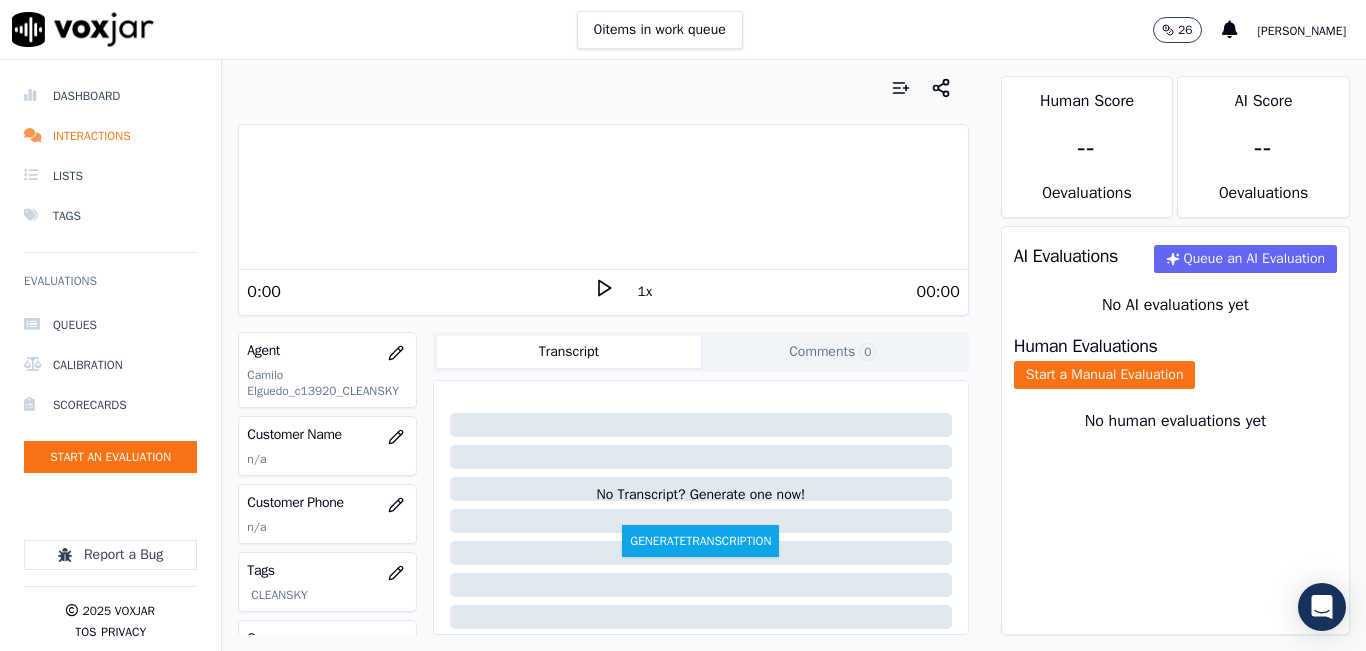 scroll, scrollTop: 178, scrollLeft: 0, axis: vertical 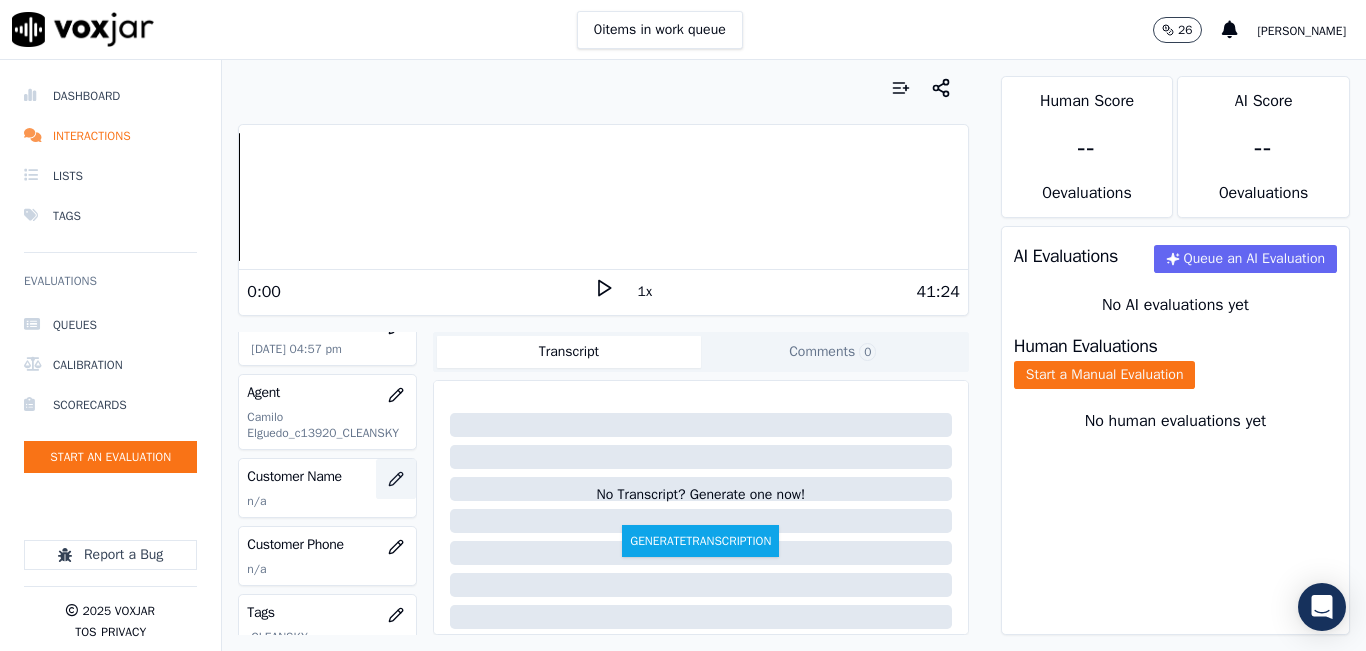 click at bounding box center (396, 479) 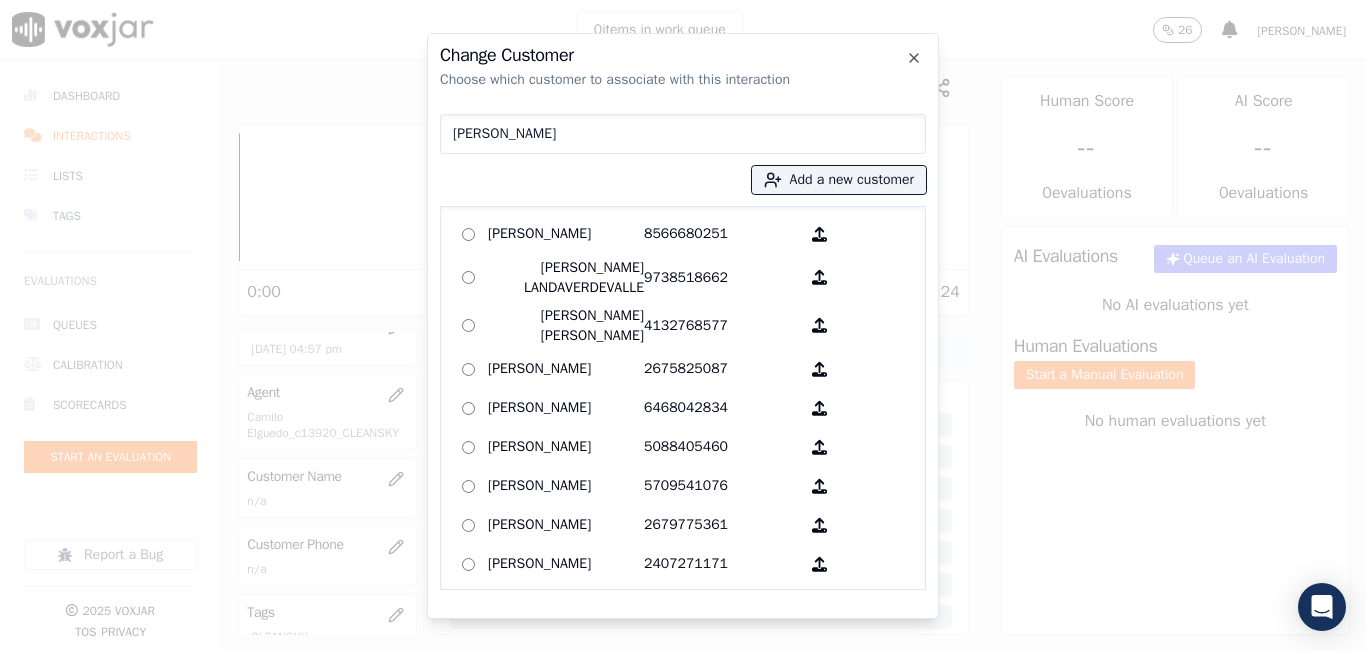 type on "[PERSON_NAME]" 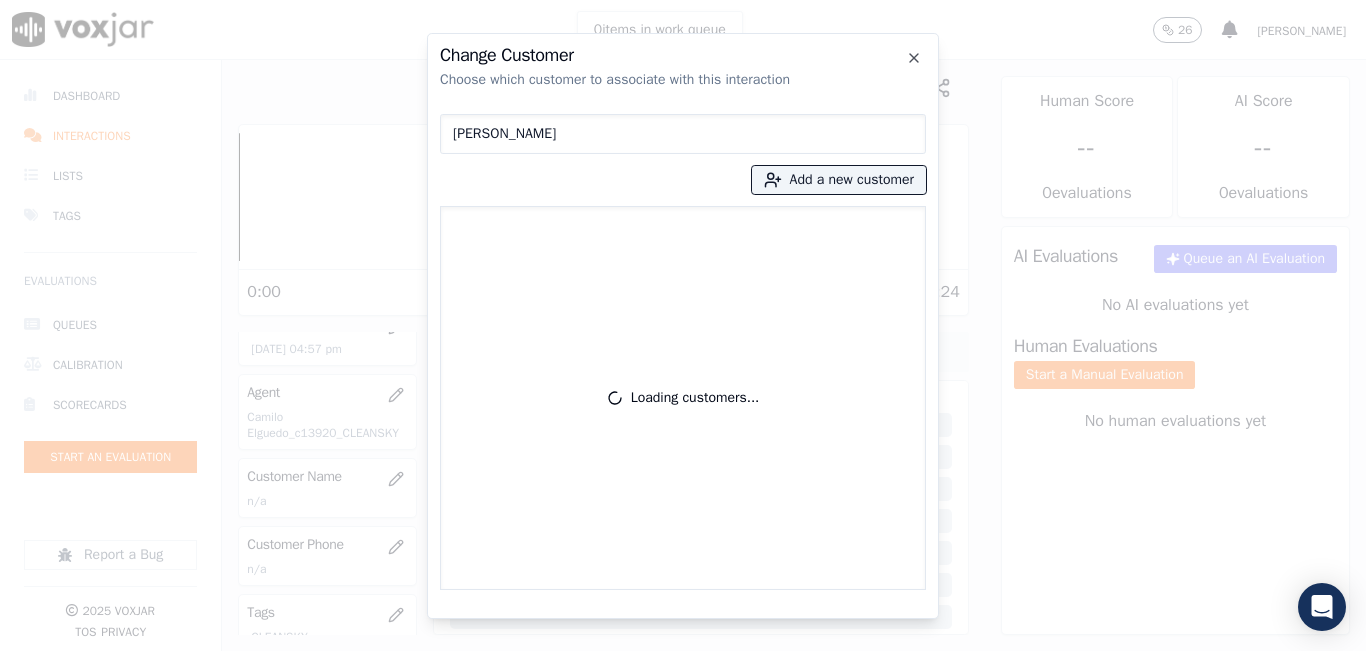 type 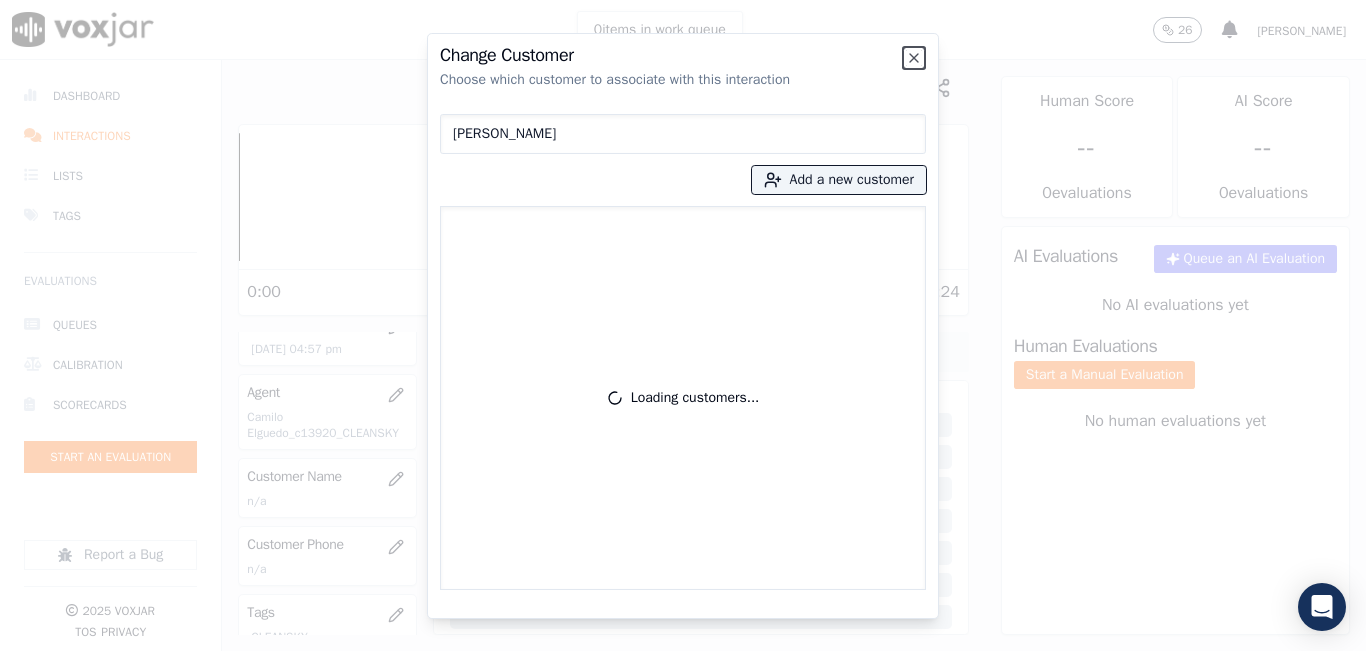 type 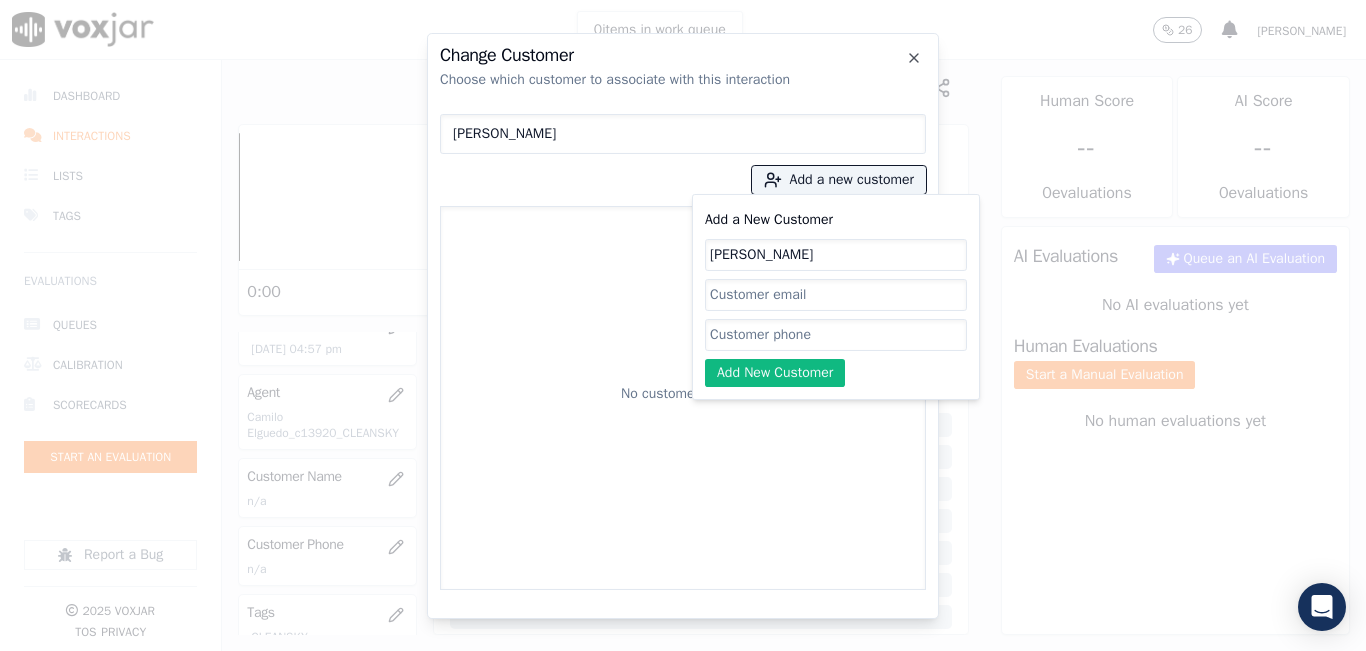 type on "[PERSON_NAME]" 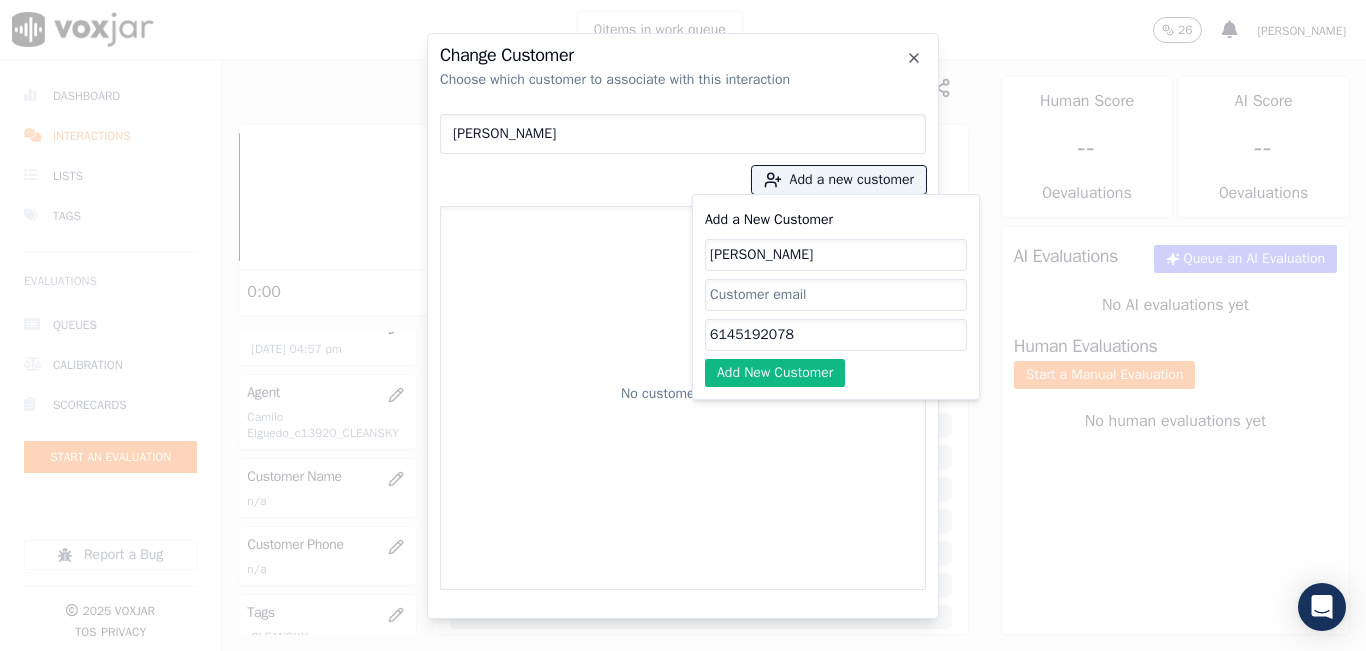 type on "6145192078" 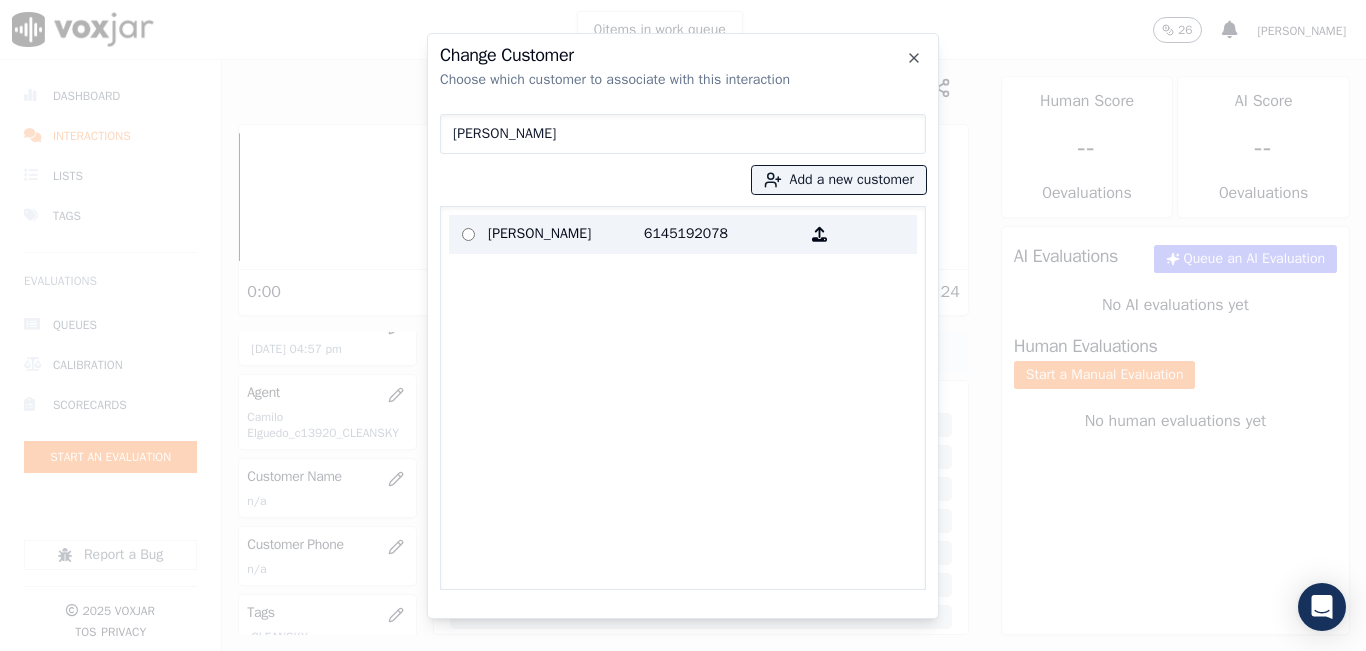 click on "6145192078" at bounding box center (722, 234) 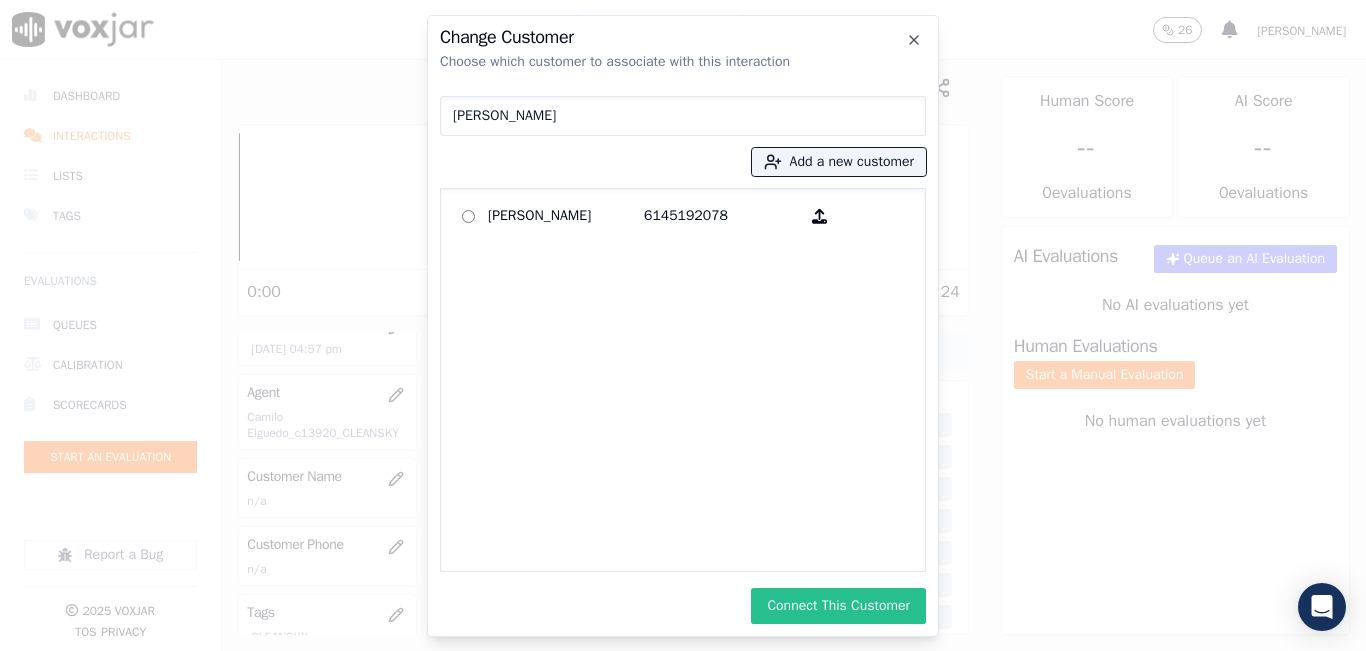 click on "Connect This Customer" at bounding box center (838, 606) 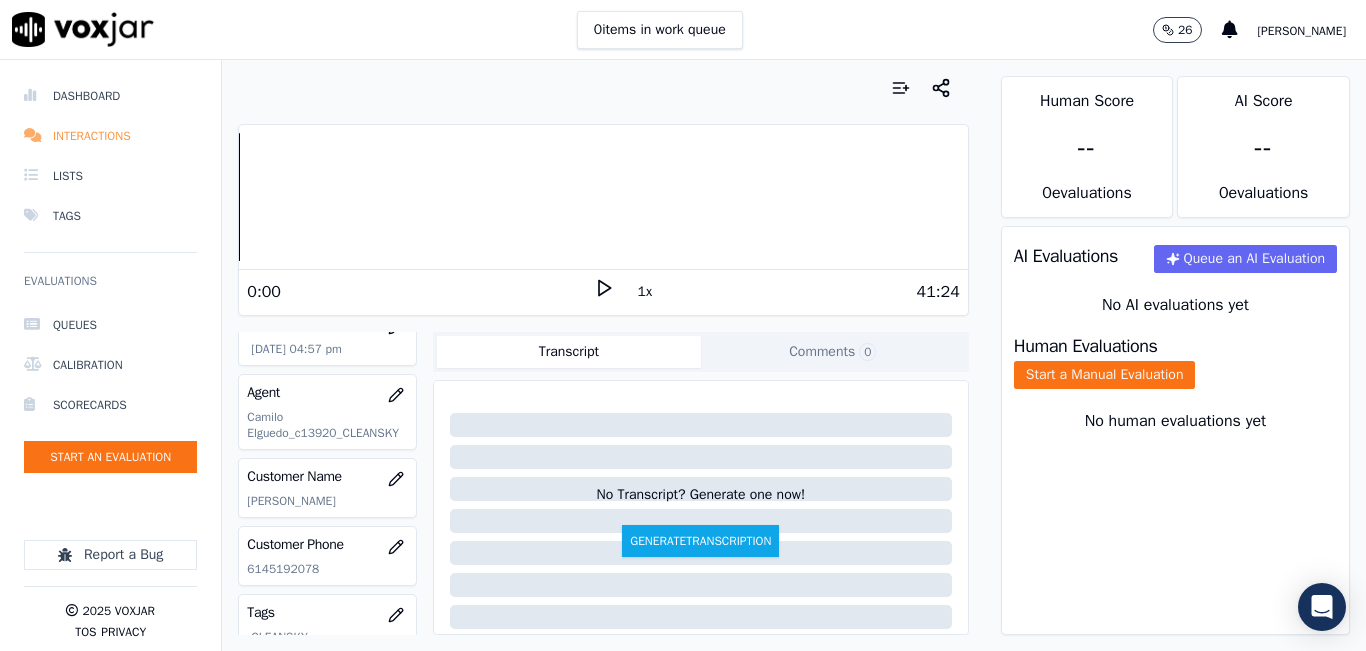 click on "Interactions" at bounding box center (110, 136) 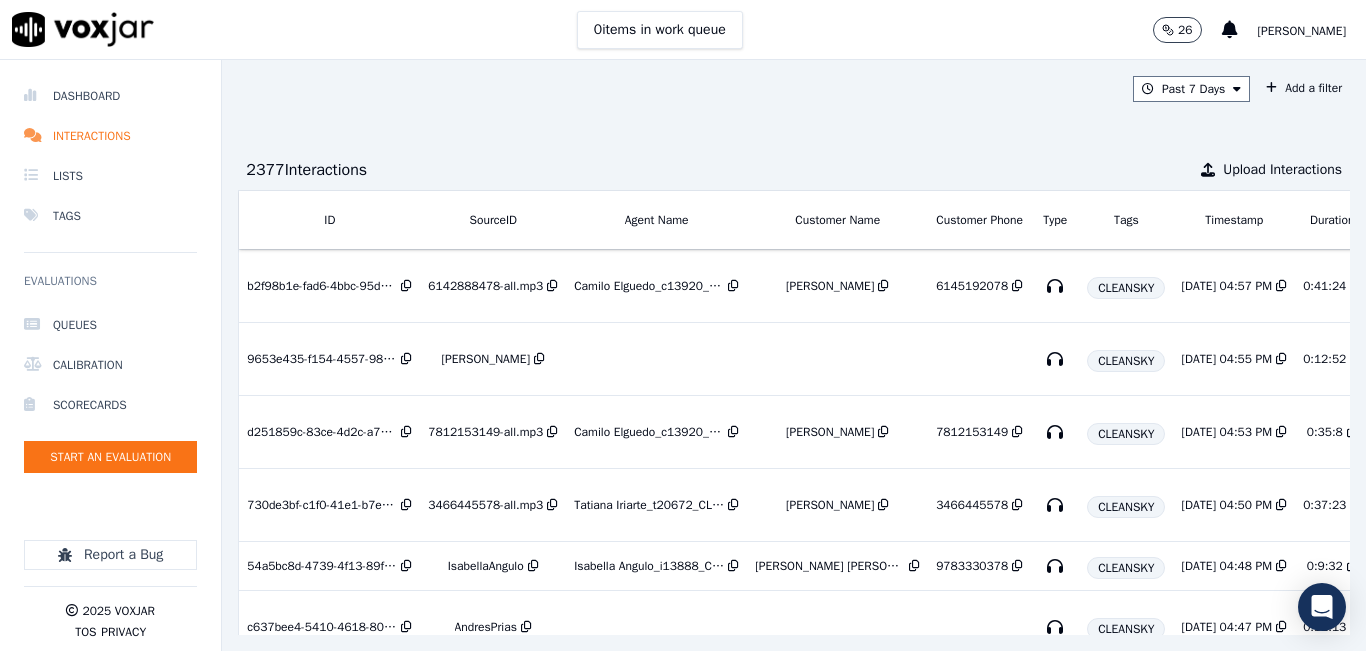click on "Past 7 Days
Add a filter" at bounding box center (794, 89) 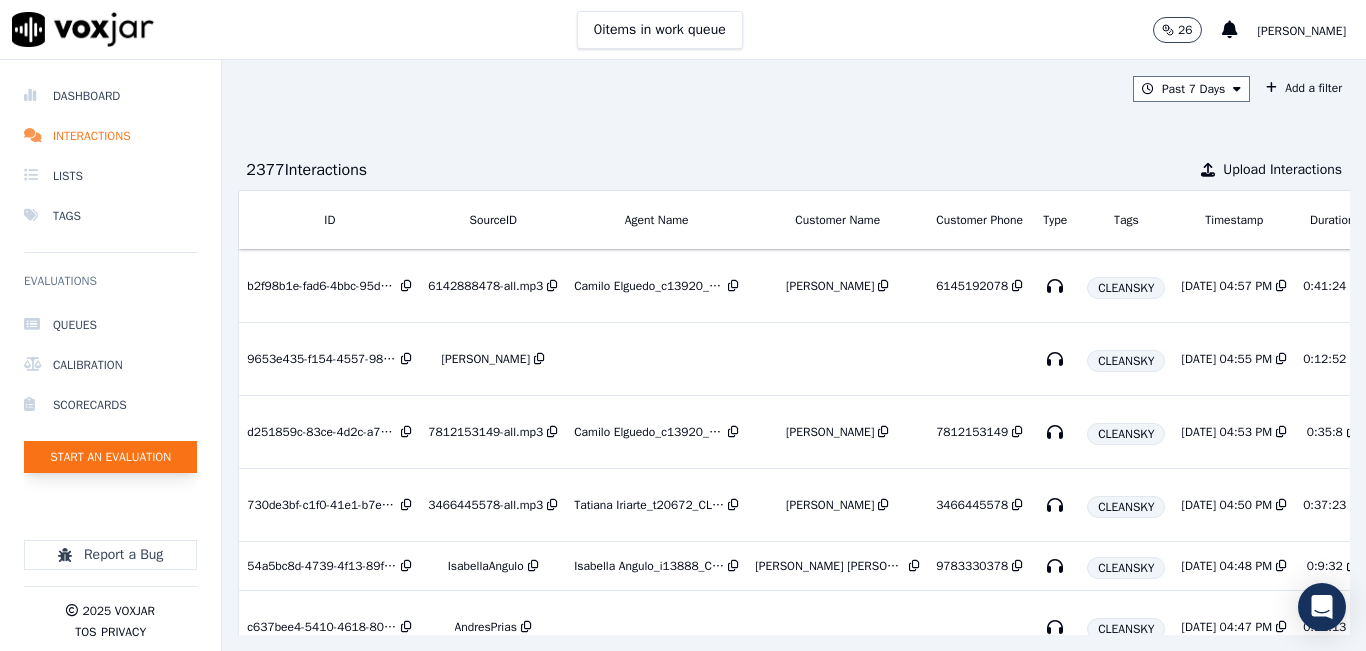 click on "Start an Evaluation" 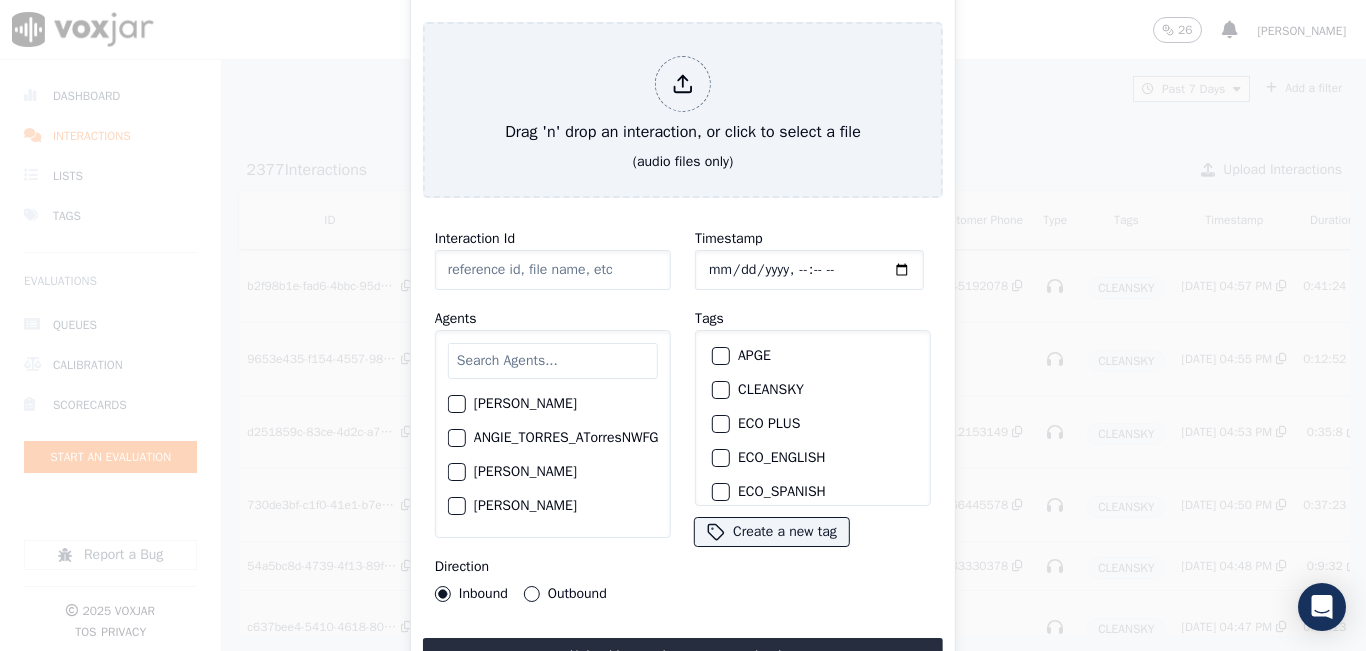 click at bounding box center [553, 361] 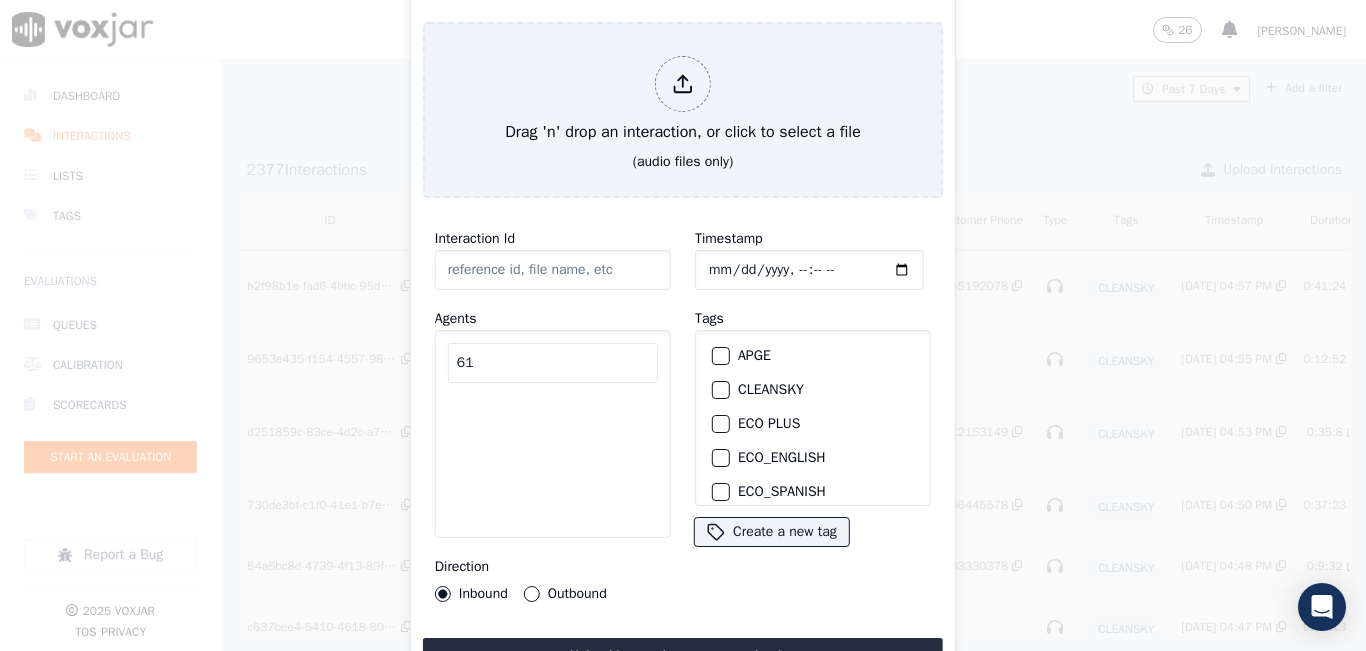 type on "6" 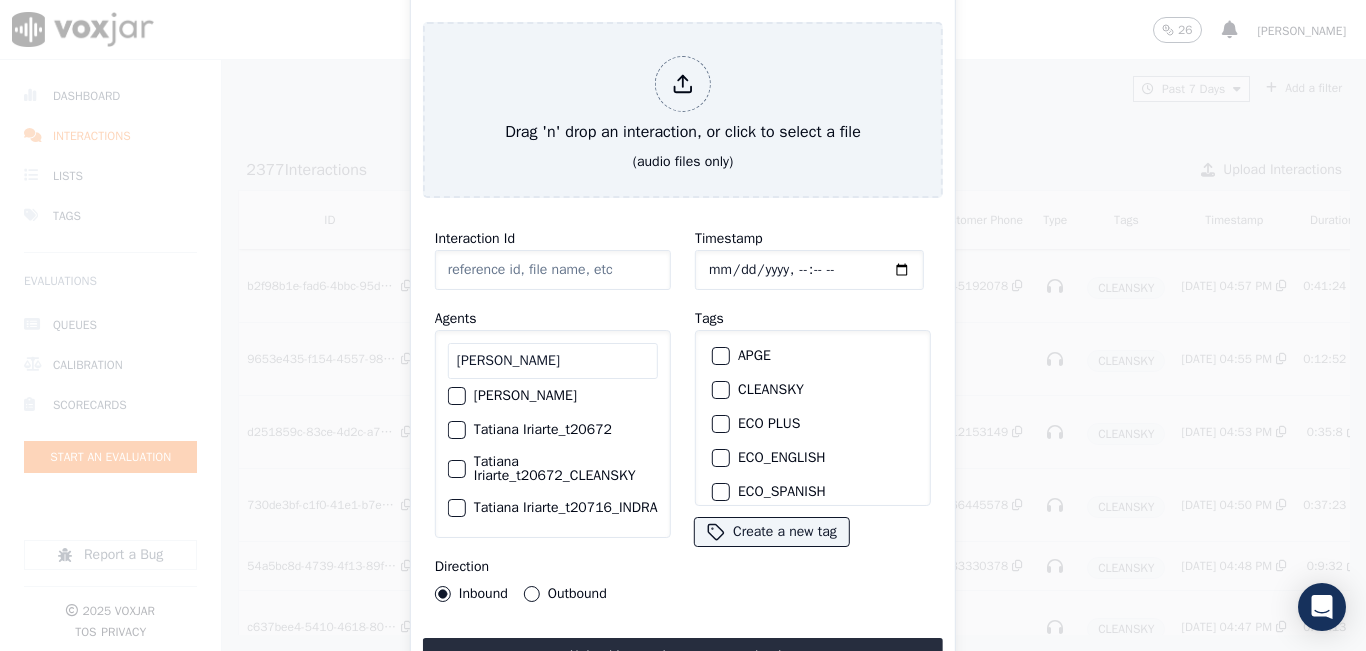 scroll, scrollTop: 244, scrollLeft: 0, axis: vertical 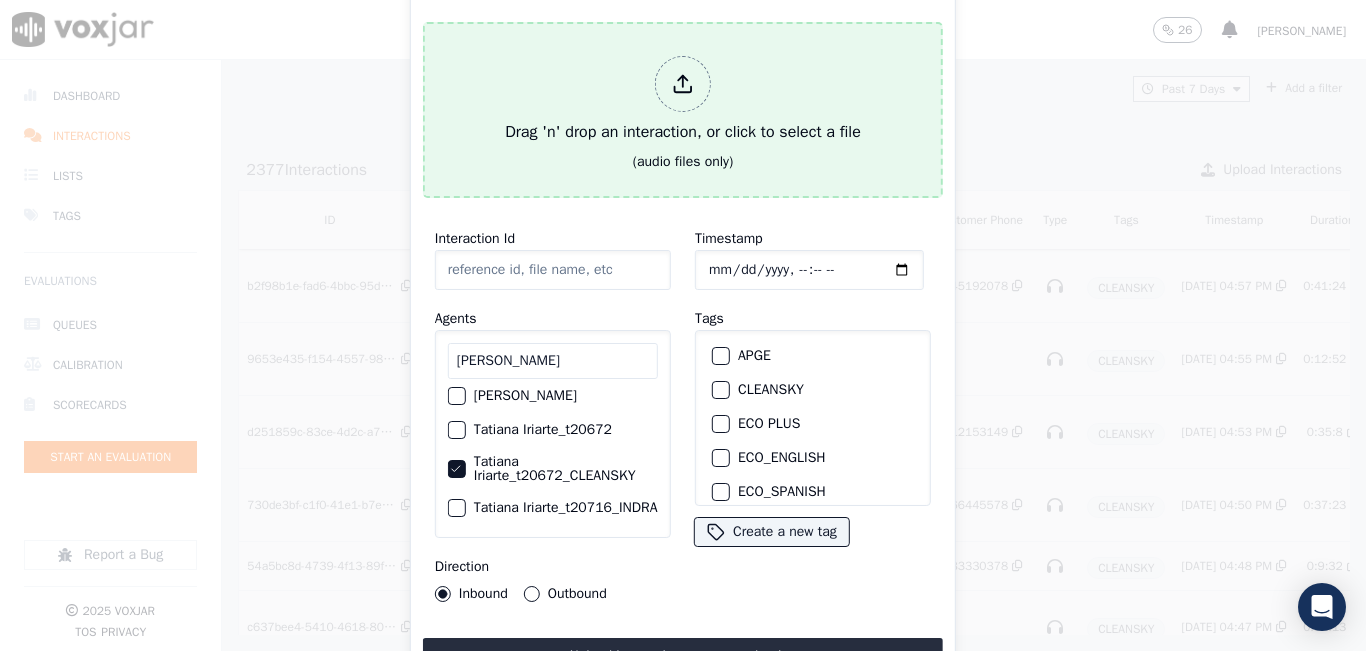 click on "Drag 'n' drop an interaction, or click to select a file" at bounding box center [683, 100] 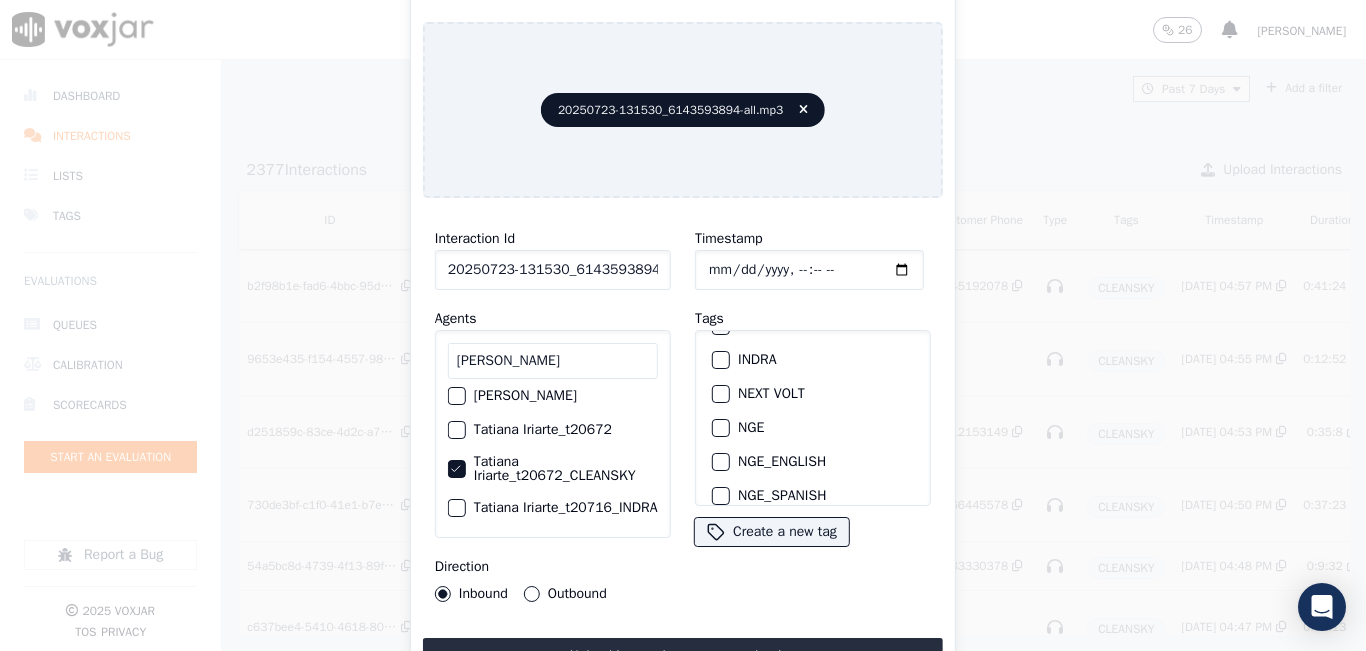 scroll, scrollTop: 0, scrollLeft: 0, axis: both 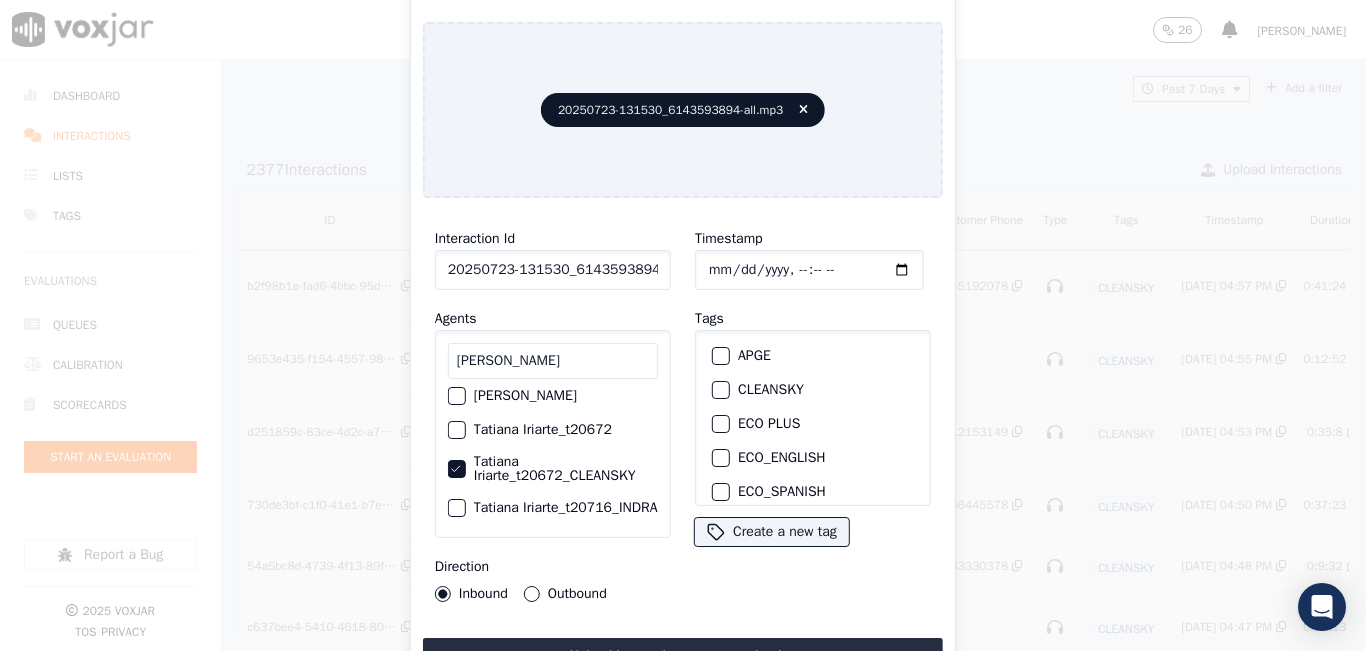 click at bounding box center [720, 390] 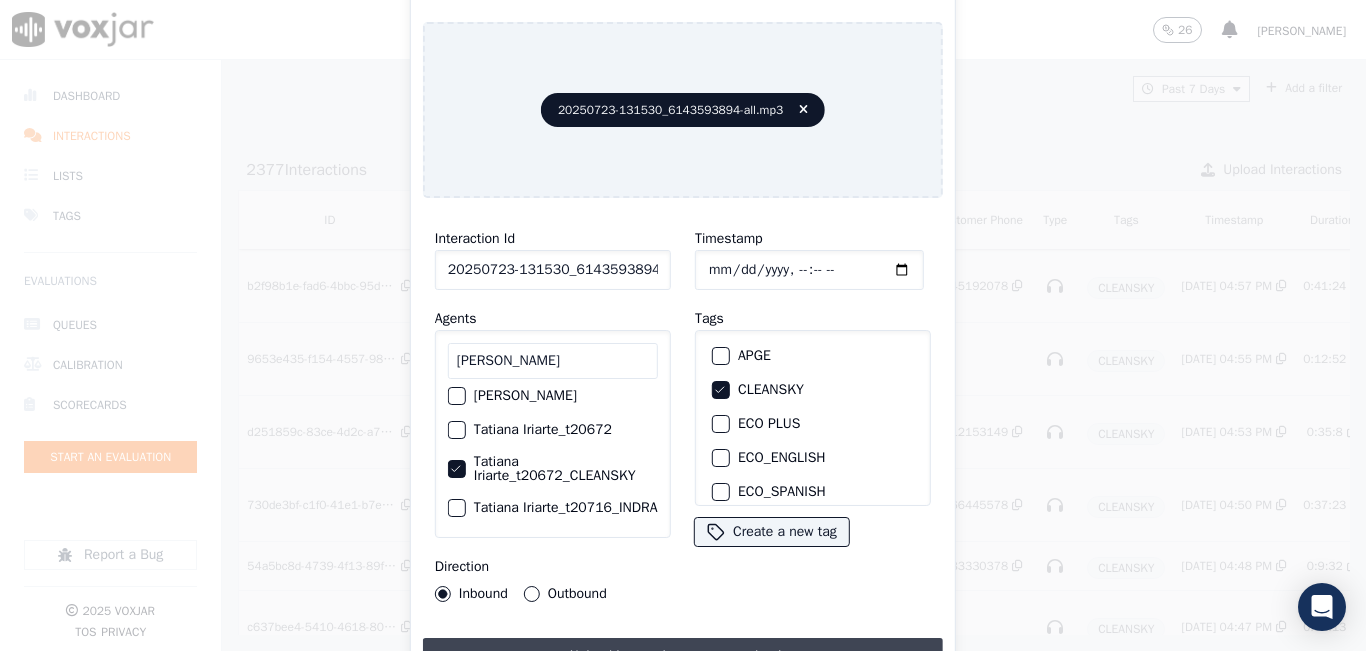 click on "Upload interaction to start evaluation" at bounding box center (683, 656) 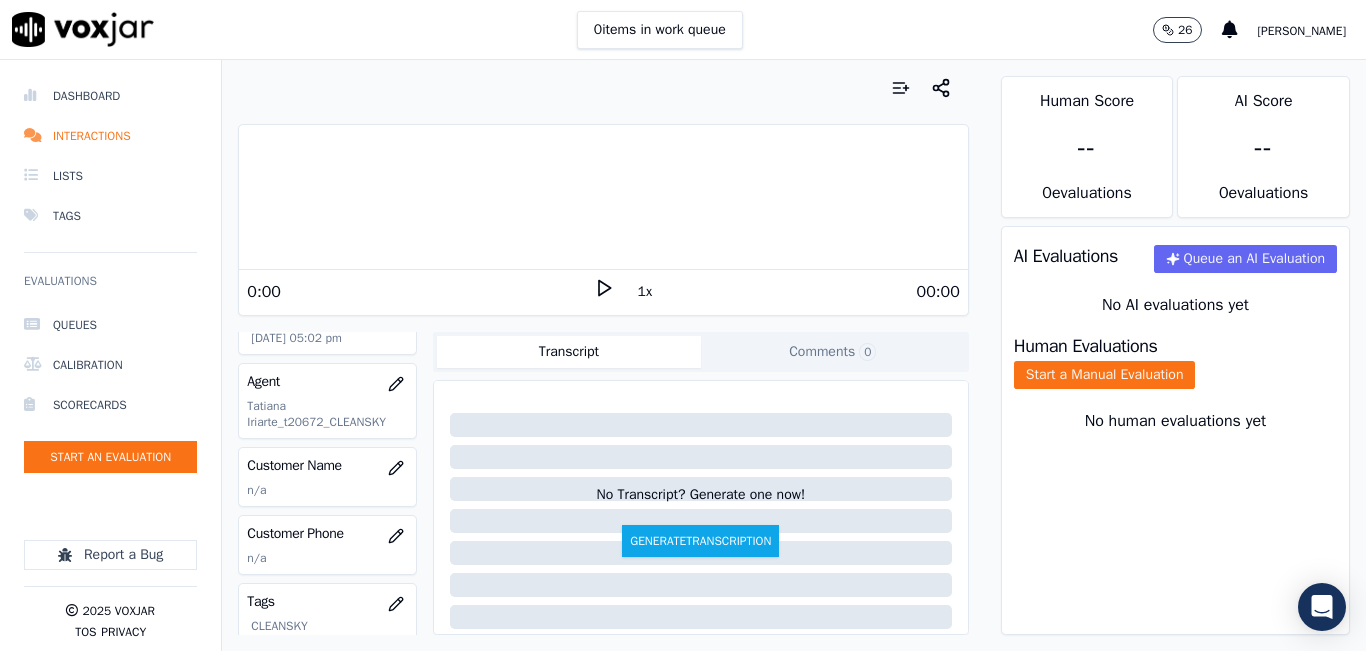 scroll, scrollTop: 200, scrollLeft: 0, axis: vertical 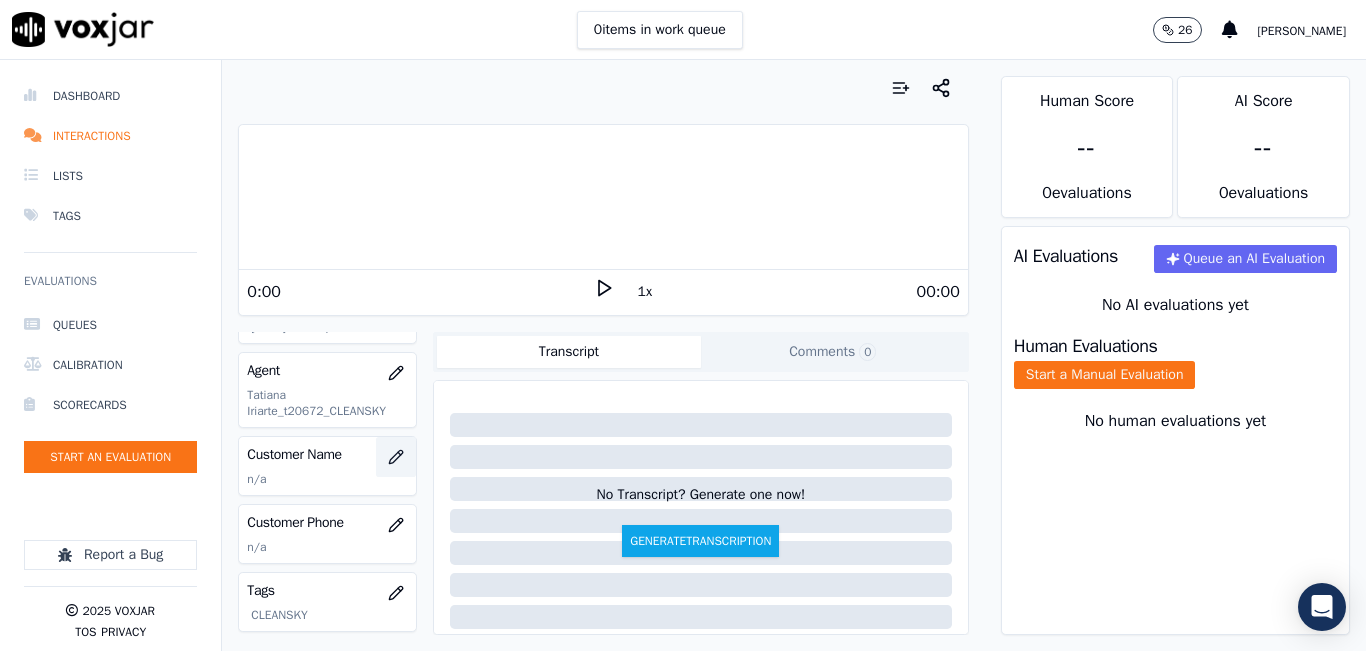 click at bounding box center (396, 457) 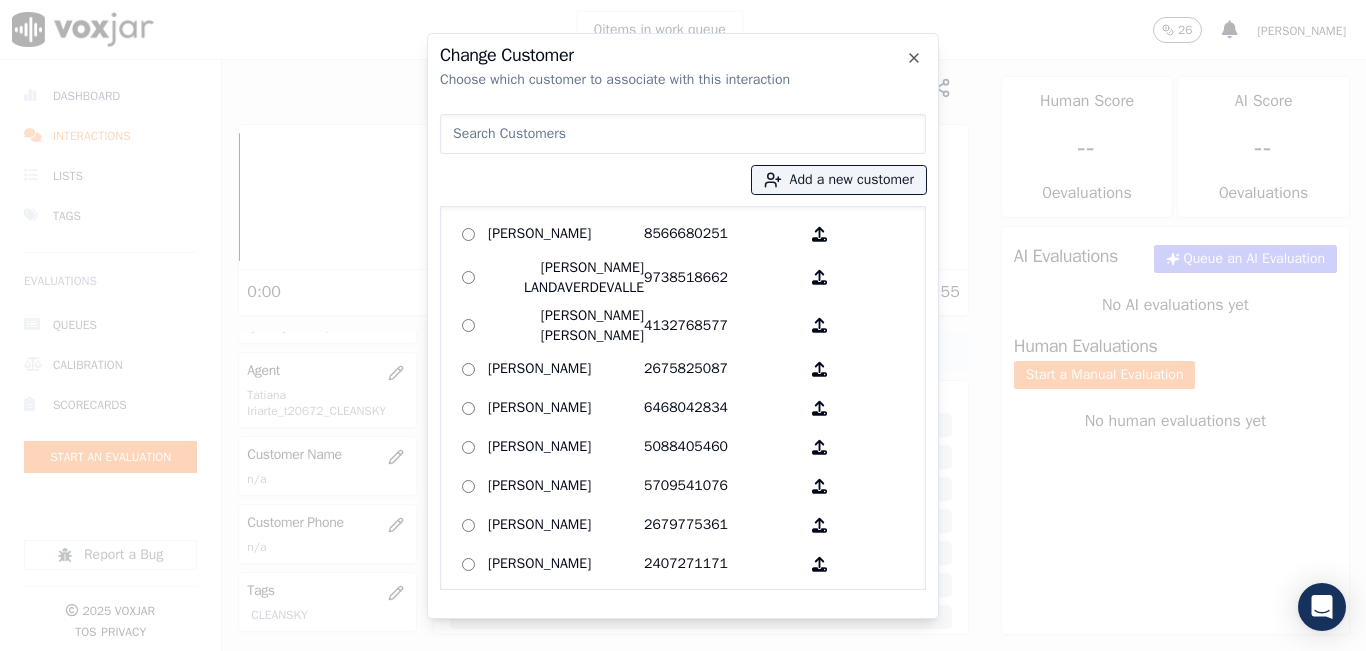 click at bounding box center [683, 134] 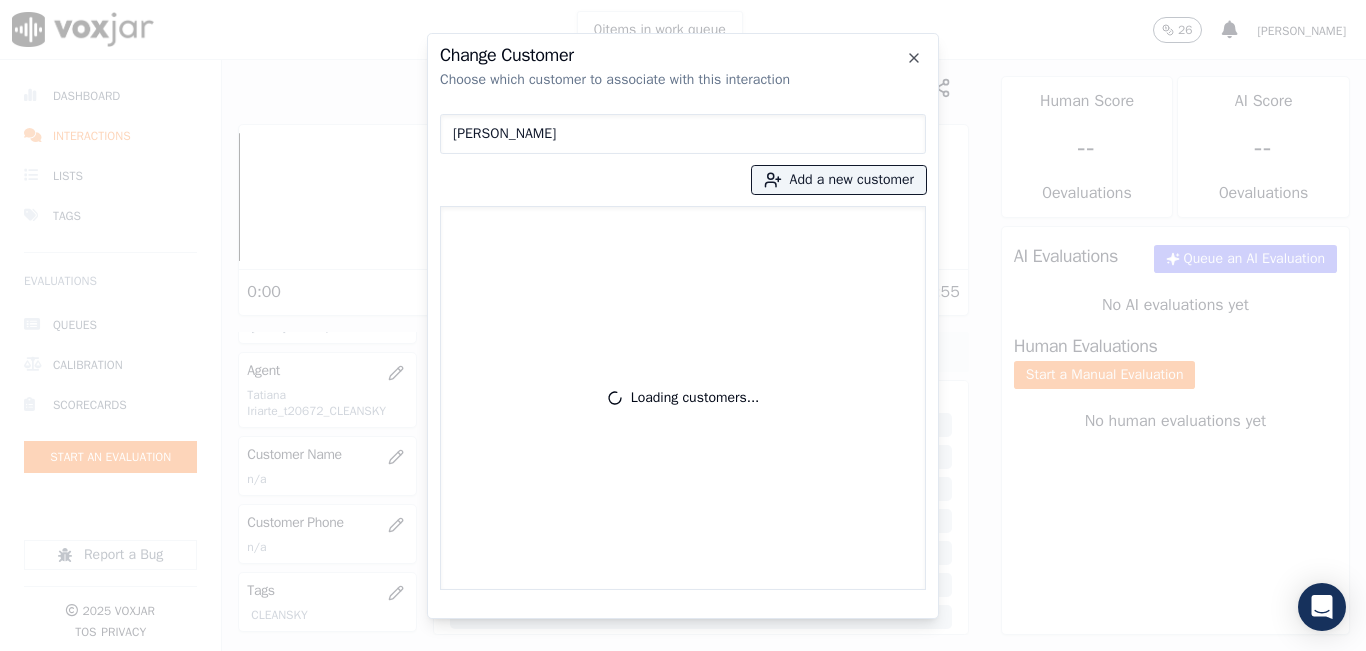 type on "[PERSON_NAME]" 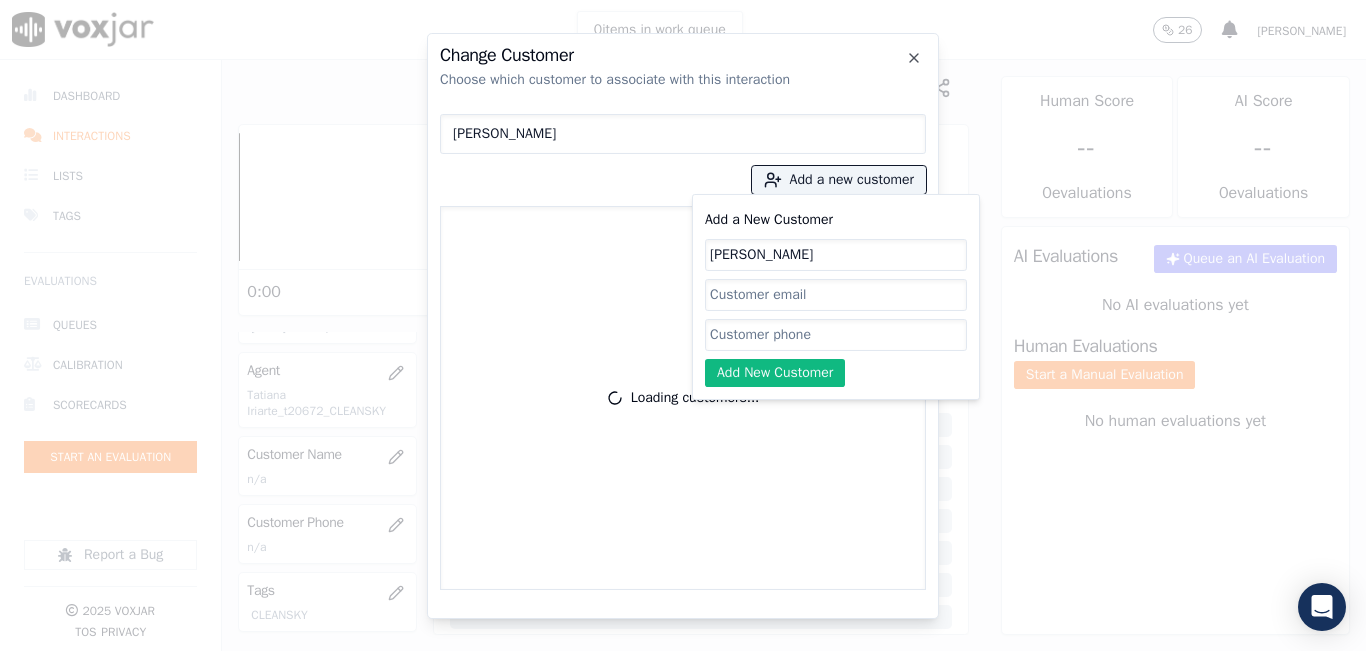 type on "[PERSON_NAME]" 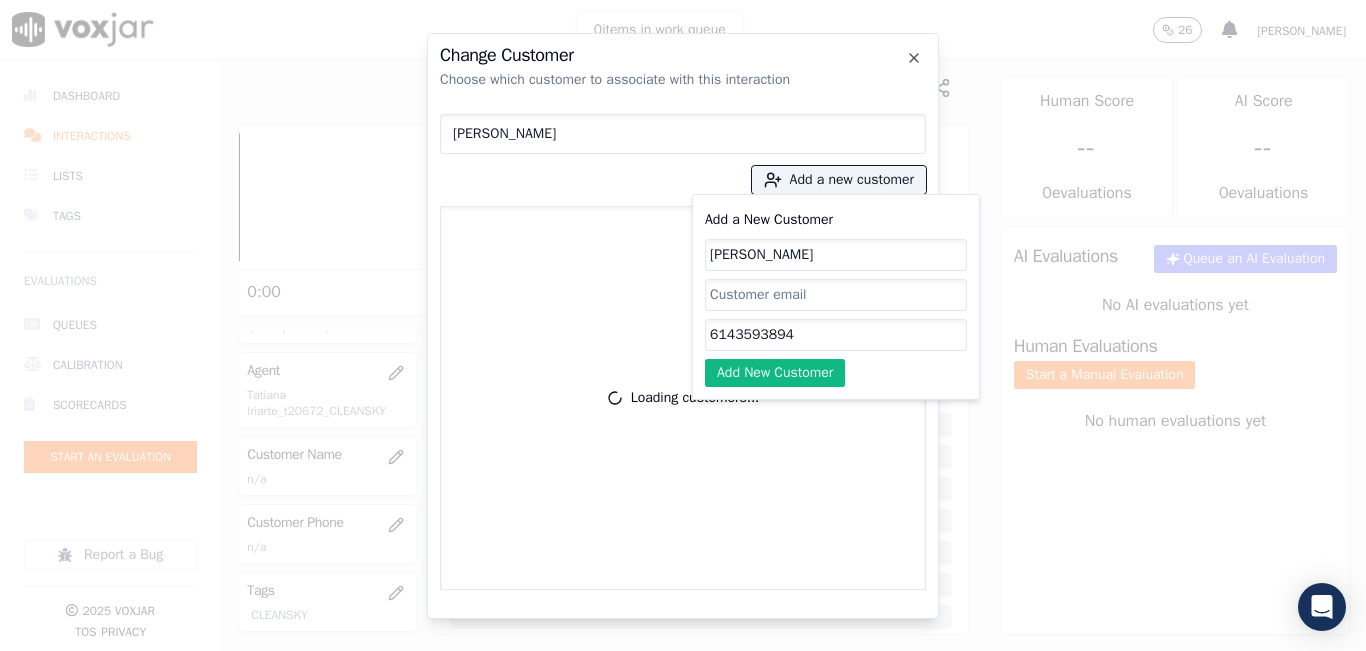 type on "6143593894" 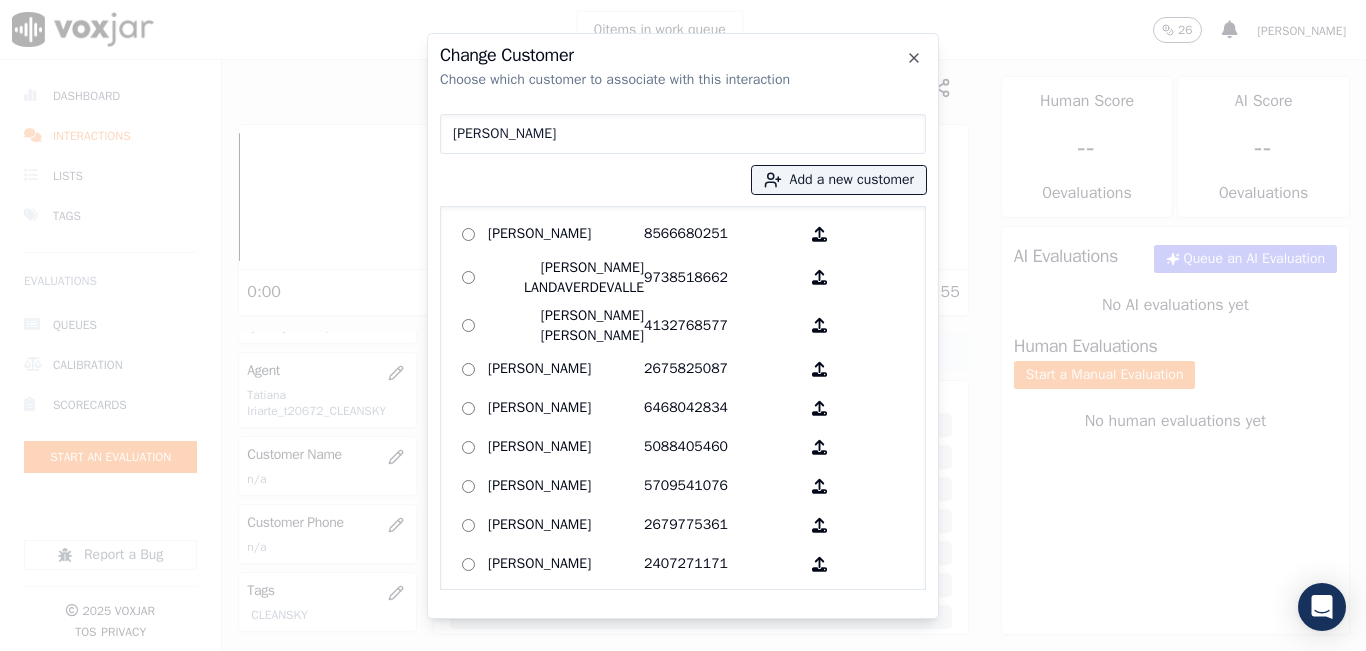 click at bounding box center [683, 325] 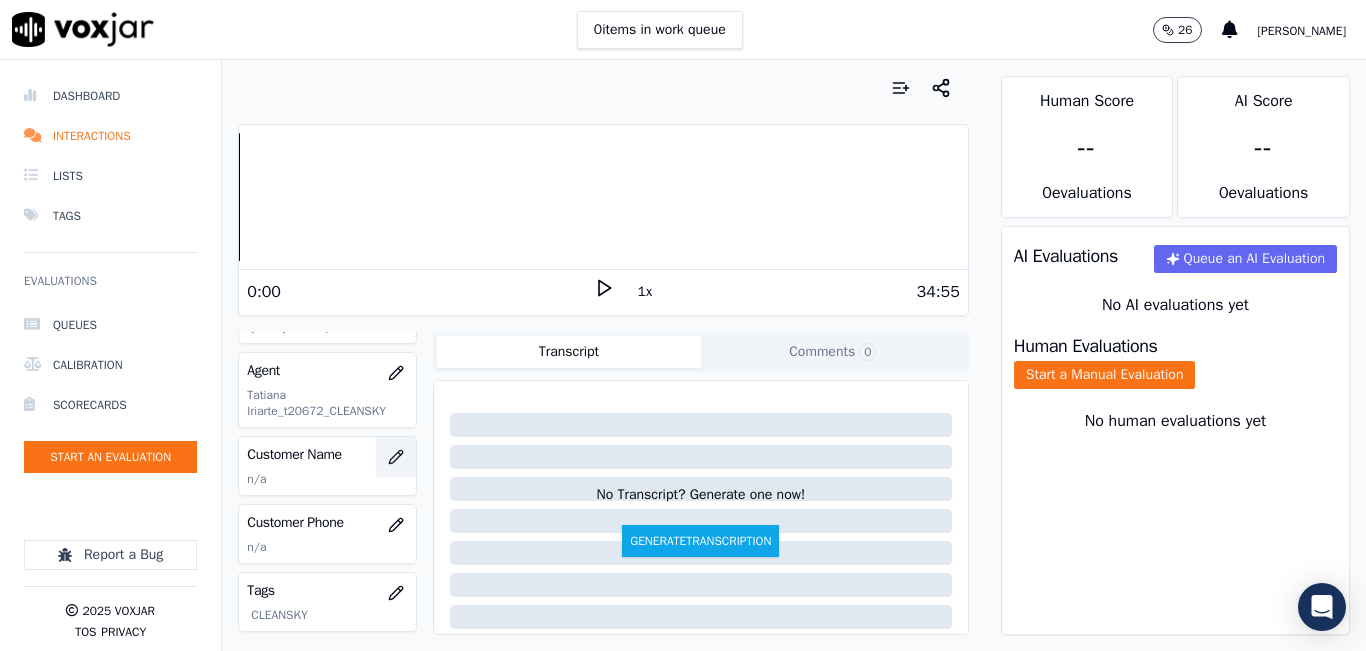 click 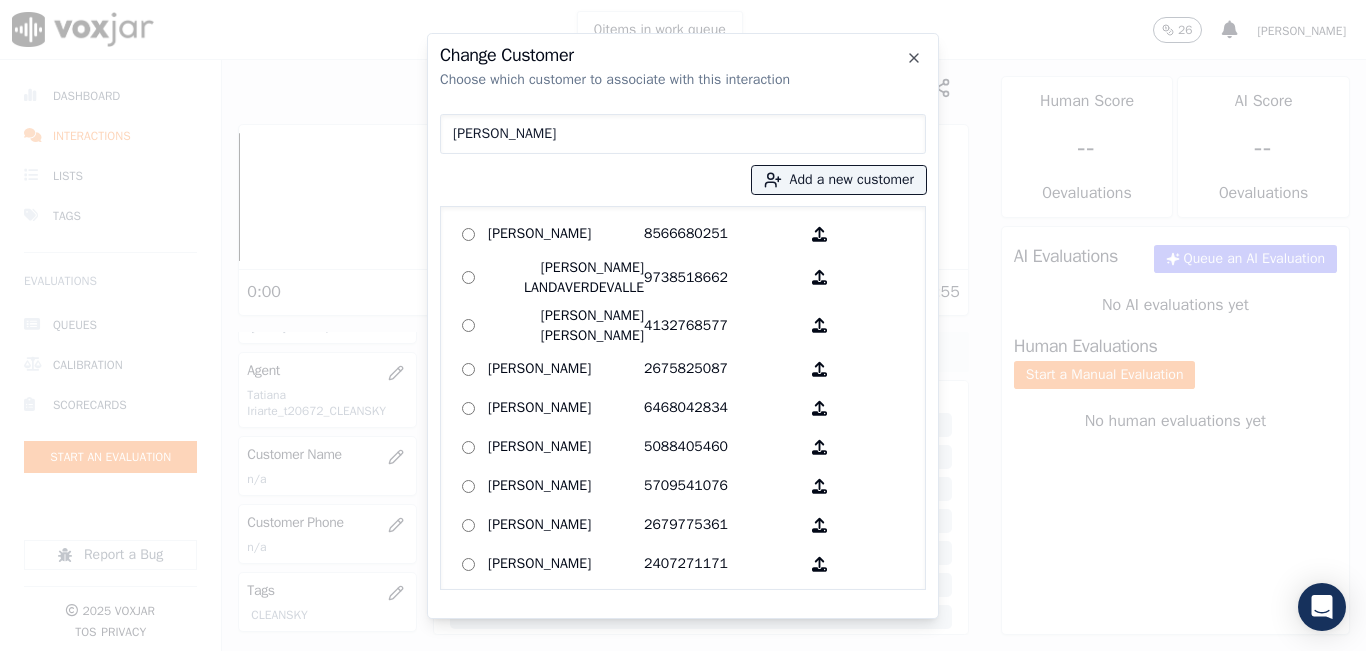 click on "[PERSON_NAME]" at bounding box center [683, 134] 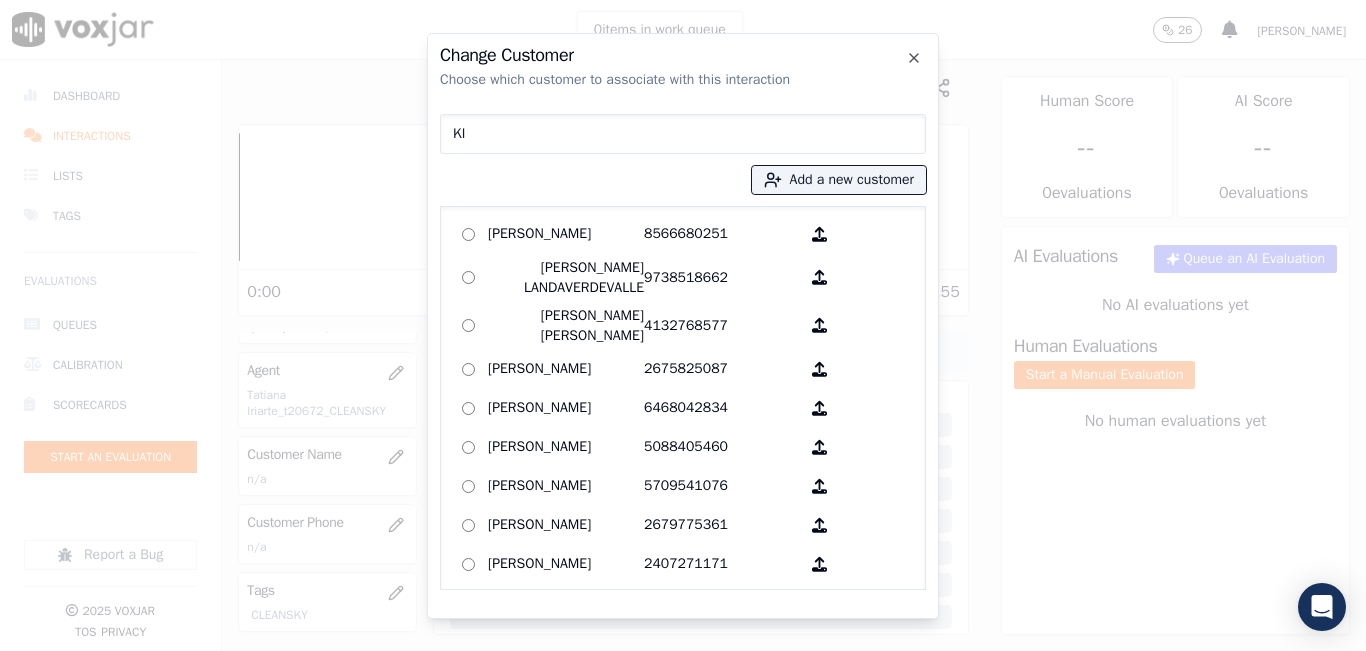 type on "K" 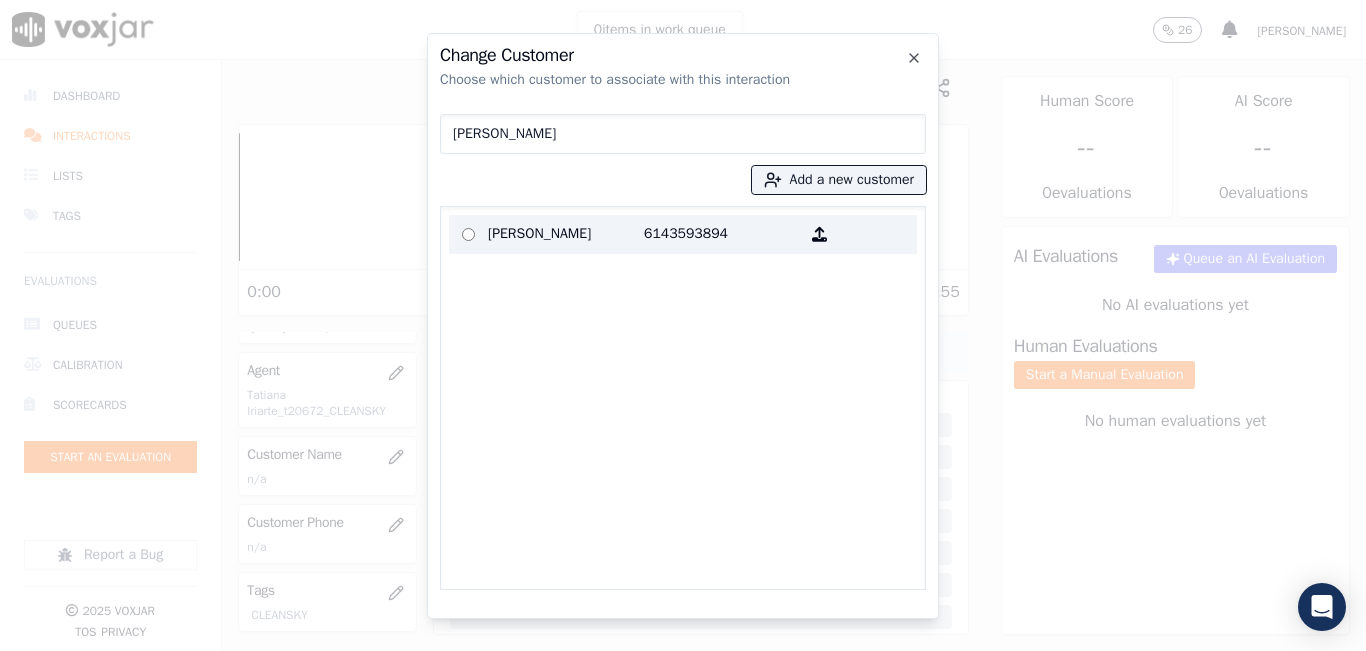 type on "KIERA A WILLI" 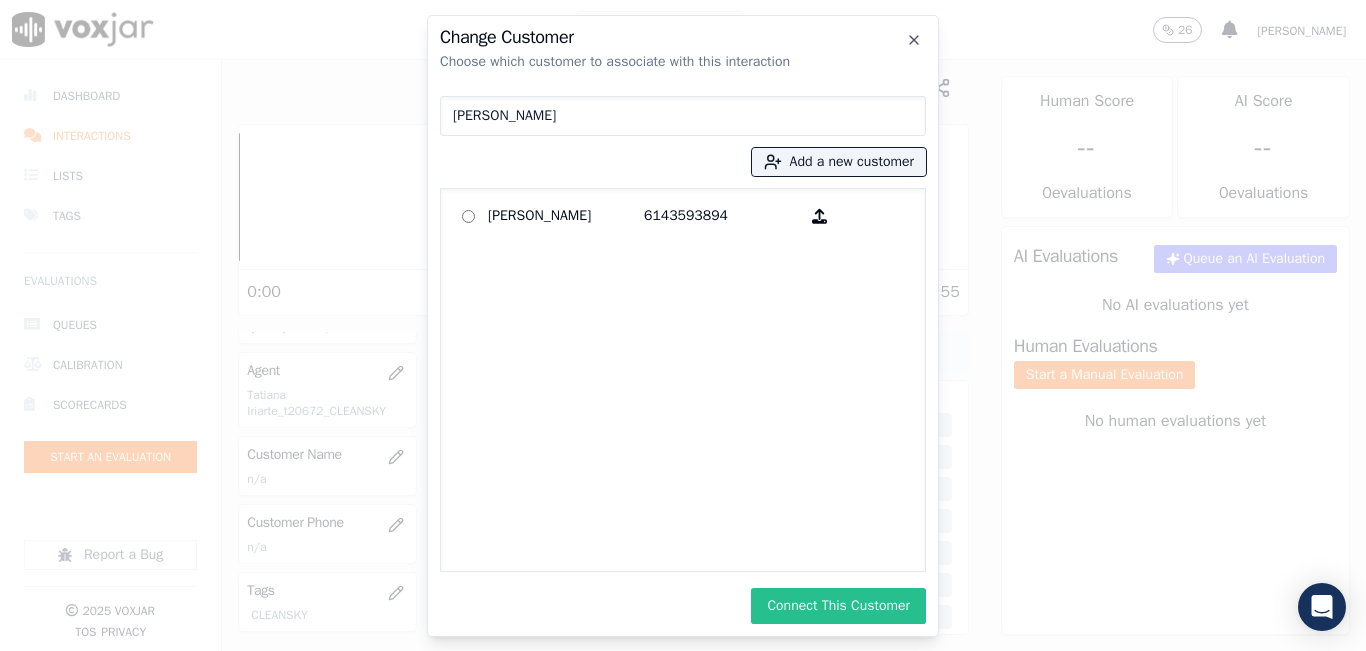 click on "Connect This Customer" at bounding box center [838, 606] 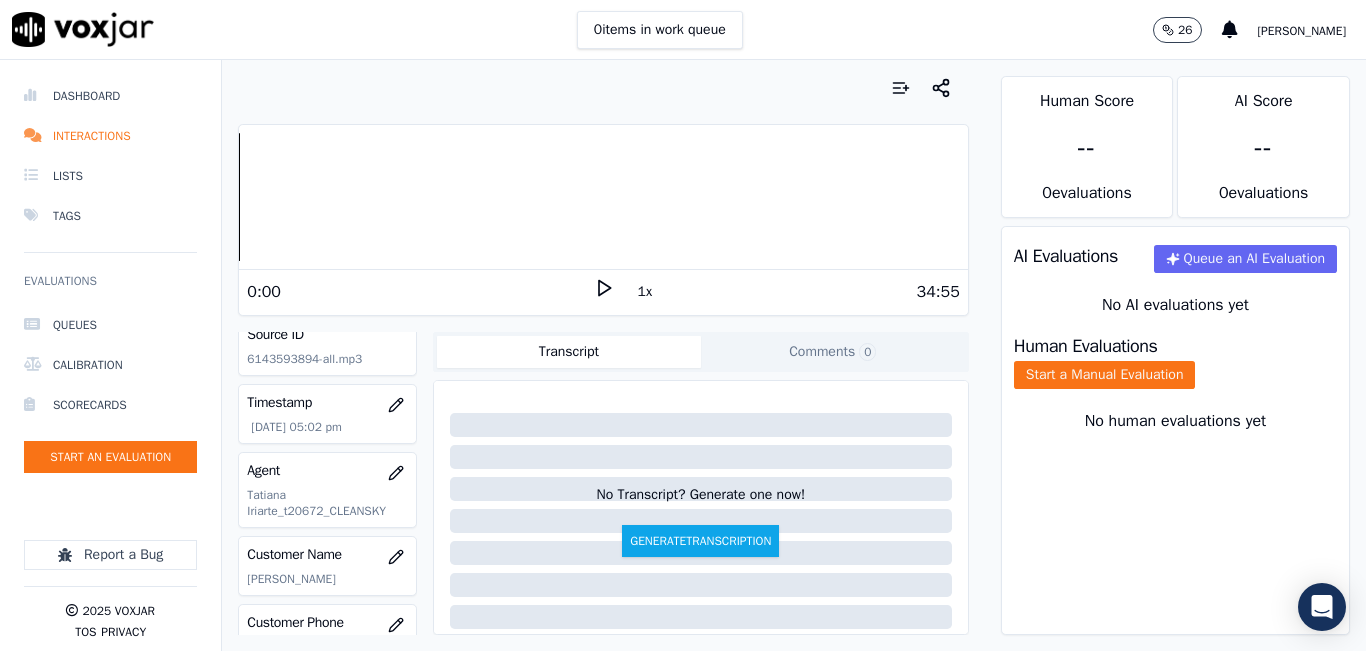 scroll, scrollTop: 0, scrollLeft: 0, axis: both 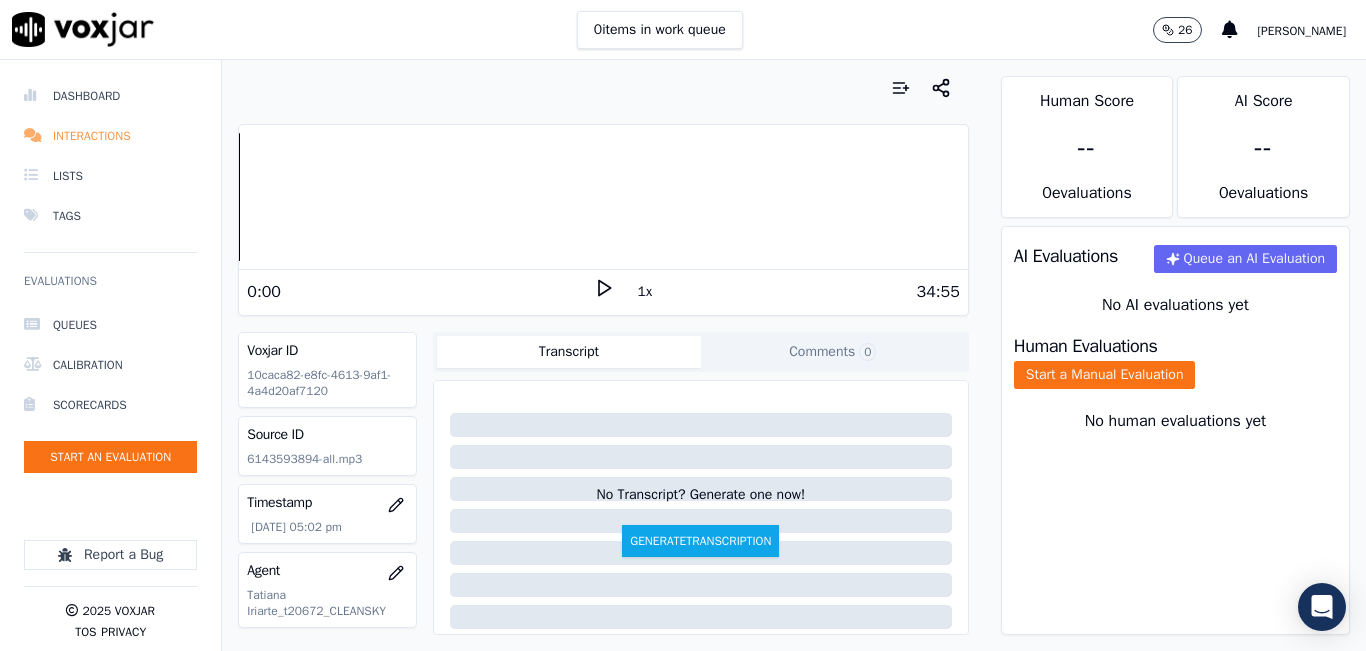 click on "Interactions" at bounding box center [110, 136] 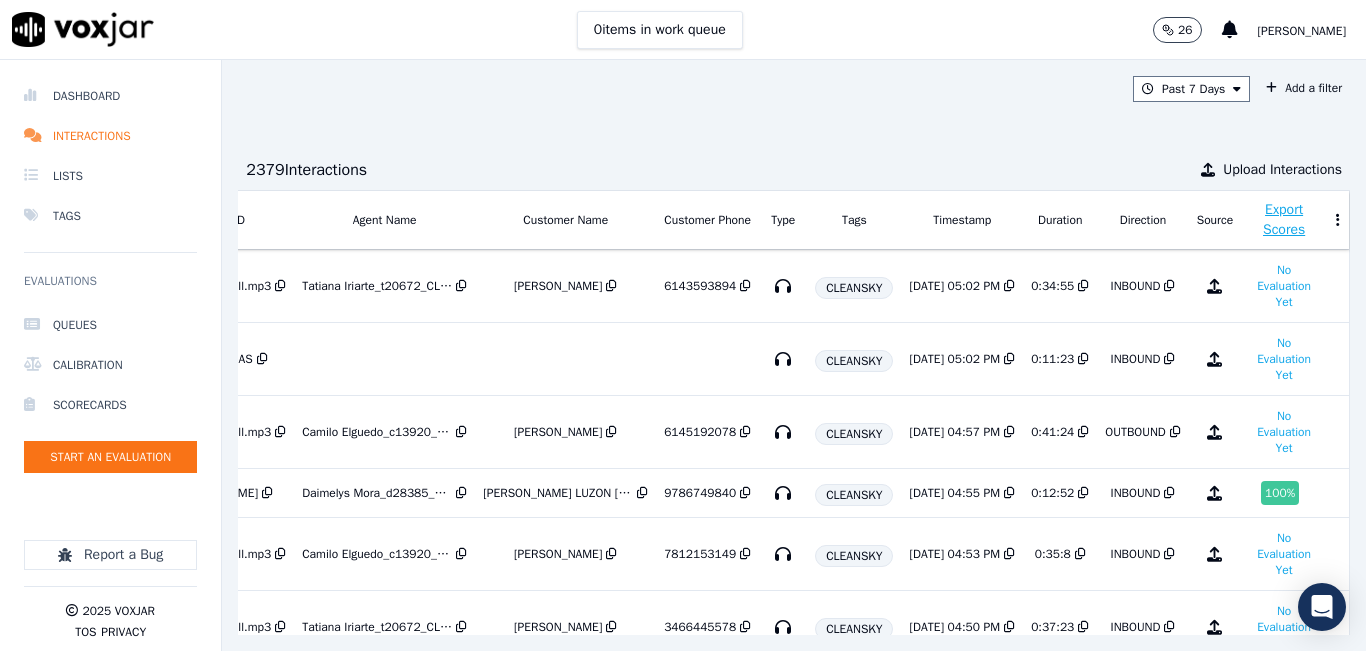 scroll, scrollTop: 0, scrollLeft: 320, axis: horizontal 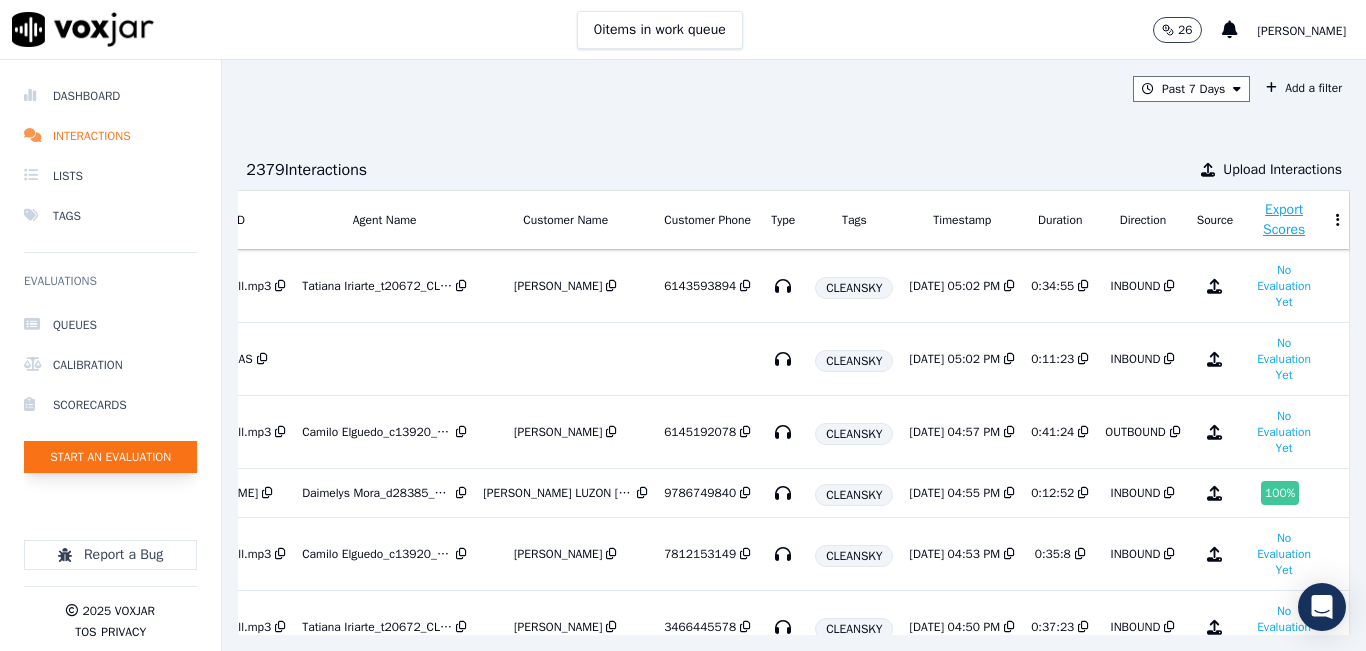 click on "Start an Evaluation" 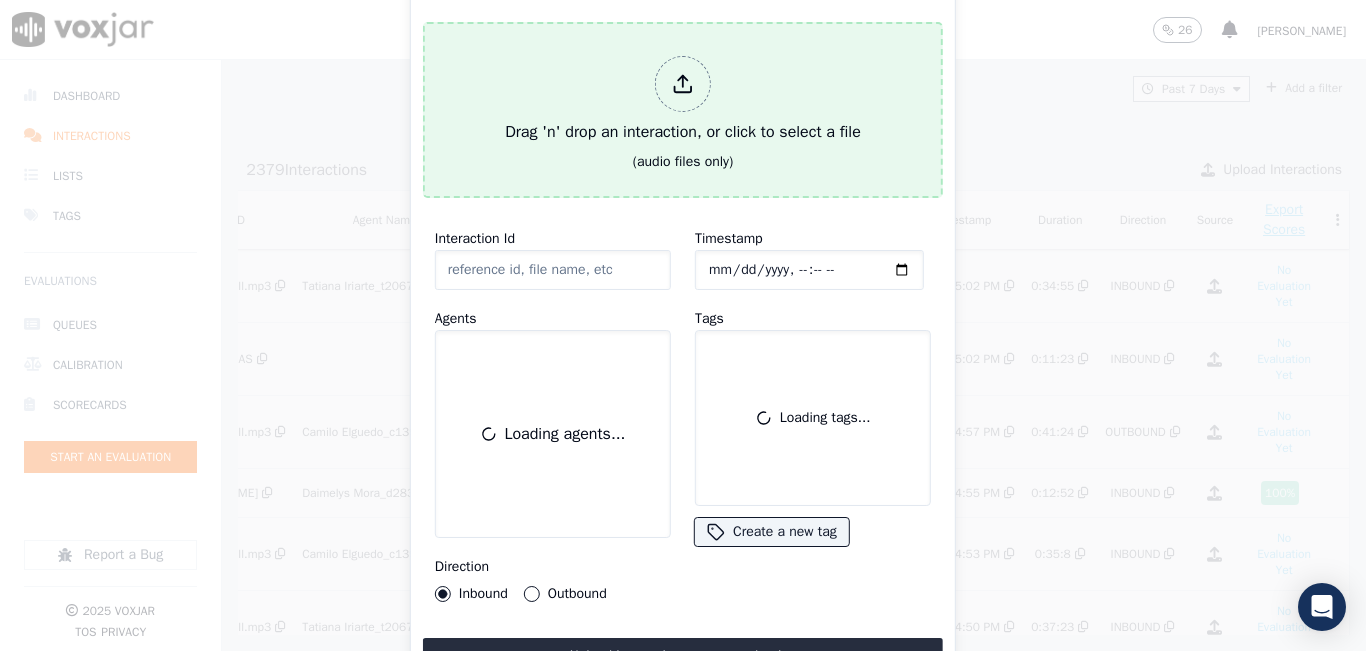 click on "Drag 'n' drop an interaction, or click to select a file" at bounding box center [683, 100] 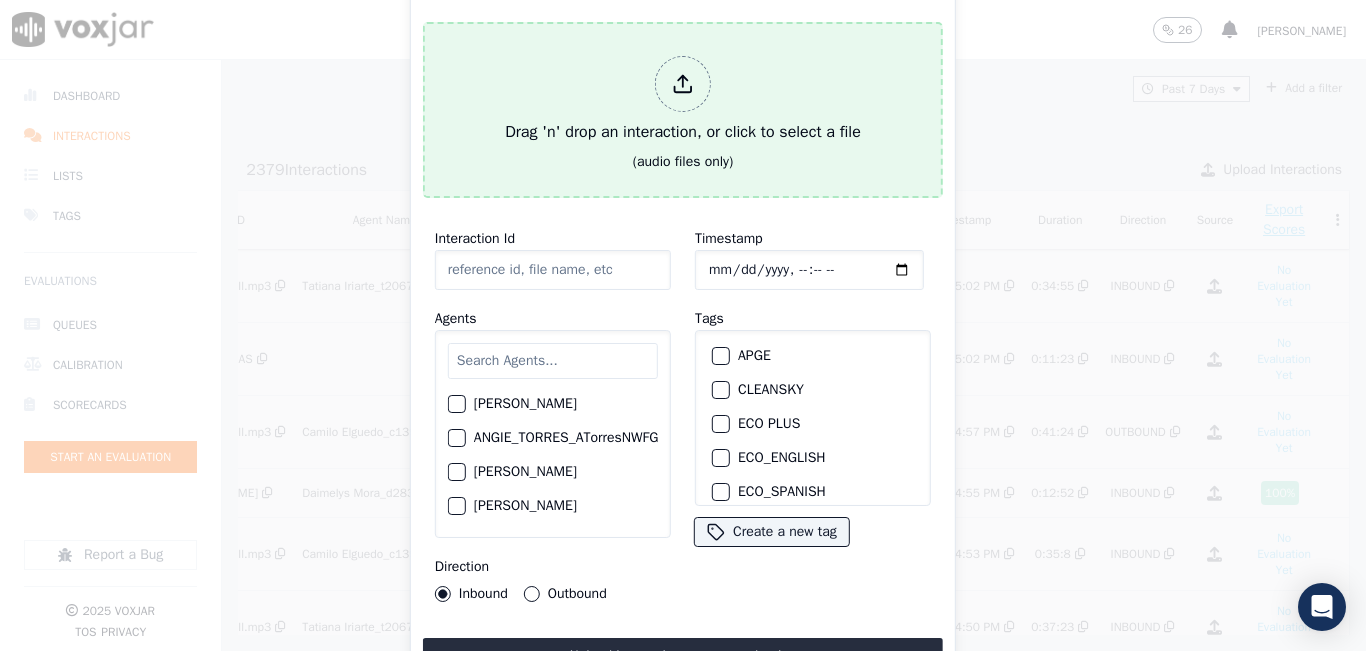 type on "20250723-154352_9082305795-all.mp3" 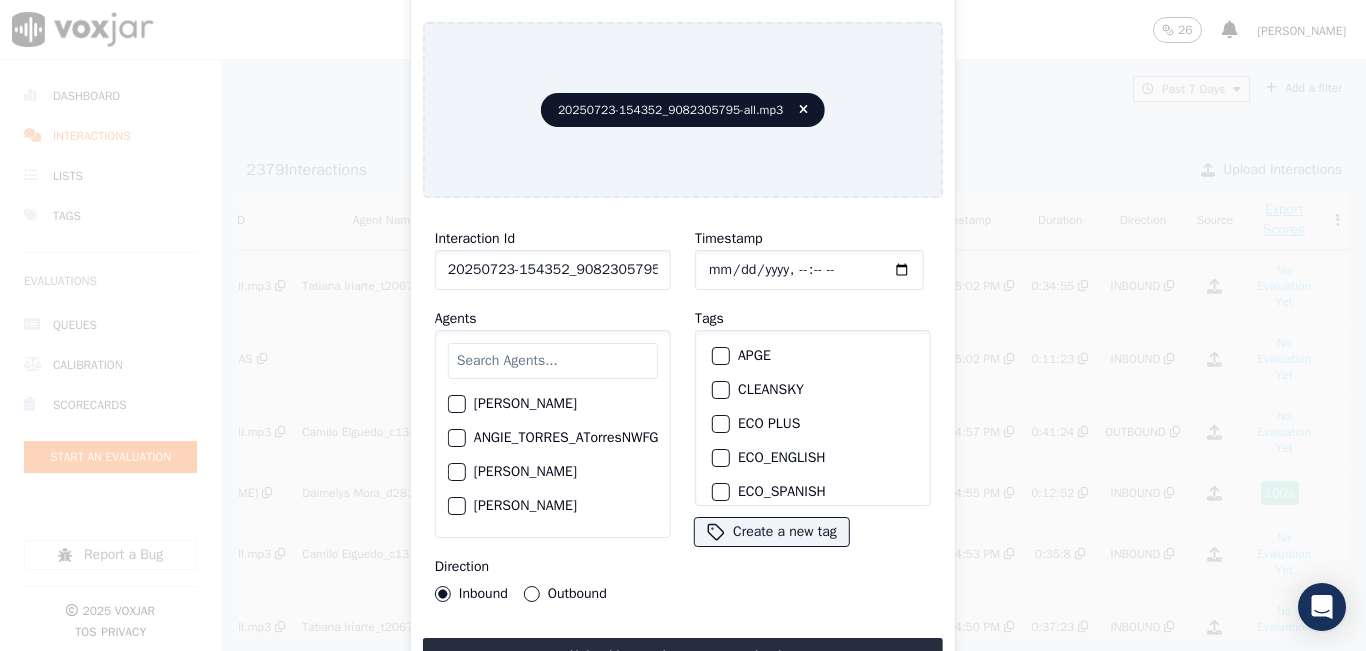 click at bounding box center [553, 361] 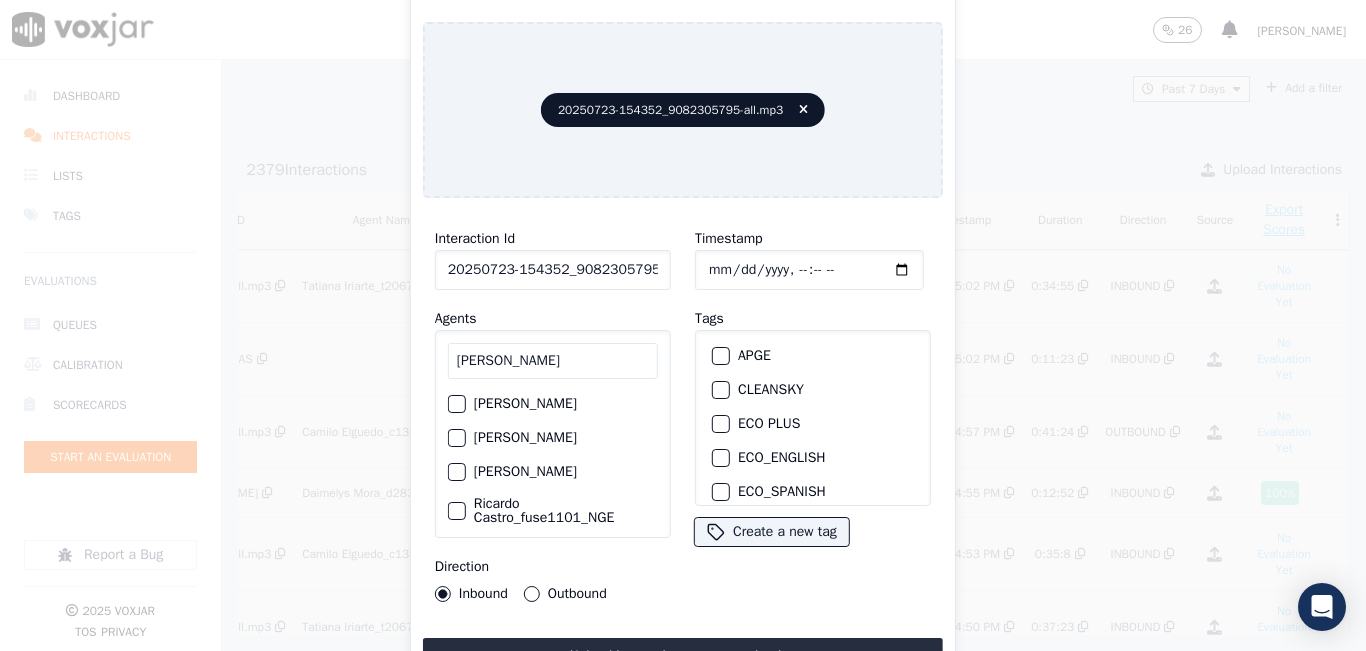 scroll, scrollTop: 100, scrollLeft: 0, axis: vertical 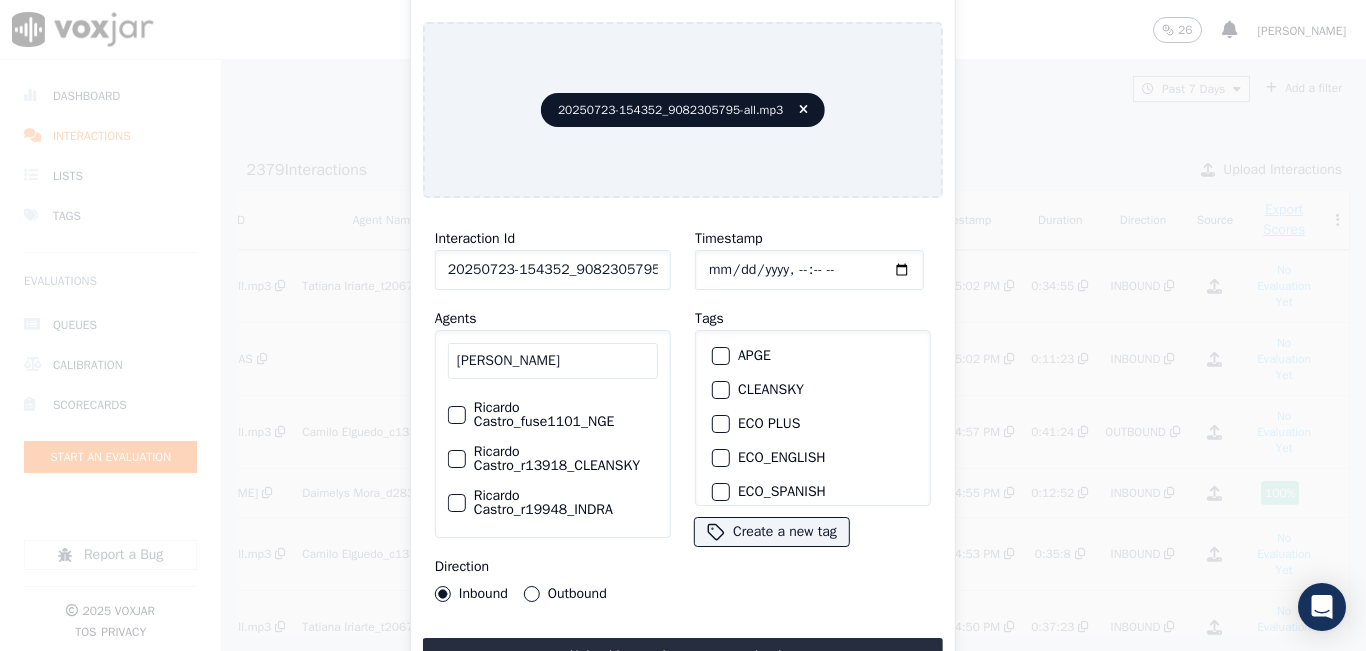 type on "RICARDO" 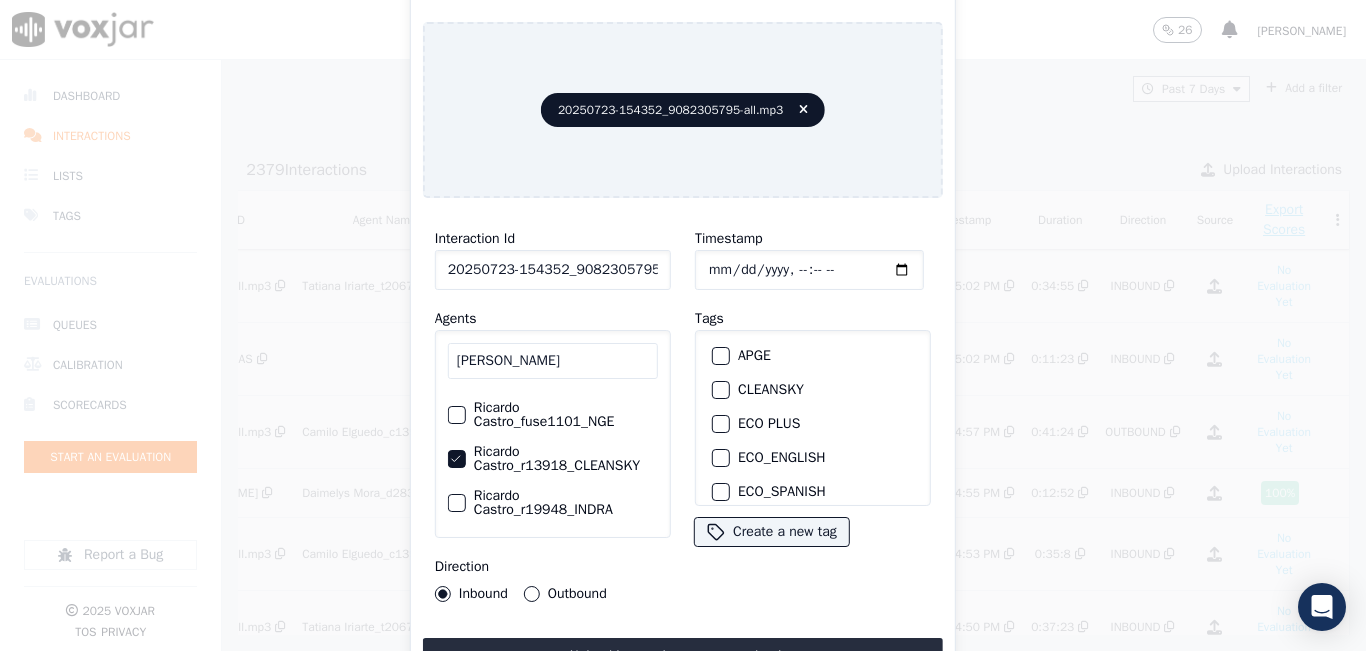 click on "Outbound" at bounding box center (532, 594) 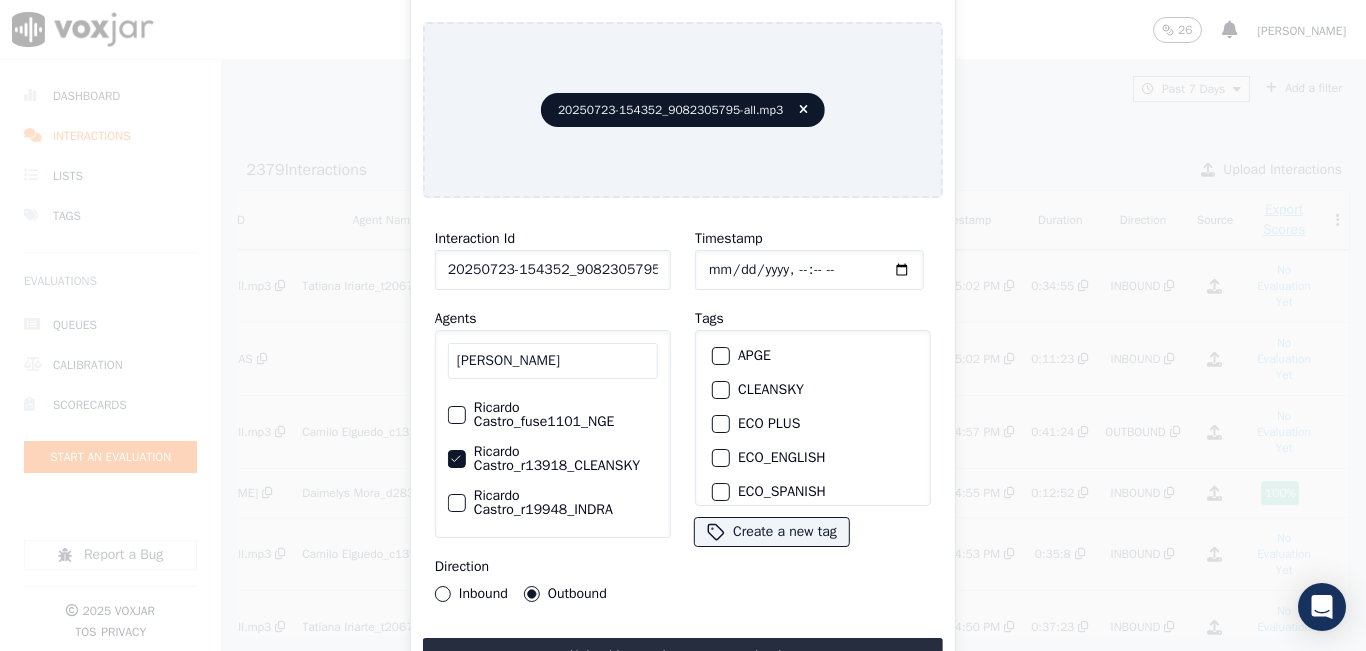 click on "CLEANSKY" at bounding box center [721, 390] 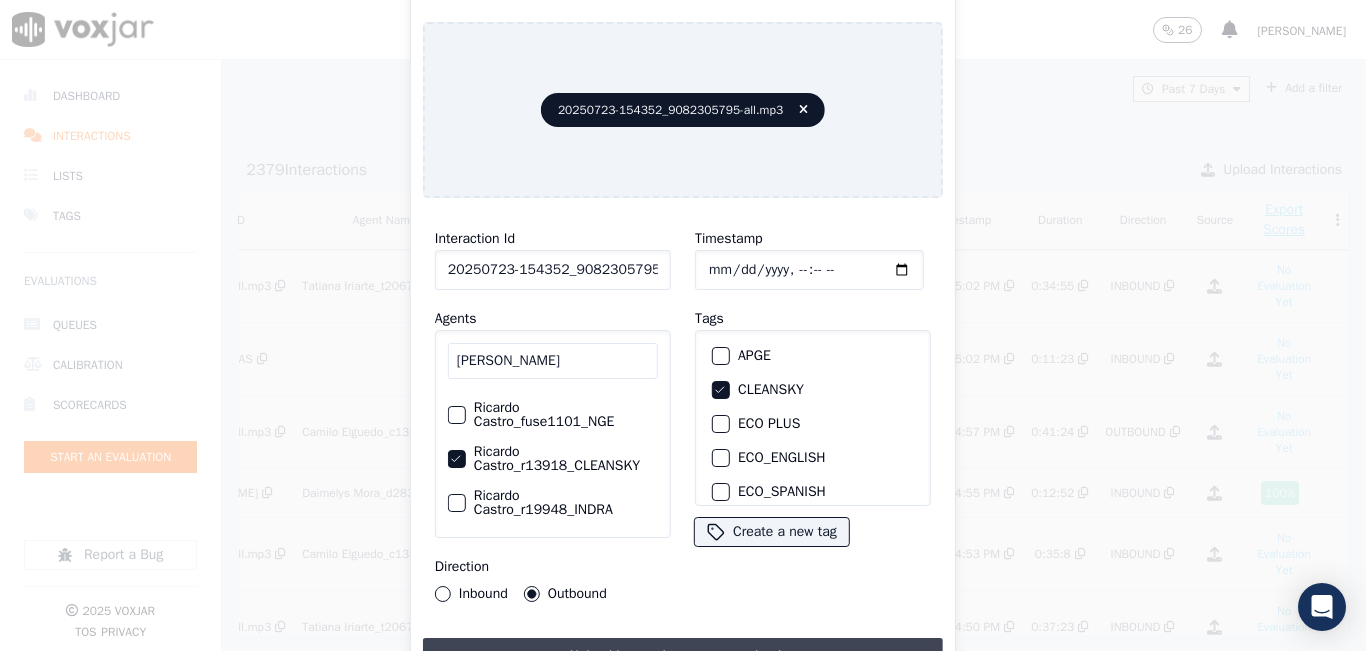 click on "Upload interaction to start evaluation" at bounding box center (683, 656) 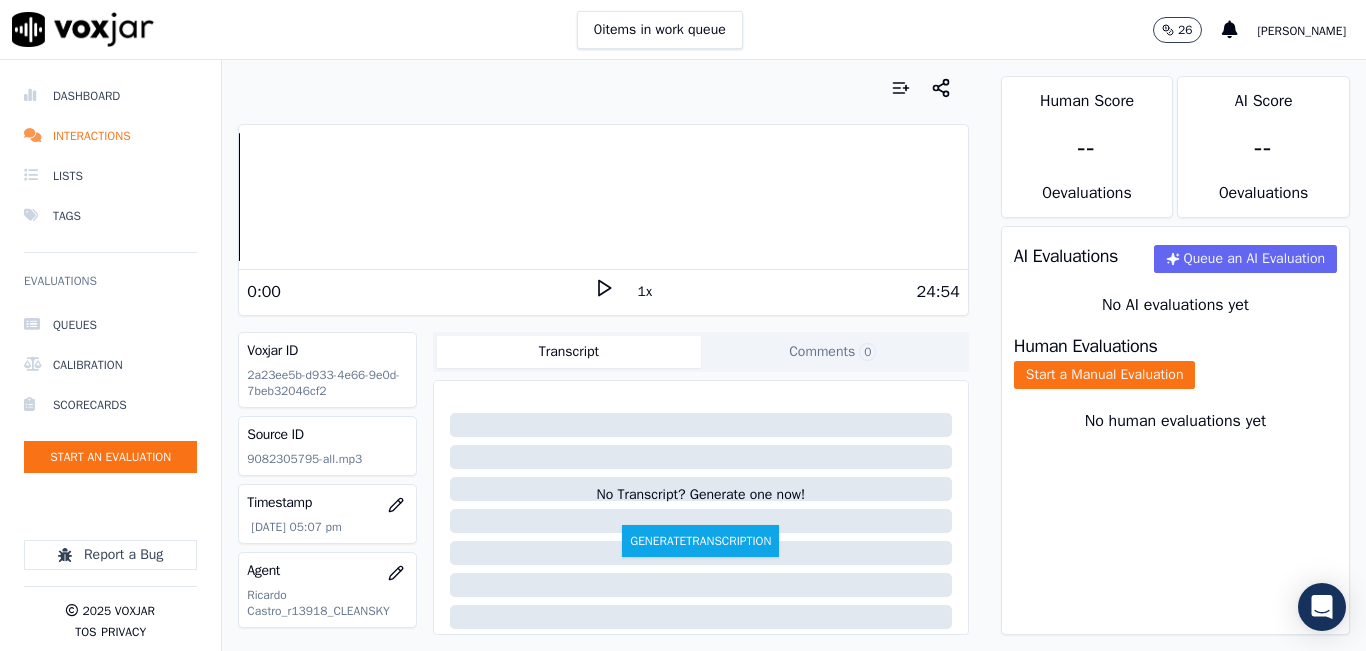 scroll, scrollTop: 200, scrollLeft: 0, axis: vertical 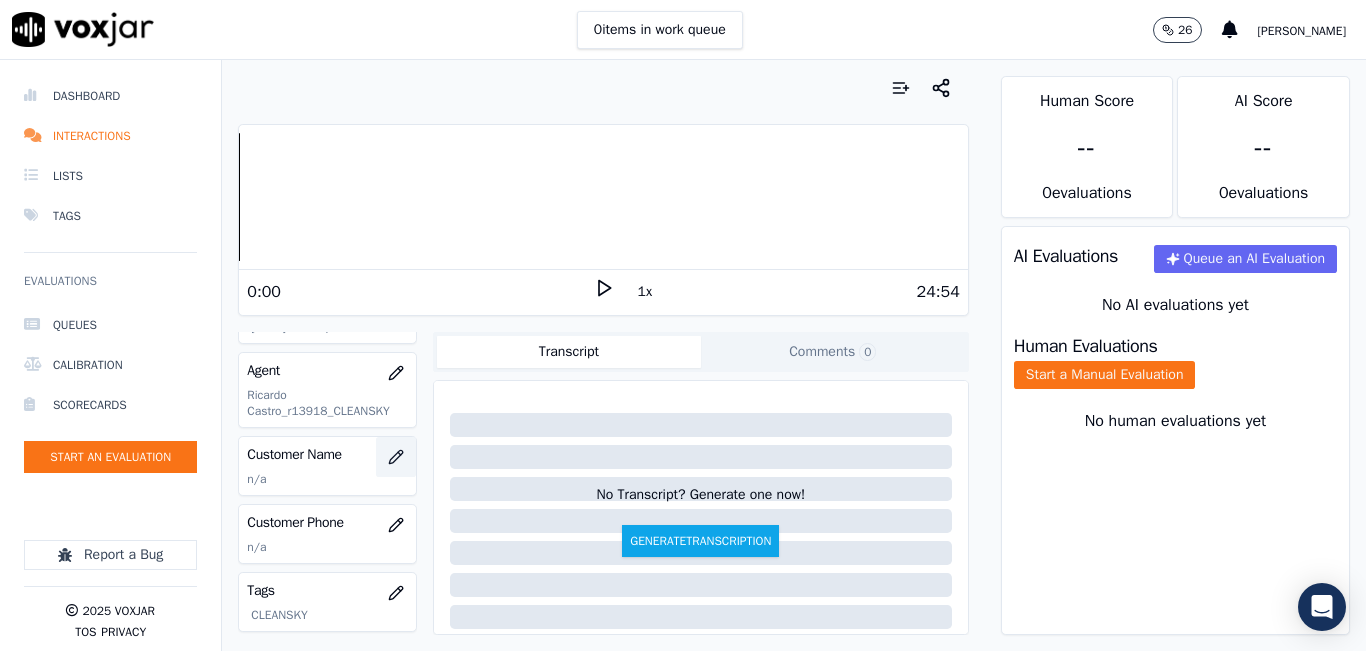 click 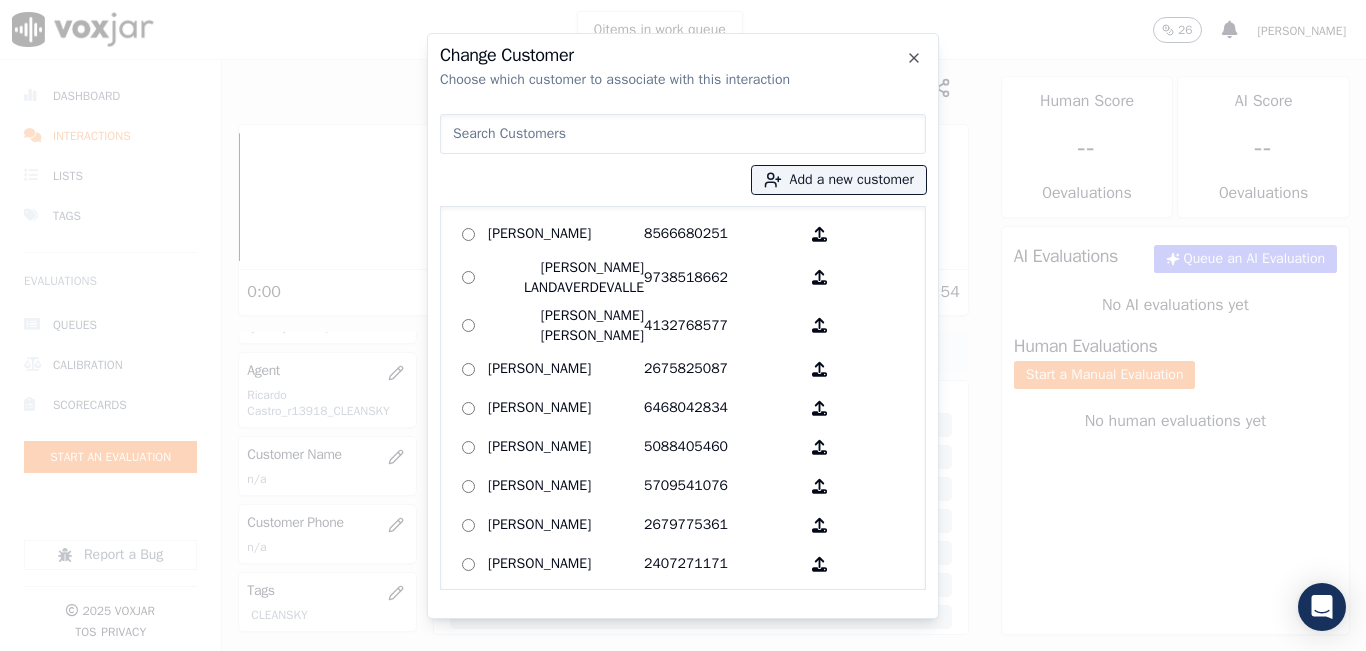 click at bounding box center [683, 134] 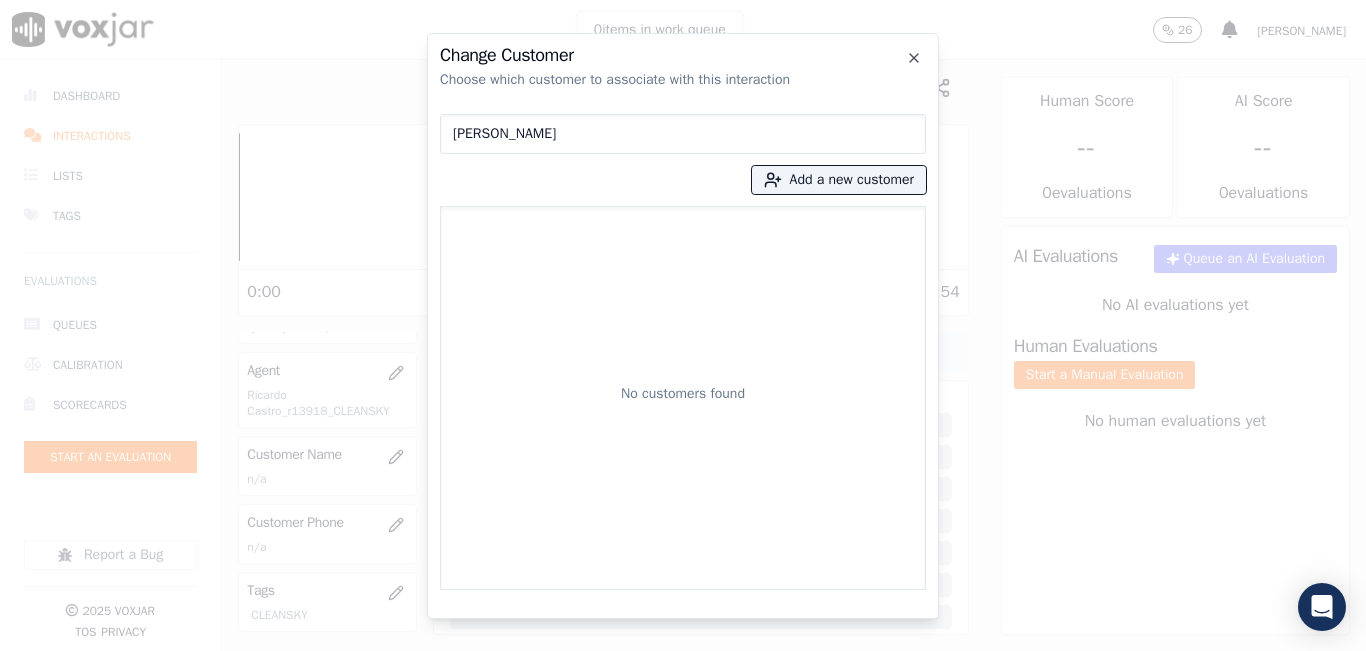 type on "[PERSON_NAME]" 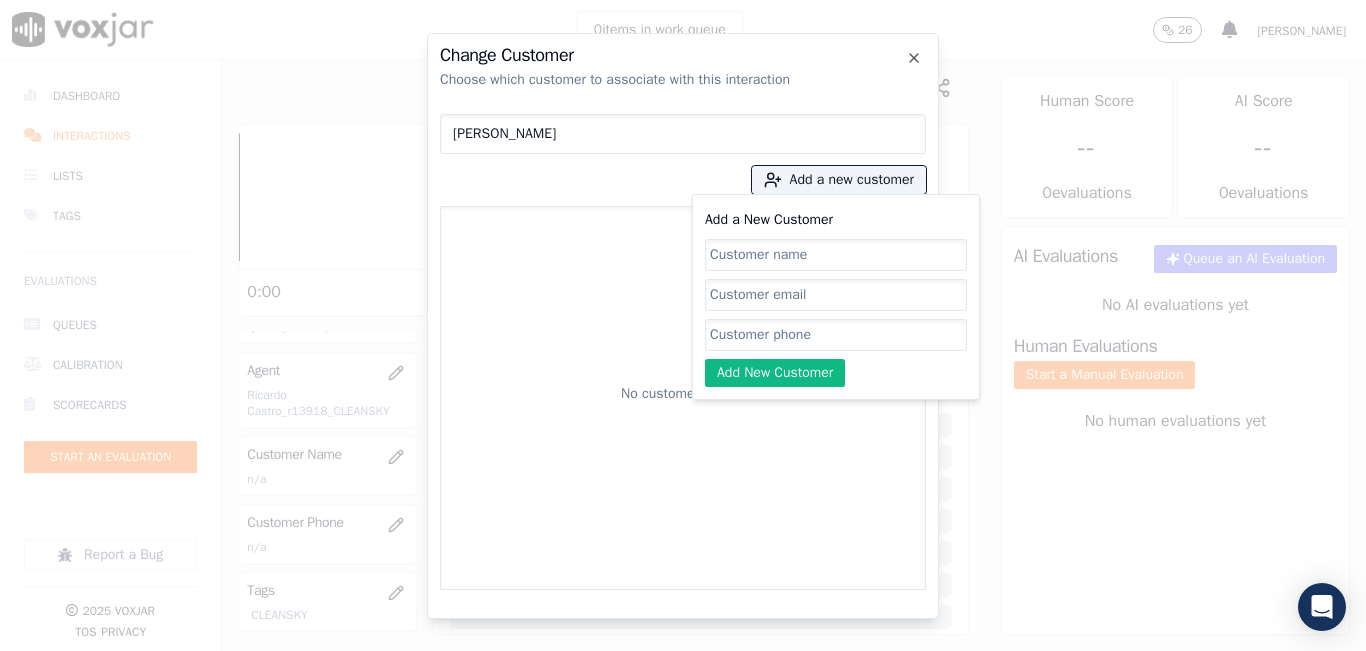 type 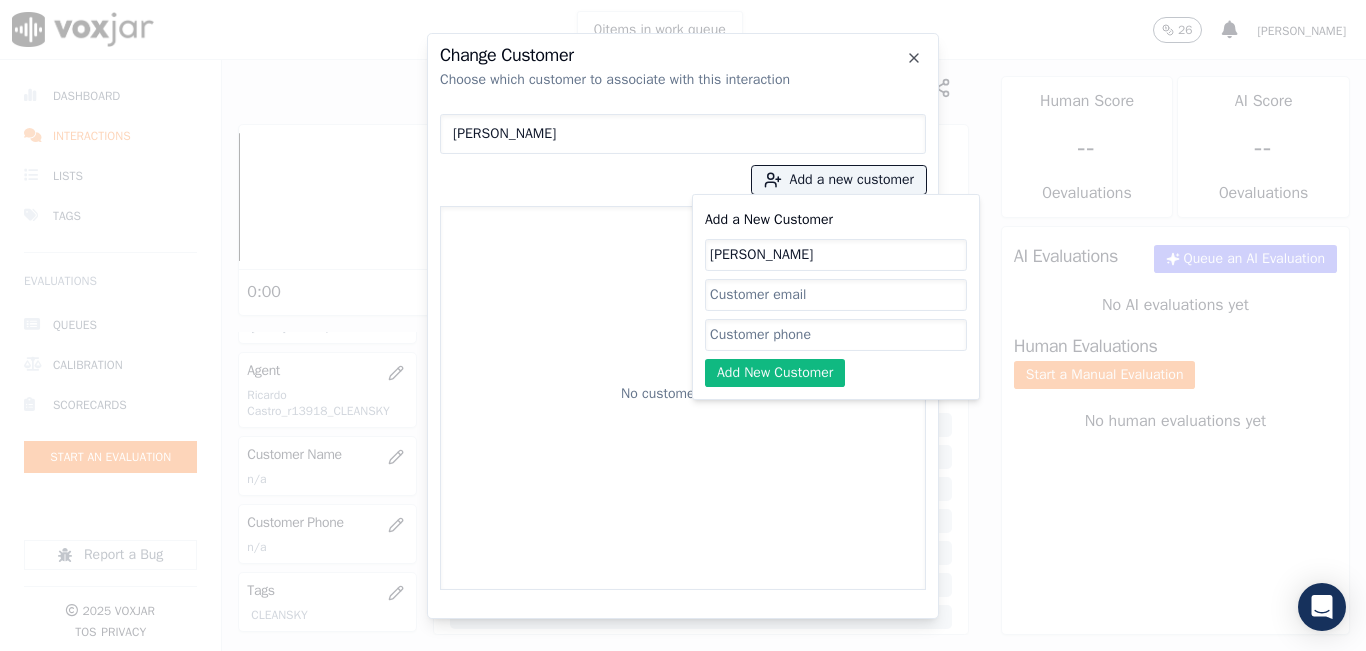 type on "[PERSON_NAME]" 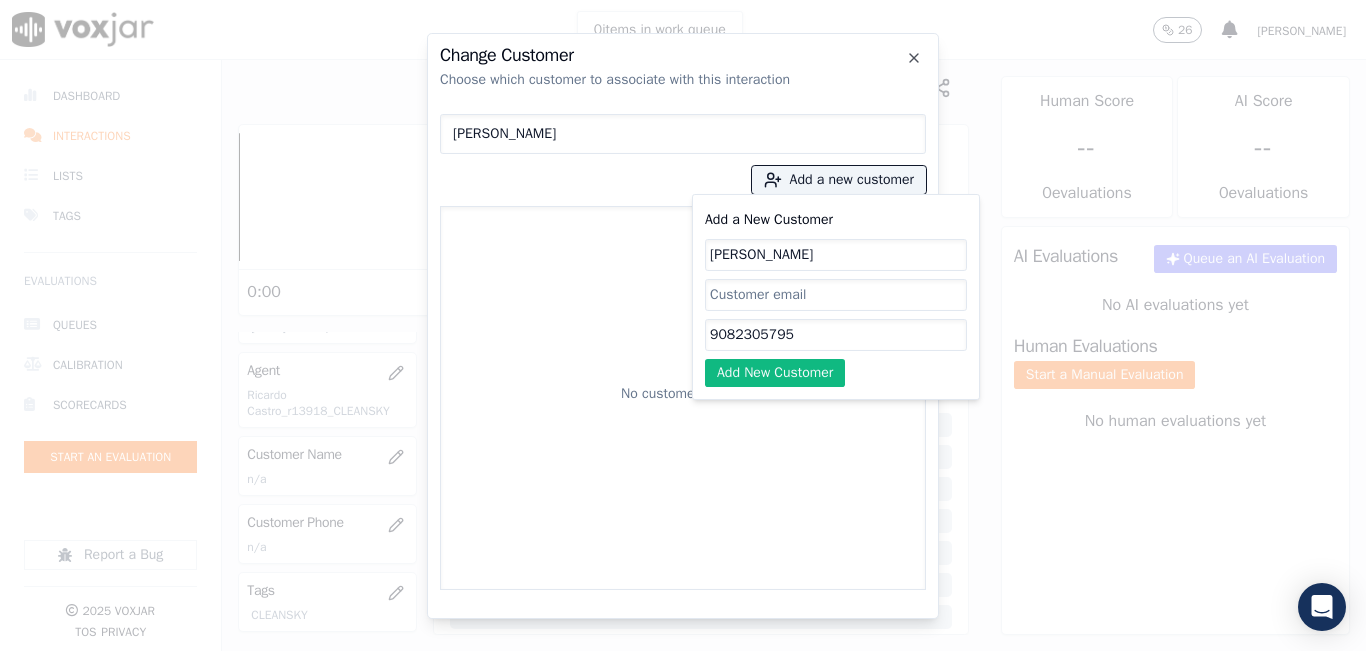 type on "9082305795" 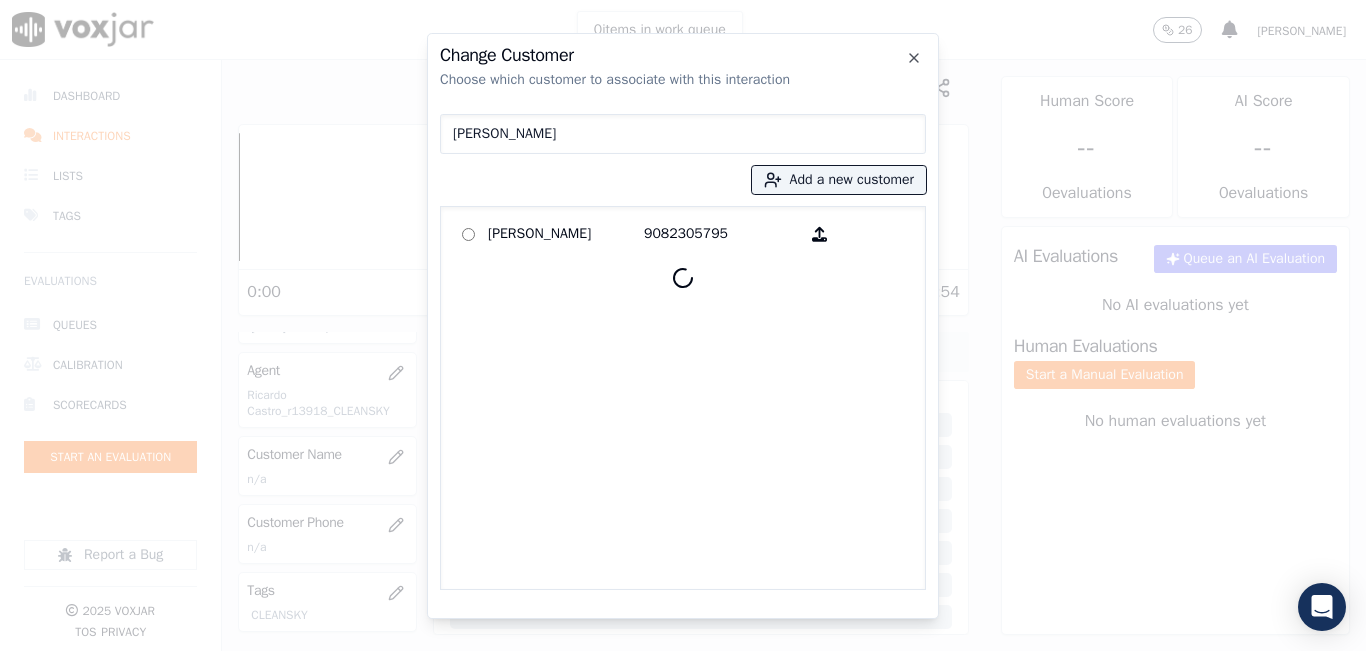 click on "[PERSON_NAME]" at bounding box center (566, 234) 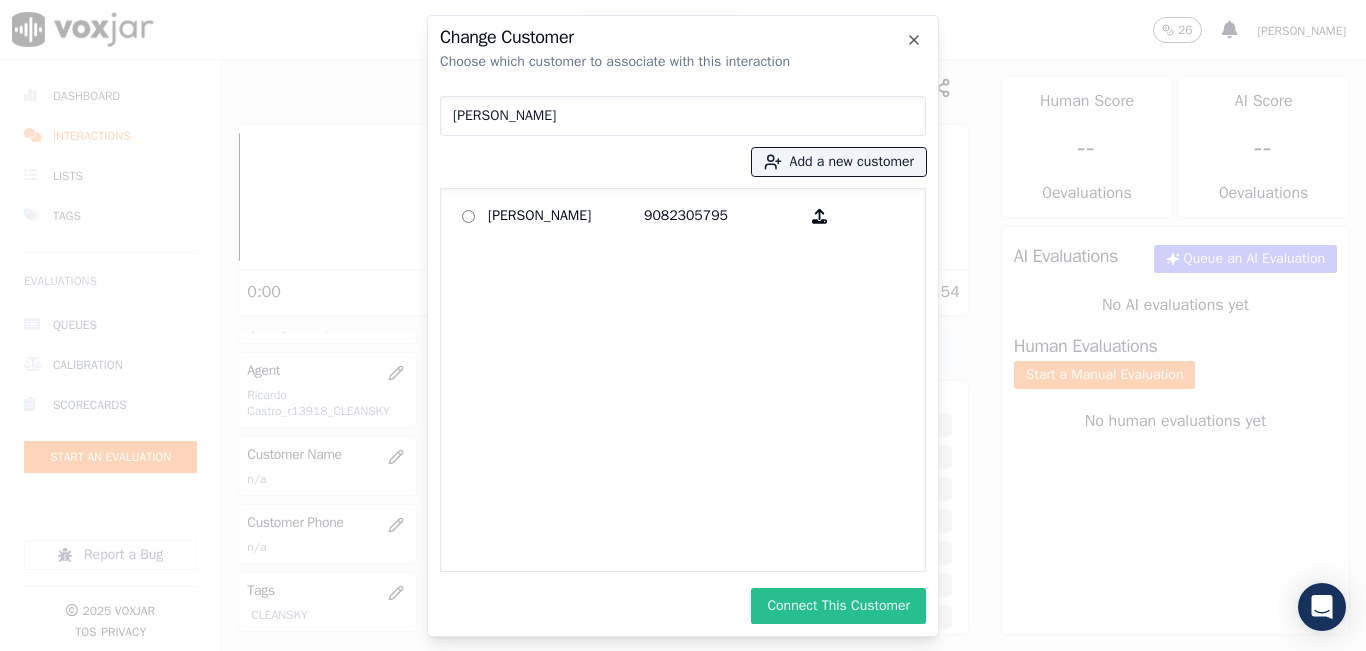 click on "Connect This Customer" at bounding box center (838, 606) 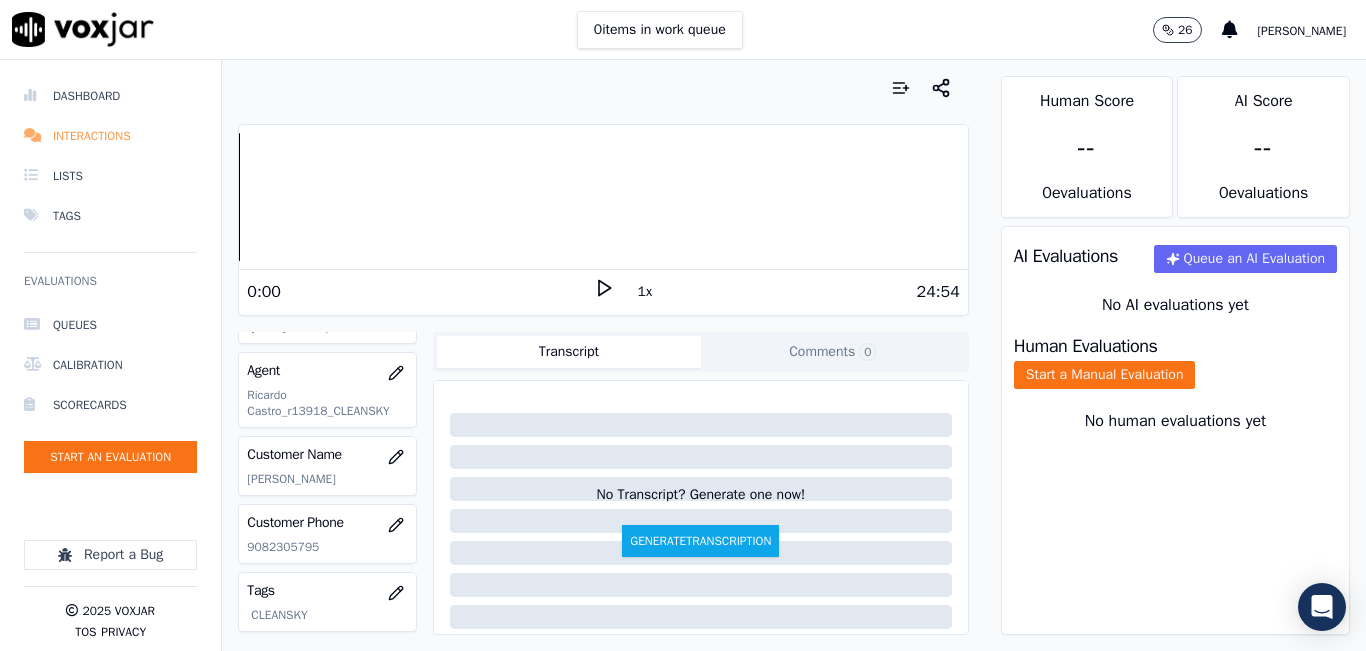 click on "Interactions" at bounding box center [110, 136] 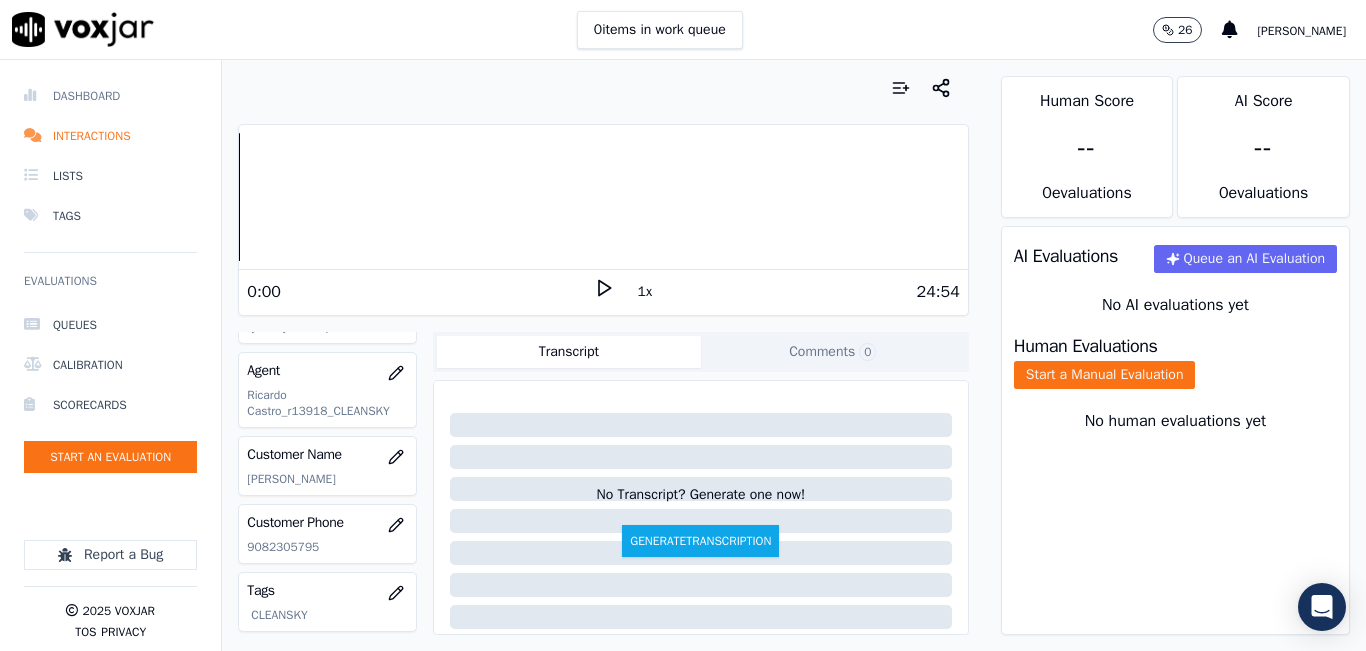 click on "Dashboard" at bounding box center (110, 96) 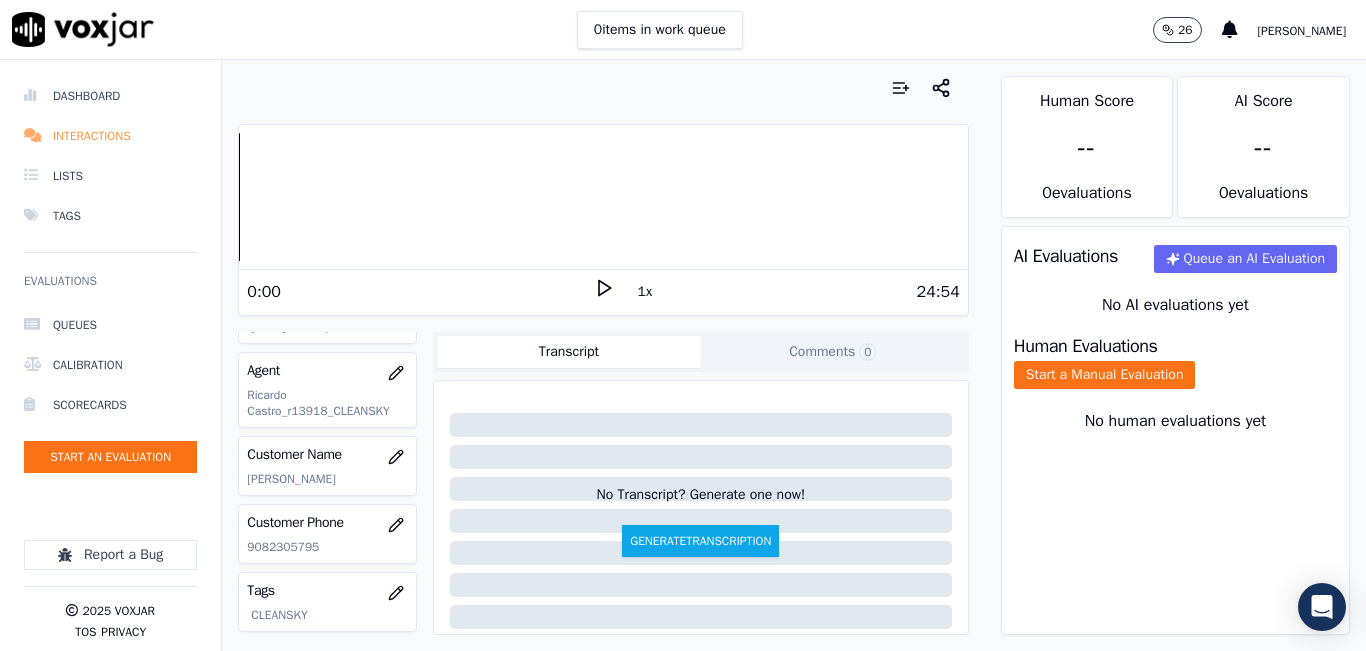 click on "Interactions" at bounding box center [110, 136] 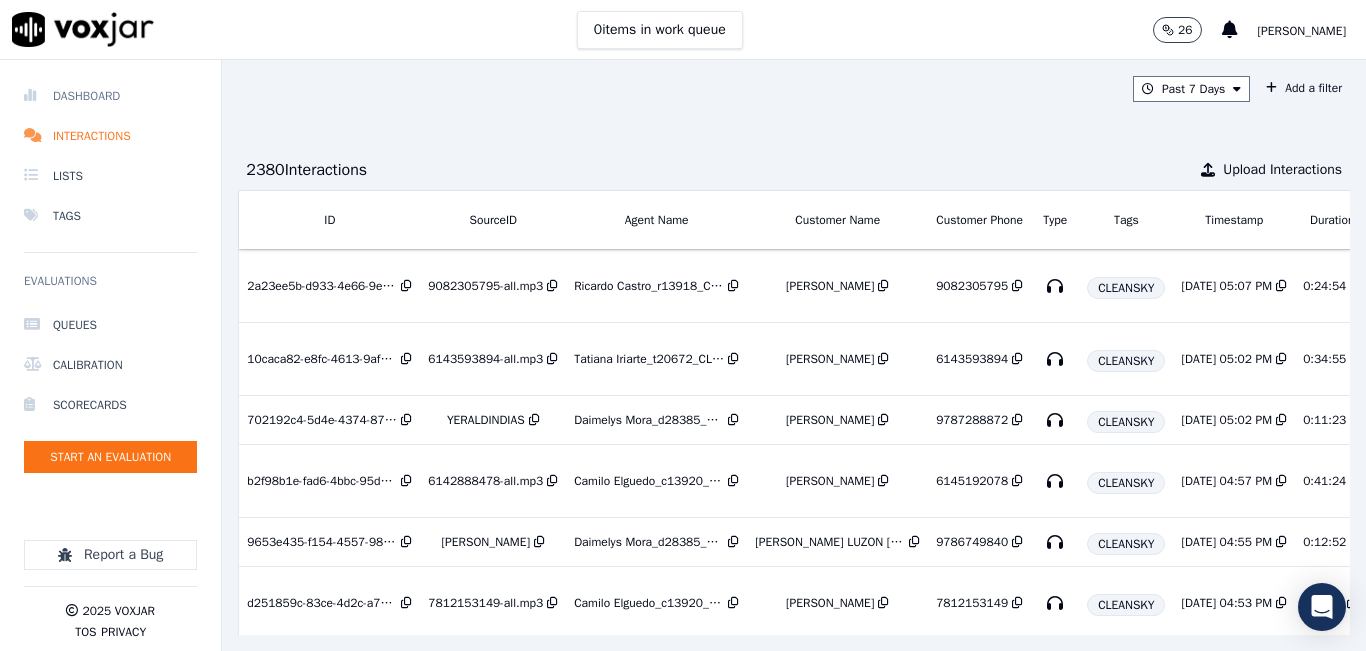 click on "Dashboard" at bounding box center (110, 96) 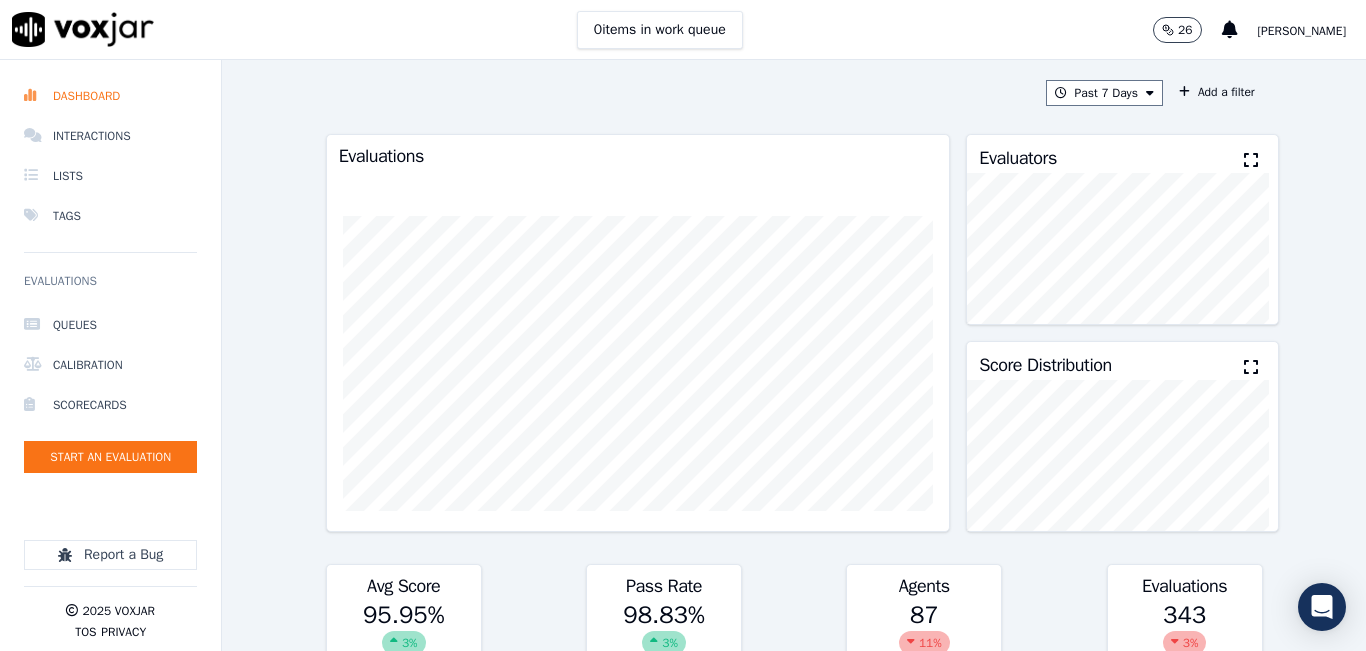click on "Past 7 Days
Add a filter
Evaluations         Evaluators           Score Distribution             Avg Score   95.95 %
3 %   Pass Rate   98.83 %
3 %   Agents   87     11 %   Evaluations   343     3 %   Scores by Scorecard   Scorecards   Evals   Avg Score   Passrate     INBOUND CTS SCORECARD - NEW    229   97.90 %   100.00 %   export     OUTBOUND CTS SCORECARD - NEW    114   92.02 %   96.49 %   export       Agent Leaderboard     Agents   Evals   Avg Score   Passrate   Recent Evals   Francisco Vargas_Fuse3197_NGE   1   100.00 %   100.00 %           Jorge Silva_WANN1194_NGE   1   100.00 %   100.00 %           Camilo Tamayo_Fuse1014   4   100.00 %   100.00 %                       Elian Florez_WANN1115_NGE   1   100.00 %   100.00 %           TATIANA IRIARTE_Fuse1104   6   100.00 %   100.00 %                           Andres Prias_a27400_CLEANSKY   1   100.00 %   100.00 %           Hans Soruco_h25529_CLEANSKY   1   100.00 %   100.00 %             2" at bounding box center [794, 355] 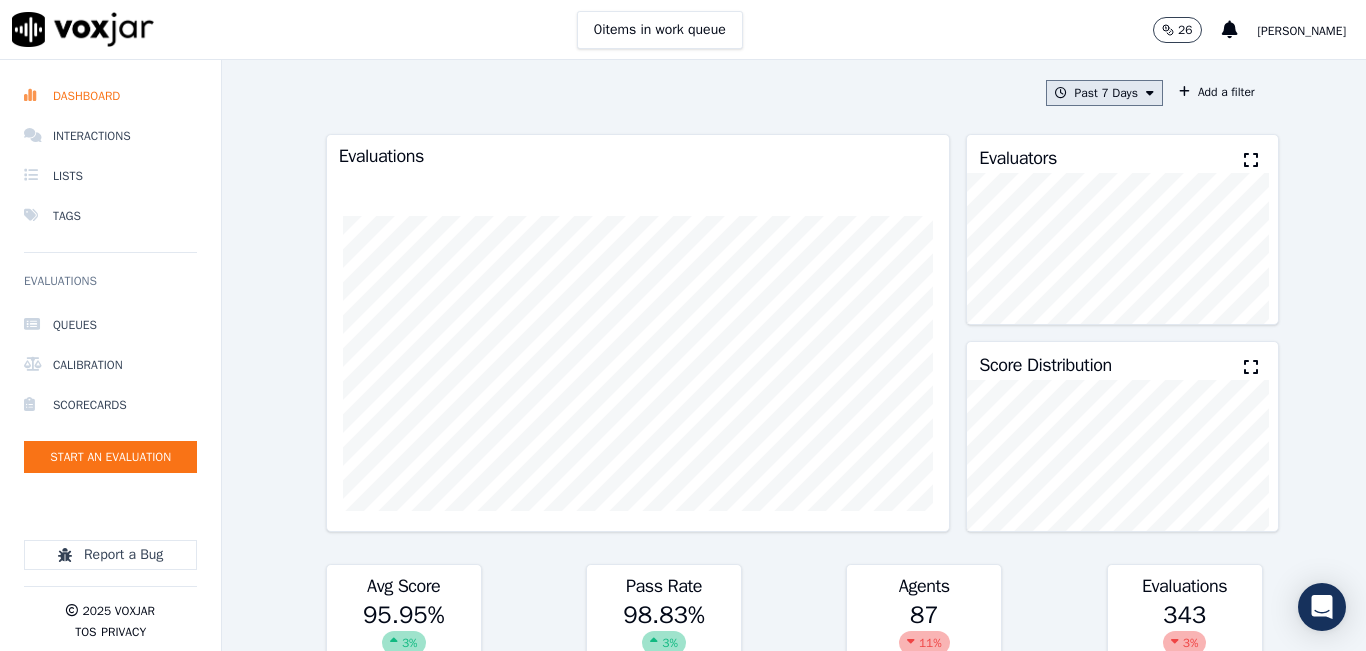 click on "Past 7 Days" at bounding box center (1104, 93) 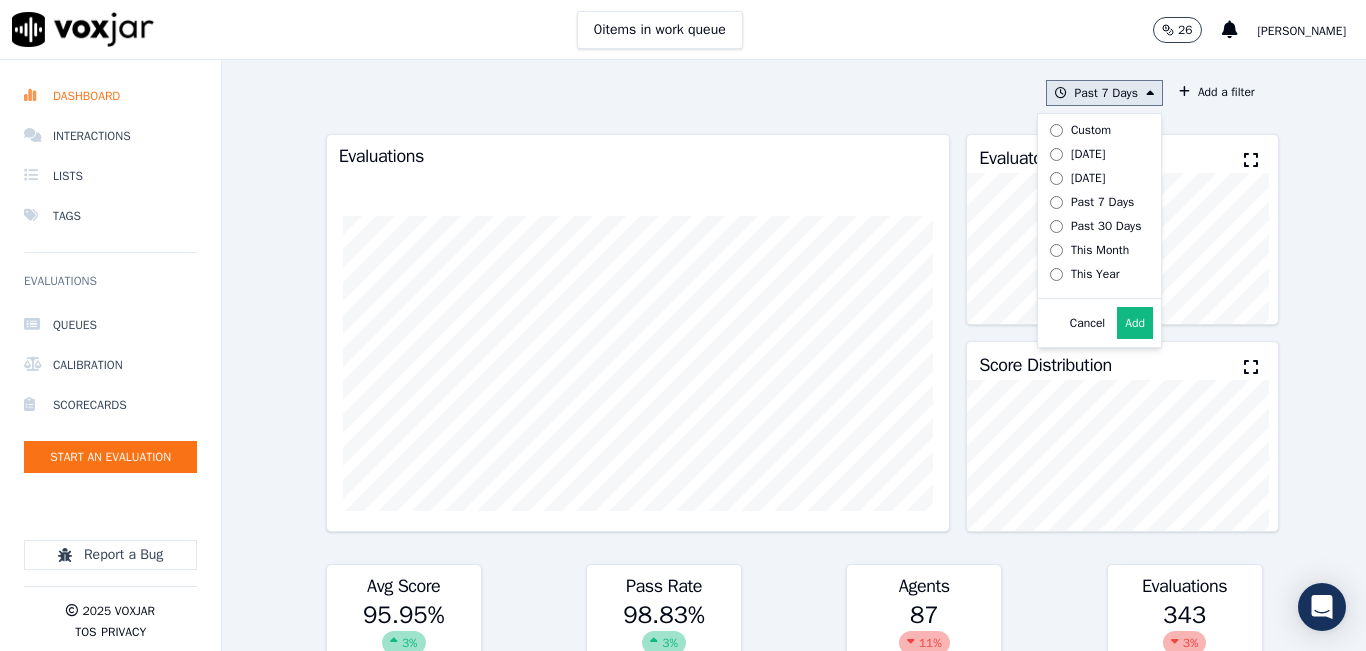 click on "[DATE]" at bounding box center (1088, 154) 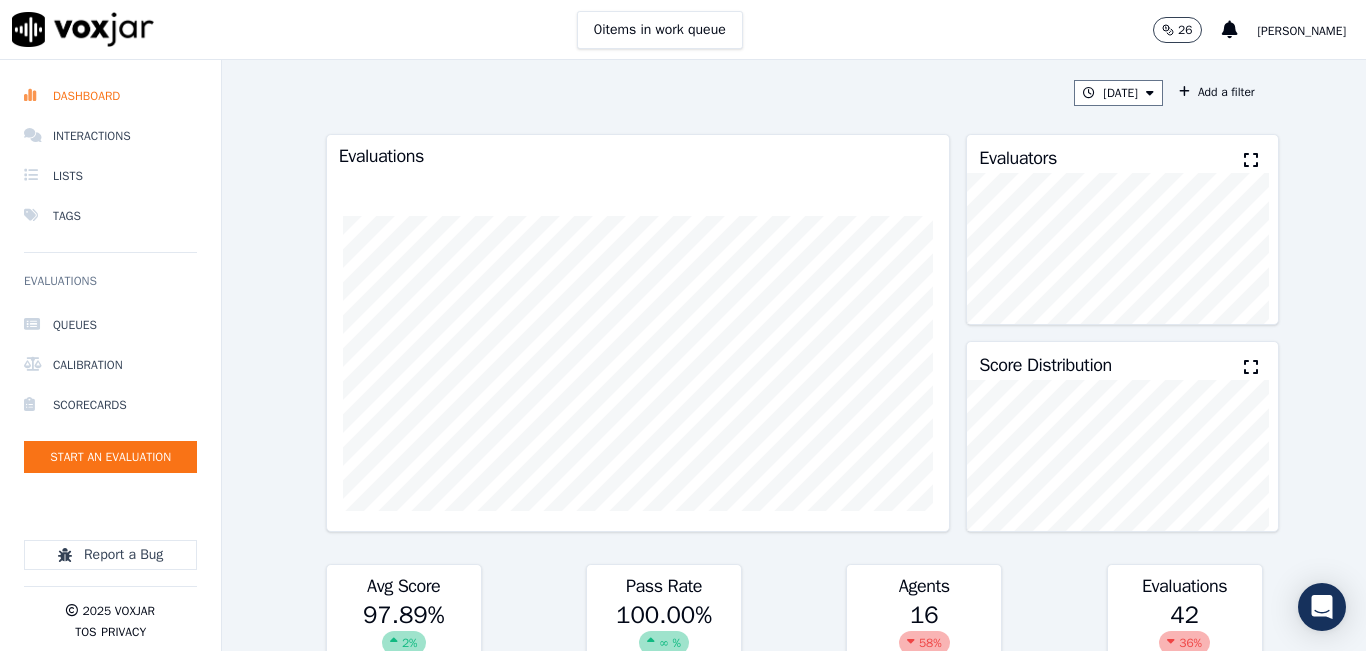 click at bounding box center (1251, 160) 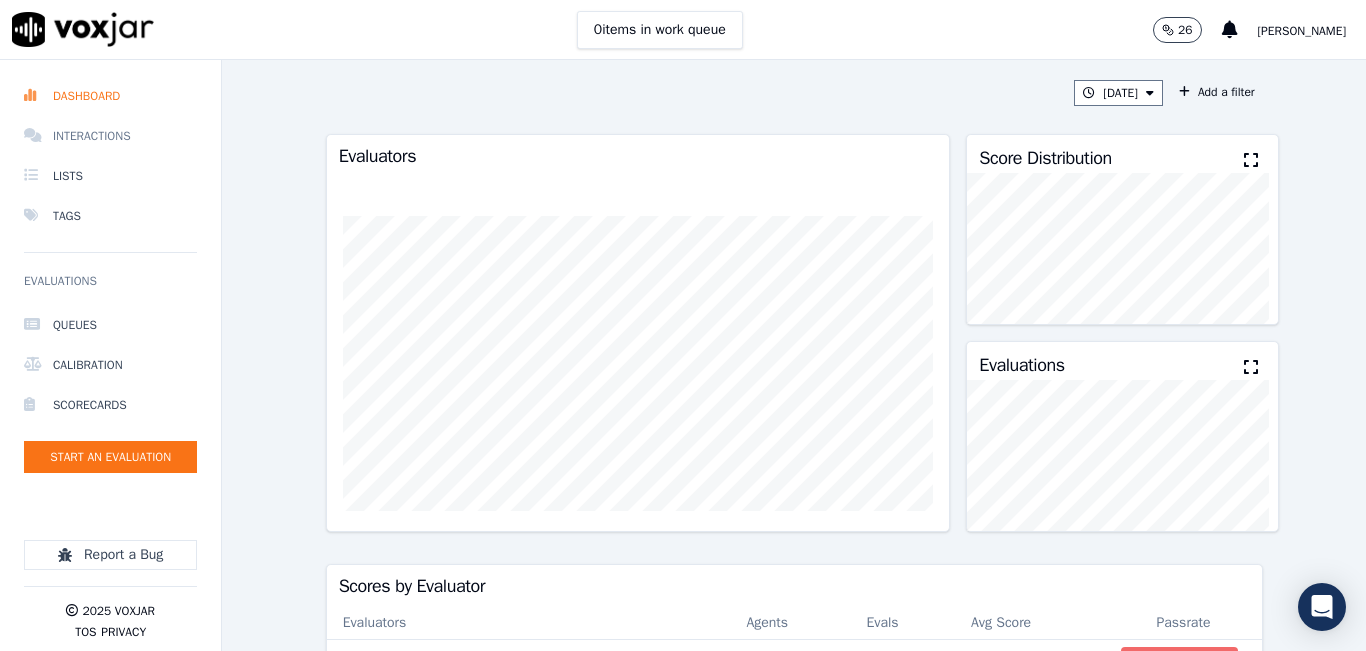 click on "Interactions" at bounding box center (110, 136) 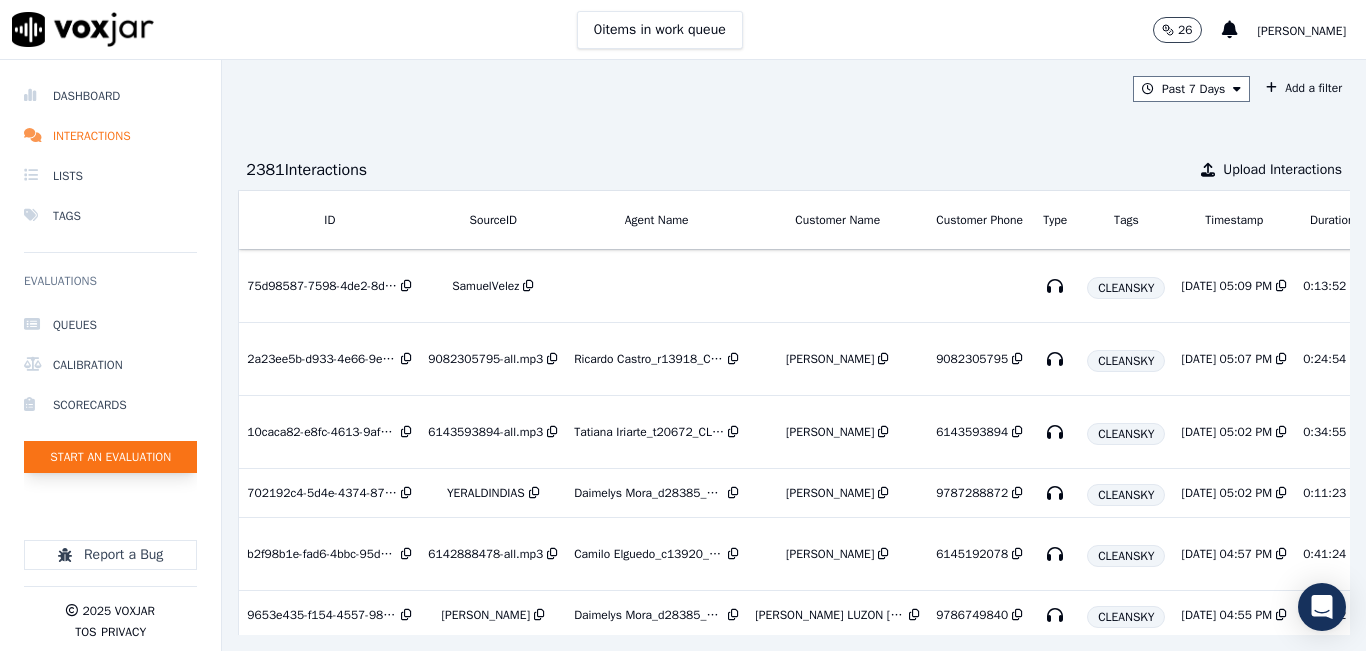 click on "Start an Evaluation" 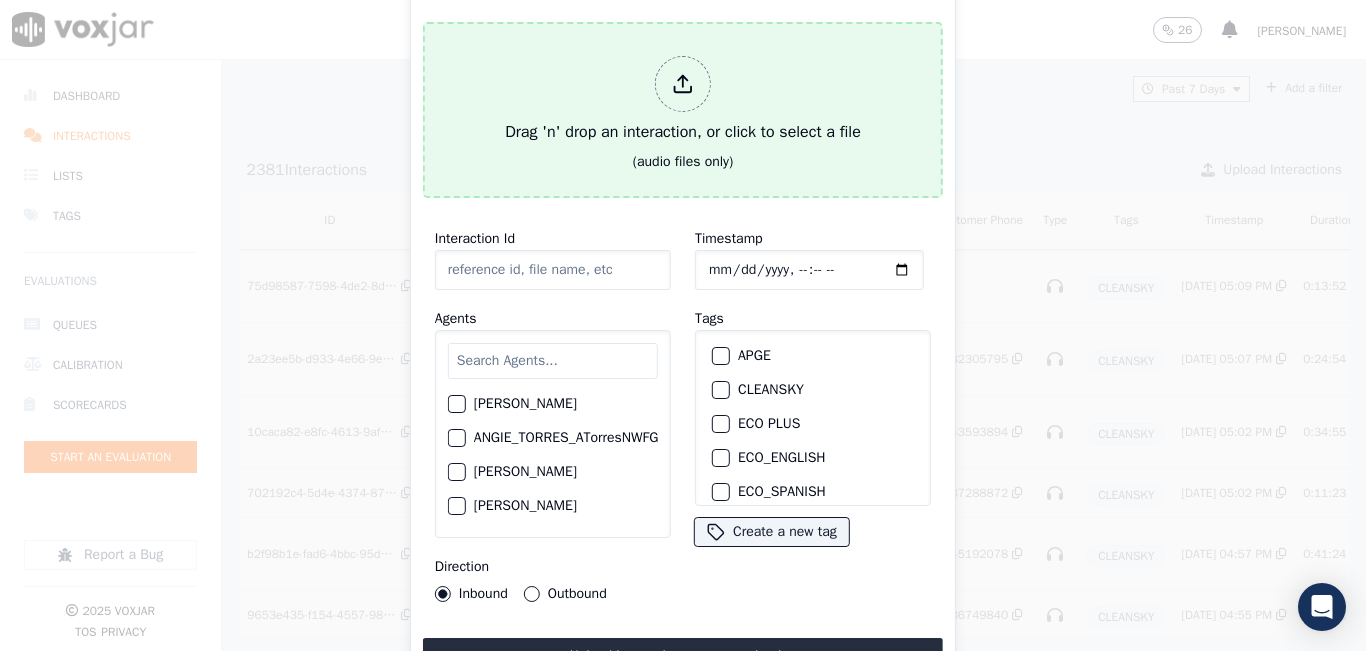 click on "Drag 'n' drop an interaction, or click to select a file" at bounding box center (683, 100) 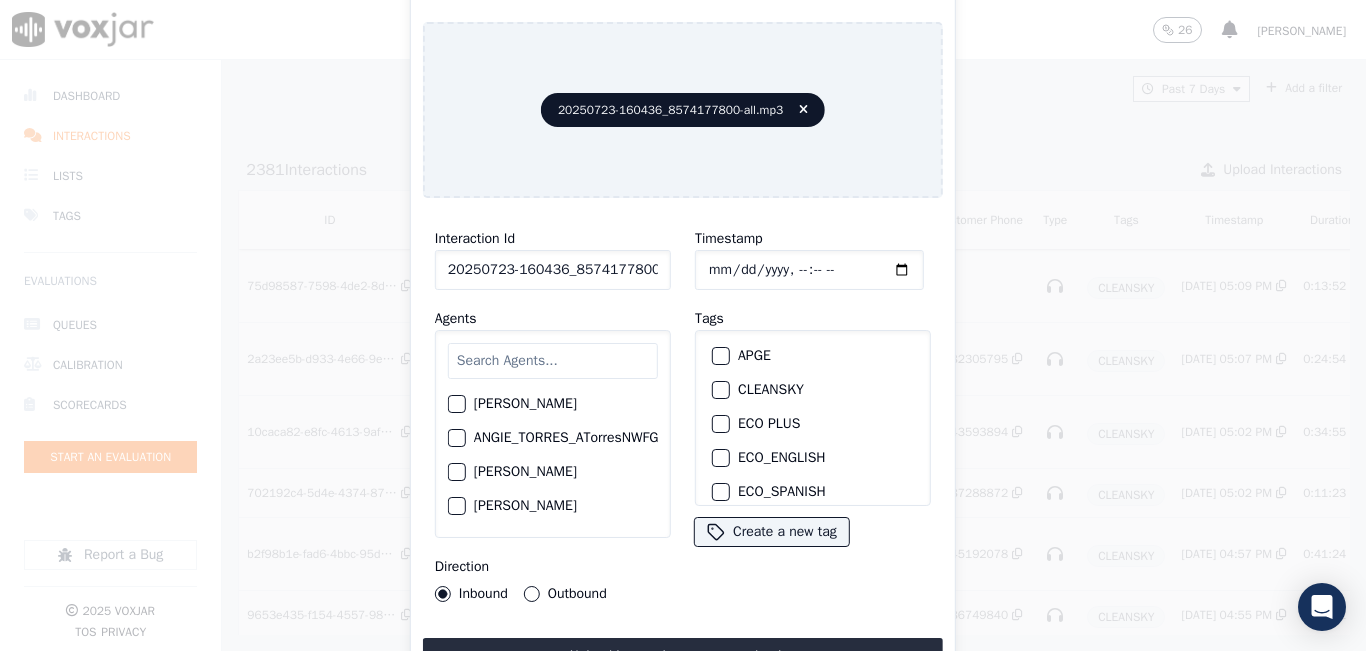 click at bounding box center (553, 361) 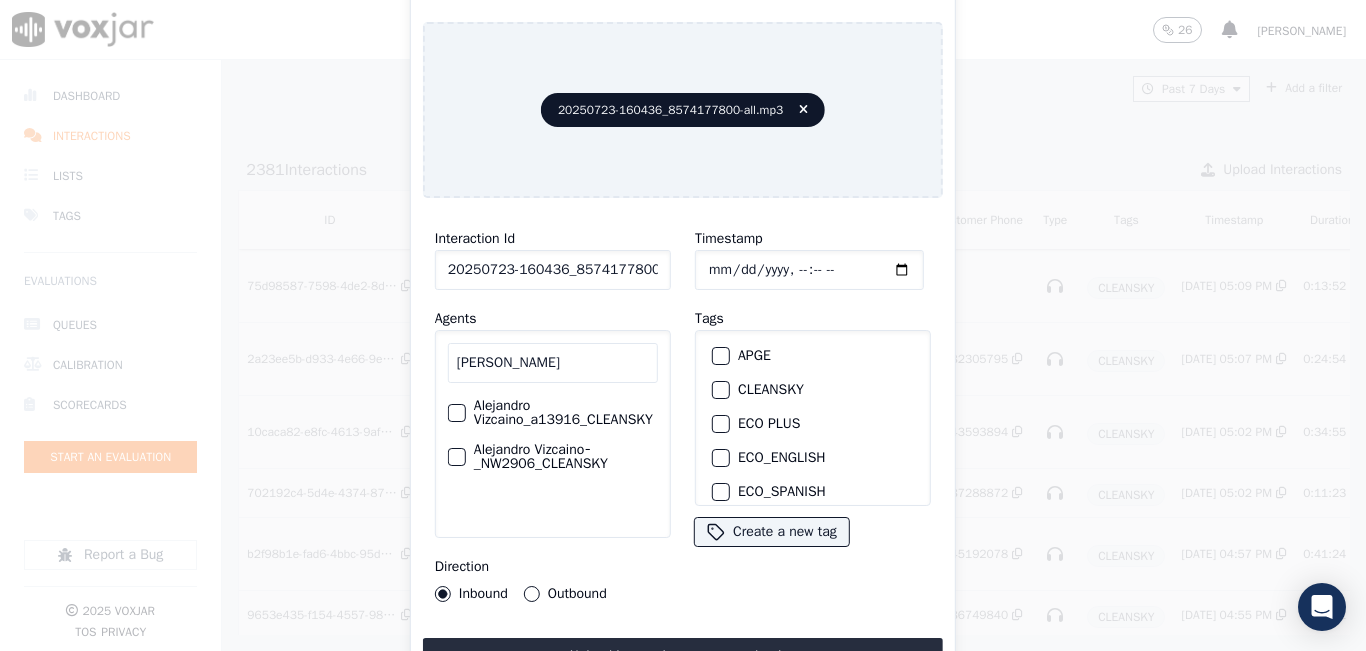 type on "ALEJANDRO" 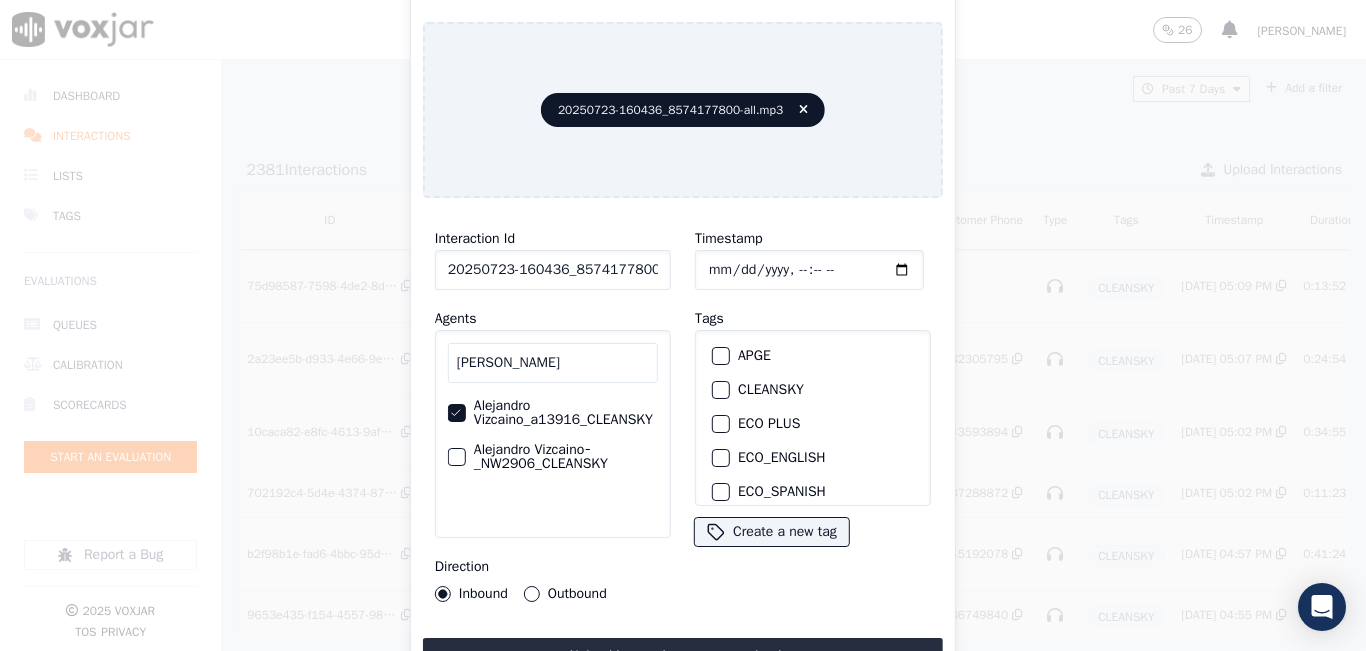 click on "CLEANSKY" at bounding box center (721, 390) 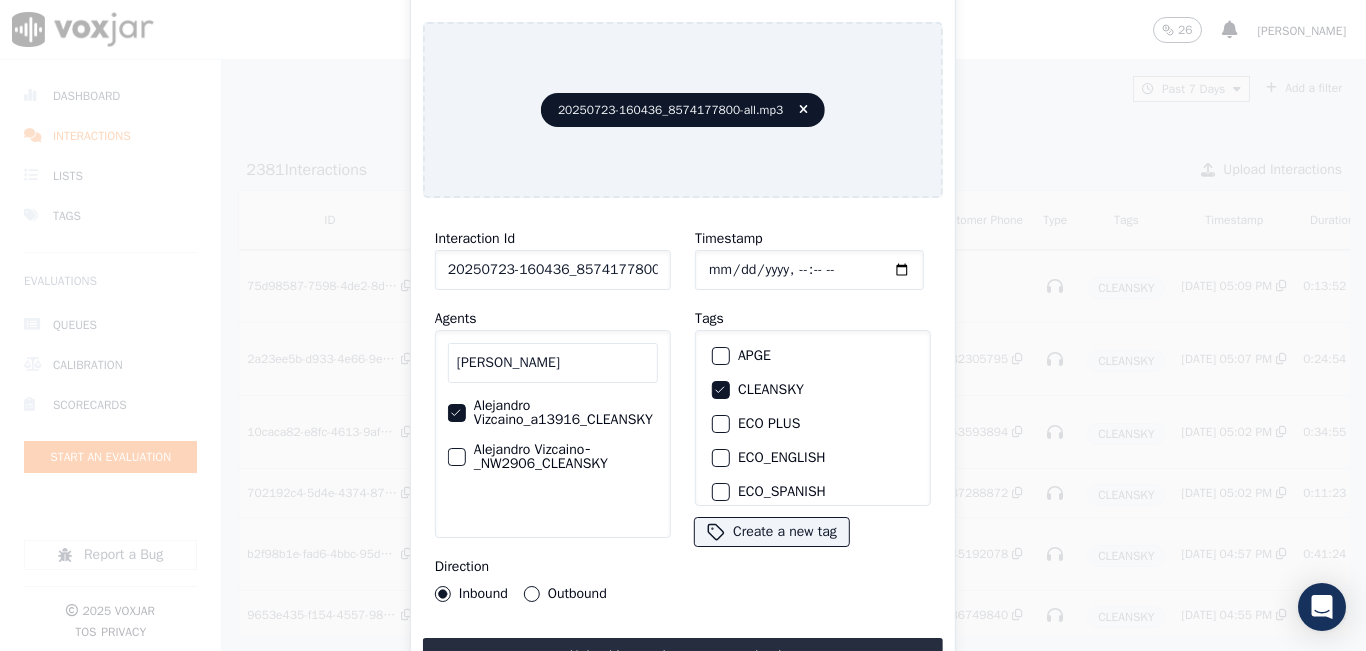 drag, startPoint x: 531, startPoint y: 571, endPoint x: 547, endPoint y: 589, distance: 24.083189 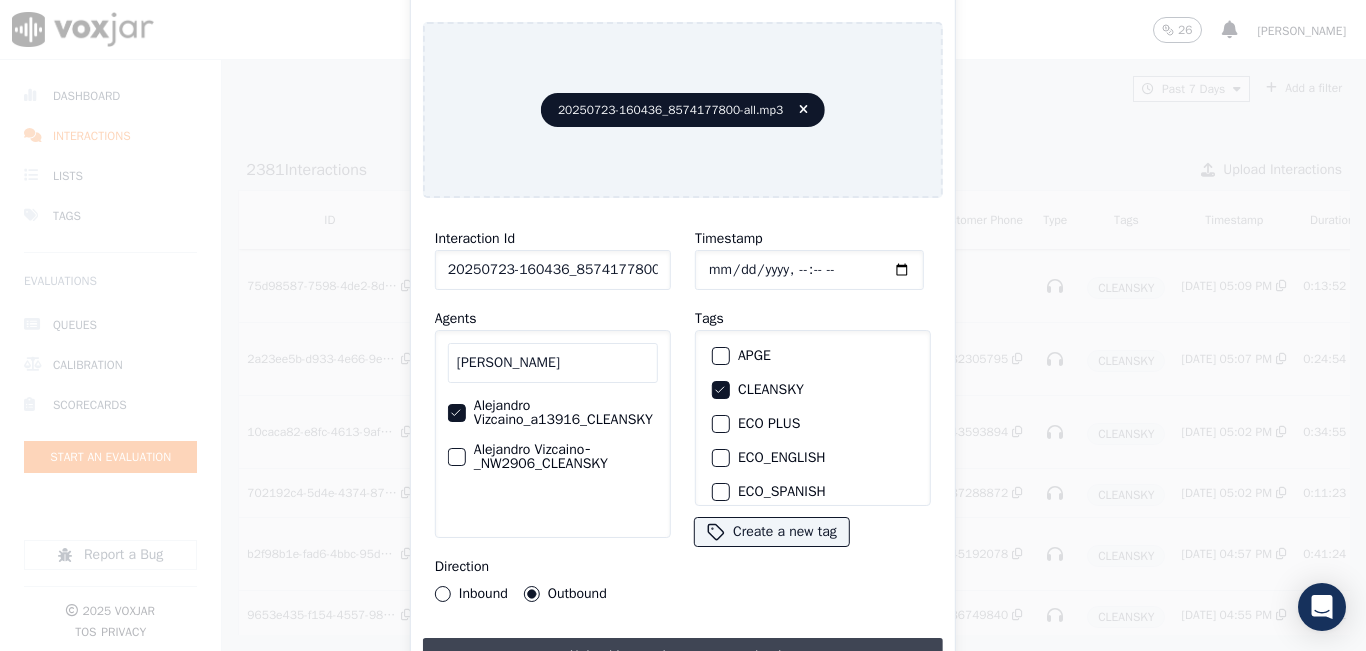 click on "Upload interaction to start evaluation" at bounding box center [683, 656] 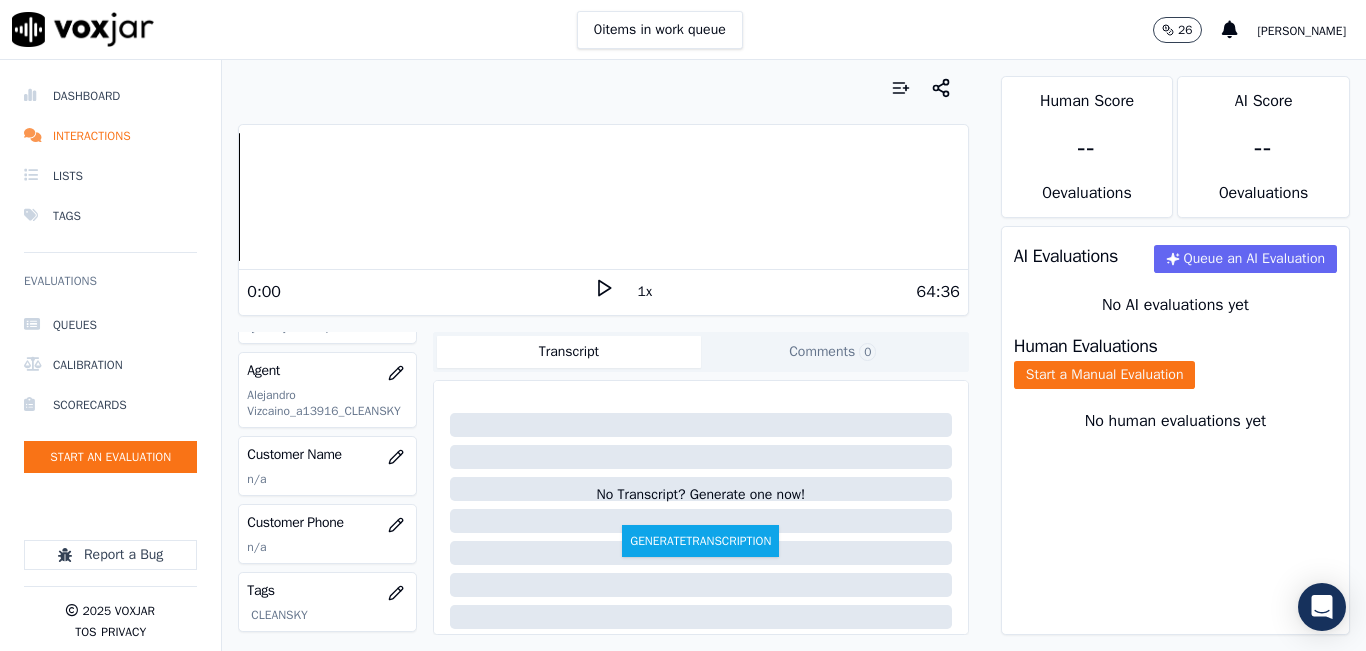 scroll, scrollTop: 300, scrollLeft: 0, axis: vertical 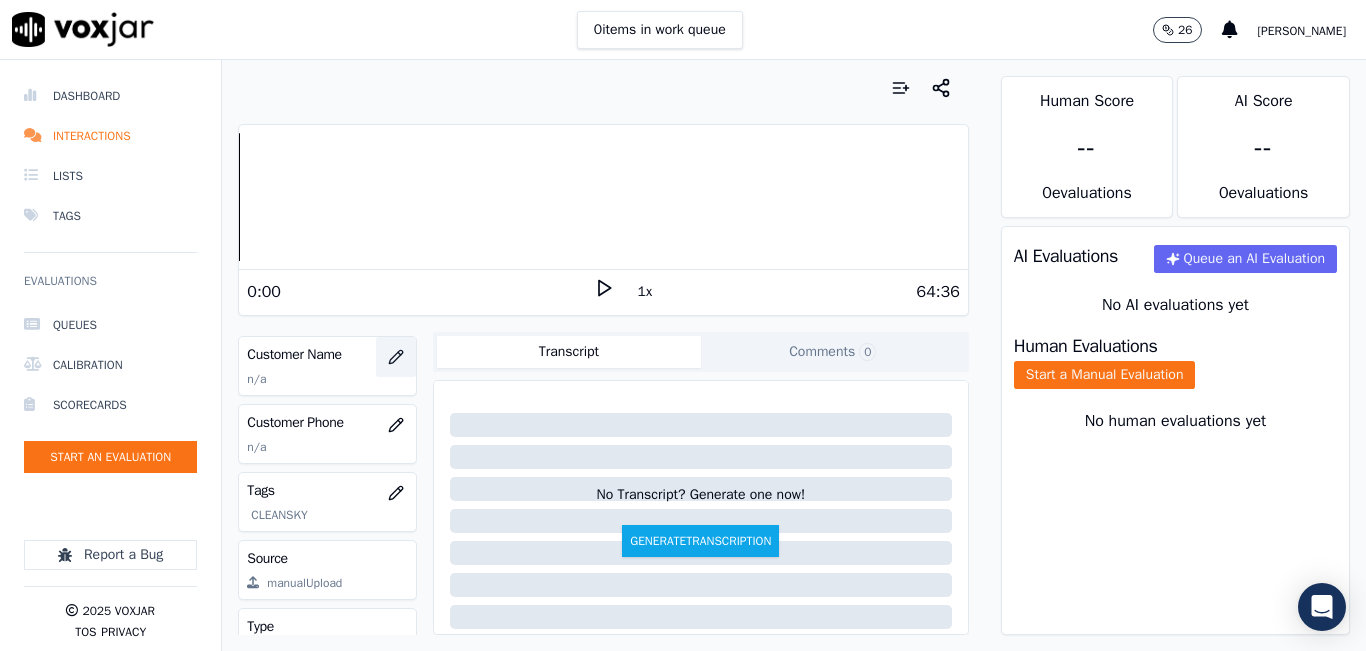 click 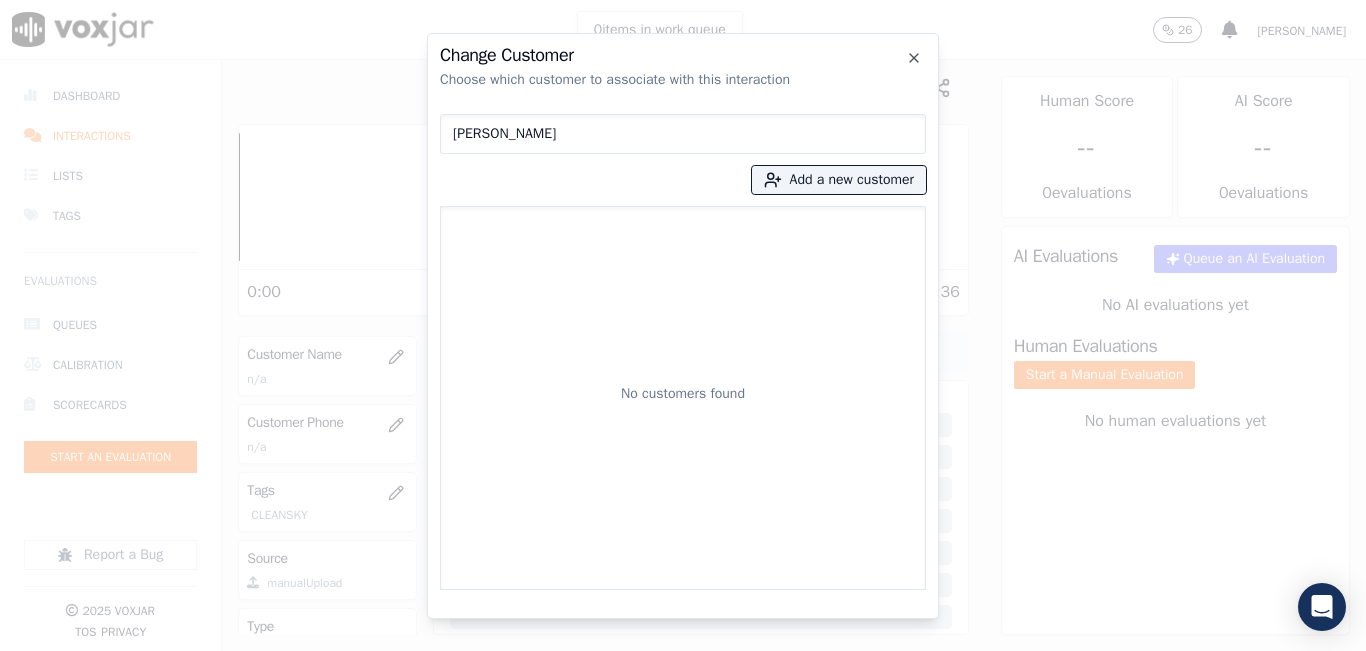 type on "[PERSON_NAME]" 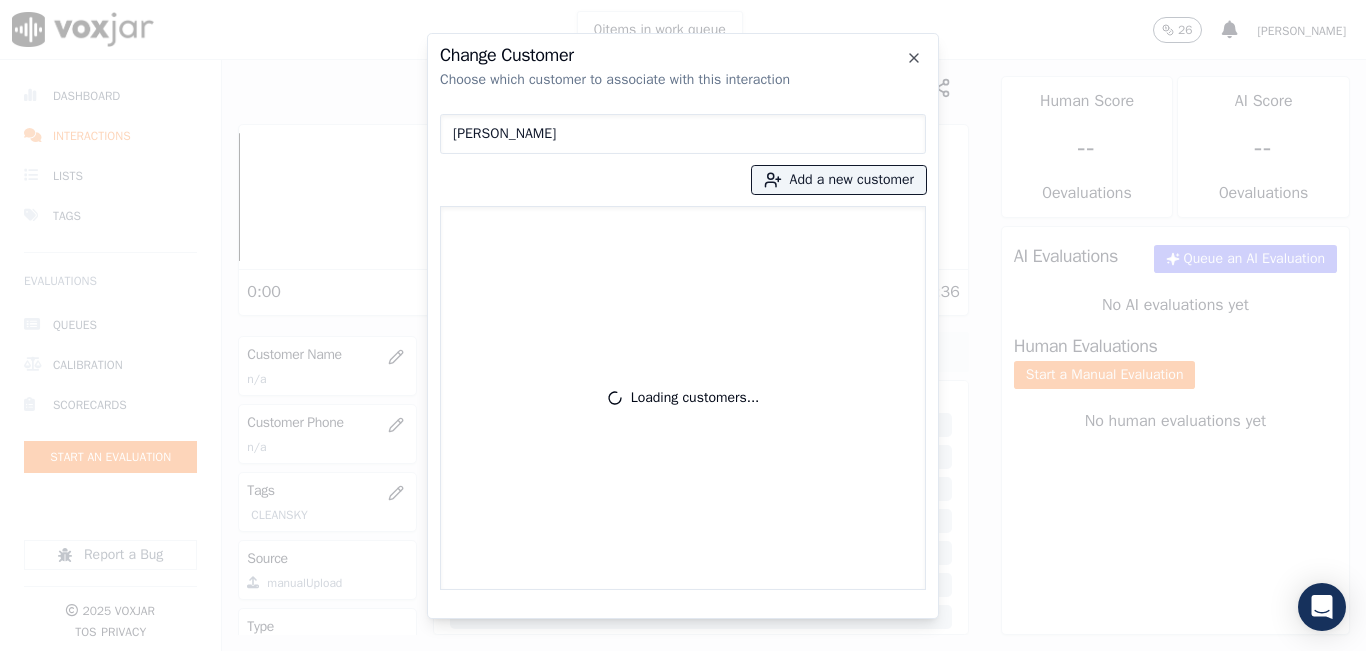 type 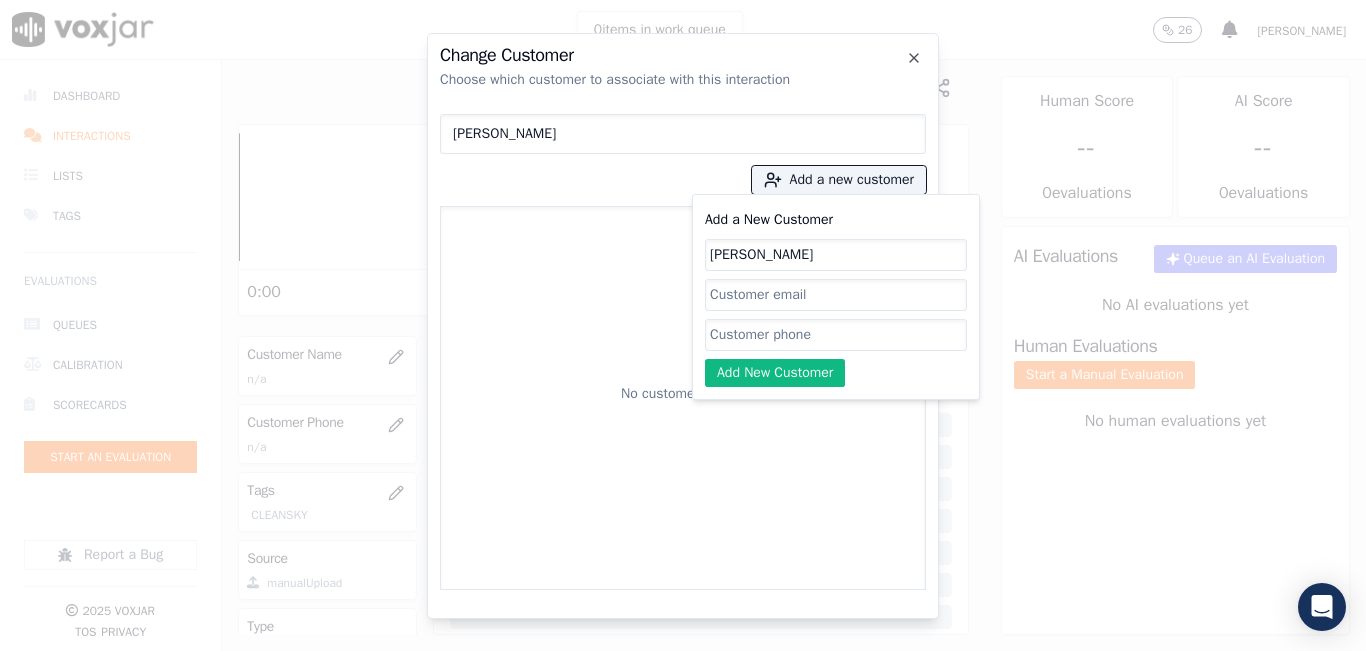 type on "[PERSON_NAME]" 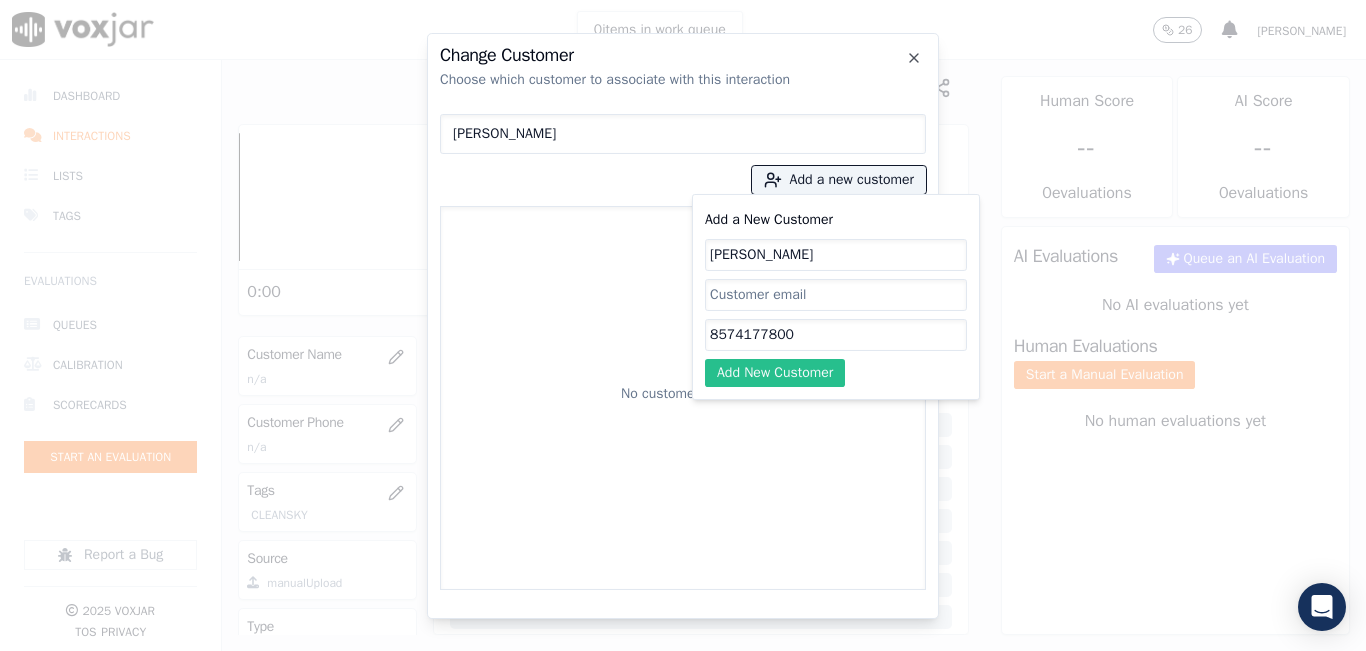 type on "8574177800" 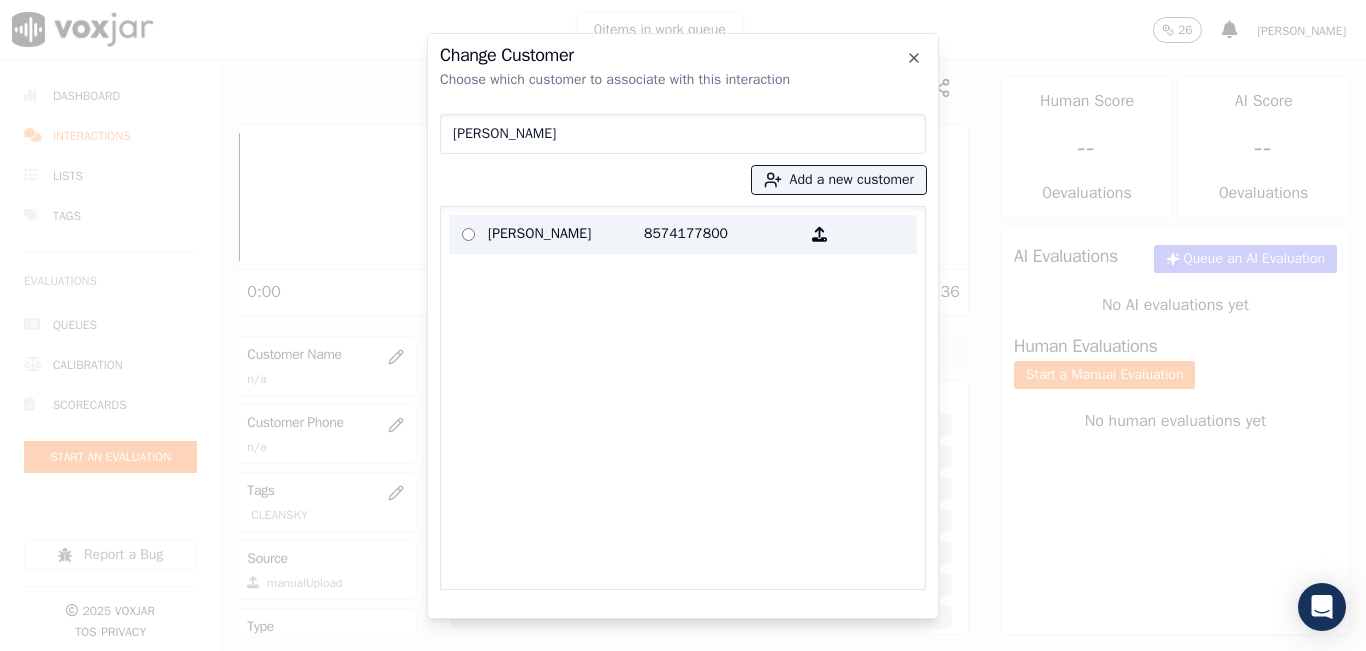 click on "[PERSON_NAME]" at bounding box center (566, 234) 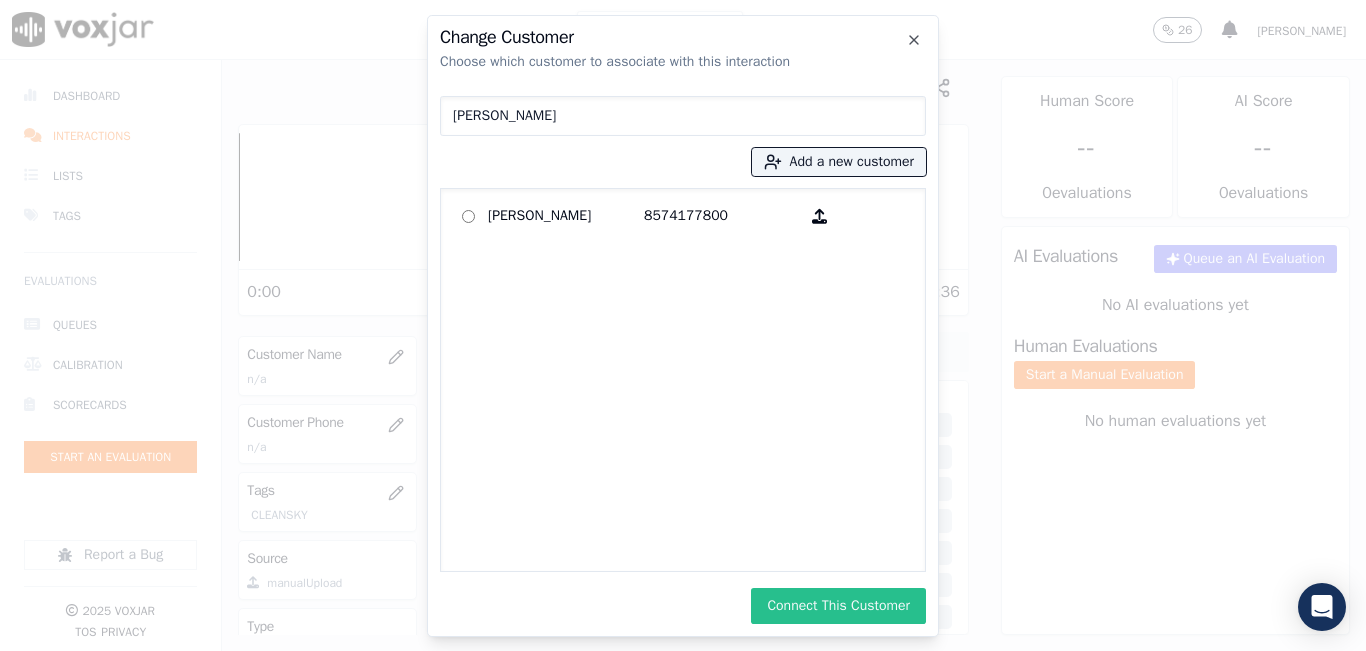 click on "Connect This Customer" at bounding box center (838, 606) 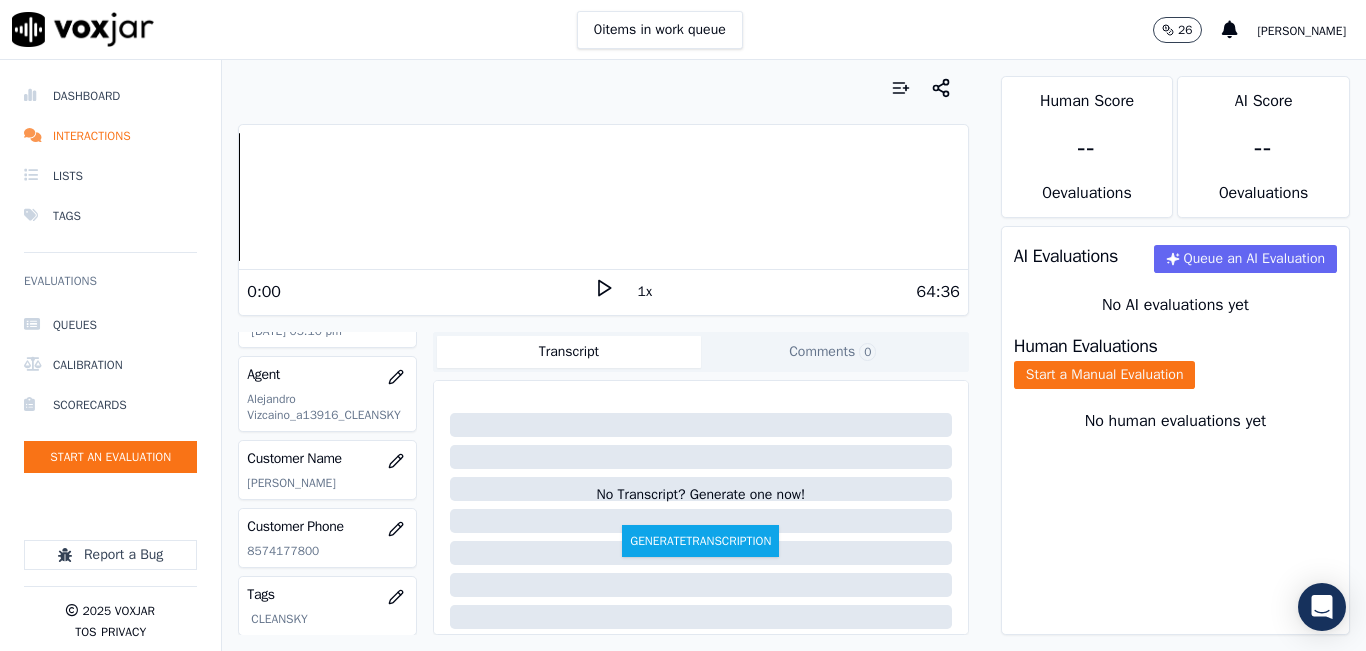 scroll, scrollTop: 194, scrollLeft: 0, axis: vertical 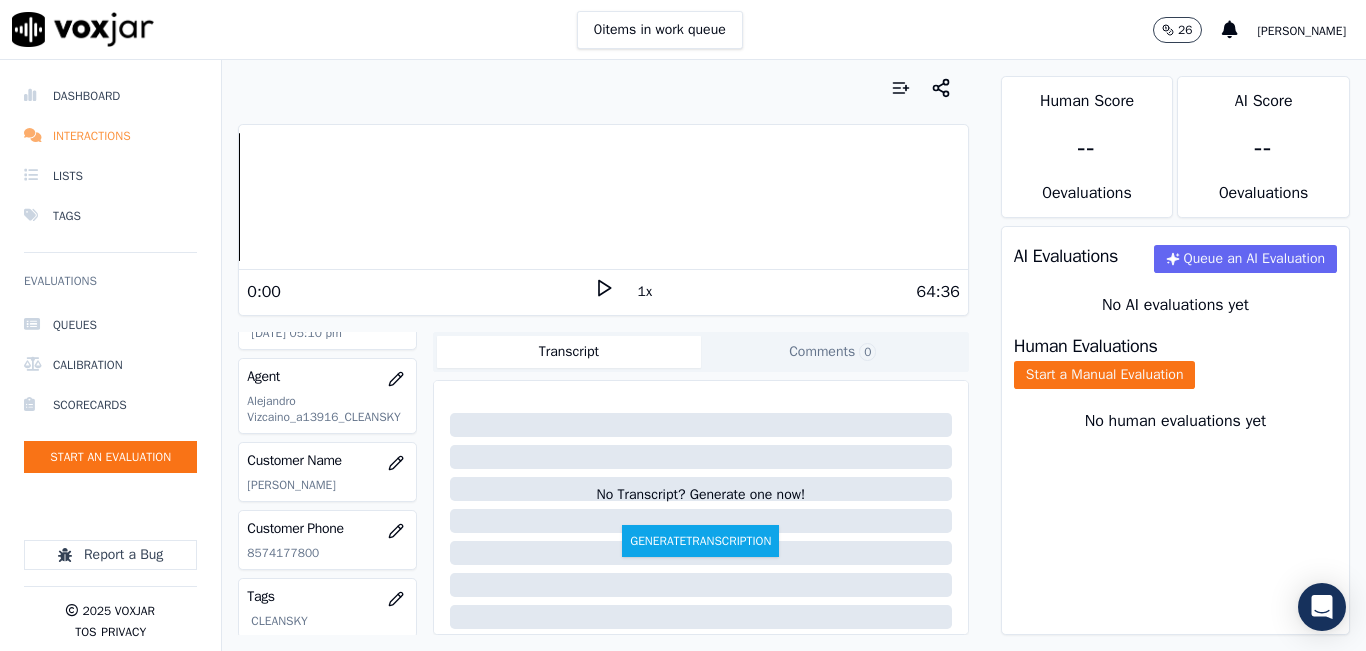 click on "Interactions" at bounding box center [110, 136] 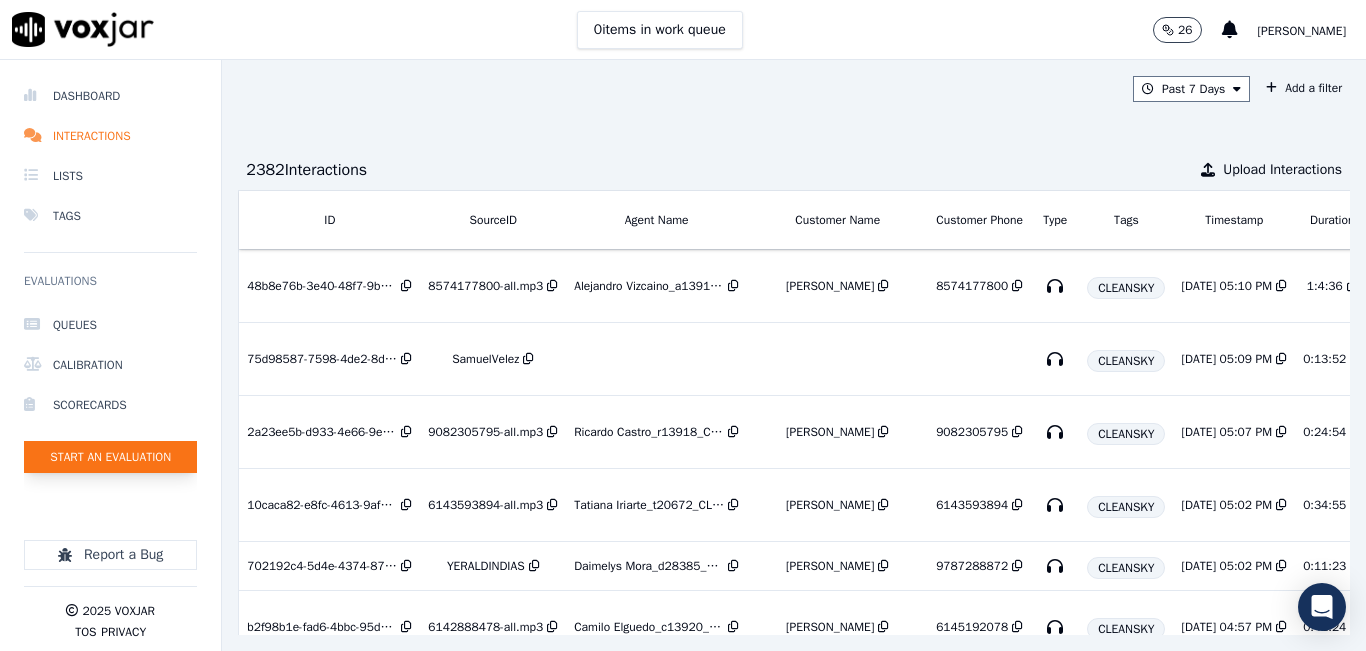 click on "Start an Evaluation" 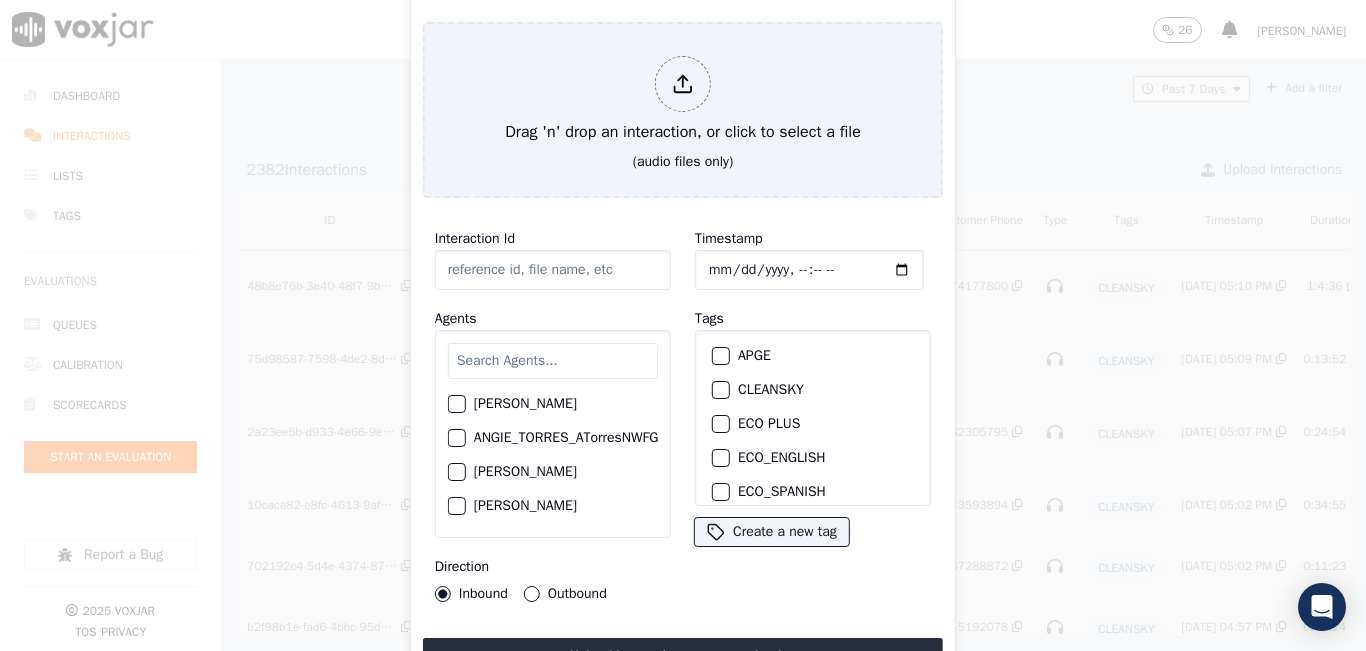 click at bounding box center (553, 361) 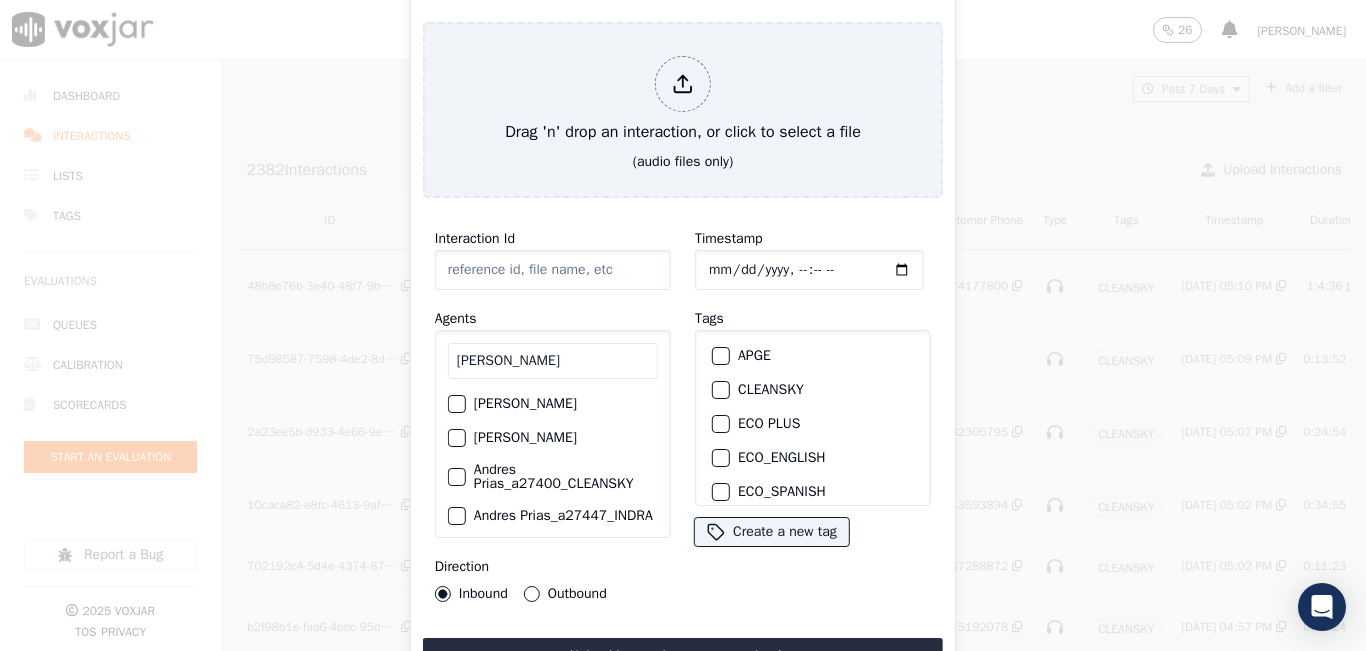 type on "ANDRES PRIAS" 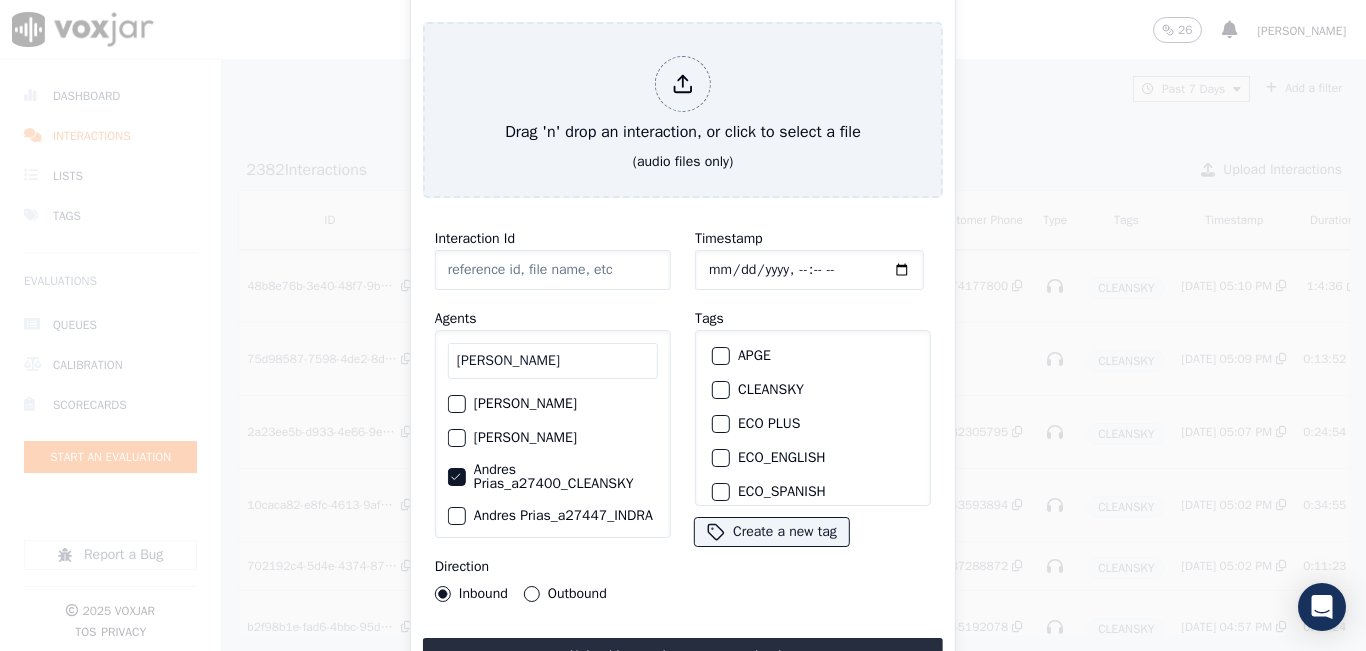 click on "CLEANSKY" 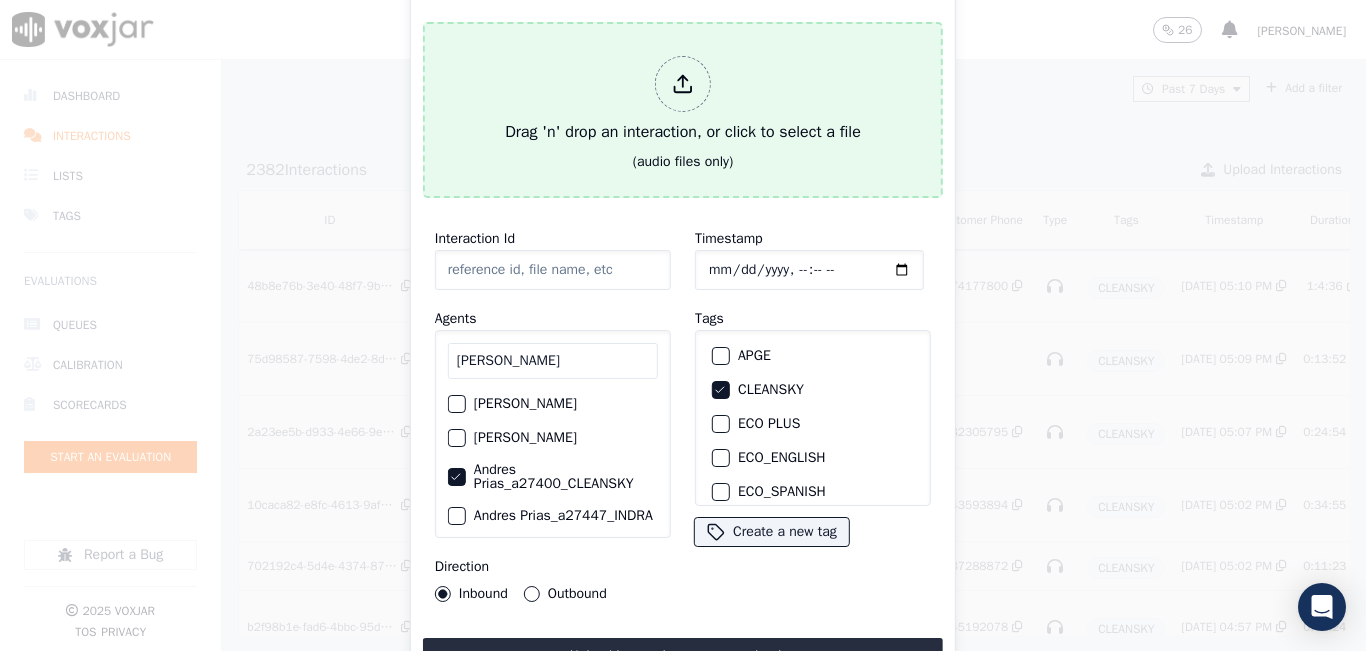 click on "Drag 'n' drop an interaction, or click to select a file" at bounding box center [683, 100] 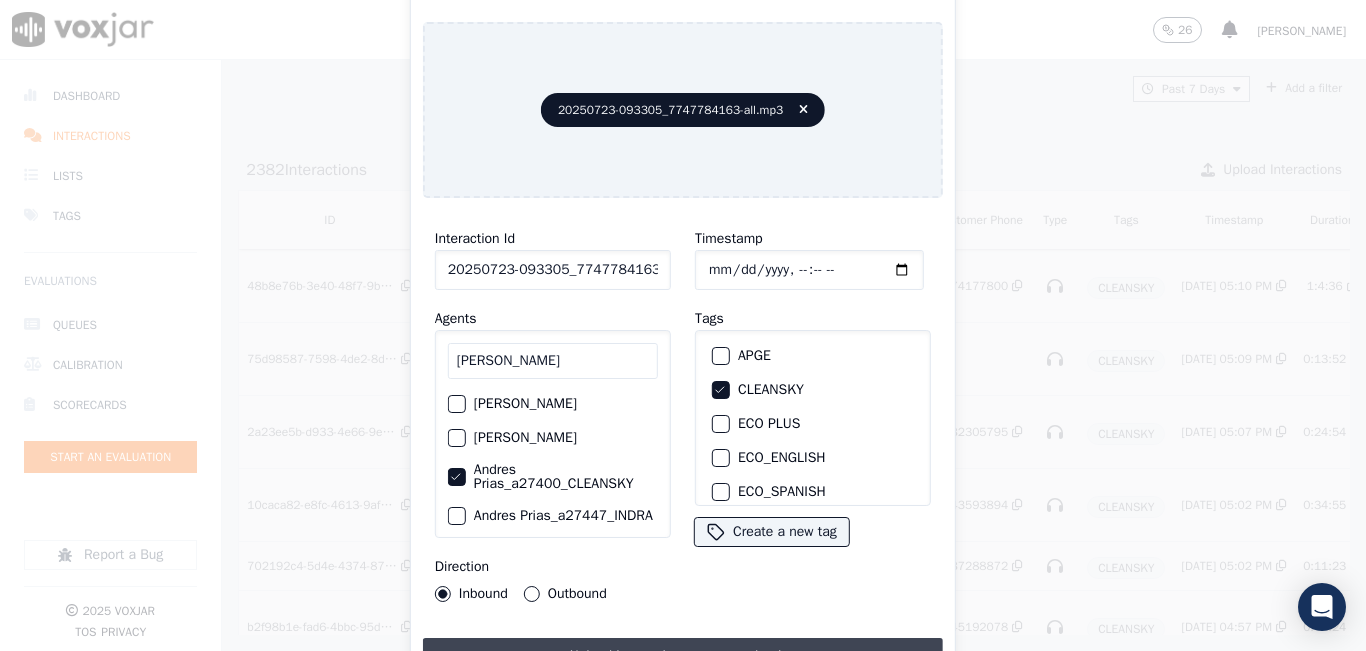click on "Upload interaction to start evaluation" at bounding box center (683, 656) 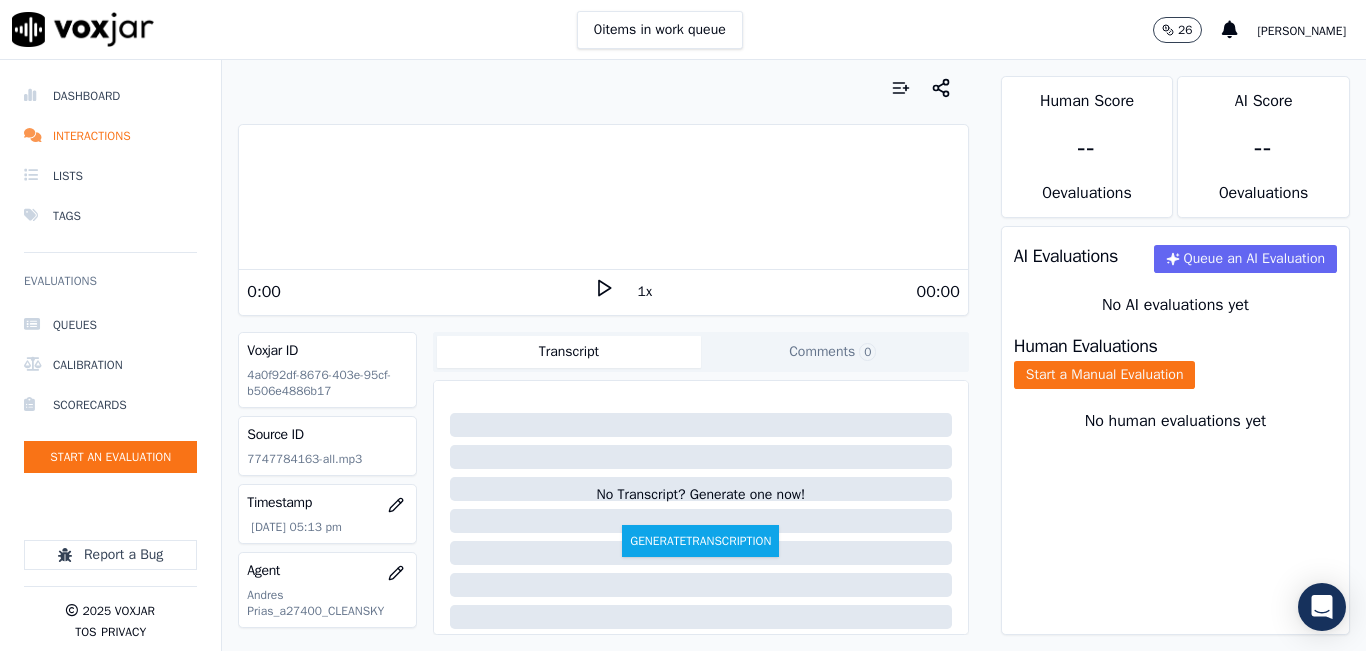 click on "0  items in work queue     26         [PERSON_NAME]" at bounding box center [683, 30] 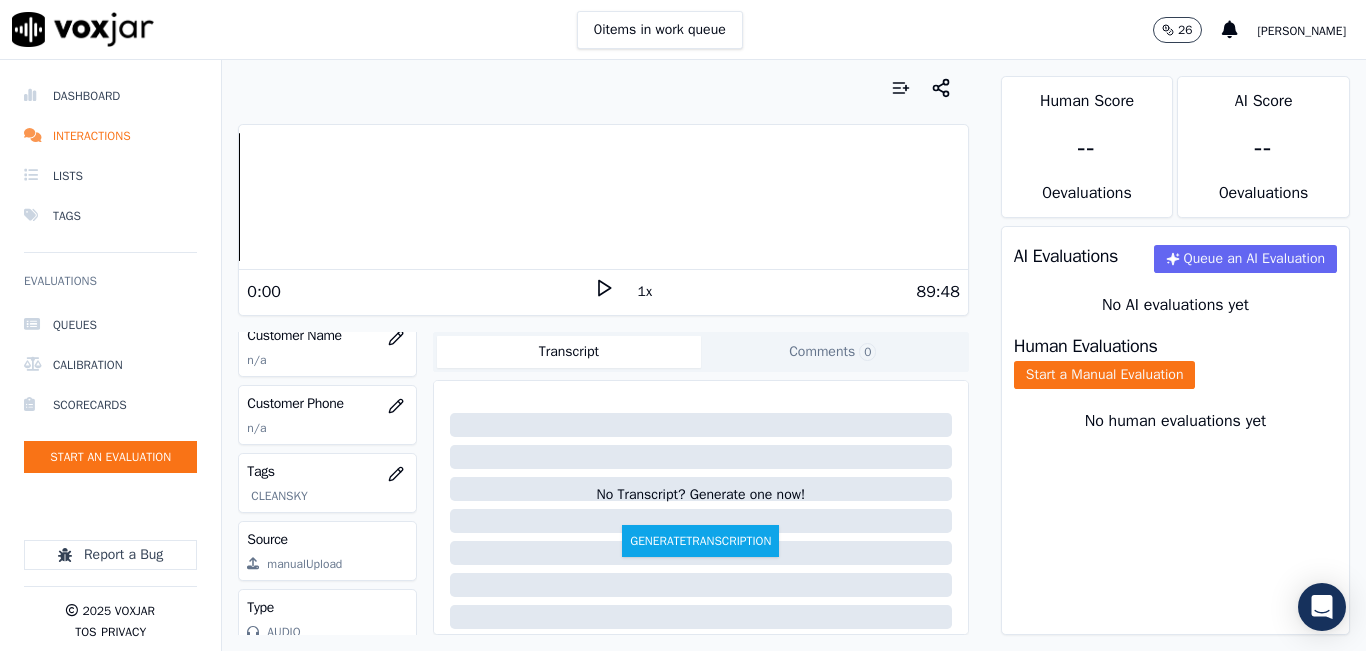 scroll, scrollTop: 278, scrollLeft: 0, axis: vertical 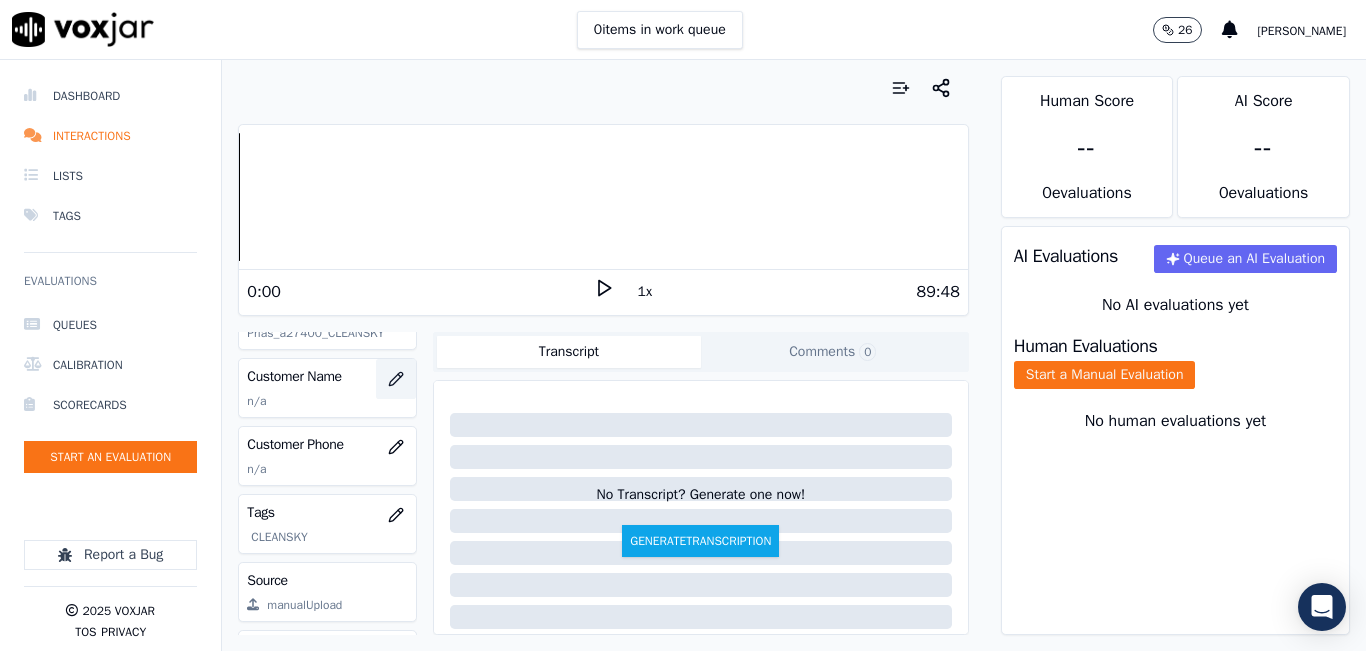 click 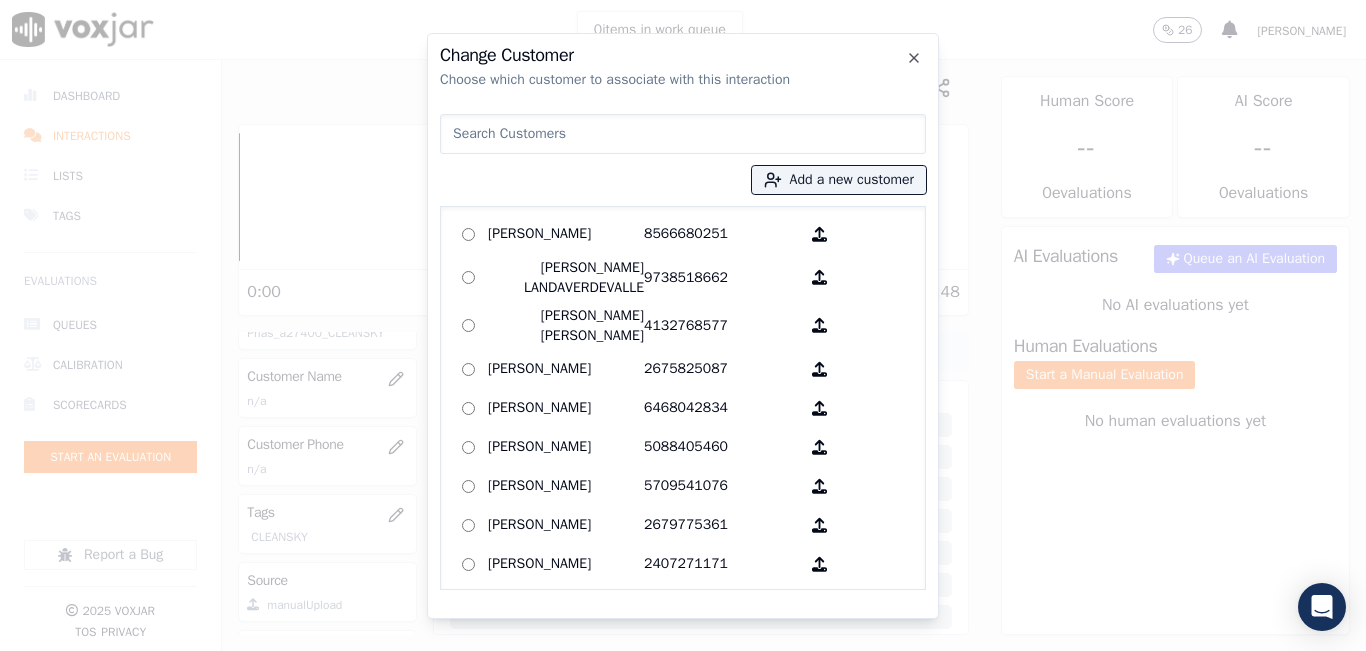 click at bounding box center (683, 134) 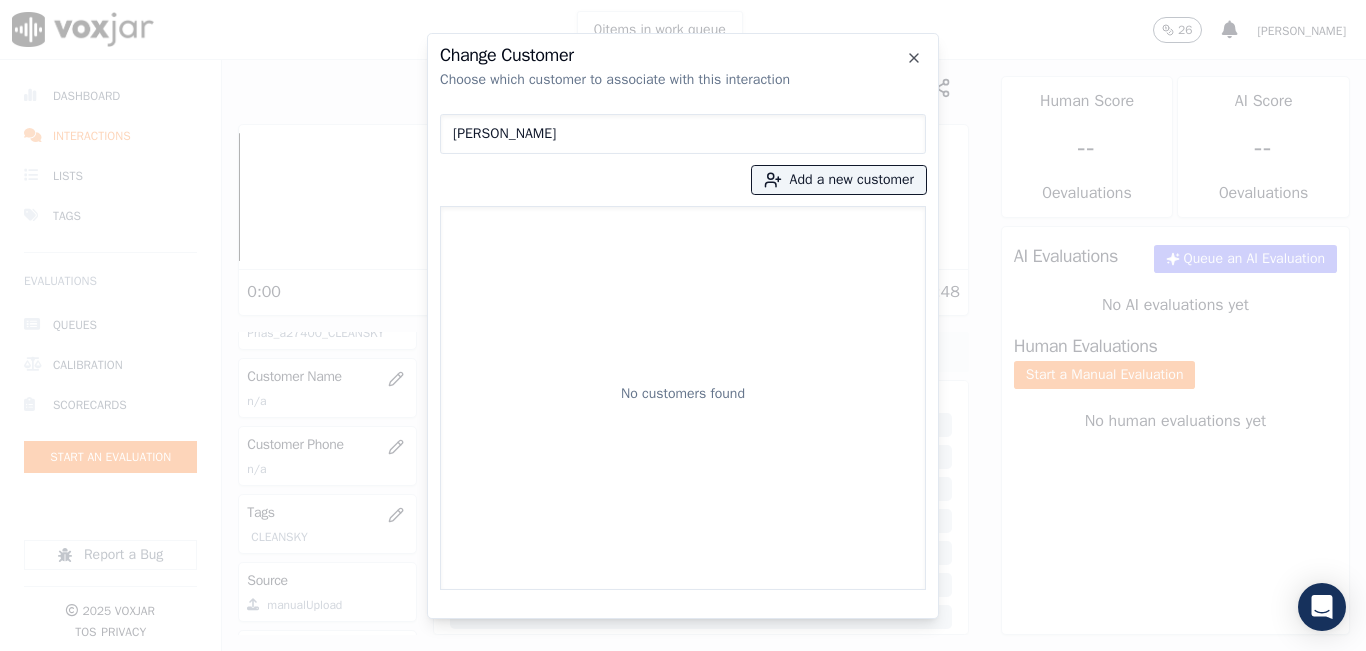 type on "[PERSON_NAME]" 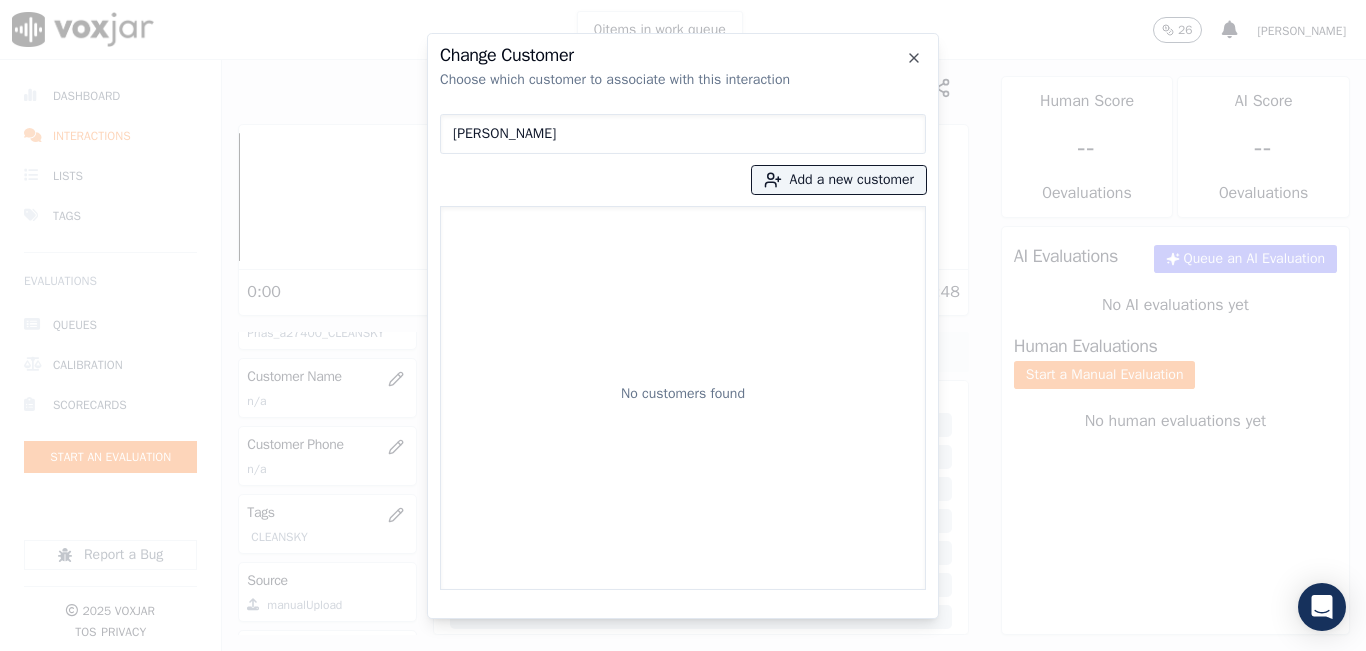 type 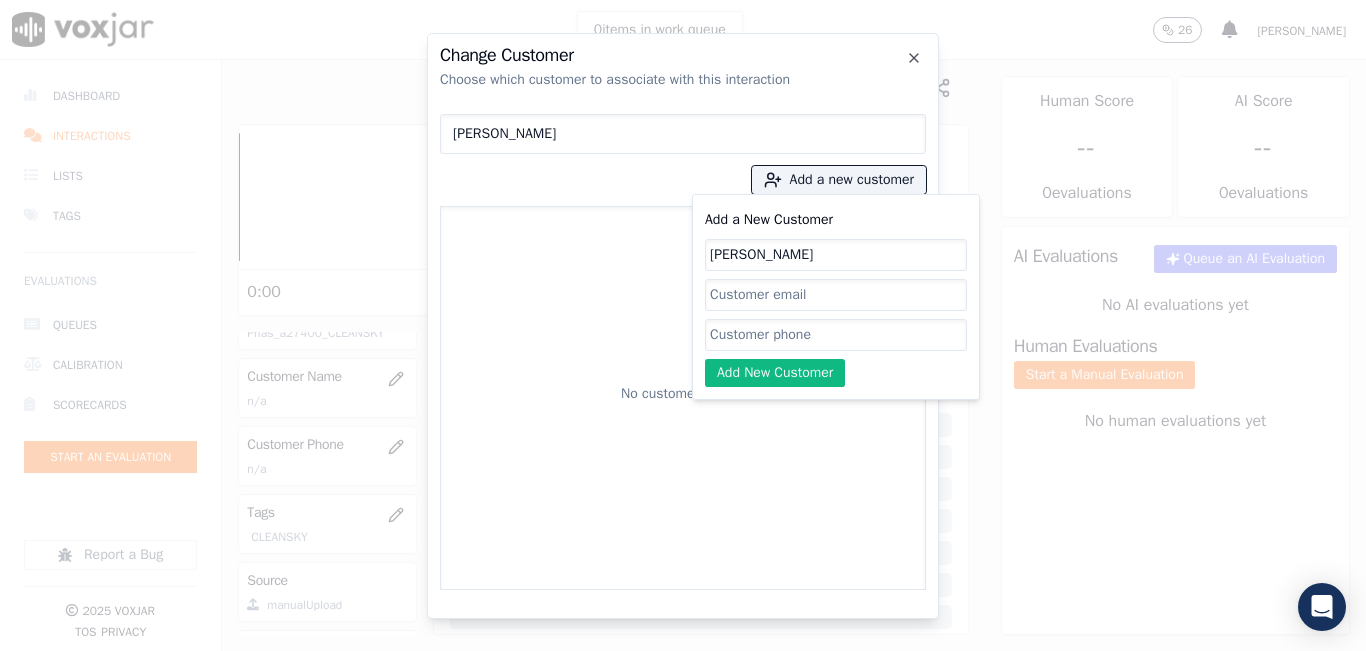 type on "[PERSON_NAME]" 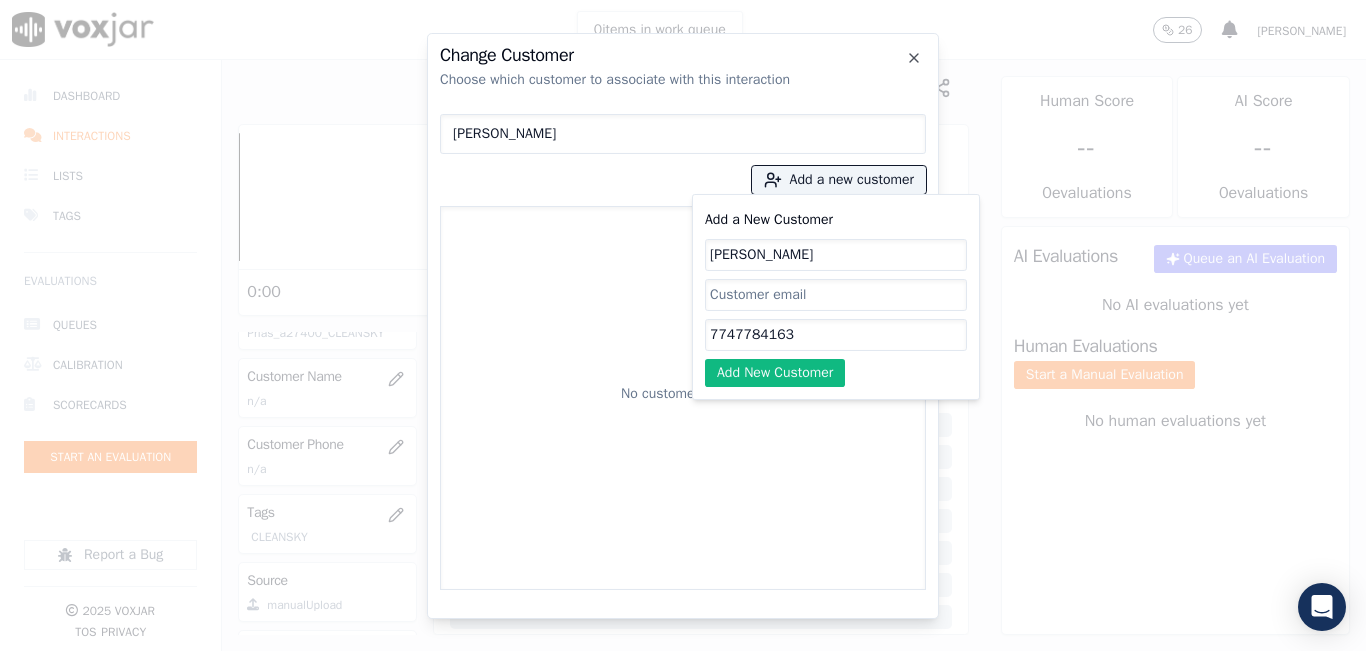 type on "7747784163" 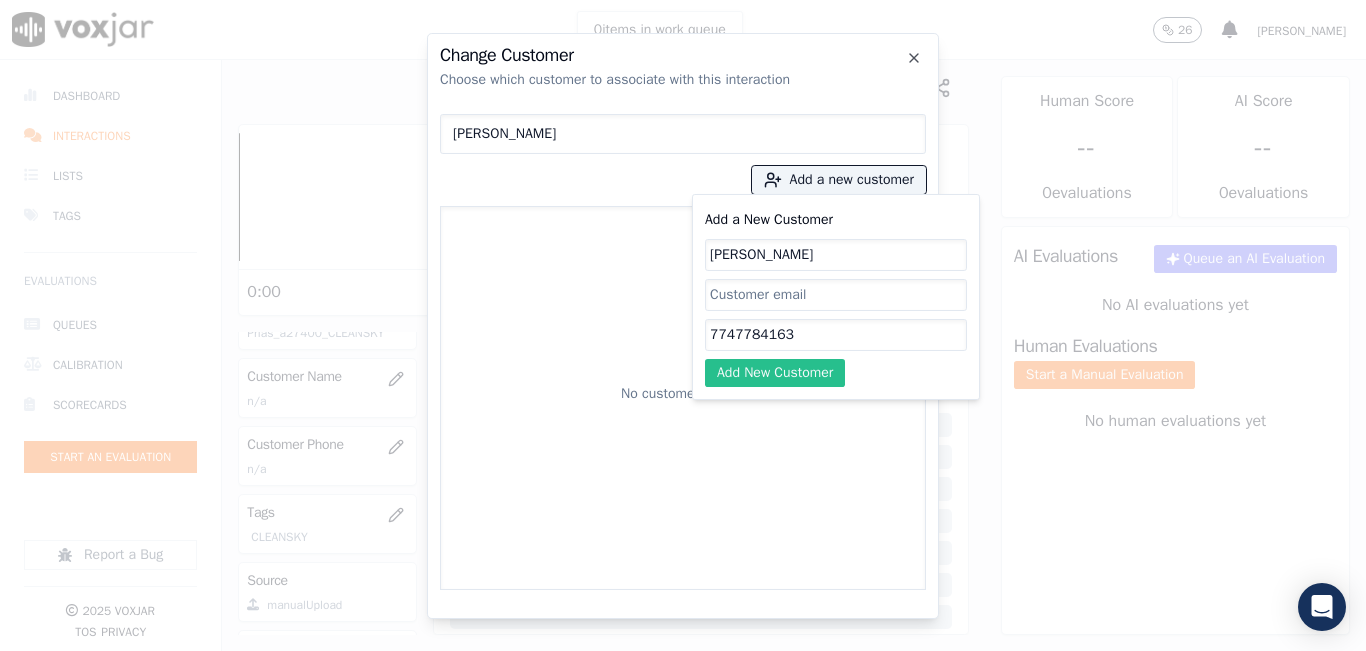 click on "Add New Customer" 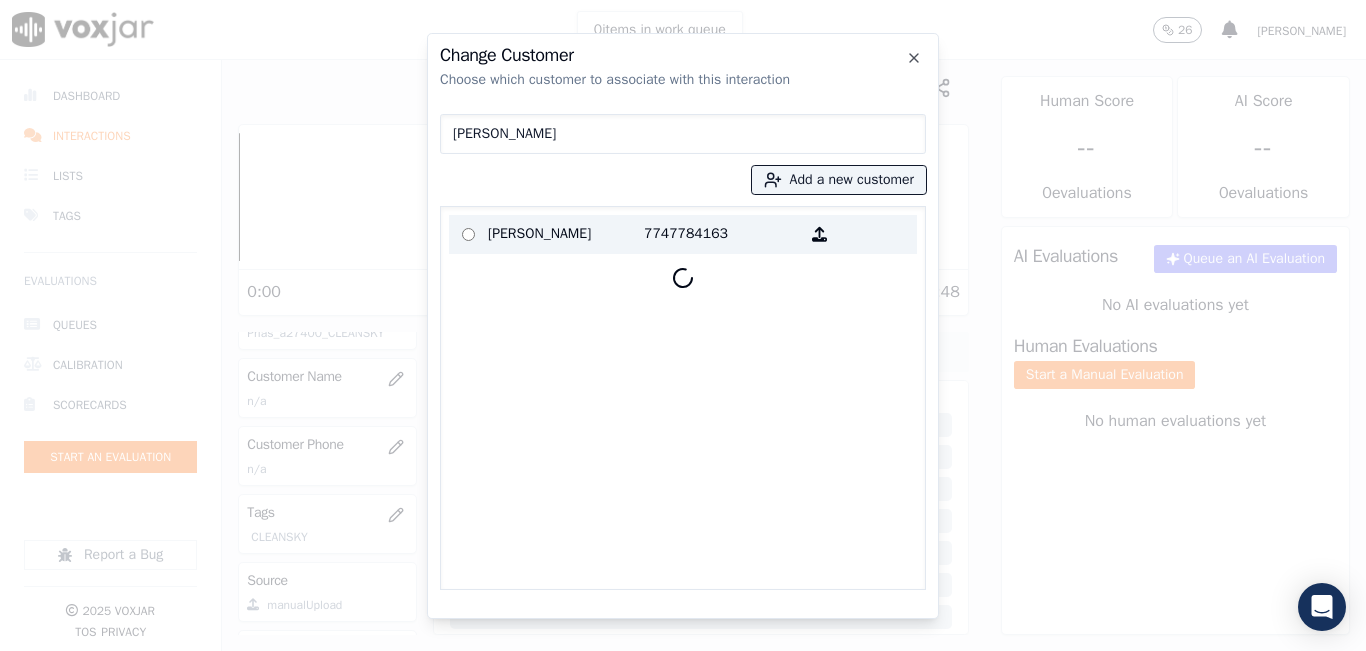 click on "[PERSON_NAME]" at bounding box center (566, 234) 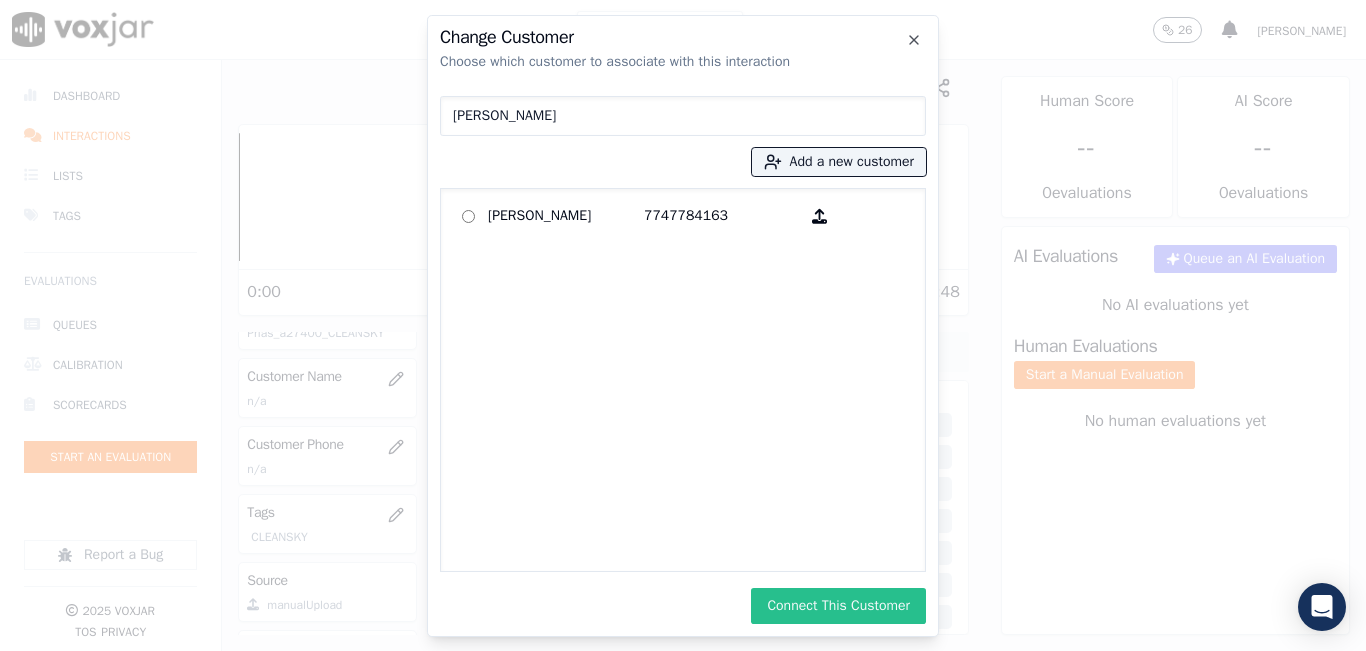 click on "Connect This Customer" at bounding box center [838, 606] 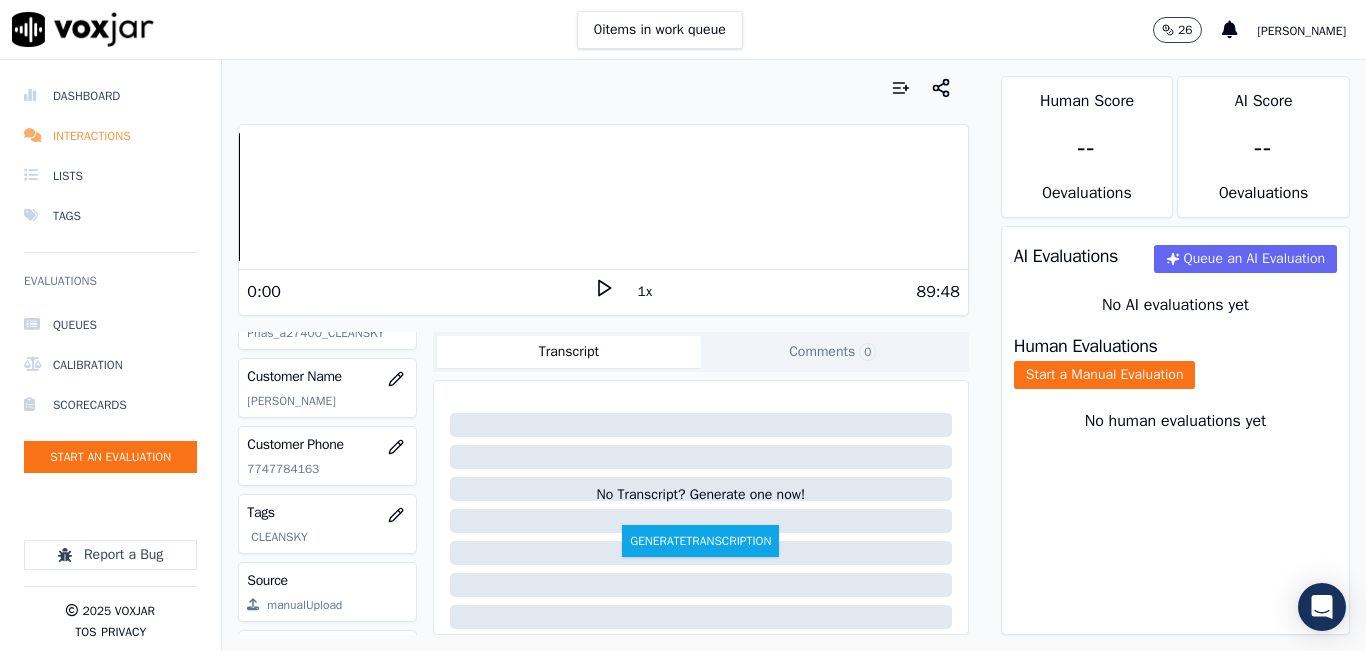 click on "Interactions" at bounding box center (110, 136) 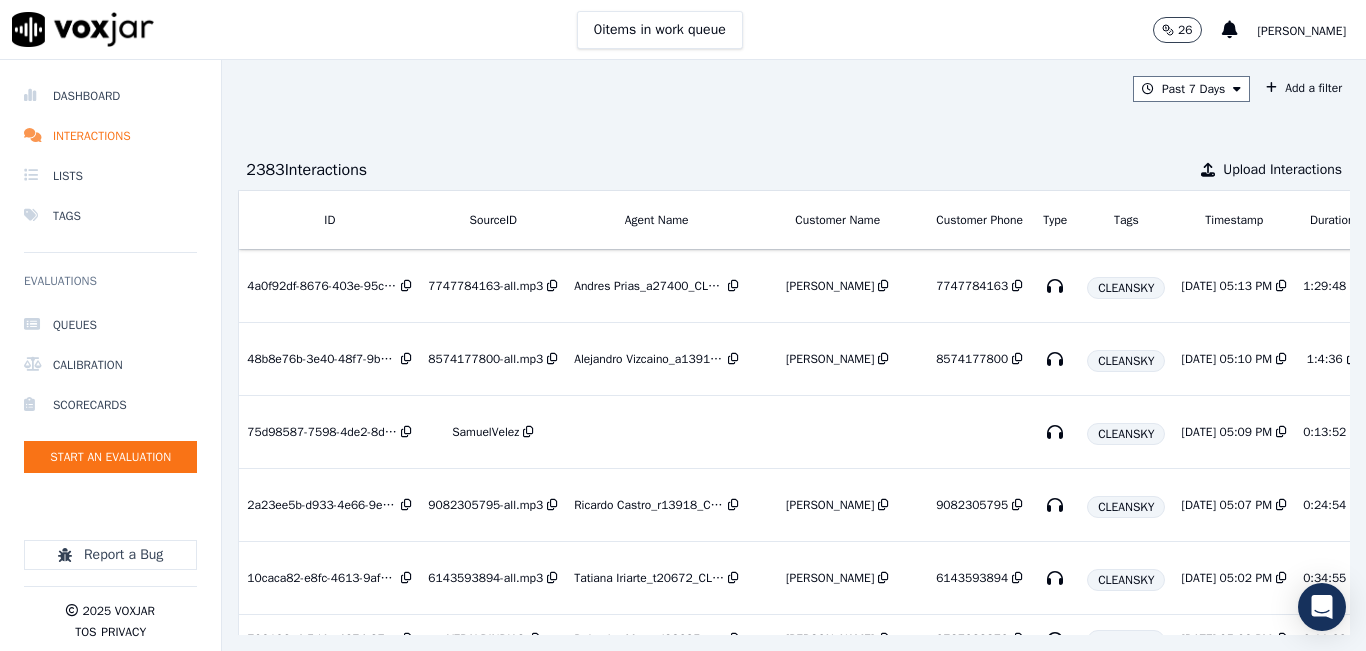 scroll, scrollTop: 0, scrollLeft: 320, axis: horizontal 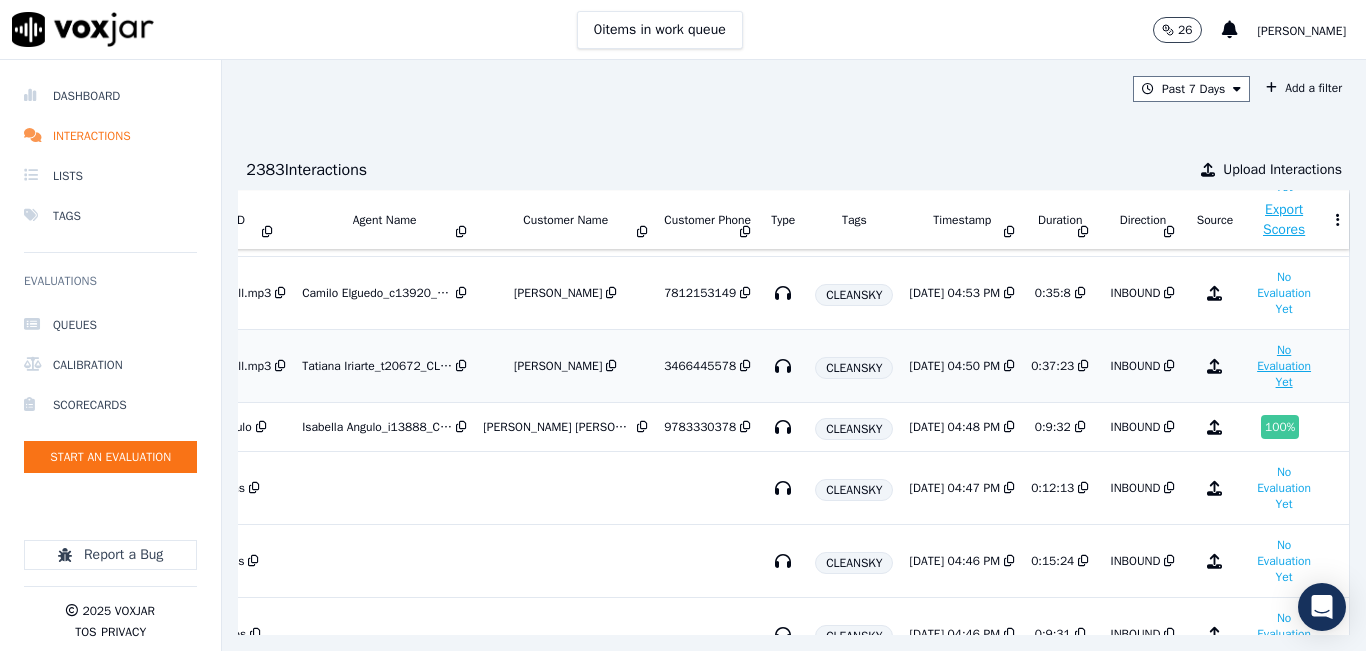 click on "No Evaluation Yet" at bounding box center [1284, 366] 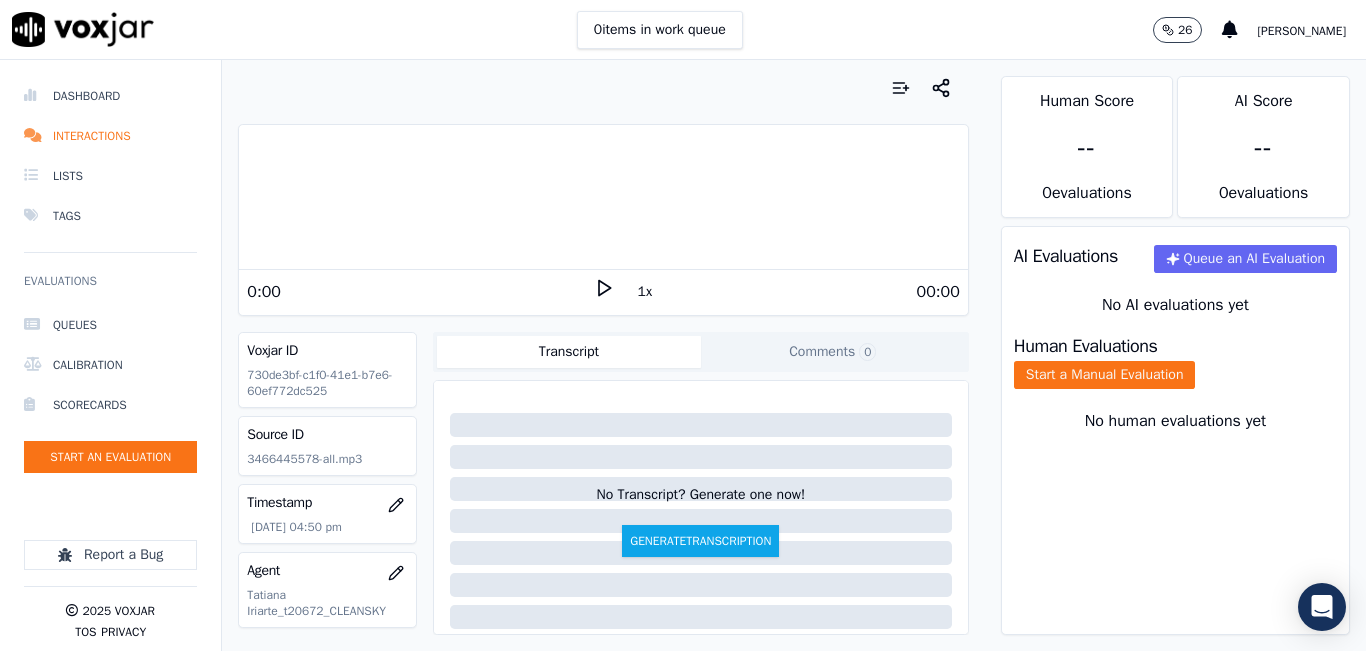 click 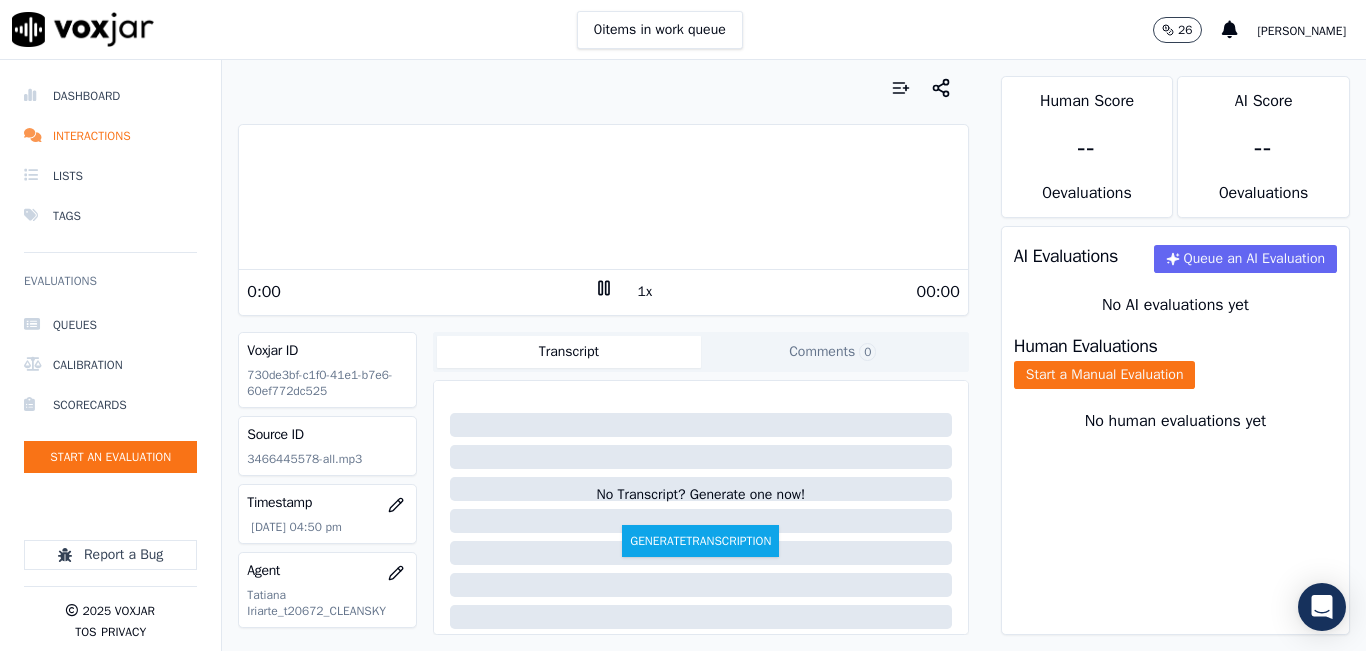 click on "1x" at bounding box center [645, 292] 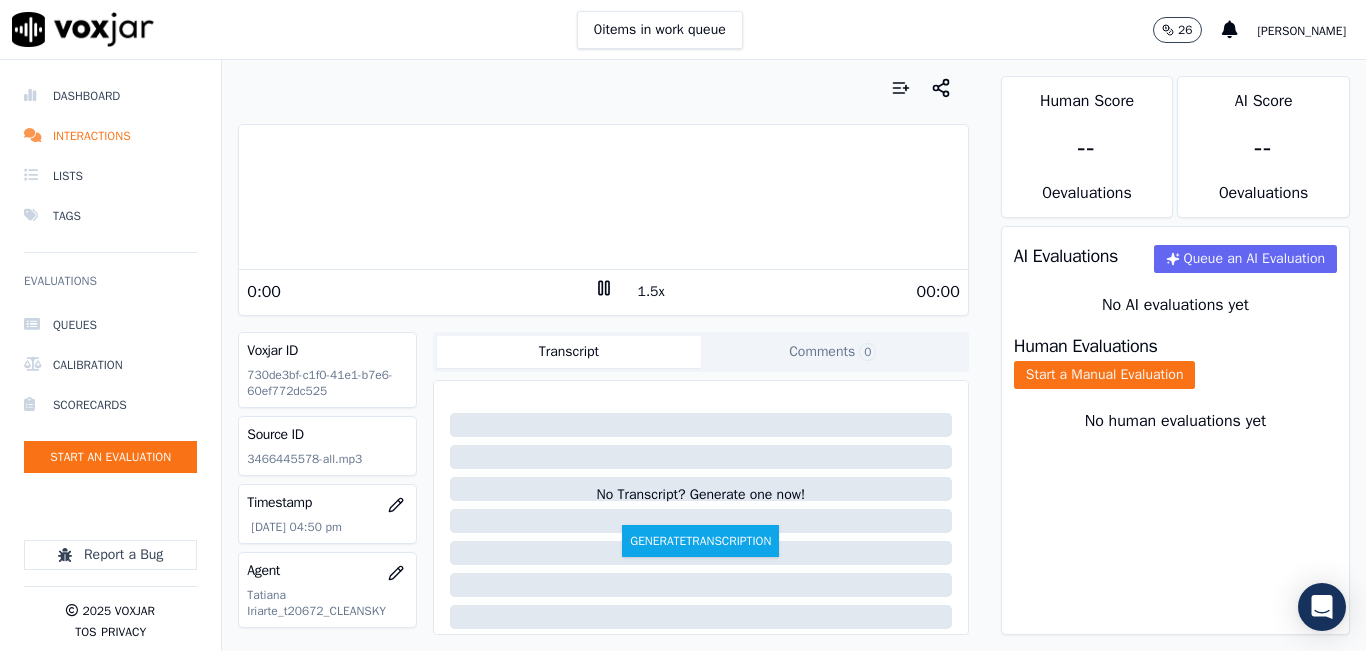 click on "1.5x" at bounding box center (651, 292) 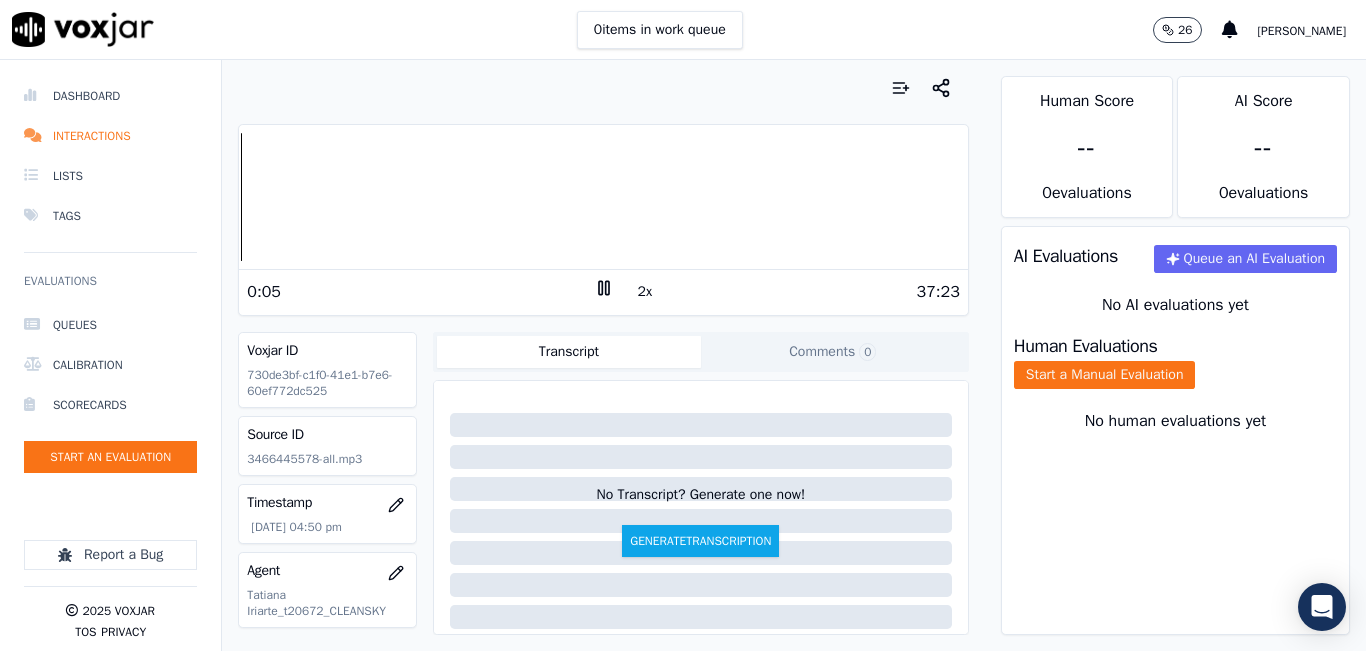 scroll, scrollTop: 100, scrollLeft: 0, axis: vertical 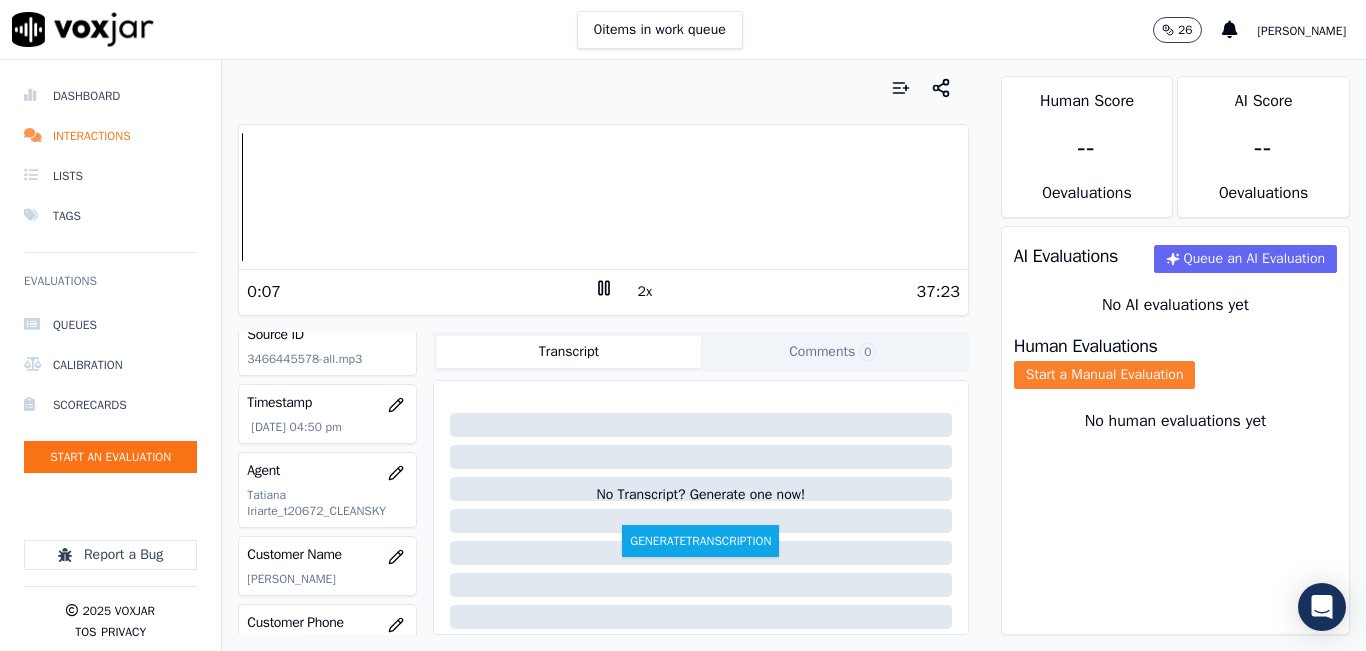 click on "Start a Manual Evaluation" 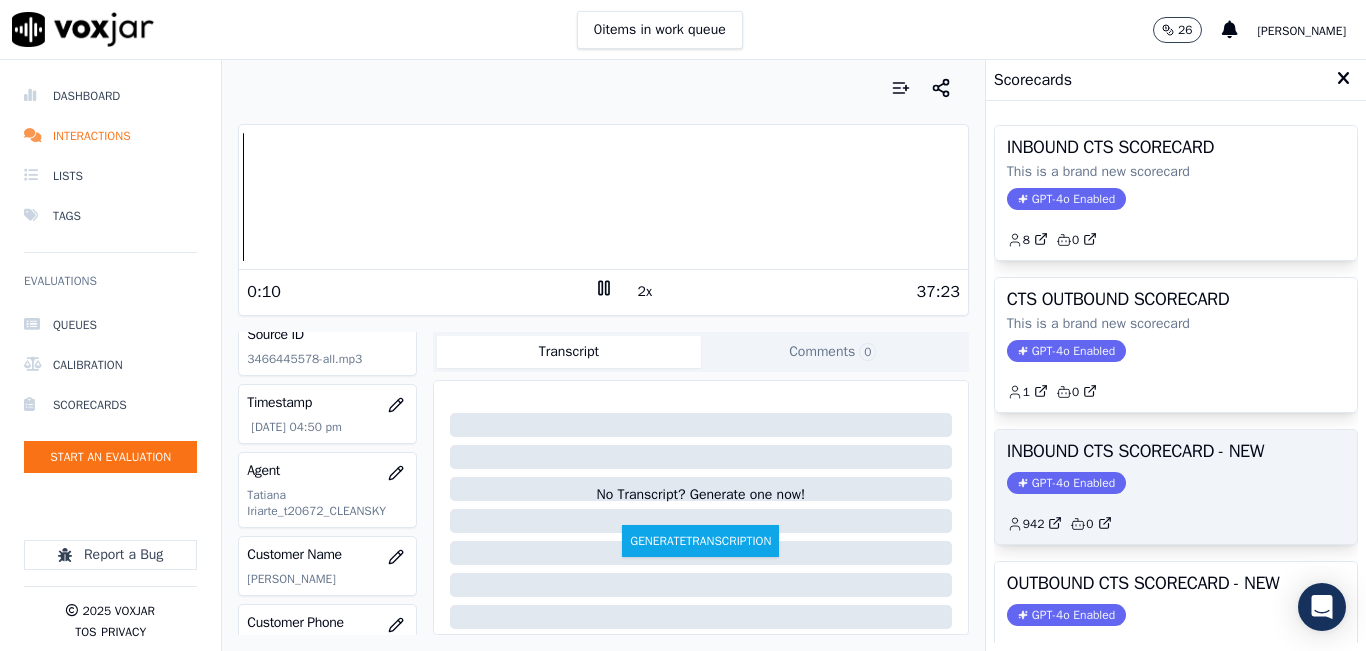 click on "GPT-4o Enabled" 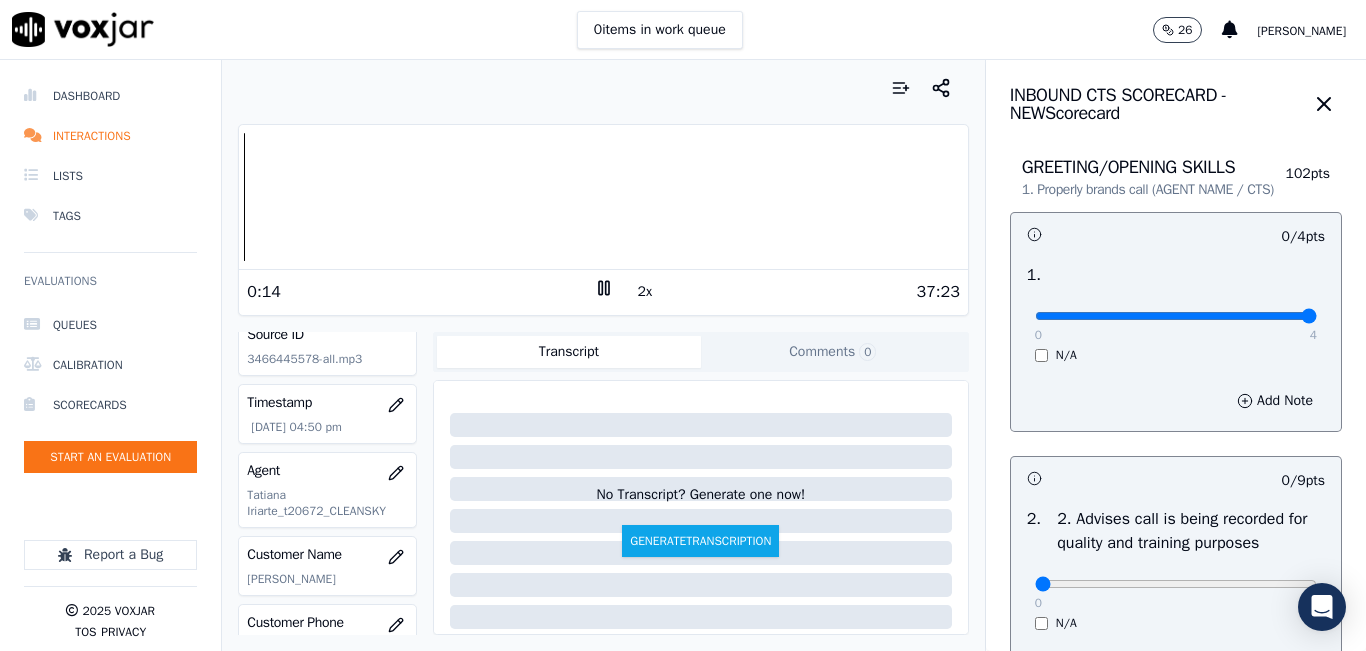 type on "4" 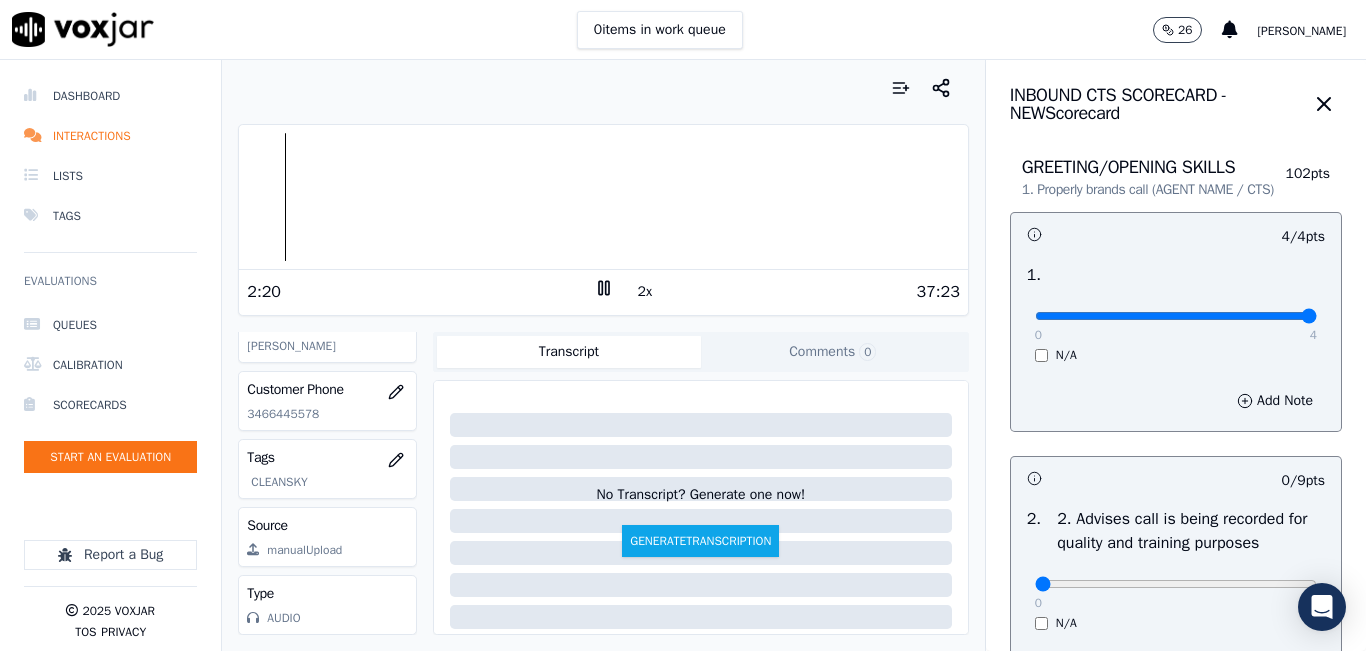 scroll, scrollTop: 278, scrollLeft: 0, axis: vertical 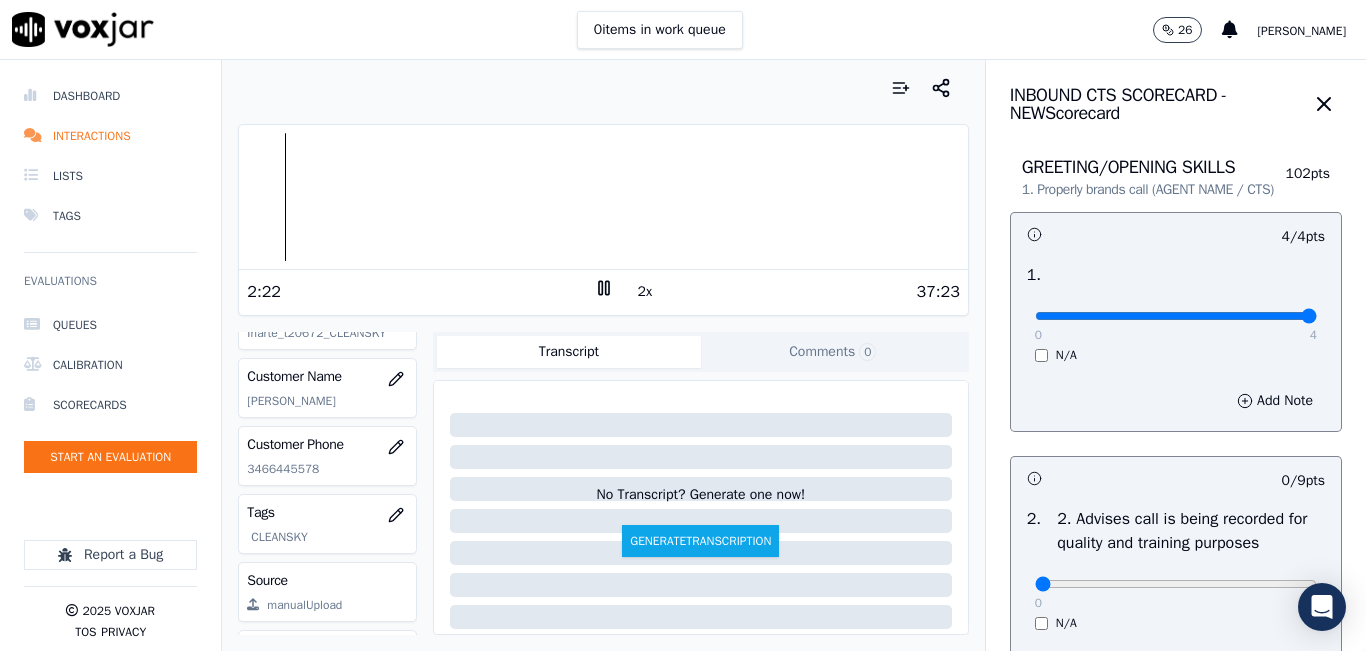 click on "3466445578" 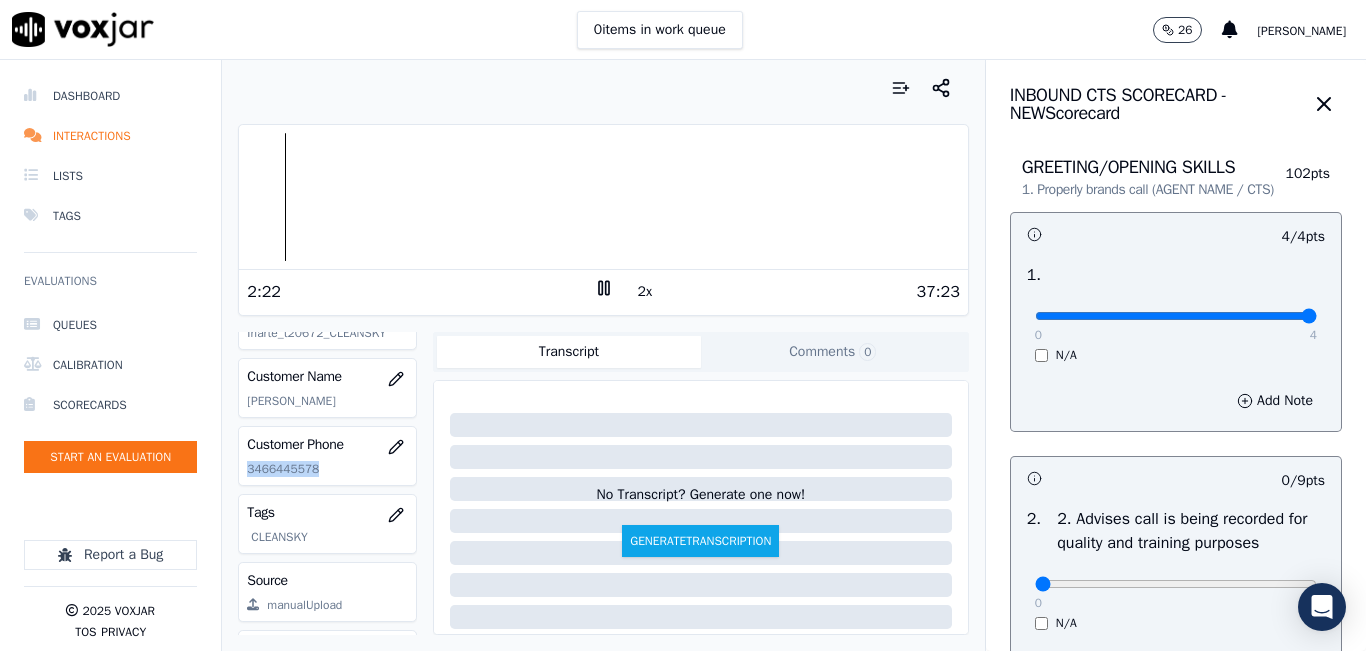 click on "3466445578" 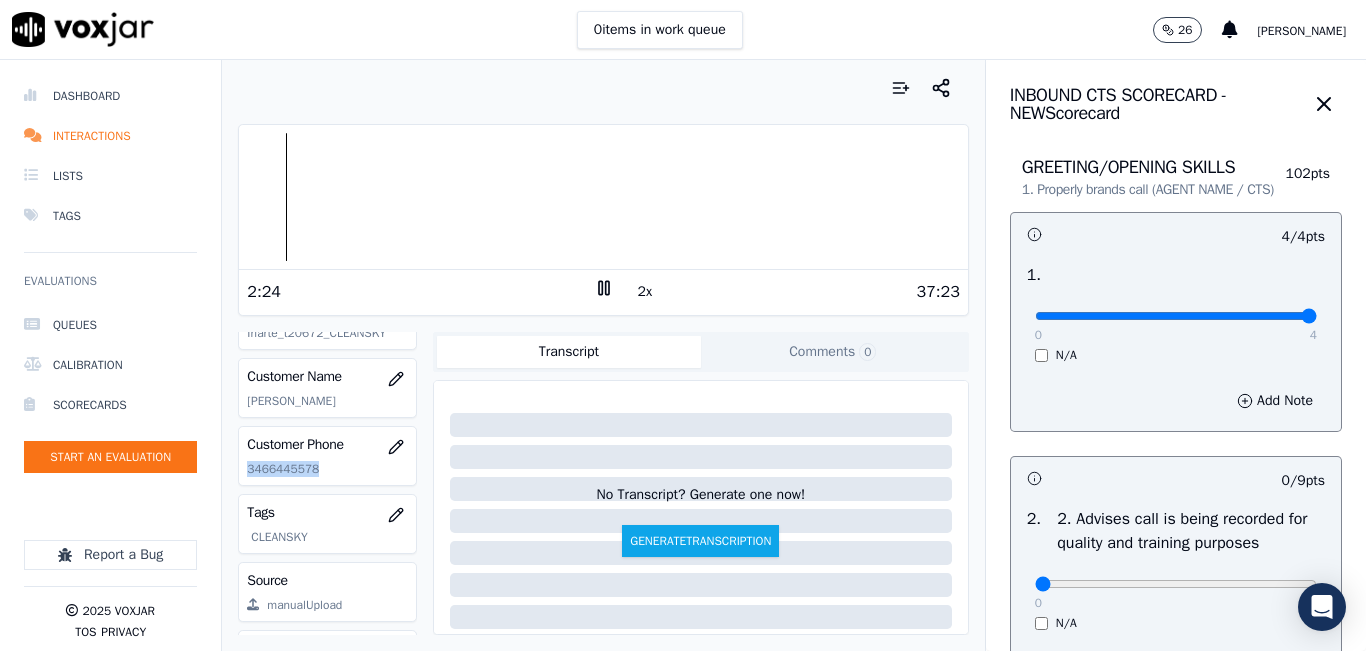 copy on "3466445578" 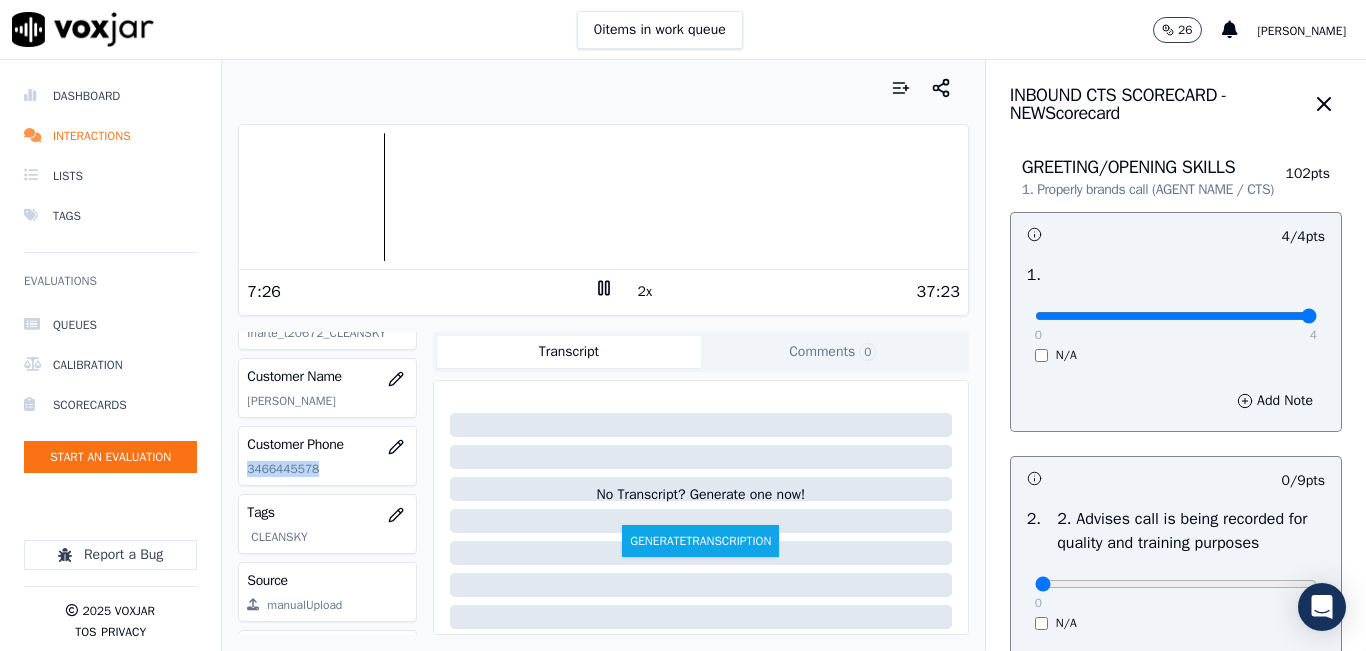 click on "3466445578" 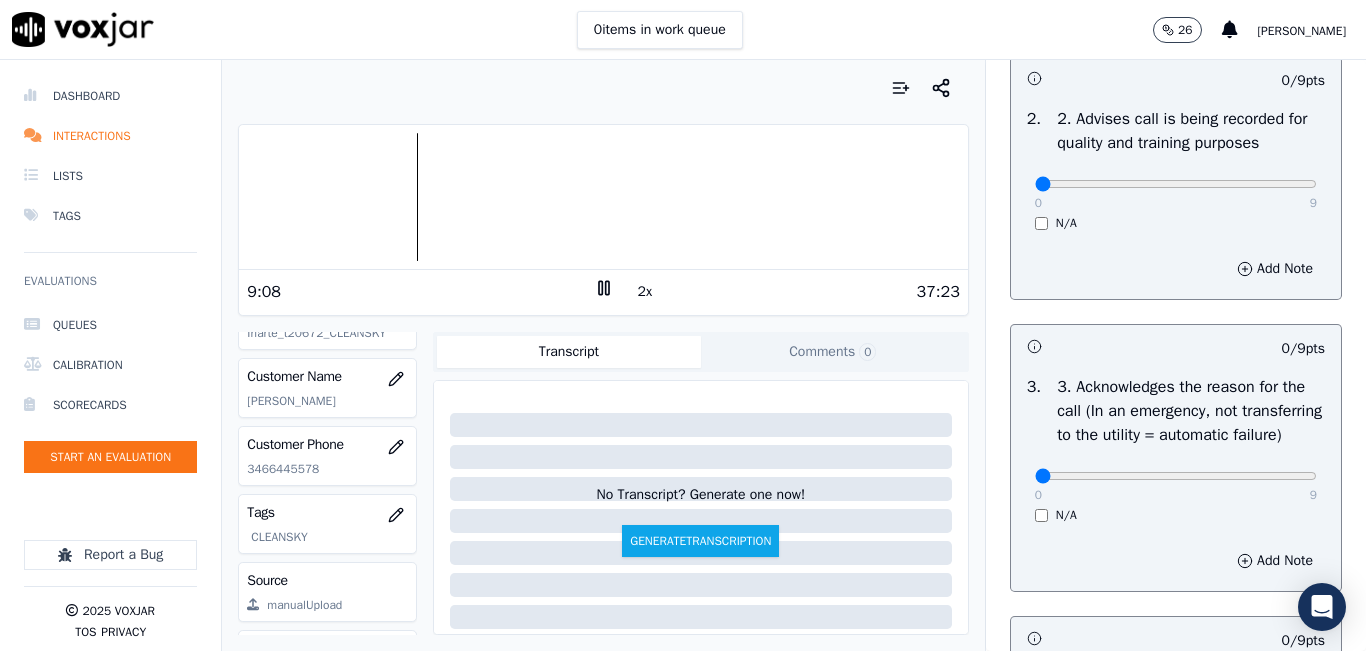 scroll, scrollTop: 500, scrollLeft: 0, axis: vertical 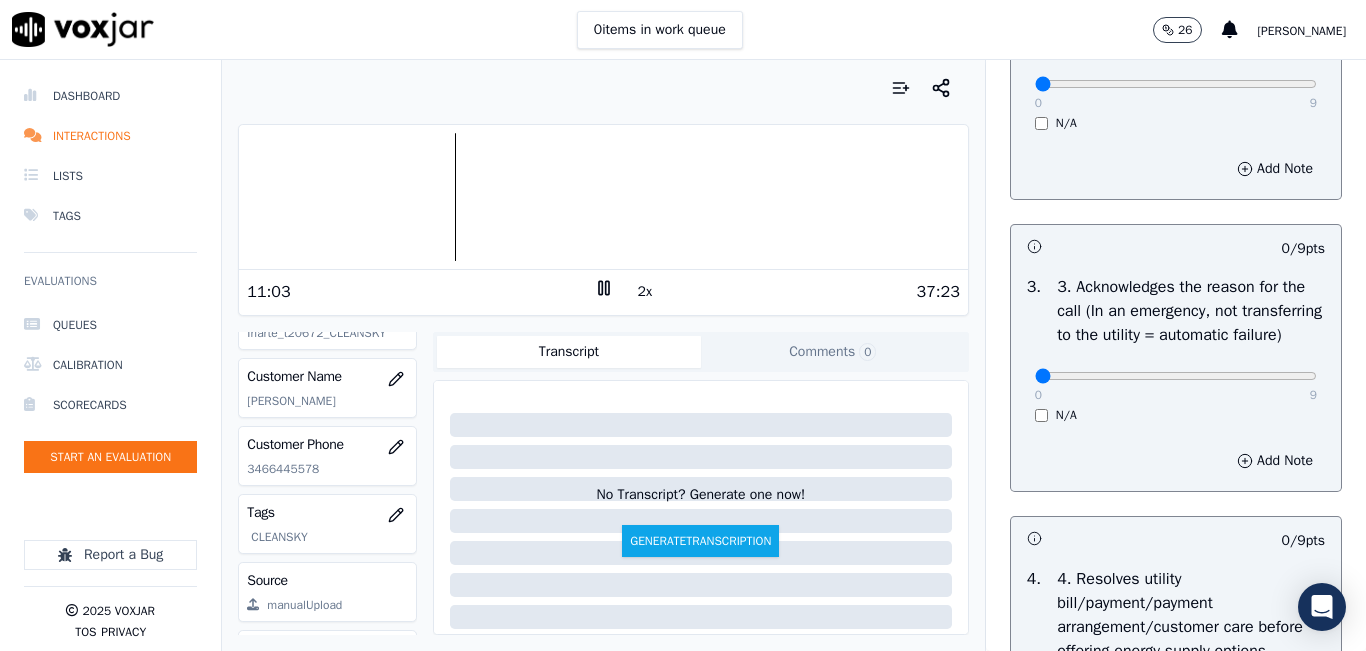 click at bounding box center [603, 197] 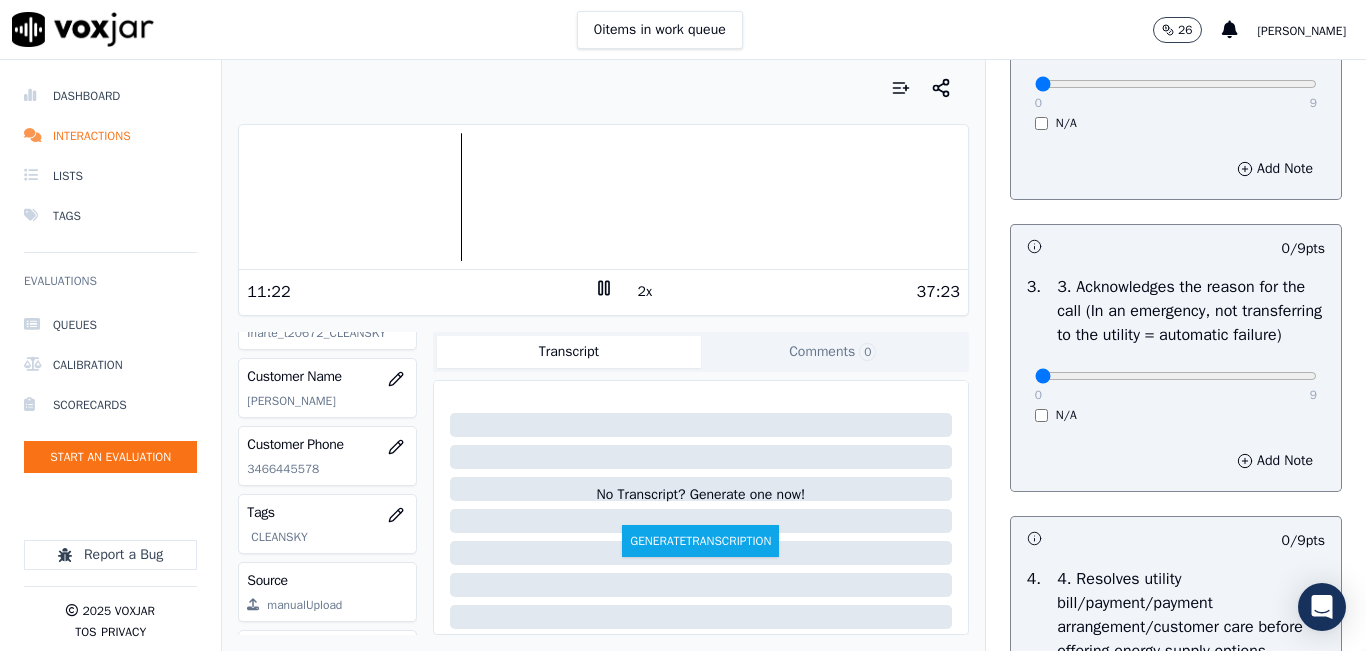 drag, startPoint x: 1256, startPoint y: 409, endPoint x: 1269, endPoint y: 416, distance: 14.764823 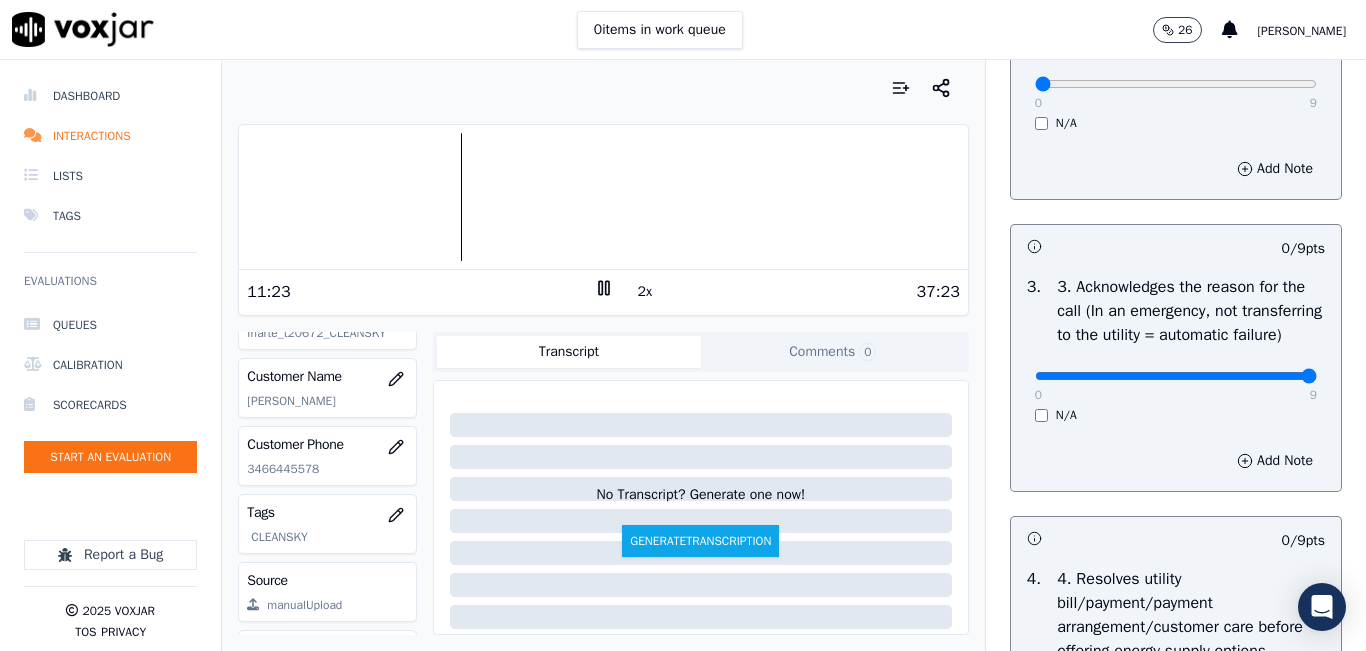 type on "9" 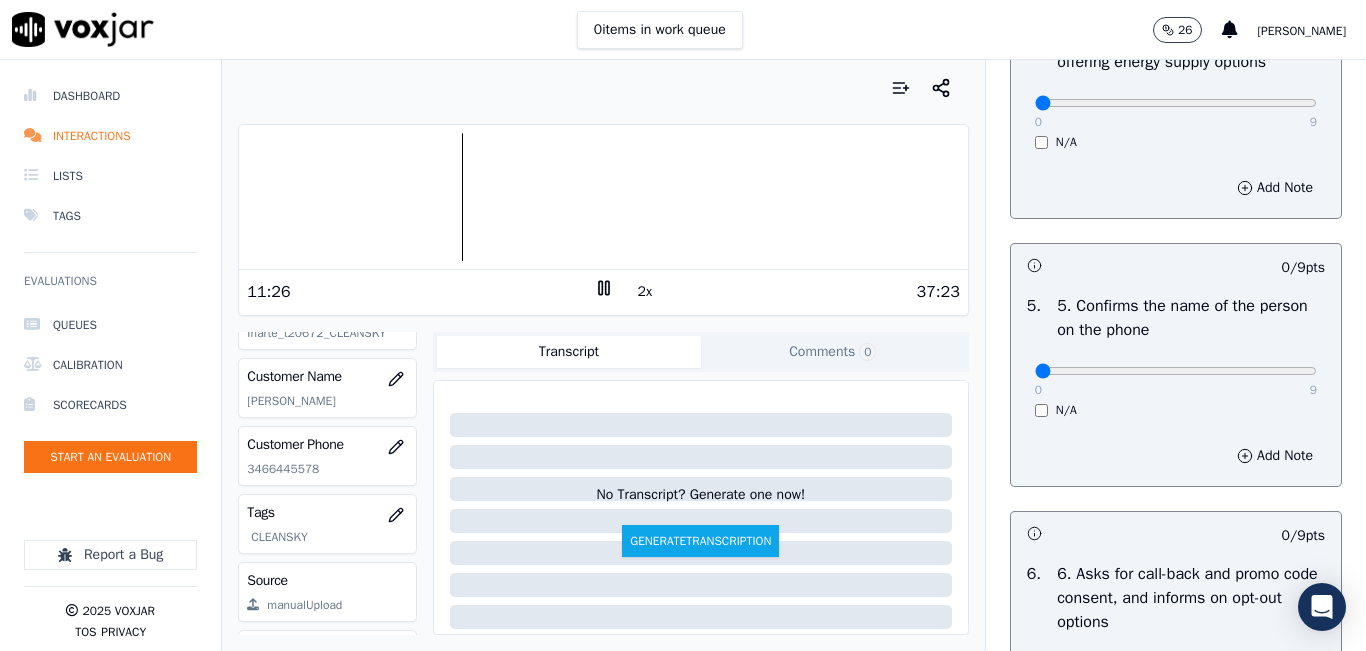 scroll, scrollTop: 1100, scrollLeft: 0, axis: vertical 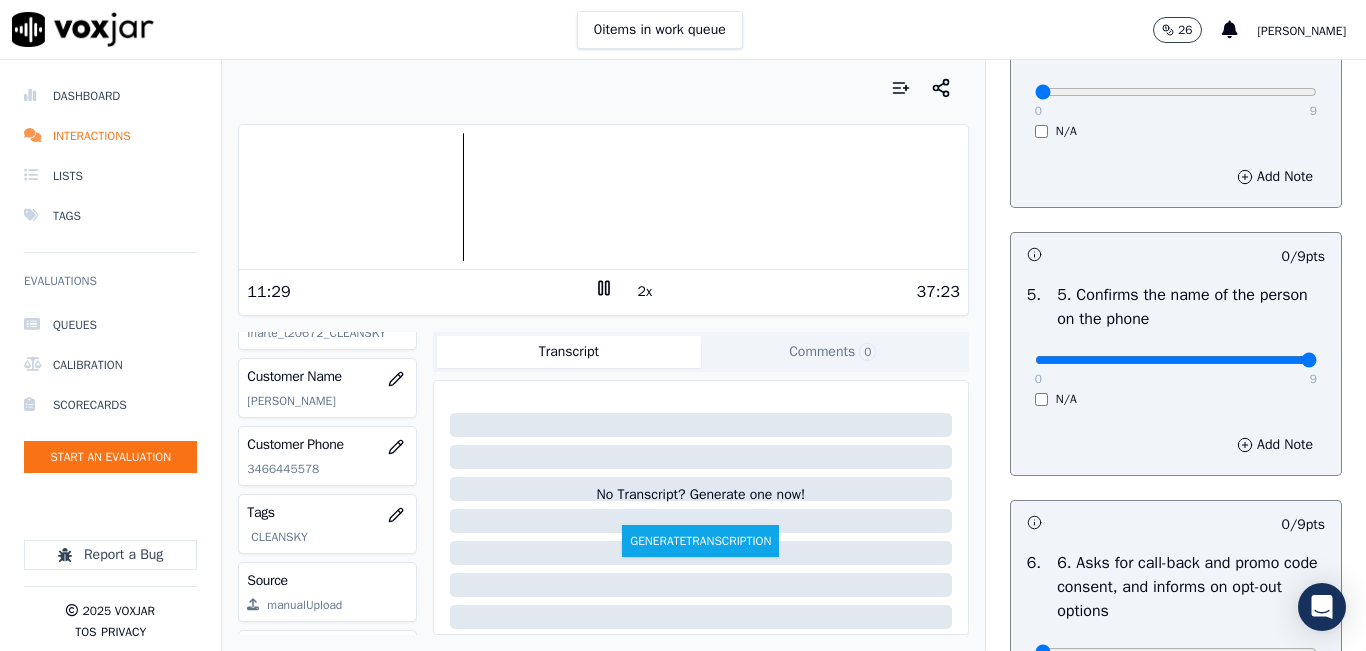 type on "9" 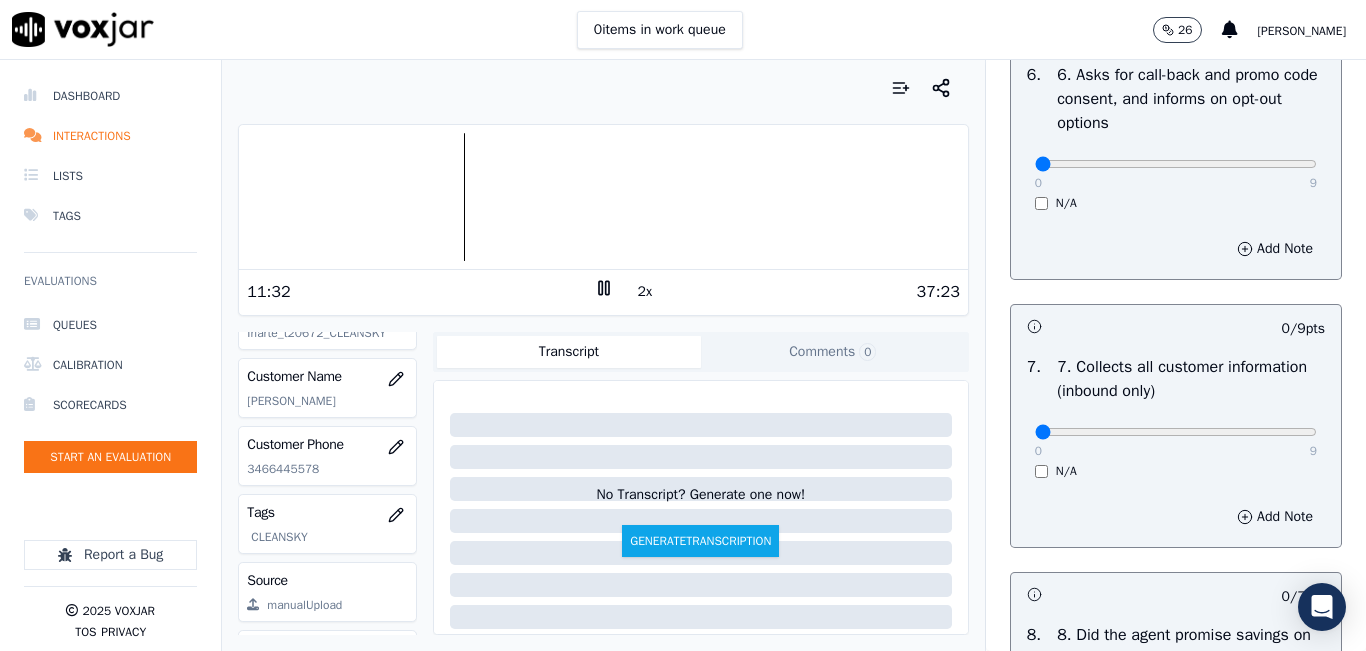 scroll, scrollTop: 1600, scrollLeft: 0, axis: vertical 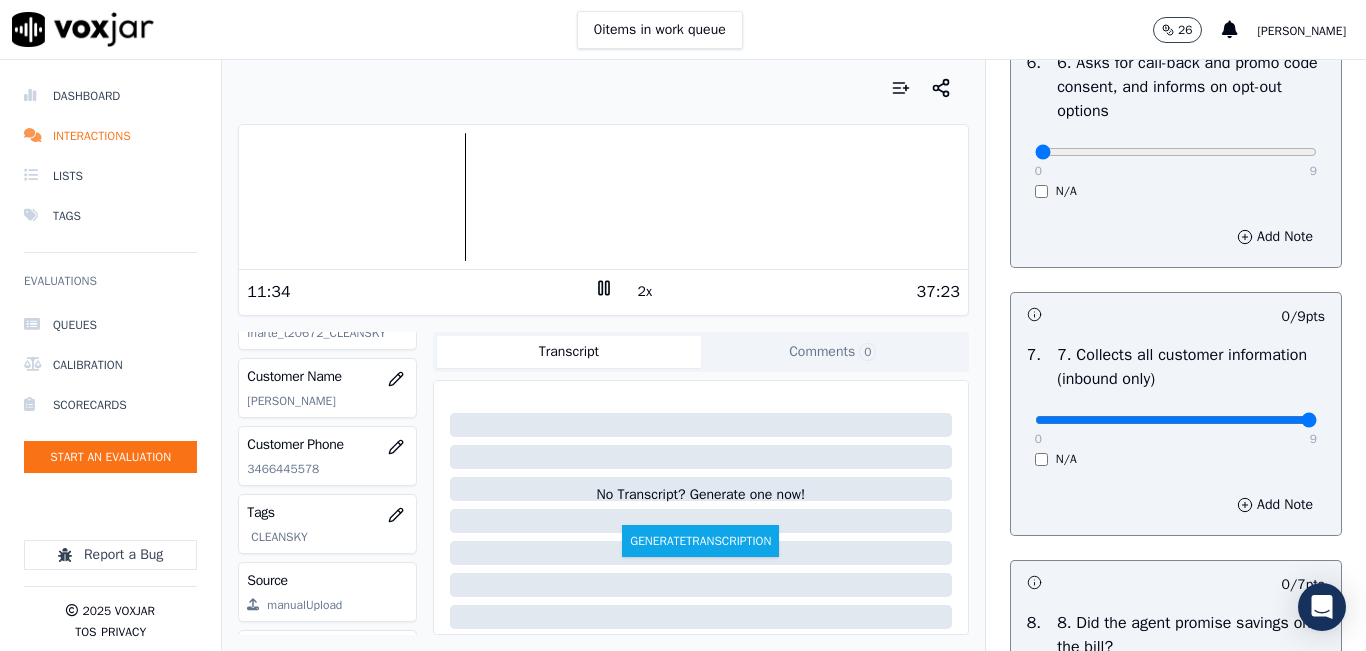 drag, startPoint x: 1257, startPoint y: 487, endPoint x: 1307, endPoint y: 487, distance: 50 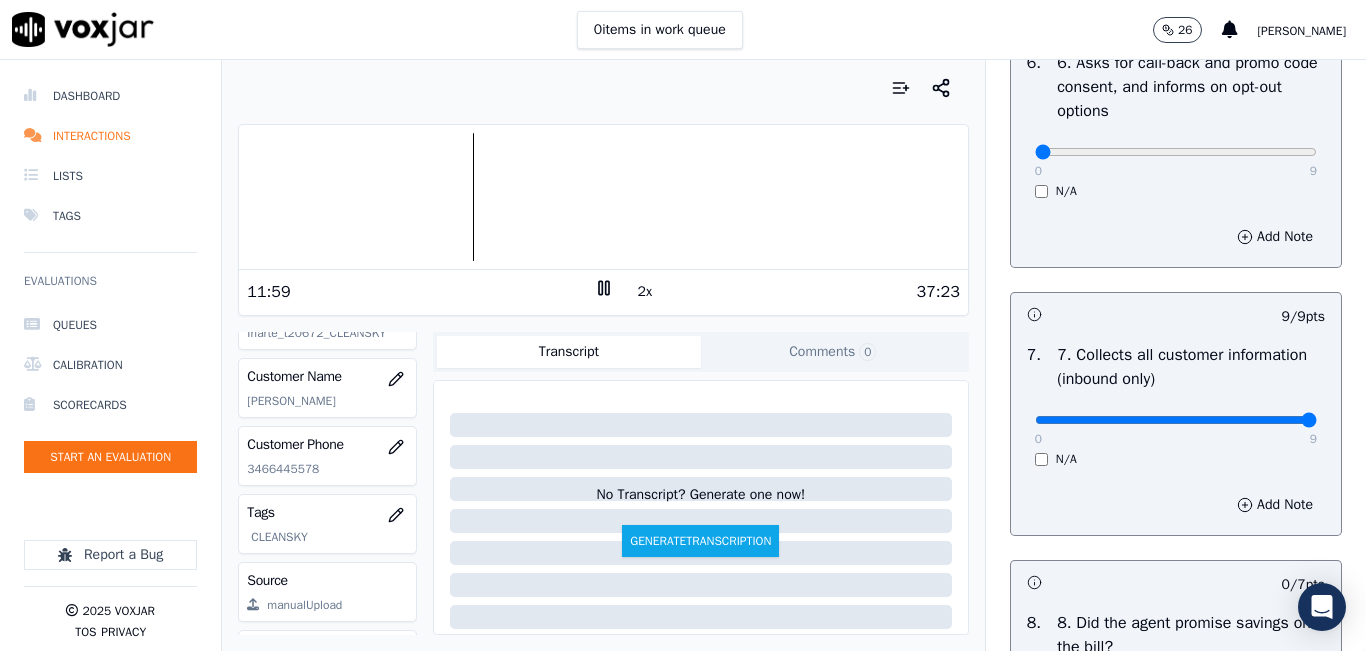 click on "0  items in work queue     26         [PERSON_NAME]" at bounding box center [683, 30] 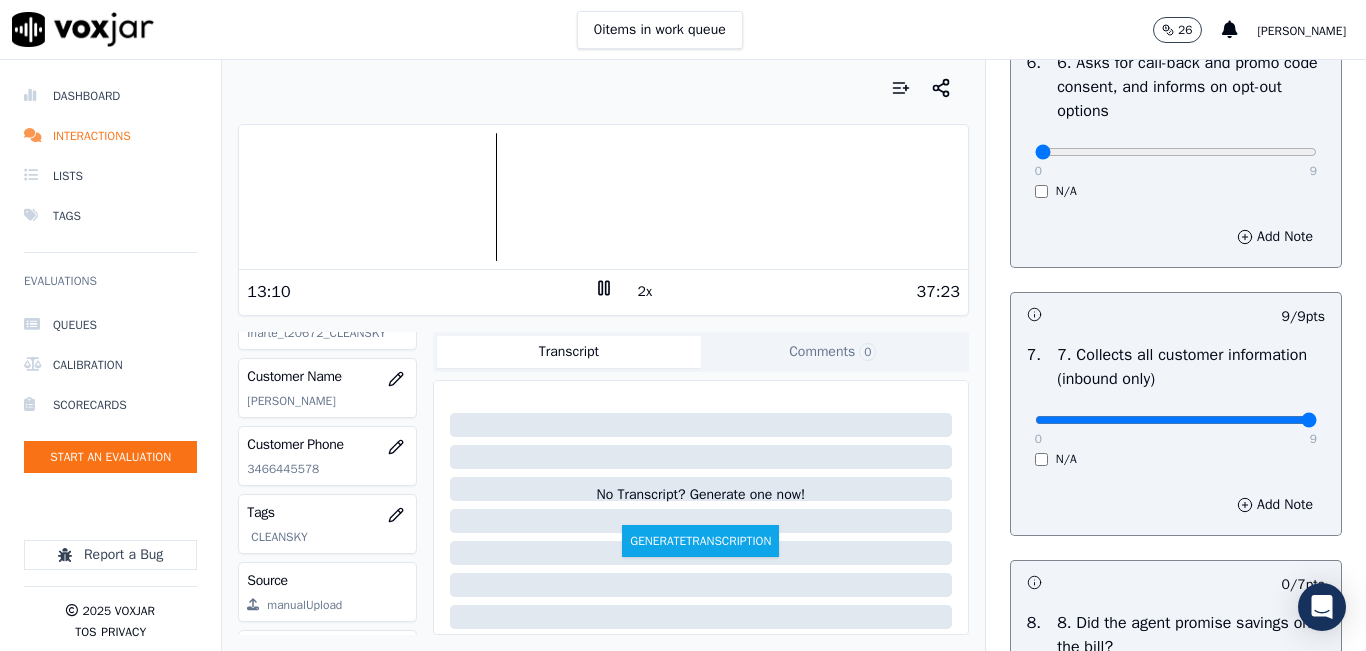 click on "2x" at bounding box center [604, 291] 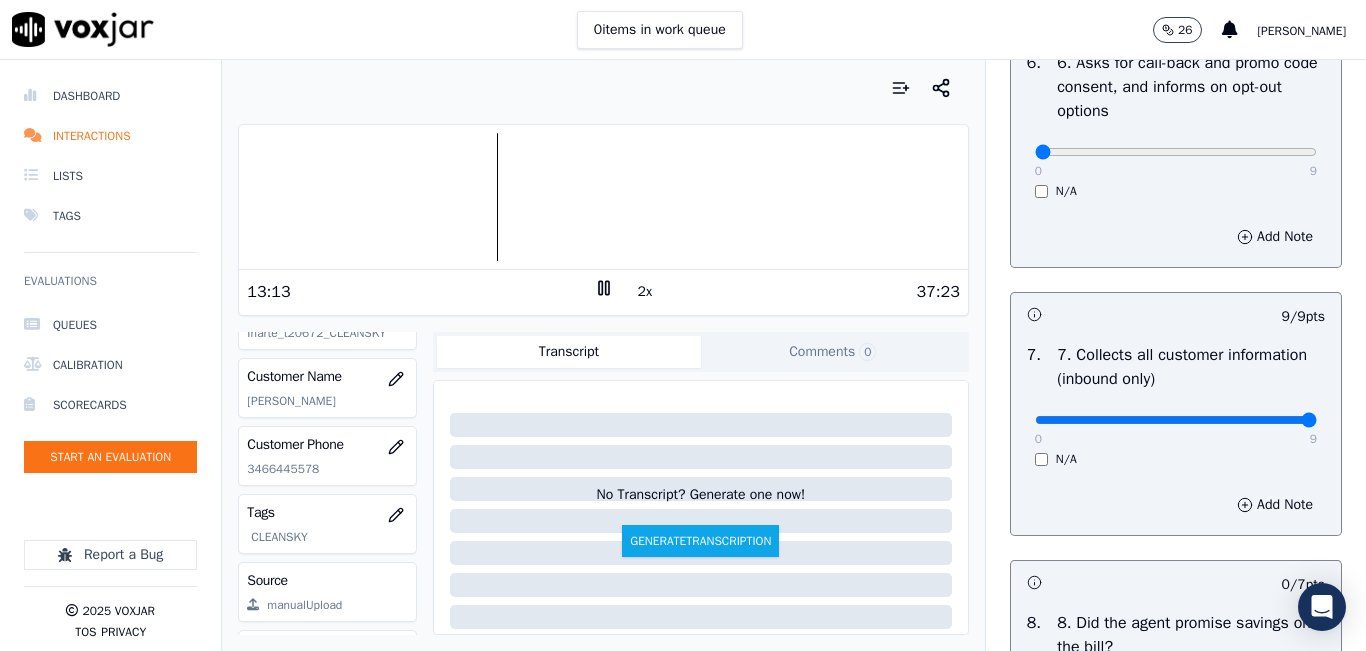click 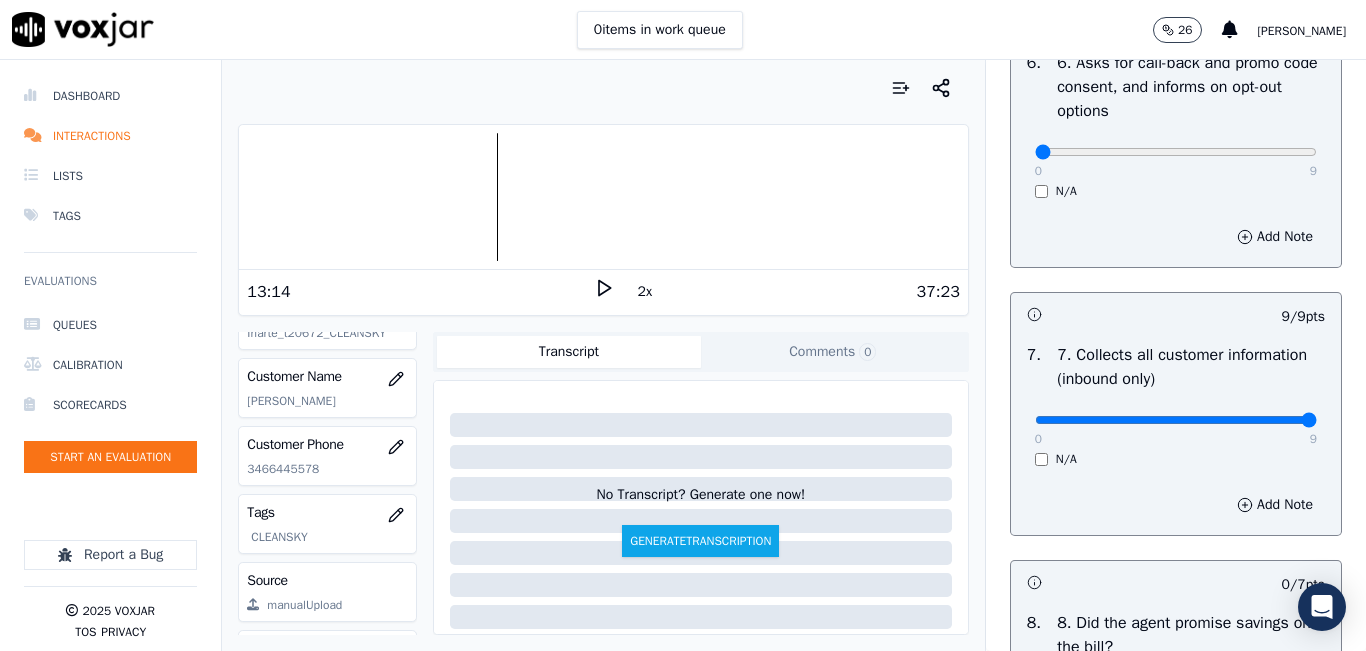 click 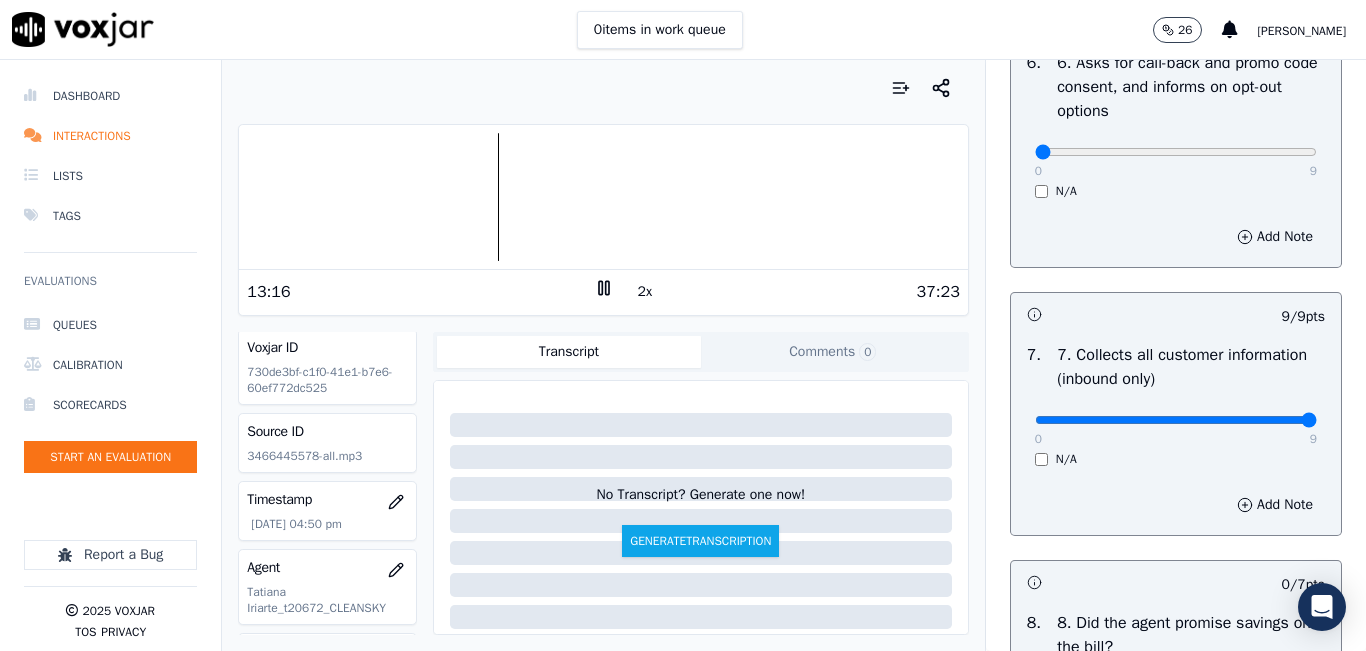 scroll, scrollTop: 0, scrollLeft: 0, axis: both 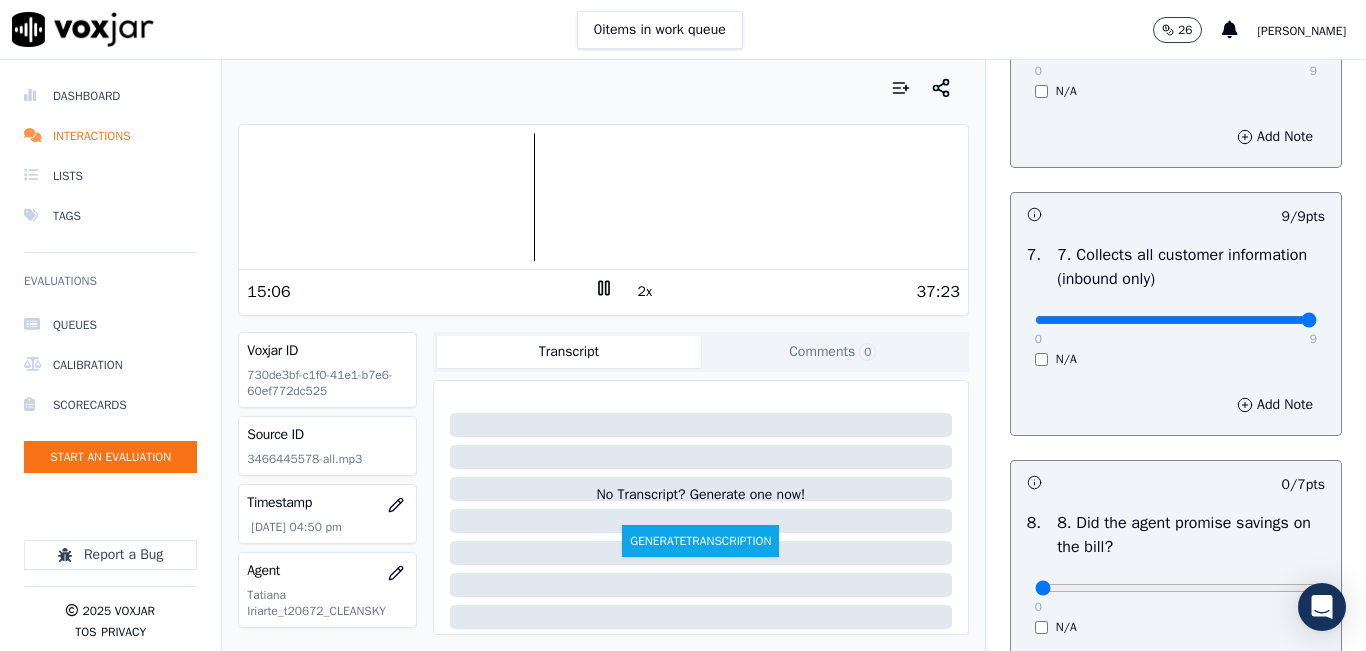 click at bounding box center [603, 88] 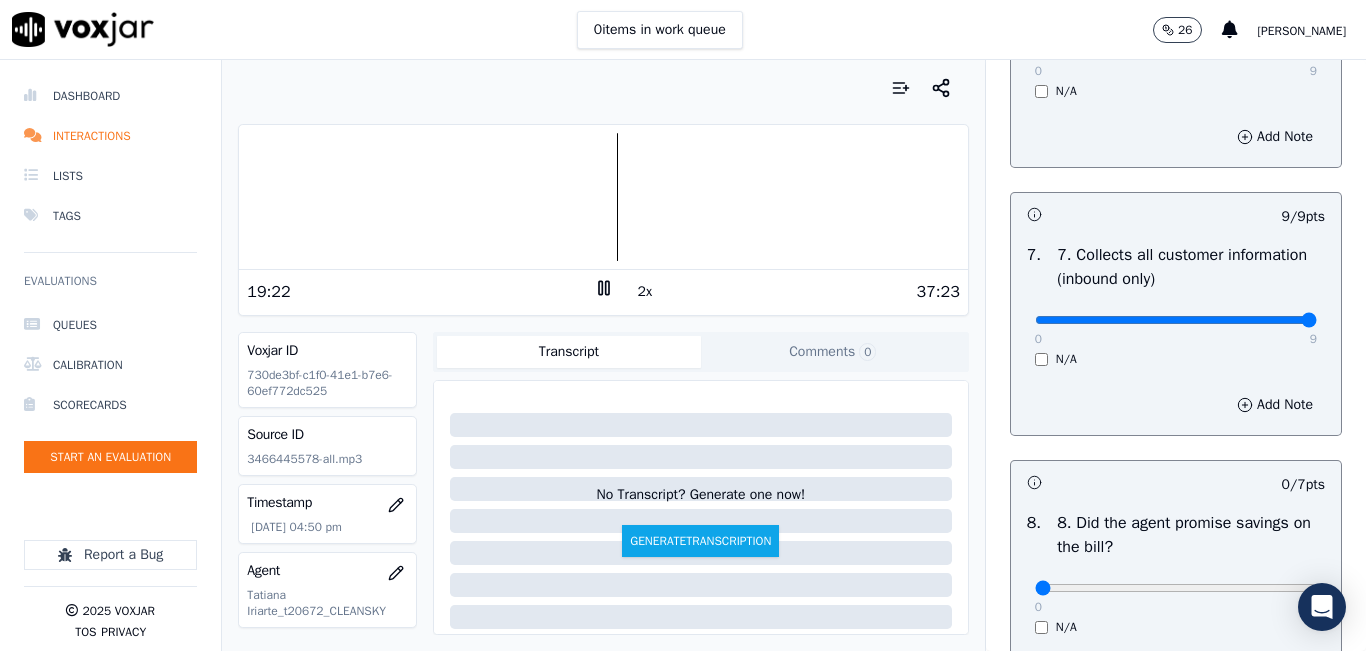click at bounding box center [603, 197] 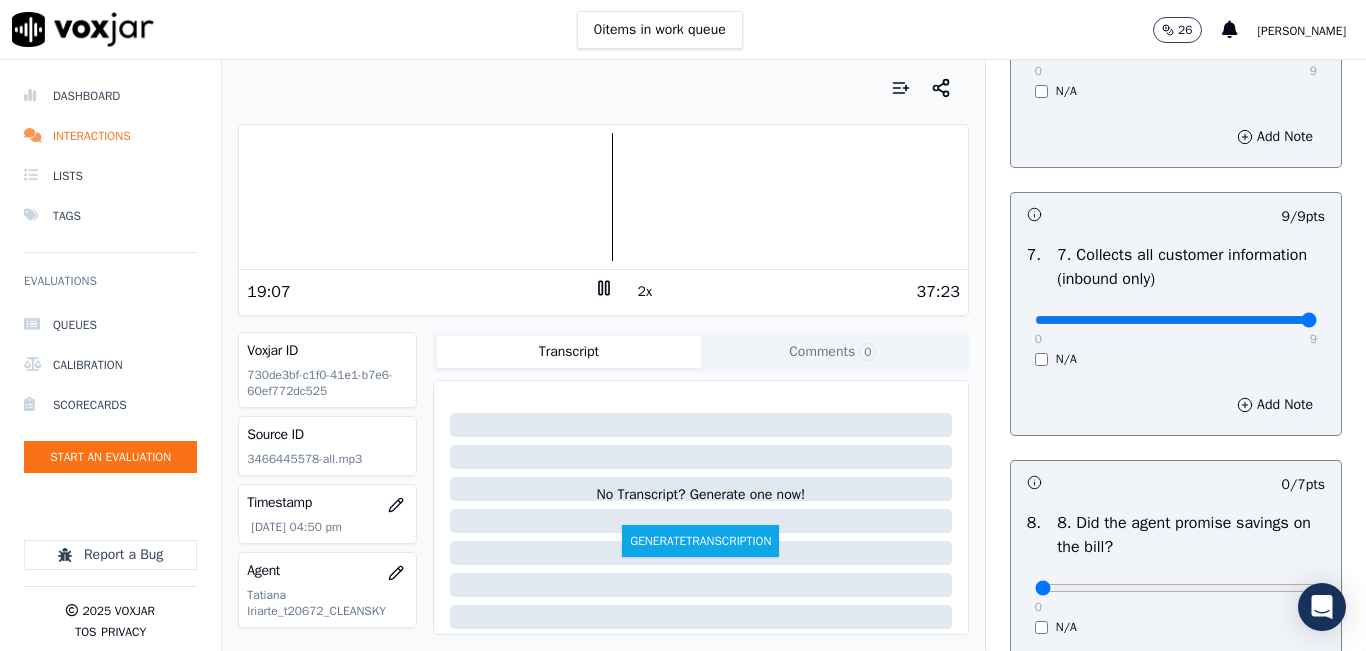 click on "2x" at bounding box center [645, 292] 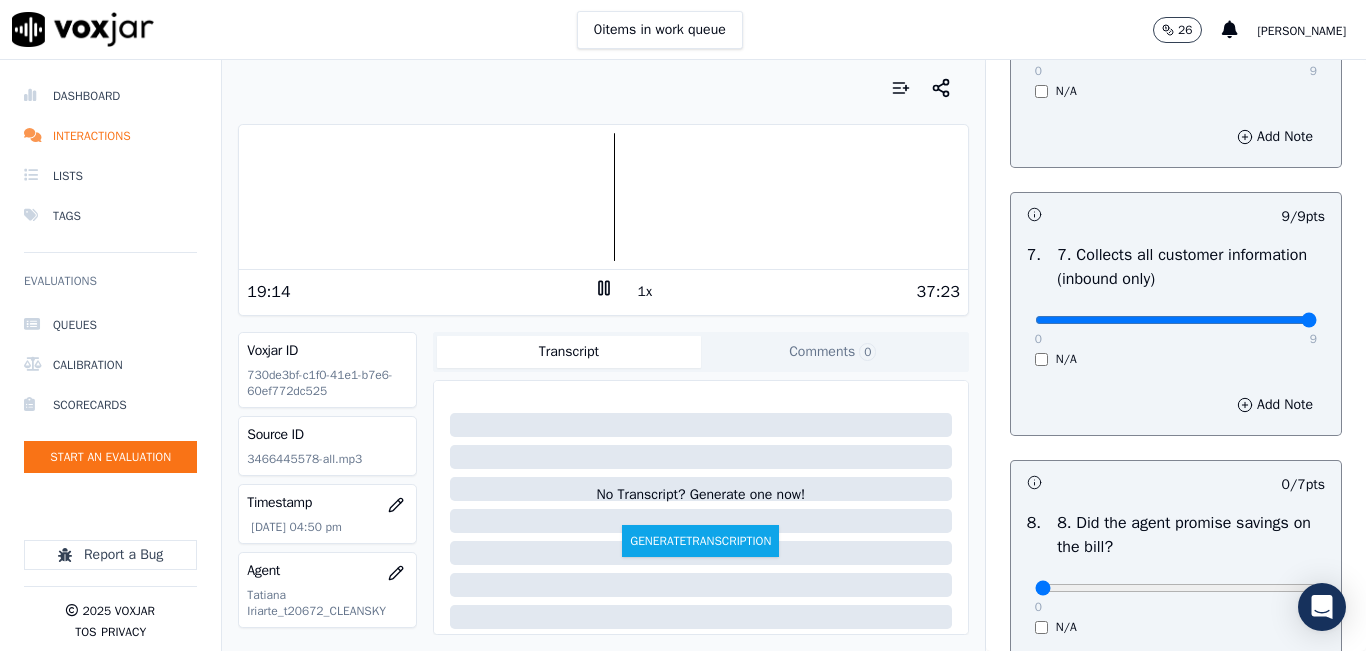 click on "1x" at bounding box center (645, 292) 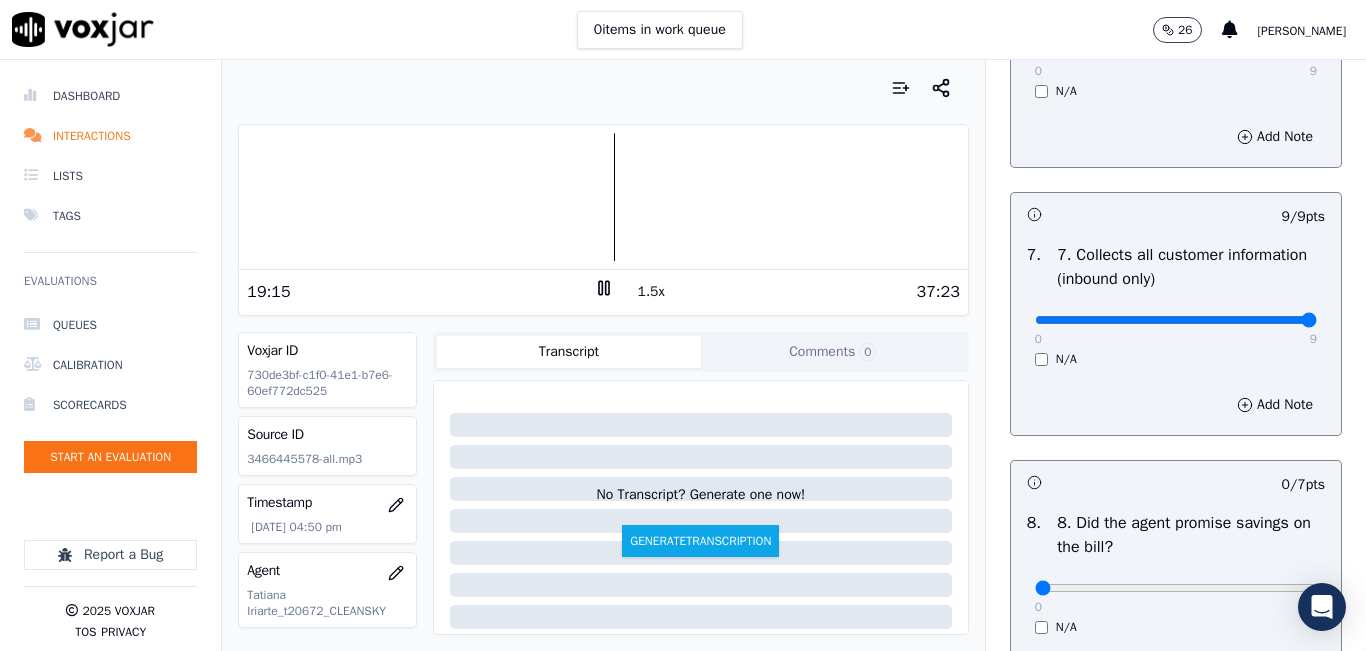 click on "1.5x" at bounding box center (651, 292) 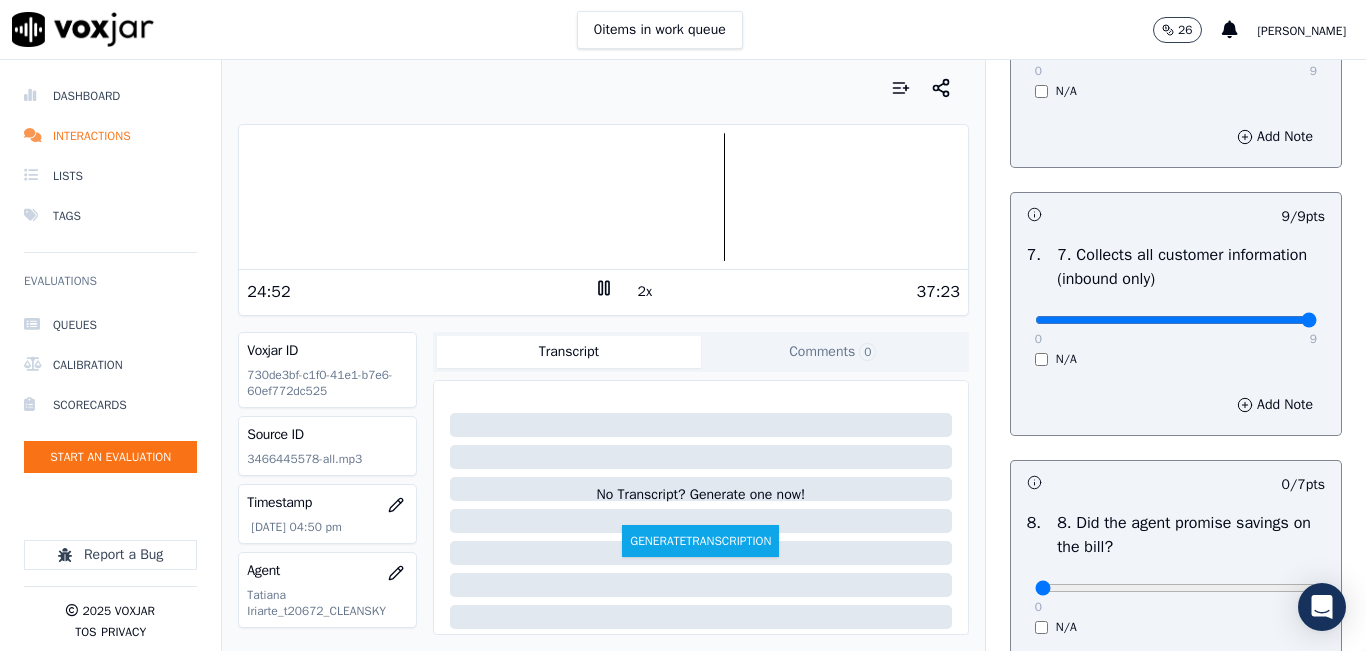 click on "Dashboard   Interactions   Lists   Tags       Evaluations     Queues   Calibration   Scorecards   Start an Evaluation
Report a Bug       2025   Voxjar   TOS   Privacy" 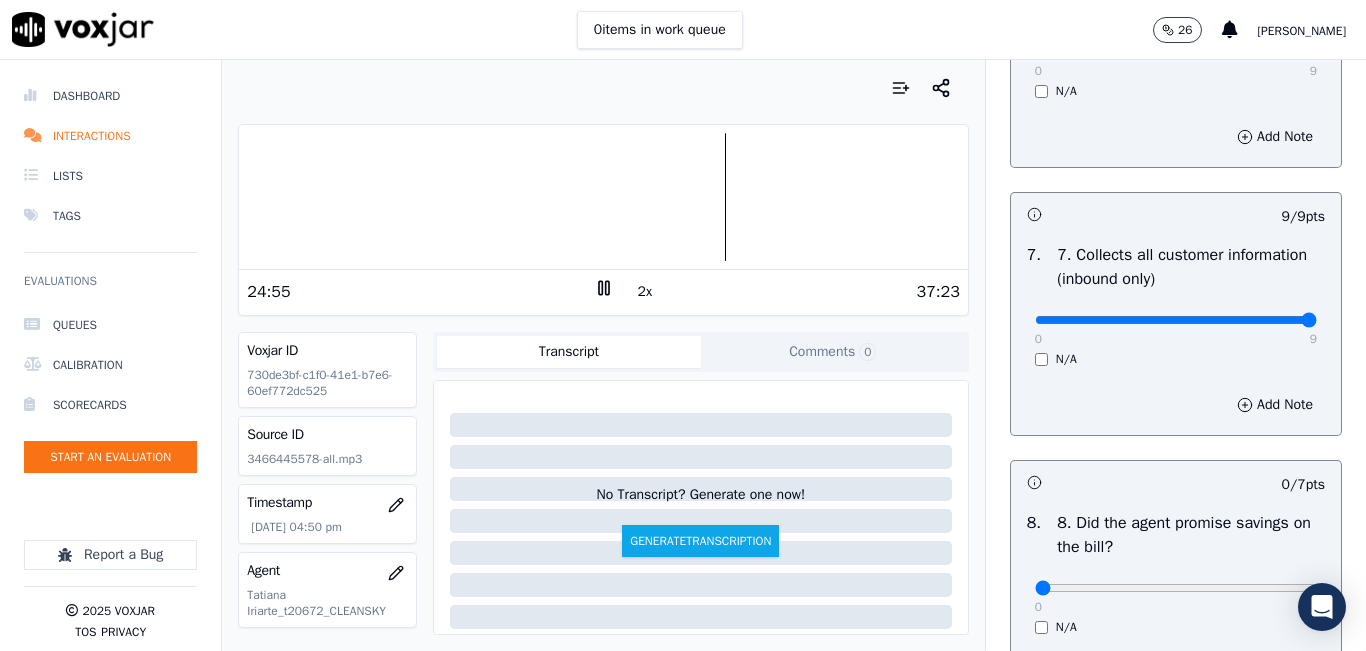 click at bounding box center [603, 197] 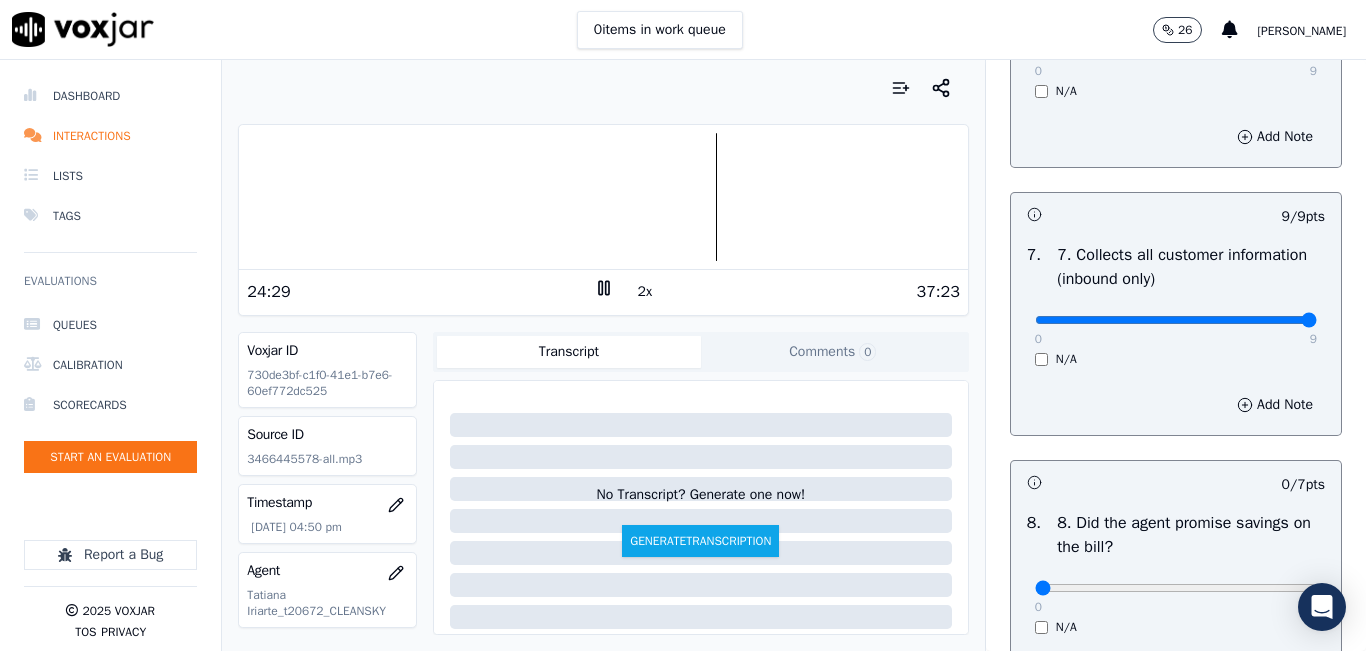 click at bounding box center (603, 197) 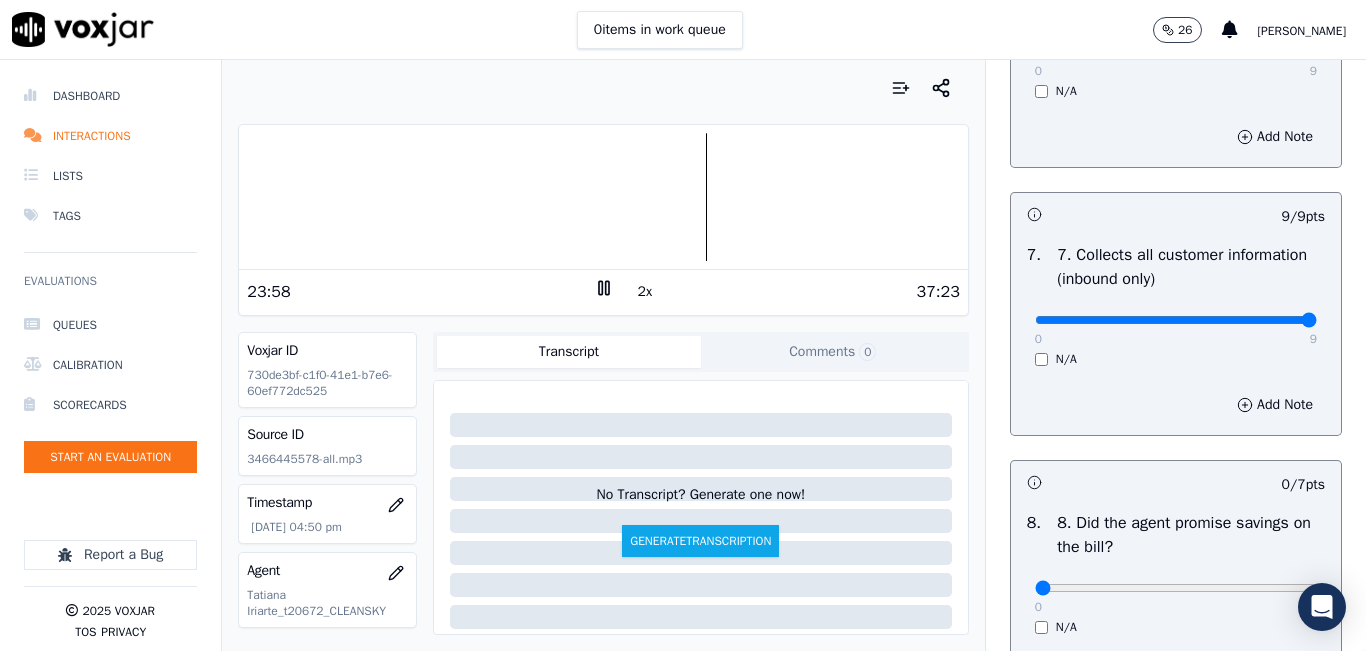 click at bounding box center (603, 197) 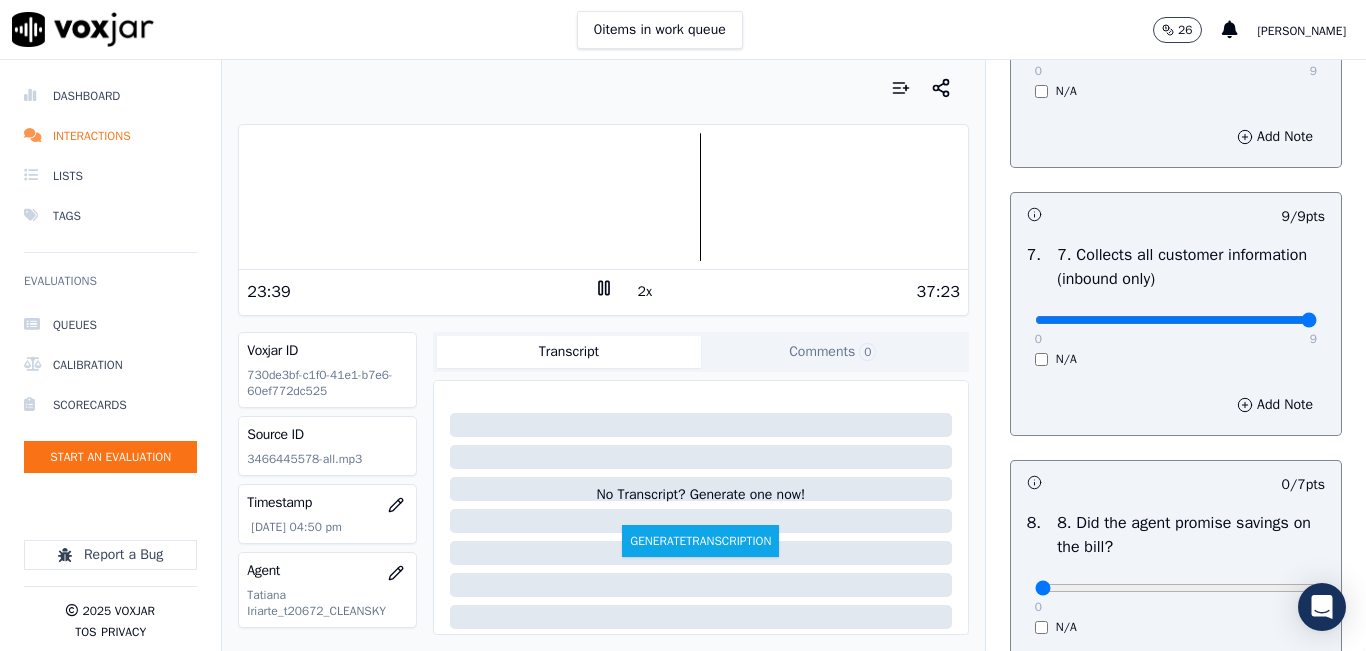 click at bounding box center (603, 197) 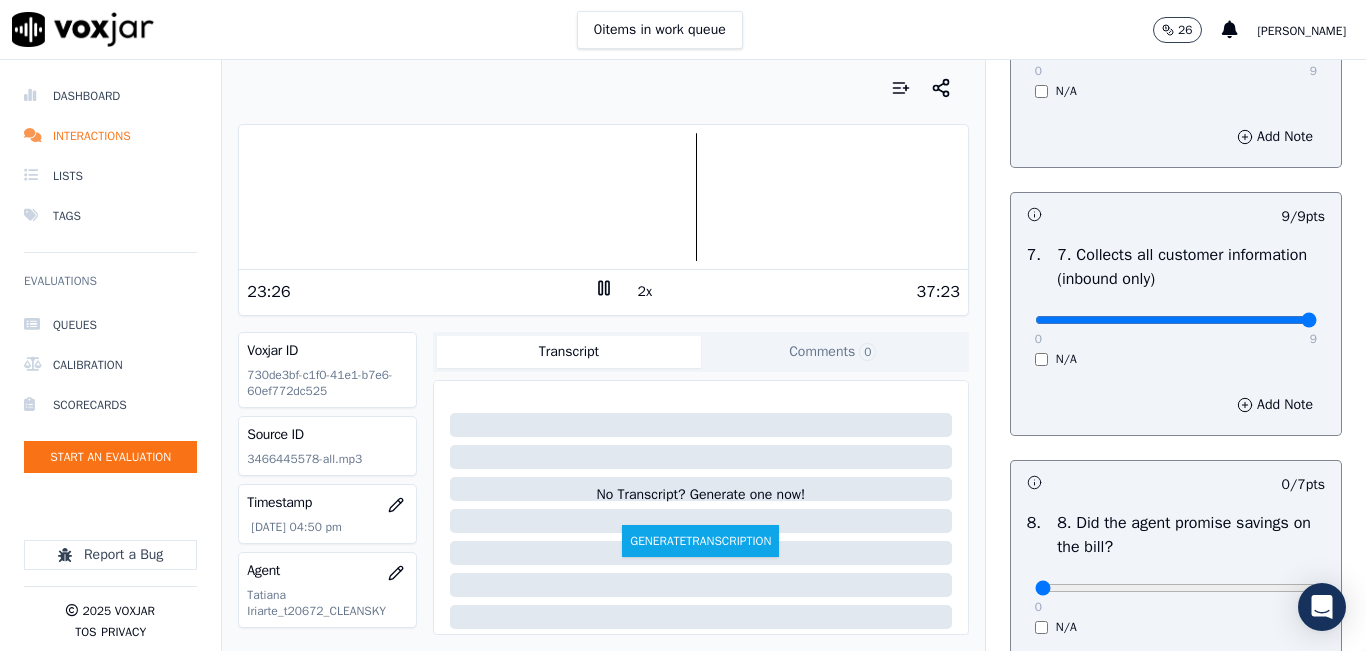 click at bounding box center [603, 197] 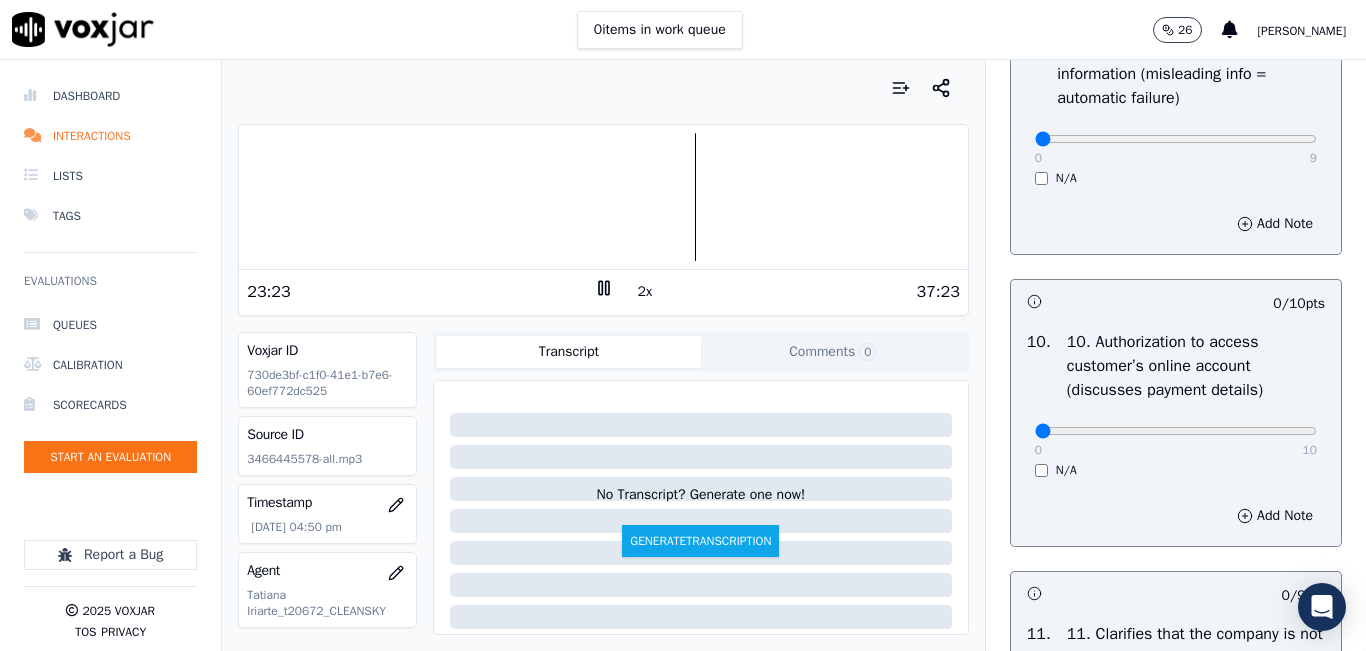 scroll, scrollTop: 2400, scrollLeft: 0, axis: vertical 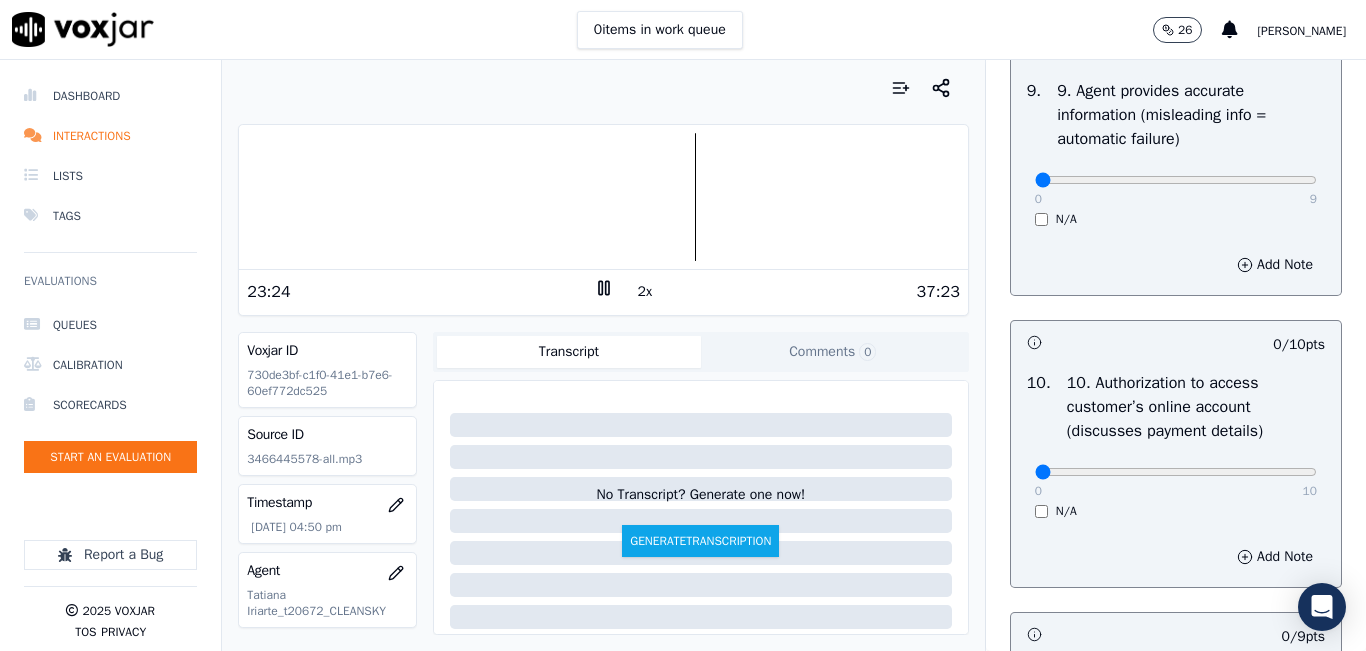 click on "0   9" at bounding box center [1176, 179] 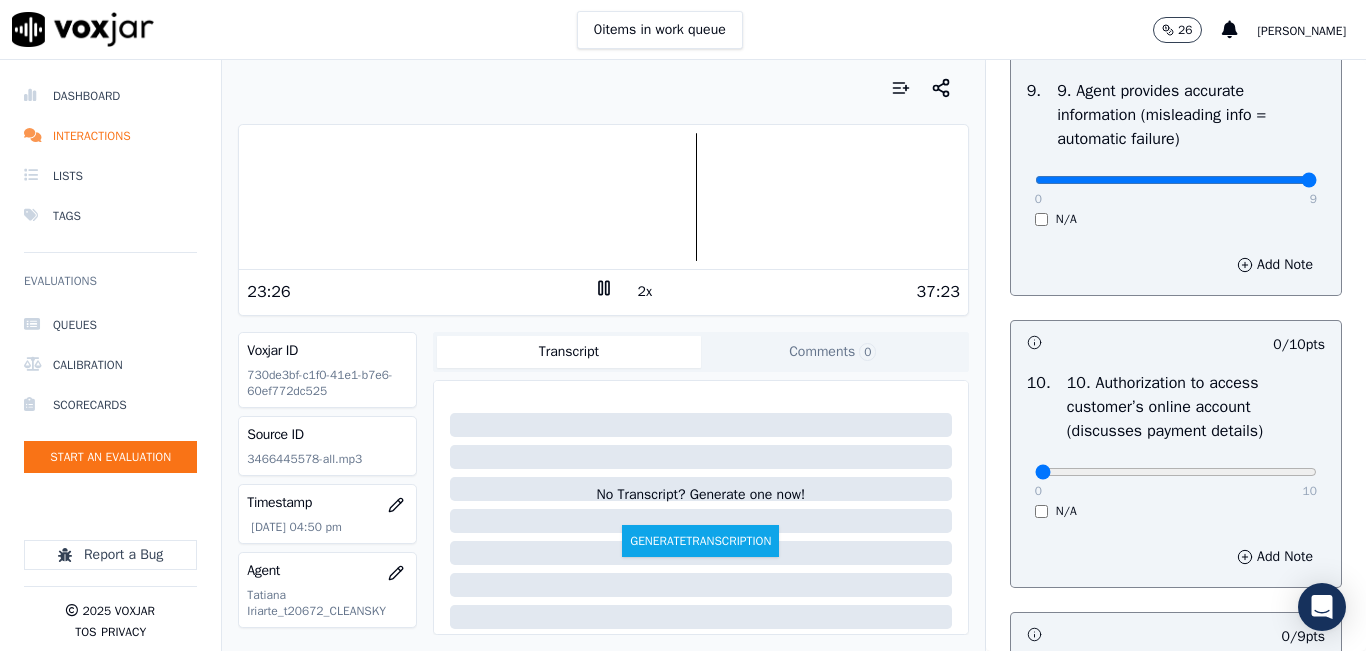drag, startPoint x: 1259, startPoint y: 249, endPoint x: 1225, endPoint y: 299, distance: 60.464867 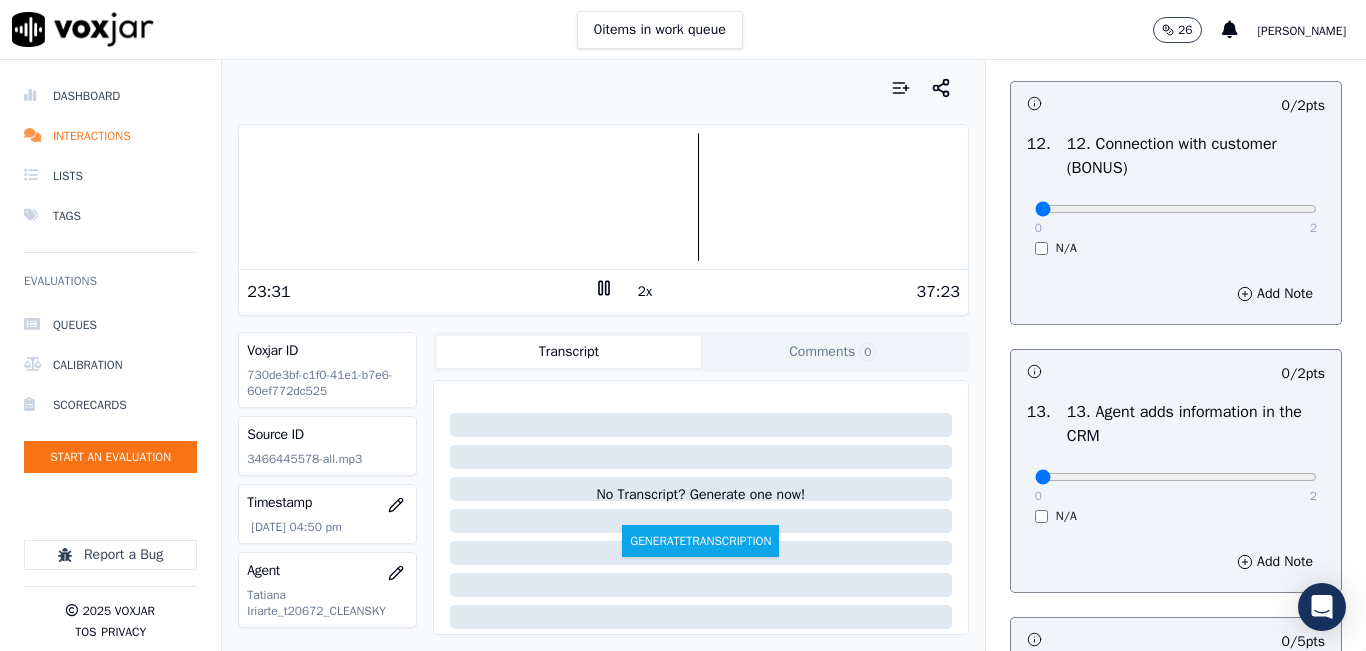scroll, scrollTop: 3200, scrollLeft: 0, axis: vertical 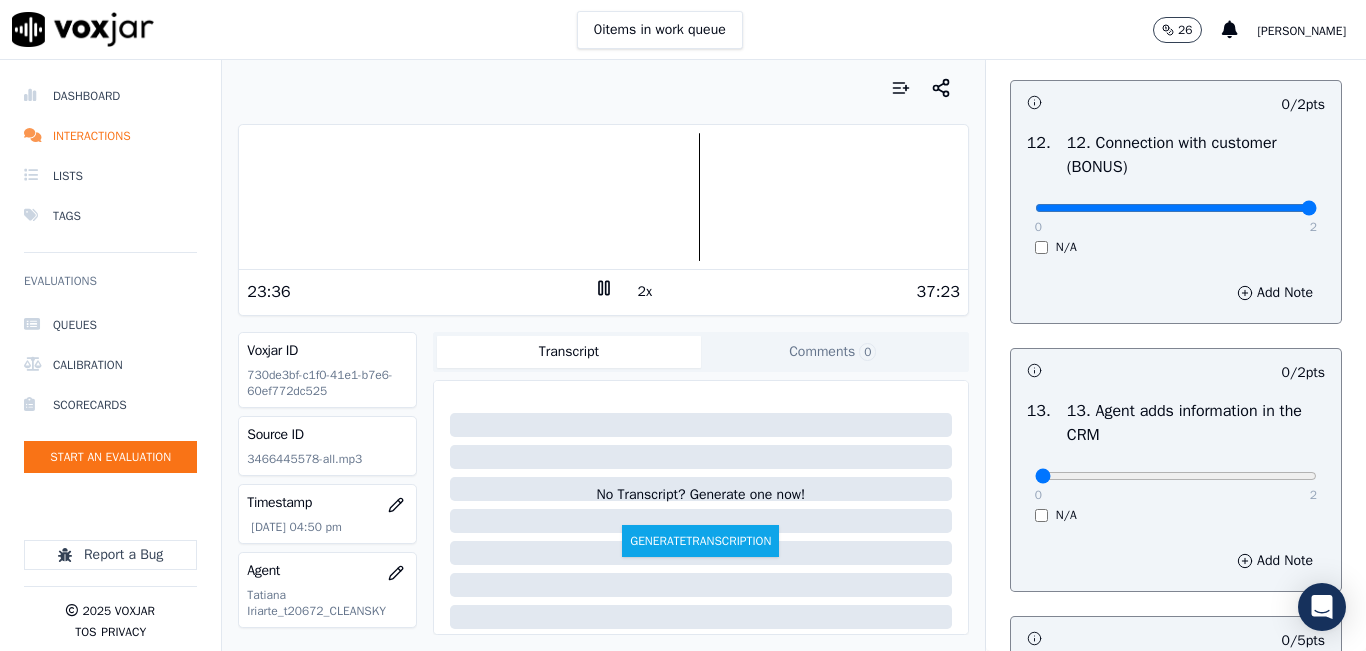 click at bounding box center (1176, -2884) 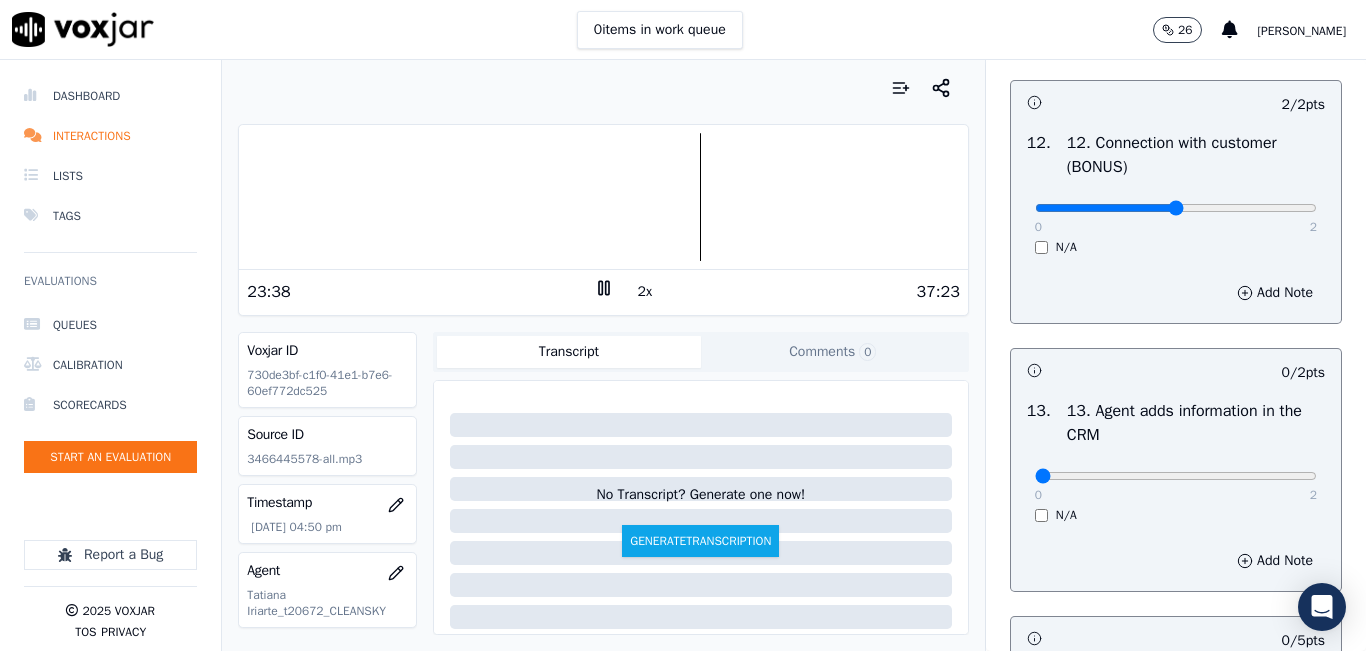type on "1" 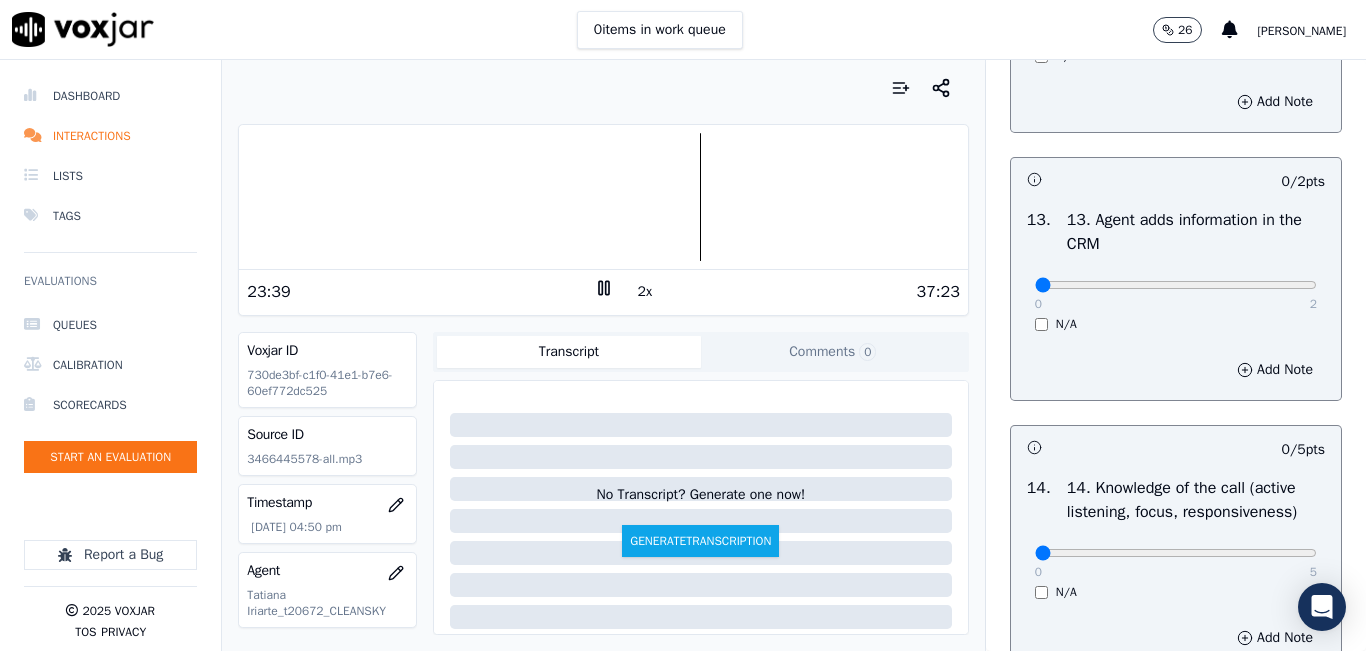 scroll, scrollTop: 3400, scrollLeft: 0, axis: vertical 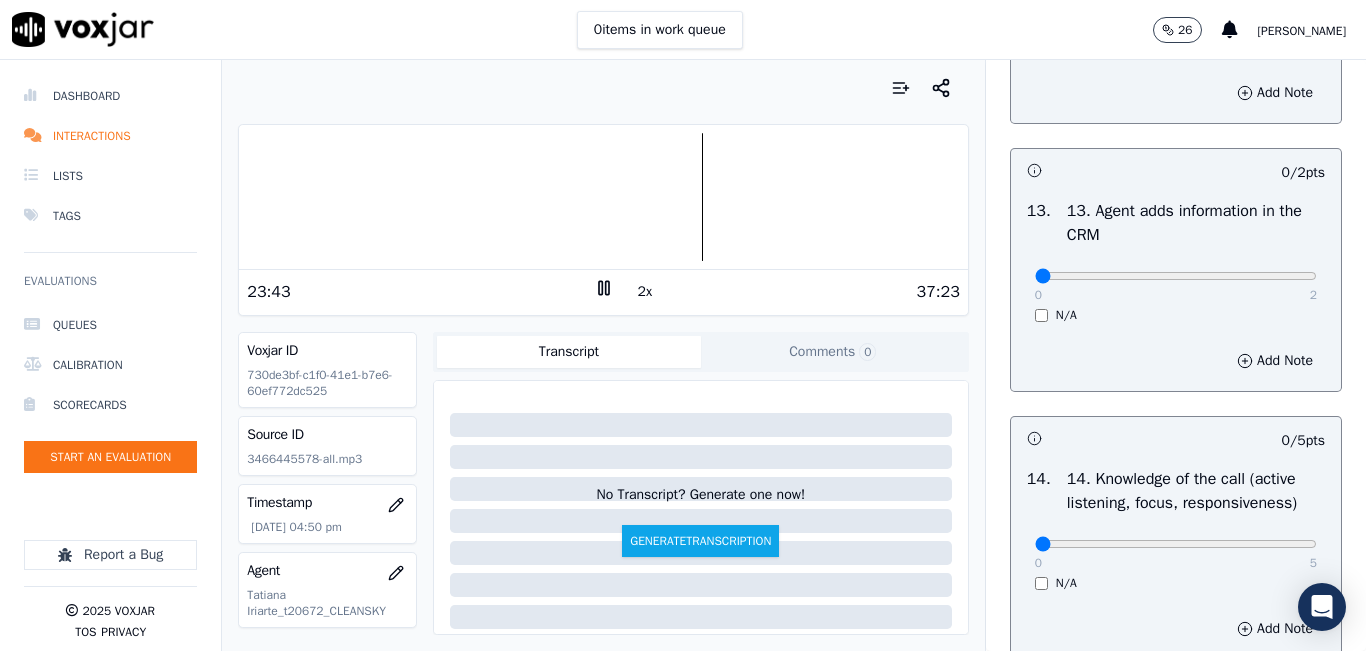 click at bounding box center [603, 197] 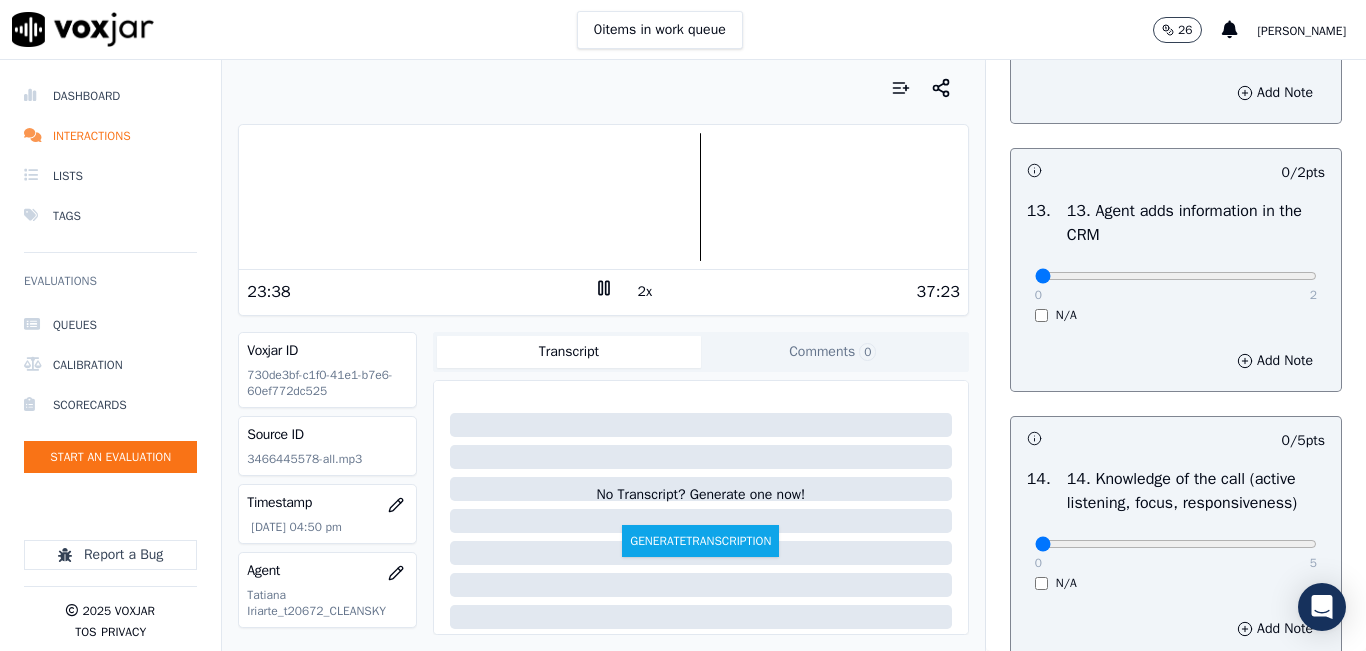 click at bounding box center (603, 197) 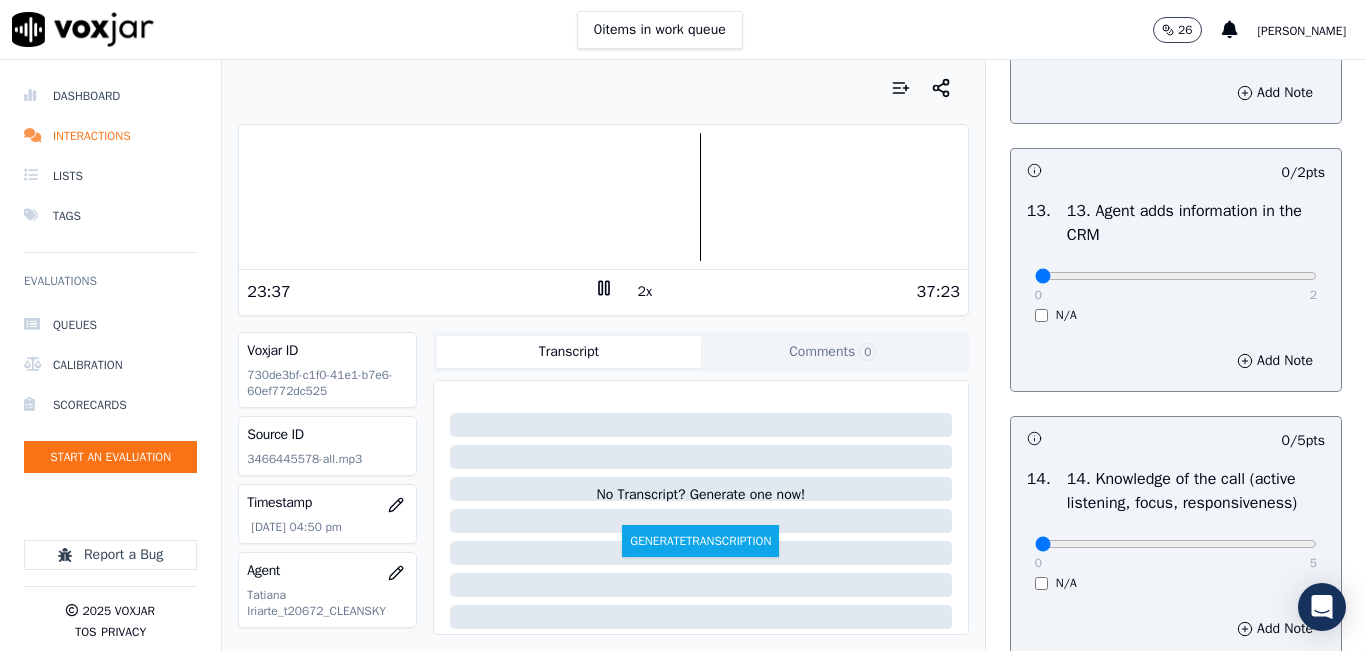 click at bounding box center [603, 197] 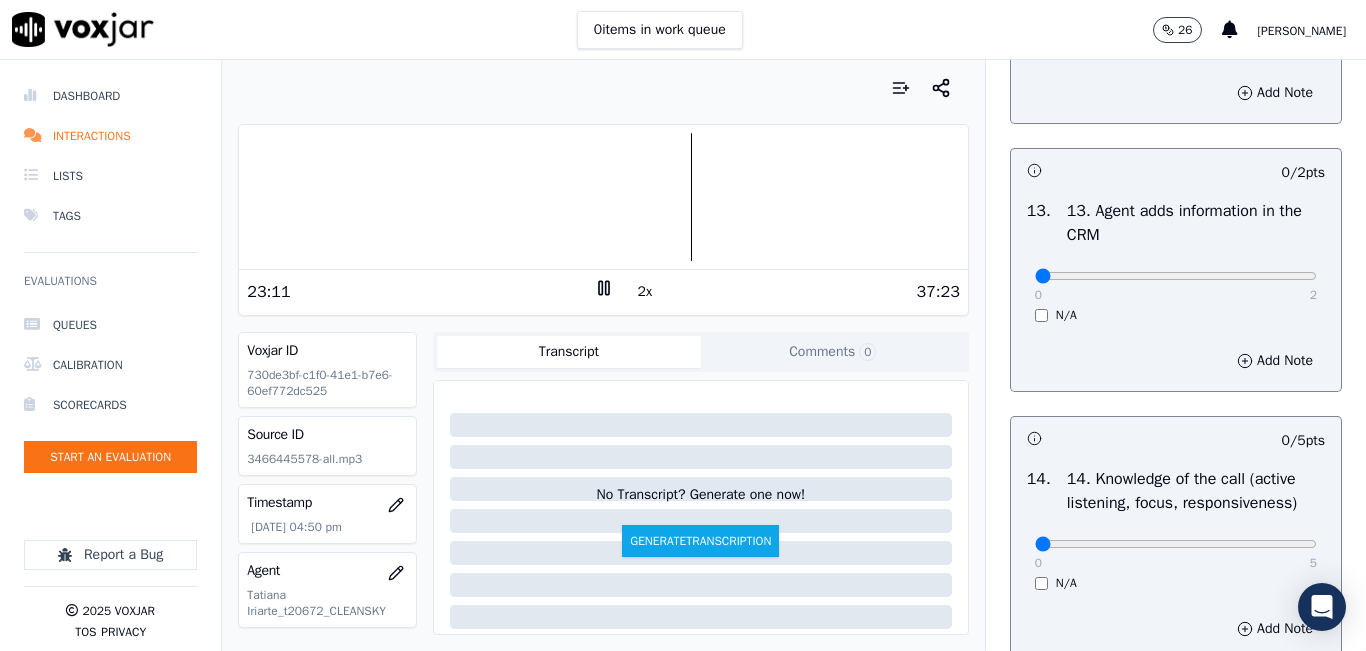 click at bounding box center (603, 197) 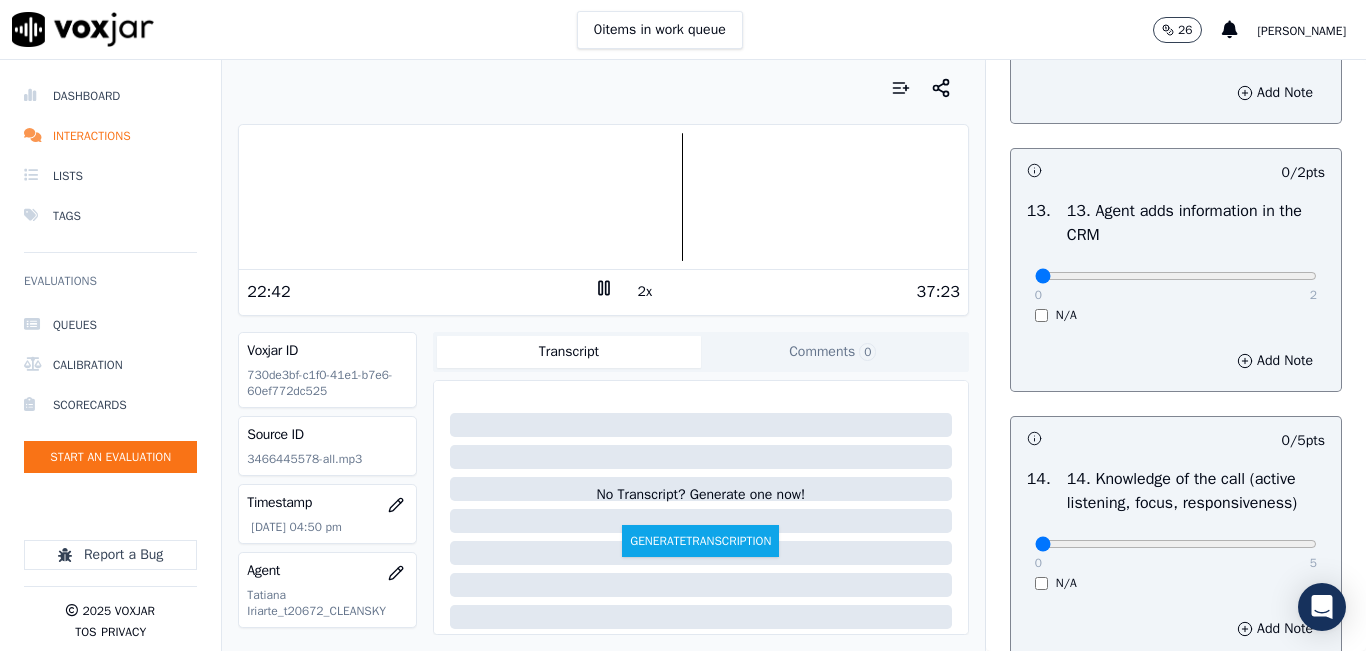 click at bounding box center [603, 197] 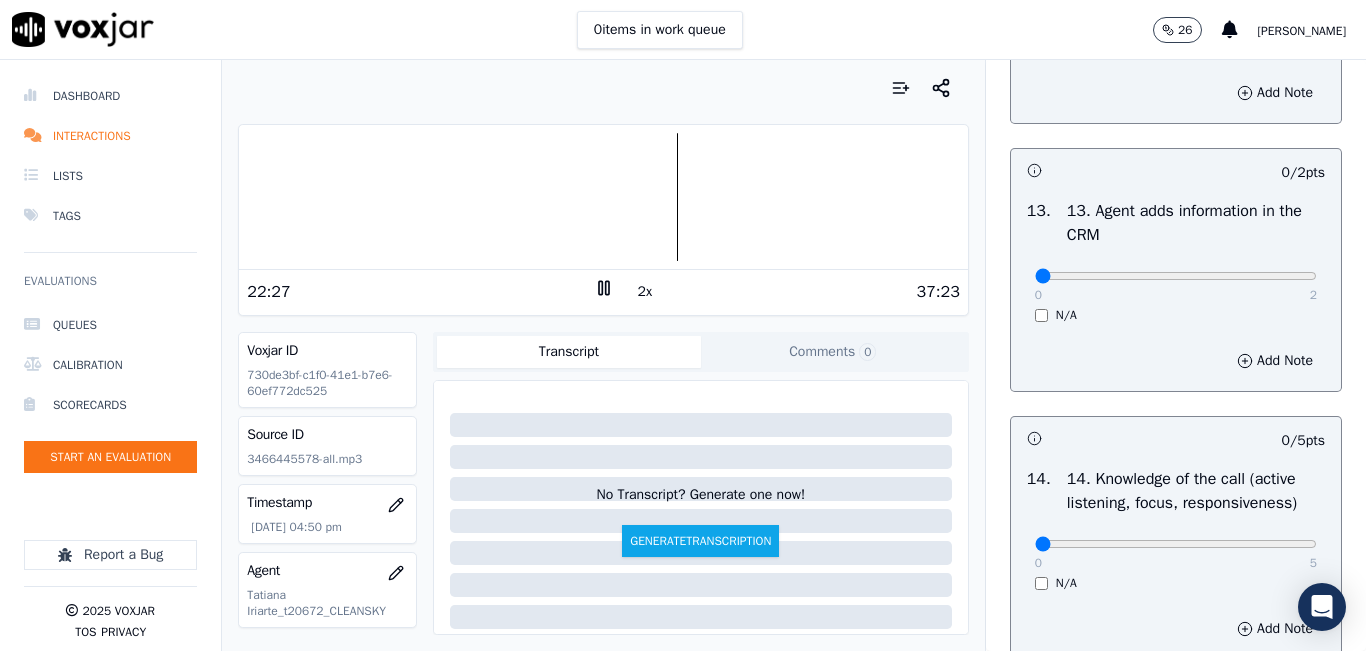 click at bounding box center [603, 197] 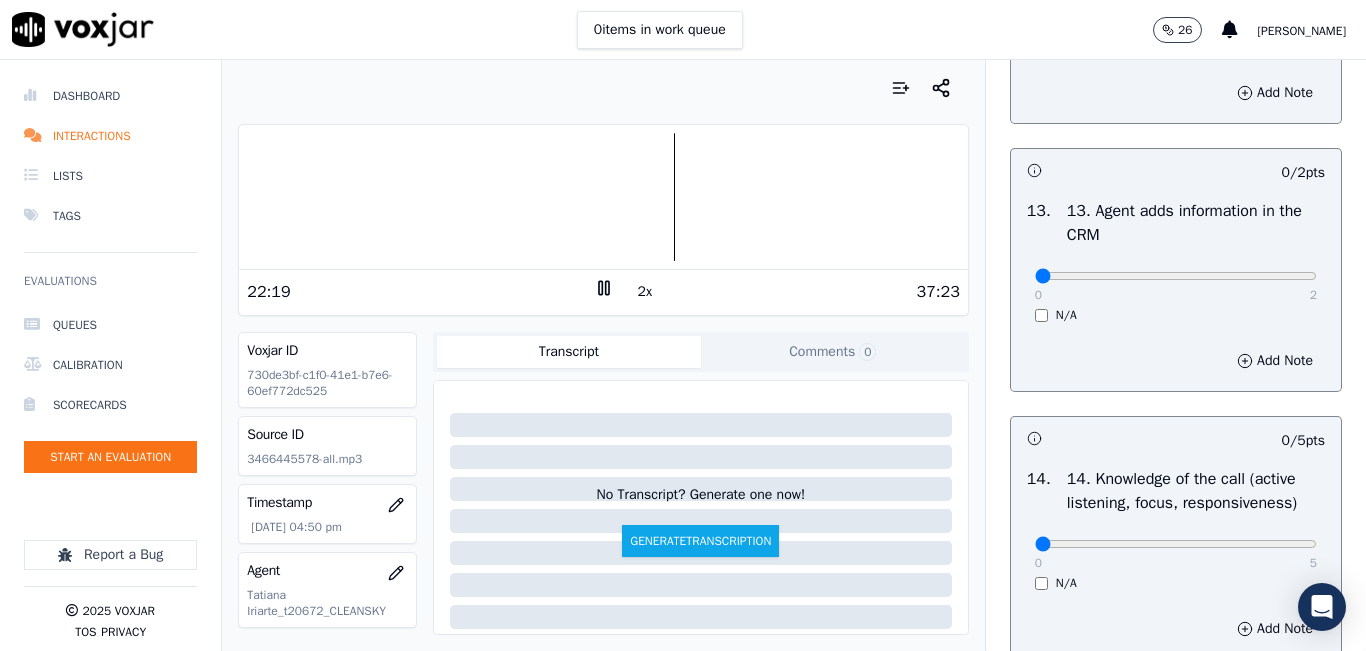 click at bounding box center (603, 197) 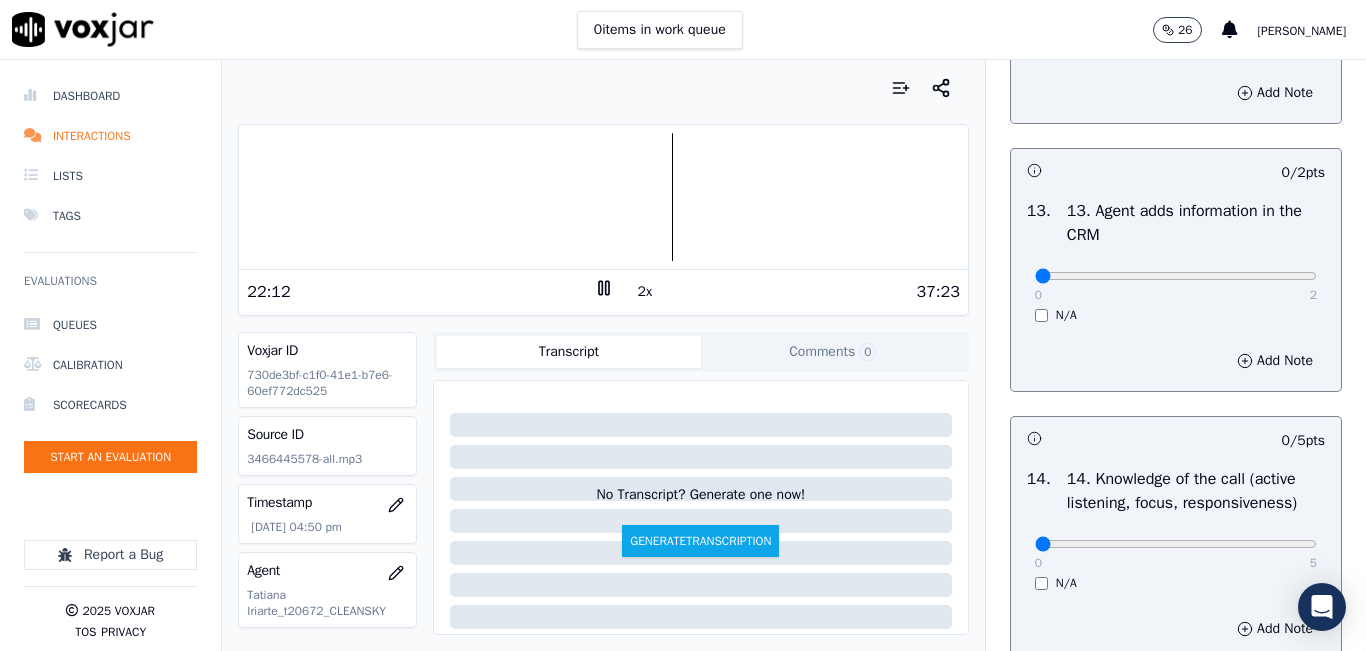 click at bounding box center (603, 197) 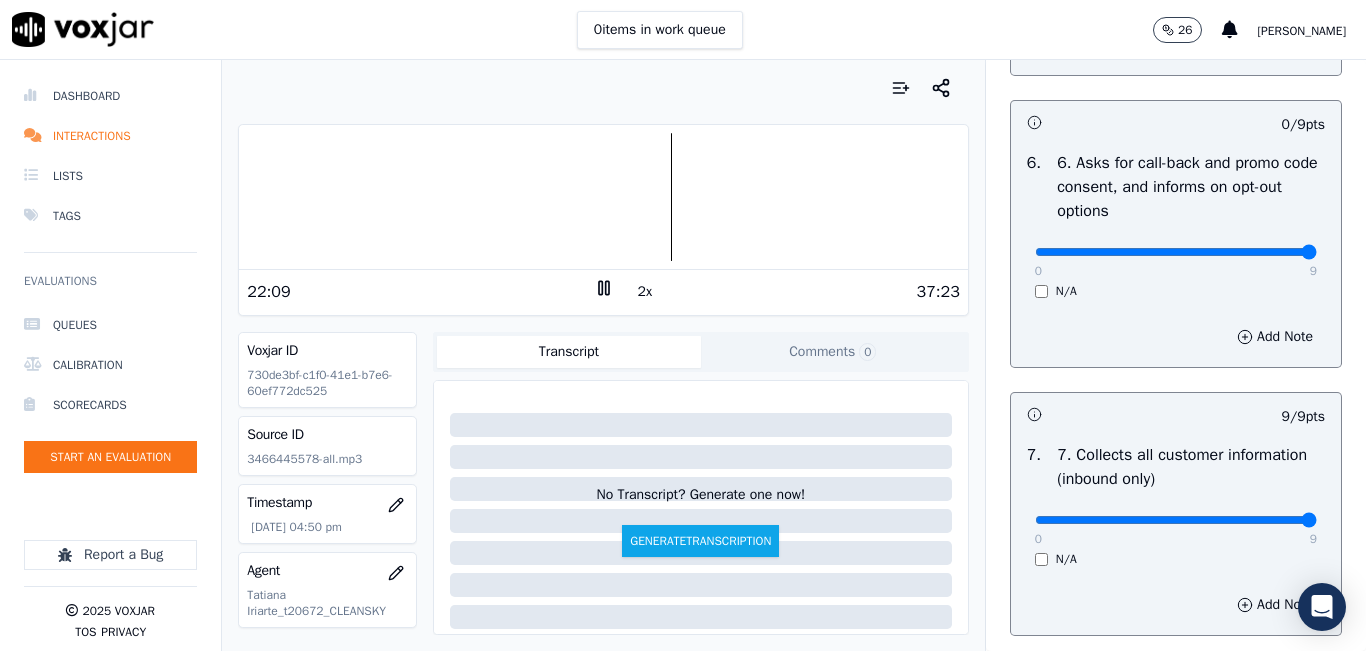 drag, startPoint x: 1254, startPoint y: 324, endPoint x: 1284, endPoint y: 315, distance: 31.320919 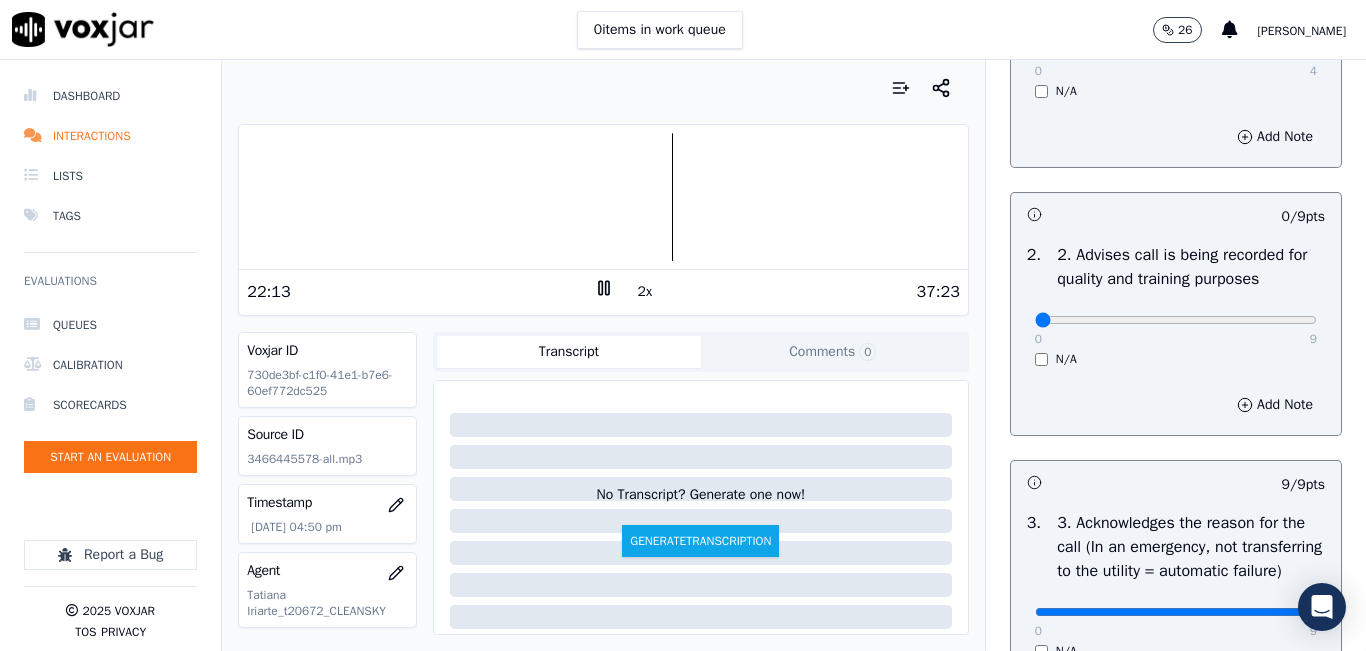 scroll, scrollTop: 100, scrollLeft: 0, axis: vertical 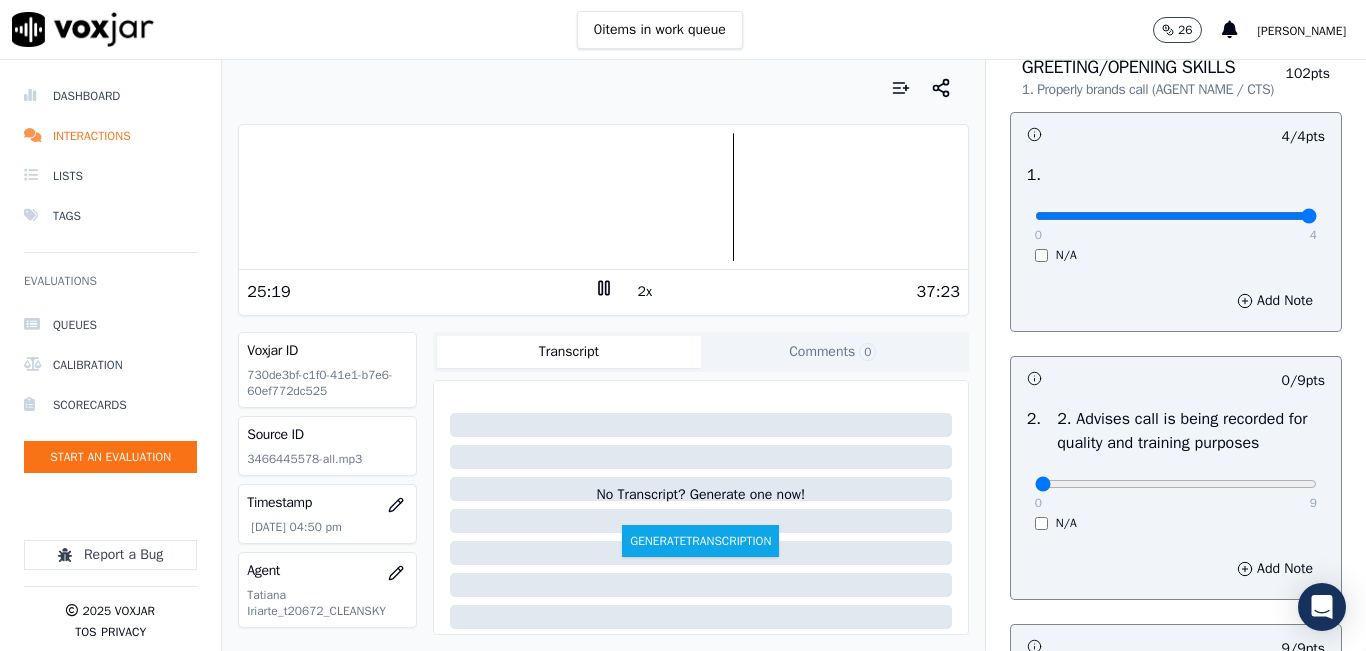 click on "2x" at bounding box center [645, 292] 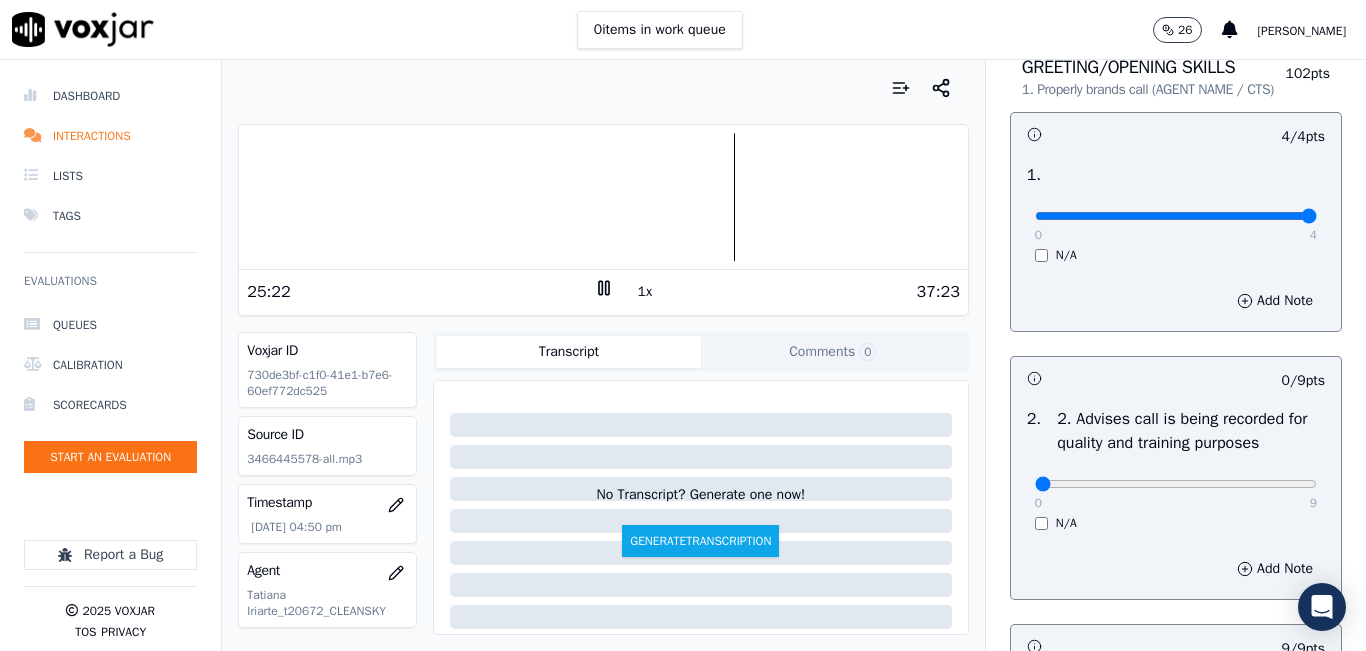 click at bounding box center (603, 197) 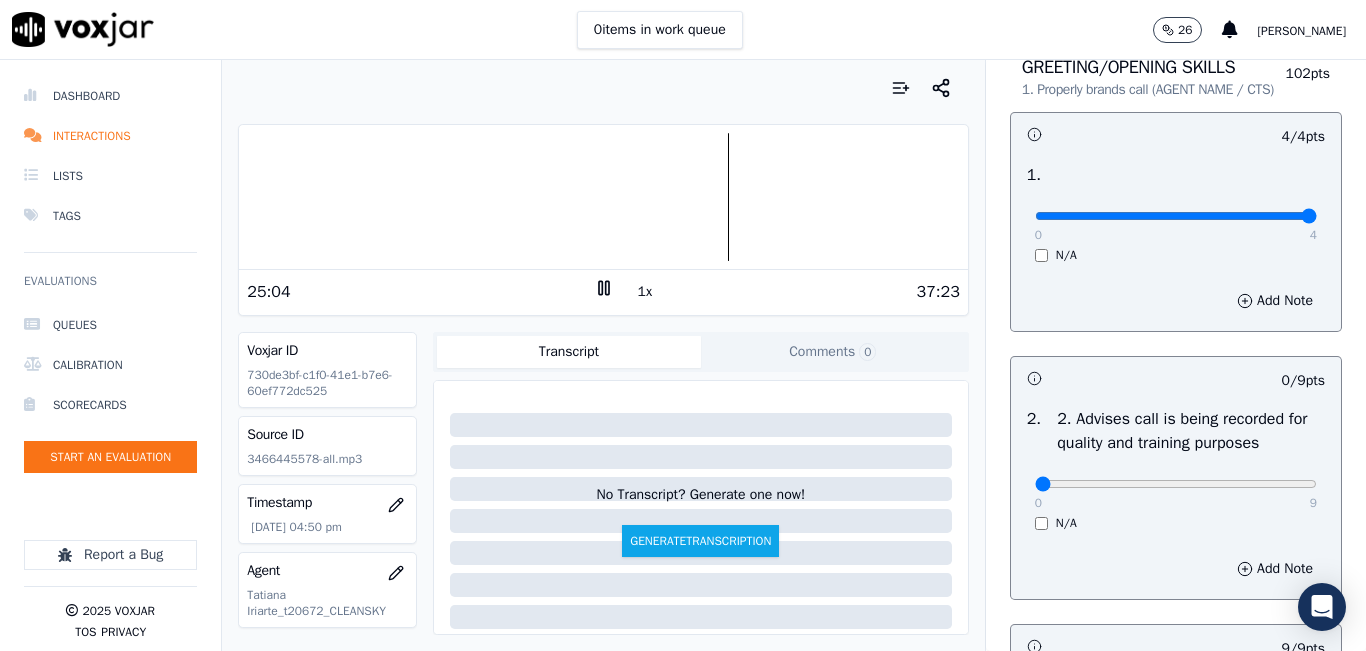 click on "Your browser does not support the audio element.   25:04     1x   37:23" at bounding box center [603, 220] 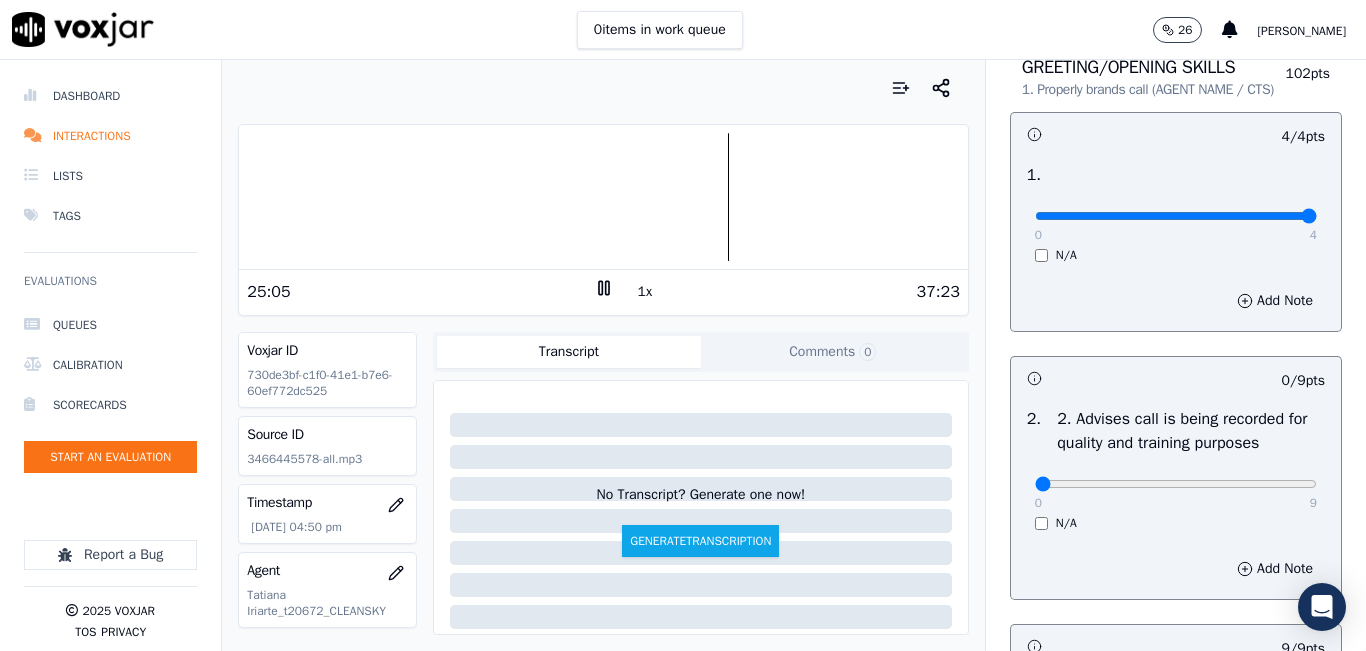 click on "1x" at bounding box center (645, 292) 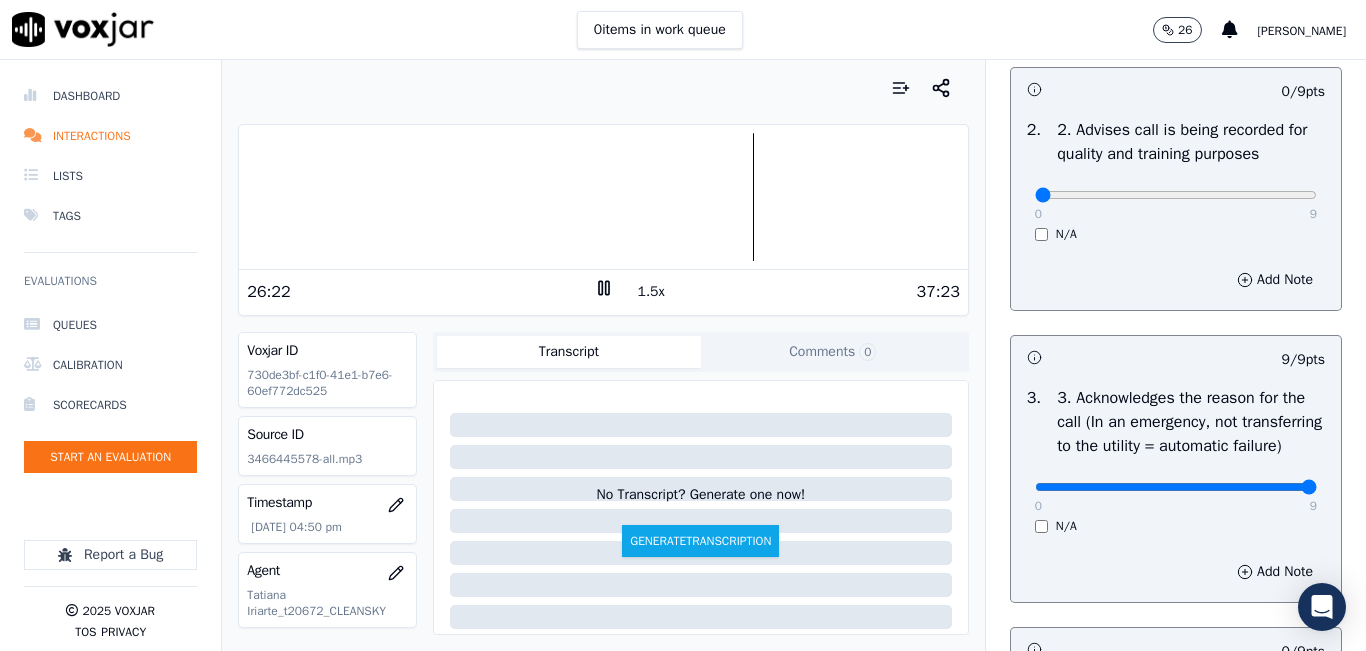 scroll, scrollTop: 400, scrollLeft: 0, axis: vertical 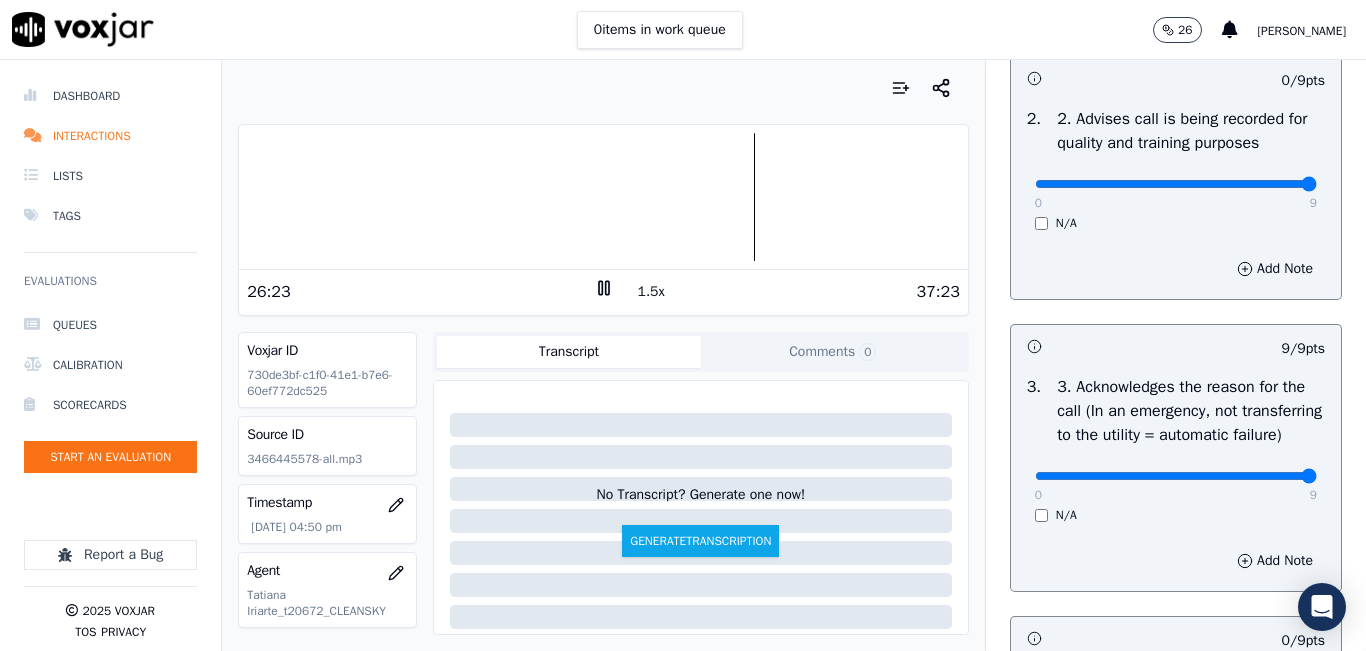 drag, startPoint x: 1255, startPoint y: 200, endPoint x: 1285, endPoint y: 231, distance: 43.13931 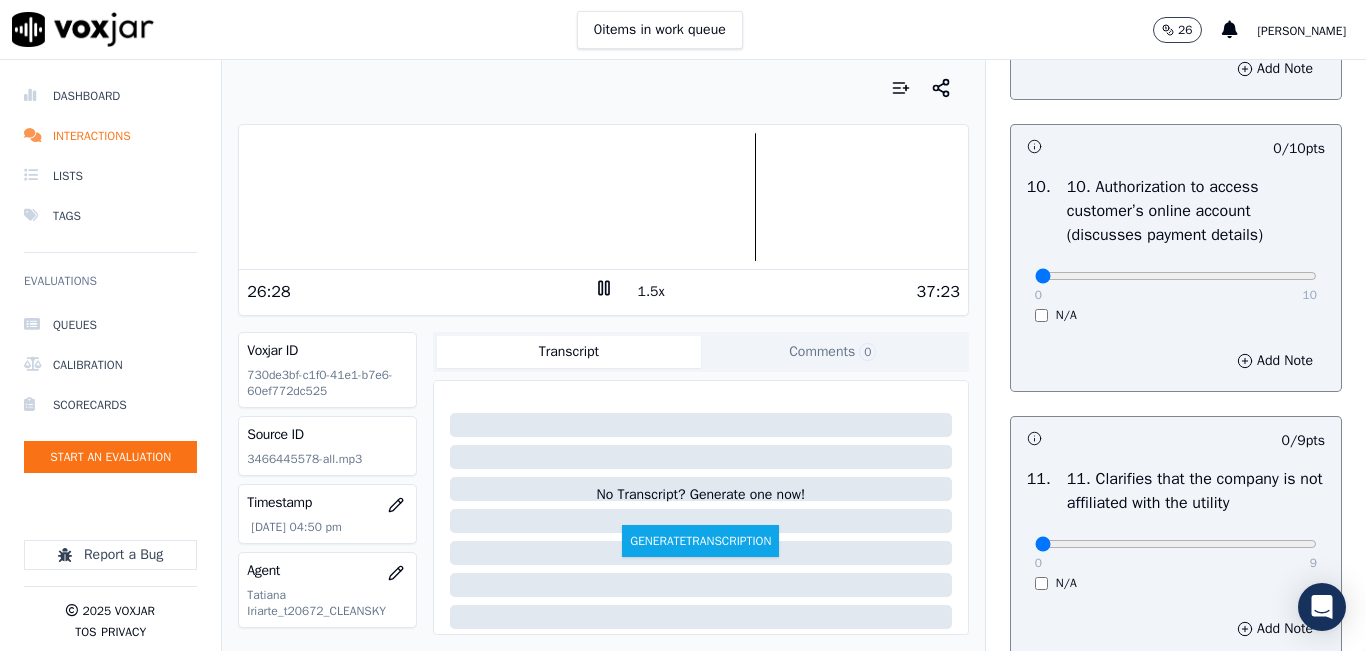 scroll, scrollTop: 2600, scrollLeft: 0, axis: vertical 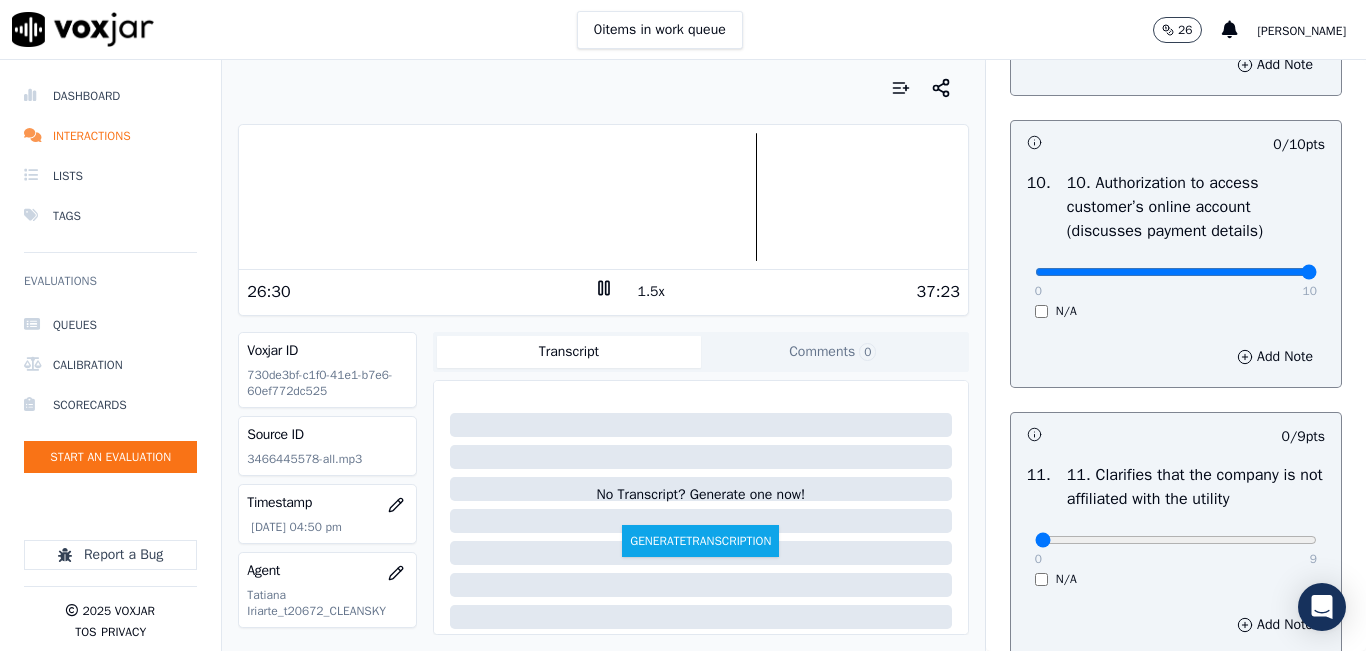 drag, startPoint x: 1253, startPoint y: 334, endPoint x: 1285, endPoint y: 337, distance: 32.140316 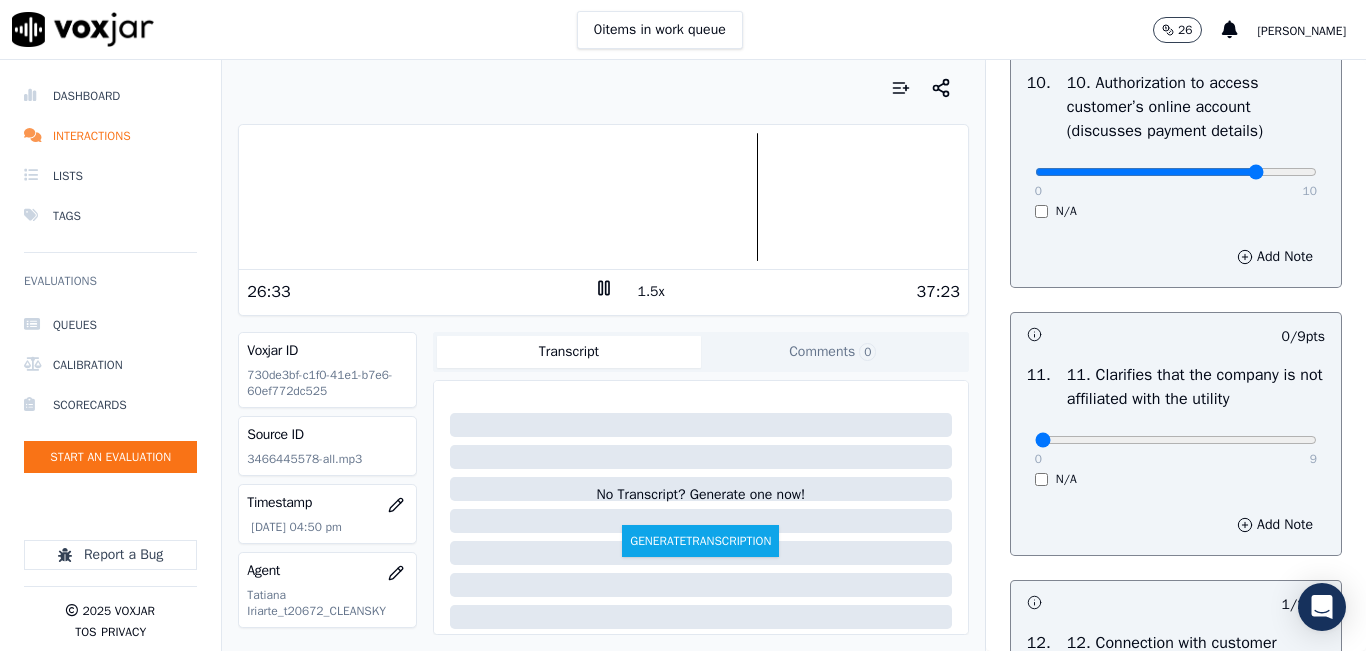 type on "8" 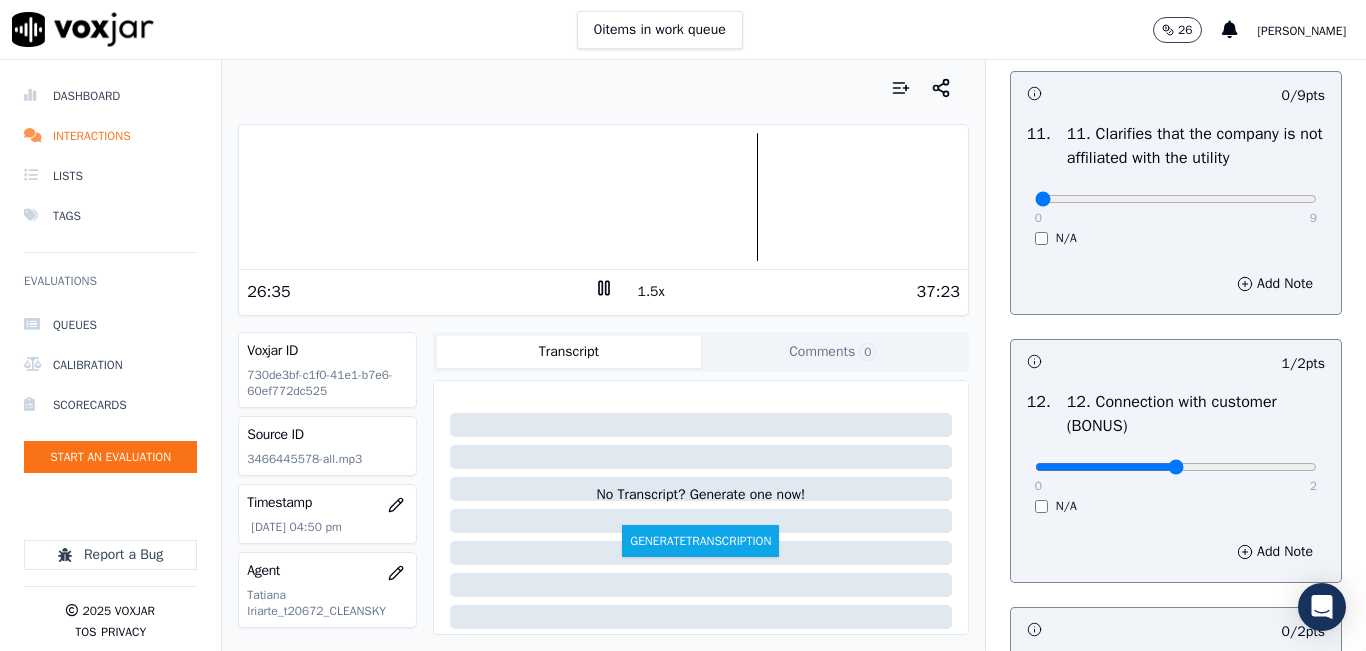 scroll, scrollTop: 2800, scrollLeft: 0, axis: vertical 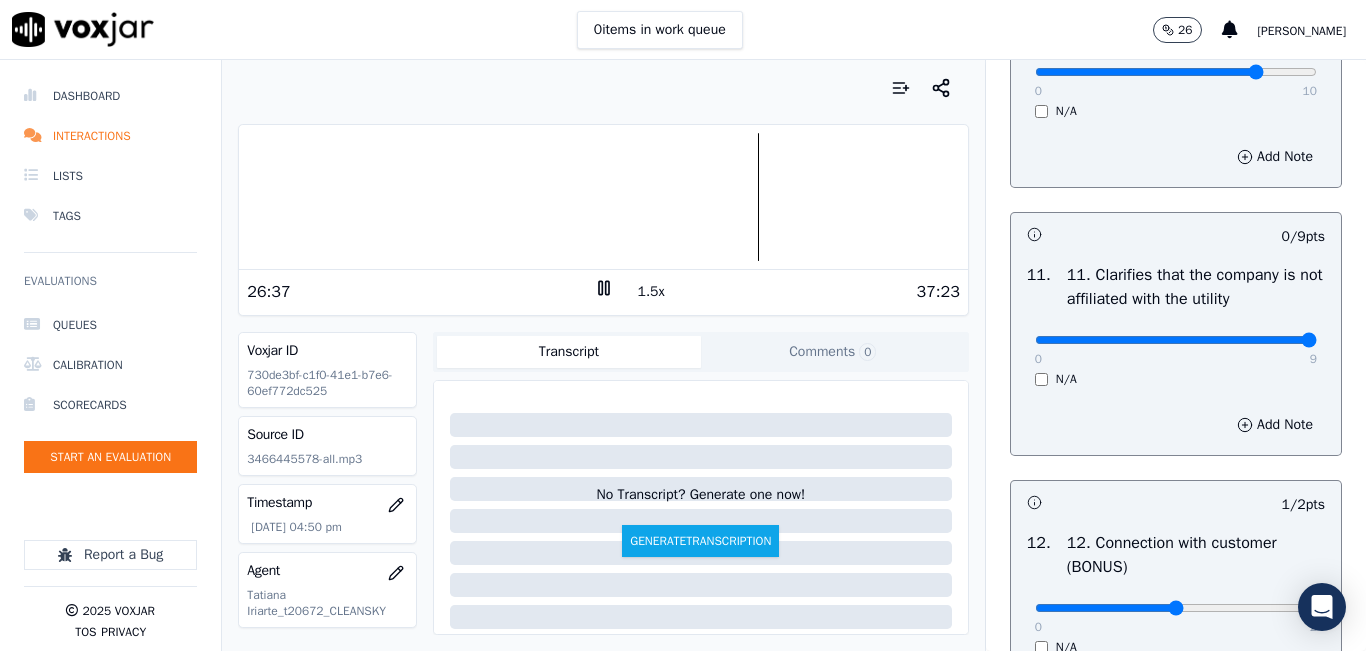 drag, startPoint x: 1266, startPoint y: 407, endPoint x: 1290, endPoint y: 403, distance: 24.33105 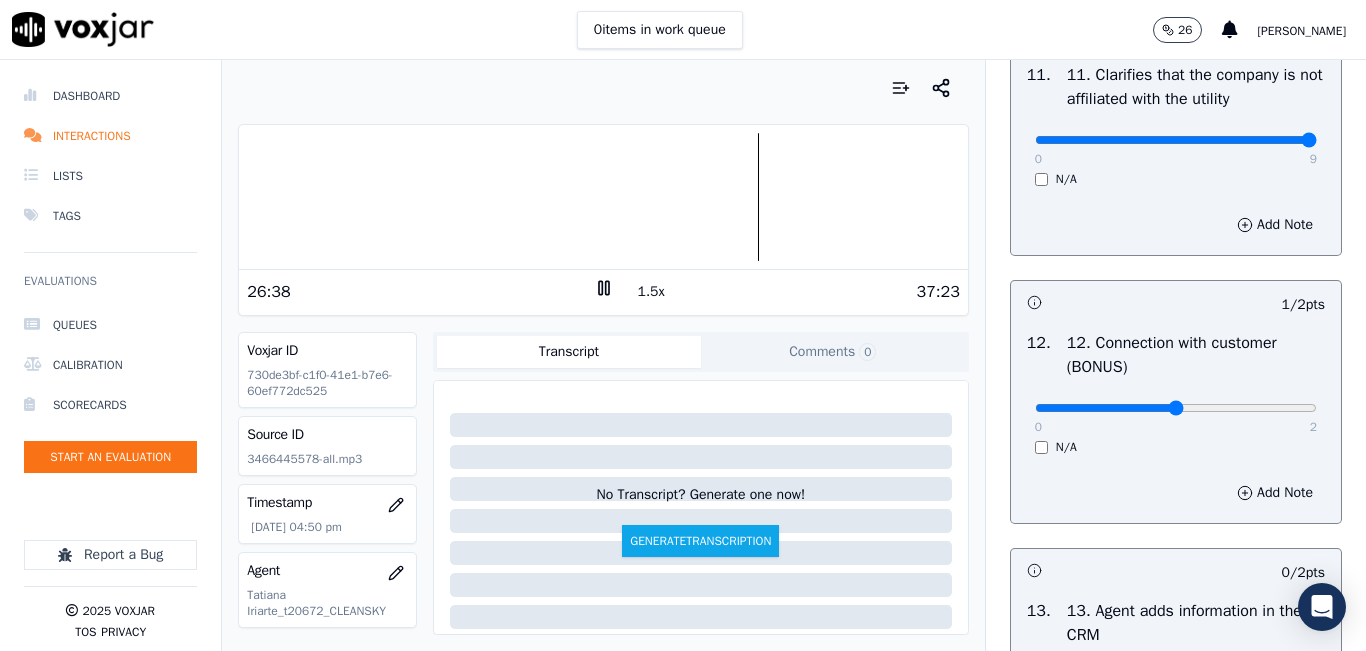 scroll, scrollTop: 3400, scrollLeft: 0, axis: vertical 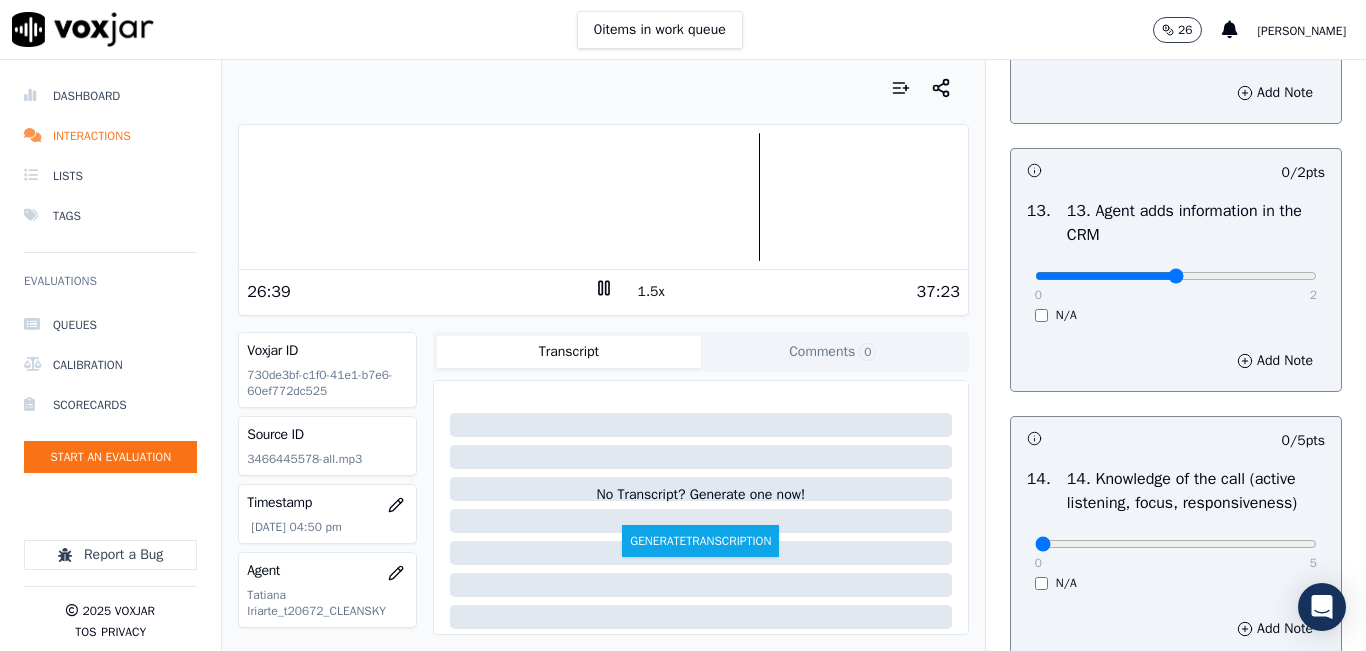 type on "1" 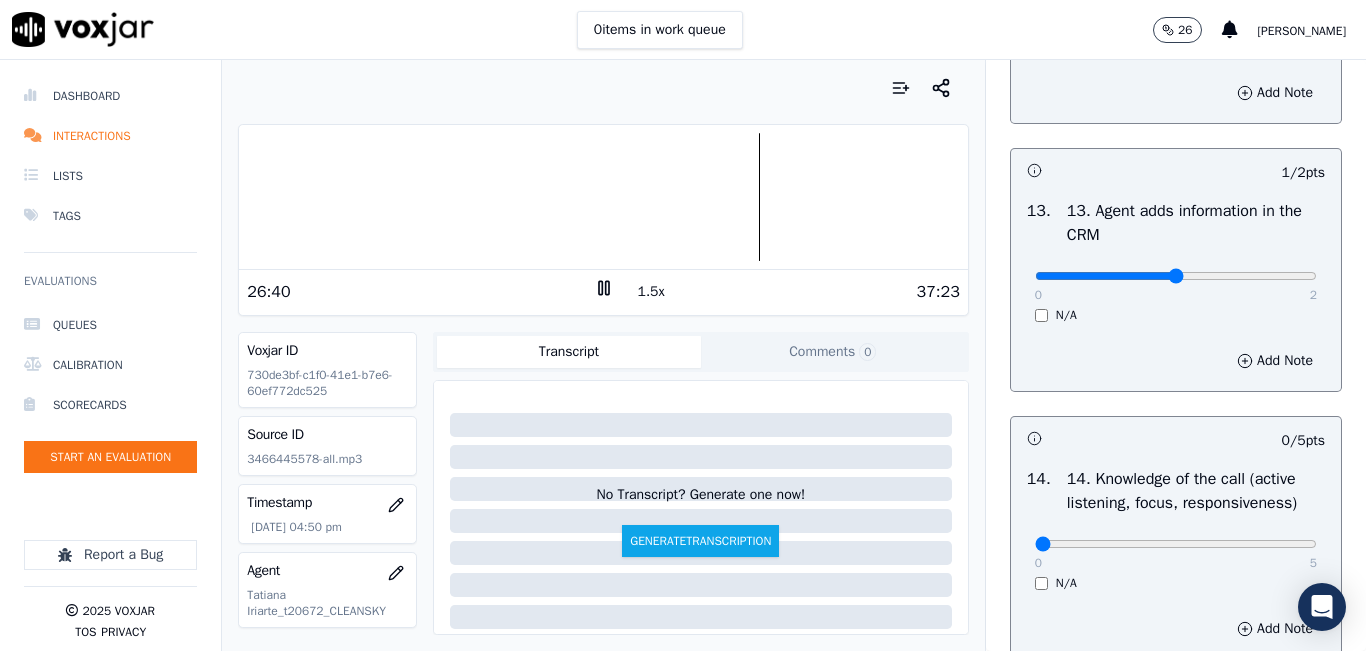 drag, startPoint x: 1224, startPoint y: 425, endPoint x: 1164, endPoint y: 442, distance: 62.361847 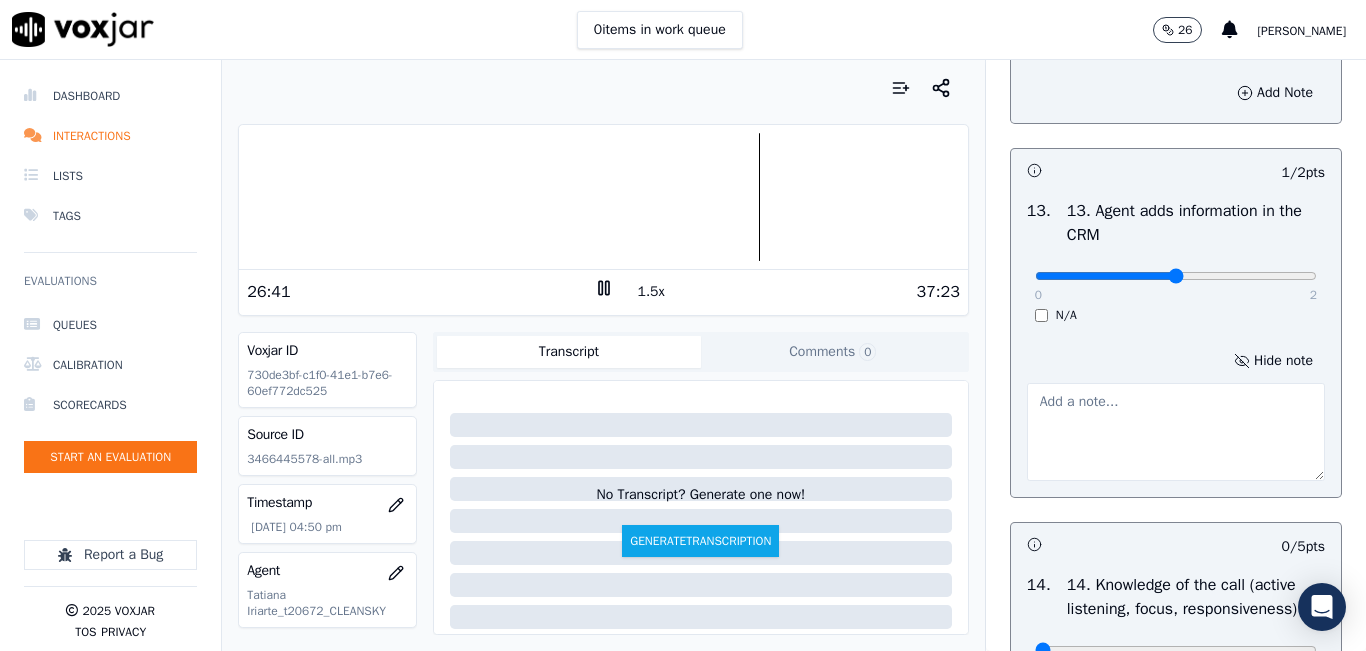 click at bounding box center [1176, 432] 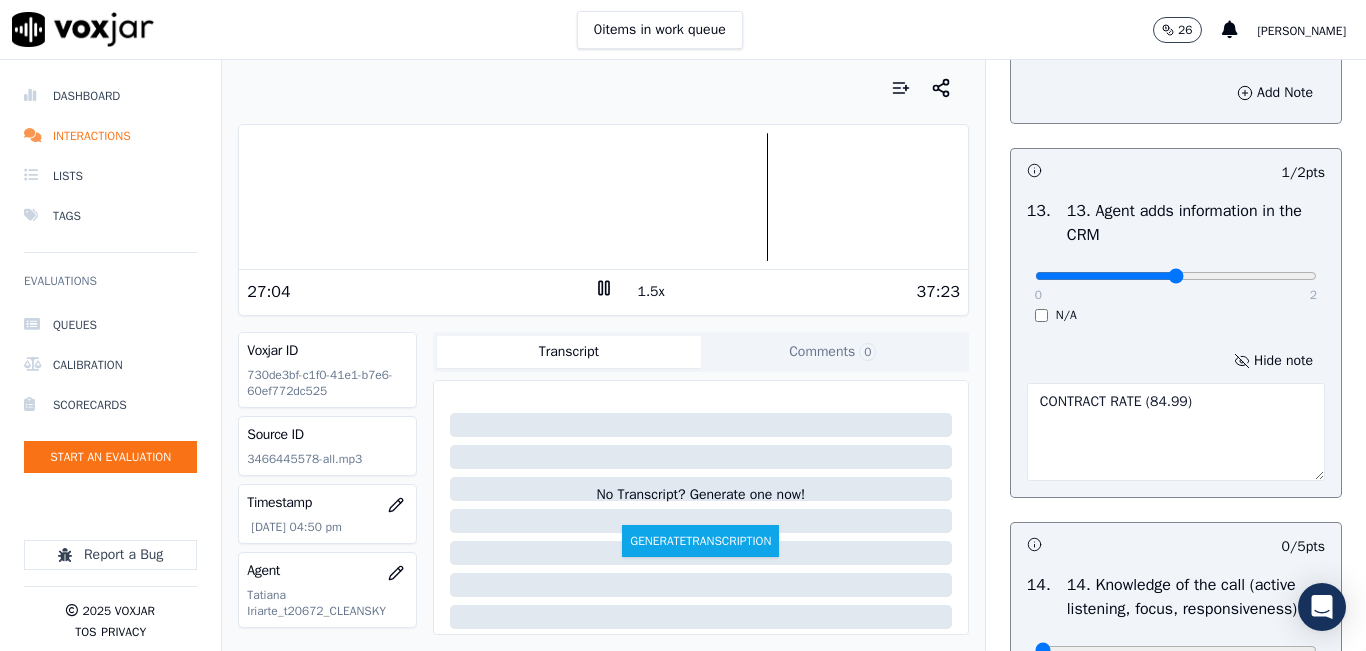type on "CONTRACT RATE (84.99)" 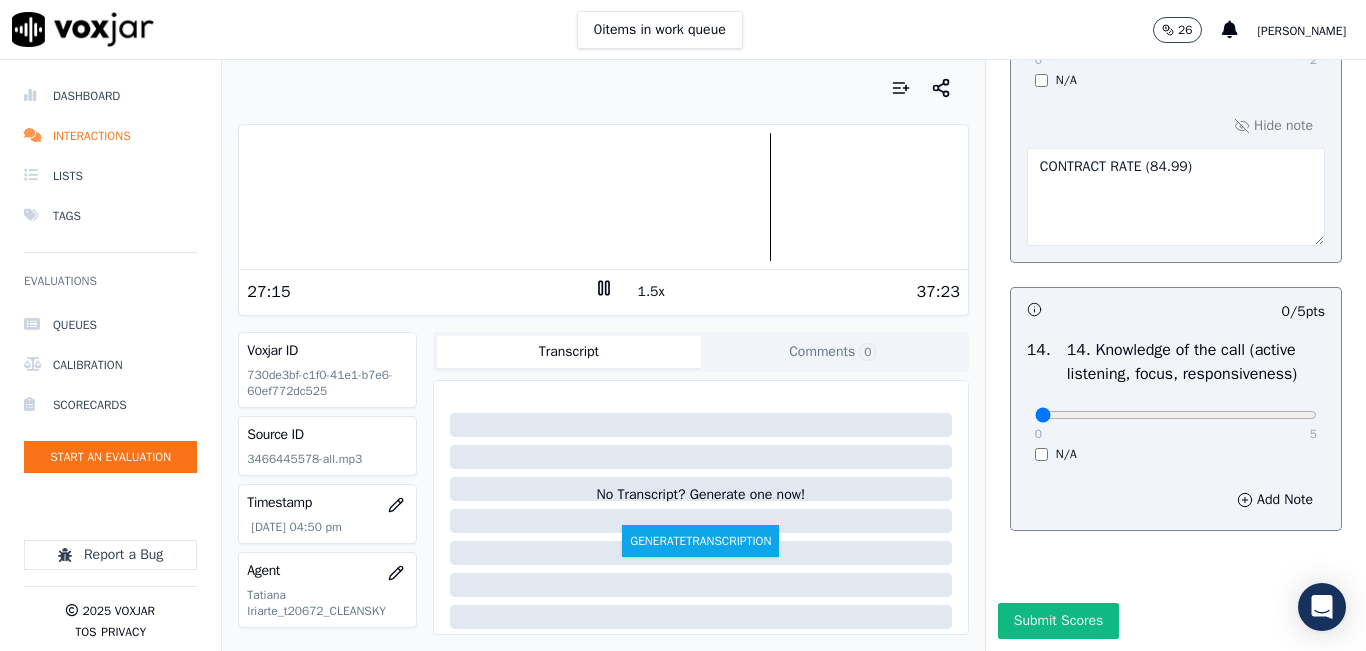 scroll, scrollTop: 3700, scrollLeft: 0, axis: vertical 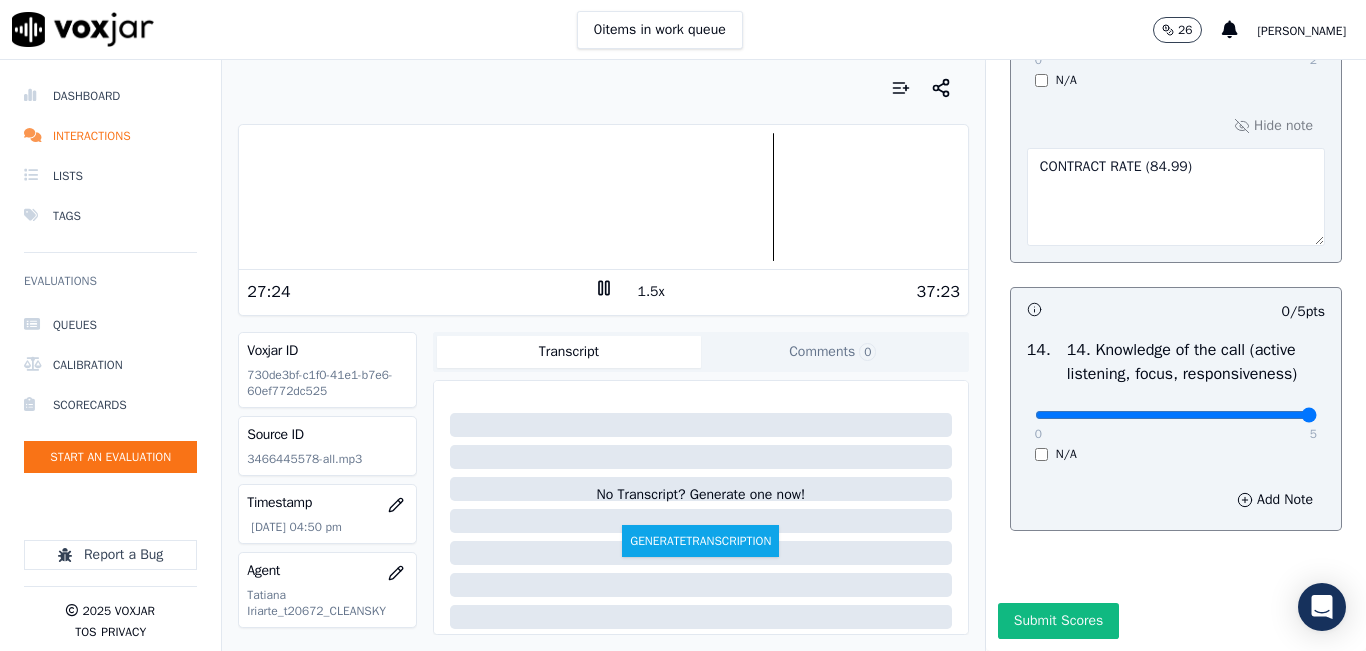 type on "5" 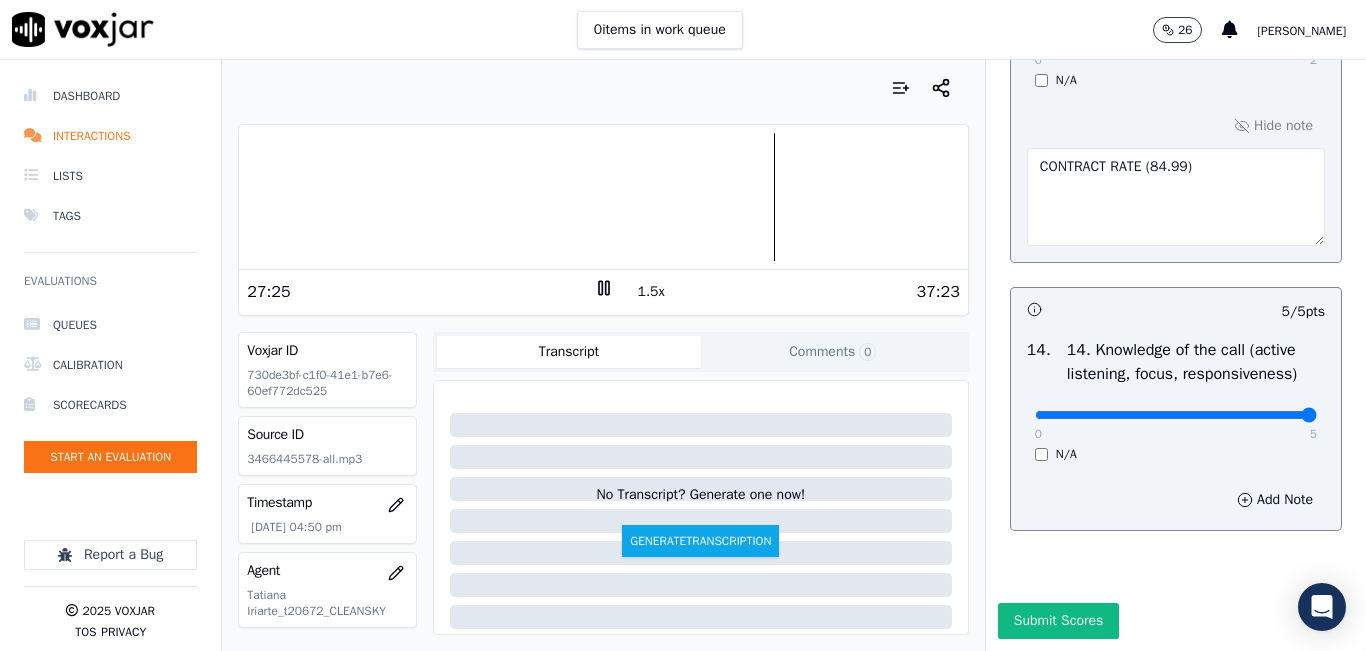 click at bounding box center (603, 197) 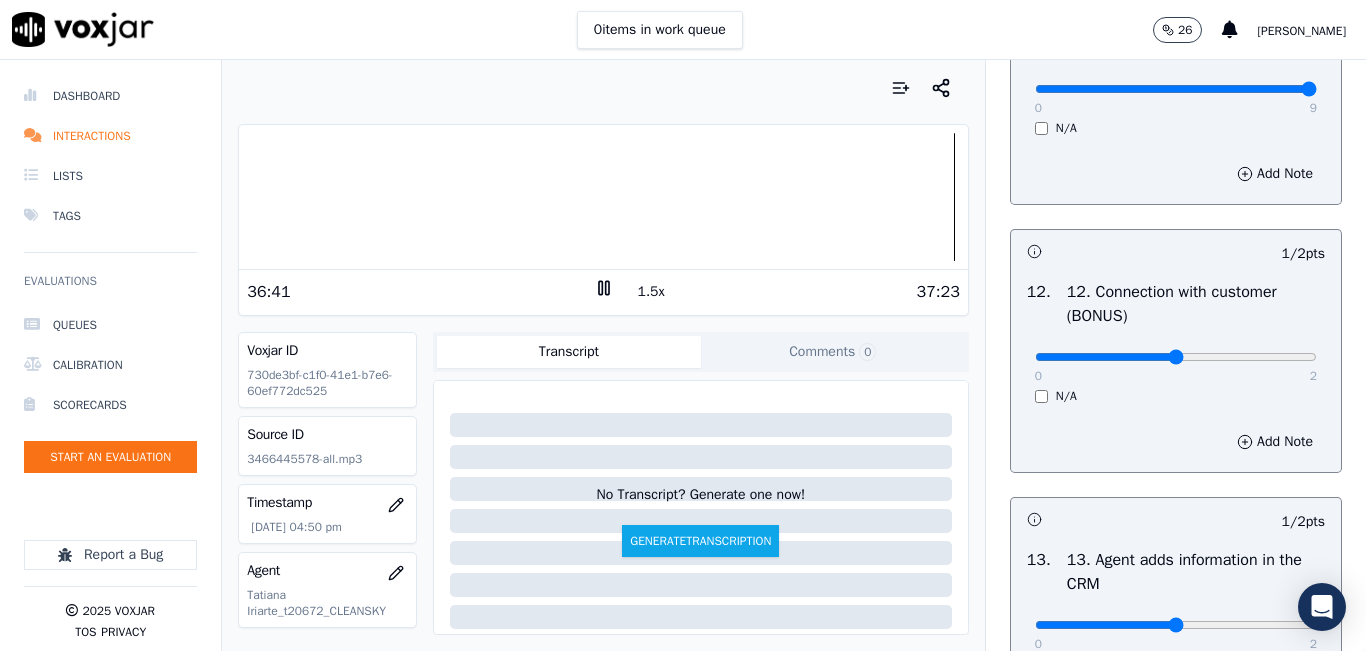 scroll, scrollTop: 2800, scrollLeft: 0, axis: vertical 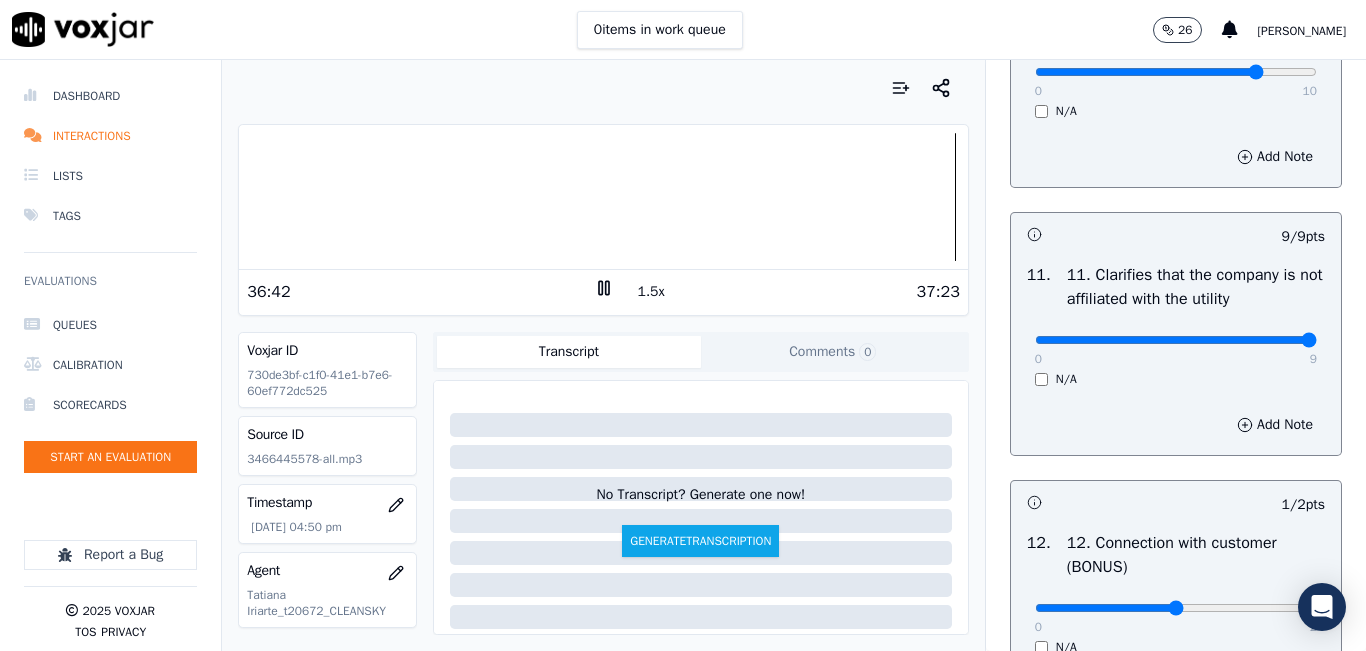 click at bounding box center [603, 197] 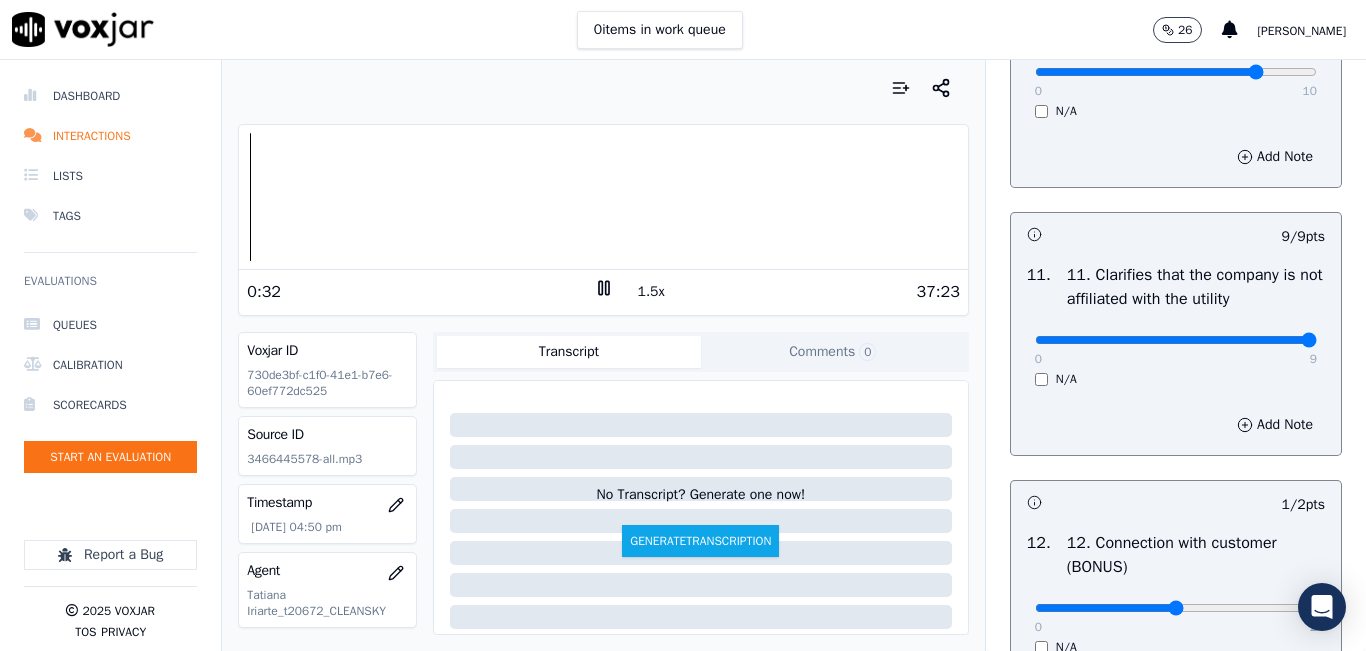 click at bounding box center (603, 197) 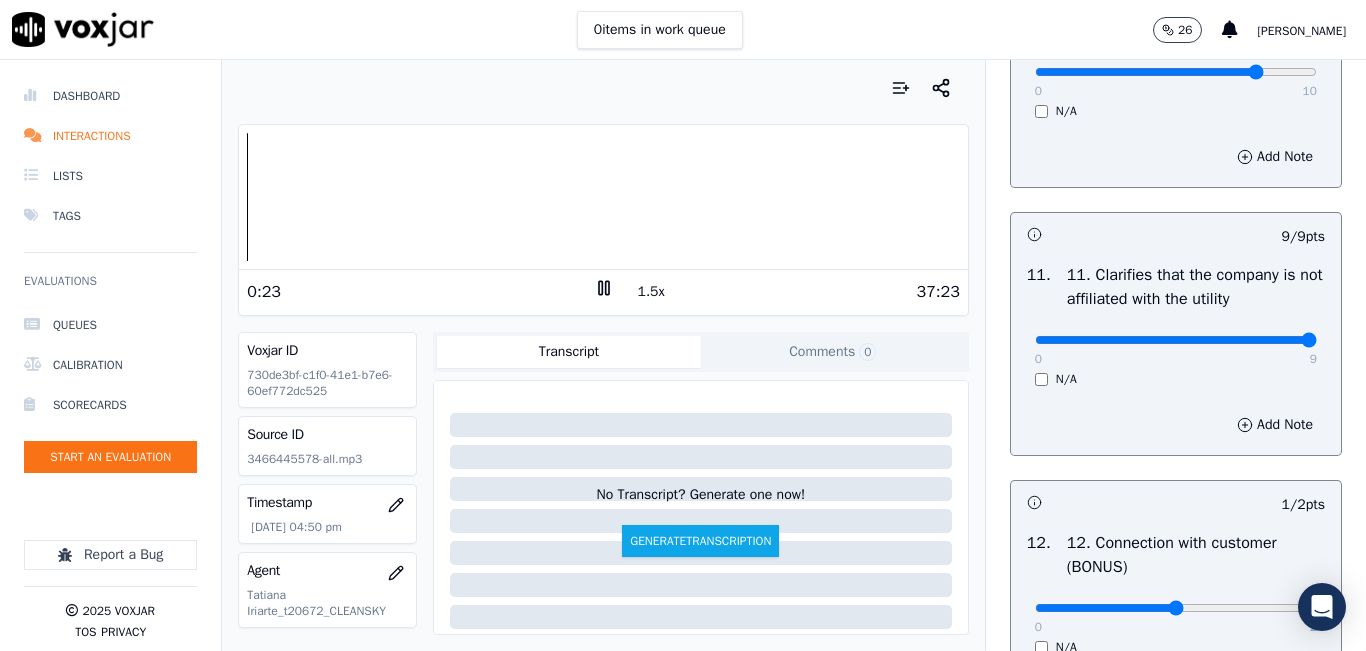 click at bounding box center [603, 197] 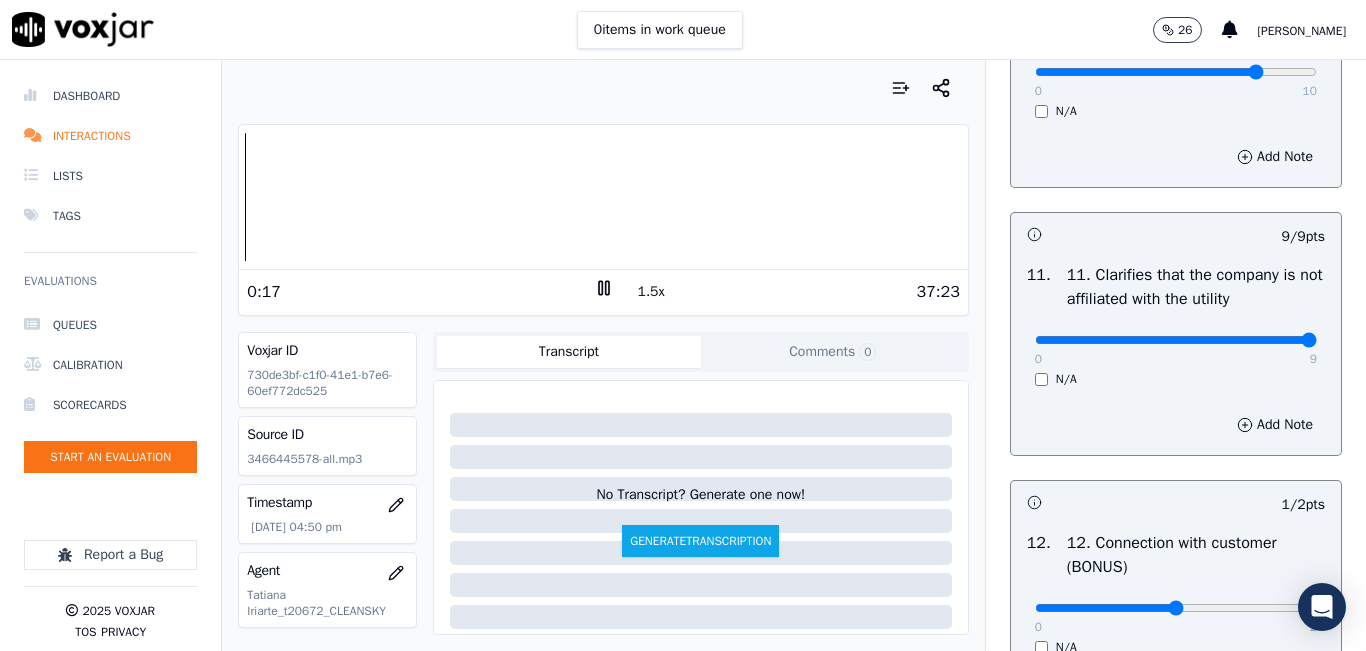 click at bounding box center [603, 197] 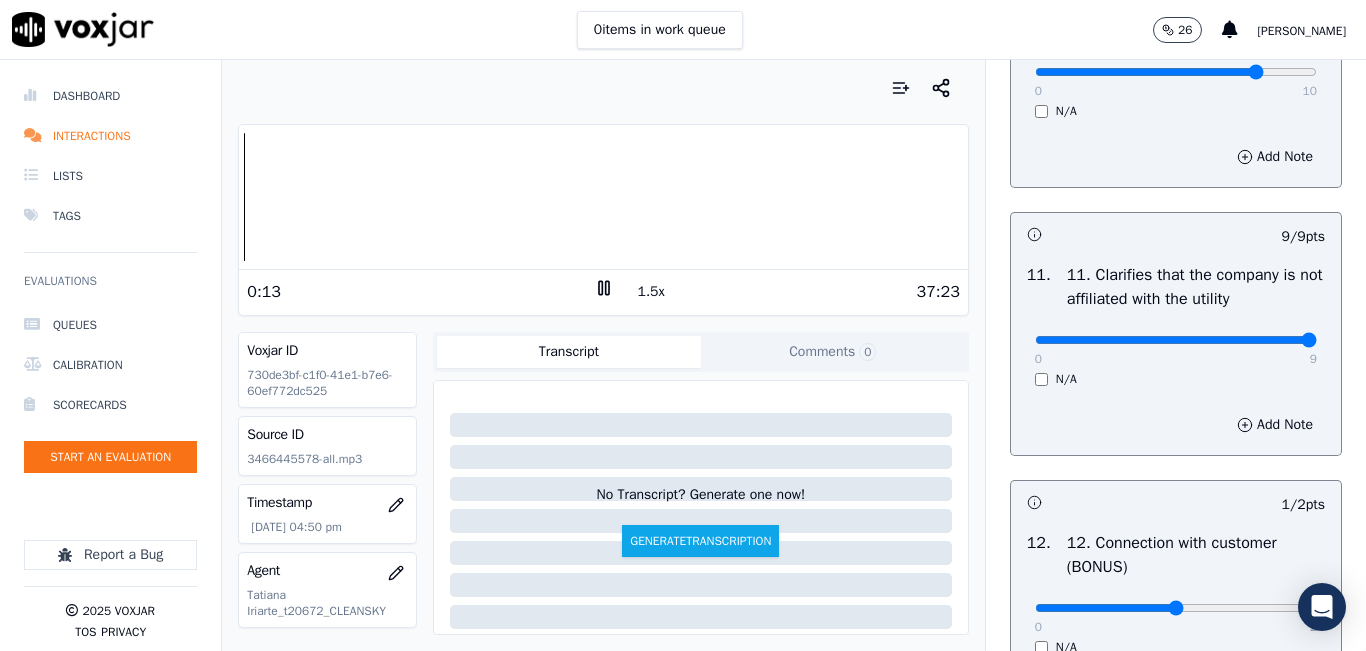click at bounding box center [603, 197] 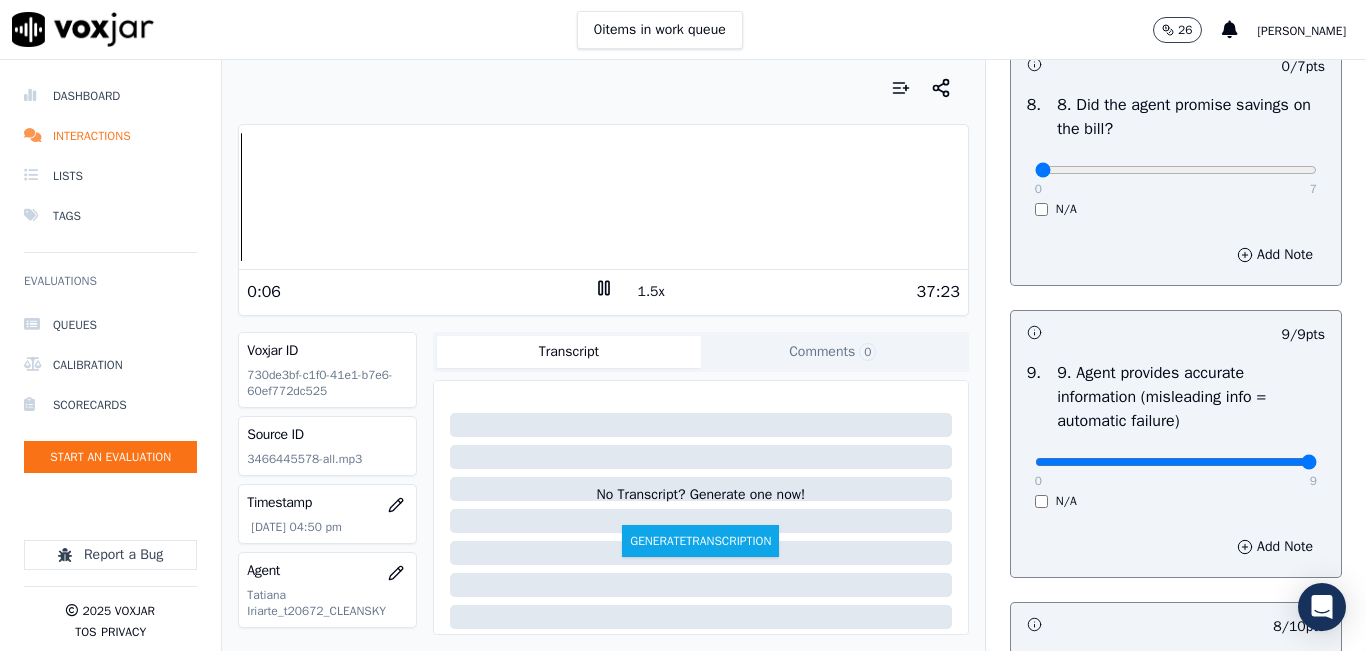 scroll, scrollTop: 2100, scrollLeft: 0, axis: vertical 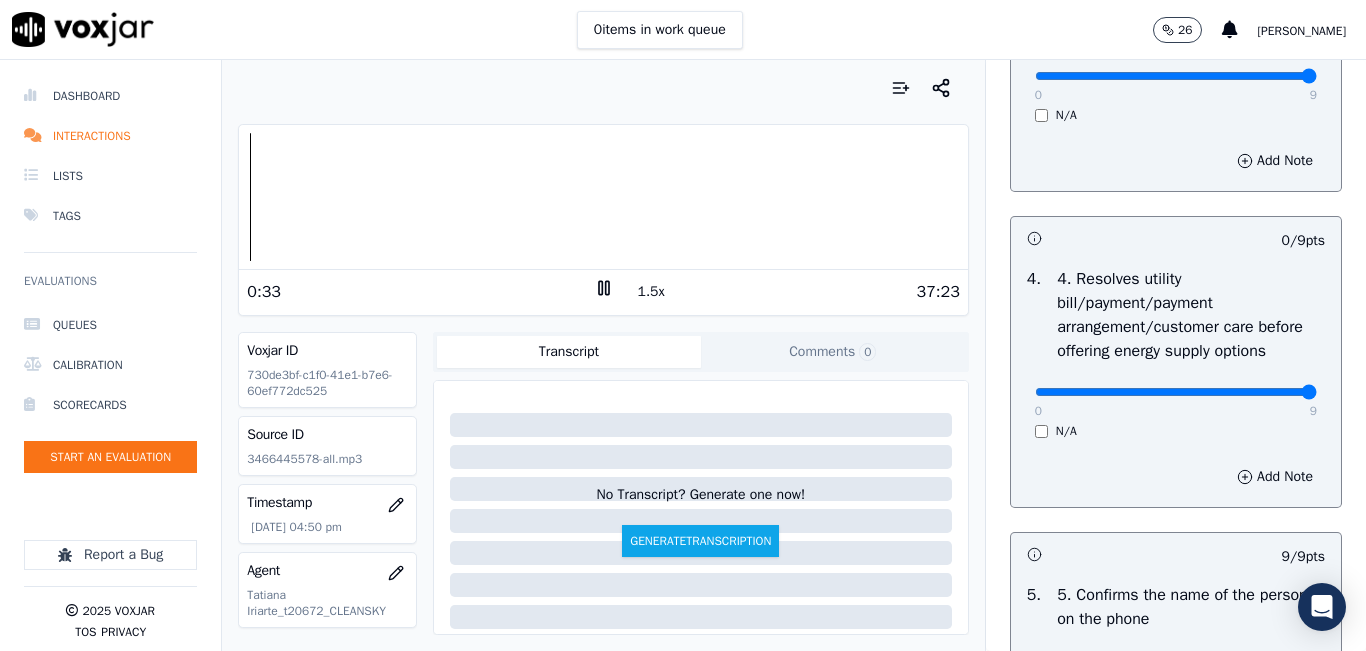 drag, startPoint x: 1254, startPoint y: 457, endPoint x: 1280, endPoint y: 455, distance: 26.076809 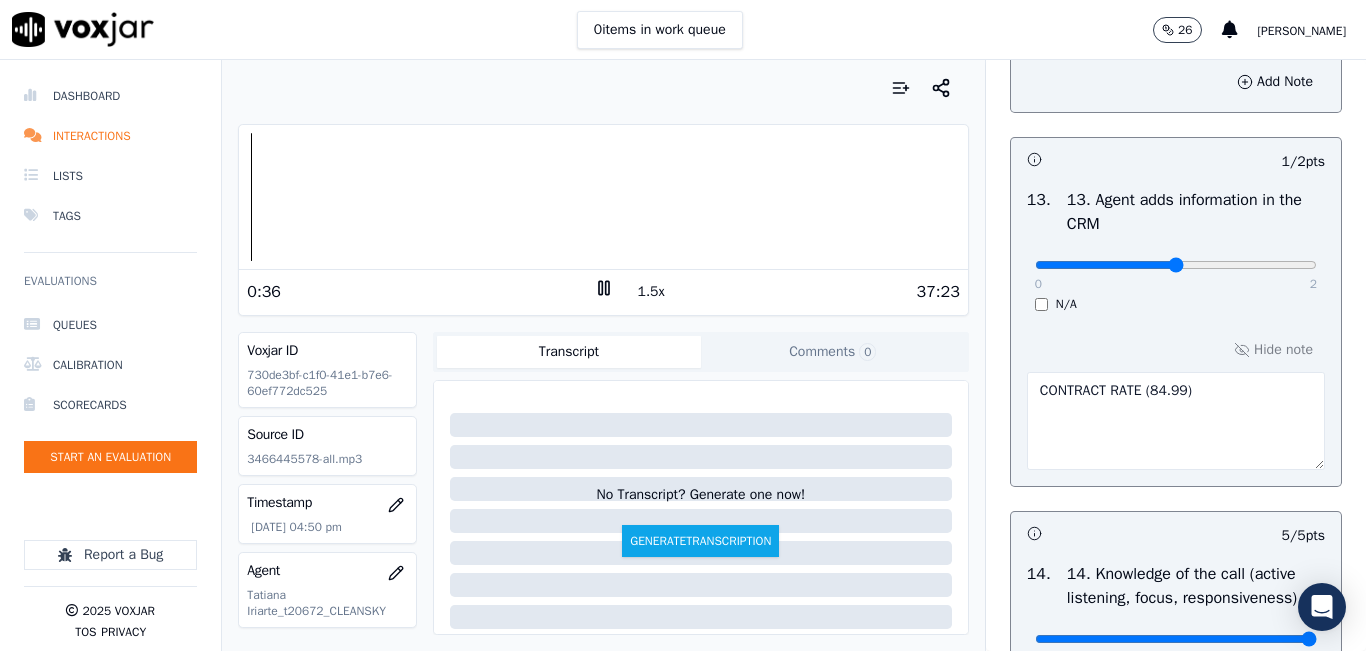 scroll, scrollTop: 3748, scrollLeft: 0, axis: vertical 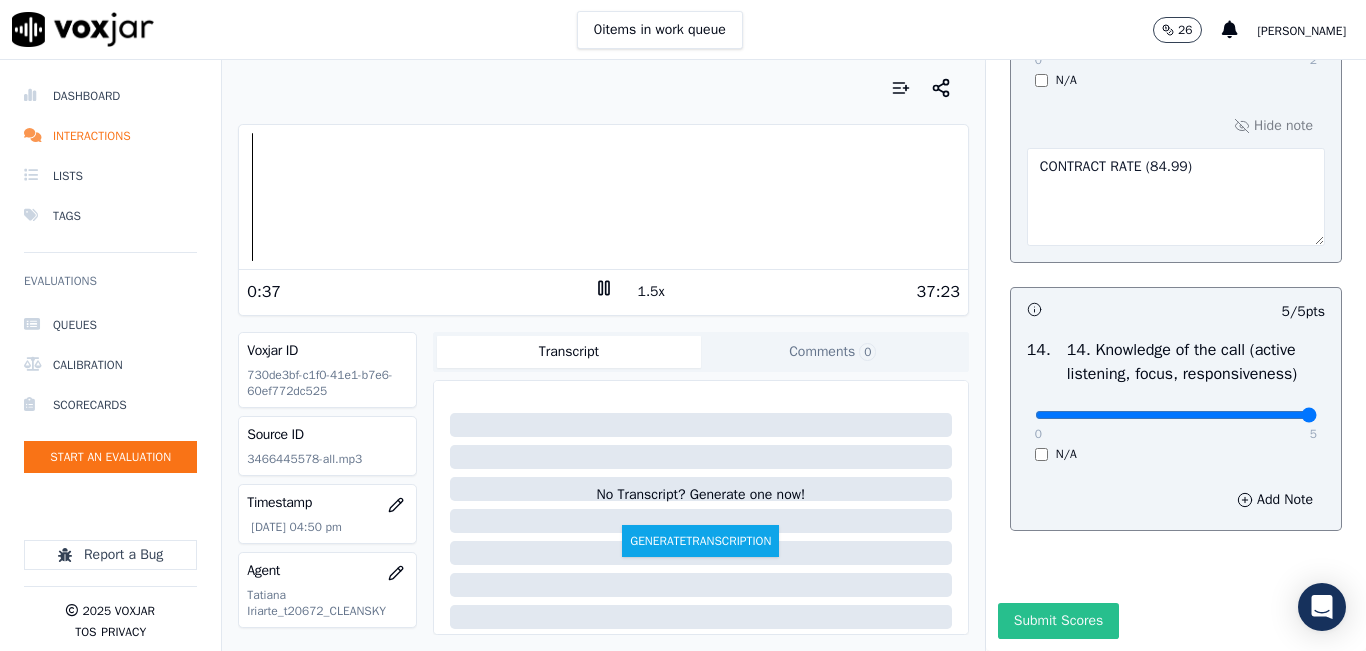 click on "Submit Scores" at bounding box center [1058, 621] 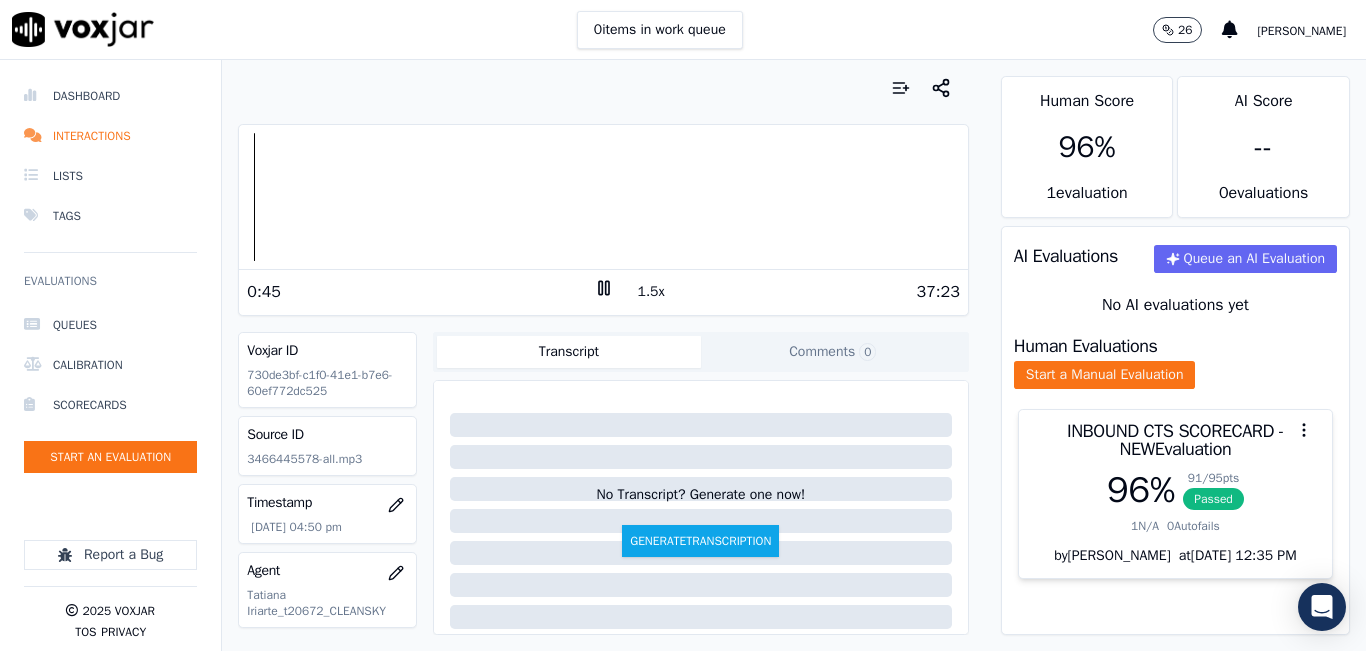 click at bounding box center [603, 88] 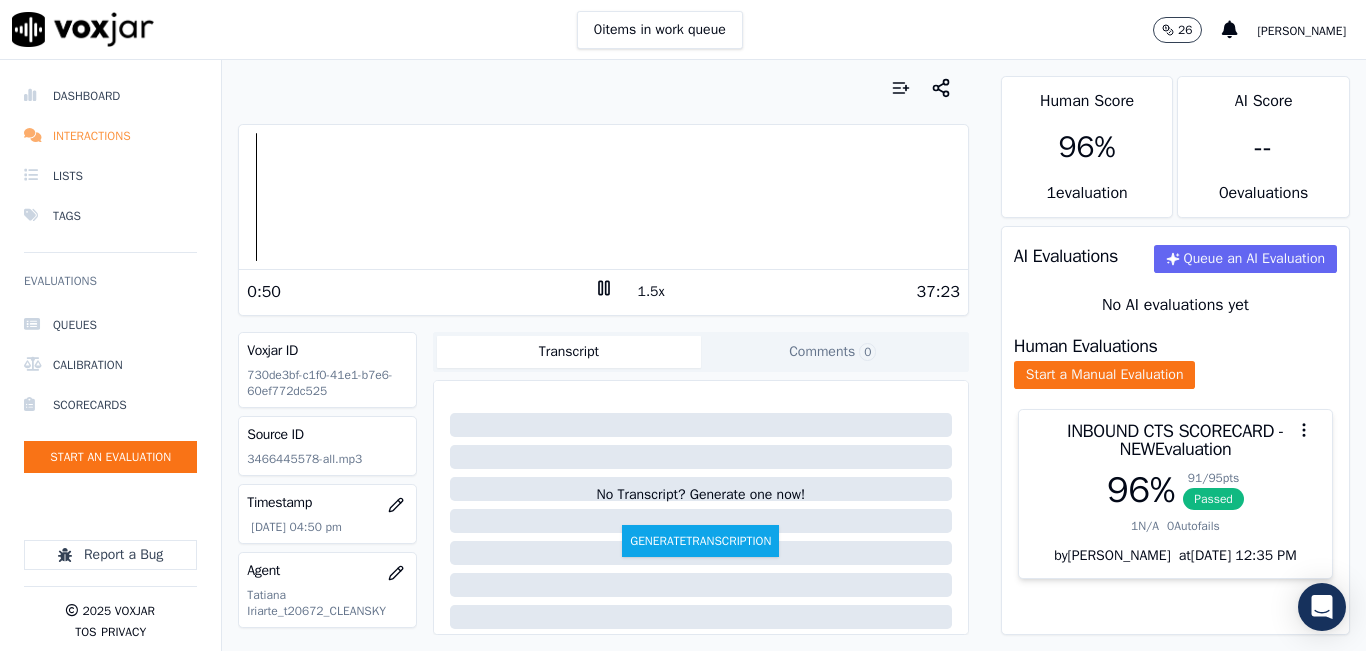 click on "Interactions" at bounding box center [110, 136] 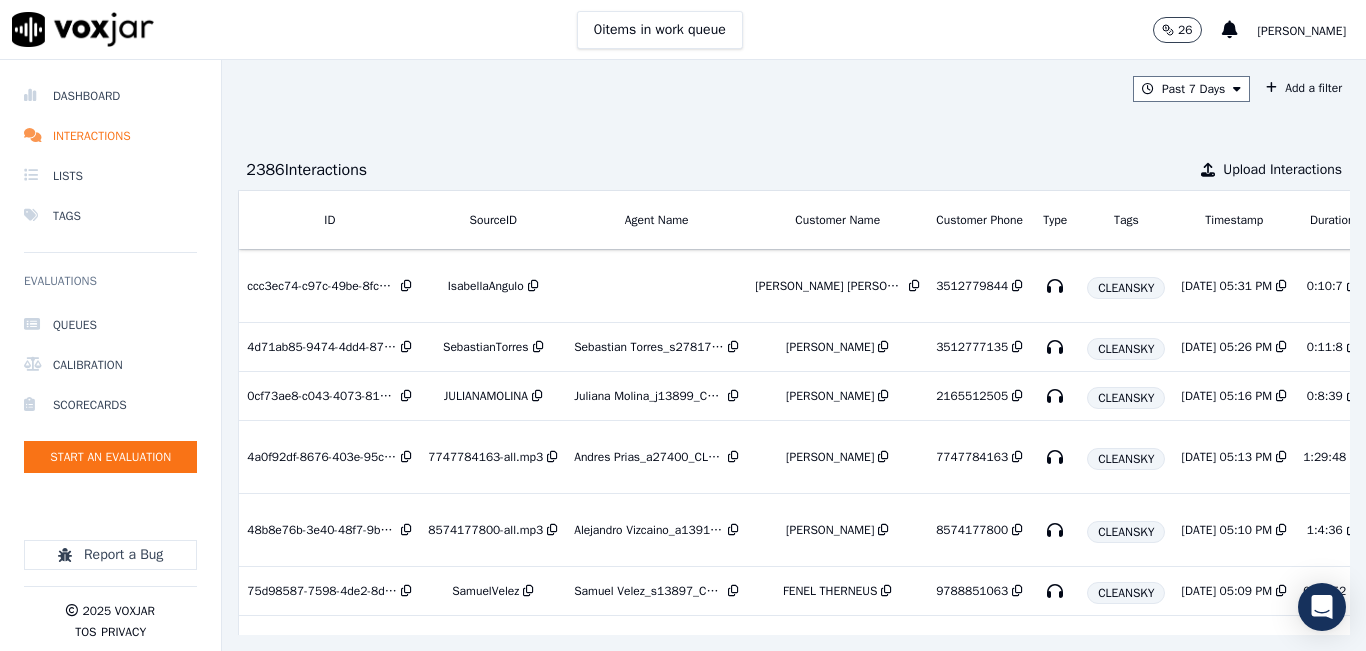 scroll, scrollTop: 0, scrollLeft: 320, axis: horizontal 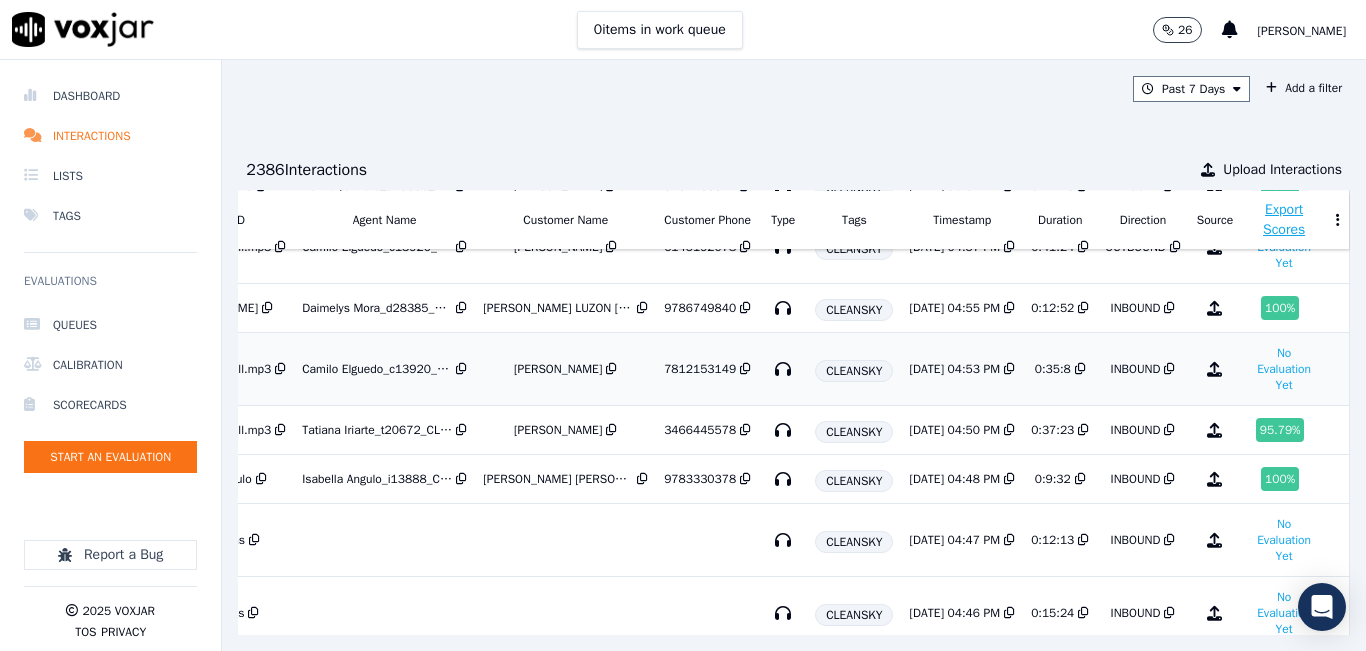 click on "[PERSON_NAME]" at bounding box center [558, 369] 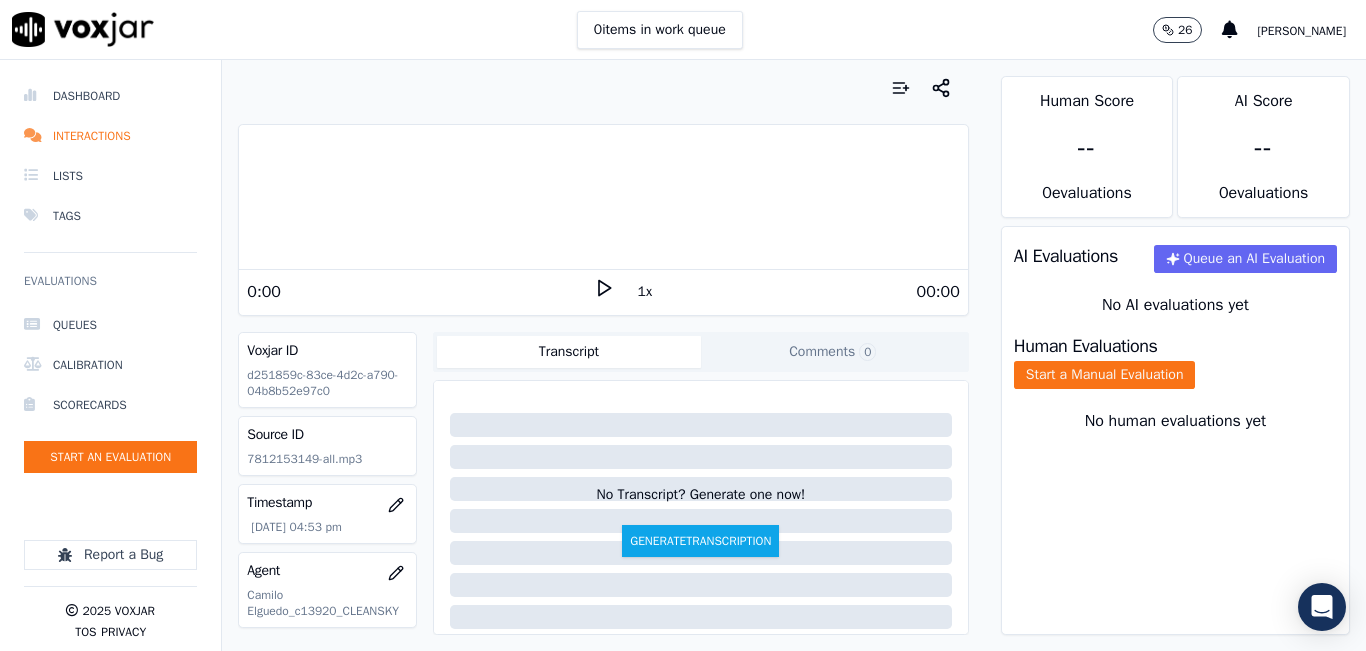 scroll, scrollTop: 0, scrollLeft: 0, axis: both 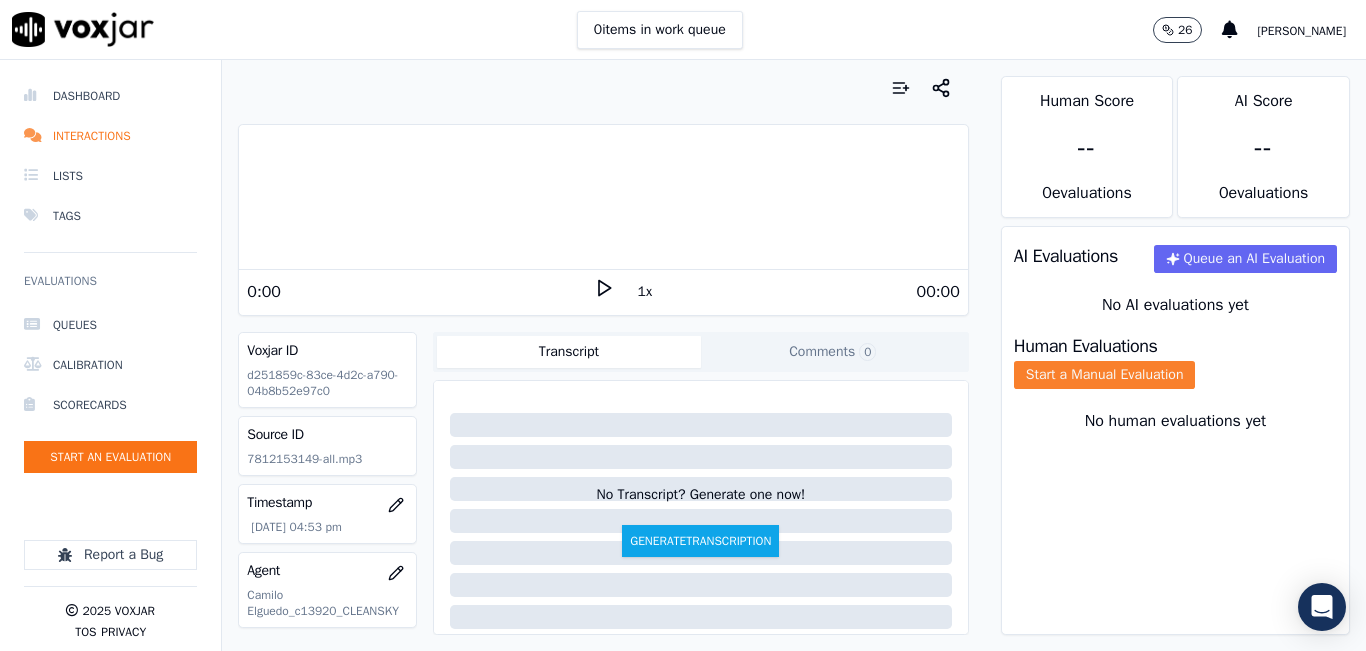 click on "Start a Manual Evaluation" 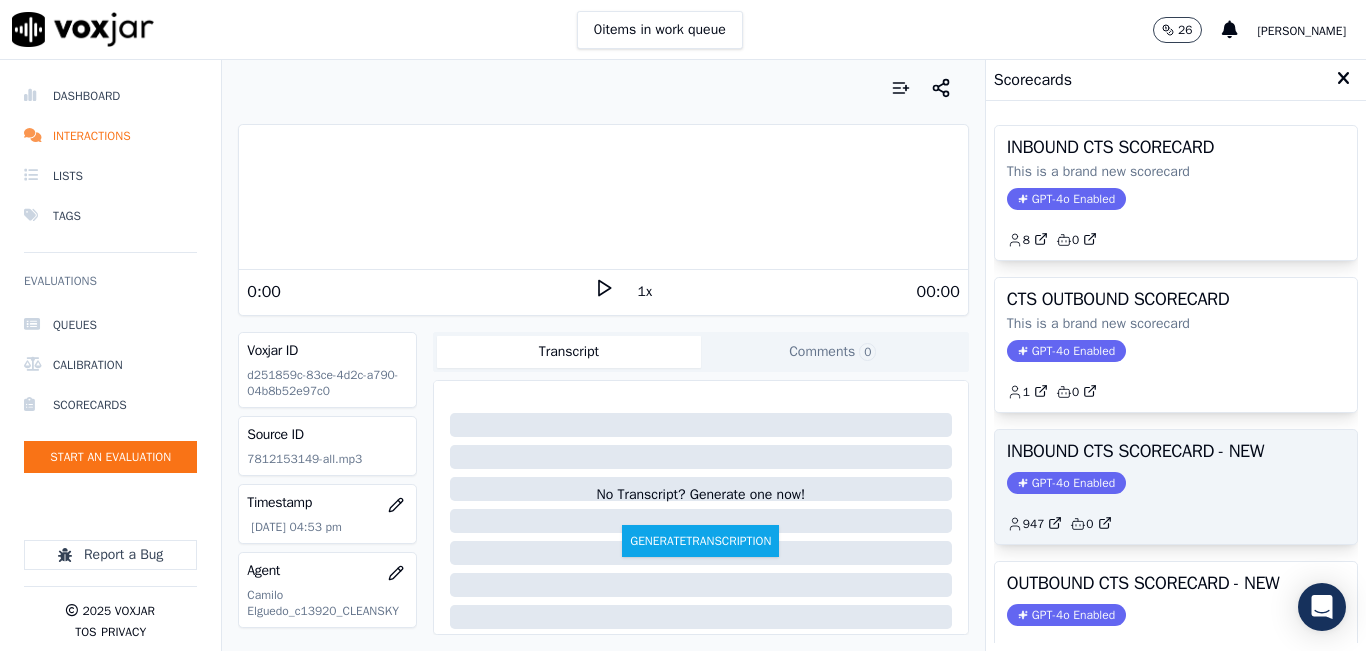 click on "INBOUND CTS SCORECARD - NEW        GPT-4o Enabled       947         0" at bounding box center (1176, 487) 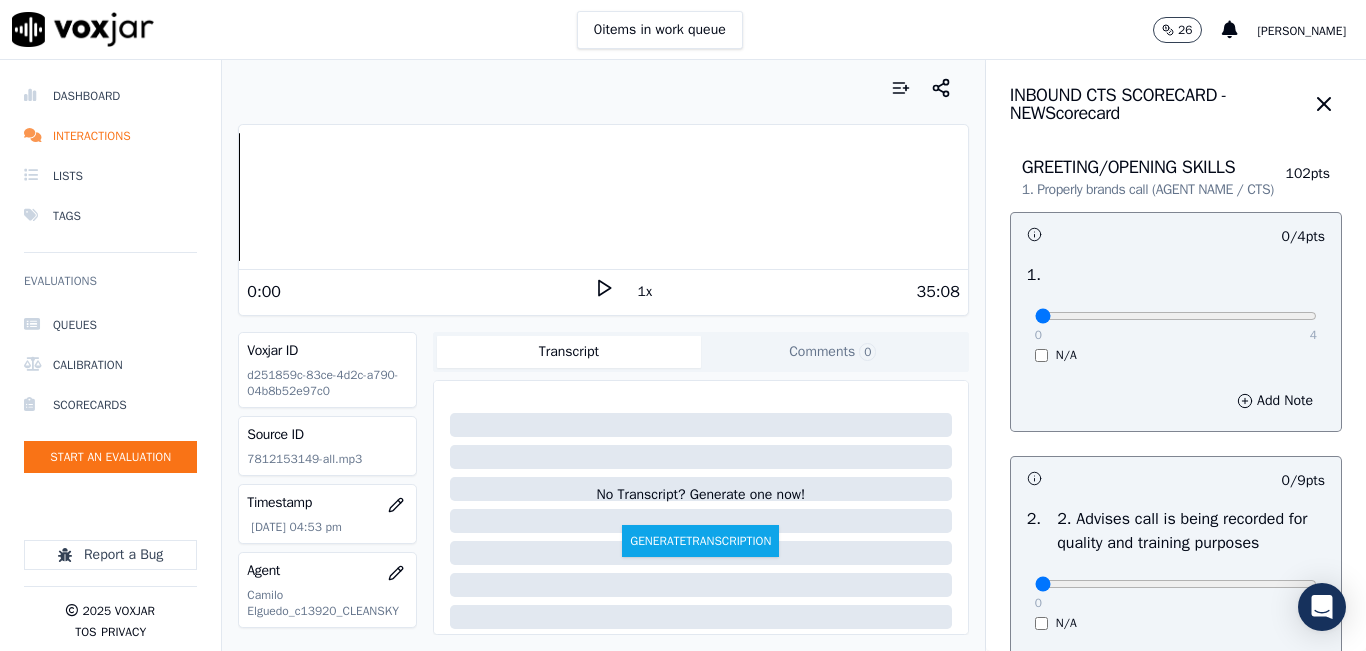click on "0  items in work queue     26         [PERSON_NAME]" at bounding box center (683, 30) 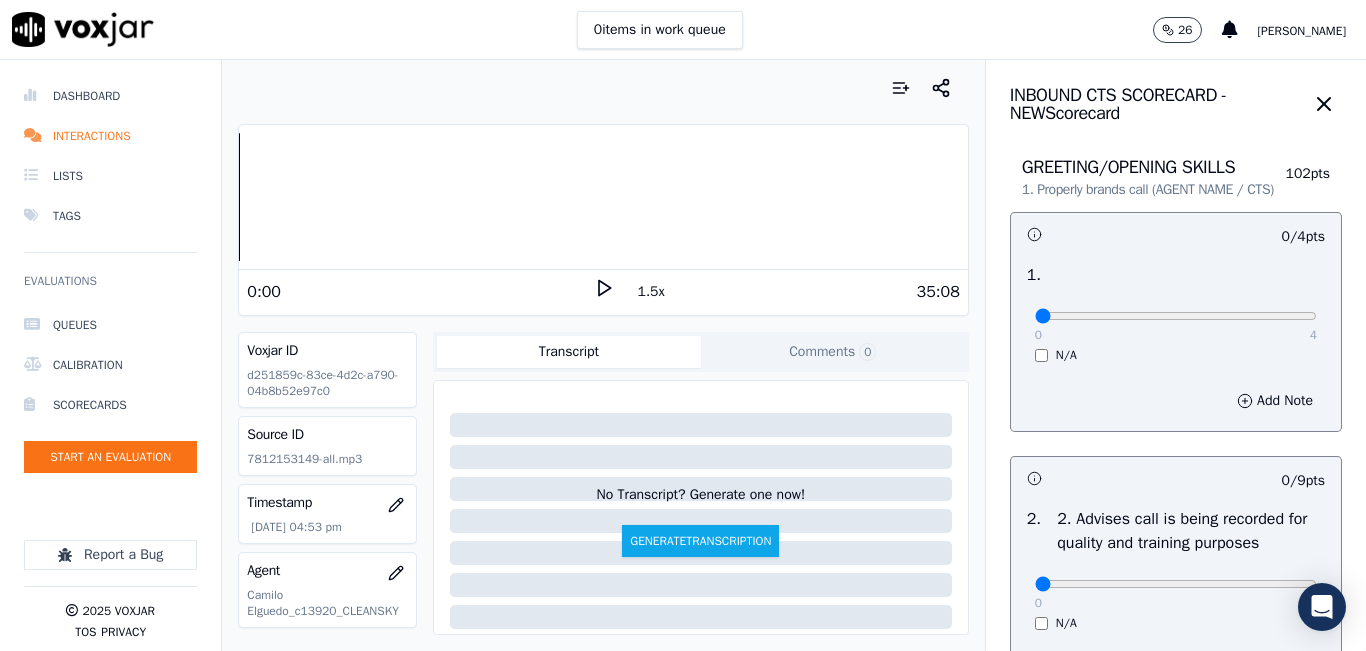 click on "1.5x" at bounding box center [651, 292] 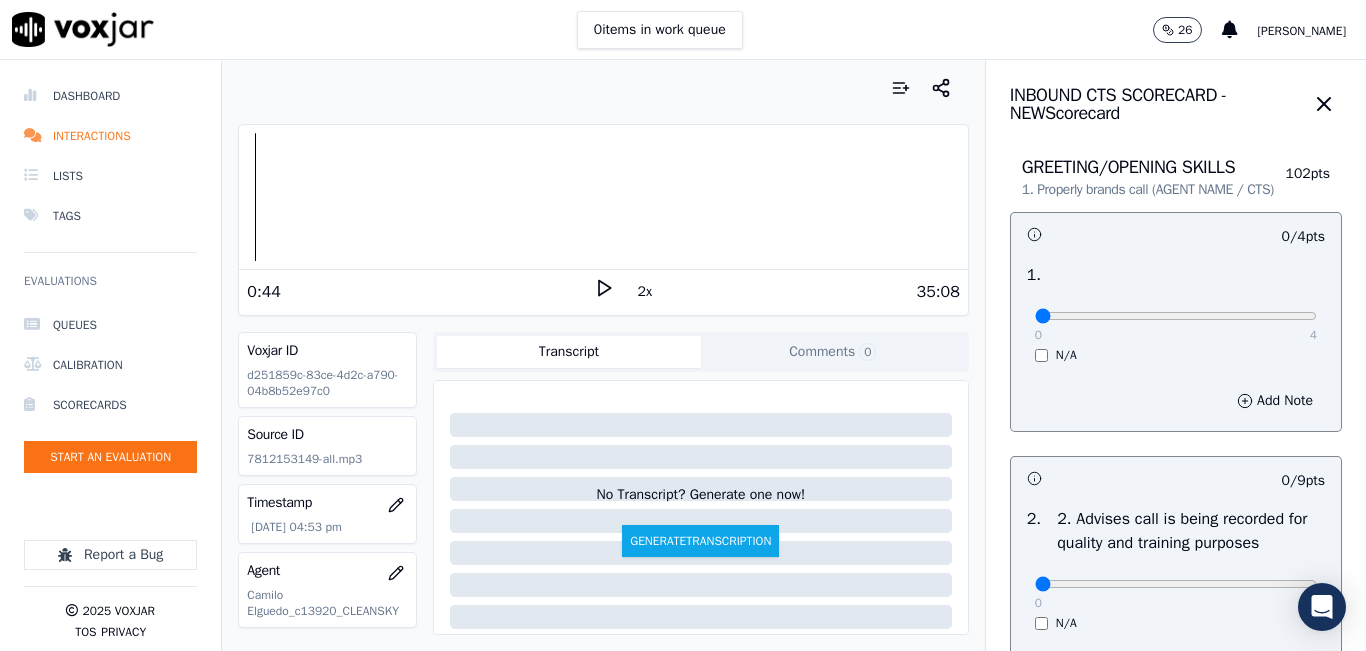 click at bounding box center (603, 197) 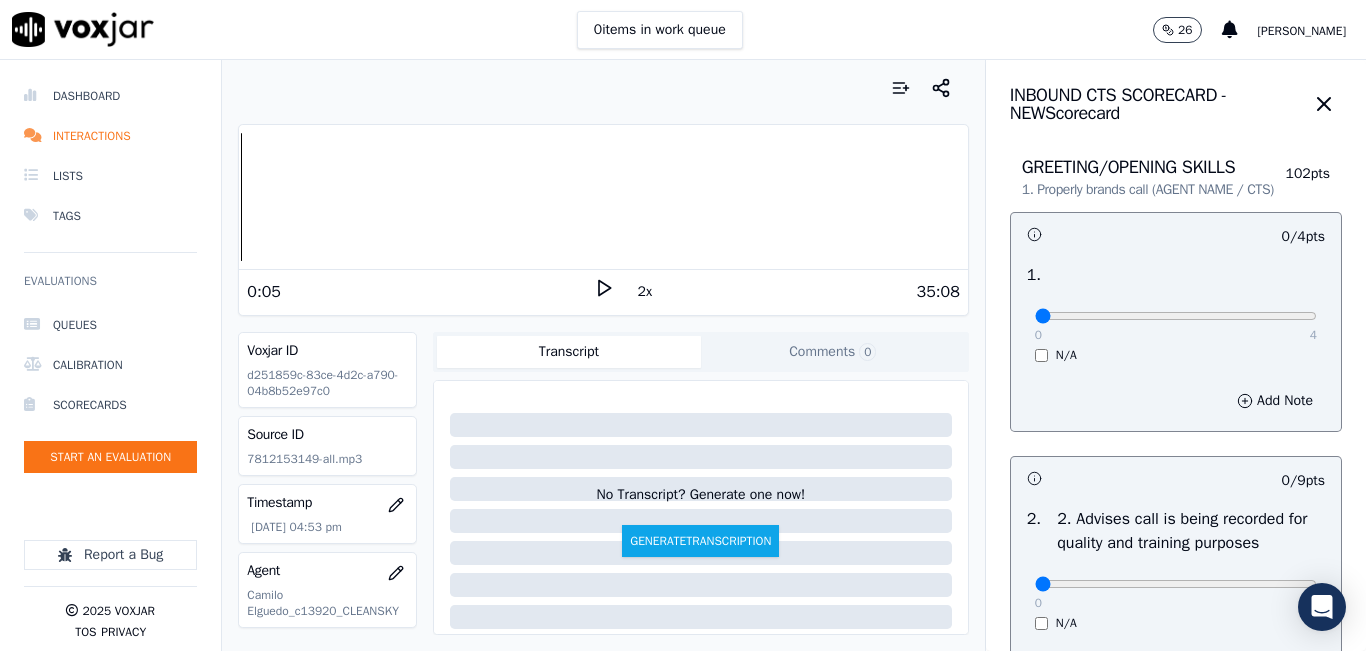 click 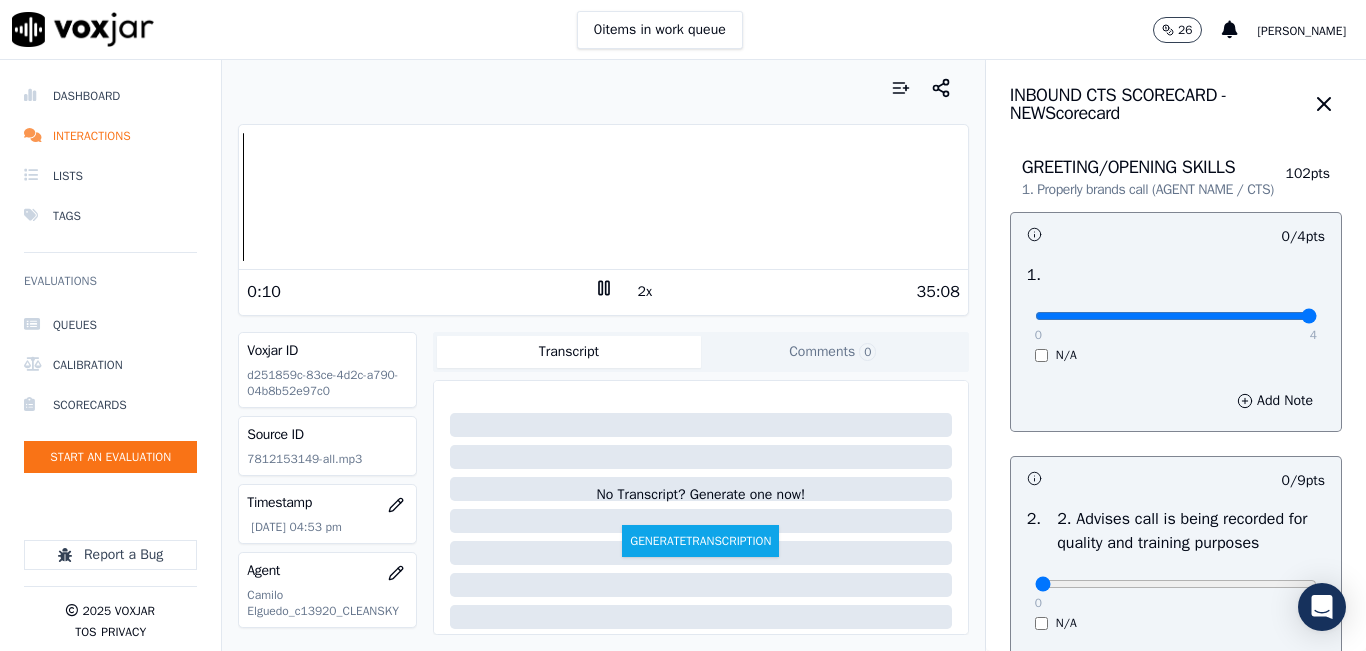 type on "4" 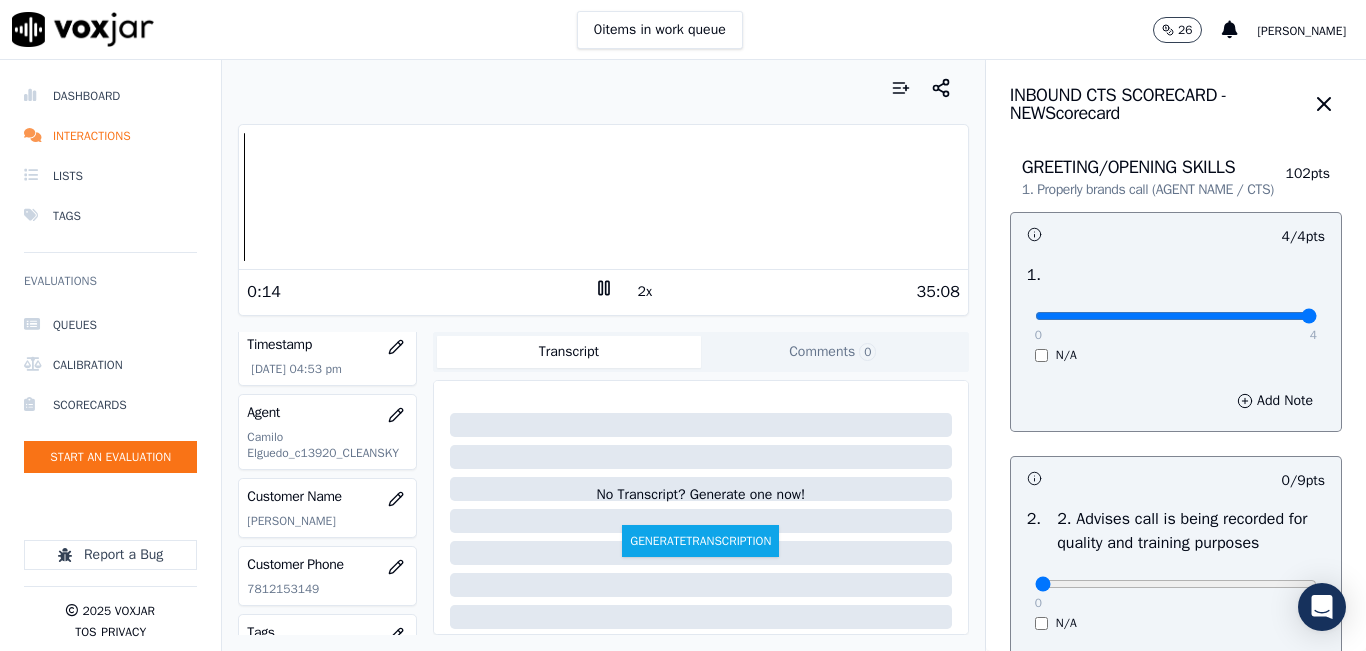 scroll, scrollTop: 200, scrollLeft: 0, axis: vertical 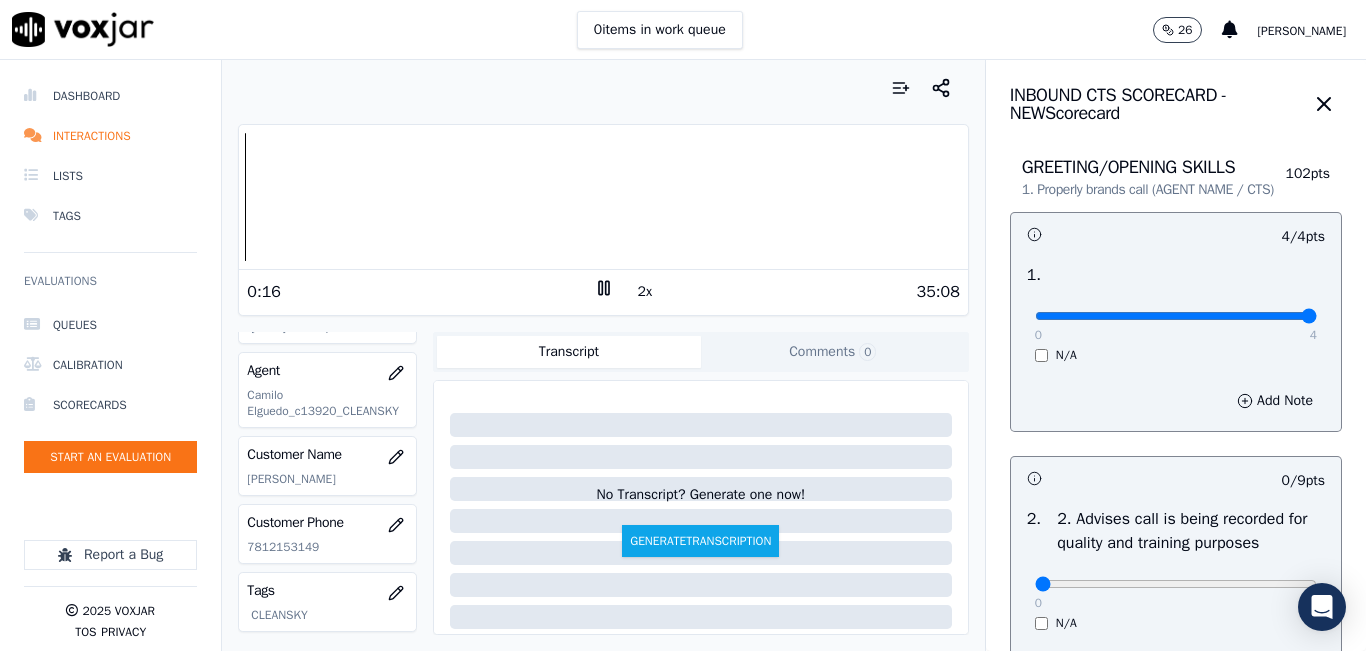 click on "7812153149" 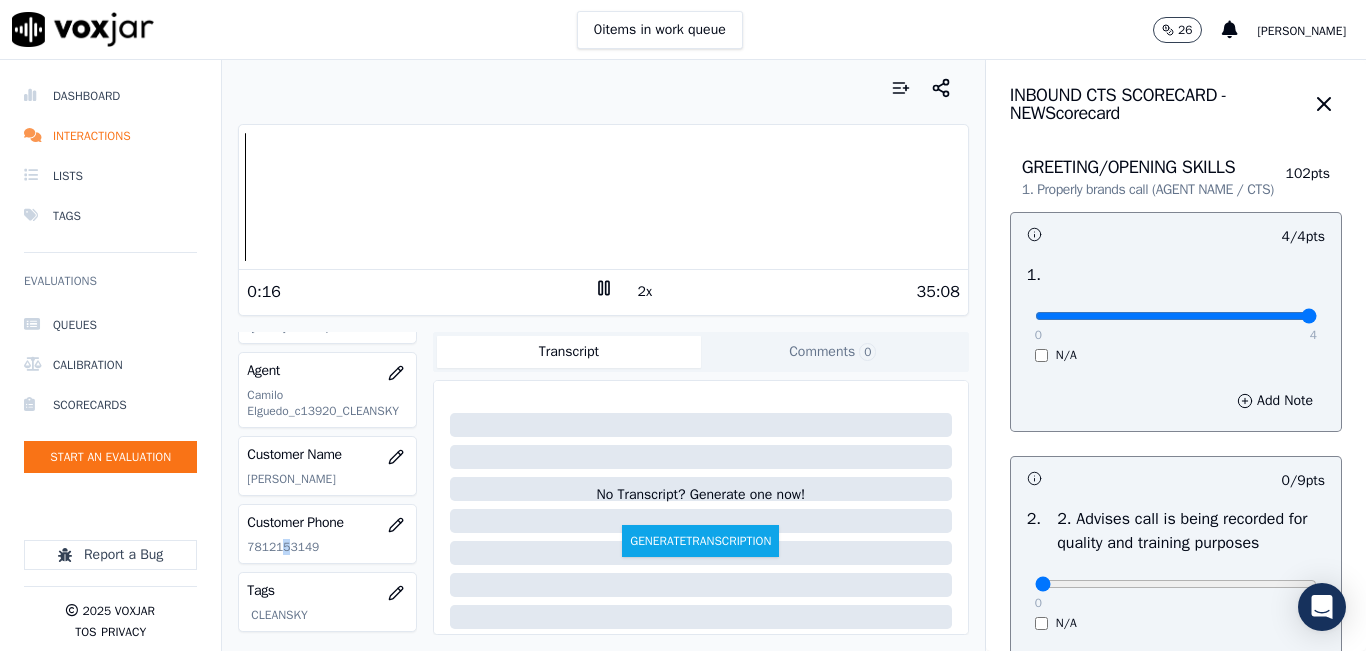 click on "Customer Phone     [PHONE_NUMBER]" at bounding box center (327, 534) 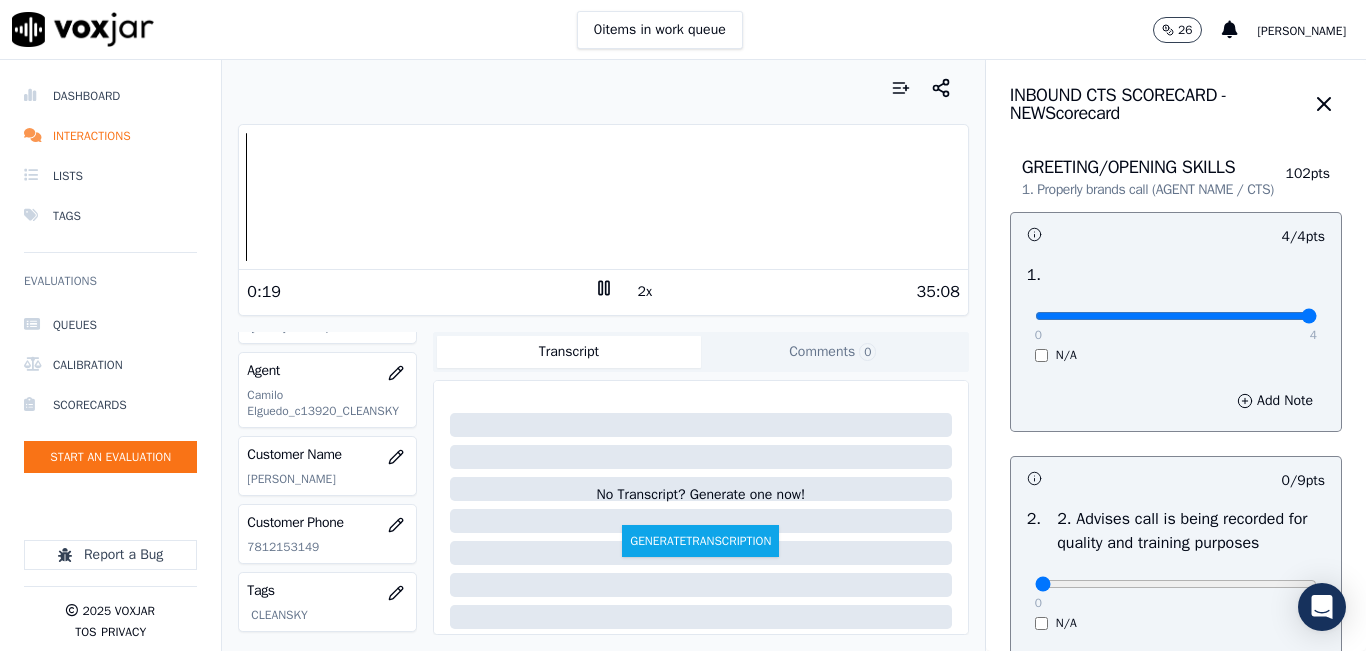 click on "7812153149" 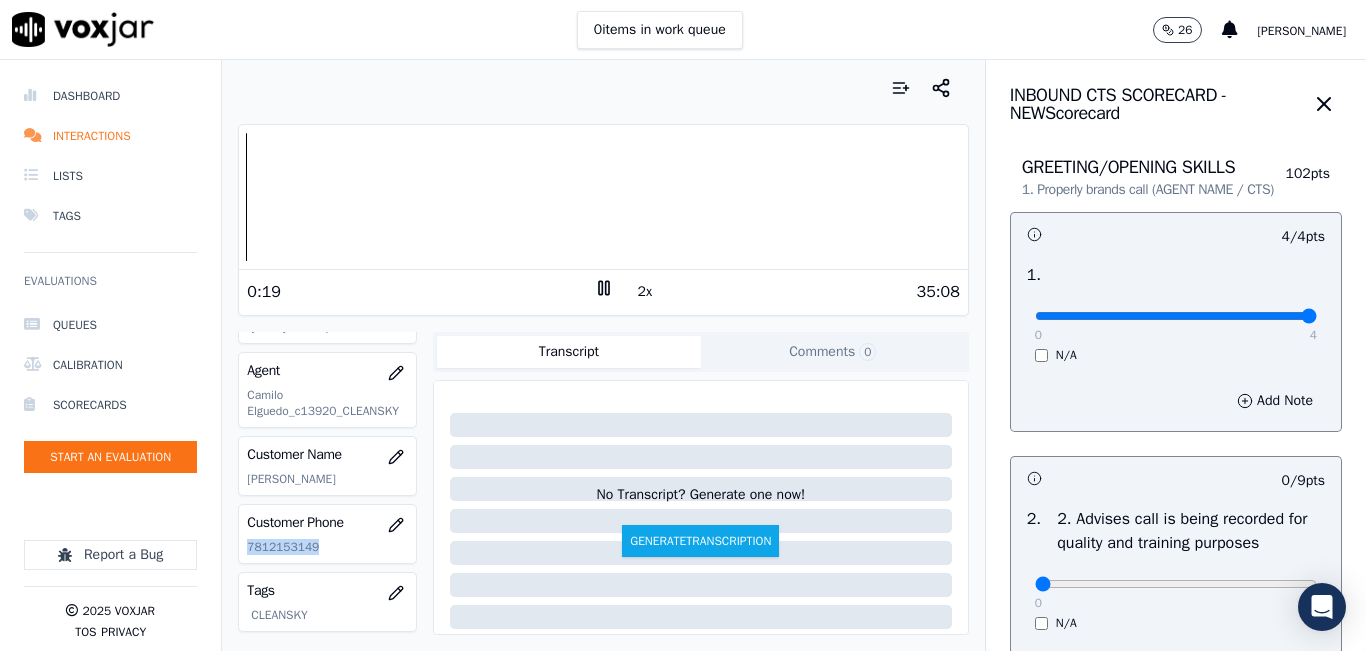 click on "7812153149" 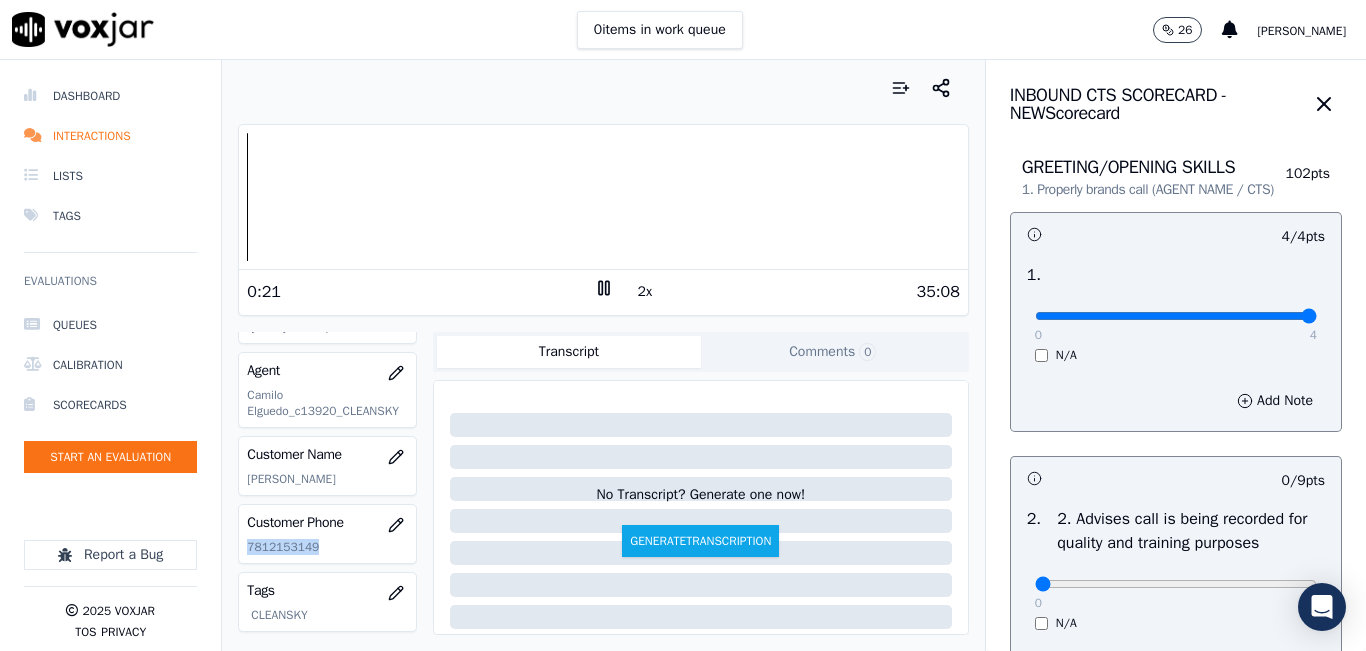 copy on "7812153149" 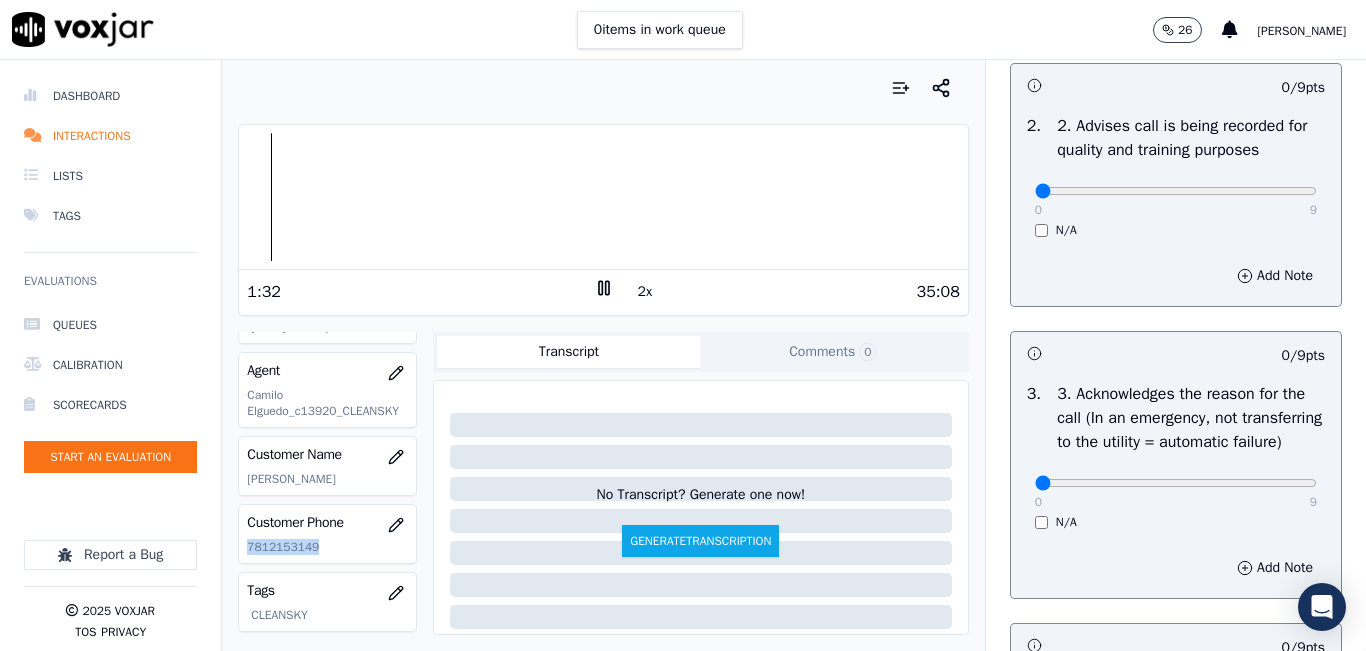 scroll, scrollTop: 400, scrollLeft: 0, axis: vertical 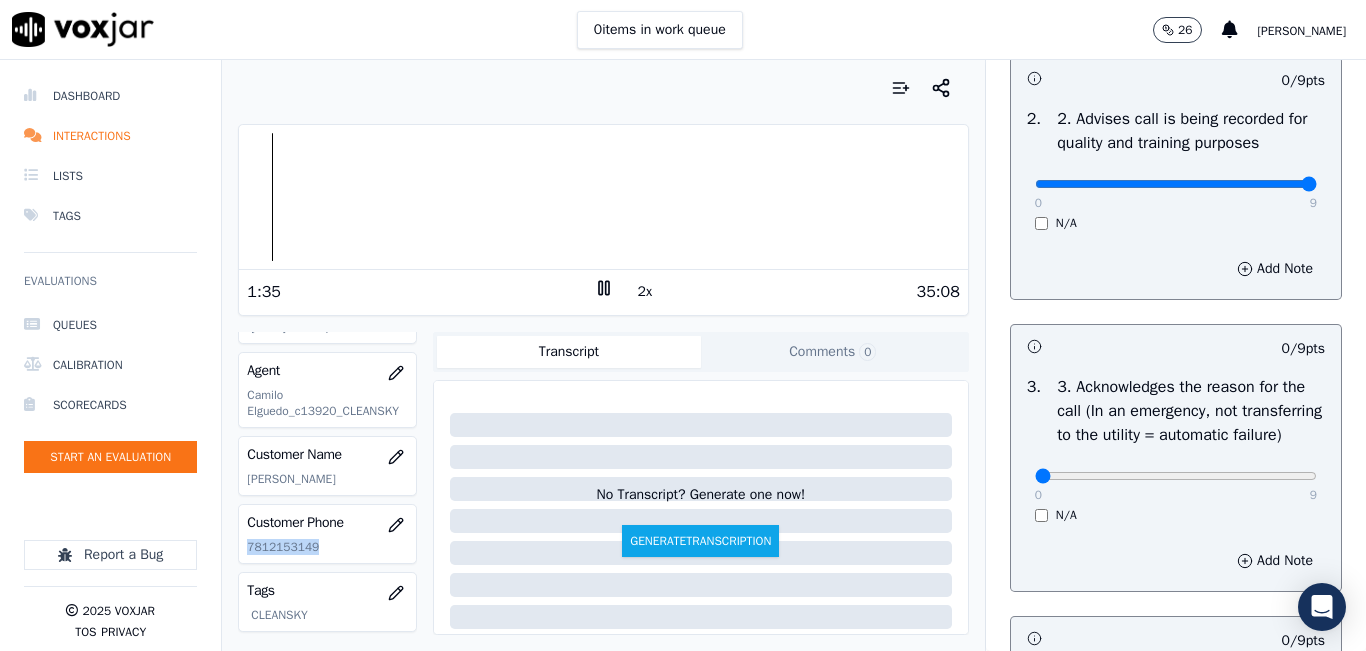 type on "9" 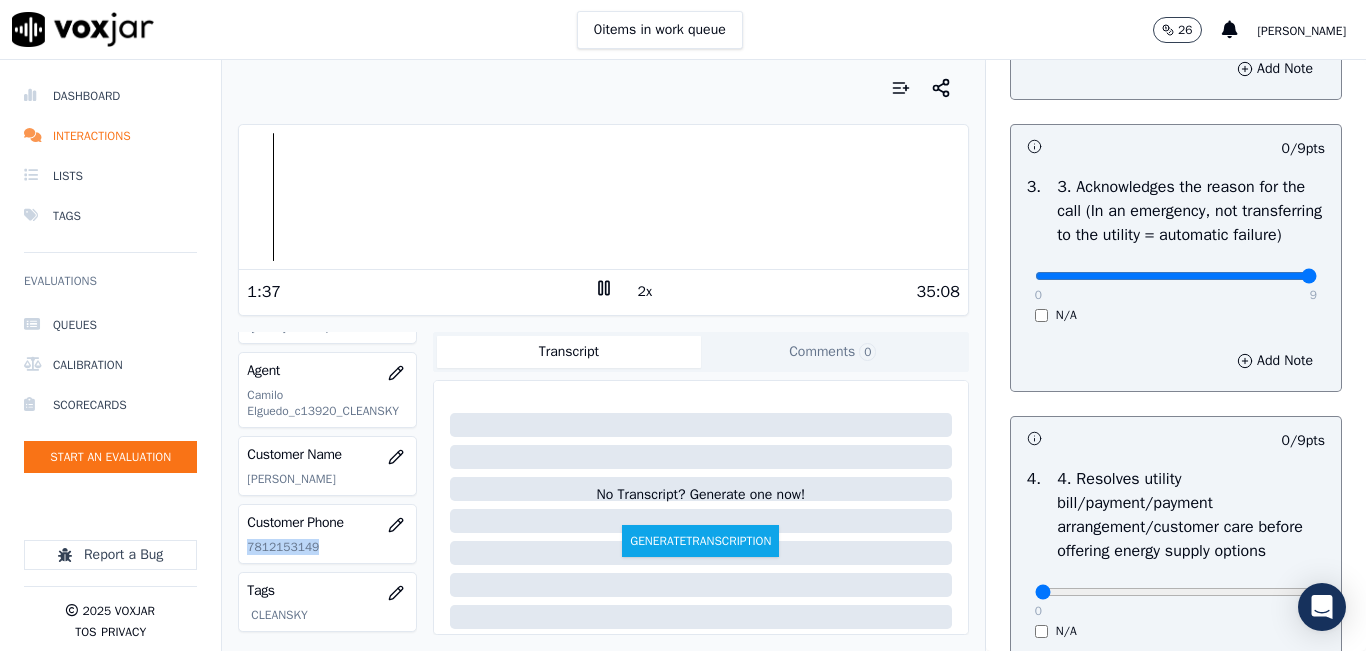 type on "9" 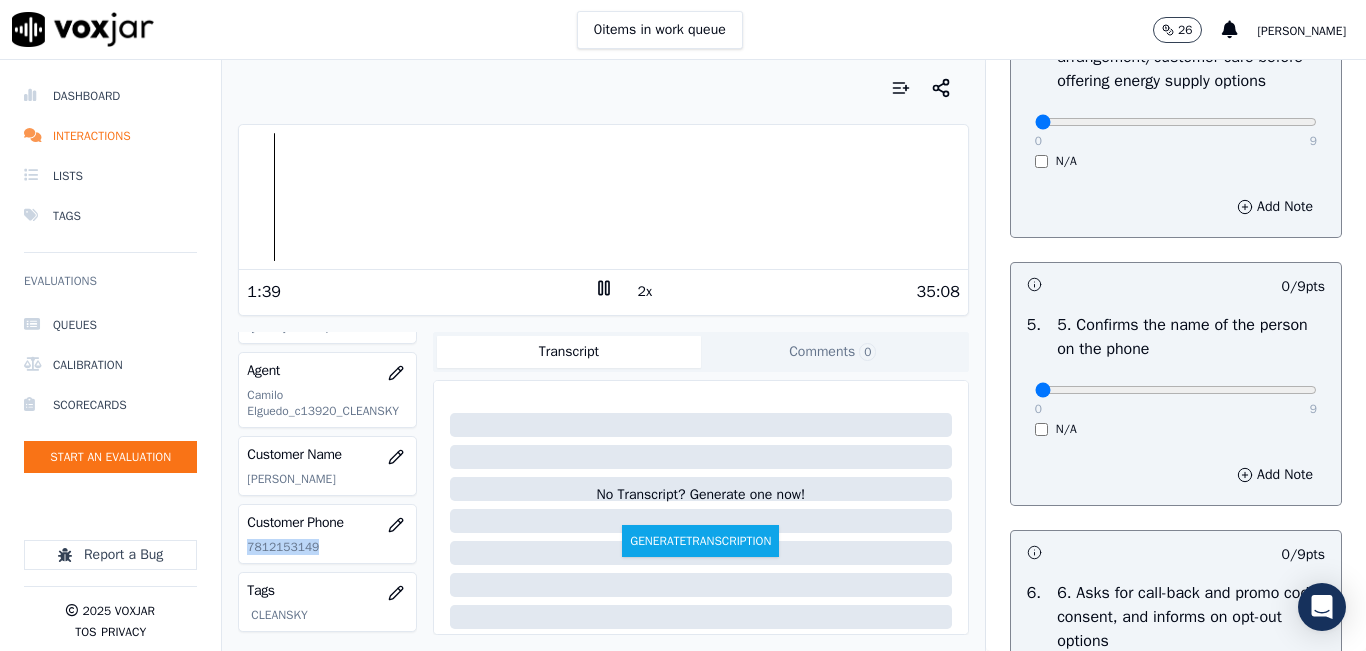 scroll, scrollTop: 1100, scrollLeft: 0, axis: vertical 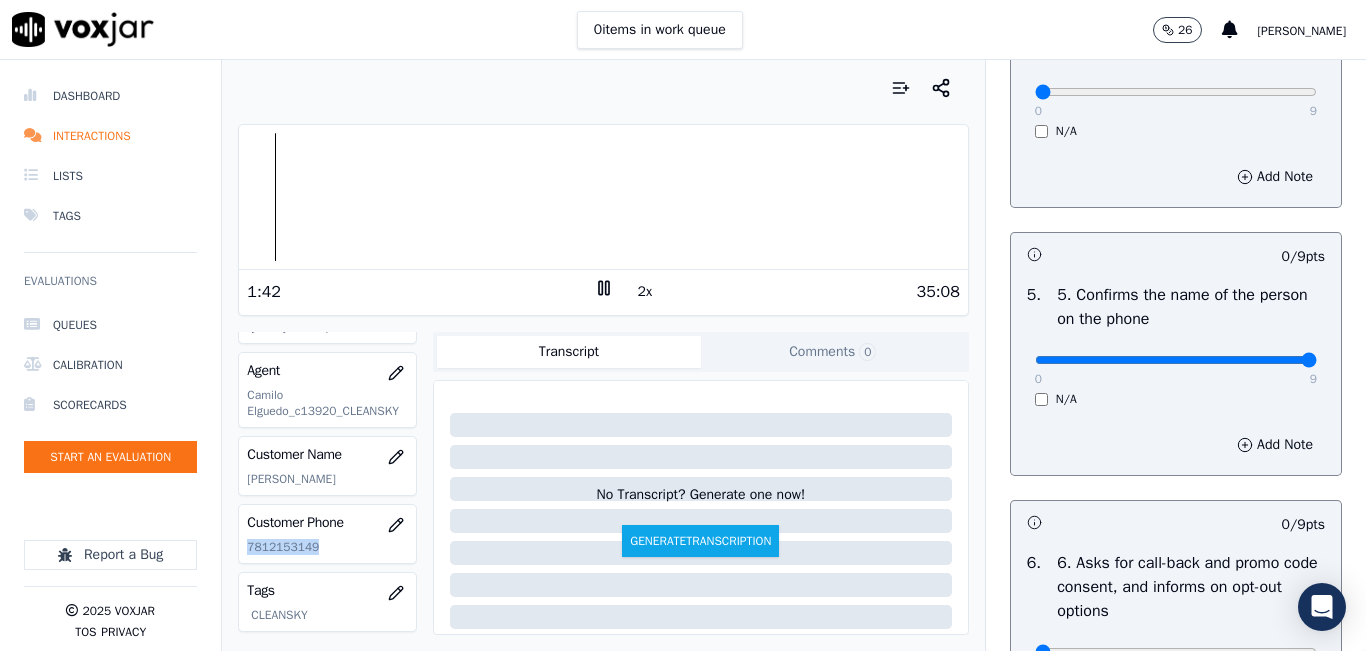 type on "9" 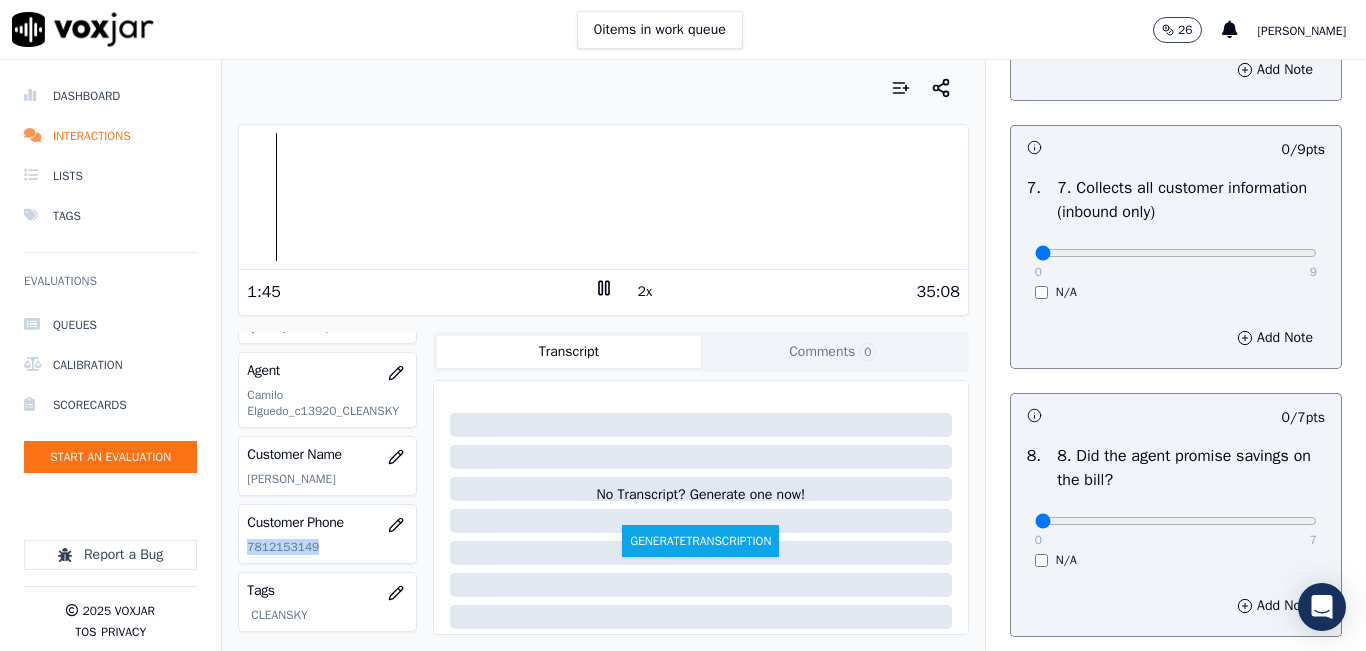 scroll, scrollTop: 1800, scrollLeft: 0, axis: vertical 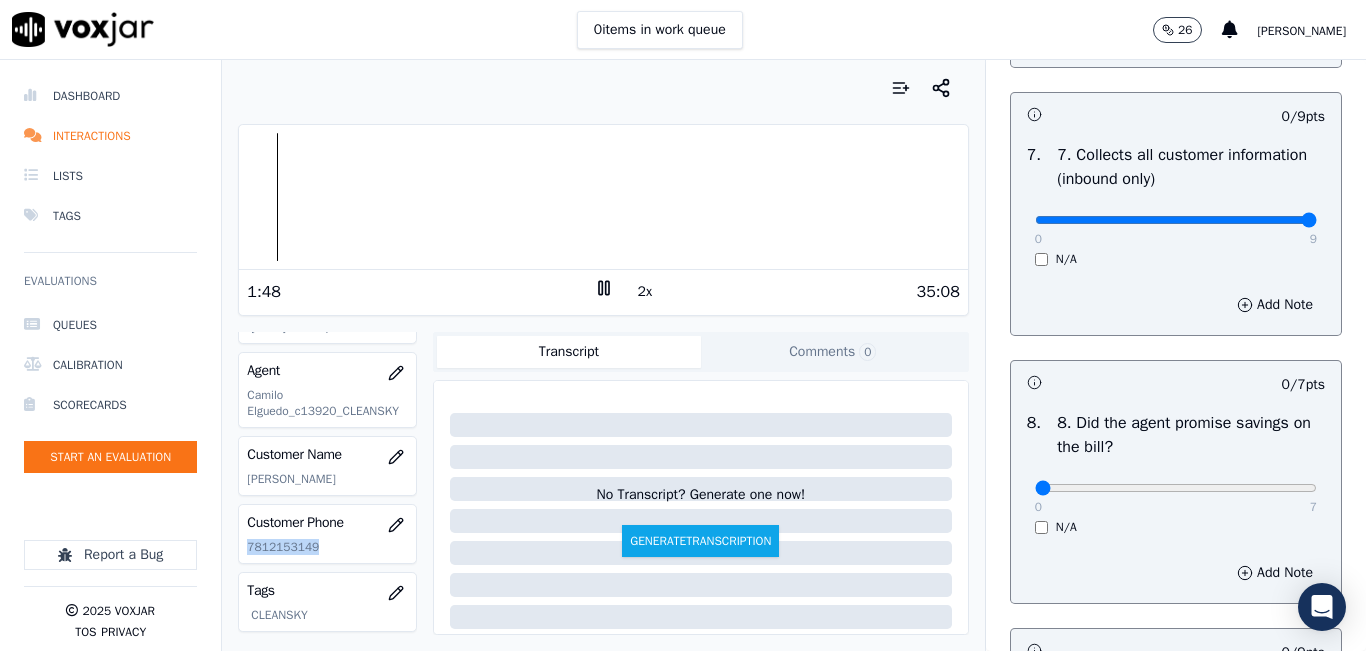 type on "9" 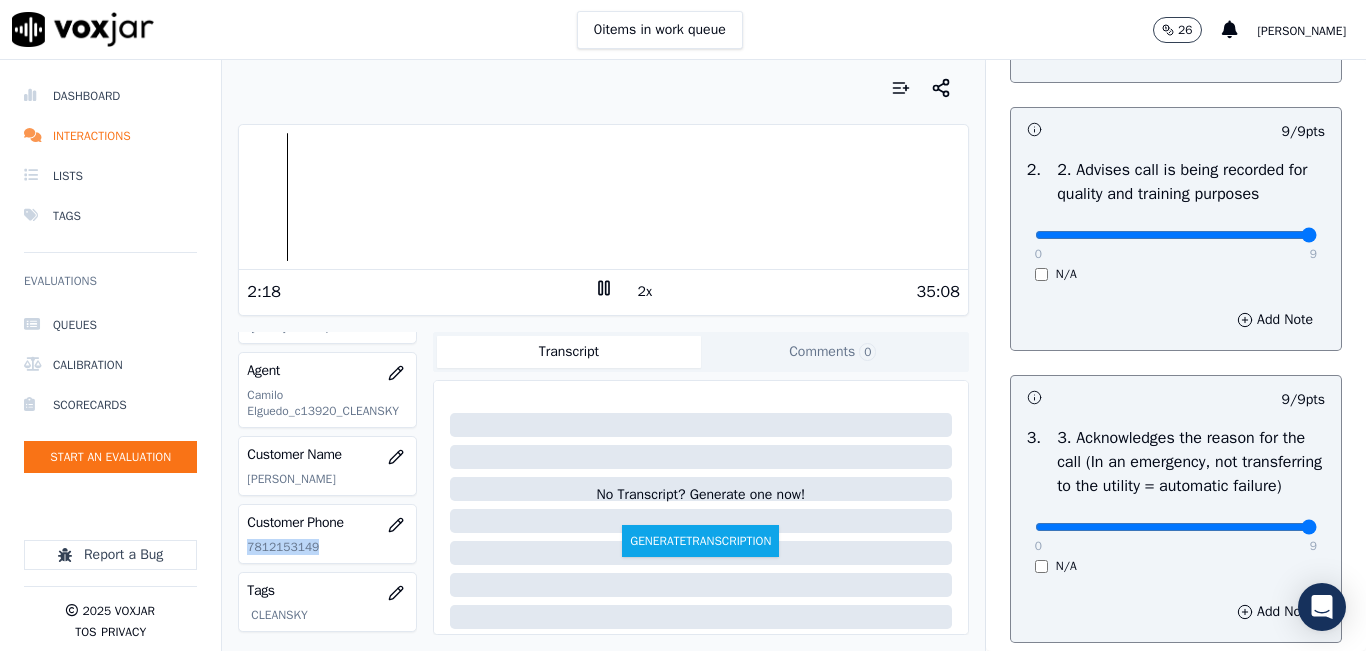 scroll, scrollTop: 400, scrollLeft: 0, axis: vertical 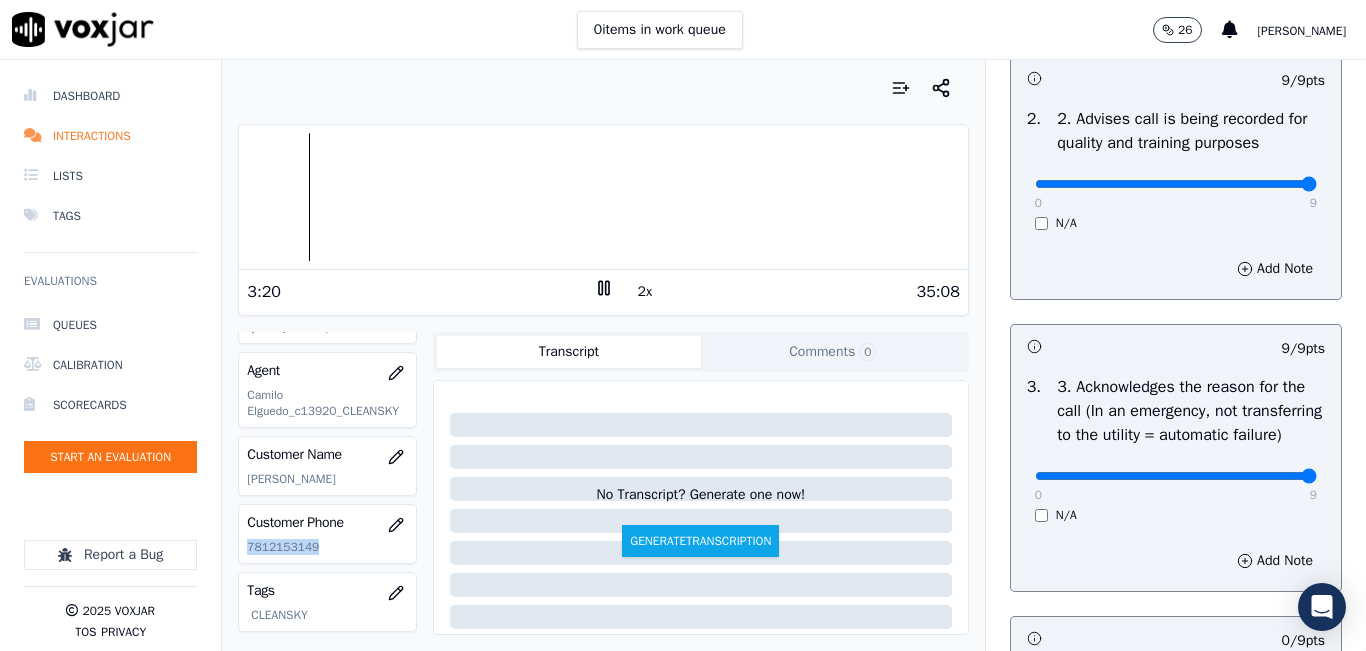 click on "0  items in work queue     26         [PERSON_NAME]" at bounding box center [683, 30] 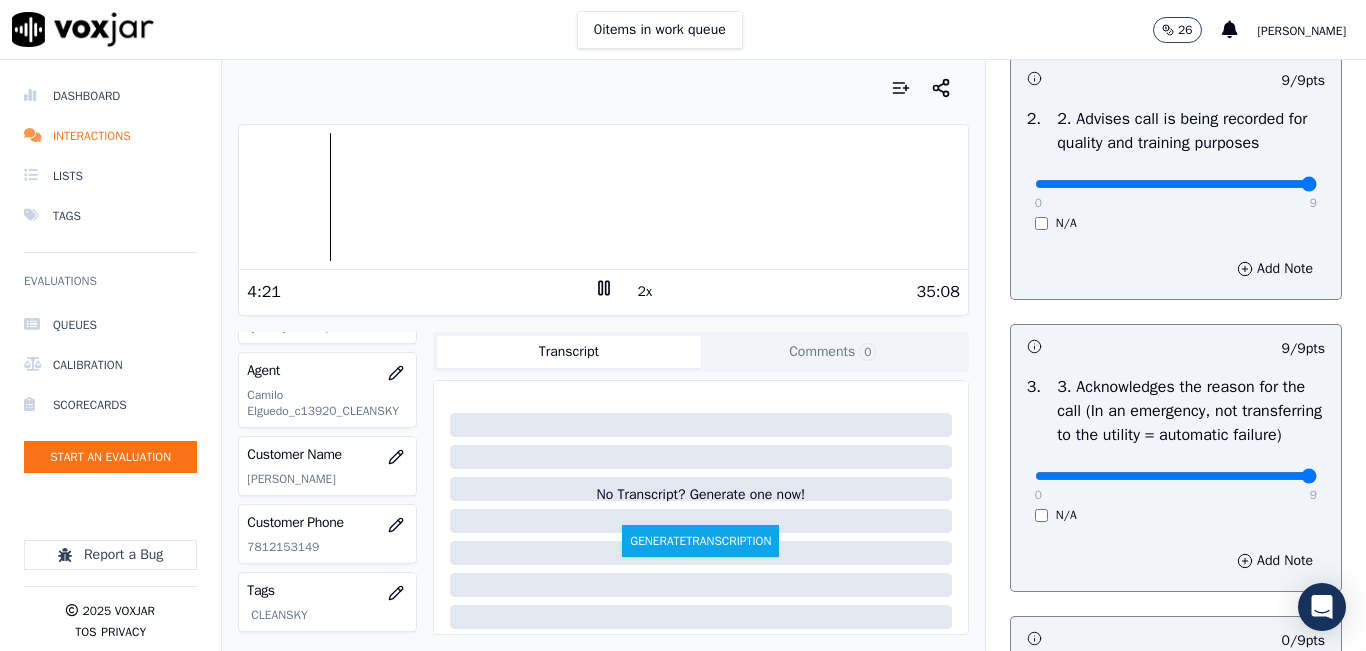 click at bounding box center (603, 88) 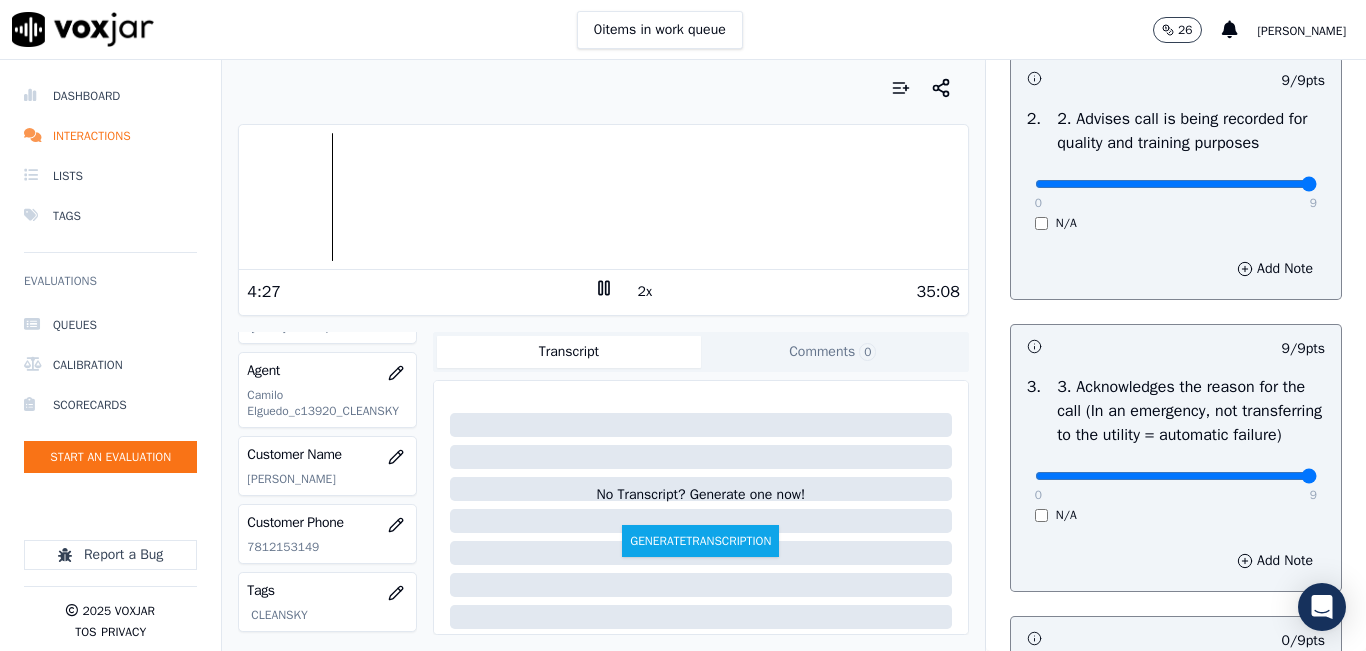 click at bounding box center (603, 88) 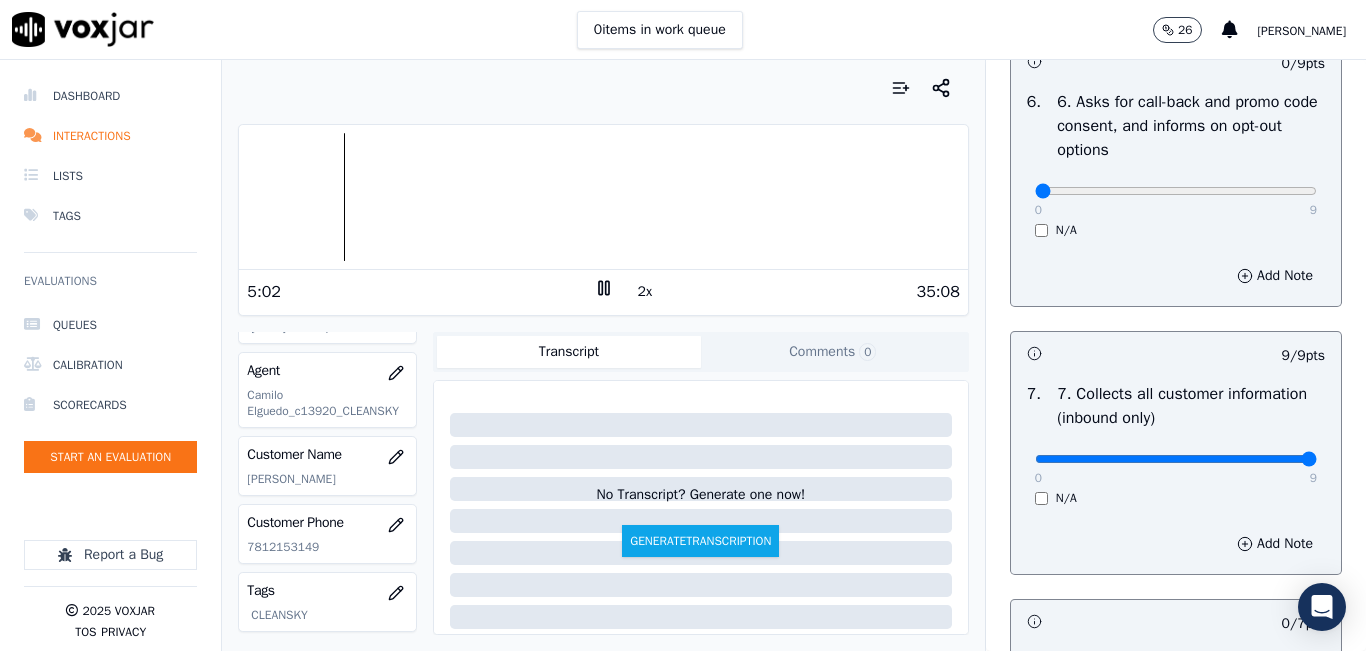 scroll, scrollTop: 1600, scrollLeft: 0, axis: vertical 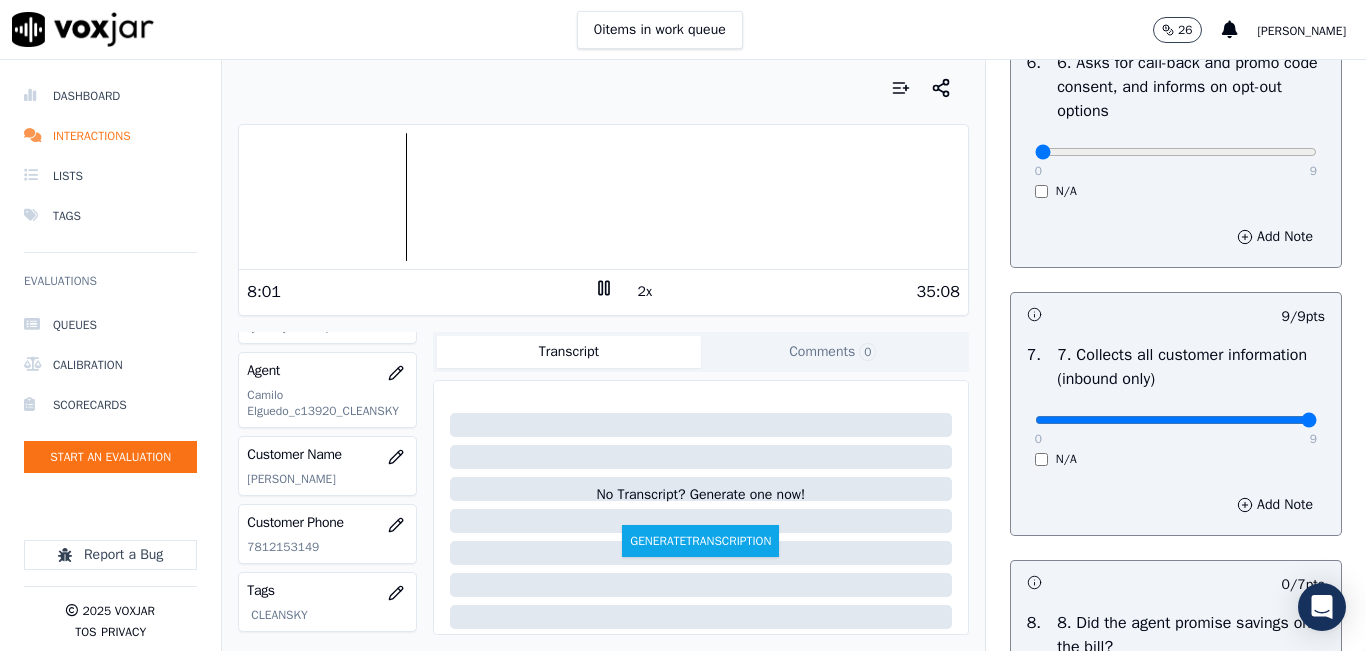 click on "0  items in work queue     26         [PERSON_NAME]" at bounding box center (683, 30) 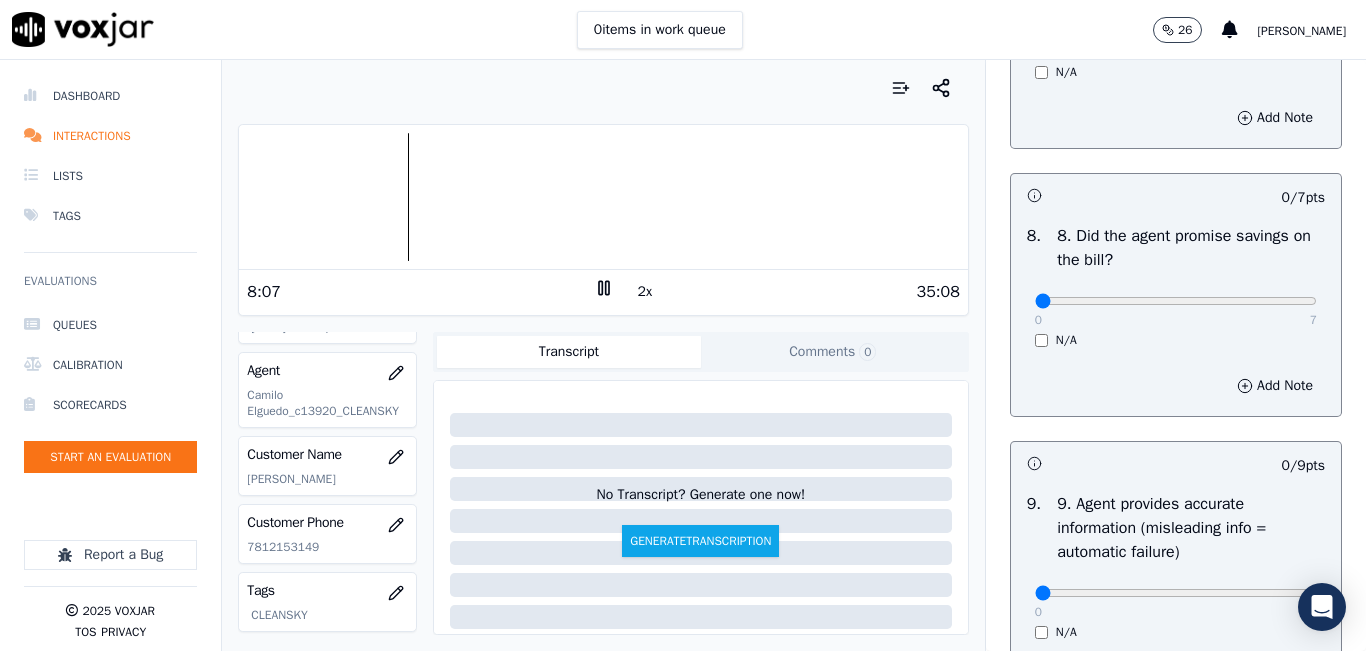 scroll, scrollTop: 2100, scrollLeft: 0, axis: vertical 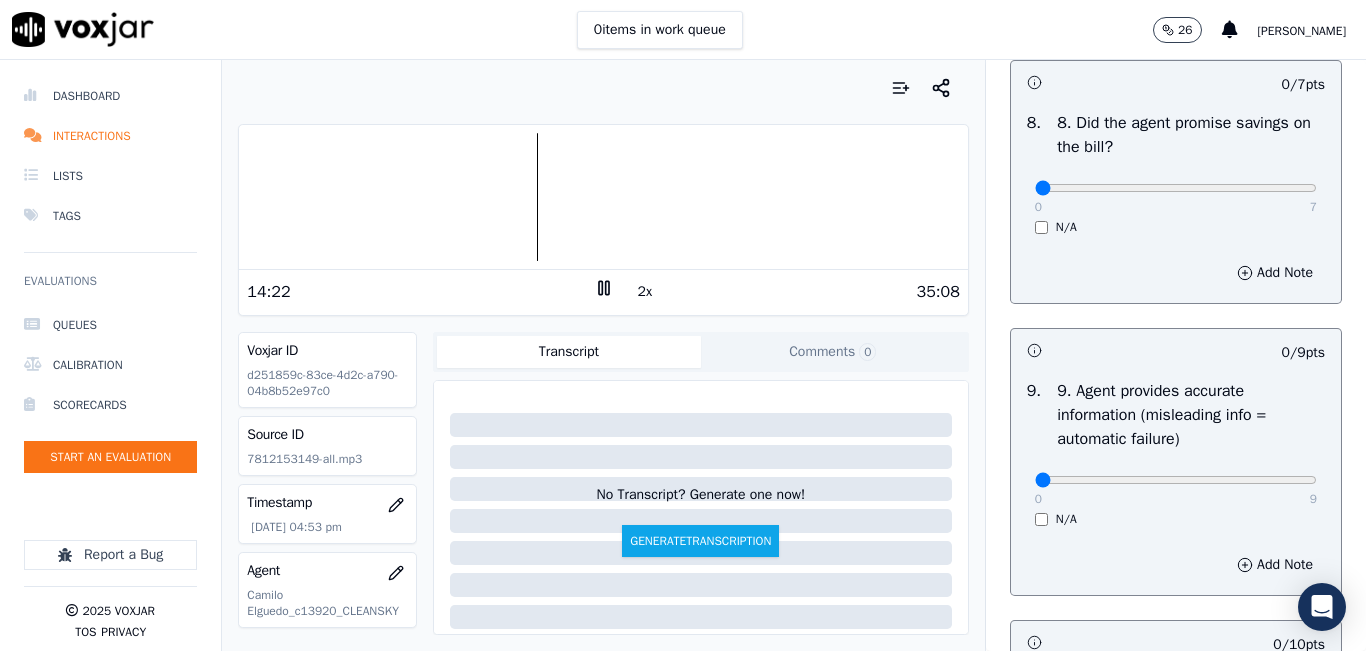 click at bounding box center (603, 197) 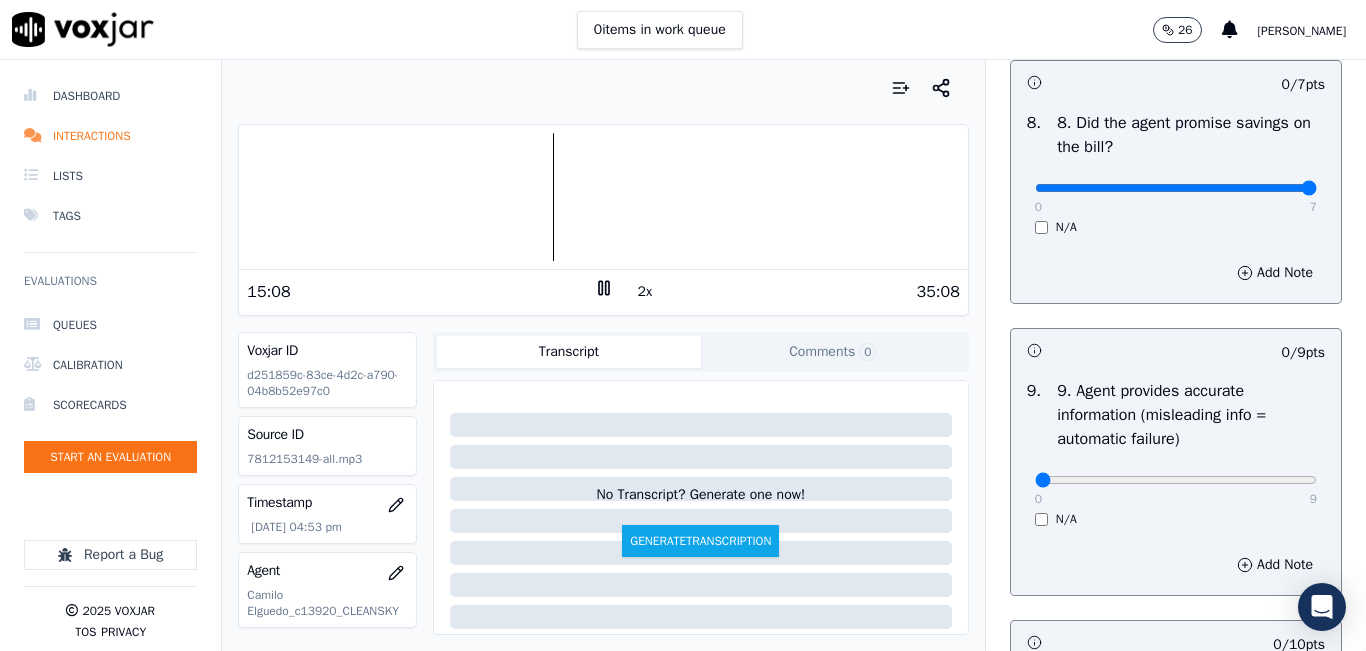 drag, startPoint x: 1261, startPoint y: 257, endPoint x: 1279, endPoint y: 254, distance: 18.248287 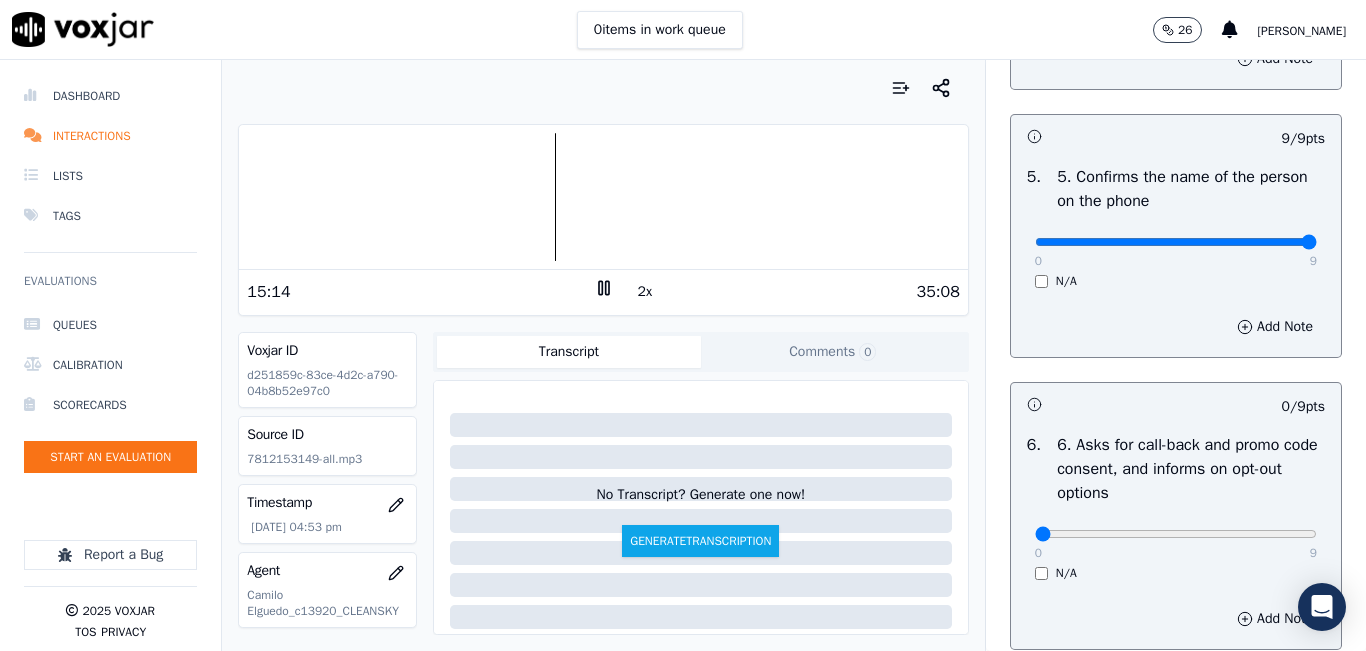 scroll, scrollTop: 1200, scrollLeft: 0, axis: vertical 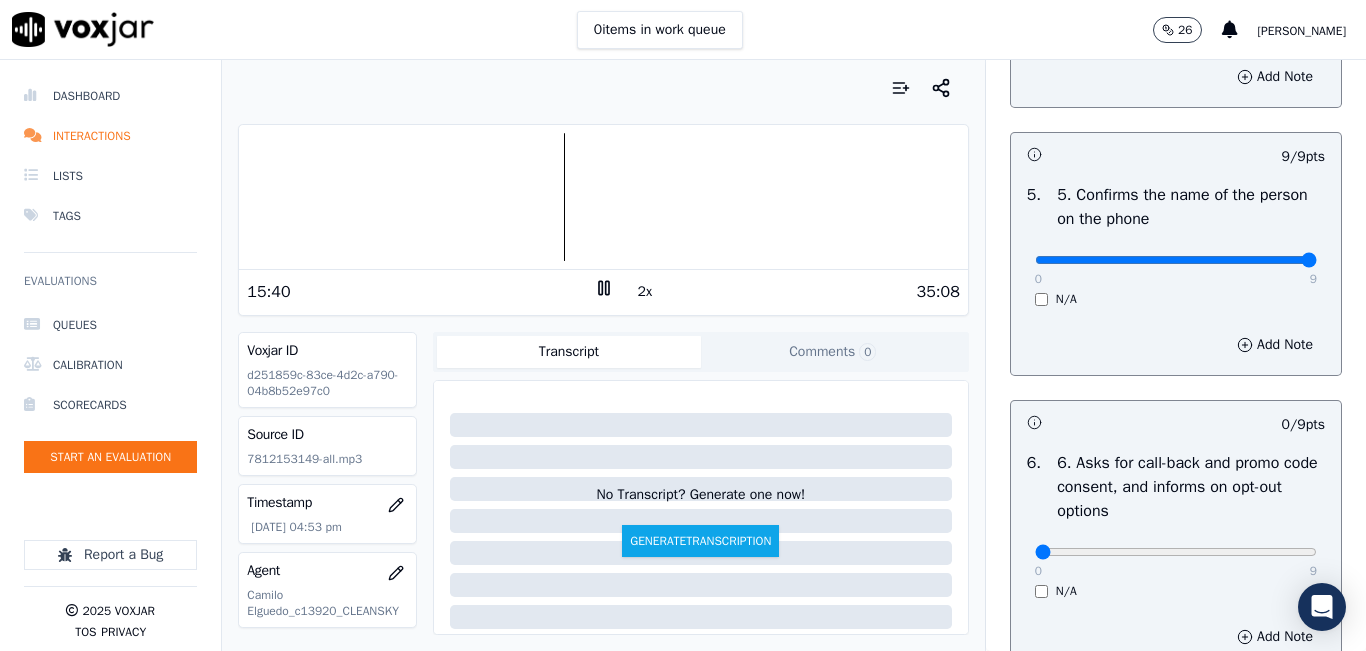 click on "Your browser does not support the audio element.   15:40     2x   35:08   Voxjar ID   d251859c-83ce-4d2c-a790-04b8b52e97c0   Source ID   7812153149-all.mp3   Timestamp
[DATE] 04:53 pm     Agent
[PERSON_NAME] Elguedo_c13920_CLEANSKY     Customer Name     [PERSON_NAME]     Customer Phone     [PHONE_NUMBER]     Tags
CLEANSKY     Source     manualUpload   Type     AUDIO       Transcript   Comments  0   No Transcript? Generate one now!   Generate  Transcription         Add Comment" at bounding box center [603, 355] 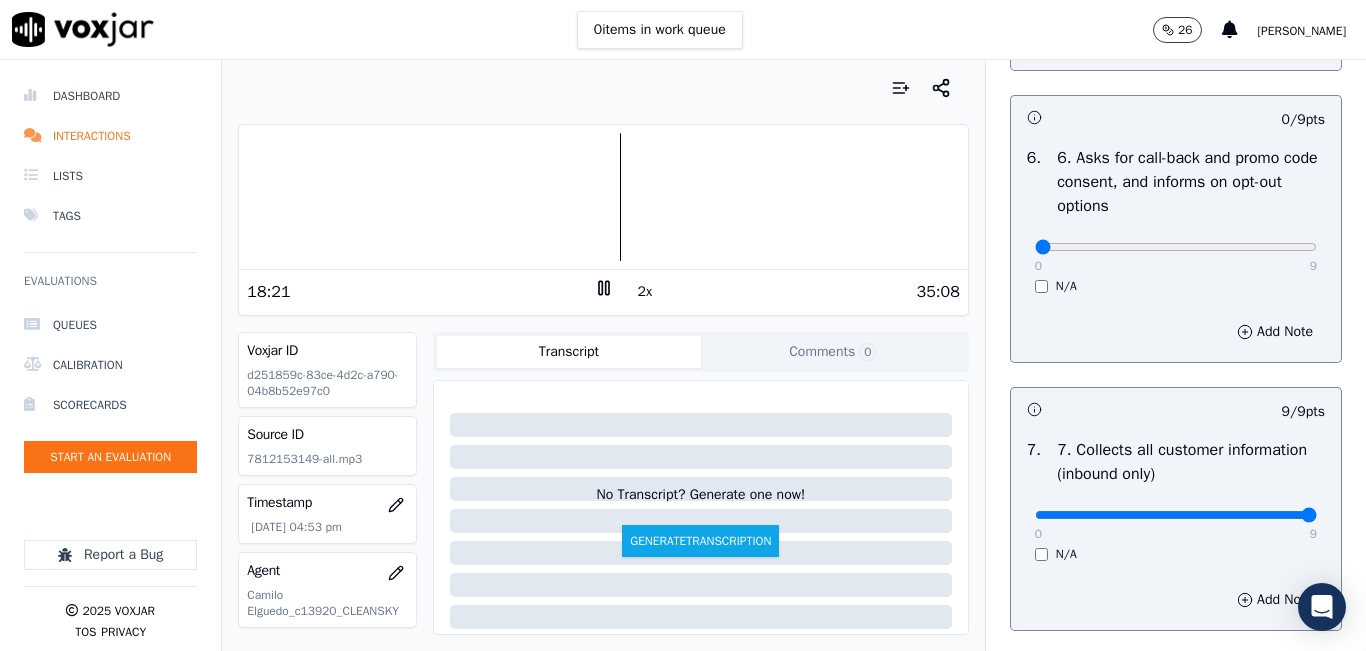 scroll, scrollTop: 1500, scrollLeft: 0, axis: vertical 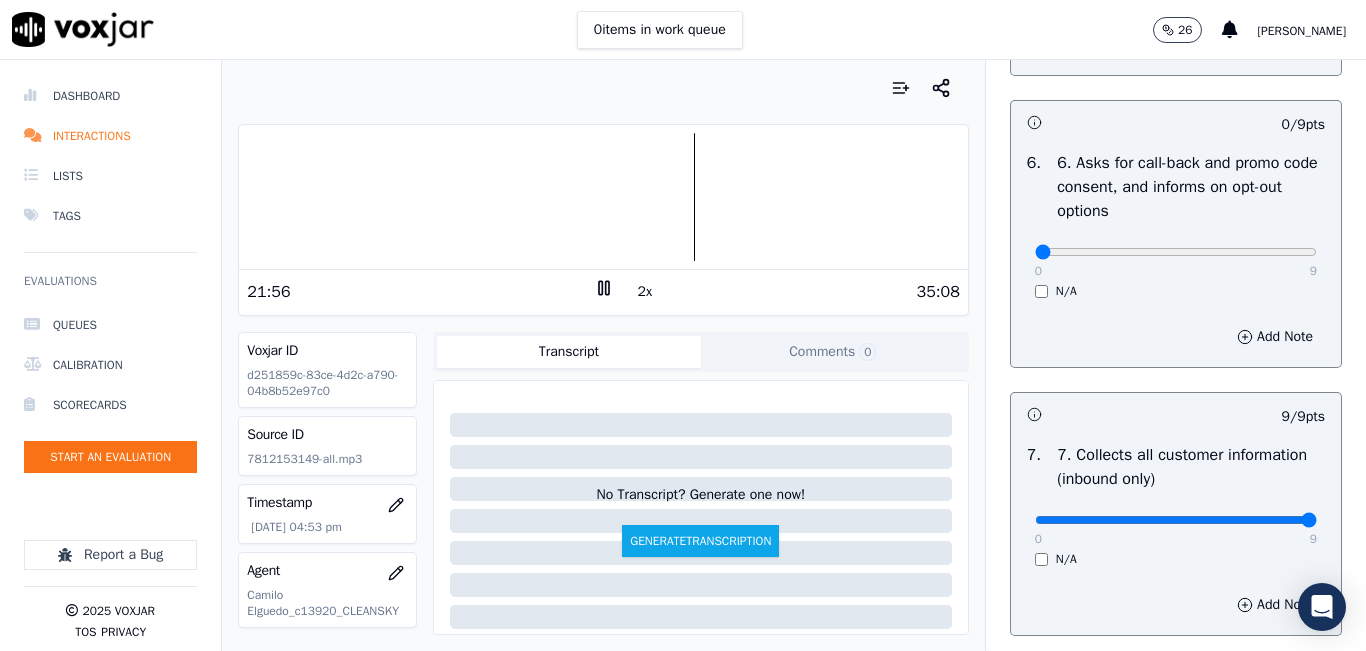click at bounding box center [603, 197] 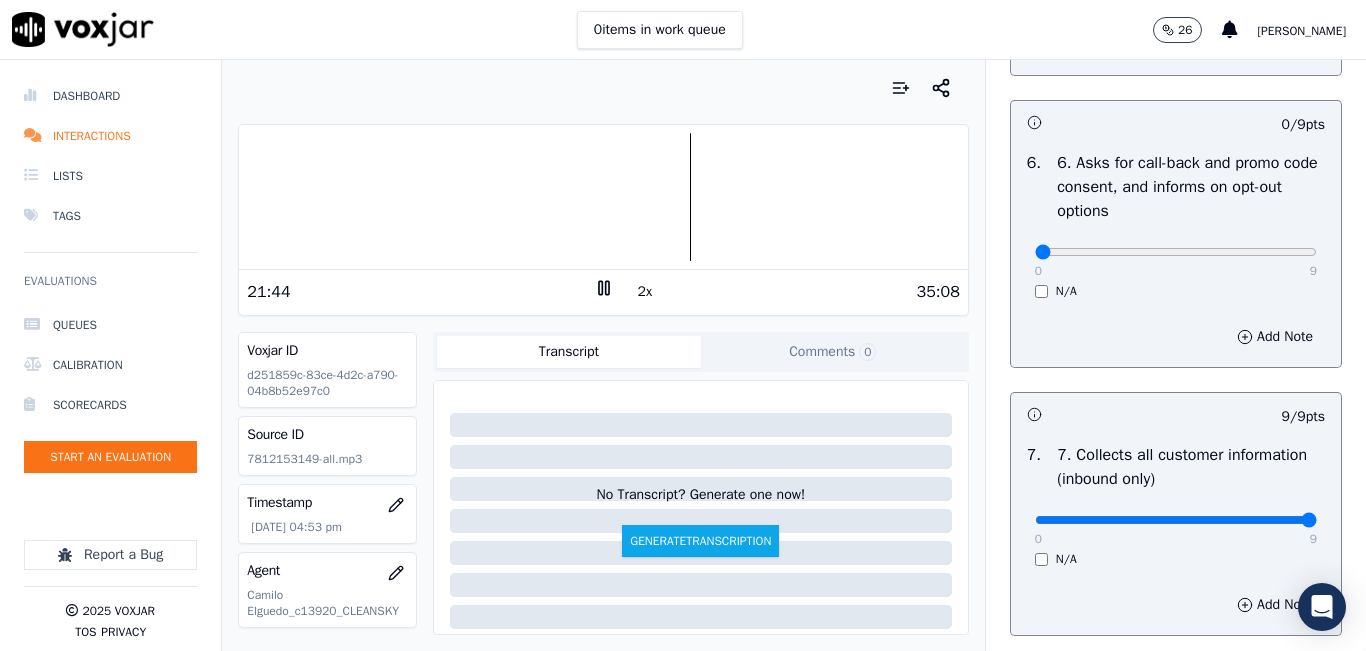 click at bounding box center [603, 197] 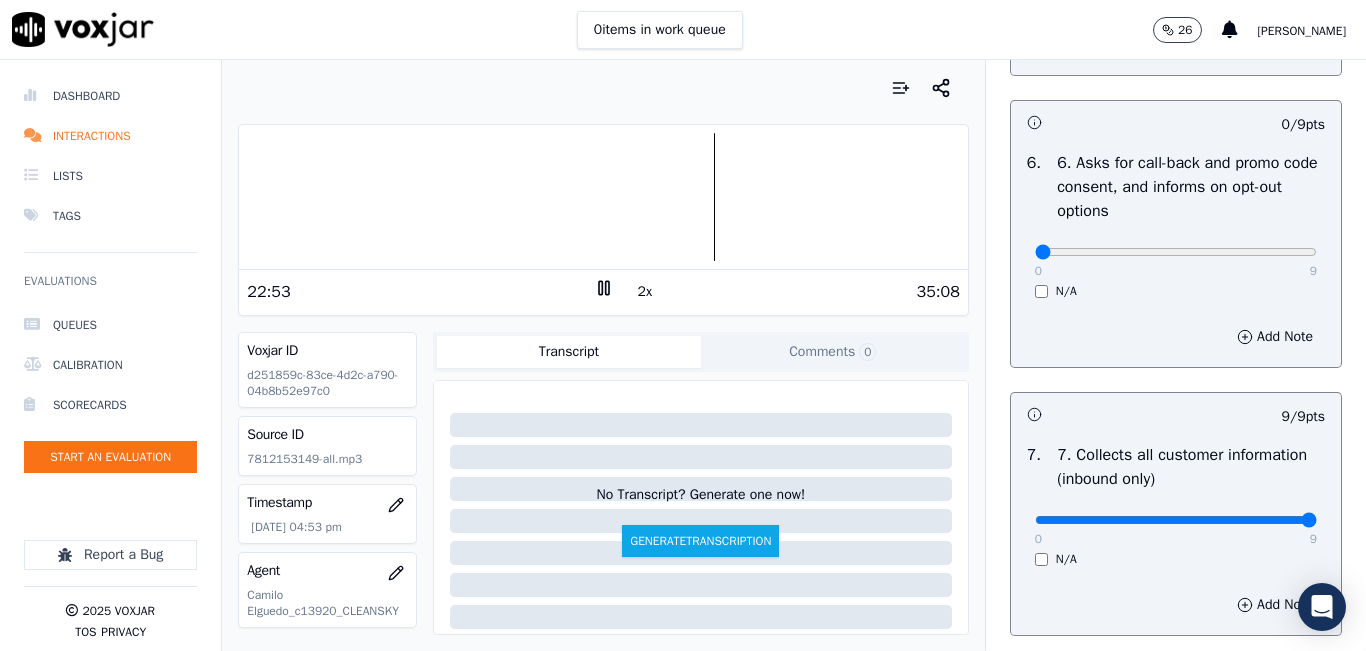 click at bounding box center (603, 197) 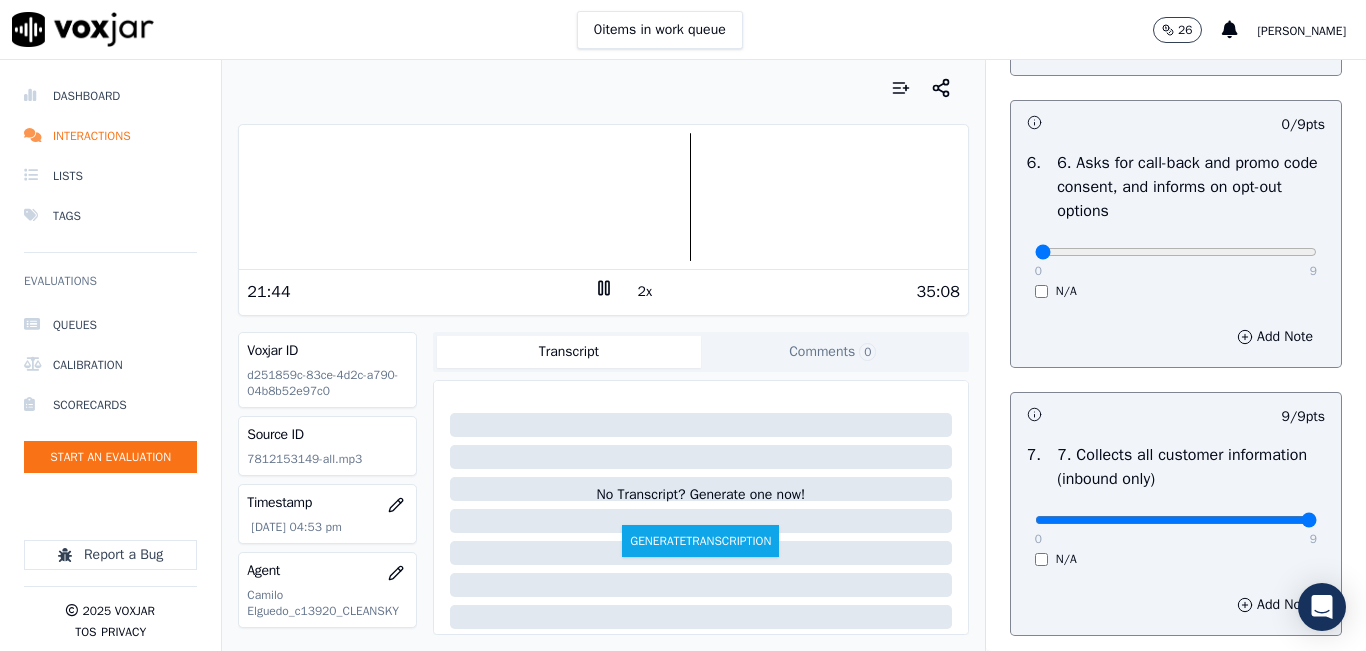 click at bounding box center [603, 197] 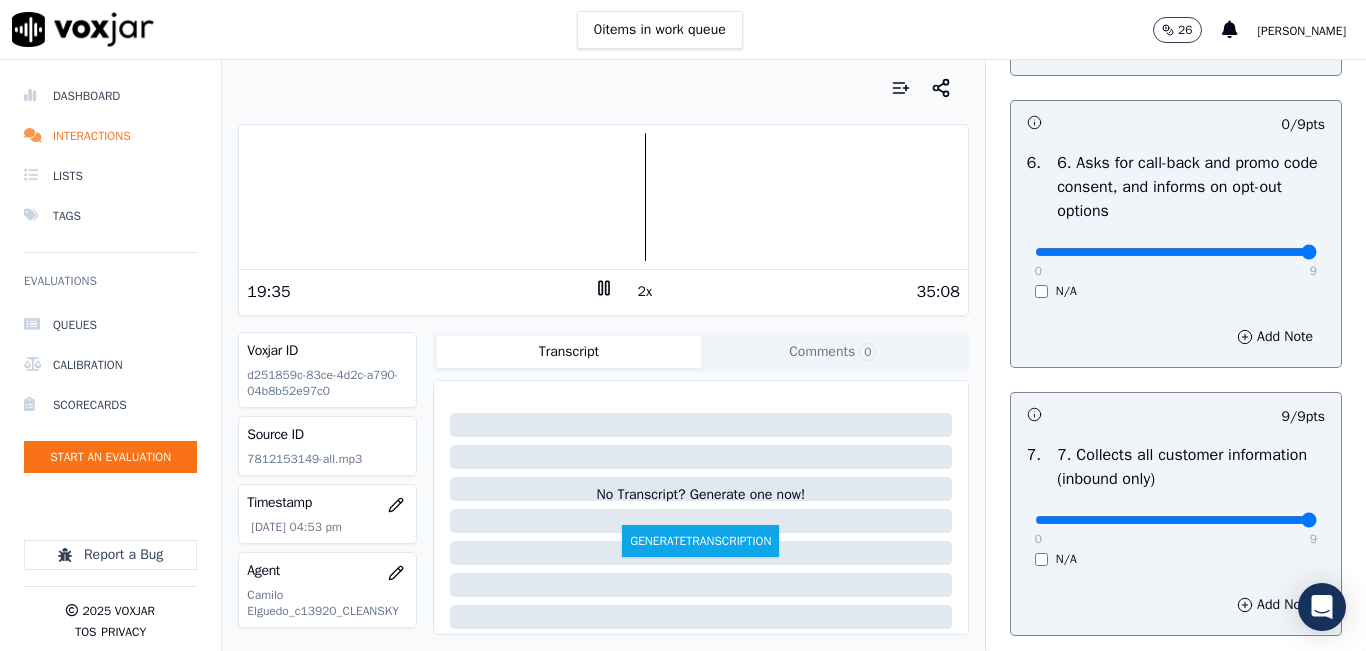 drag, startPoint x: 1249, startPoint y: 322, endPoint x: 1279, endPoint y: 316, distance: 30.594116 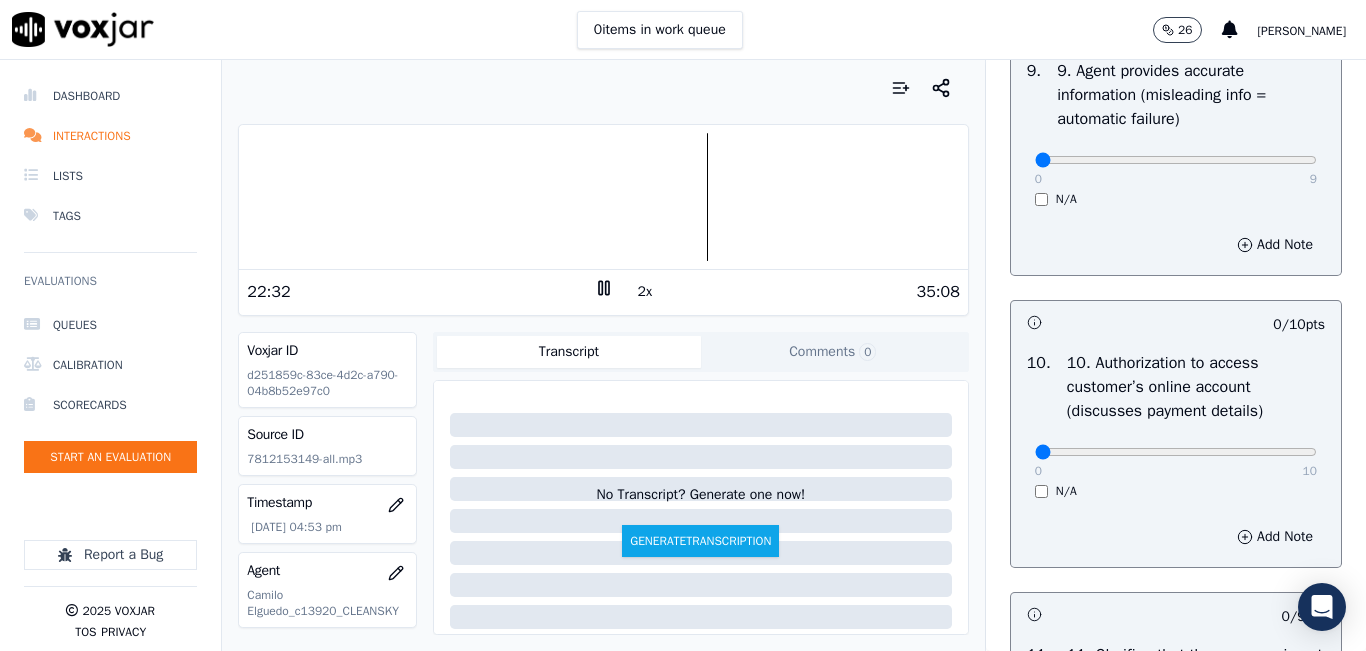 scroll, scrollTop: 2400, scrollLeft: 0, axis: vertical 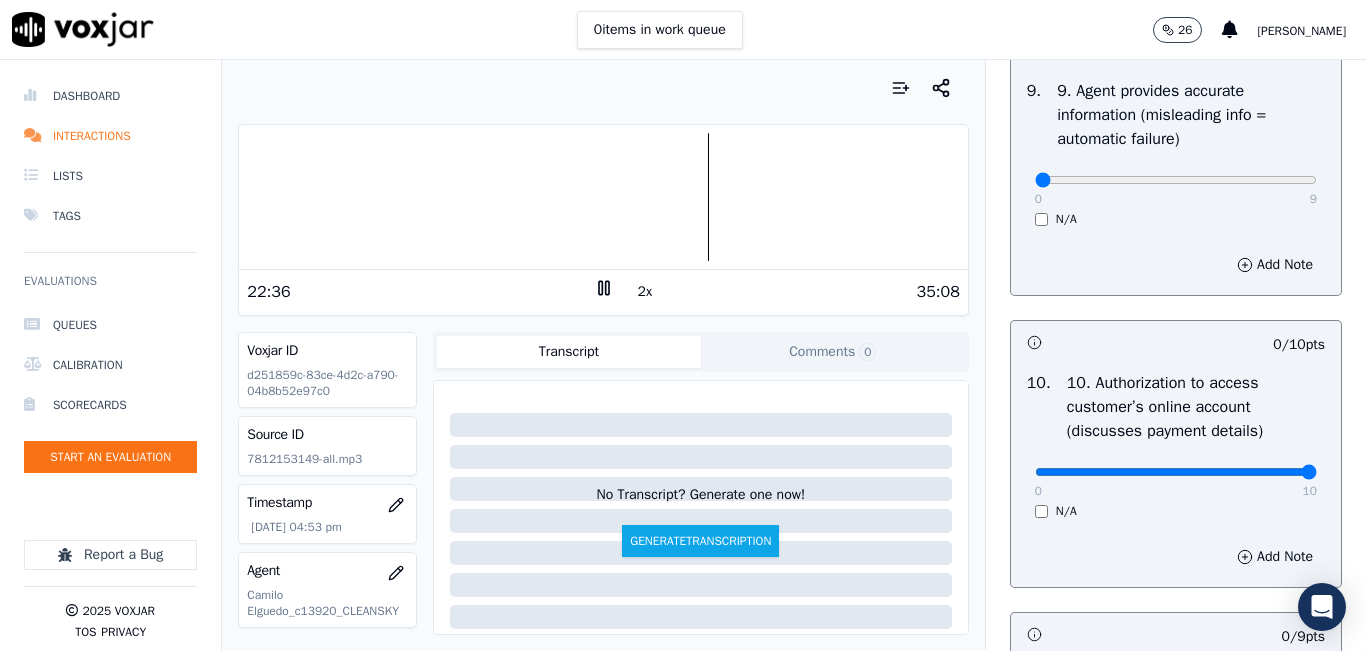drag, startPoint x: 1262, startPoint y: 535, endPoint x: 1303, endPoint y: 531, distance: 41.19466 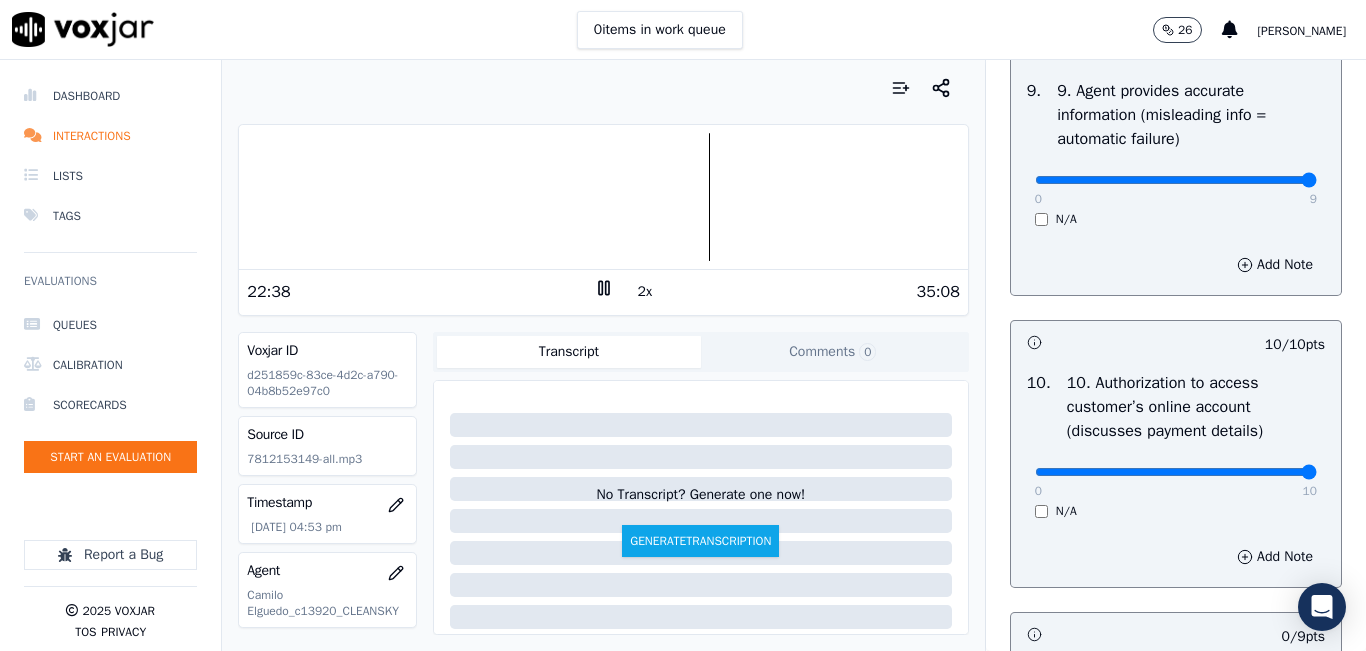 drag, startPoint x: 1305, startPoint y: 238, endPoint x: 1303, endPoint y: 249, distance: 11.18034 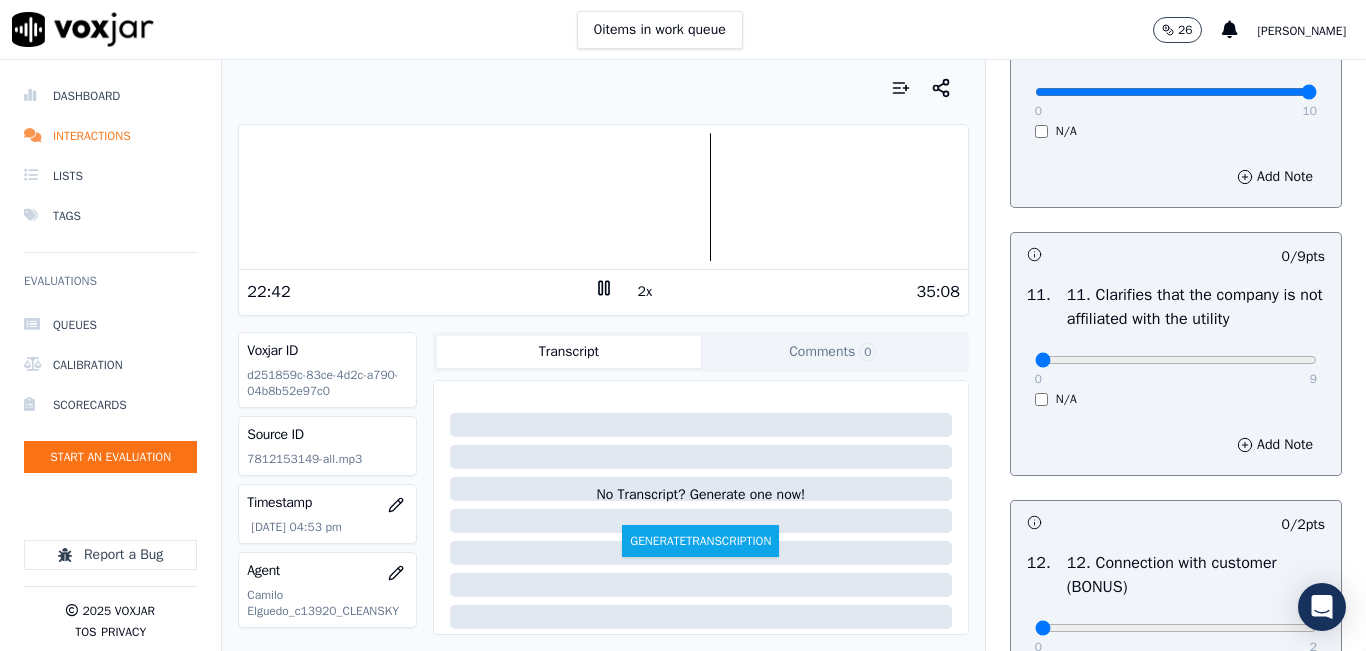 scroll, scrollTop: 2900, scrollLeft: 0, axis: vertical 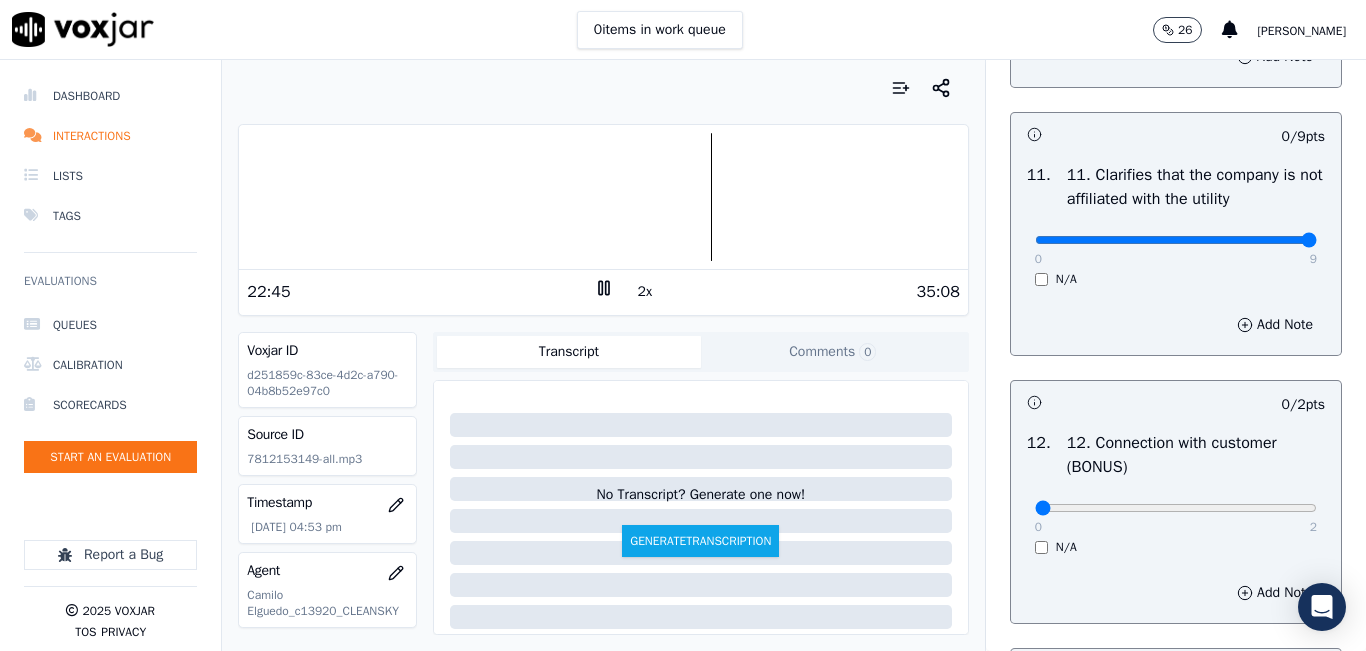 type on "9" 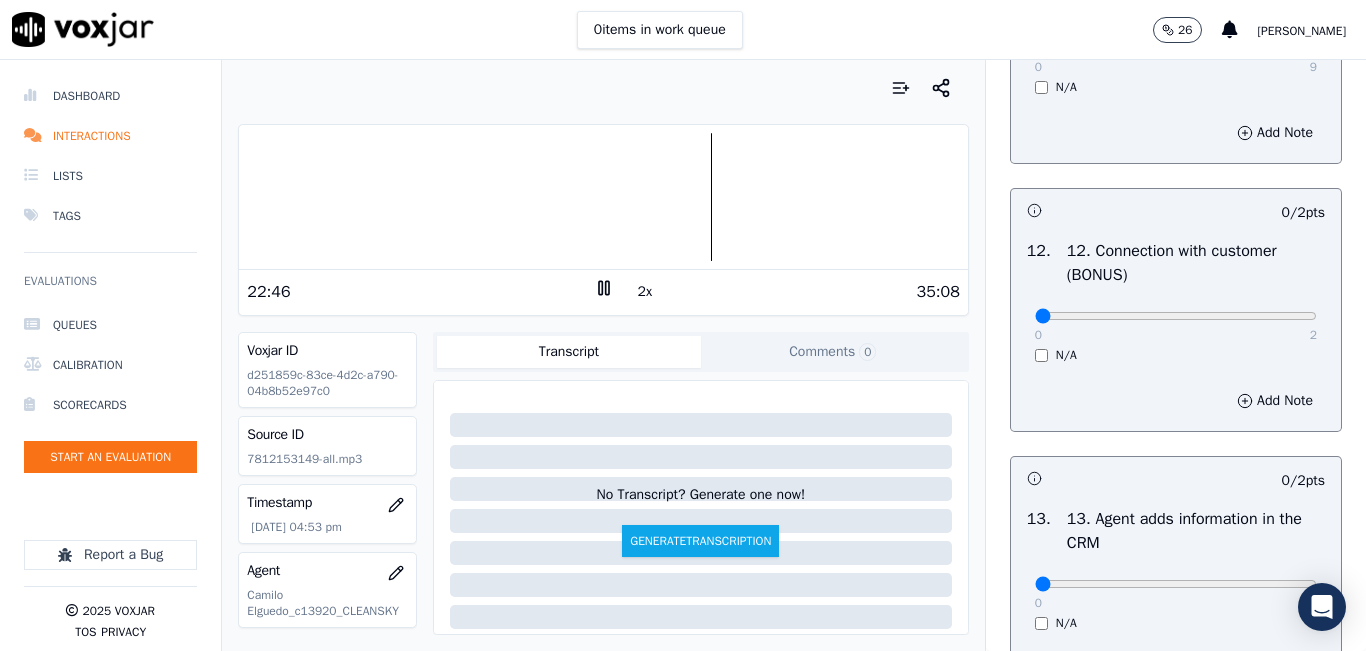scroll, scrollTop: 3100, scrollLeft: 0, axis: vertical 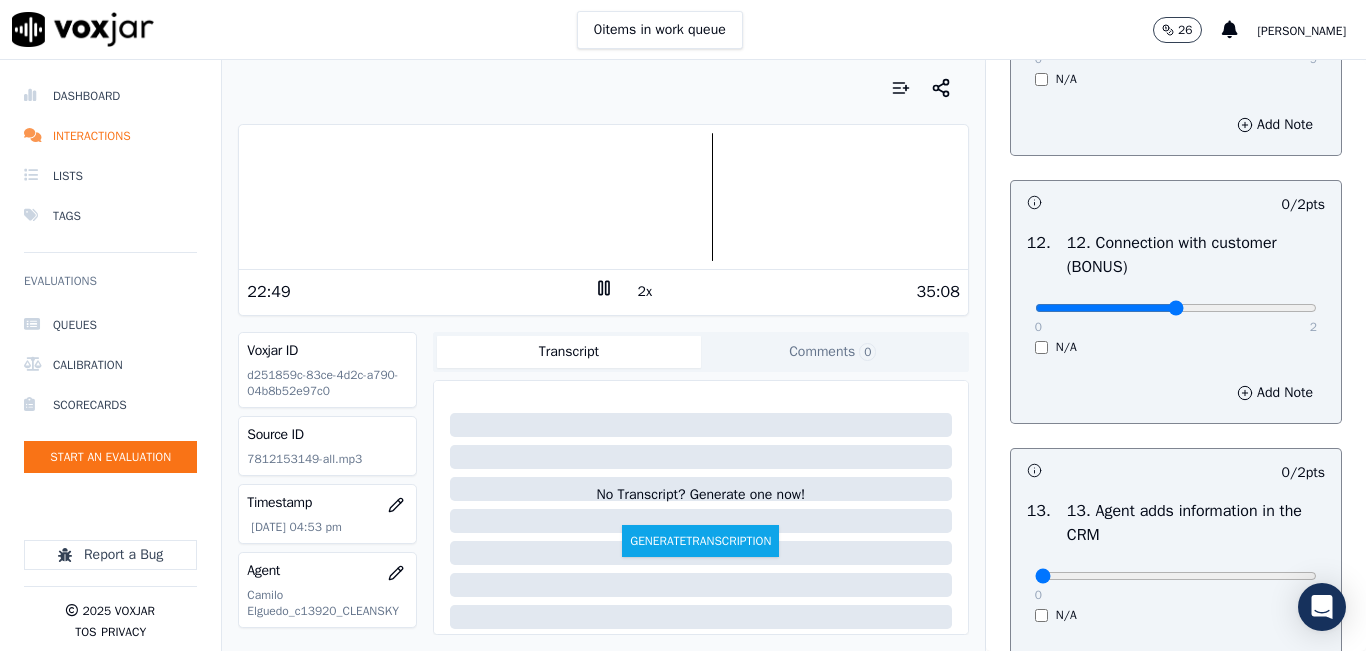 type on "1" 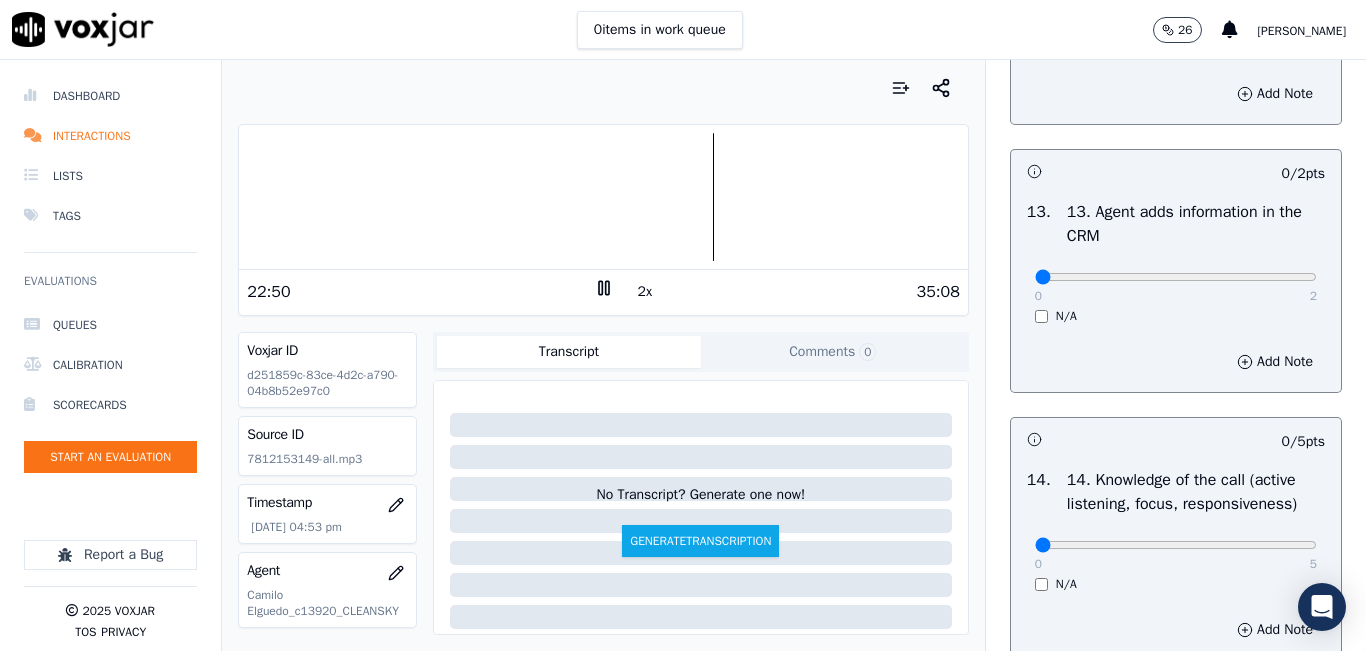 scroll, scrollTop: 3400, scrollLeft: 0, axis: vertical 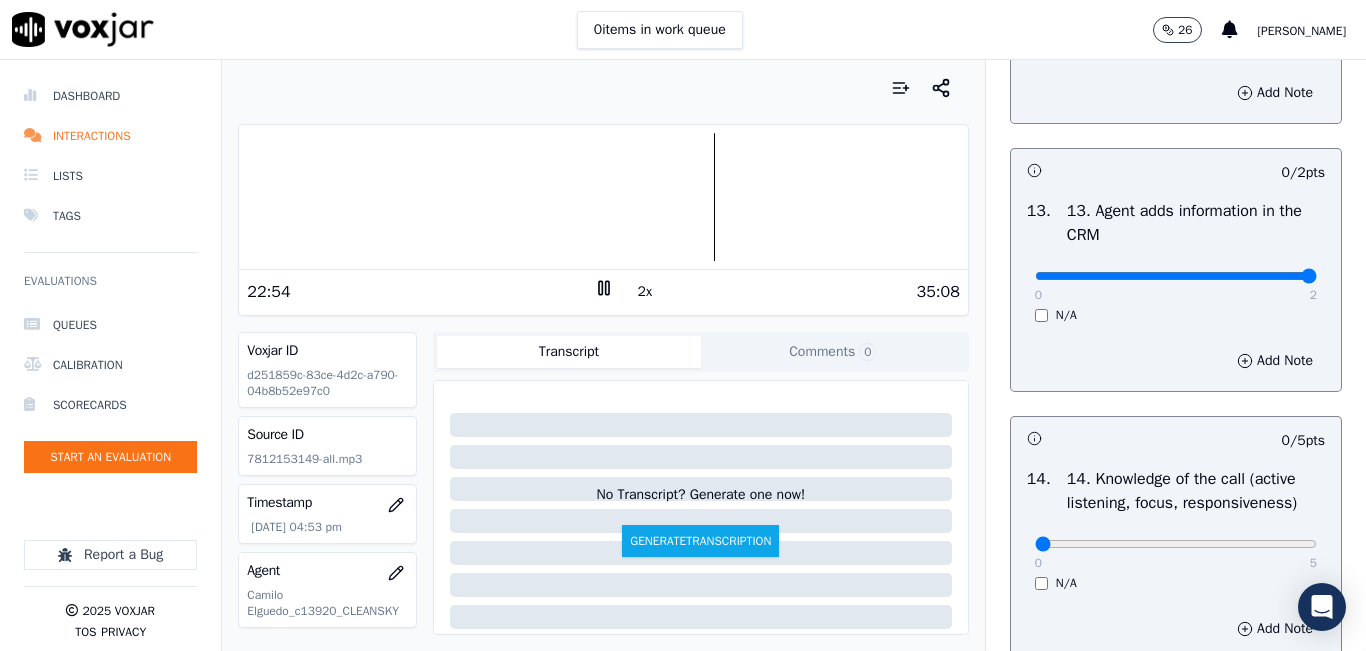 type on "2" 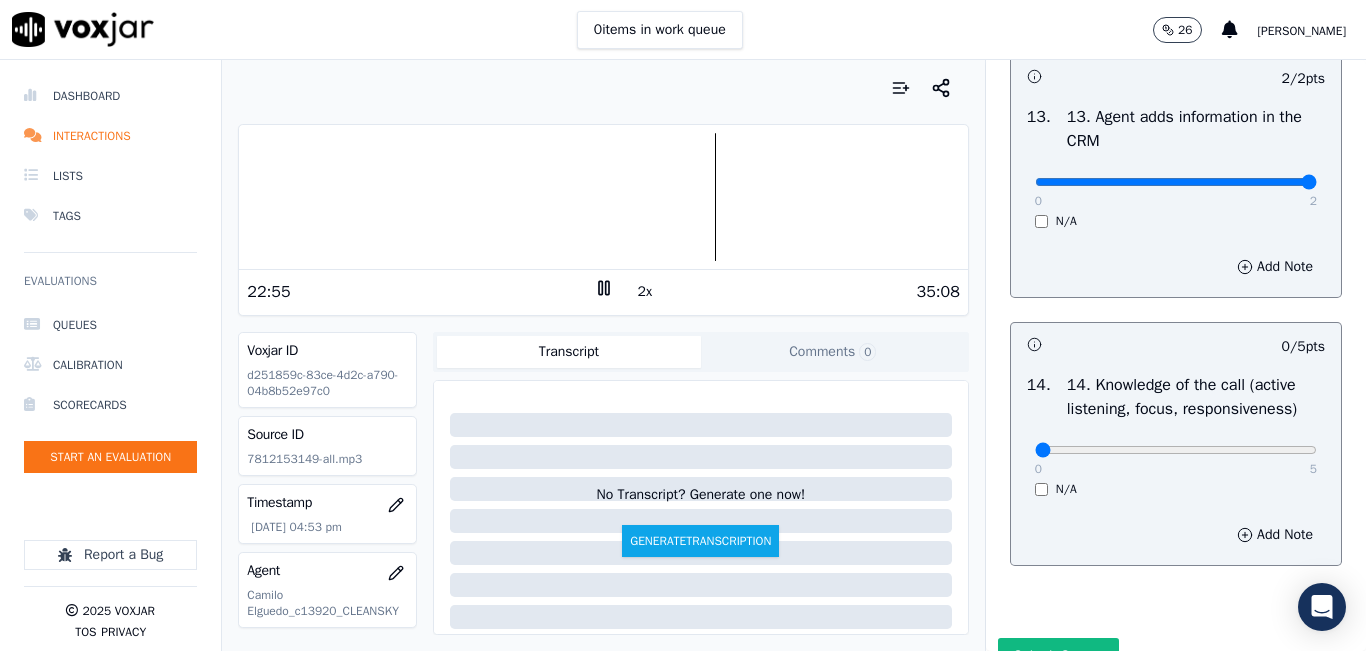 scroll, scrollTop: 3600, scrollLeft: 0, axis: vertical 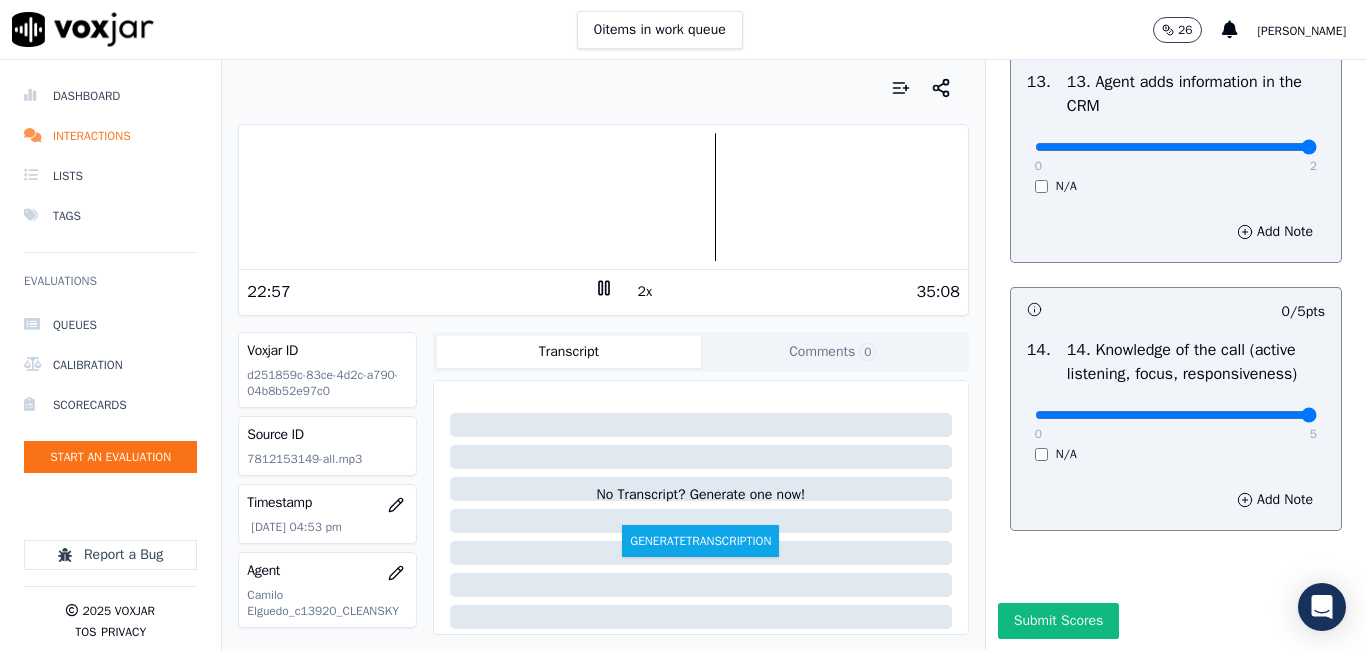type on "5" 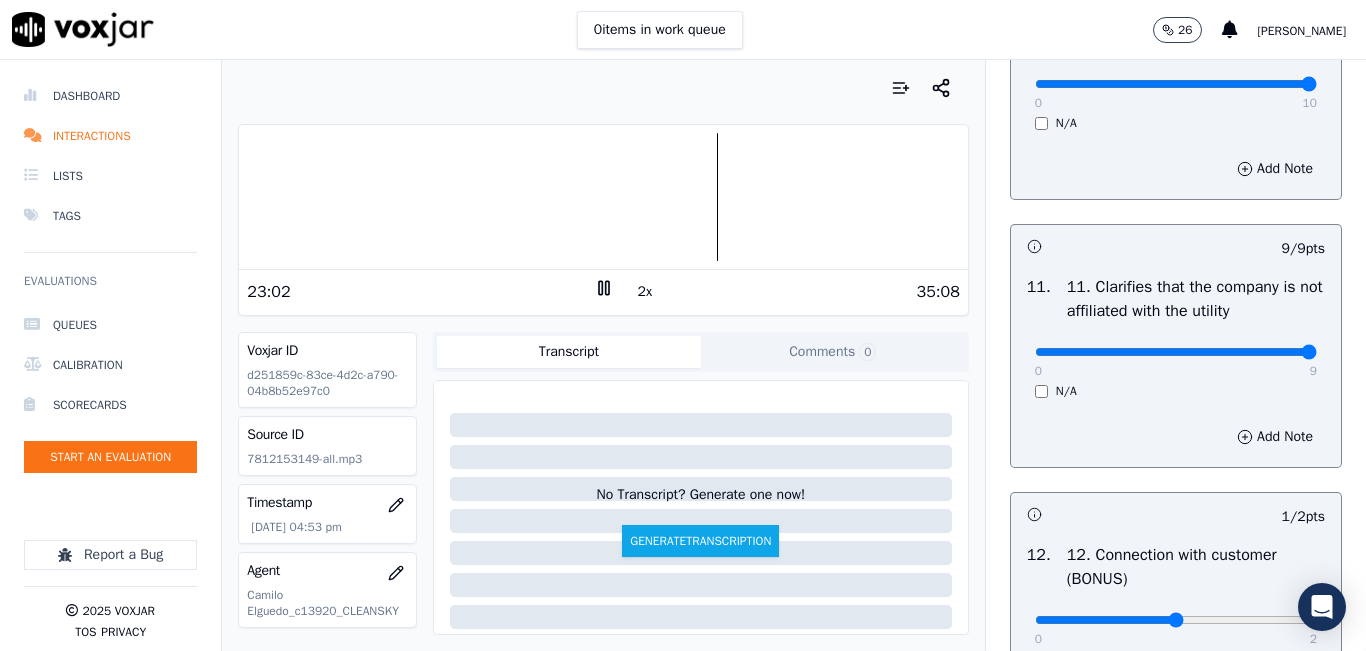 scroll, scrollTop: 2700, scrollLeft: 0, axis: vertical 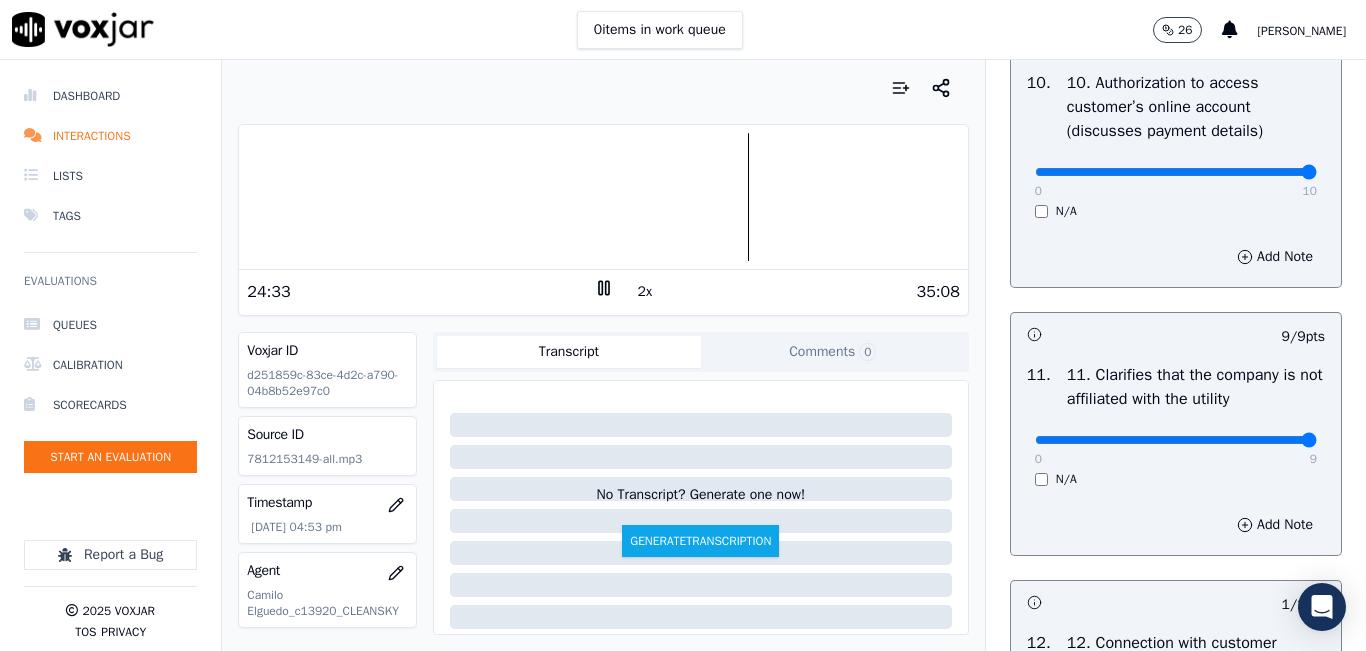 click at bounding box center (603, 197) 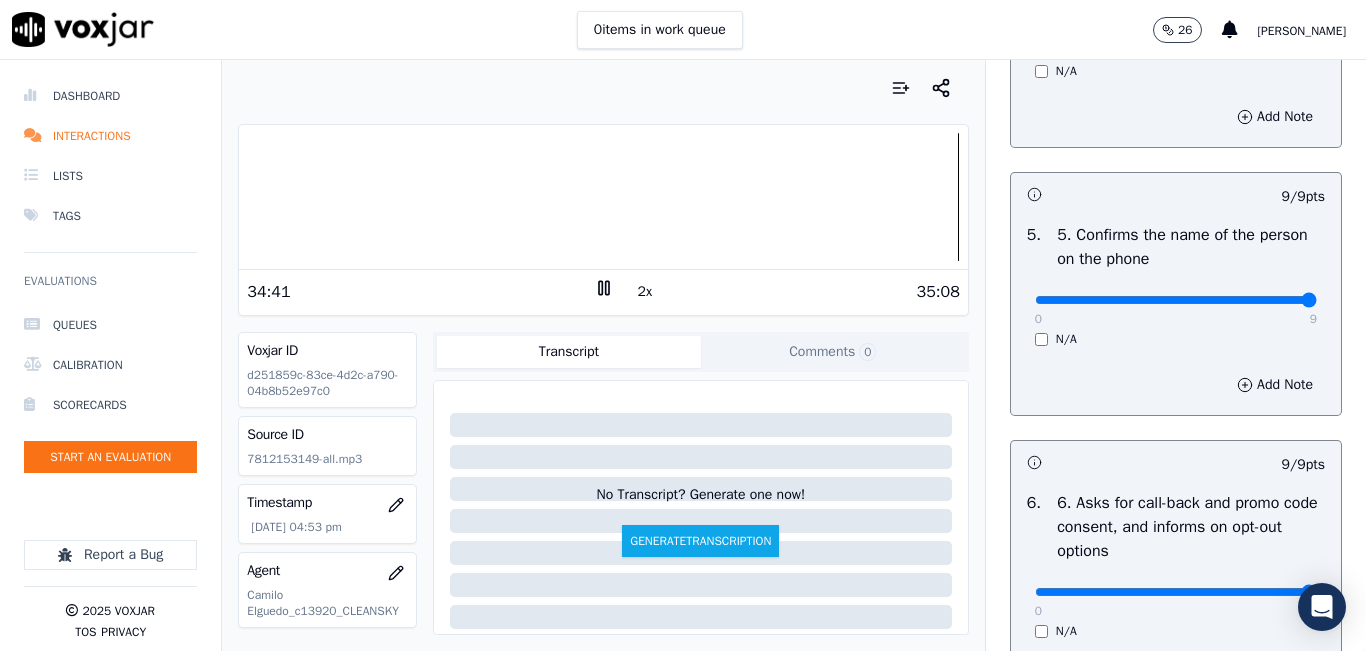 scroll, scrollTop: 1000, scrollLeft: 0, axis: vertical 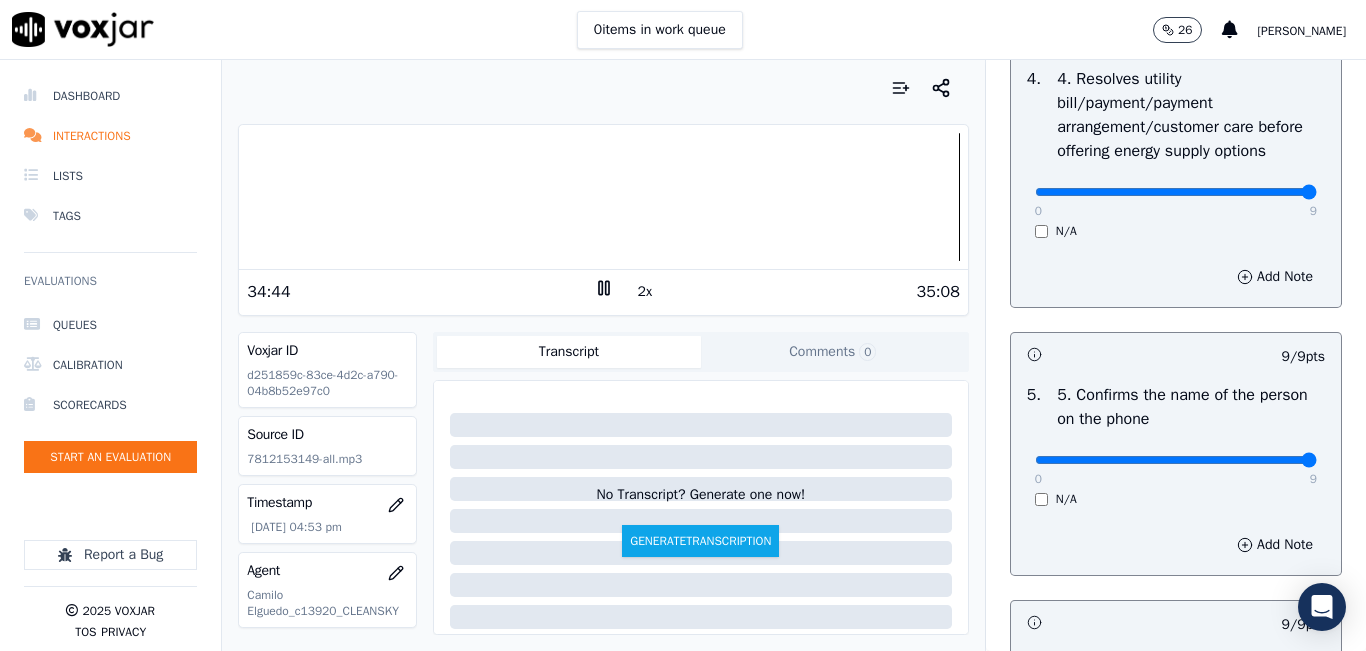 type on "9" 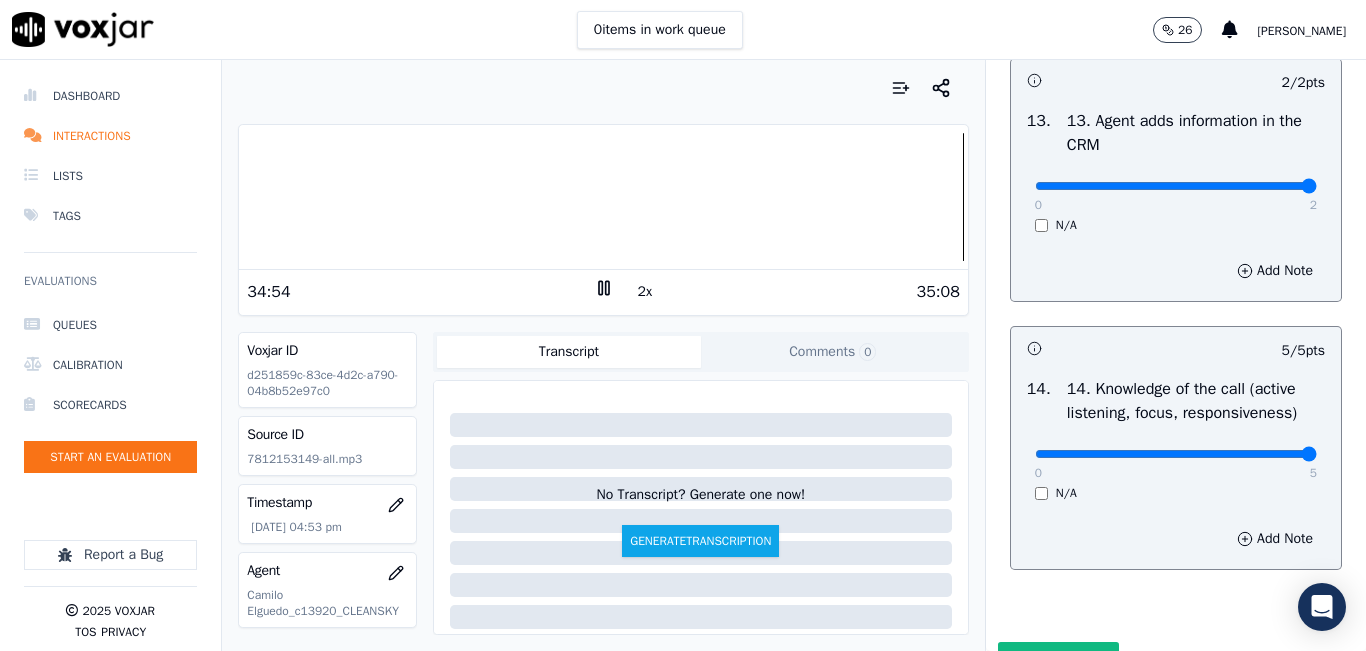scroll, scrollTop: 3142, scrollLeft: 0, axis: vertical 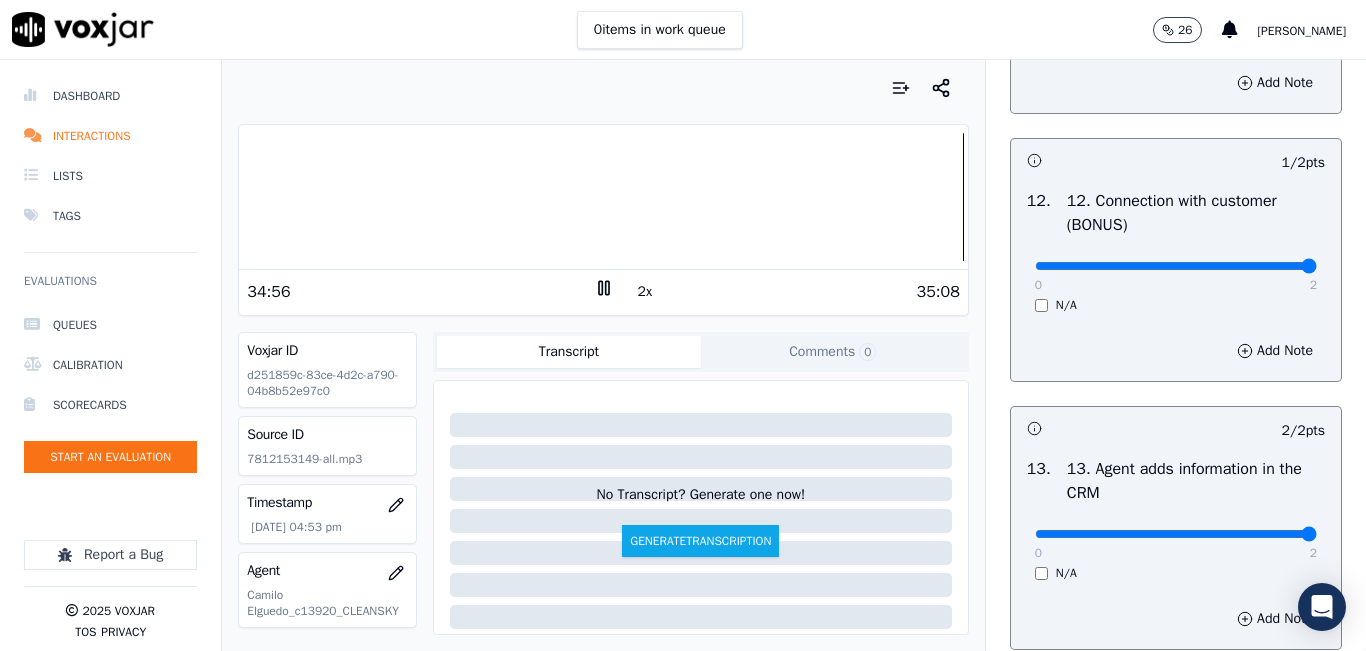 drag, startPoint x: 1250, startPoint y: 336, endPoint x: 1269, endPoint y: 337, distance: 19.026299 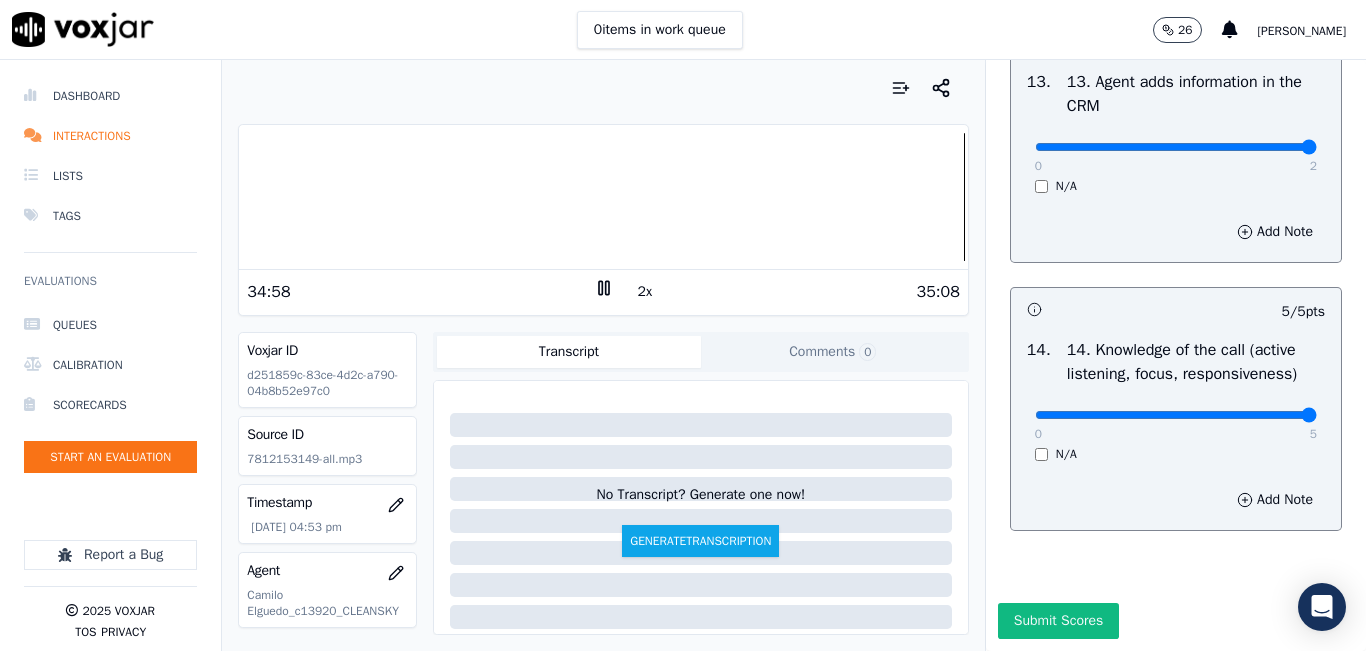 scroll, scrollTop: 3642, scrollLeft: 0, axis: vertical 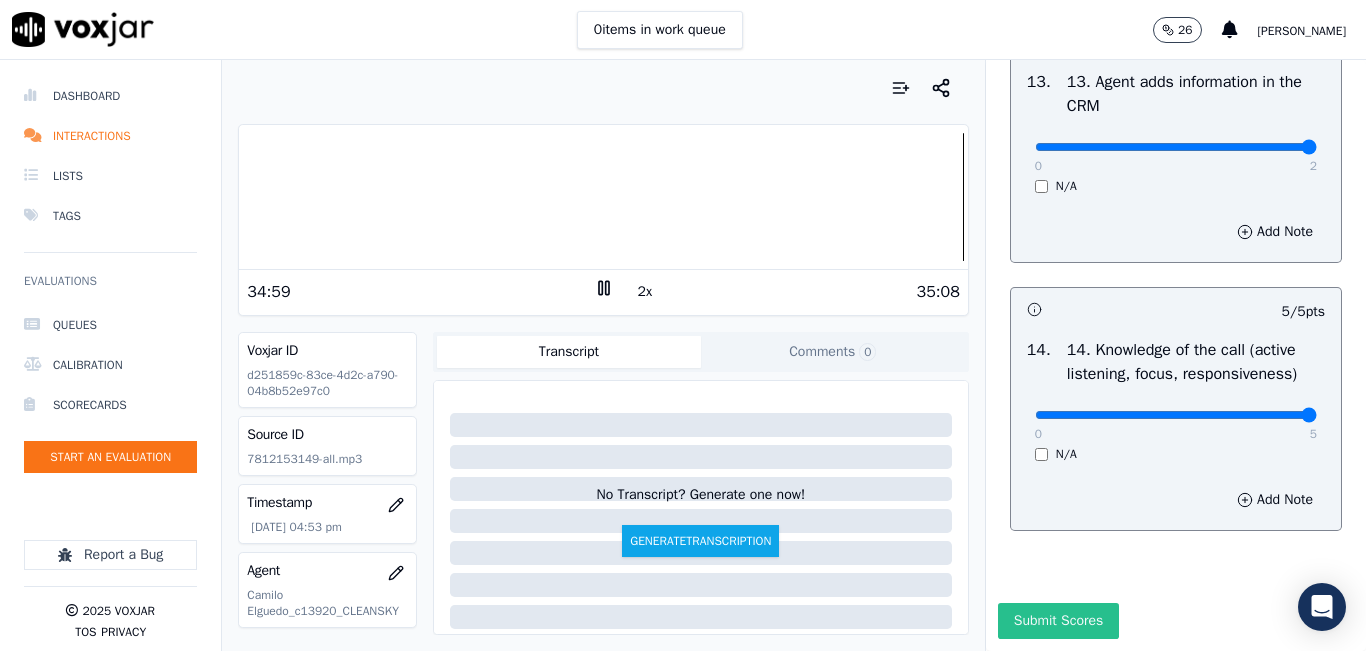 click on "Submit Scores" at bounding box center (1058, 621) 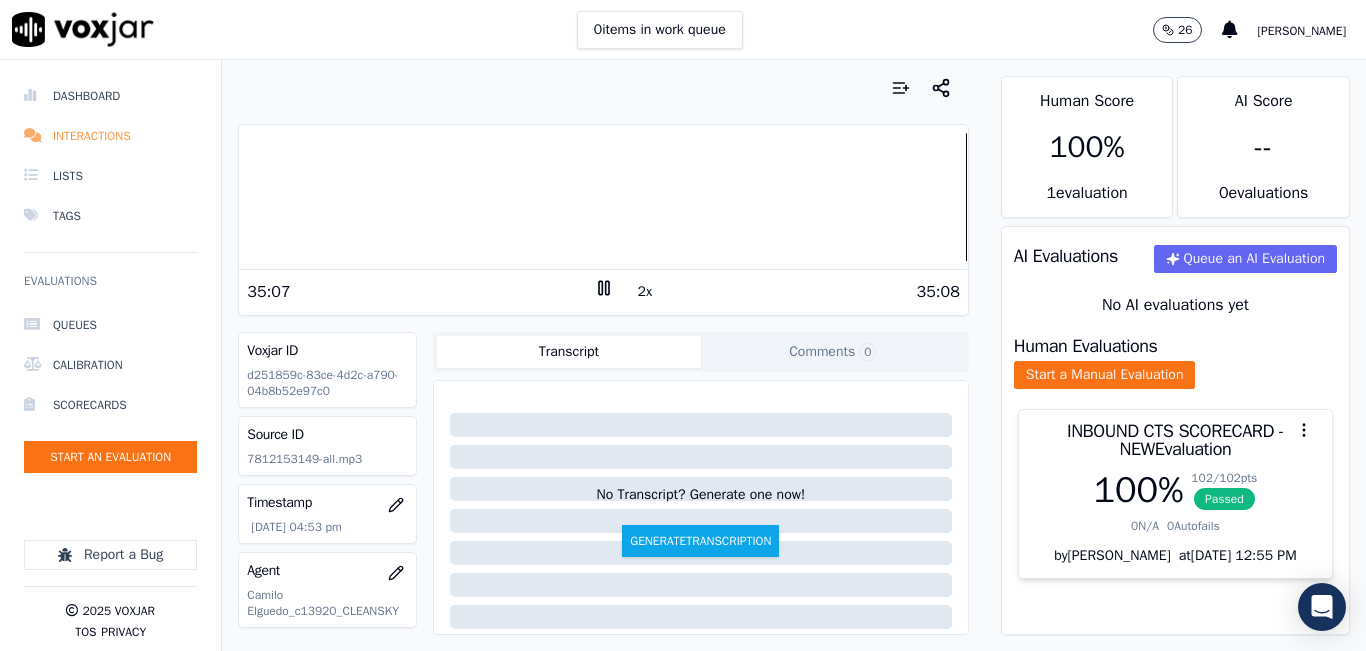 click on "Interactions" at bounding box center (110, 136) 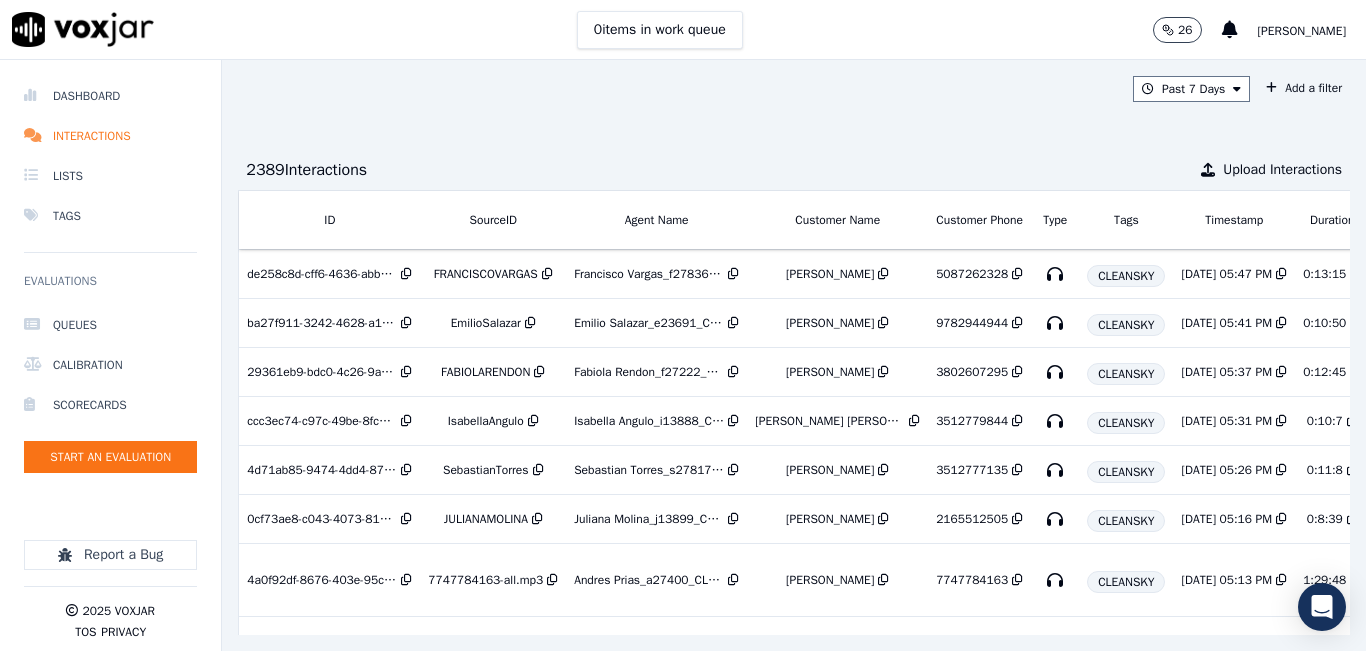 click on "Past 7 Days
Add a filter
2389  Interaction s       Upload Interactions     ID   SourceID   Agent Name   Customer Name   Customer Phone   Type   Tags   Timestamp   Duration   Direction   Source     Export Scores         de258c8d-cff6-4636-abb4-dbd6f1386dda     FRANCISCOVARGAS     Francisco Vargas_f27836_CLEANSKY     [PERSON_NAME]     5087262328       CLEANSKY [DATE] 05:47 PM     0:13:15     INBOUND           100 %
ba27f911-3242-4628-a171-adad4646ee8c     EmilioSalazar     [PERSON_NAME] Salazar_e23691_CLEANSKY     [PERSON_NAME]     9782944944       CLEANSKY [DATE] 05:41 PM     0:10:50     INBOUND           100 %
29361eb9-bdc0-4c26-9a1f-60f9bf44bc4c     FABIOLARENDON     [PERSON_NAME] Rendon_f27222_CLEANSKY     [PERSON_NAME]     3802607295       CLEANSKY [DATE] 05:37 PM     0:12:45     INBOUND           100 %
ccc3ec74-c97c-49be-8fc8-db695625cf86     IsabellaAngulo     [PERSON_NAME] Angulo_i13888_CLEANSKY     [PERSON_NAME] [PERSON_NAME]" at bounding box center (794, 355) 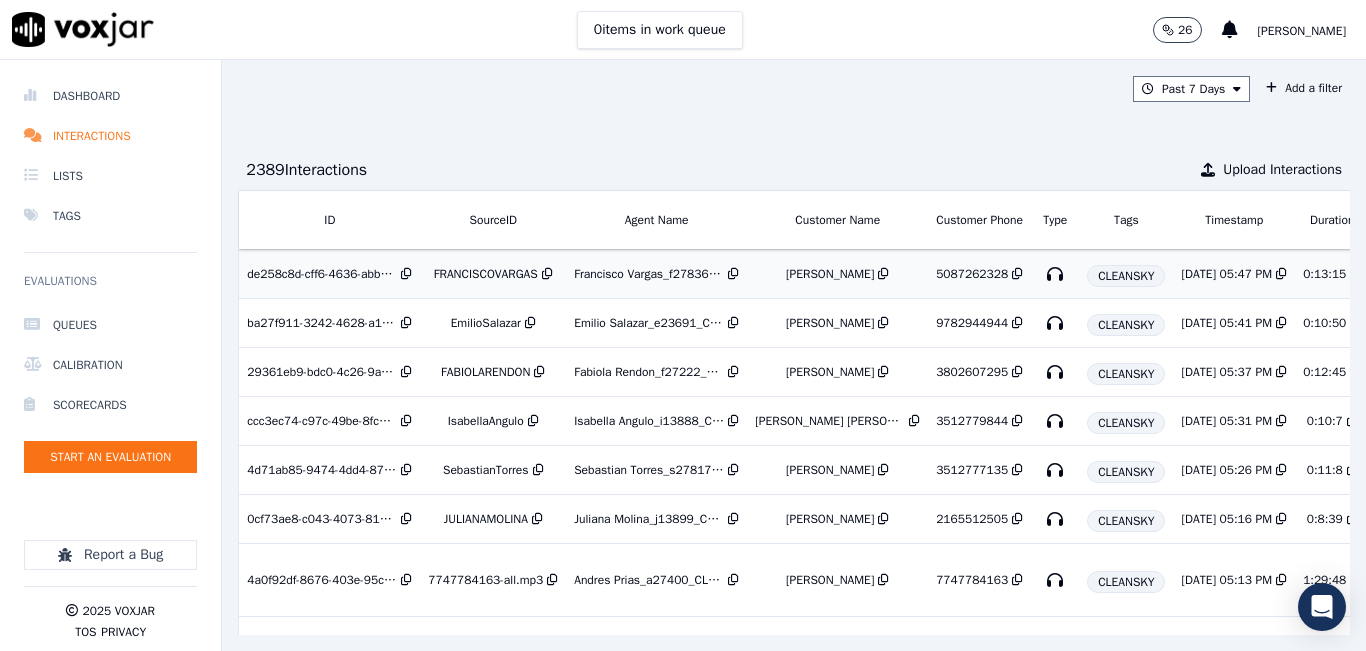 scroll, scrollTop: 100, scrollLeft: 0, axis: vertical 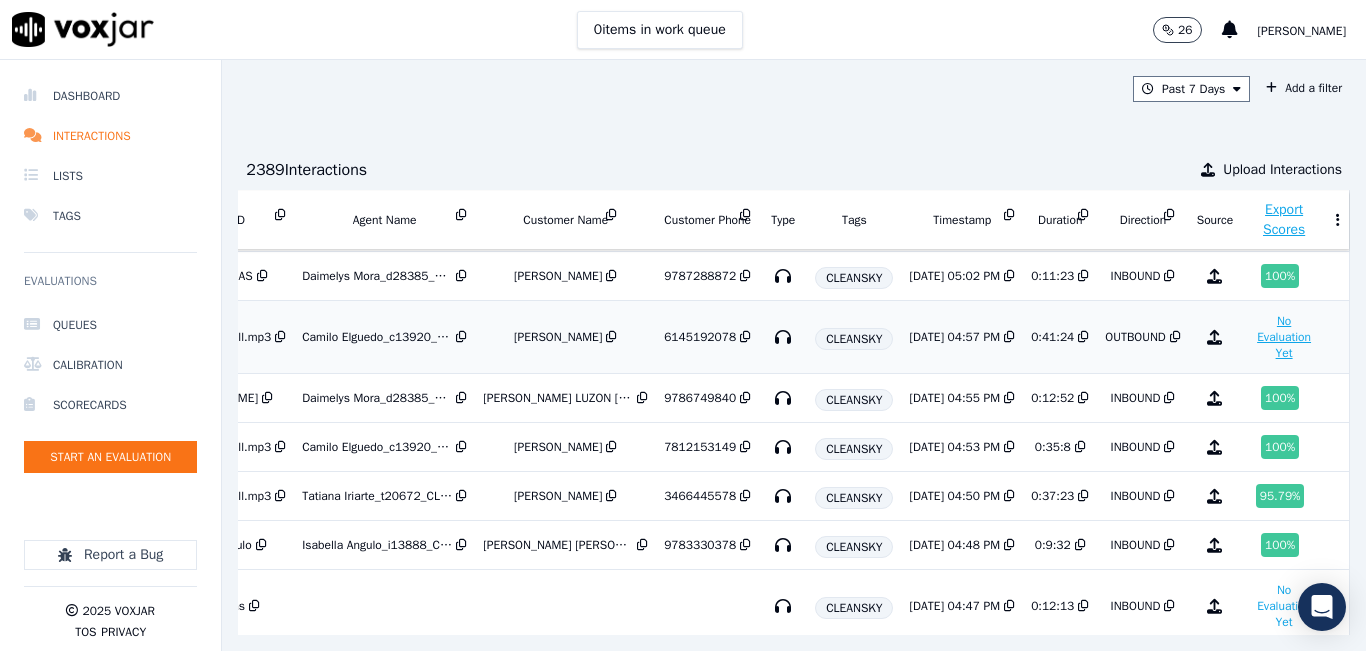 click on "No Evaluation Yet" at bounding box center [1284, 337] 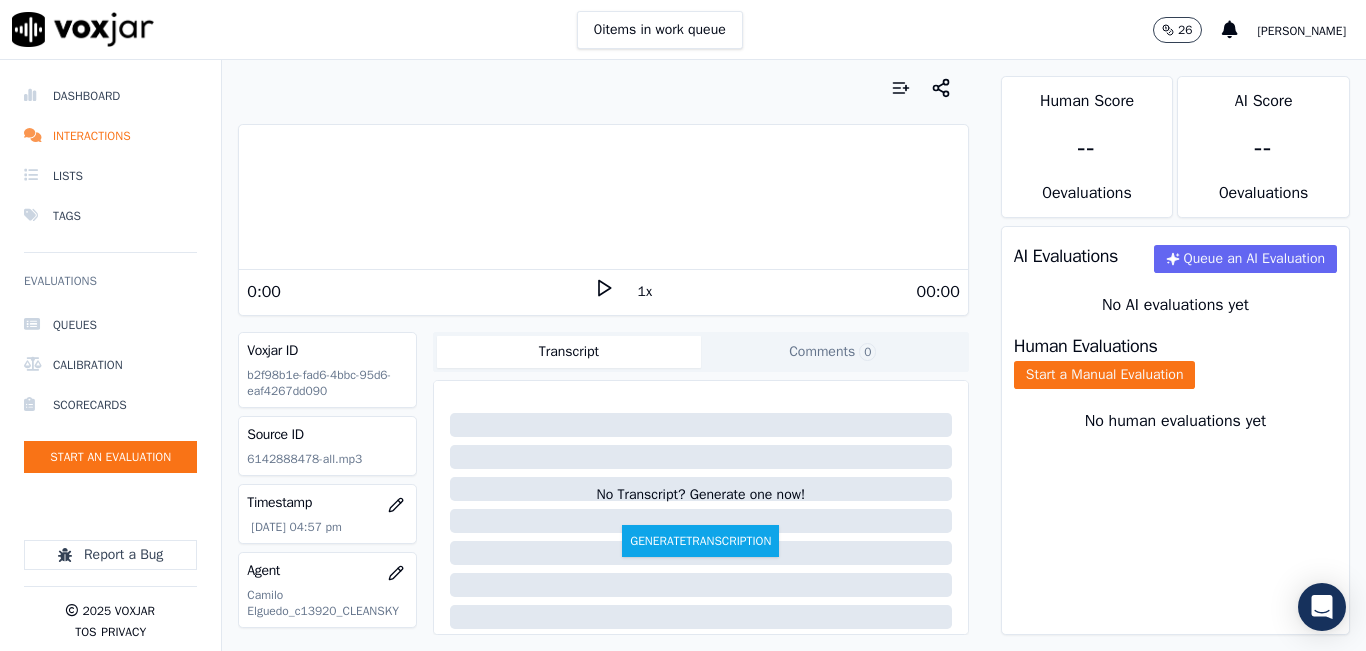 click 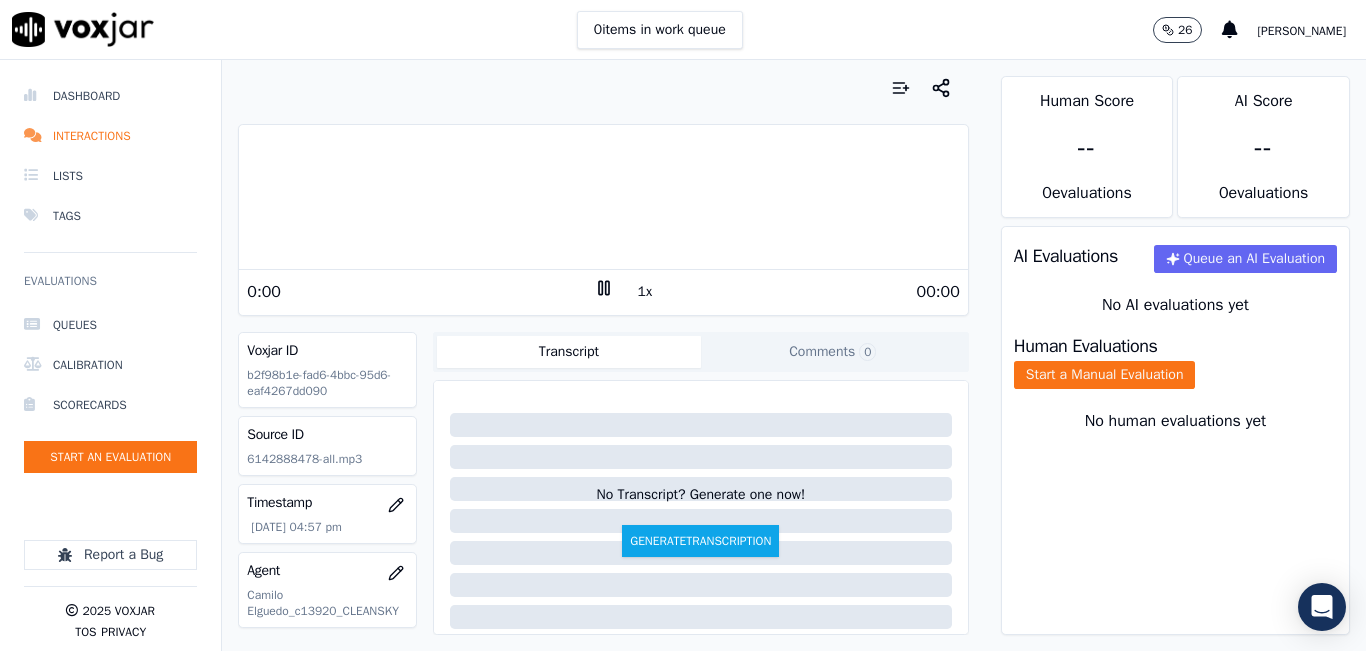 click on "1x" at bounding box center (645, 292) 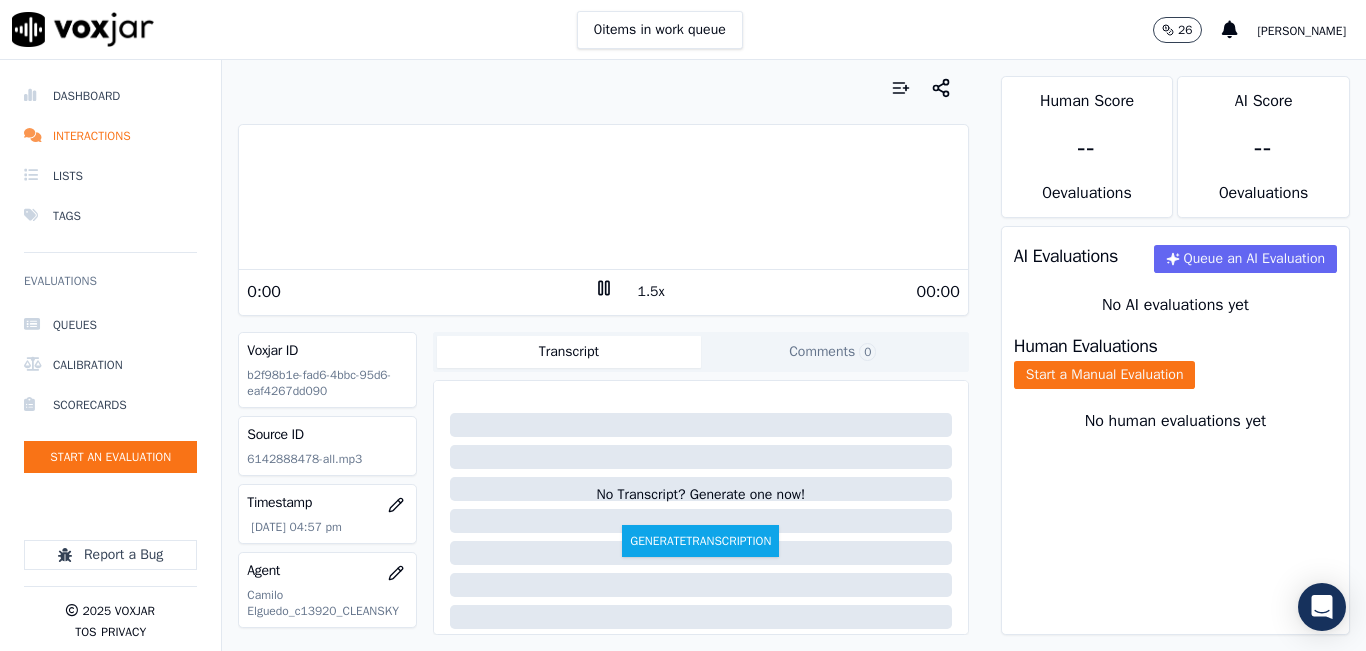 drag, startPoint x: 635, startPoint y: 287, endPoint x: 634, endPoint y: 308, distance: 21.023796 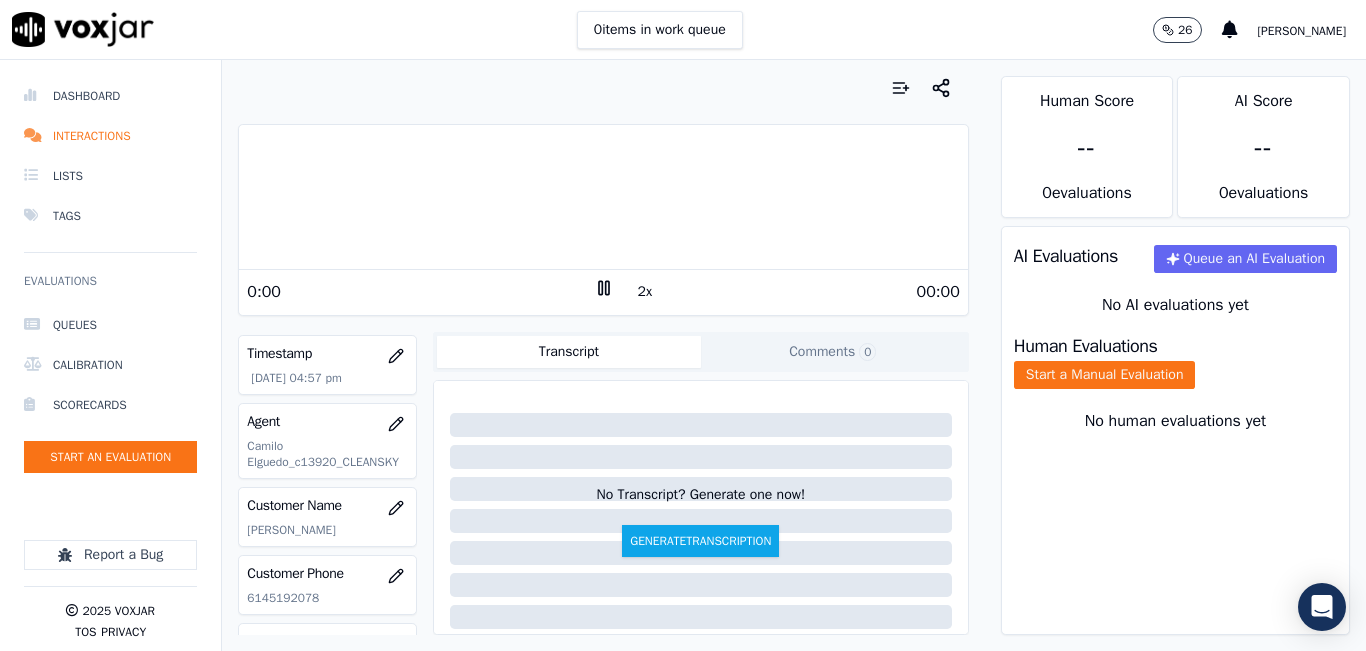 scroll, scrollTop: 200, scrollLeft: 0, axis: vertical 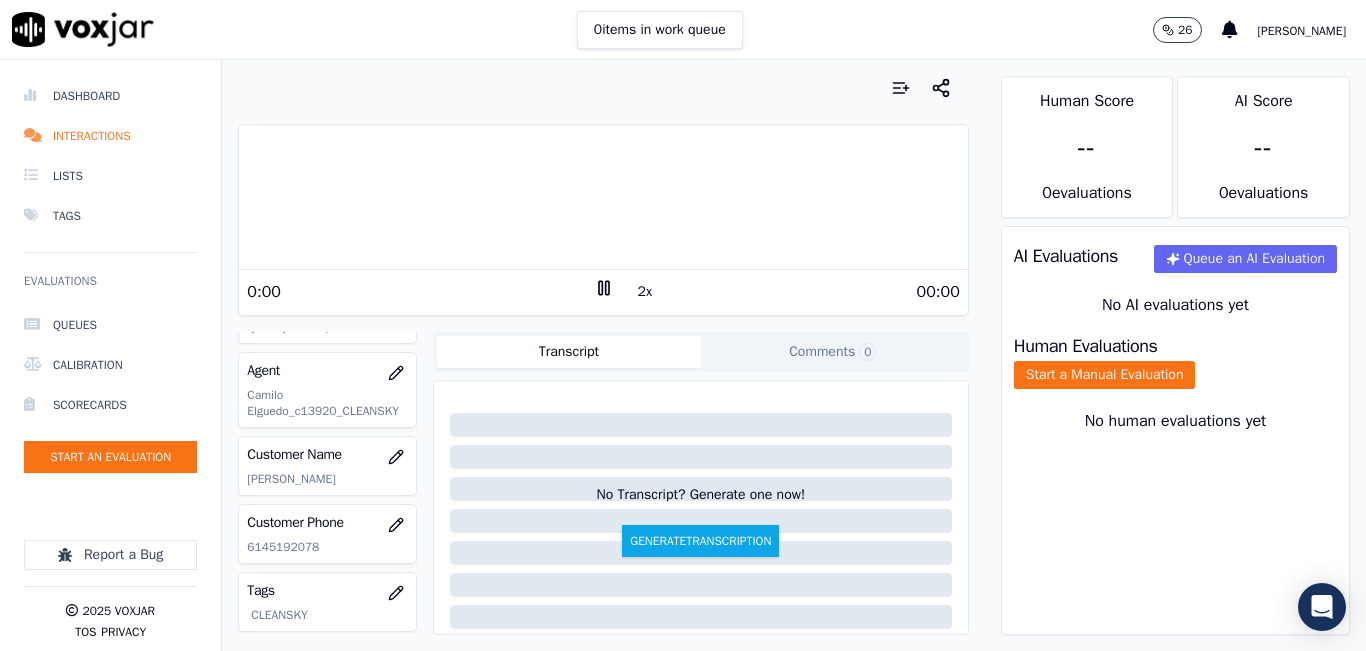 click on "6145192078" 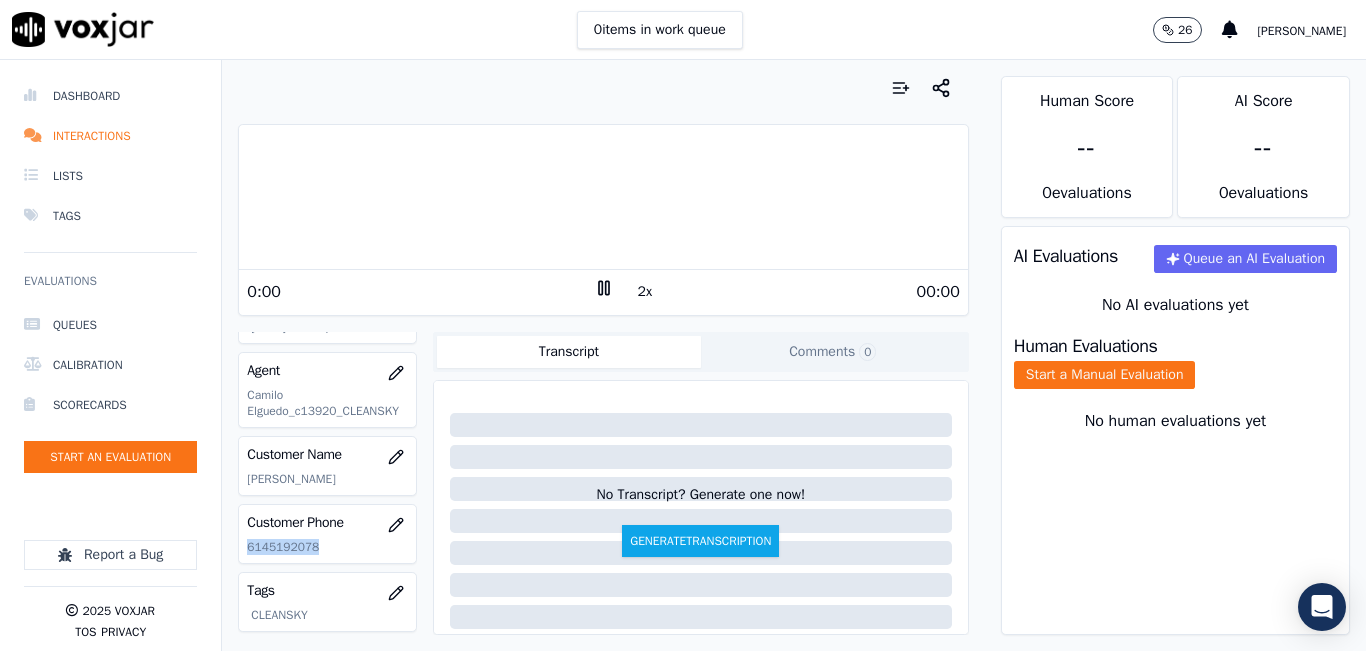 click on "6145192078" 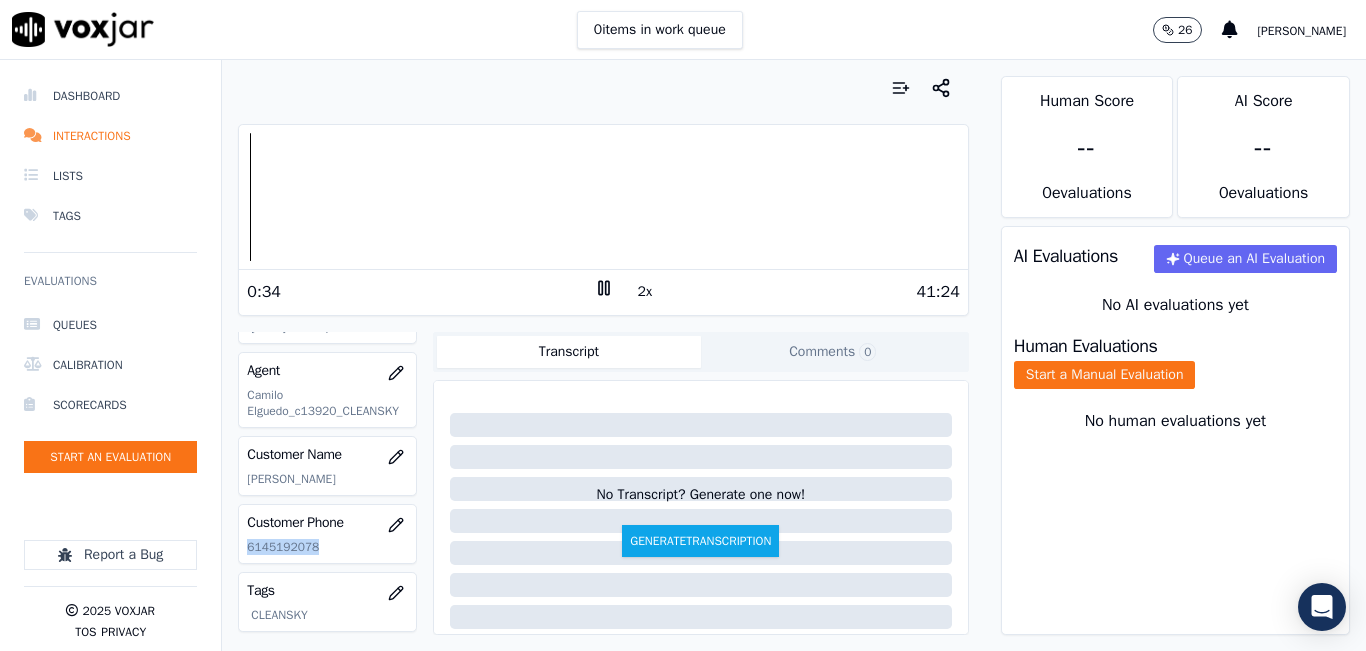 click 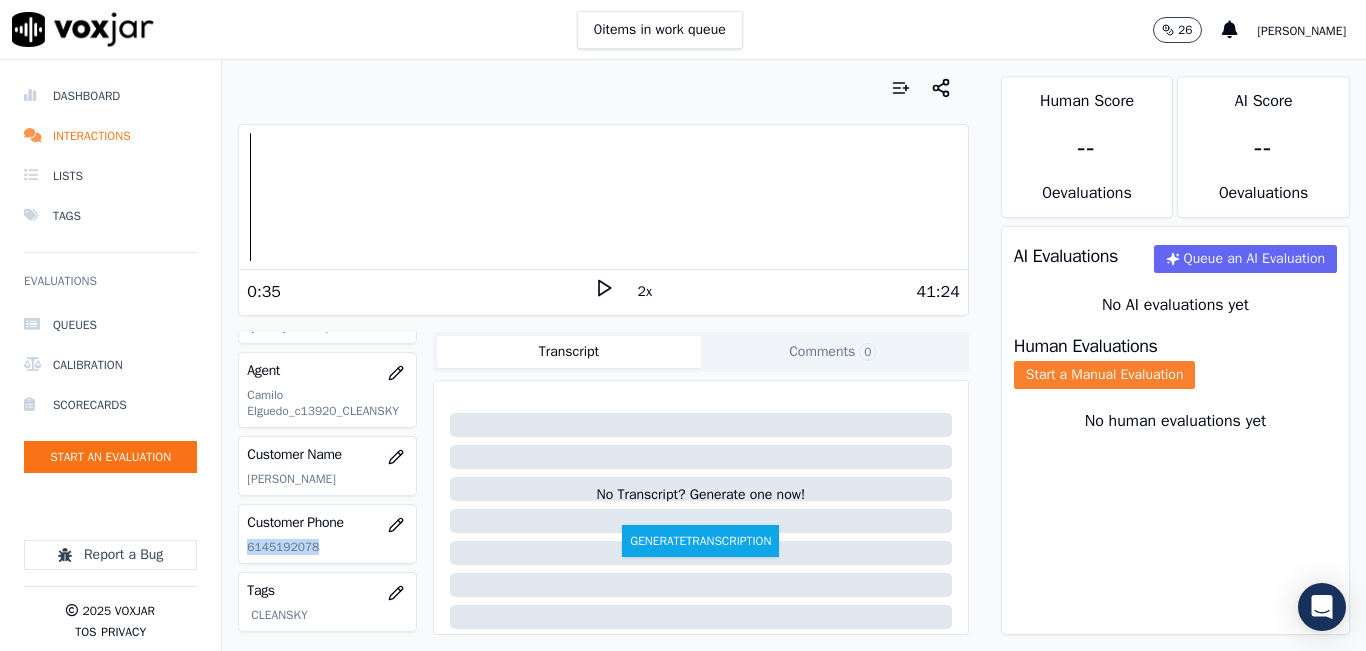 click on "Start a Manual Evaluation" 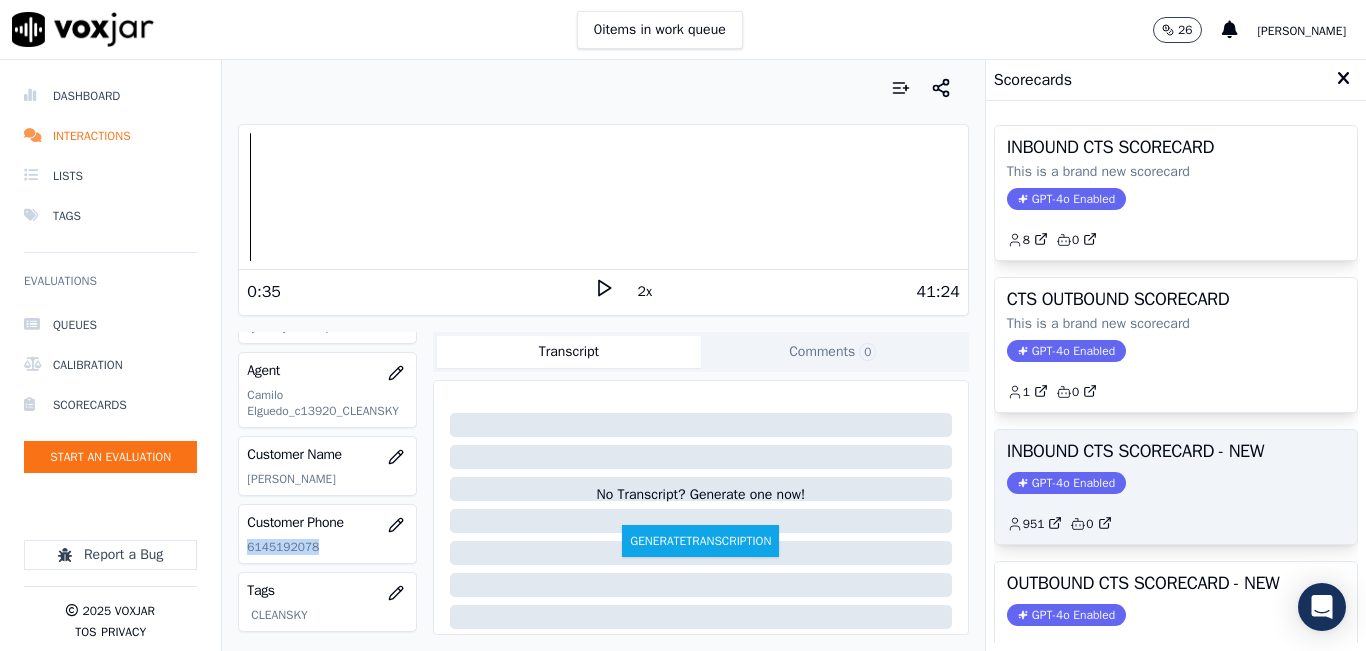 scroll, scrollTop: 200, scrollLeft: 0, axis: vertical 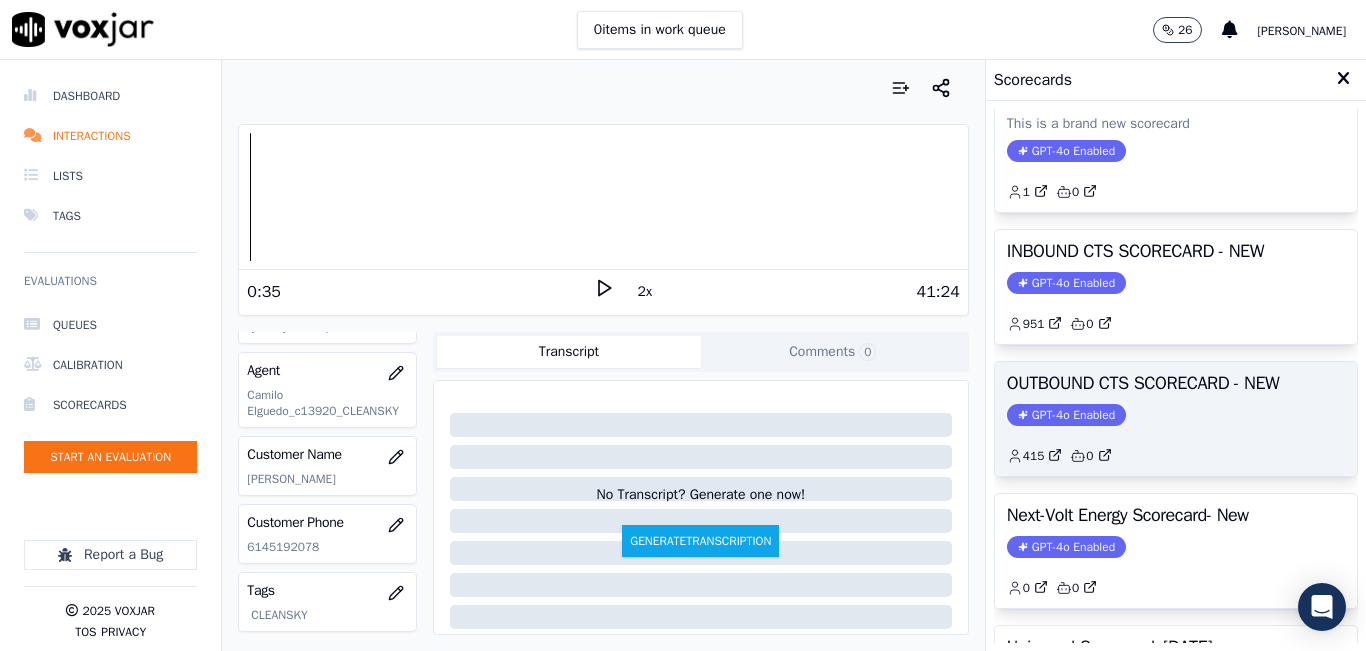 click on "GPT-4o Enabled" 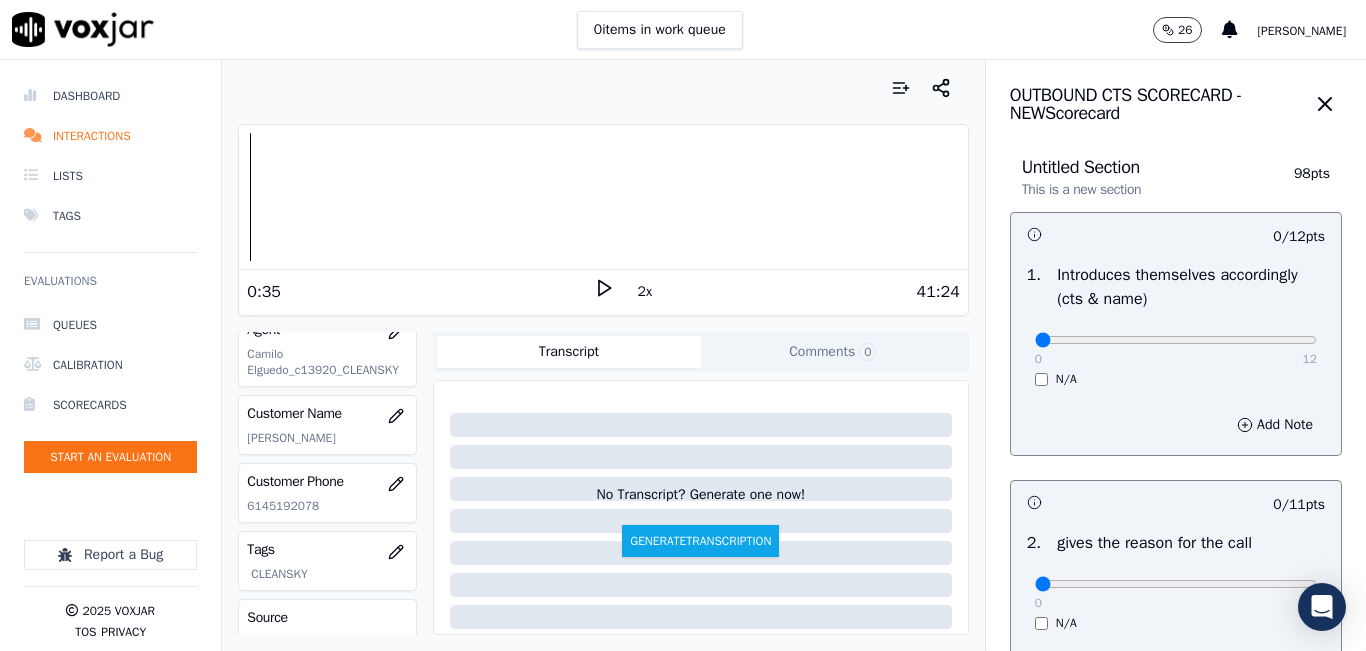 scroll, scrollTop: 200, scrollLeft: 0, axis: vertical 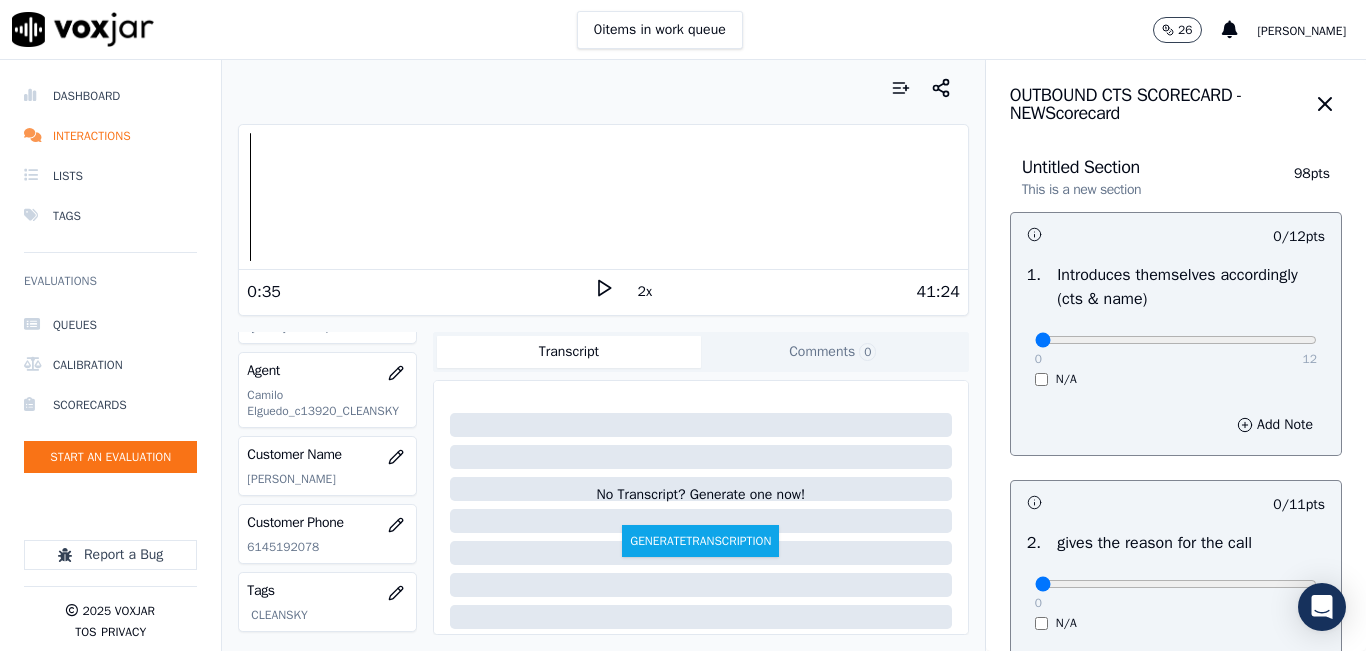 click on "0  items in work queue     26         [PERSON_NAME]" at bounding box center [683, 30] 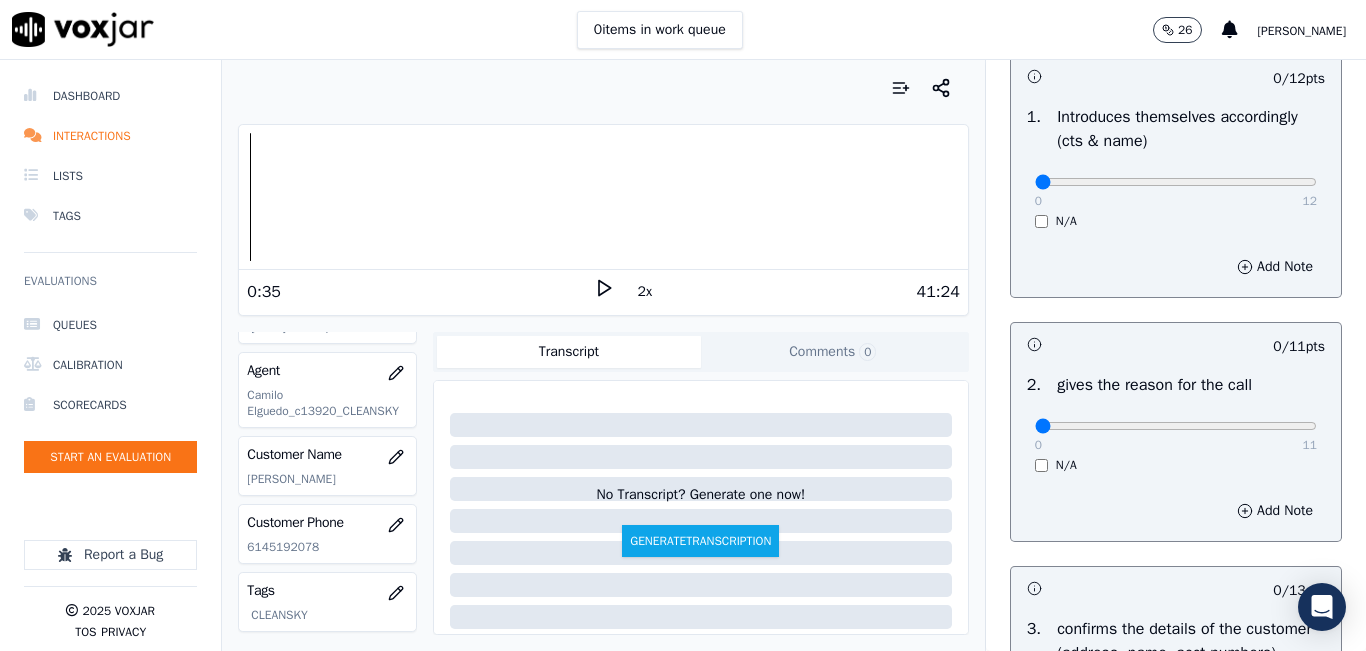 scroll, scrollTop: 0, scrollLeft: 0, axis: both 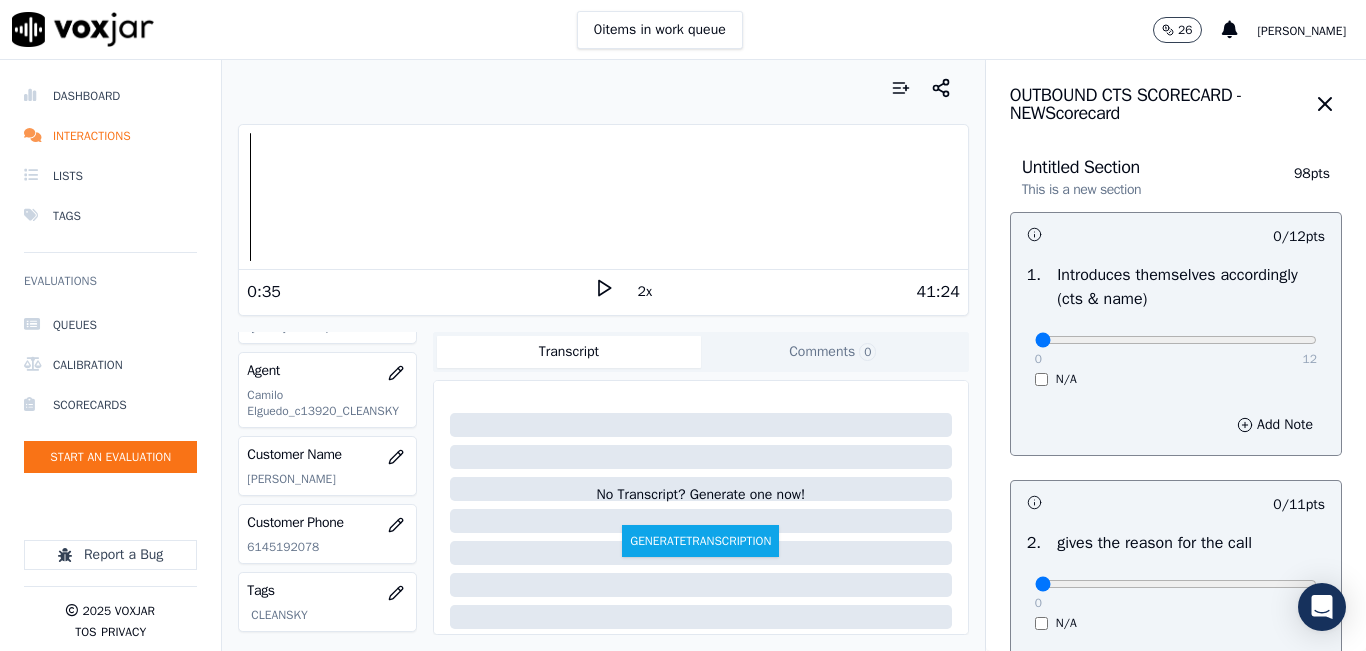 click 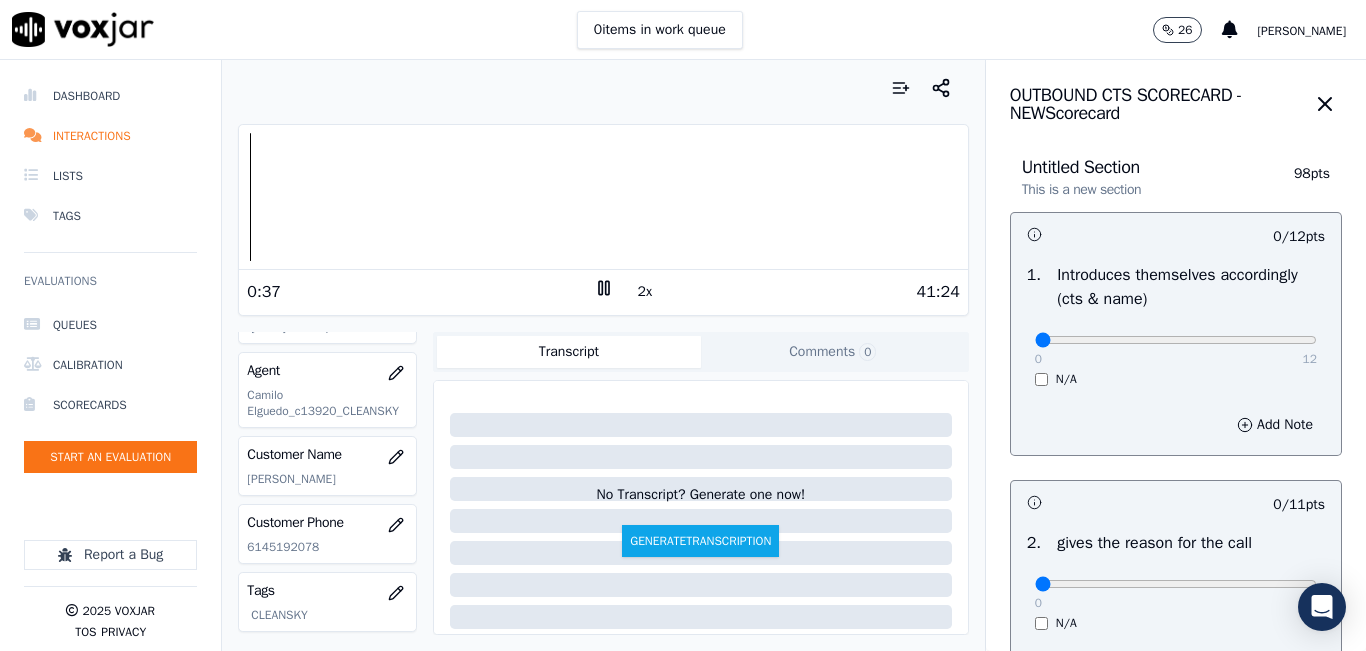 click on "Dashboard   Interactions   Lists   Tags       Evaluations     Queues   Calibration   Scorecards   Start an Evaluation
Report a Bug       2025   Voxjar   TOS   Privacy             Your browser does not support the audio element.   0:37     2x   41:24   Voxjar ID   b2f98b1e-fad6-4bbc-95d6-eaf4267dd090   Source ID   6142888478-all.mp3   Timestamp
[DATE] 04:57 pm     Agent
[PERSON_NAME] Elguedo_c13920_CLEANSKY     Customer Name     [PERSON_NAME]     Customer Phone     [PHONE_NUMBER]     Tags
CLEANSKY     Source     manualUpload   Type     AUDIO       Transcript   Comments  0   No Transcript? Generate one now!   Generate  Transcription         Add Comment   Scores   Transcript   Metadata   Comments         Human Score   --   0  evaluation s   AI Score   --   0  evaluation s     AI Evaluations
Queue an AI Evaluation   No AI evaluations yet   Human Evaluations   Start a Manual Evaluation   No human evaluations yet       OUTBOUND CTS SCORECARD - NEW   Scorecard" at bounding box center [683, 355] 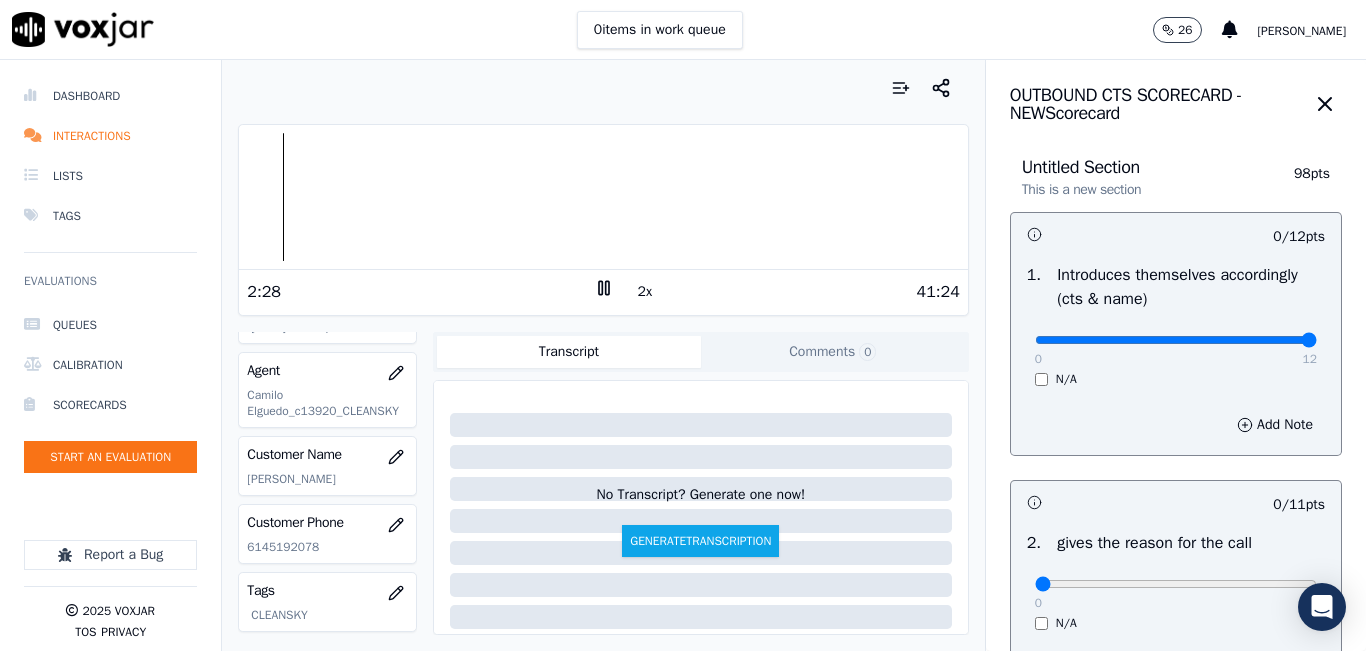 type on "12" 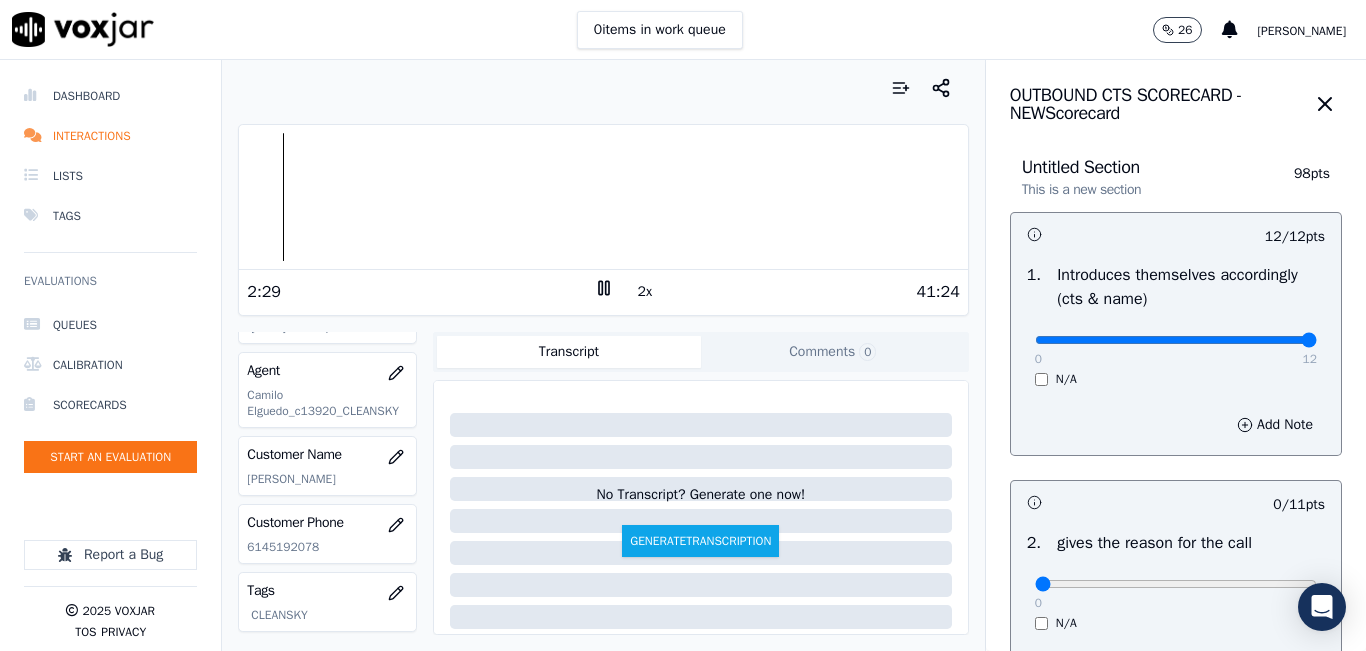 scroll, scrollTop: 200, scrollLeft: 0, axis: vertical 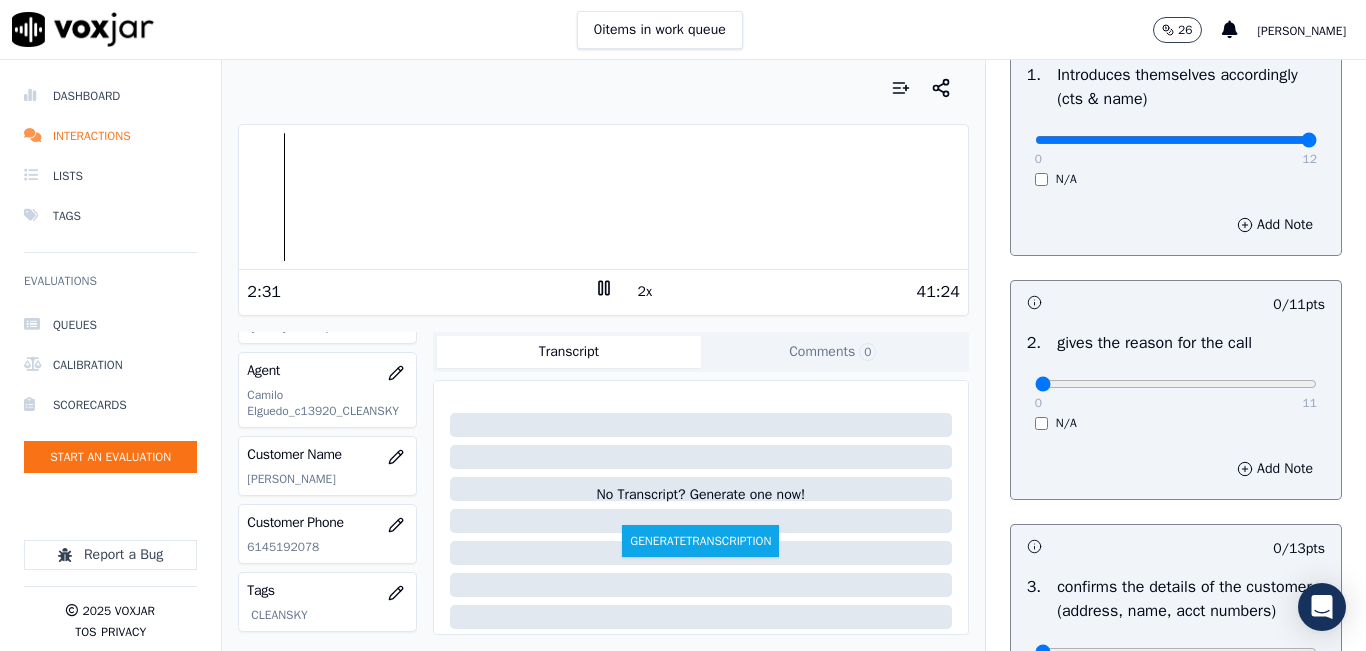 drag, startPoint x: 1251, startPoint y: 372, endPoint x: 1291, endPoint y: 393, distance: 45.17743 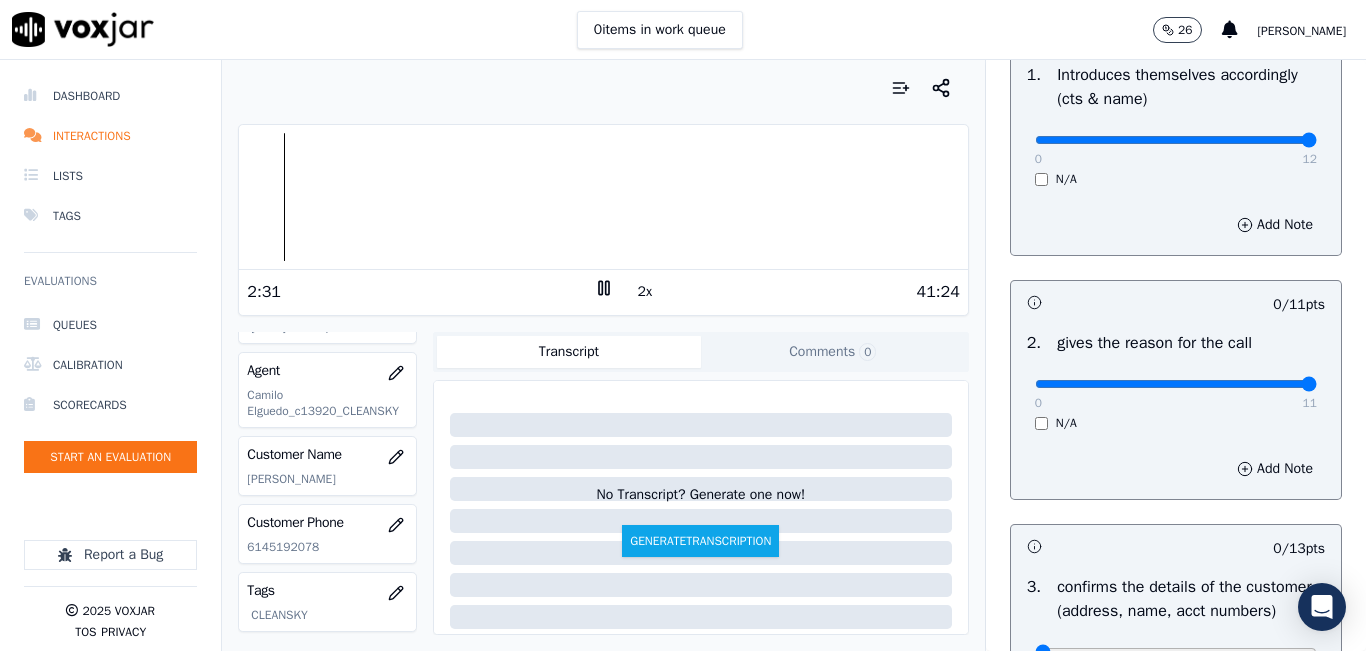 type on "11" 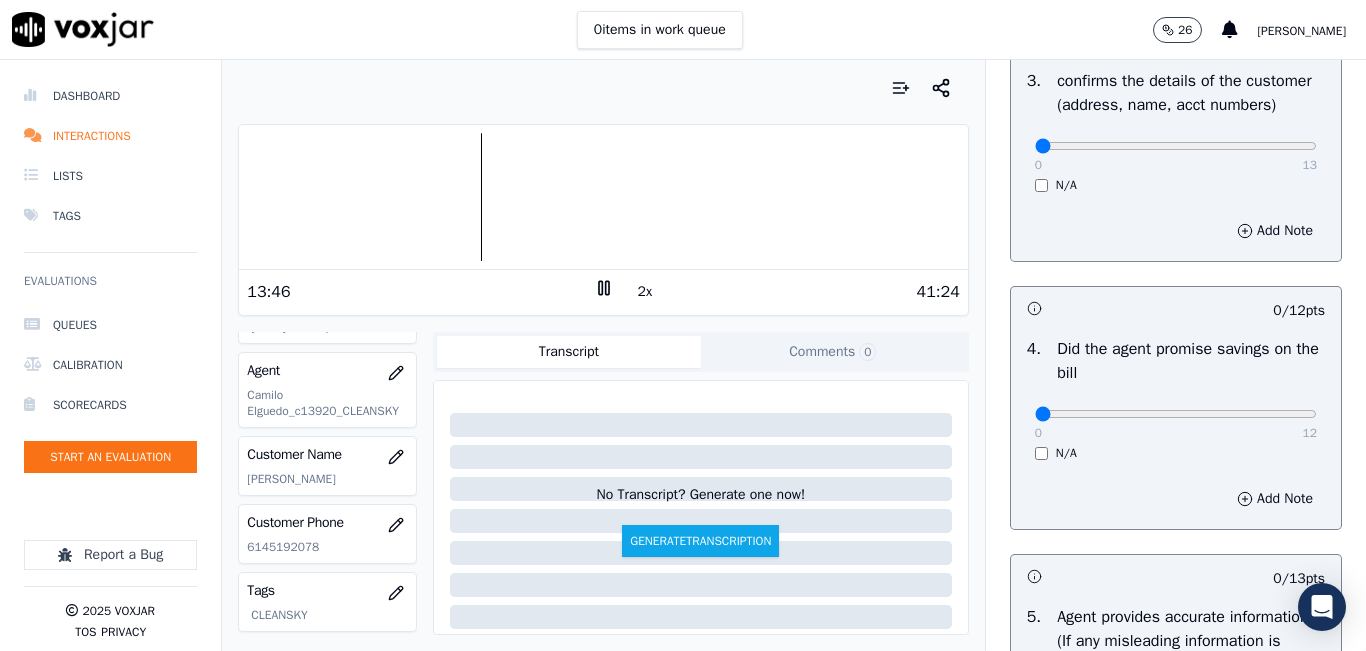 scroll, scrollTop: 600, scrollLeft: 0, axis: vertical 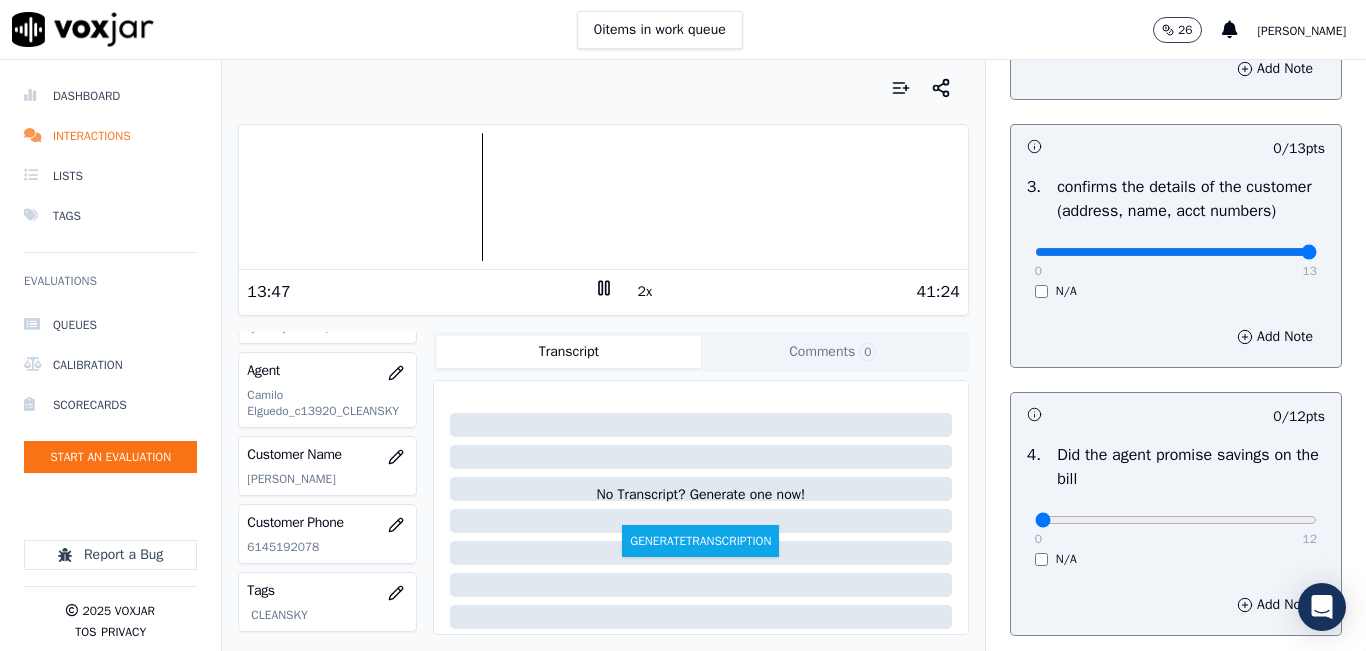 drag, startPoint x: 1257, startPoint y: 274, endPoint x: 1335, endPoint y: 269, distance: 78.160095 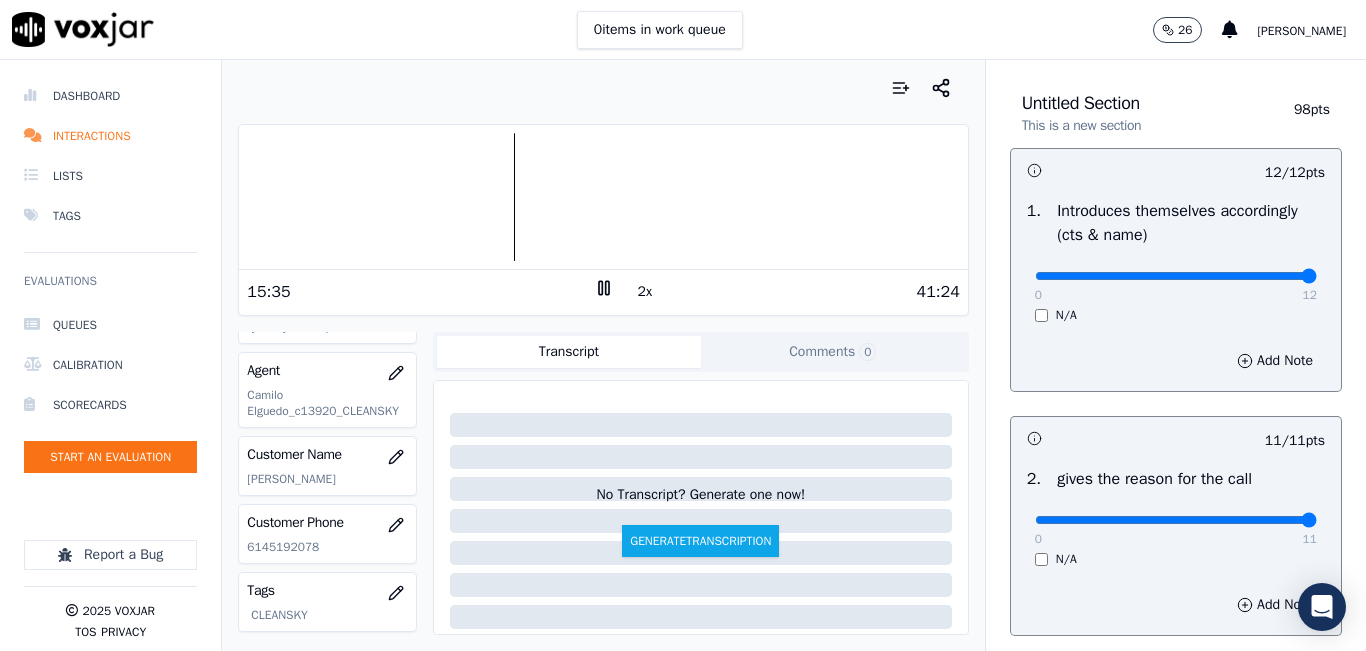scroll, scrollTop: 100, scrollLeft: 0, axis: vertical 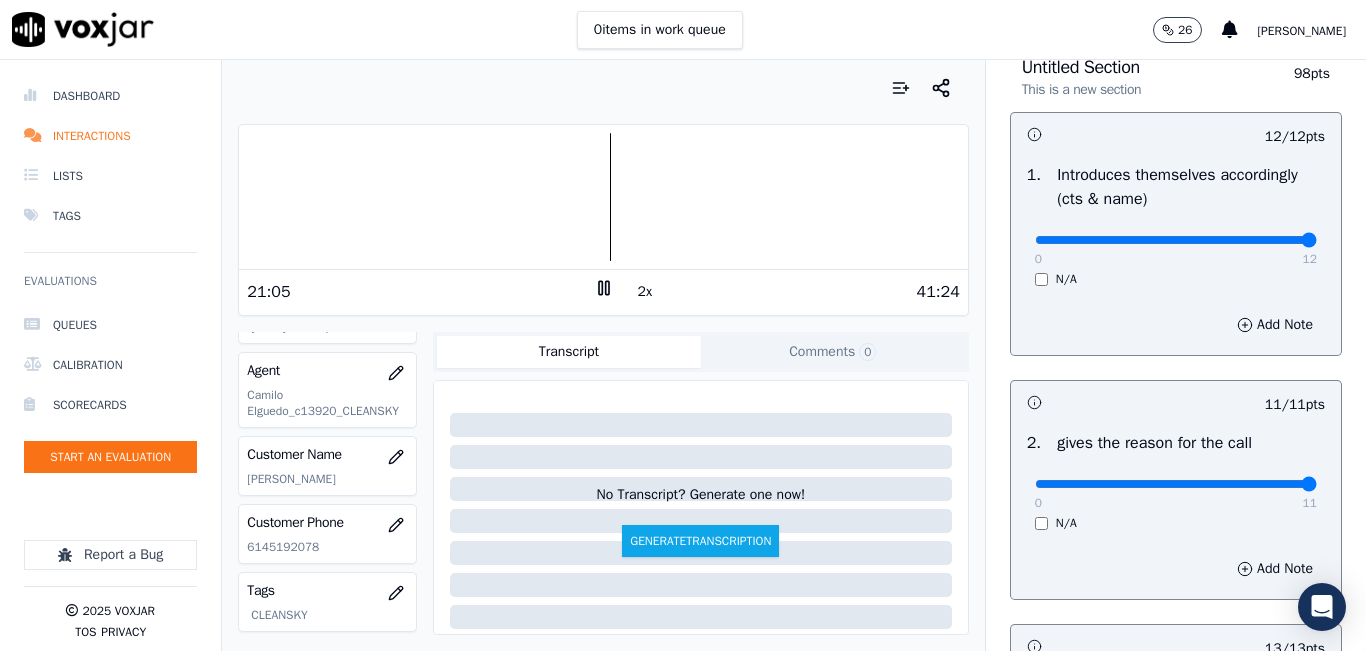 click at bounding box center (603, 88) 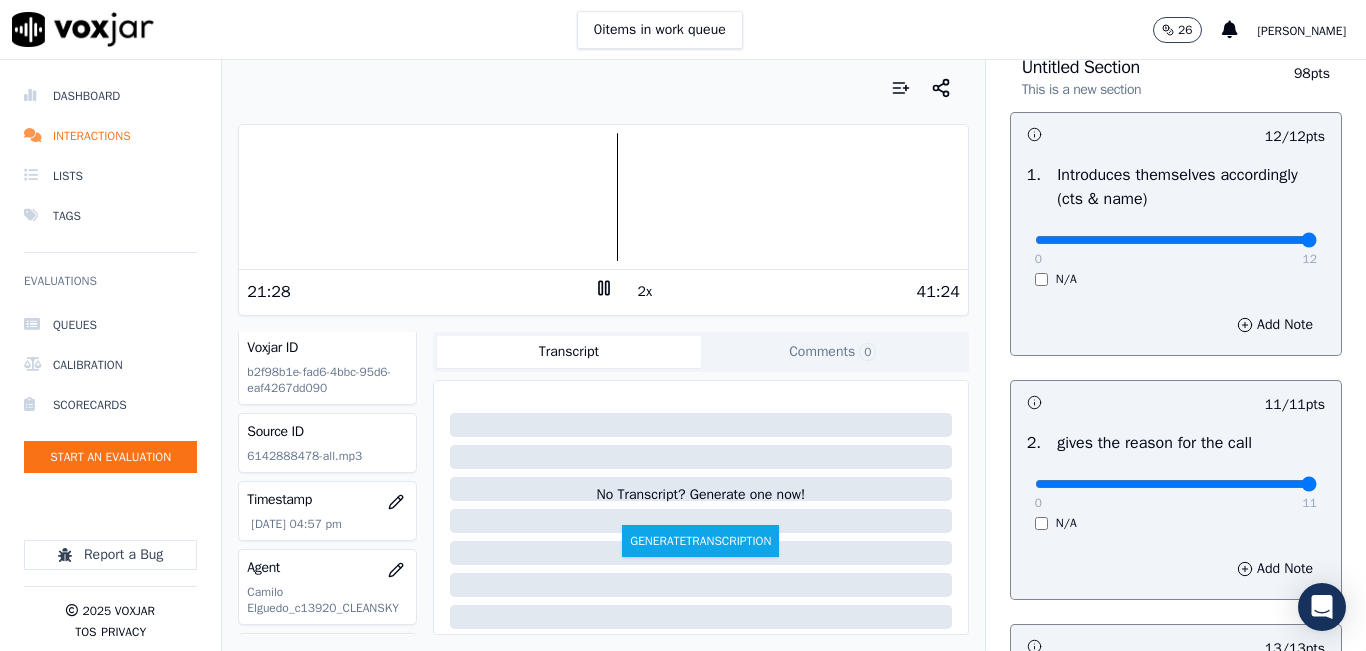 scroll, scrollTop: 0, scrollLeft: 0, axis: both 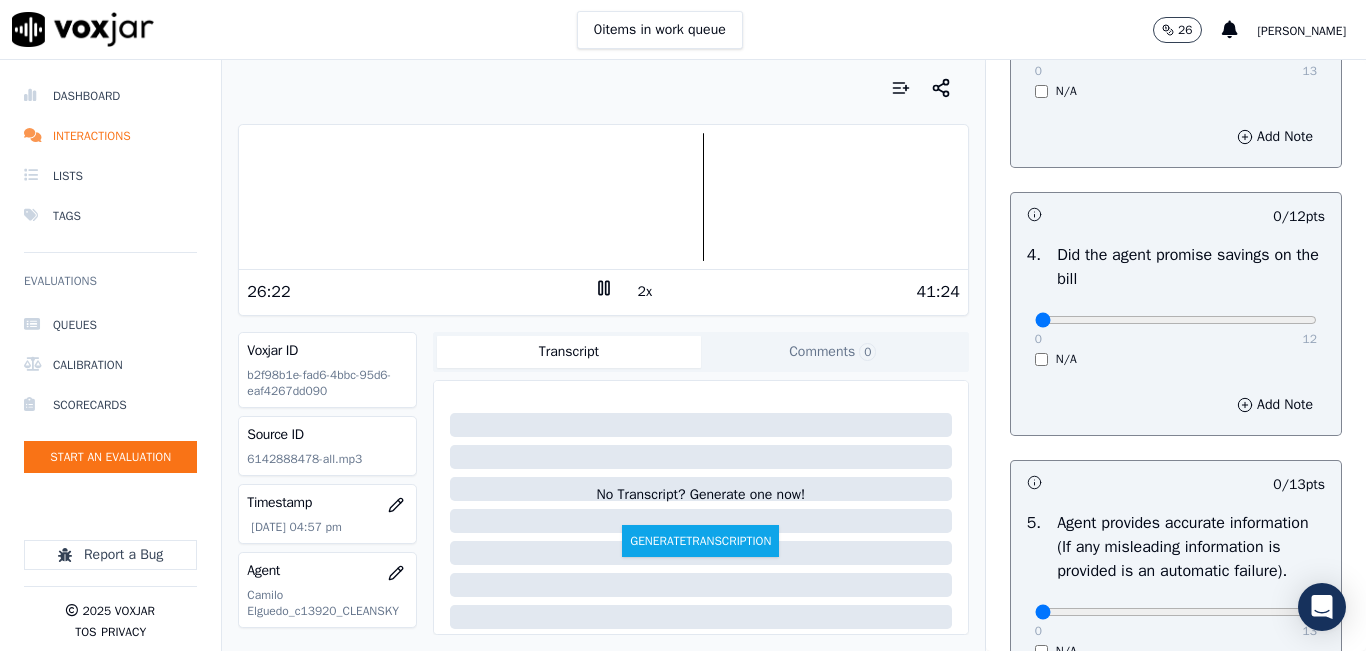 click on "N/A" at bounding box center [1176, 359] 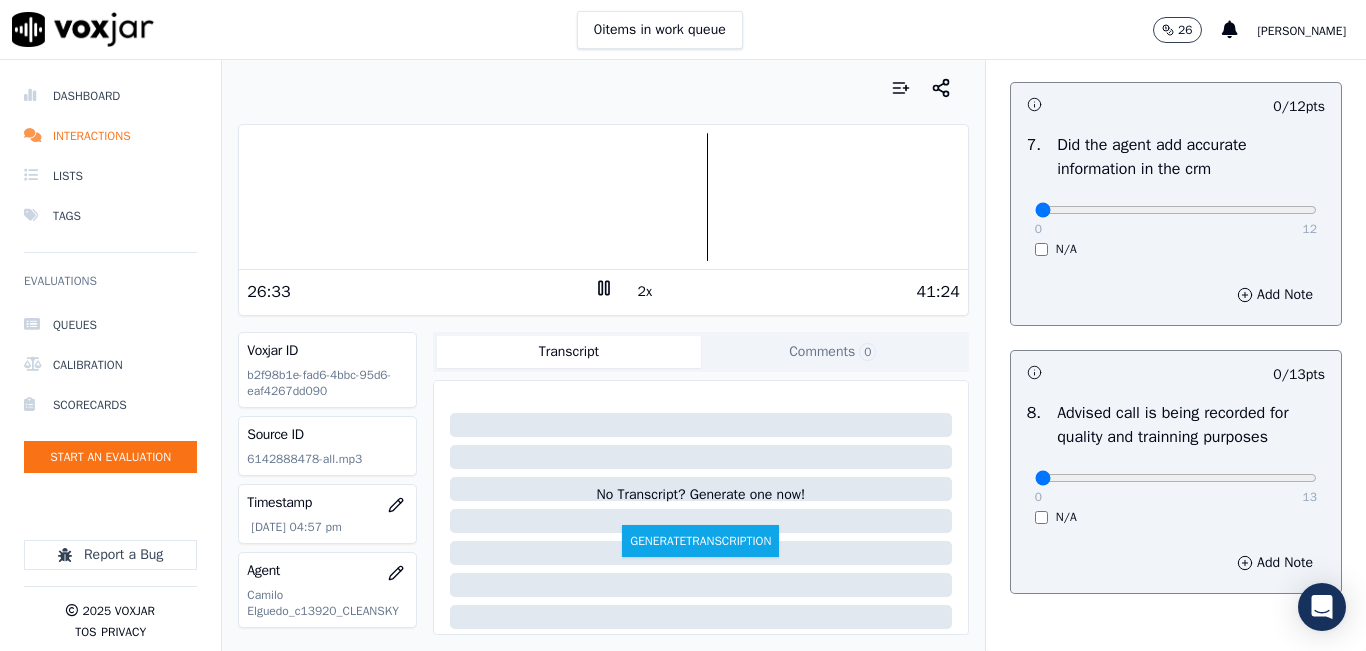 scroll, scrollTop: 1800, scrollLeft: 0, axis: vertical 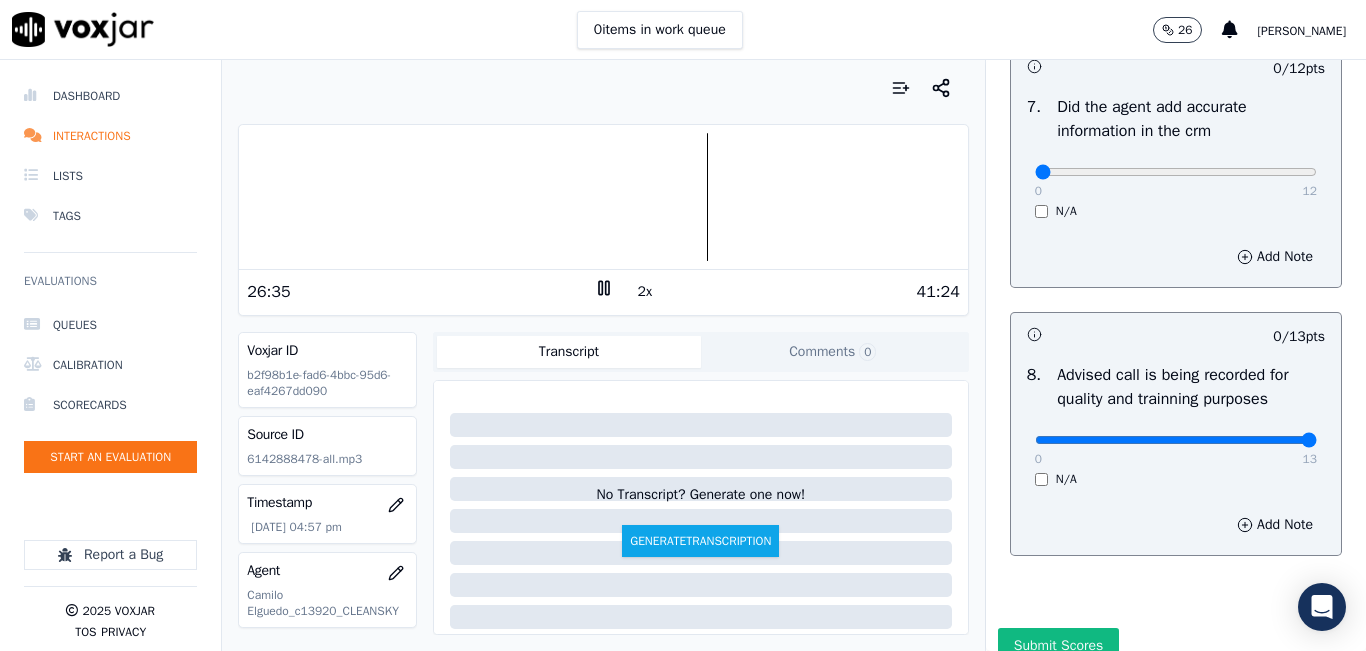 type on "13" 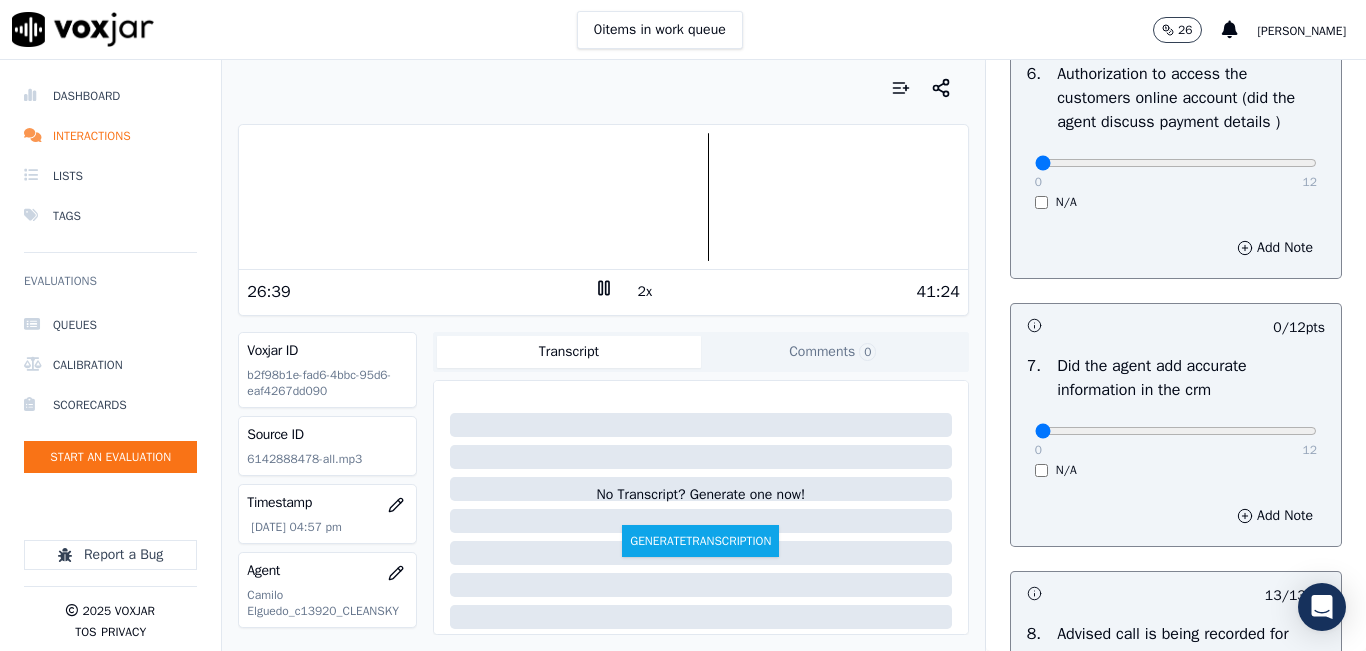 scroll, scrollTop: 1500, scrollLeft: 0, axis: vertical 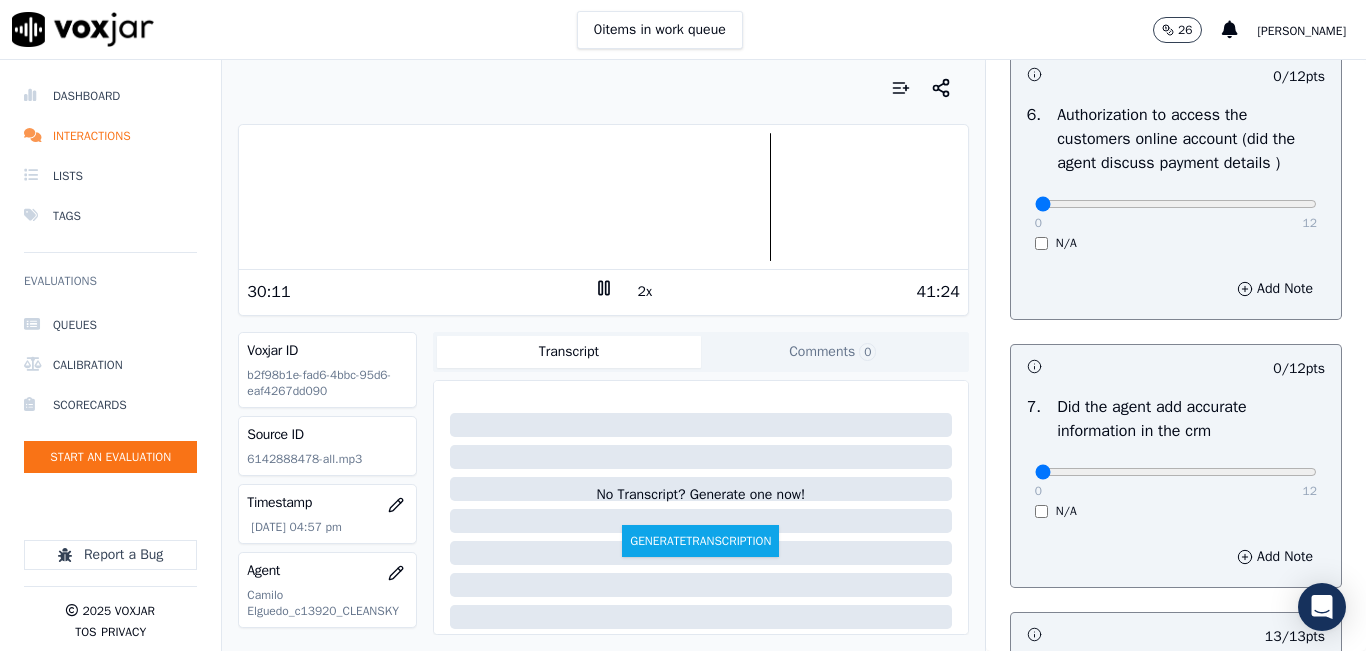 click at bounding box center [603, 197] 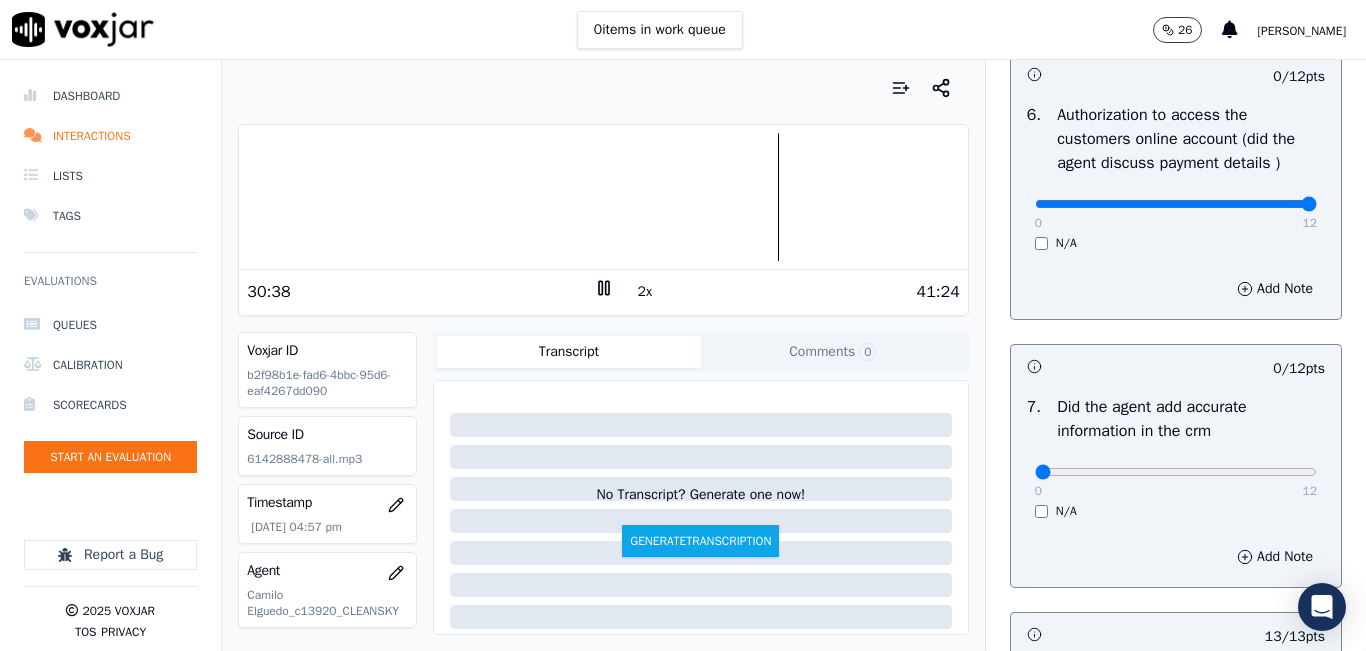 drag, startPoint x: 1345, startPoint y: 248, endPoint x: 1365, endPoint y: 247, distance: 20.024984 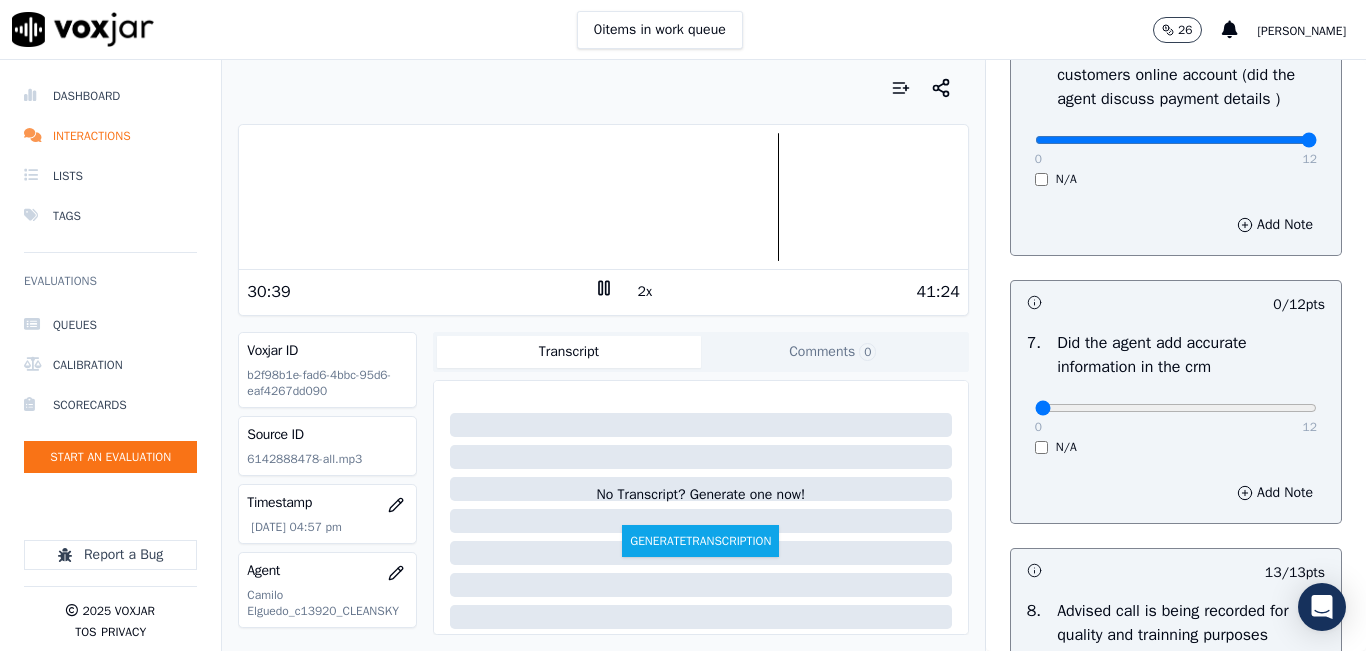 scroll, scrollTop: 1600, scrollLeft: 0, axis: vertical 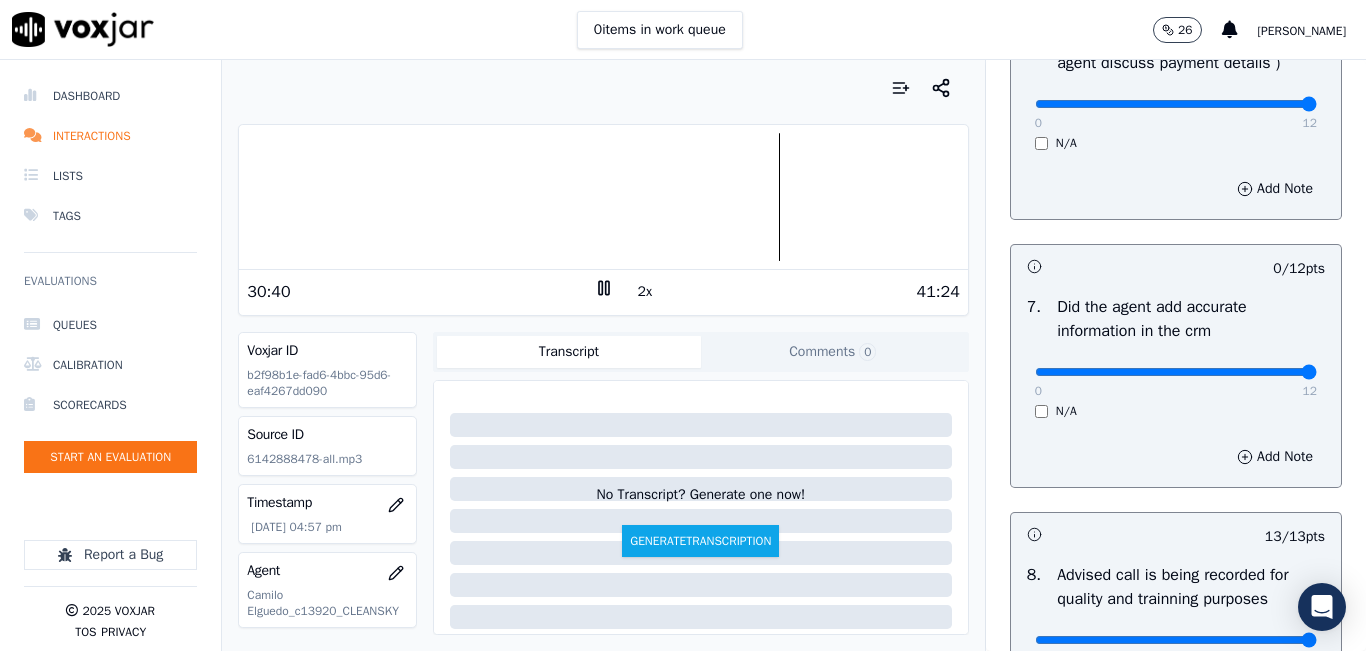 drag, startPoint x: 1249, startPoint y: 418, endPoint x: 1315, endPoint y: 418, distance: 66 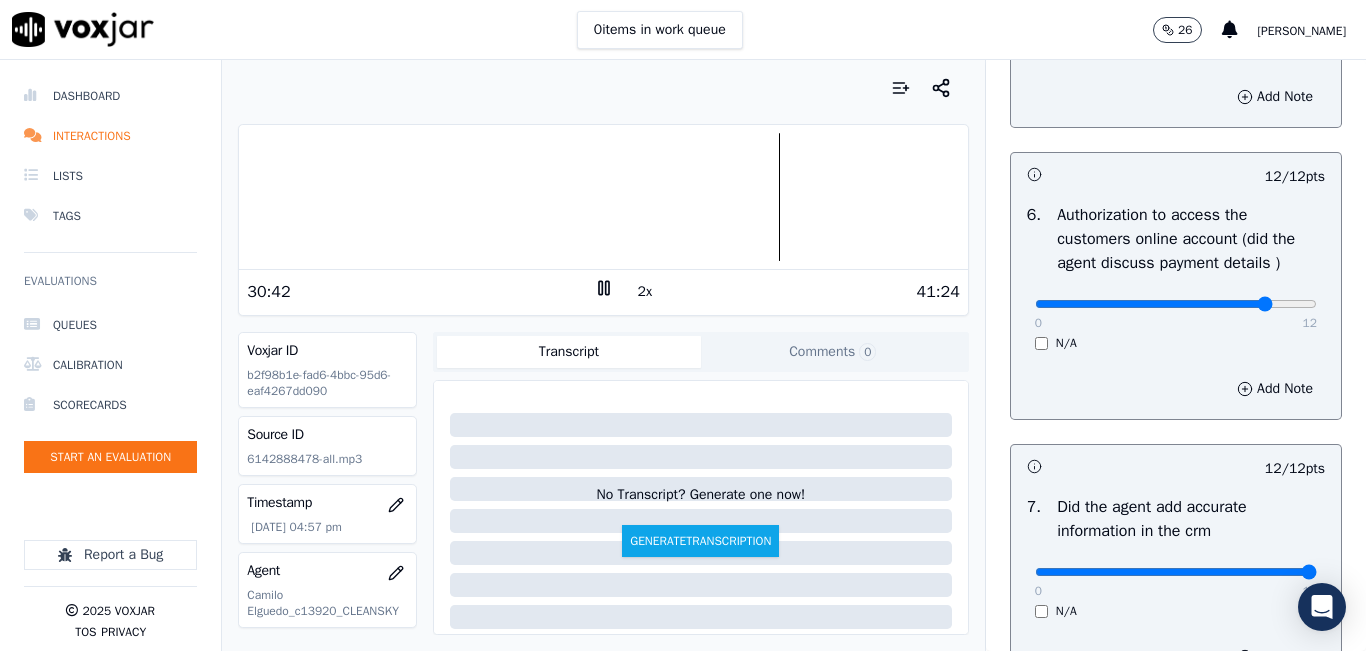 type on "10" 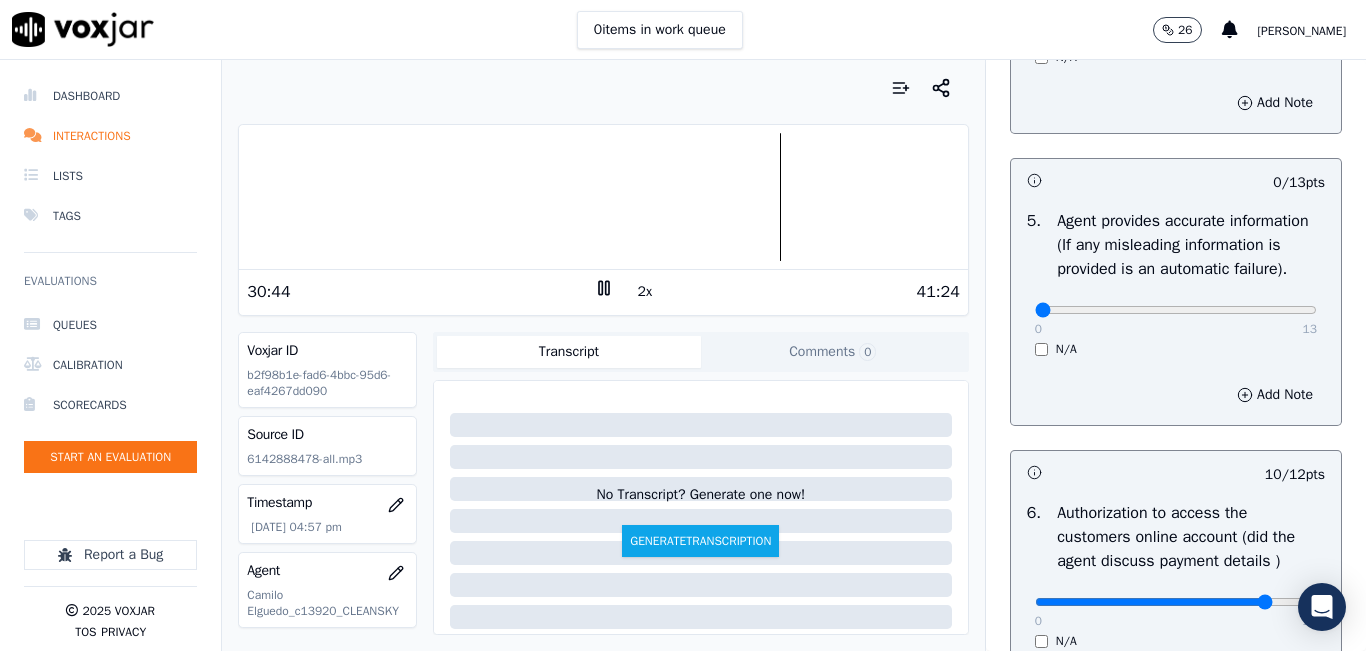 scroll, scrollTop: 1100, scrollLeft: 0, axis: vertical 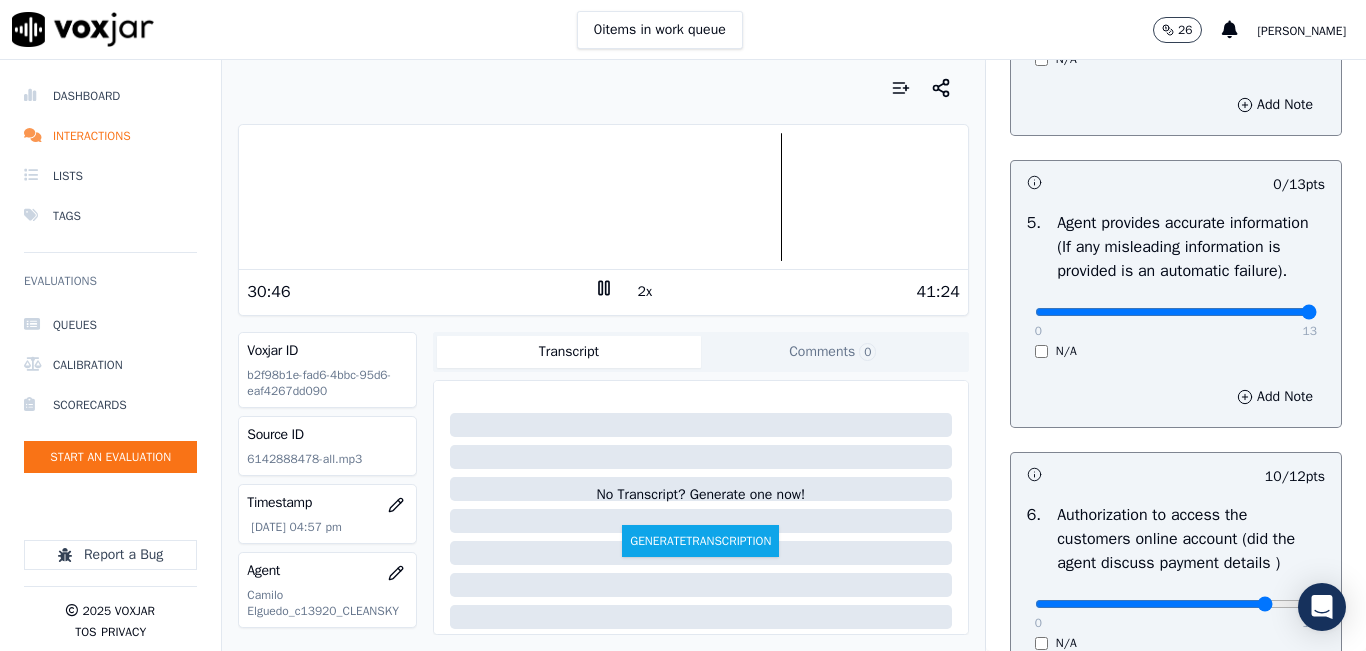 drag, startPoint x: 1254, startPoint y: 362, endPoint x: 1293, endPoint y: 358, distance: 39.20459 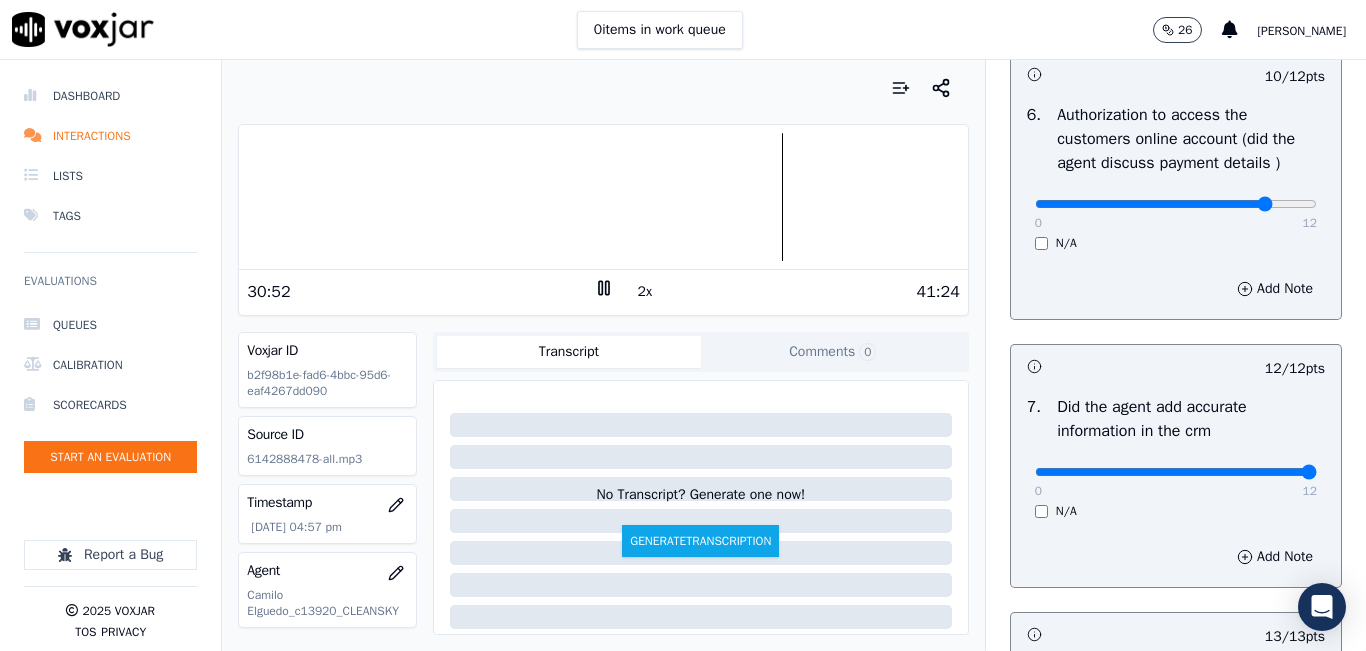 scroll, scrollTop: 1918, scrollLeft: 0, axis: vertical 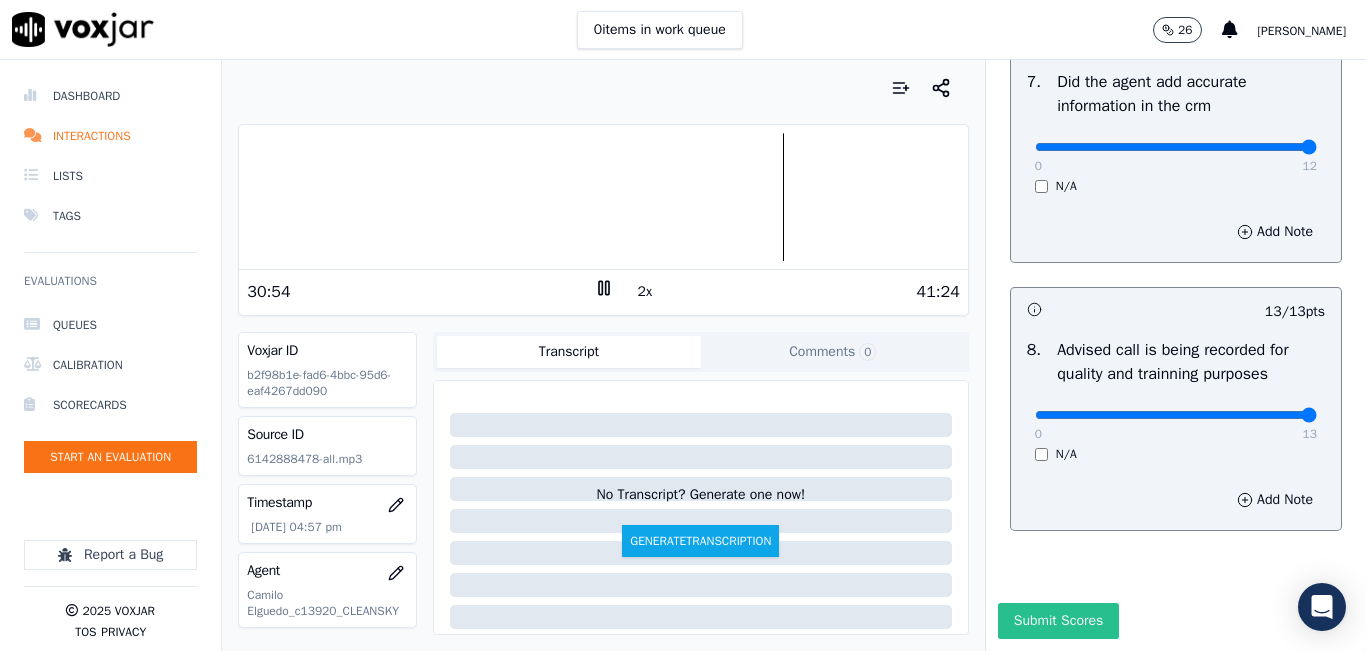 click on "Submit Scores" at bounding box center (1058, 621) 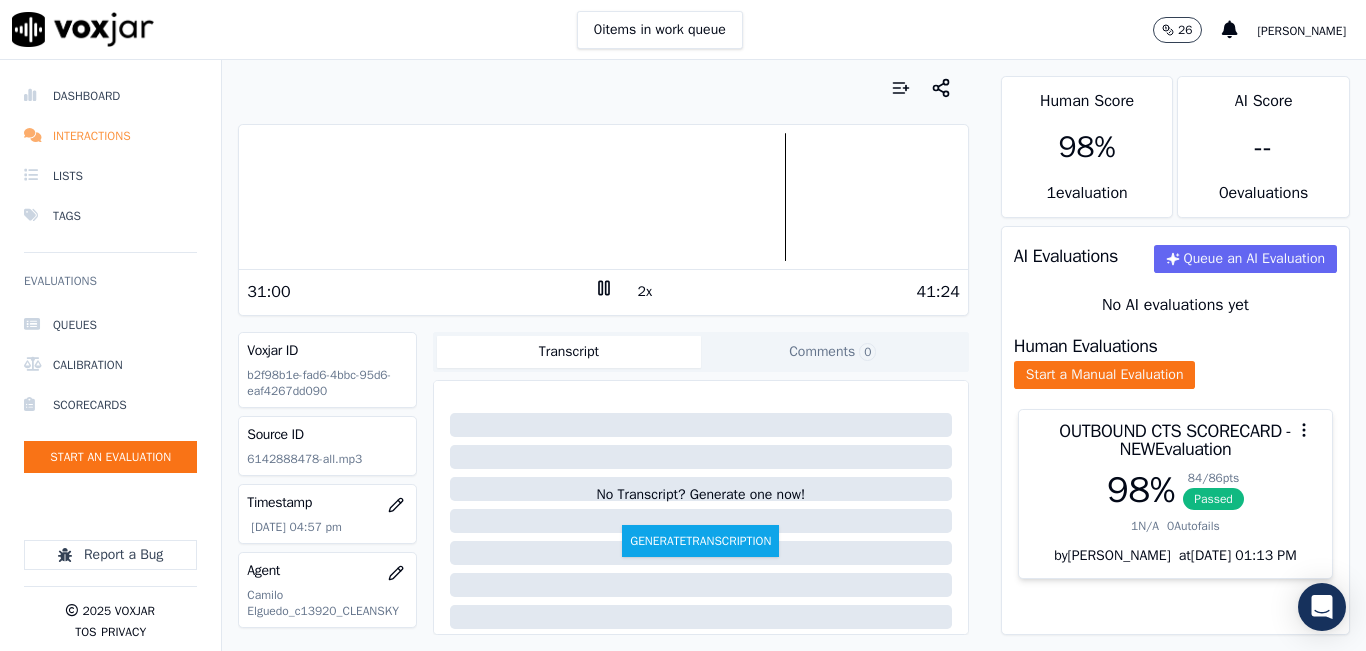 click on "Interactions" at bounding box center [110, 136] 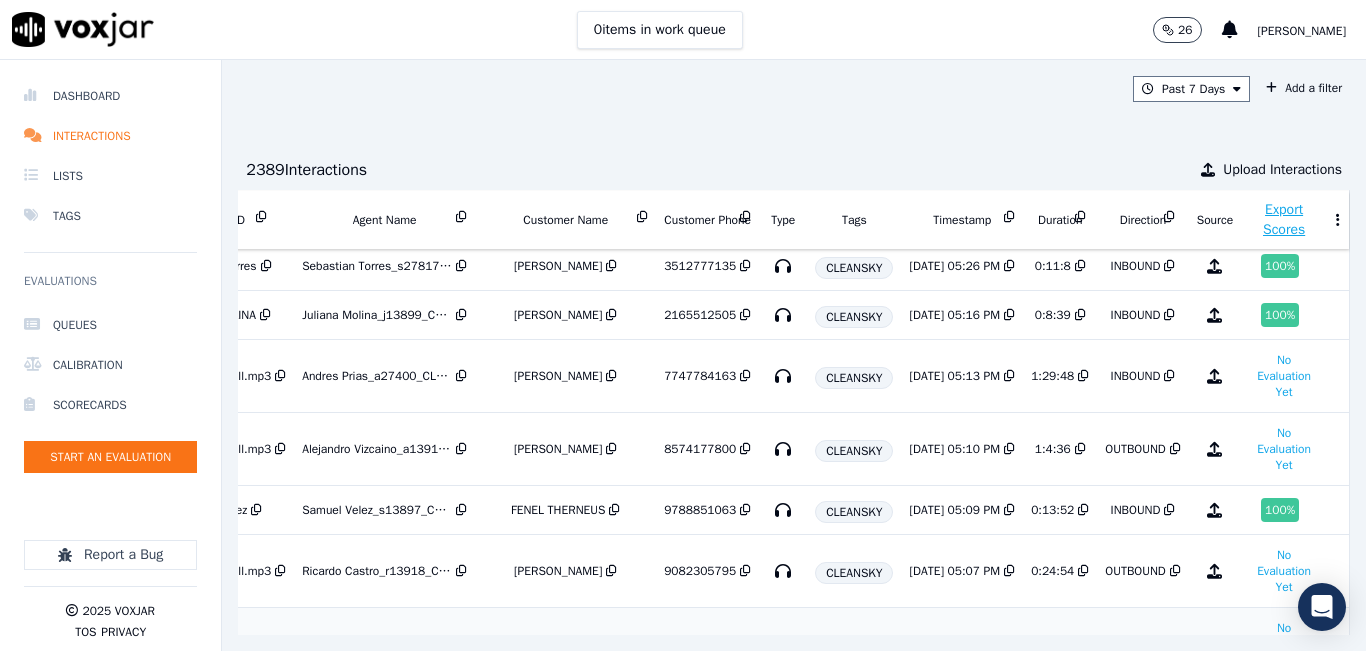 scroll, scrollTop: 200, scrollLeft: 320, axis: both 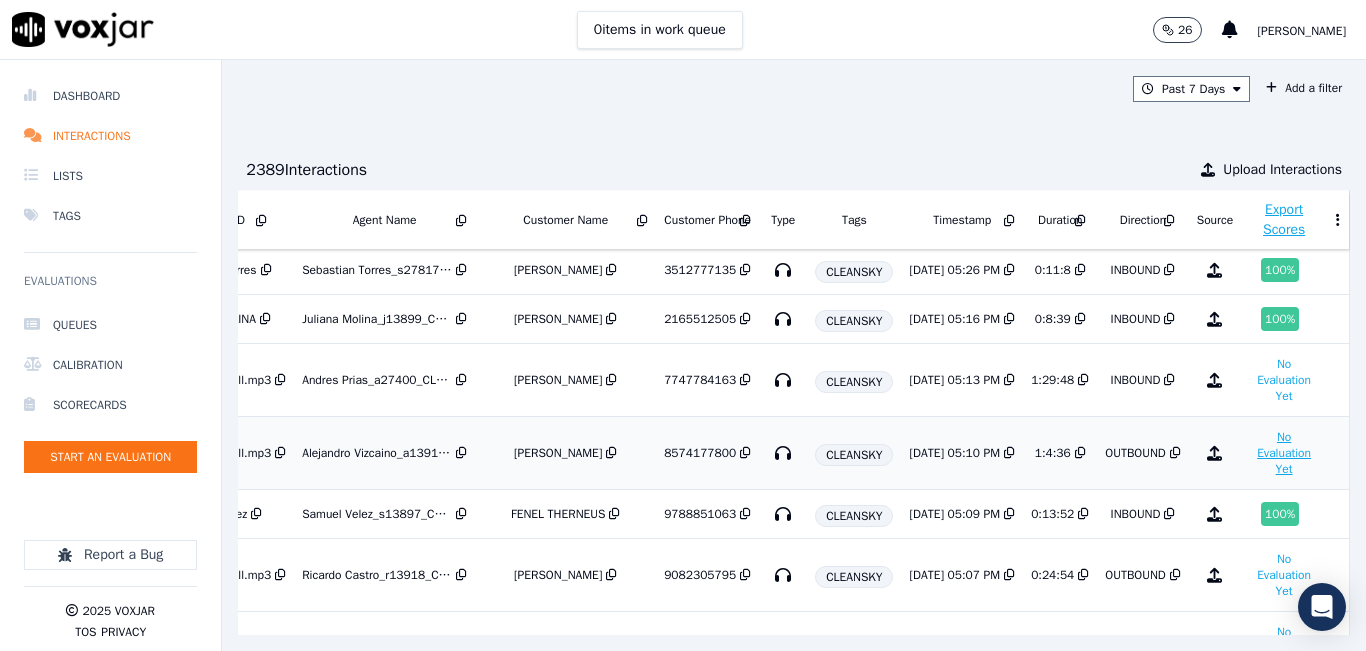 click on "No Evaluation Yet" at bounding box center (1284, 453) 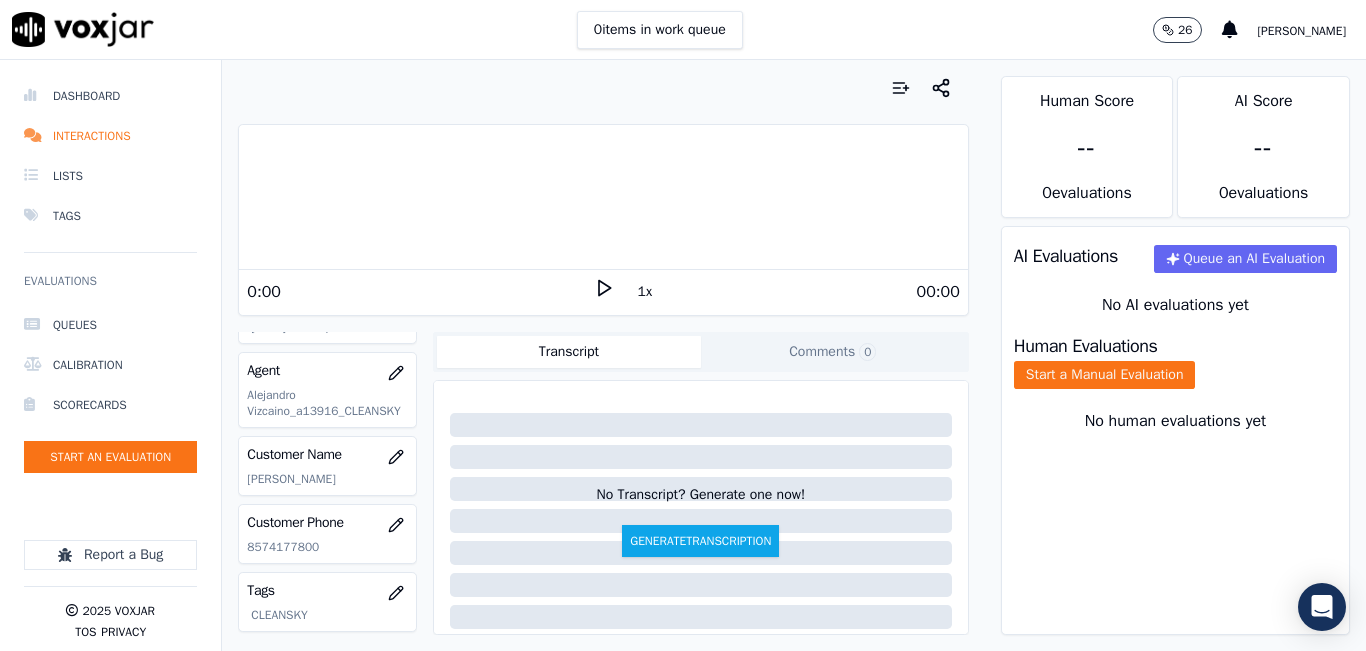 scroll, scrollTop: 300, scrollLeft: 0, axis: vertical 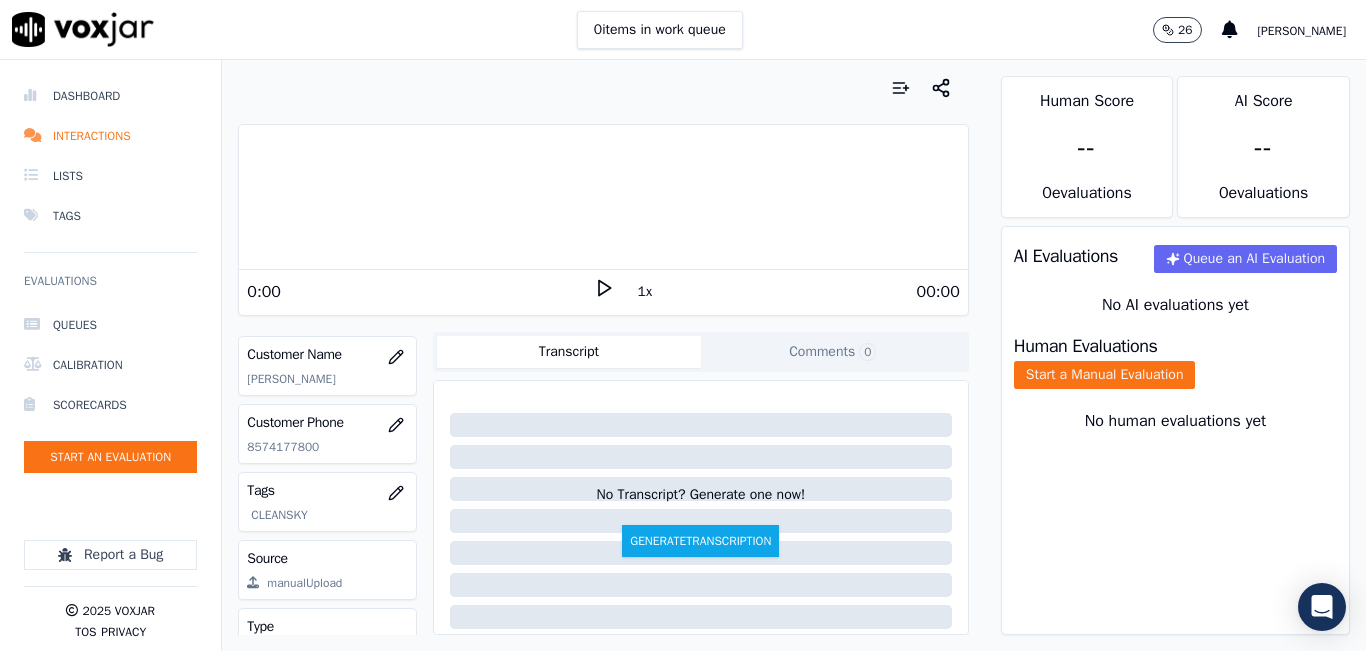 click on "8574177800" 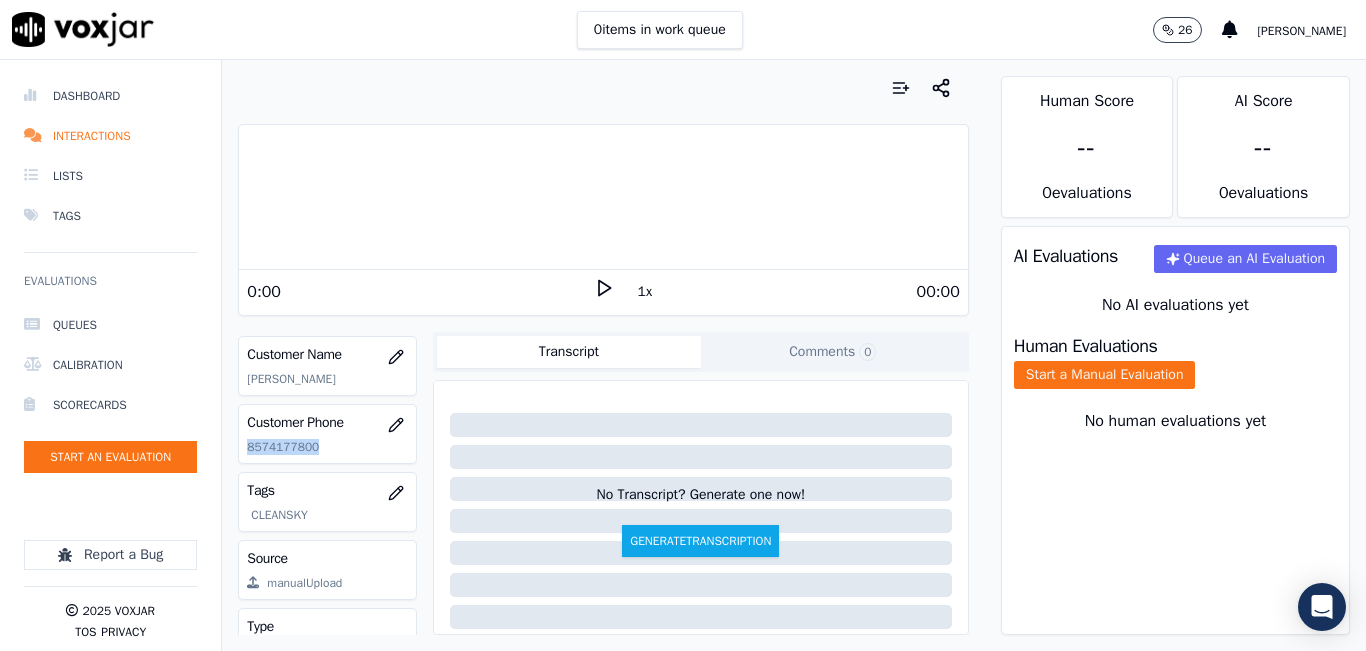 click on "8574177800" 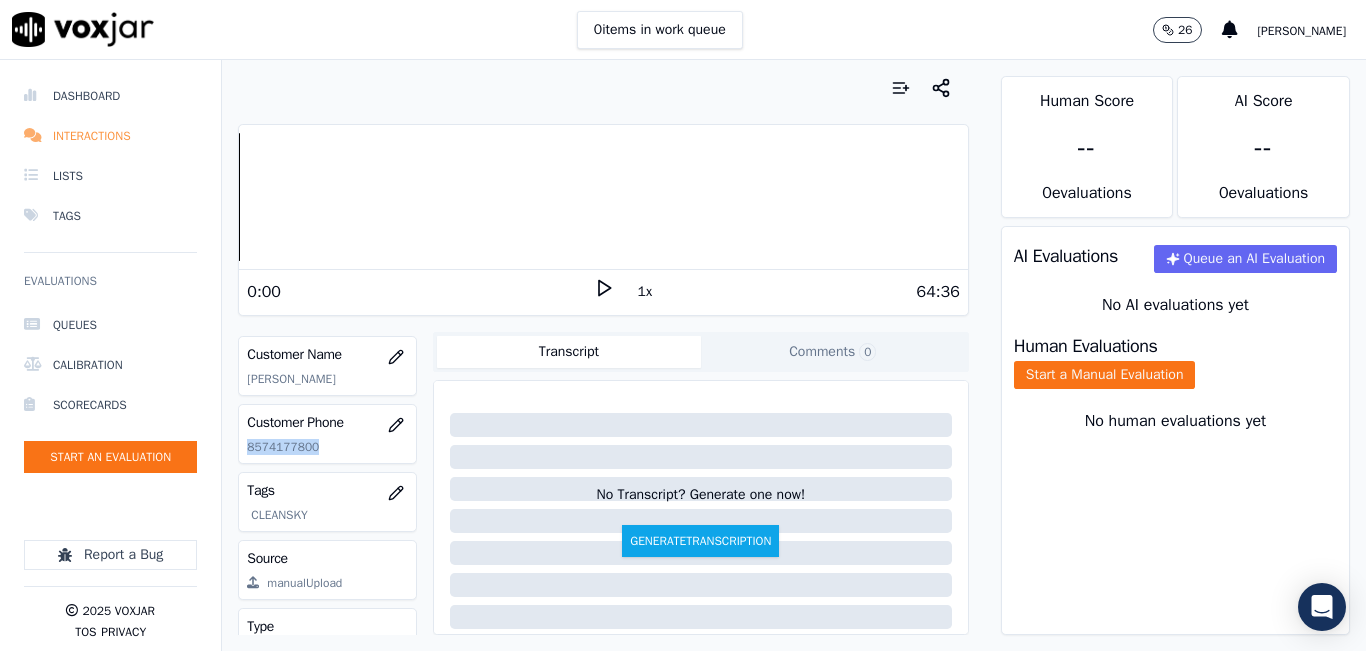 click on "Interactions" at bounding box center [110, 136] 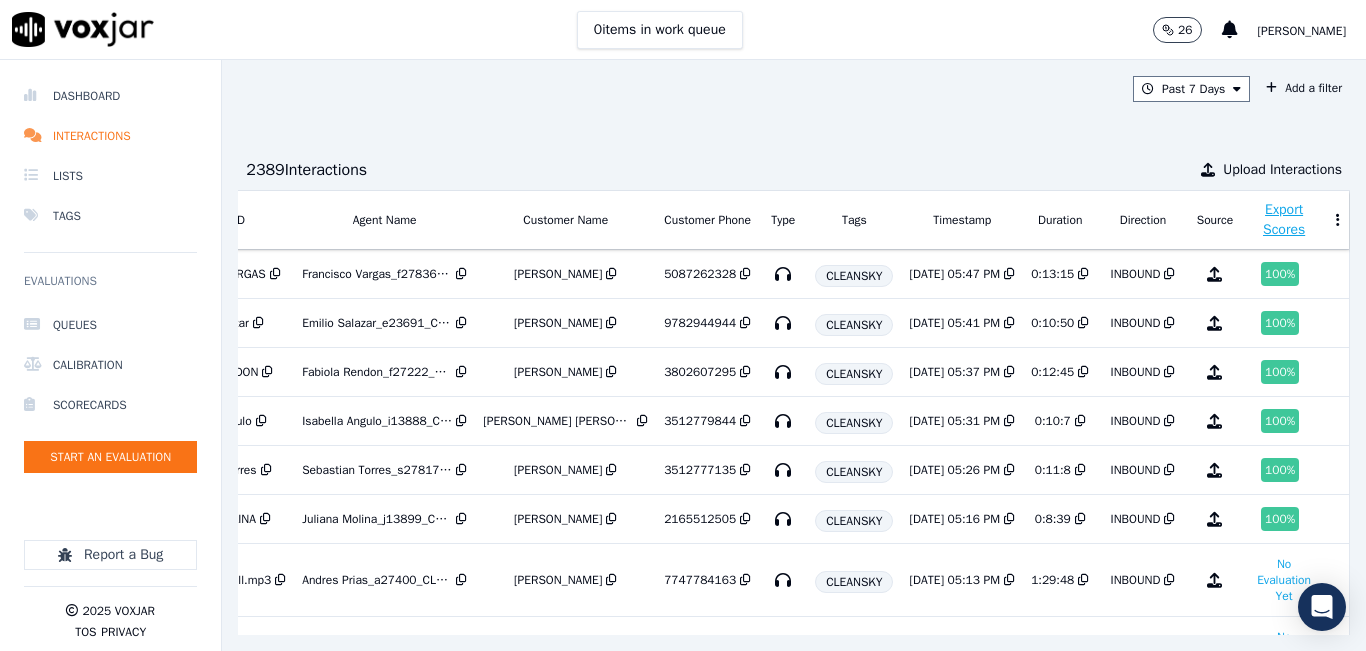 scroll, scrollTop: 0, scrollLeft: 320, axis: horizontal 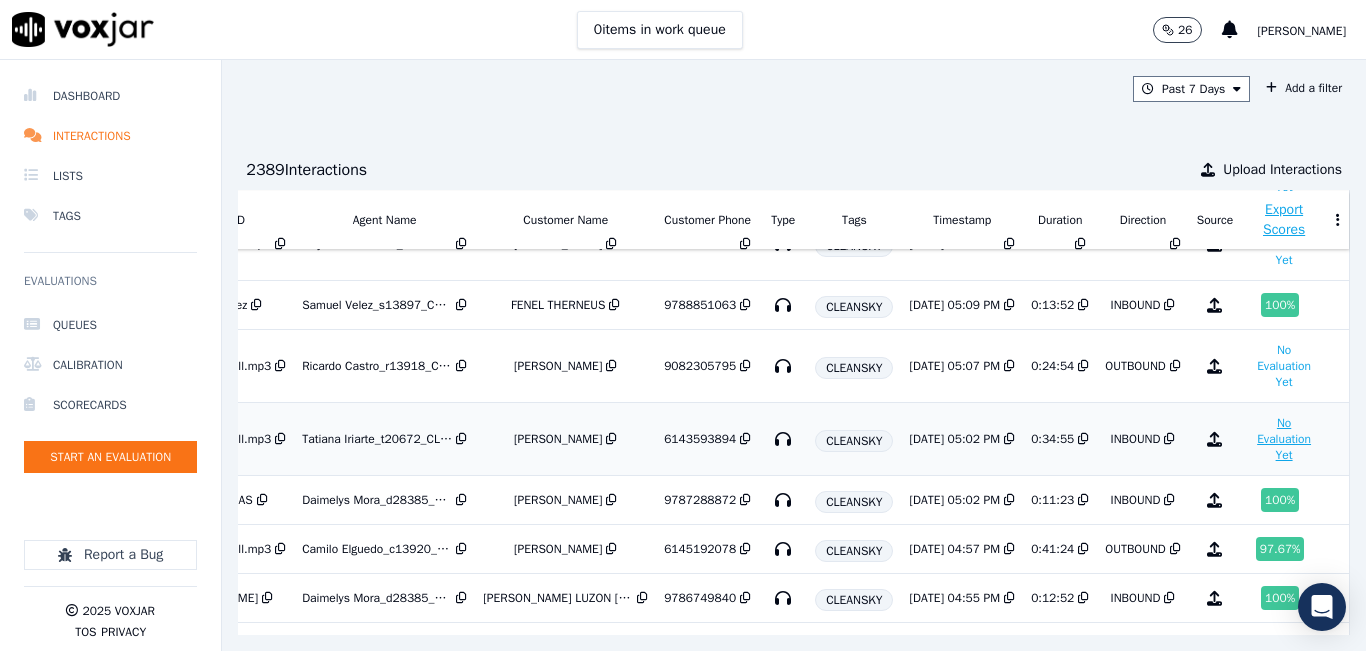 click on "No Evaluation Yet" at bounding box center [1284, 439] 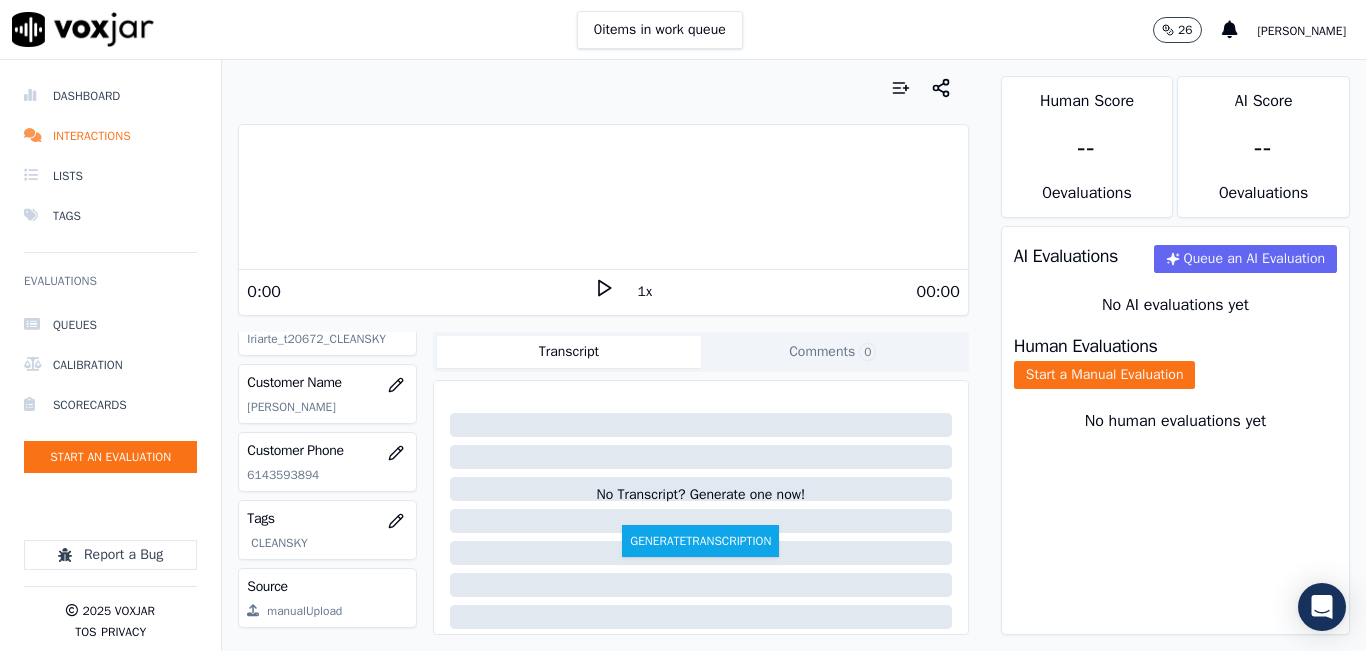 scroll, scrollTop: 300, scrollLeft: 0, axis: vertical 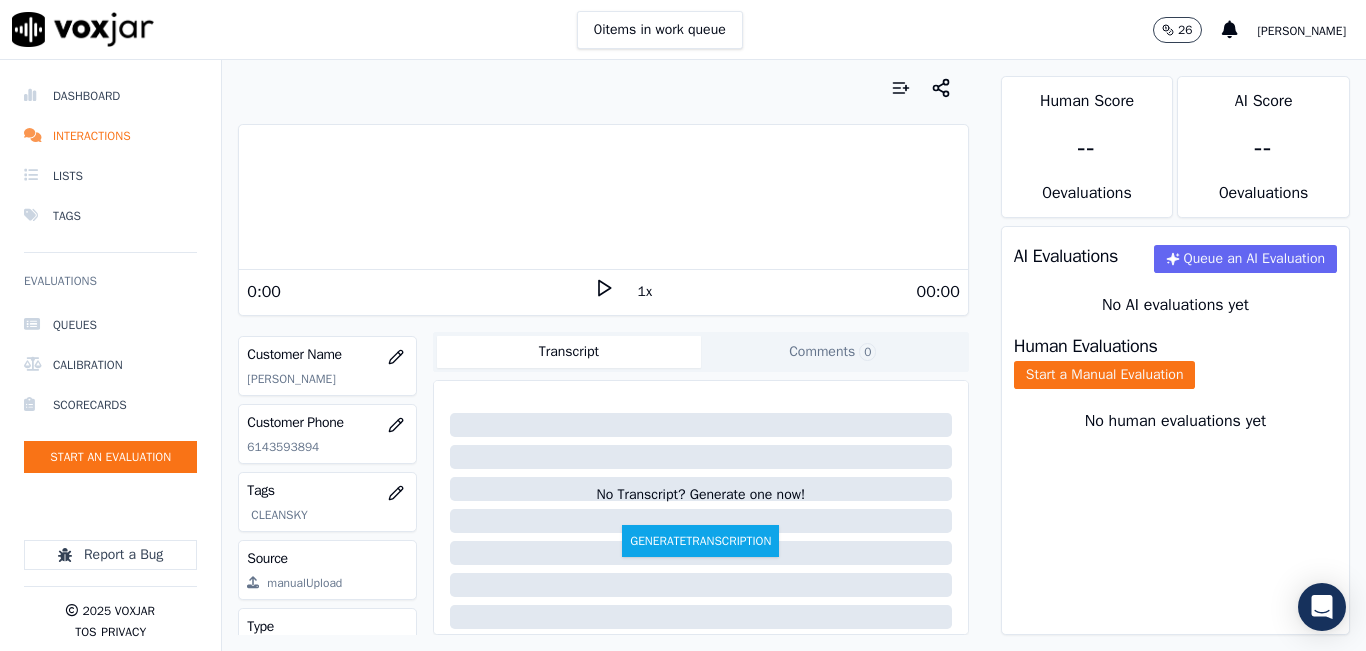 click on "6143593894" 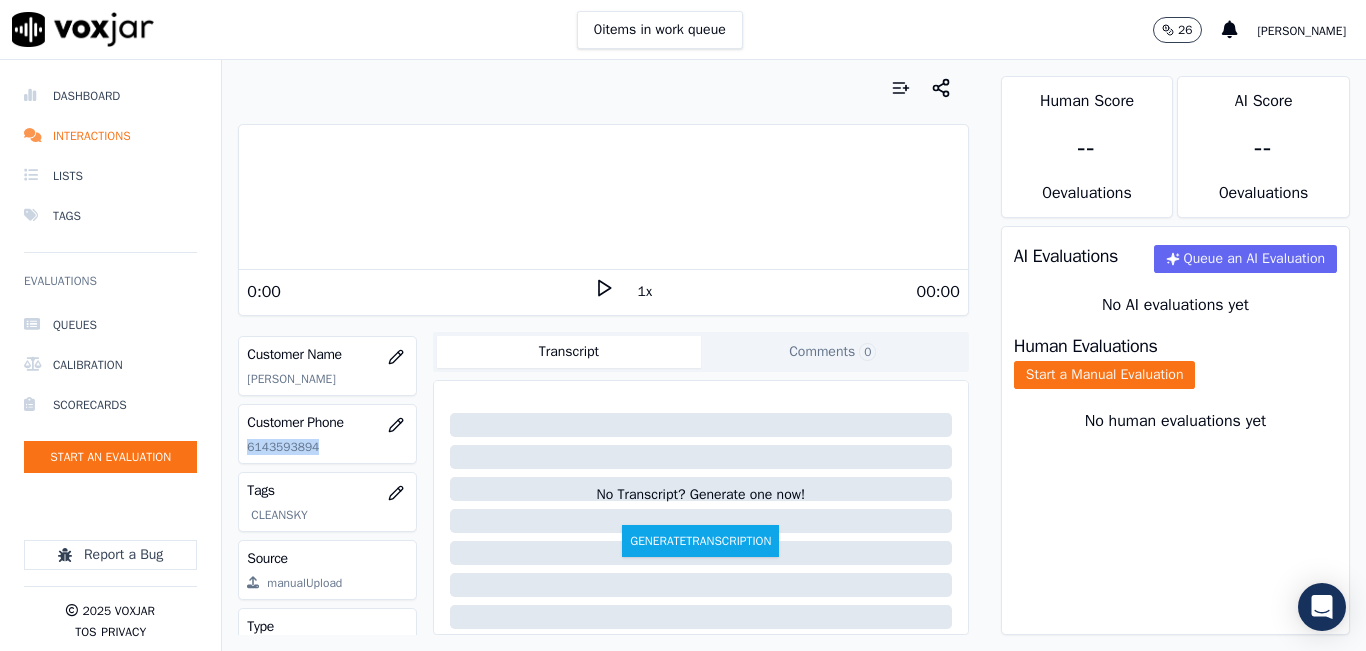 click on "6143593894" 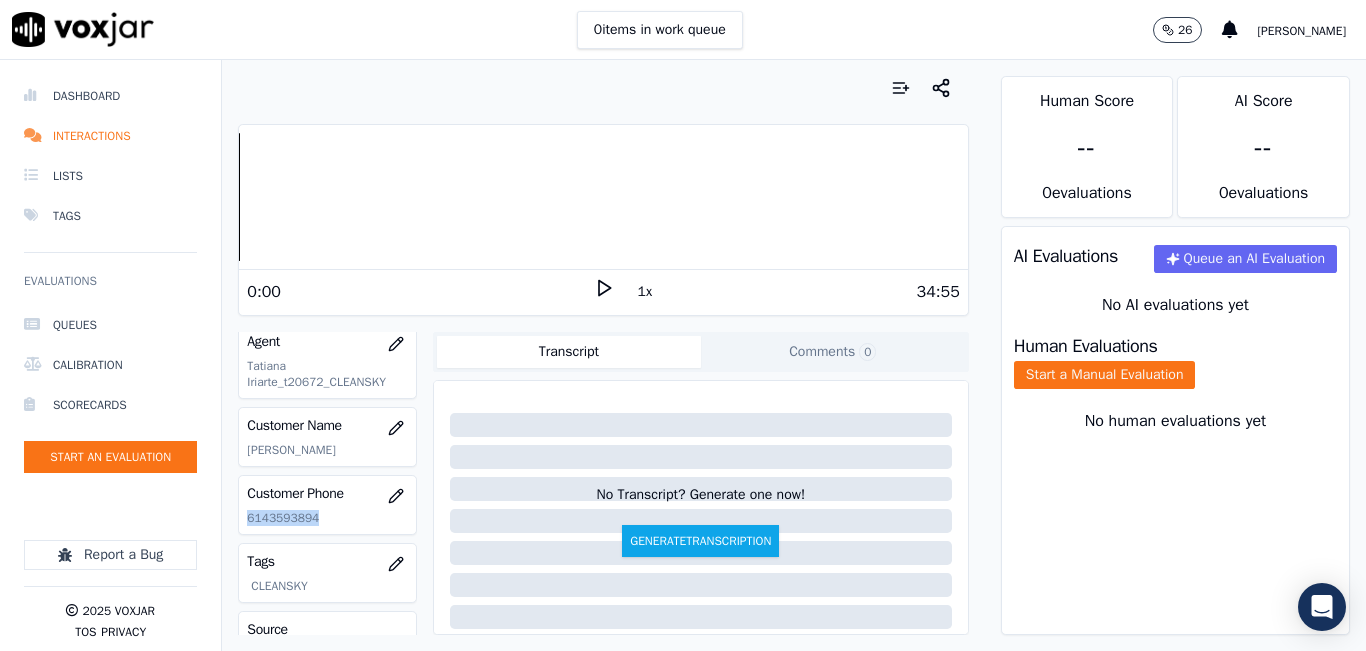 scroll, scrollTop: 200, scrollLeft: 0, axis: vertical 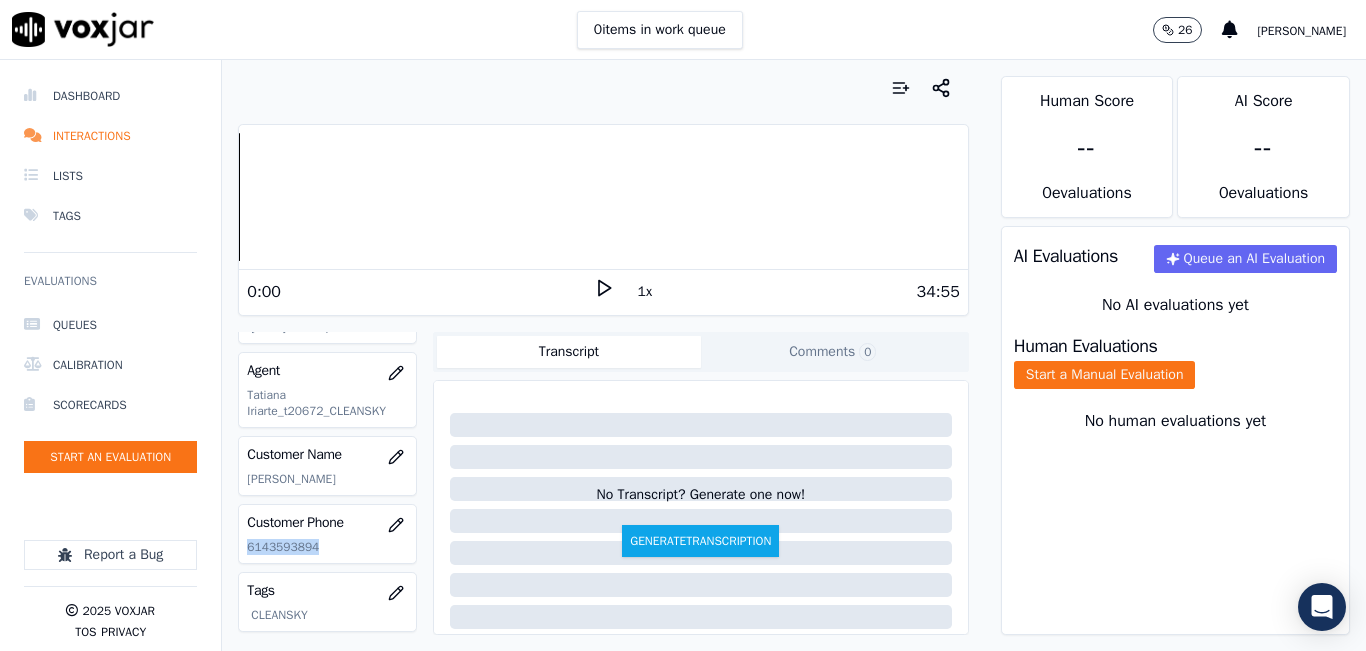 click 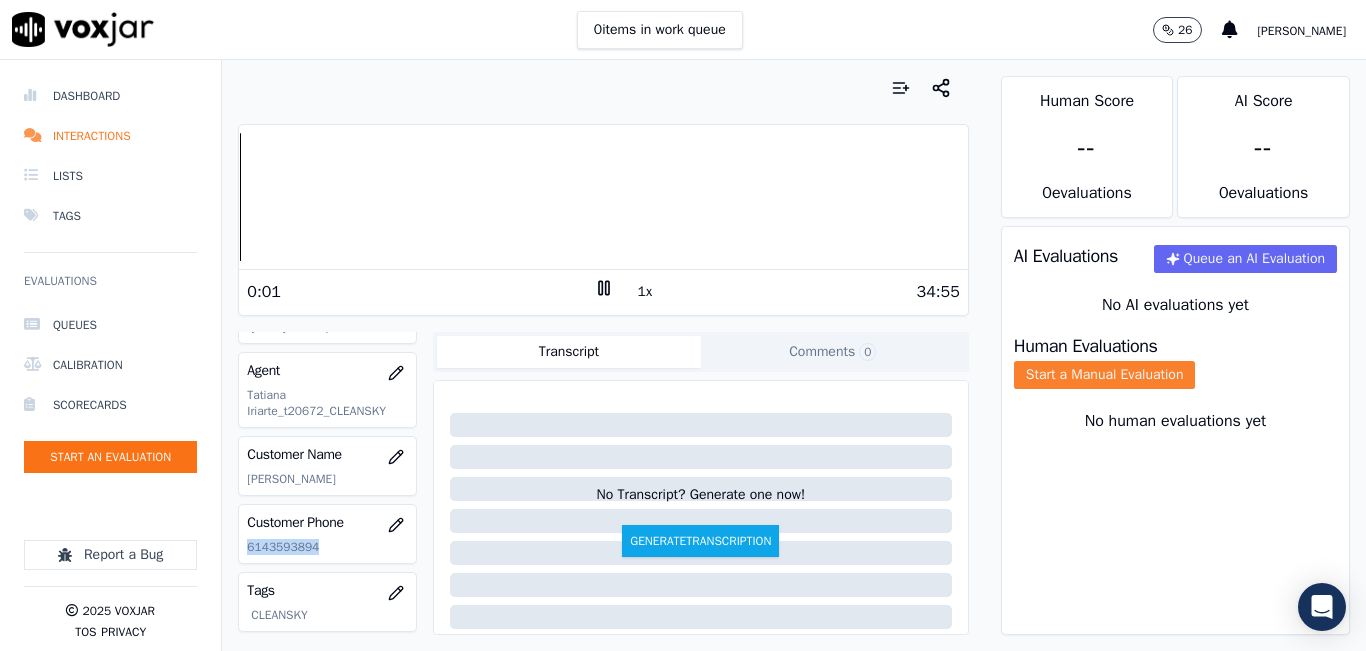 click on "Start a Manual Evaluation" 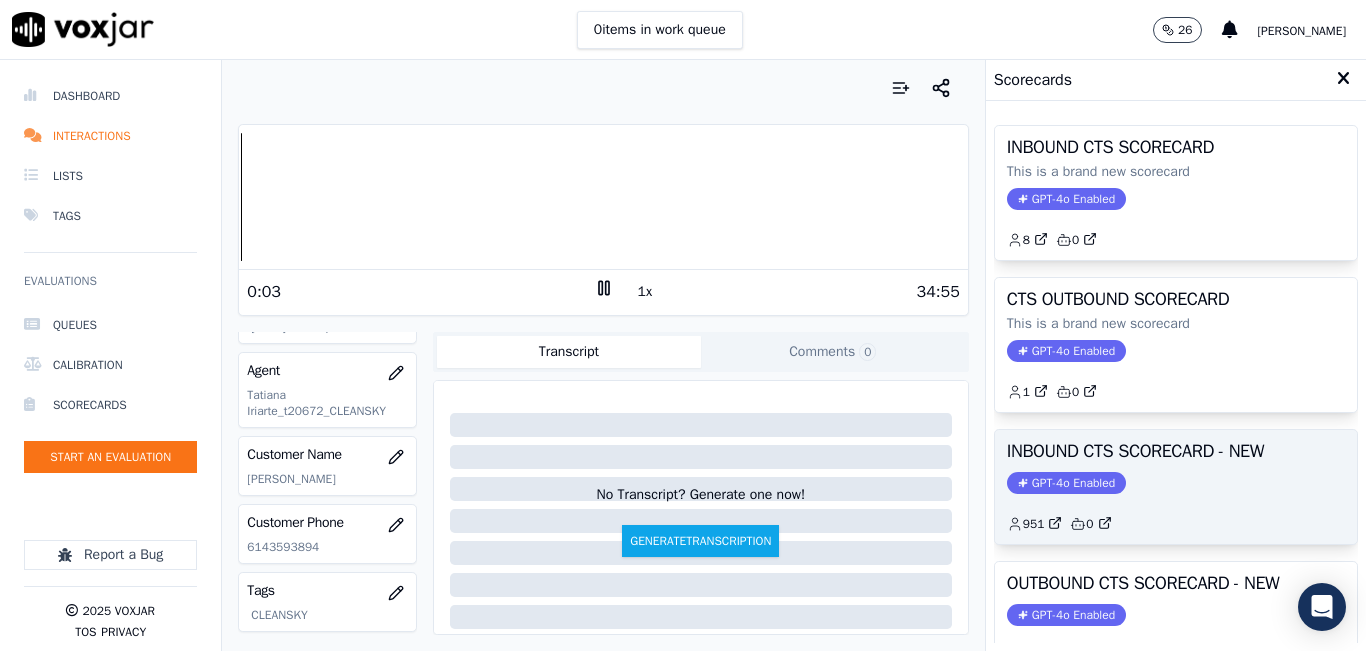 click on "INBOUND CTS SCORECARD - NEW        GPT-4o Enabled       951         0" at bounding box center (1176, 487) 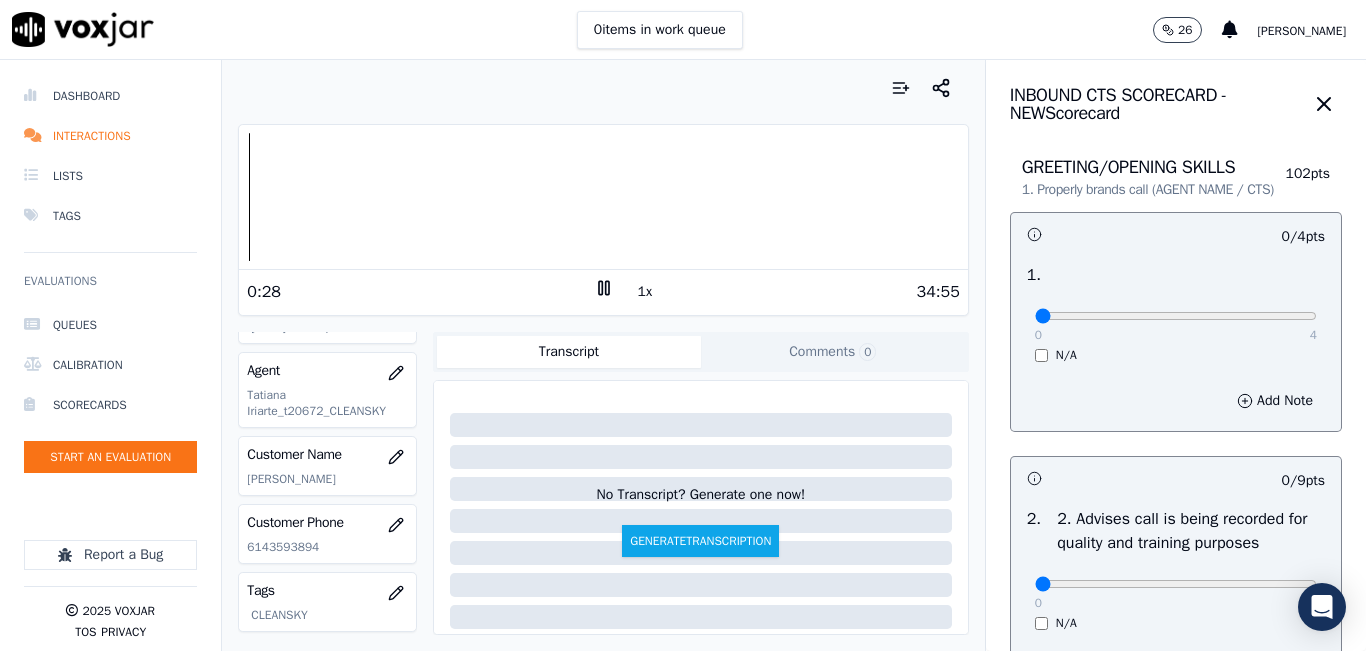click on "4" at bounding box center (1313, 335) 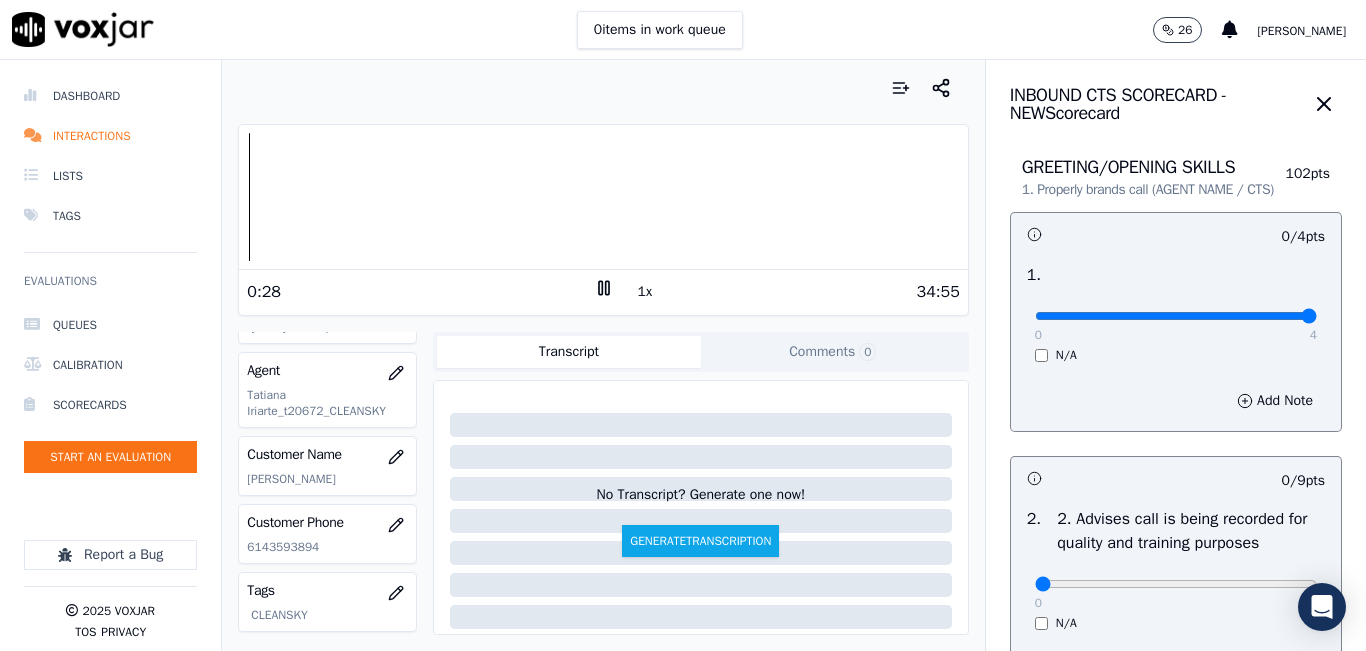 type on "4" 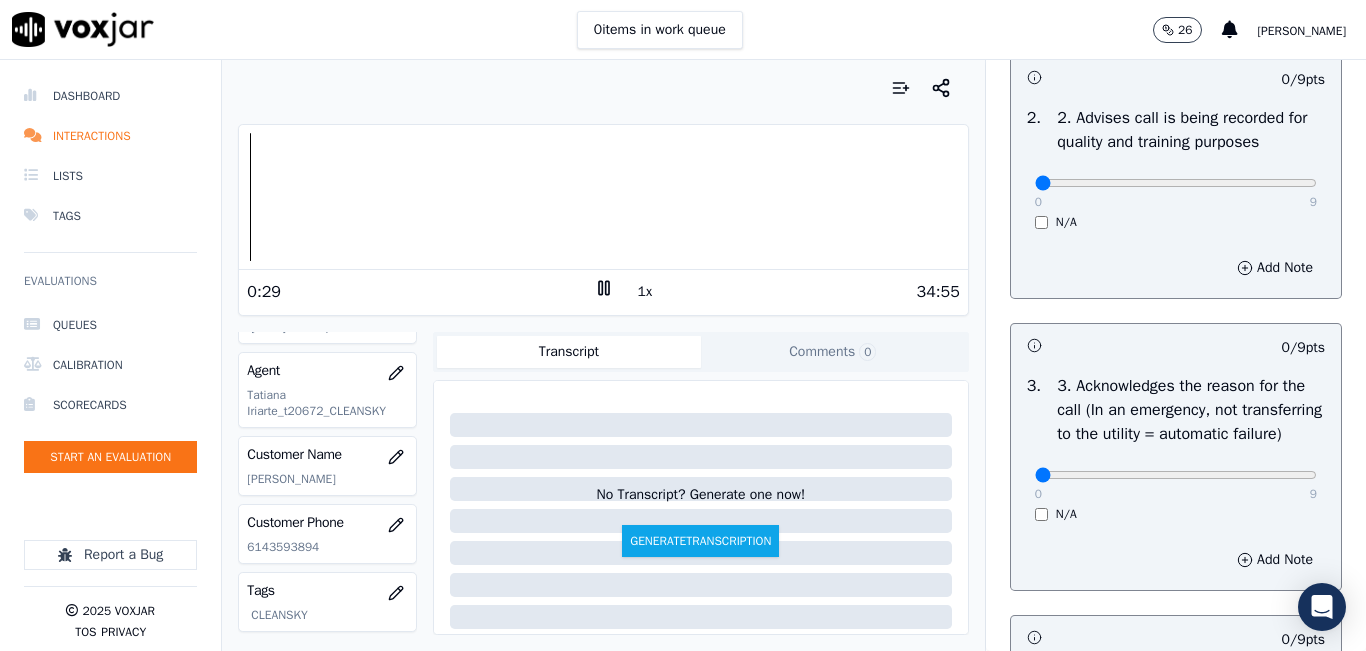 scroll, scrollTop: 500, scrollLeft: 0, axis: vertical 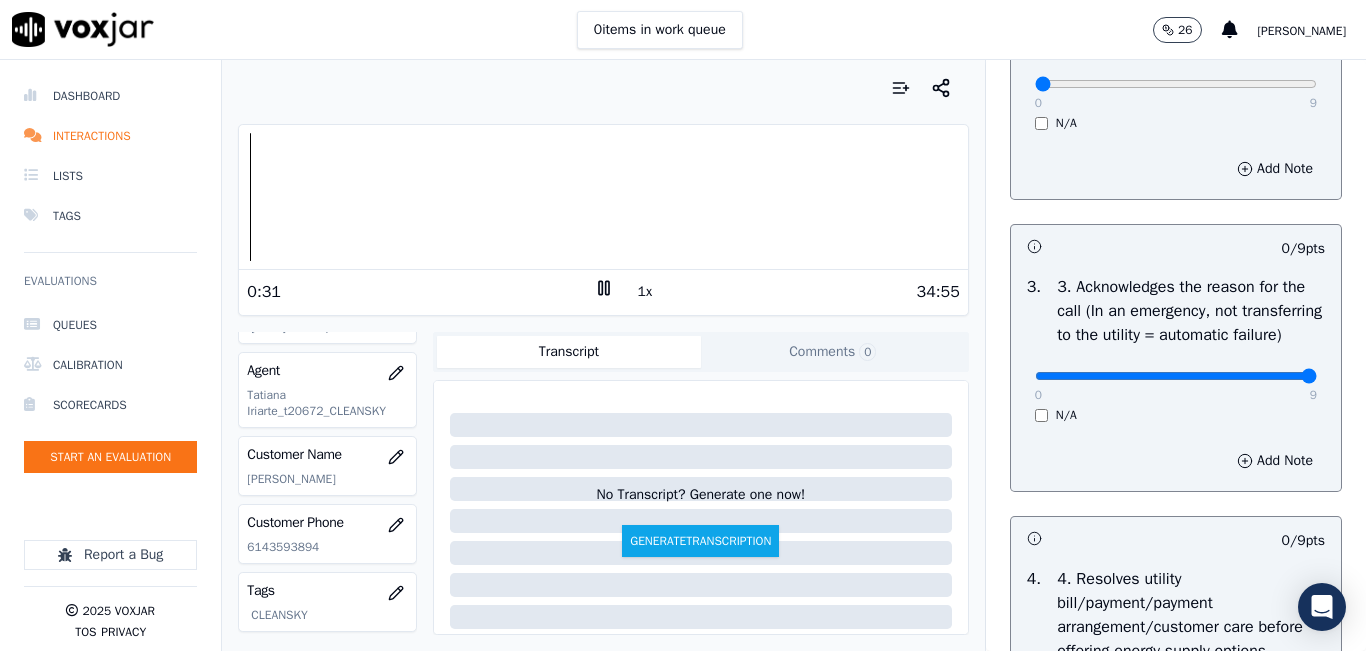 type on "9" 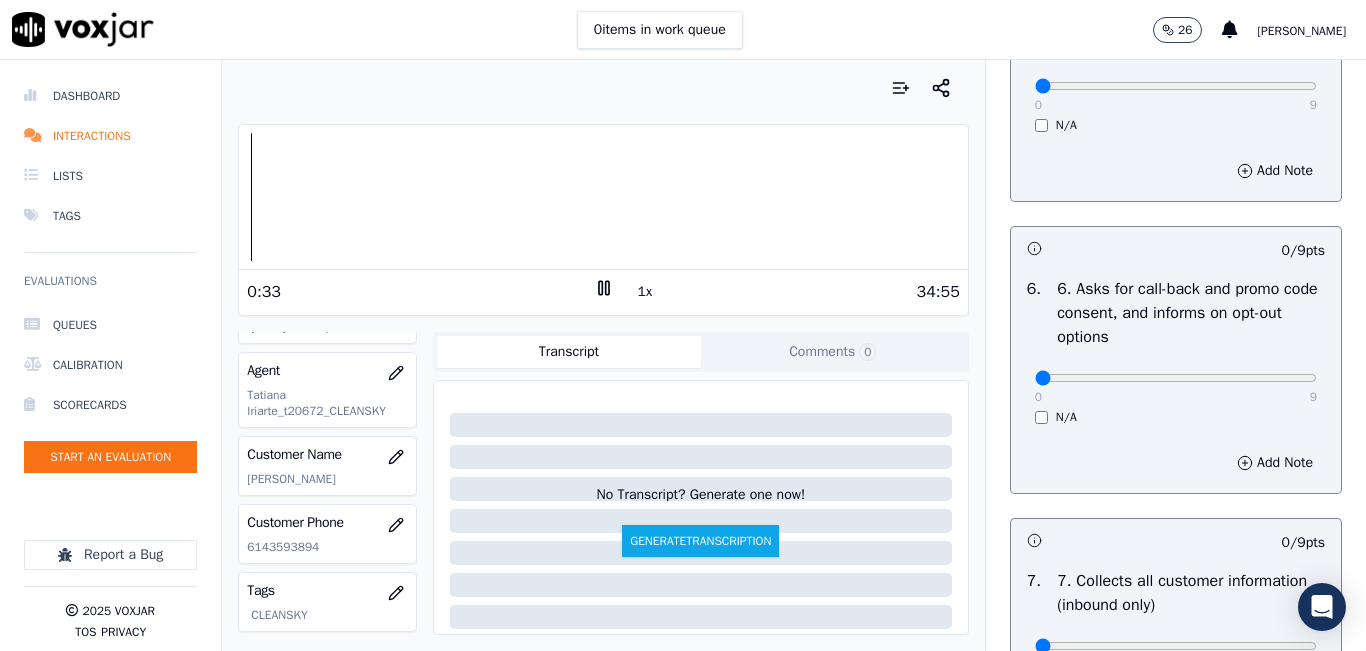 scroll, scrollTop: 1600, scrollLeft: 0, axis: vertical 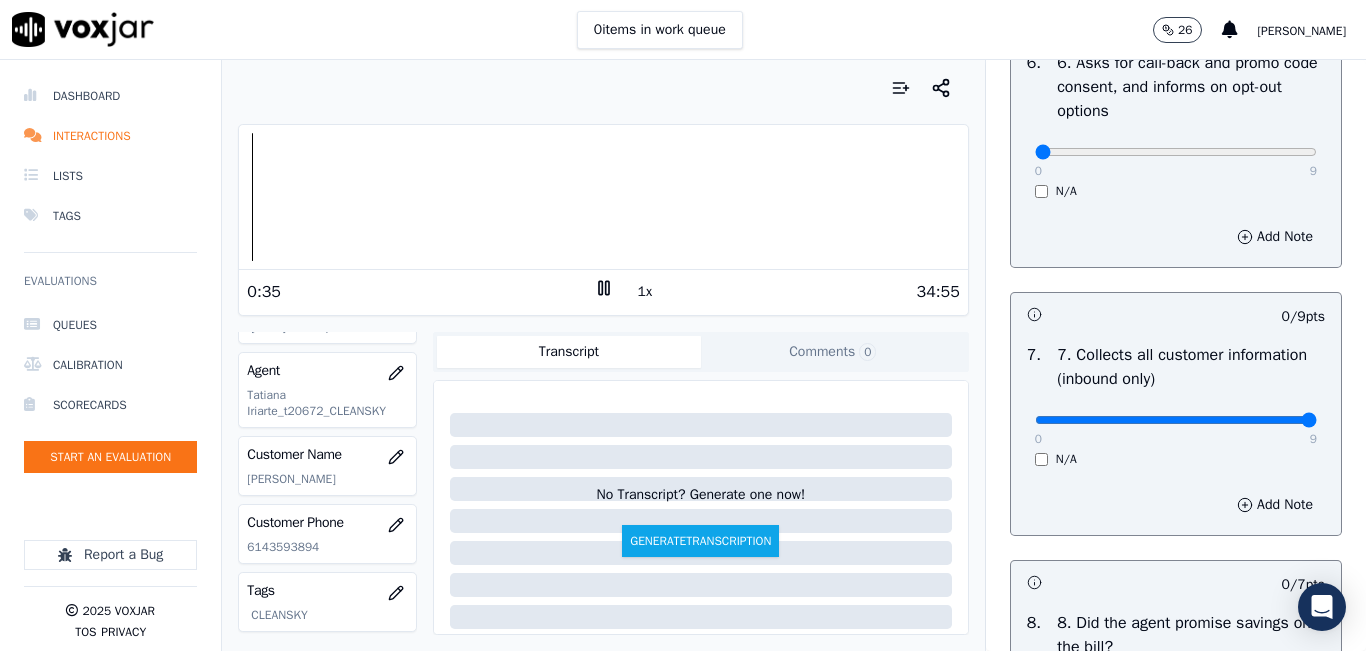 type on "9" 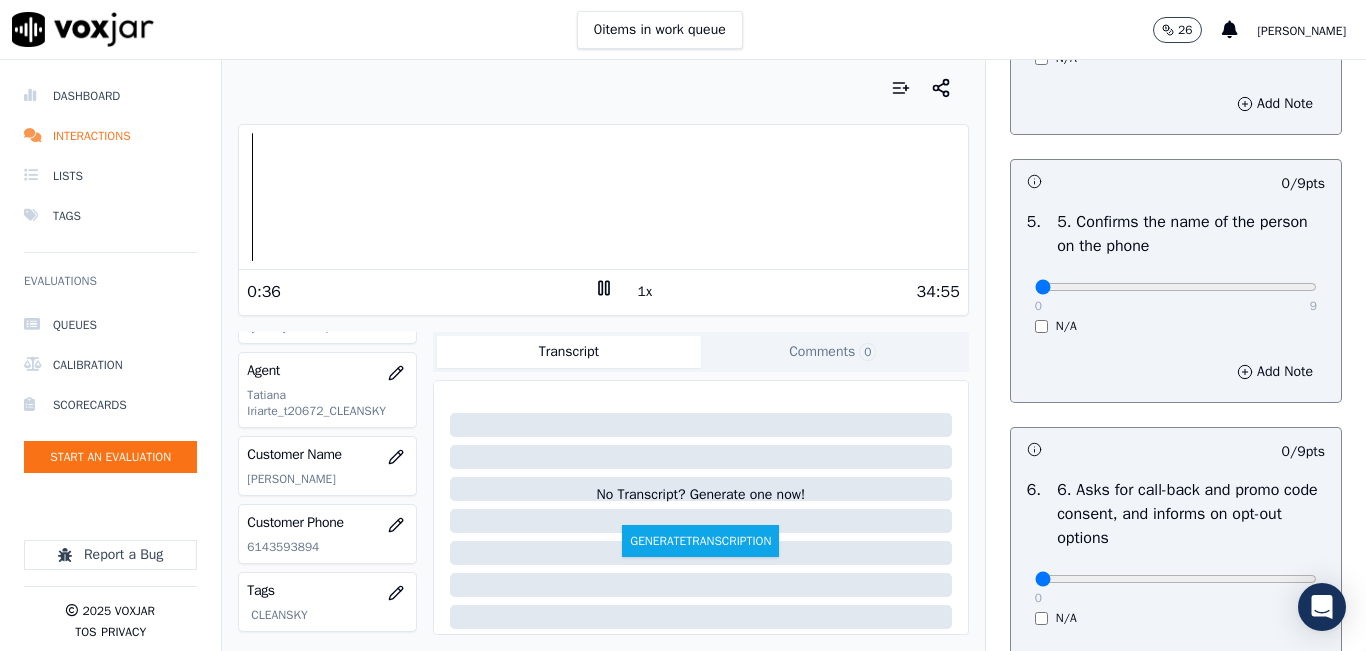 scroll, scrollTop: 1100, scrollLeft: 0, axis: vertical 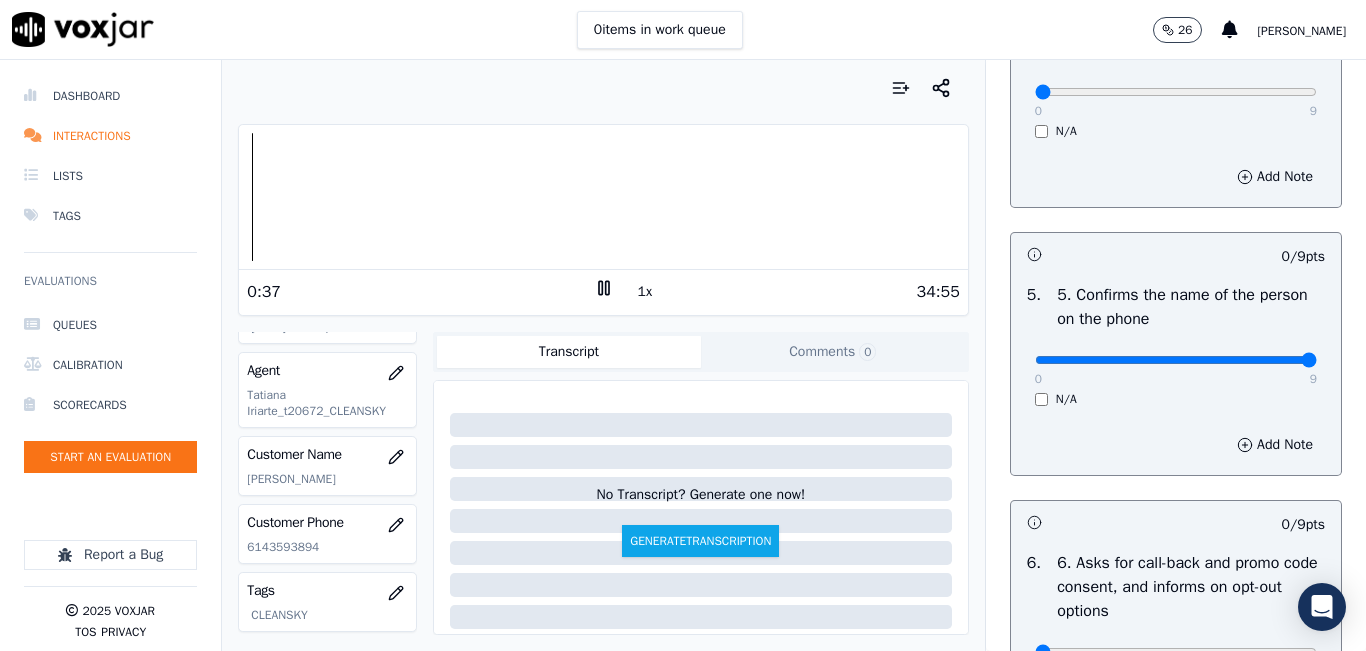 drag, startPoint x: 1253, startPoint y: 425, endPoint x: 1284, endPoint y: 411, distance: 34.0147 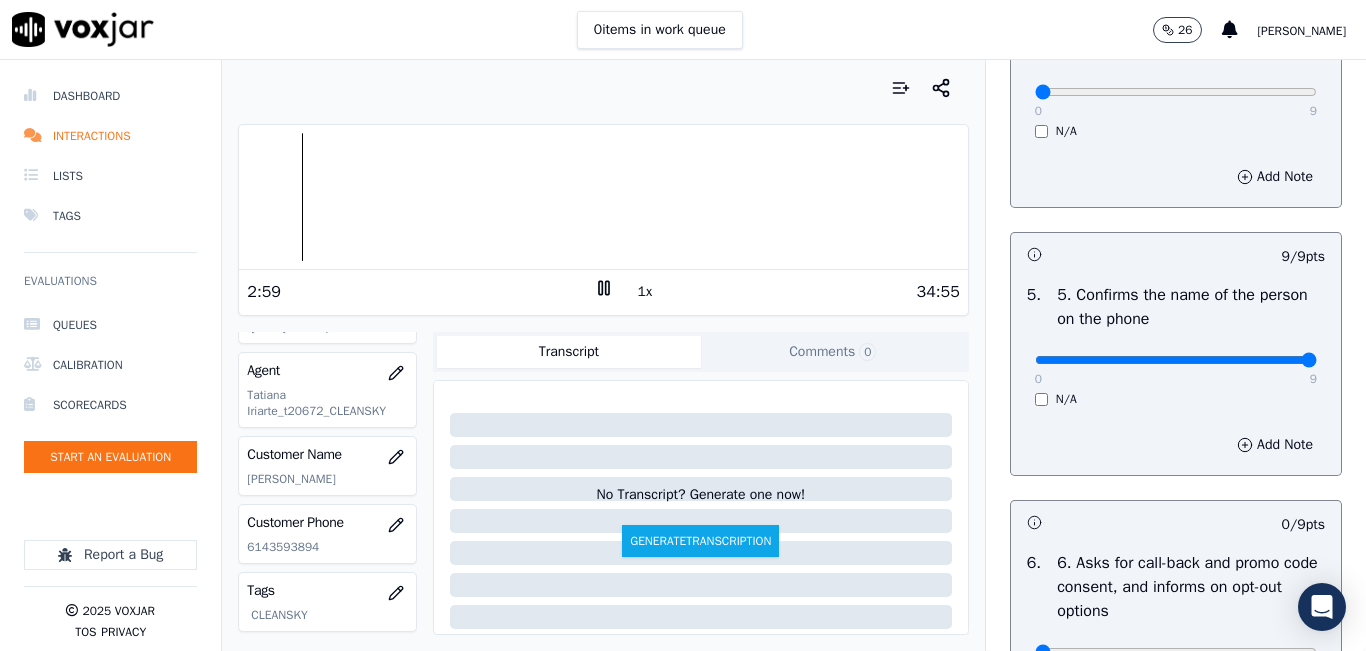 click at bounding box center (603, 197) 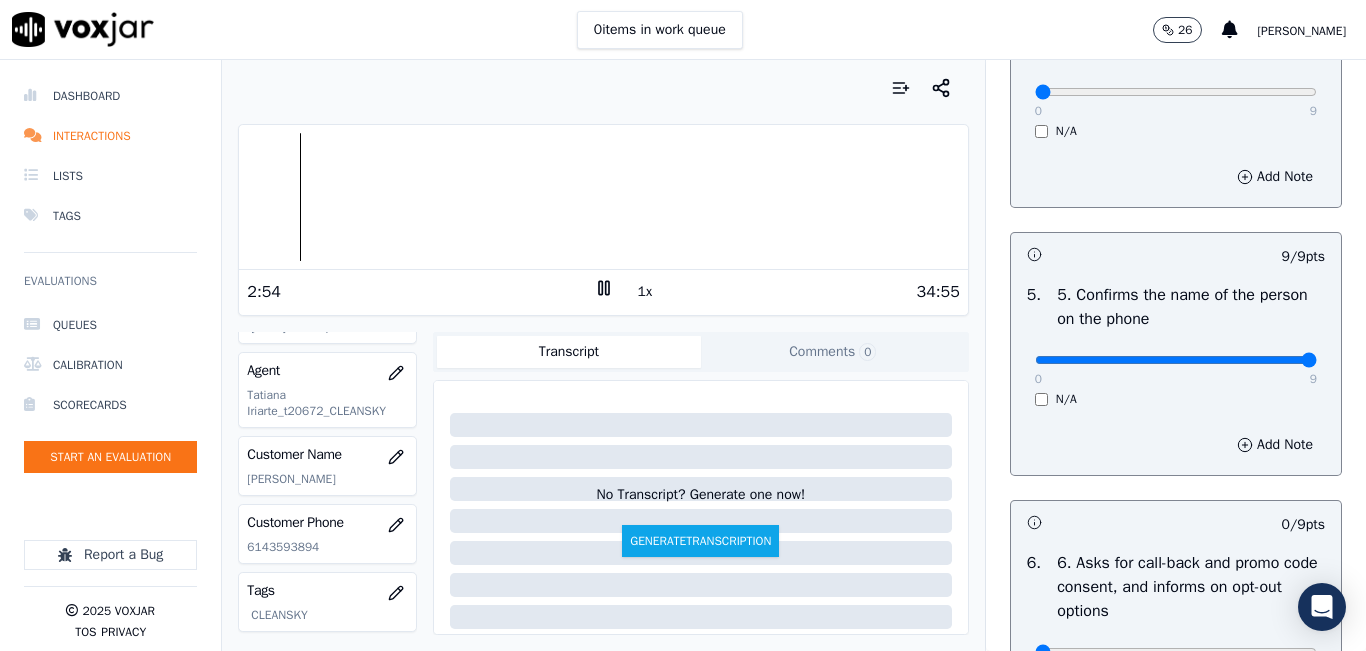 click at bounding box center (603, 197) 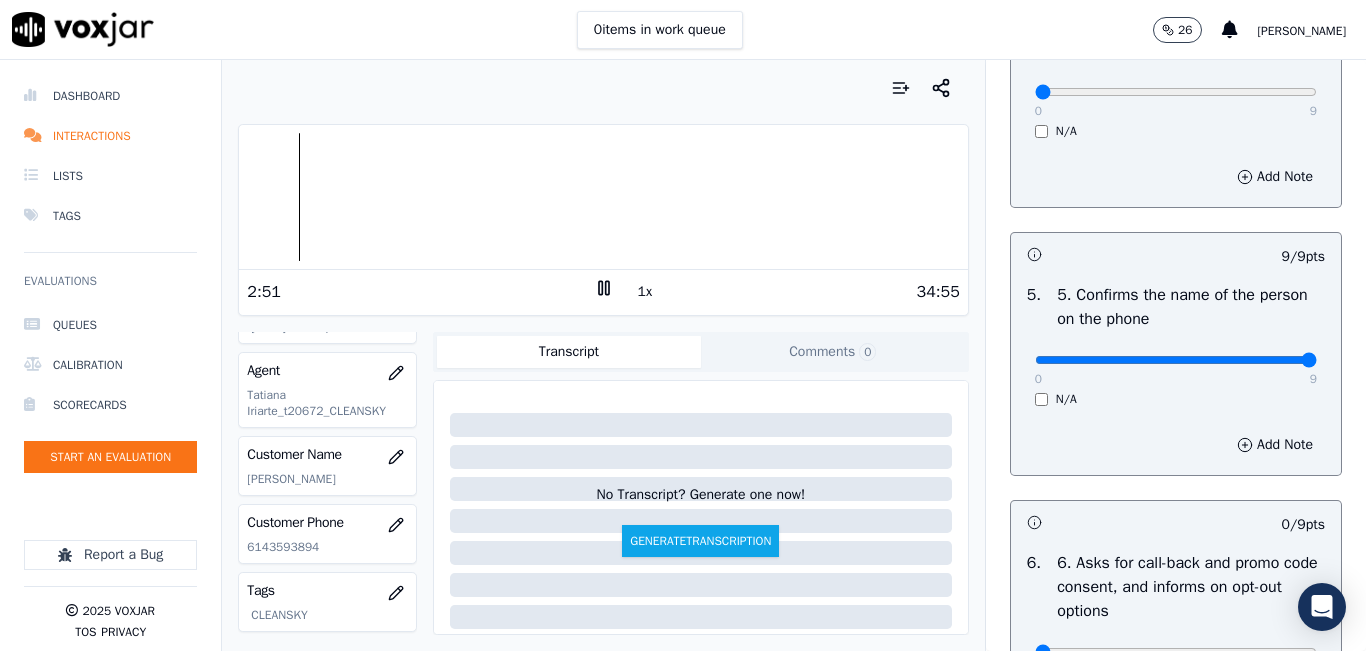 click at bounding box center (603, 197) 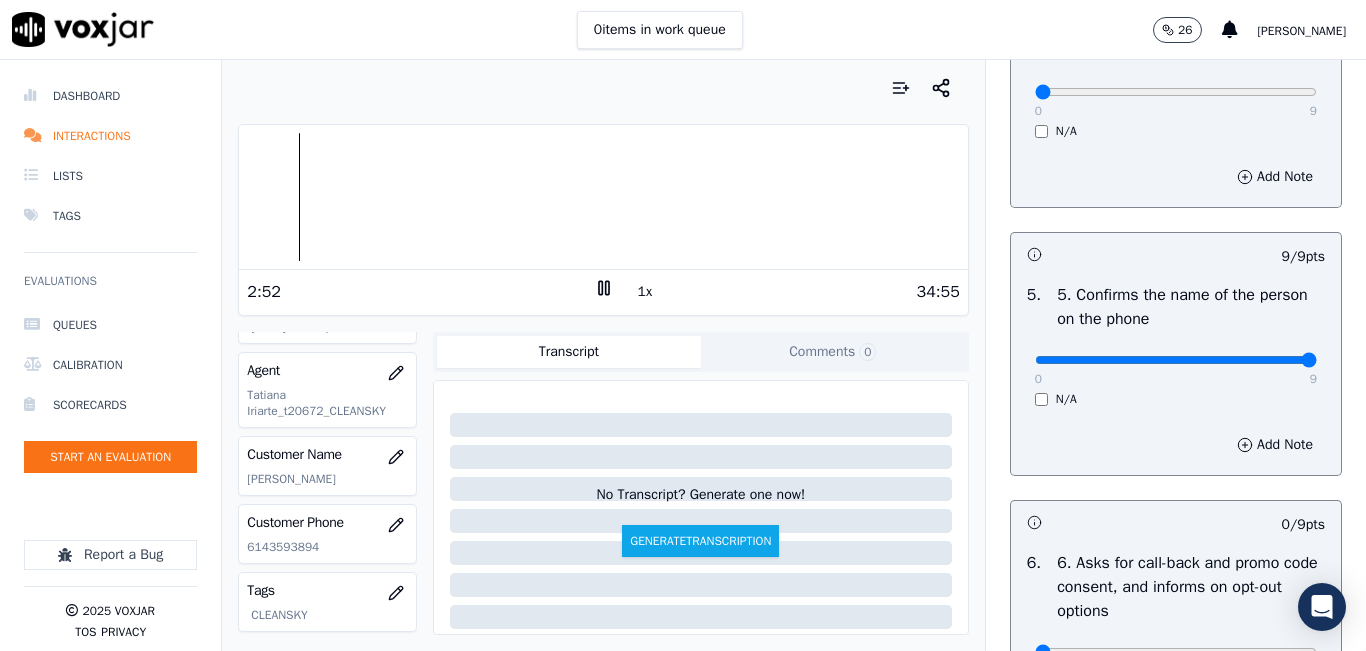 click at bounding box center (603, 197) 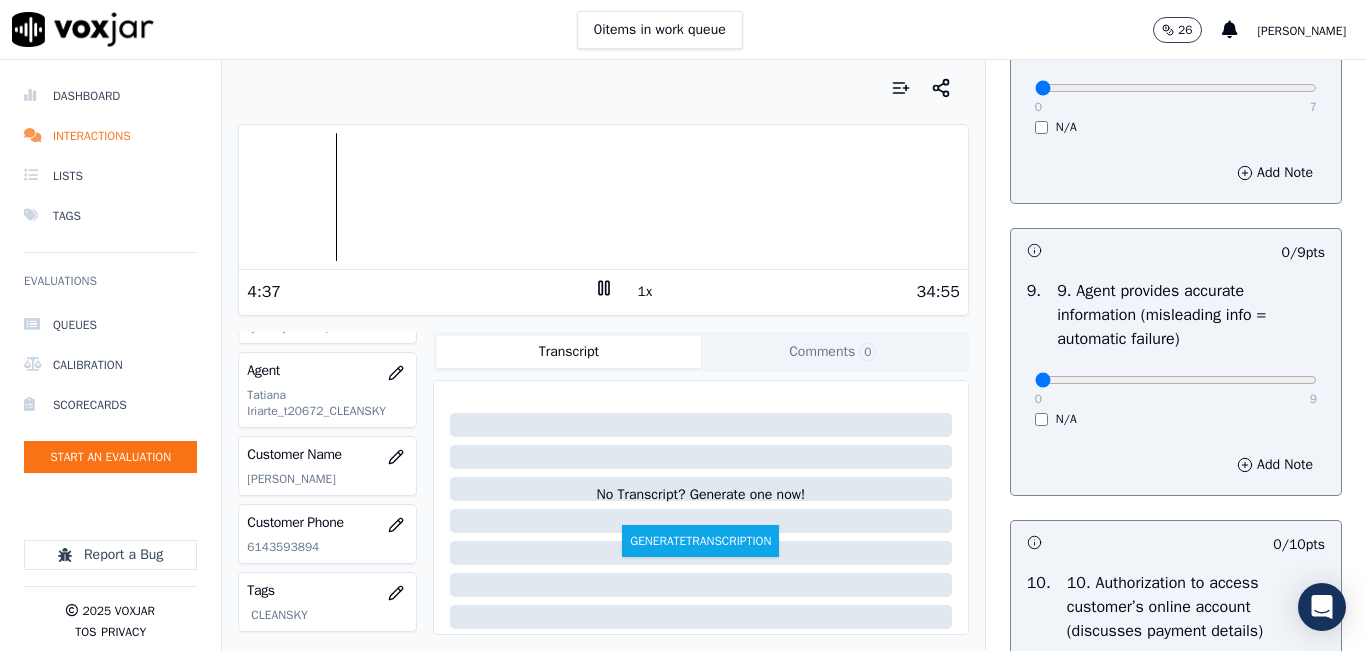 scroll, scrollTop: 2400, scrollLeft: 0, axis: vertical 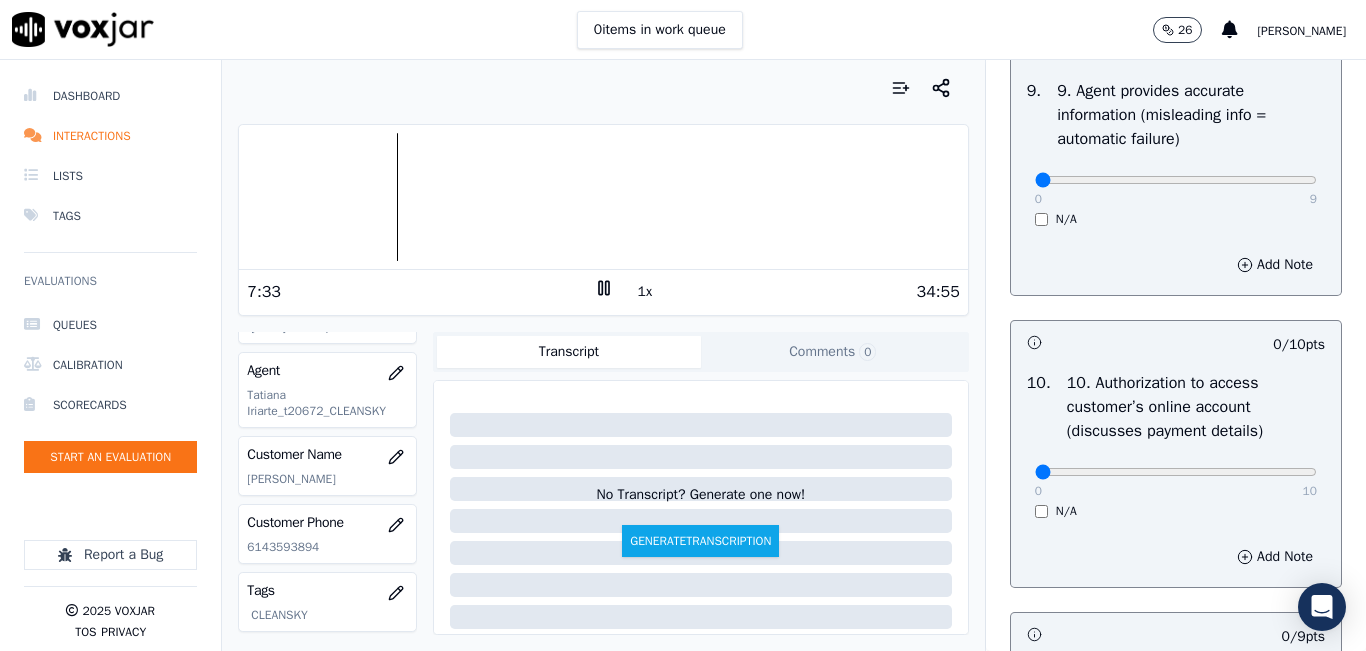 click at bounding box center [603, 197] 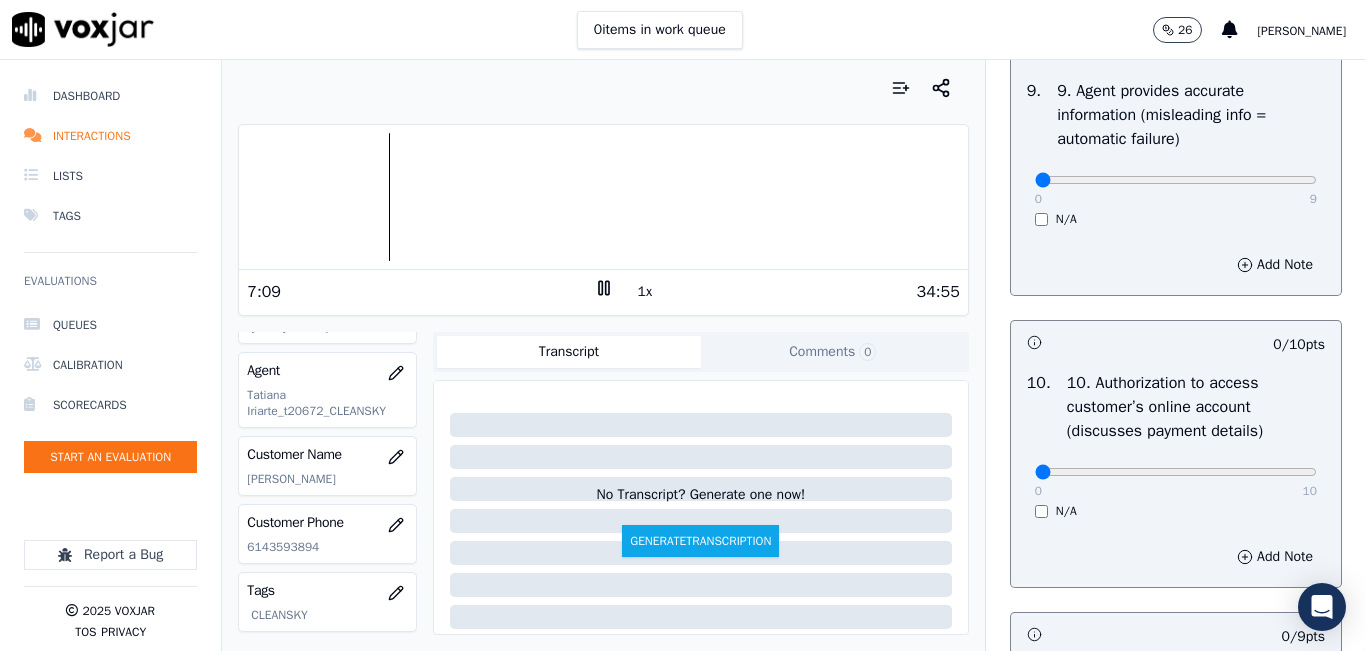 click at bounding box center [603, 197] 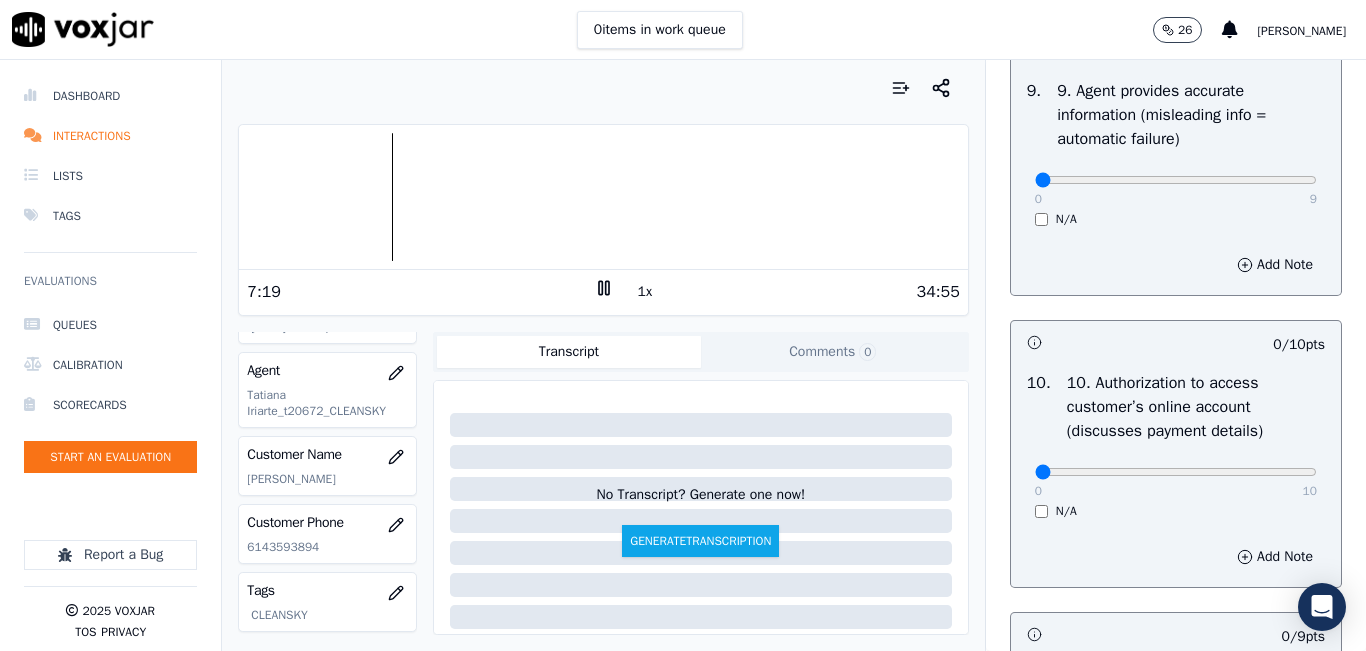 click on "1x" at bounding box center [645, 292] 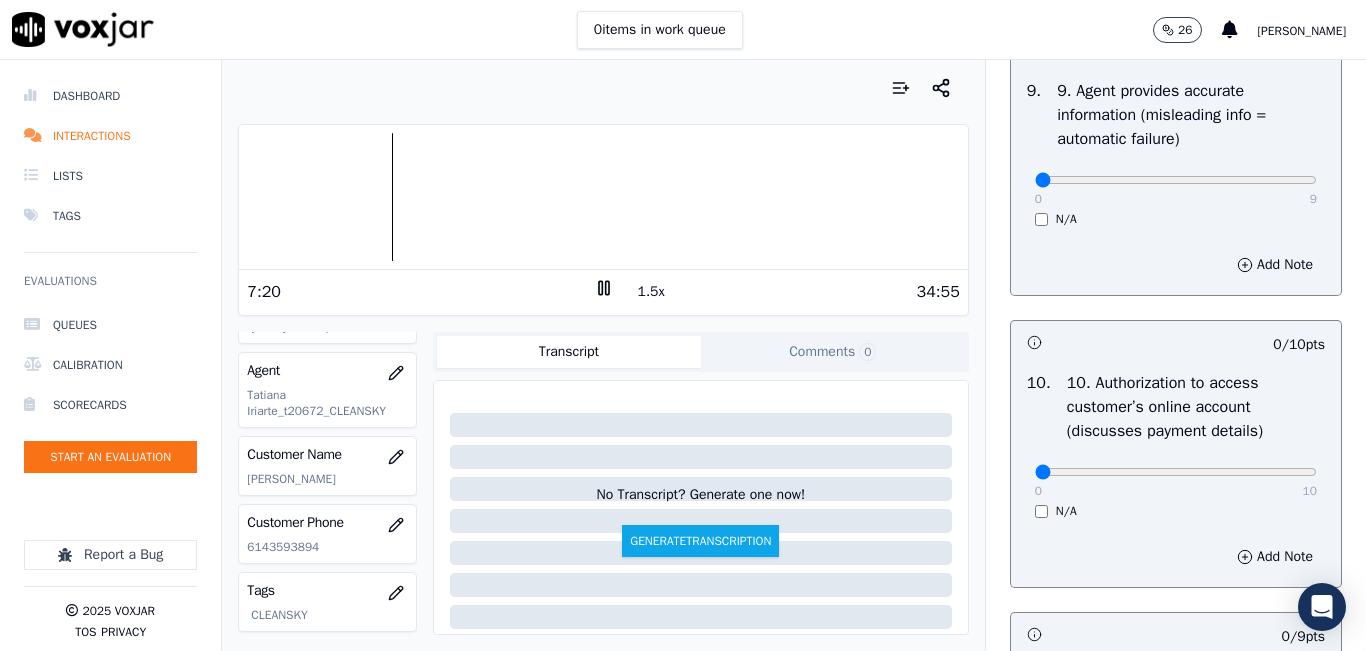 click on "1.5x" at bounding box center [651, 292] 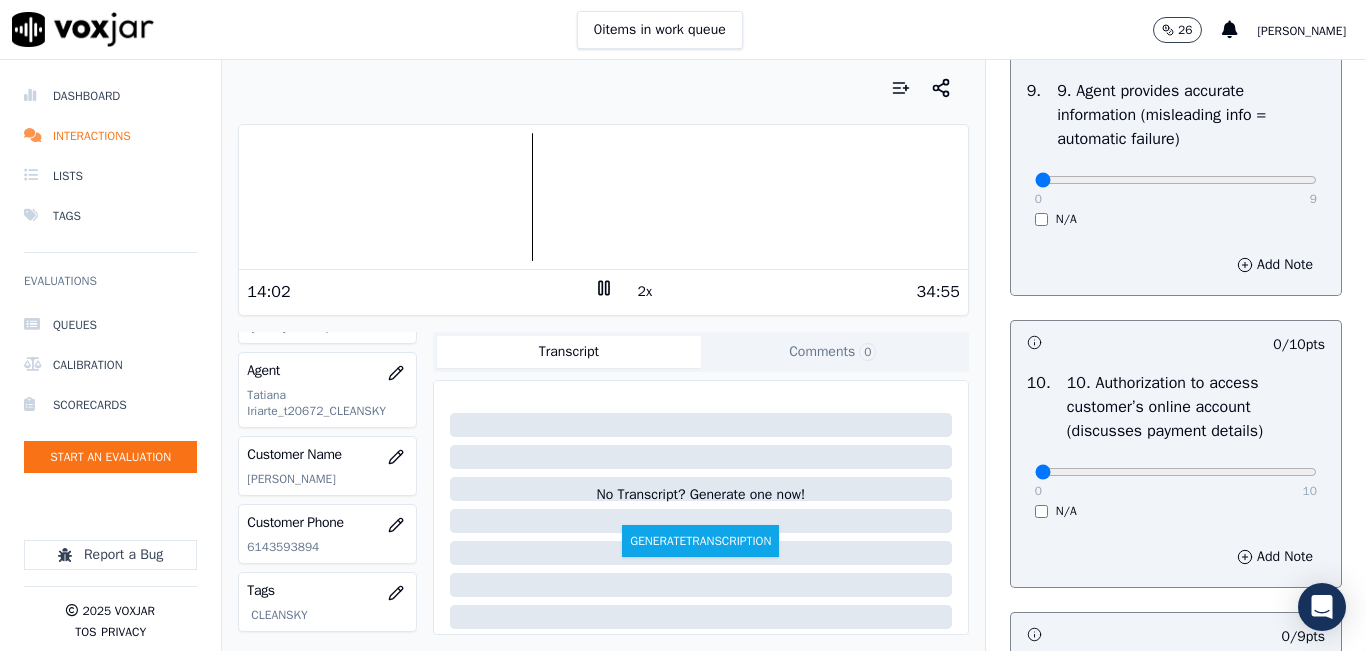 click at bounding box center [603, 197] 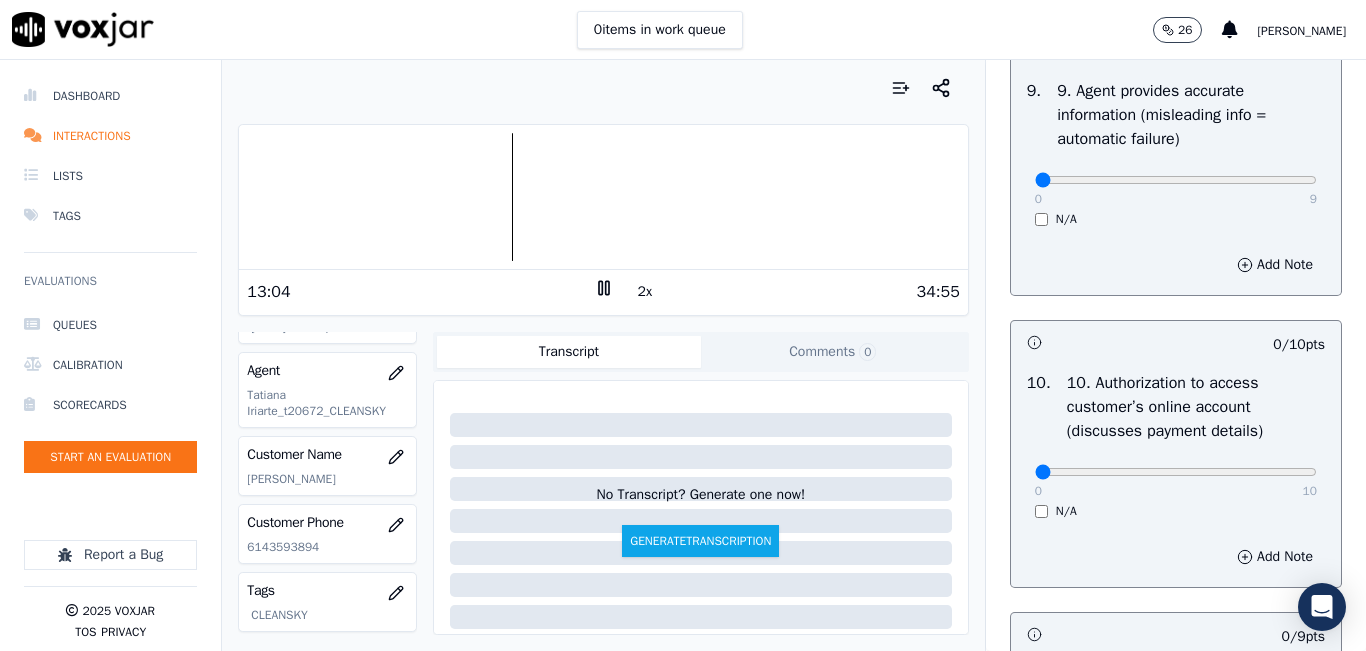 click at bounding box center (603, 197) 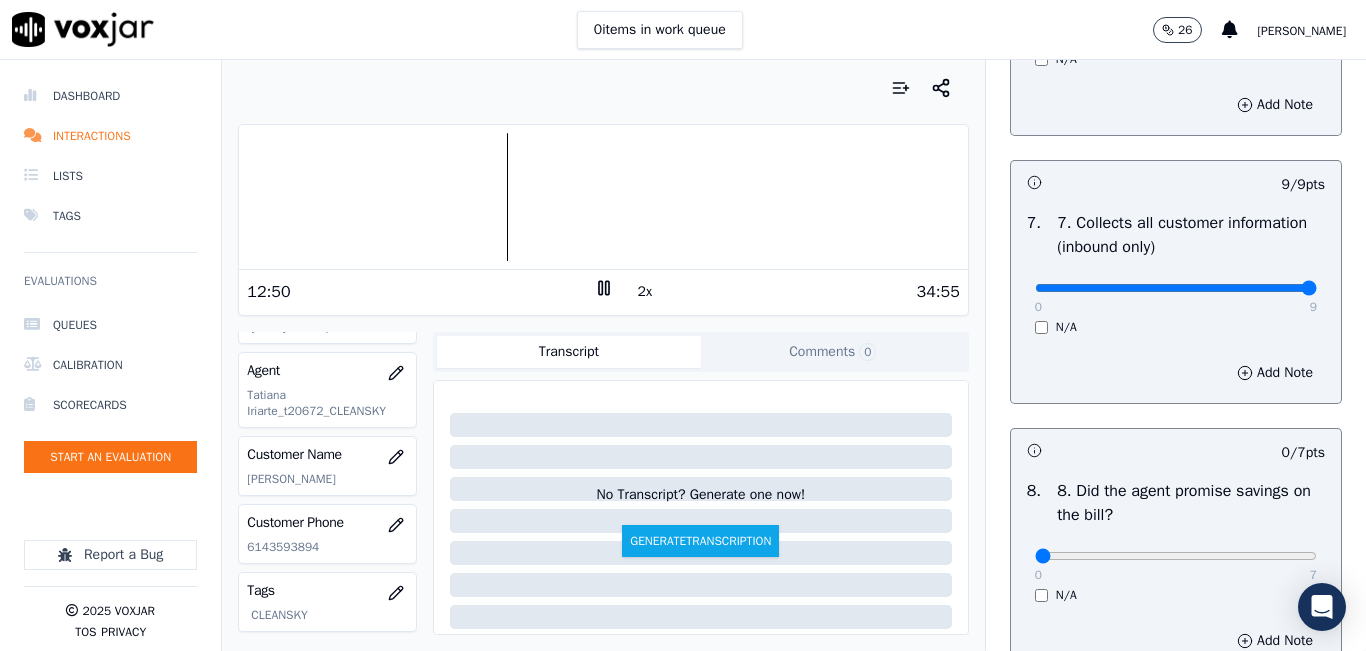 scroll, scrollTop: 1700, scrollLeft: 0, axis: vertical 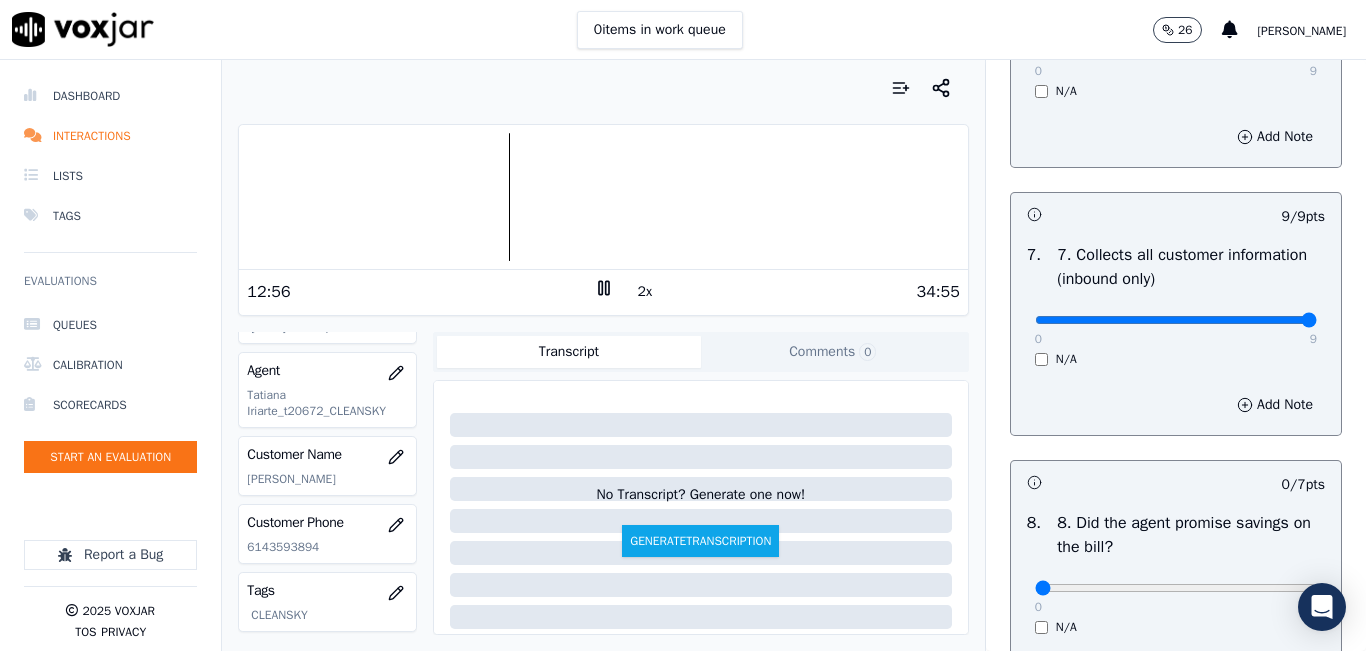 drag, startPoint x: 1181, startPoint y: 198, endPoint x: 705, endPoint y: 326, distance: 492.90973 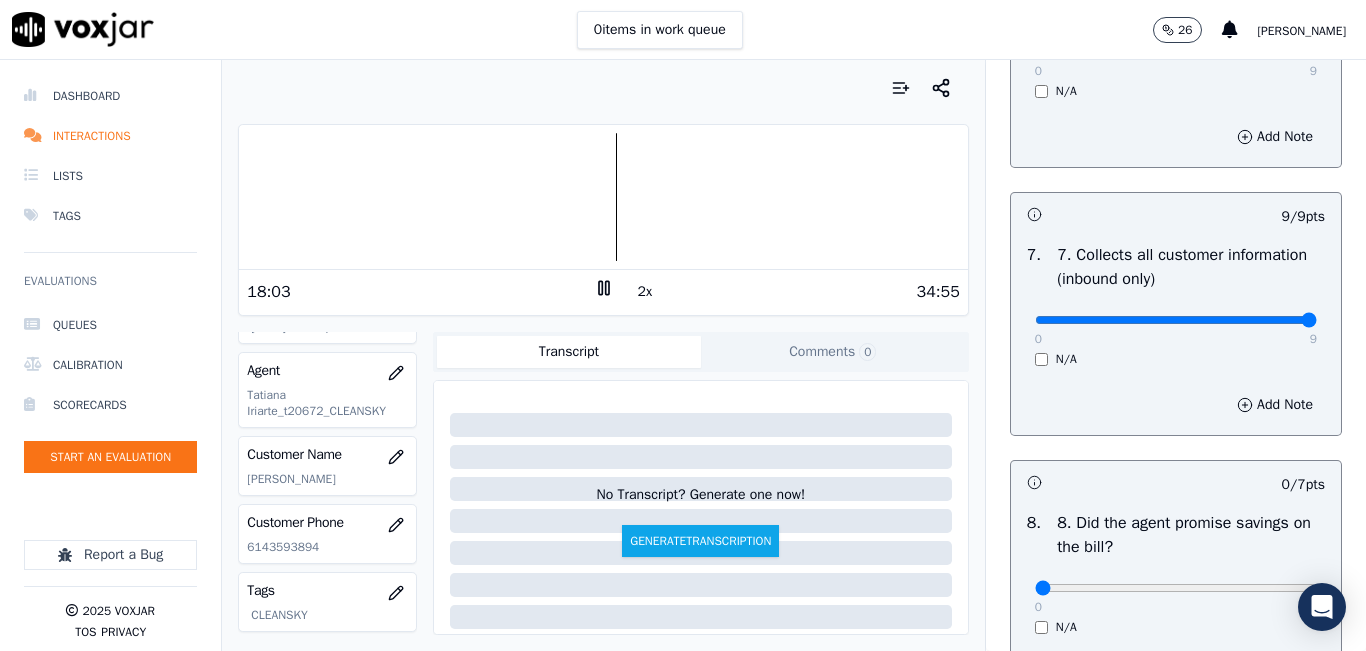 click at bounding box center [603, 88] 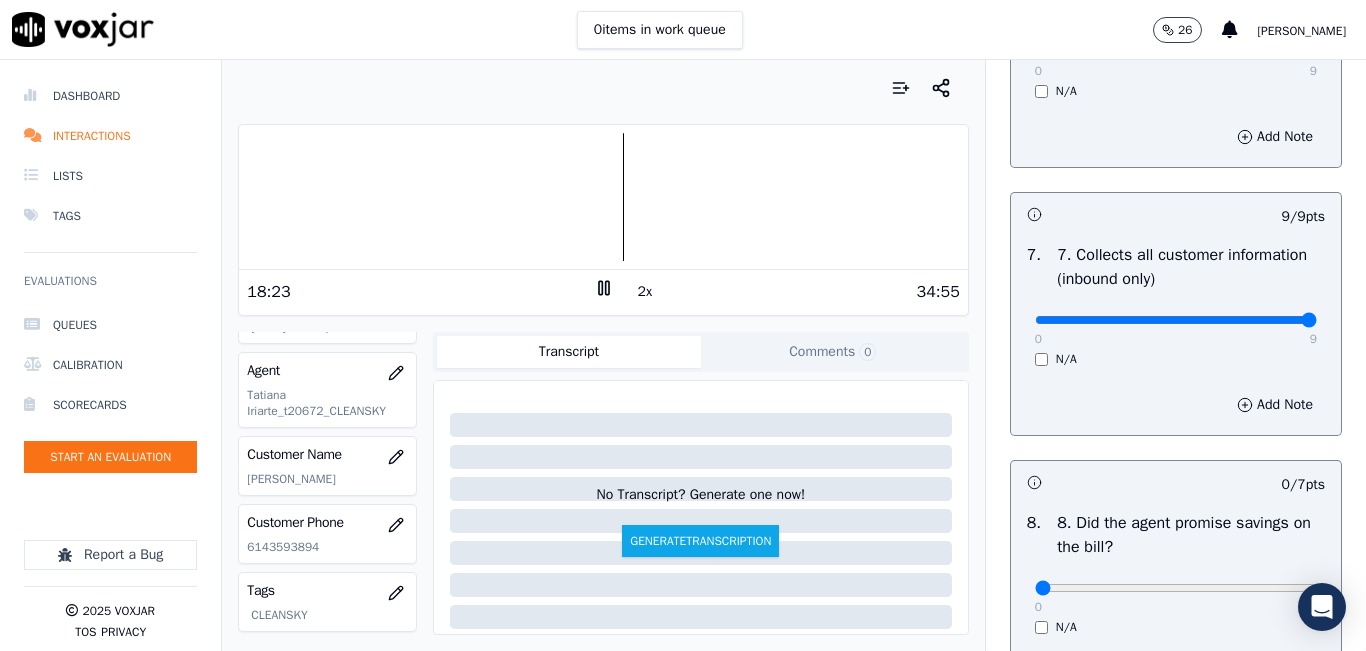 scroll, scrollTop: 1400, scrollLeft: 0, axis: vertical 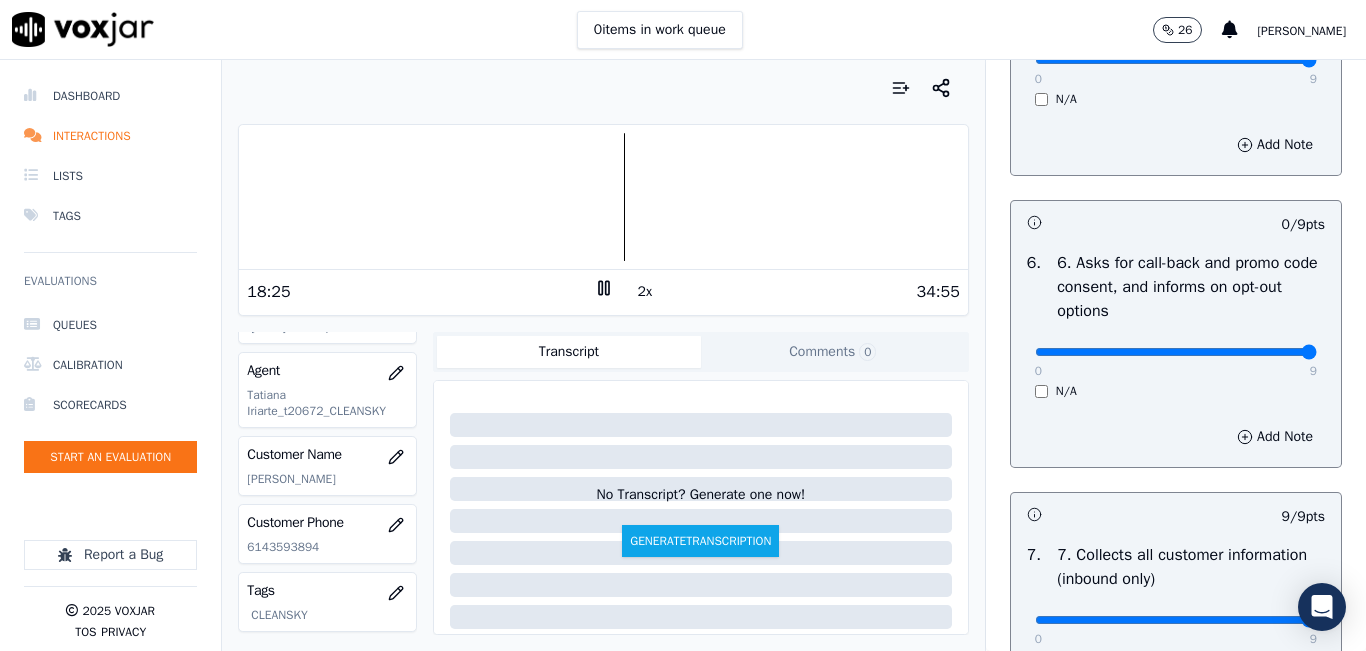 drag, startPoint x: 1252, startPoint y: 425, endPoint x: 1318, endPoint y: 410, distance: 67.68308 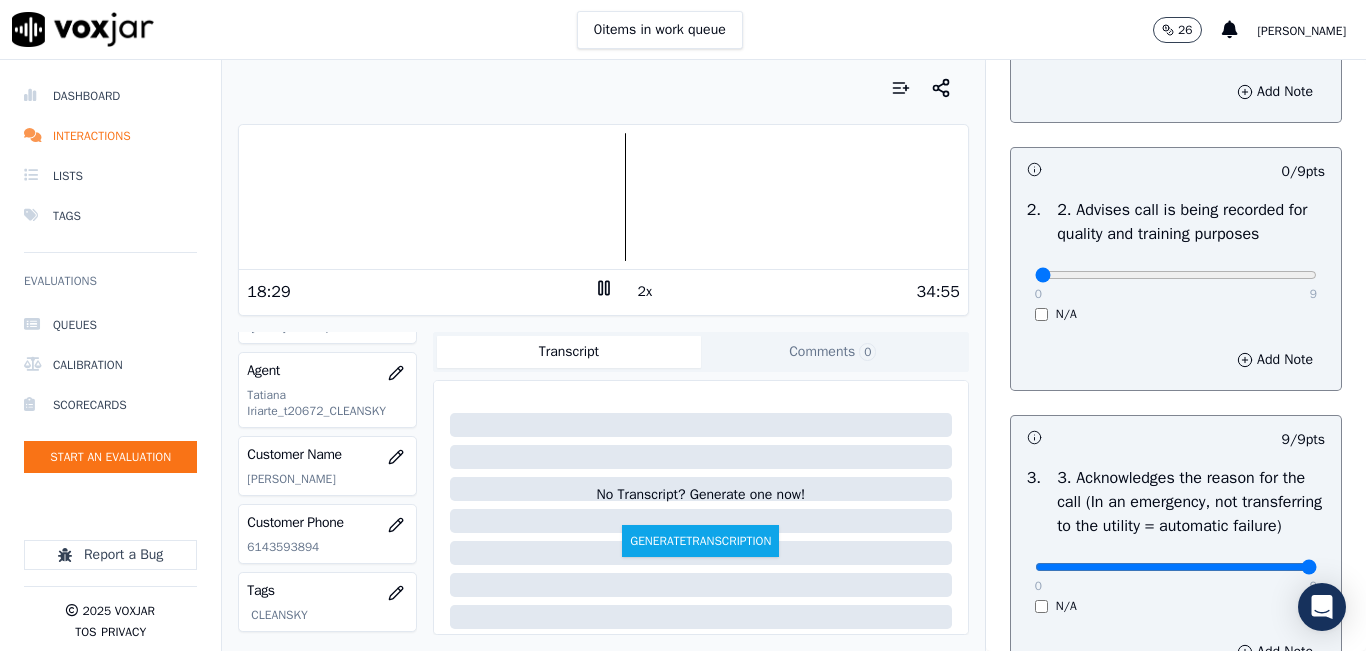 scroll, scrollTop: 300, scrollLeft: 0, axis: vertical 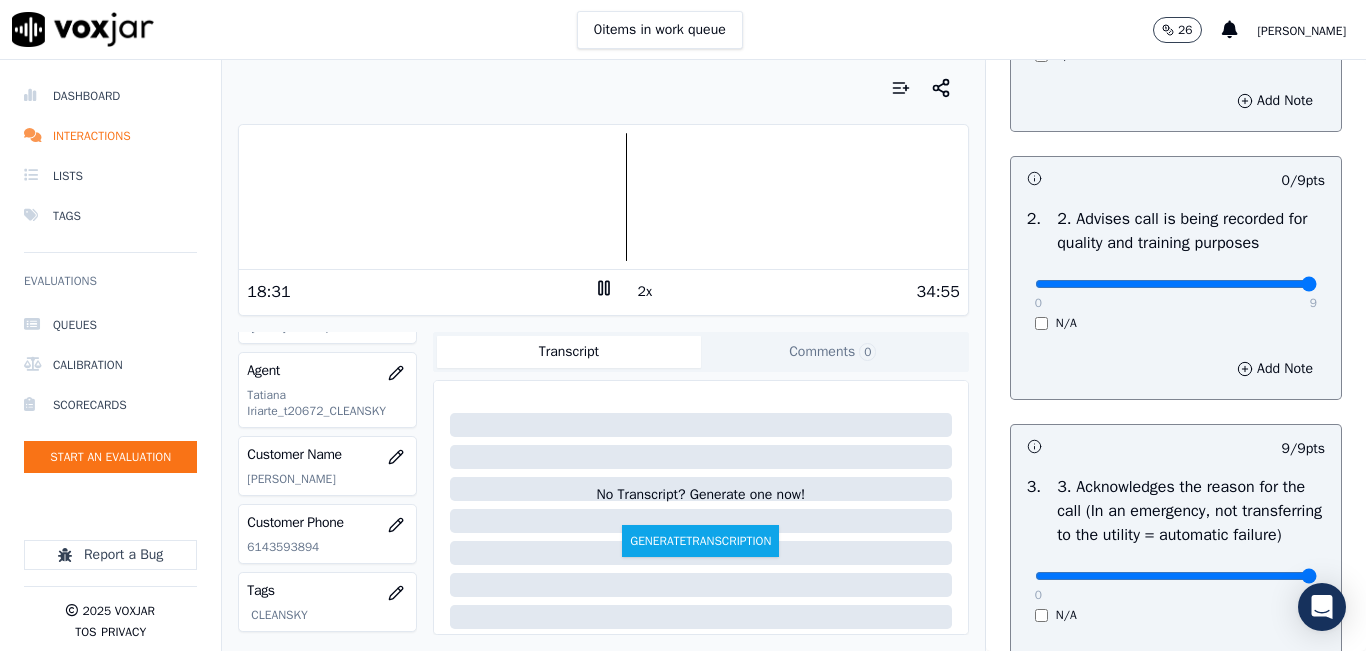 drag, startPoint x: 1238, startPoint y: 301, endPoint x: 1282, endPoint y: 301, distance: 44 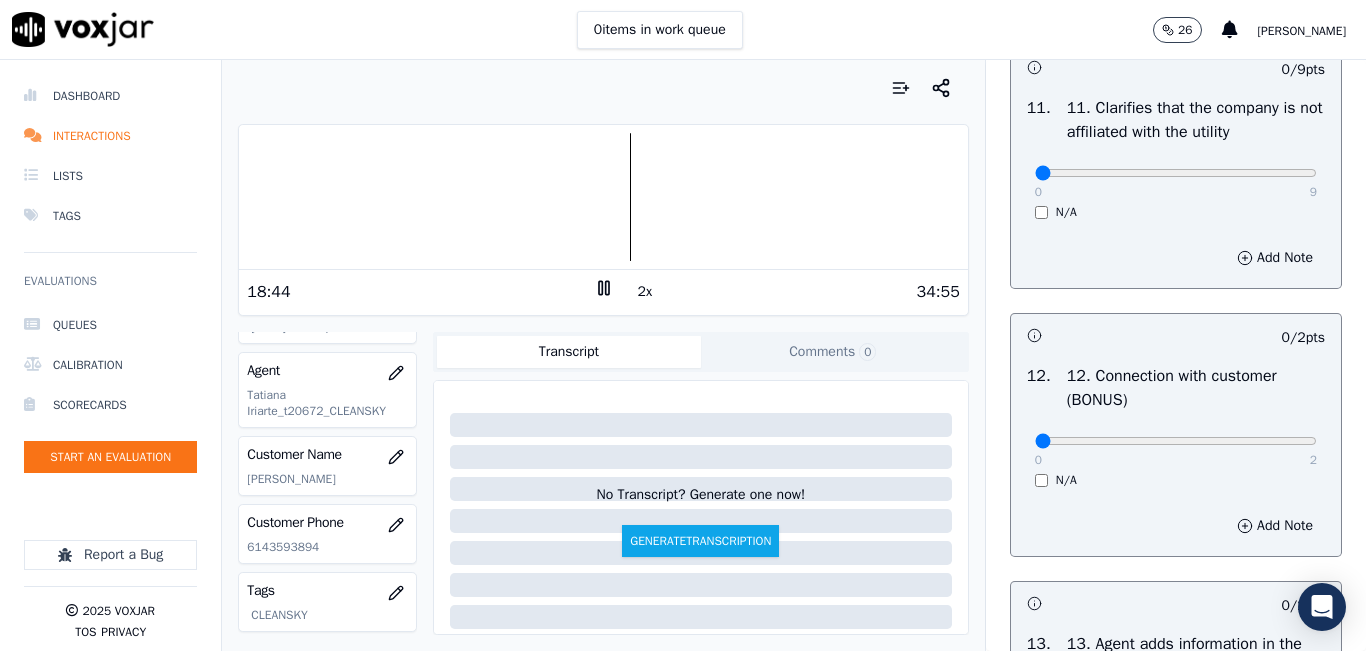 scroll, scrollTop: 3100, scrollLeft: 0, axis: vertical 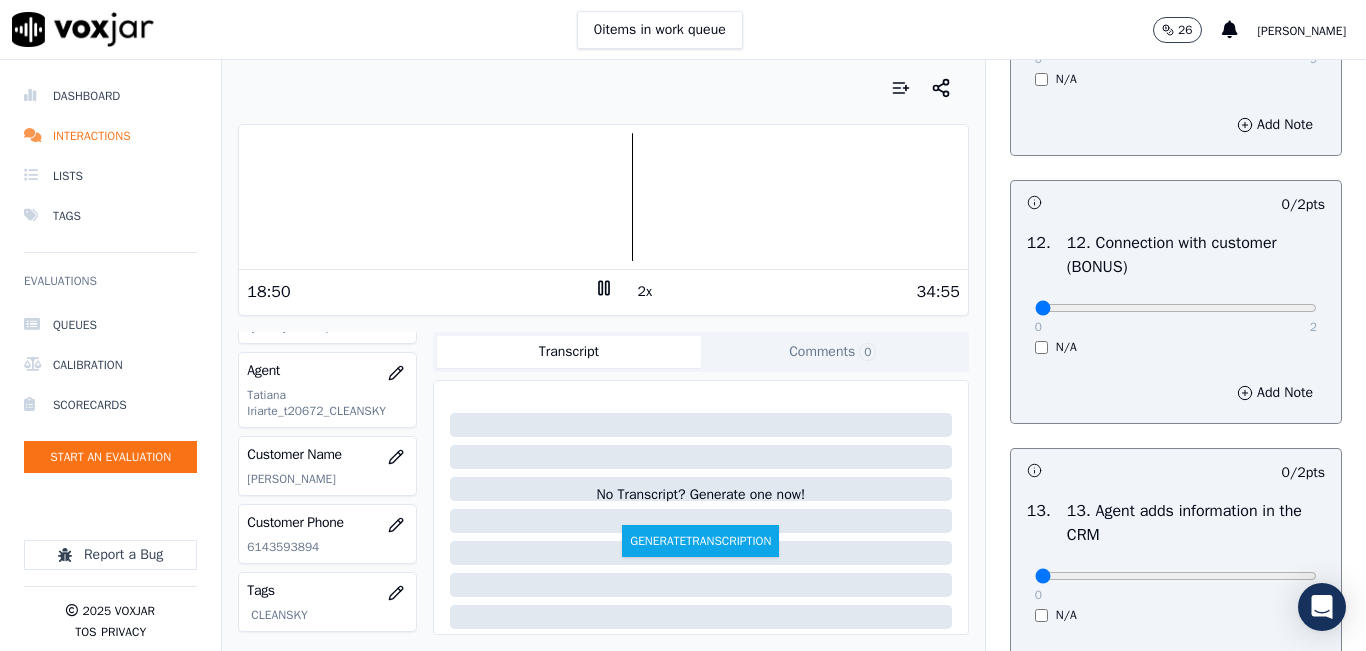 click on "Your browser does not support the audio element.   18:50     2x   34:55   Voxjar ID   10caca82-e8fc-4613-9af1-4a4d20af7120   Source ID   6143593894-all.mp3   Timestamp
[DATE] 05:02 pm     Agent
Tatiana Iriarte_t20672_CLEANSKY     Customer Name     [PERSON_NAME]     Customer Phone     [PHONE_NUMBER]     Tags
CLEANSKY     Source     manualUpload   Type     AUDIO       Transcript   Comments  0   No Transcript? Generate one now!   Generate  Transcription         Add Comment" at bounding box center (603, 355) 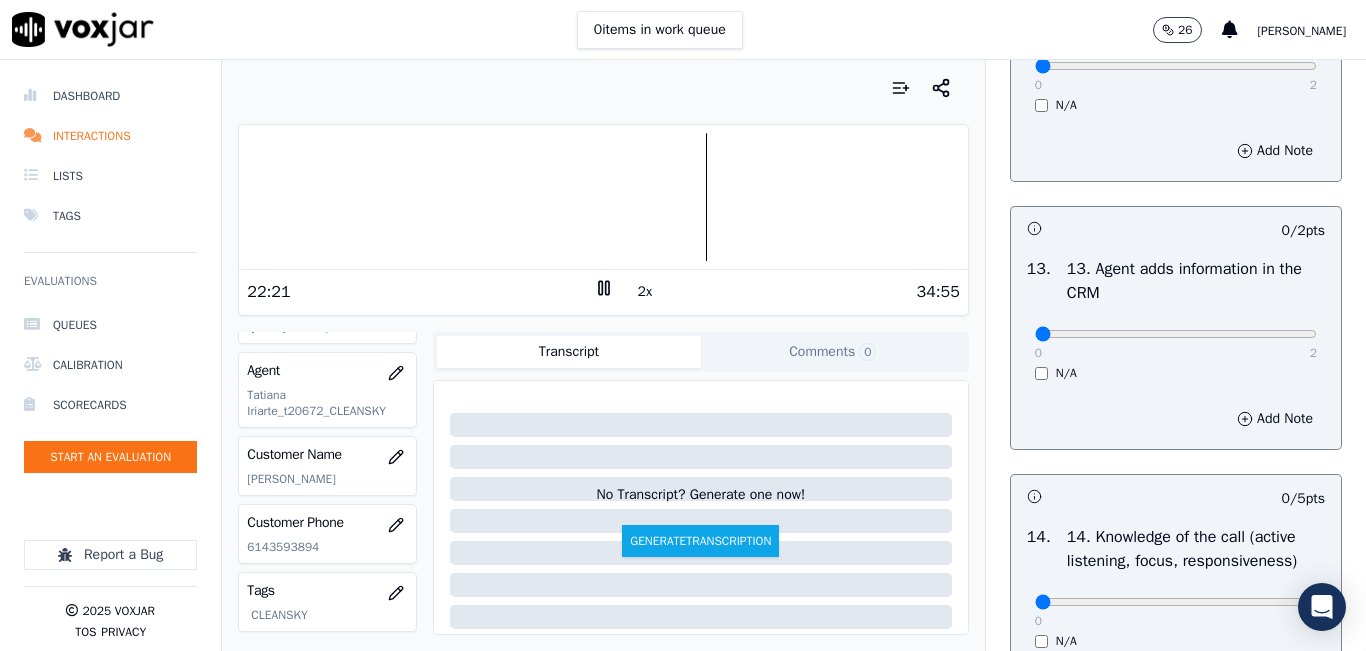 scroll, scrollTop: 3242, scrollLeft: 0, axis: vertical 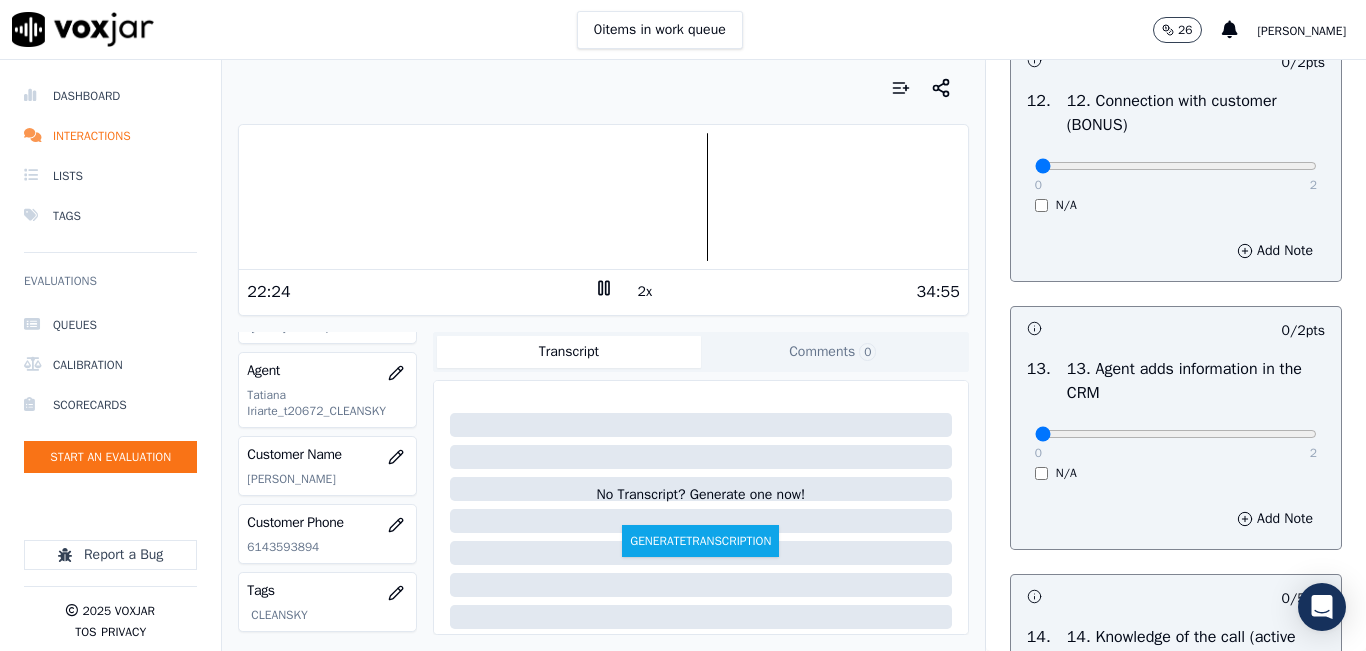 click on "0   2     N/A" at bounding box center (1176, 443) 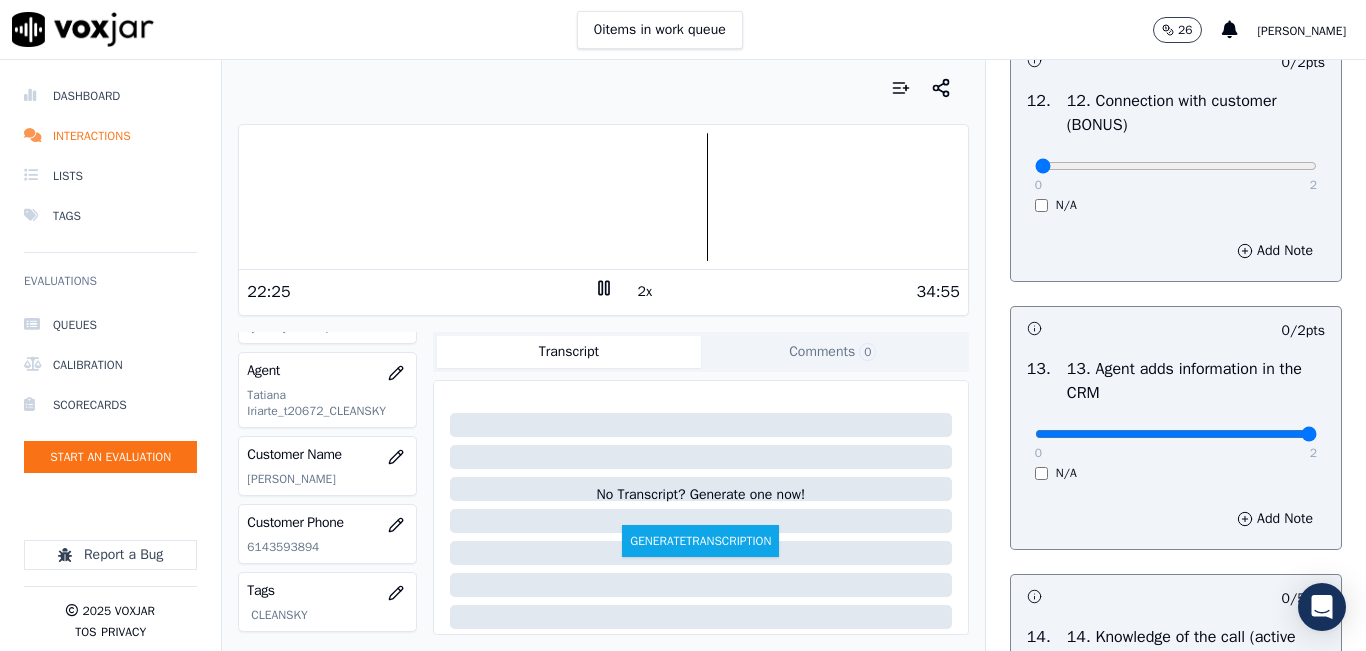 type on "2" 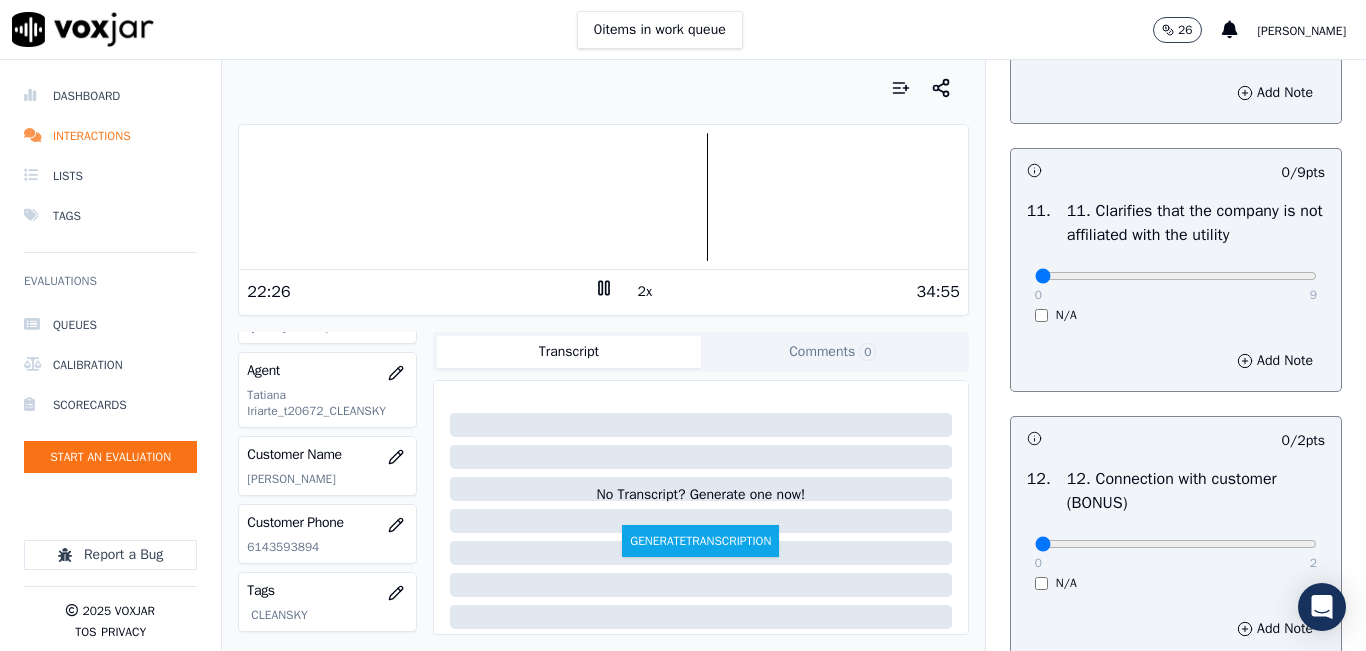 scroll, scrollTop: 2842, scrollLeft: 0, axis: vertical 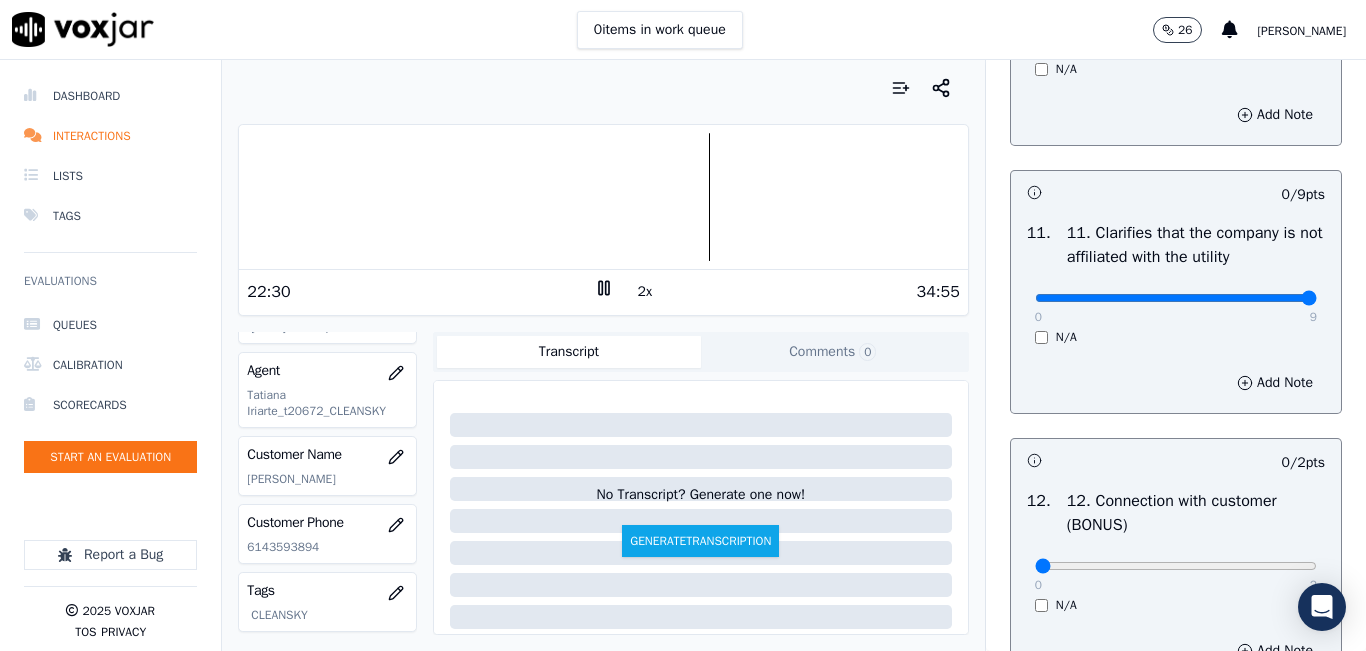 type on "9" 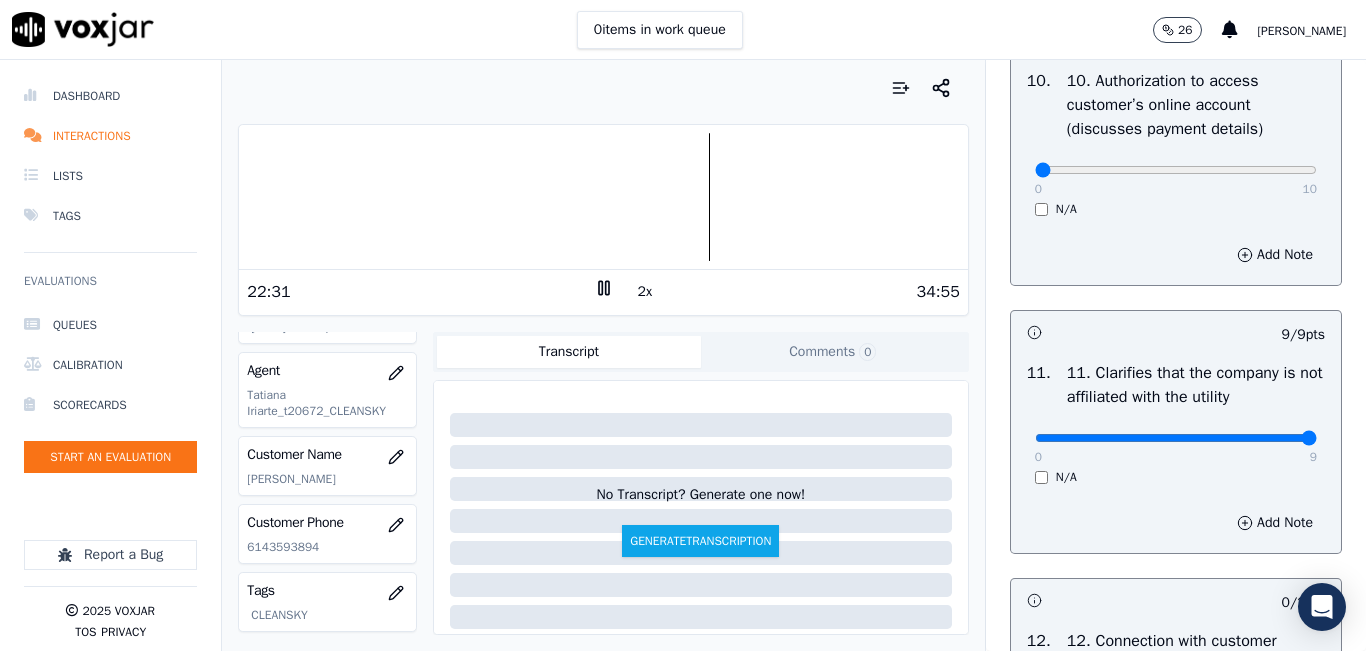 scroll, scrollTop: 2542, scrollLeft: 0, axis: vertical 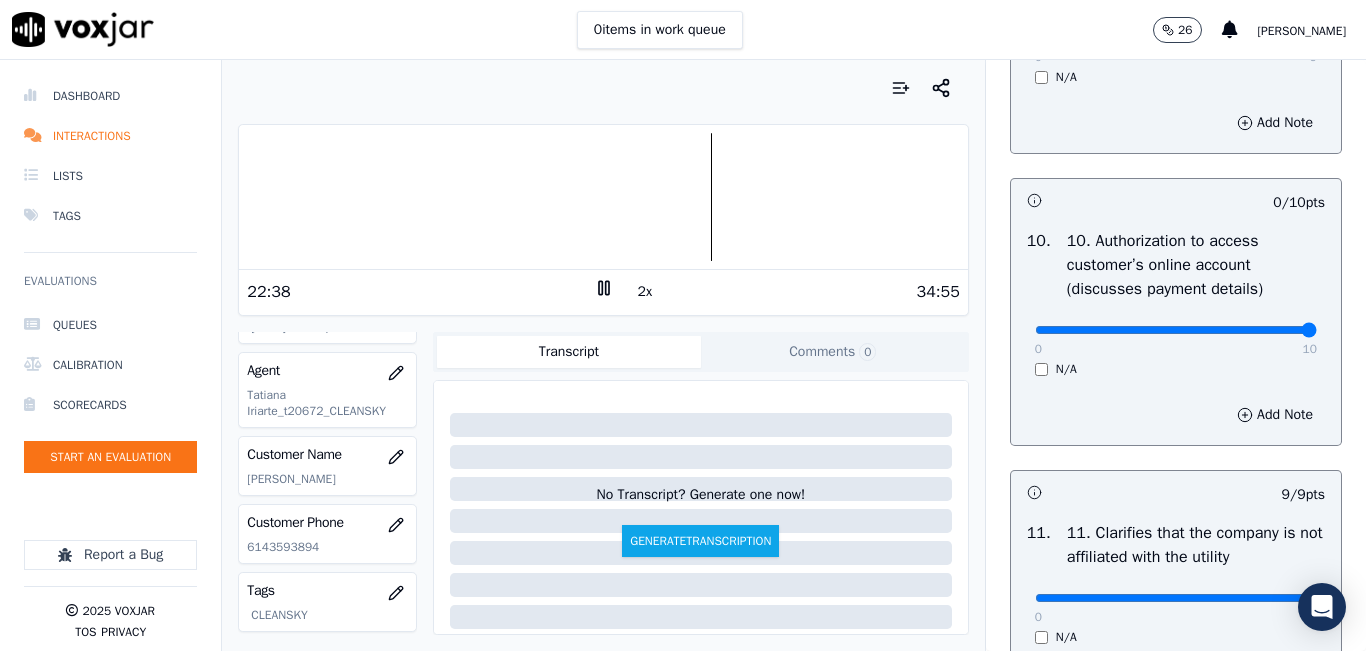 type on "10" 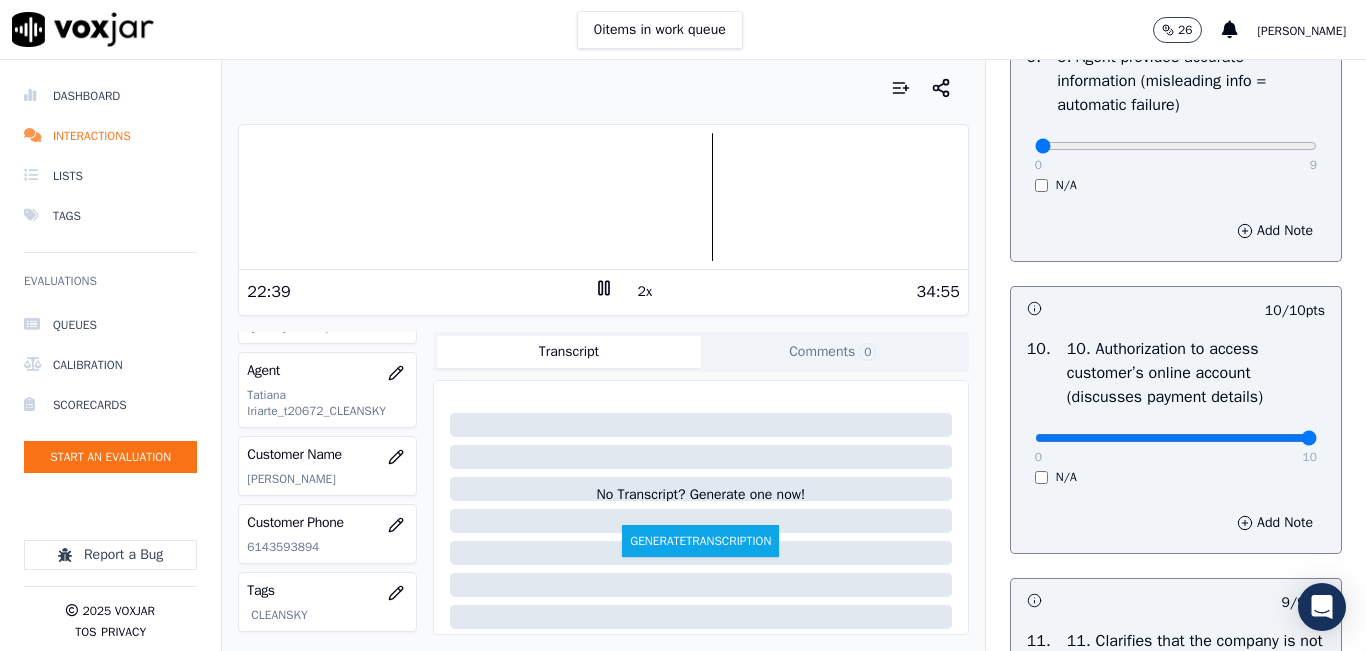 scroll, scrollTop: 2242, scrollLeft: 0, axis: vertical 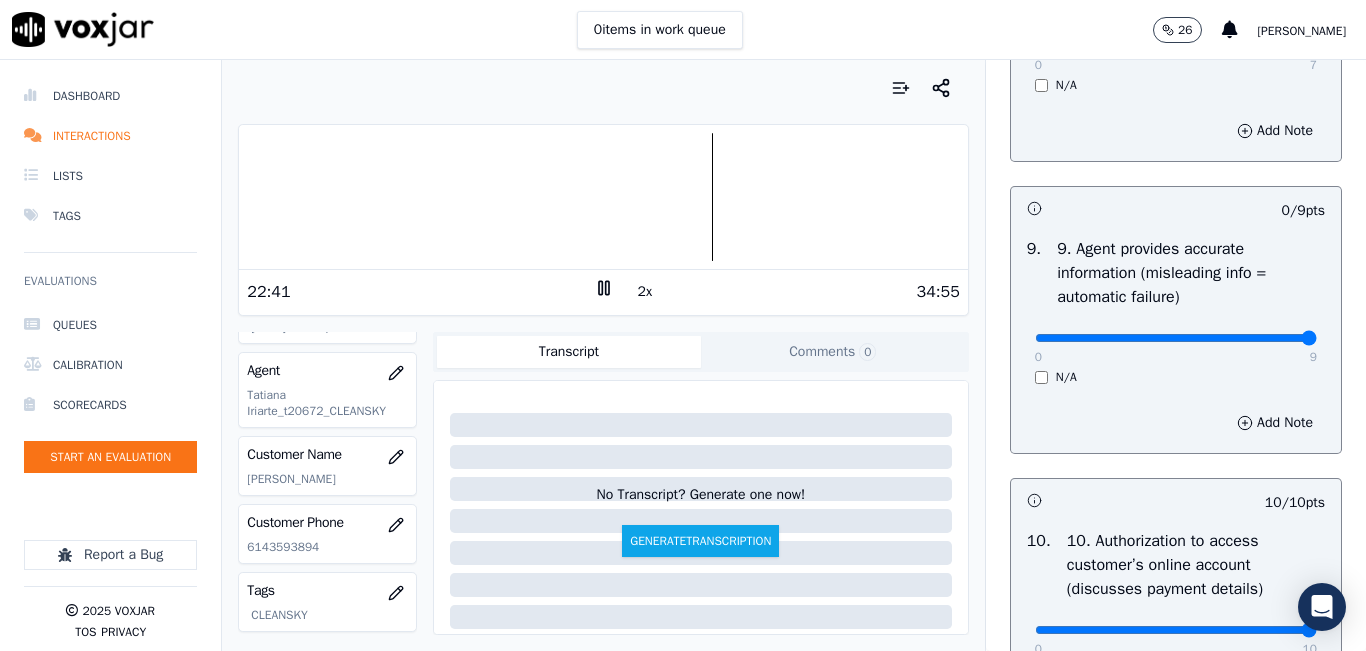 type on "9" 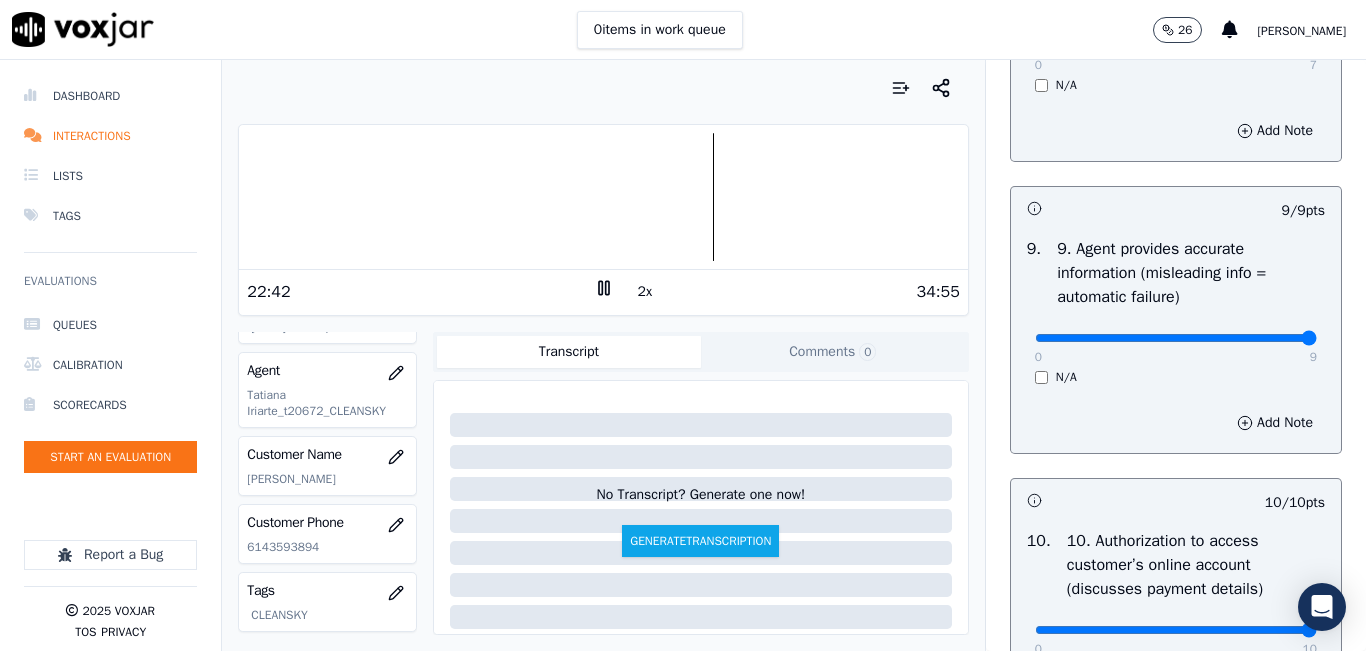 scroll, scrollTop: 1942, scrollLeft: 0, axis: vertical 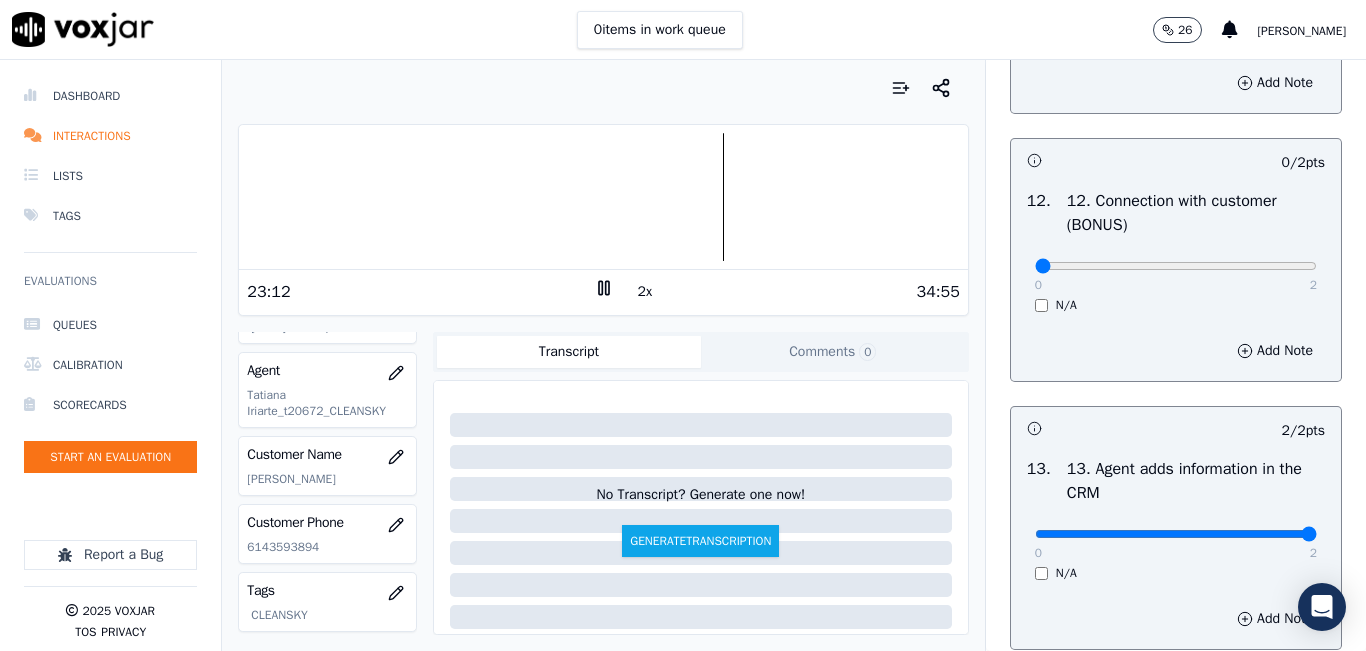 click on "0  items in work queue     26         [PERSON_NAME]" at bounding box center [683, 30] 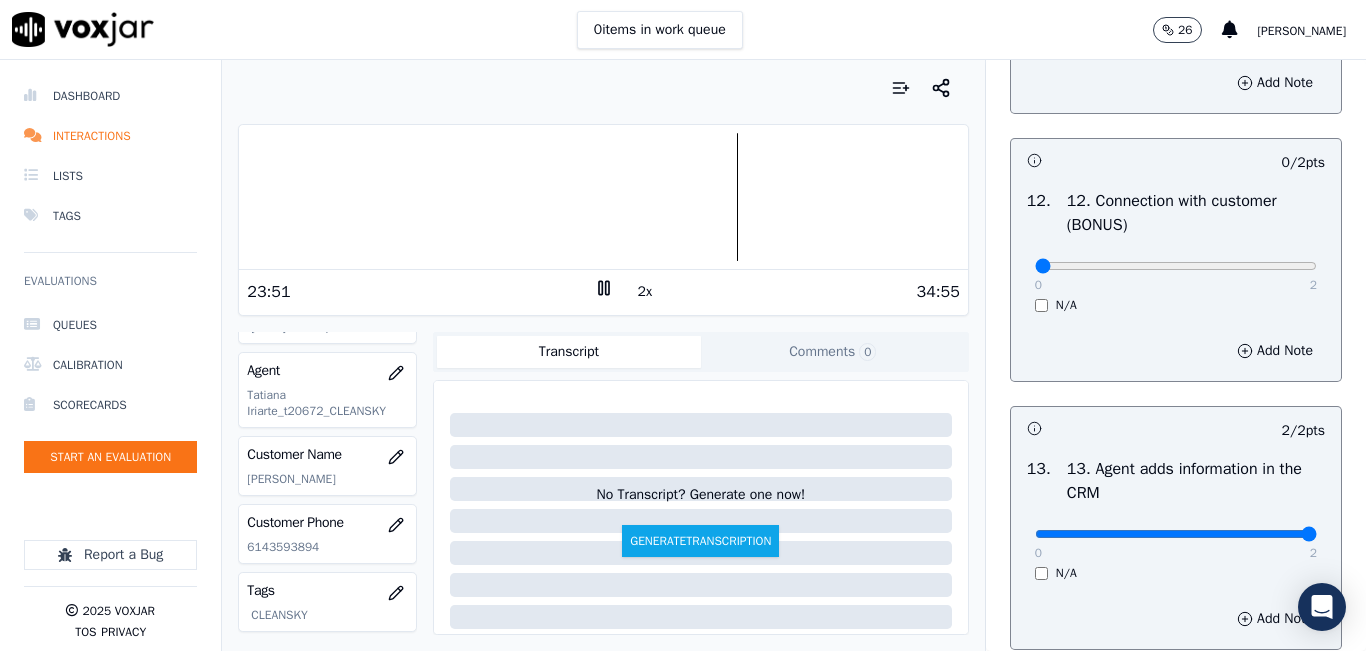 click at bounding box center [603, 197] 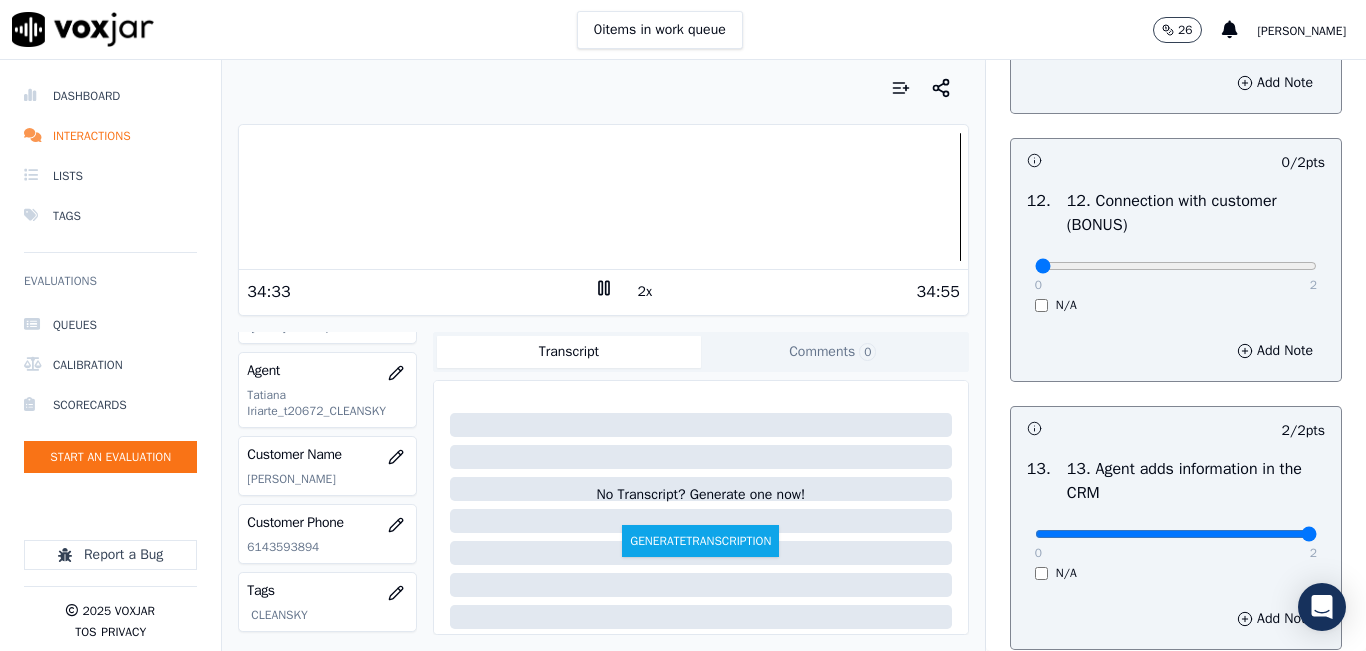 click at bounding box center [603, 197] 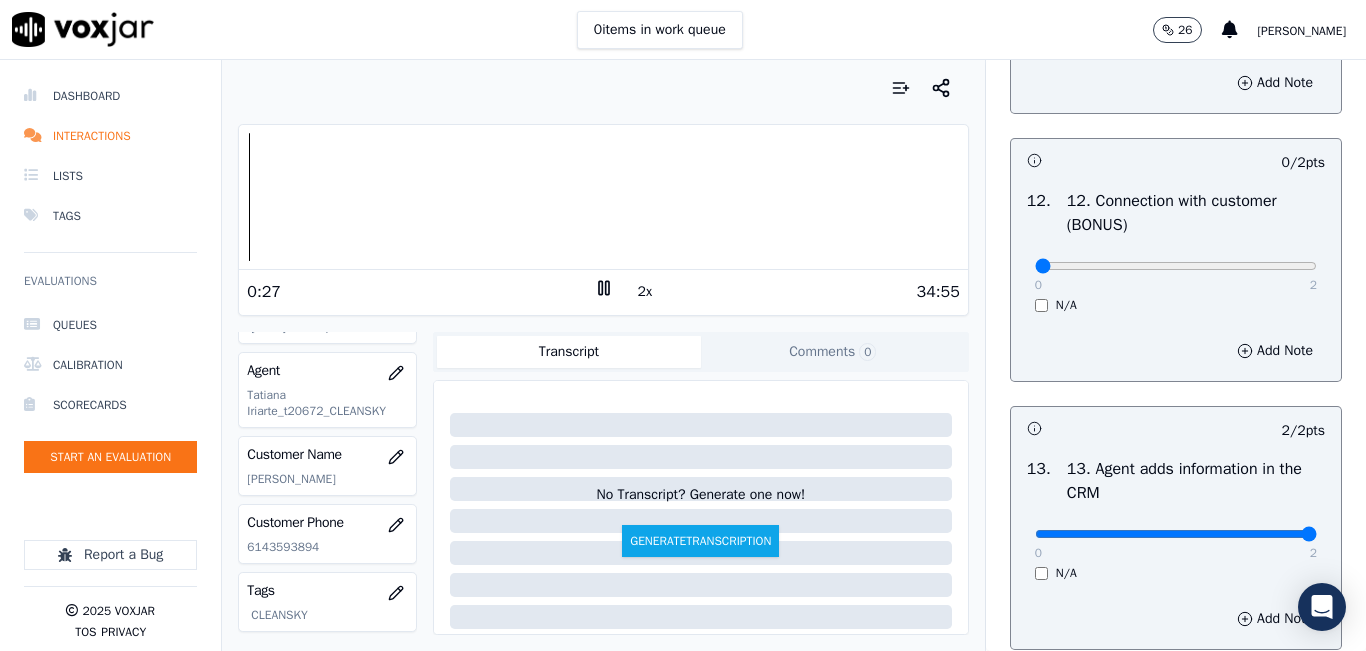 click on "Your browser does not support the audio element.   0:27     2x   34:55   Voxjar ID   10caca82-e8fc-4613-9af1-4a4d20af7120   Source ID   6143593894-all.mp3   Timestamp
[DATE] 05:02 pm     Agent
Tatiana Iriarte_t20672_CLEANSKY     Customer Name     [PERSON_NAME]     Customer Phone     [PHONE_NUMBER]     Tags
CLEANSKY     Source     manualUpload   Type     AUDIO       Transcript   Comments  0   No Transcript? Generate one now!   Generate  Transcription         Add Comment" at bounding box center [603, 355] 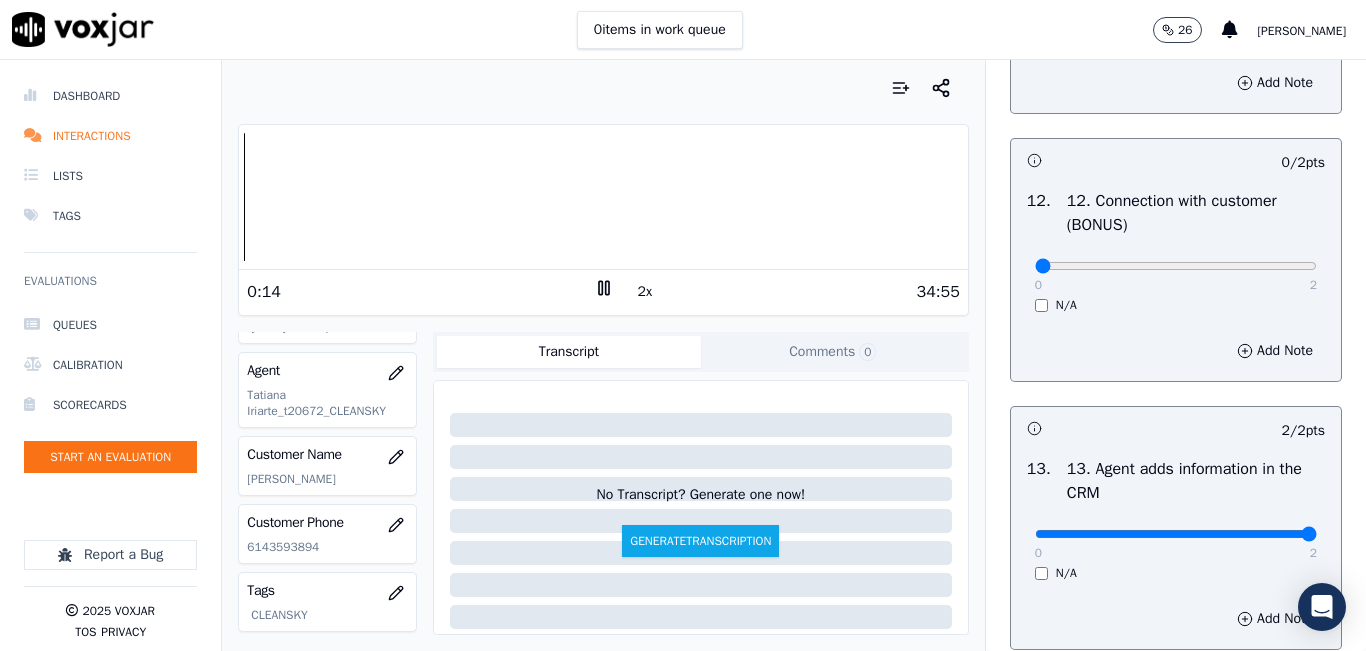 click on "2x" at bounding box center (645, 292) 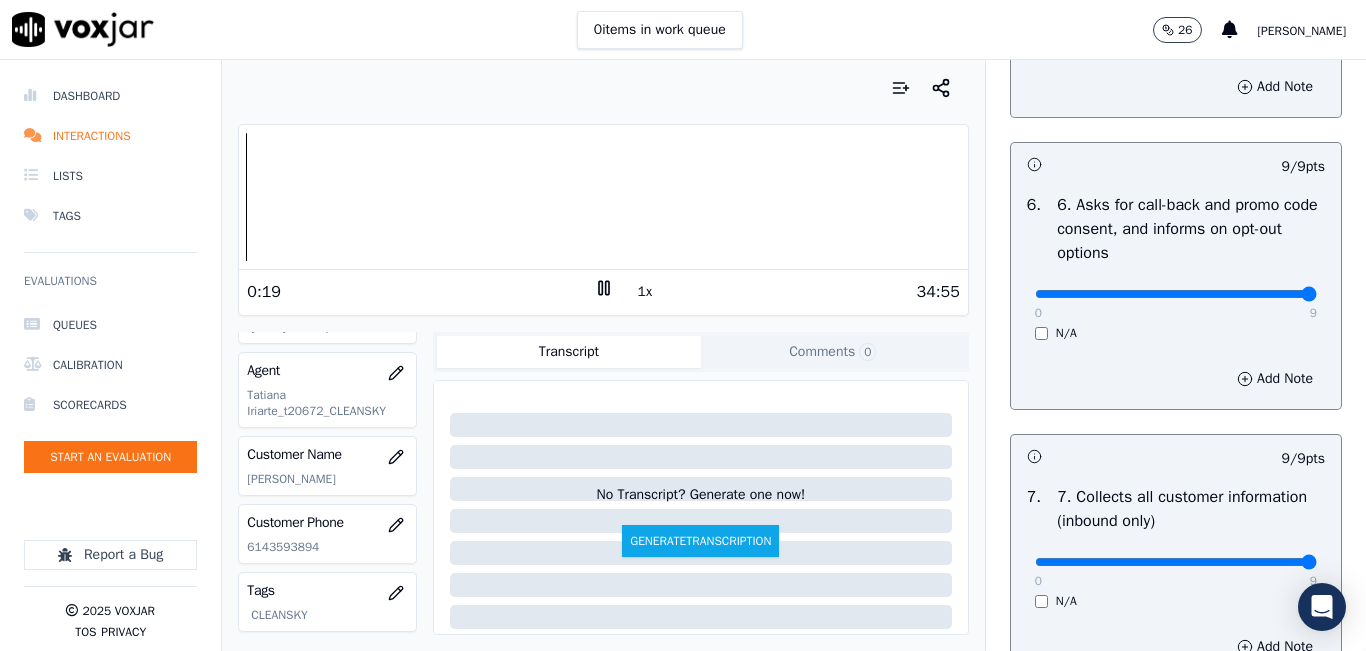 scroll, scrollTop: 1442, scrollLeft: 0, axis: vertical 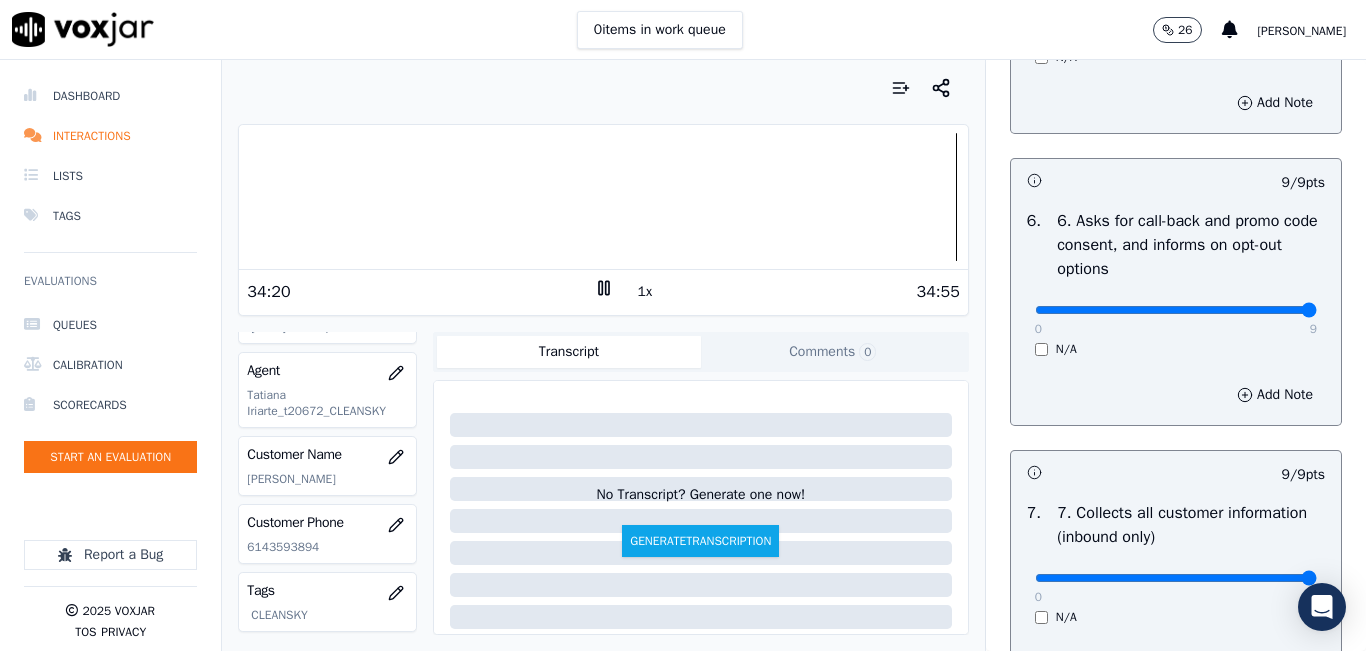 click at bounding box center (603, 197) 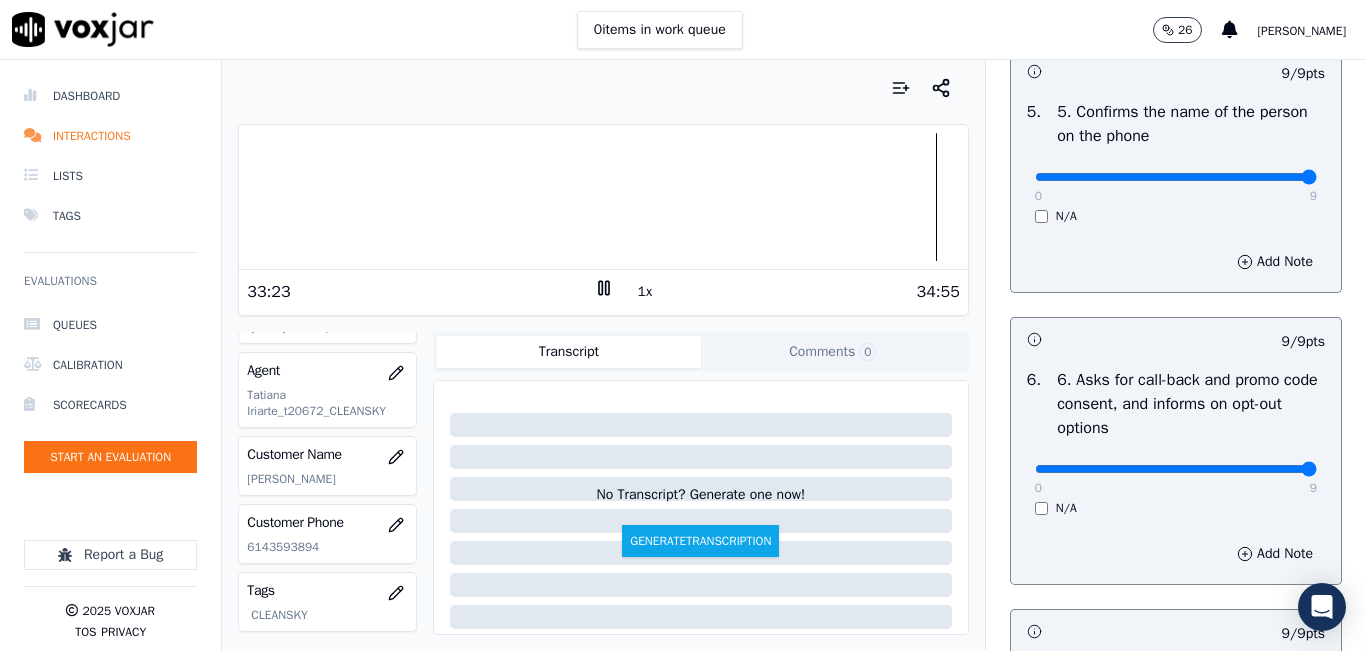 scroll, scrollTop: 1242, scrollLeft: 0, axis: vertical 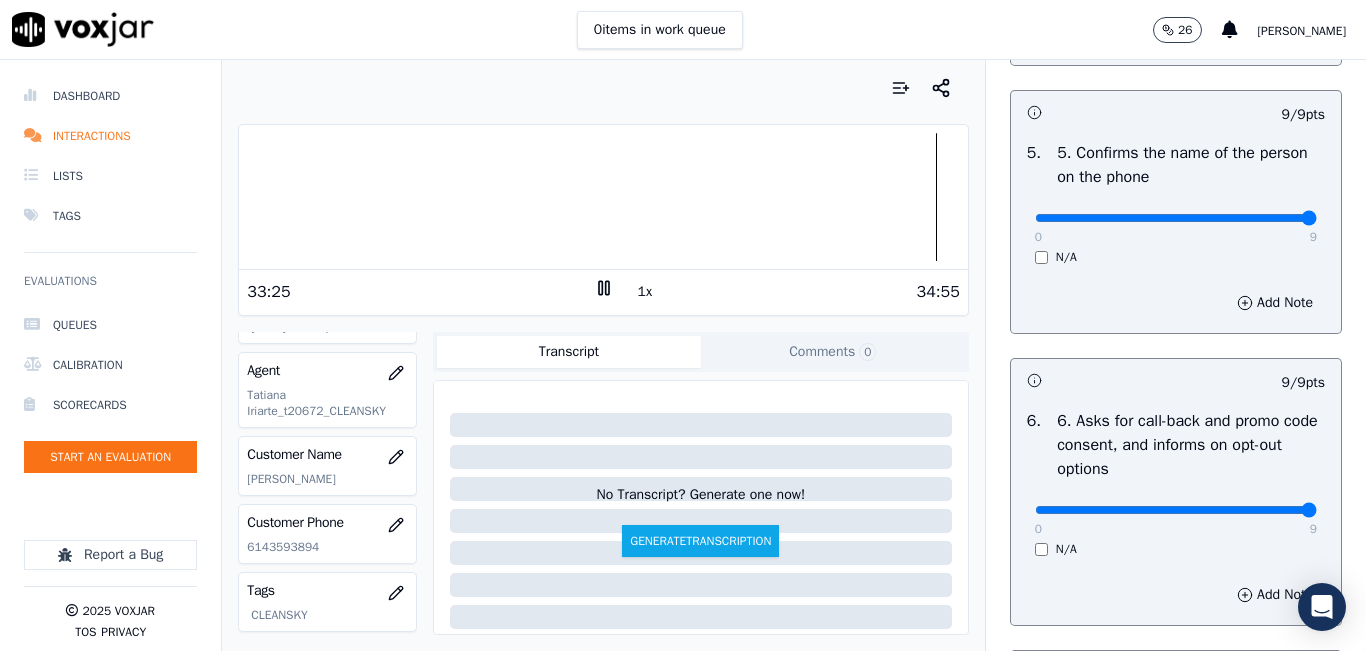 click on "1x" at bounding box center [645, 292] 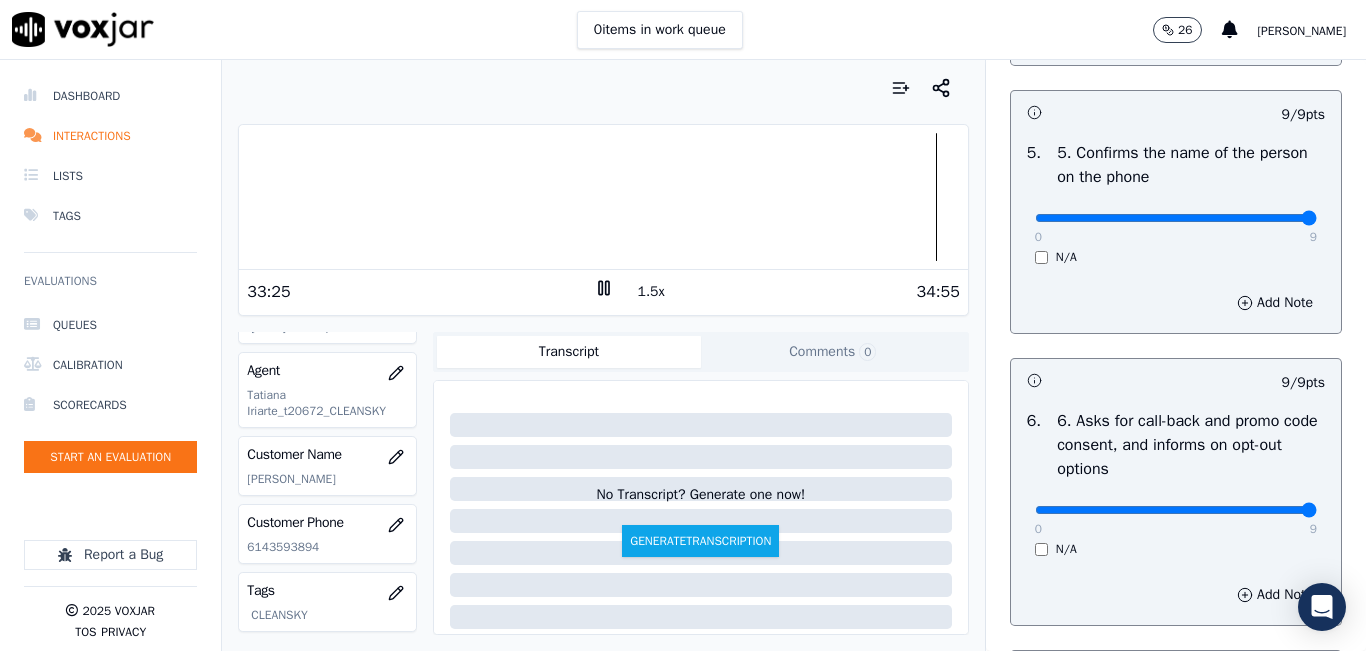 click on "1.5x" at bounding box center [651, 292] 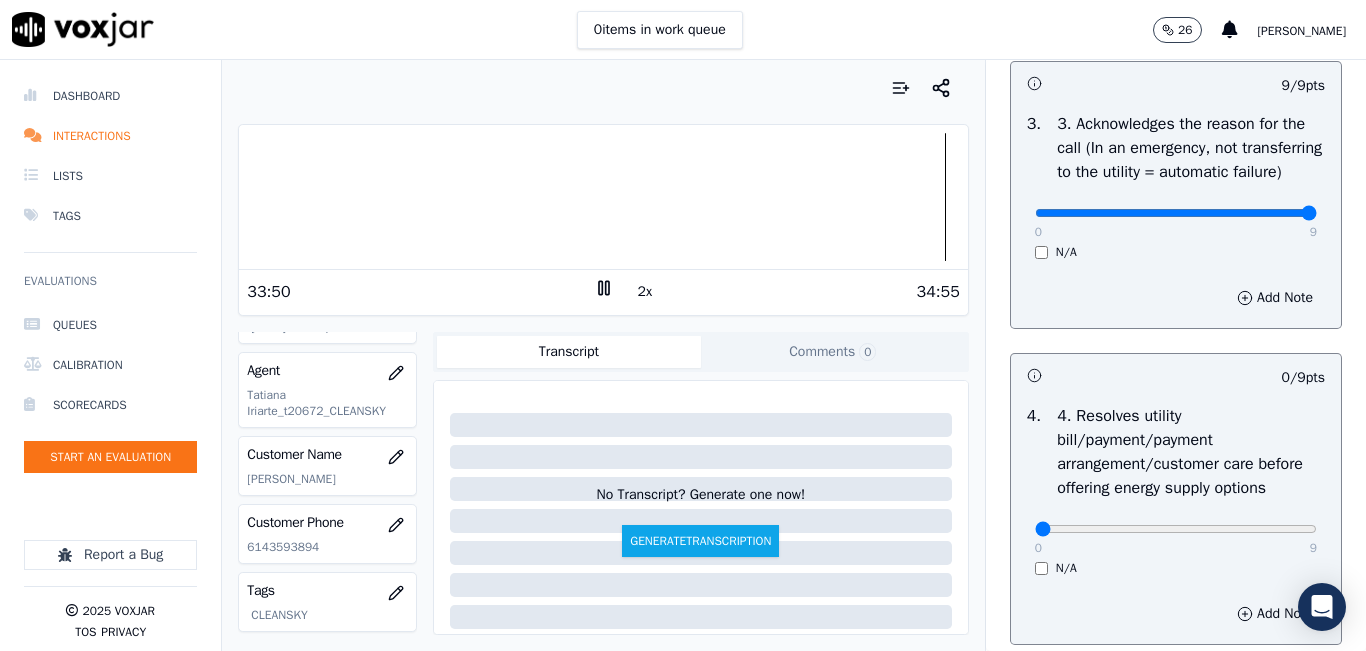 scroll, scrollTop: 700, scrollLeft: 0, axis: vertical 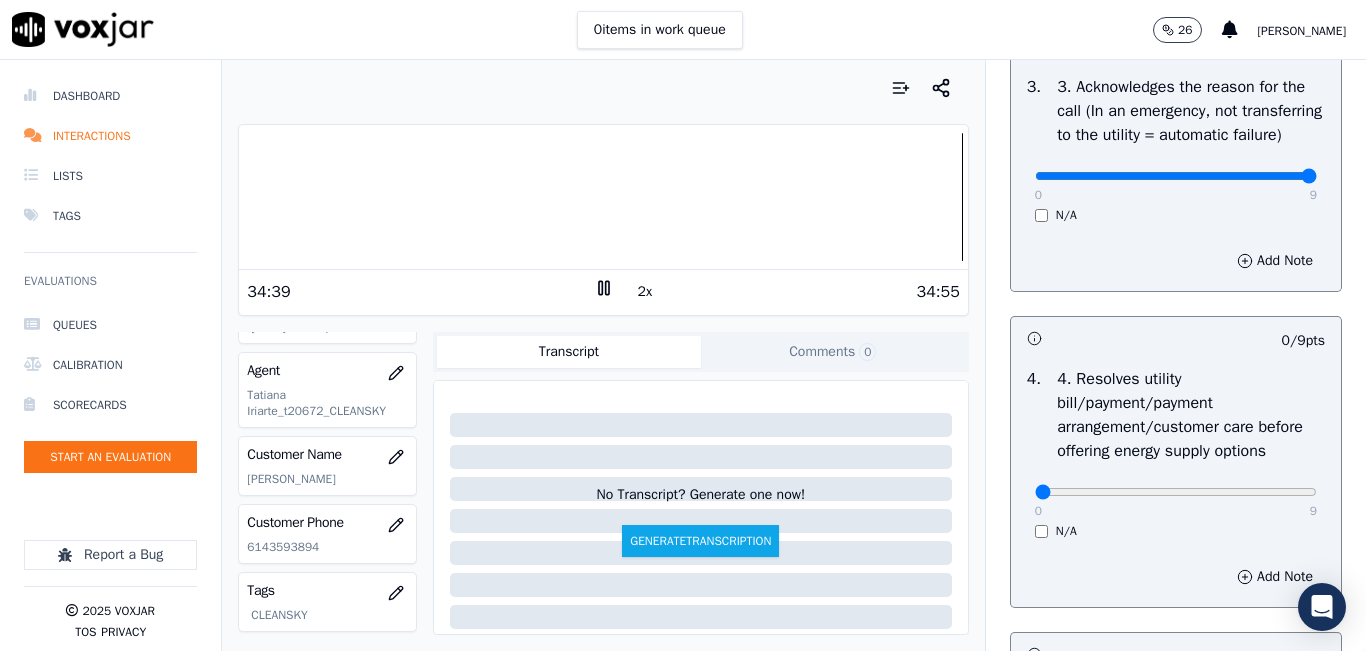 click at bounding box center (603, 197) 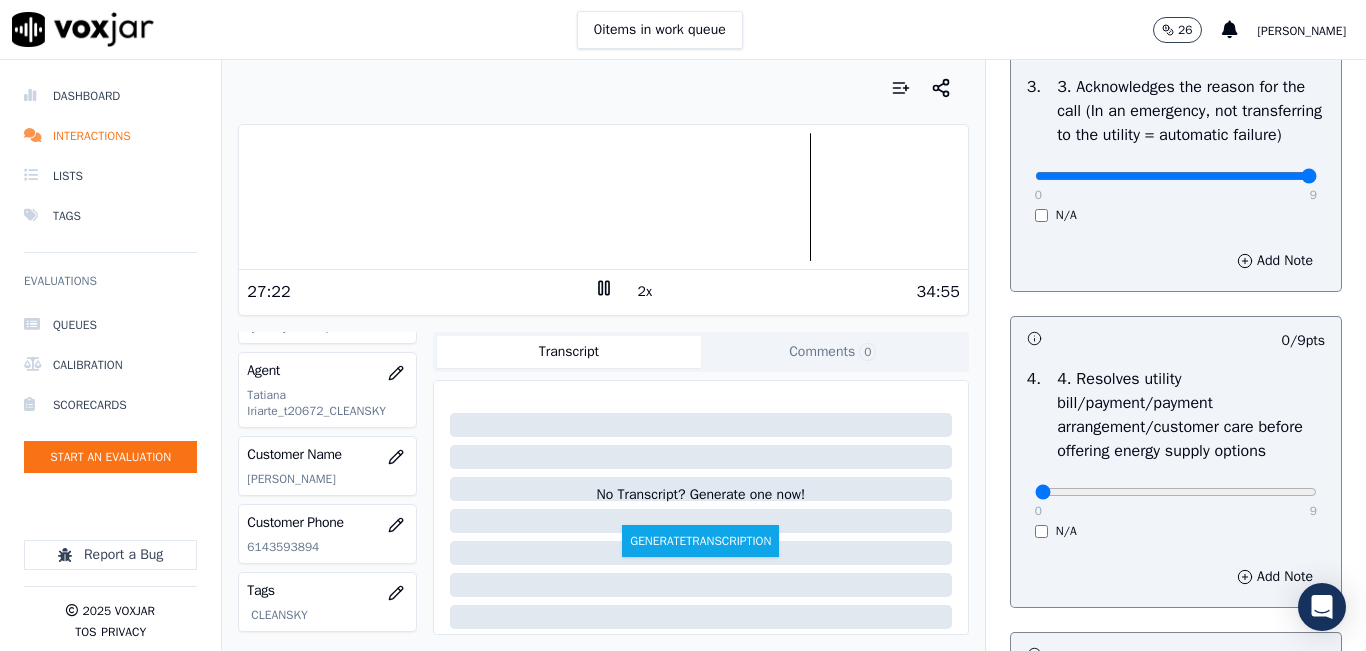 click at bounding box center [603, 197] 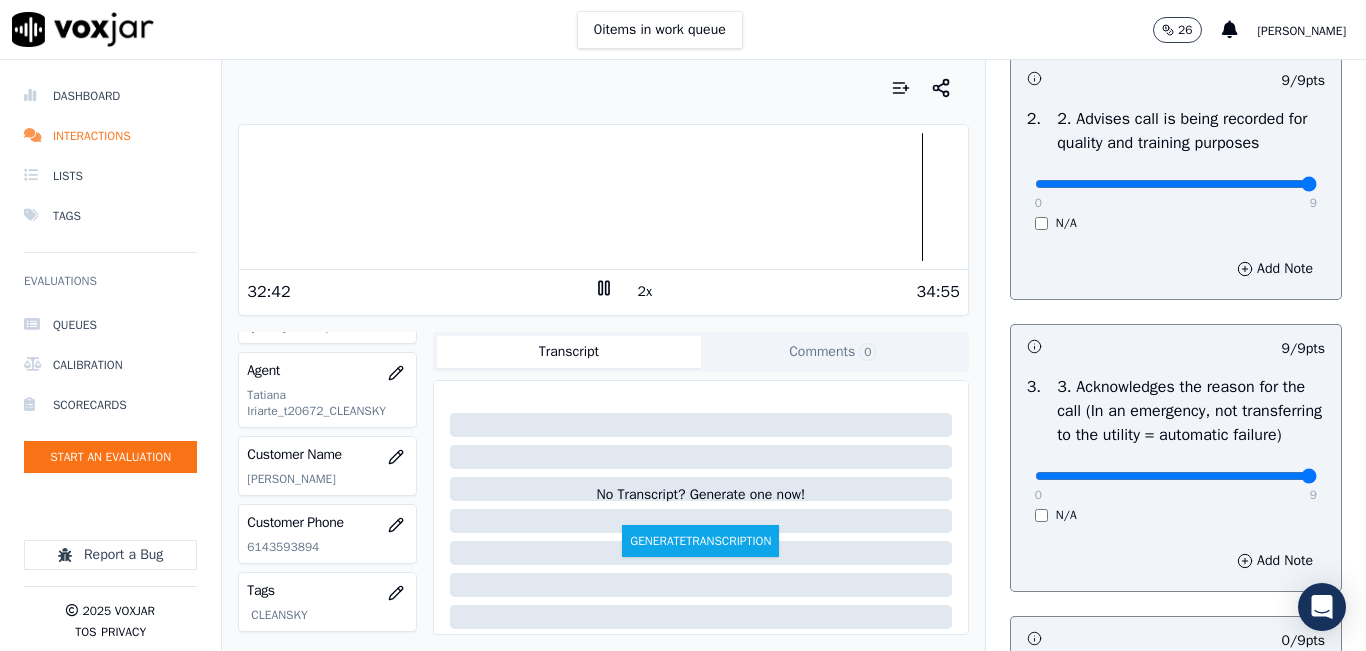 scroll, scrollTop: 900, scrollLeft: 0, axis: vertical 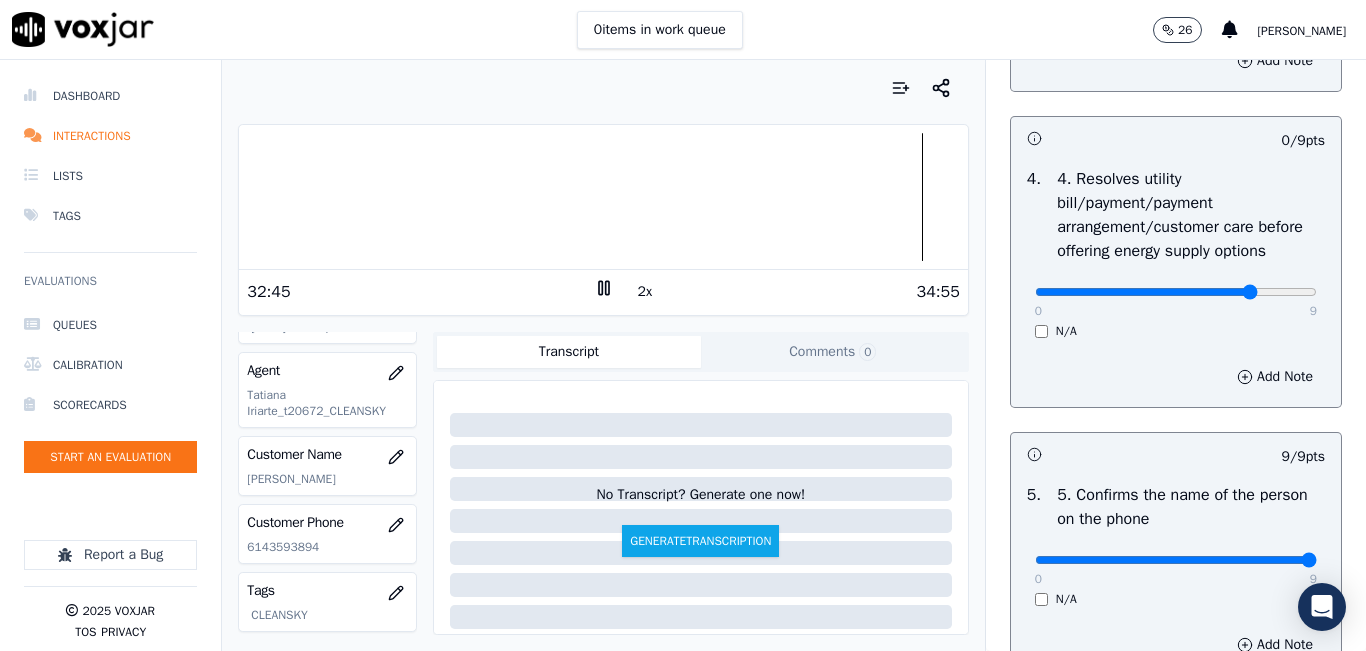 type on "7" 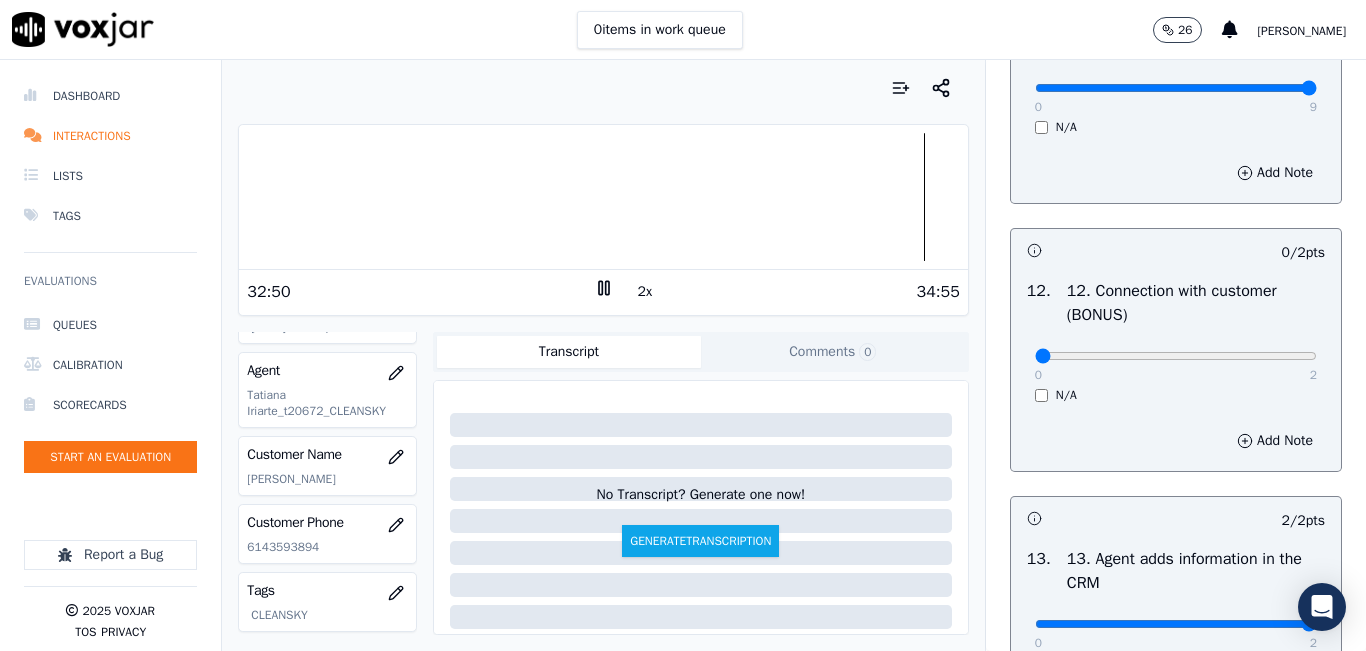 scroll, scrollTop: 3200, scrollLeft: 0, axis: vertical 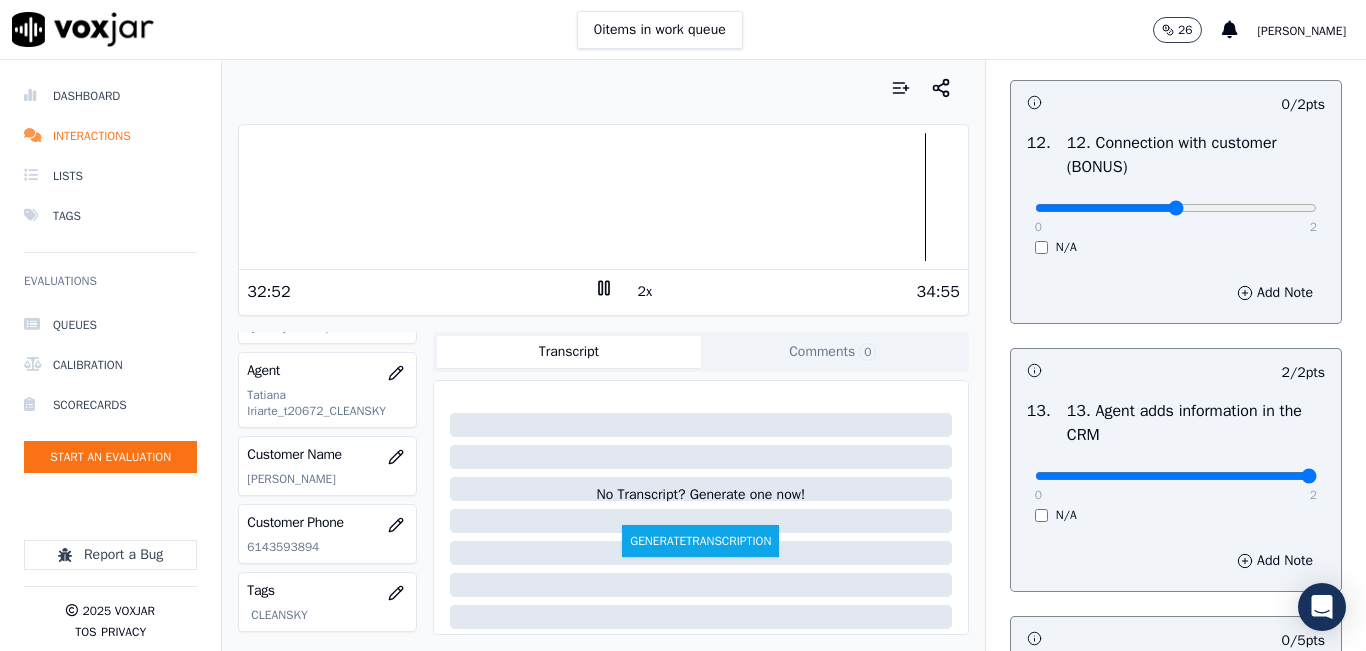 type on "1" 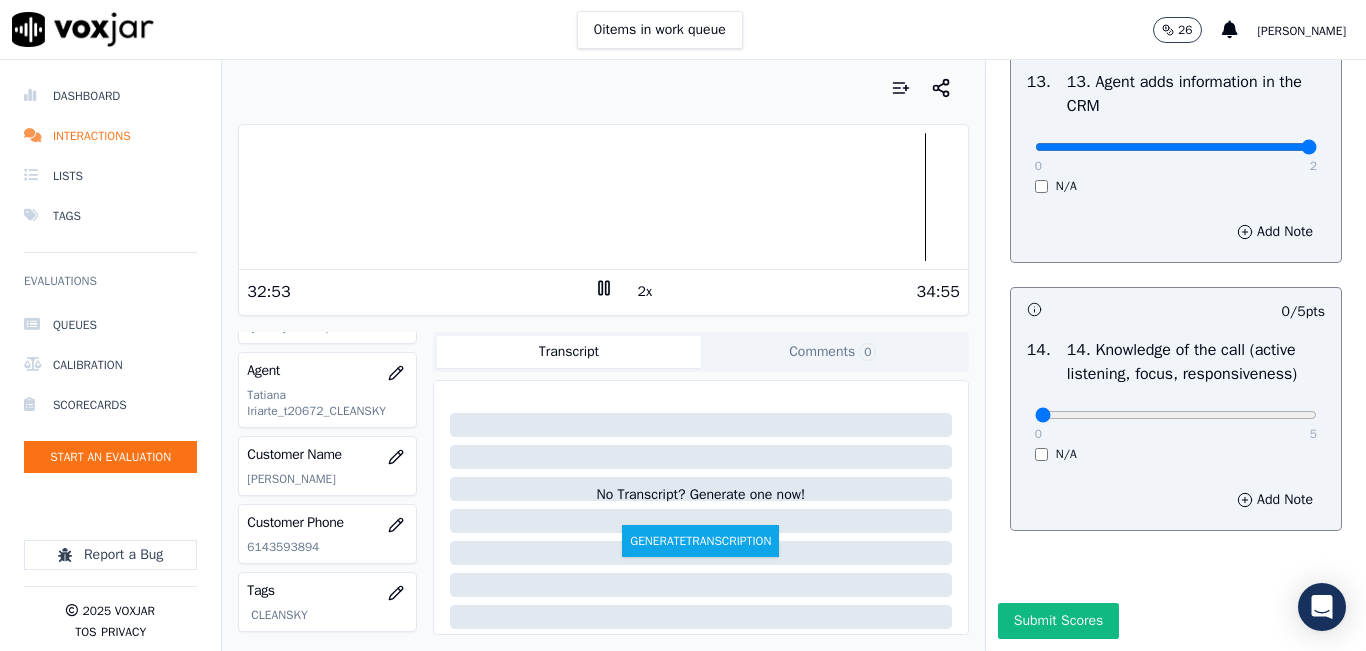 scroll, scrollTop: 3642, scrollLeft: 0, axis: vertical 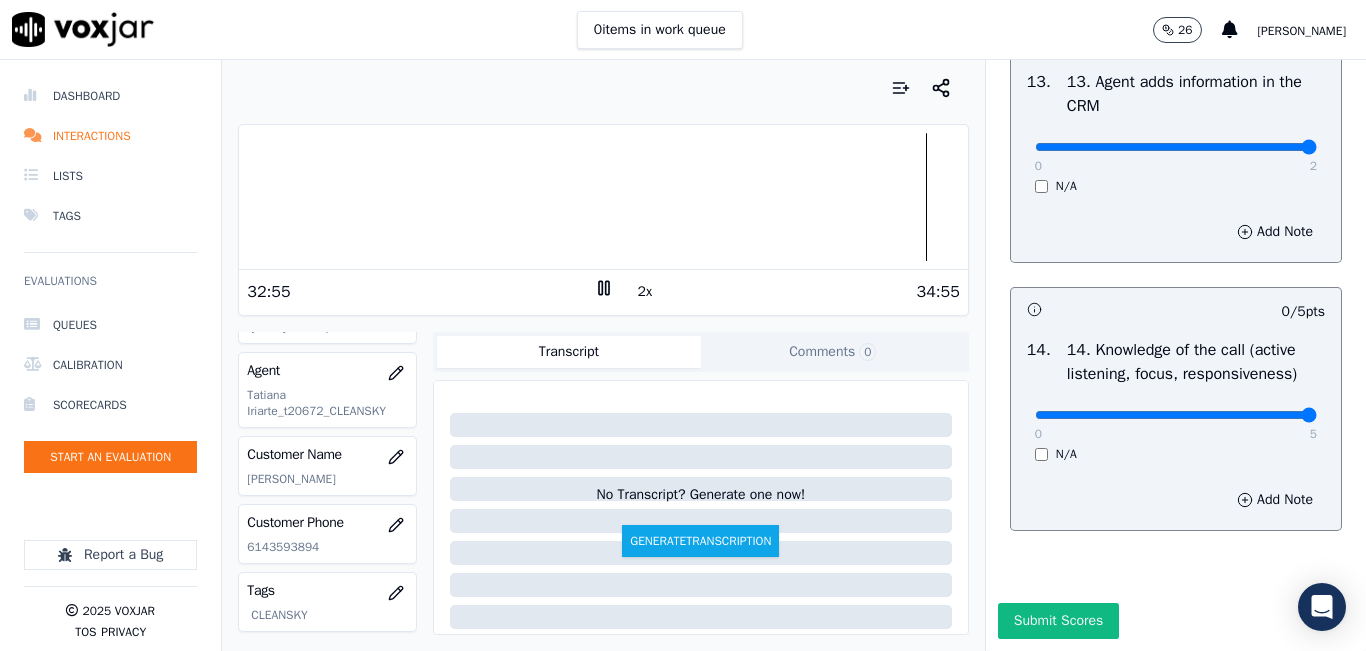 drag, startPoint x: 1268, startPoint y: 365, endPoint x: 1256, endPoint y: 384, distance: 22.472204 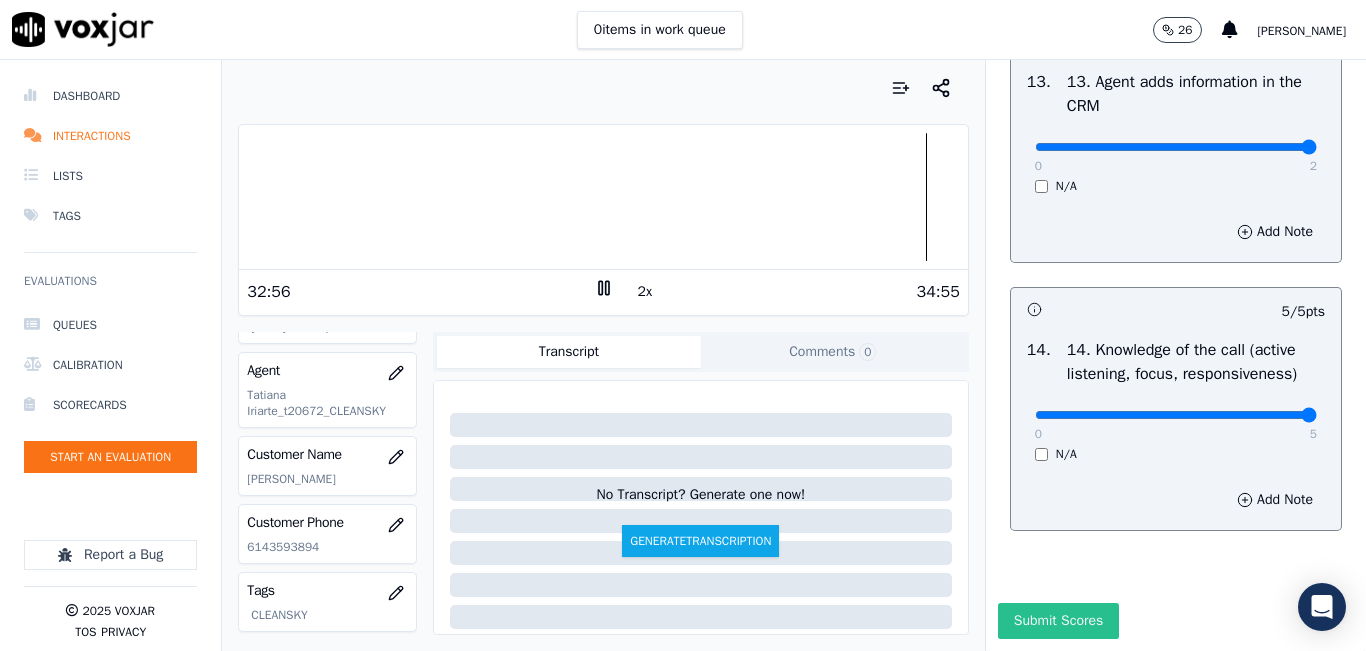 click on "Submit Scores" at bounding box center [1058, 621] 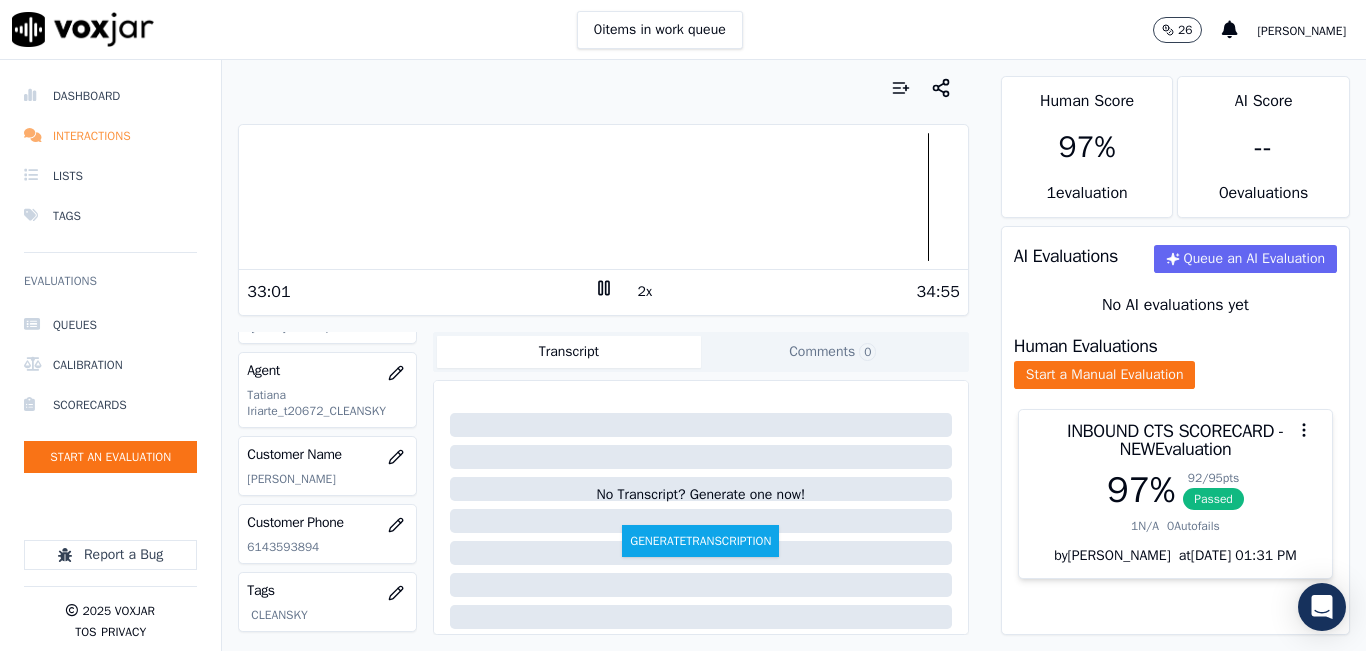 click on "Interactions" at bounding box center (110, 136) 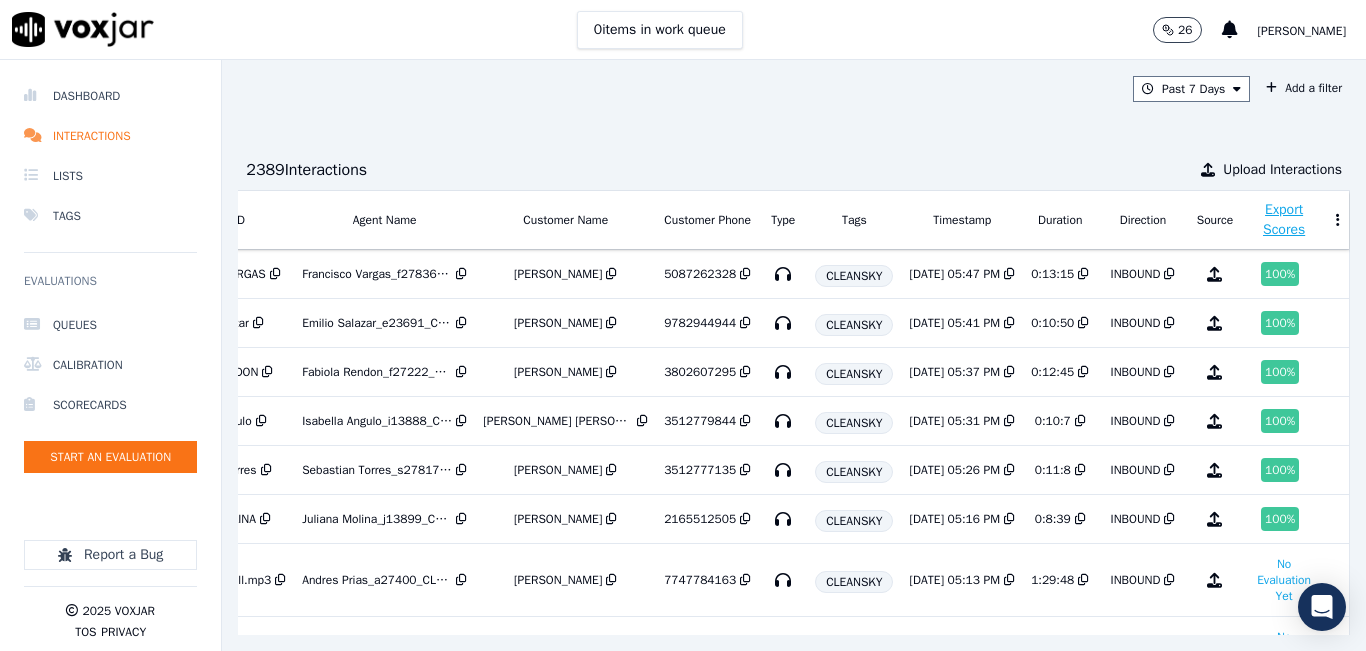 scroll, scrollTop: 0, scrollLeft: 320, axis: horizontal 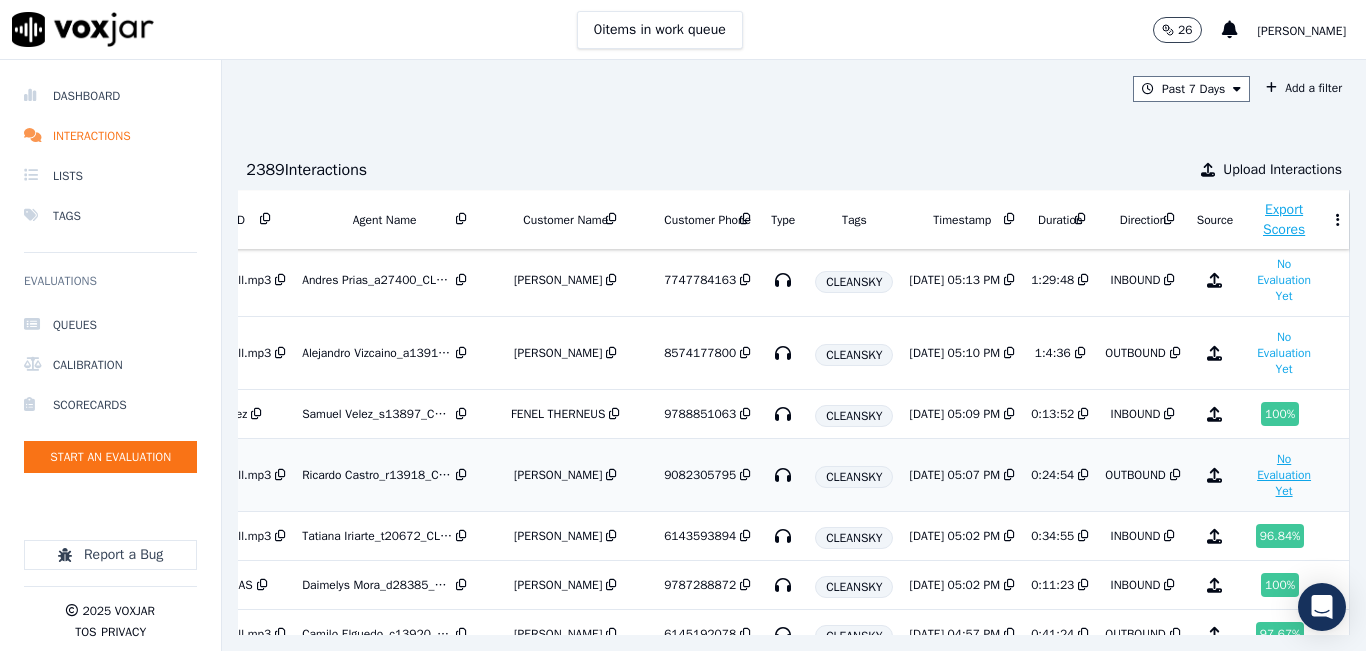 click on "No Evaluation Yet" at bounding box center [1284, 475] 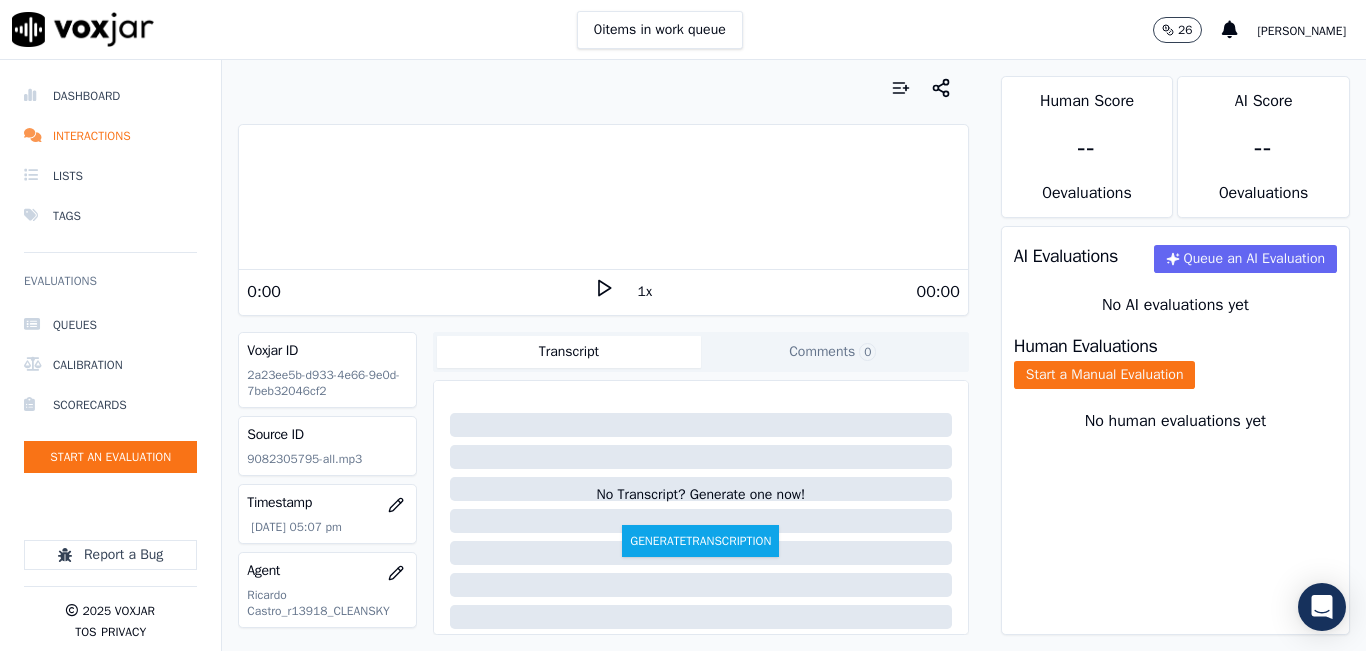 click 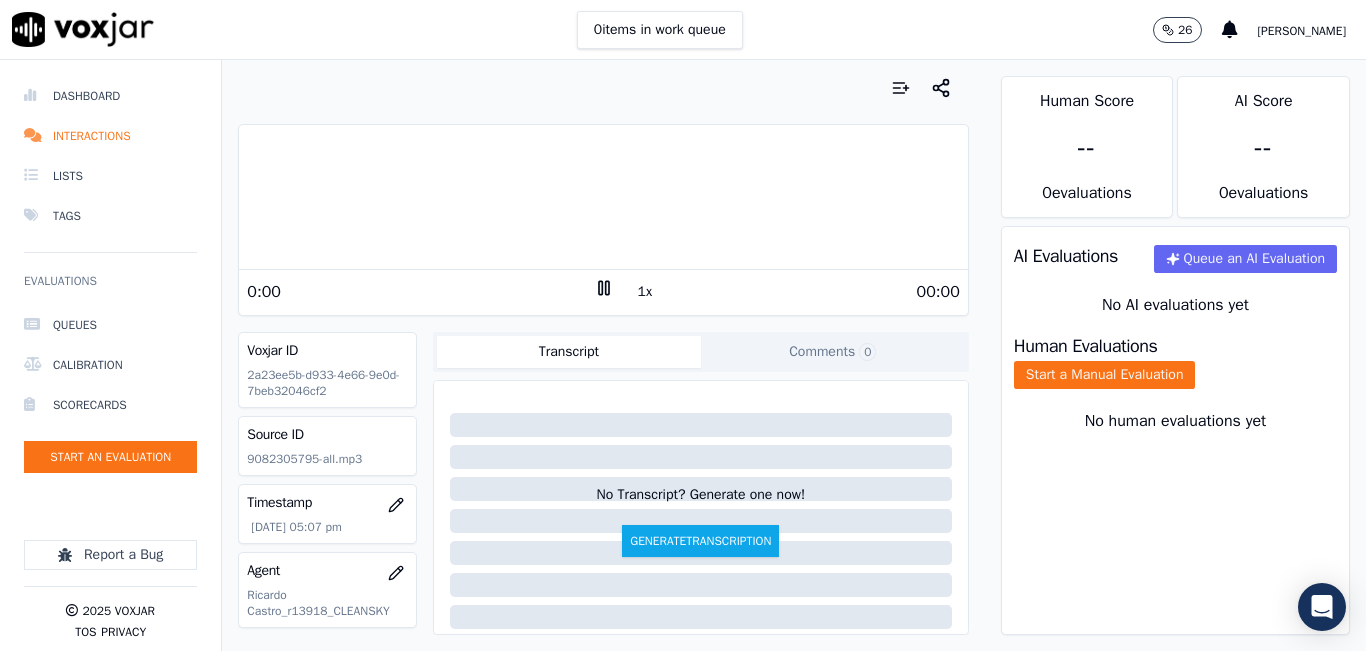 click on "1x" at bounding box center (645, 292) 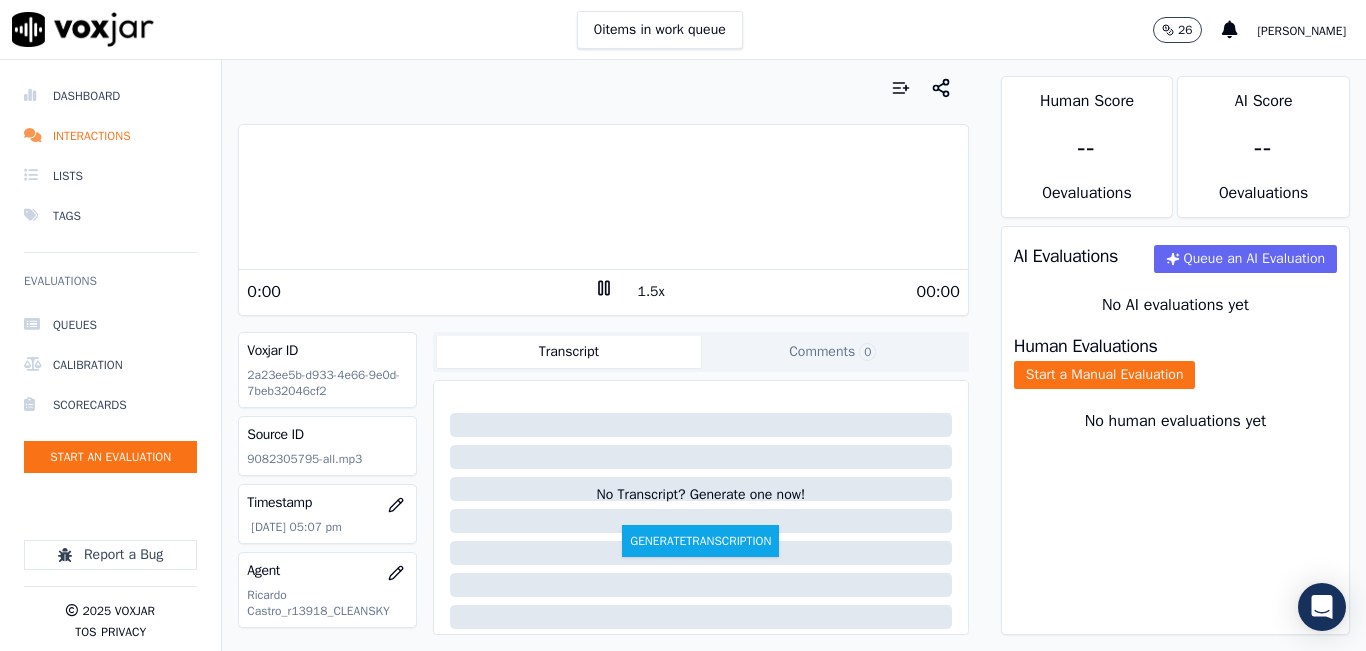 click on "1.5x" at bounding box center (651, 292) 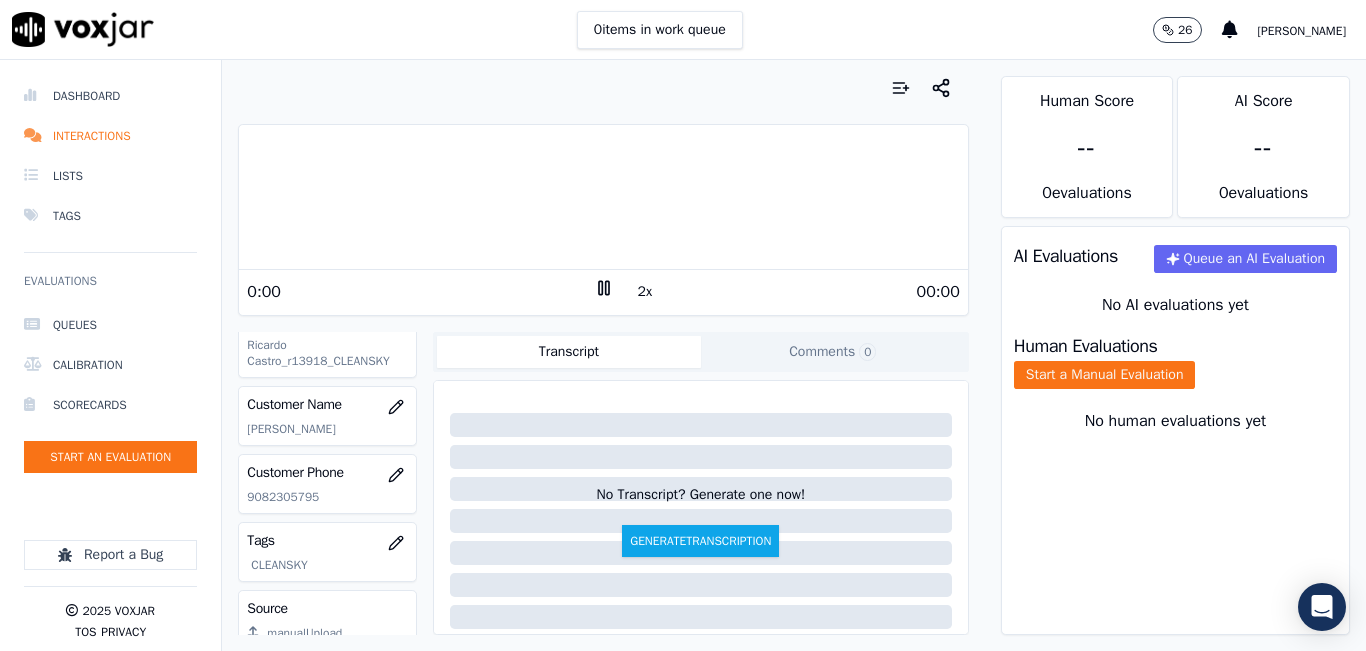scroll, scrollTop: 300, scrollLeft: 0, axis: vertical 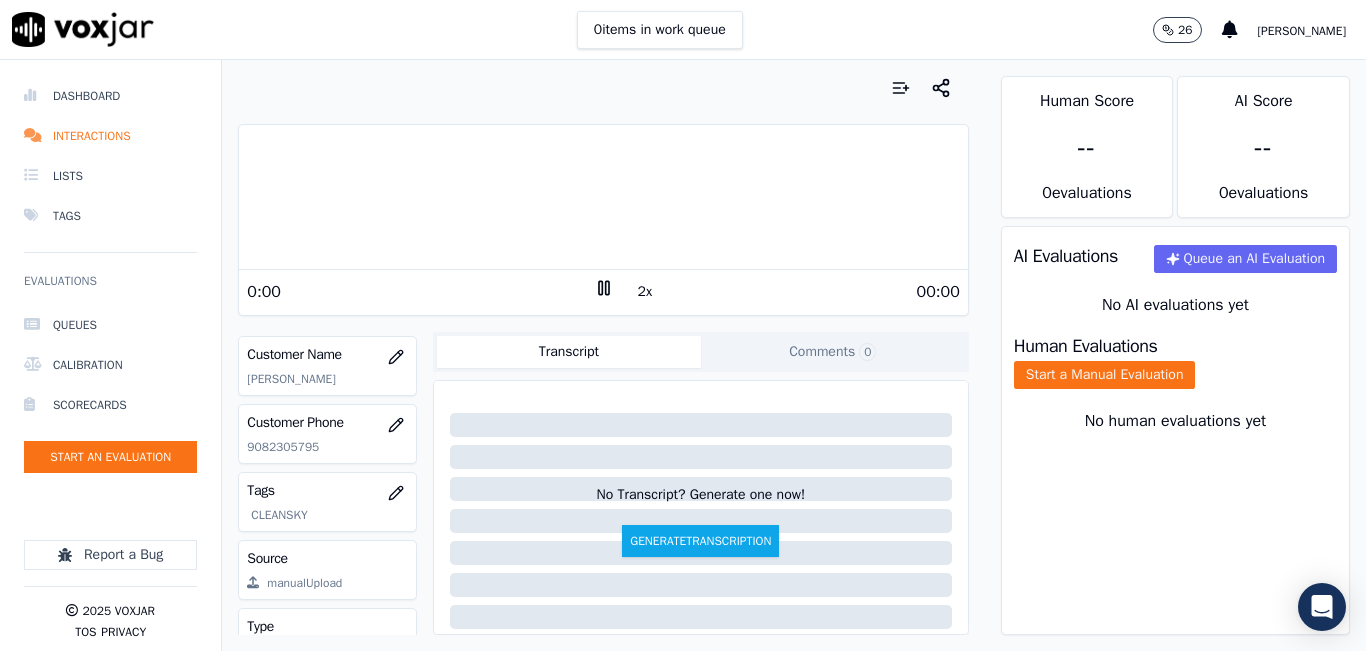click on "9082305795" 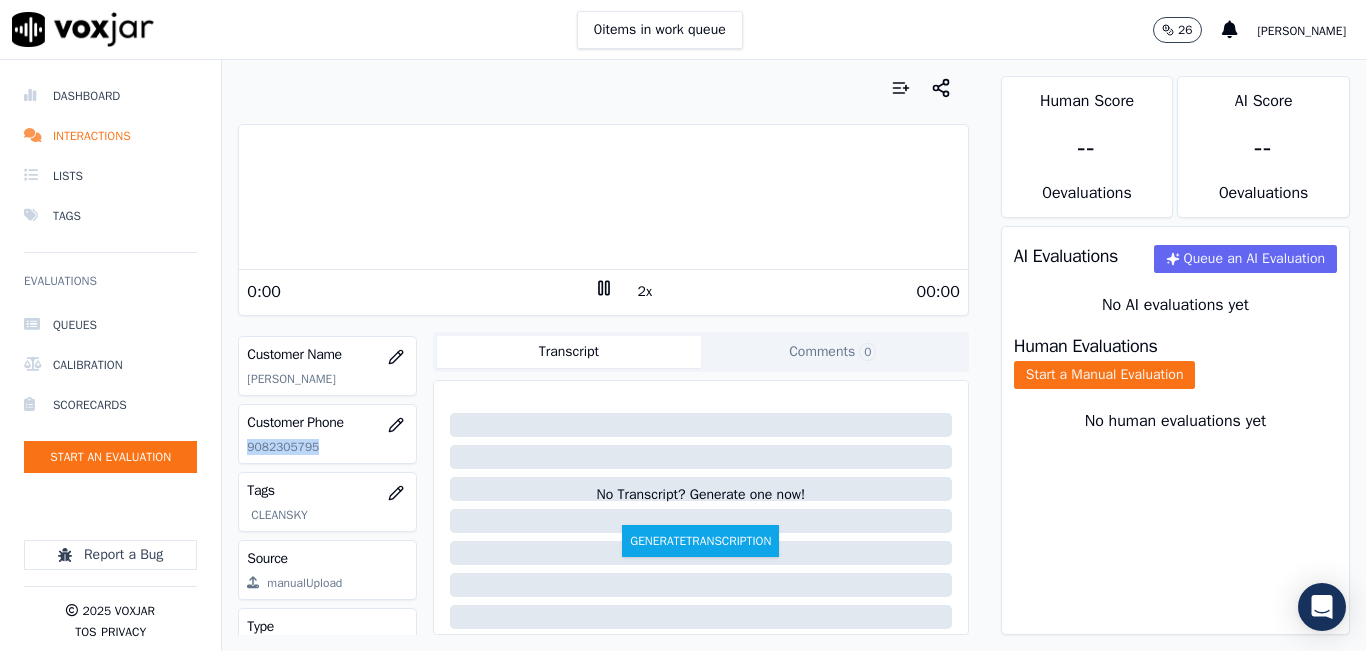 click on "9082305795" 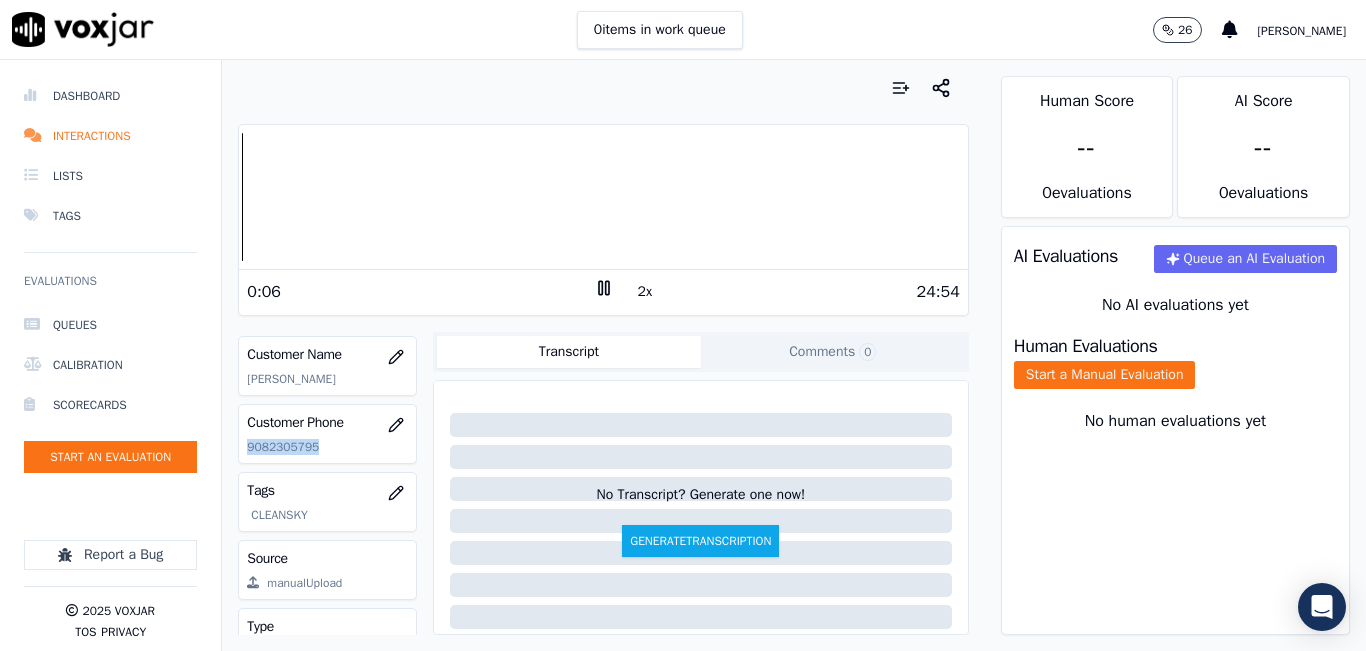 copy on "9082305795" 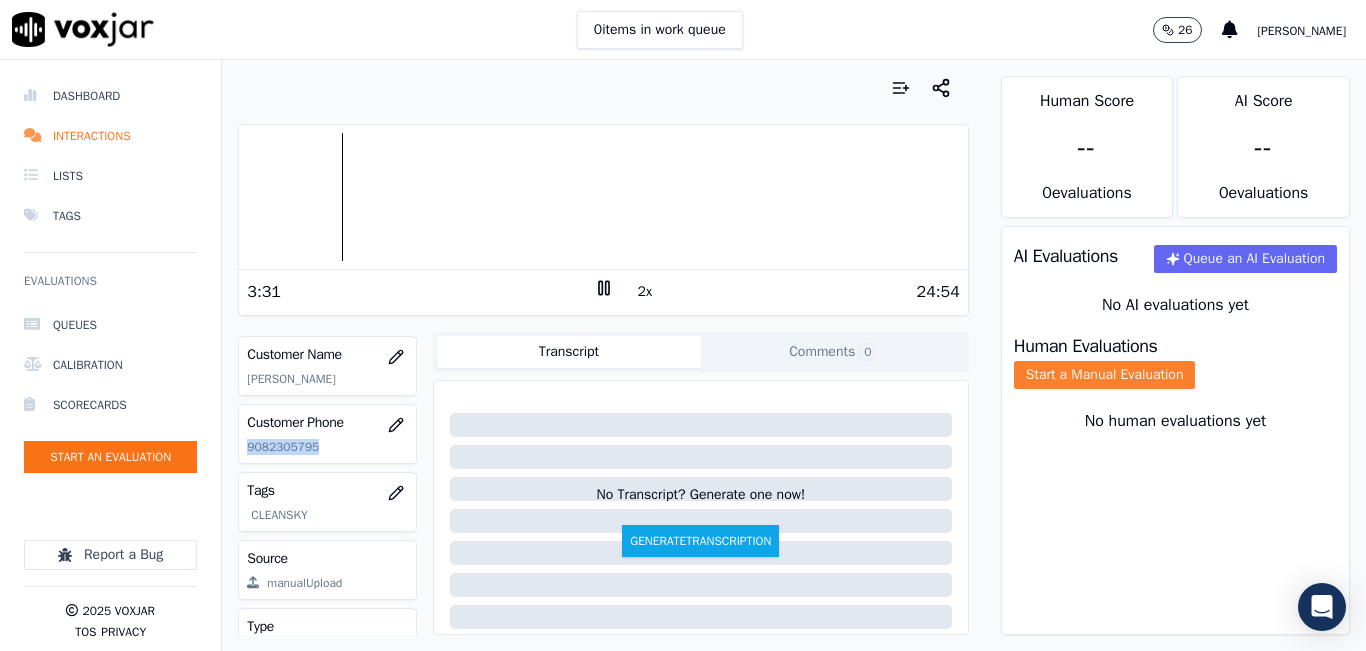 click on "Start a Manual Evaluation" 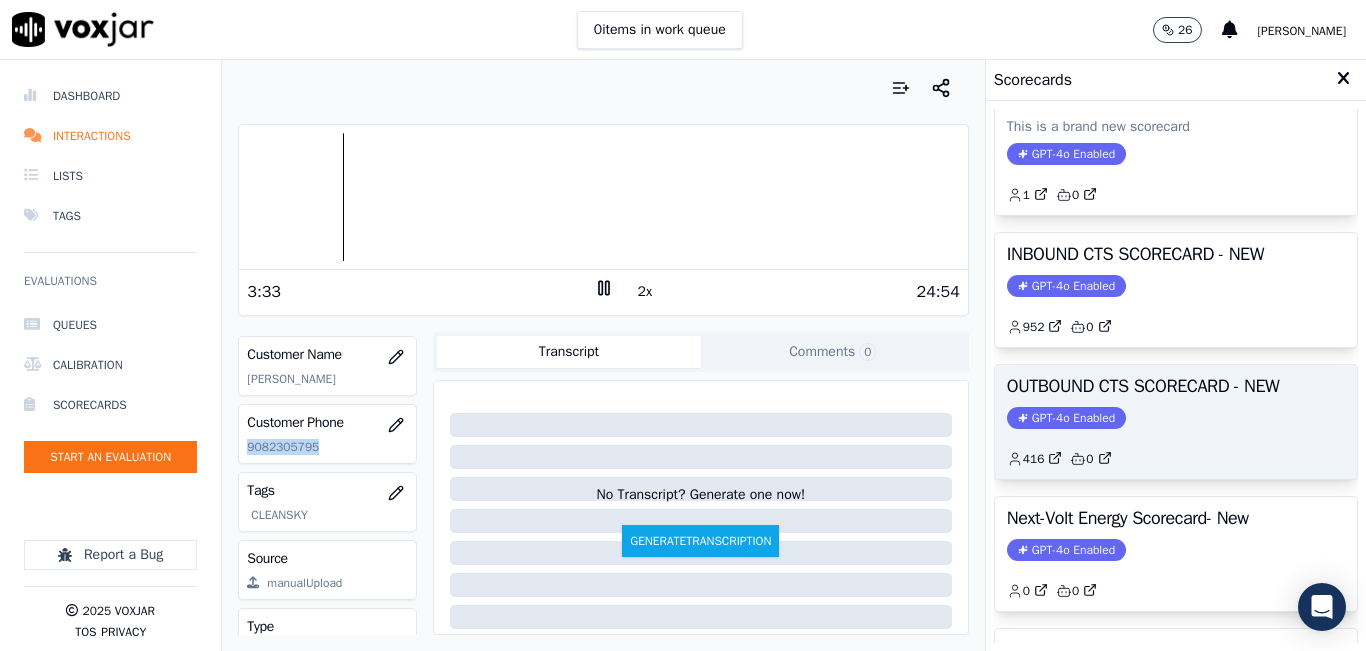 scroll, scrollTop: 200, scrollLeft: 0, axis: vertical 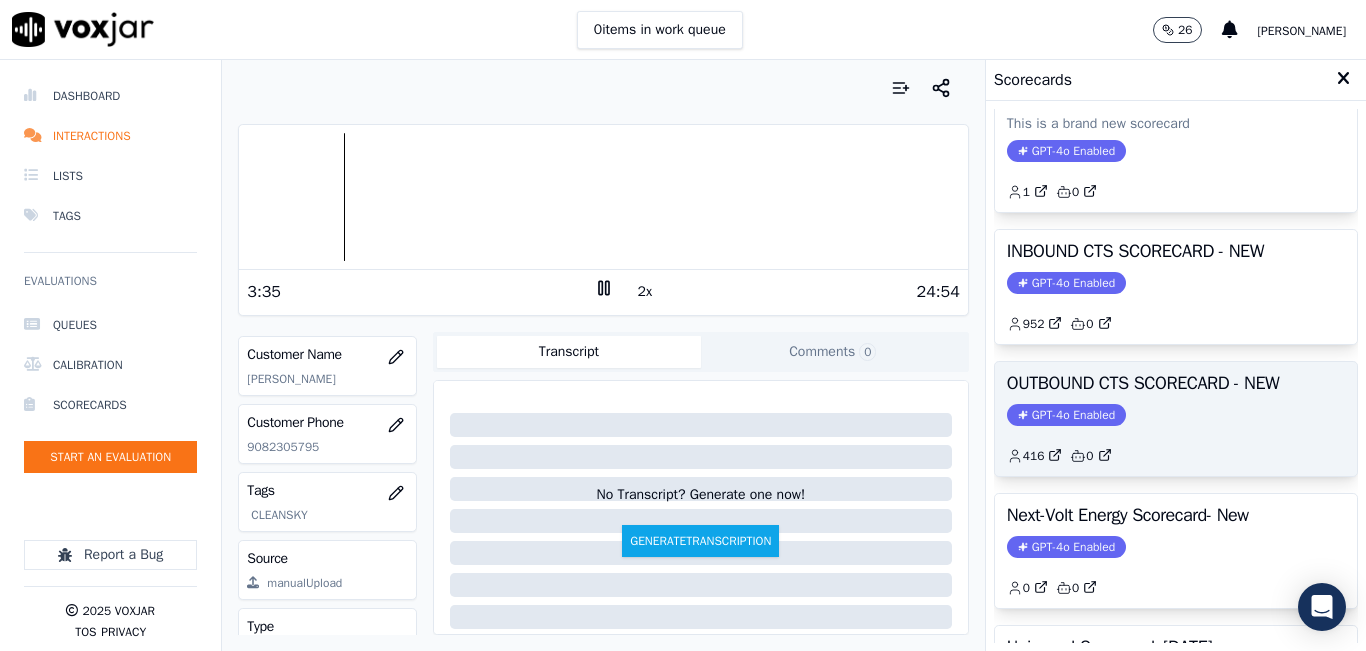 click on "OUTBOUND CTS SCORECARD - NEW        GPT-4o Enabled       416         0" at bounding box center (1176, 419) 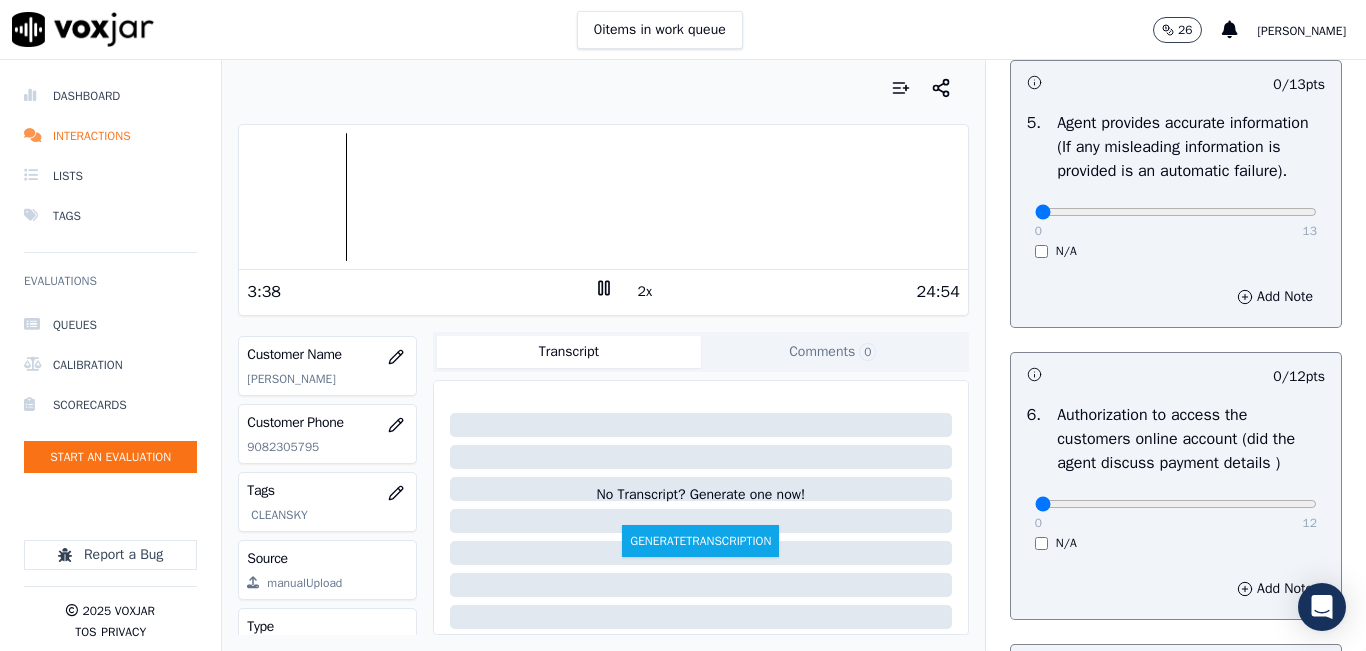 scroll, scrollTop: 1700, scrollLeft: 0, axis: vertical 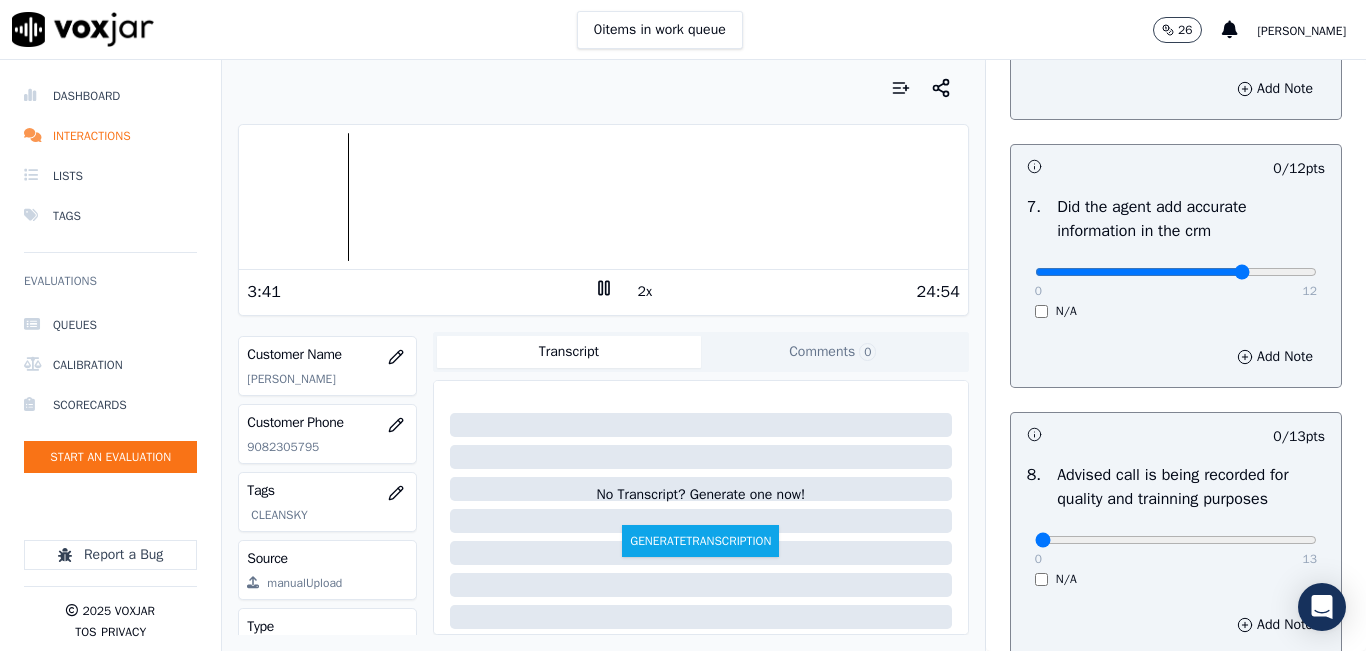 click at bounding box center (1176, -1360) 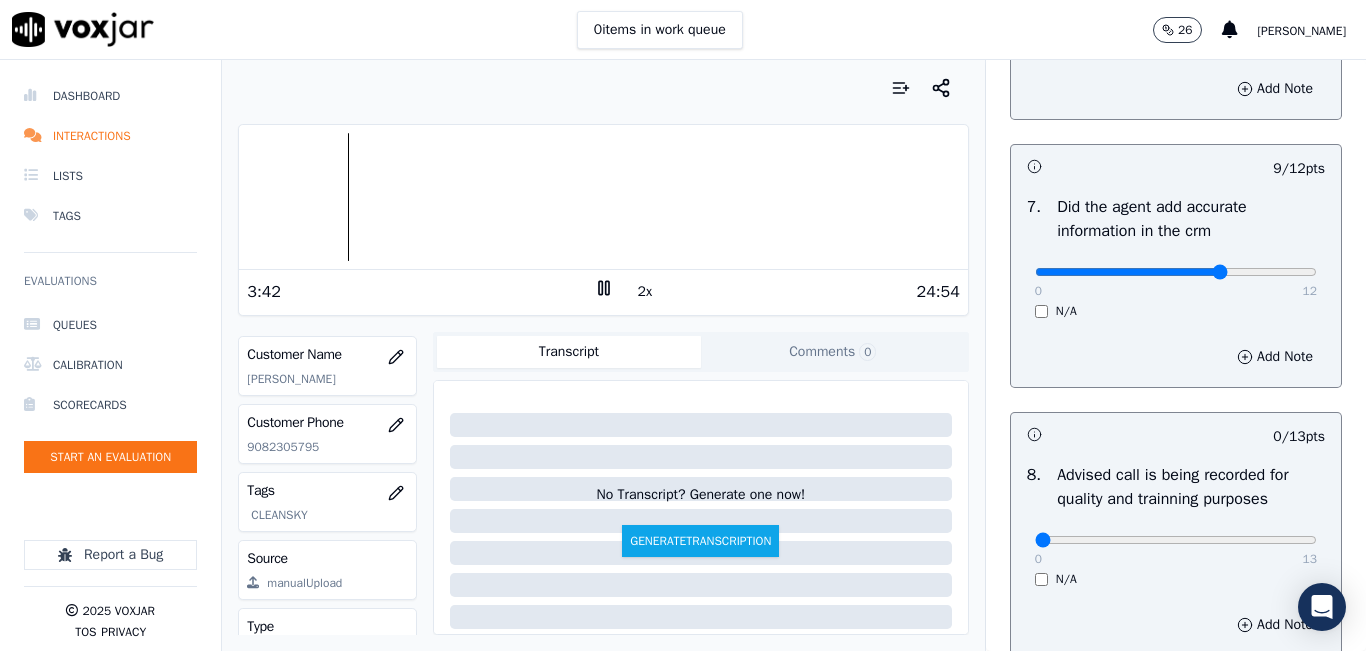 type on "8" 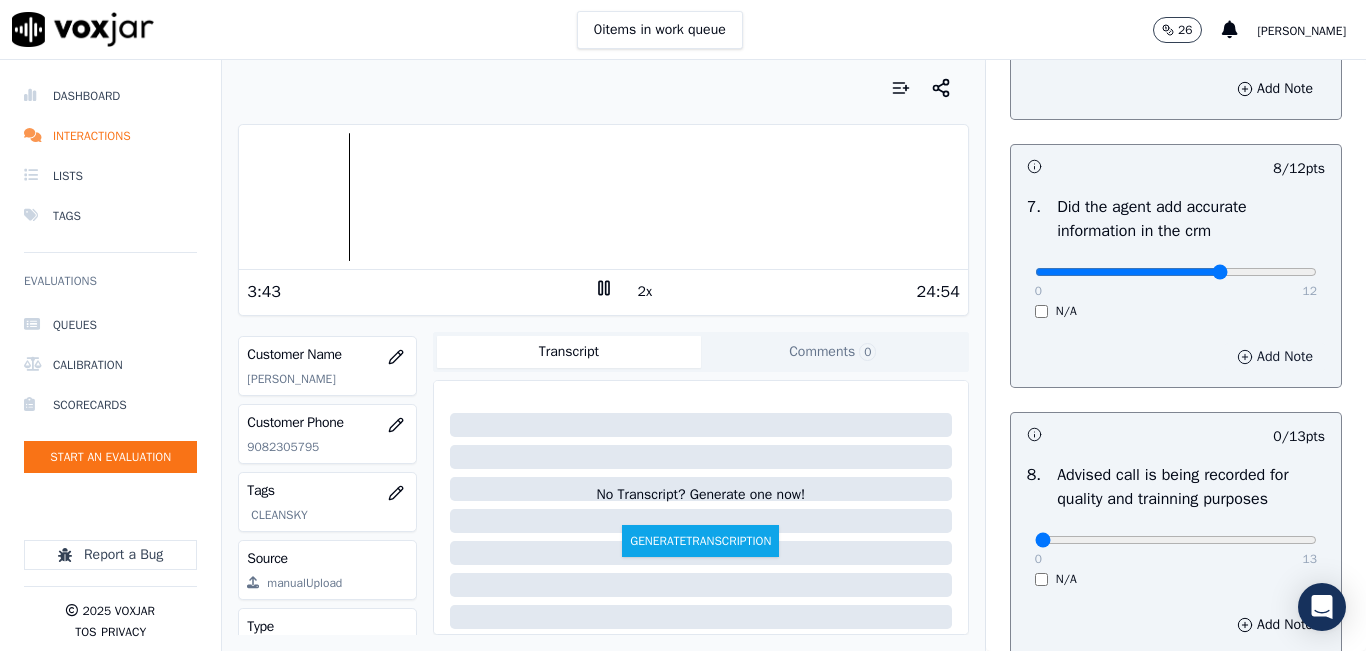 click on "Add Note" at bounding box center (1275, 357) 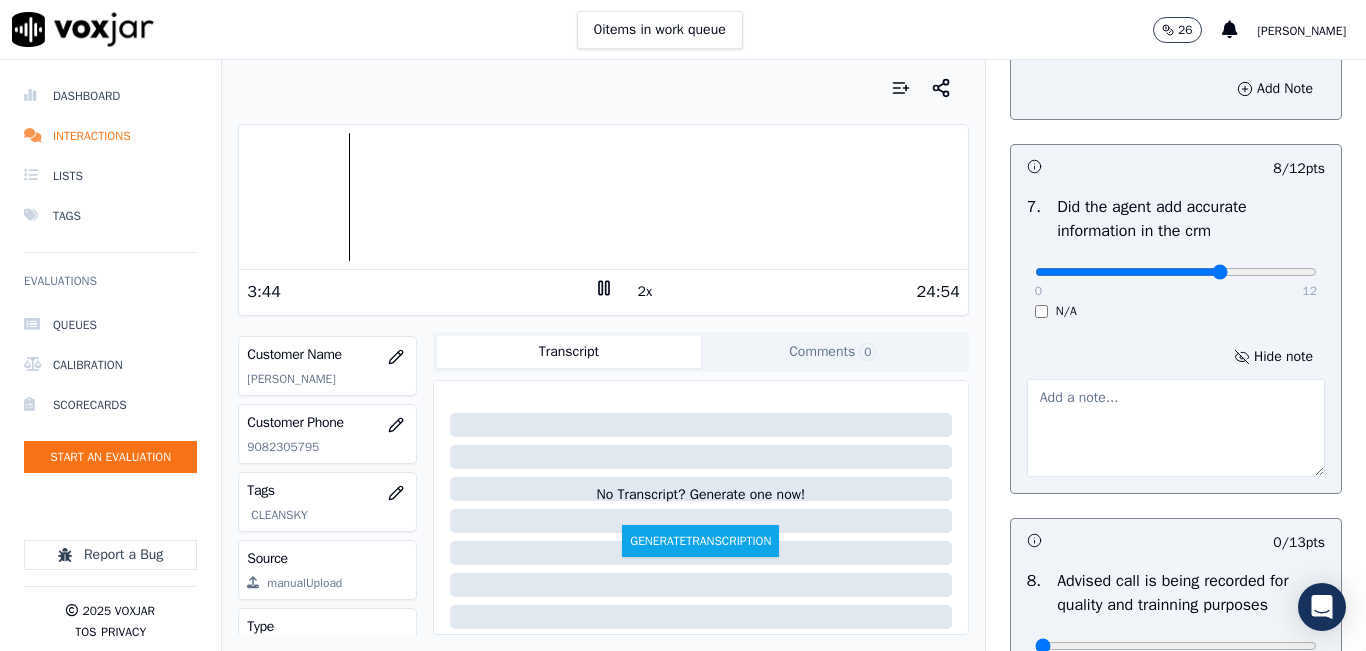 click at bounding box center [1176, 428] 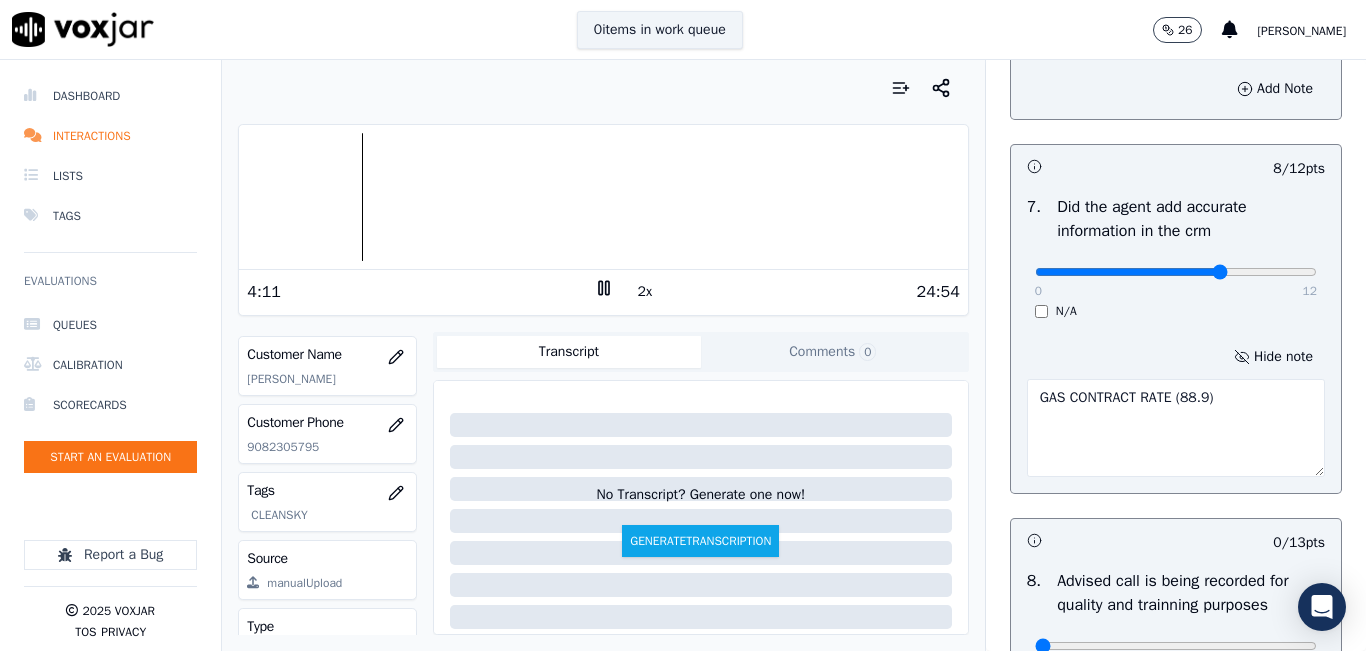 type on "GAS CONTRACT RATE (88.9)" 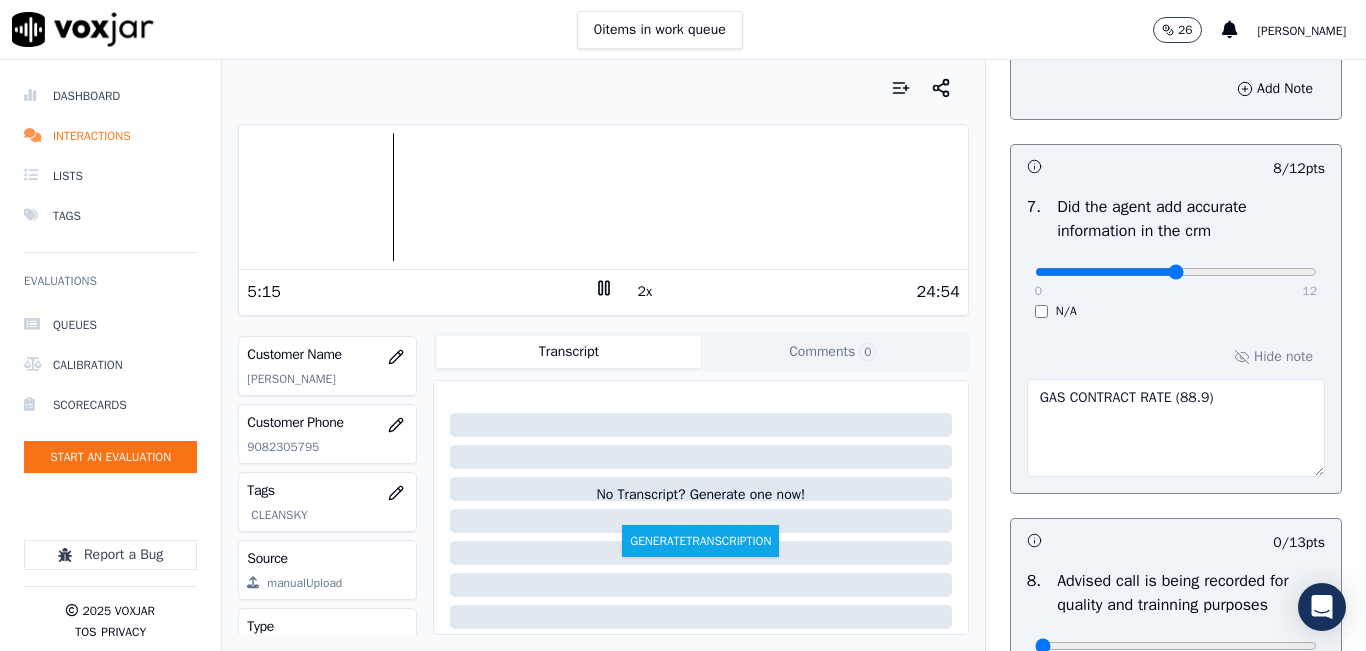 drag, startPoint x: 1149, startPoint y: 319, endPoint x: 1137, endPoint y: 319, distance: 12 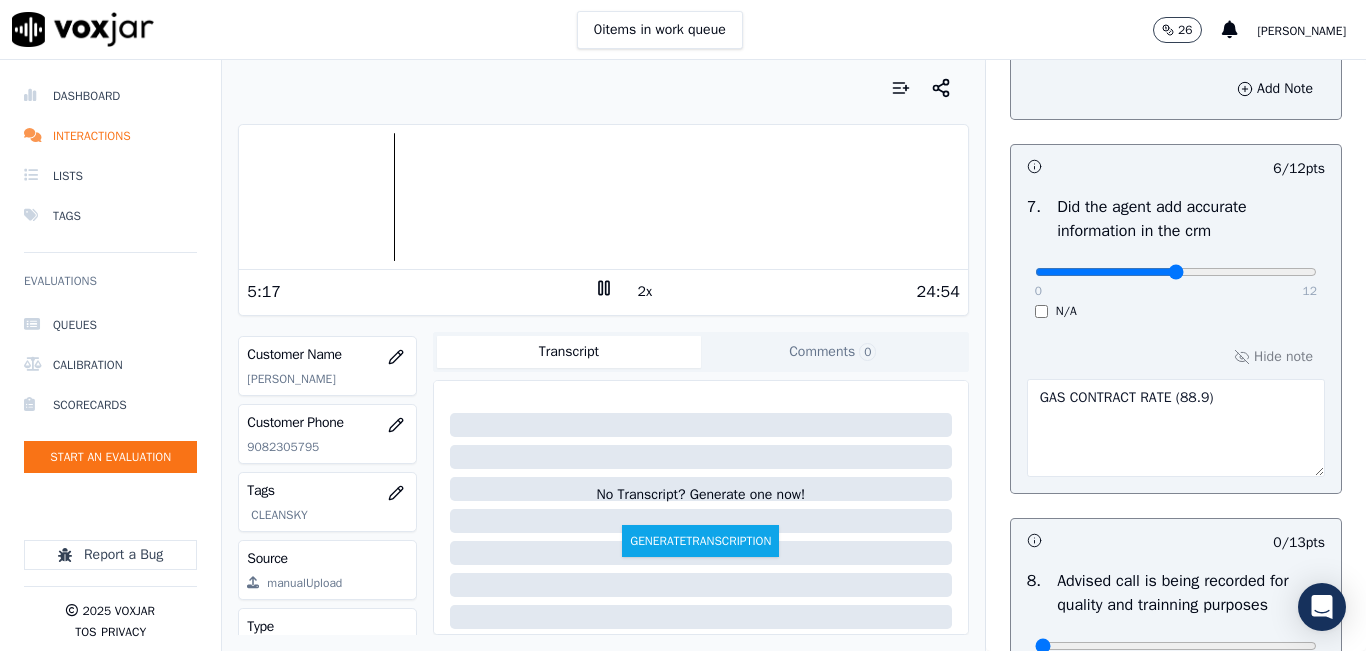 click on "GAS CONTRACT RATE (88.9)" at bounding box center (1176, 428) 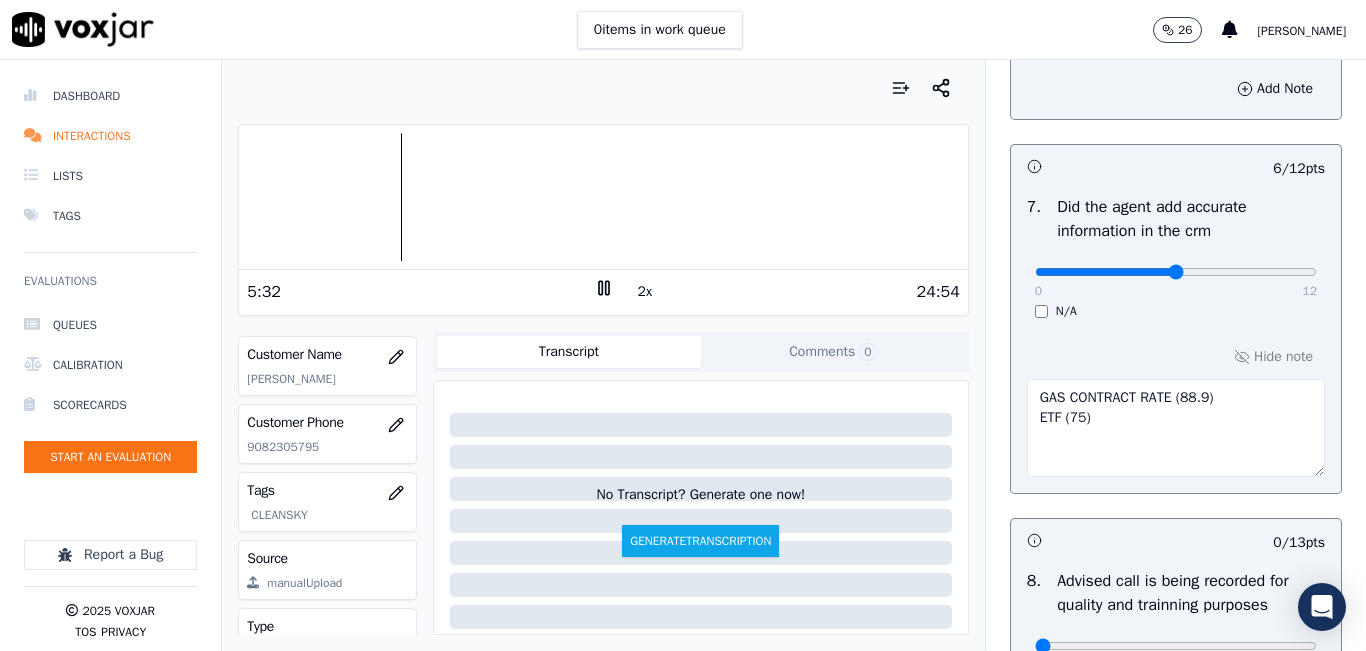 type on "GAS CONTRACT RATE (88.9)
ETF (75)" 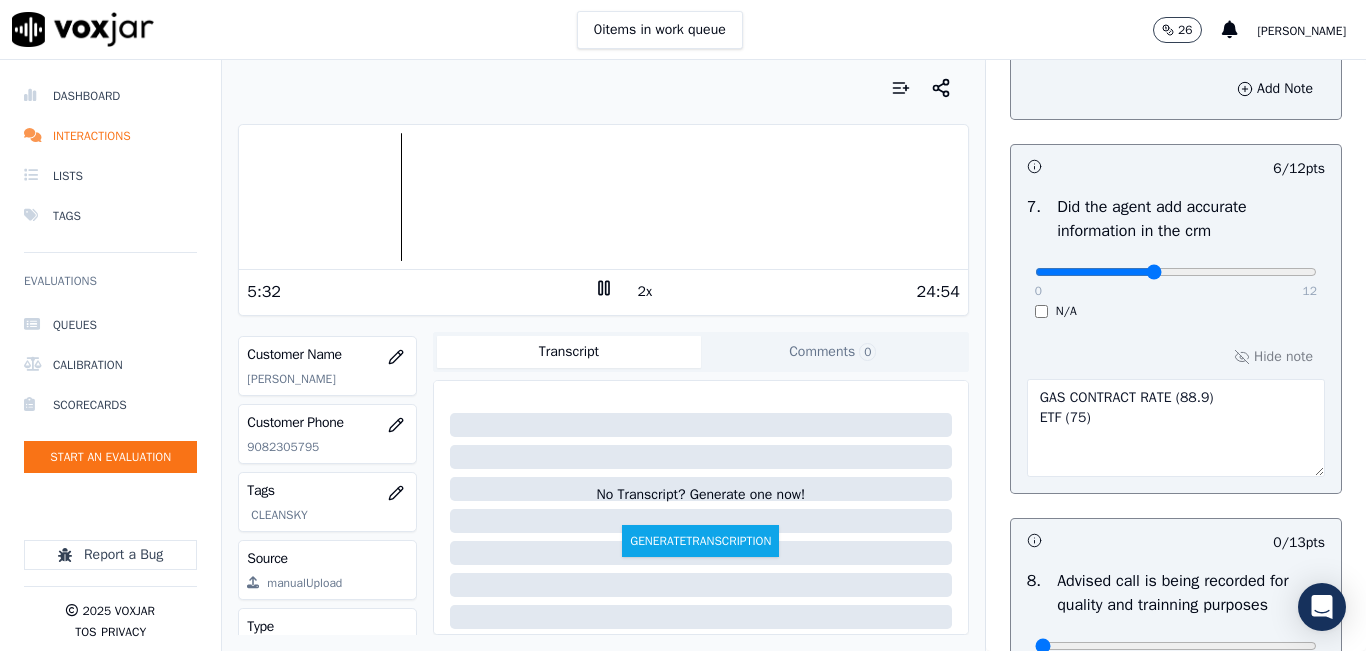 click at bounding box center [1176, -1360] 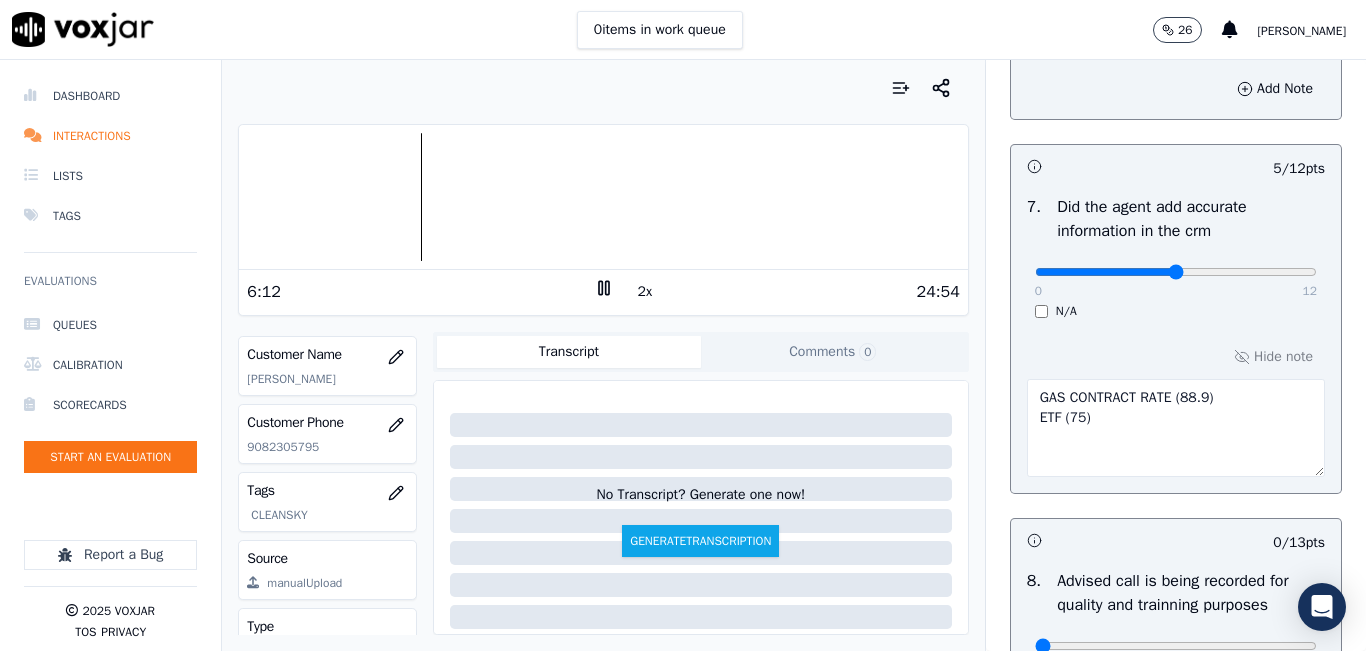 type on "6" 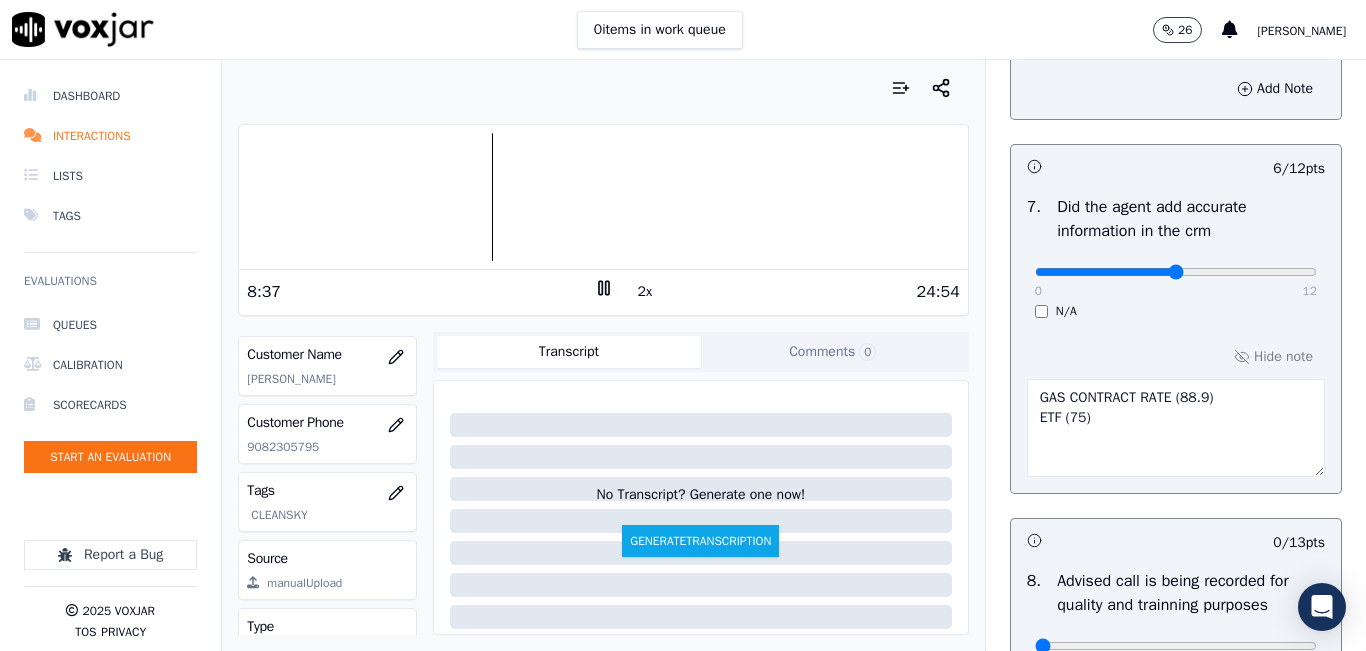 click at bounding box center (603, 197) 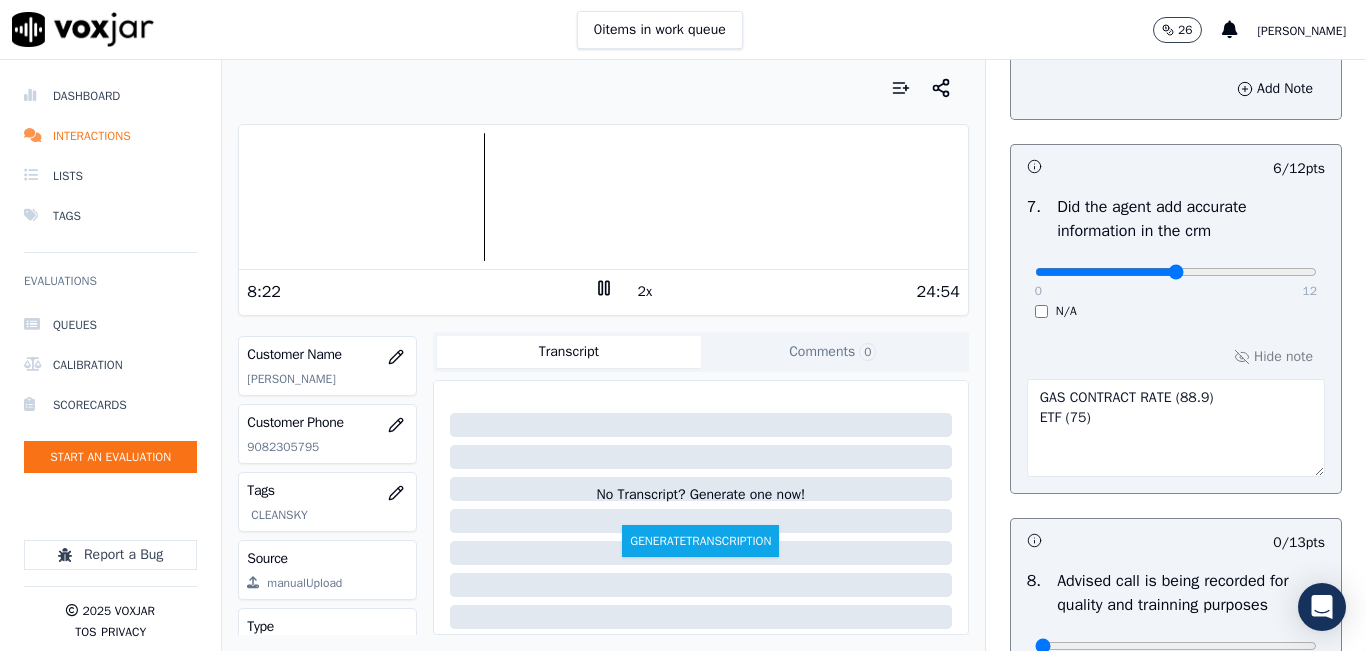 click at bounding box center (603, 197) 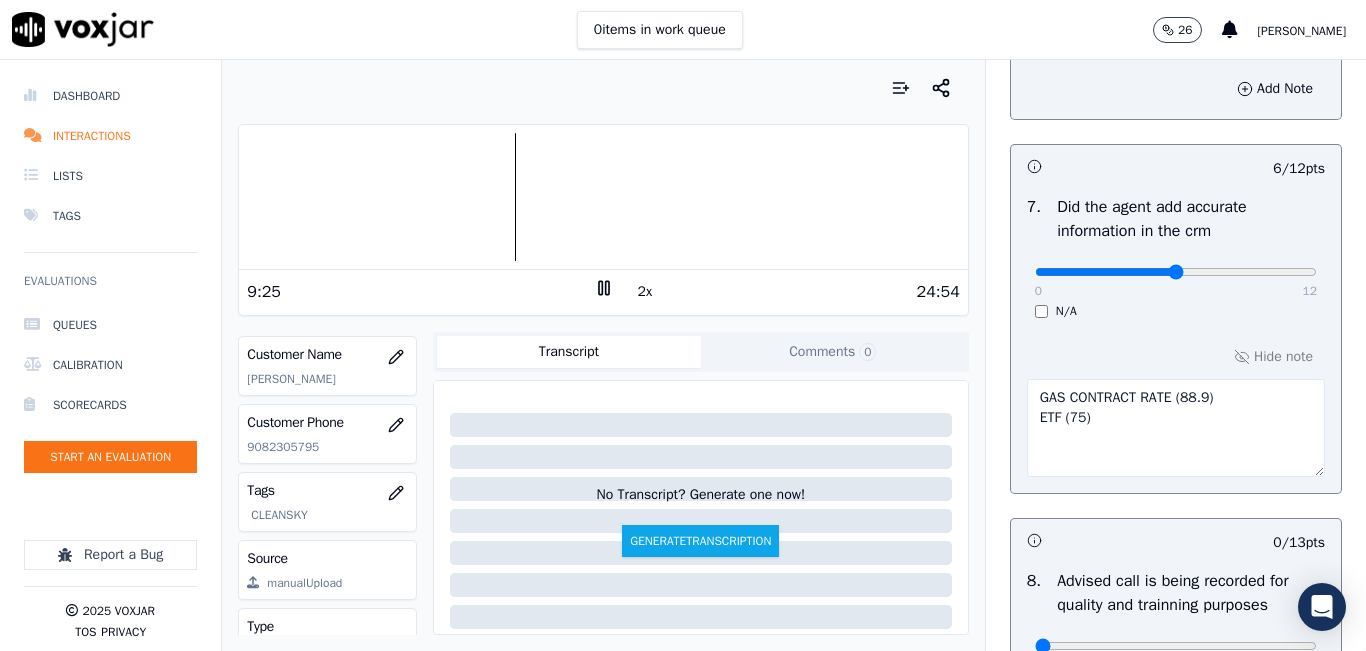click at bounding box center [603, 197] 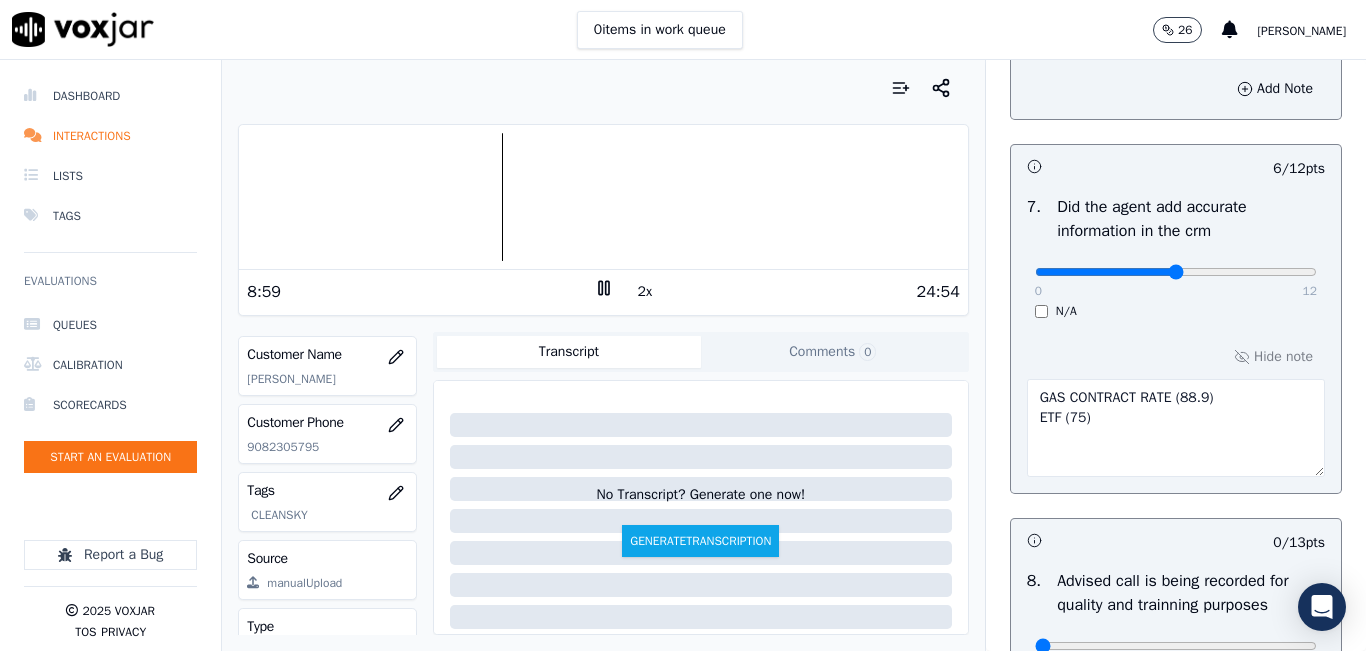 click at bounding box center [603, 197] 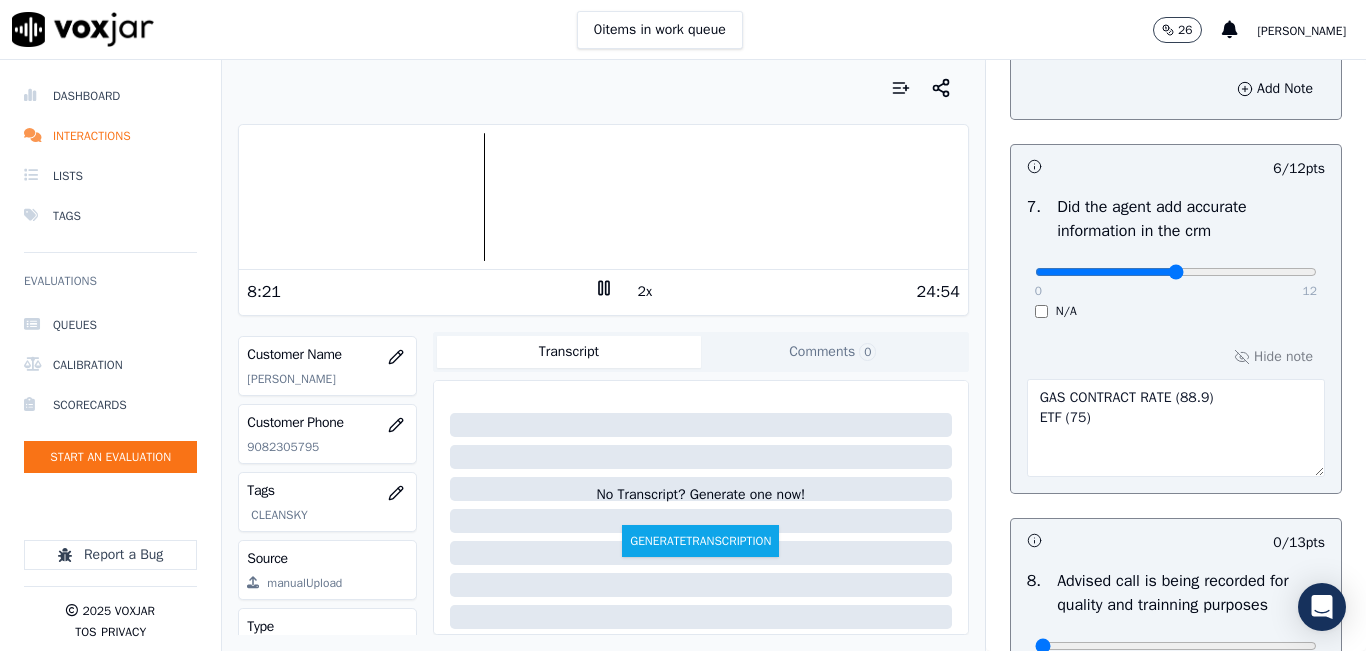 click at bounding box center [603, 197] 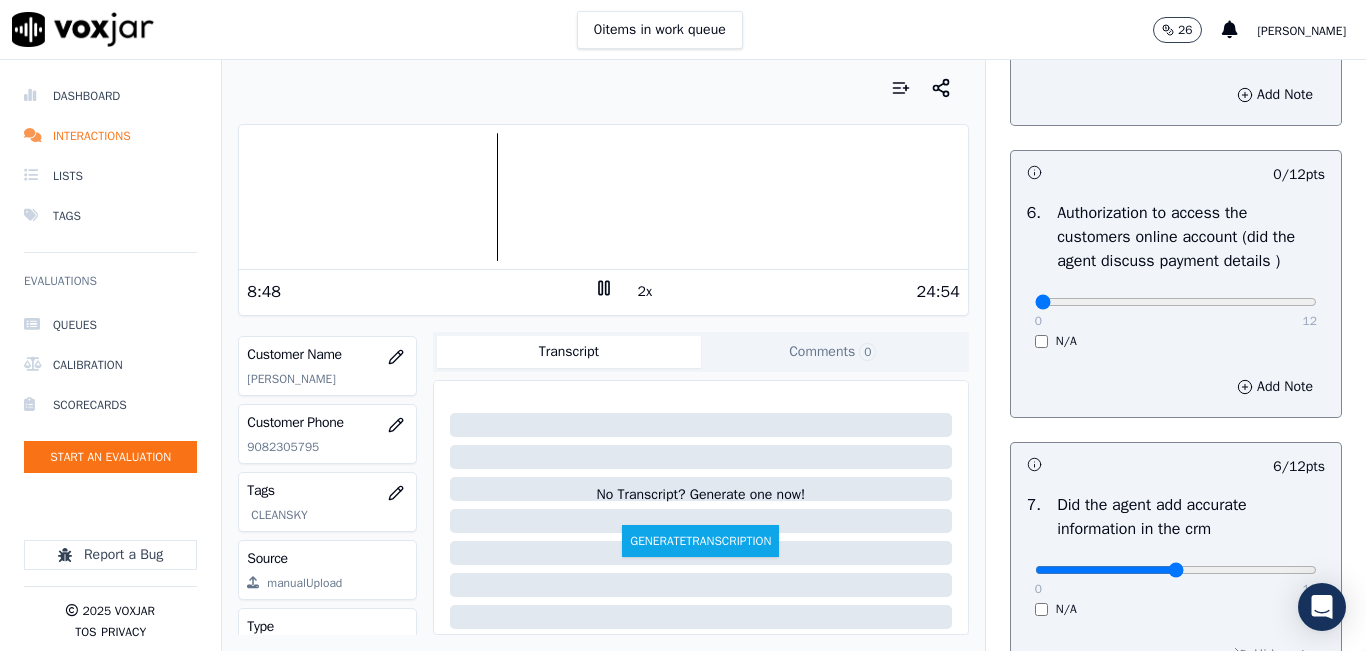 scroll, scrollTop: 1400, scrollLeft: 0, axis: vertical 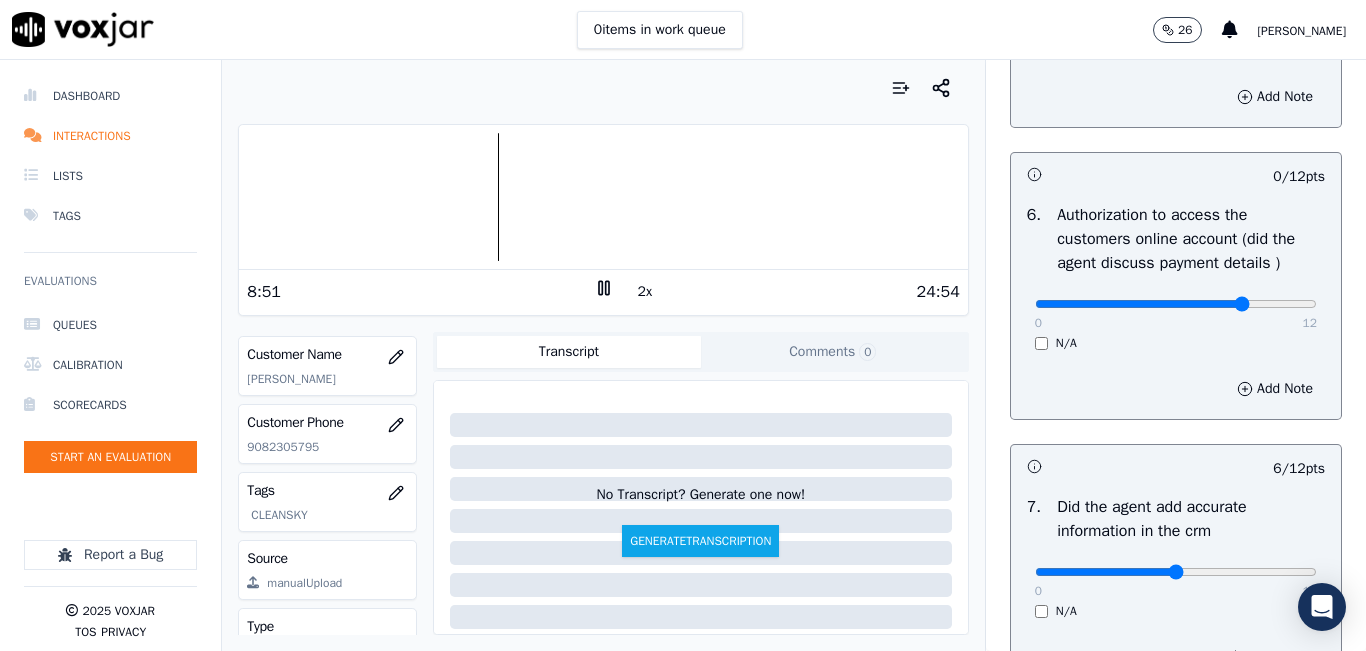 click at bounding box center [1176, -1060] 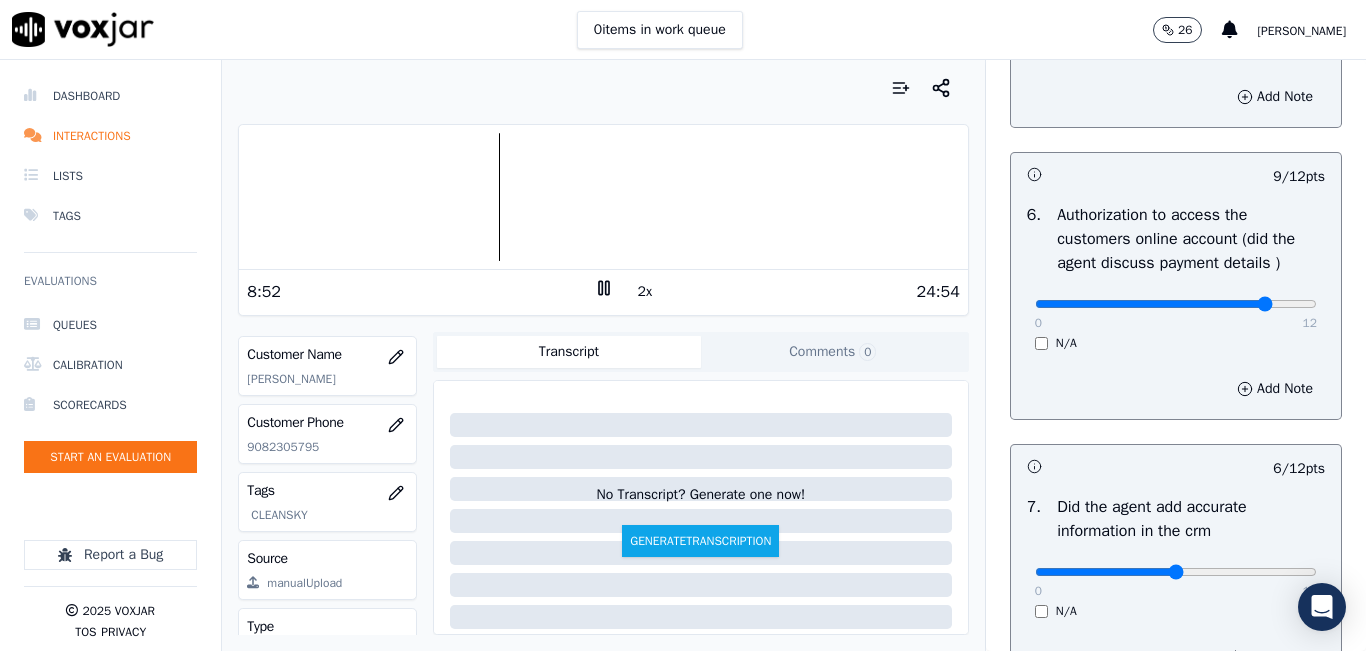 type on "10" 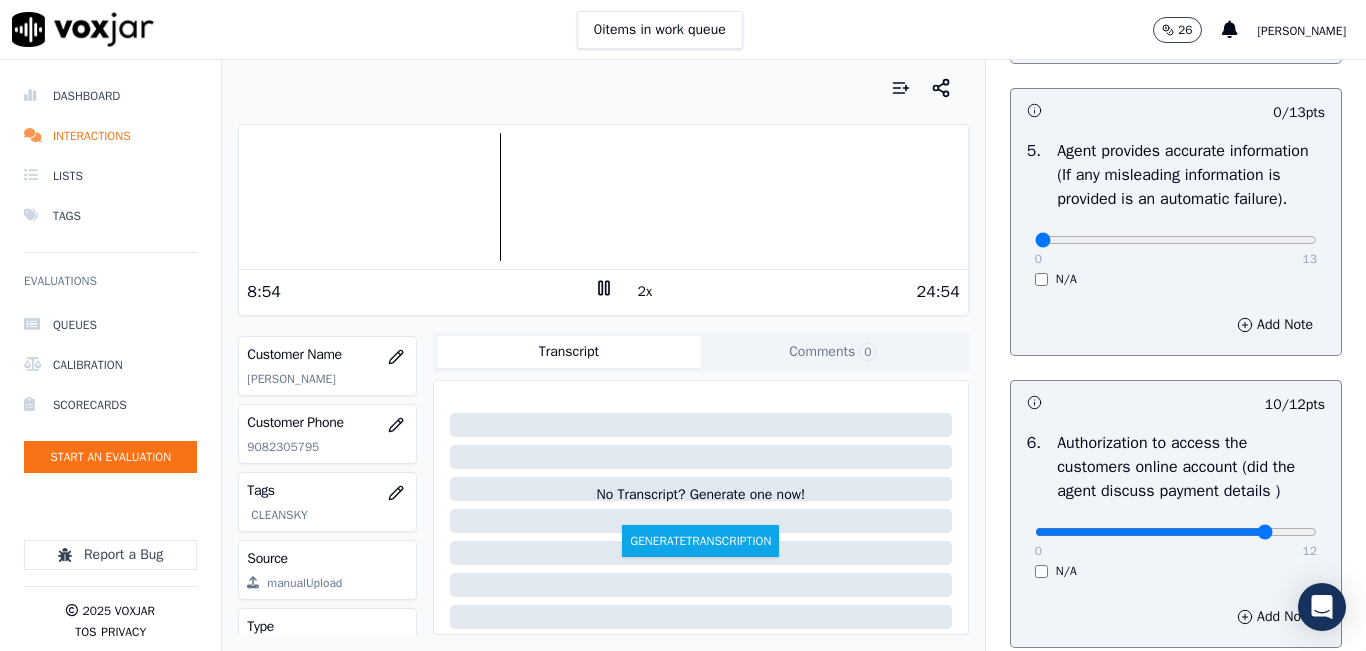 scroll, scrollTop: 1100, scrollLeft: 0, axis: vertical 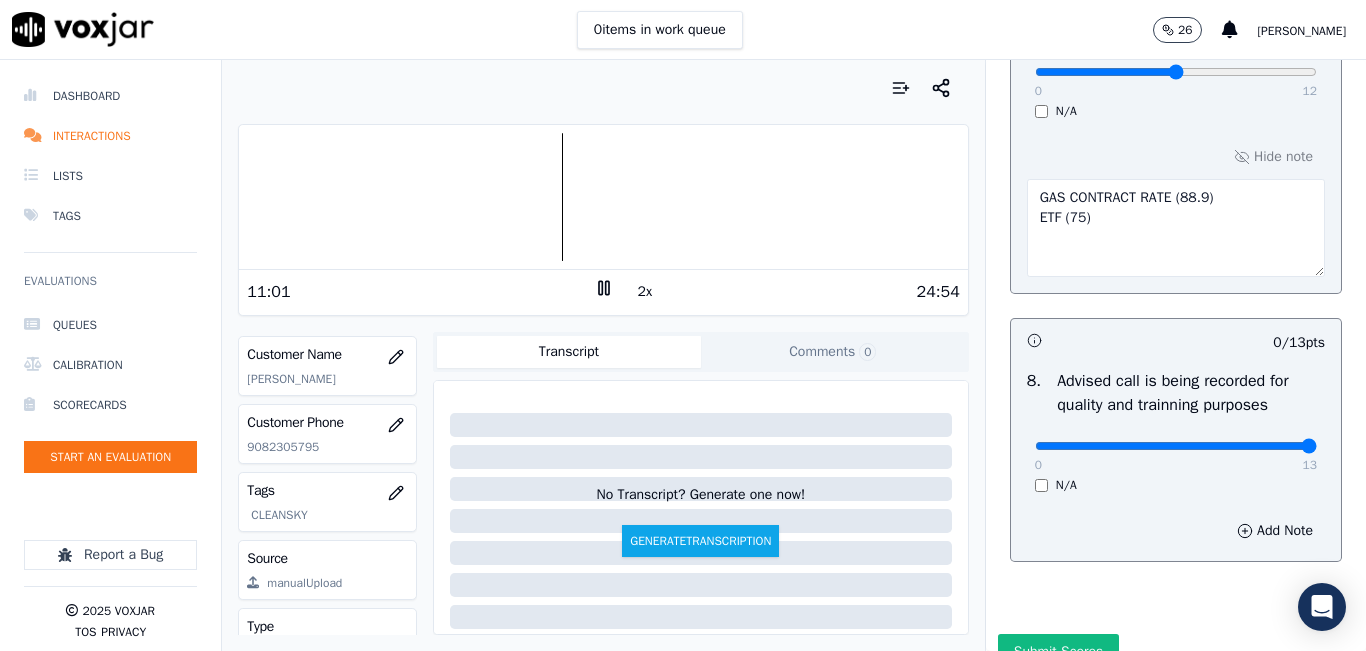 type on "13" 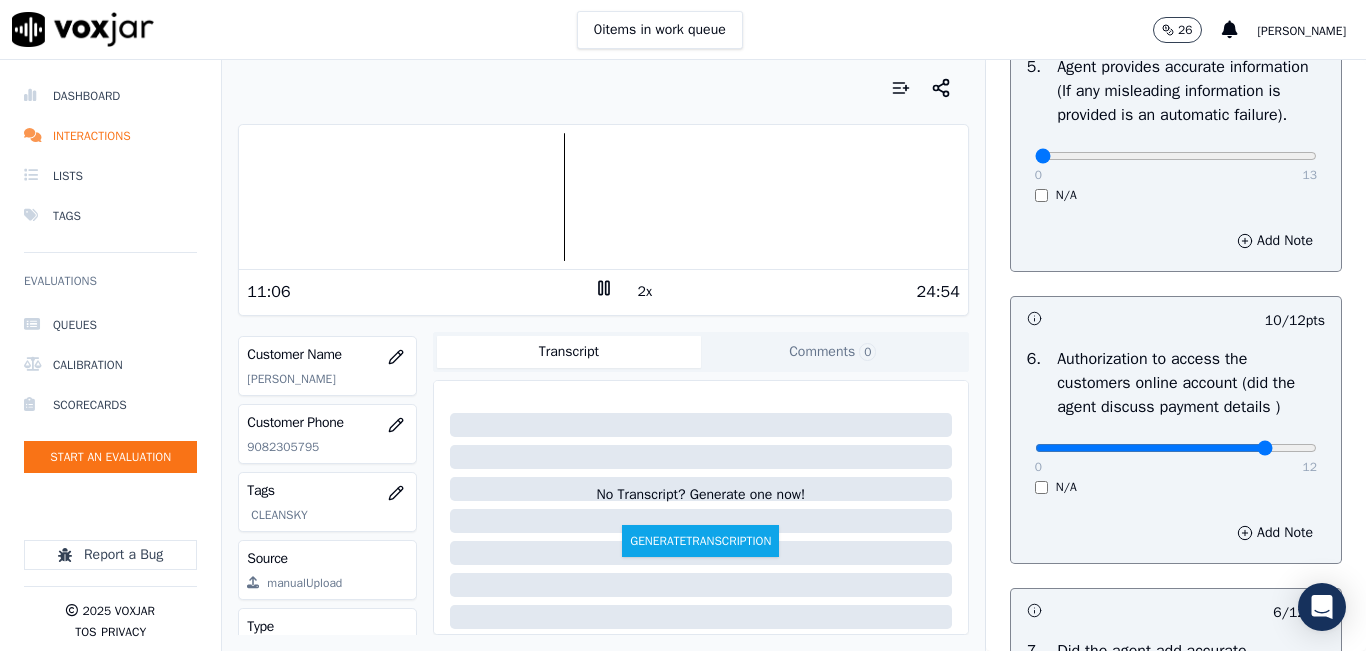 scroll, scrollTop: 1100, scrollLeft: 0, axis: vertical 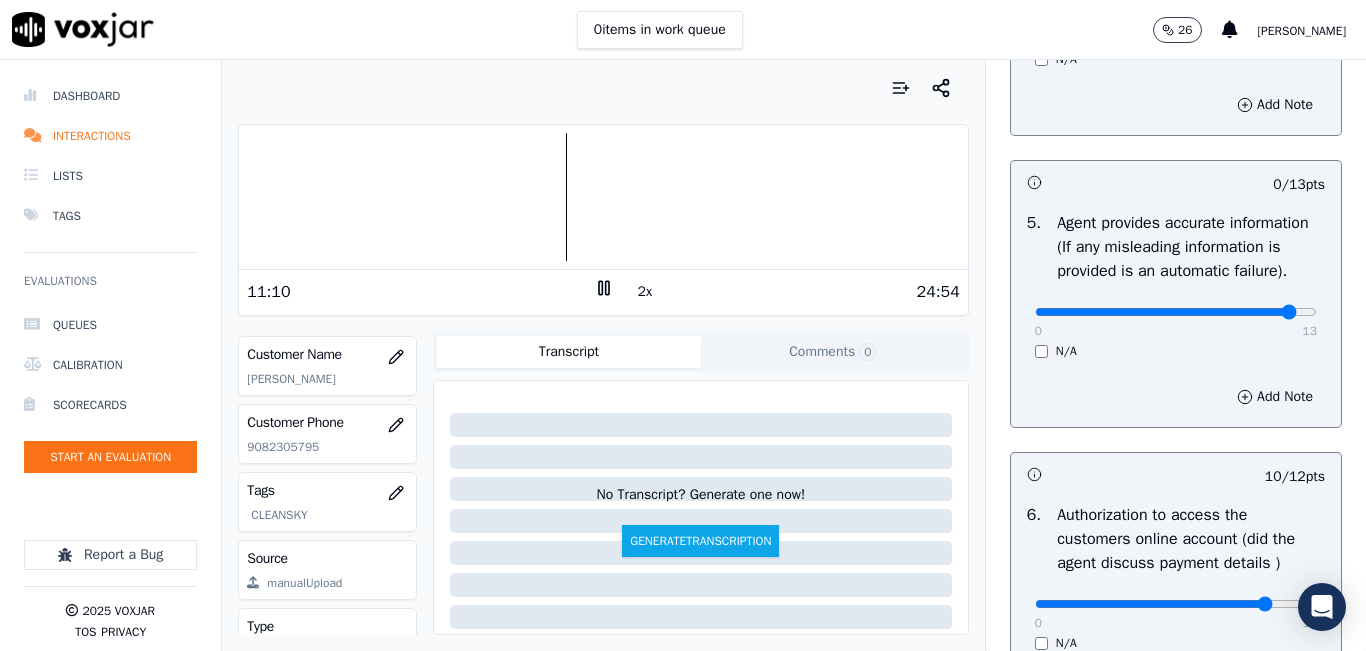 click at bounding box center [1176, -760] 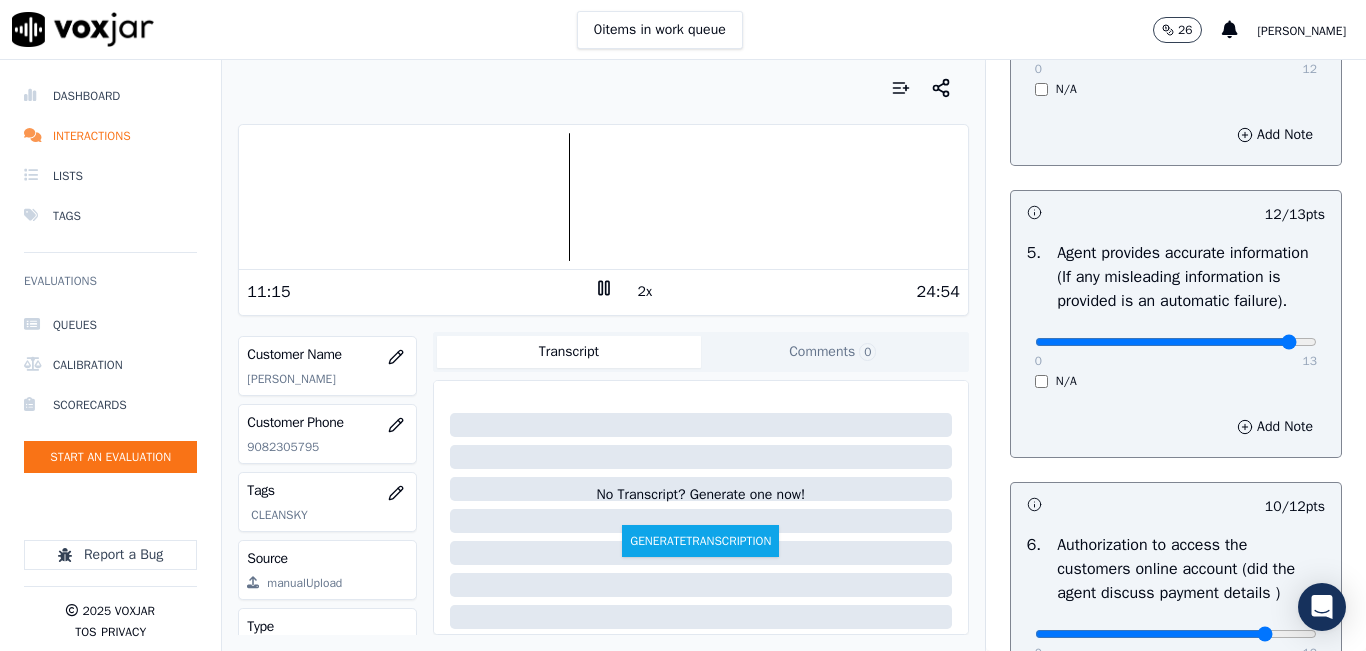 scroll, scrollTop: 1100, scrollLeft: 0, axis: vertical 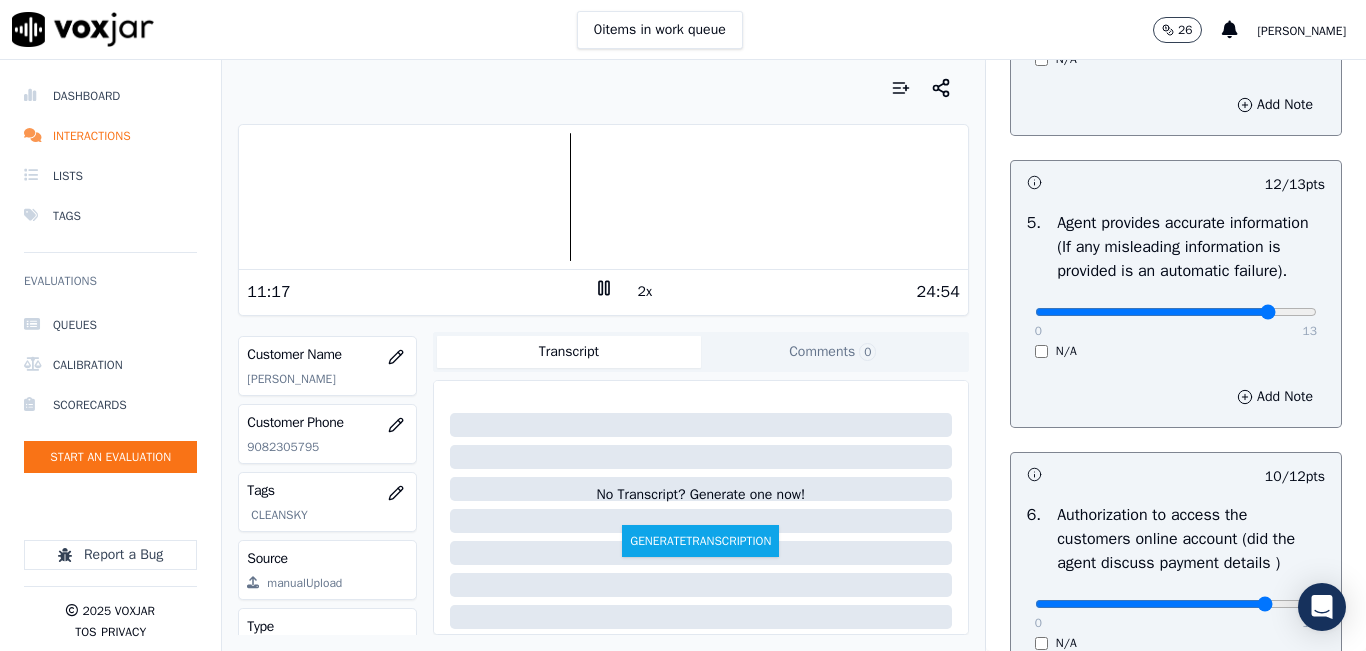 type on "11" 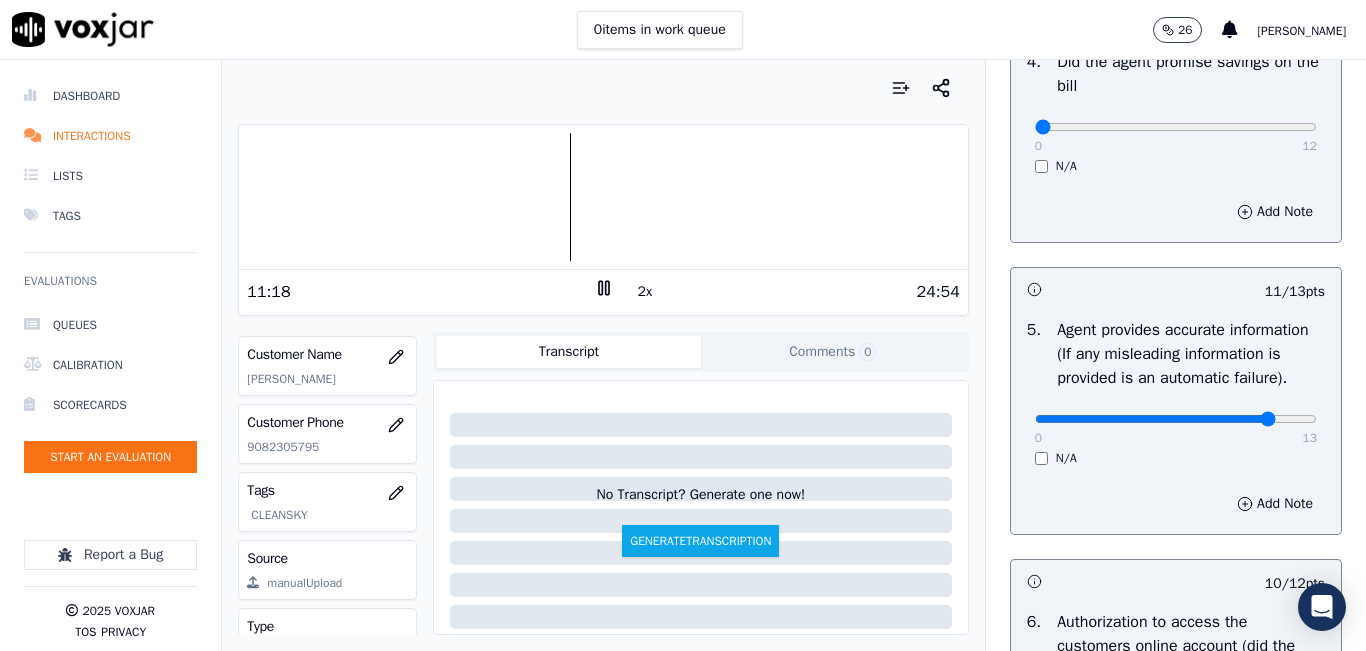 scroll, scrollTop: 800, scrollLeft: 0, axis: vertical 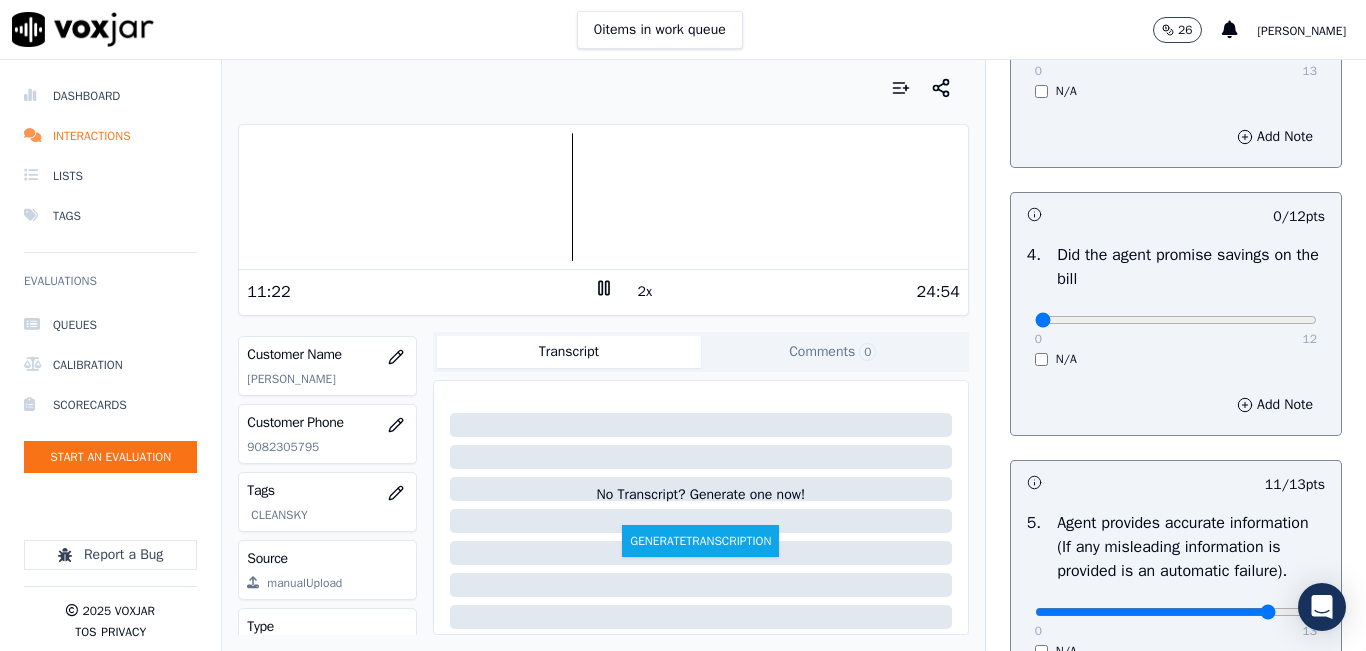 click on "N/A" at bounding box center [1176, 359] 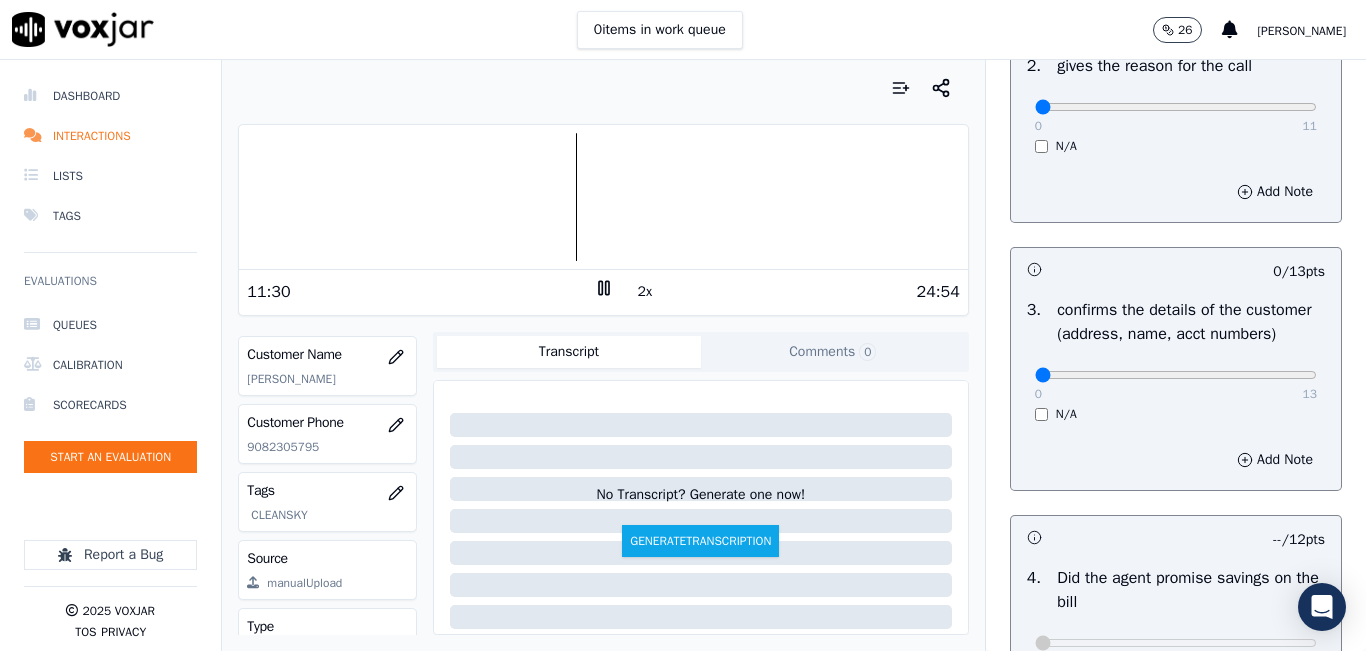 scroll, scrollTop: 500, scrollLeft: 0, axis: vertical 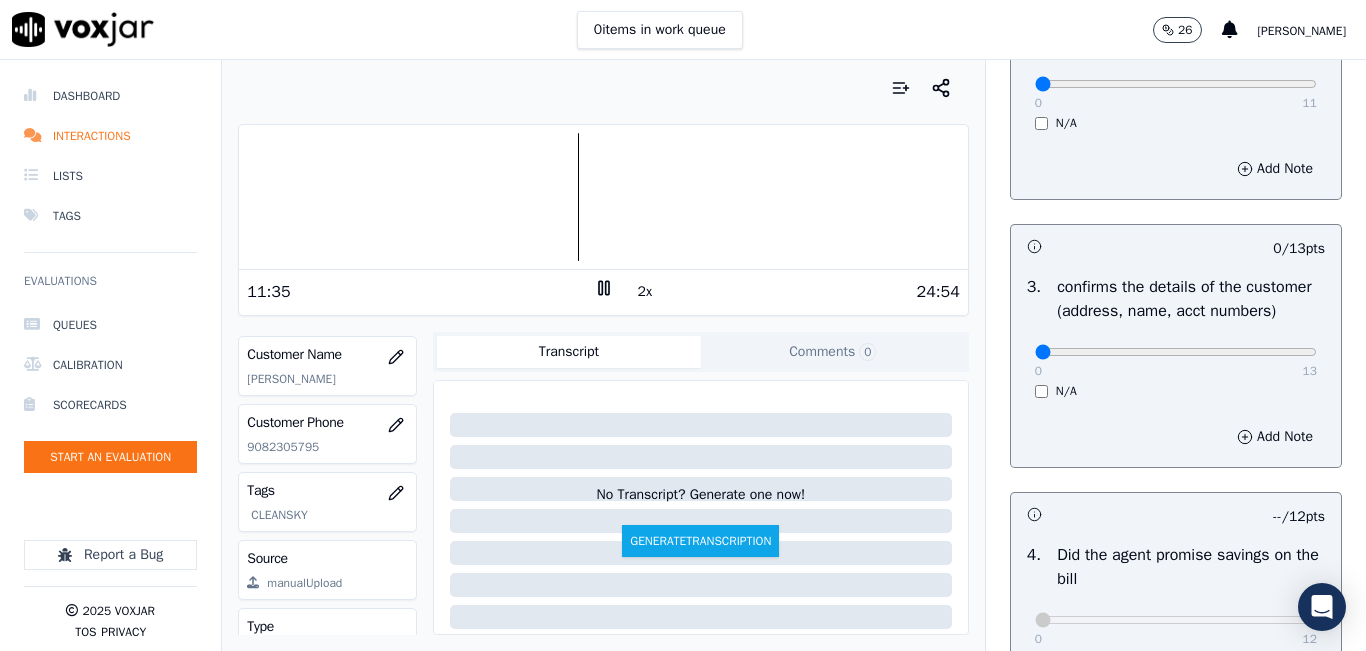click at bounding box center (603, 197) 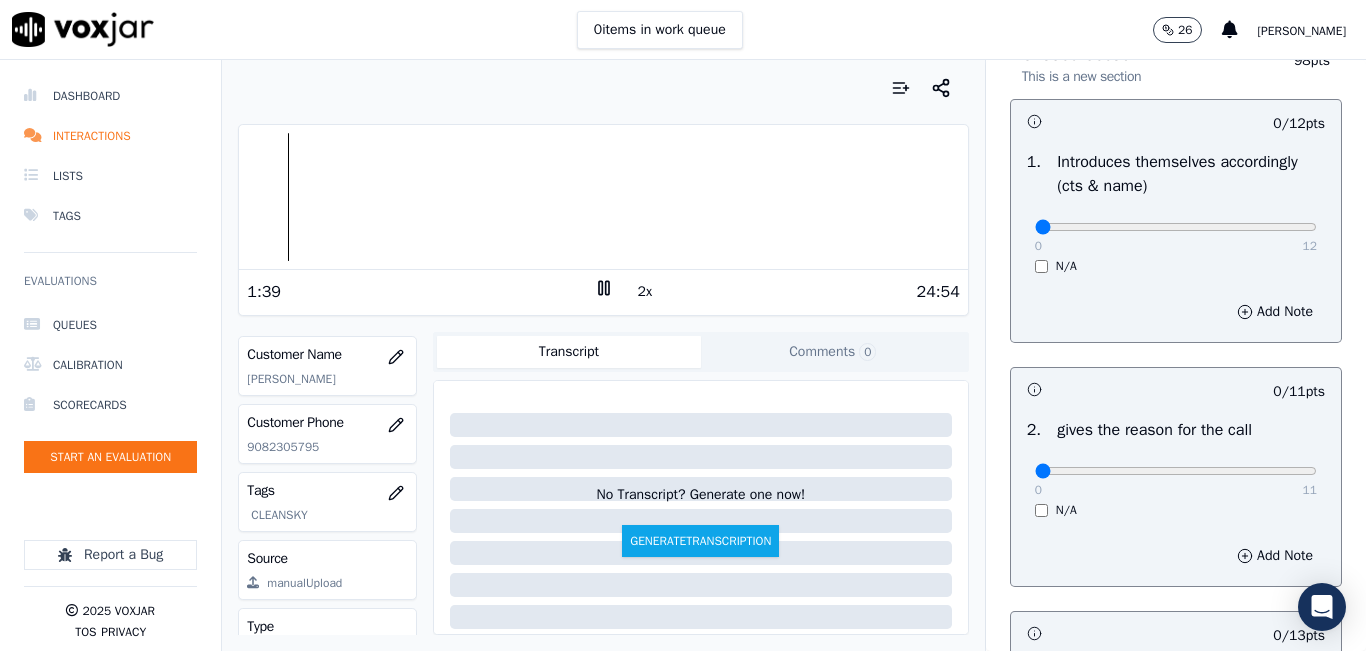 scroll, scrollTop: 0, scrollLeft: 0, axis: both 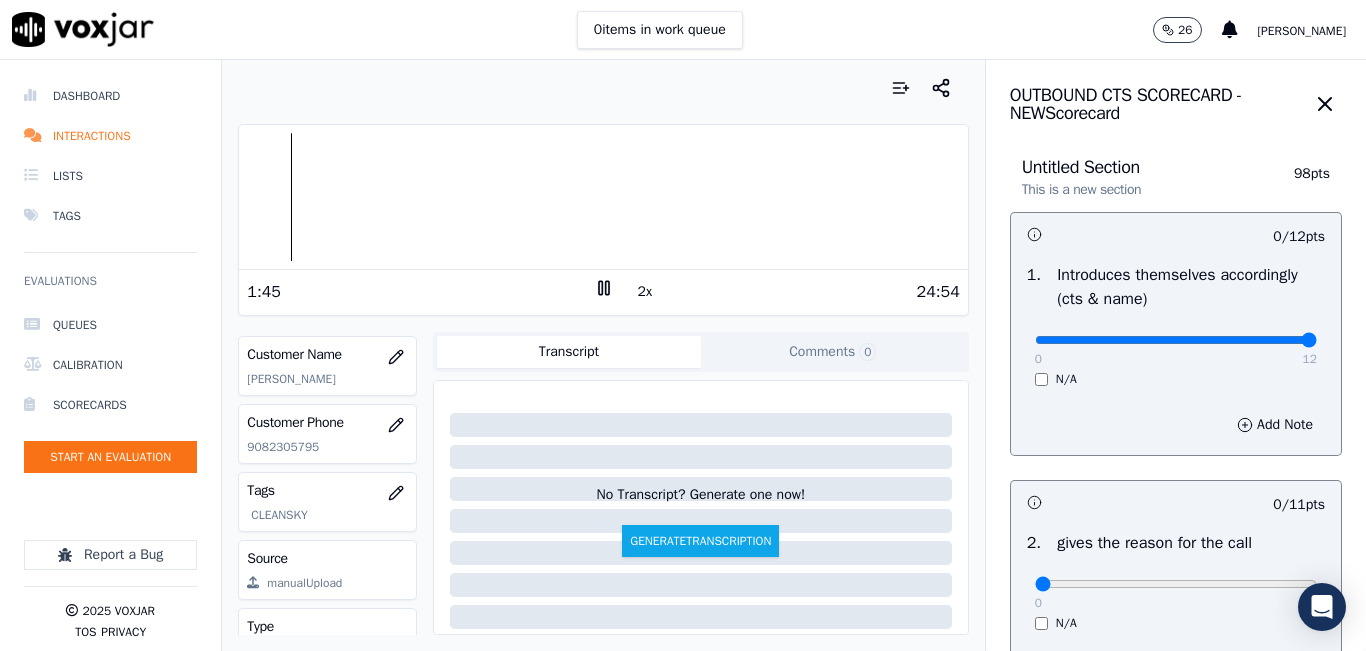 type on "12" 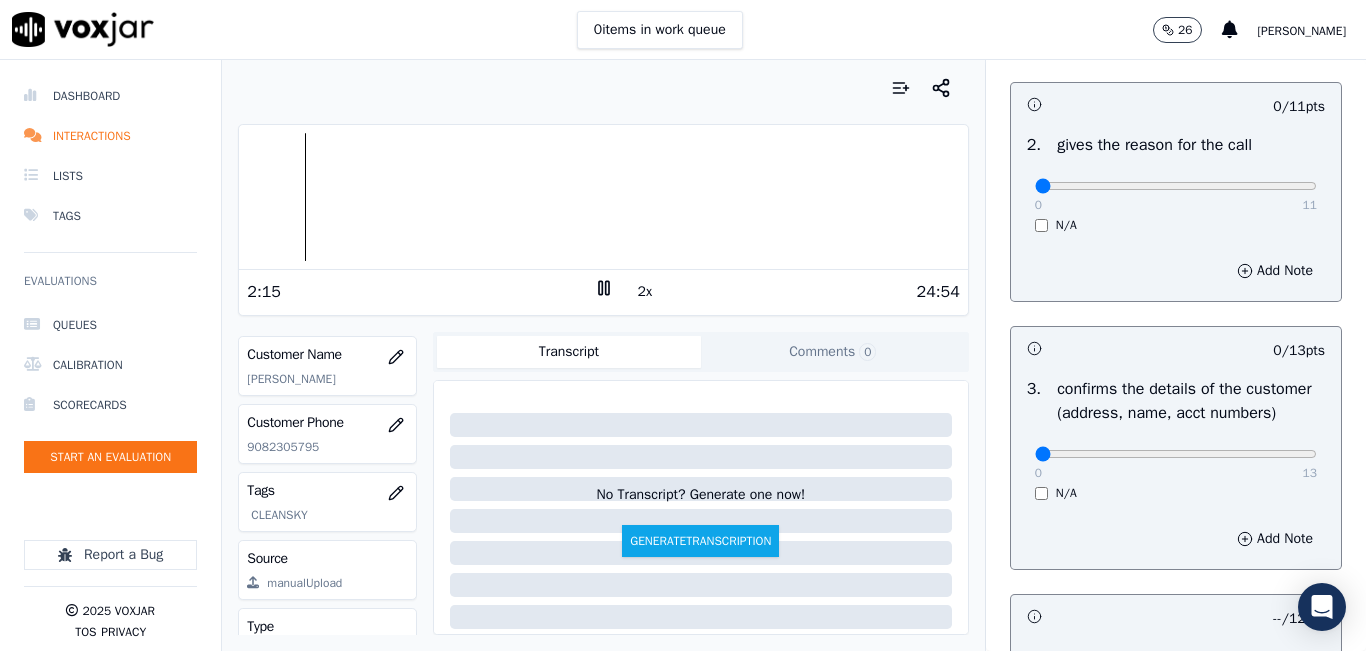 scroll, scrollTop: 400, scrollLeft: 0, axis: vertical 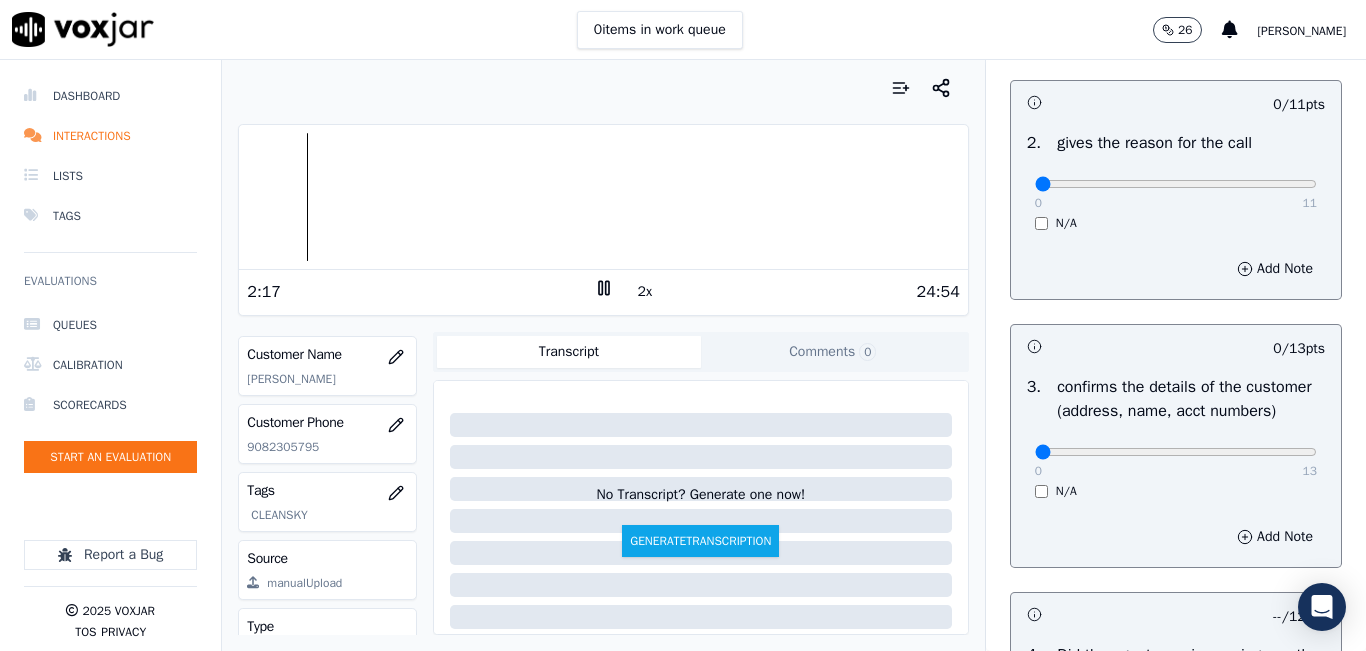 click on "0   11" at bounding box center [1176, 183] 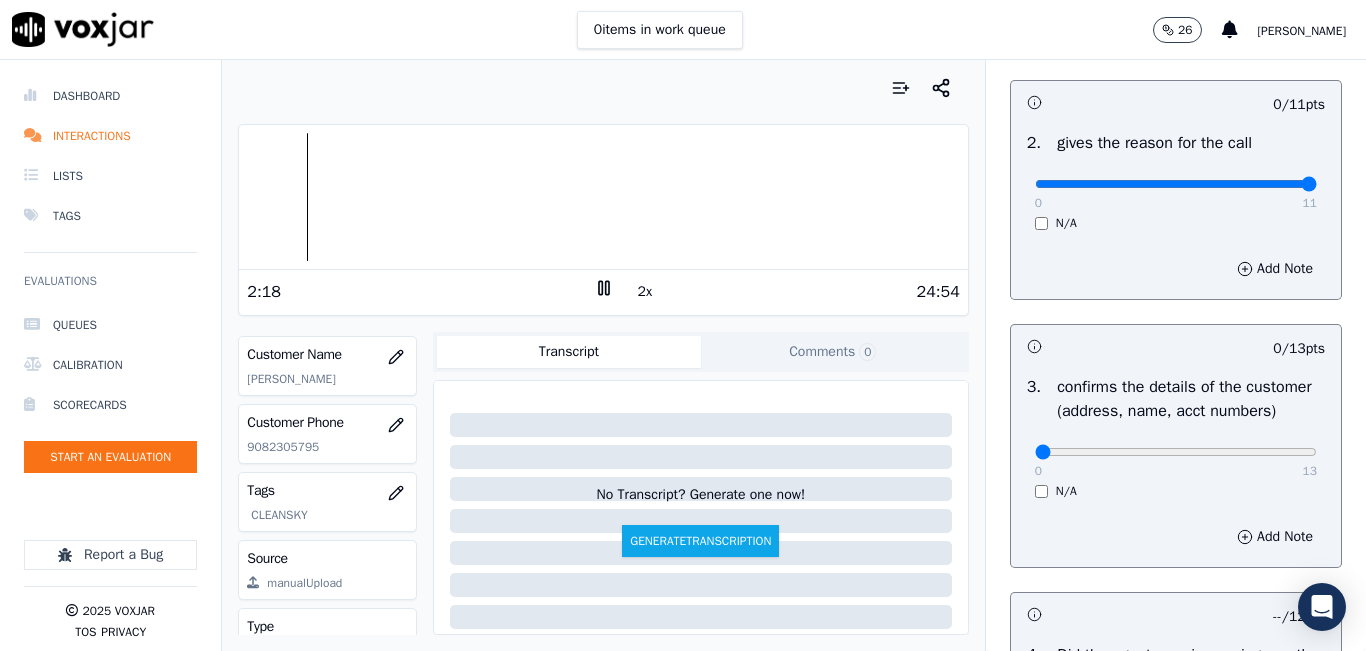 type on "11" 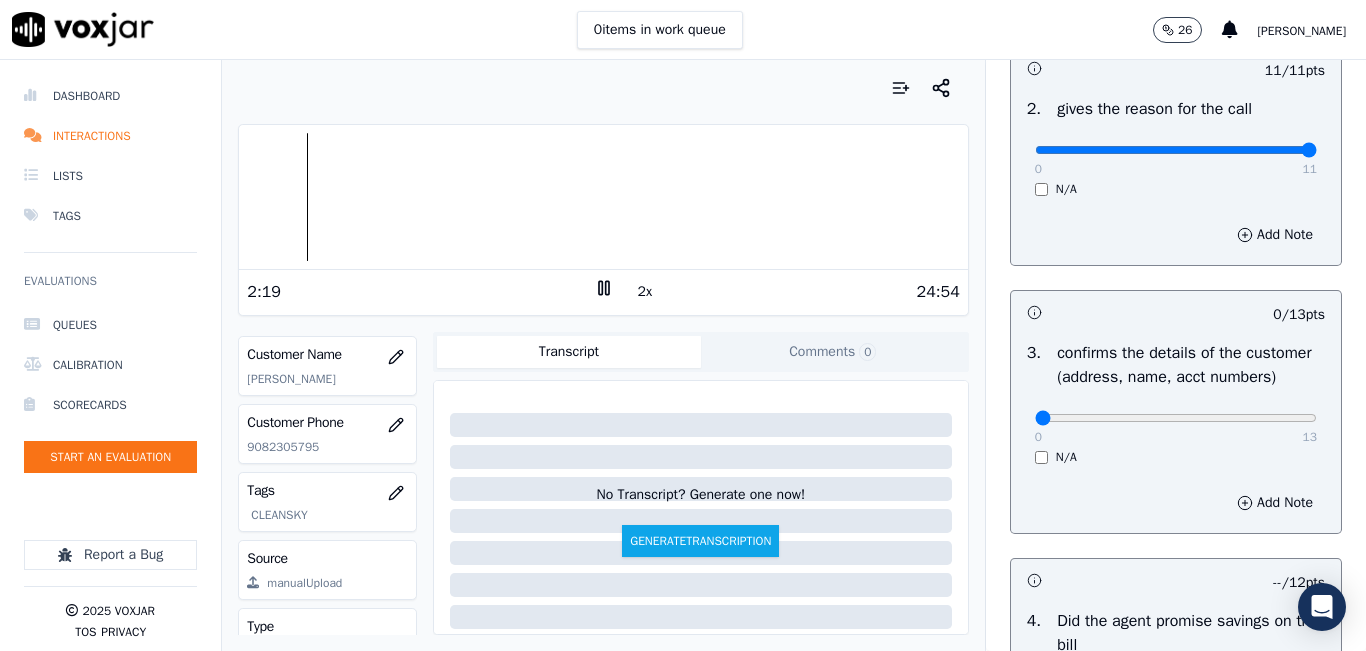 scroll, scrollTop: 500, scrollLeft: 0, axis: vertical 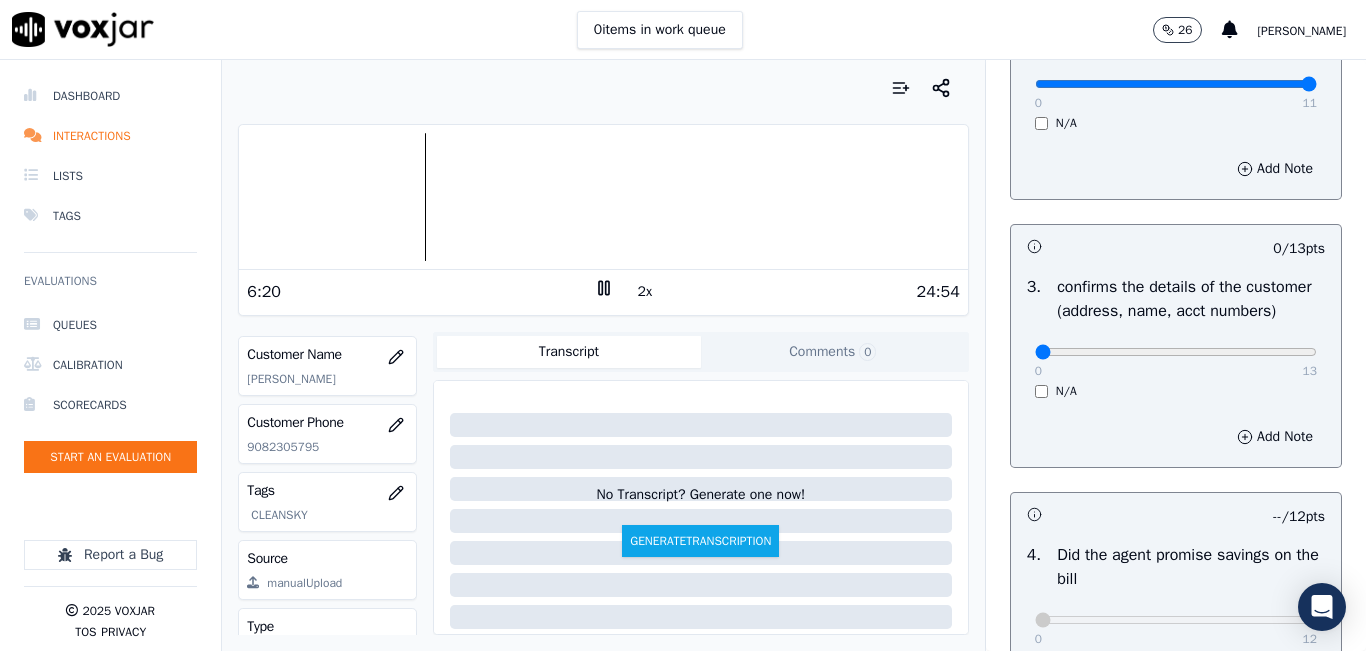 click at bounding box center [603, 197] 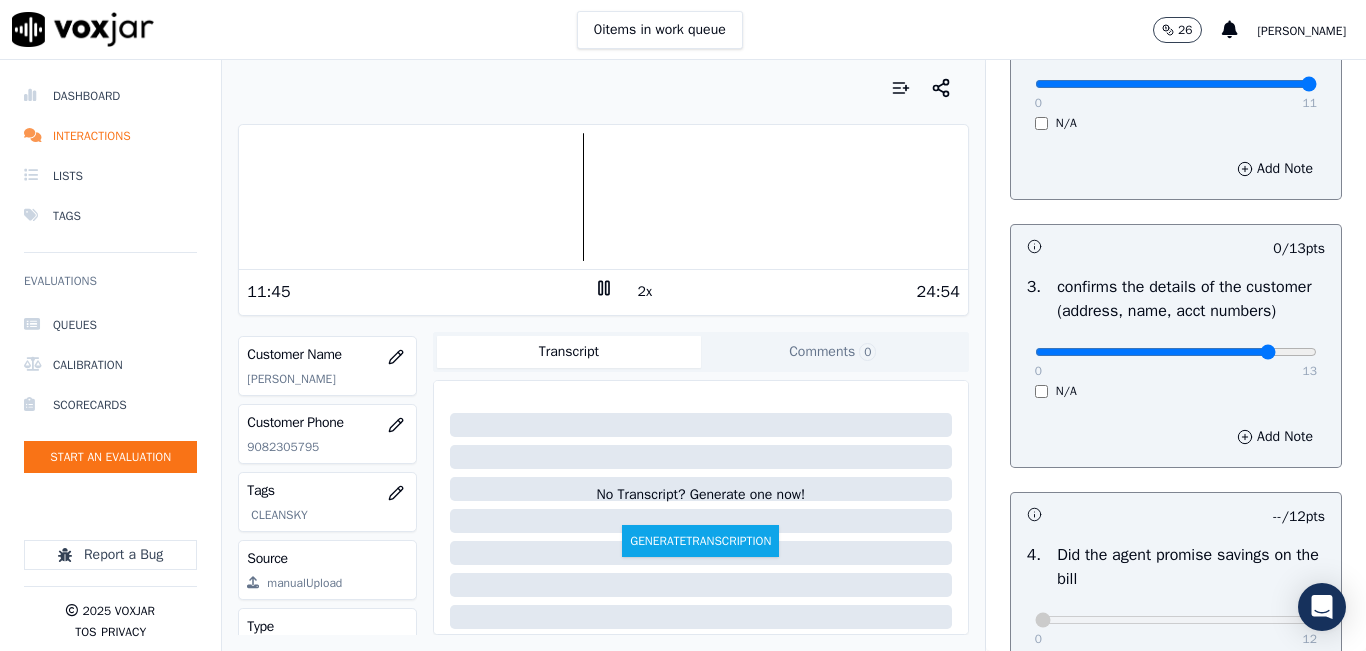type on "11" 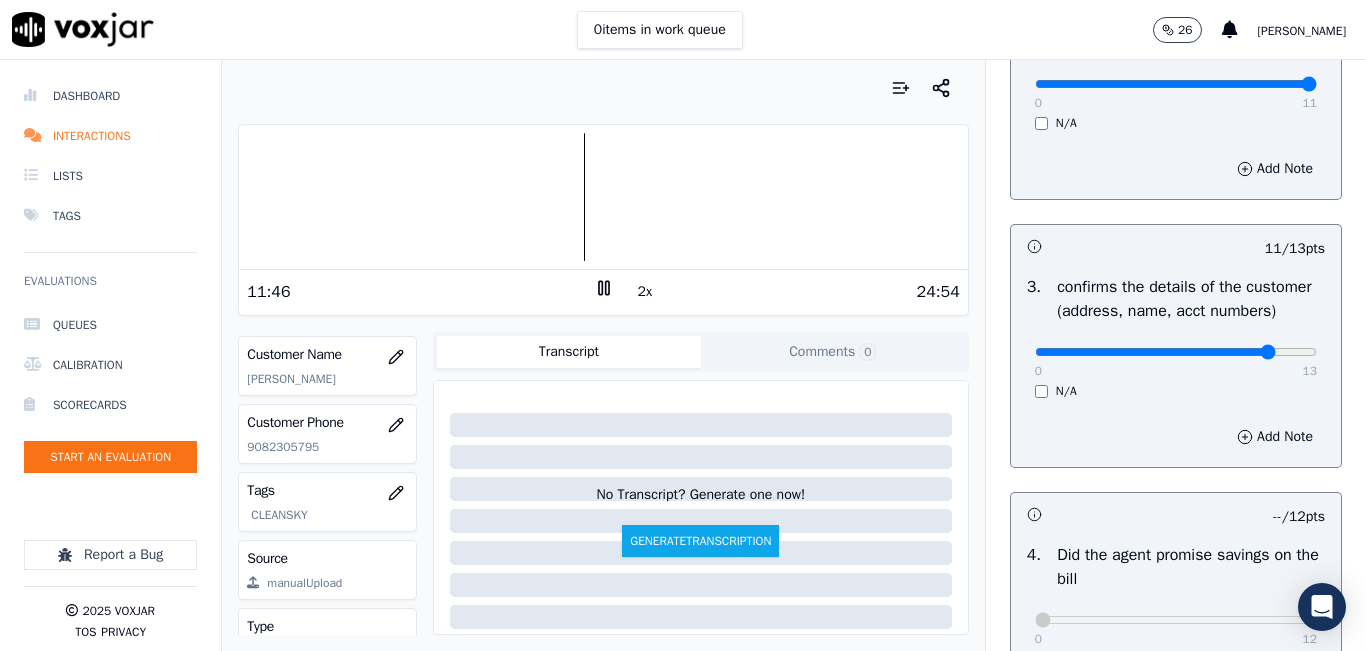 click at bounding box center (1176, -160) 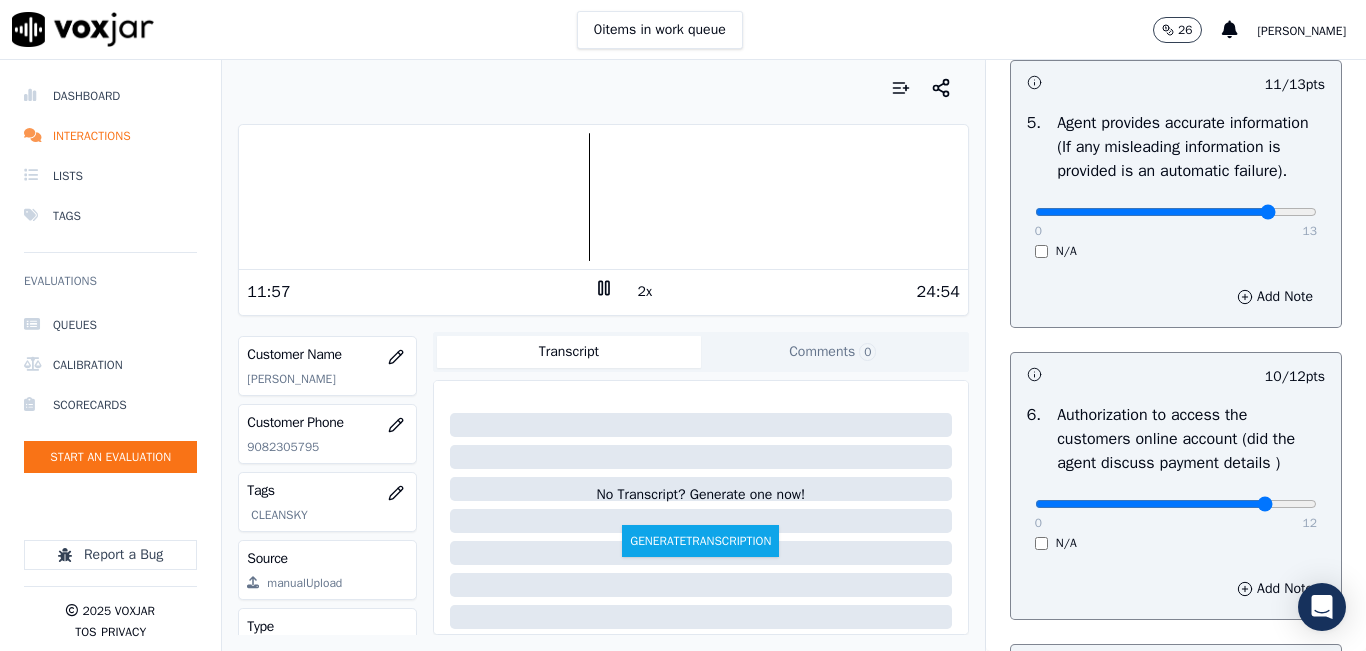 scroll, scrollTop: 1300, scrollLeft: 0, axis: vertical 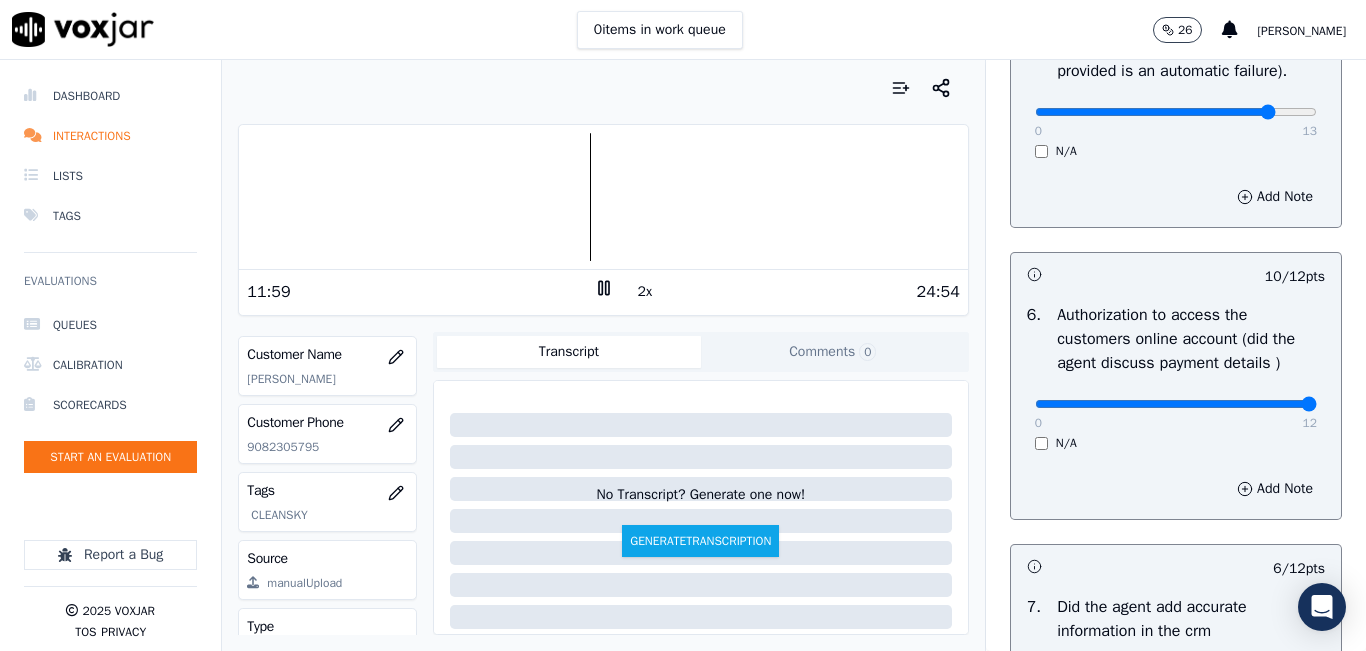type on "12" 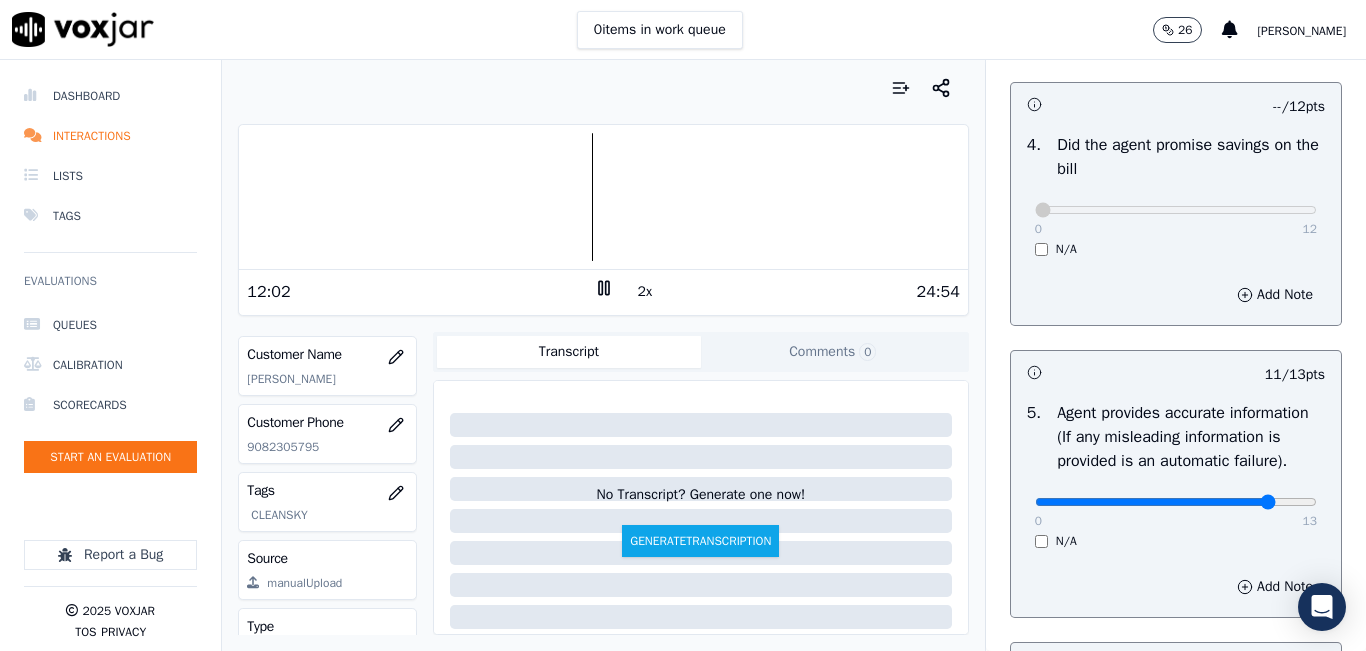 scroll, scrollTop: 900, scrollLeft: 0, axis: vertical 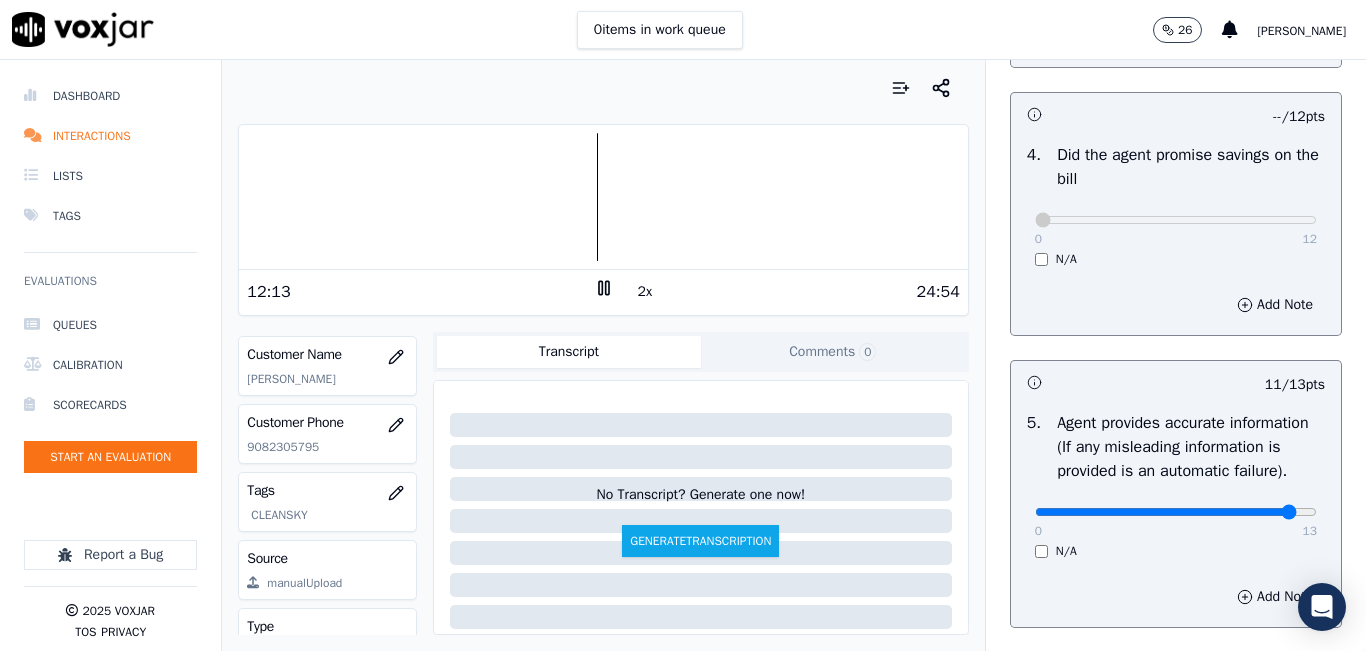 type on "12" 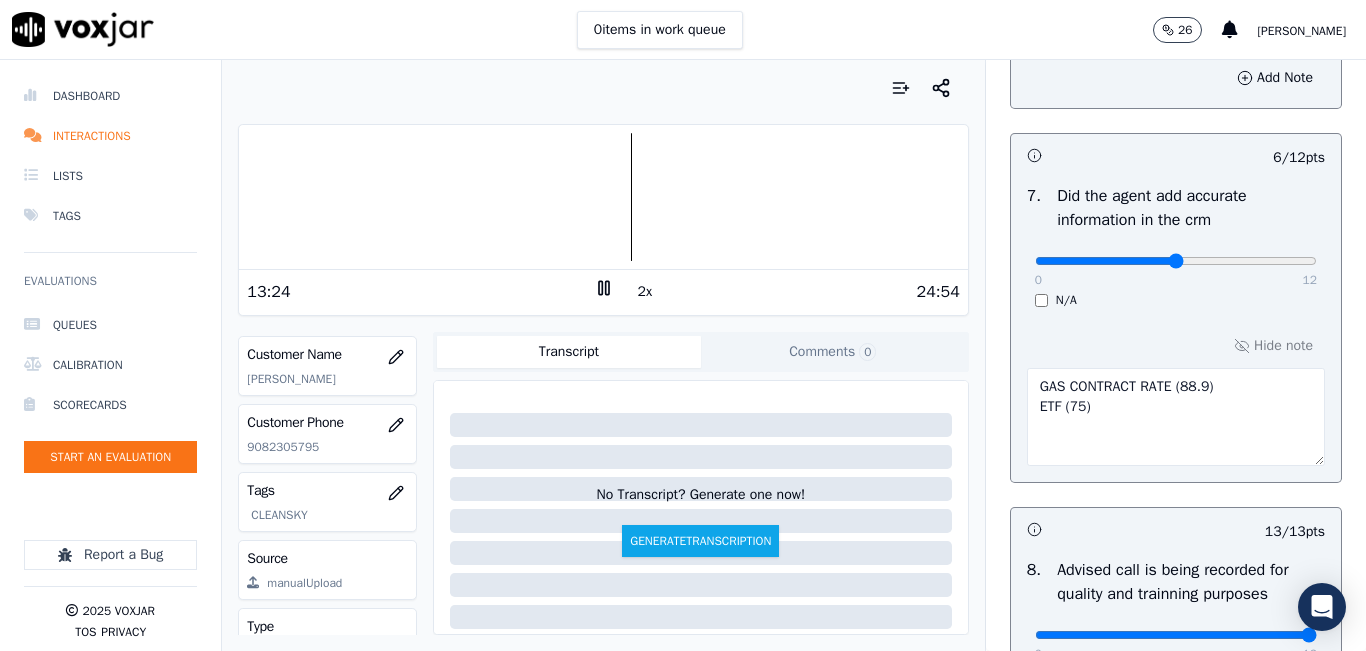 scroll, scrollTop: 1724, scrollLeft: 0, axis: vertical 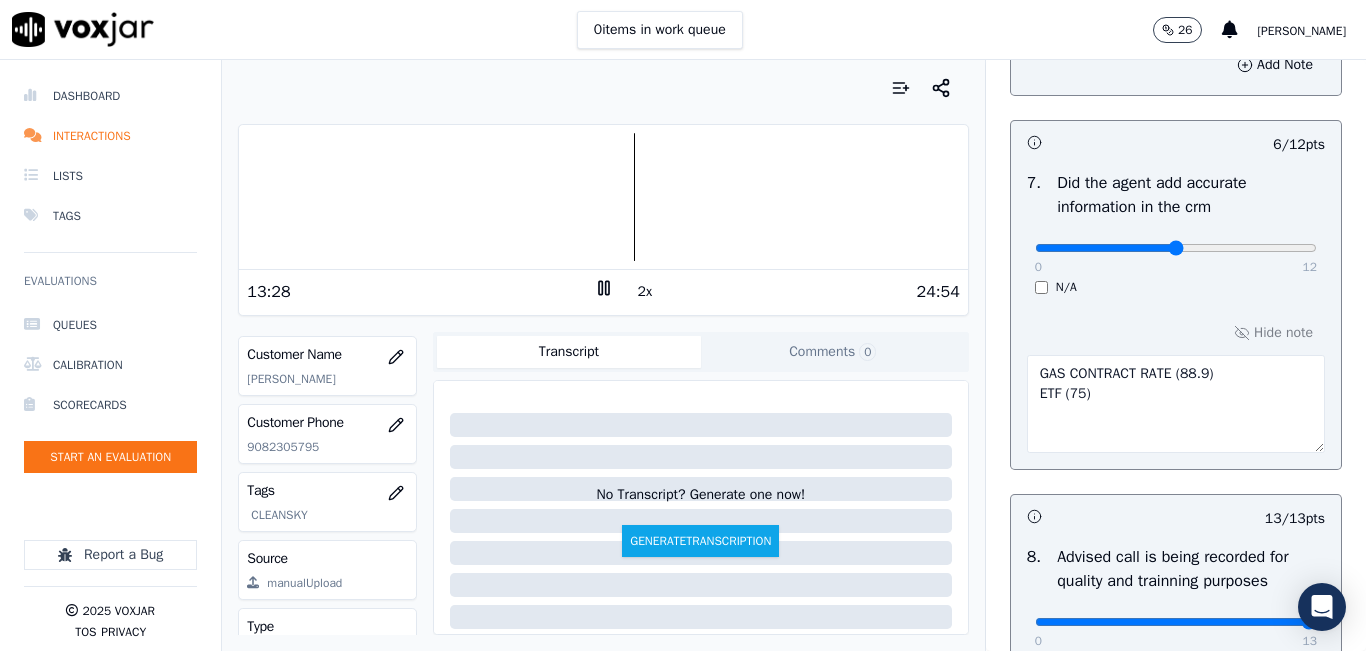 click on "2x" at bounding box center (645, 292) 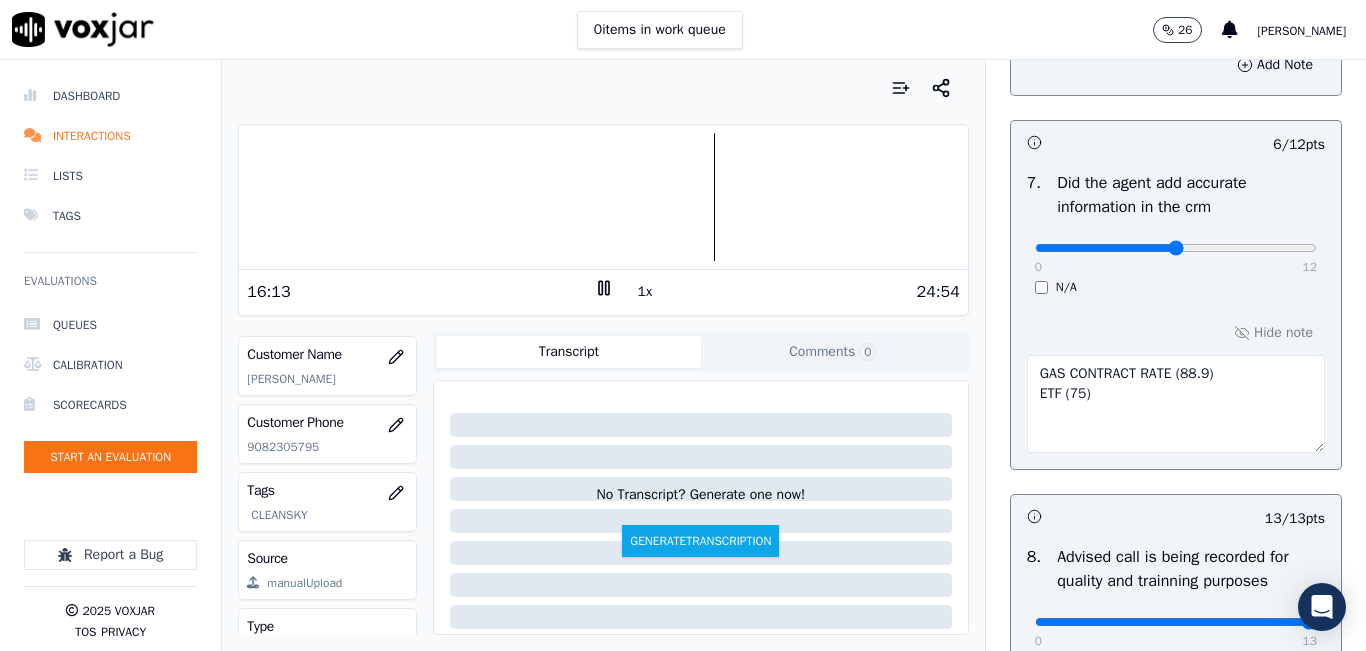 click at bounding box center [603, 197] 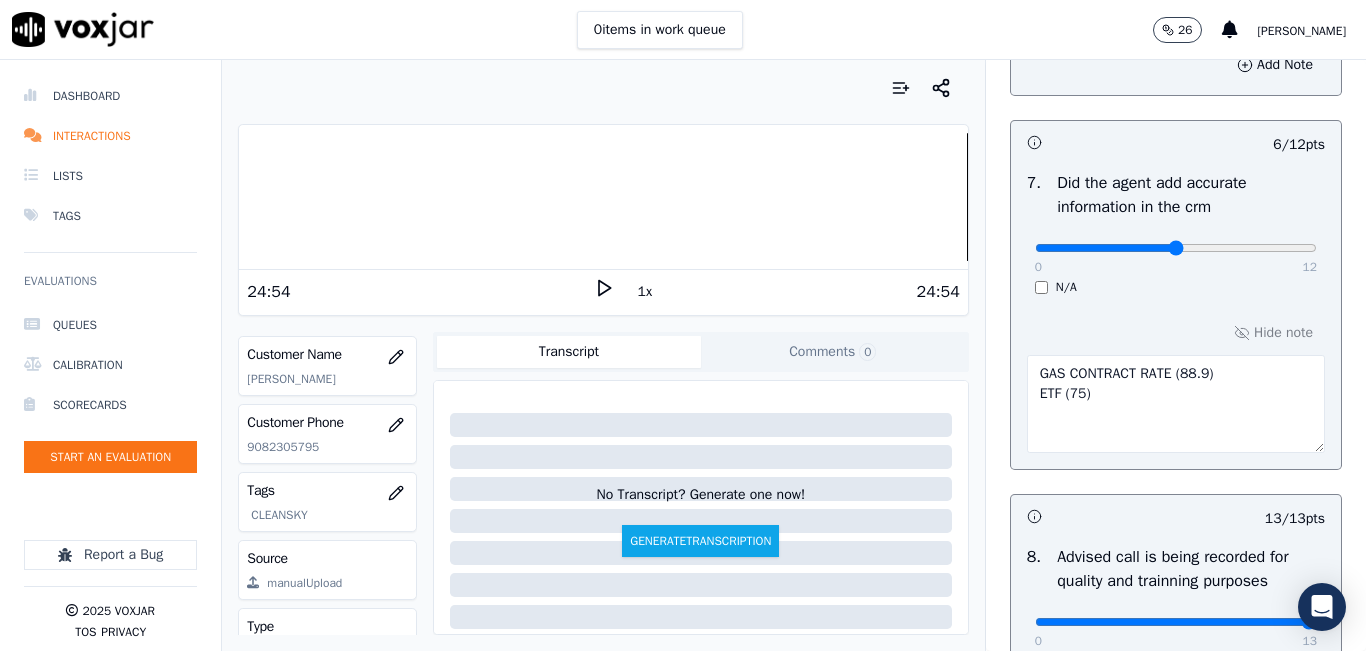 drag, startPoint x: 1095, startPoint y: 443, endPoint x: 1042, endPoint y: 426, distance: 55.65968 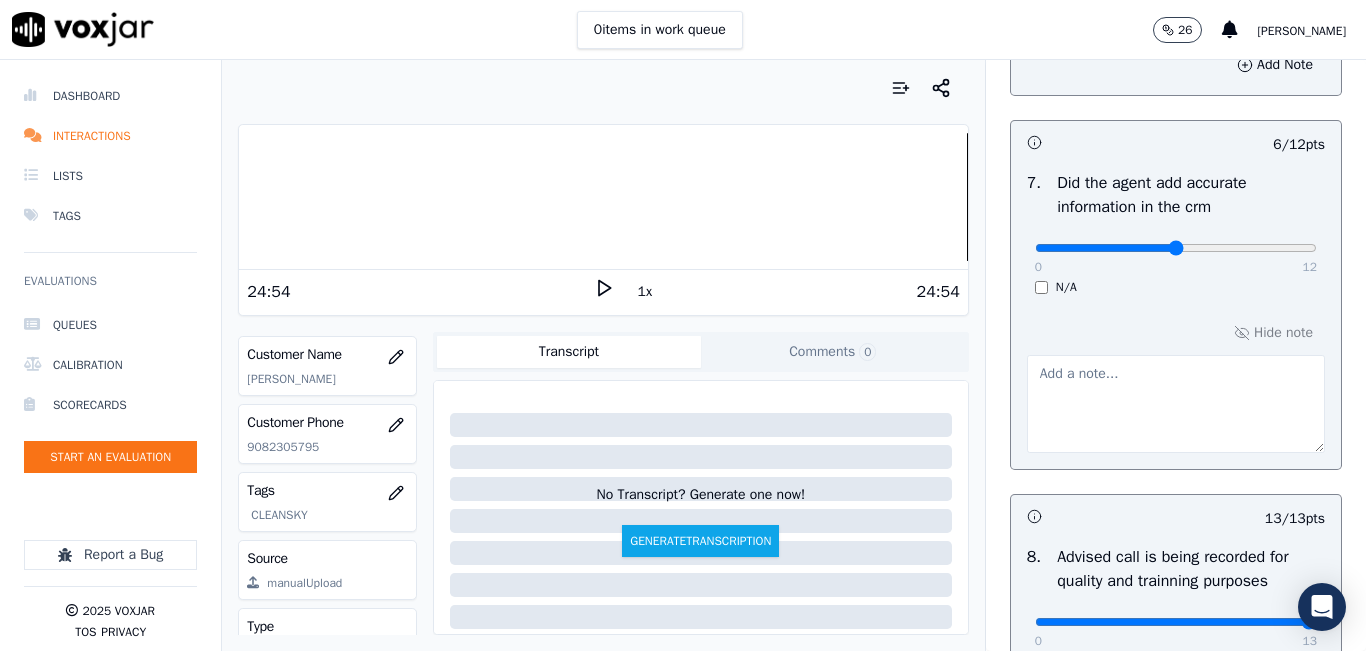 type 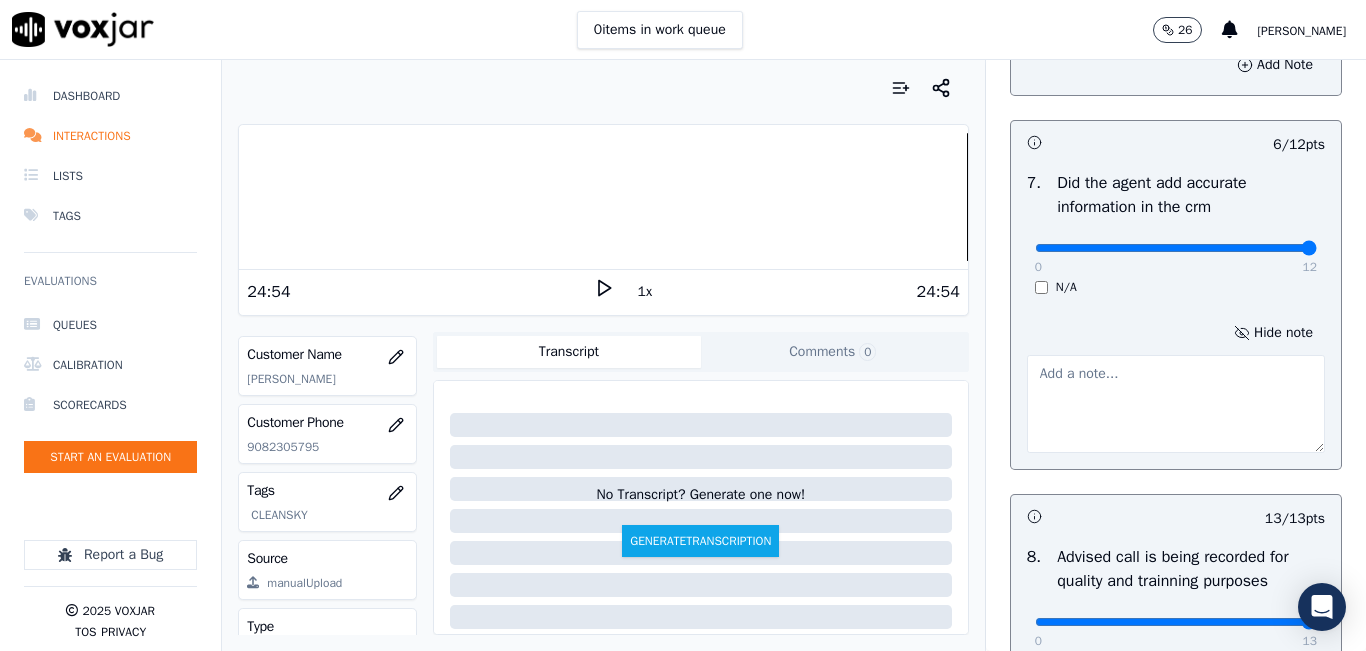 drag, startPoint x: 1264, startPoint y: 302, endPoint x: 1295, endPoint y: 302, distance: 31 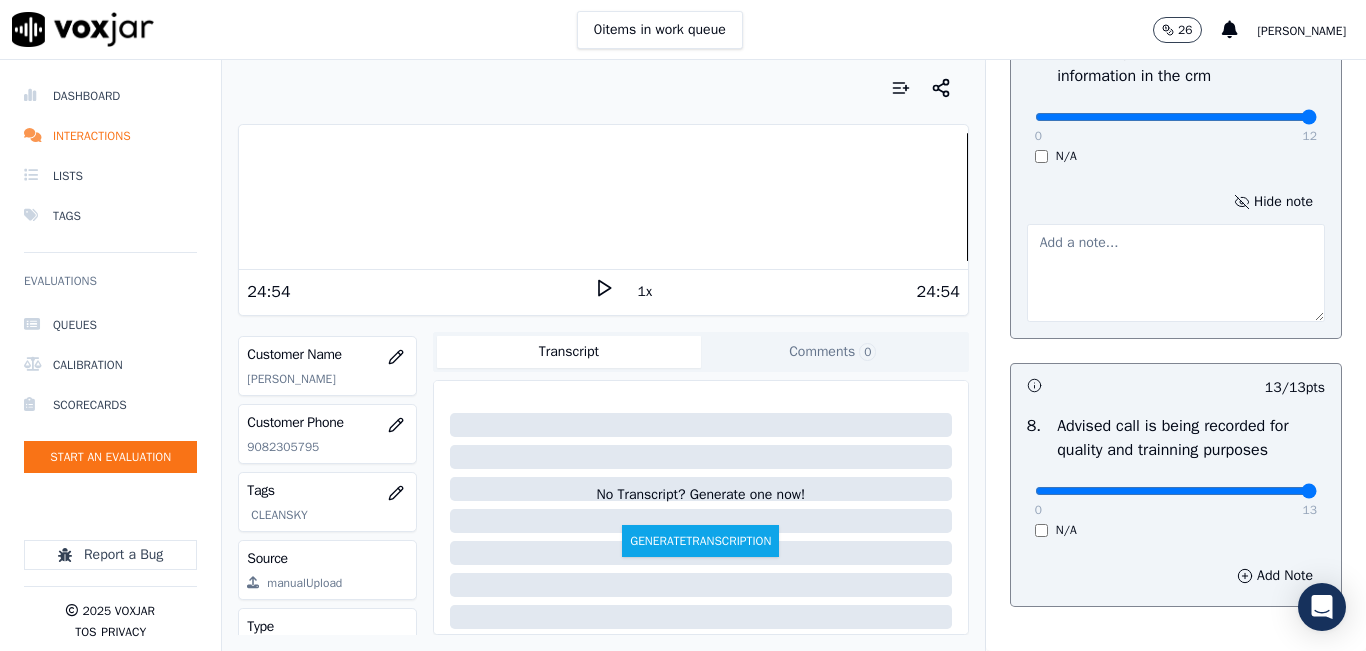scroll, scrollTop: 2024, scrollLeft: 0, axis: vertical 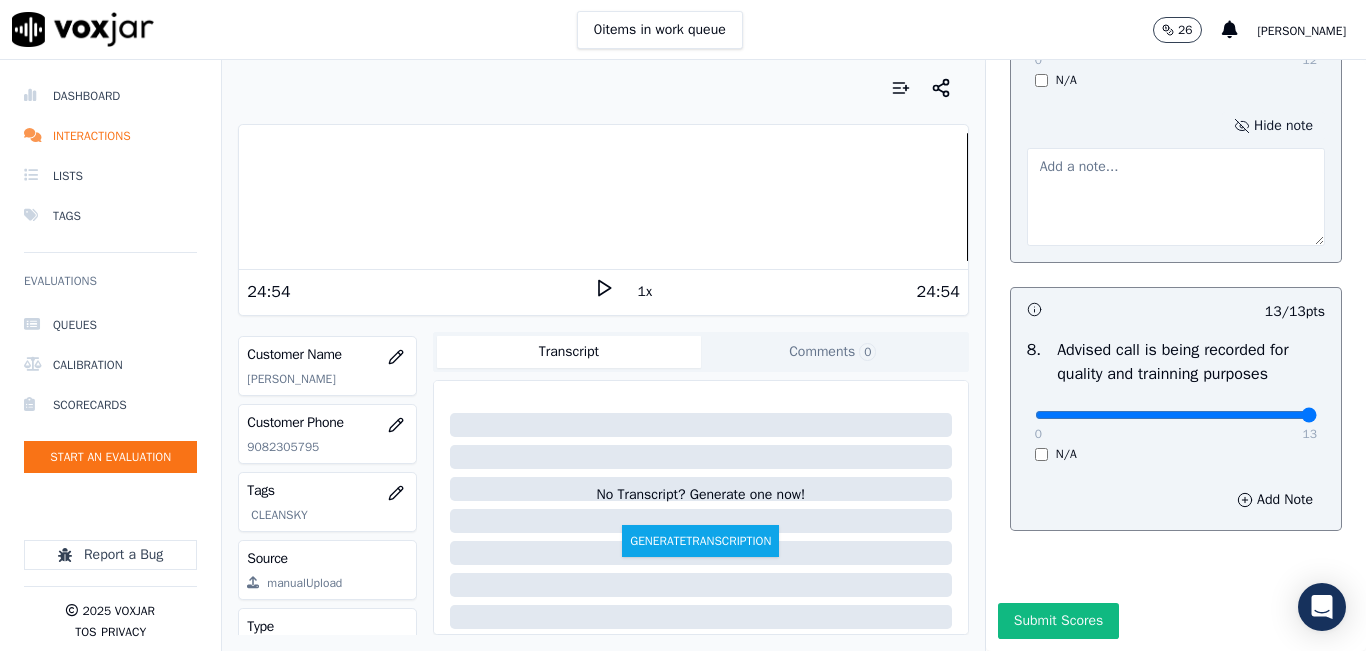 click on "Hide note" at bounding box center (1273, 126) 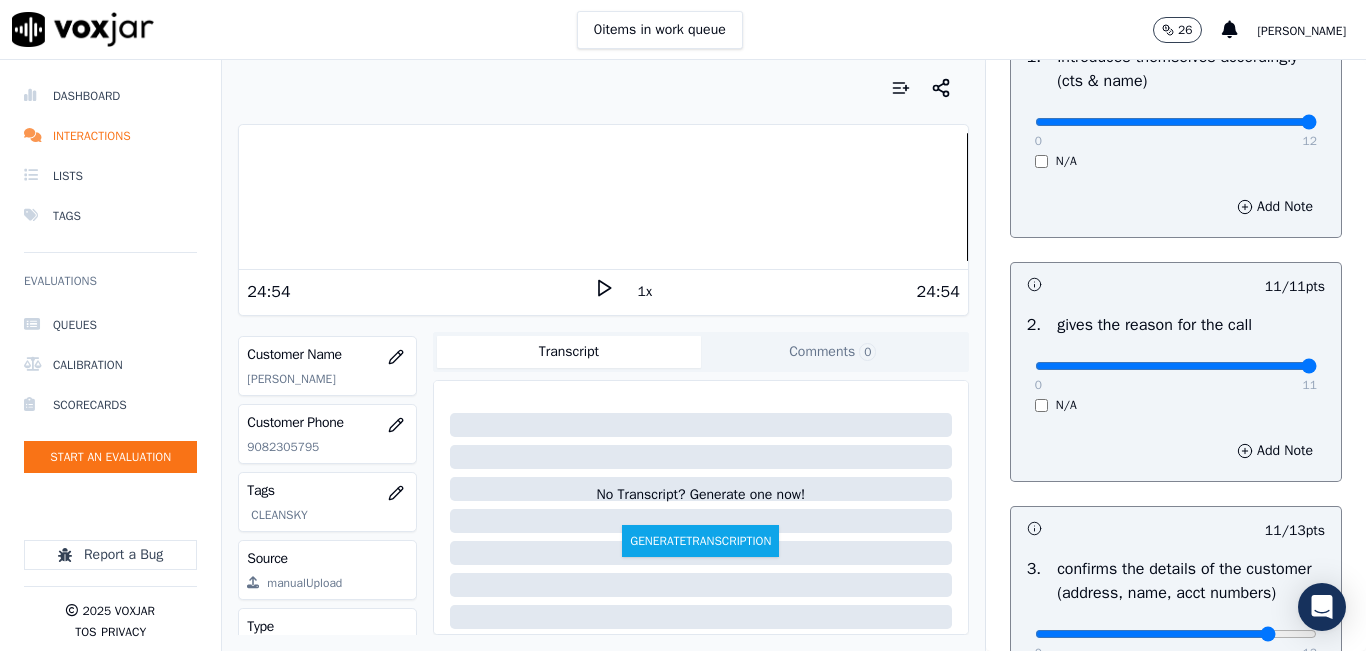 scroll, scrollTop: 0, scrollLeft: 0, axis: both 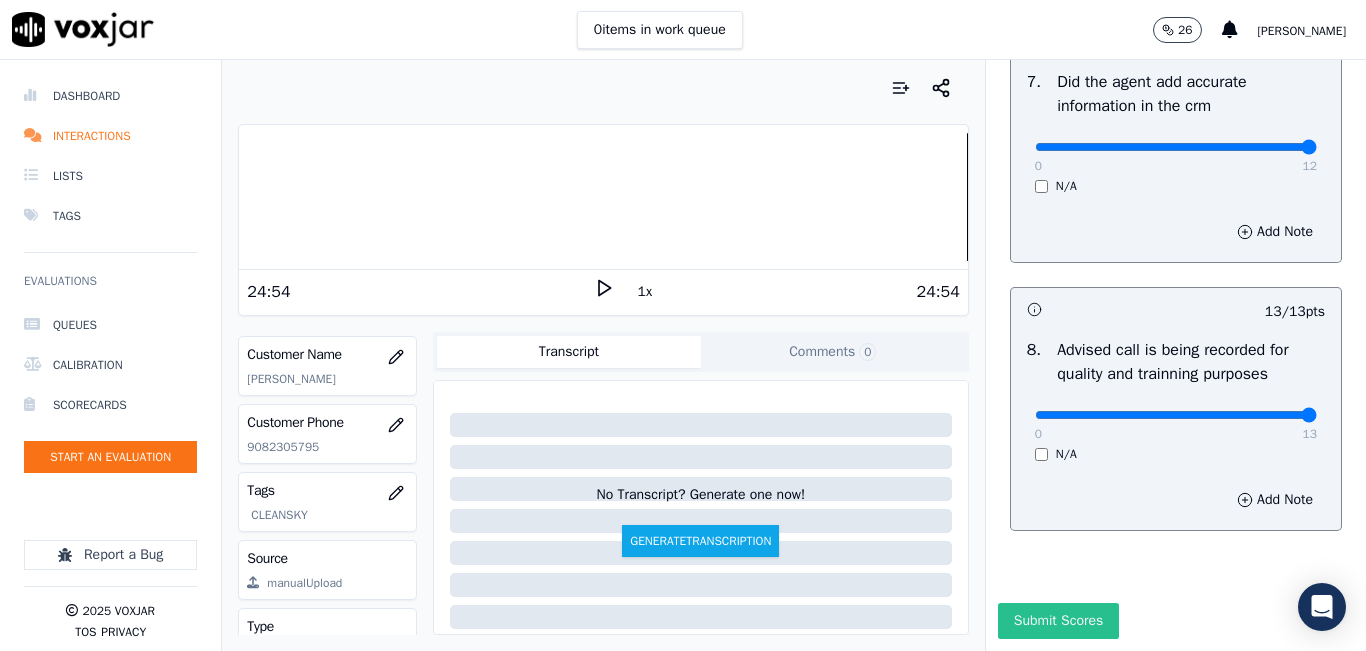 click on "Submit Scores" at bounding box center [1058, 621] 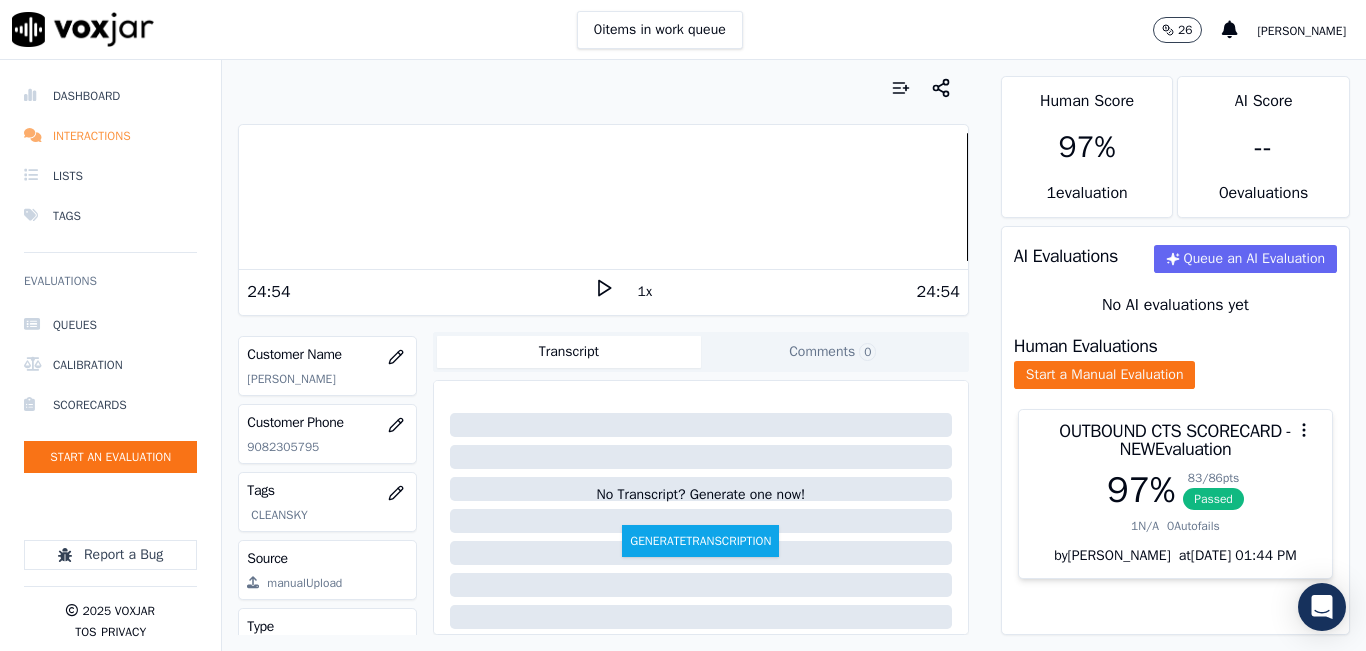 click on "Interactions" at bounding box center [110, 136] 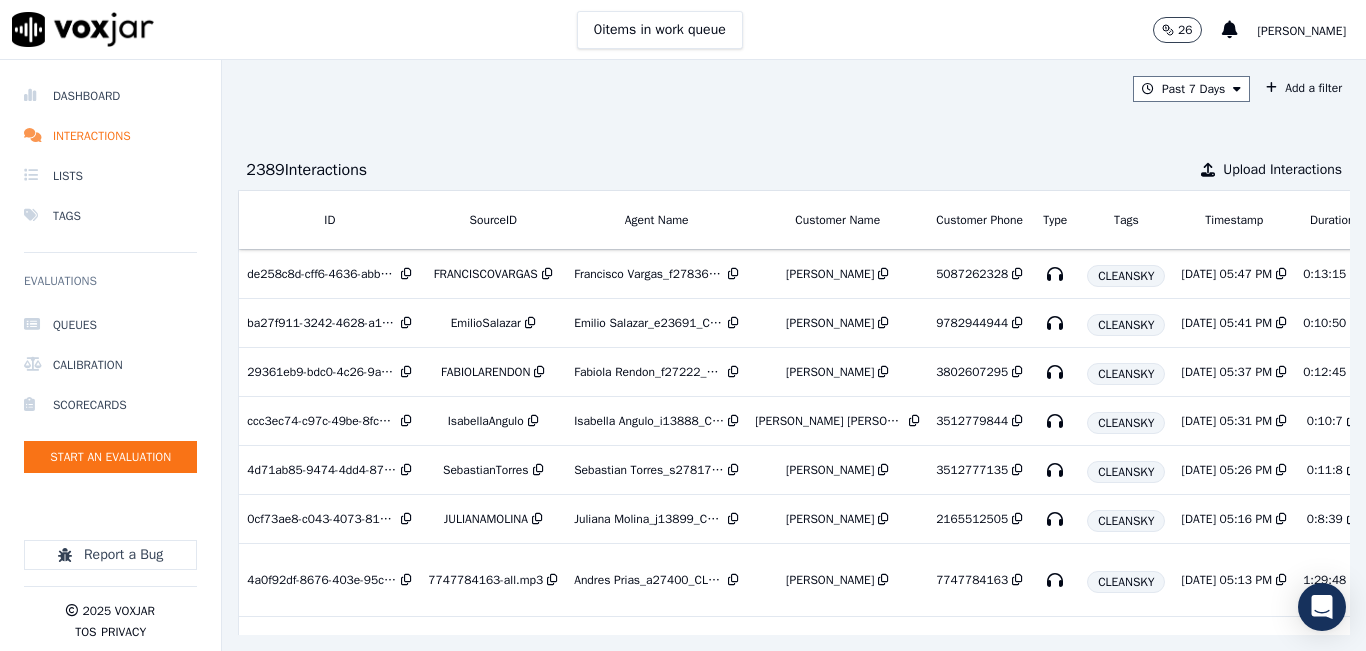 scroll, scrollTop: 0, scrollLeft: 320, axis: horizontal 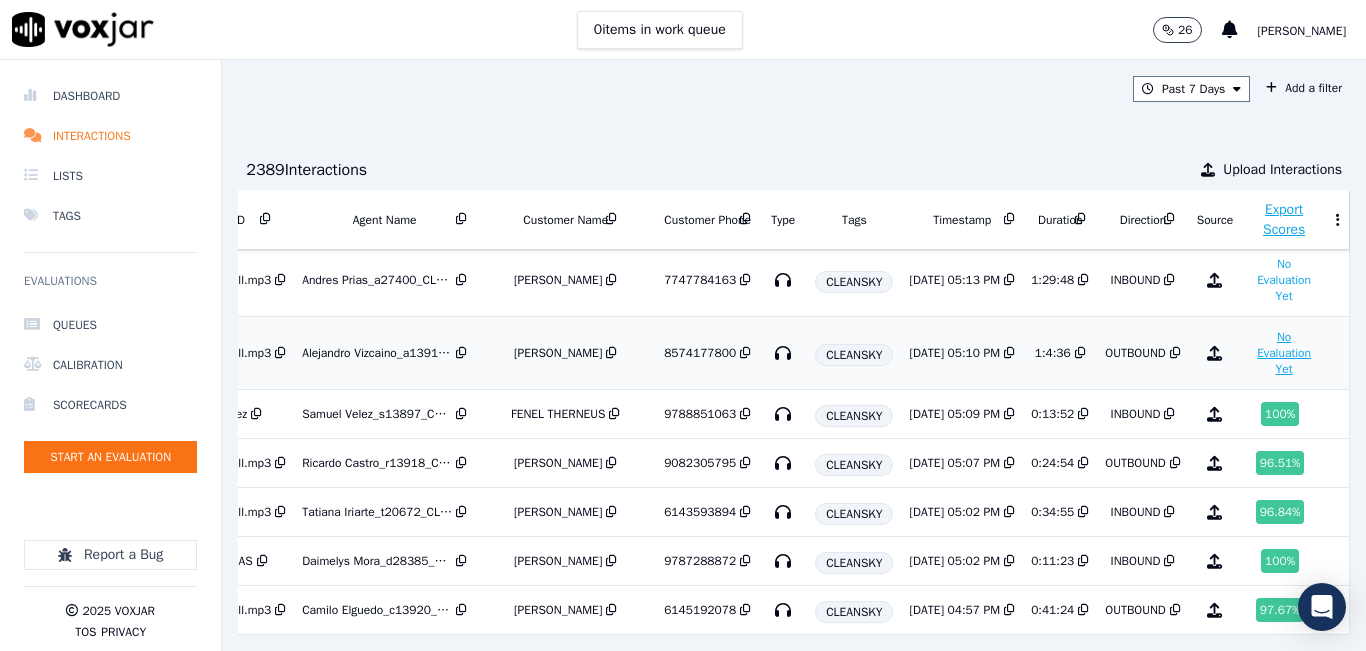 click on "No Evaluation Yet" at bounding box center [1284, 353] 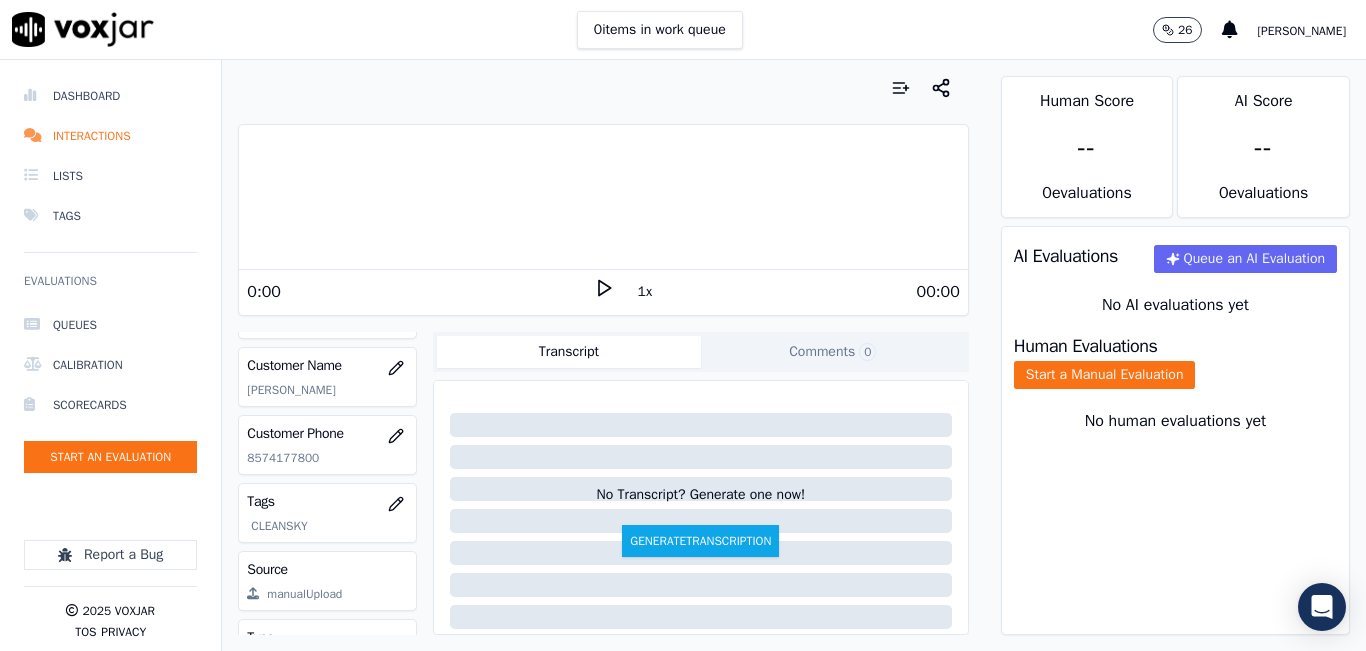 scroll, scrollTop: 300, scrollLeft: 0, axis: vertical 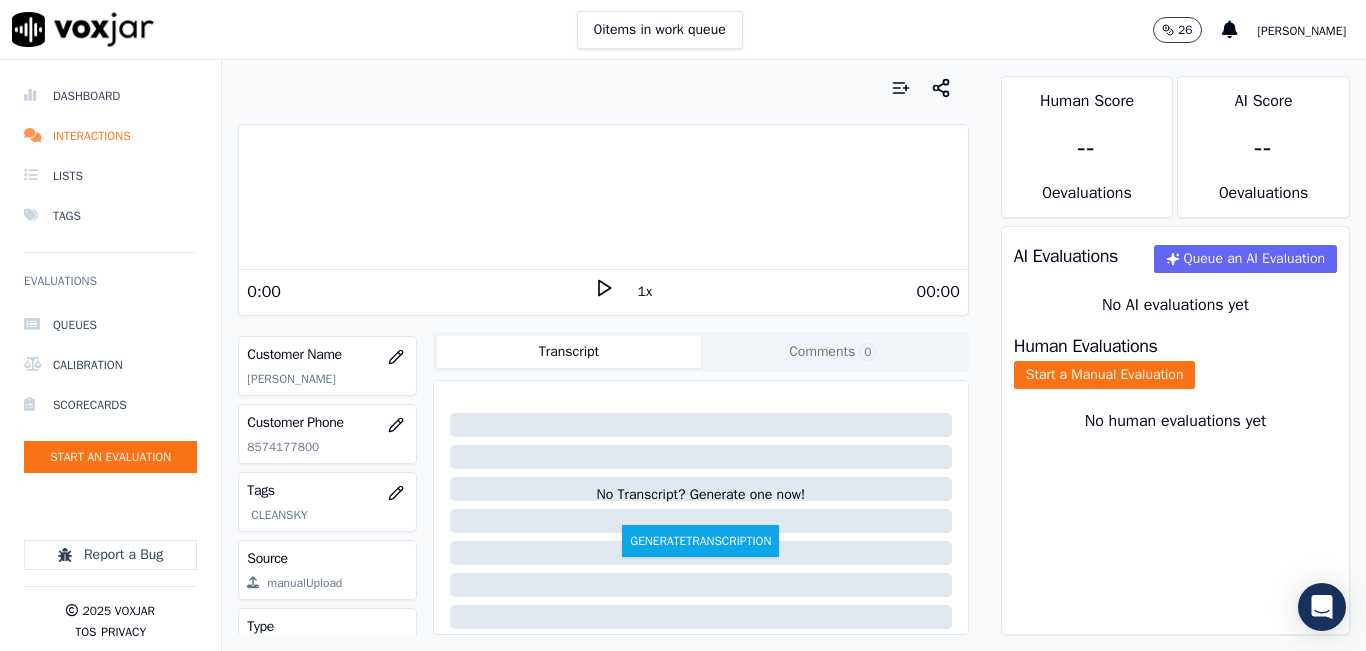 click on "8574177800" 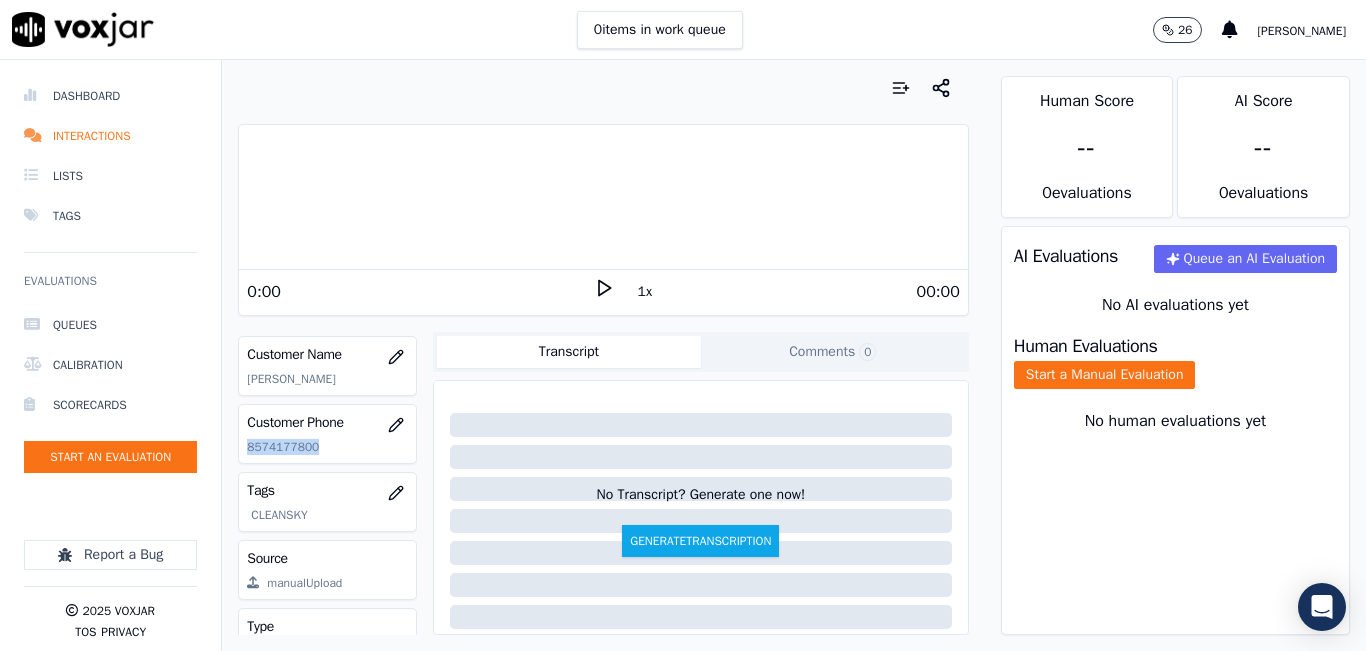 click on "8574177800" 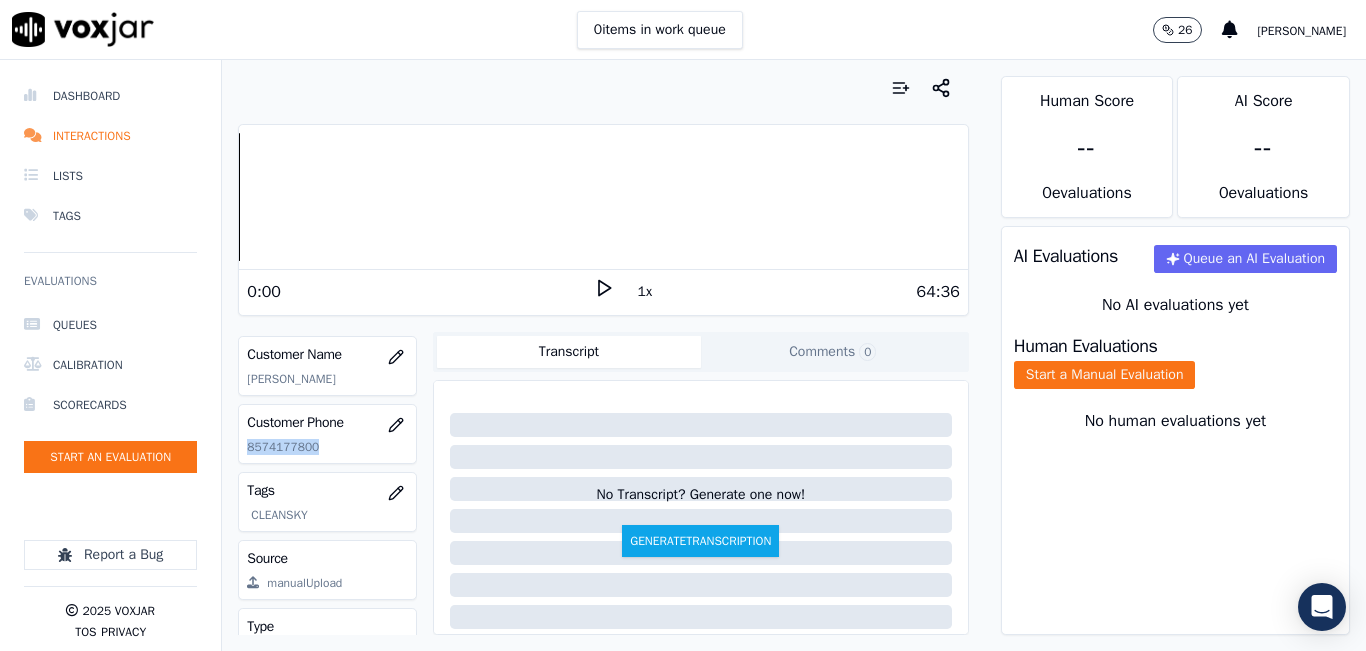click 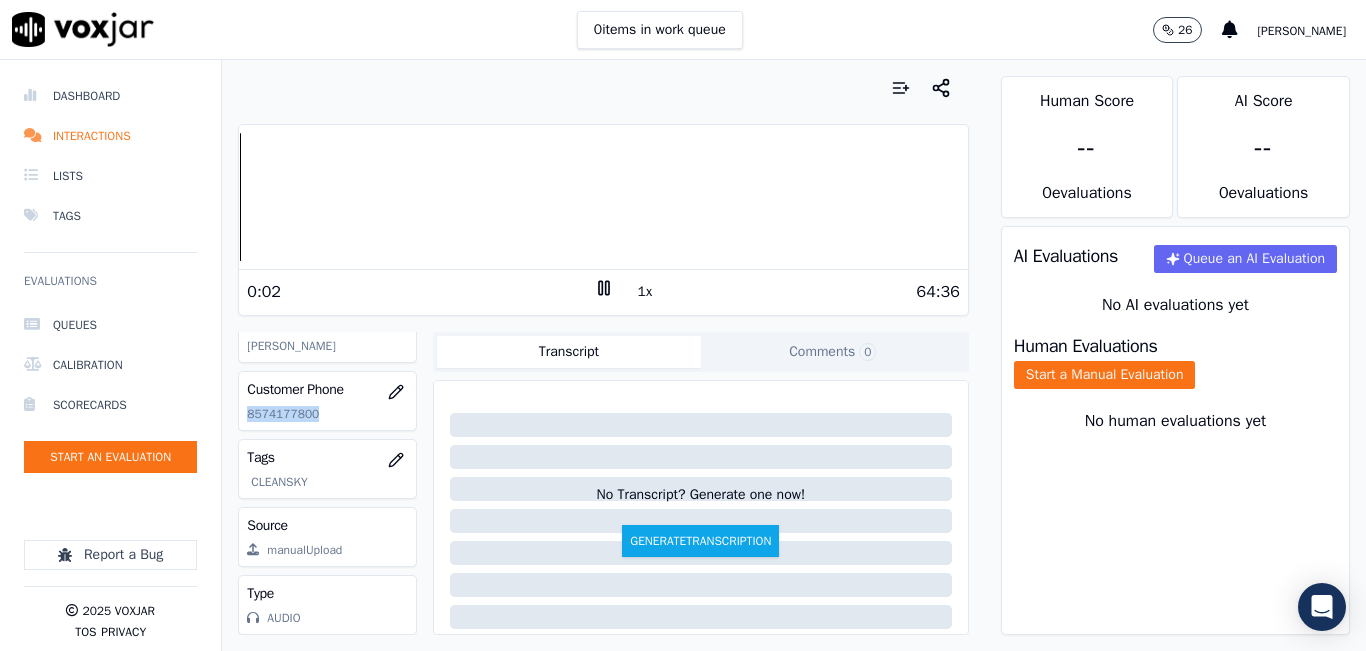 scroll, scrollTop: 394, scrollLeft: 0, axis: vertical 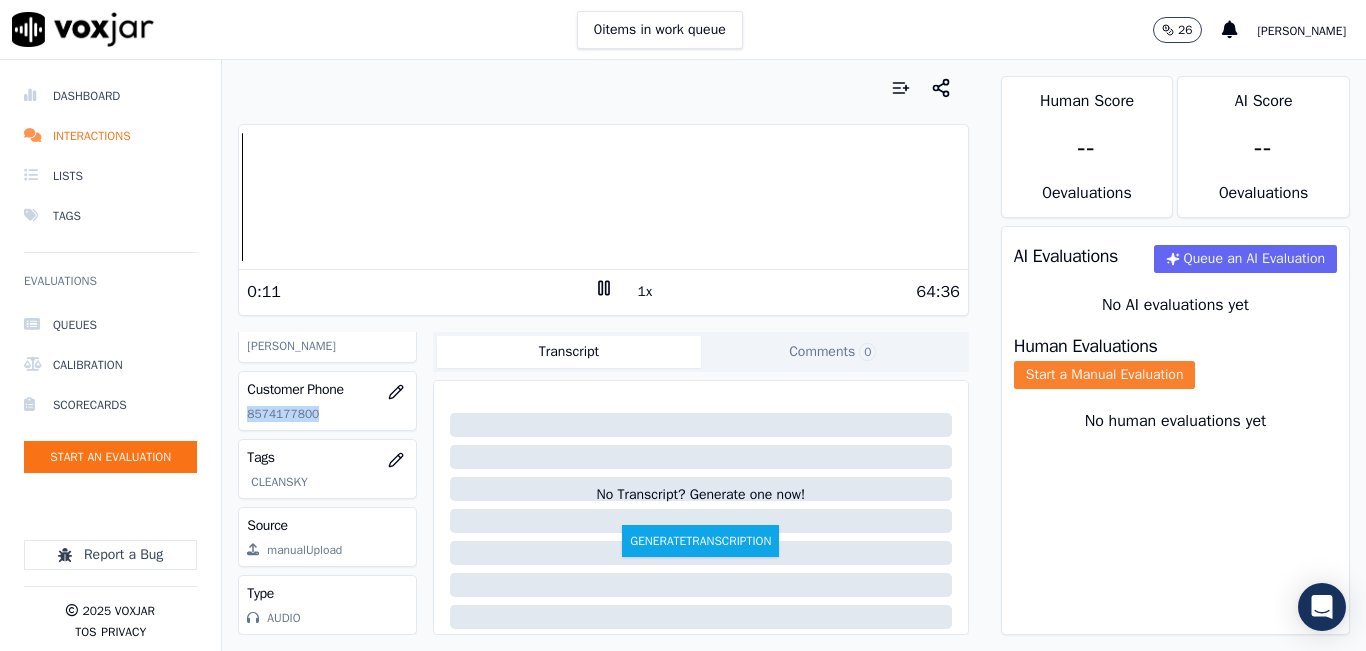 click on "Start a Manual Evaluation" 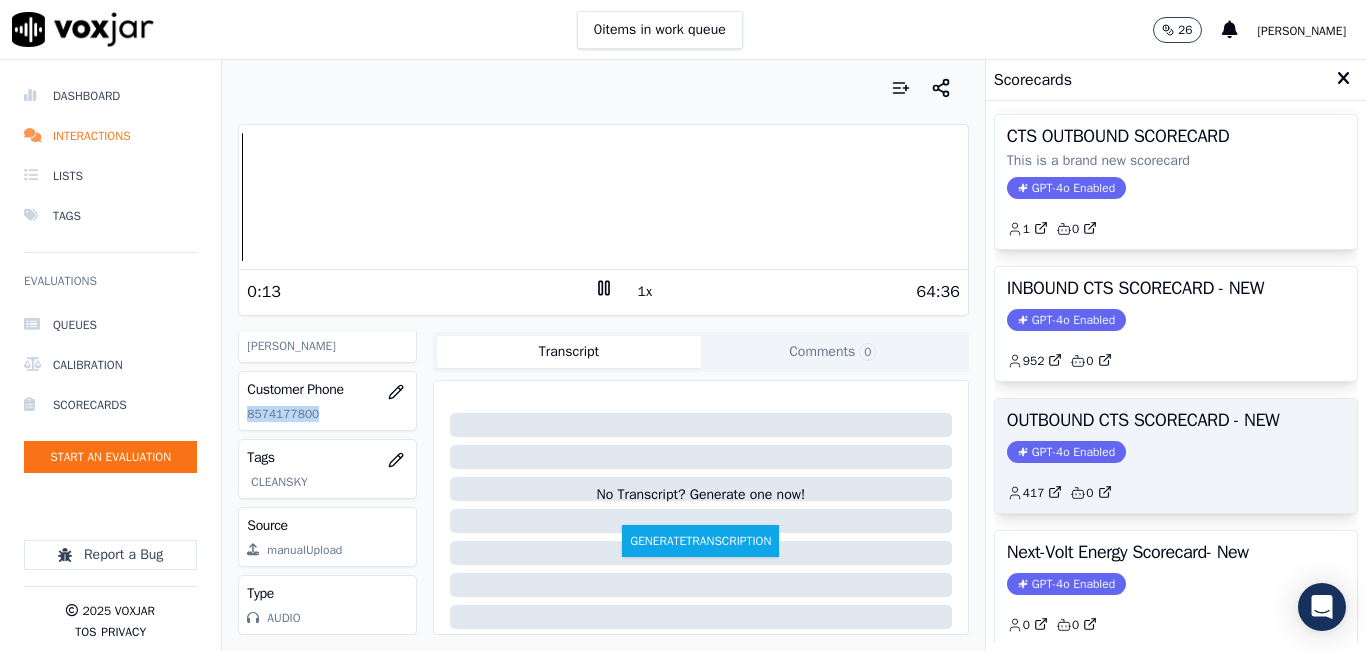 scroll, scrollTop: 200, scrollLeft: 0, axis: vertical 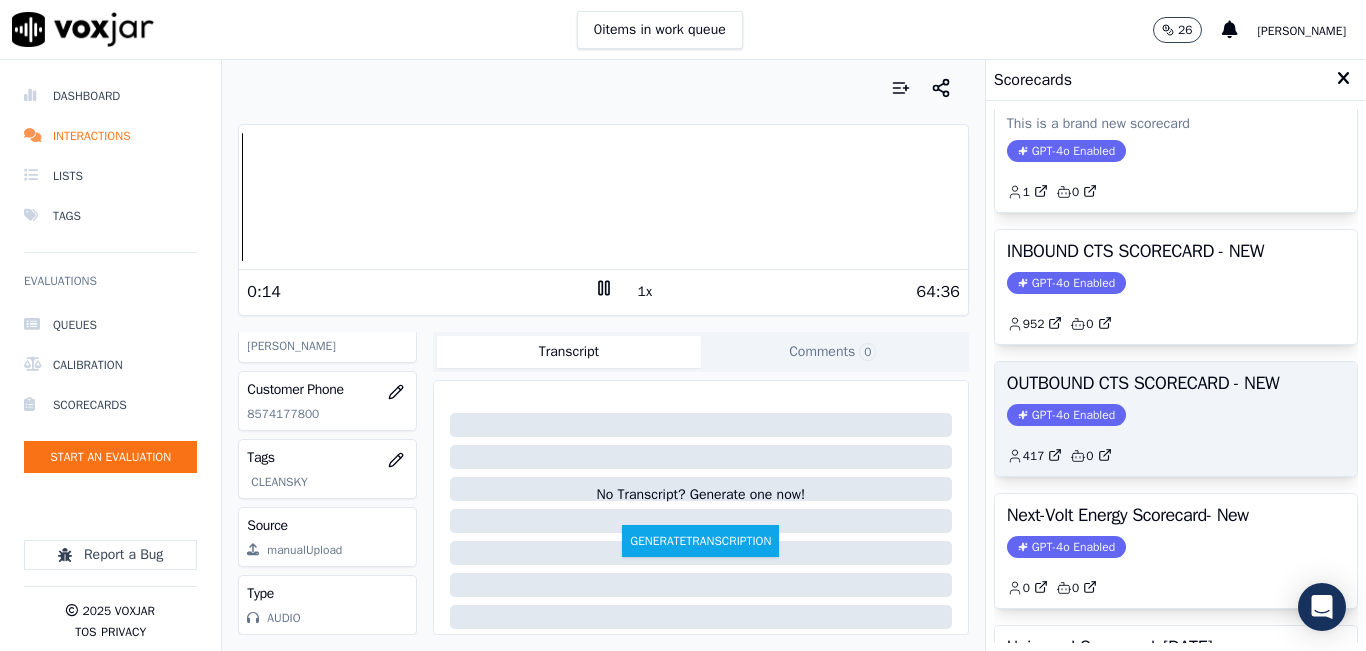 click on "OUTBOUND CTS SCORECARD - NEW" at bounding box center [1176, 383] 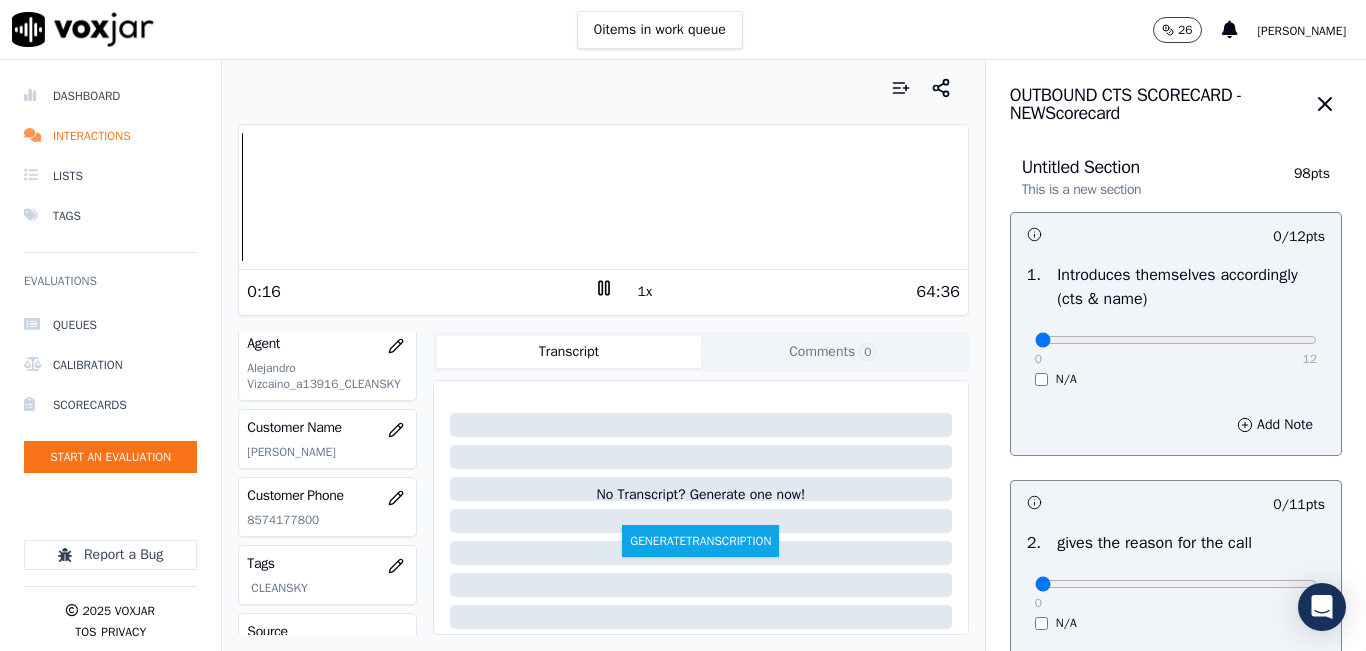 scroll, scrollTop: 194, scrollLeft: 0, axis: vertical 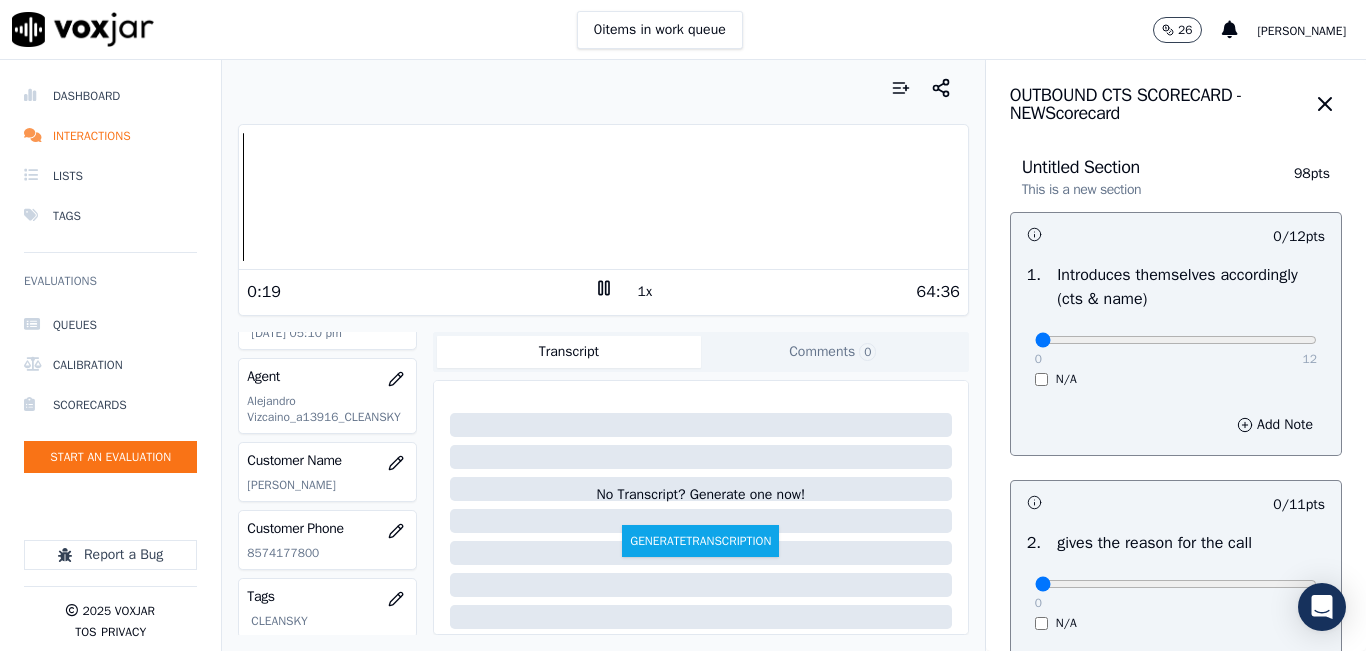 click on "0   12     N/A" at bounding box center [1176, 349] 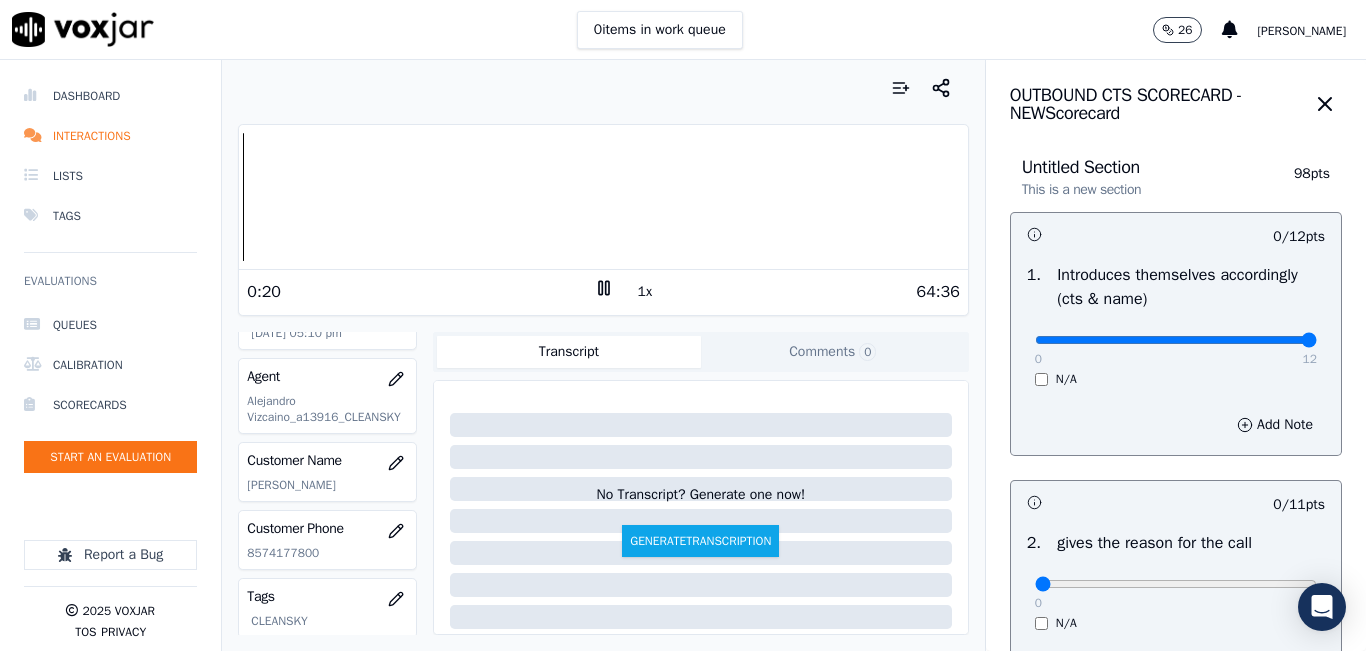 drag, startPoint x: 1237, startPoint y: 343, endPoint x: 1270, endPoint y: 334, distance: 34.20526 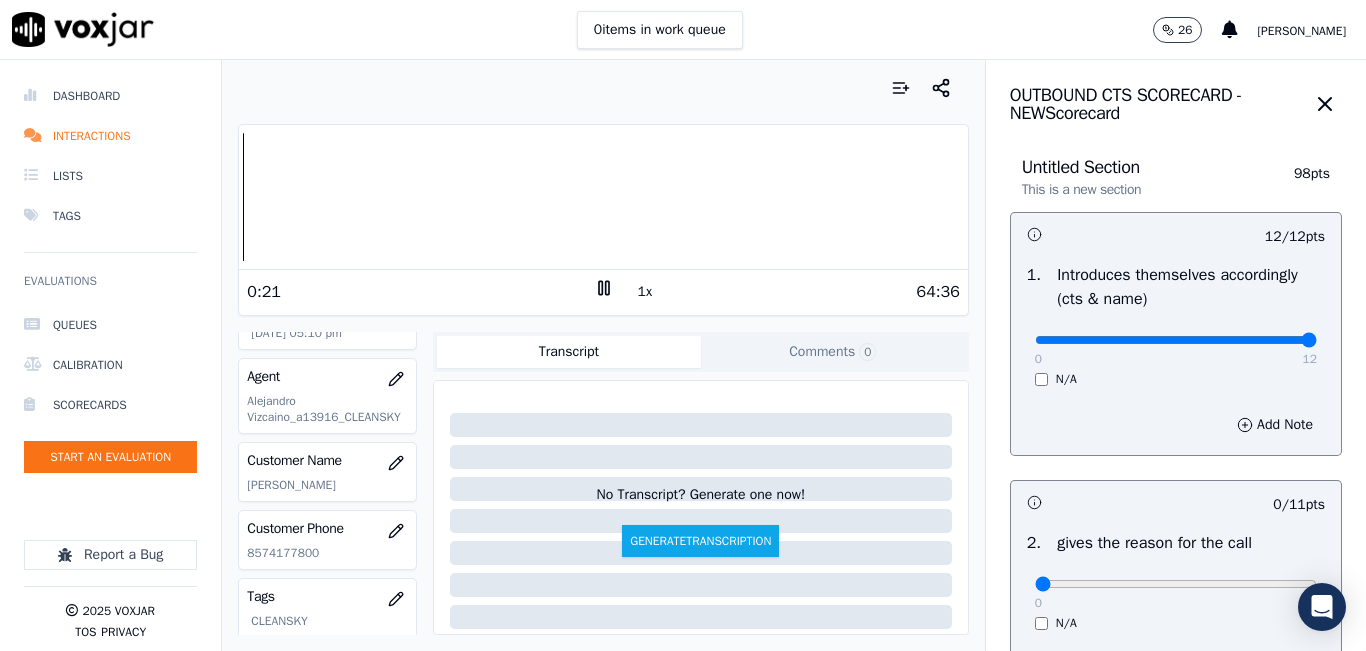 click on "1x" at bounding box center [645, 292] 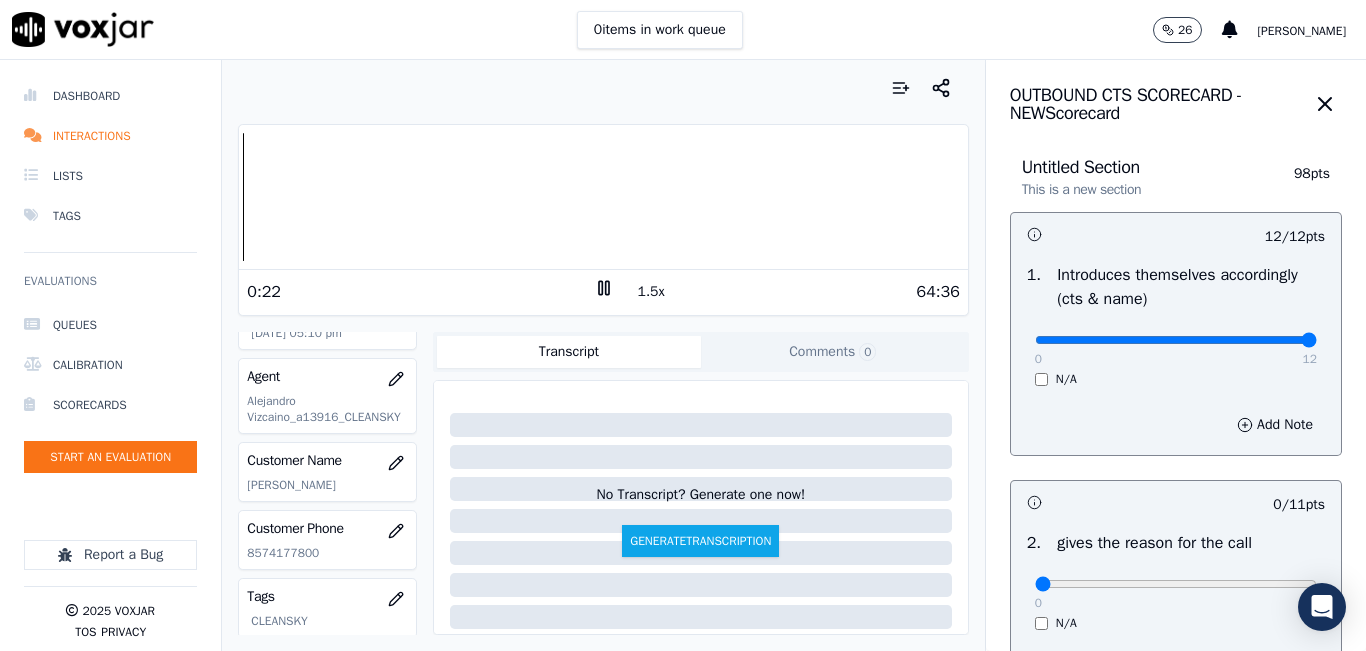click on "1.5x" at bounding box center (651, 292) 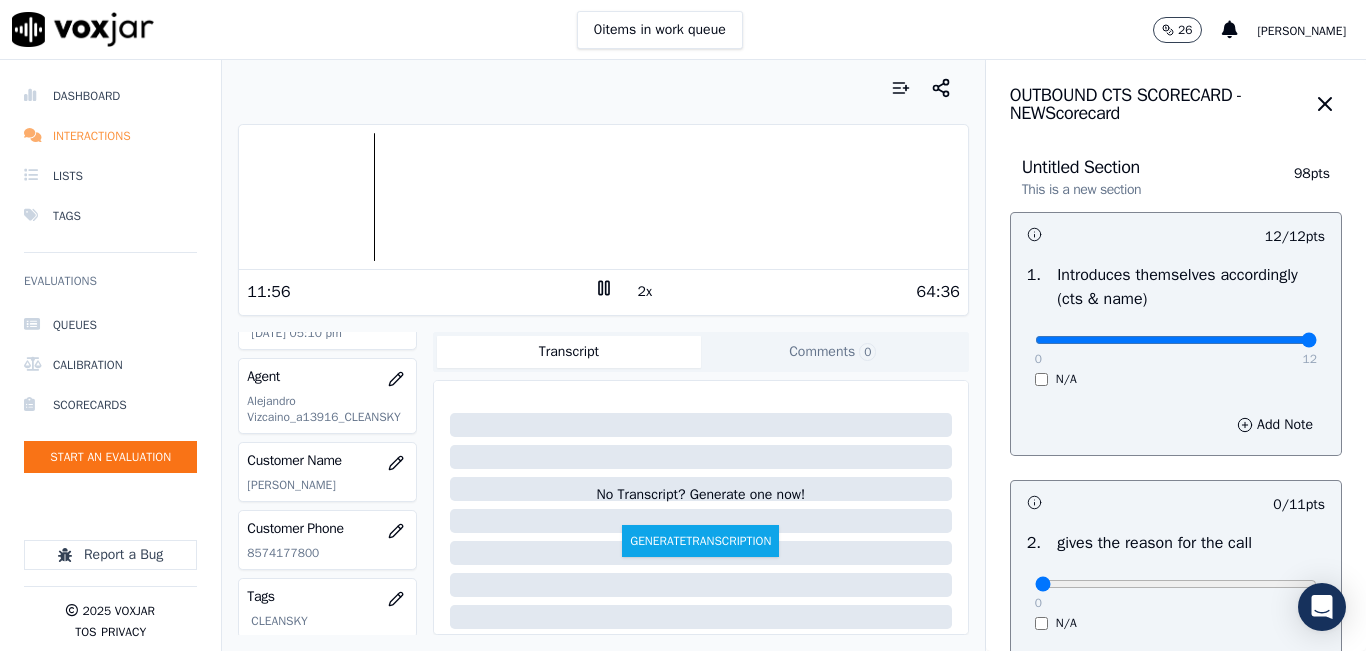 click on "Interactions" at bounding box center [110, 136] 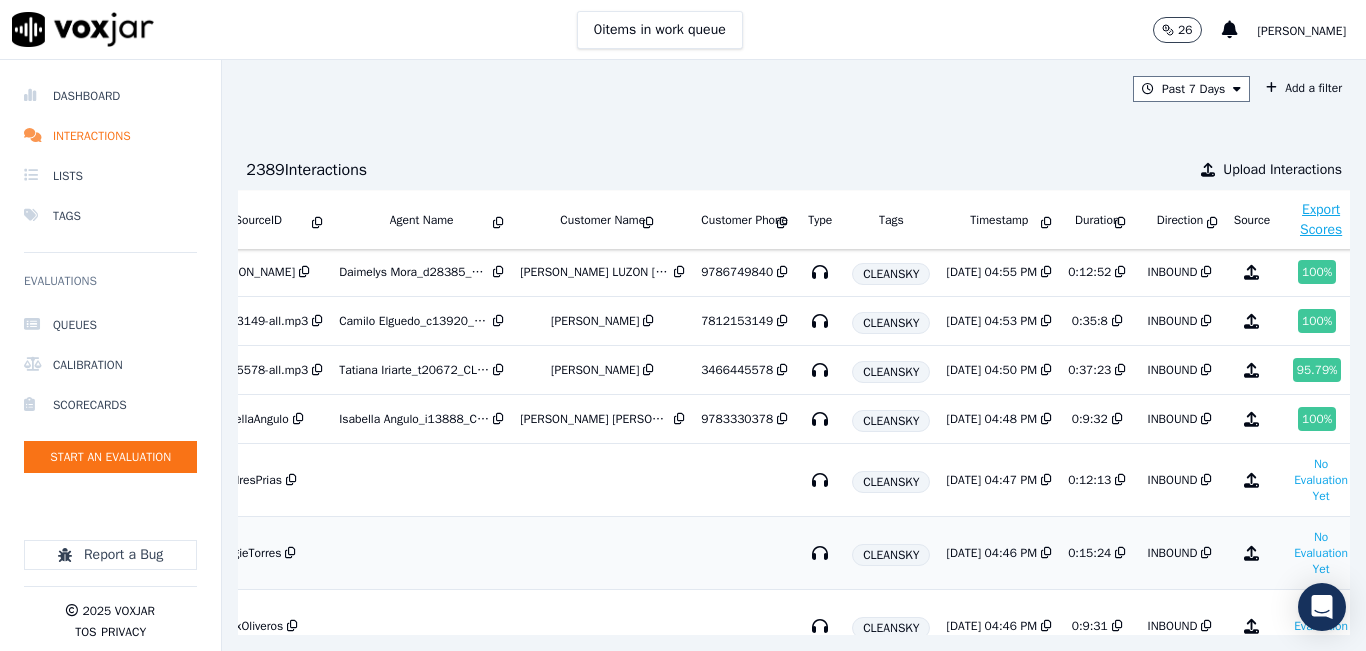 scroll, scrollTop: 761, scrollLeft: 235, axis: both 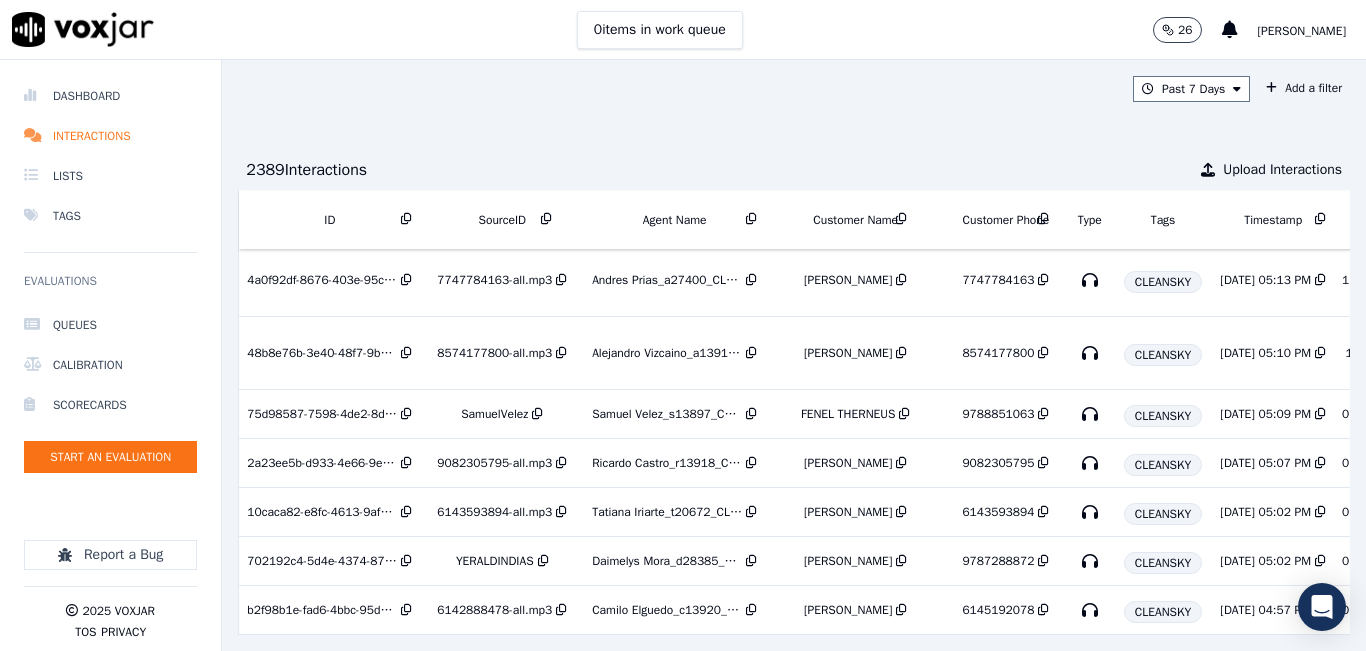click on "Past 7 Days
Add a filter
2389  Interaction s       Upload Interactions     ID   SourceID   Agent Name   Customer Name   Customer Phone   Type   Tags   Timestamp   Duration   Direction   Source     Export Scores         de258c8d-cff6-4636-abb4-dbd6f1386dda     FRANCISCOVARGAS     Francisco Vargas_f27836_CLEANSKY     [PERSON_NAME]     5087262328       CLEANSKY [DATE] 05:47 PM     0:13:15     INBOUND           100 %
ba27f911-3242-4628-a171-adad4646ee8c     EmilioSalazar     [PERSON_NAME] Salazar_e23691_CLEANSKY     [PERSON_NAME]     9782944944       CLEANSKY [DATE] 05:41 PM     0:10:50     INBOUND           100 %
29361eb9-bdc0-4c26-9a1f-60f9bf44bc4c     FABIOLARENDON     [PERSON_NAME] Rendon_f27222_CLEANSKY     [PERSON_NAME]     3802607295       CLEANSKY [DATE] 05:37 PM     0:12:45     INBOUND           100 %
ccc3ec74-c97c-49be-8fc8-db695625cf86     IsabellaAngulo     [PERSON_NAME] Angulo_i13888_CLEANSKY     [PERSON_NAME] [PERSON_NAME]" at bounding box center [794, 355] 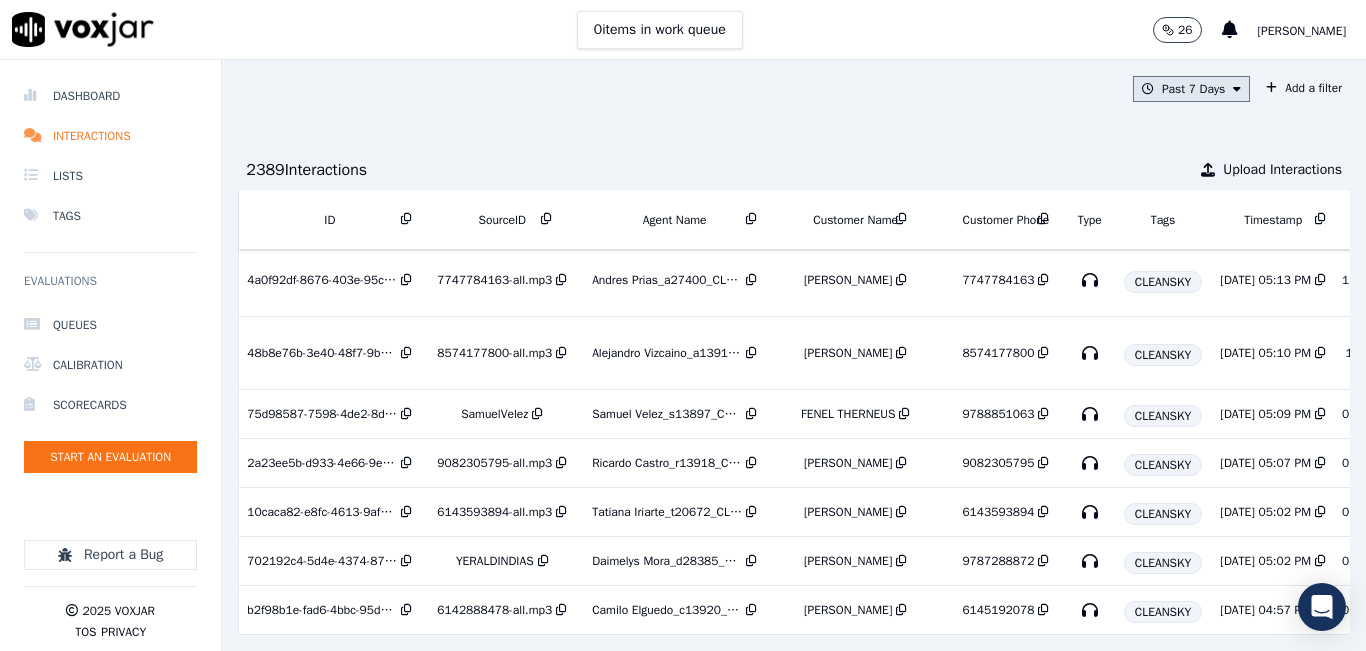 click on "Past 7 Days" at bounding box center [1191, 89] 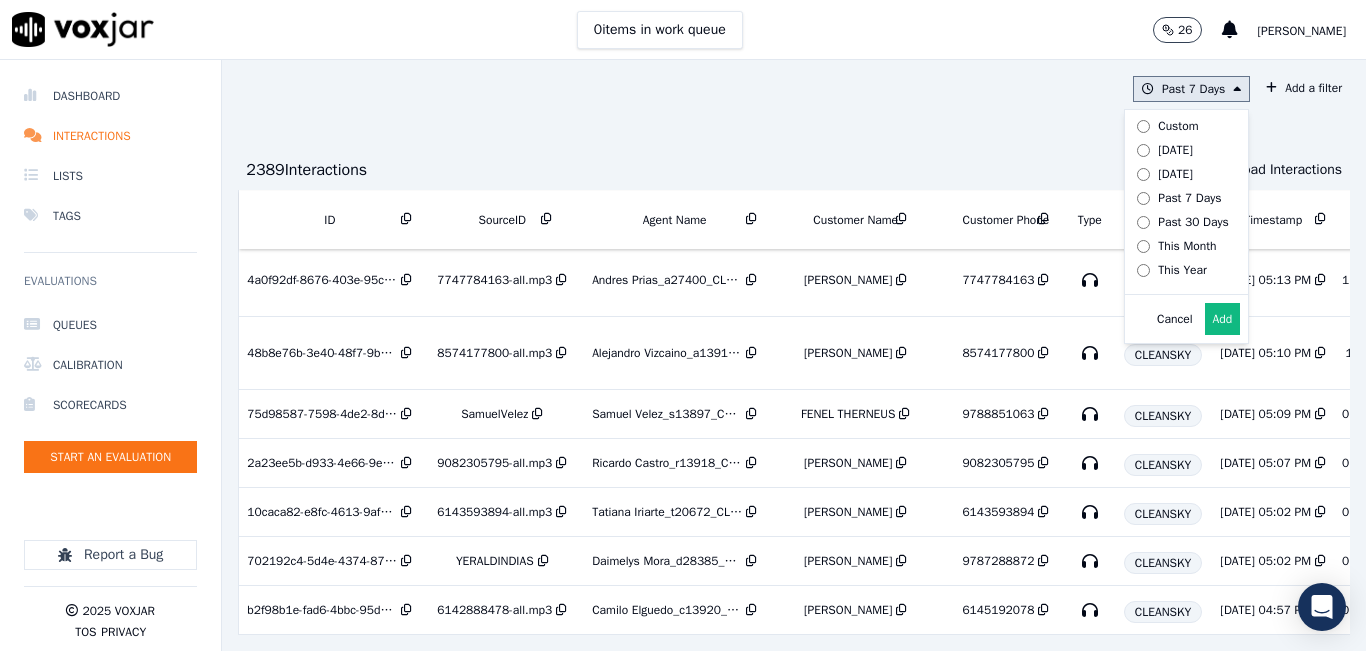 click on "Add" at bounding box center (1223, 319) 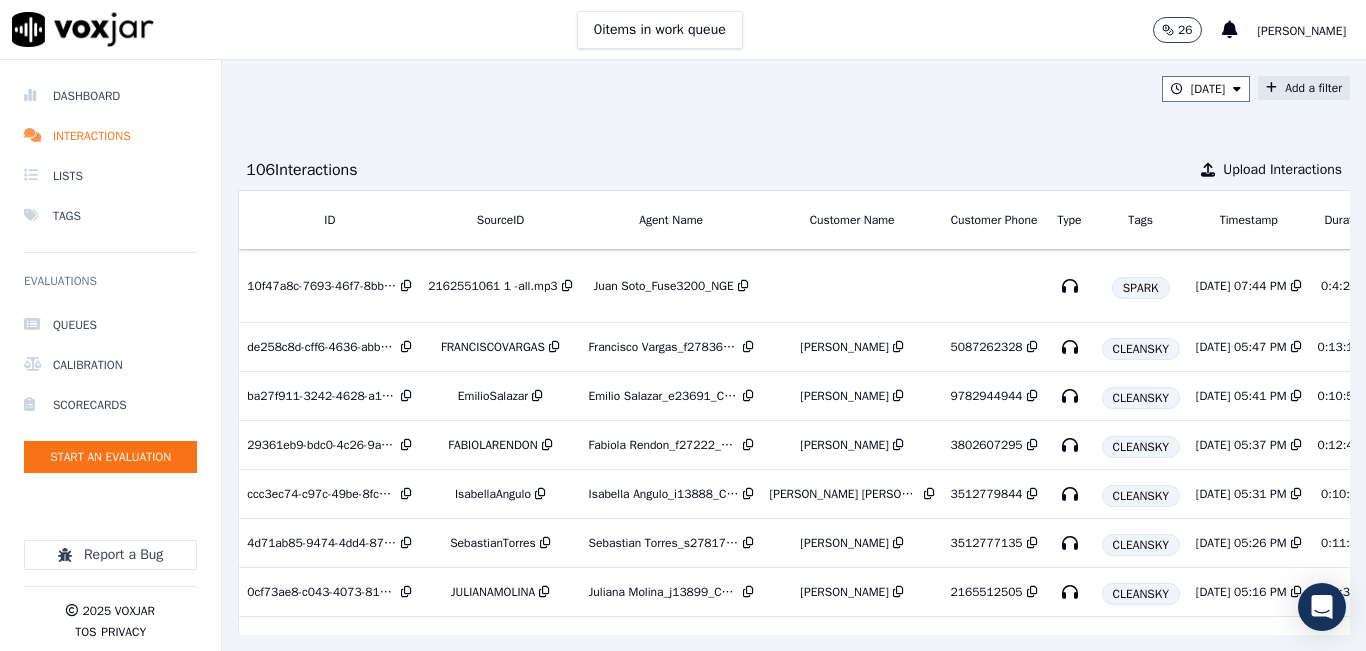 click on "Add a filter" at bounding box center (1304, 88) 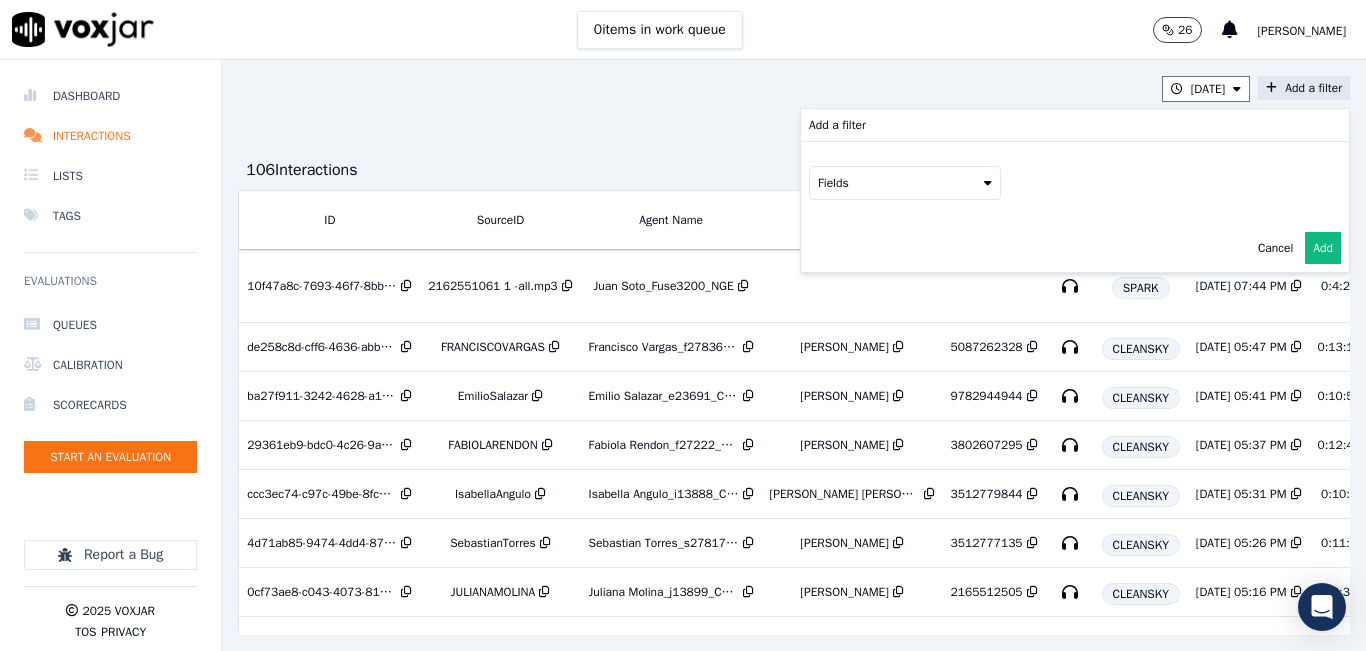 click on "Fields" at bounding box center (905, 183) 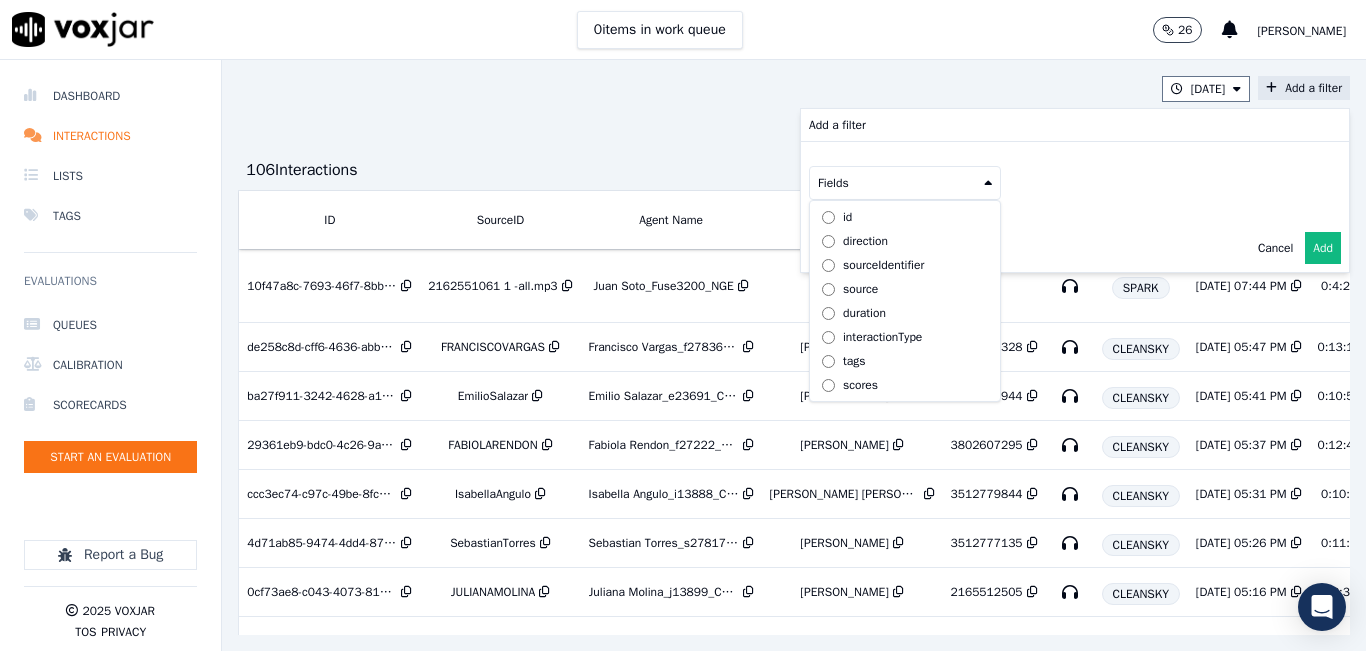 scroll, scrollTop: 63, scrollLeft: 0, axis: vertical 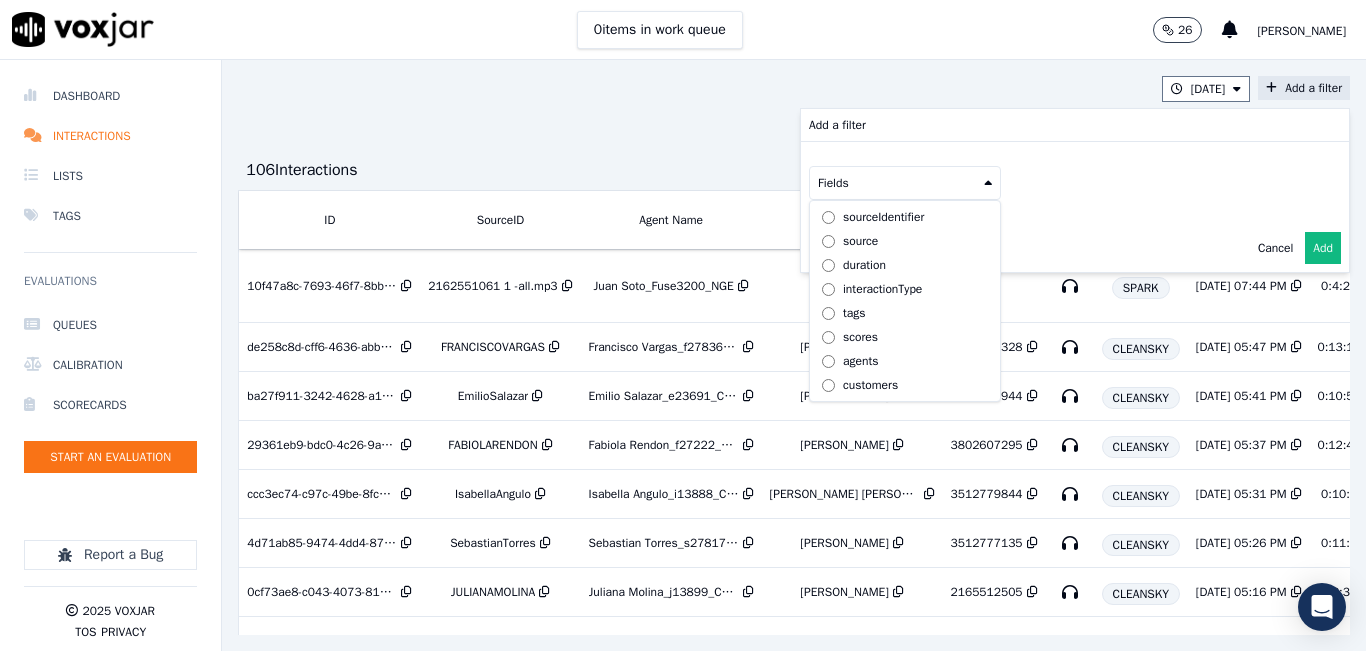 click on "customers" at bounding box center [870, 385] 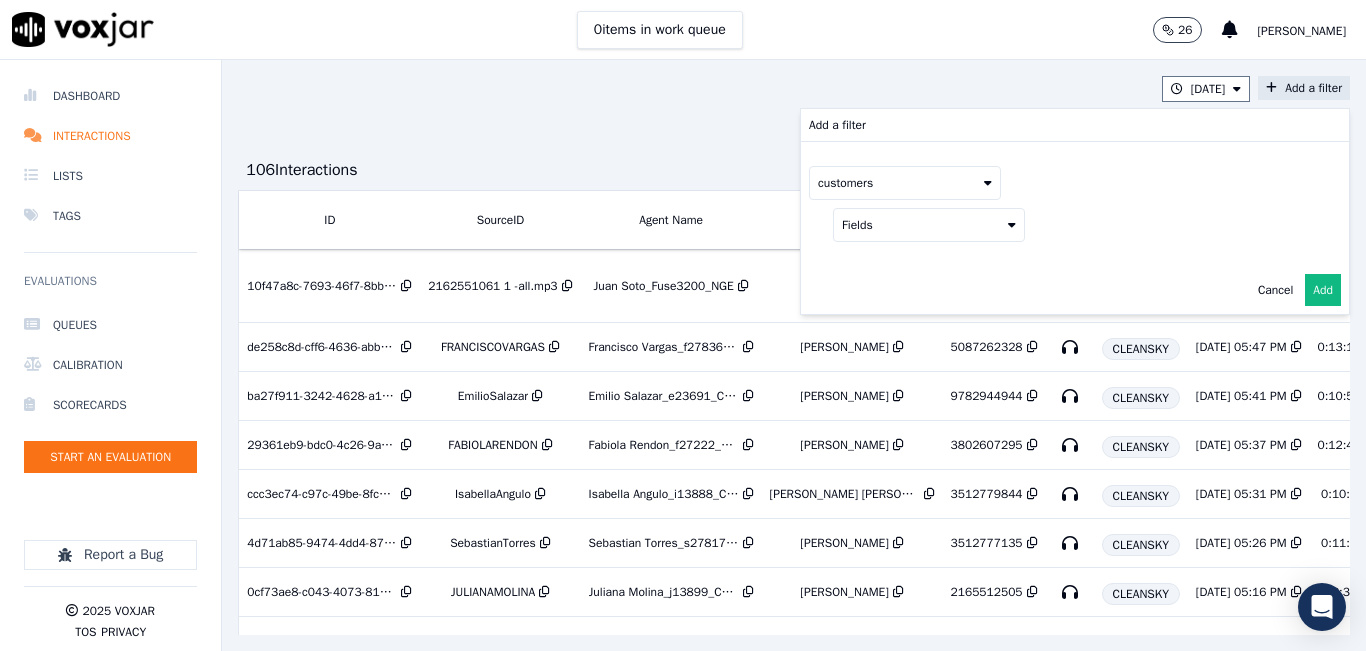 click on "Fields" at bounding box center (929, 225) 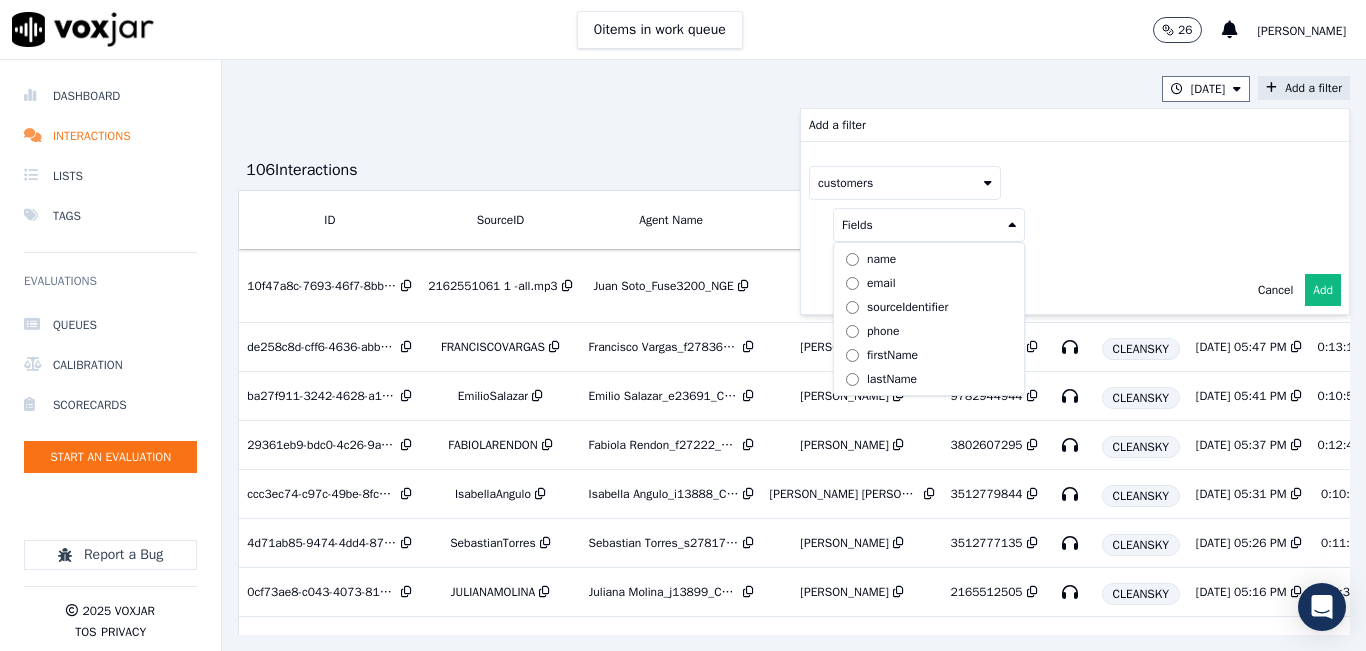 click on "name" at bounding box center [881, 259] 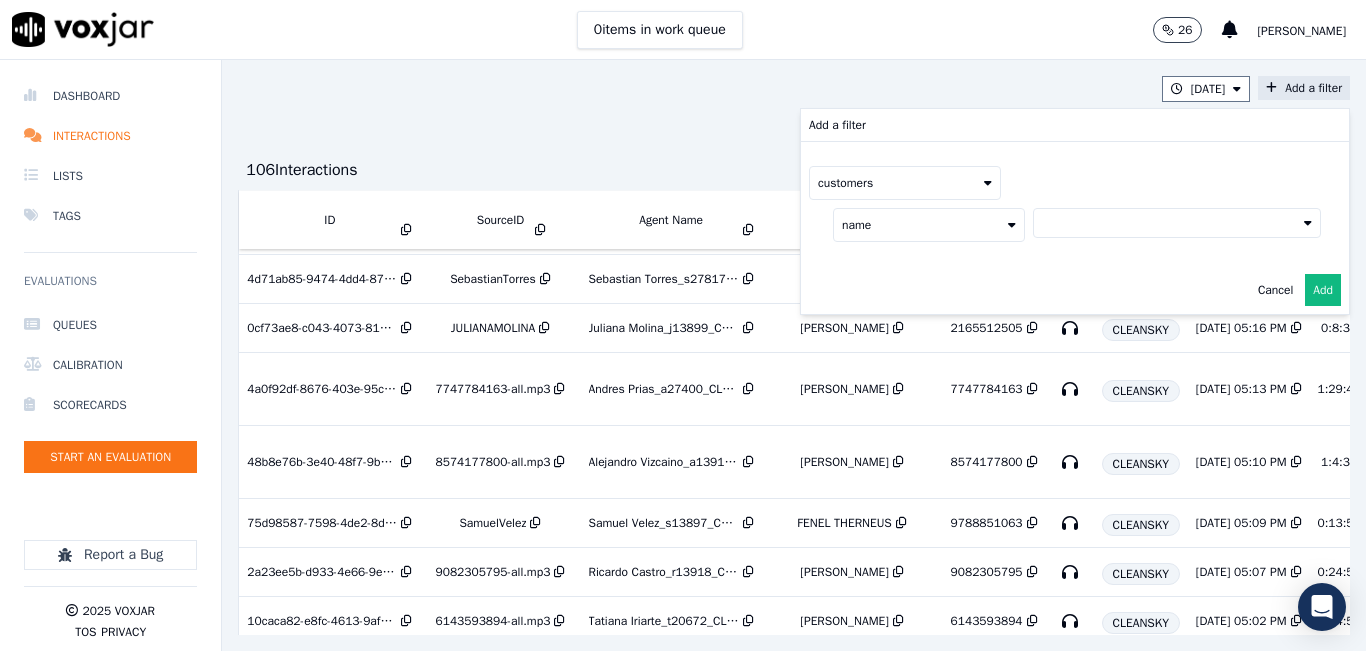 scroll, scrollTop: 300, scrollLeft: 0, axis: vertical 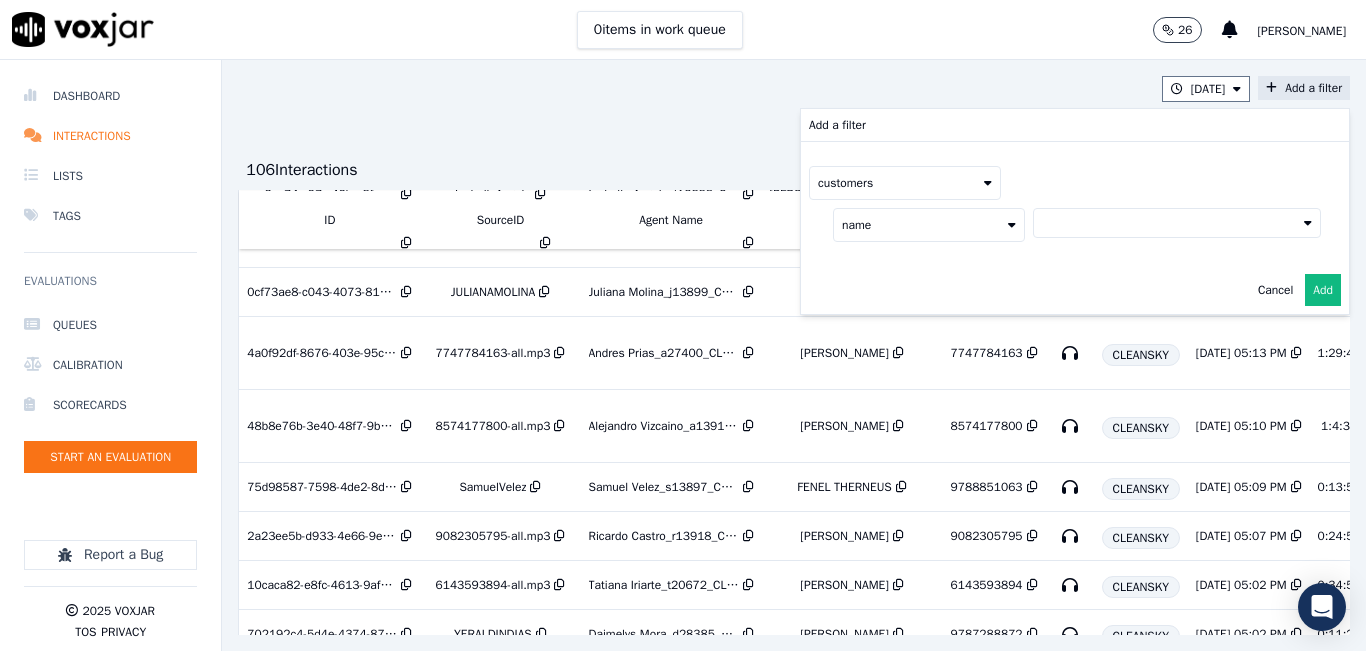 click at bounding box center [1177, 223] 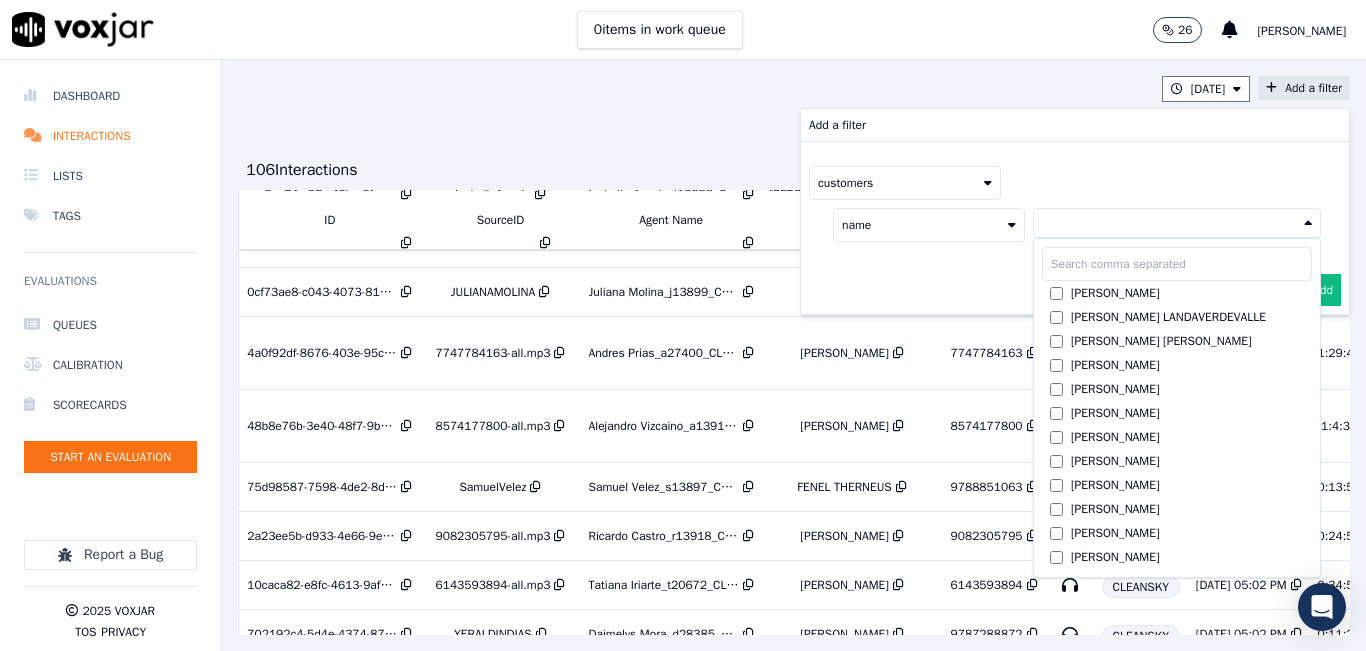 click at bounding box center [1177, 264] 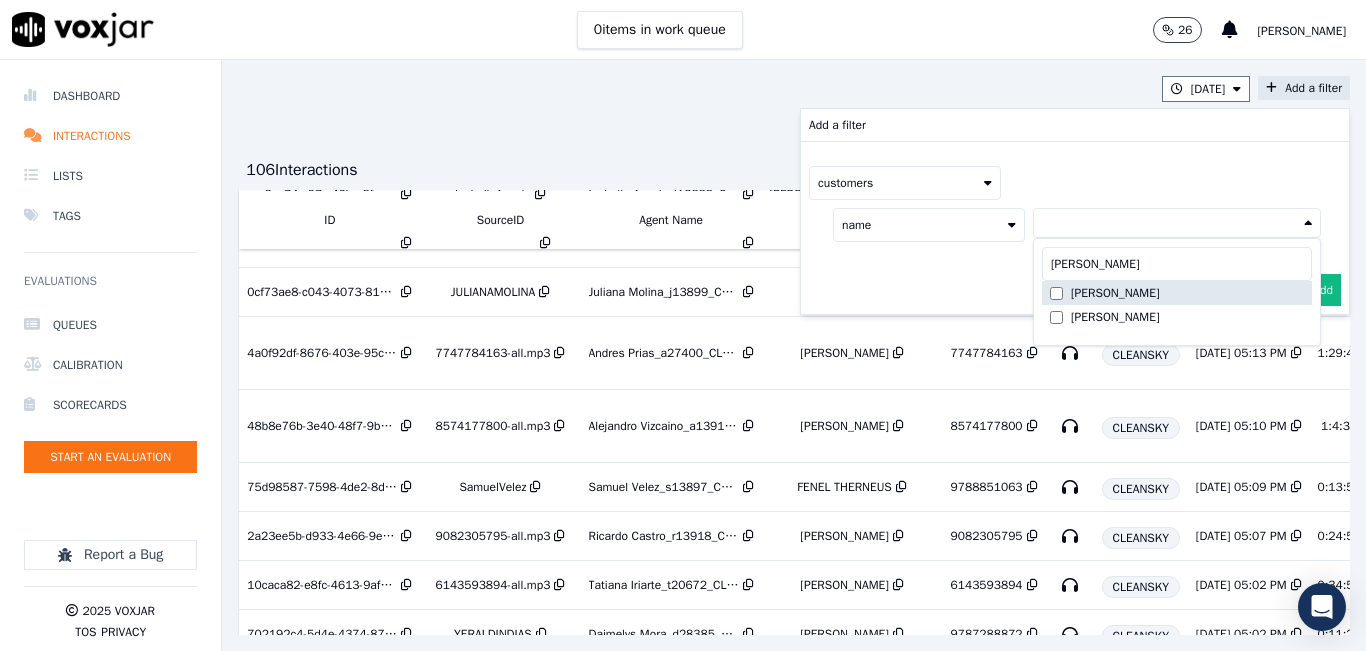 type on "[PERSON_NAME]" 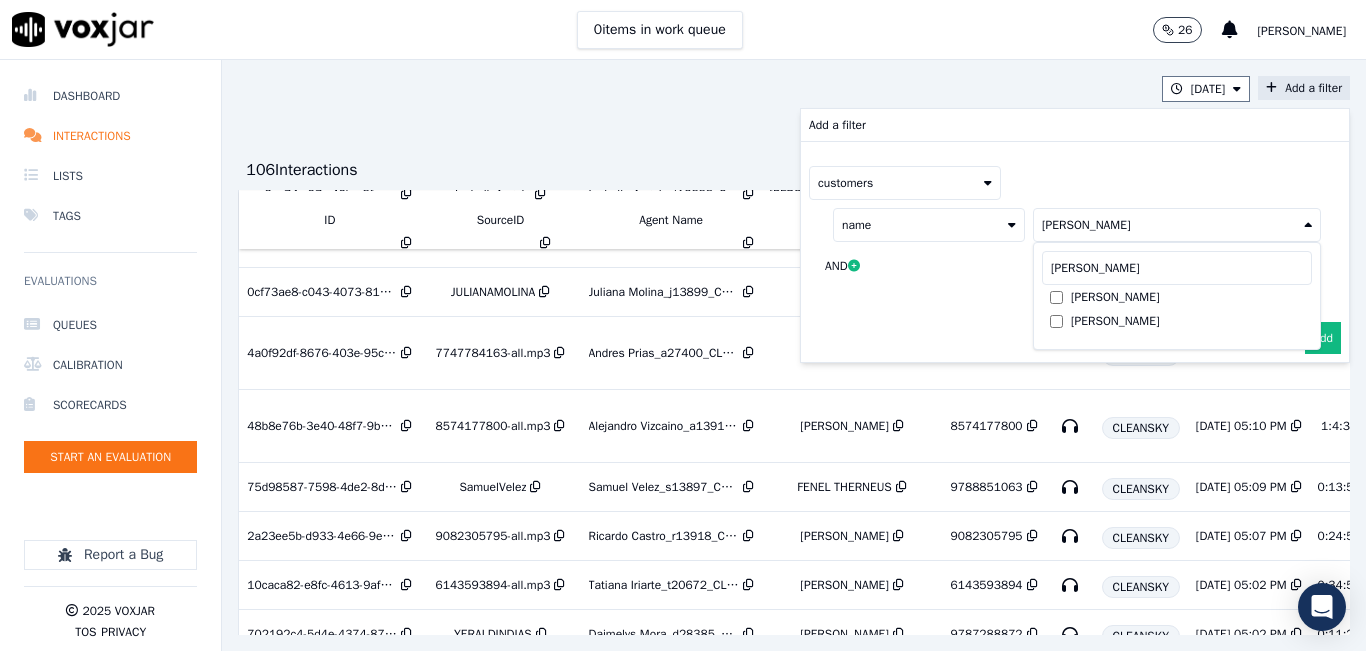 click on "customers           name       [PERSON_NAME]     [PERSON_NAME]   [PERSON_NAME]         AND" at bounding box center (1075, 228) 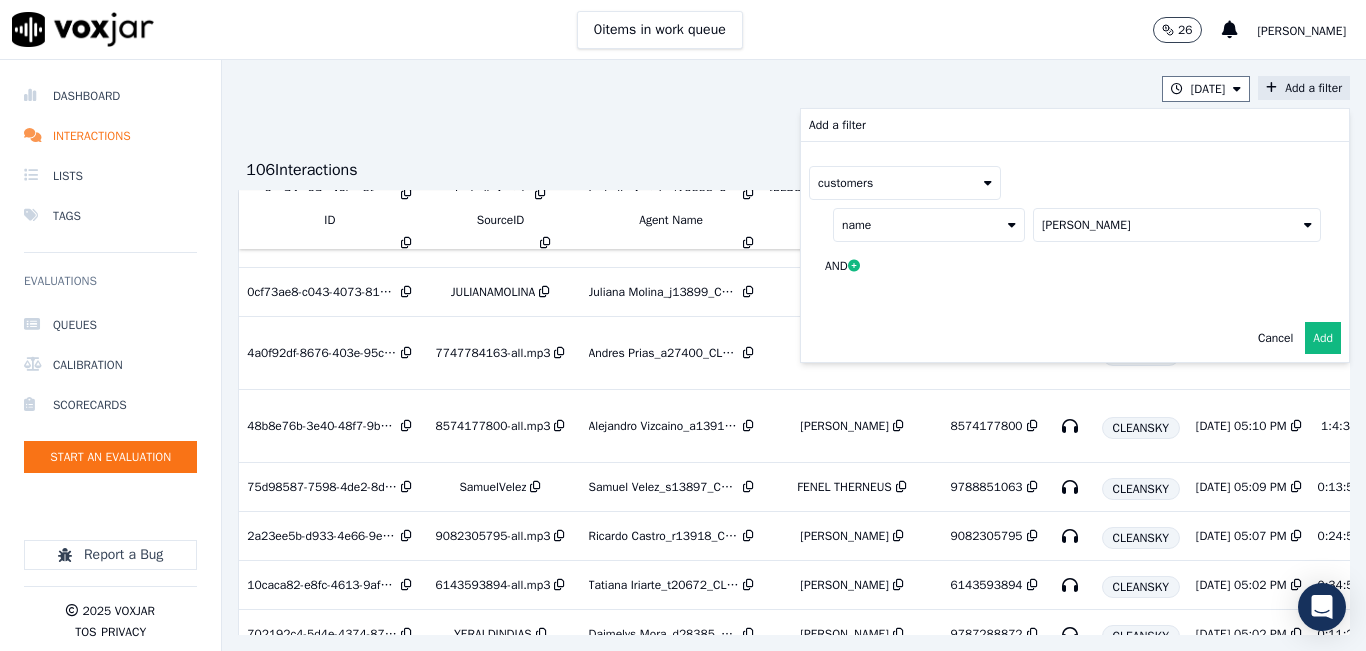click on "Add" at bounding box center (1323, 338) 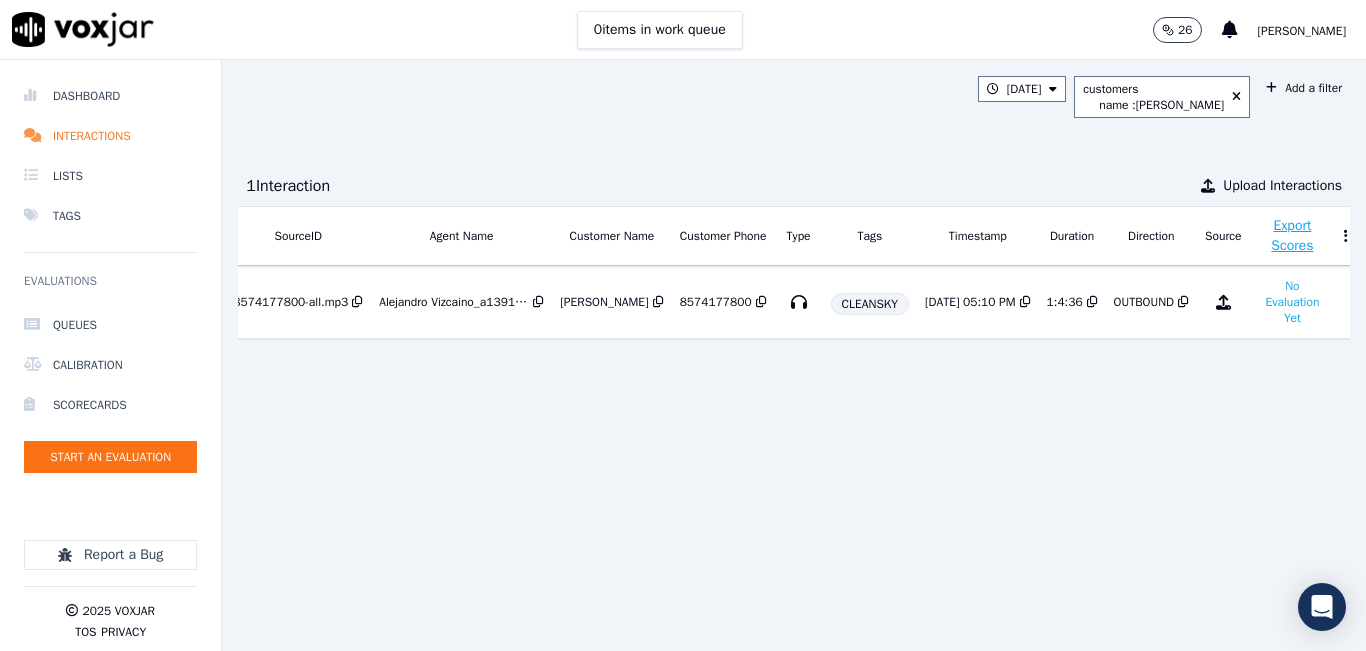 scroll, scrollTop: 0, scrollLeft: 315, axis: horizontal 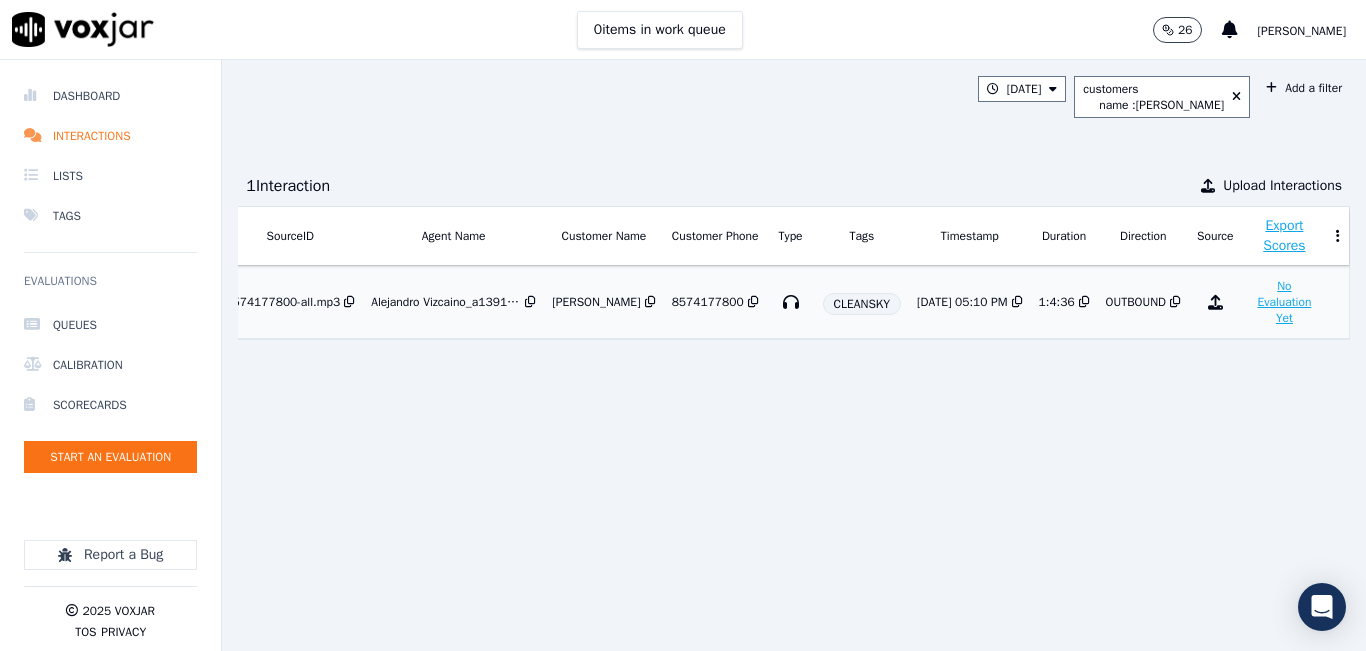 click on "No Evaluation Yet" at bounding box center [1284, 302] 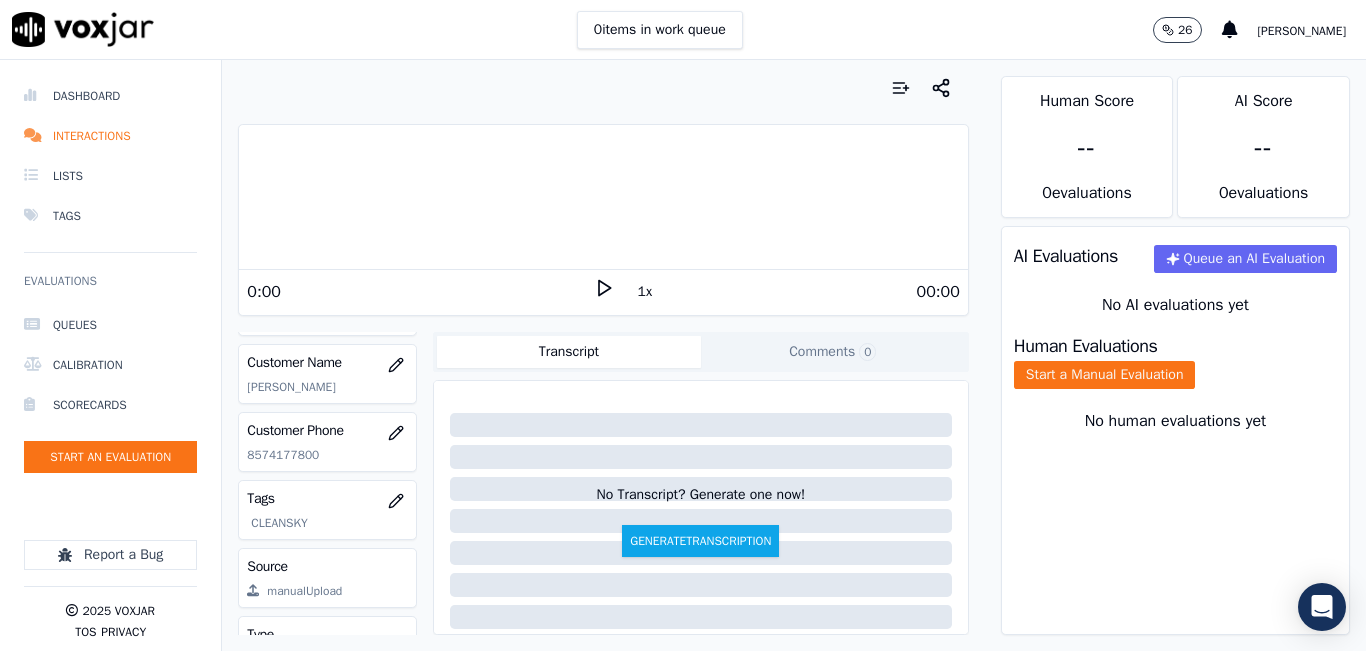 scroll, scrollTop: 300, scrollLeft: 0, axis: vertical 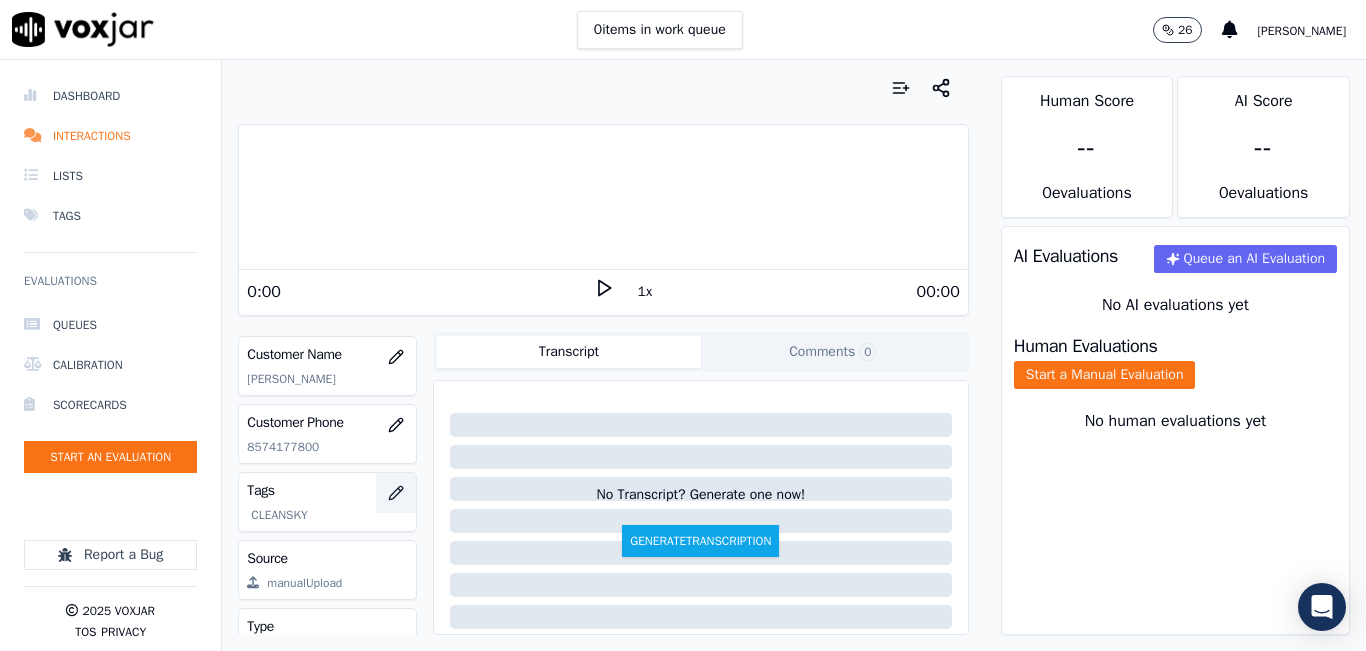 click 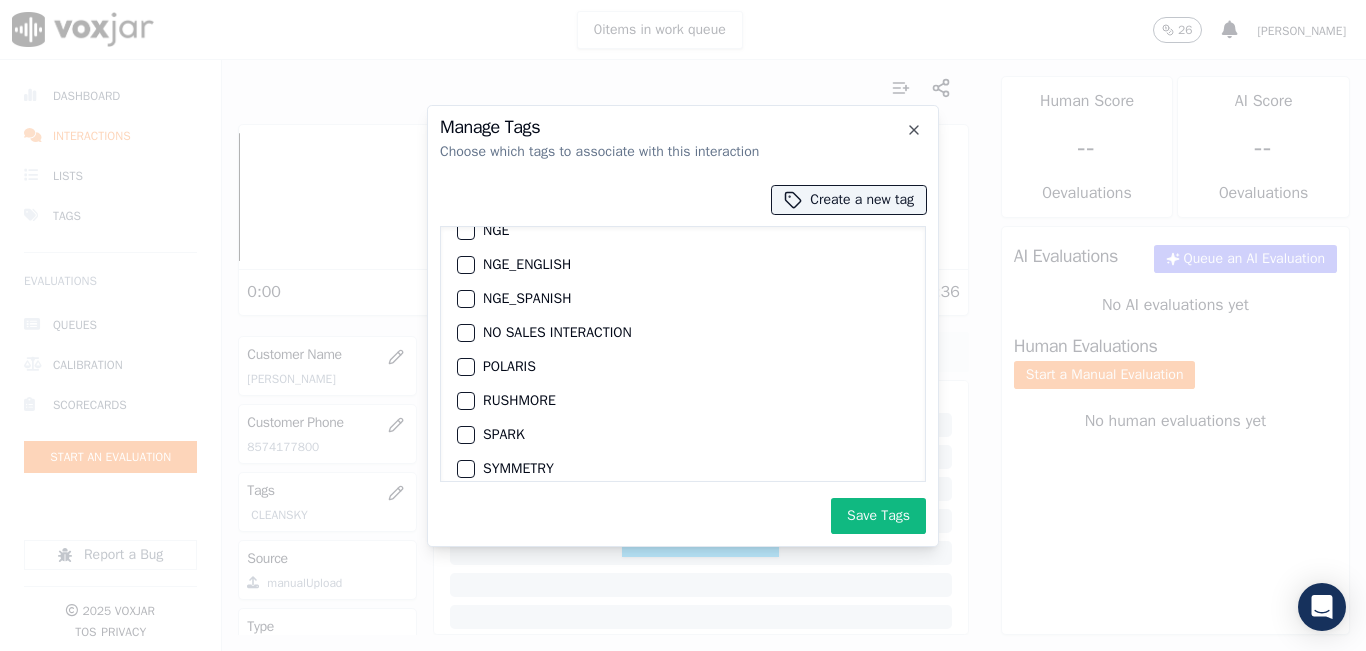 scroll, scrollTop: 355, scrollLeft: 0, axis: vertical 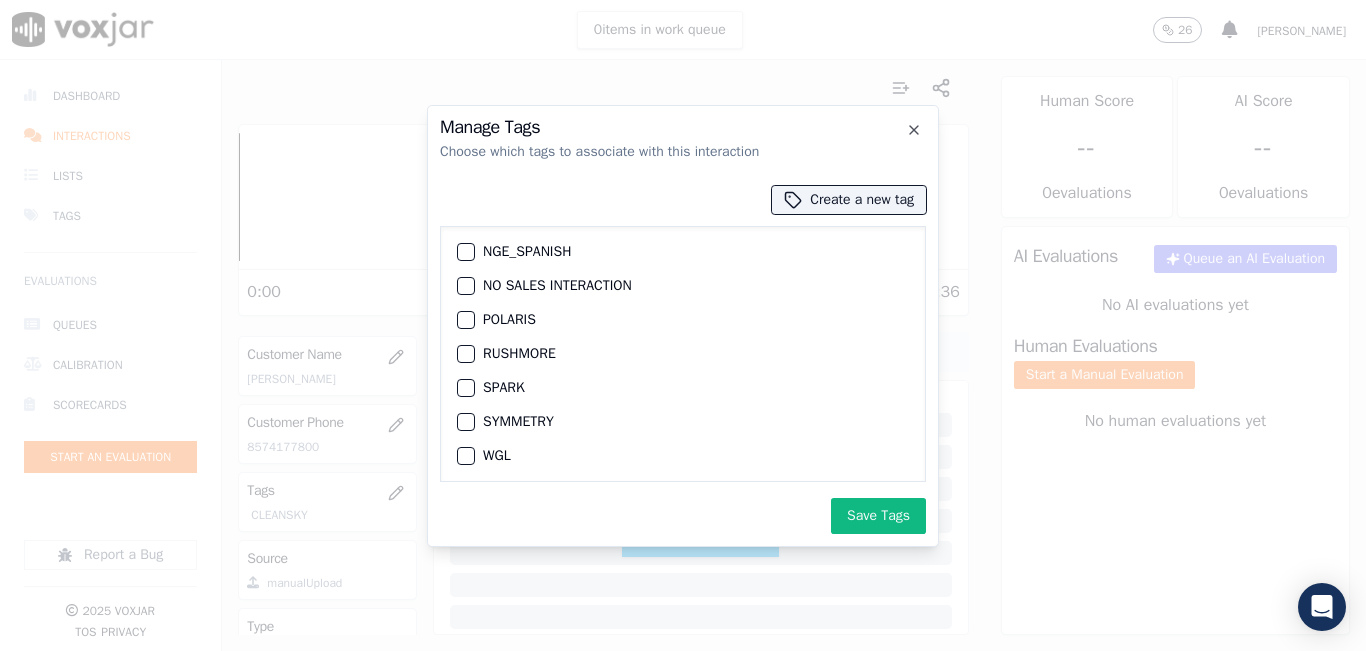click at bounding box center [465, 388] 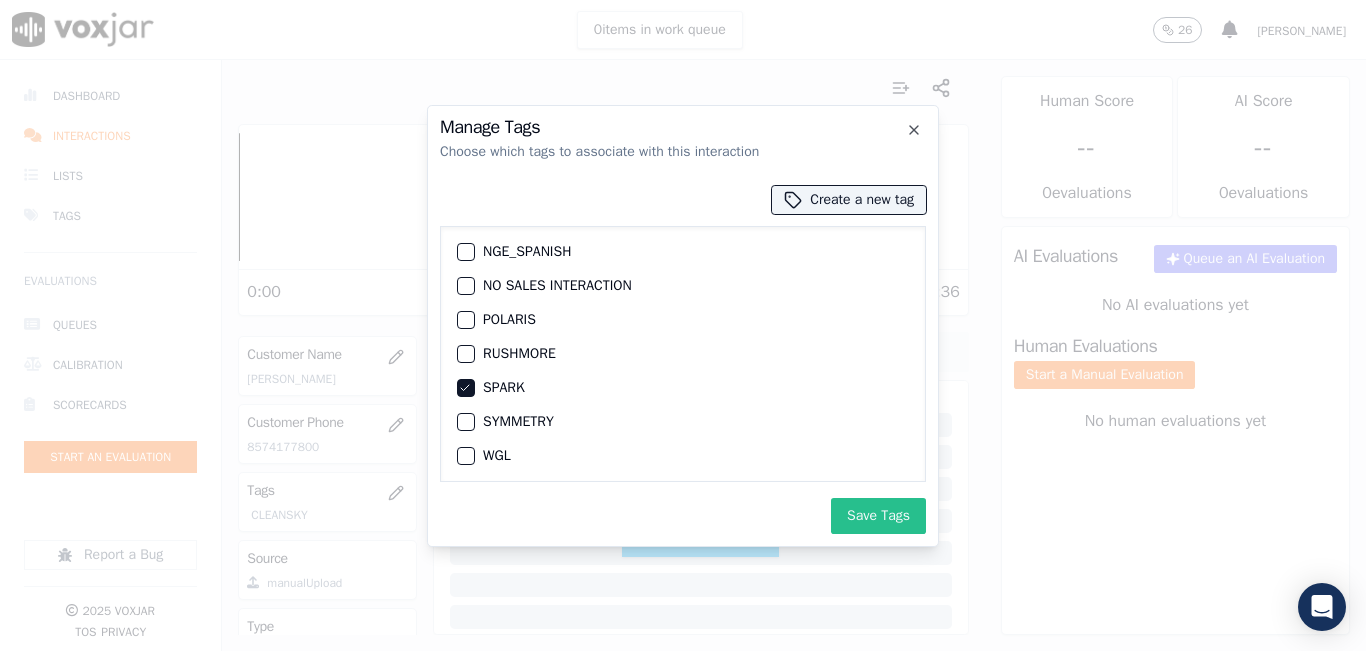 click on "Save Tags" at bounding box center [878, 516] 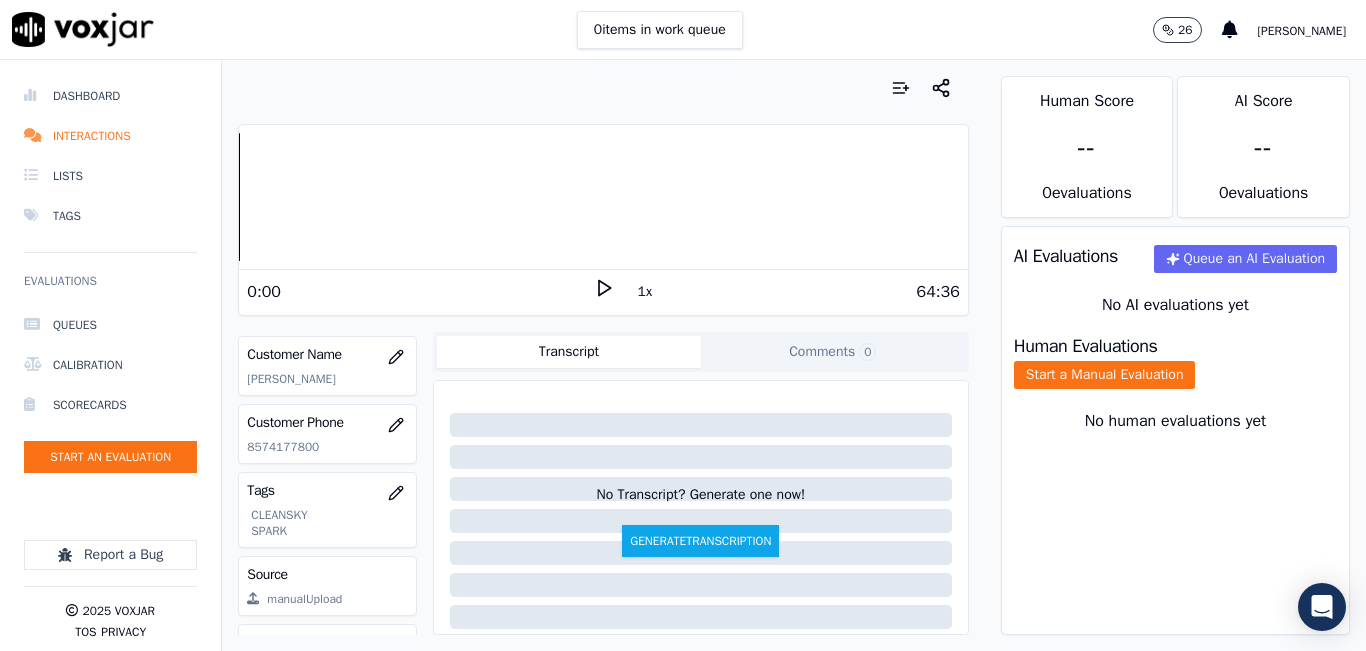 drag, startPoint x: 592, startPoint y: 286, endPoint x: 646, endPoint y: 293, distance: 54.451813 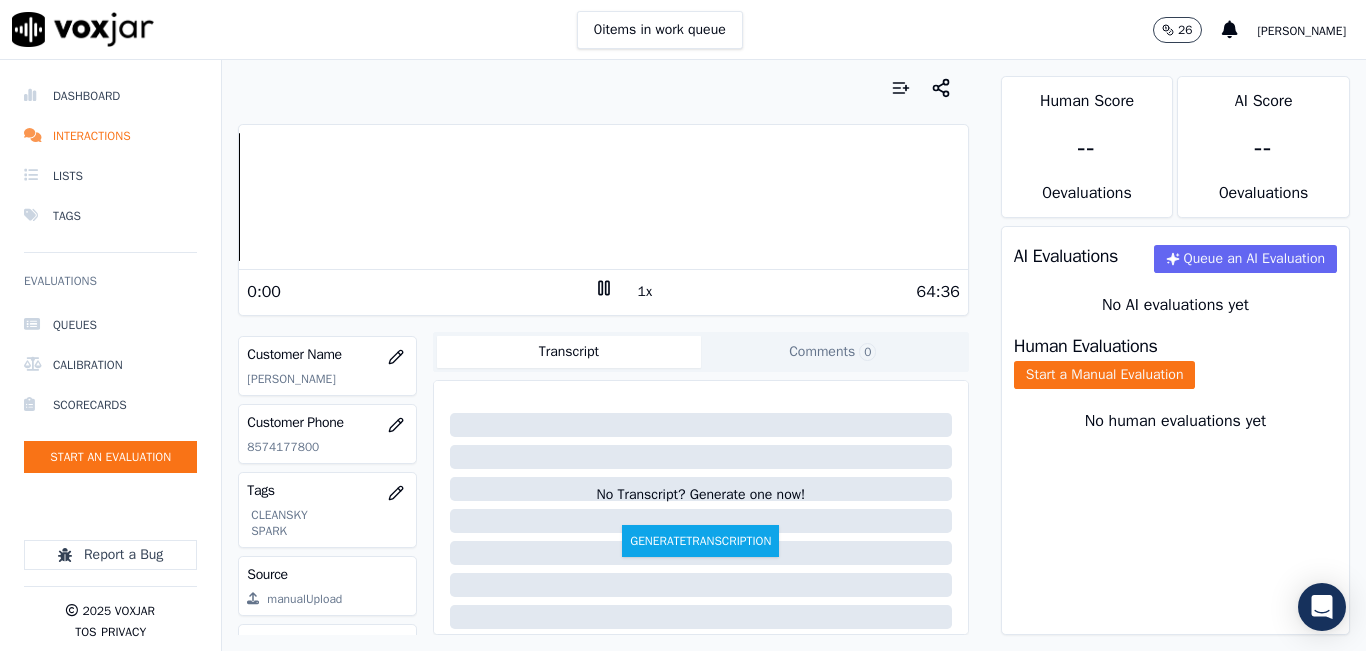 click on "64:36" at bounding box center (787, 292) 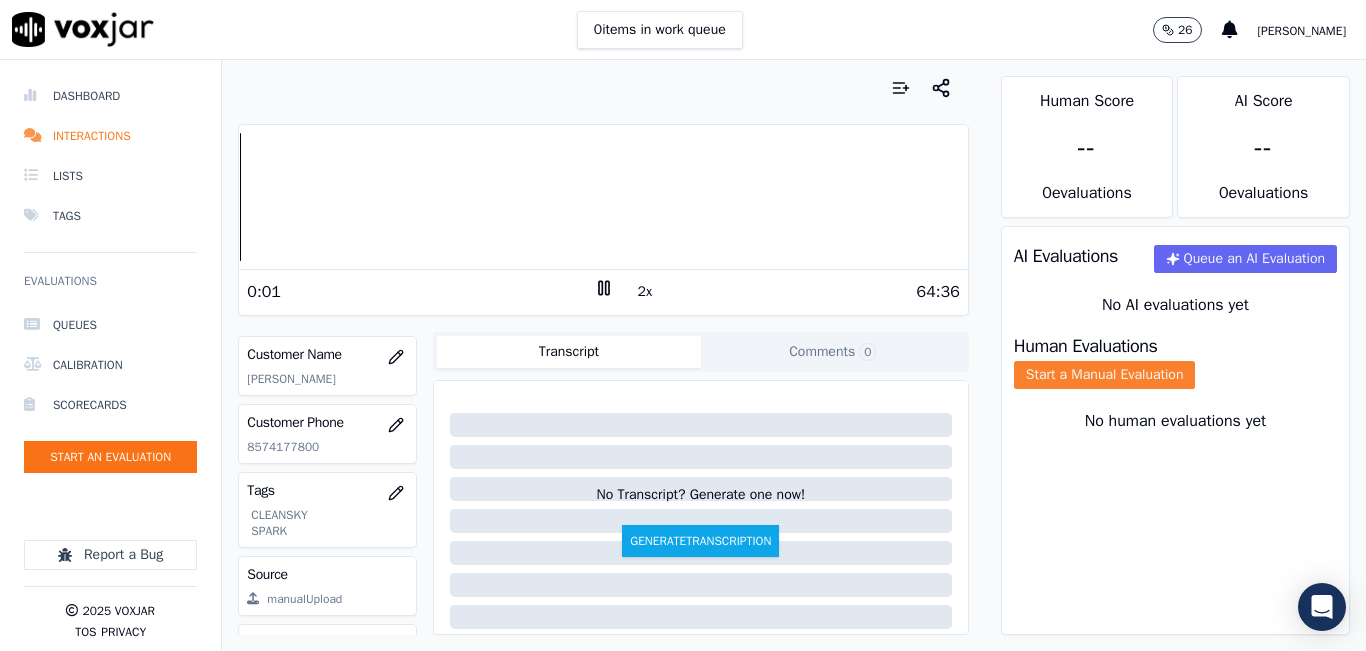 click on "Start a Manual Evaluation" 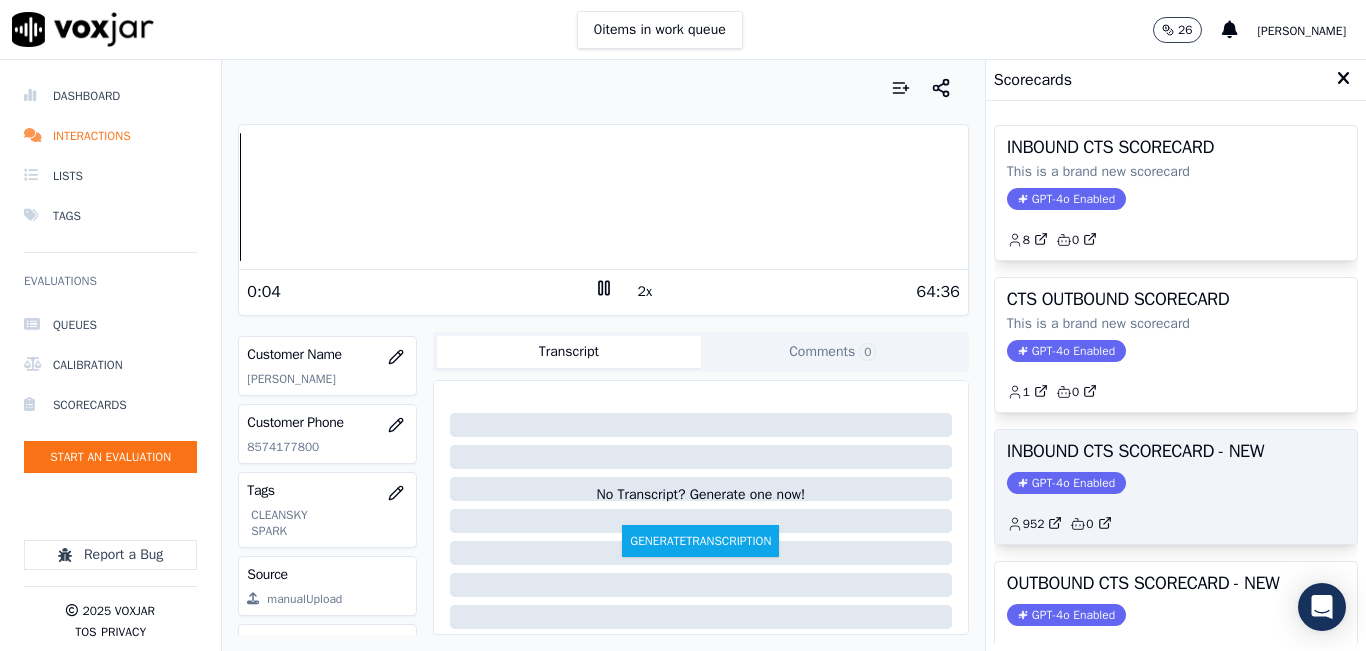 scroll, scrollTop: 200, scrollLeft: 0, axis: vertical 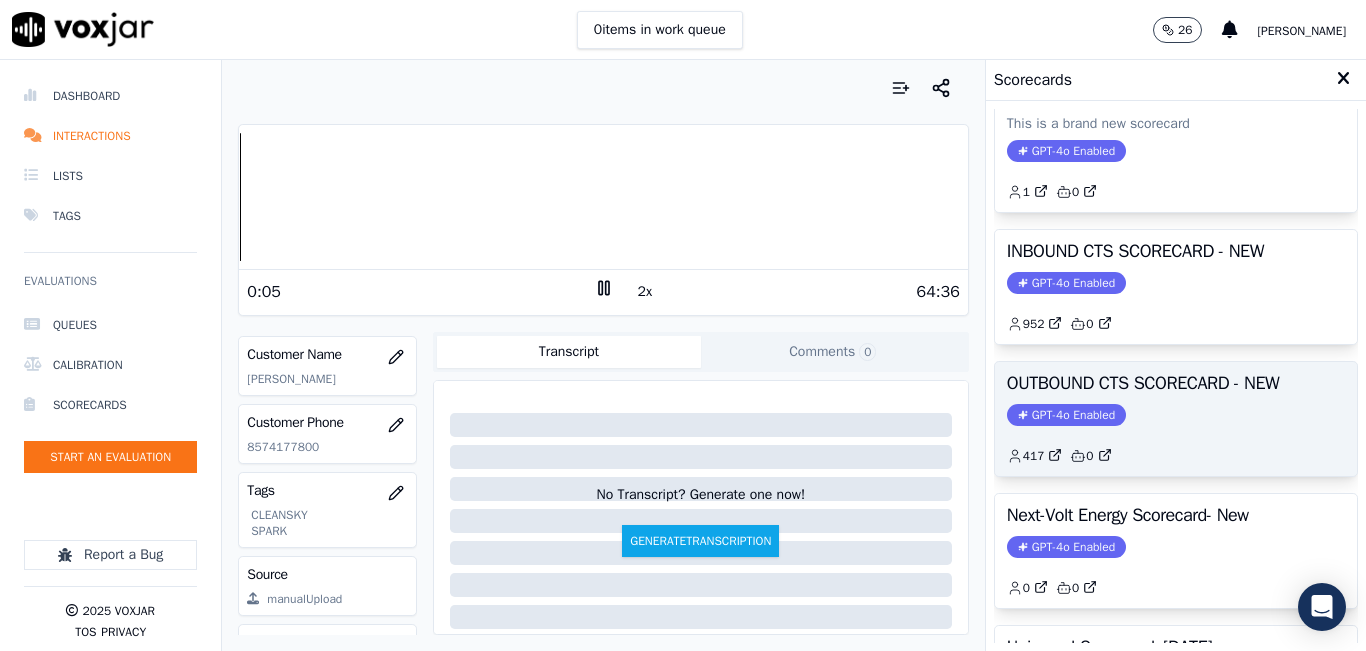 click on "GPT-4o Enabled" 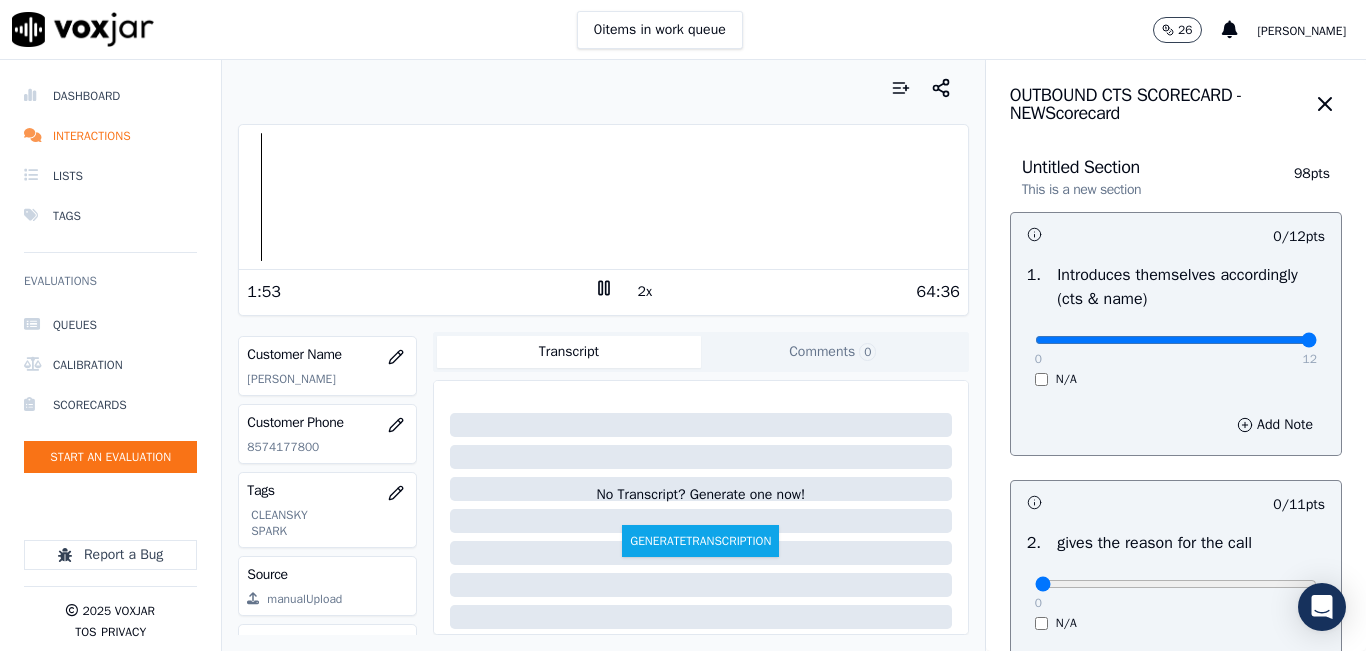 drag, startPoint x: 1248, startPoint y: 347, endPoint x: 1303, endPoint y: 337, distance: 55.9017 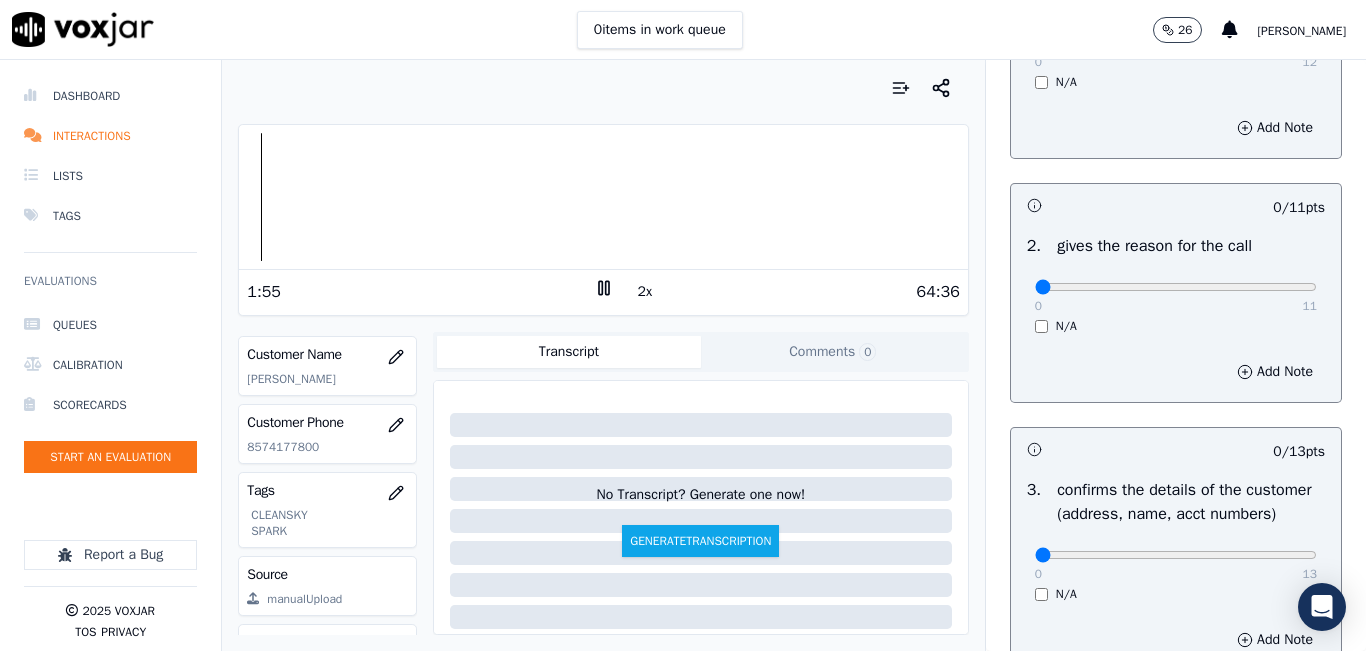 scroll, scrollTop: 300, scrollLeft: 0, axis: vertical 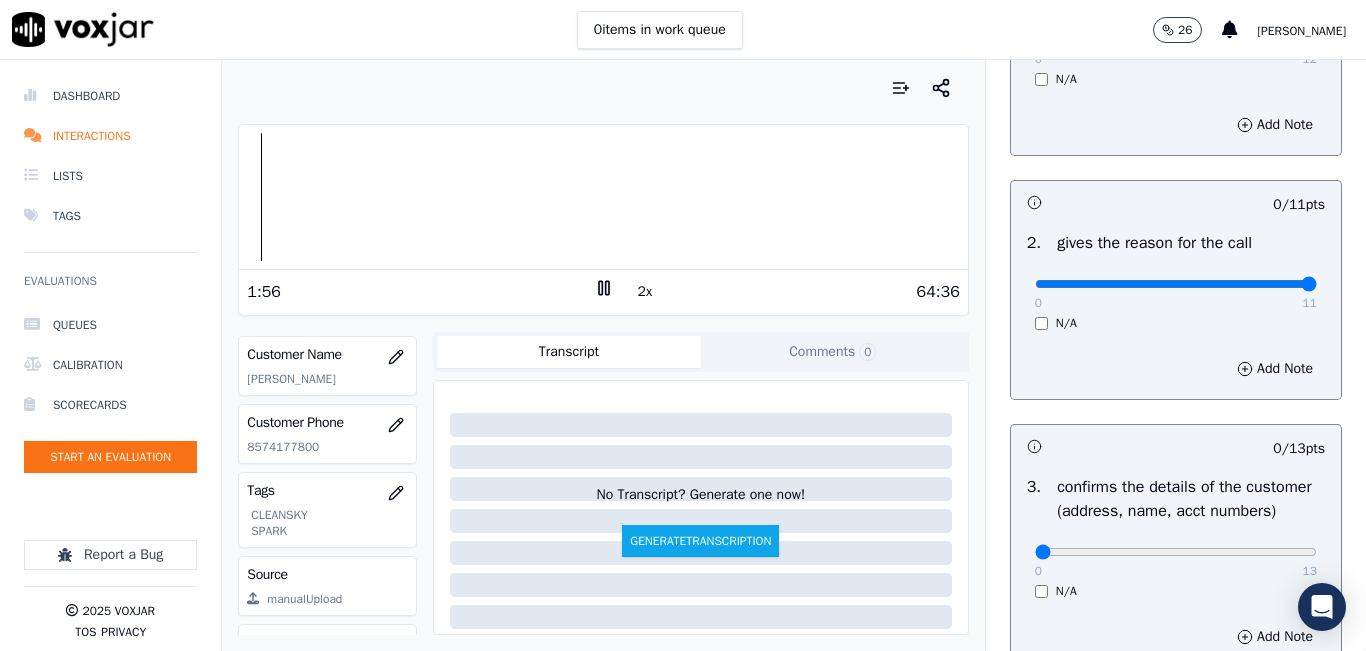 type on "11" 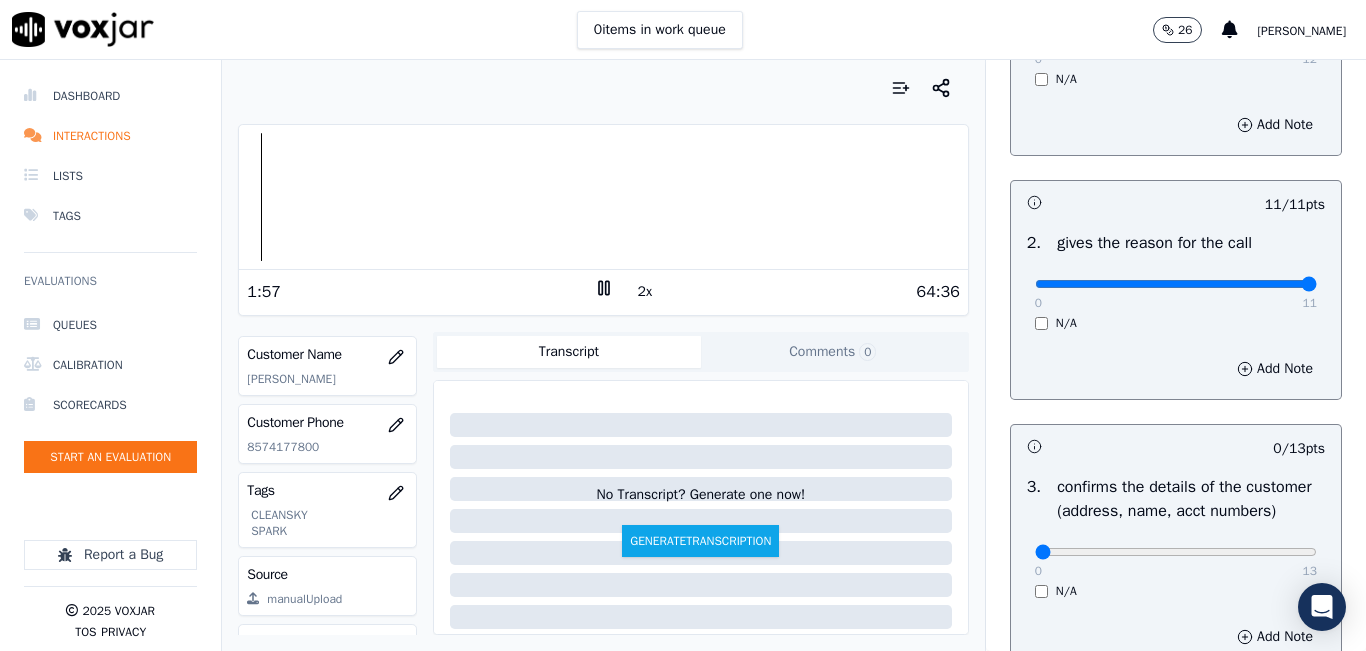 scroll, scrollTop: 500, scrollLeft: 0, axis: vertical 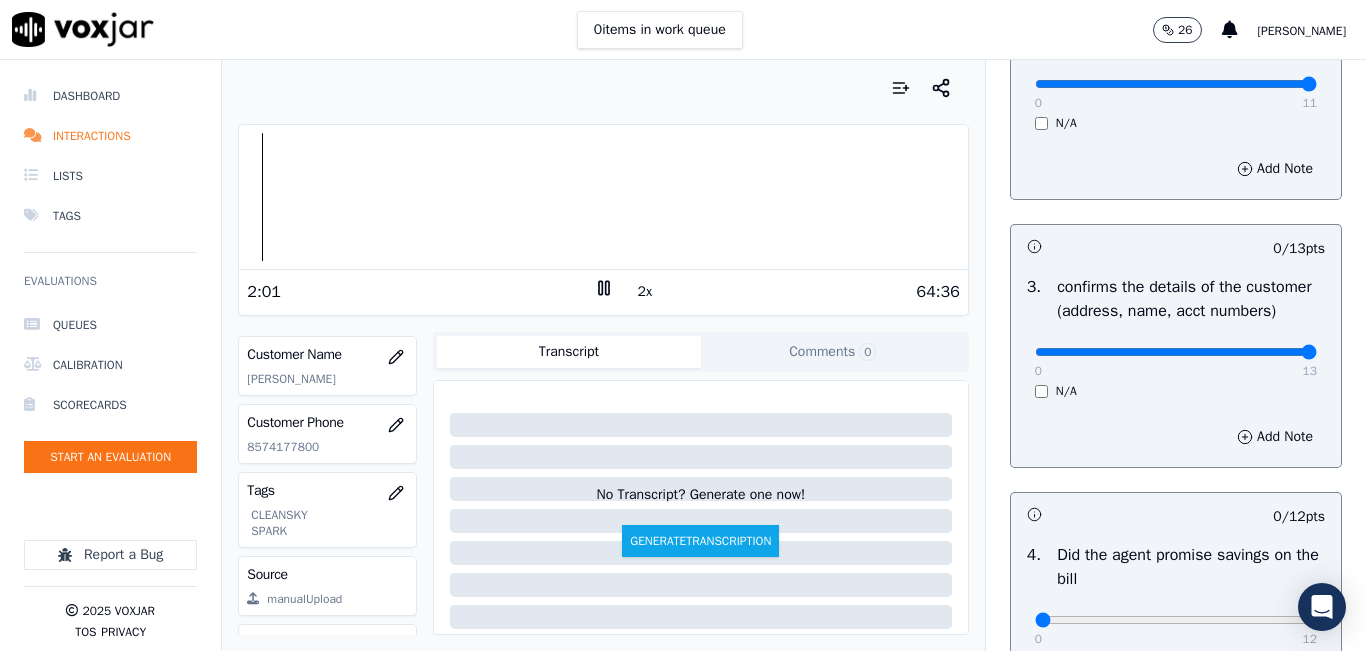 drag, startPoint x: 1219, startPoint y: 372, endPoint x: 1281, endPoint y: 379, distance: 62.39391 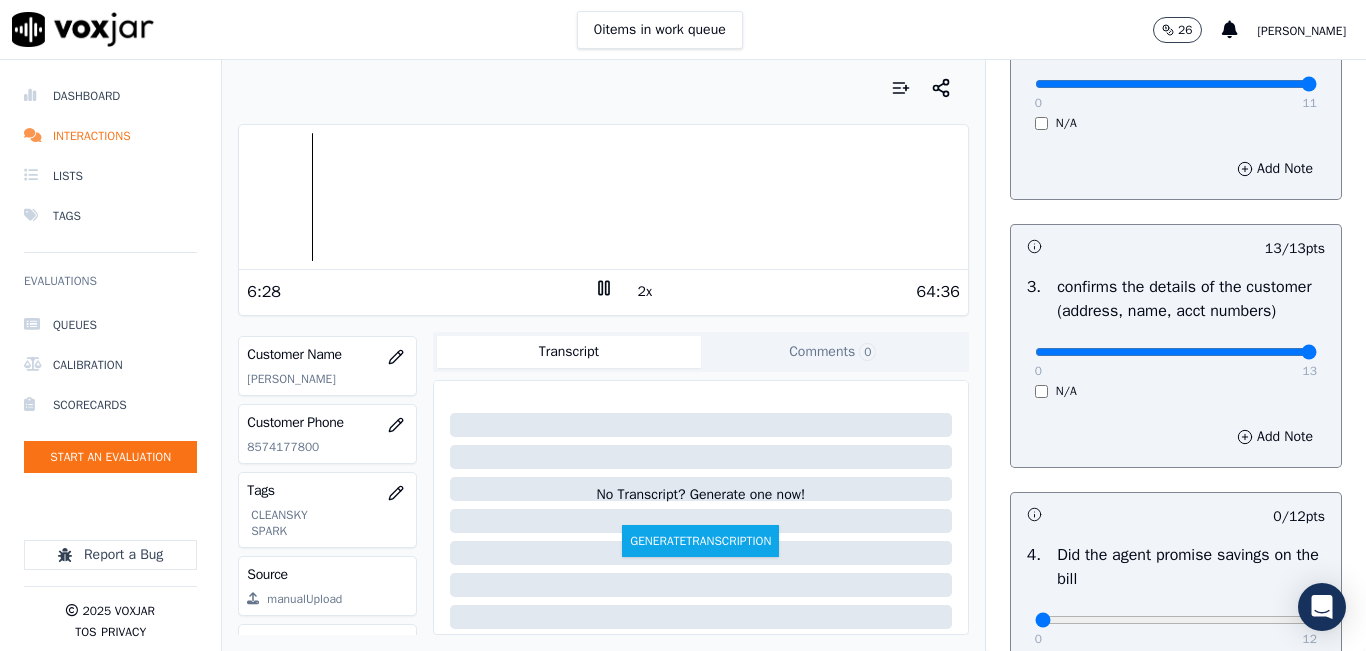 click at bounding box center [603, 197] 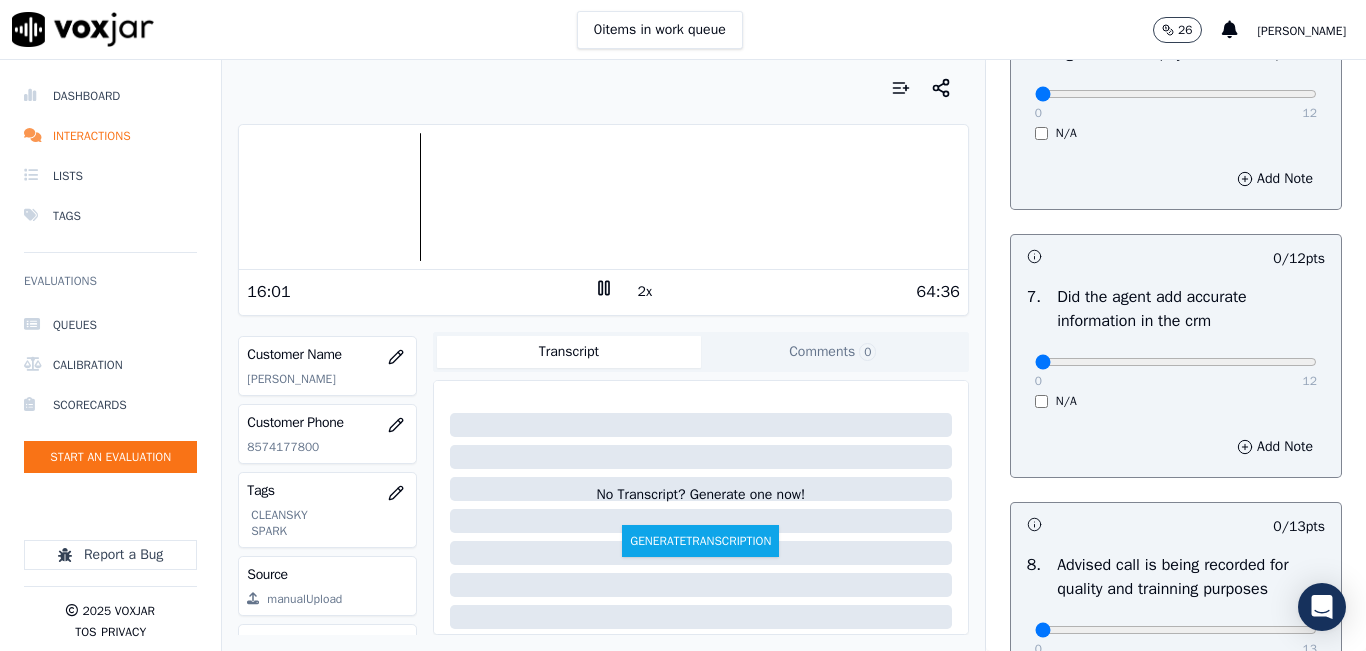 scroll, scrollTop: 1918, scrollLeft: 0, axis: vertical 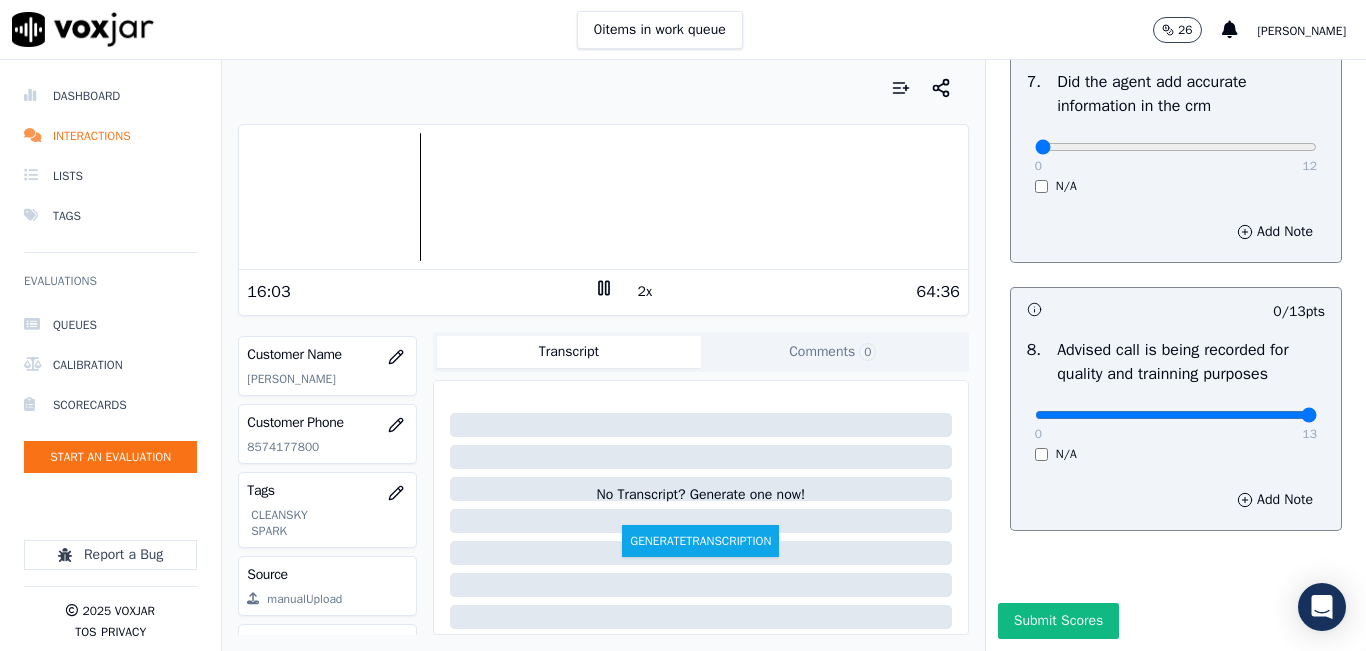 drag, startPoint x: 1242, startPoint y: 373, endPoint x: 1316, endPoint y: 359, distance: 75.31268 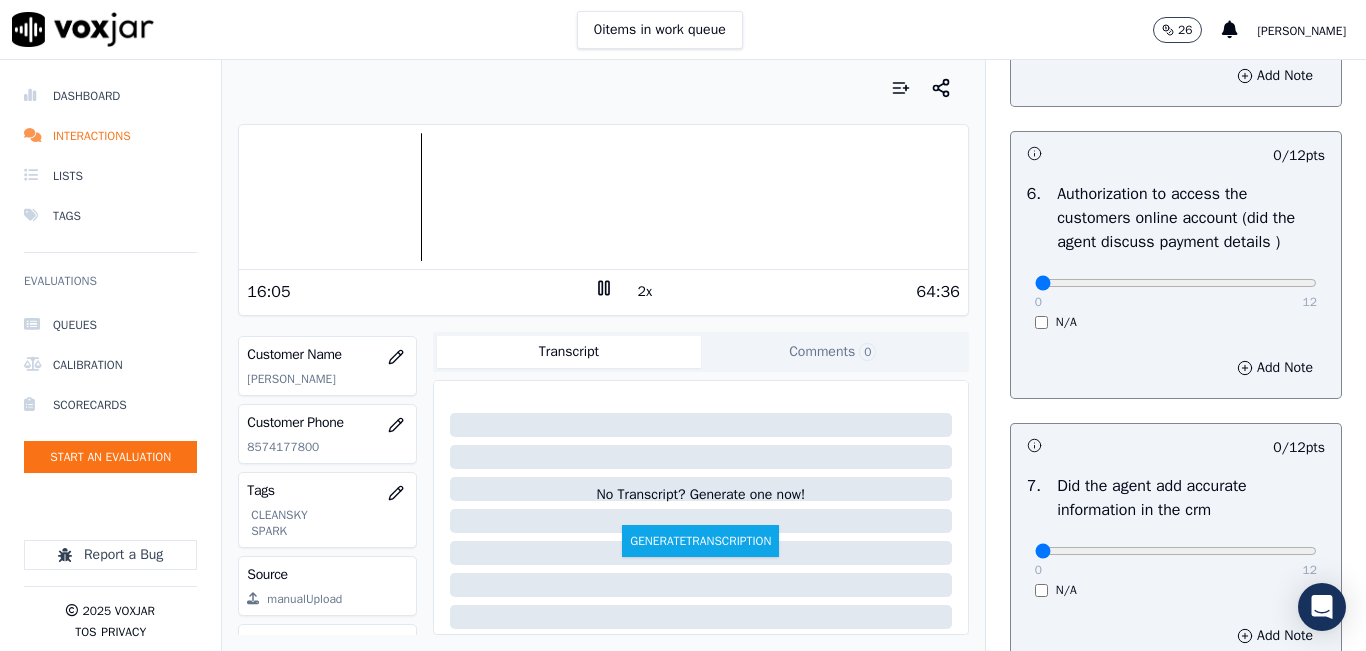 scroll, scrollTop: 1418, scrollLeft: 0, axis: vertical 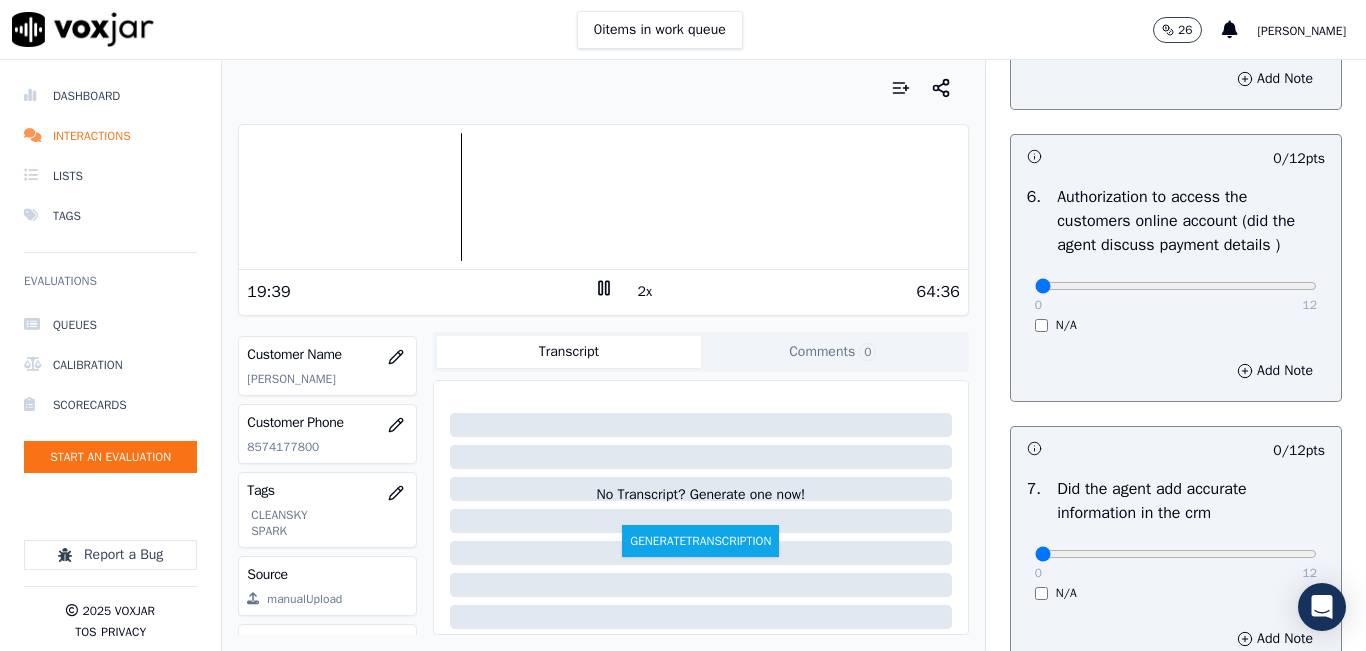 click at bounding box center (603, 197) 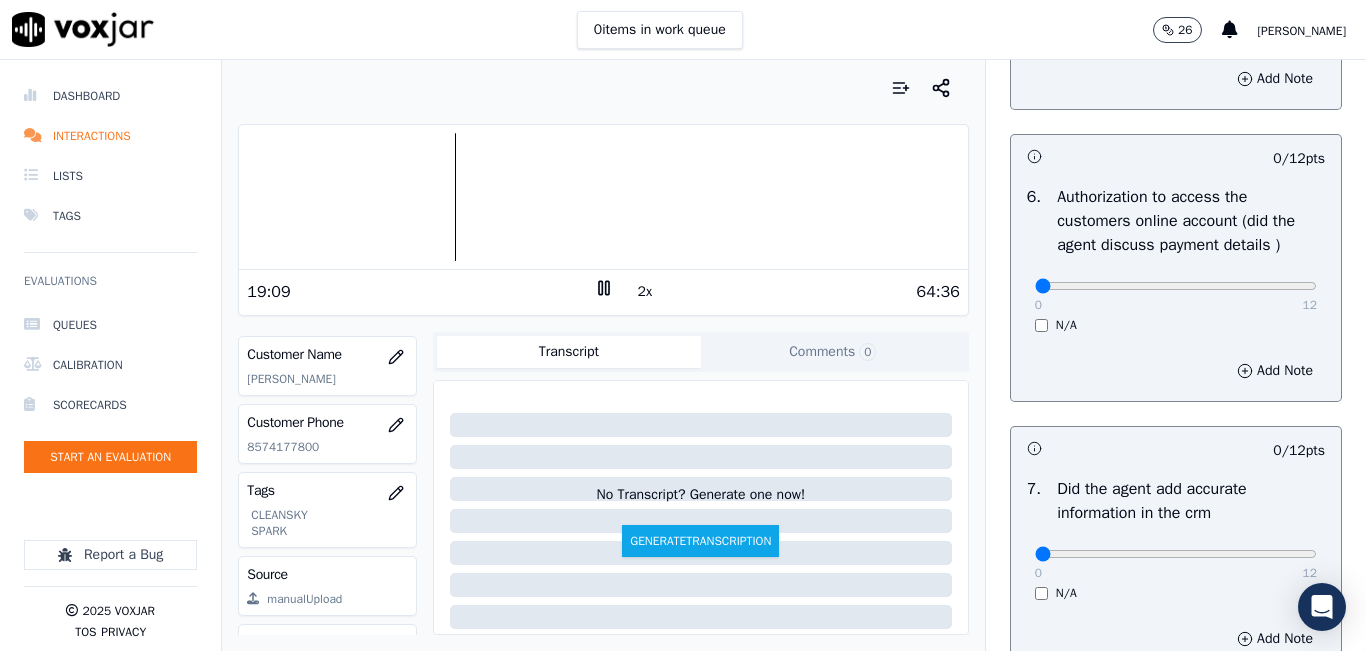 click at bounding box center [603, 197] 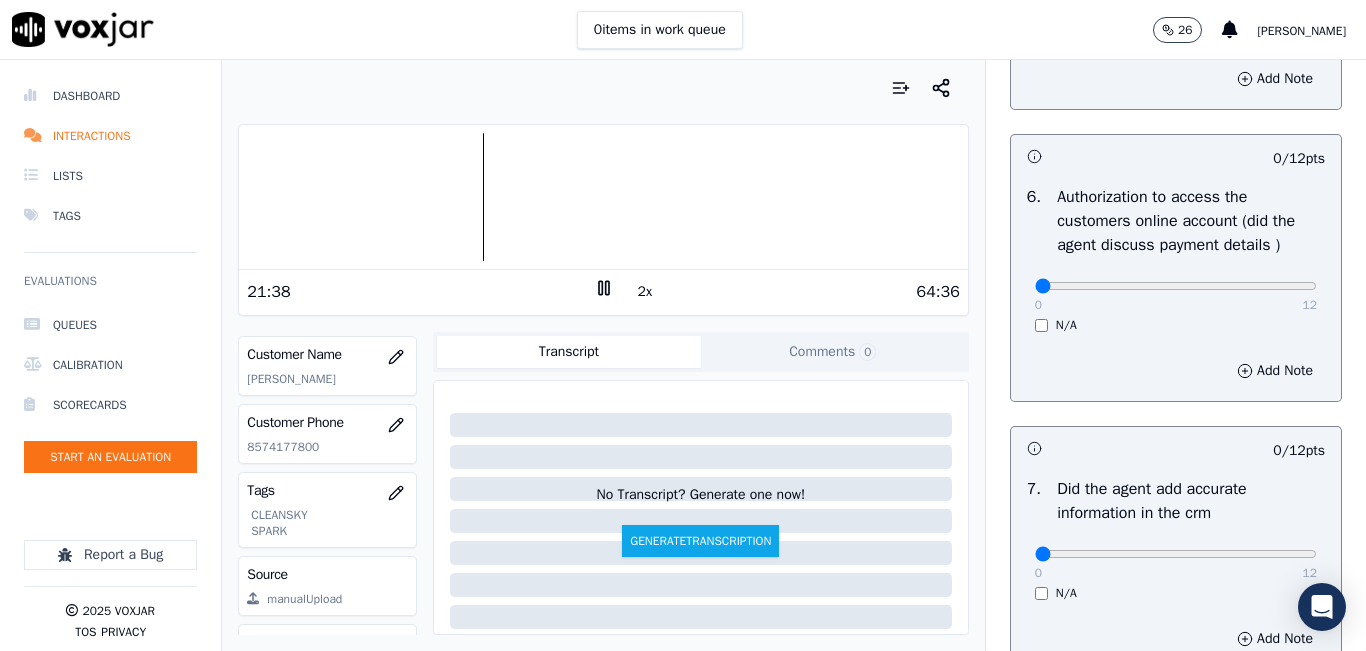 click 